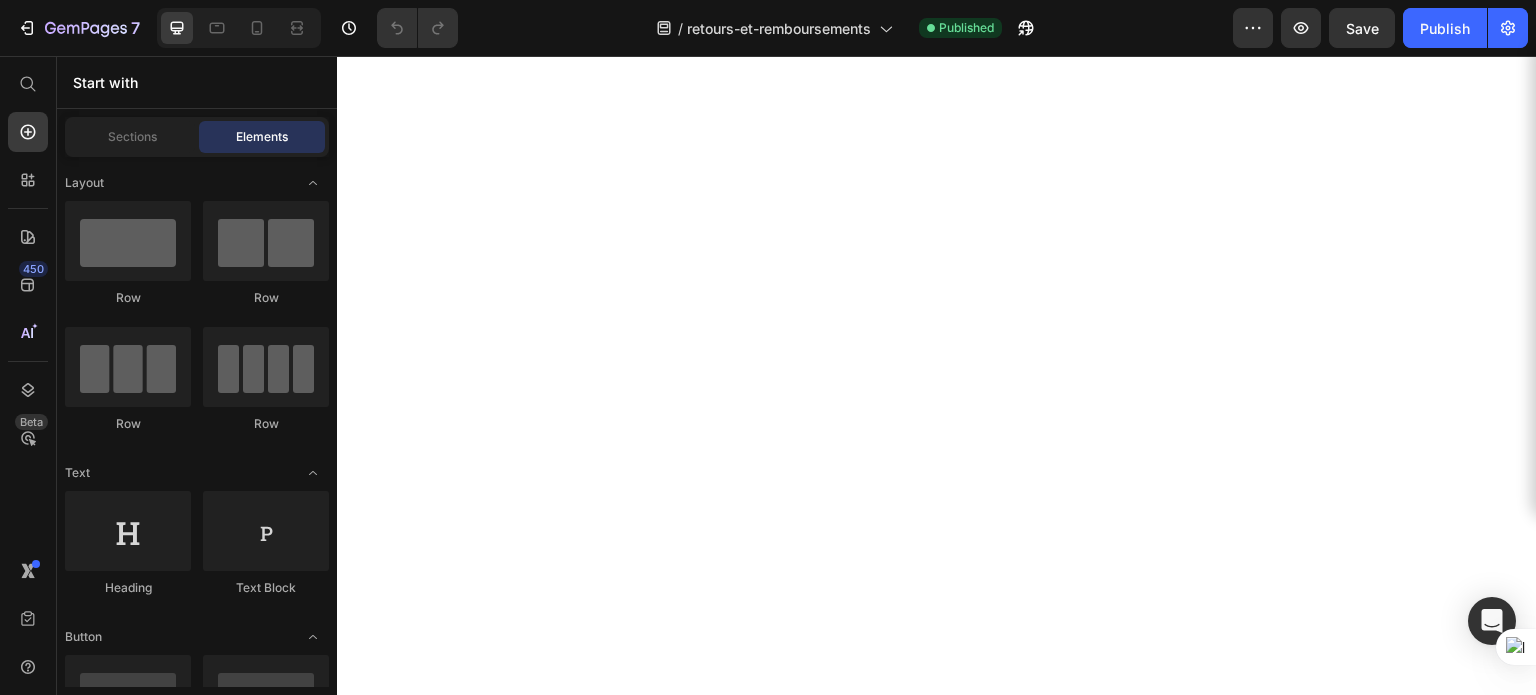 scroll, scrollTop: 0, scrollLeft: 0, axis: both 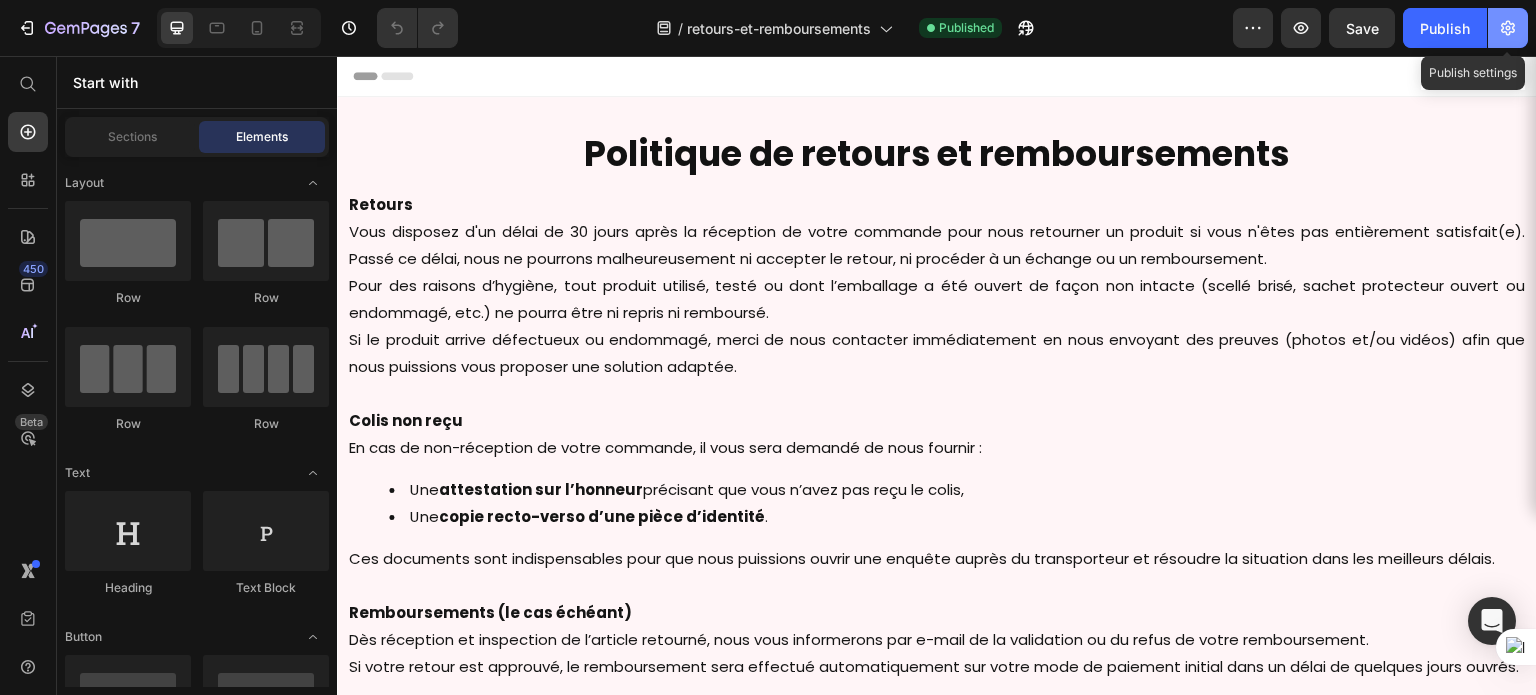 click 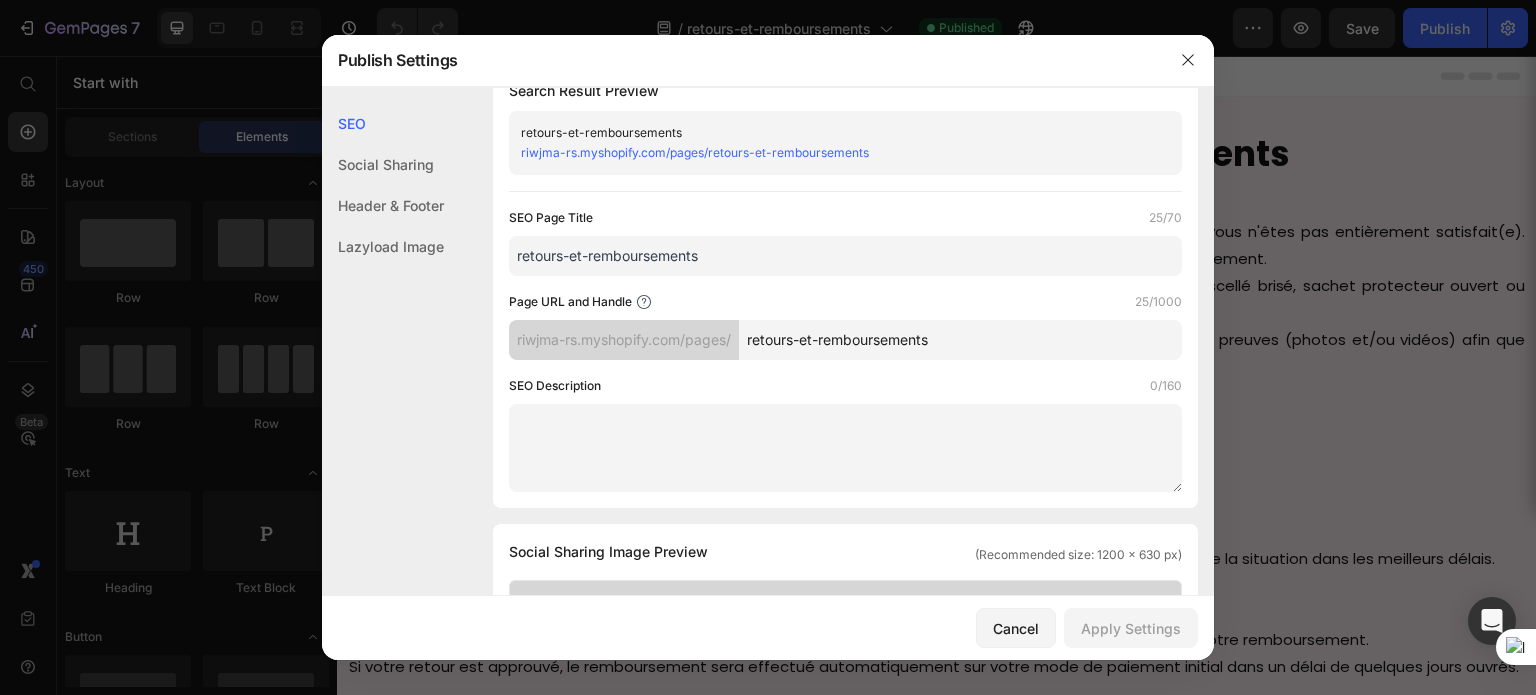 scroll, scrollTop: 40, scrollLeft: 0, axis: vertical 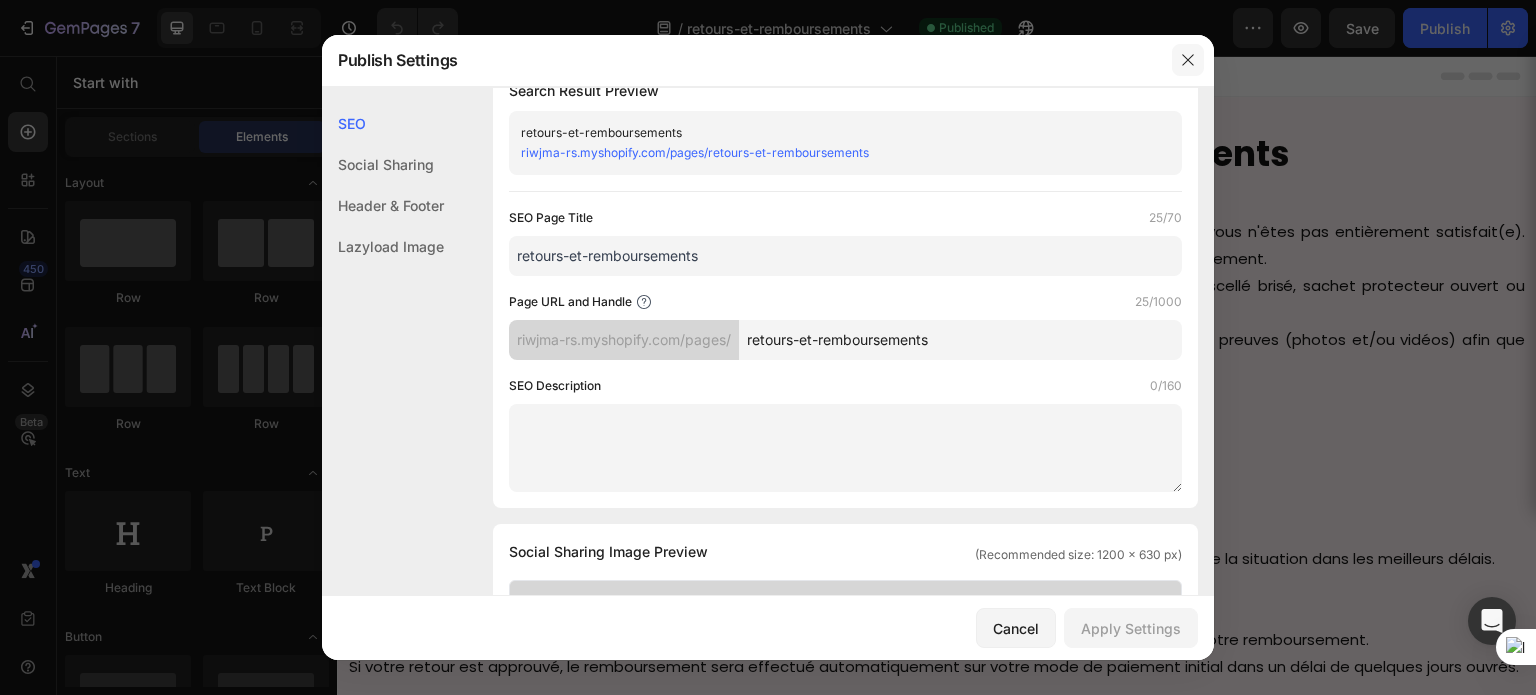 click 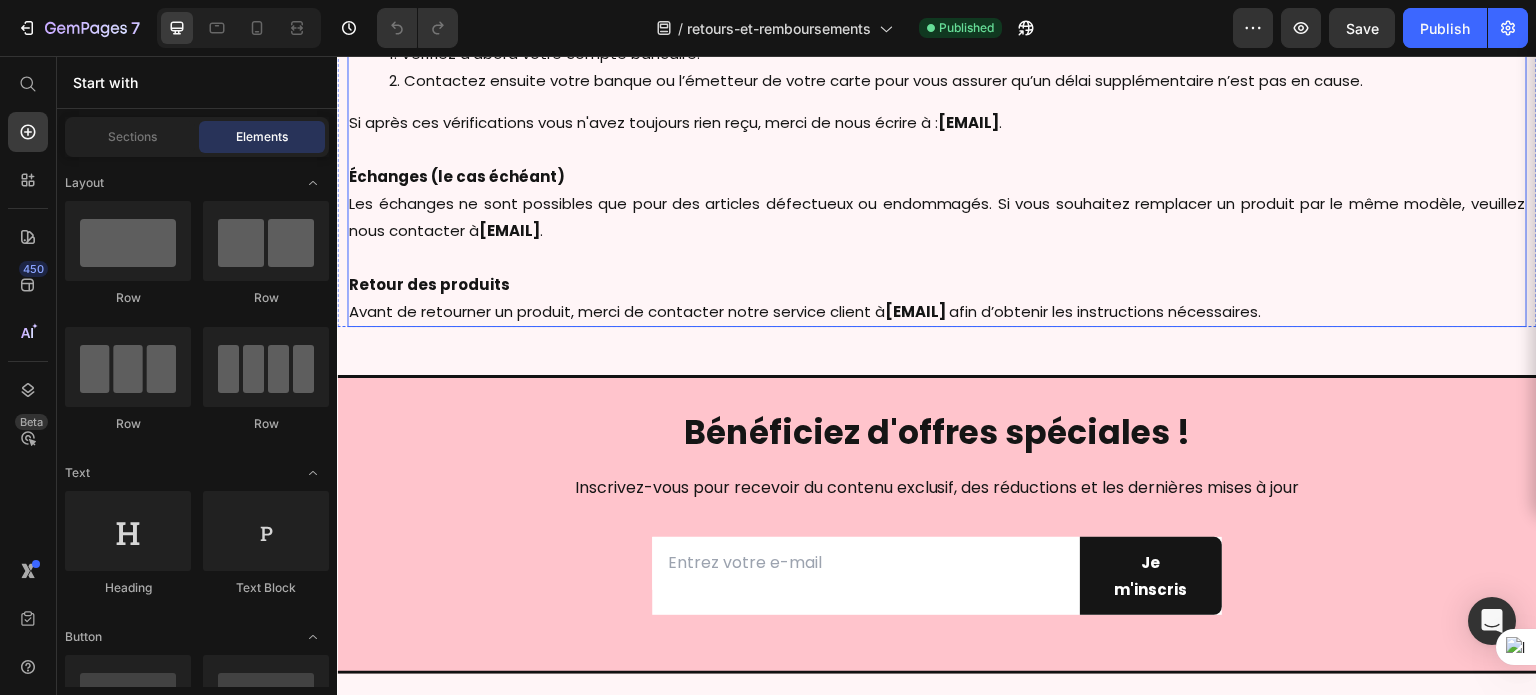 scroll, scrollTop: 732, scrollLeft: 0, axis: vertical 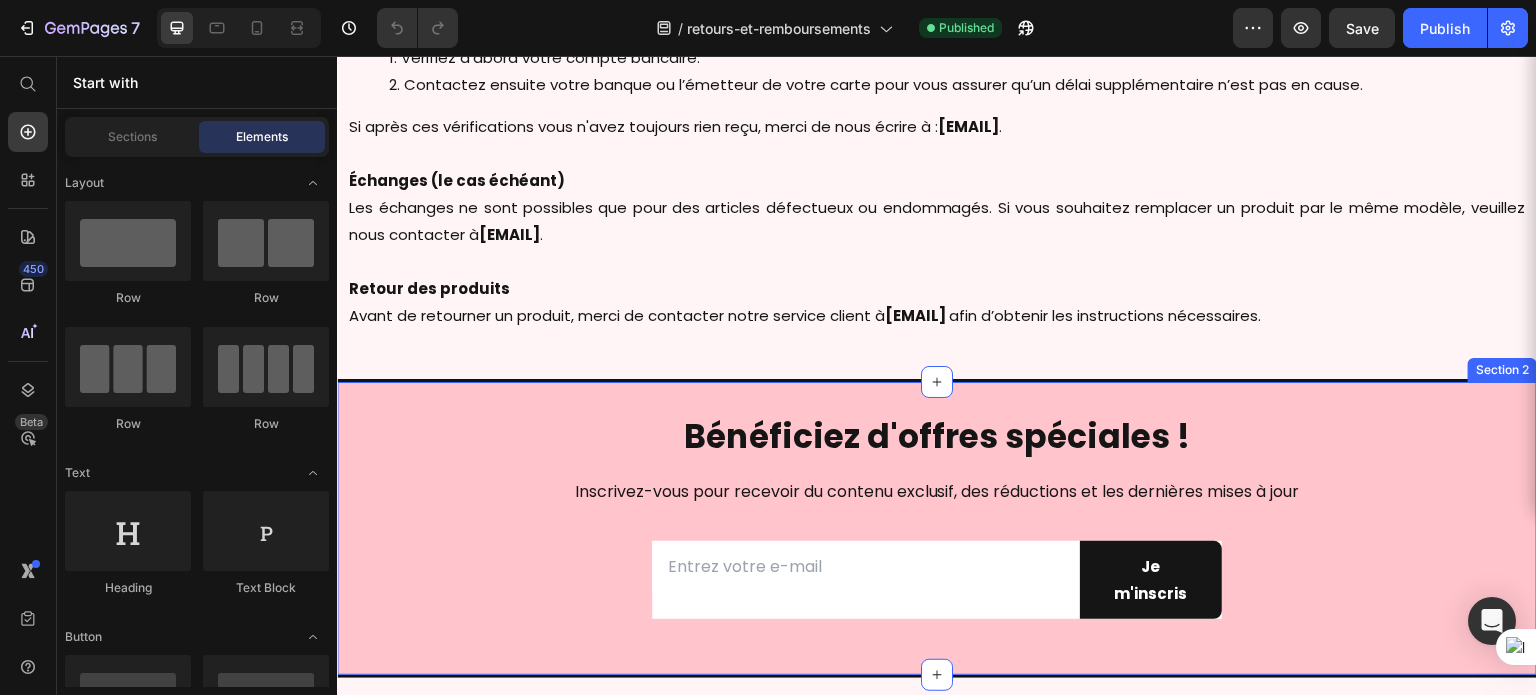 click on "Bénéficiez d'offres spéciales ! Heading Inscrivez-vous pour recevoir du contenu exclusif, des réductions et les dernières mises à jour Text block Email Field Je m'inscris Submit Button Row Newsletter Row Section 2" at bounding box center (937, 530) 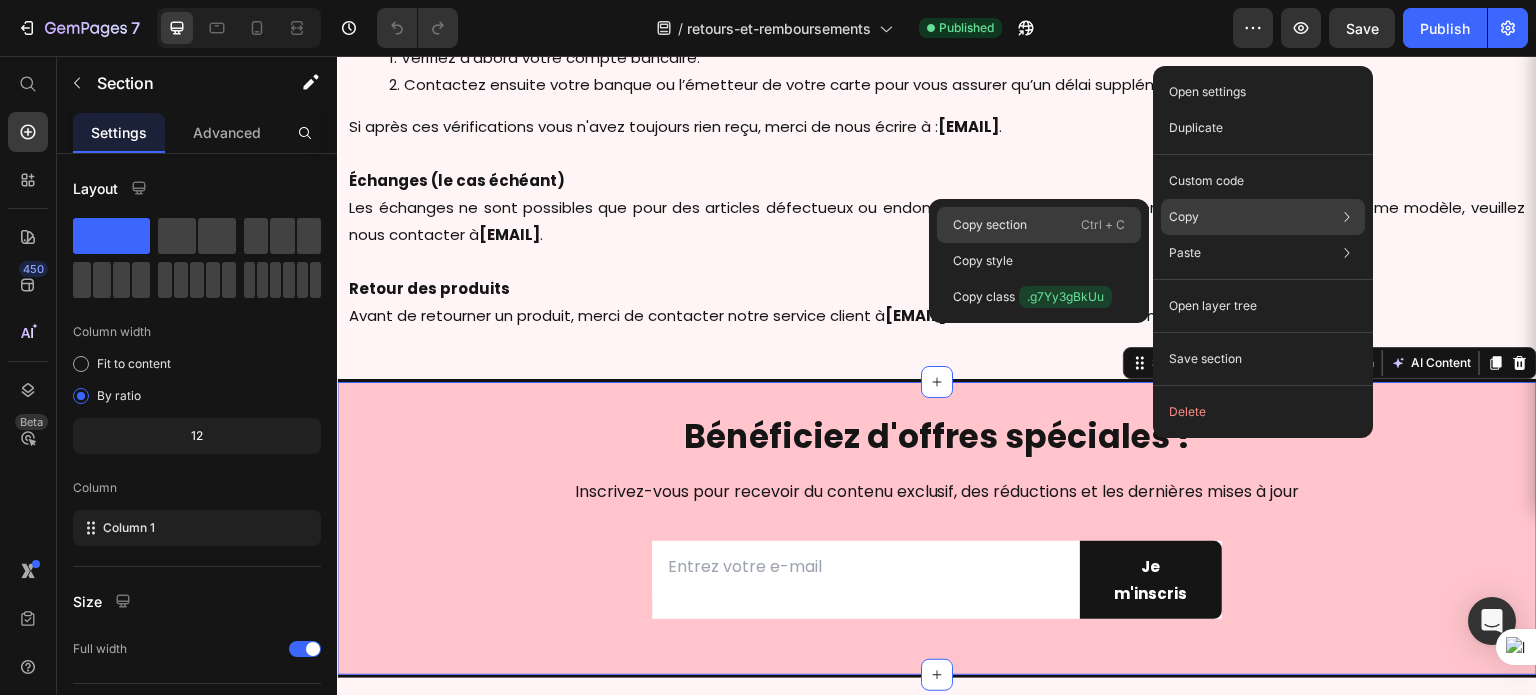 click on "Copy section  Ctrl + C" 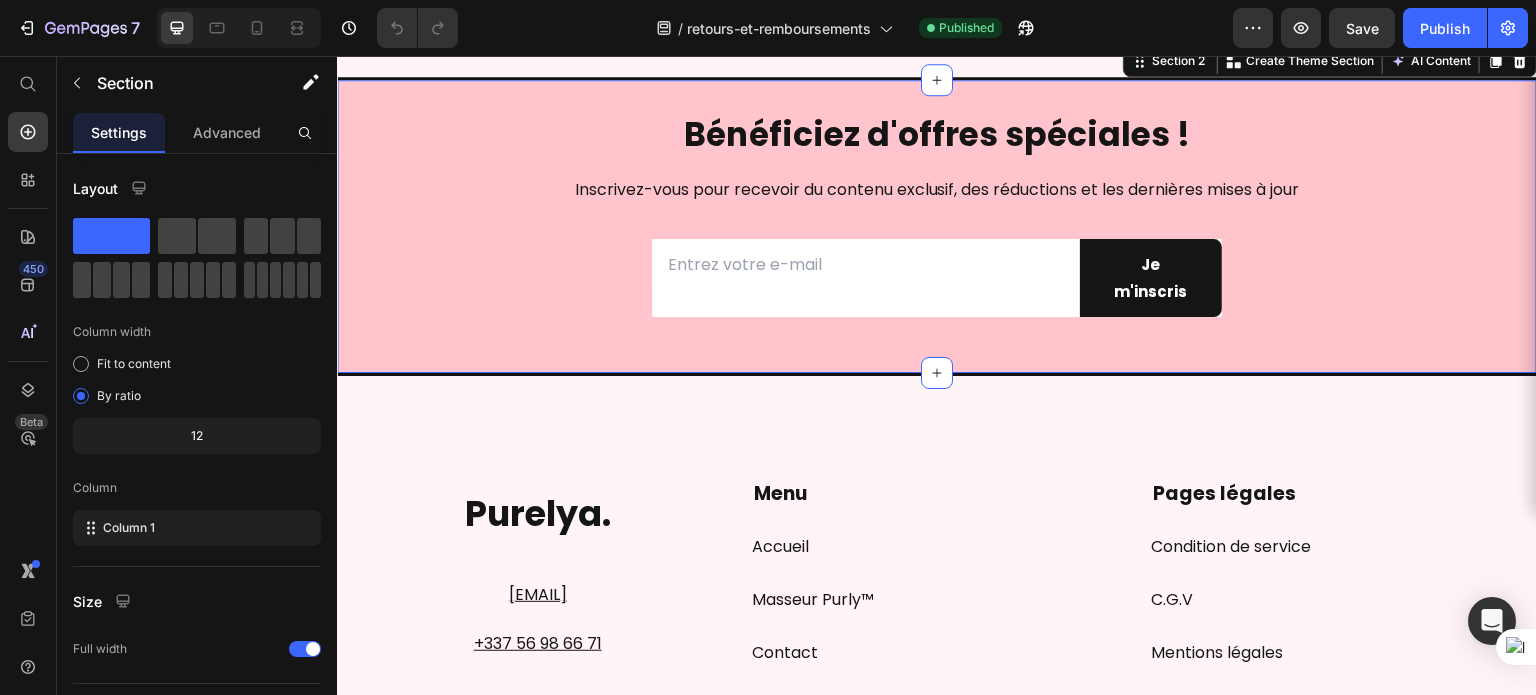 scroll, scrollTop: 1038, scrollLeft: 0, axis: vertical 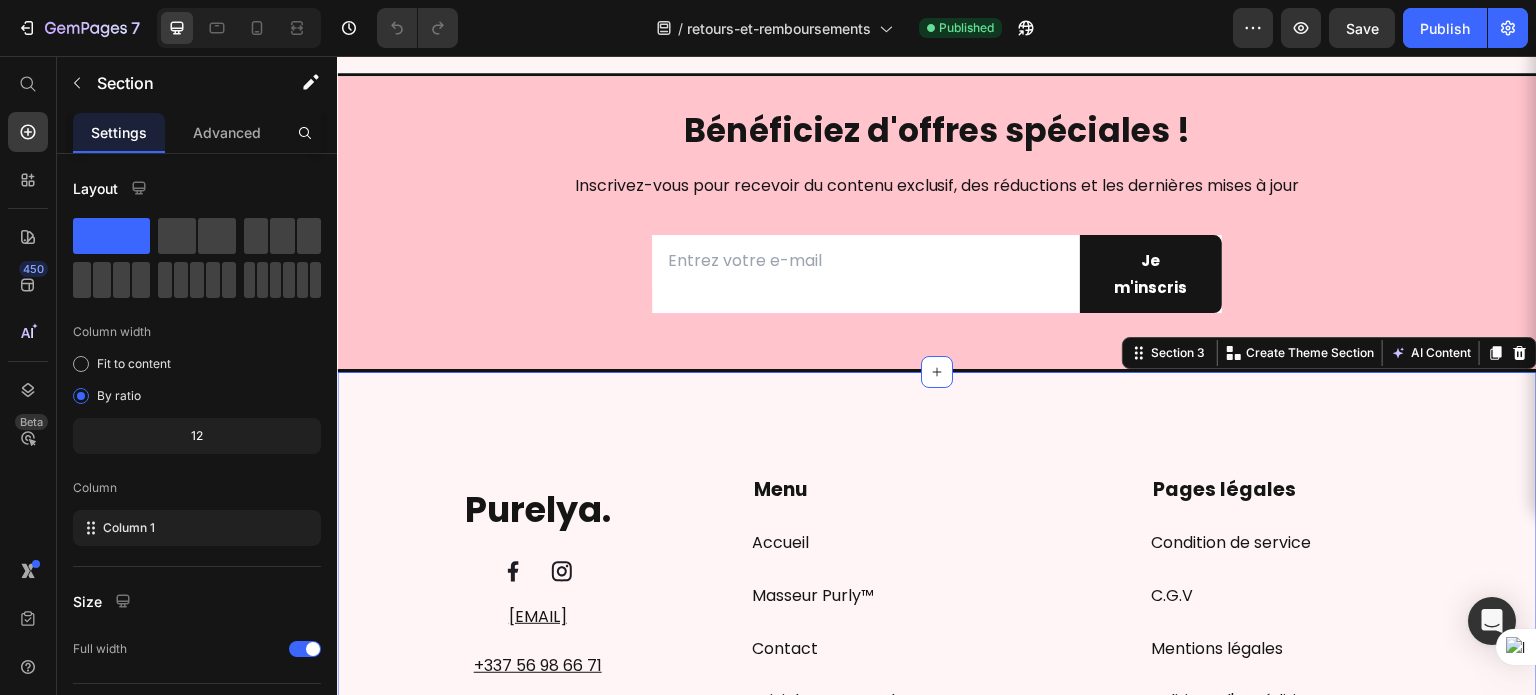 click on "Menu Text block Accueil Button Masseur Purly™ Button Contact Button Suivi de commande Button Qui sommes-nous ? Button Pages légales Text block Condition de service Button C.G.V Button Mentions légales Button Politique d'expédition Button Retours & Remboursements Button Politique de confidentialité Button Purelya. Text block Image Image Row contact@purelya.fr Text block +337 56 98 66 71 Text block Row Purelya. Text Block Image Image Row Row
Menu
Pages légales Accordion contact@purelya.fr Text block +337 56 98 68 71 Text block Row                Title Line © Purelya 2025 Text block Image Image Image Image Image Row Row Section 3   You can create reusable sections Create Theme Section AI Content Write with GemAI What would you like to describe here? Tone and Voice Persuasive Product Show more Generate" at bounding box center (937, 674) 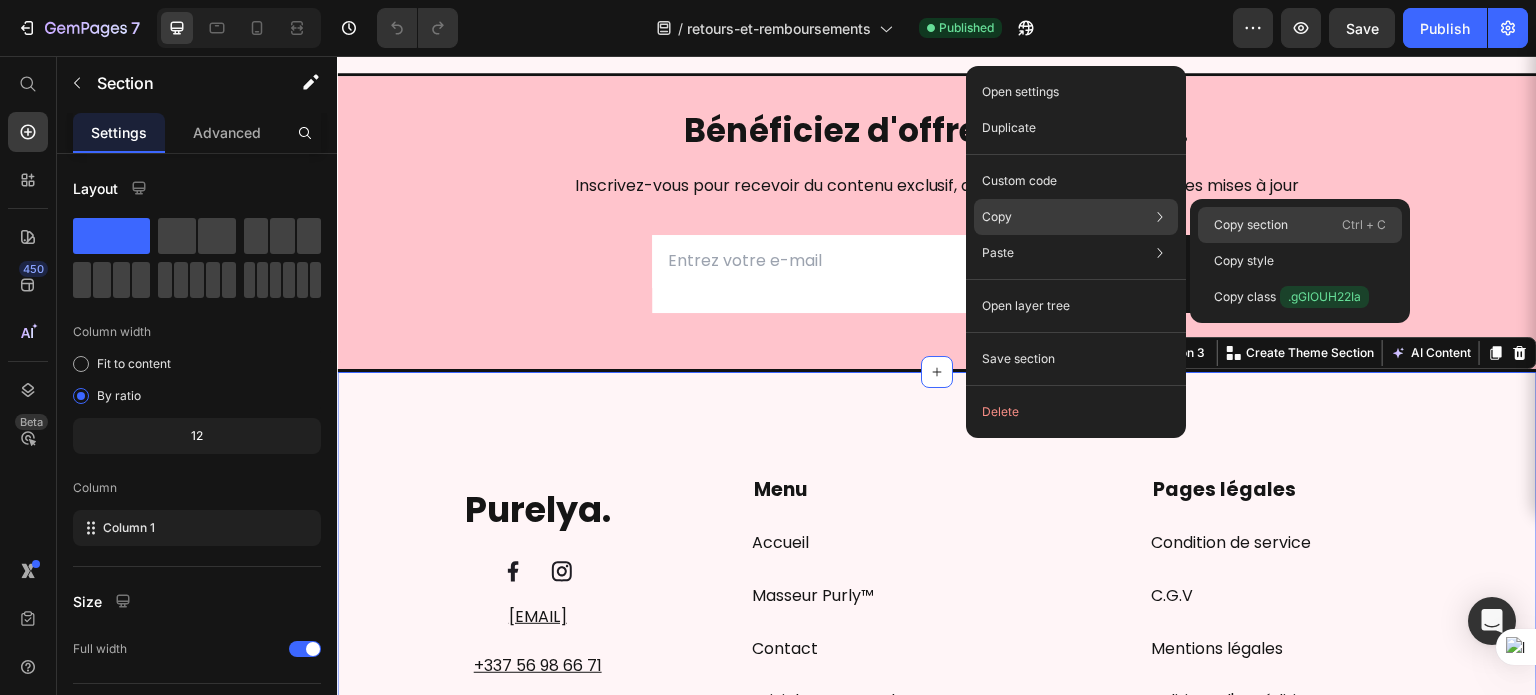 click on "Copy section" at bounding box center (1251, 225) 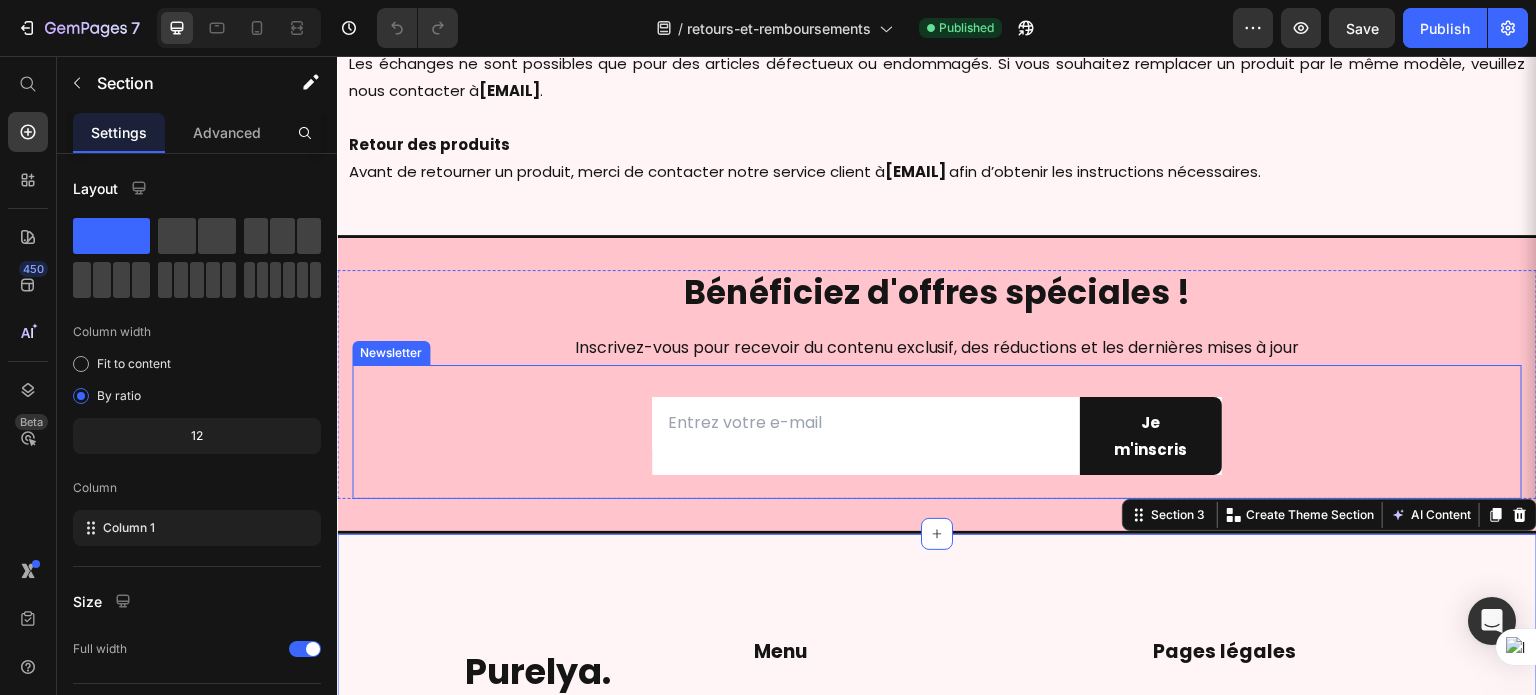 scroll, scrollTop: 870, scrollLeft: 0, axis: vertical 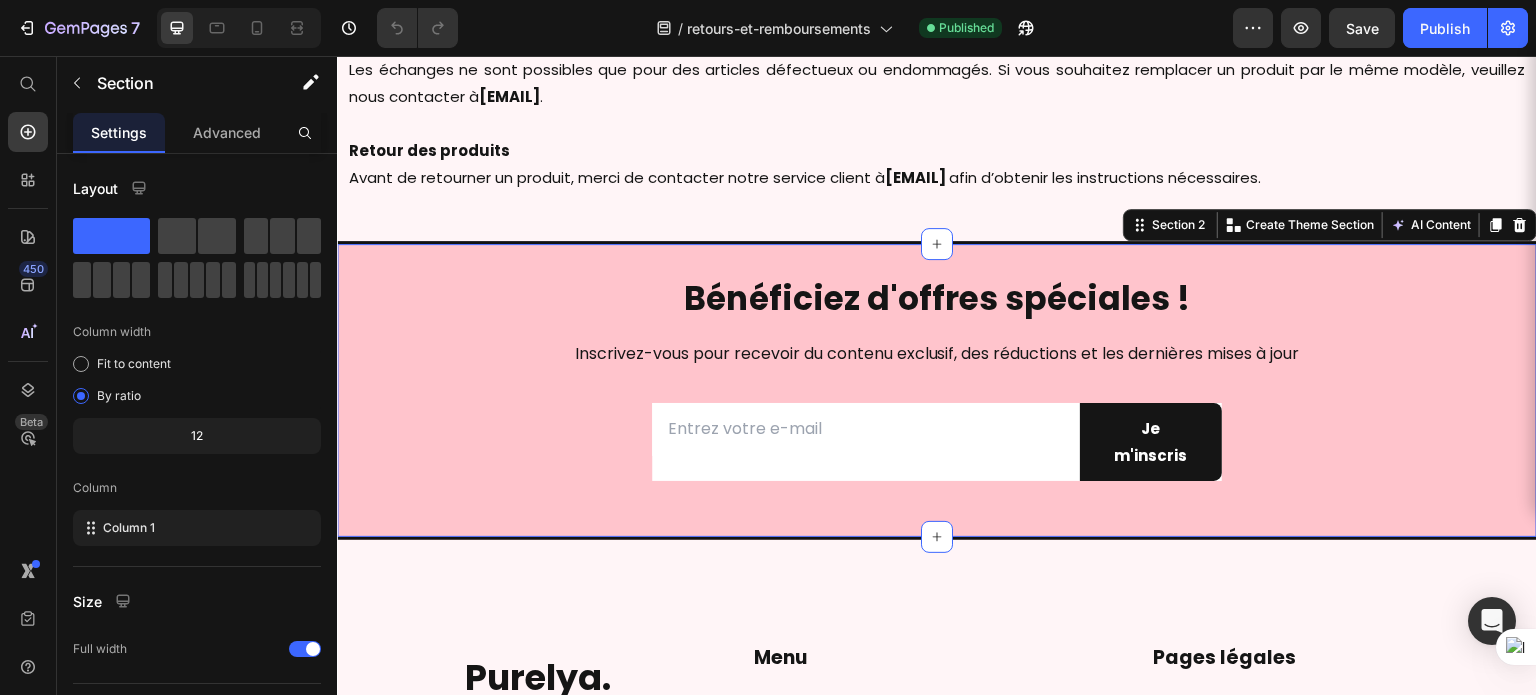 click on "Bénéficiez d'offres spéciales ! Heading Inscrivez-vous pour recevoir du contenu exclusif, des réductions et les dernières mises à jour Text block Email Field Je m'inscris Submit Button Row Newsletter Row Section 2   You can create reusable sections Create Theme Section AI Content Write with GemAI What would you like to describe here? Tone and Voice Persuasive Product Show more Generate" at bounding box center [937, 392] 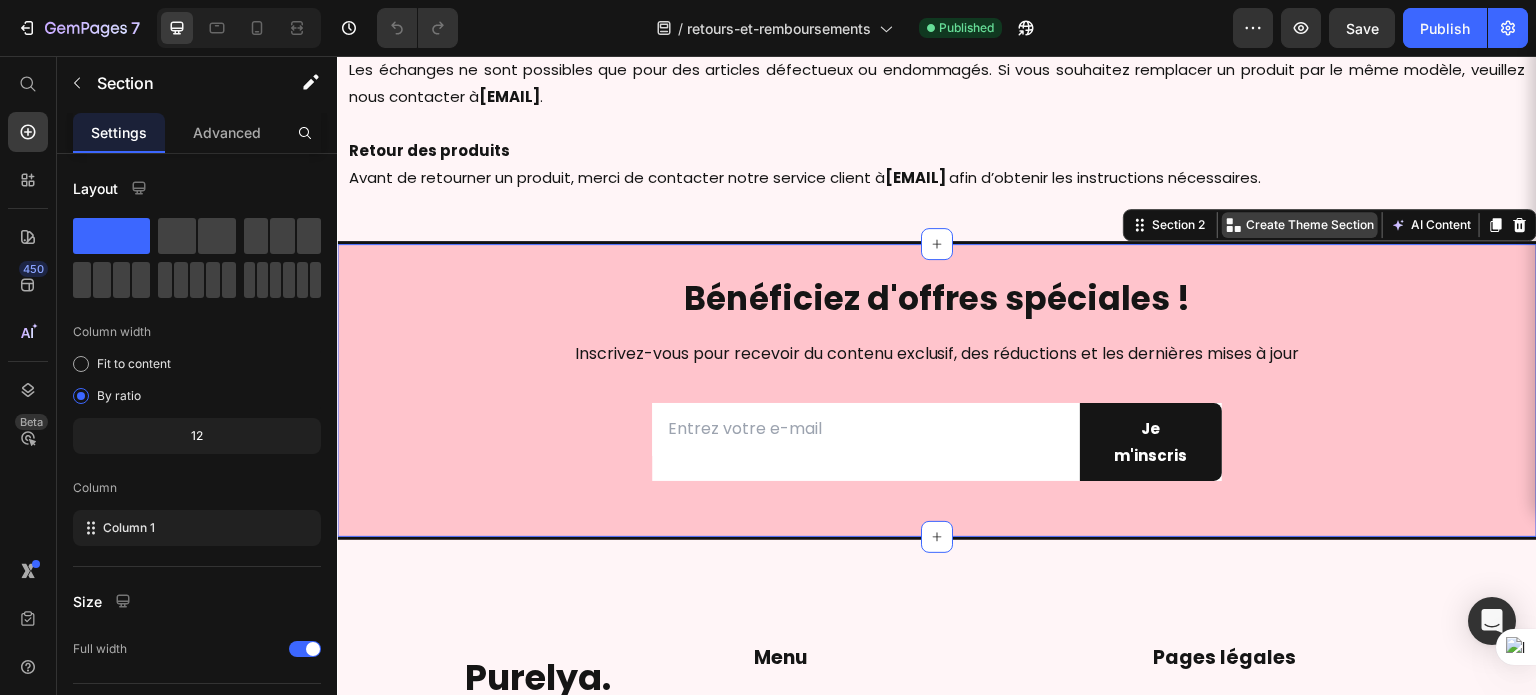click on "Create Theme Section" at bounding box center (1310, 225) 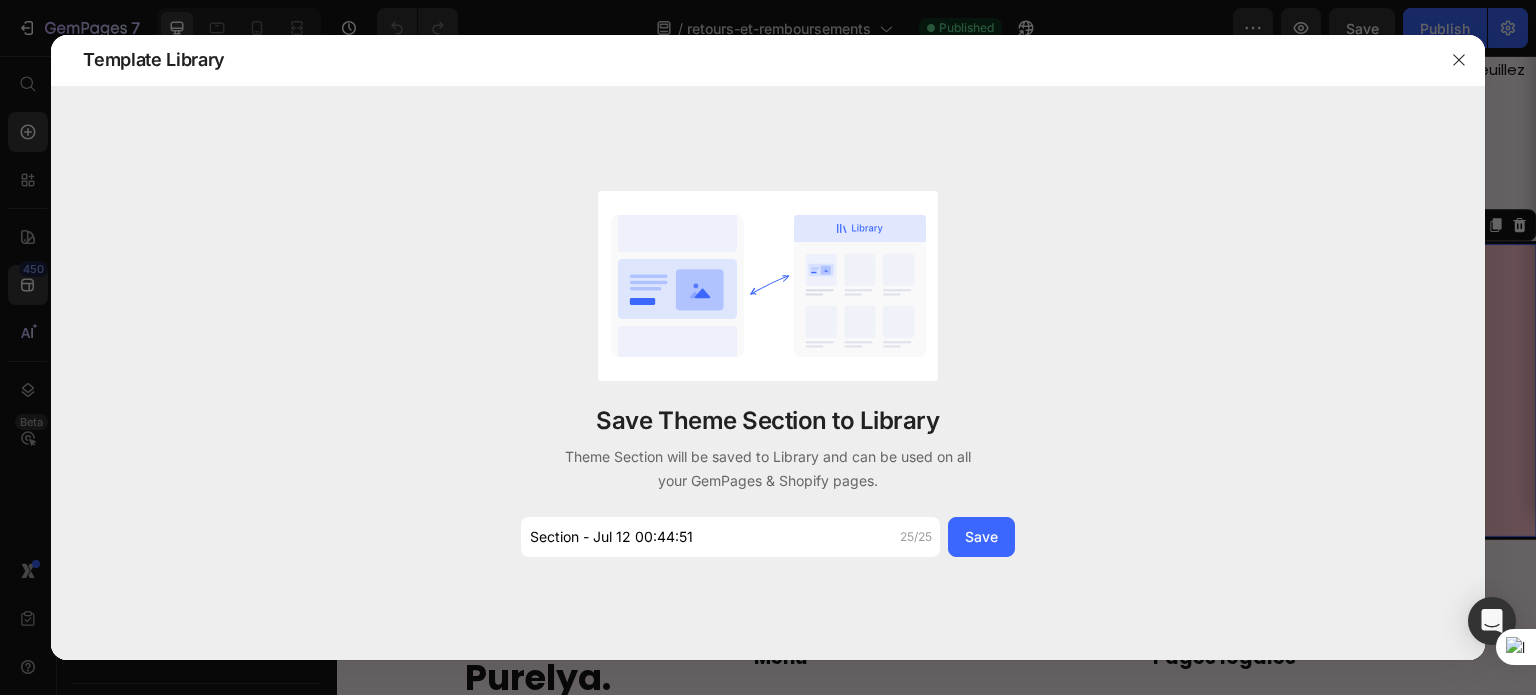 click 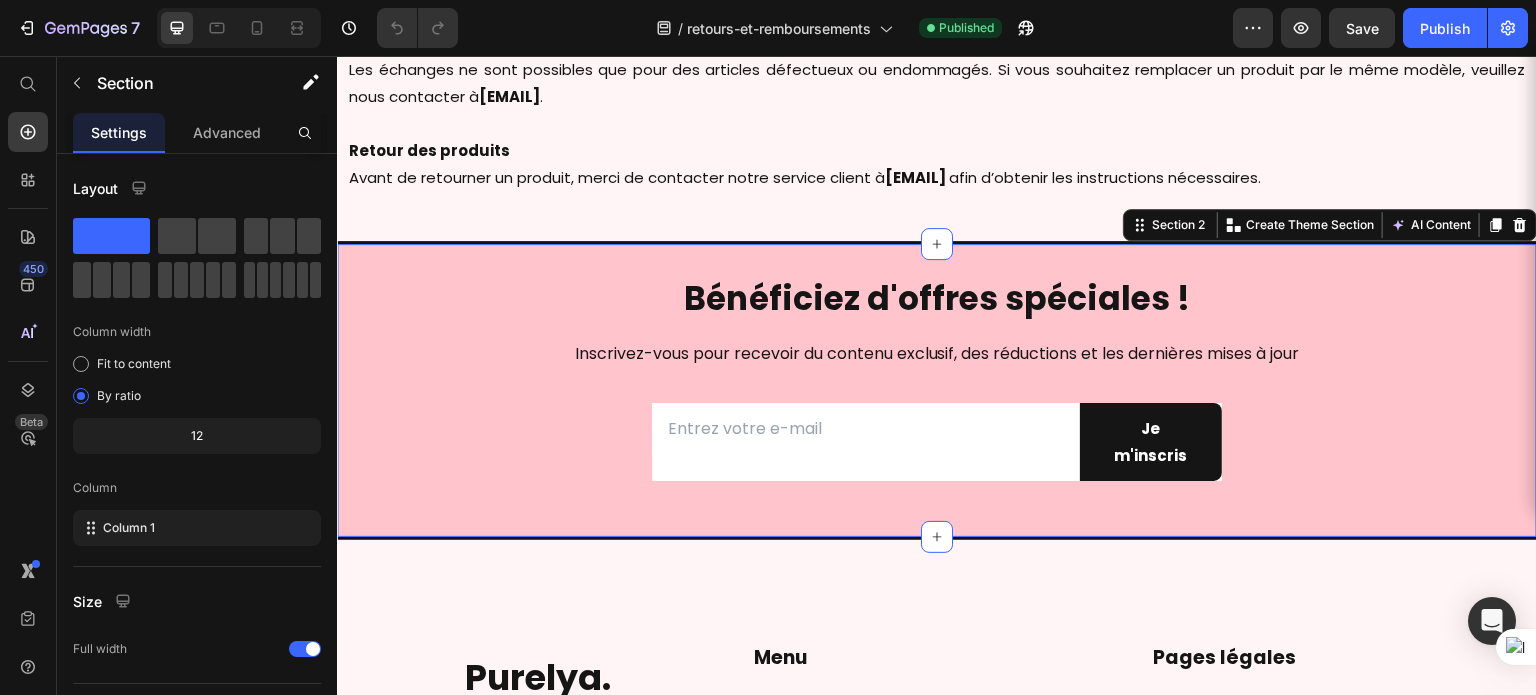 click on "Échanges (le cas échéant)" at bounding box center (937, 42) 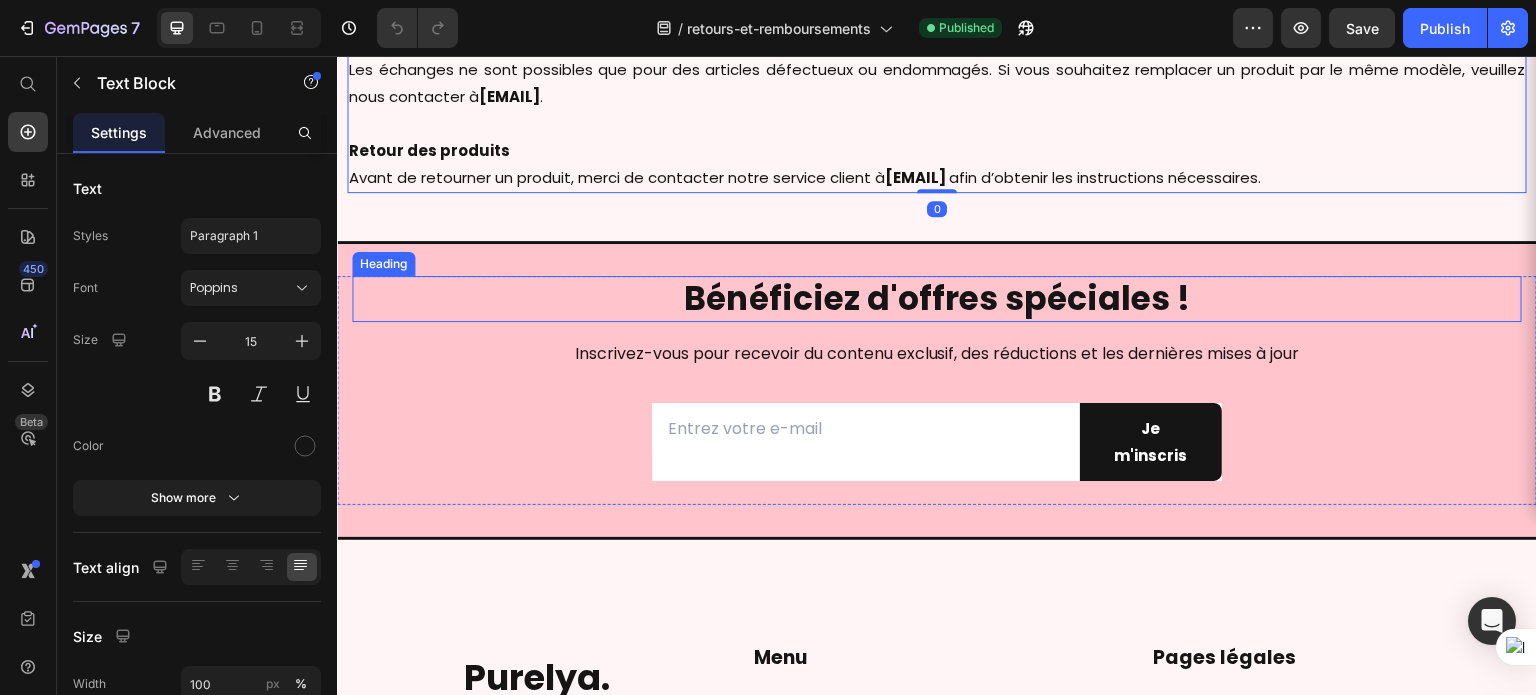 click on "Bénéficiez d'offres spéciales !" at bounding box center (937, 299) 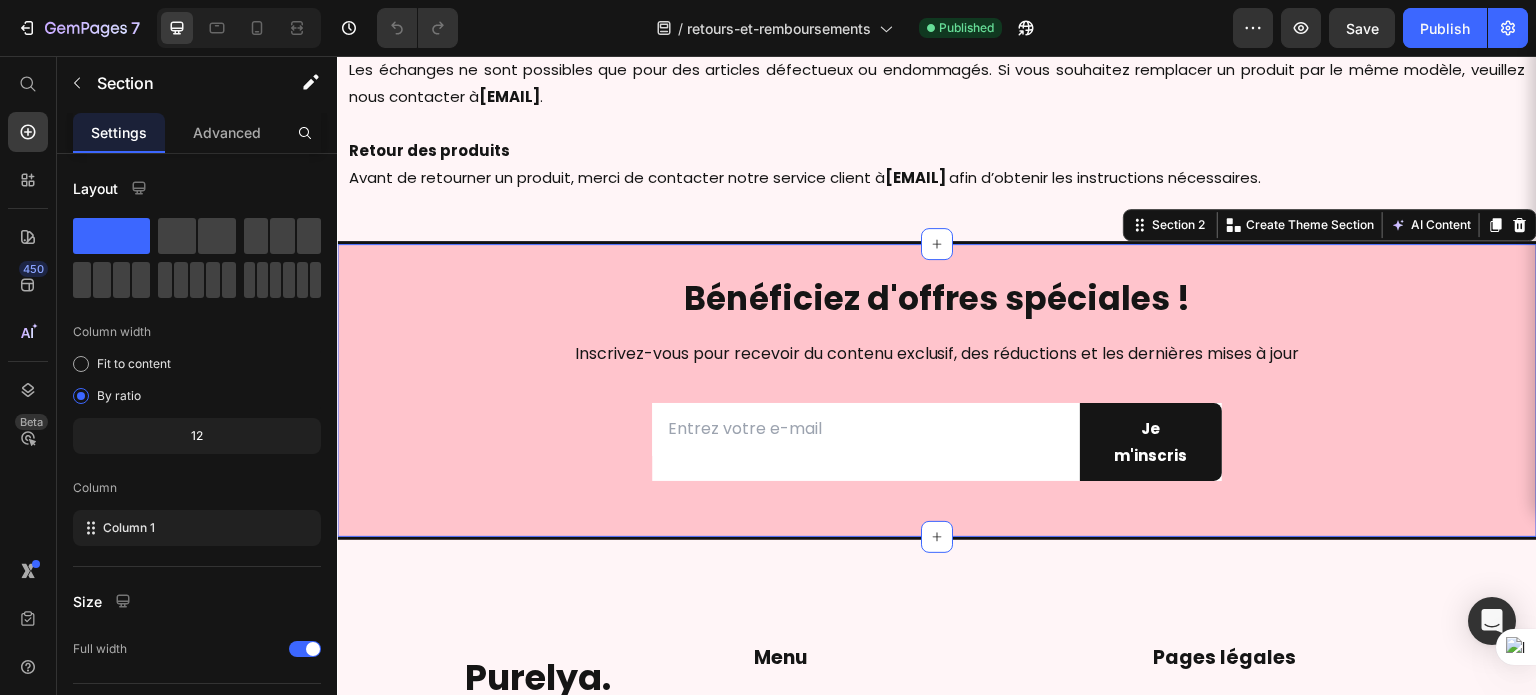 click on "Bénéficiez d'offres spéciales ! Heading Inscrivez-vous pour recevoir du contenu exclusif, des réductions et les dernières mises à jour Text block Email Field Je m'inscris Submit Button Row Newsletter Row Section 2   You can create reusable sections Create Theme Section AI Content Write with GemAI What would you like to describe here? Tone and Voice Persuasive Product Purly Show more Generate" at bounding box center (937, 392) 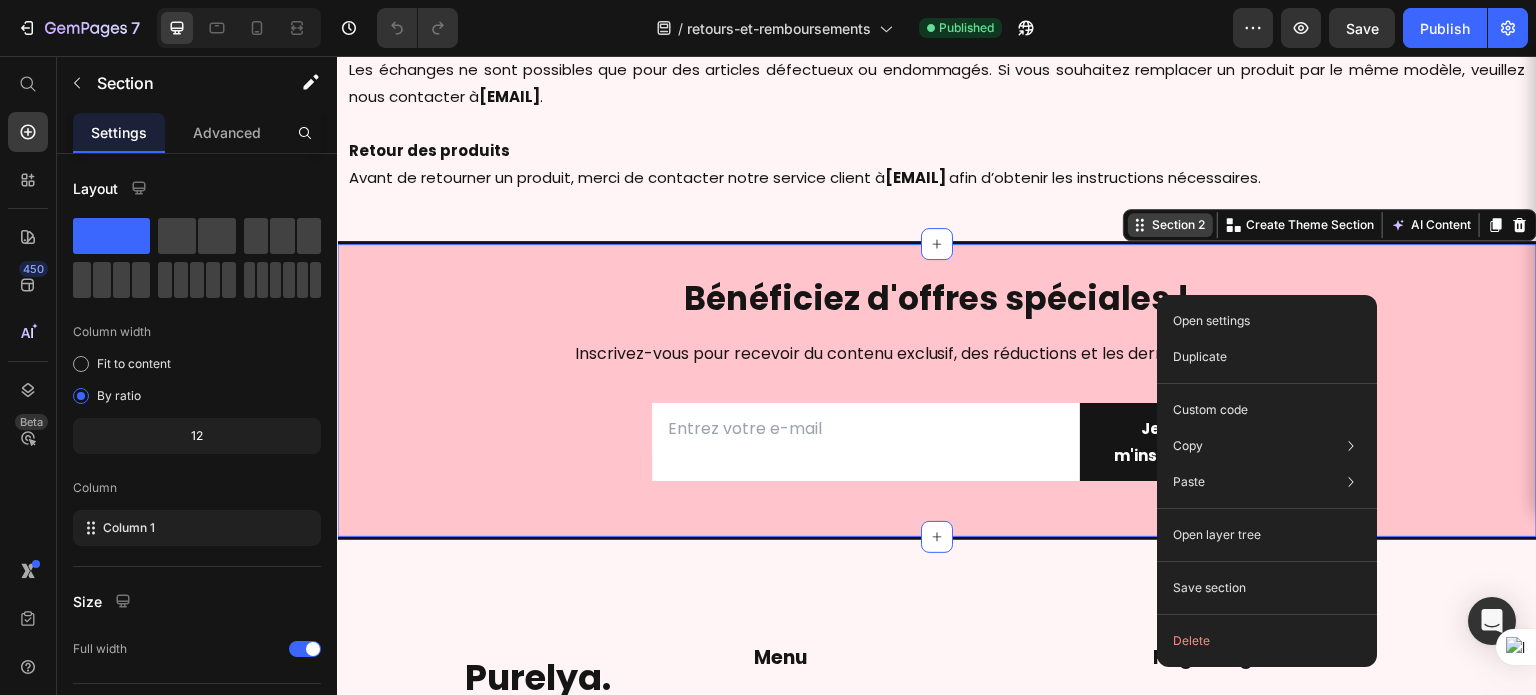 click on "Section 2" at bounding box center (1178, 225) 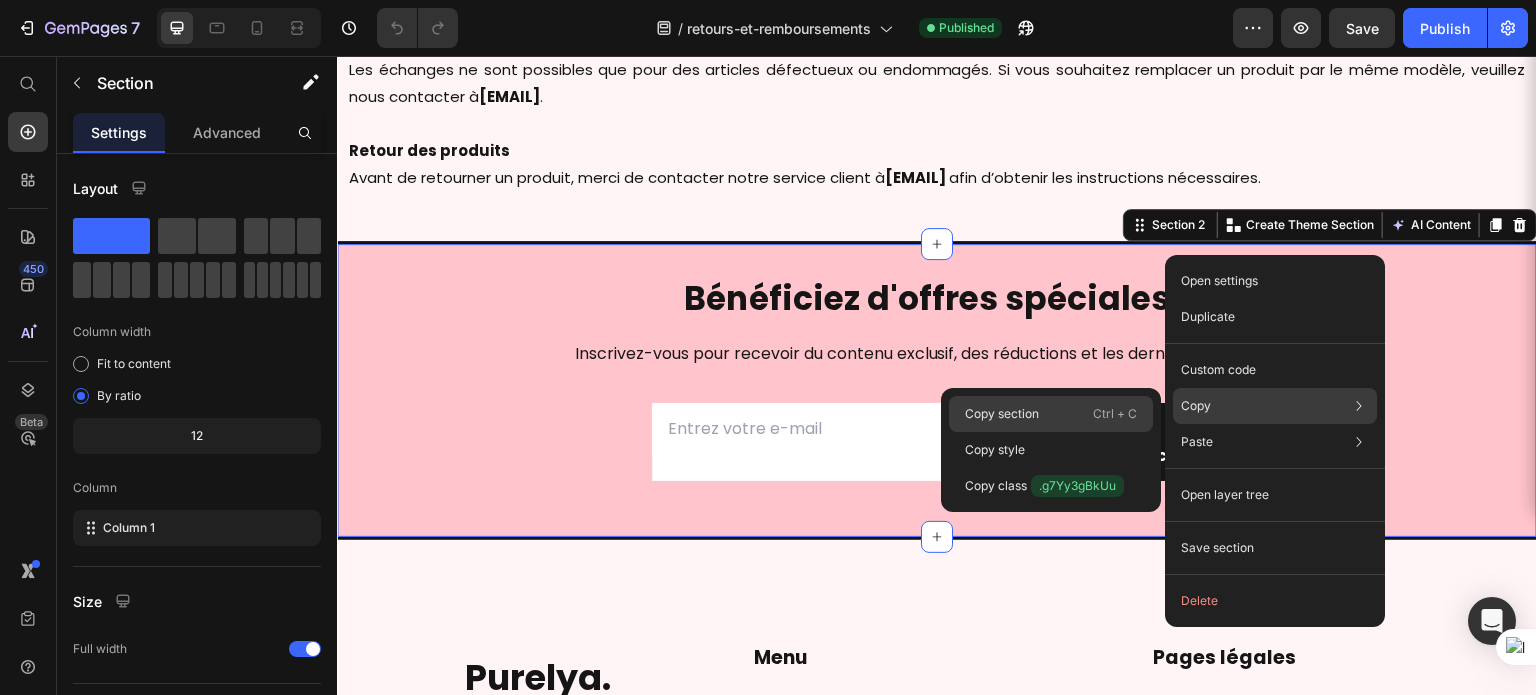 click on "Copy section  Ctrl + C" 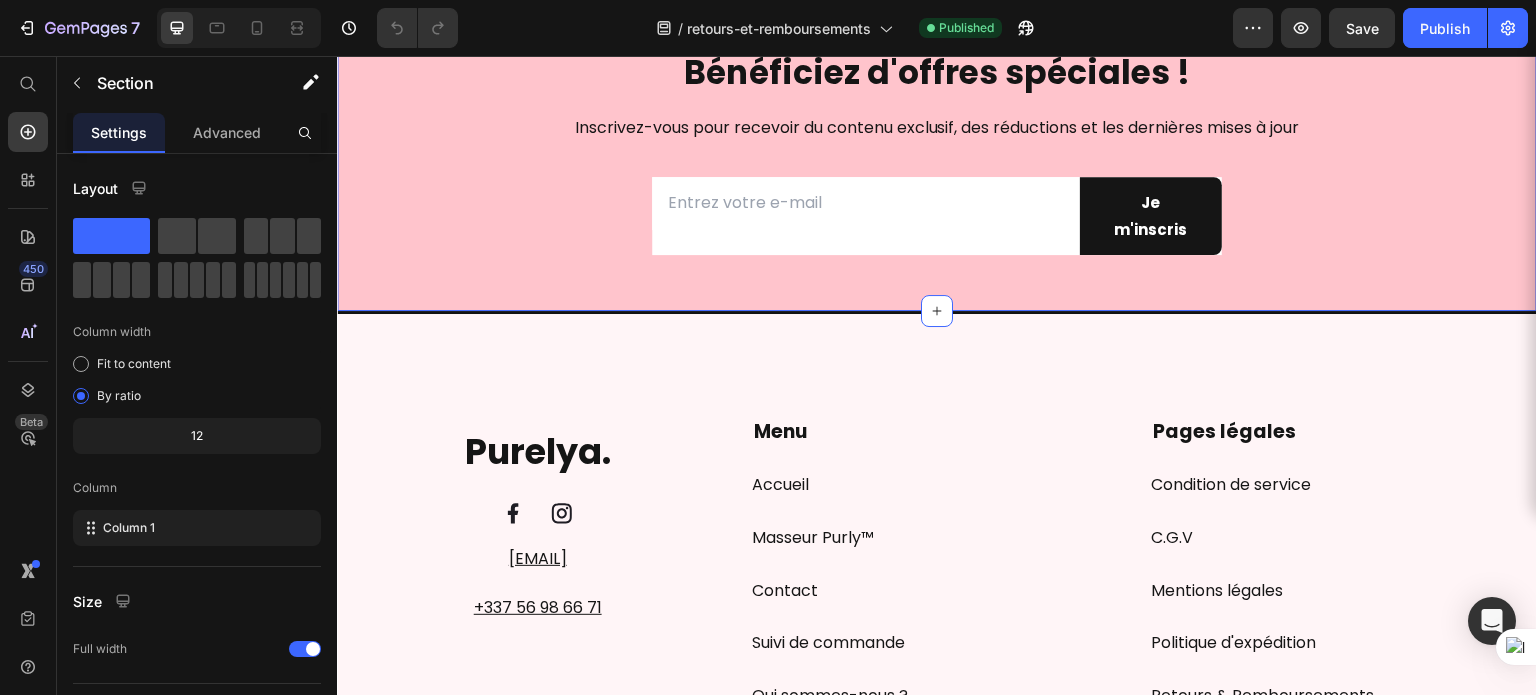scroll, scrollTop: 1100, scrollLeft: 0, axis: vertical 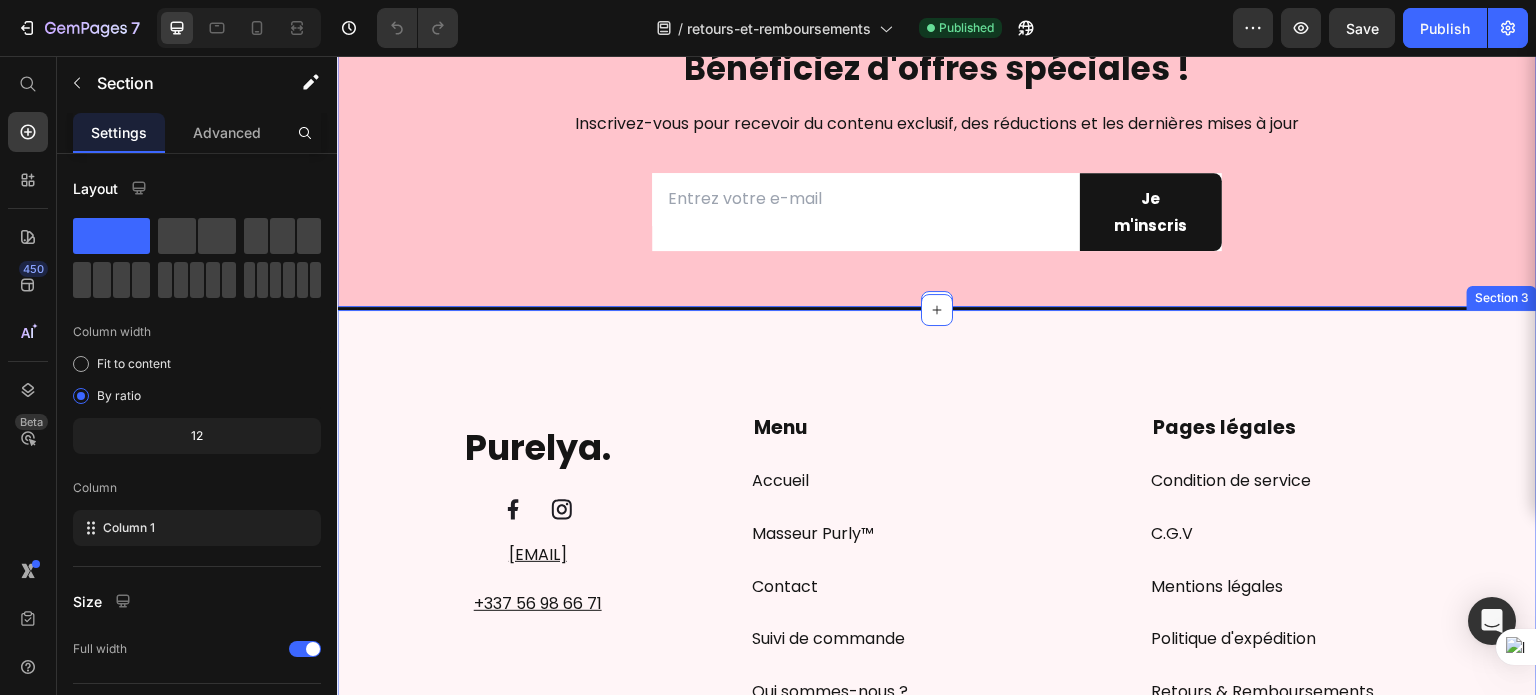click on "Menu Text block Accueil Button Masseur Purly™ Button Contact Button Suivi de commande Button Qui sommes-nous ? Button Pages légales Text block Condition de service Button C.G.V Button Mentions légales Button Politique d'expédition Button Retours & Remboursements Button Politique de confidentialité Button Purelya. Text block Image Image Row contact@purelya.fr Text block +337 56 98 66 71 Text block Row Purelya. Text Block Image Image Row Row
Menu
Pages légales Accordion contact@purelya.fr Text block +337 56 98 68 71 Text block Row                Title Line © Purelya 2025 Text block Image Image Image Image Image Row Row Section 3" at bounding box center [937, 612] 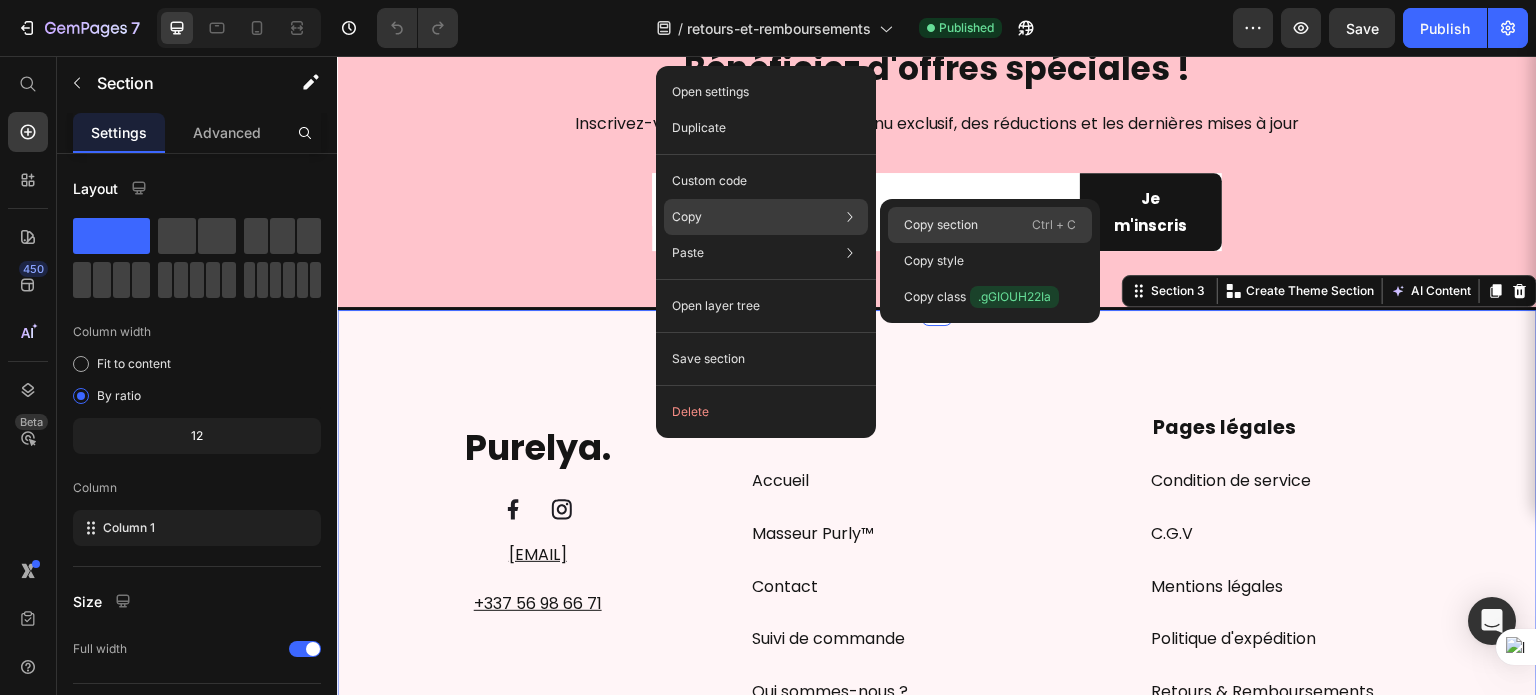 click on "Copy section" at bounding box center [941, 225] 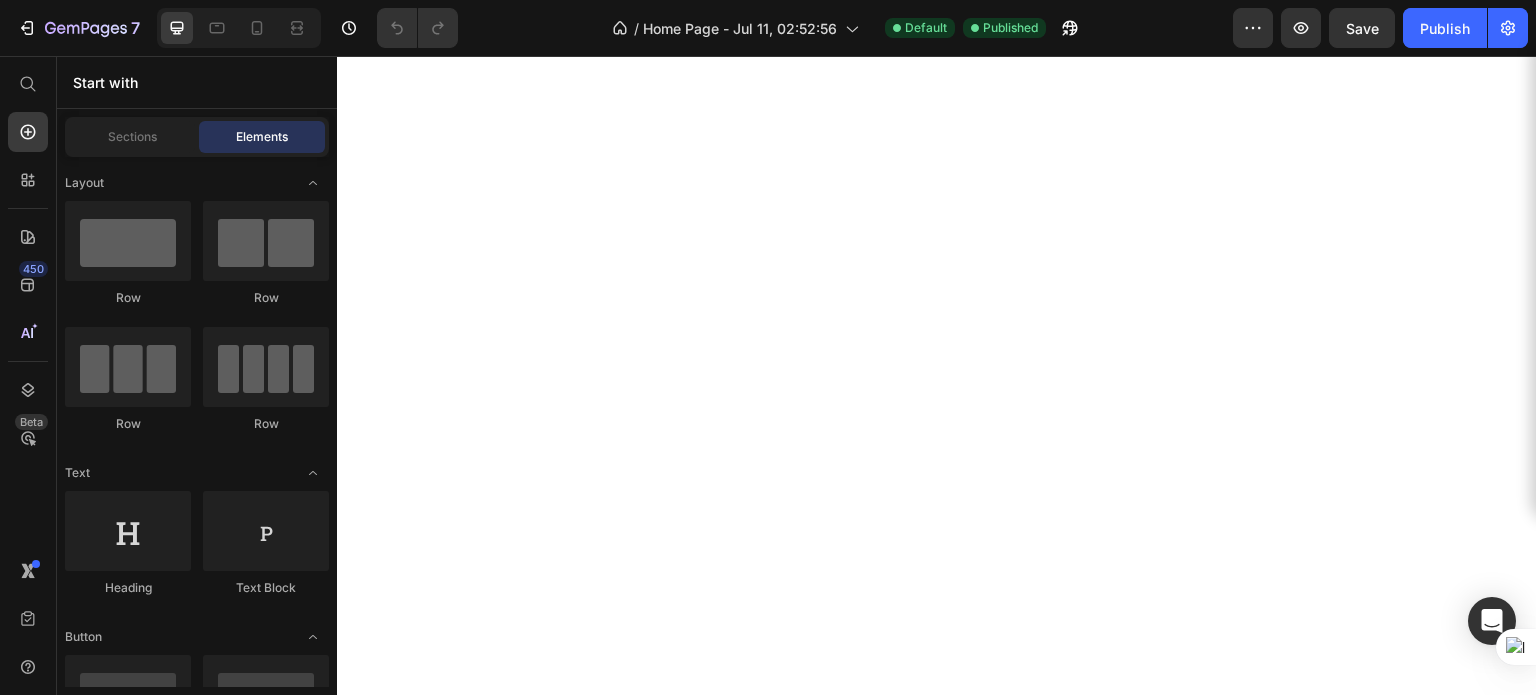 scroll, scrollTop: 0, scrollLeft: 0, axis: both 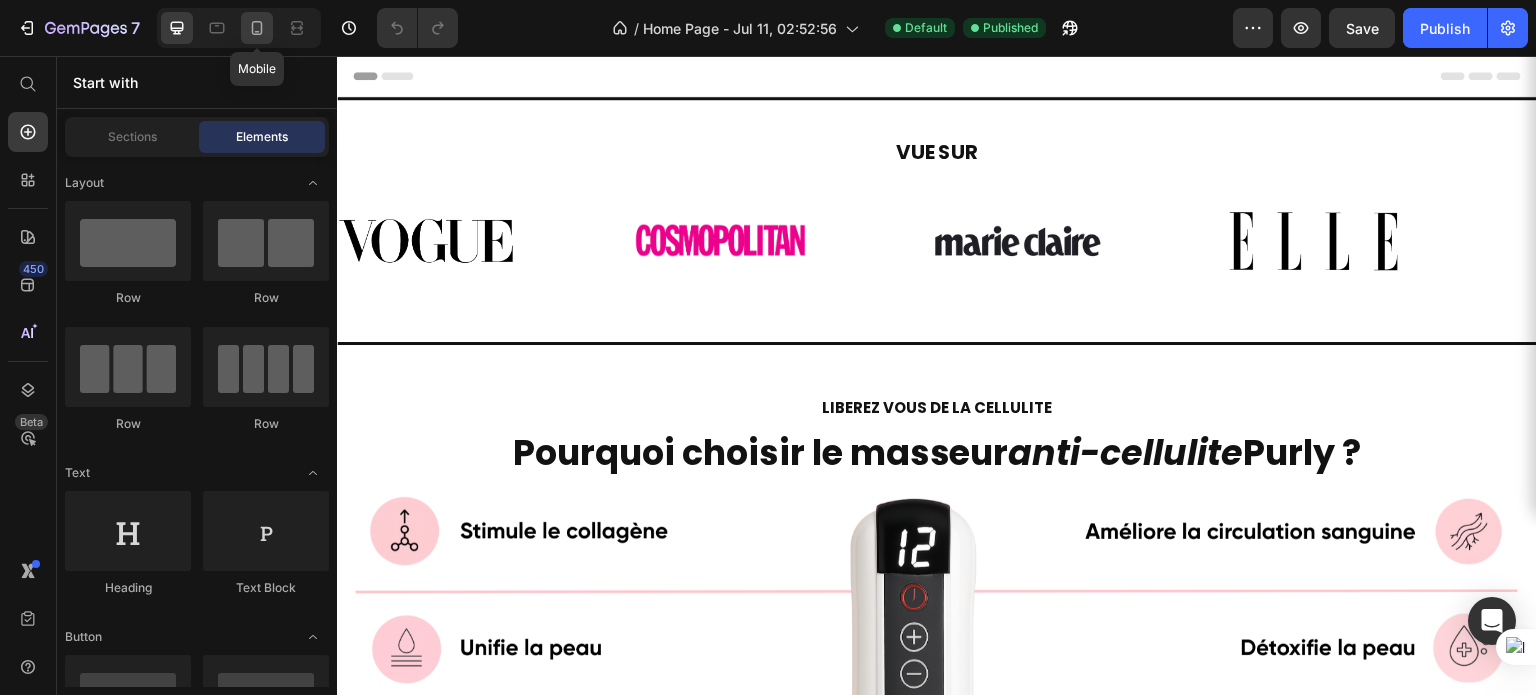 click 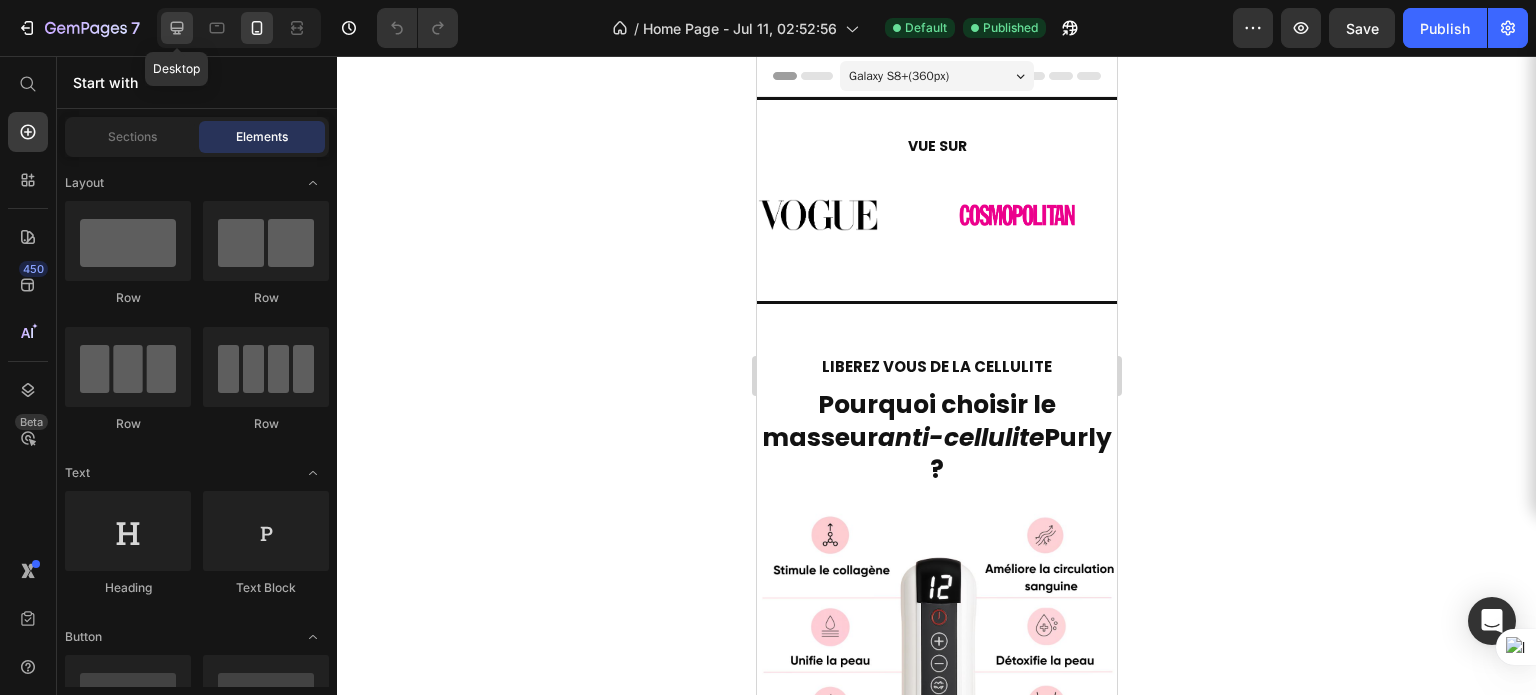 click 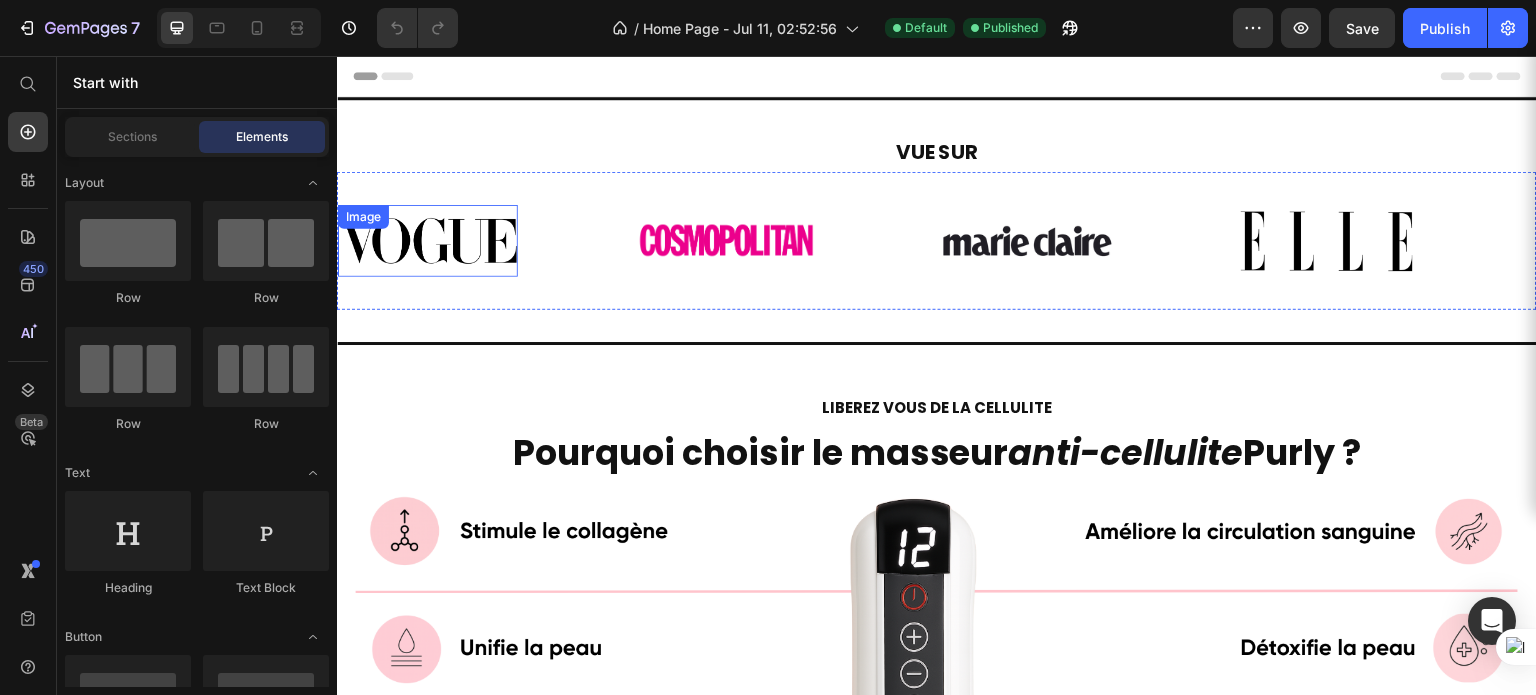 click on "Image" at bounding box center (788, 241) 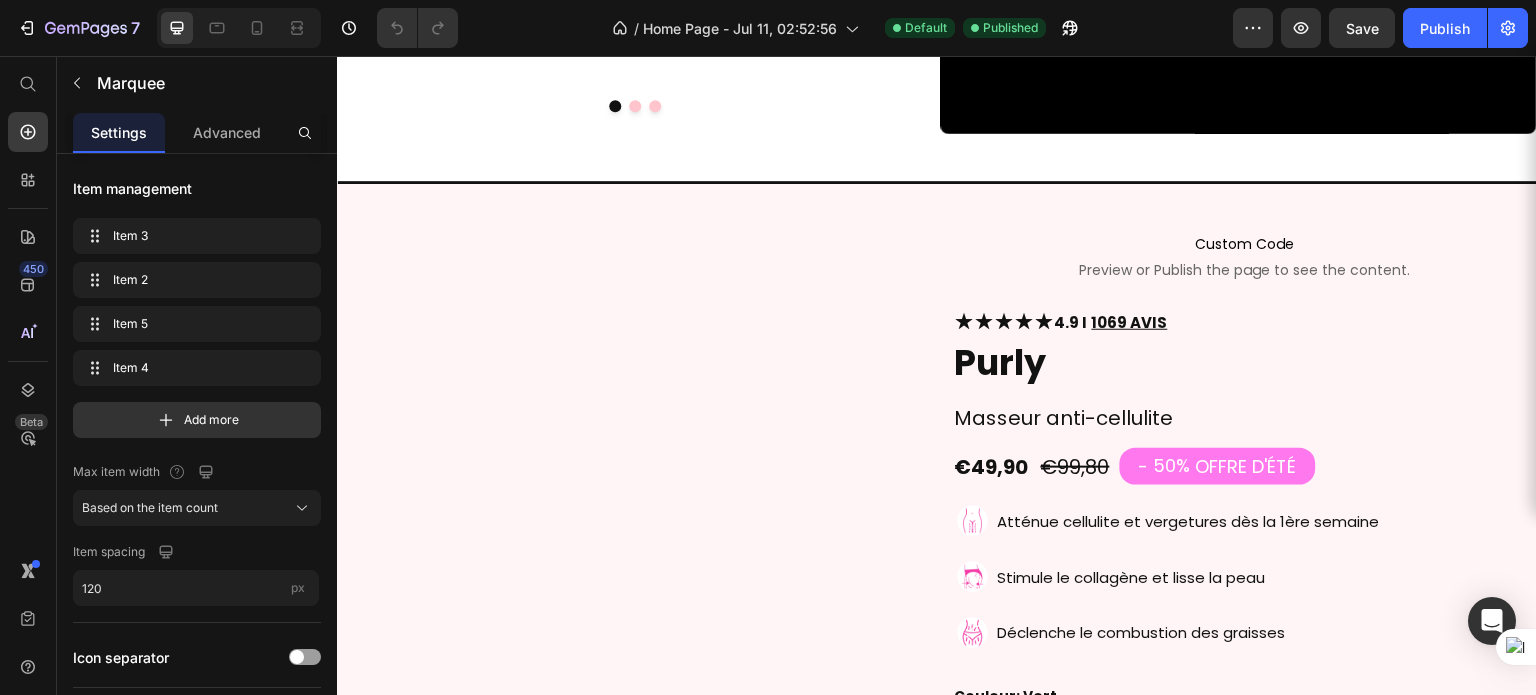 scroll, scrollTop: 3632, scrollLeft: 0, axis: vertical 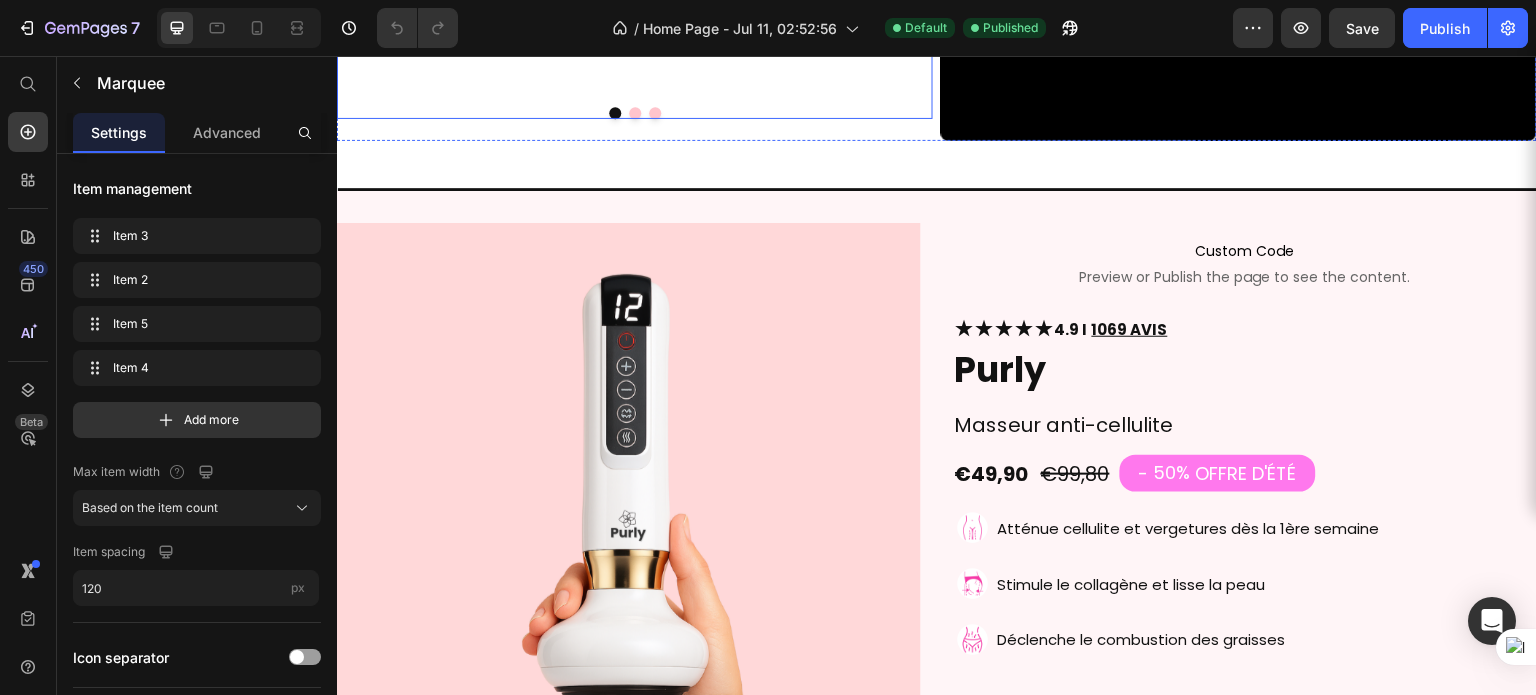 click 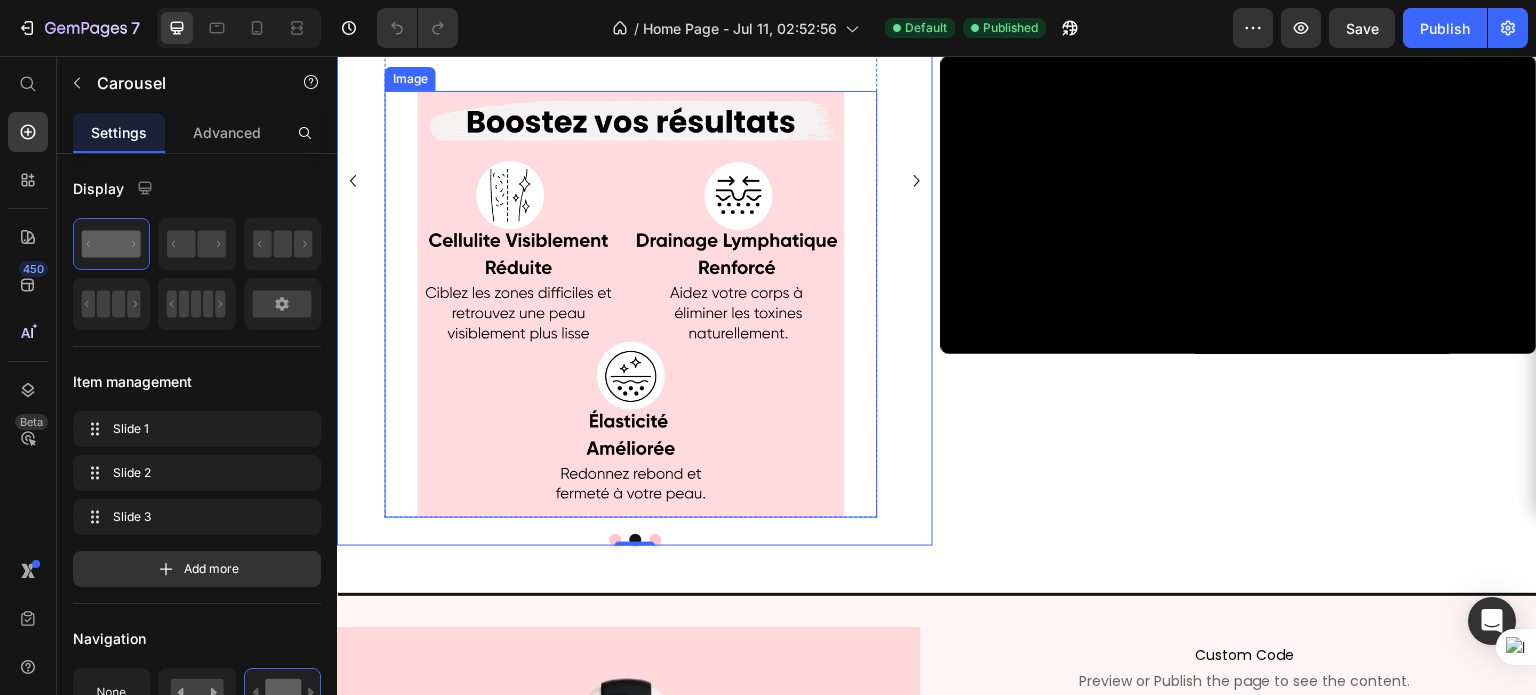 click at bounding box center [631, 304] 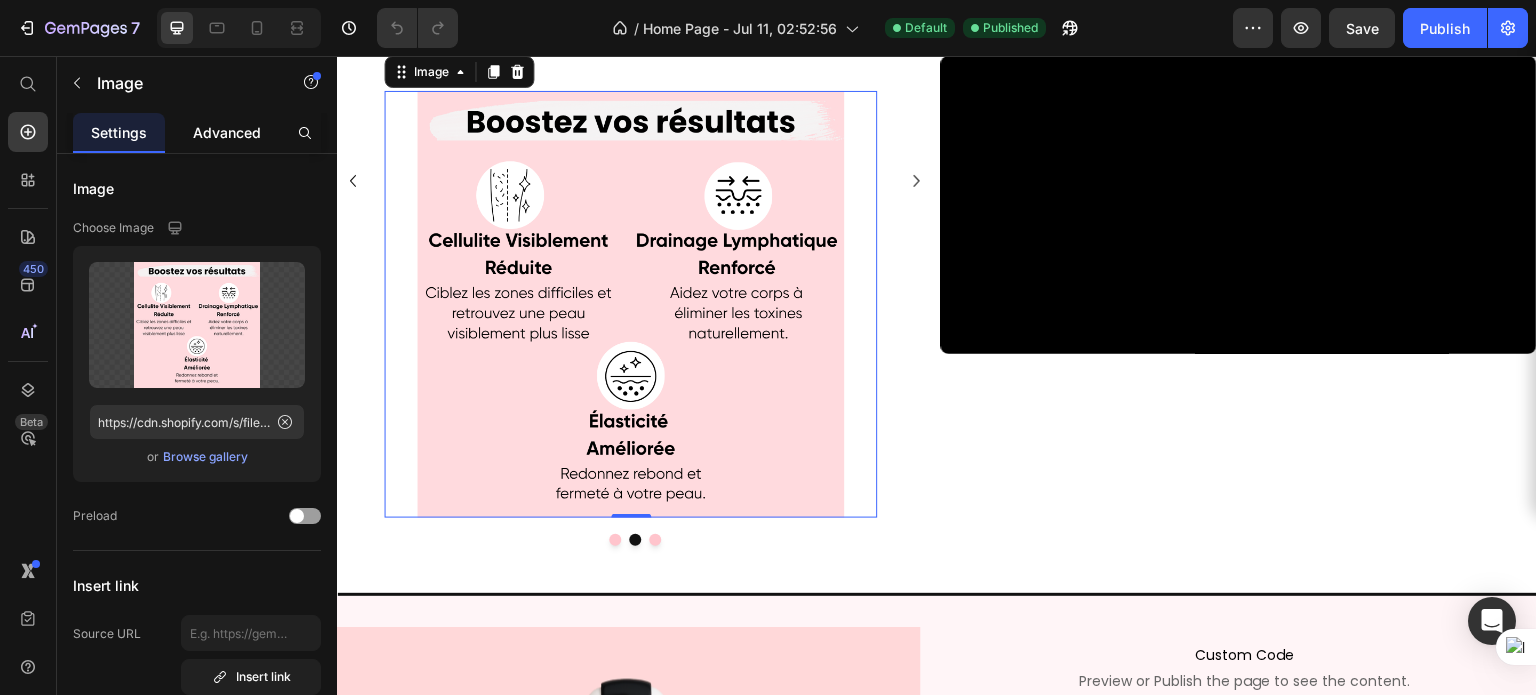 click on "Advanced" at bounding box center (227, 132) 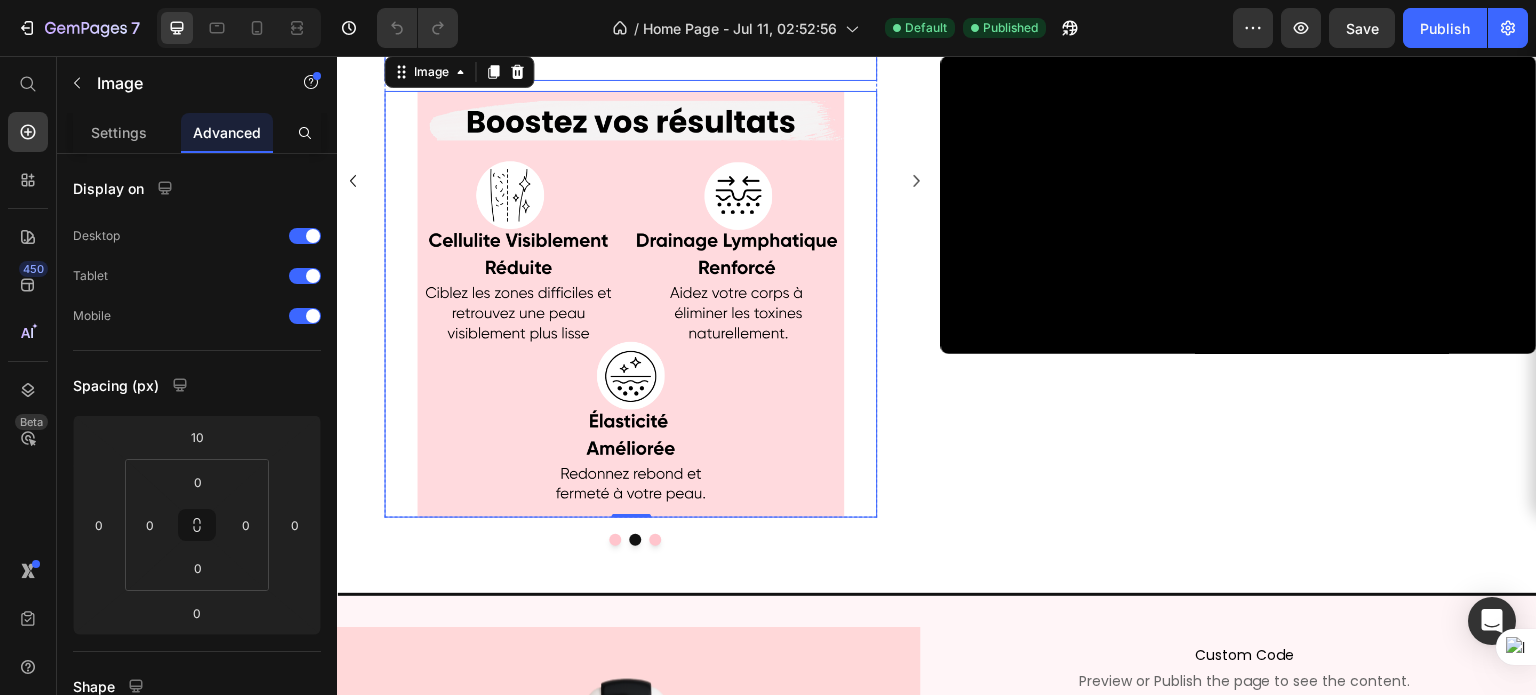 scroll, scrollTop: 3492, scrollLeft: 0, axis: vertical 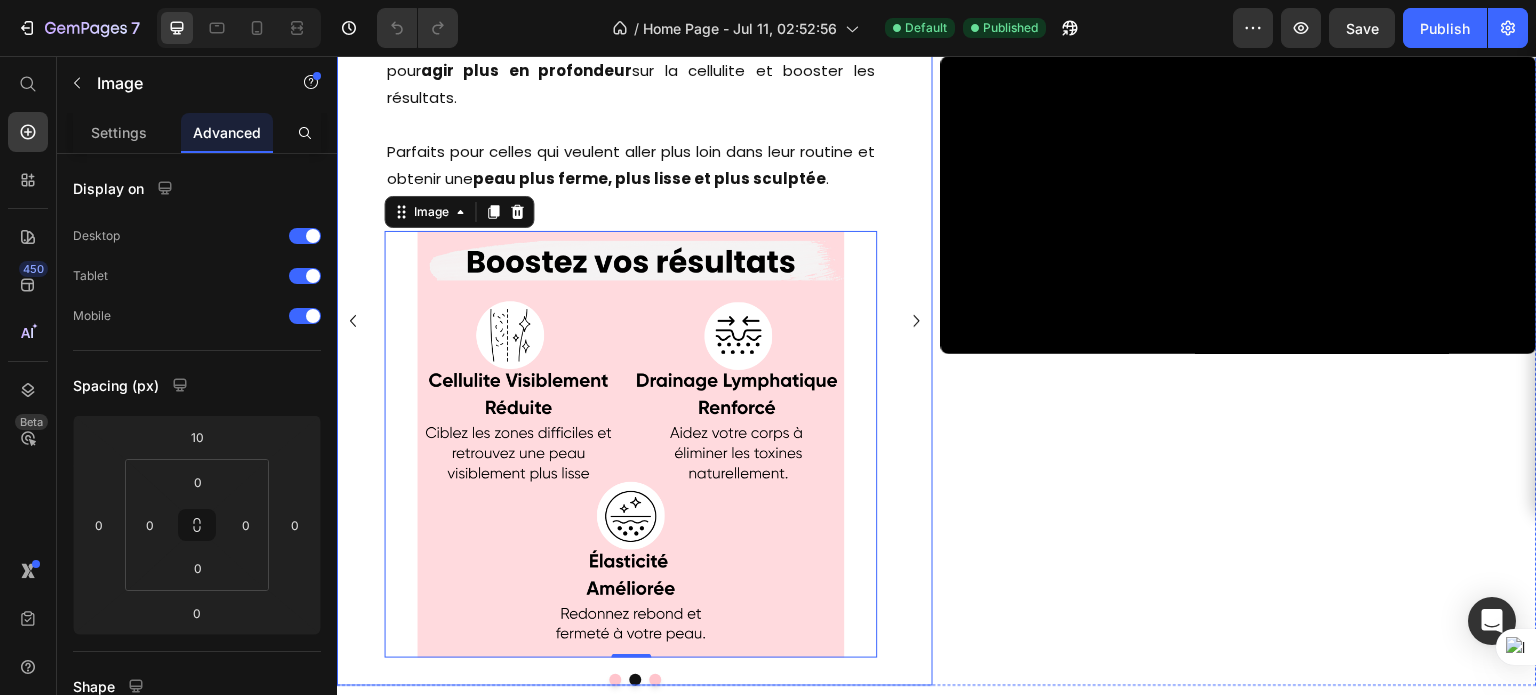 click 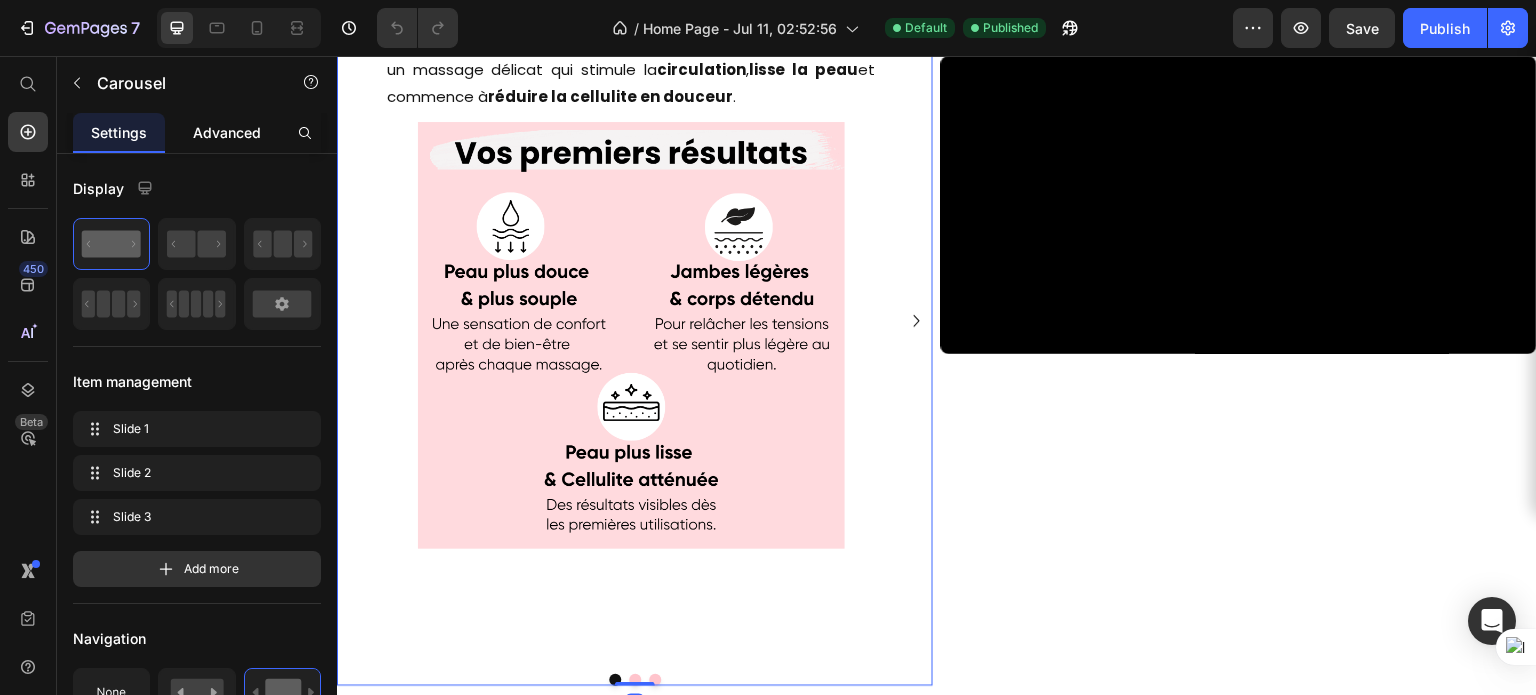 click on "Advanced" 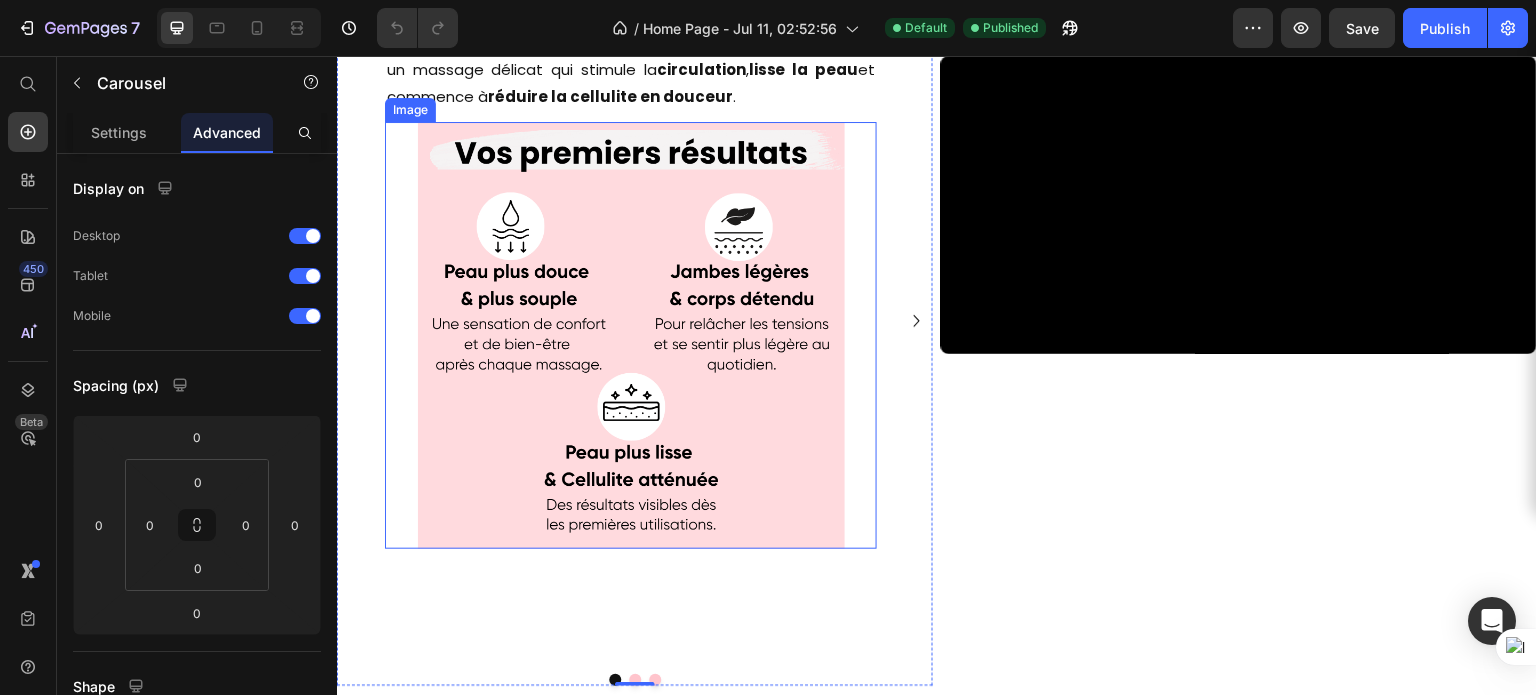 click at bounding box center (631, 335) 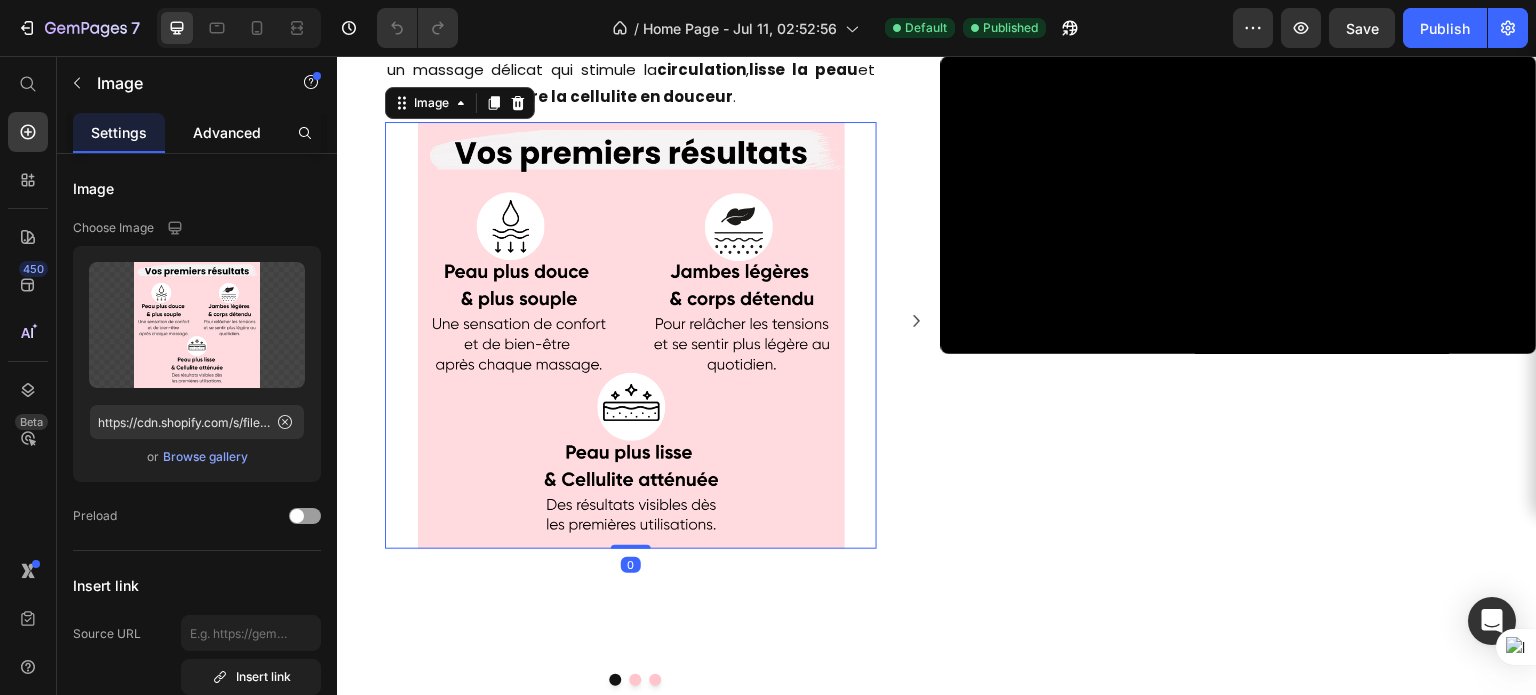 click on "Advanced" at bounding box center [227, 132] 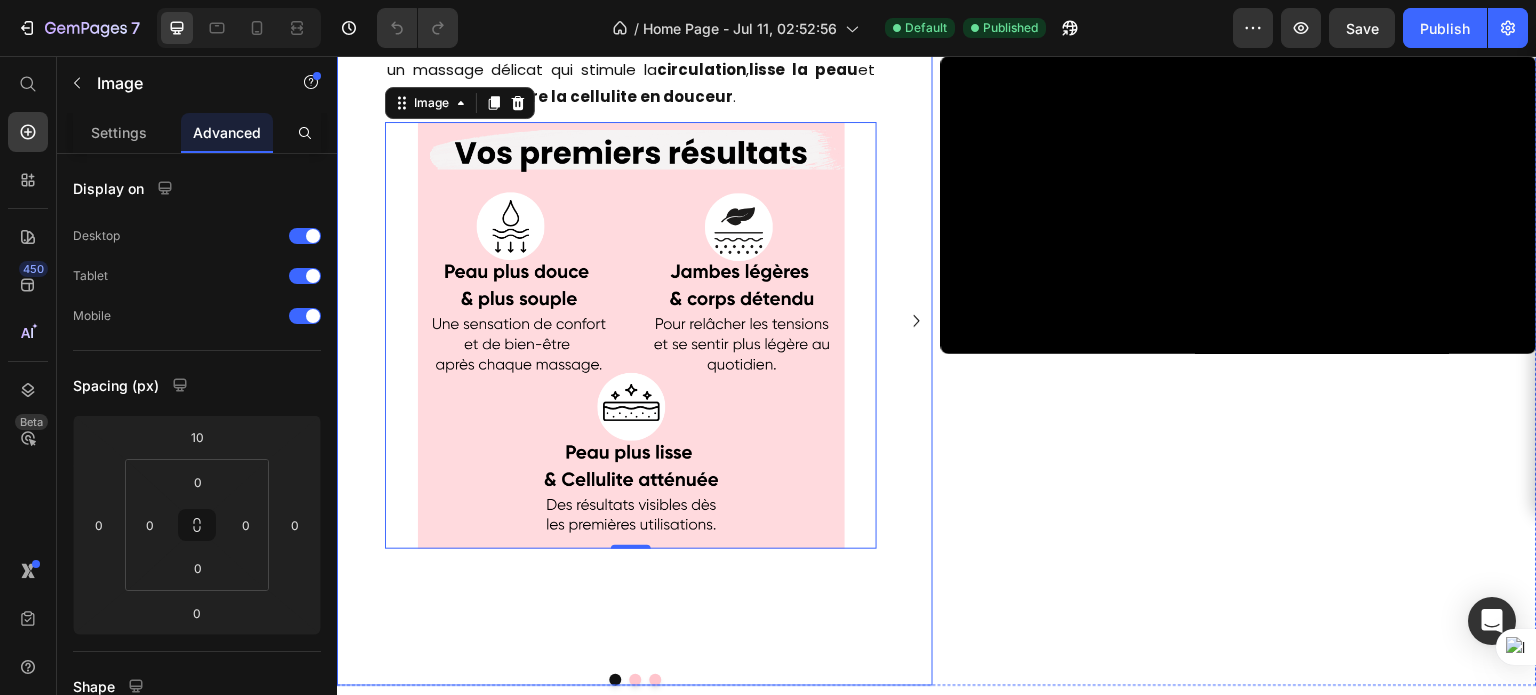 click 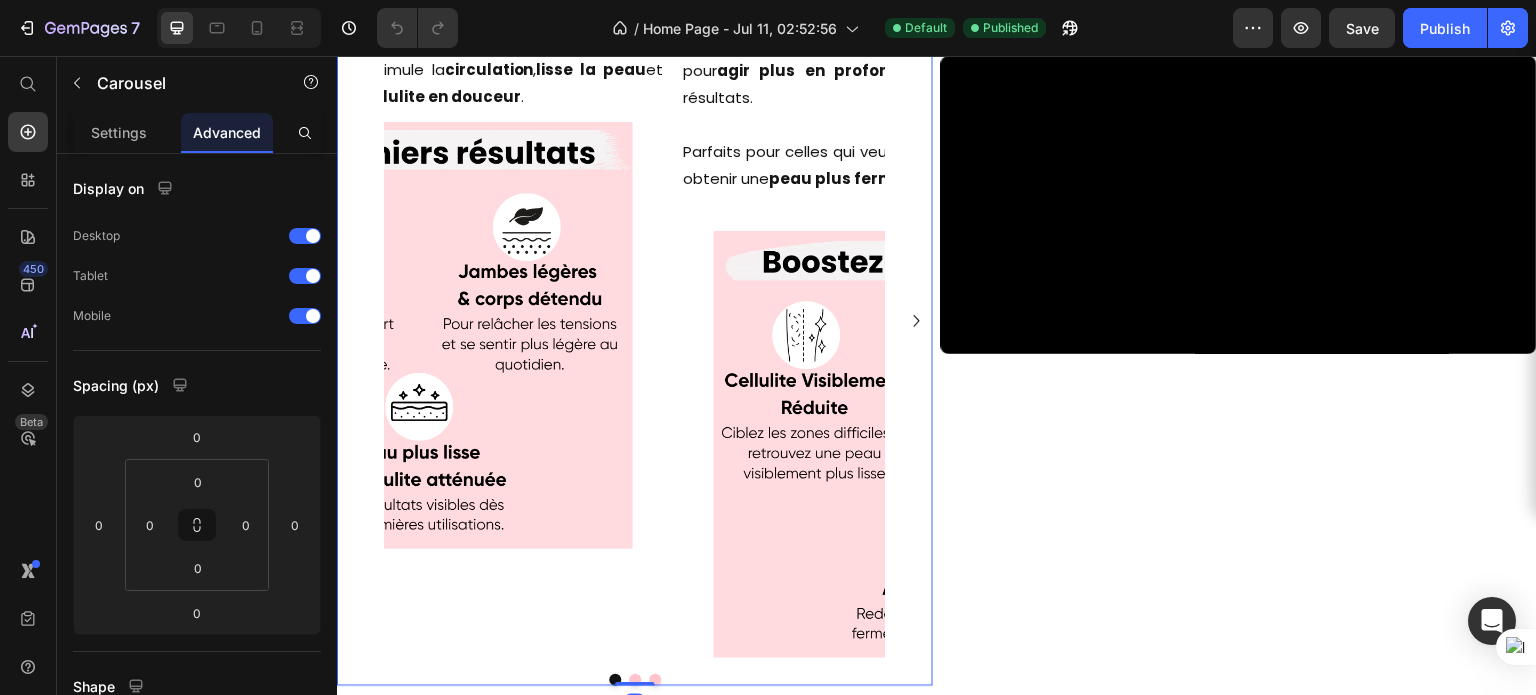 click 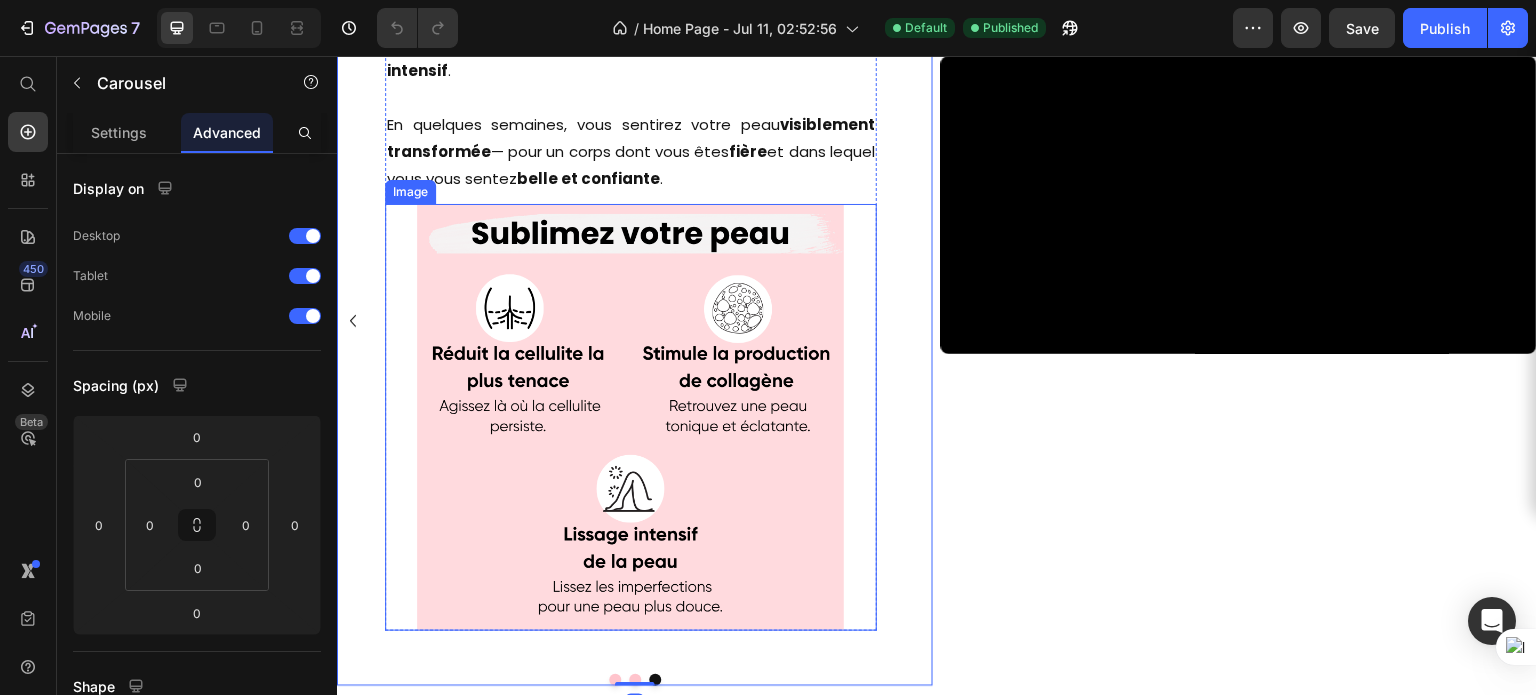 click at bounding box center (631, 417) 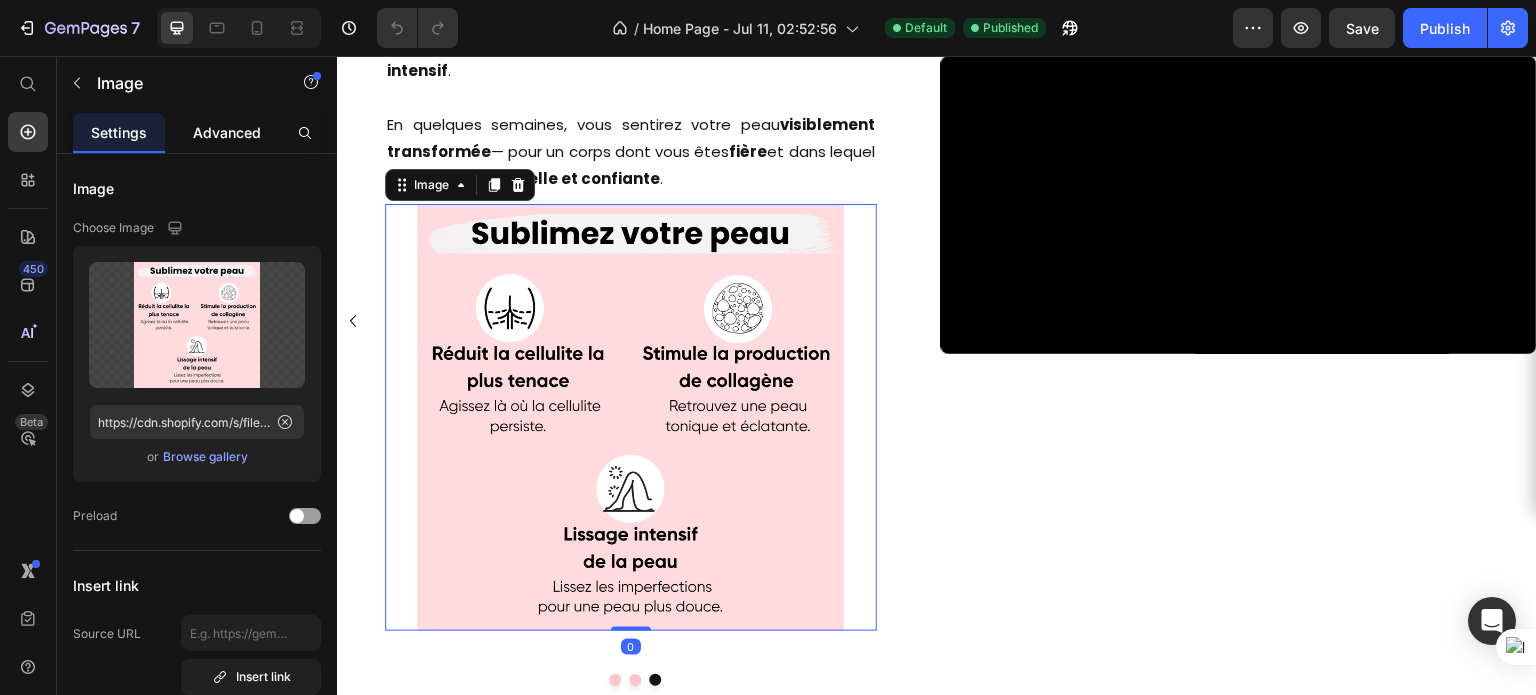 click on "Advanced" at bounding box center (227, 132) 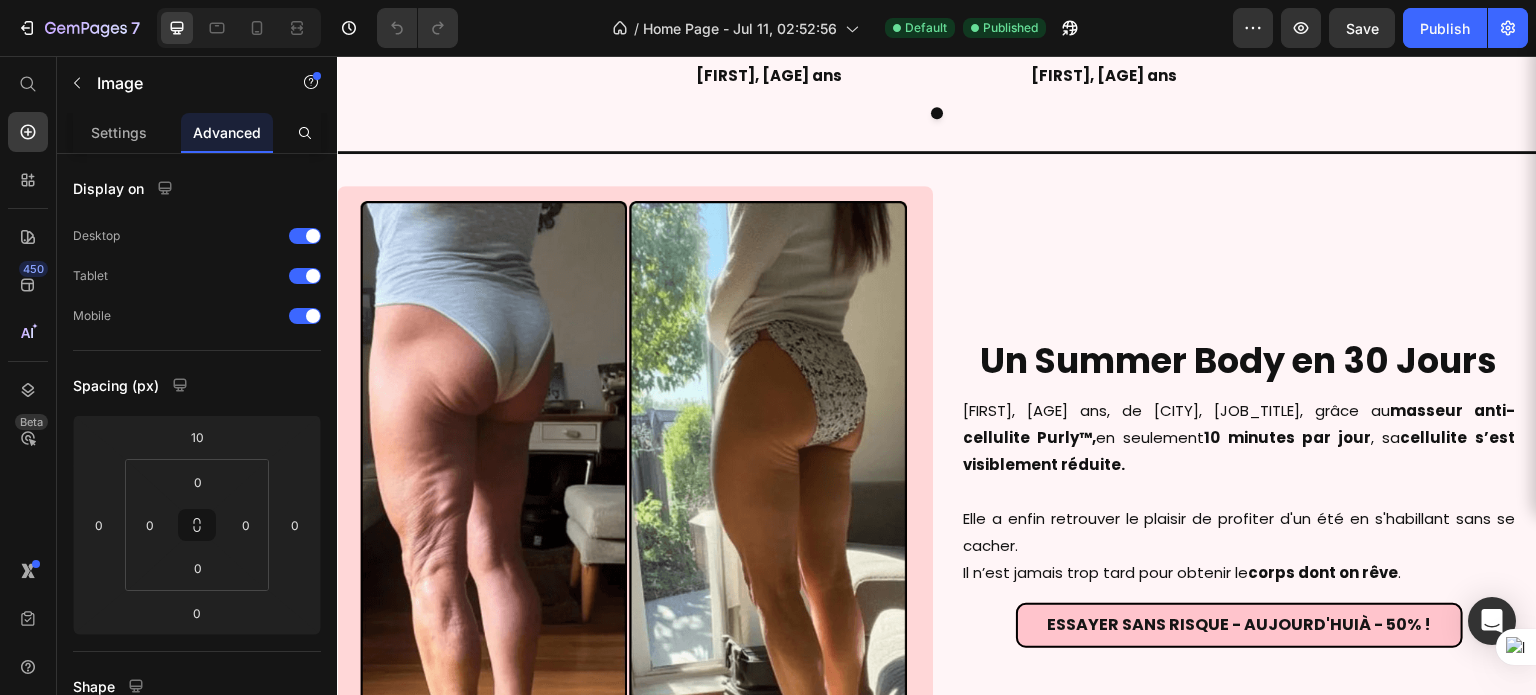 scroll, scrollTop: 1923, scrollLeft: 0, axis: vertical 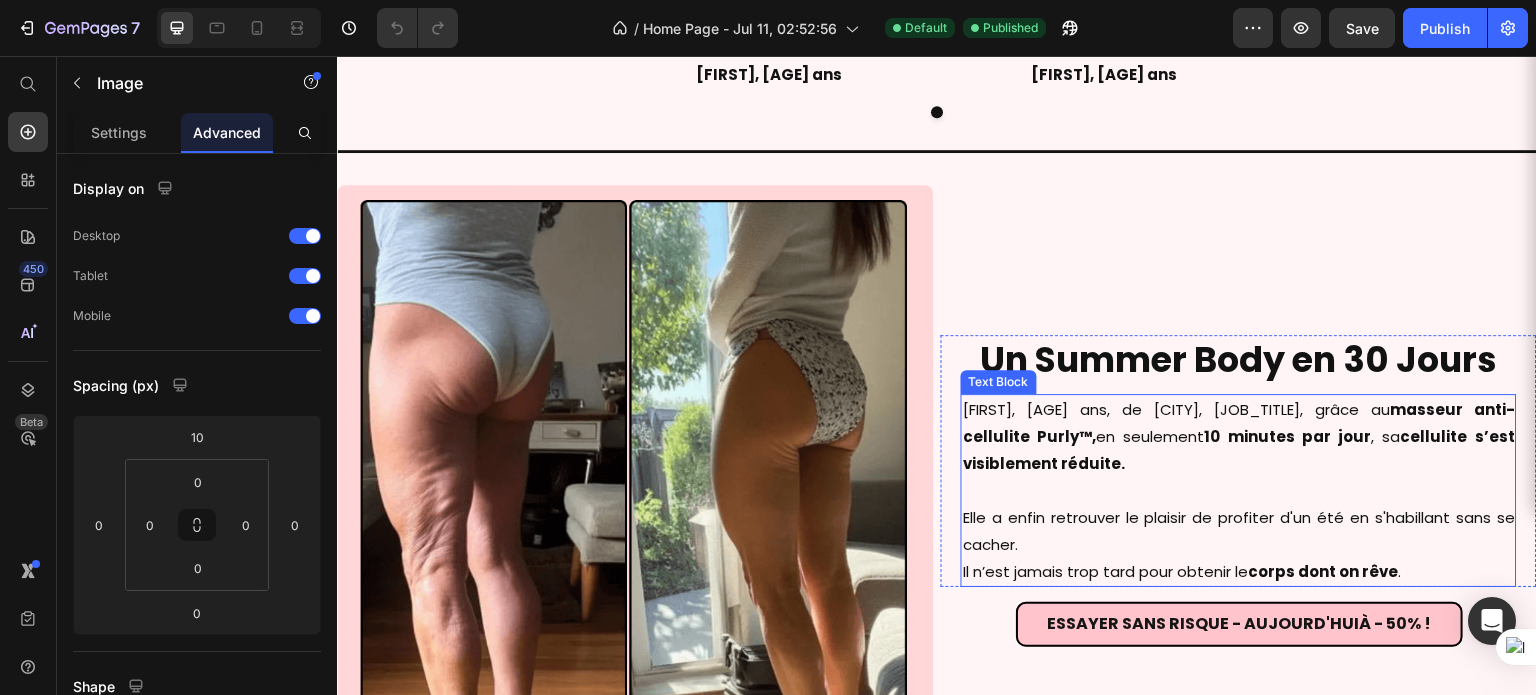 click on "cellulite s’est visiblement réduite." at bounding box center [1239, 450] 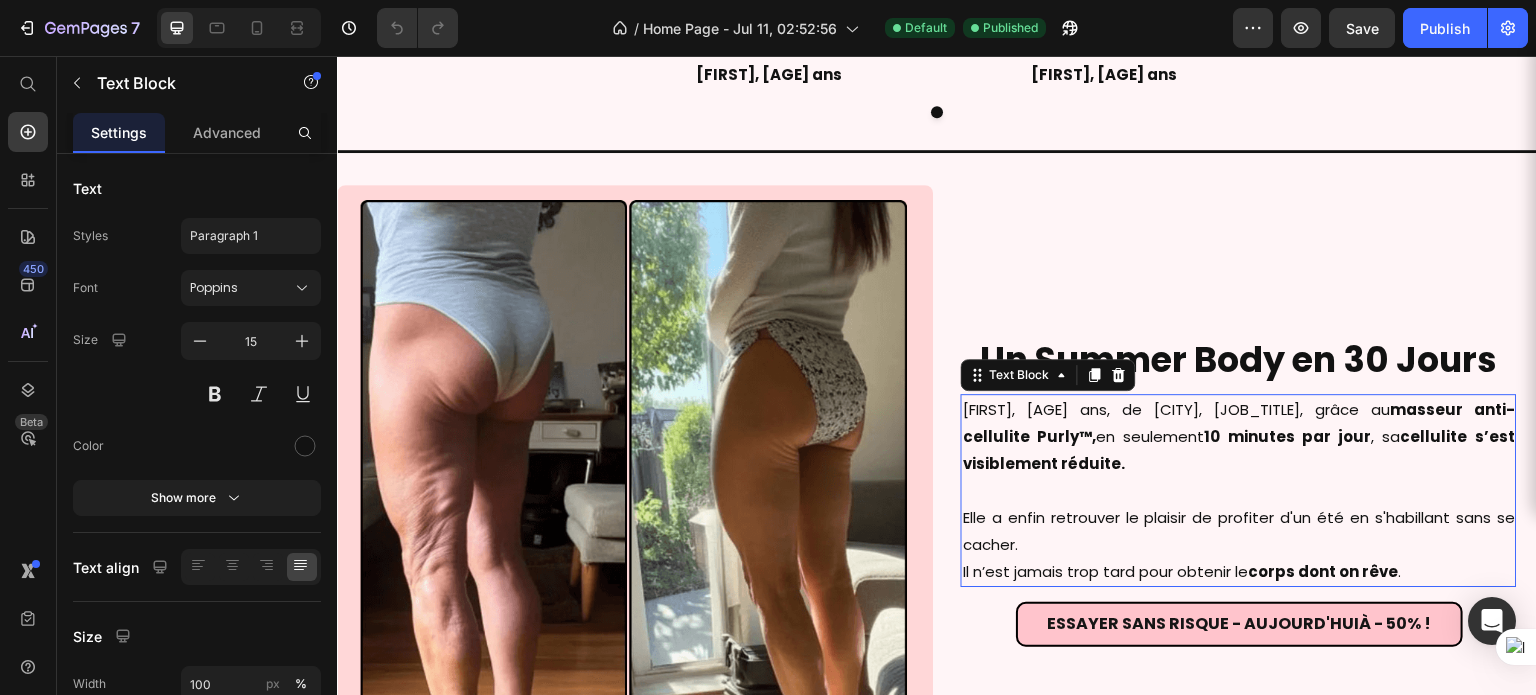click on "cellulite s’est visiblement réduite." at bounding box center (1239, 450) 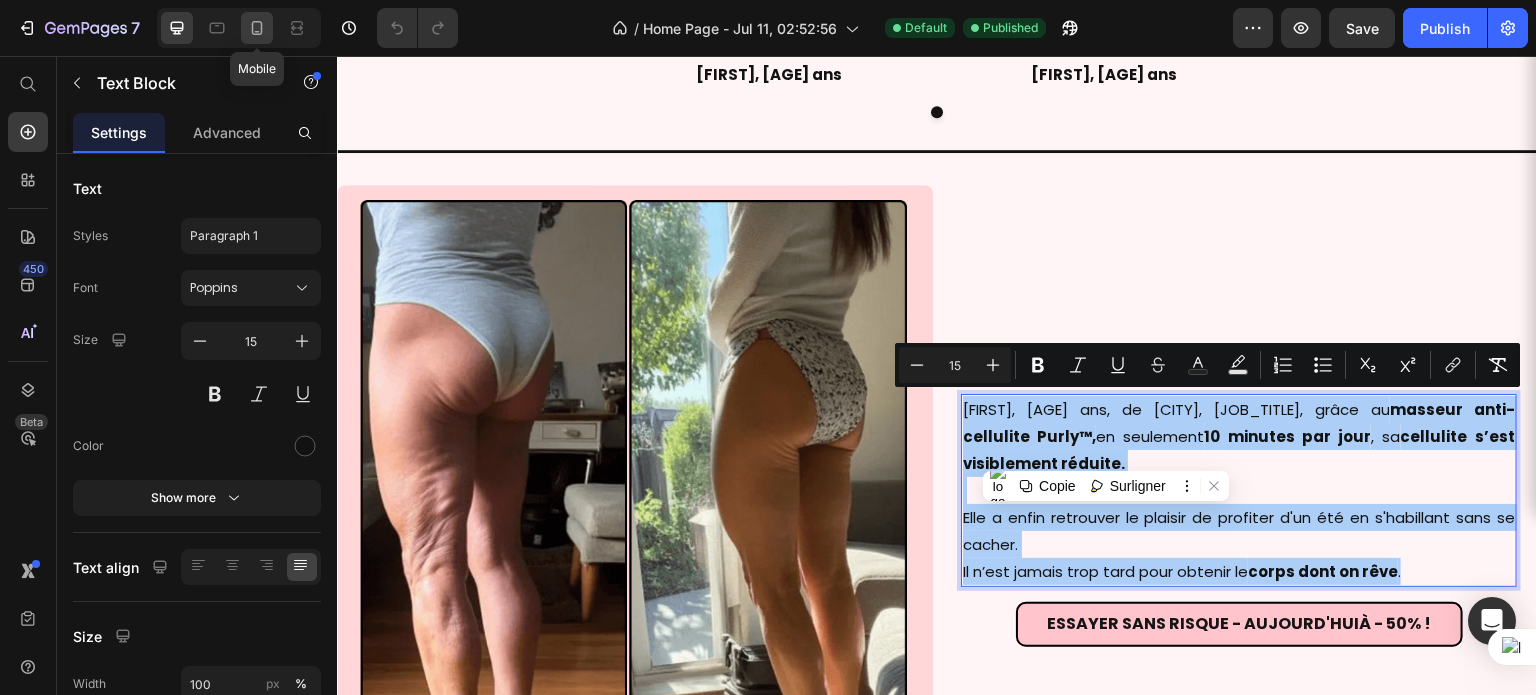 click 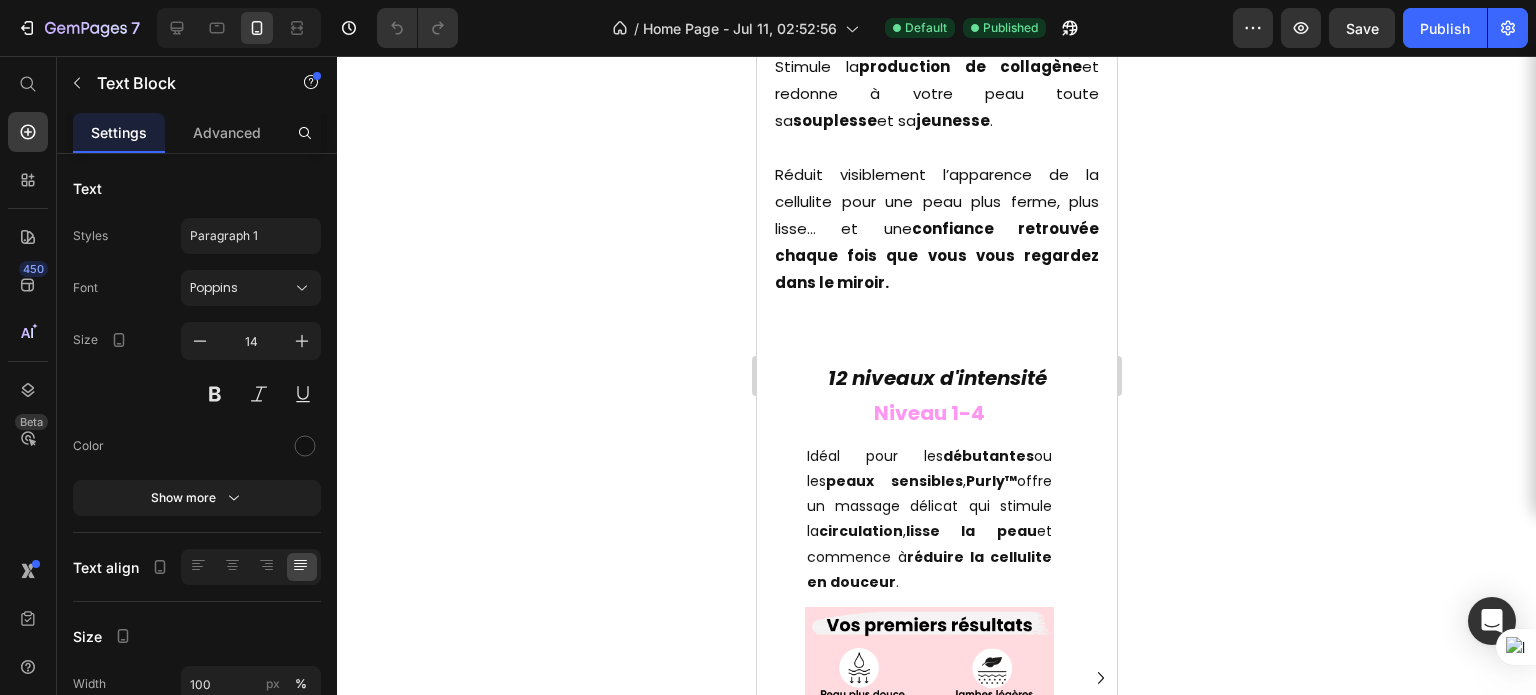 scroll, scrollTop: 2600, scrollLeft: 0, axis: vertical 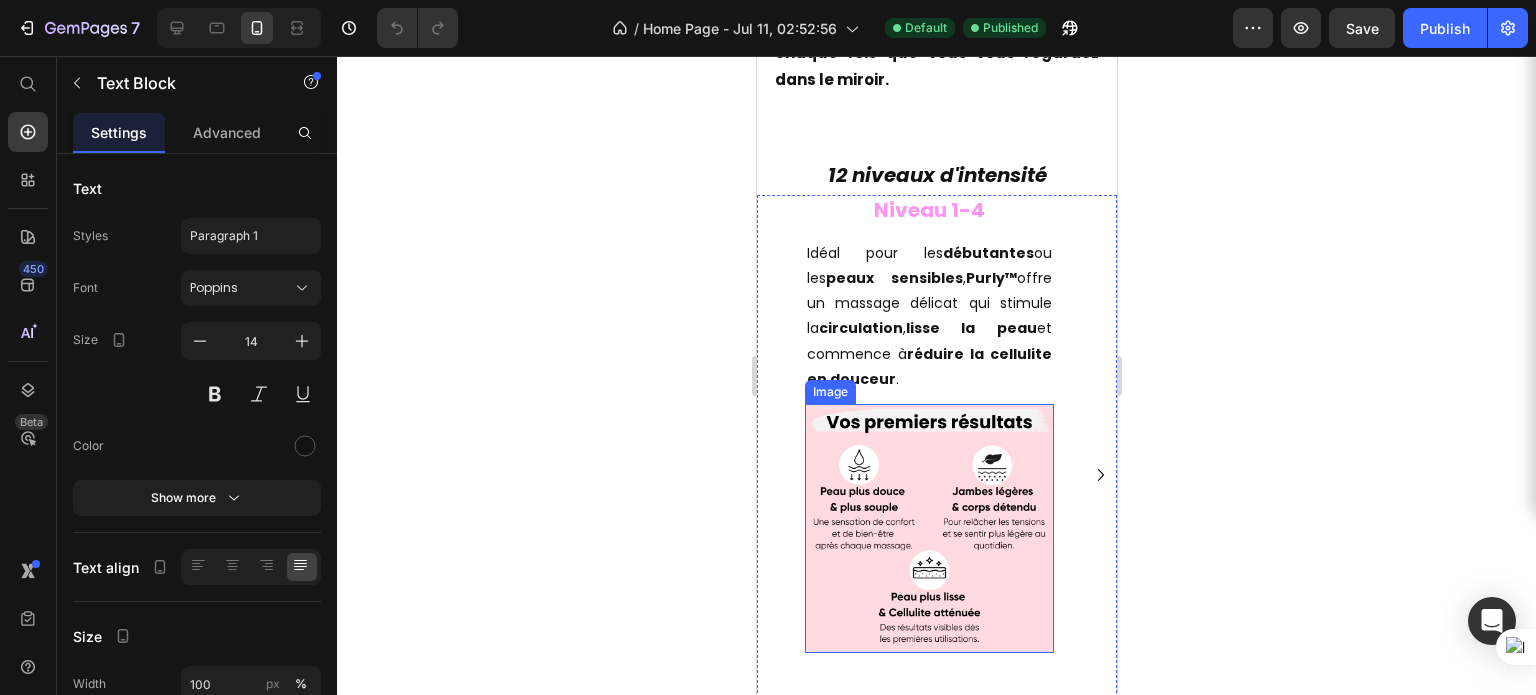 click at bounding box center (928, 528) 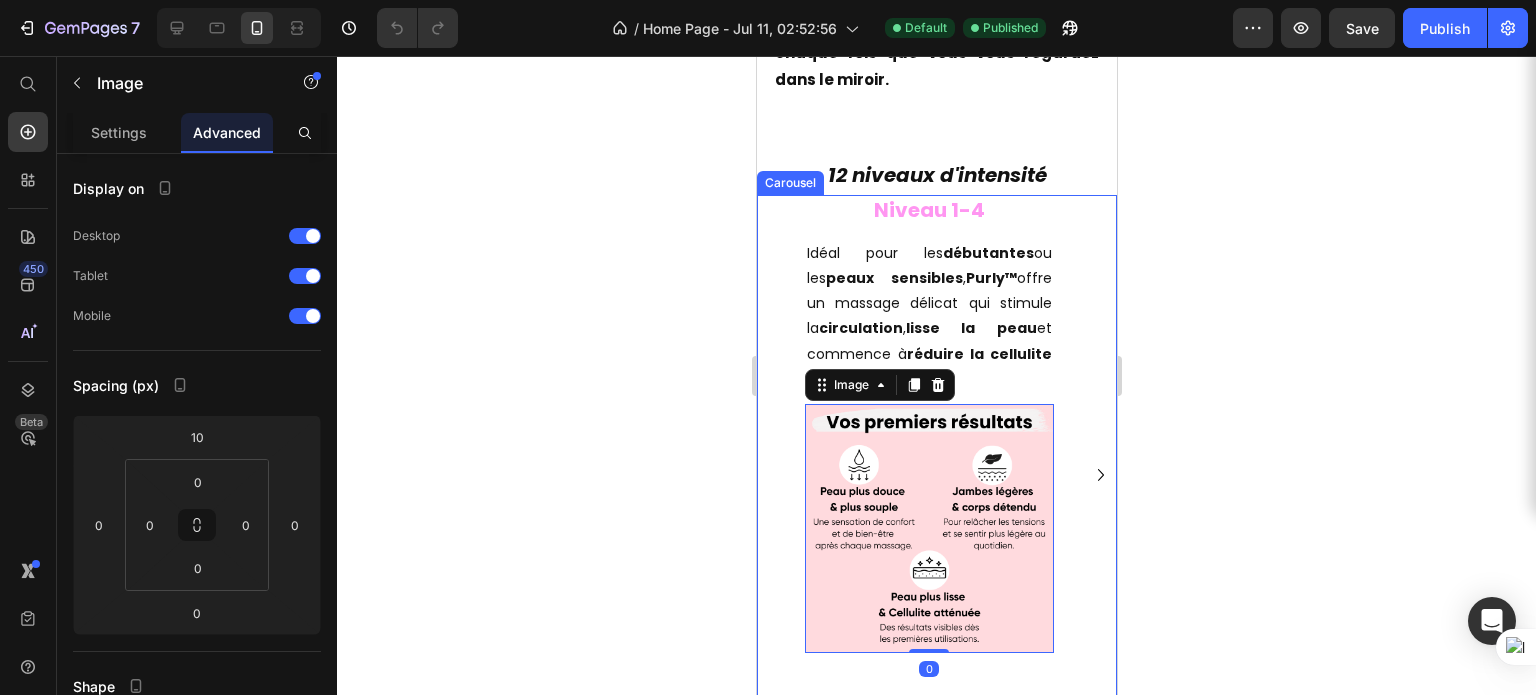 click 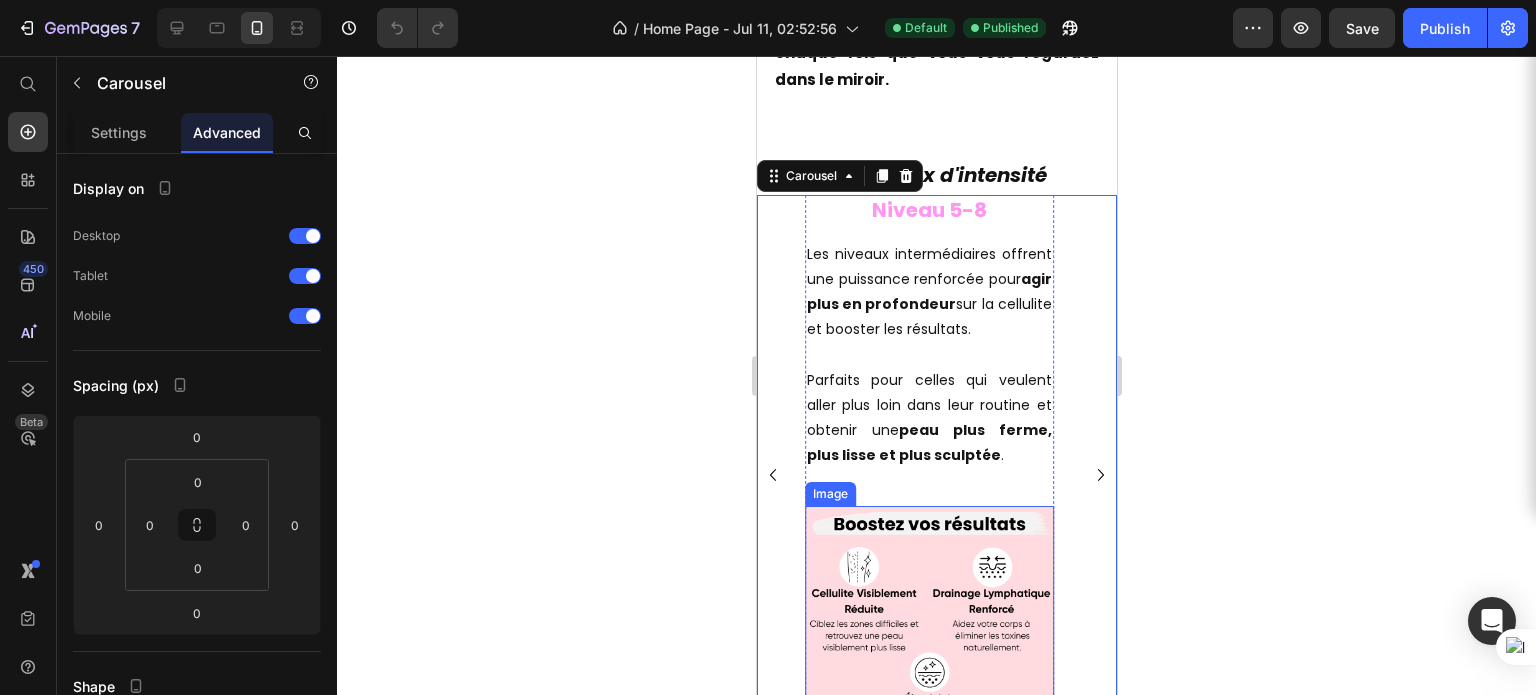 click at bounding box center (928, 630) 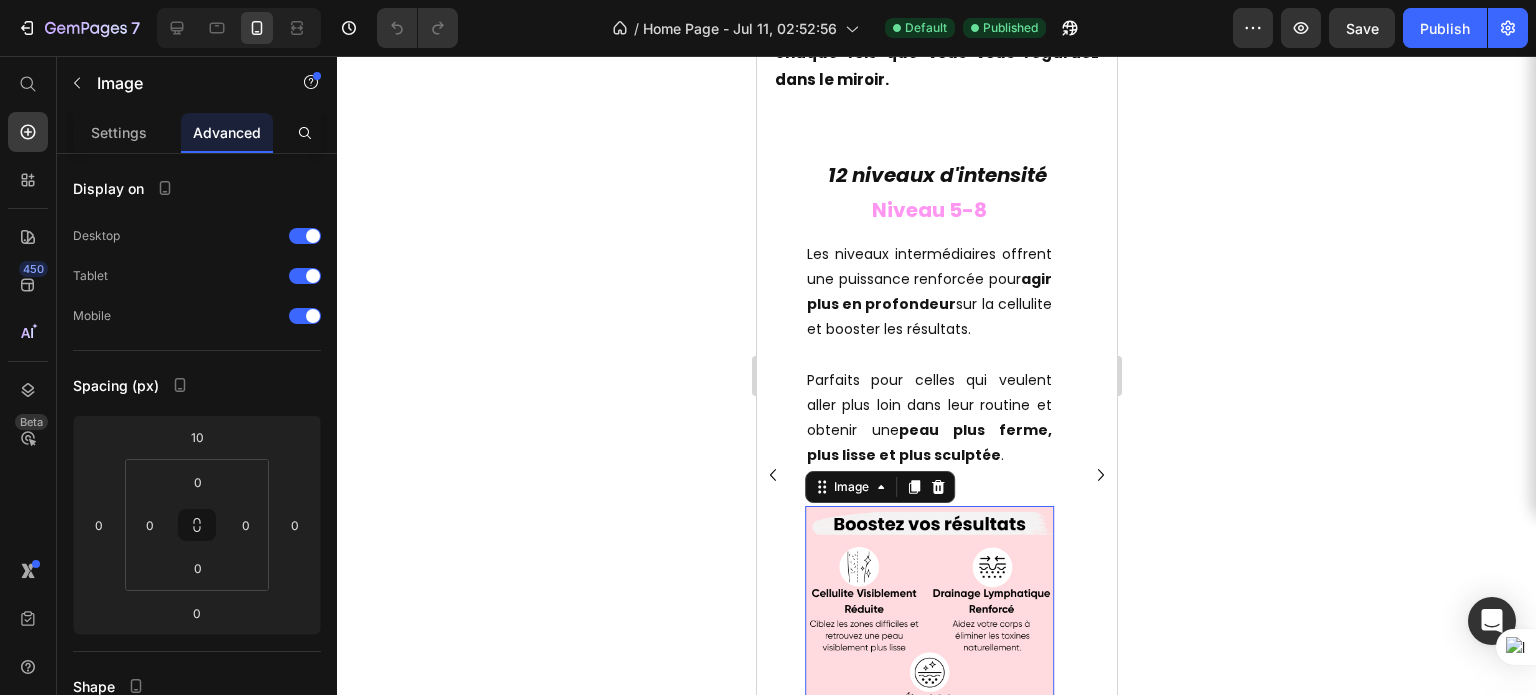 click on "Image" at bounding box center (879, 487) 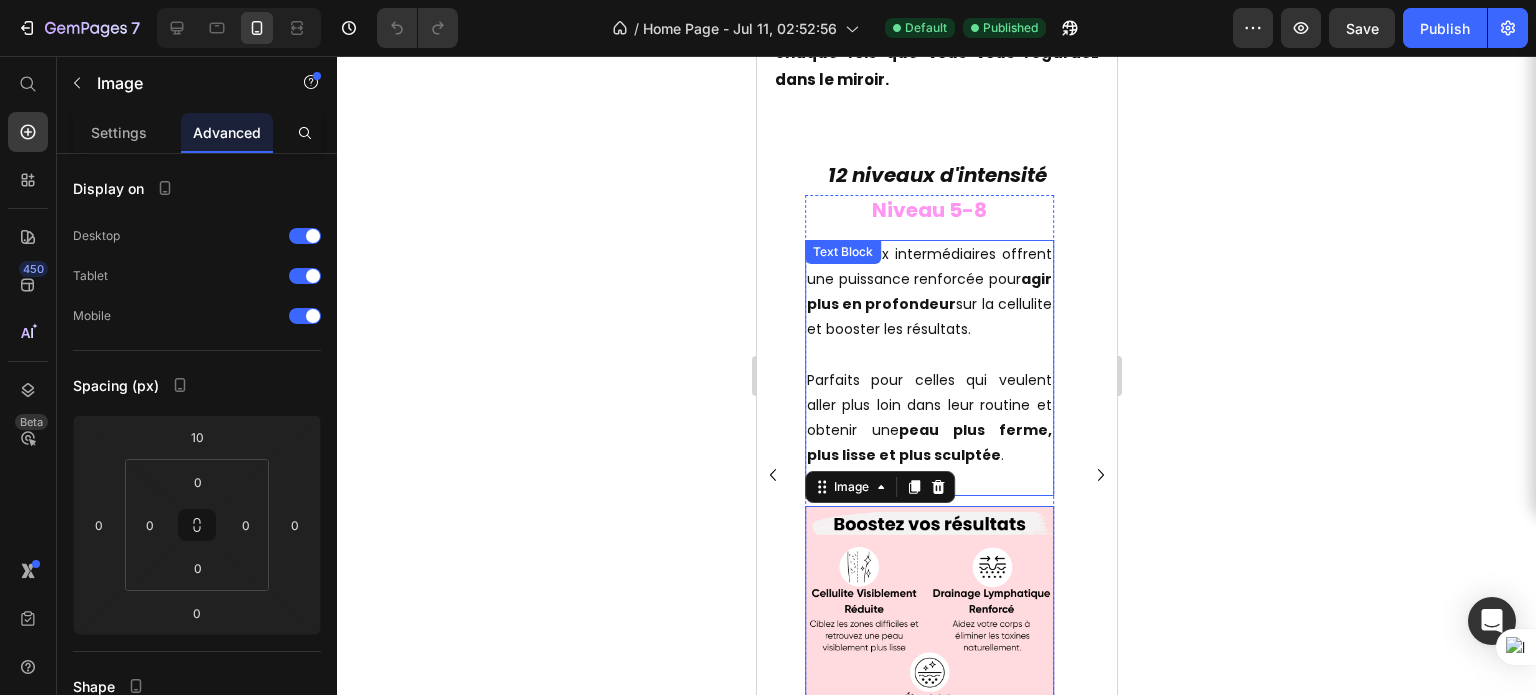 click on "Parfaits pour celles qui veulent aller plus loin dans leur routine et obtenir une  peau plus ferme, plus lisse et plus sculptée ." at bounding box center [928, 406] 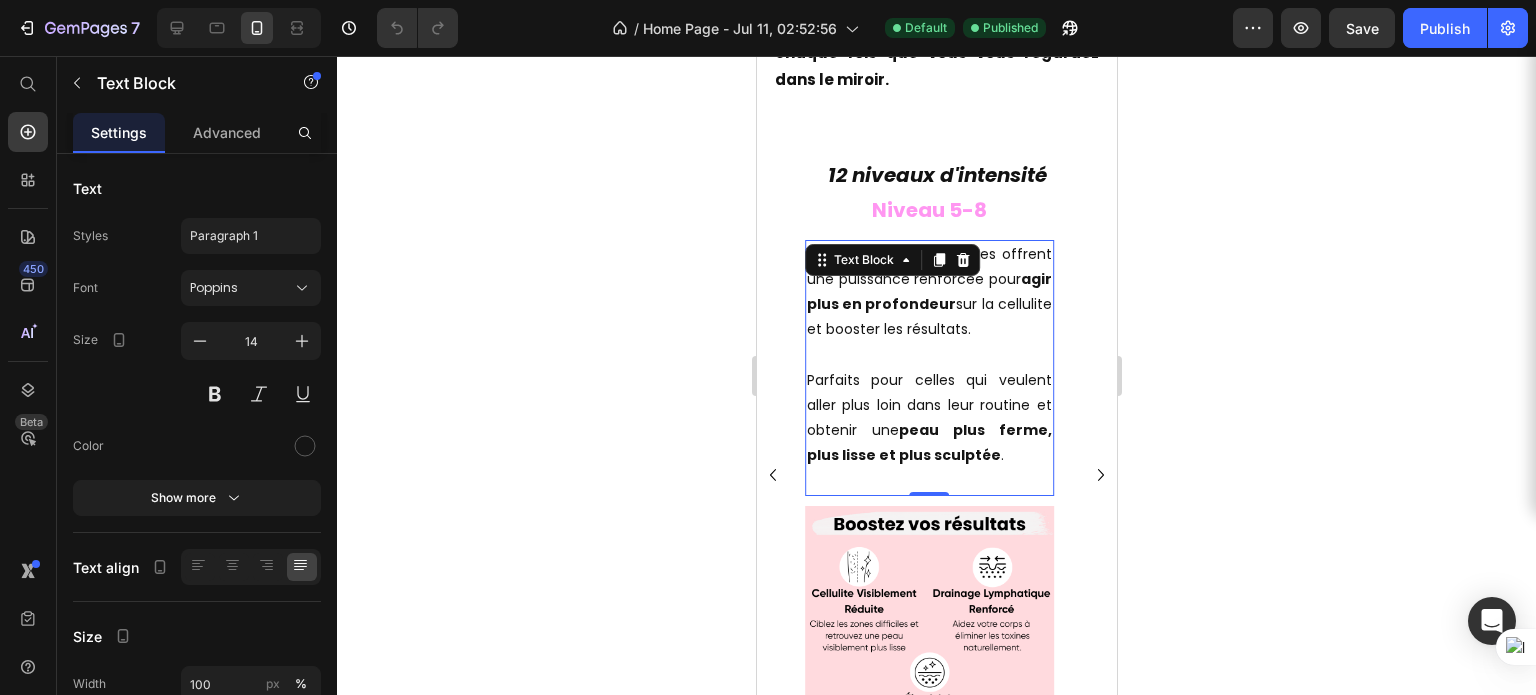 click on "Parfaits pour celles qui veulent aller plus loin dans leur routine et obtenir une  peau plus ferme, plus lisse et plus sculptée ." at bounding box center [928, 406] 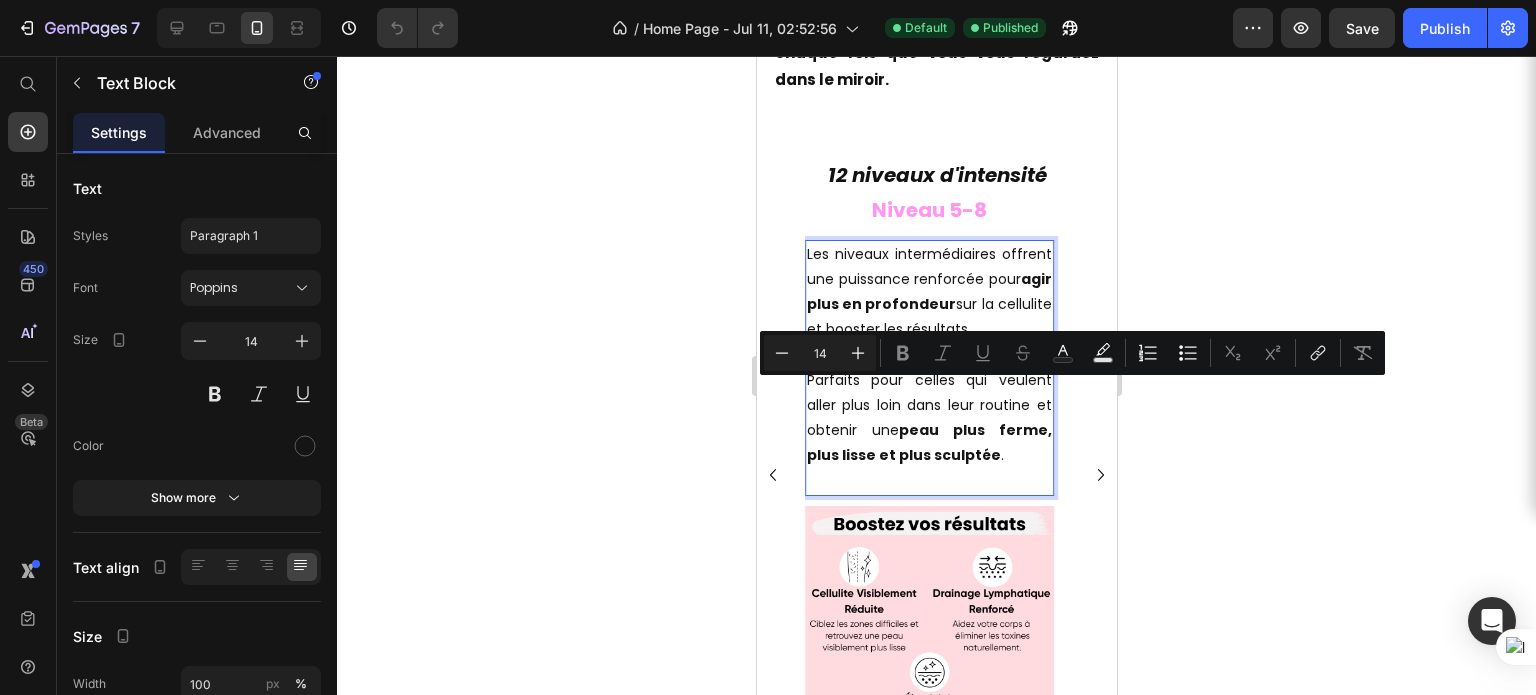 click at bounding box center [928, 481] 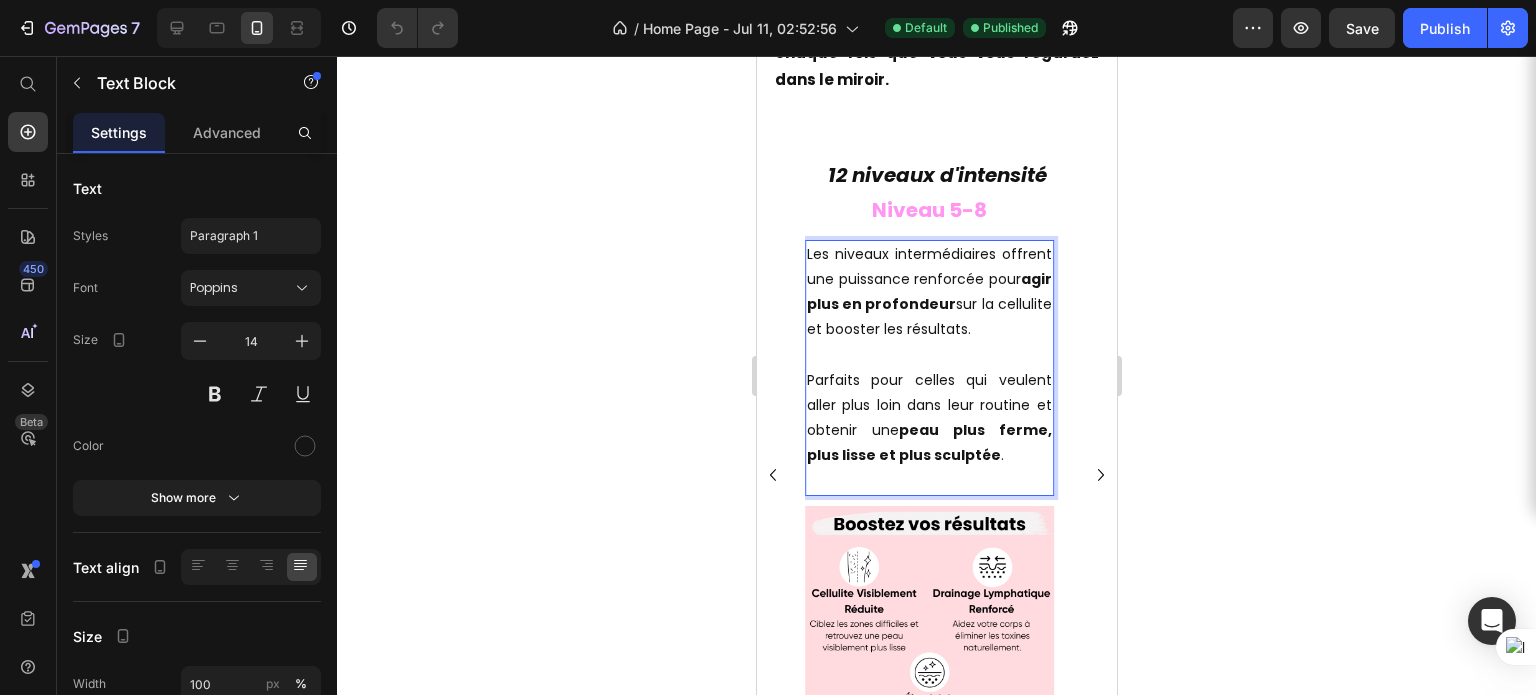 click on "Parfaits pour celles qui veulent aller plus loin dans leur routine et obtenir une  peau plus ferme, plus lisse et plus sculptée ." at bounding box center (928, 406) 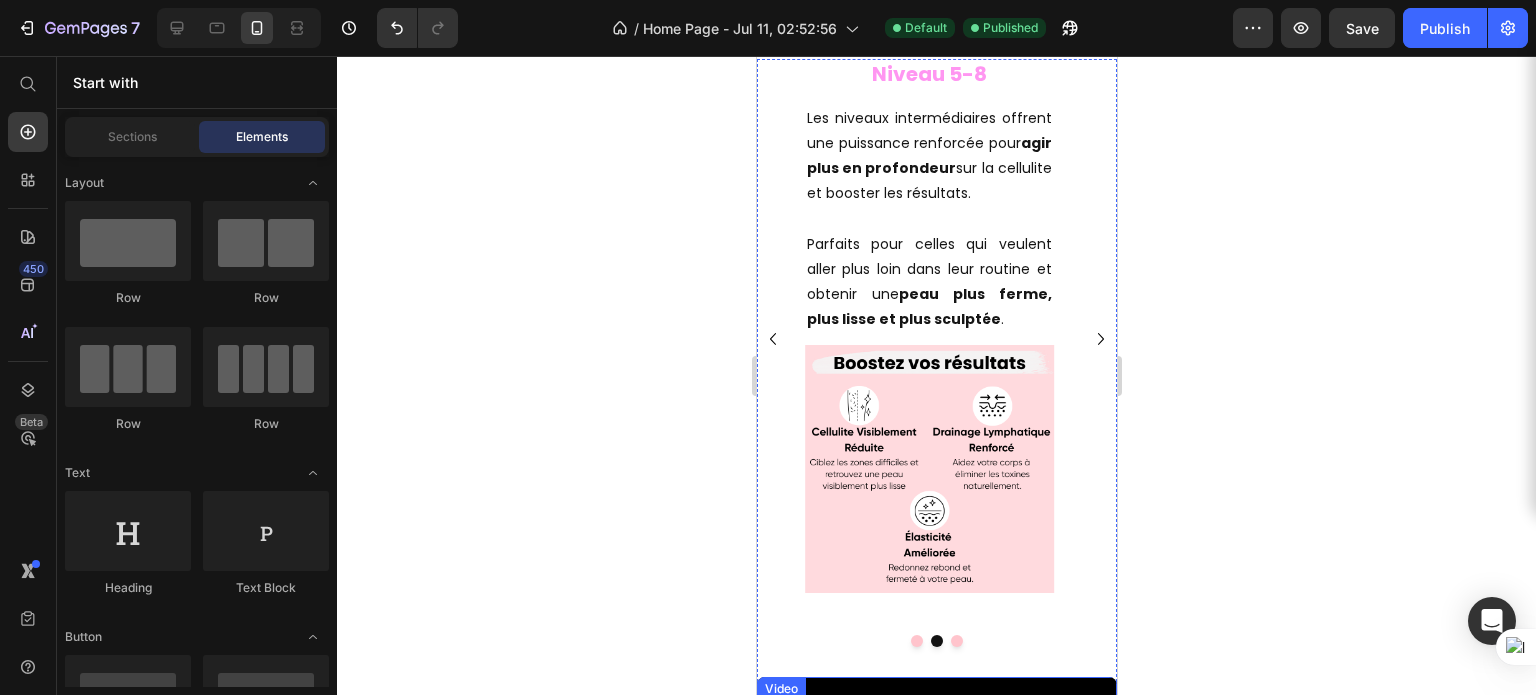 scroll, scrollTop: 2707, scrollLeft: 0, axis: vertical 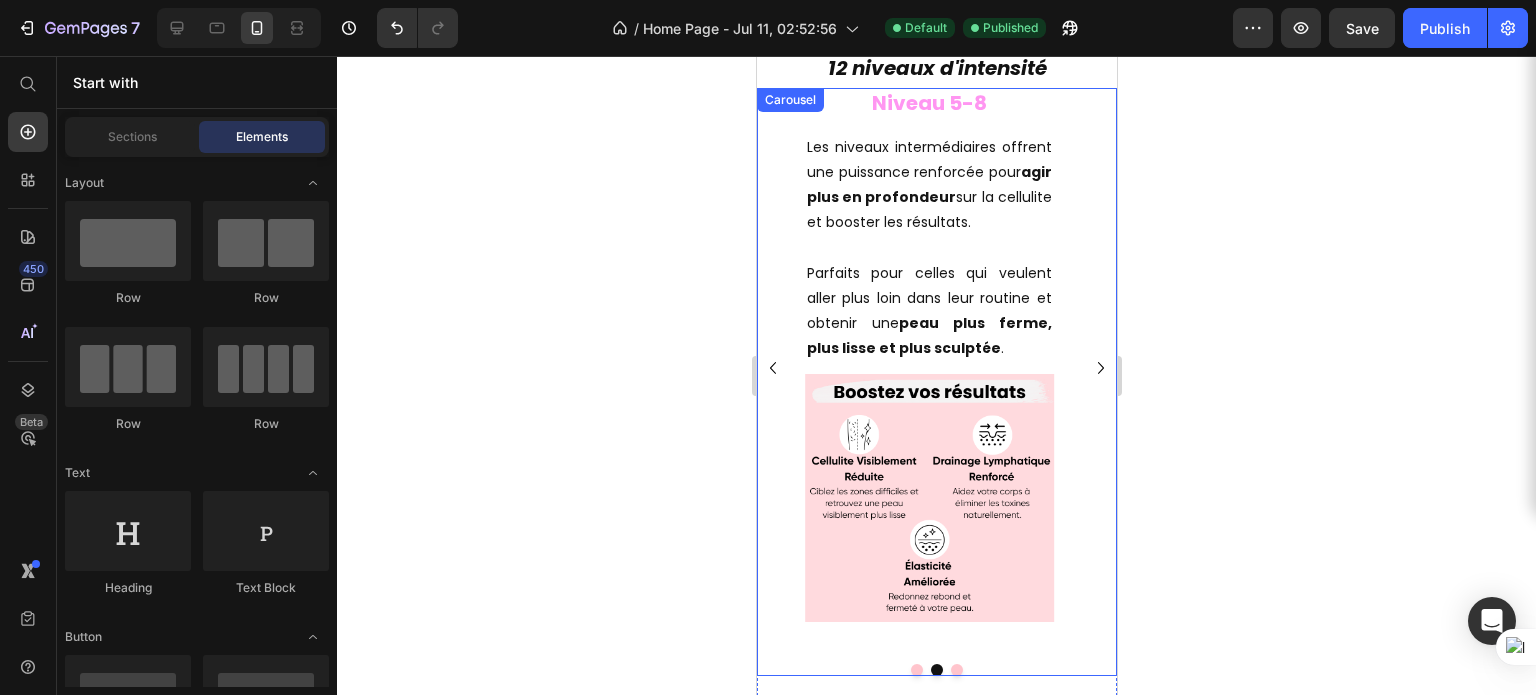 click 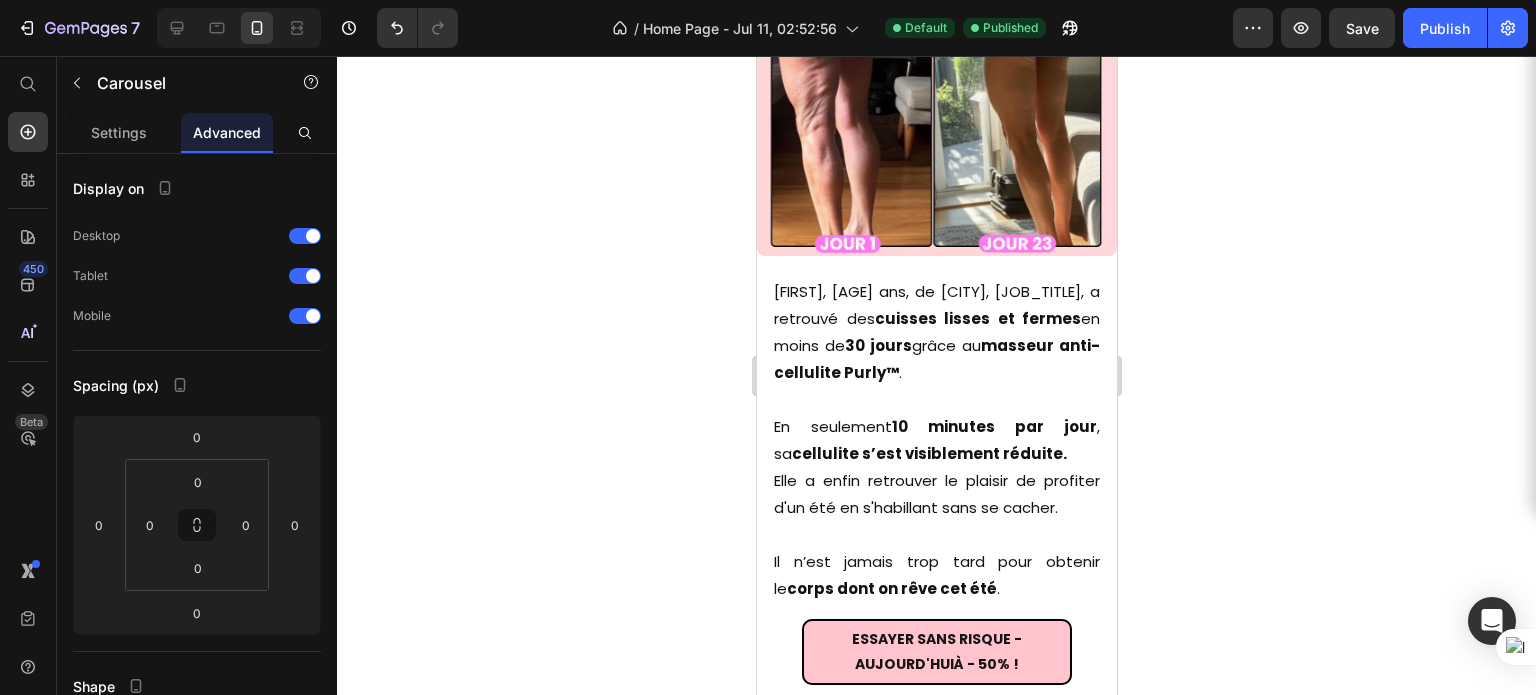 scroll, scrollTop: 3920, scrollLeft: 0, axis: vertical 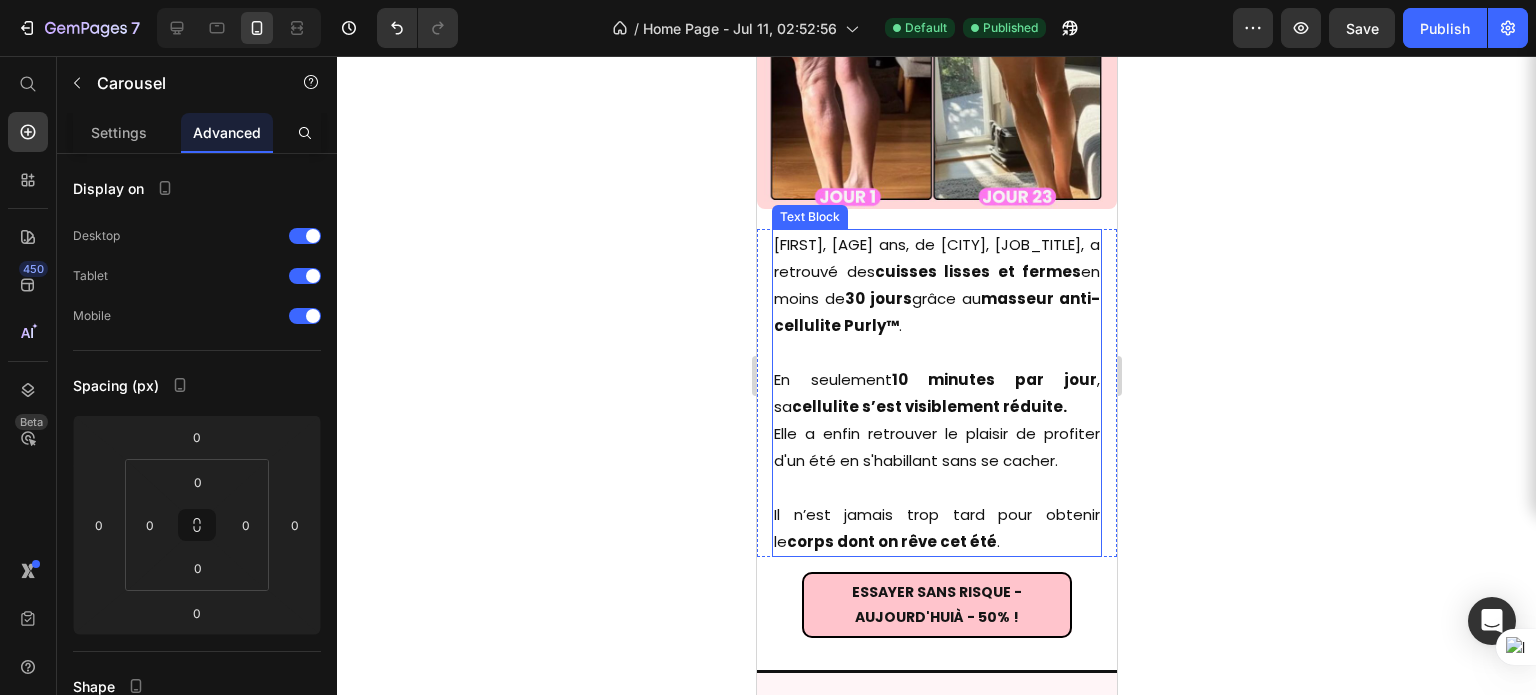 click on "Samantha, 38 ans, de Nantes, assistante de direction, a retrouvé des  cuisses lisses et fermes  en moins de  30 jours  grâce au  masseur anti-cellulite Purly™ ." at bounding box center [936, 285] 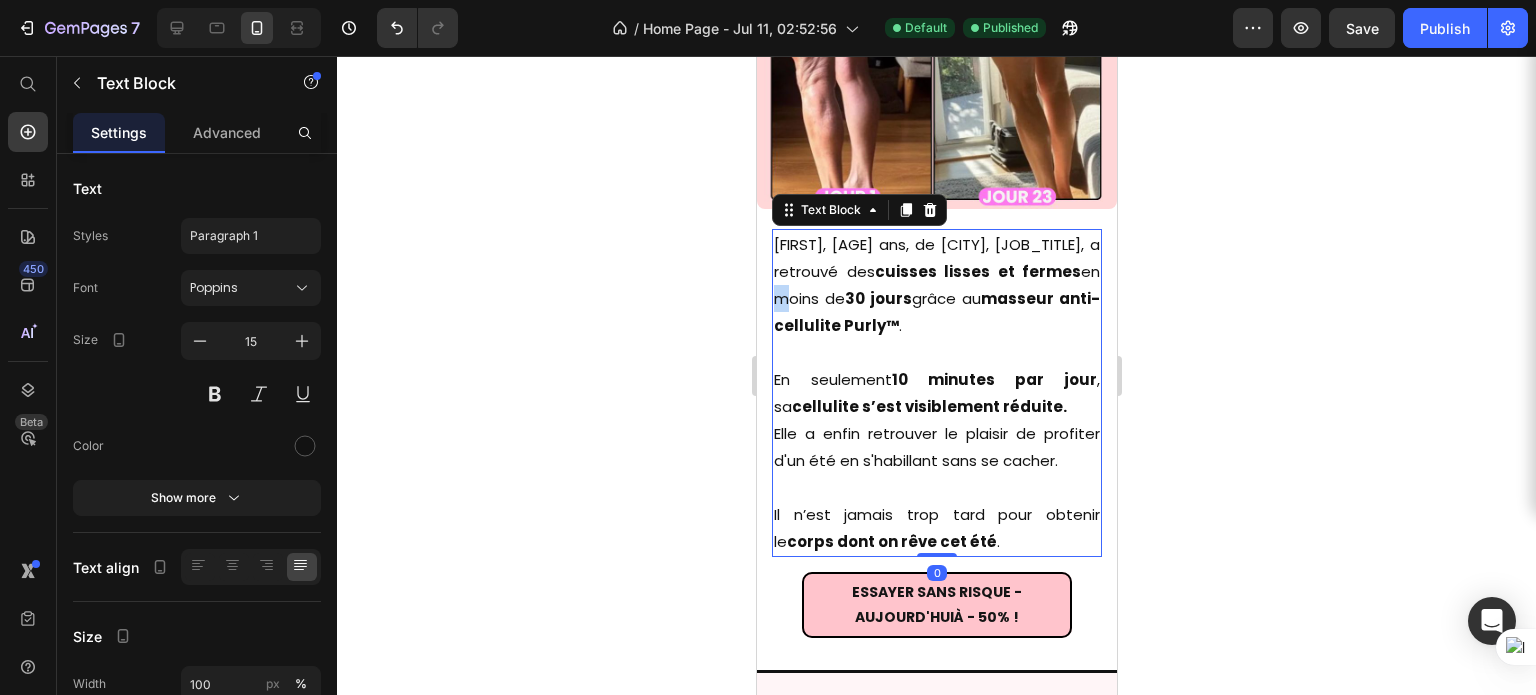 click on "Samantha, 38 ans, de Nantes, assistante de direction, a retrouvé des  cuisses lisses et fermes  en moins de  30 jours  grâce au  masseur anti-cellulite Purly™ ." at bounding box center (936, 285) 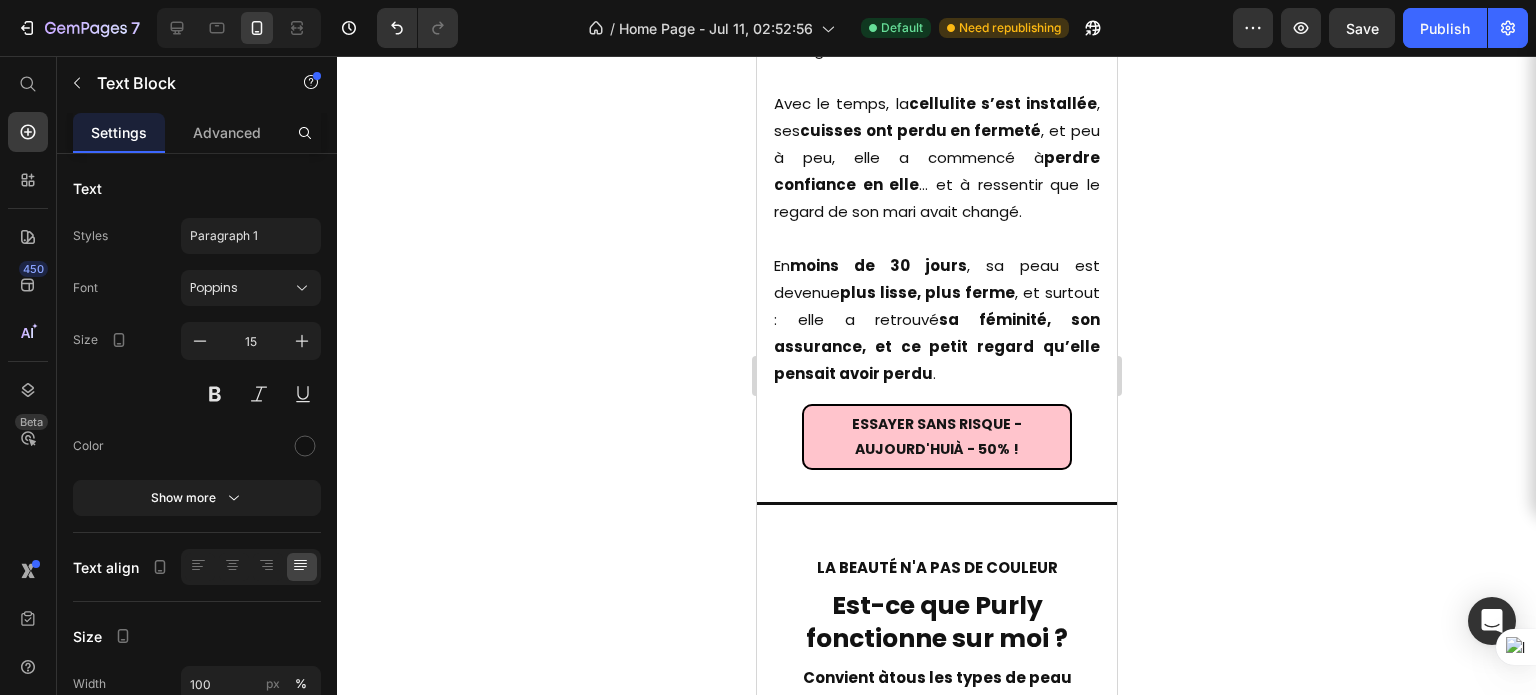 scroll, scrollTop: 11213, scrollLeft: 0, axis: vertical 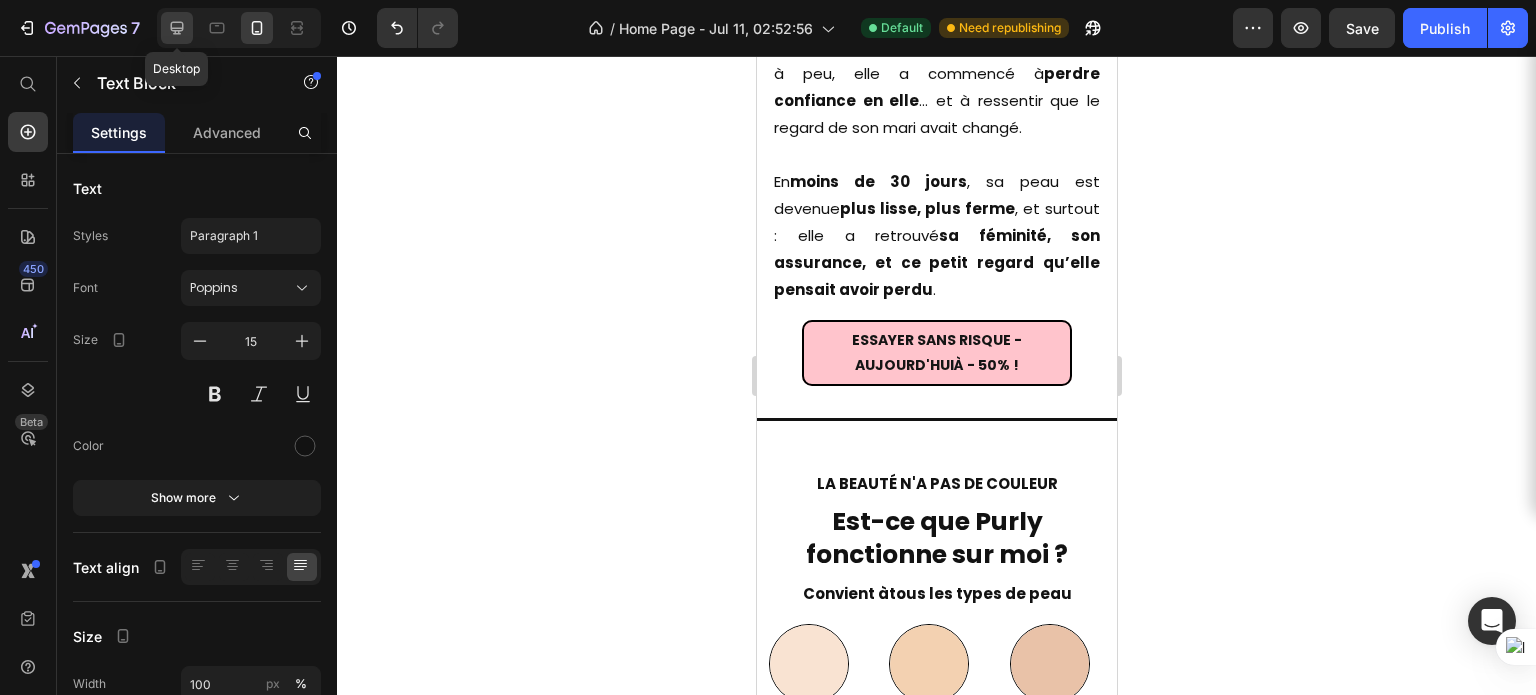 click 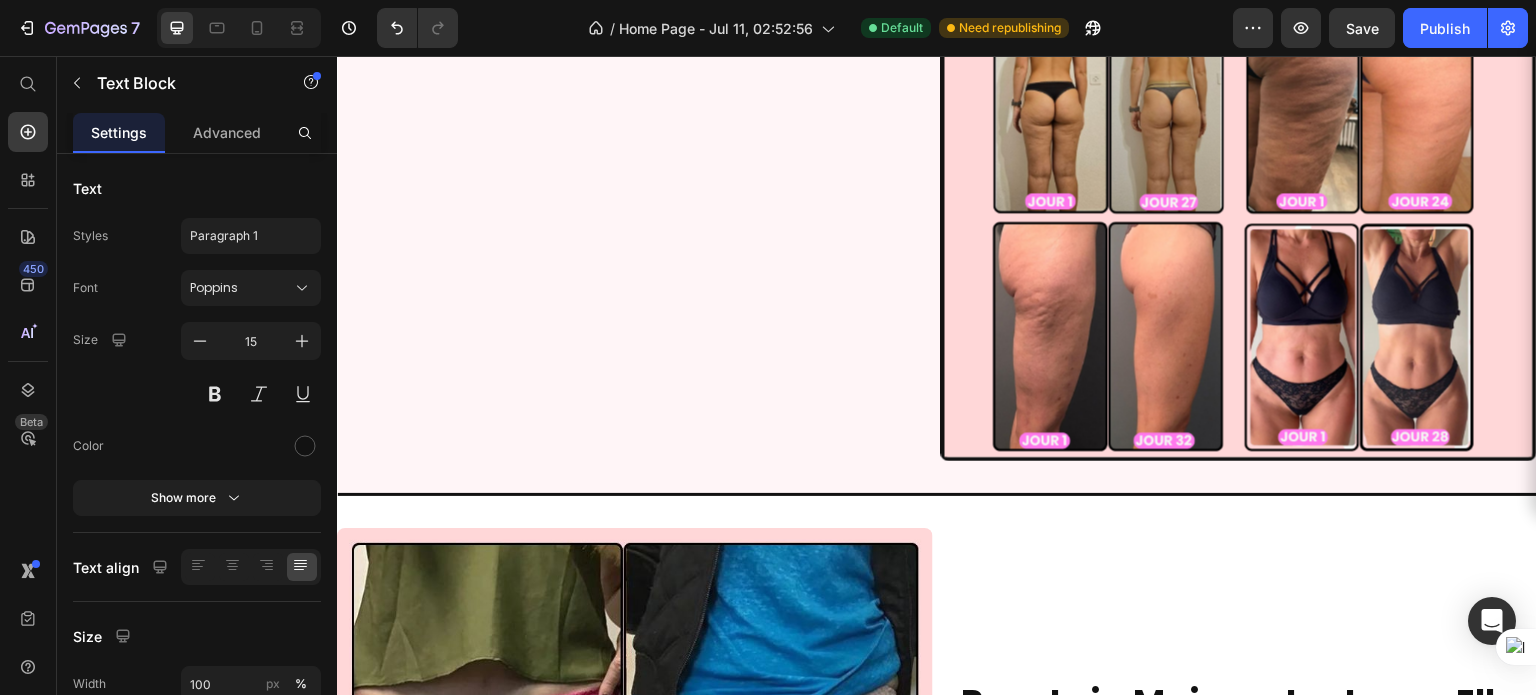 scroll, scrollTop: 9639, scrollLeft: 0, axis: vertical 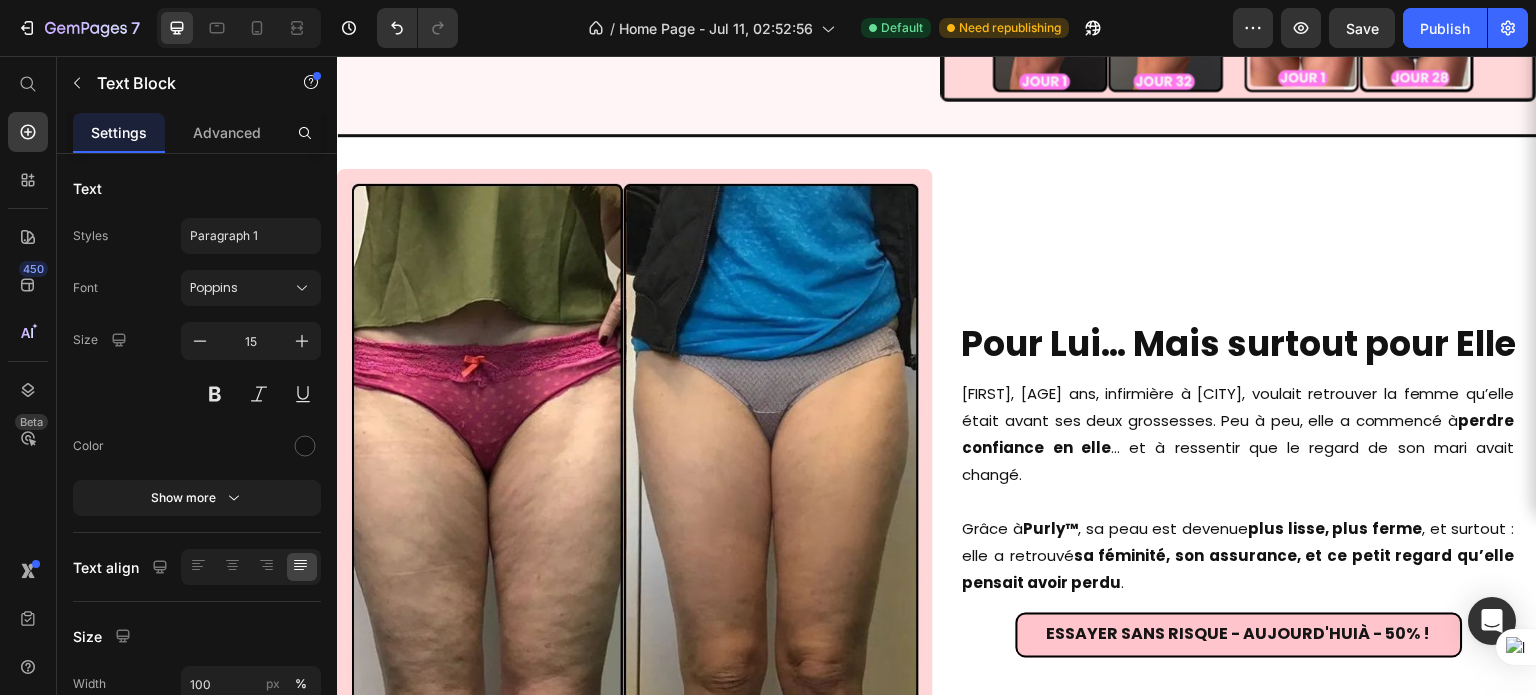 click at bounding box center [1239, 501] 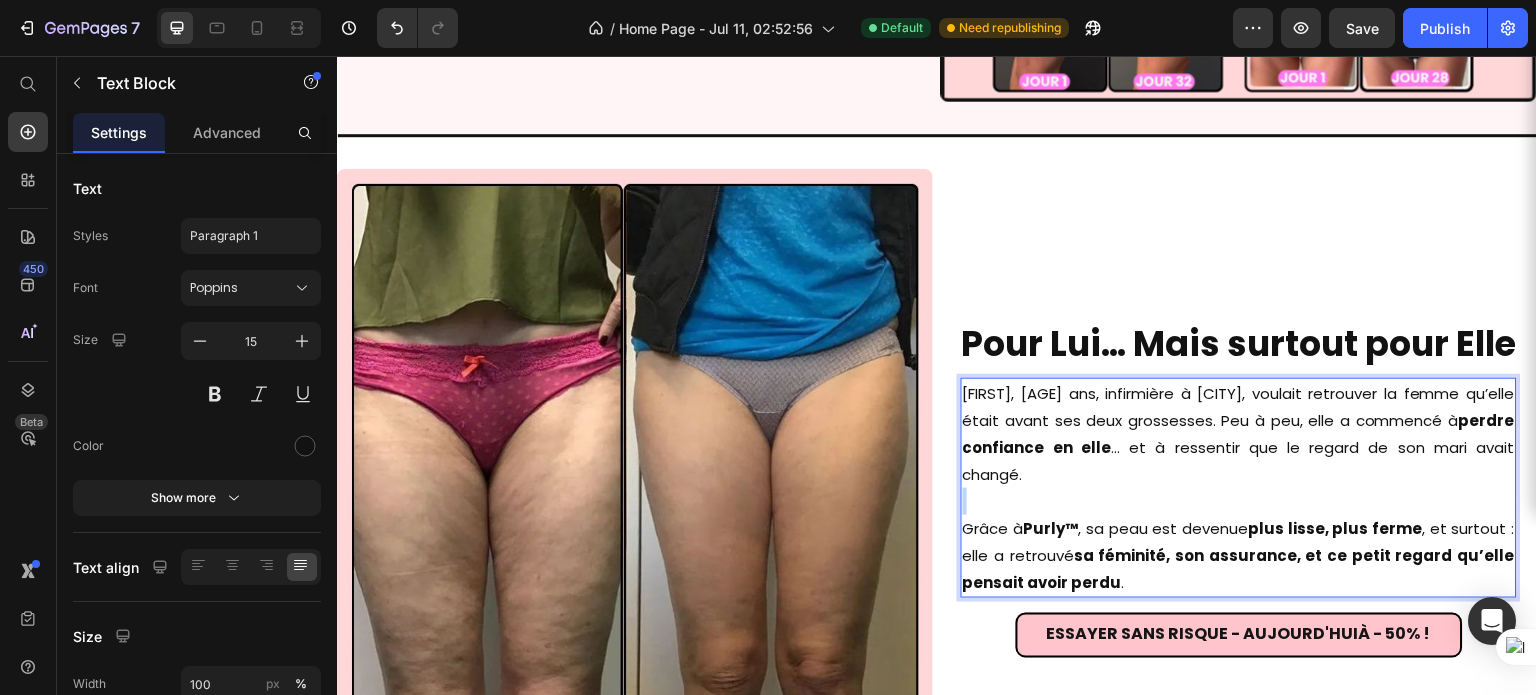 click at bounding box center (1239, 501) 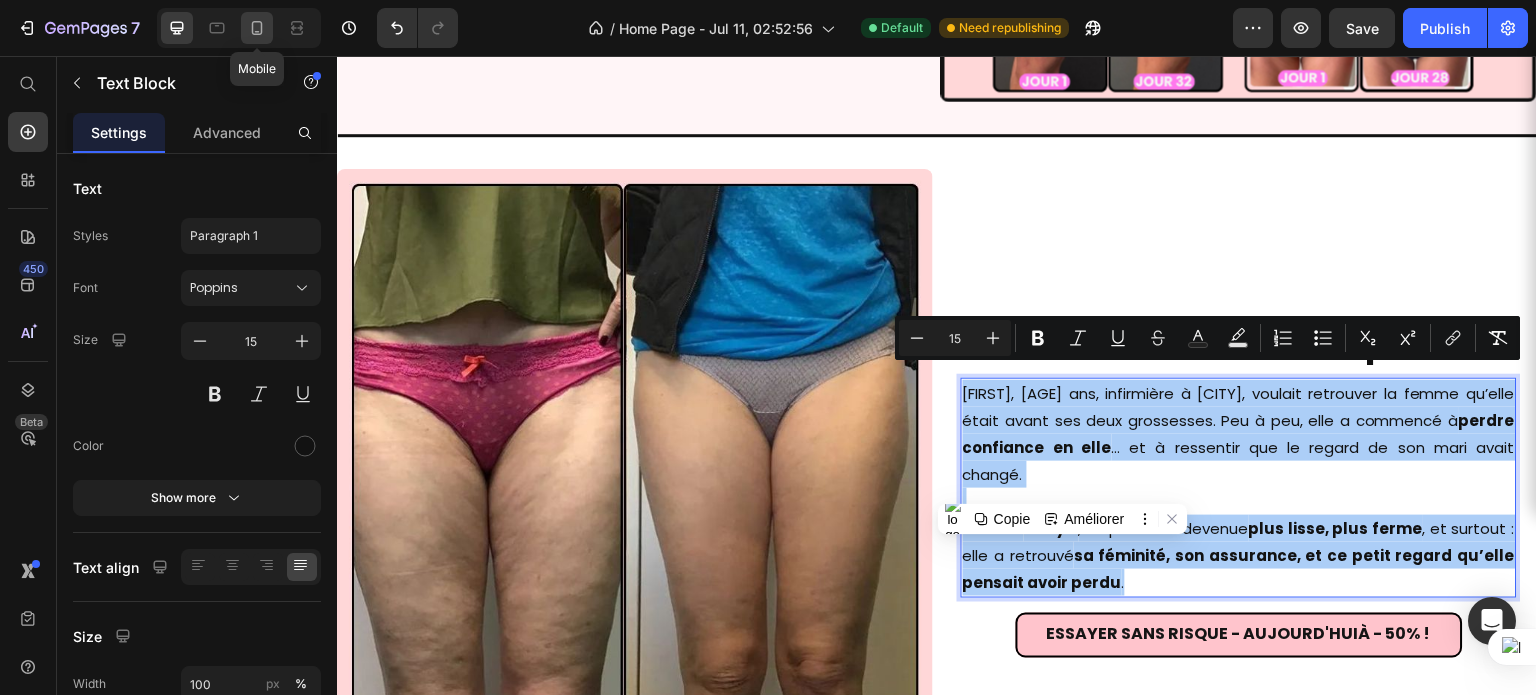 click 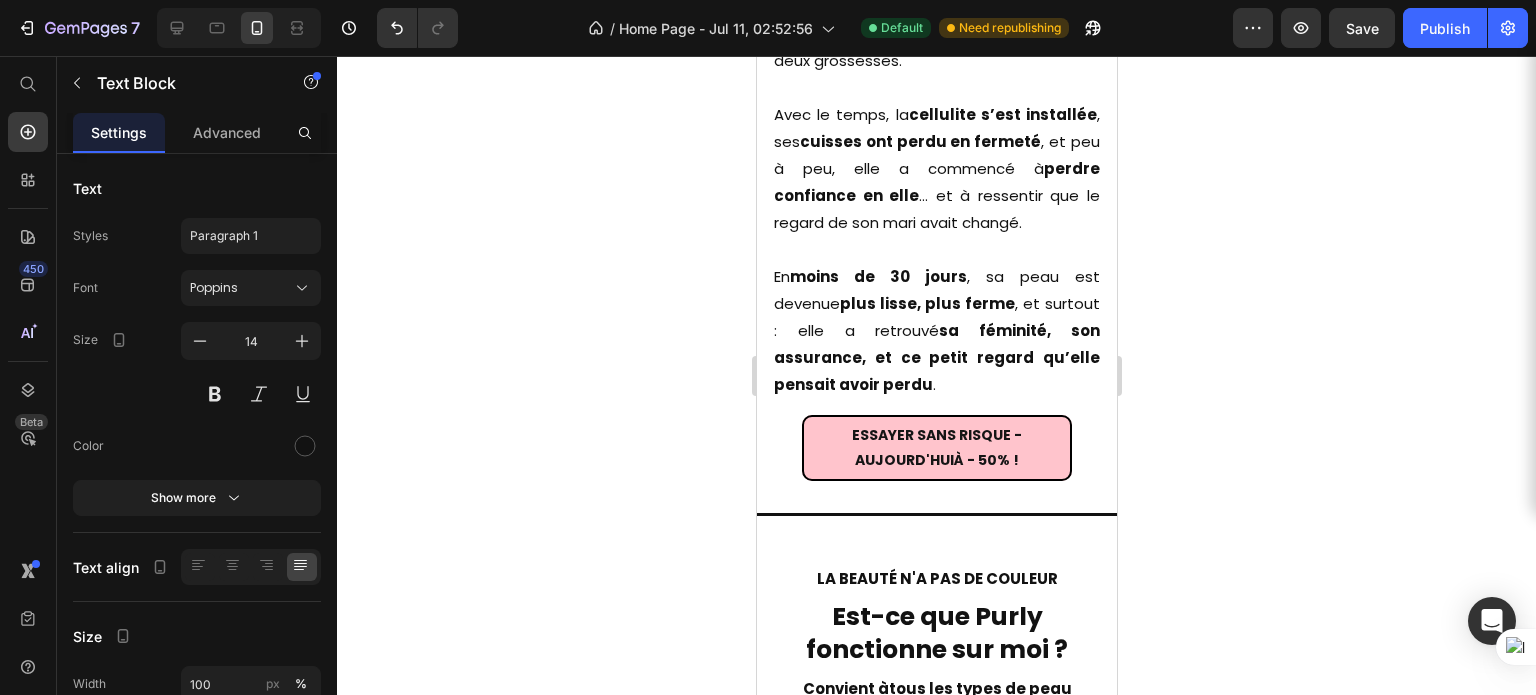 scroll, scrollTop: 11092, scrollLeft: 0, axis: vertical 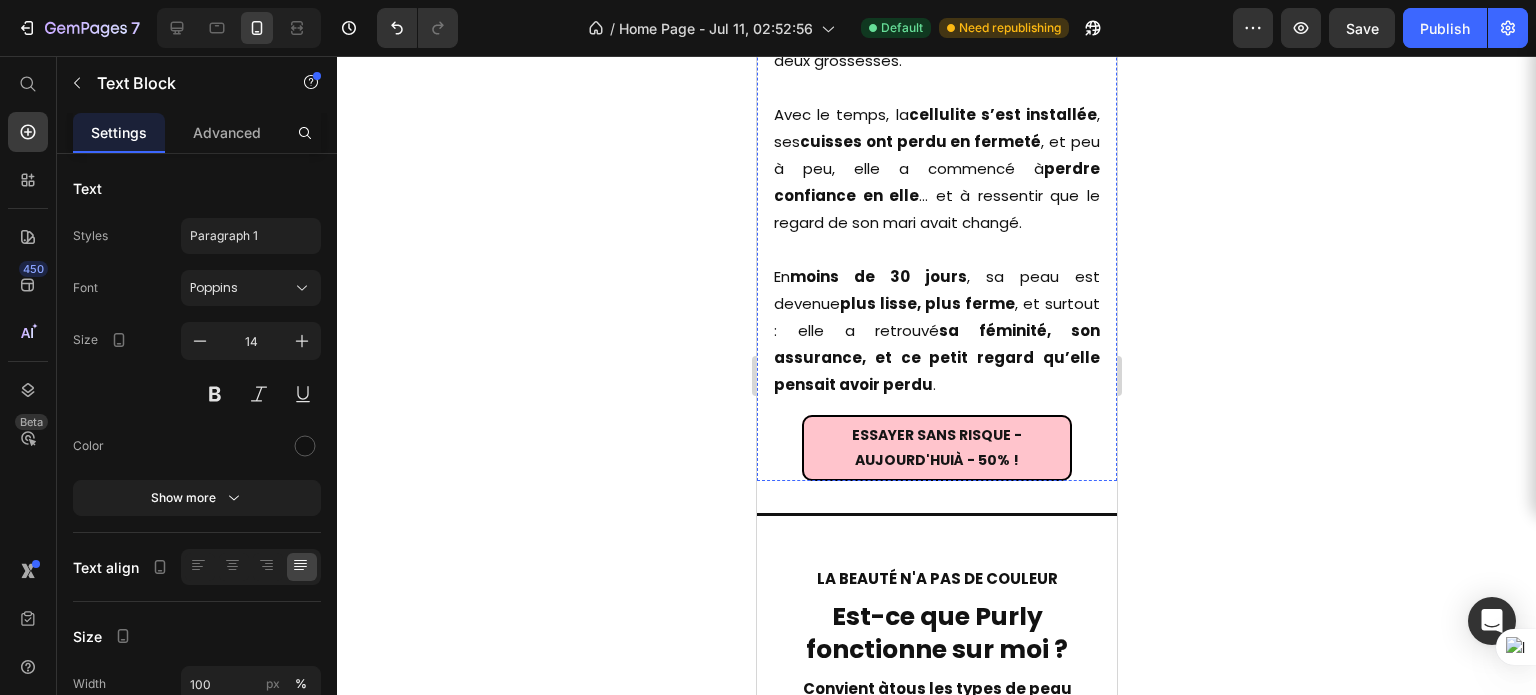 click on "Maryam, 39 ans, infirmière à Marseille, voulait retrouver la femme qu’elle était avant ses deux grossesses." at bounding box center (936, 33) 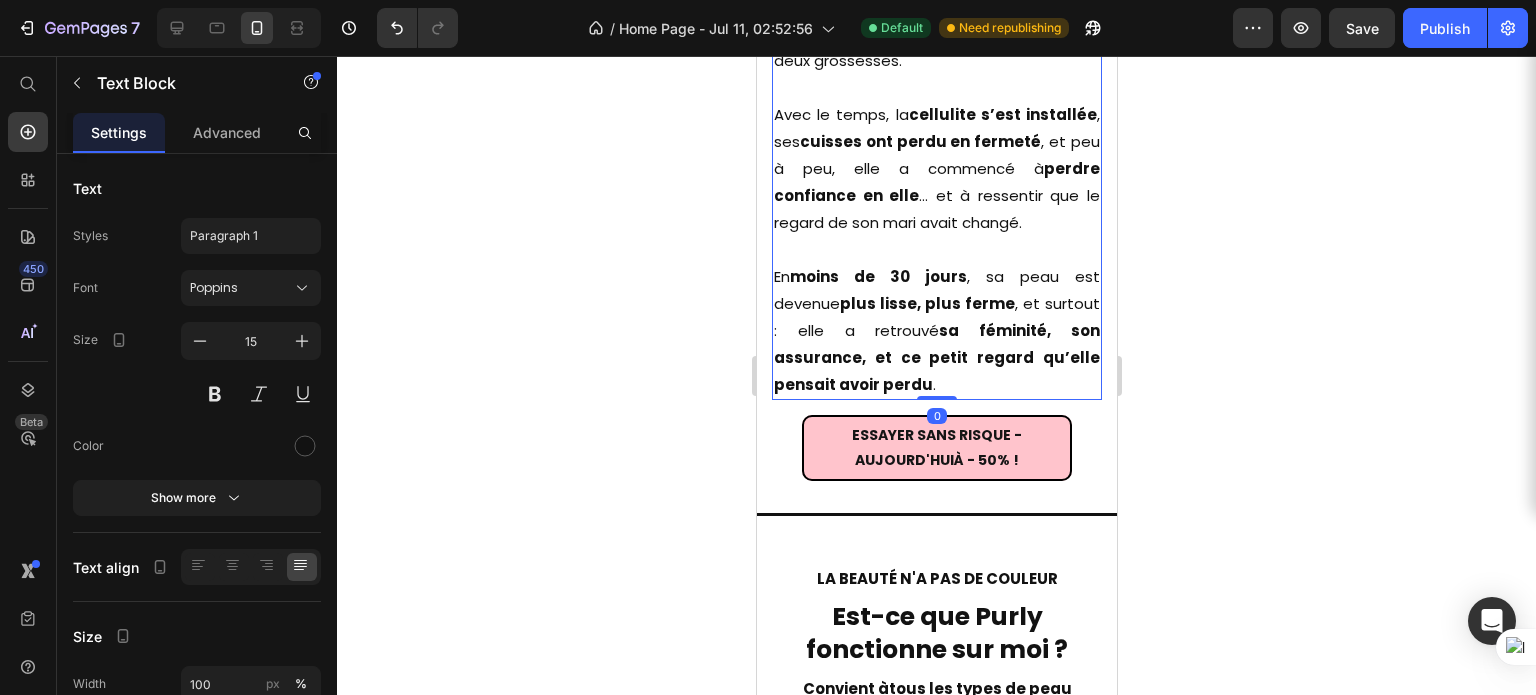 click on "Maryam, 39 ans, infirmière à Marseille, voulait retrouver la femme qu’elle était avant ses deux grossesses." at bounding box center [936, 33] 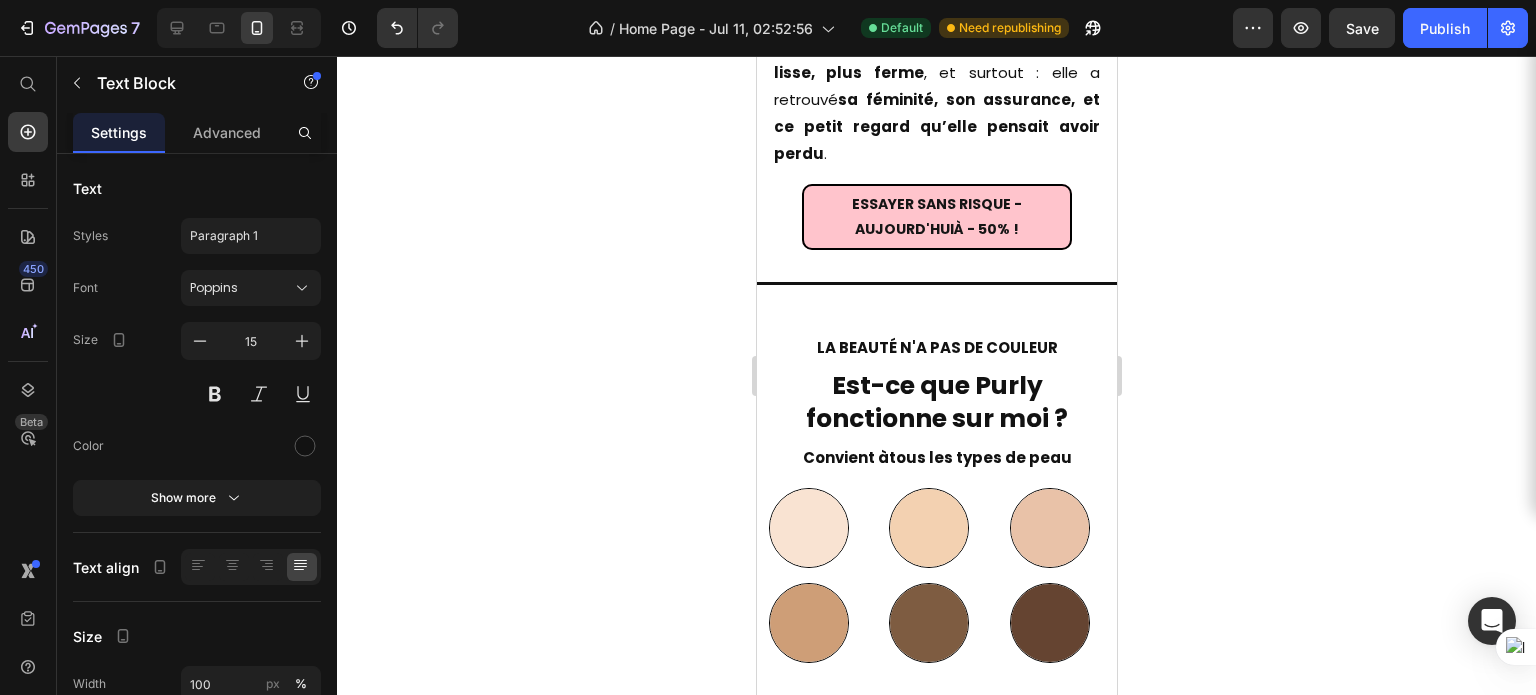 scroll, scrollTop: 11434, scrollLeft: 0, axis: vertical 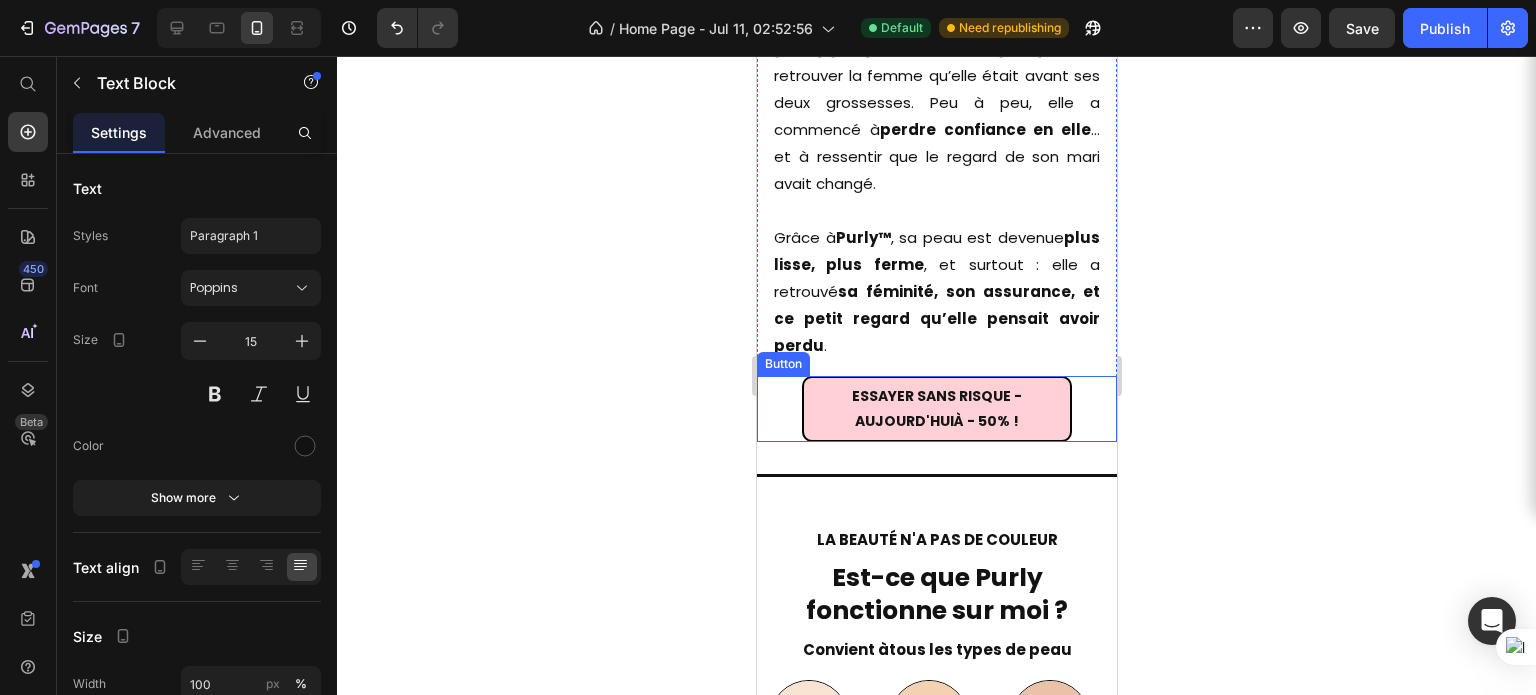 click on "ESSAYER SANS RISQUE - AUJOURD'HUI  À - 50% !" at bounding box center [936, 409] 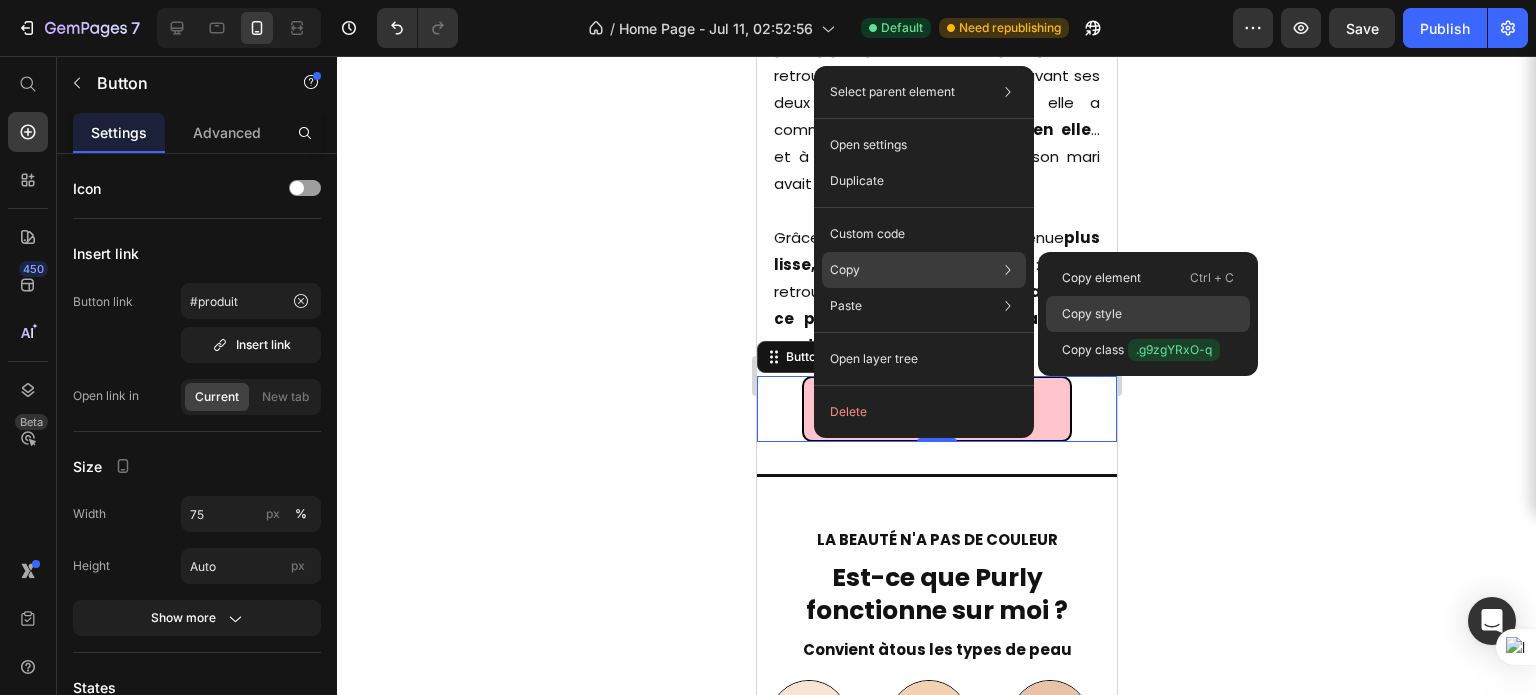 click on "Copy style" 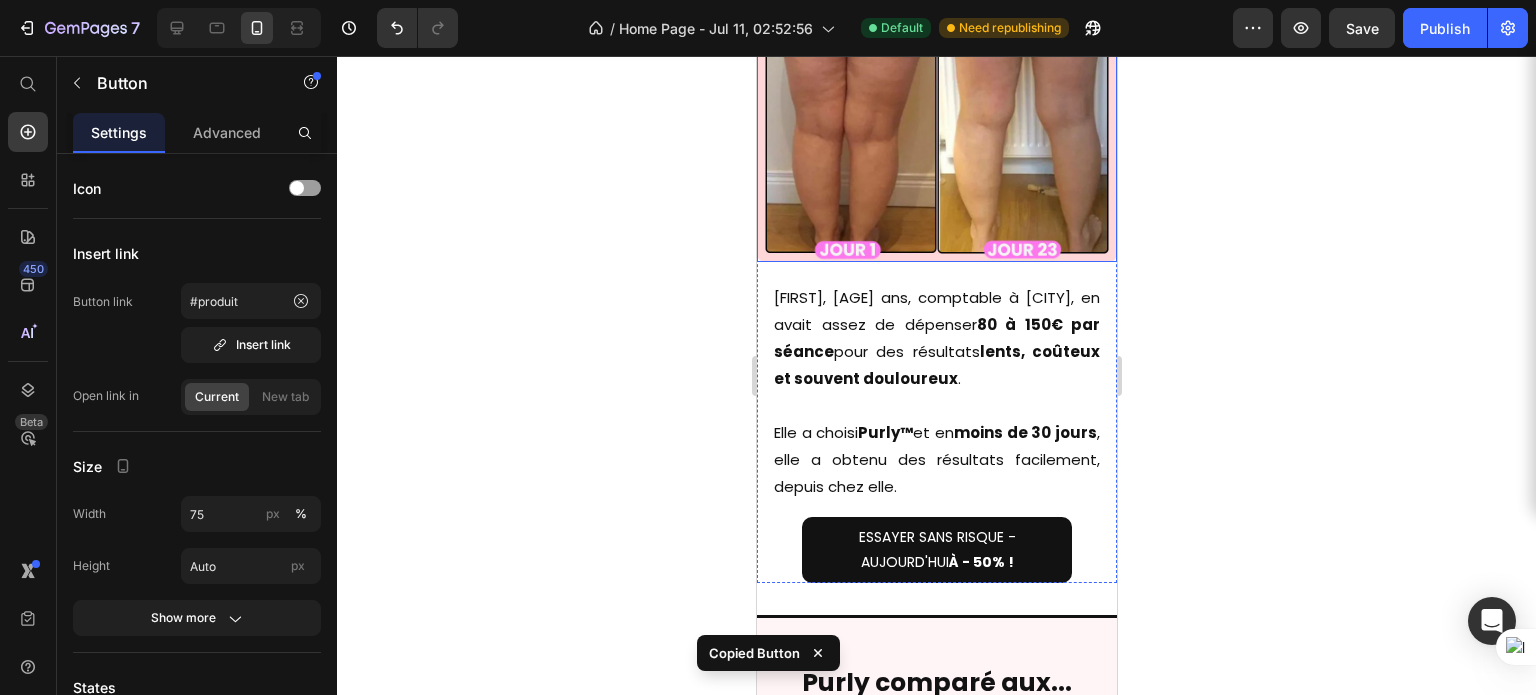 scroll, scrollTop: 12867, scrollLeft: 0, axis: vertical 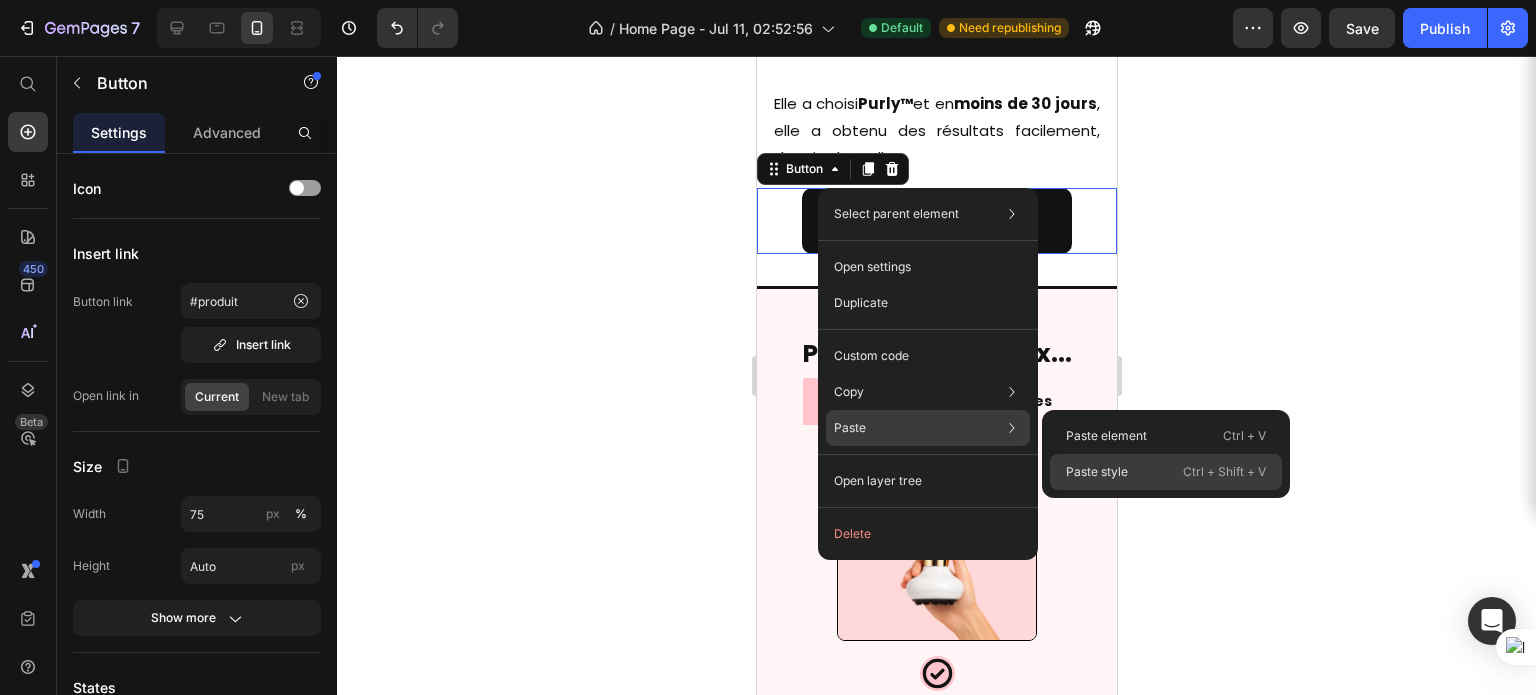 click on "Paste style  Ctrl + Shift + V" 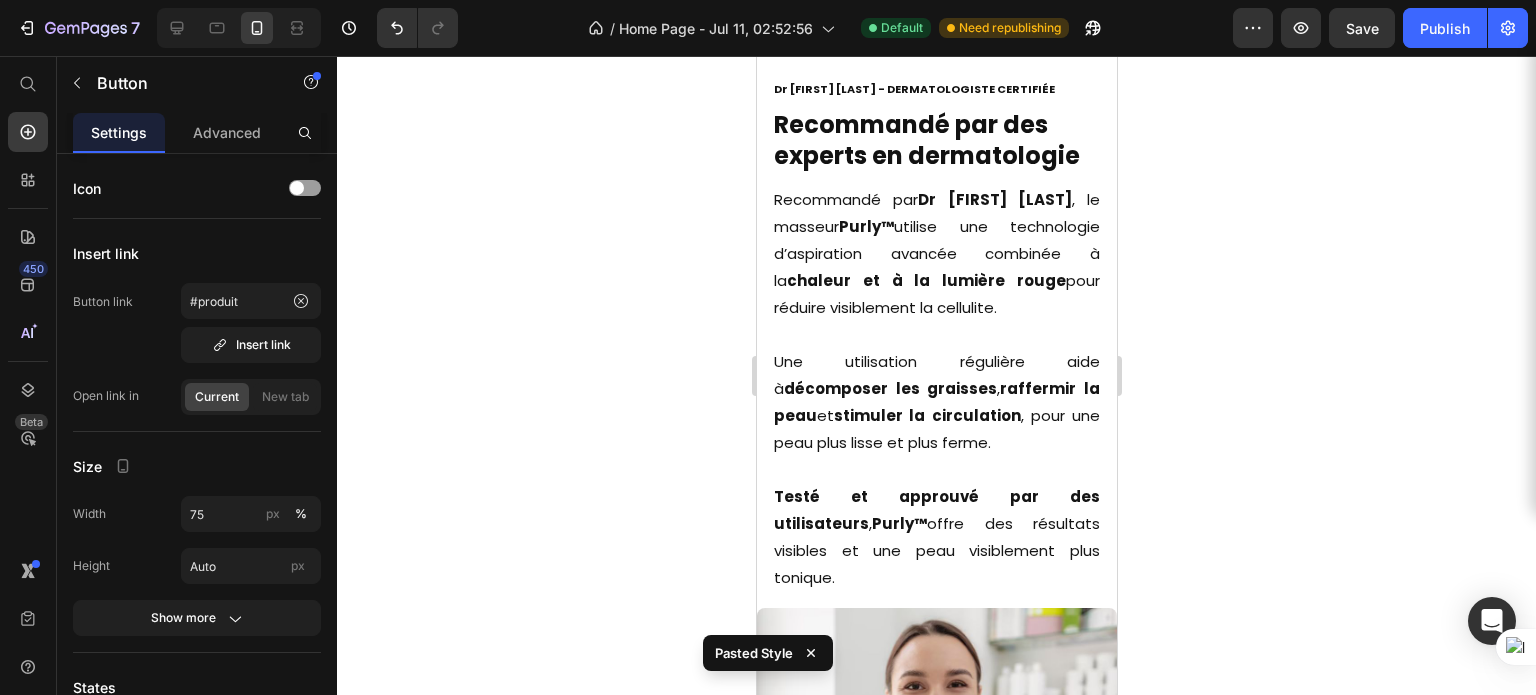 scroll, scrollTop: 14780, scrollLeft: 0, axis: vertical 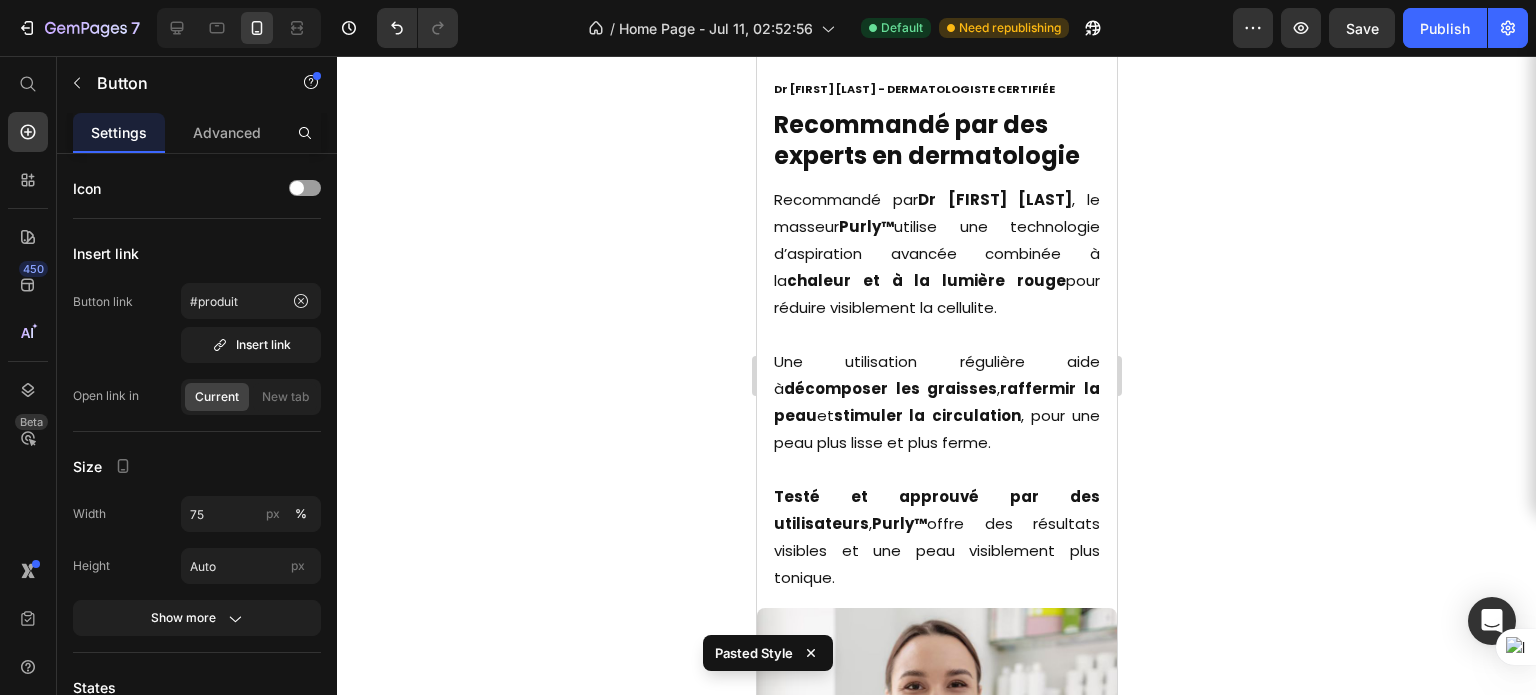 click on "chaleur et à la lumière rouge" at bounding box center (925, 280) 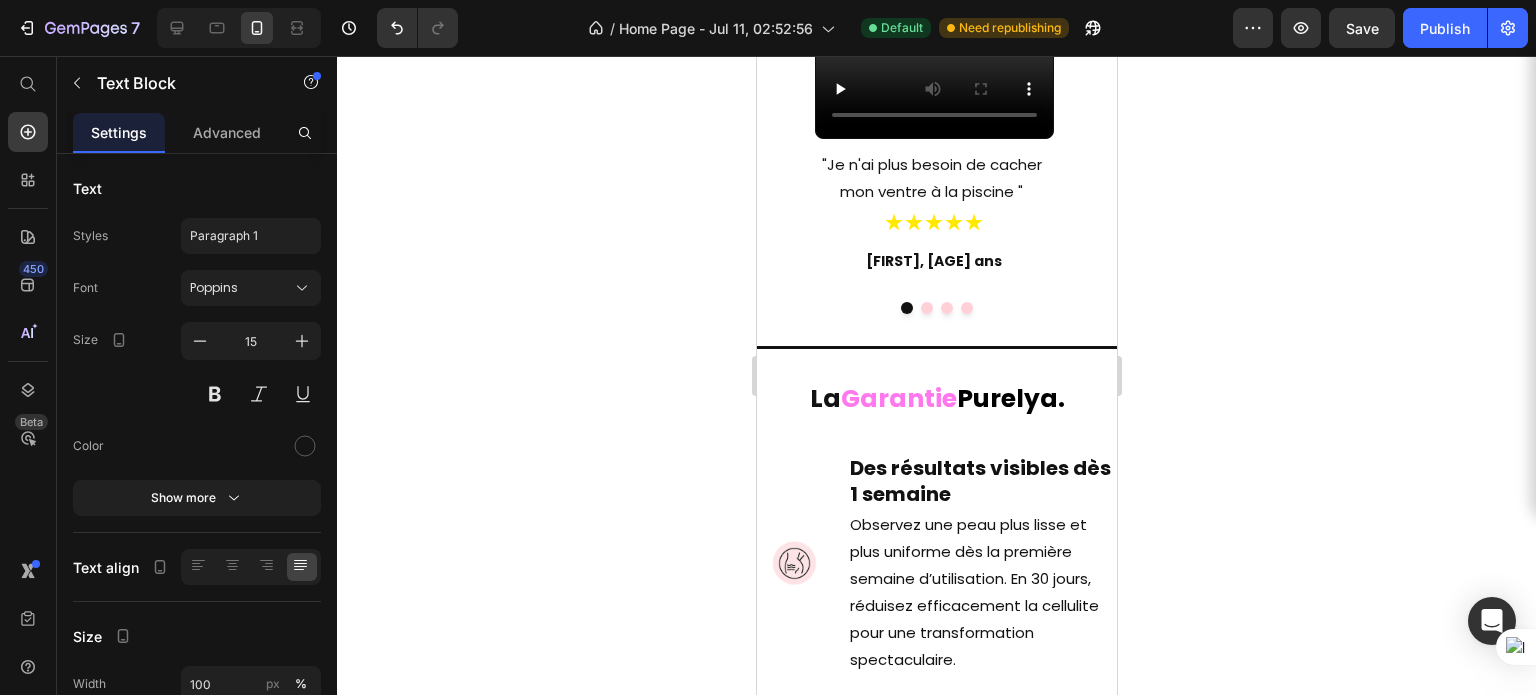 scroll, scrollTop: 17957, scrollLeft: 0, axis: vertical 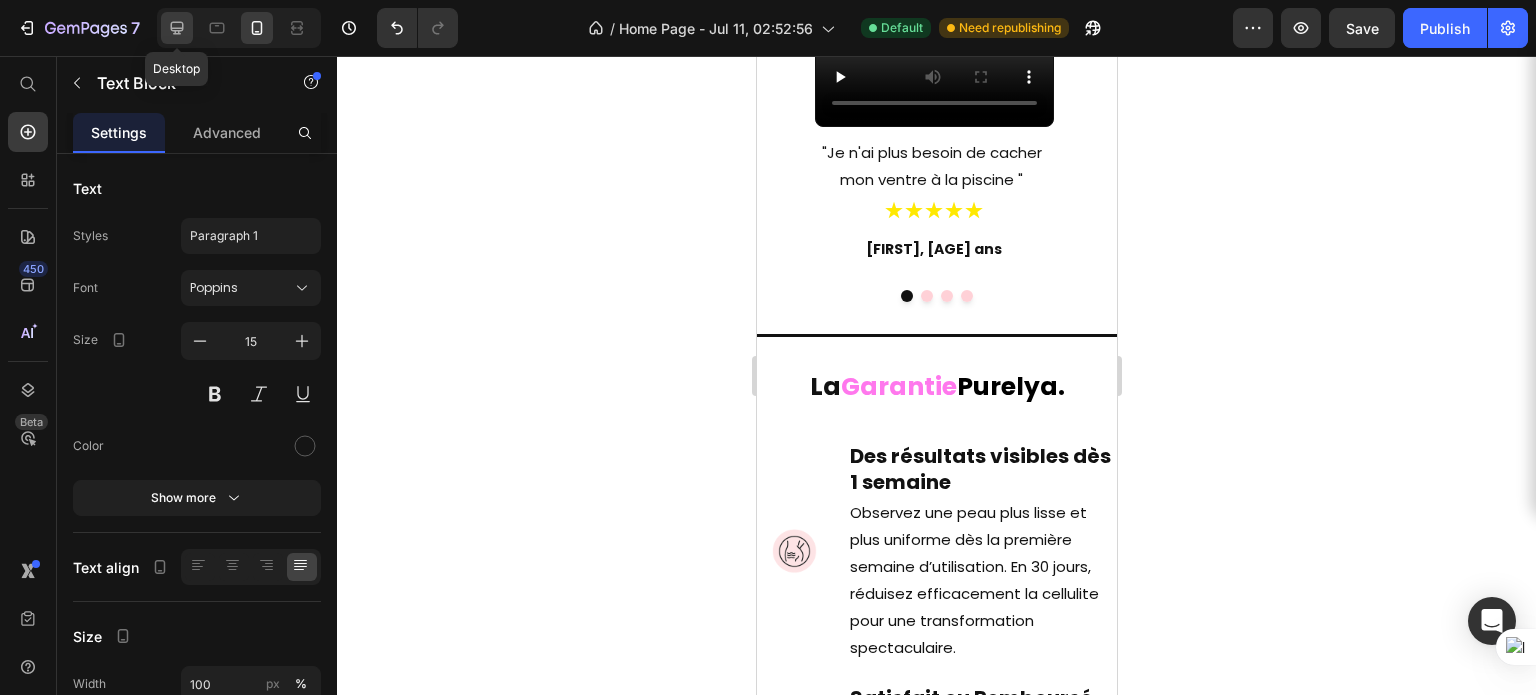 click 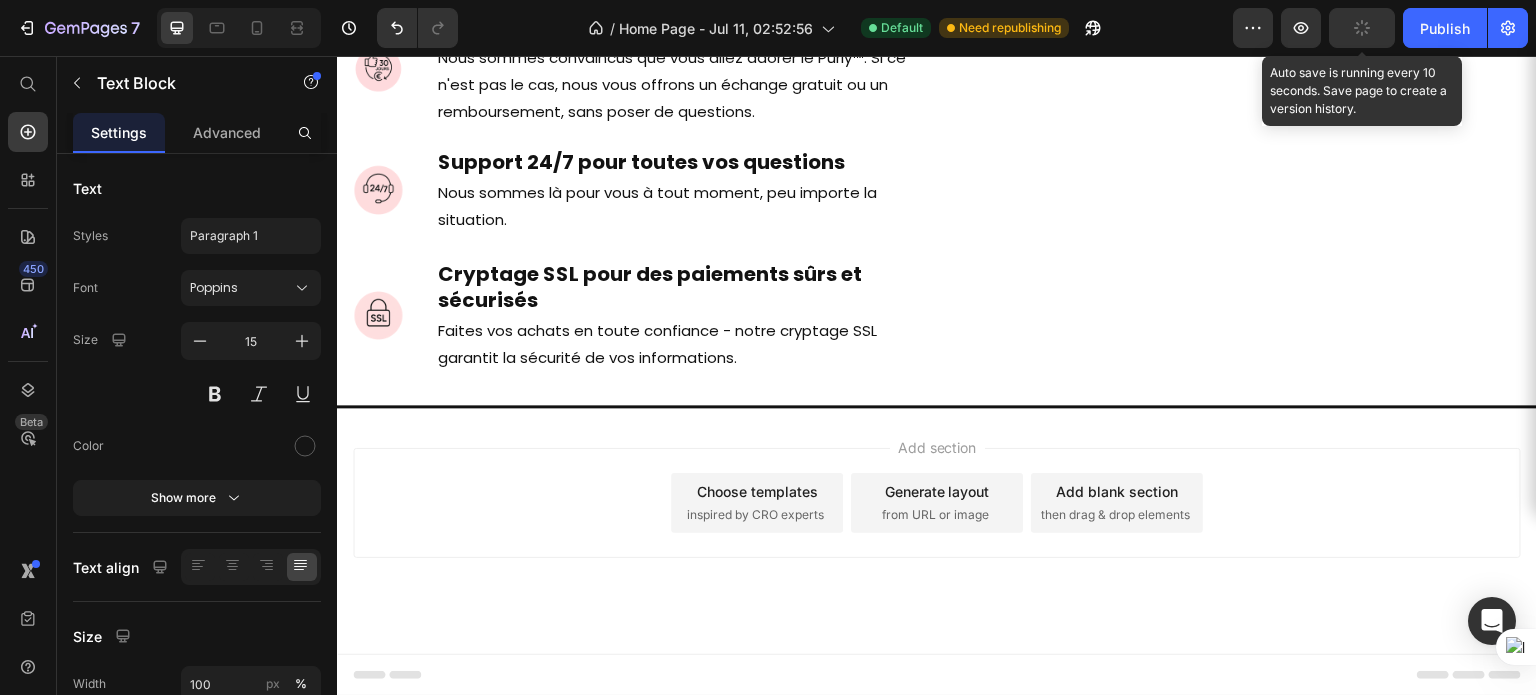 scroll, scrollTop: 16155, scrollLeft: 0, axis: vertical 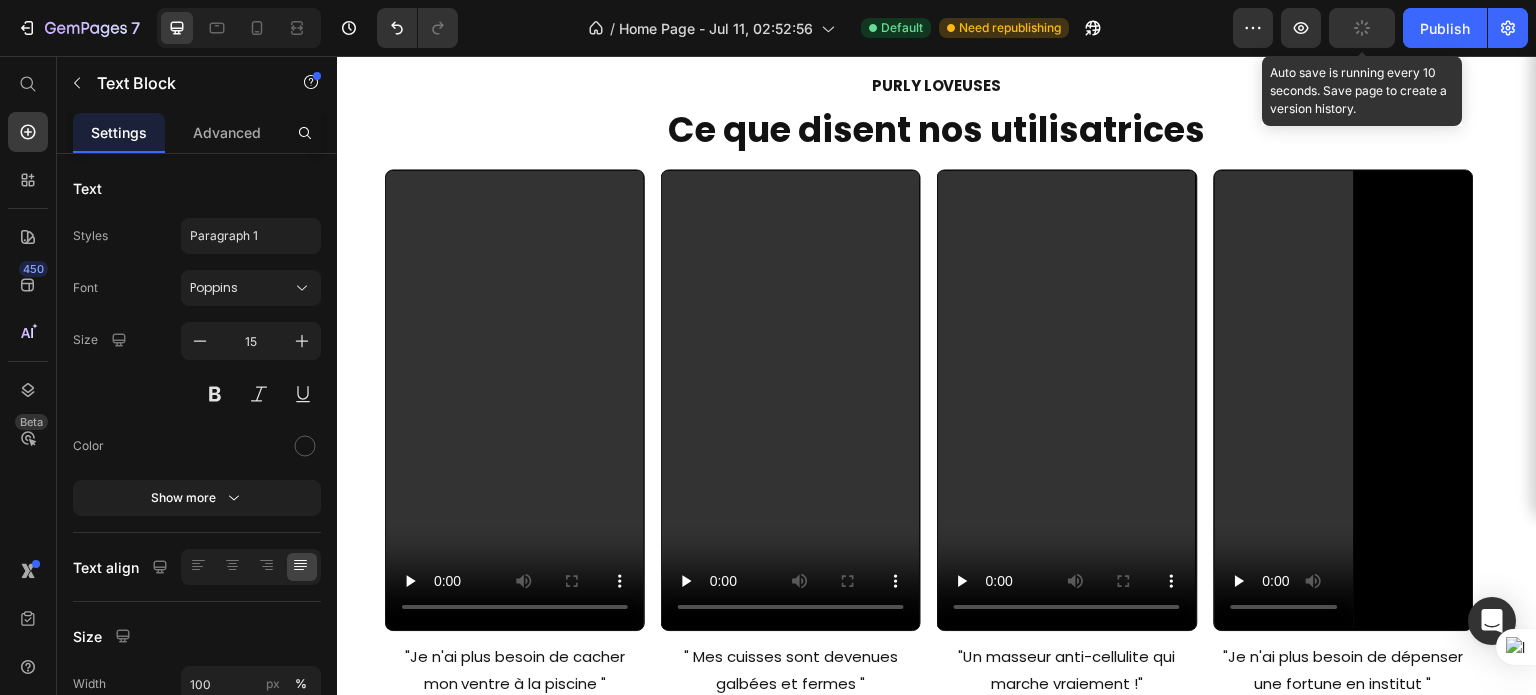 click on "Preview Auto save is running every 10 seconds. Save page to create a version history.  Publish" at bounding box center [1380, 28] 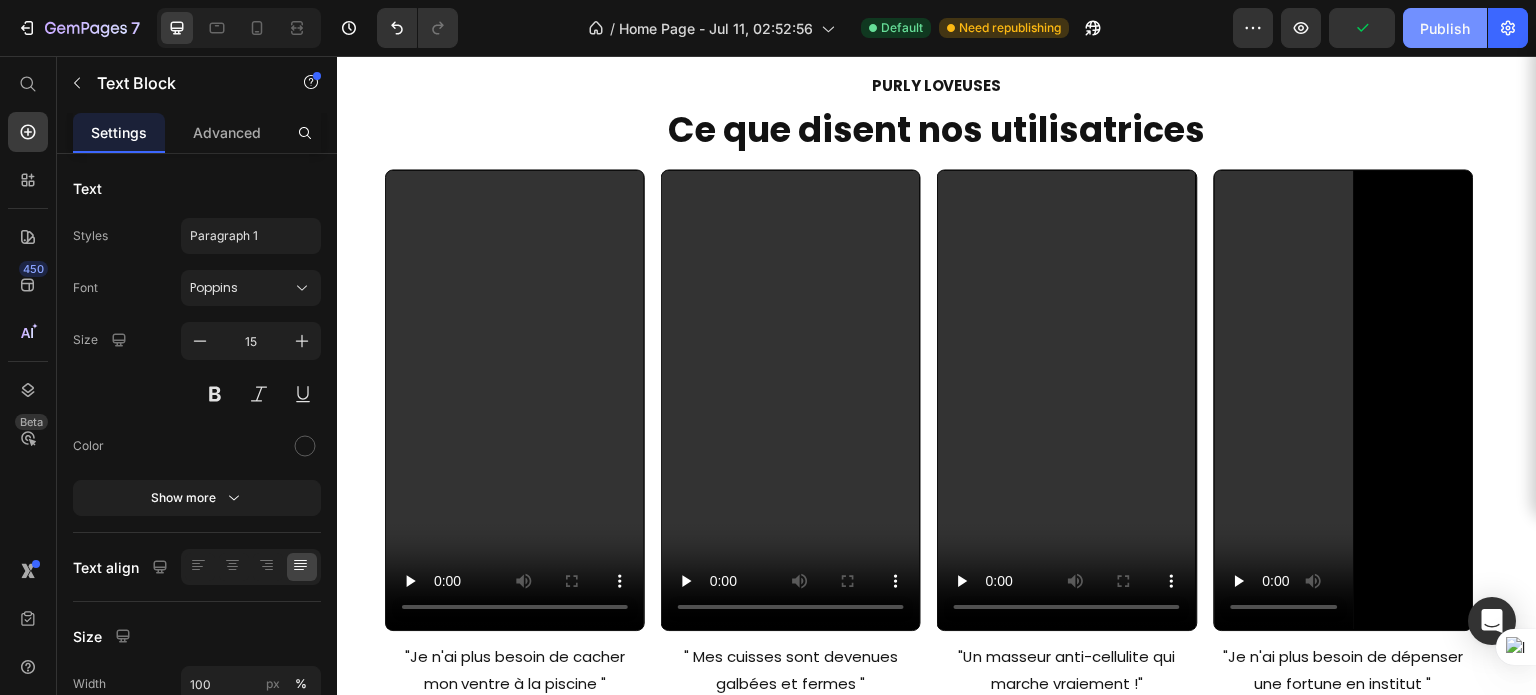 click on "Publish" at bounding box center [1445, 28] 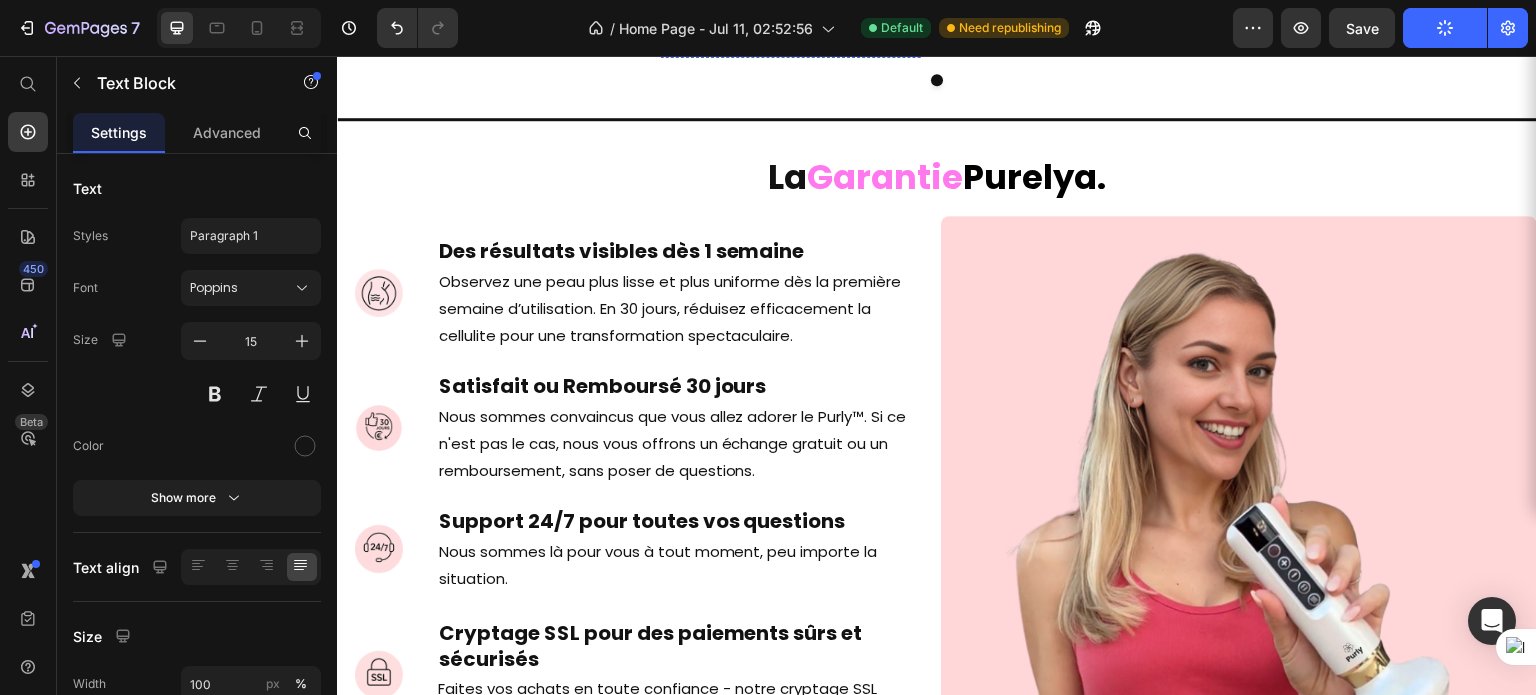 scroll, scrollTop: 17239, scrollLeft: 0, axis: vertical 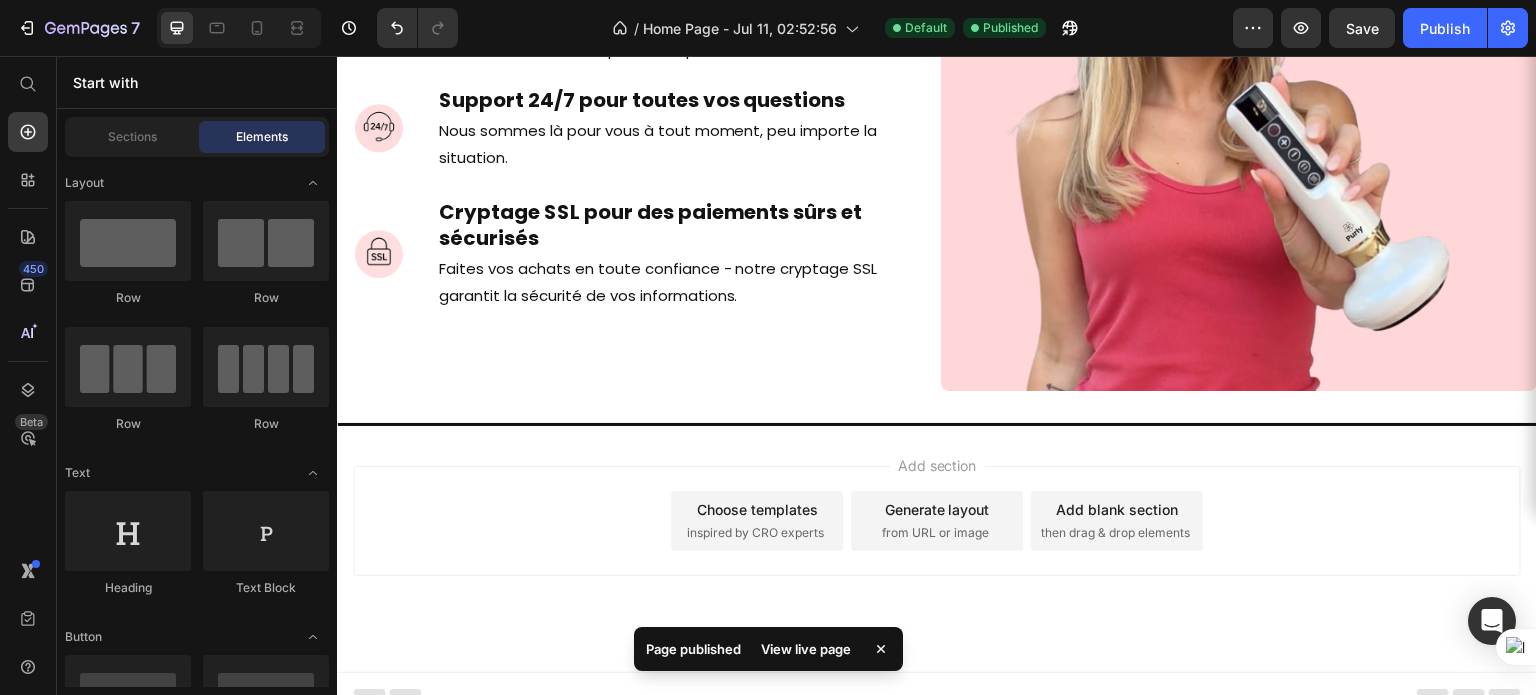 drag, startPoint x: 614, startPoint y: 489, endPoint x: 532, endPoint y: 557, distance: 106.52699 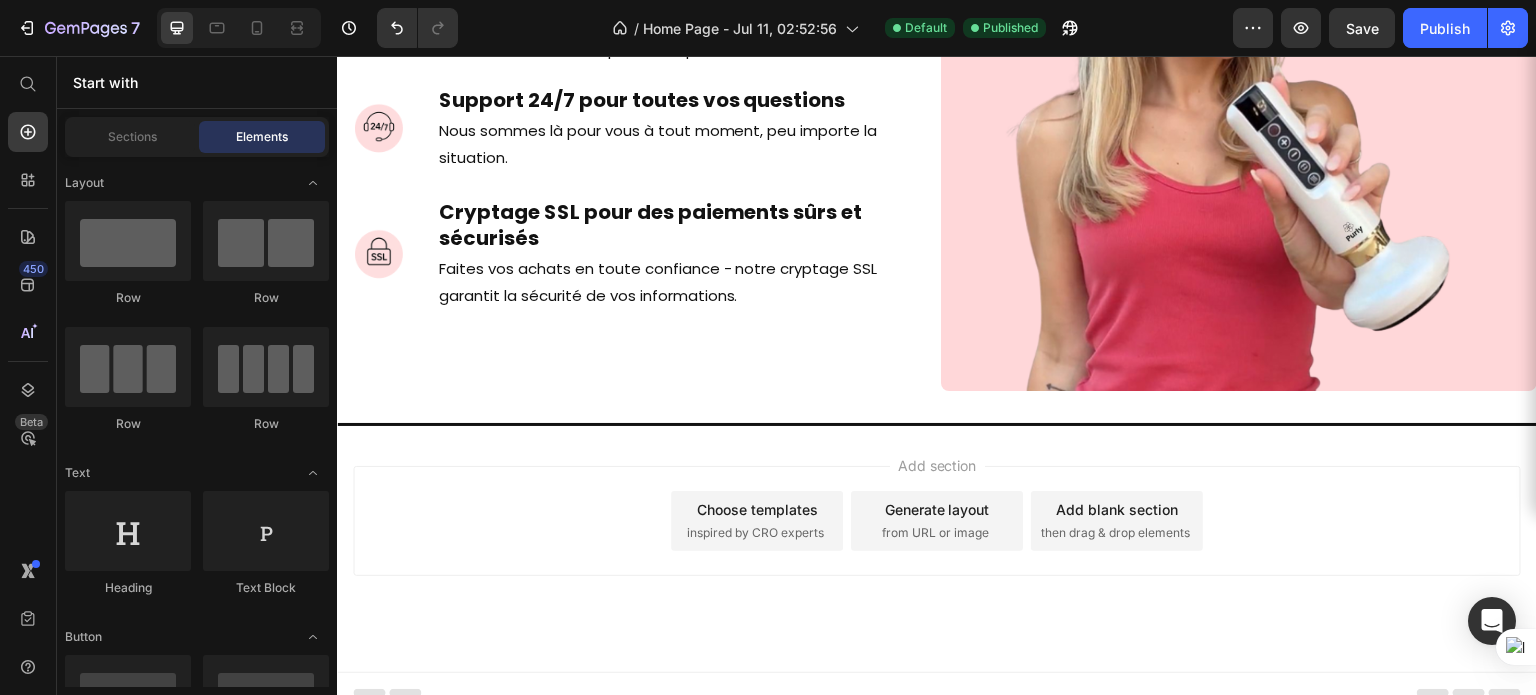 click on "Add blank section then drag & drop elements" at bounding box center (1117, 521) 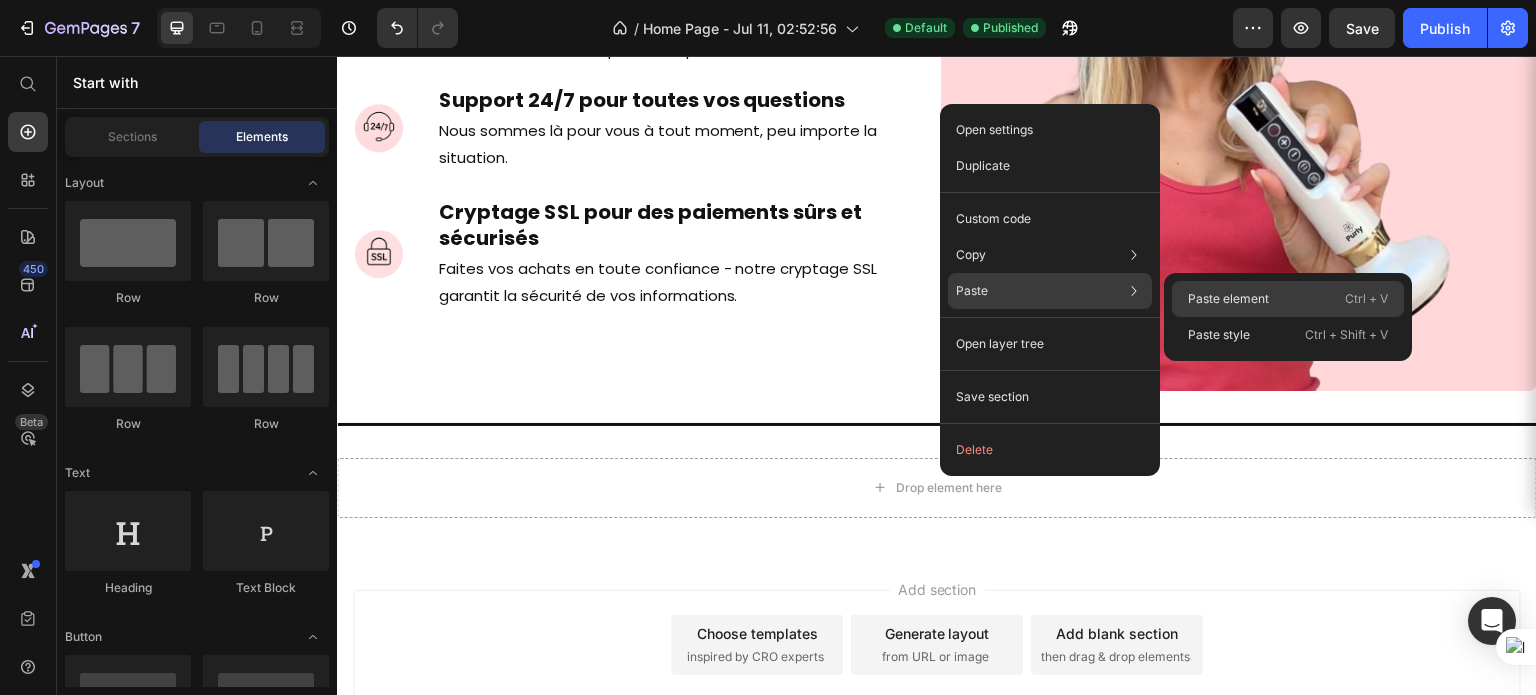 click on "Paste element  Ctrl + V" 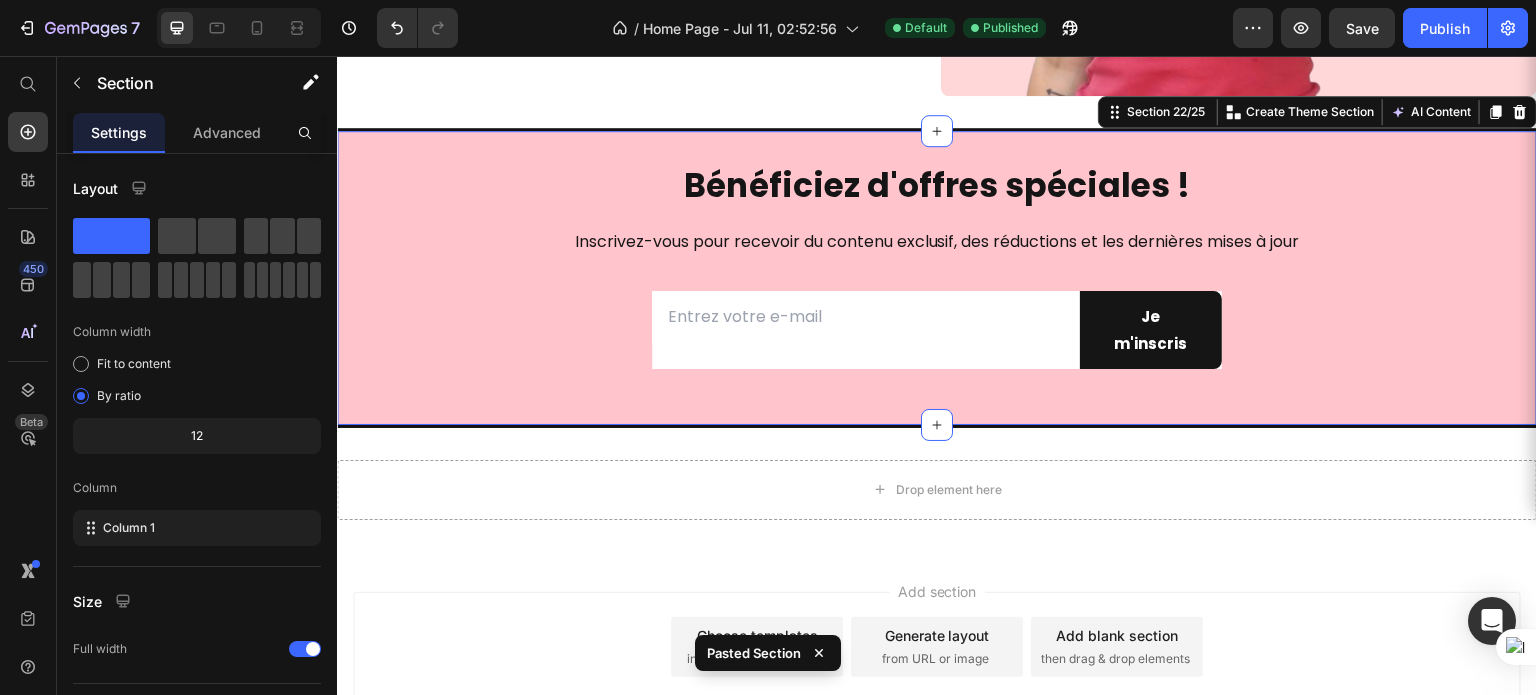 scroll, scrollTop: 17540, scrollLeft: 0, axis: vertical 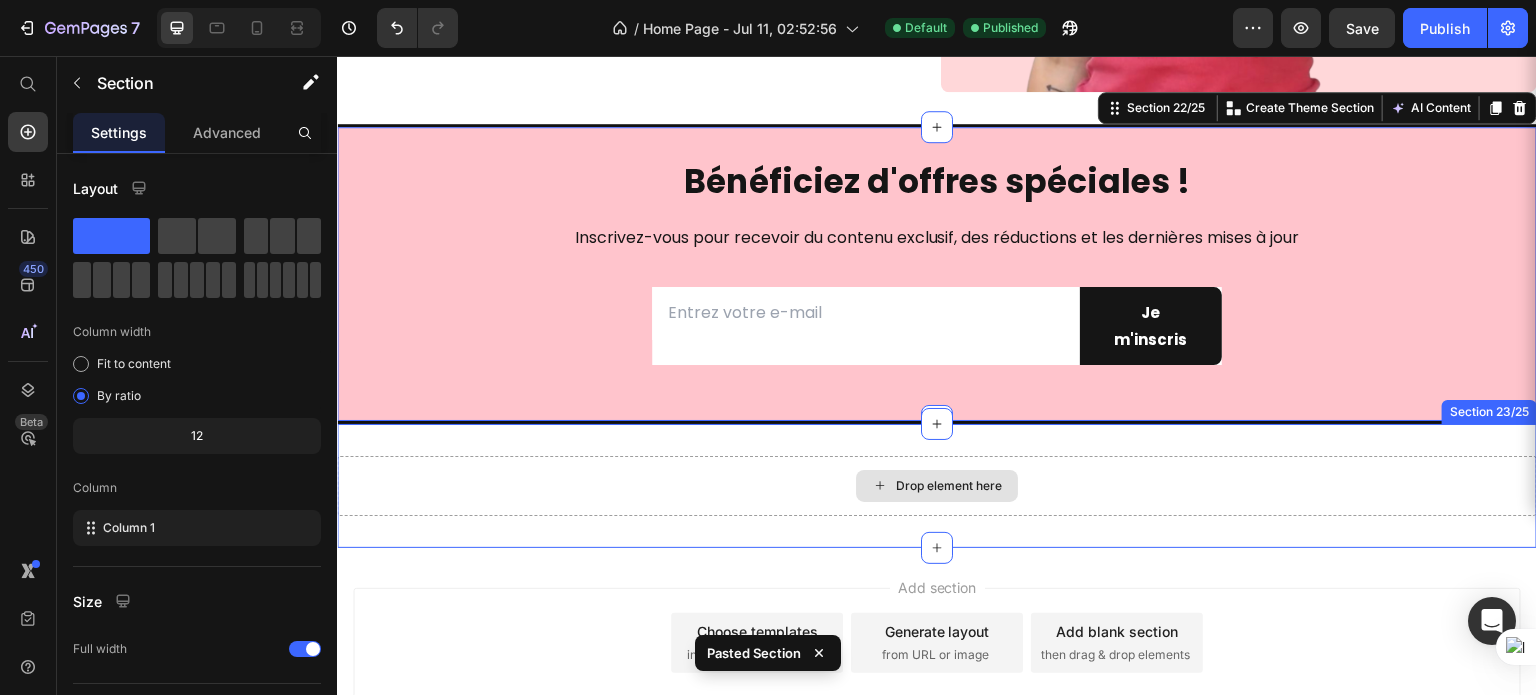 click on "Drop element here" at bounding box center (937, 486) 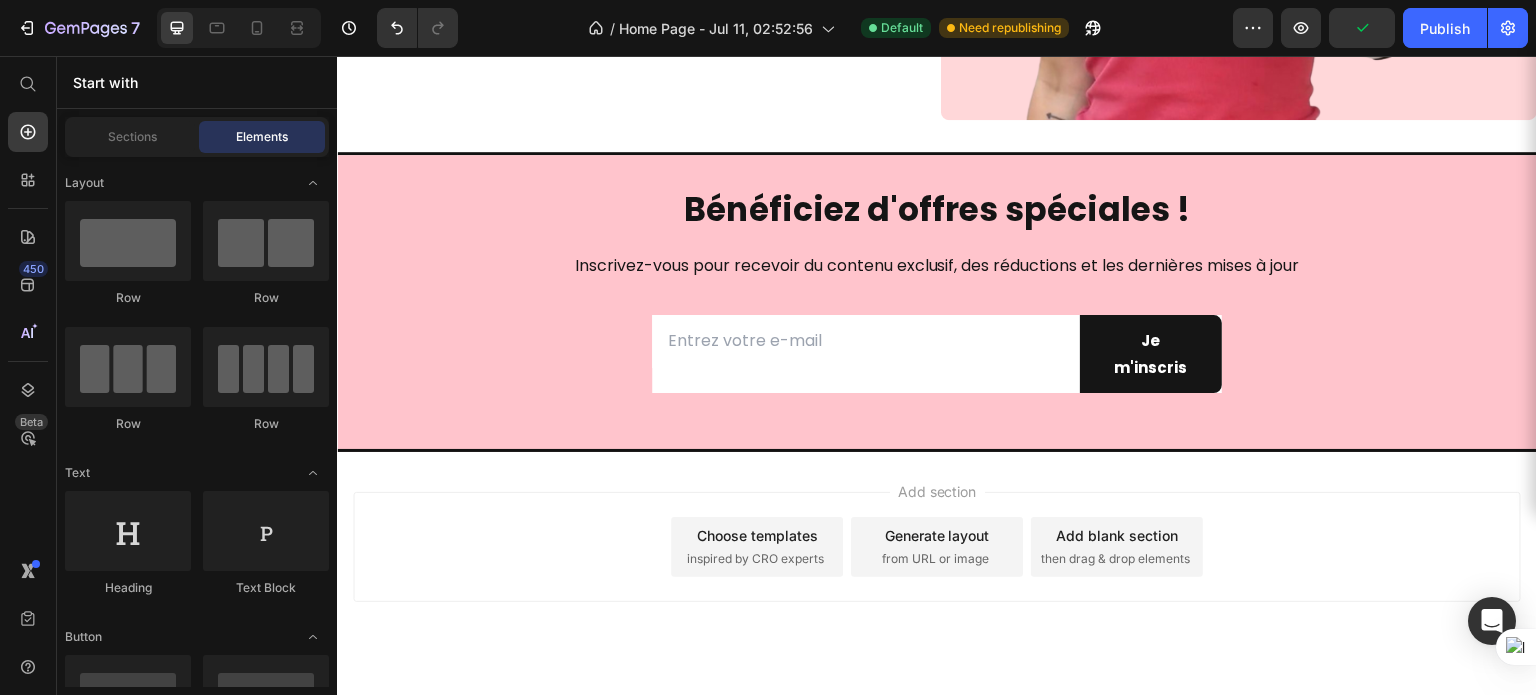 scroll, scrollTop: 17416, scrollLeft: 0, axis: vertical 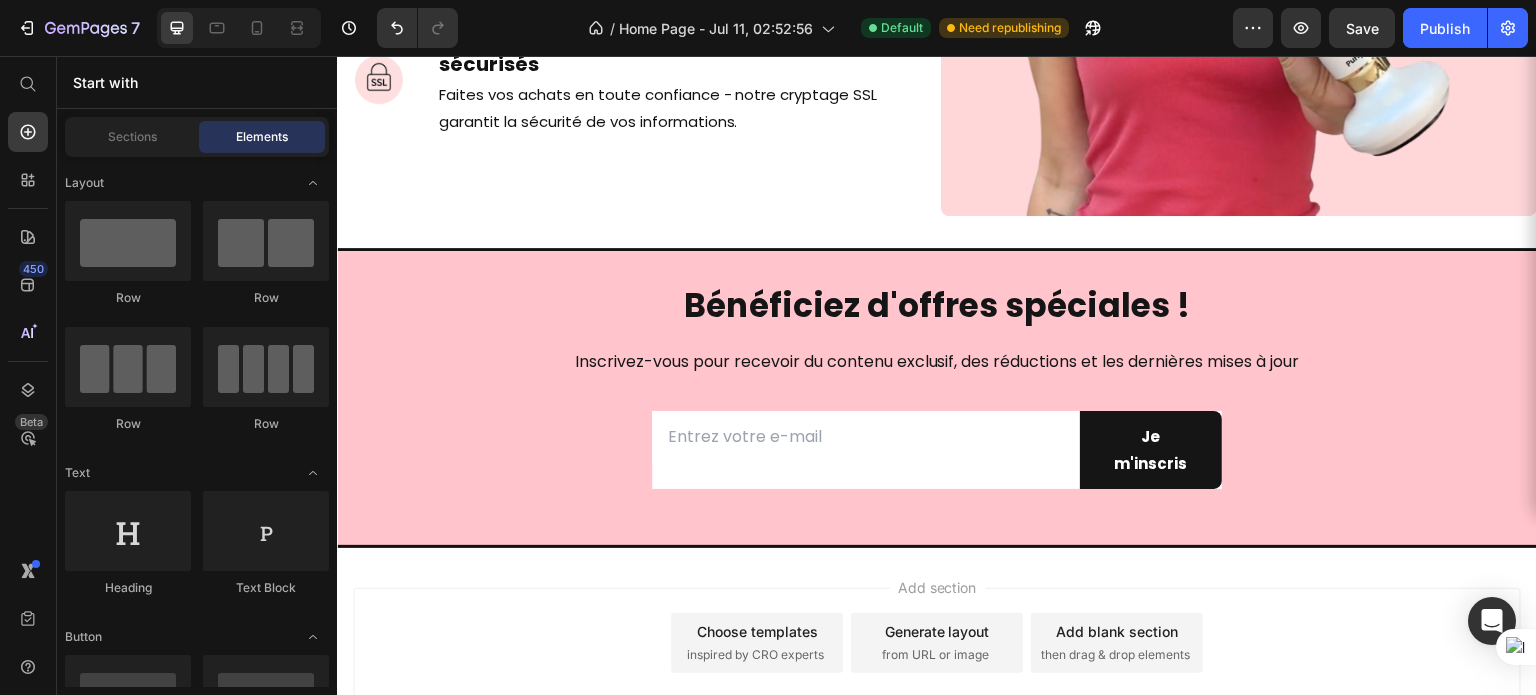 click on "then drag & drop elements" at bounding box center (1115, 655) 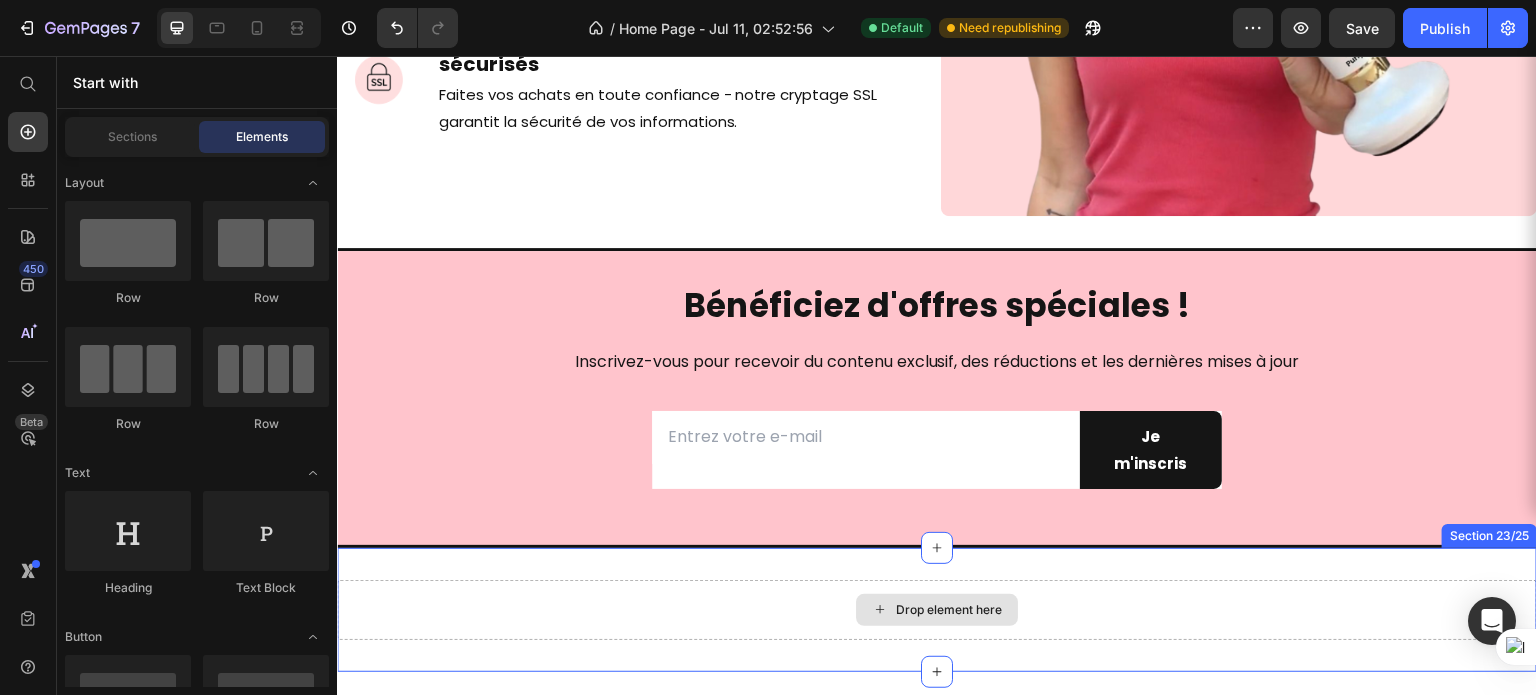 click on "Drop element here" at bounding box center [949, 610] 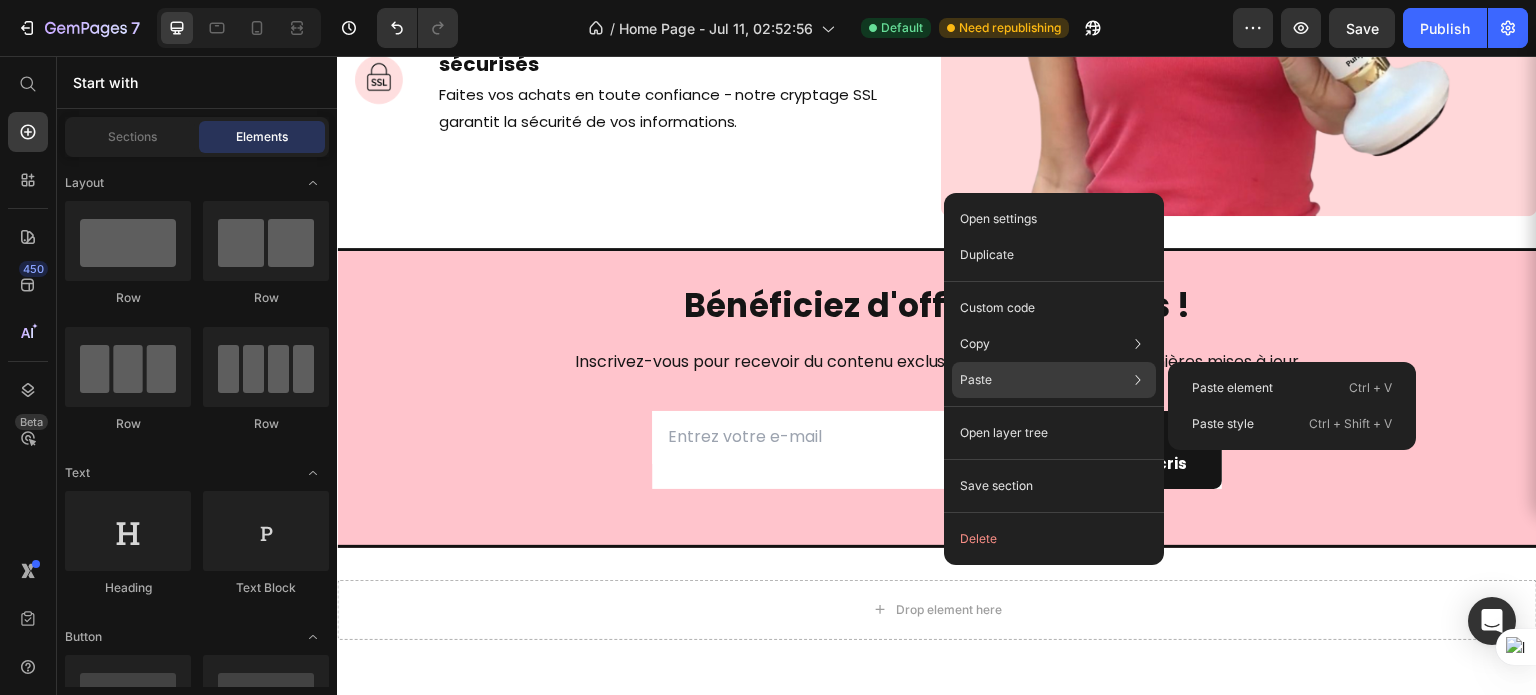 click on "Paste" at bounding box center (976, 380) 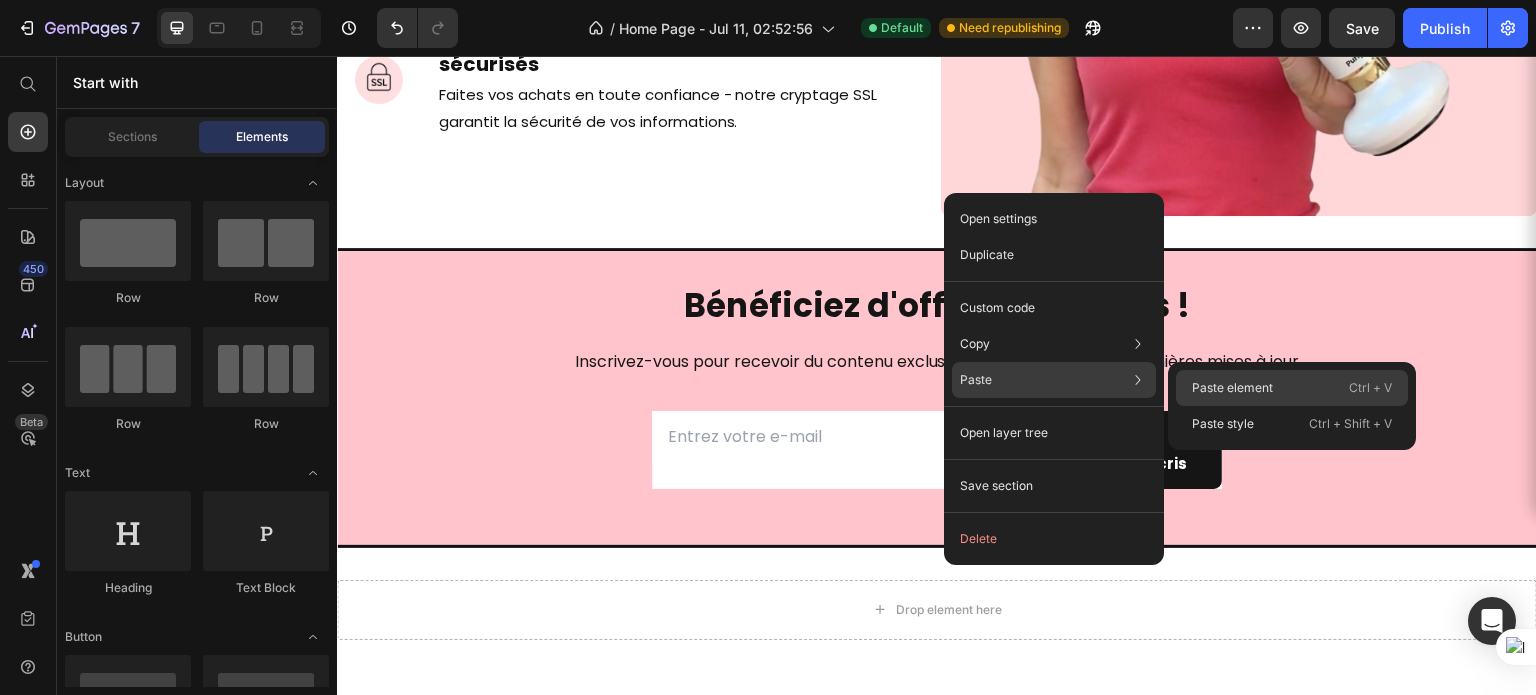 click on "Paste element" at bounding box center (1232, 388) 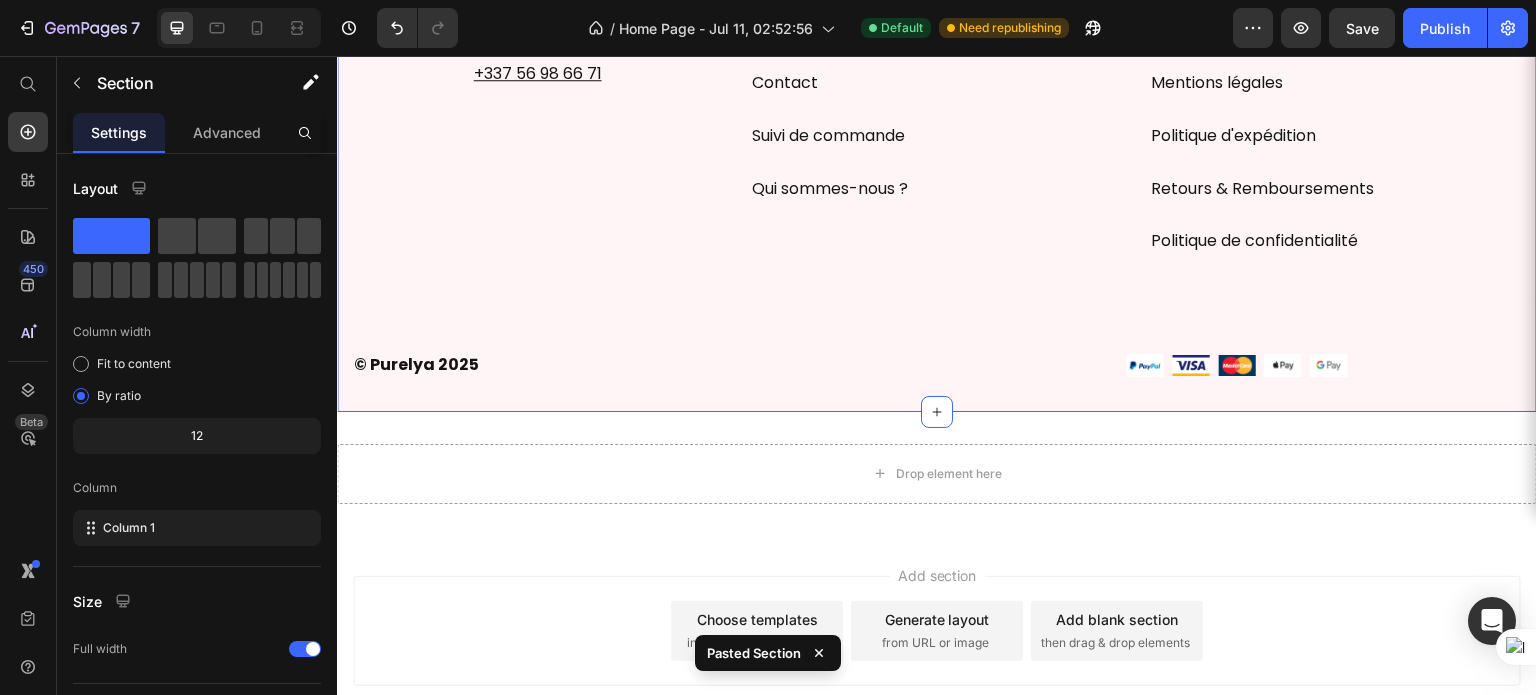 scroll, scrollTop: 18176, scrollLeft: 0, axis: vertical 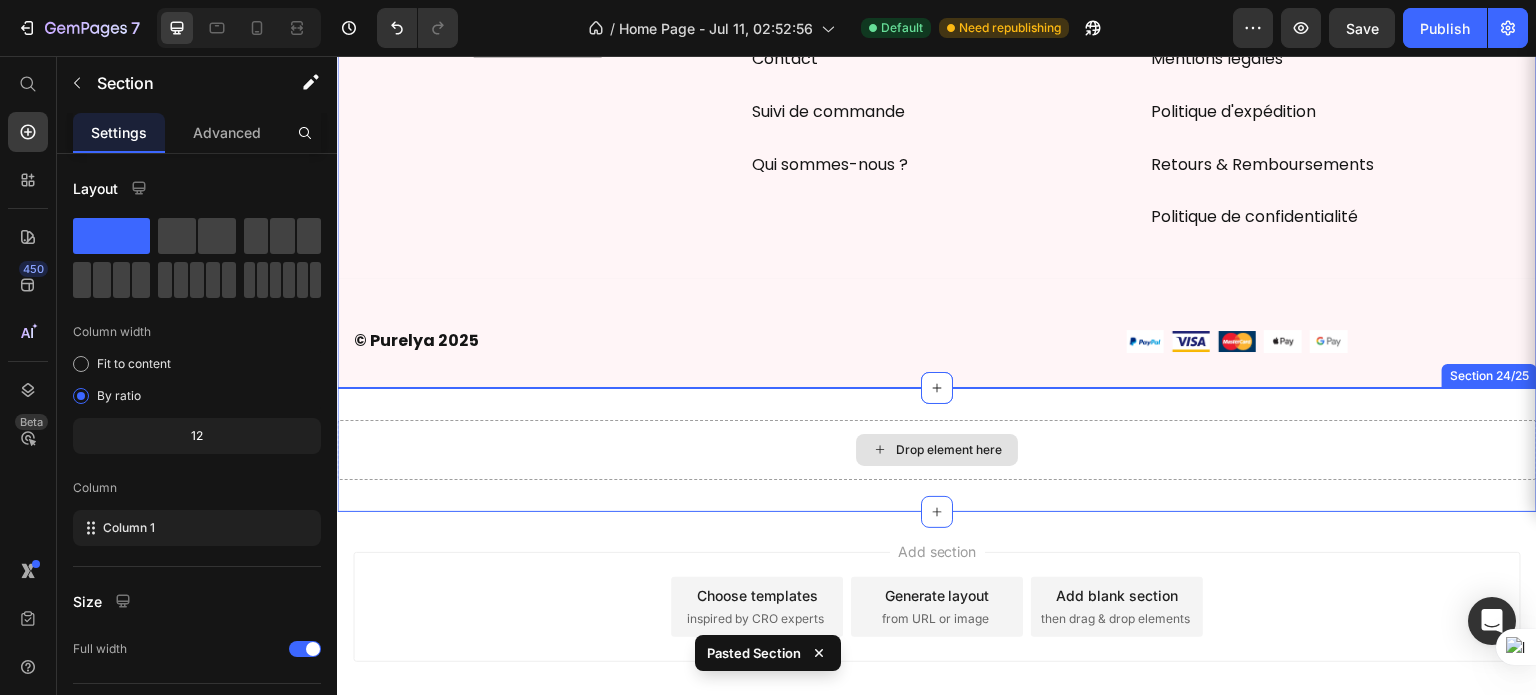 click on "Drop element here" at bounding box center [937, 450] 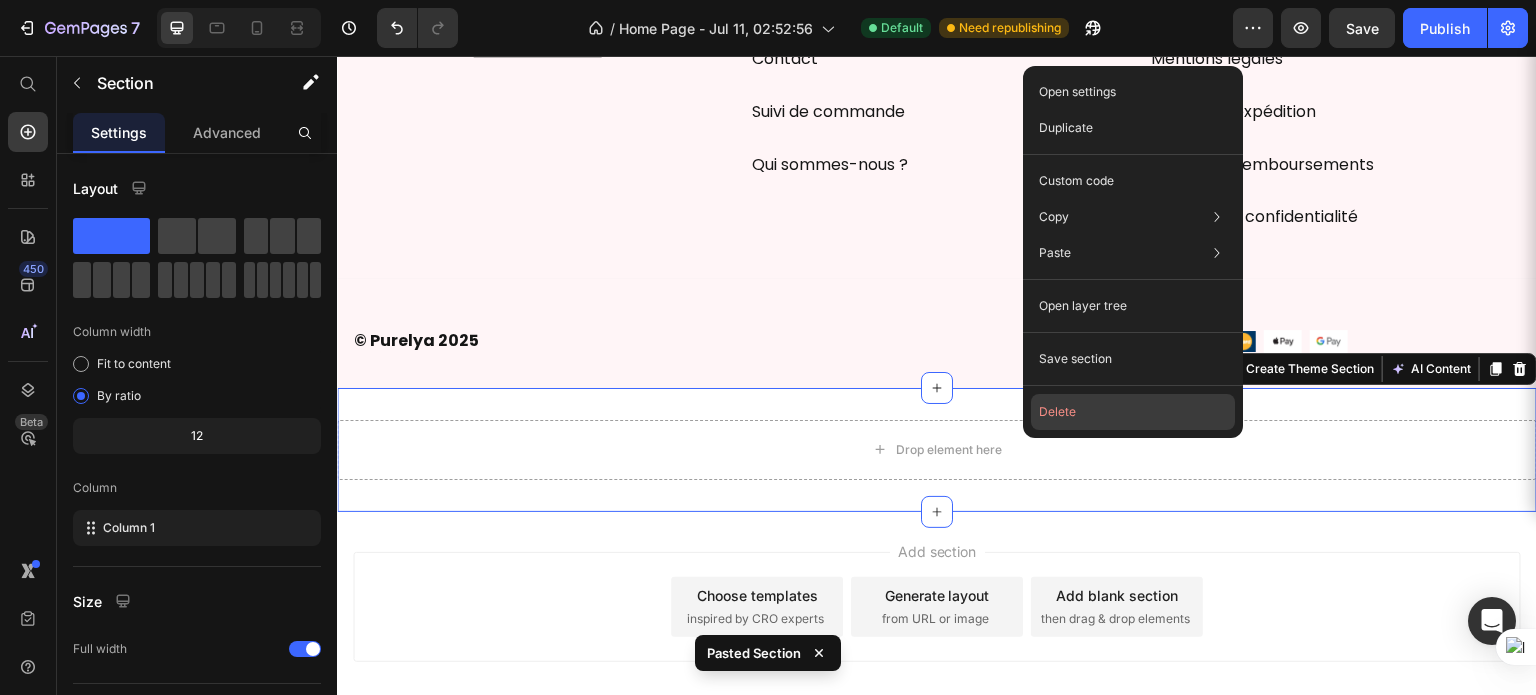 click on "Delete" 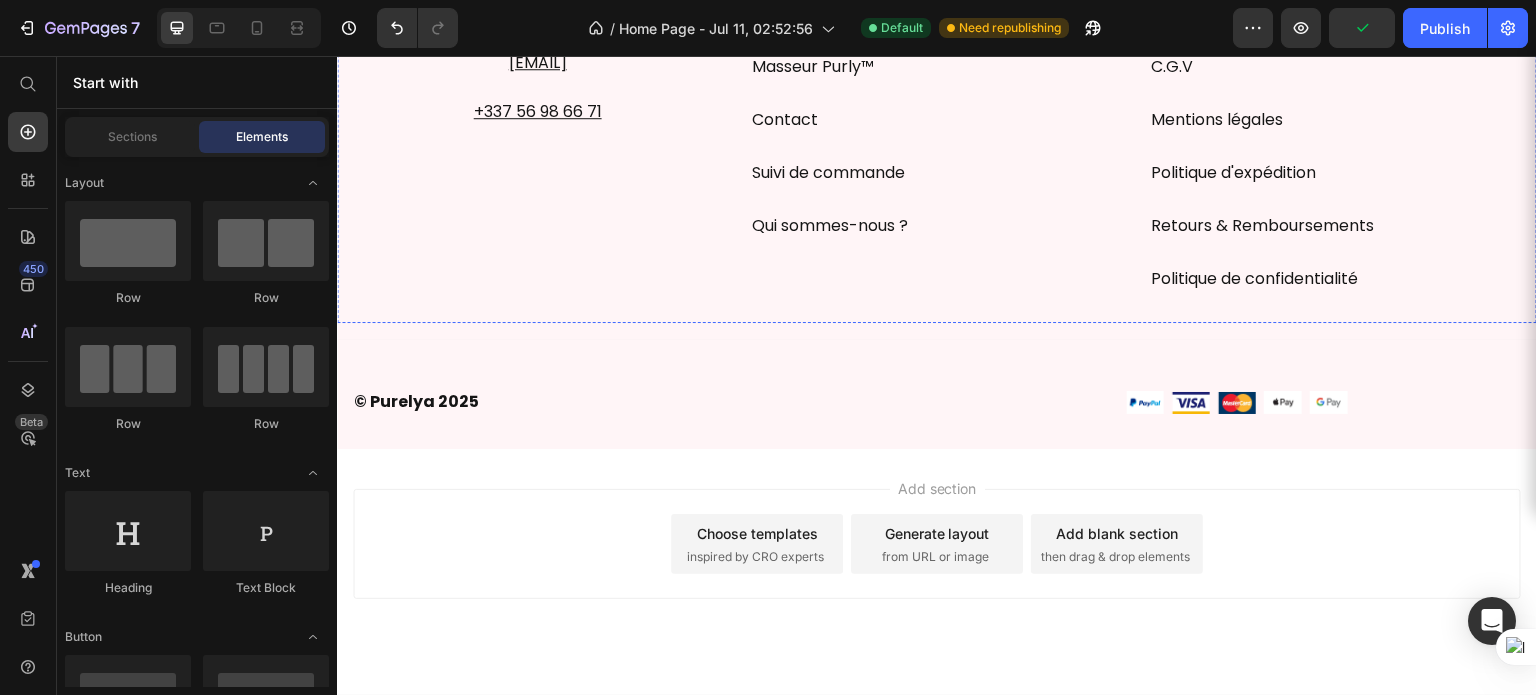 scroll, scrollTop: 17914, scrollLeft: 0, axis: vertical 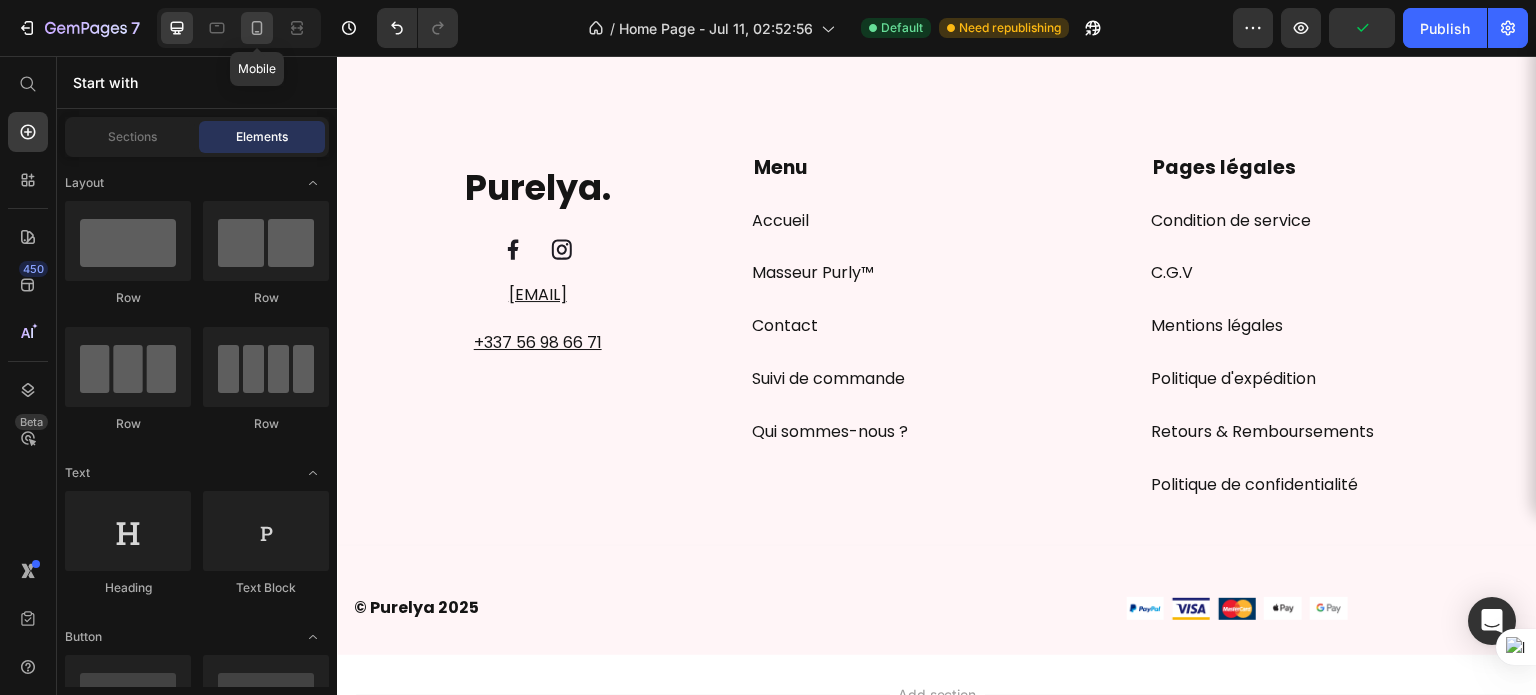 click 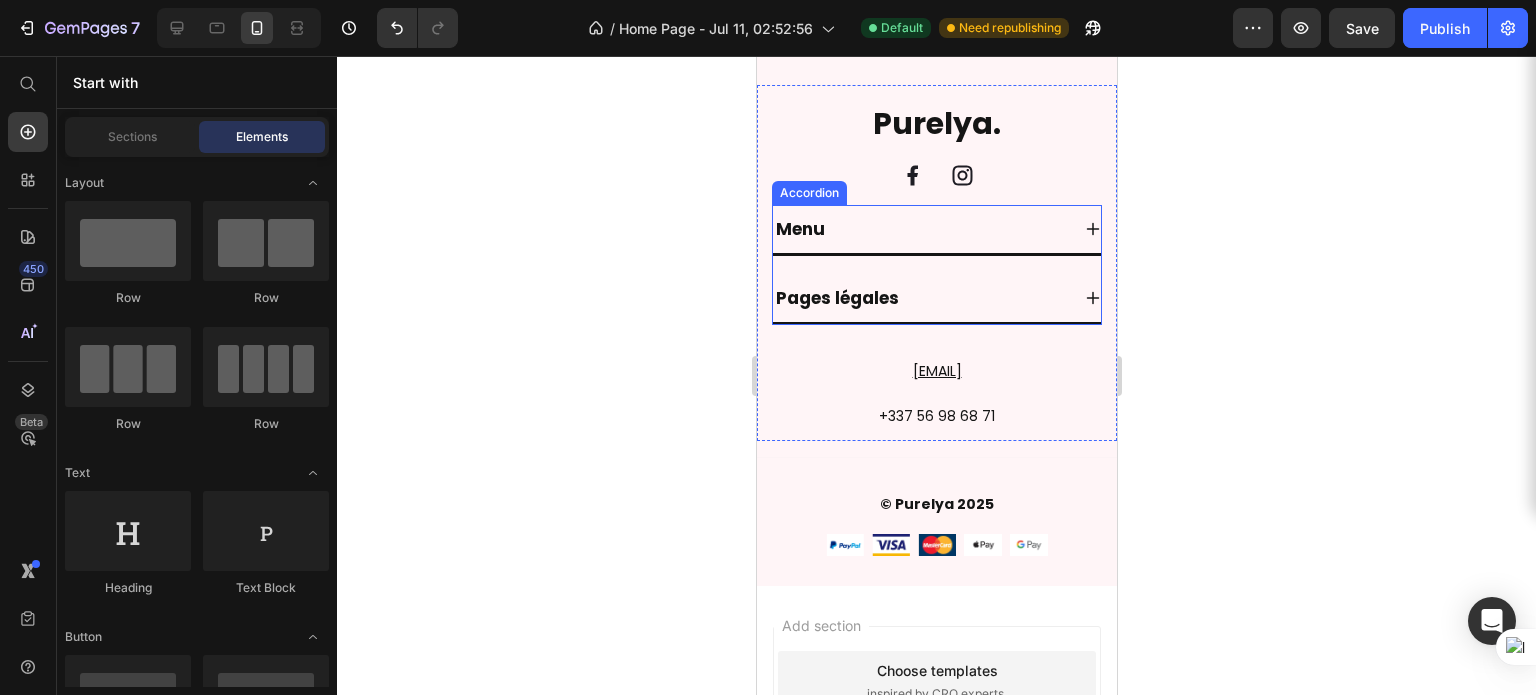 scroll, scrollTop: 19555, scrollLeft: 0, axis: vertical 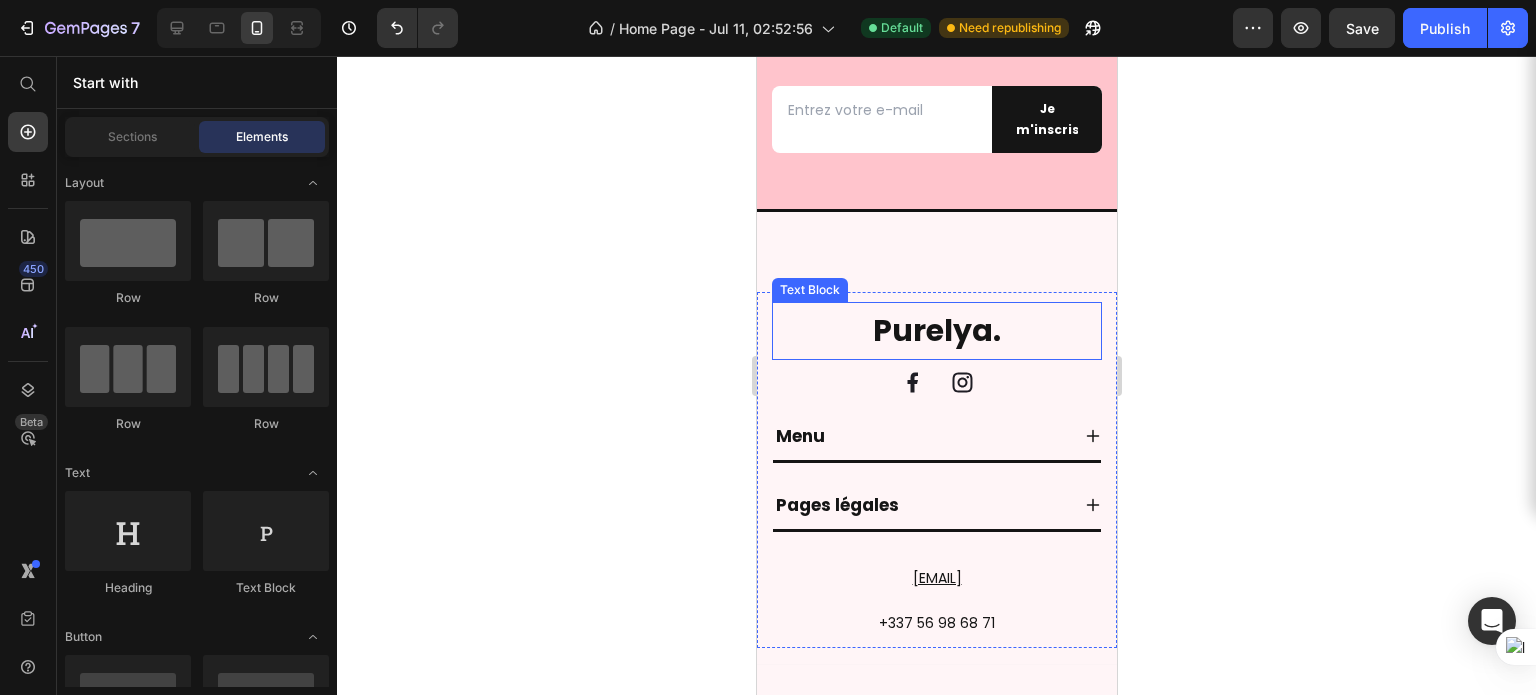 click on "Purelya." at bounding box center [936, 331] 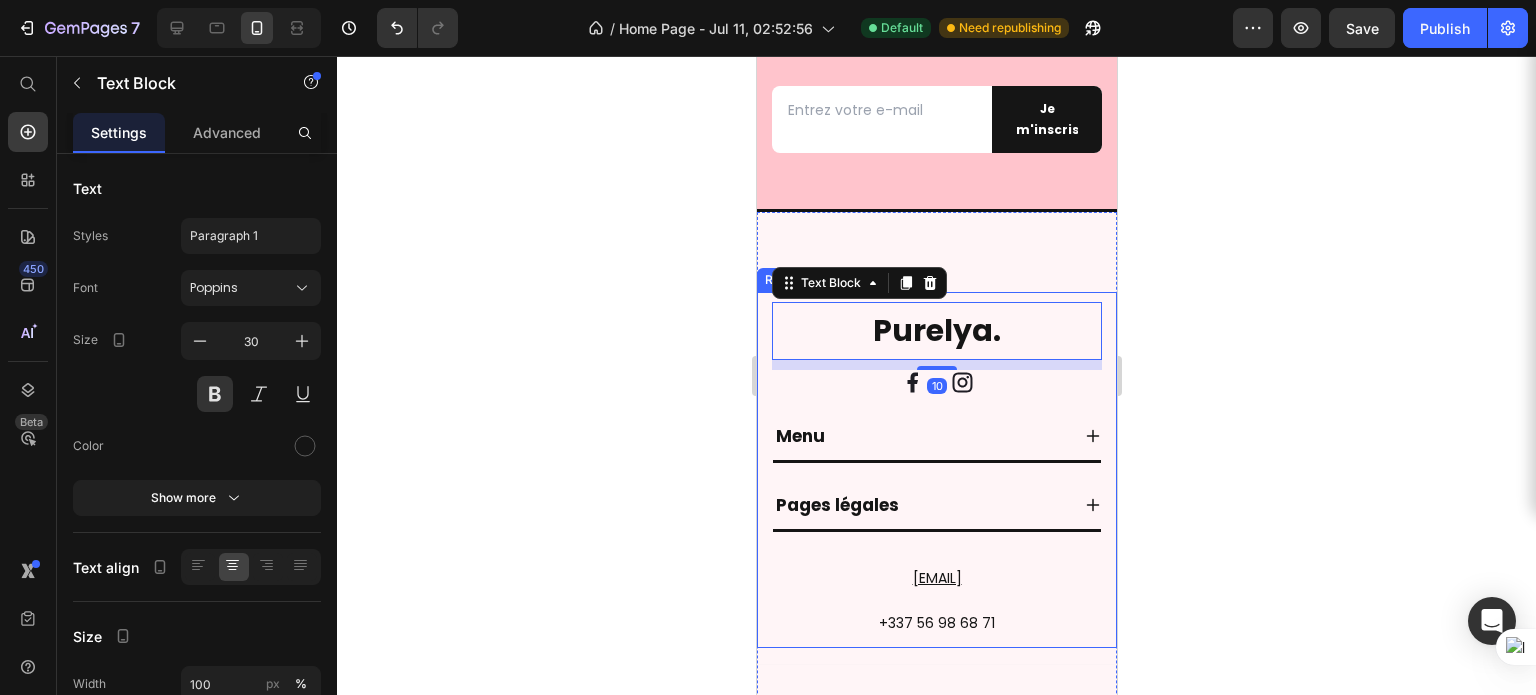 click on "Purelya. Text Block   10 Image Image Row Row
Menu
Pages légales Accordion contact@purelya.fr Text block +337 56 98 68 71 Text block Row" at bounding box center [936, 470] 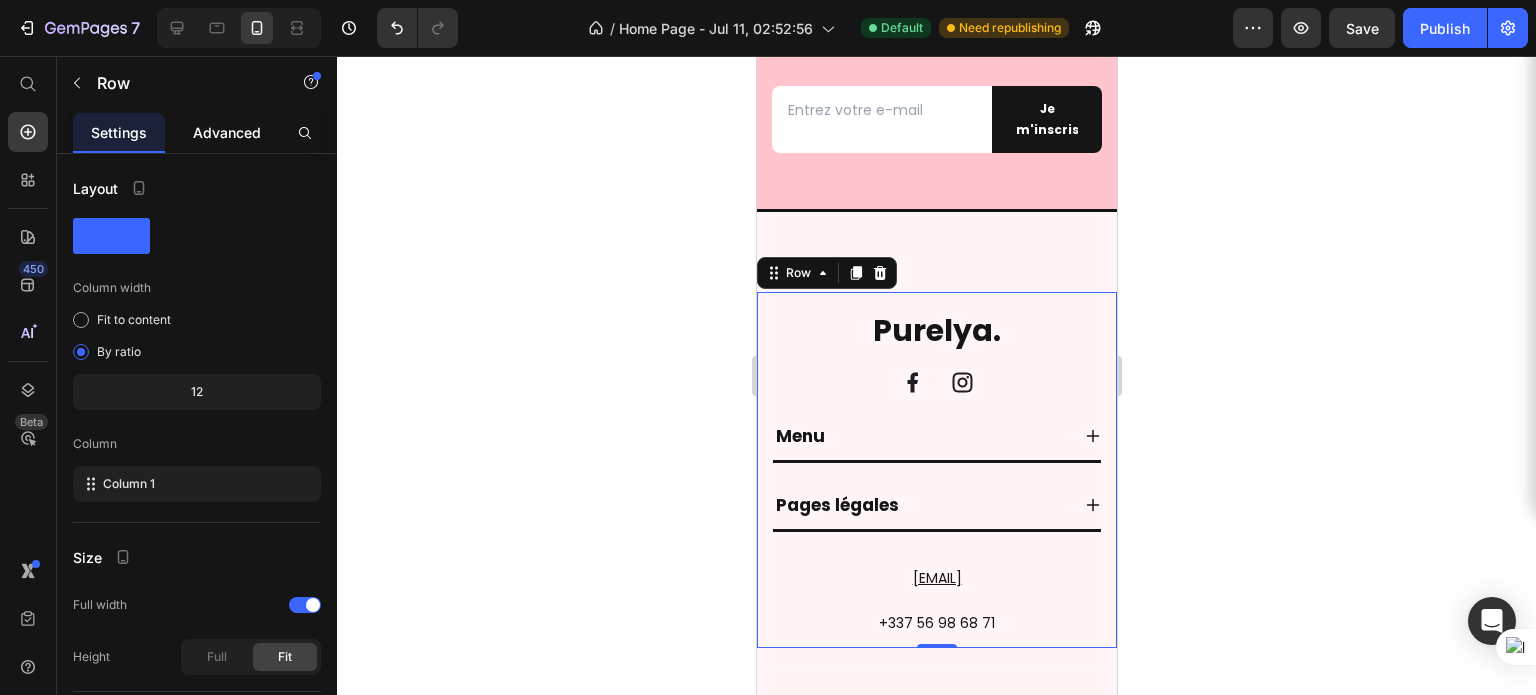 click on "Advanced" at bounding box center (227, 132) 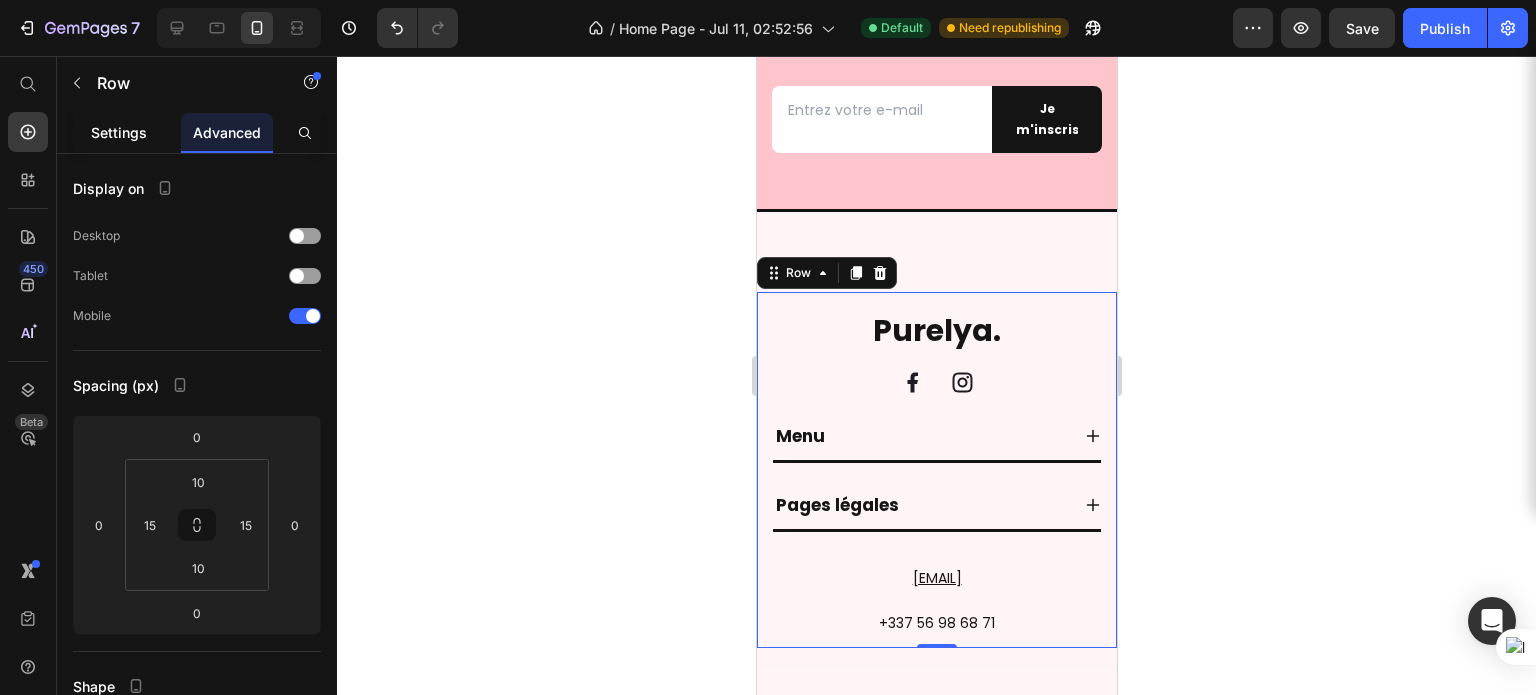 click on "Settings" at bounding box center [119, 132] 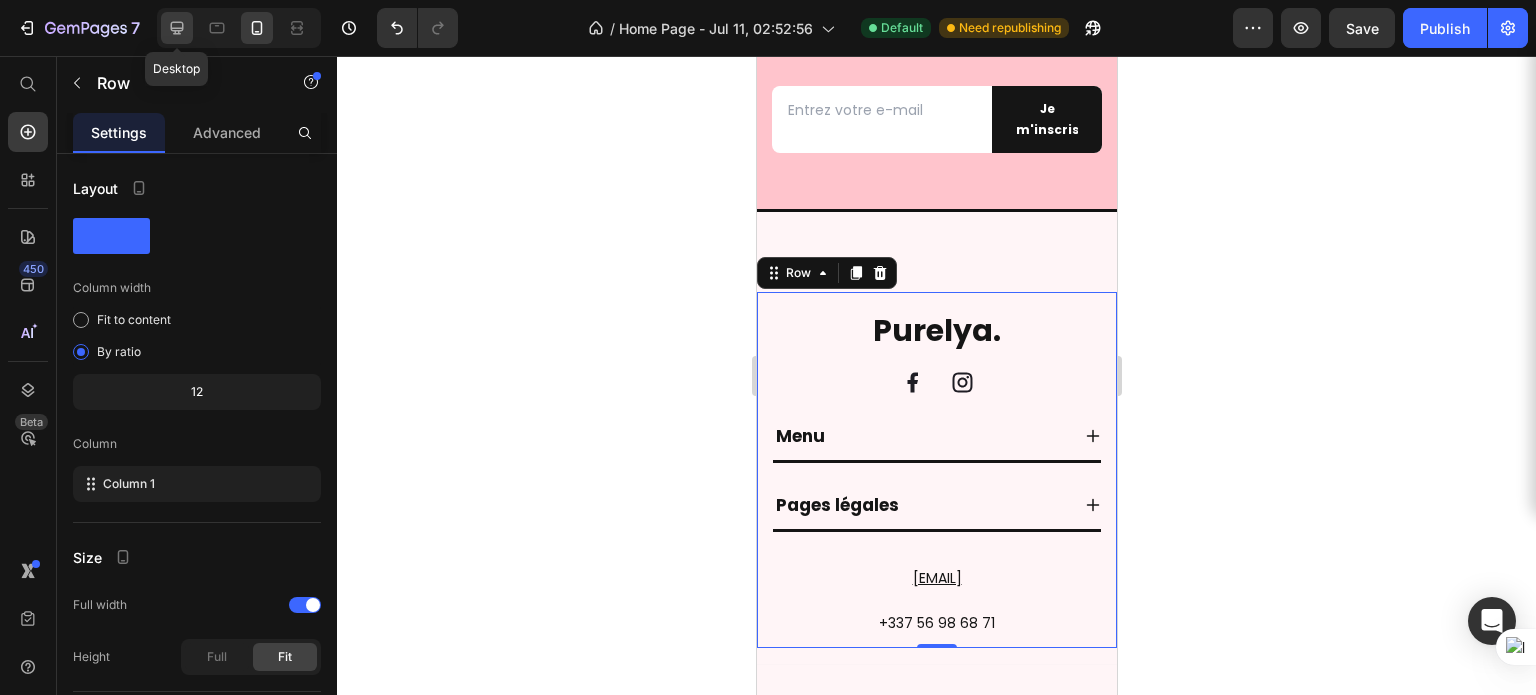 click 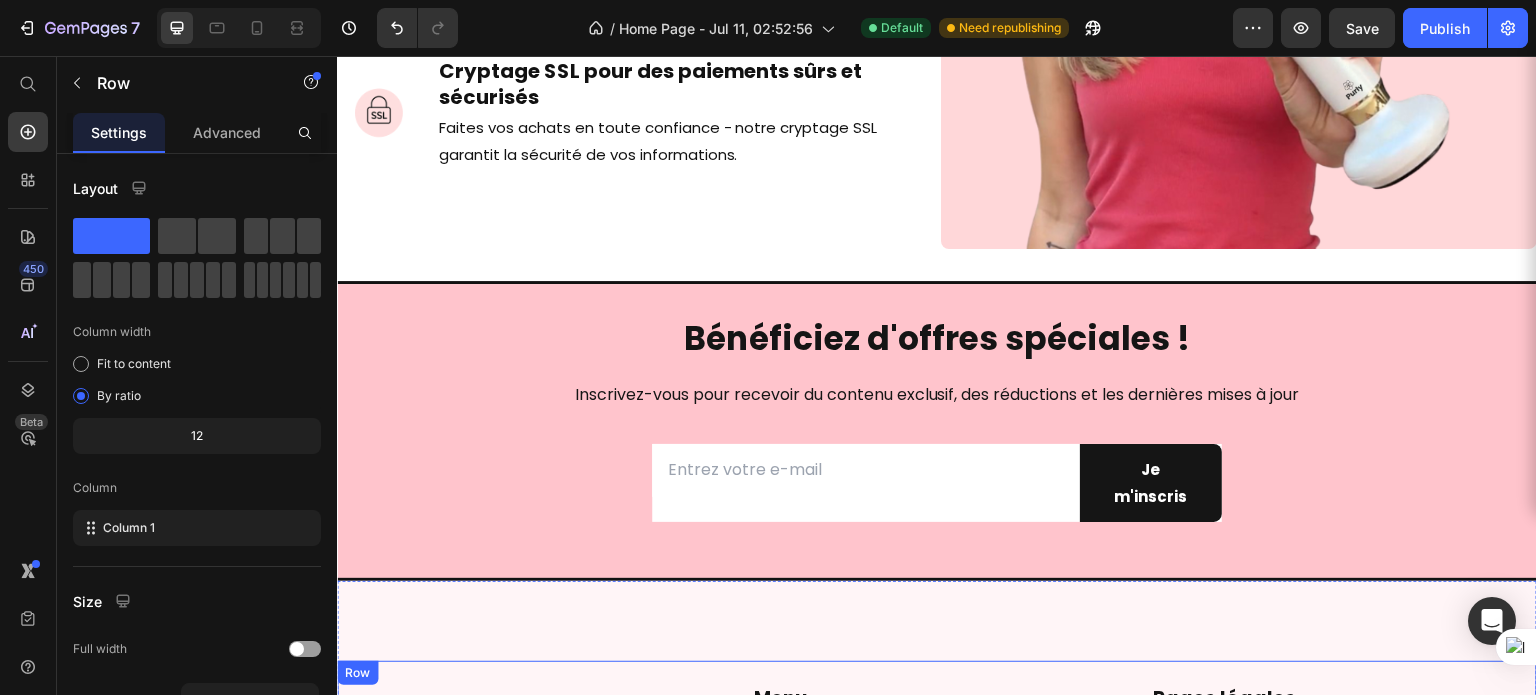 scroll, scrollTop: 16628, scrollLeft: 0, axis: vertical 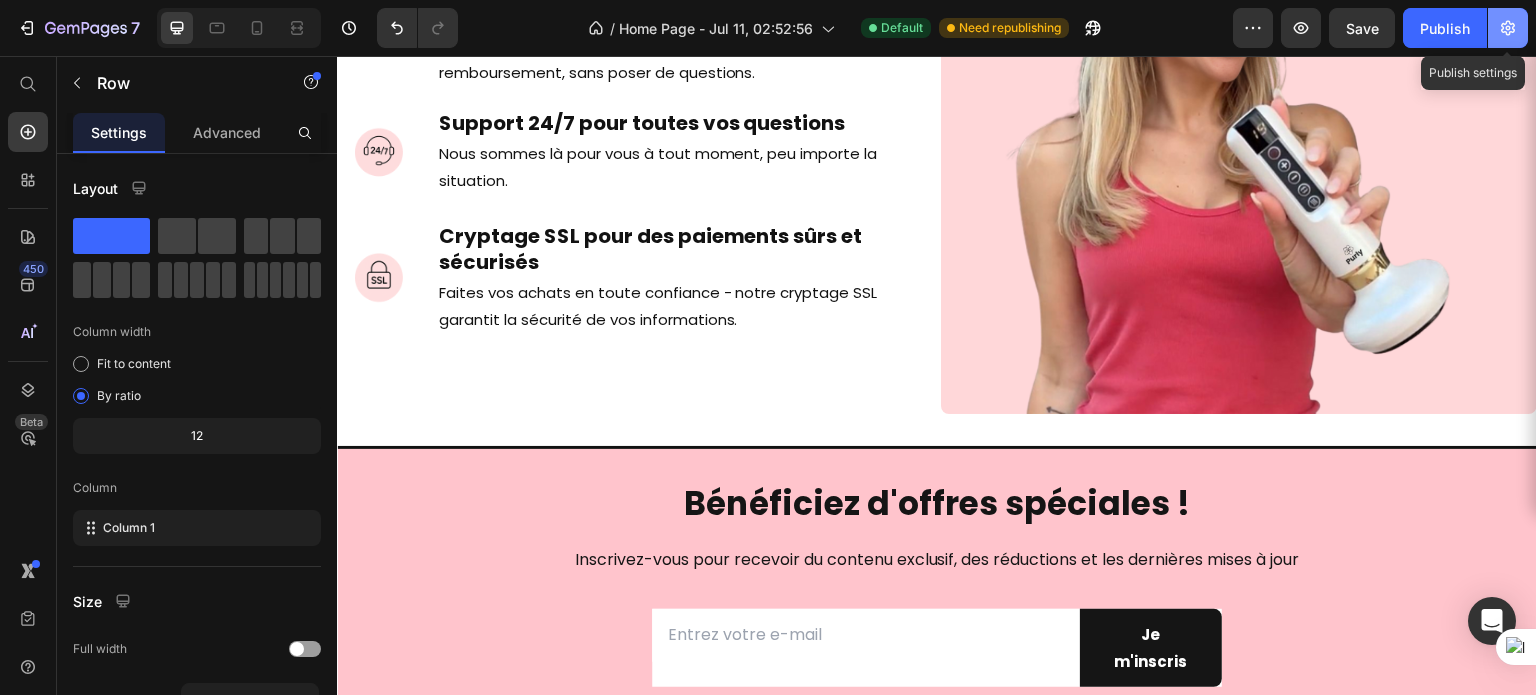 click 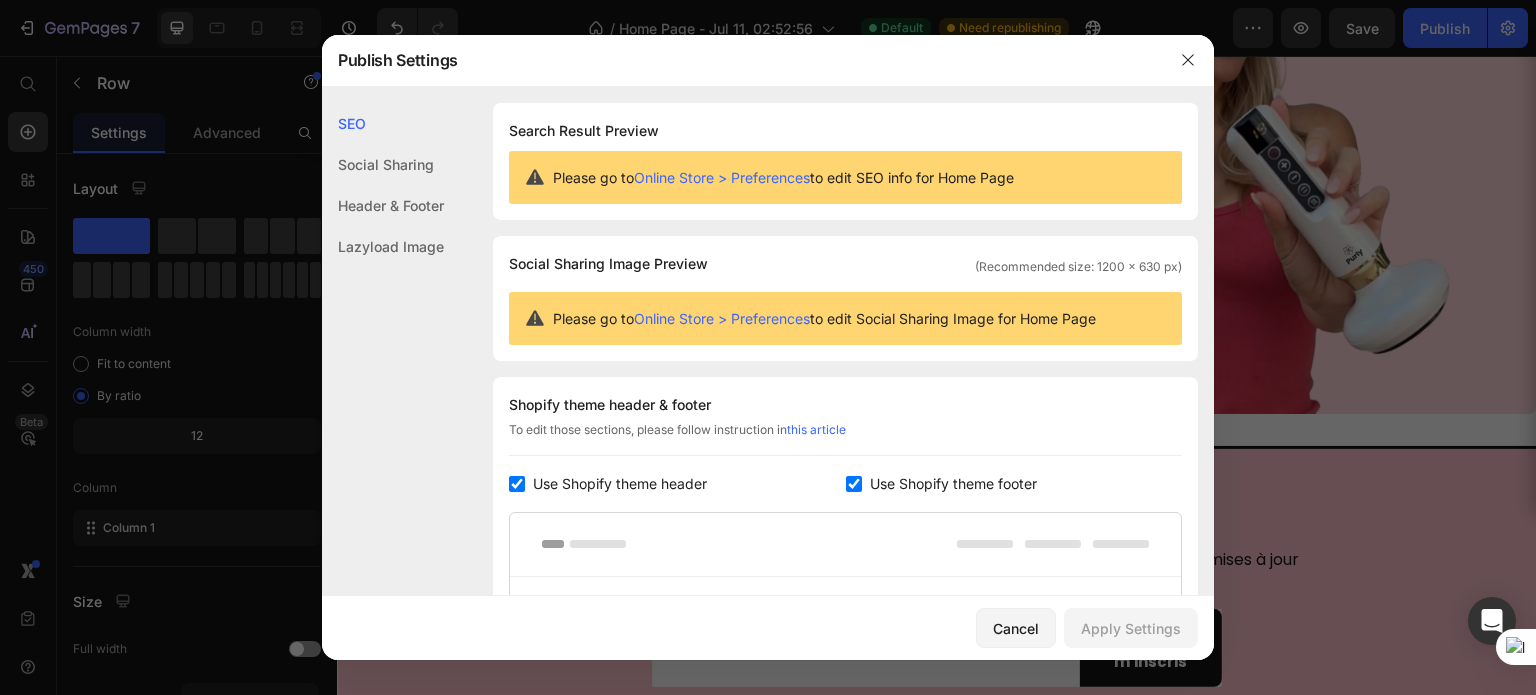 click on "Social Sharing" 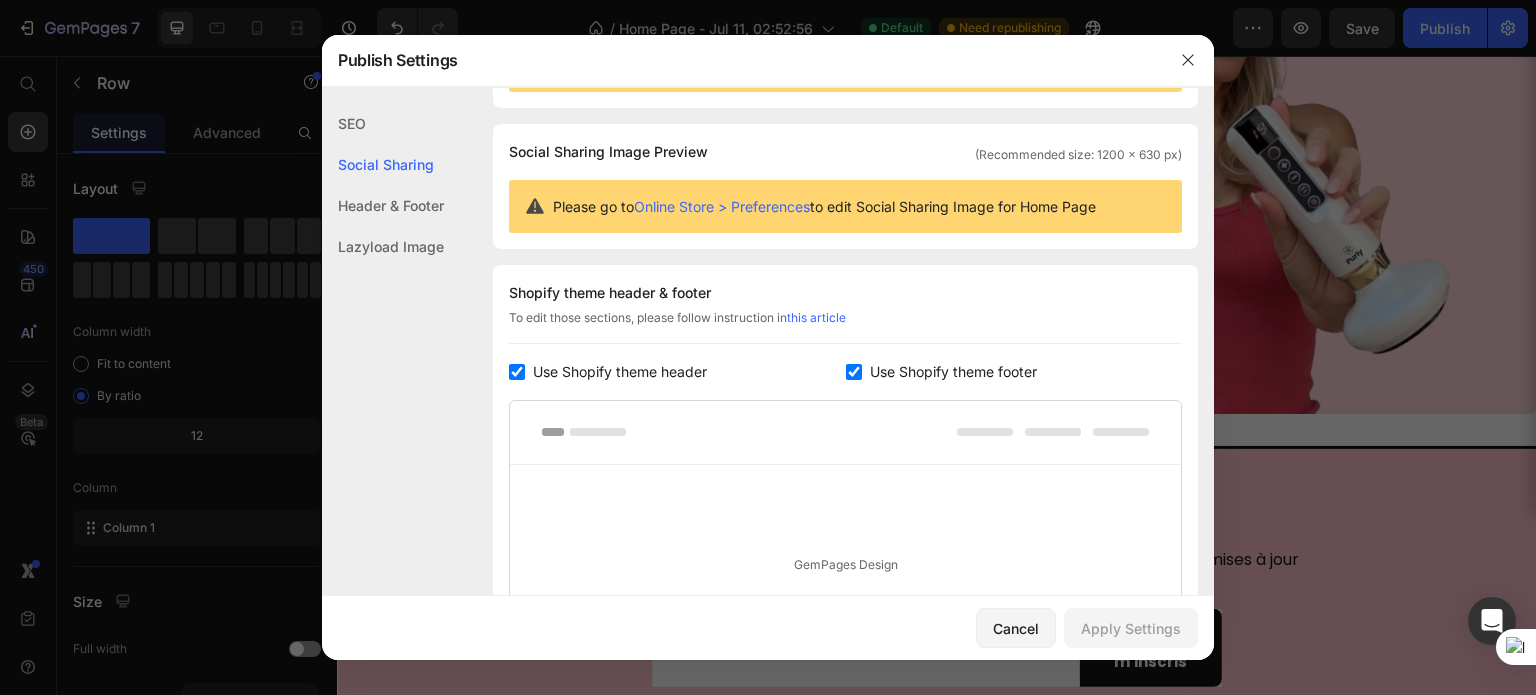 scroll, scrollTop: 128, scrollLeft: 0, axis: vertical 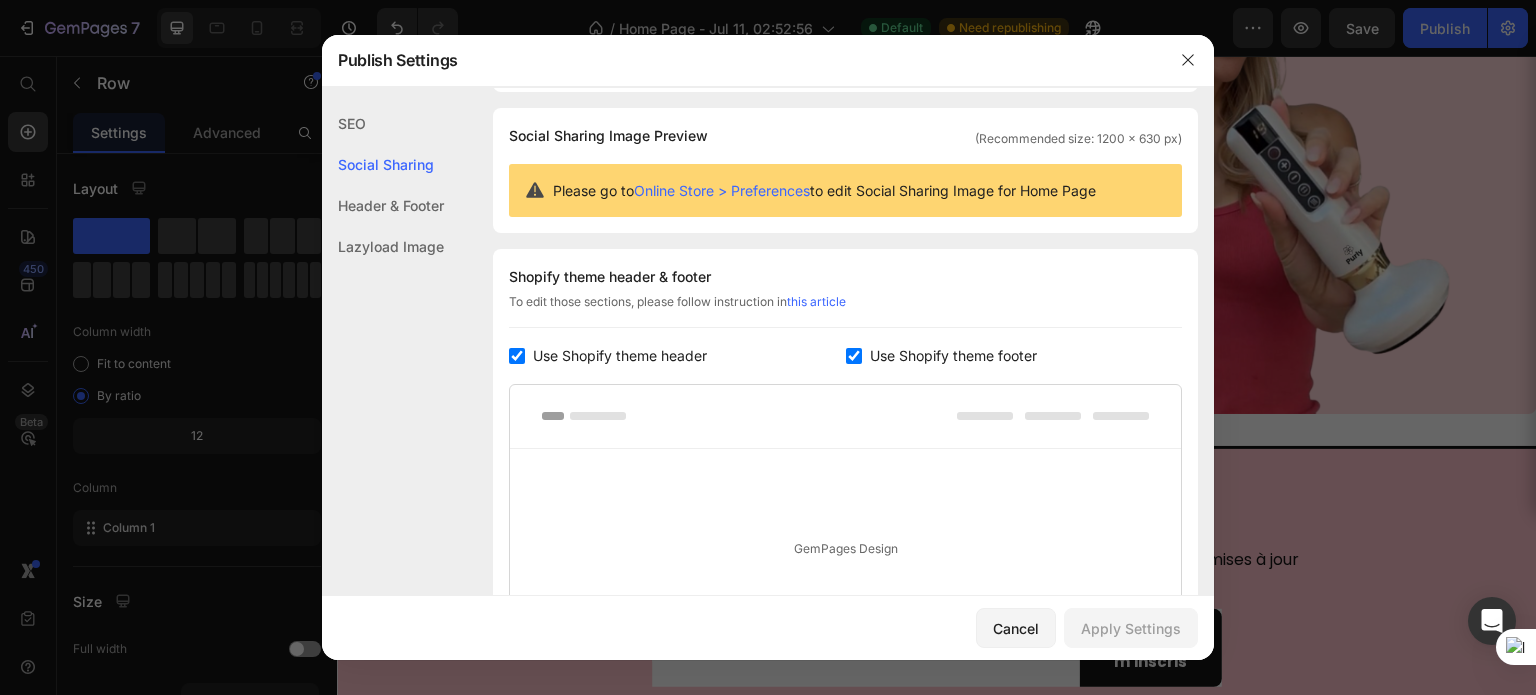 click on "Header & Footer" 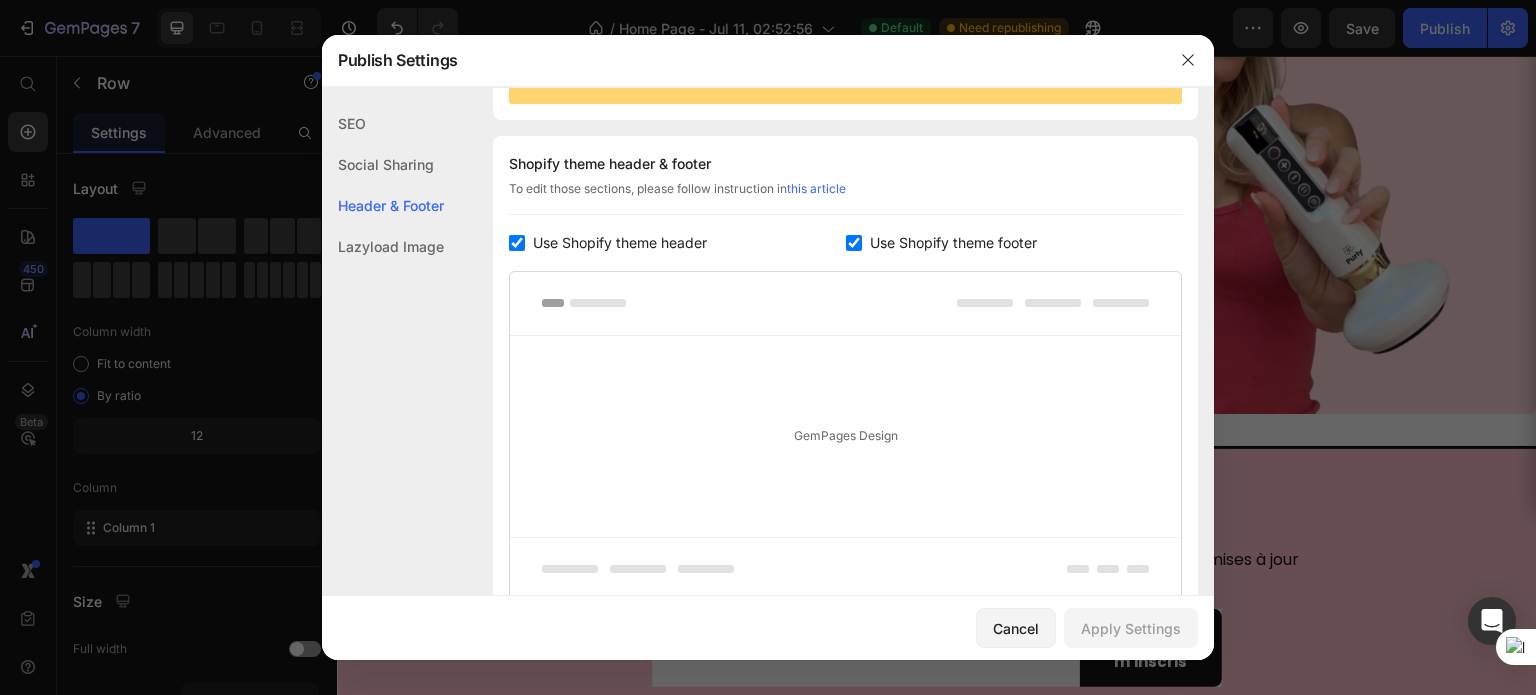 scroll, scrollTop: 270, scrollLeft: 0, axis: vertical 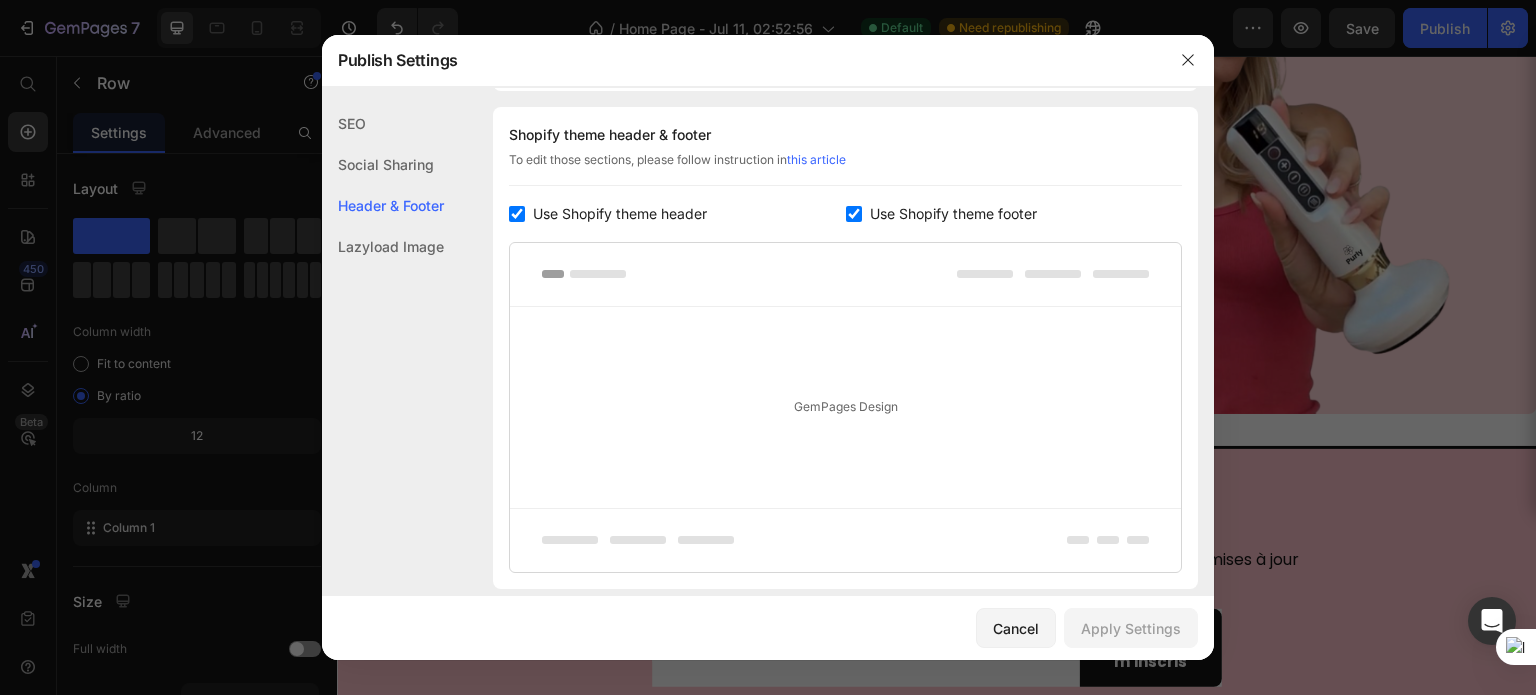 click on "Use Shopify theme footer" at bounding box center [949, 214] 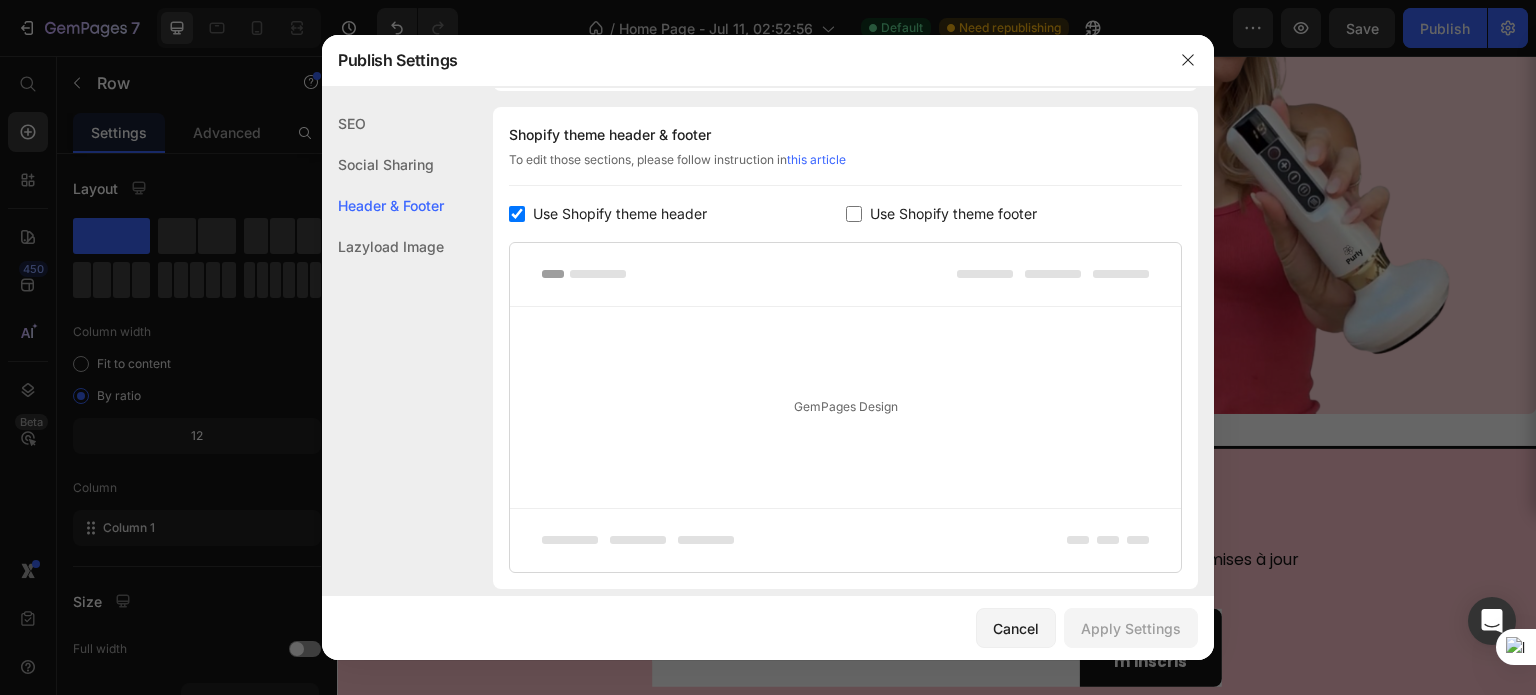checkbox on "false" 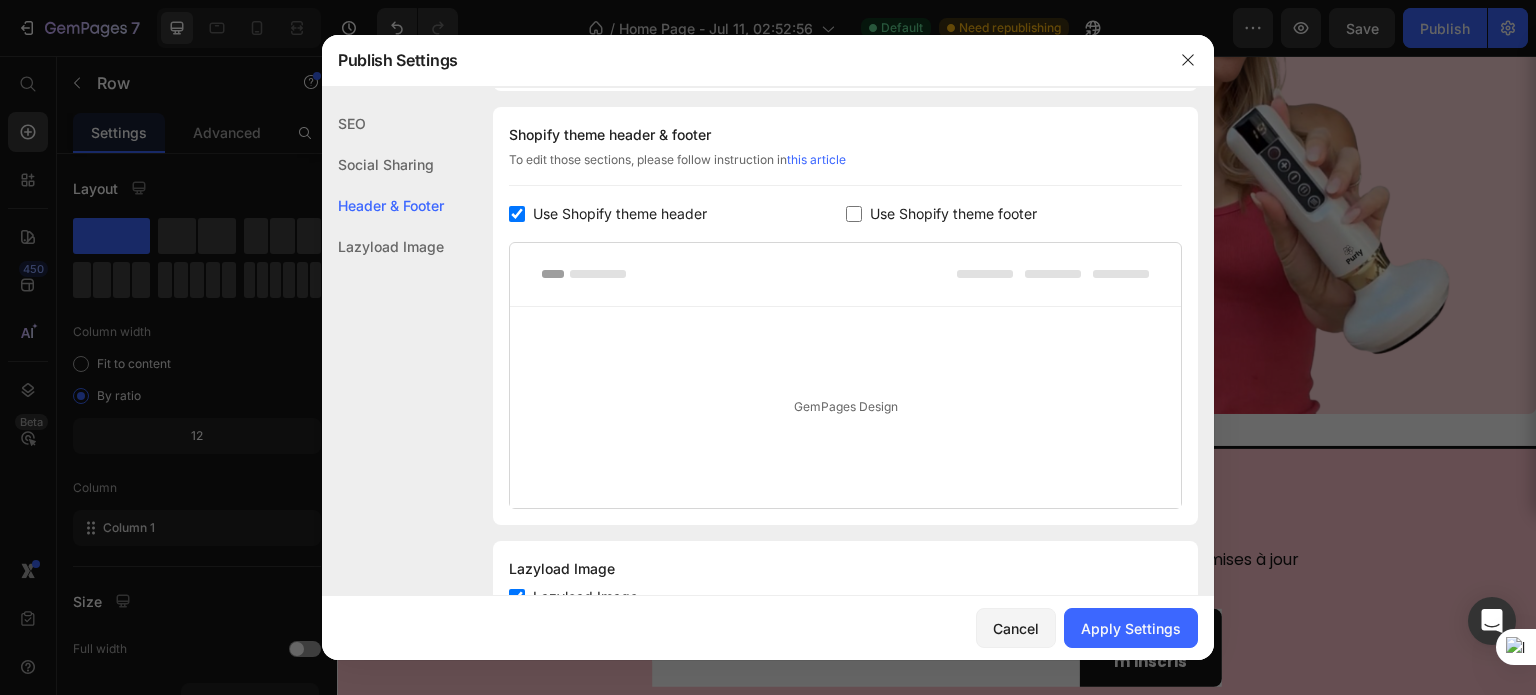 click on "Lazyload Image" 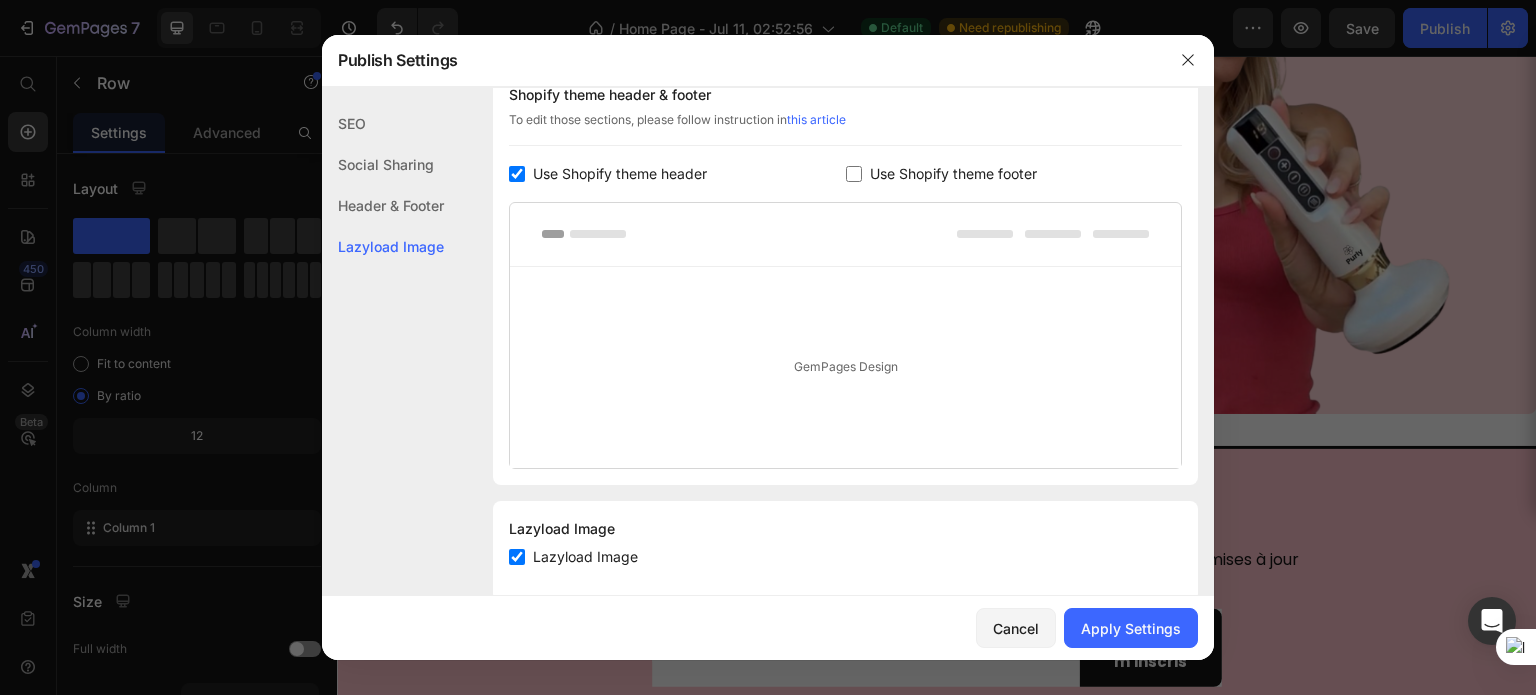 scroll, scrollTop: 345, scrollLeft: 0, axis: vertical 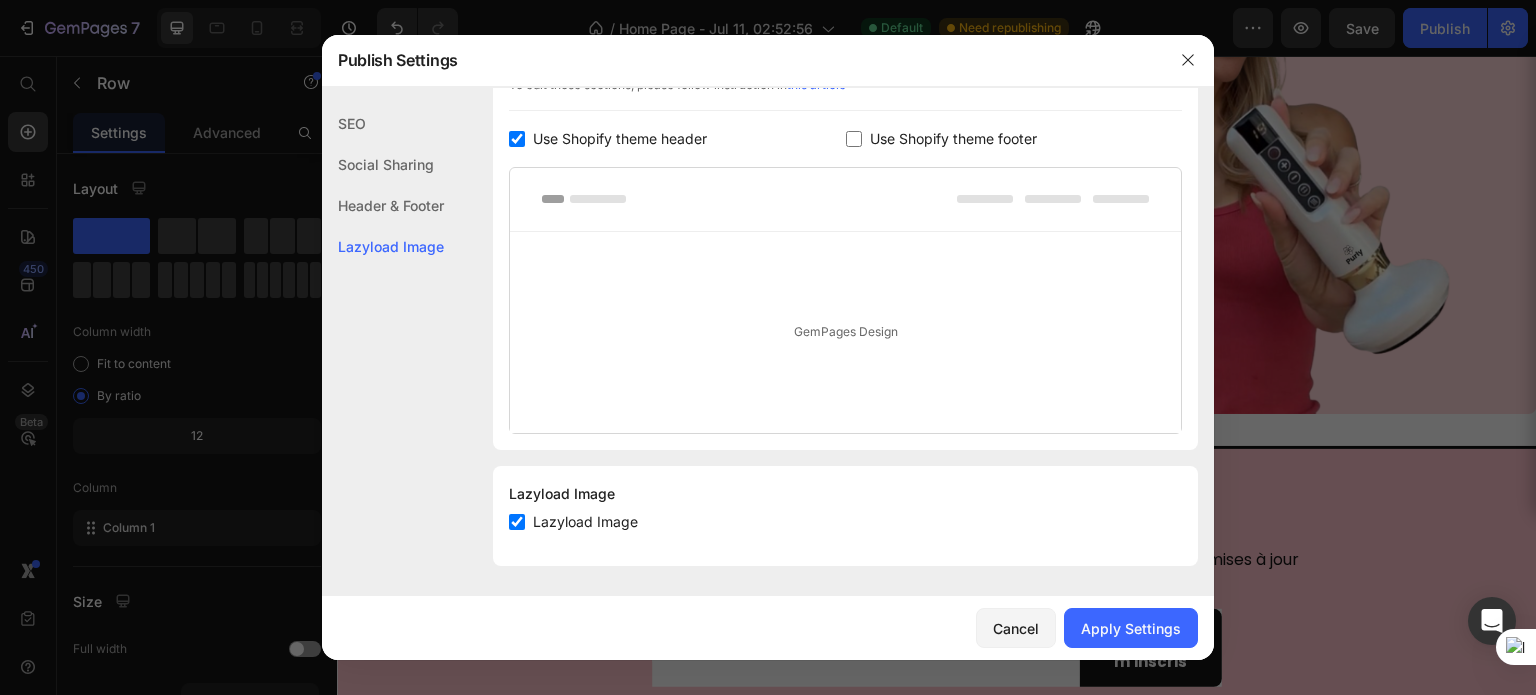 click on "SEO" 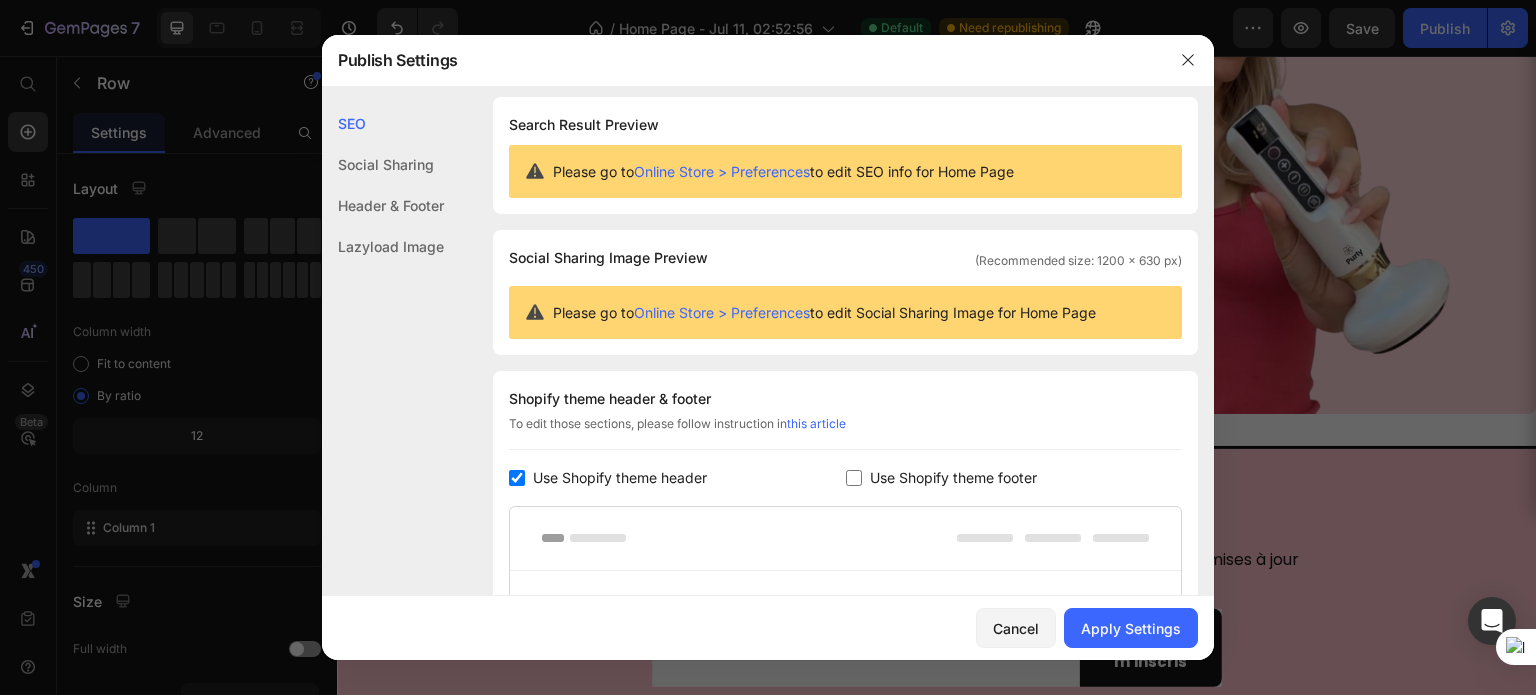 scroll, scrollTop: 0, scrollLeft: 0, axis: both 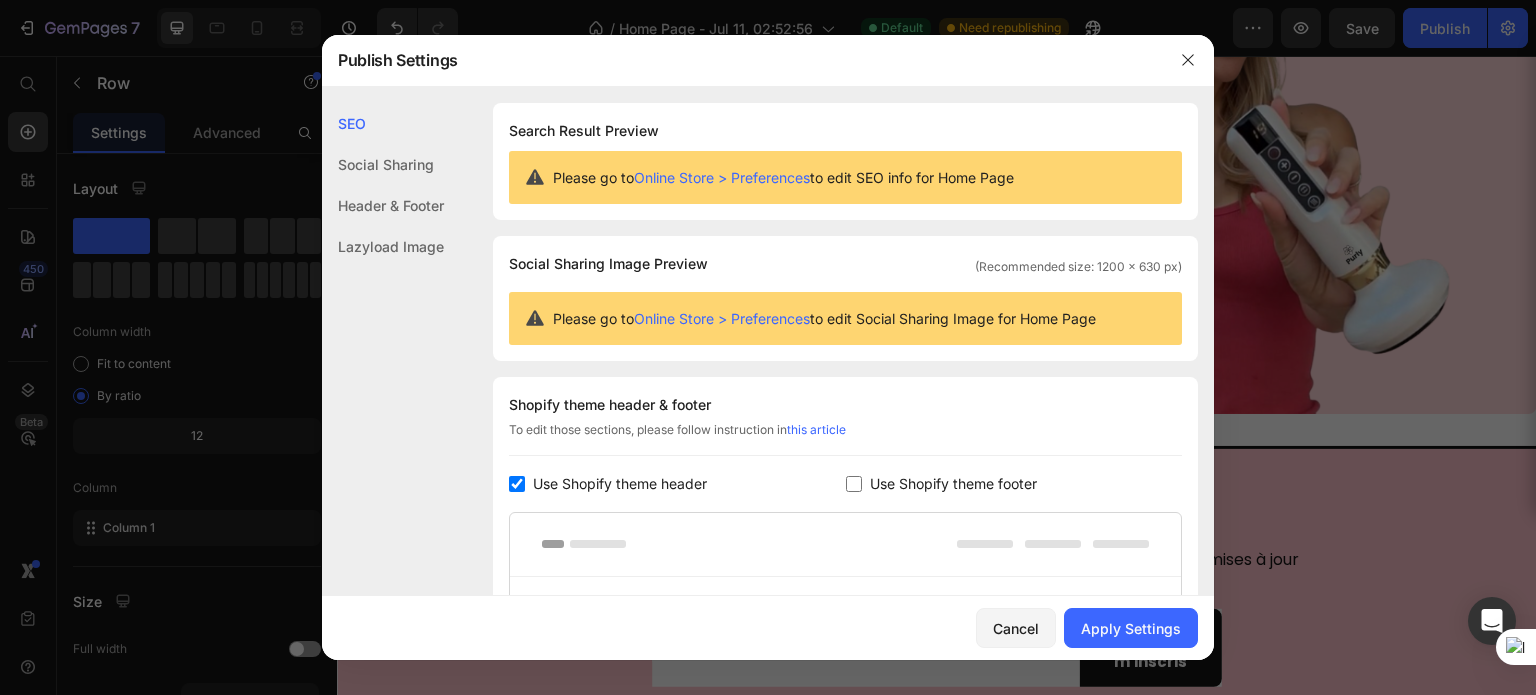 click on "Online Store > Preferences" at bounding box center (722, 177) 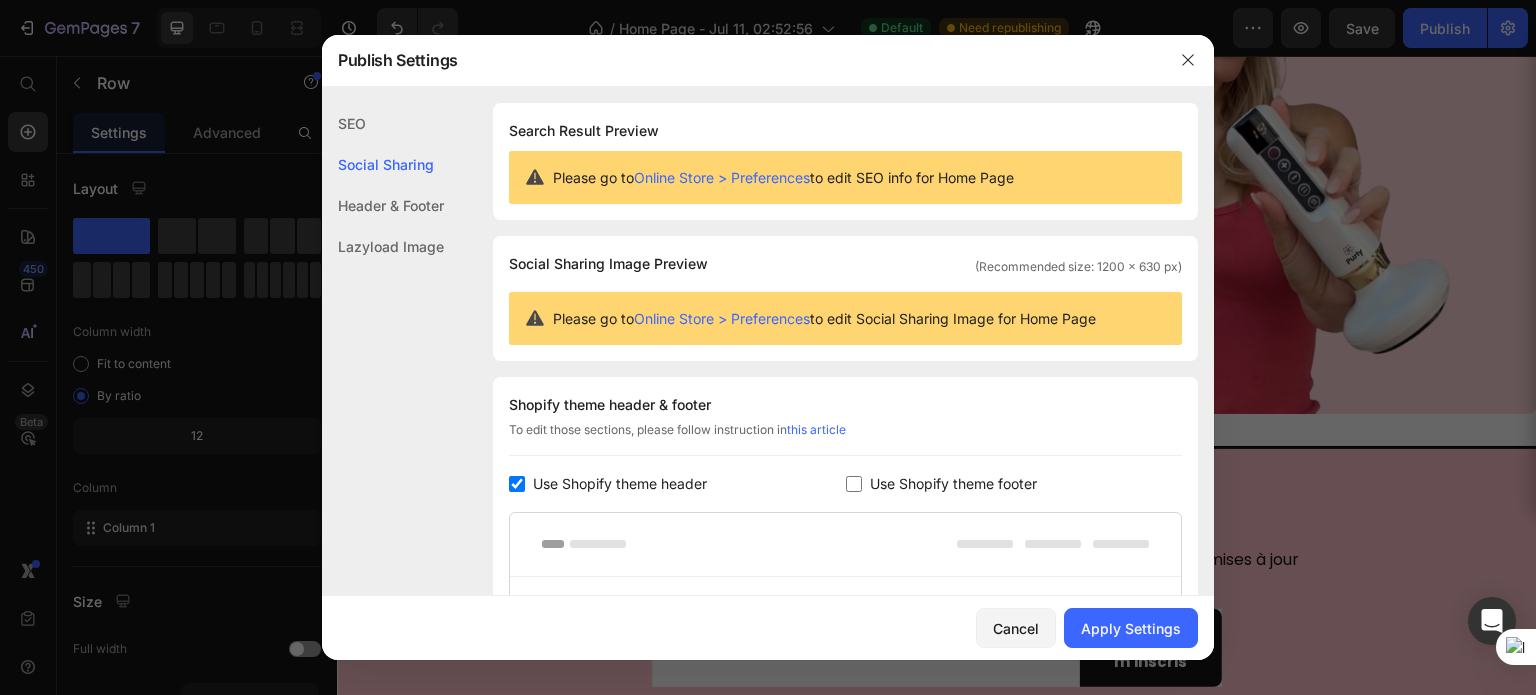 scroll, scrollTop: 228, scrollLeft: 0, axis: vertical 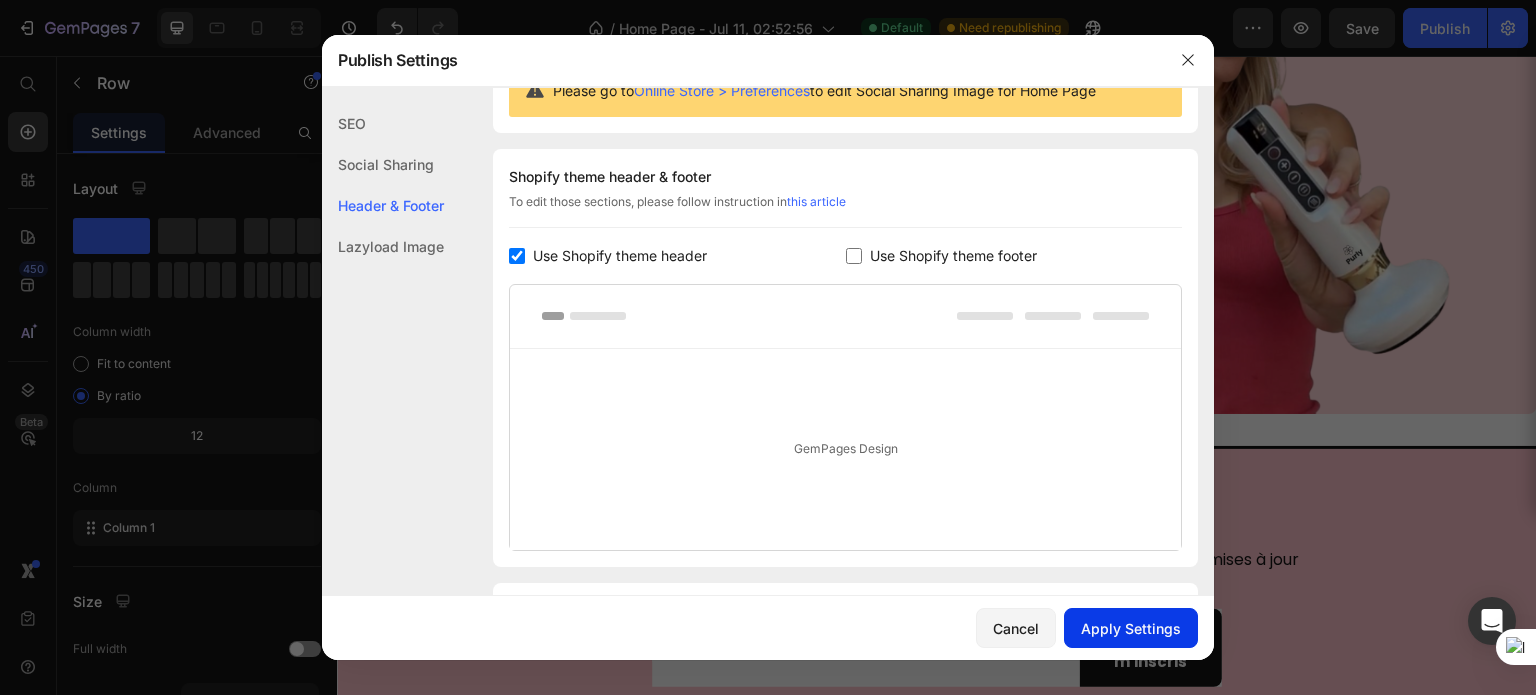 click on "Apply Settings" at bounding box center (1131, 628) 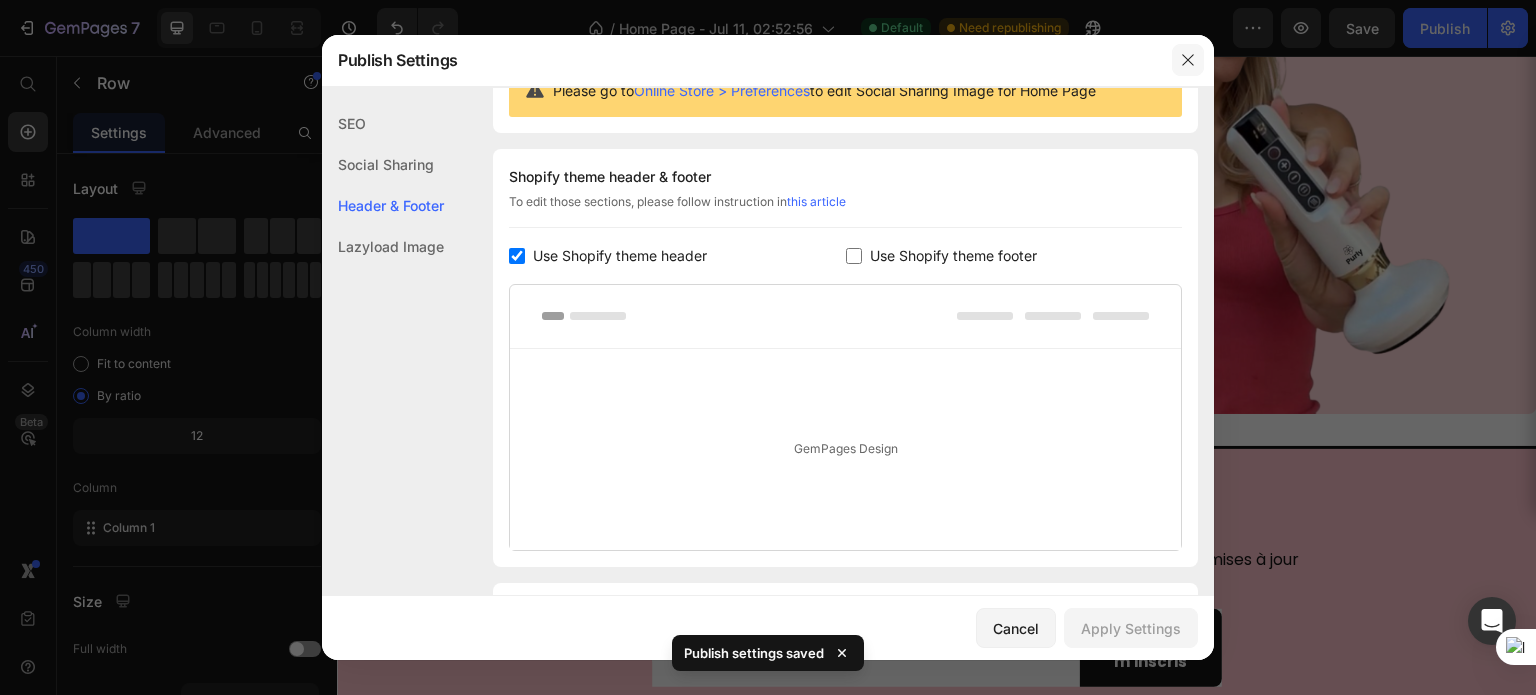 click 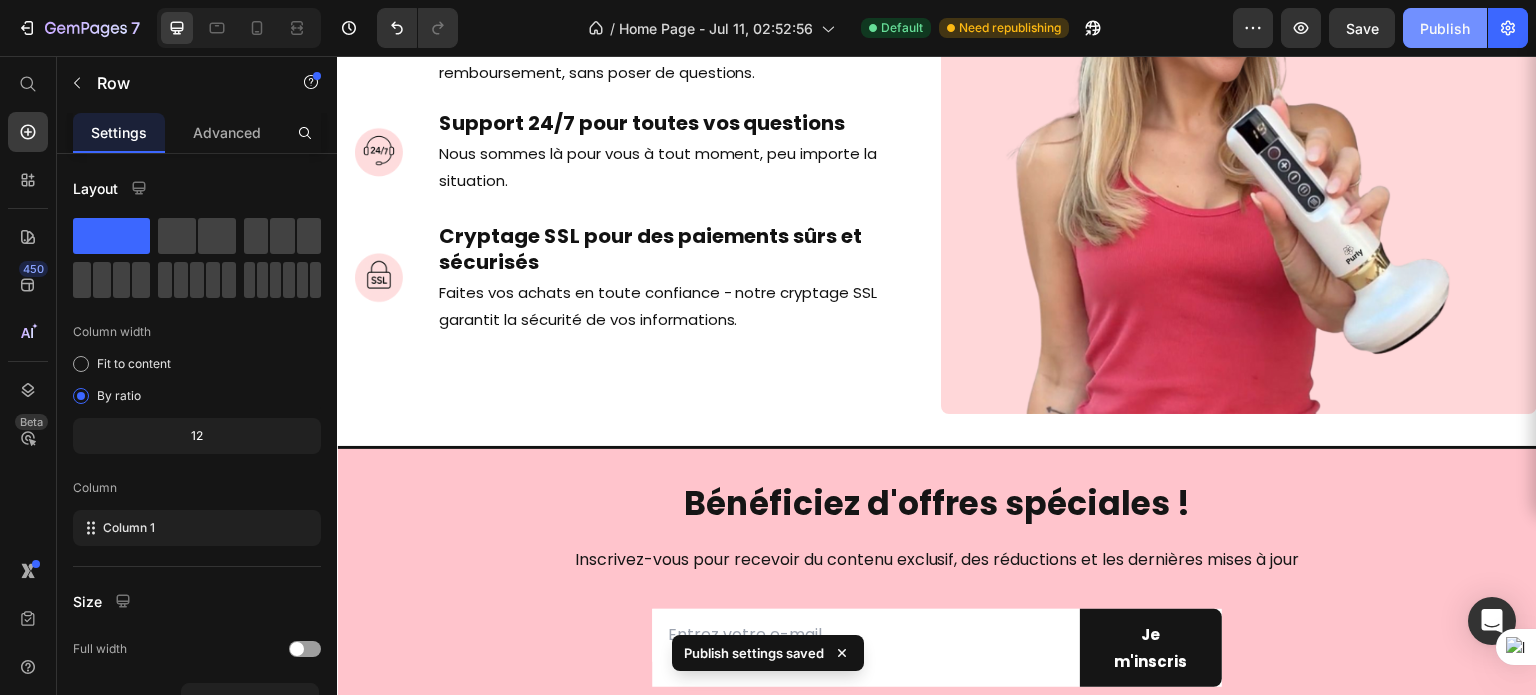 click on "Publish" 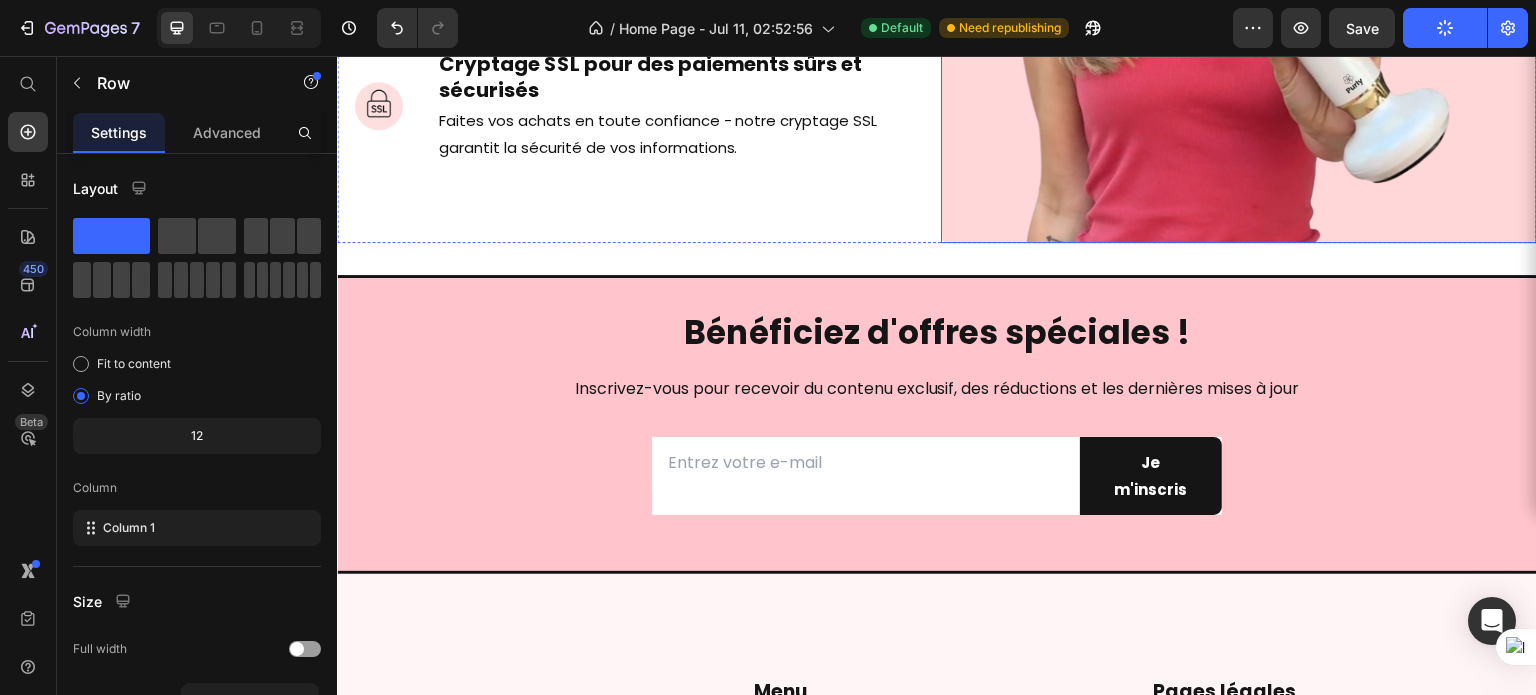 scroll, scrollTop: 16800, scrollLeft: 0, axis: vertical 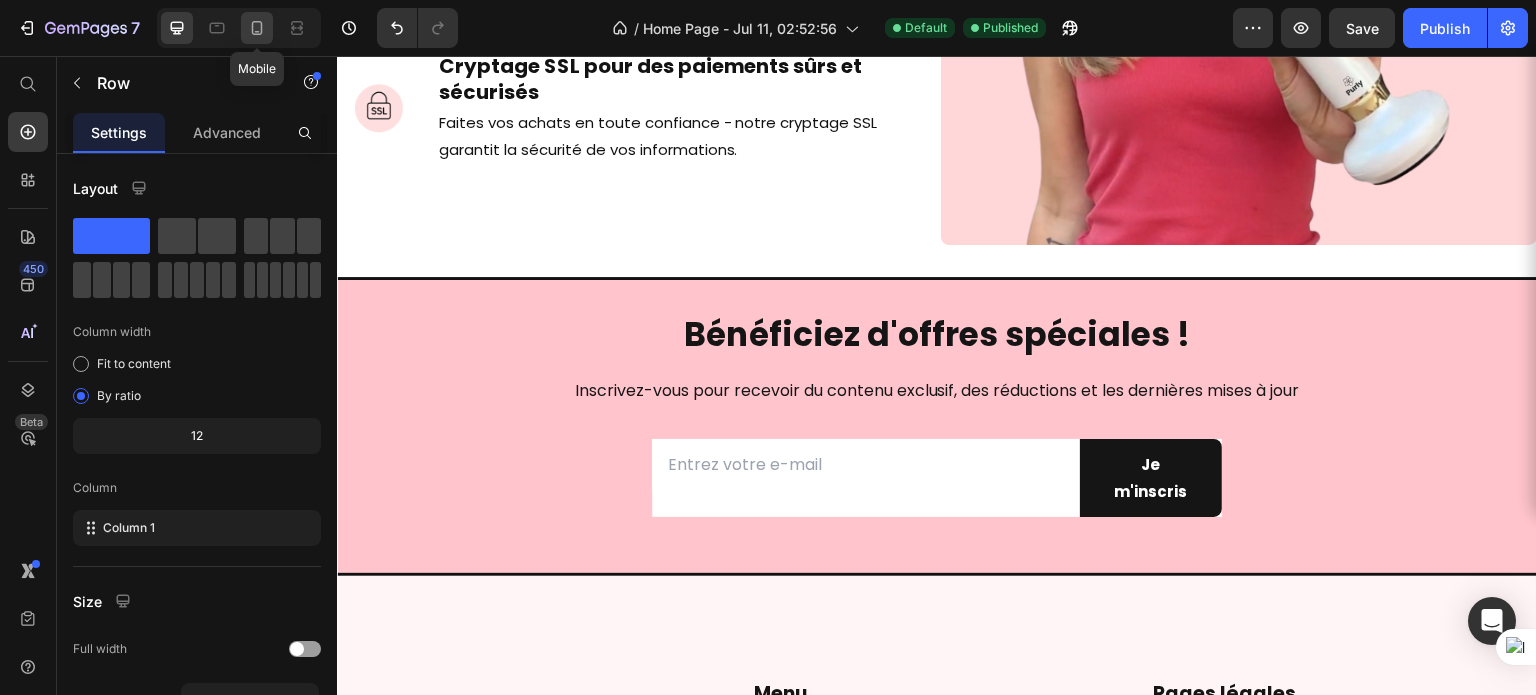 click 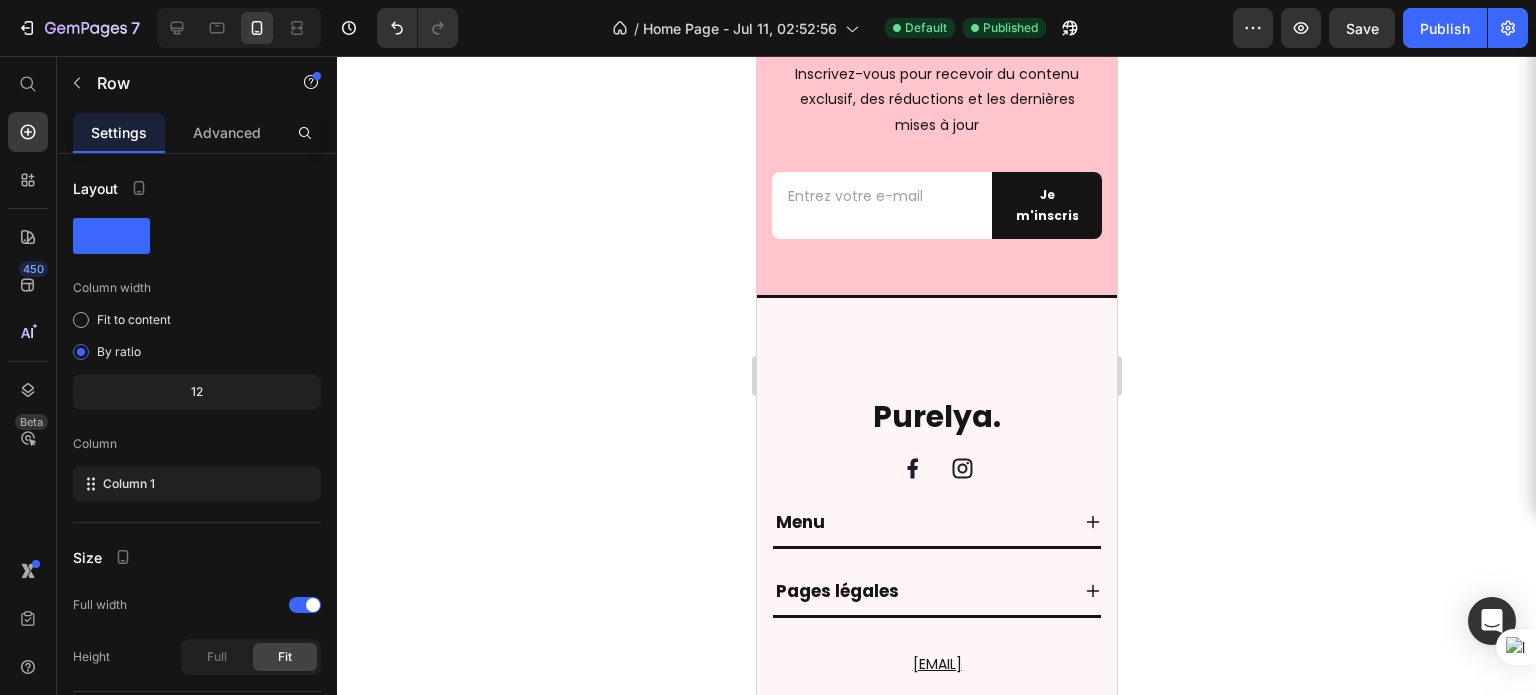 scroll, scrollTop: 21068, scrollLeft: 0, axis: vertical 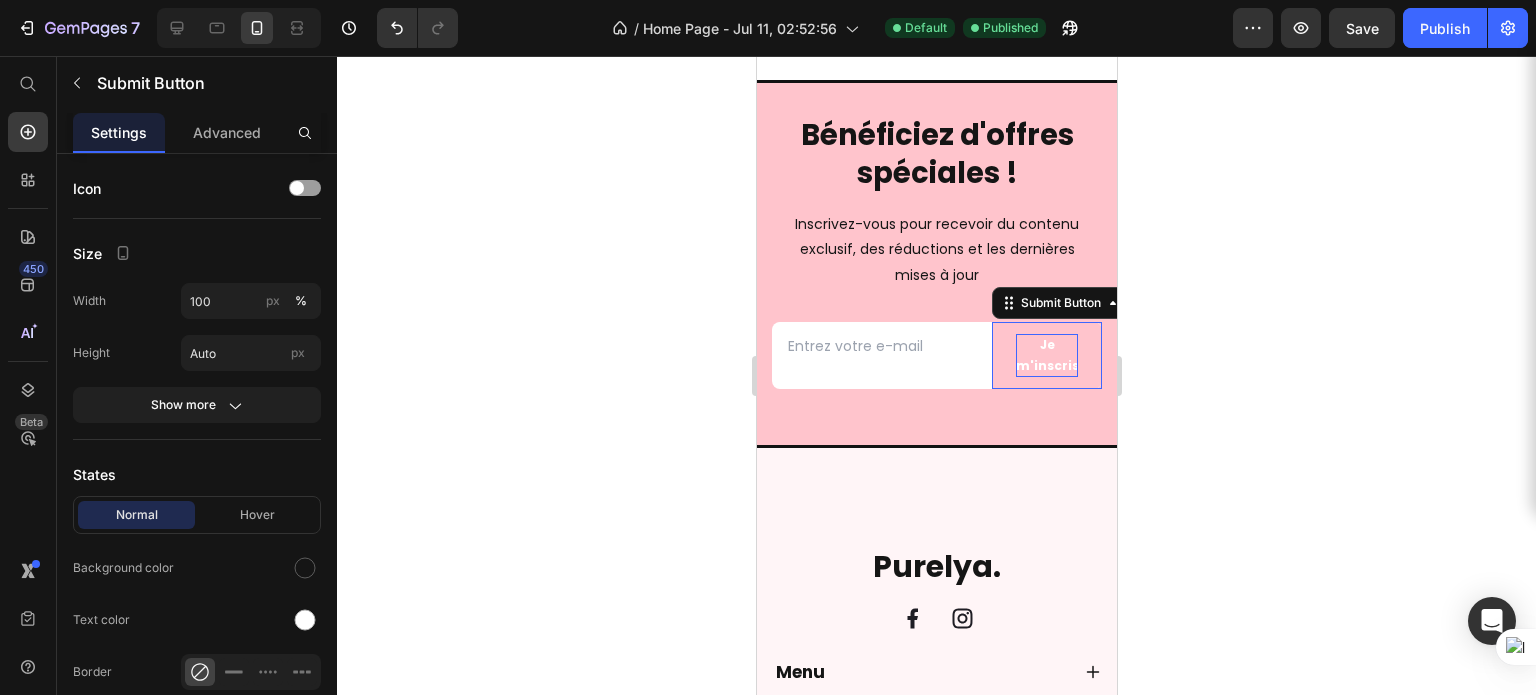click on "Je m'inscris" at bounding box center (1046, 355) 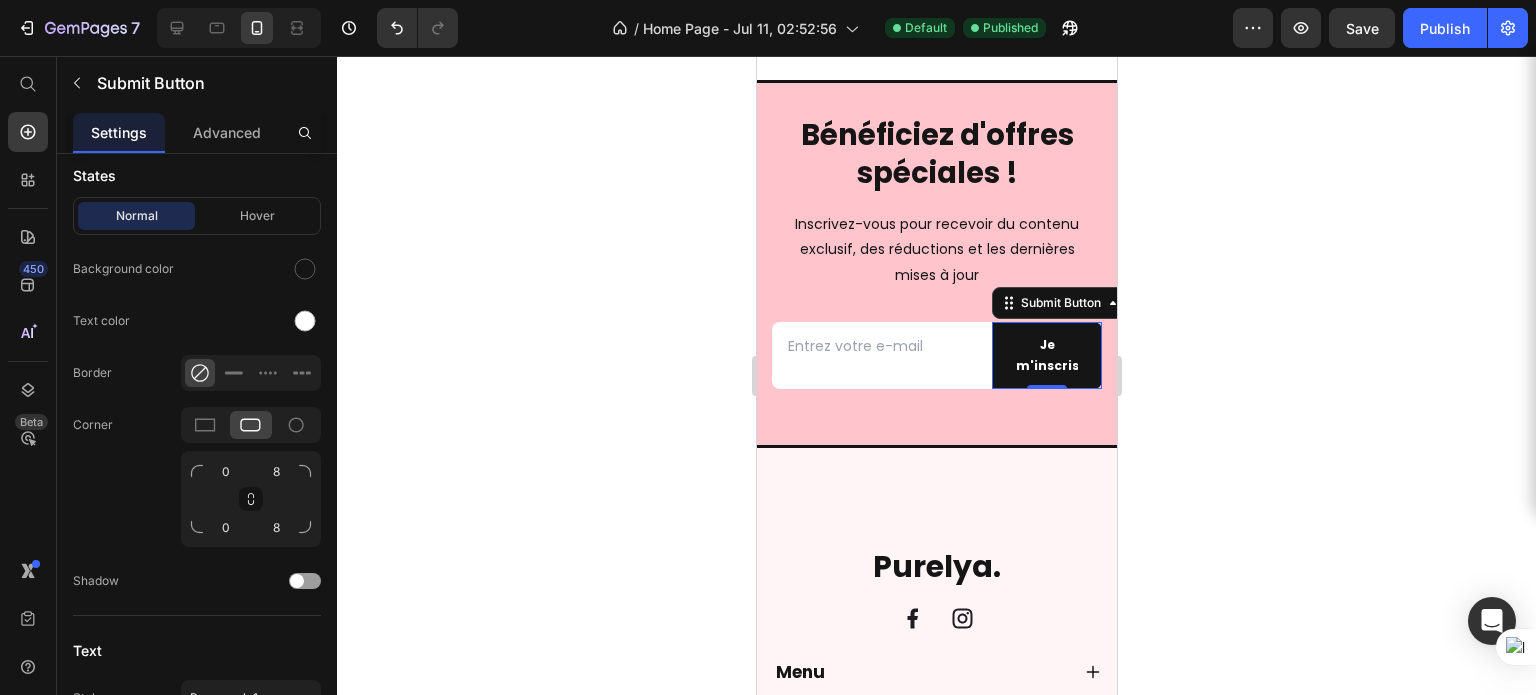 scroll, scrollTop: 619, scrollLeft: 0, axis: vertical 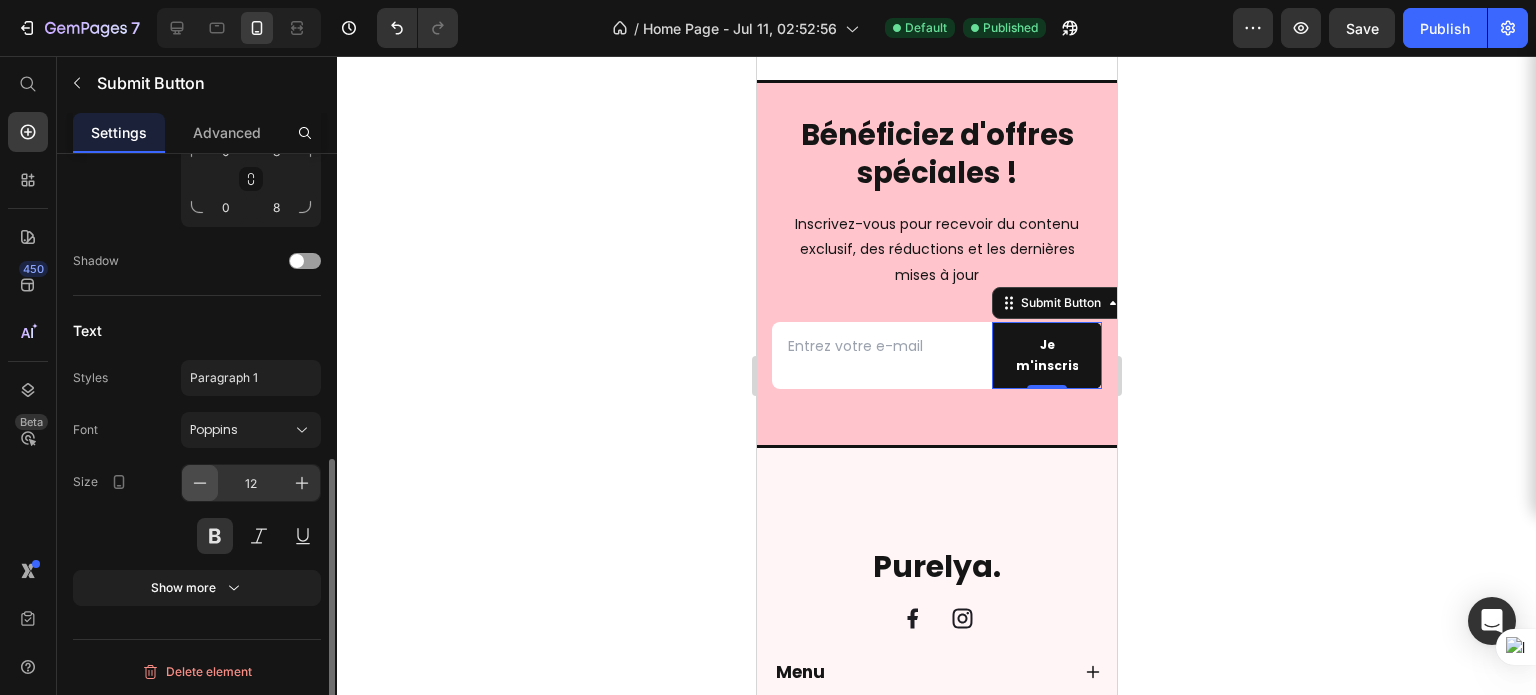 click 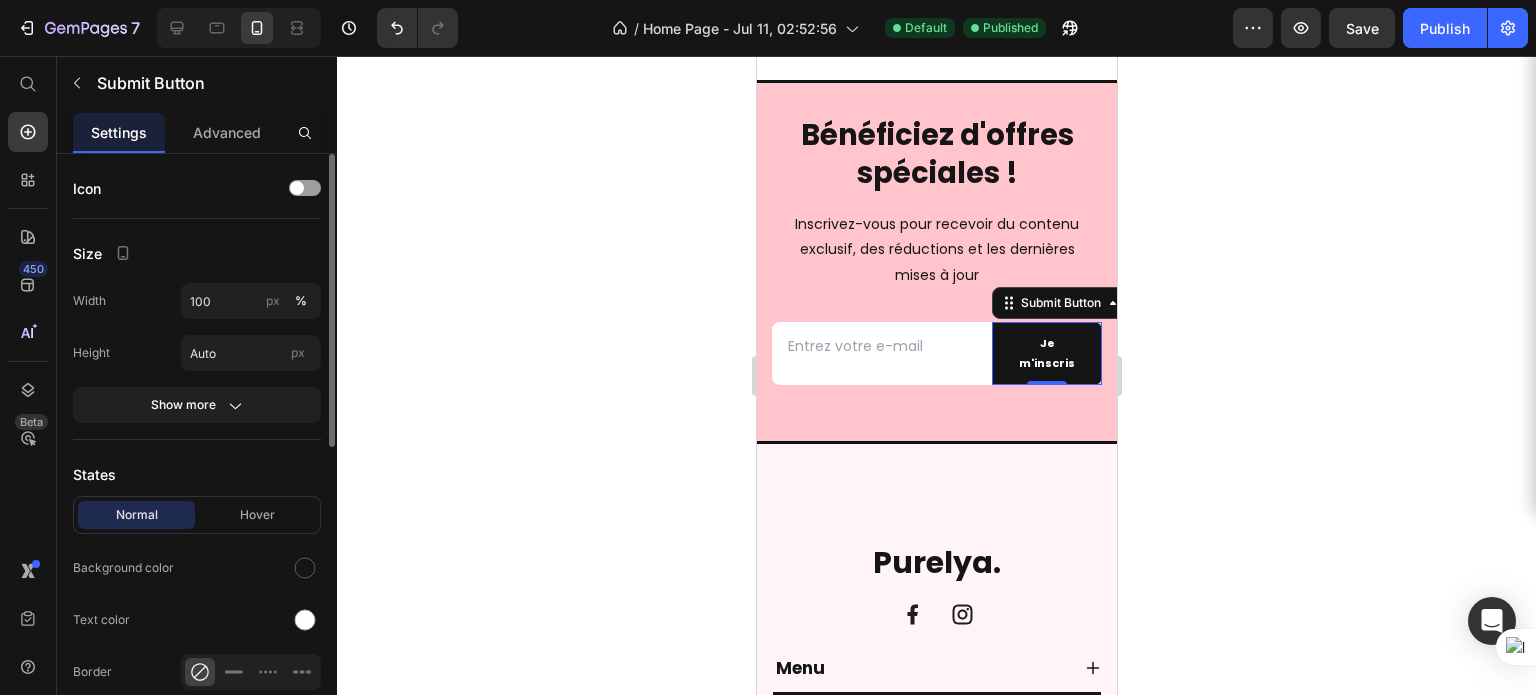 scroll, scrollTop: 0, scrollLeft: 0, axis: both 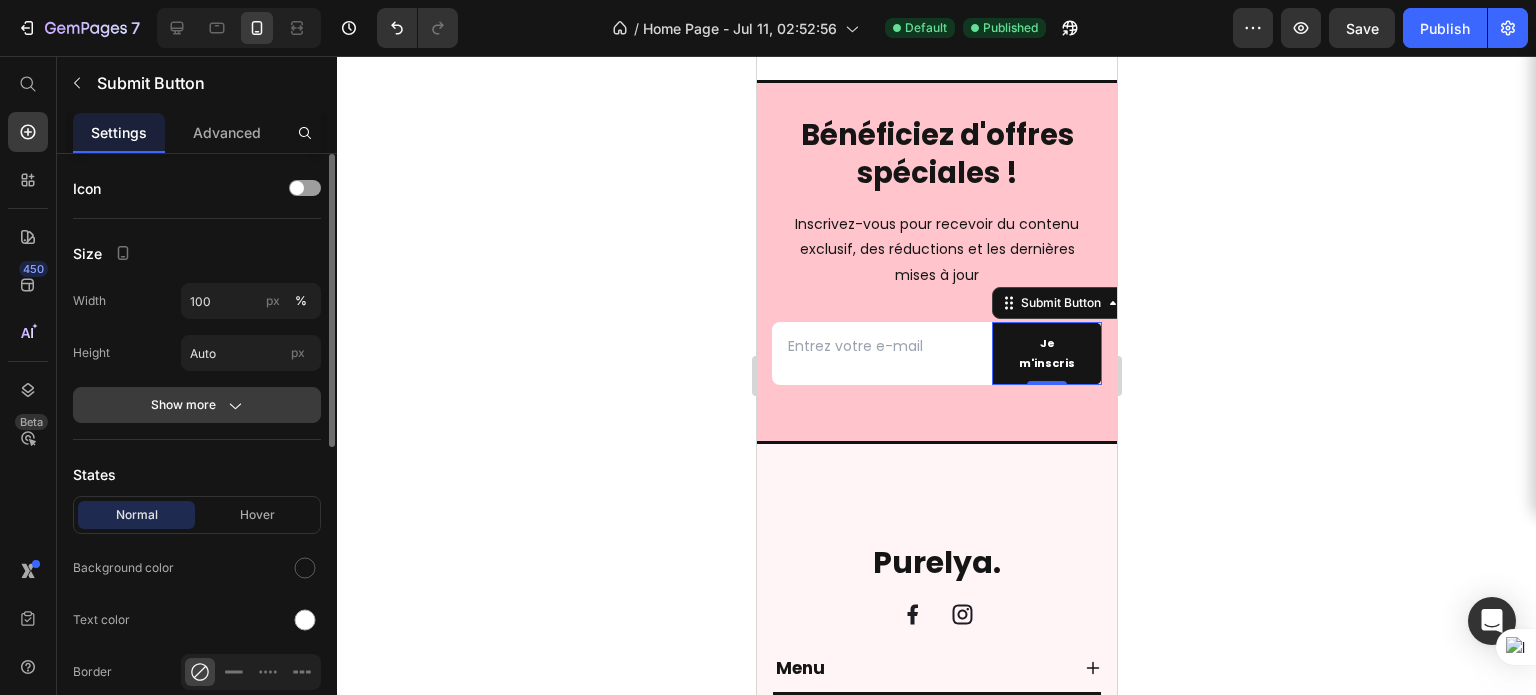 click 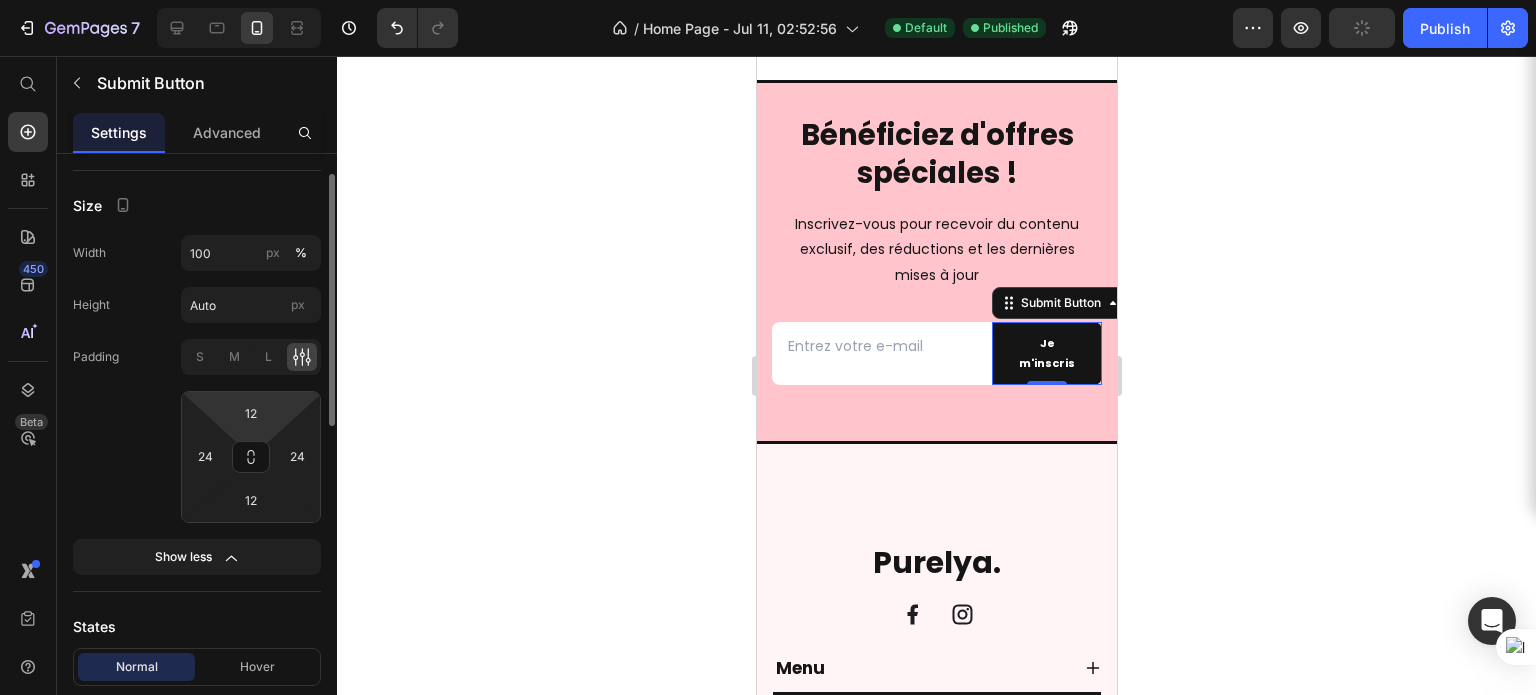 scroll, scrollTop: 48, scrollLeft: 0, axis: vertical 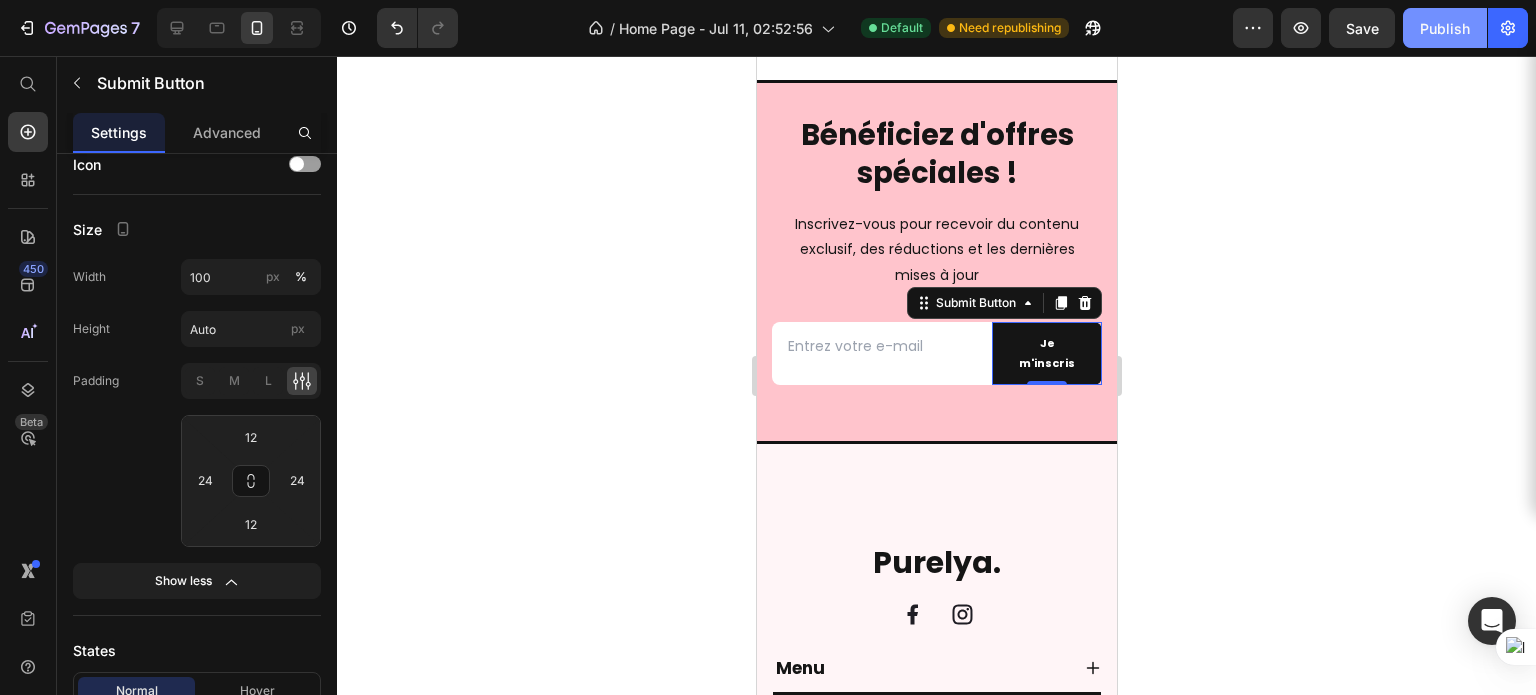 click on "Publish" at bounding box center [1445, 28] 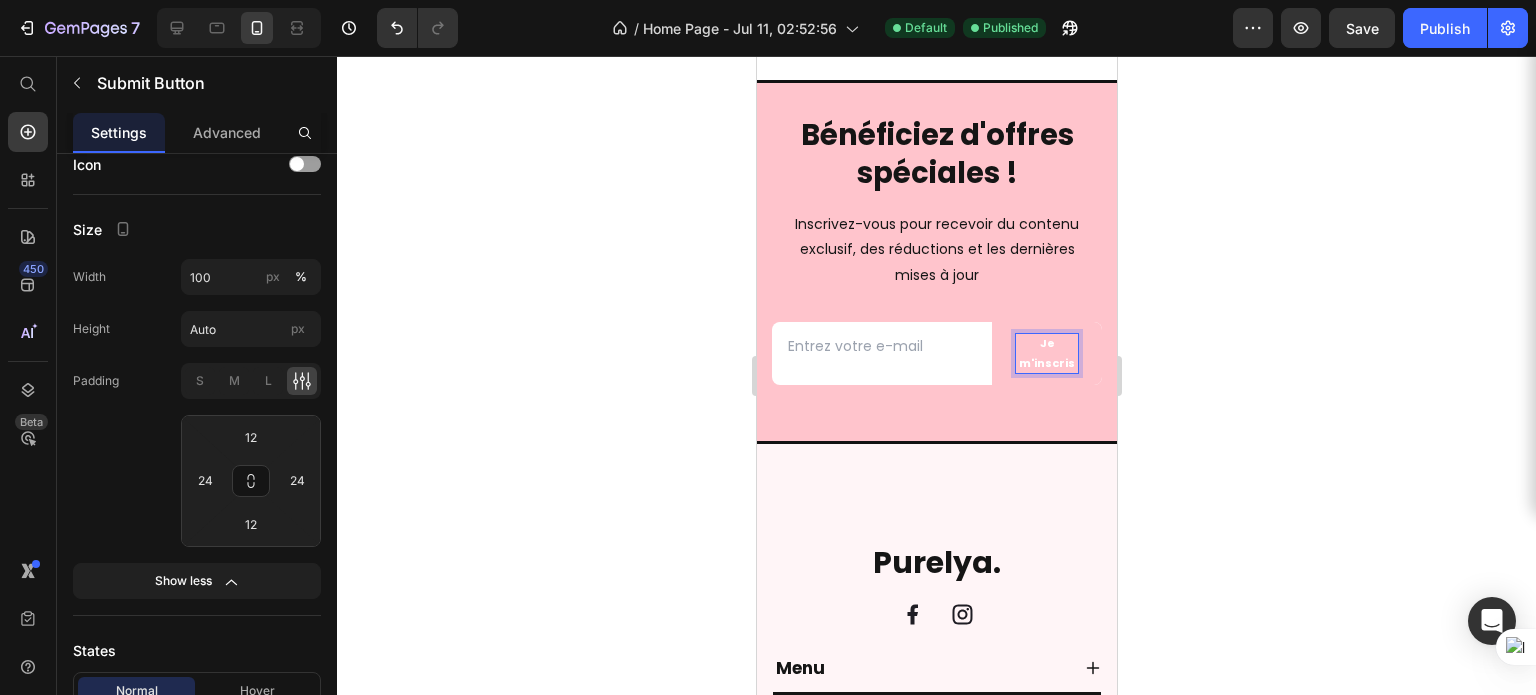click on "Je m'inscris" at bounding box center (1046, 354) 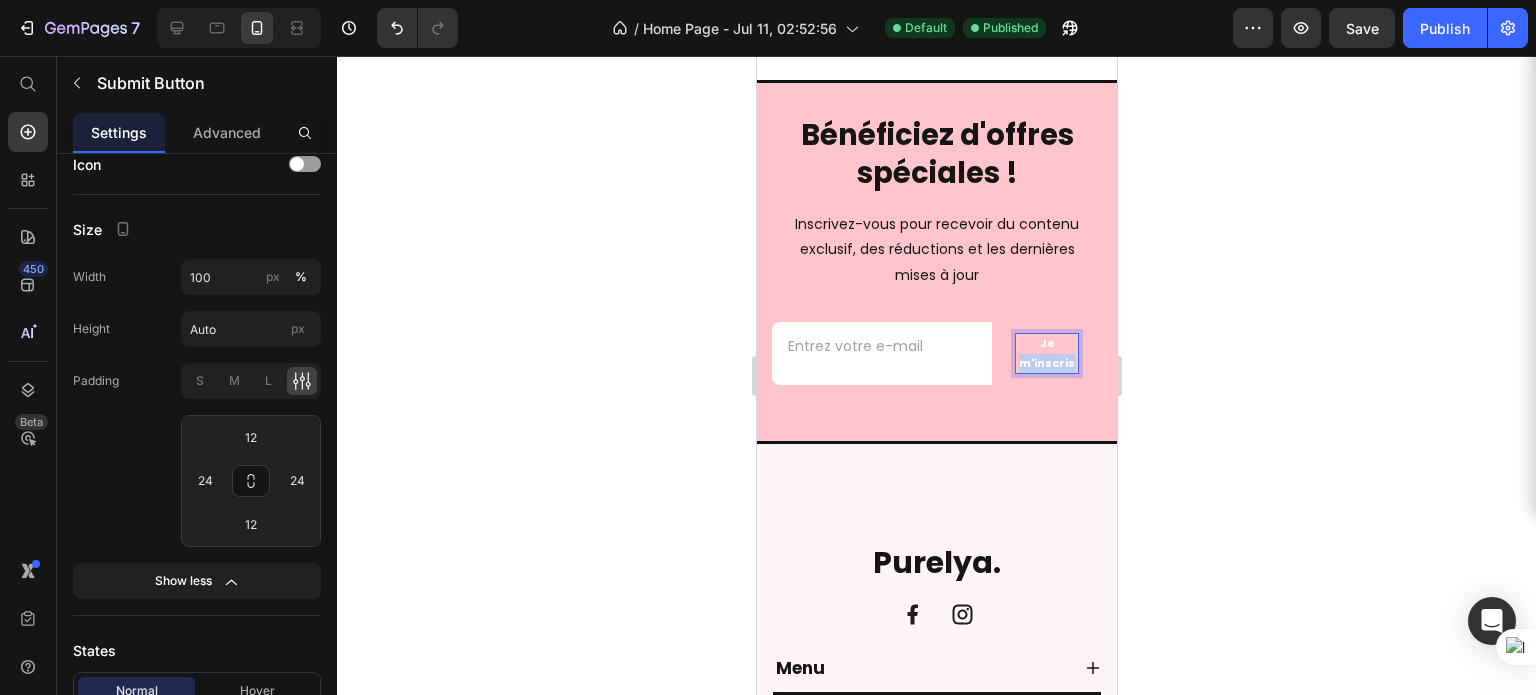 click on "Je m'inscris" at bounding box center [1046, 354] 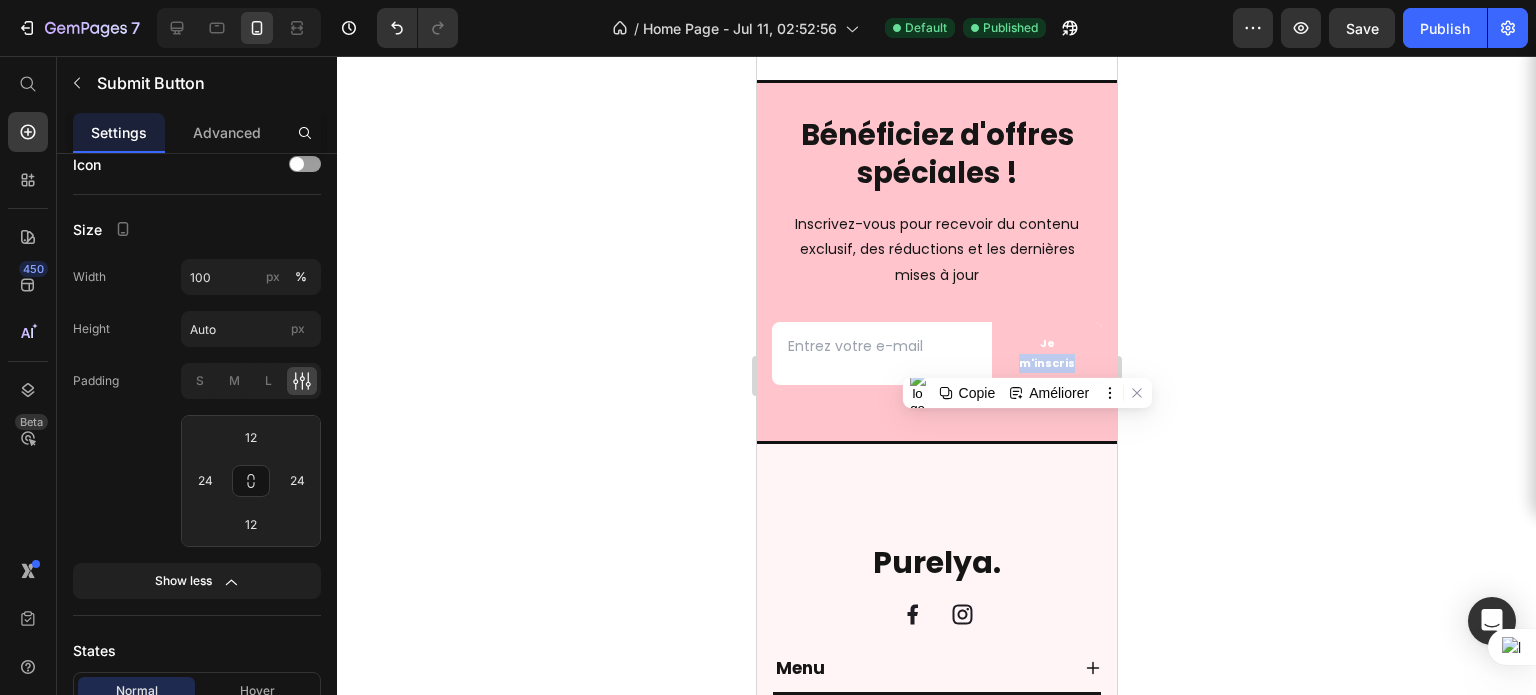 click on "Je m'inscris" at bounding box center (1046, 354) 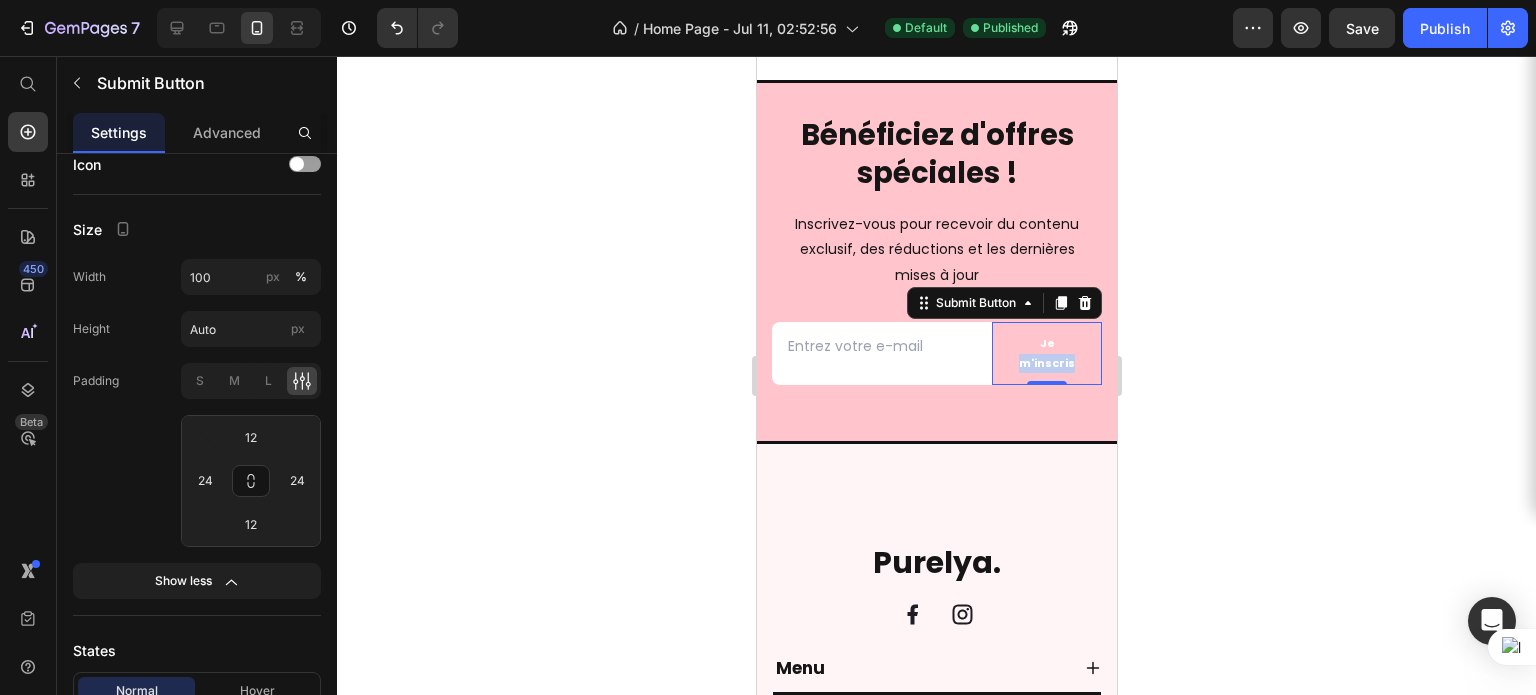 click on "Je m'inscris" at bounding box center (1046, 354) 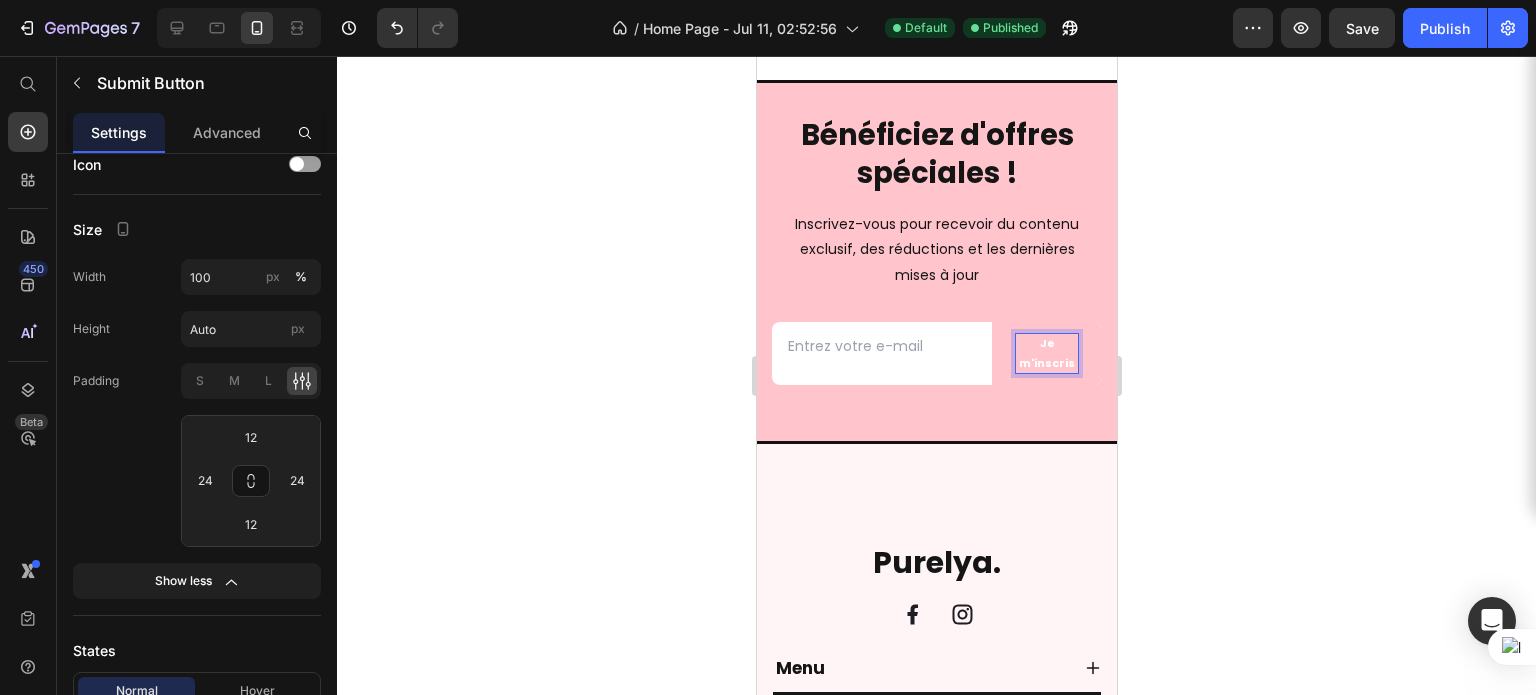 click on "Je m'inscris" at bounding box center (1046, 354) 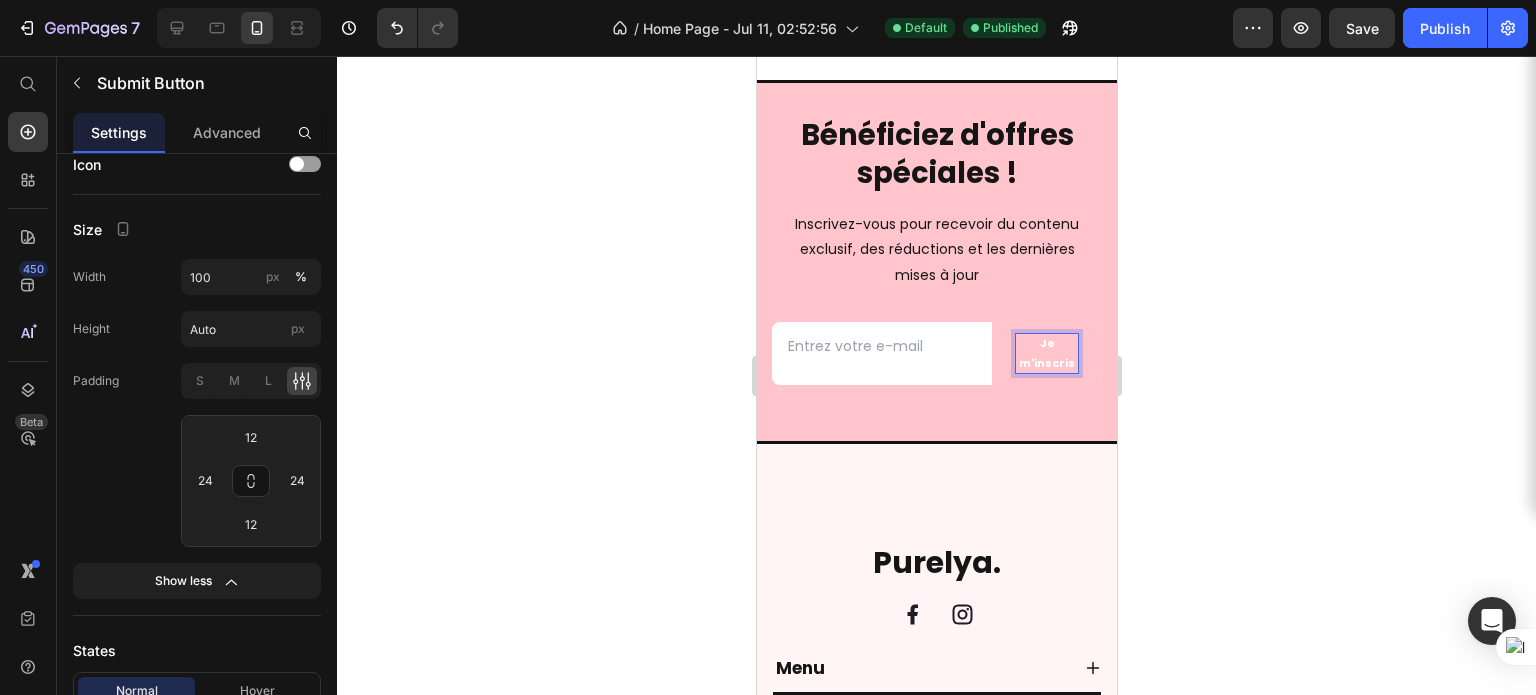 click on "Je m'inscris" at bounding box center (1046, 354) 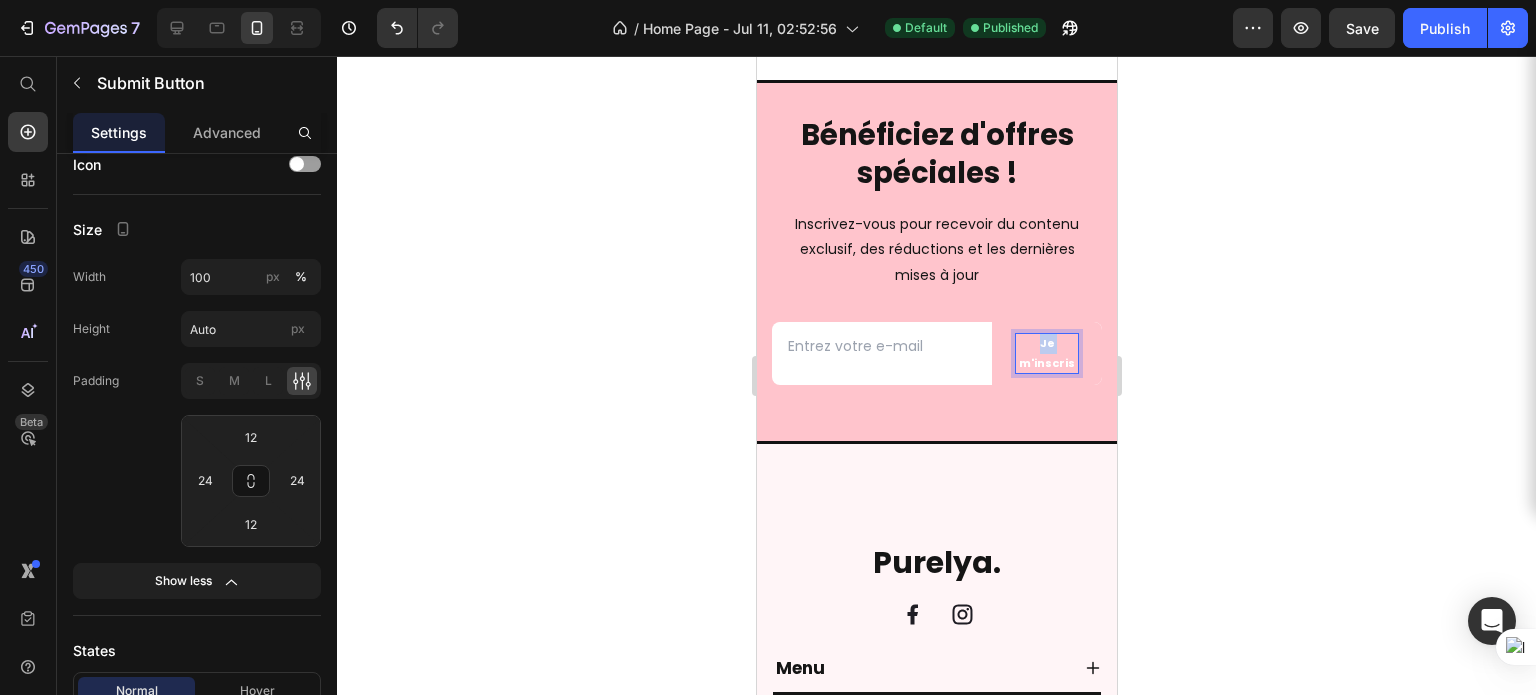 click on "Je m'inscris" at bounding box center [1046, 354] 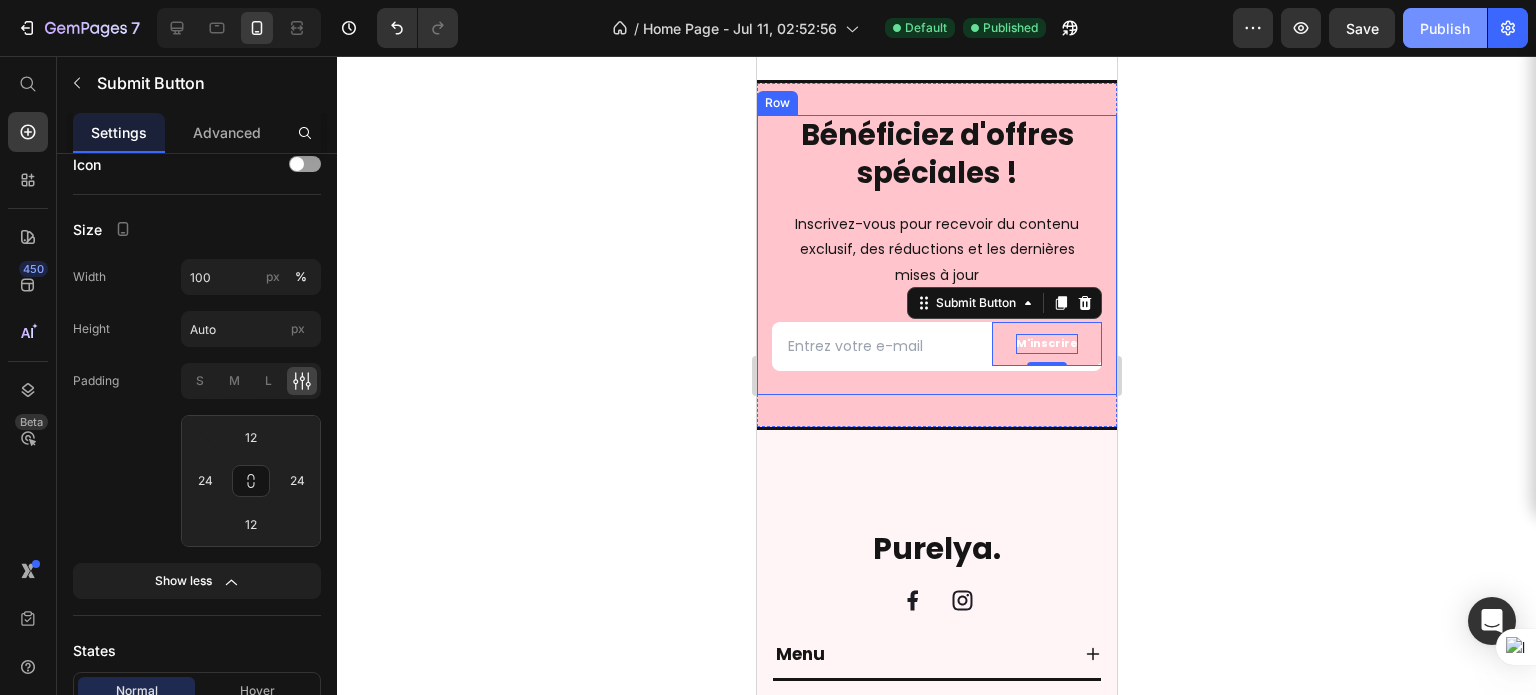 click on "Publish" 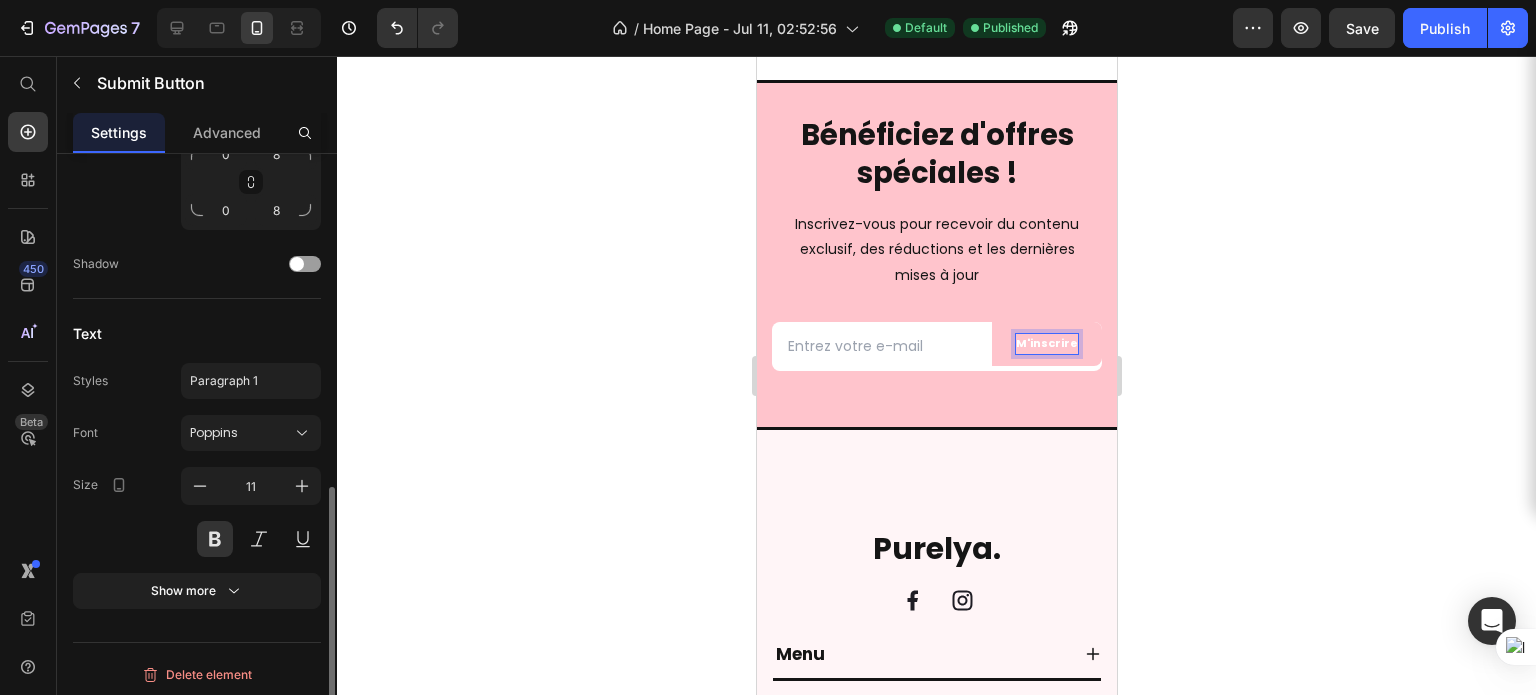 scroll, scrollTop: 819, scrollLeft: 0, axis: vertical 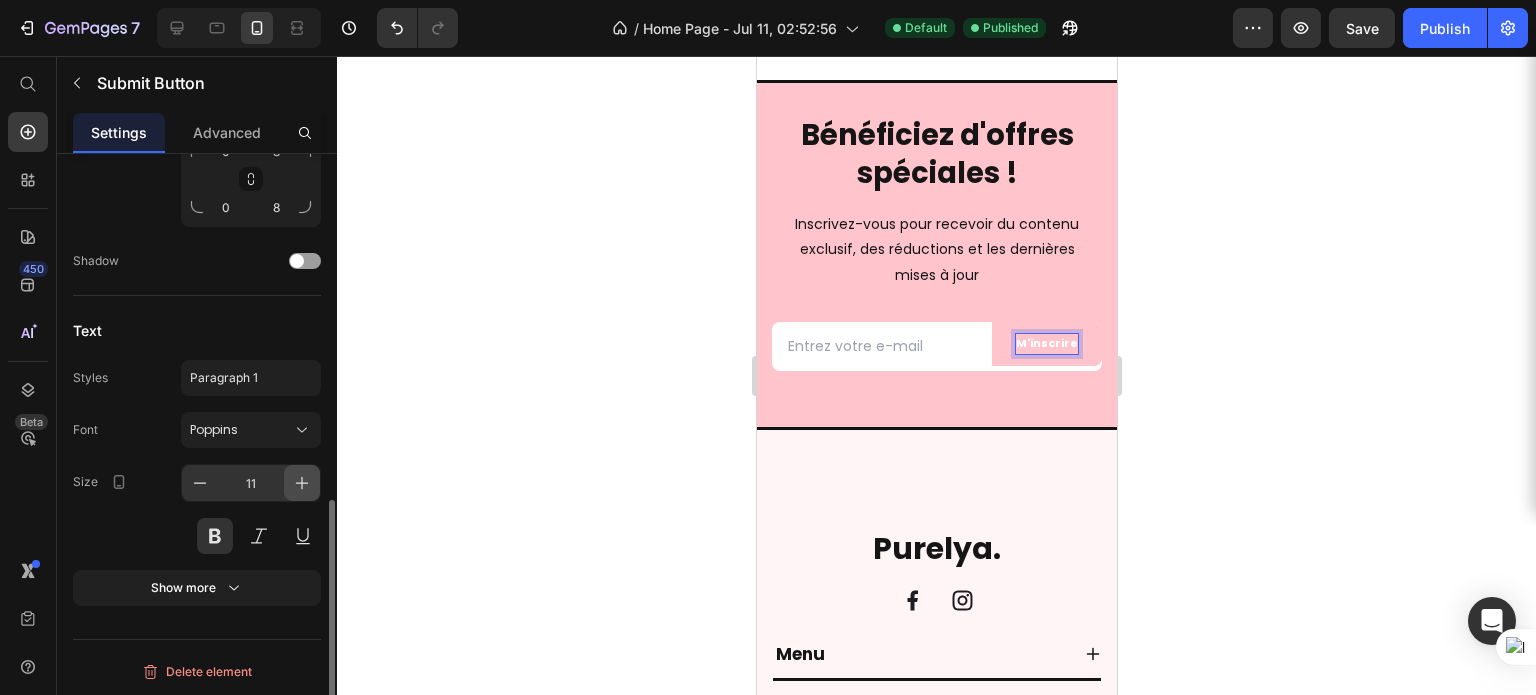 click 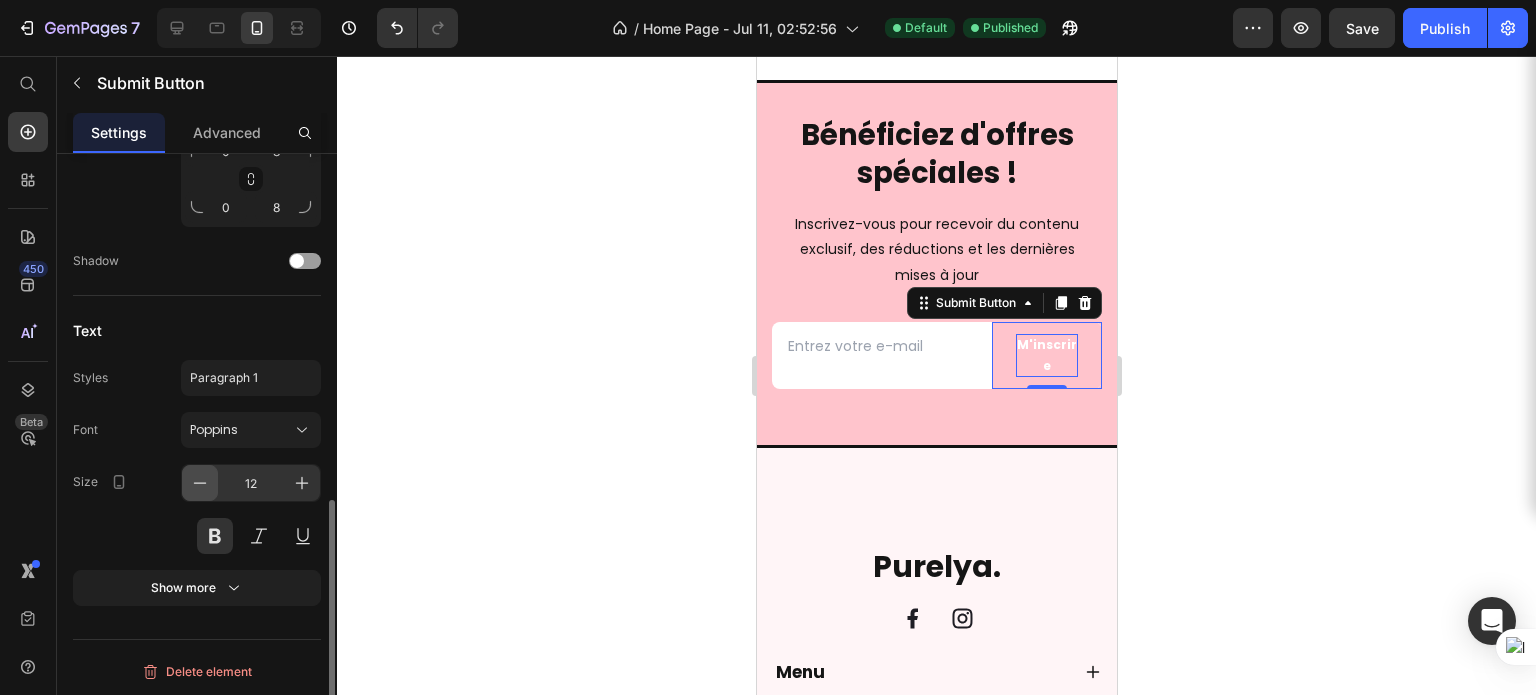 click at bounding box center (200, 483) 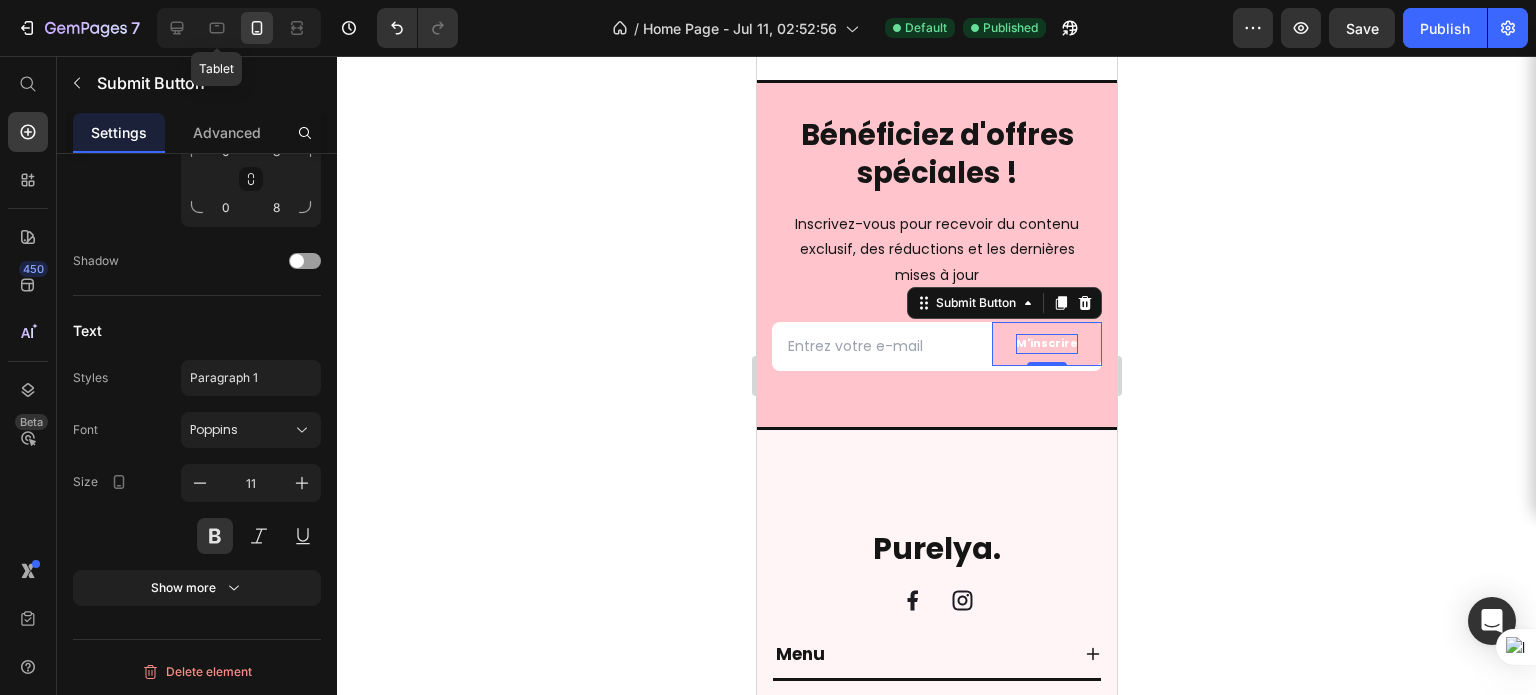 drag, startPoint x: 207, startPoint y: 28, endPoint x: 592, endPoint y: 95, distance: 390.78638 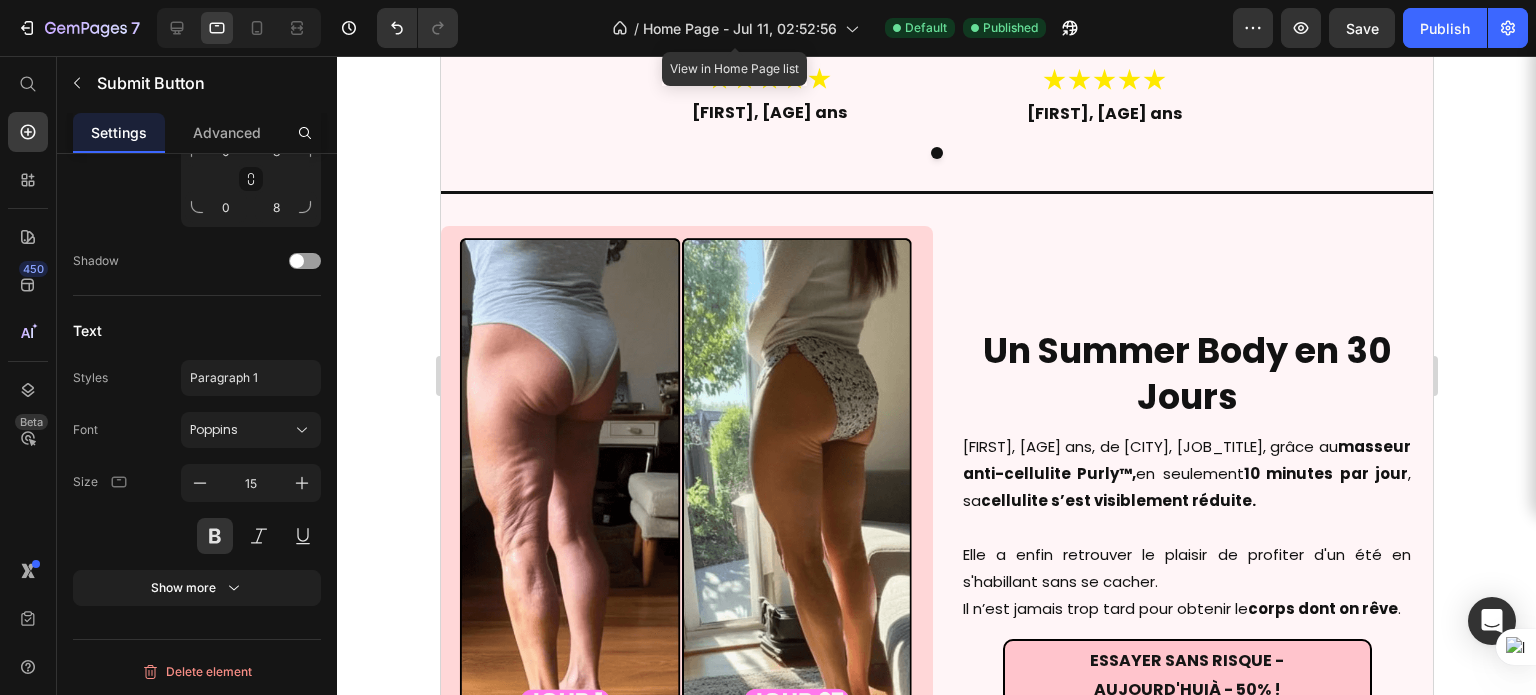 scroll, scrollTop: 1862, scrollLeft: 0, axis: vertical 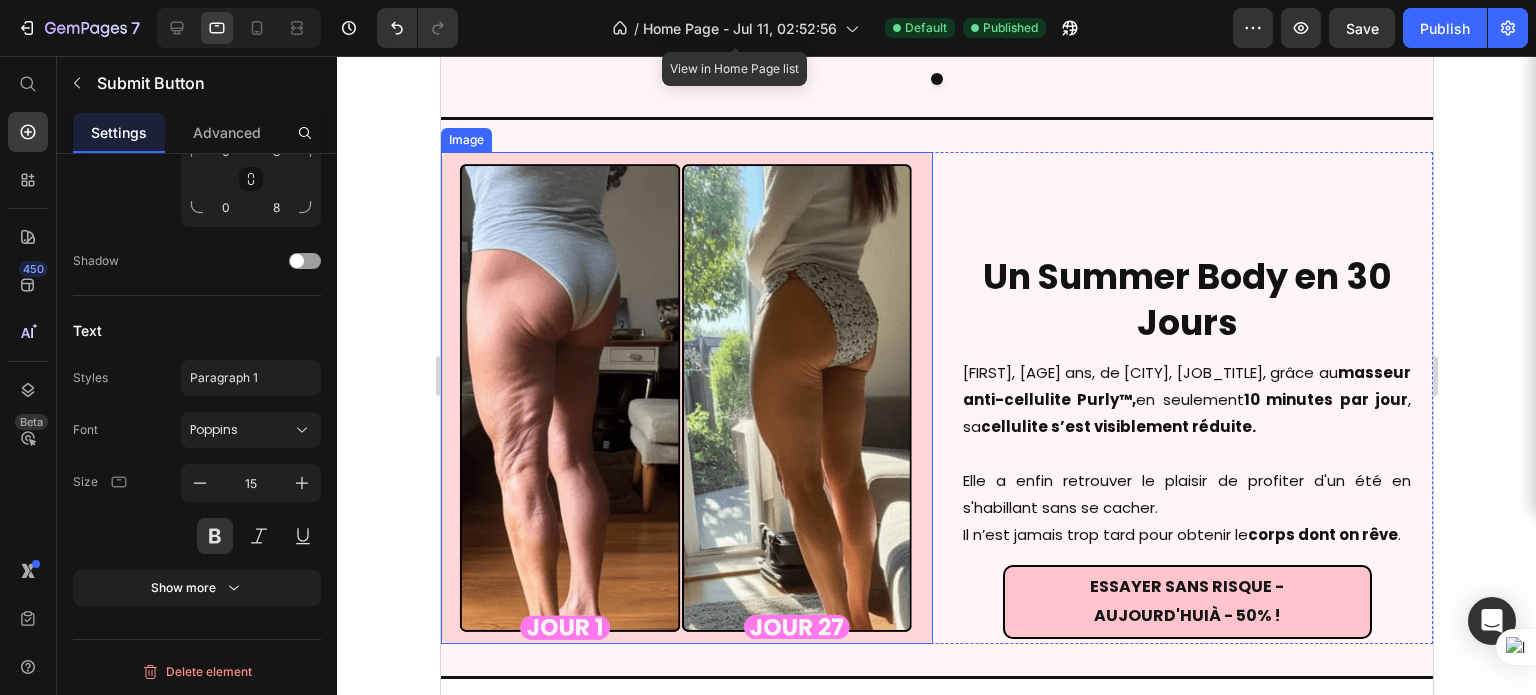 click on "10 minutes par jour" at bounding box center (1325, 399) 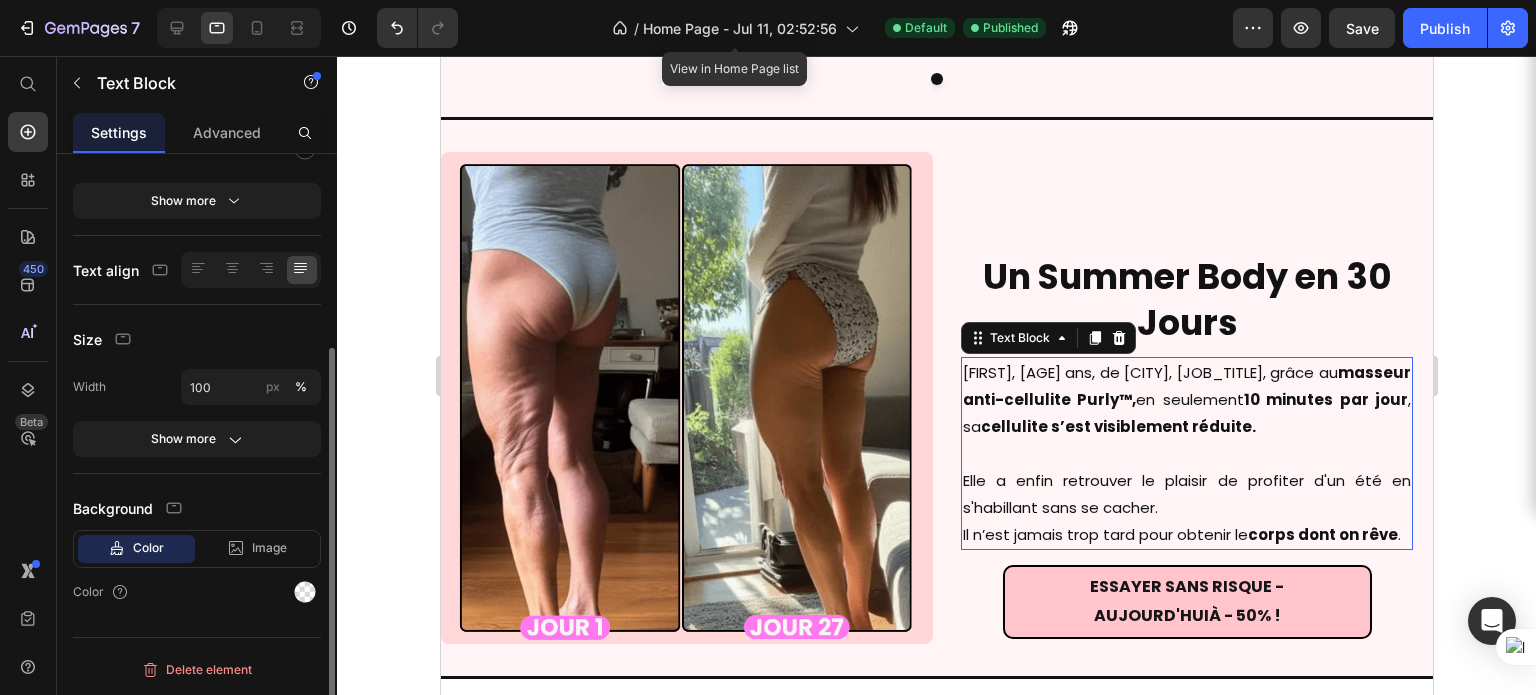 scroll, scrollTop: 0, scrollLeft: 0, axis: both 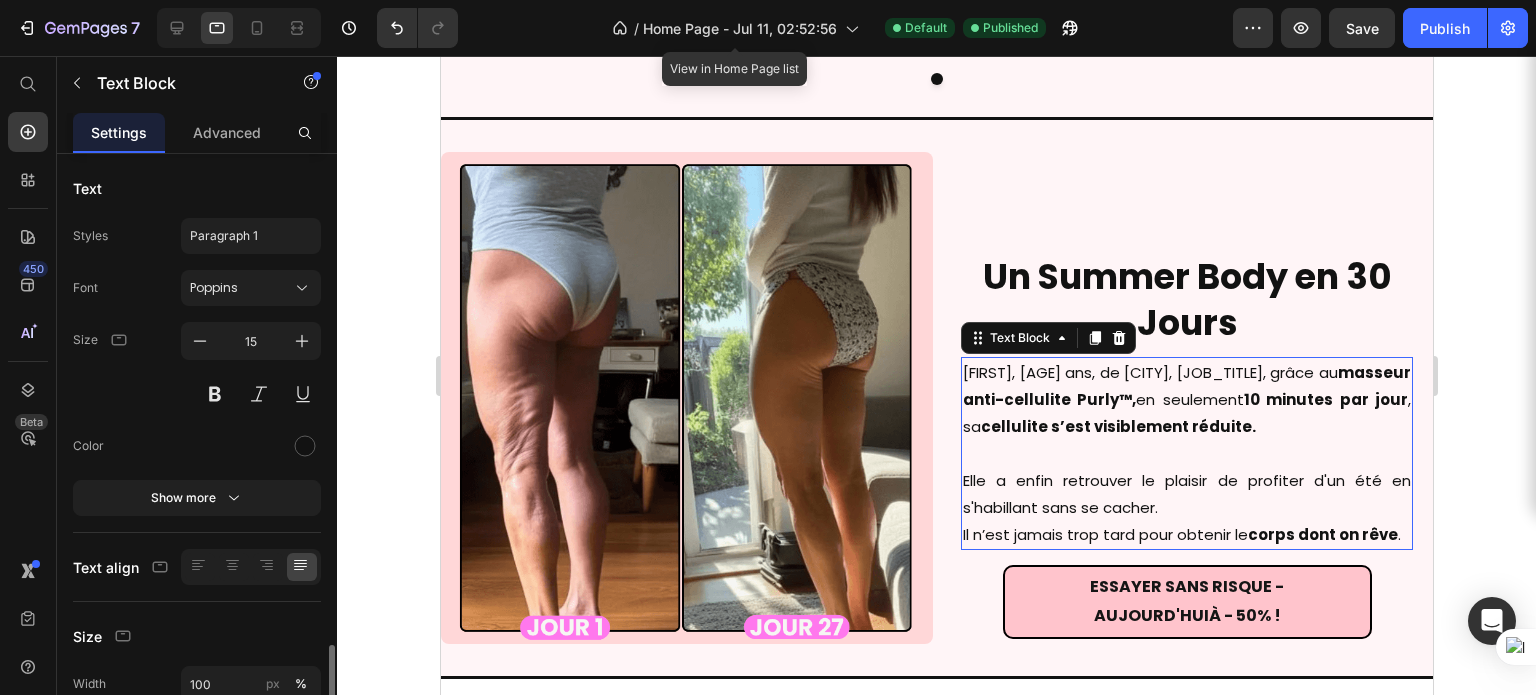 click on "10 minutes par jour" at bounding box center (1325, 399) 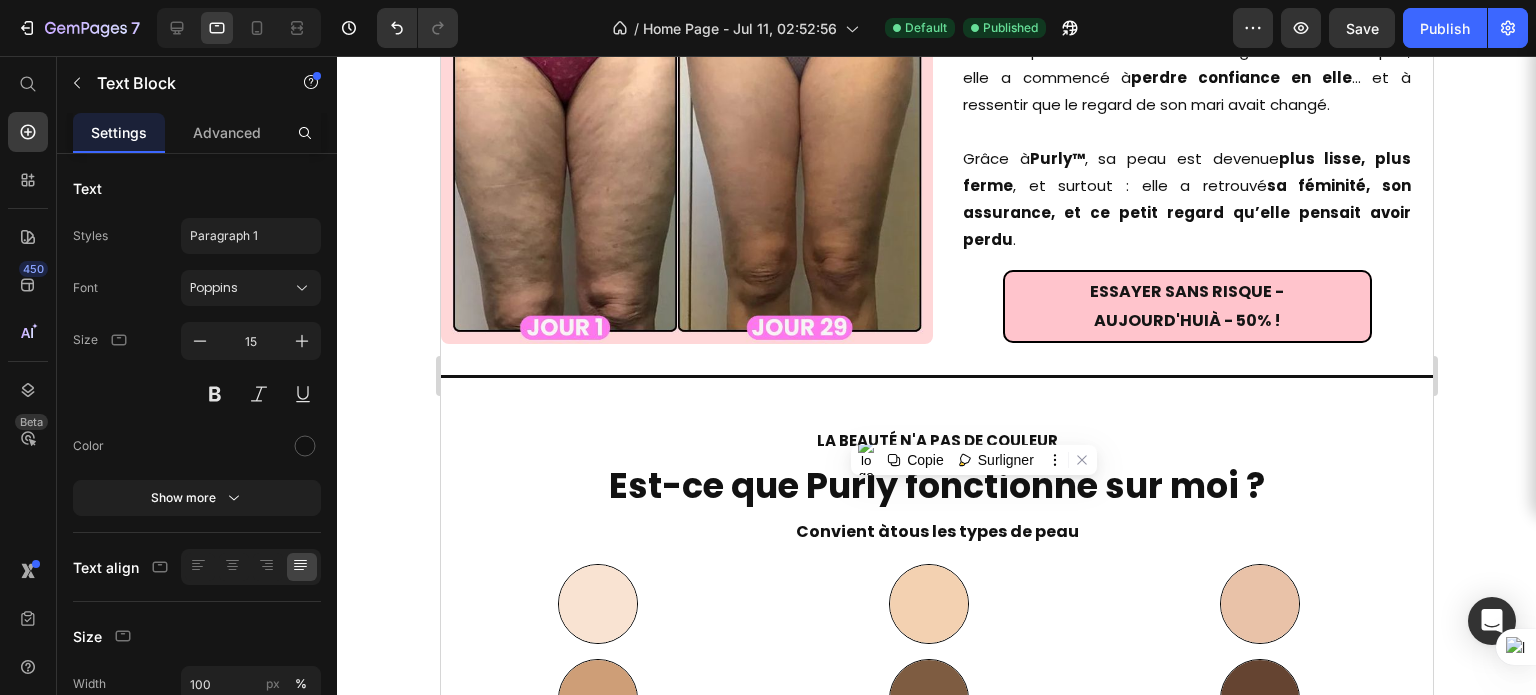 scroll, scrollTop: 8824, scrollLeft: 0, axis: vertical 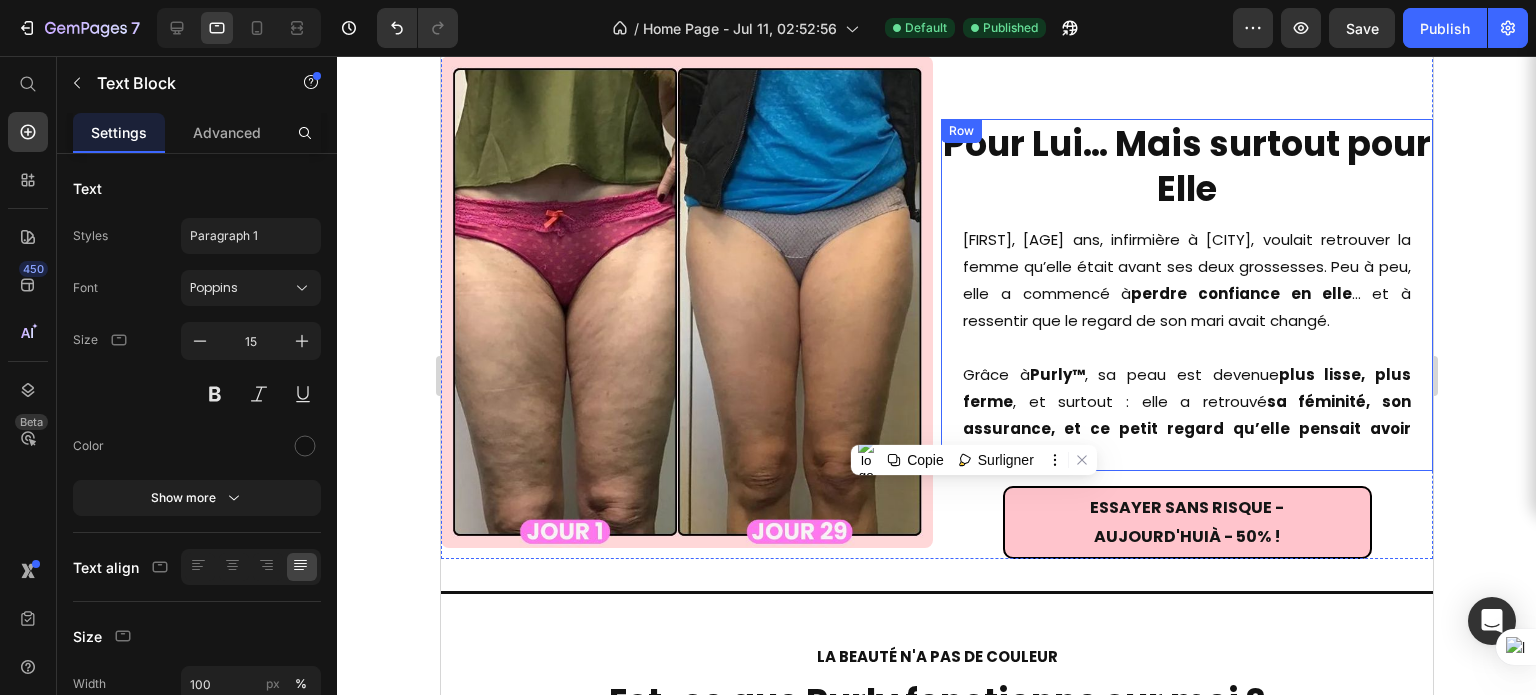 click on "Pour Lui… Mais surtout pour Elle Heading Maryam, 39 ans, infirmière à Marseille, voulait retrouver la femme qu’elle était avant ses deux grossesses. Peu à peu, elle a commencé à  perdre confiance en elle … et à ressentir que le regard de son mari avait changé.   Grâce à  Purly™ , sa peau est devenue  plus lisse, plus ferme , et surtout : elle a retrouvé  sa féminité, son assurance, et ce petit regard qu’elle pensait avoir perdu . Text Block" at bounding box center (1186, 295) 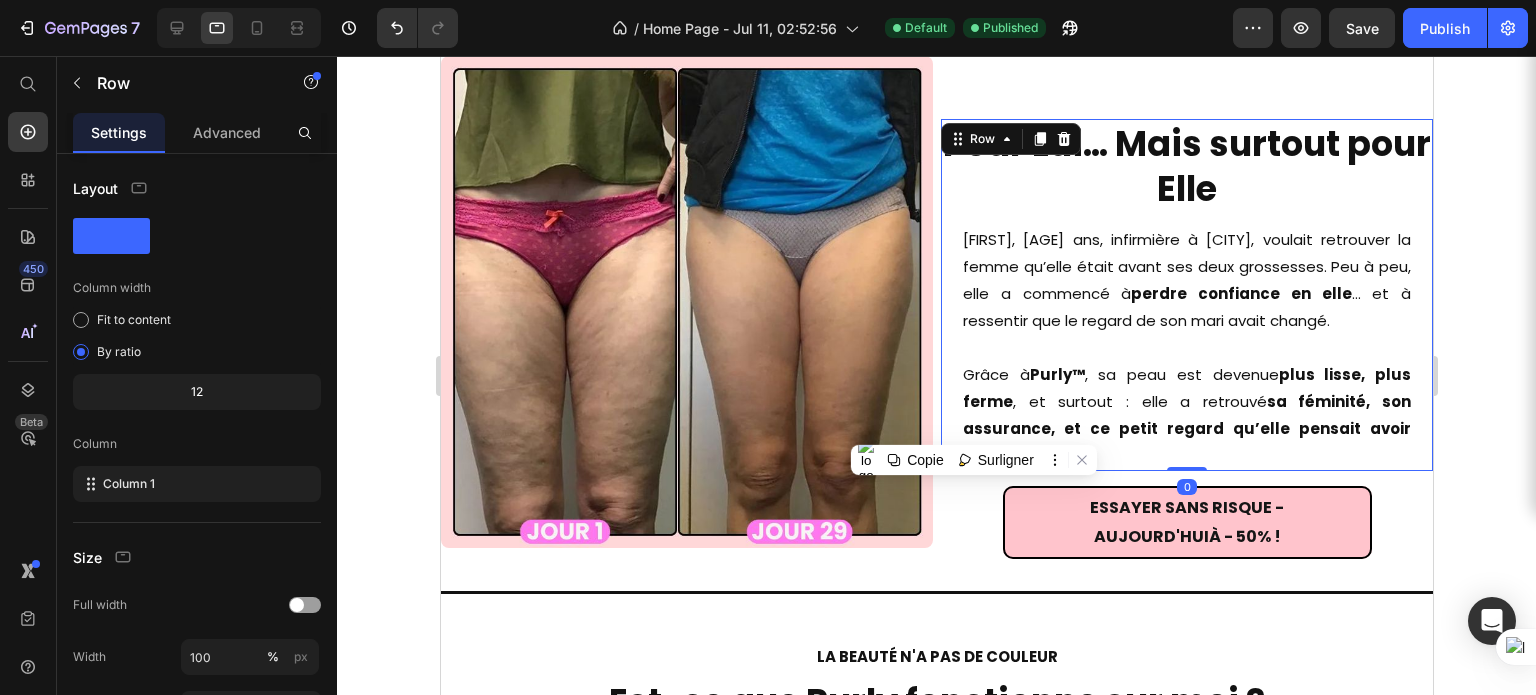 click on "Pour Lui… Mais surtout pour Elle Heading Maryam, 39 ans, infirmière à Marseille, voulait retrouver la femme qu’elle était avant ses deux grossesses. Peu à peu, elle a commencé à  perdre confiance en elle … et à ressentir que le regard de son mari avait changé.   Grâce à  Purly™ , sa peau est devenue  plus lisse, plus ferme , et surtout : elle a retrouvé  sa féminité, son assurance, et ce petit regard qu’elle pensait avoir perdu . Text Block" at bounding box center (1186, 295) 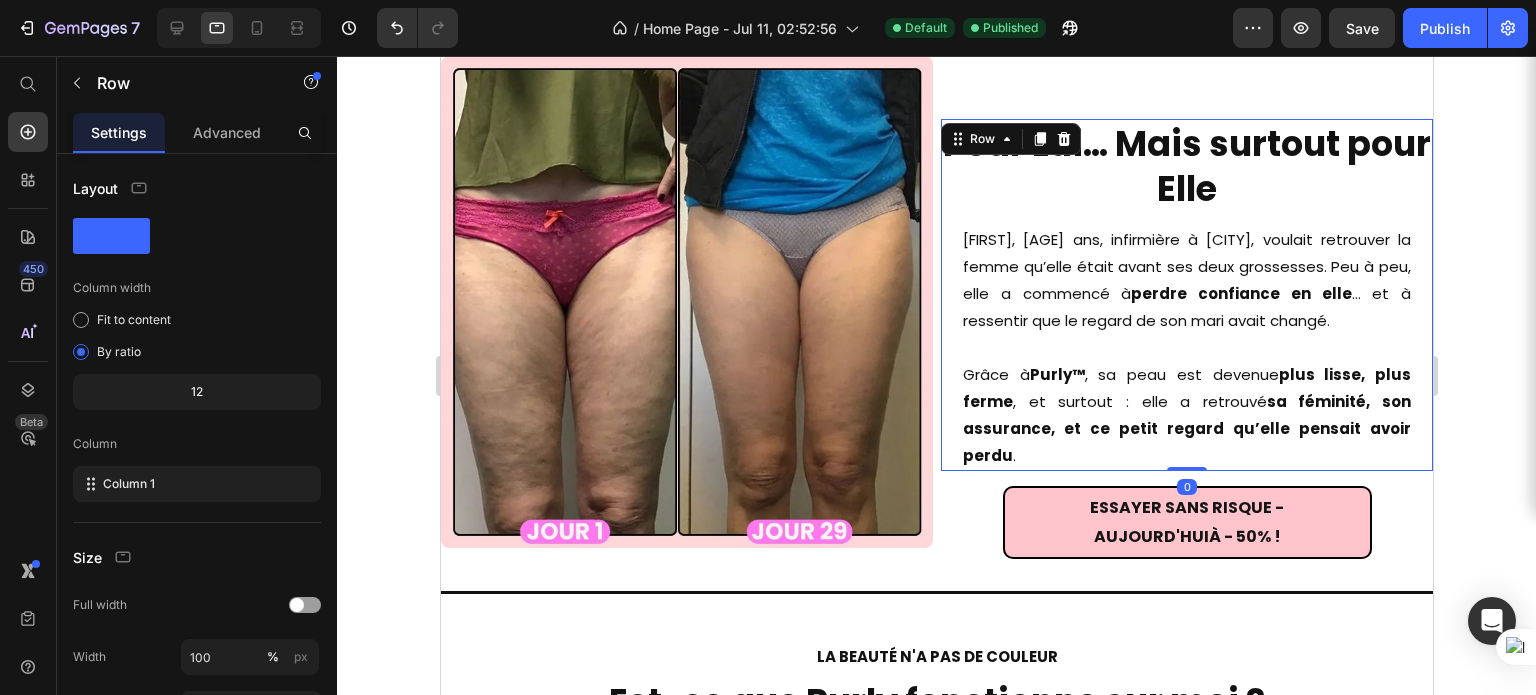 click on "Pour Lui… Mais surtout pour Elle Heading Maryam, 39 ans, infirmière à Marseille, voulait retrouver la femme qu’elle était avant ses deux grossesses. Peu à peu, elle a commencé à  perdre confiance en elle … et à ressentir que le regard de son mari avait changé.   Grâce à  Purly™ , sa peau est devenue  plus lisse, plus ferme , et surtout : elle a retrouvé  sa féminité, son assurance, et ce petit regard qu’elle pensait avoir perdu . Text Block" at bounding box center [1186, 295] 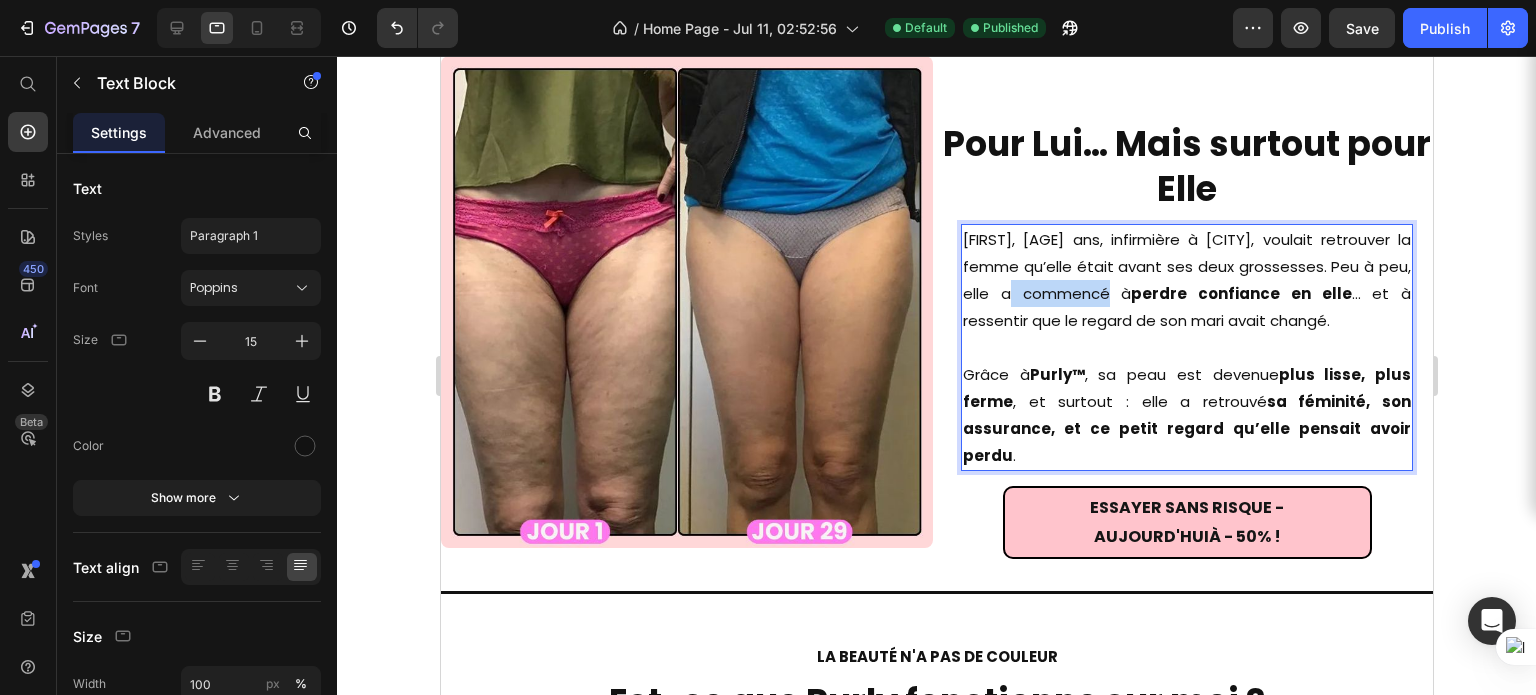 click on "Maryam, 39 ans, infirmière à Marseille, voulait retrouver la femme qu’elle était avant ses deux grossesses. Peu à peu, elle a commencé à  perdre confiance en elle … et à ressentir que le regard de son mari avait changé." at bounding box center [1186, 280] 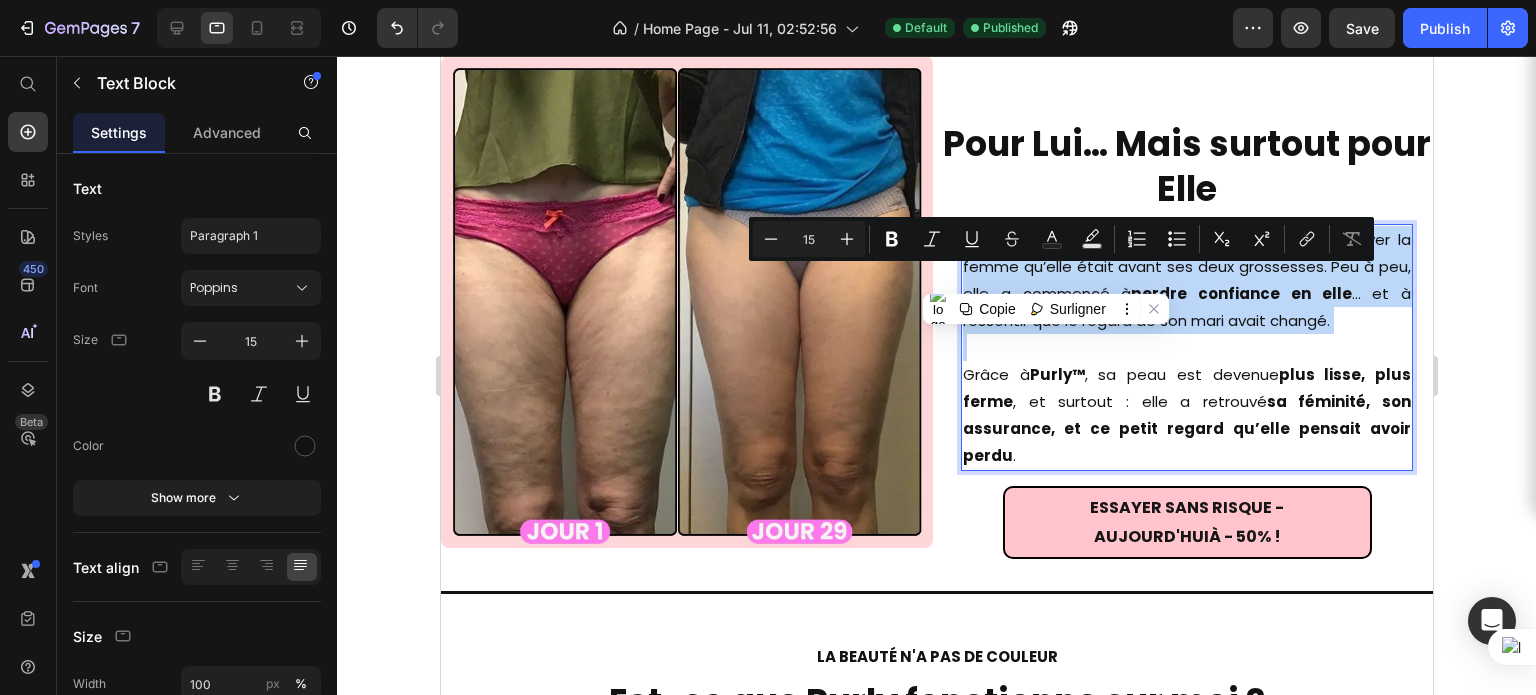 click on "Maryam, 39 ans, infirmière à Marseille, voulait retrouver la femme qu’elle était avant ses deux grossesses. Peu à peu, elle a commencé à  perdre confiance en elle … et à ressentir que le regard de son mari avait changé." at bounding box center [1186, 280] 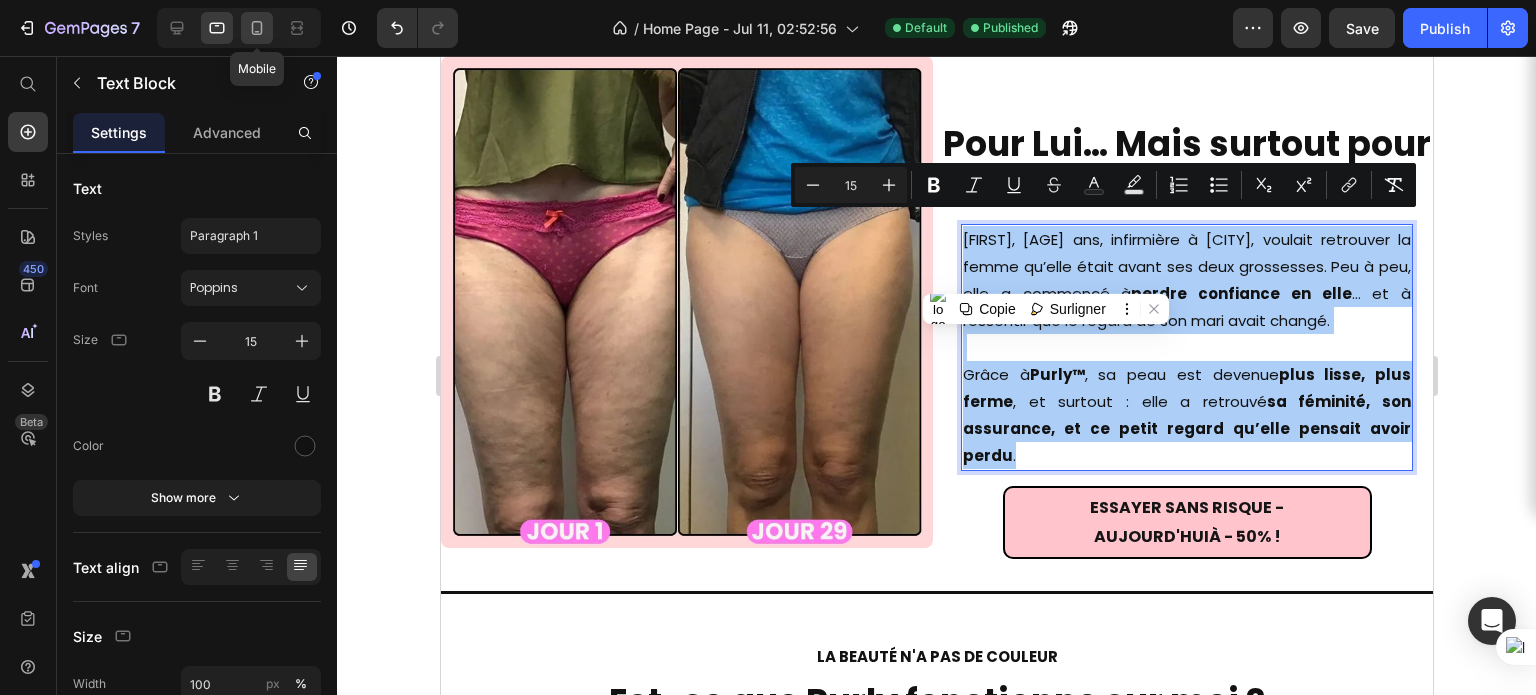 click 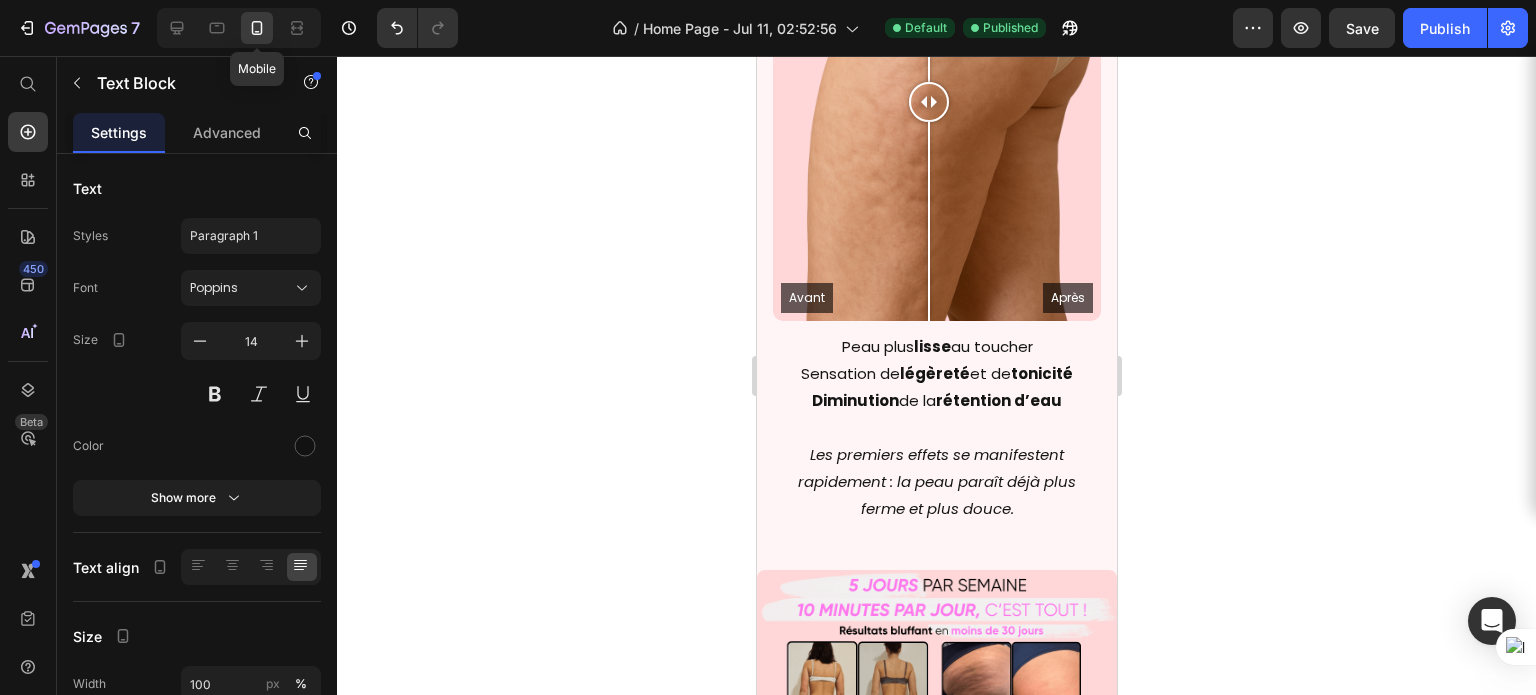 scroll, scrollTop: 8806, scrollLeft: 0, axis: vertical 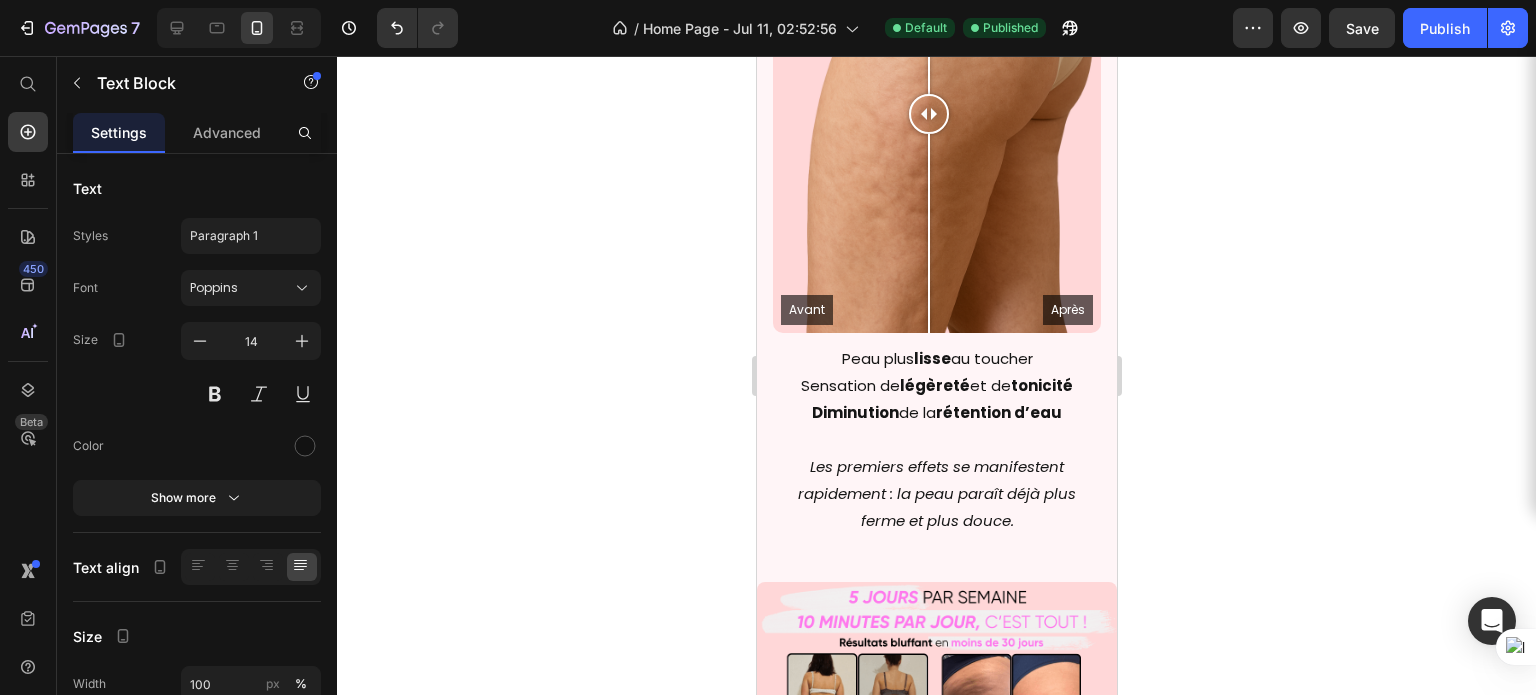 click at bounding box center (239, 28) 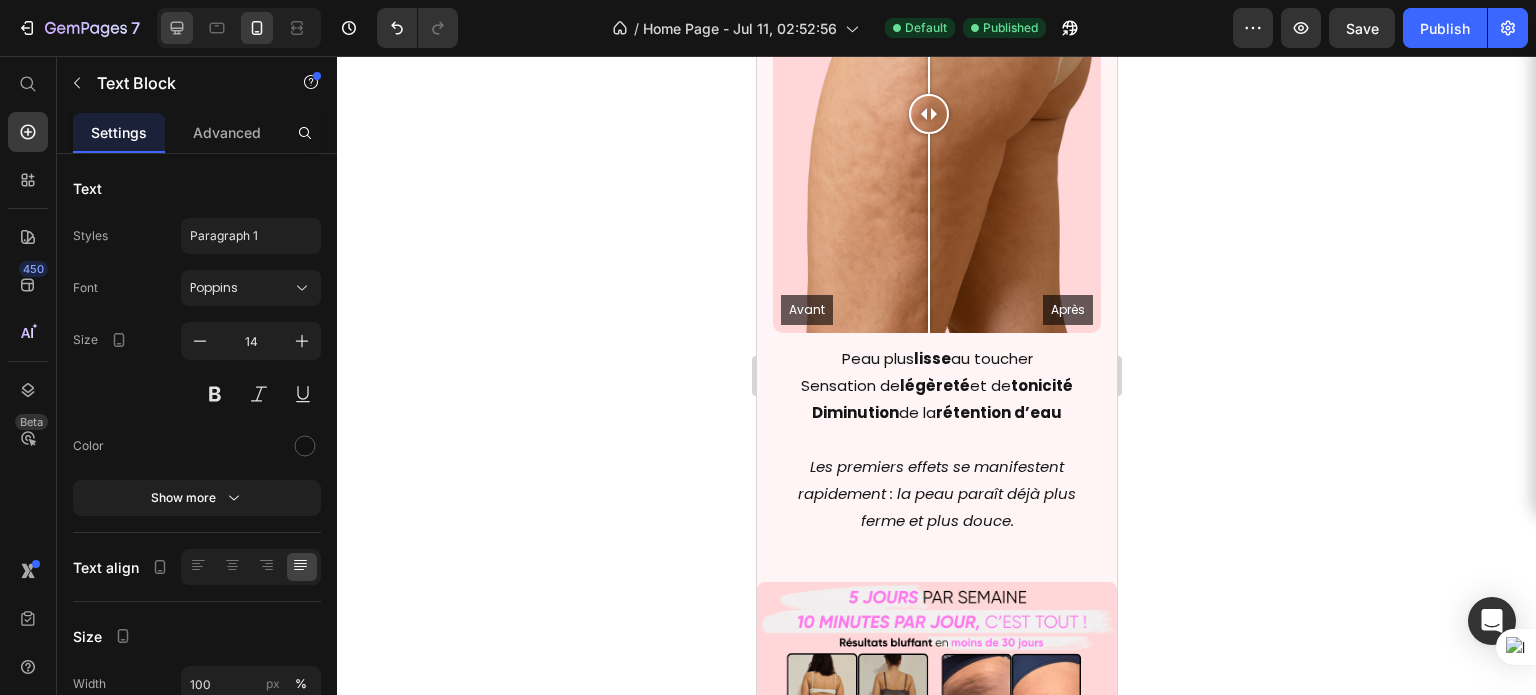 click 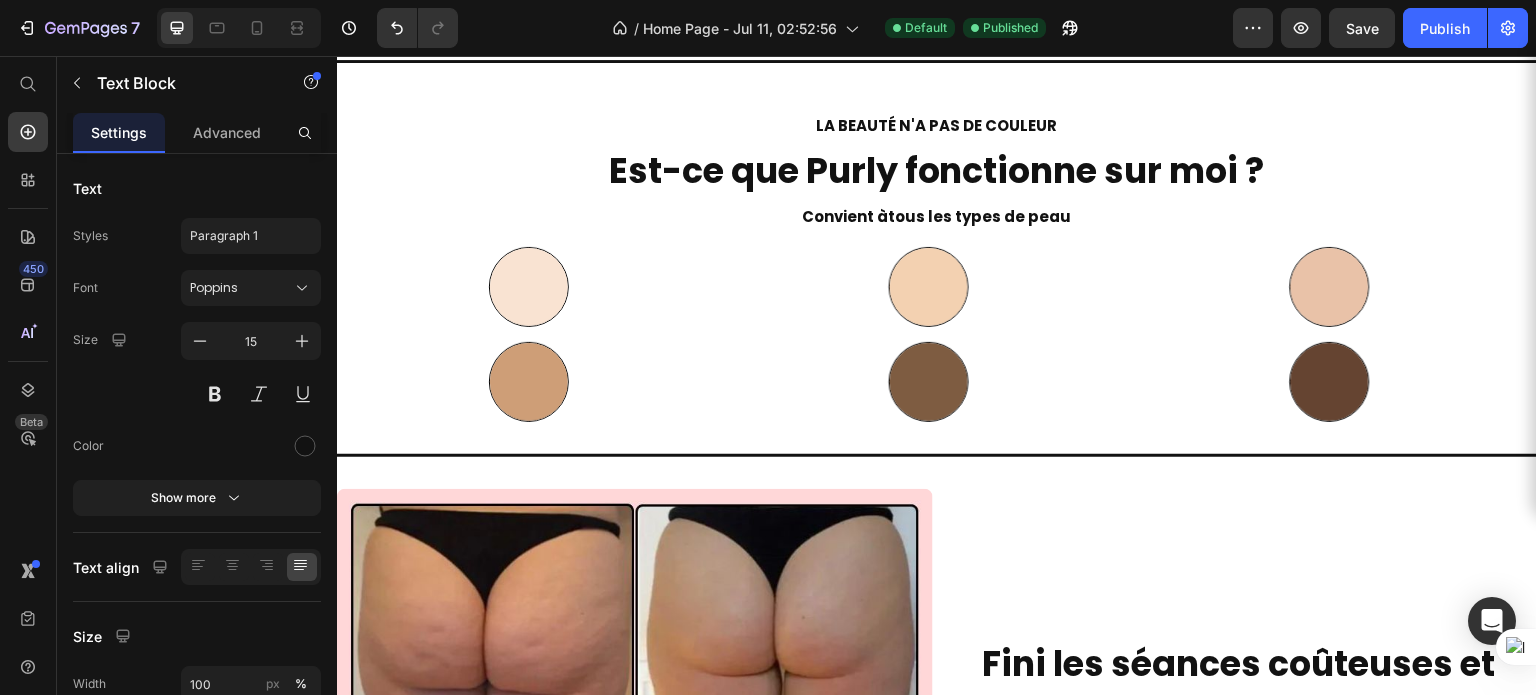 scroll, scrollTop: 9005, scrollLeft: 0, axis: vertical 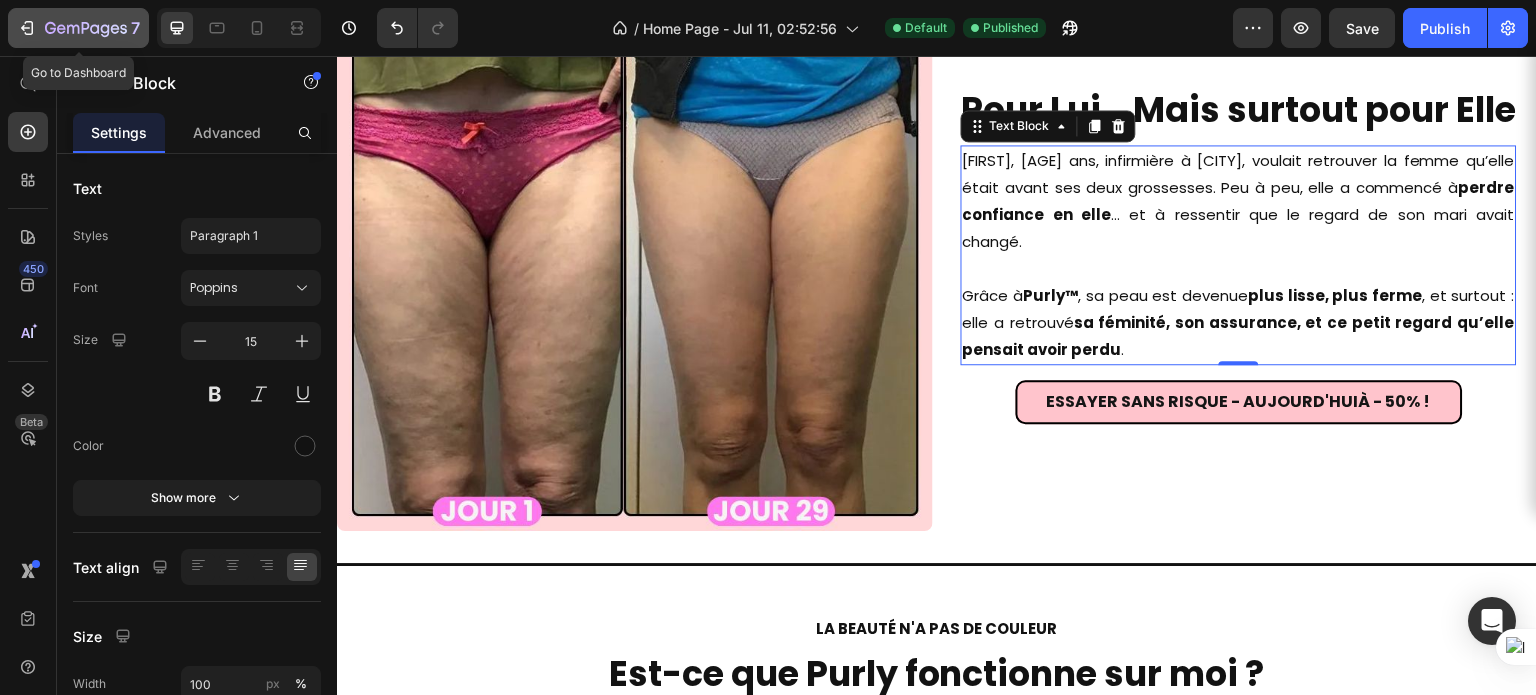 click 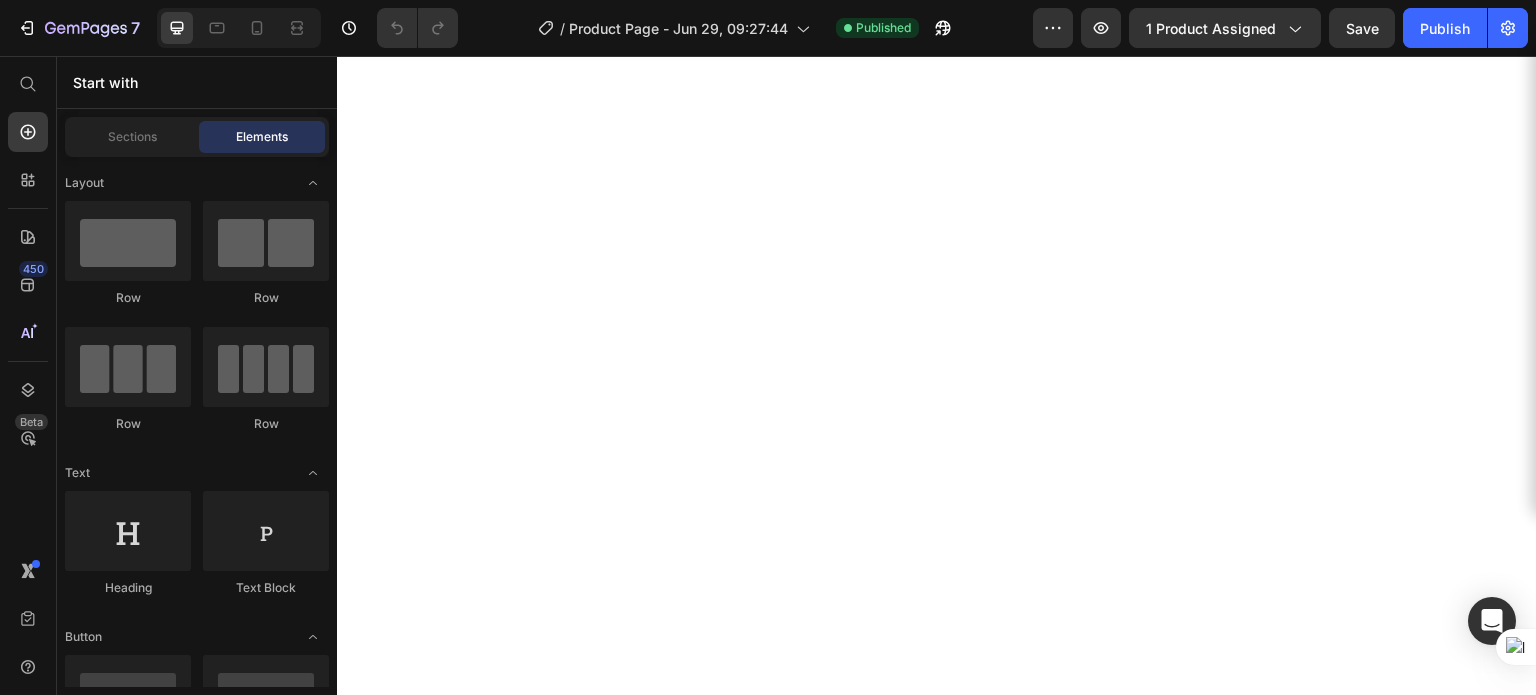 scroll, scrollTop: 0, scrollLeft: 0, axis: both 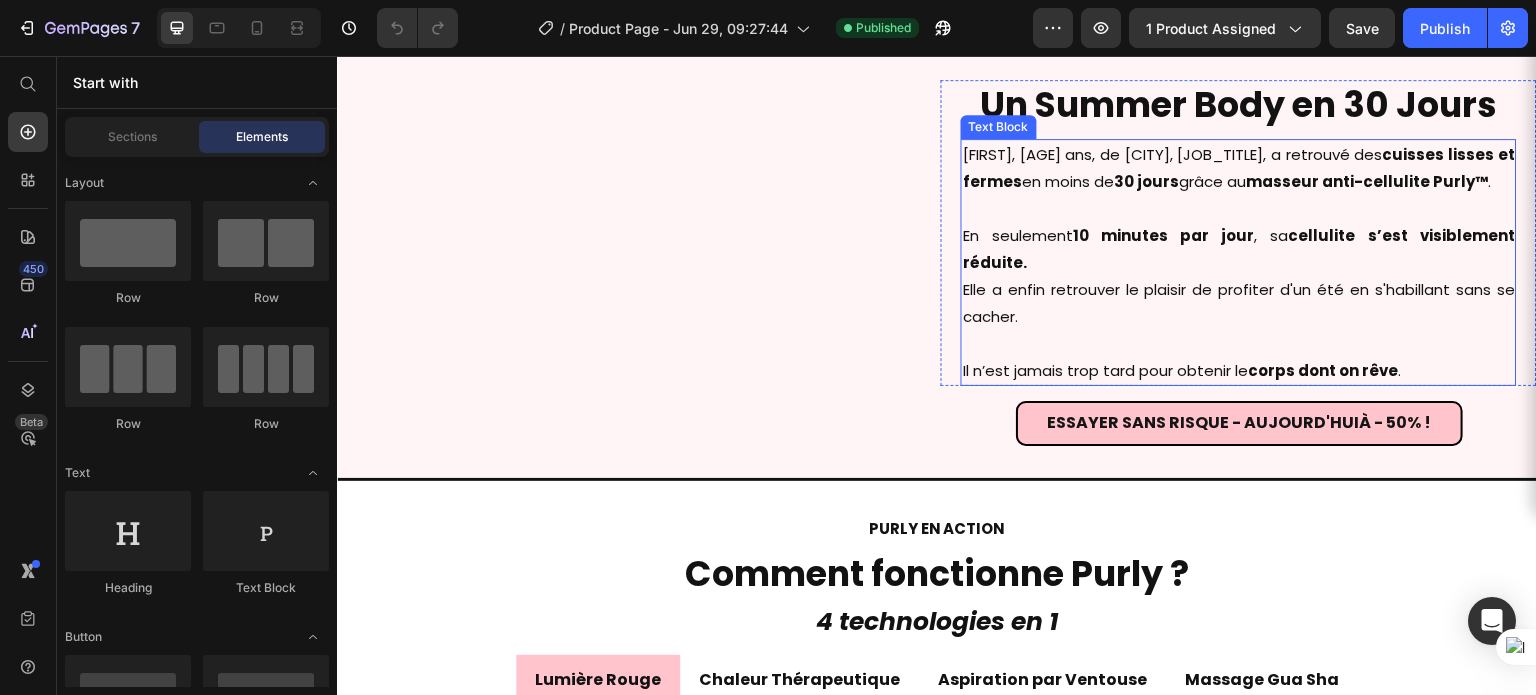 click on "Elle a enfin retrouver le plaisir de profiter d'un été en s'habillant sans se cacher." at bounding box center [1239, 303] 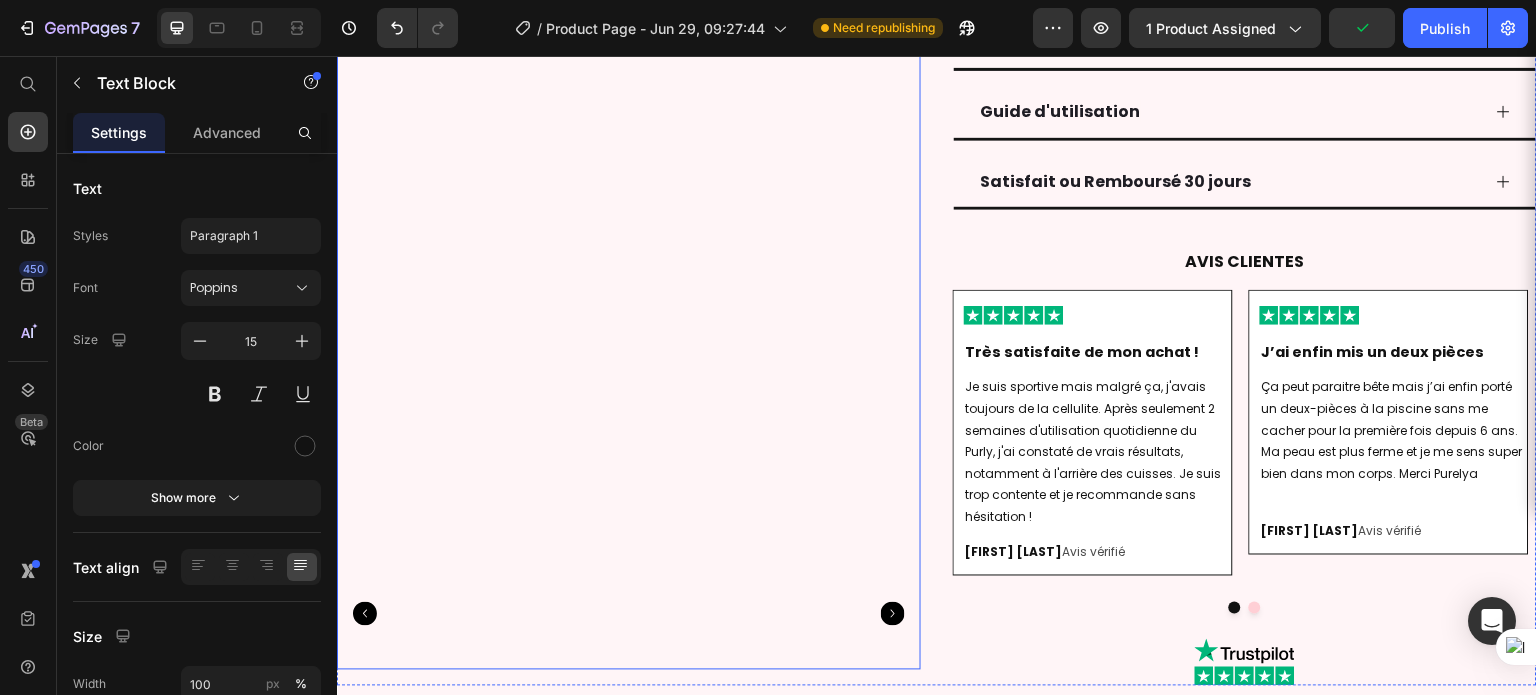 scroll, scrollTop: 5986, scrollLeft: 0, axis: vertical 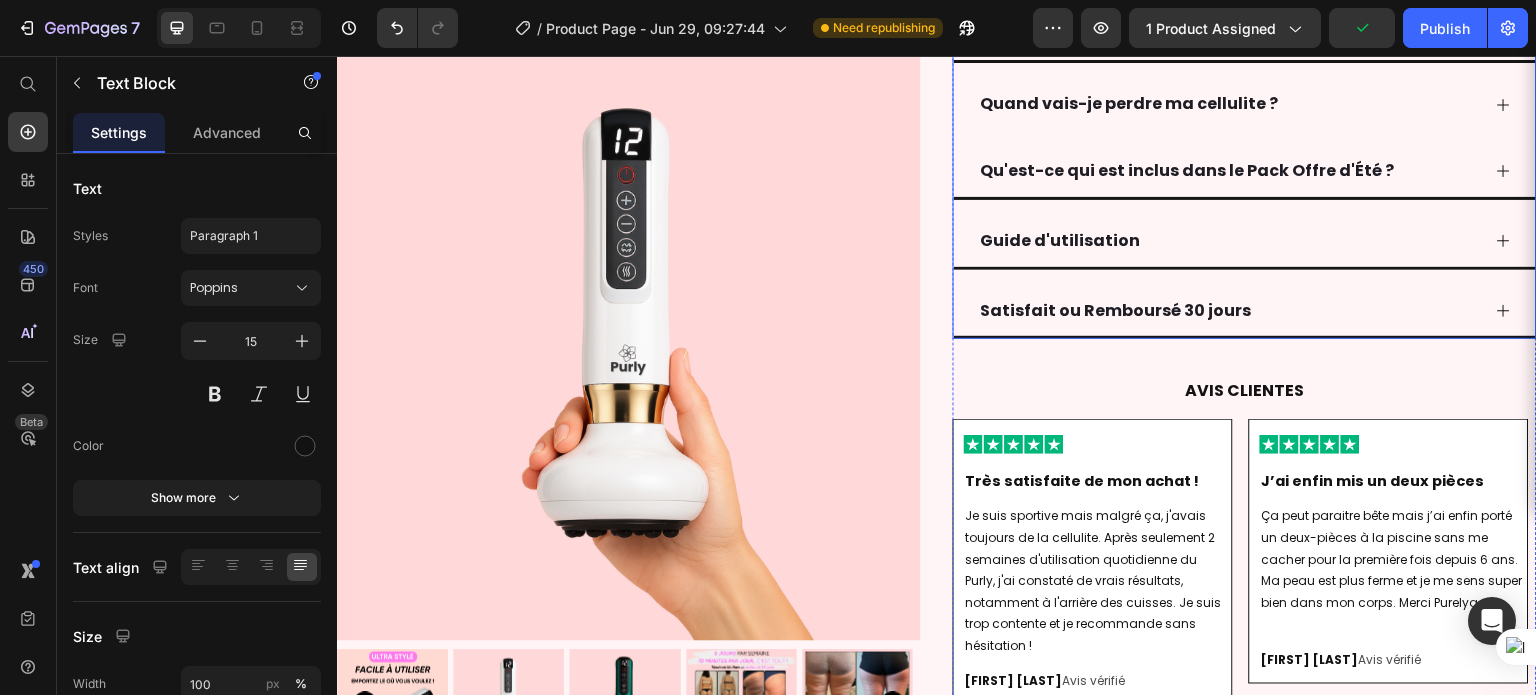 click on "Quand vais-je perdre ma cellulite ?" at bounding box center [1130, 103] 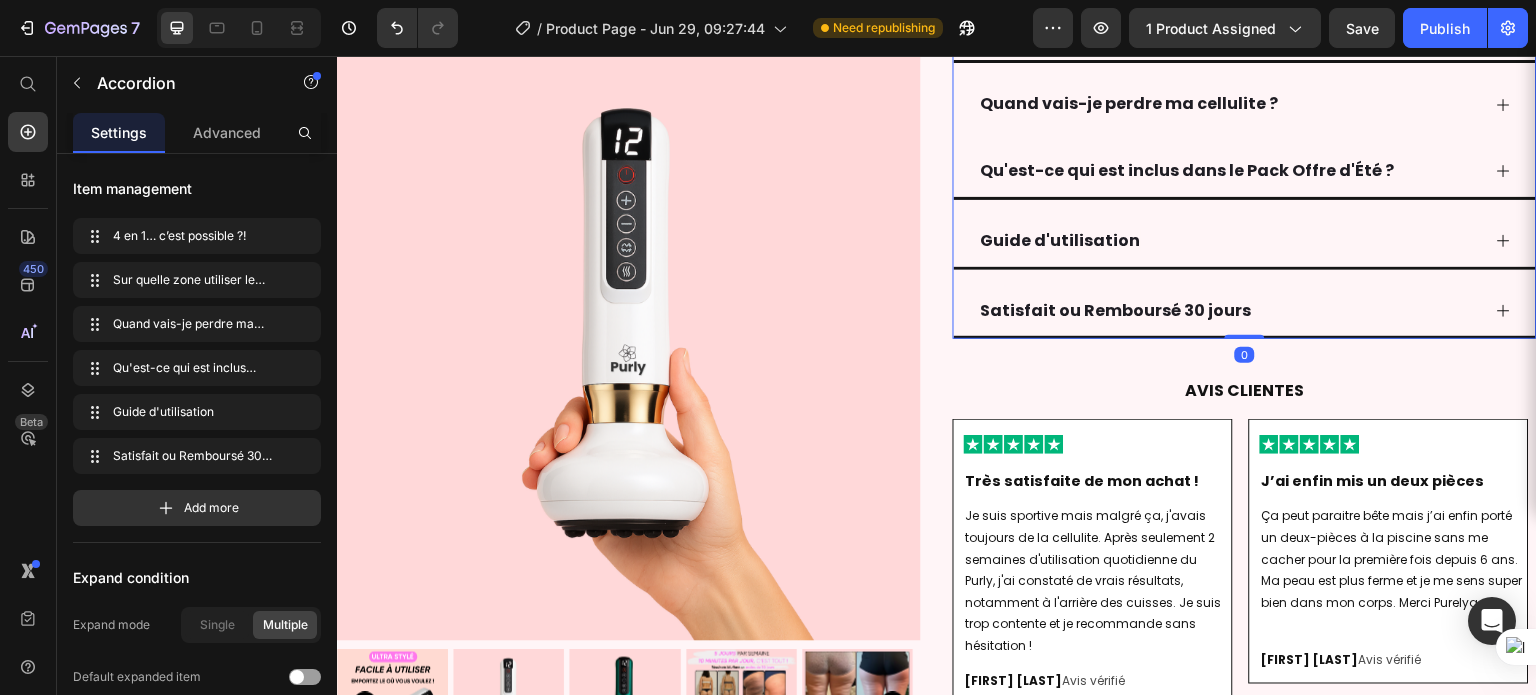 click on "Quand vais-je perdre ma cellulite ?" at bounding box center (1229, 104) 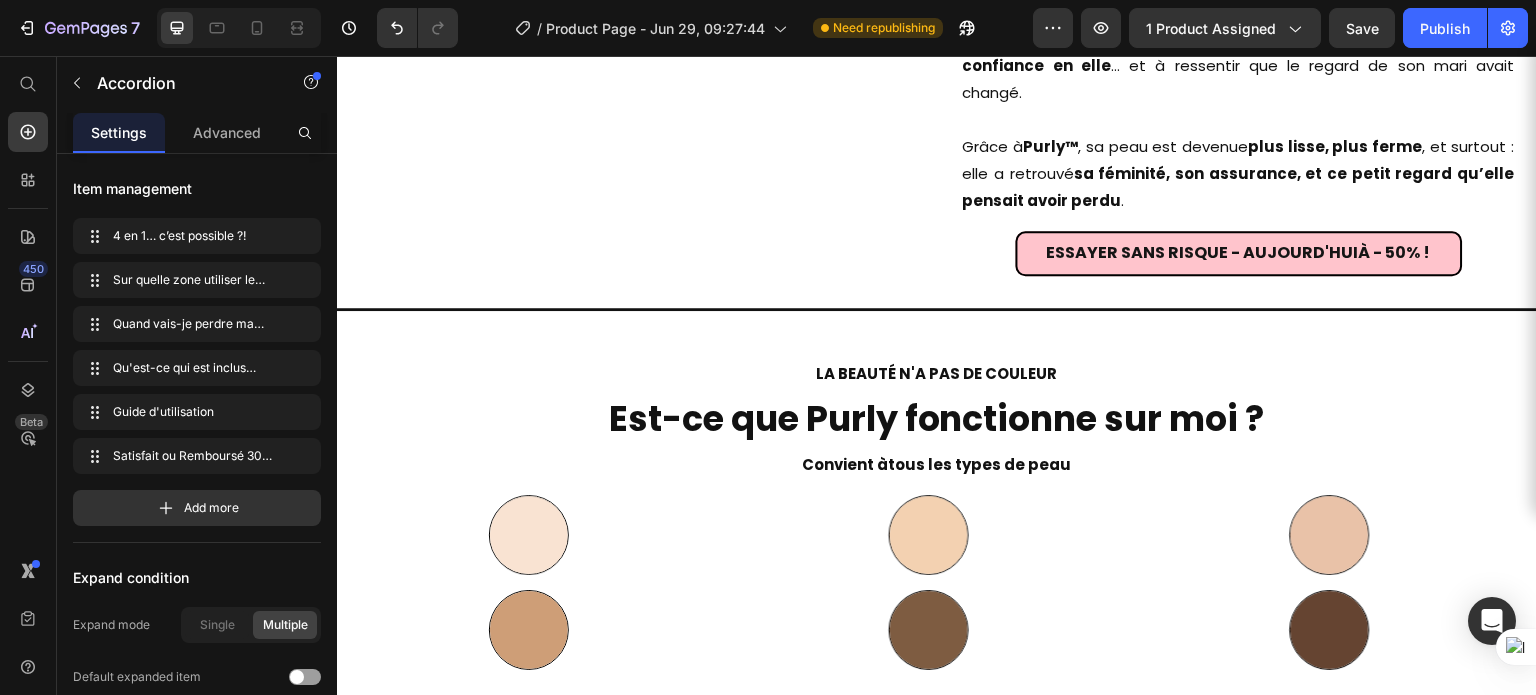 scroll, scrollTop: 9233, scrollLeft: 0, axis: vertical 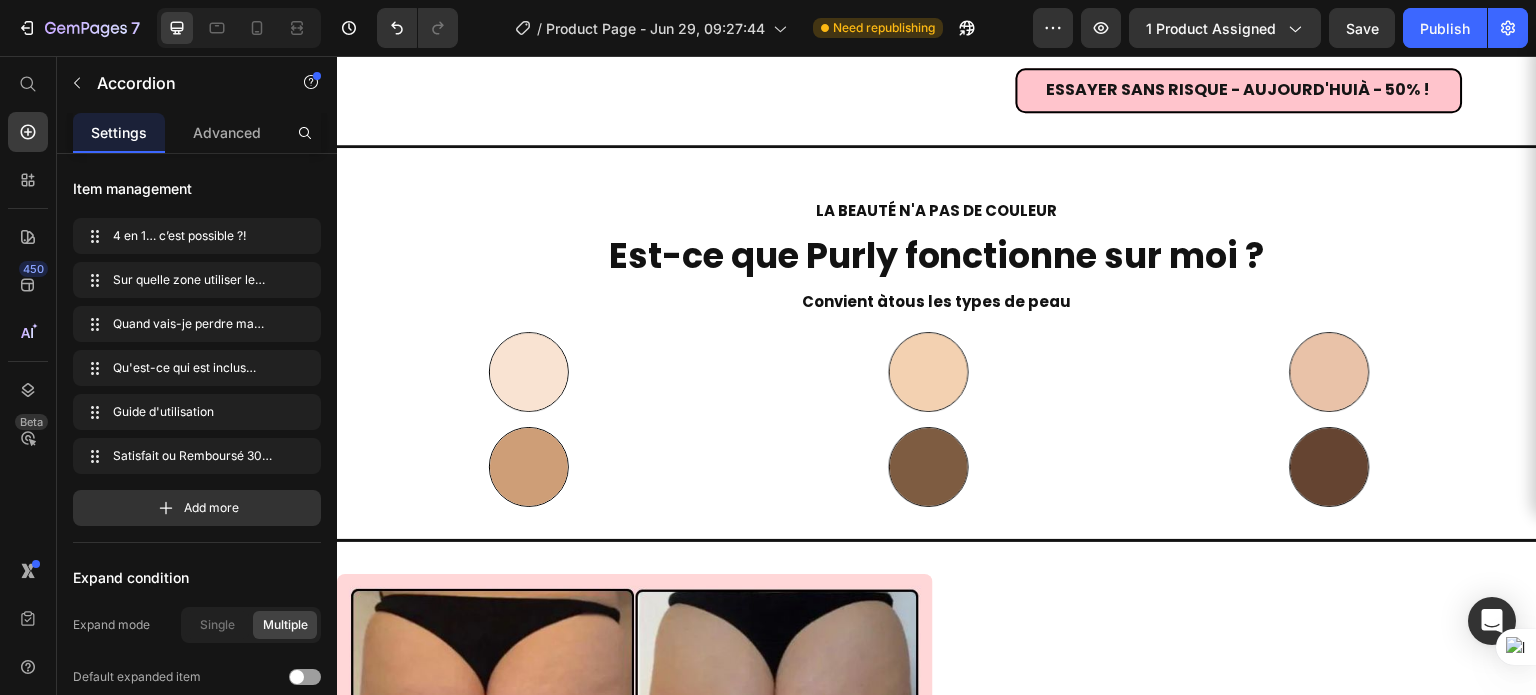 click on "[FIRST], [AGE] ans, infirmière à [CITY], voulait retrouver la femme qu’elle était avant ses deux grossesses. Peu à peu, elle a commencé à perdre confiance en elle … et à ressentir que le regard de son mari avait changé." at bounding box center [1239, -111] 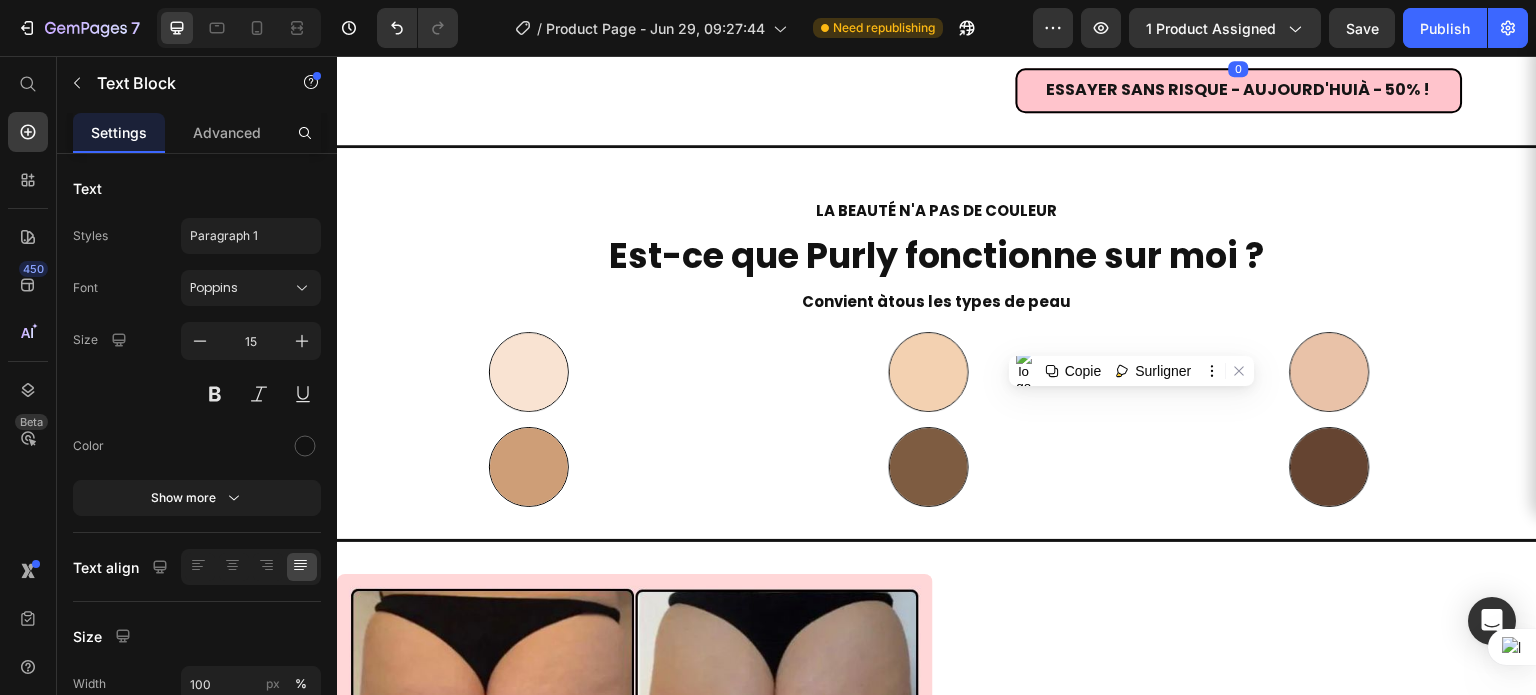 click on "[FIRST], [AGE] ans, infirmière à [CITY], voulait retrouver la femme qu’elle était avant ses deux grossesses. Peu à peu, elle a commencé à perdre confiance en elle … et à ressentir que le regard de son mari avait changé." at bounding box center (1239, -111) 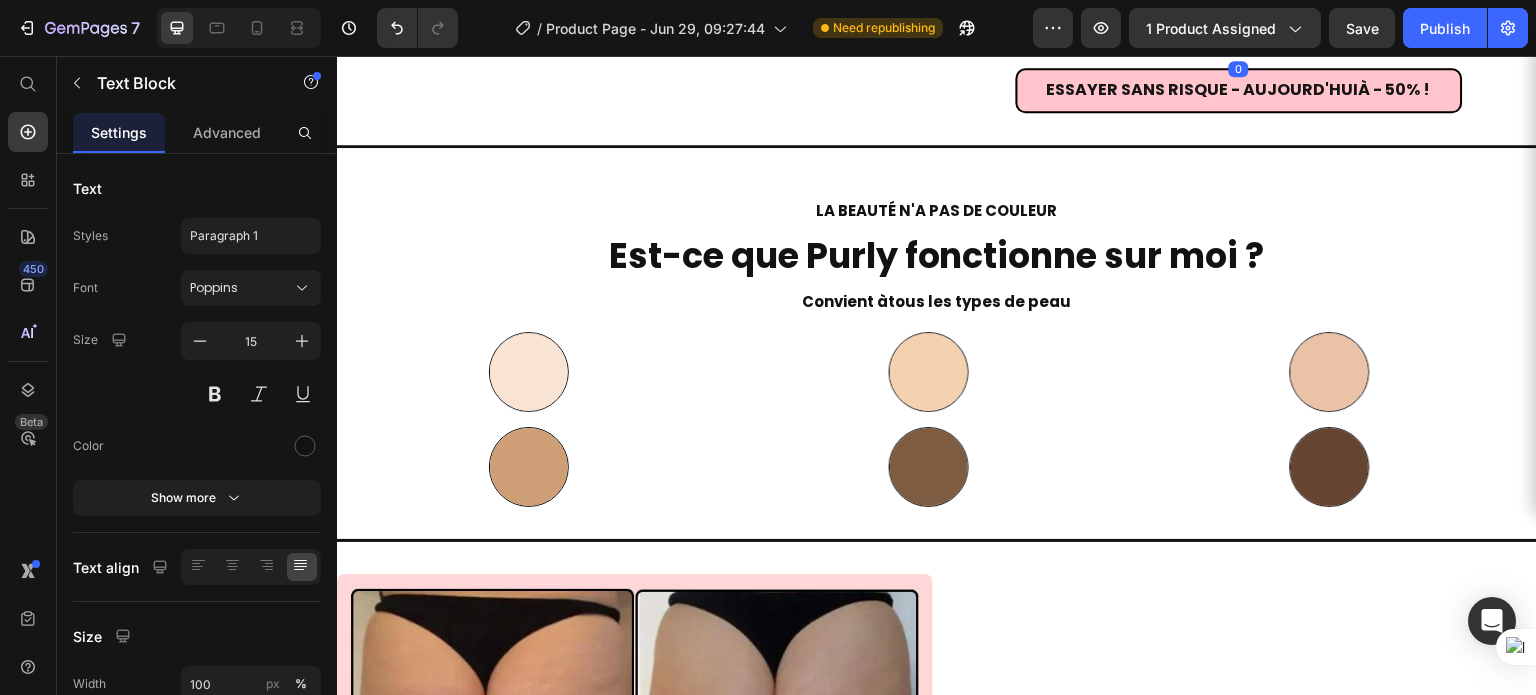 click on "[FIRST], [AGE] ans, infirmière à [CITY], voulait retrouver la femme qu’elle était avant ses deux grossesses. Peu à peu, elle a commencé à perdre confiance en elle … et à ressentir que le regard de son mari avait changé." at bounding box center (1239, -111) 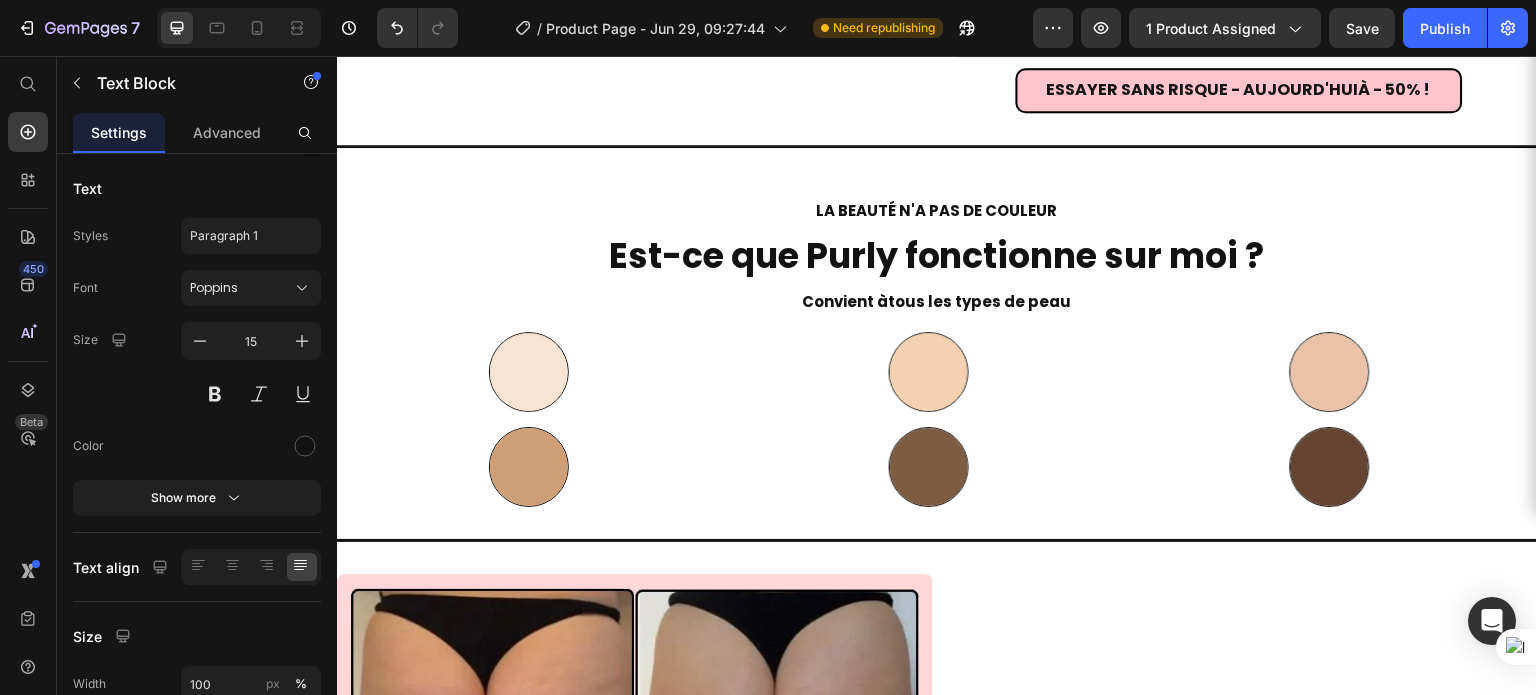 click on "[FIRST], [AGE] ans, infirmière à [CITY], voulait retrouver la femme qu’elle était avant ses deux grossesses. Peu à peu, elle a commencé à perdre confiance en elle … et à ressentir que le regard de son mari avait changé." at bounding box center (1239, -111) 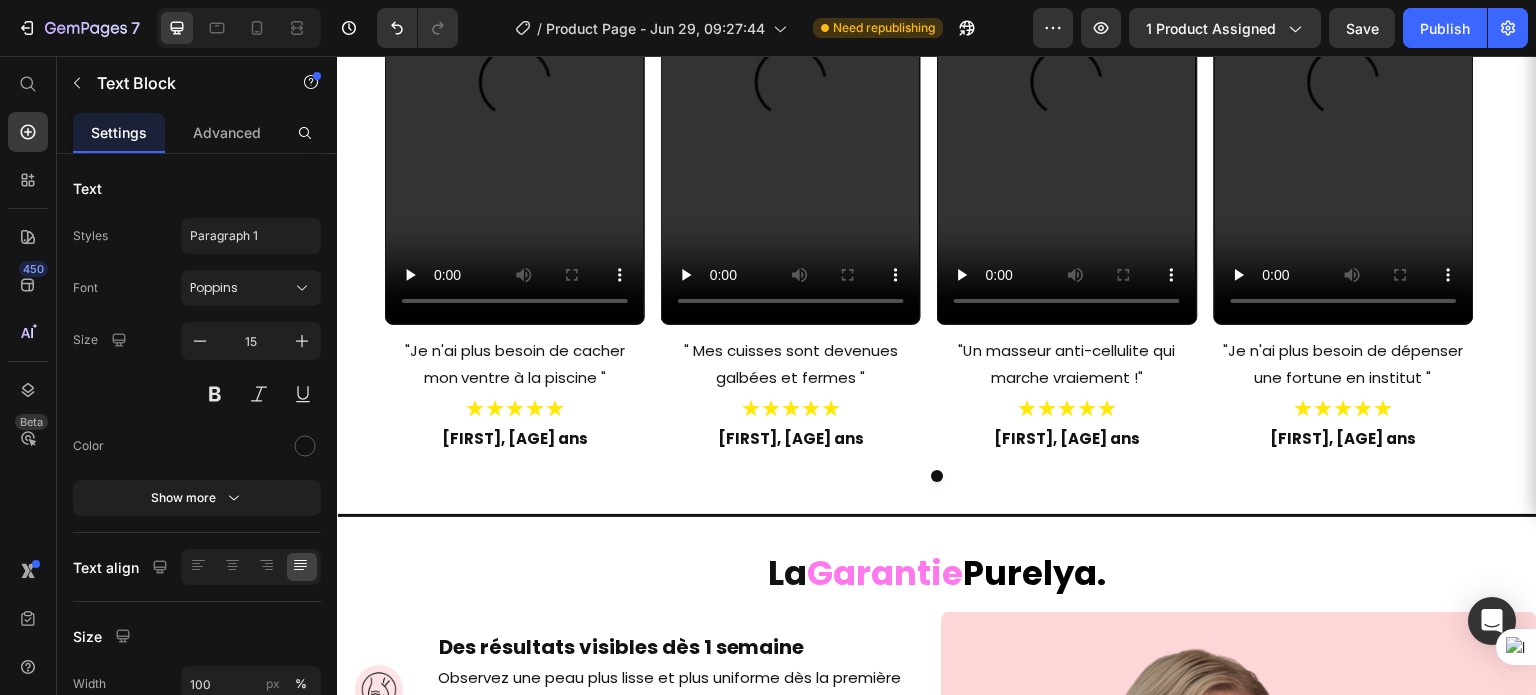 scroll, scrollTop: 14832, scrollLeft: 0, axis: vertical 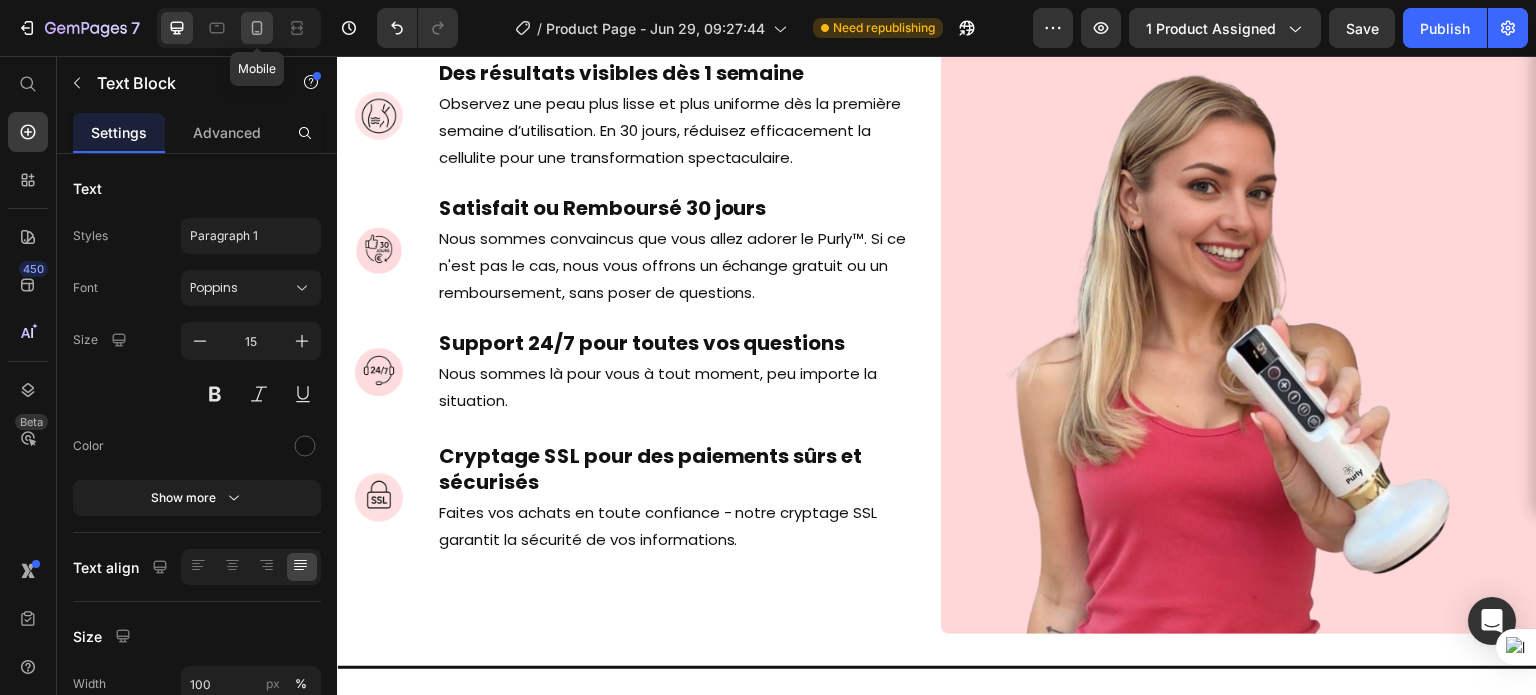 click 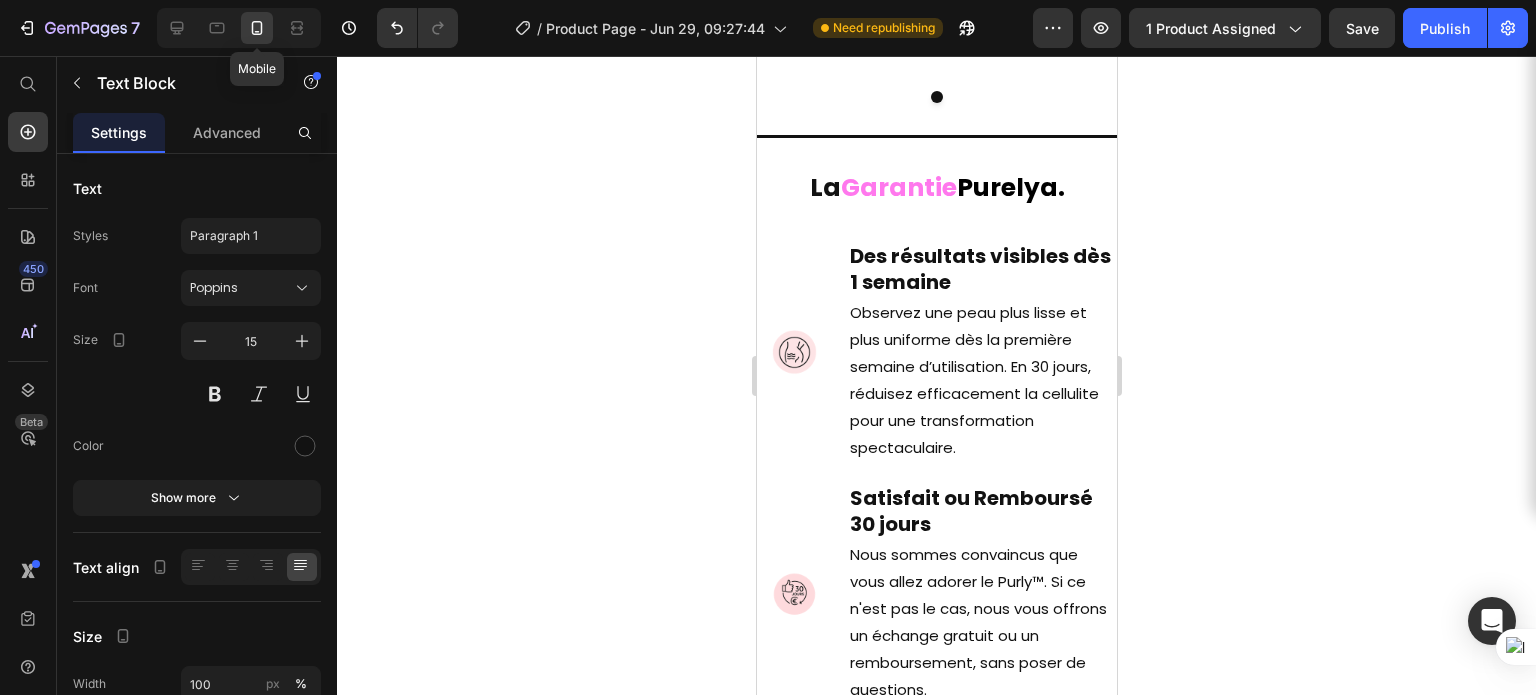 type on "14" 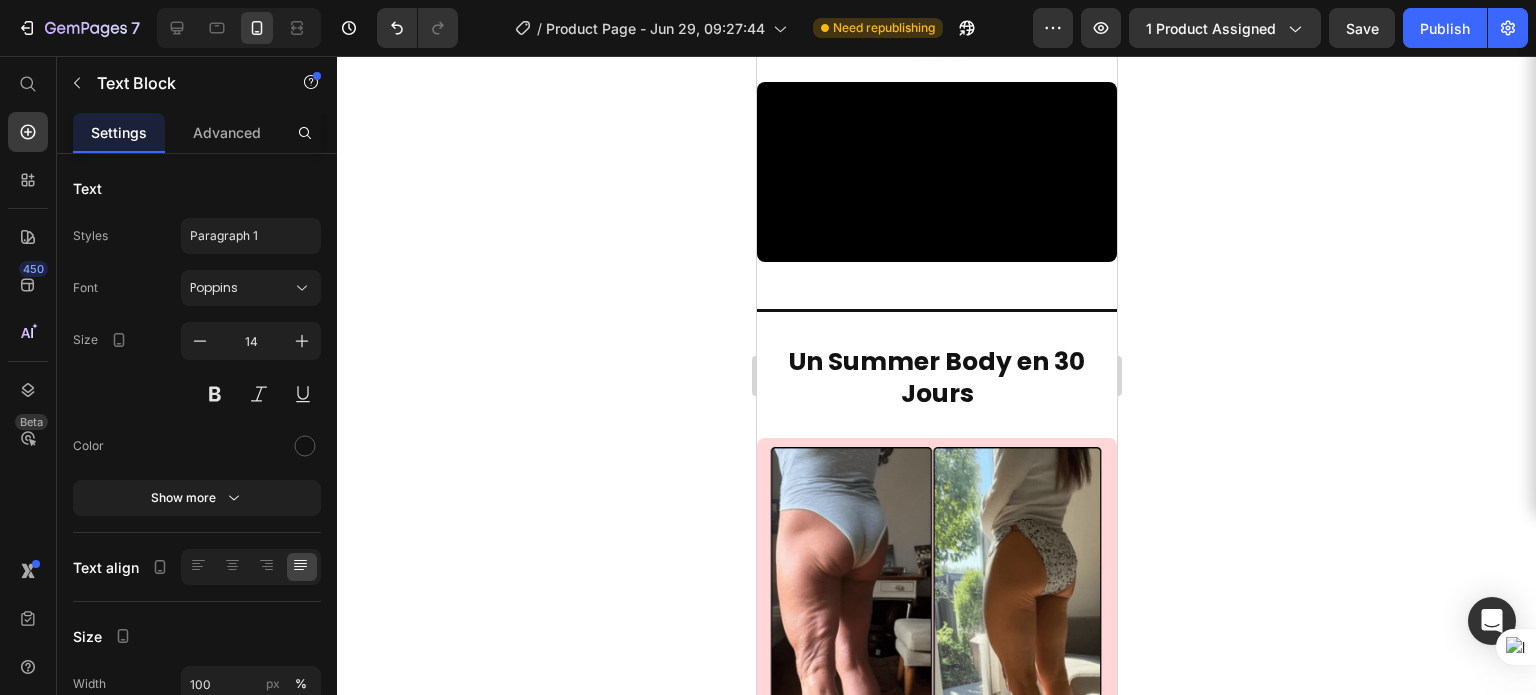 scroll, scrollTop: 2654, scrollLeft: 0, axis: vertical 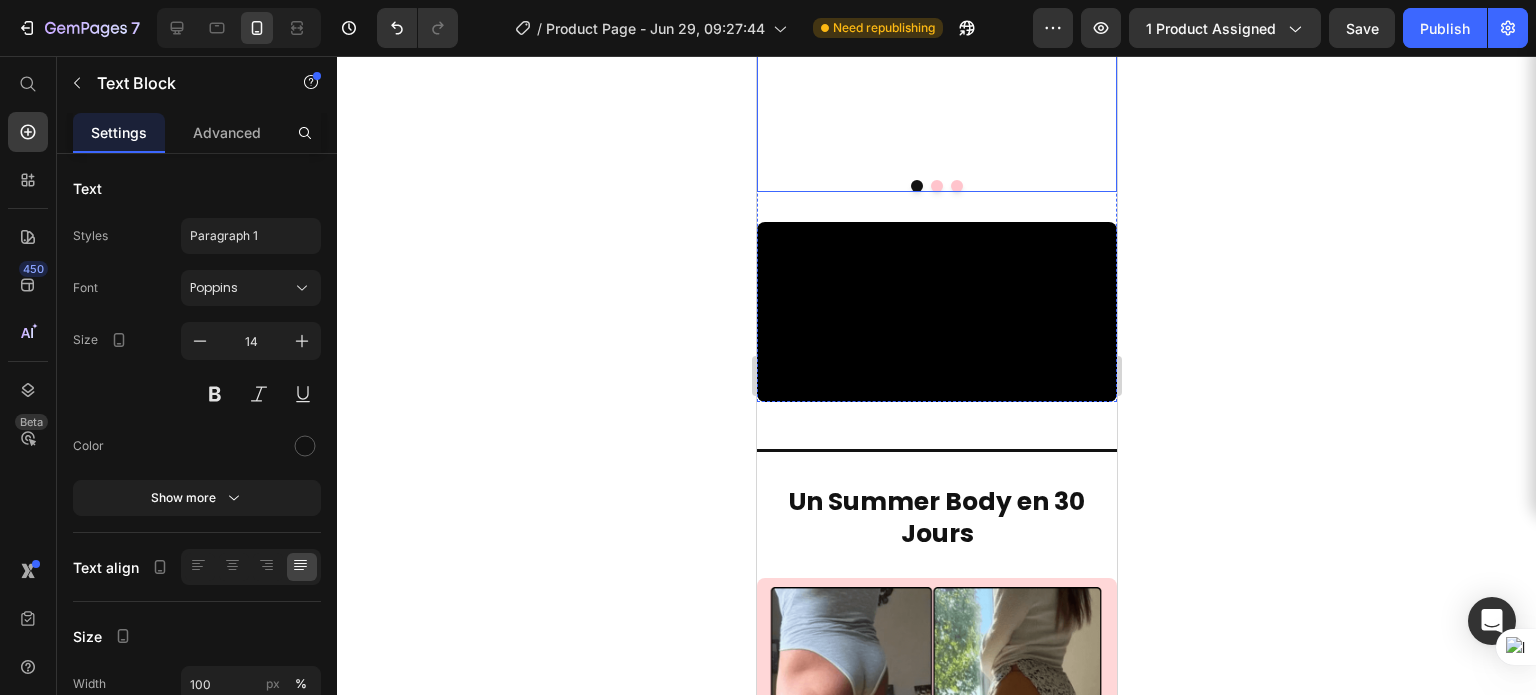 click 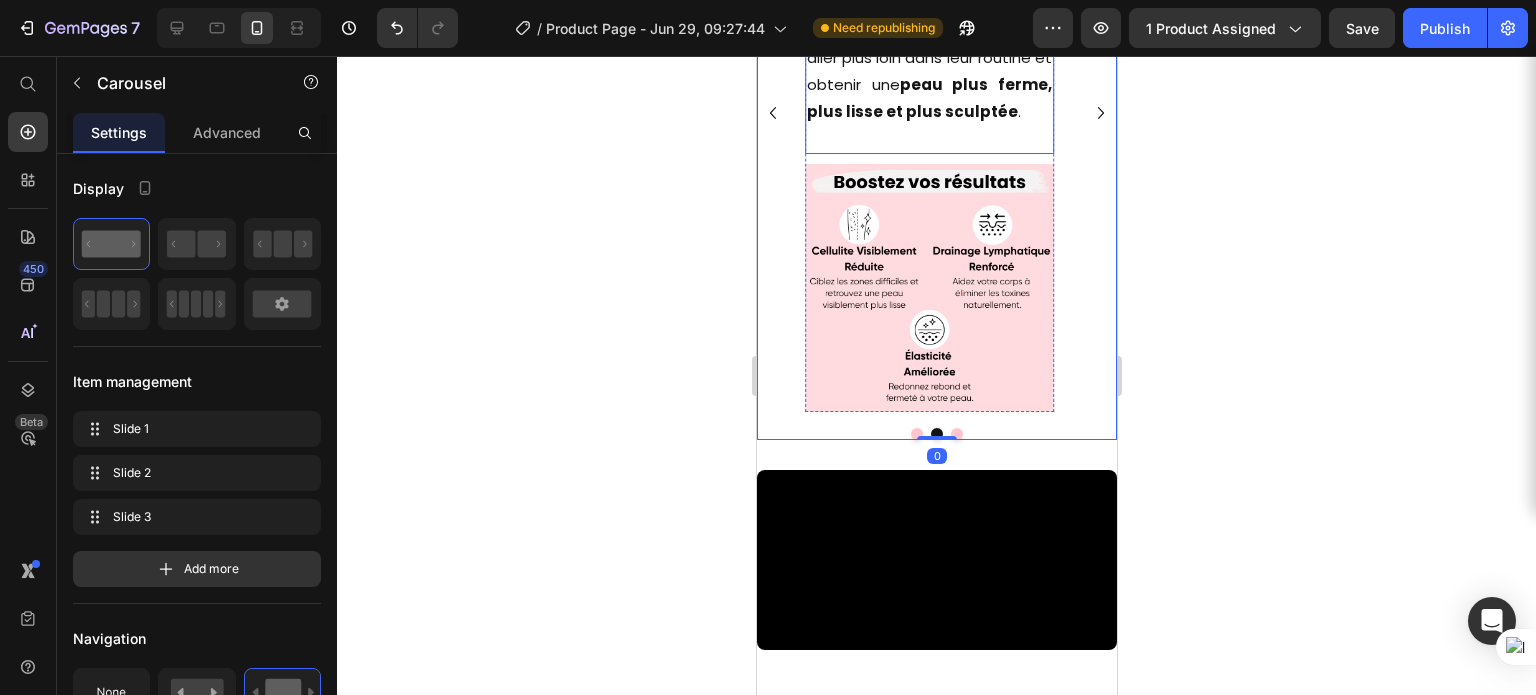 click at bounding box center [928, 138] 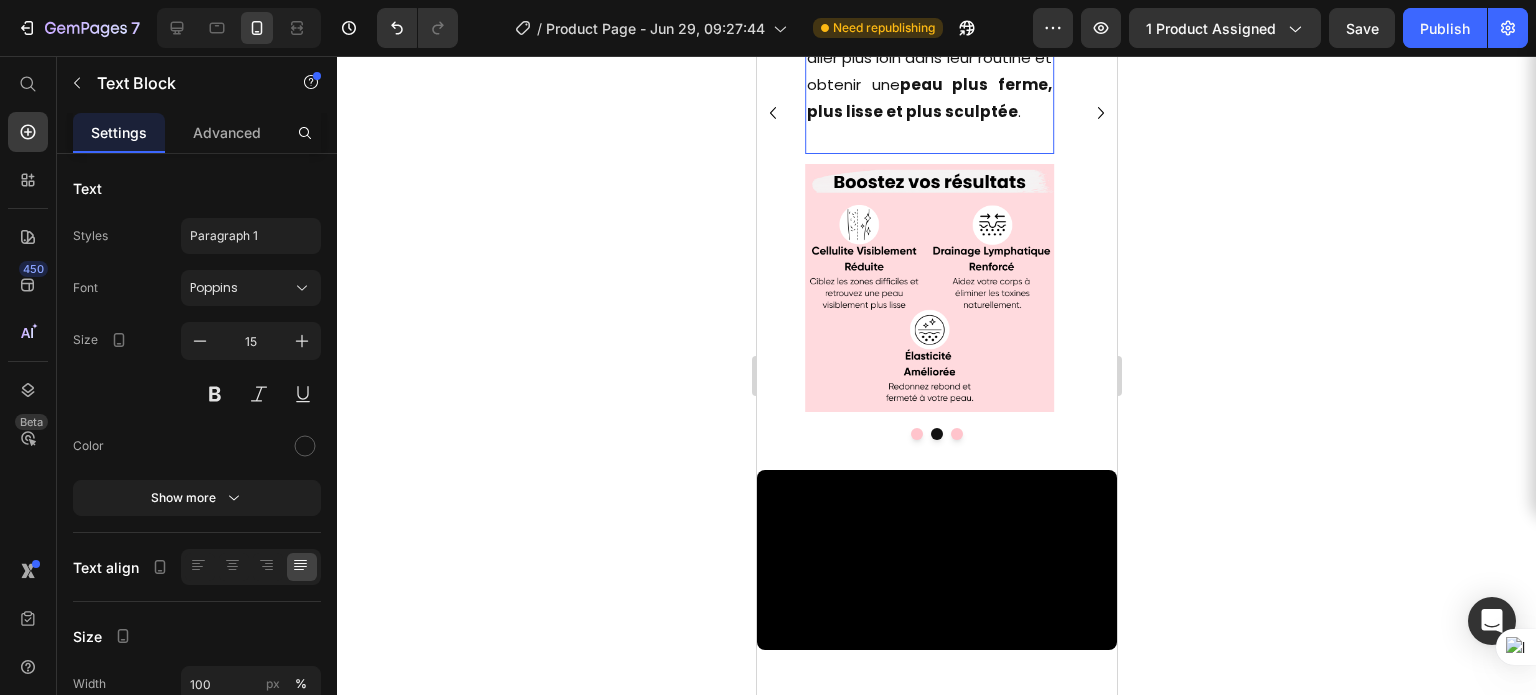 click at bounding box center [928, 138] 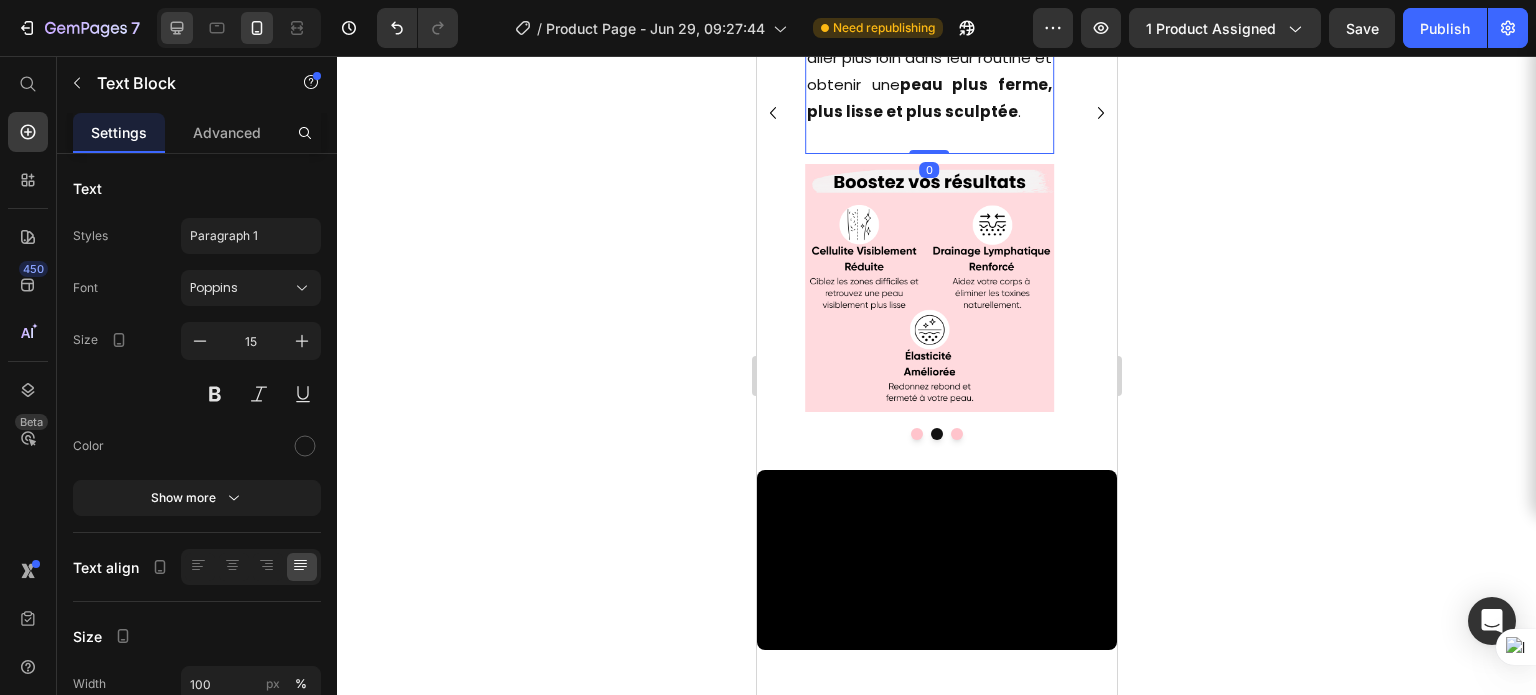 click 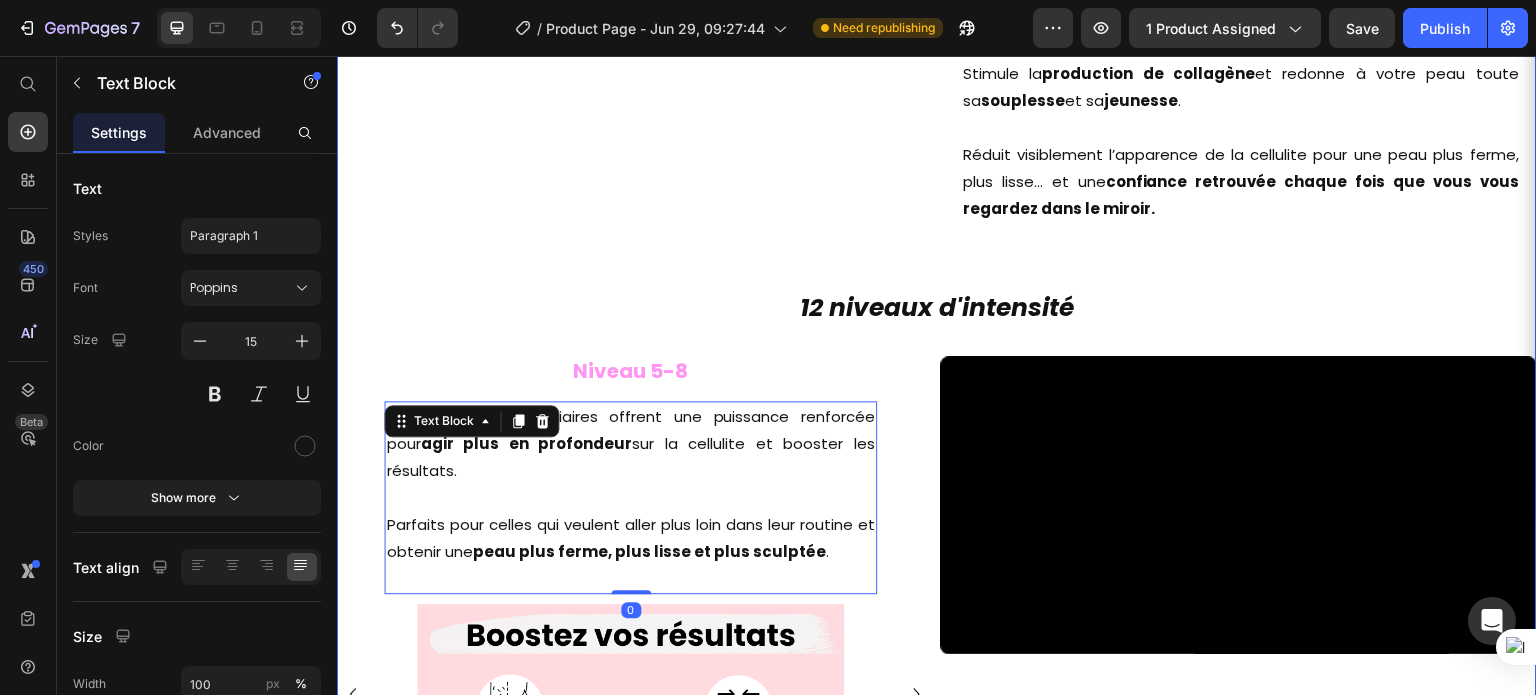 scroll, scrollTop: 3287, scrollLeft: 0, axis: vertical 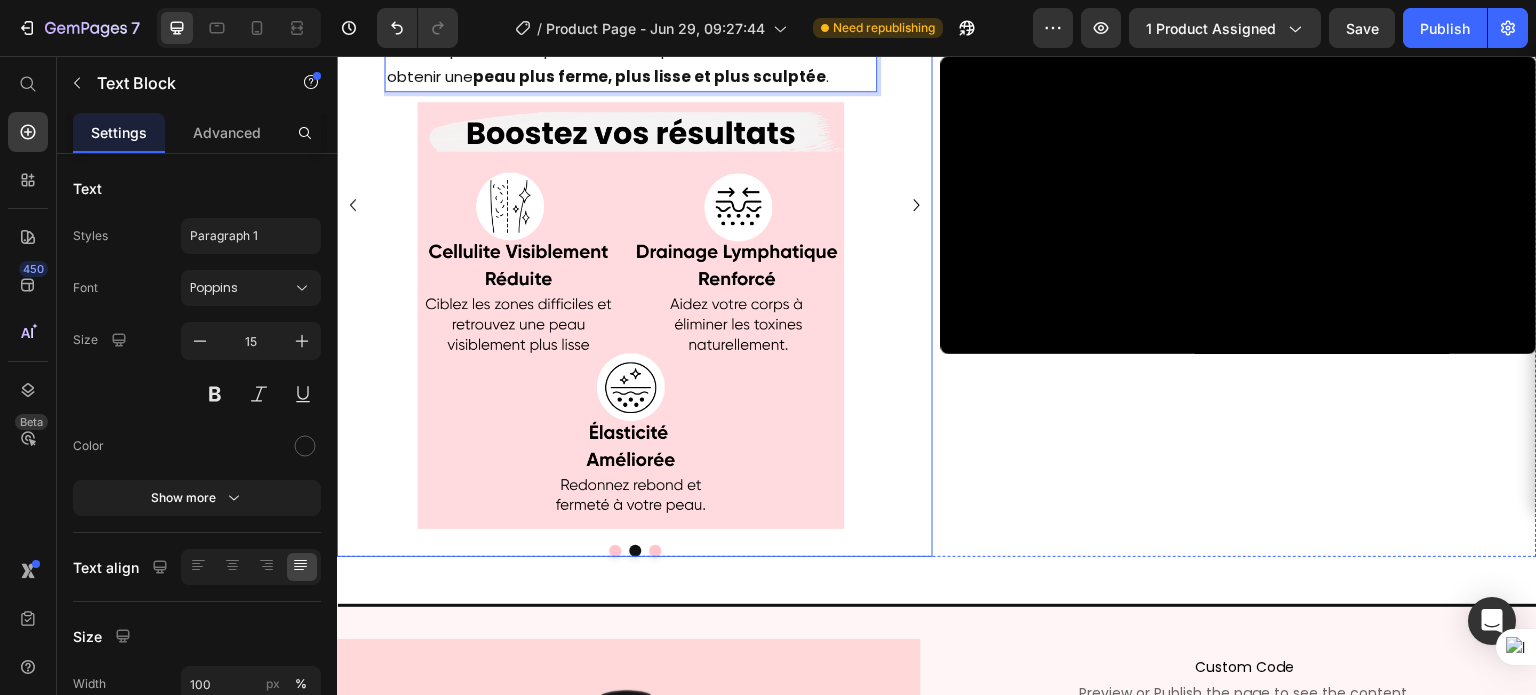 click 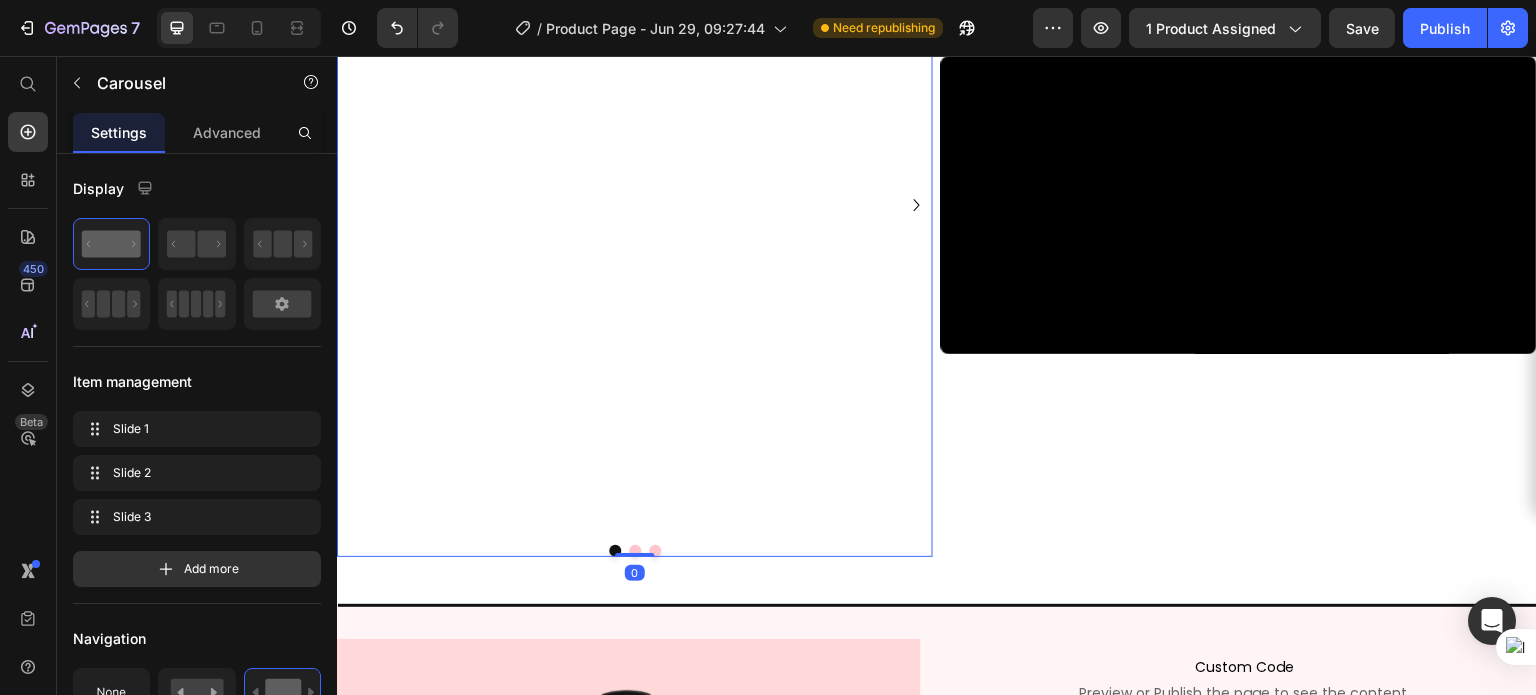 click 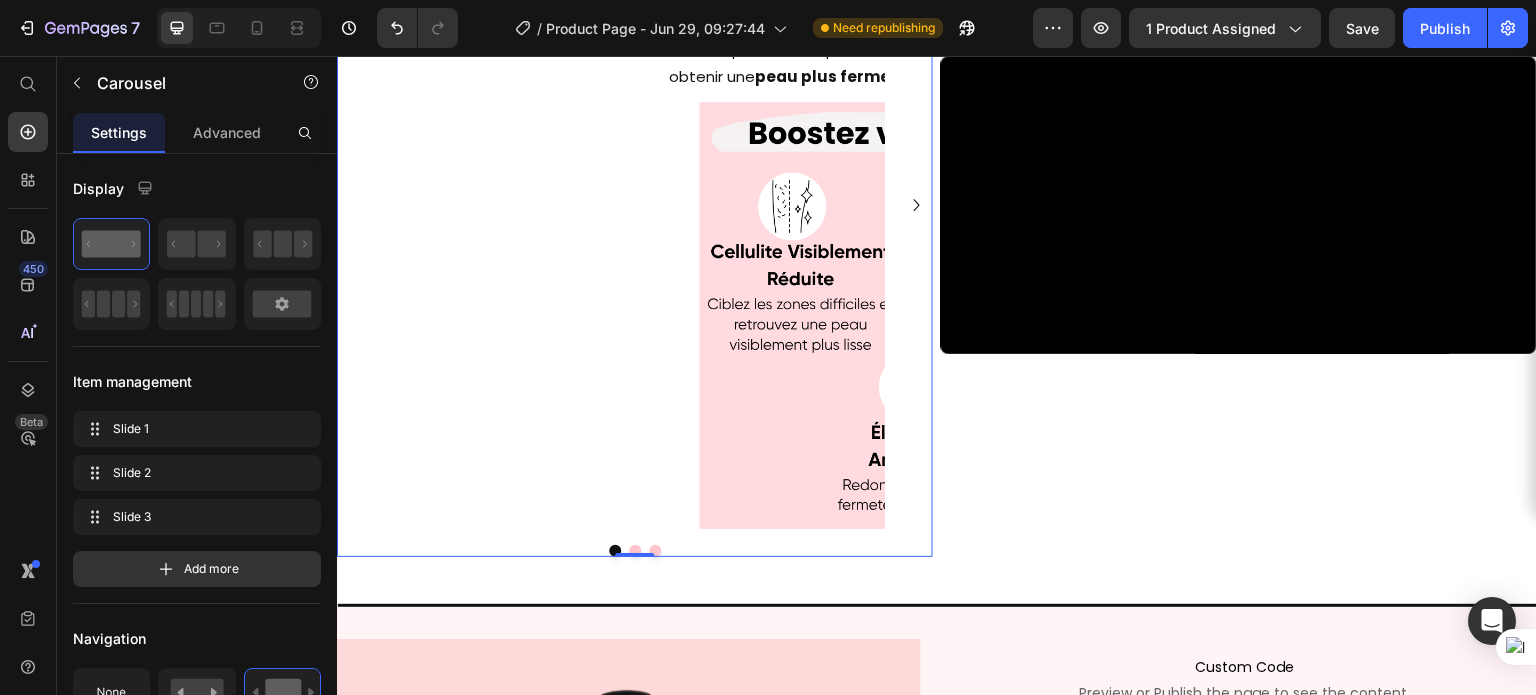 click 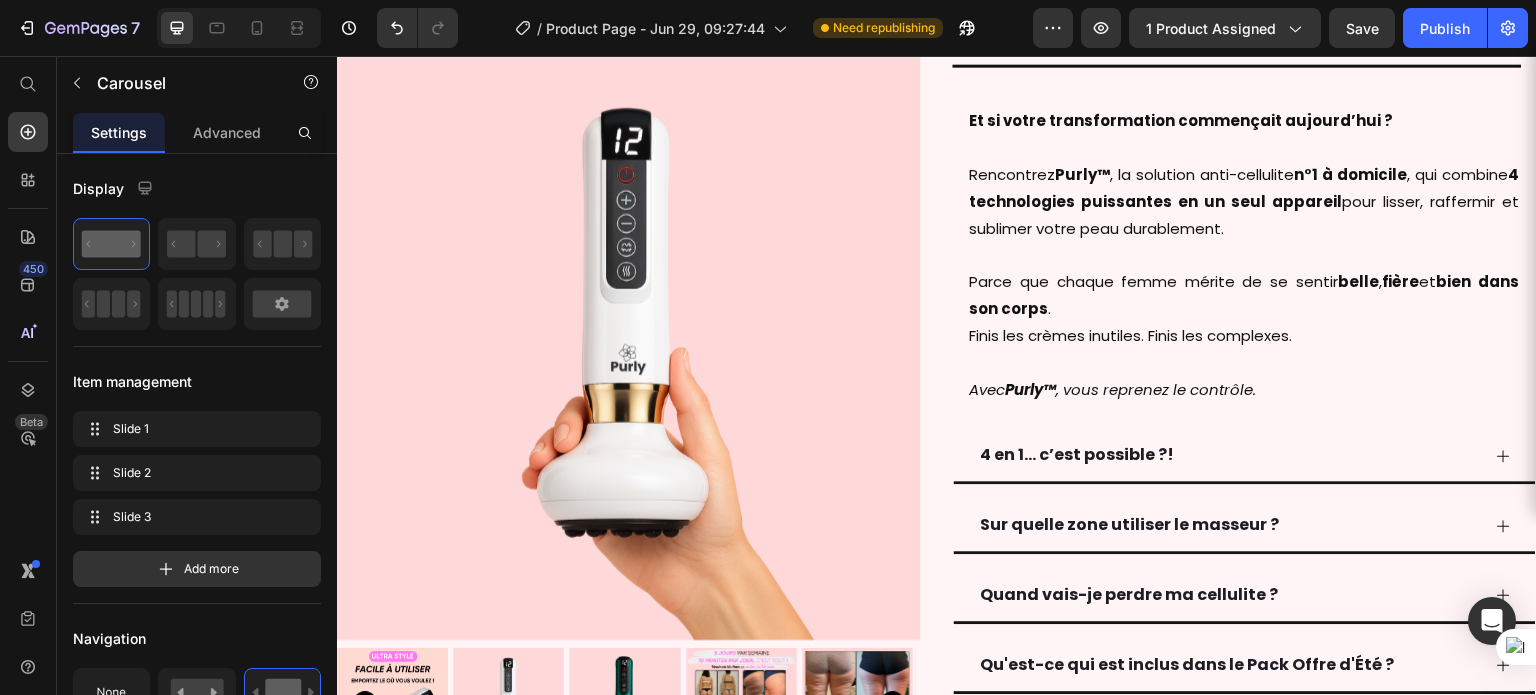 scroll, scrollTop: 5293, scrollLeft: 0, axis: vertical 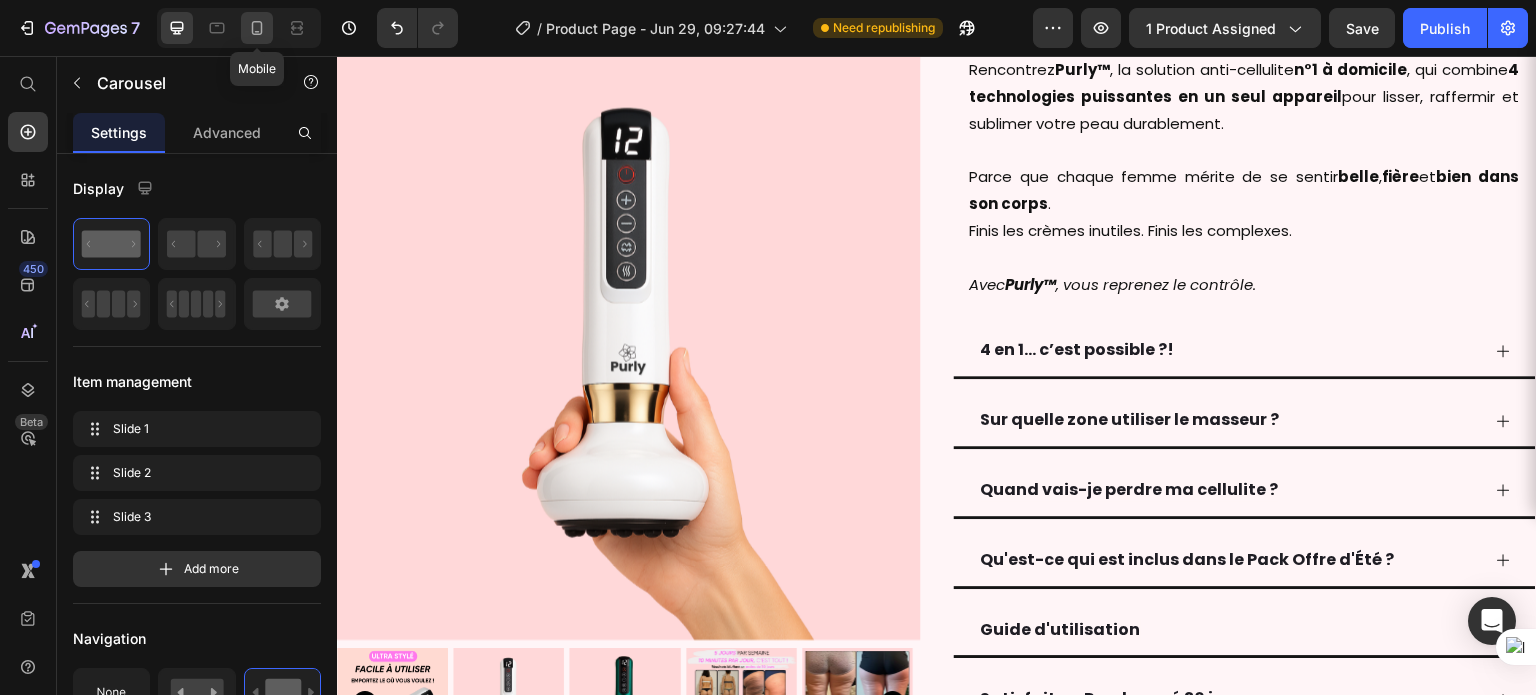 click 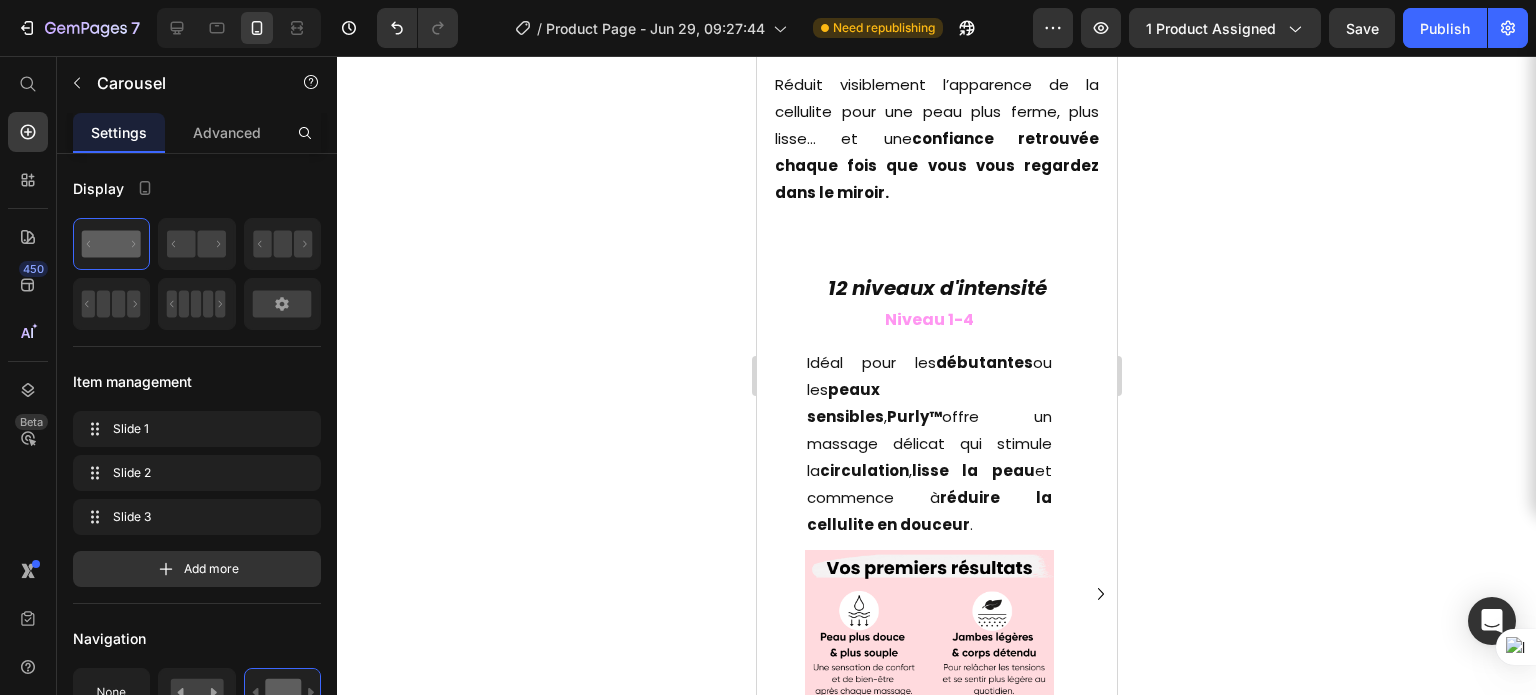 scroll, scrollTop: 2486, scrollLeft: 0, axis: vertical 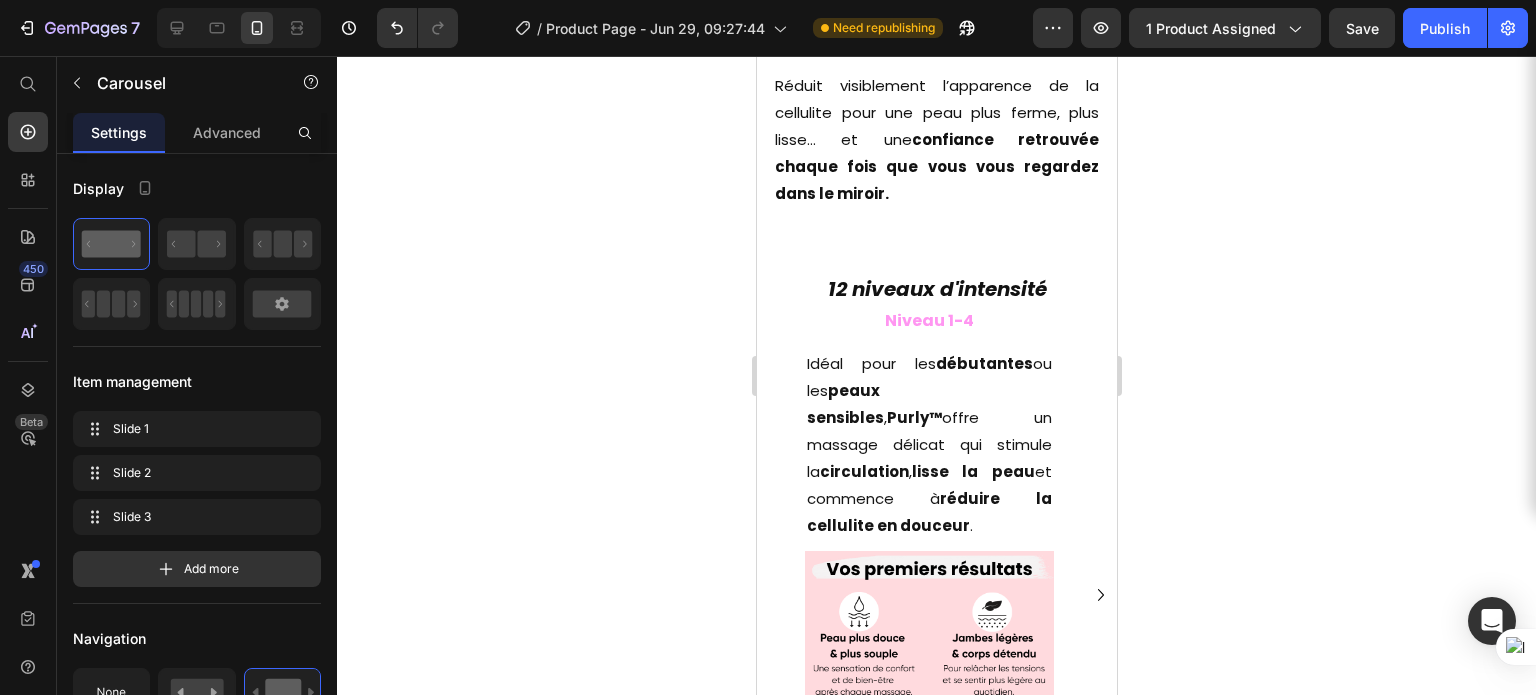 click 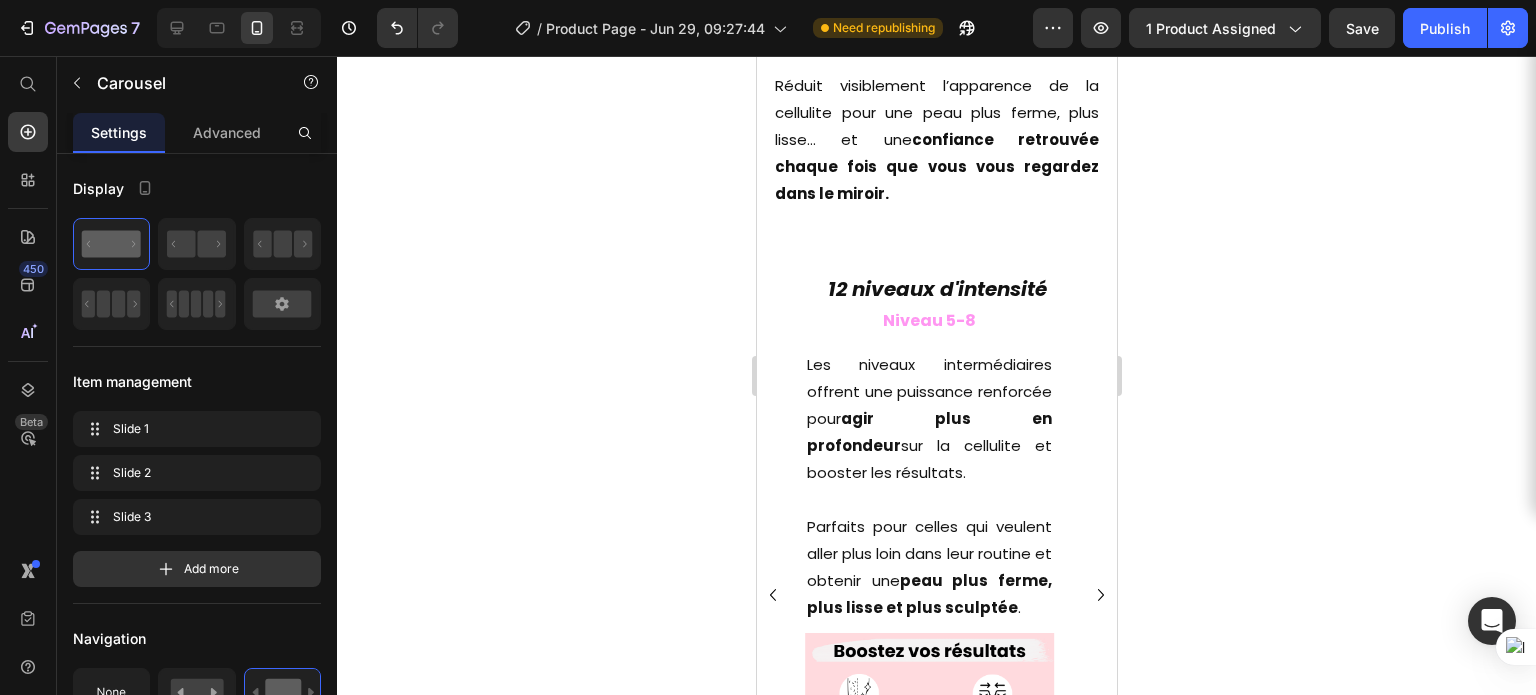 click 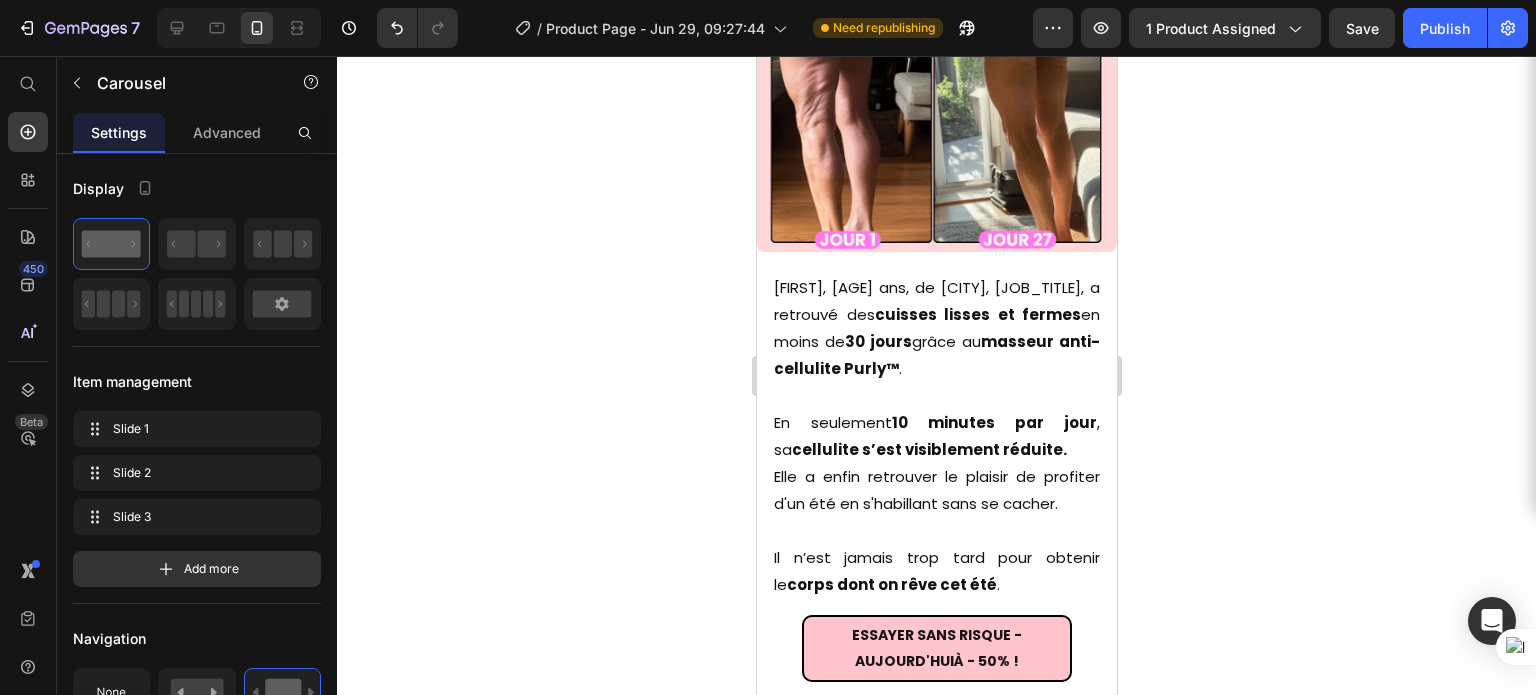 scroll, scrollTop: 4022, scrollLeft: 0, axis: vertical 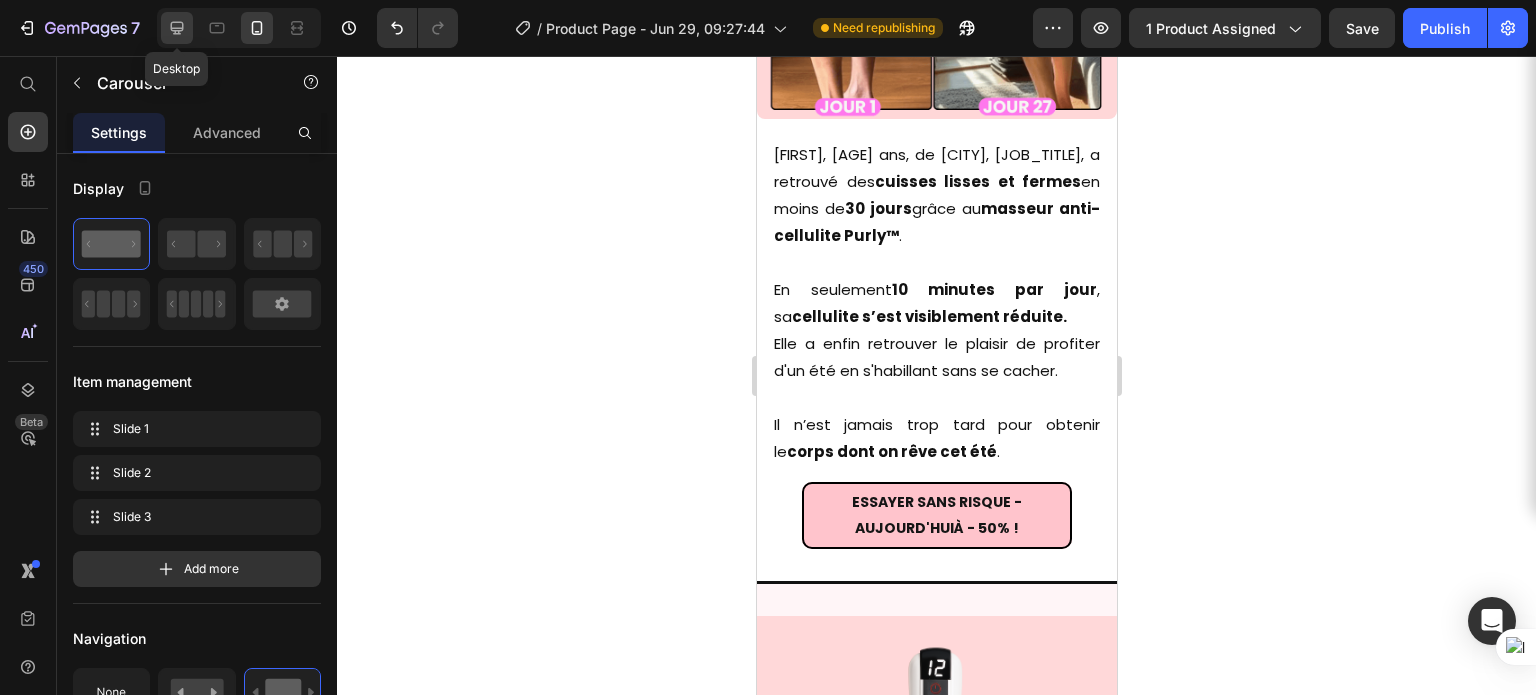 click 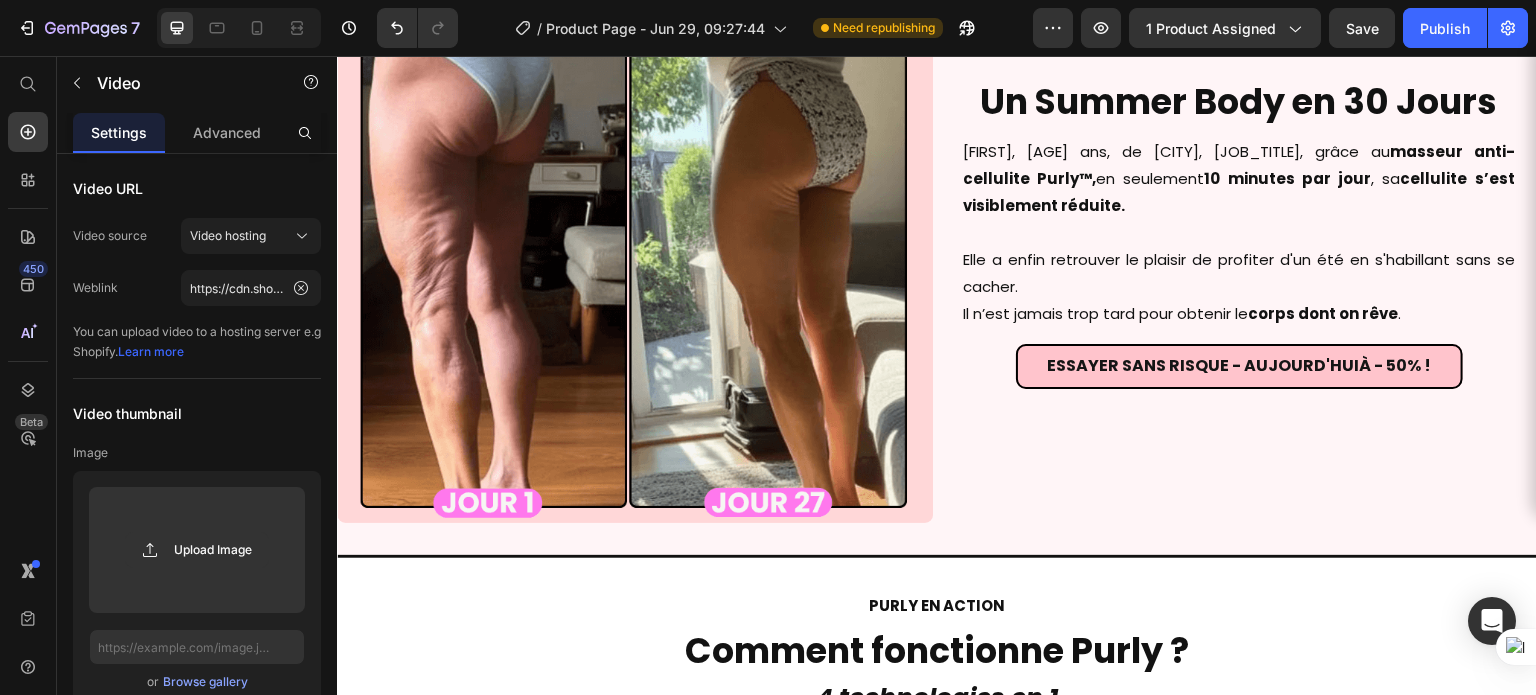 scroll, scrollTop: 1816, scrollLeft: 0, axis: vertical 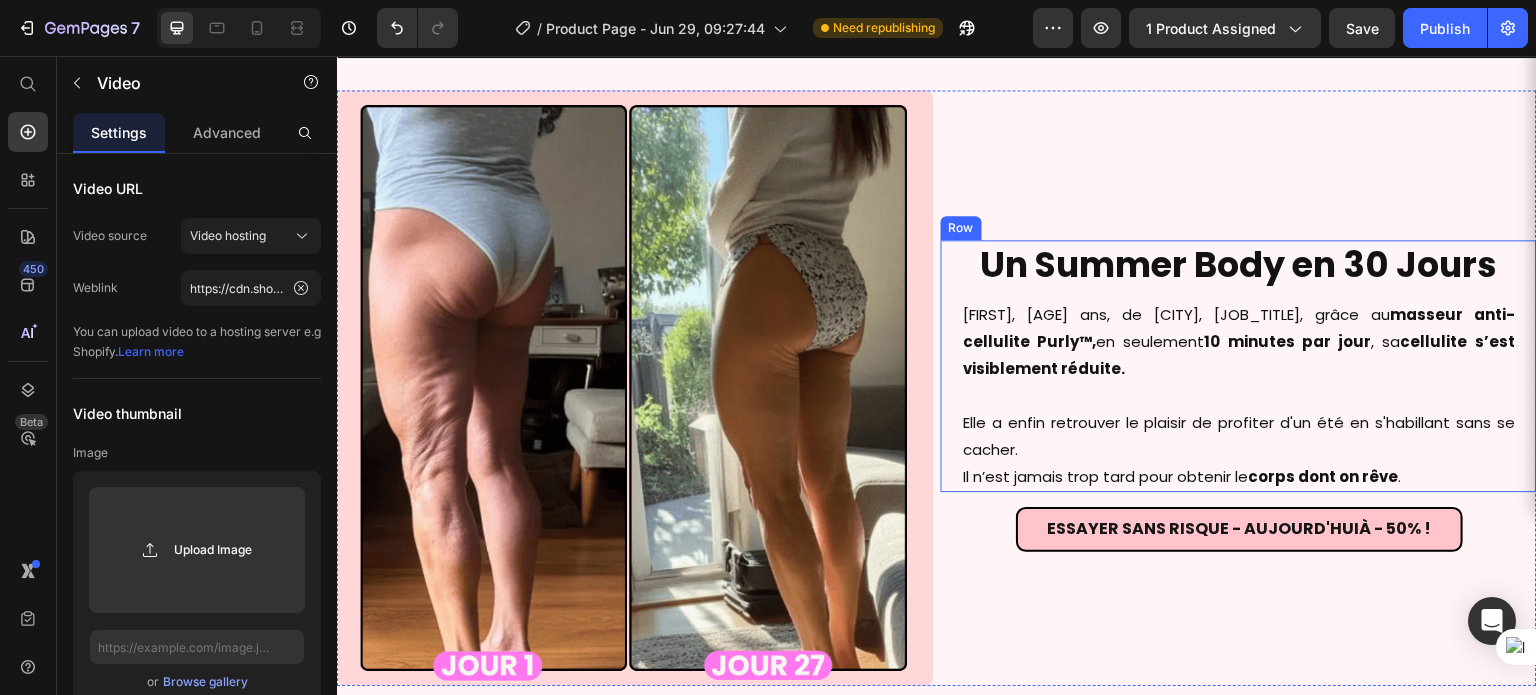 click on "Un Summer Body en 30 Jours Heading Samantha, 34 ans, de Nantes, assistante de direction, grâce au  masseur anti-cellulite Purly™,  en seulement  10 minutes par jour , sa  cellulite s’est visiblement réduite.    Elle a enfin retrouver le plaisir de profiter d'un été en s'habillant sans se cacher. Il n’est jamais trop tard pour obtenir le  corps dont on rêve . Text Block" at bounding box center [1239, 366] 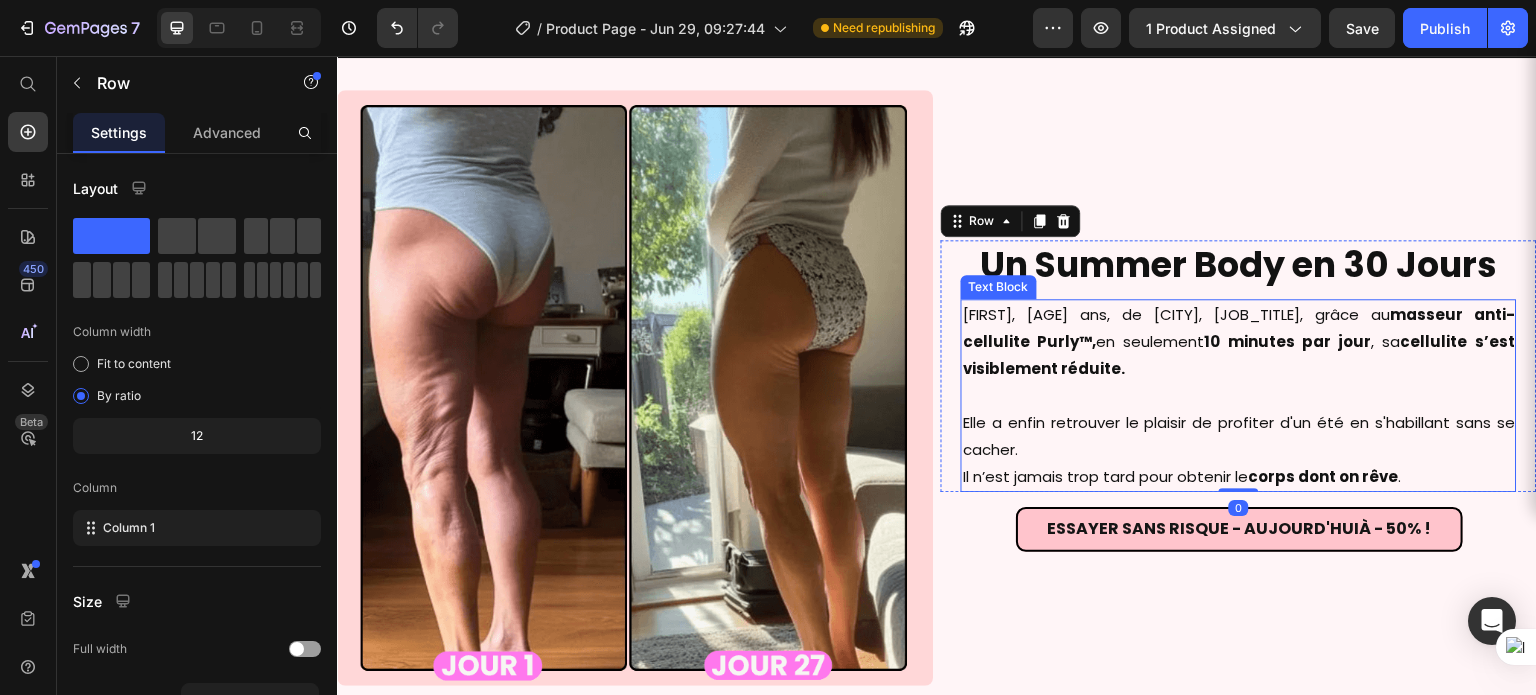 click on "masseur anti-cellulite Purly™," at bounding box center (1239, 328) 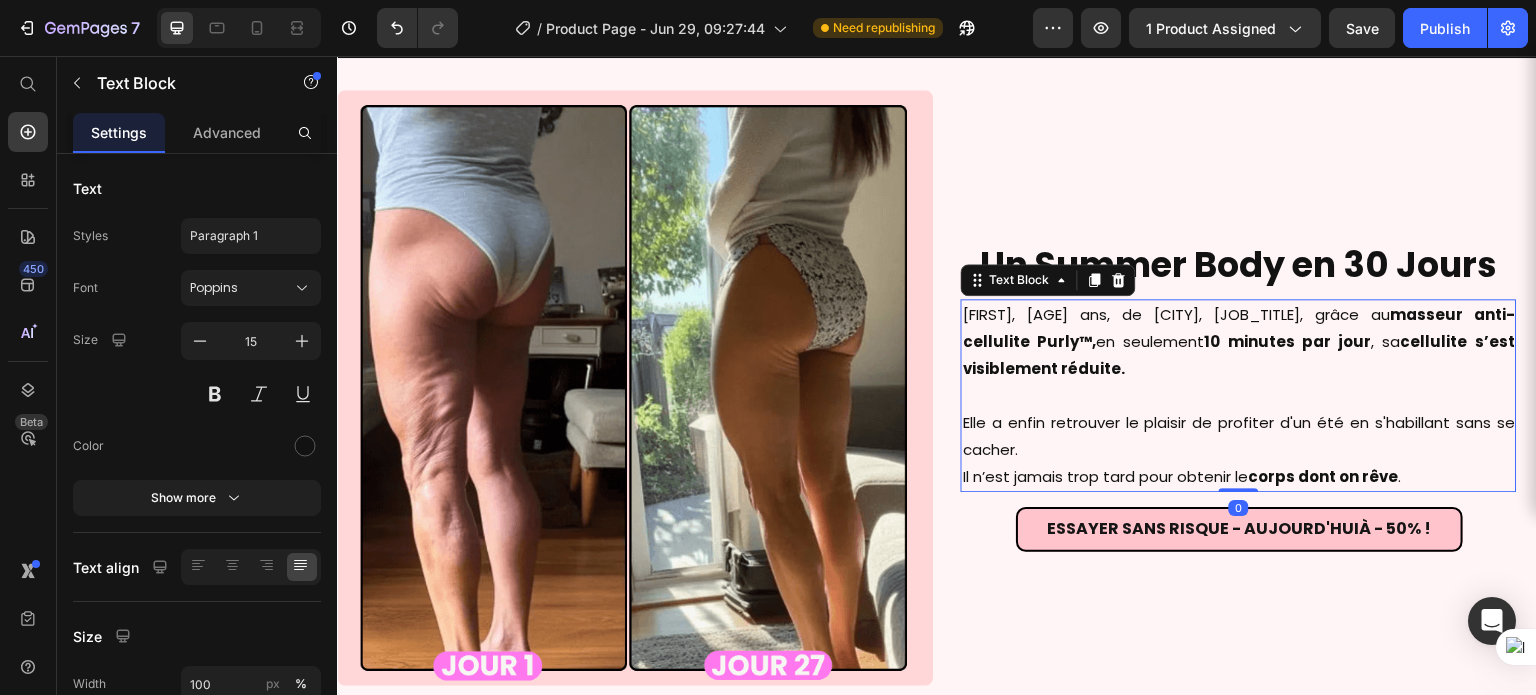 click on "masseur anti-cellulite Purly™," at bounding box center [1239, 328] 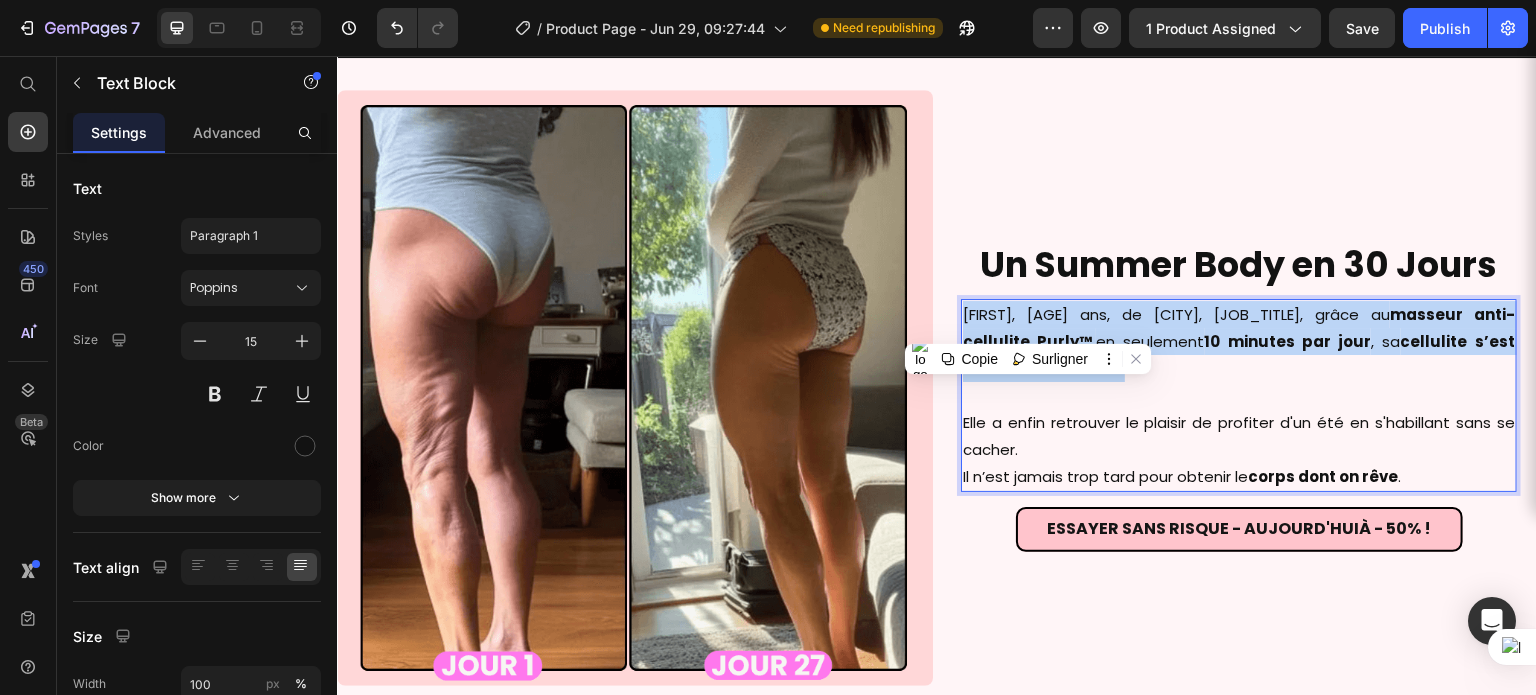click on "masseur anti-cellulite Purly™," at bounding box center [1239, 328] 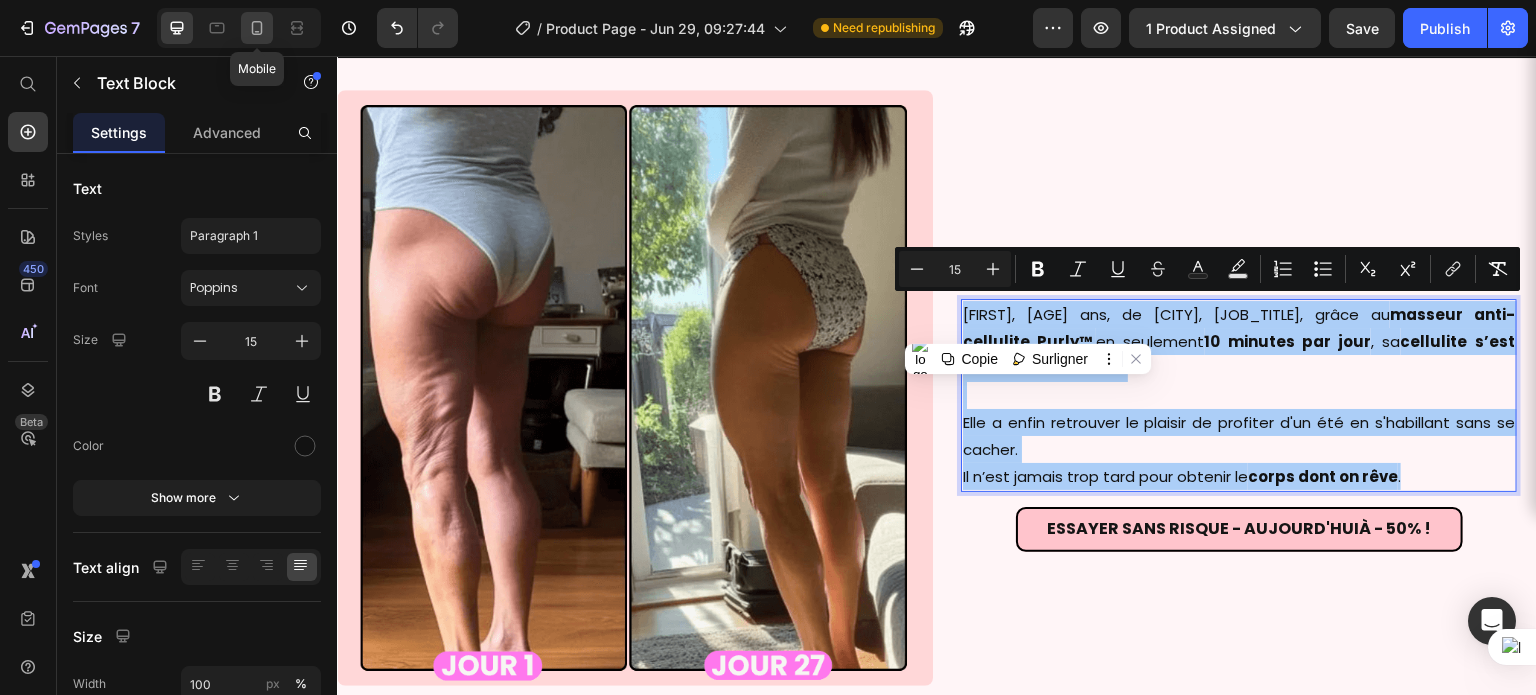 click 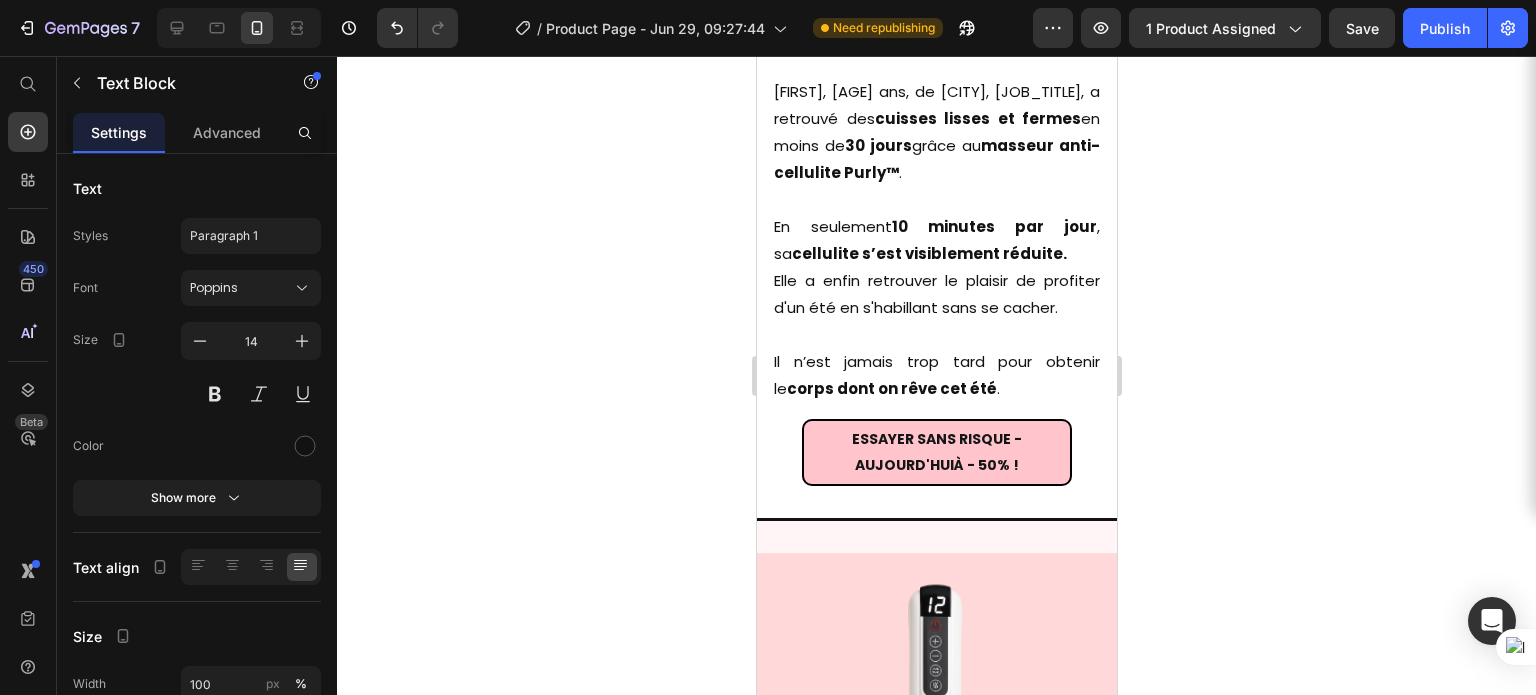 scroll, scrollTop: 4106, scrollLeft: 0, axis: vertical 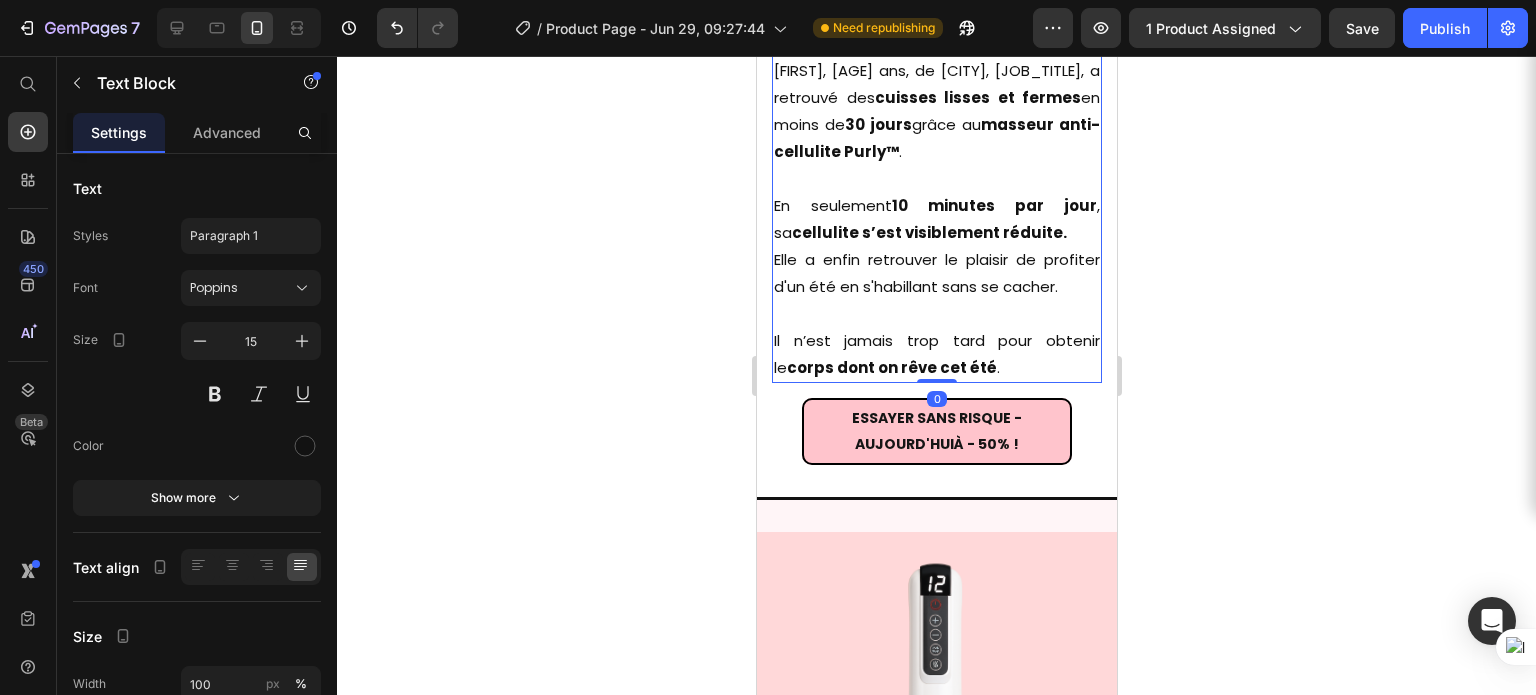 click on "10 minutes par jour" at bounding box center (993, 205) 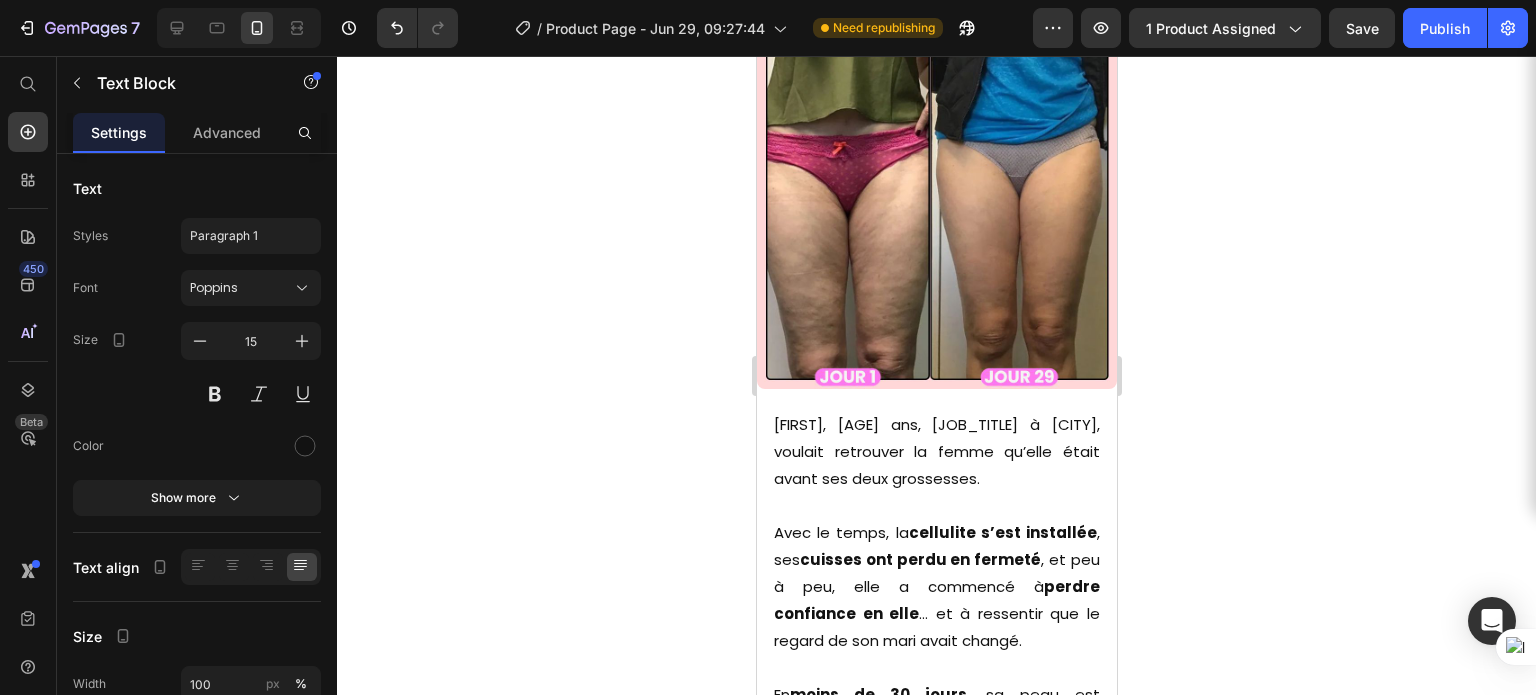 scroll, scrollTop: 11273, scrollLeft: 0, axis: vertical 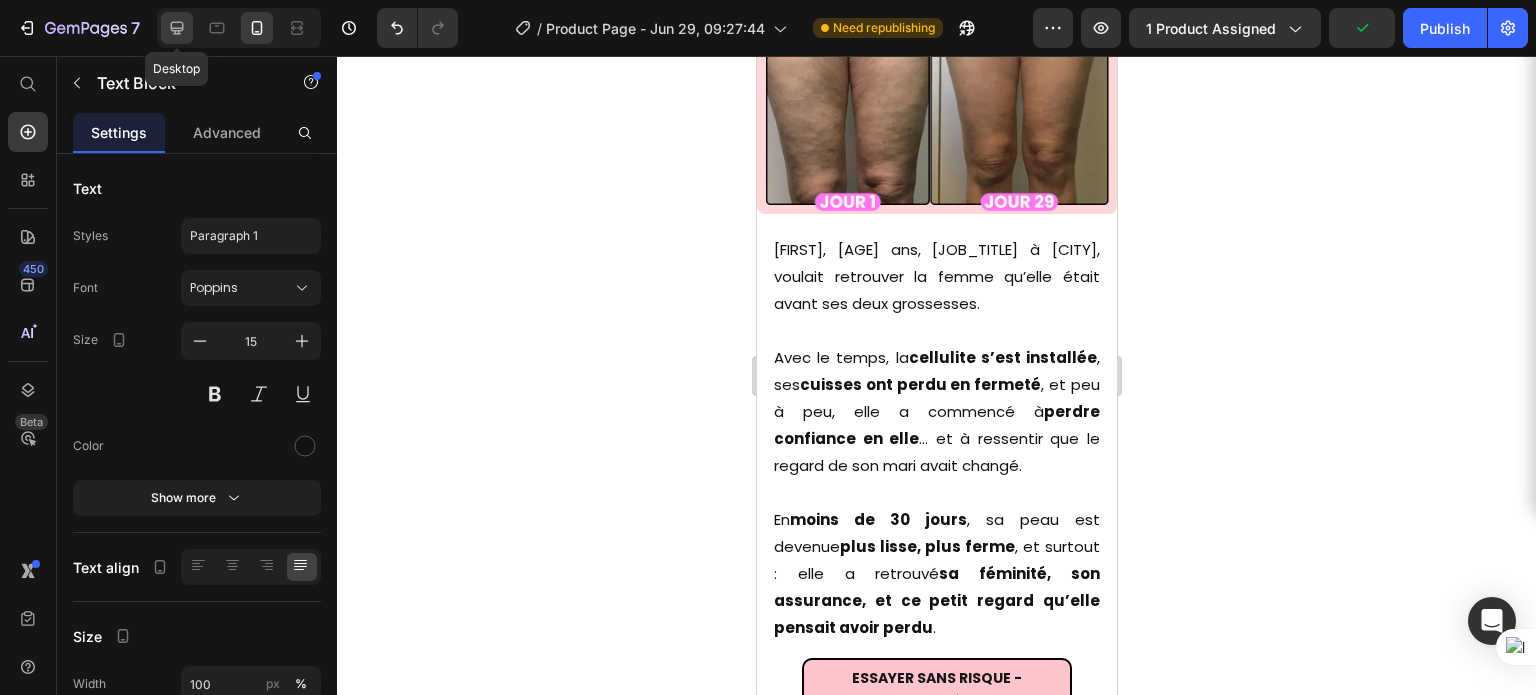 click 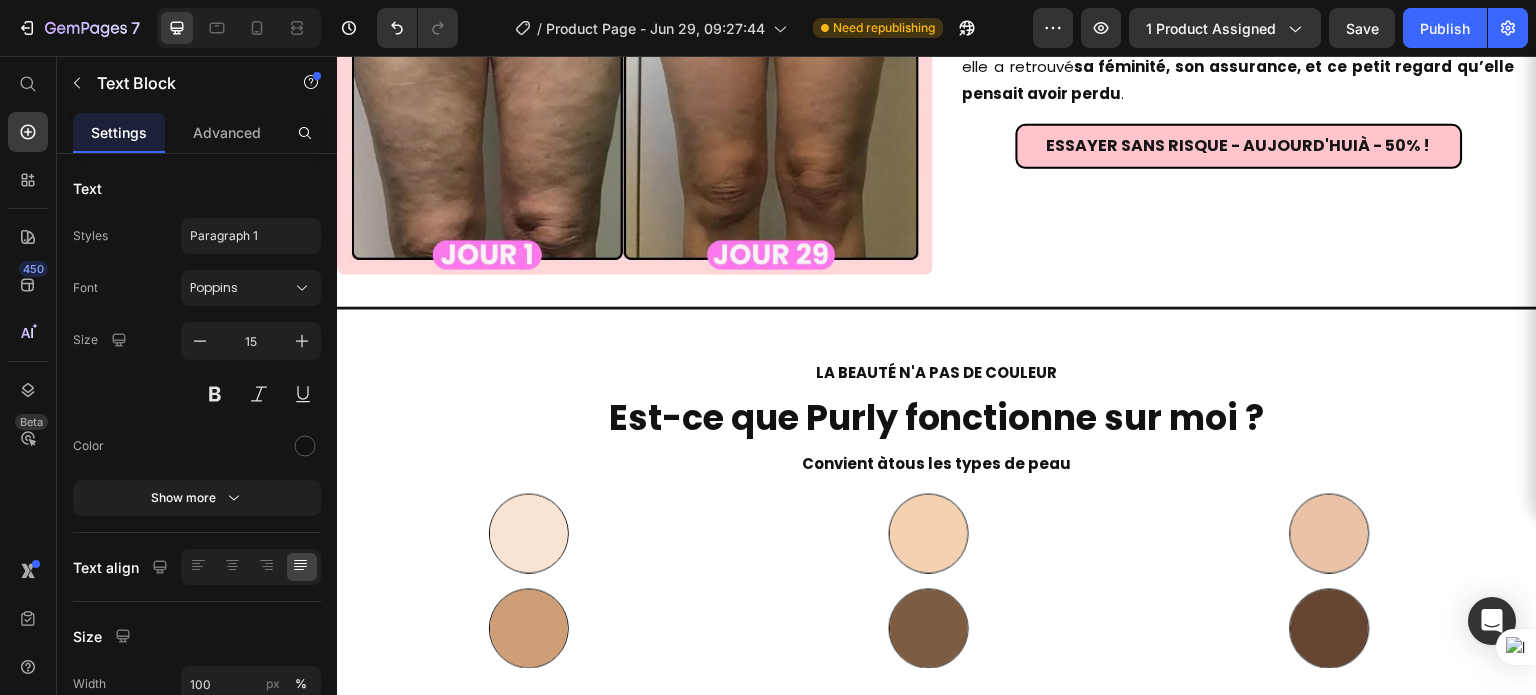 scroll, scrollTop: 9689, scrollLeft: 0, axis: vertical 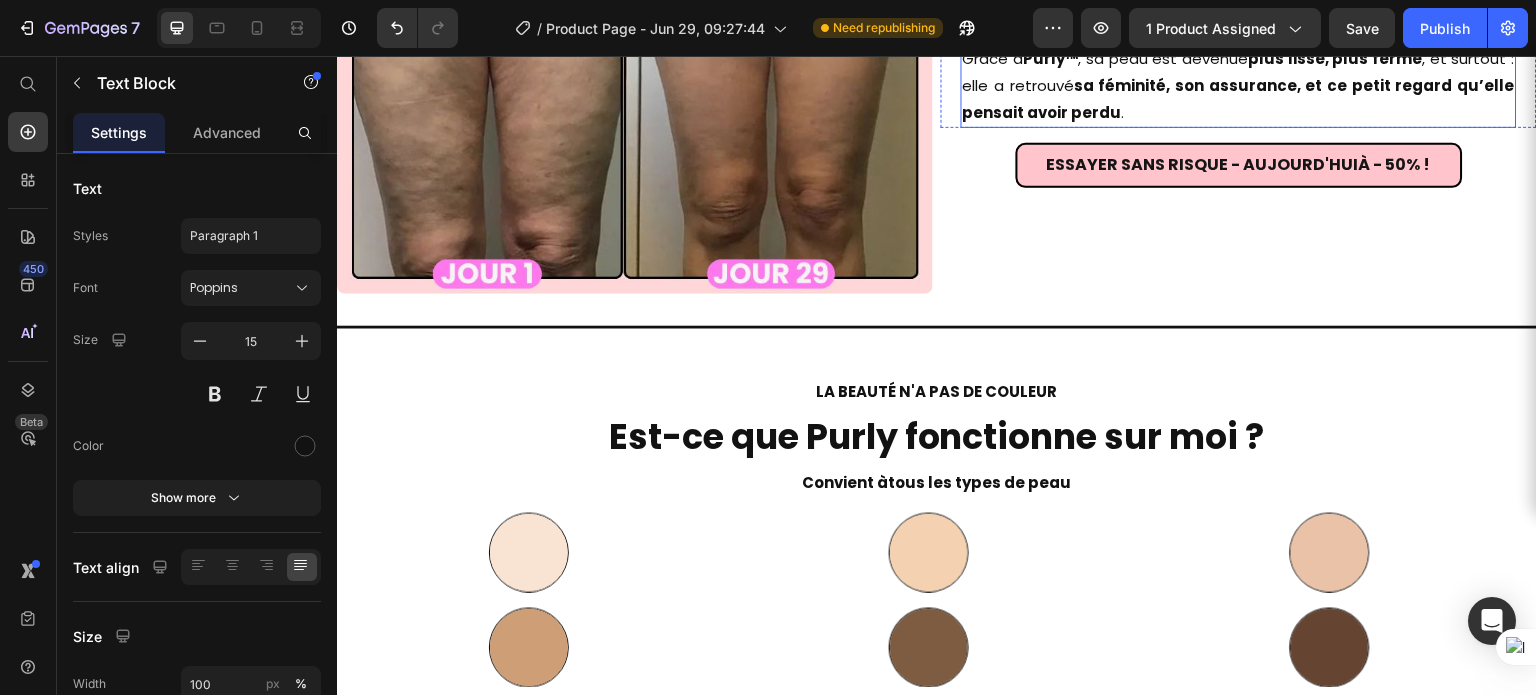 click on "Maryam, 39 ans, infirmière à Marseille, voulait retrouver la femme qu’elle était avant ses deux grossesses. Peu à peu, elle a commencé à  perdre confiance en elle … et à ressentir que le regard de son mari avait changé." at bounding box center (1239, -36) 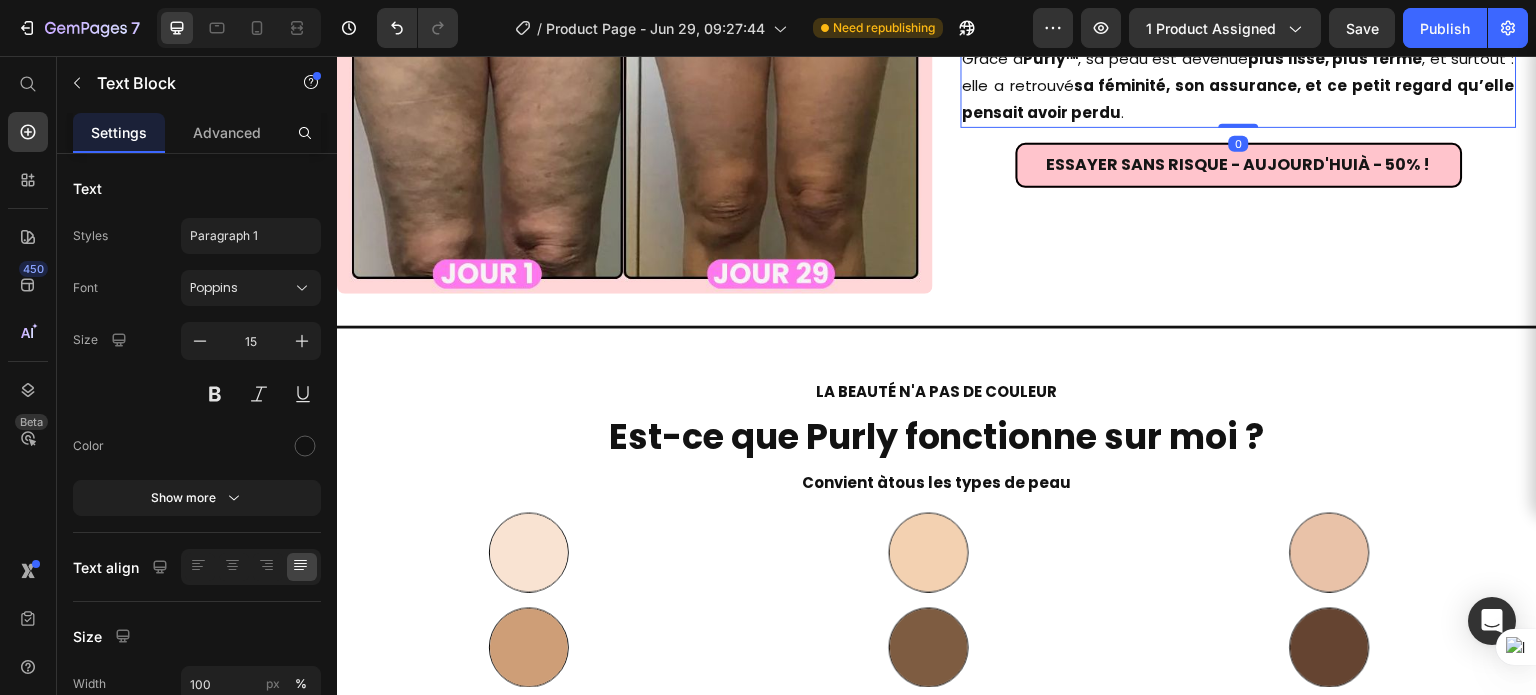 click on "Maryam, 39 ans, infirmière à Marseille, voulait retrouver la femme qu’elle était avant ses deux grossesses. Peu à peu, elle a commencé à  perdre confiance en elle … et à ressentir que le regard de son mari avait changé." at bounding box center [1239, -36] 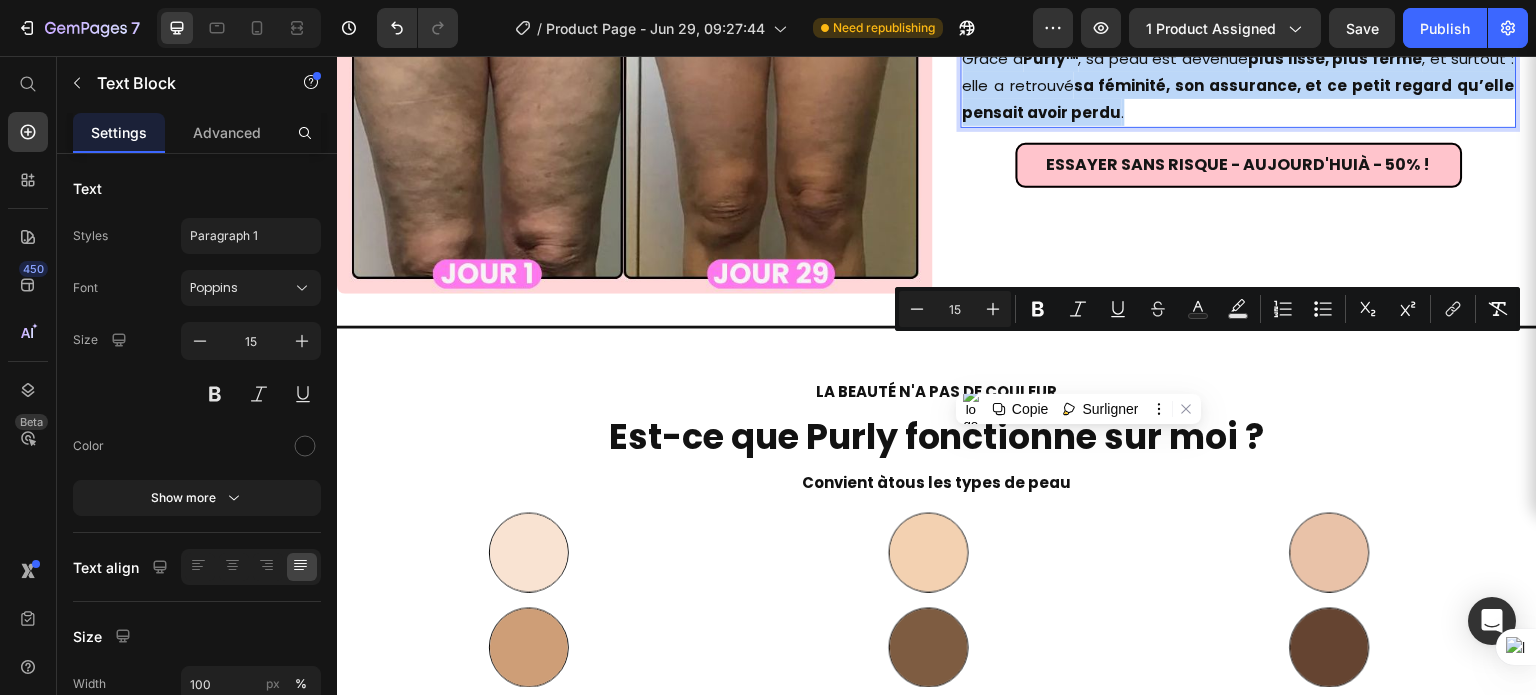 click on "Maryam, 39 ans, infirmière à Marseille, voulait retrouver la femme qu’elle était avant ses deux grossesses. Peu à peu, elle a commencé à  perdre confiance en elle … et à ressentir que le regard de son mari avait changé." at bounding box center (1239, -36) 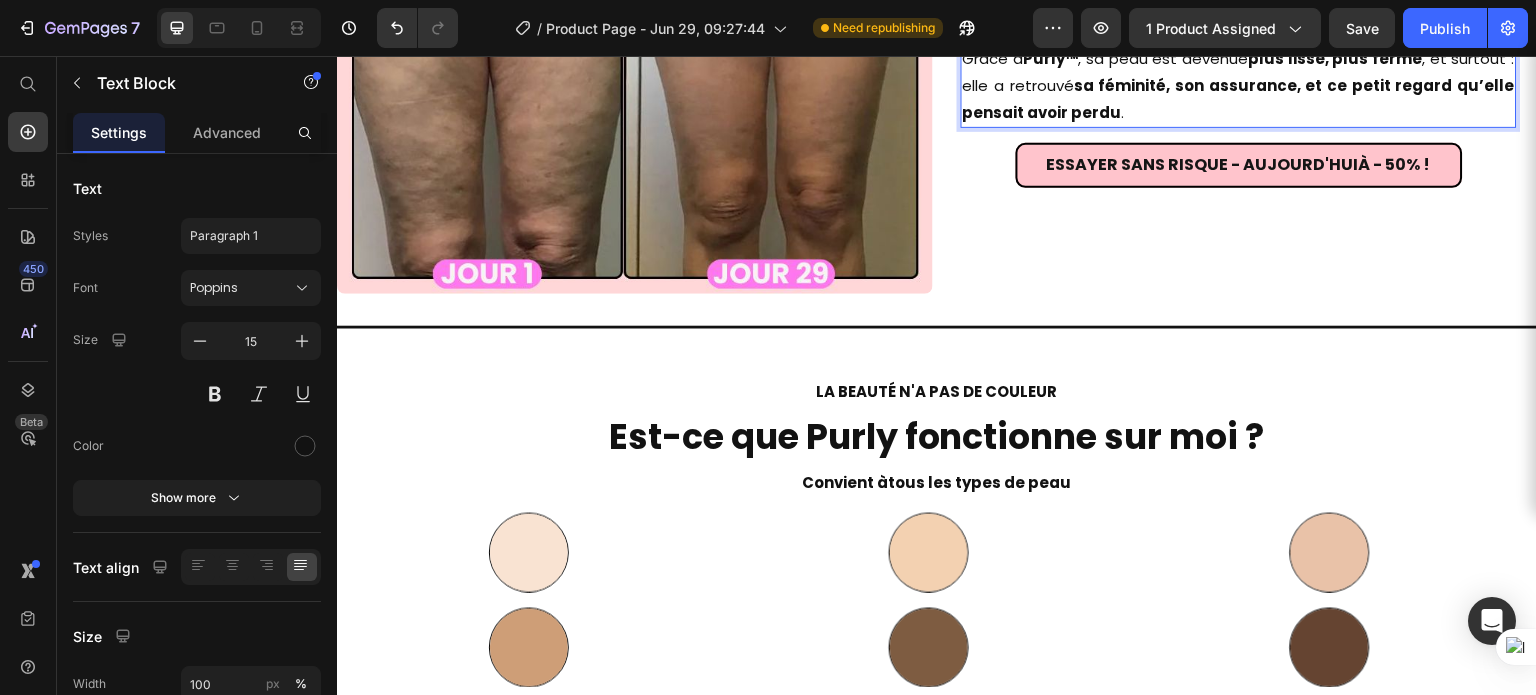 click on "Maryam, 39 ans, infirmière à Marseille, voulait retrouver la femme qu’elle était avant ses deux grossesses. Peu à peu, elle a commencé à  perdre confiance en elle … et à ressentir que le regard de son mari avait changé." at bounding box center [1239, -36] 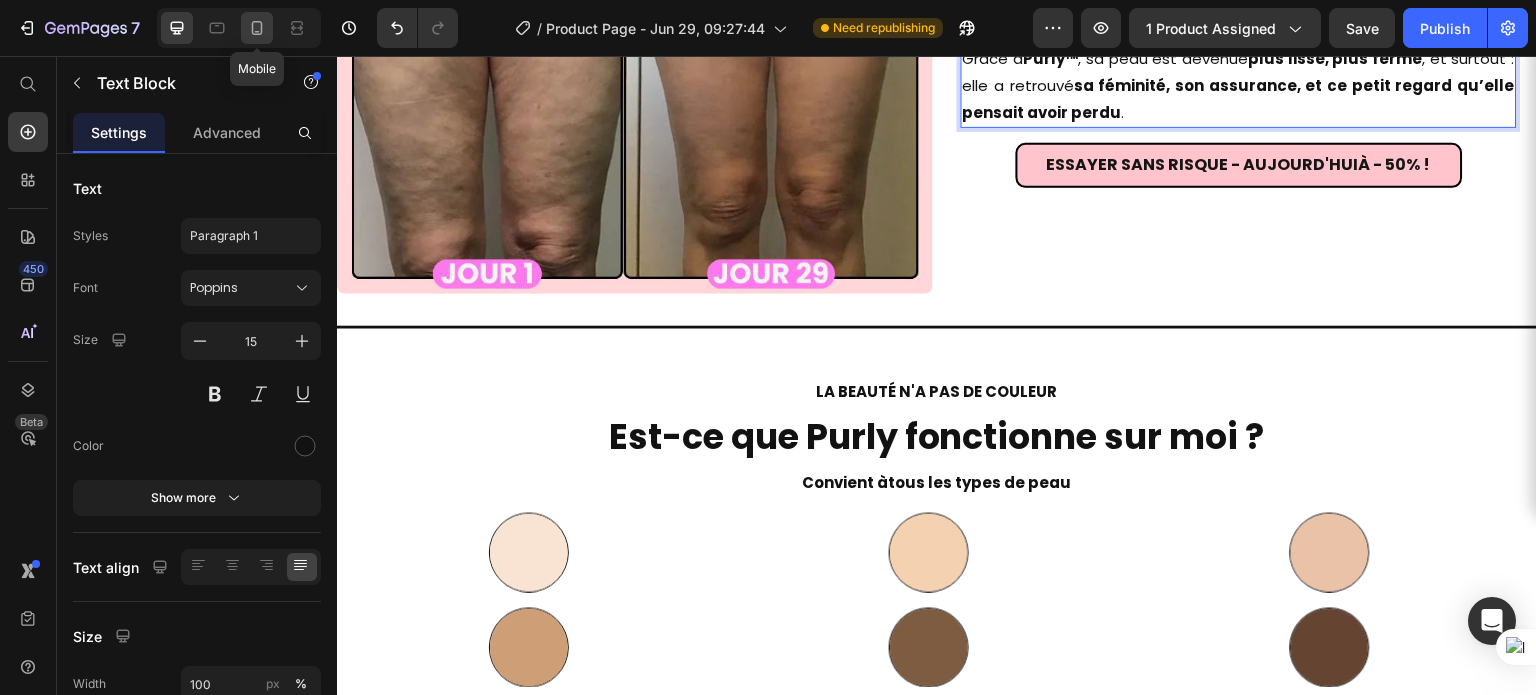click 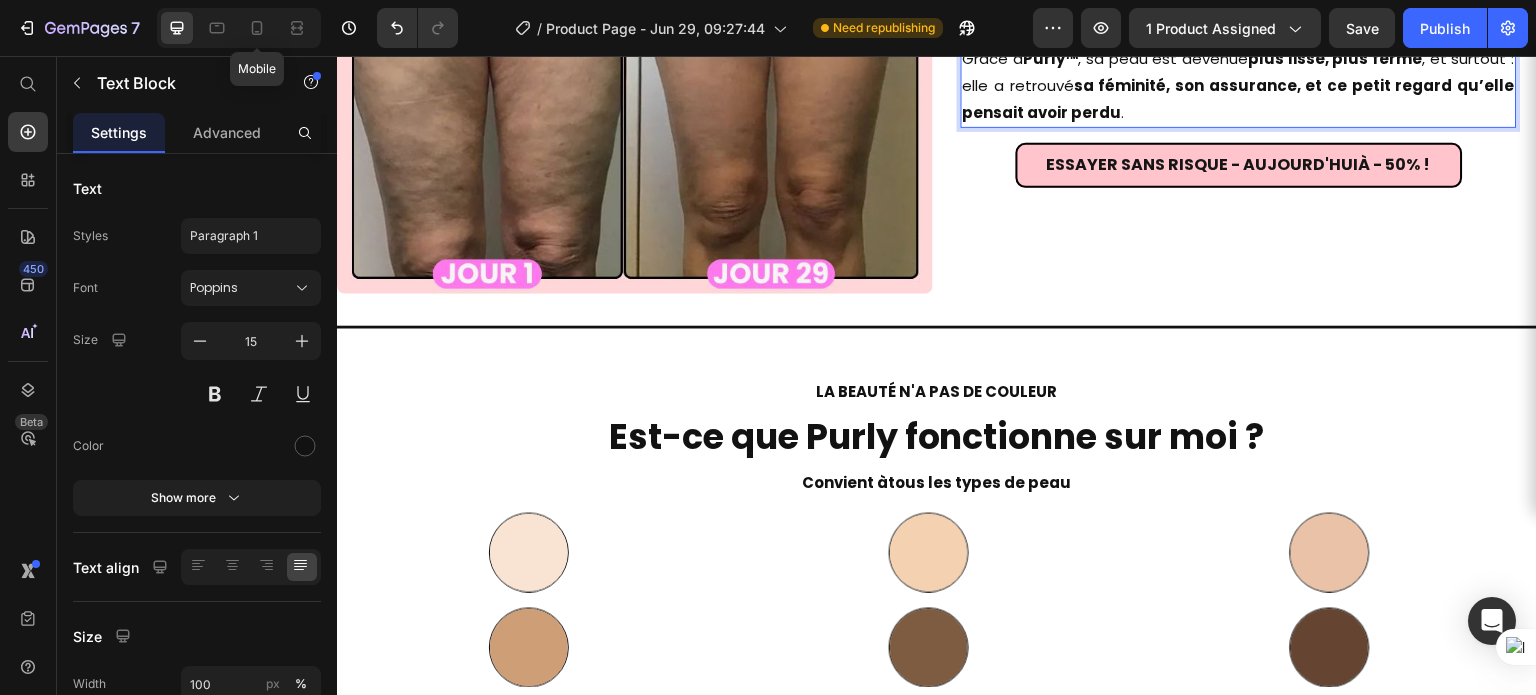 type on "14" 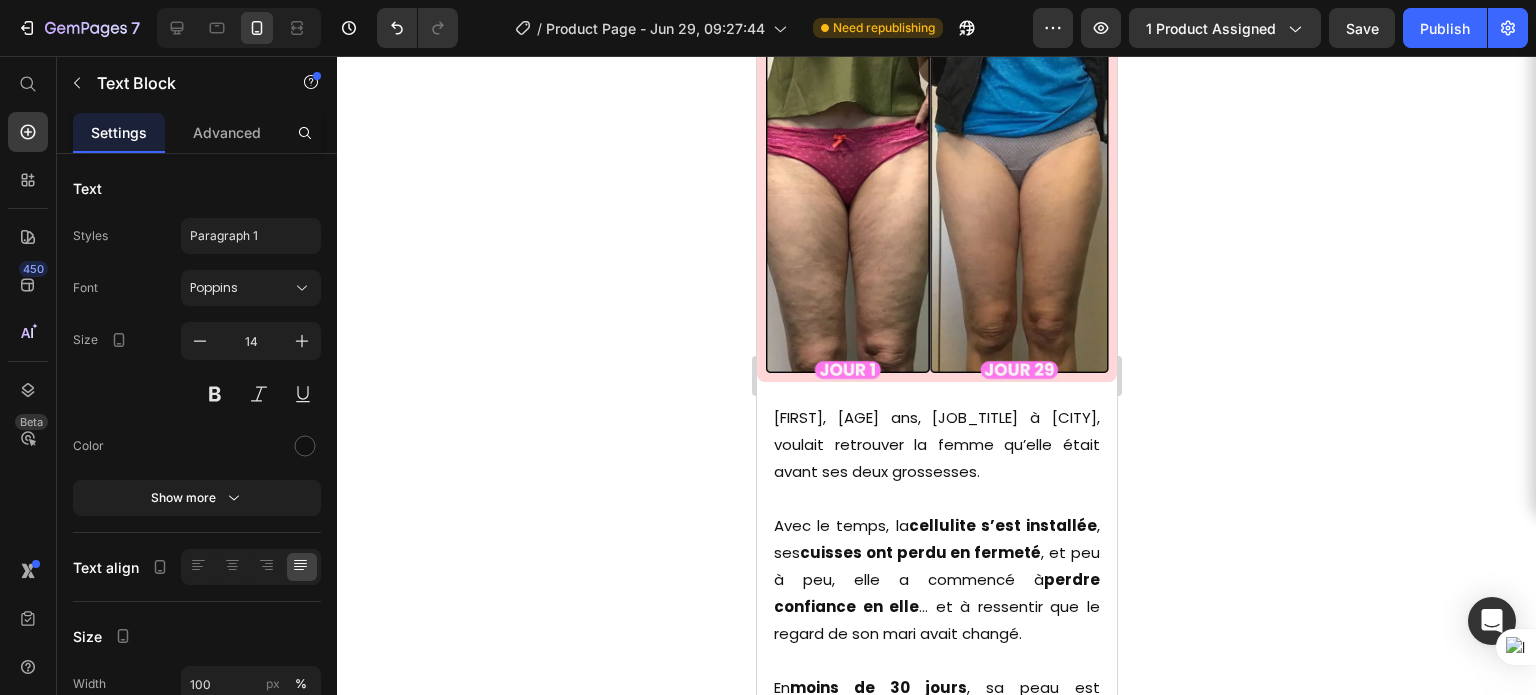 scroll, scrollTop: 10638, scrollLeft: 0, axis: vertical 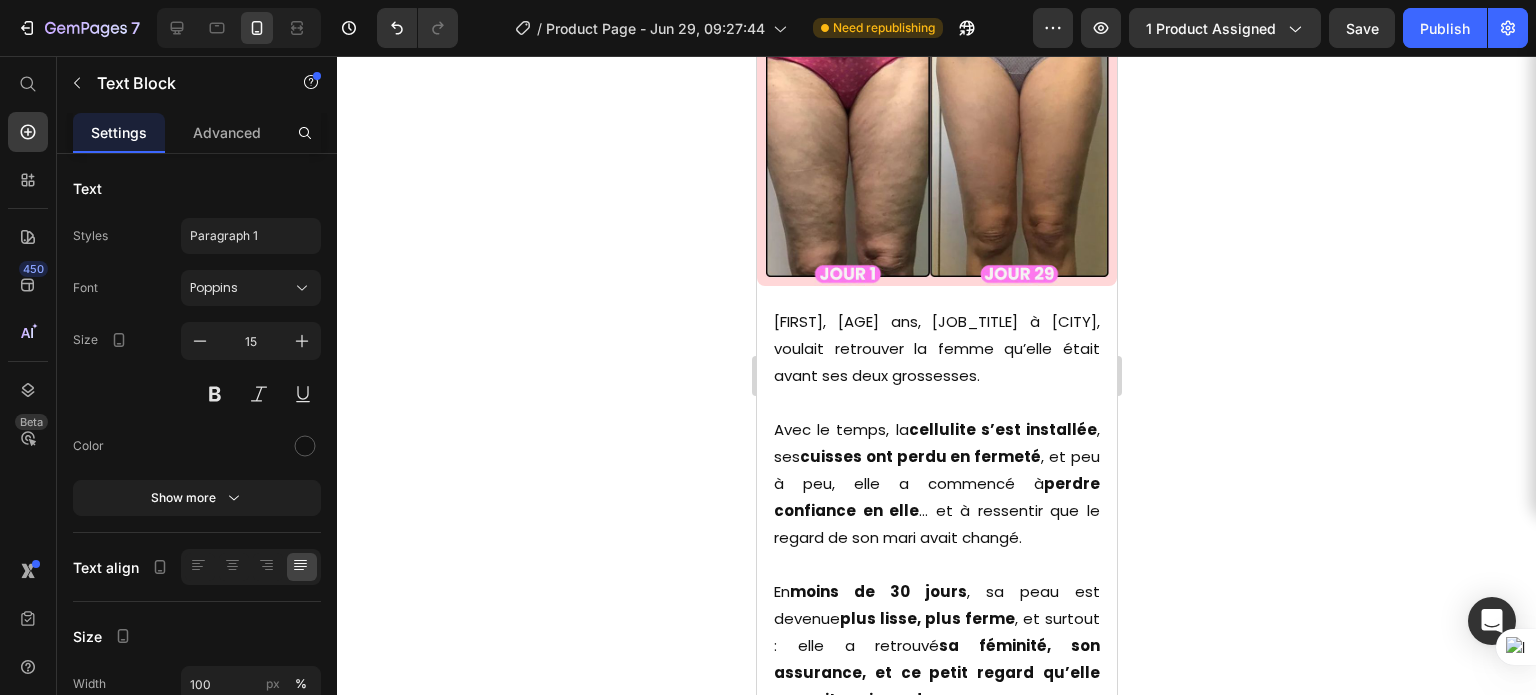 click on "cellulite s’est installée" at bounding box center [1002, 429] 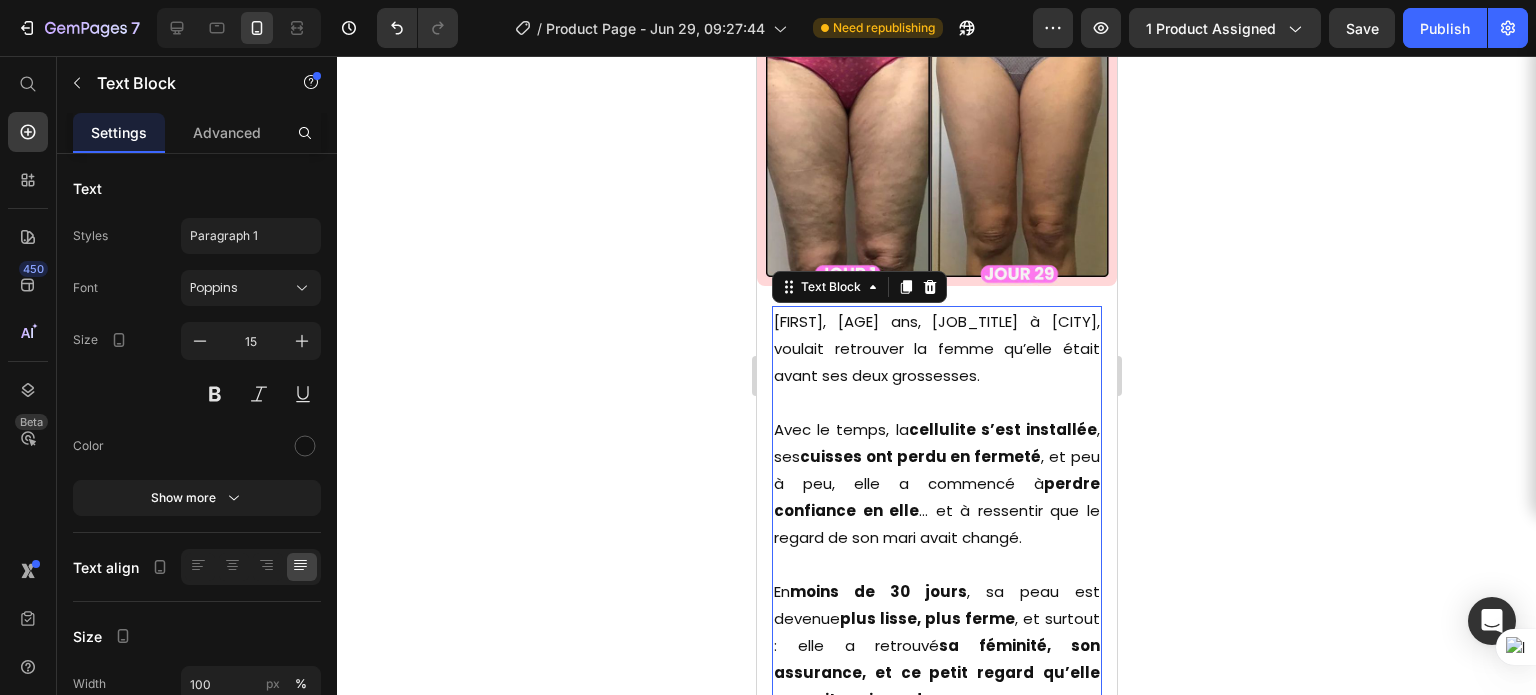 click on "cellulite s’est installée" at bounding box center [1002, 429] 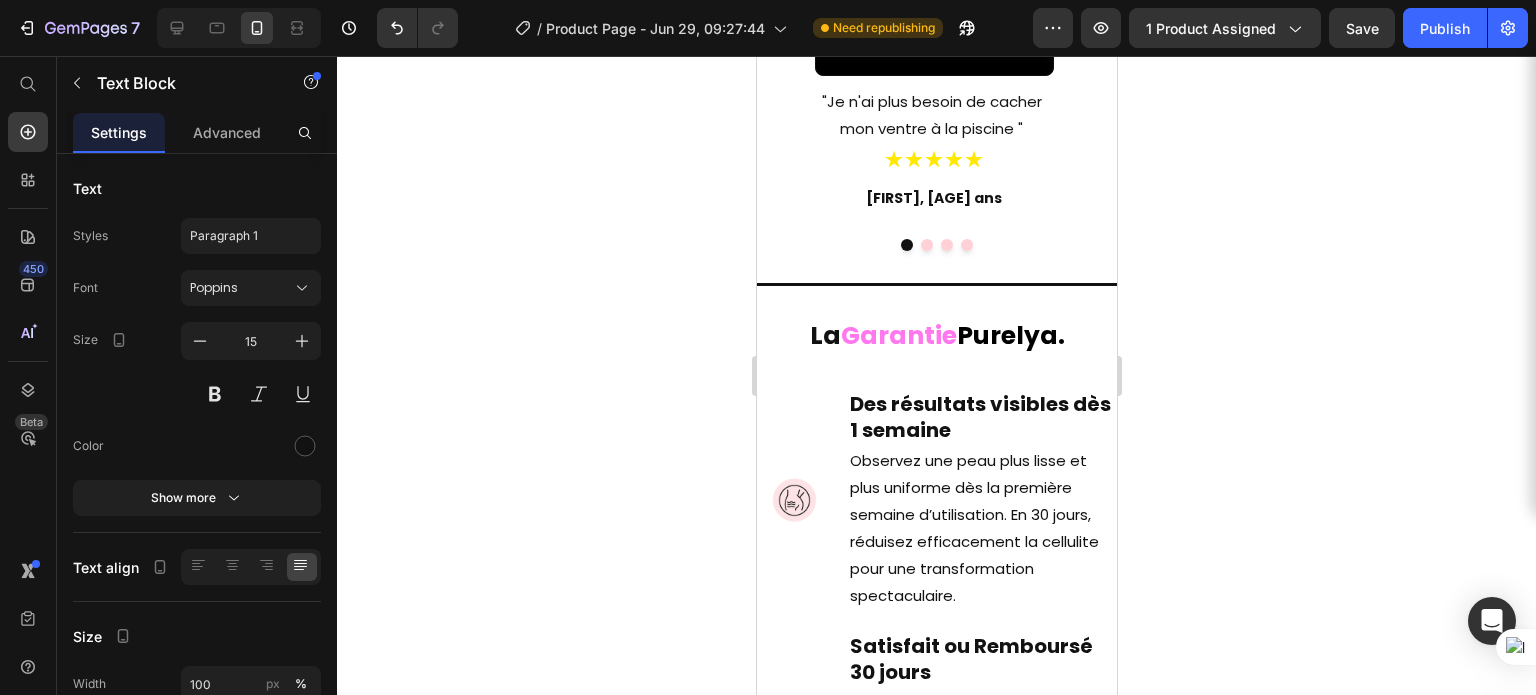 scroll, scrollTop: 18014, scrollLeft: 0, axis: vertical 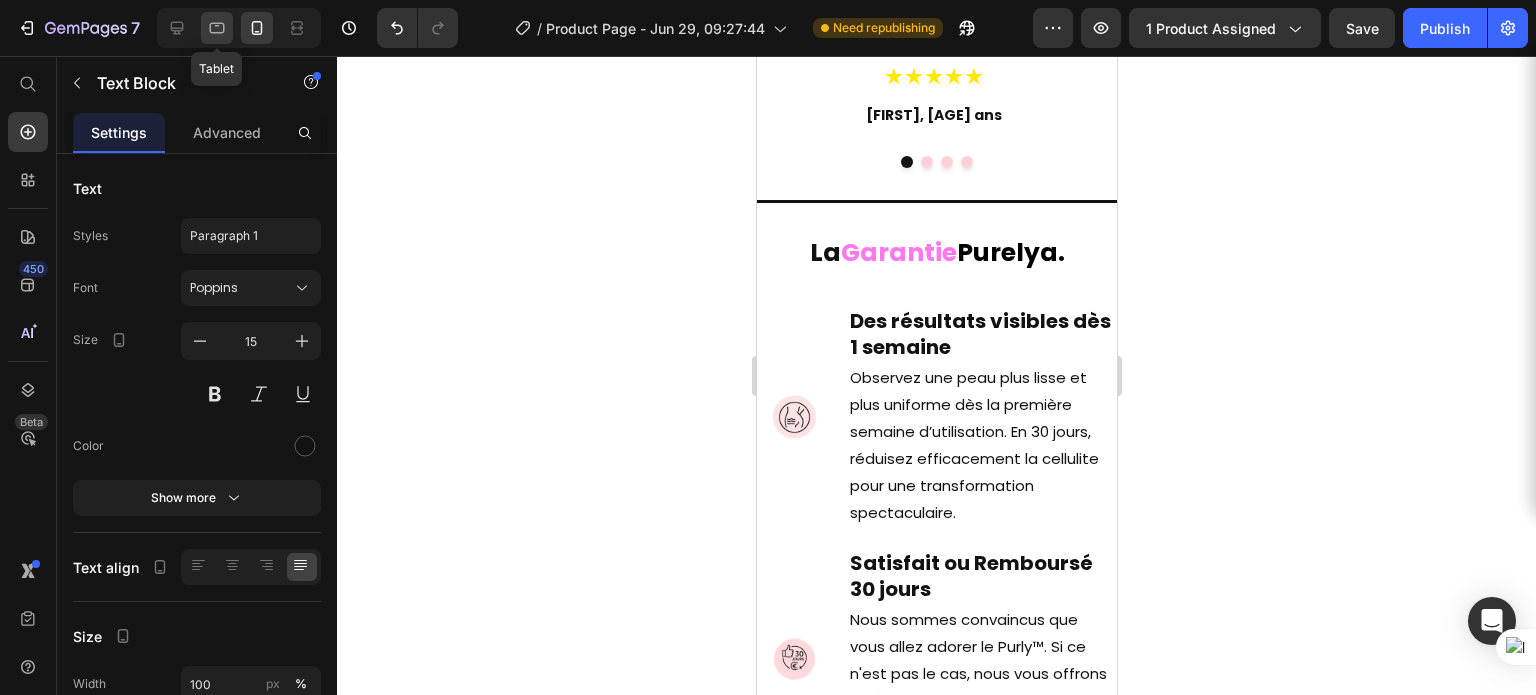 click 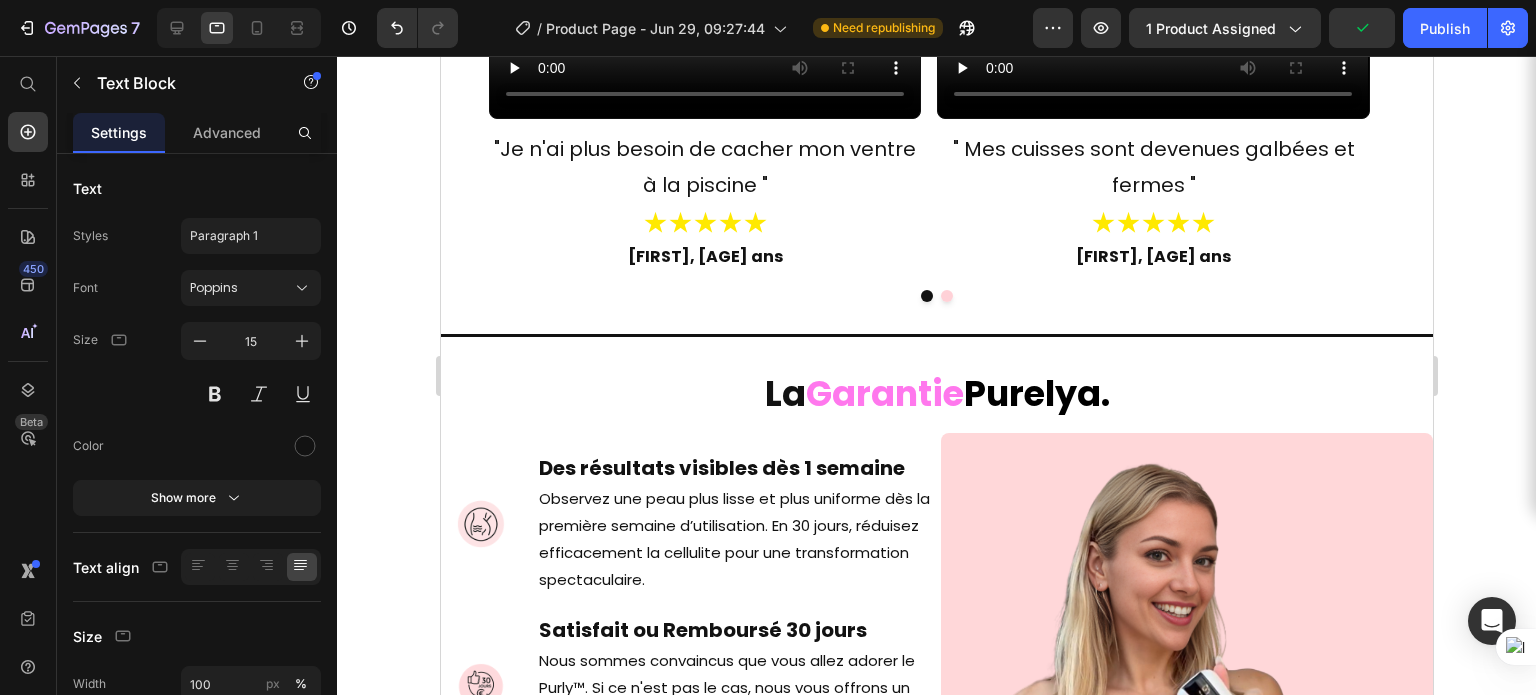 scroll, scrollTop: 16825, scrollLeft: 0, axis: vertical 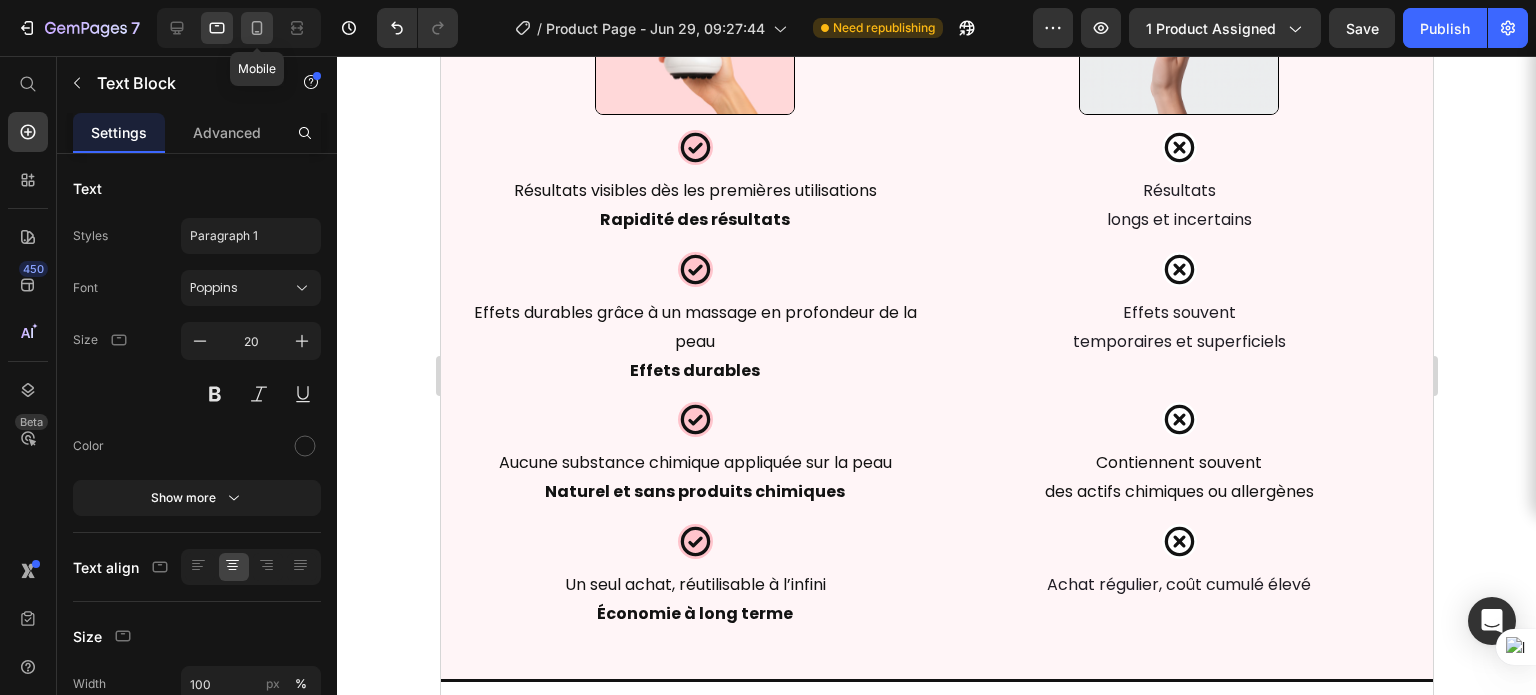 click 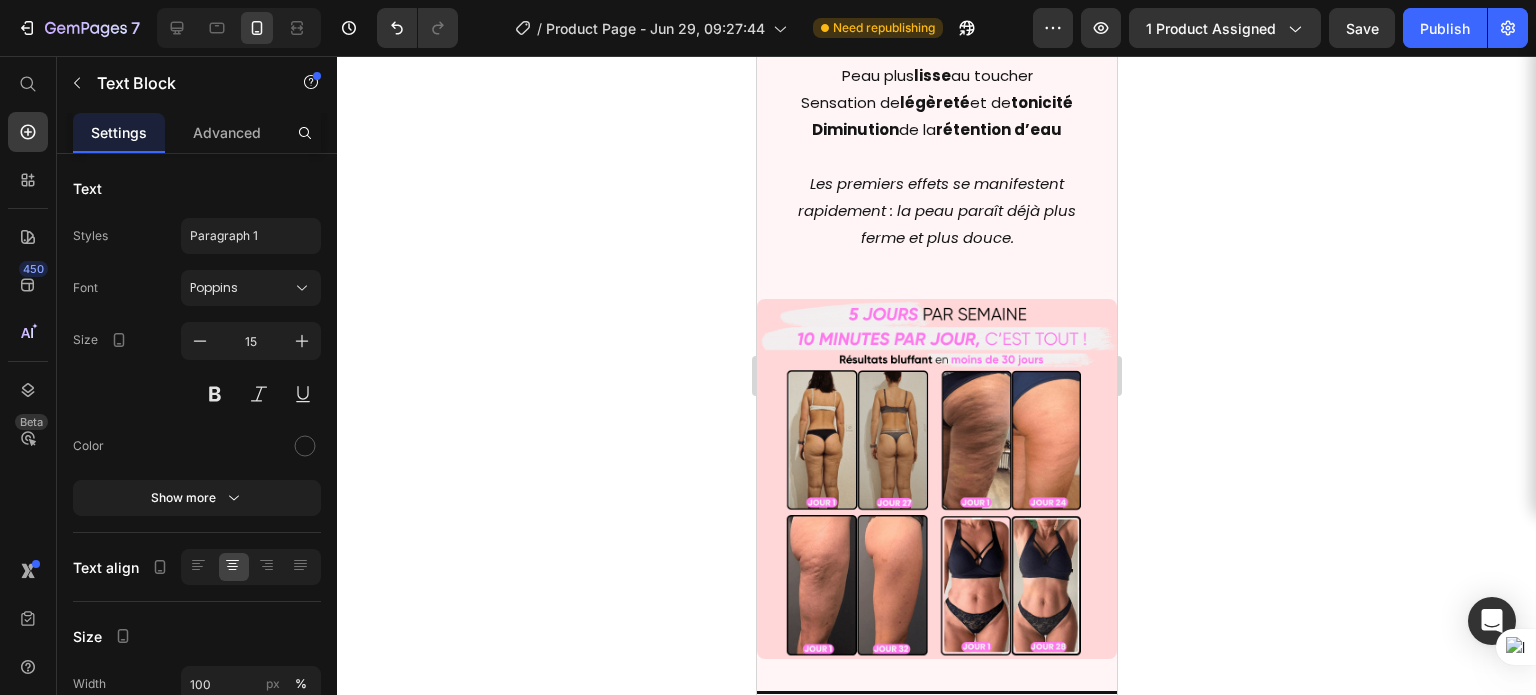 scroll, scrollTop: 9955, scrollLeft: 0, axis: vertical 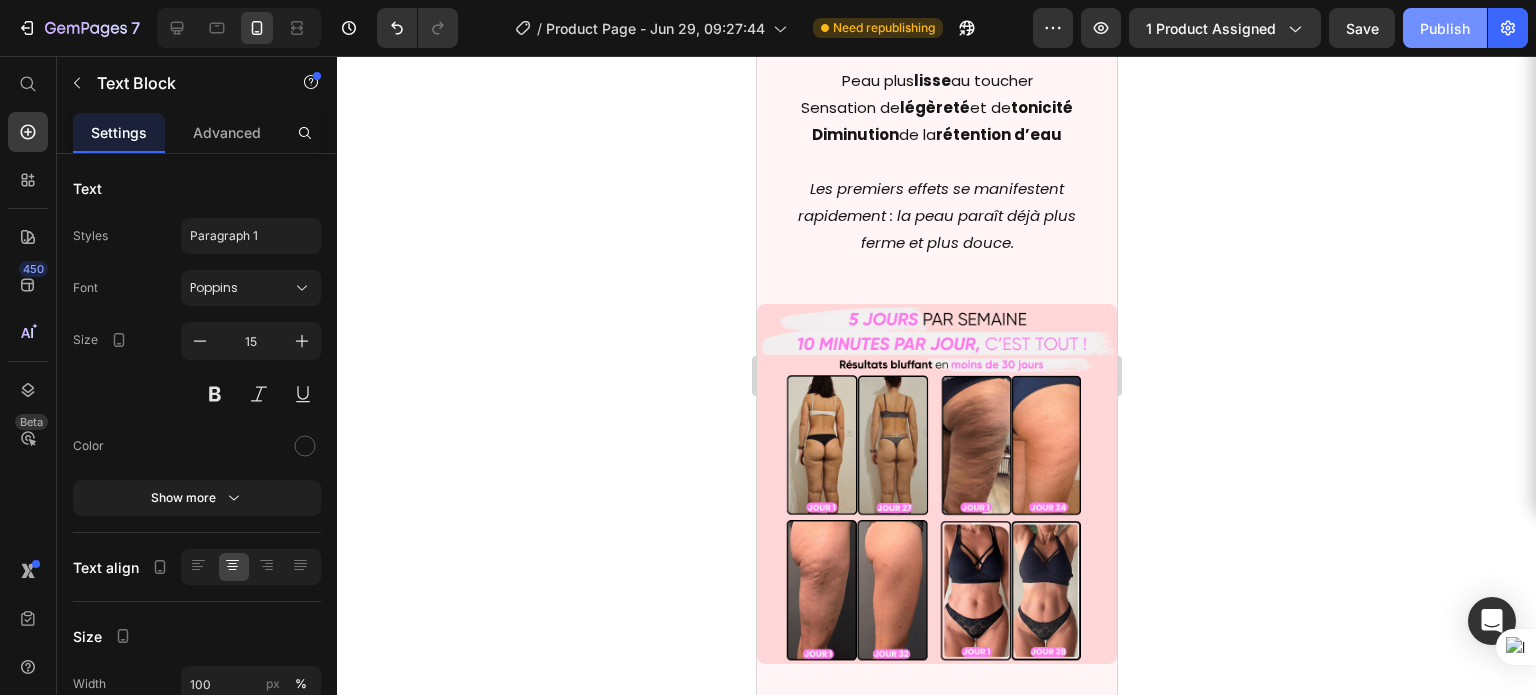 click on "Publish" at bounding box center (1445, 28) 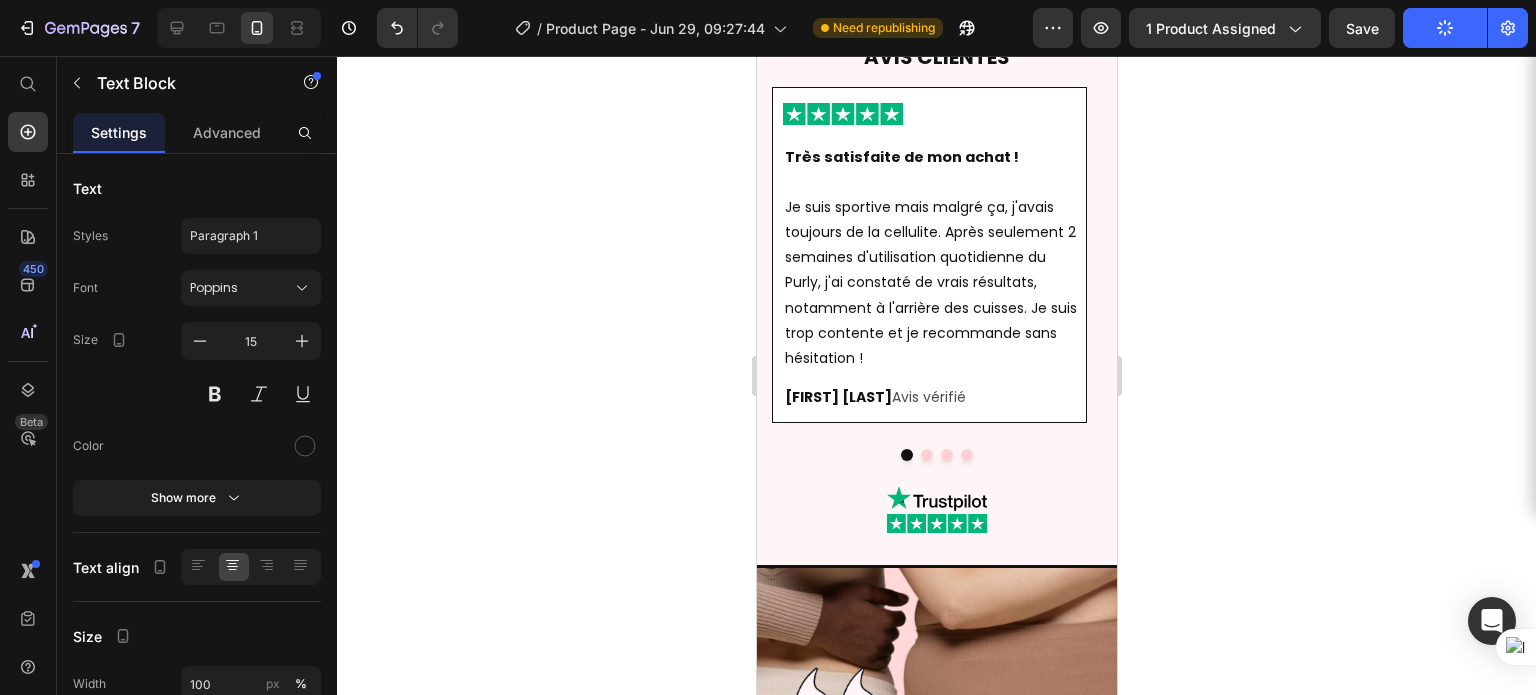 scroll, scrollTop: 7261, scrollLeft: 0, axis: vertical 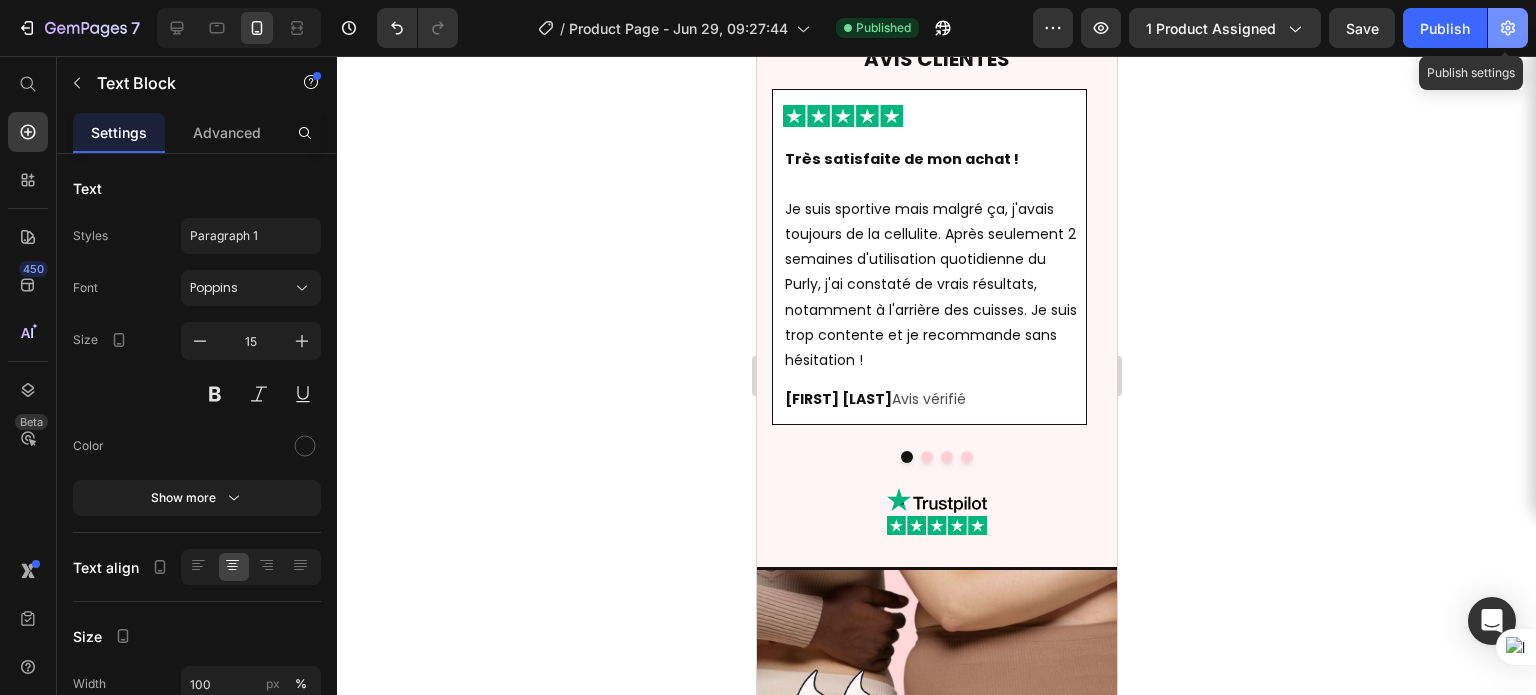 click 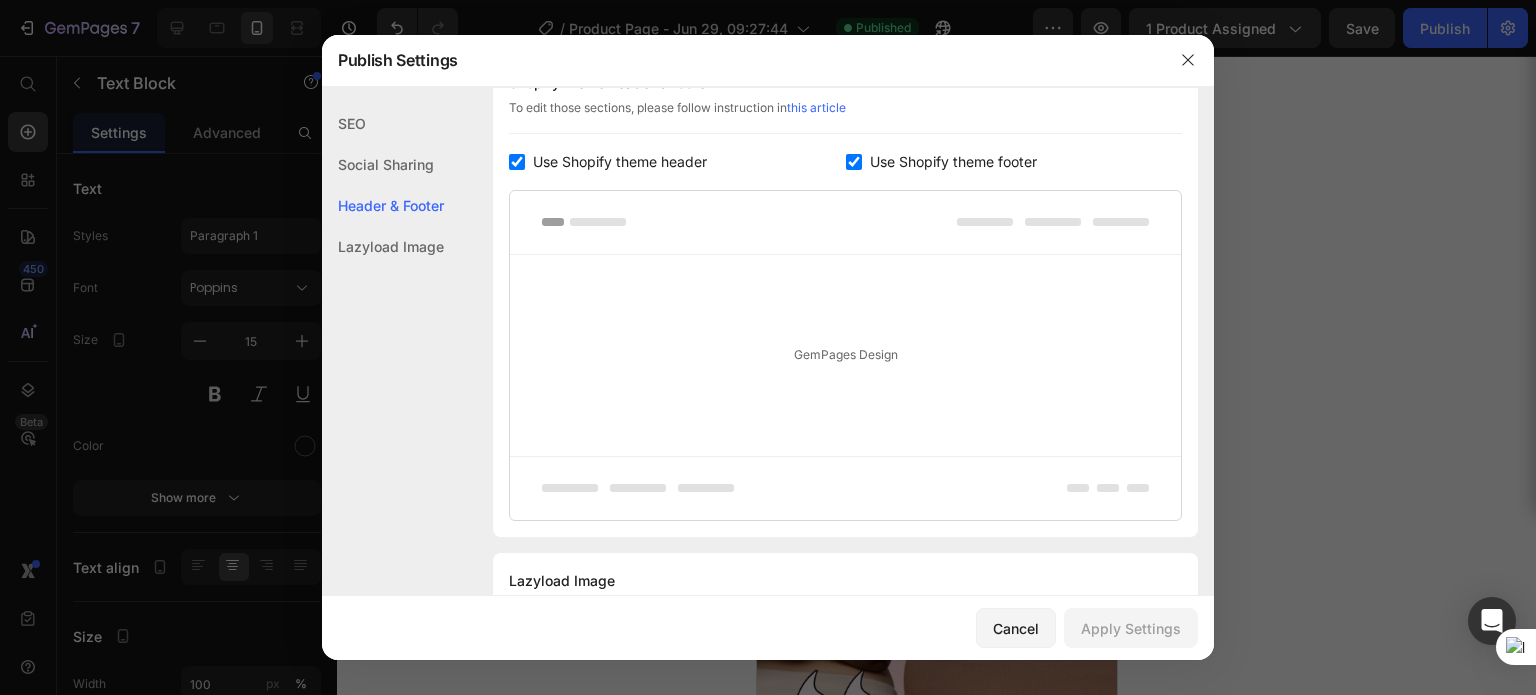 scroll, scrollTop: 344, scrollLeft: 0, axis: vertical 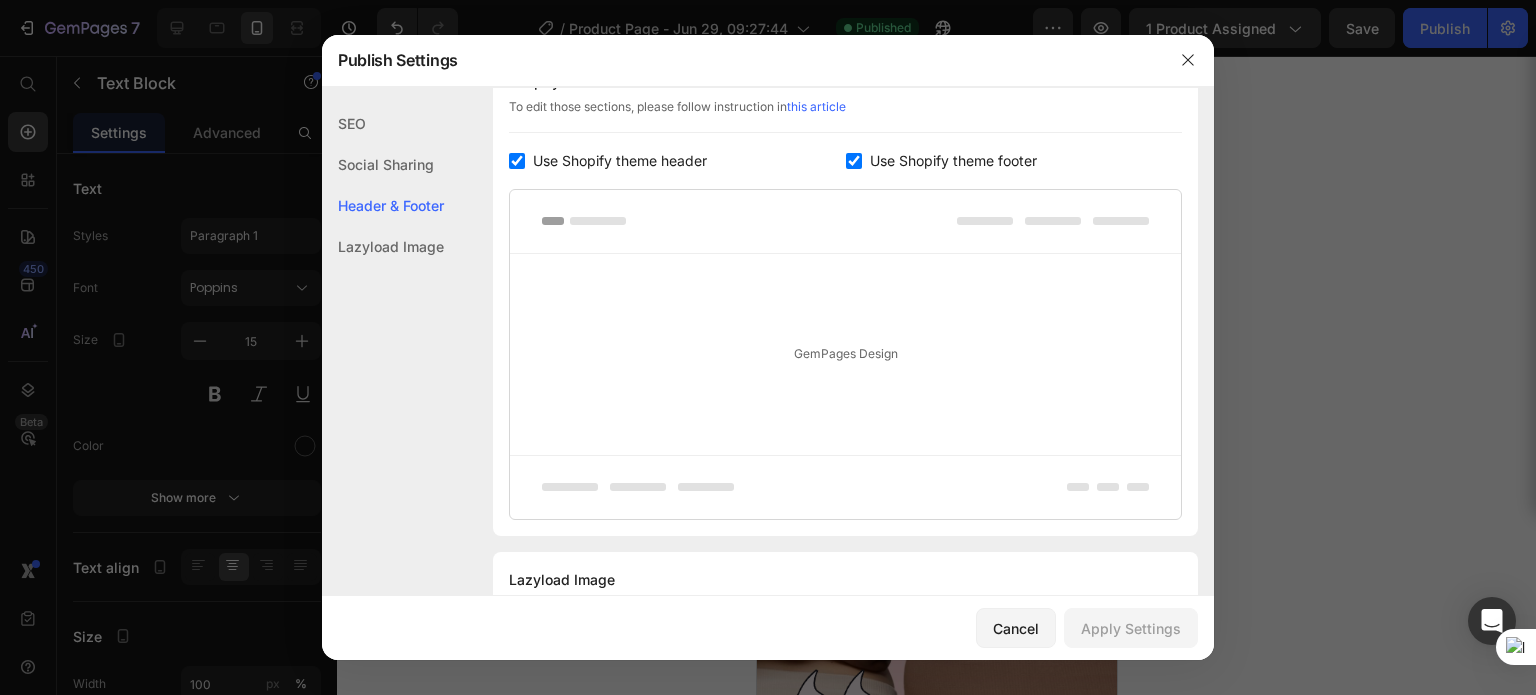 click on "Use Shopify theme footer" at bounding box center (953, 161) 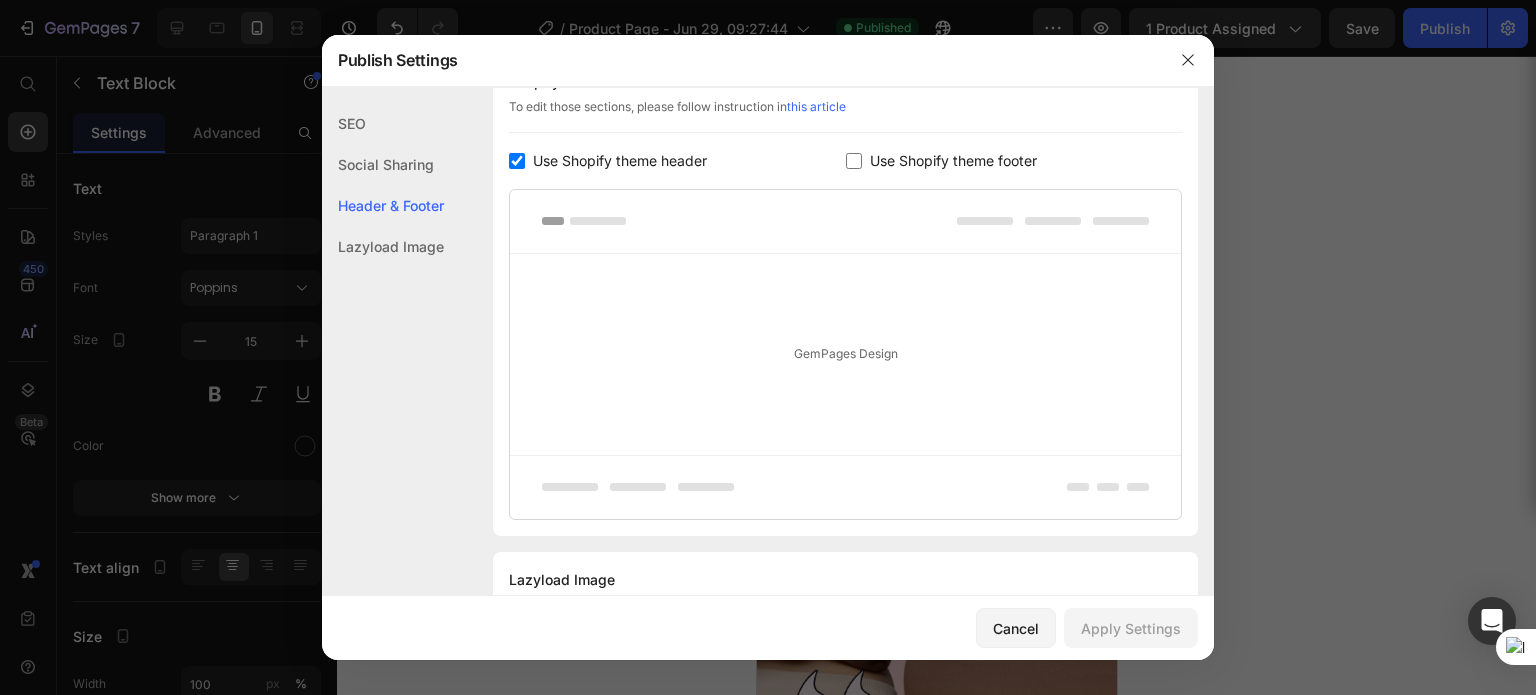checkbox on "false" 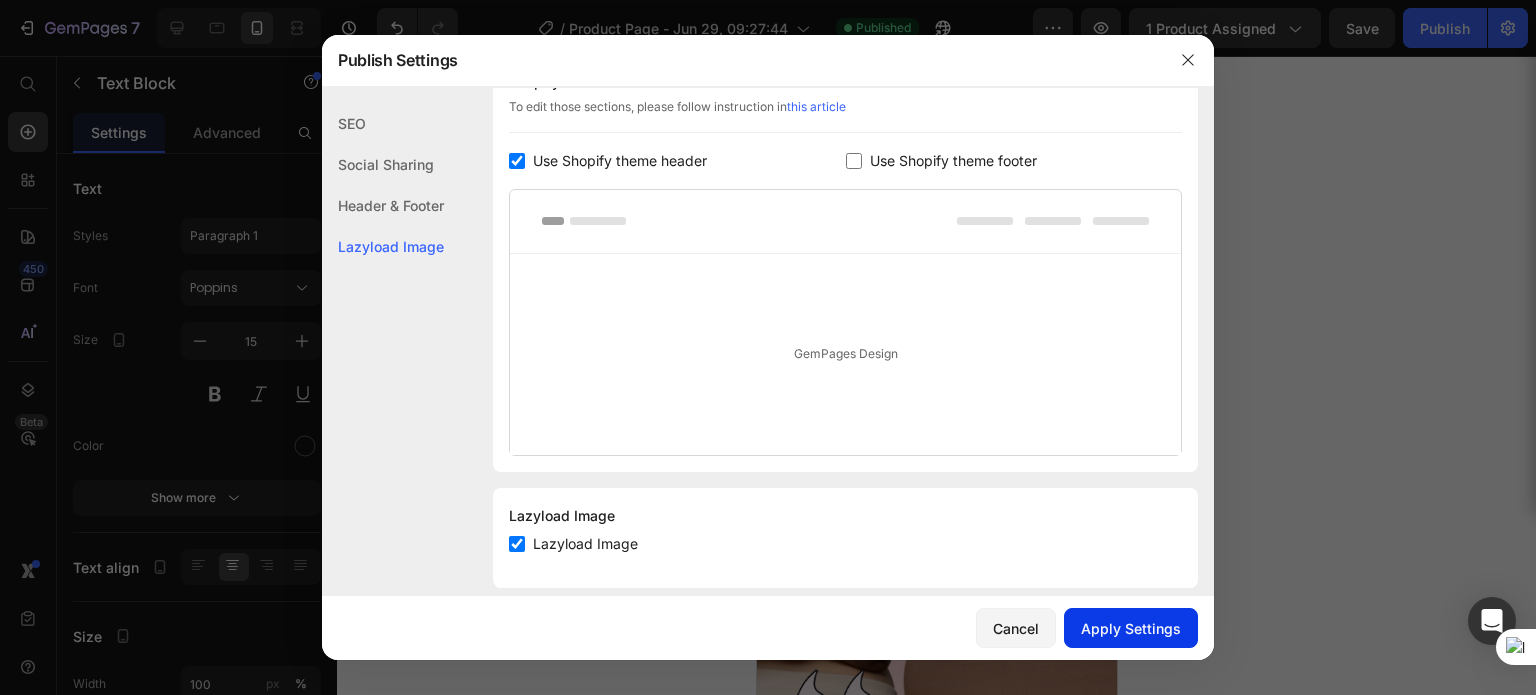 click on "Apply Settings" 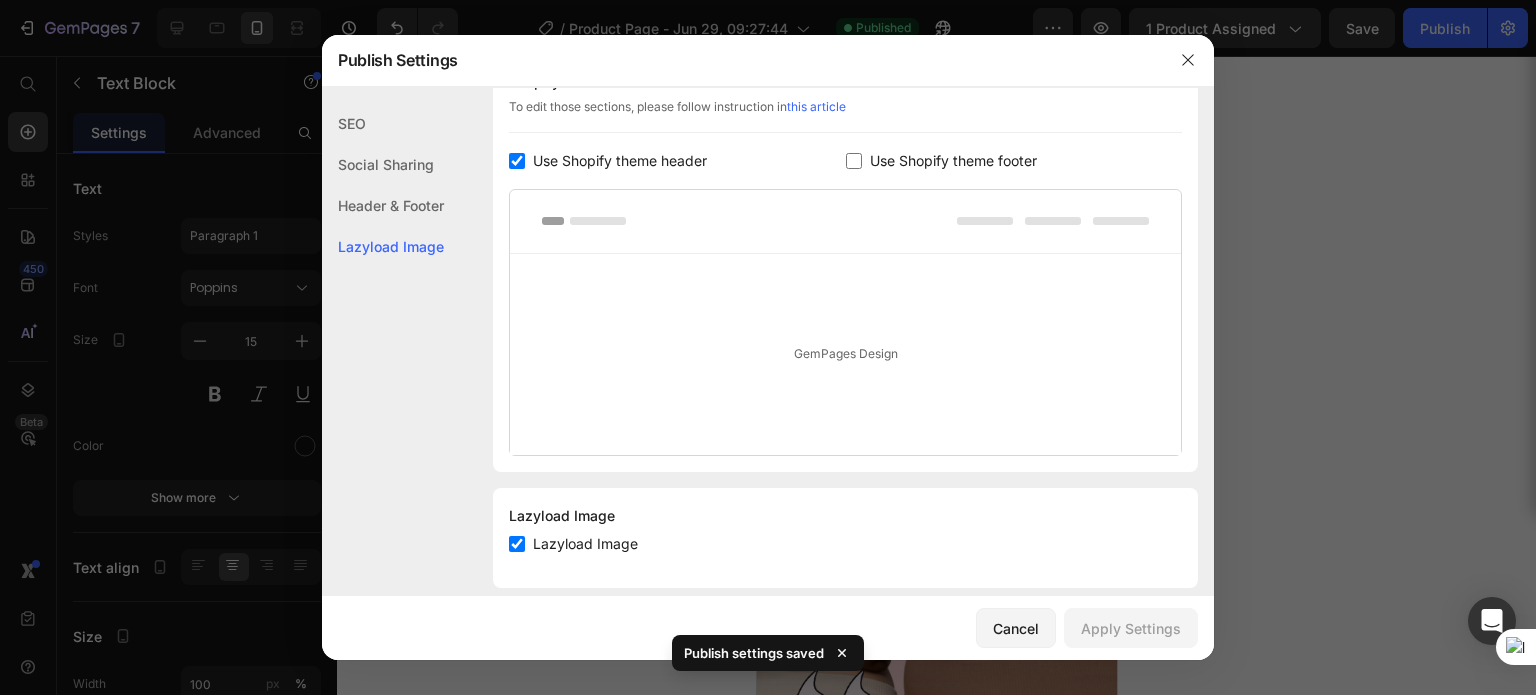 click 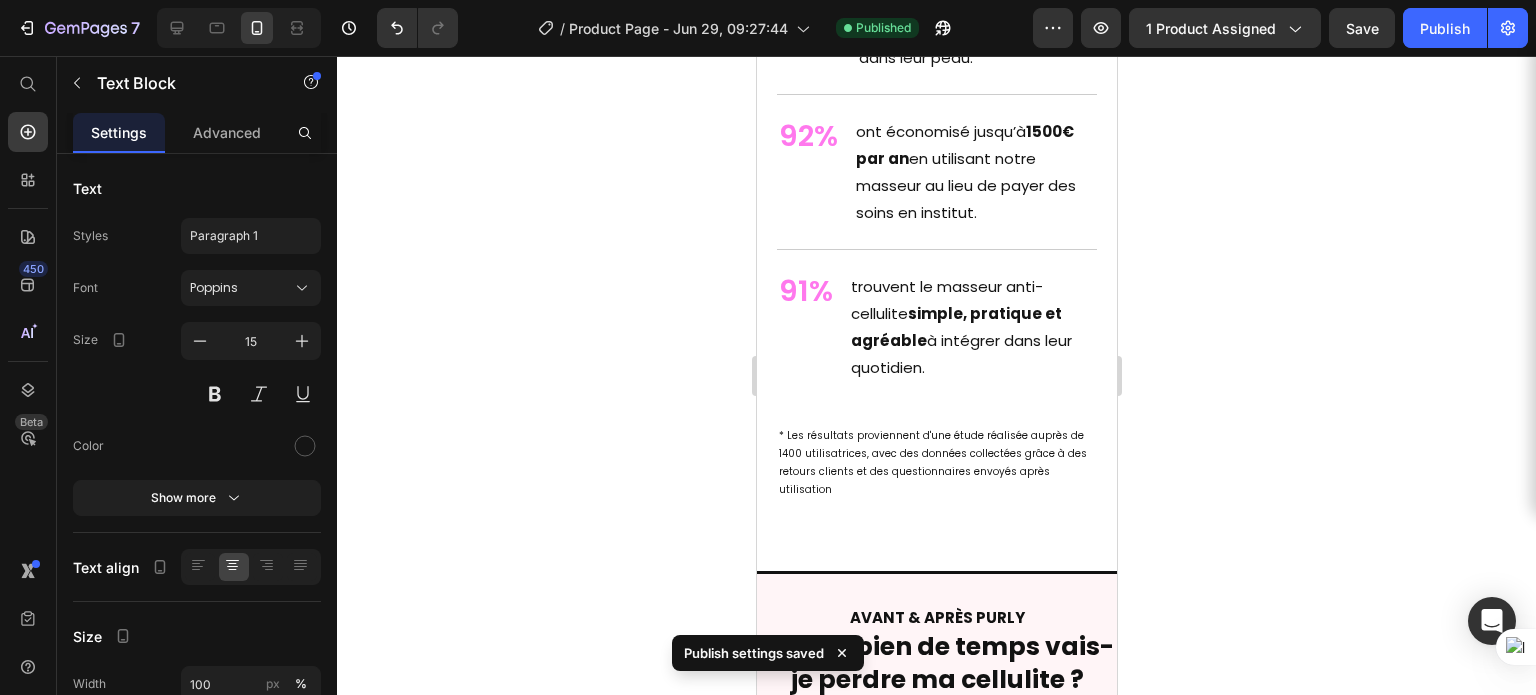 scroll, scrollTop: 8844, scrollLeft: 0, axis: vertical 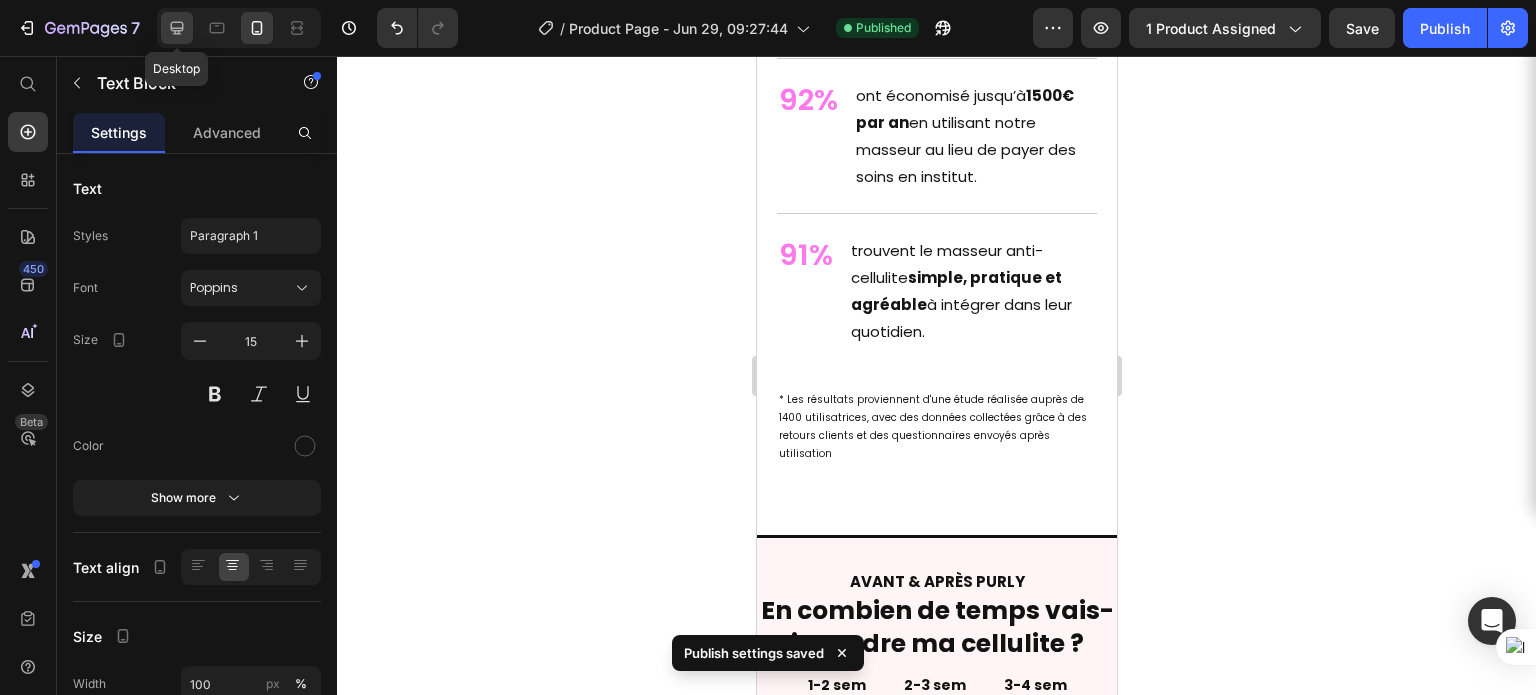 click 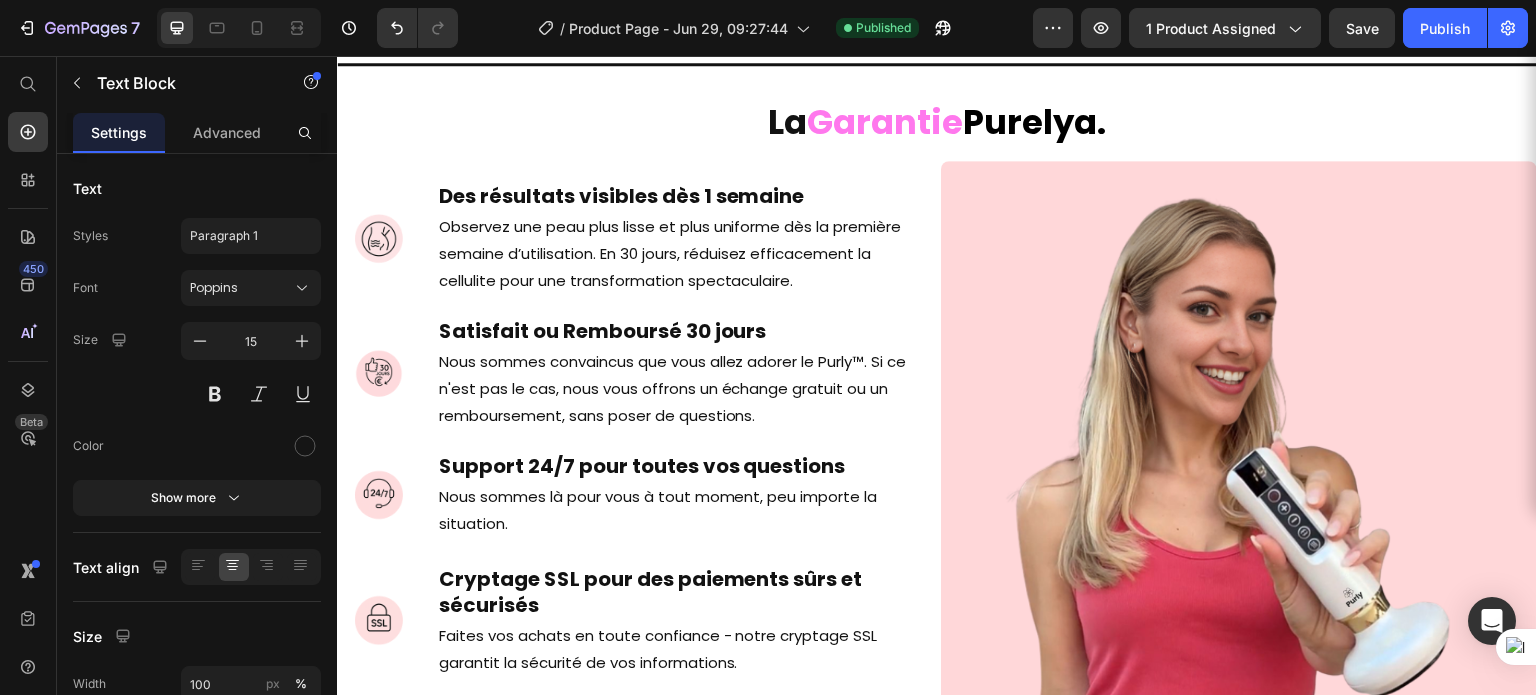 scroll, scrollTop: 15521, scrollLeft: 0, axis: vertical 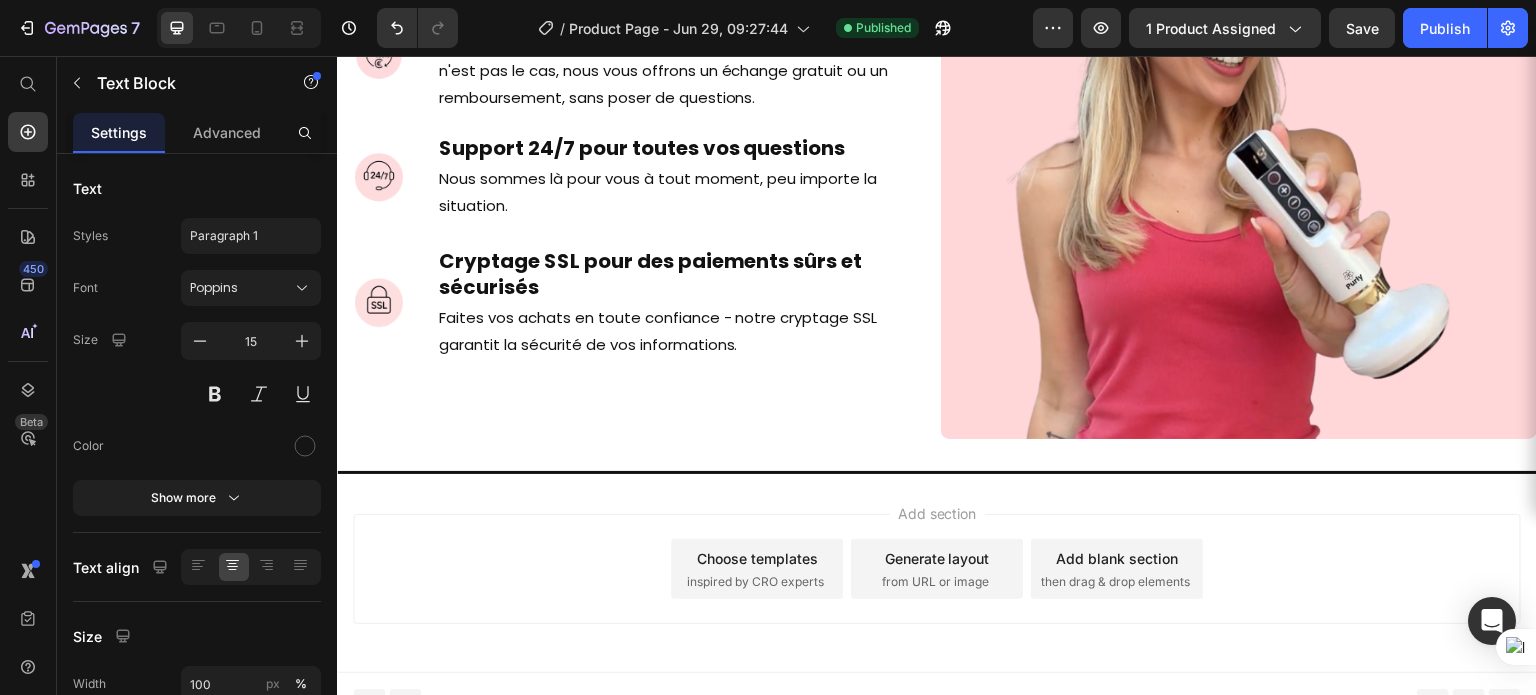 click on "Add blank section then drag & drop elements" at bounding box center [1117, 569] 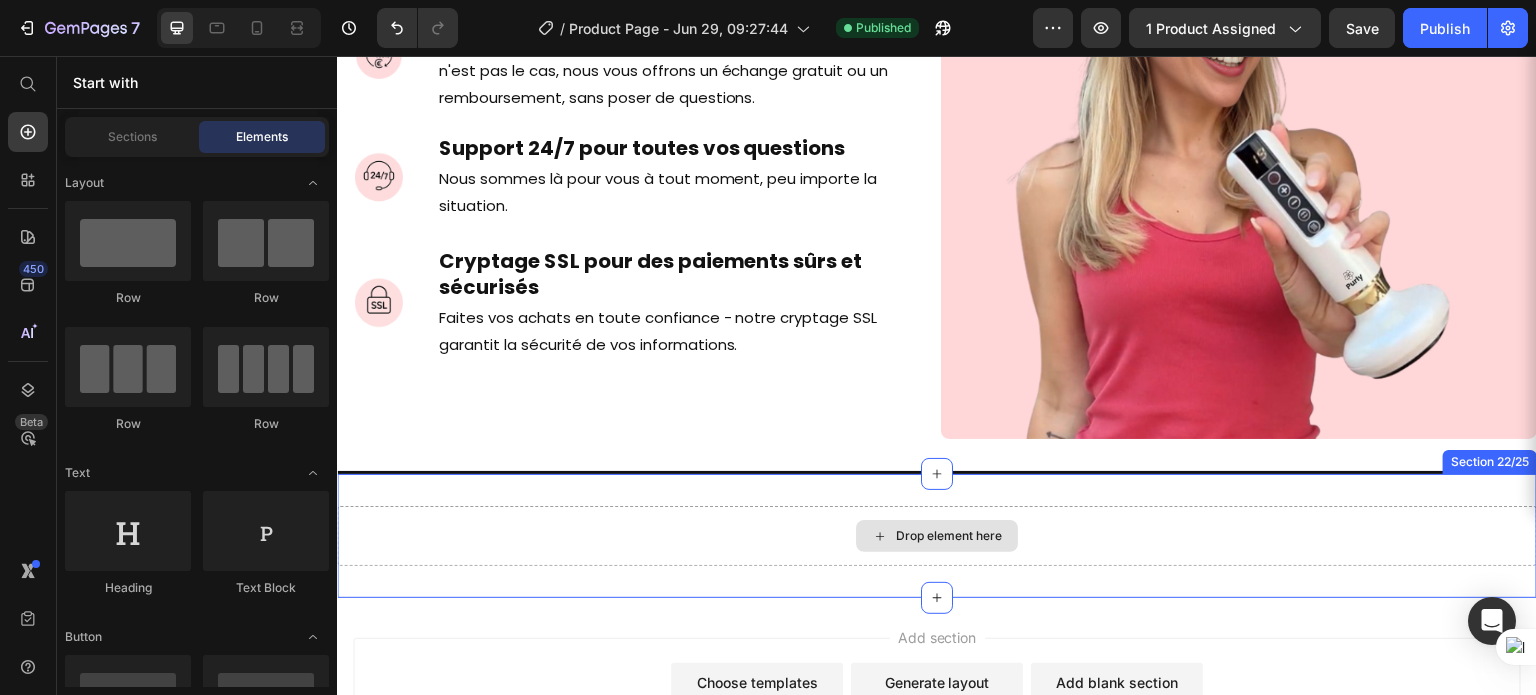 click on "Drop element here" at bounding box center [949, 536] 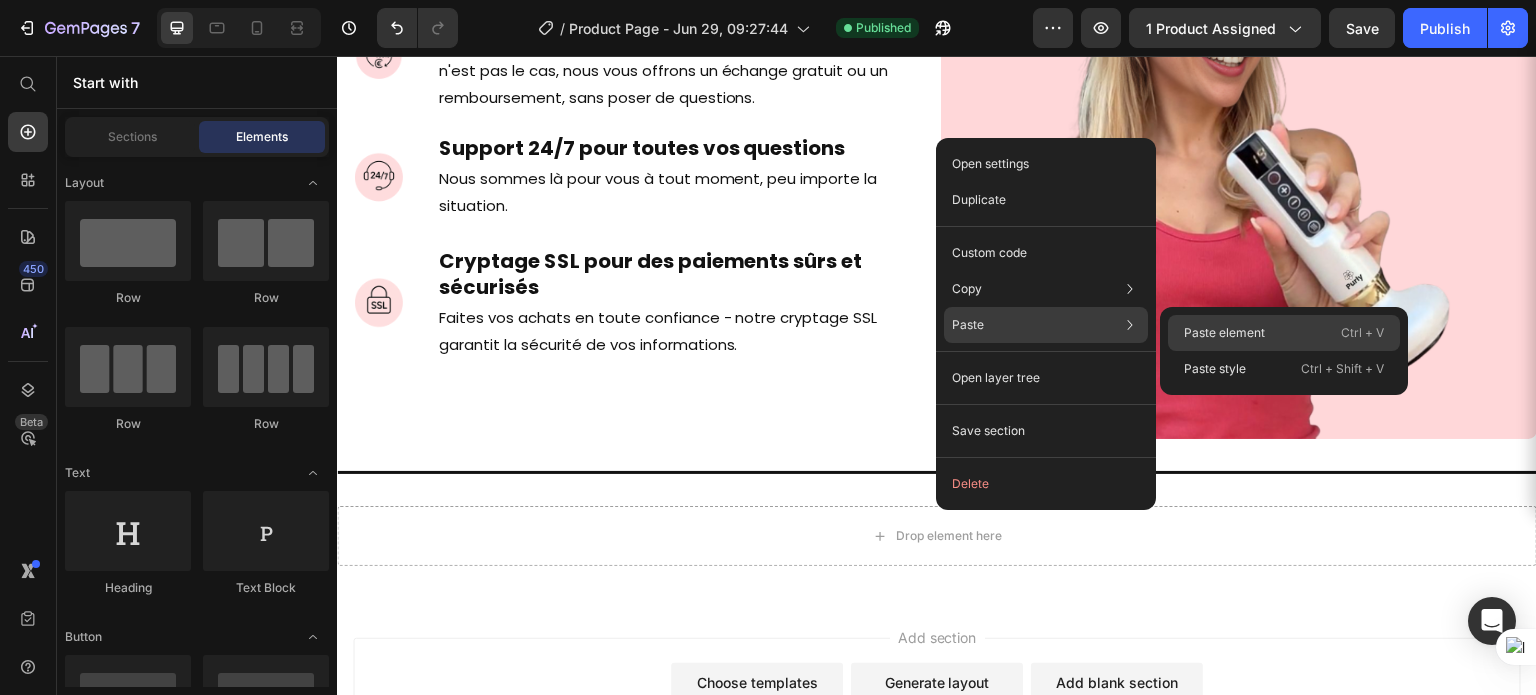 click on "Paste element" at bounding box center (1224, 333) 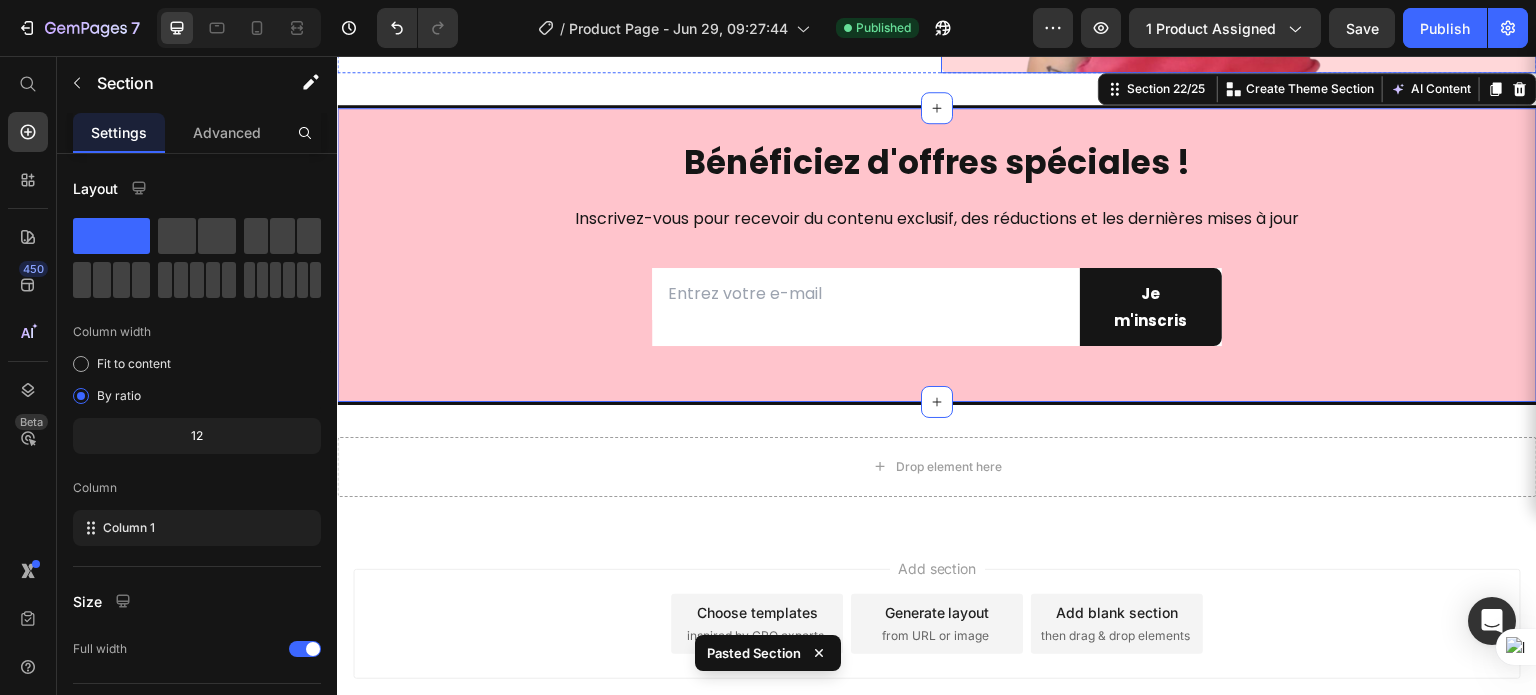 scroll, scrollTop: 15892, scrollLeft: 0, axis: vertical 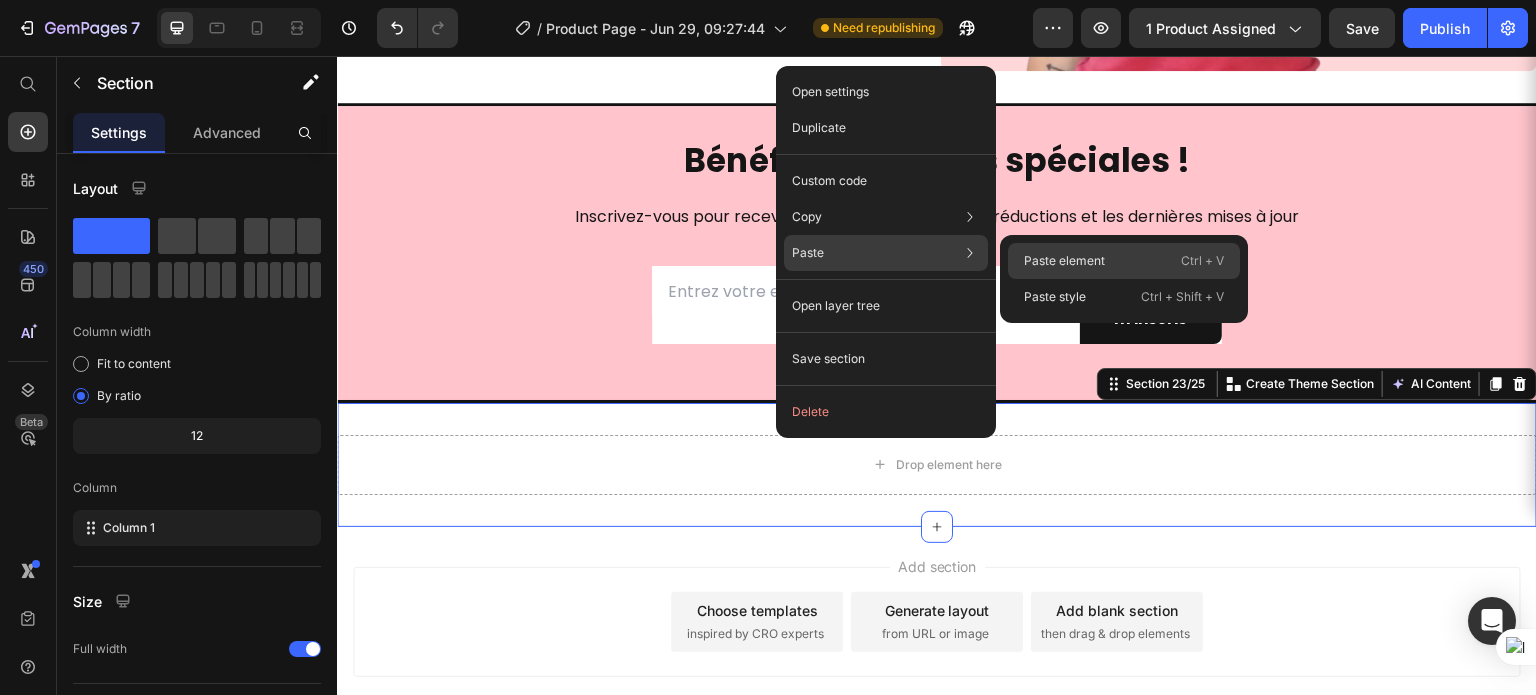 click on "Paste element" at bounding box center [1064, 261] 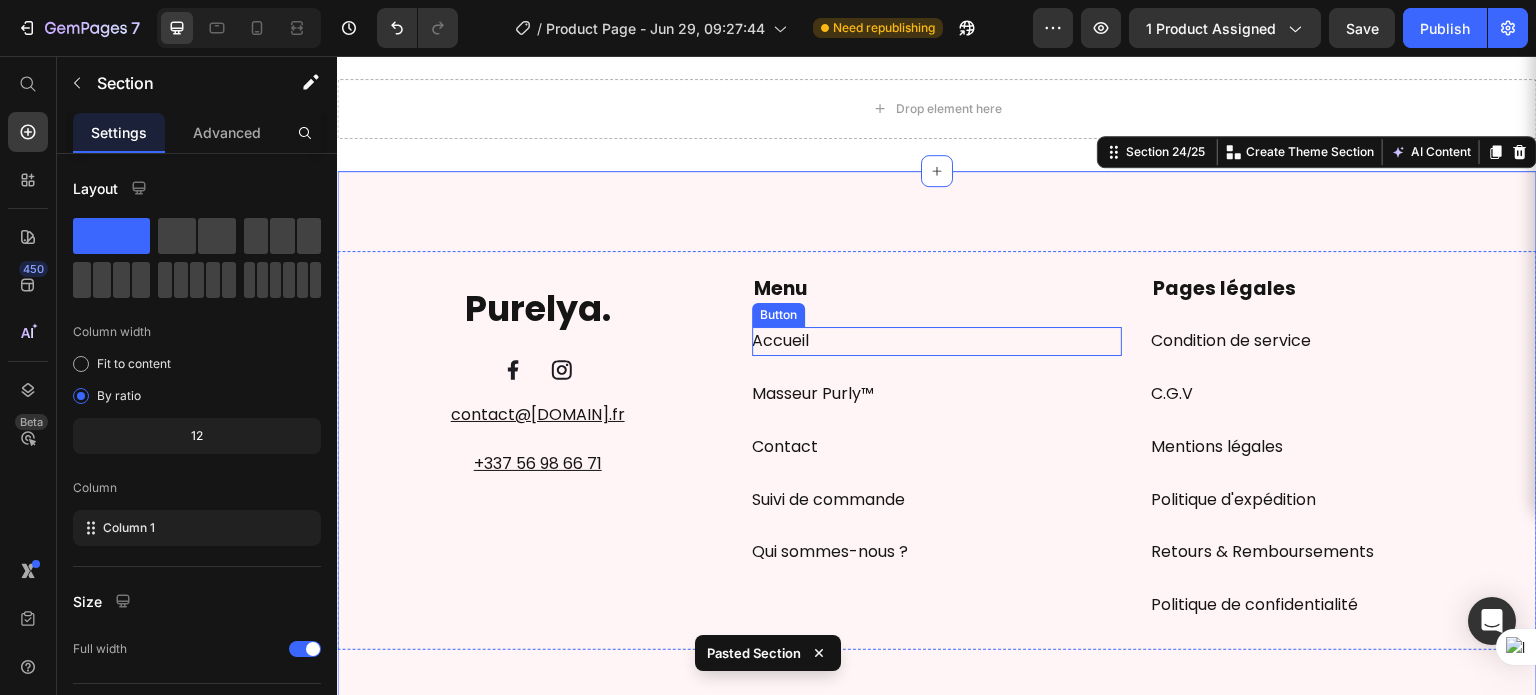 scroll, scrollTop: 16088, scrollLeft: 0, axis: vertical 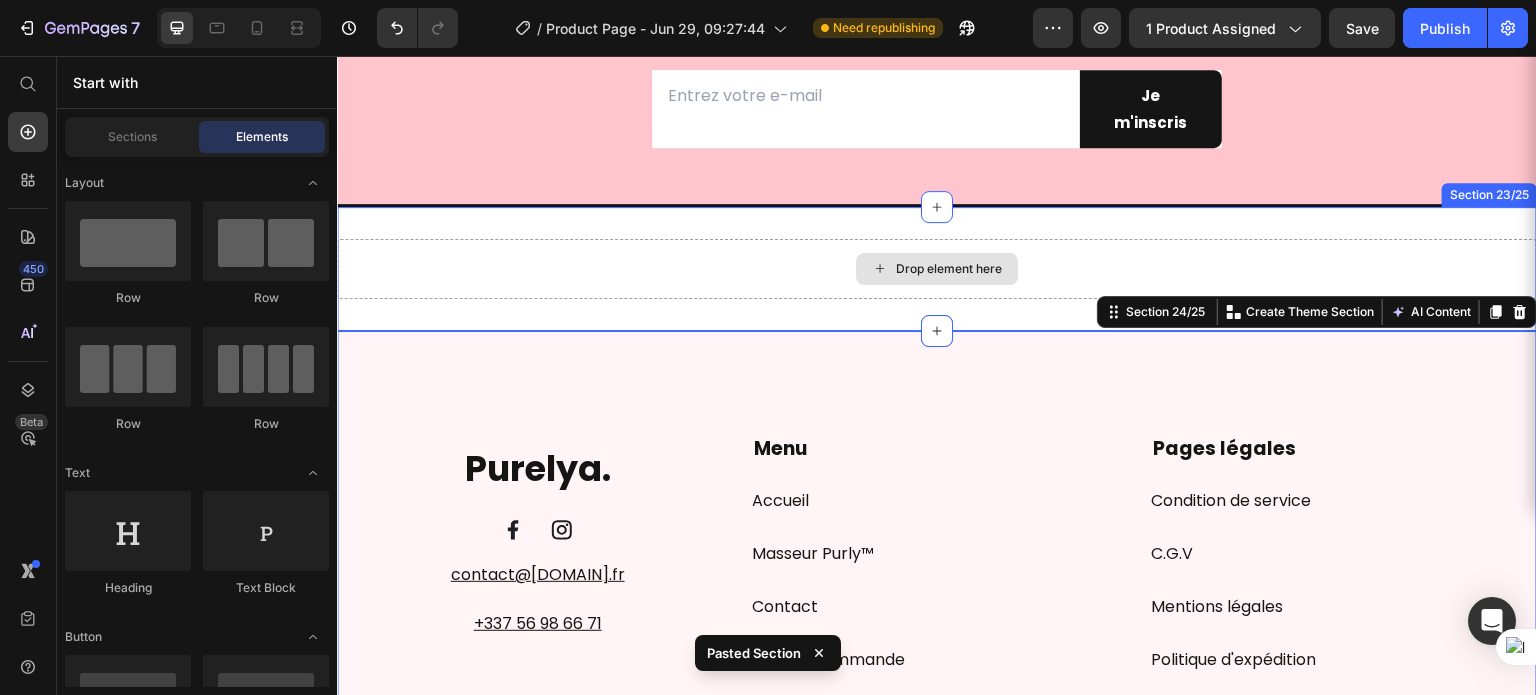 click on "Drop element here" at bounding box center [949, 269] 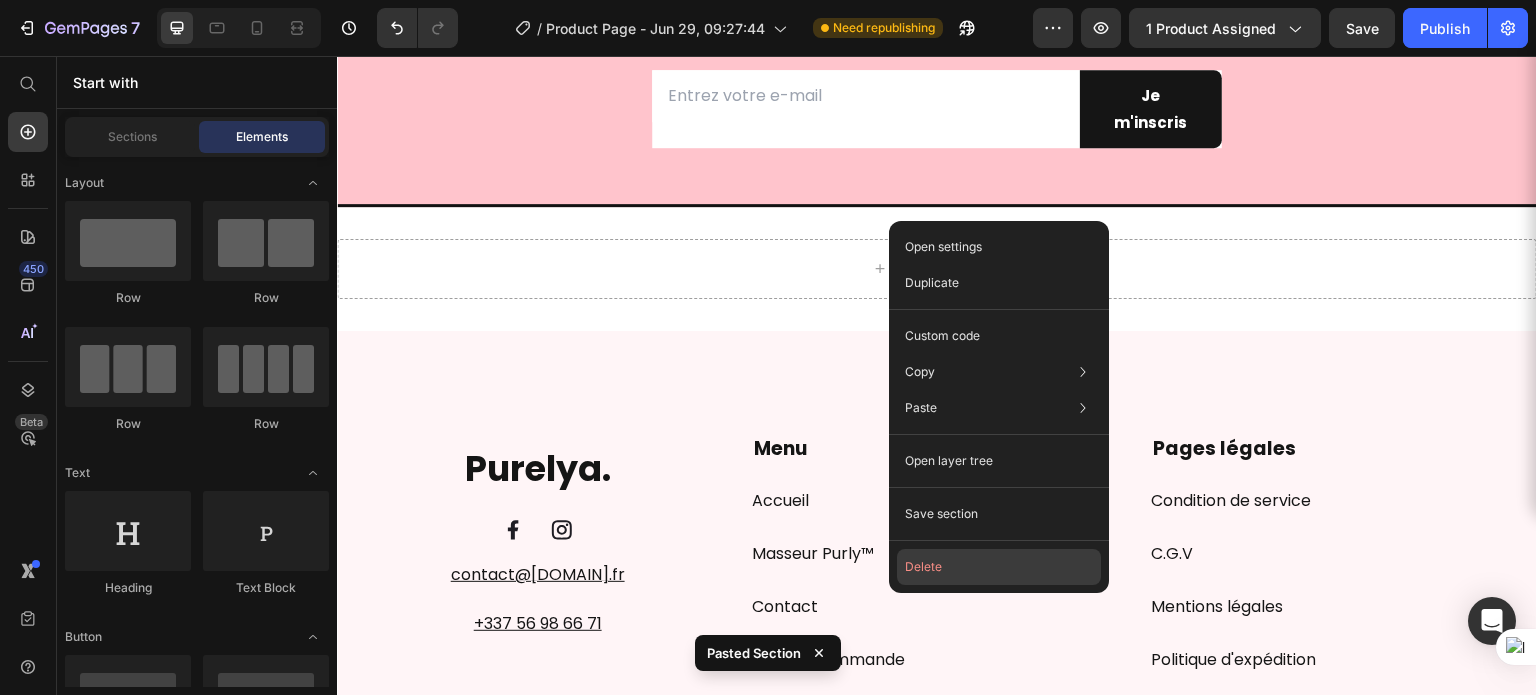 click on "Delete" 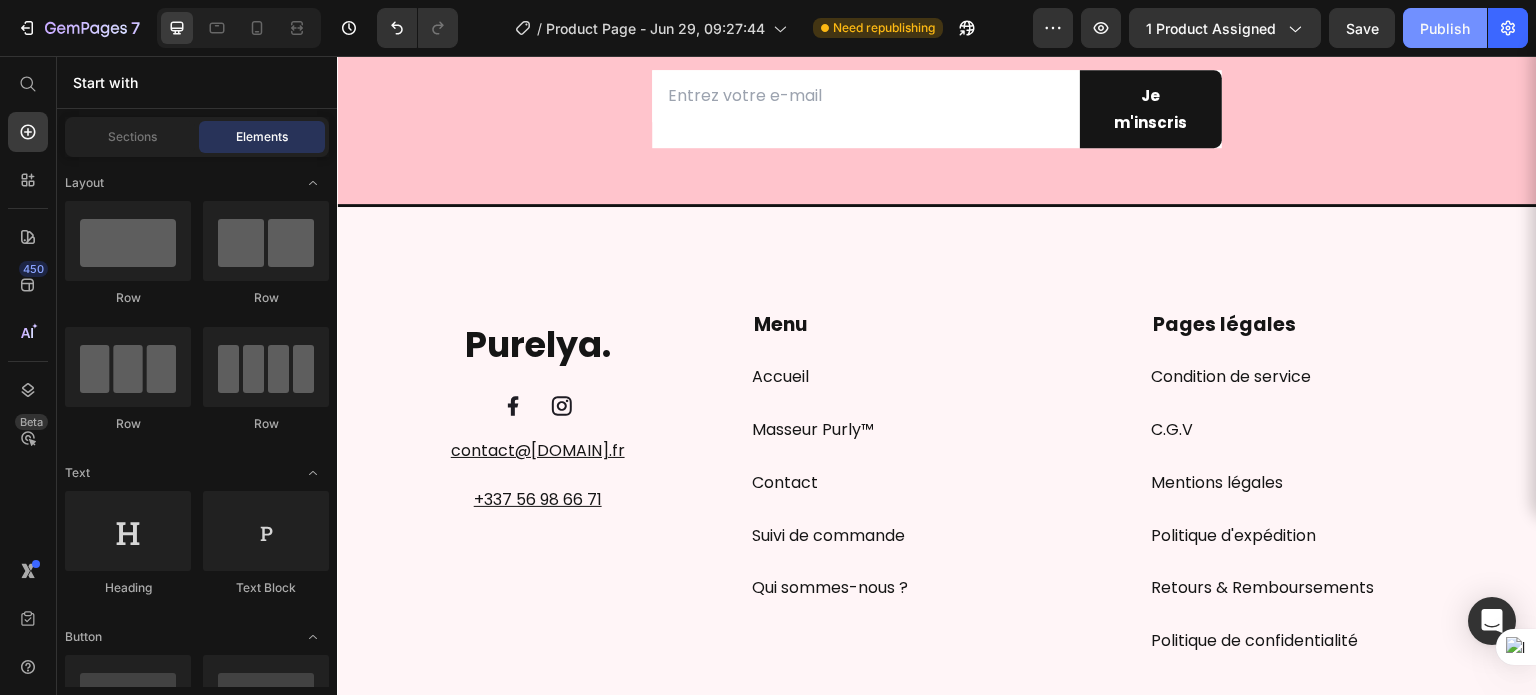 click on "Publish" at bounding box center (1445, 28) 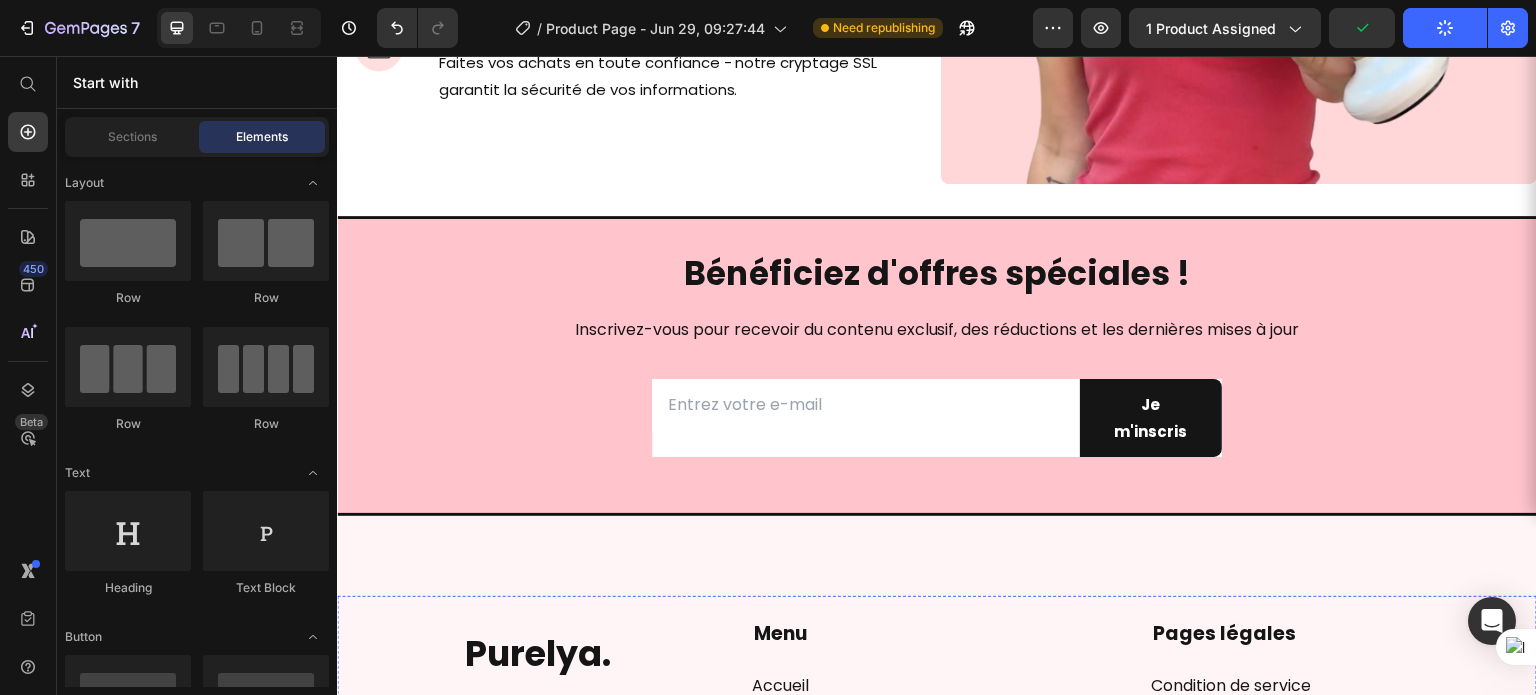scroll, scrollTop: 15724, scrollLeft: 0, axis: vertical 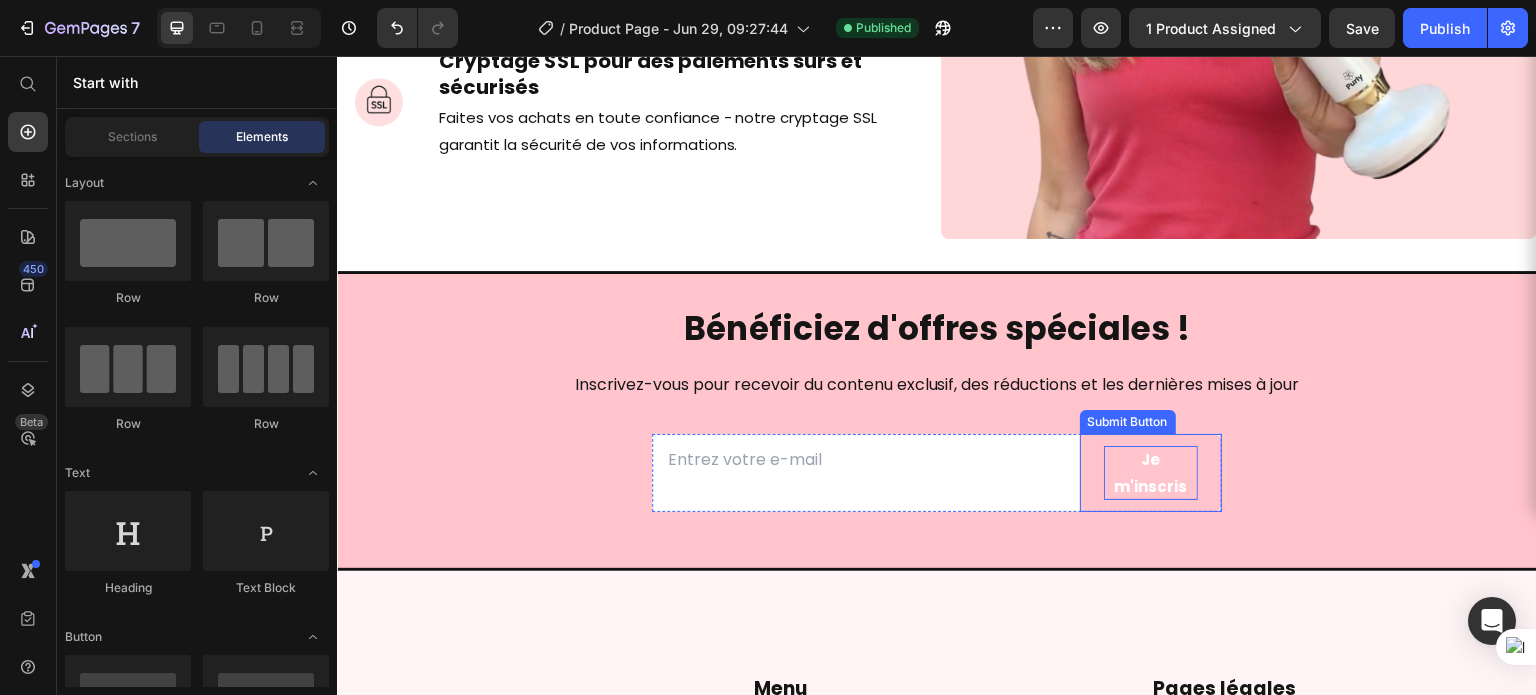 click on "Je m'inscris" at bounding box center (1151, 473) 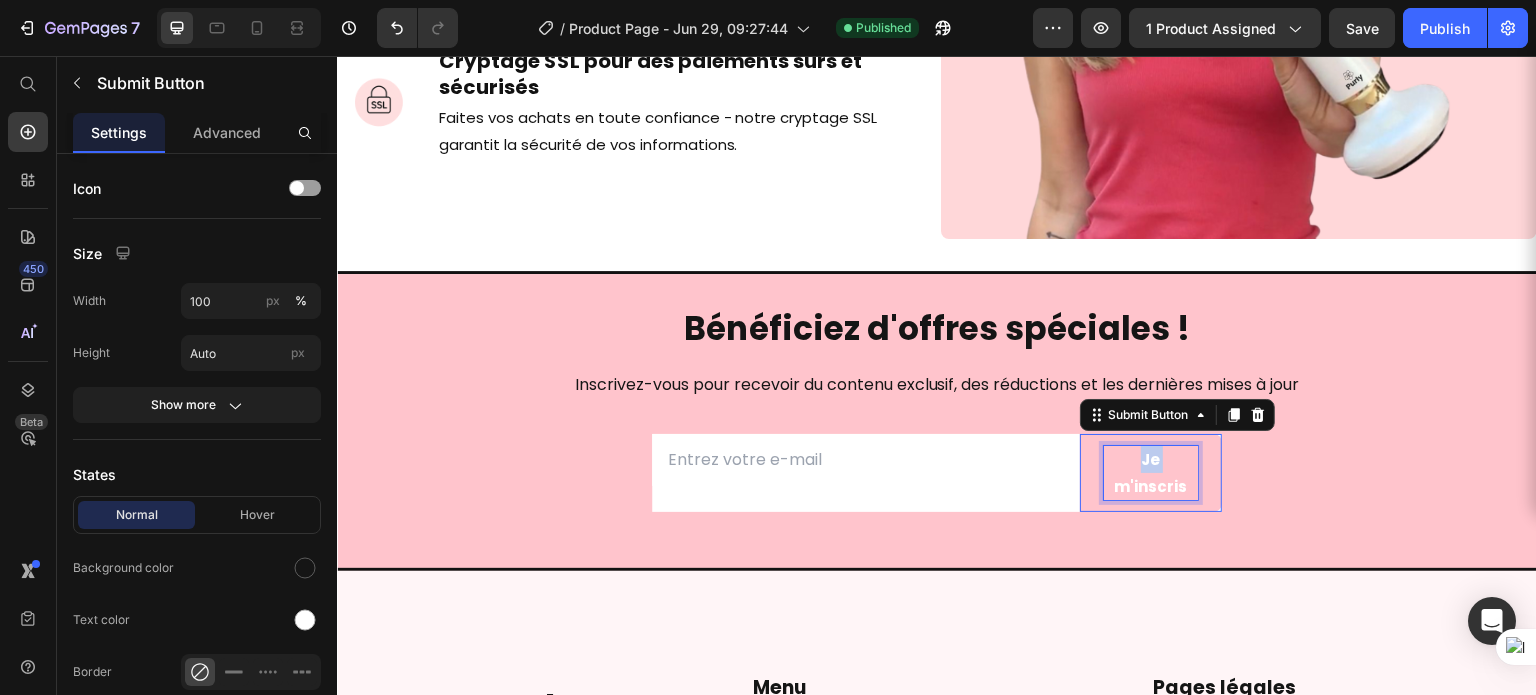 click on "Je m'inscris" at bounding box center (1151, 473) 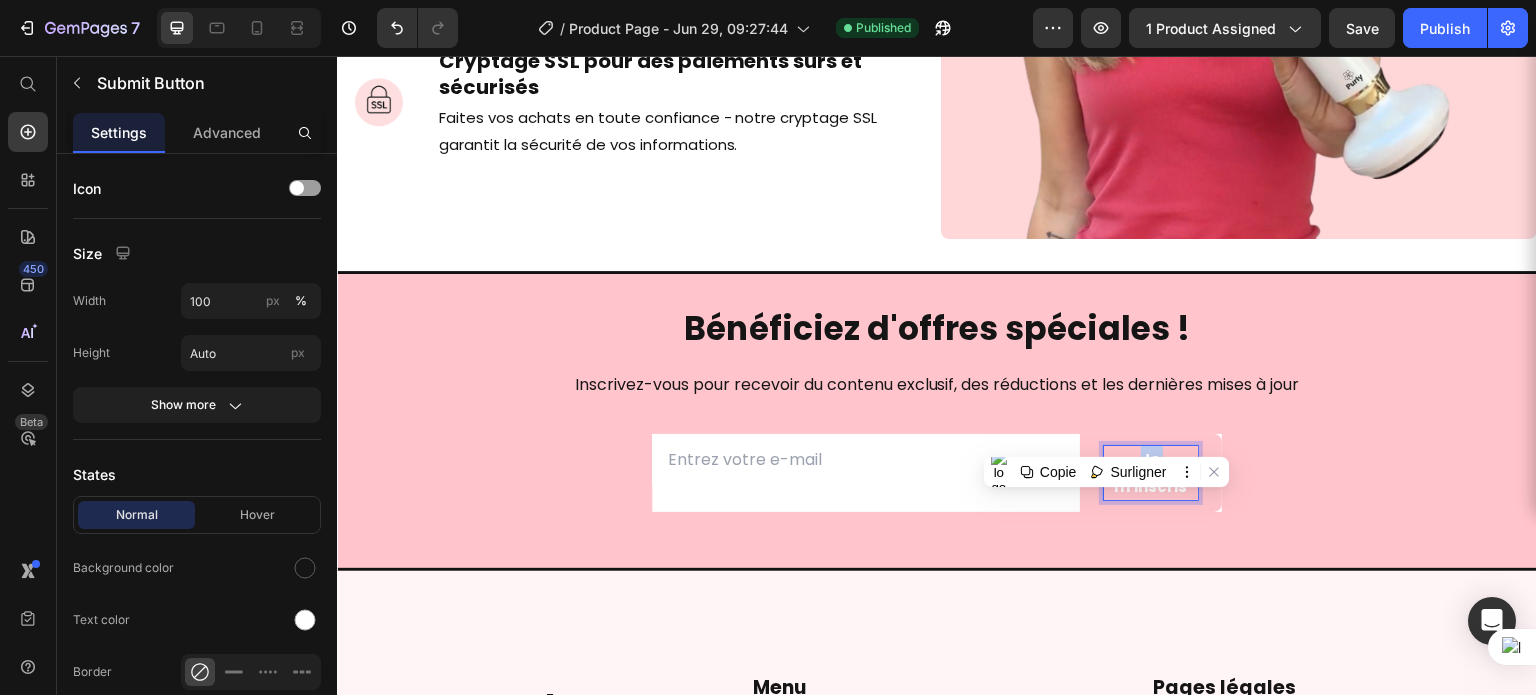 click on "Je m'inscris" at bounding box center (1151, 473) 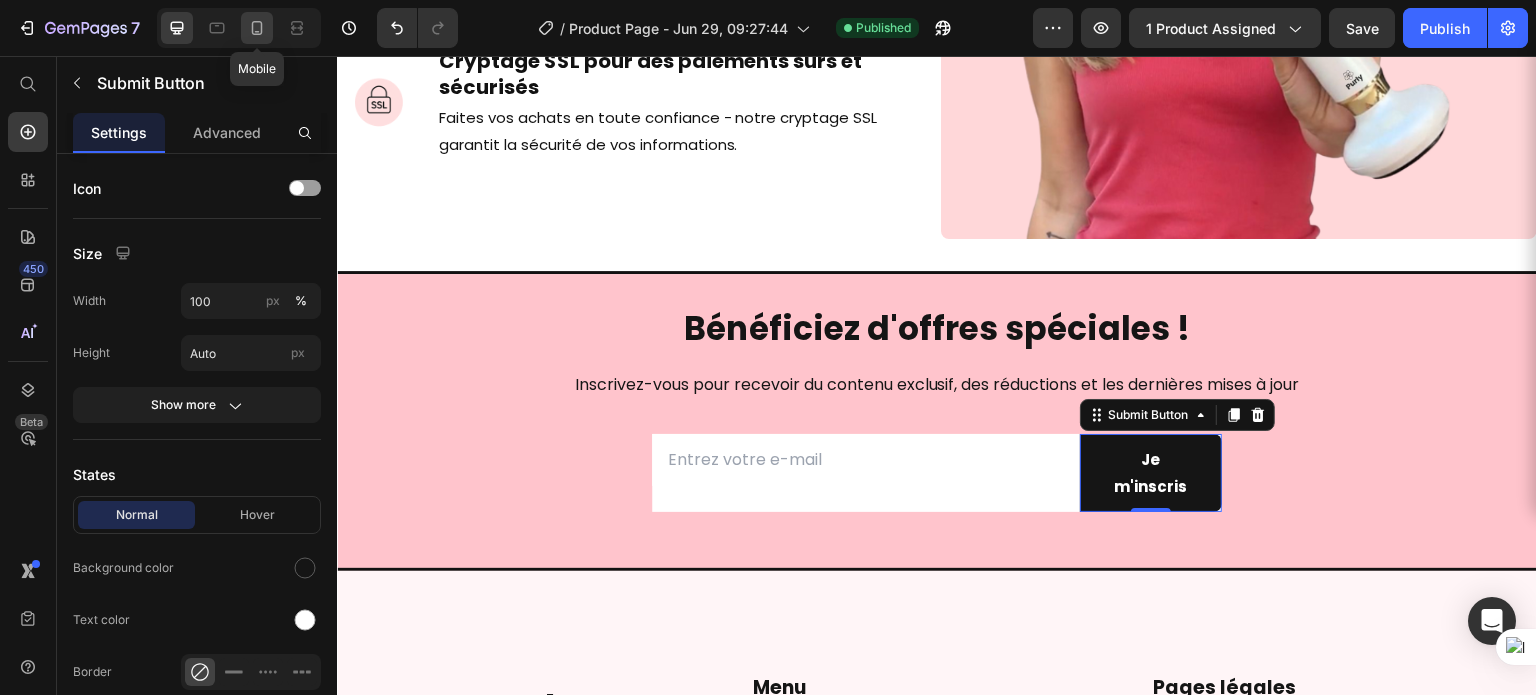 click 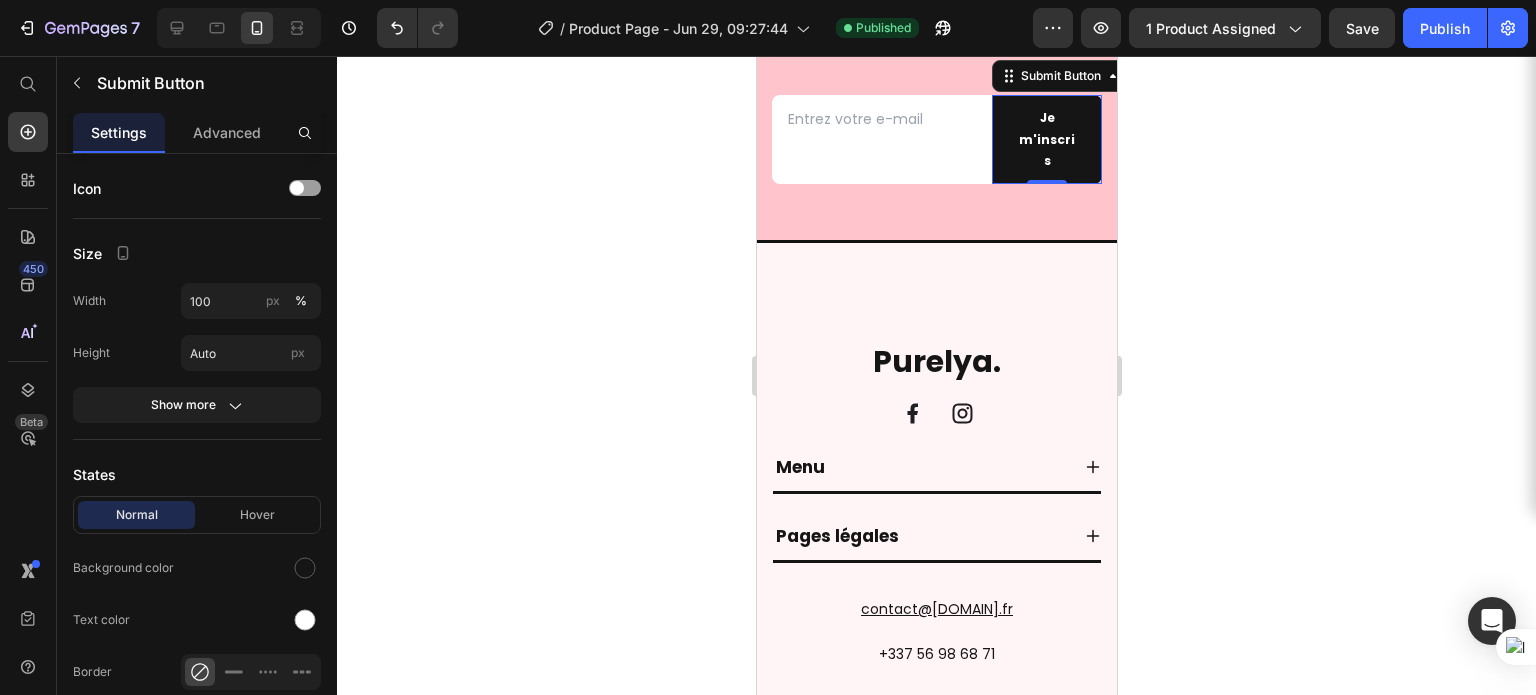 scroll, scrollTop: 18890, scrollLeft: 0, axis: vertical 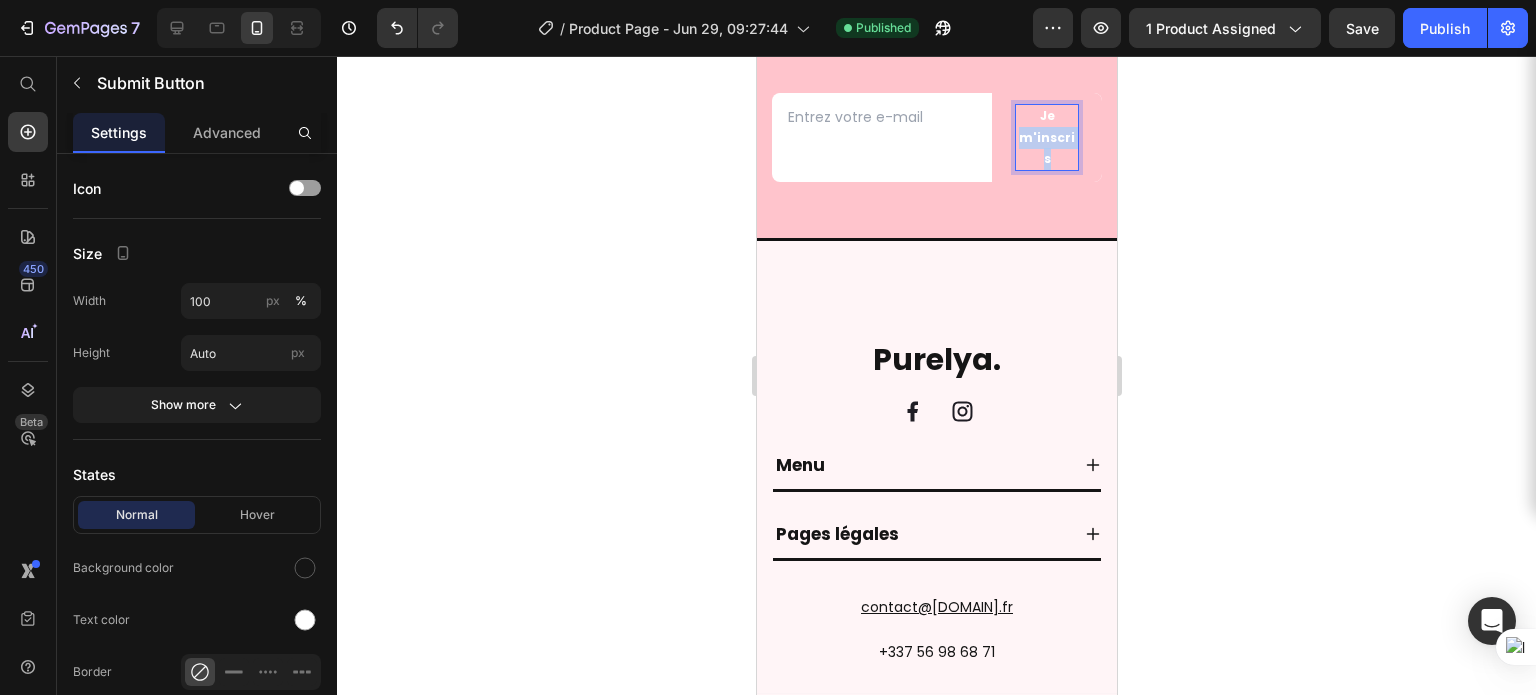 click on "Je m'inscris" at bounding box center [1046, 137] 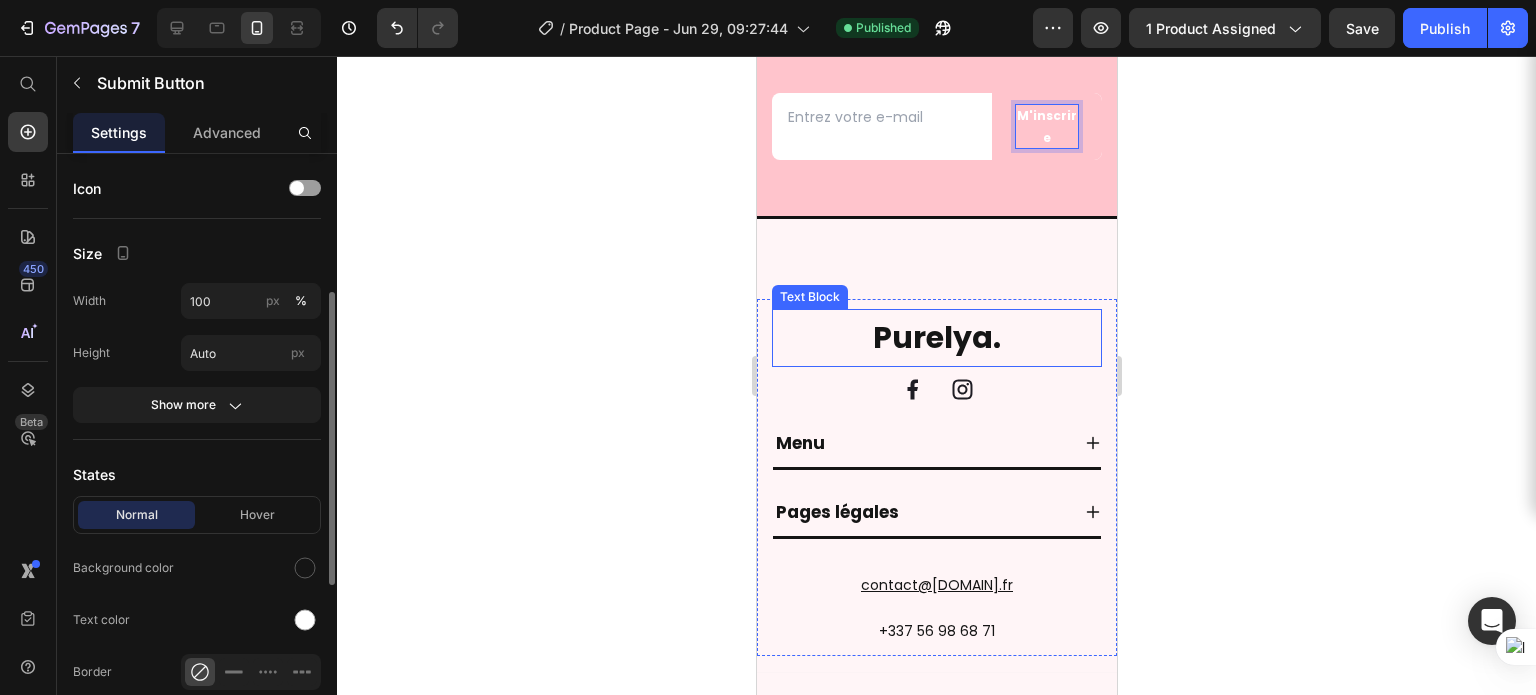 scroll, scrollTop: 619, scrollLeft: 0, axis: vertical 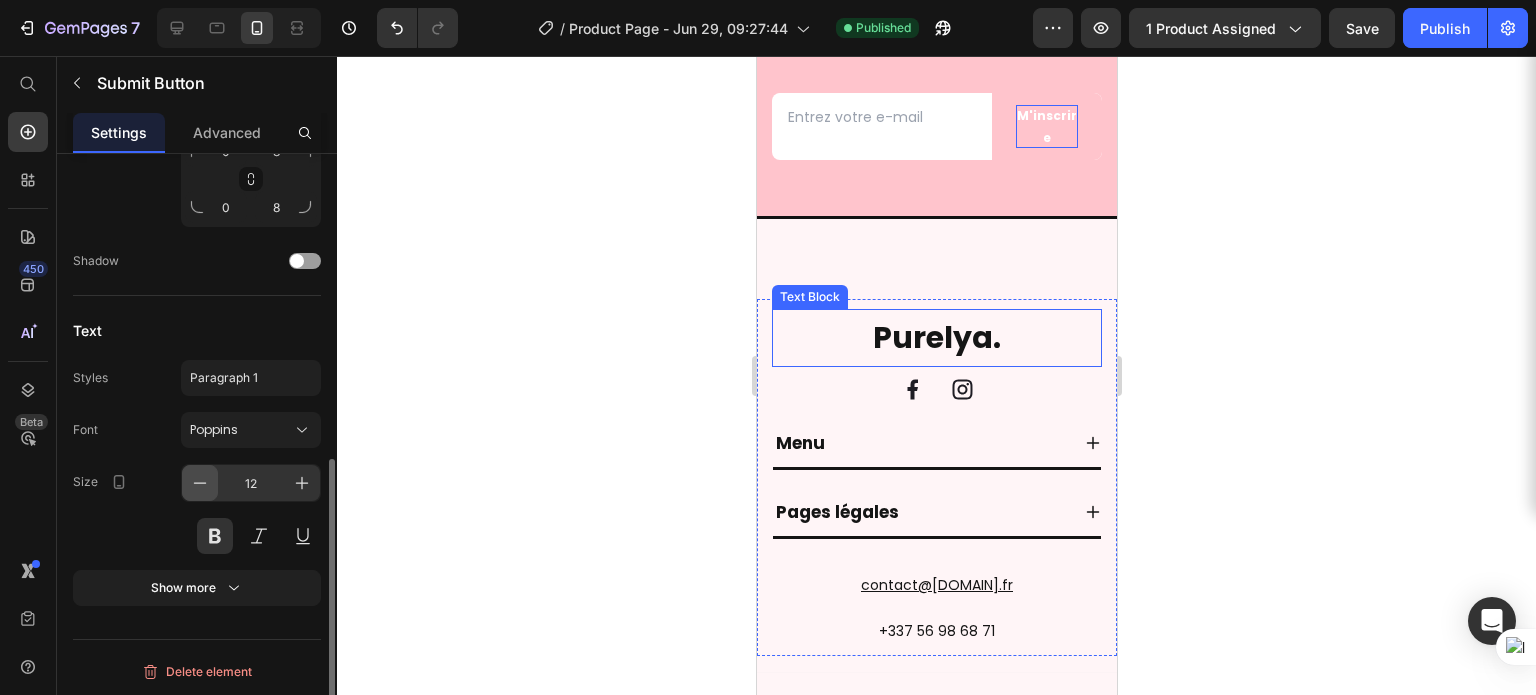 click 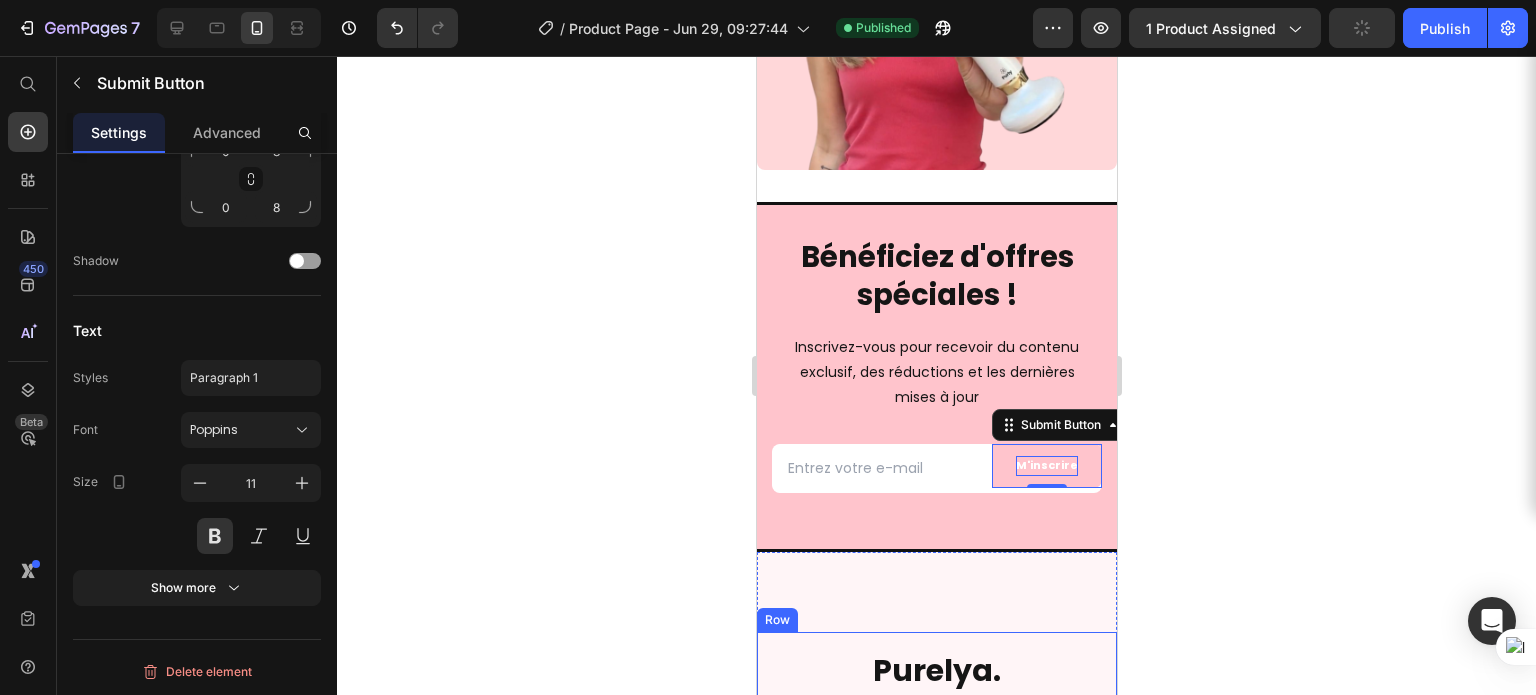 scroll, scrollTop: 18538, scrollLeft: 0, axis: vertical 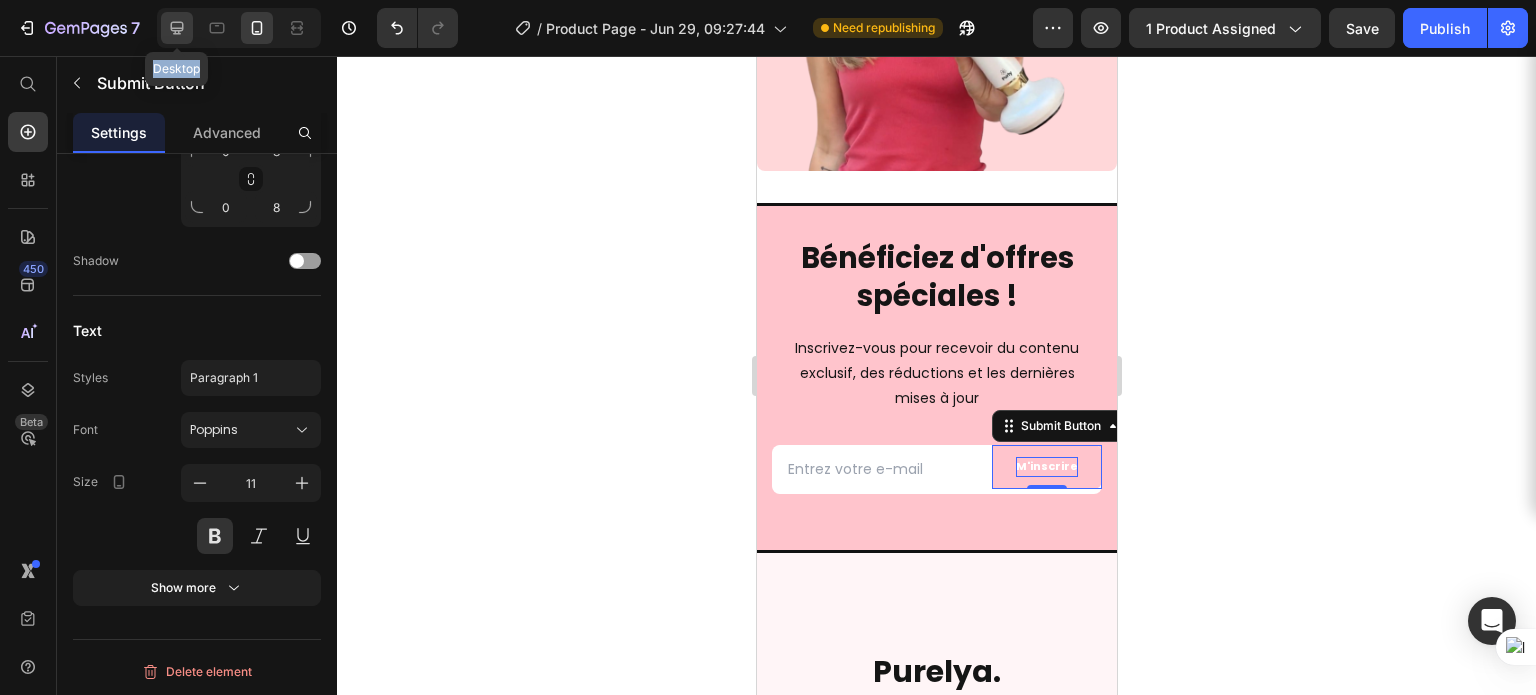 drag, startPoint x: 172, startPoint y: 10, endPoint x: 172, endPoint y: 23, distance: 13 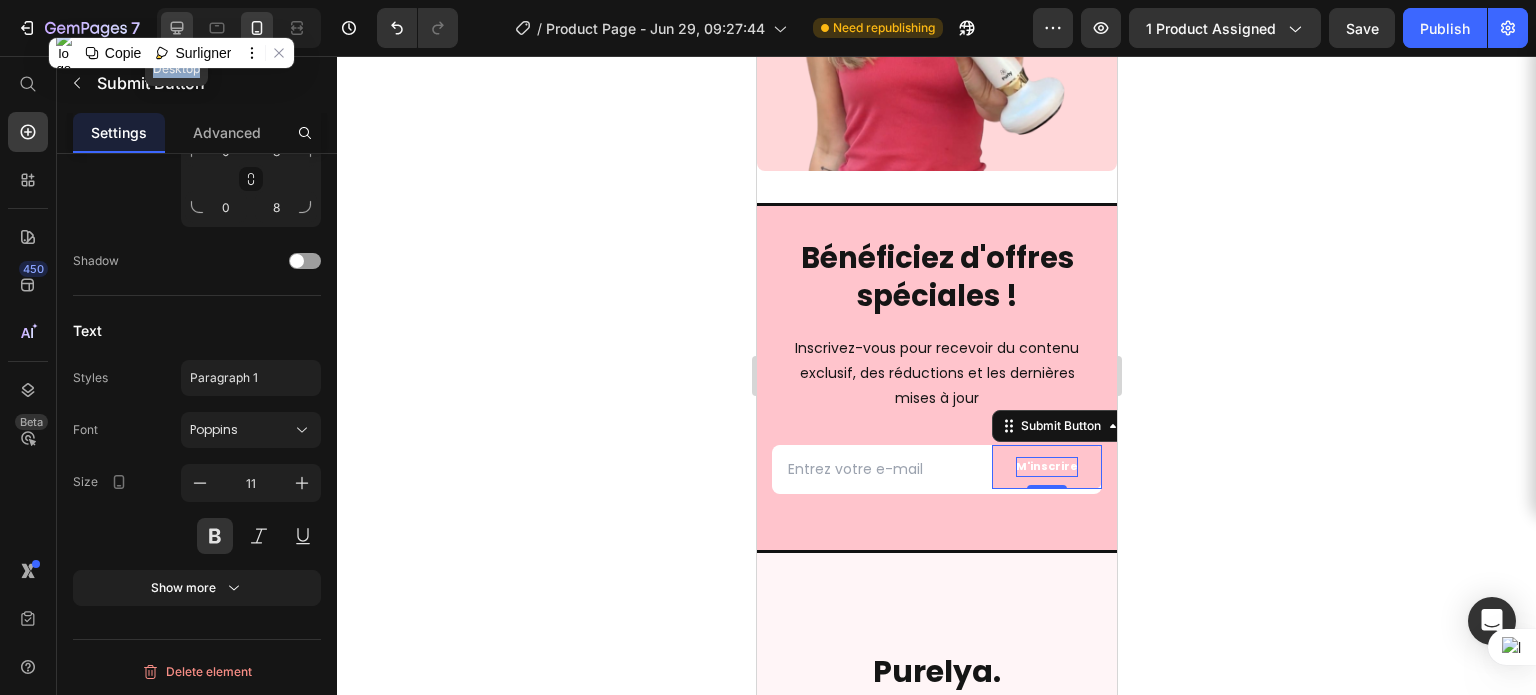 click 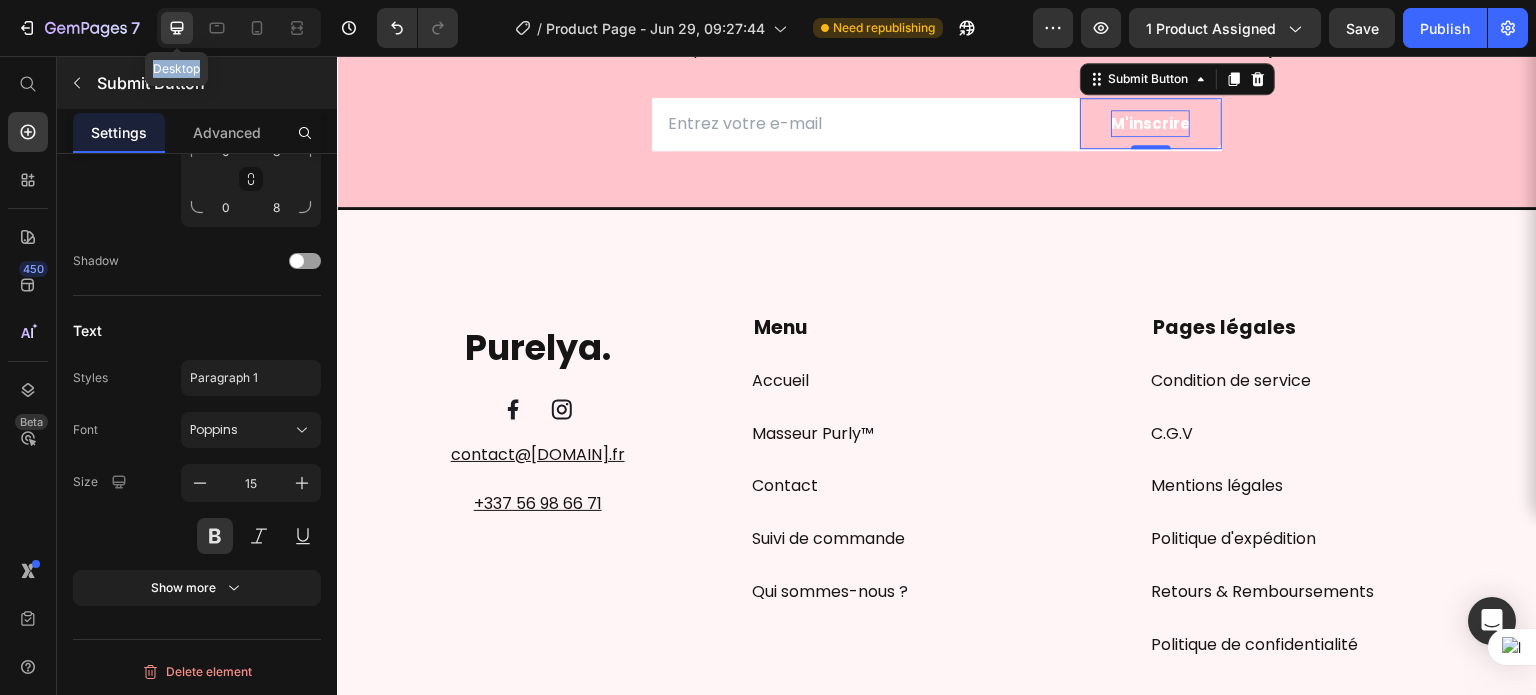 scroll, scrollTop: 15879, scrollLeft: 0, axis: vertical 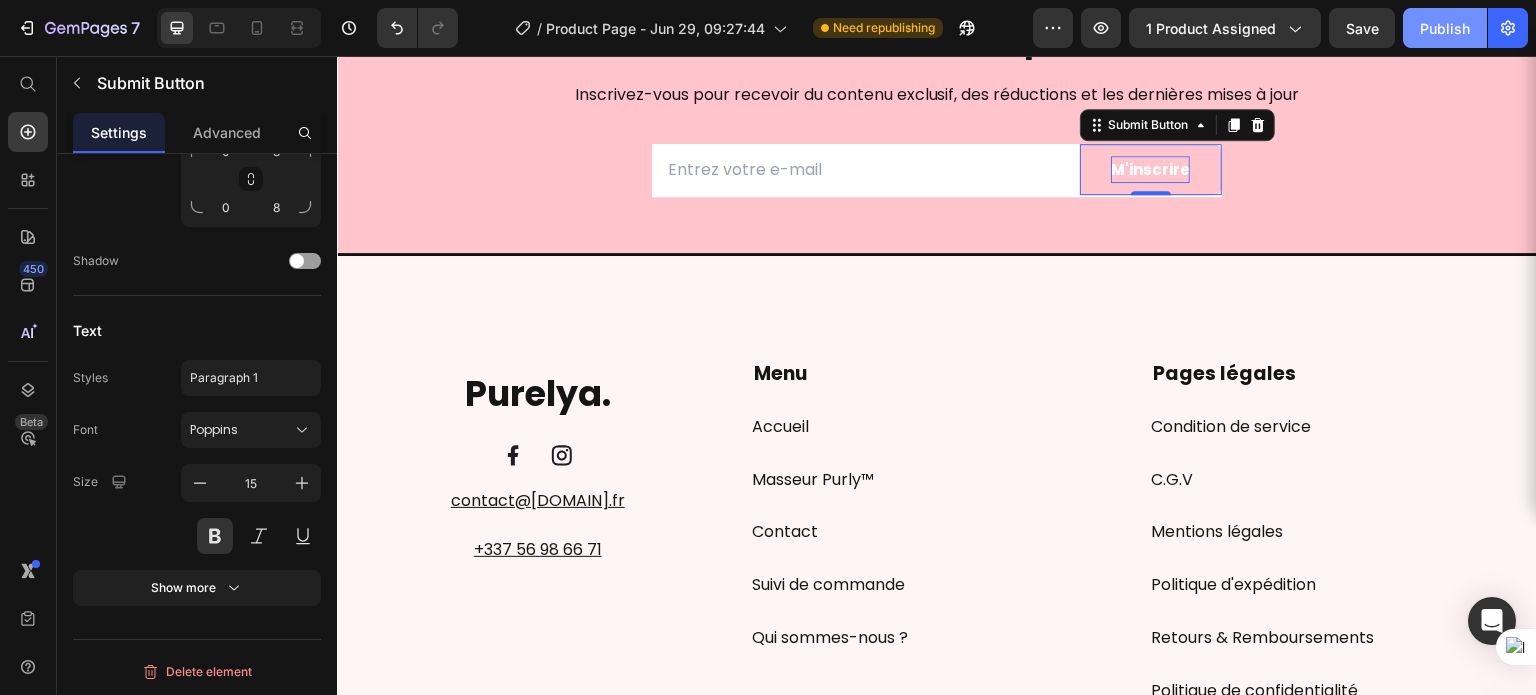 click on "Publish" 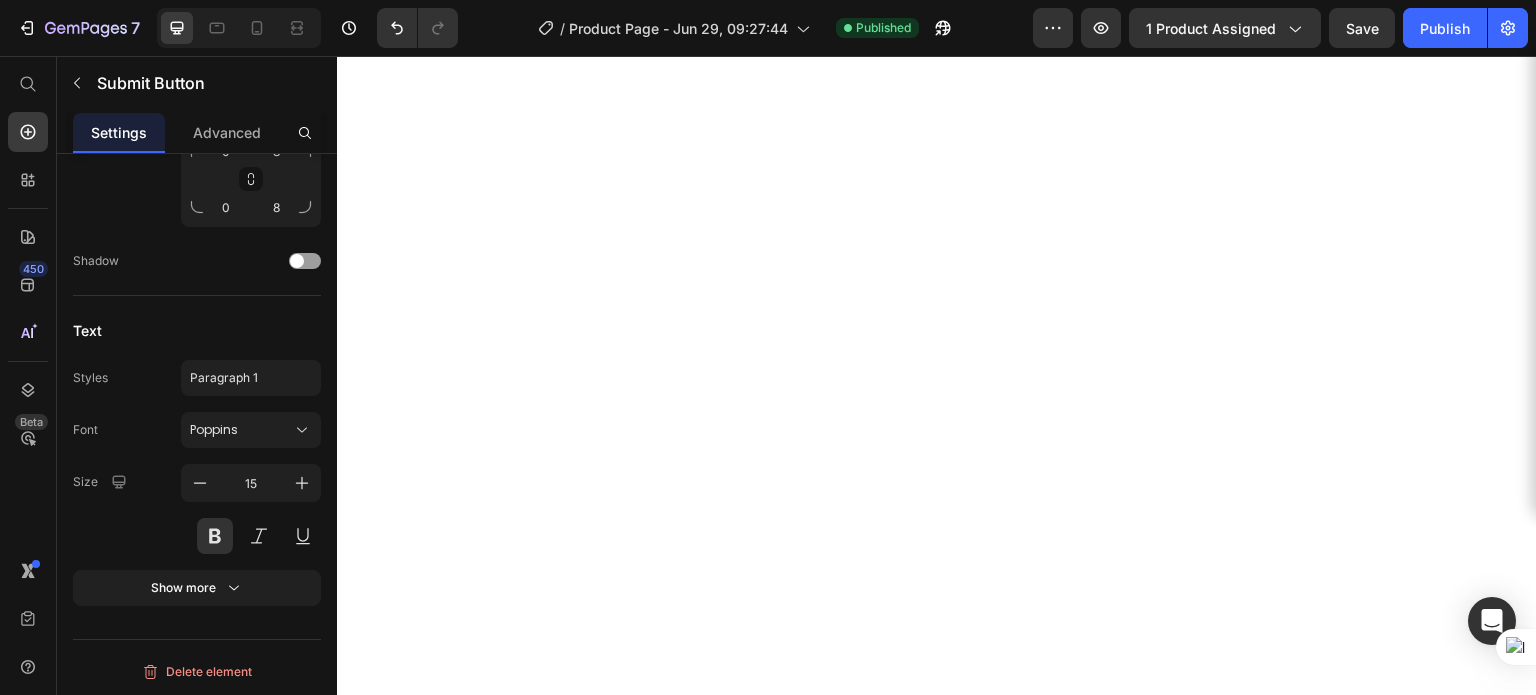 scroll, scrollTop: 33, scrollLeft: 0, axis: vertical 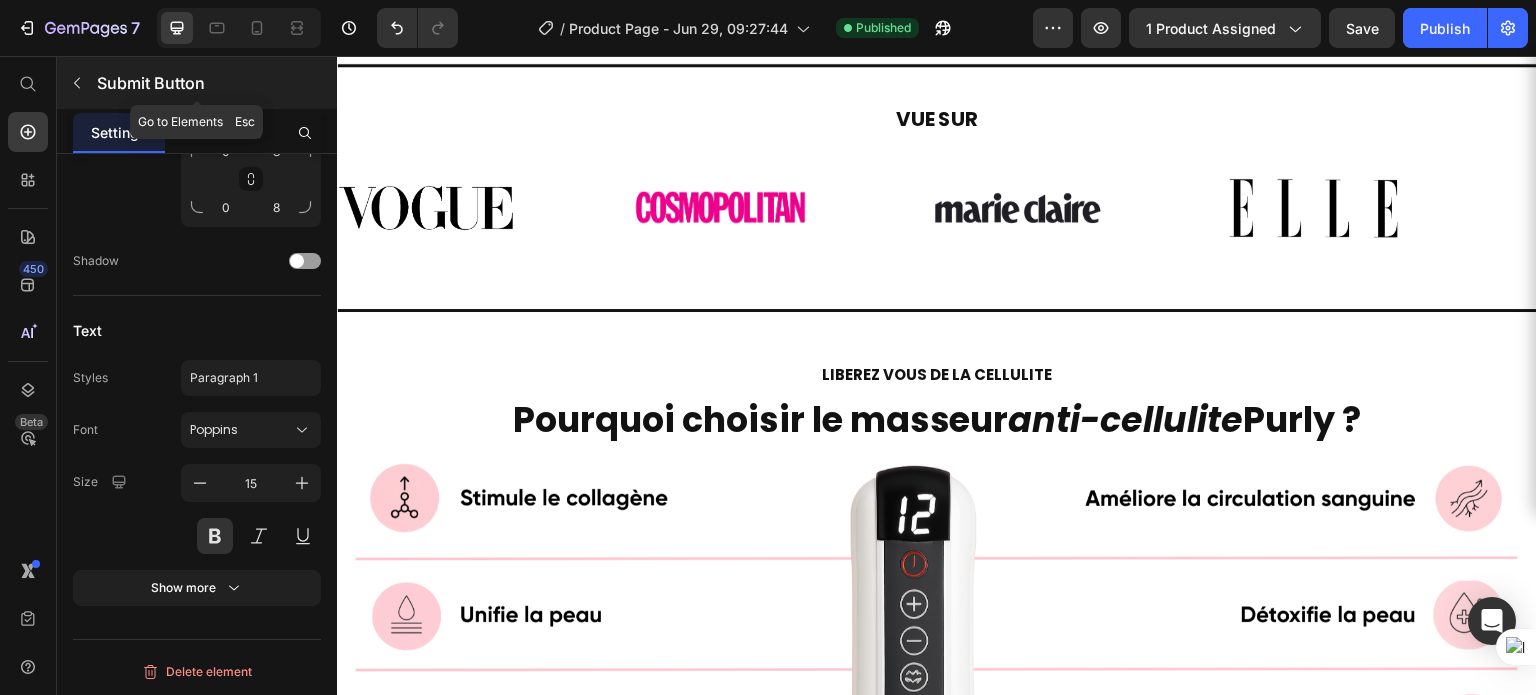 click at bounding box center [77, 83] 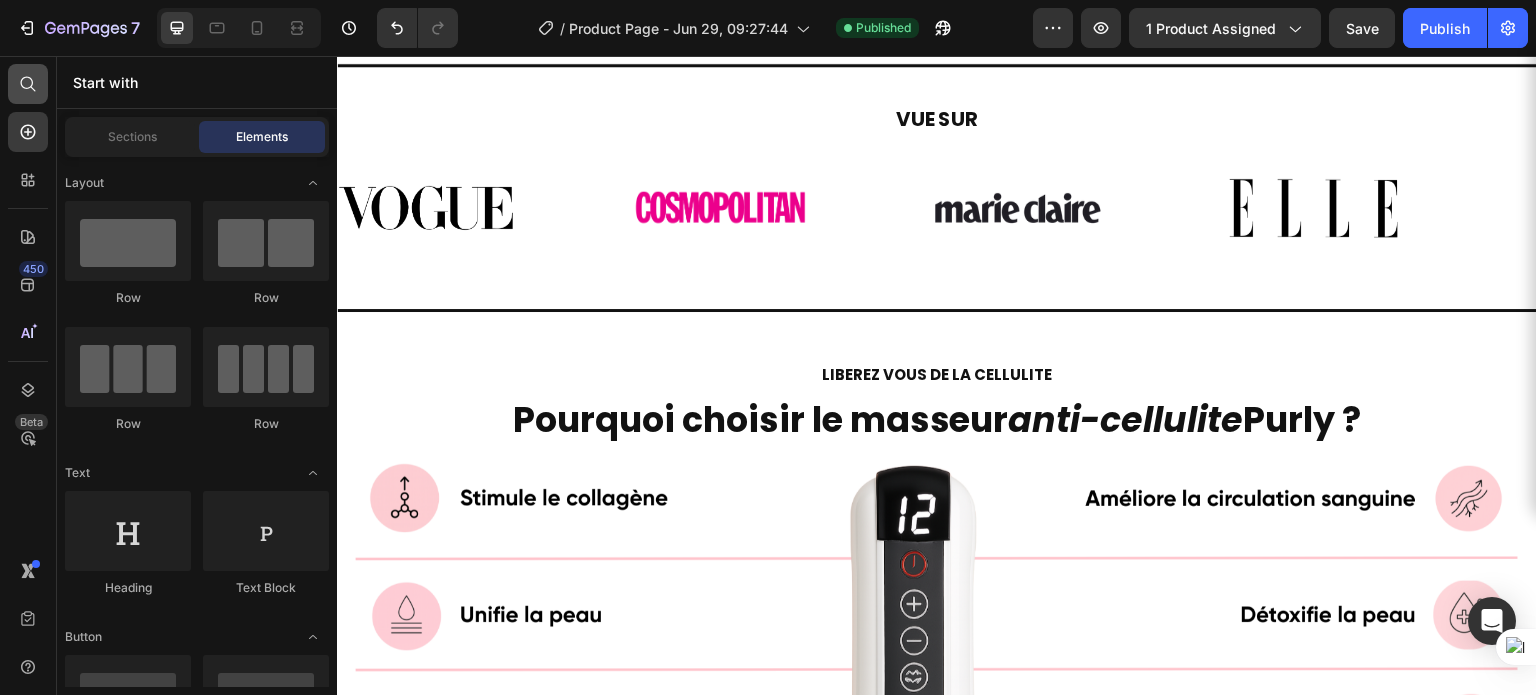 click 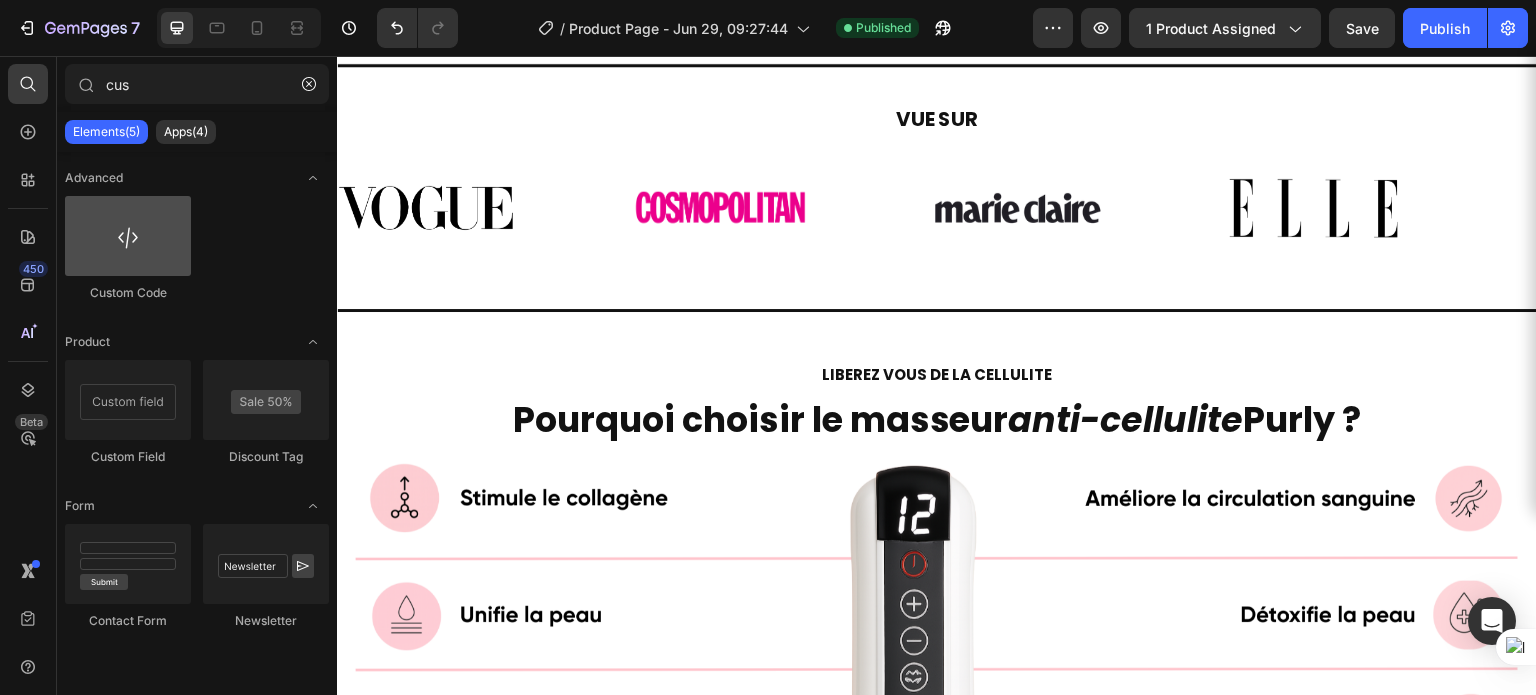 type on "cus" 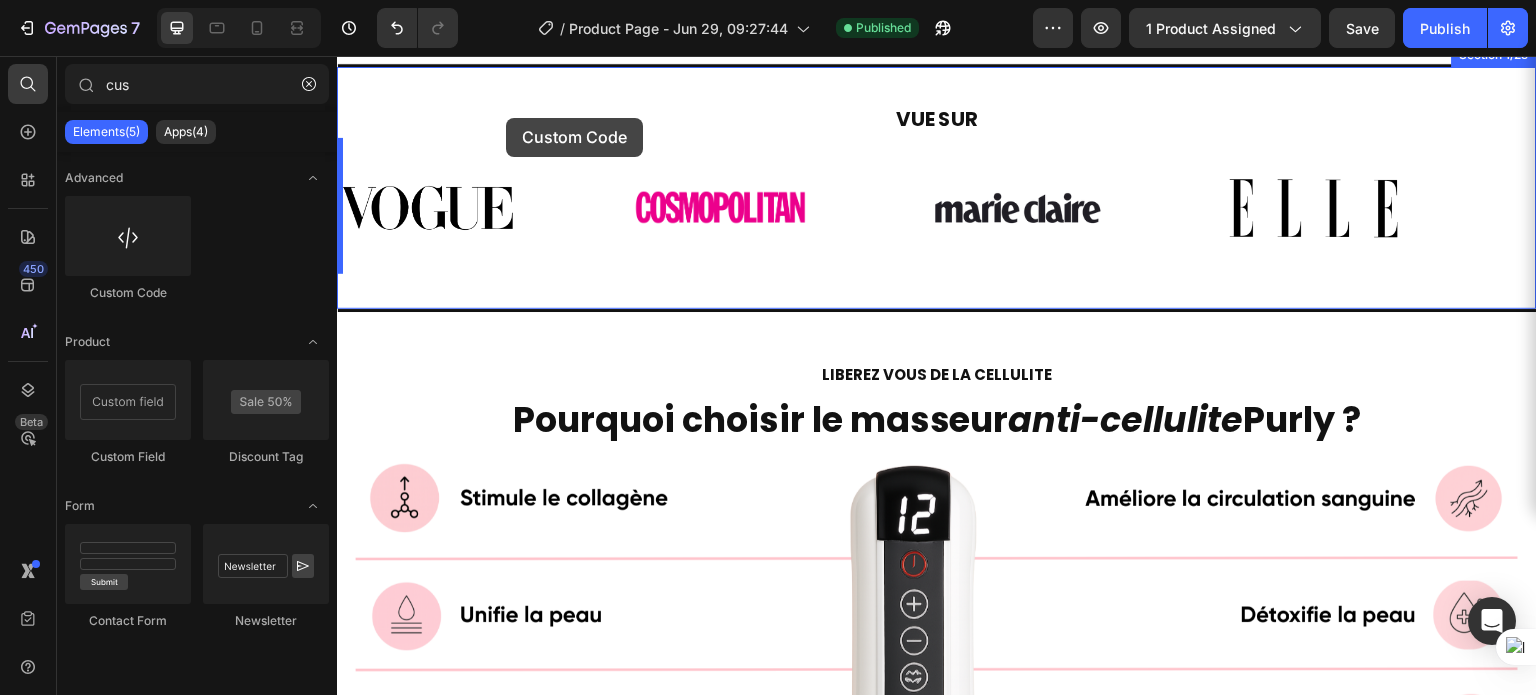 scroll, scrollTop: 0, scrollLeft: 0, axis: both 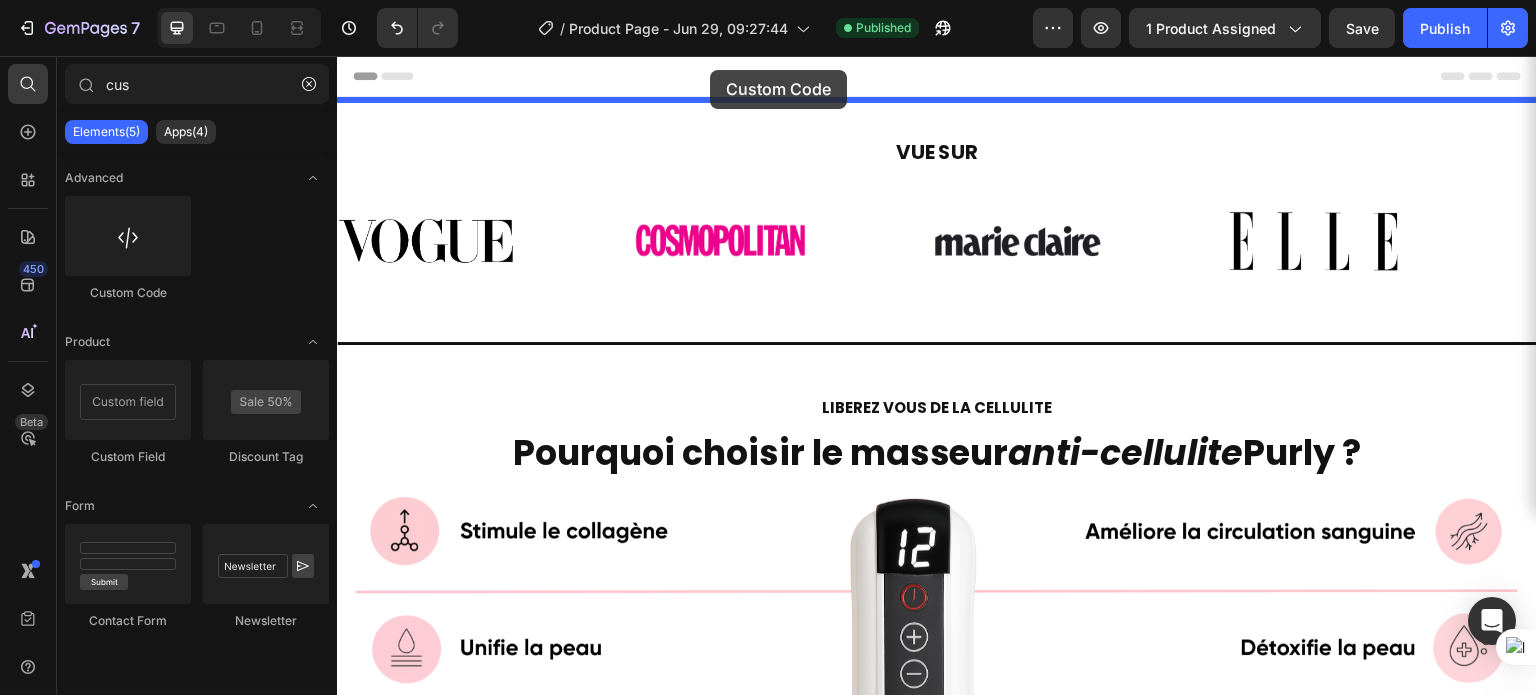 drag, startPoint x: 472, startPoint y: 283, endPoint x: 710, endPoint y: 70, distance: 319.39474 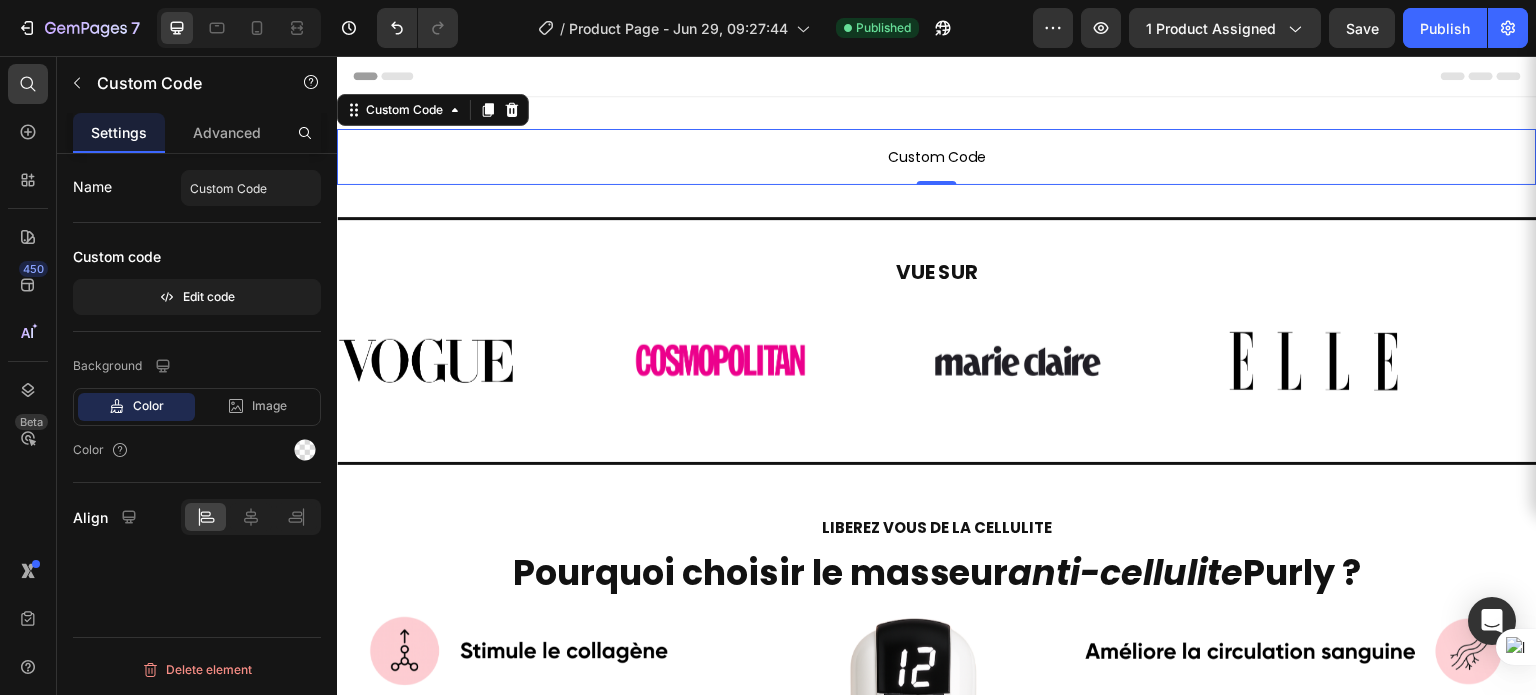 scroll, scrollTop: 0, scrollLeft: 0, axis: both 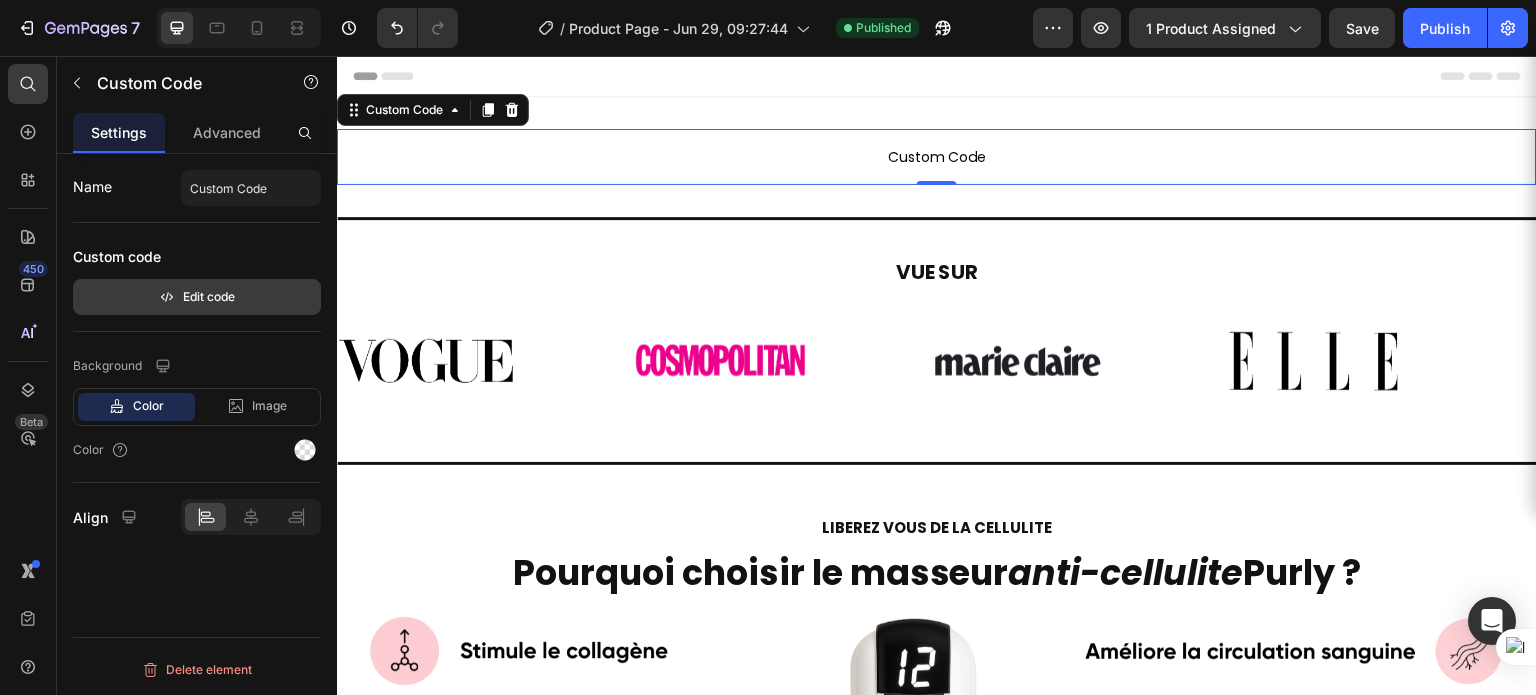 click on "Edit code" at bounding box center [197, 297] 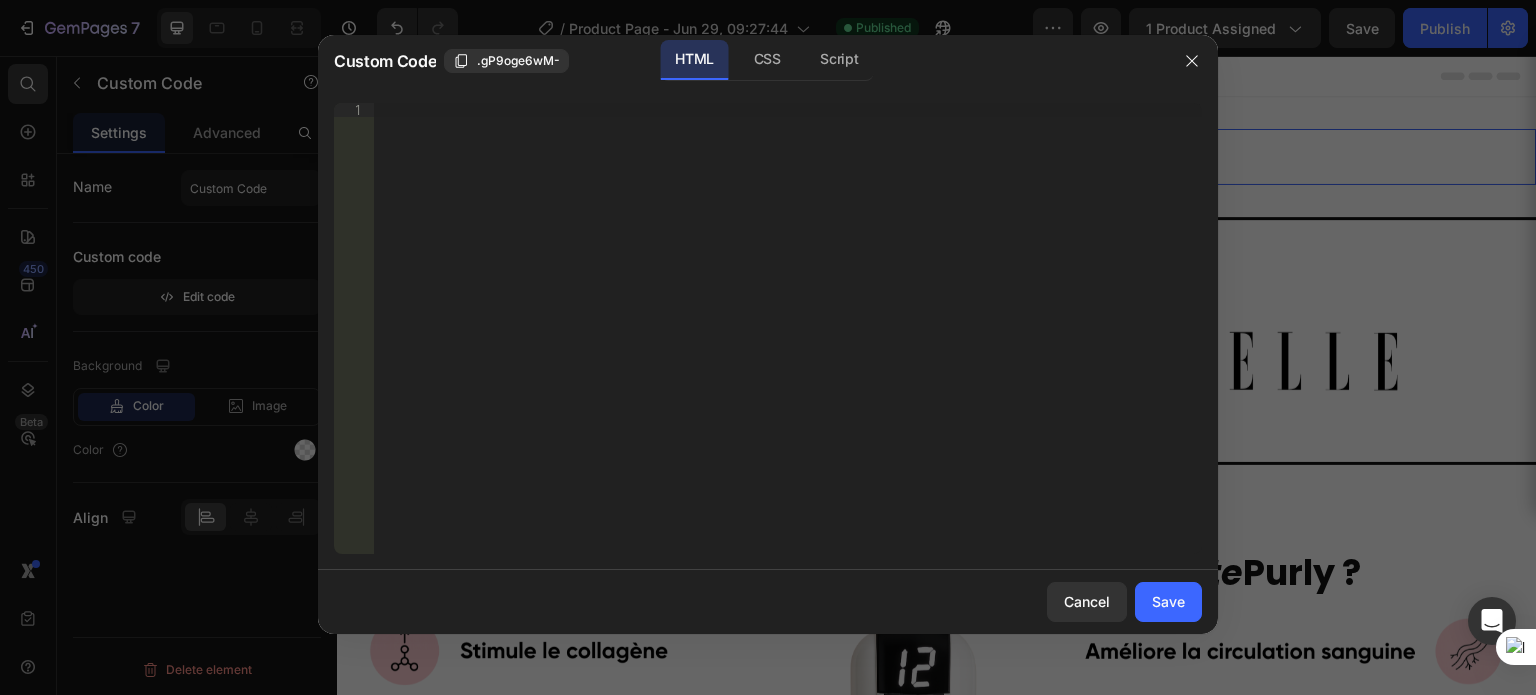 type 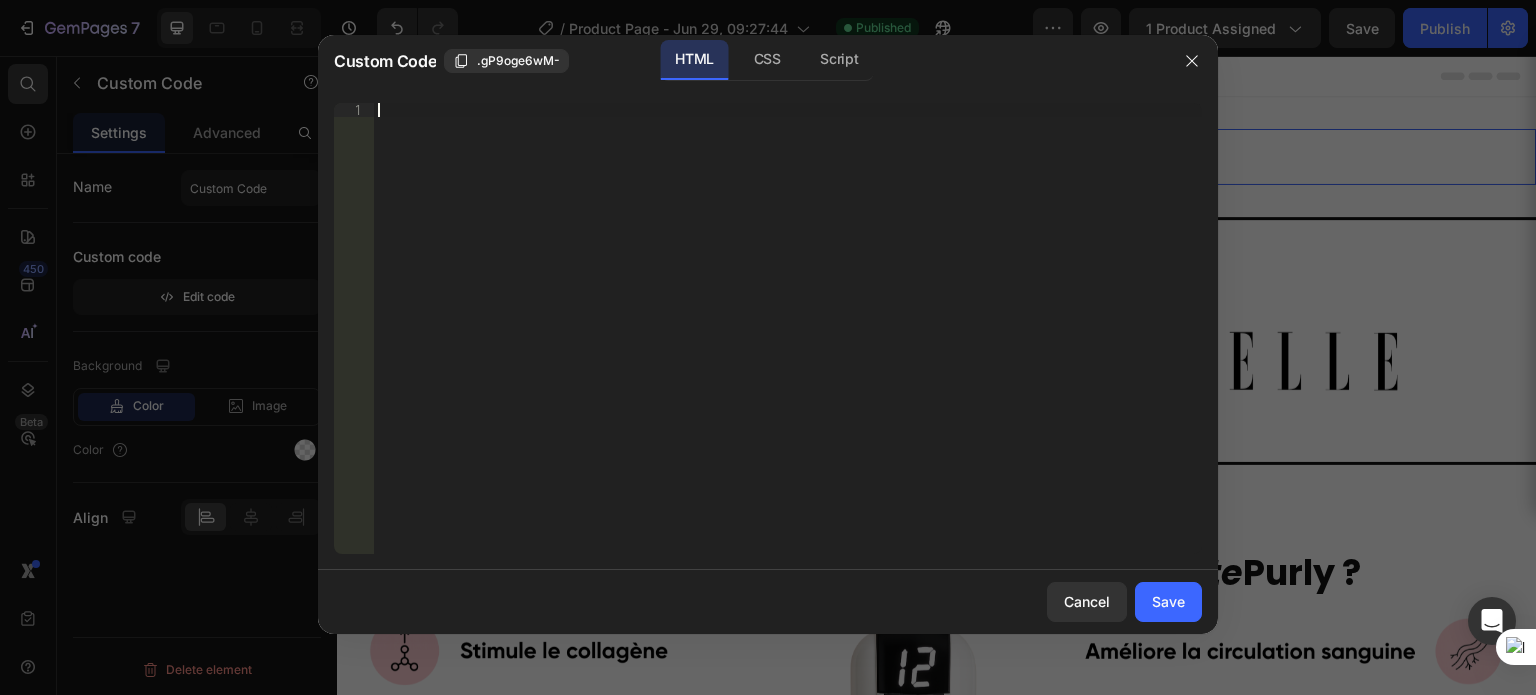 click on "Insert the 3rd-party installation code, HTML code, or Liquid code to display custom content." at bounding box center [788, 342] 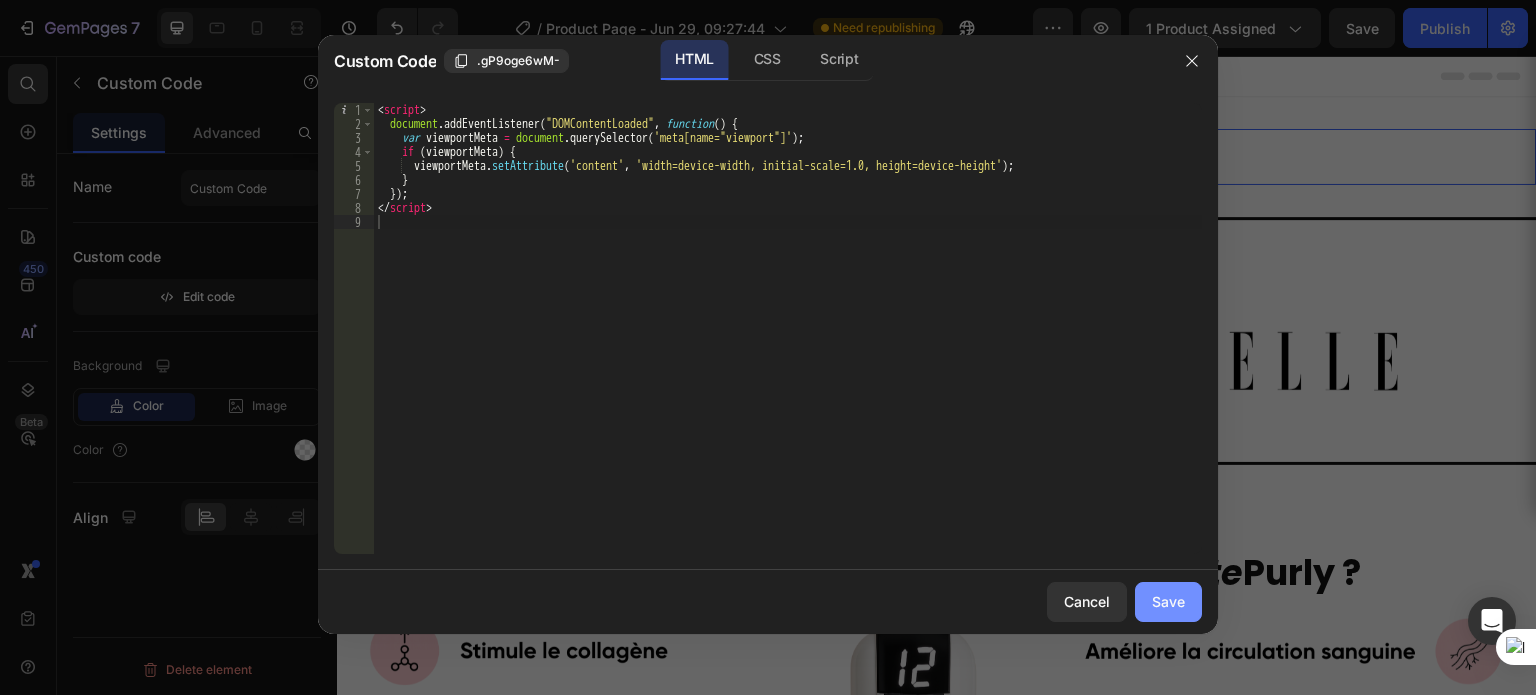 click on "Save" 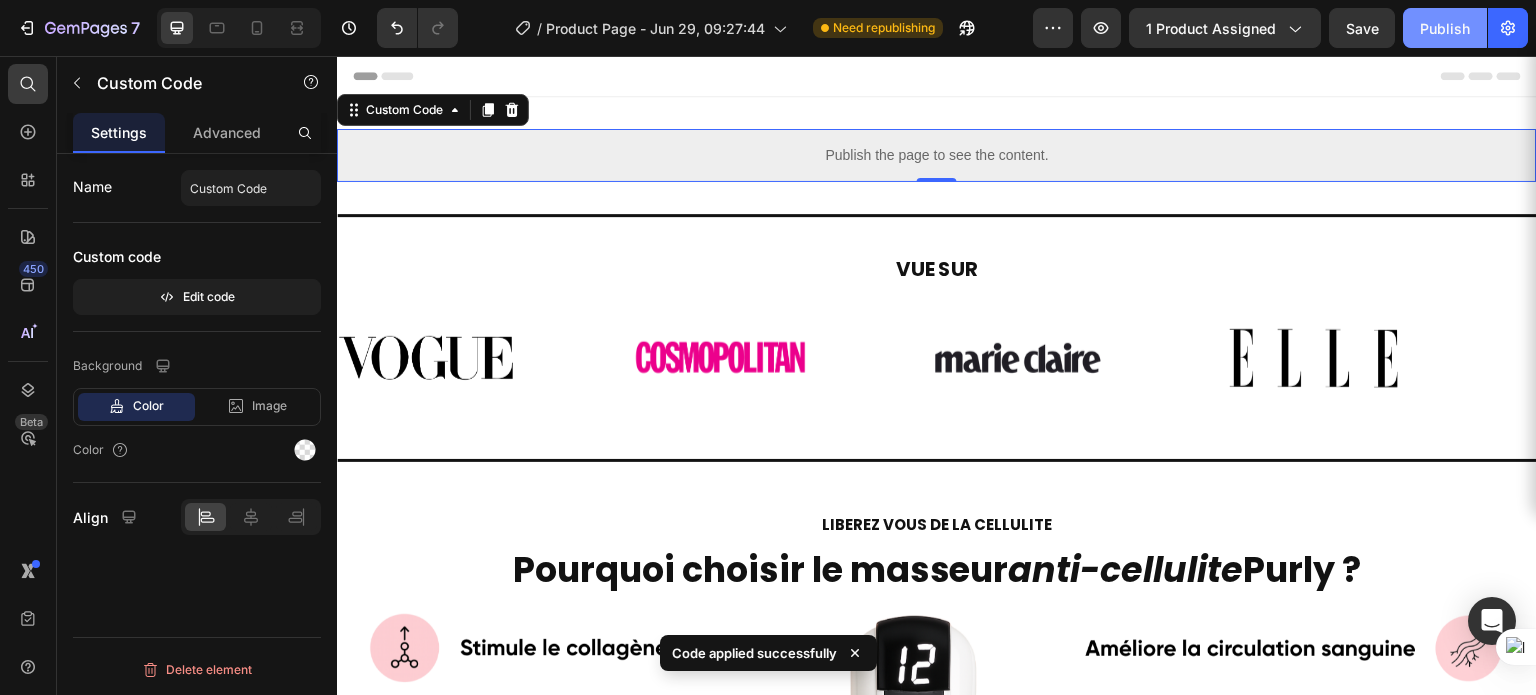 click on "Publish" at bounding box center (1445, 28) 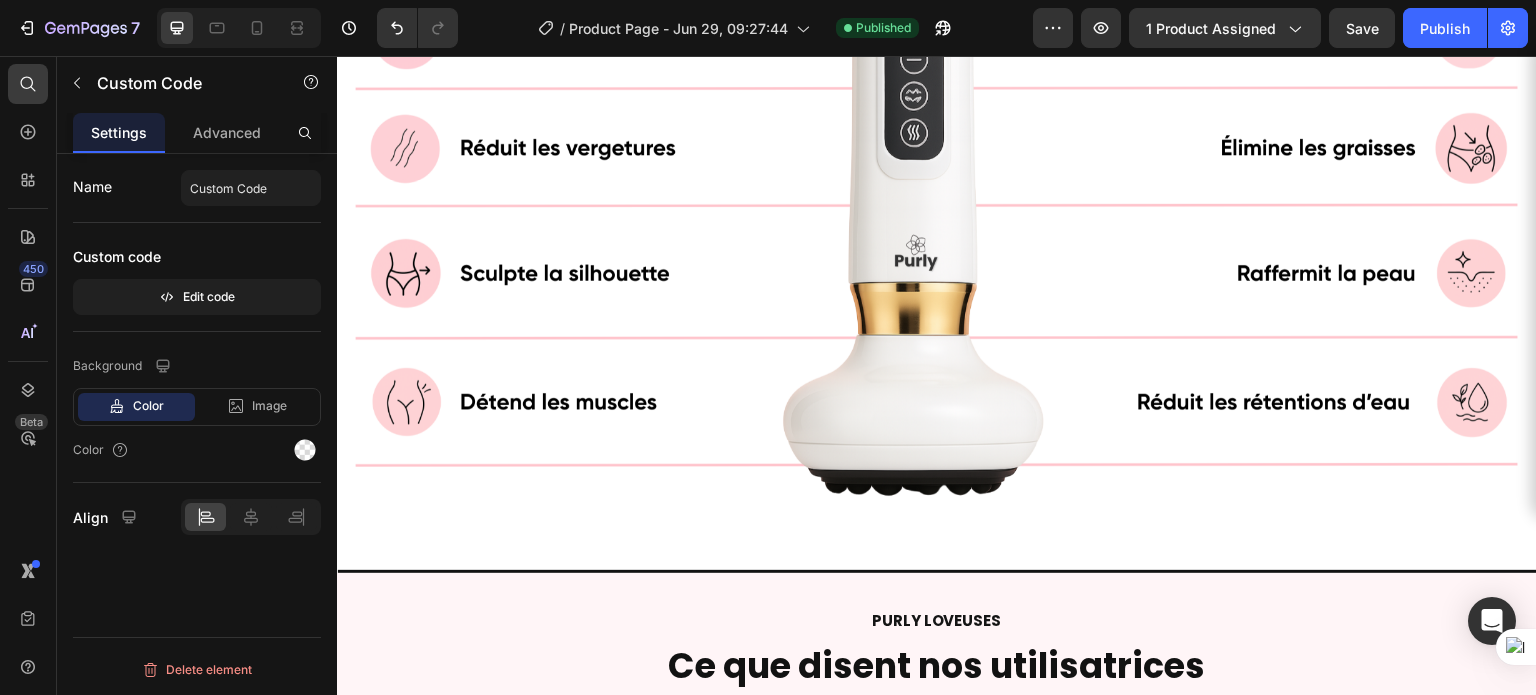 scroll, scrollTop: 734, scrollLeft: 0, axis: vertical 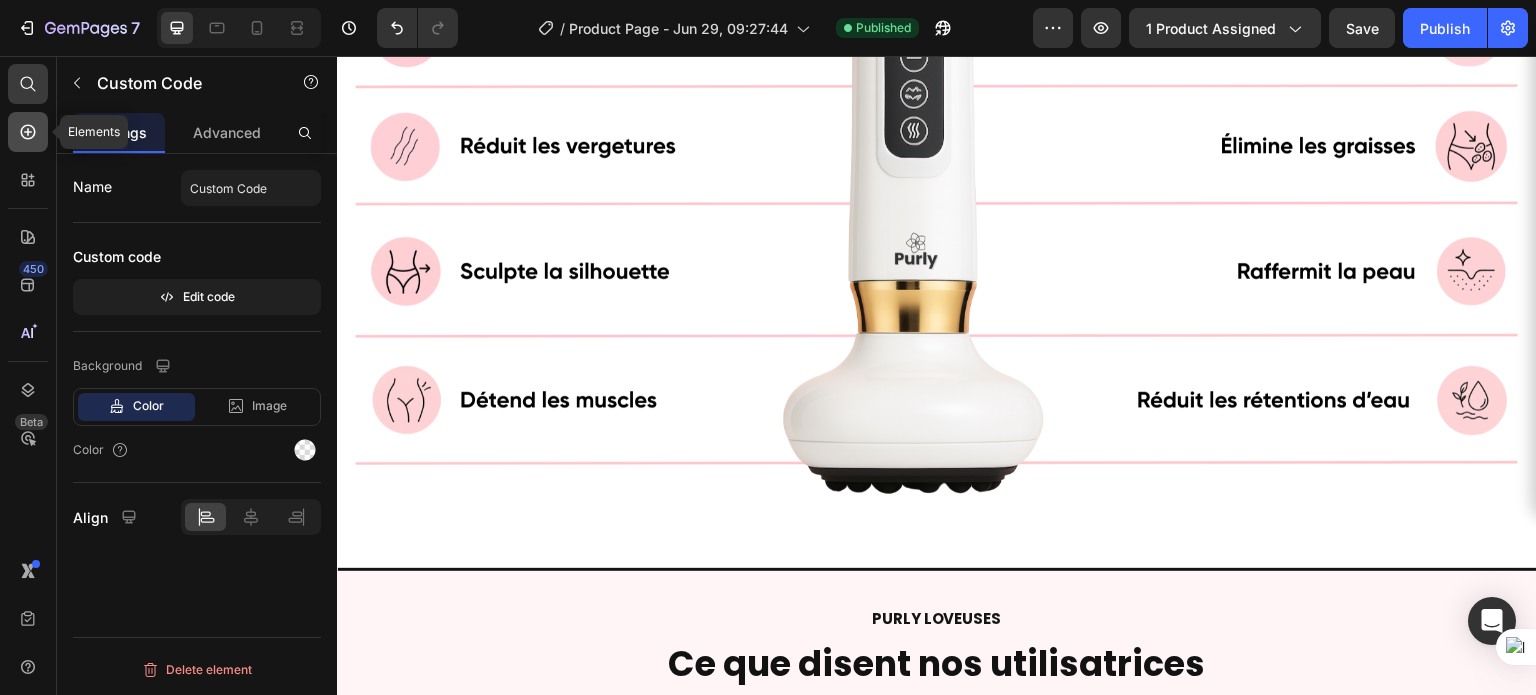 click 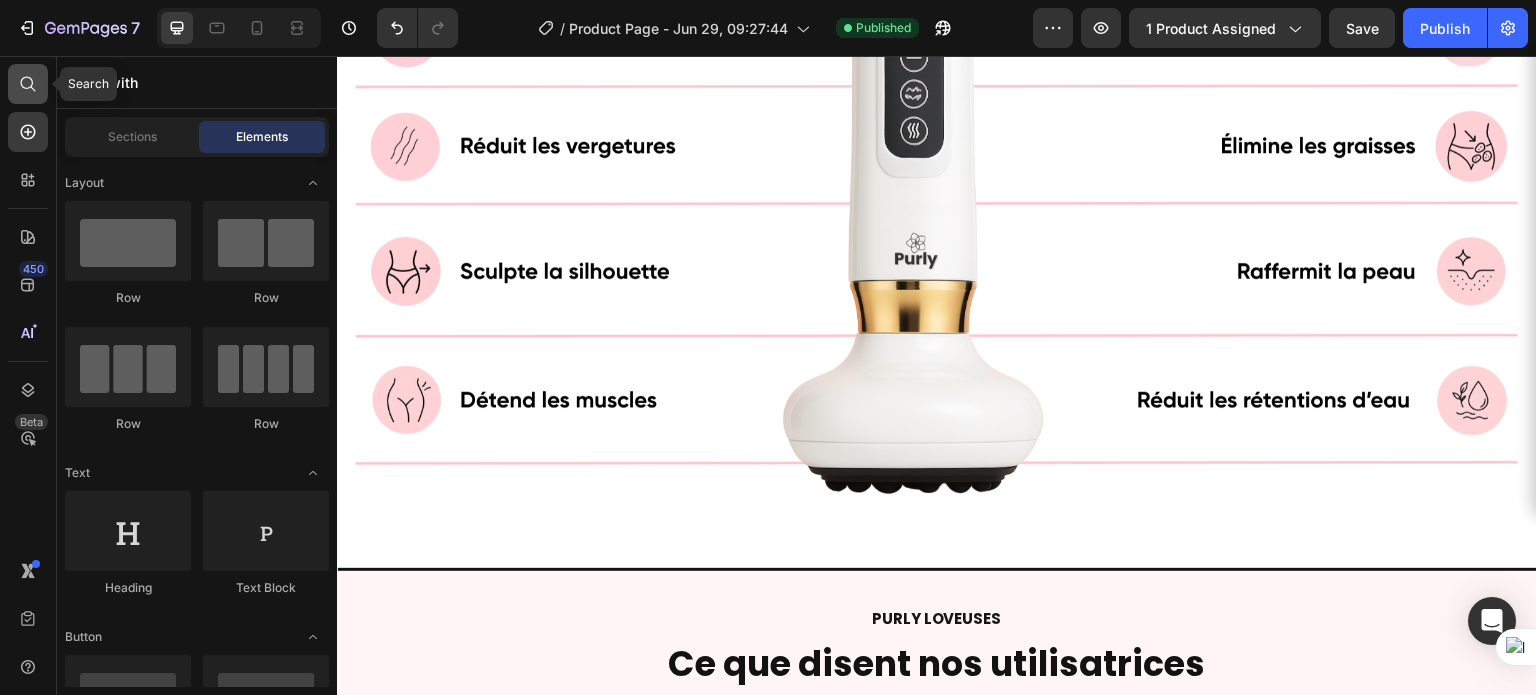 click 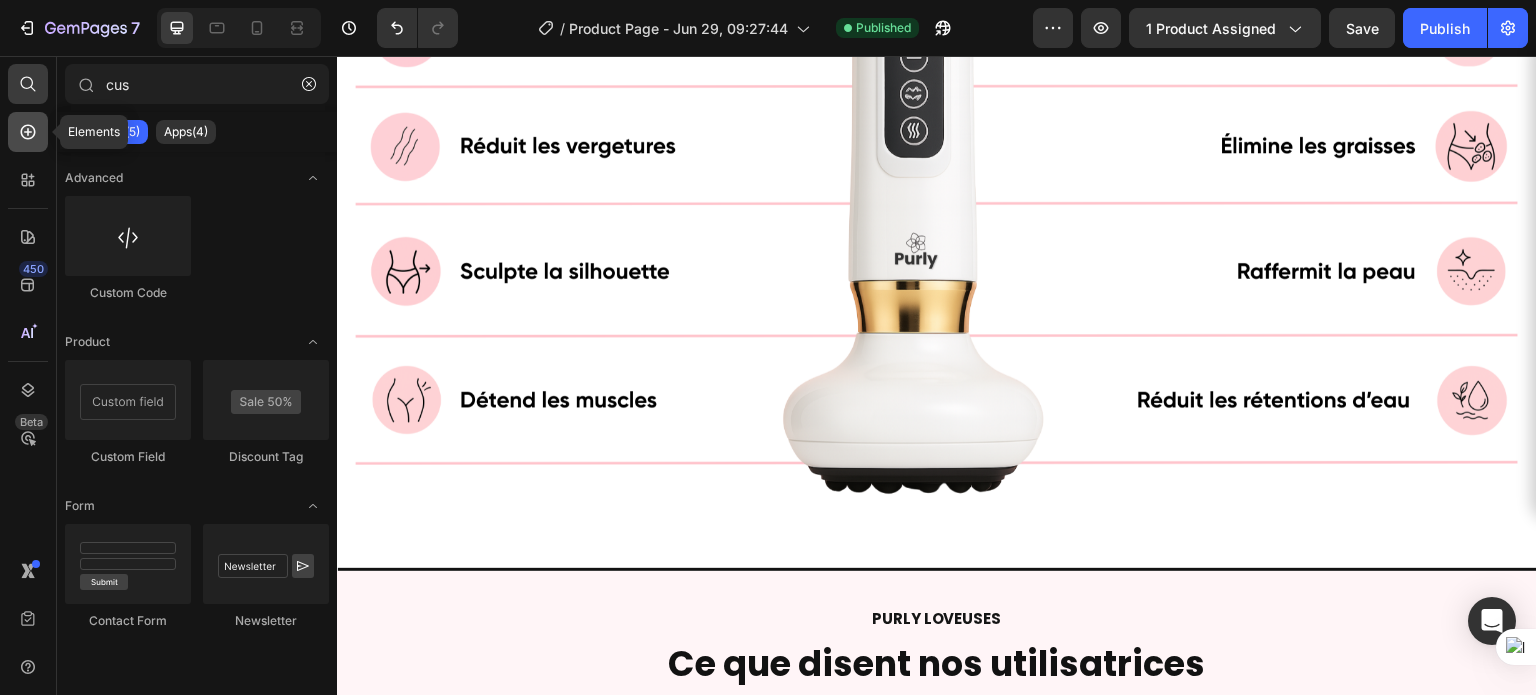 click 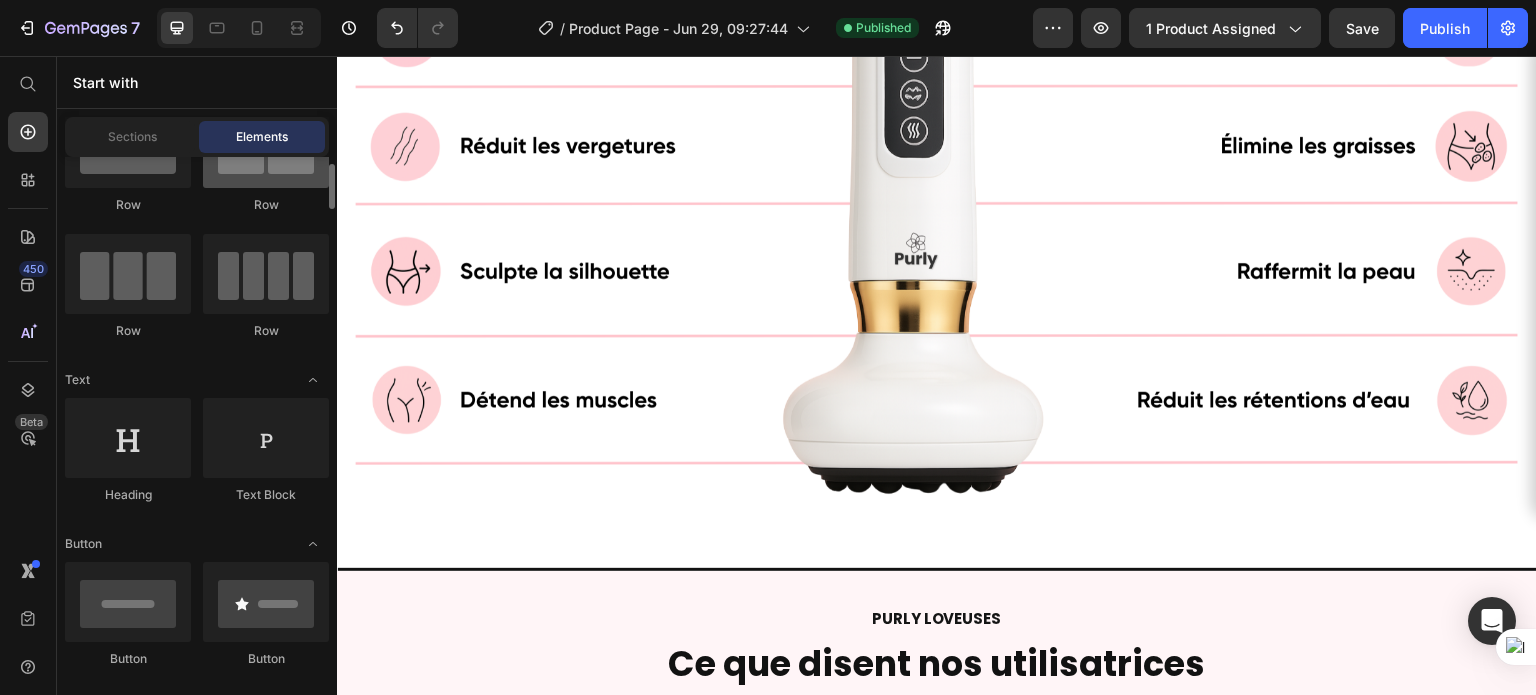 scroll, scrollTop: 3, scrollLeft: 0, axis: vertical 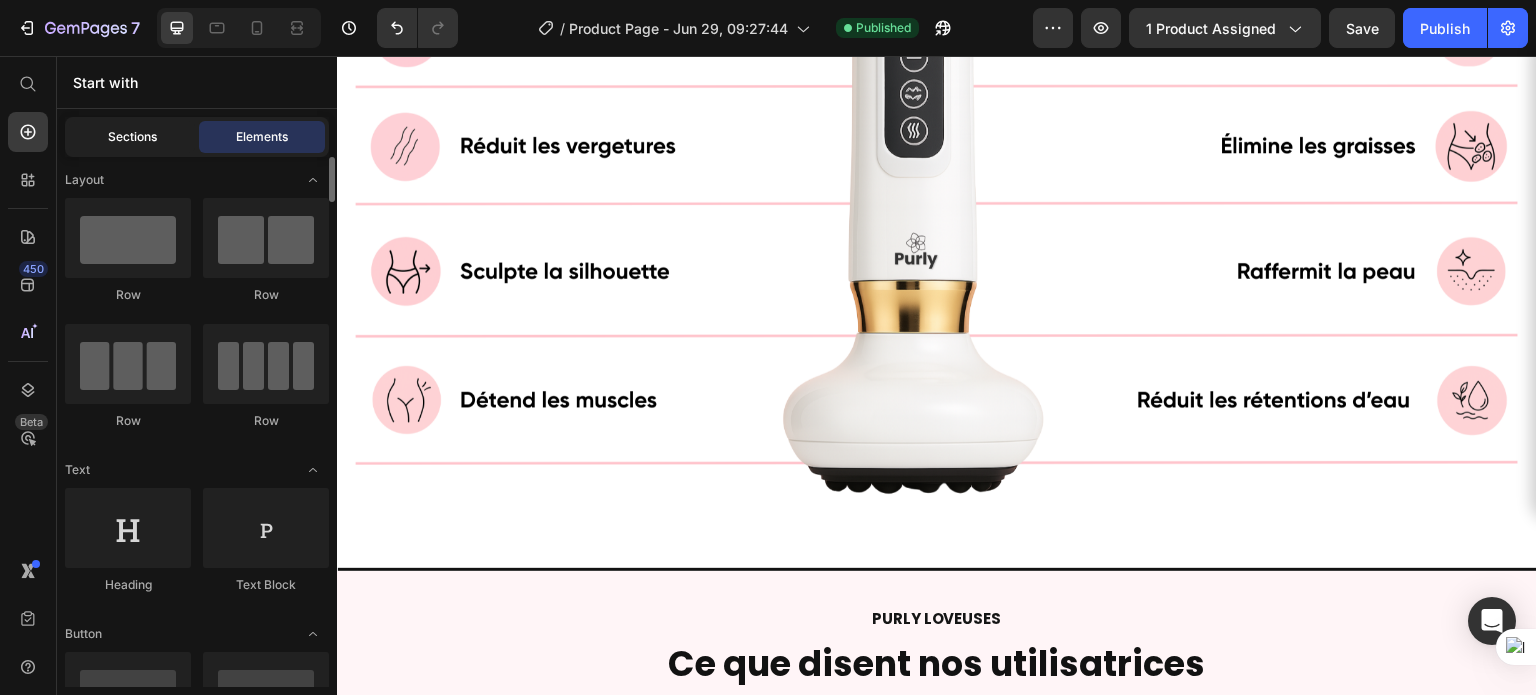 click on "Sections" 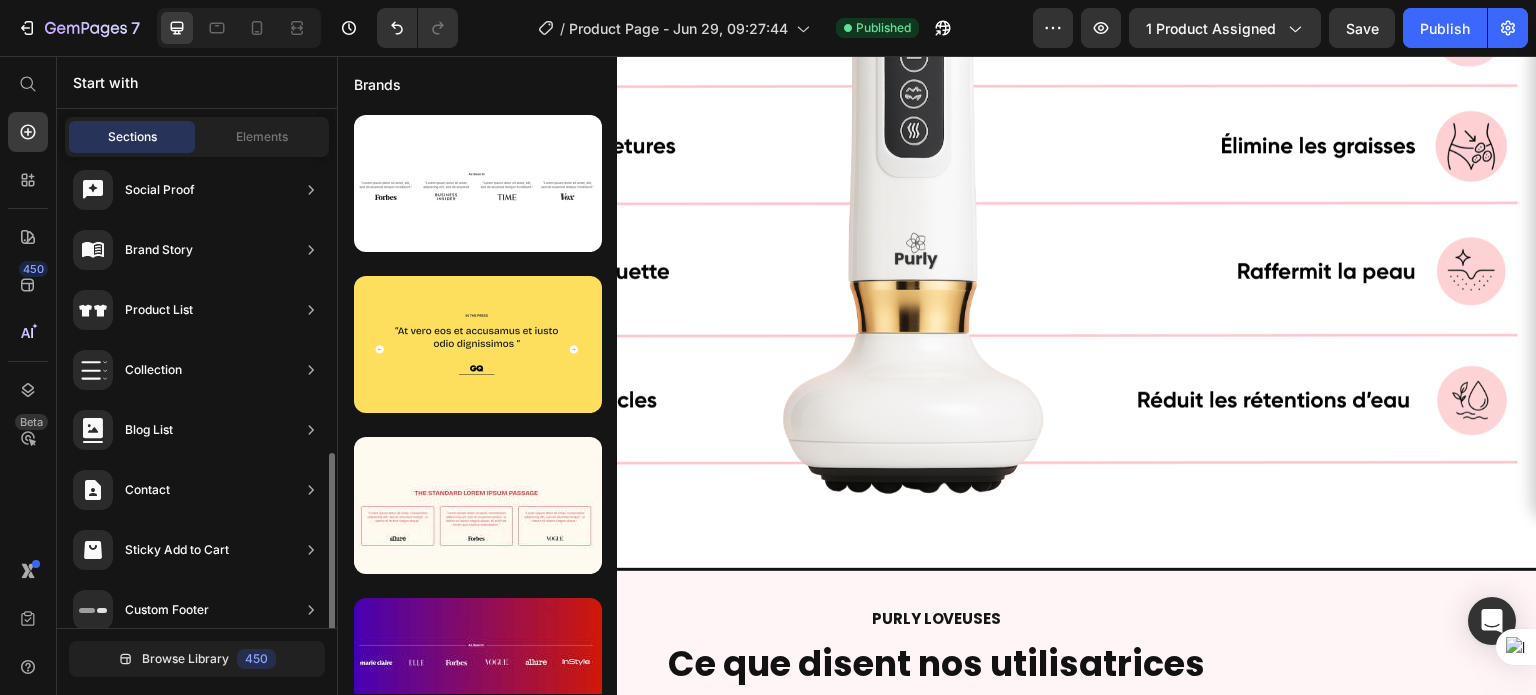 scroll, scrollTop: 688, scrollLeft: 0, axis: vertical 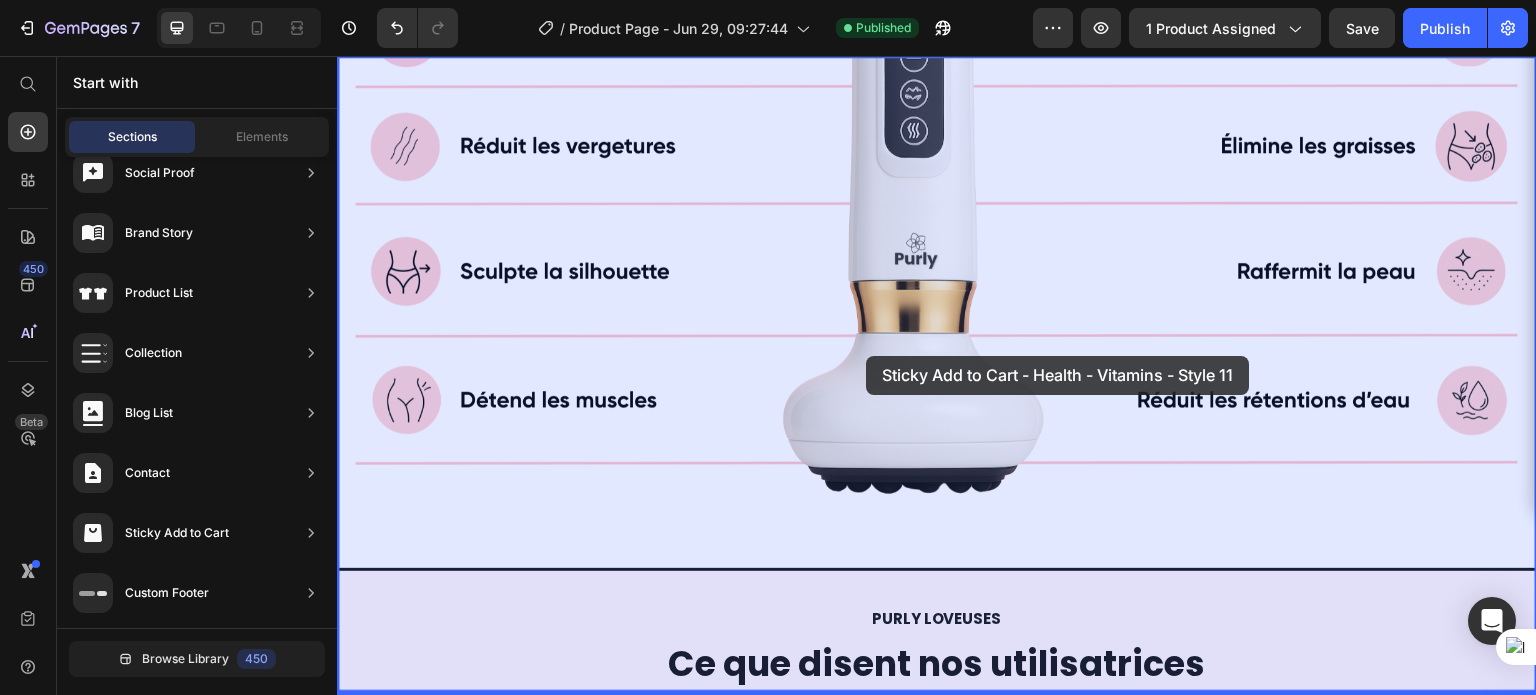 drag, startPoint x: 785, startPoint y: 431, endPoint x: 850, endPoint y: 348, distance: 105.42296 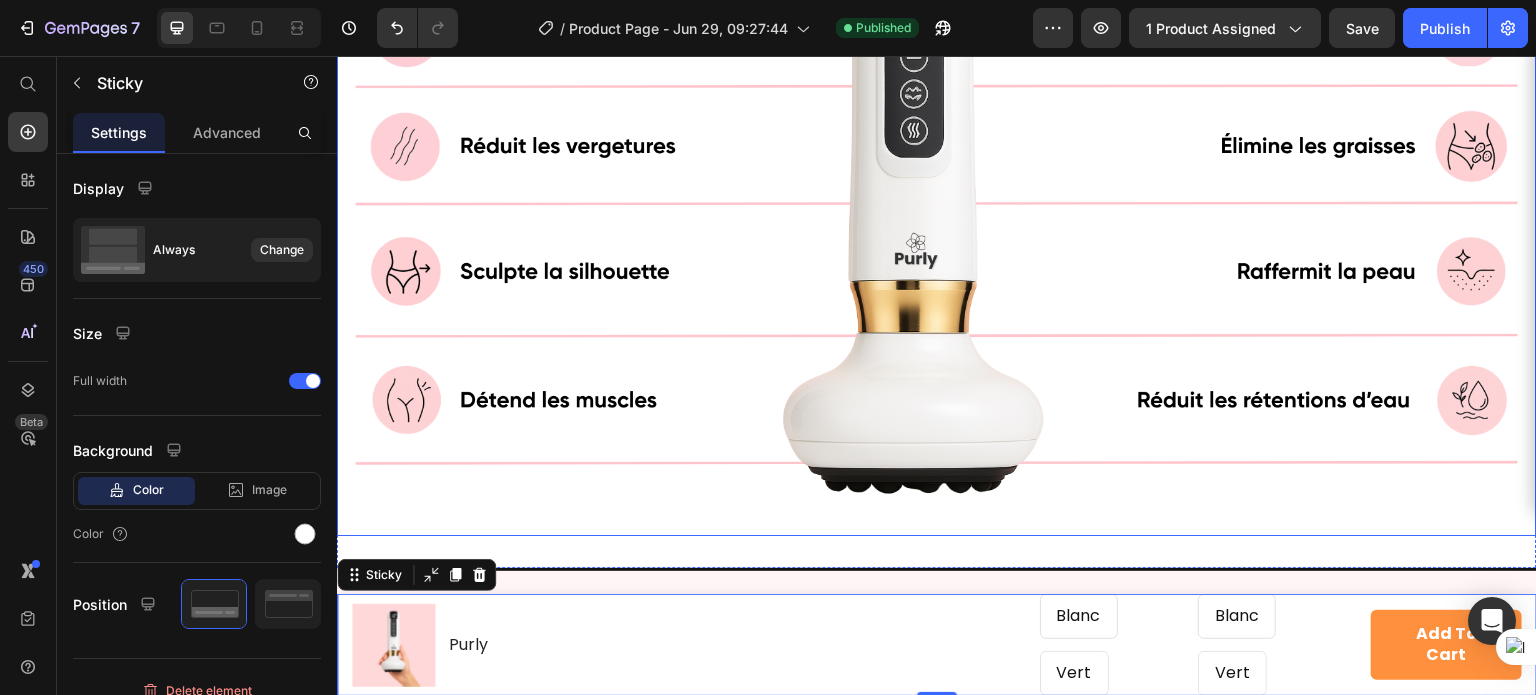 scroll, scrollTop: 824, scrollLeft: 0, axis: vertical 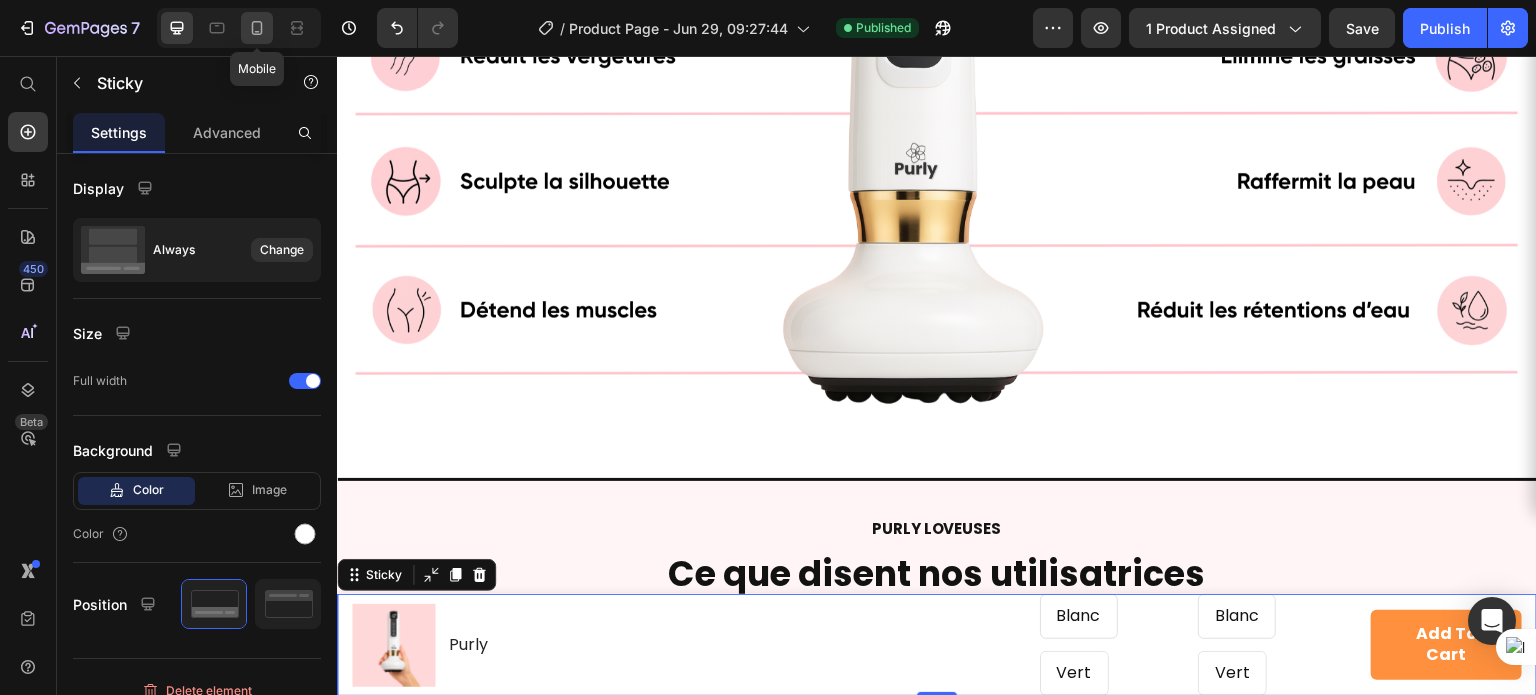 click 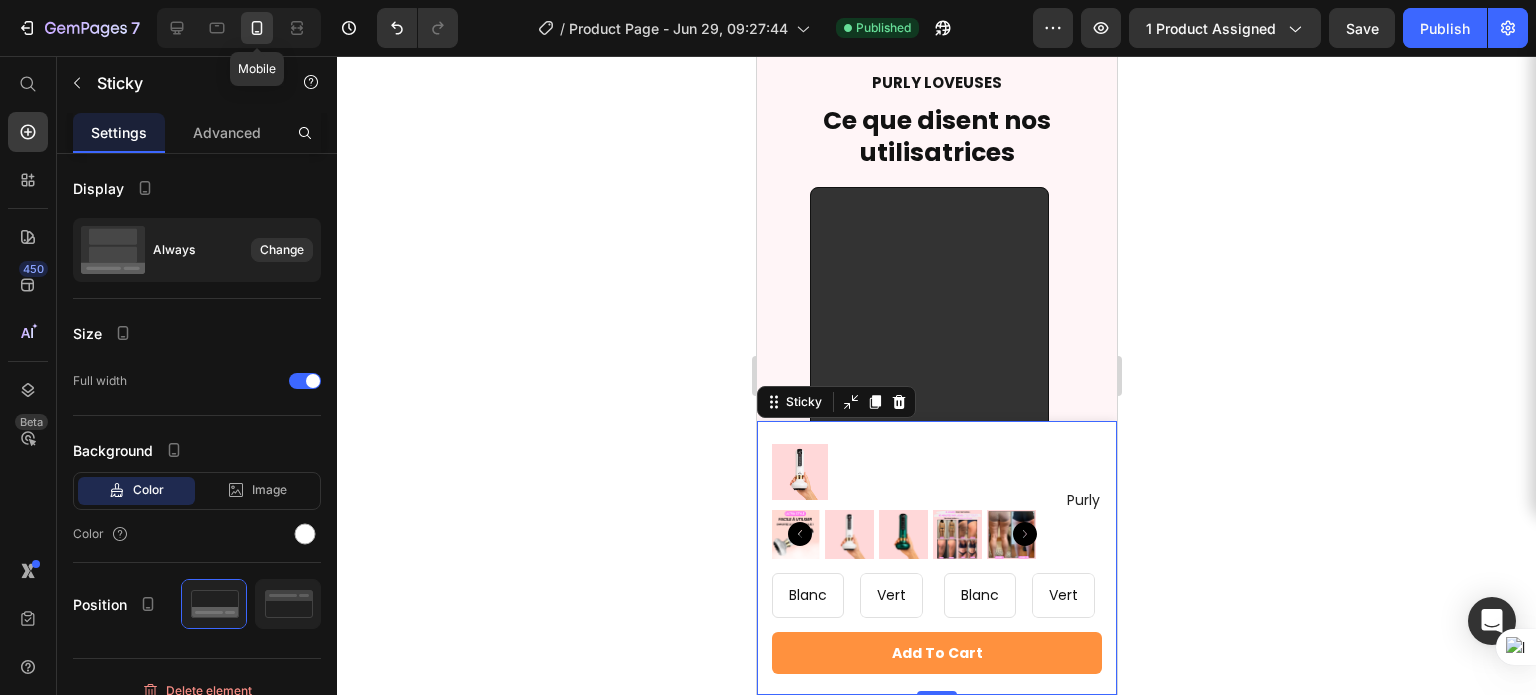 scroll, scrollTop: 1086, scrollLeft: 0, axis: vertical 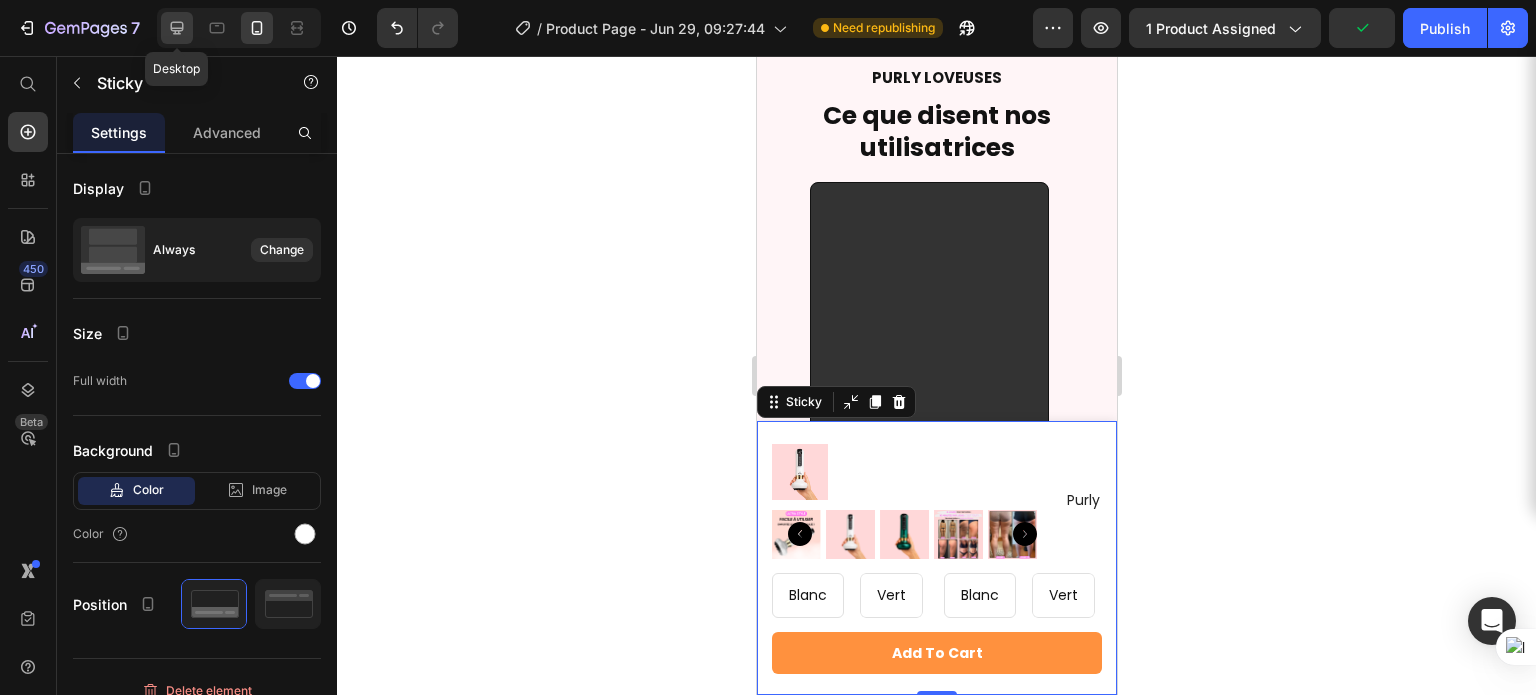 click 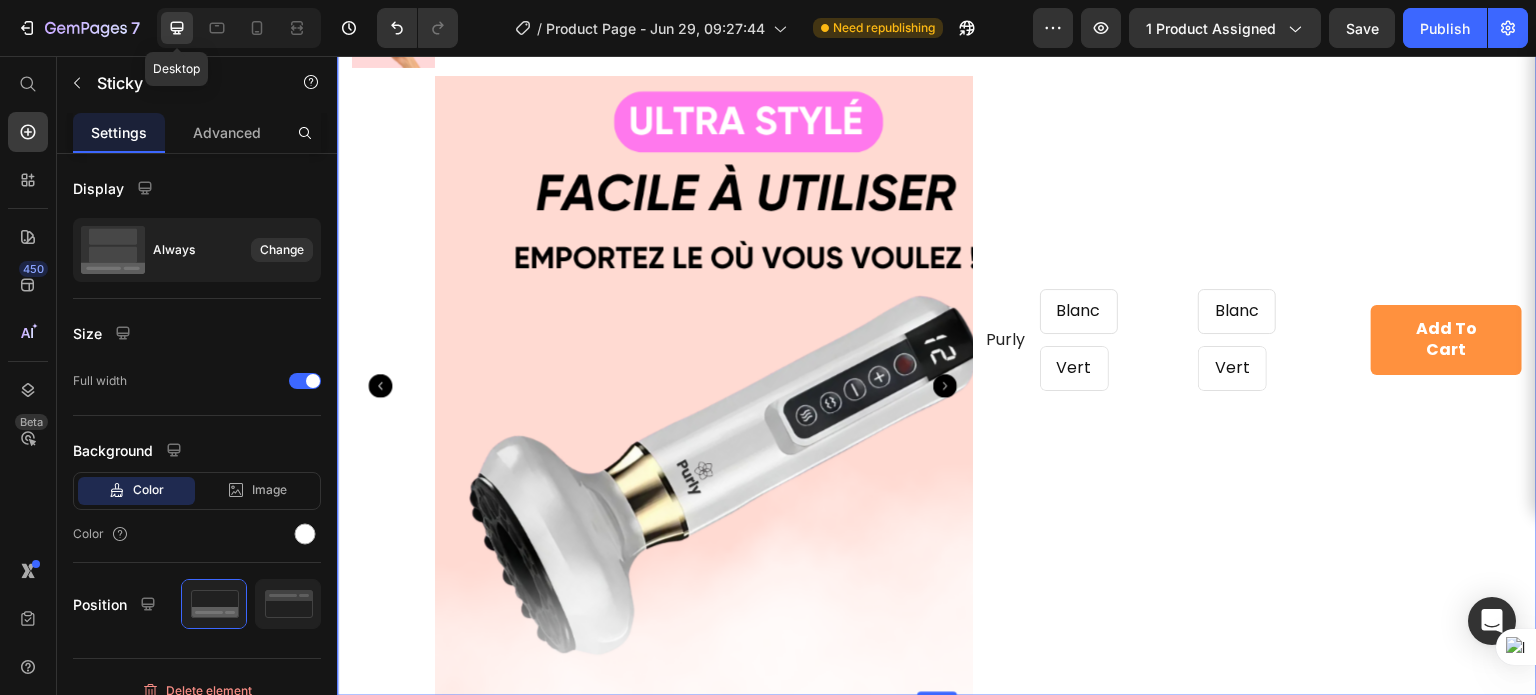 radio on "false" 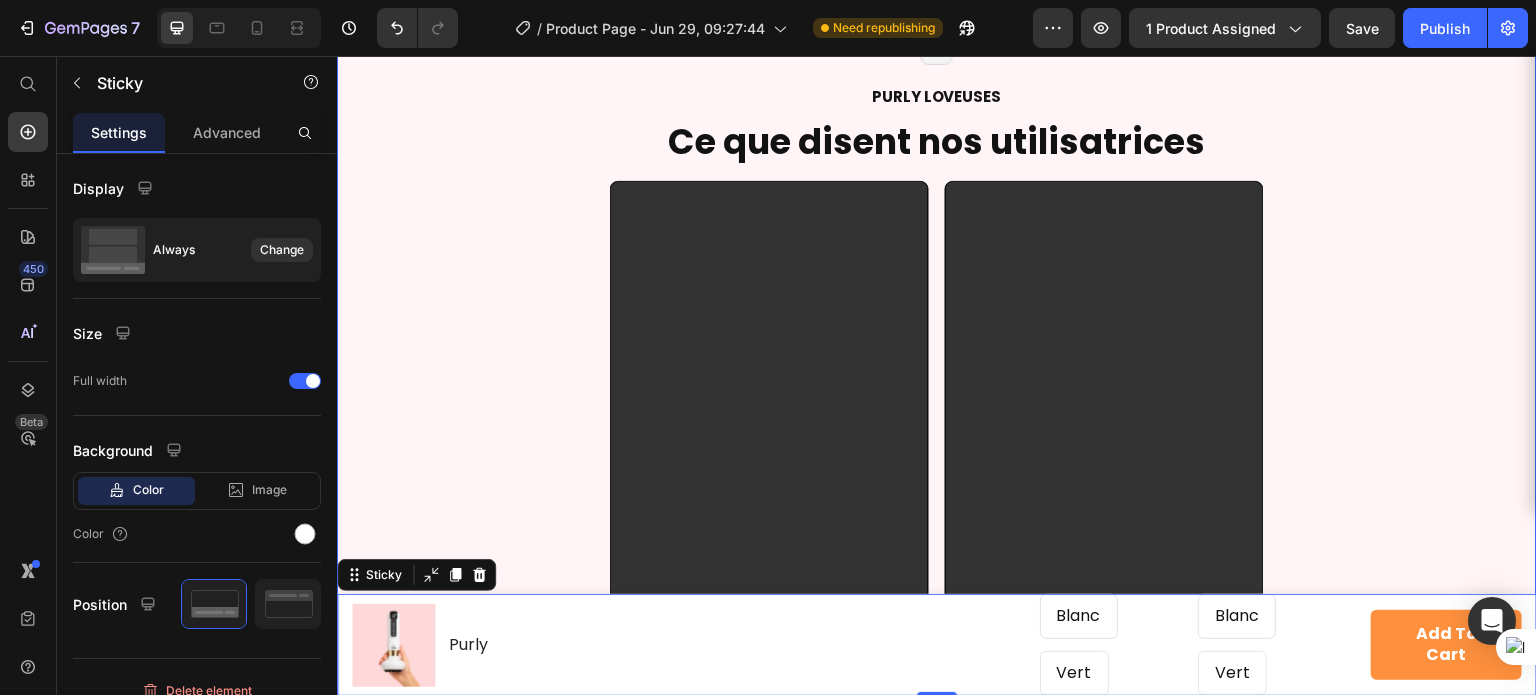 scroll, scrollTop: 1116, scrollLeft: 0, axis: vertical 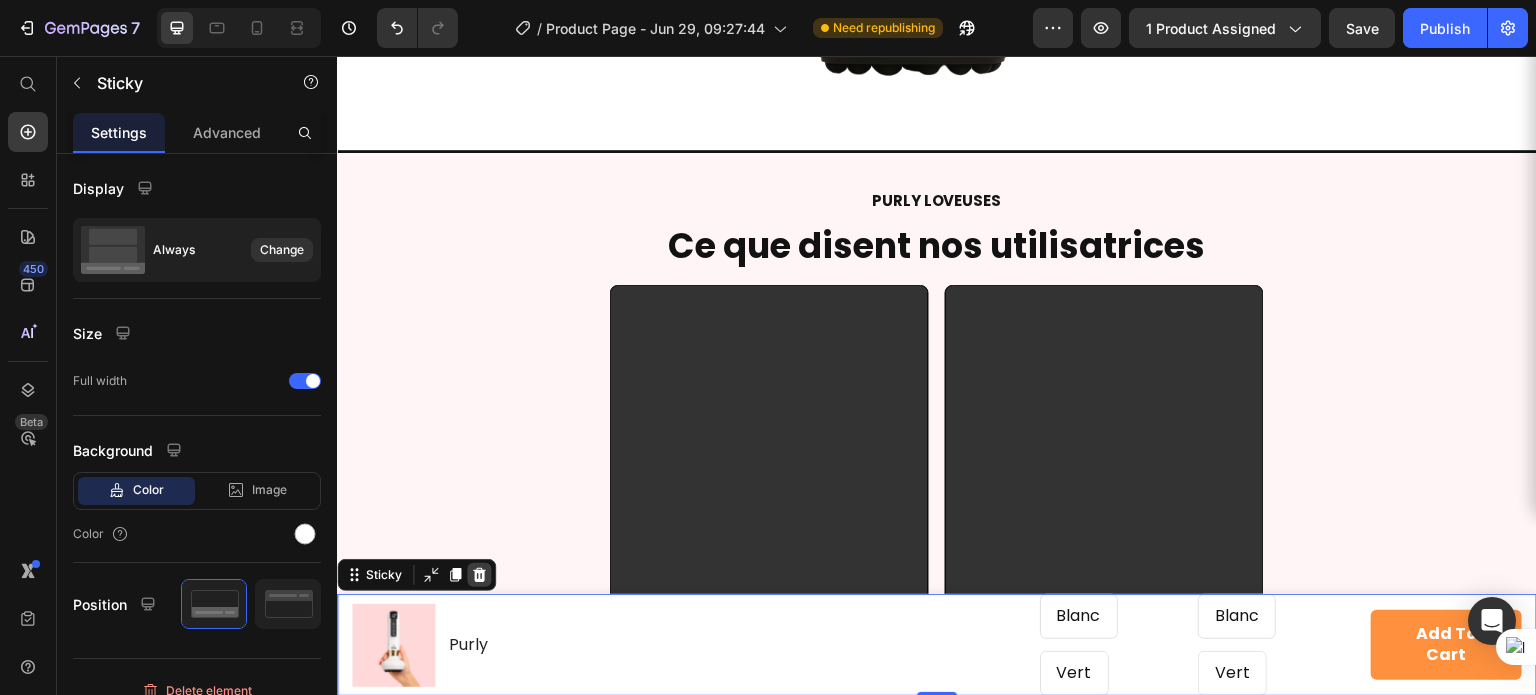 click 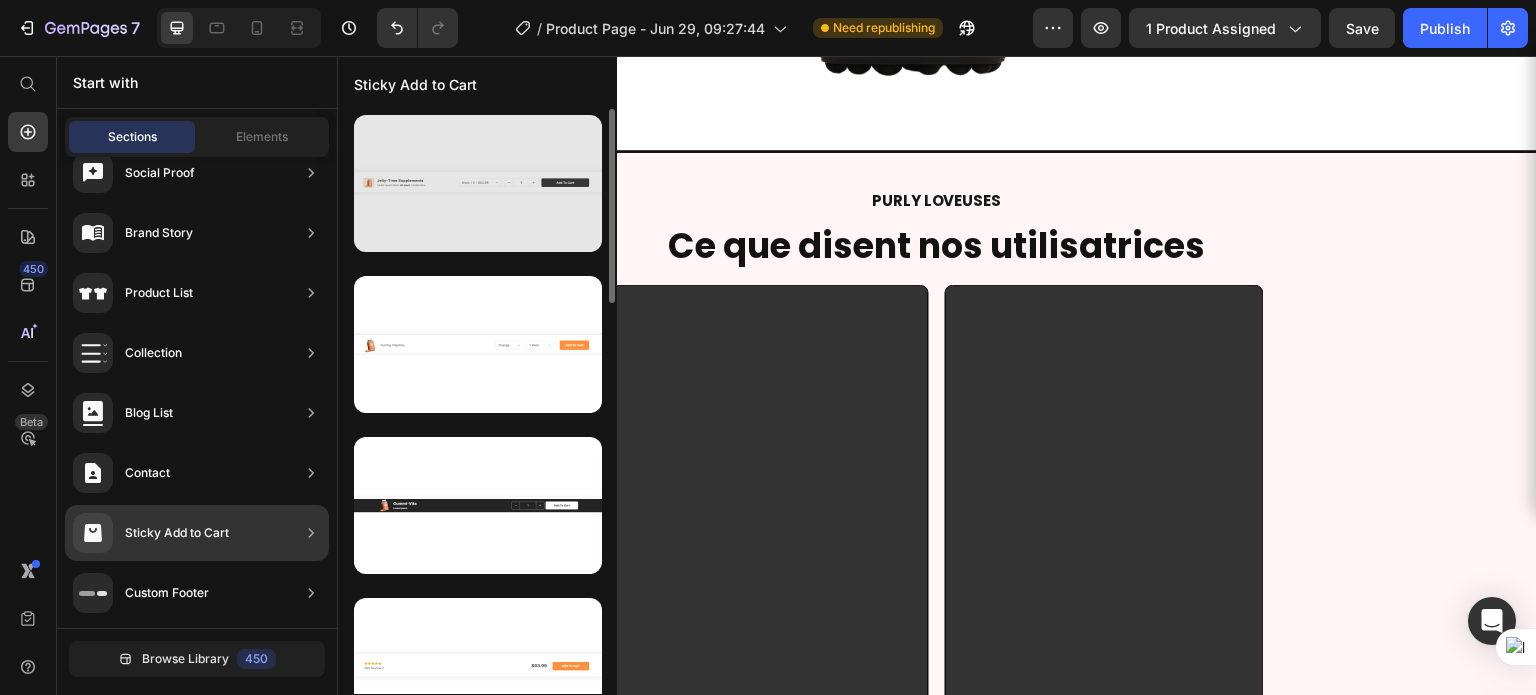 scroll, scrollTop: 0, scrollLeft: 0, axis: both 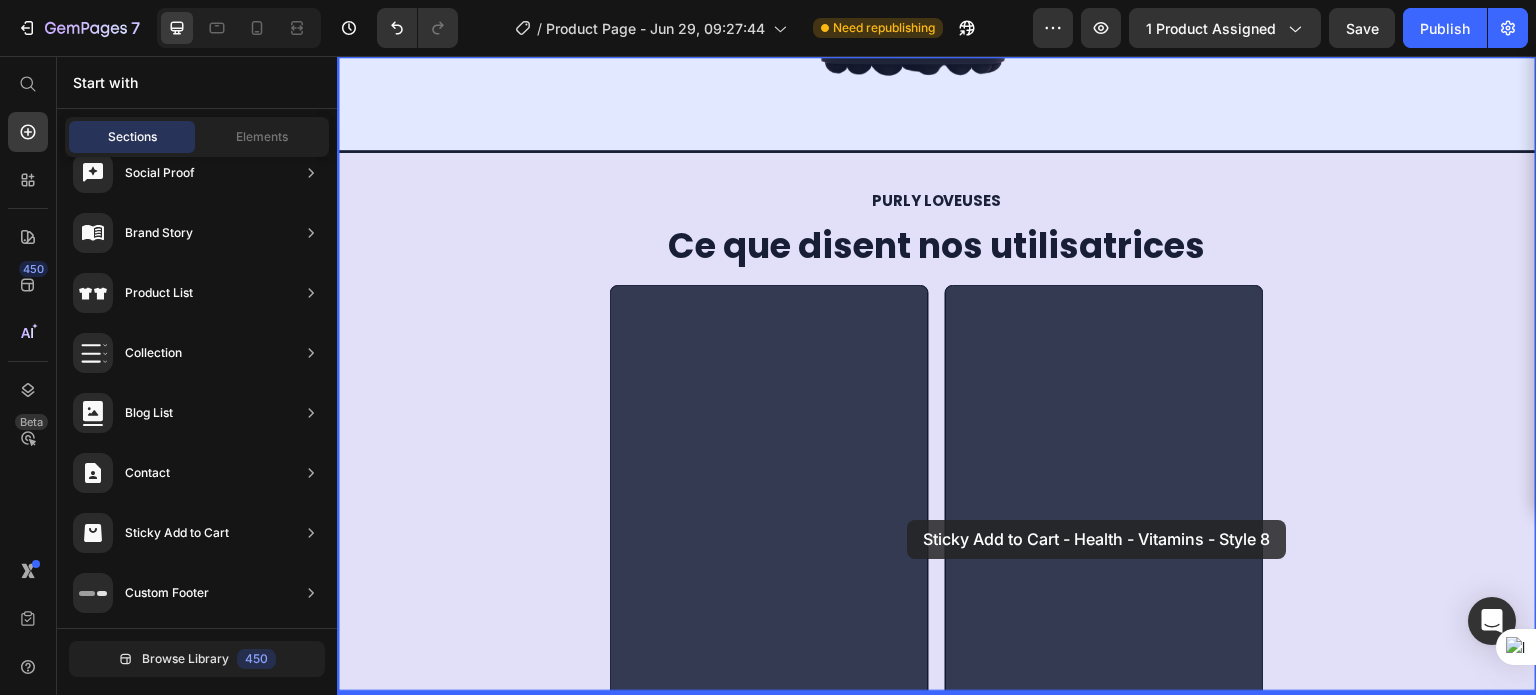 drag, startPoint x: 785, startPoint y: 235, endPoint x: 907, endPoint y: 520, distance: 310.01453 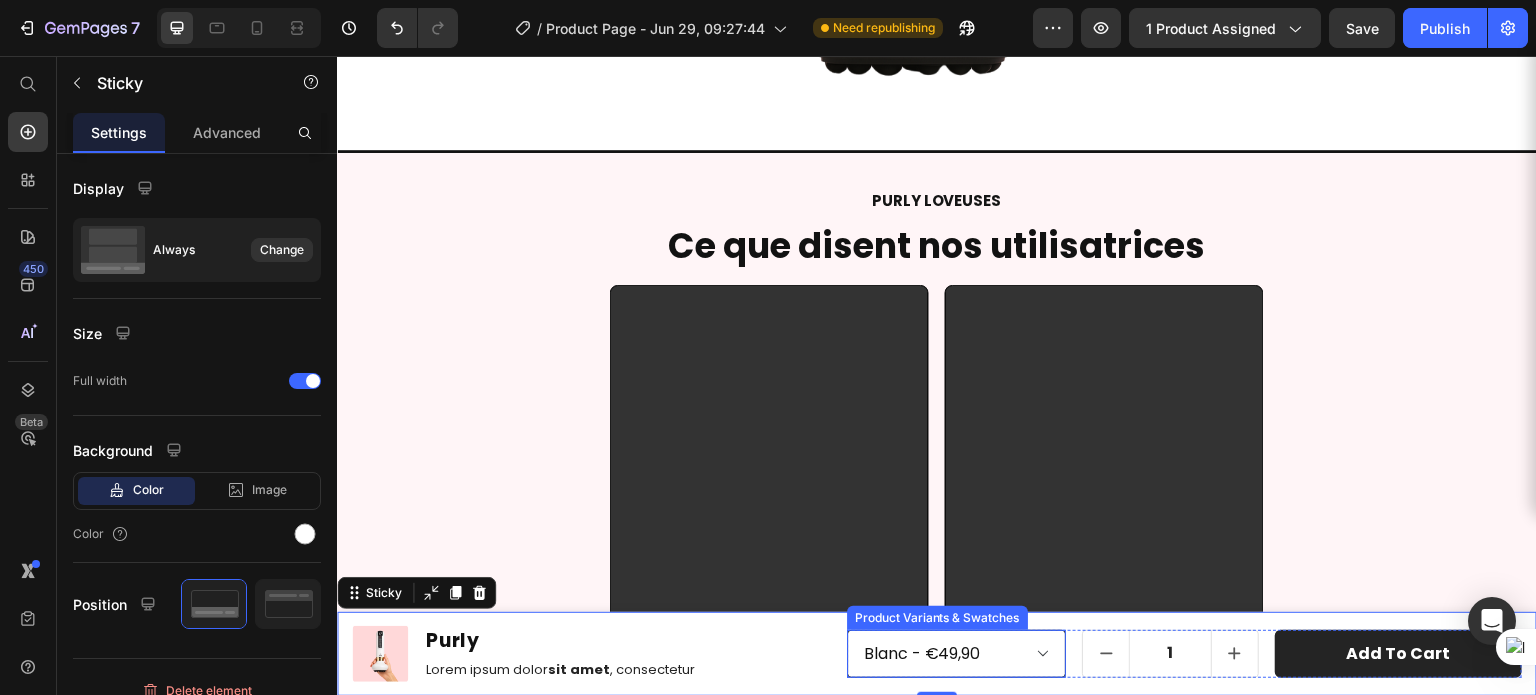 click on "Blanc - €49,90  Vert - €49,90" at bounding box center (957, 654) 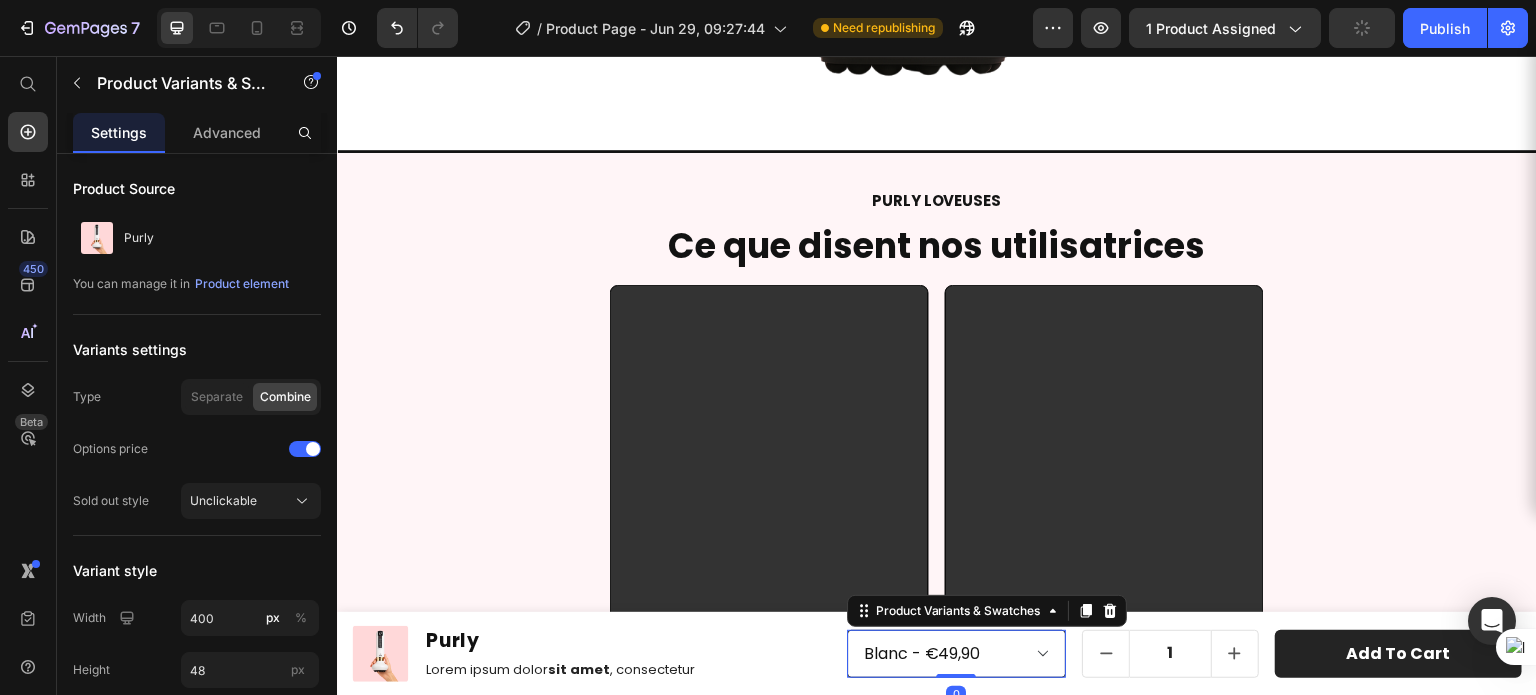 click on "Blanc - €49,90  Vert - €49,90" at bounding box center (957, 654) 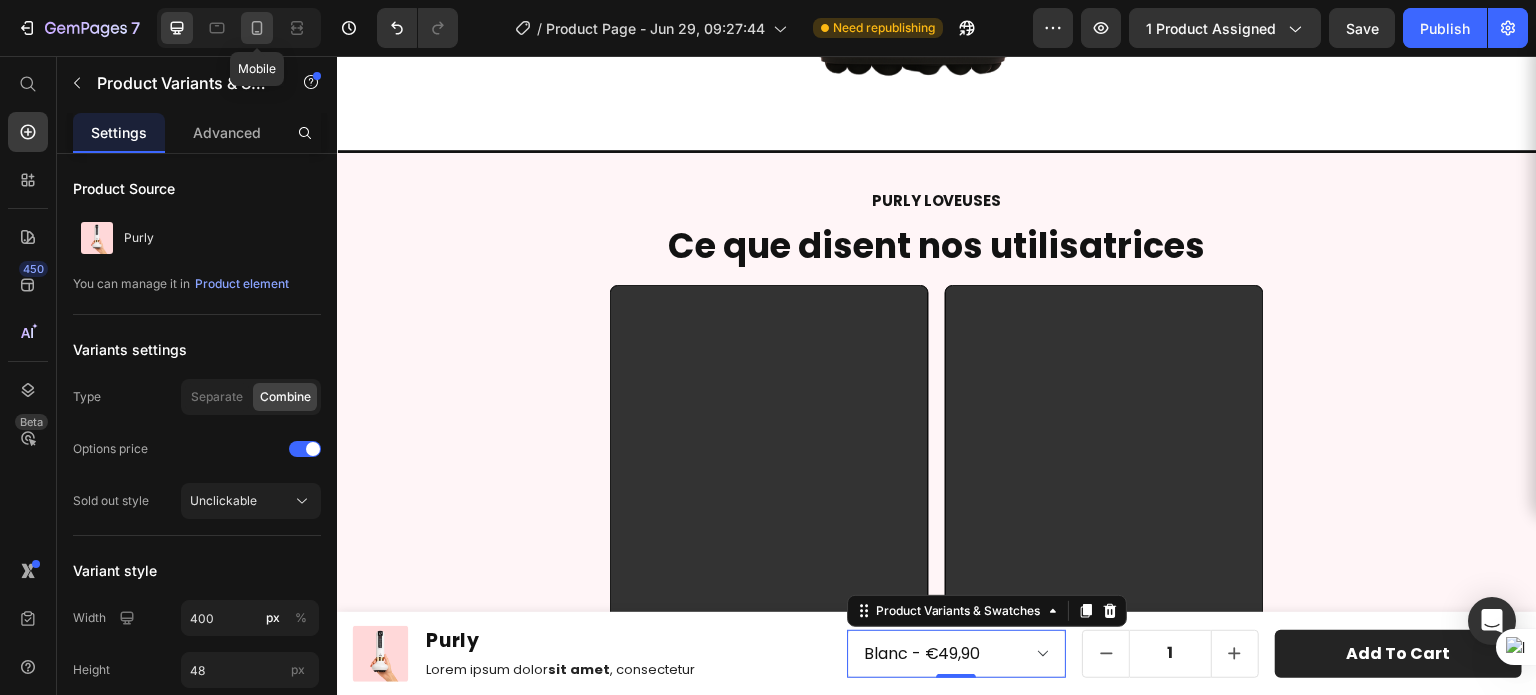click 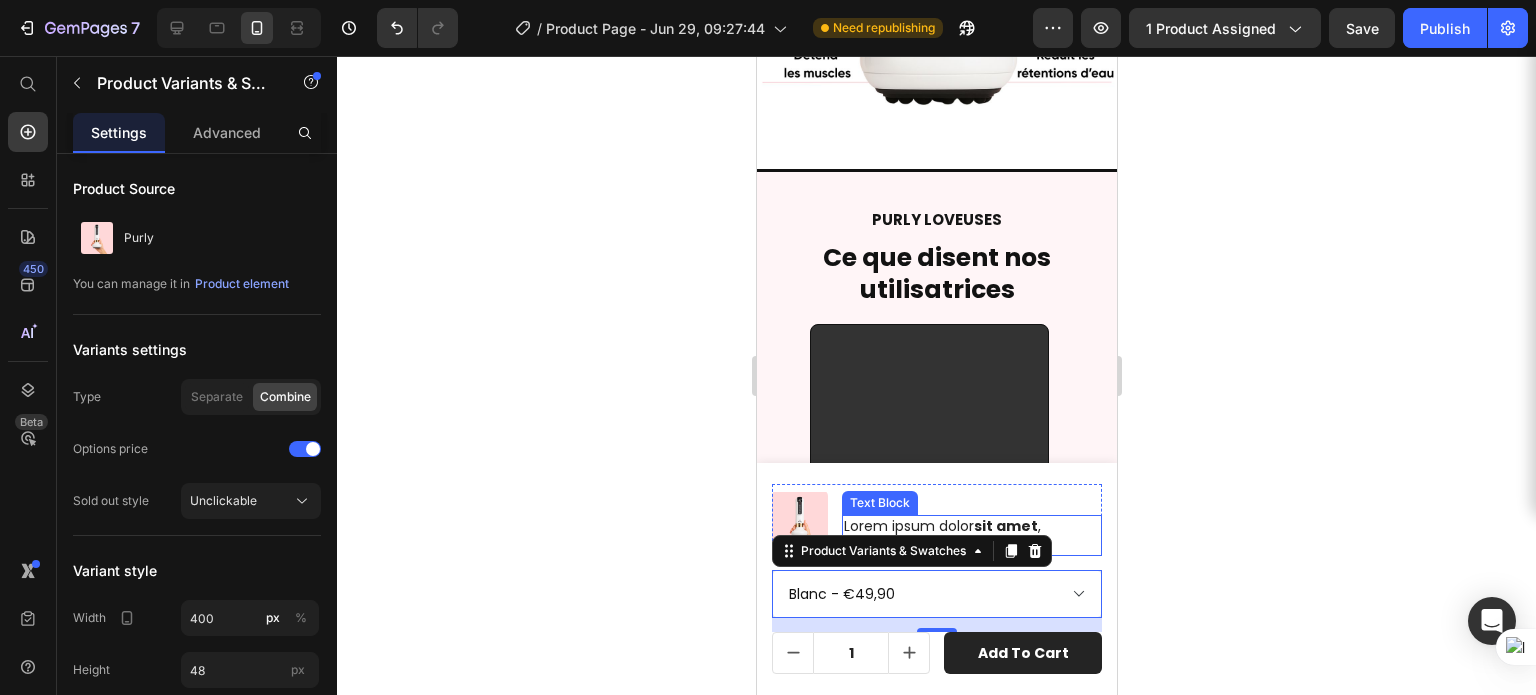 scroll, scrollTop: 1049, scrollLeft: 0, axis: vertical 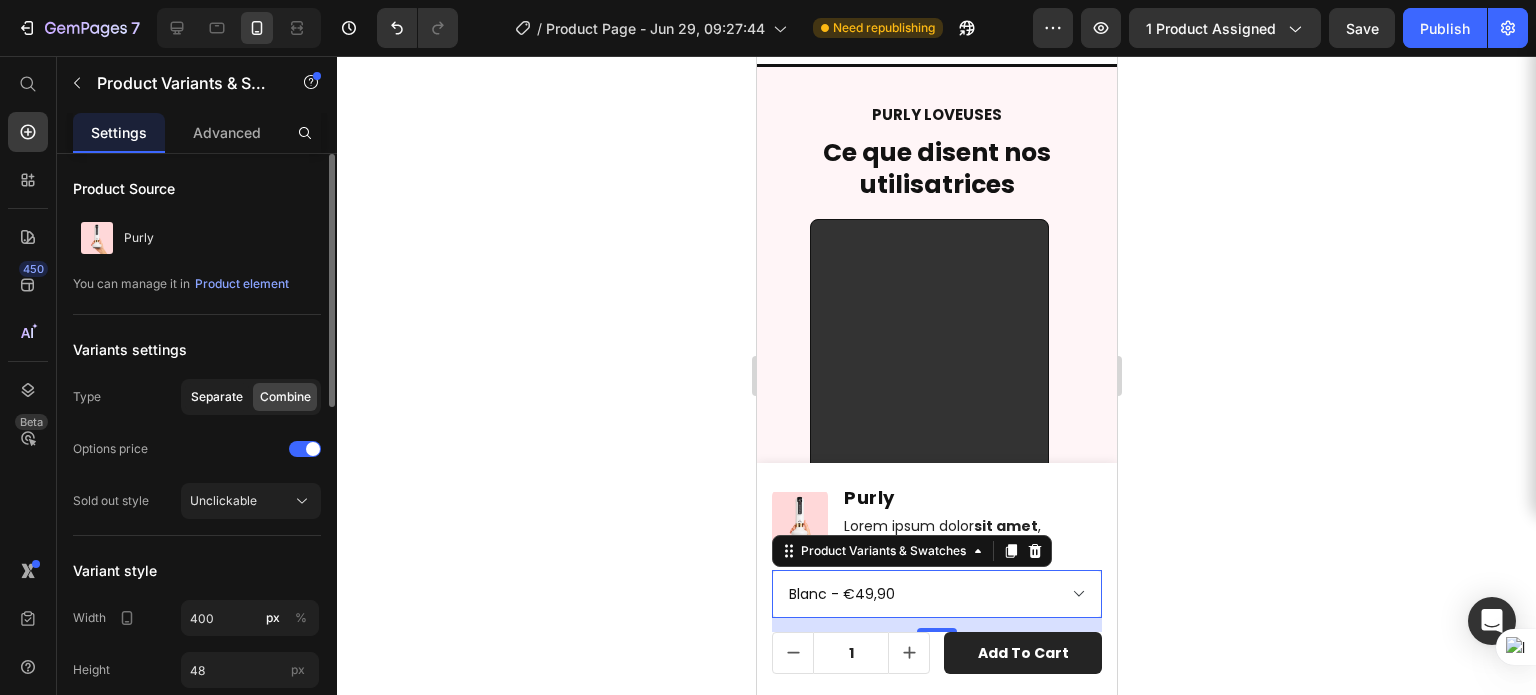 click on "Separate" 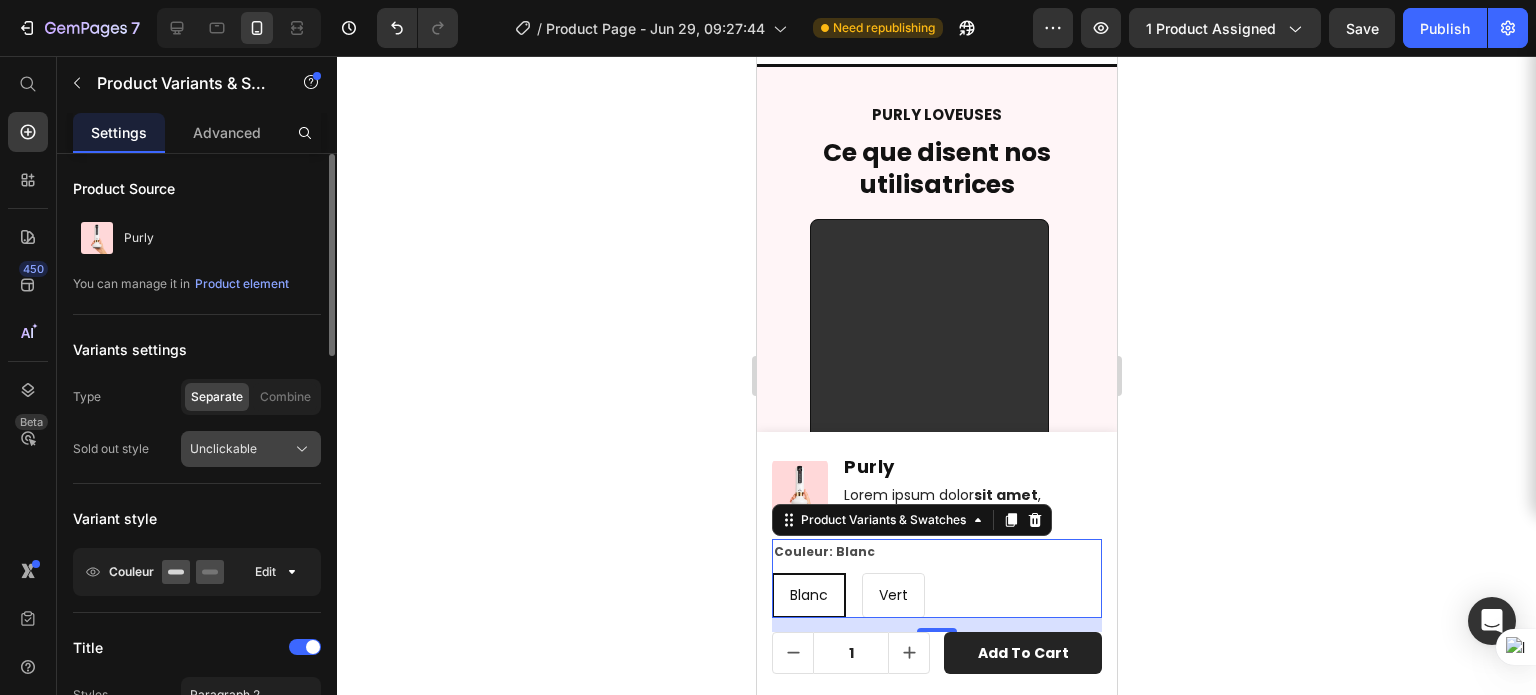 click on "Unclickable" 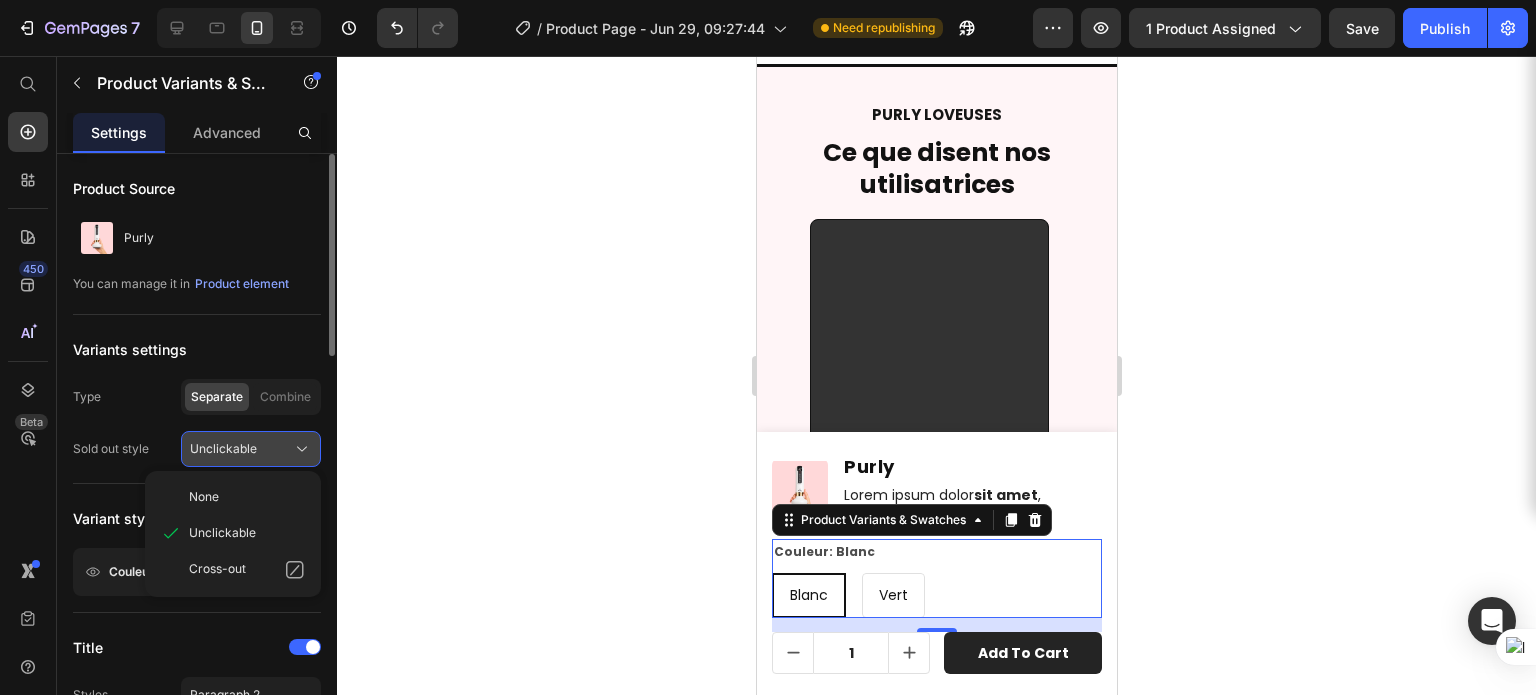 click on "Unclickable" 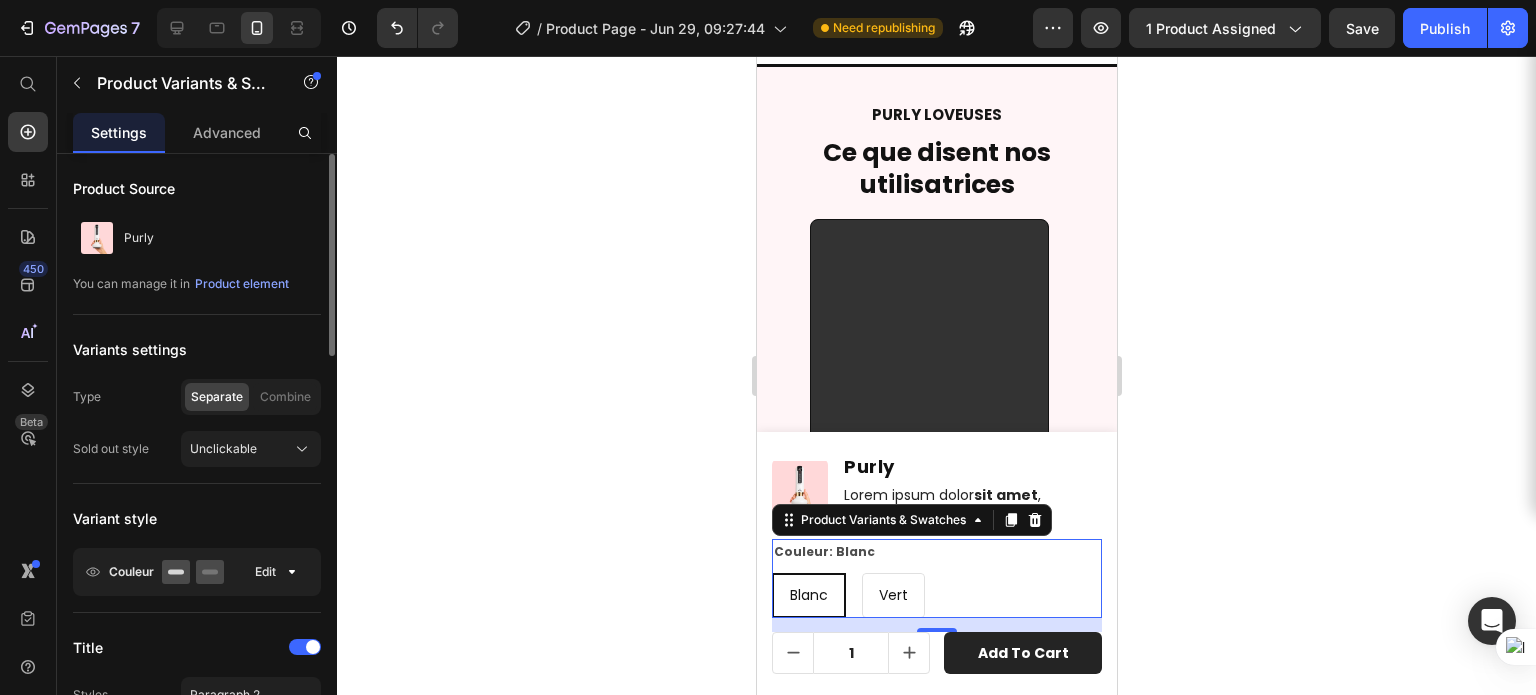 click on "Couleur Edit" 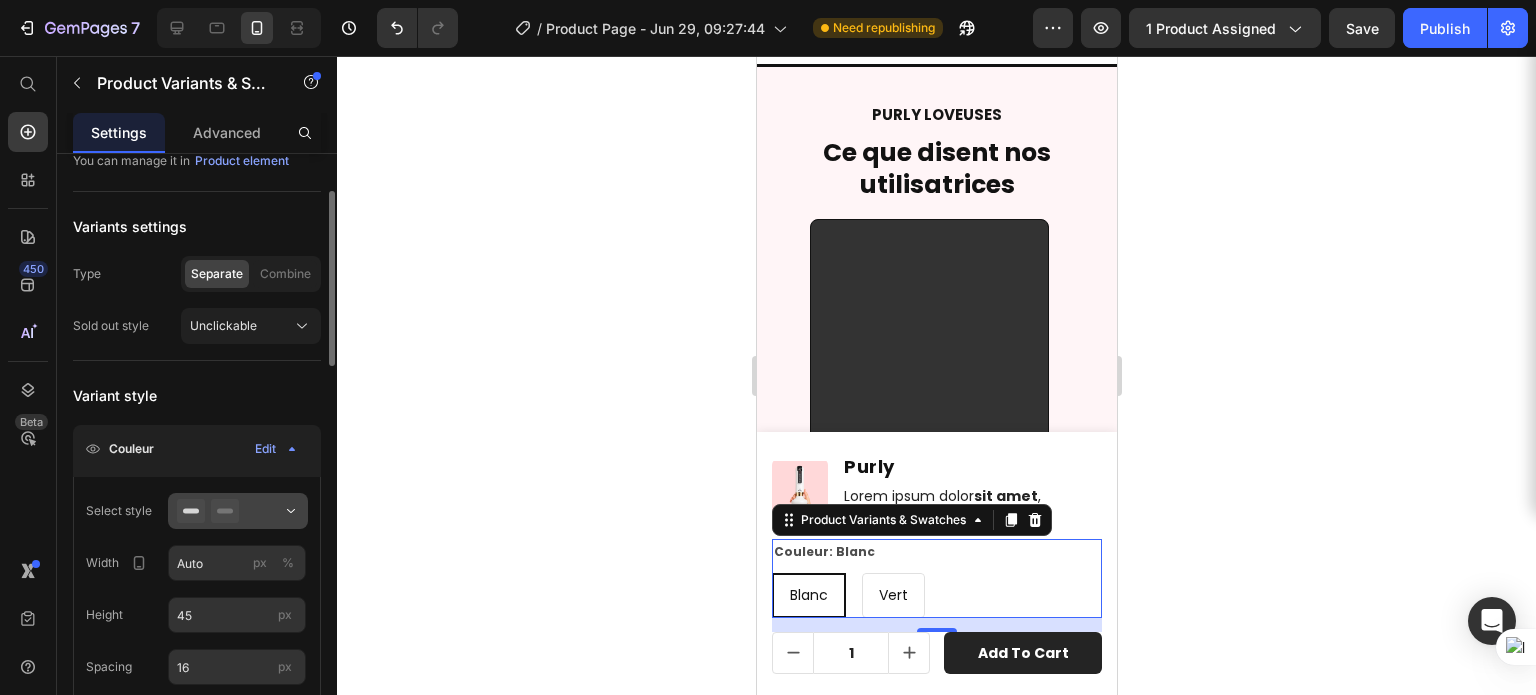 scroll, scrollTop: 124, scrollLeft: 0, axis: vertical 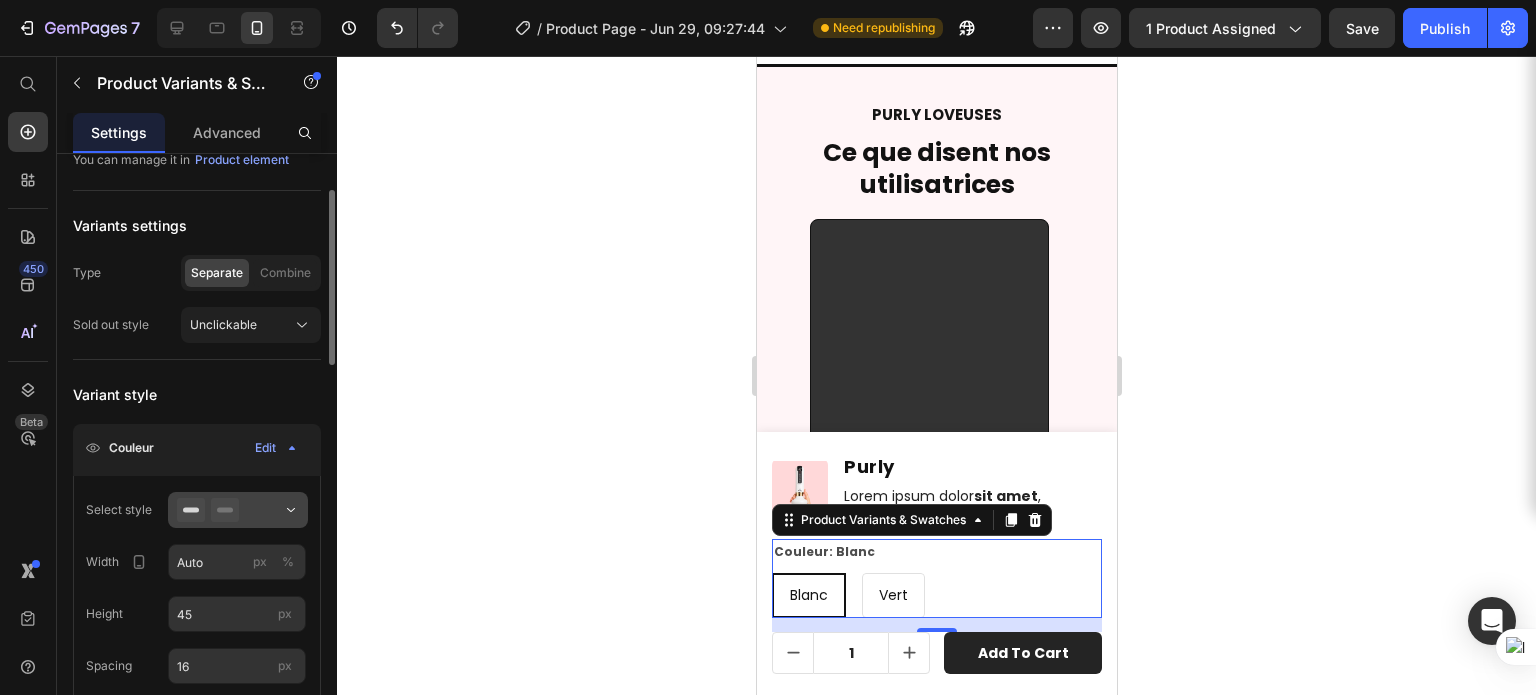 click at bounding box center [238, 510] 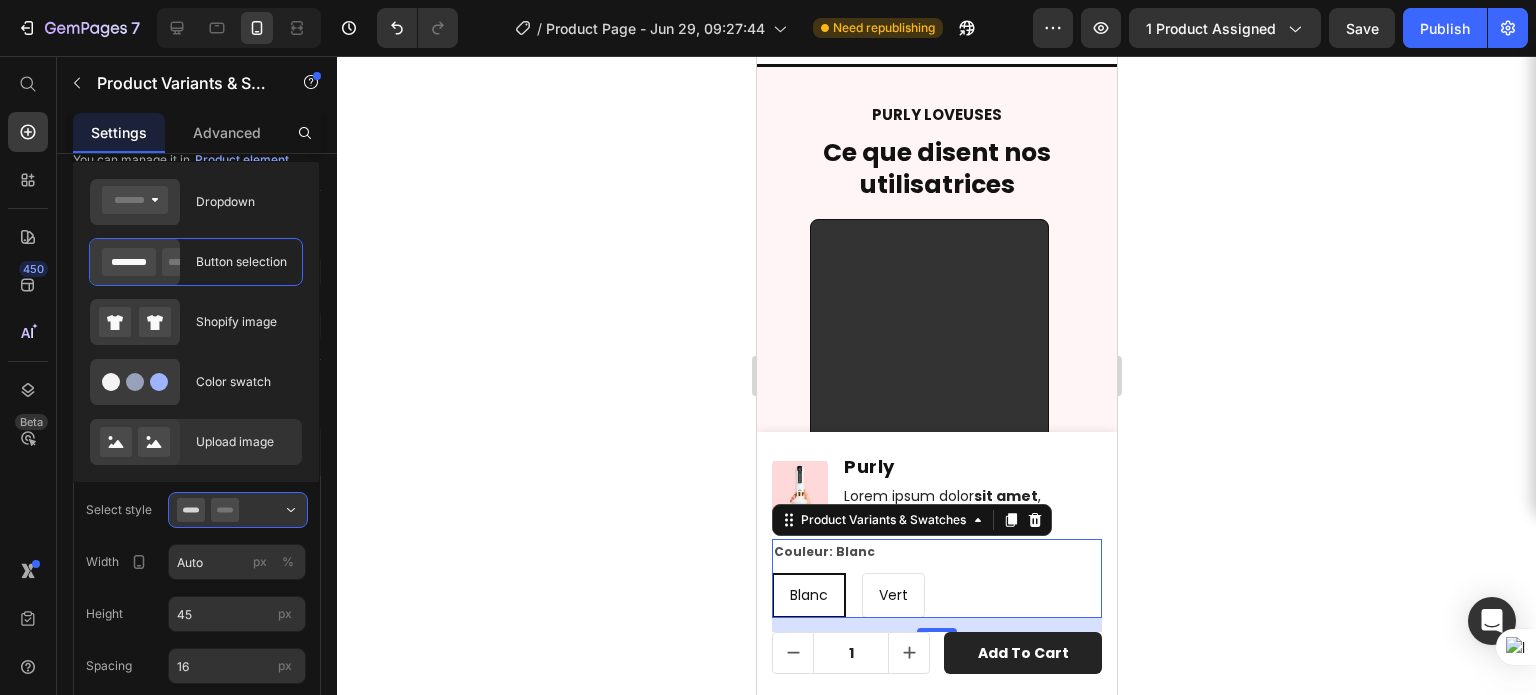 click on "Upload image" 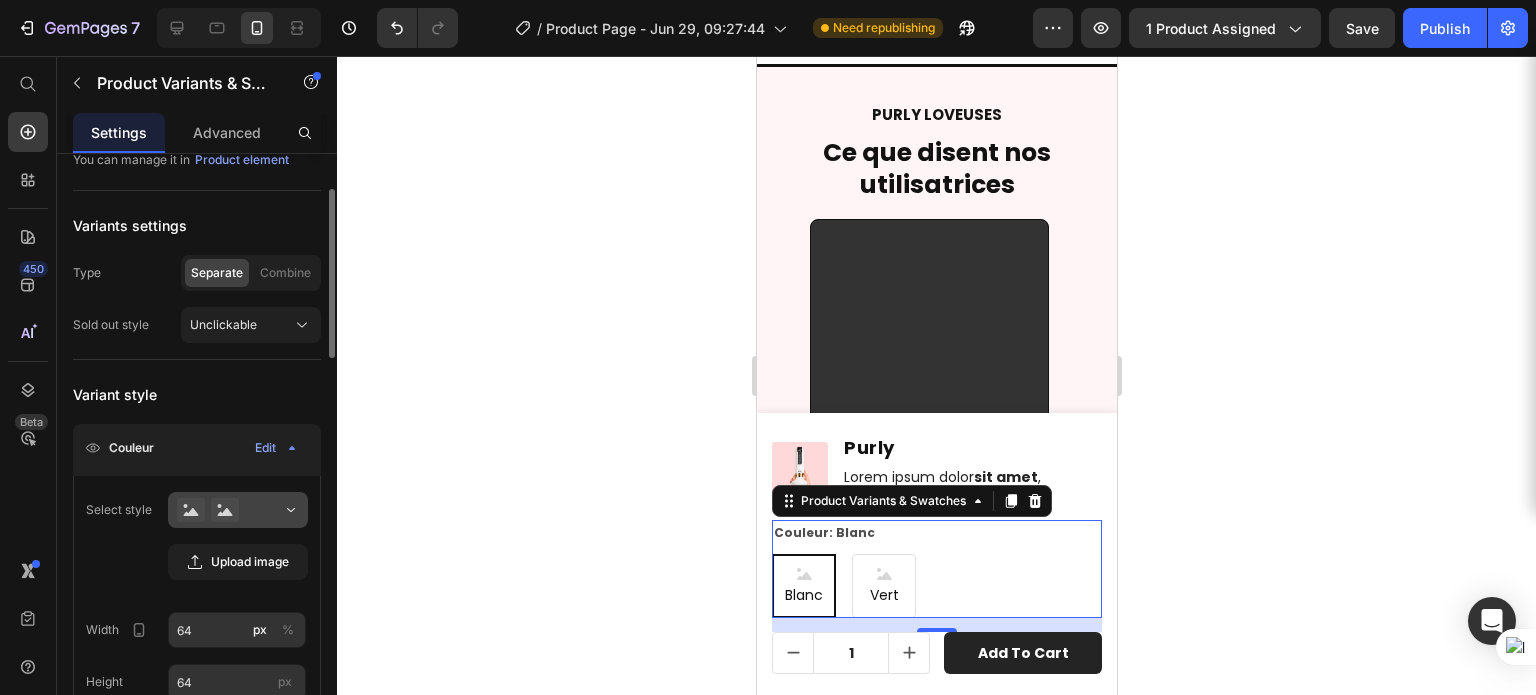 click at bounding box center (238, 510) 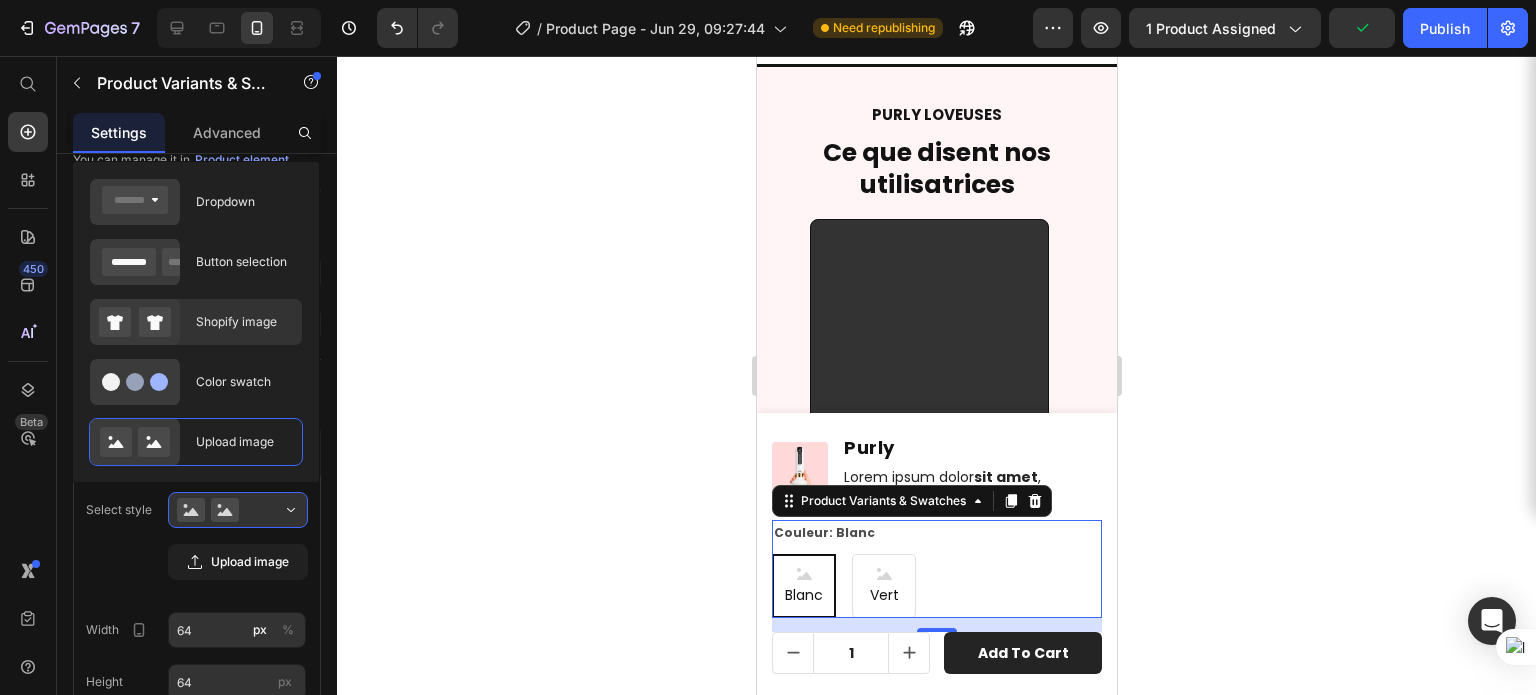 click on "Shopify image" at bounding box center (243, 322) 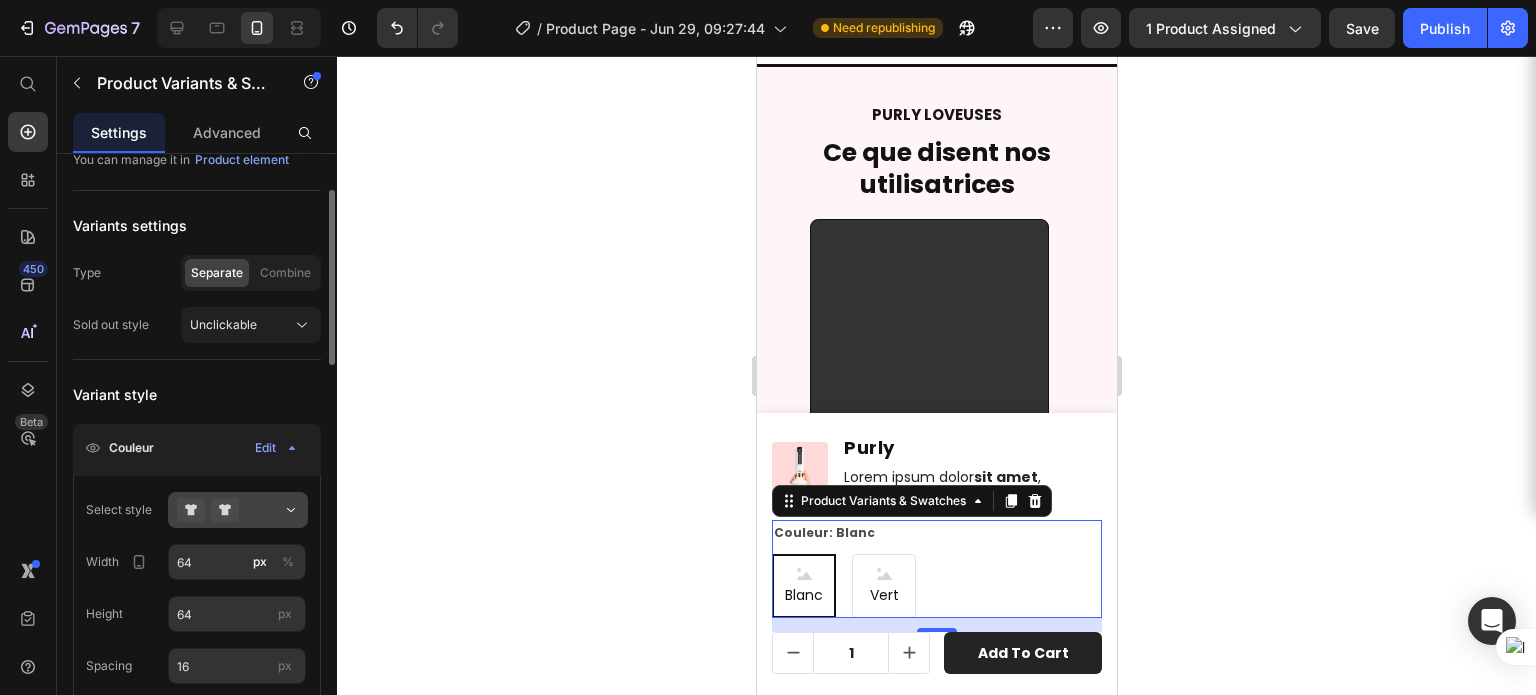 scroll, scrollTop: 184, scrollLeft: 0, axis: vertical 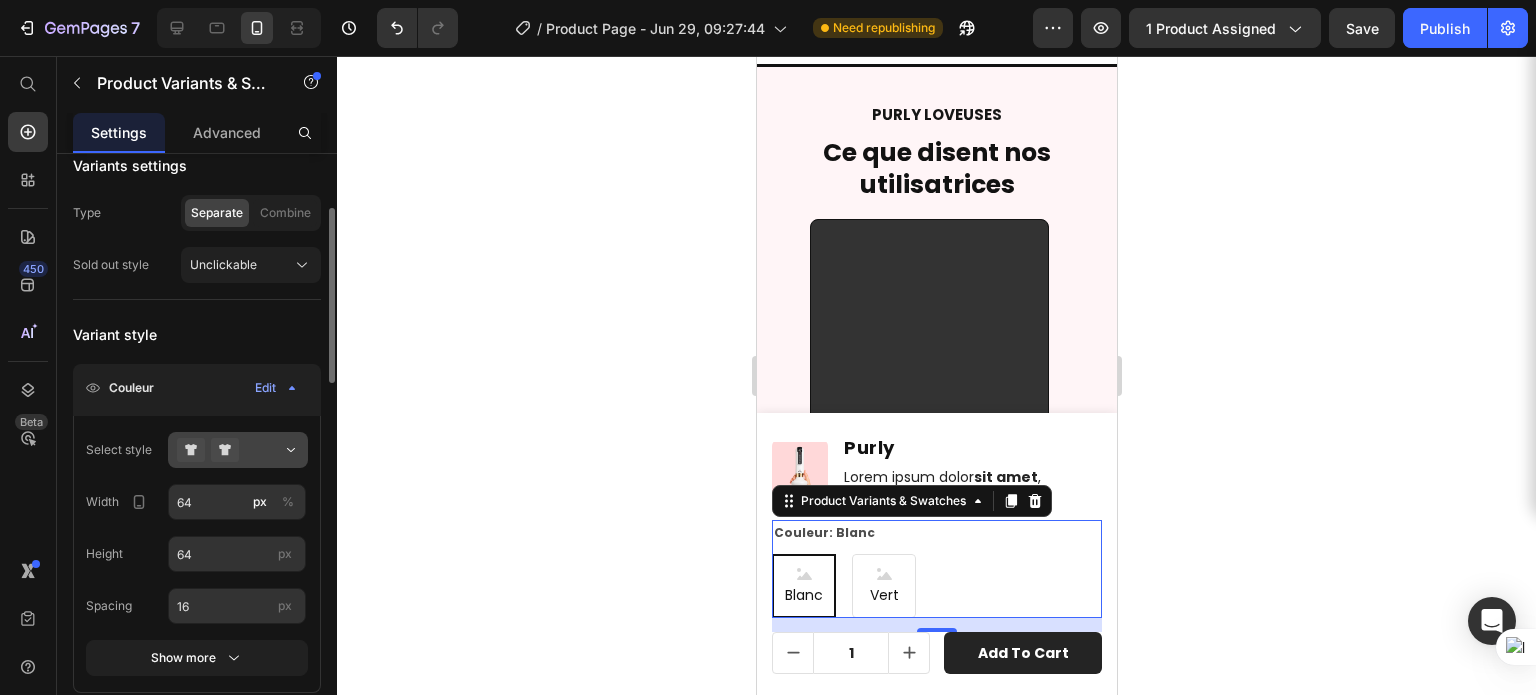 click at bounding box center (238, 450) 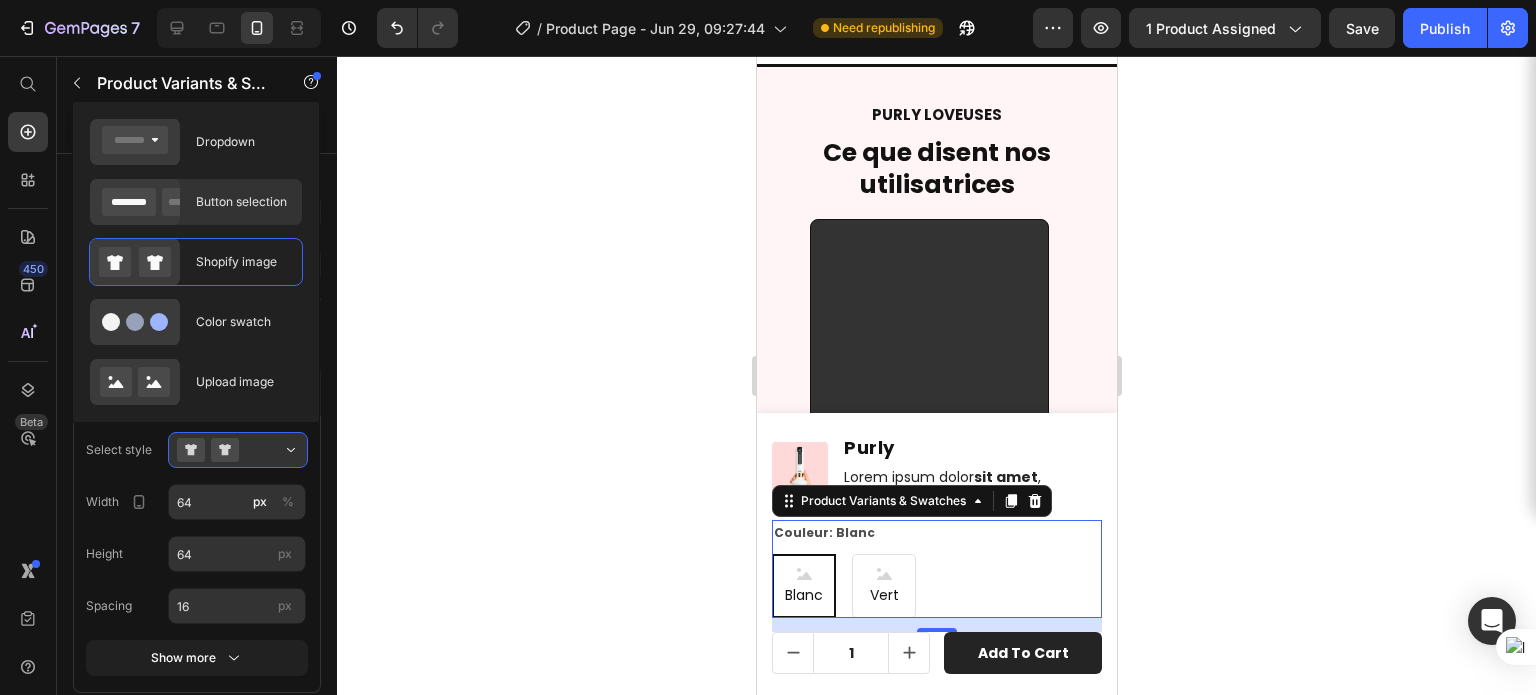 click on "Button selection" 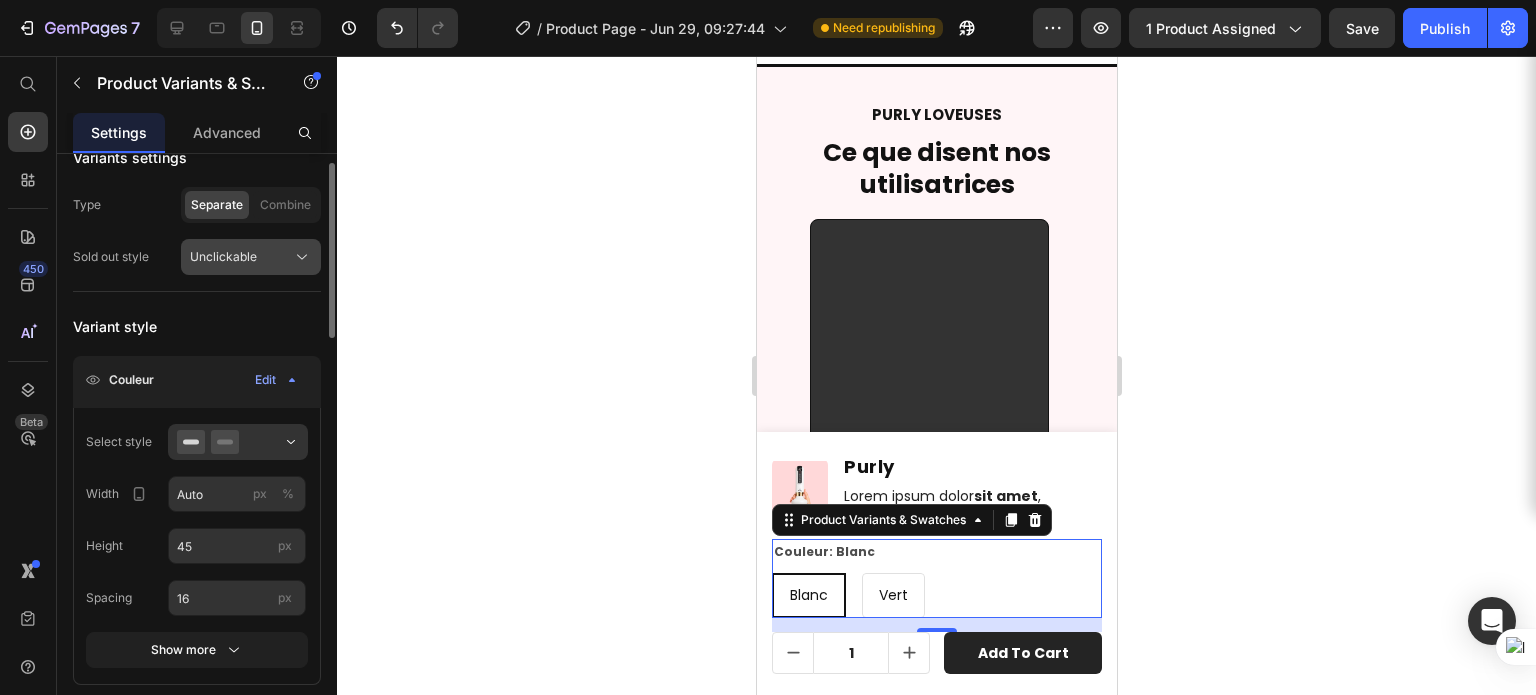 scroll, scrollTop: 198, scrollLeft: 0, axis: vertical 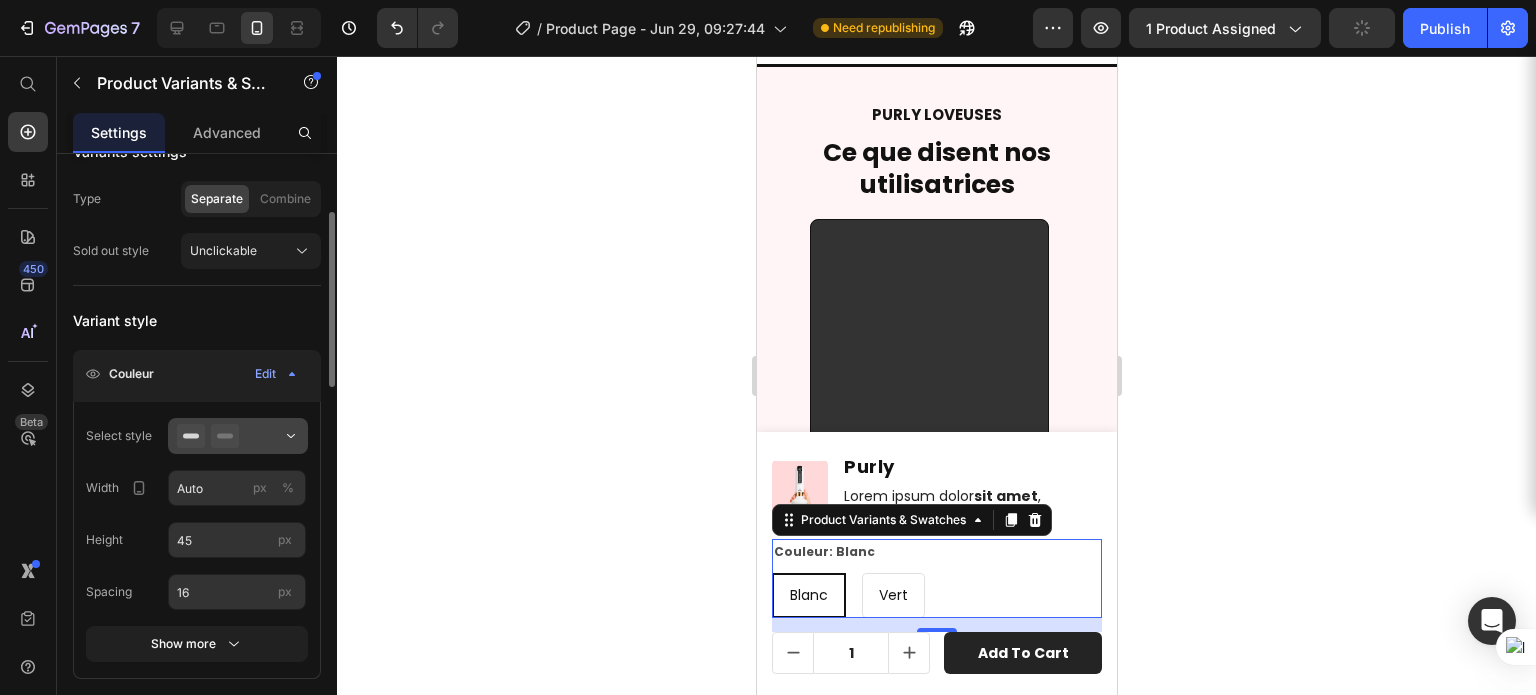 click at bounding box center [238, 436] 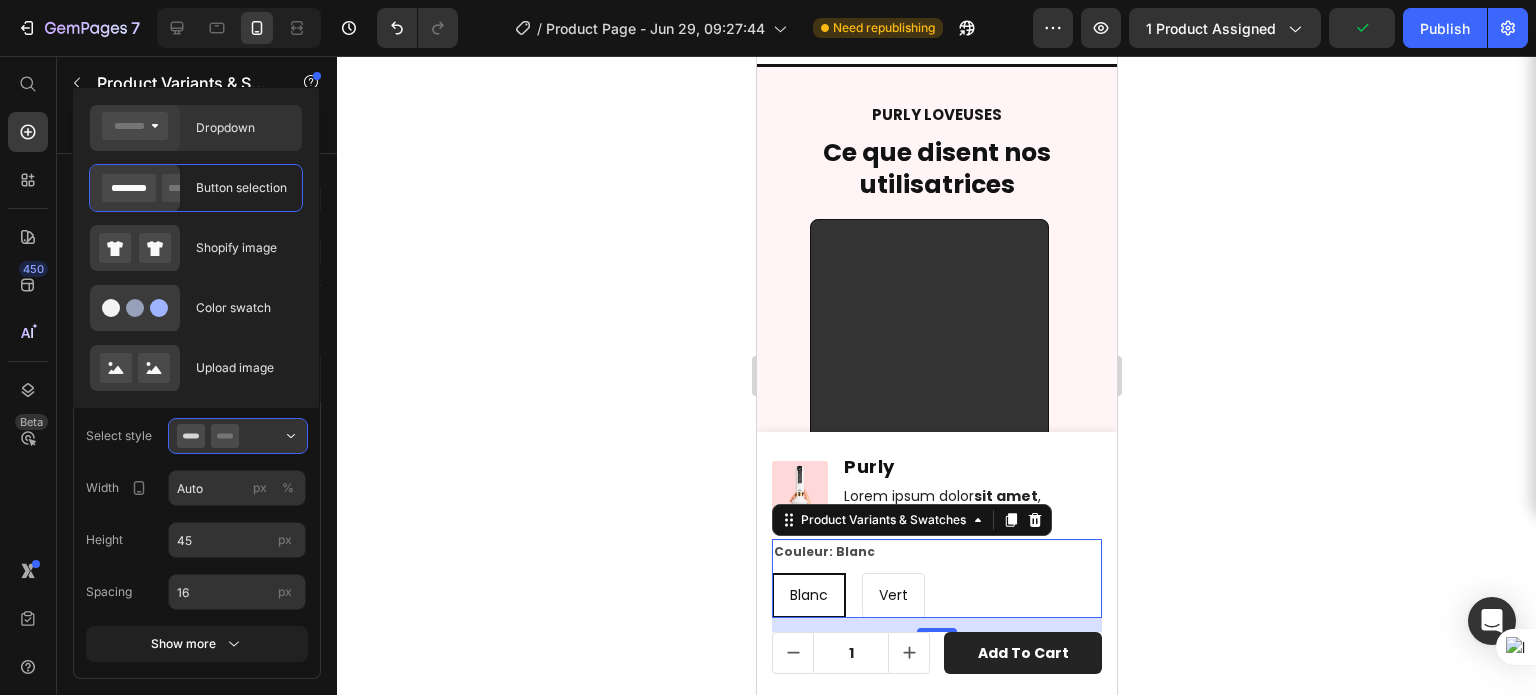 click on "Dropdown" 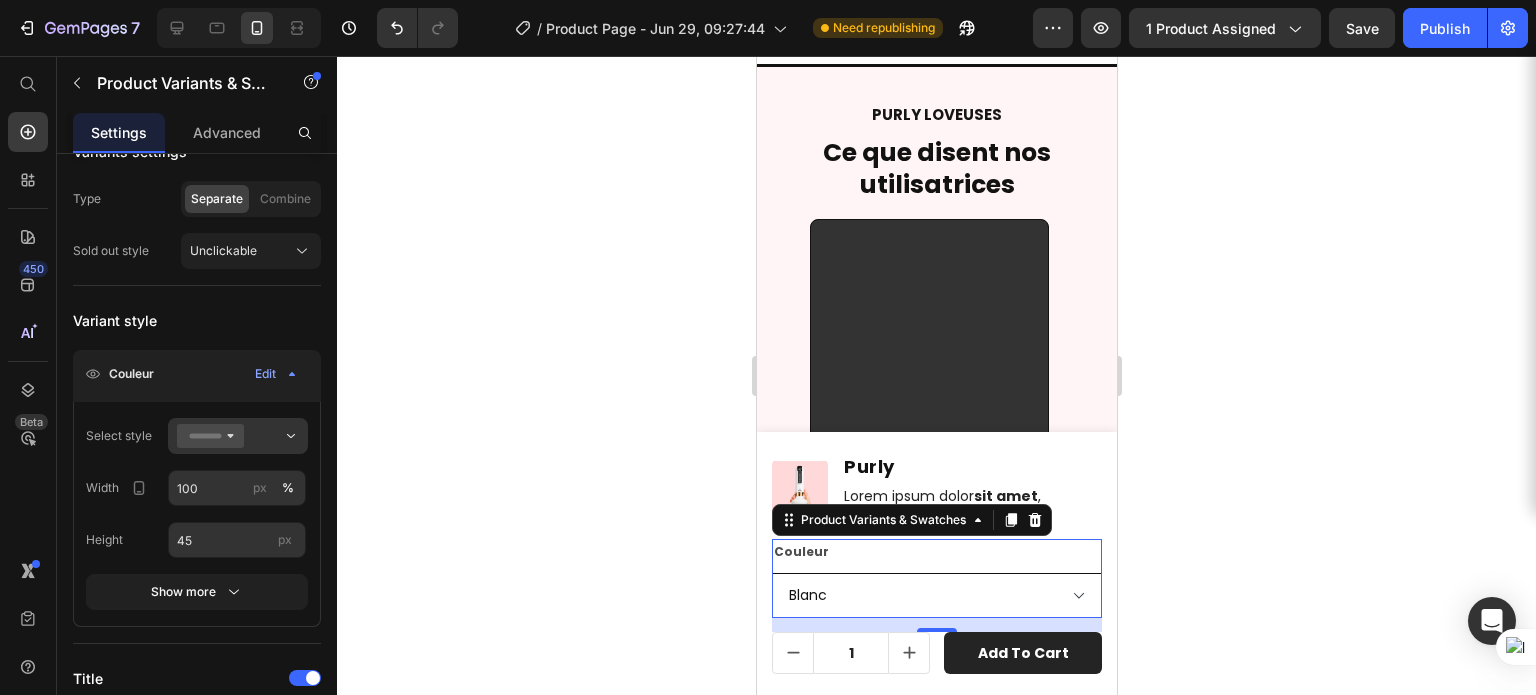 click on "Blanc Vert" at bounding box center (936, 595) 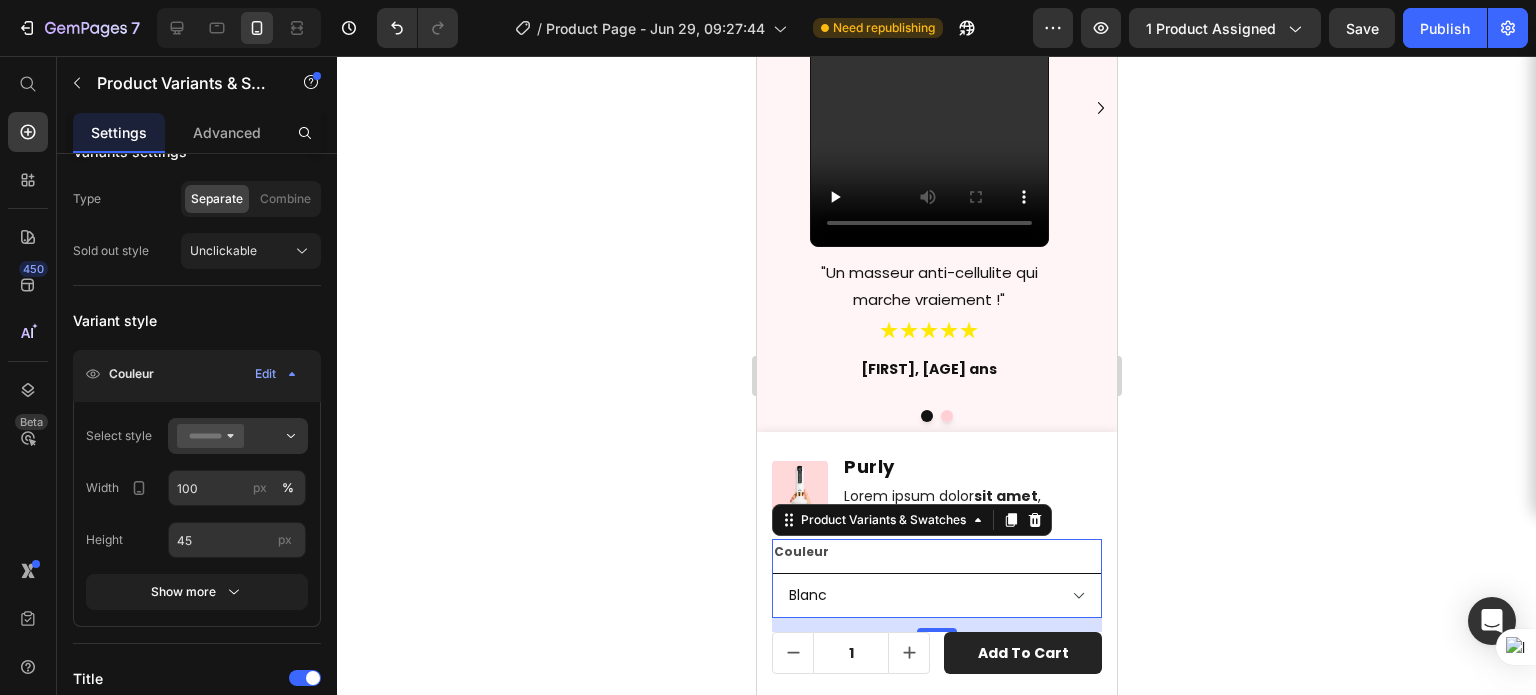 scroll, scrollTop: 1472, scrollLeft: 0, axis: vertical 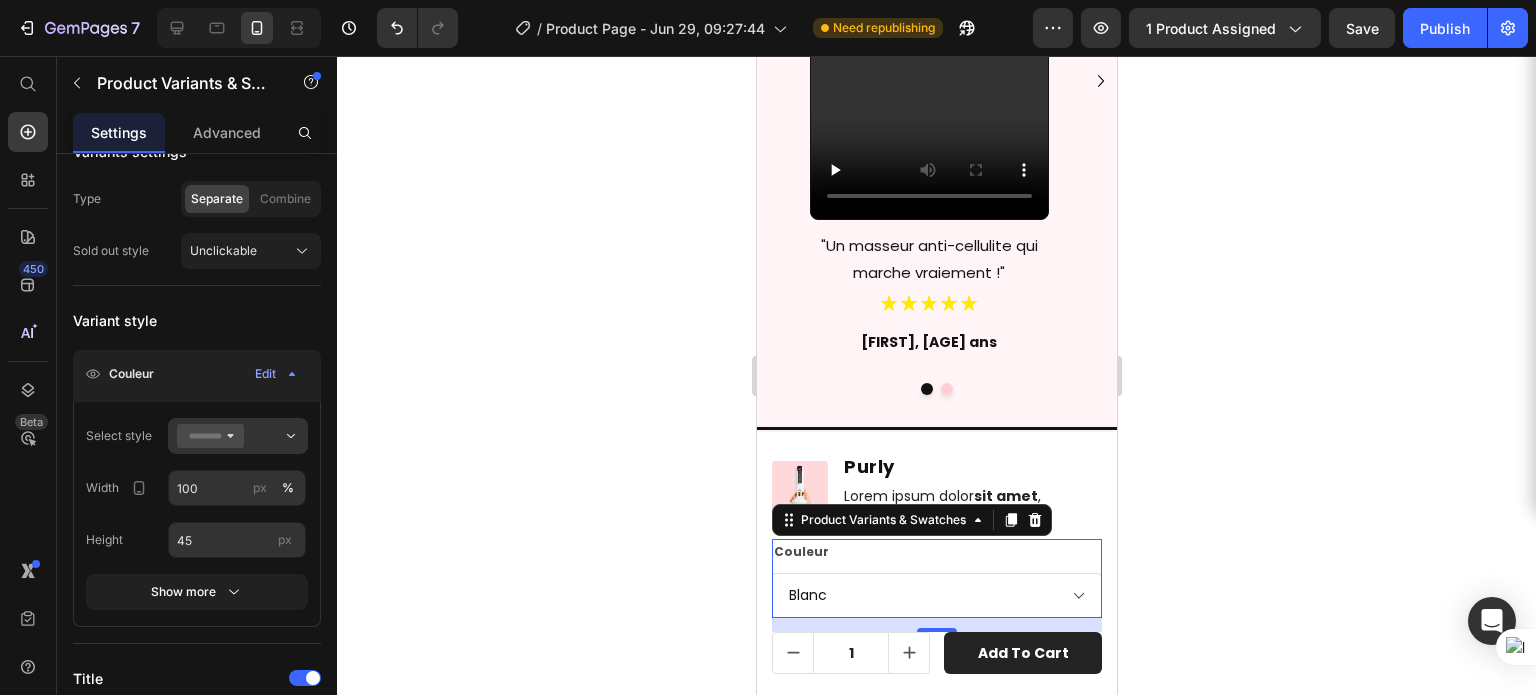 click on "0" at bounding box center [936, 625] 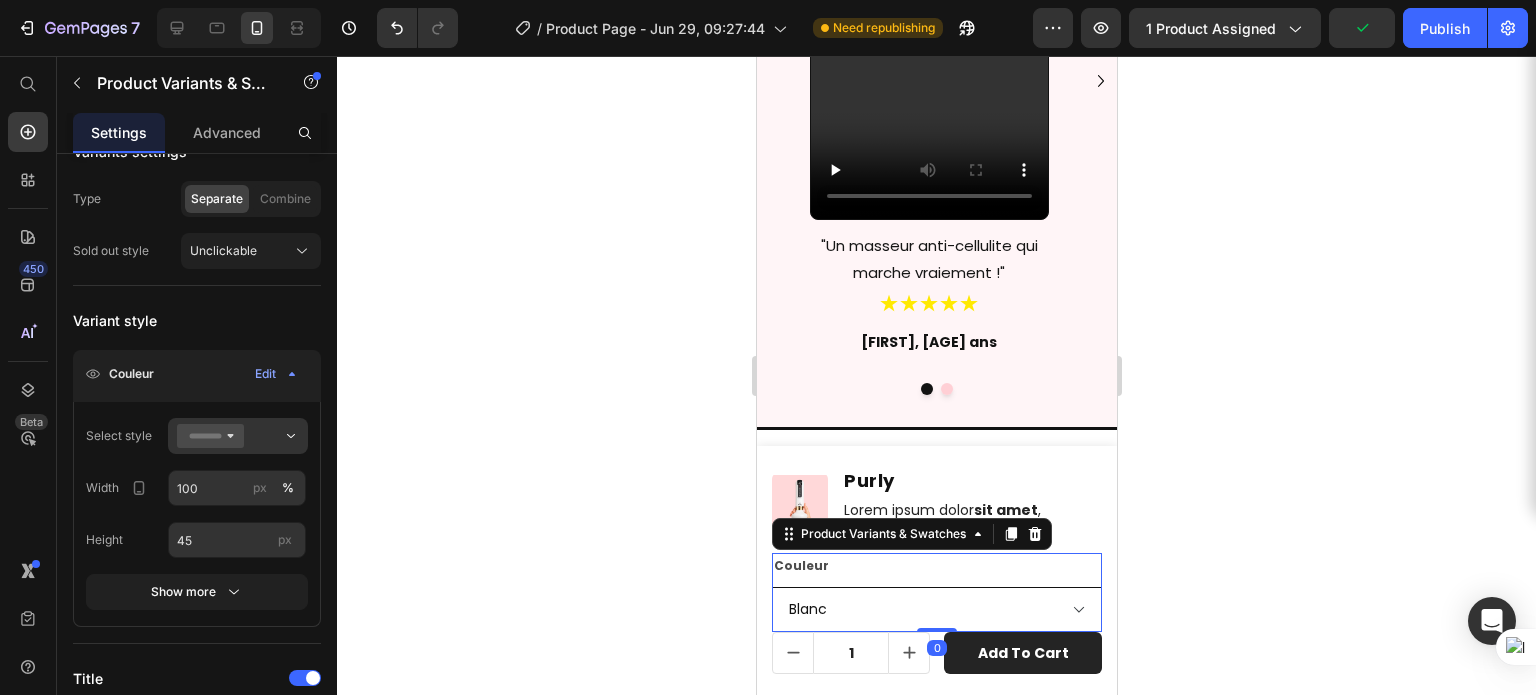 drag, startPoint x: 925, startPoint y: 631, endPoint x: 921, endPoint y: 598, distance: 33.24154 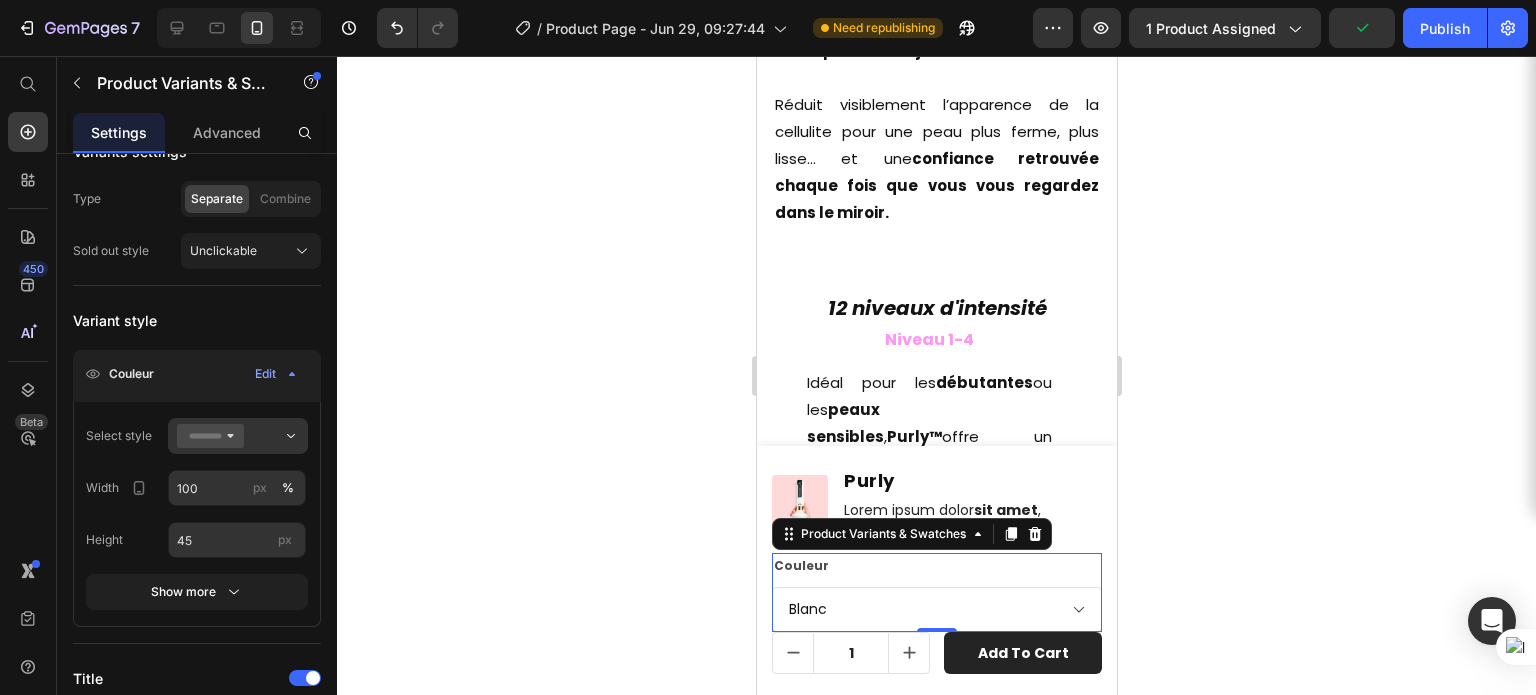 scroll, scrollTop: 2408, scrollLeft: 0, axis: vertical 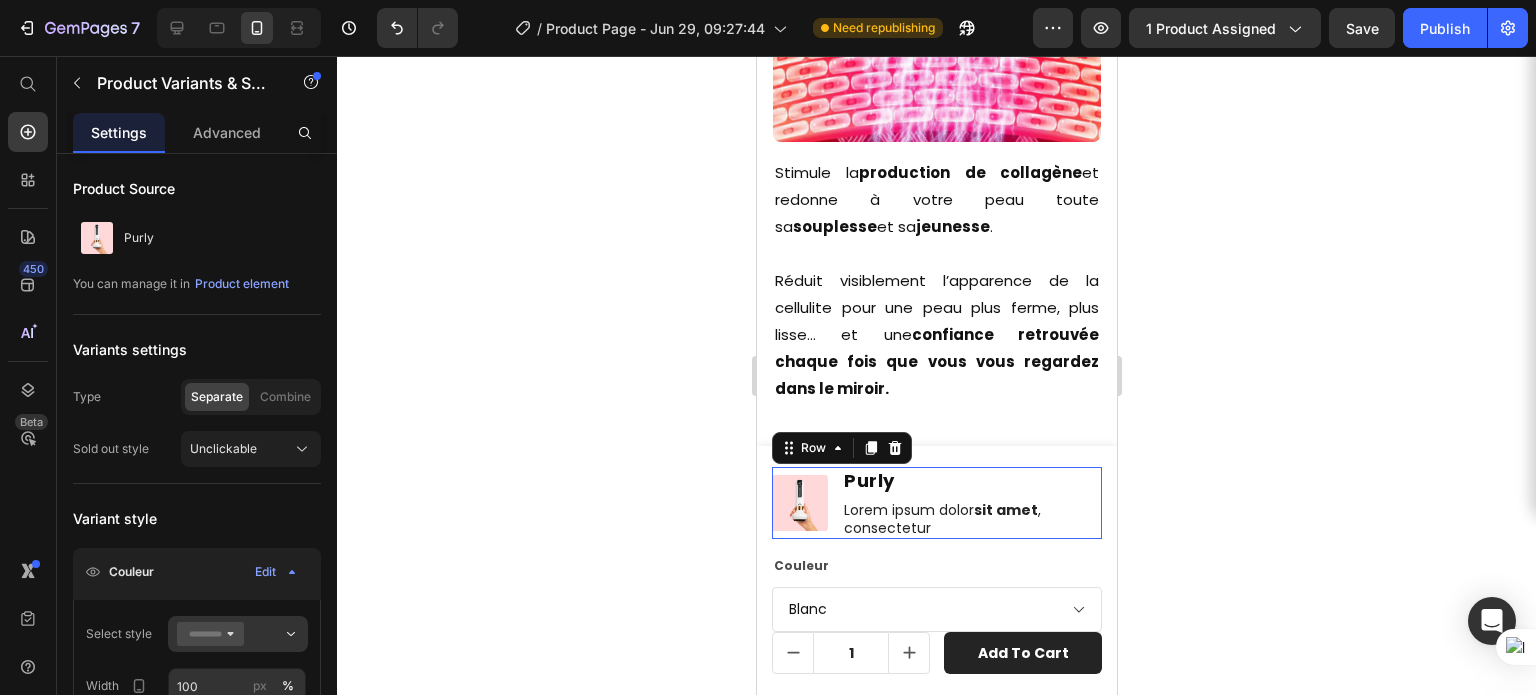 click on "Product Images Purly Product Title Lorem ipsum dolor  sit amet , consectetur  Text Block Row   0" at bounding box center [936, 503] 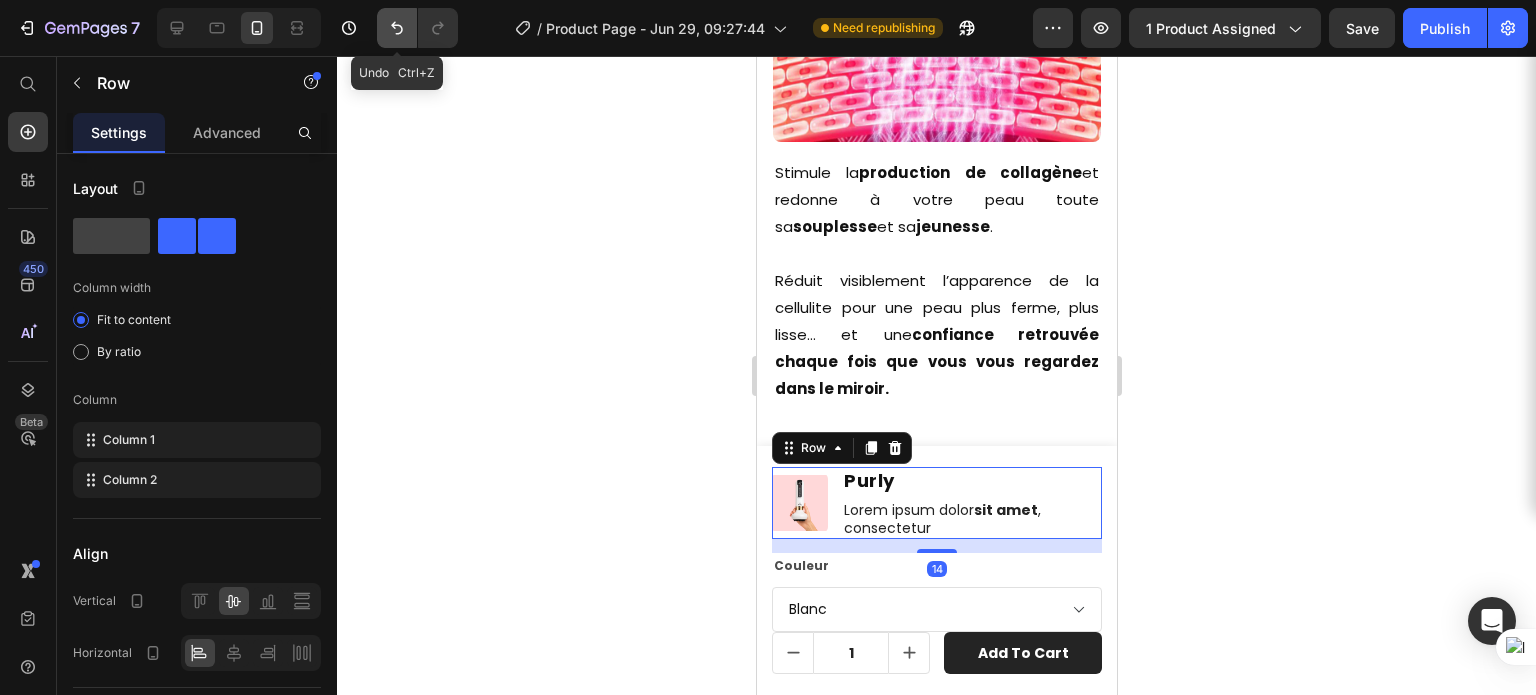 click 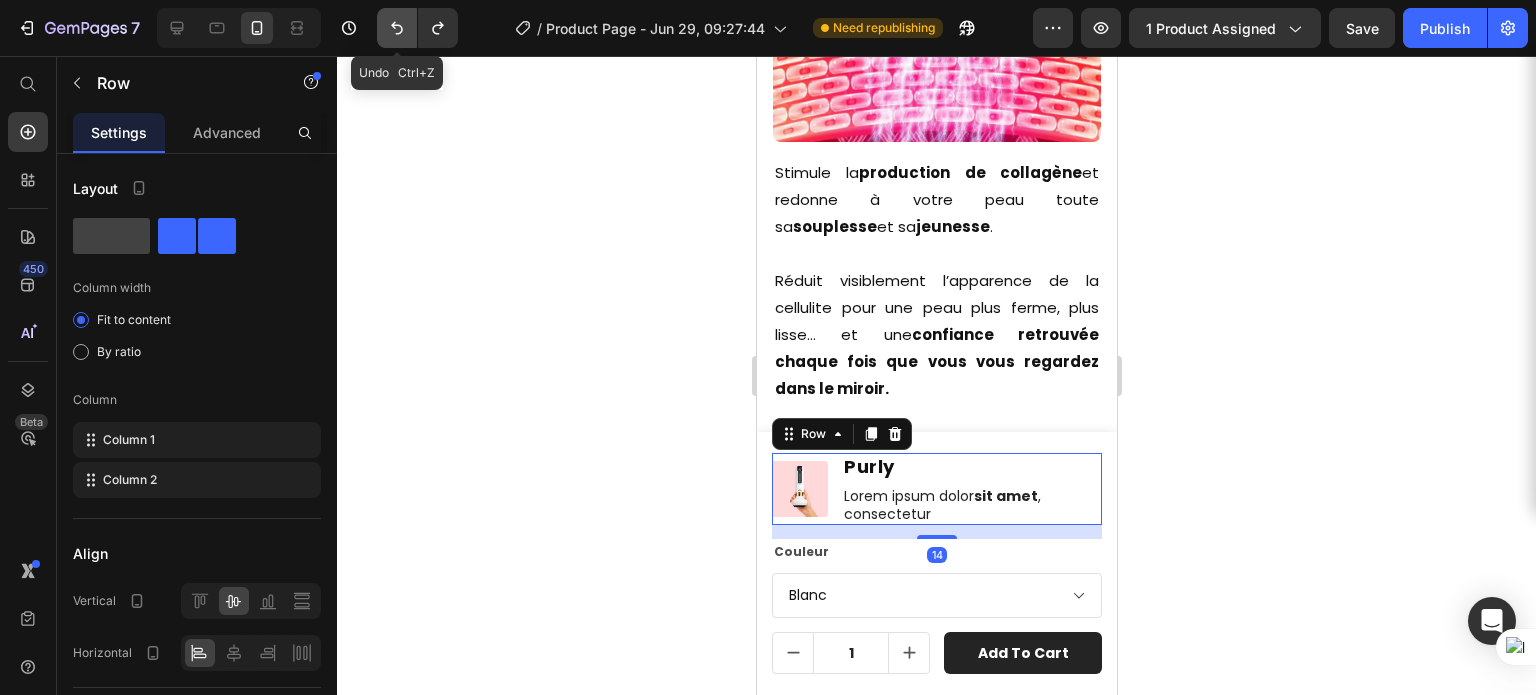 click 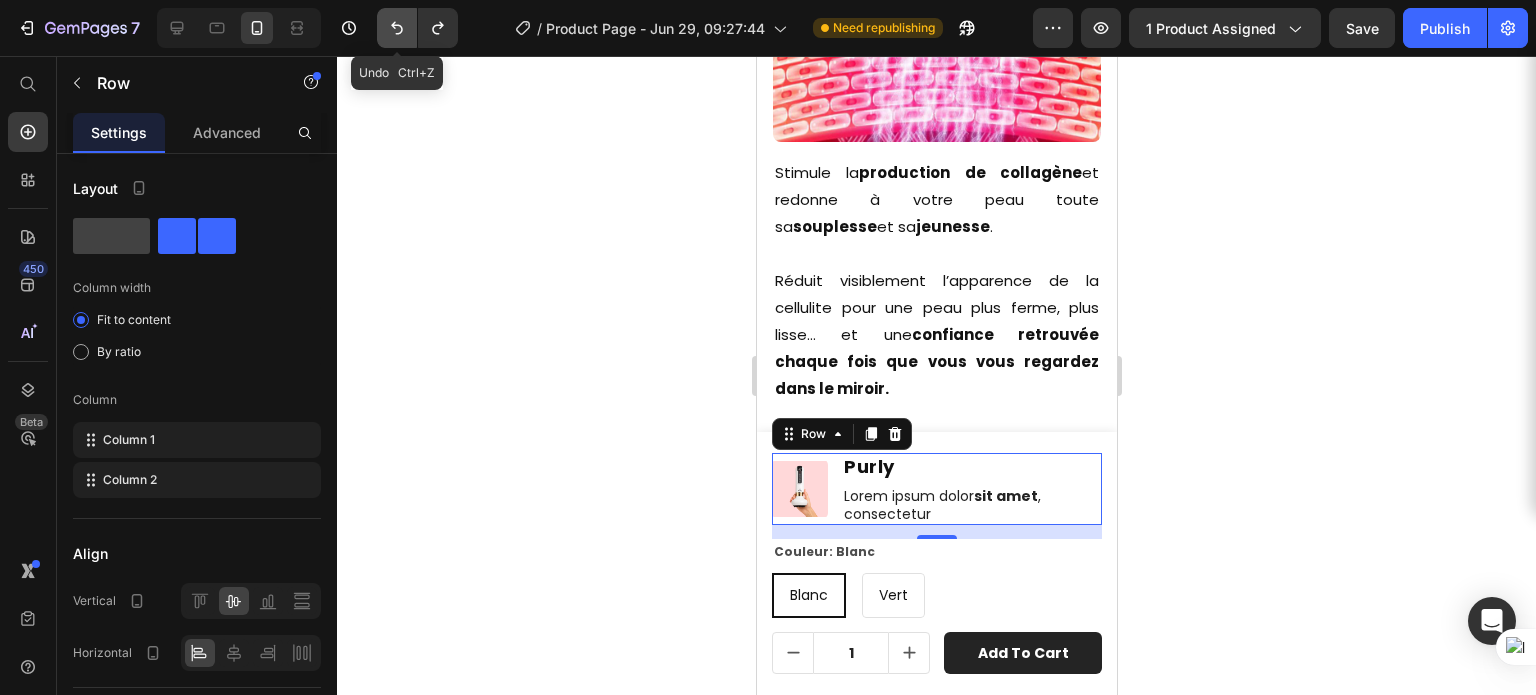 click 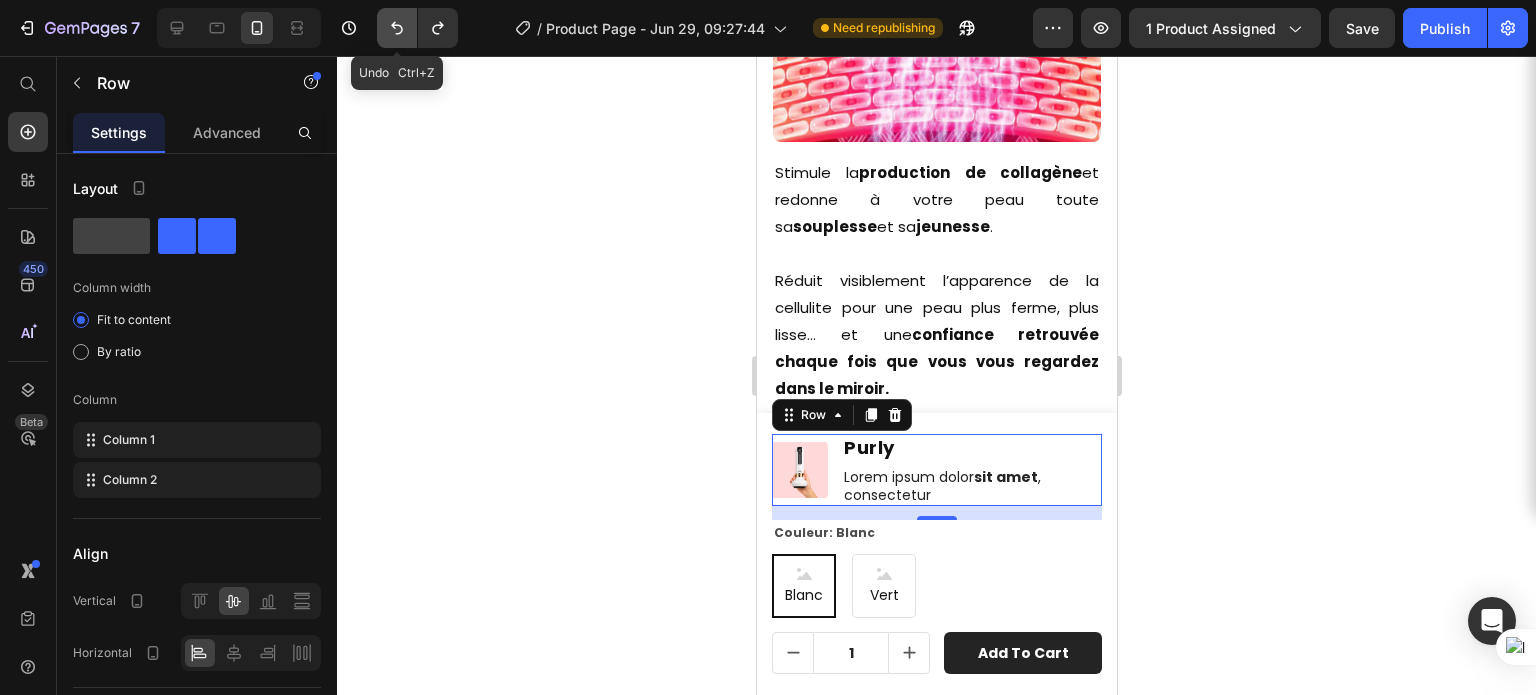 click 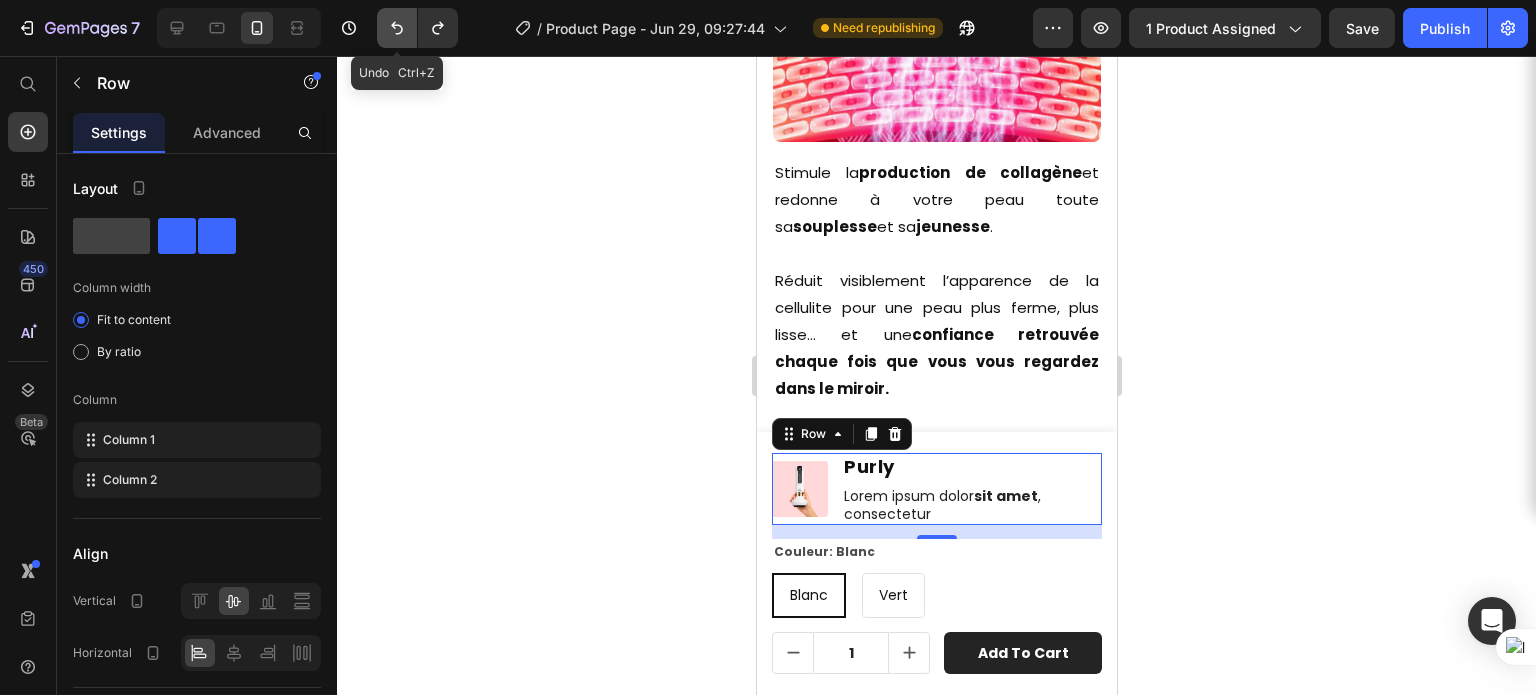 click 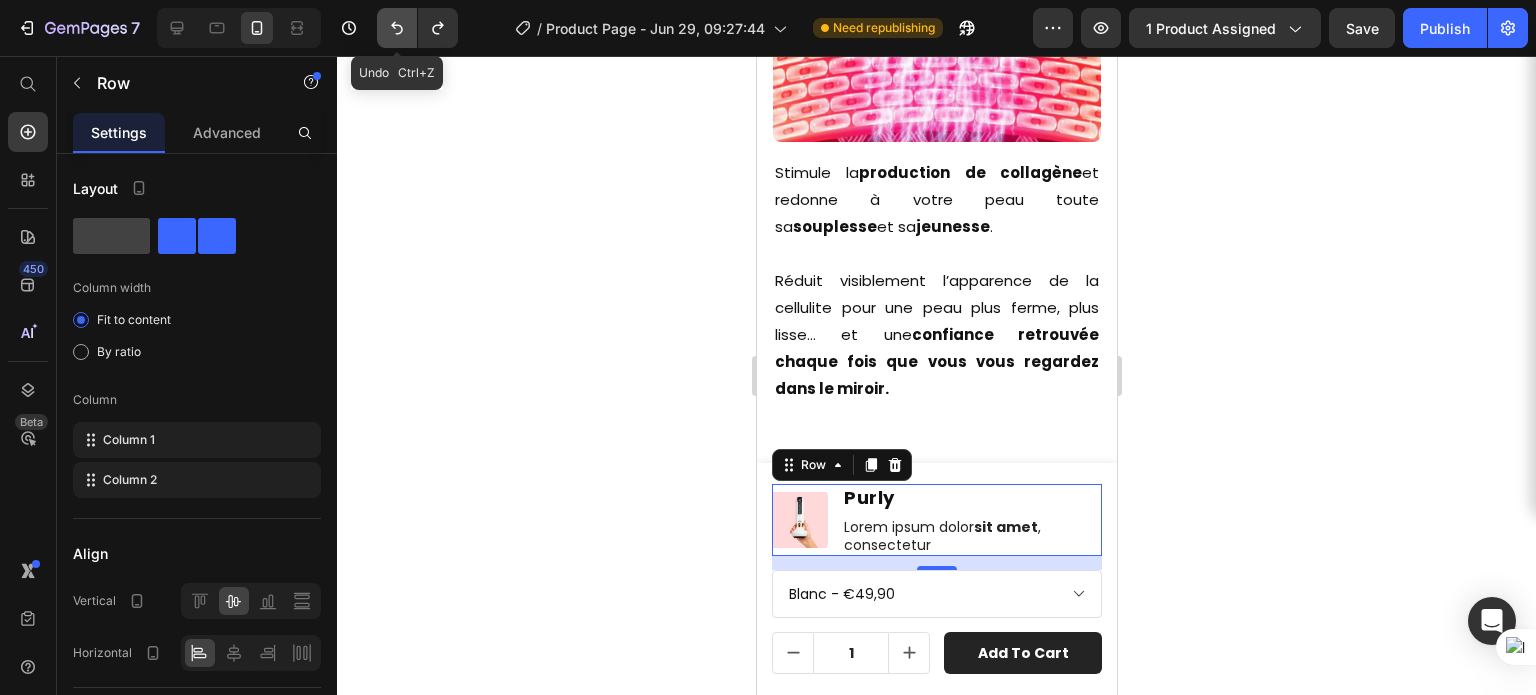 click 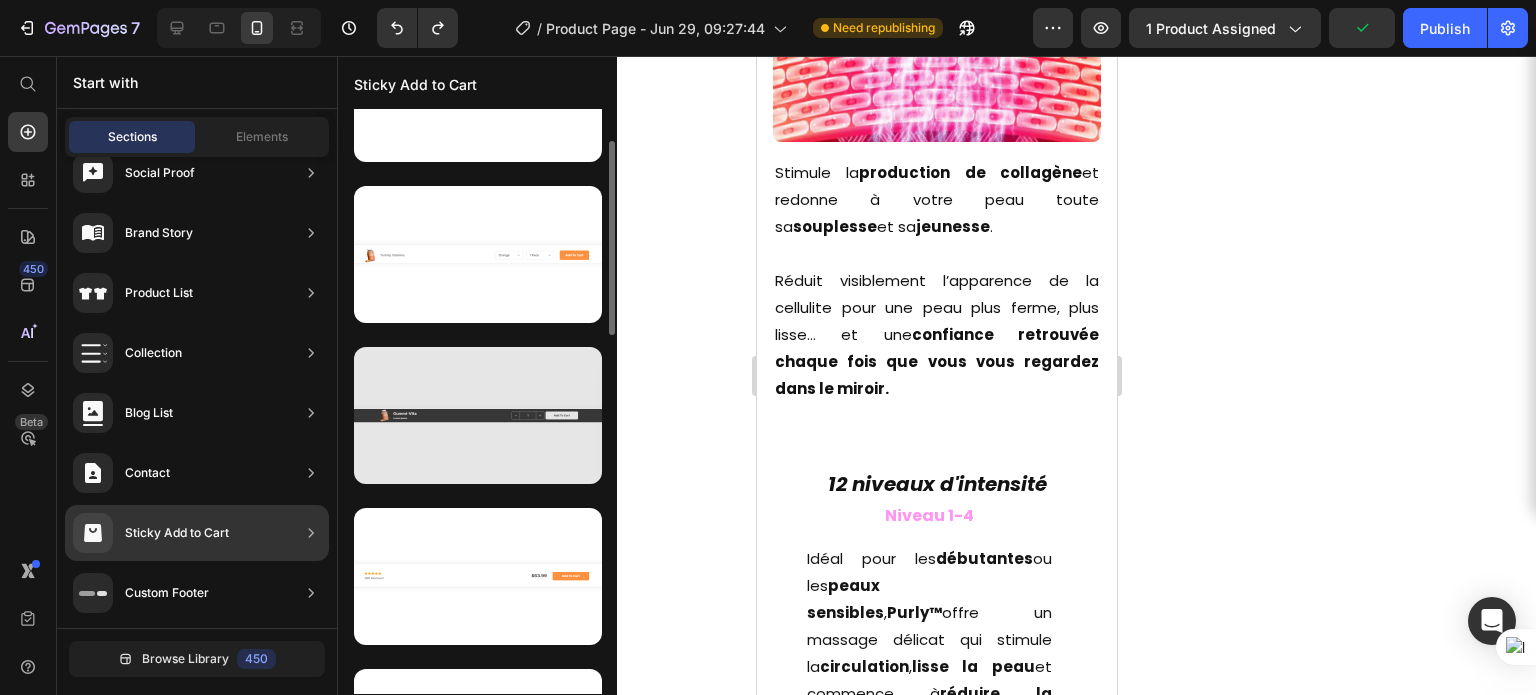 scroll, scrollTop: 92, scrollLeft: 0, axis: vertical 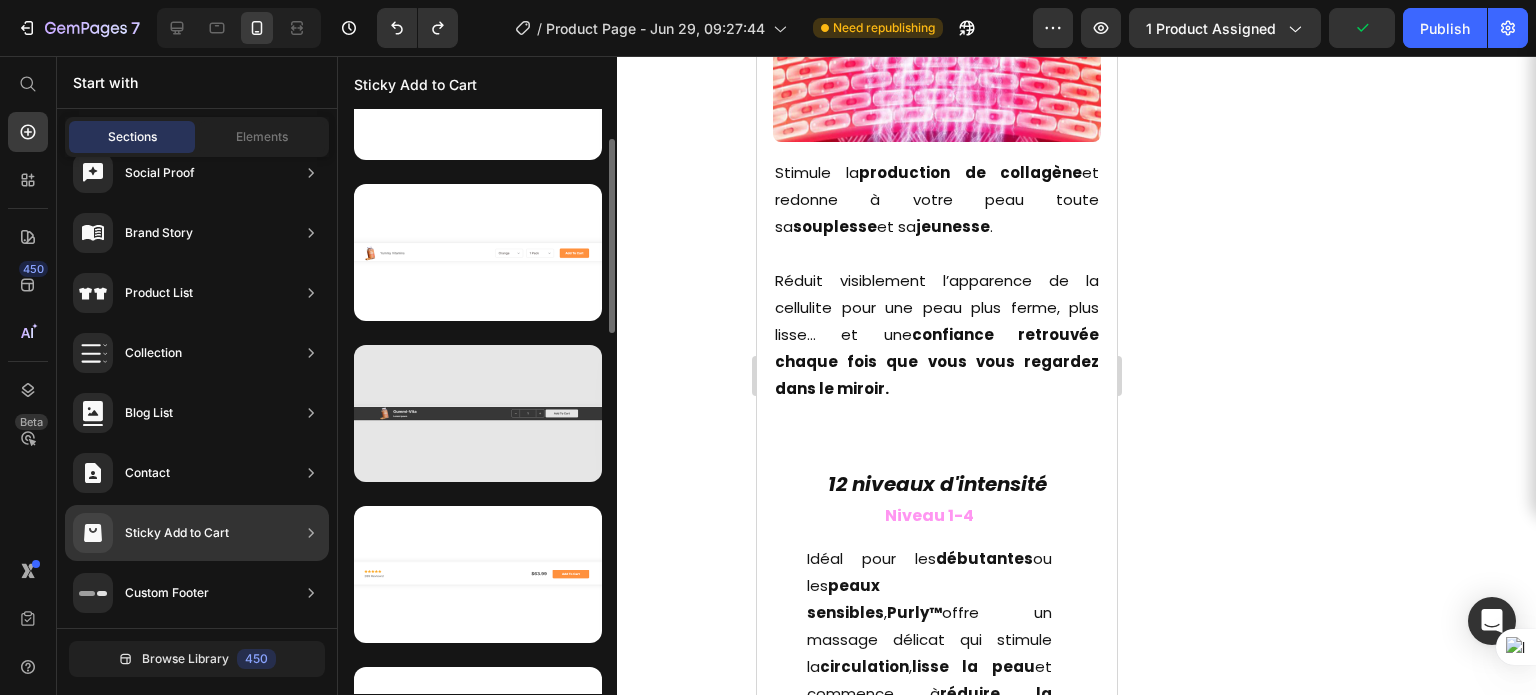 click at bounding box center [478, 413] 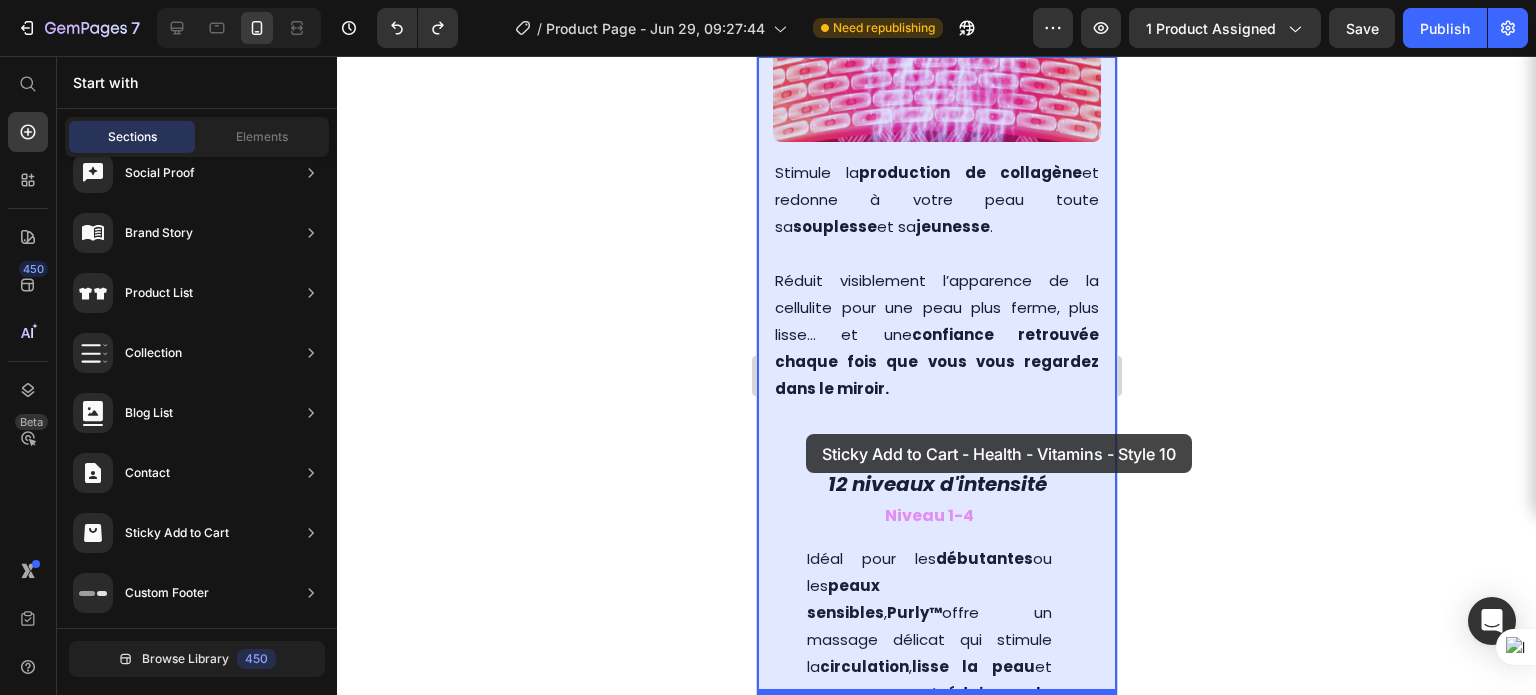 drag, startPoint x: 1266, startPoint y: 485, endPoint x: 807, endPoint y: 434, distance: 461.82465 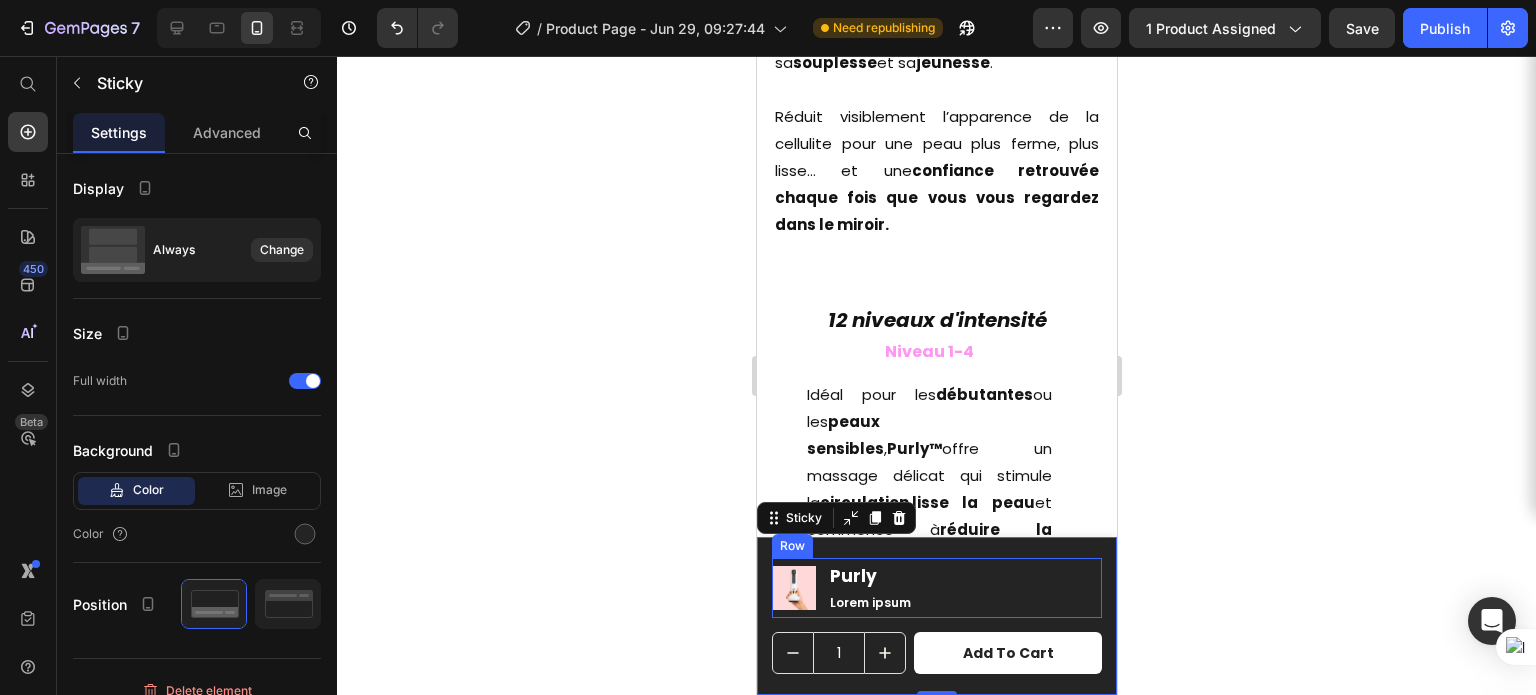 scroll, scrollTop: 2696, scrollLeft: 0, axis: vertical 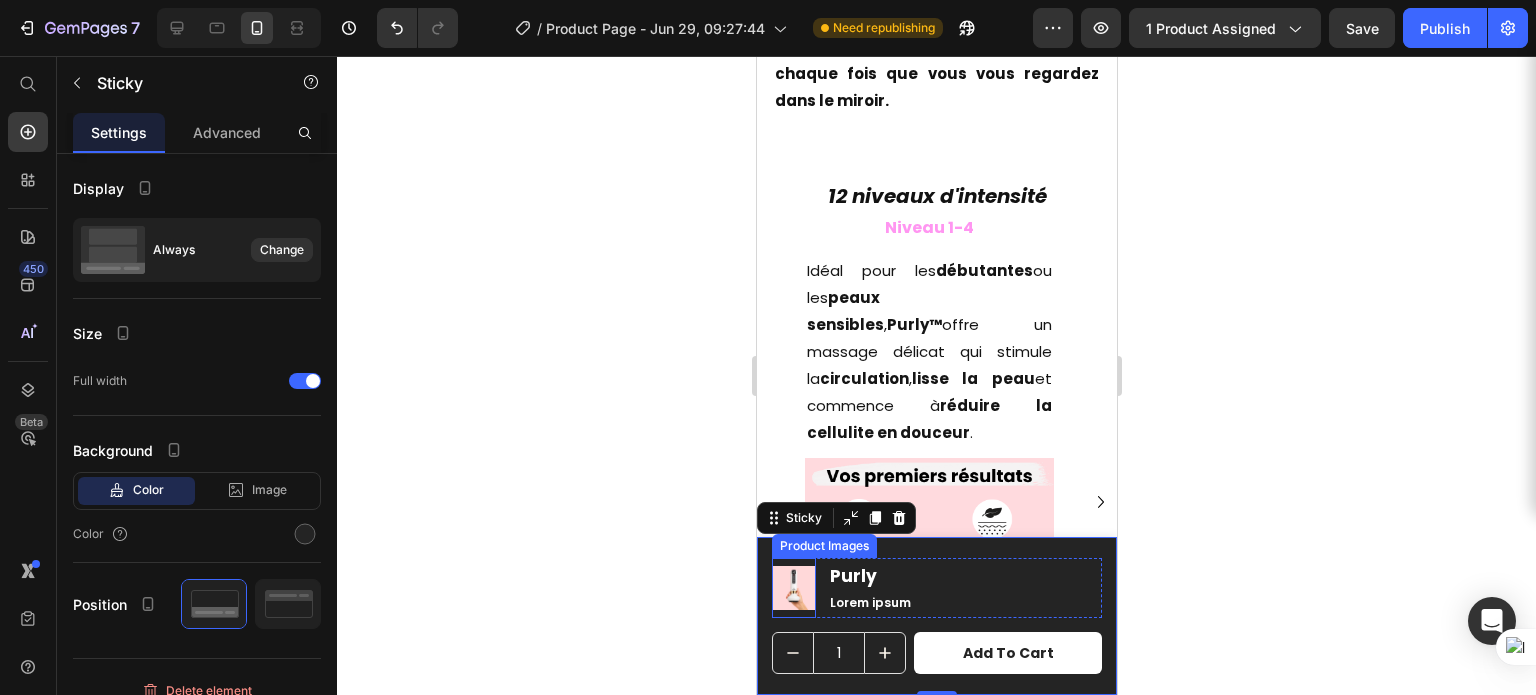 click at bounding box center [793, 588] 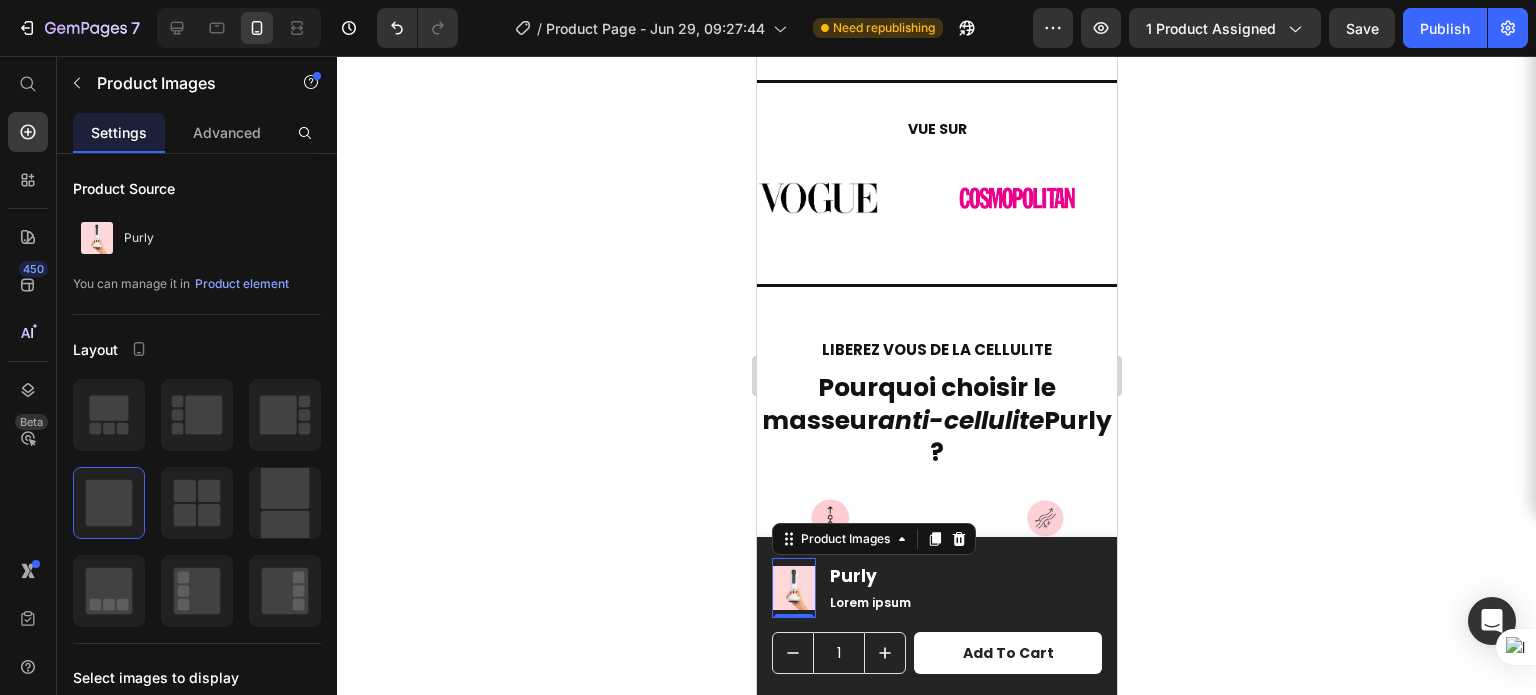 scroll, scrollTop: 0, scrollLeft: 0, axis: both 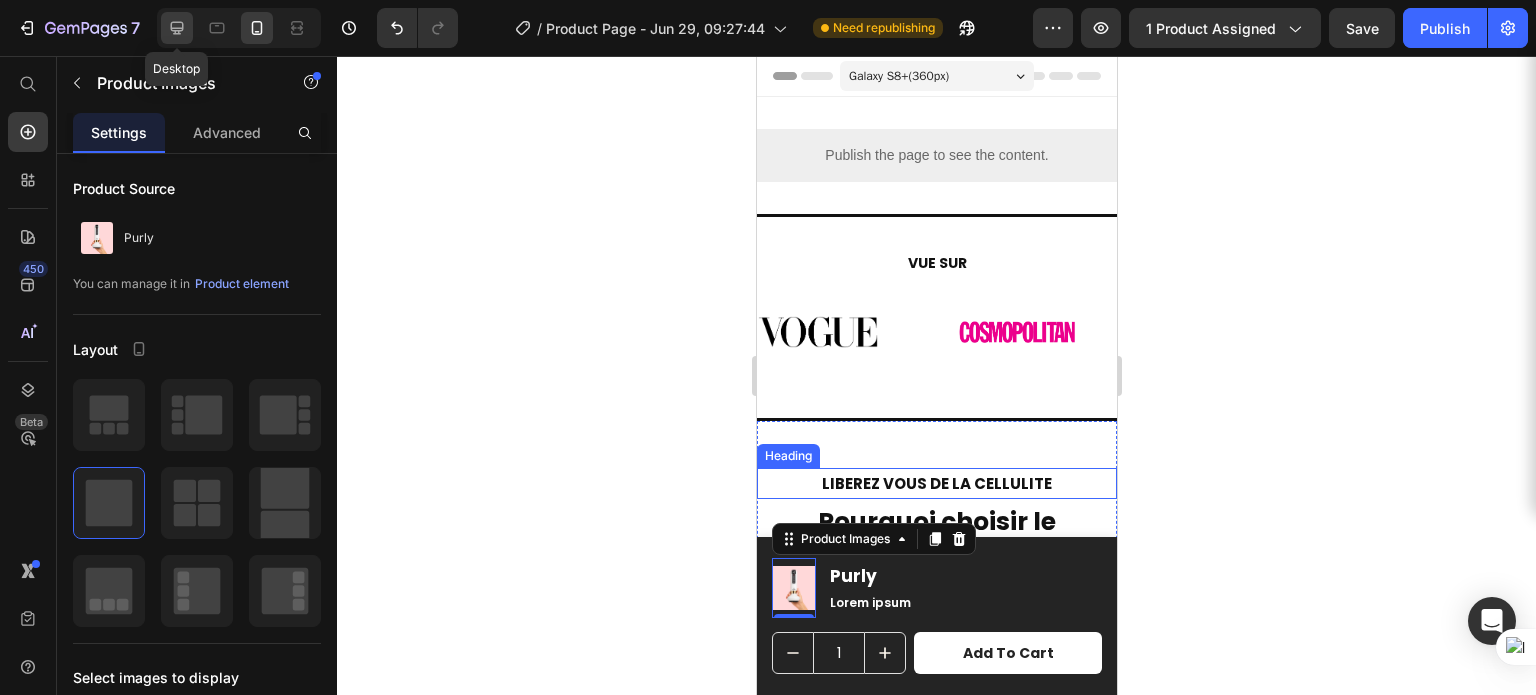 click 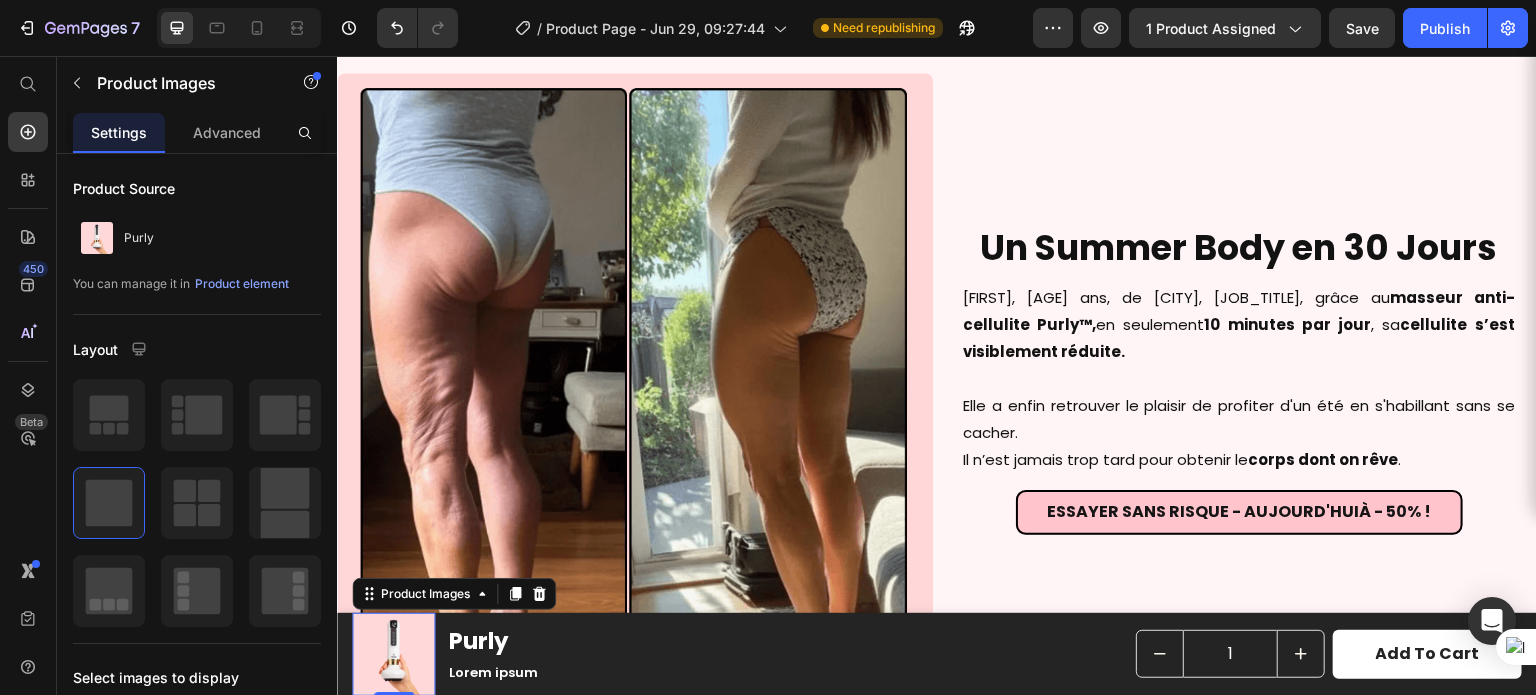 scroll, scrollTop: 2150, scrollLeft: 0, axis: vertical 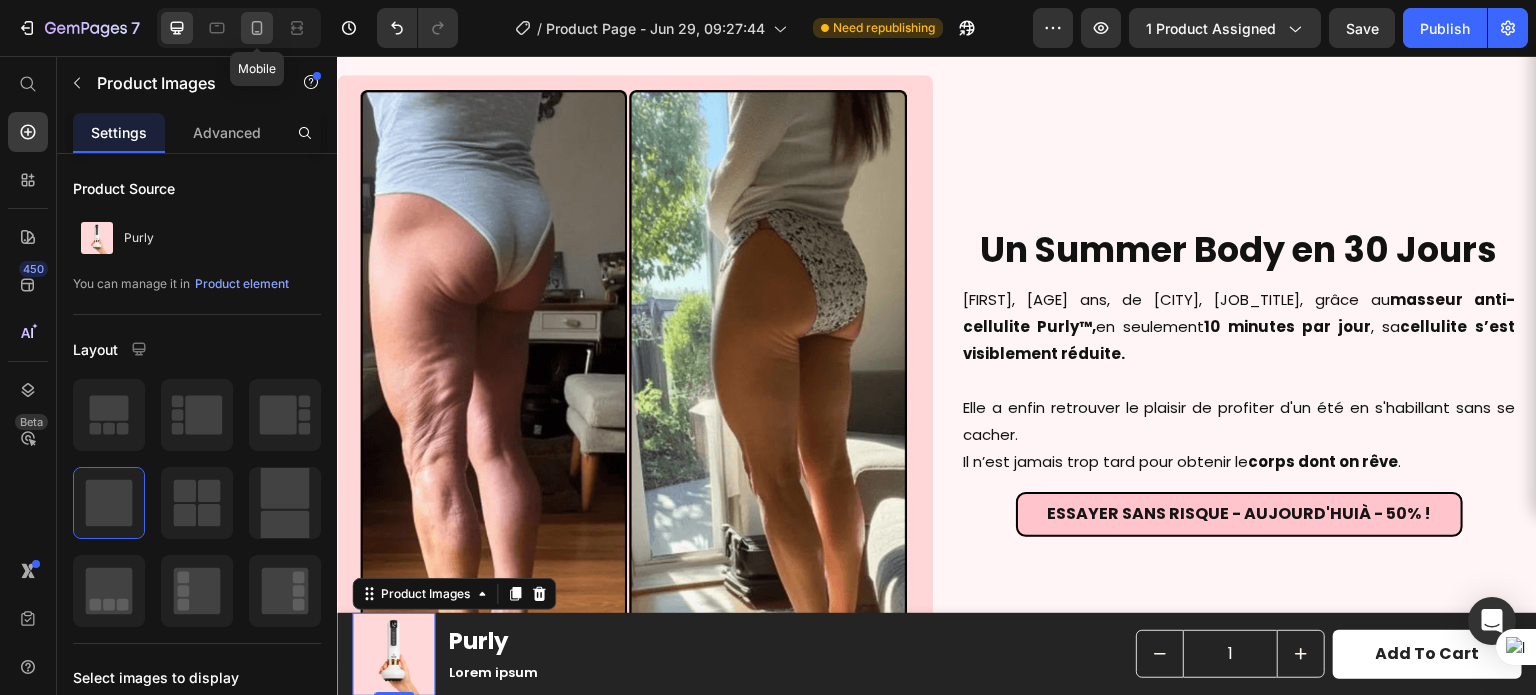 click 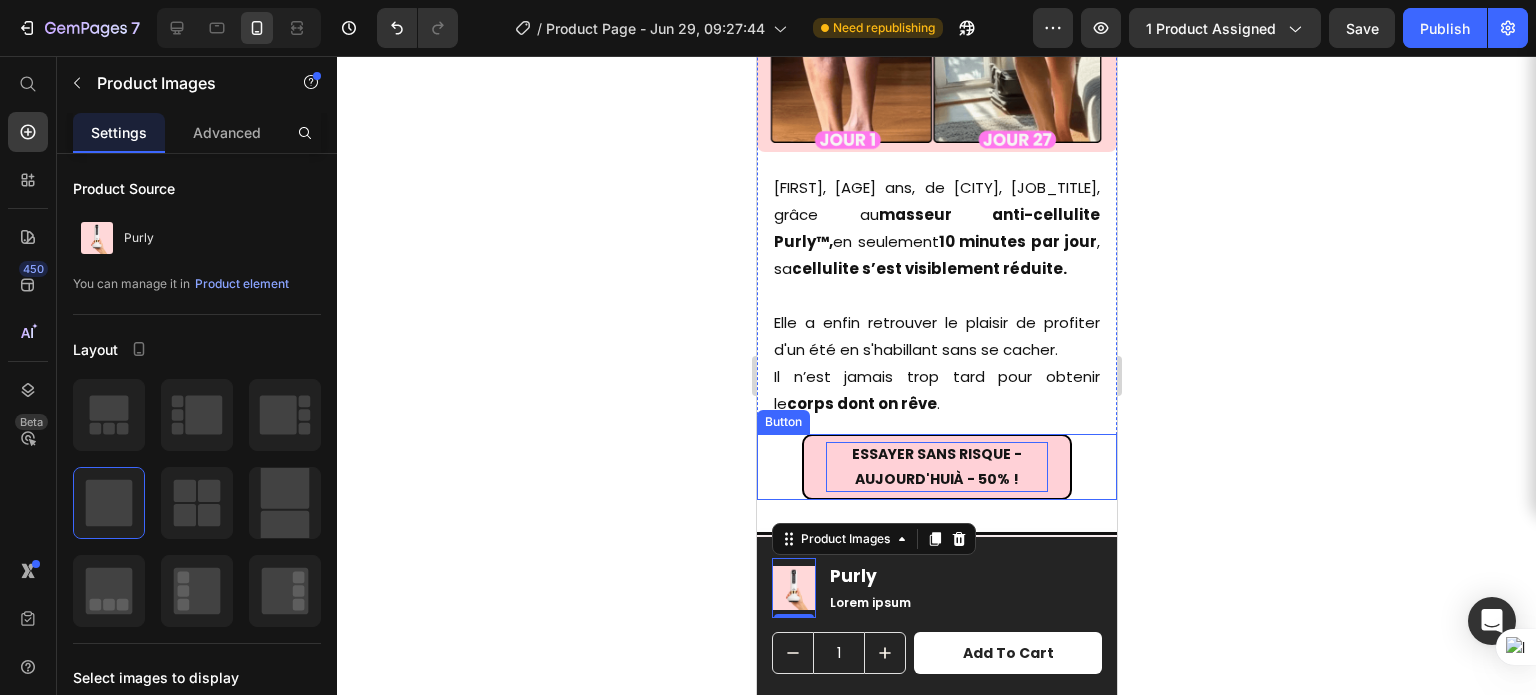 scroll, scrollTop: 4377, scrollLeft: 0, axis: vertical 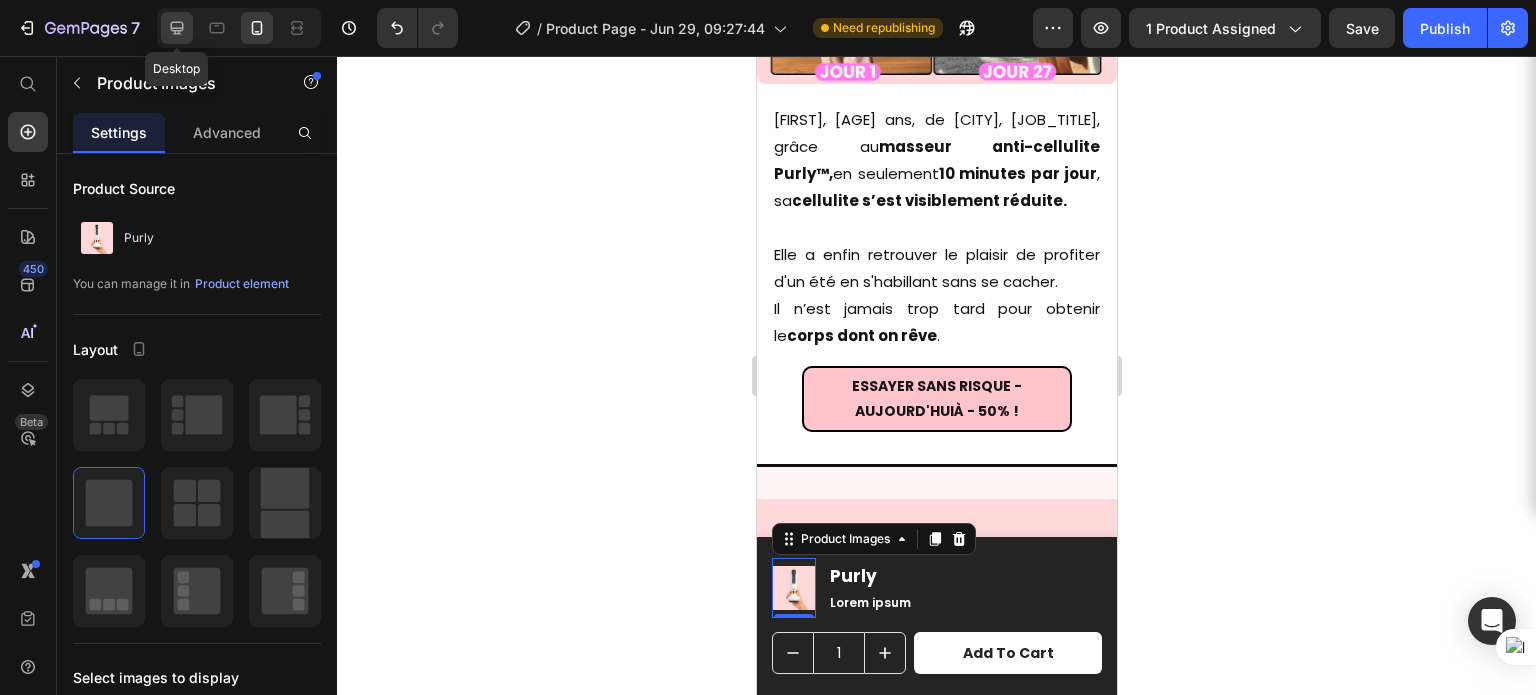 click 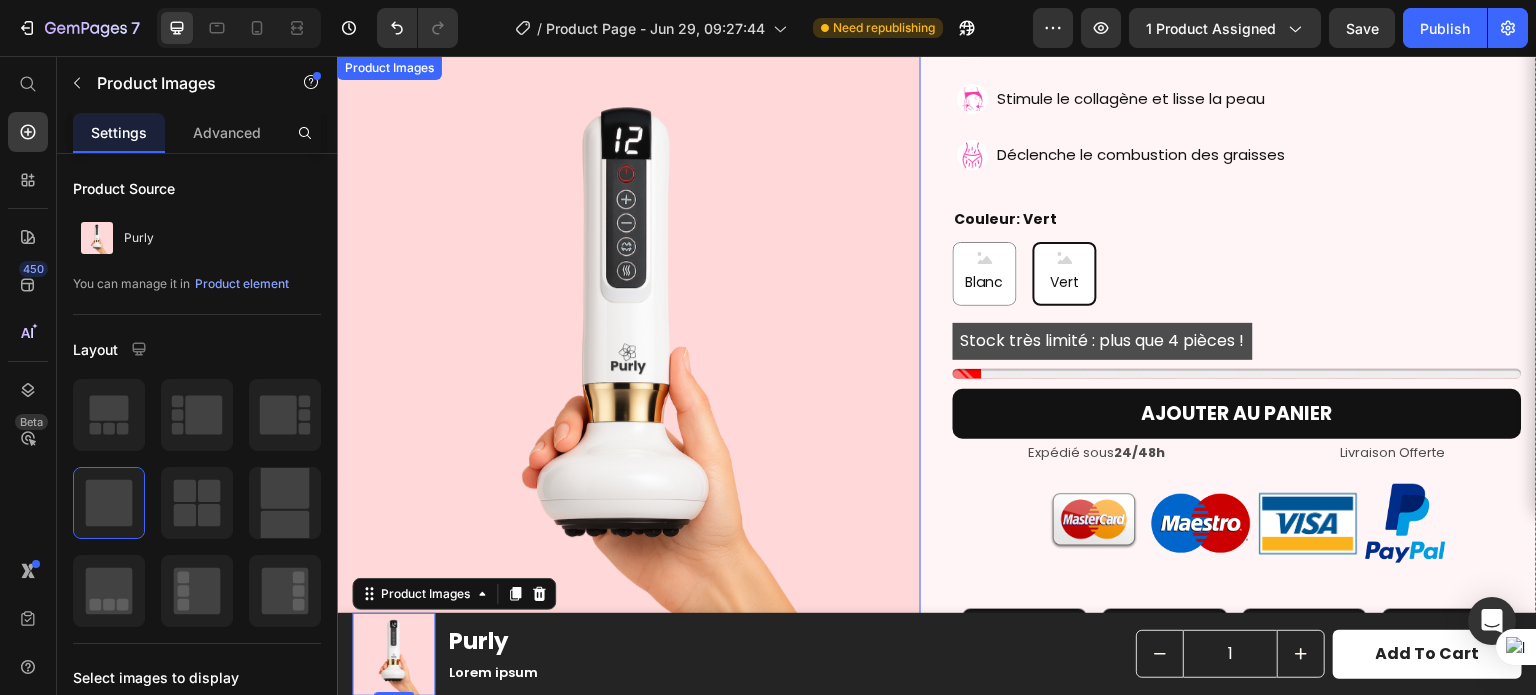 scroll, scrollTop: 5200, scrollLeft: 0, axis: vertical 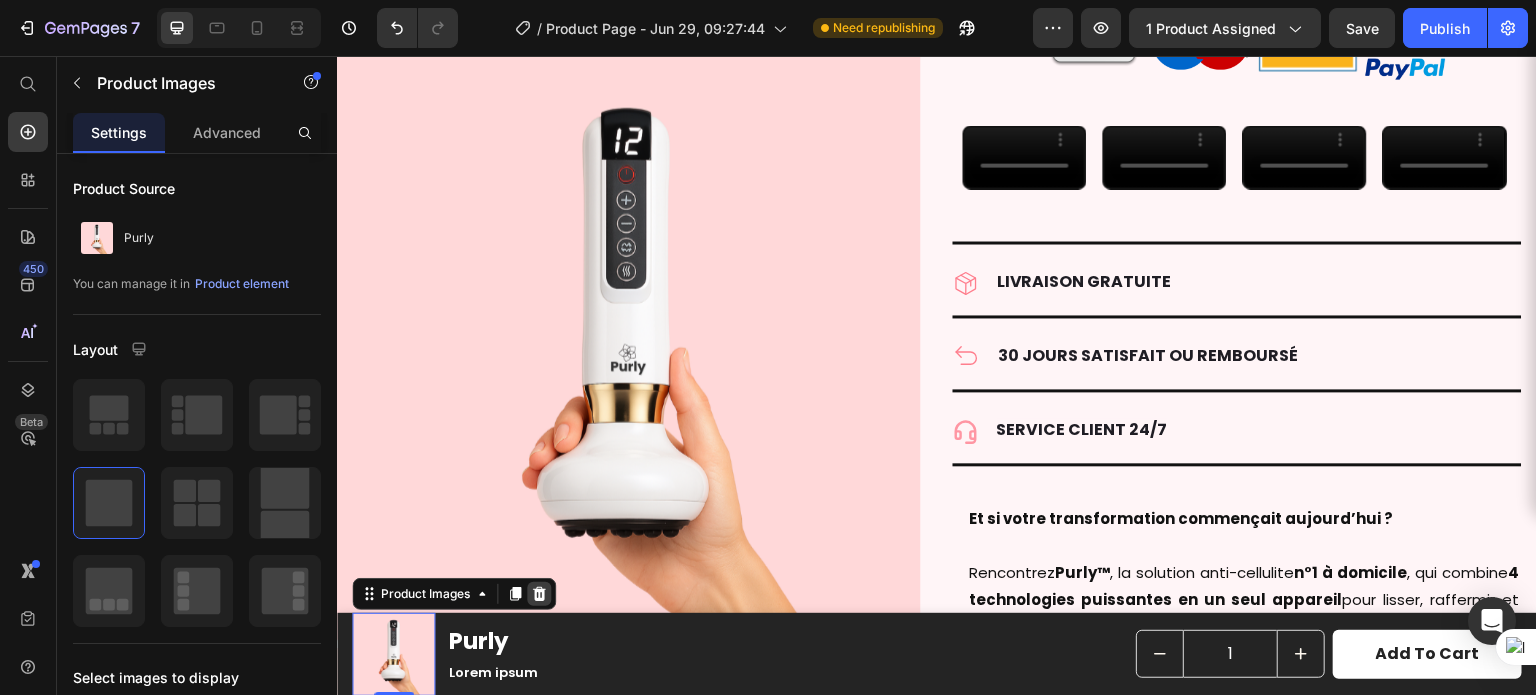 click 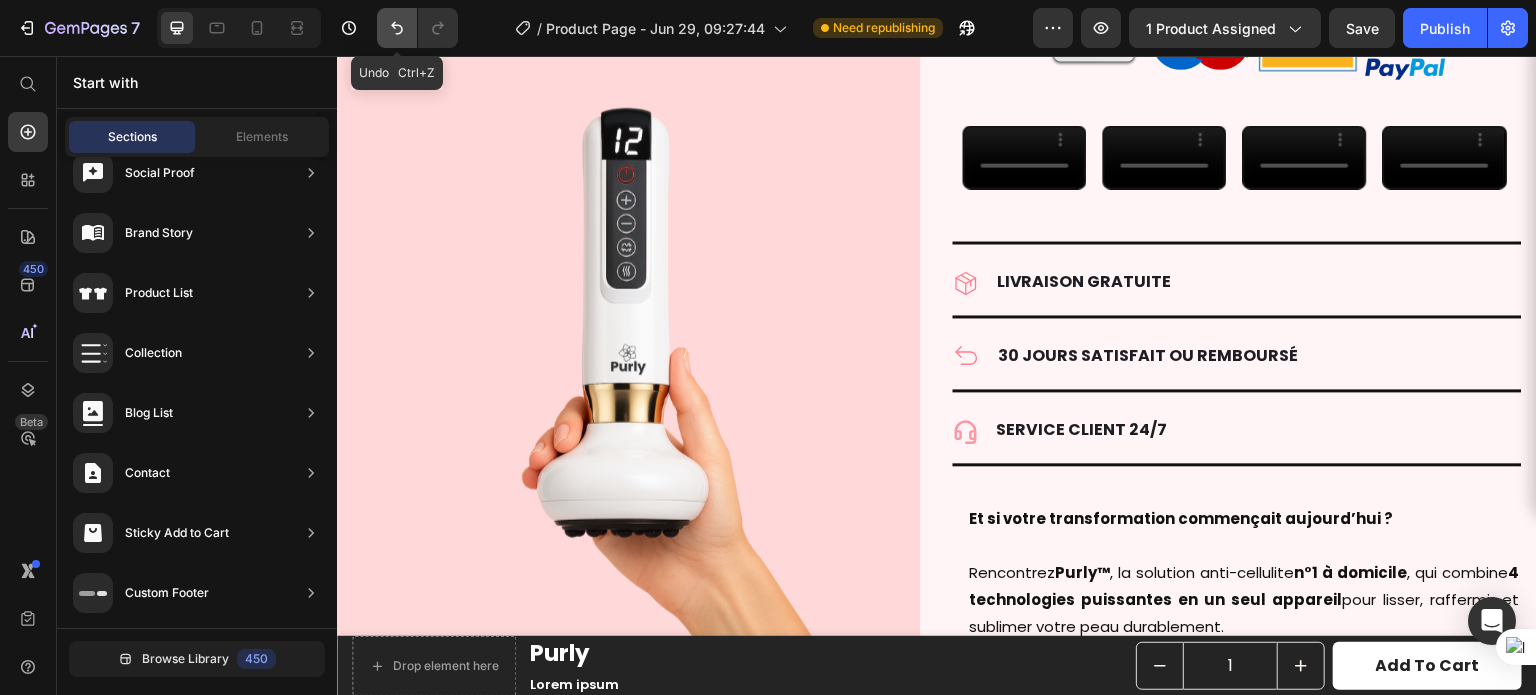 click 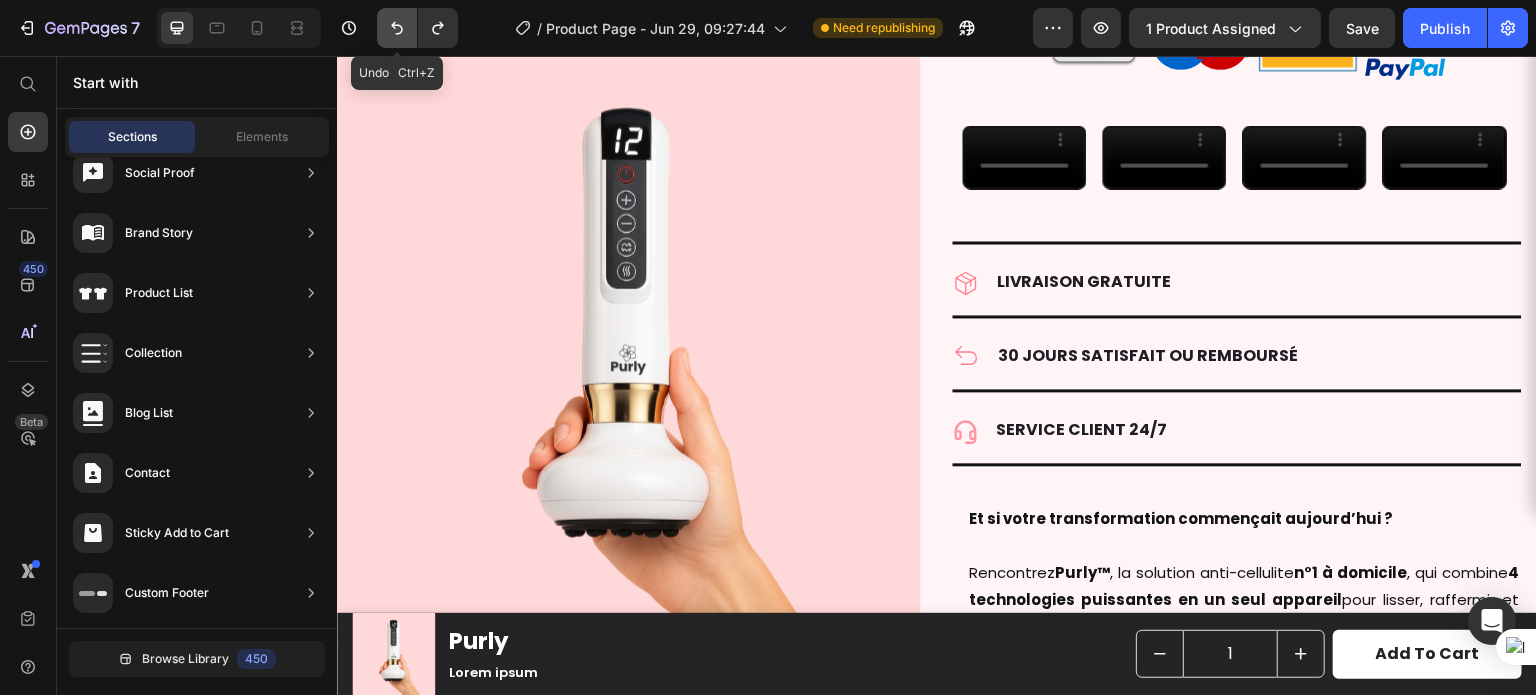 click 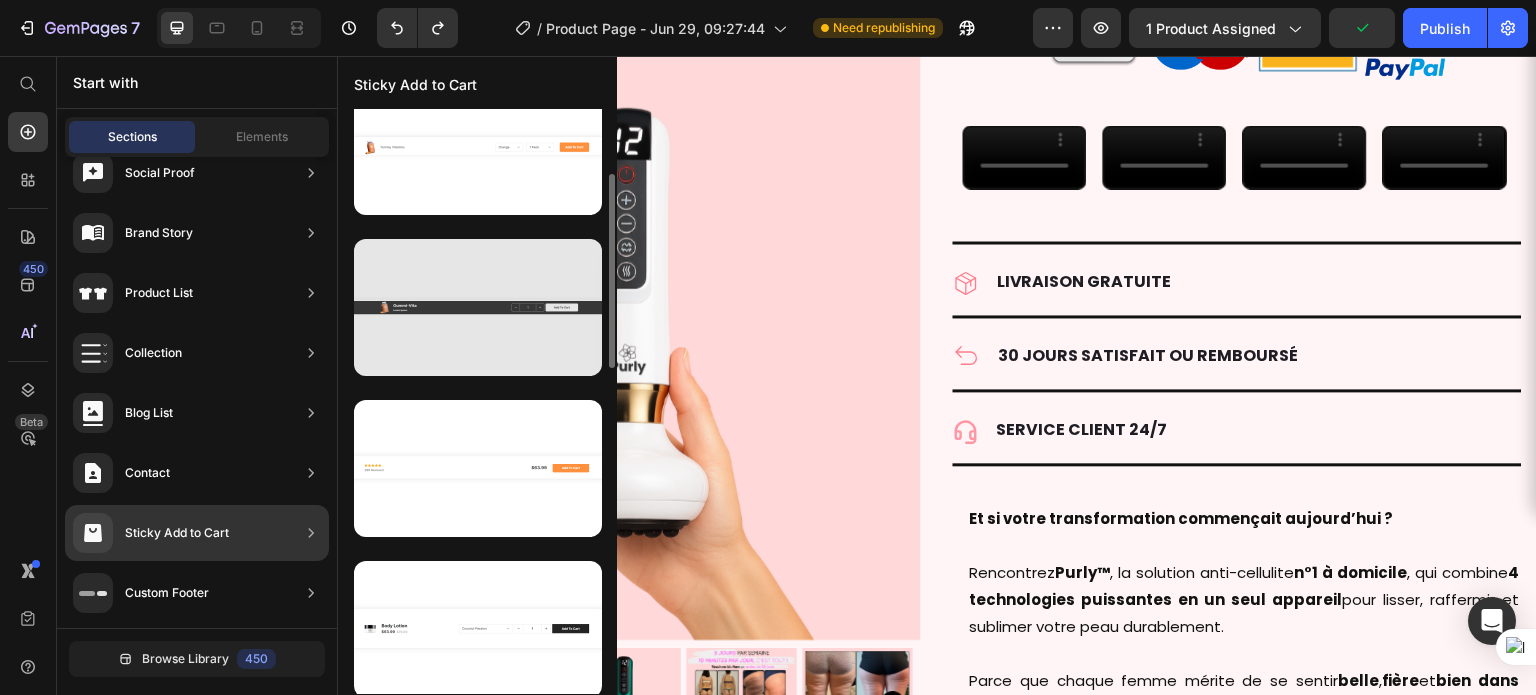 scroll, scrollTop: 207, scrollLeft: 0, axis: vertical 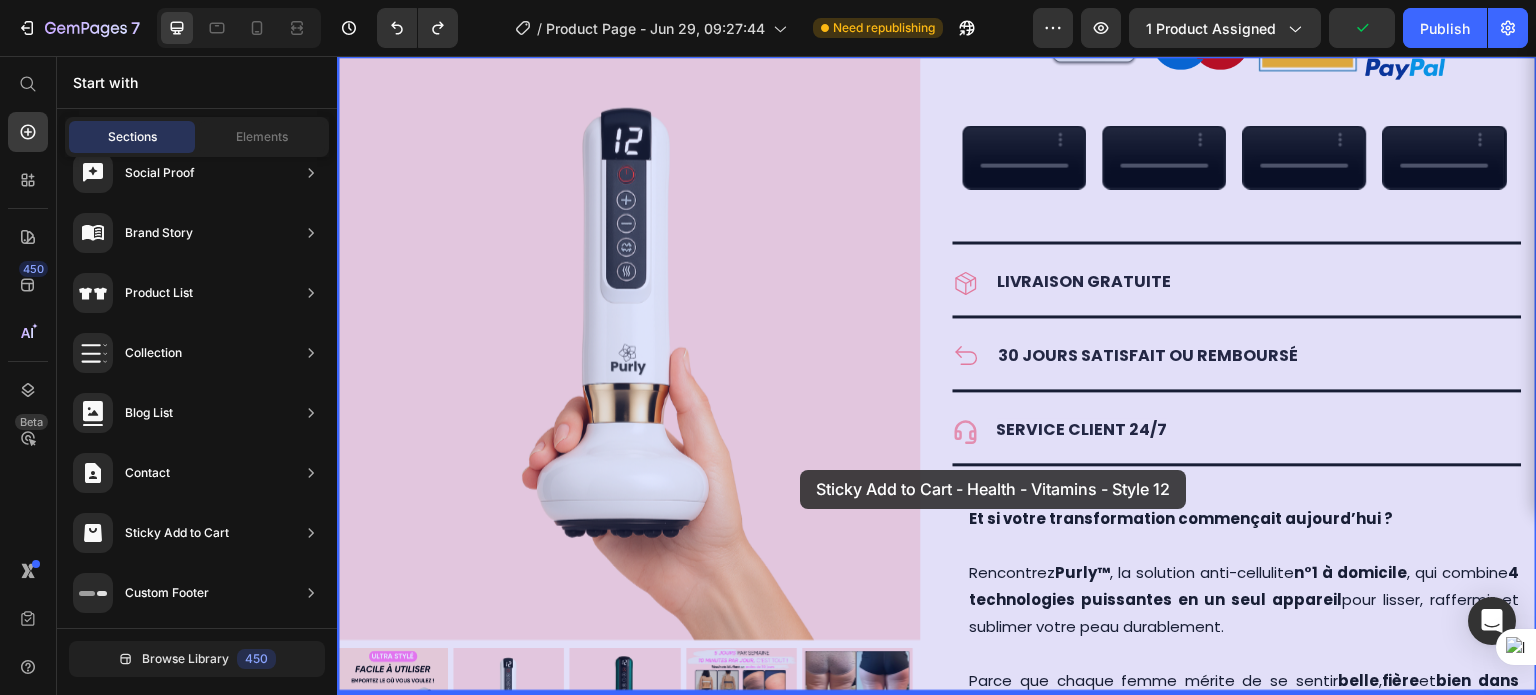 drag, startPoint x: 807, startPoint y: 512, endPoint x: 918, endPoint y: 516, distance: 111.07205 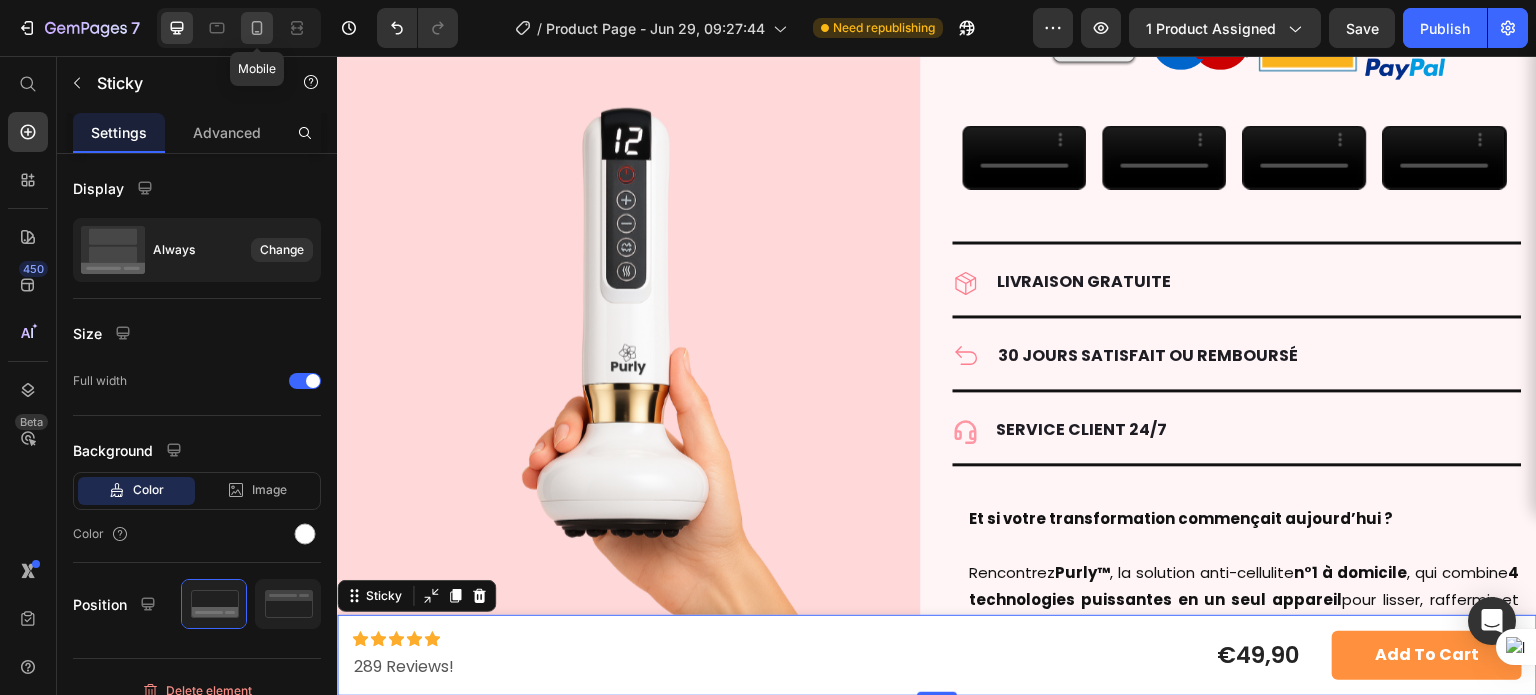 click 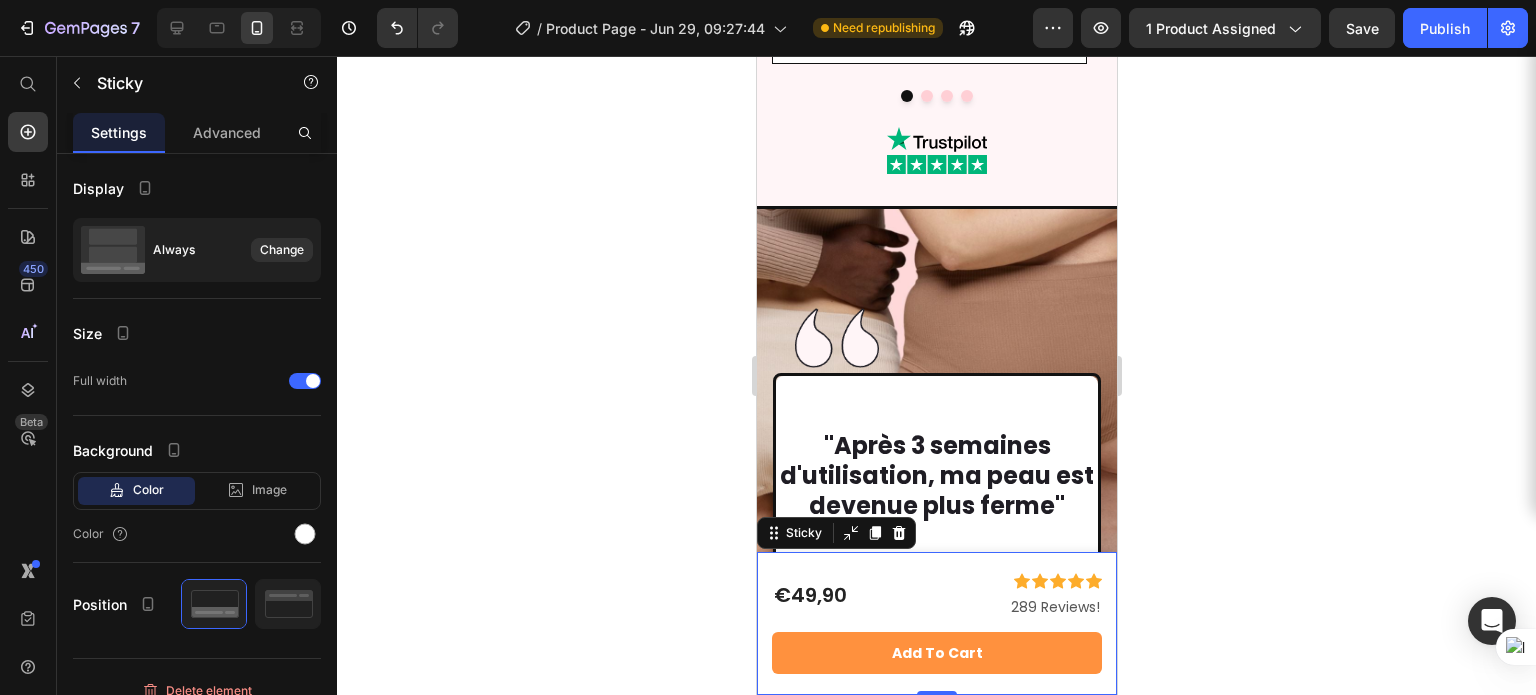 scroll, scrollTop: 7740, scrollLeft: 0, axis: vertical 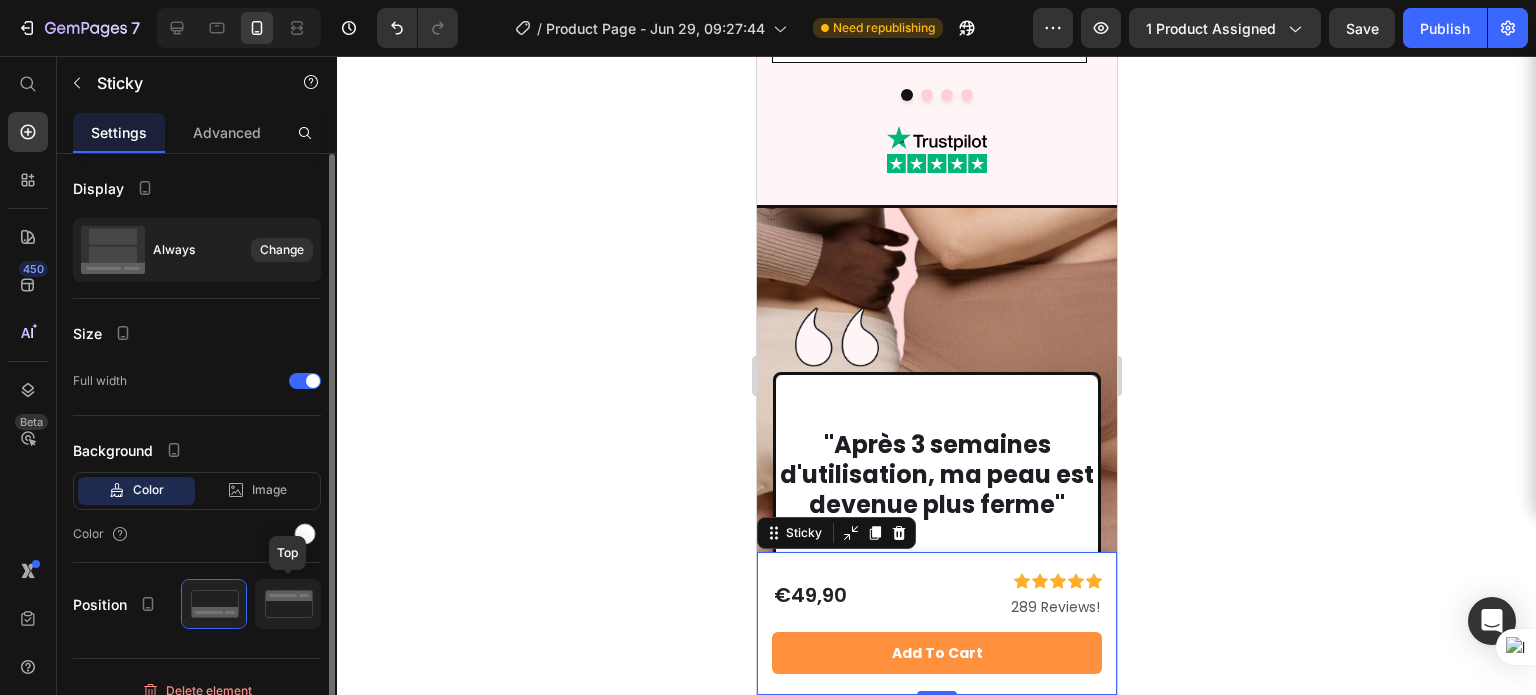 click 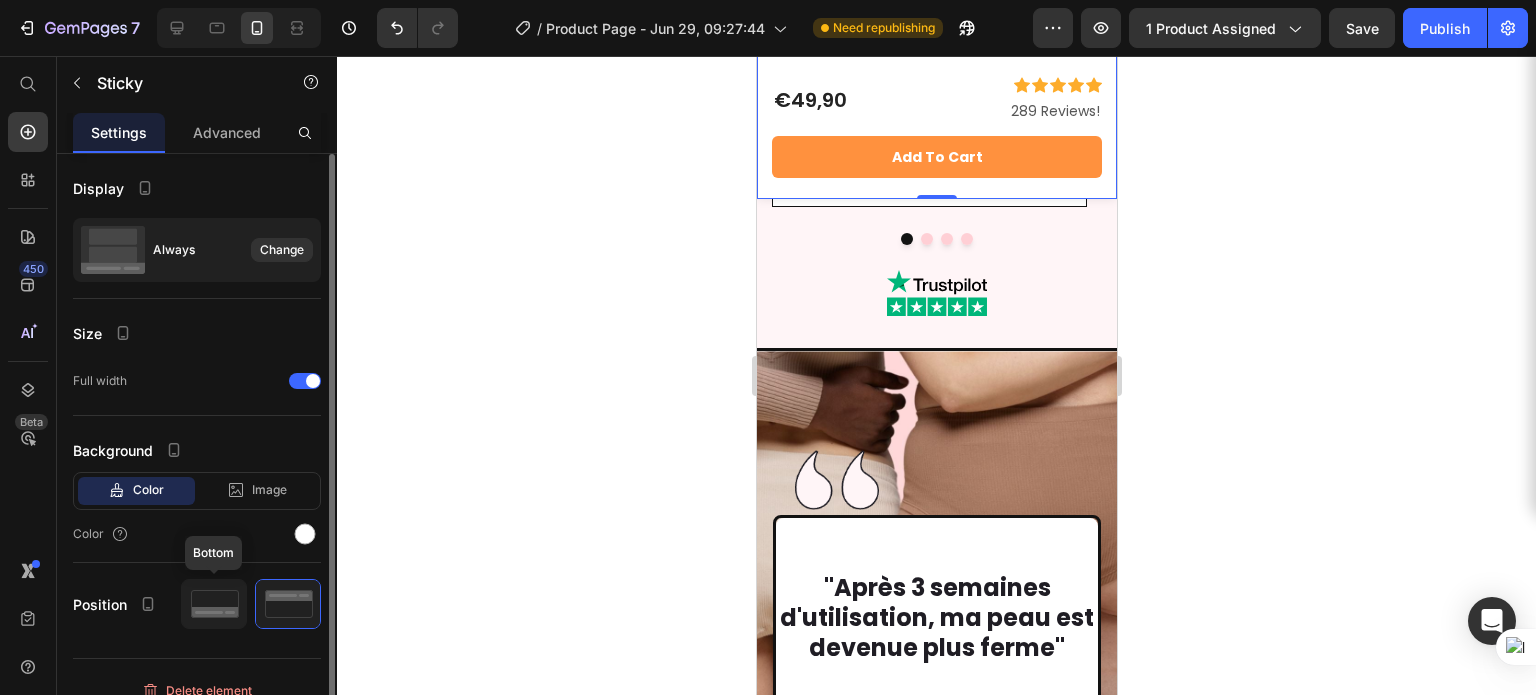 click 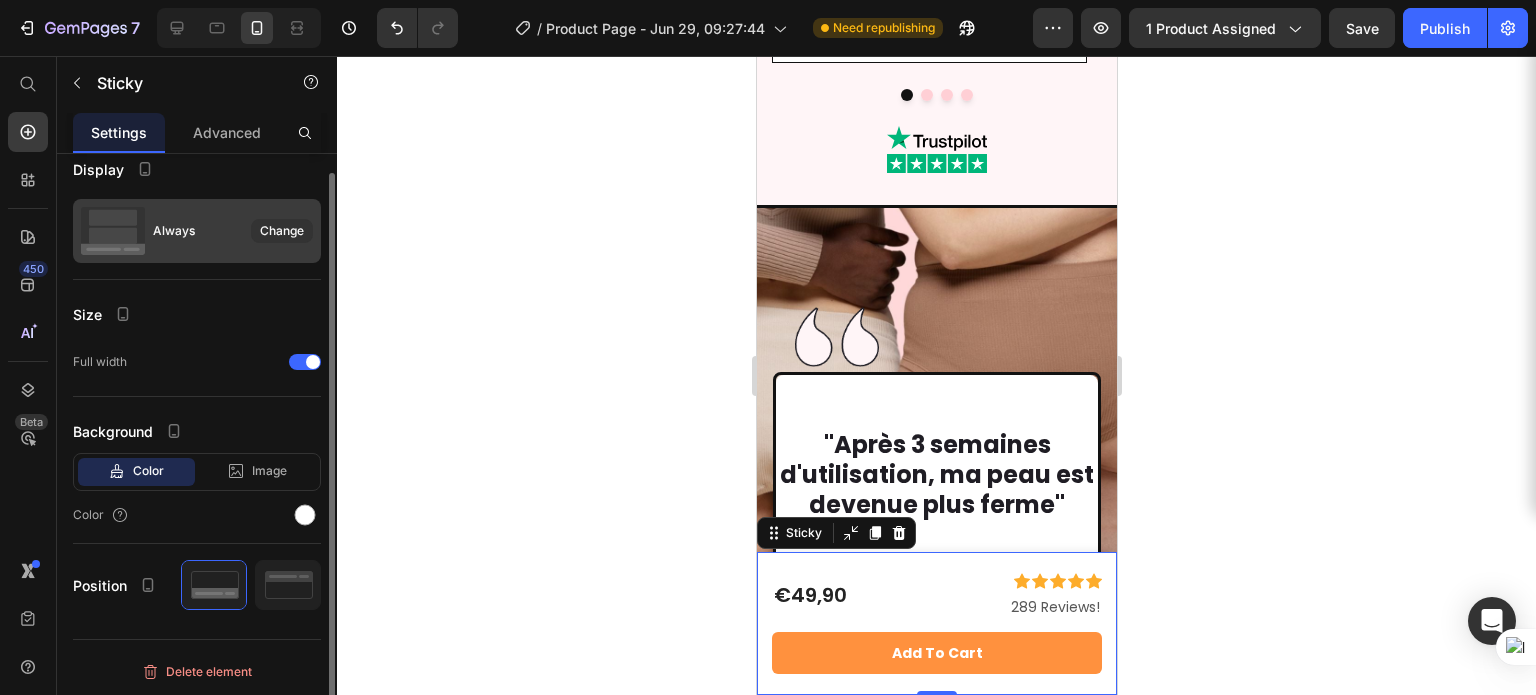scroll, scrollTop: 0, scrollLeft: 0, axis: both 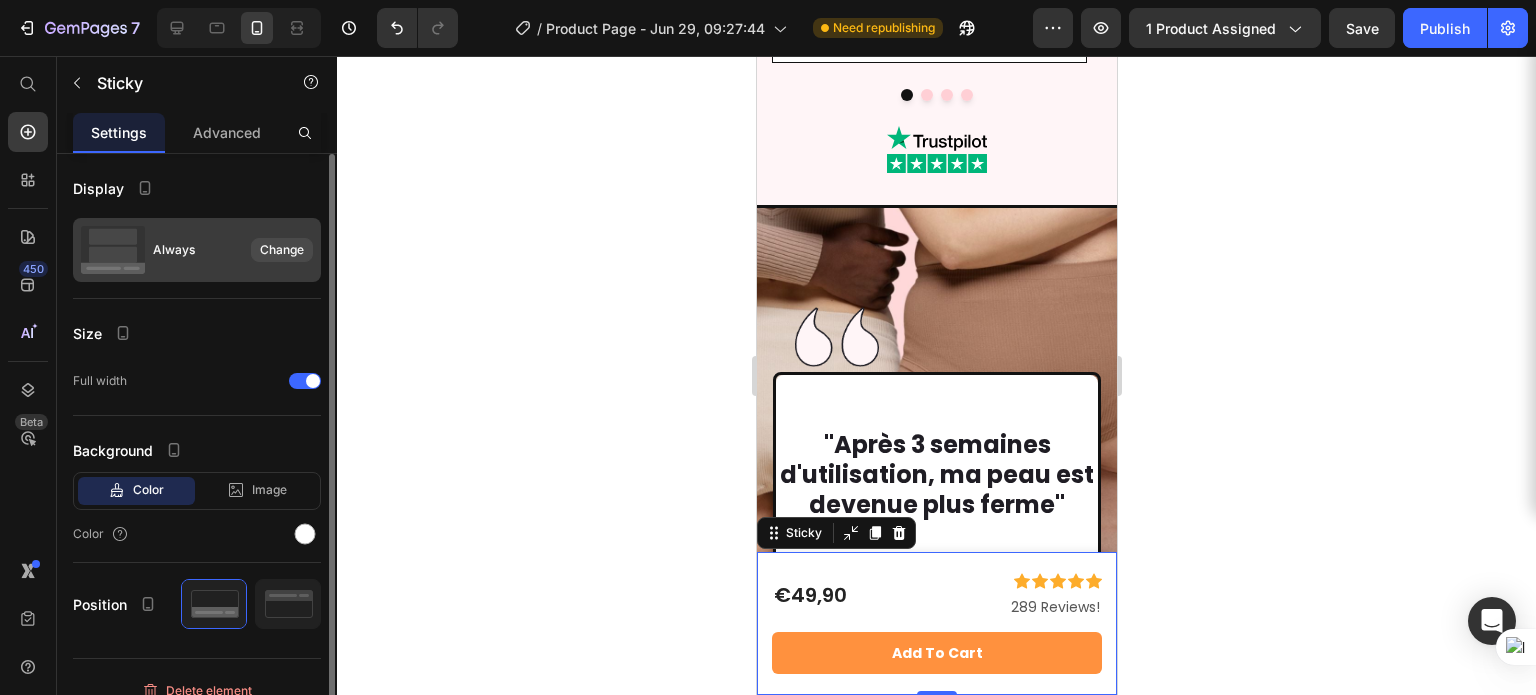 click on "Change" at bounding box center [282, 250] 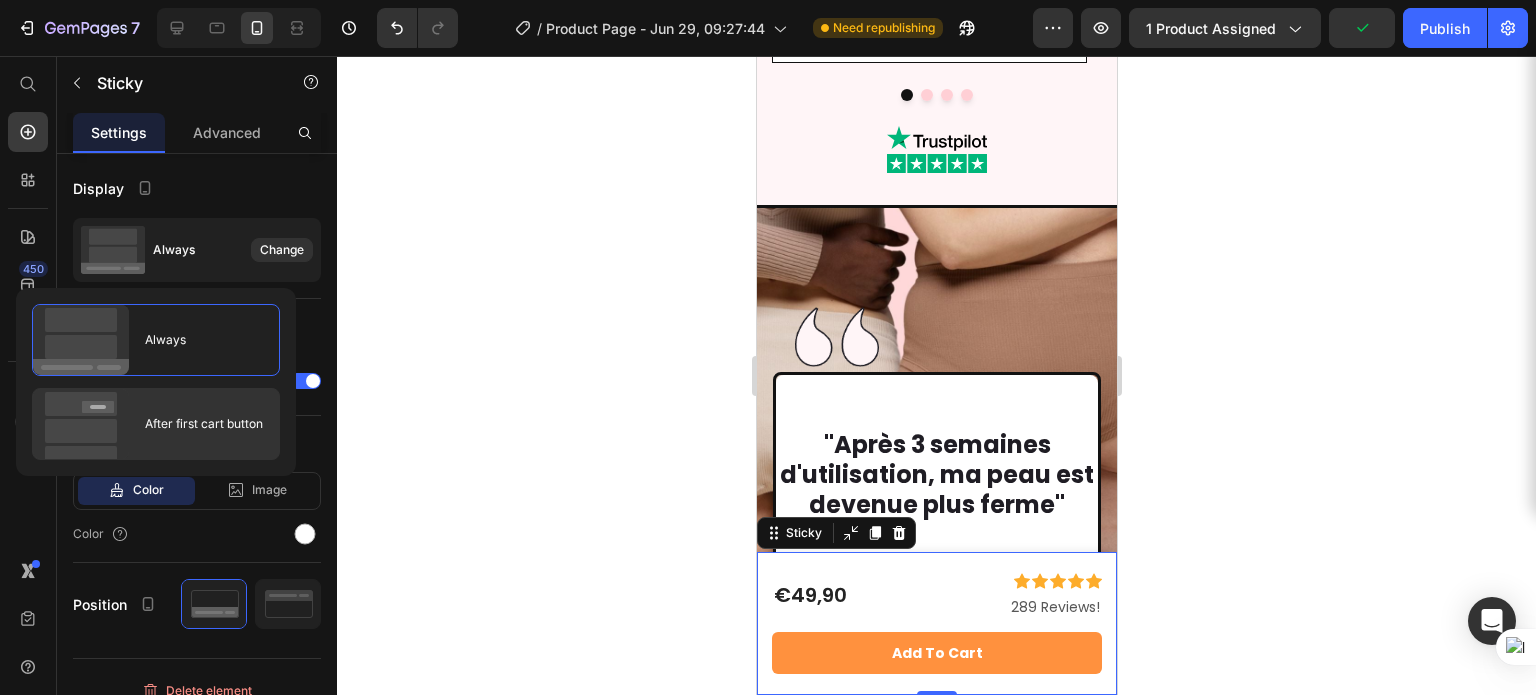click on "After first cart button" at bounding box center [196, 424] 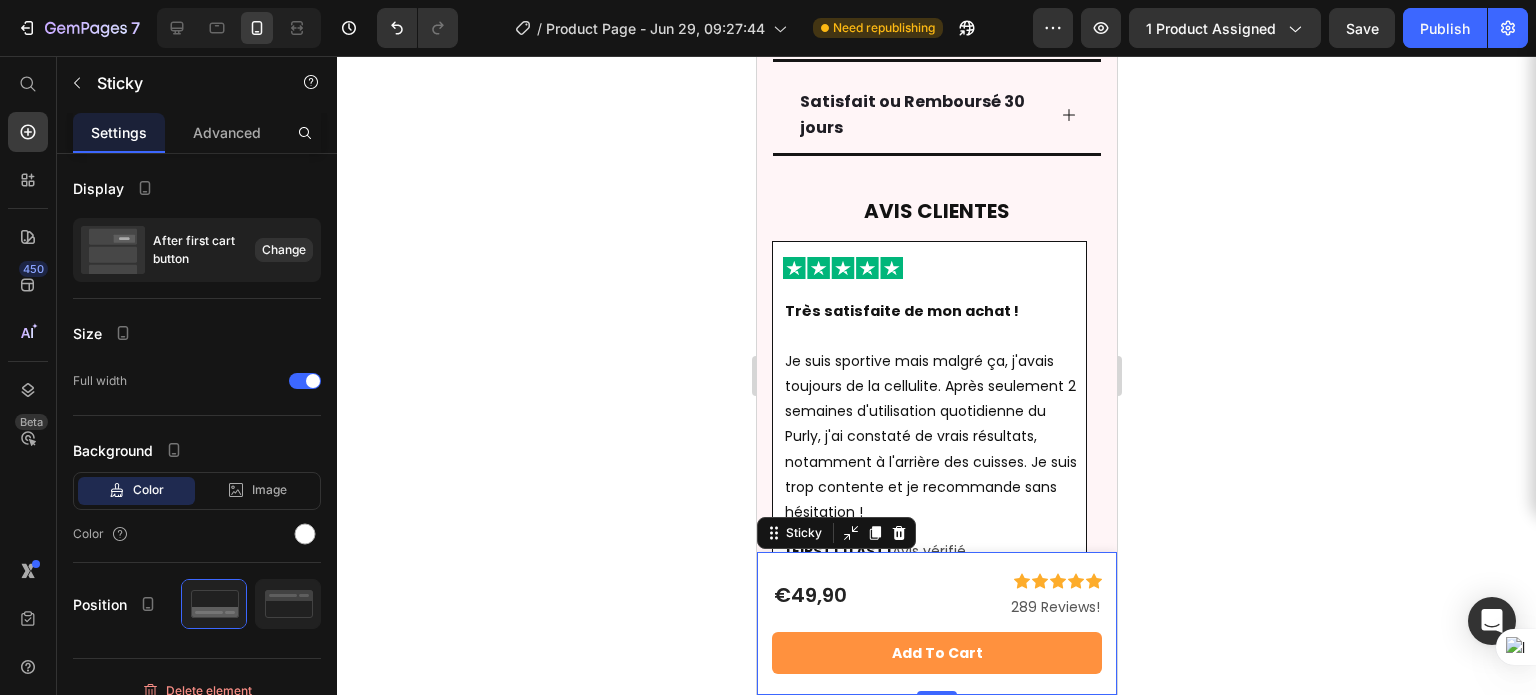 scroll, scrollTop: 7407, scrollLeft: 0, axis: vertical 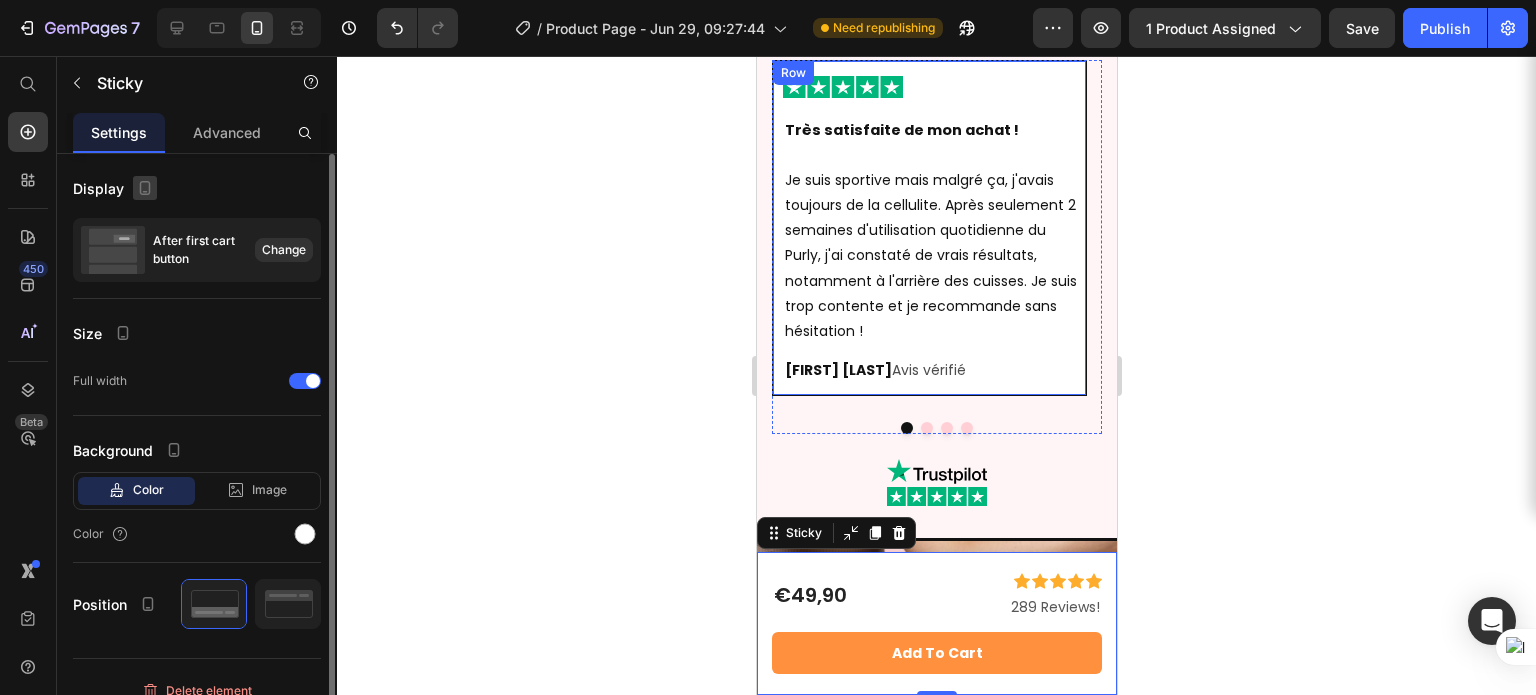click 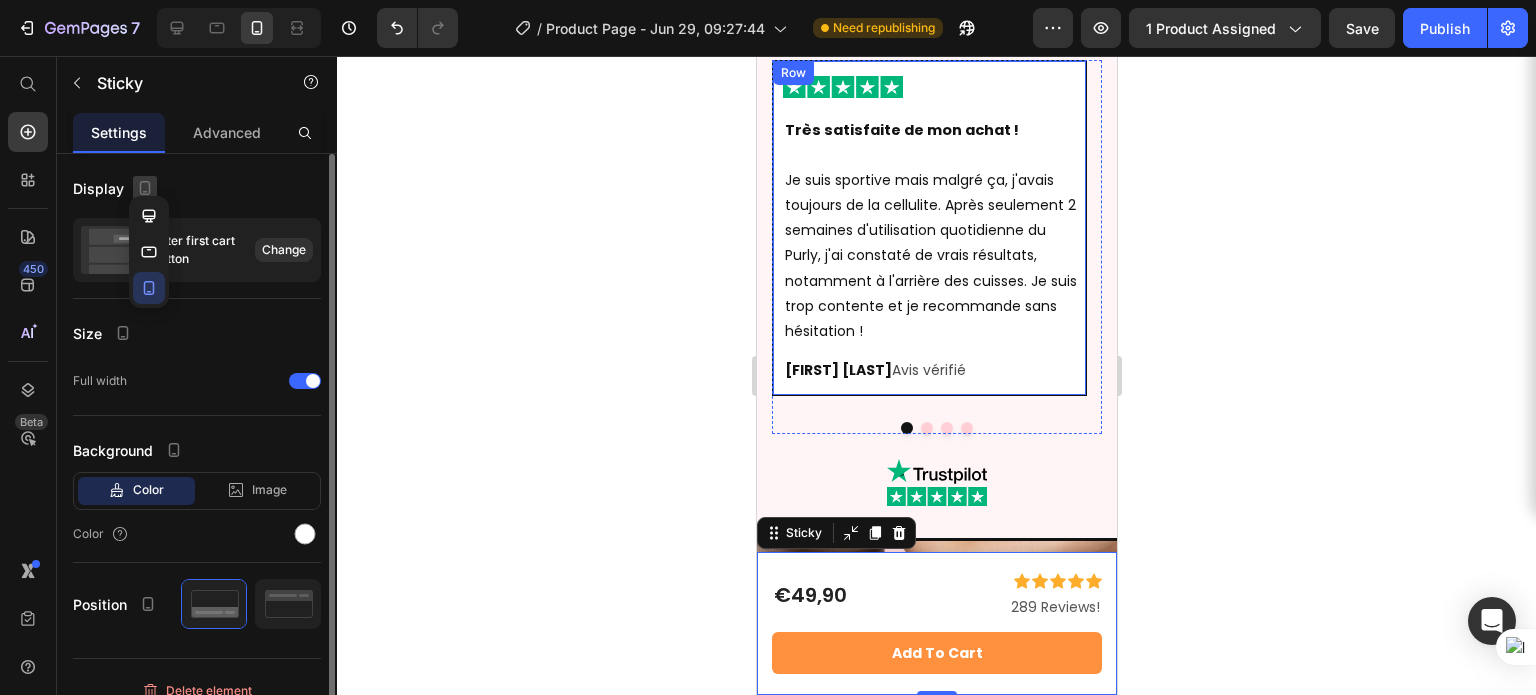 click 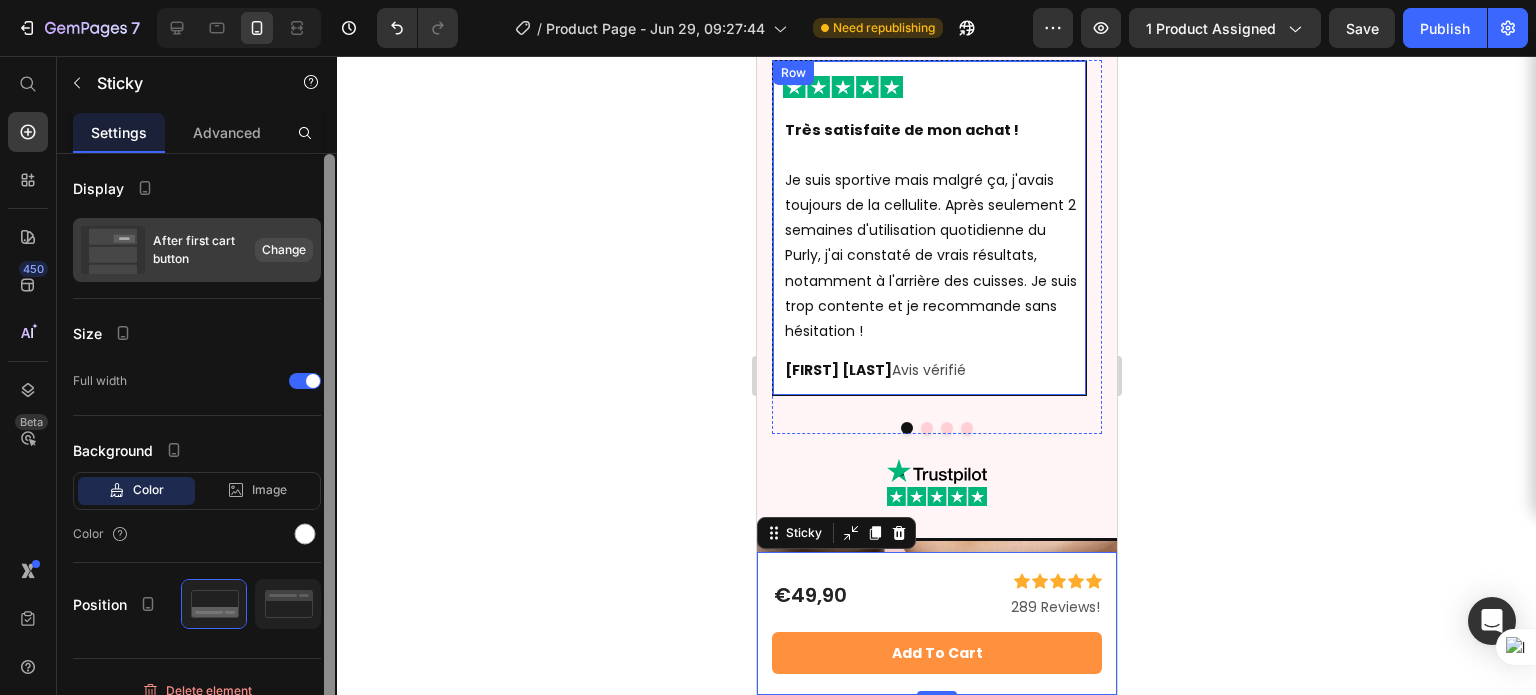 drag, startPoint x: 328, startPoint y: 322, endPoint x: 293, endPoint y: 250, distance: 80.05623 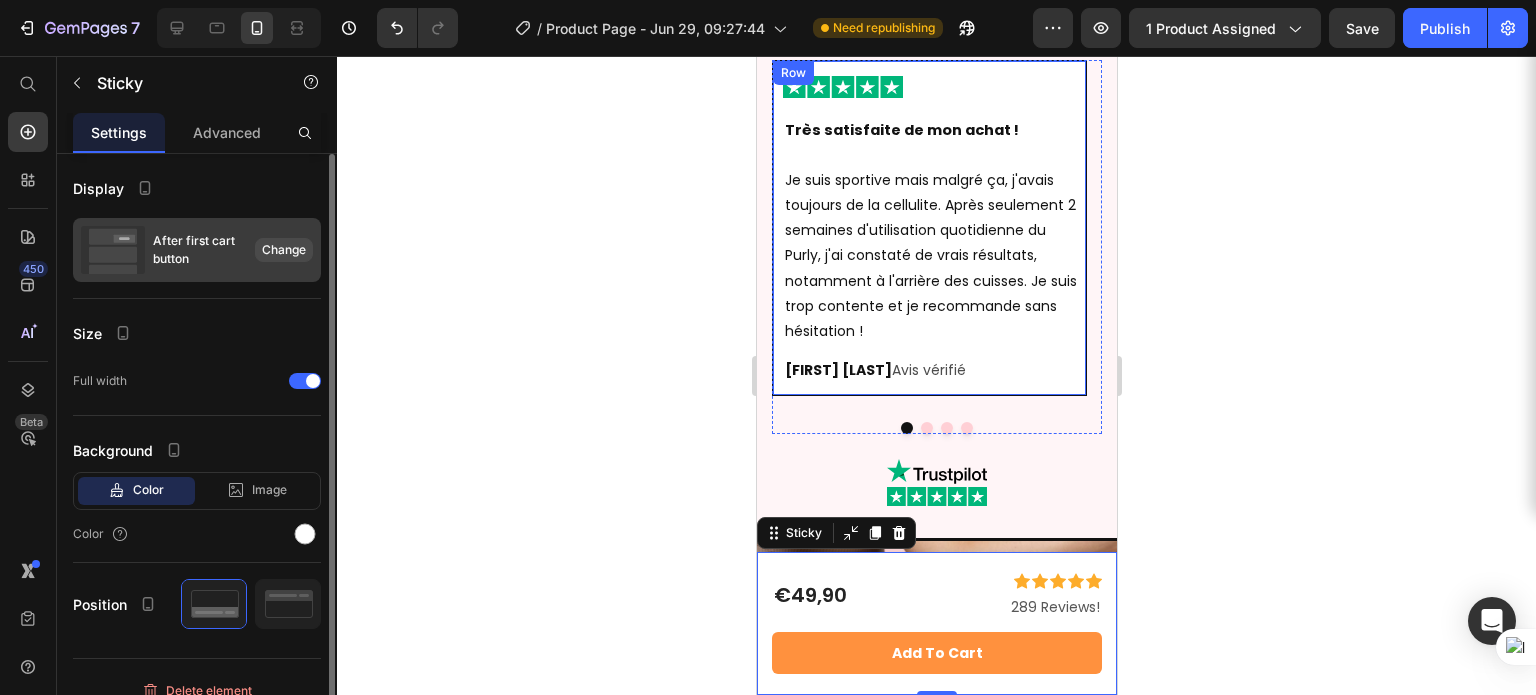 click on "Change" at bounding box center (284, 250) 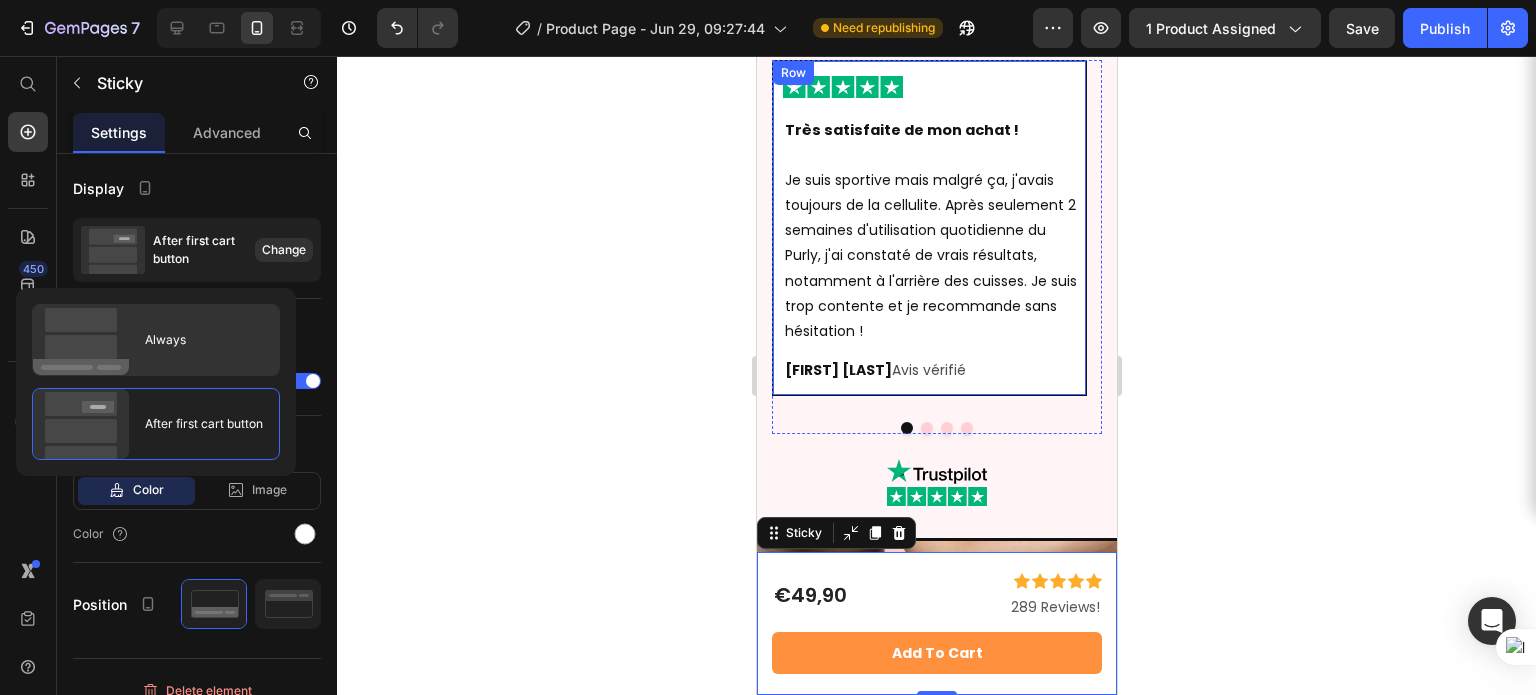 click on "Always" at bounding box center (157, 340) 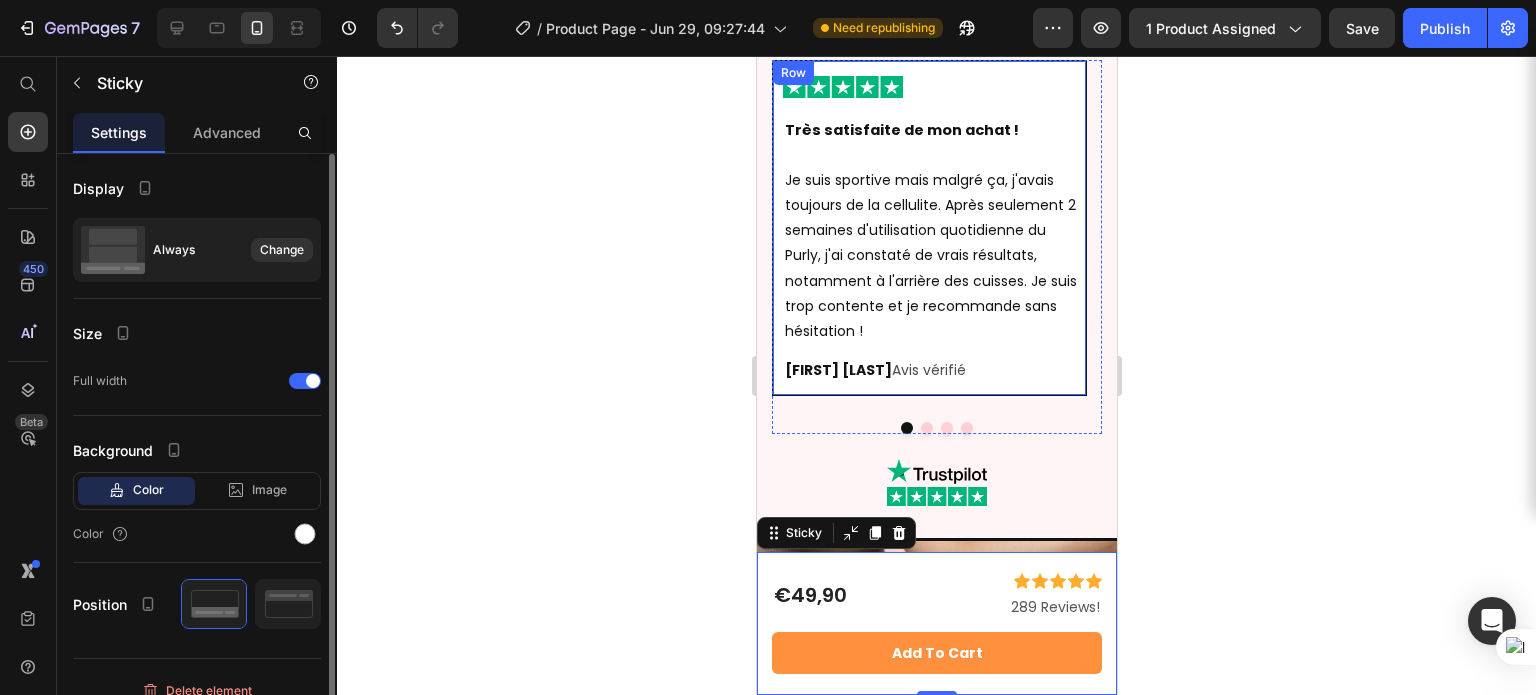 scroll, scrollTop: 19, scrollLeft: 0, axis: vertical 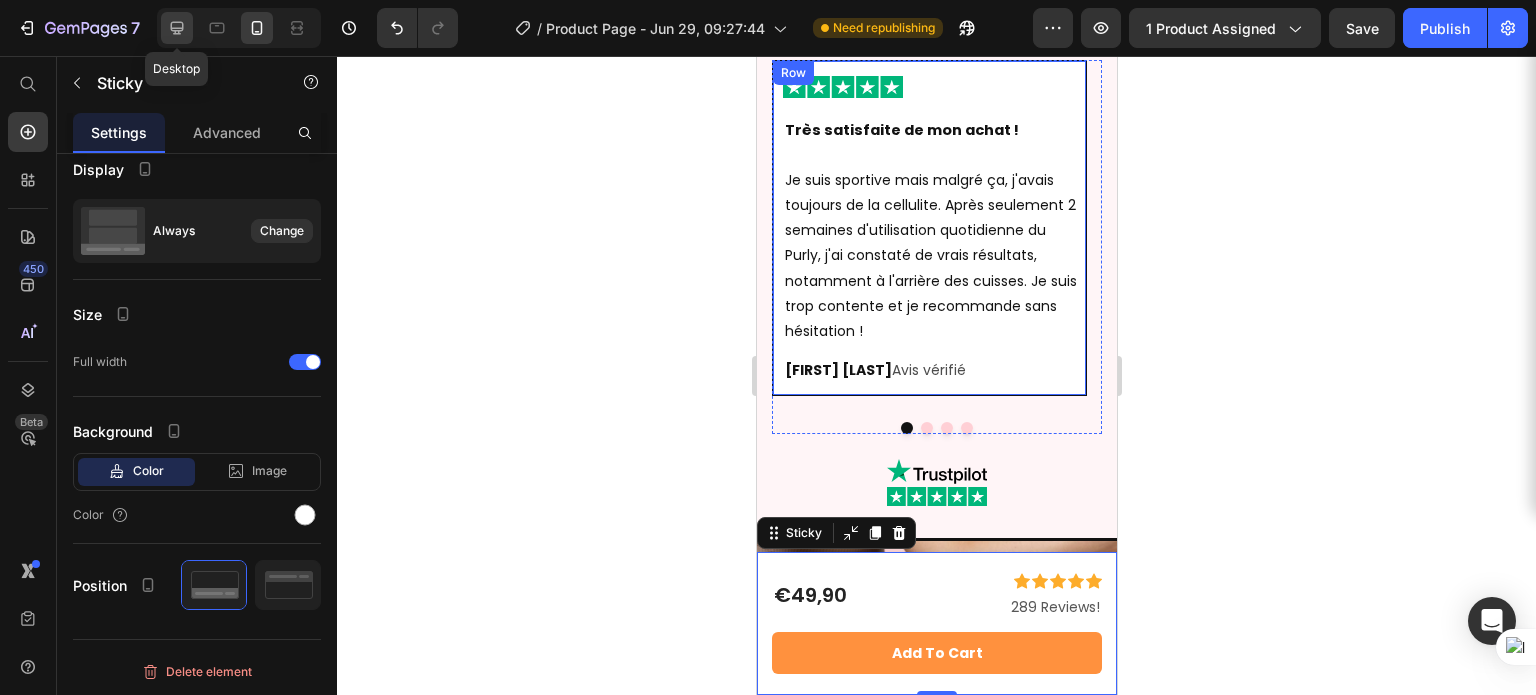 click 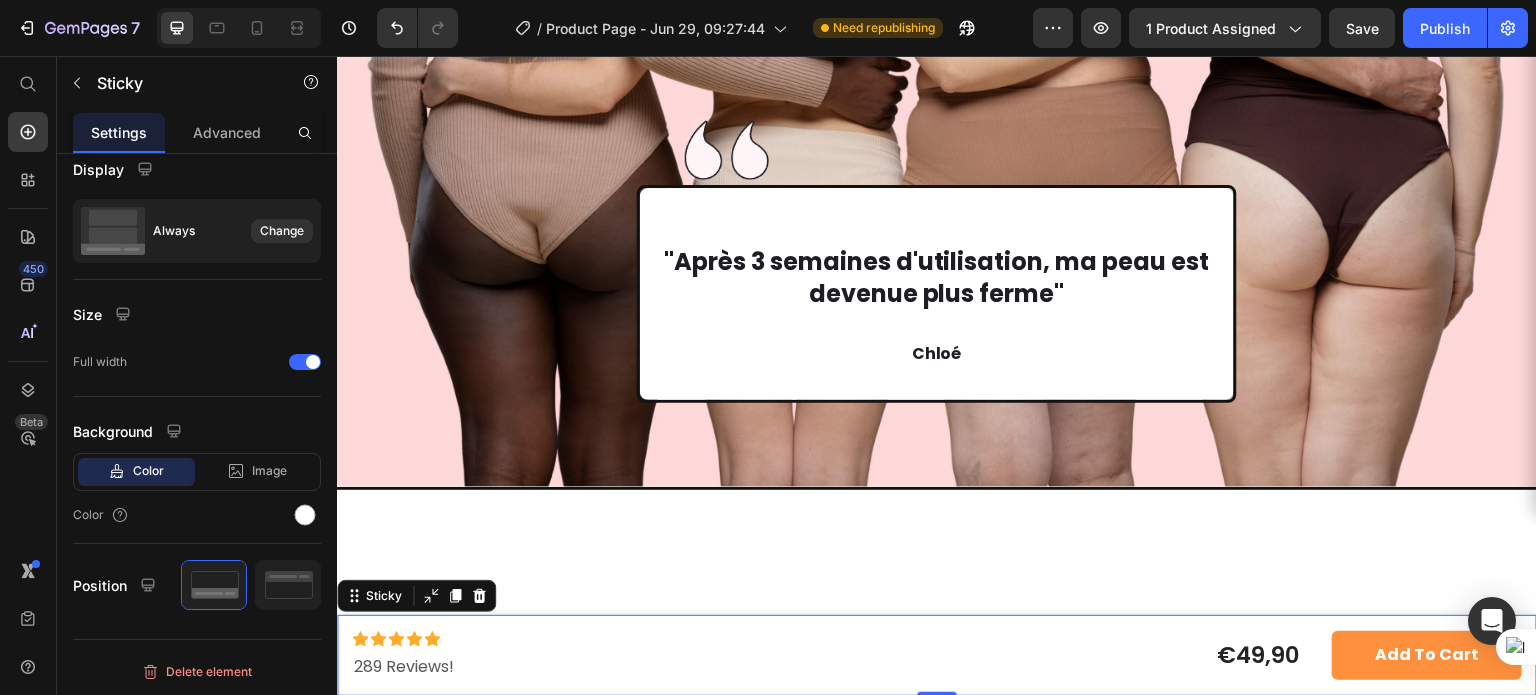 scroll, scrollTop: 7022, scrollLeft: 0, axis: vertical 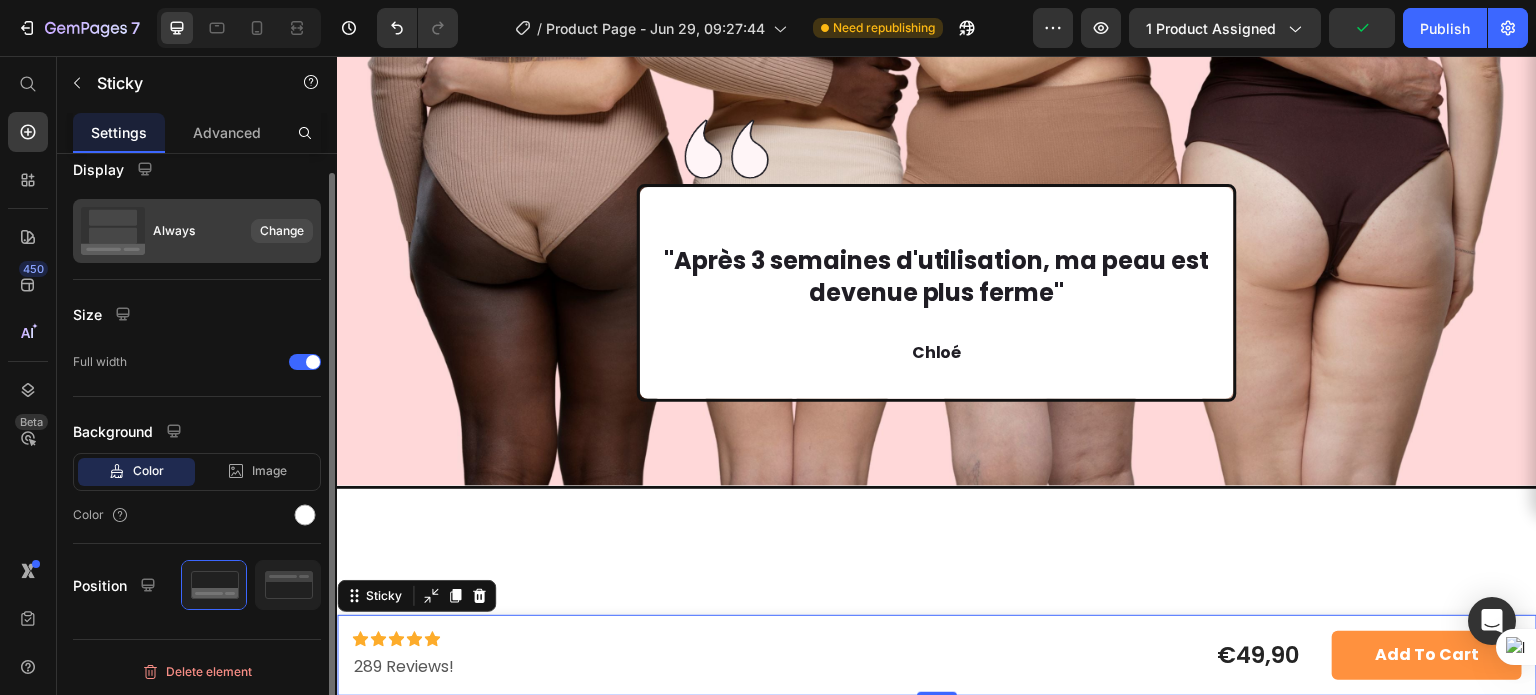 click on "Change" at bounding box center (282, 231) 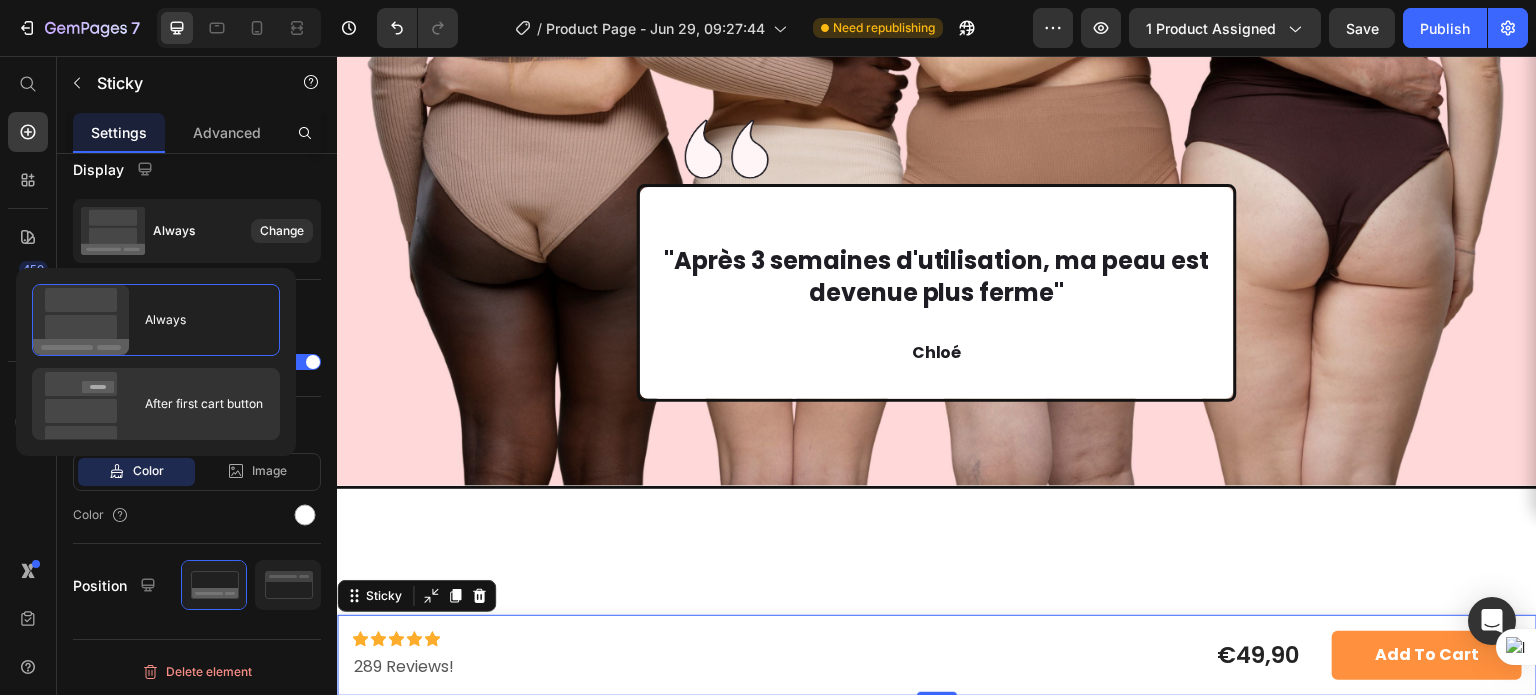 click on "After first cart button" at bounding box center (148, 404) 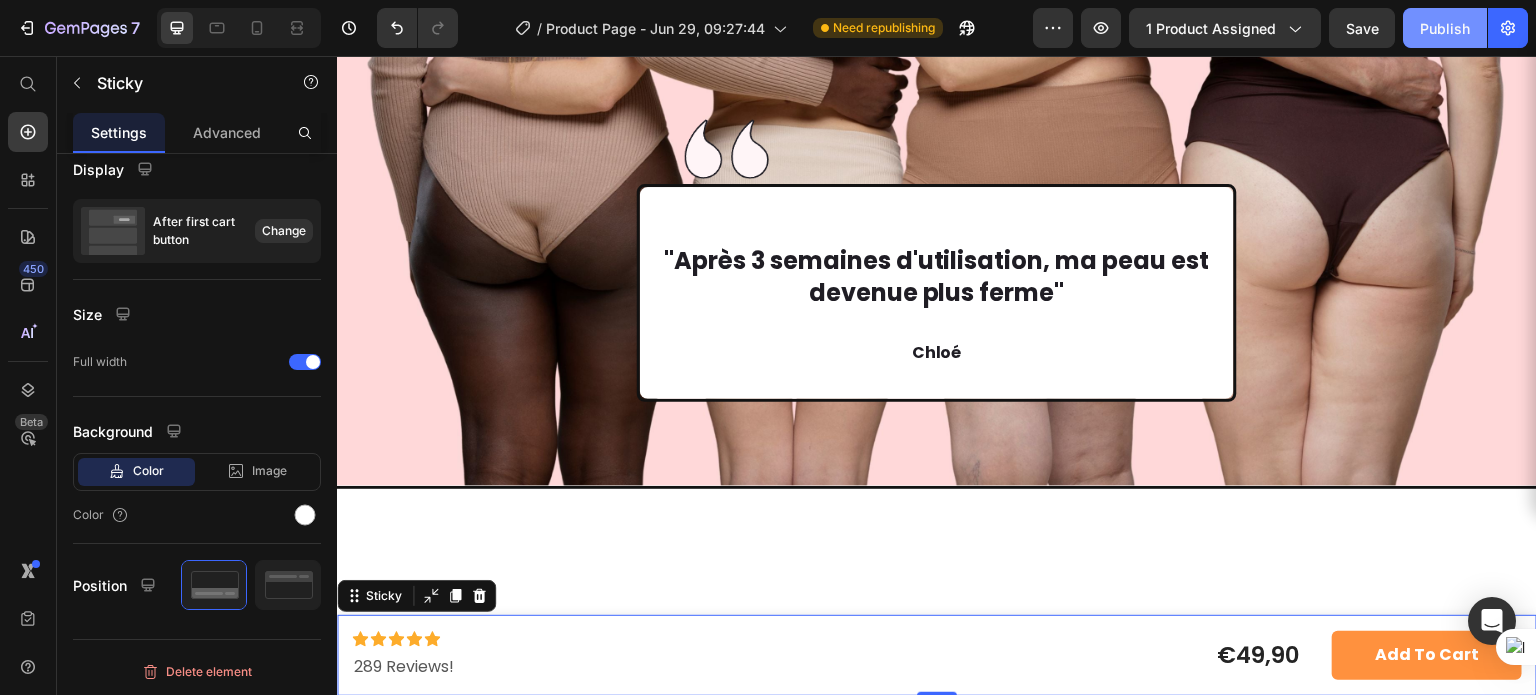 click on "Publish" 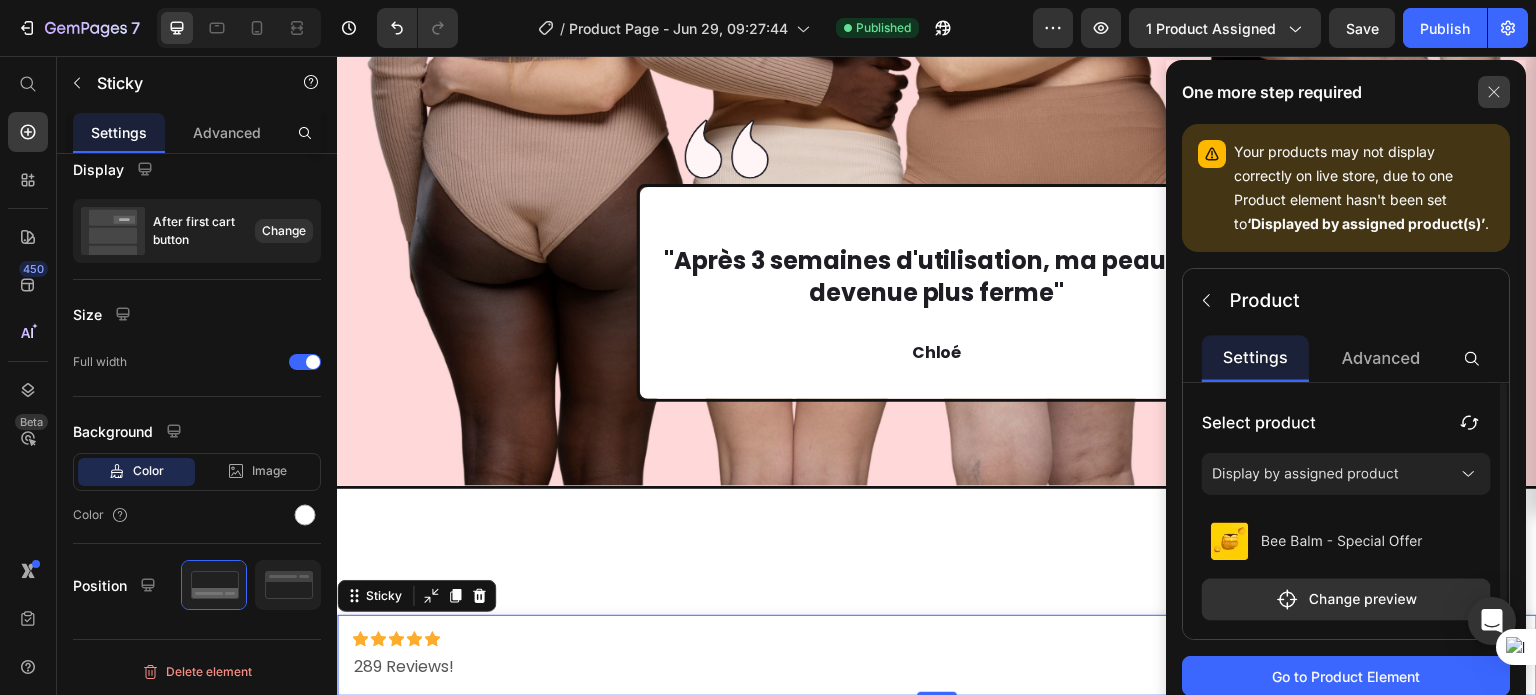 click 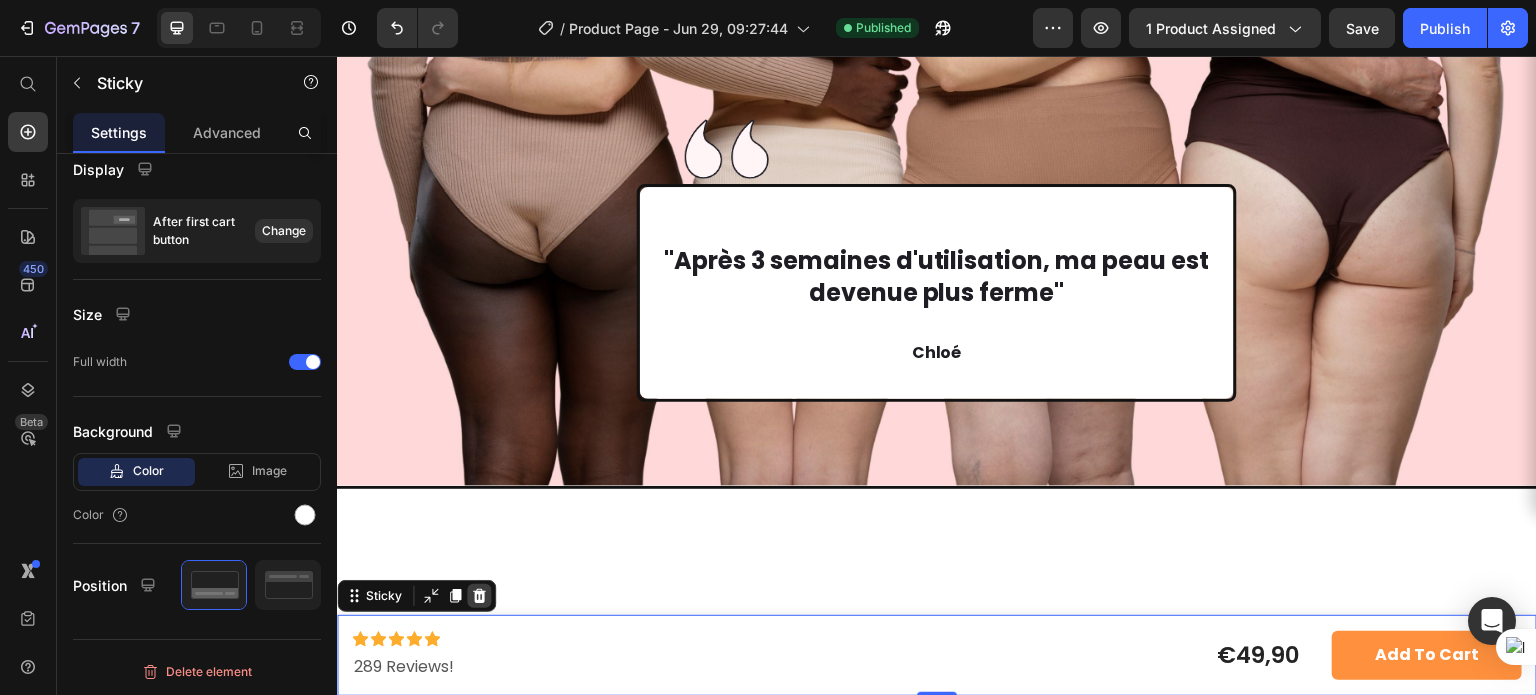 click 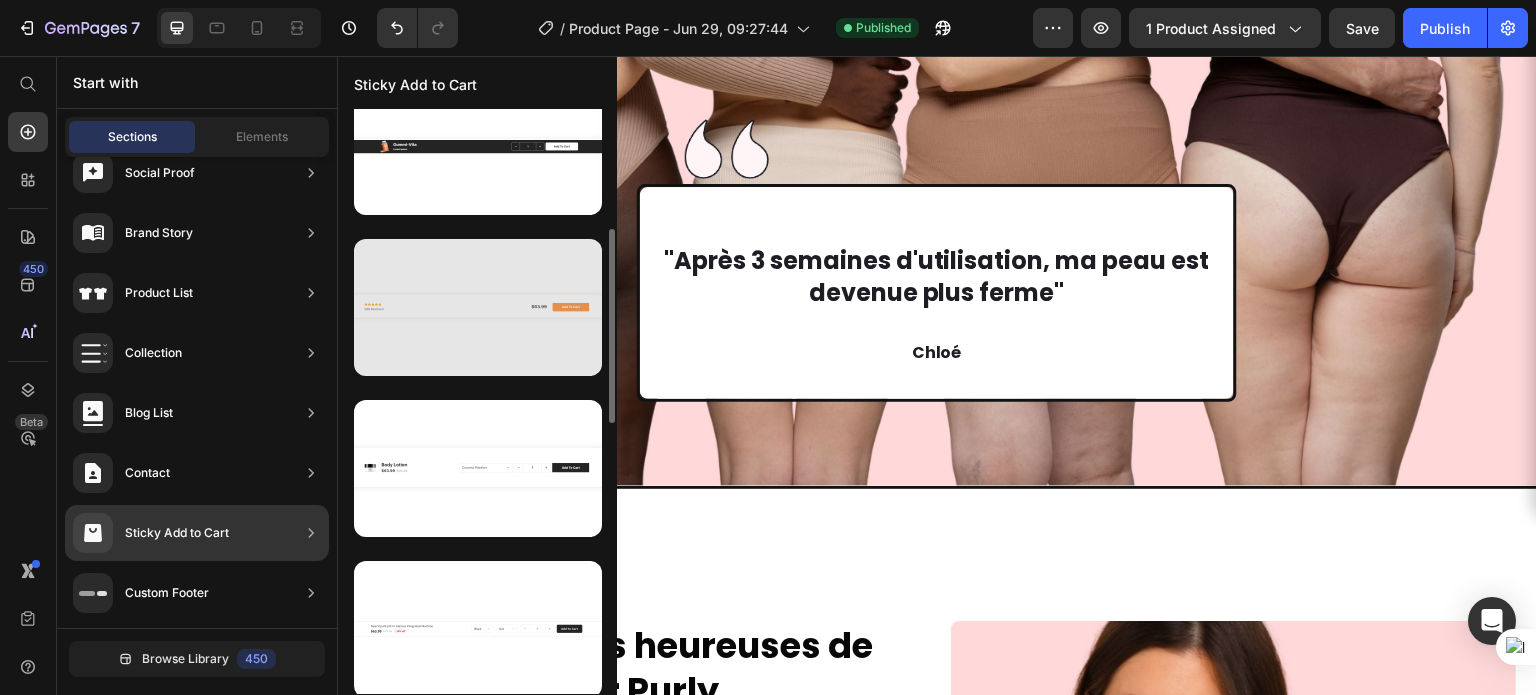 scroll, scrollTop: 360, scrollLeft: 0, axis: vertical 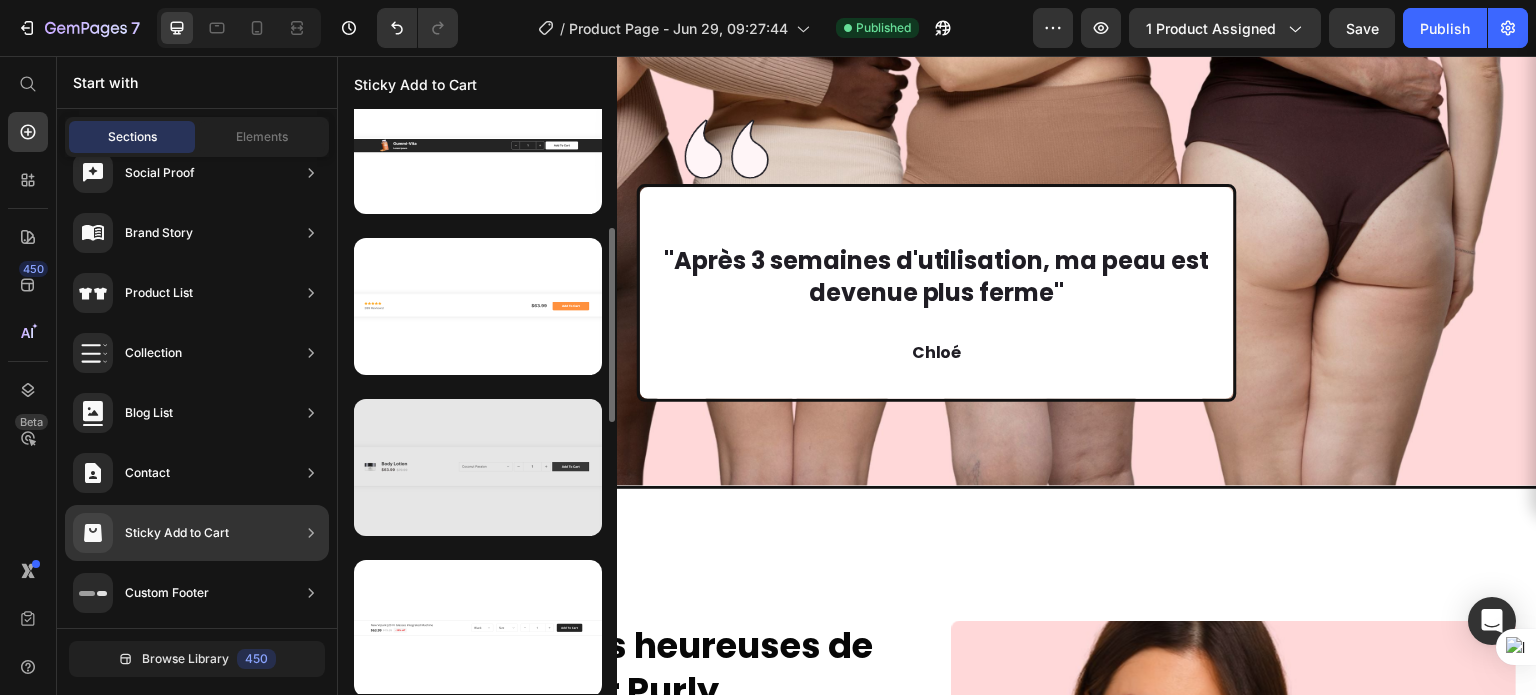 click at bounding box center (478, 467) 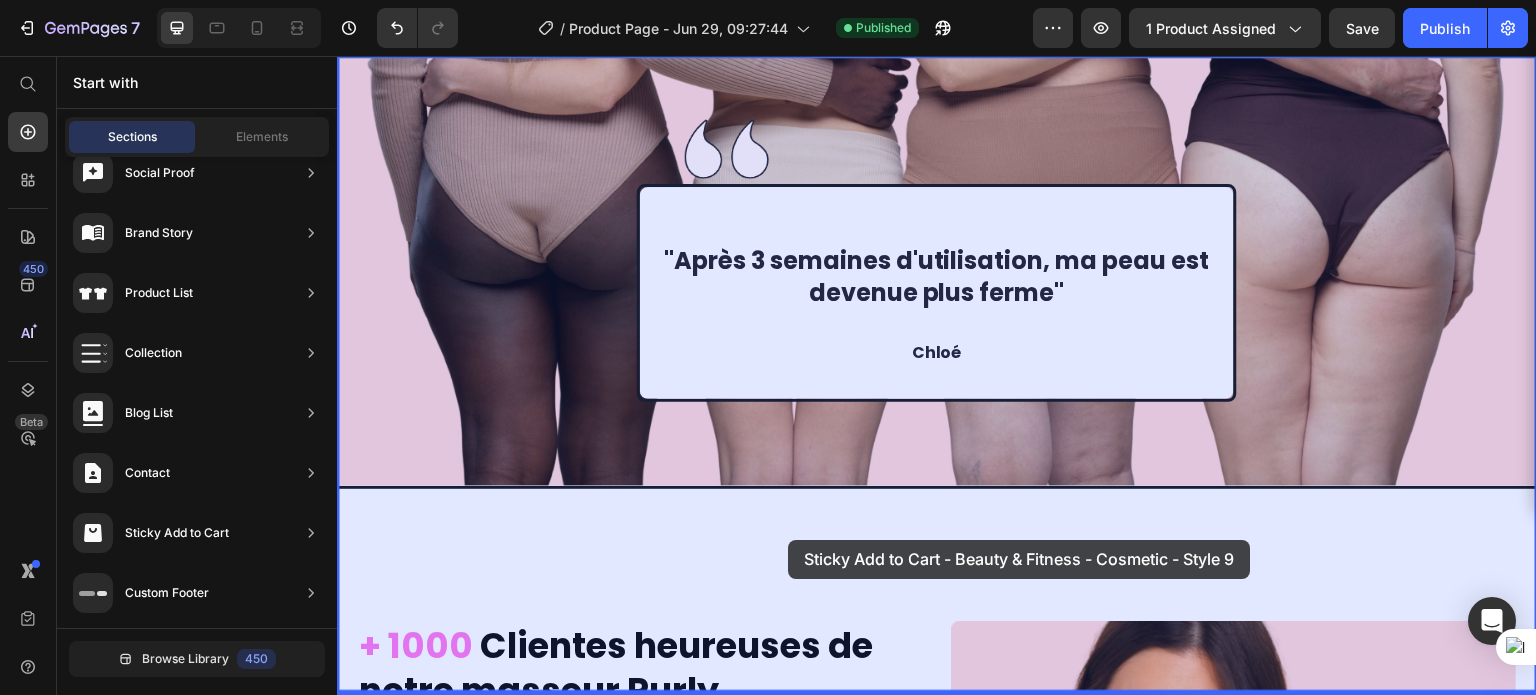 drag, startPoint x: 827, startPoint y: 525, endPoint x: 785, endPoint y: 540, distance: 44.598206 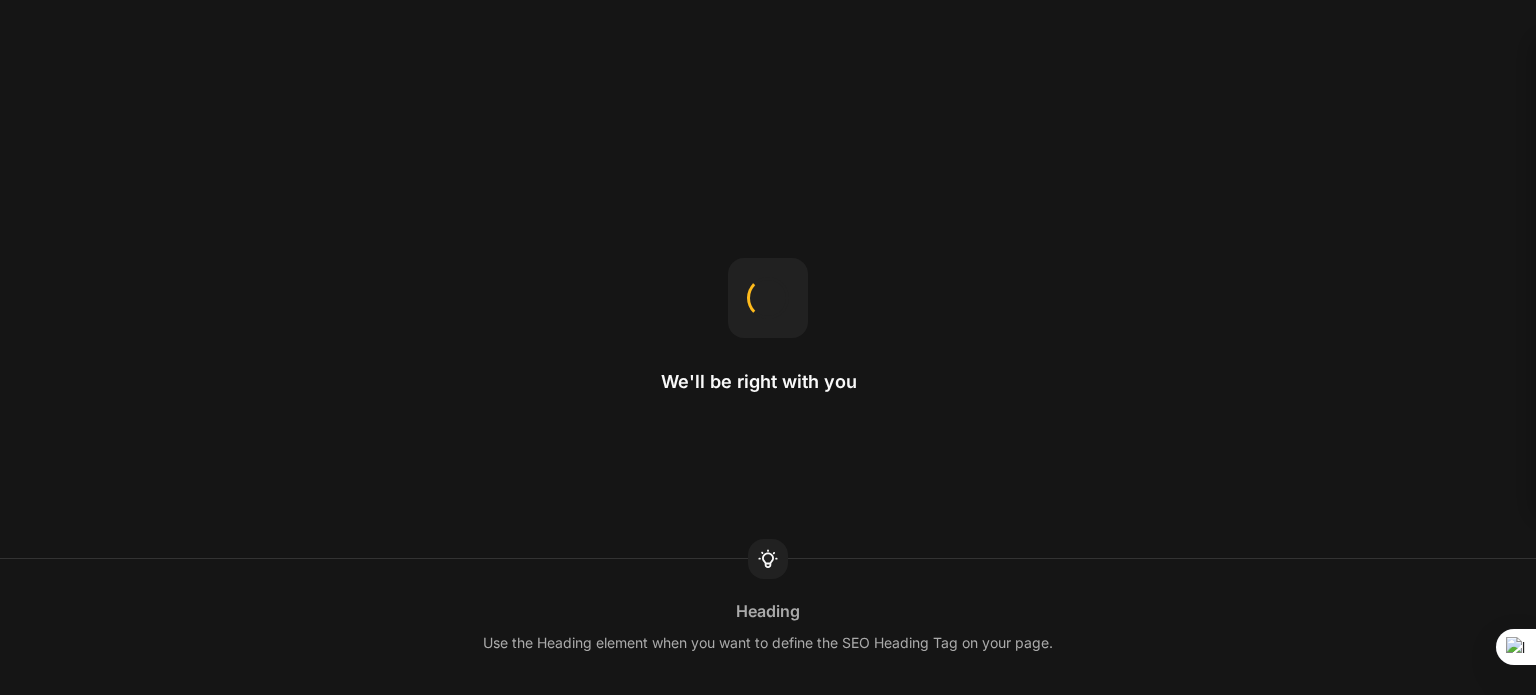scroll, scrollTop: 0, scrollLeft: 0, axis: both 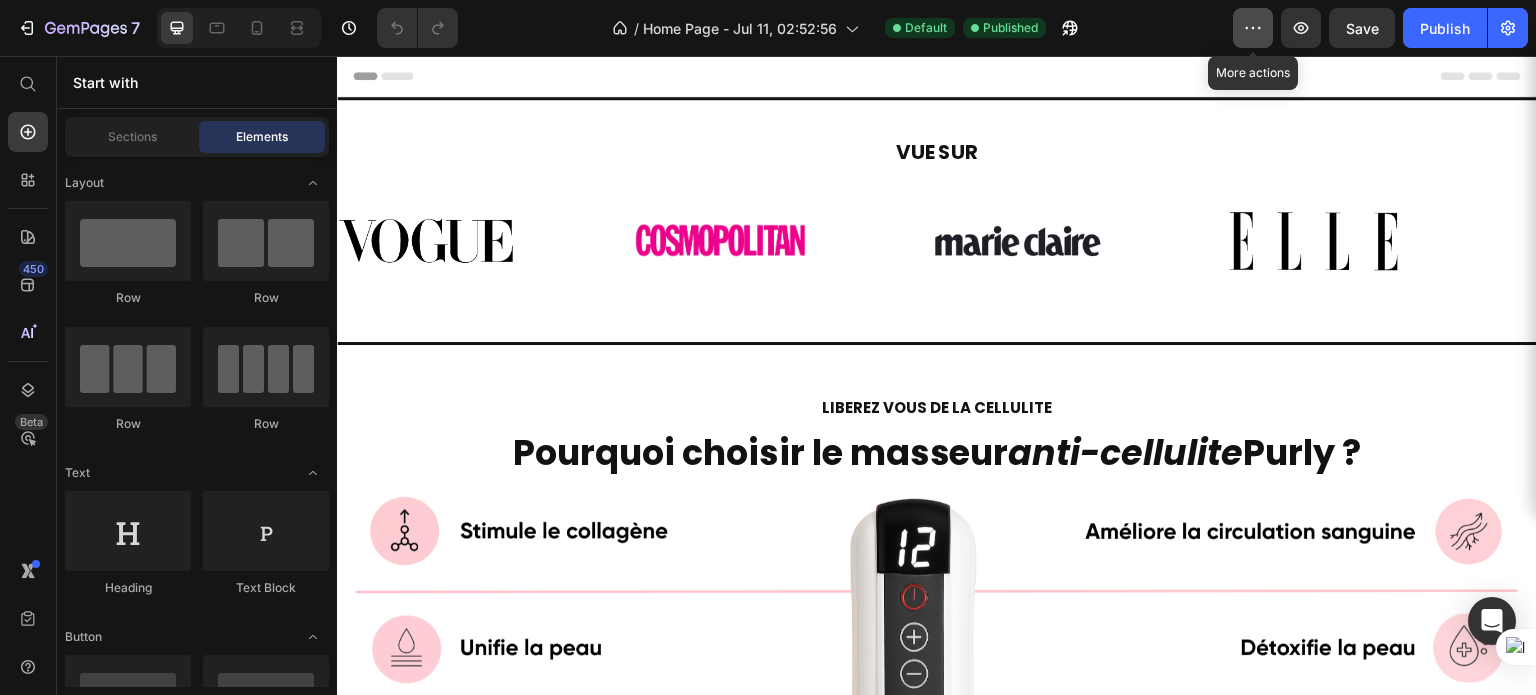 click 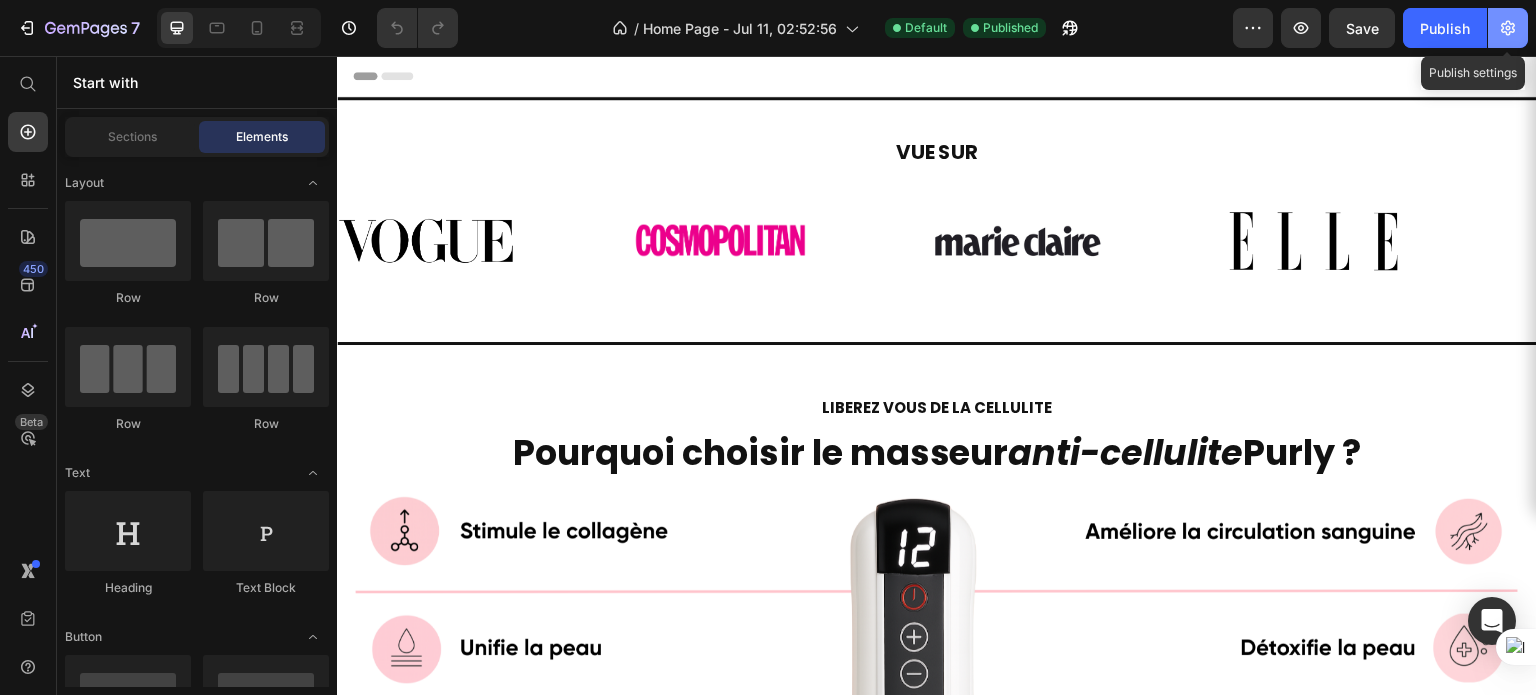click 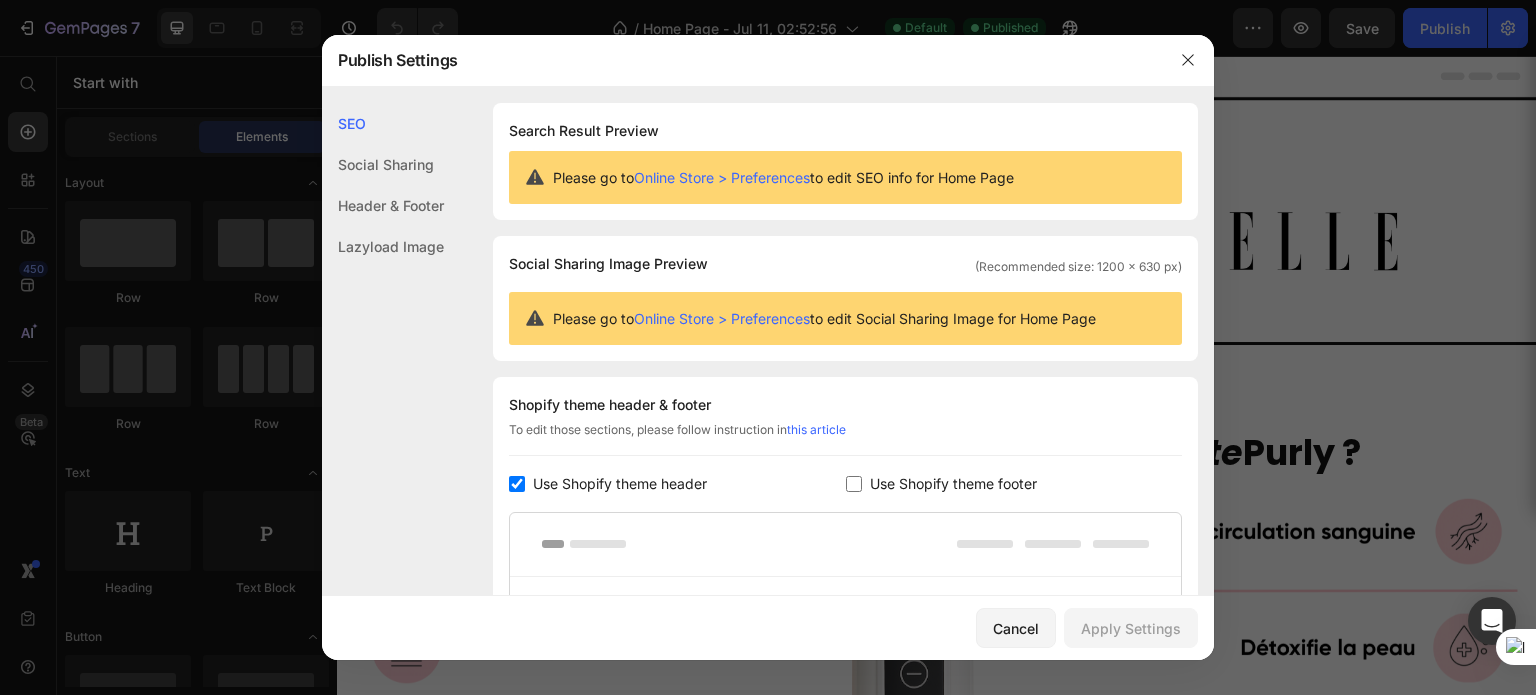 click on "Lazyload Image" 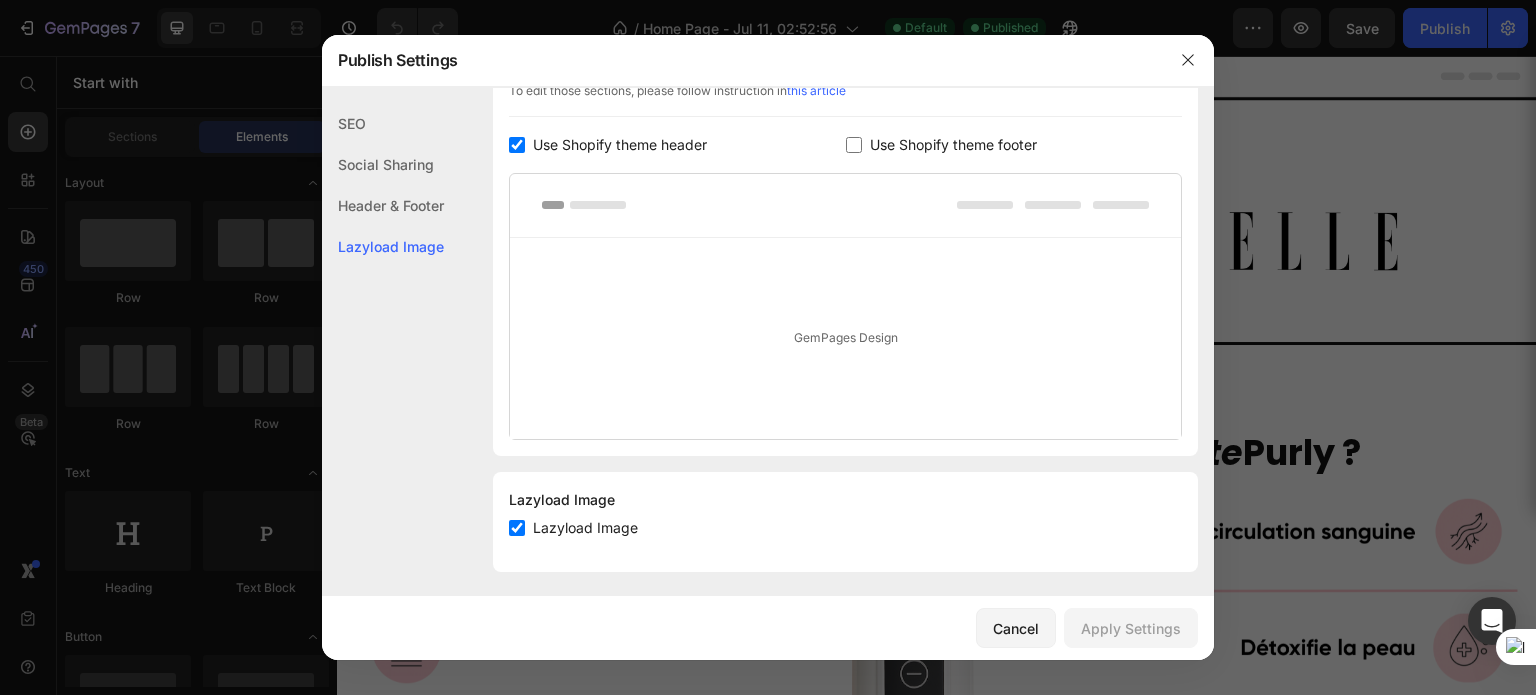 scroll, scrollTop: 345, scrollLeft: 0, axis: vertical 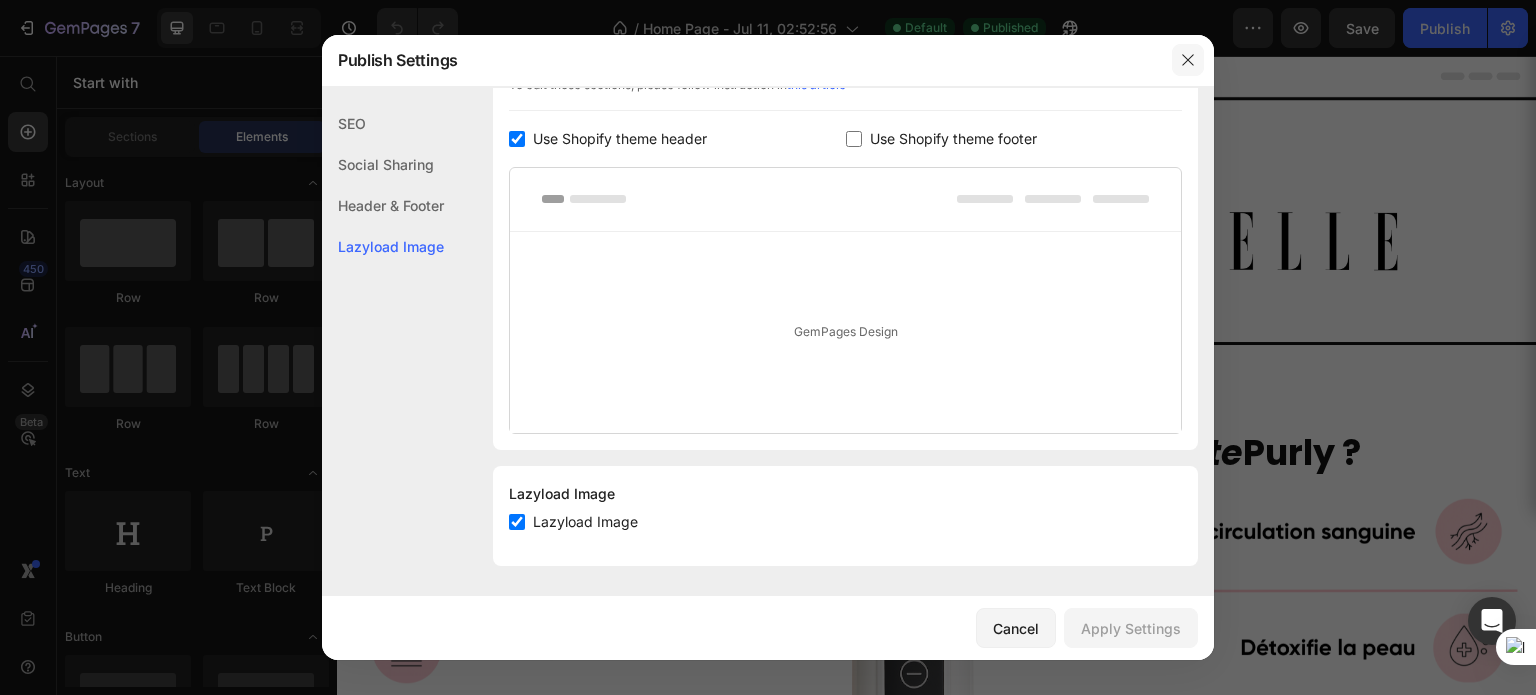 click 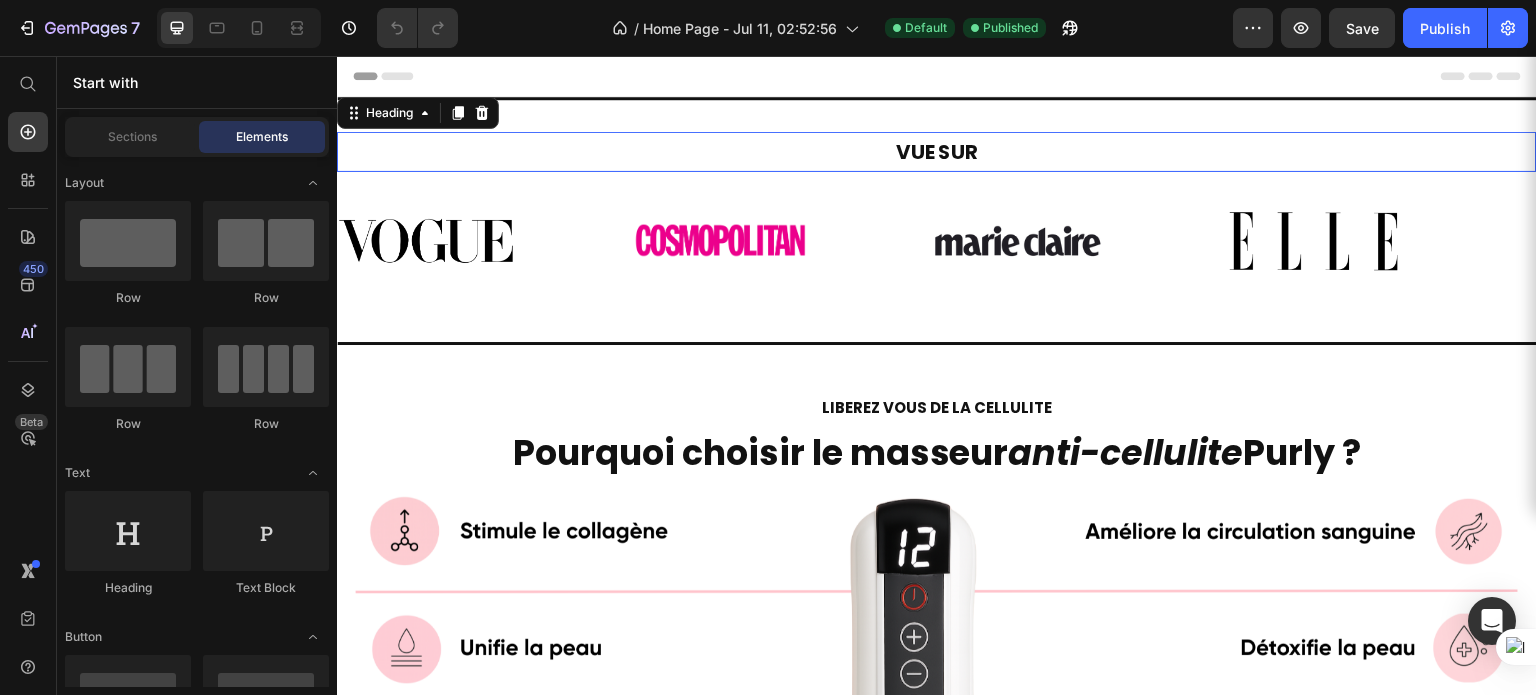 click on "VUE SUR" at bounding box center (937, 152) 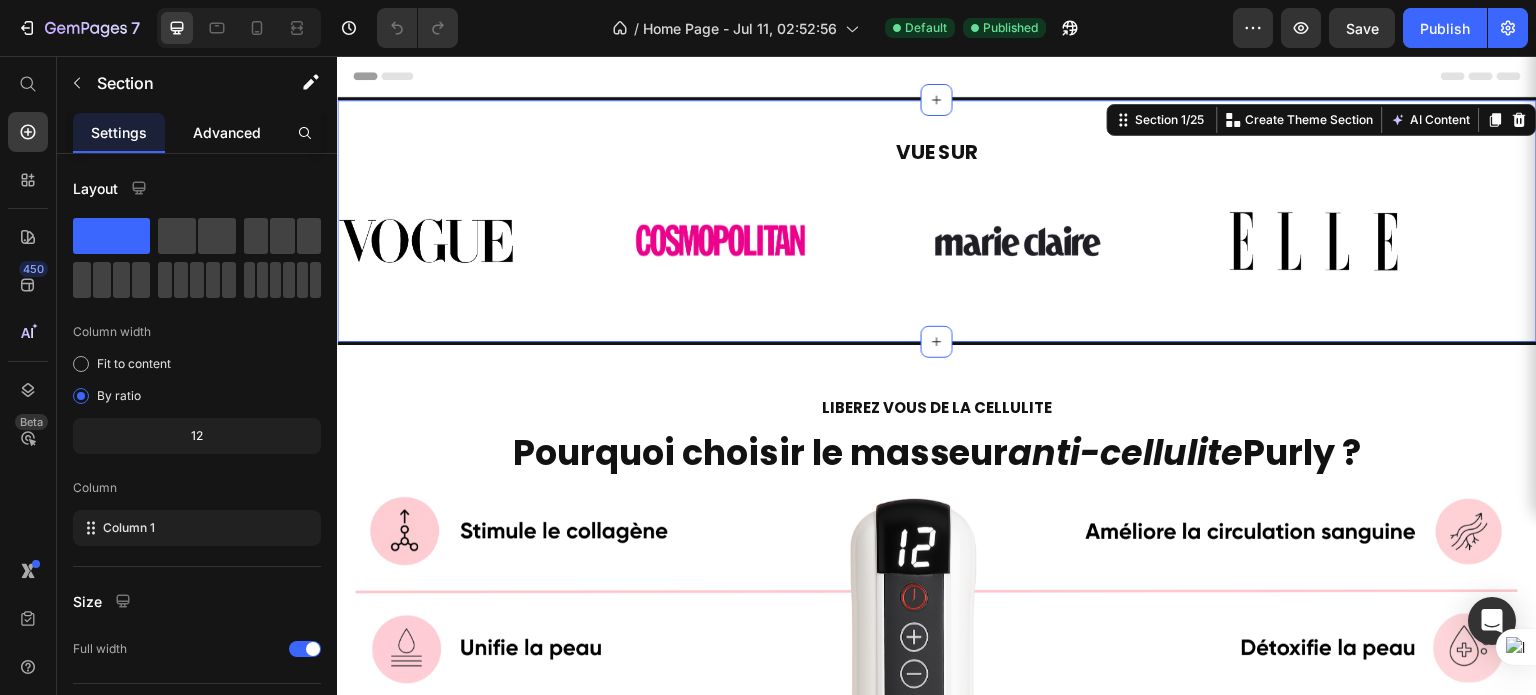 click on "Advanced" 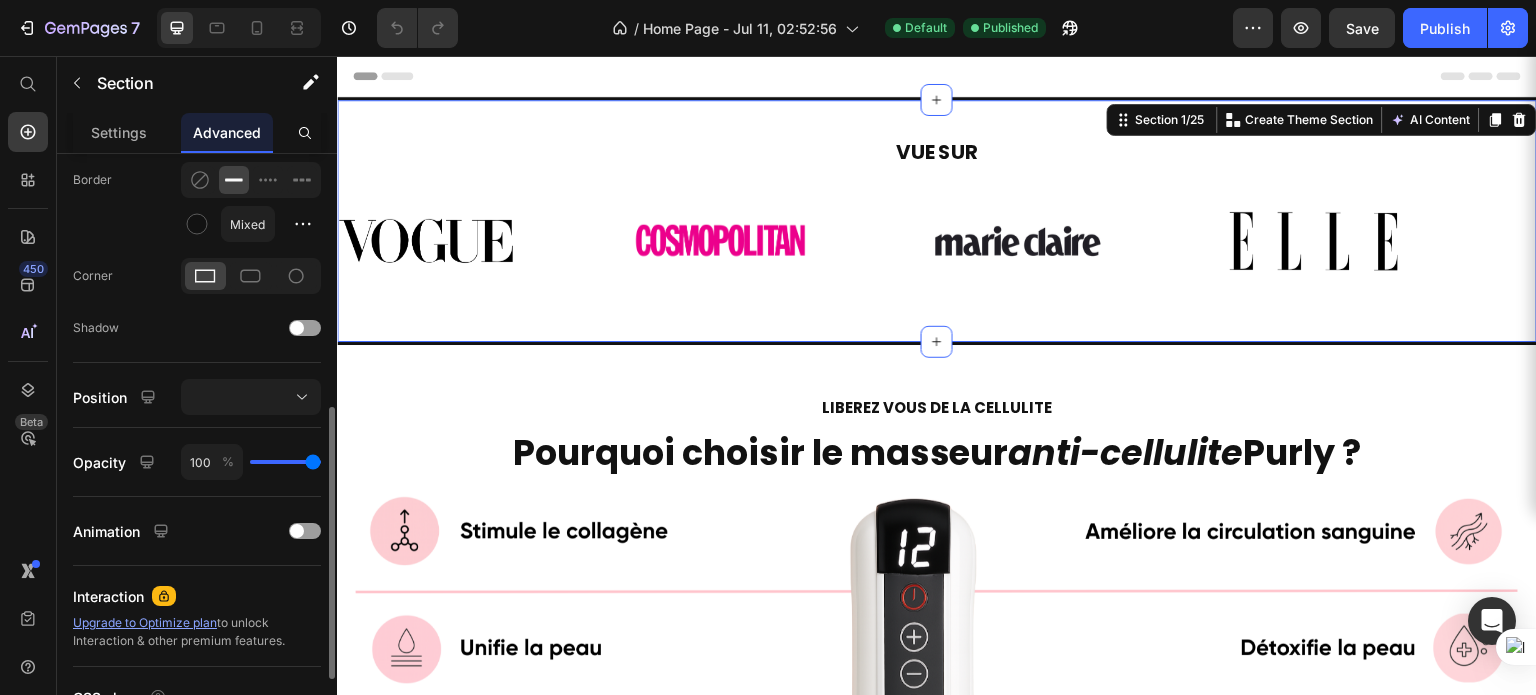 scroll, scrollTop: 712, scrollLeft: 0, axis: vertical 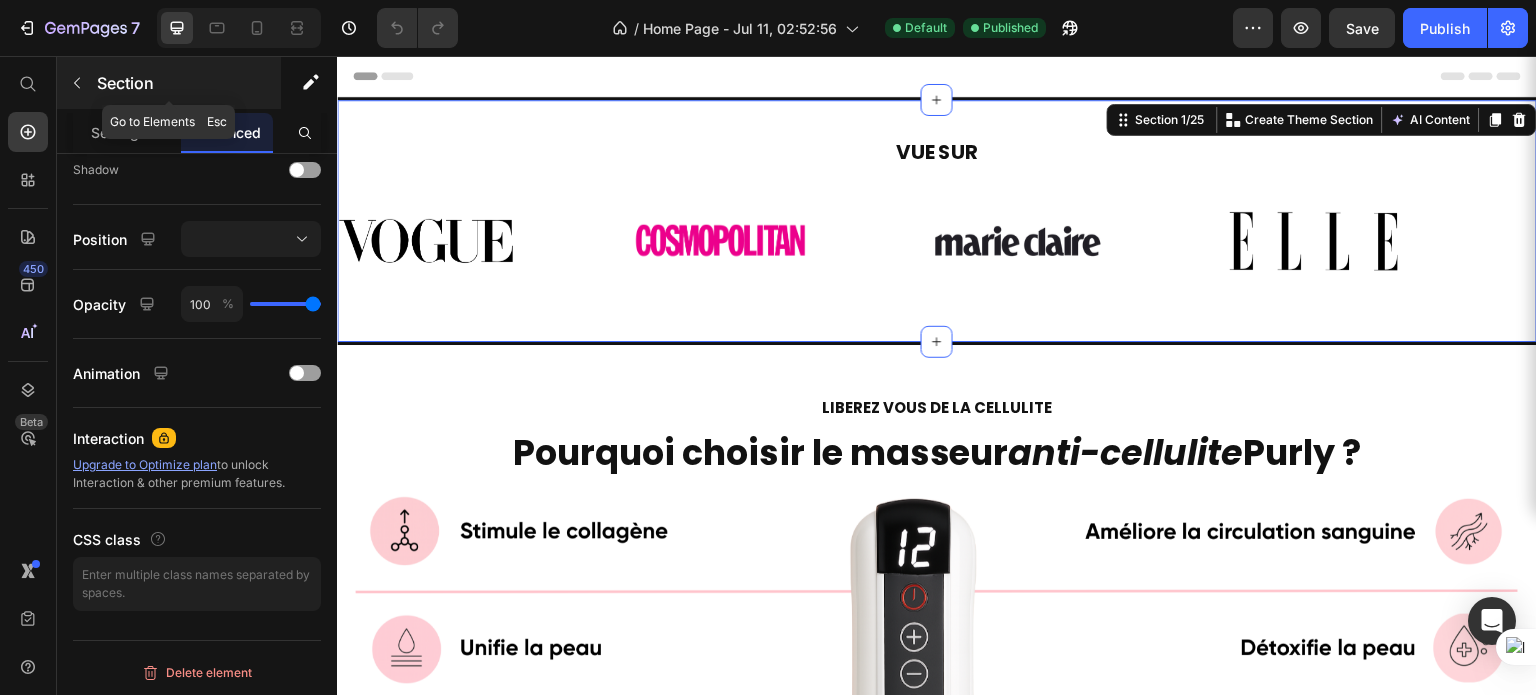 click 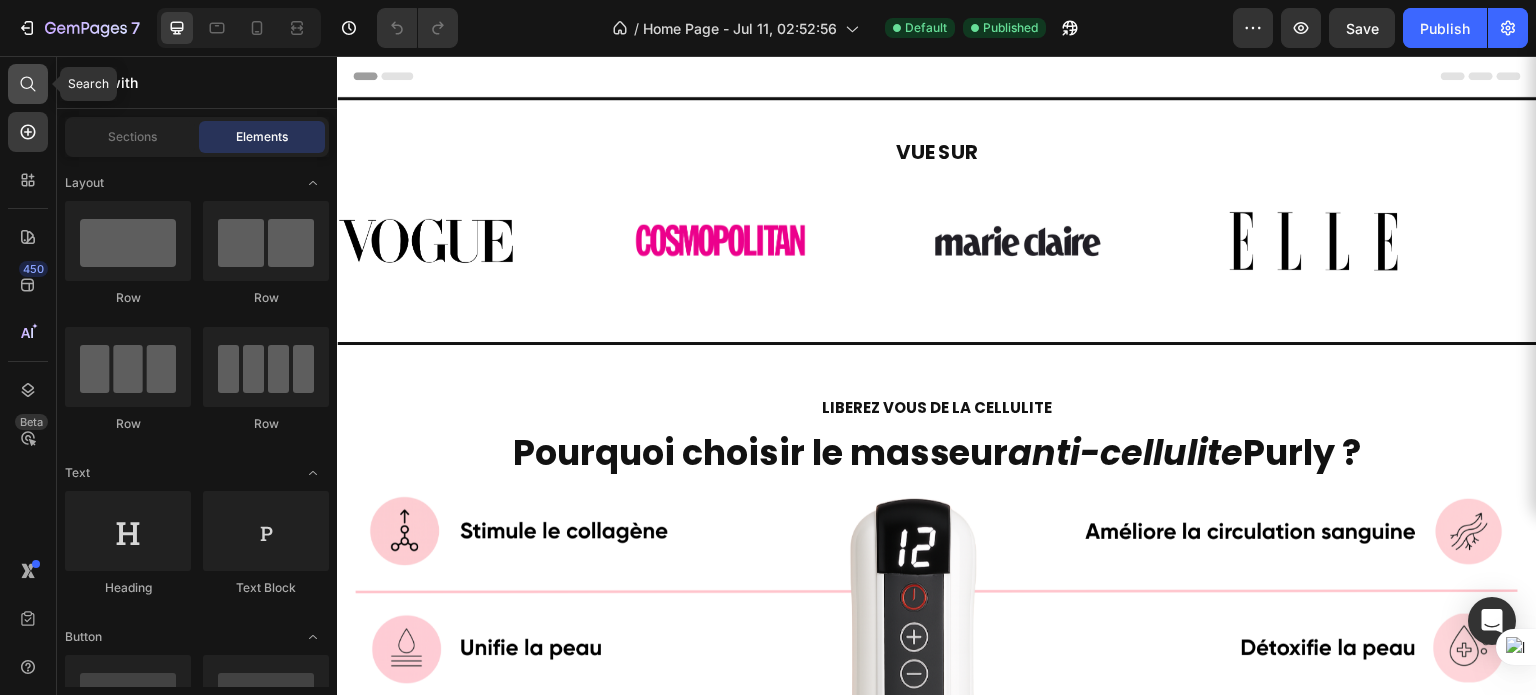 click 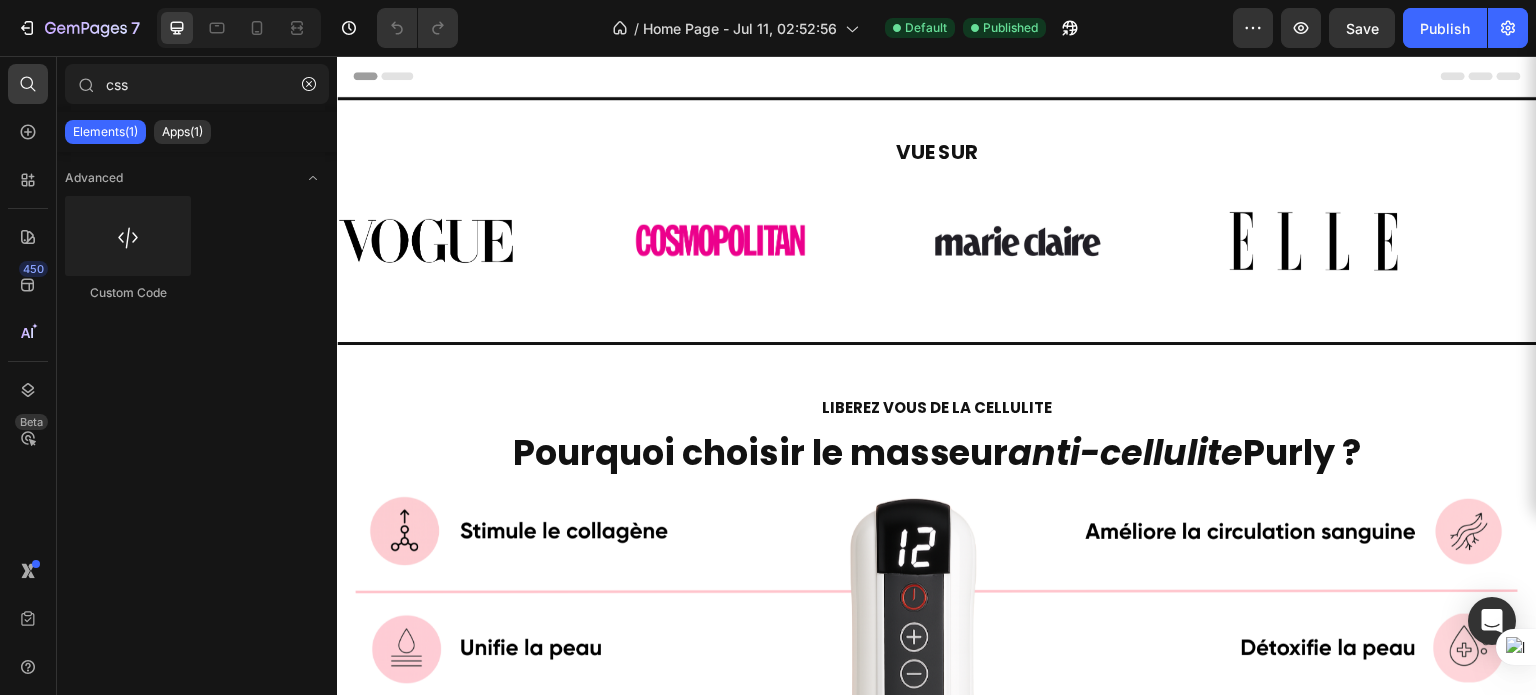 type on "css" 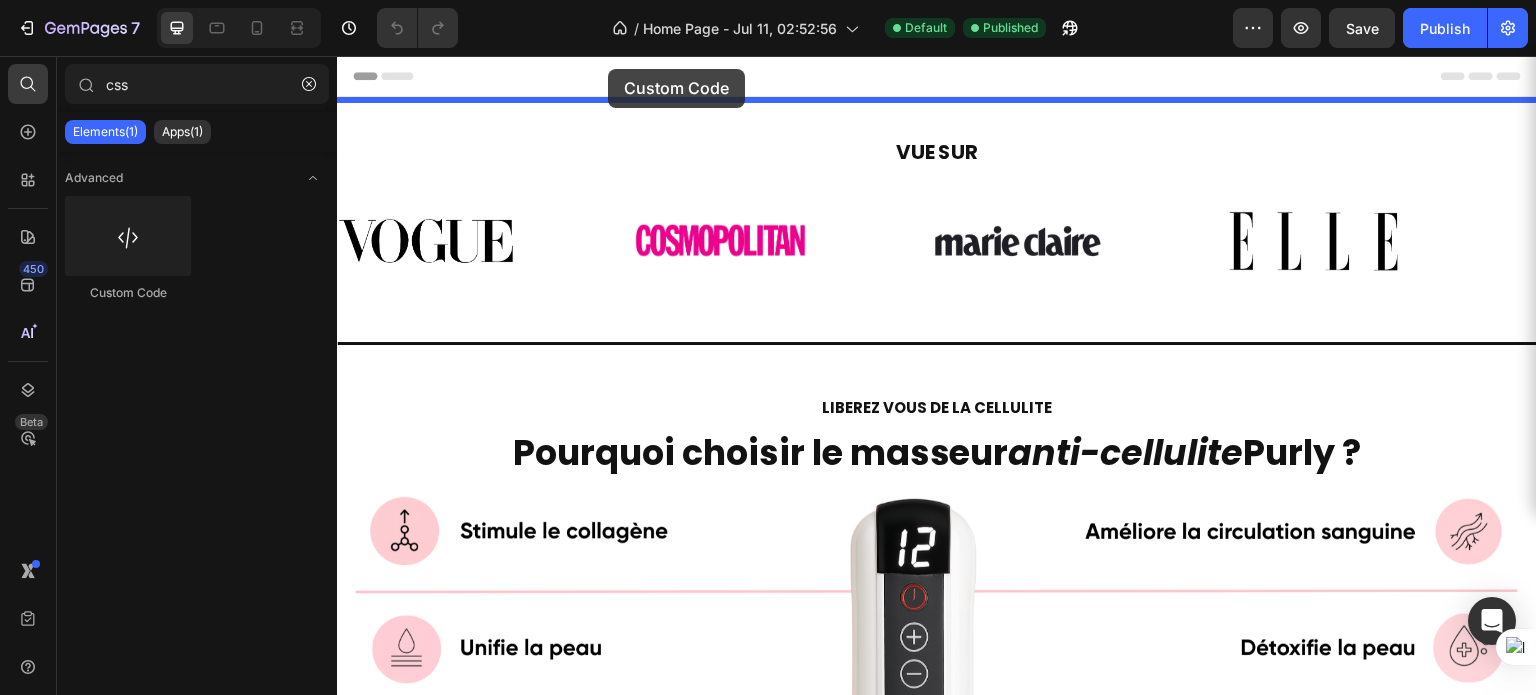 drag, startPoint x: 492, startPoint y: 307, endPoint x: 608, endPoint y: 69, distance: 264.76404 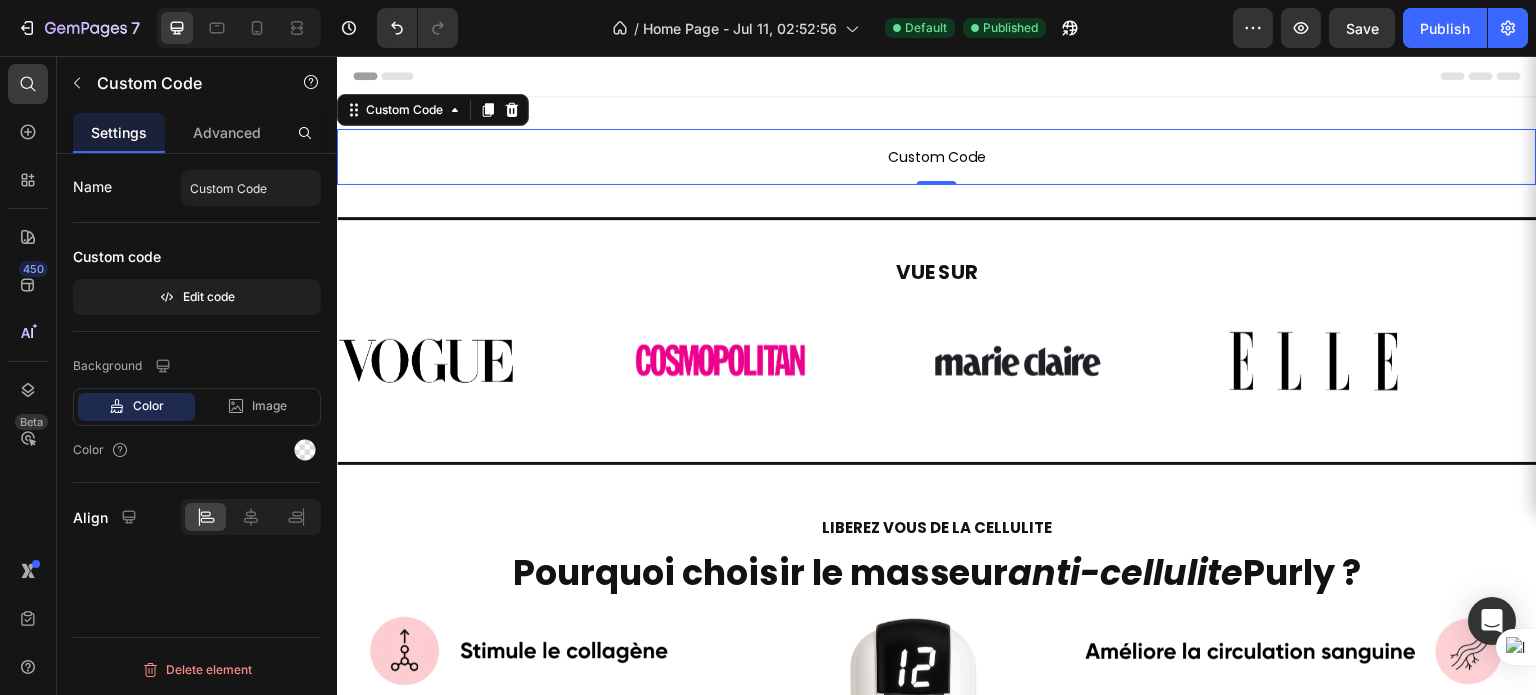 scroll, scrollTop: 0, scrollLeft: 0, axis: both 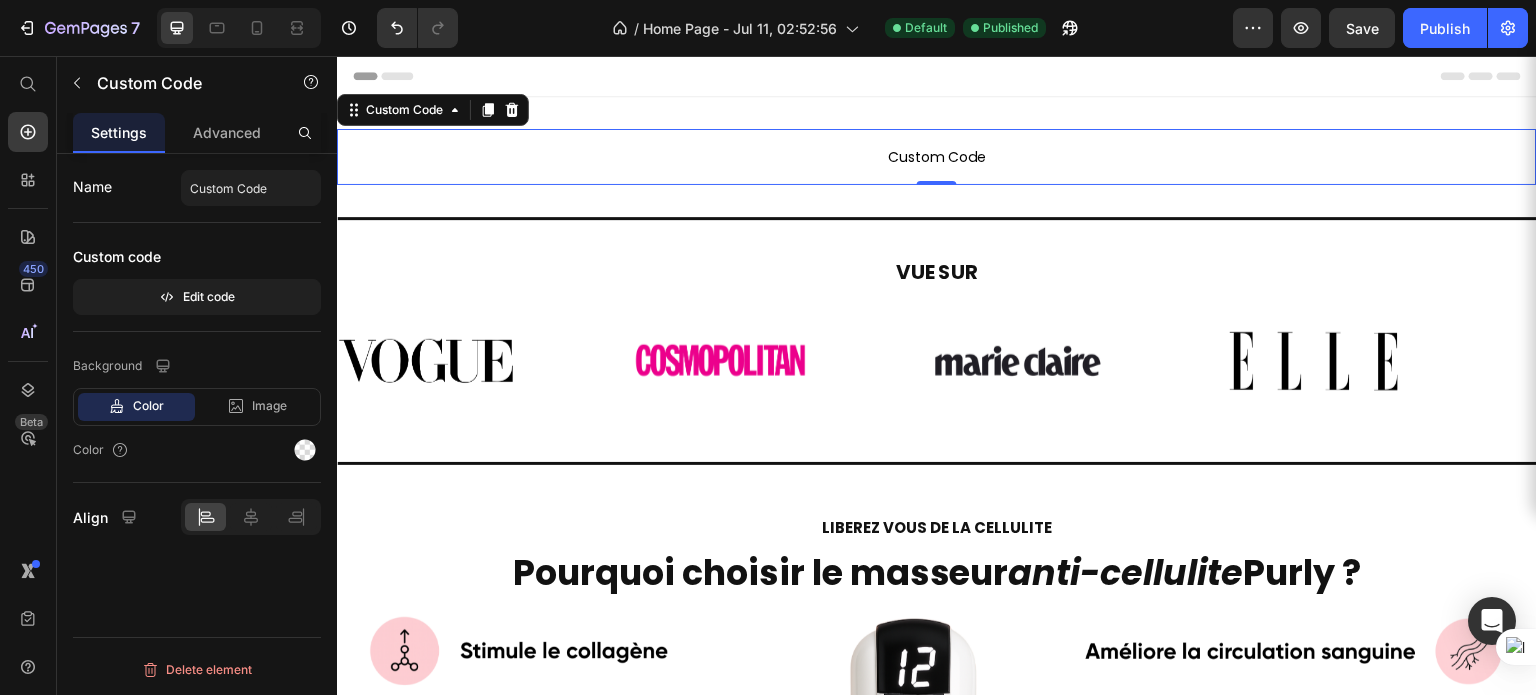 click on "Custom Code" at bounding box center [937, 157] 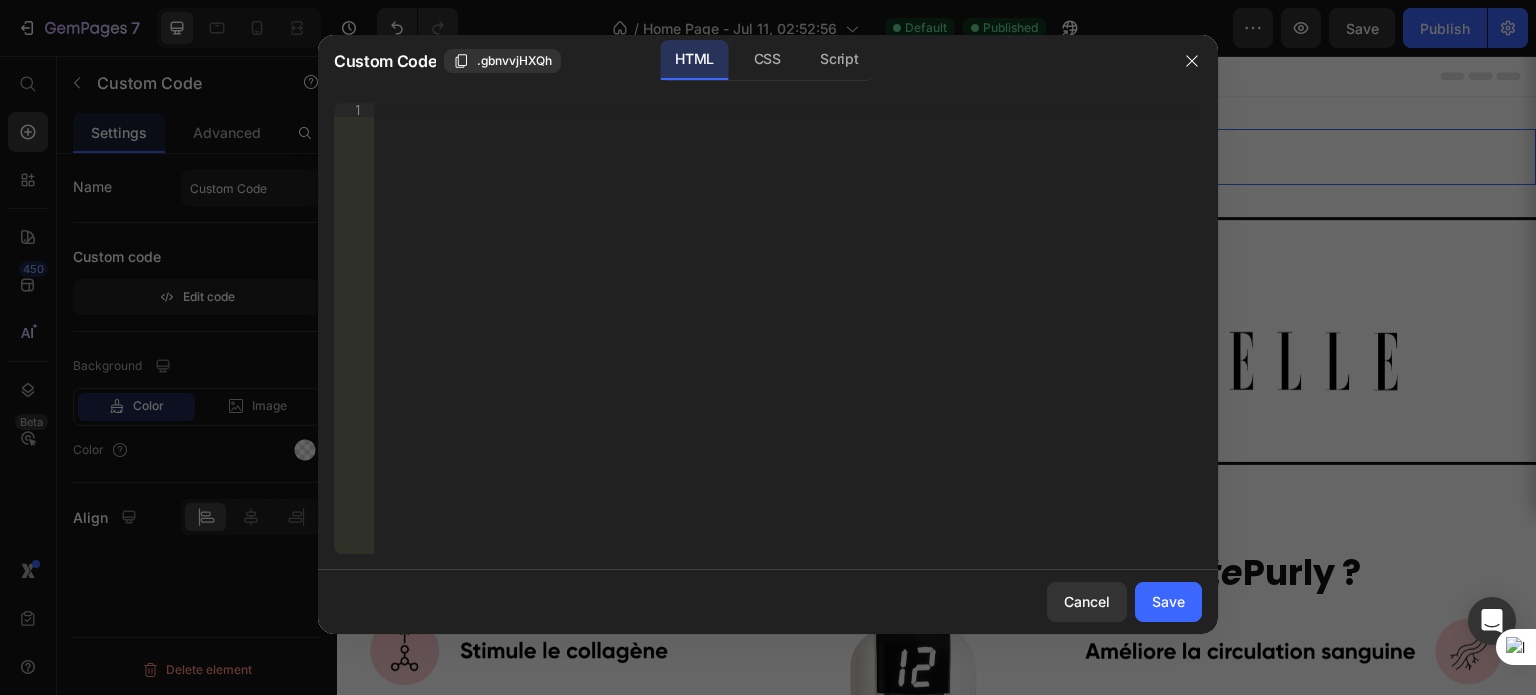 type 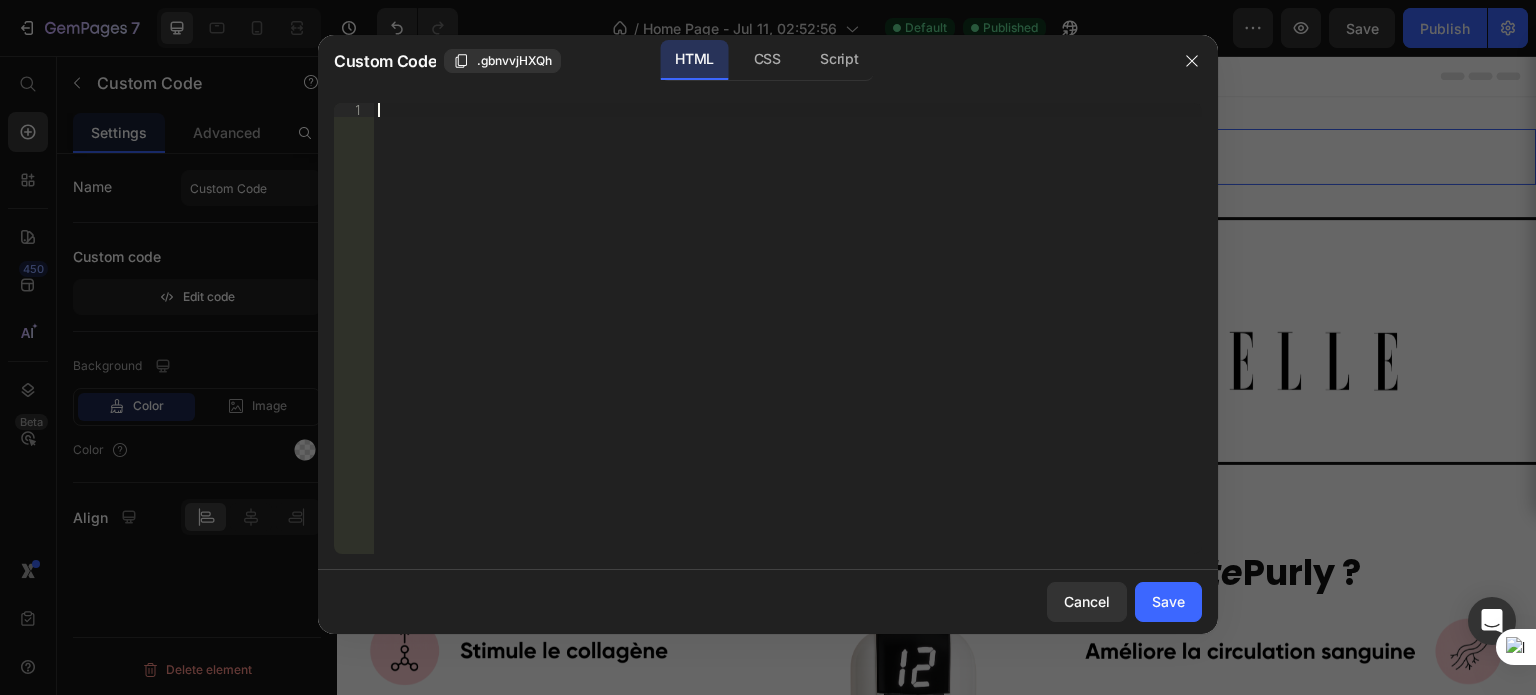 click on "Insert the 3rd-party installation code, HTML code, or Liquid code to display custom content." at bounding box center [788, 342] 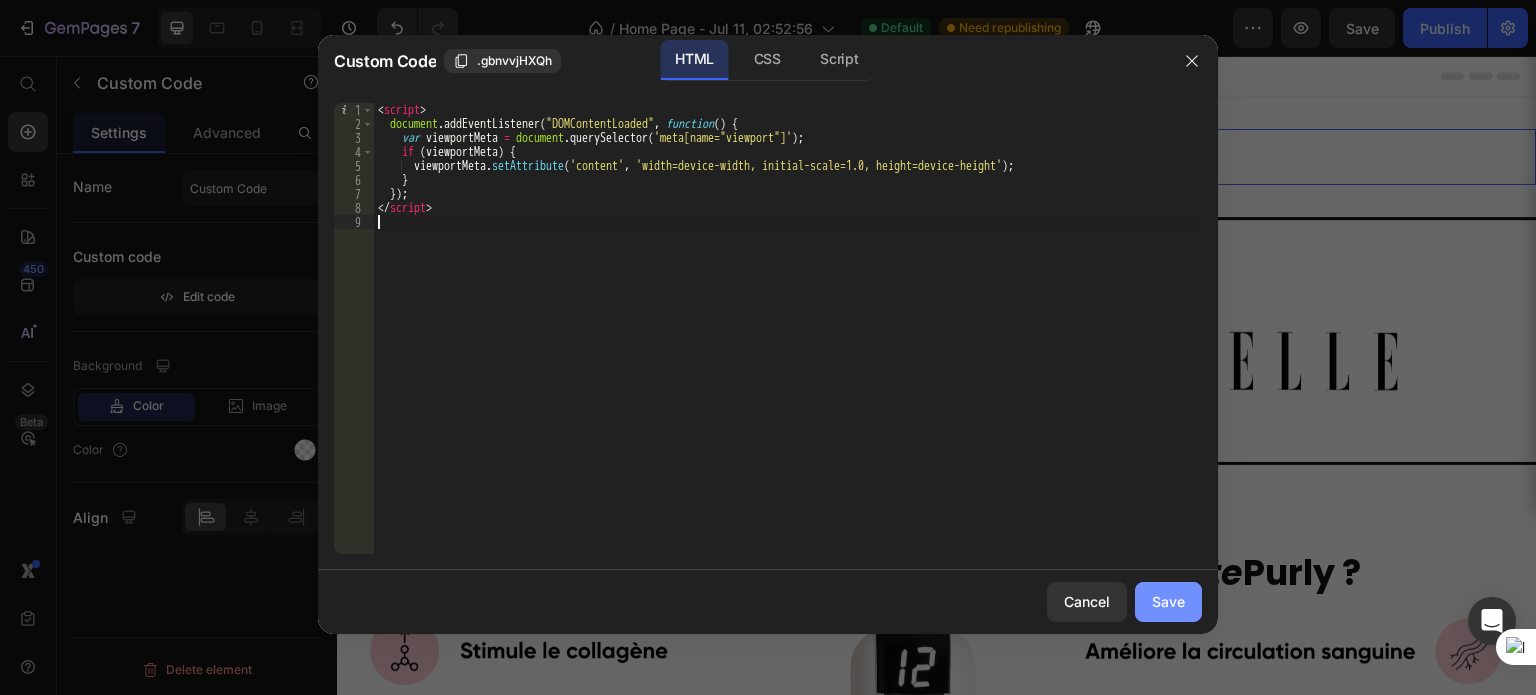 click on "Save" at bounding box center (1168, 601) 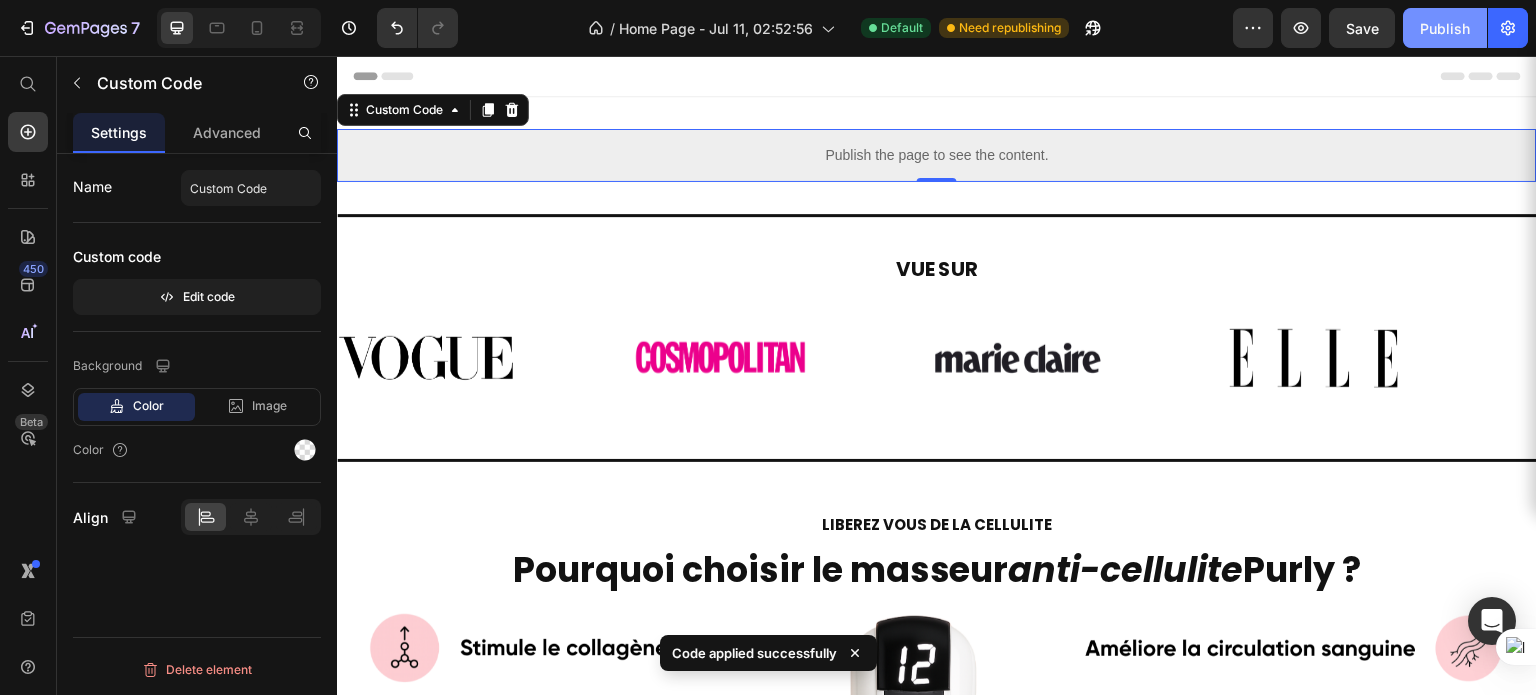 click on "Publish" at bounding box center (1445, 28) 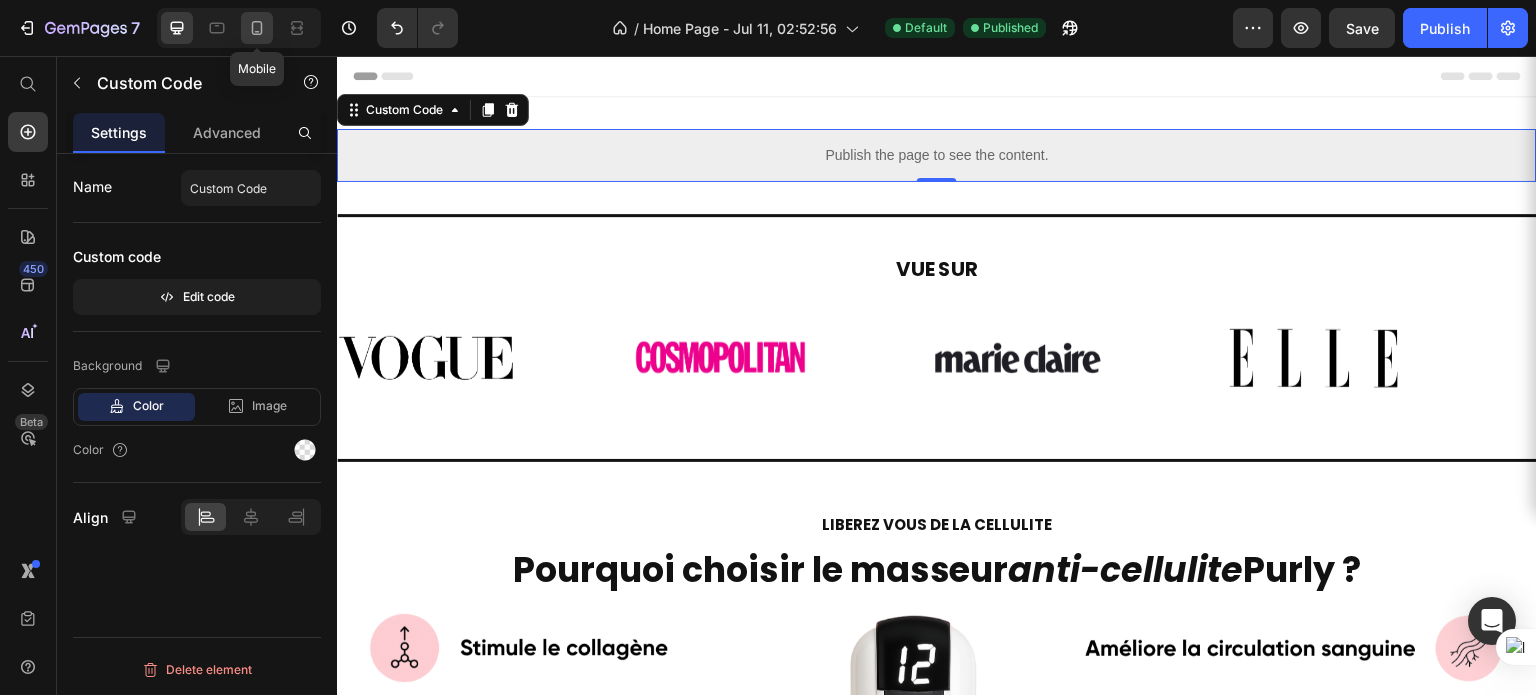 click 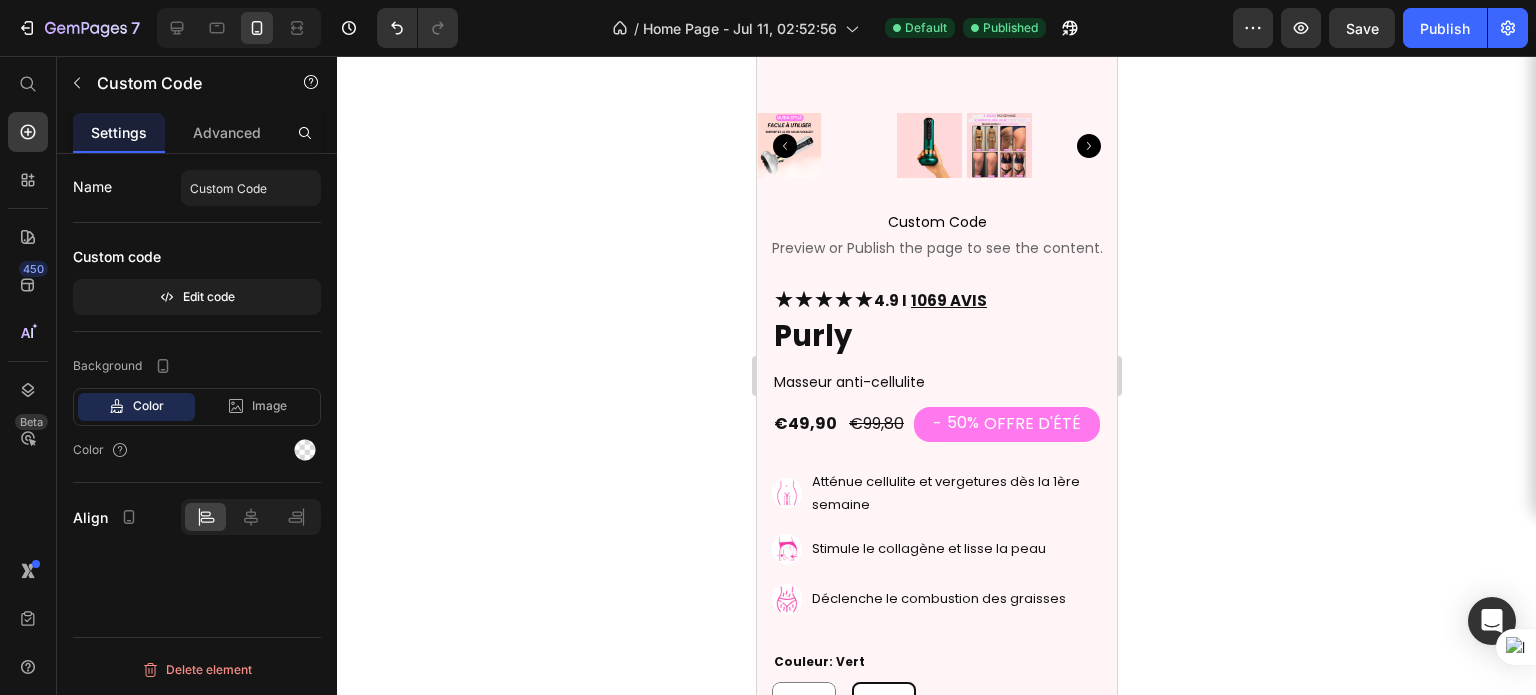 scroll, scrollTop: 3997, scrollLeft: 0, axis: vertical 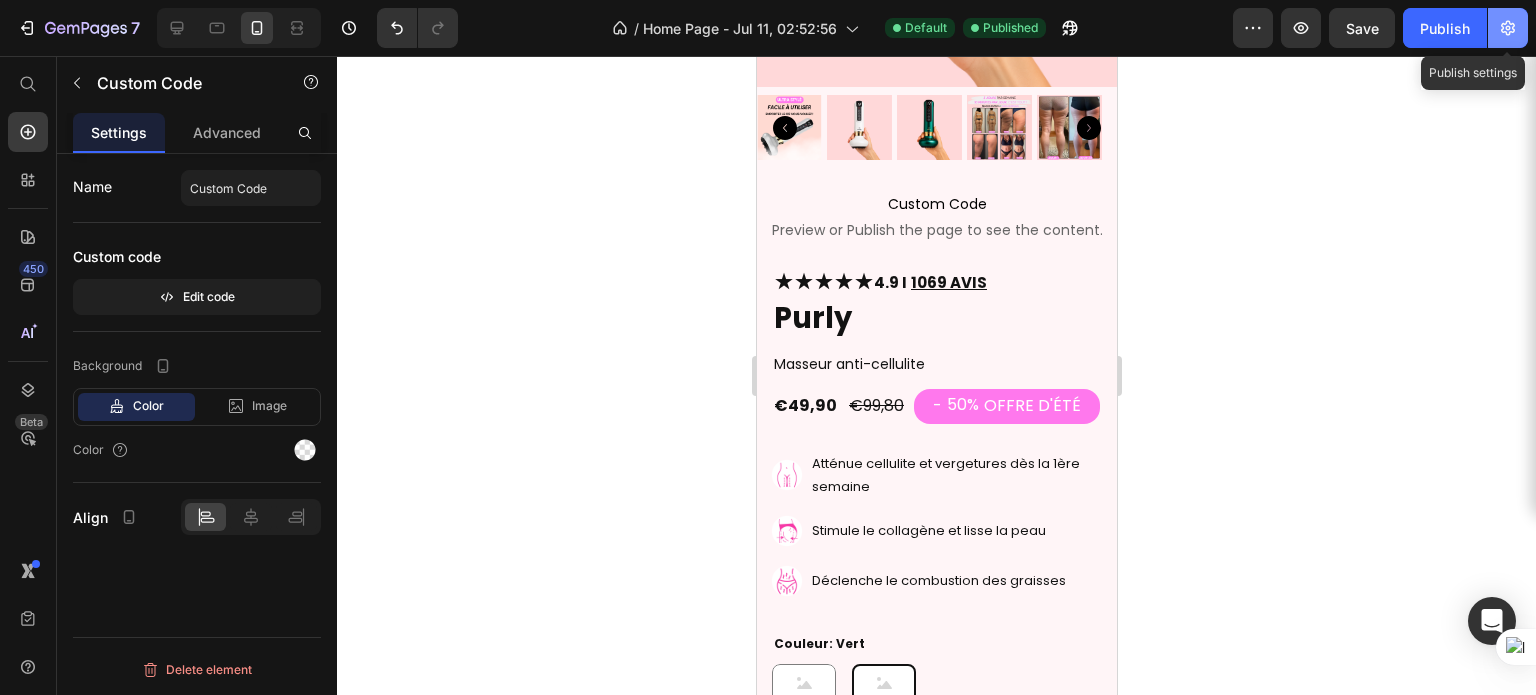click 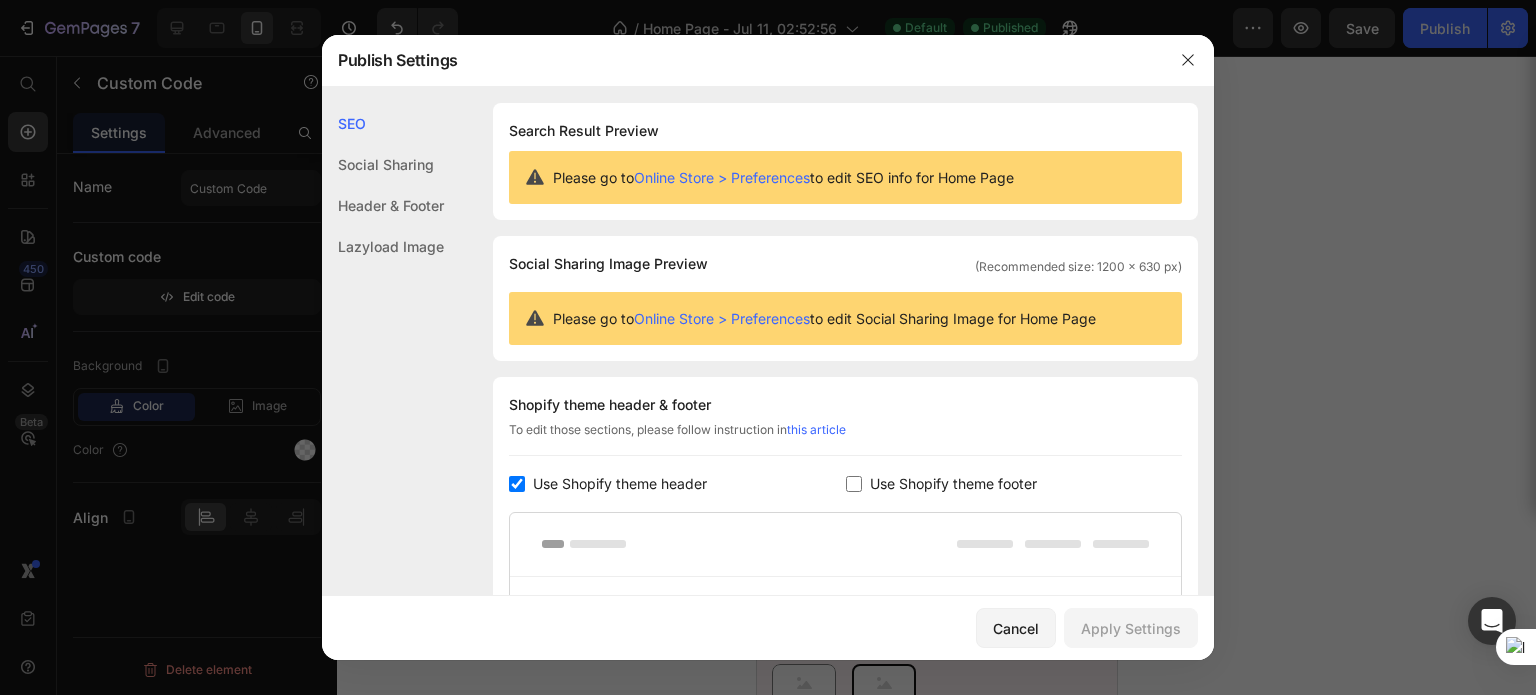 click on "Online Store > Preferences" at bounding box center (722, 177) 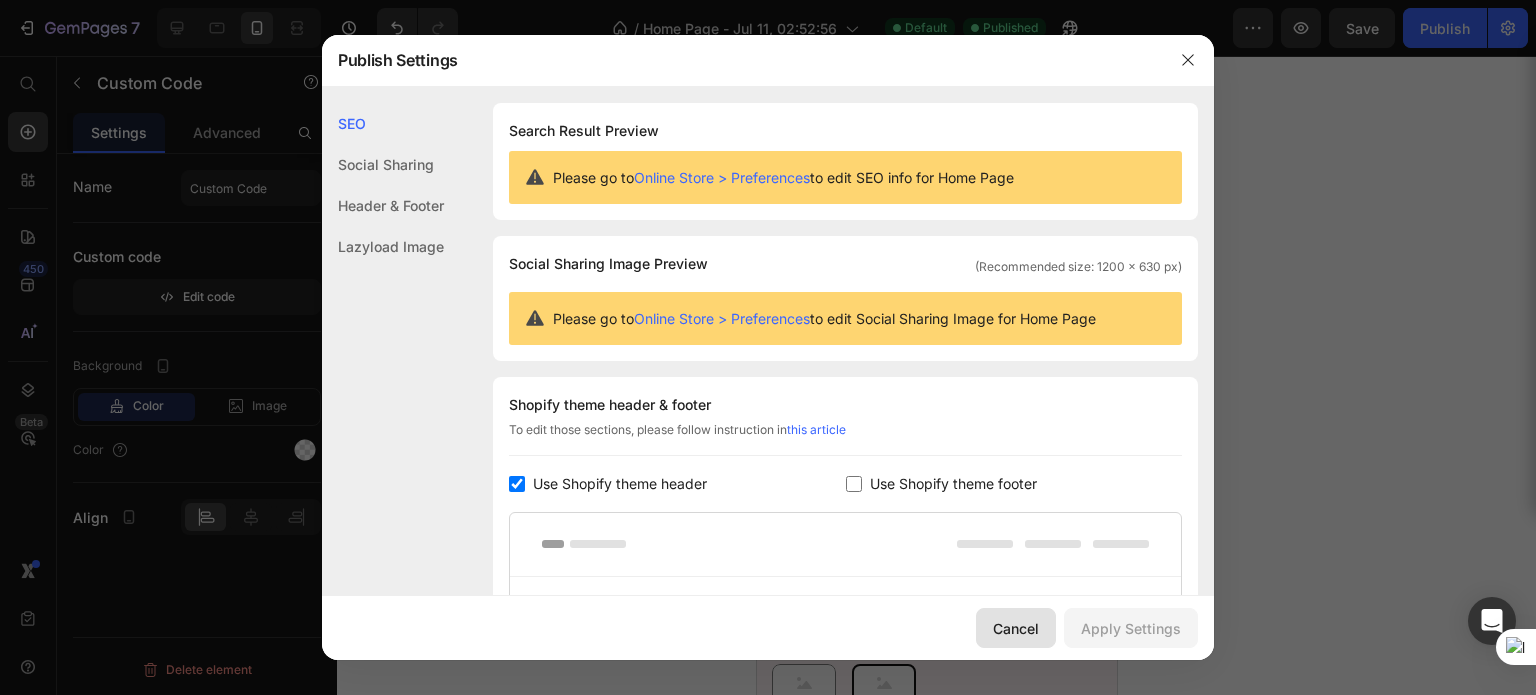 click on "Cancel" at bounding box center [1016, 628] 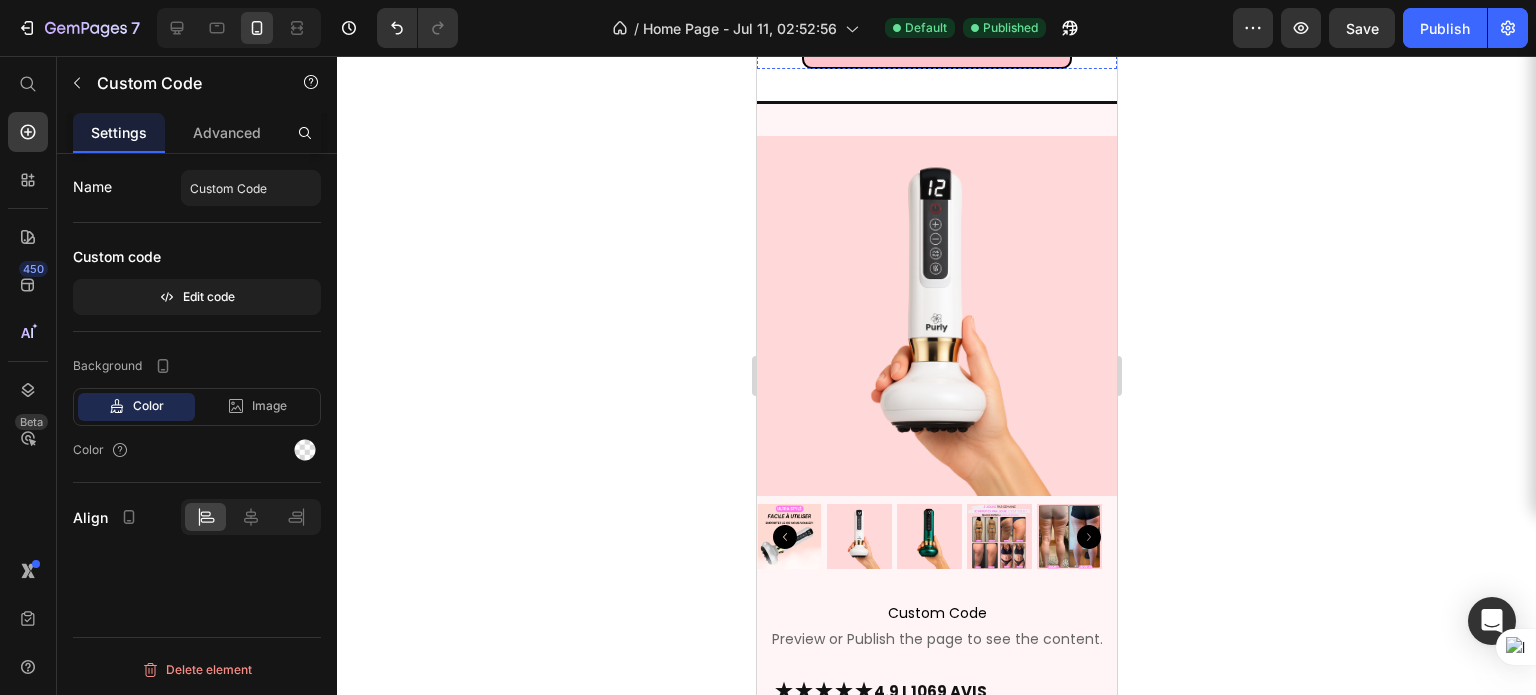 scroll, scrollTop: 4380, scrollLeft: 0, axis: vertical 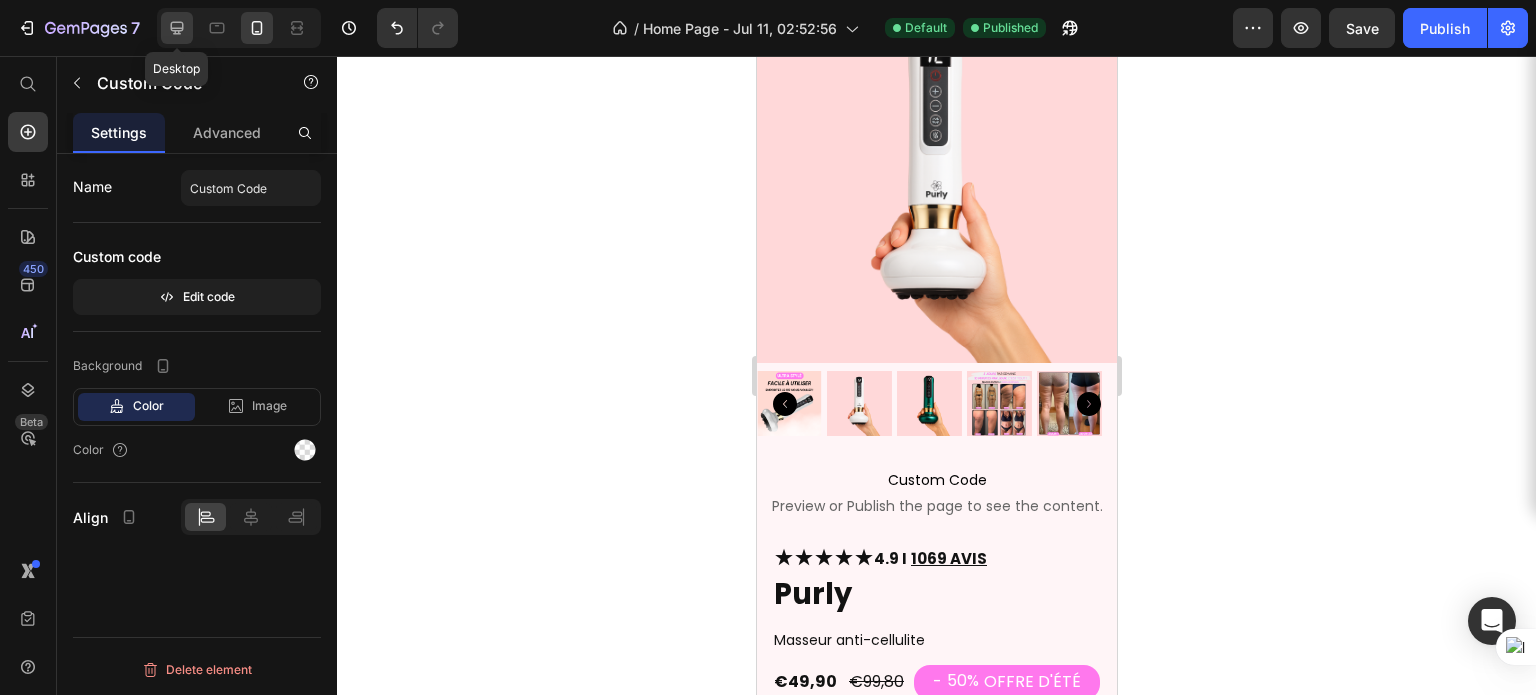 click 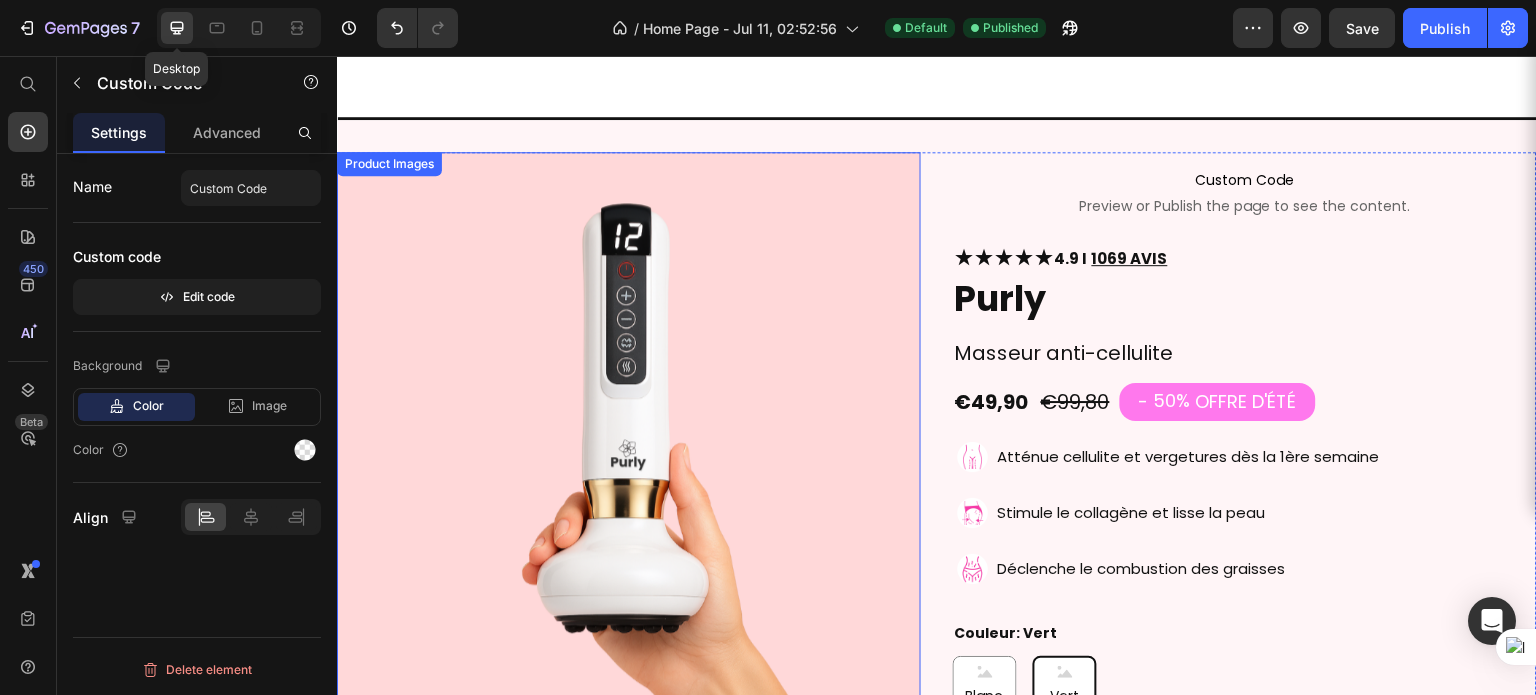 scroll, scrollTop: 5088, scrollLeft: 0, axis: vertical 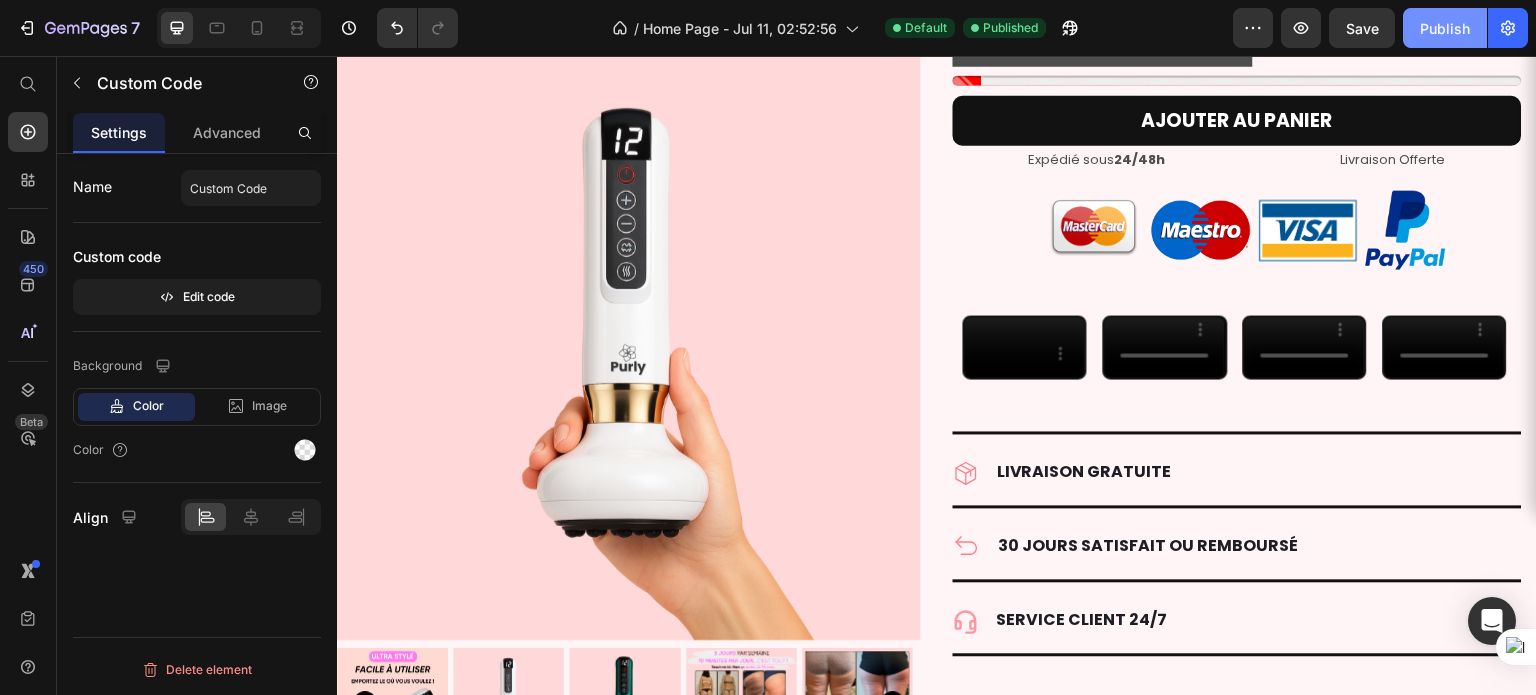 click on "Publish" at bounding box center (1445, 28) 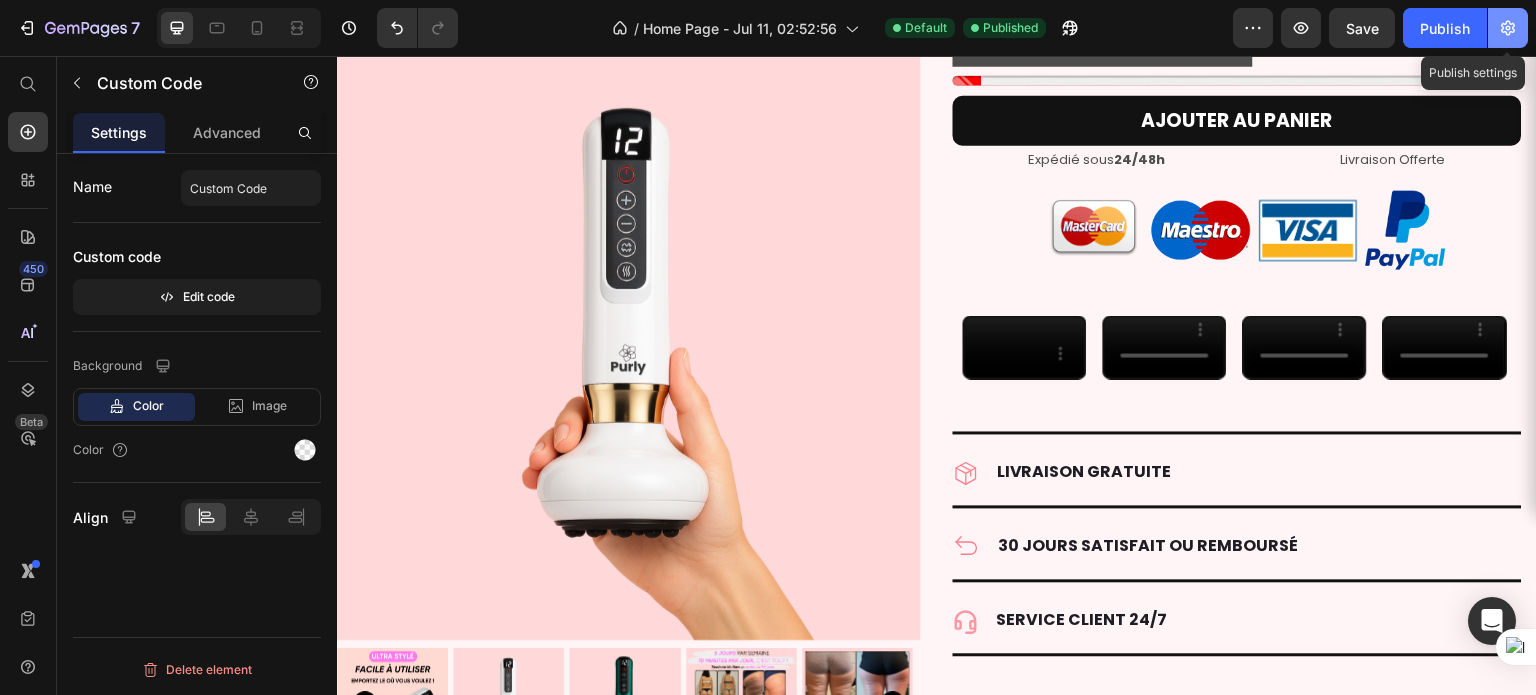 click 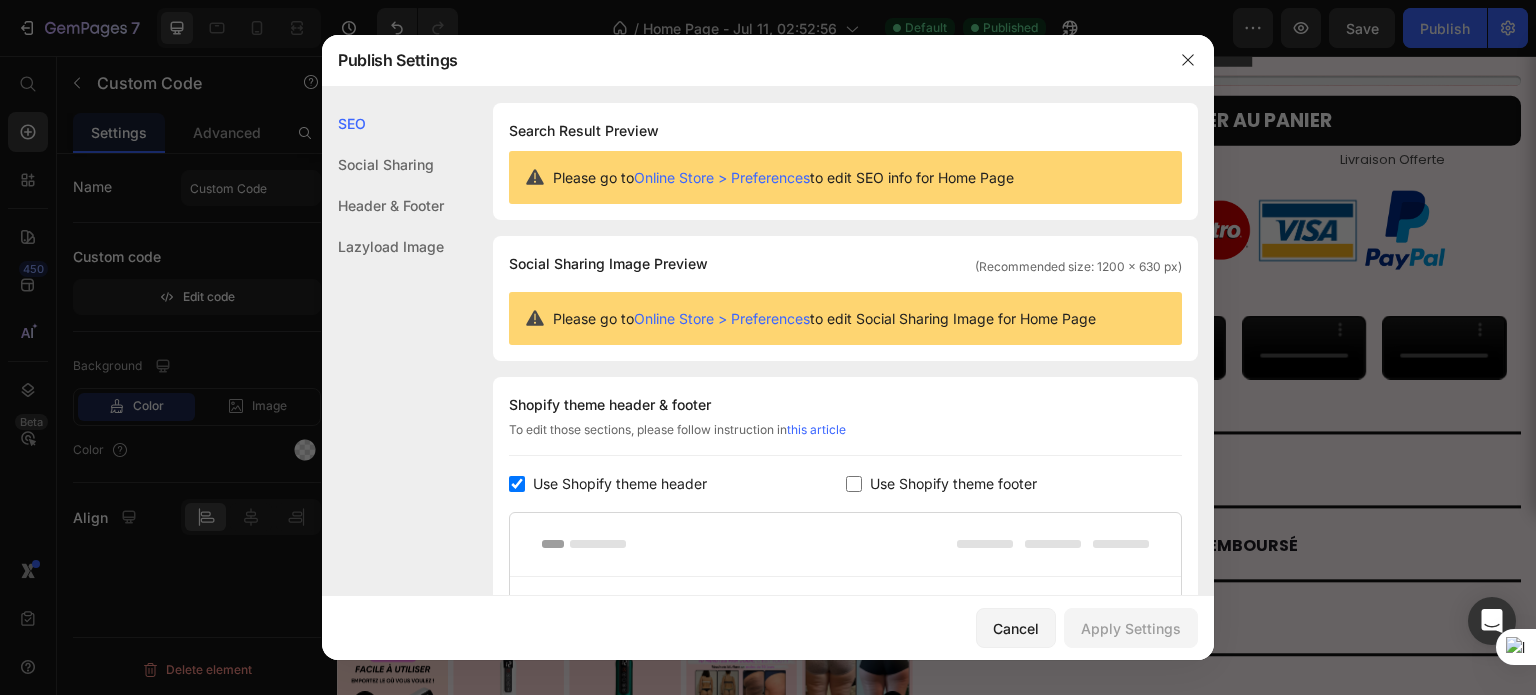 click on "Online Store > Preferences" at bounding box center [722, 177] 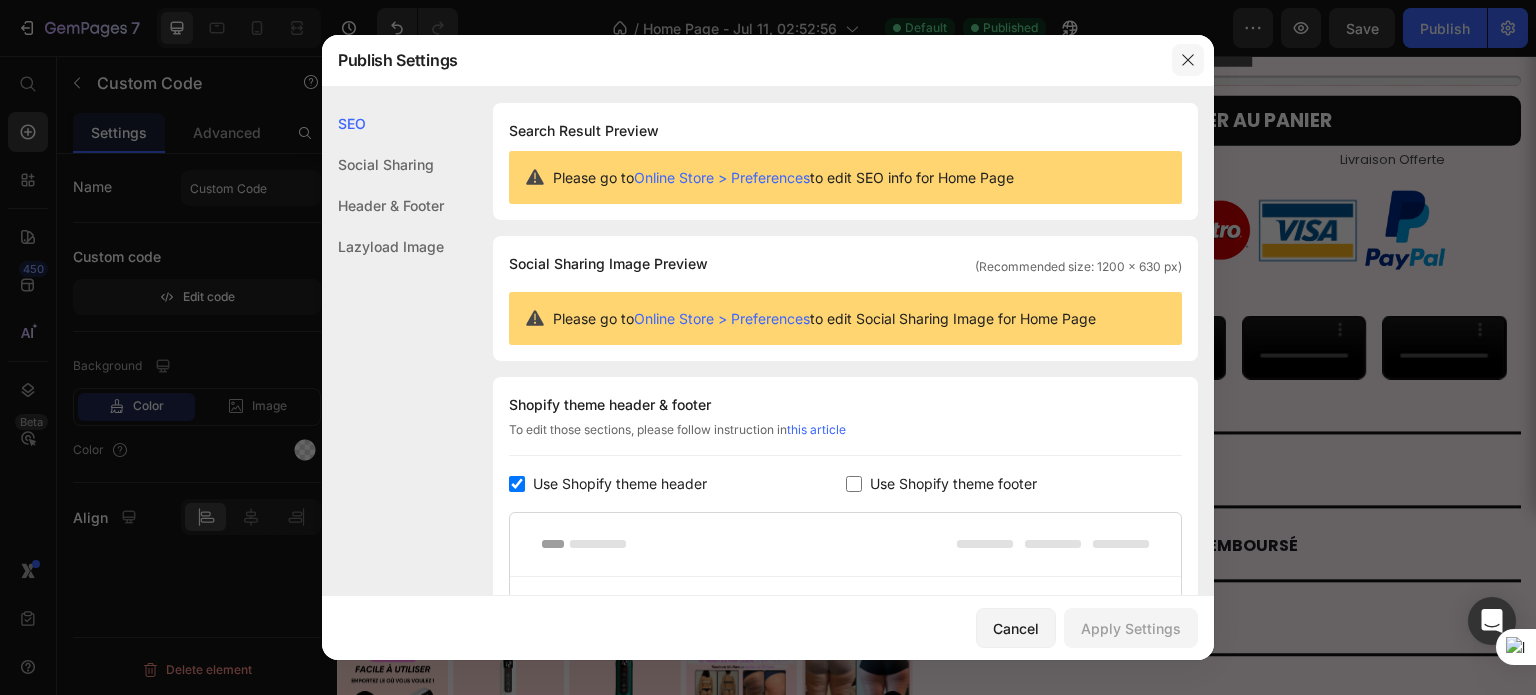 click 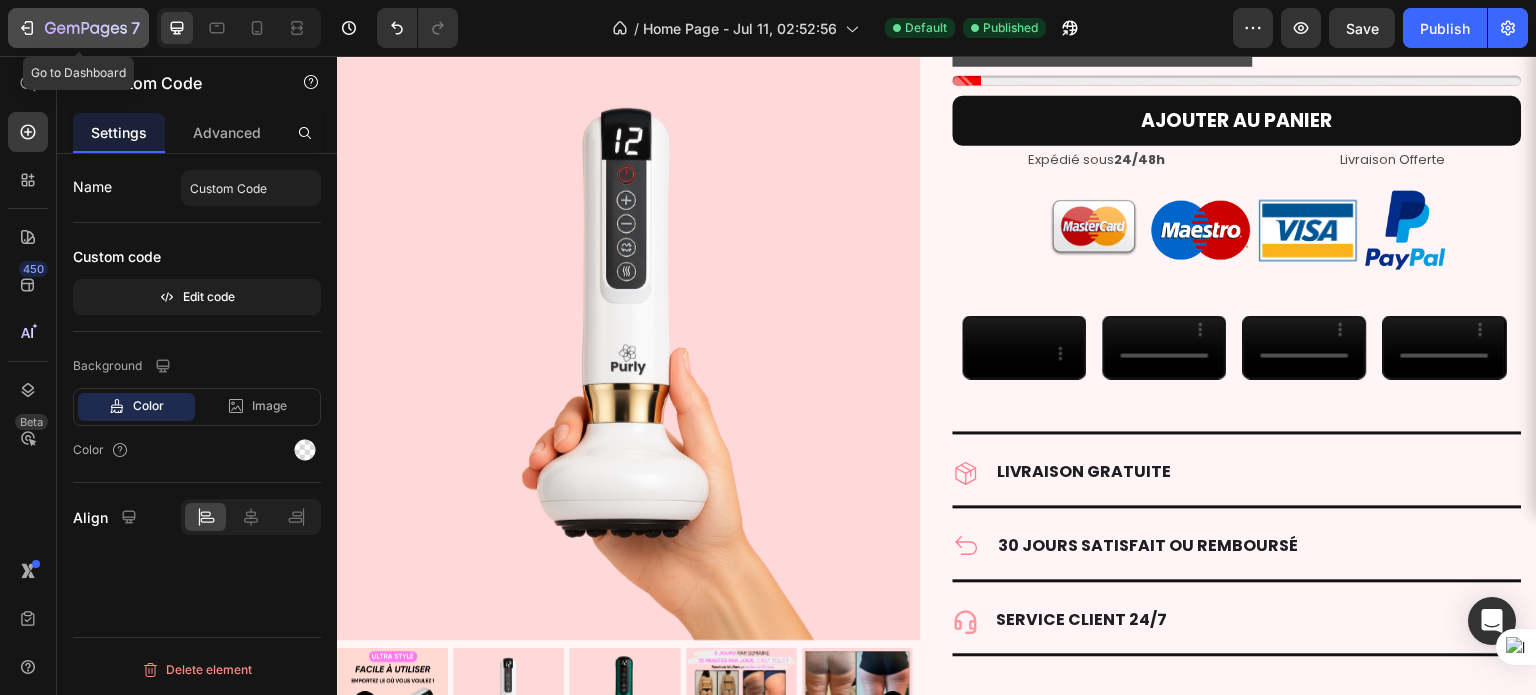 click 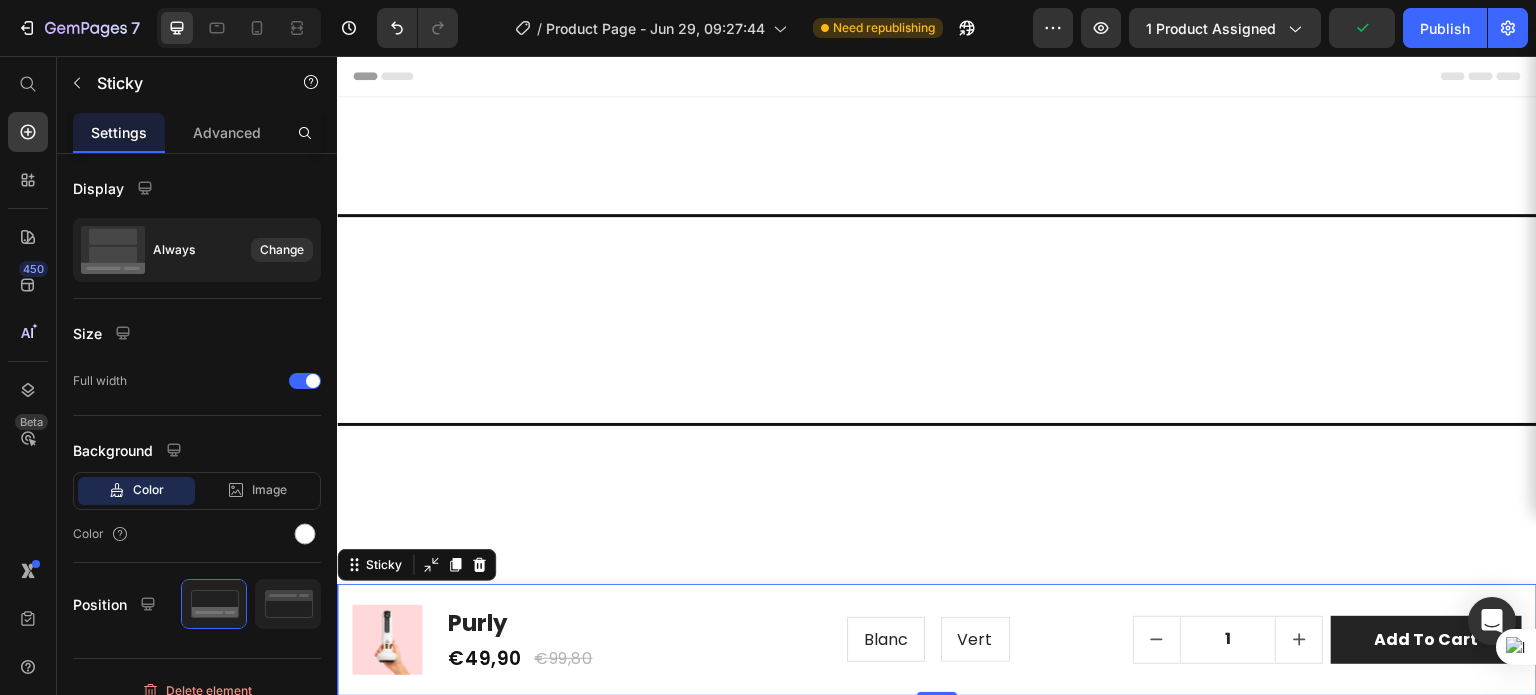 scroll, scrollTop: 7022, scrollLeft: 0, axis: vertical 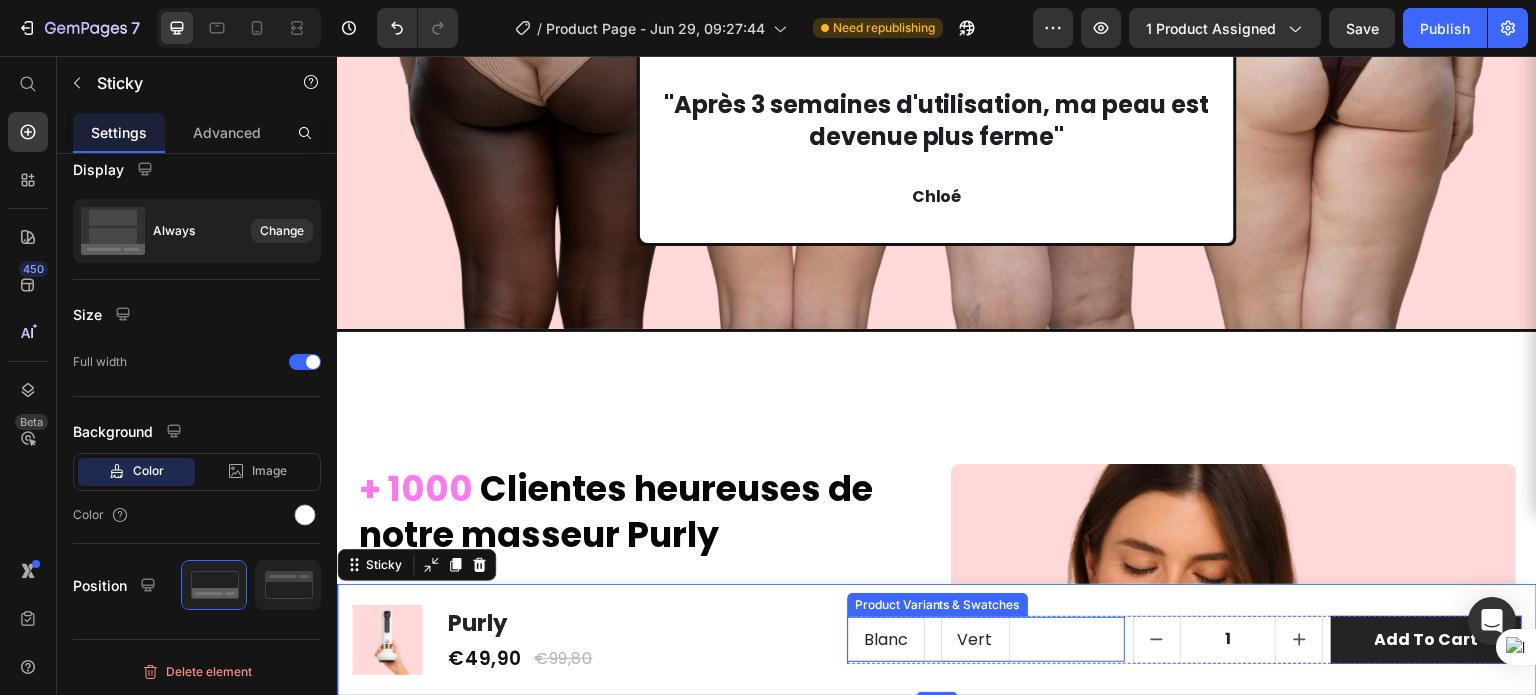 click on "Blanc" at bounding box center [886, 639] 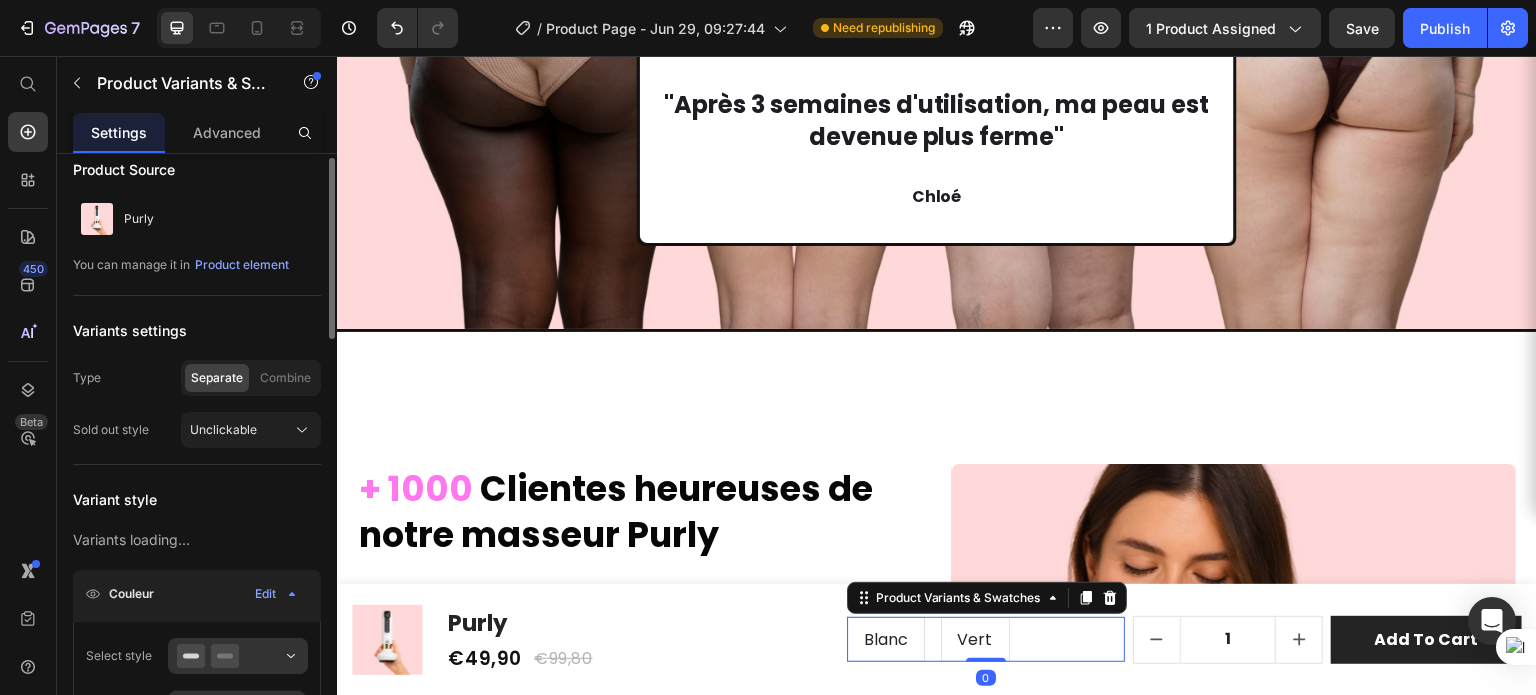 scroll, scrollTop: 0, scrollLeft: 0, axis: both 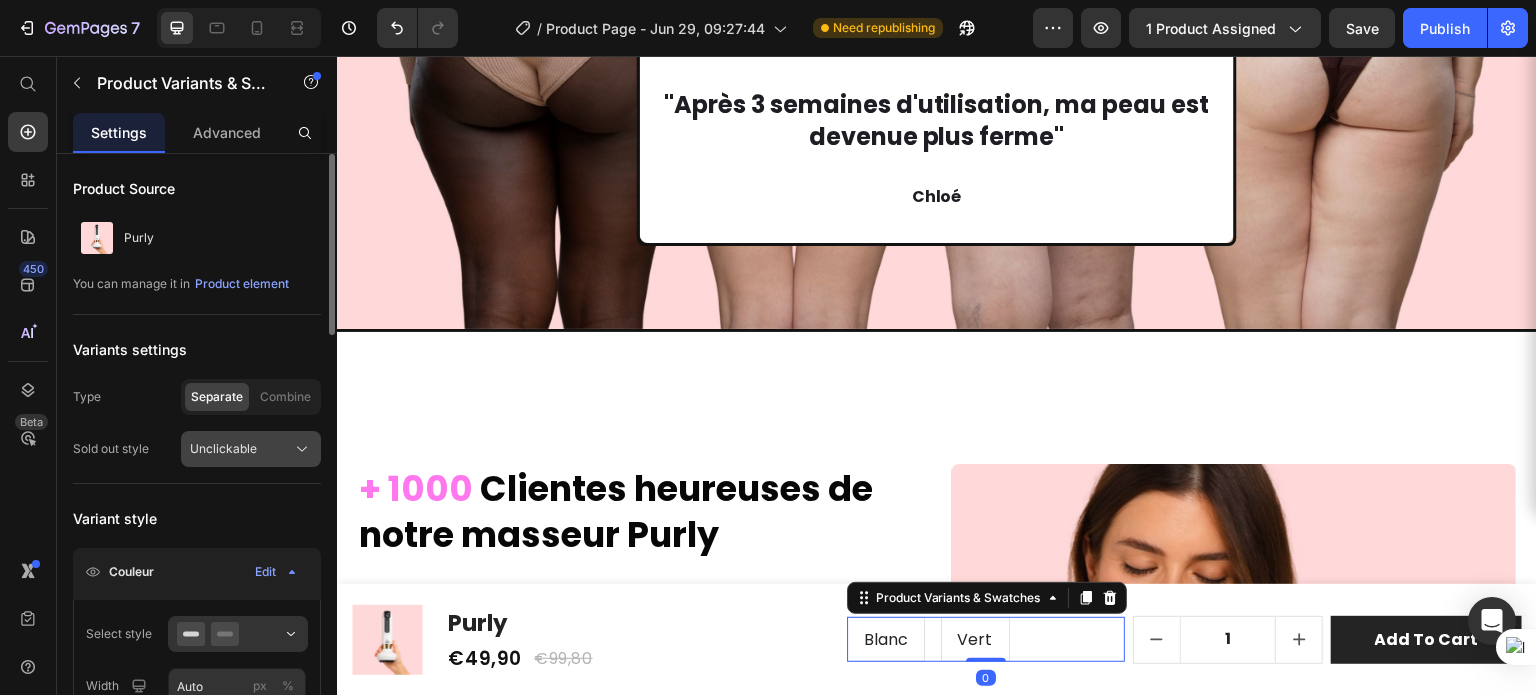 click on "Unclickable" at bounding box center (223, 449) 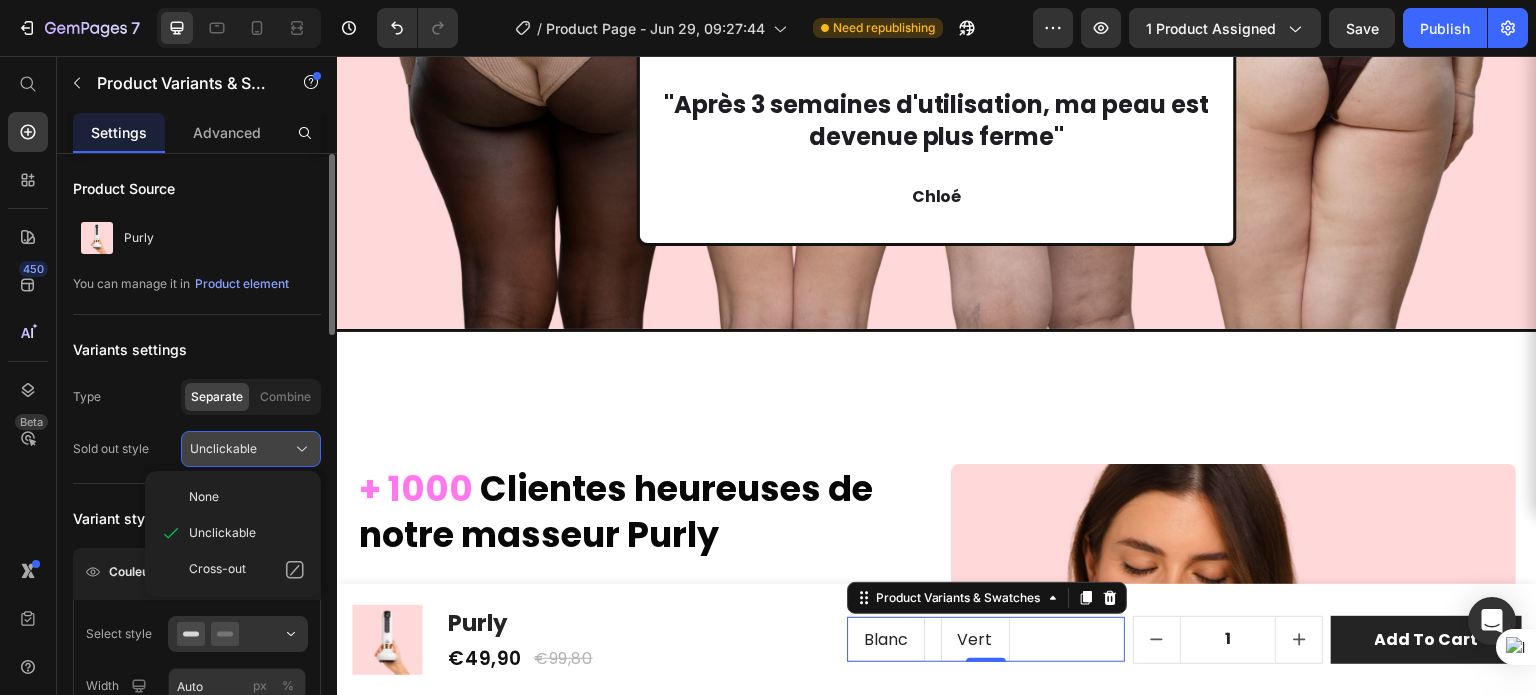 click on "Unclickable" at bounding box center (223, 449) 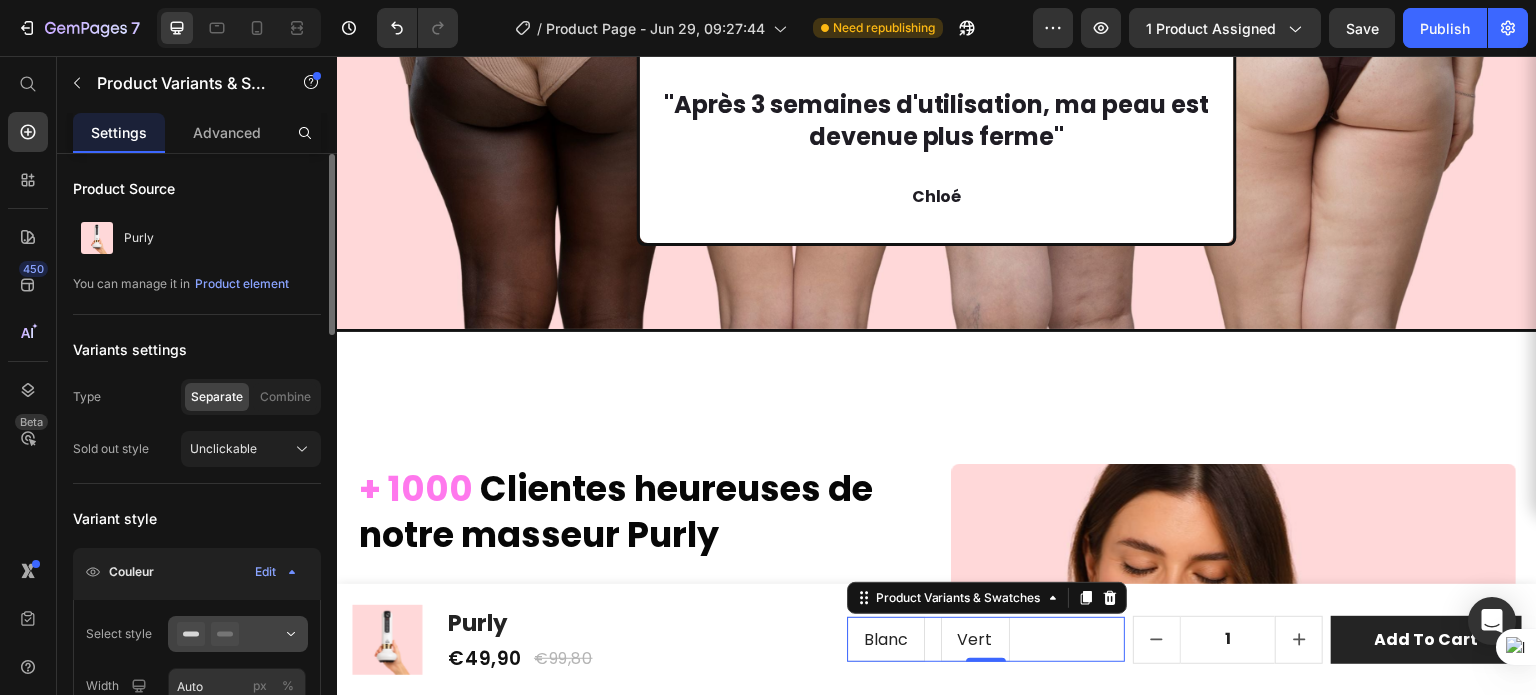 click at bounding box center (238, 634) 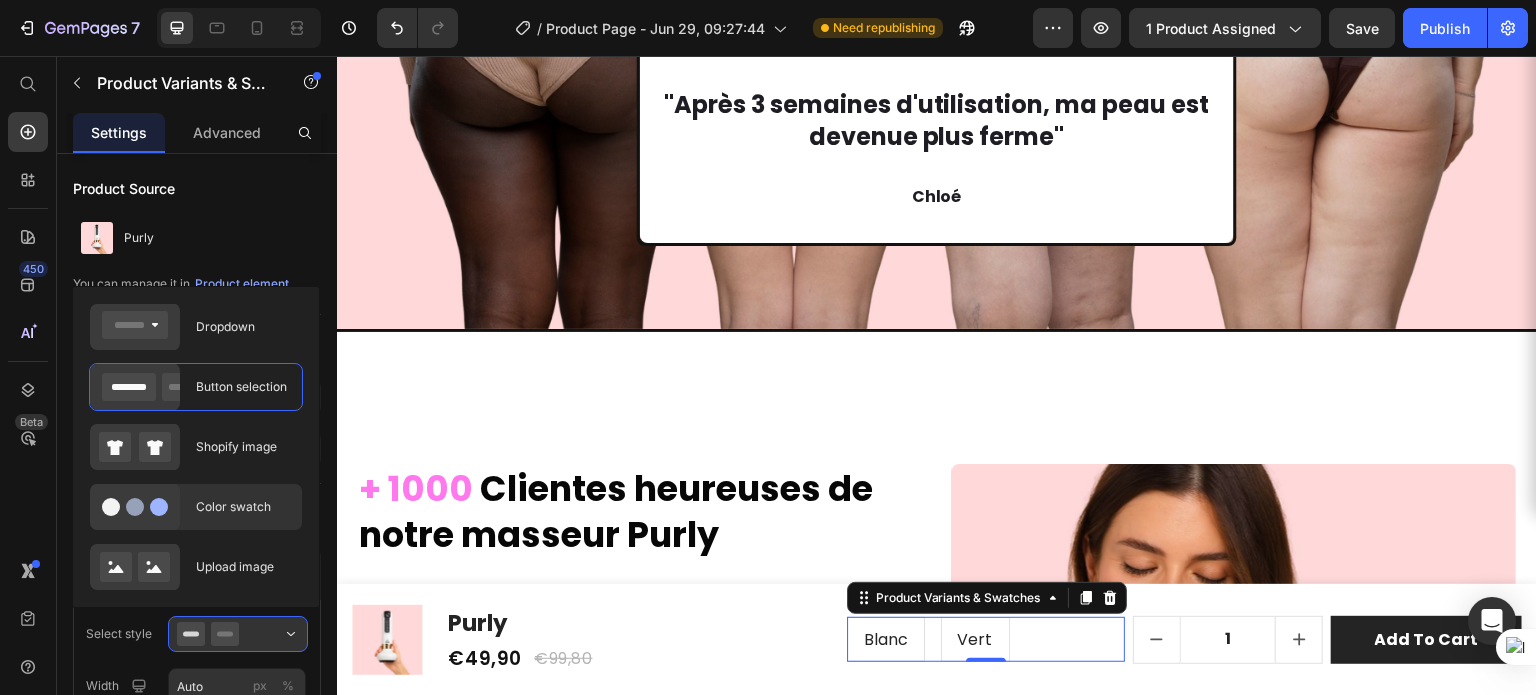 click on "Color swatch" 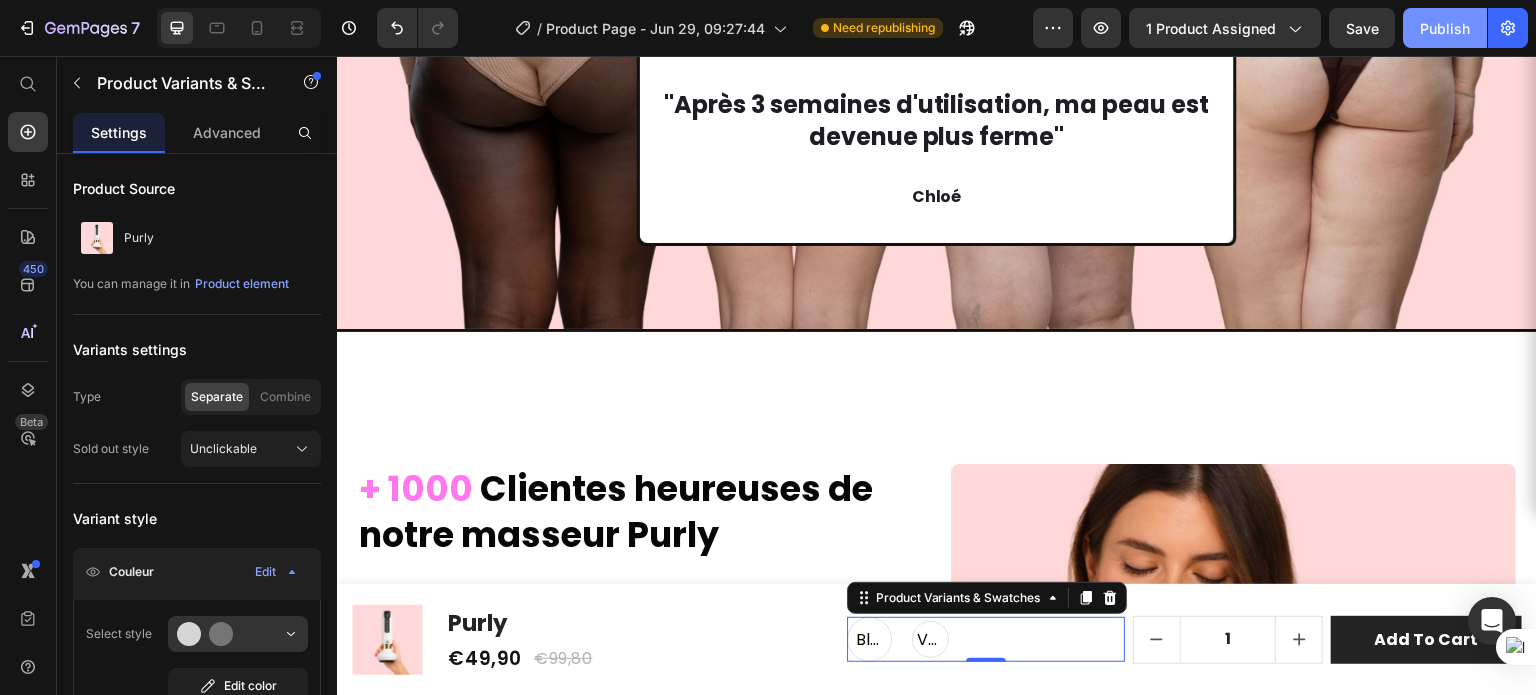 click on "Publish" 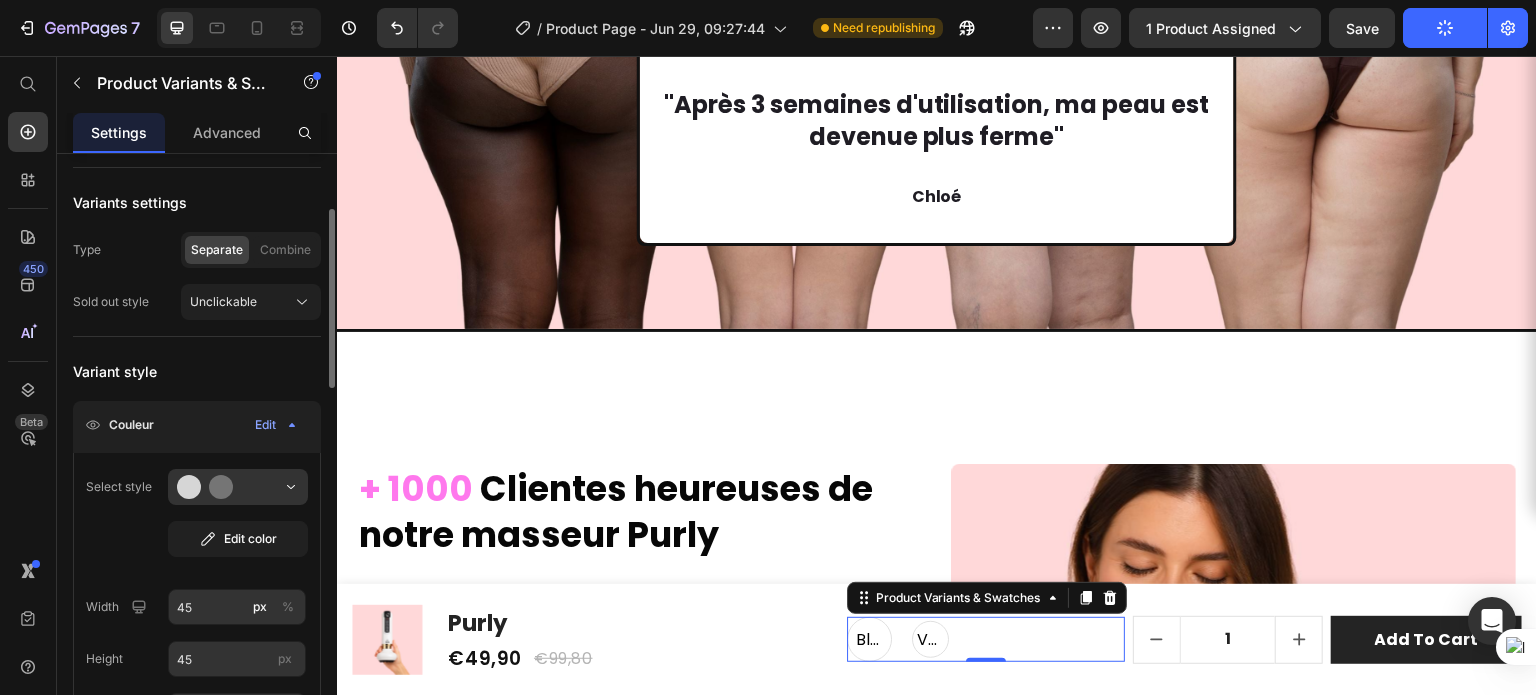 scroll, scrollTop: 156, scrollLeft: 0, axis: vertical 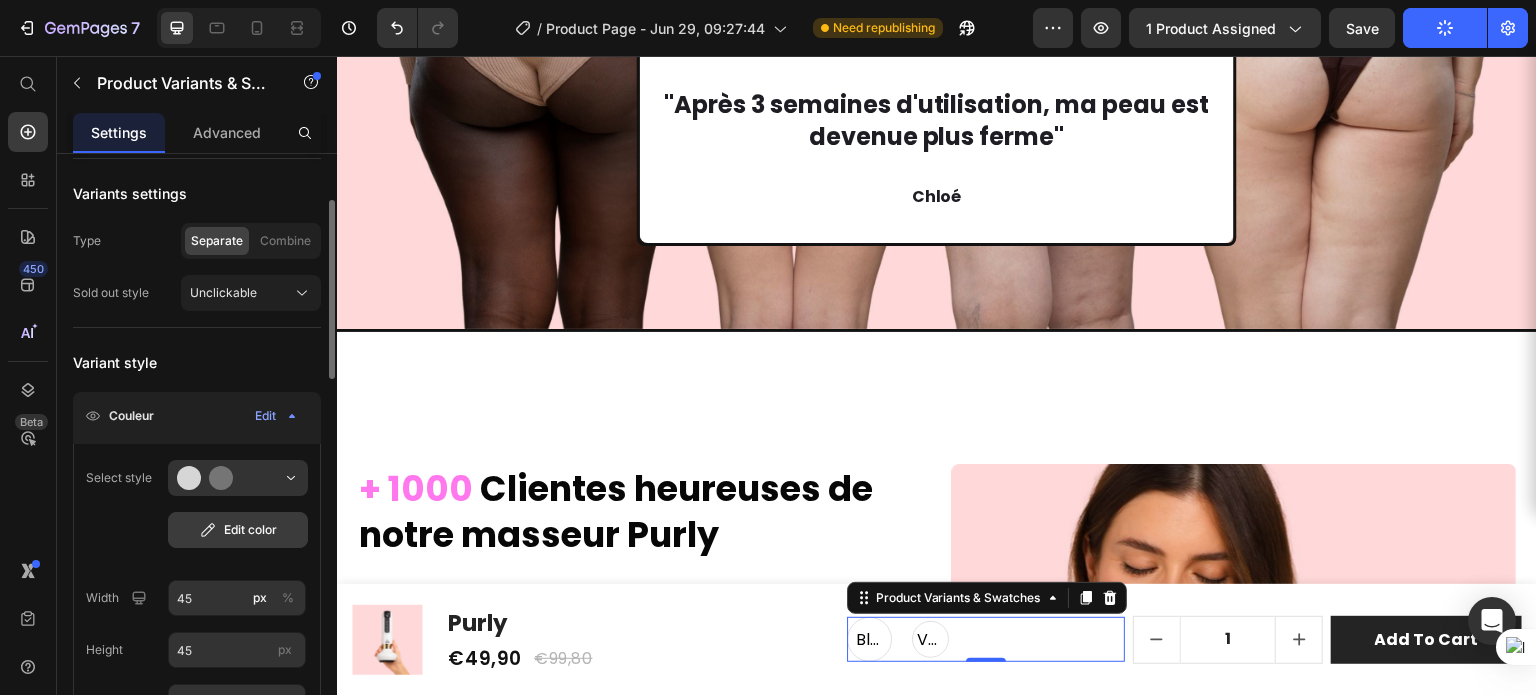 click on "Edit color" at bounding box center (238, 530) 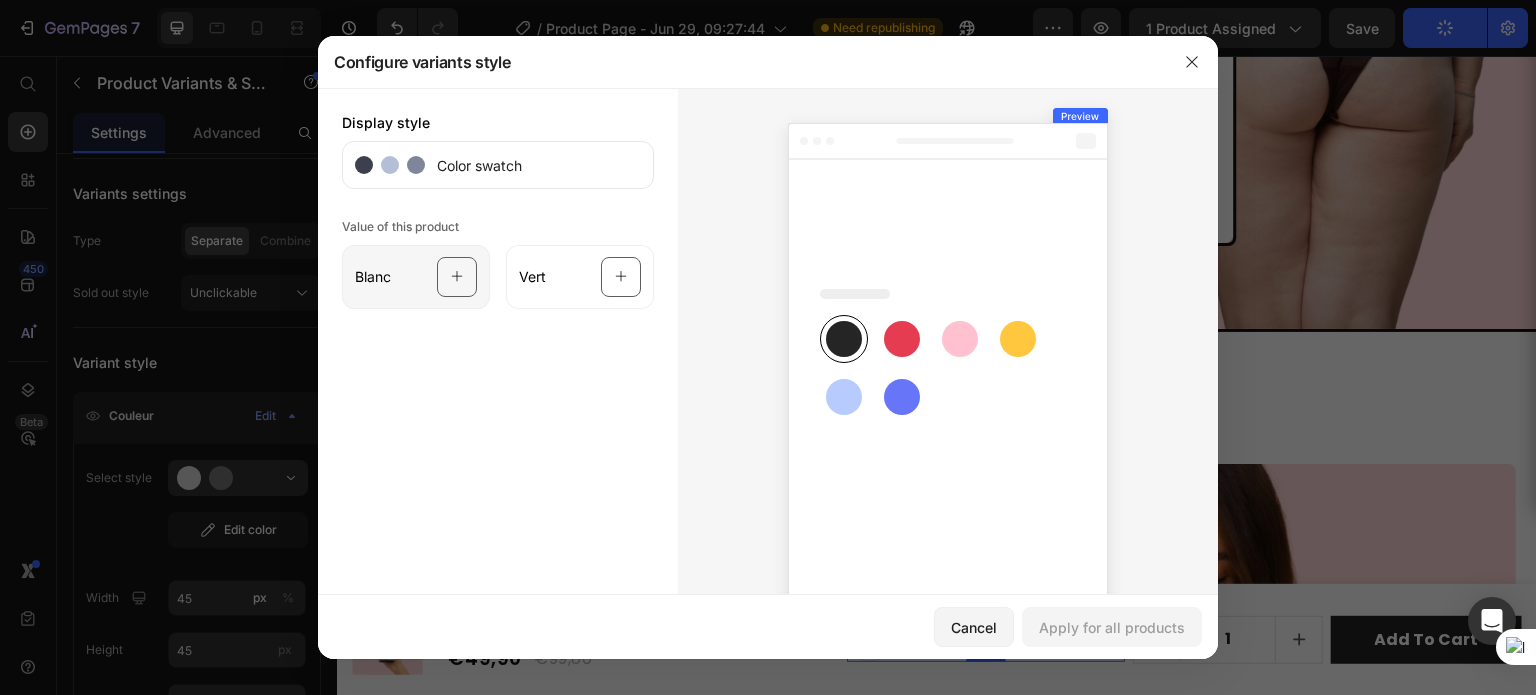 click 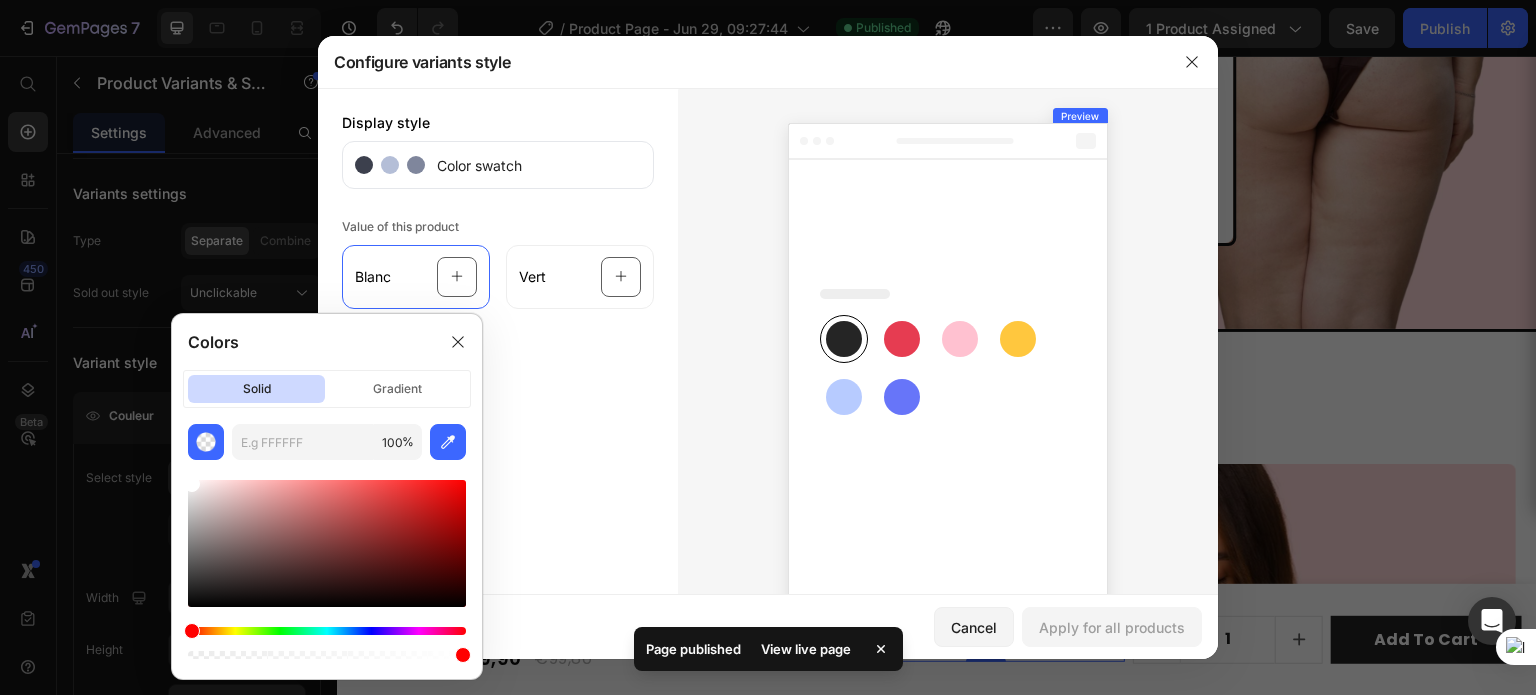 type on "FFFFFF" 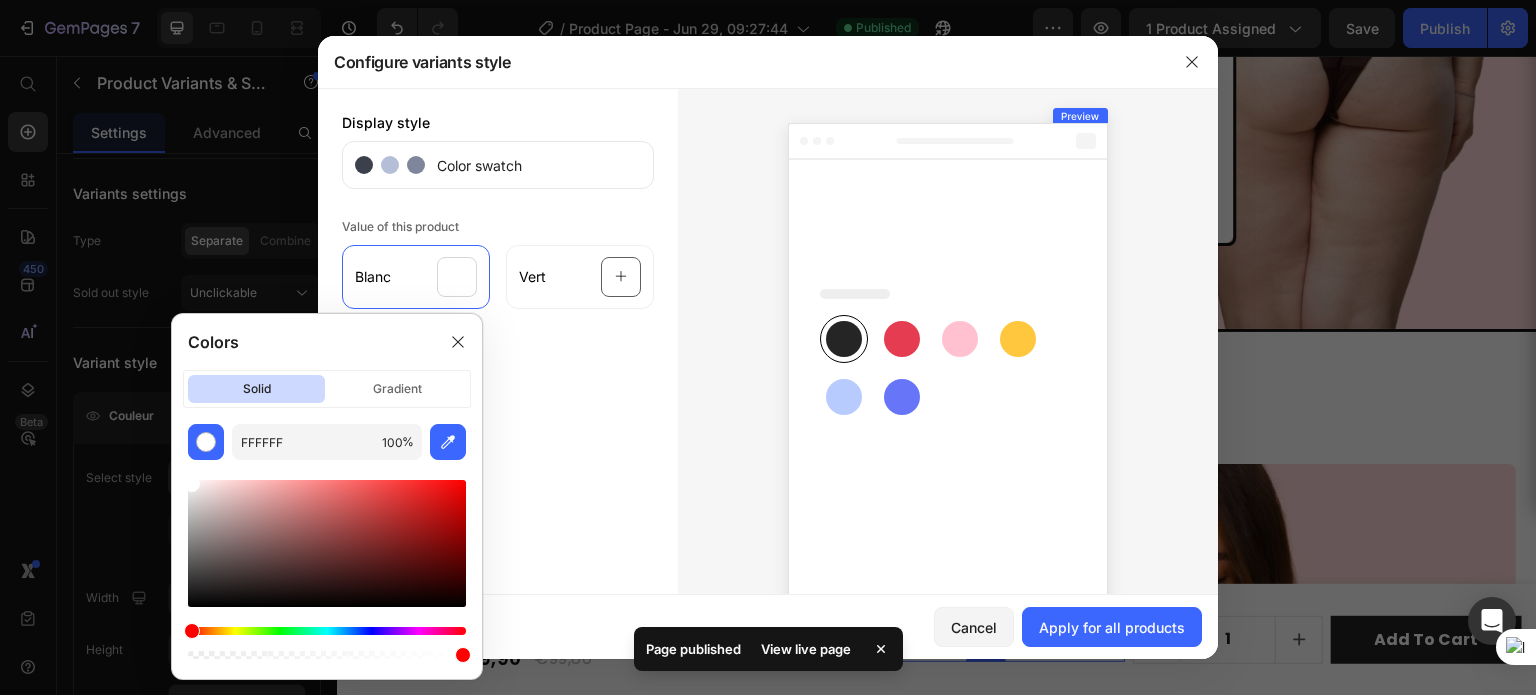 drag, startPoint x: 274, startPoint y: 531, endPoint x: 186, endPoint y: 476, distance: 103.773796 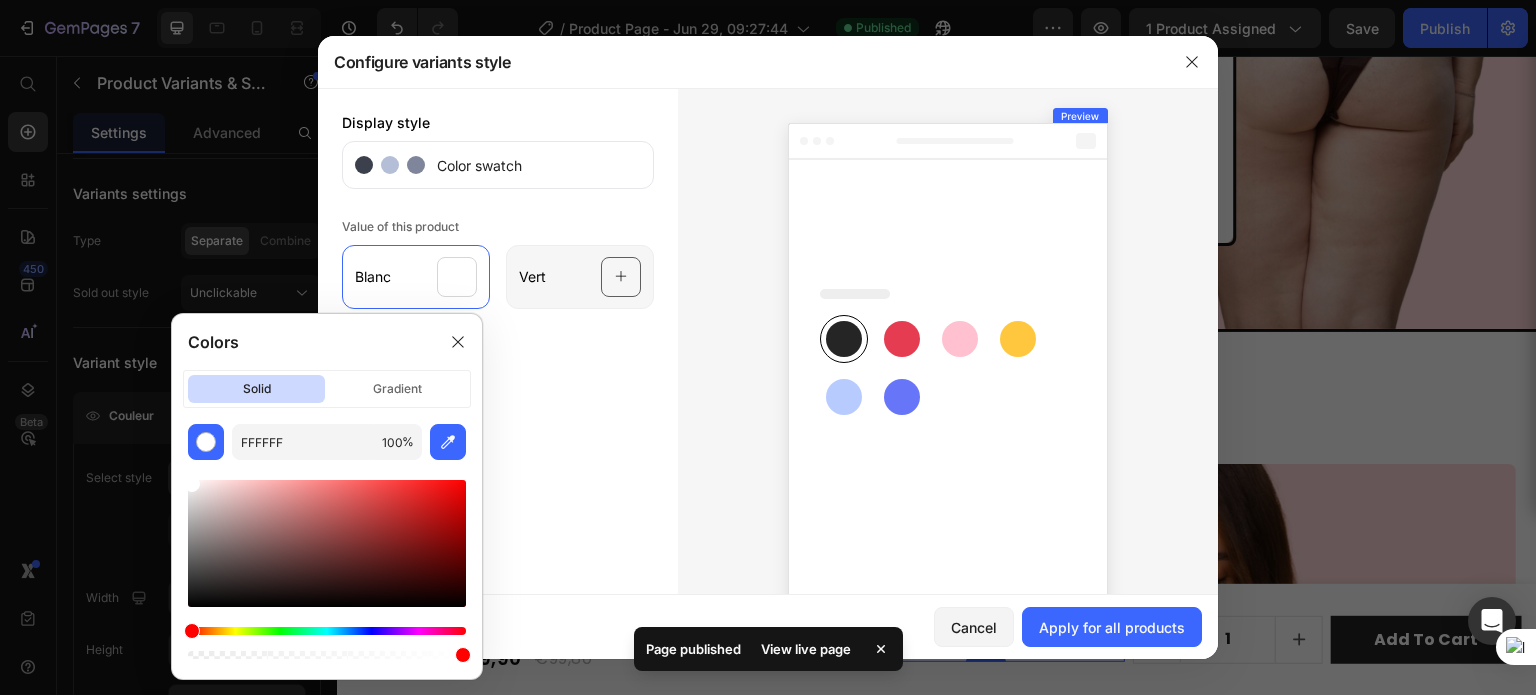 click on "Vert" 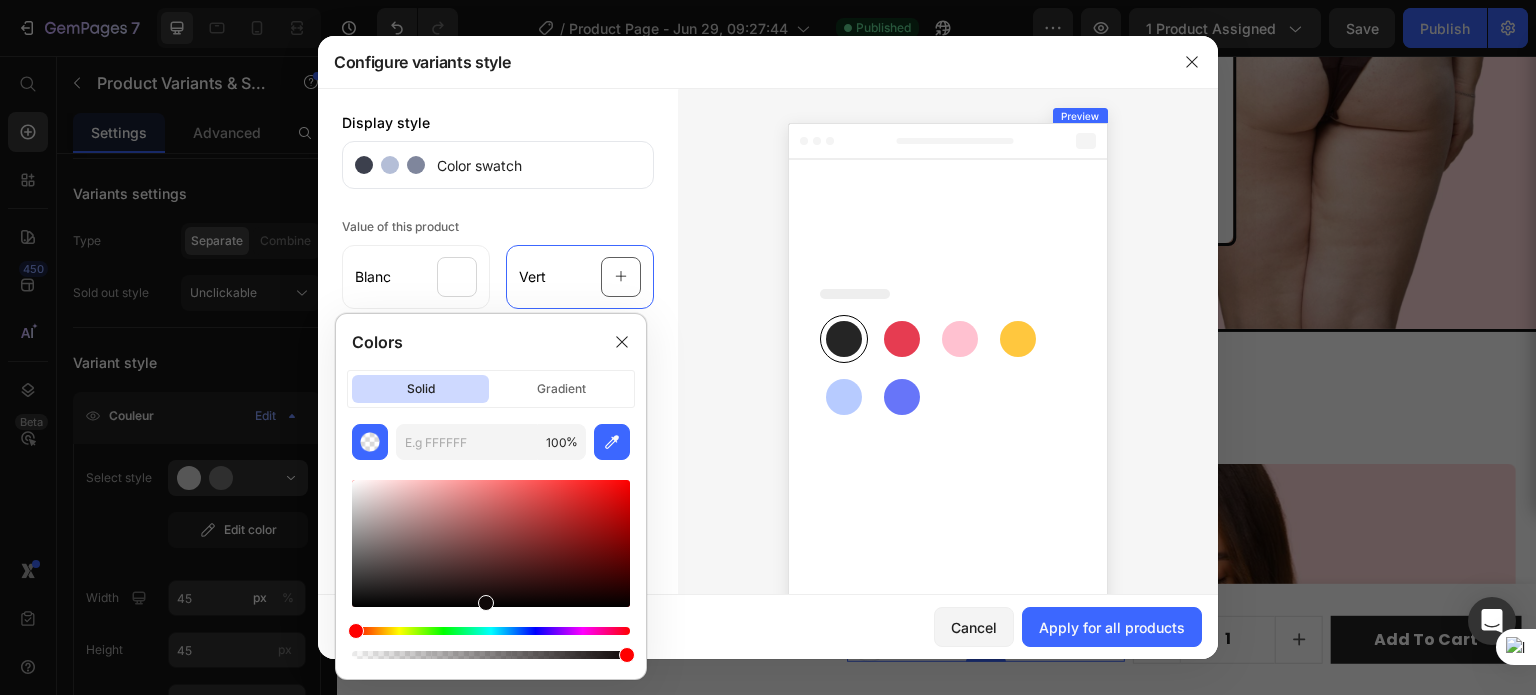 drag, startPoint x: 399, startPoint y: 525, endPoint x: 484, endPoint y: 598, distance: 112.04463 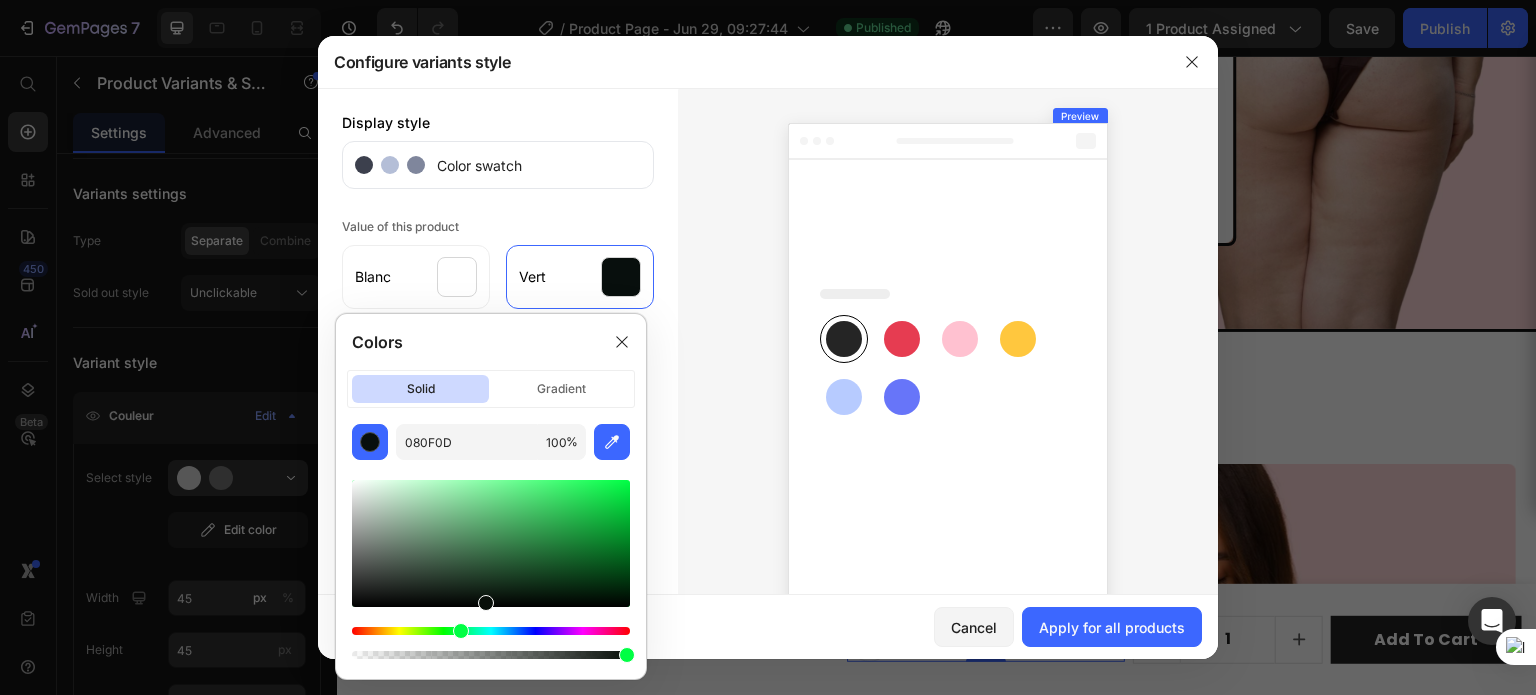 drag, startPoint x: 360, startPoint y: 631, endPoint x: 459, endPoint y: 631, distance: 99 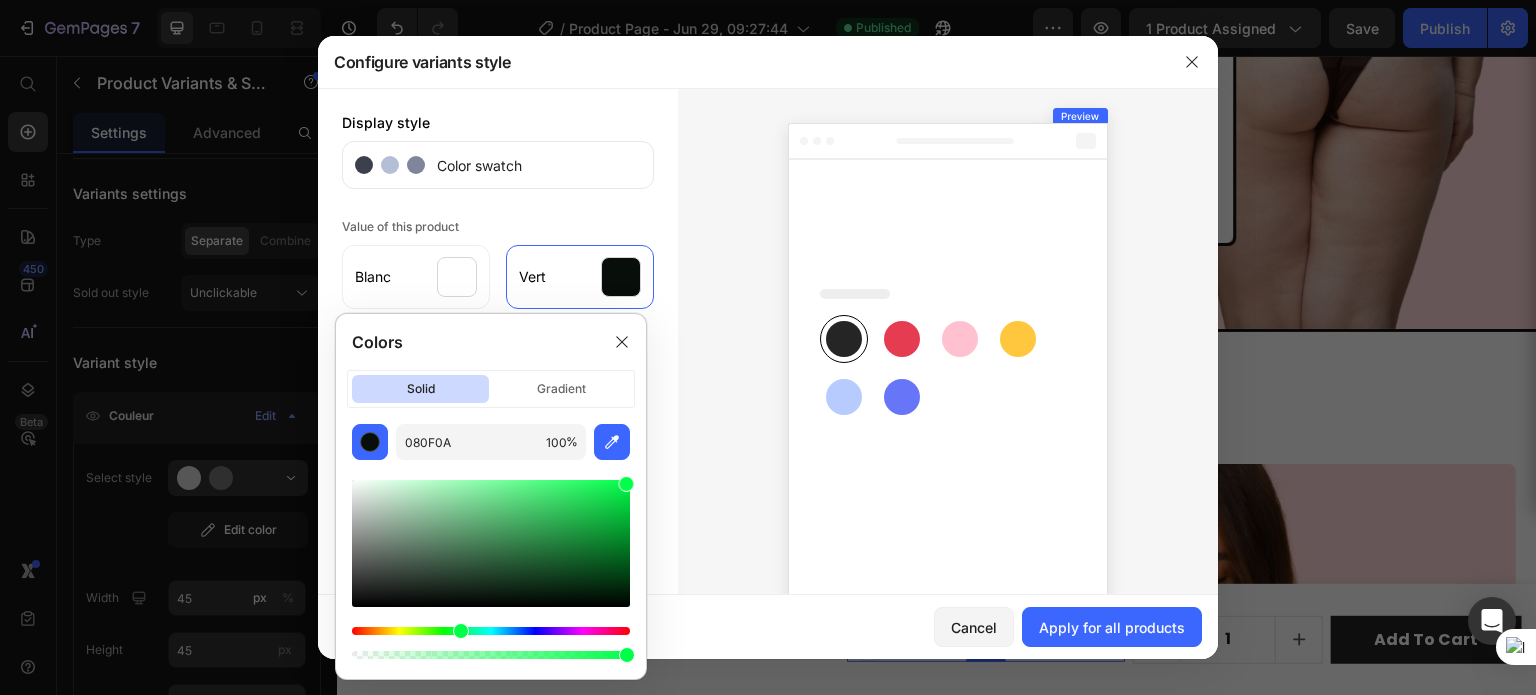 drag, startPoint x: 489, startPoint y: 603, endPoint x: 641, endPoint y: 467, distance: 203.96078 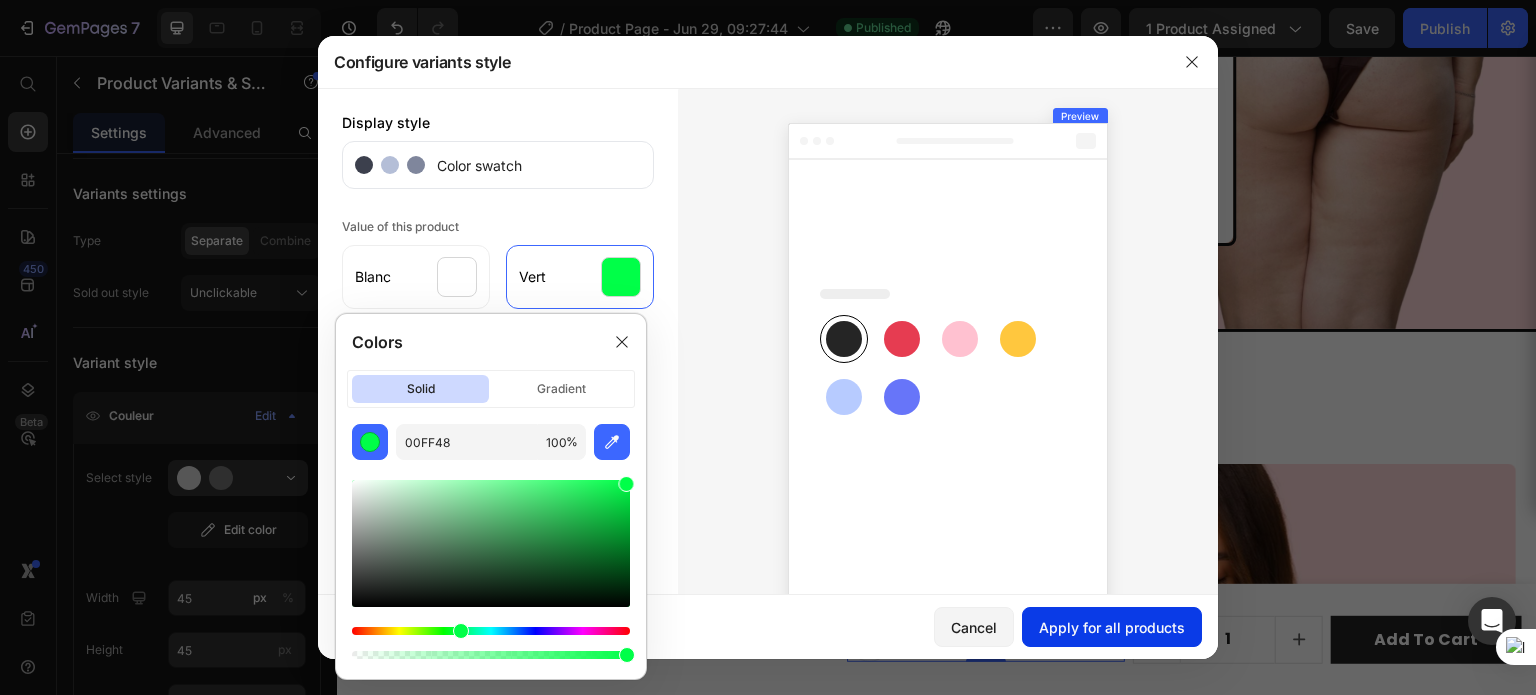 click on "Apply for all products" 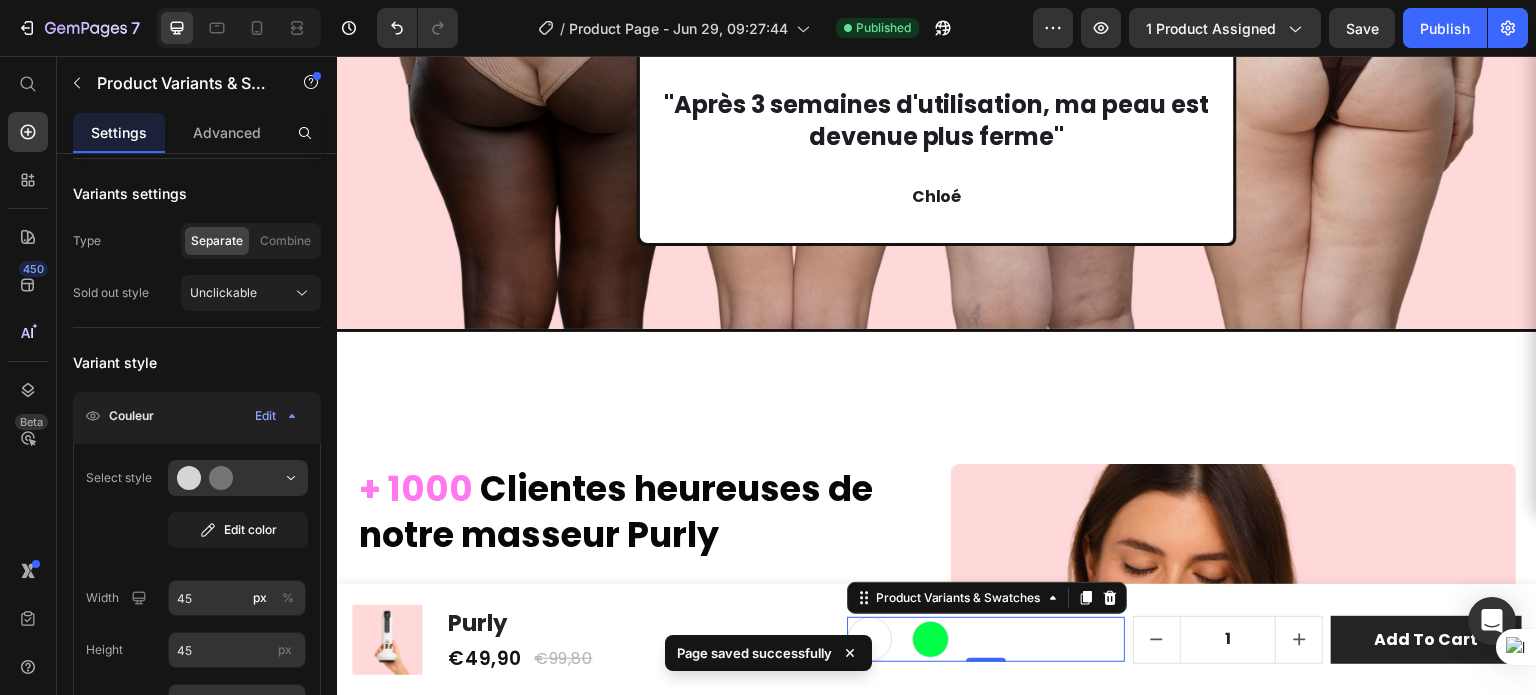 click at bounding box center (869, 639) 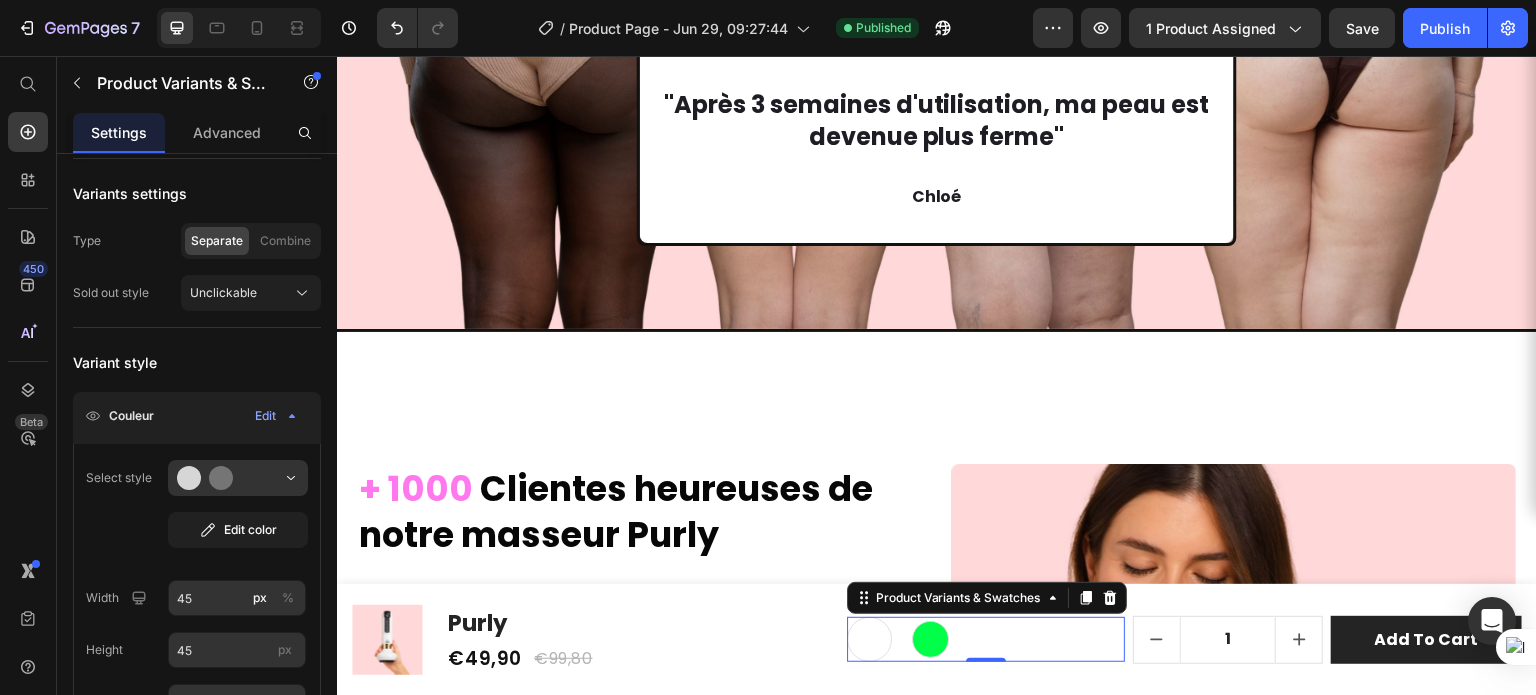 click at bounding box center [930, 639] 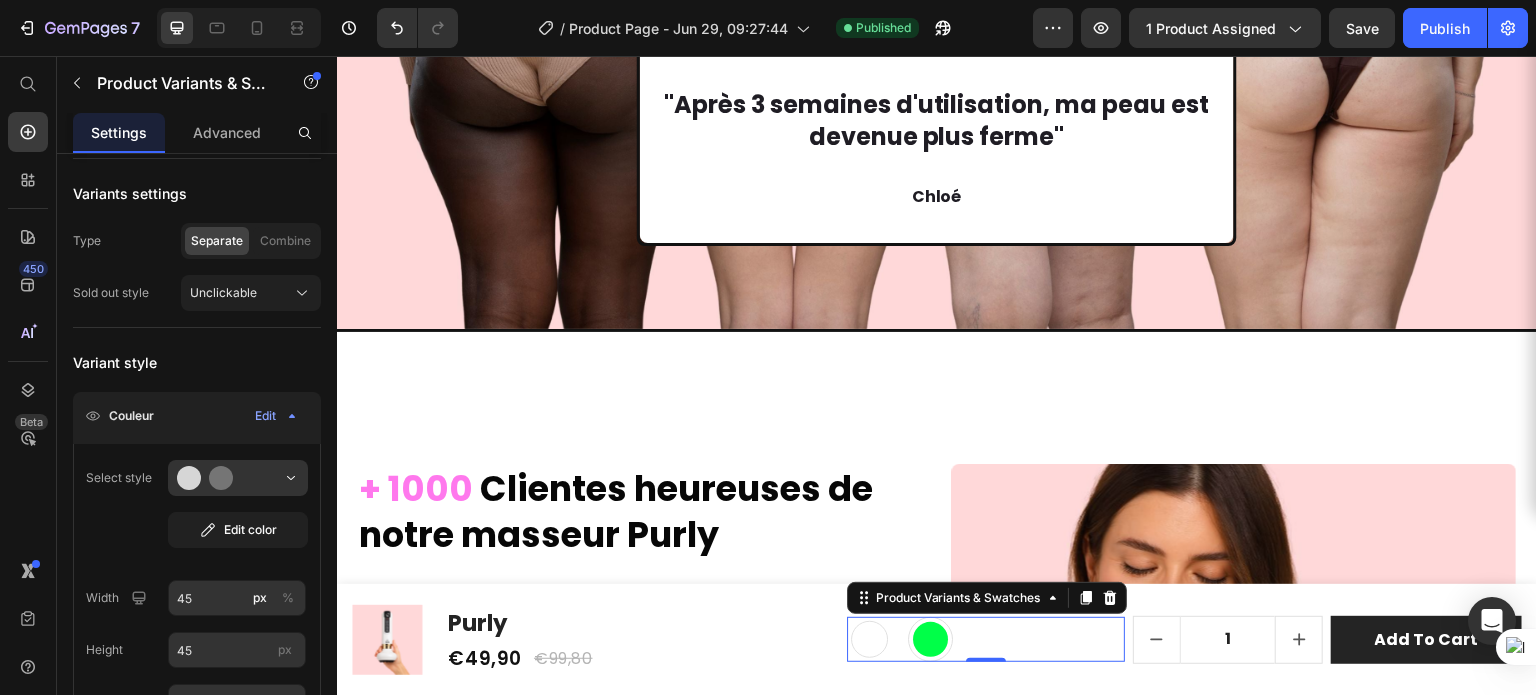 click on "Blanc Blanc Vert Vert" at bounding box center (986, 639) 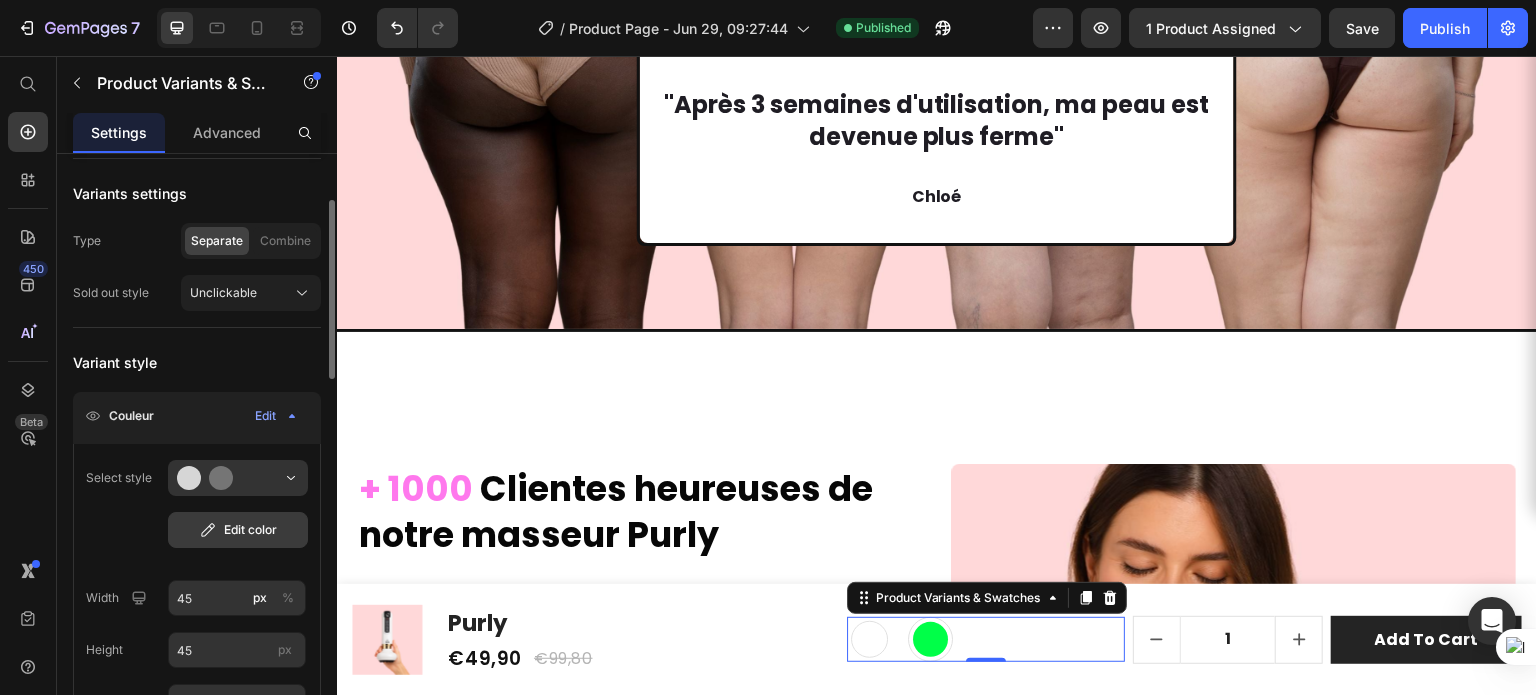 click on "Edit color" 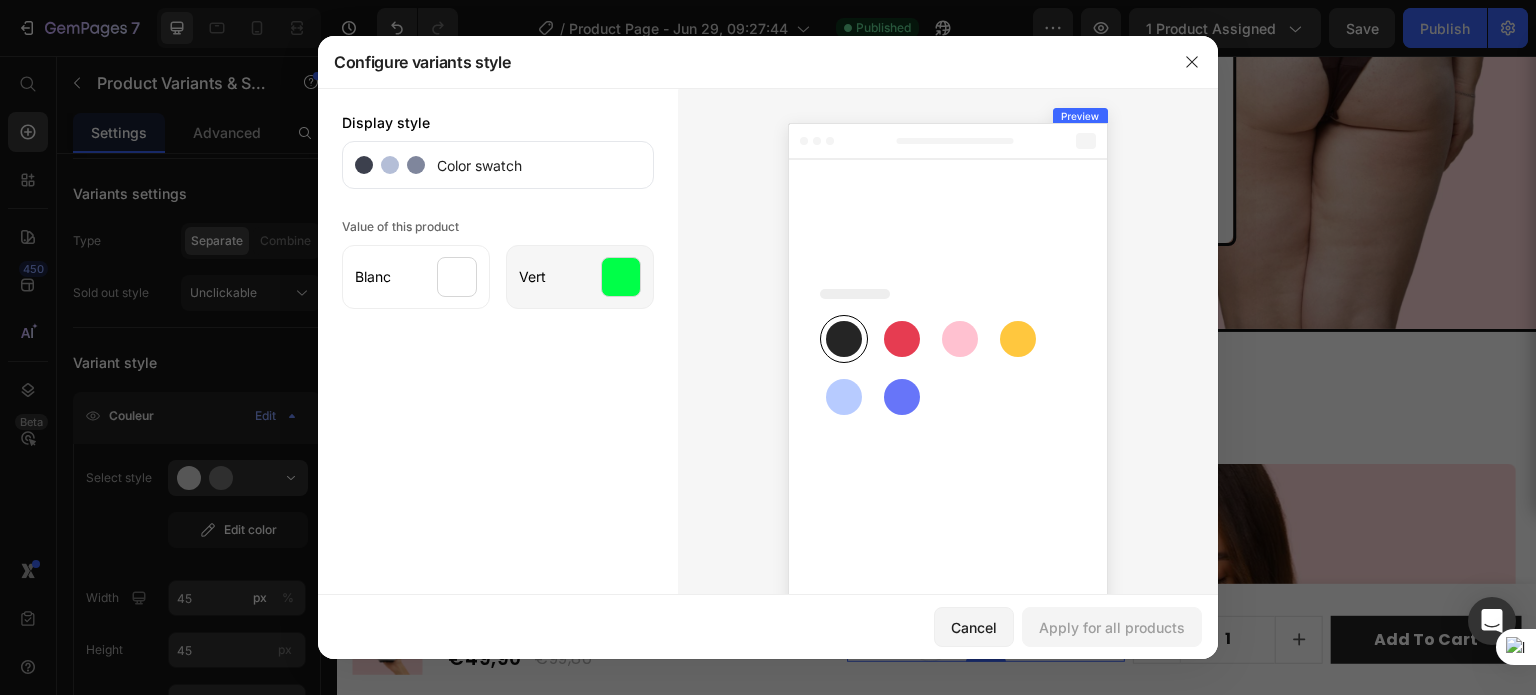 click on "Vert" 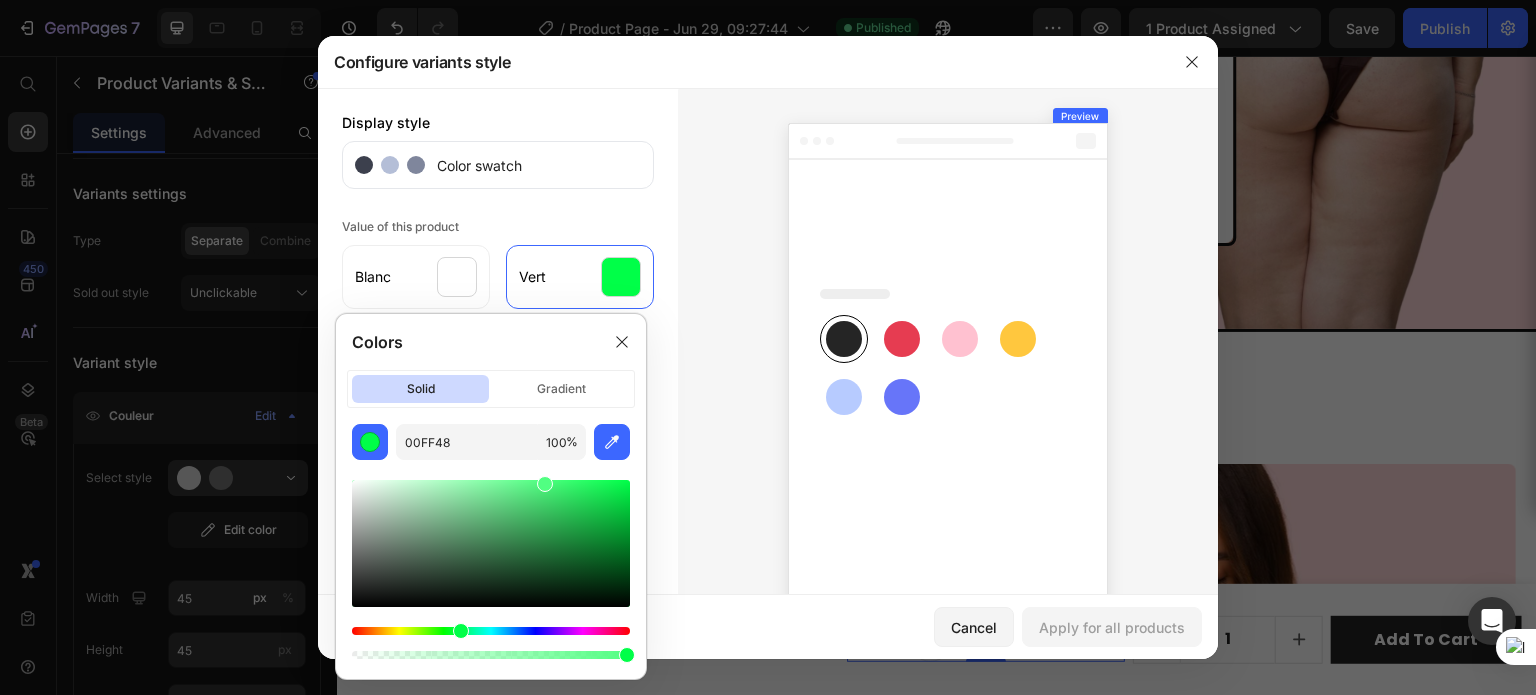 drag, startPoint x: 586, startPoint y: 495, endPoint x: 518, endPoint y: 485, distance: 68.73136 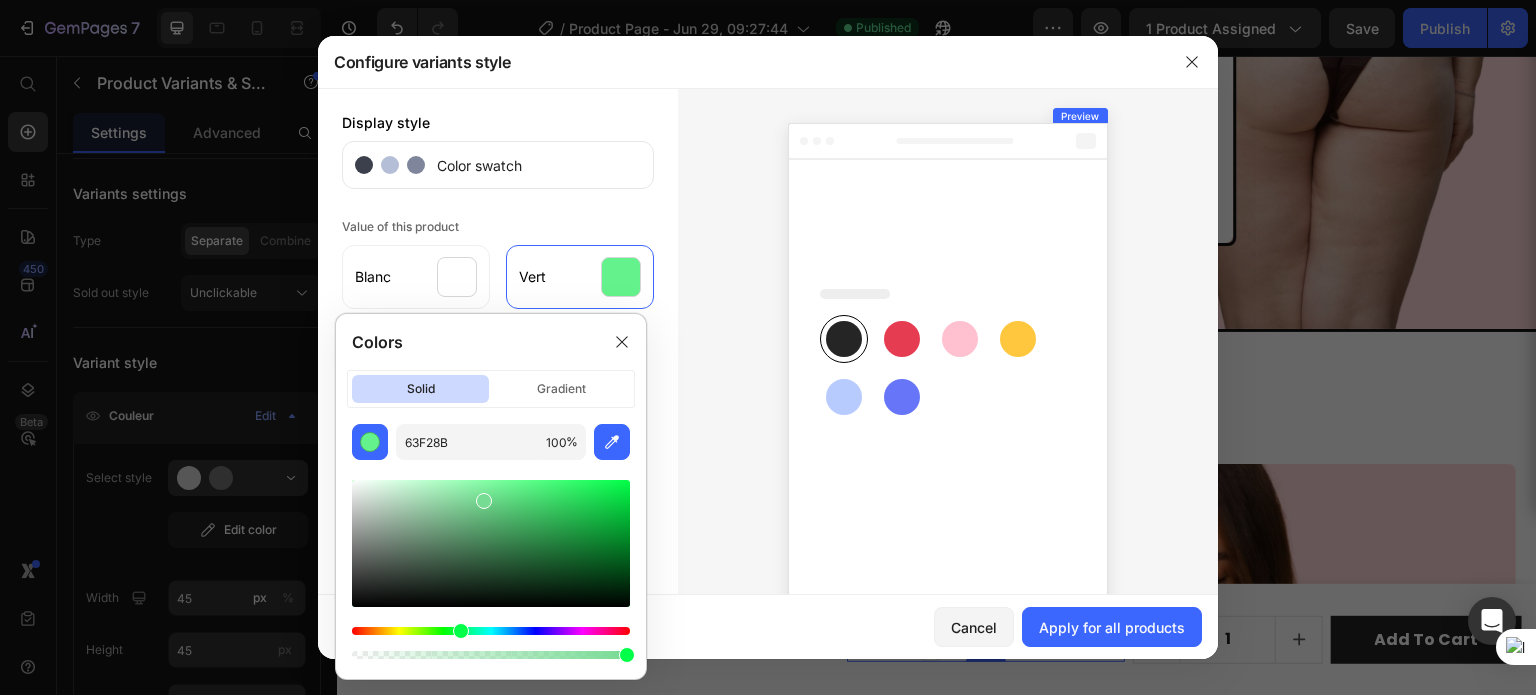 drag, startPoint x: 522, startPoint y: 491, endPoint x: 474, endPoint y: 496, distance: 48.259712 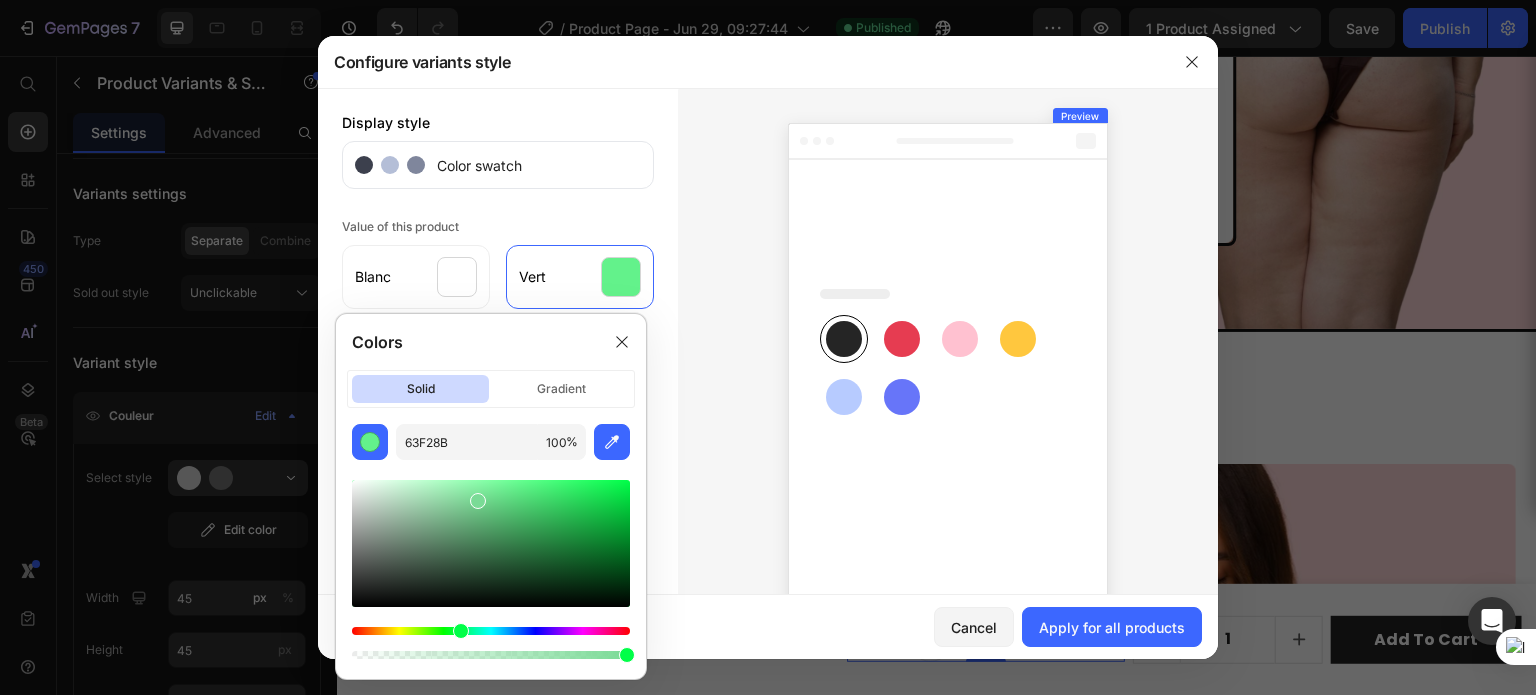 type on "7ADB96" 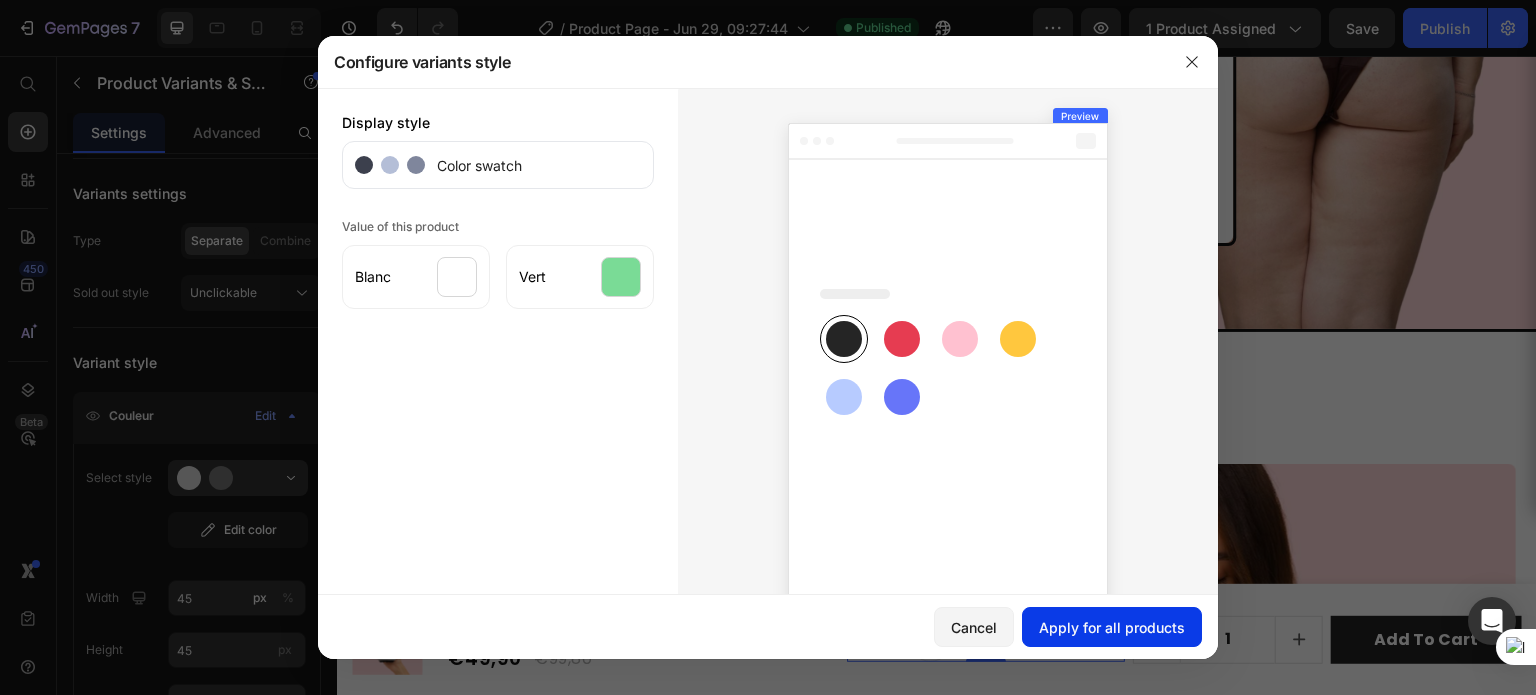 click on "Apply for all products" at bounding box center (1112, 627) 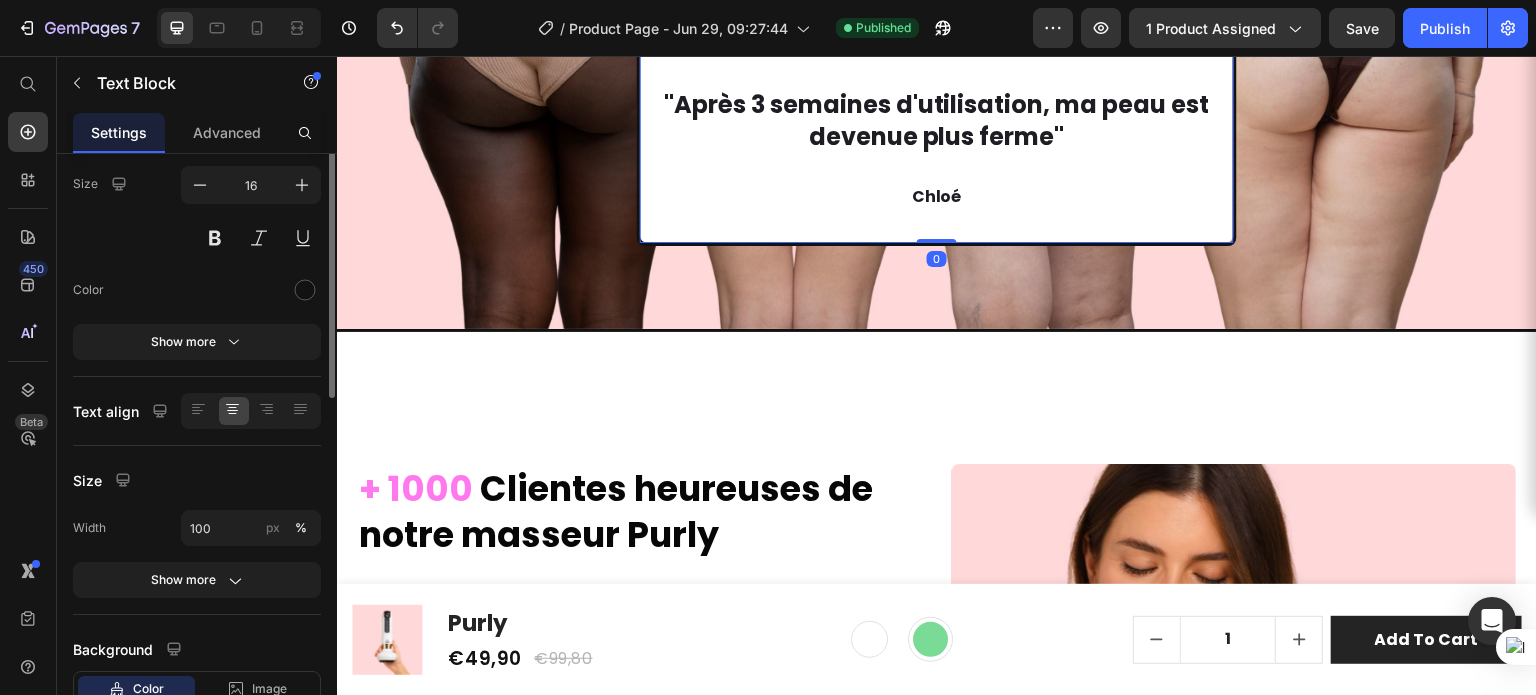 scroll, scrollTop: 0, scrollLeft: 0, axis: both 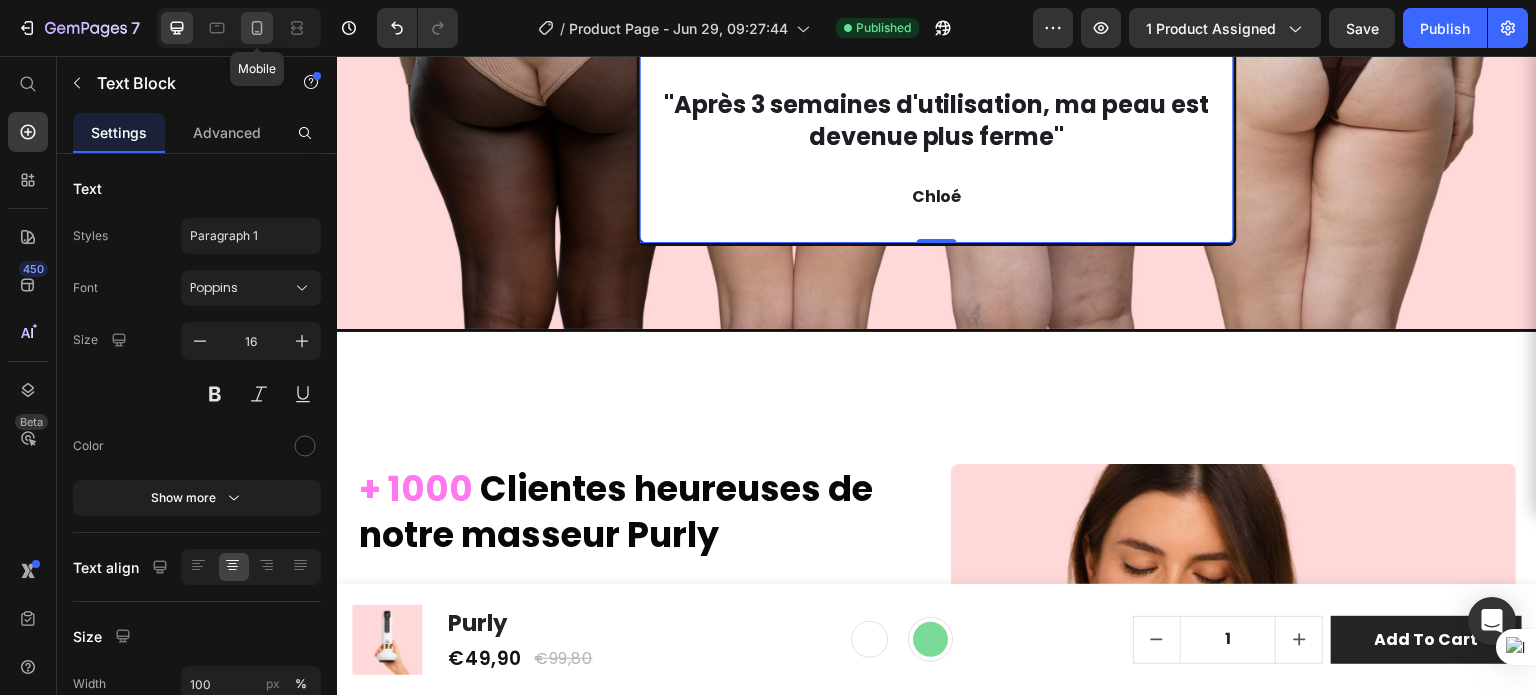 click 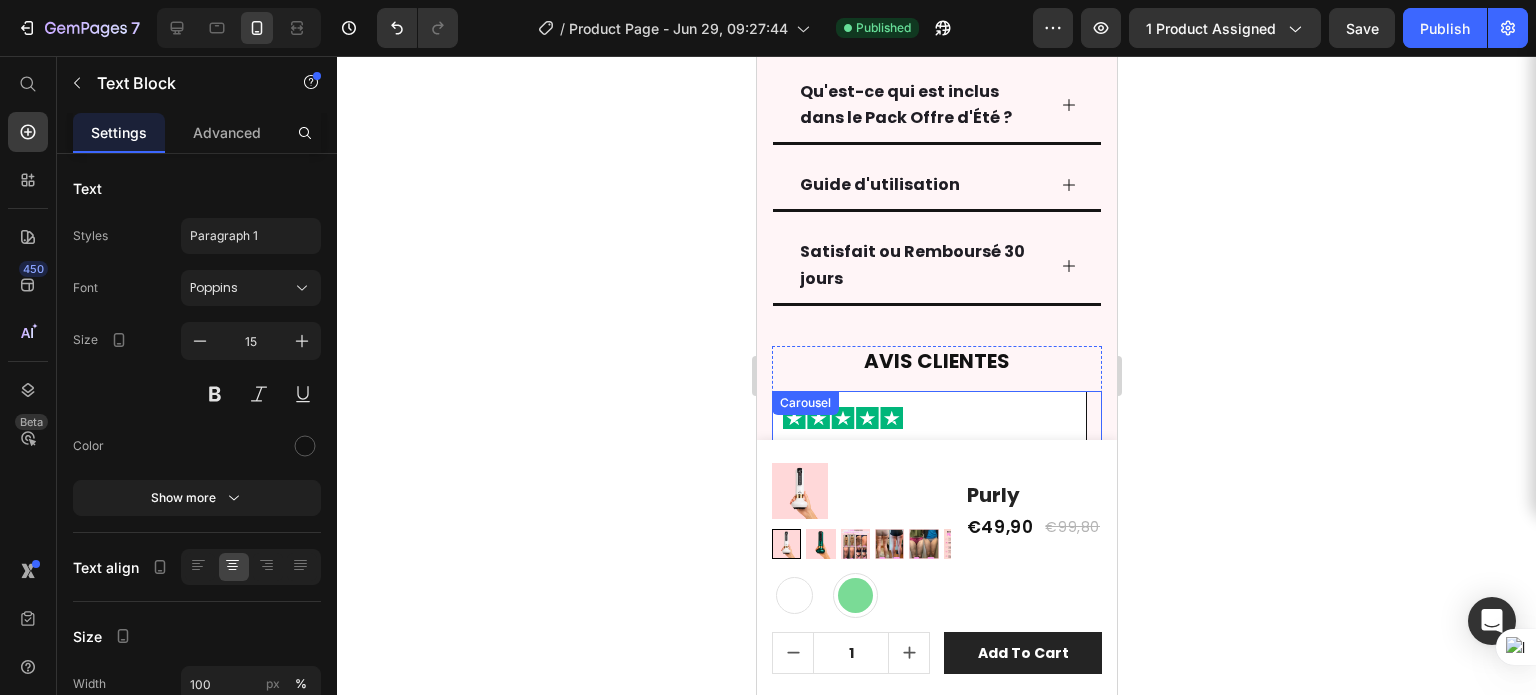 scroll, scrollTop: 8053, scrollLeft: 0, axis: vertical 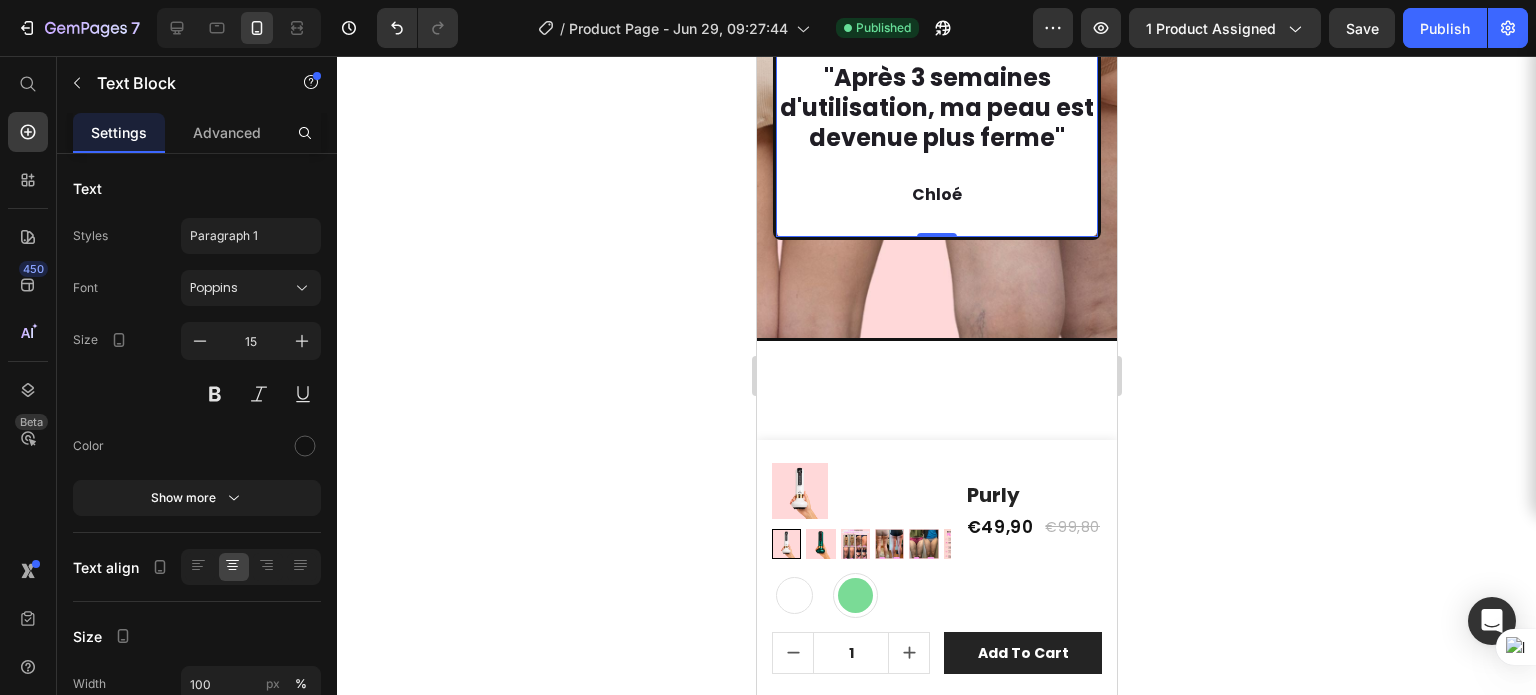 radio on "true" 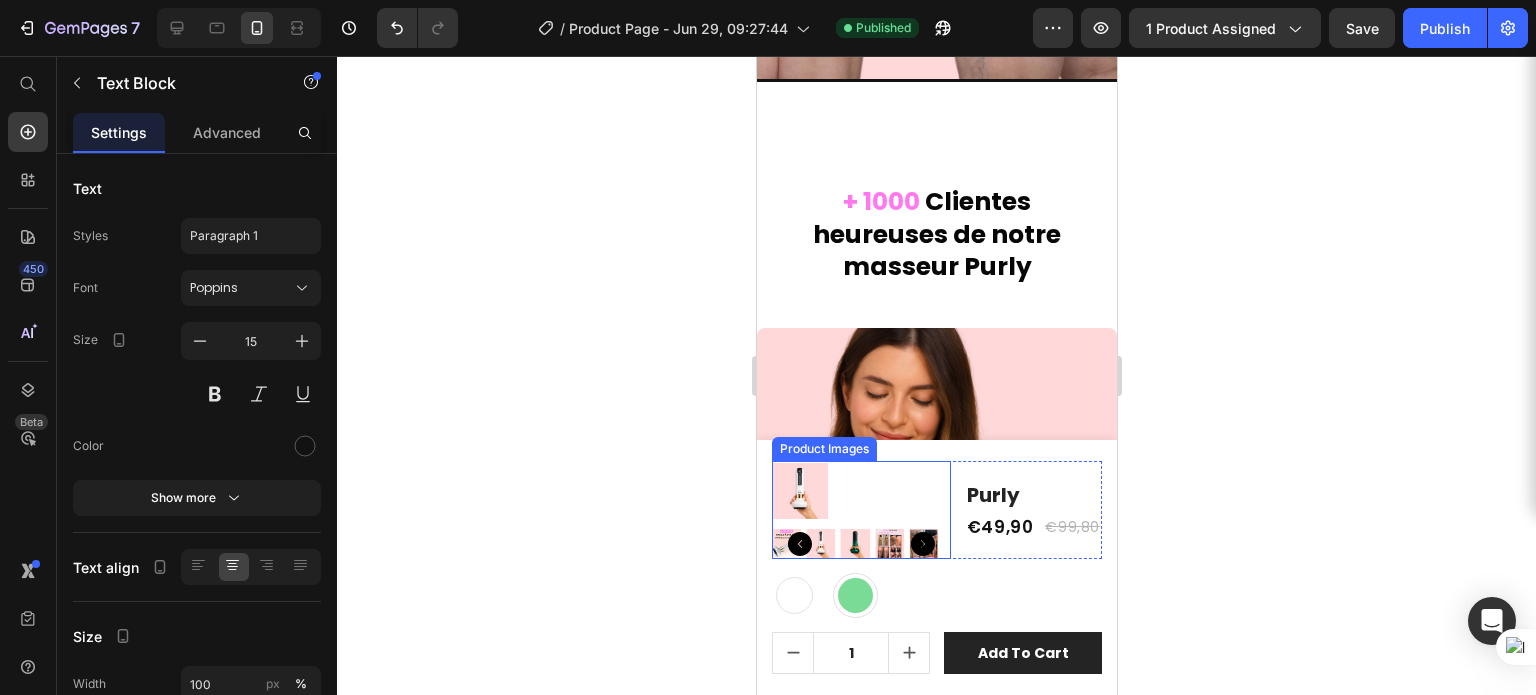 scroll, scrollTop: 8542, scrollLeft: 0, axis: vertical 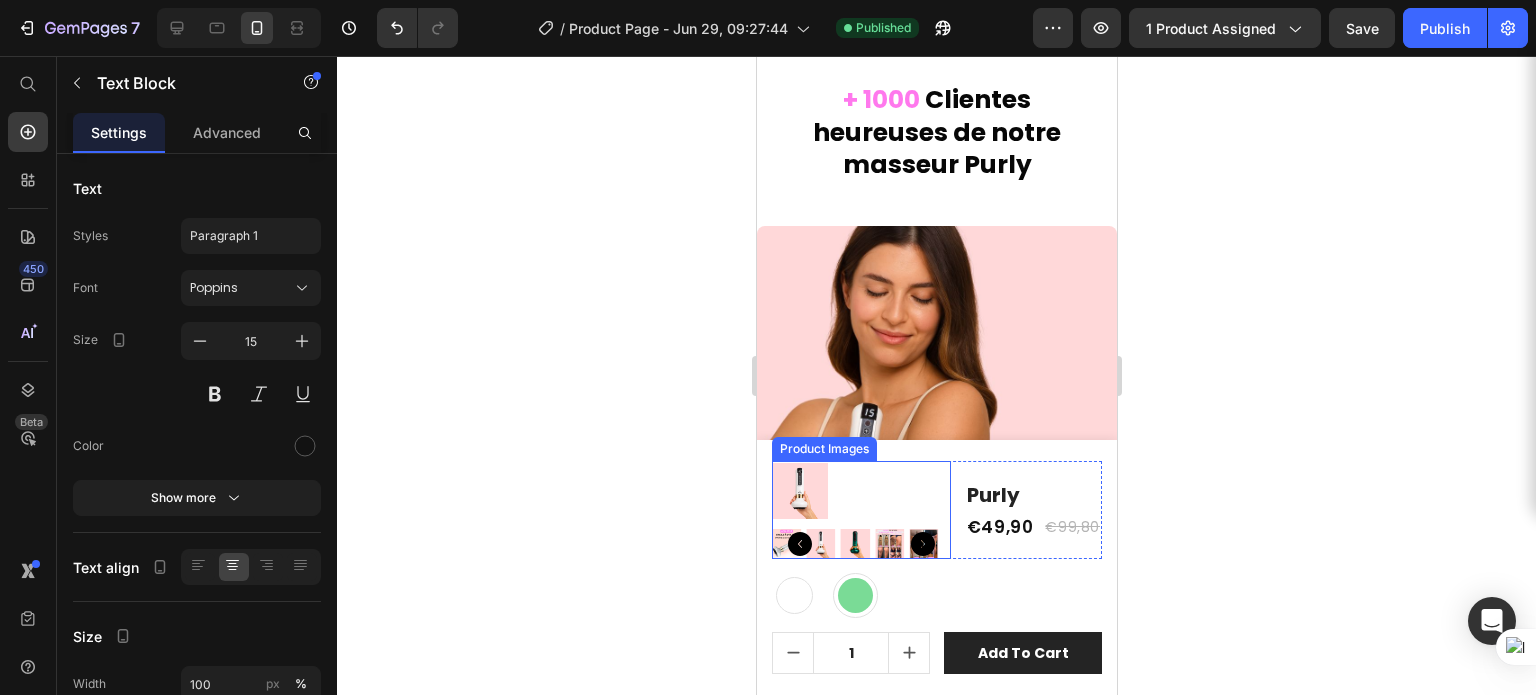 click at bounding box center [888, 543] 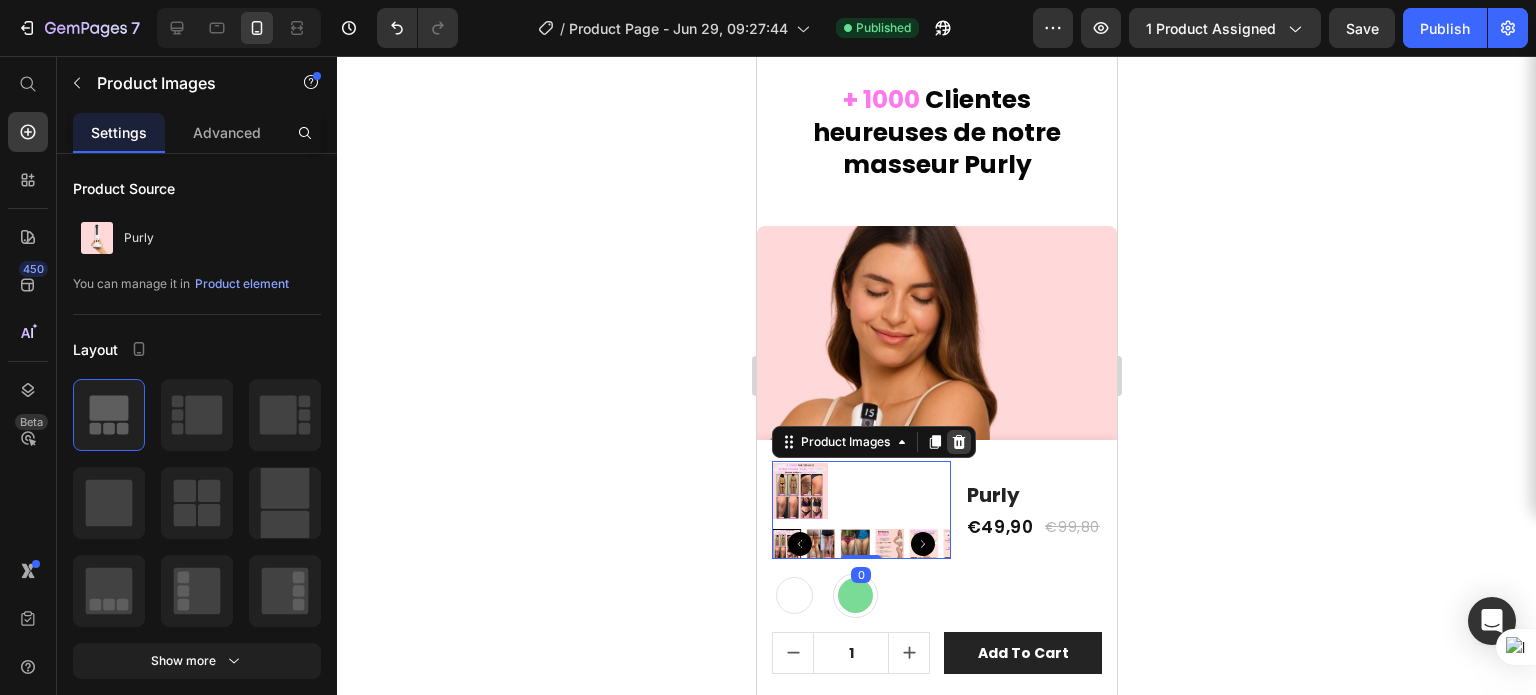 click 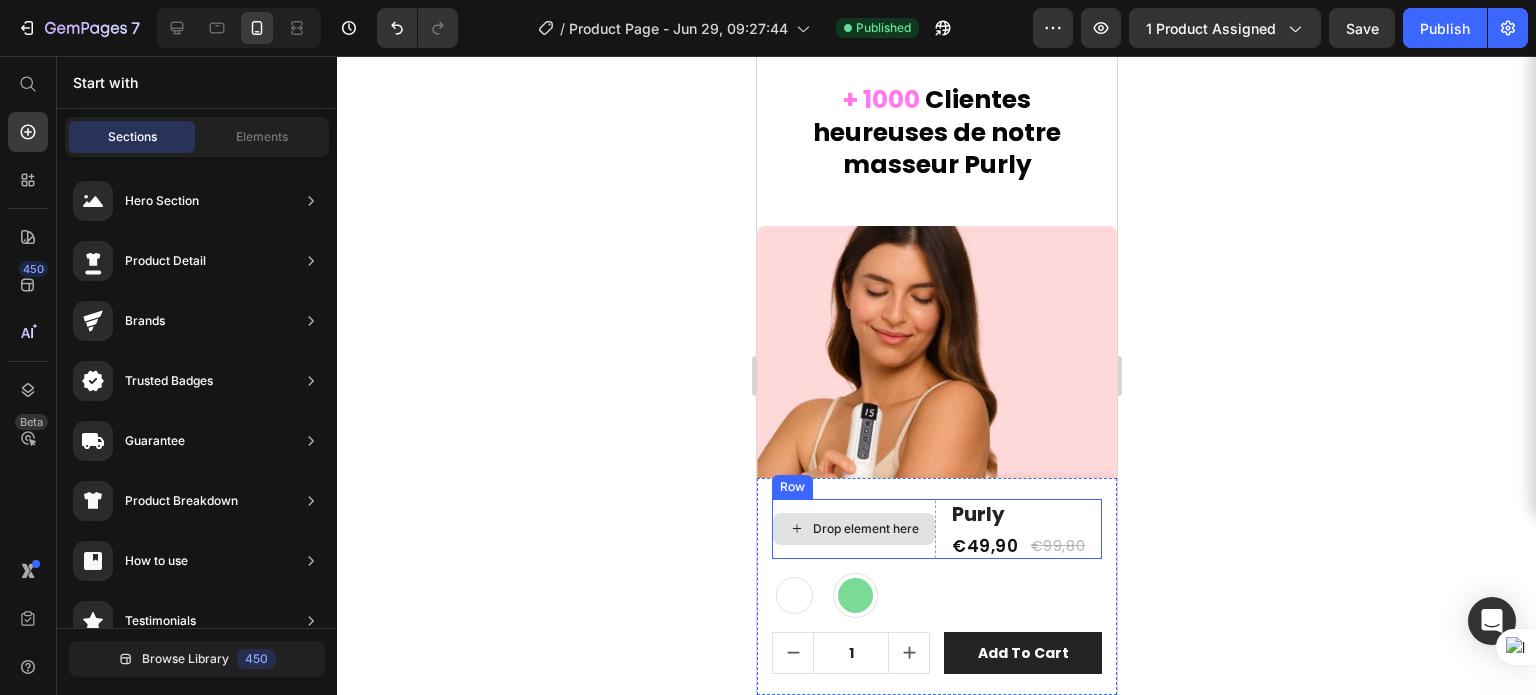 click on "Drop element here" at bounding box center [853, 529] 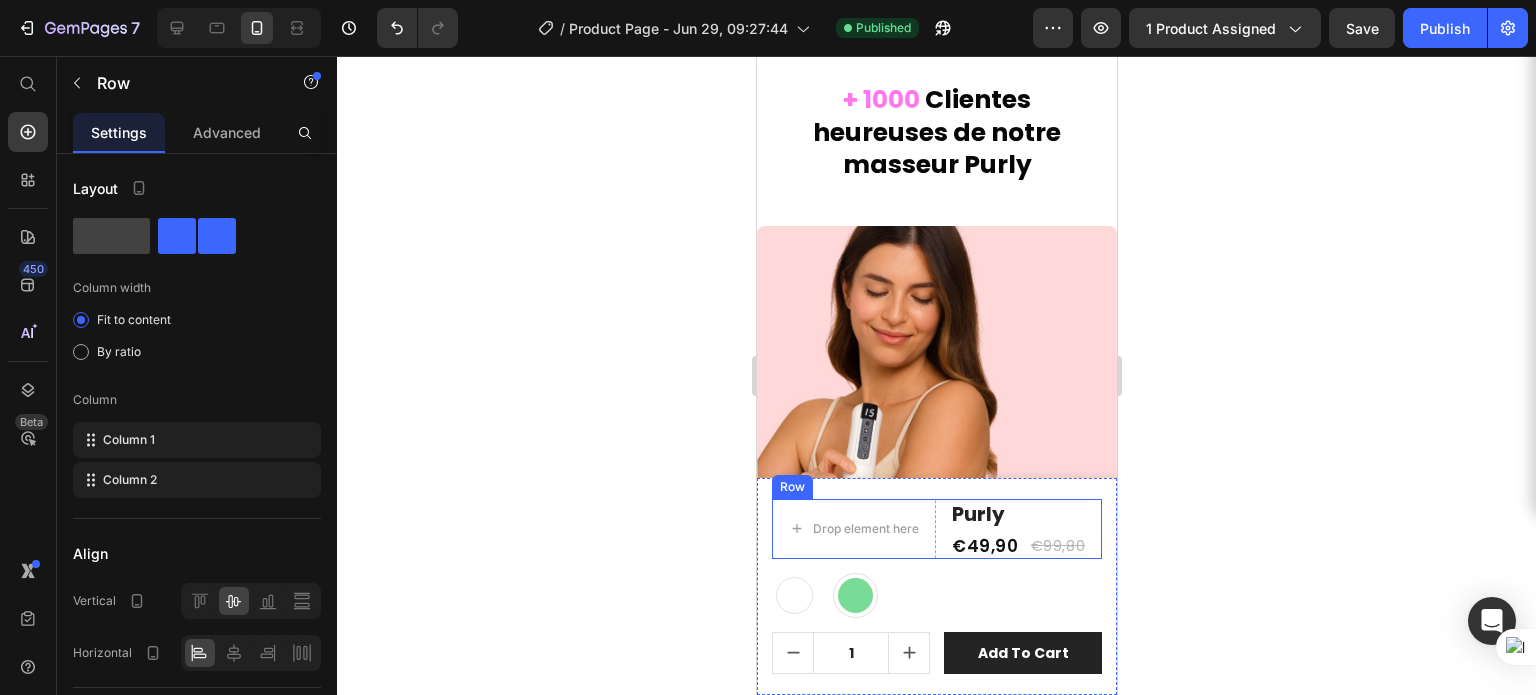 click on "Drop element here Purly Product Title €49,90 Product Price €99,80 Product Price Row Row Blanc Blanc Vert Vert Product Variants & Swatches 1 Product Quantity add to cart Product Cart Button Row Row Product" at bounding box center [936, 586] 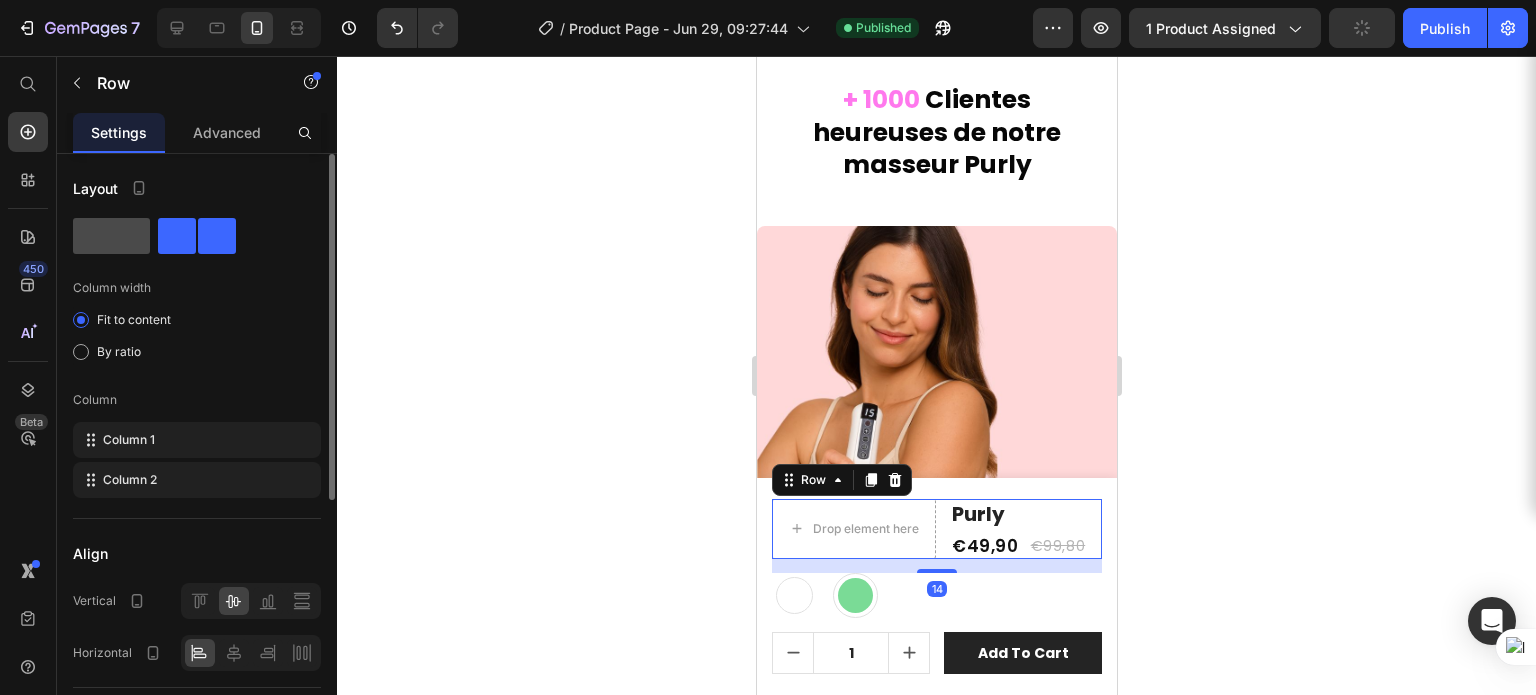 click 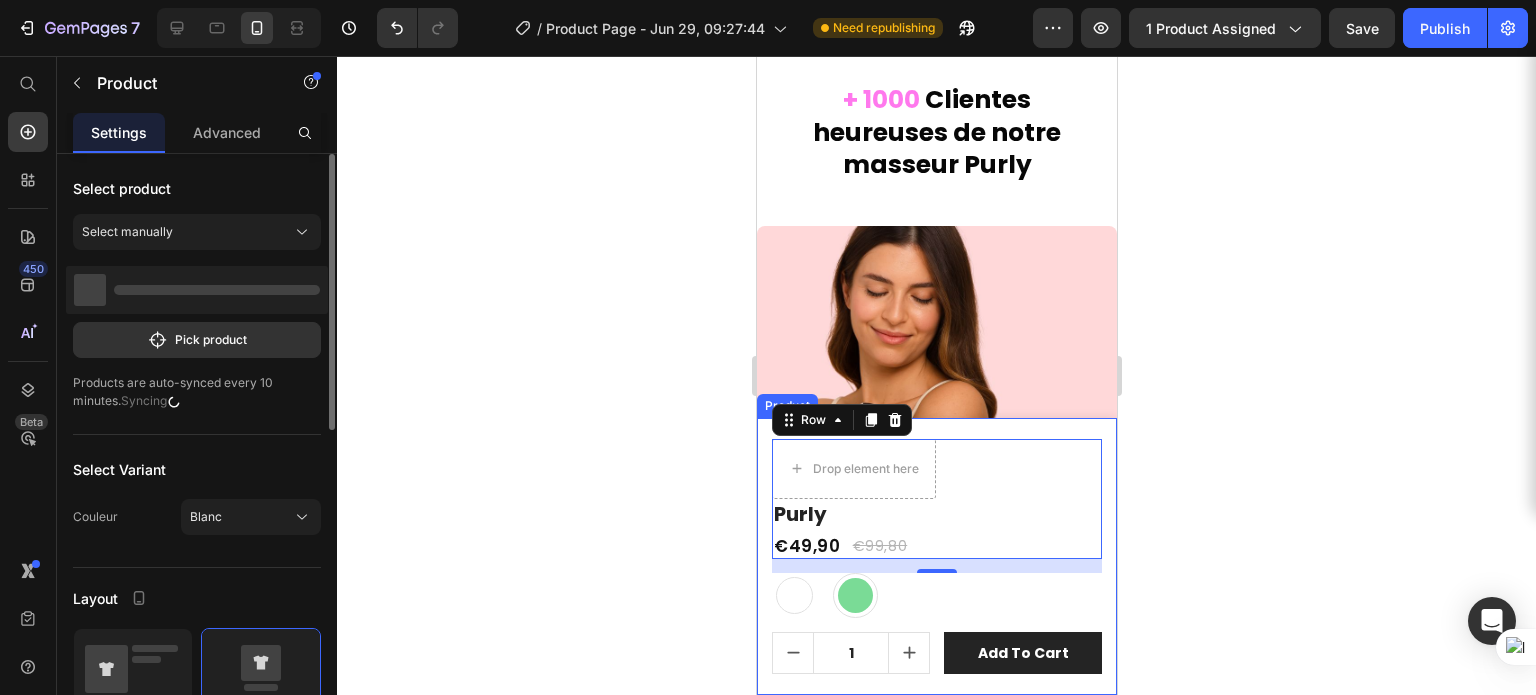 click on "Drop element here Purly Product Title €49,90 Product Price €99,80 Product Price Row Row   14 Blanc Blanc Vert Vert Product Variants & Swatches 1 Product Quantity add to cart Product Cart Button Row Row Product" at bounding box center (936, 556) 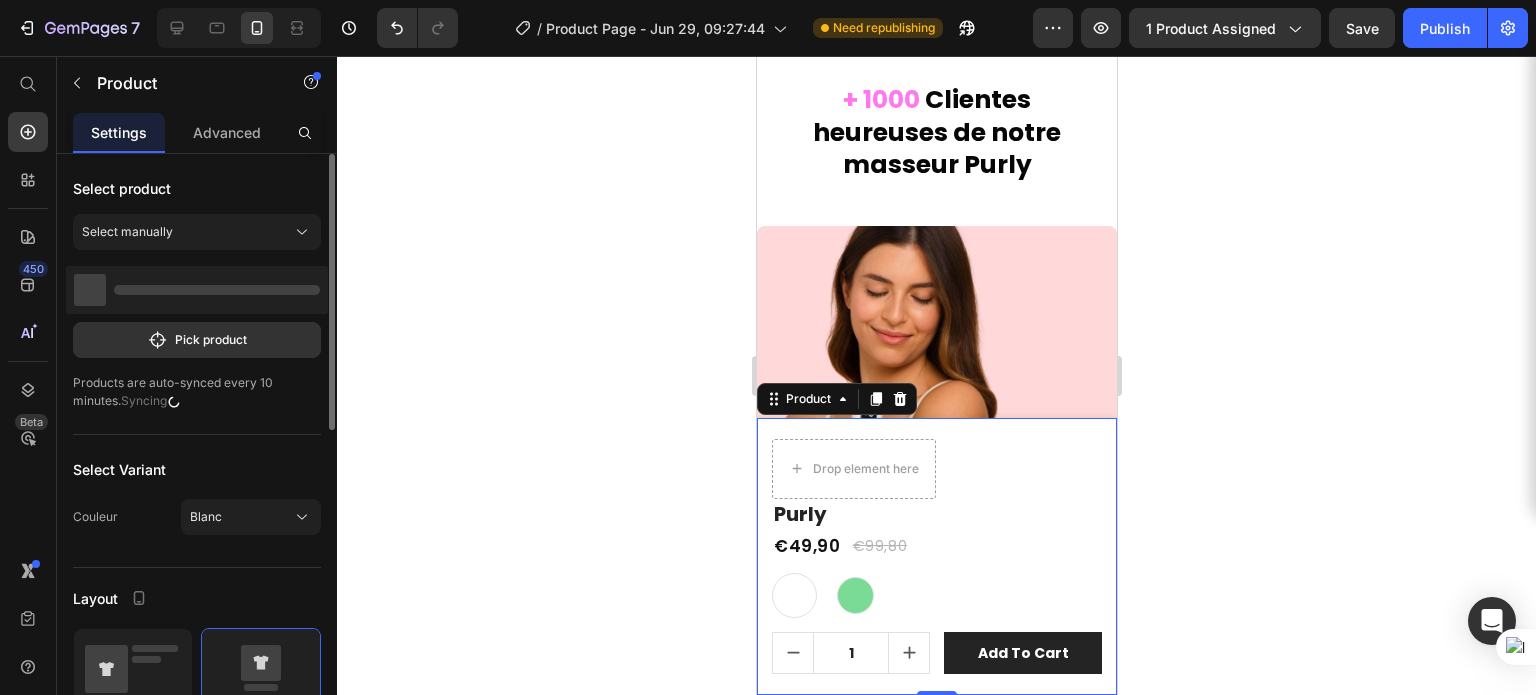 radio on "true" 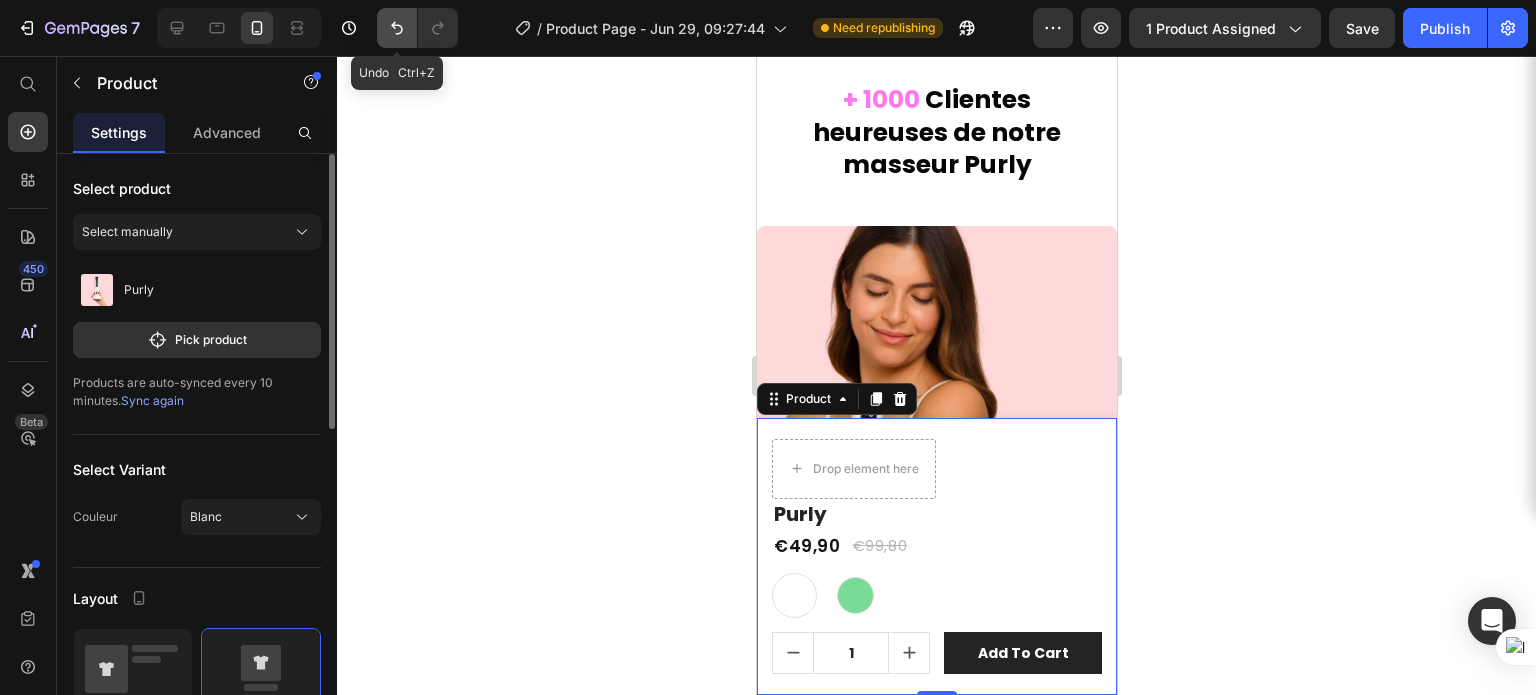 click 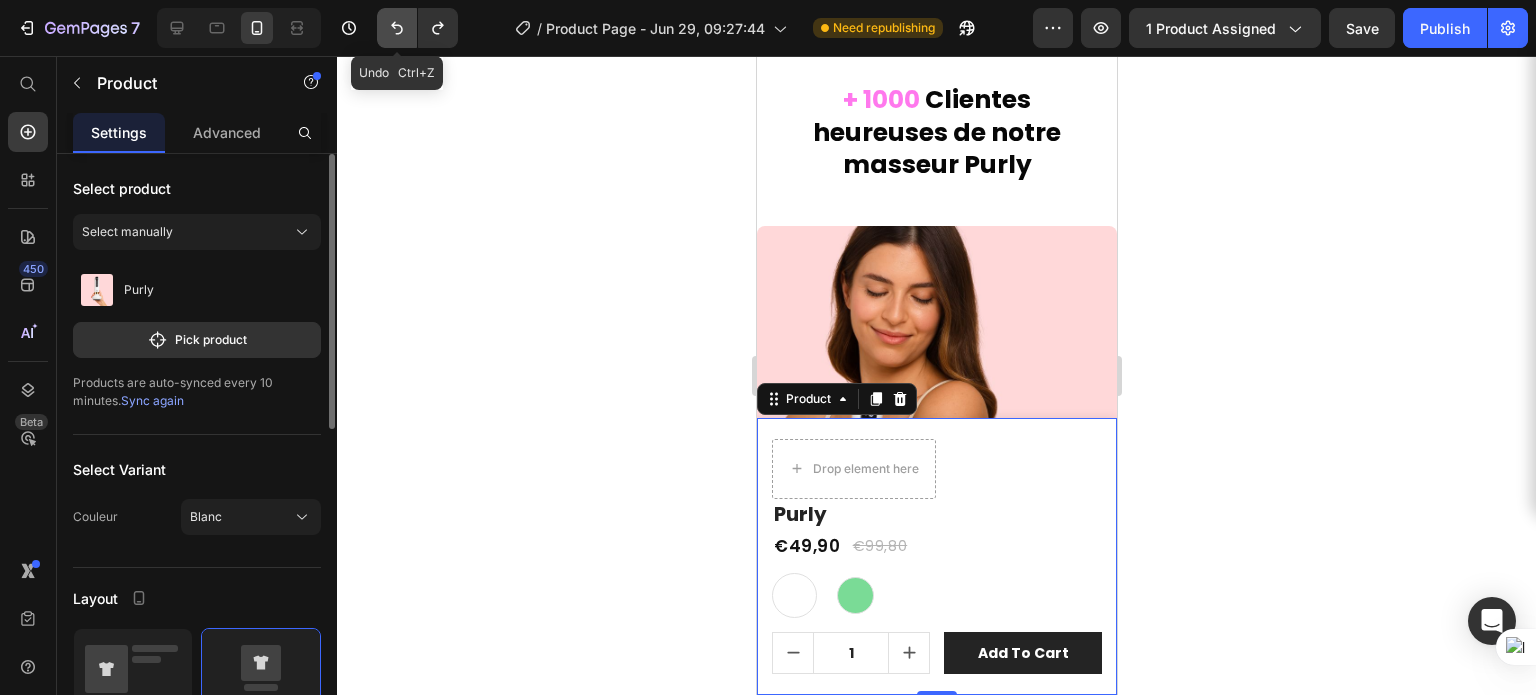 click 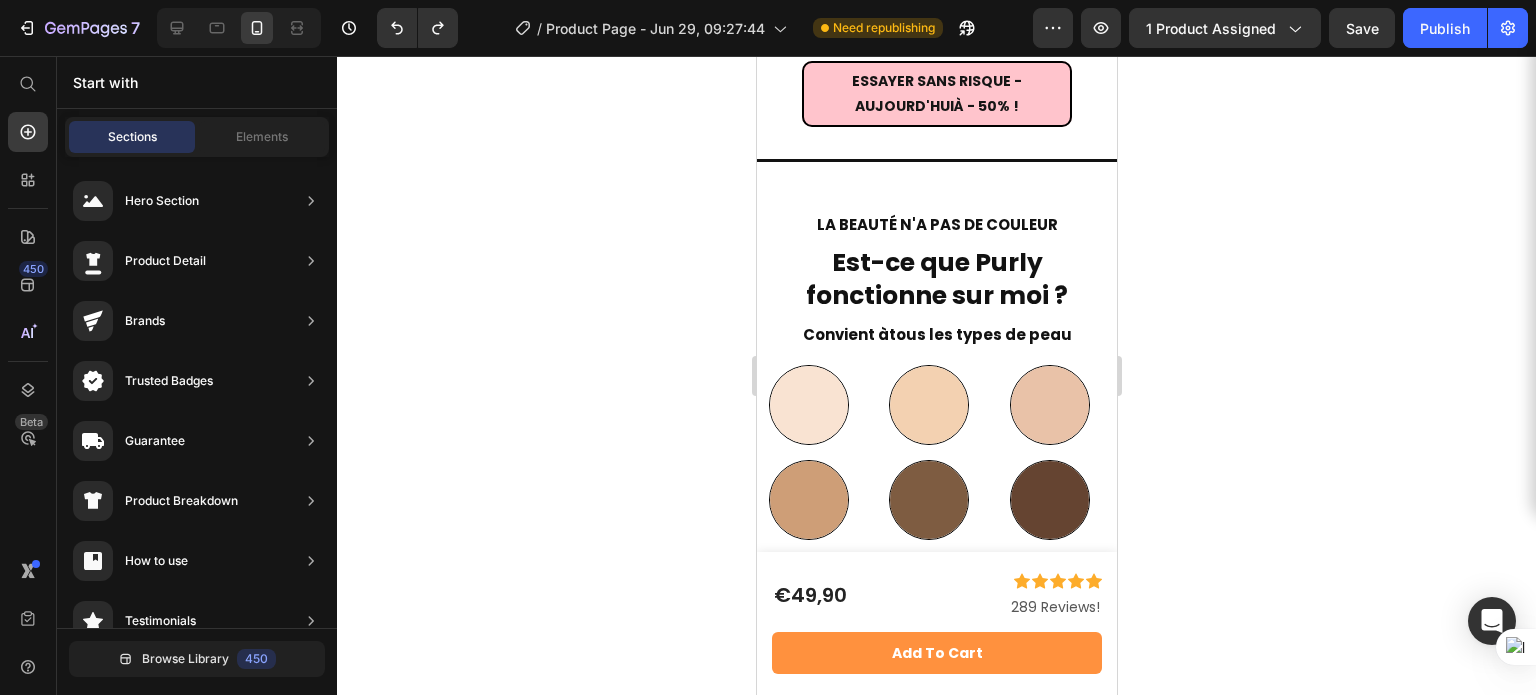 scroll, scrollTop: 11920, scrollLeft: 0, axis: vertical 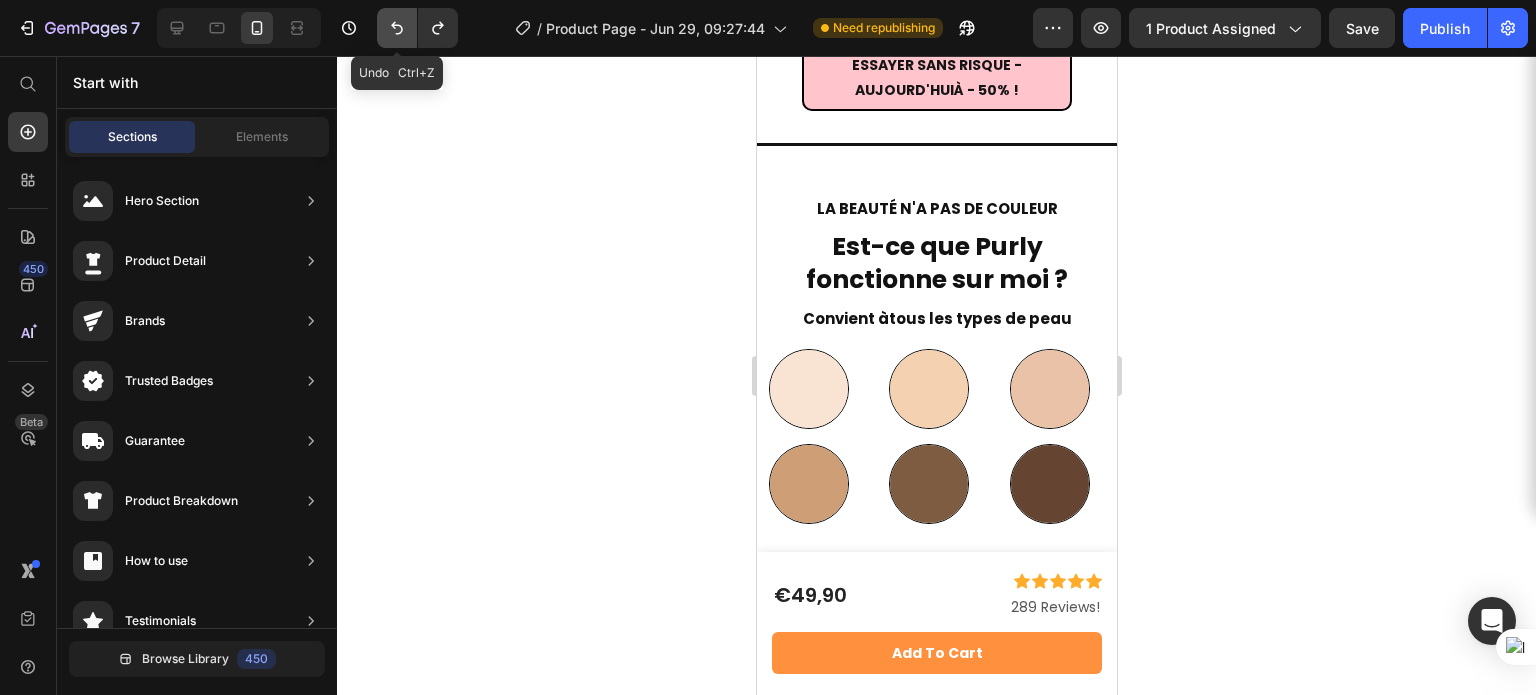 click 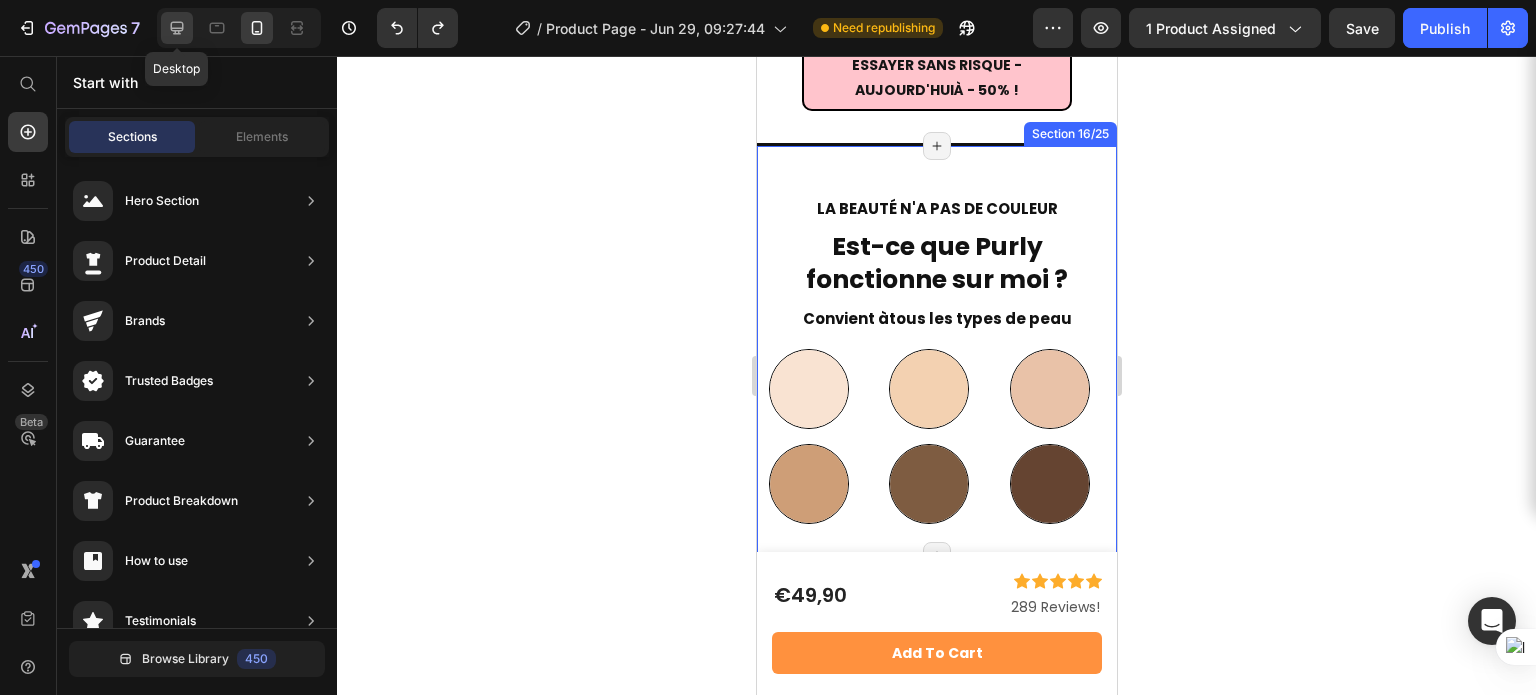 click 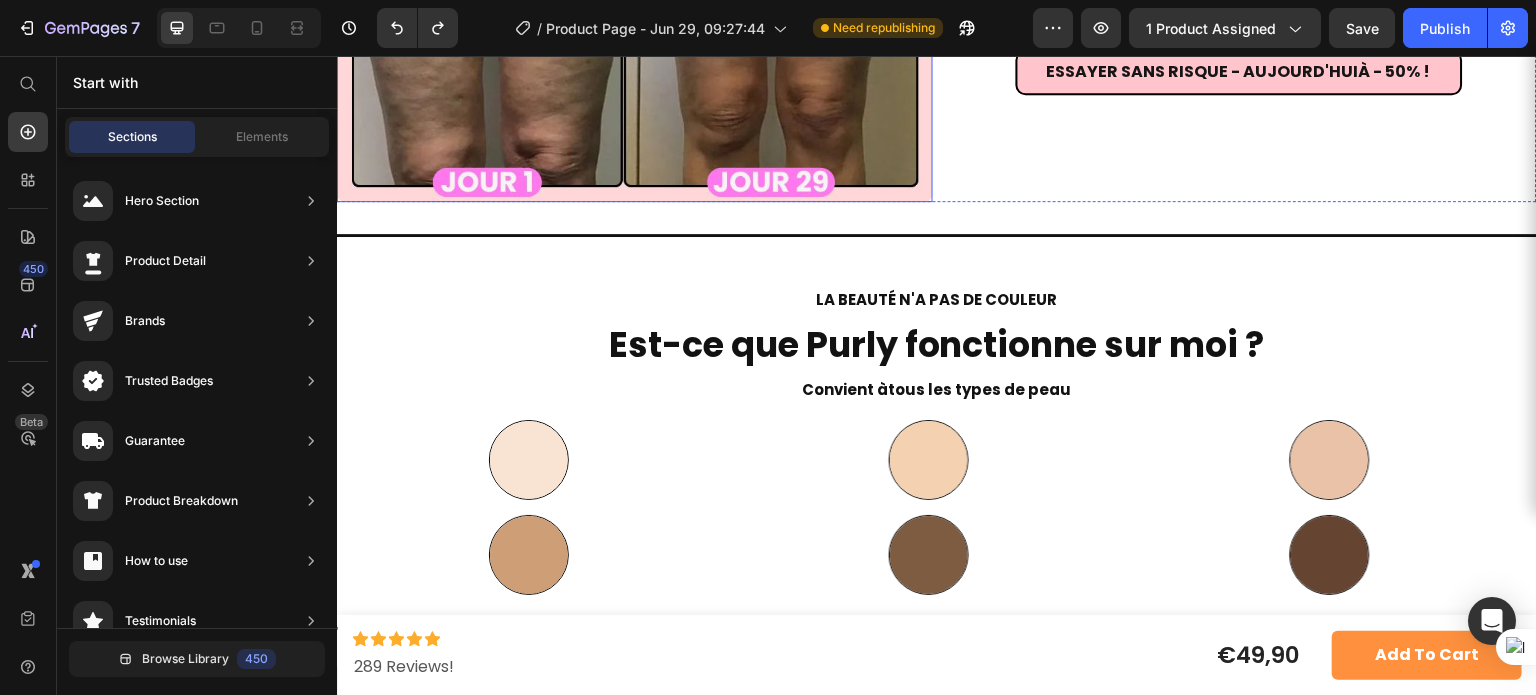 scroll, scrollTop: 10578, scrollLeft: 0, axis: vertical 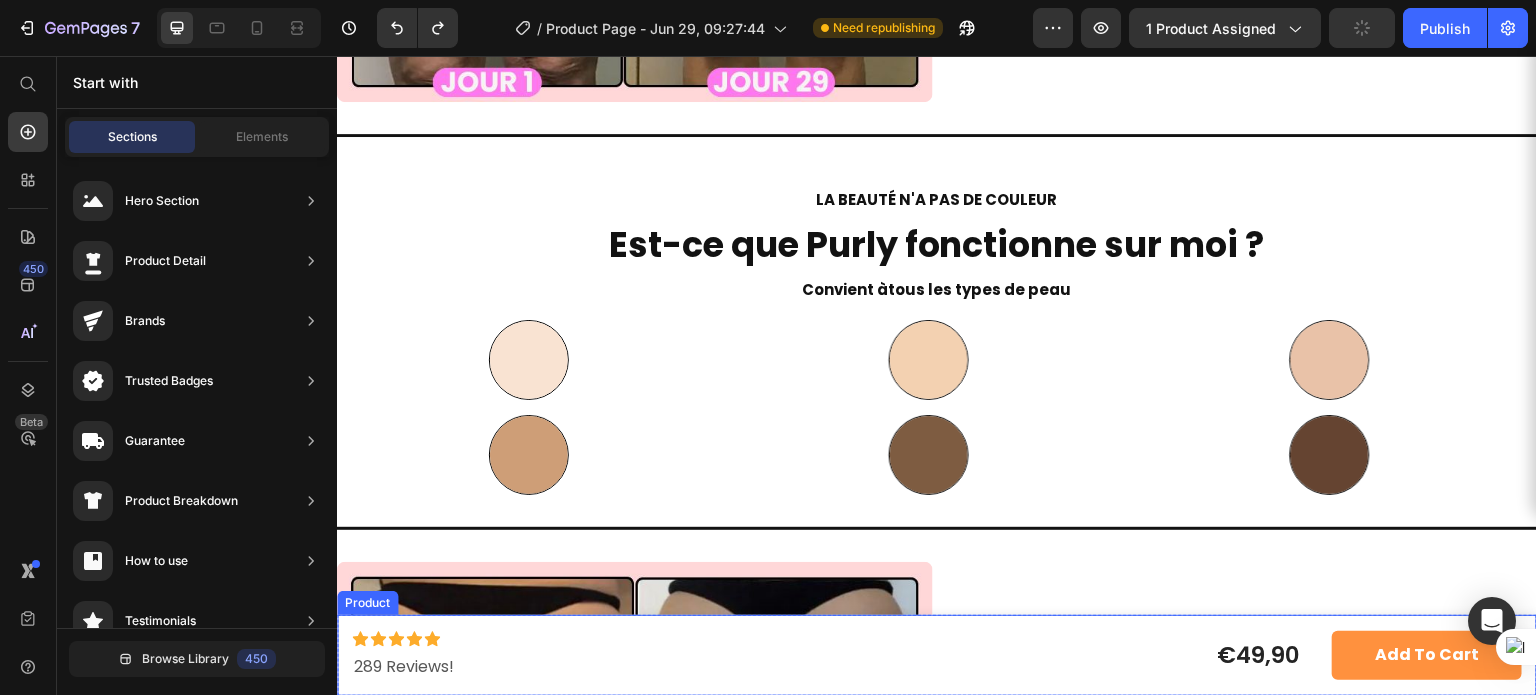 click on "Icon Icon Icon Icon Icon Icon List 289 Reviews! Text Block €49,90 Product Price Row add to cart Product Cart Button Product" at bounding box center (937, 655) 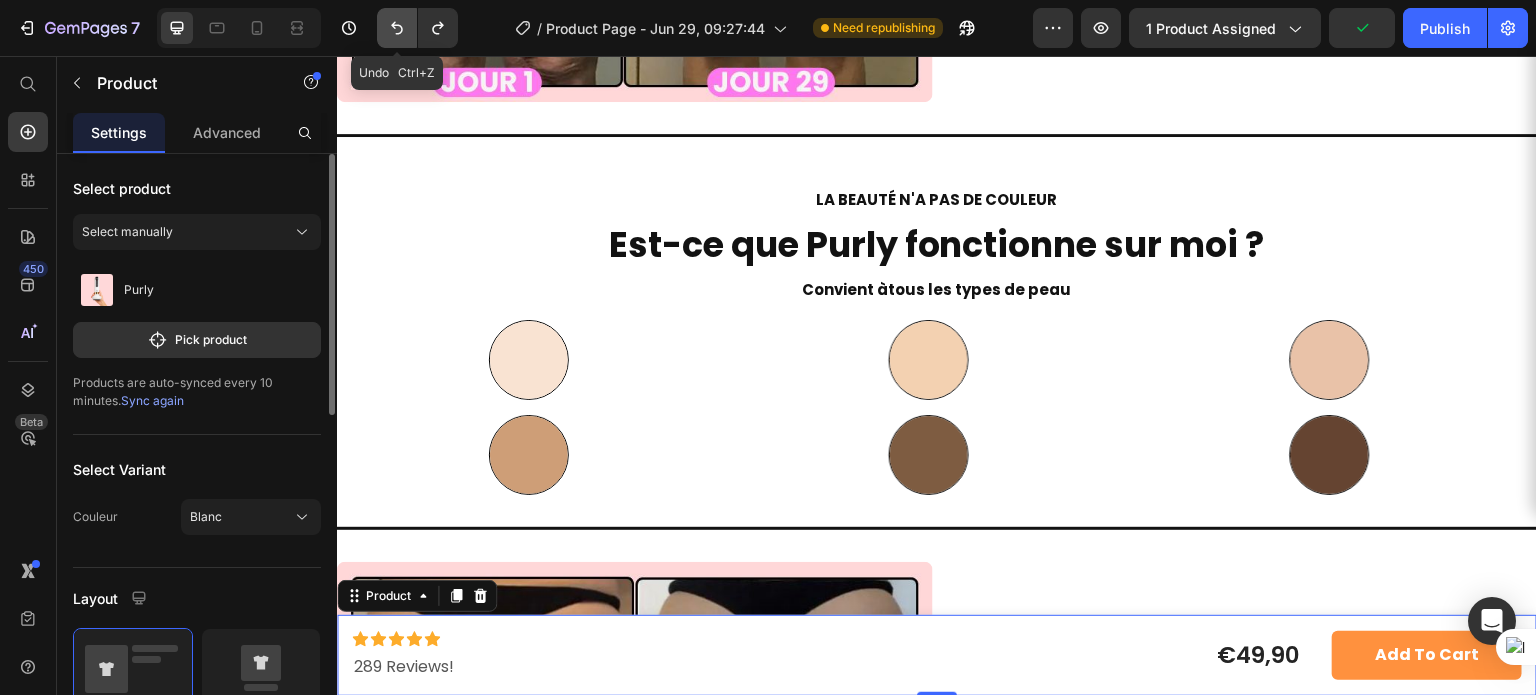 click 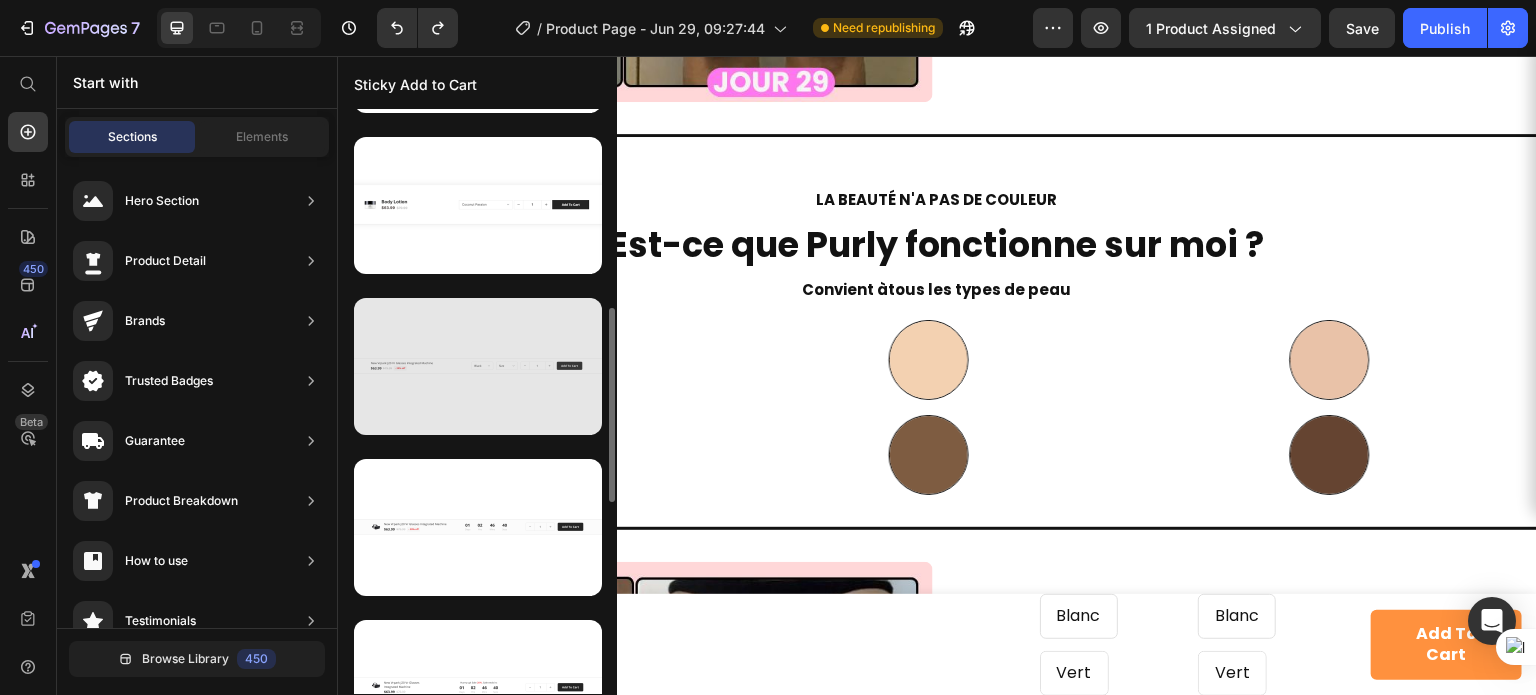 scroll, scrollTop: 623, scrollLeft: 0, axis: vertical 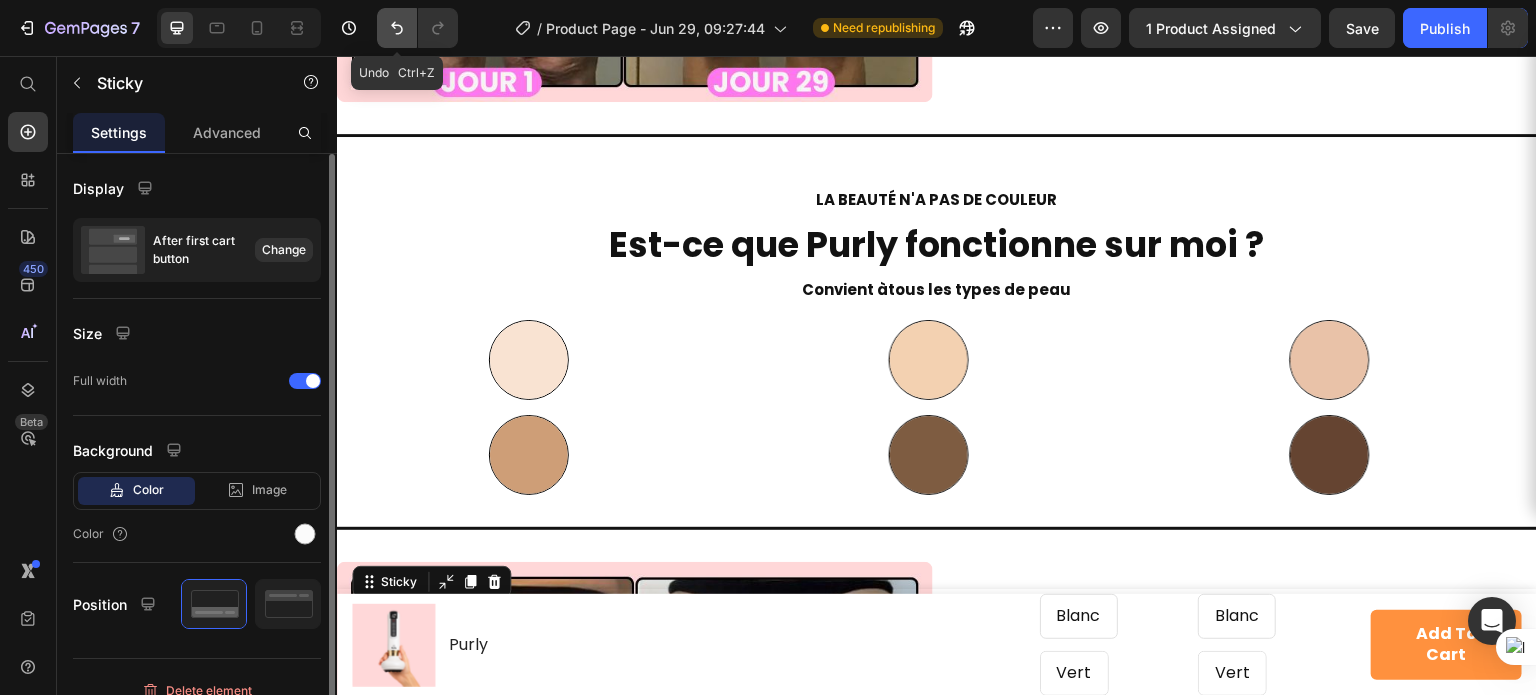 click 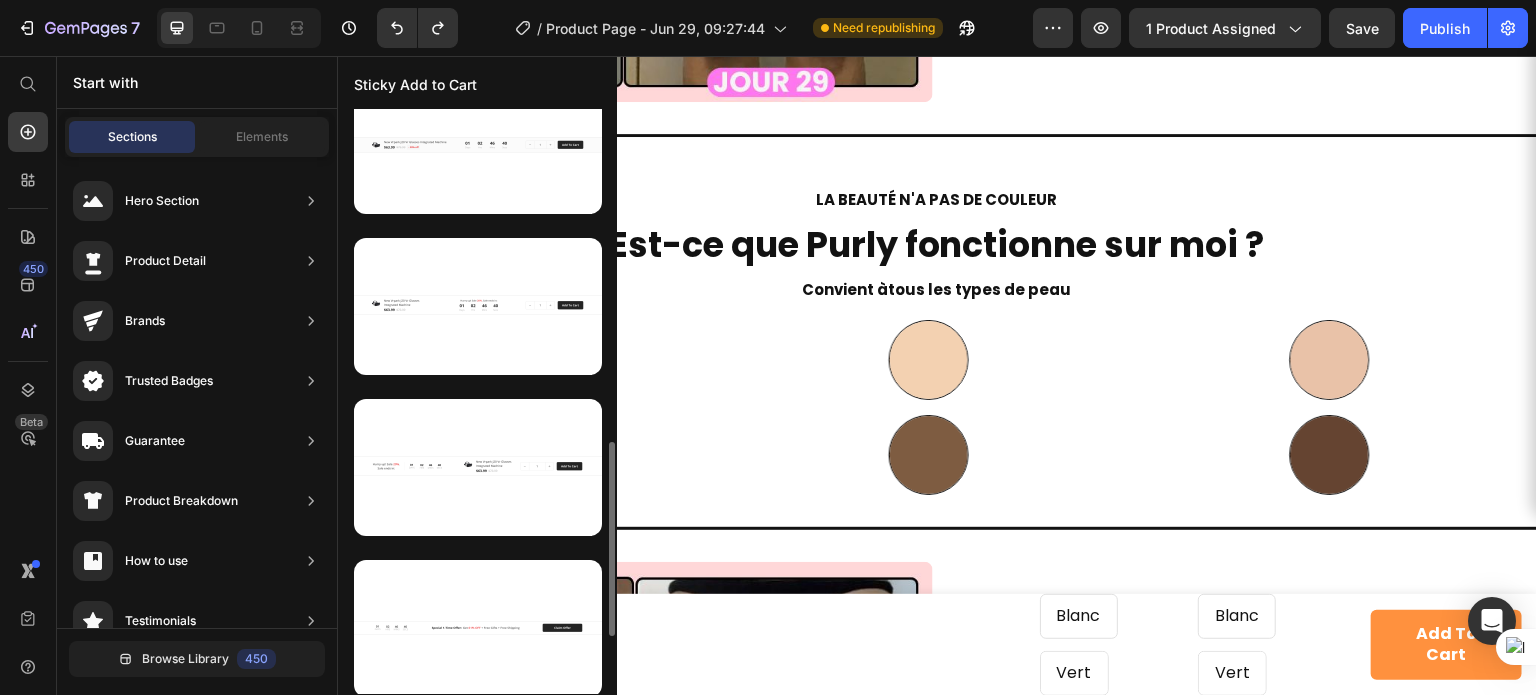 scroll, scrollTop: 1173, scrollLeft: 0, axis: vertical 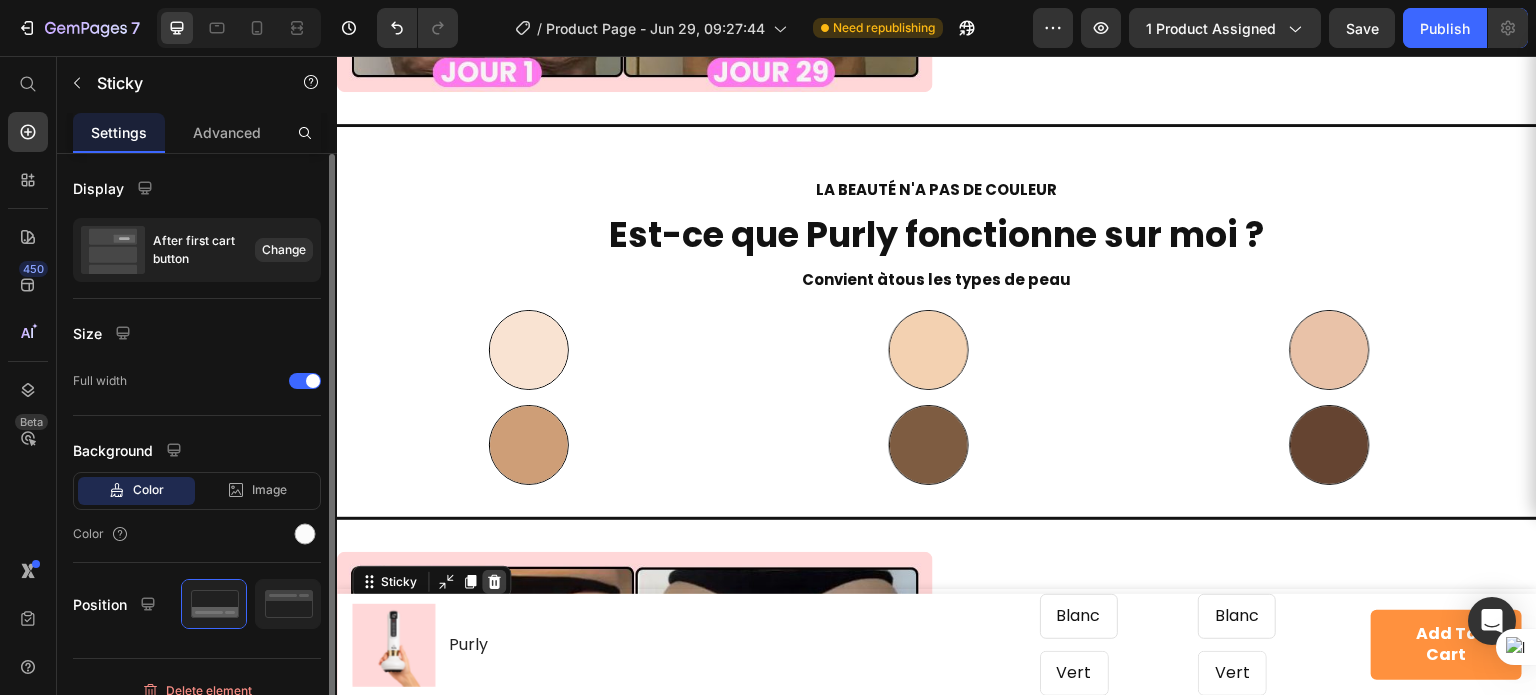 click 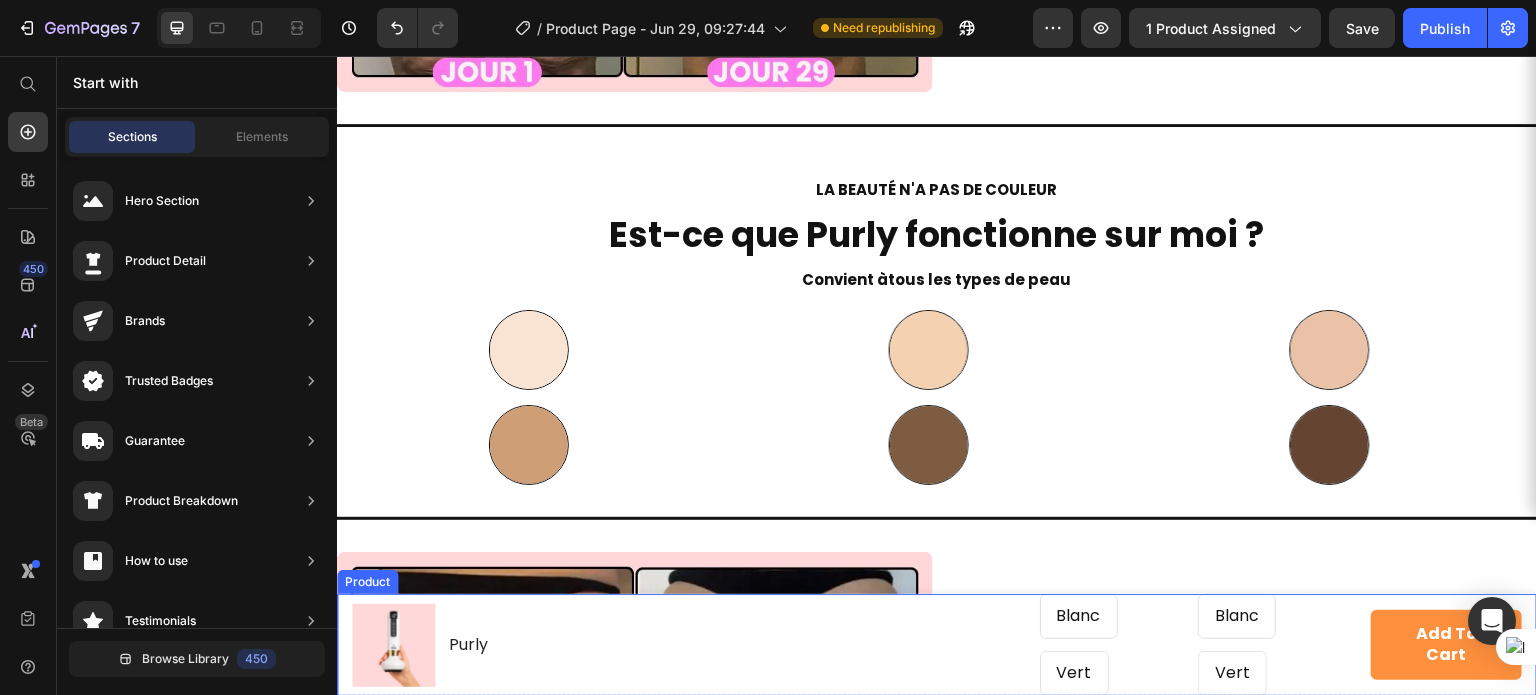 click on "LA BEAUTÉ N'A PAS DE COULEUR Heading Est-ce que Purly fonctionne sur moi ? Heading Convient à  tous les types de peau Text Block Image Image Image Carousel Image Image Image Carousel" at bounding box center (937, 322) 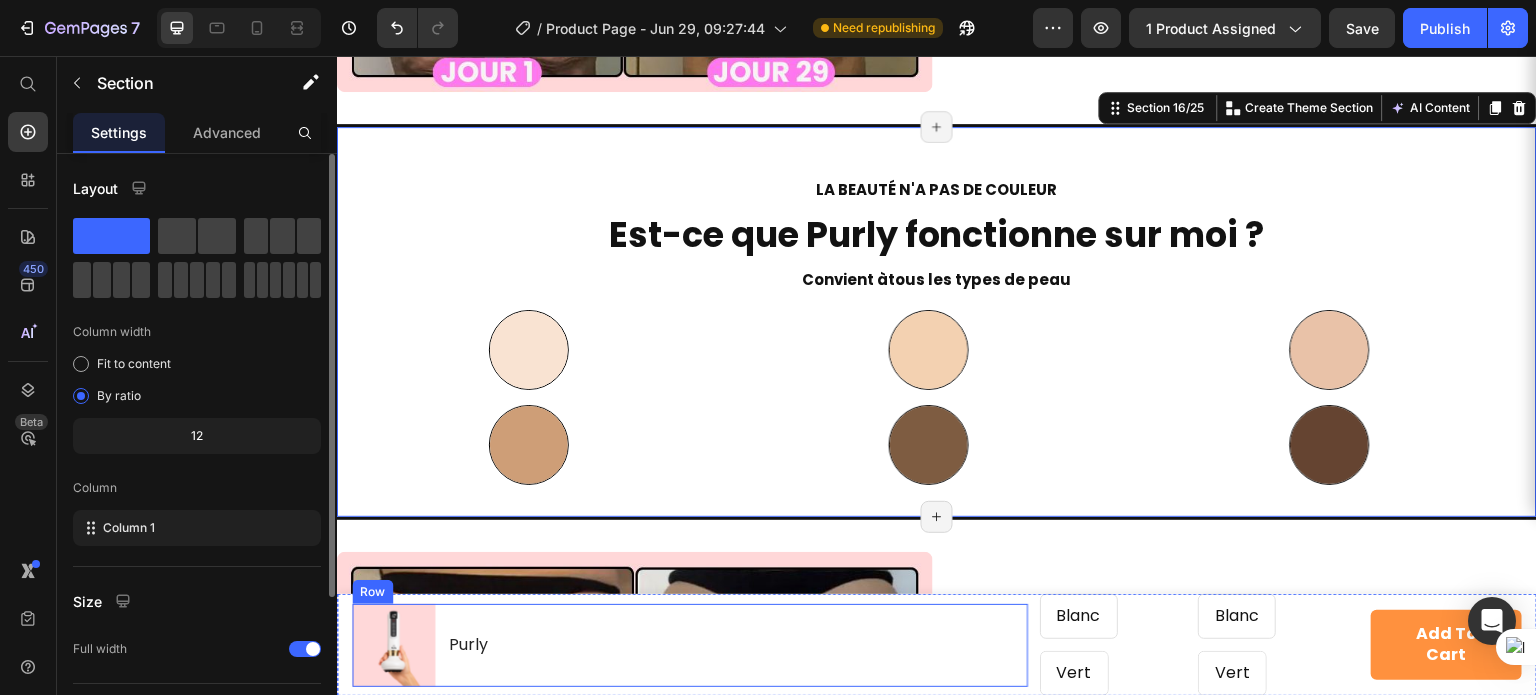 click on "Product Images Purly Product Title Row" at bounding box center (690, 645) 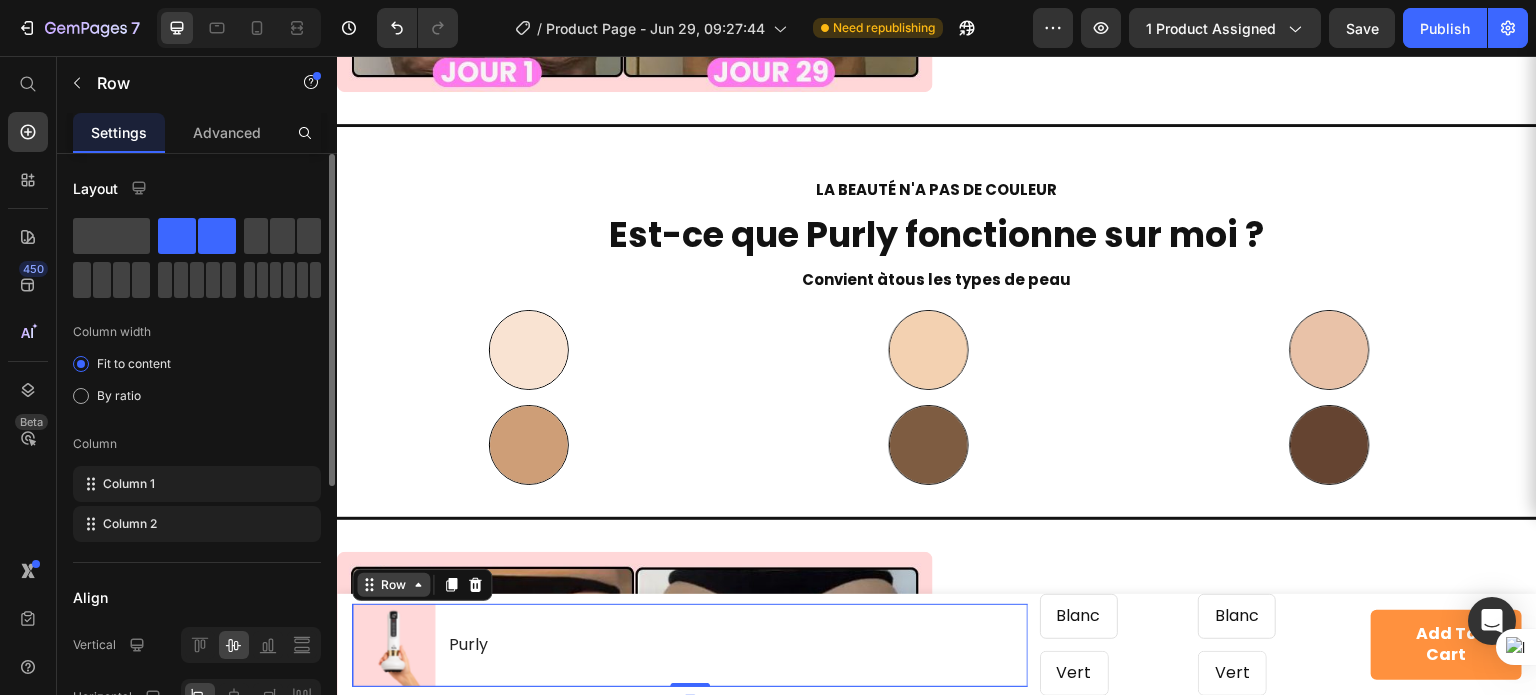 click 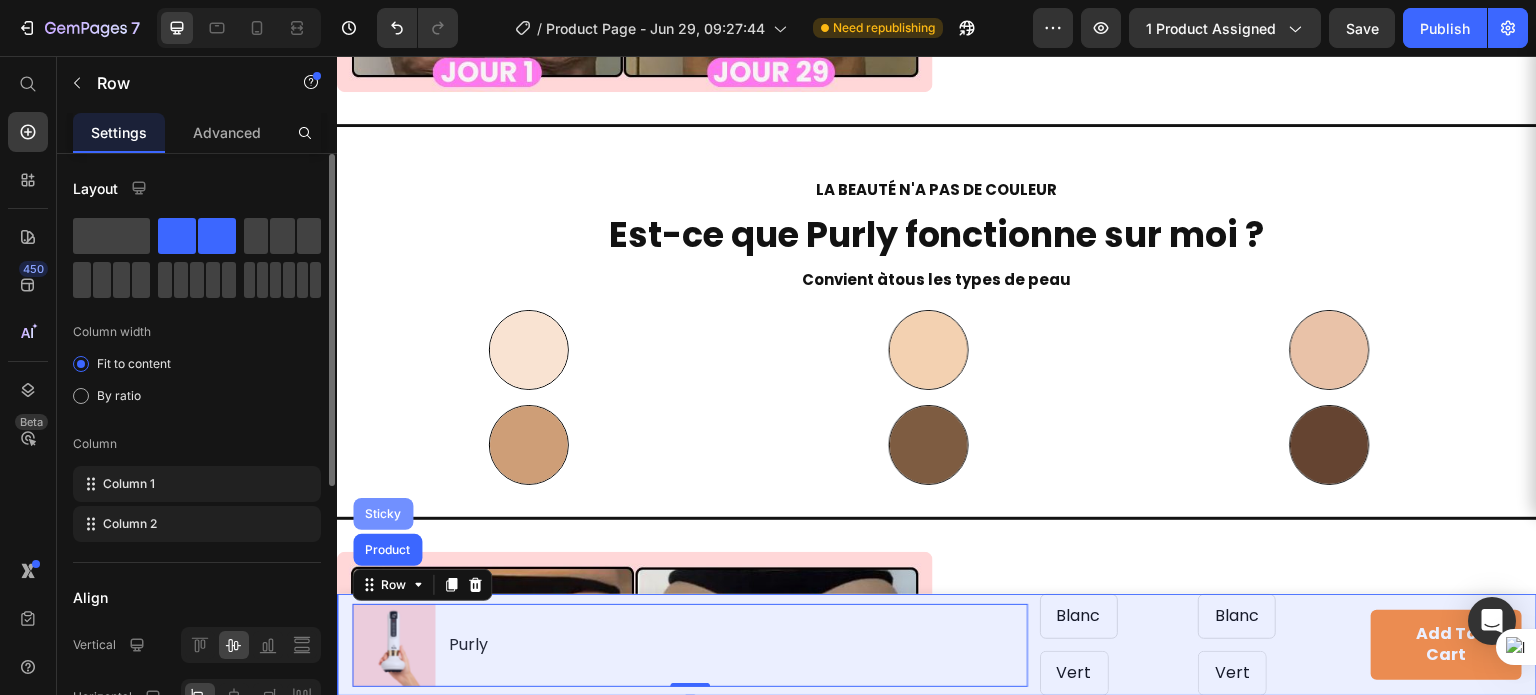 click on "Sticky" at bounding box center (383, 514) 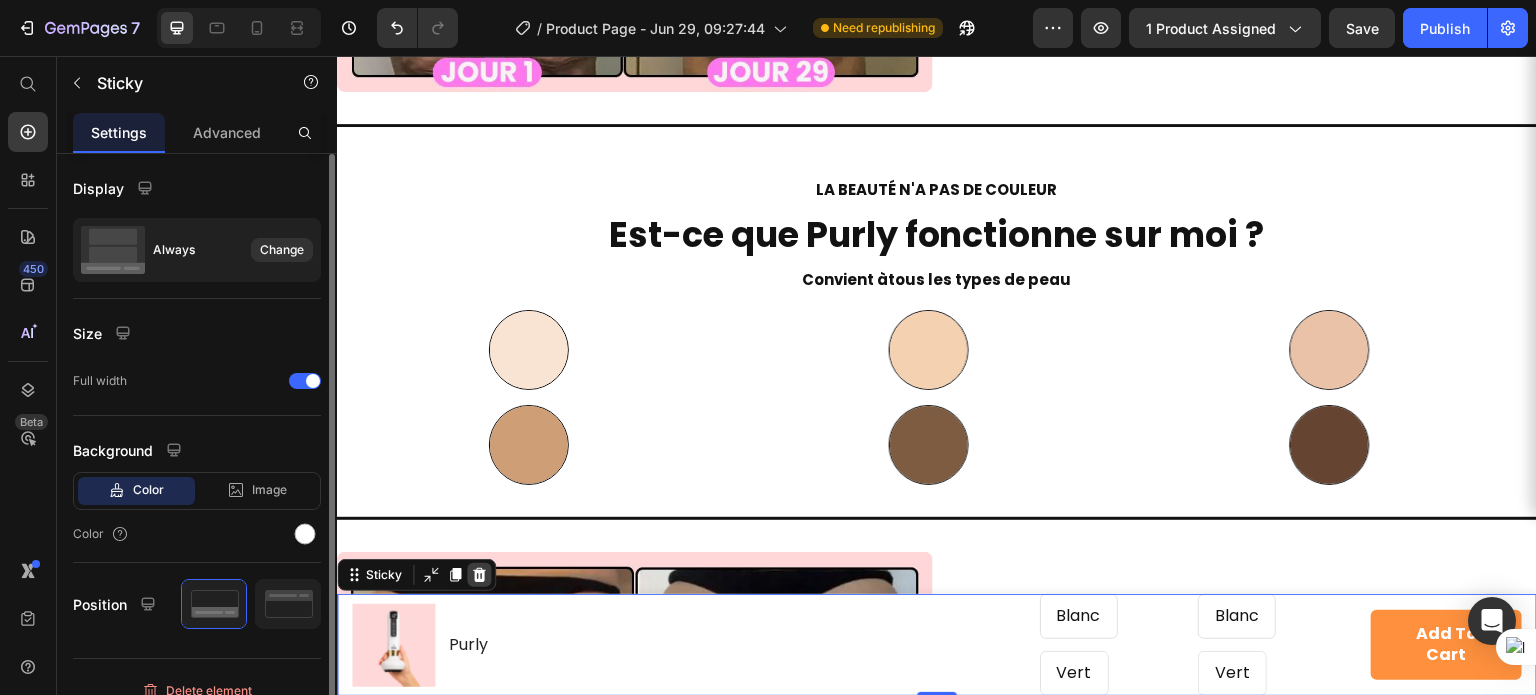 click 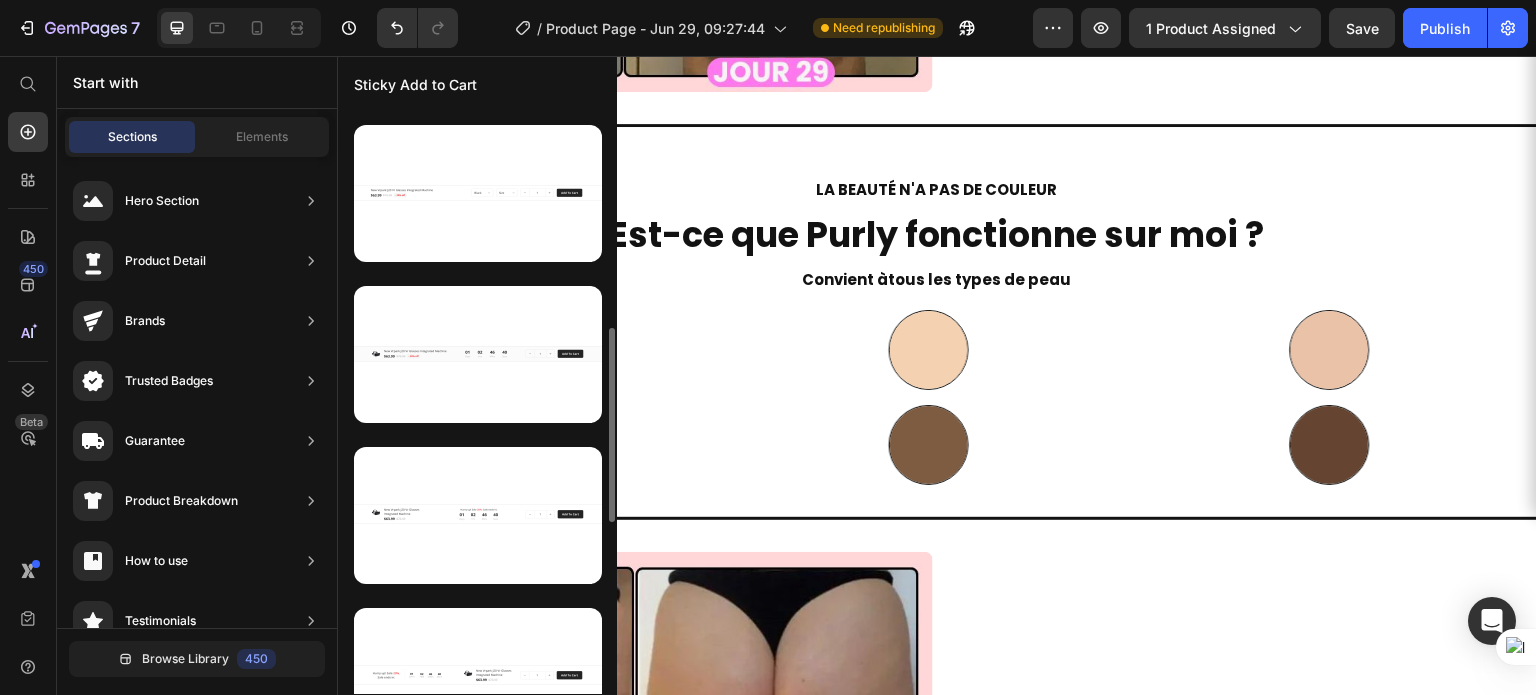 scroll, scrollTop: 1173, scrollLeft: 0, axis: vertical 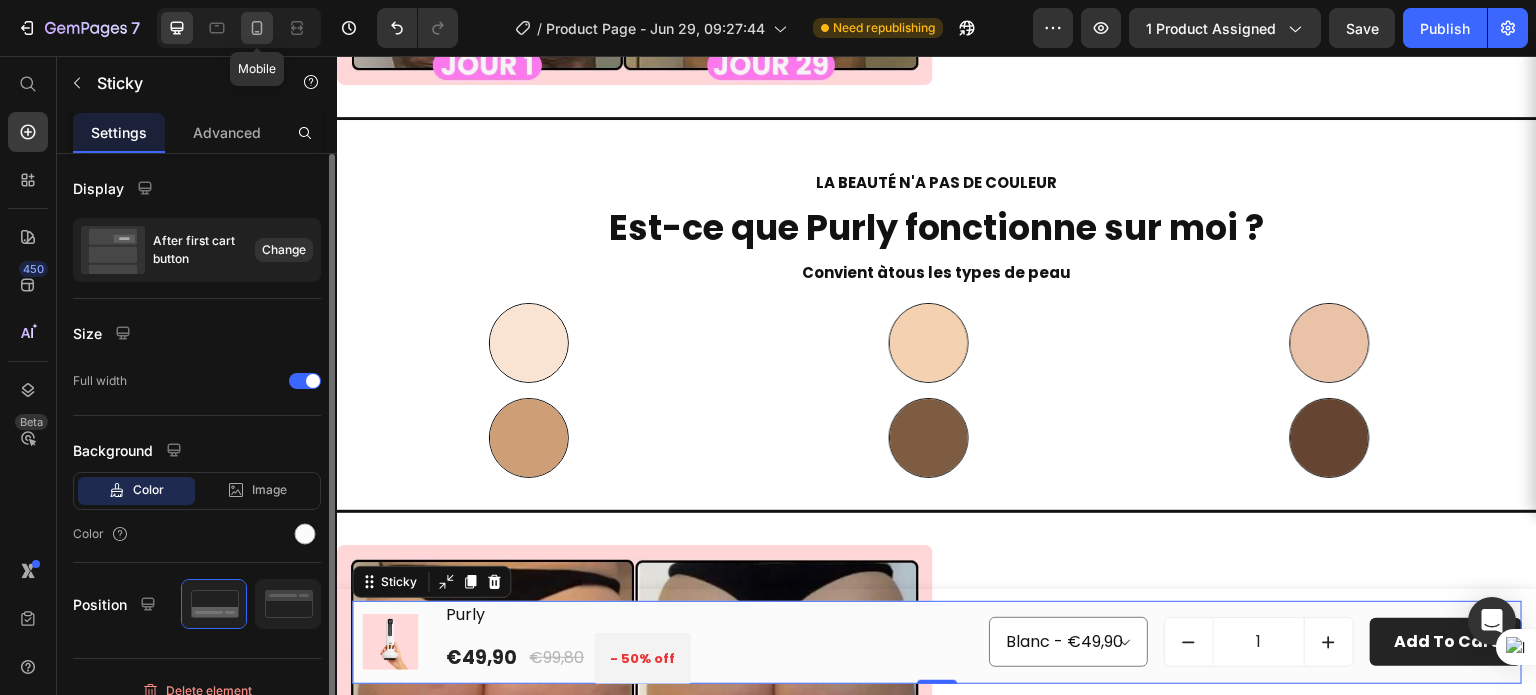 click 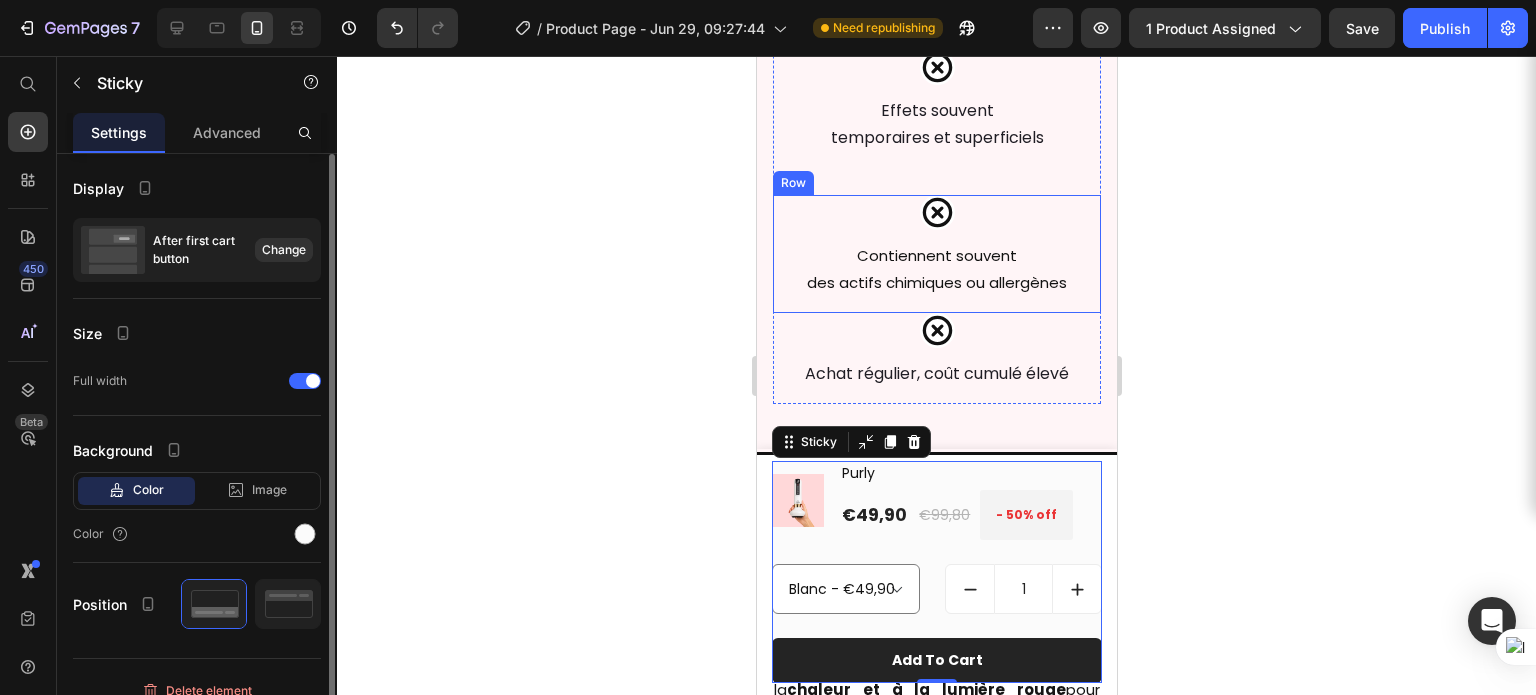 scroll, scrollTop: 15146, scrollLeft: 0, axis: vertical 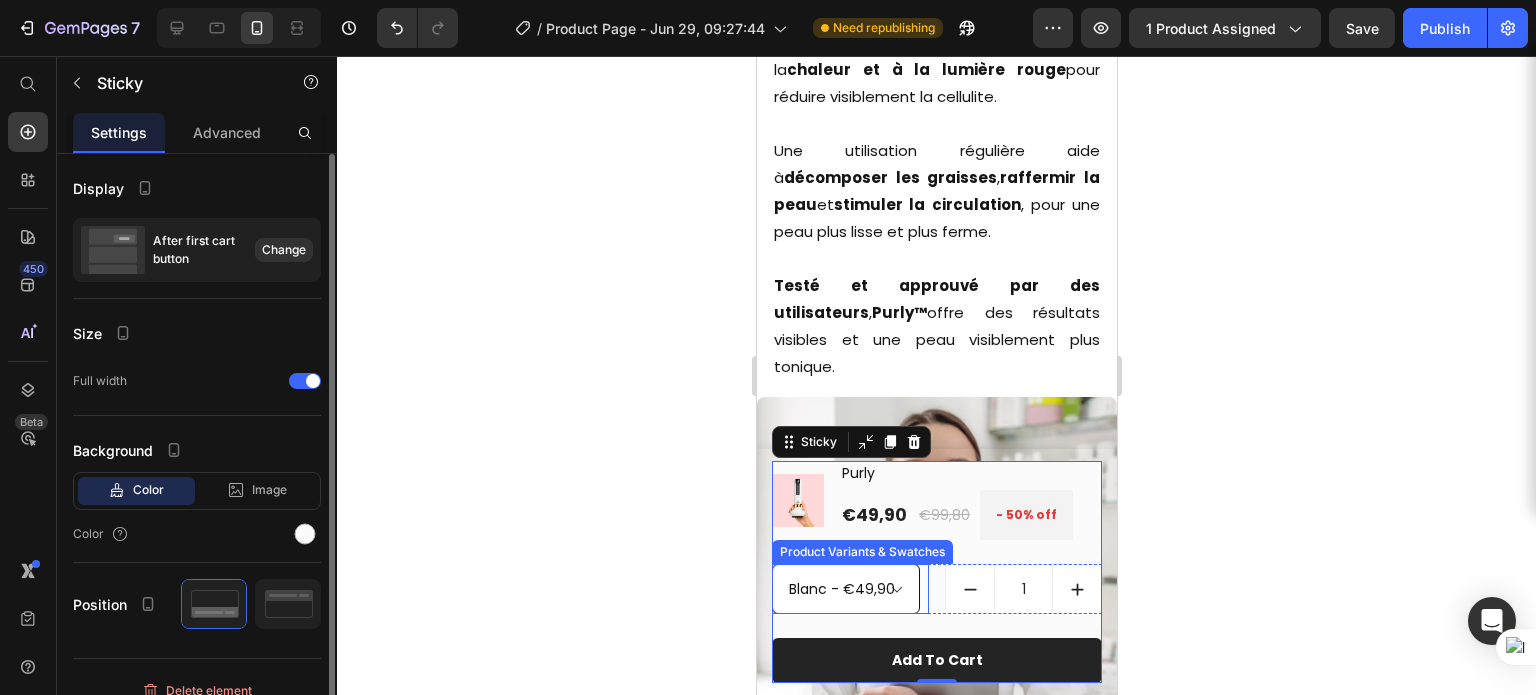 click on "Blanc - €49,90  Vert - €49,90" at bounding box center (845, 589) 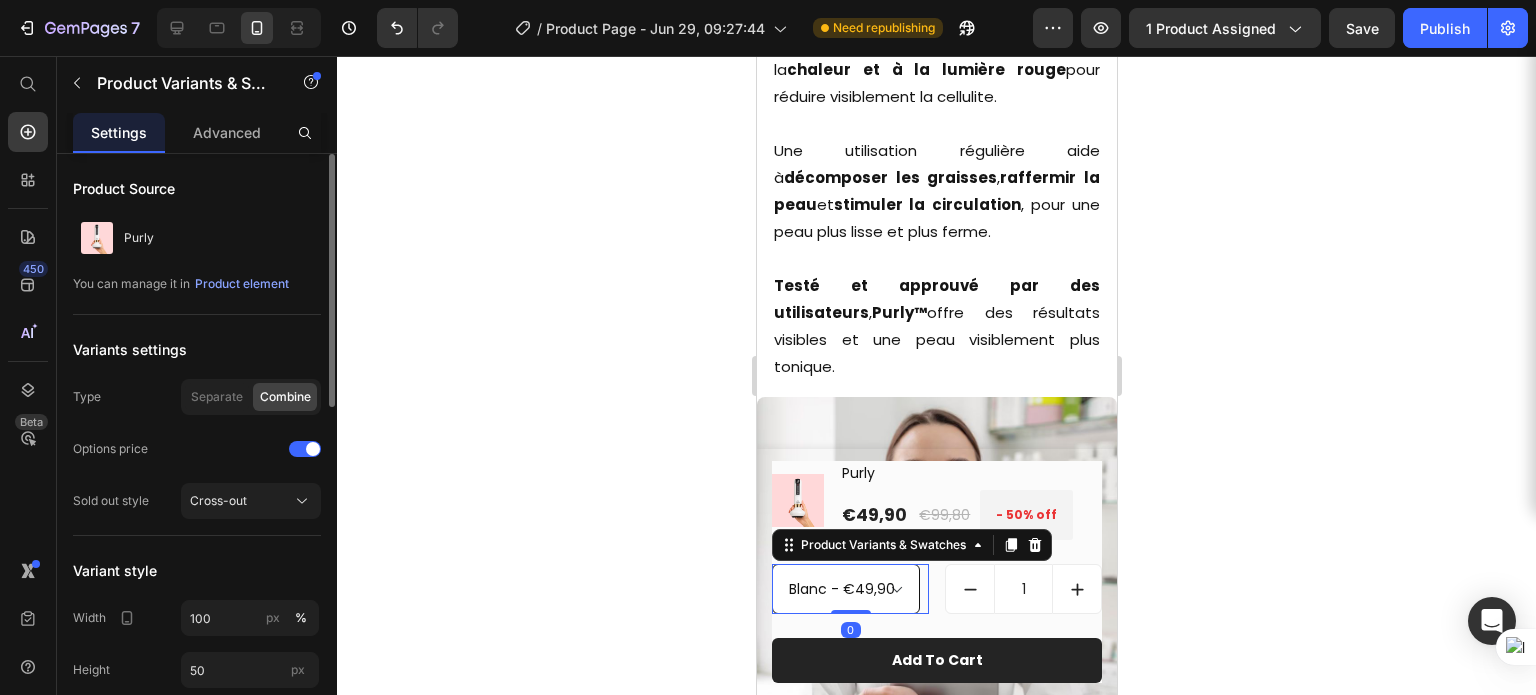 click on "Blanc - €49,90  Vert - €49,90" at bounding box center [845, 589] 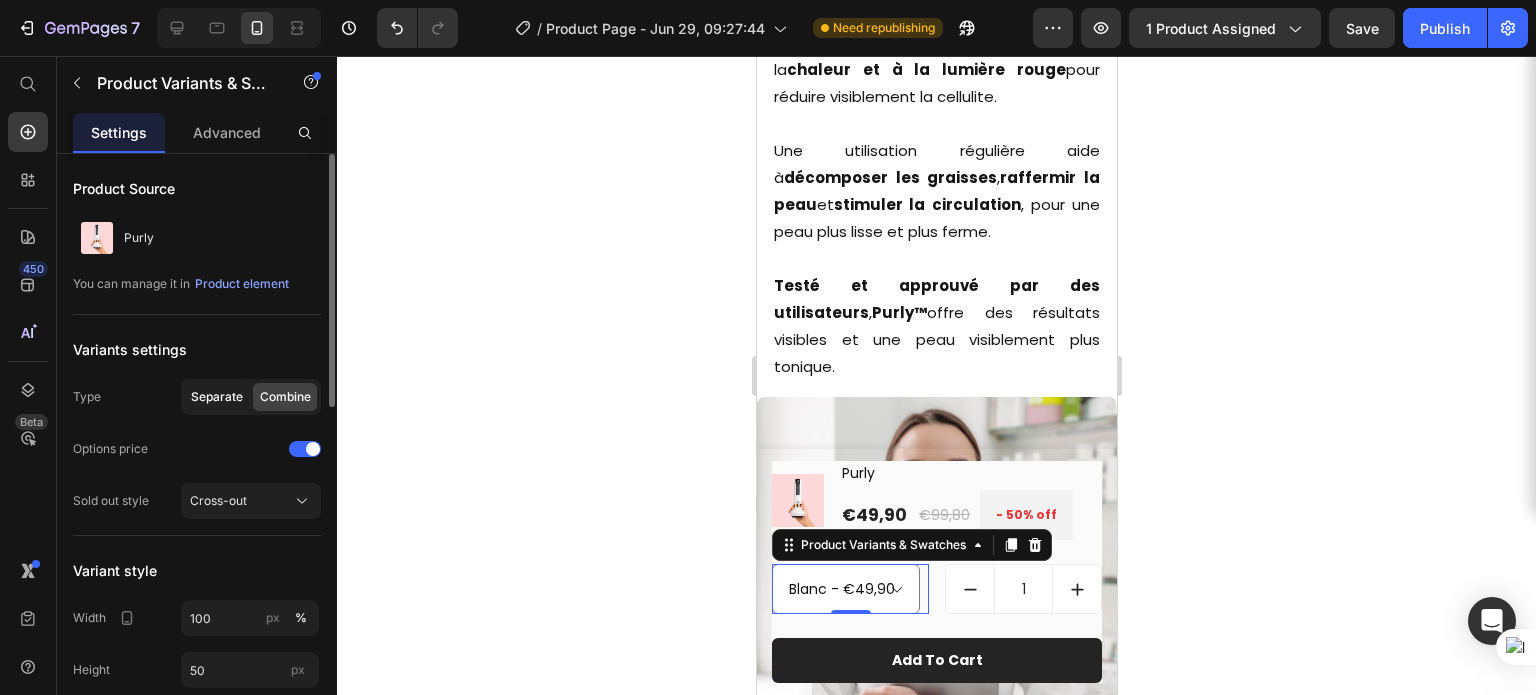 click on "Separate" 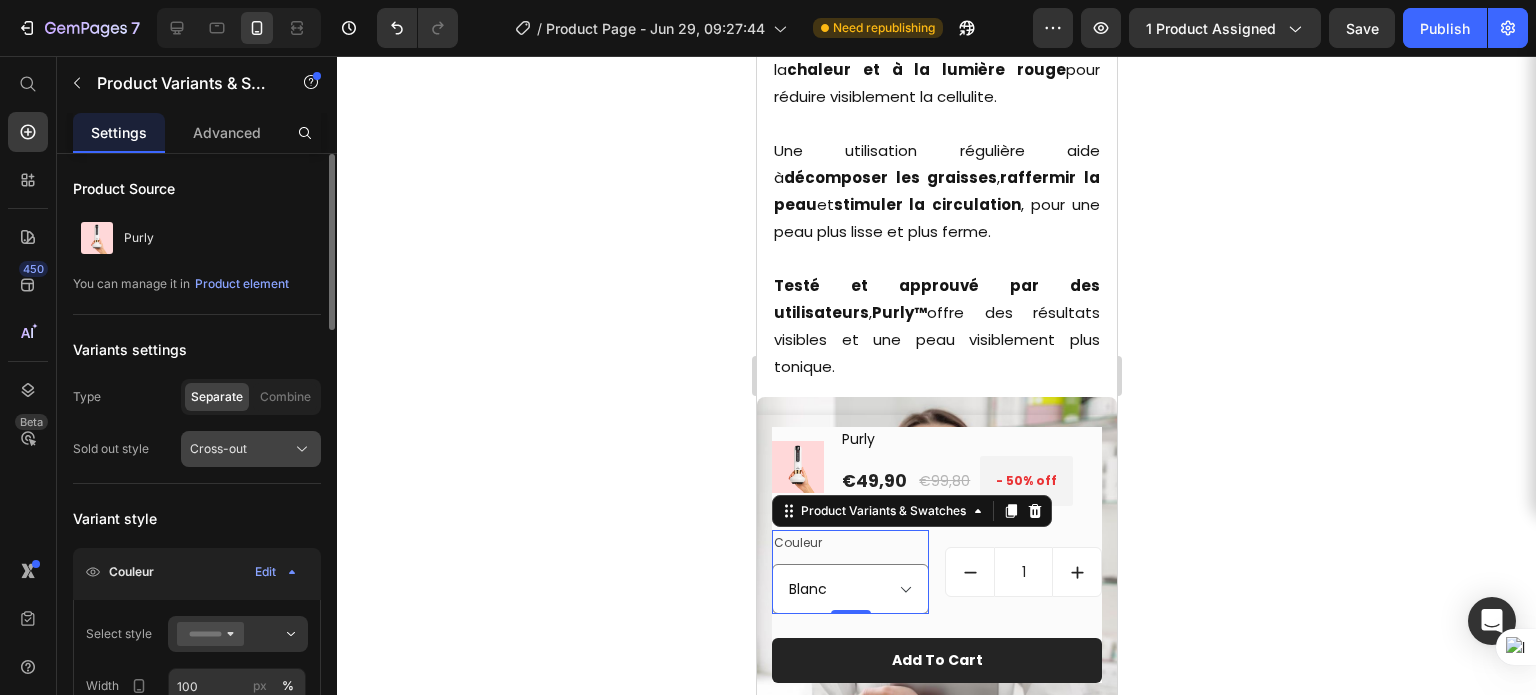 click on "Cross-out" 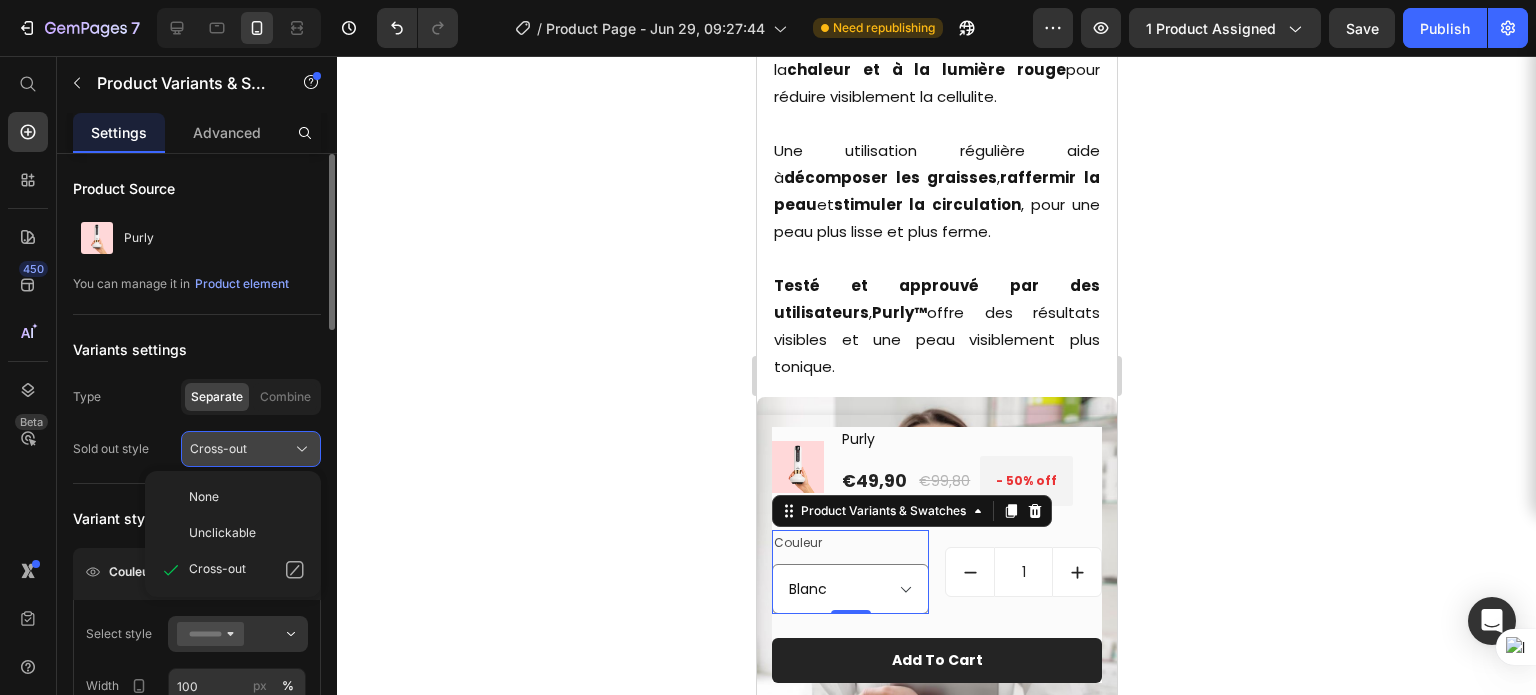 click on "Cross-out" 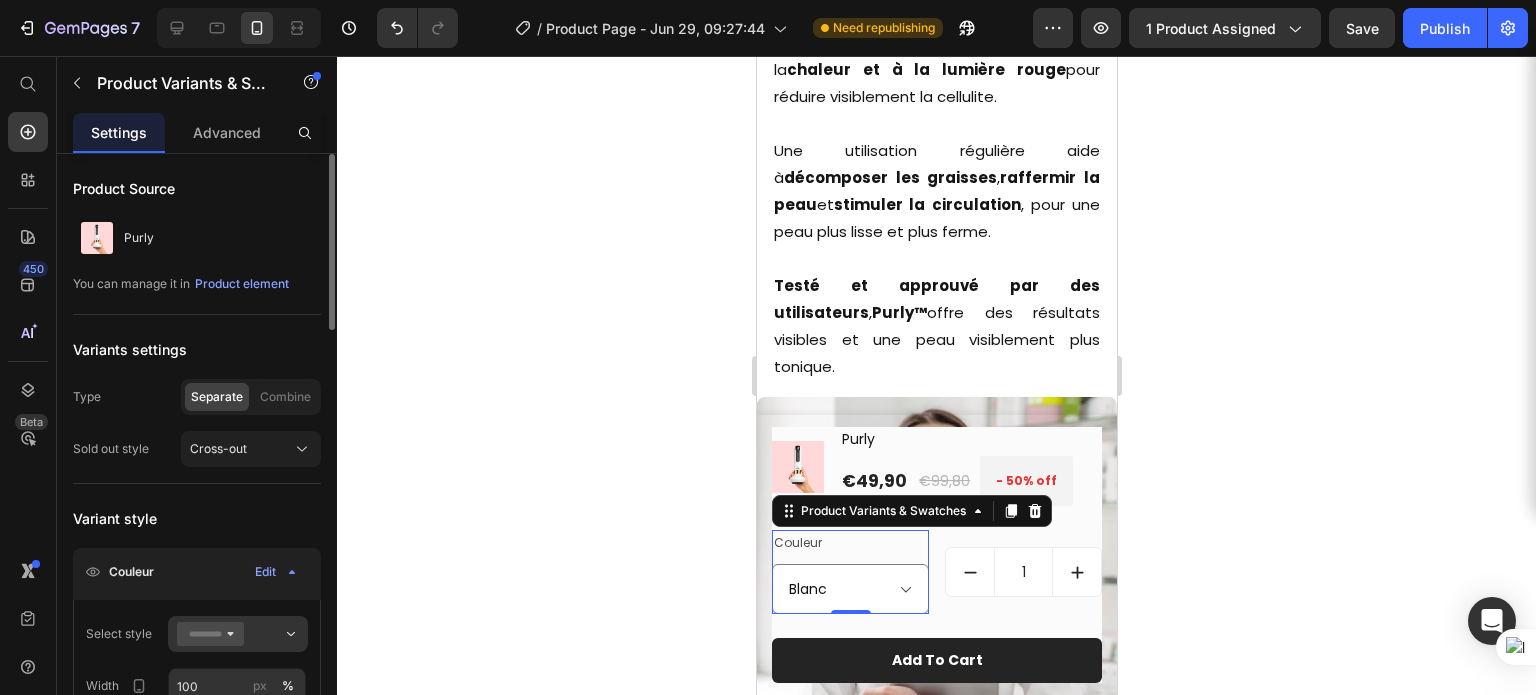 scroll, scrollTop: 77, scrollLeft: 0, axis: vertical 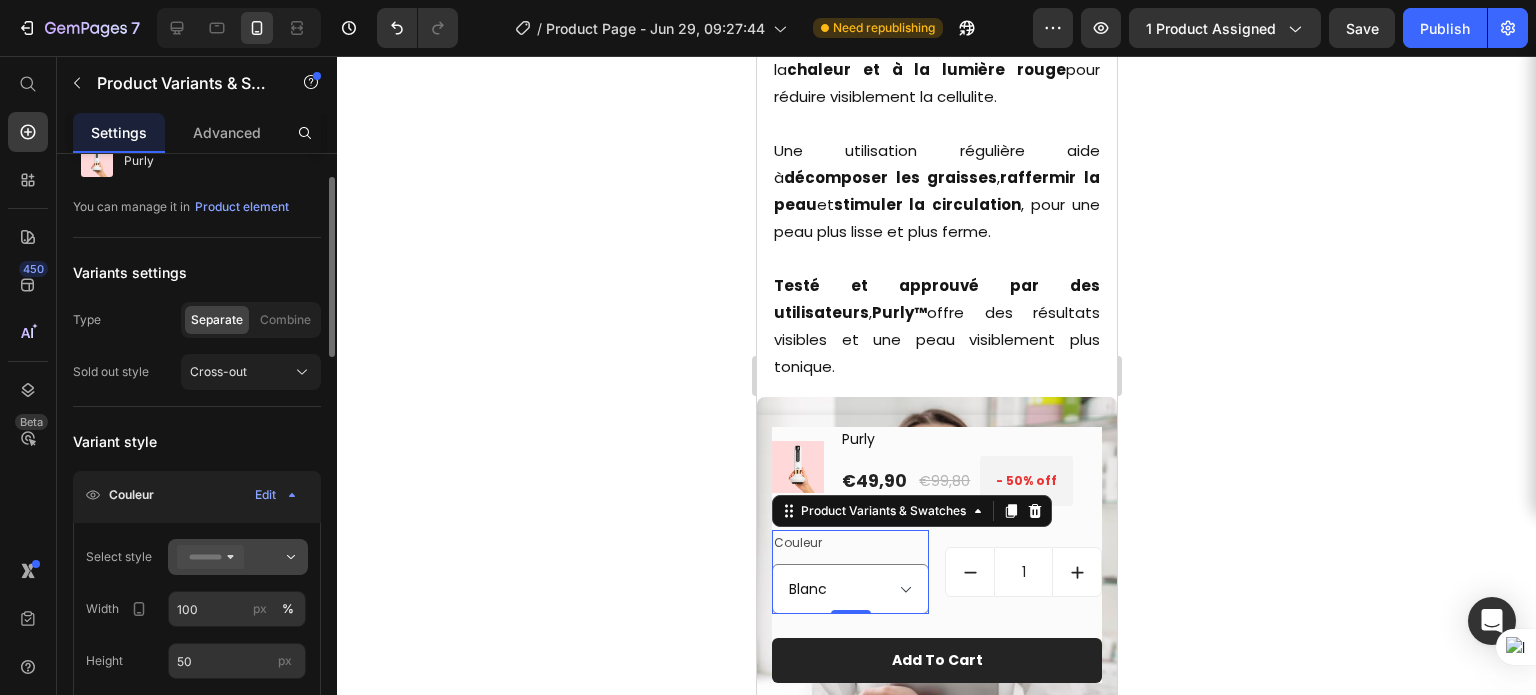 click at bounding box center [238, 557] 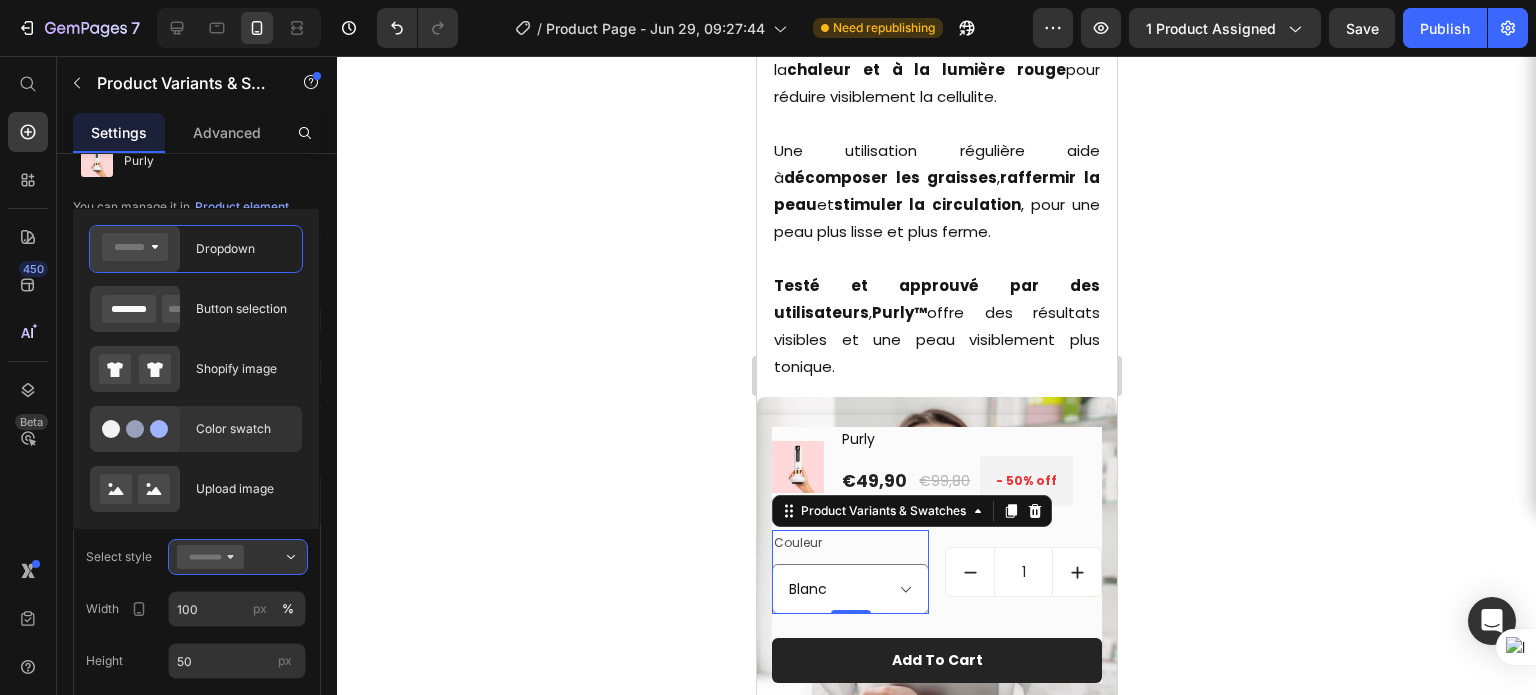 click on "Color swatch" 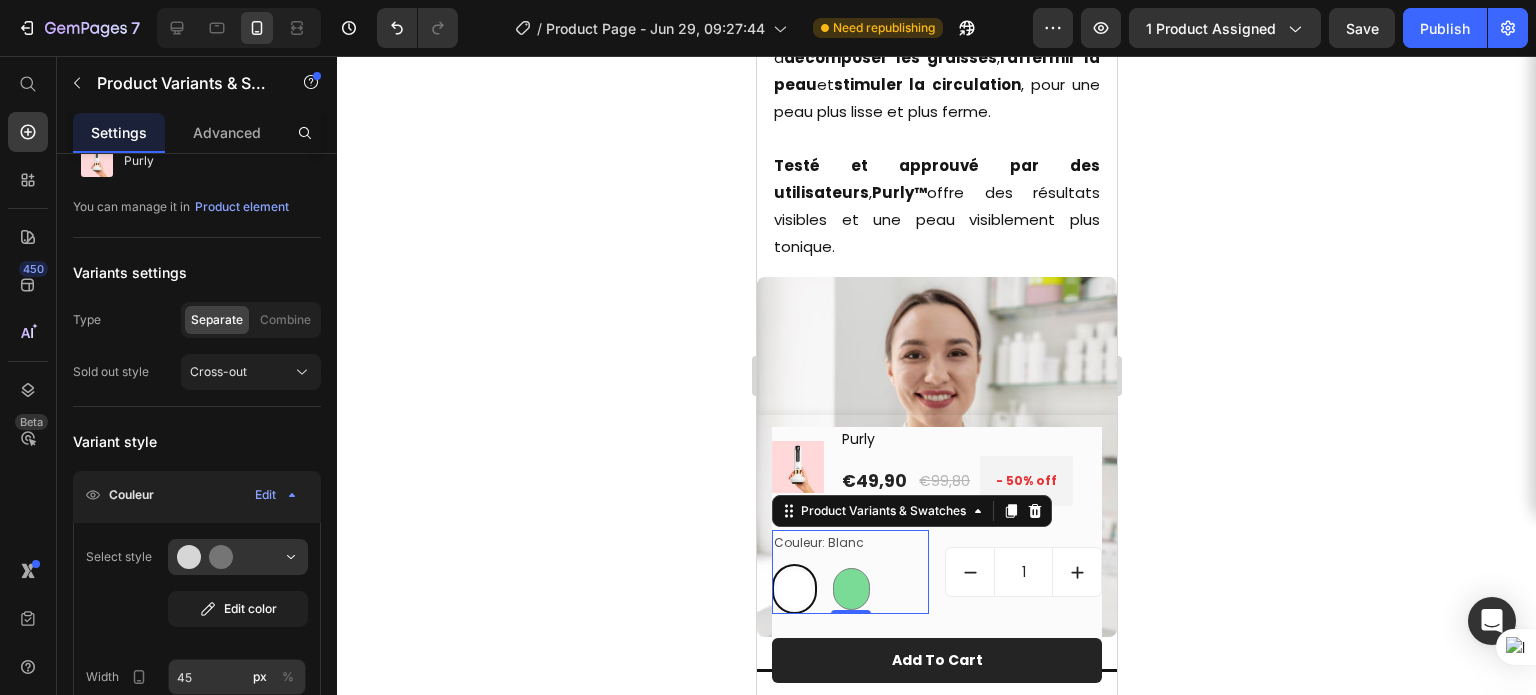 scroll, scrollTop: 15190, scrollLeft: 0, axis: vertical 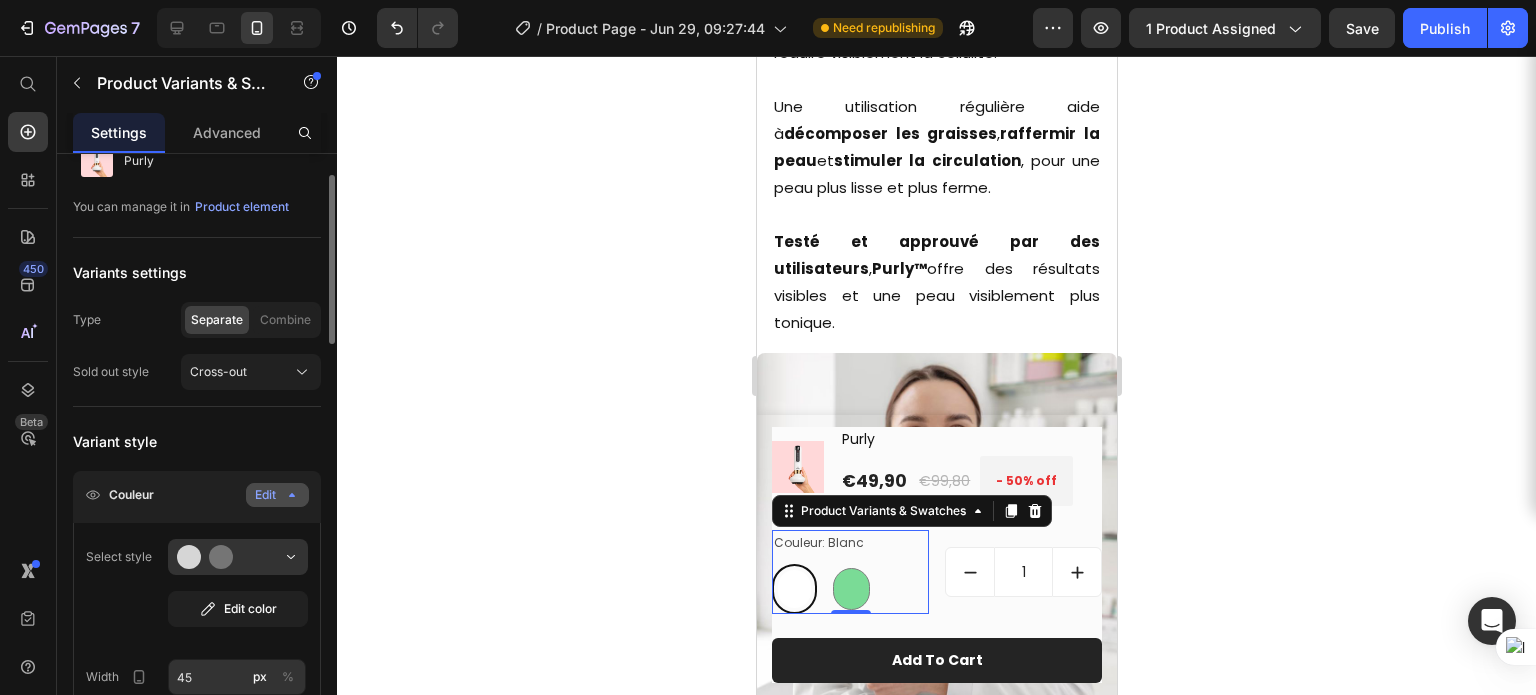 click on "Edit" 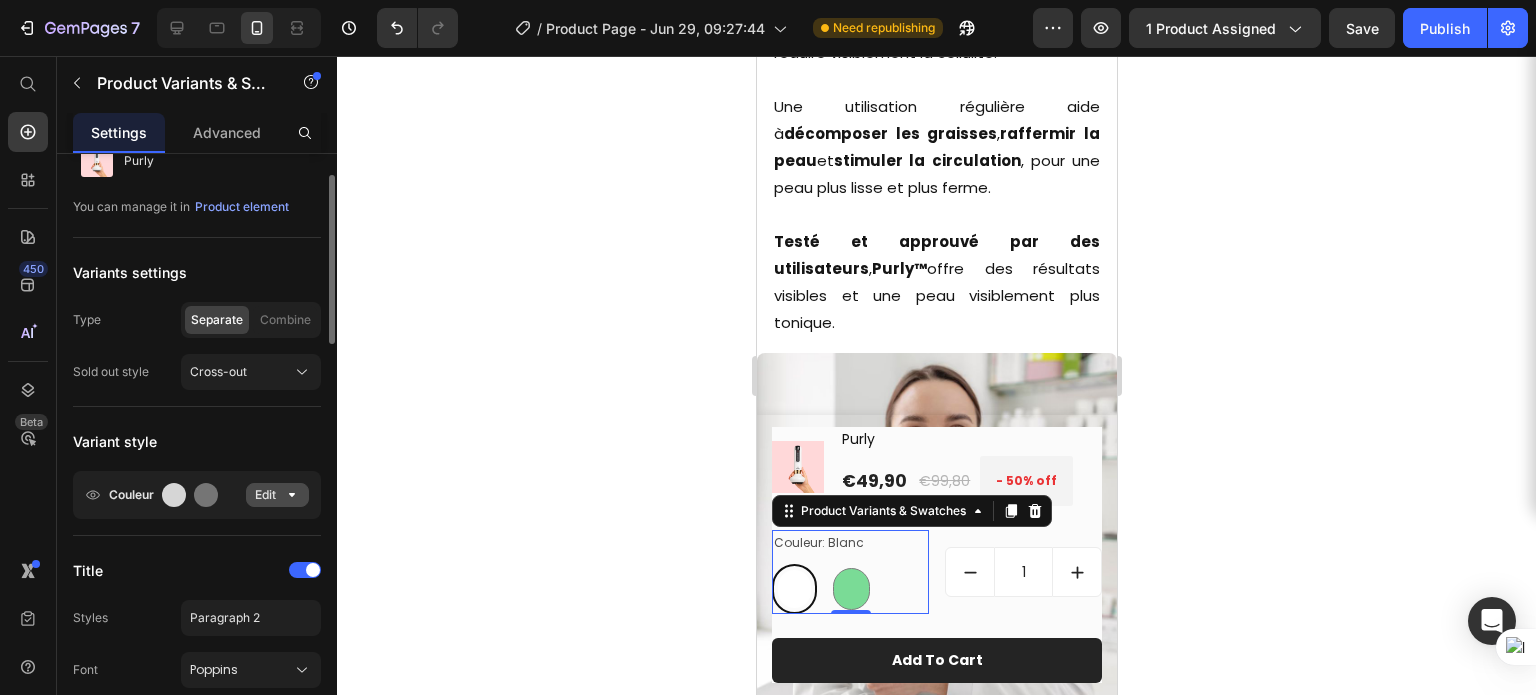 click on "Edit" 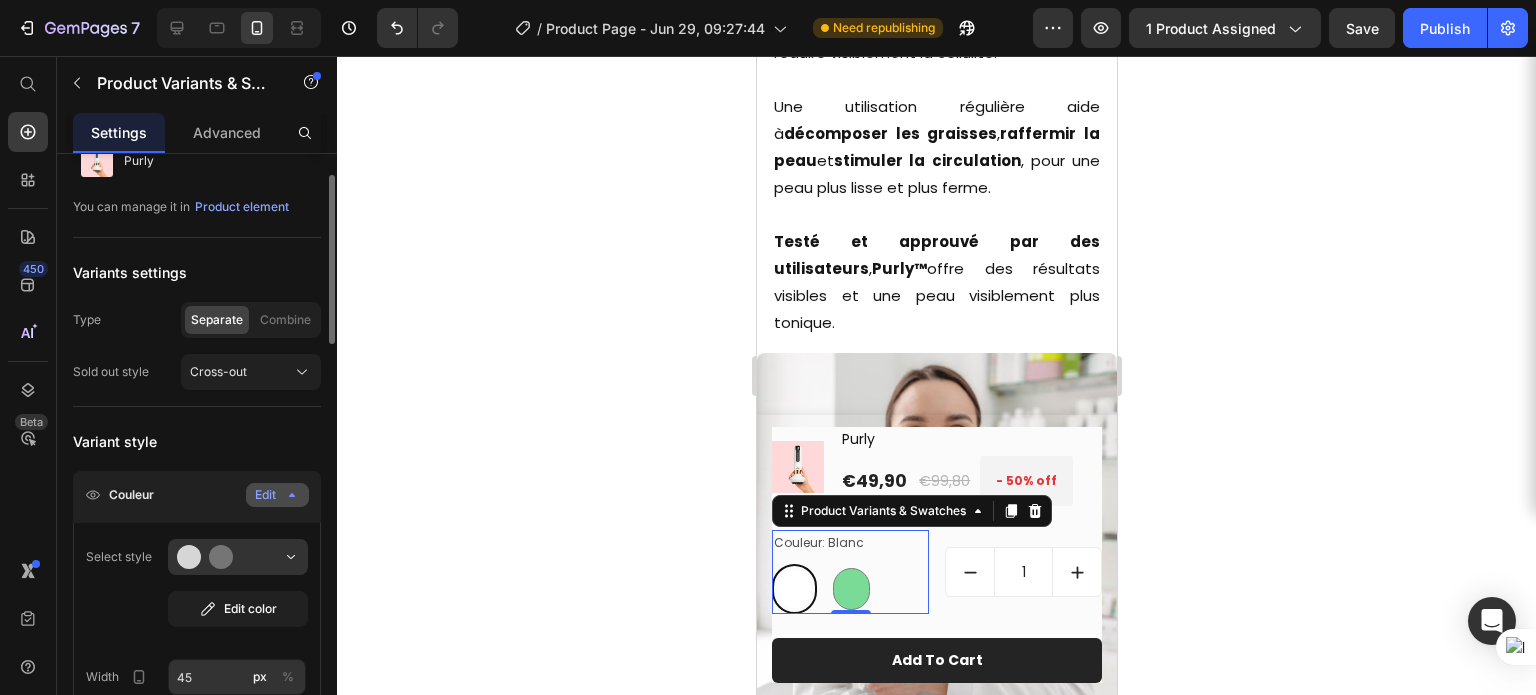 click on "Edit" 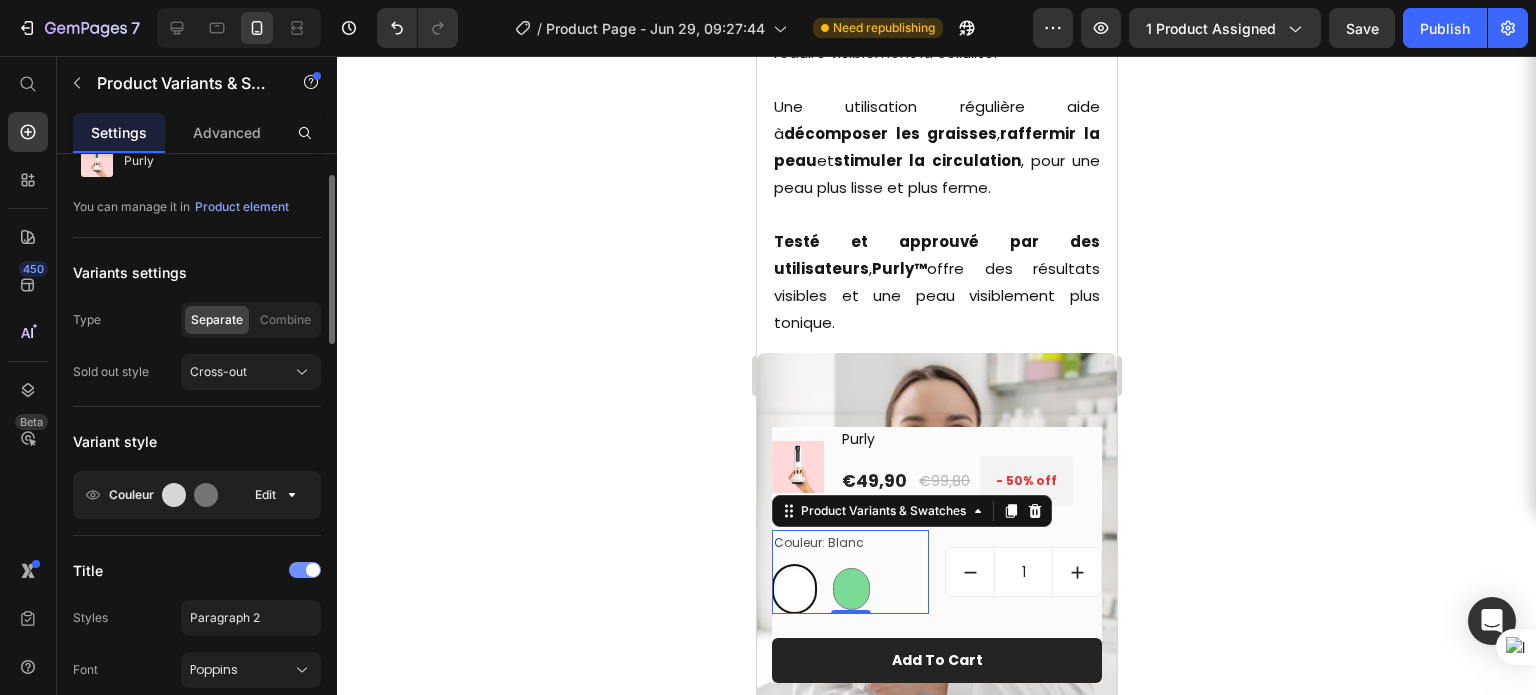 click at bounding box center (305, 570) 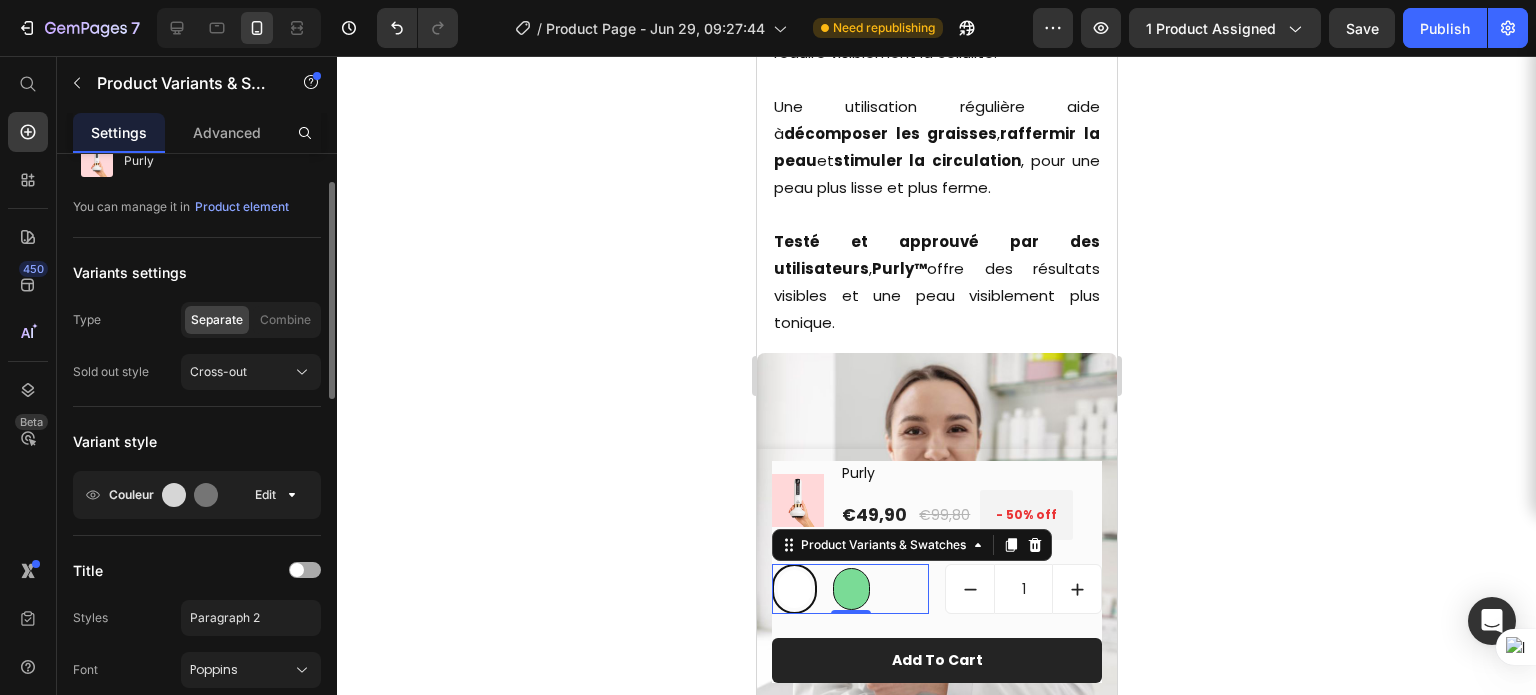 click at bounding box center [850, 589] 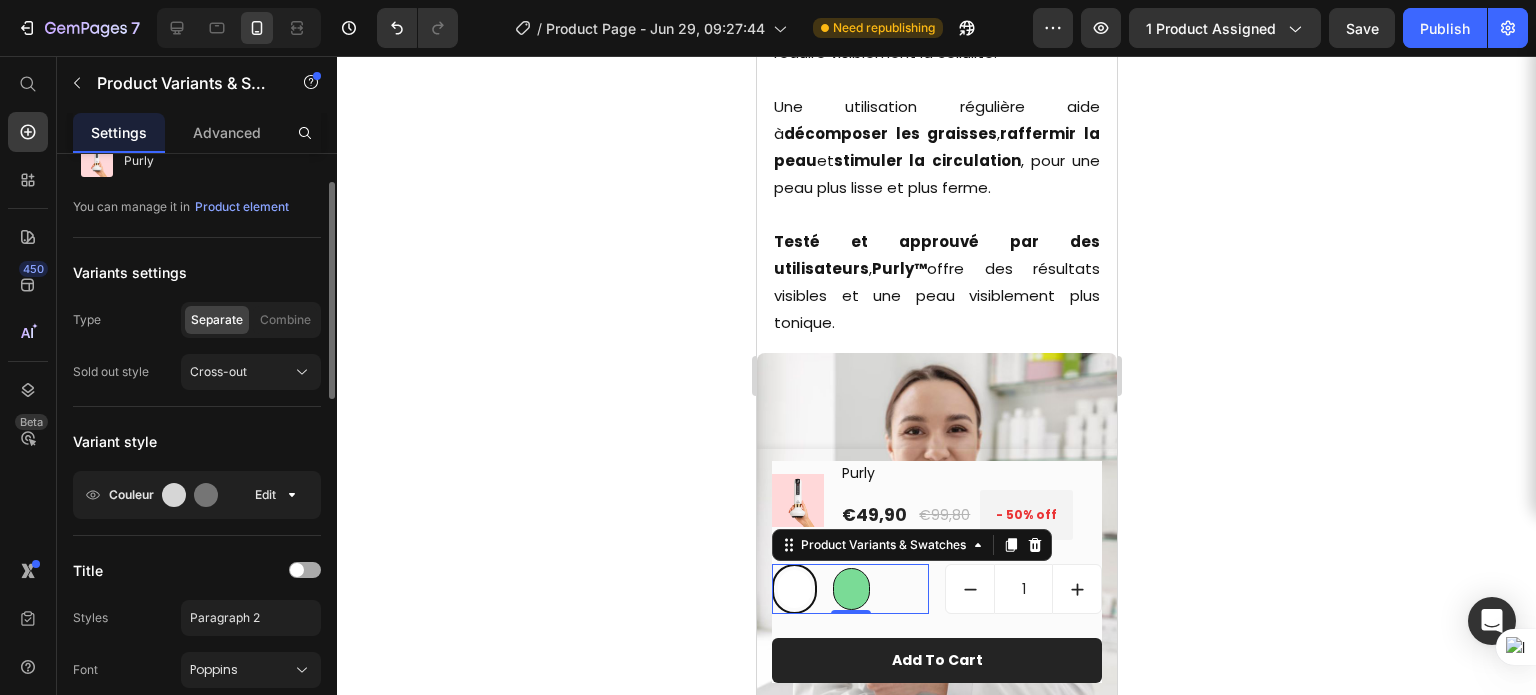 click on "Vert Vert" at bounding box center (827, 563) 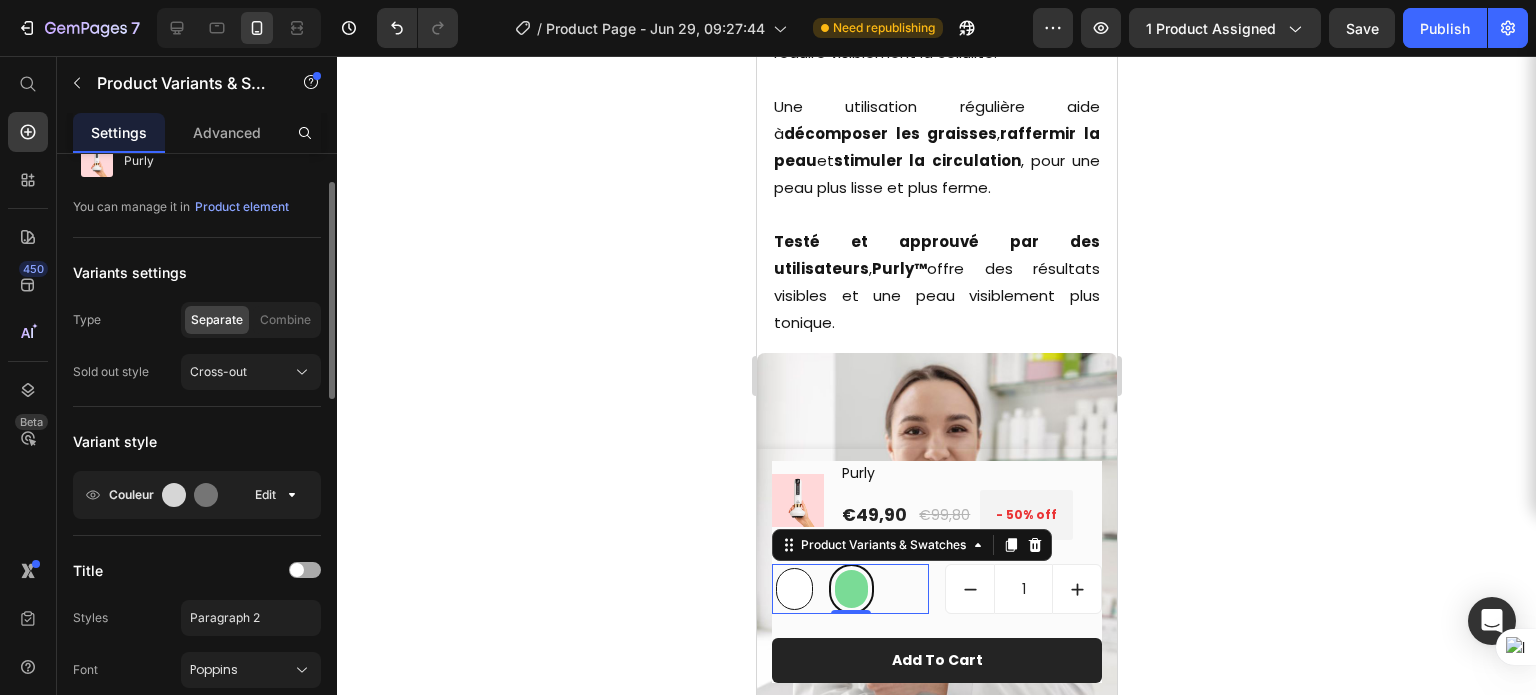 click at bounding box center [793, 589] 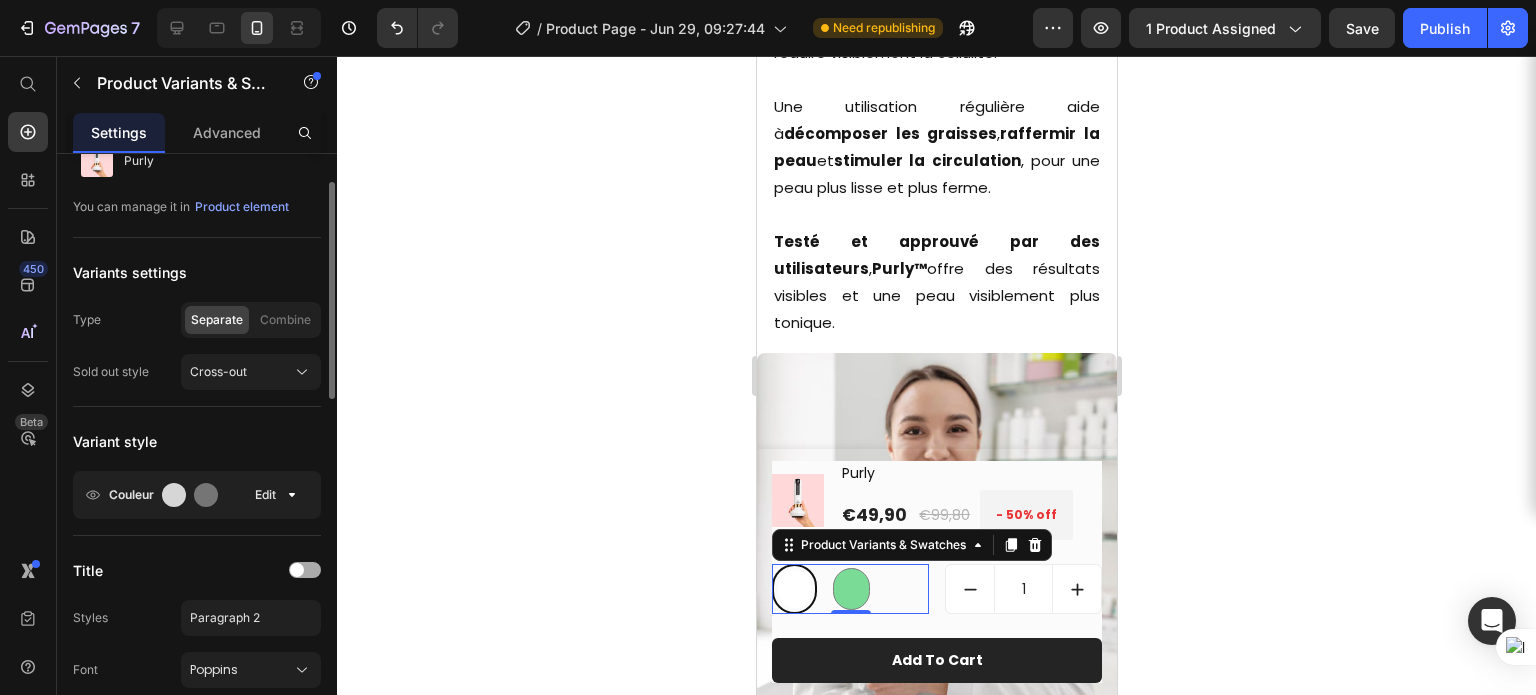 click 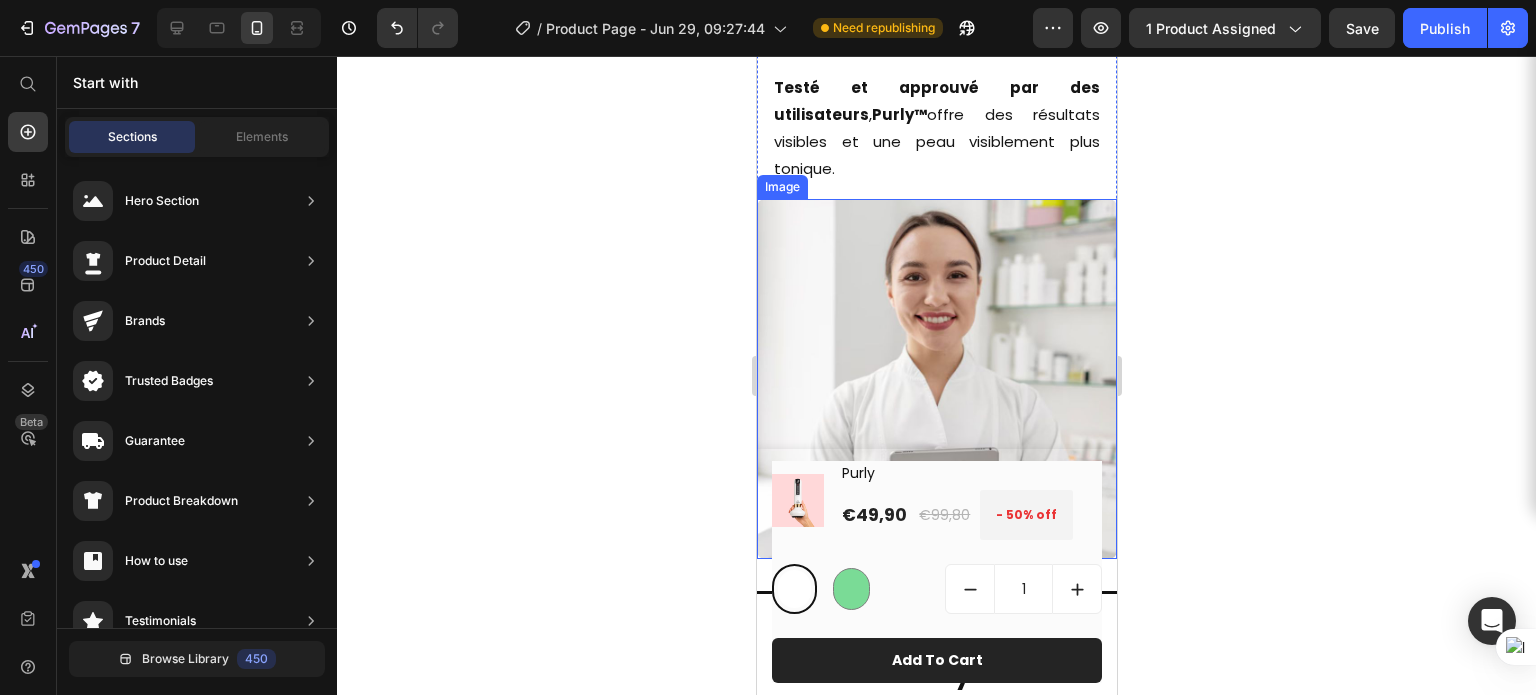 scroll, scrollTop: 15468, scrollLeft: 0, axis: vertical 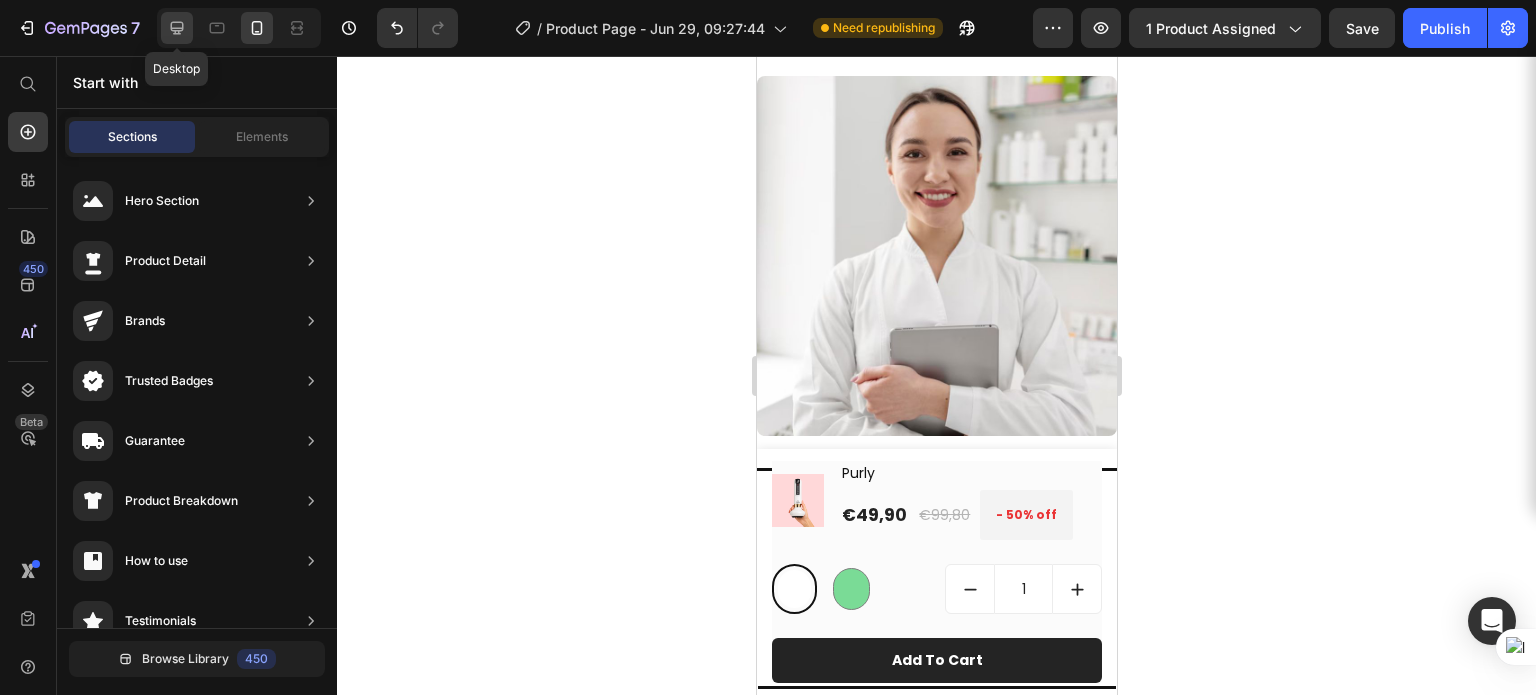click 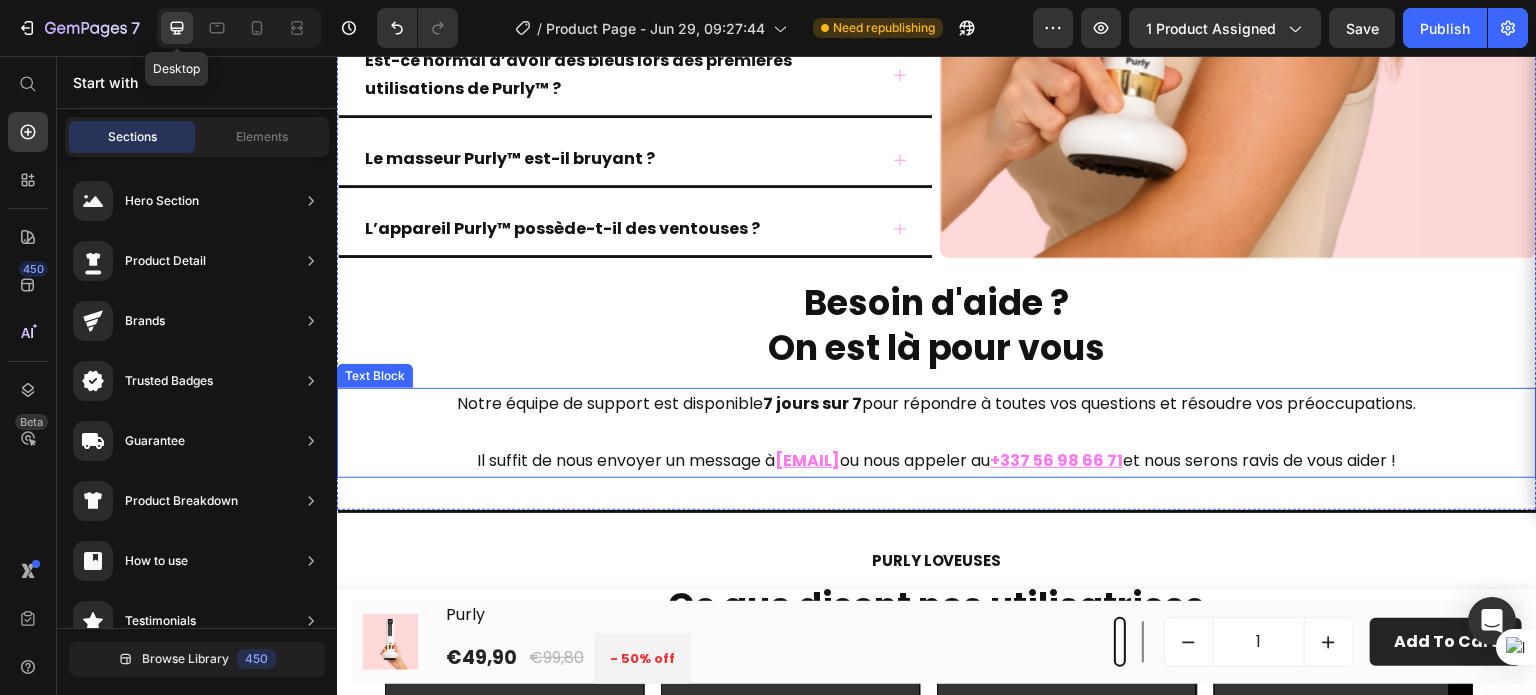 scroll, scrollTop: 15393, scrollLeft: 0, axis: vertical 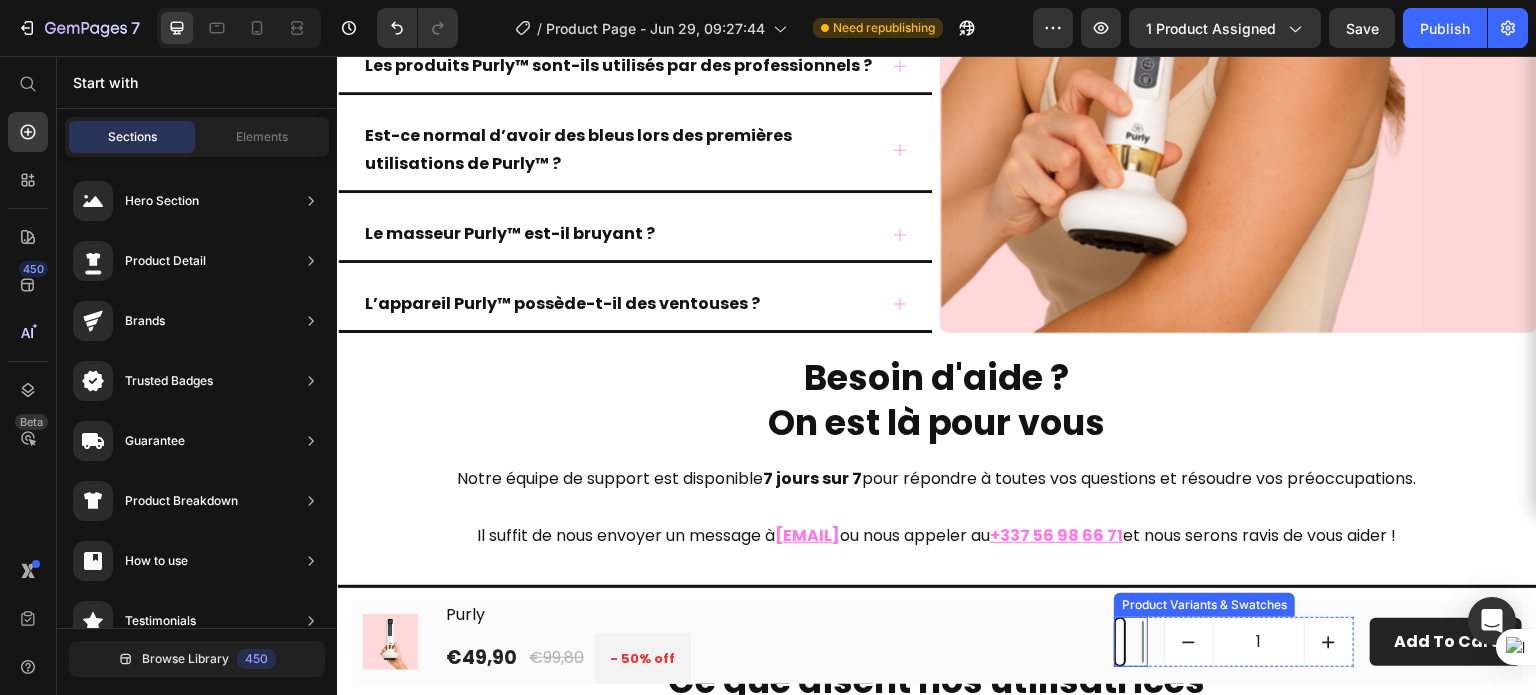 click at bounding box center [1120, 642] 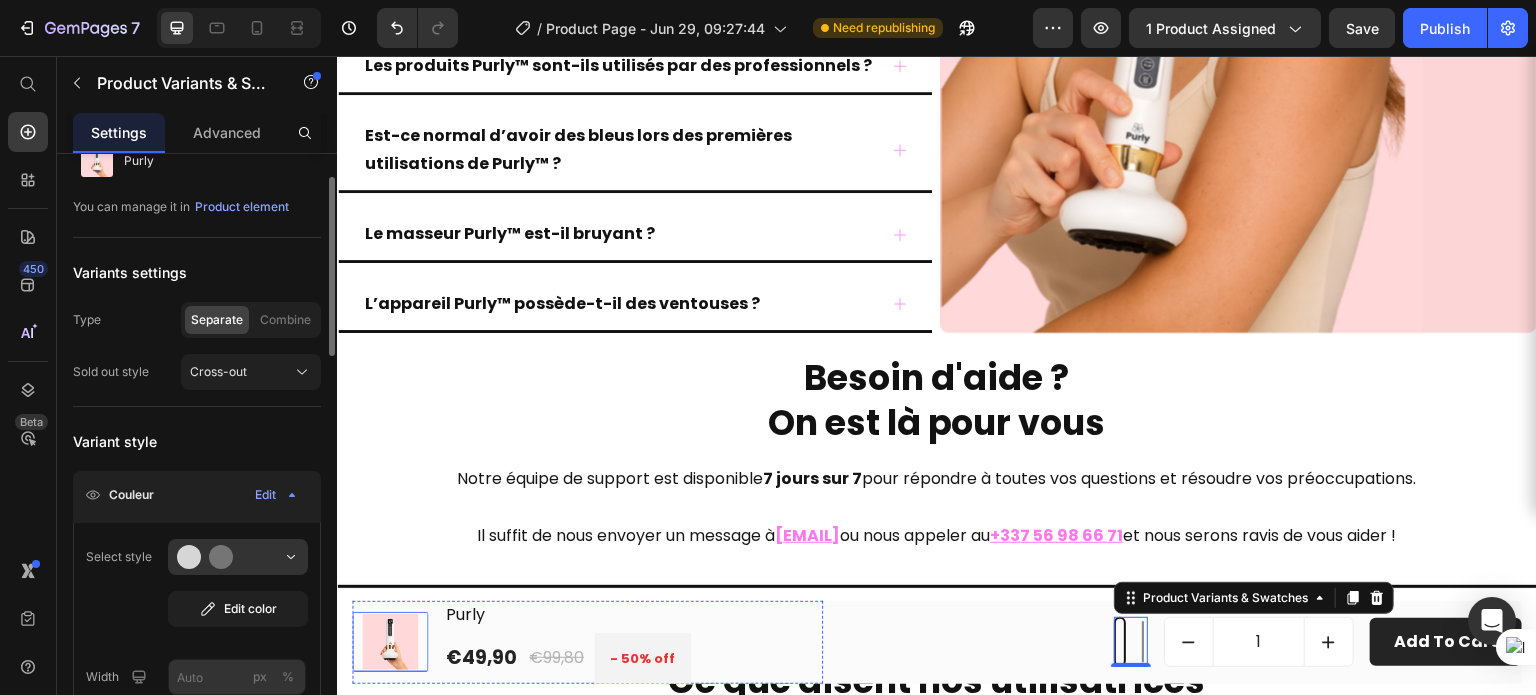 click at bounding box center [390, 642] 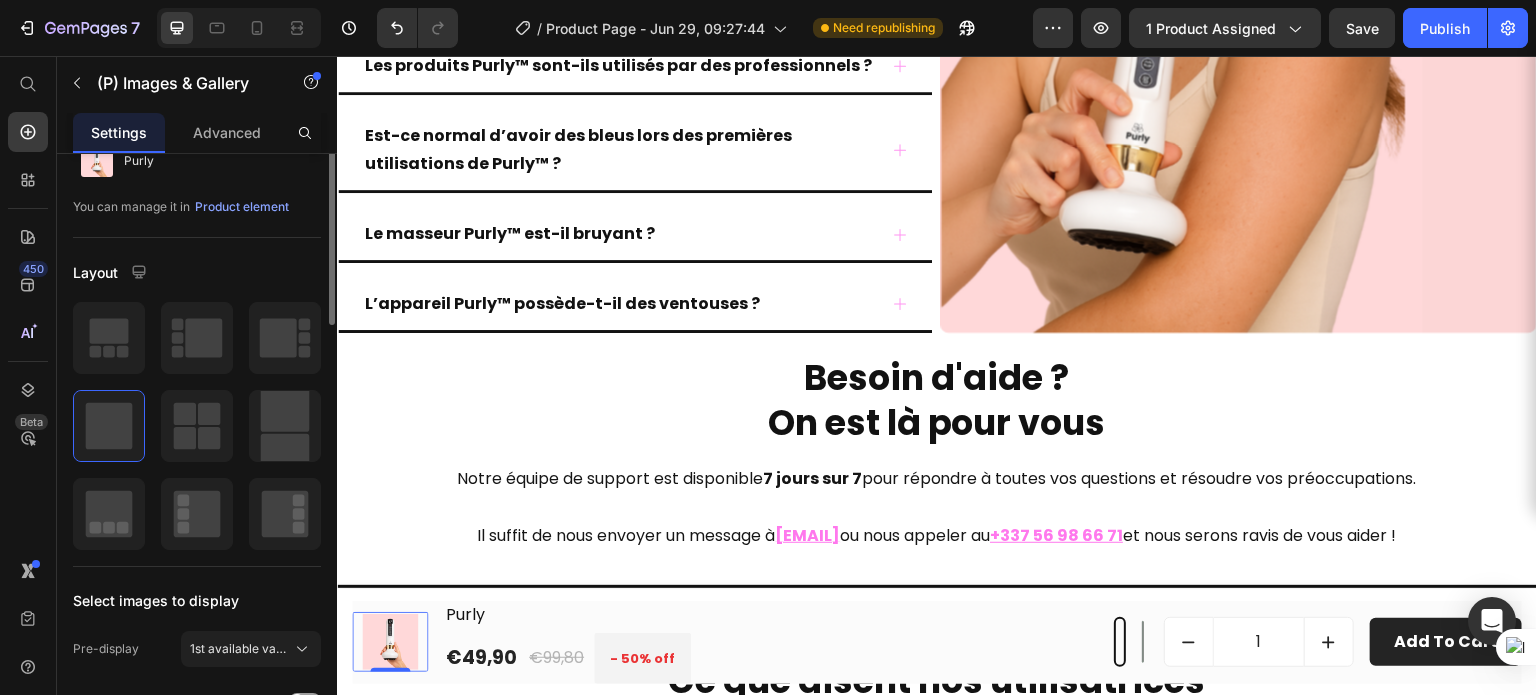 scroll, scrollTop: 0, scrollLeft: 0, axis: both 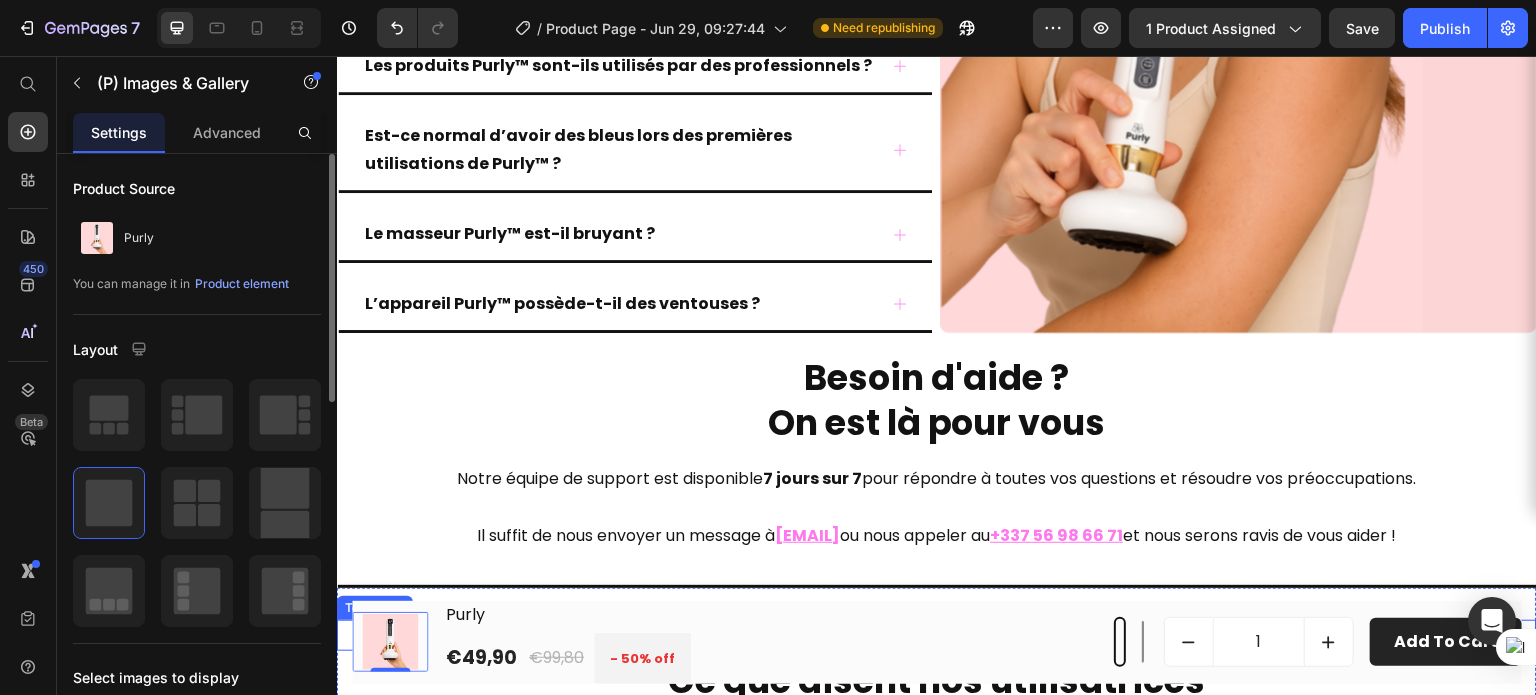 click on "Text Block" at bounding box center (375, 608) 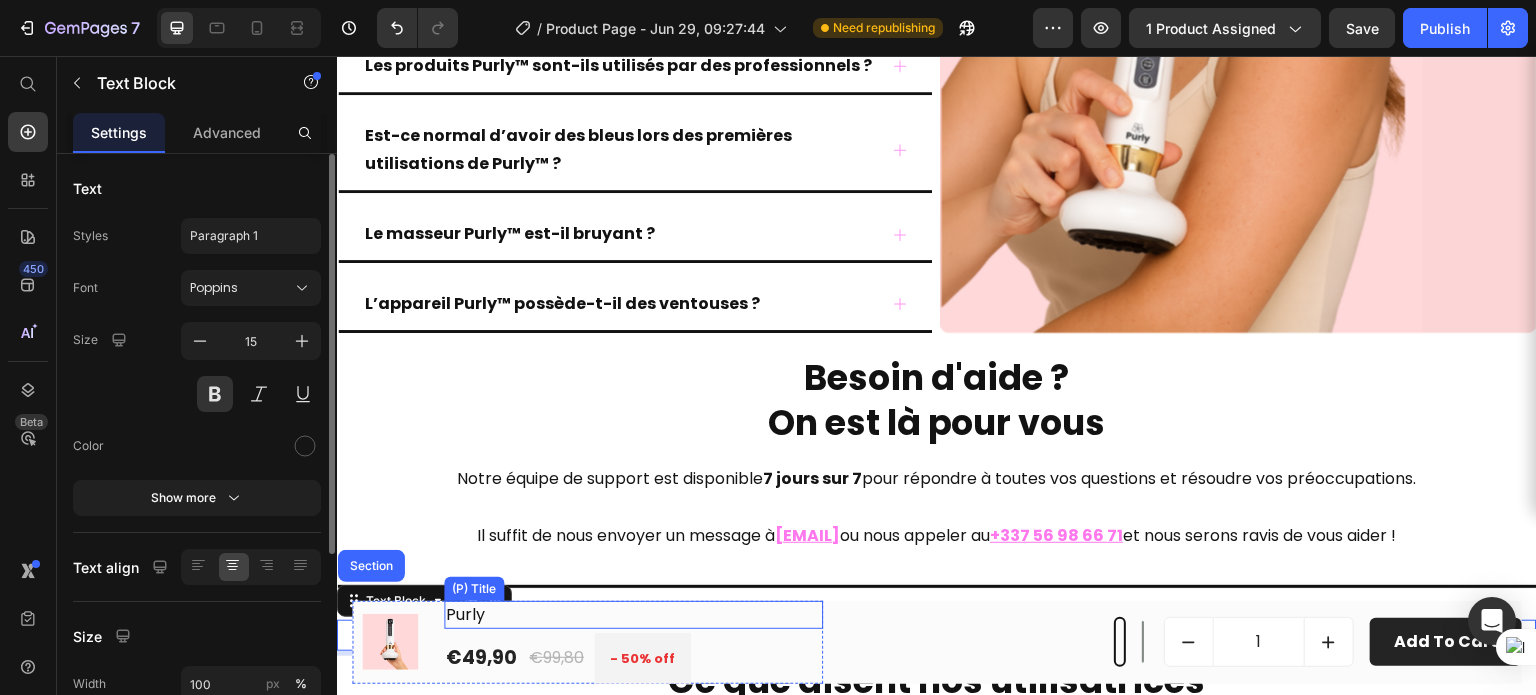 scroll, scrollTop: 15588, scrollLeft: 0, axis: vertical 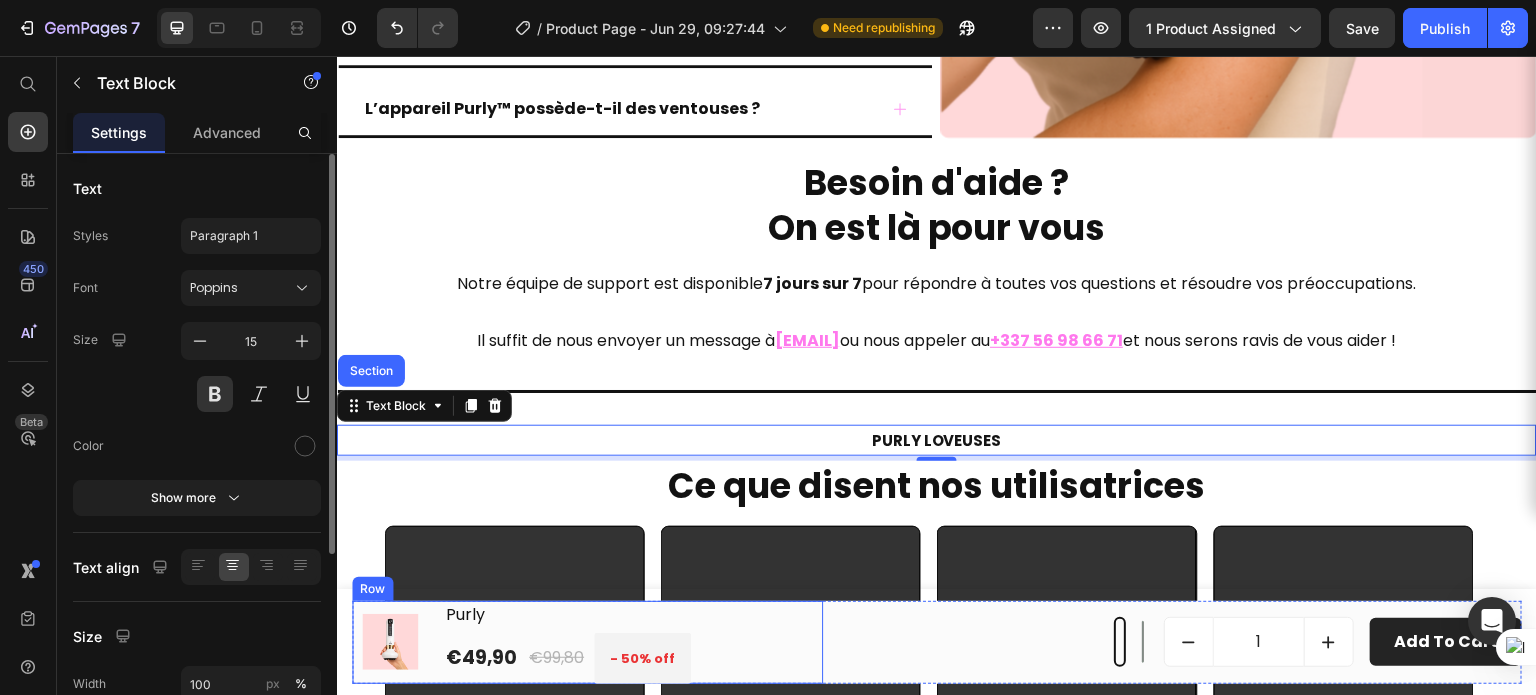 click on "Row" at bounding box center [372, 589] 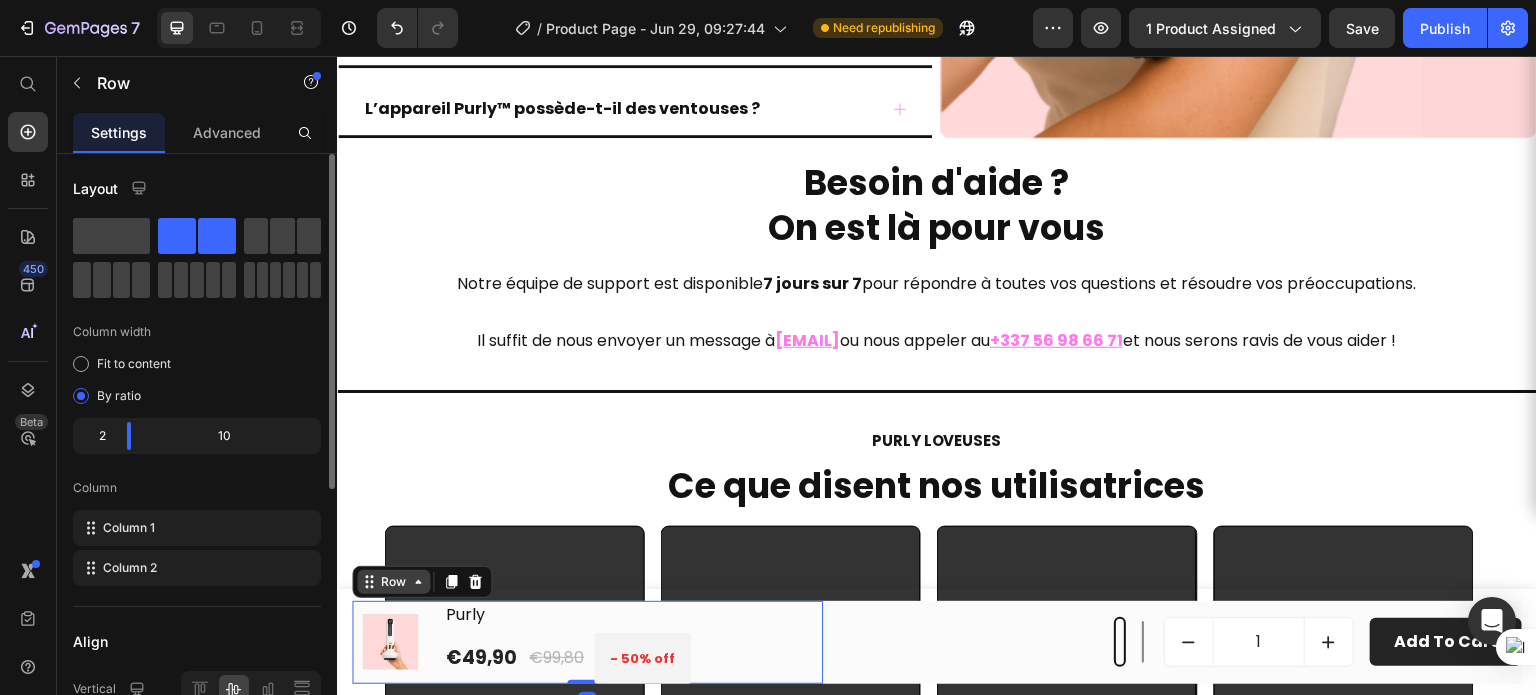 click on "Row" at bounding box center [393, 582] 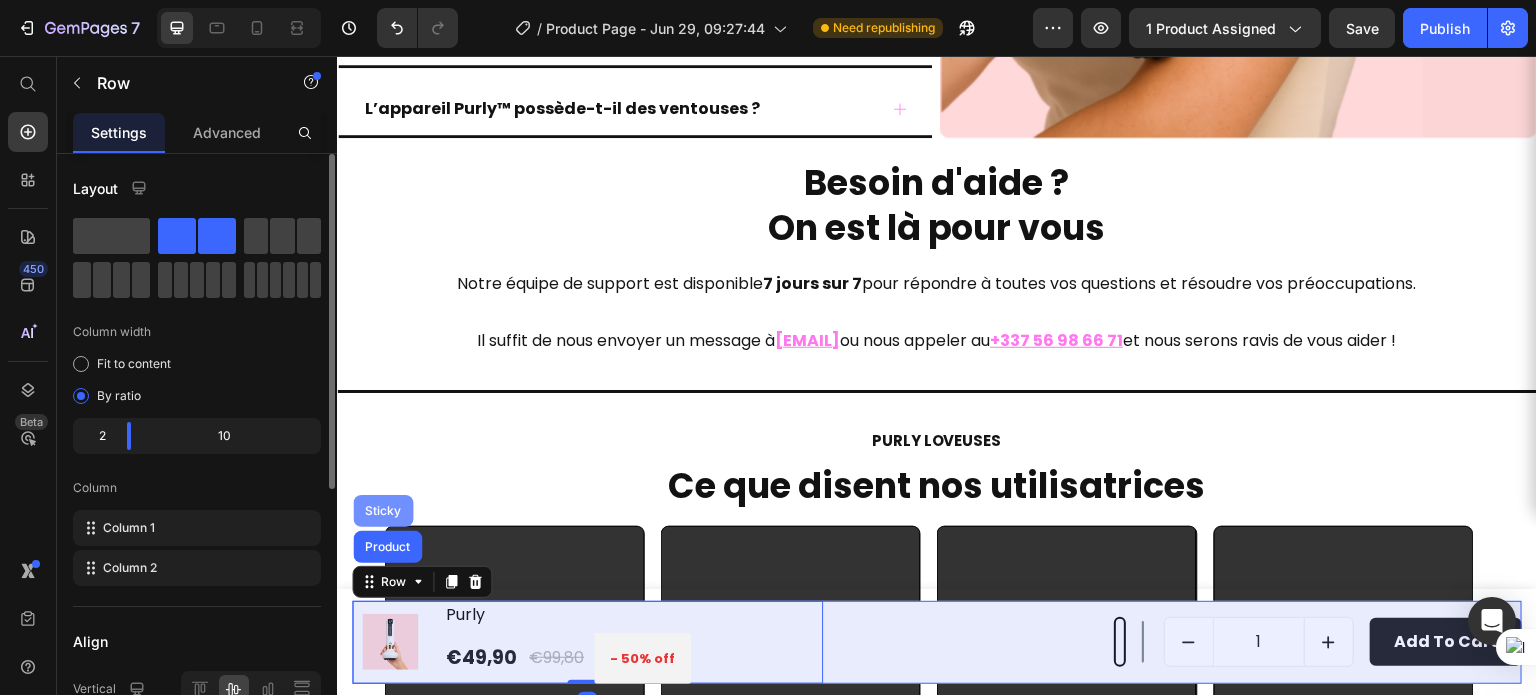 click on "Sticky" at bounding box center (383, 511) 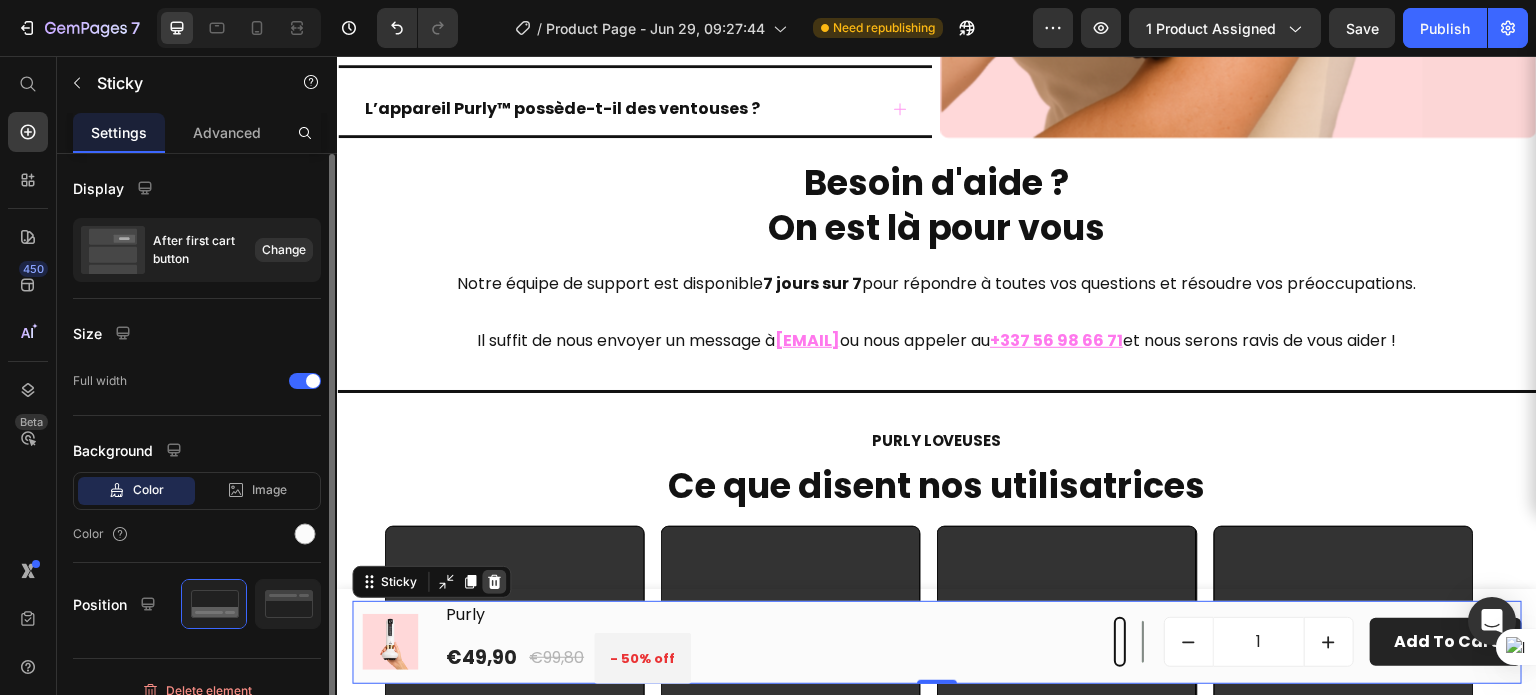 click 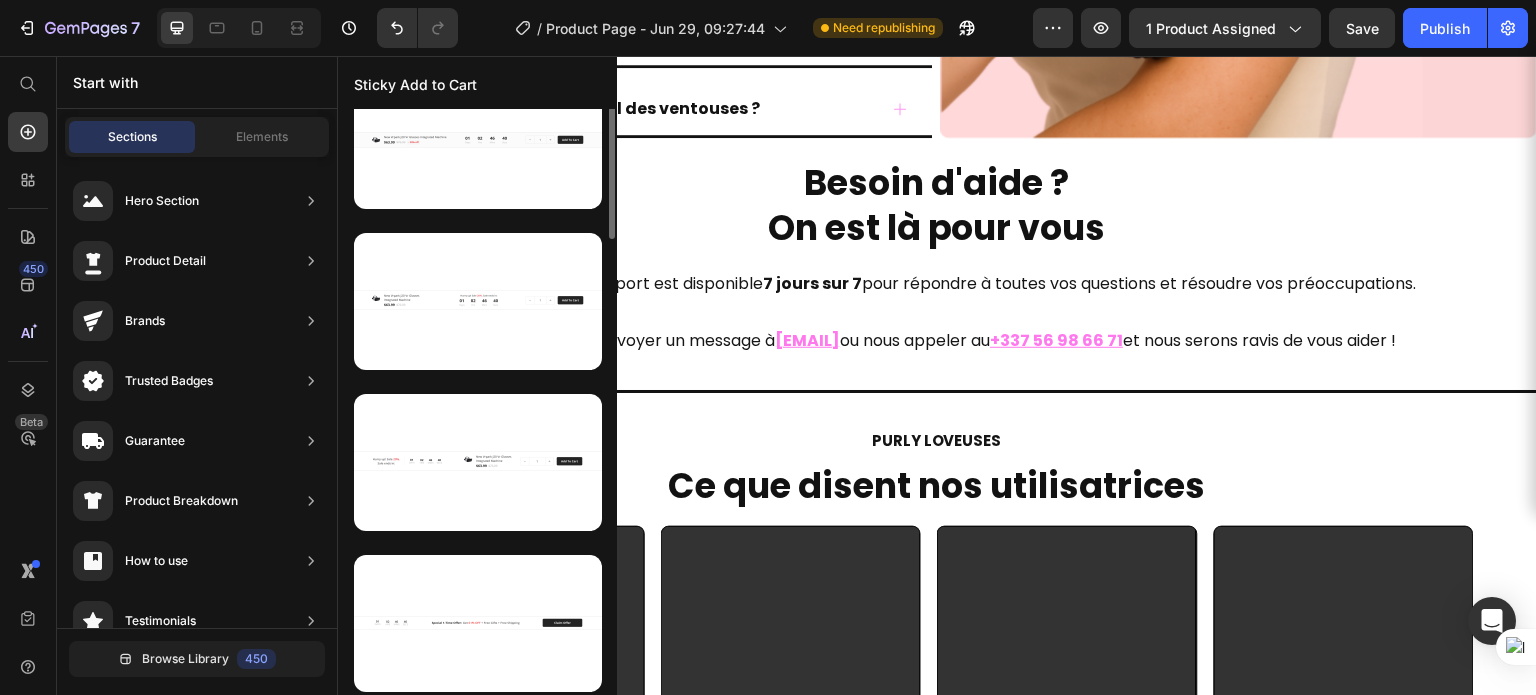 scroll, scrollTop: 1173, scrollLeft: 0, axis: vertical 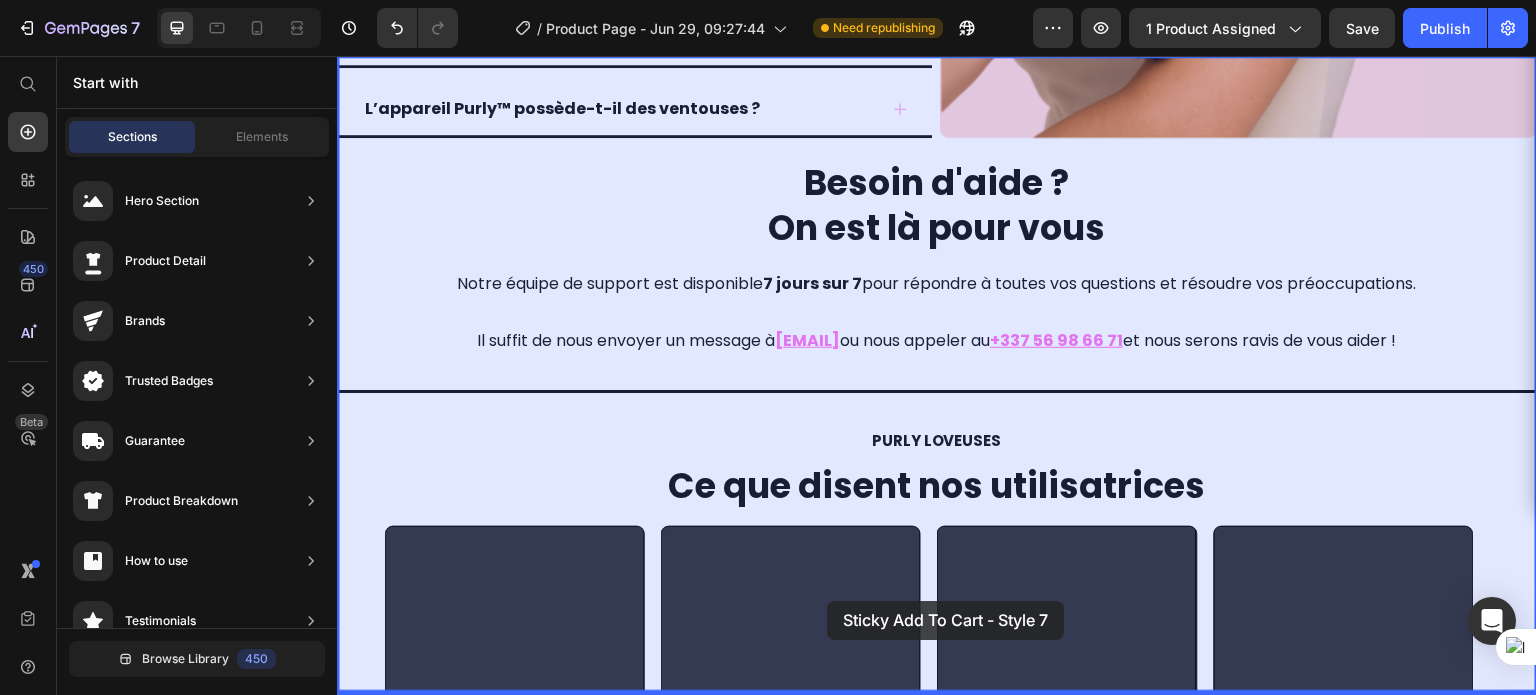 drag, startPoint x: 826, startPoint y: 535, endPoint x: 827, endPoint y: 601, distance: 66.007576 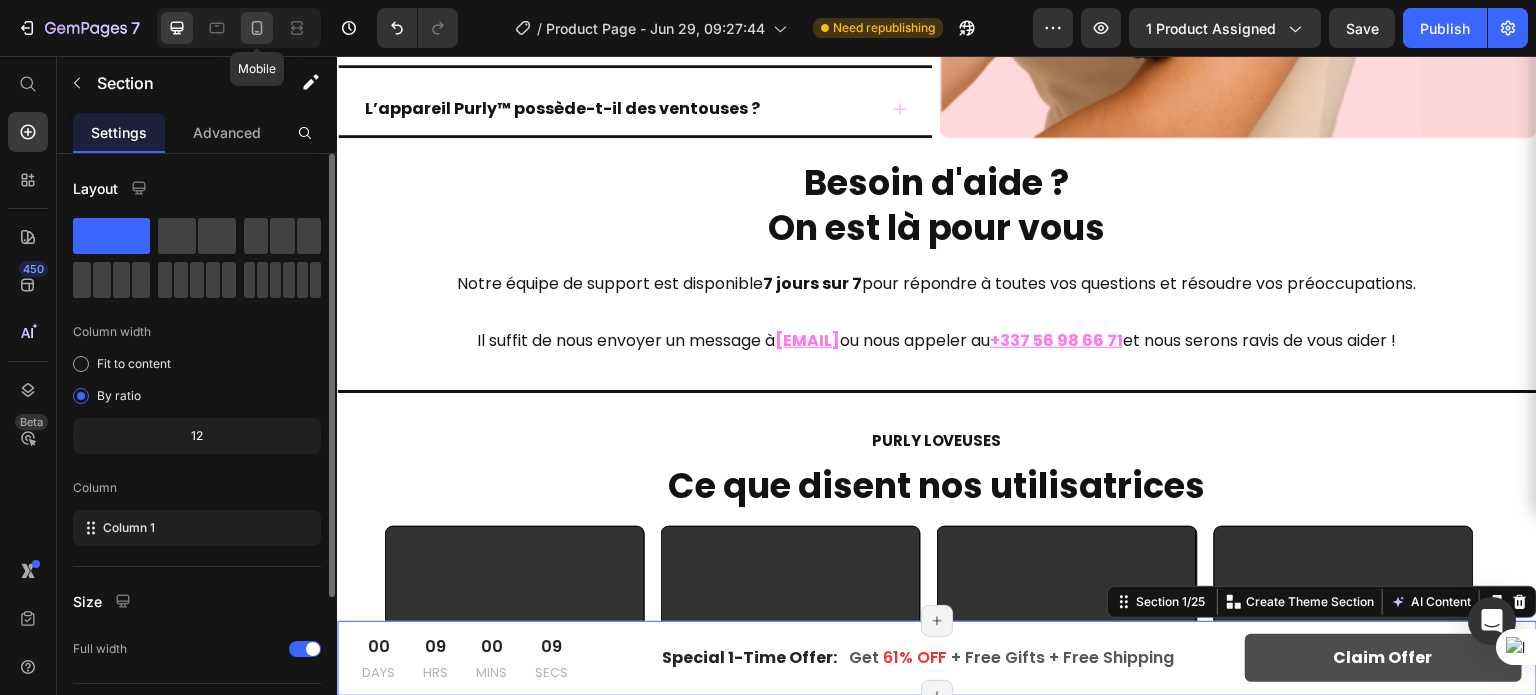 click 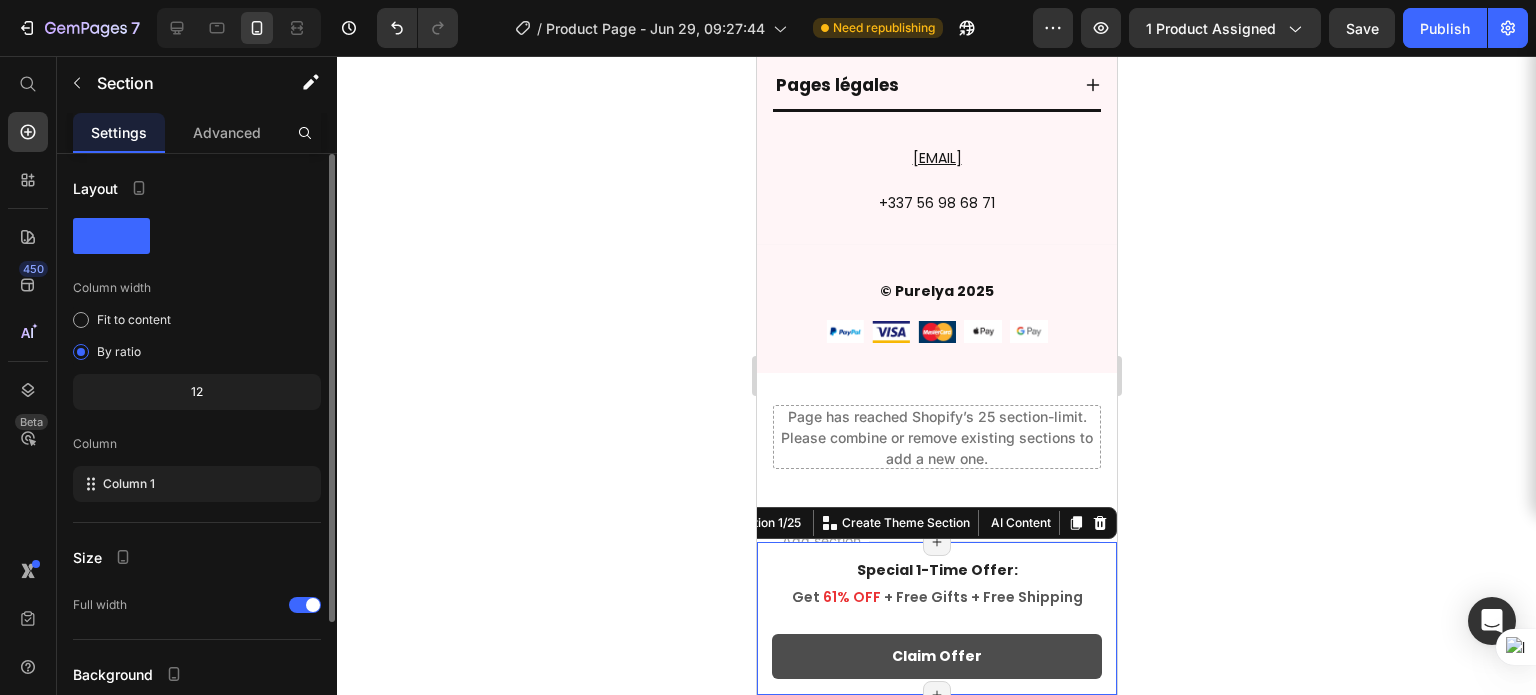 scroll, scrollTop: 21135, scrollLeft: 0, axis: vertical 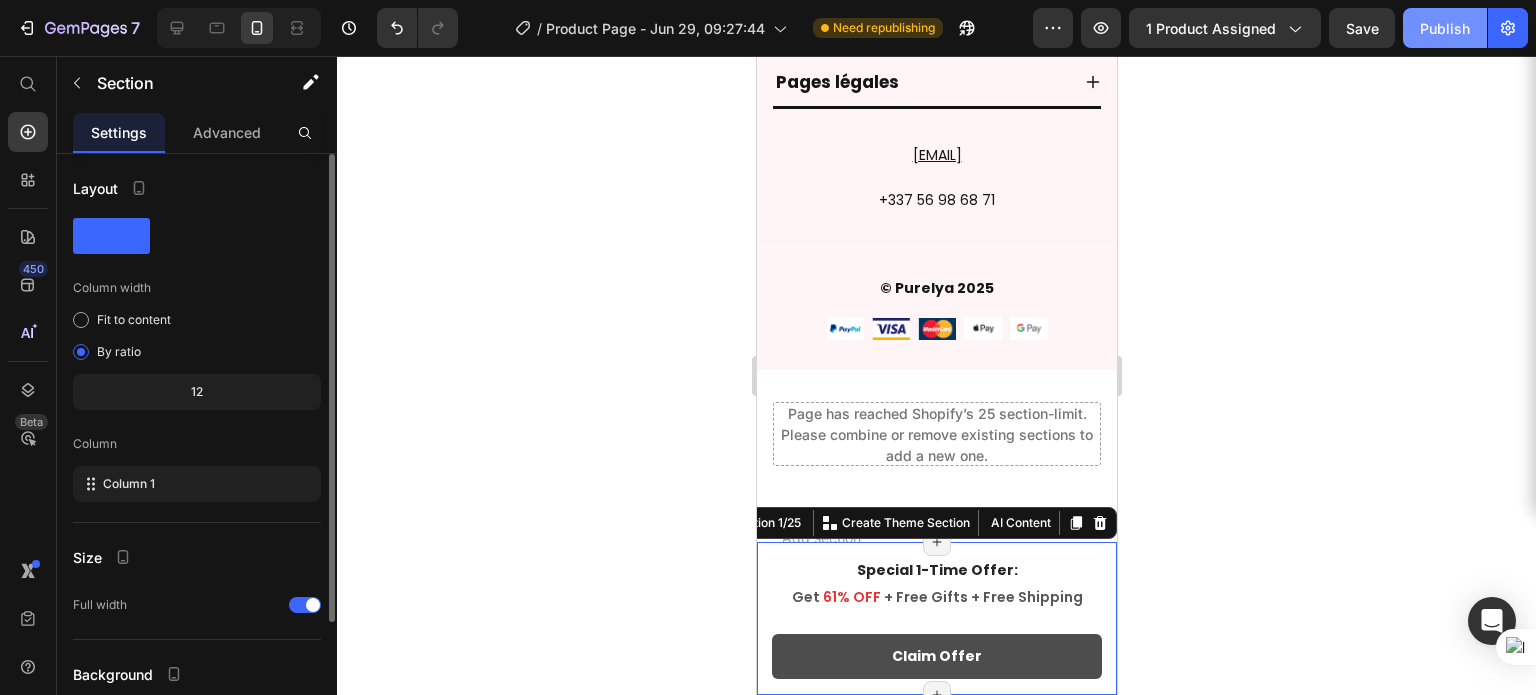 click on "Publish" 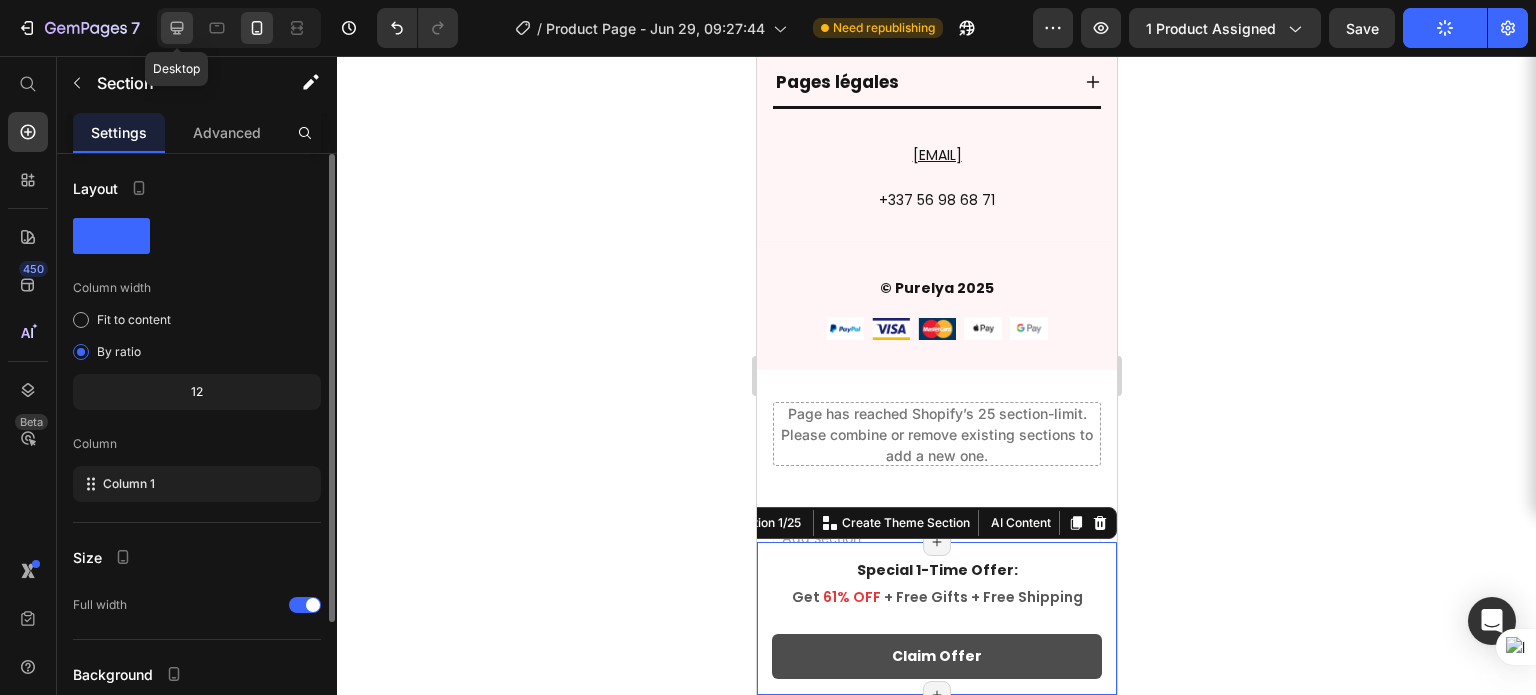 click 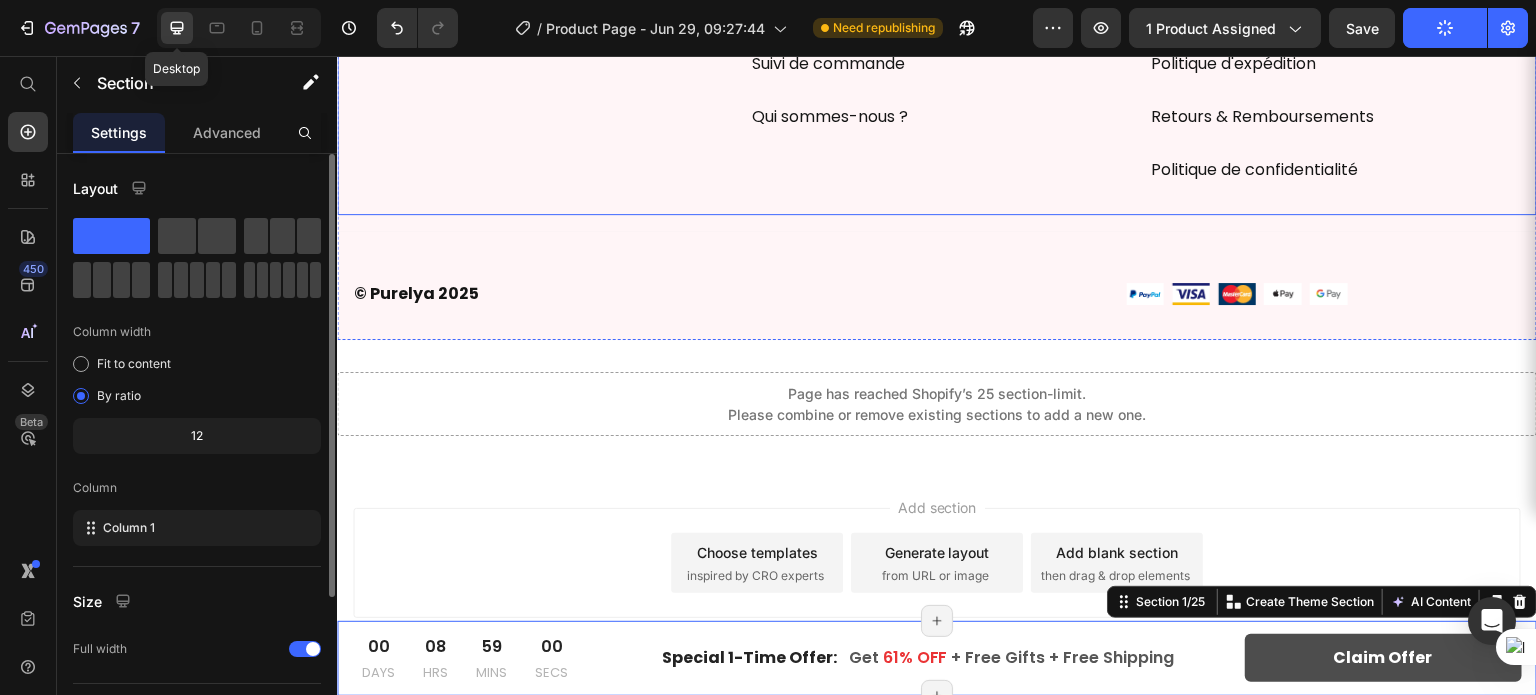 scroll, scrollTop: 19307, scrollLeft: 0, axis: vertical 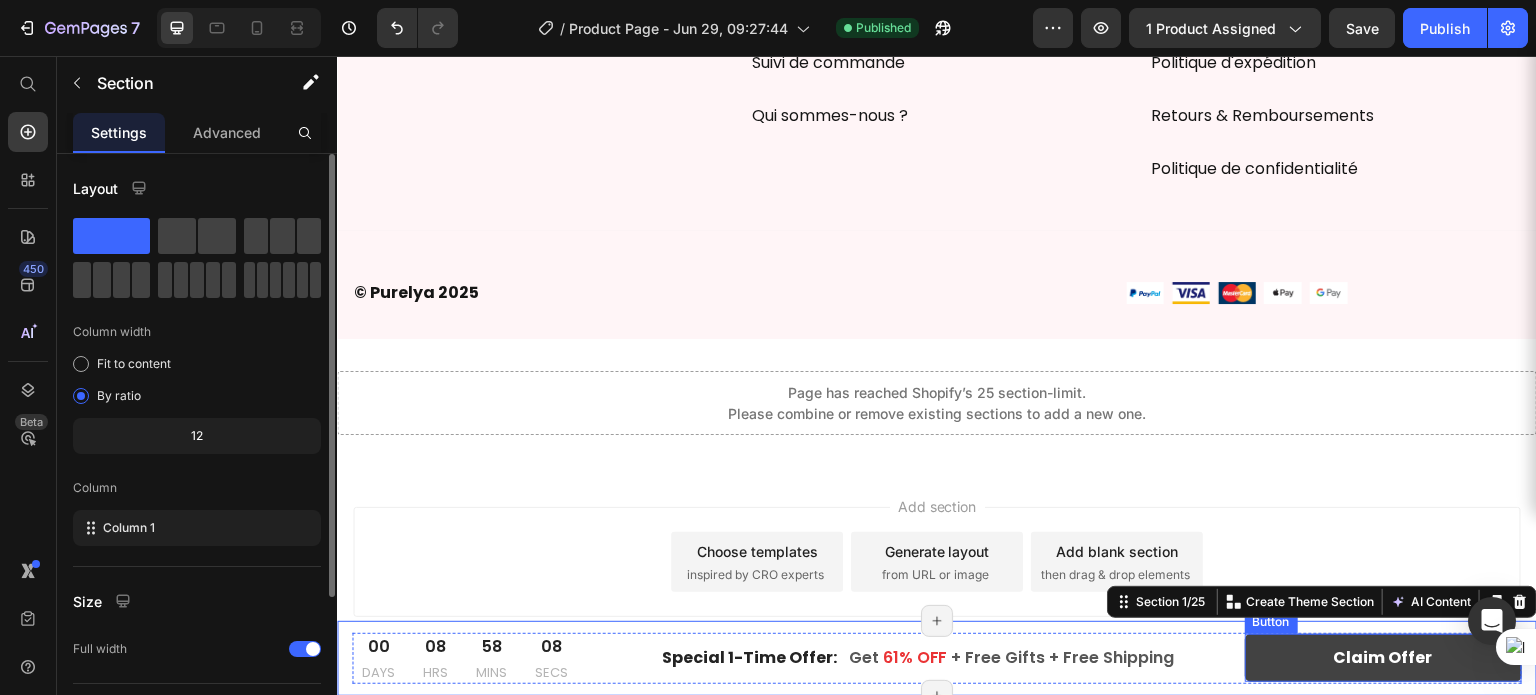 click on "Claim Offer" at bounding box center (1384, 658) 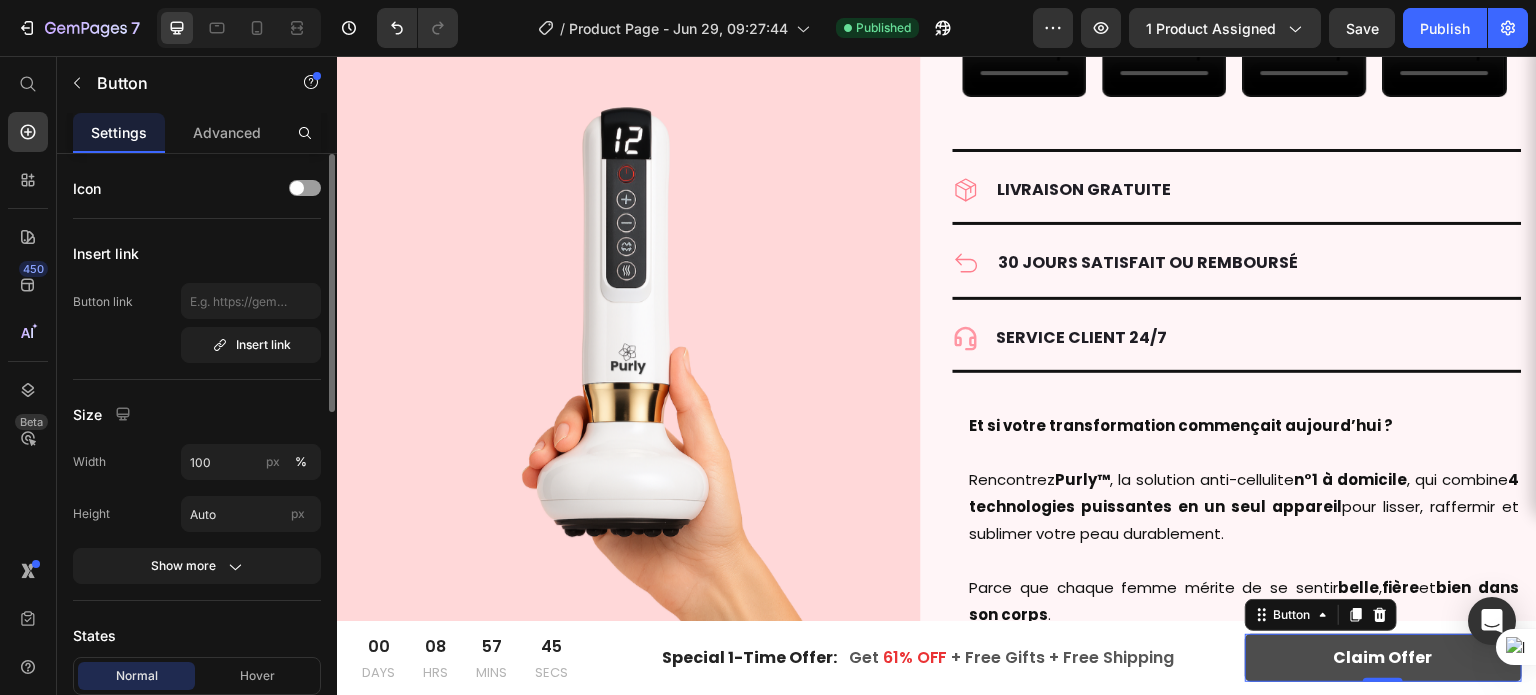 scroll, scrollTop: 4719, scrollLeft: 0, axis: vertical 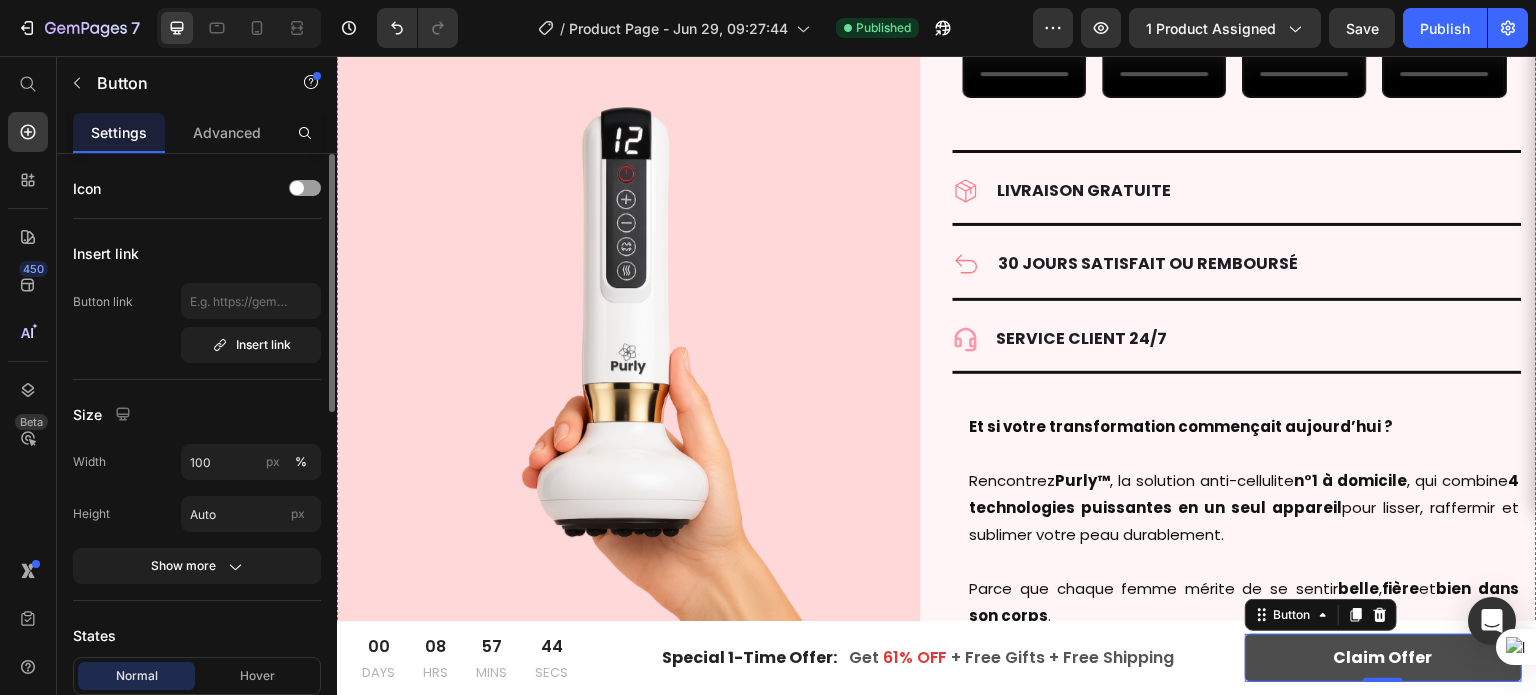 click on "AJOUTER AU PANIER" at bounding box center (1237, -71) 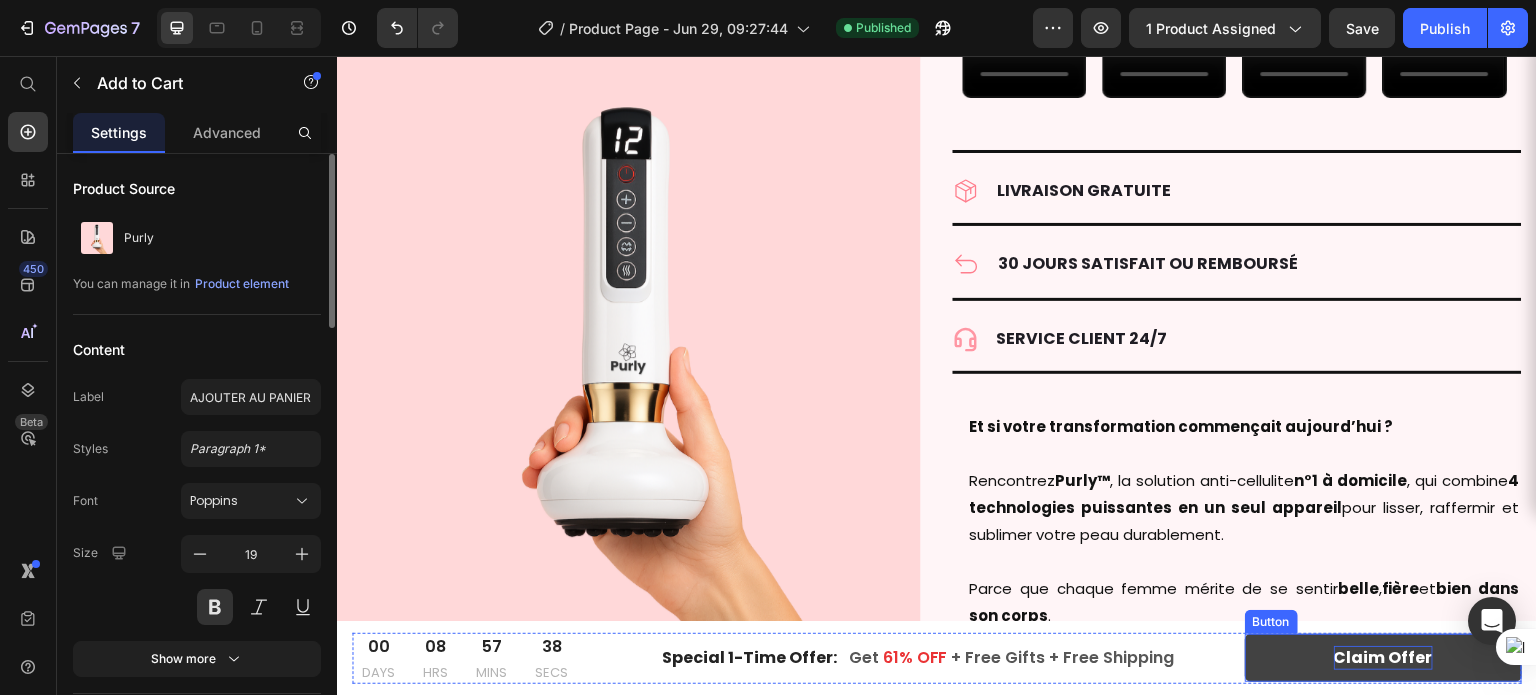 click on "Claim Offer" at bounding box center [1383, 658] 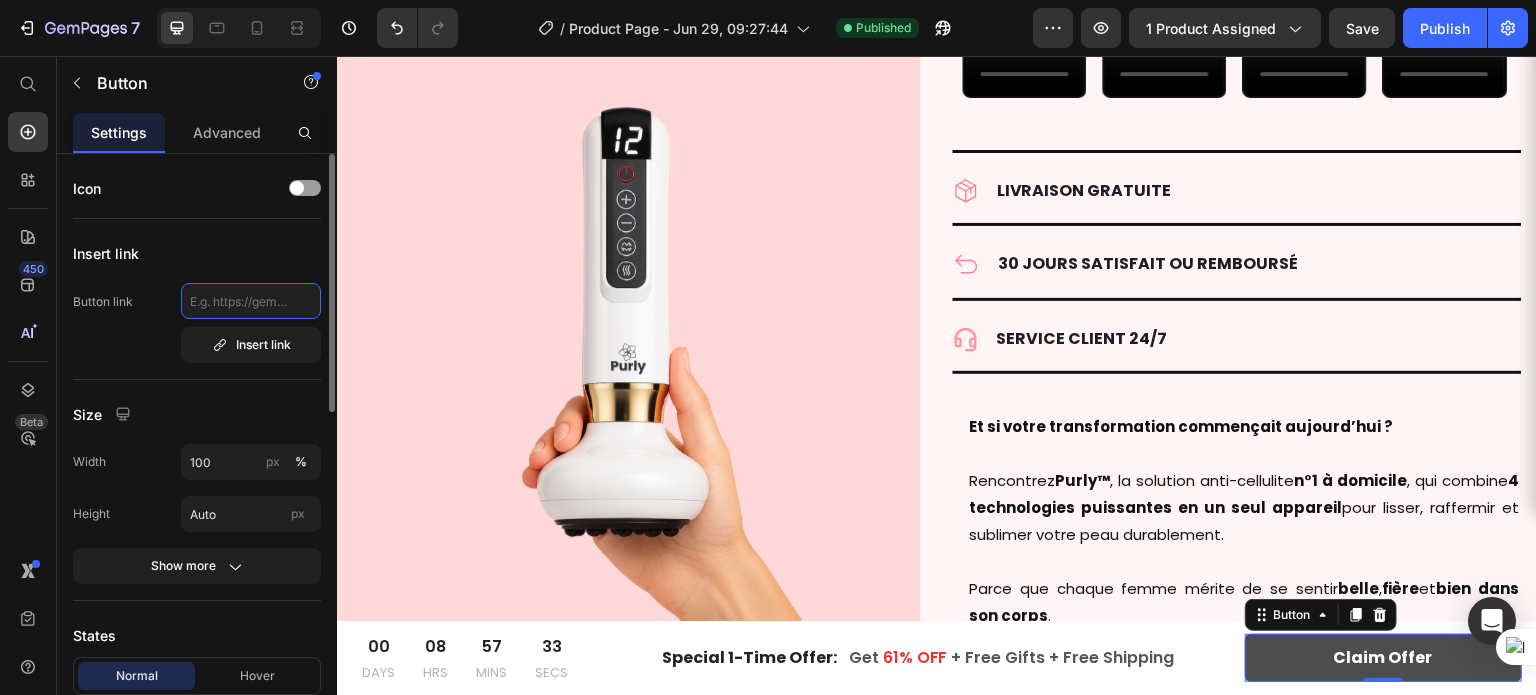 click 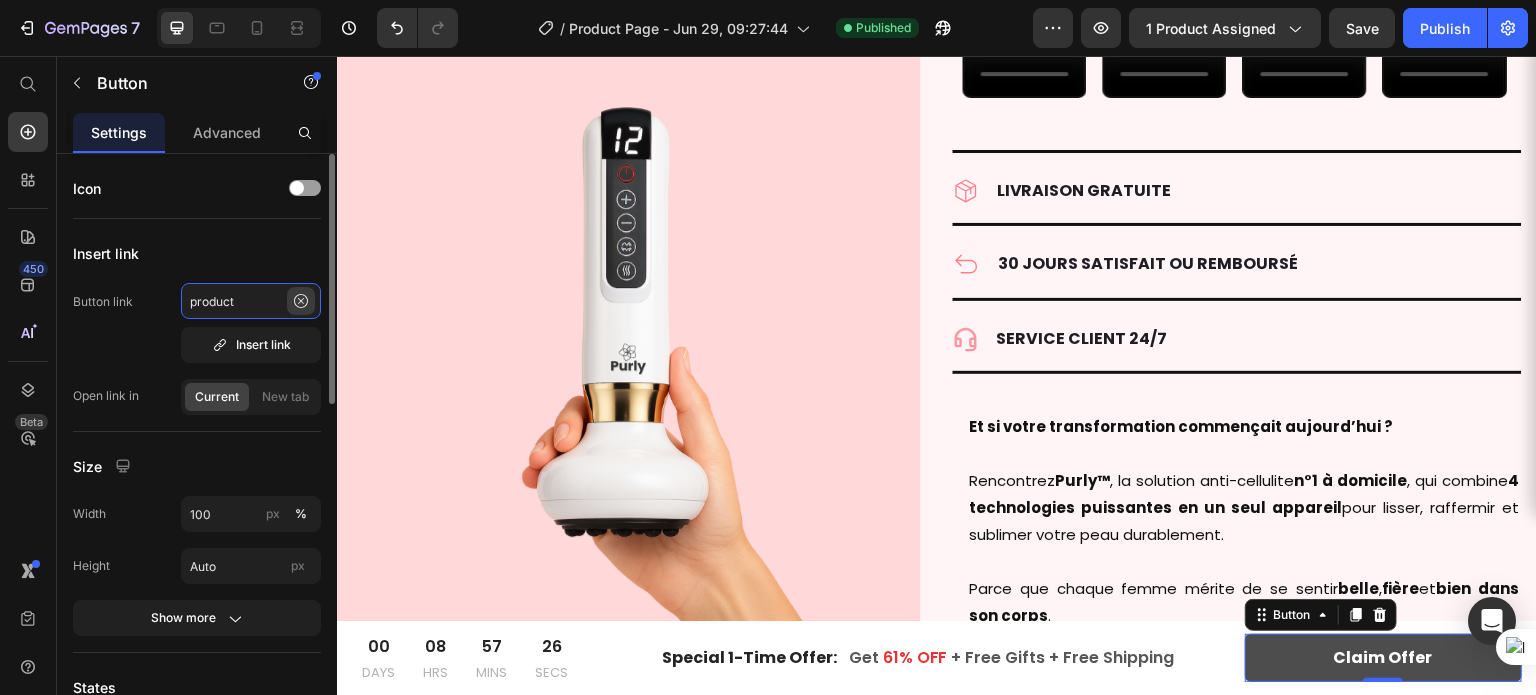 type on "product" 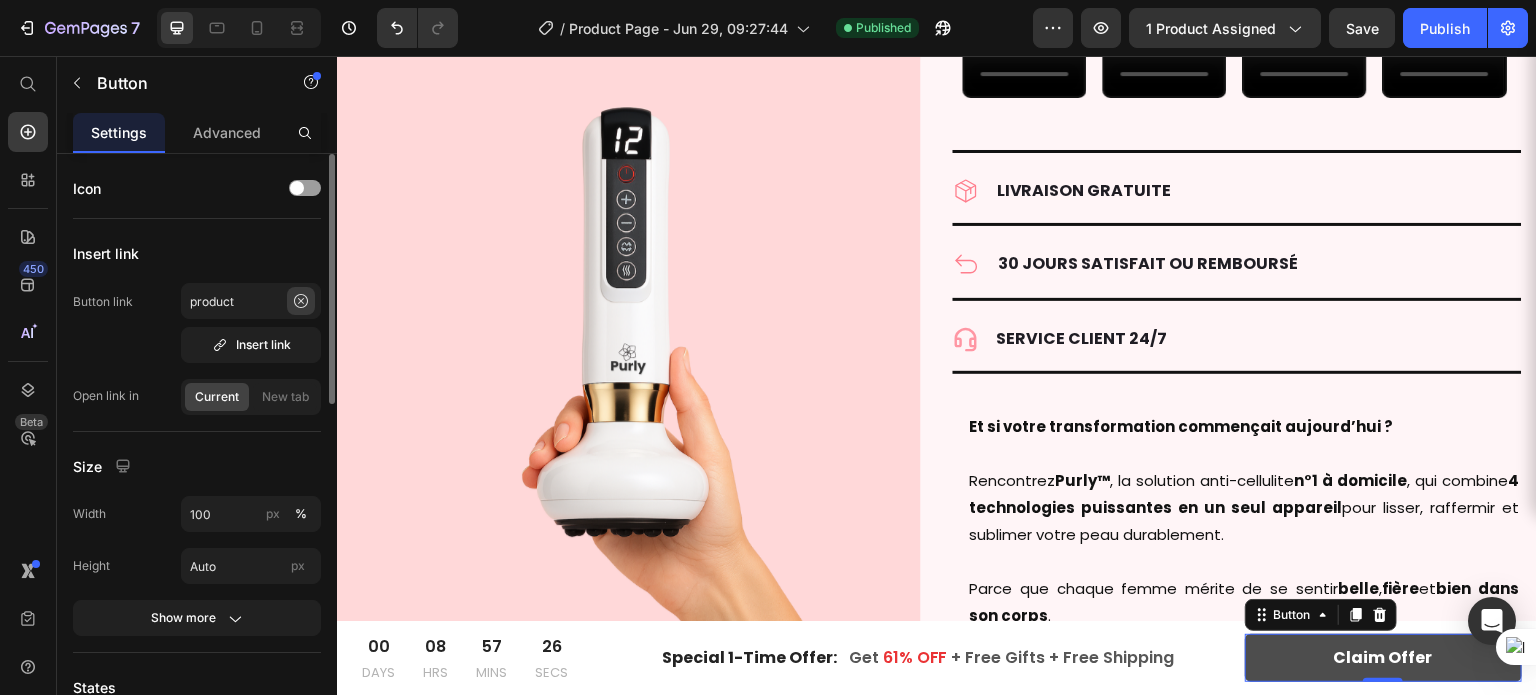 click 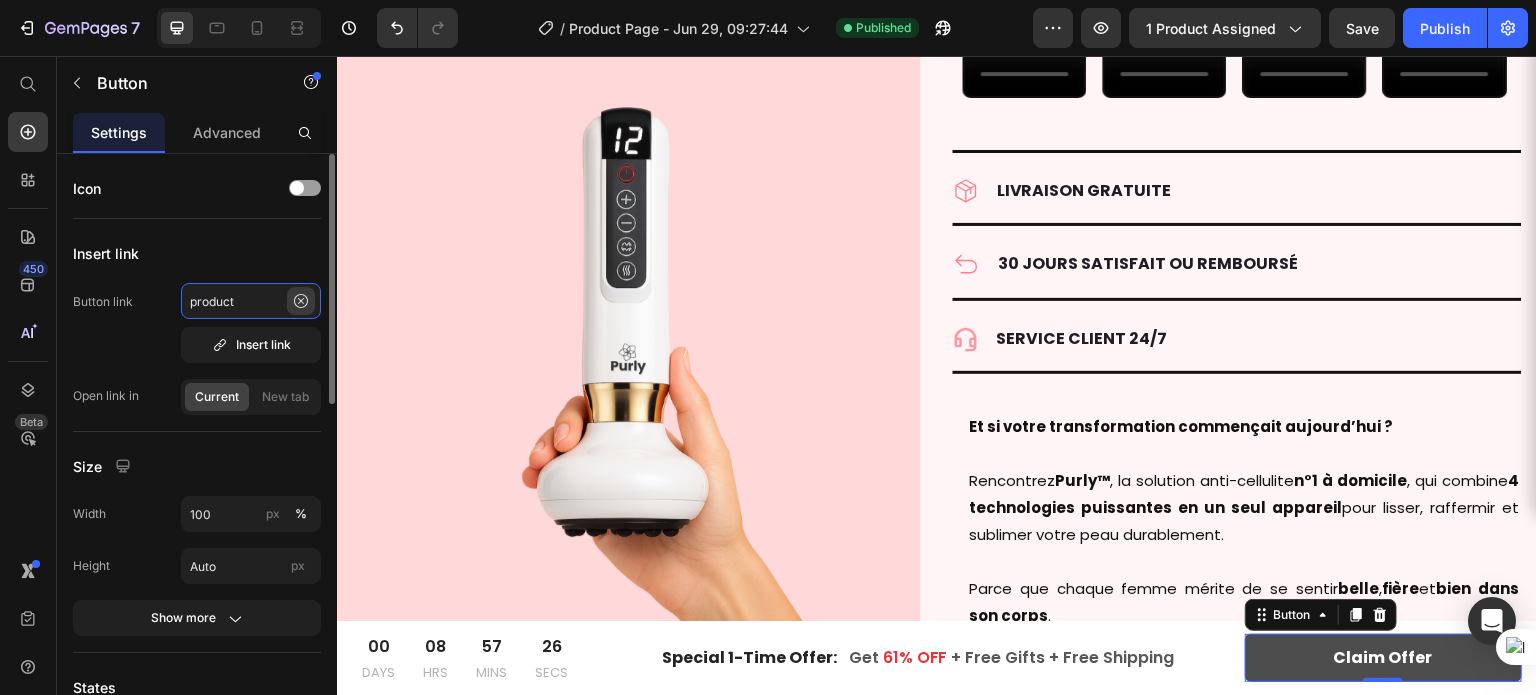 type 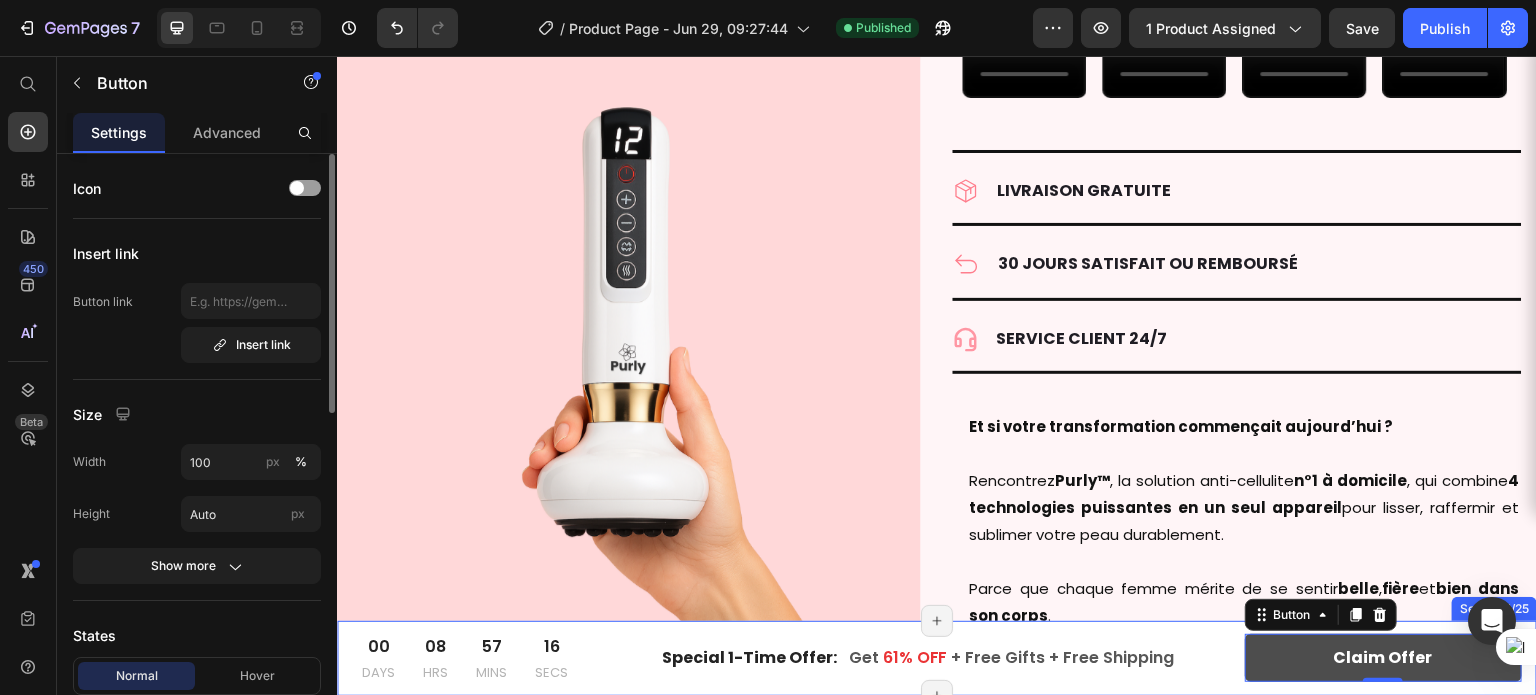 click on "00 DAYS 08 HRS 57 MINS 16 SECS CountDown Timer Special 1-Time Offer: Text block Get   61% OFF   + Free Gifts + Free Shipping Text block Row Claim Offer Button   0 Row Section 1/25 Page has reached Shopify’s 25 section-limit Page has reached Shopify’s 25 section-limit" at bounding box center [937, 659] 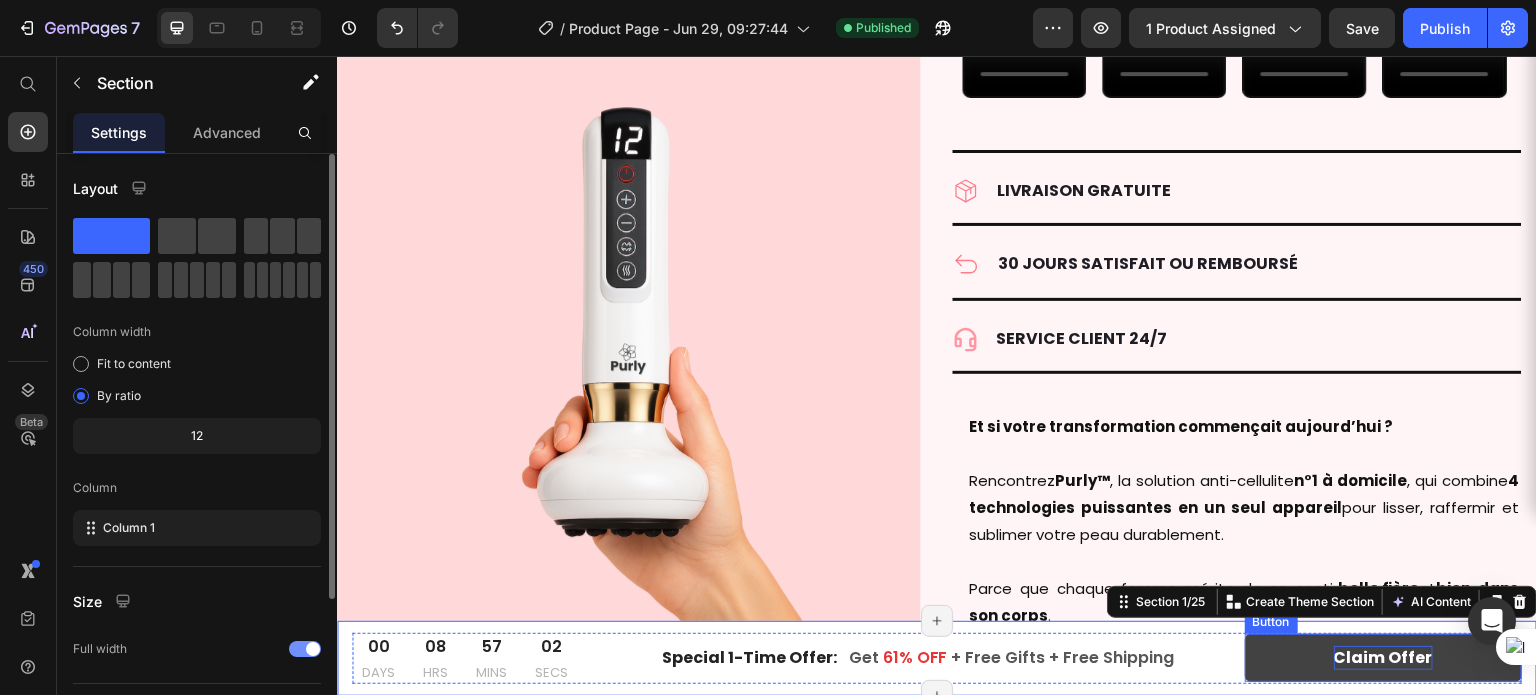 click on "Claim Offer" at bounding box center [1383, 658] 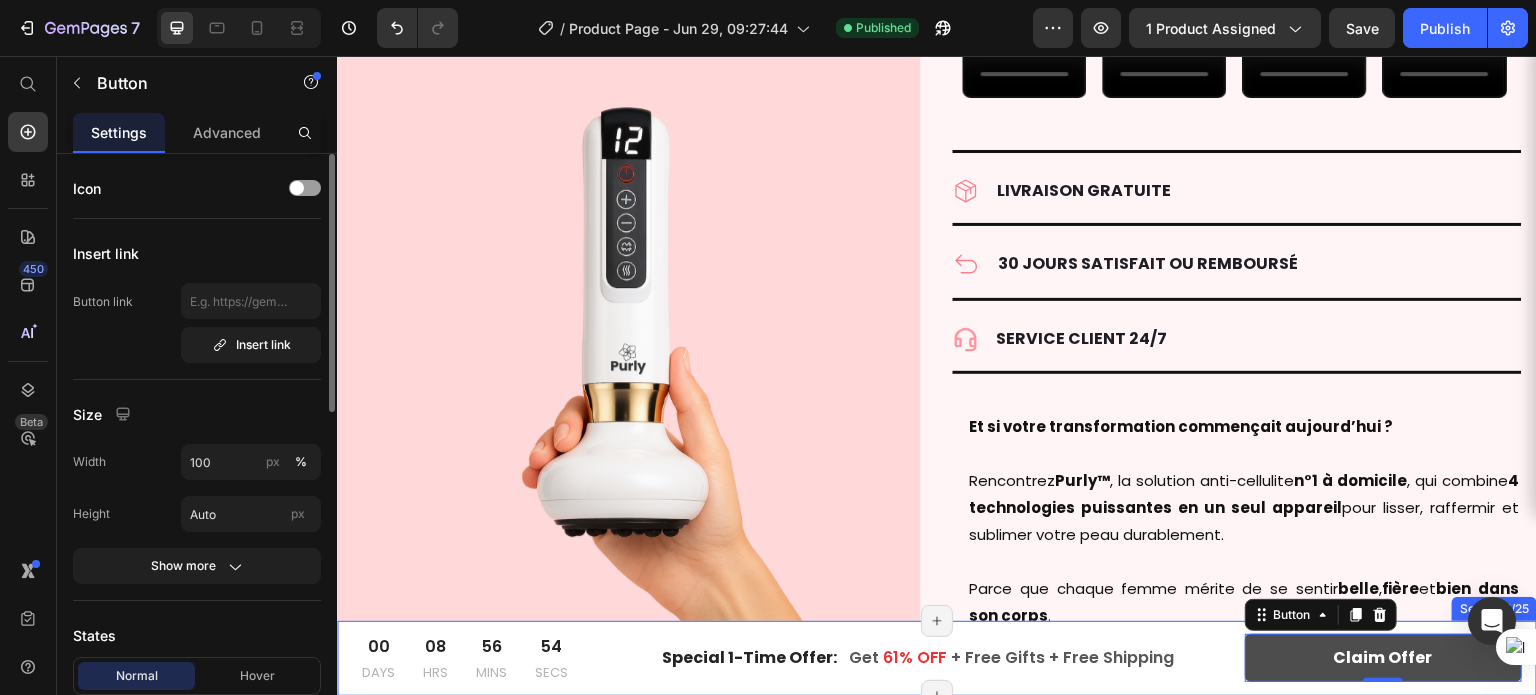 click on "00 DAYS 08 HRS 56 MINS 54 SECS CountDown Timer Special 1-Time Offer: Text block Get   61% OFF   + Free Gifts + Free Shipping Text block Row Claim Offer Button   0 Row Section 1/25 Page has reached Shopify’s 25 section-limit Page has reached Shopify’s 25 section-limit" at bounding box center [937, 659] 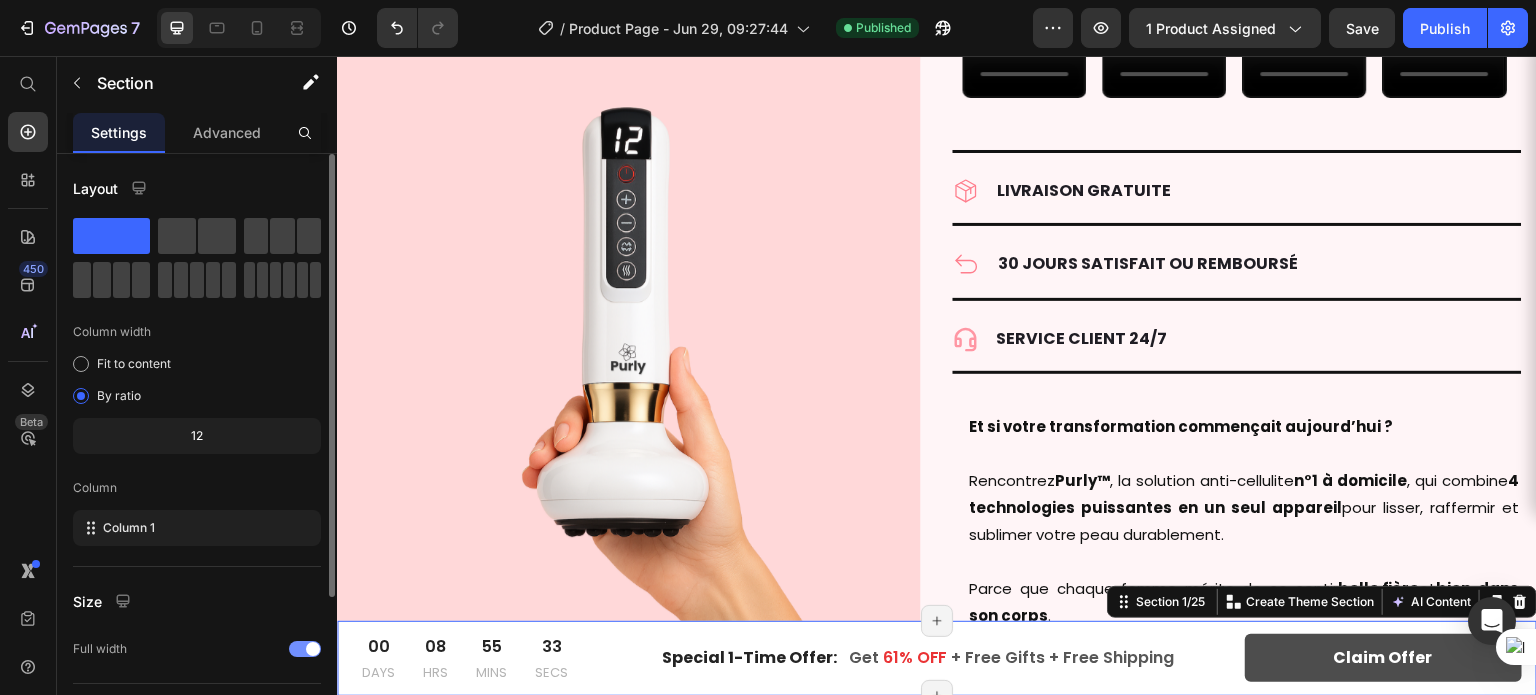 click on "00 DAYS 08 HRS 55 MINS 33 SECS CountDown Timer Special 1-Time Offer: Text block Get   61% OFF   + Free Gifts + Free Shipping Text block Row Claim Offer Button Row Section 1/25   You can create reusable sections Create Theme Section AI Content Write with GemAI What would you like to describe here? Tone and Voice Persuasive Product Purly Show more Generate Page has reached Shopify’s 25 section-limit Page has reached Shopify’s 25 section-limit Page has reached Shopify’s 25 section-limit" at bounding box center [937, 659] 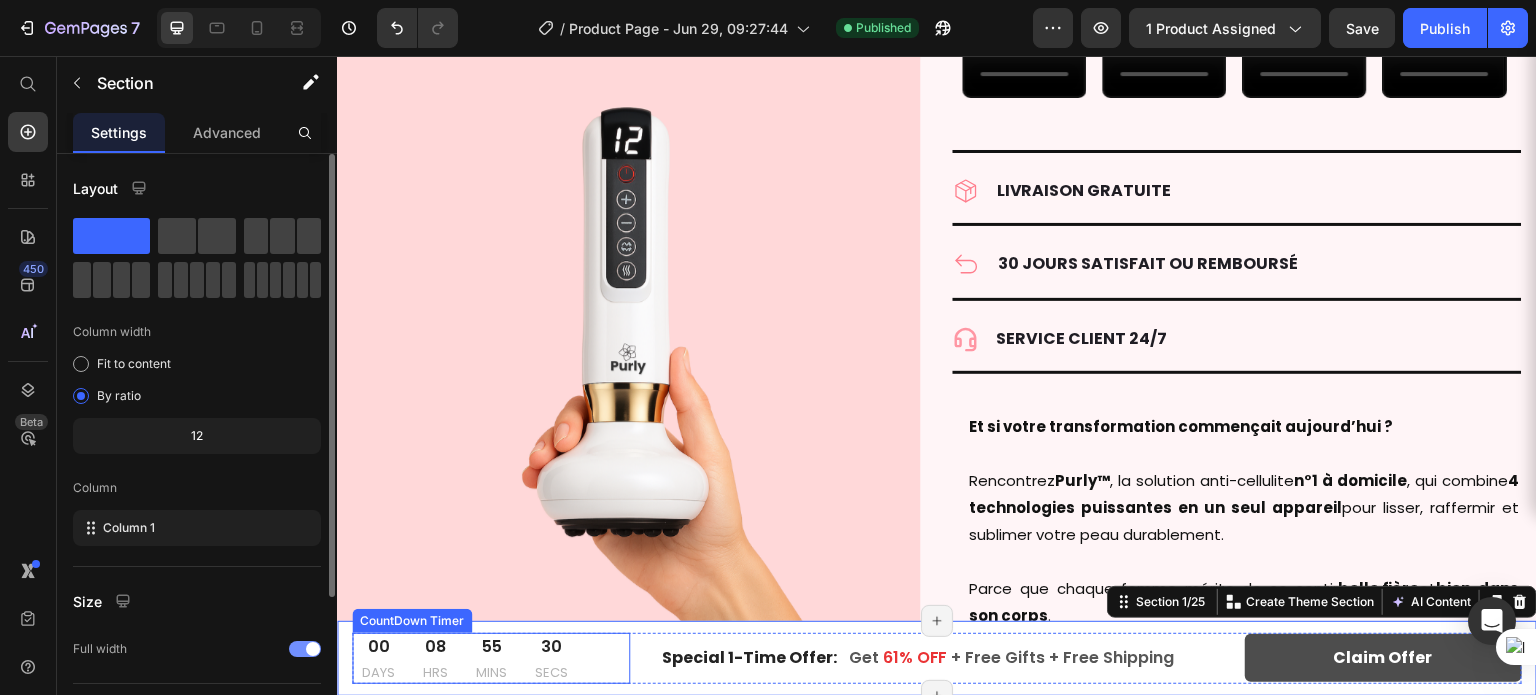 click on "CountDown Timer" at bounding box center (412, 621) 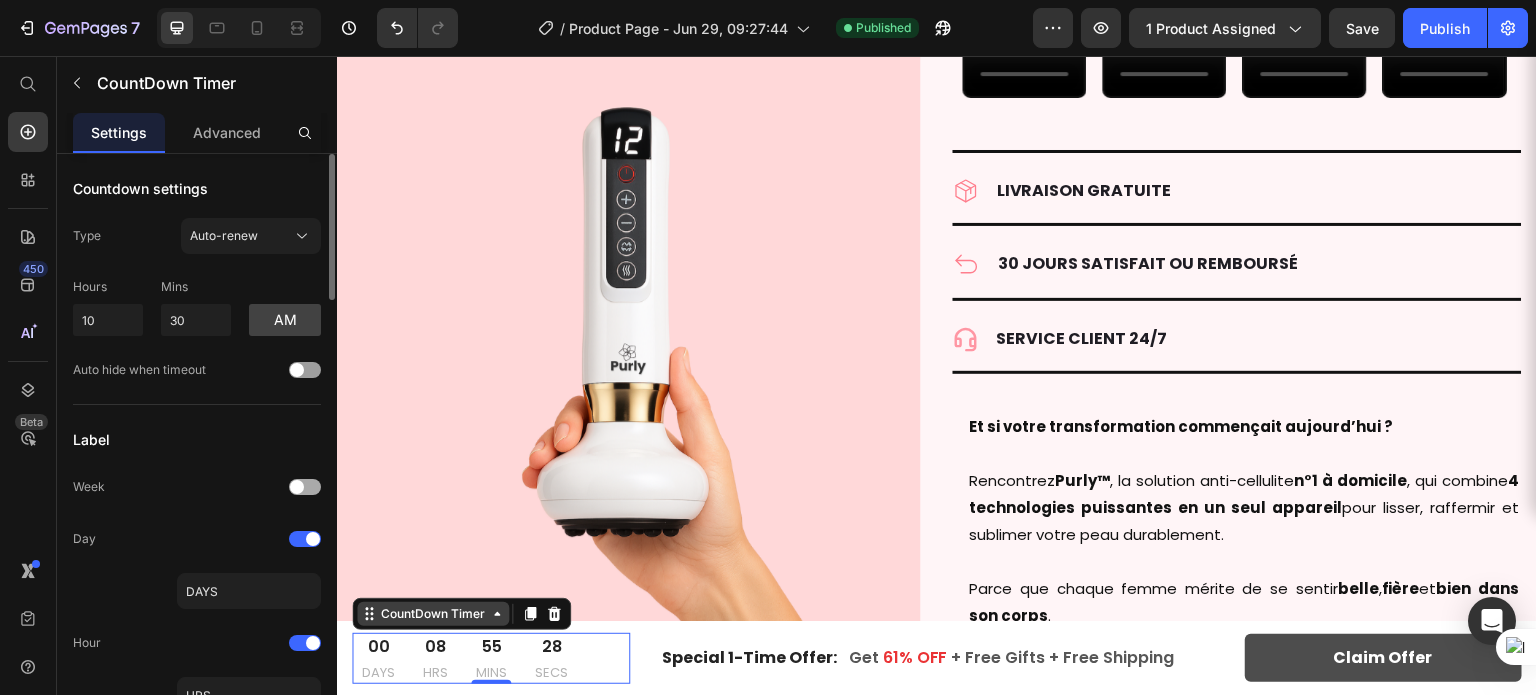 click on "CountDown Timer" at bounding box center [433, 614] 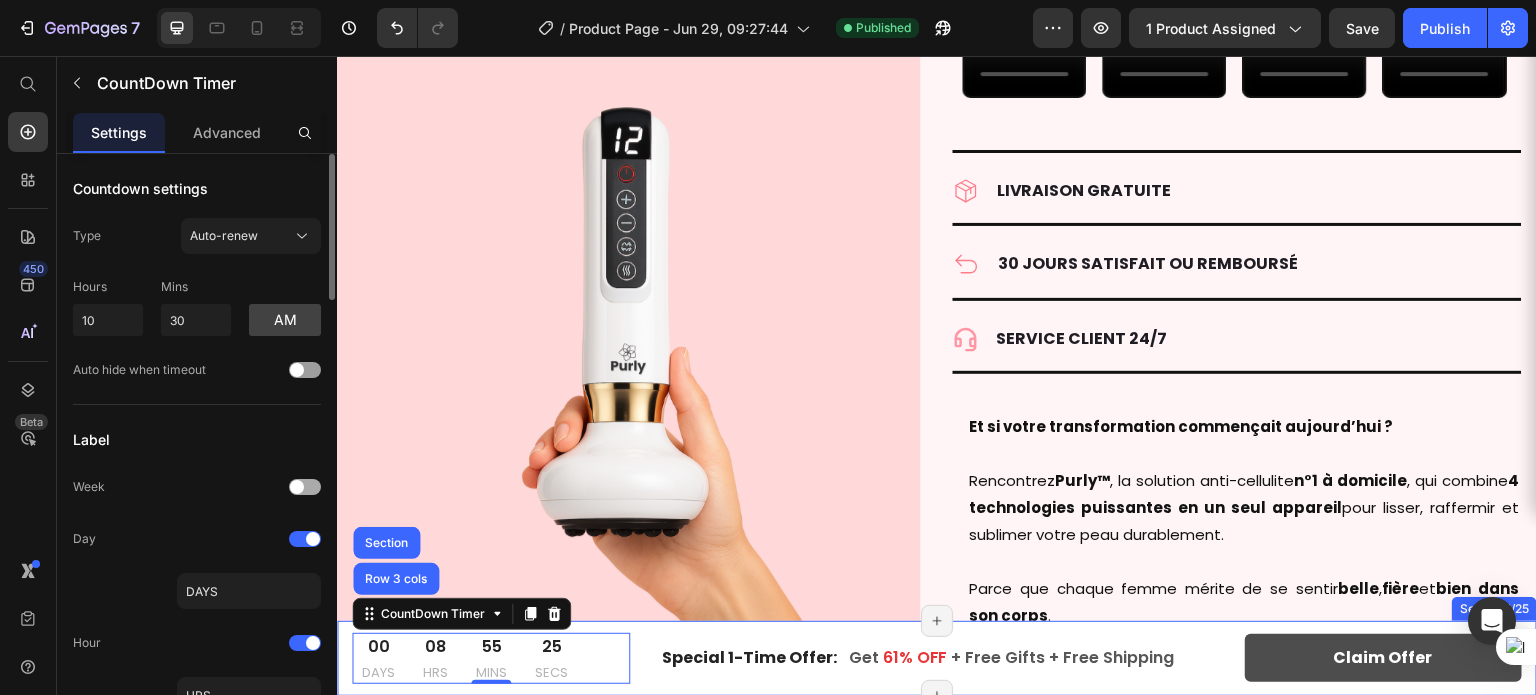 click on "00 DAYS 08 HRS 55 MINS 25 SECS CountDown Timer Row 3 cols Section   0 Special 1-Time Offer: Text block Get   61% OFF   + Free Gifts + Free Shipping Text block Row Claim Offer Button Row Section 1/25 Page has reached Shopify’s 25 section-limit Page has reached Shopify’s 25 section-limit" at bounding box center (937, 659) 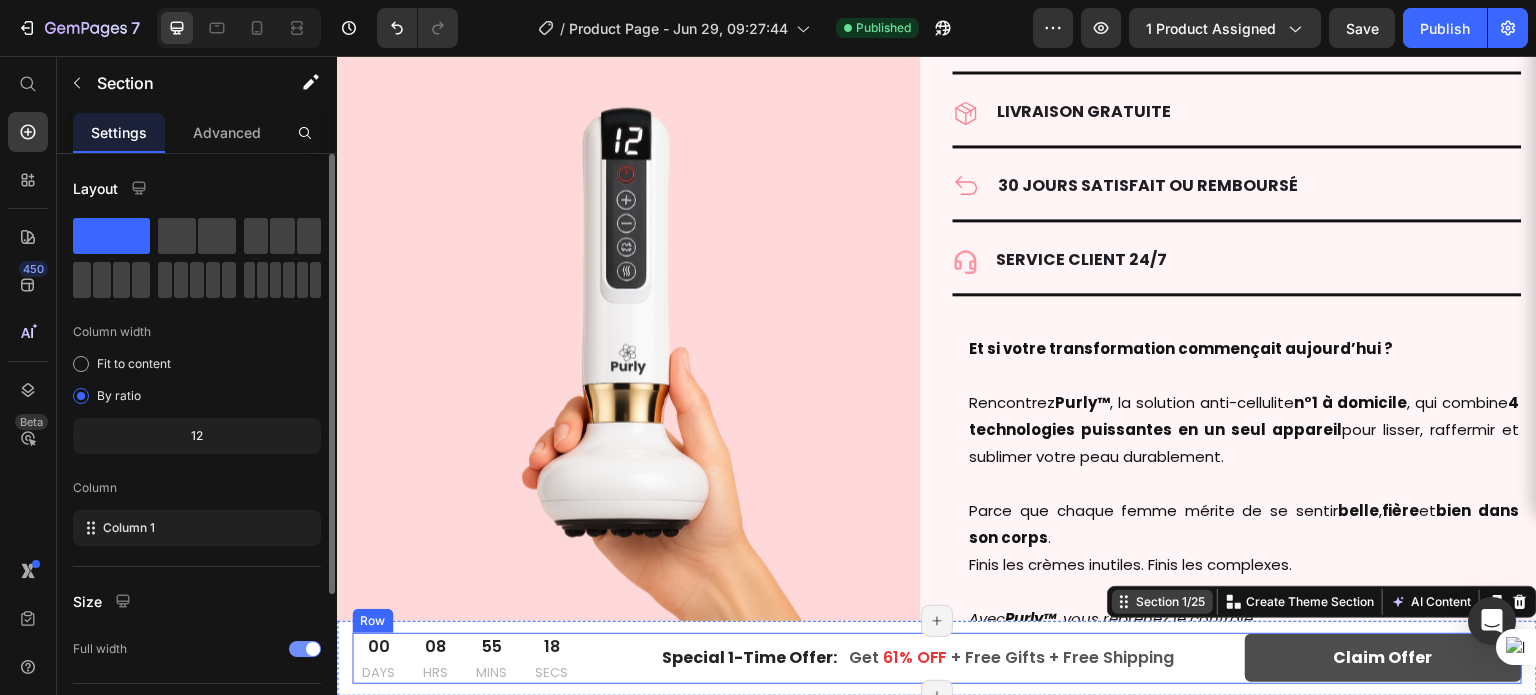 scroll, scrollTop: 5418, scrollLeft: 0, axis: vertical 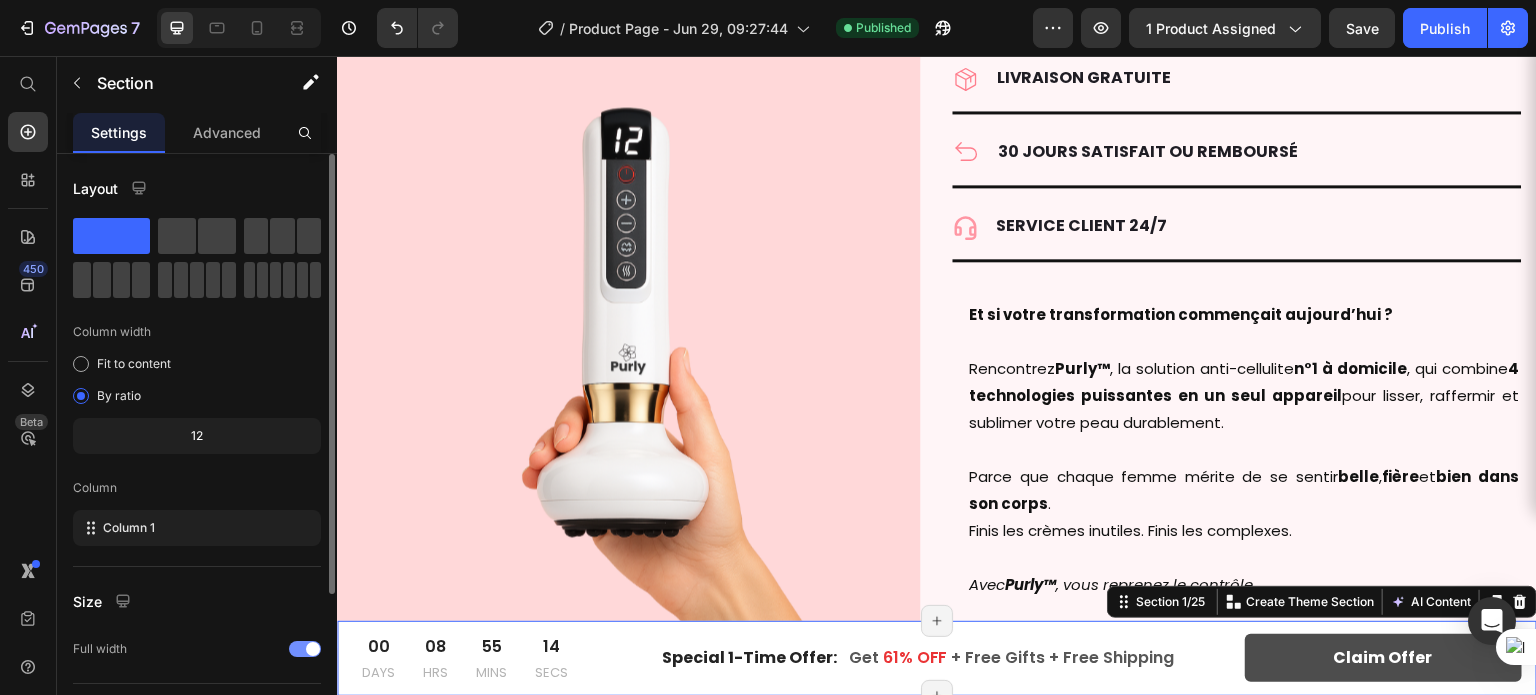 click on "00 DAYS 08 HRS 55 MINS 14 SECS CountDown Timer Special 1-Time Offer: Text block Get   61% OFF   + Free Gifts + Free Shipping Text block Row Claim Offer Button Row Section 1/25   You can create reusable sections Create Theme Section AI Content Write with GemAI What would you like to describe here? Tone and Voice Persuasive Product Purly Show more Generate Page has reached Shopify’s 25 section-limit Page has reached Shopify’s 25 section-limit Page has reached Shopify’s 25 section-limit" at bounding box center [937, 659] 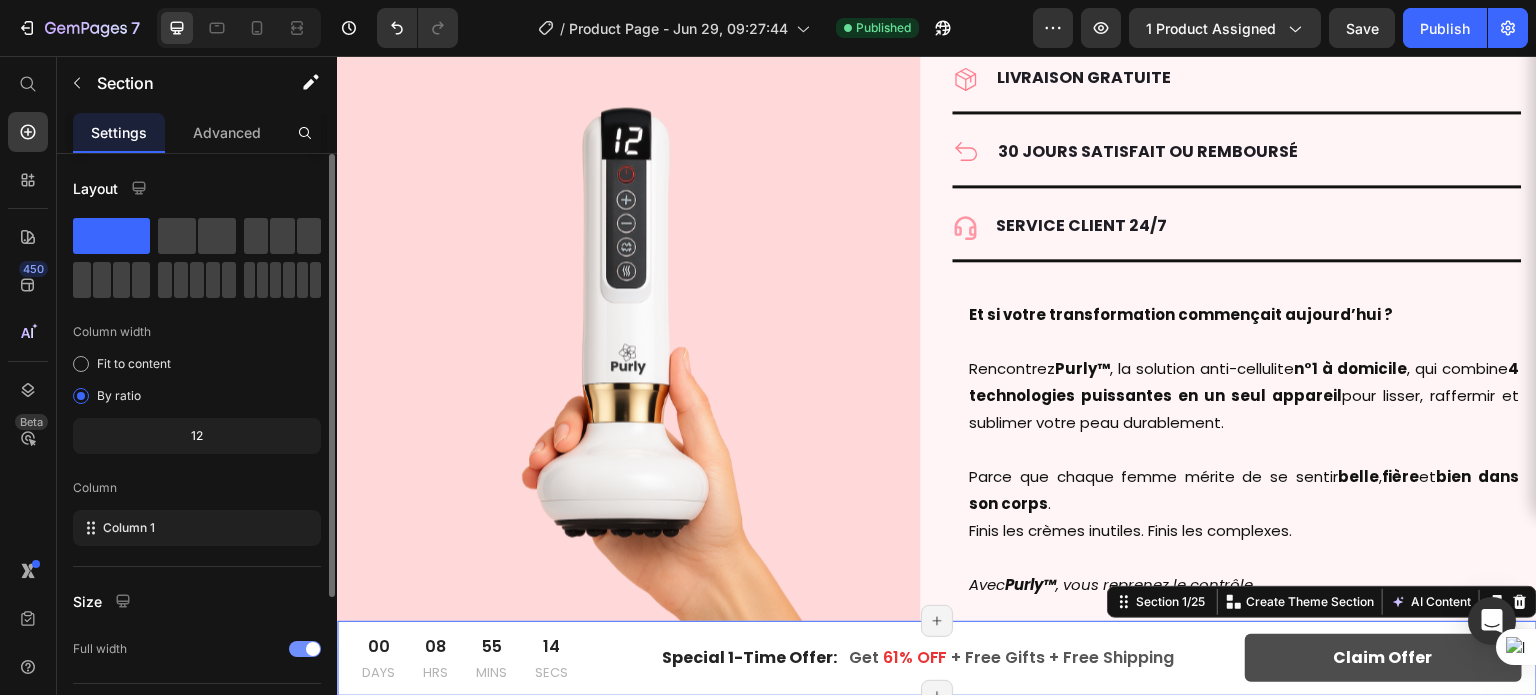 click on "00 DAYS 08 HRS 55 MINS 14 SECS CountDown Timer Special 1-Time Offer: Text block Get   61% OFF   + Free Gifts + Free Shipping Text block Row Claim Offer Button Row Section 1/25   You can create reusable sections Create Theme Section AI Content Write with GemAI What would you like to describe here? Tone and Voice Persuasive Product Purly Show more Generate Page has reached Shopify’s 25 section-limit Page has reached Shopify’s 25 section-limit Page has reached Shopify’s 25 section-limit" at bounding box center (937, 659) 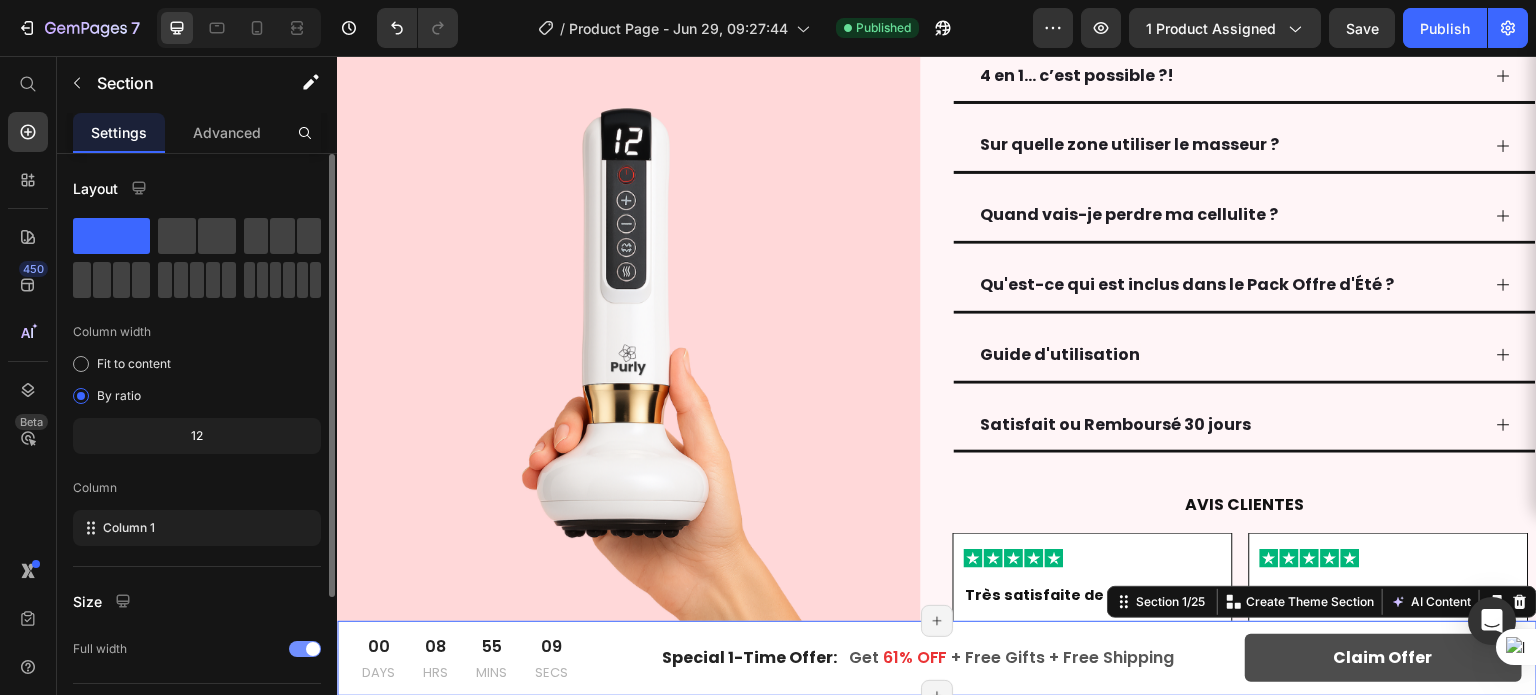 scroll, scrollTop: 5993, scrollLeft: 0, axis: vertical 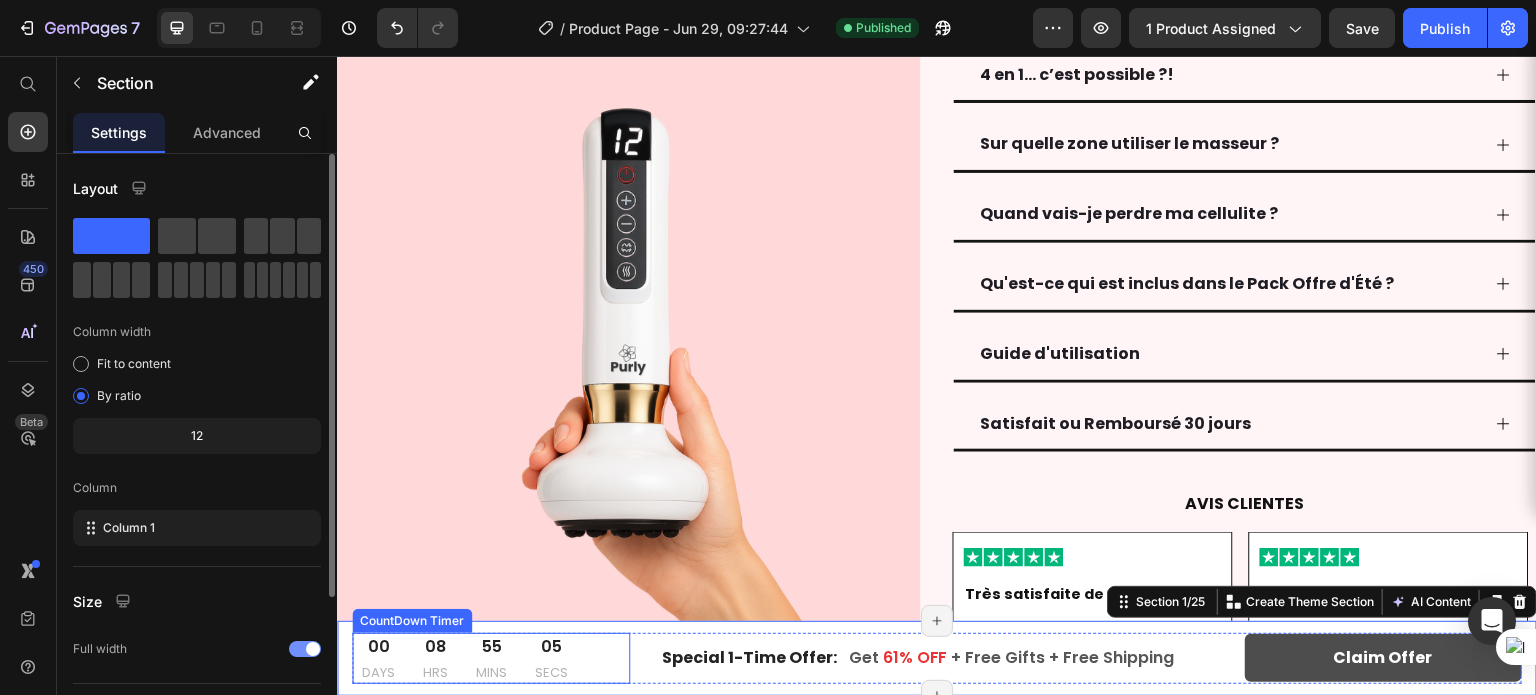 click on "00 DAYS 08 HRS 55 MINS 05 SECS" at bounding box center (491, 659) 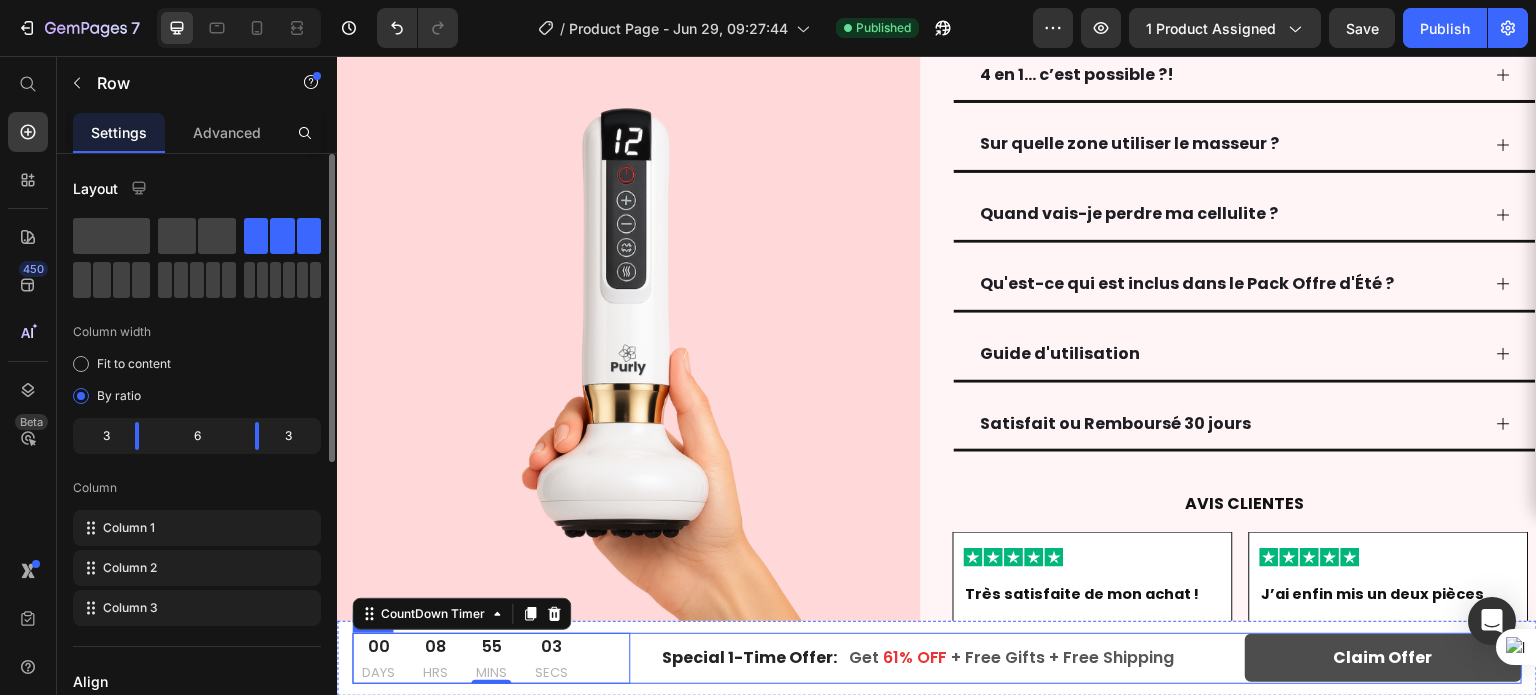 click on "00 DAYS 08 HRS 55 MINS 03 SECS CountDown Timer   0 Special 1-Time Offer: Text block Get   61% OFF   + Free Gifts + Free Shipping Text block Row Claim Offer Button Row" at bounding box center [937, 659] 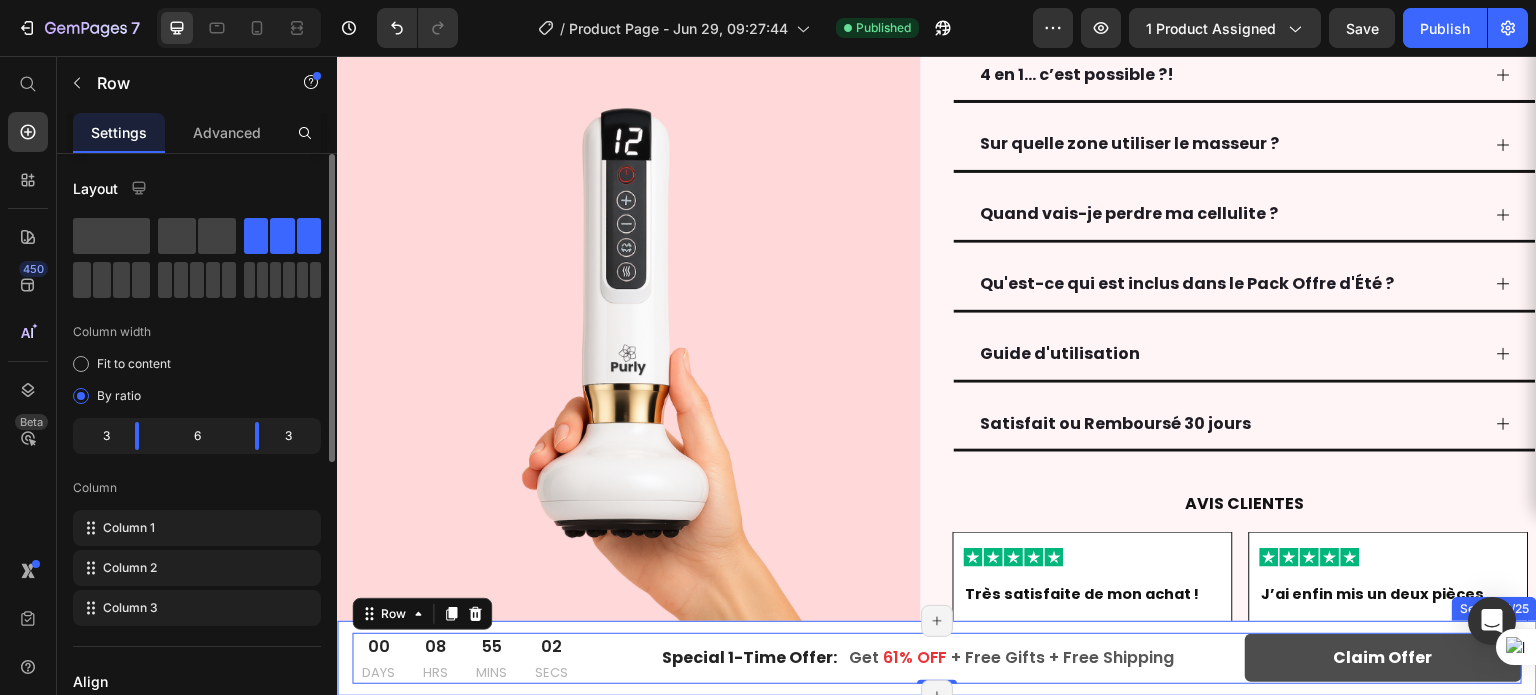 click on "00 DAYS 08 HRS 55 MINS 02 SECS CountDown Timer Special 1-Time Offer: Text block Get   61% OFF   + Free Gifts + Free Shipping Text block Row Claim Offer Button Row   0 Section 1/25 Page has reached Shopify’s 25 section-limit Page has reached Shopify’s 25 section-limit" at bounding box center [937, 659] 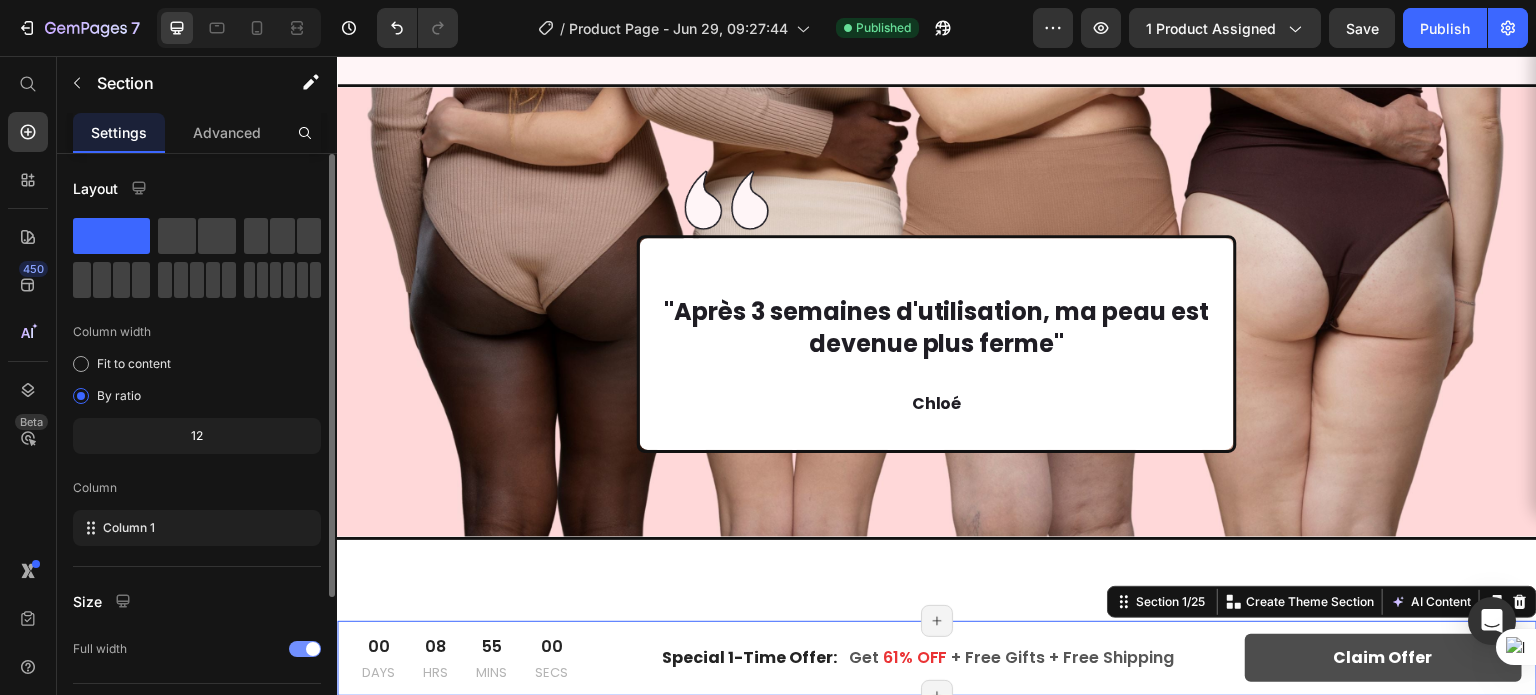 scroll, scrollTop: 7141, scrollLeft: 0, axis: vertical 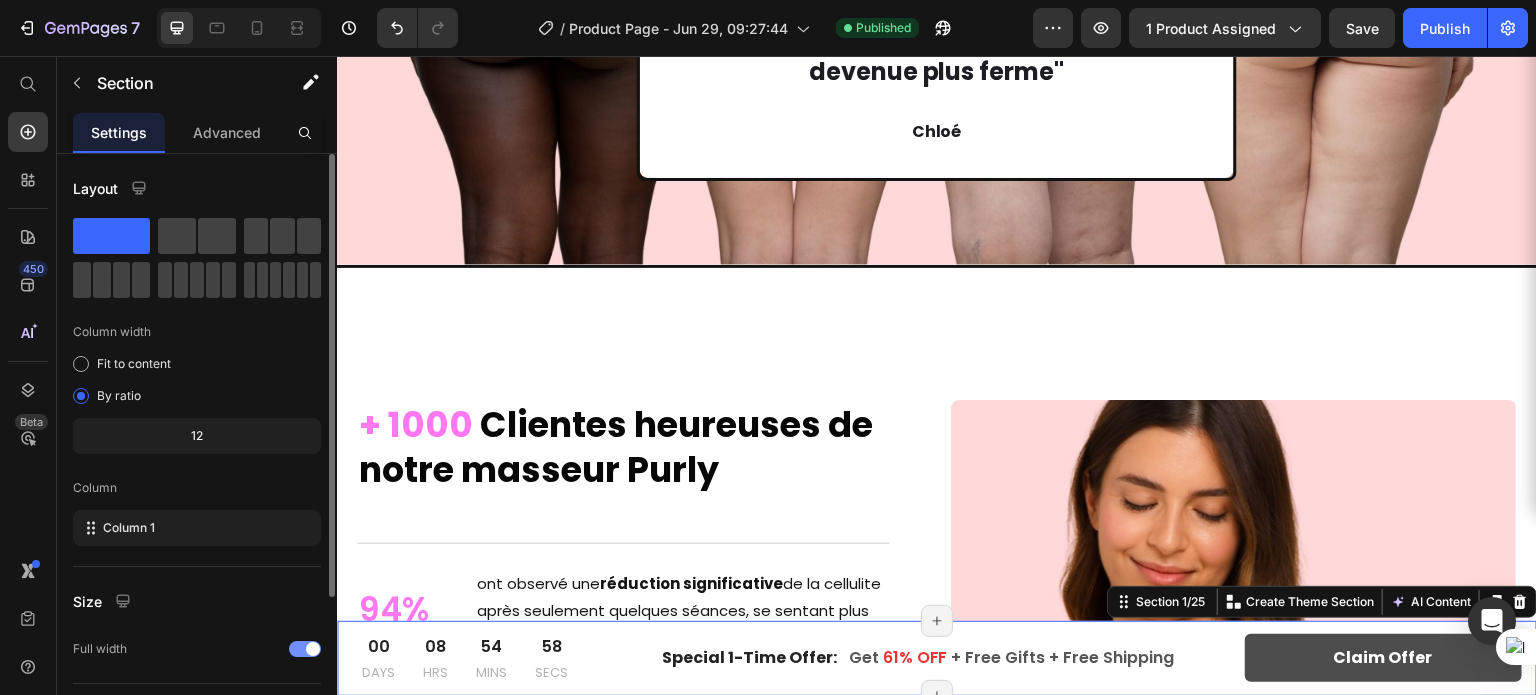 click on "00 DAYS 08 HRS 54 MINS 58 SECS CountDown Timer Special 1-Time Offer: Text block Get   61% OFF   + Free Gifts + Free Shipping Text block Row Claim Offer Button Row Section 1/25   You can create reusable sections Create Theme Section AI Content Write with GemAI What would you like to describe here? Tone and Voice Persuasive Product Purly Show more Generate Page has reached Shopify’s 25 section-limit Page has reached Shopify’s 25 section-limit Page has reached Shopify’s 25 section-limit" at bounding box center [937, 659] 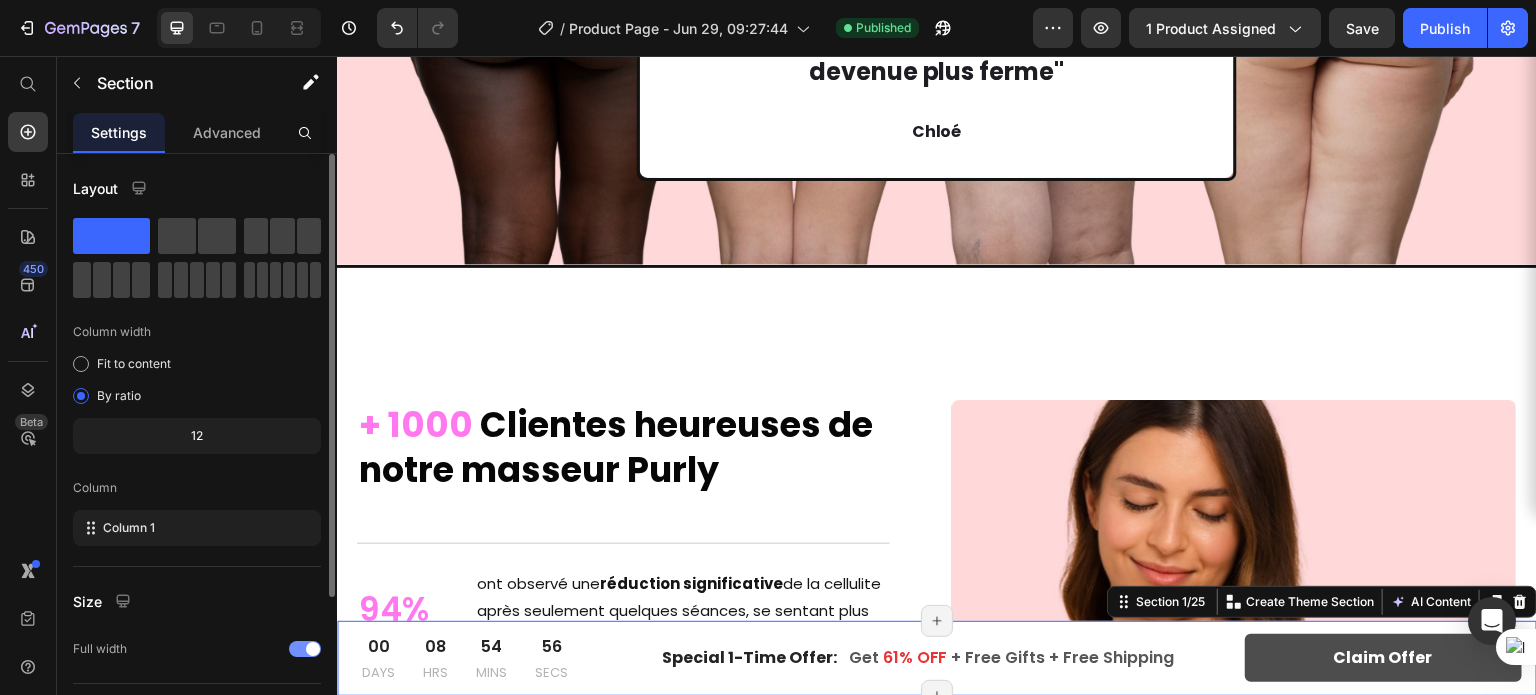 click on "00 DAYS 08 HRS 54 MINS 56 SECS CountDown Timer Special 1-Time Offer: Text block Get   61% OFF   + Free Gifts + Free Shipping Text block Row Claim Offer Button Row Section 1/25   You can create reusable sections Create Theme Section AI Content Write with GemAI What would you like to describe here? Tone and Voice Persuasive Product Purly Show more Generate Page has reached Shopify’s 25 section-limit Page has reached Shopify’s 25 section-limit Page has reached Shopify’s 25 section-limit" at bounding box center (937, 659) 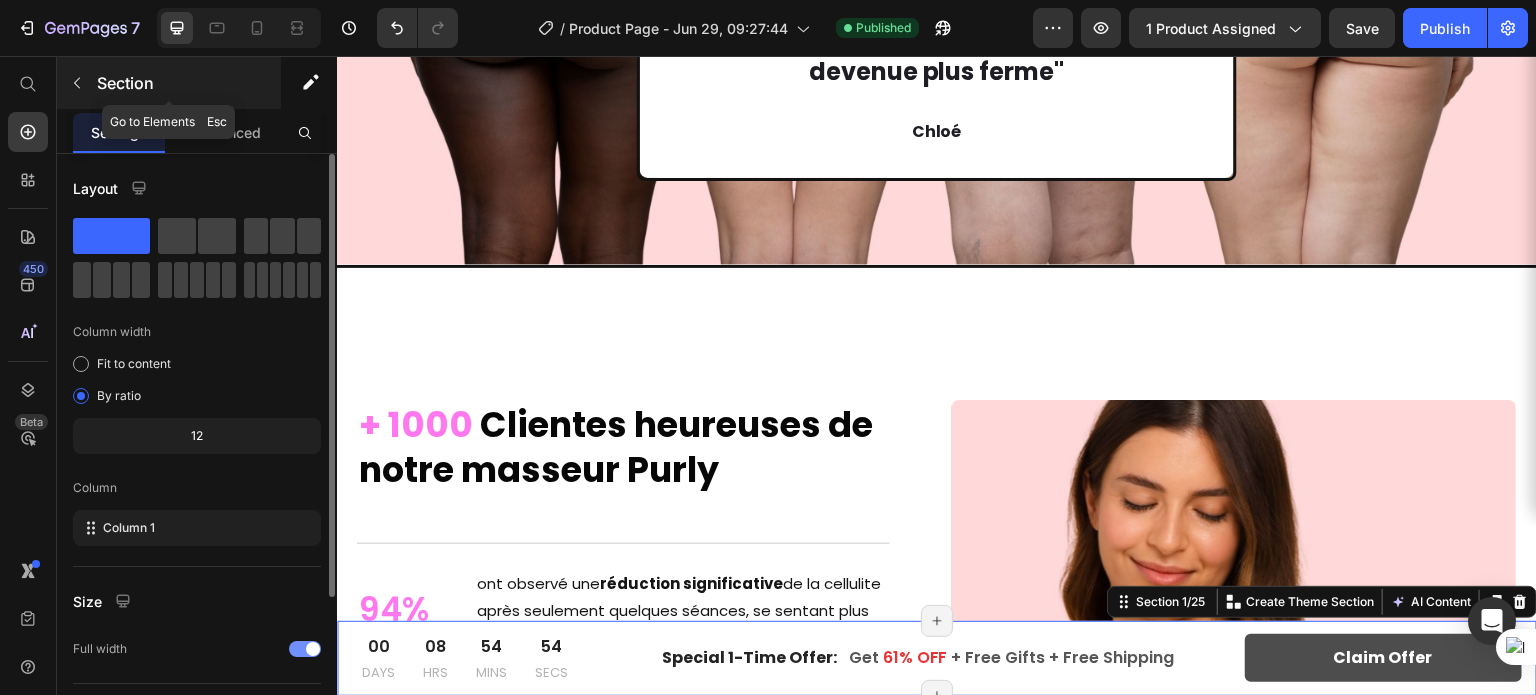 click at bounding box center [77, 83] 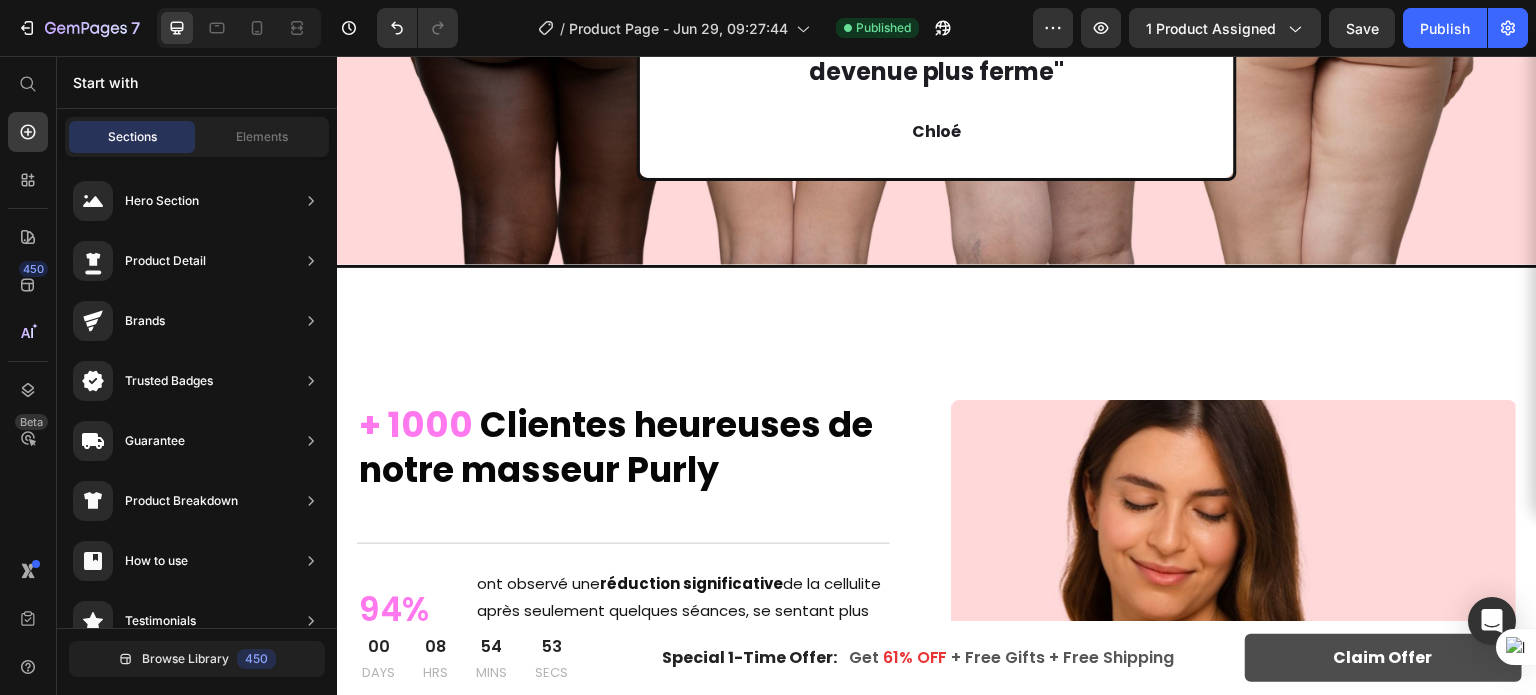 scroll, scrollTop: 0, scrollLeft: 0, axis: both 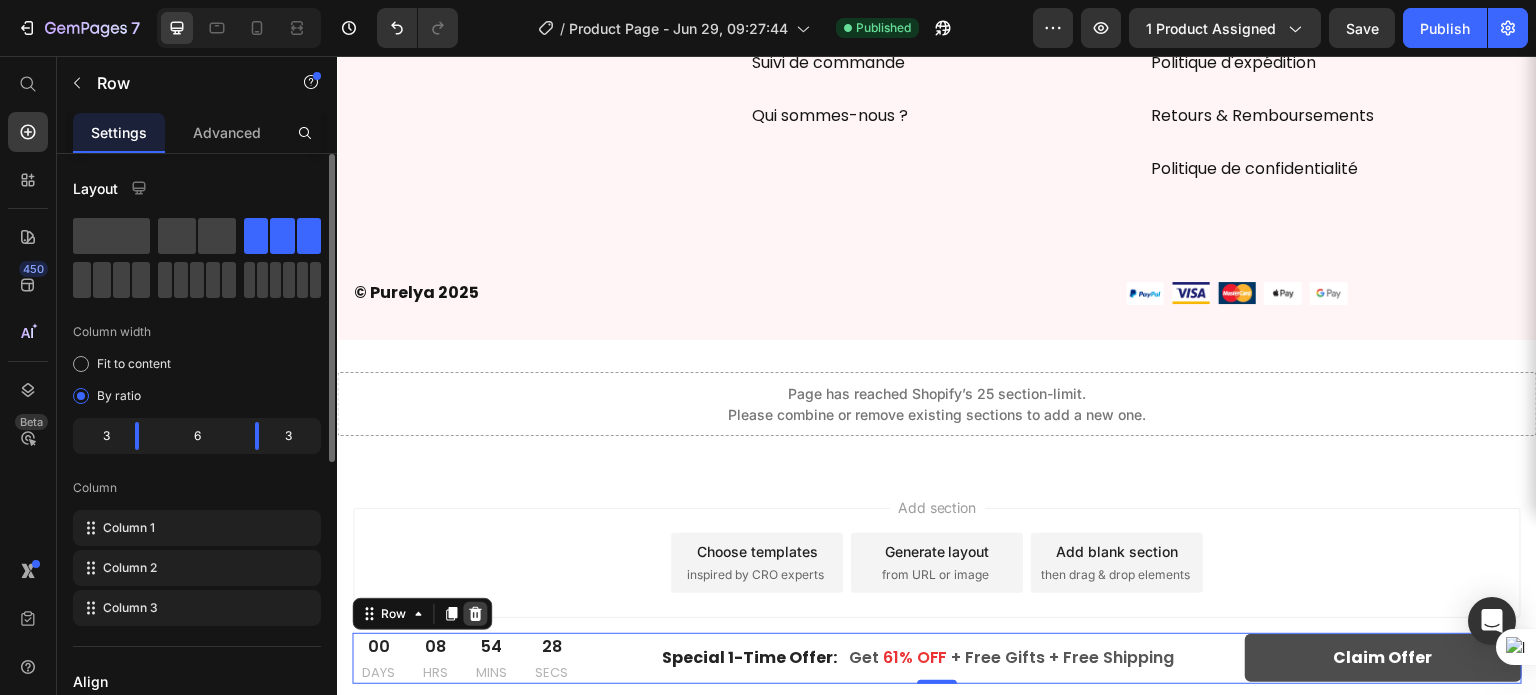 click 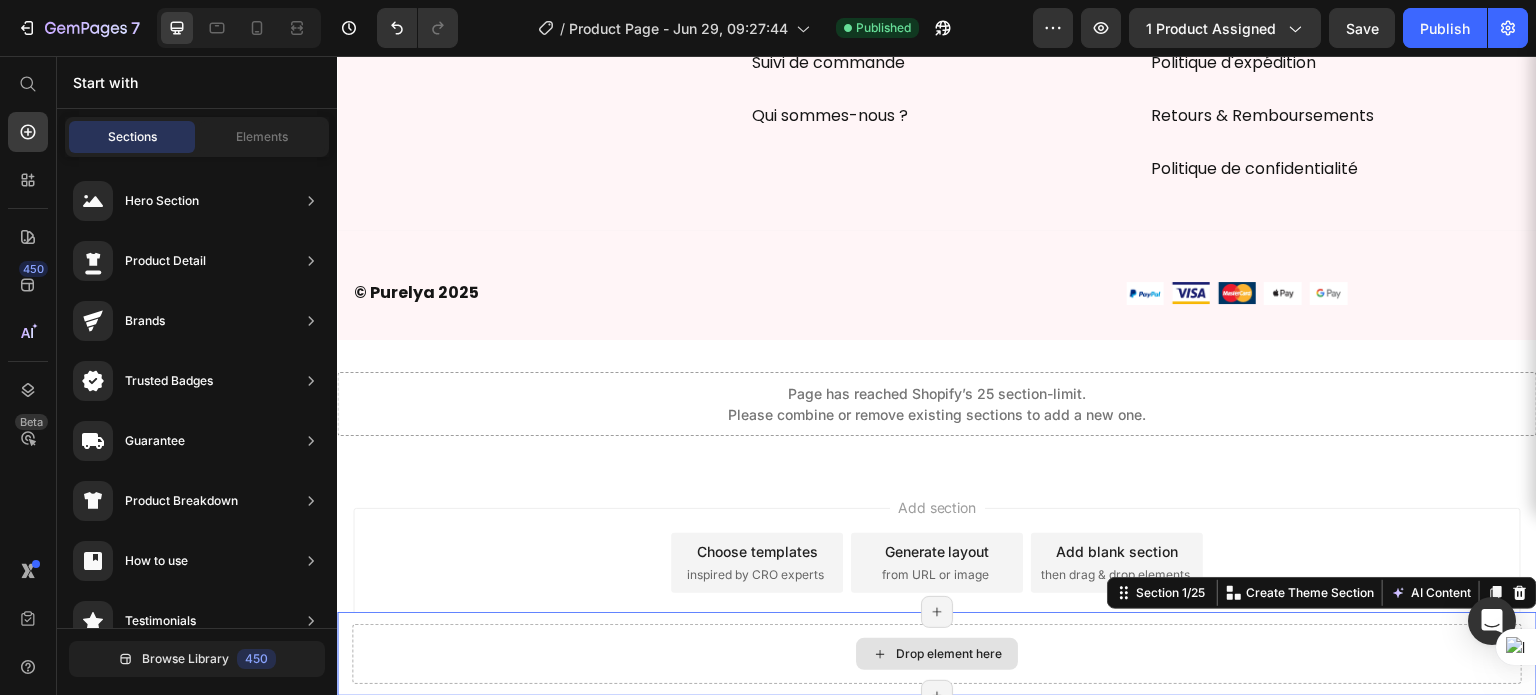 click on "Drop element here" at bounding box center (937, 654) 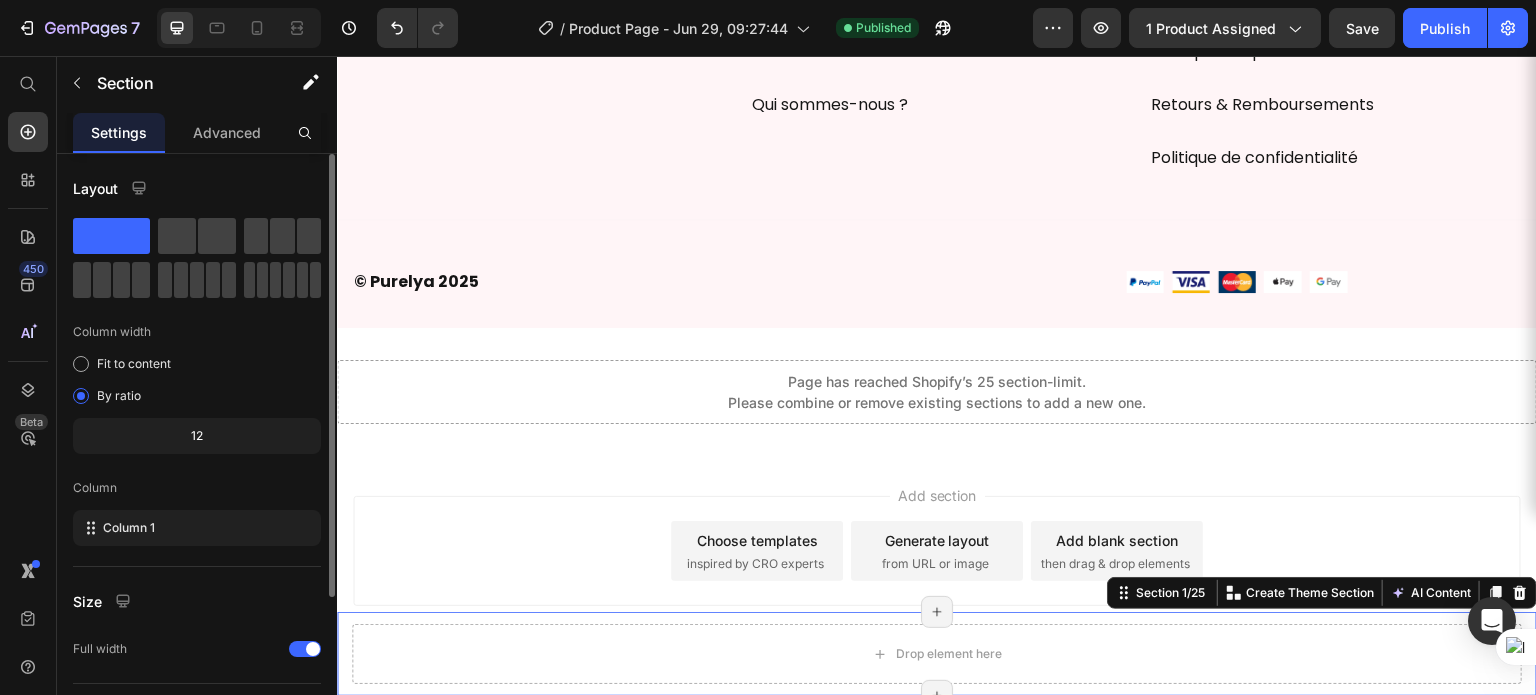 scroll, scrollTop: 15854, scrollLeft: 0, axis: vertical 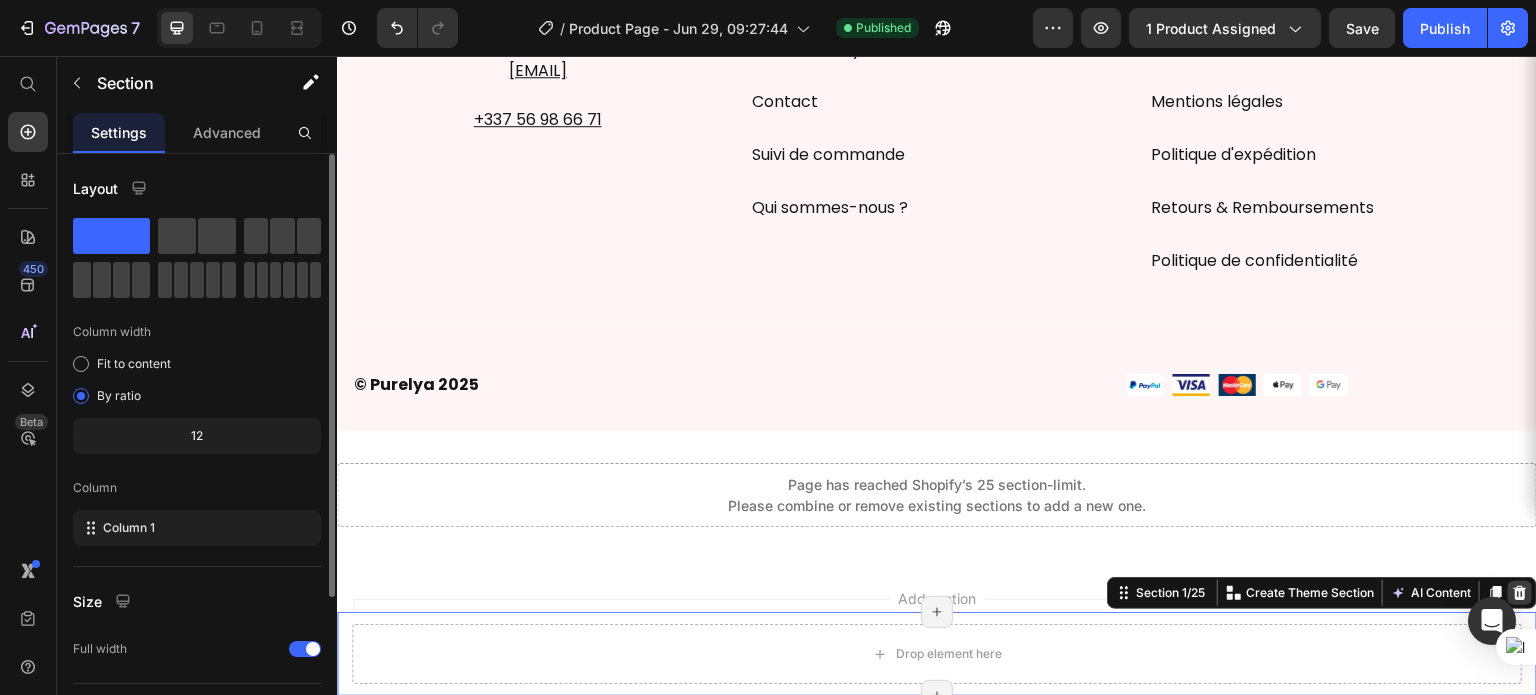 click 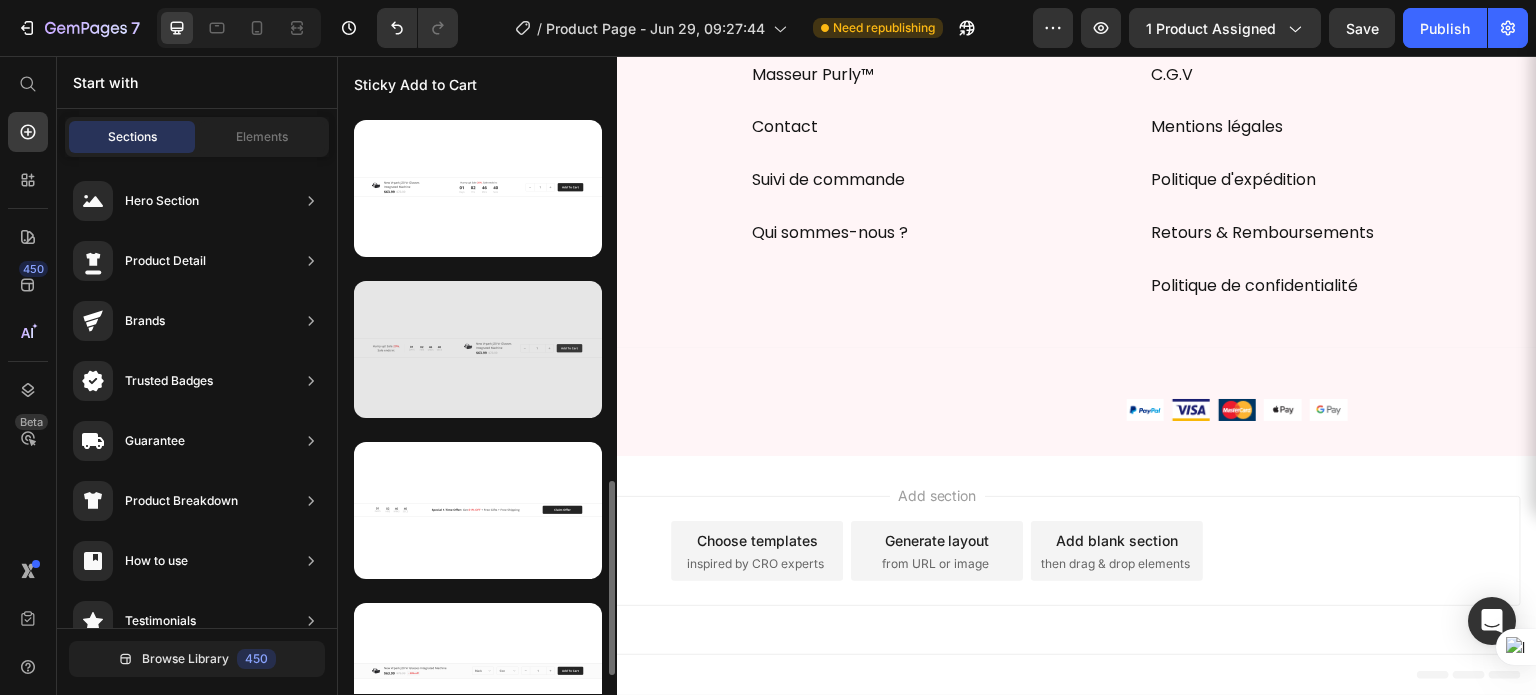 scroll, scrollTop: 1121, scrollLeft: 0, axis: vertical 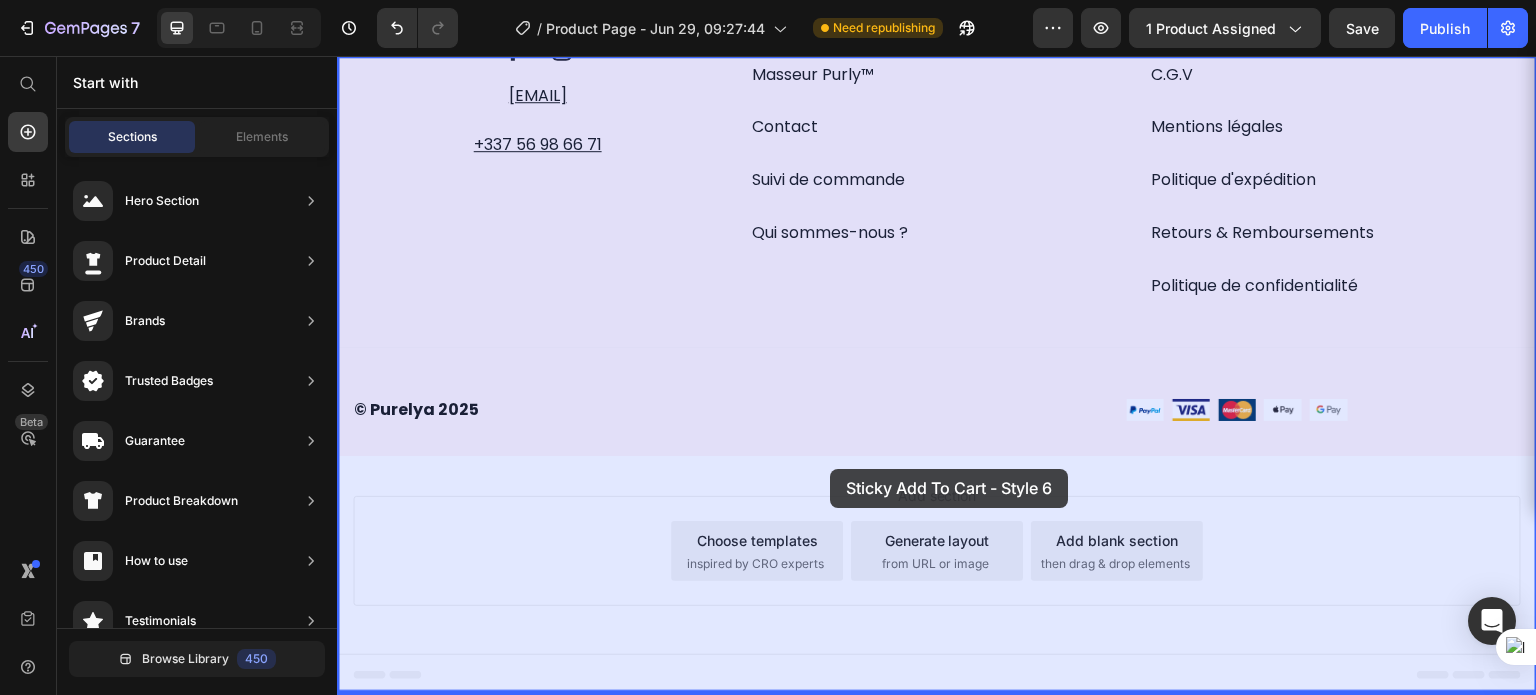 drag, startPoint x: 791, startPoint y: 407, endPoint x: 832, endPoint y: 473, distance: 77.698135 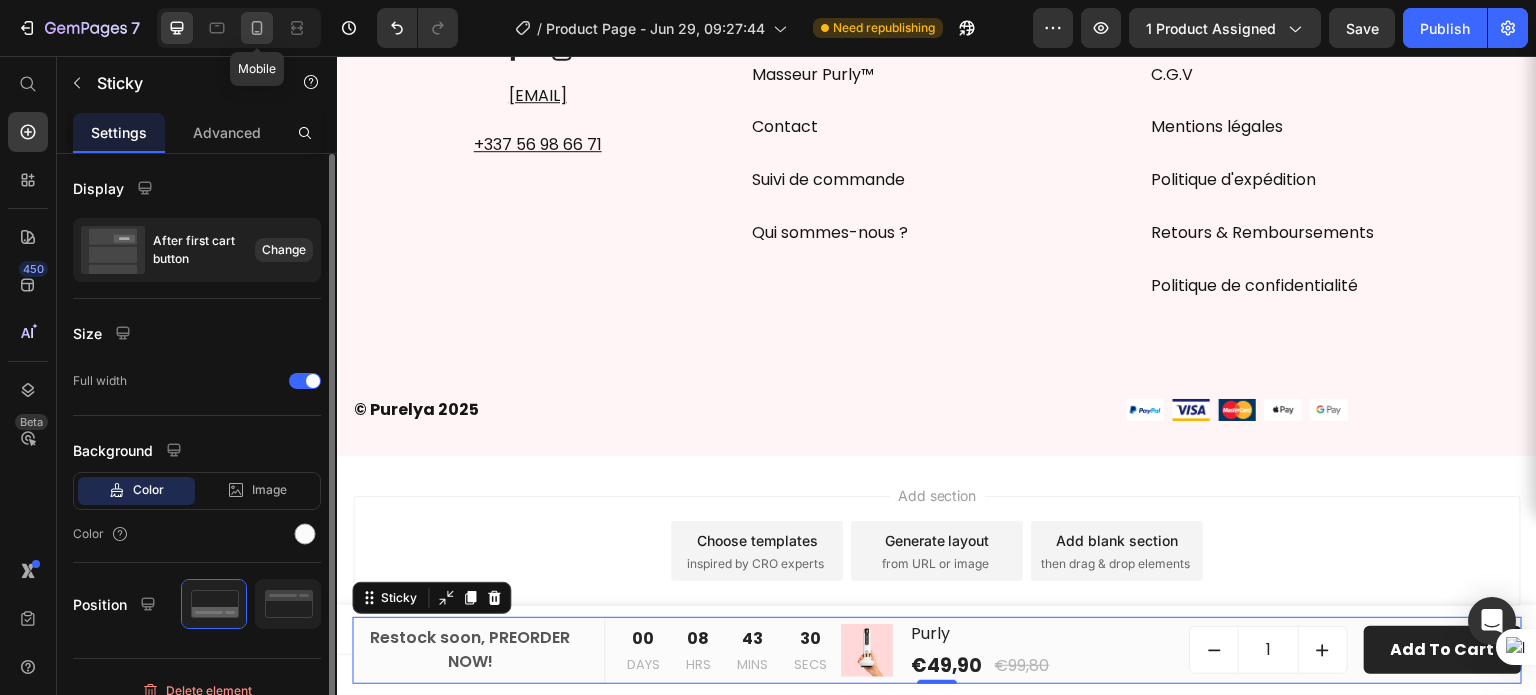 click 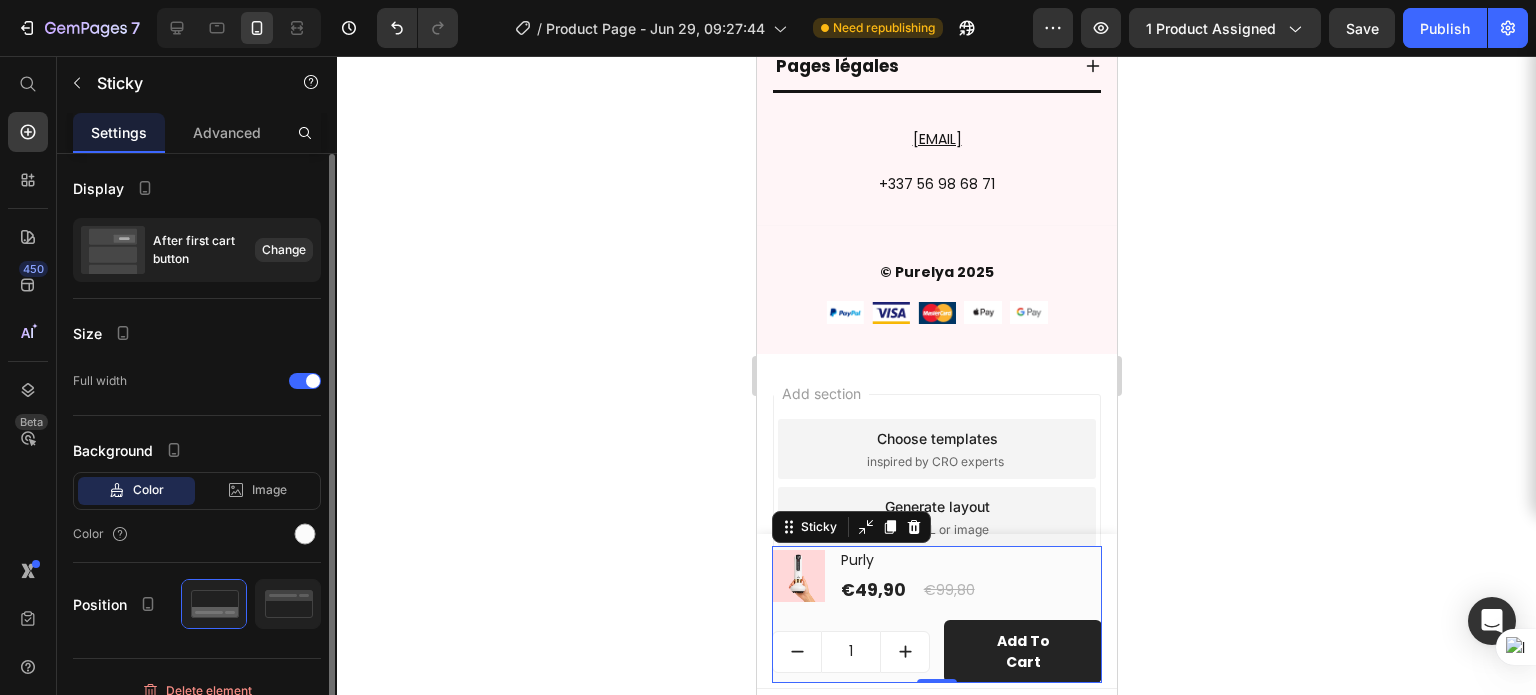scroll, scrollTop: 18044, scrollLeft: 0, axis: vertical 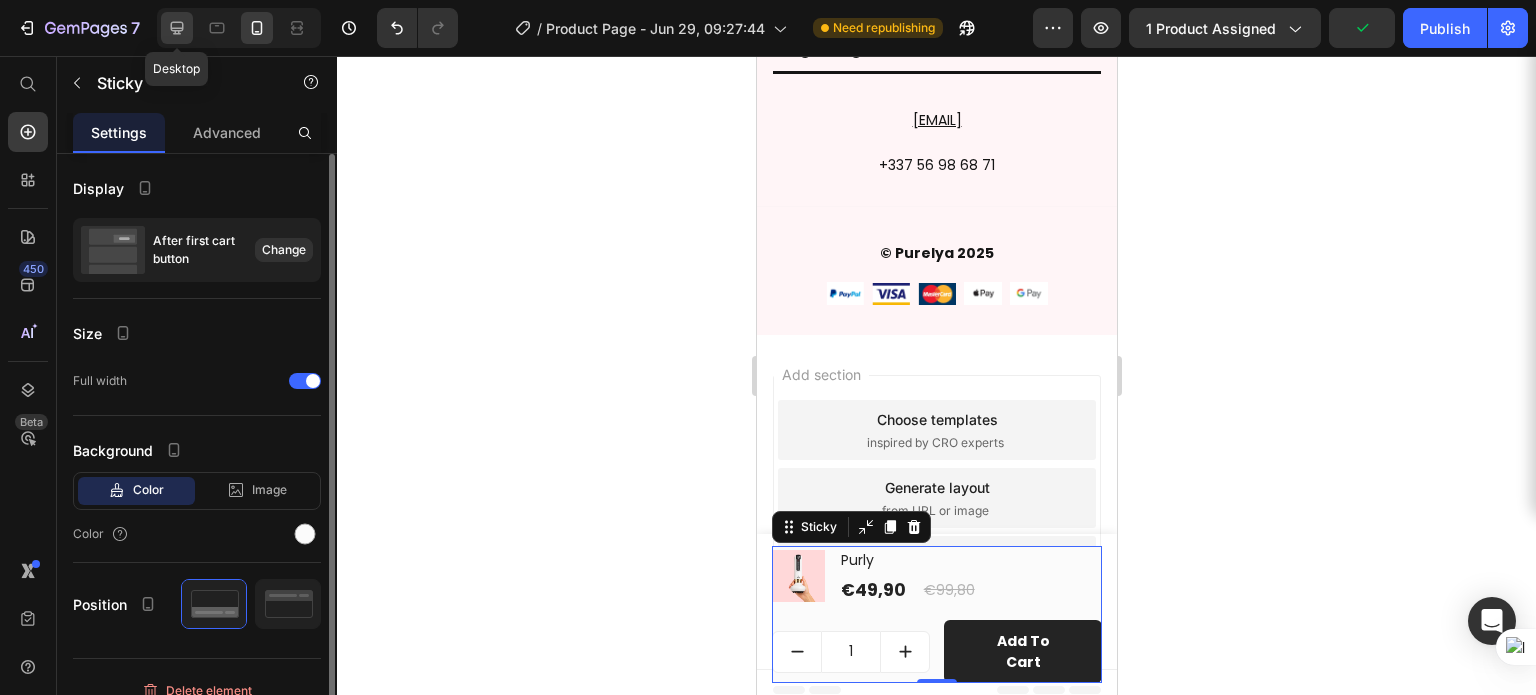 click 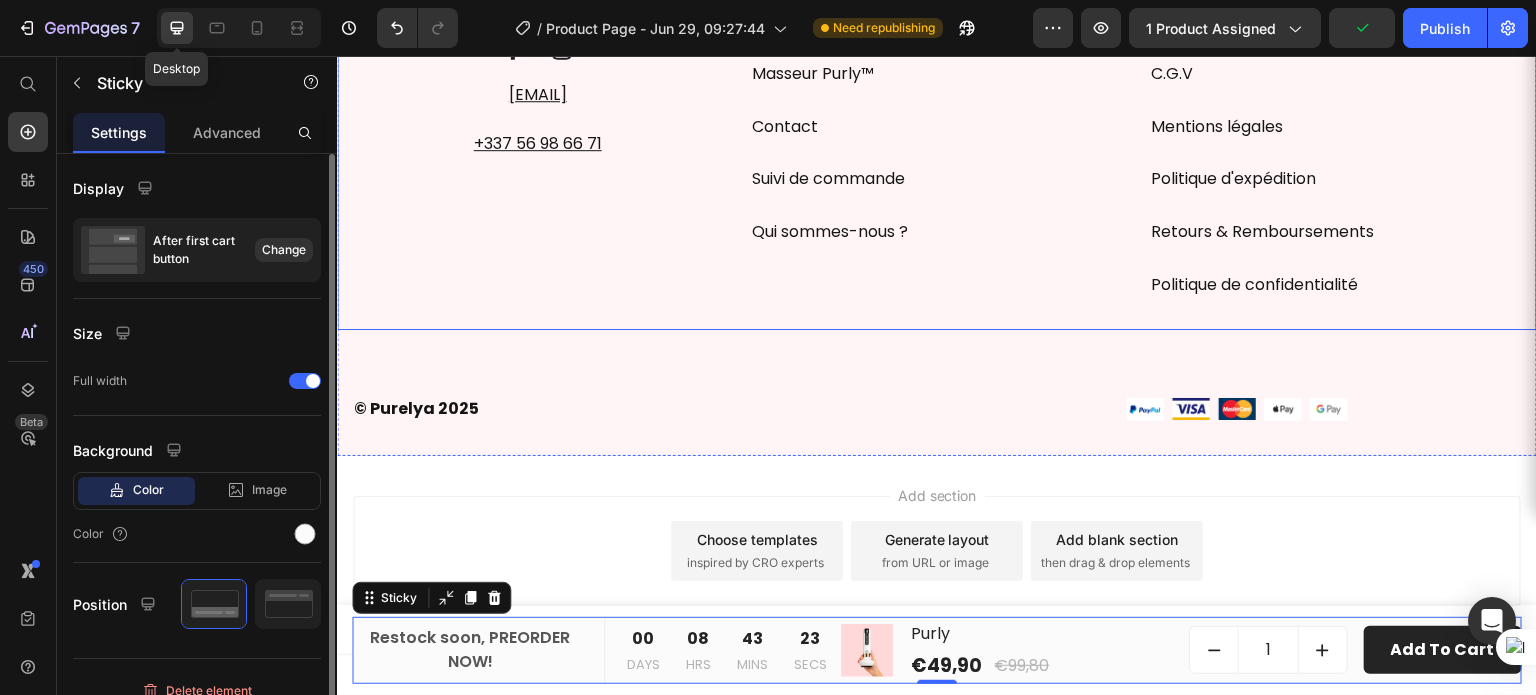 scroll, scrollTop: 15733, scrollLeft: 0, axis: vertical 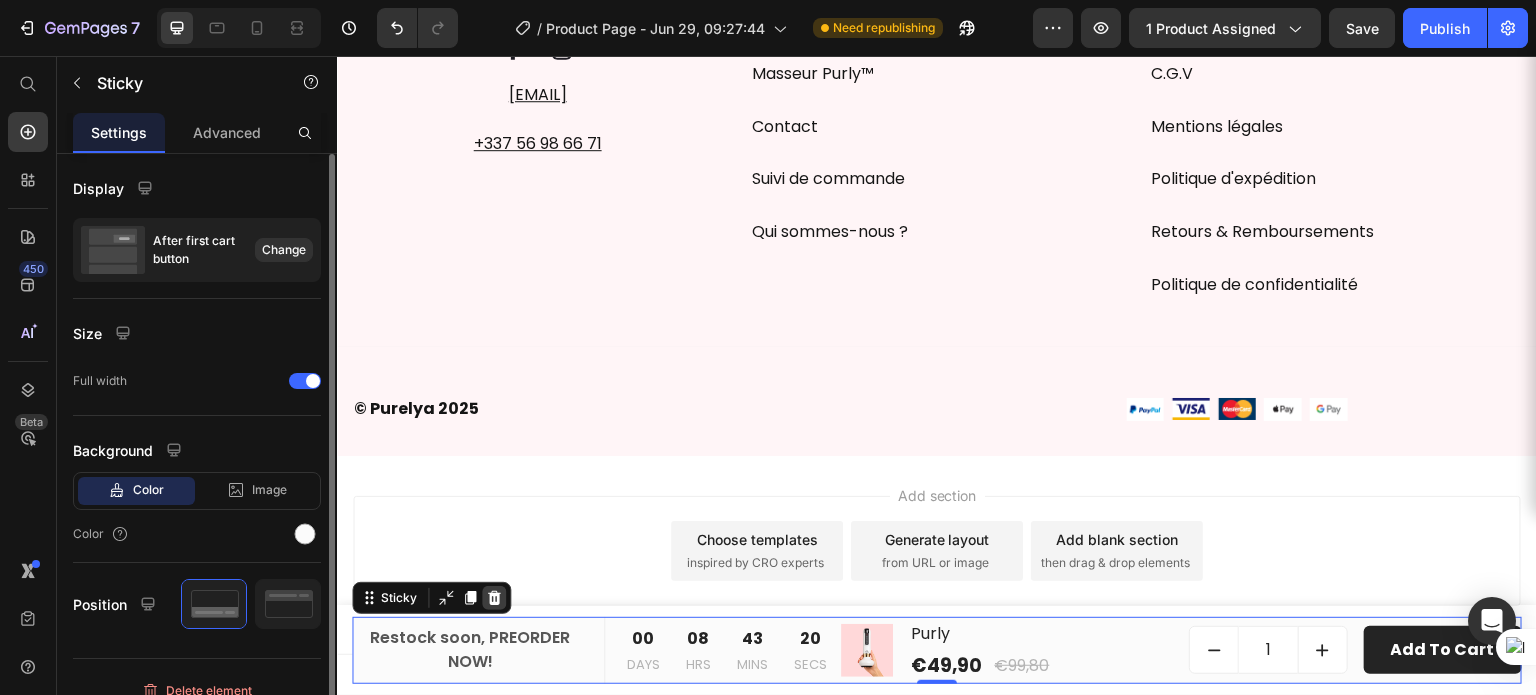 click 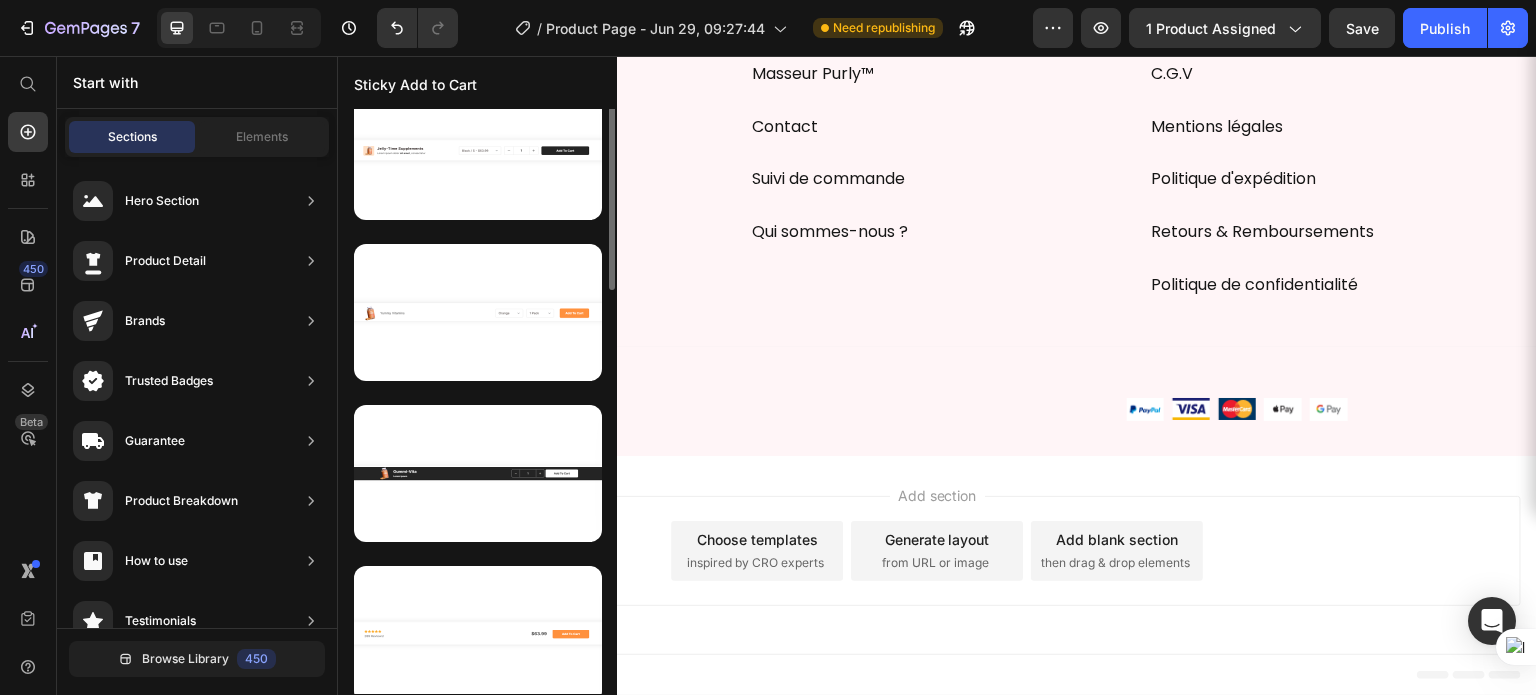 scroll, scrollTop: 0, scrollLeft: 0, axis: both 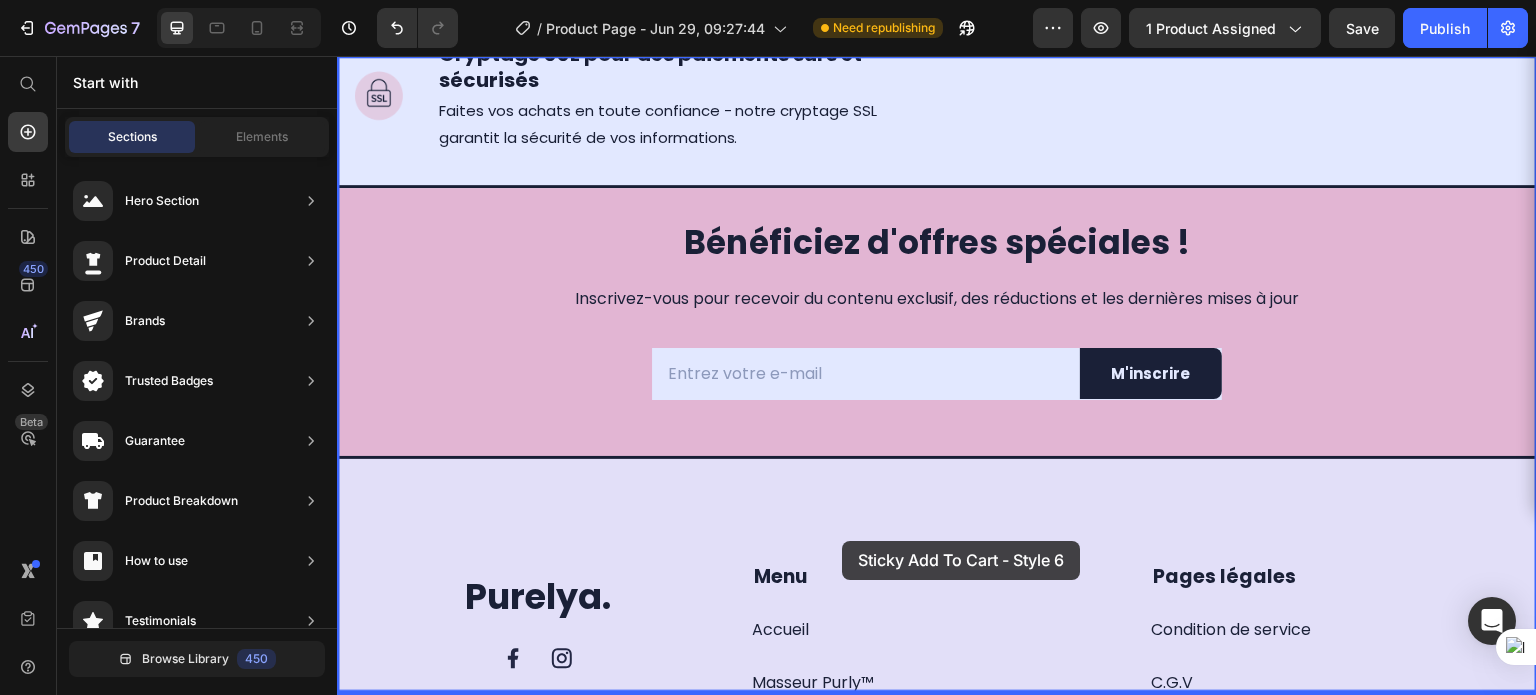 drag, startPoint x: 861, startPoint y: 354, endPoint x: 824, endPoint y: 512, distance: 162.27446 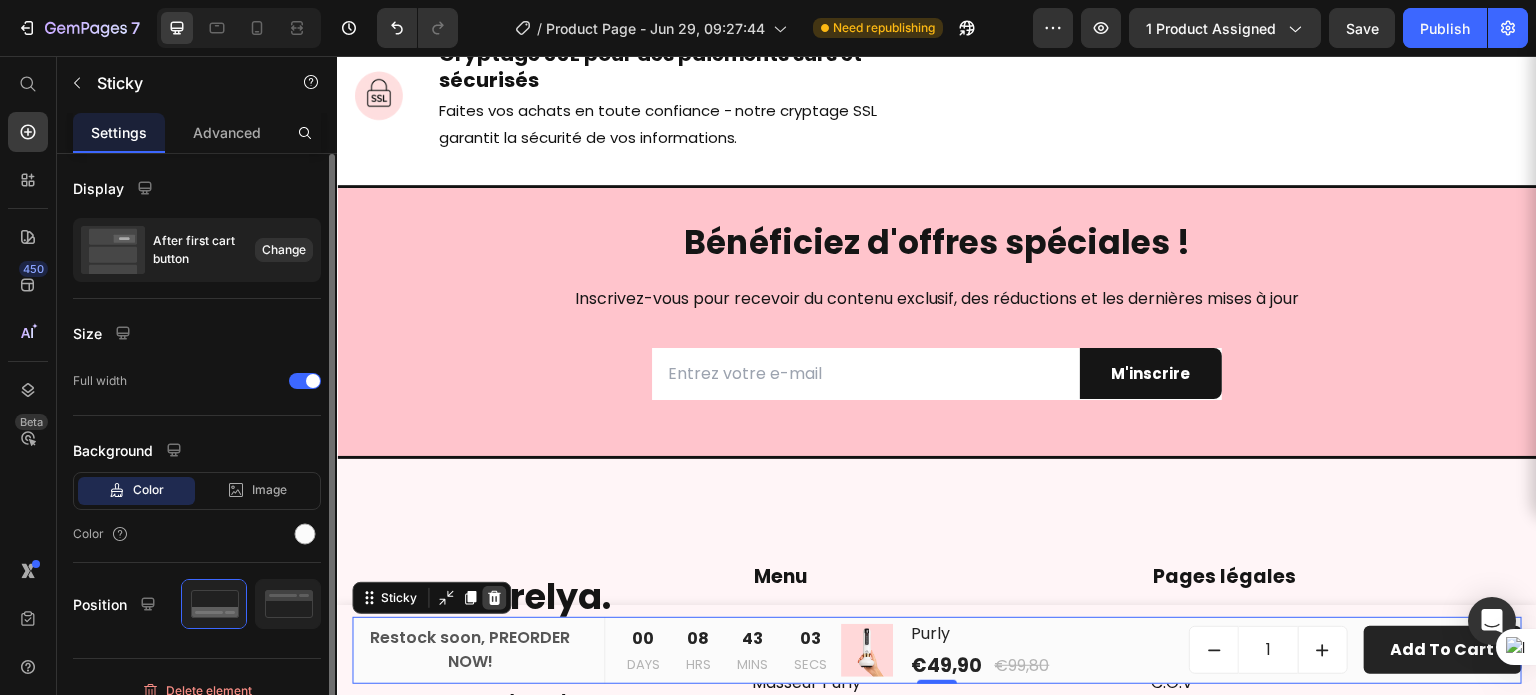 click 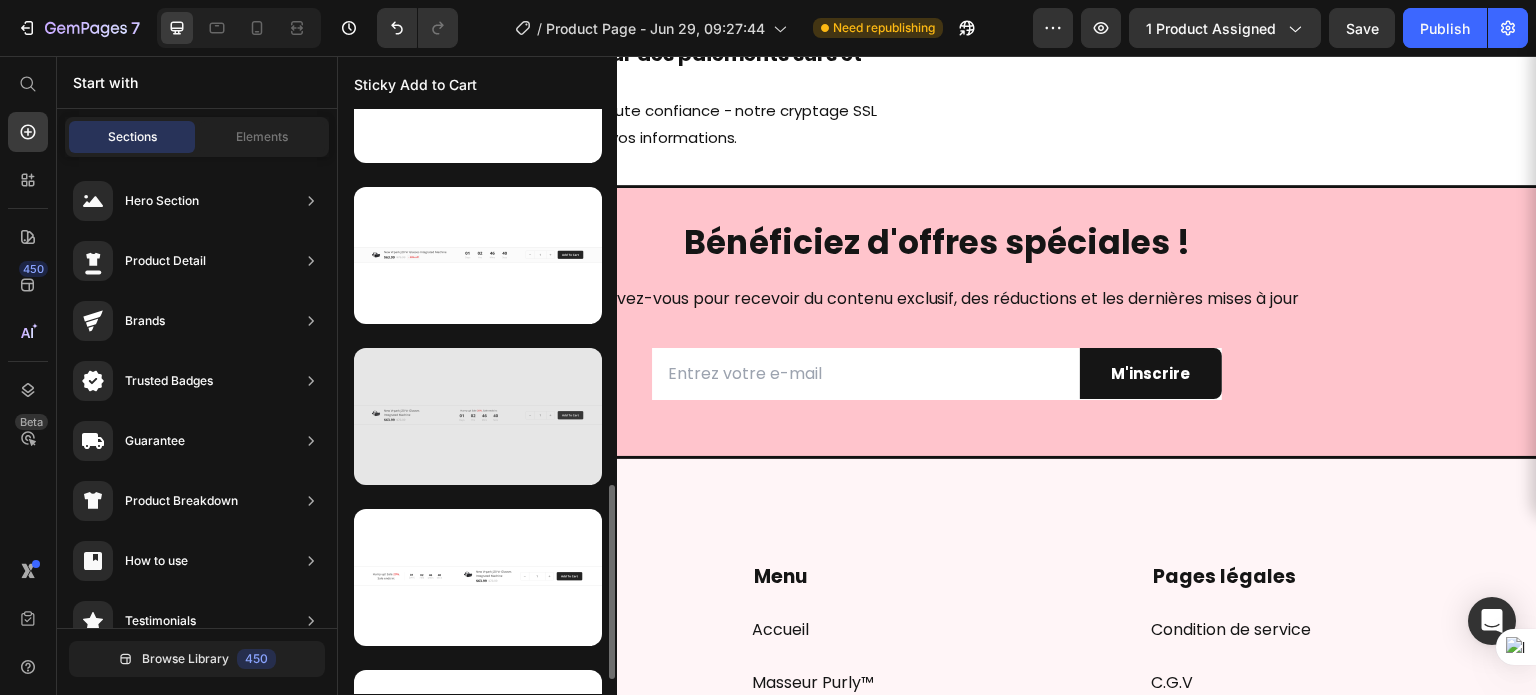 scroll, scrollTop: 890, scrollLeft: 0, axis: vertical 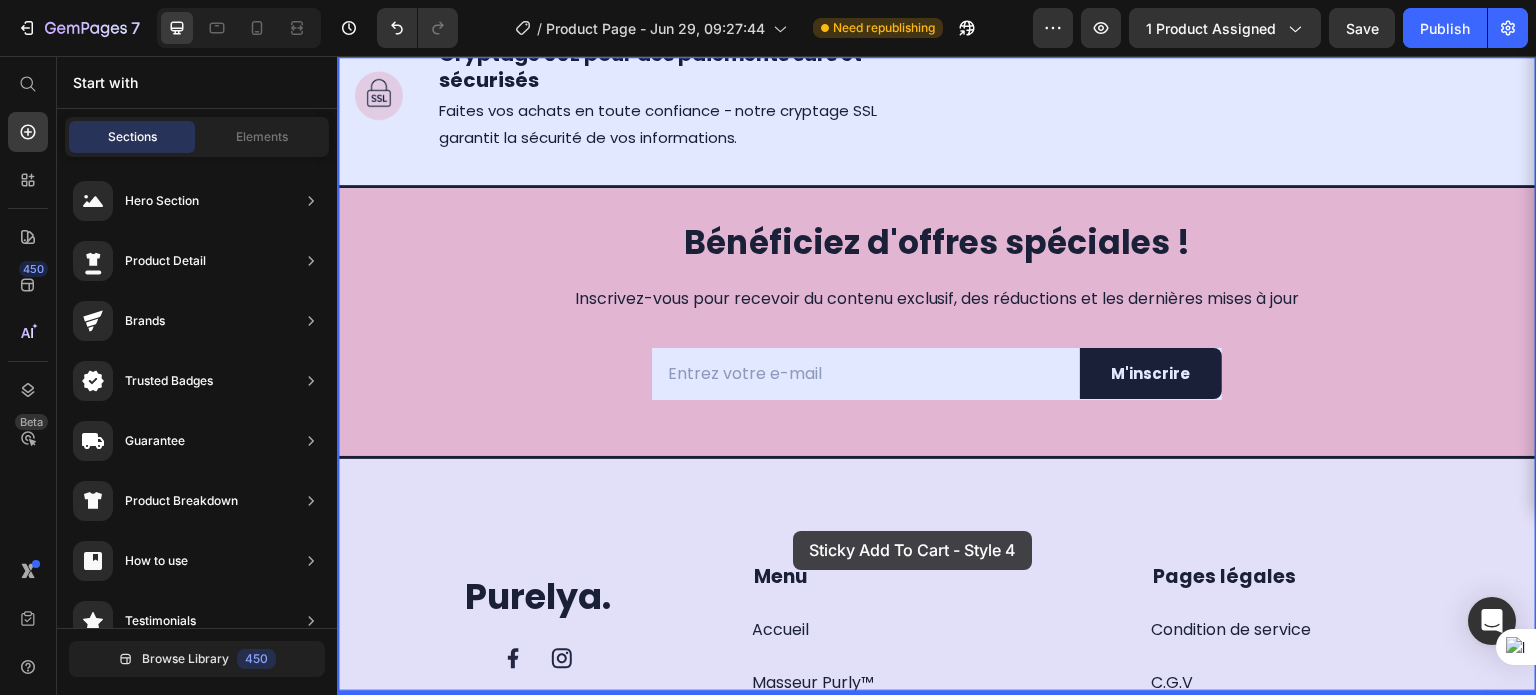 drag, startPoint x: 813, startPoint y: 340, endPoint x: 793, endPoint y: 543, distance: 203.98285 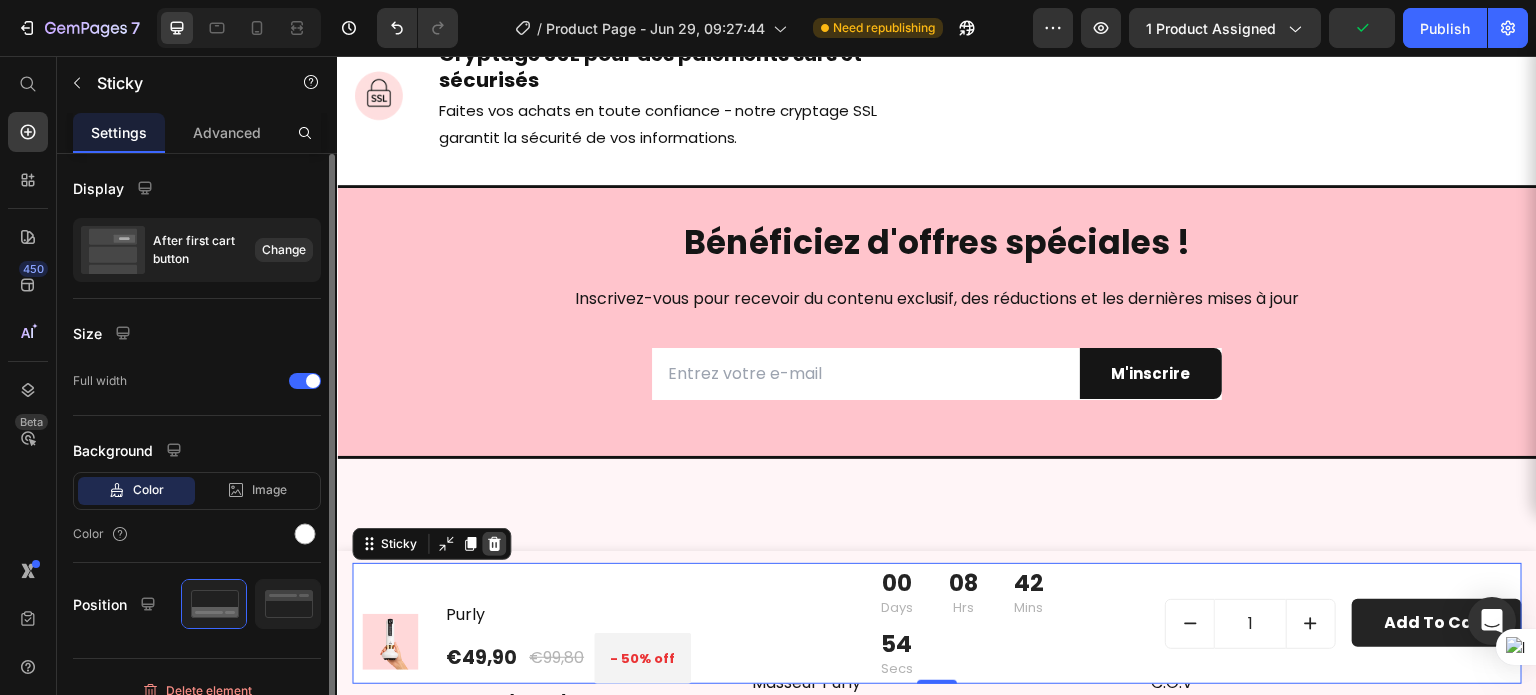 click at bounding box center [494, 544] 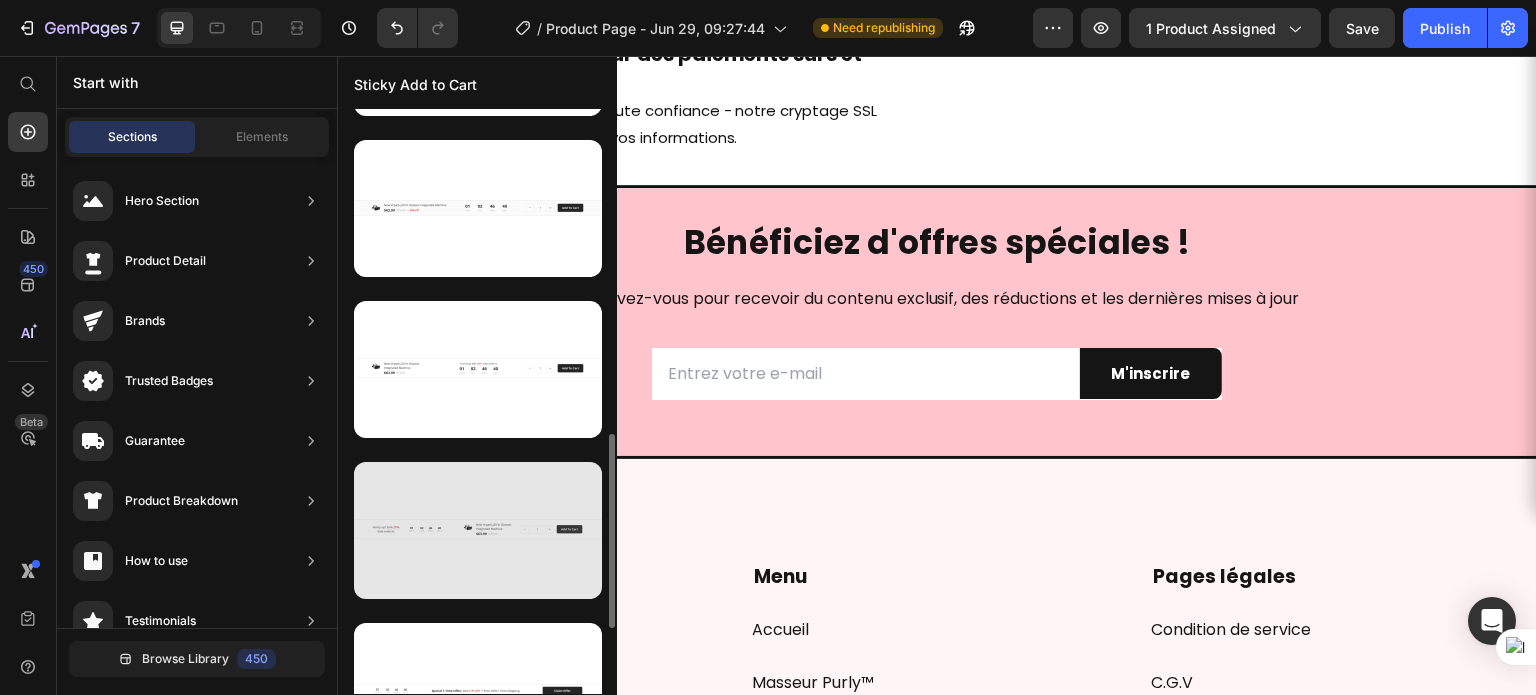 scroll, scrollTop: 937, scrollLeft: 0, axis: vertical 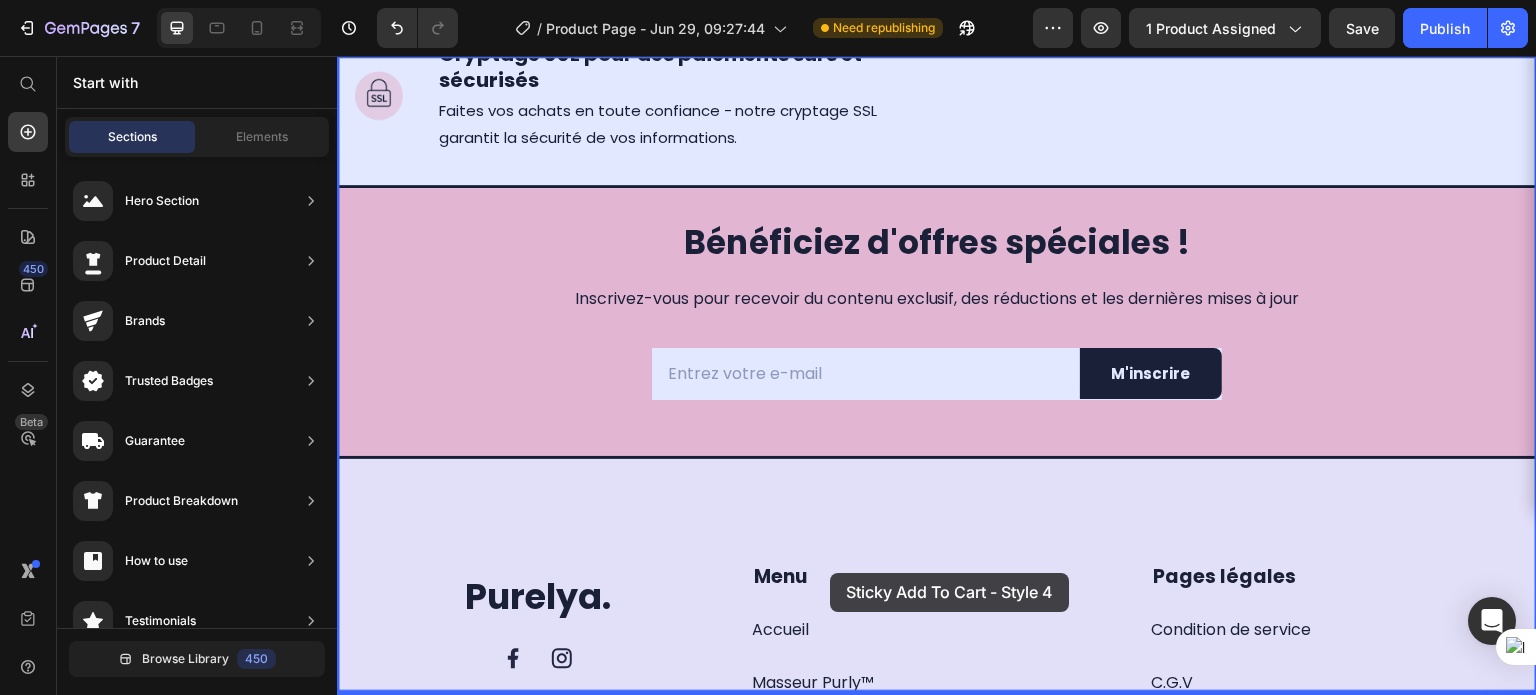 drag, startPoint x: 833, startPoint y: 297, endPoint x: 830, endPoint y: 578, distance: 281.01602 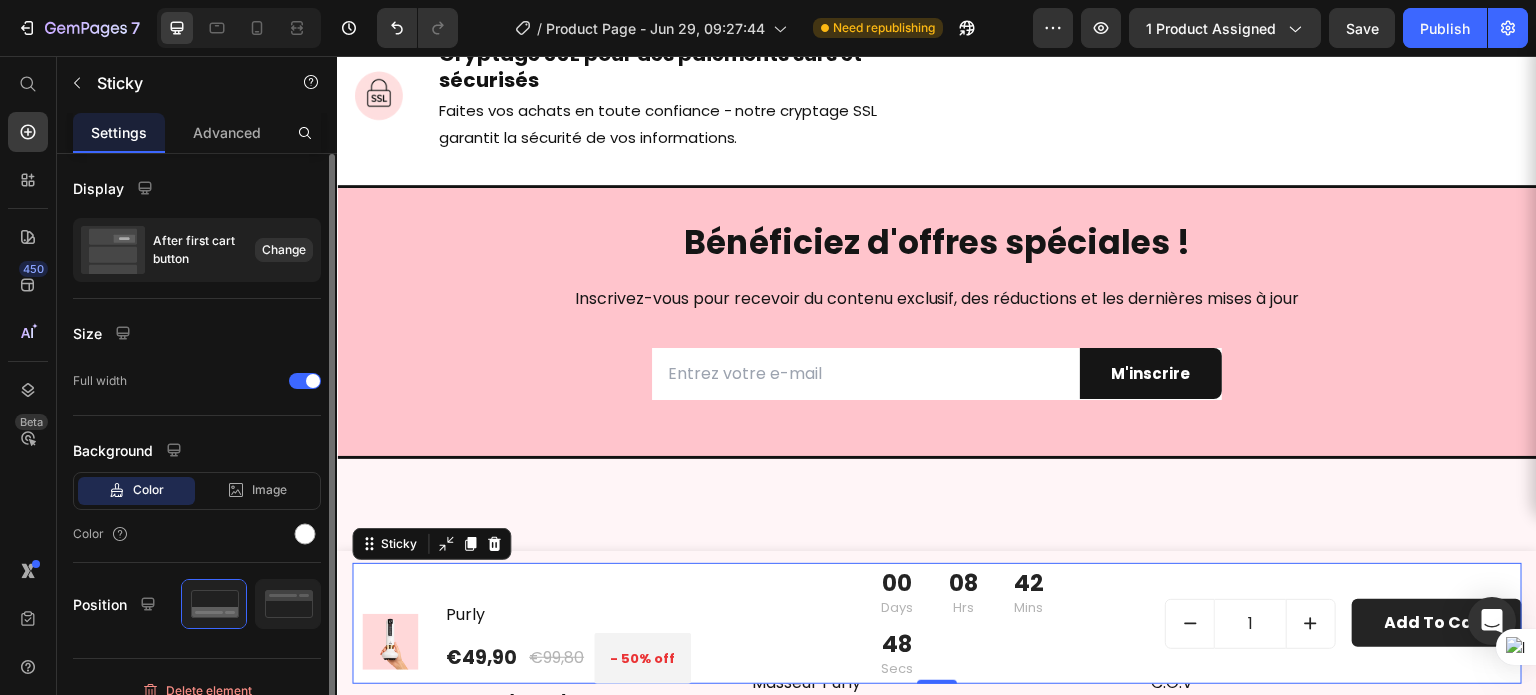 scroll, scrollTop: 15136, scrollLeft: 0, axis: vertical 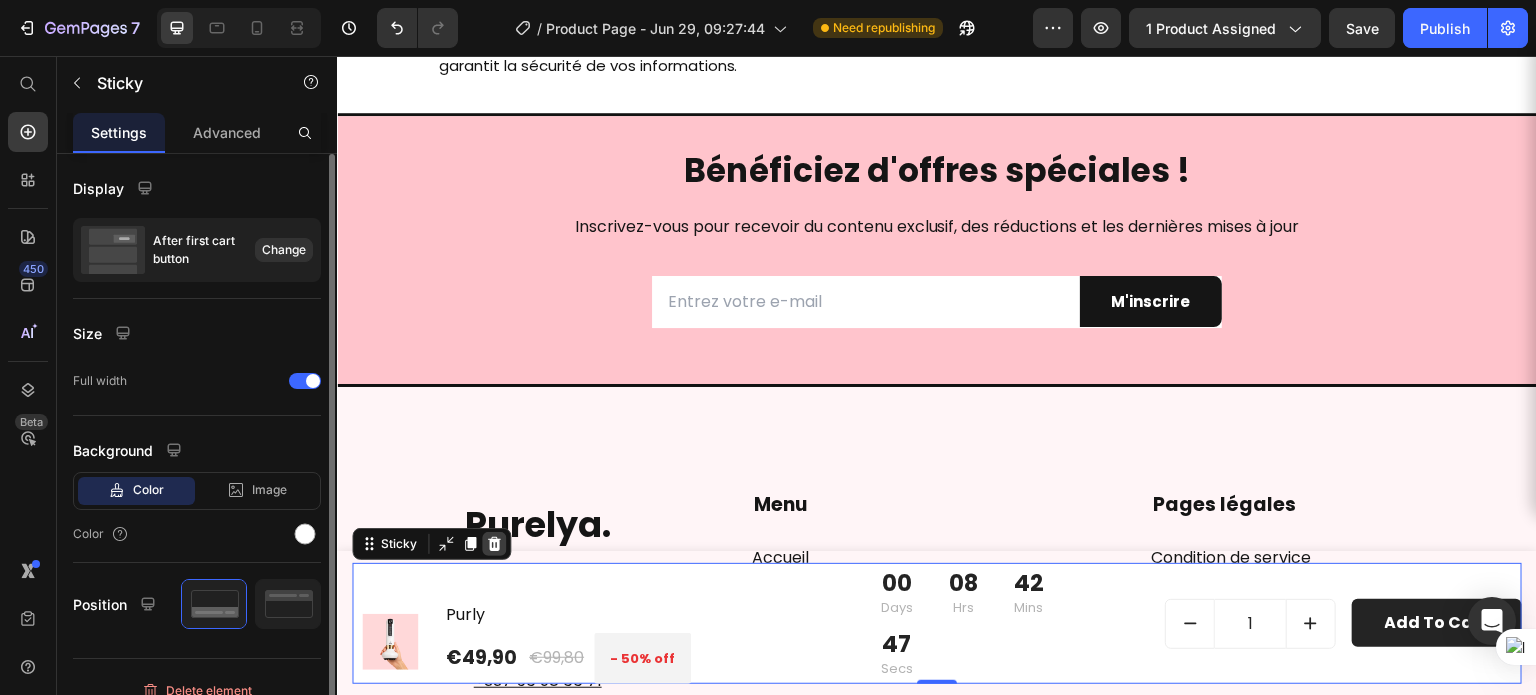 click 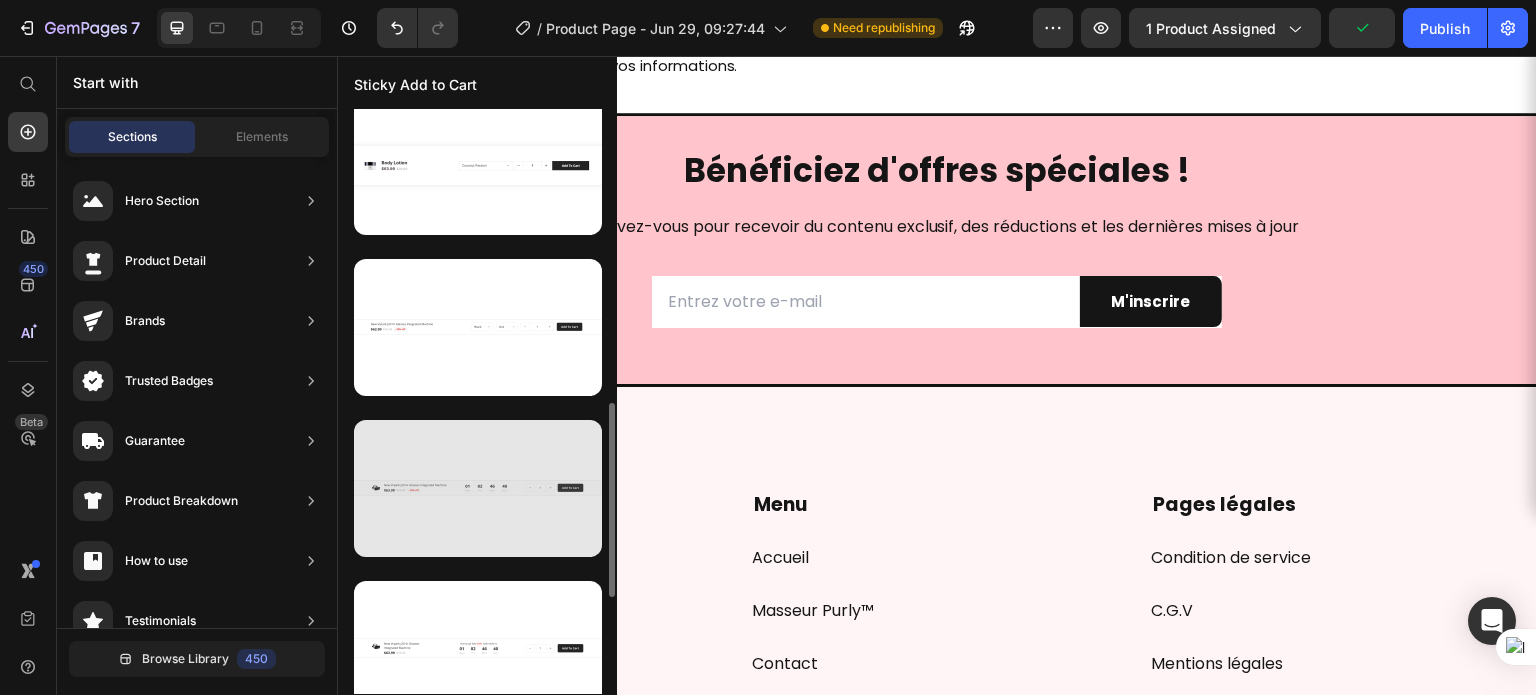 scroll, scrollTop: 657, scrollLeft: 0, axis: vertical 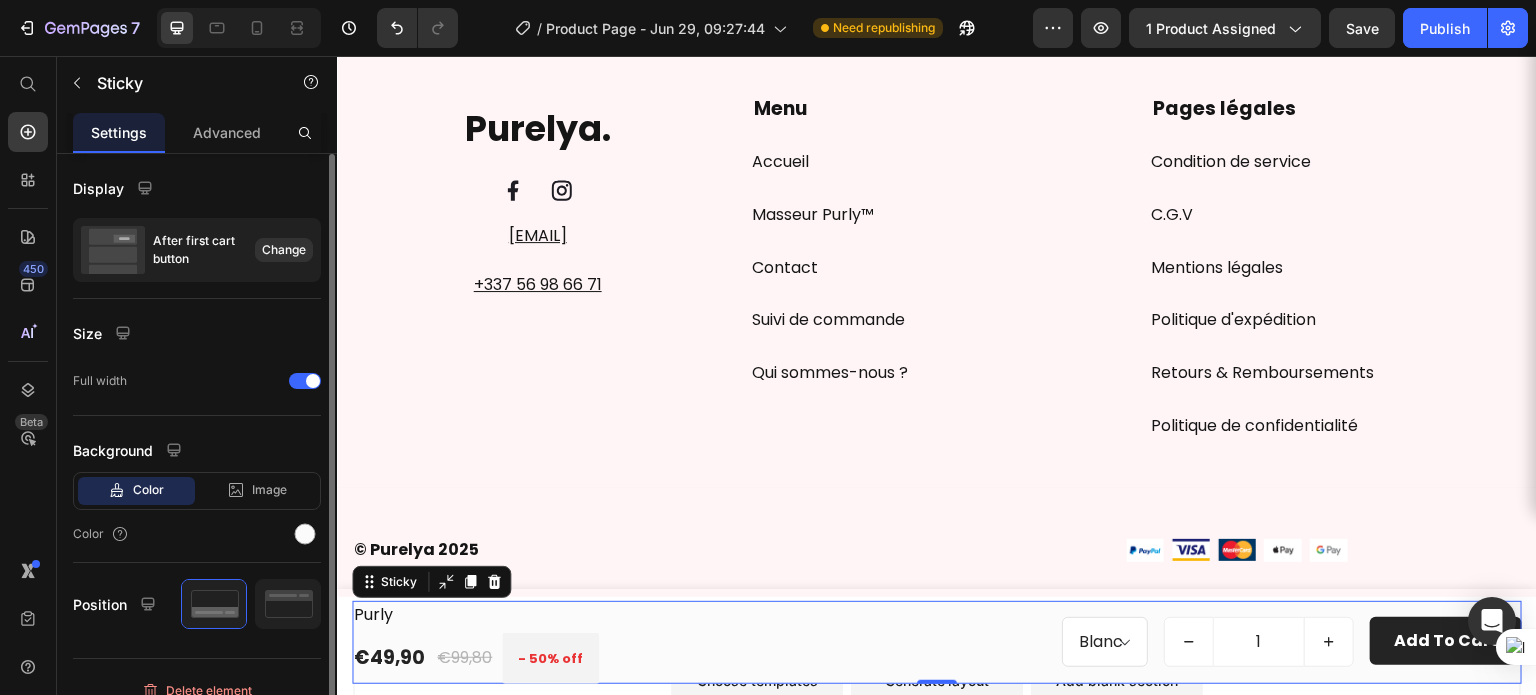 click 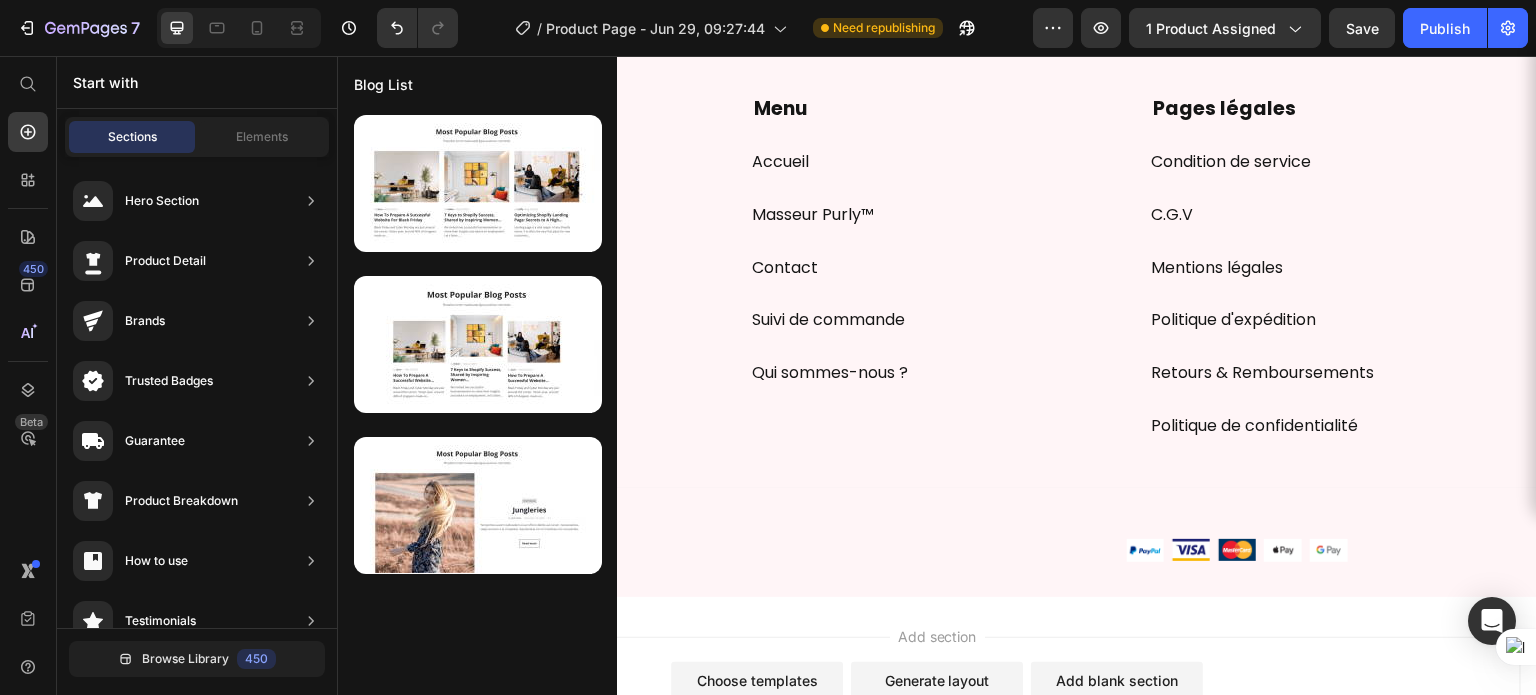 scroll, scrollTop: 0, scrollLeft: 0, axis: both 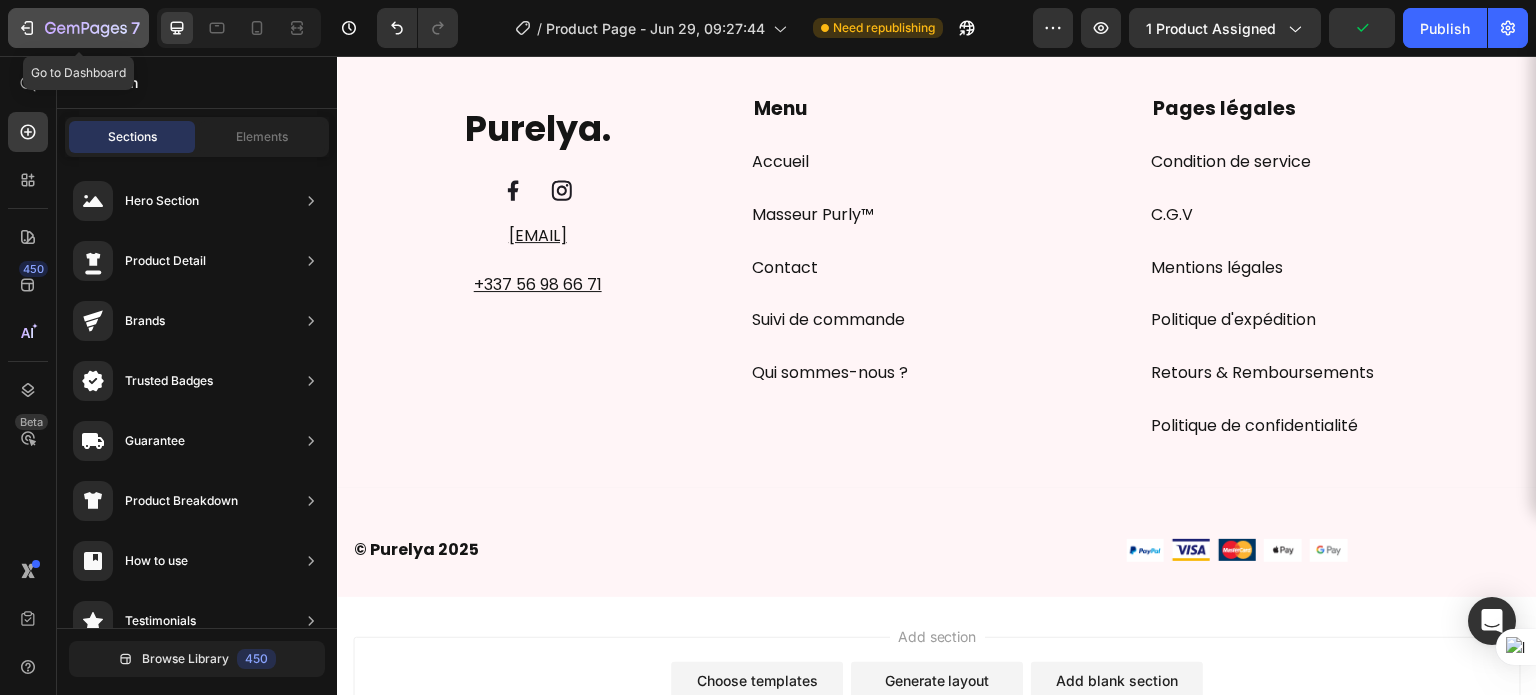 click 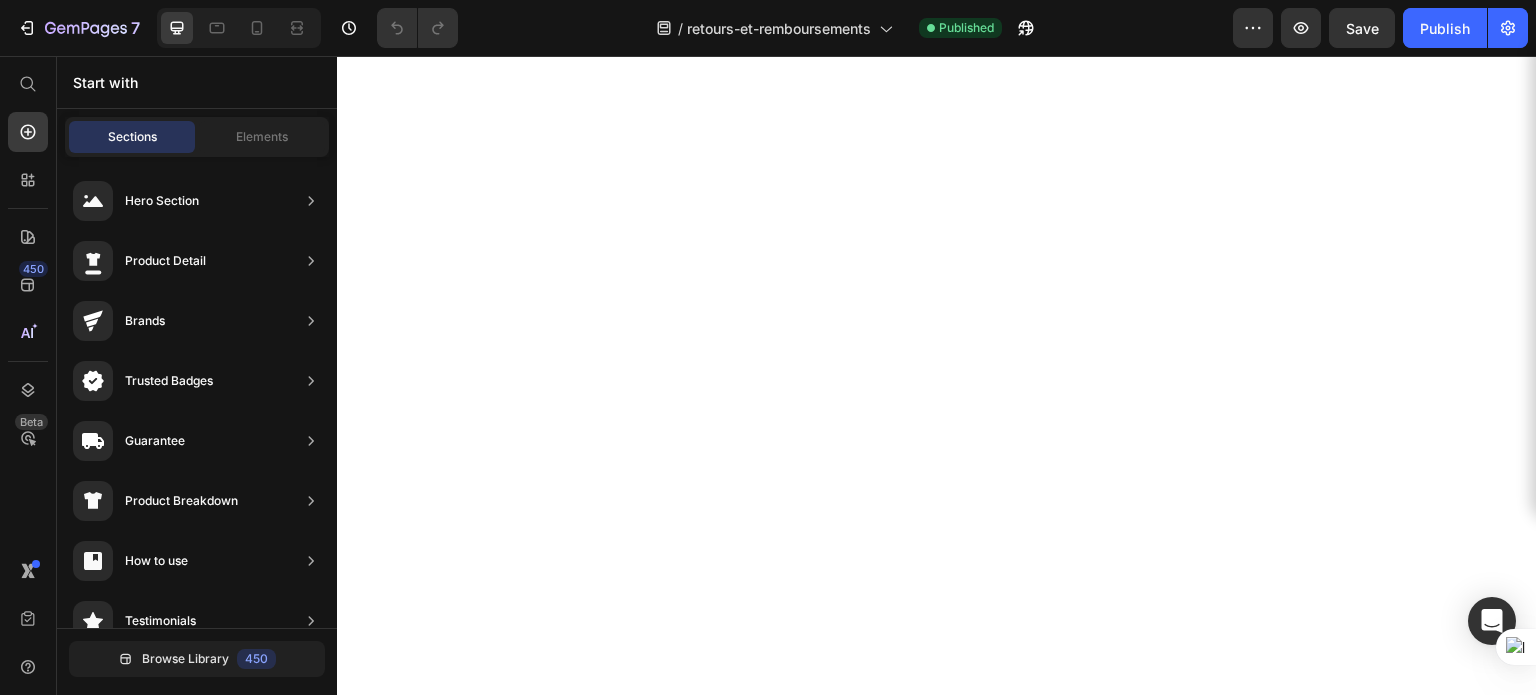scroll, scrollTop: 0, scrollLeft: 0, axis: both 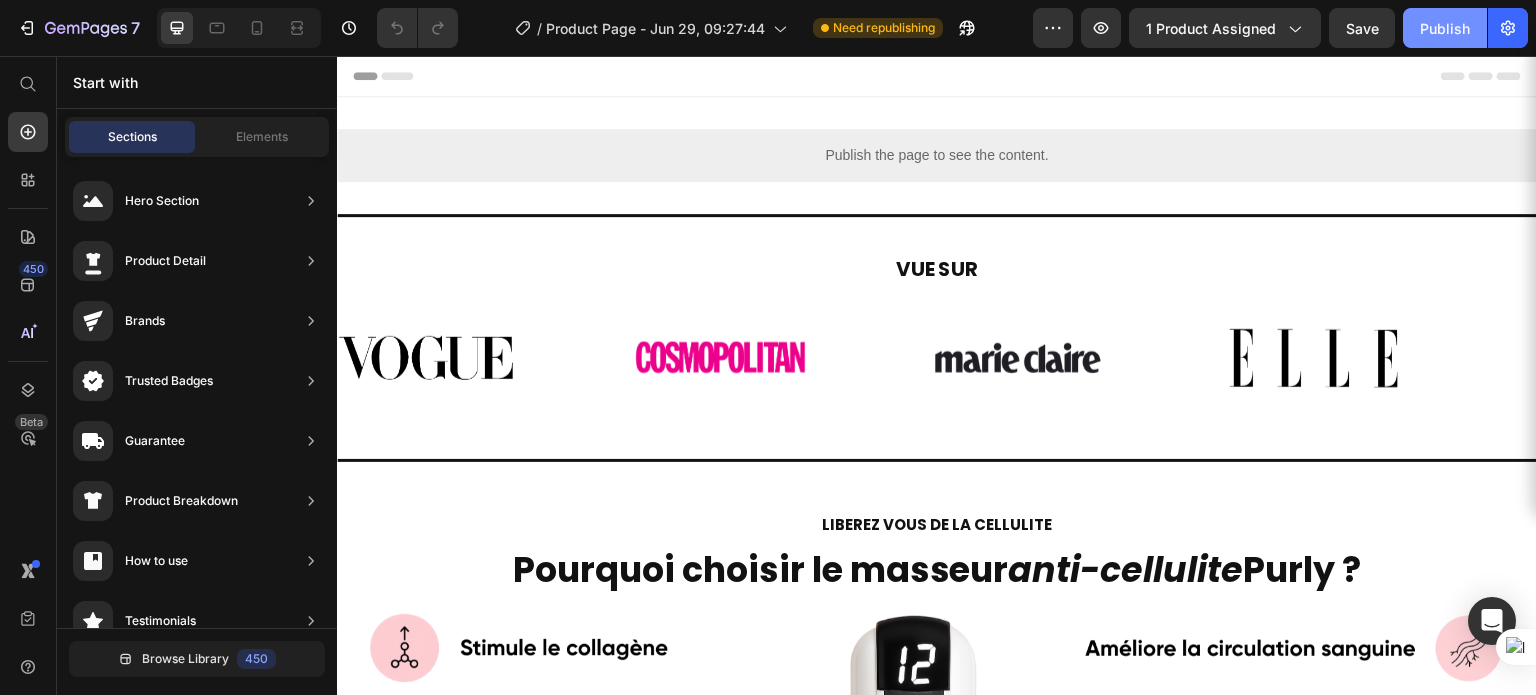 click on "Publish" at bounding box center [1445, 28] 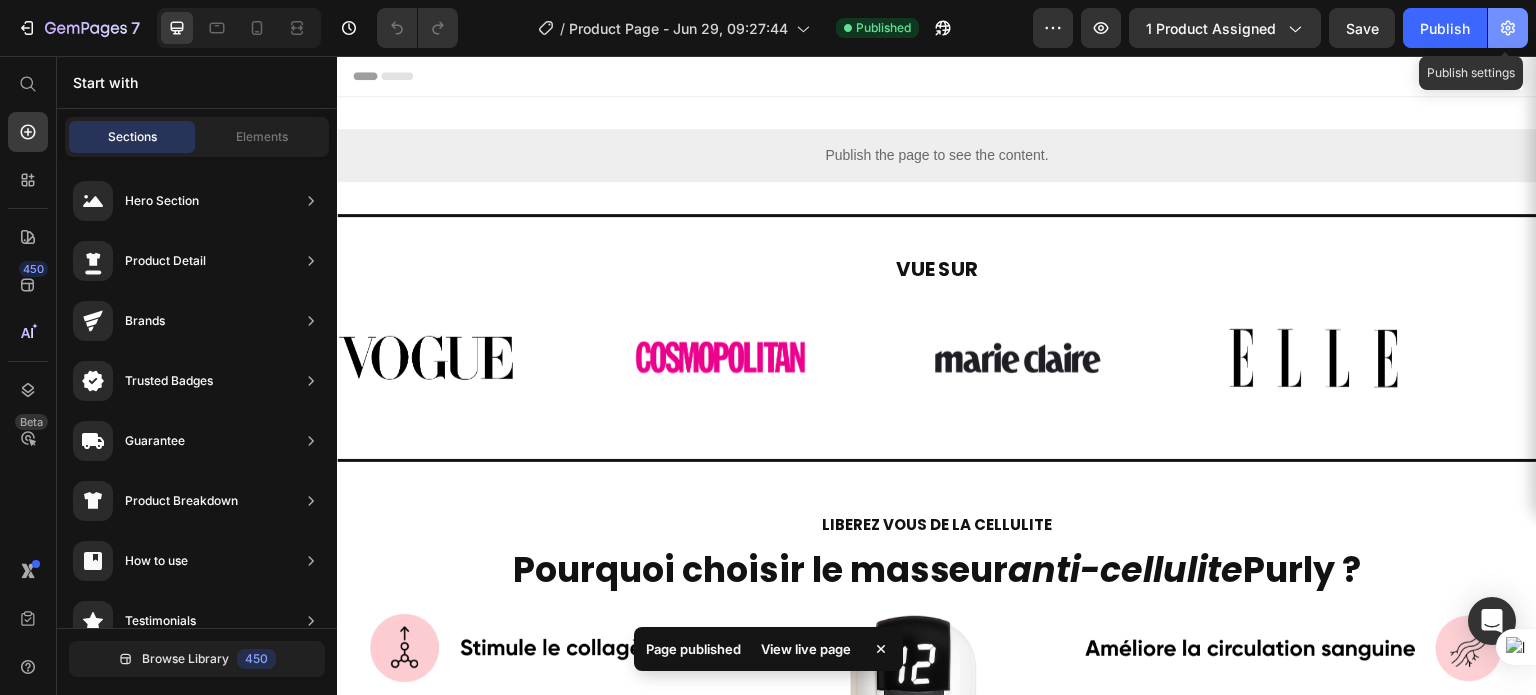 click 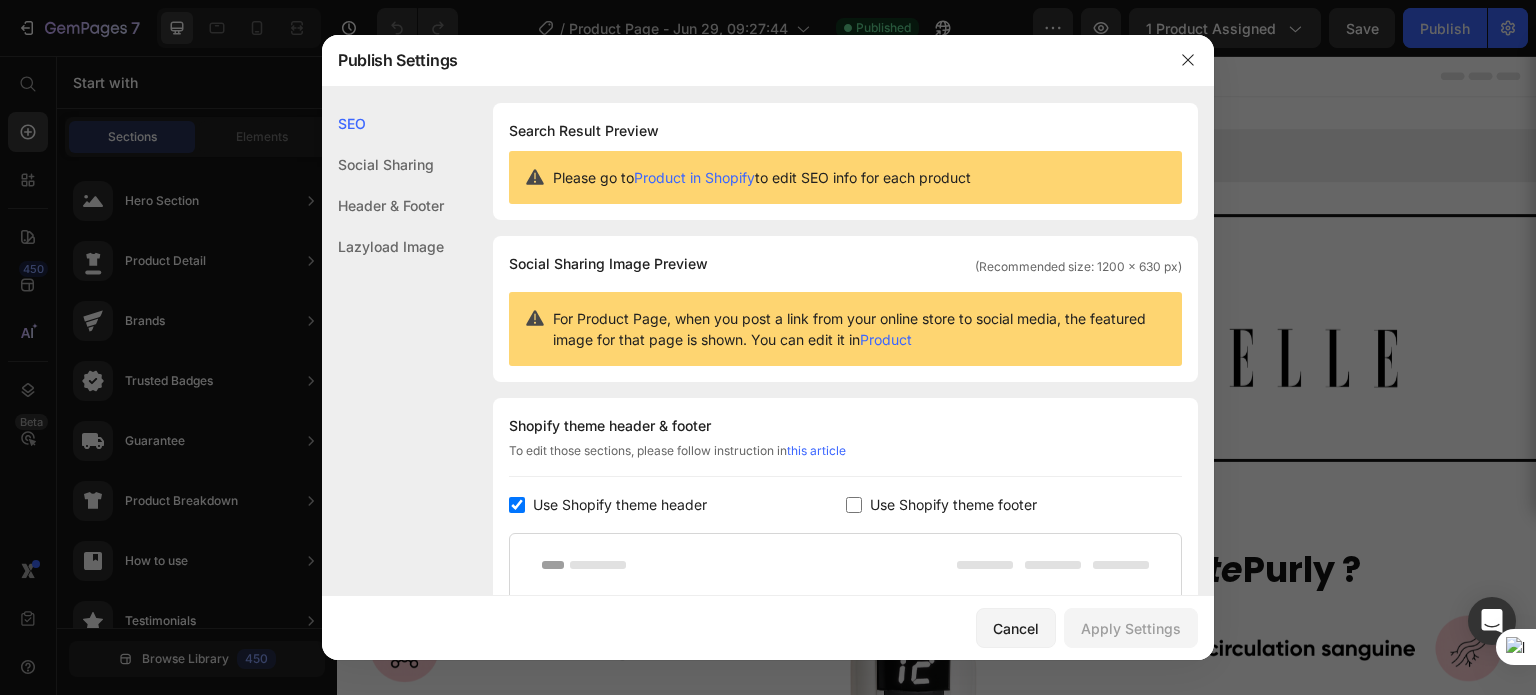 click on "Product in Shopify" at bounding box center [694, 177] 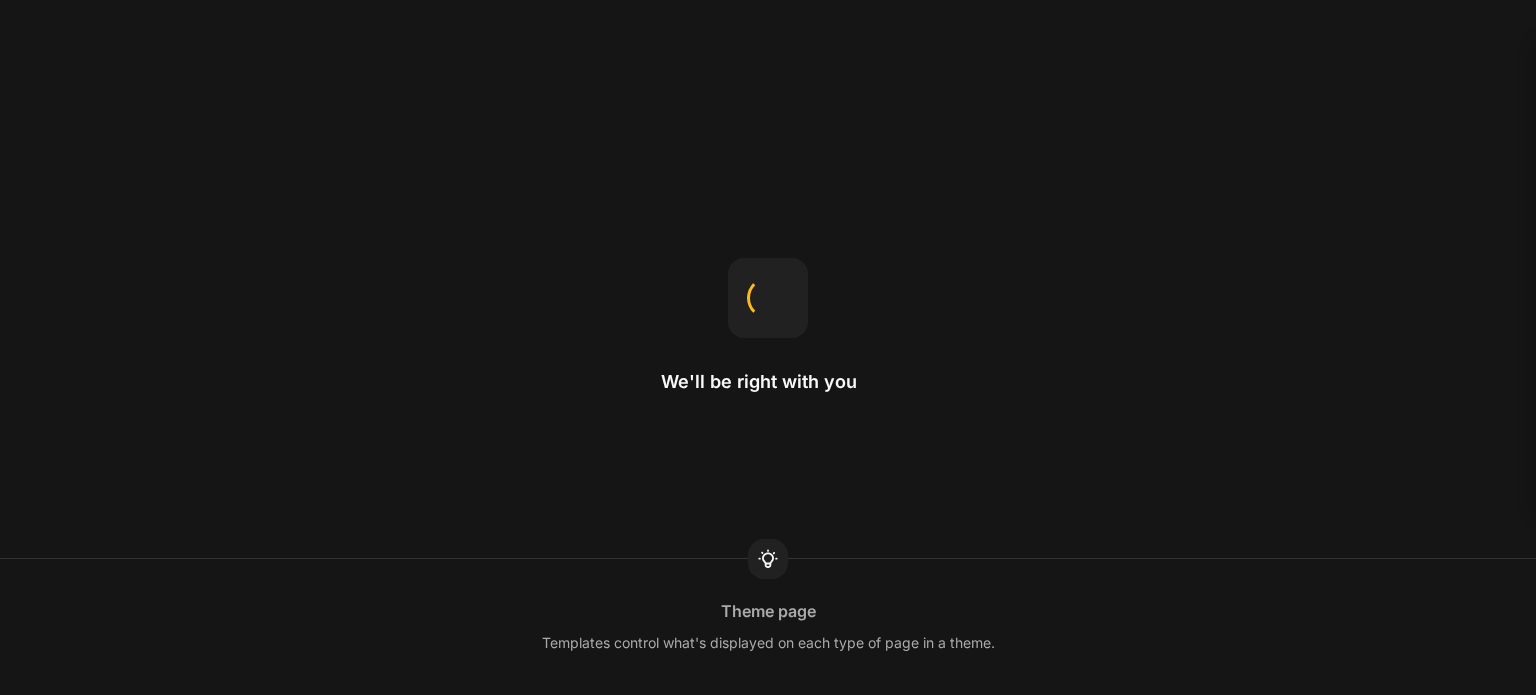 scroll, scrollTop: 0, scrollLeft: 0, axis: both 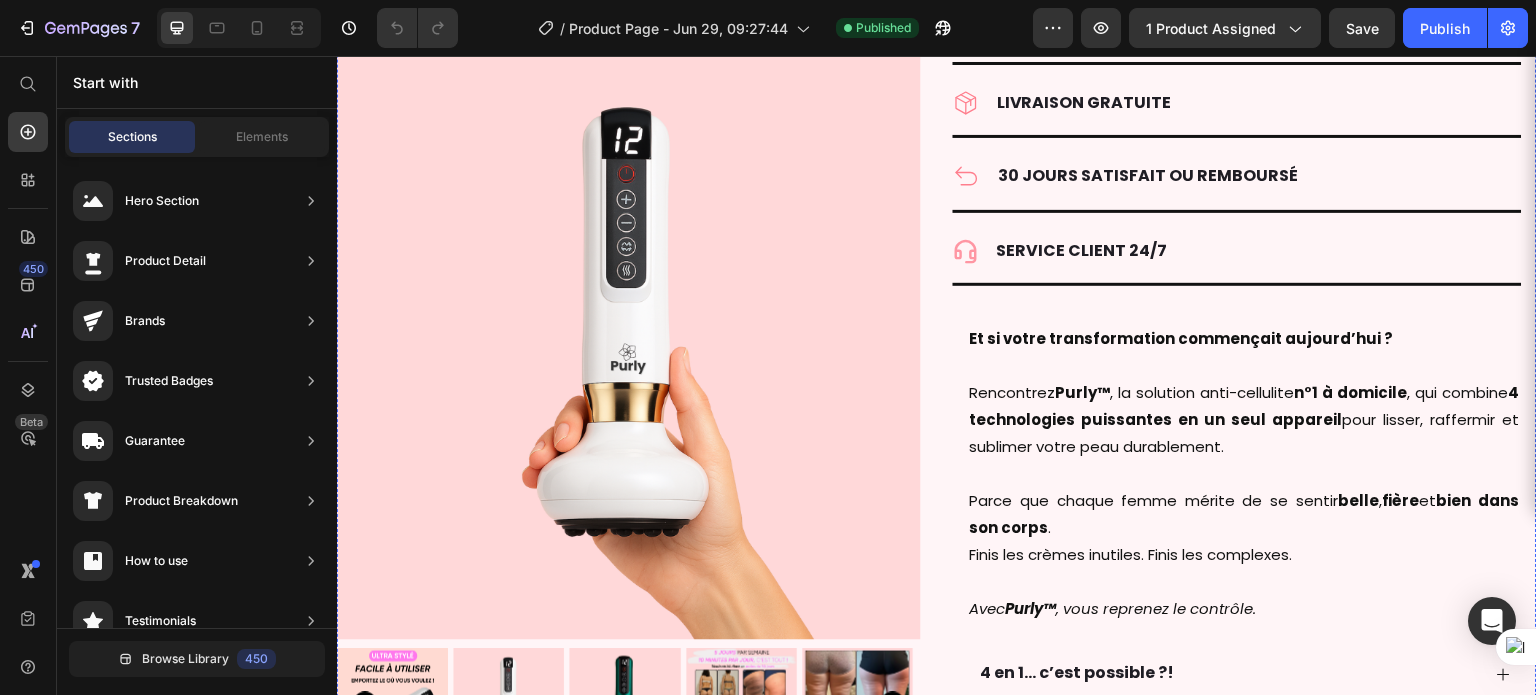 click on "Image Image Image Image Row" at bounding box center [1245, -100] 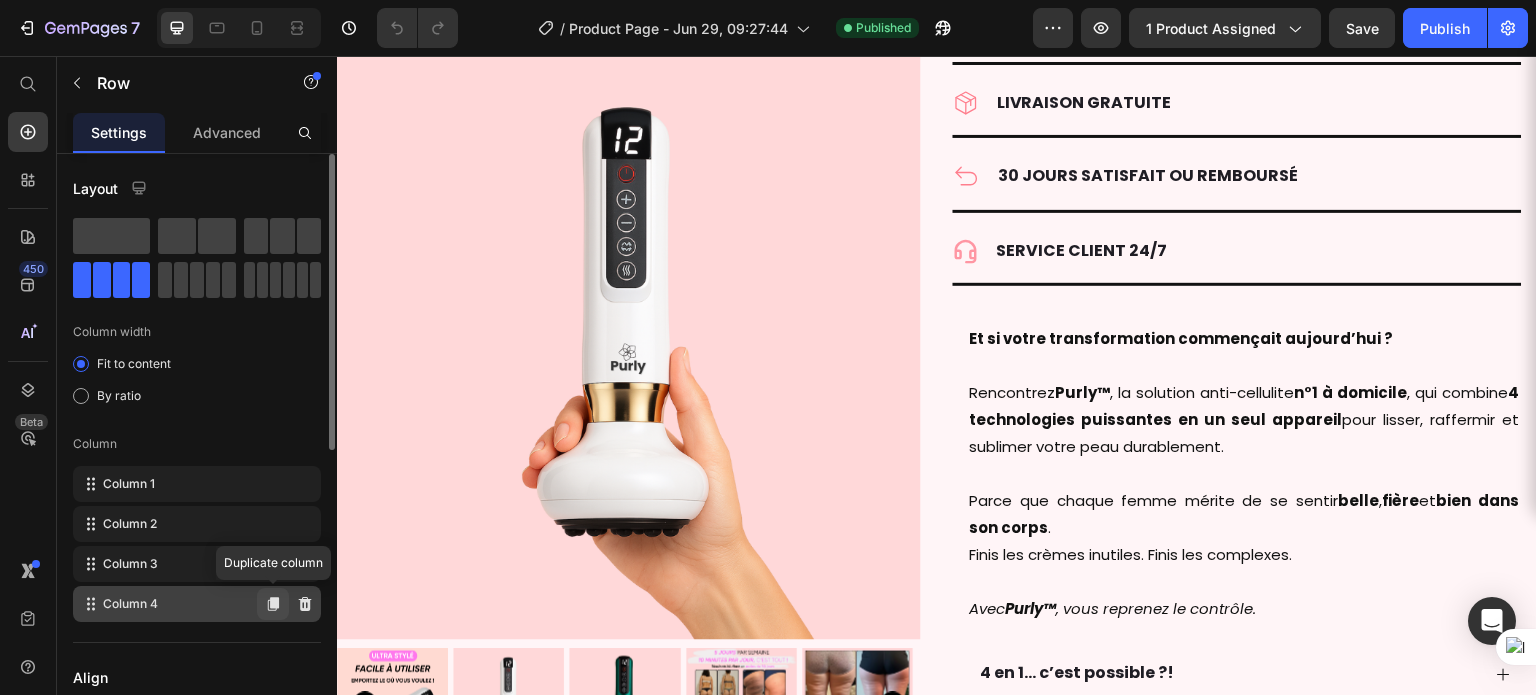click 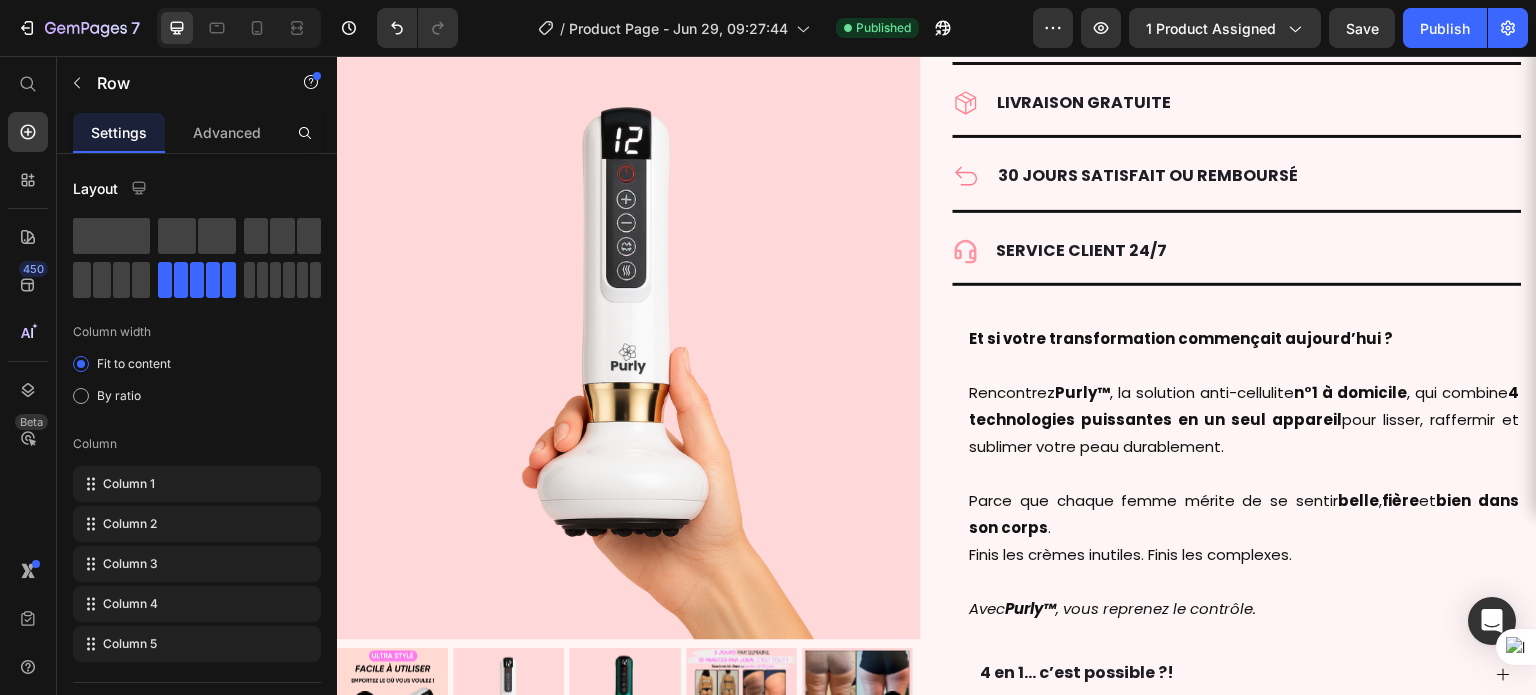 click at bounding box center (1450, -94) 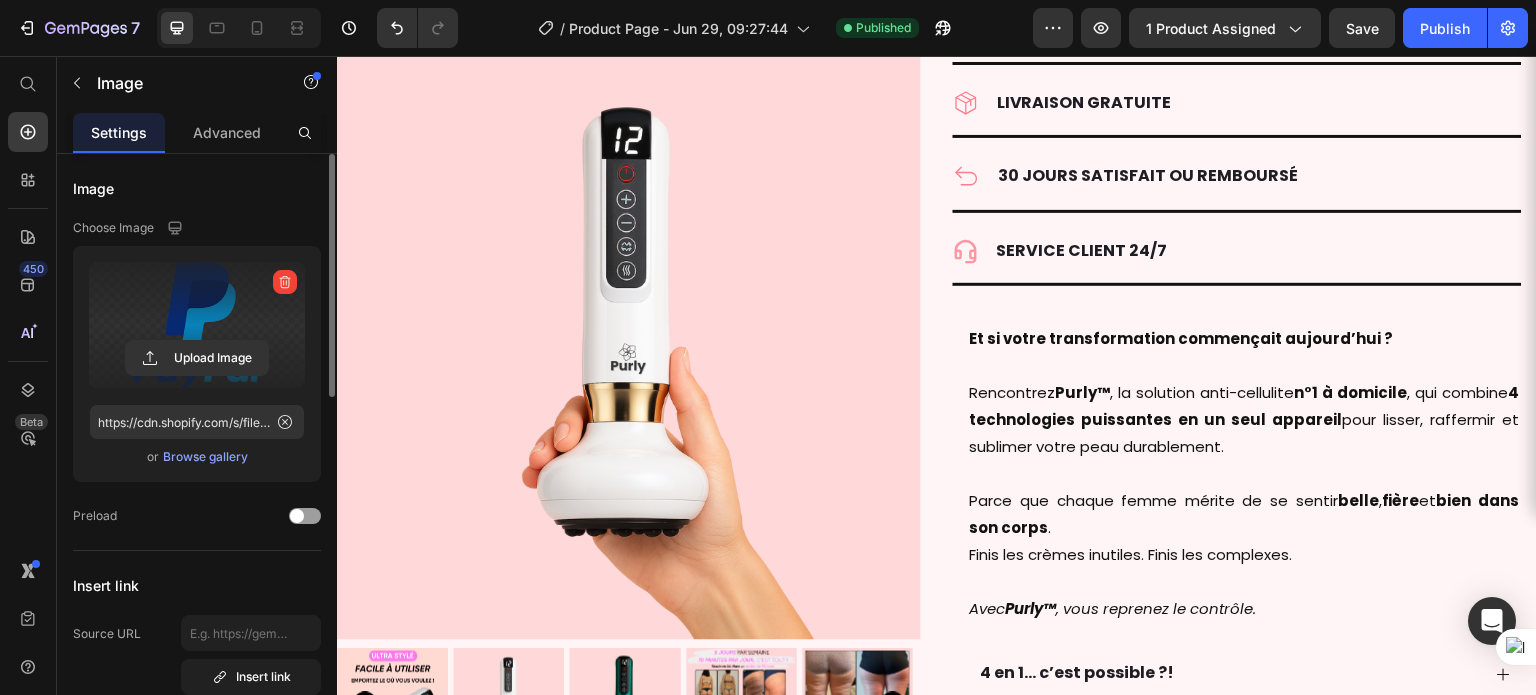 click at bounding box center [197, 325] 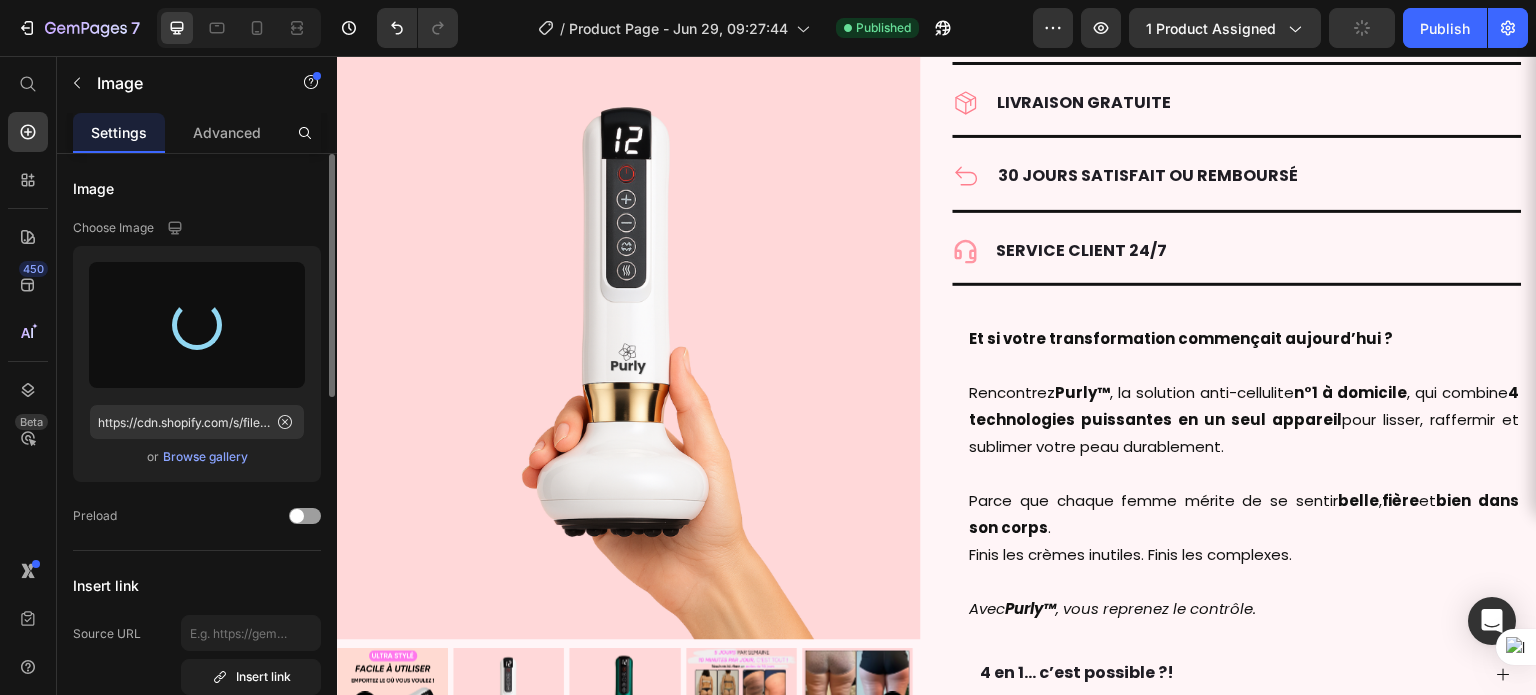 type on "https://cdn.shopify.com/s/files/1/0925/7923/4167/files/gempages_573195841762755809-c2875068-f946-4218-8ff3-034e025c2b14.png" 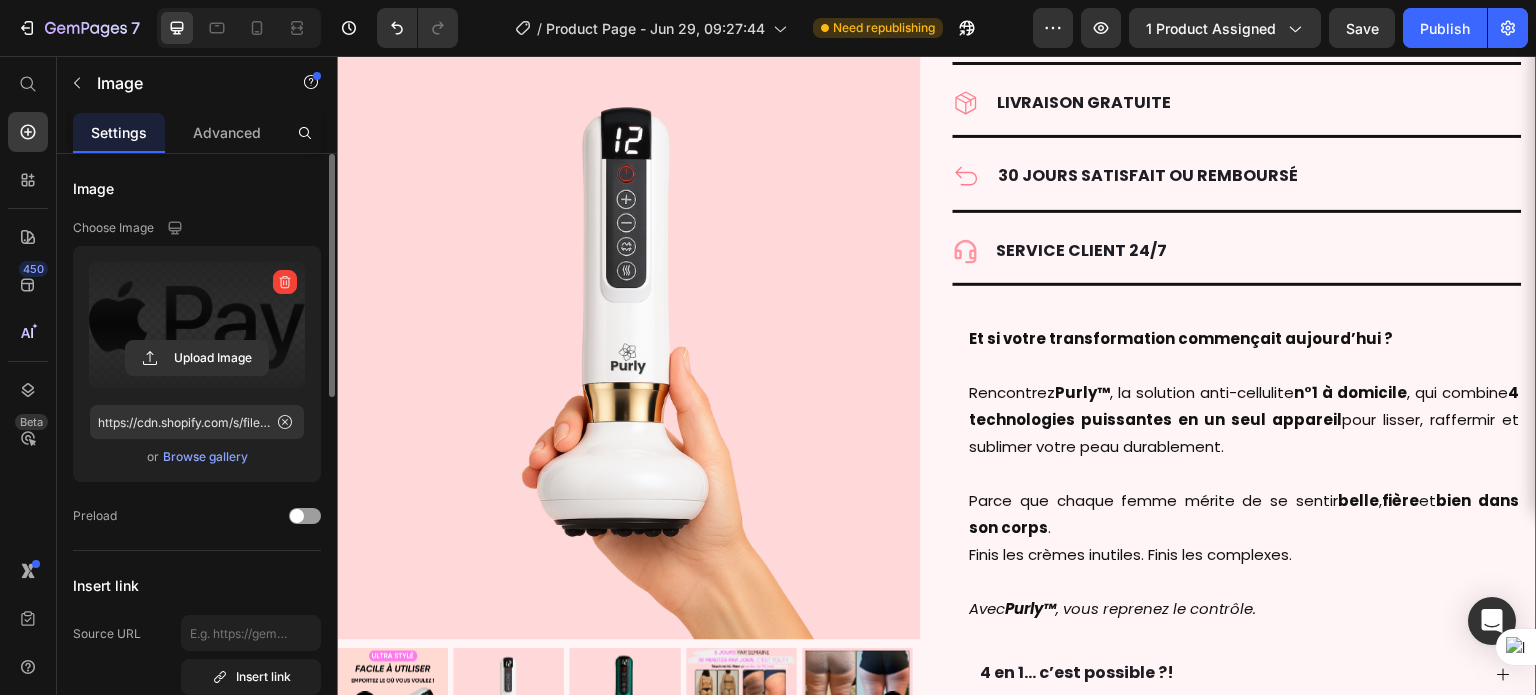click on "Custom Code
Preview or Publish the page to see the content. Custom Code ★★★★★  4.9 I   1069 AVIS Heading Purly Product Title Masseur anti-cellulite Heading €49,90 Product Price €99,80 Product Price - 50% OFFRE D'ÉTÉ Discount Tag Row Image Atténue cellulite et vergetures dès la 1ère semaine Text Block Row Image Stimule le collagène et lisse la peau Text Block Row Image Déclenche le combustion des graisses Text Block Row Couleur: Vert Blanc Blanc Blanc Vert Vert Vert Product Variants & Swatches
Stock très limité : plus que 4 pièces !  Stock Counter AJOUTER AU PANIER Add to Cart Expédié sous  24/48h      -      Livraison Offerte Text Block Expédié sous  24/48h Text Block Livraison Offerte Text Block Row Image Image Image Image Image   0 Row Video Video Video Video Carousel Row                Title Line Image LIVRAISON GRATUITE Text Block Advanced List                Title Line Row Image 30 JOURS SATISFAIT OU REMBOURSÉ Text Block Advanced List Title Row" at bounding box center (1245, 313) 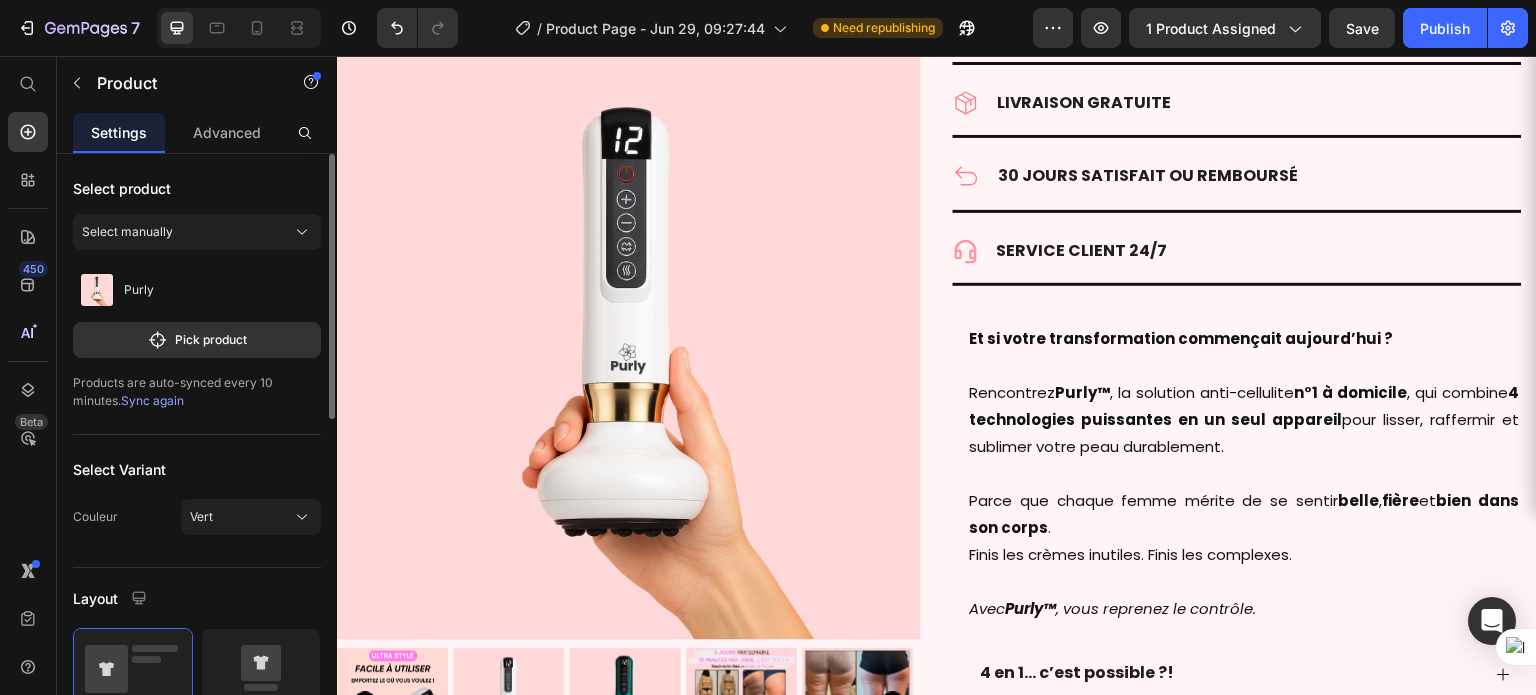click on "Image" at bounding box center [1450, -100] 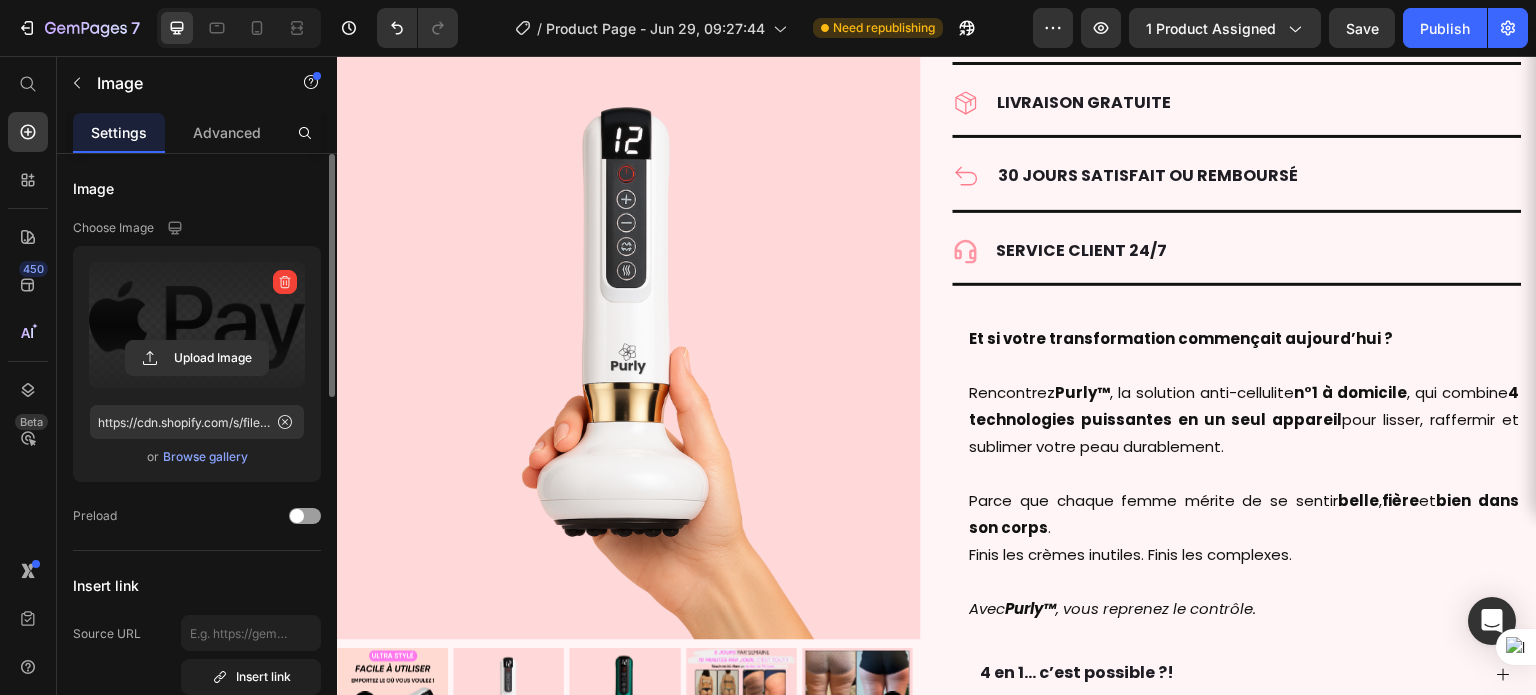 click at bounding box center (197, 325) 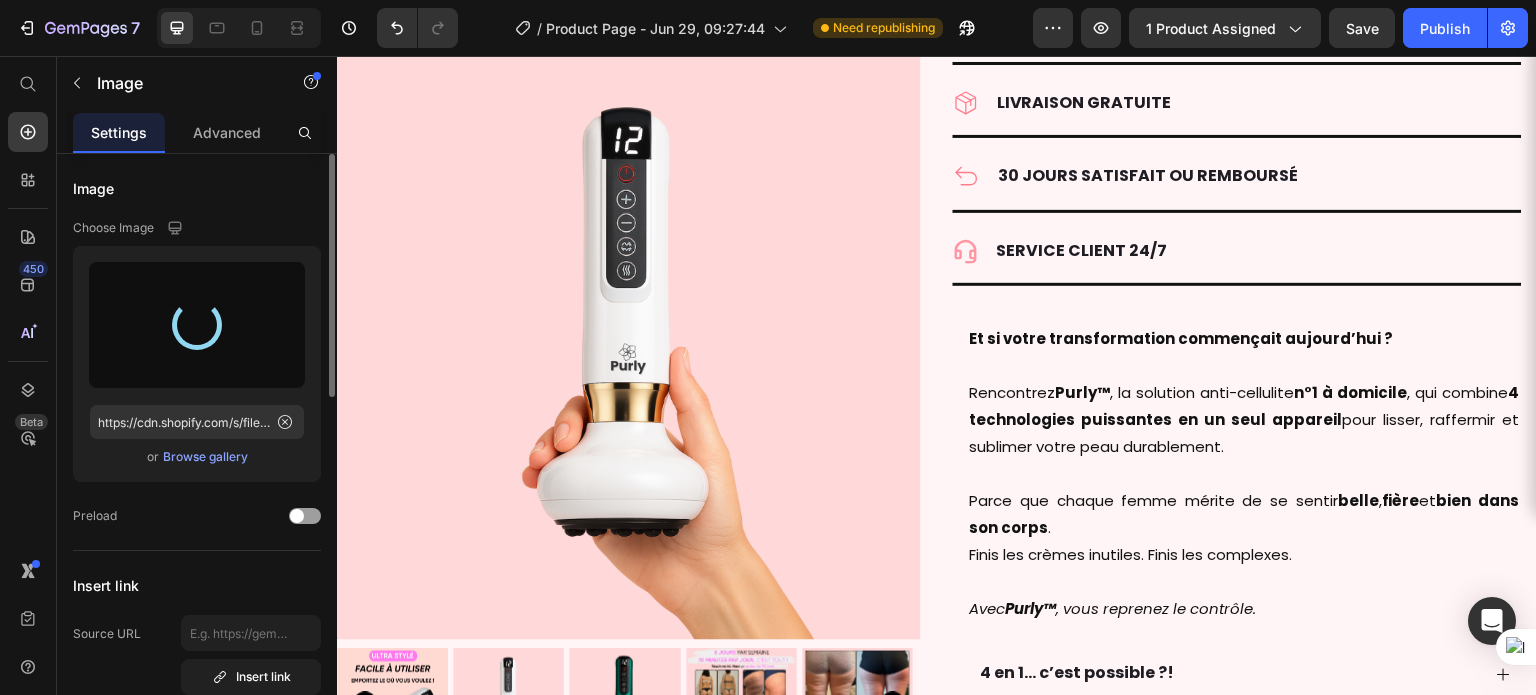 type on "https://cdn.shopify.com/s/files/1/0925/7923/4167/files/gempages_573195841762755809-52b02726-787a-48ba-afa7-61071ae3dcbc.png" 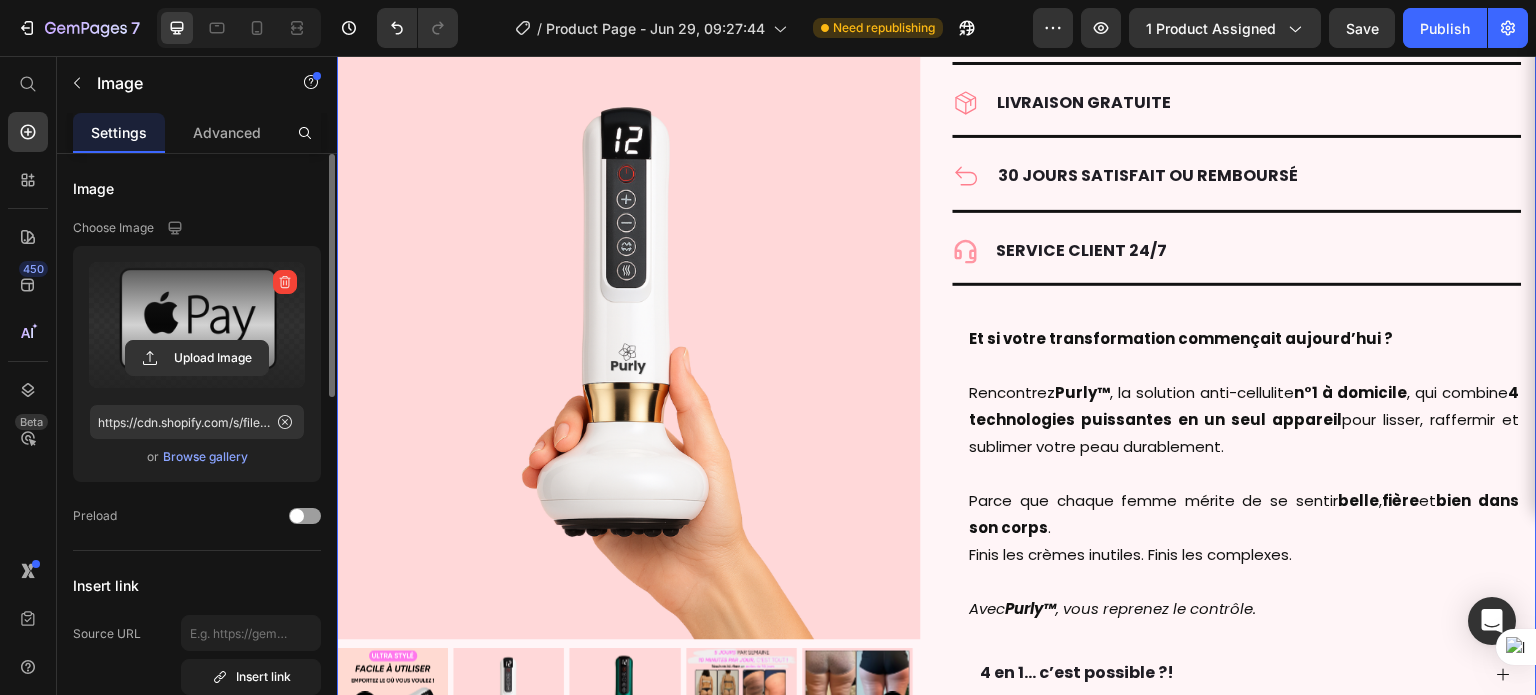 click on "Custom Code
Preview or Publish the page to see the content. Custom Code ★★★★★  4.9 I   1069 AVIS Heading Purly Product Title Masseur anti-cellulite Heading €49,90 Product Price €99,80 Product Price - 50% OFFRE D'ÉTÉ Discount Tag Row Image Atténue cellulite et vergetures dès la 1ère semaine Text Block Row Image Stimule le collagène et lisse la peau Text Block Row Image Déclenche le combustion des graisses Text Block Row Couleur: Blanc Blanc Blanc Blanc Vert Vert Vert Product Variants & Swatches
Stock très limité : plus que 4 pièces !  Stock Counter AJOUTER AU PANIER Add to Cart Expédié sous  24/48h      -      Livraison Offerte Text Block Expédié sous  24/48h Text Block Livraison Offerte Text Block Row Image Image Image Image Image   0 Row Video Video Video Video Carousel Row                Title Line Image LIVRAISON GRATUITE Text Block Advanced List                Title Line Row Image 30 JOURS SATISFAIT OU REMBOURSÉ Text Block Advanced List Title" at bounding box center [1245, 313] 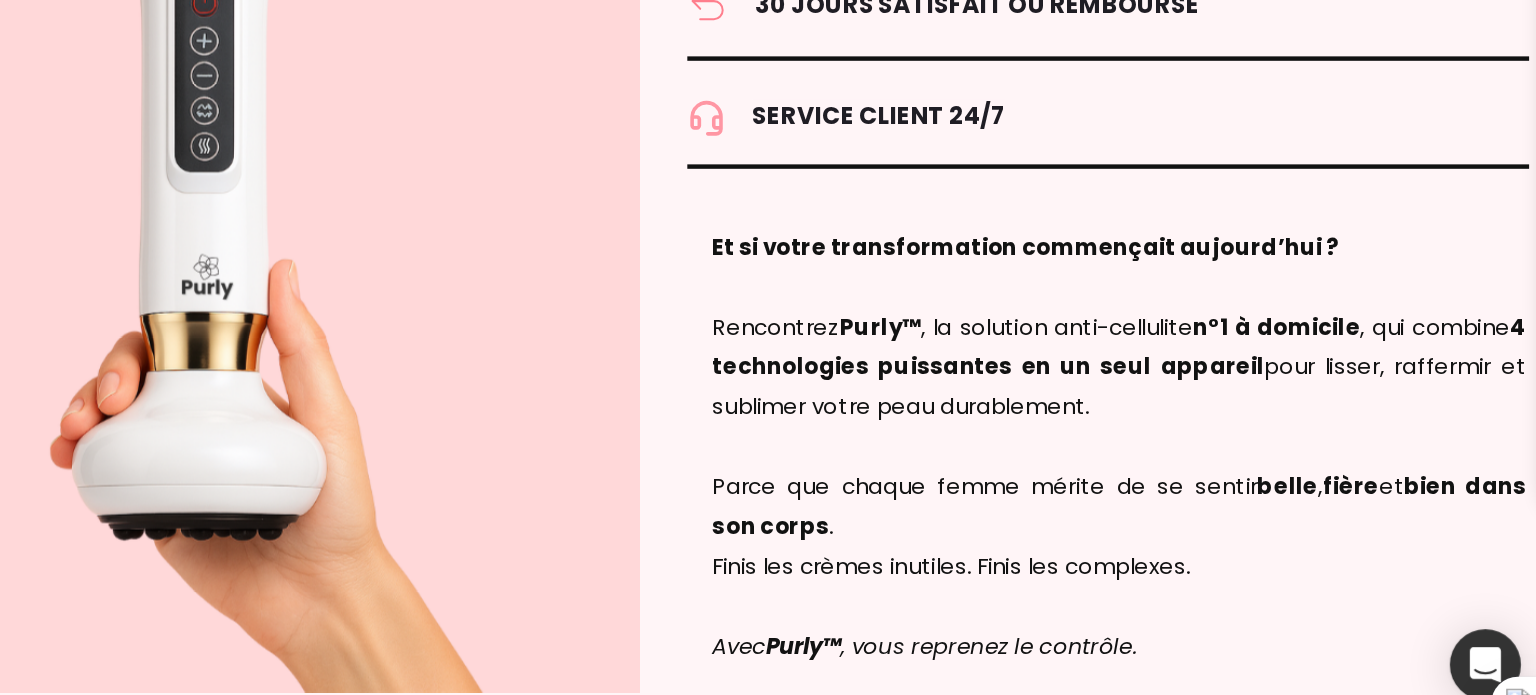 scroll, scrollTop: 0, scrollLeft: 0, axis: both 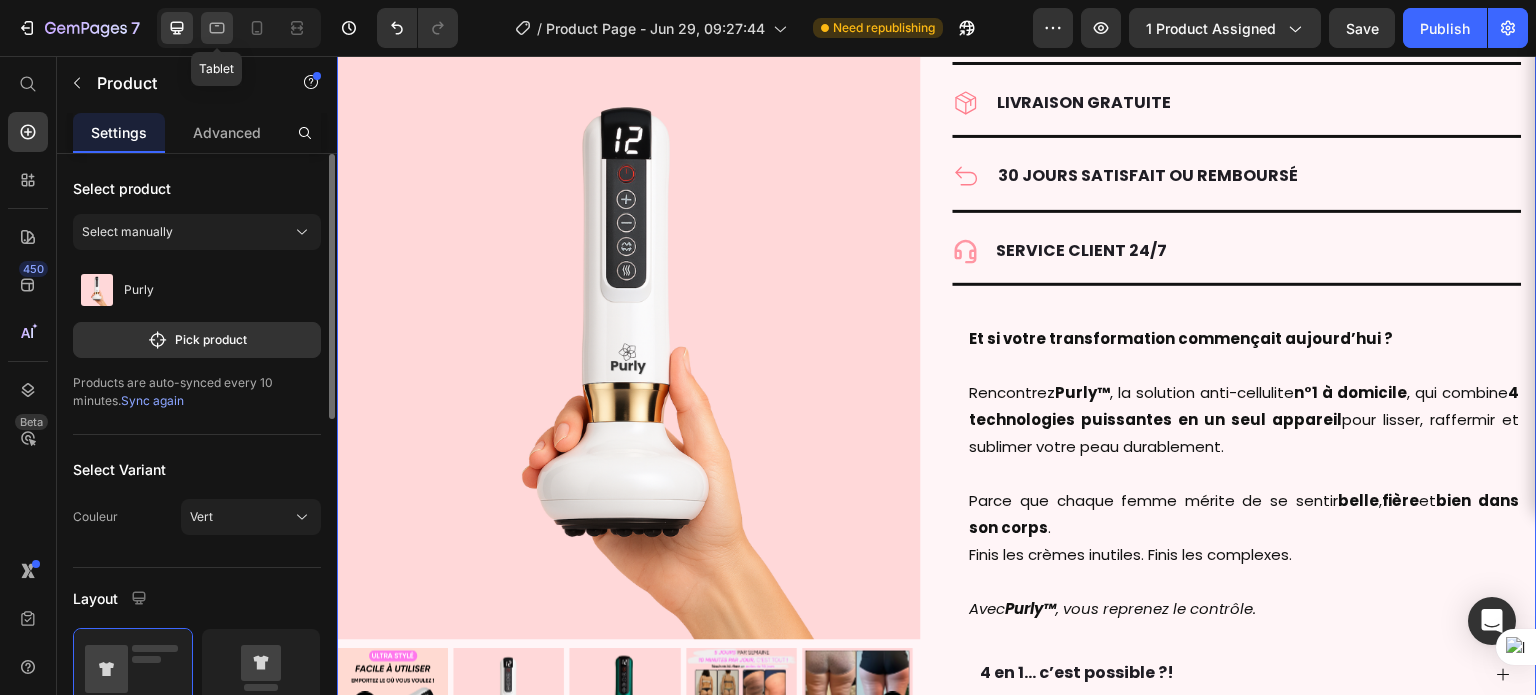 click 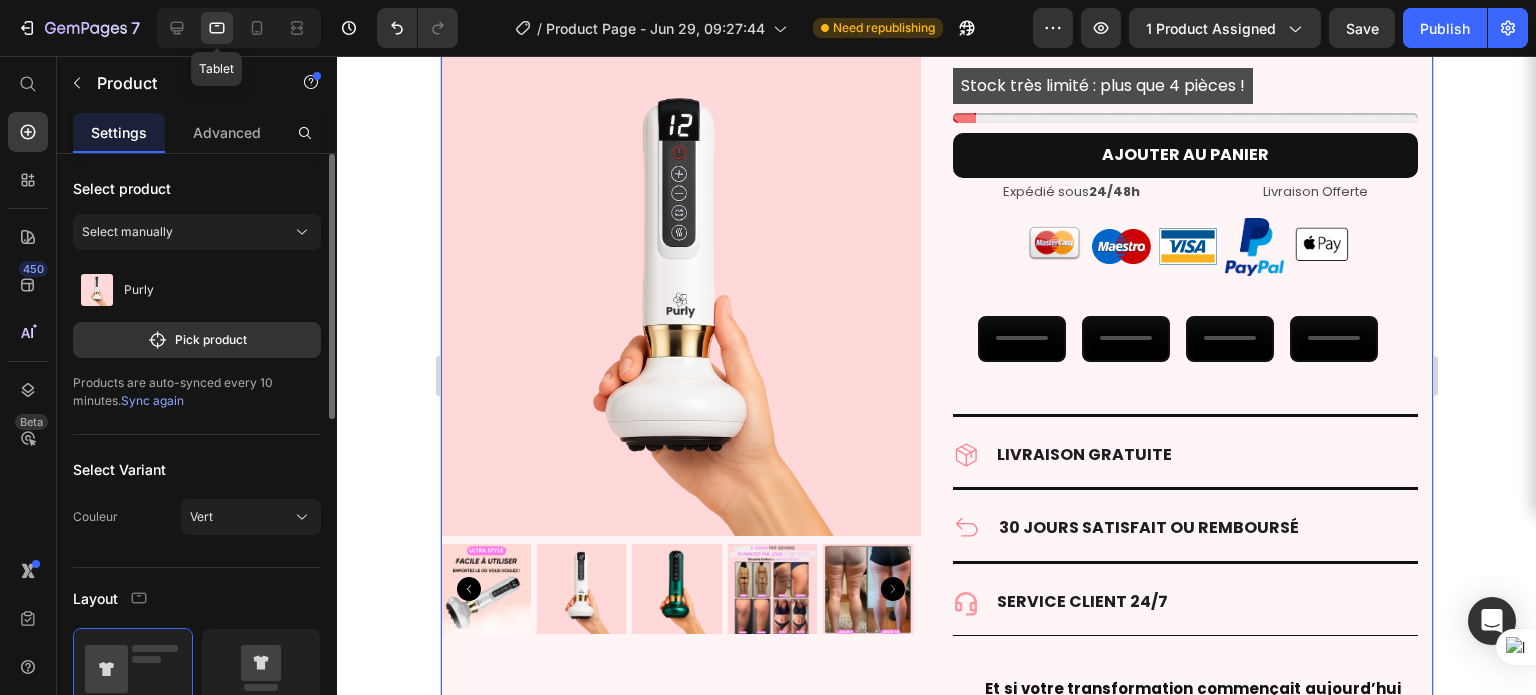 scroll, scrollTop: 4360, scrollLeft: 0, axis: vertical 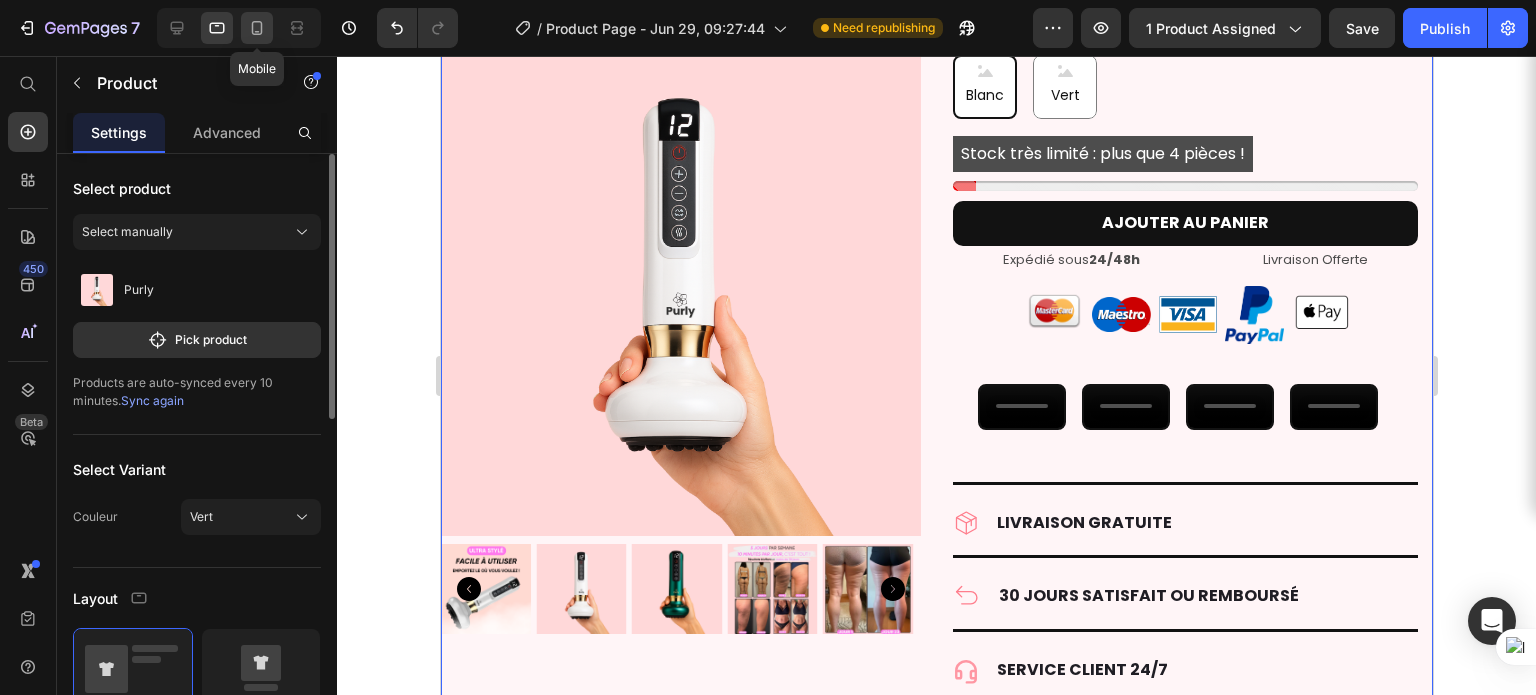 click 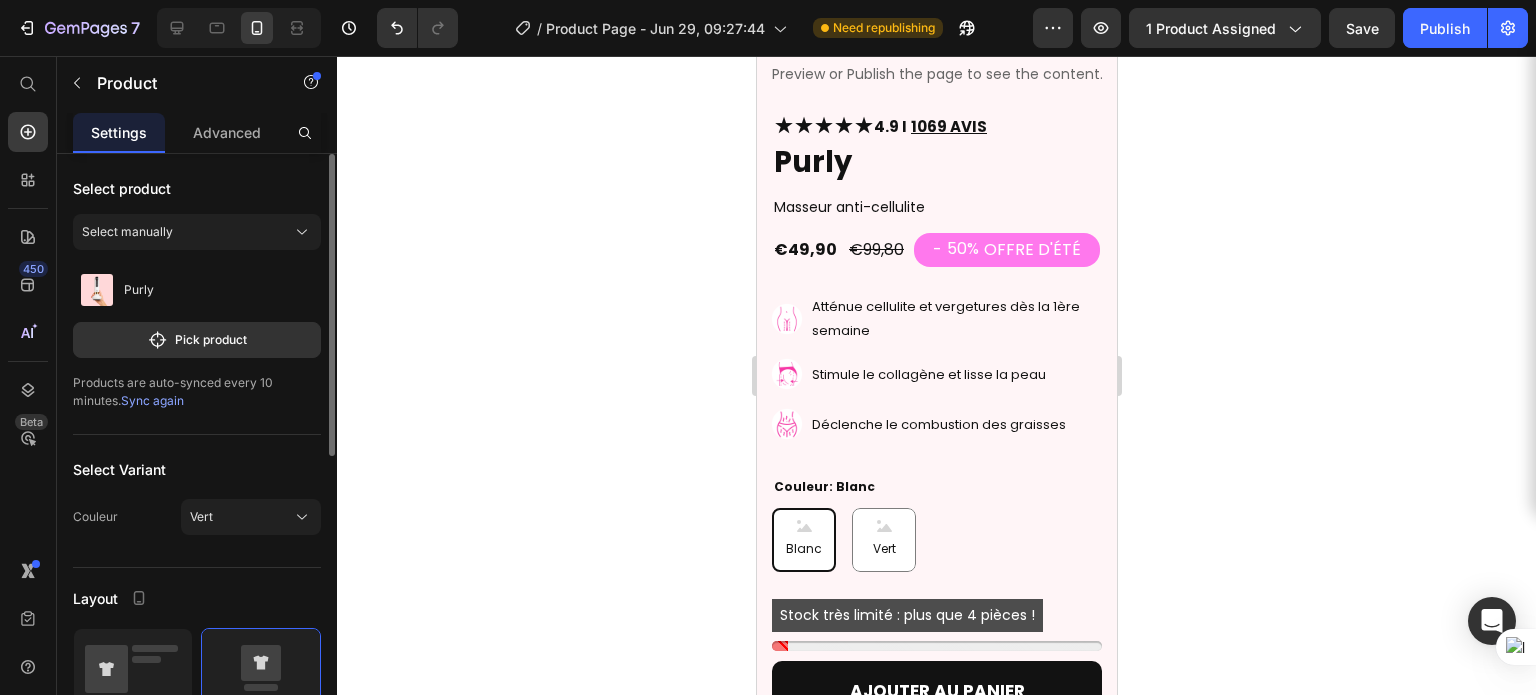 scroll, scrollTop: 5845, scrollLeft: 0, axis: vertical 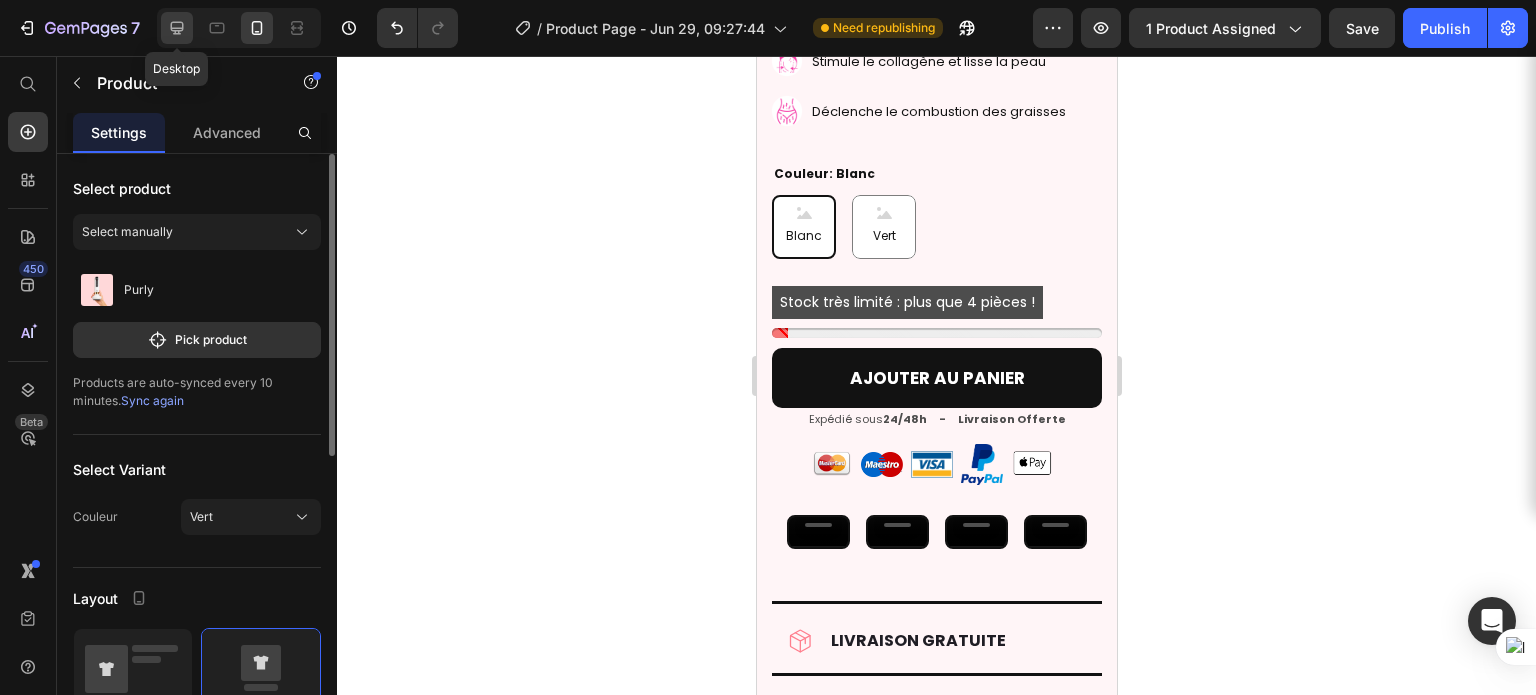 click 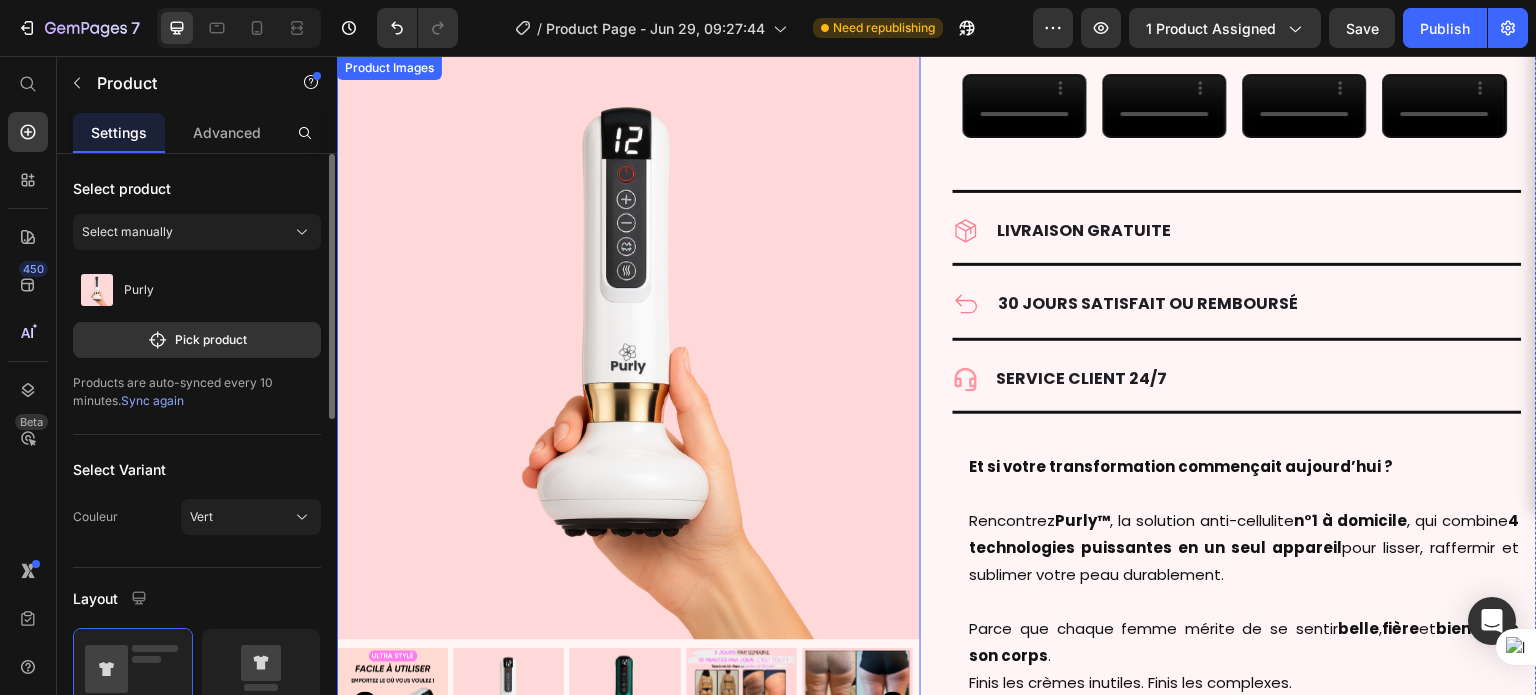 scroll, scrollTop: 4774, scrollLeft: 0, axis: vertical 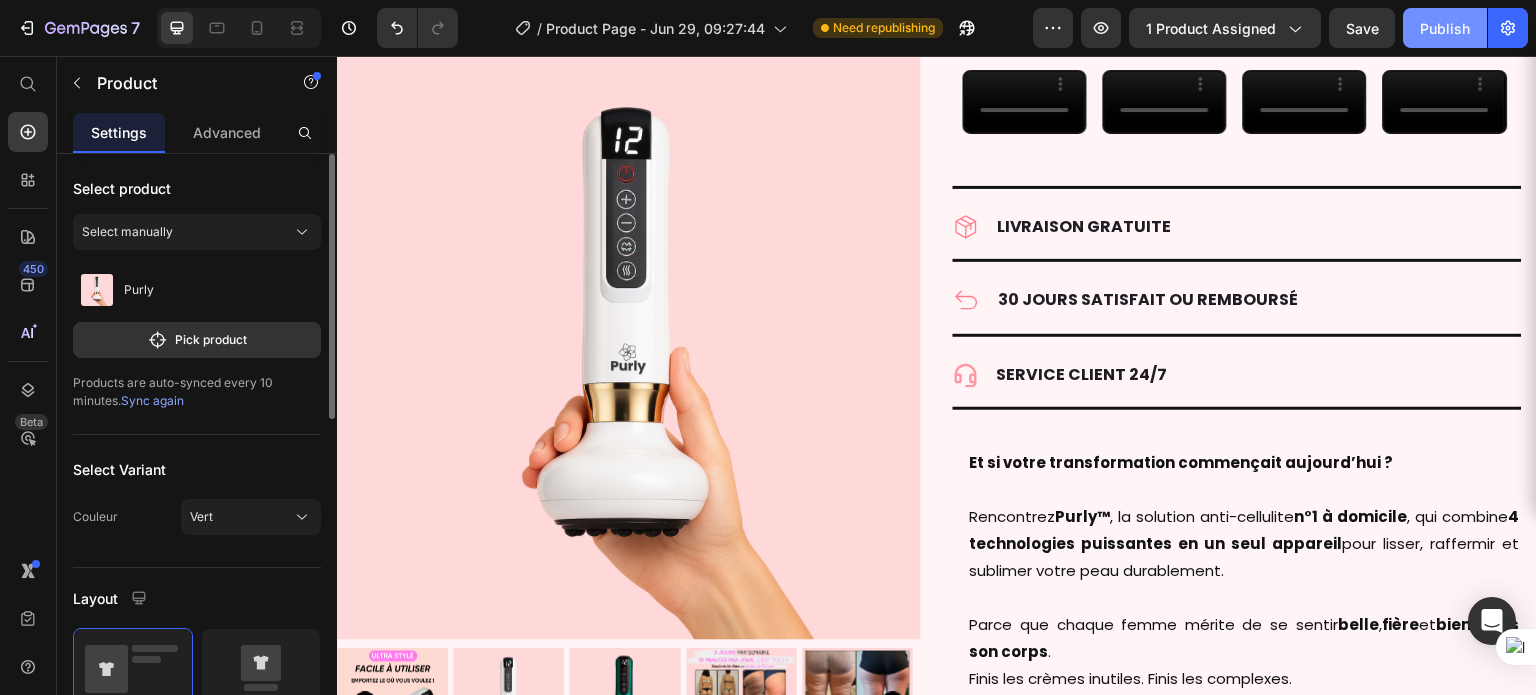 click on "Publish" at bounding box center (1445, 28) 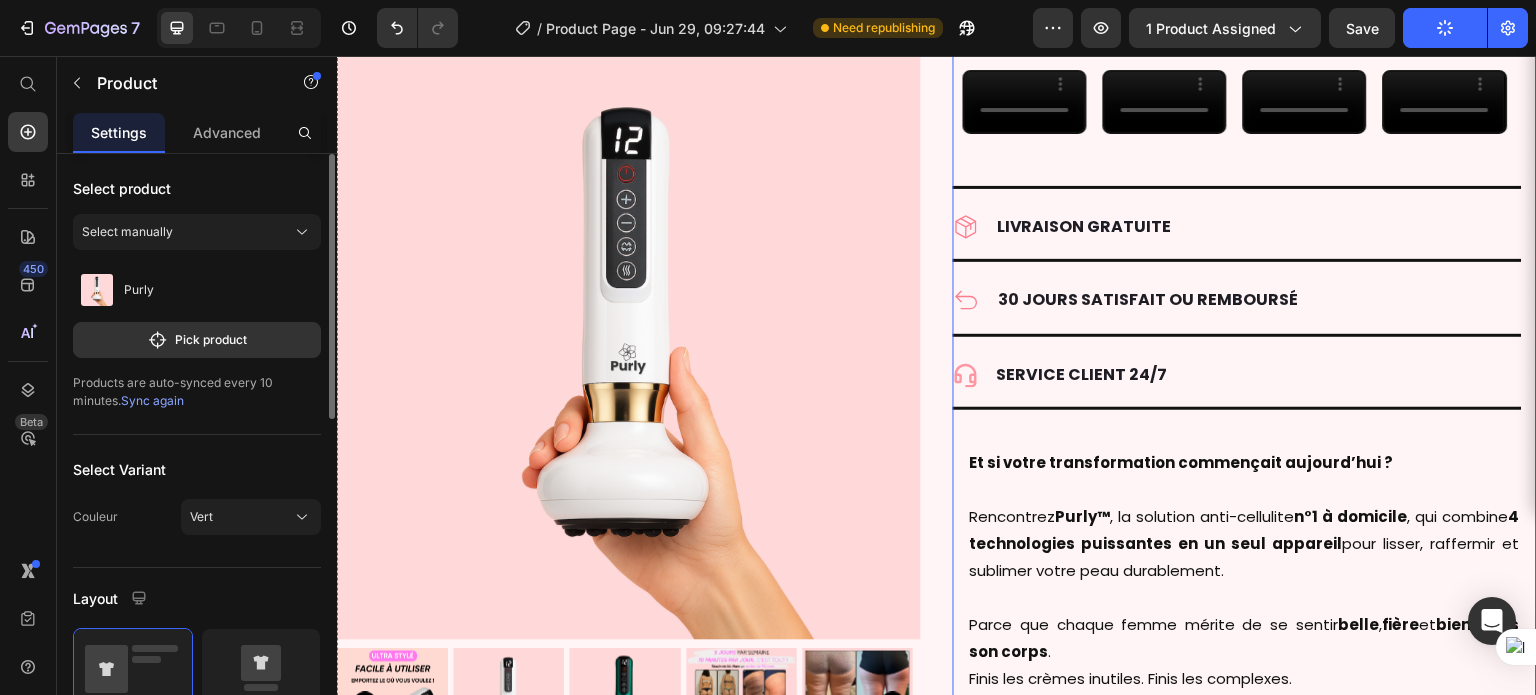 click on "Blanc" at bounding box center [985, -266] 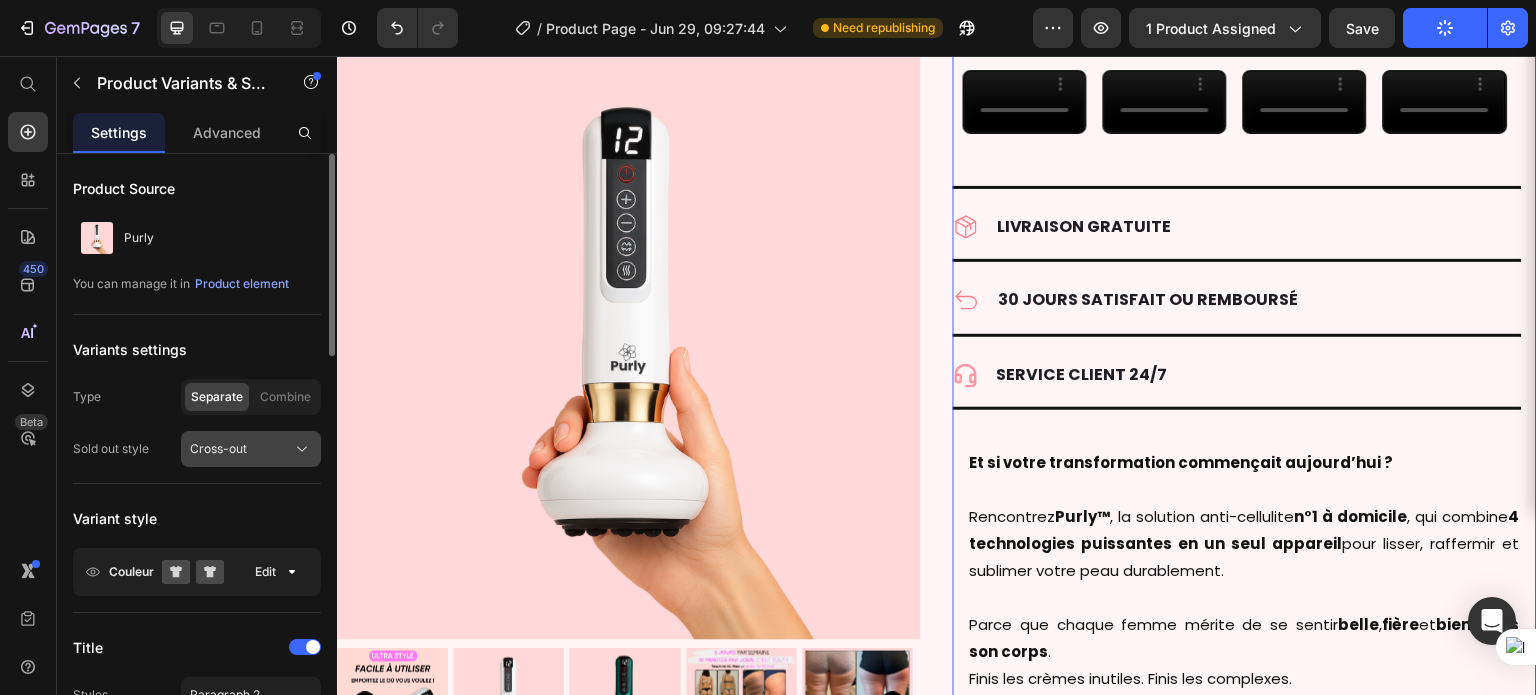 click on "Cross-out" 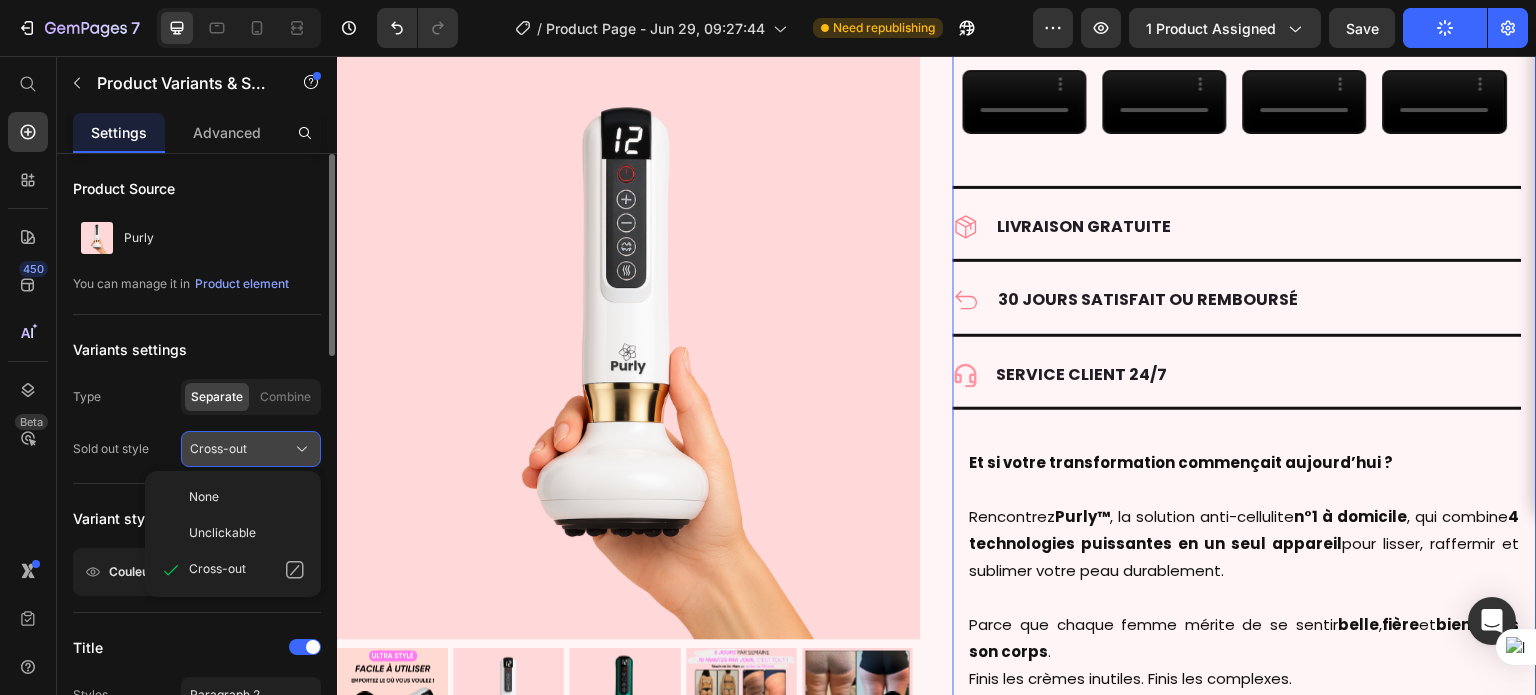 click on "Cross-out" 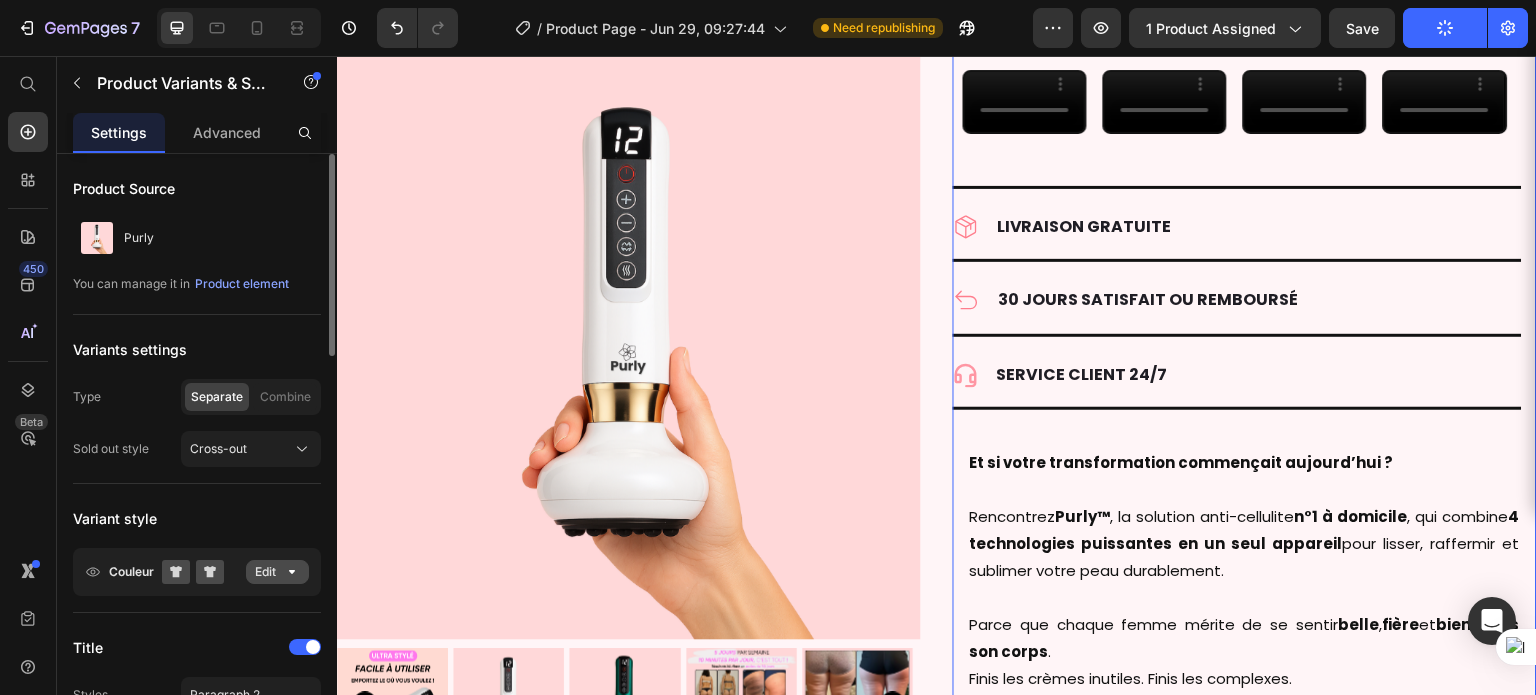 click on "Edit" 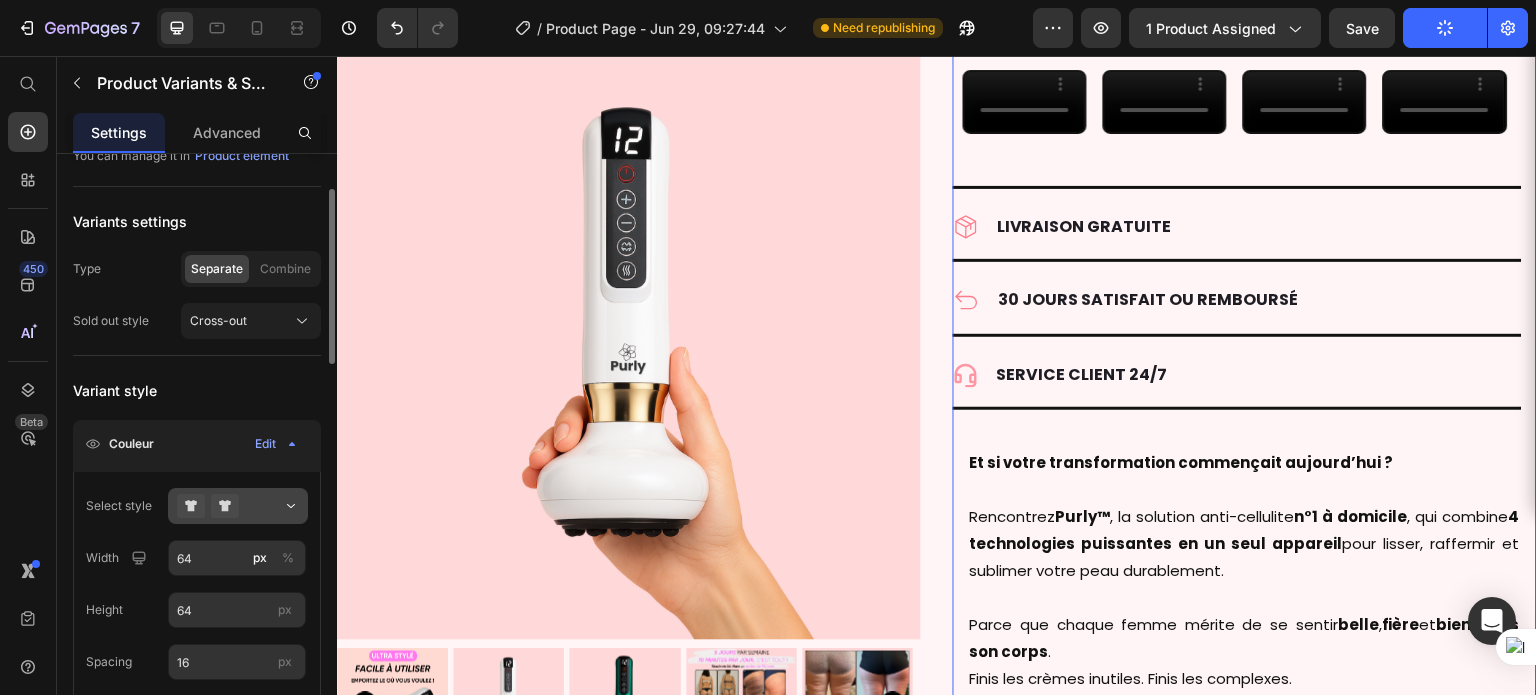 scroll, scrollTop: 128, scrollLeft: 0, axis: vertical 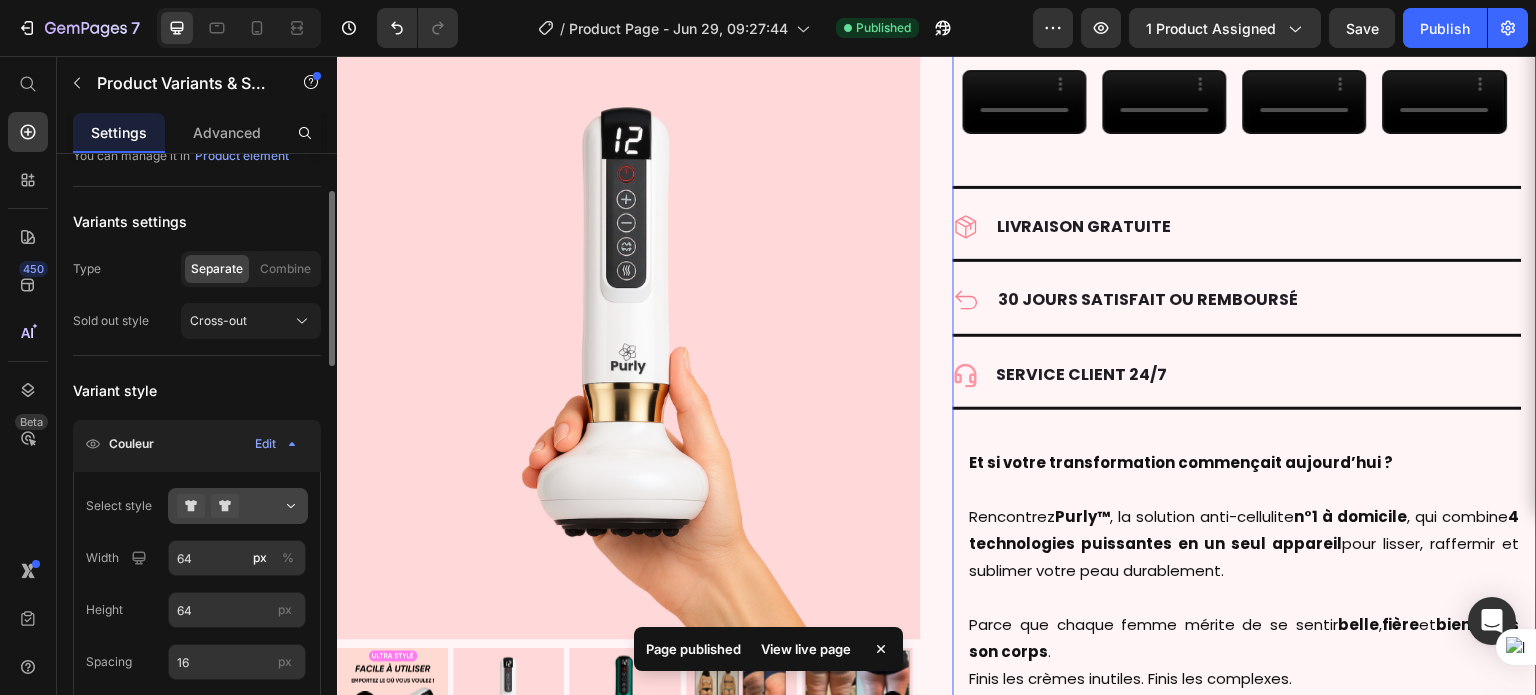 click at bounding box center [238, 506] 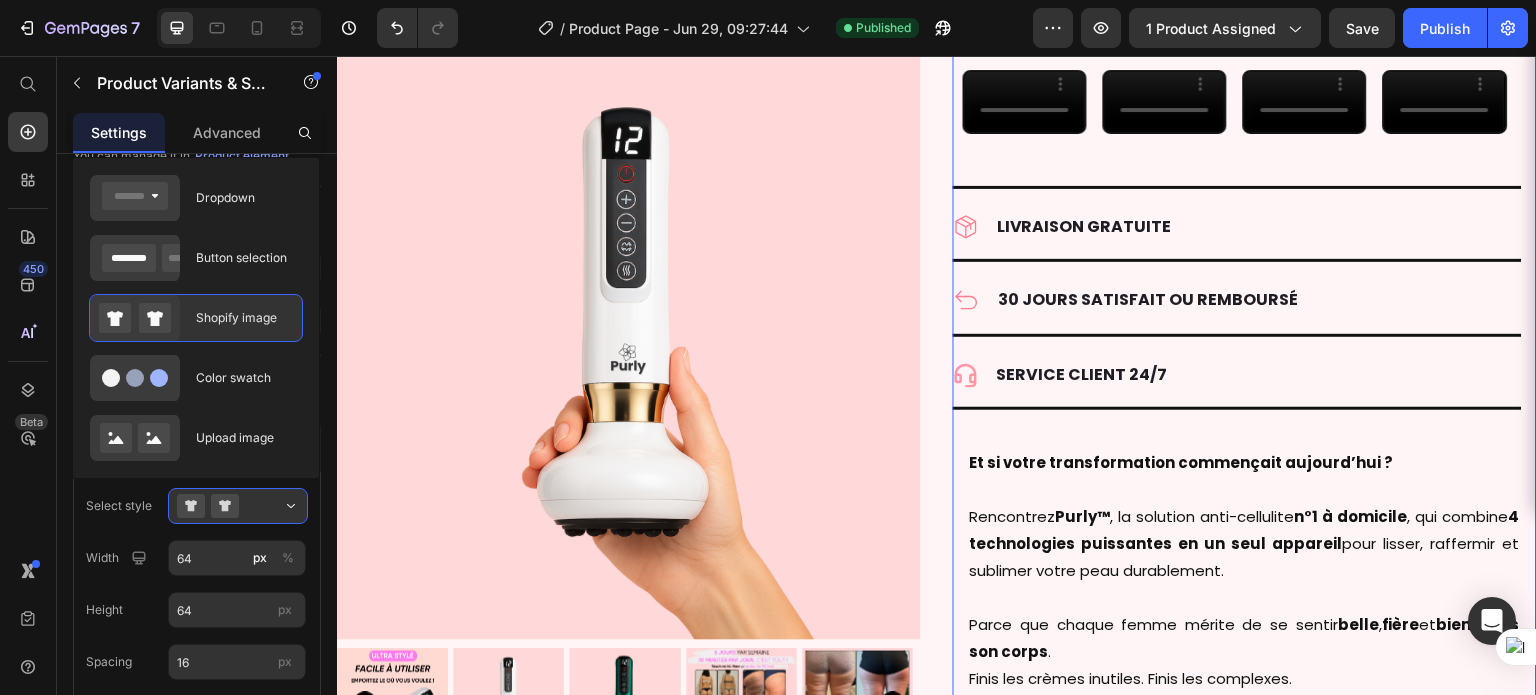 click on "Shopify image" 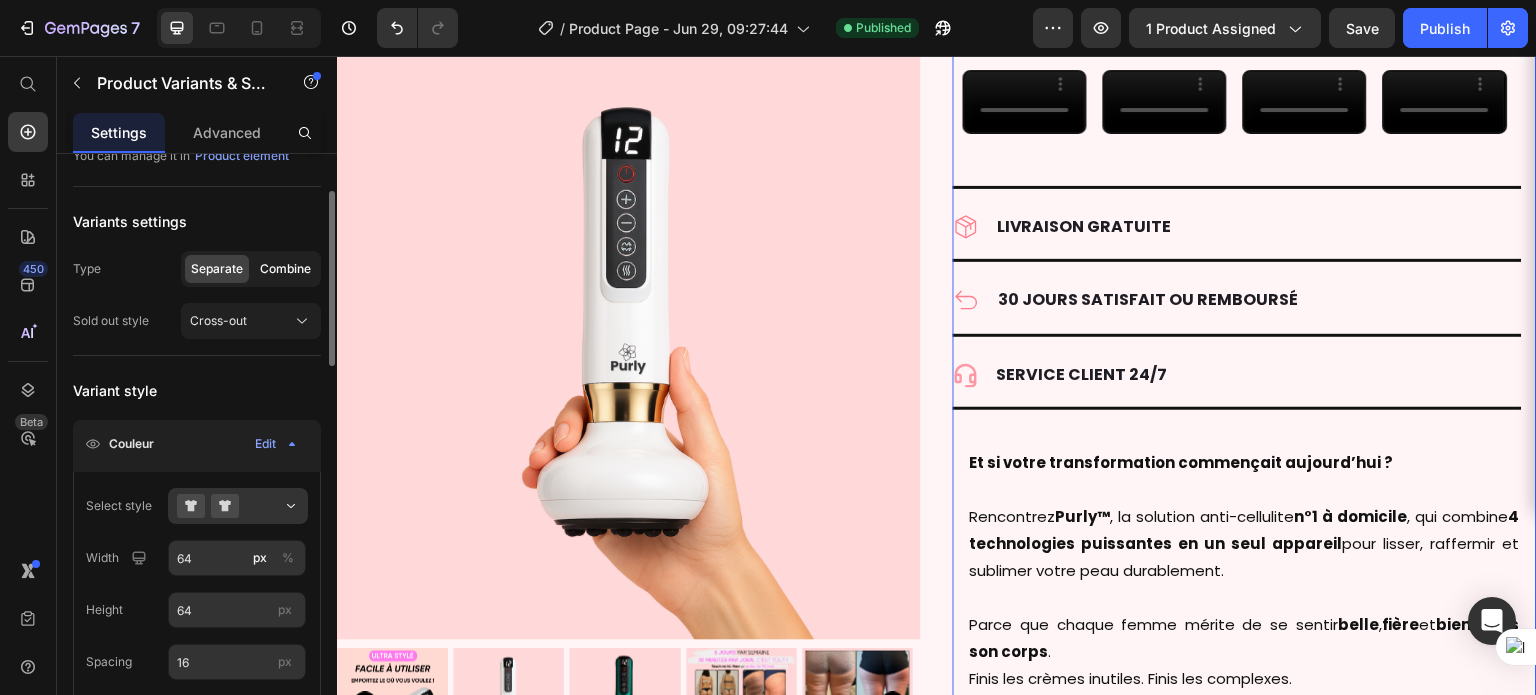 click on "Combine" 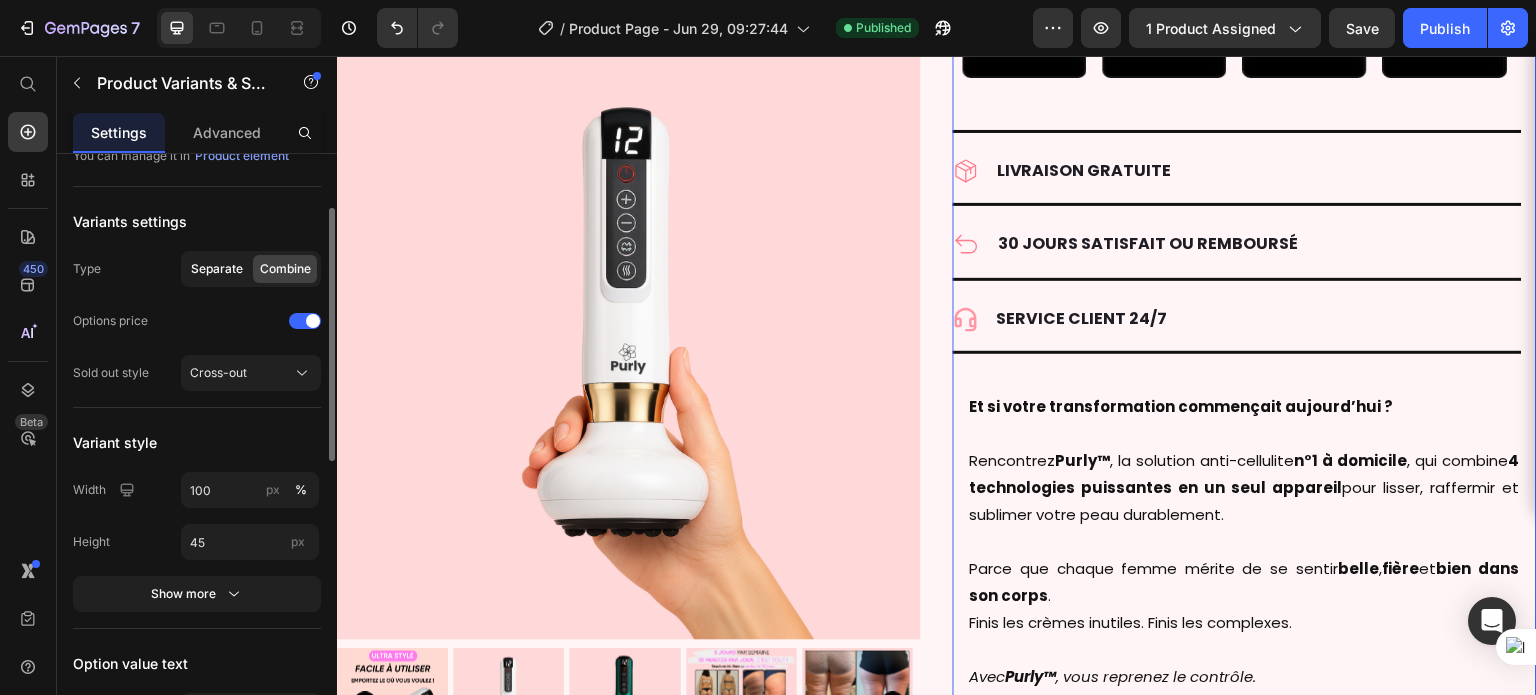 click on "Separate" 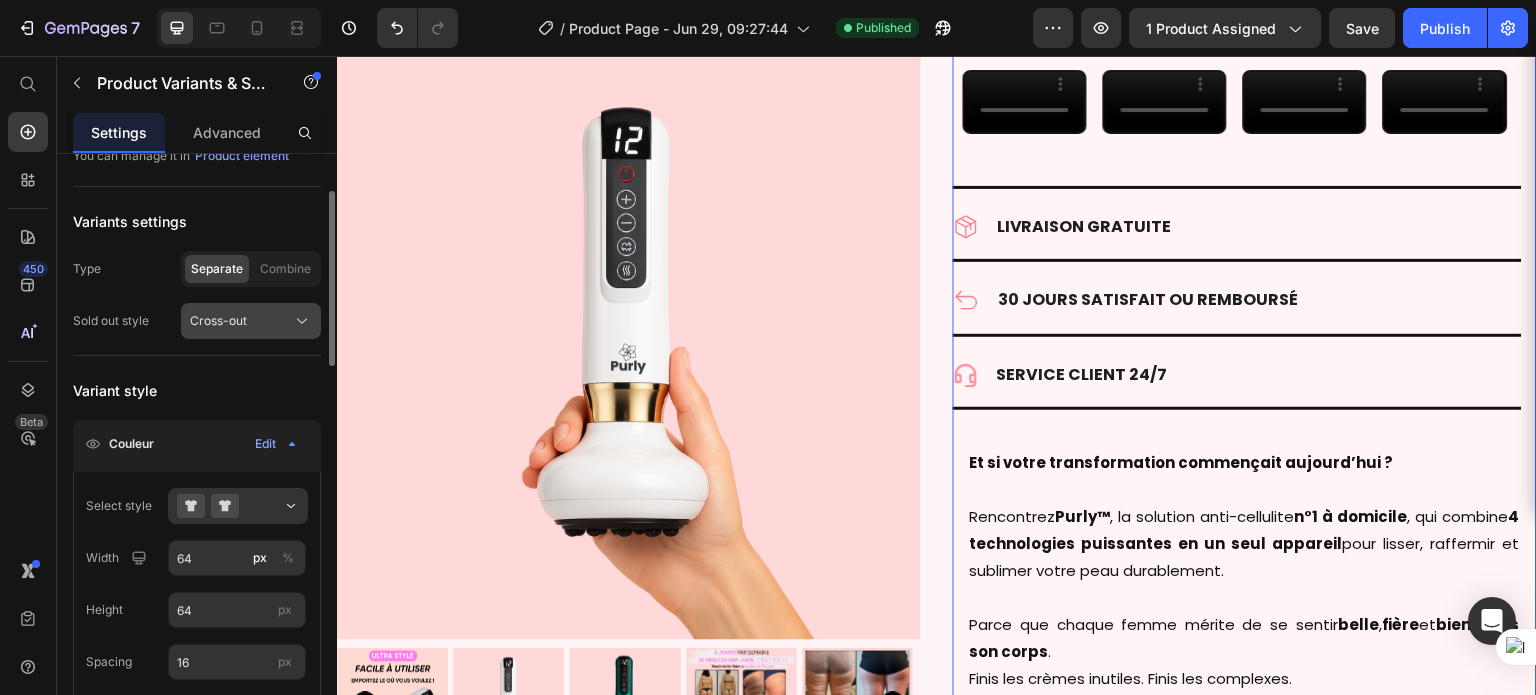 click on "Cross-out" 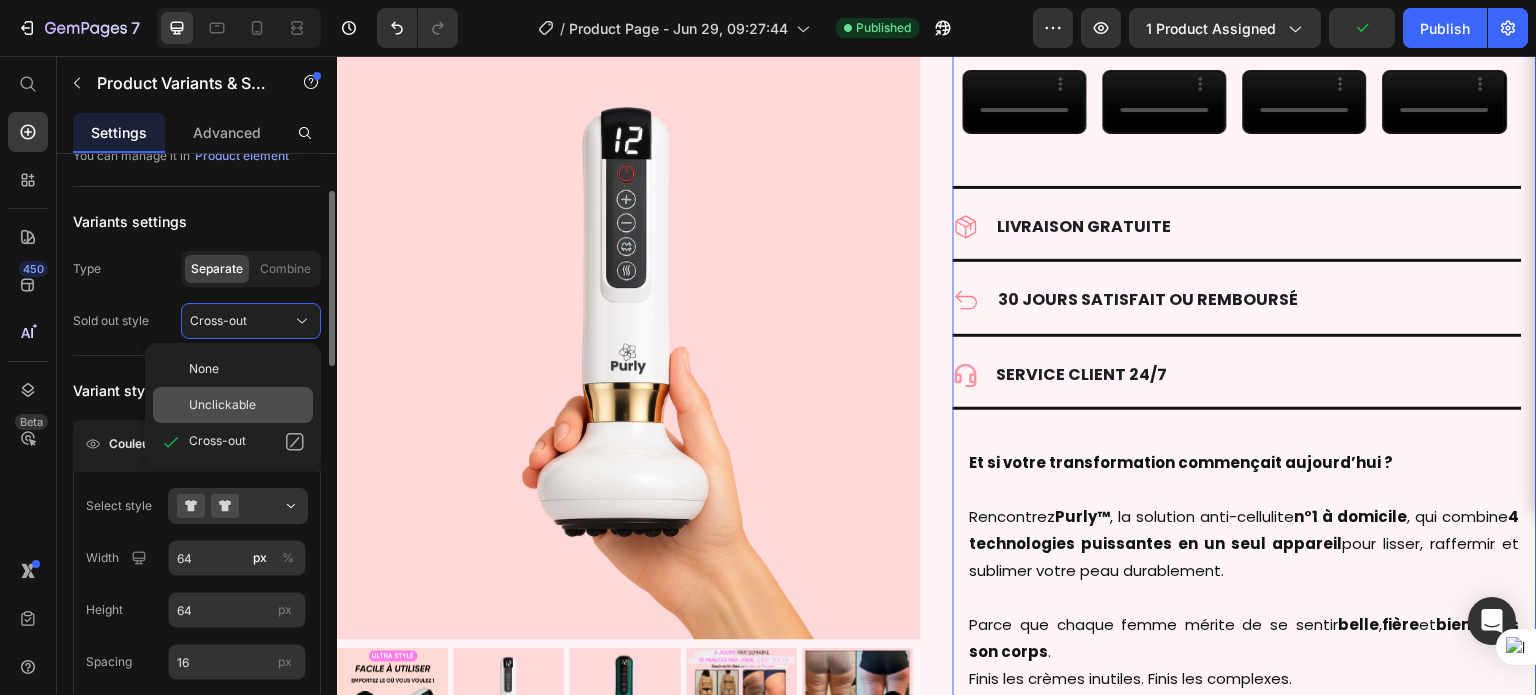 click on "Unclickable" 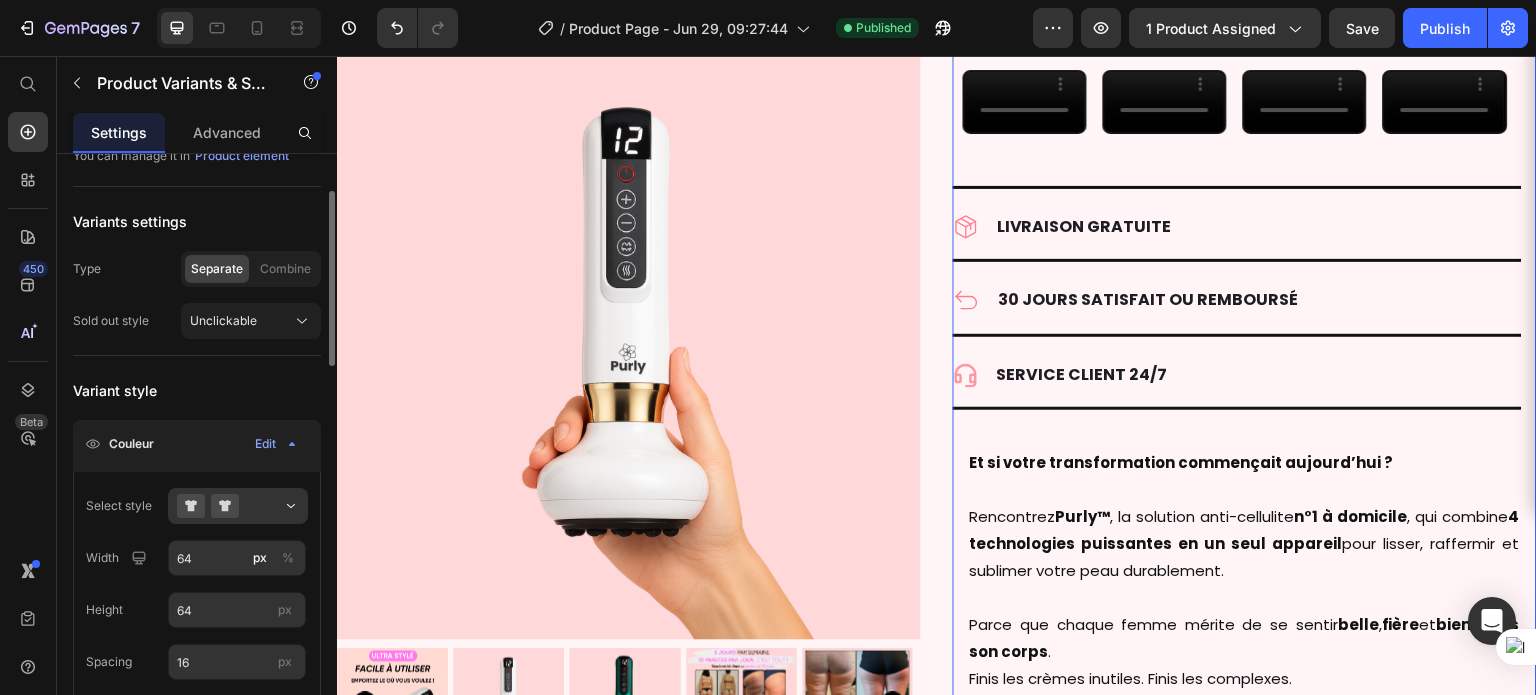 click on "Blanc" 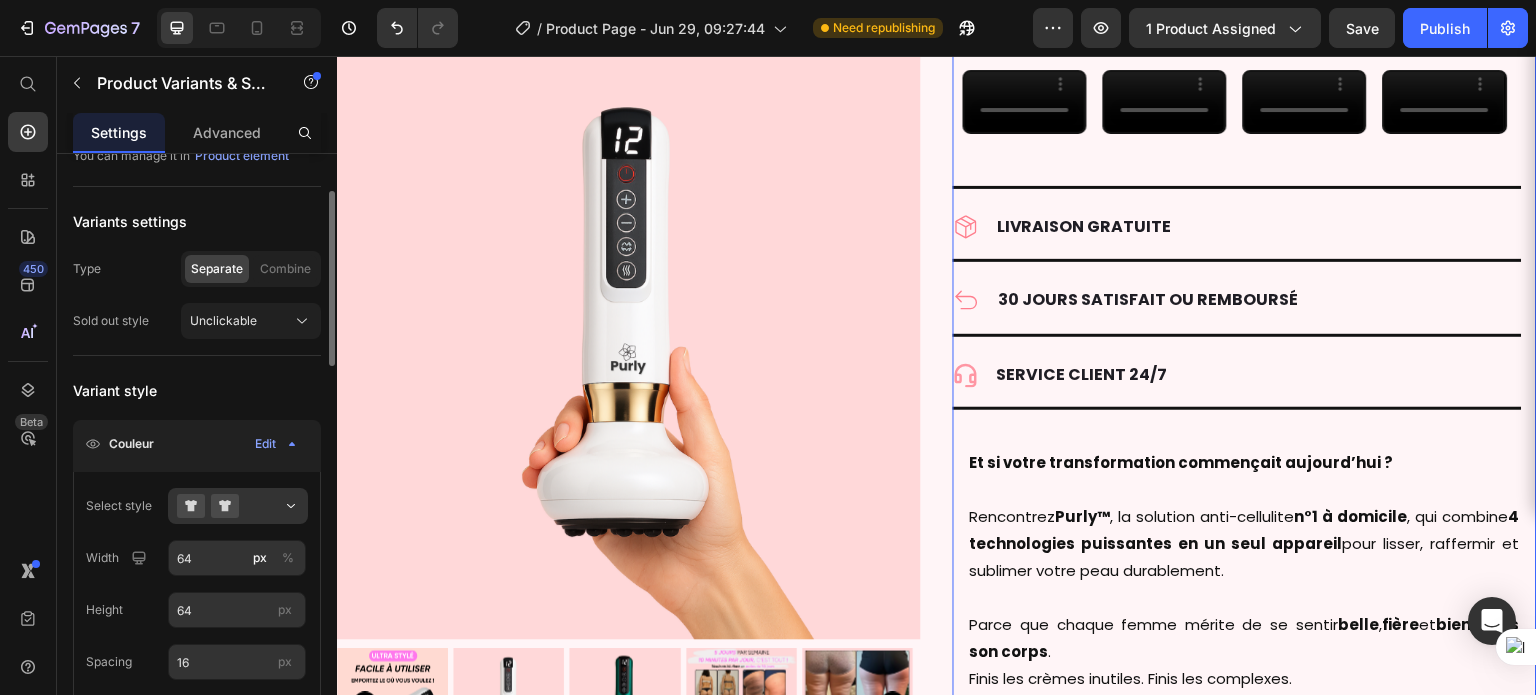 scroll, scrollTop: 0, scrollLeft: 0, axis: both 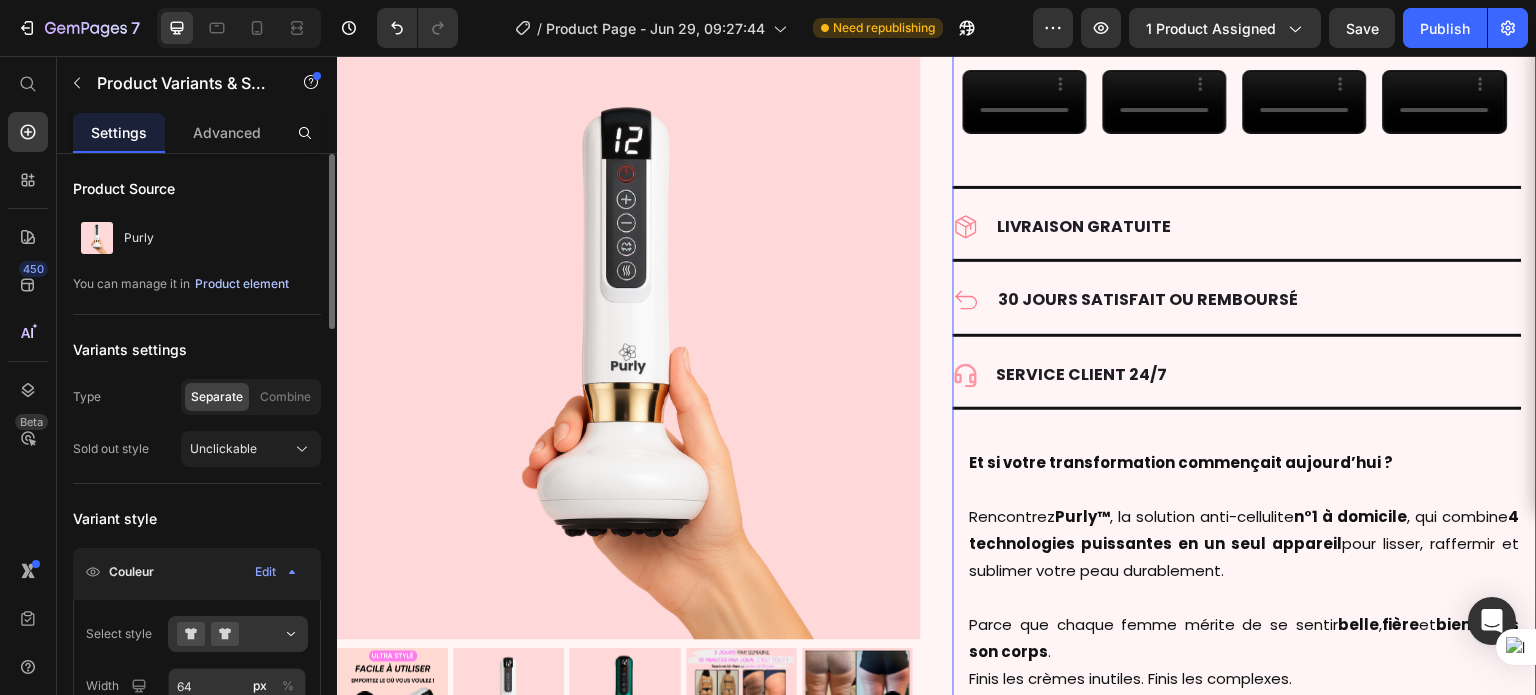 click on "Product element" 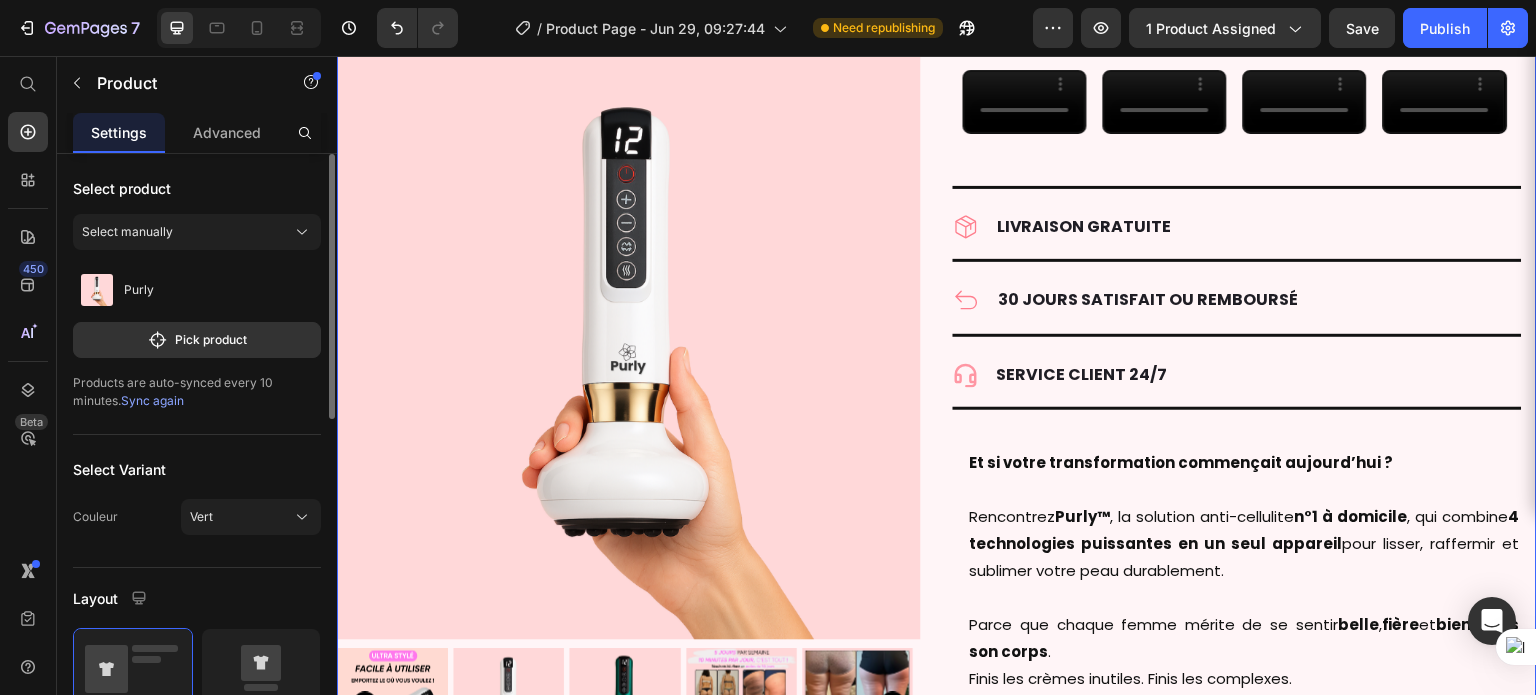 click on "Sync again" 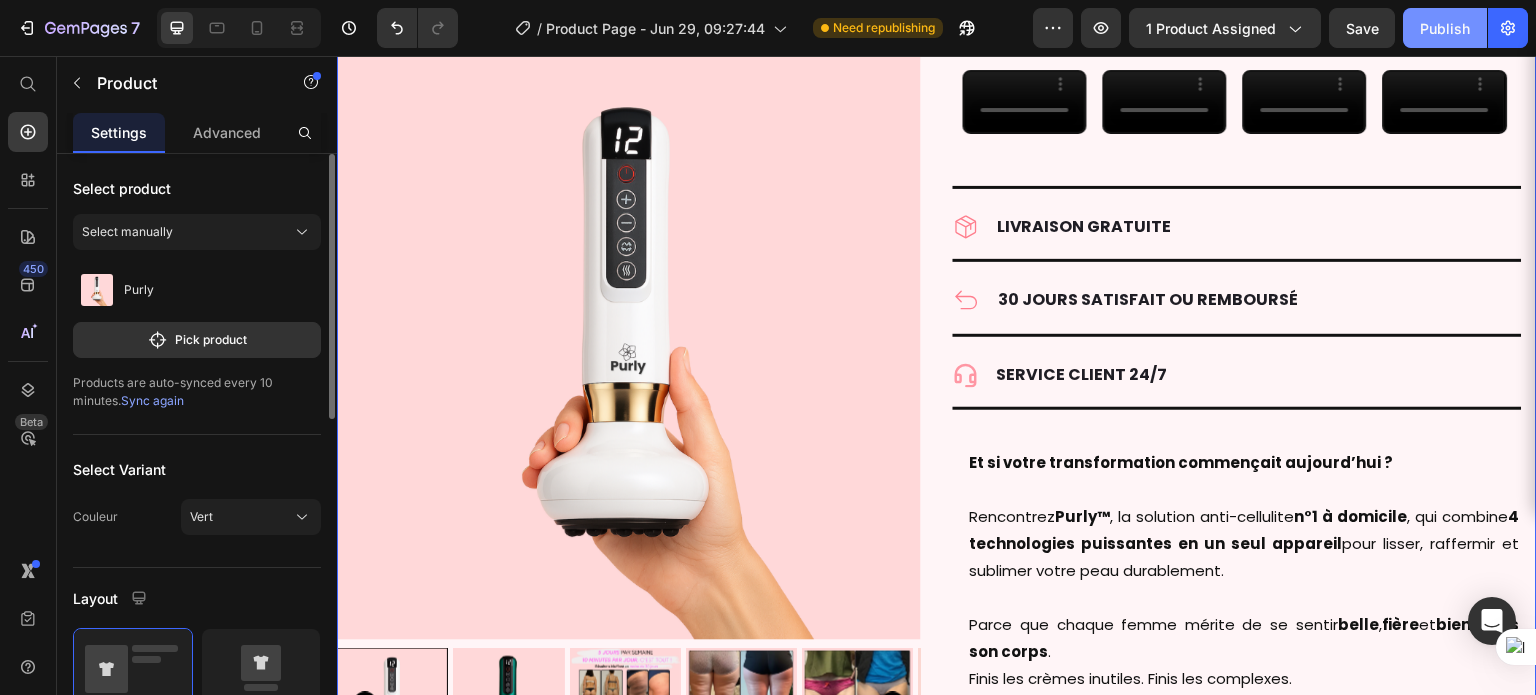 click on "Publish" 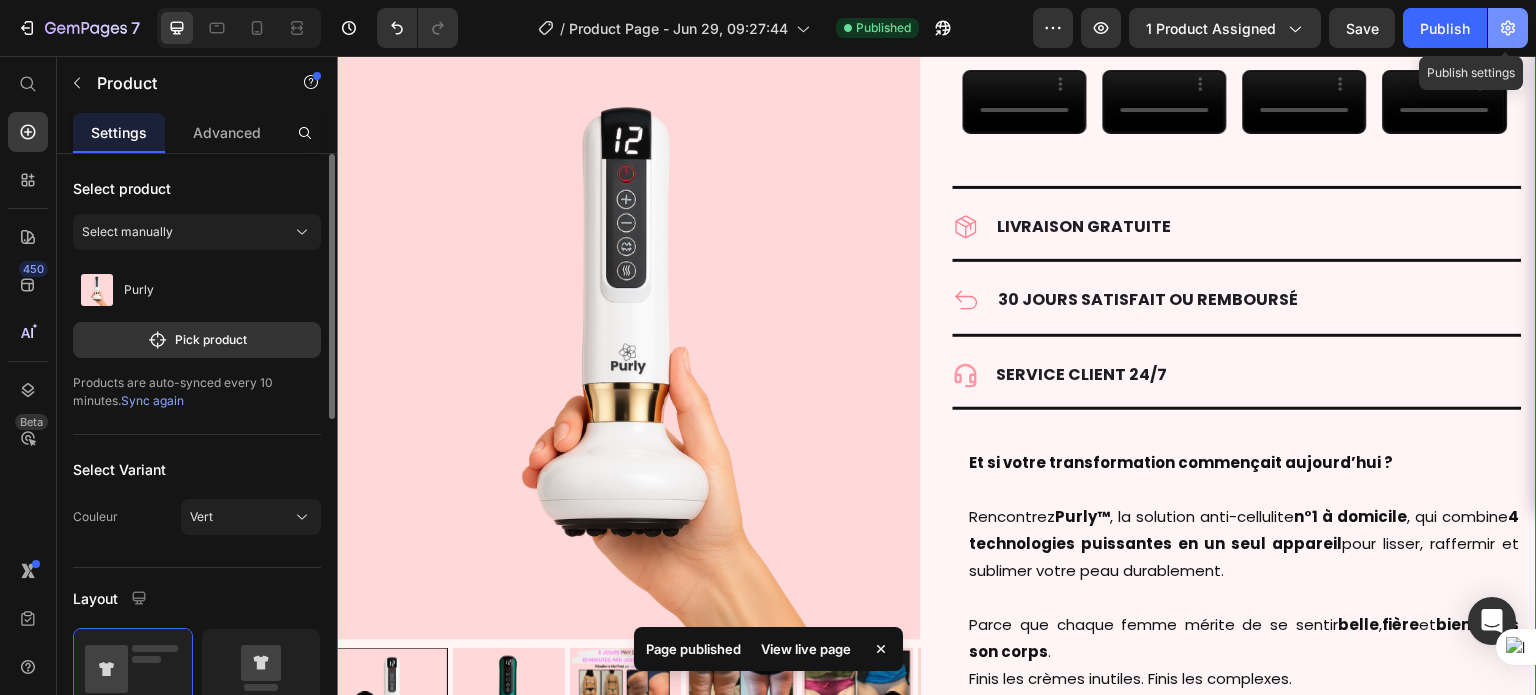 click 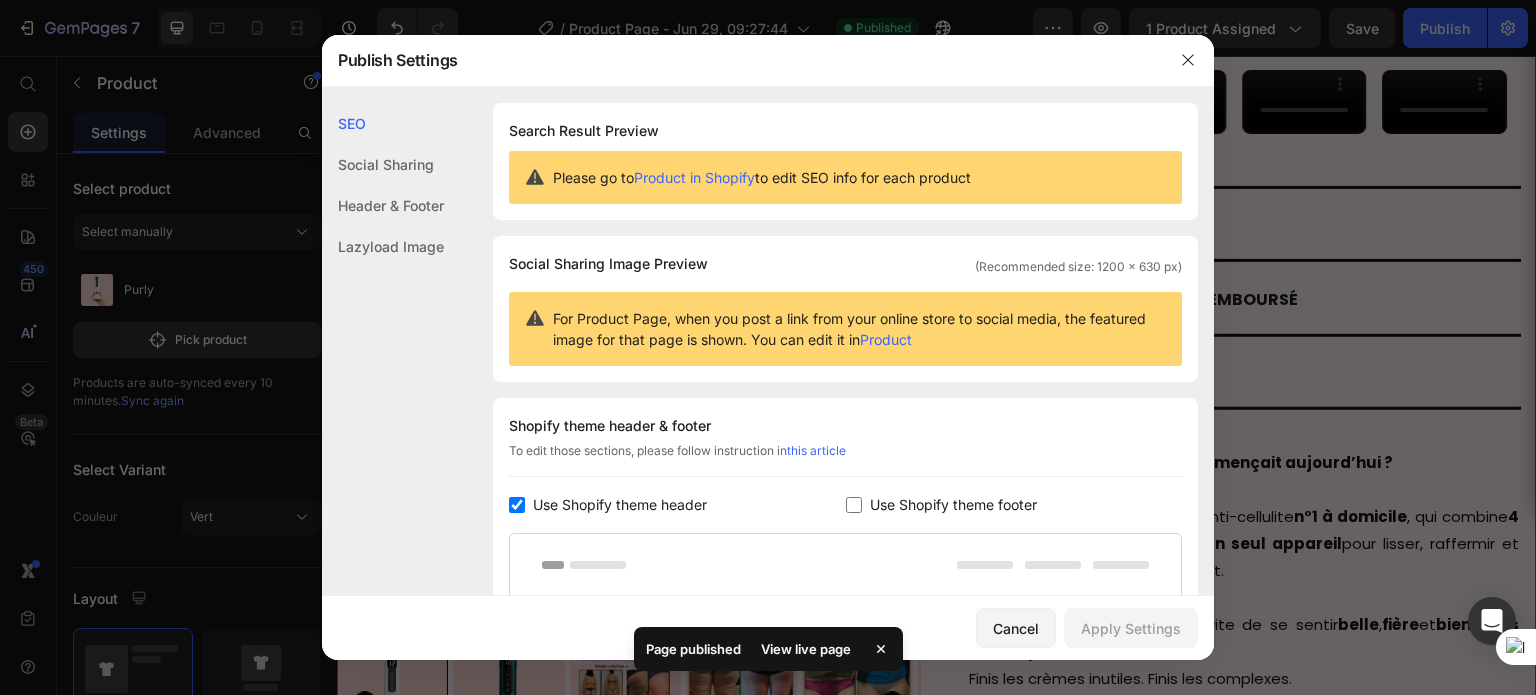 click on "Product in Shopify" 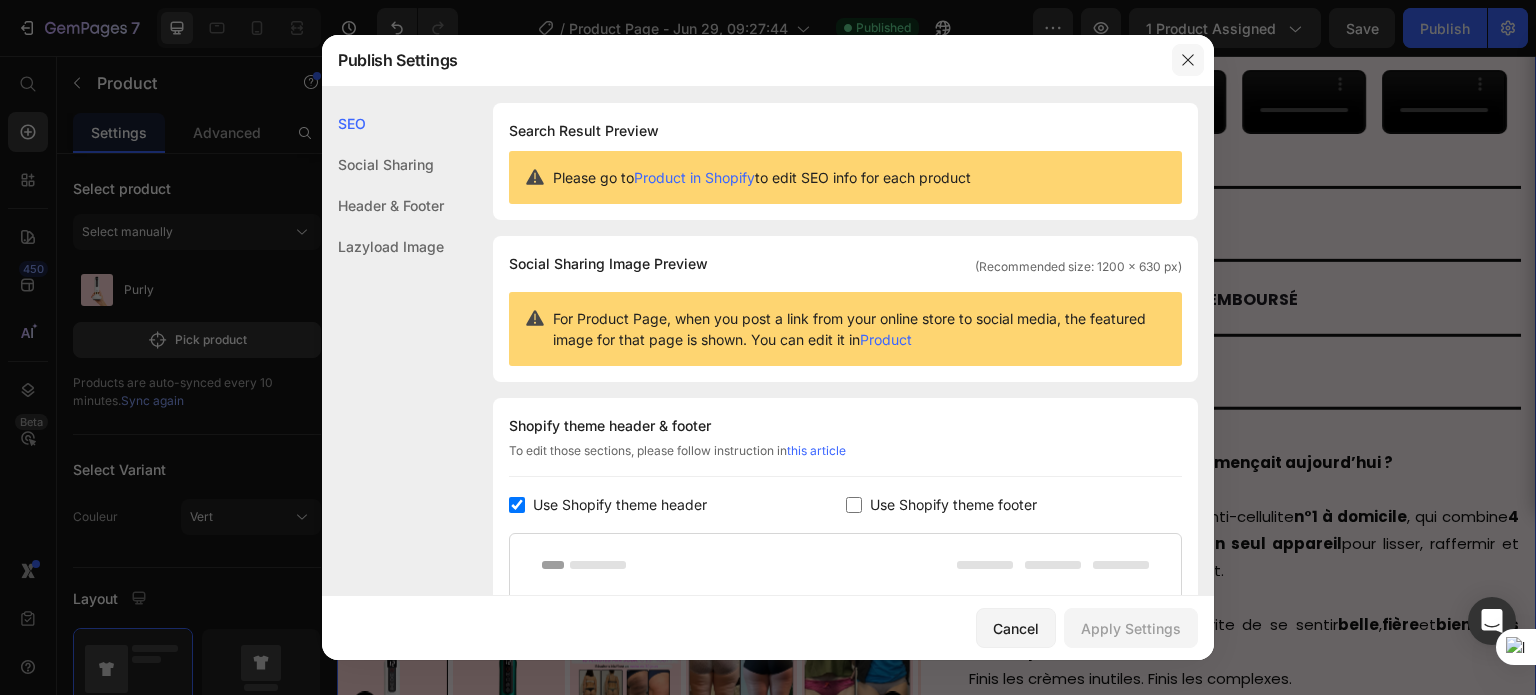 click 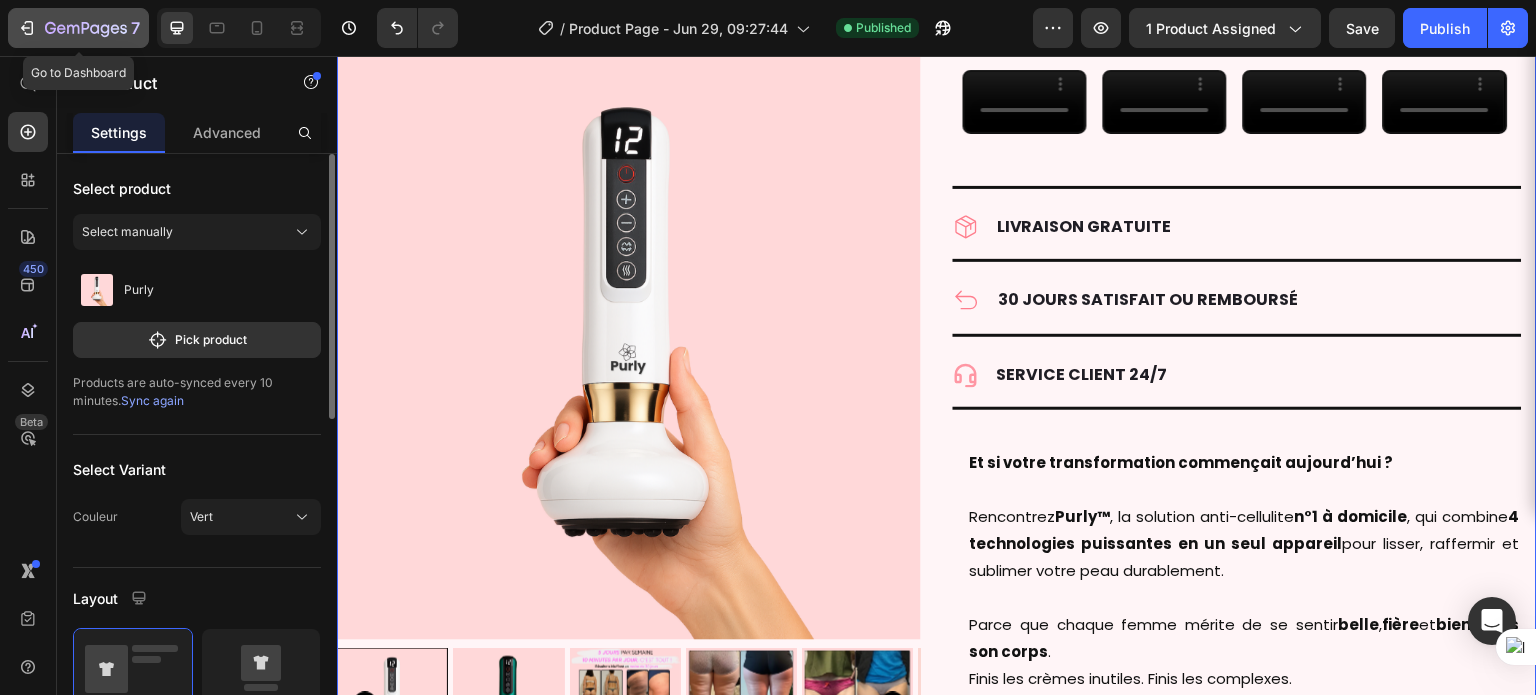 click 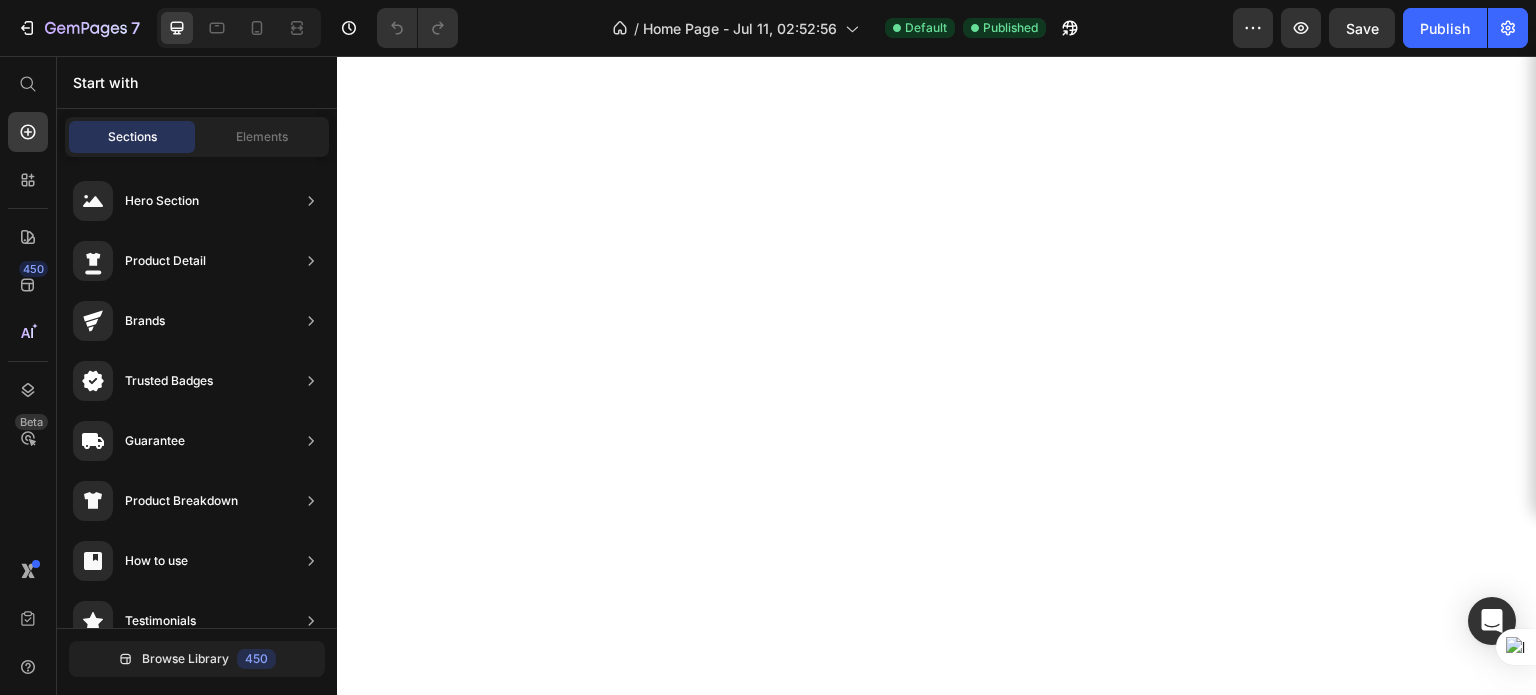 scroll, scrollTop: 0, scrollLeft: 0, axis: both 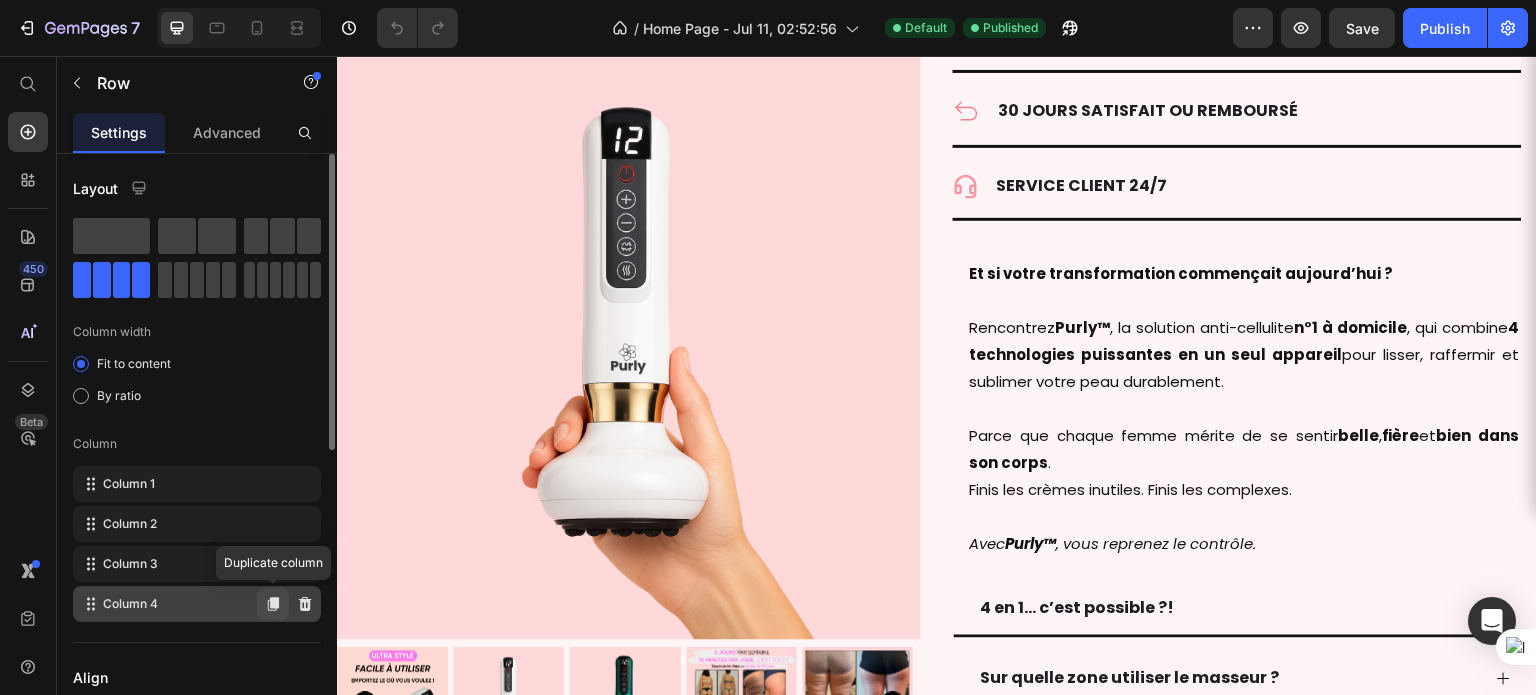 click 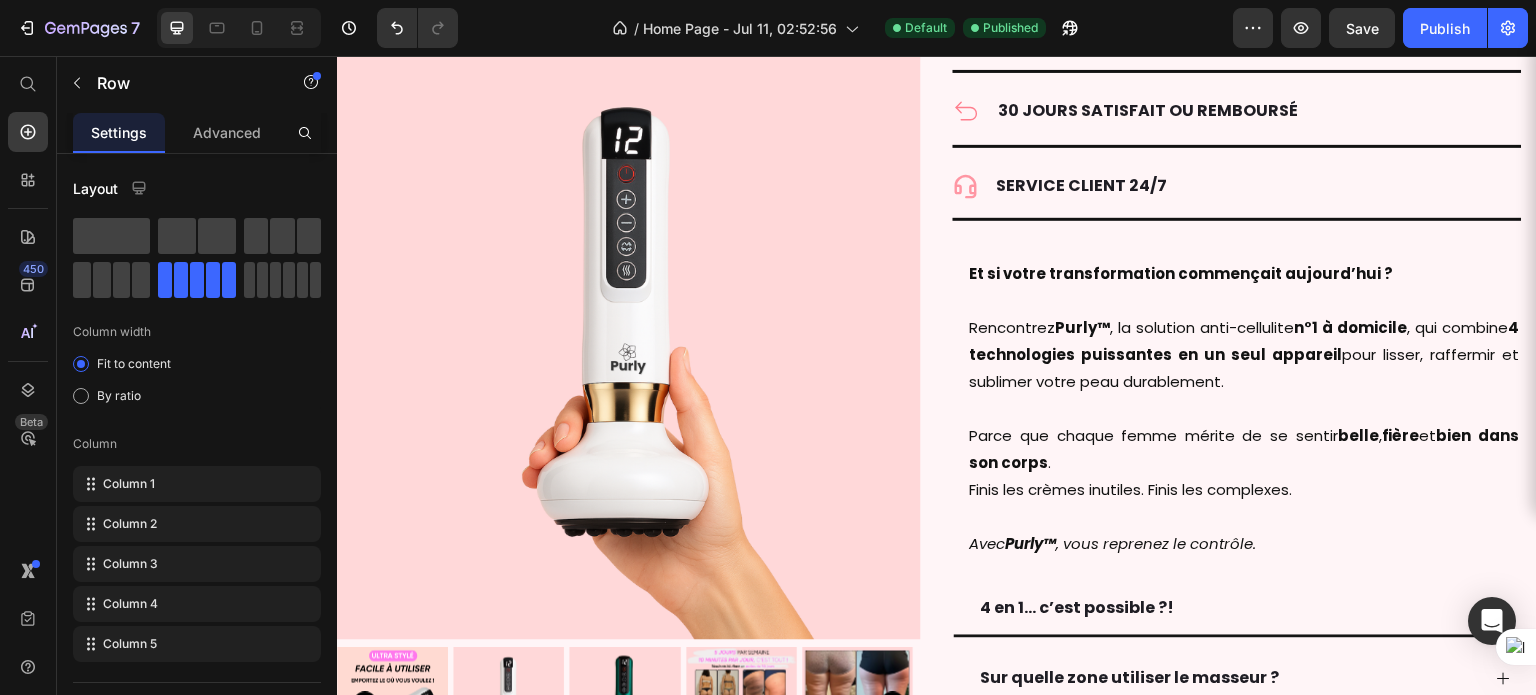 click at bounding box center (1450, -159) 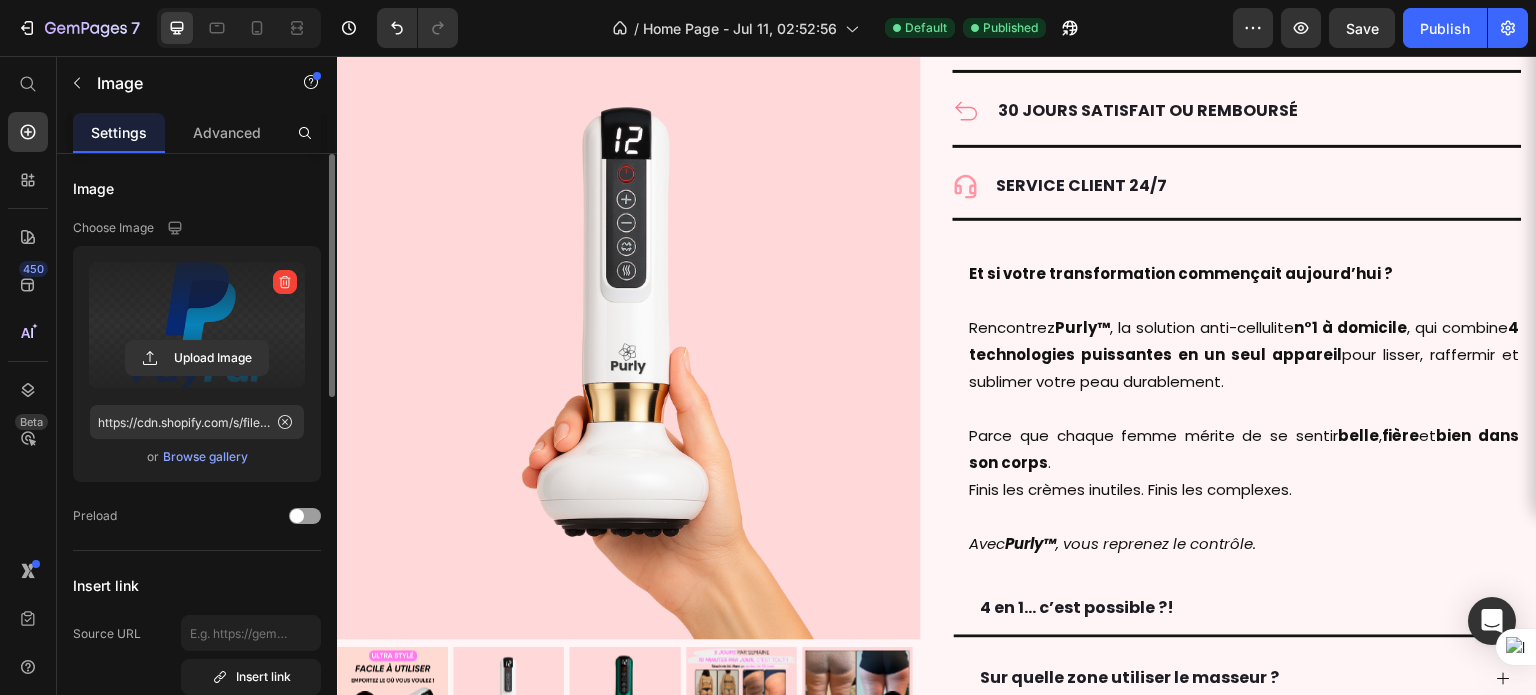 click at bounding box center [197, 325] 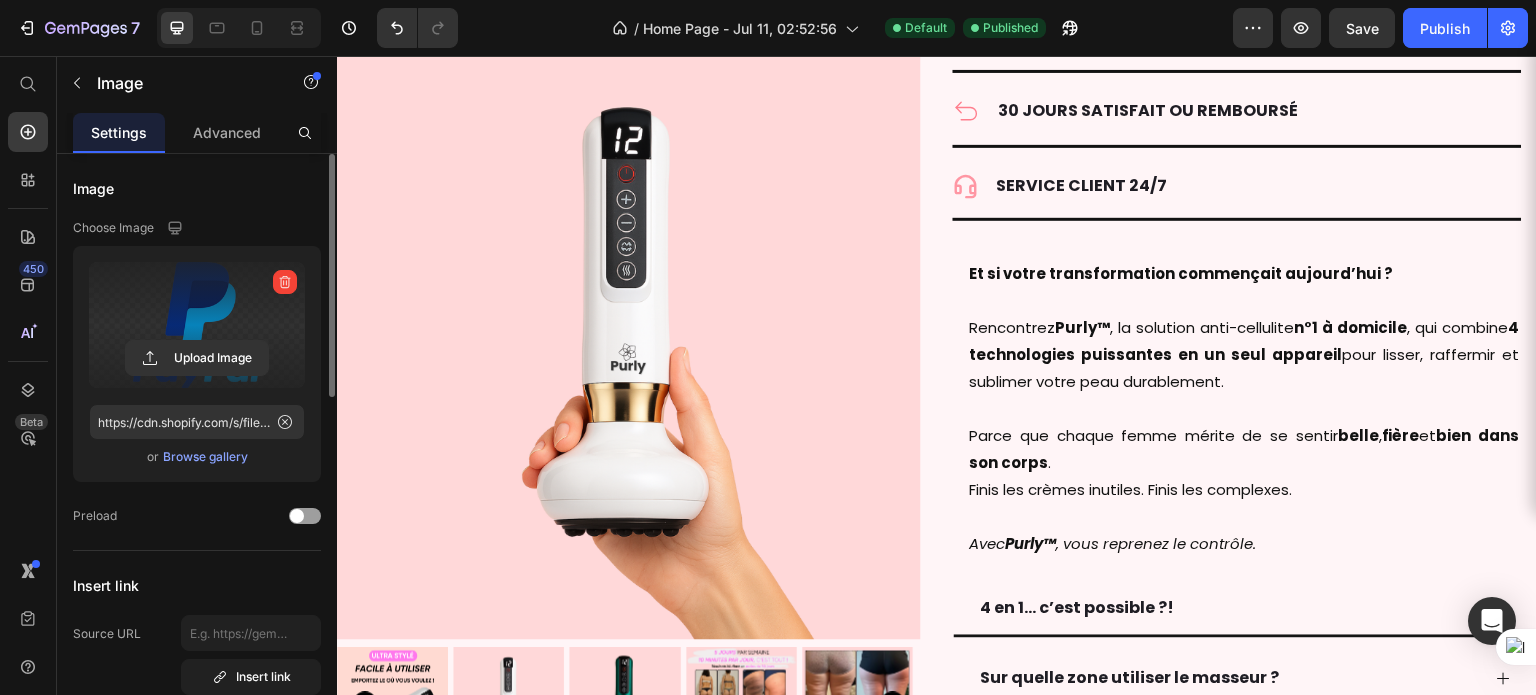 click 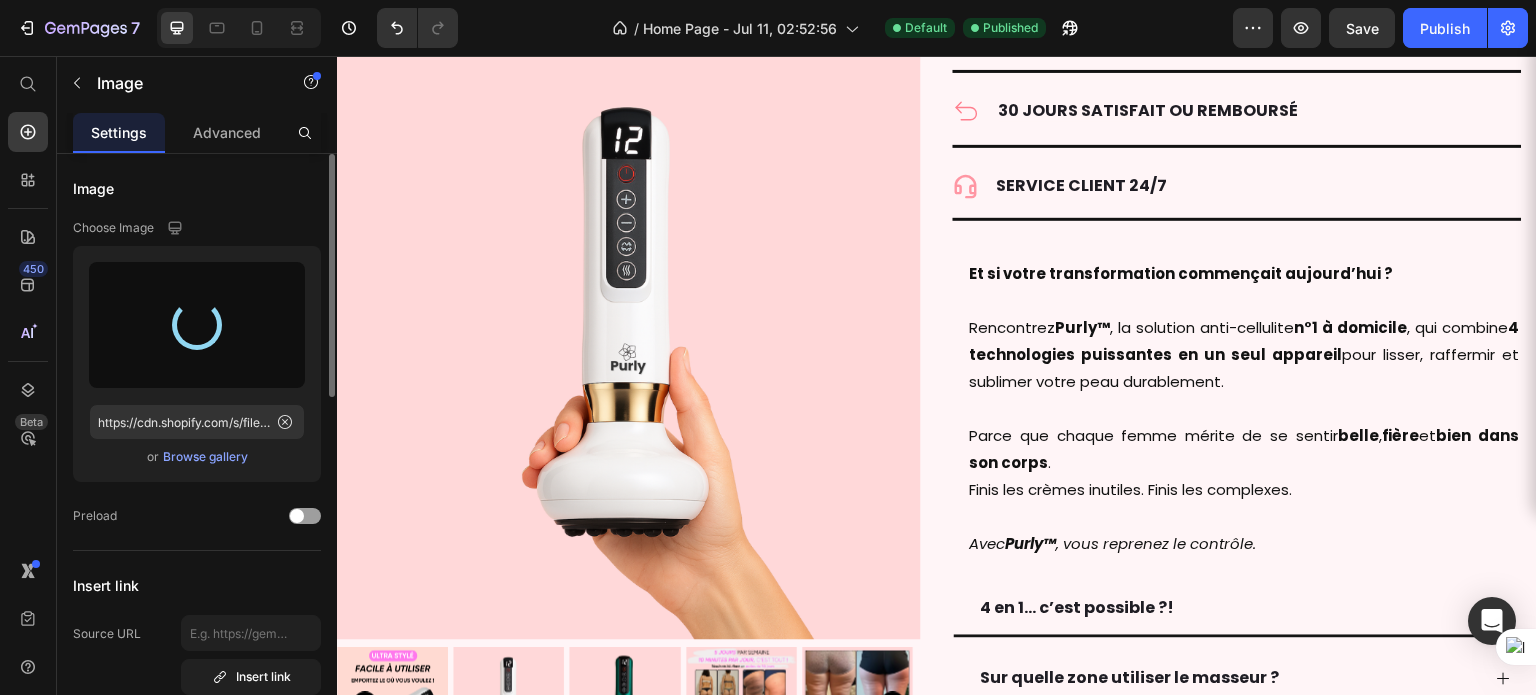 type on "https://cdn.shopify.com/s/files/1/0925/7923/4167/files/gempages_573195841762755809-52b02726-787a-48ba-afa7-61071ae3dcbc.png" 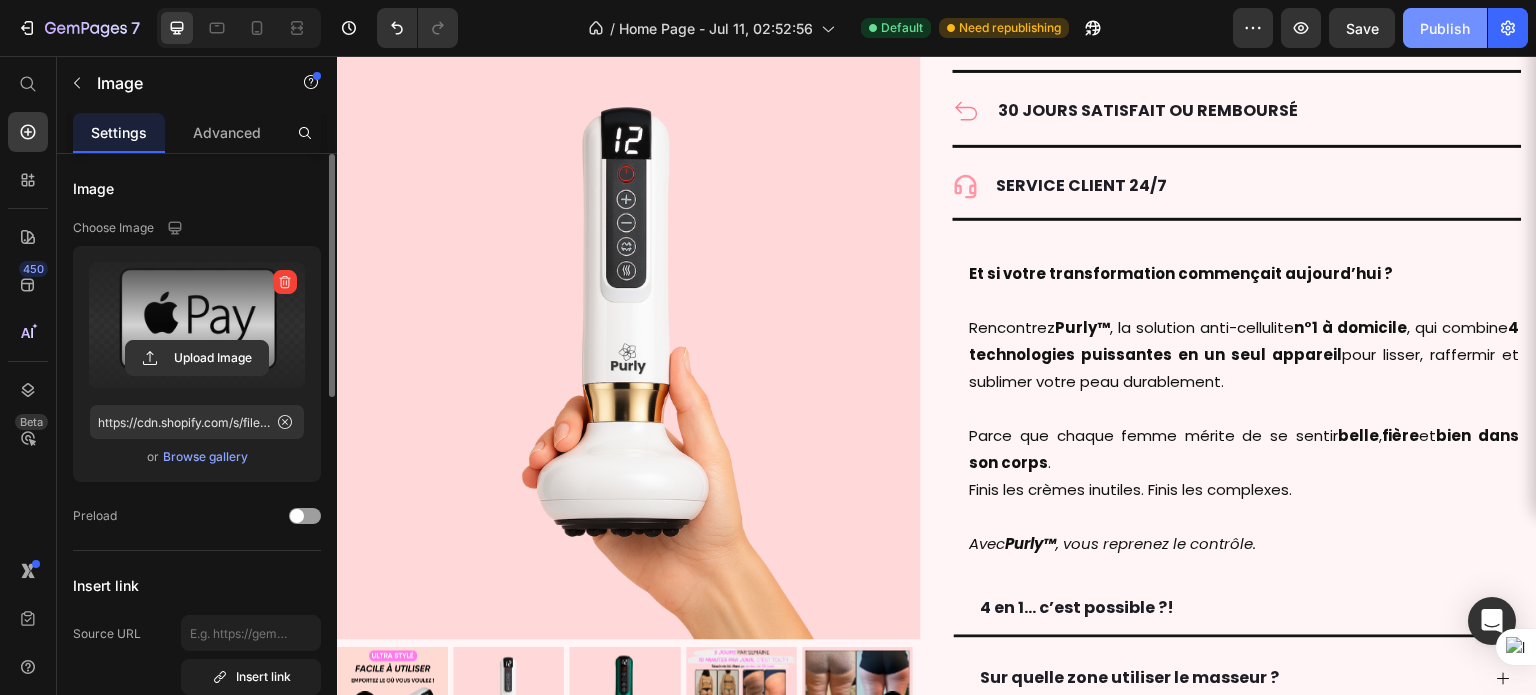 click on "Publish" at bounding box center (1445, 28) 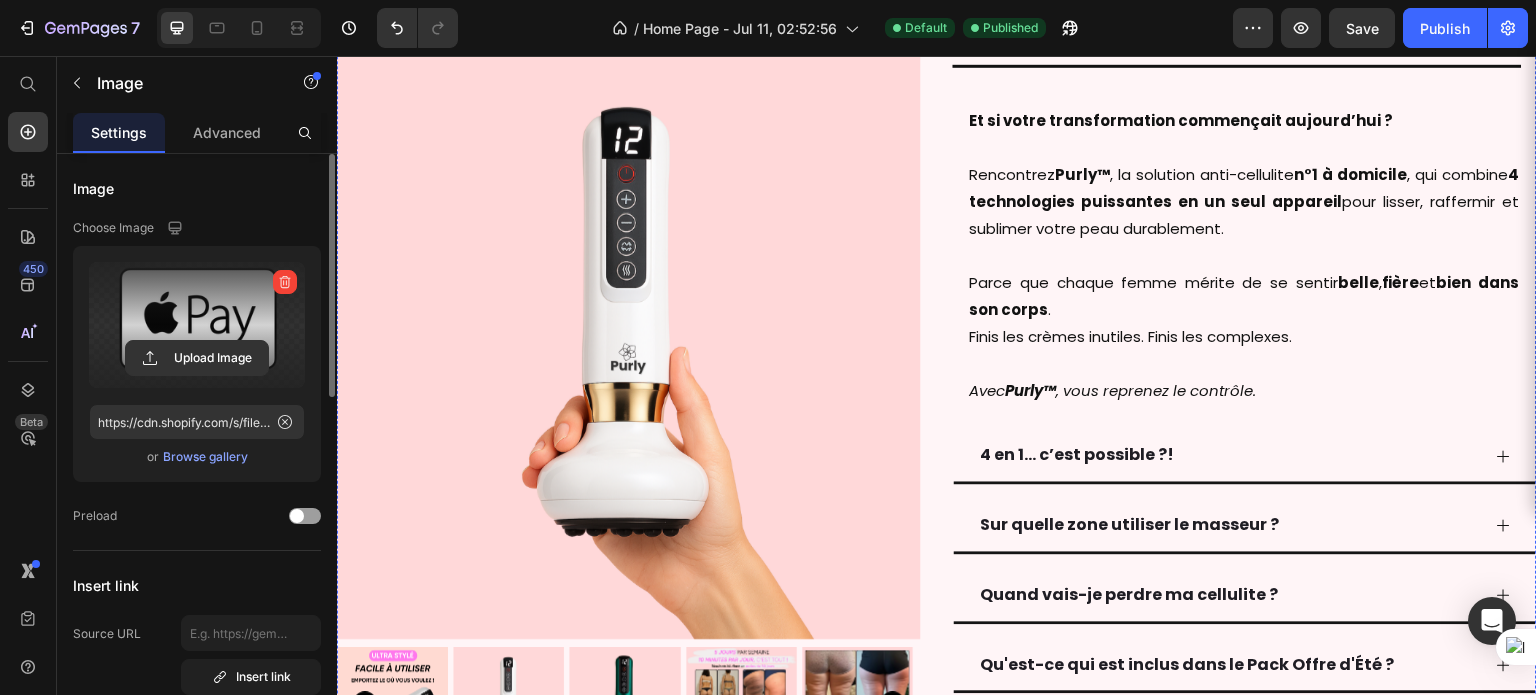 scroll, scrollTop: 4704, scrollLeft: 0, axis: vertical 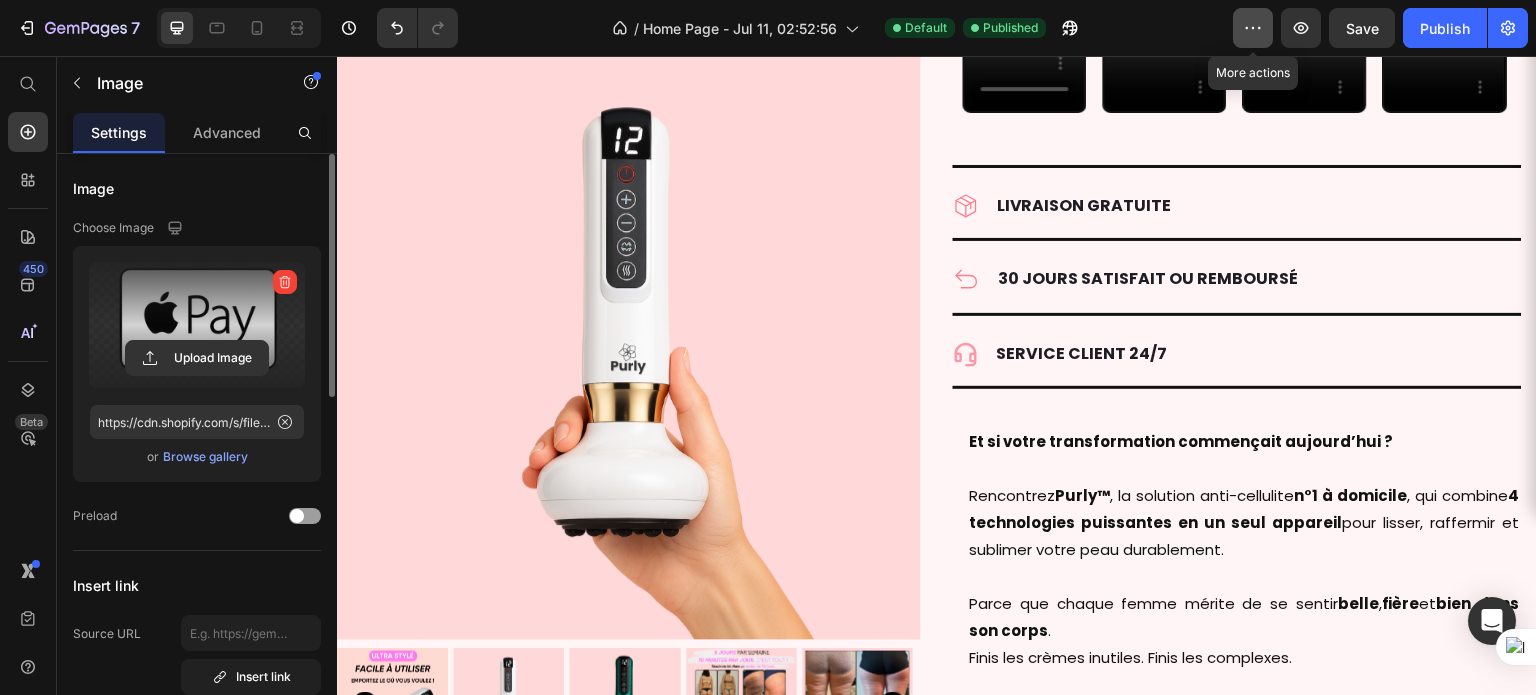 click 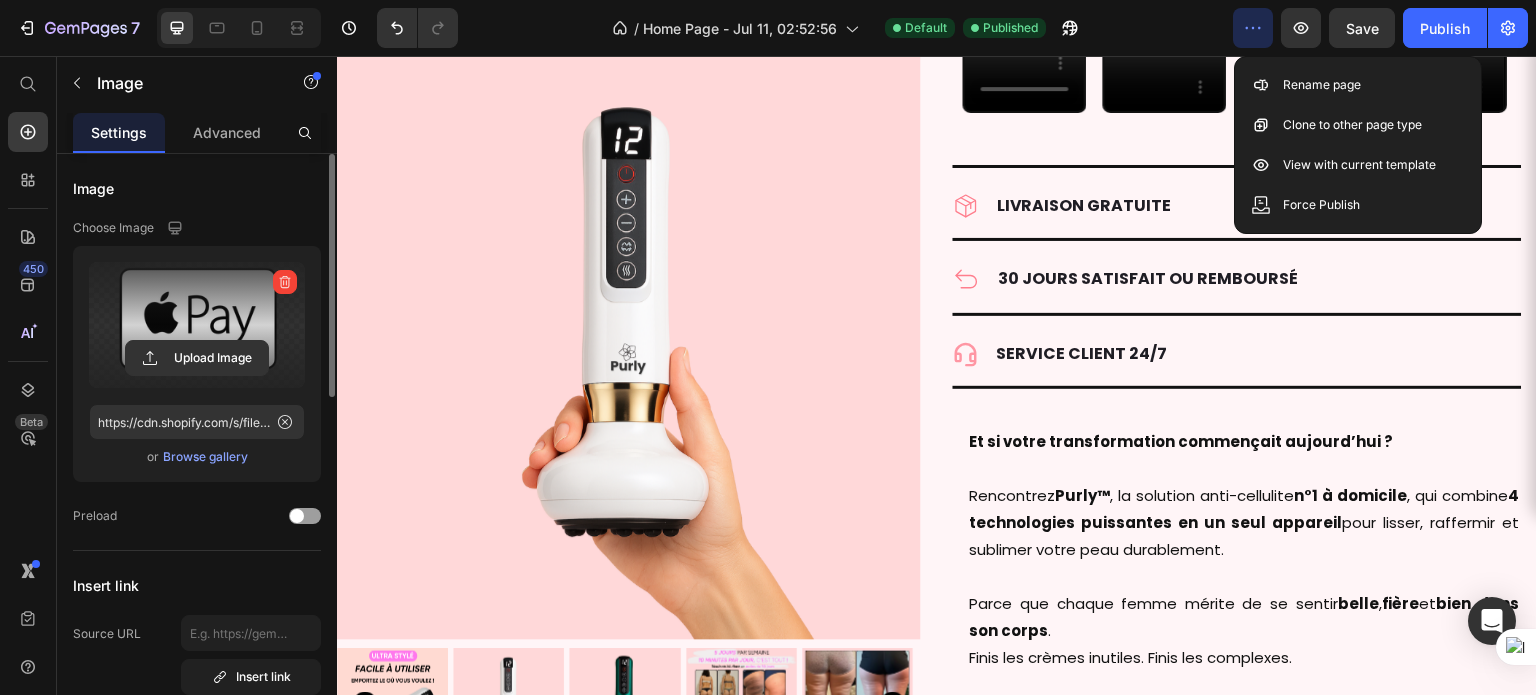 click on "Déclenche le combustion des graisses" at bounding box center (1142, -315) 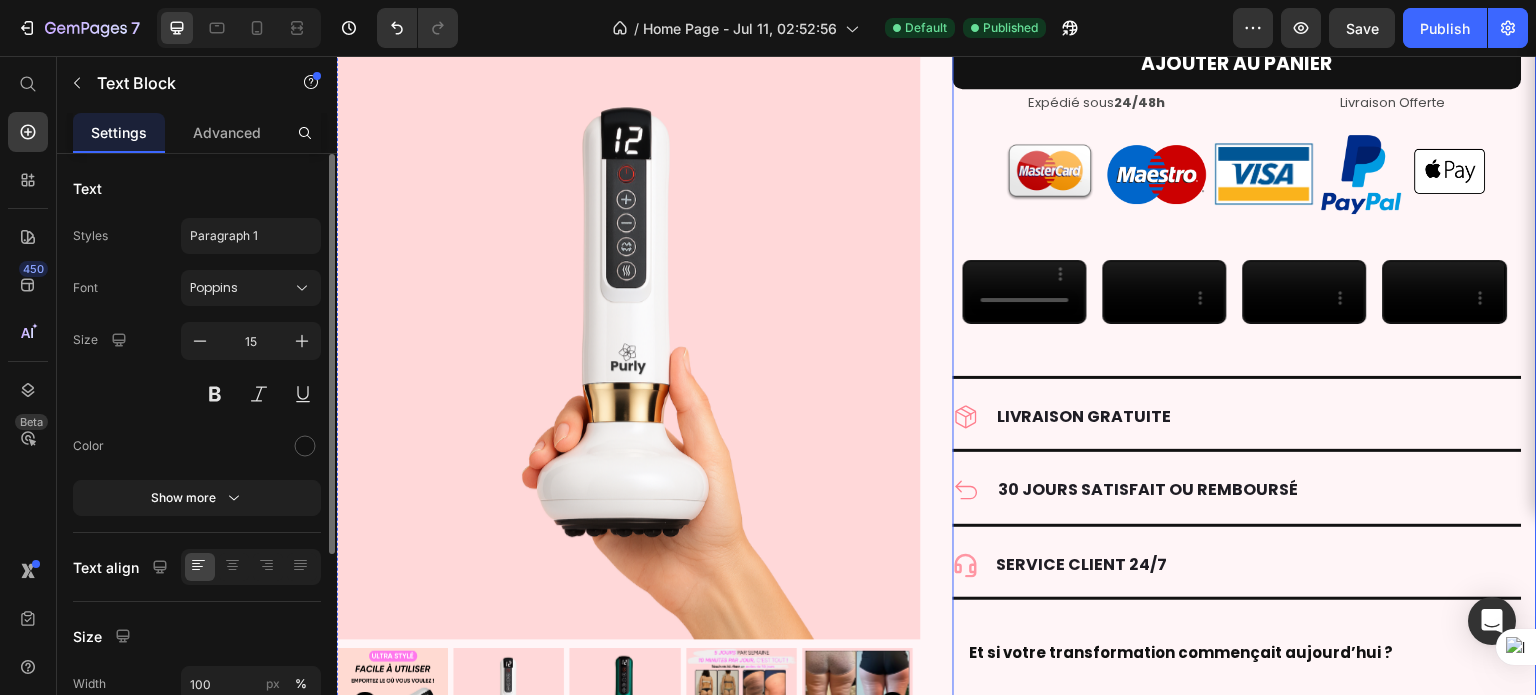 scroll, scrollTop: 4583, scrollLeft: 0, axis: vertical 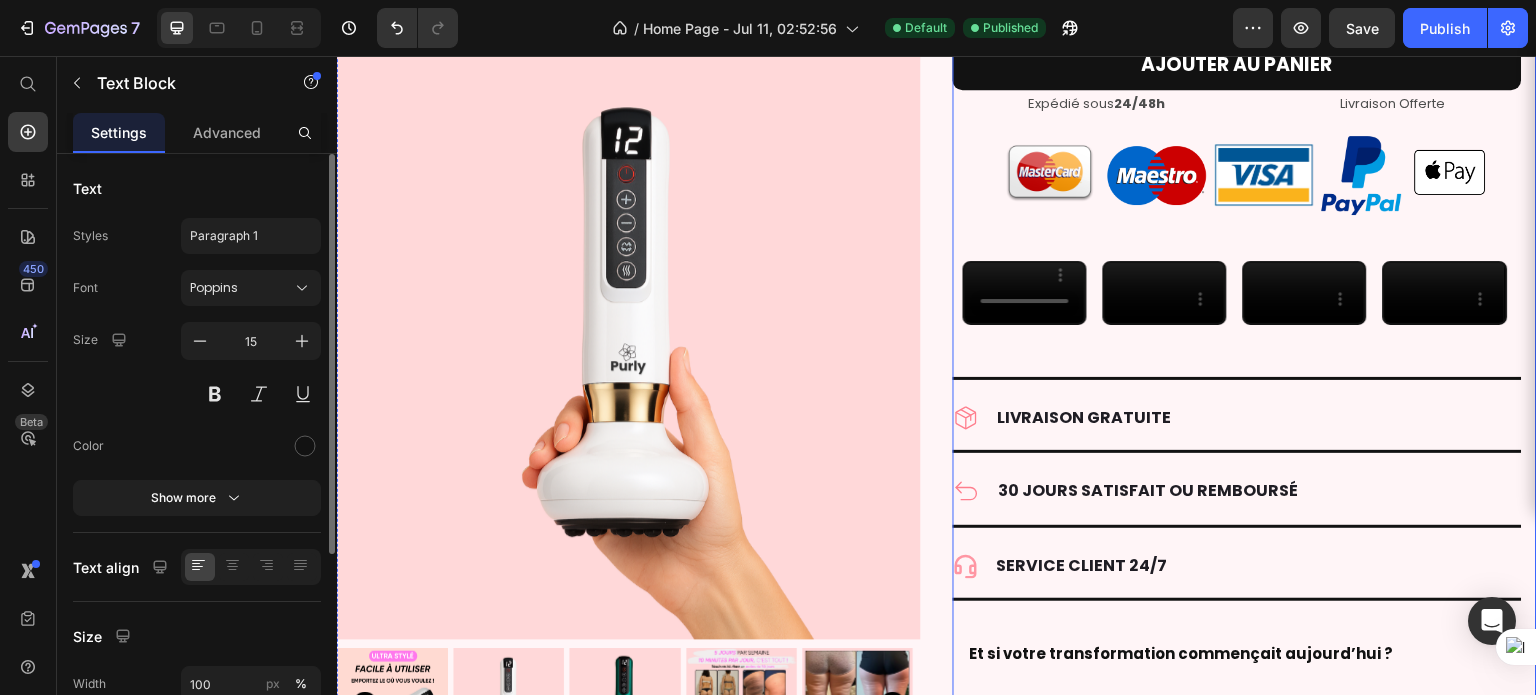 click on "Blanc" at bounding box center (985, -75) 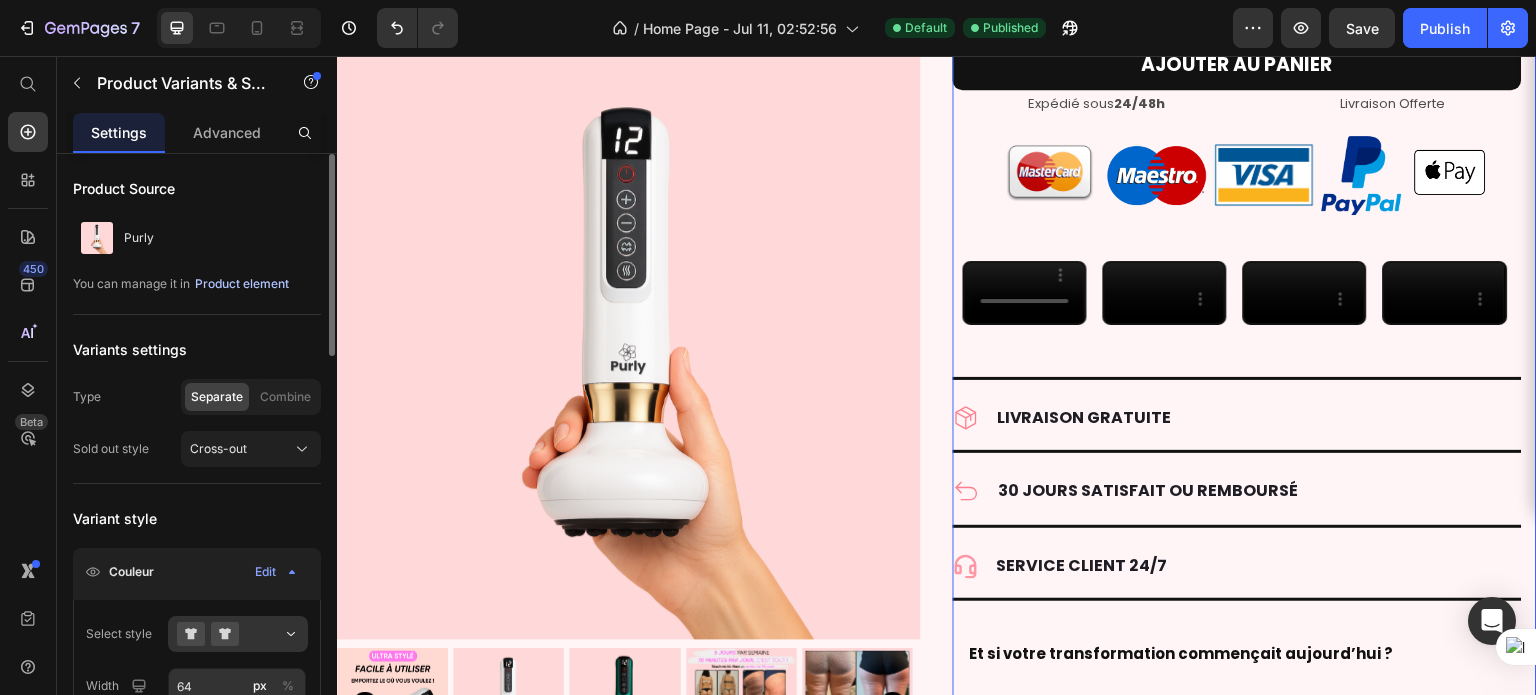 click on "Product element" at bounding box center [242, 284] 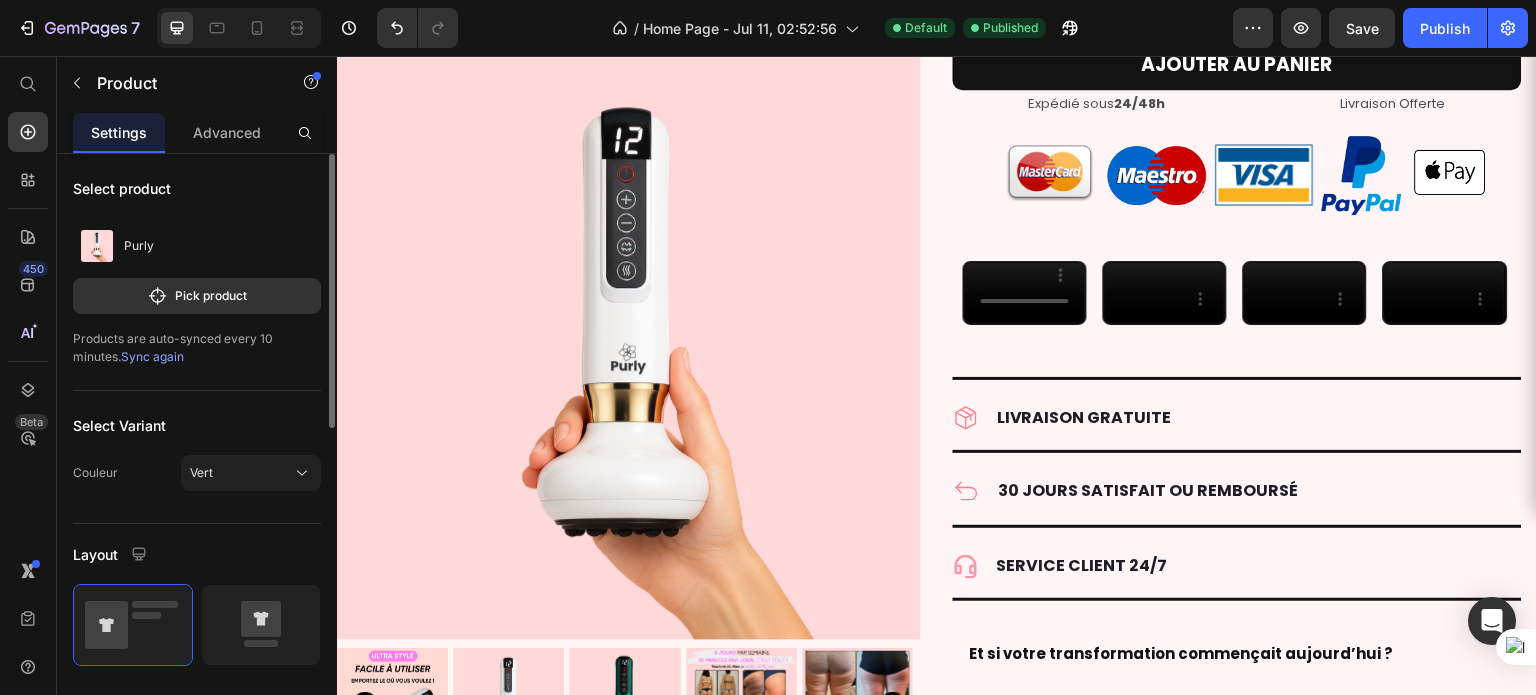 click on "Sync again" at bounding box center (152, 356) 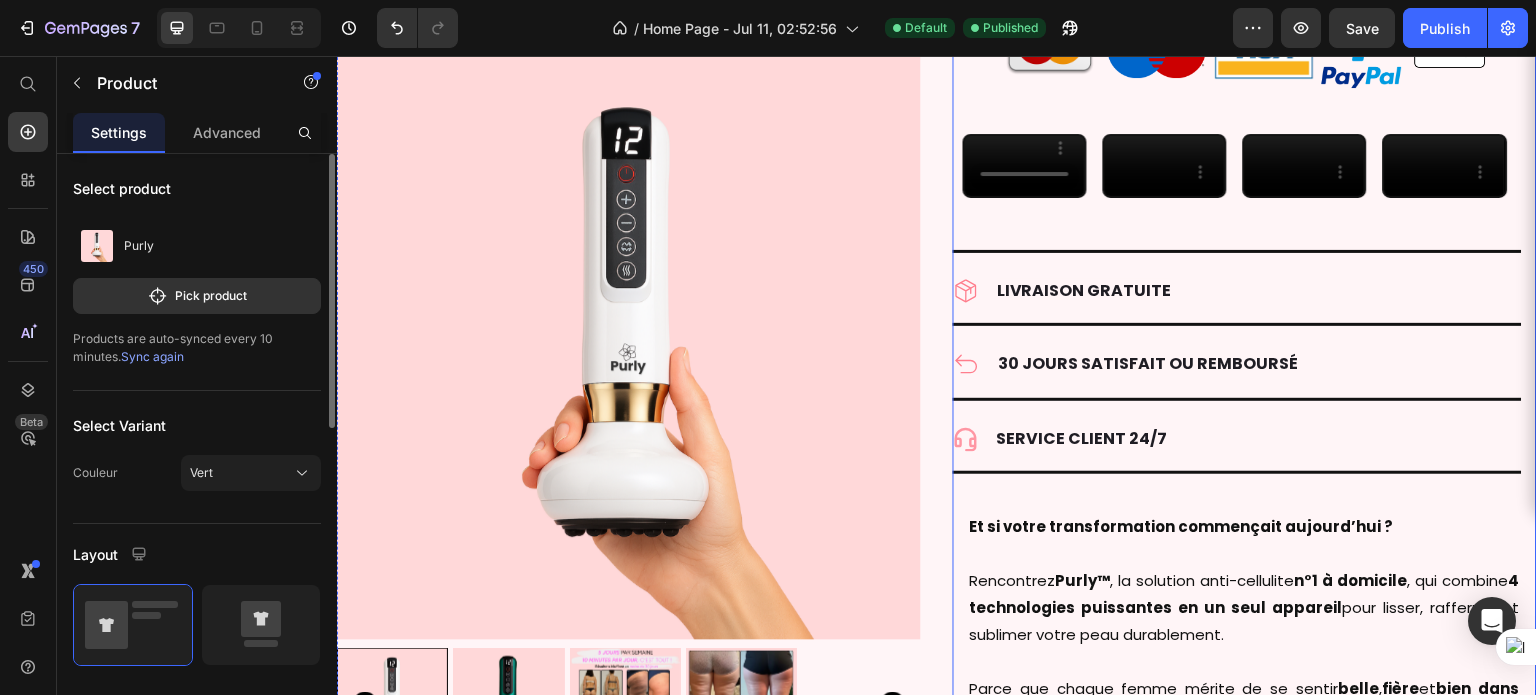 scroll, scrollTop: 4636, scrollLeft: 0, axis: vertical 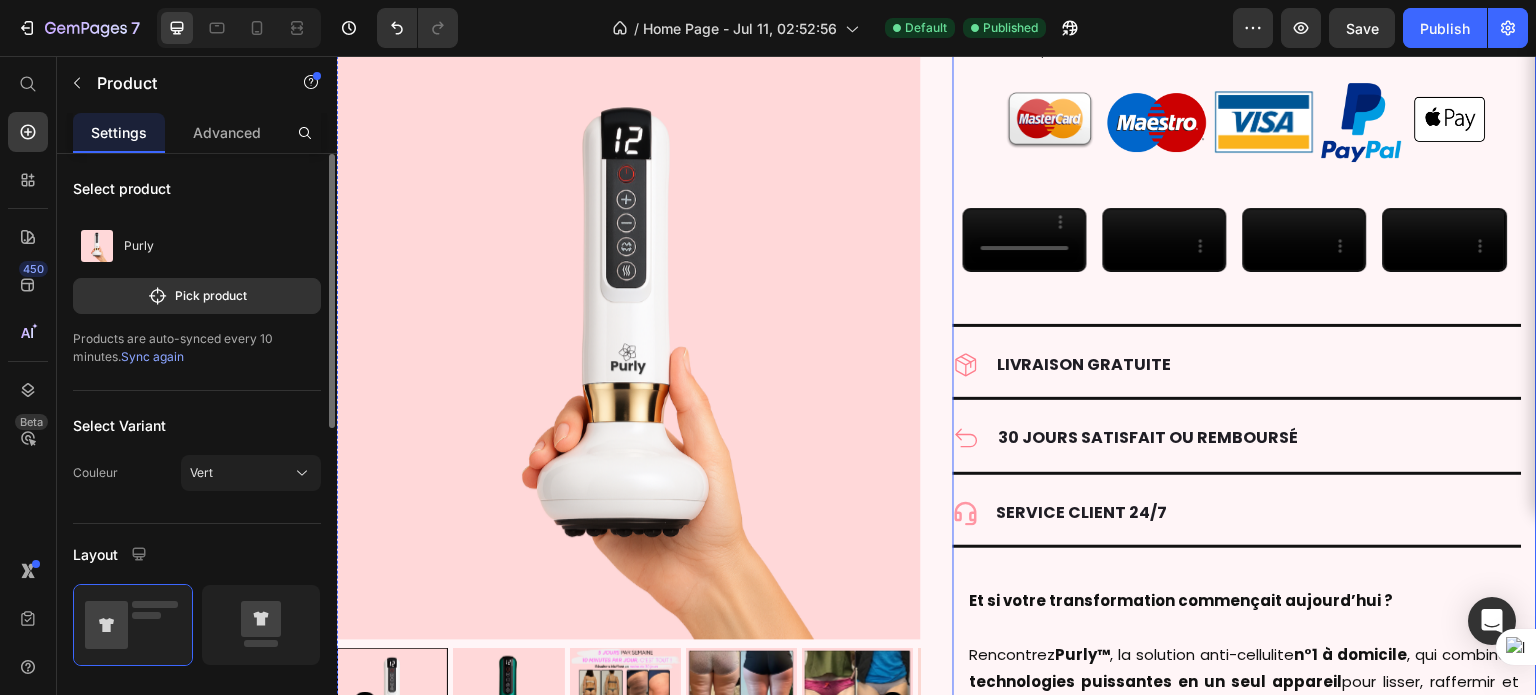 click at bounding box center [985, -128] 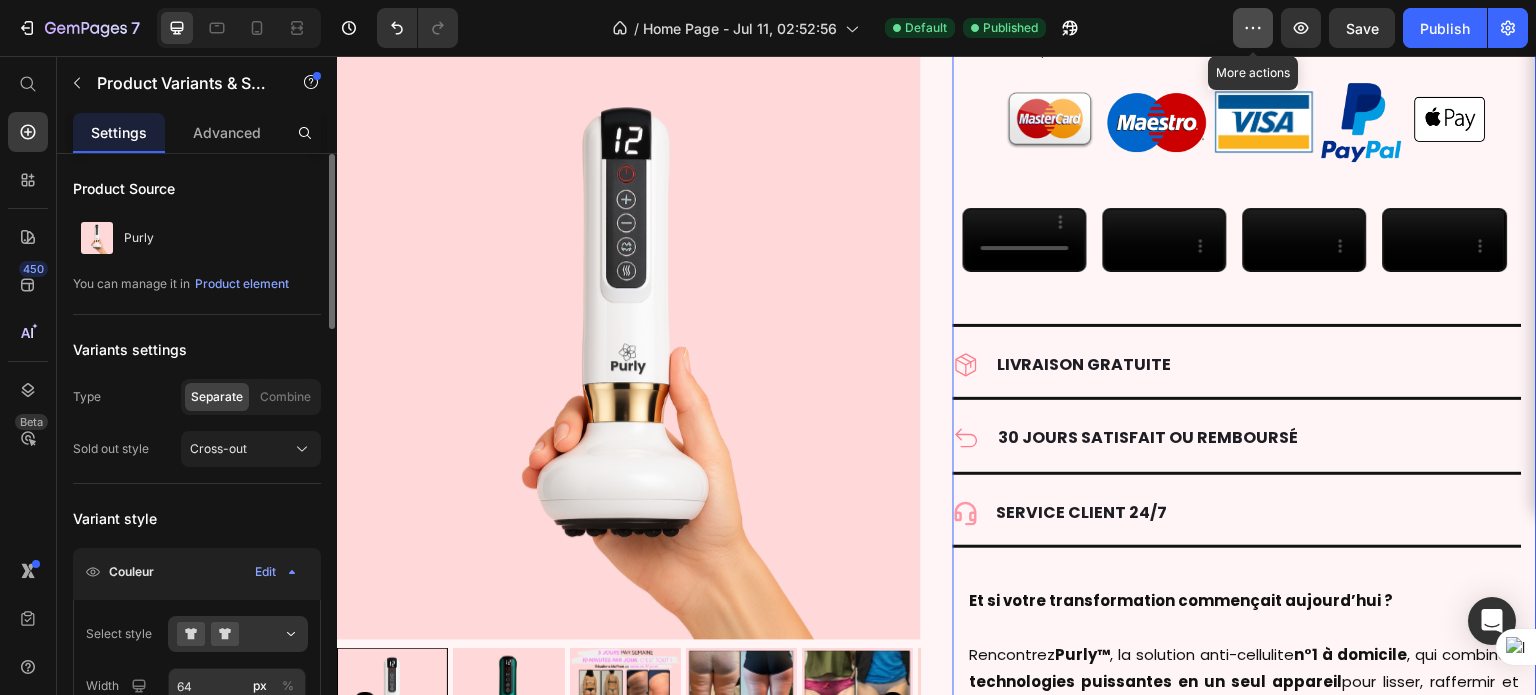 click 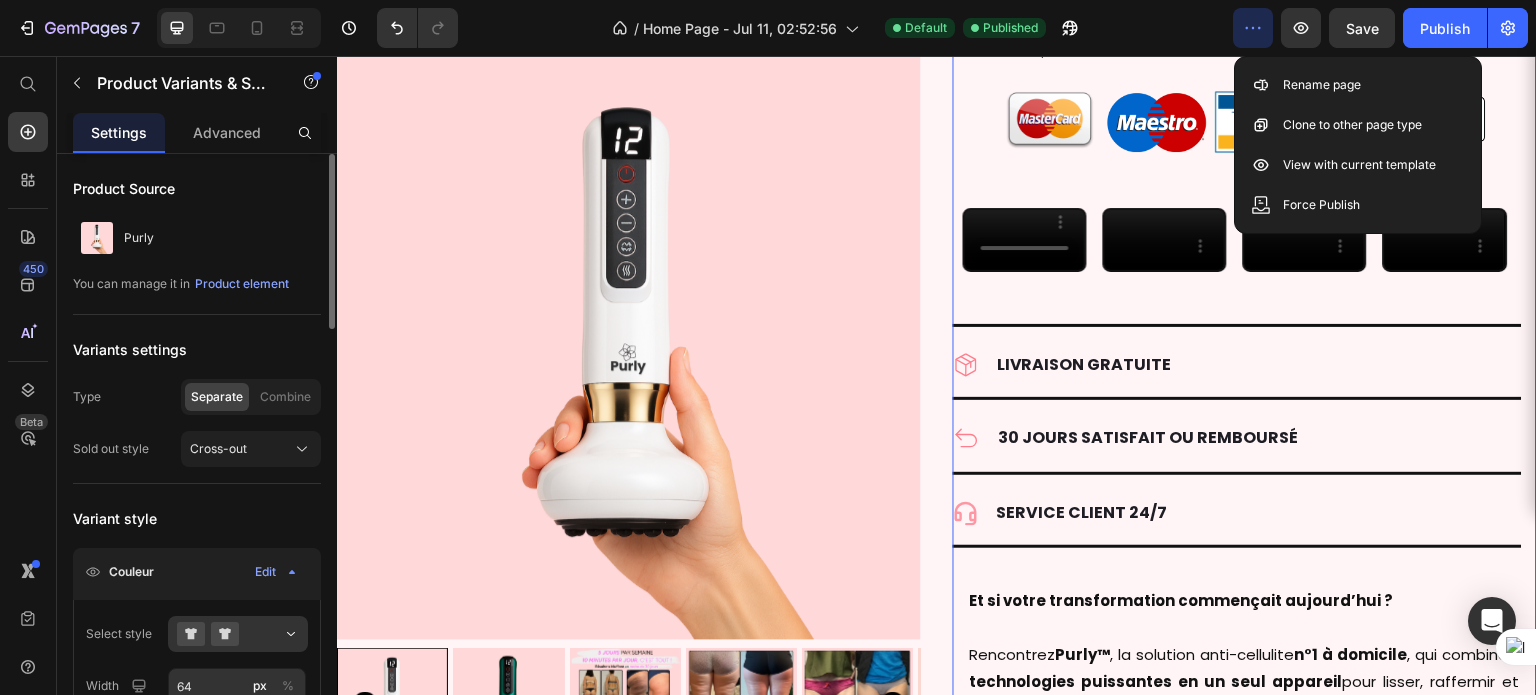click 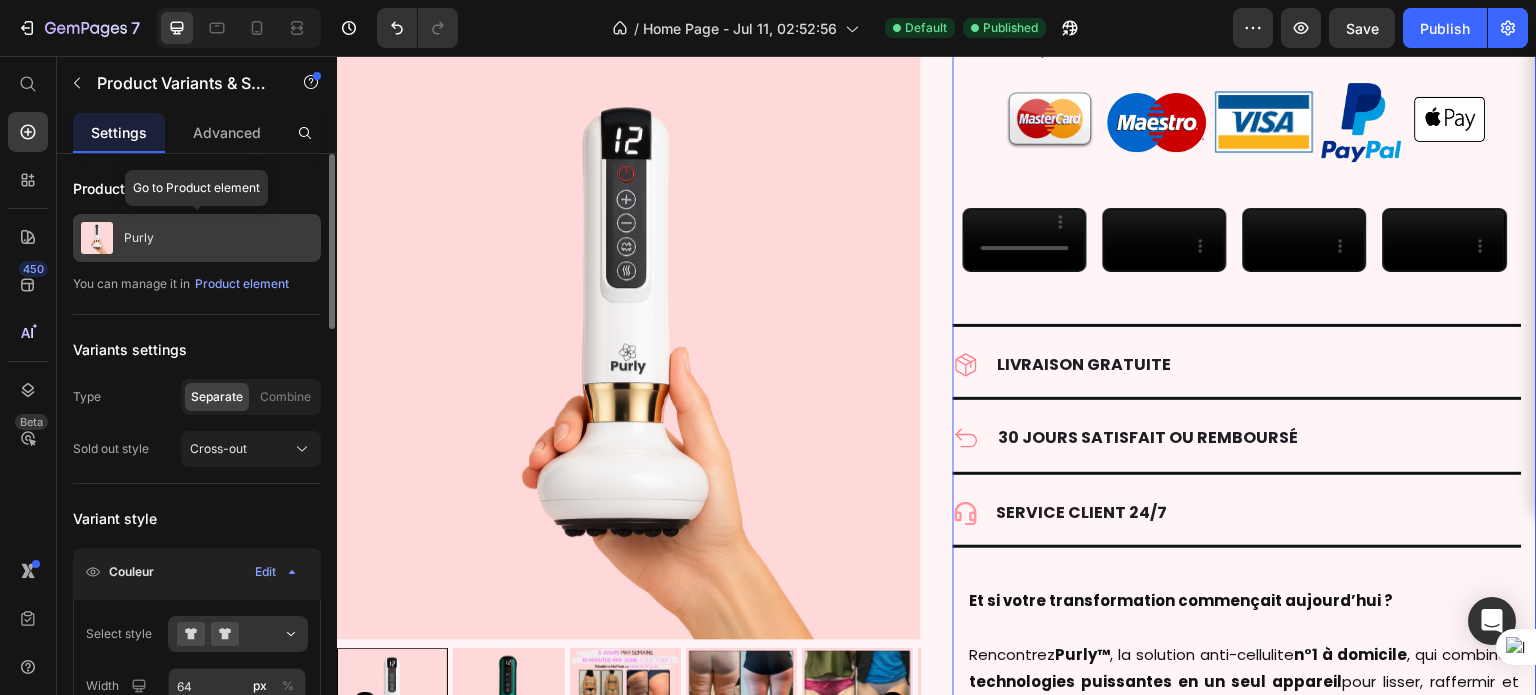 click on "Purly" at bounding box center (139, 238) 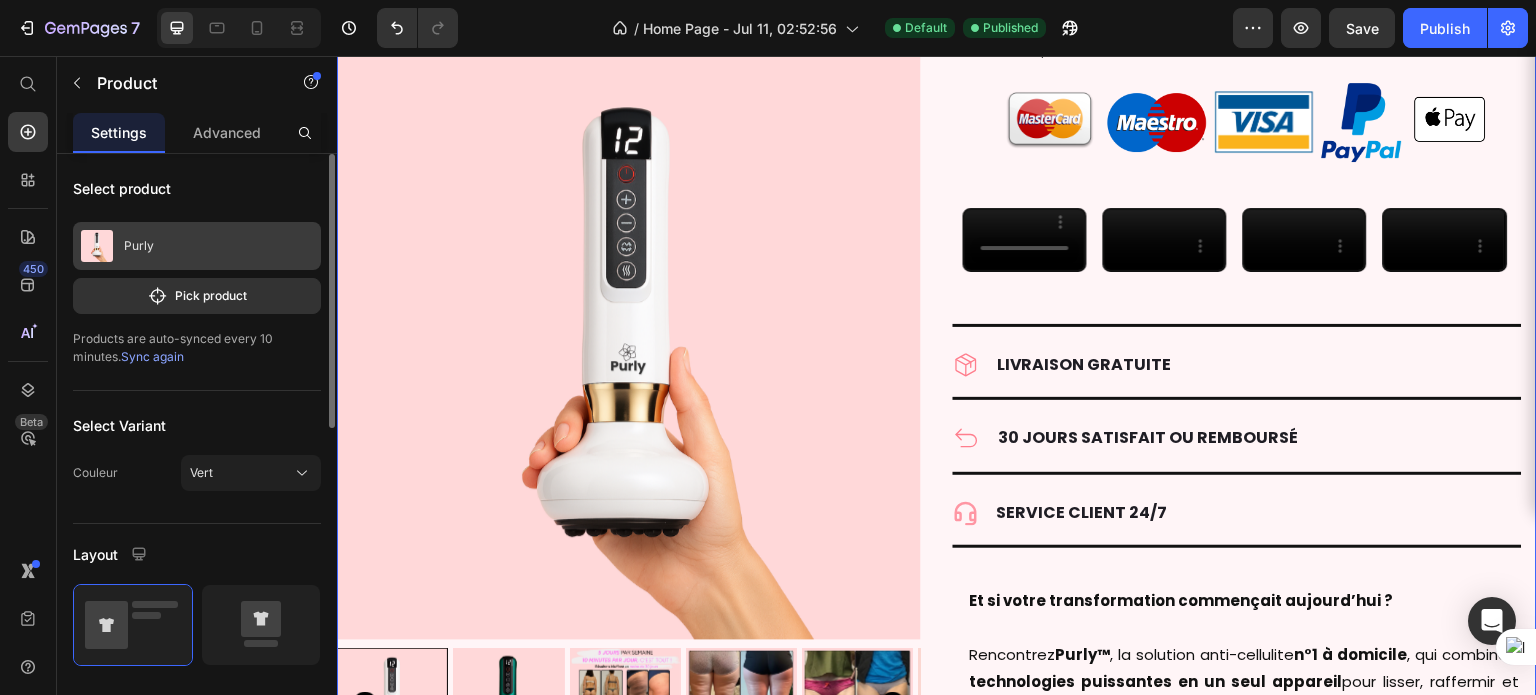 click on "Purly" at bounding box center (197, 246) 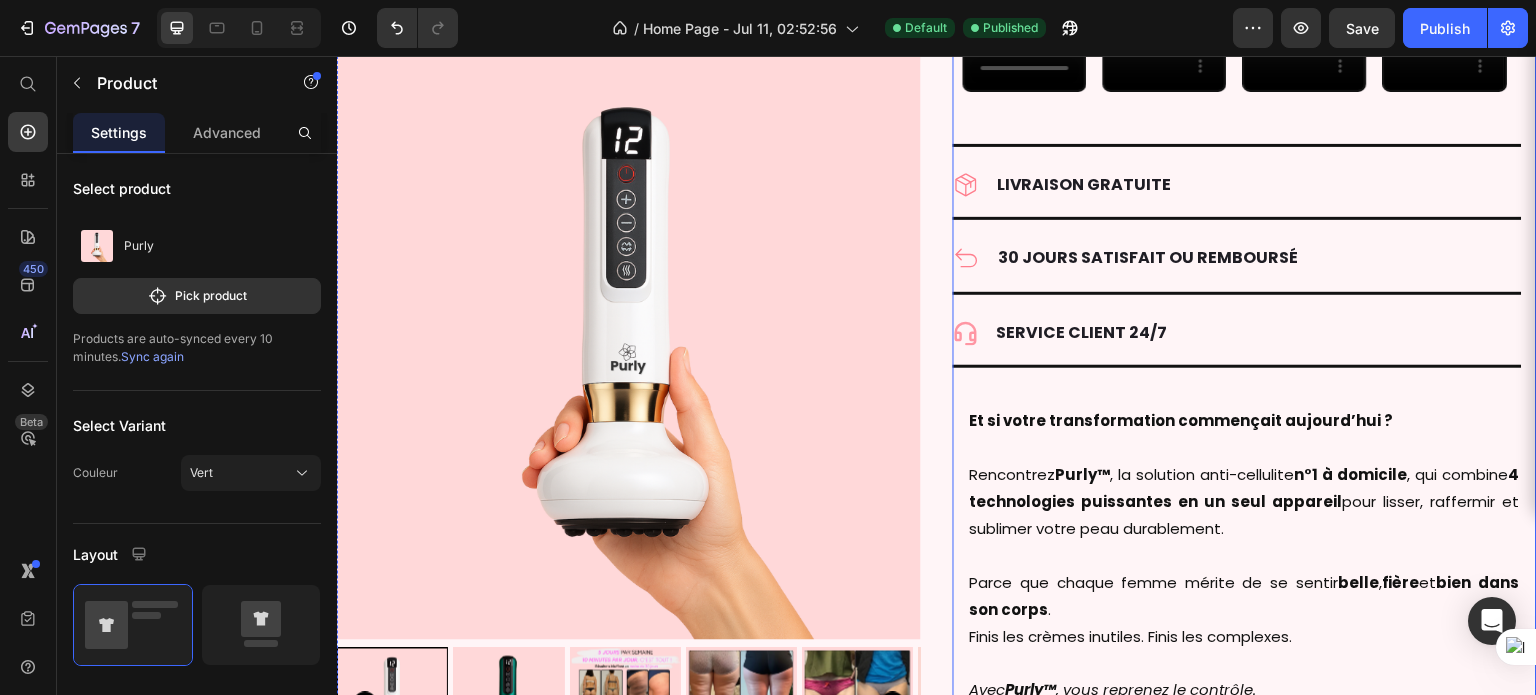 scroll, scrollTop: 4620, scrollLeft: 0, axis: vertical 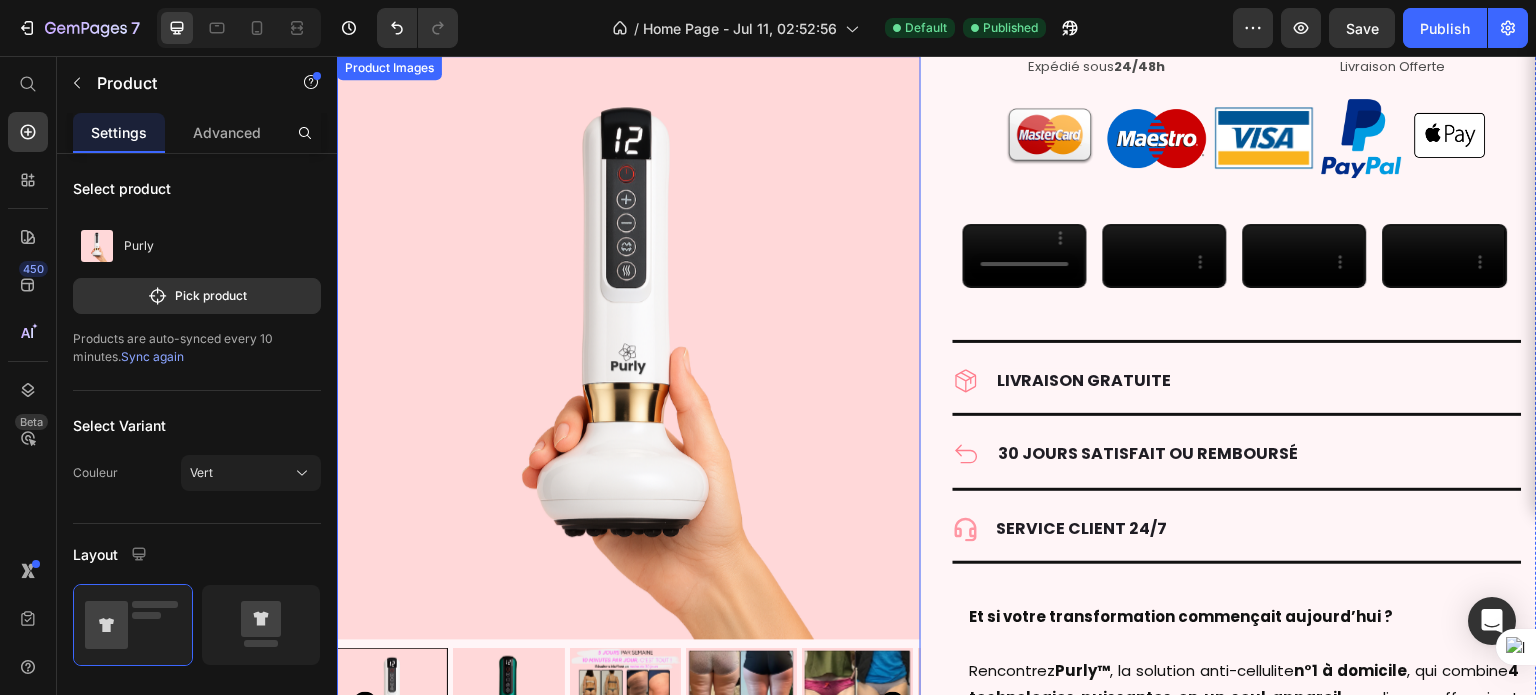 click at bounding box center (629, 348) 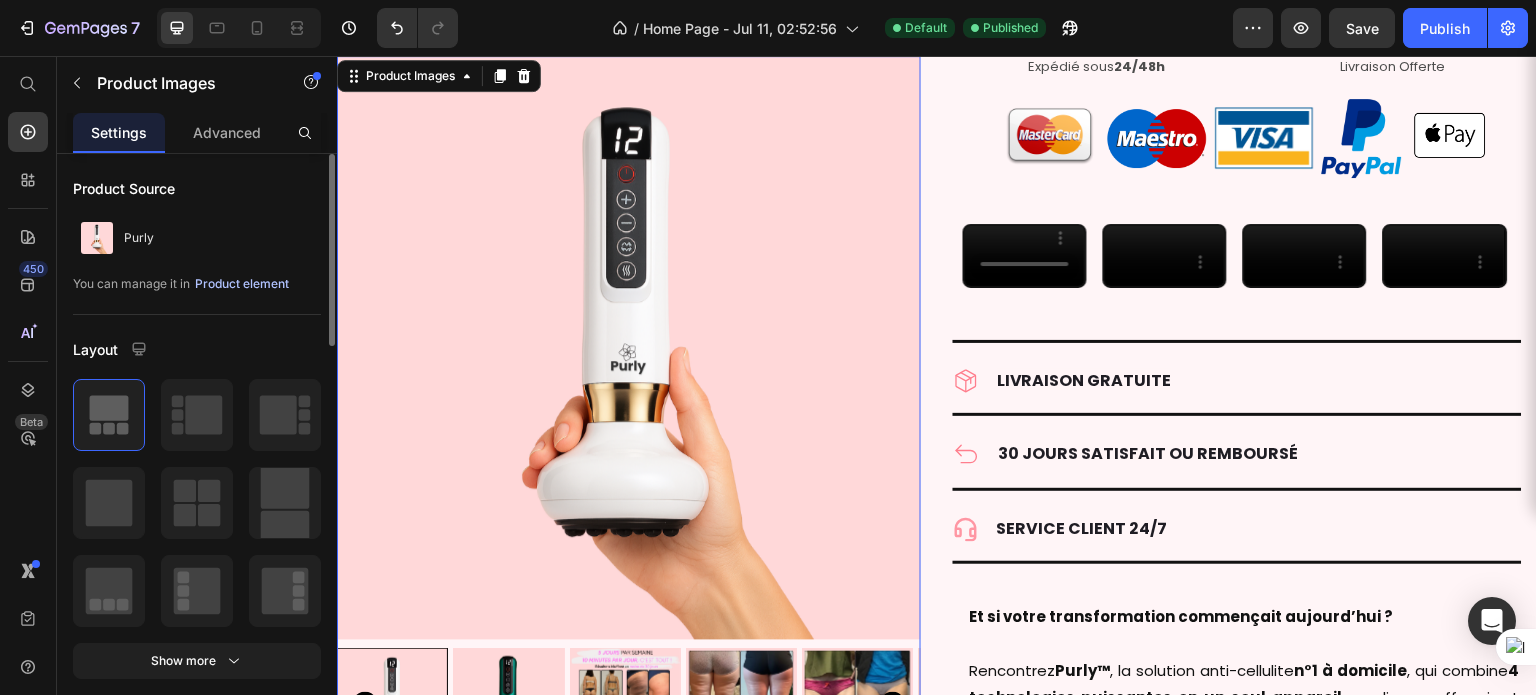 click on "Product element" at bounding box center (242, 284) 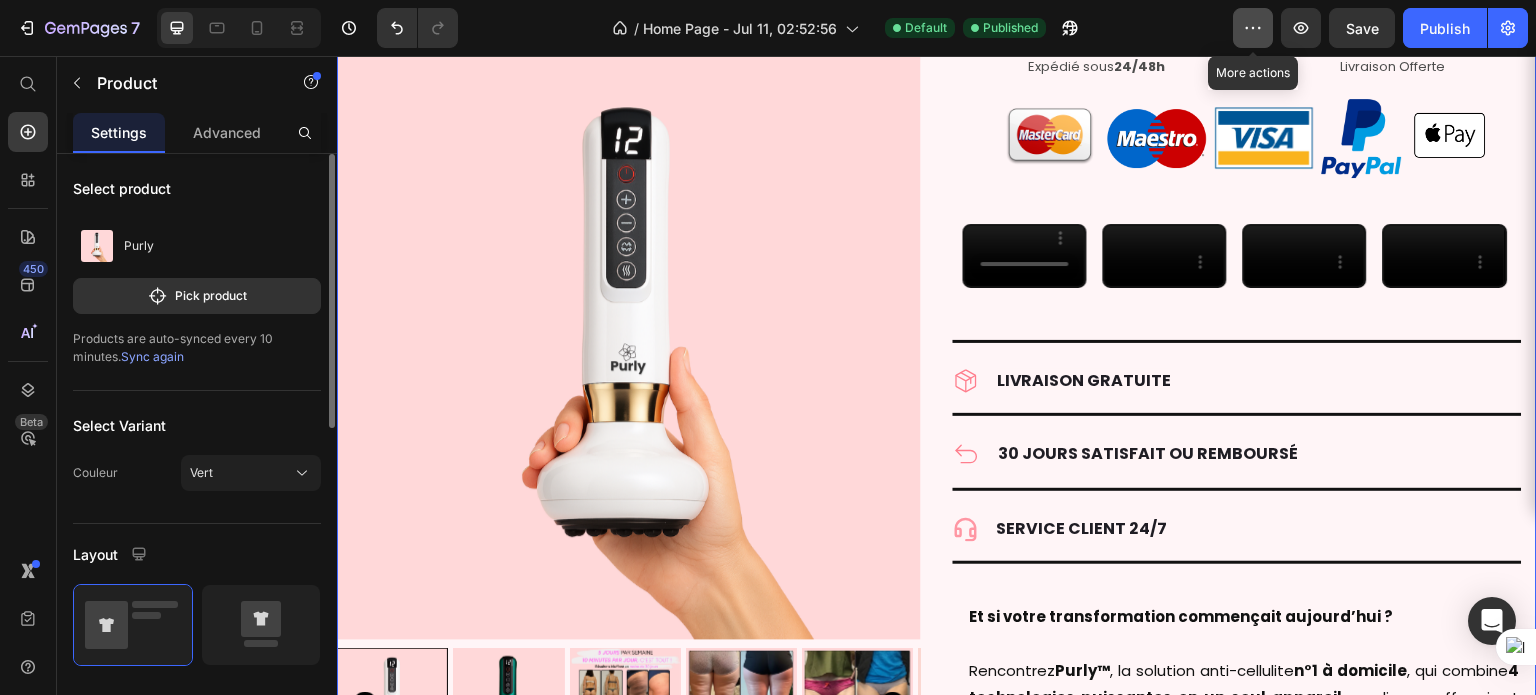 click 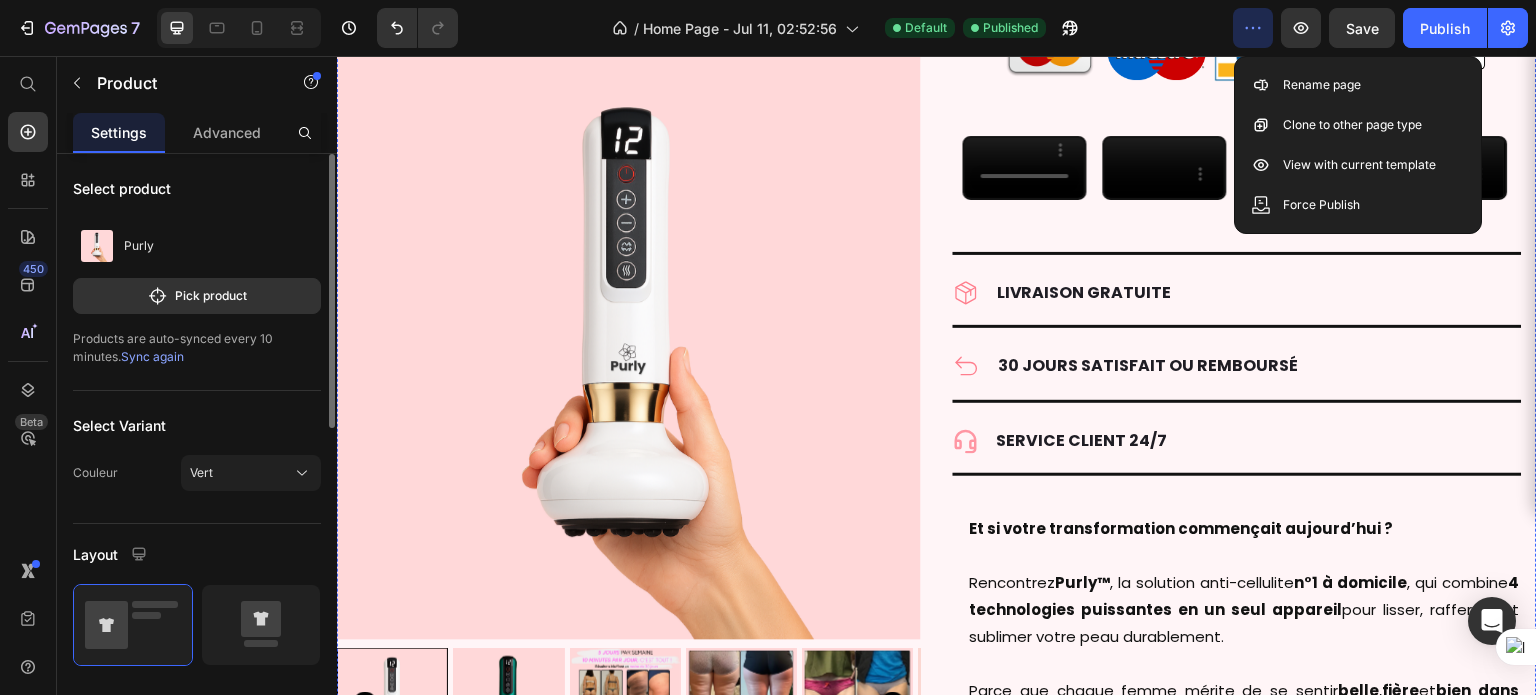 scroll, scrollTop: 4708, scrollLeft: 0, axis: vertical 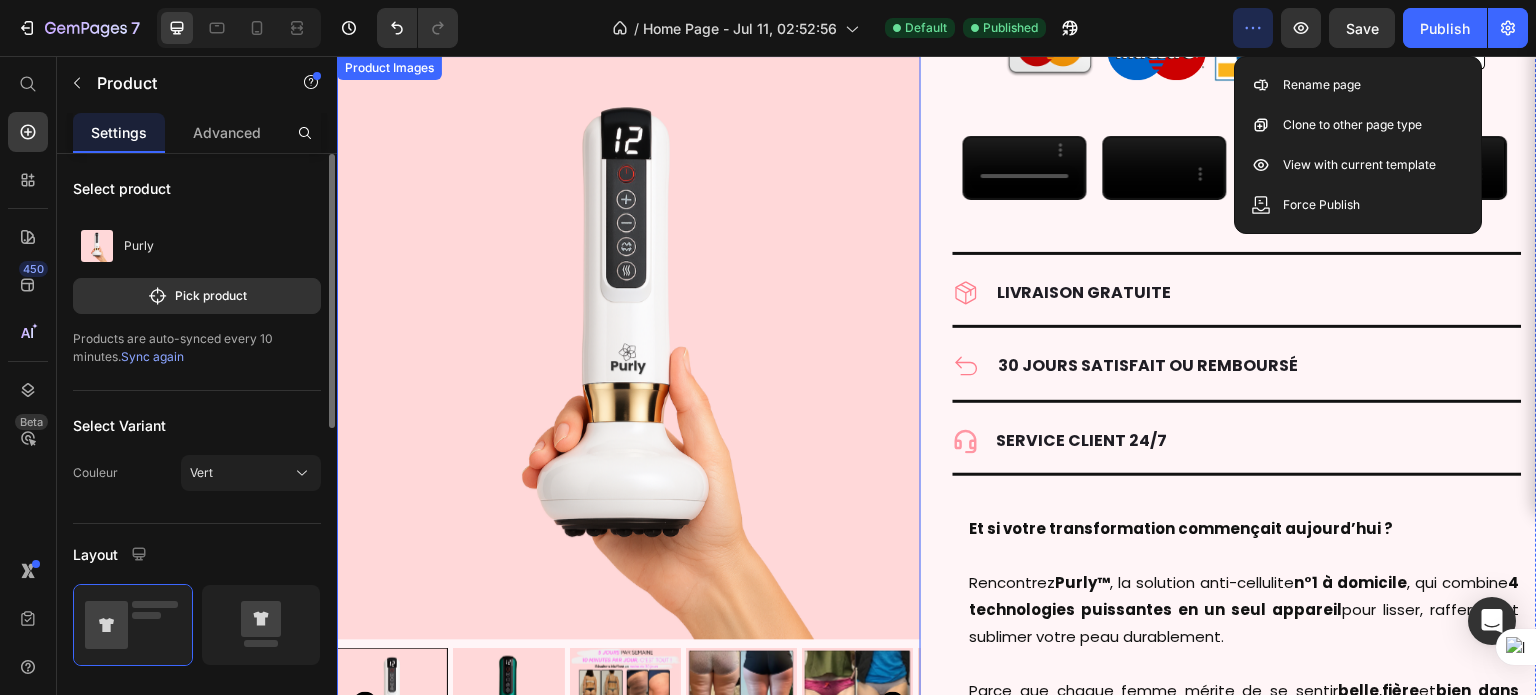 click at bounding box center (629, 348) 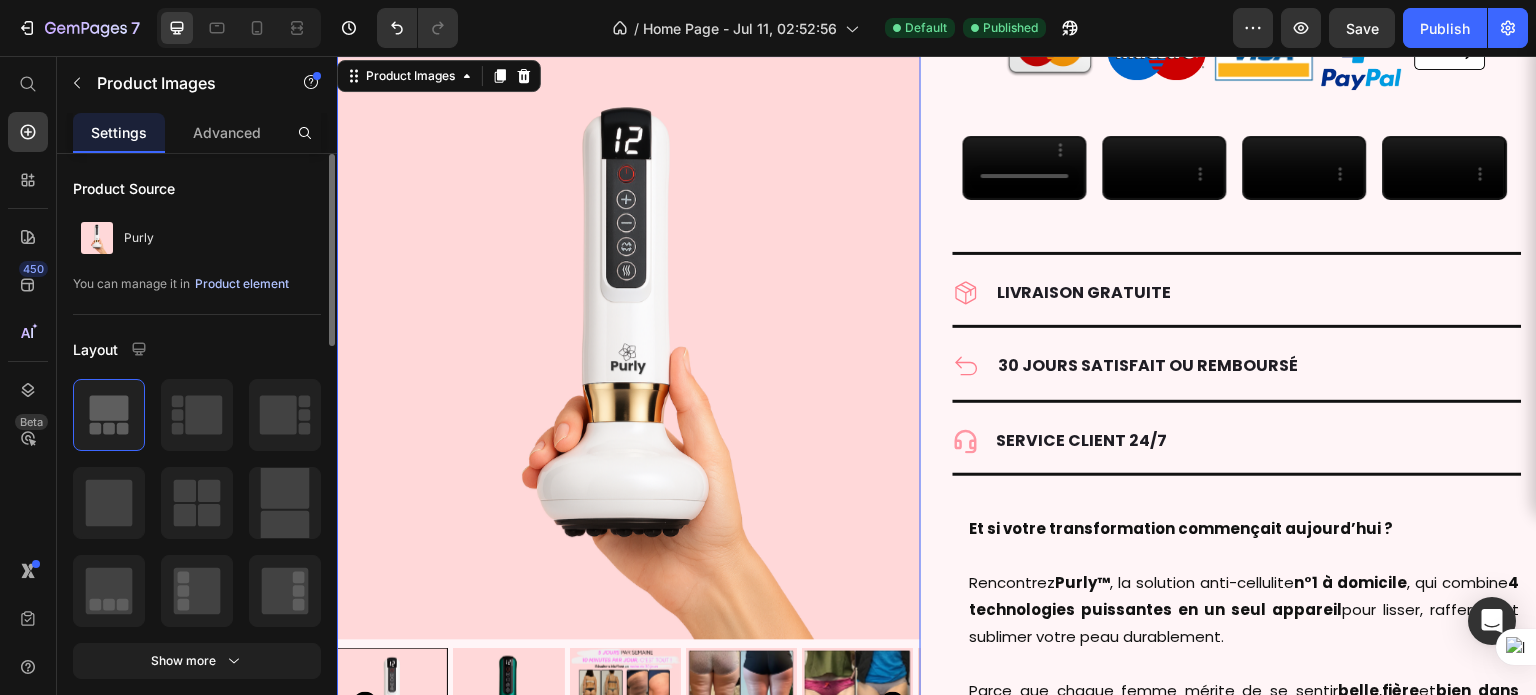 click on "Product element" at bounding box center (242, 284) 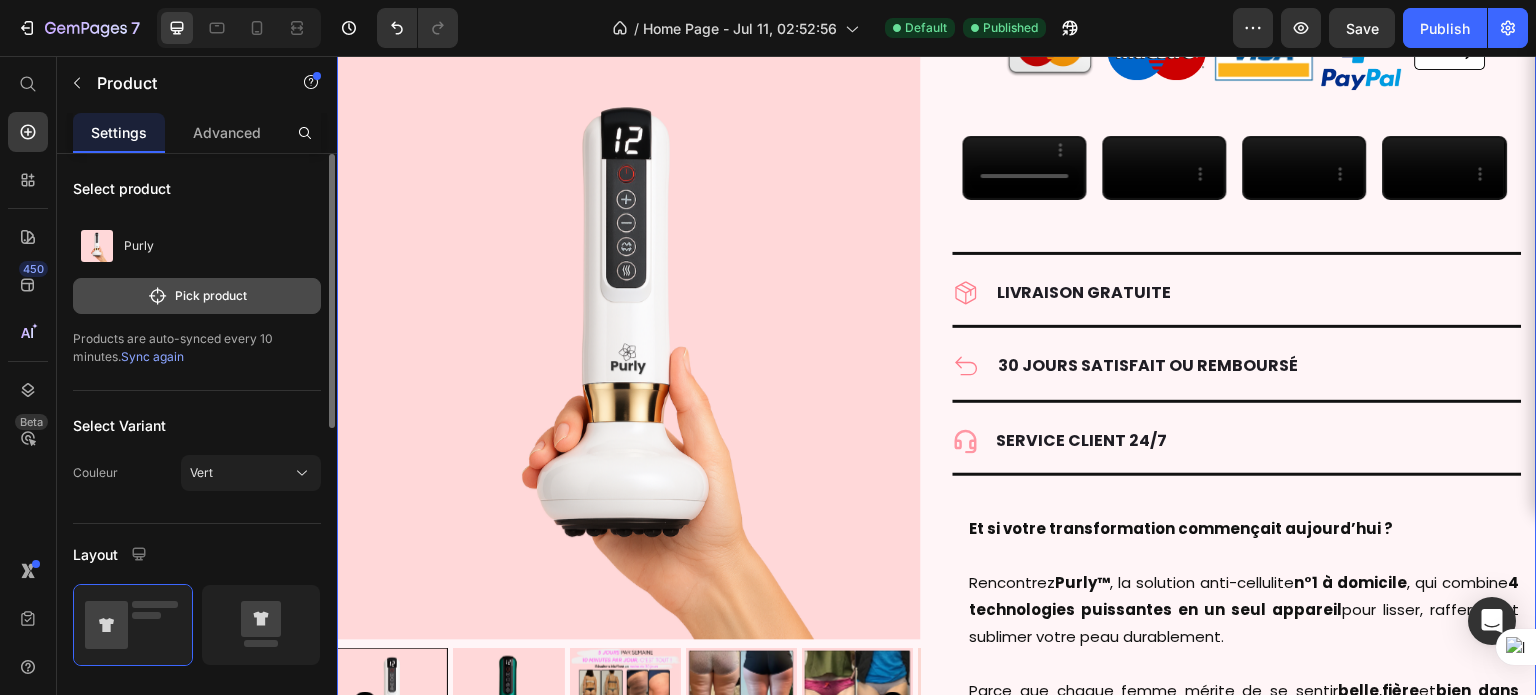 click on "Pick product" at bounding box center [197, 296] 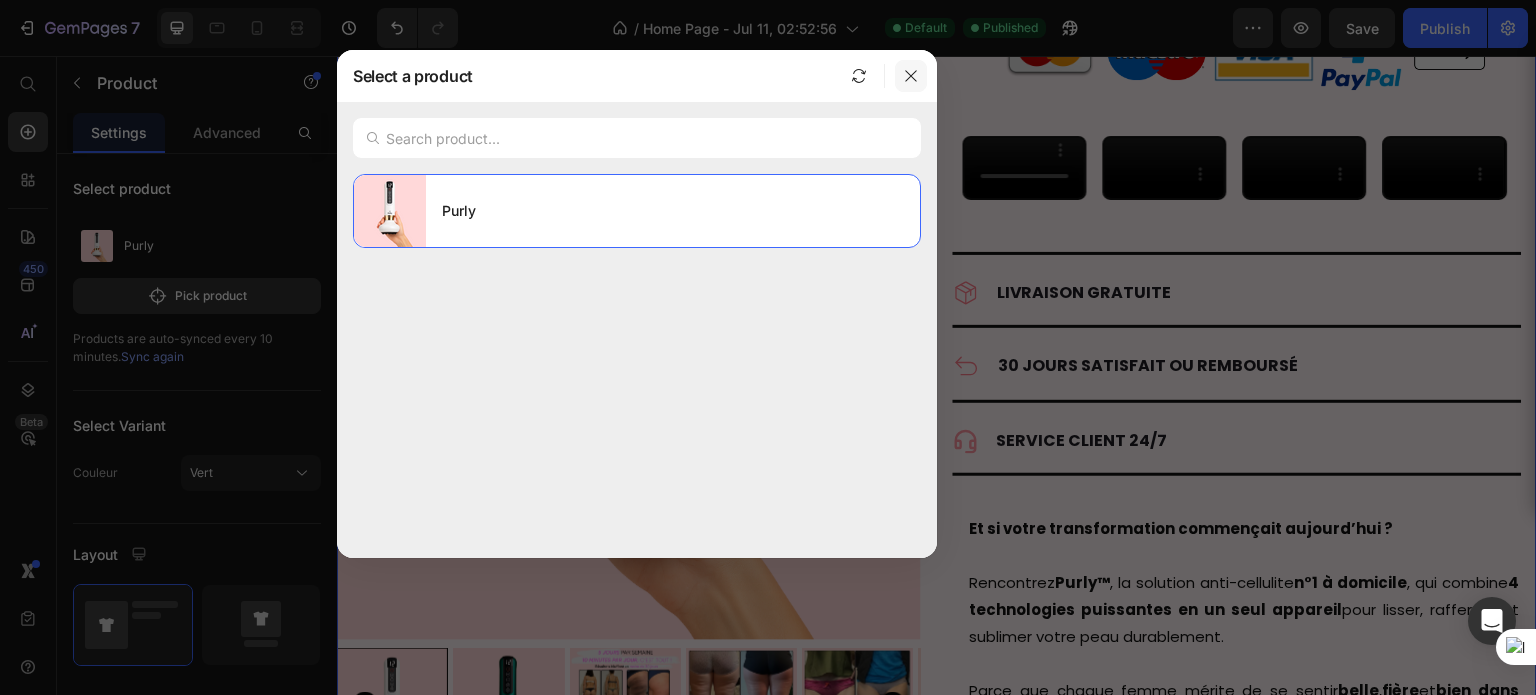 click at bounding box center [911, 76] 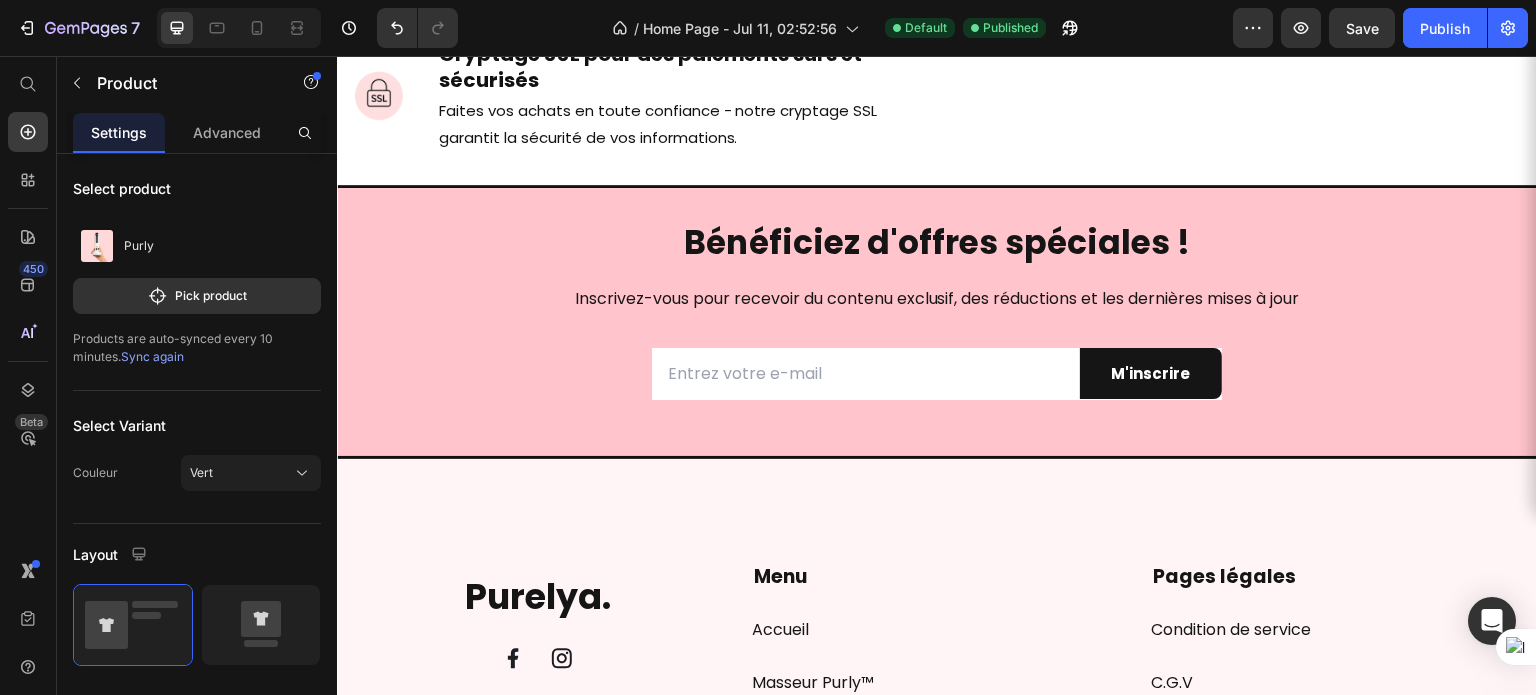 scroll, scrollTop: 15128, scrollLeft: 0, axis: vertical 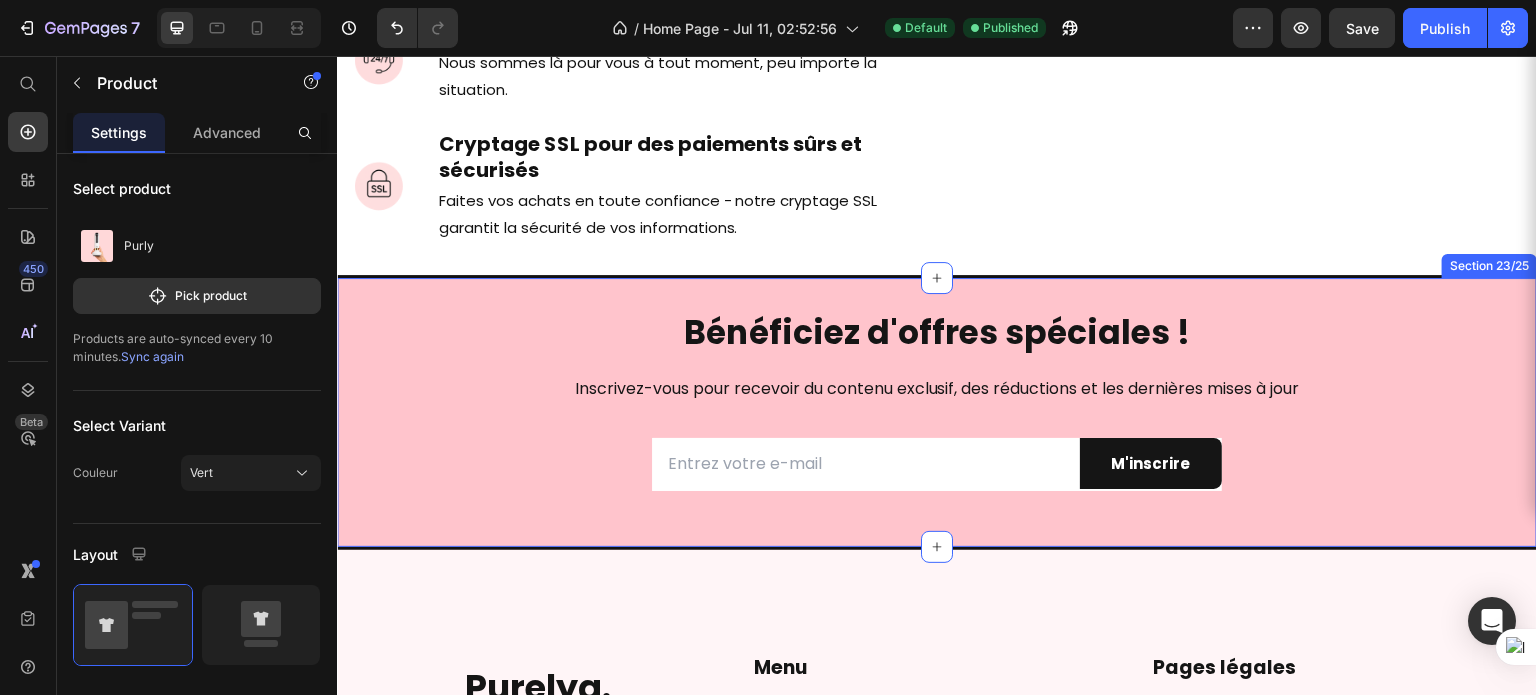 click on "Section 23/25" at bounding box center [1489, 266] 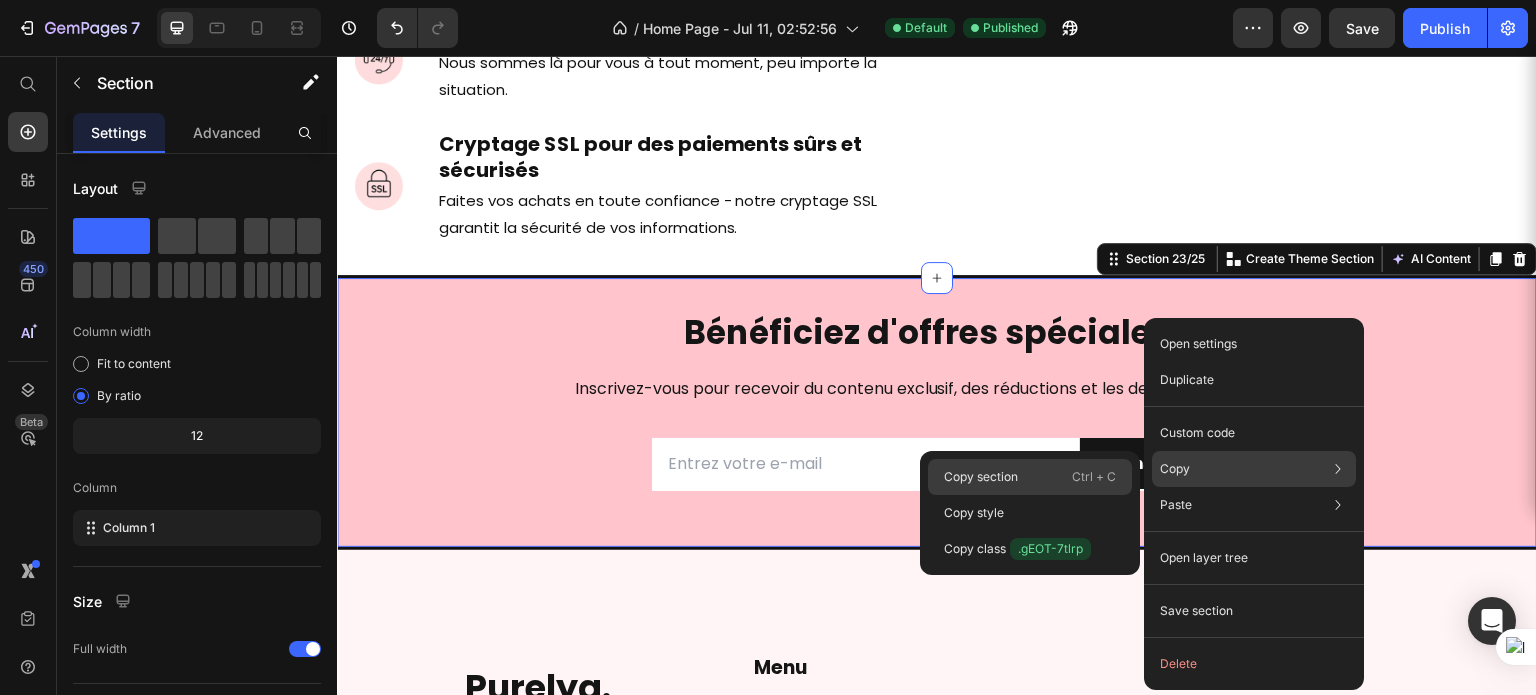 click on "Copy section  Ctrl + C" 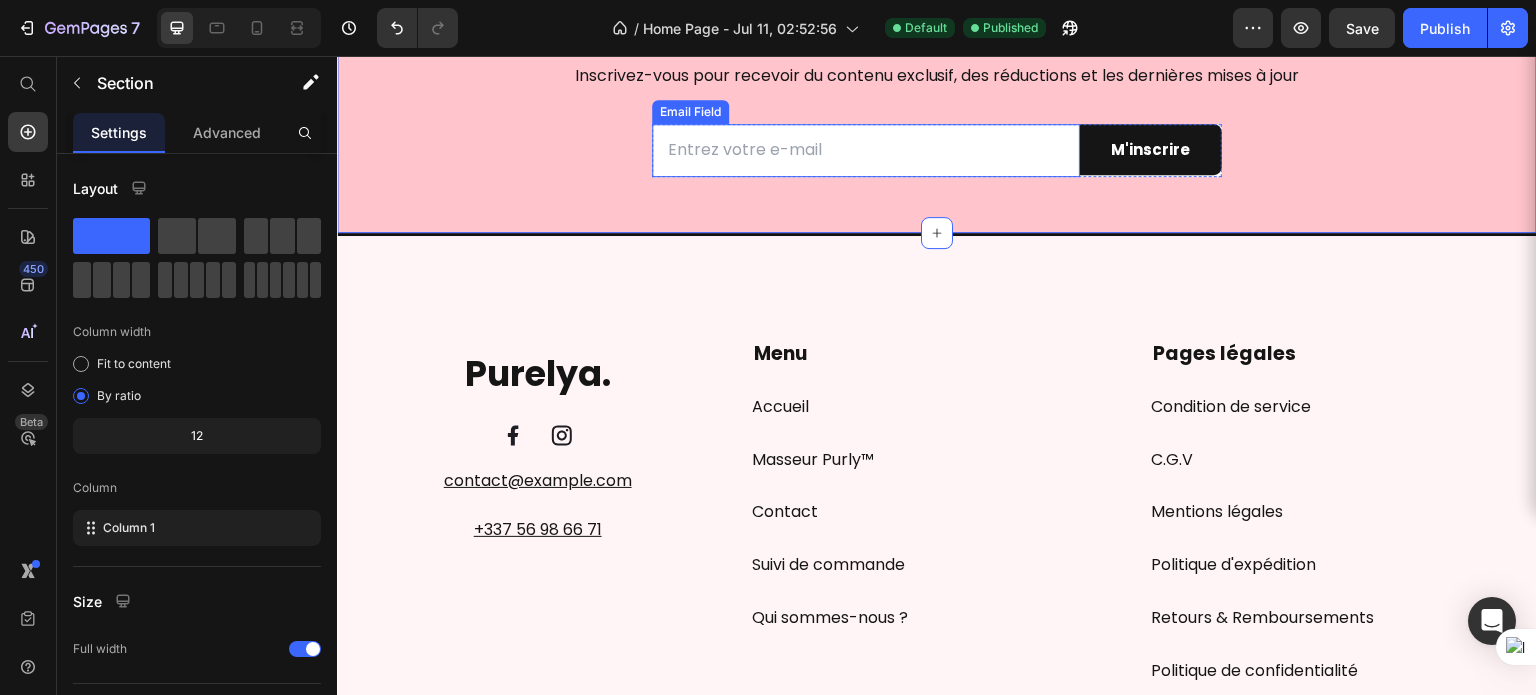 scroll, scrollTop: 15450, scrollLeft: 0, axis: vertical 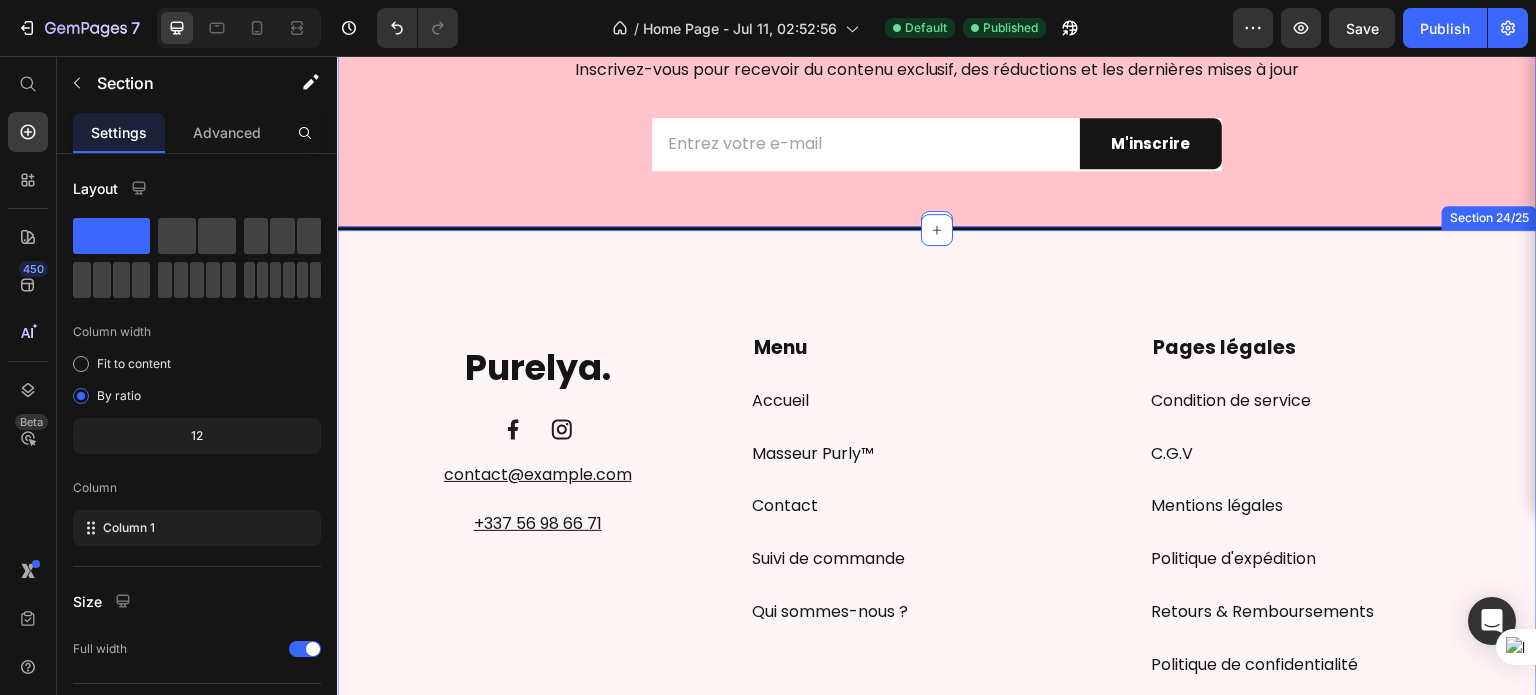 click on "Menu Text block Accueil Button Masseur Purly™ Button Contact Button Suivi de commande Button Qui sommes-nous ? Button Pages légales Text block Condition de service Button C.G.V Button Mentions légales Button Politique d'expédition Button Retours & Remboursements Button Politique de confidentialité Button Purelya. Text block Image Image Row contact@purelya.fr Text block +337 56 98 66 71 Text block Row Purelya. Text Block Image Image Row Row
Menu
Pages légales Accordion contact@purelya.fr Text block +337 56 98 68 71 Text block Row                Title Line © Purelya 2025 Text block Image Image Image Image Image Row Row Section 24/25" at bounding box center [937, 532] 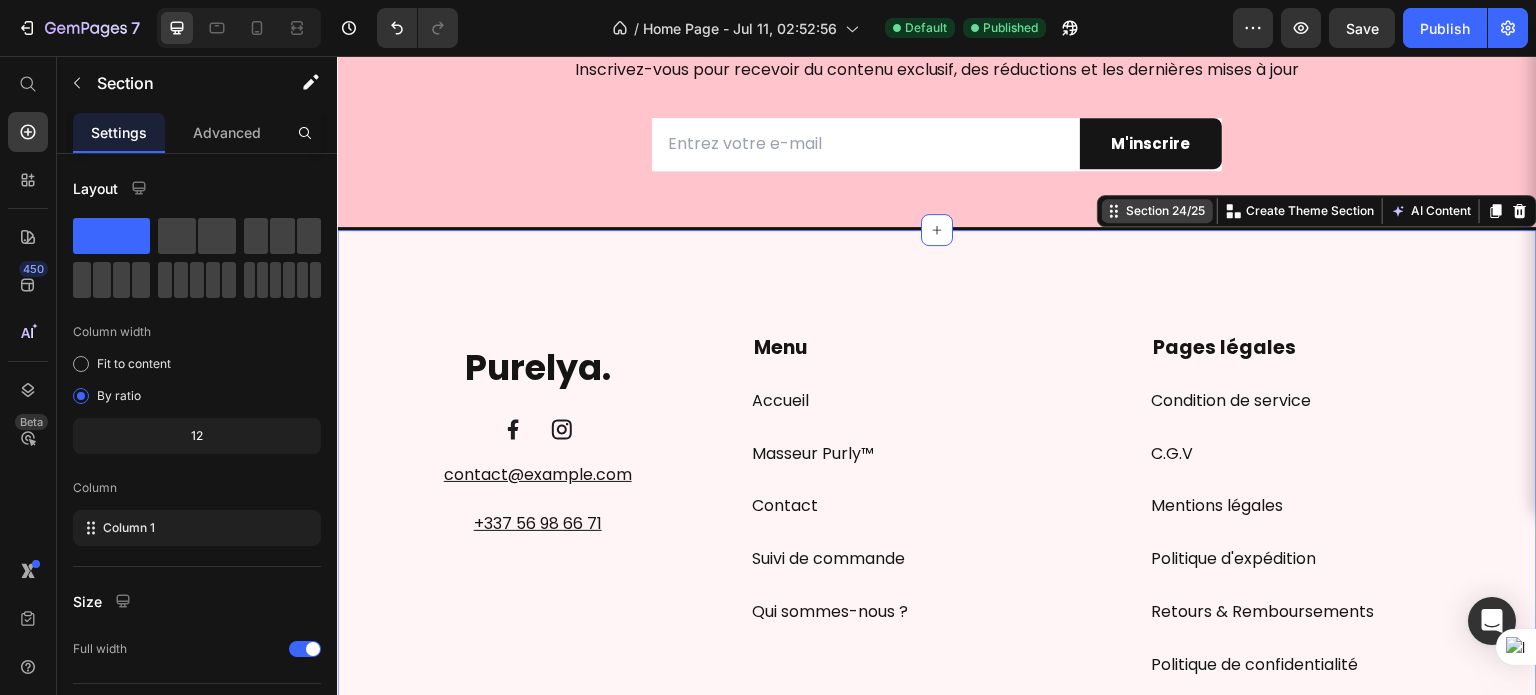 click on "Section 24/25" at bounding box center (1165, 211) 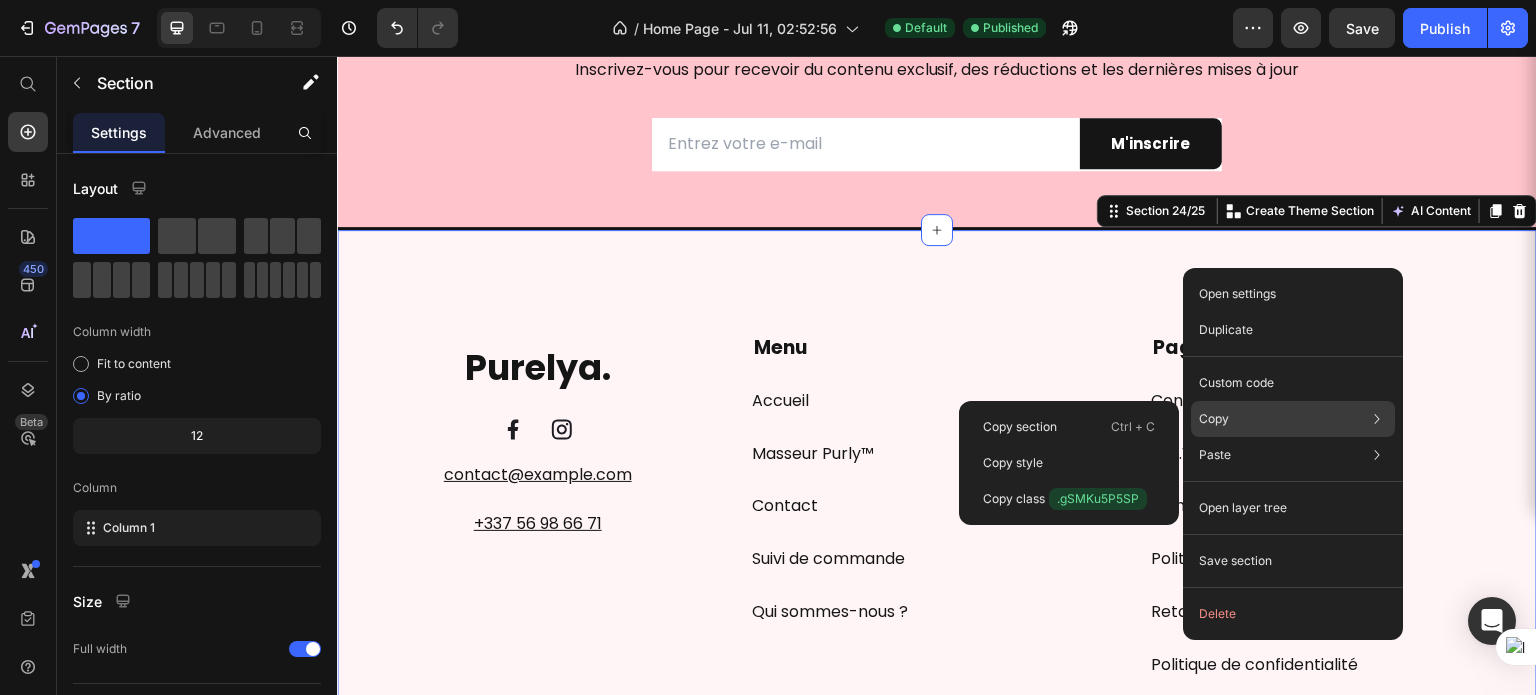 click on "Copy" at bounding box center (1214, 419) 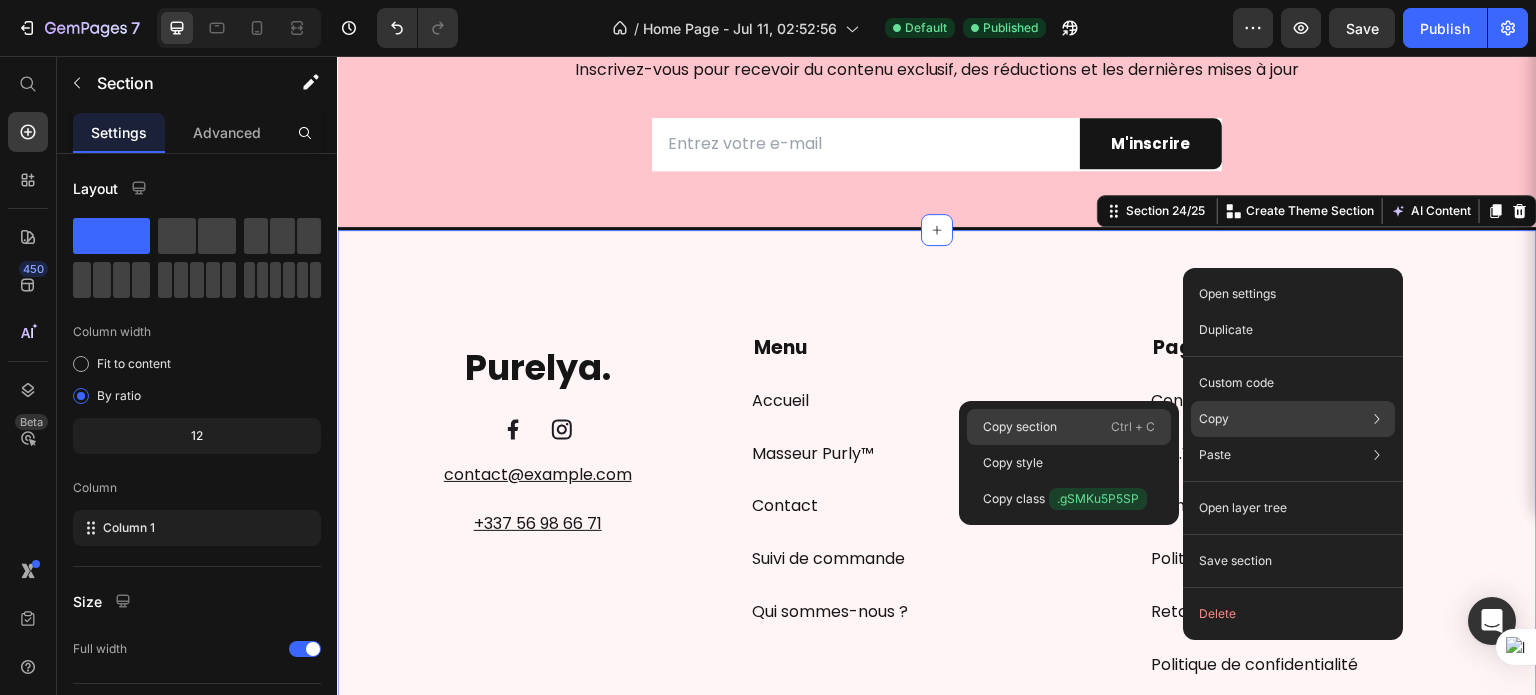 click on "Copy section" at bounding box center [1020, 427] 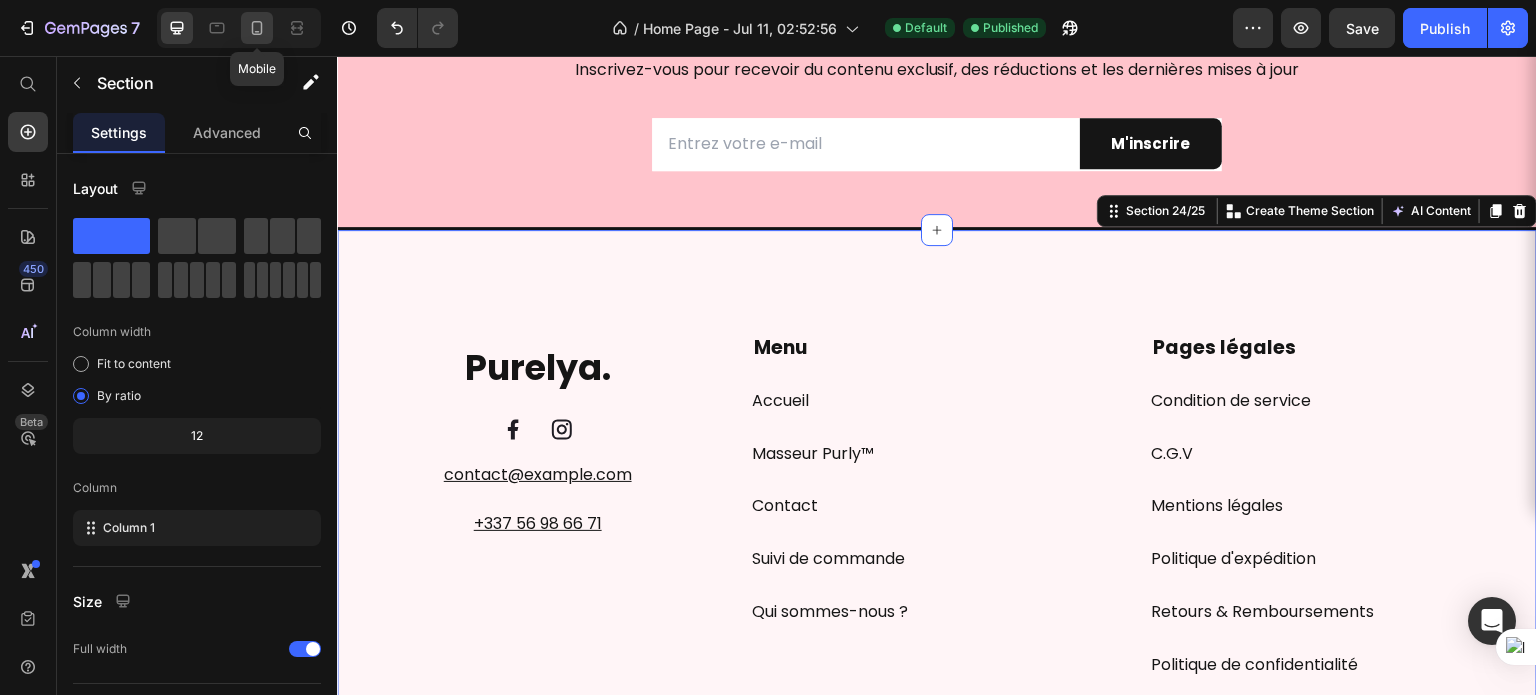 click 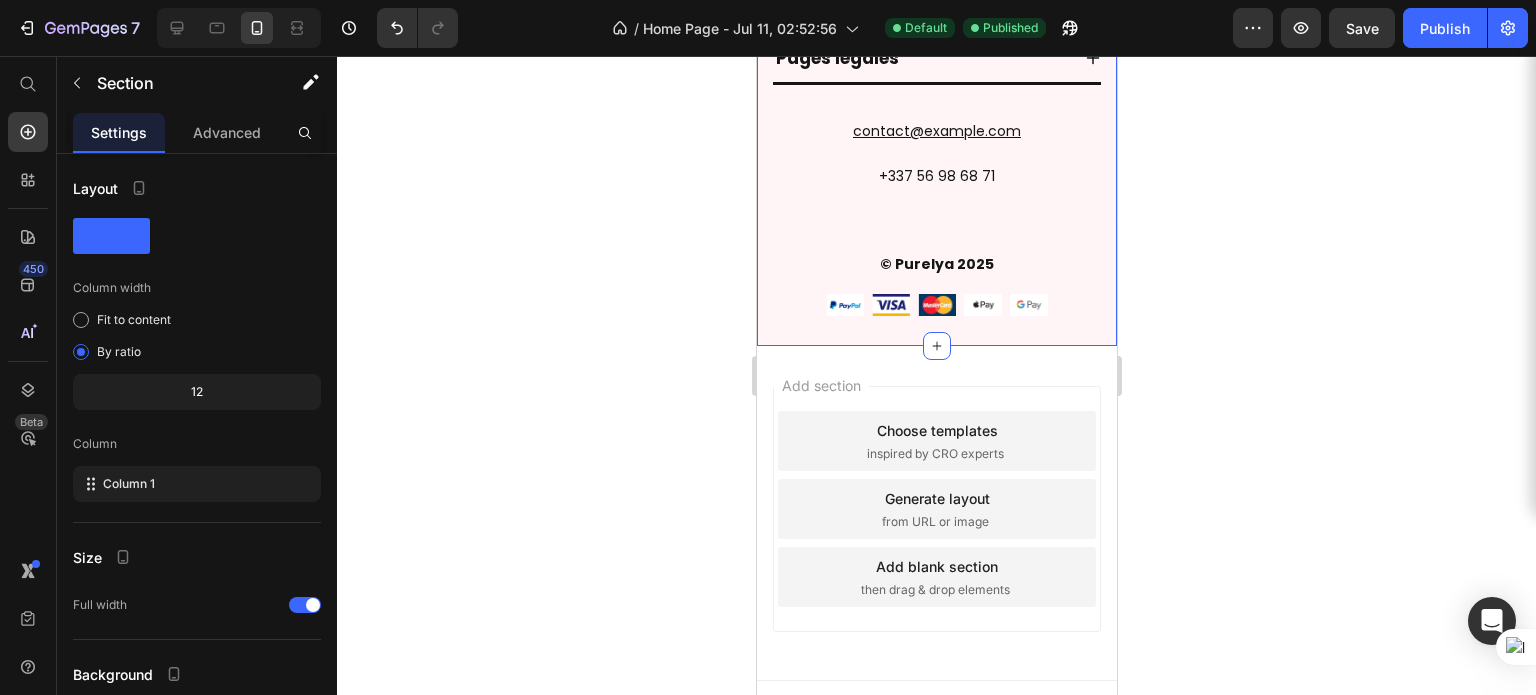 scroll, scrollTop: 17077, scrollLeft: 0, axis: vertical 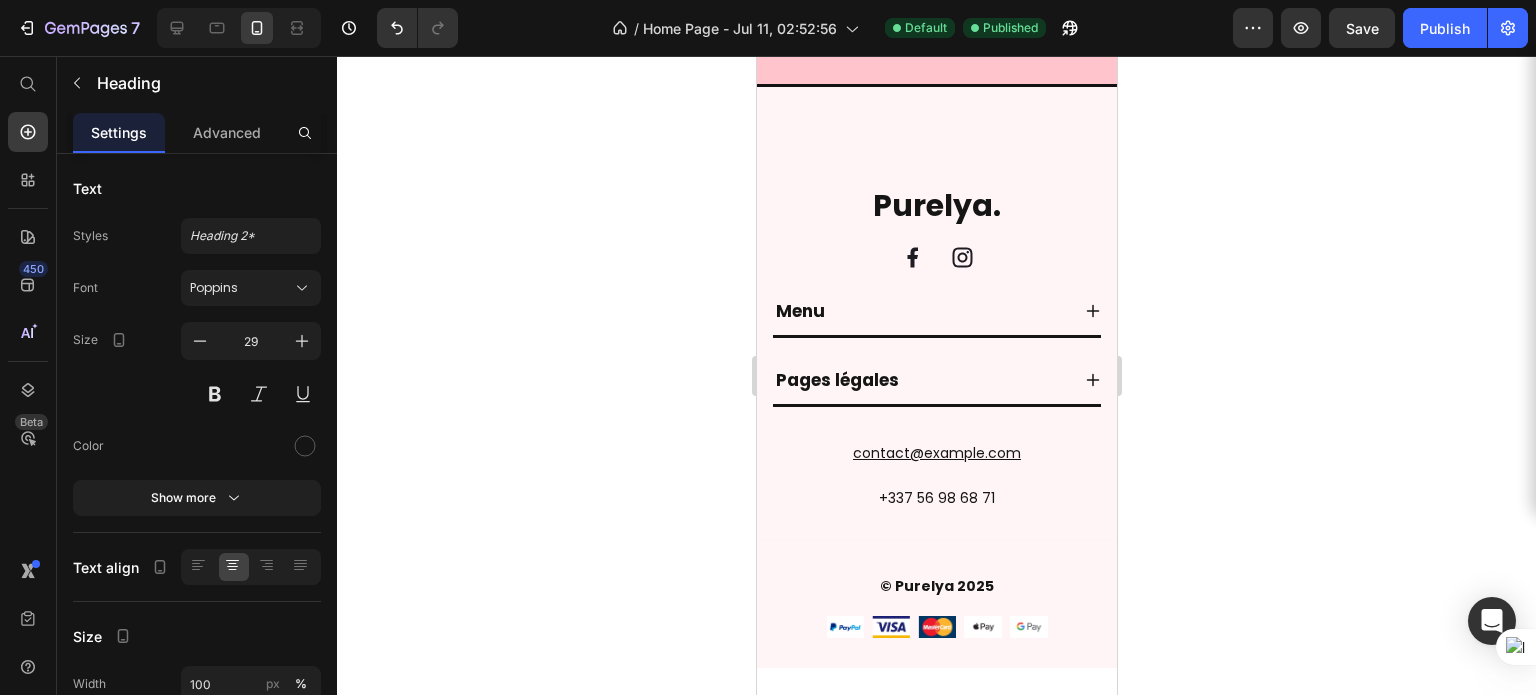 click on "Bénéficiez d'offres spéciales !" at bounding box center (936, -189) 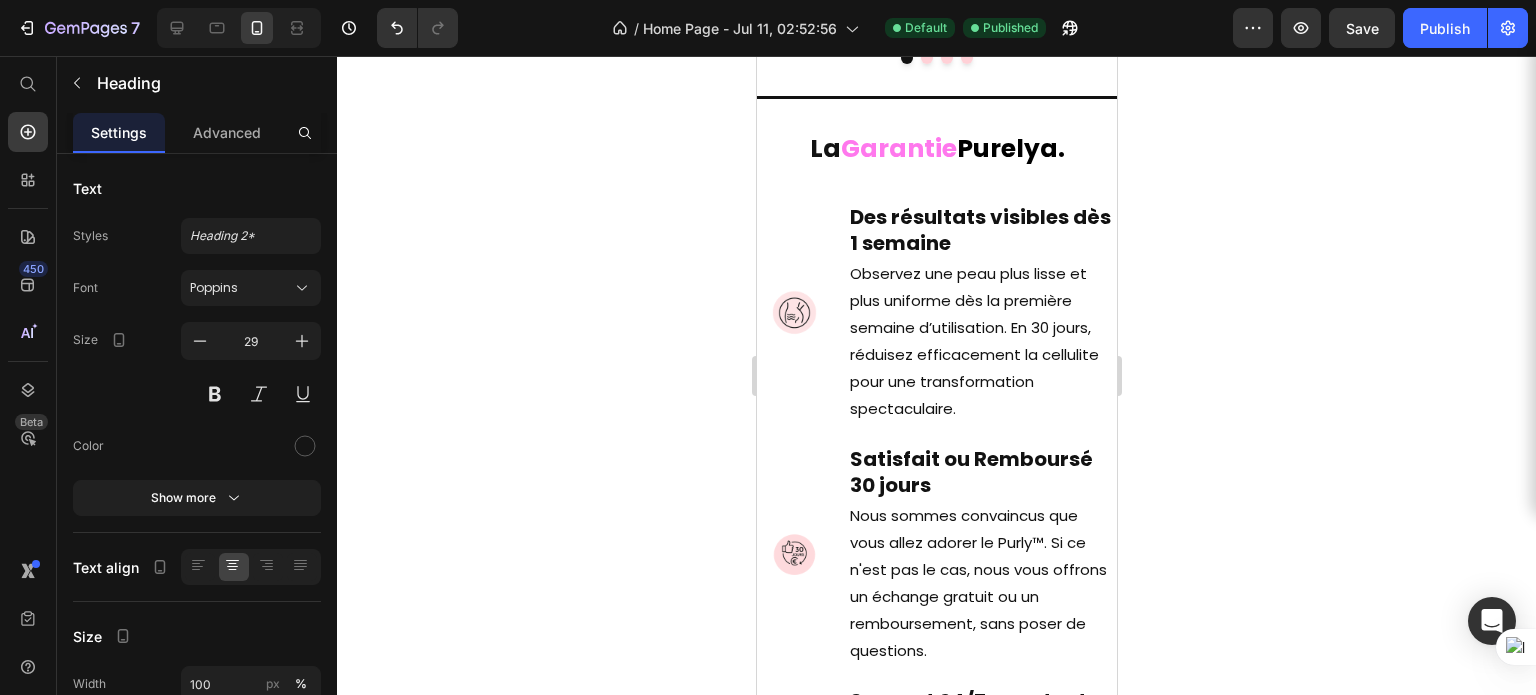 scroll, scrollTop: 15739, scrollLeft: 0, axis: vertical 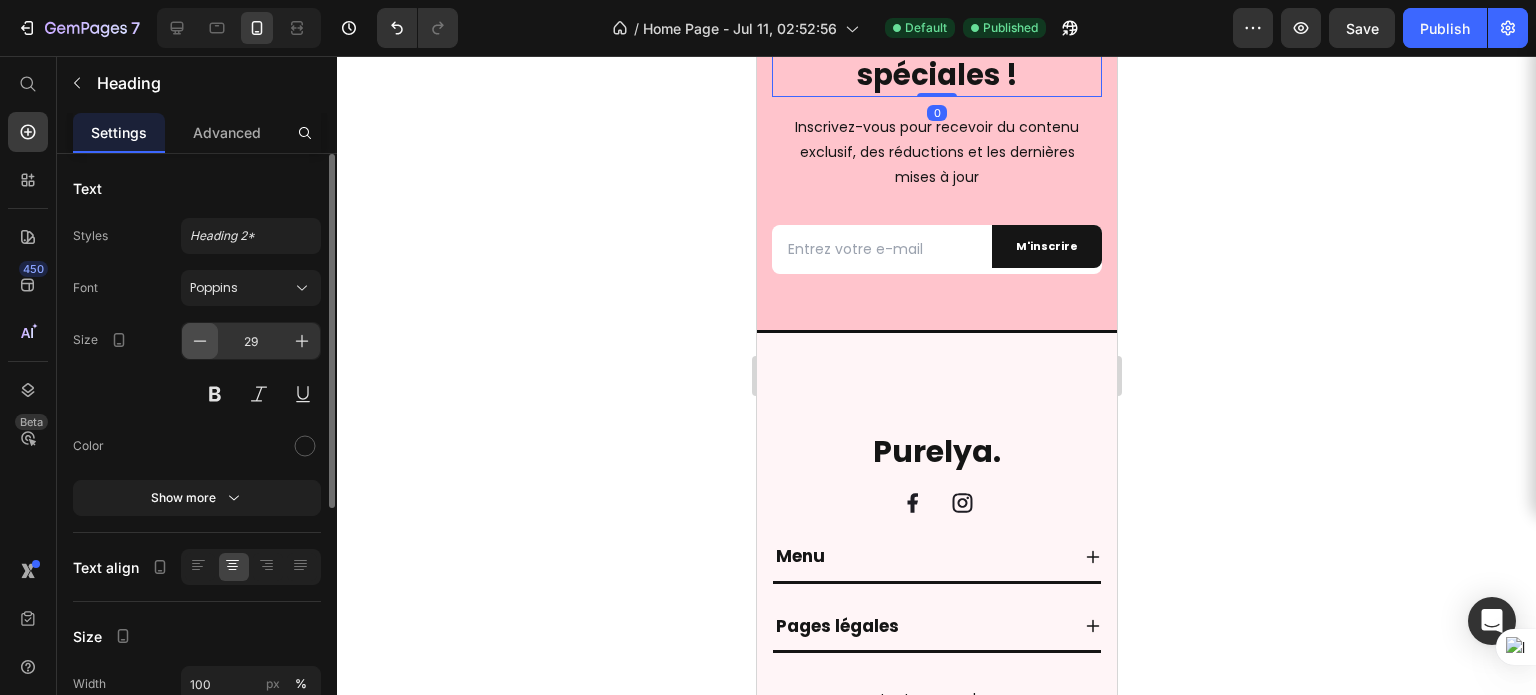 click 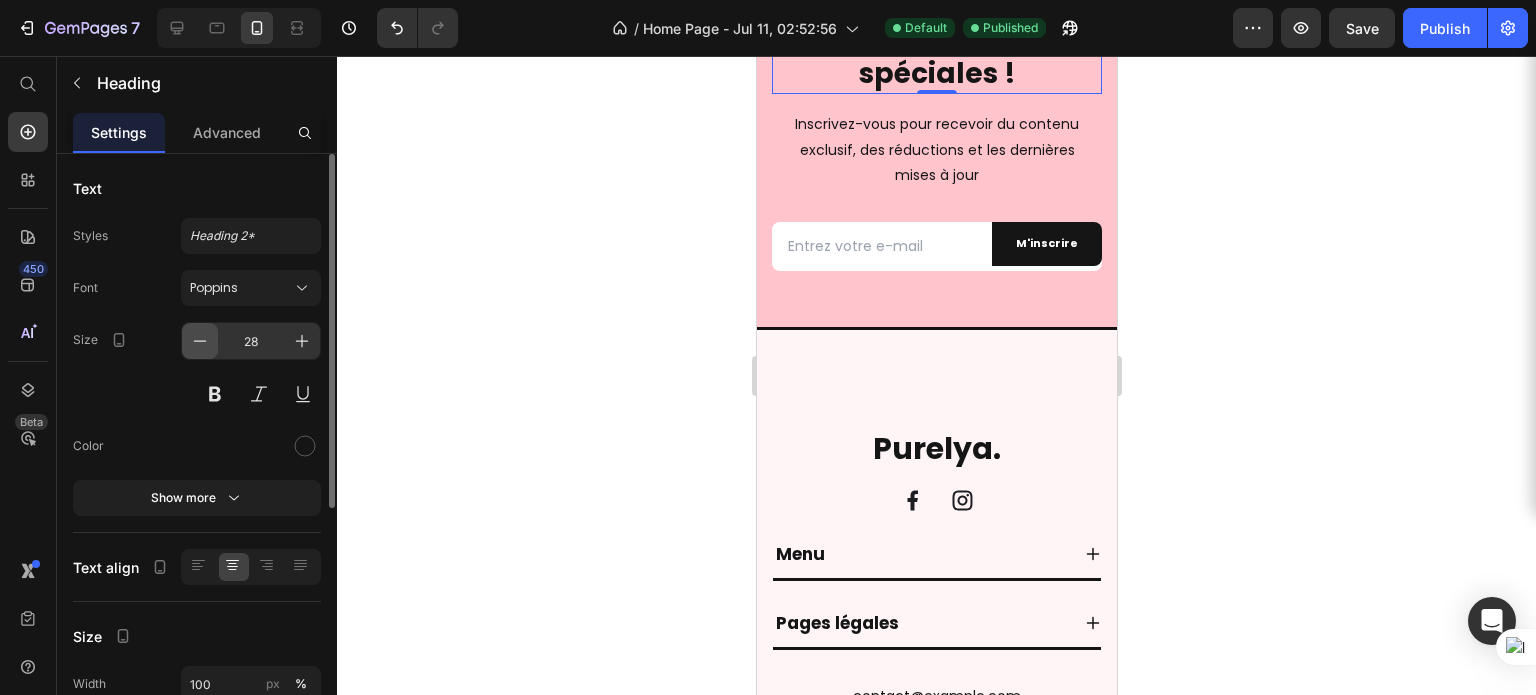 click 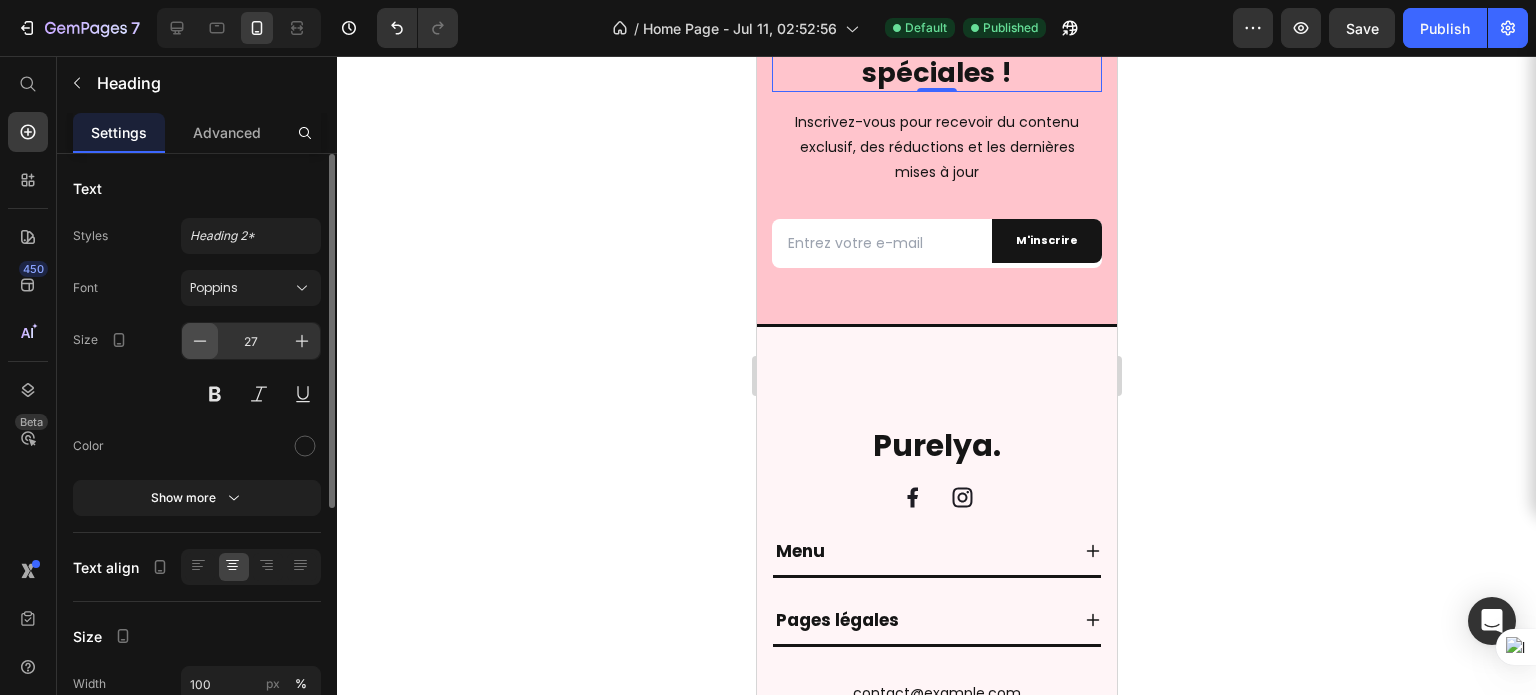click 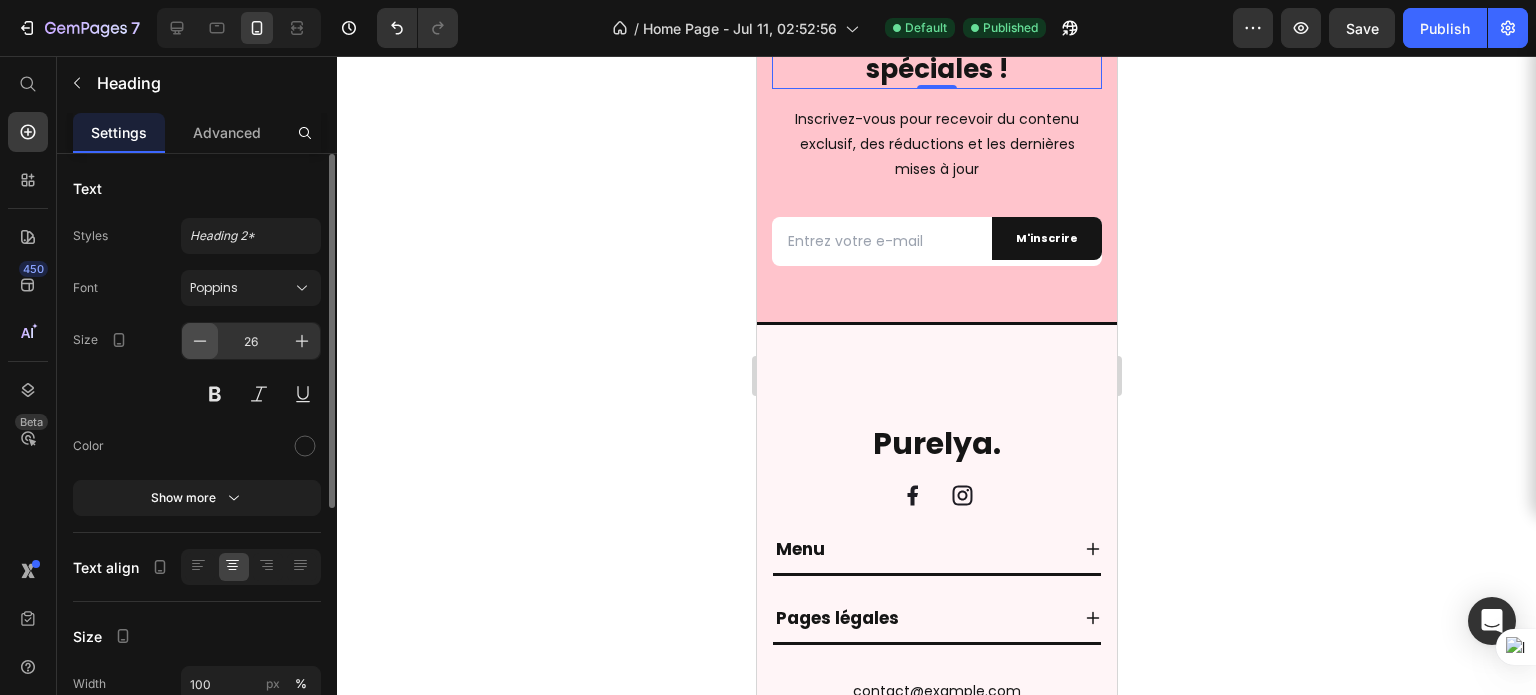 click 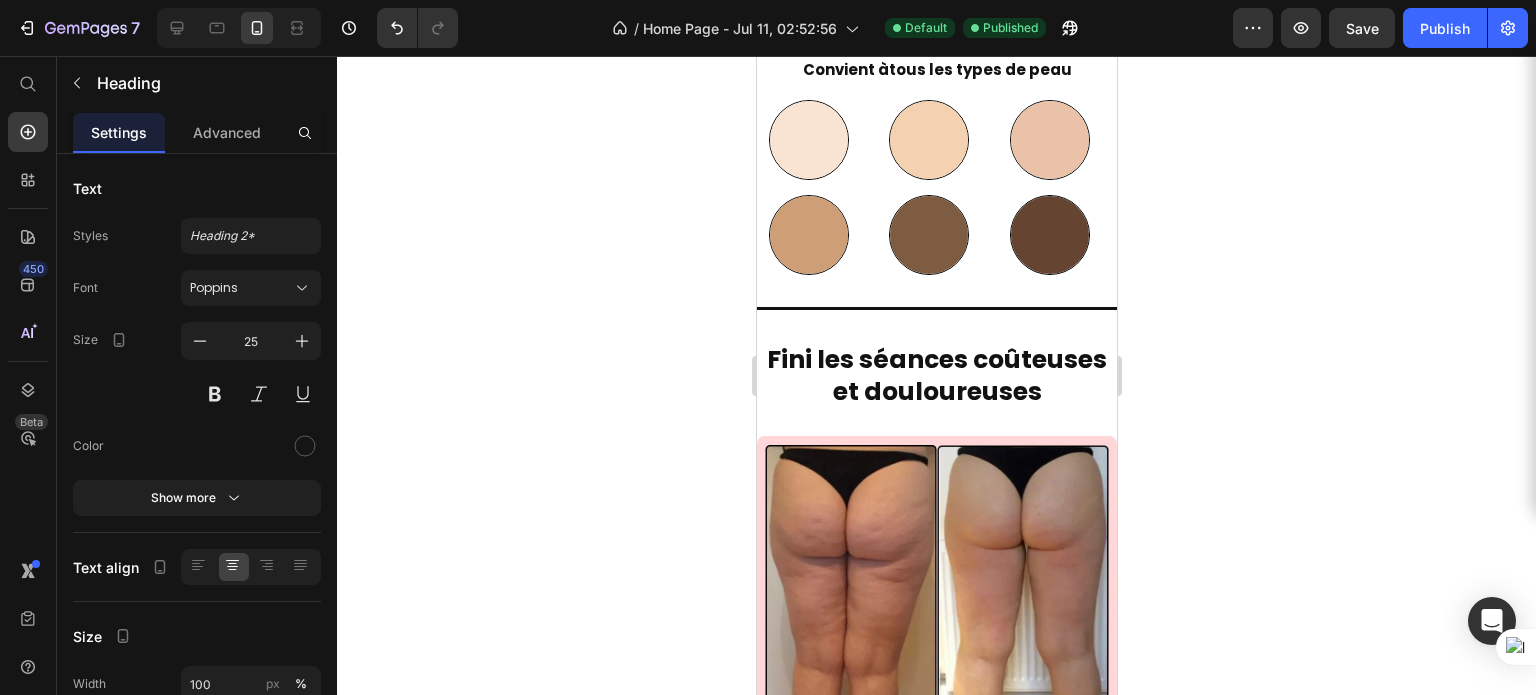scroll, scrollTop: 10791, scrollLeft: 0, axis: vertical 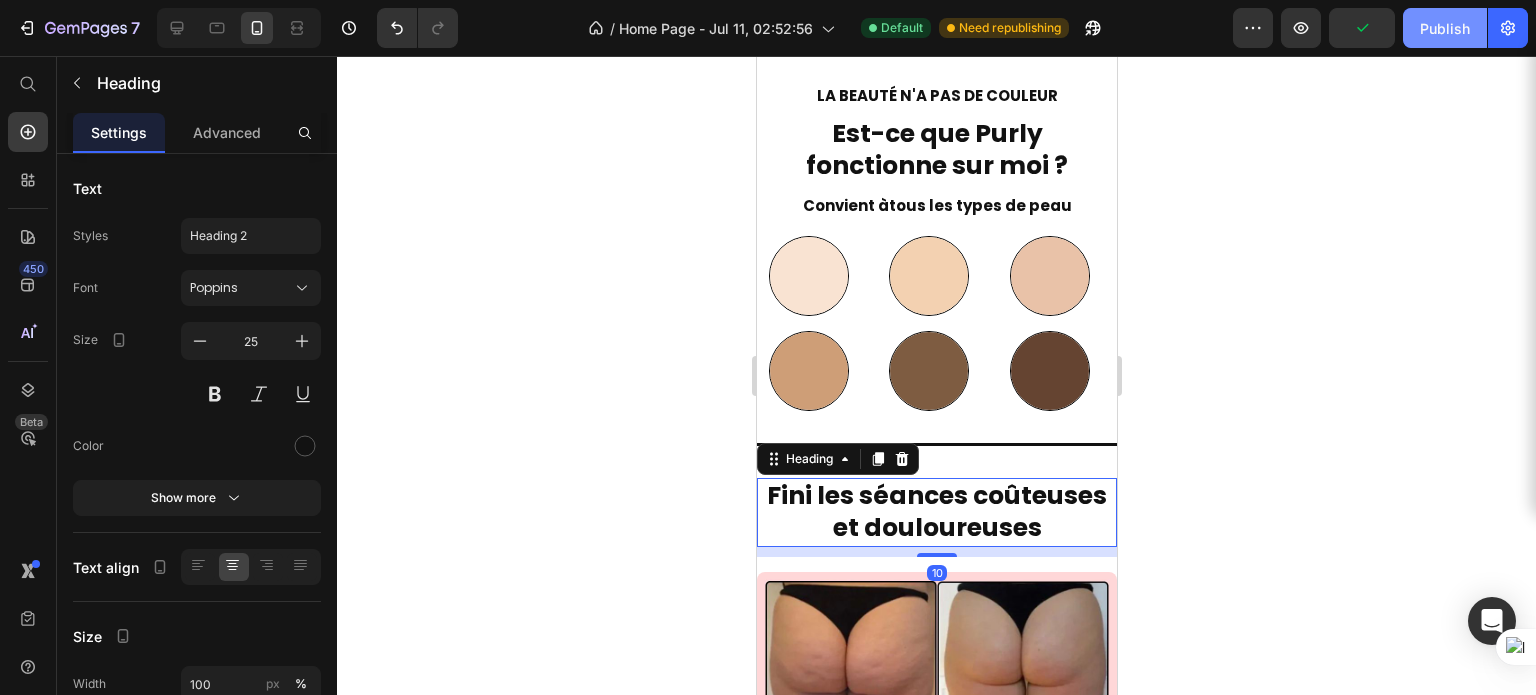 click on "Publish" at bounding box center (1445, 28) 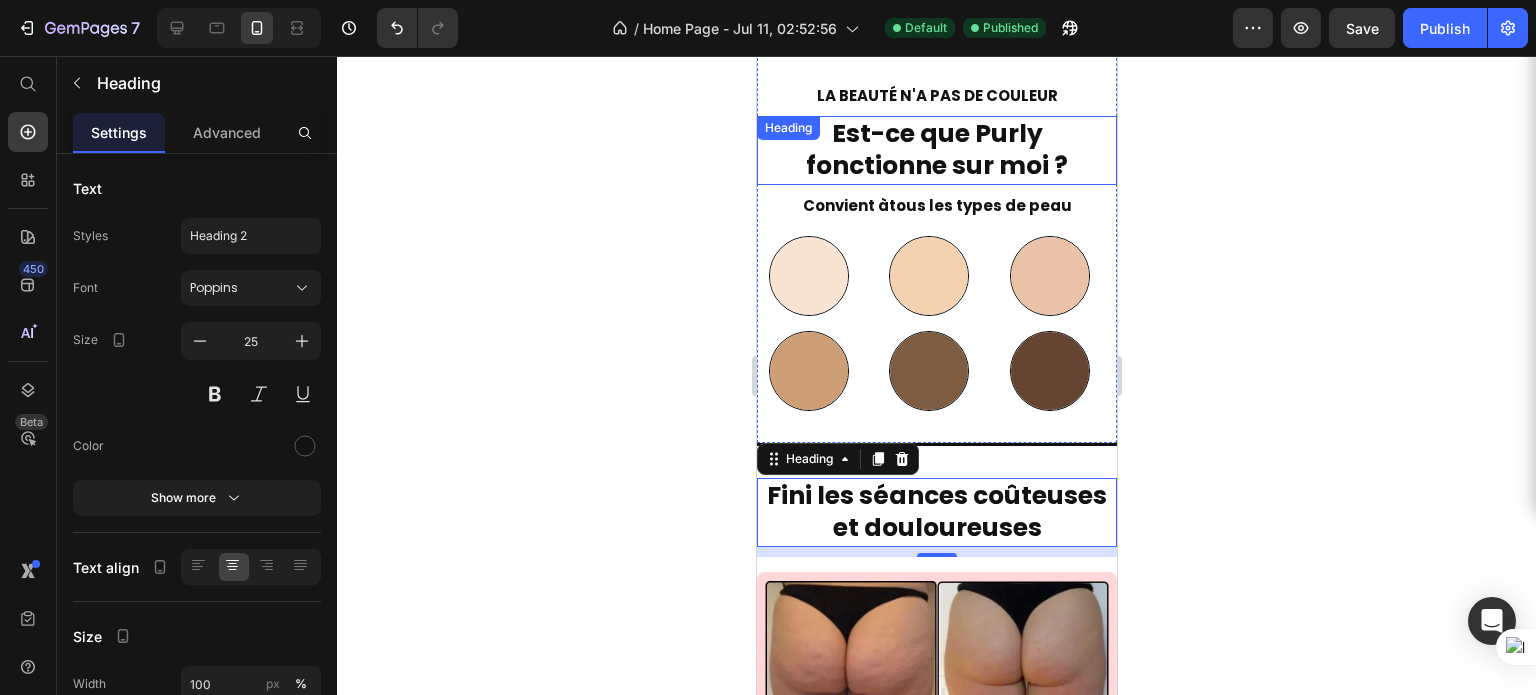 click on "Est-ce que Purly fonctionne sur moi ?" at bounding box center [936, 150] 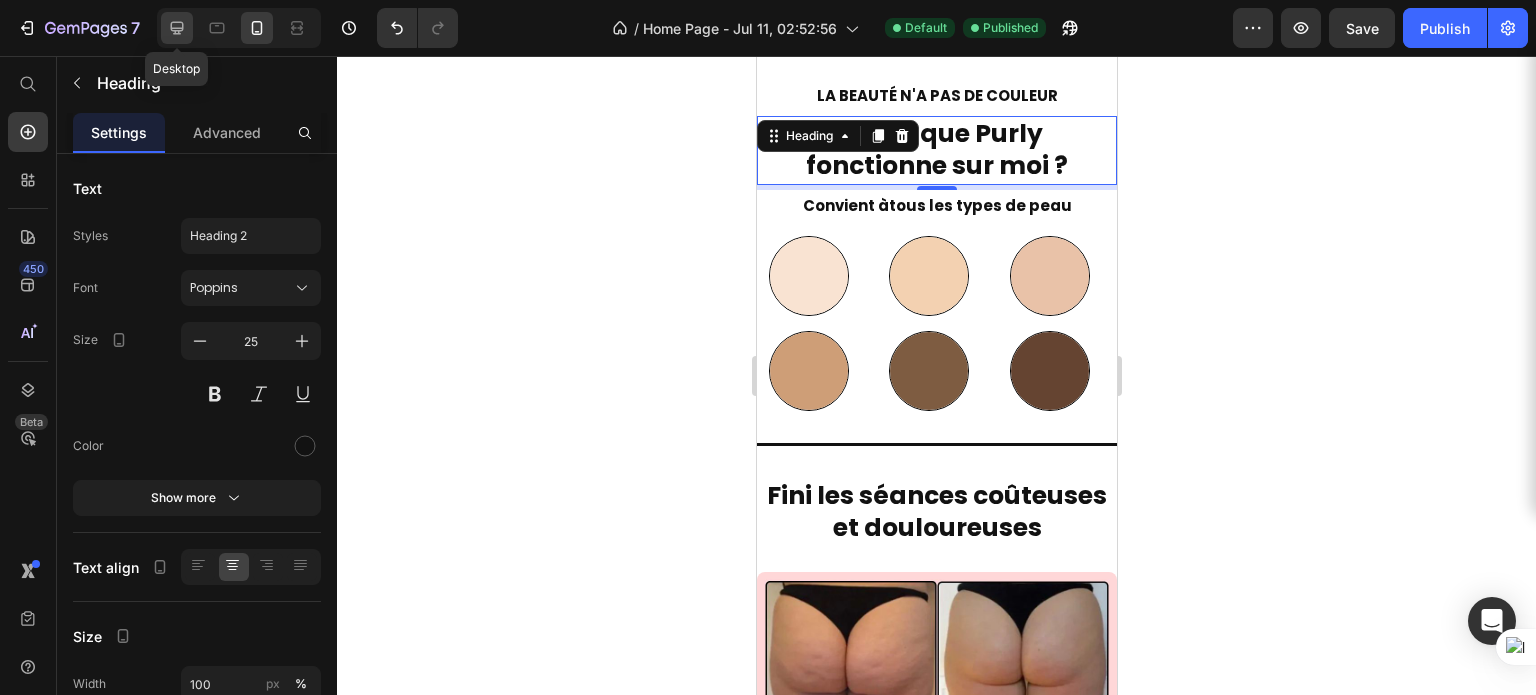 click 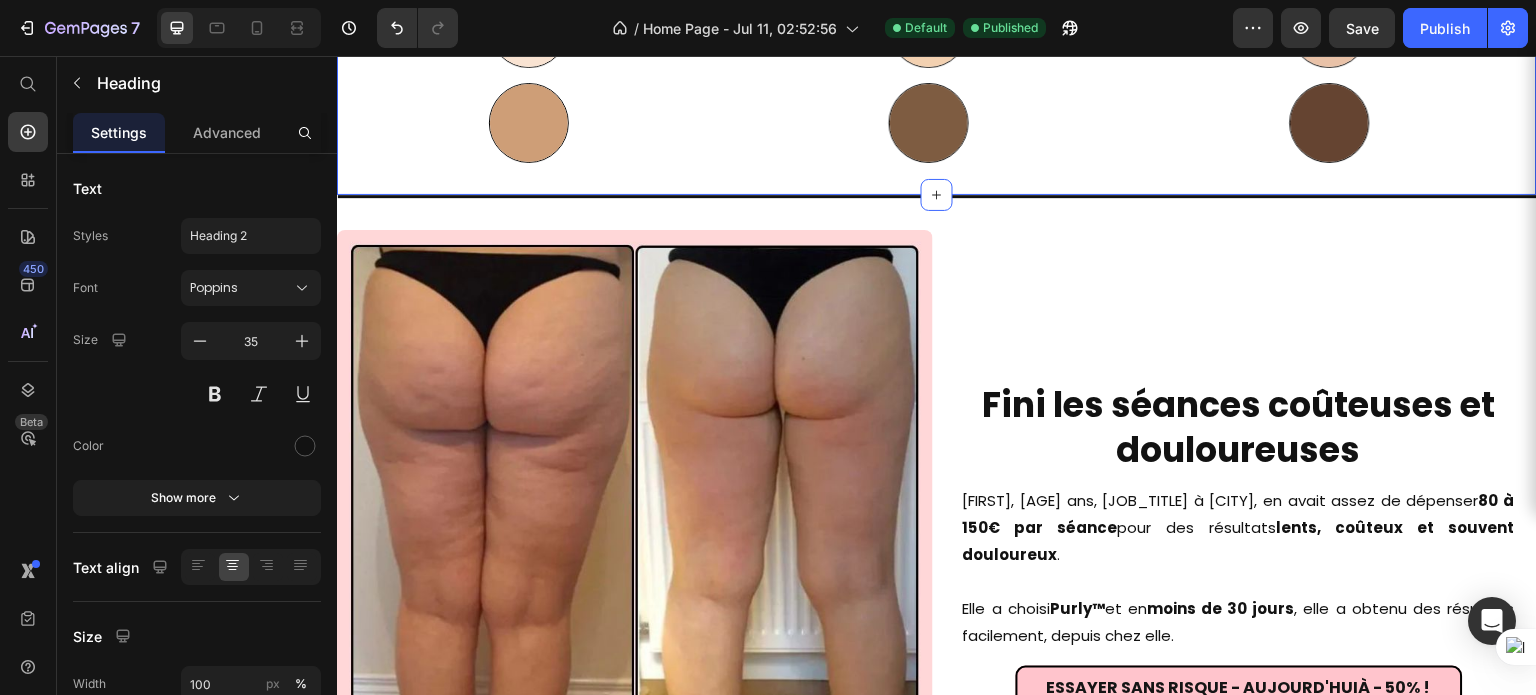 scroll, scrollTop: 9549, scrollLeft: 0, axis: vertical 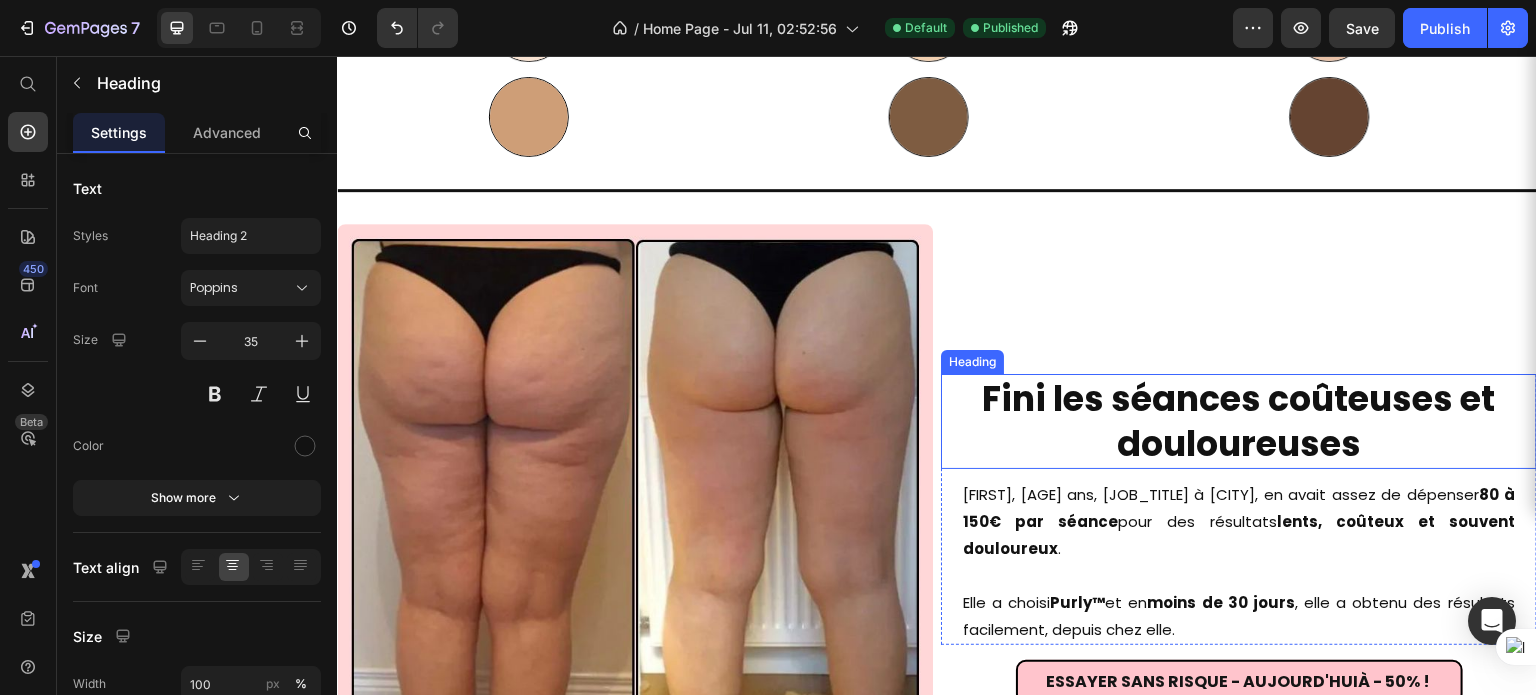 click on "Fini les séances coûteuses et douloureuses" at bounding box center [1239, 421] 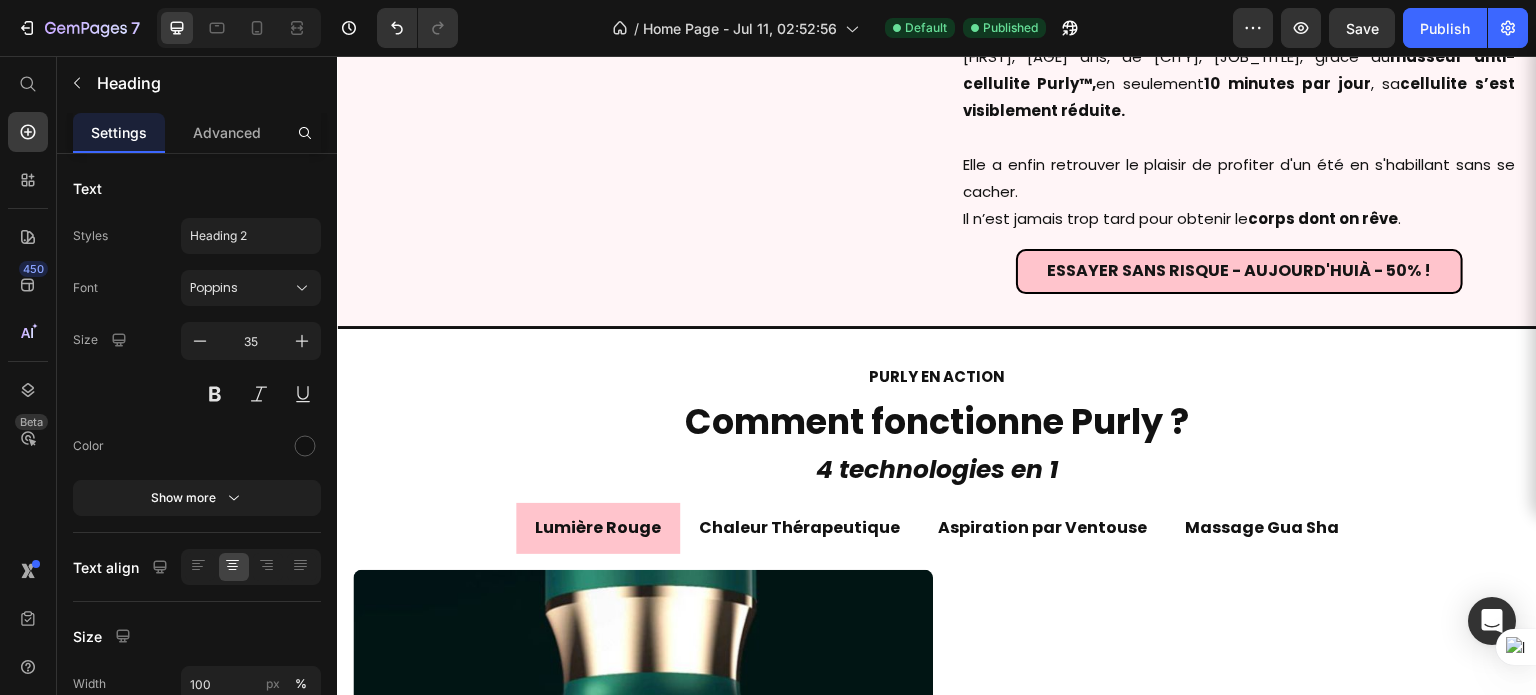 scroll, scrollTop: 2382, scrollLeft: 0, axis: vertical 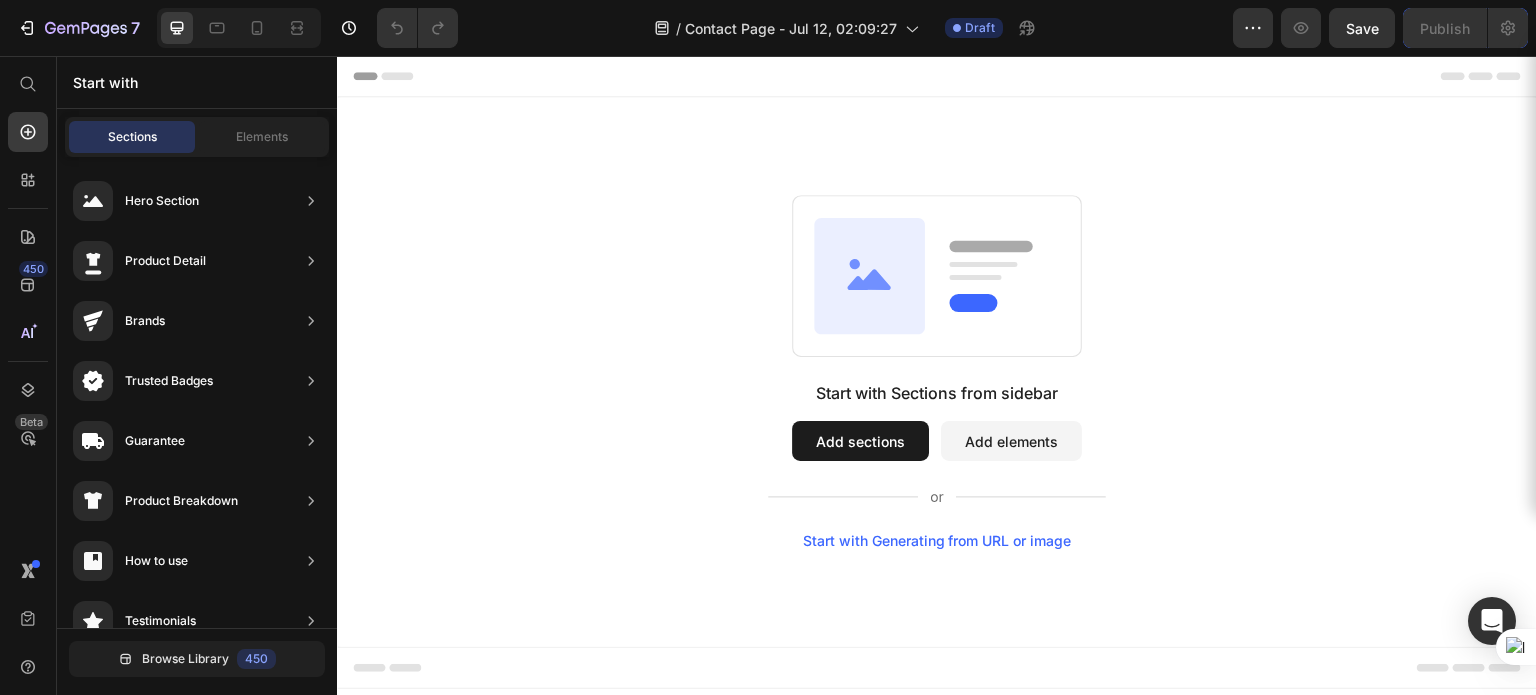 click on "Add sections" at bounding box center [860, 441] 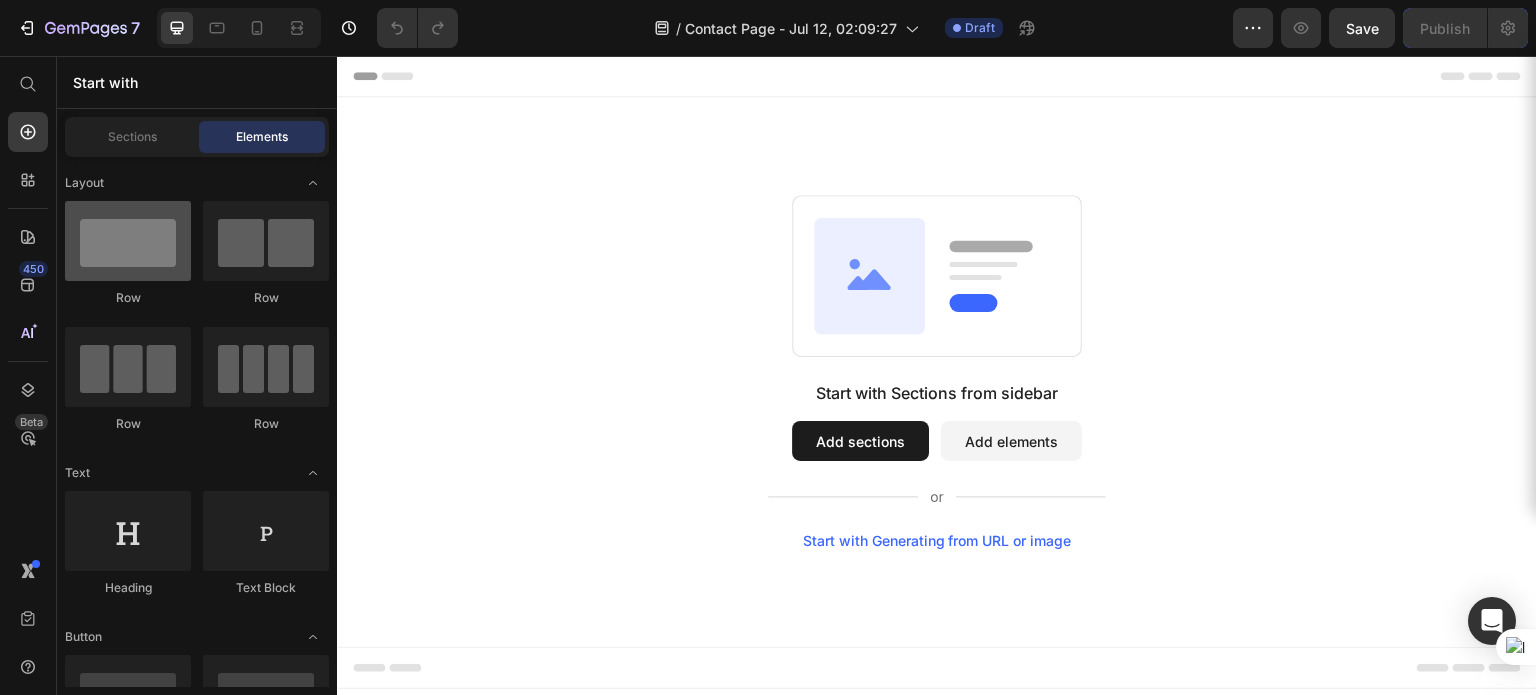 click at bounding box center (128, 241) 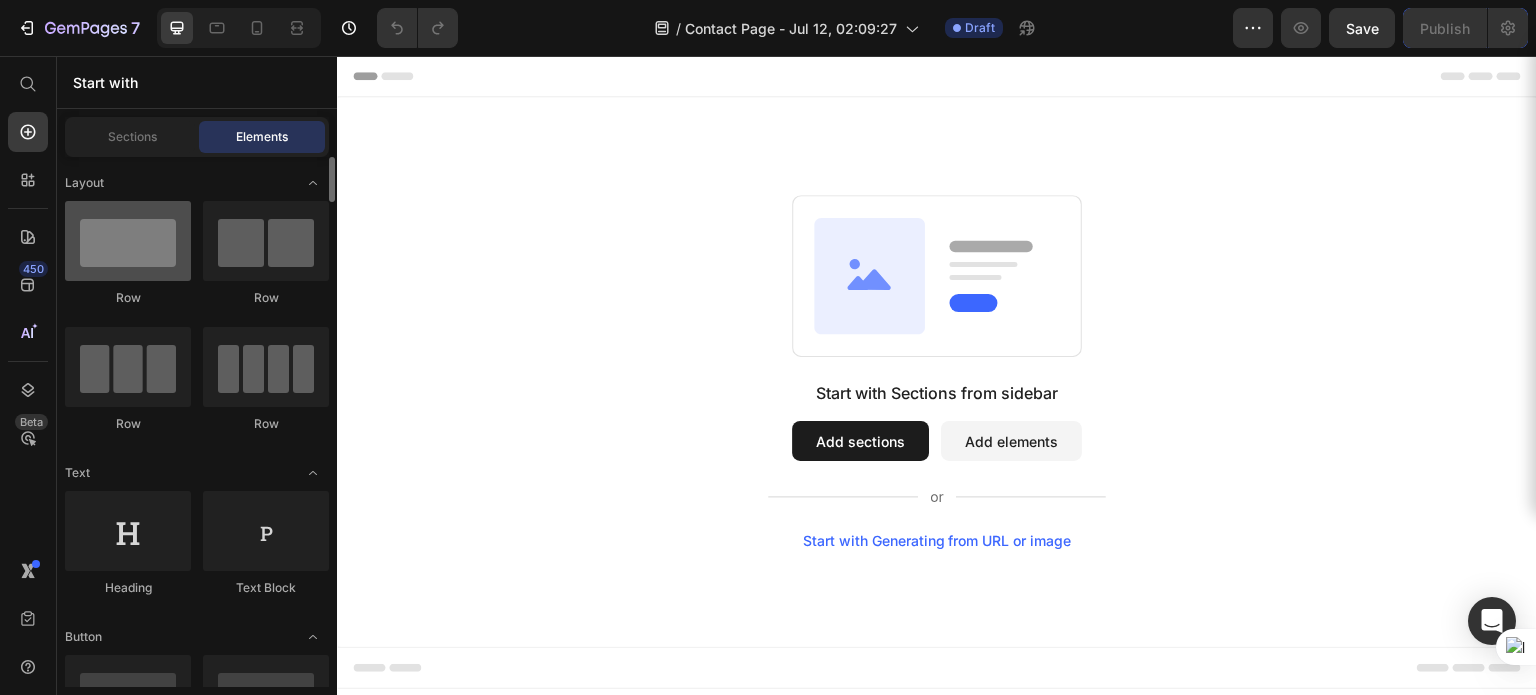 click at bounding box center (128, 241) 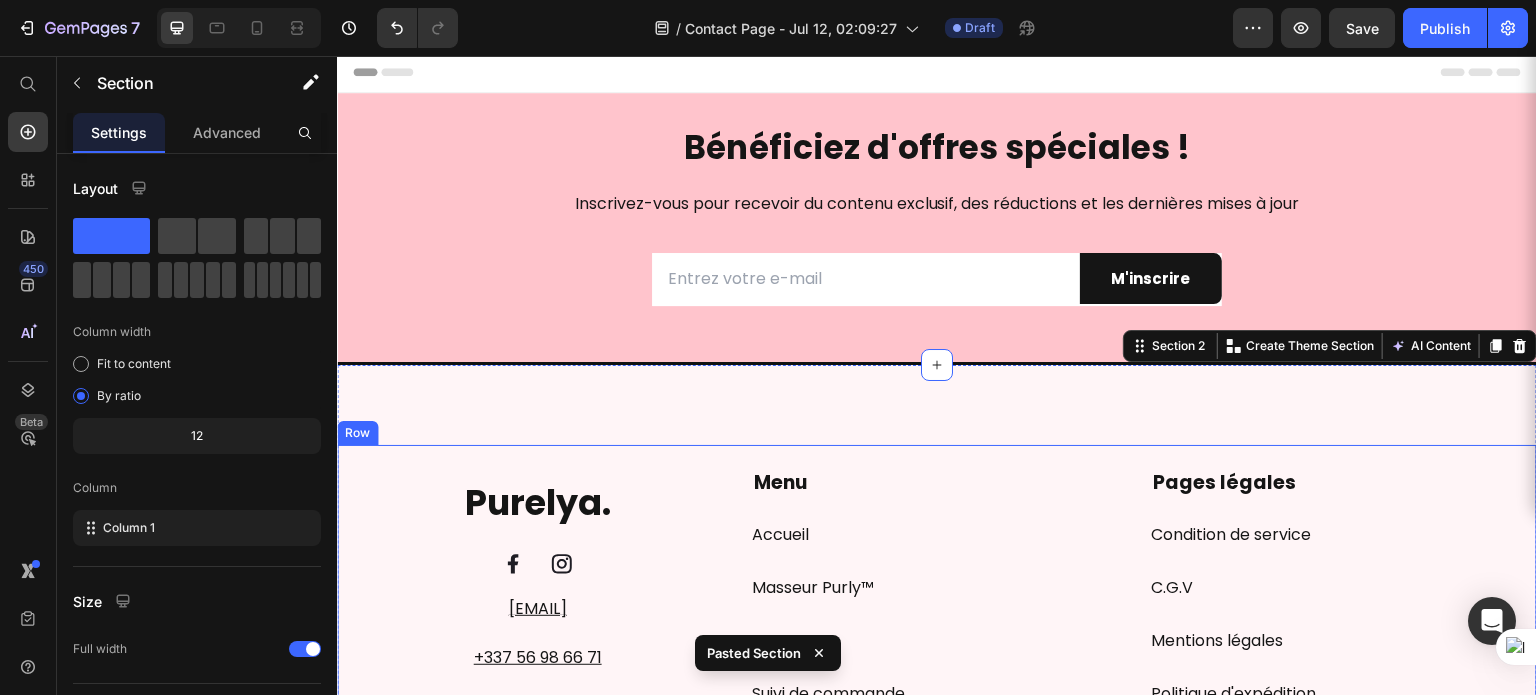 scroll, scrollTop: 0, scrollLeft: 0, axis: both 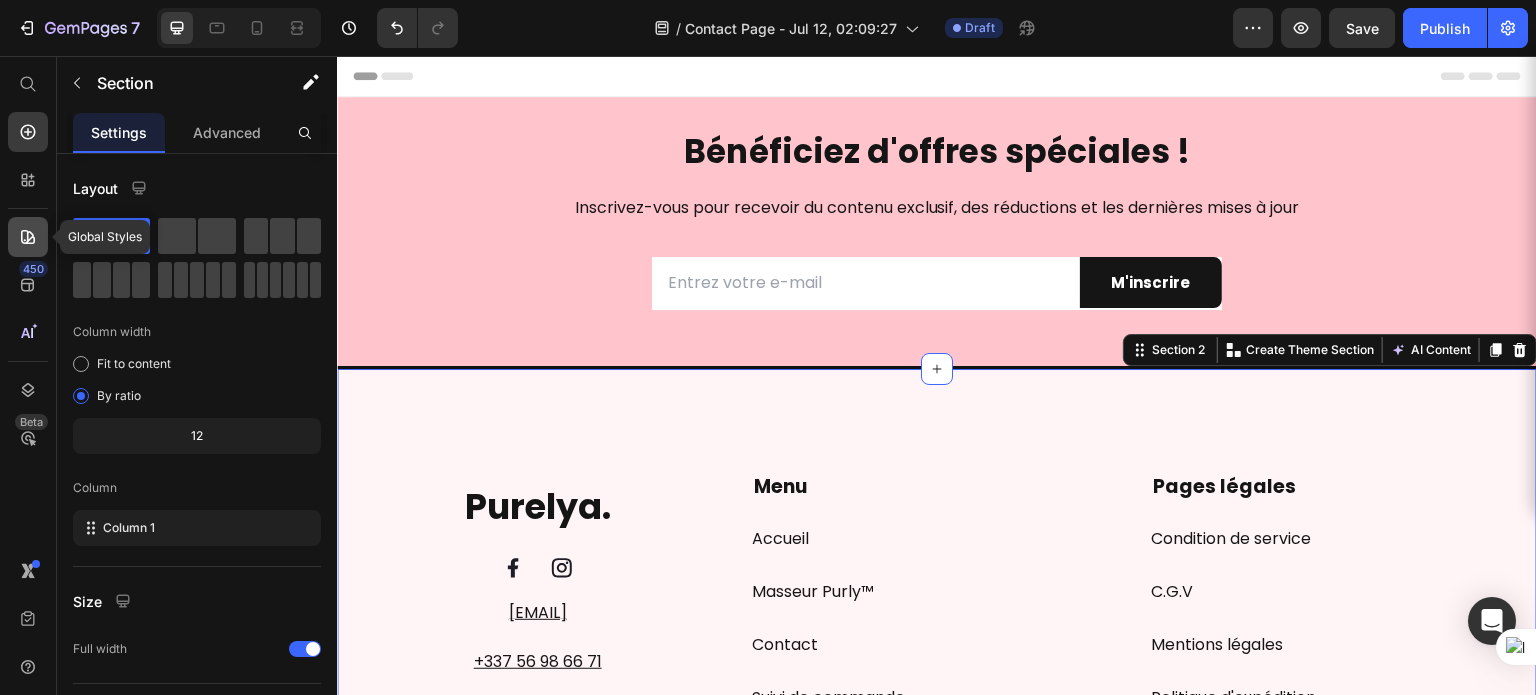 click 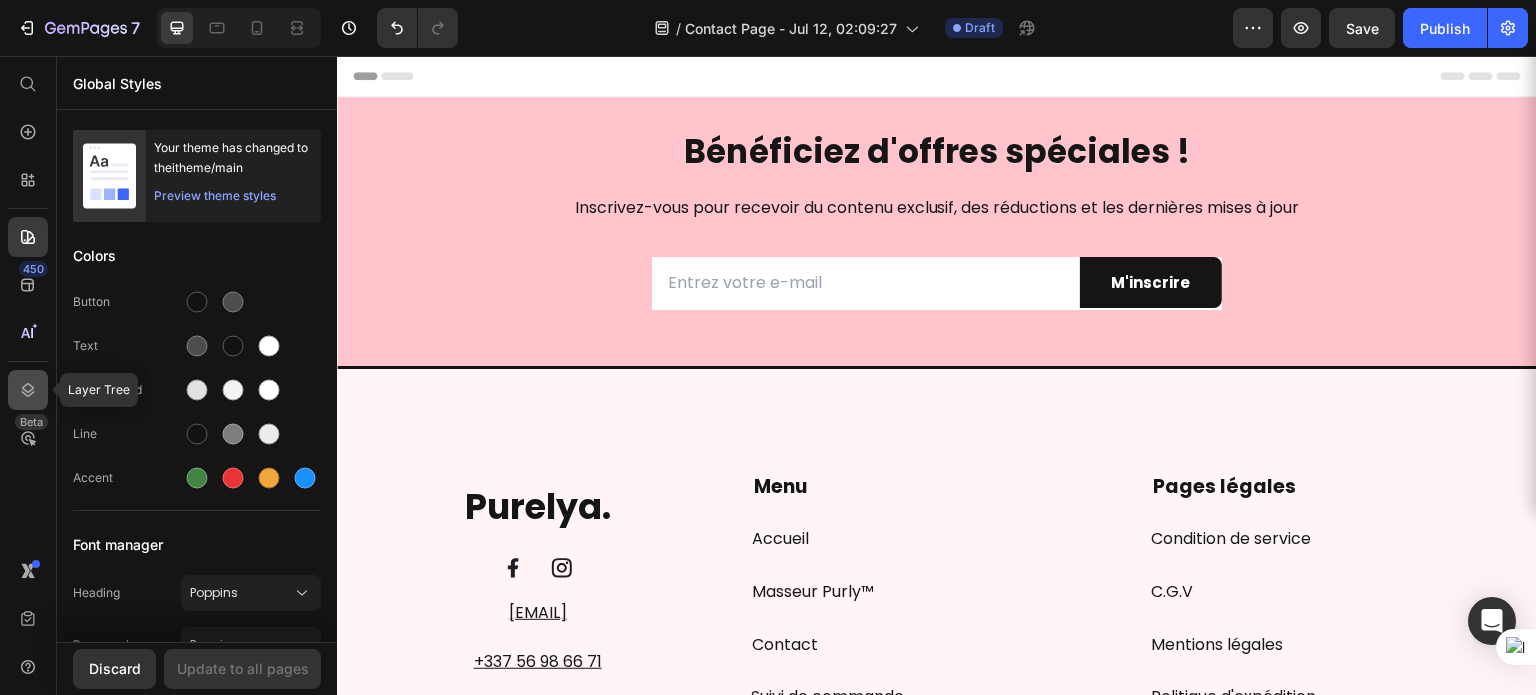 click 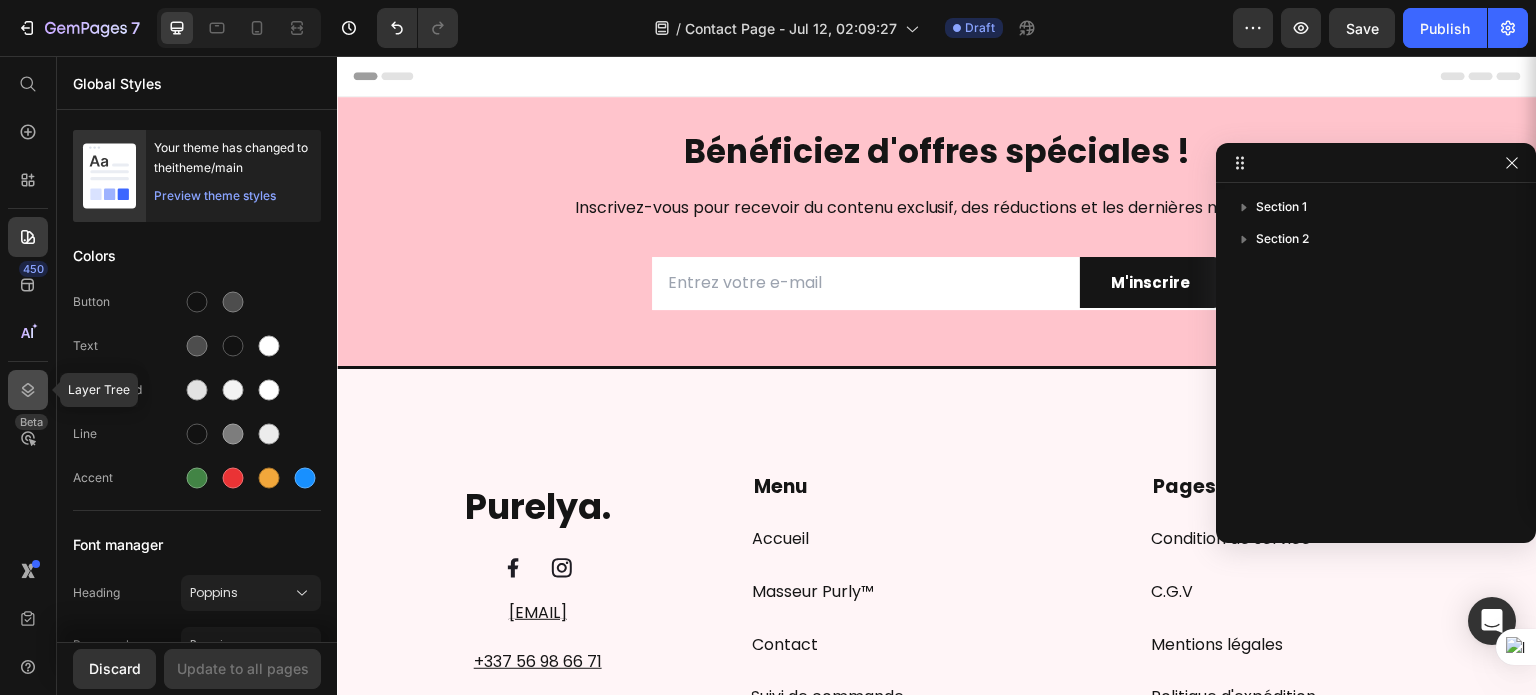 click 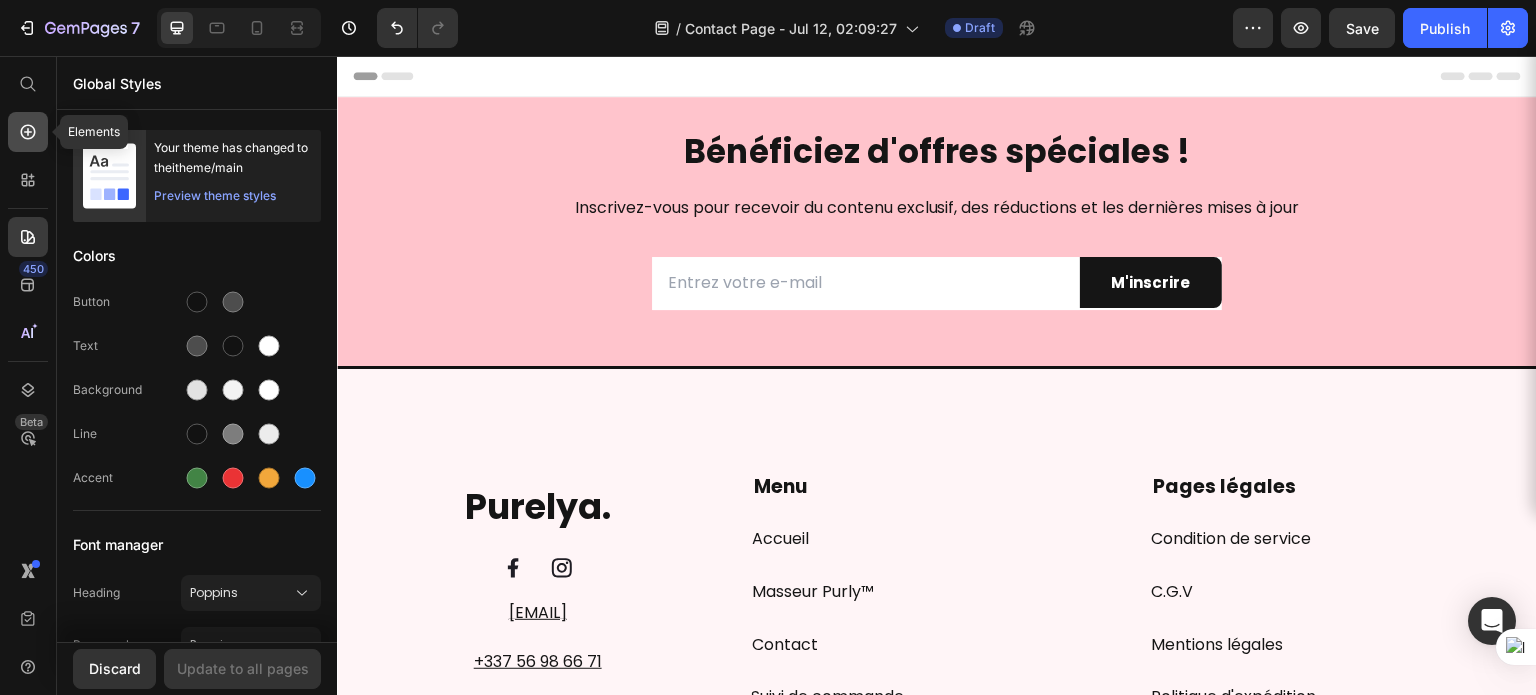 click 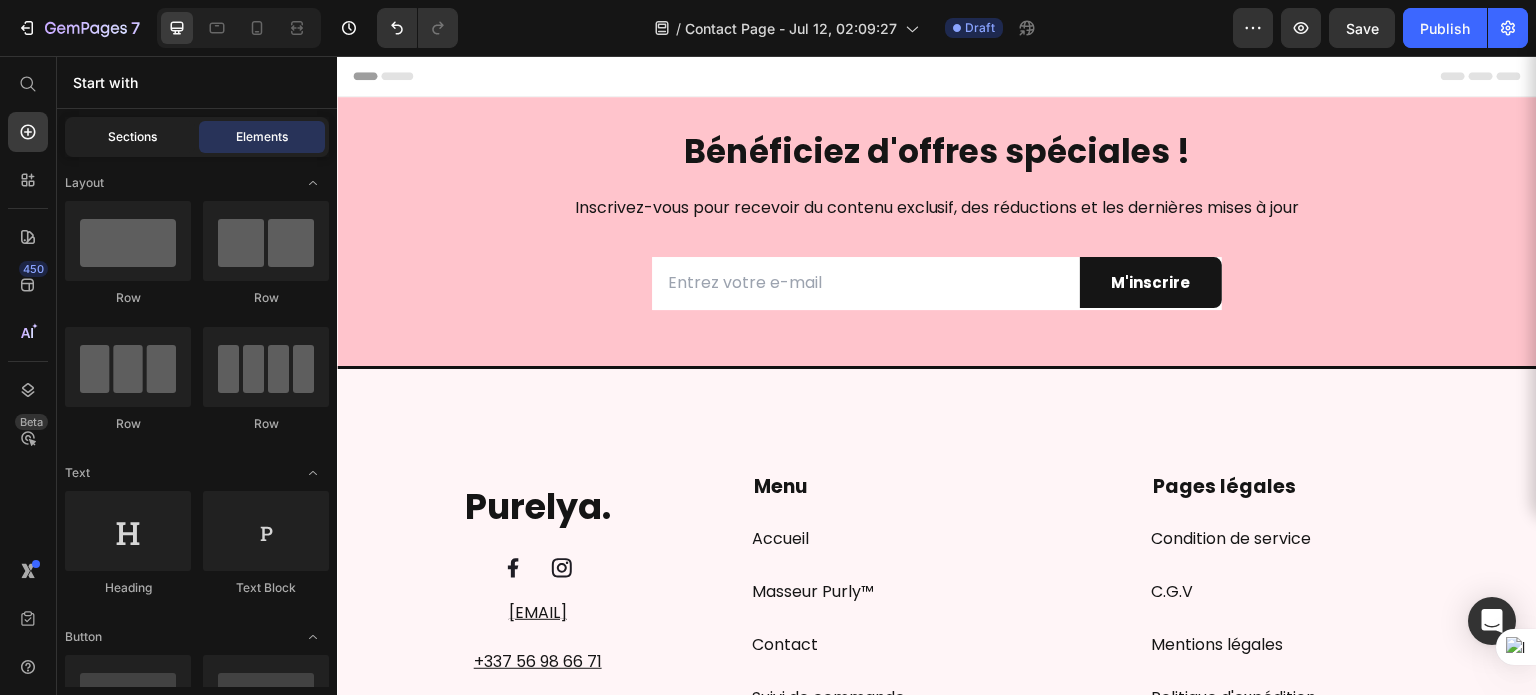 click on "Sections" 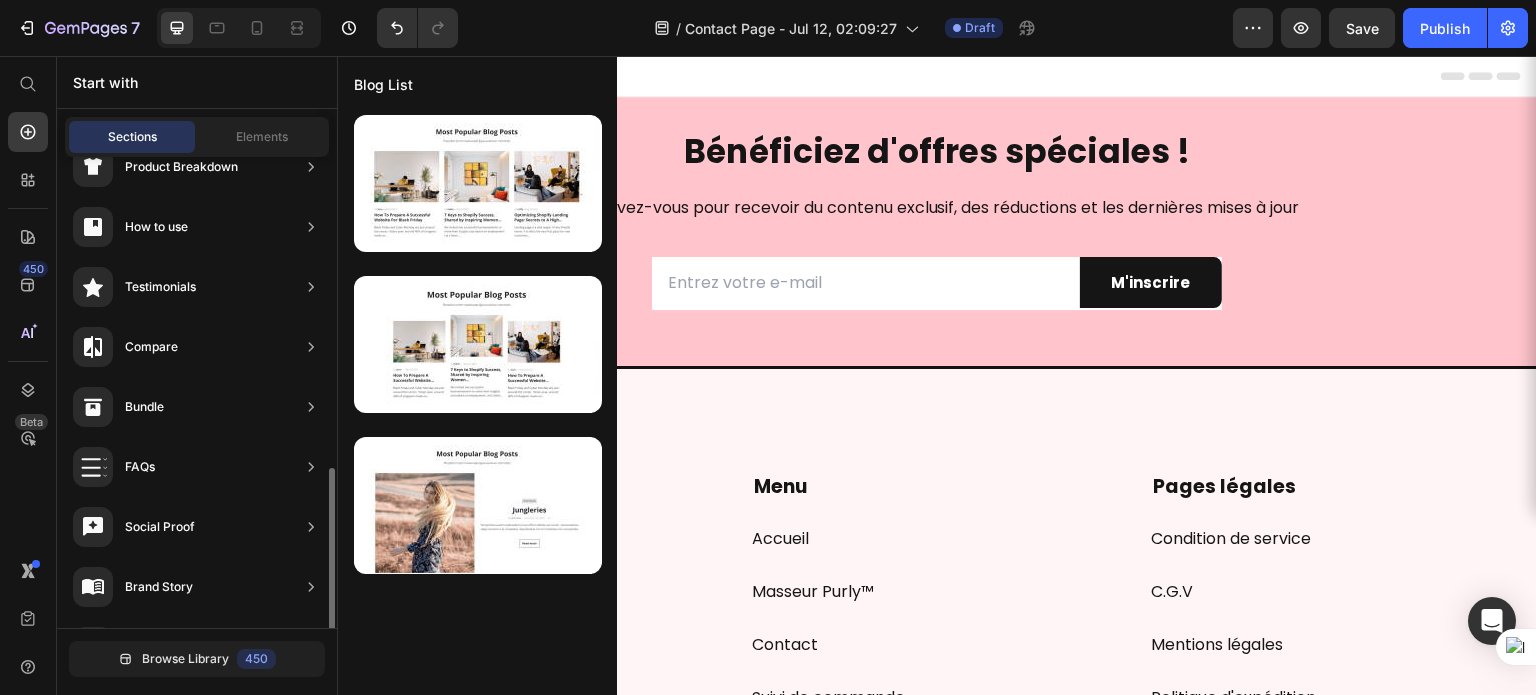 scroll, scrollTop: 688, scrollLeft: 0, axis: vertical 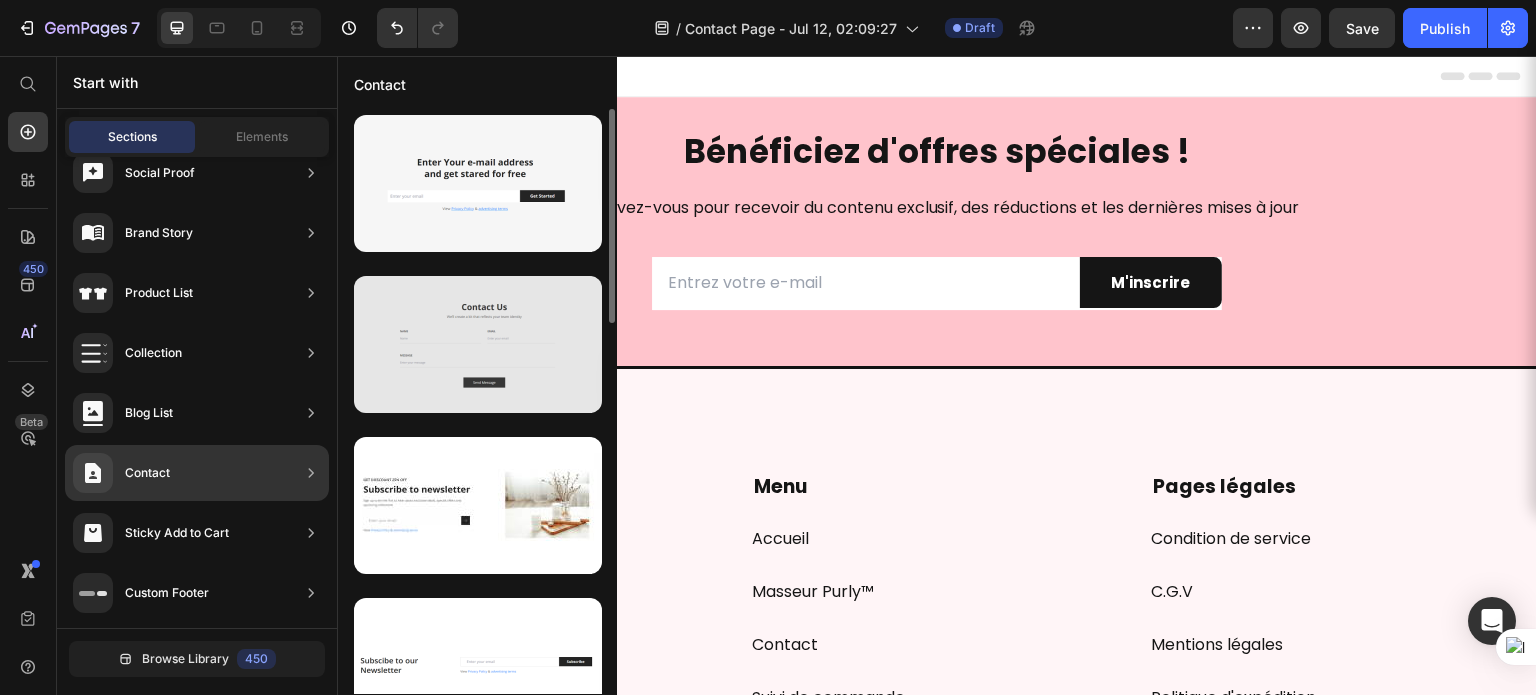 click at bounding box center [478, 344] 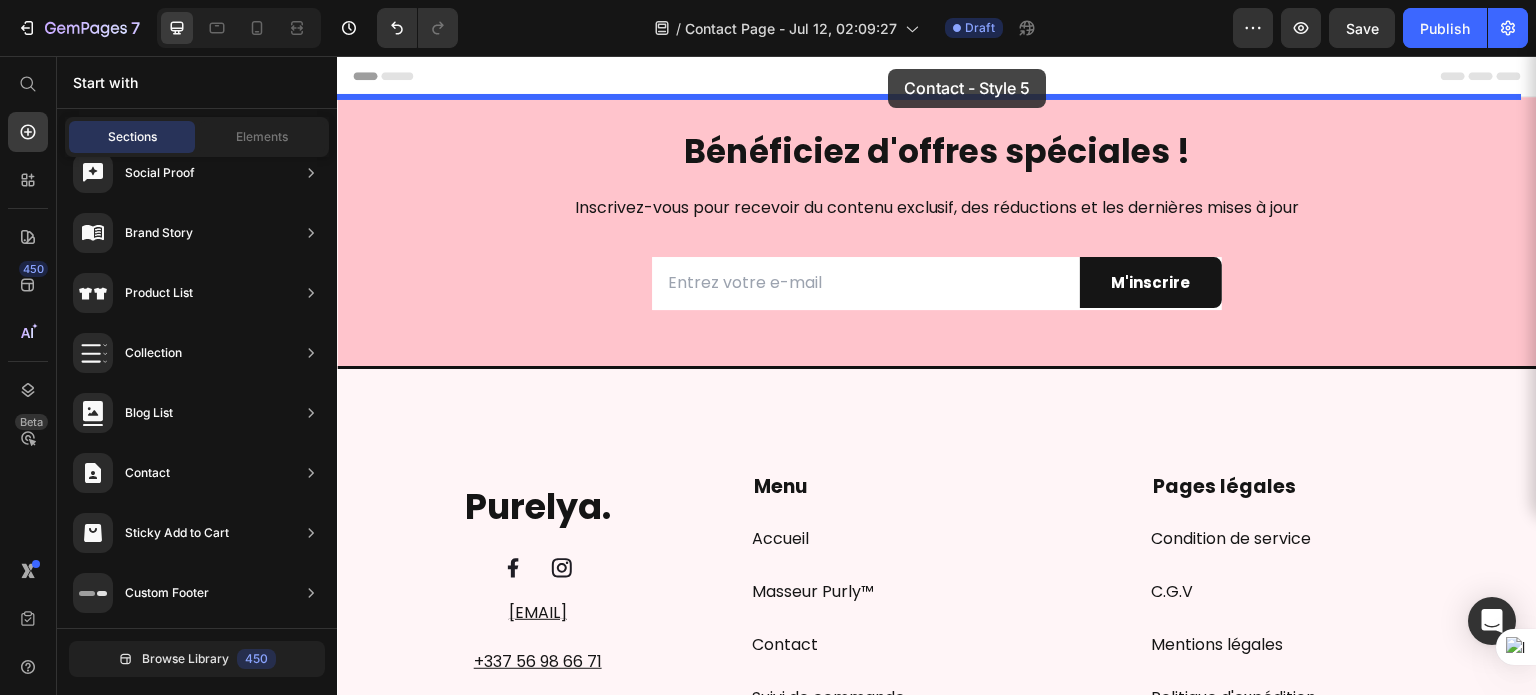drag, startPoint x: 821, startPoint y: 397, endPoint x: 888, endPoint y: 69, distance: 334.77307 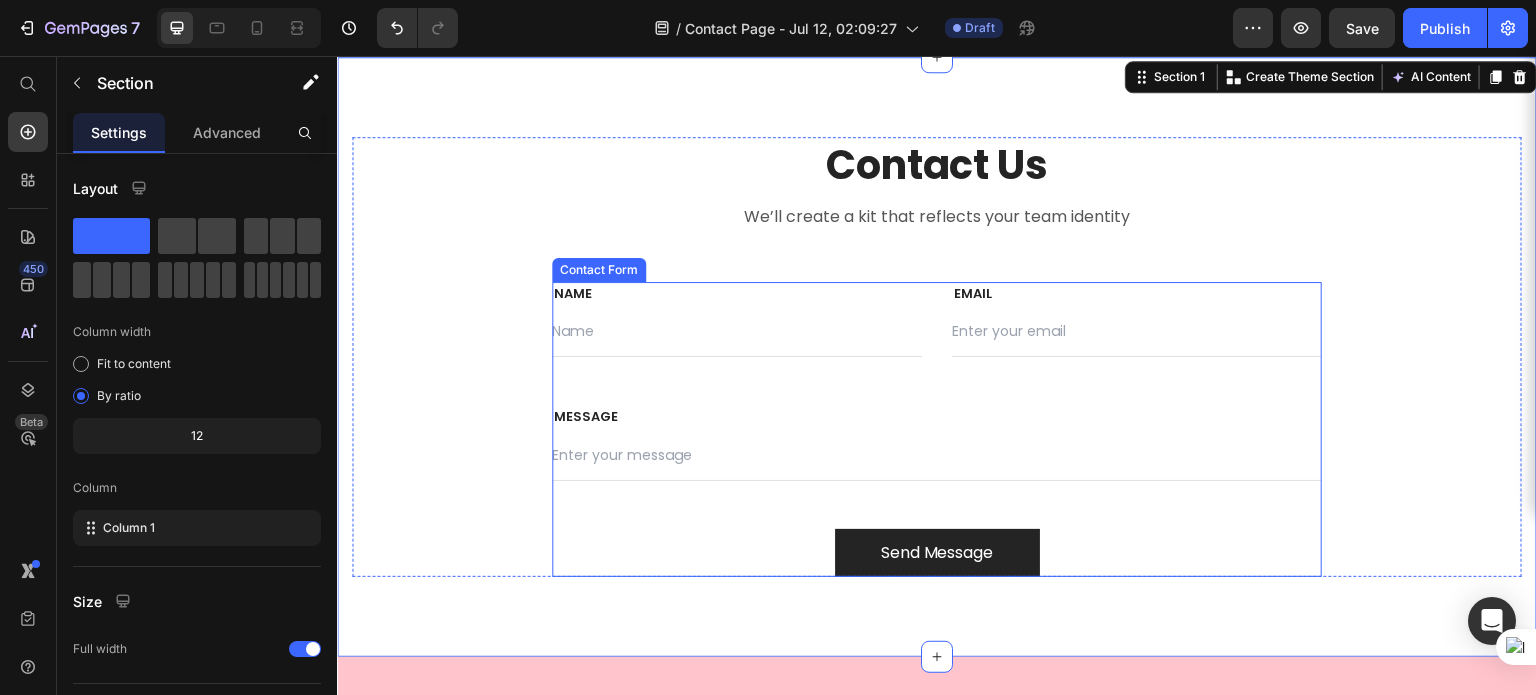 scroll, scrollTop: 0, scrollLeft: 0, axis: both 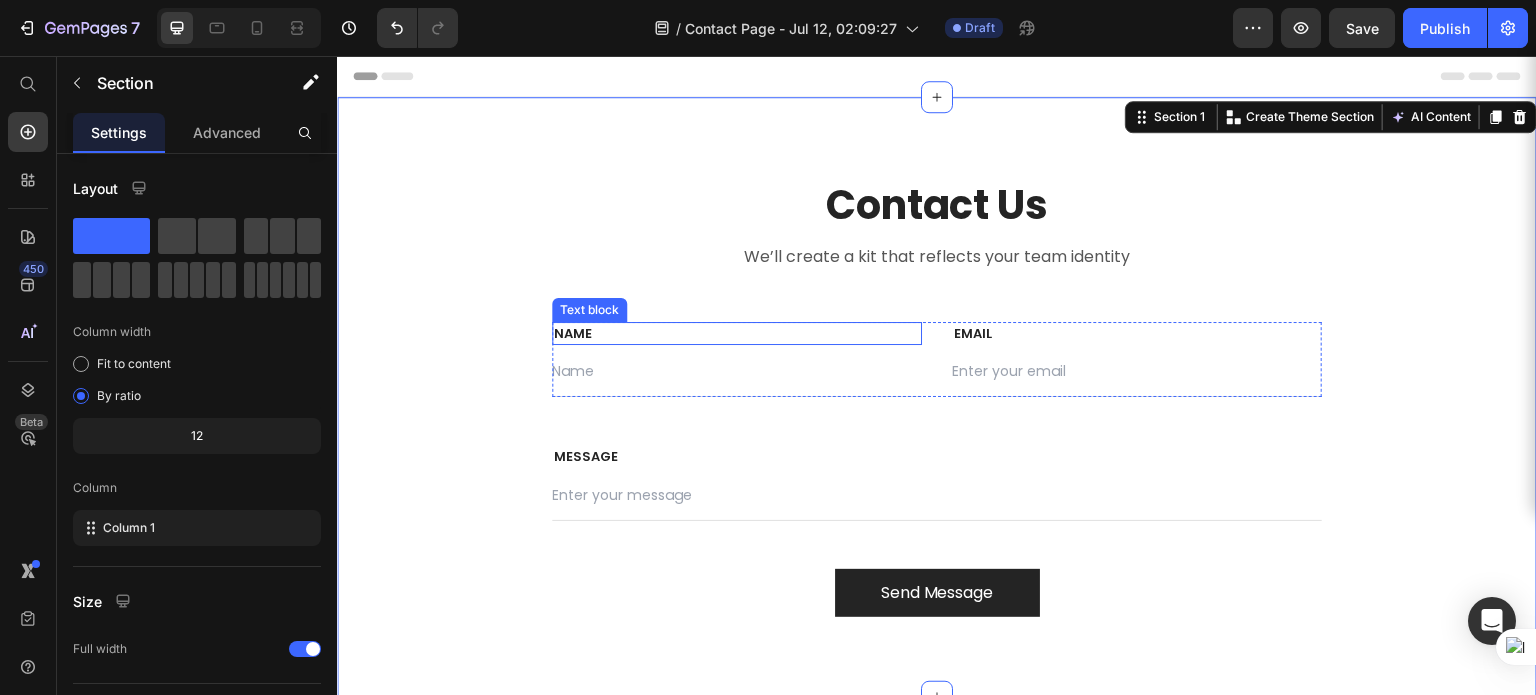 click on "NAME" at bounding box center [737, 334] 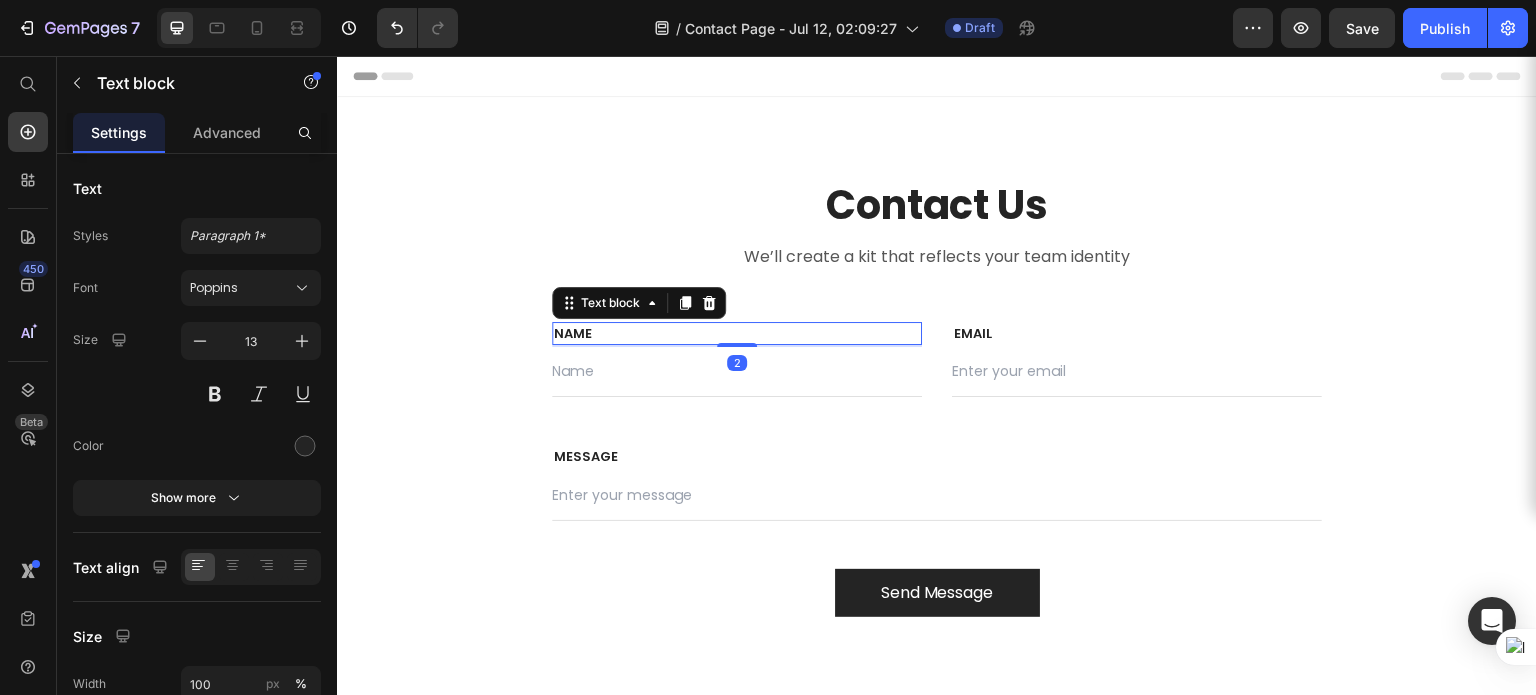 click on "NAME" at bounding box center [737, 334] 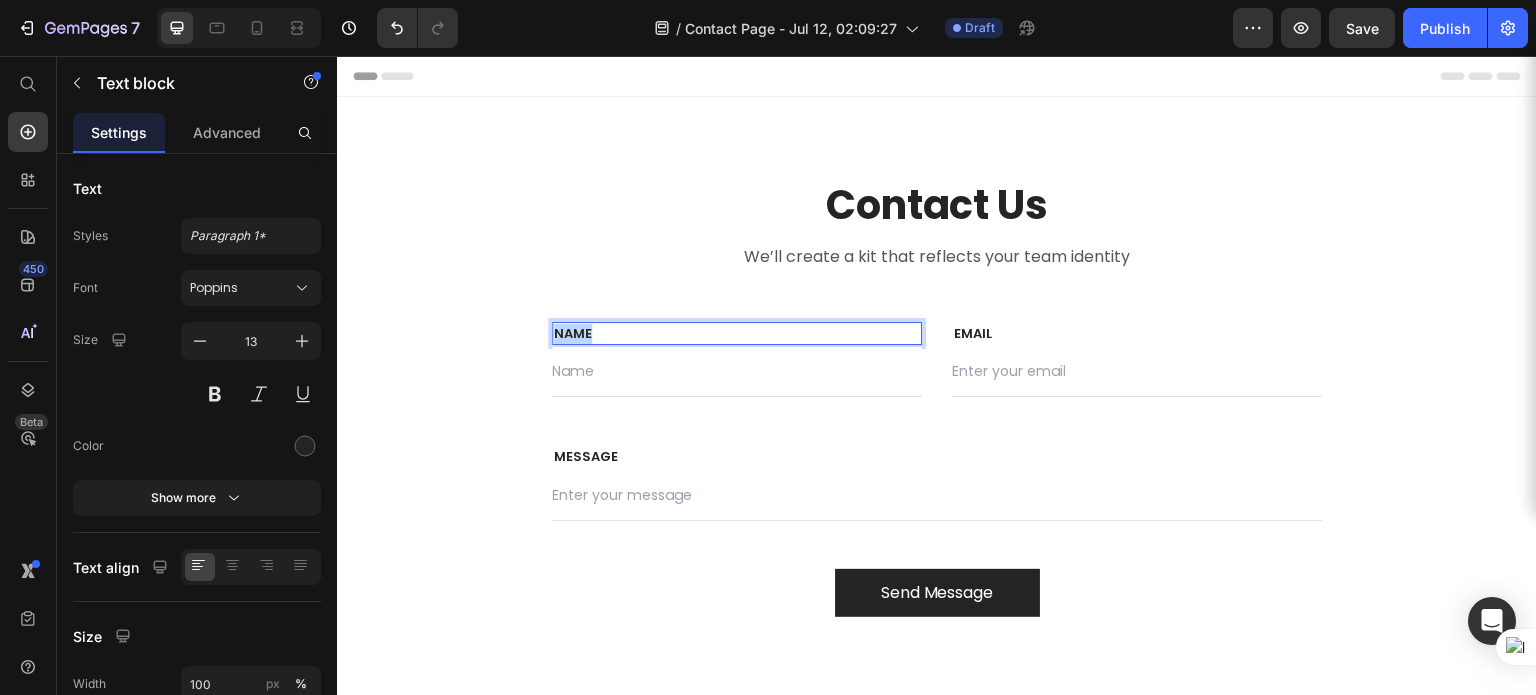 click on "NAME" at bounding box center (737, 334) 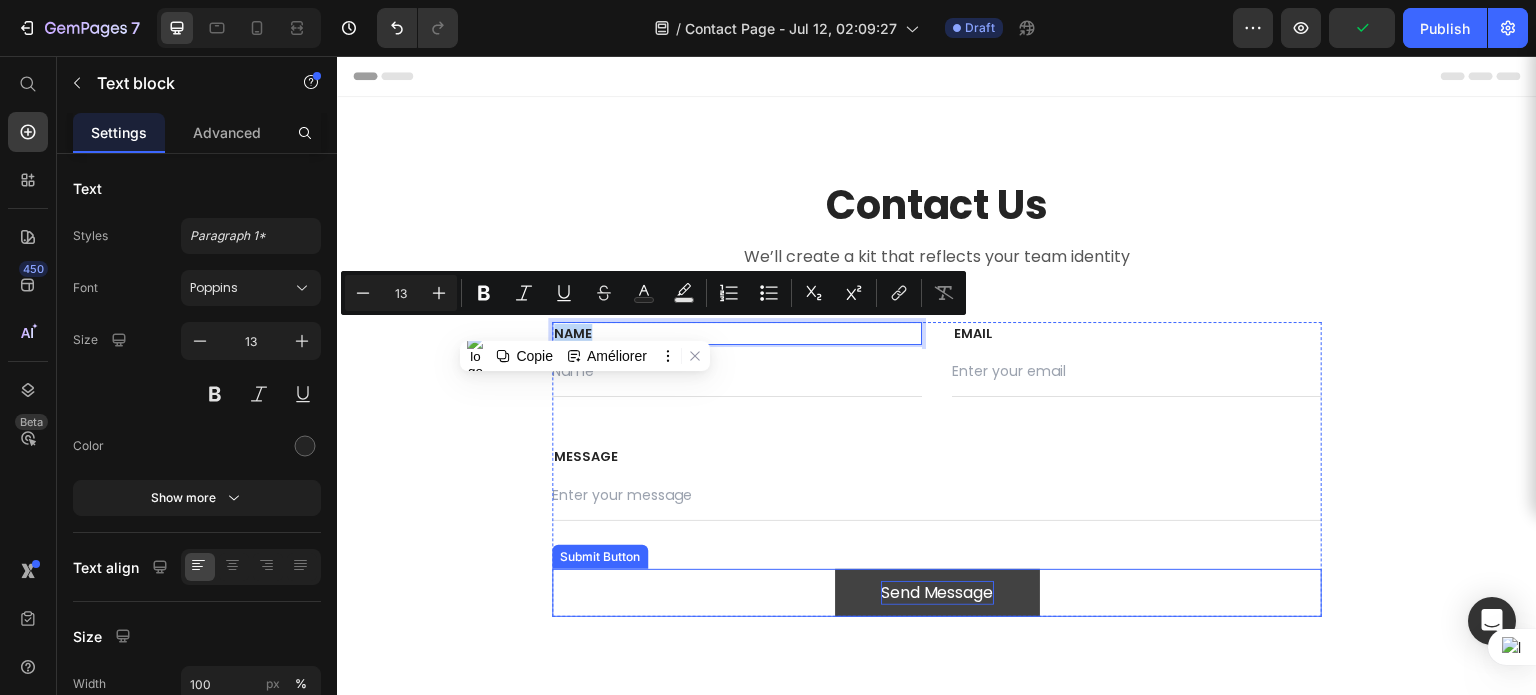 click on "Send Message" at bounding box center (937, 593) 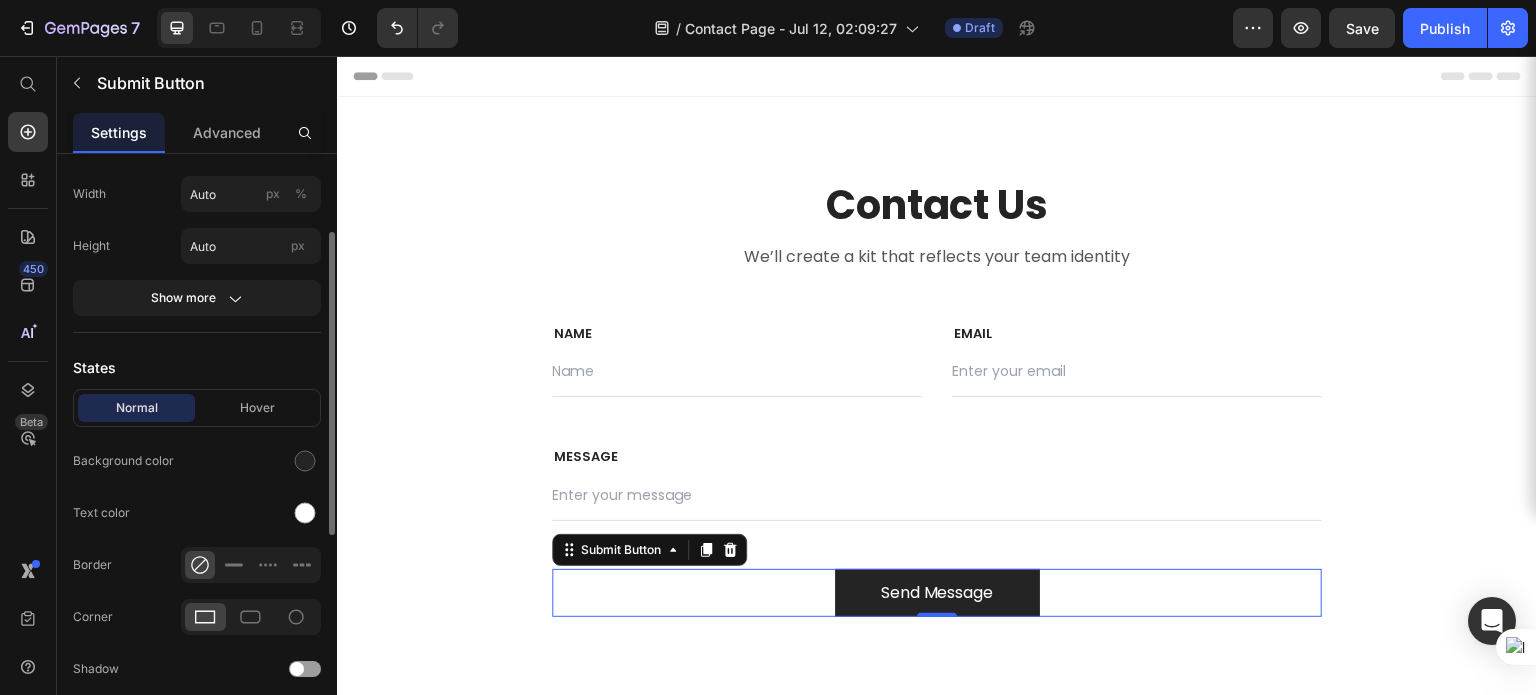 scroll, scrollTop: 0, scrollLeft: 0, axis: both 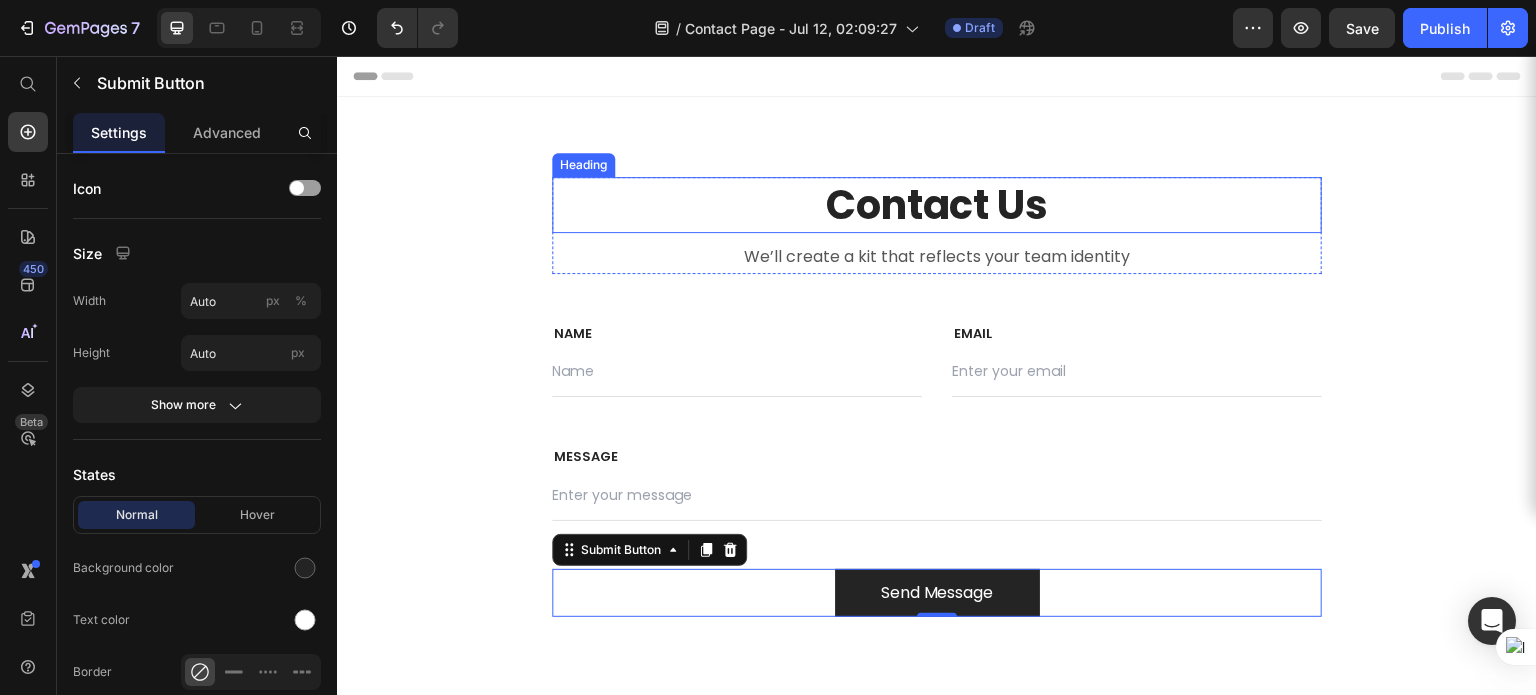 click on "Contact Us" at bounding box center [937, 205] 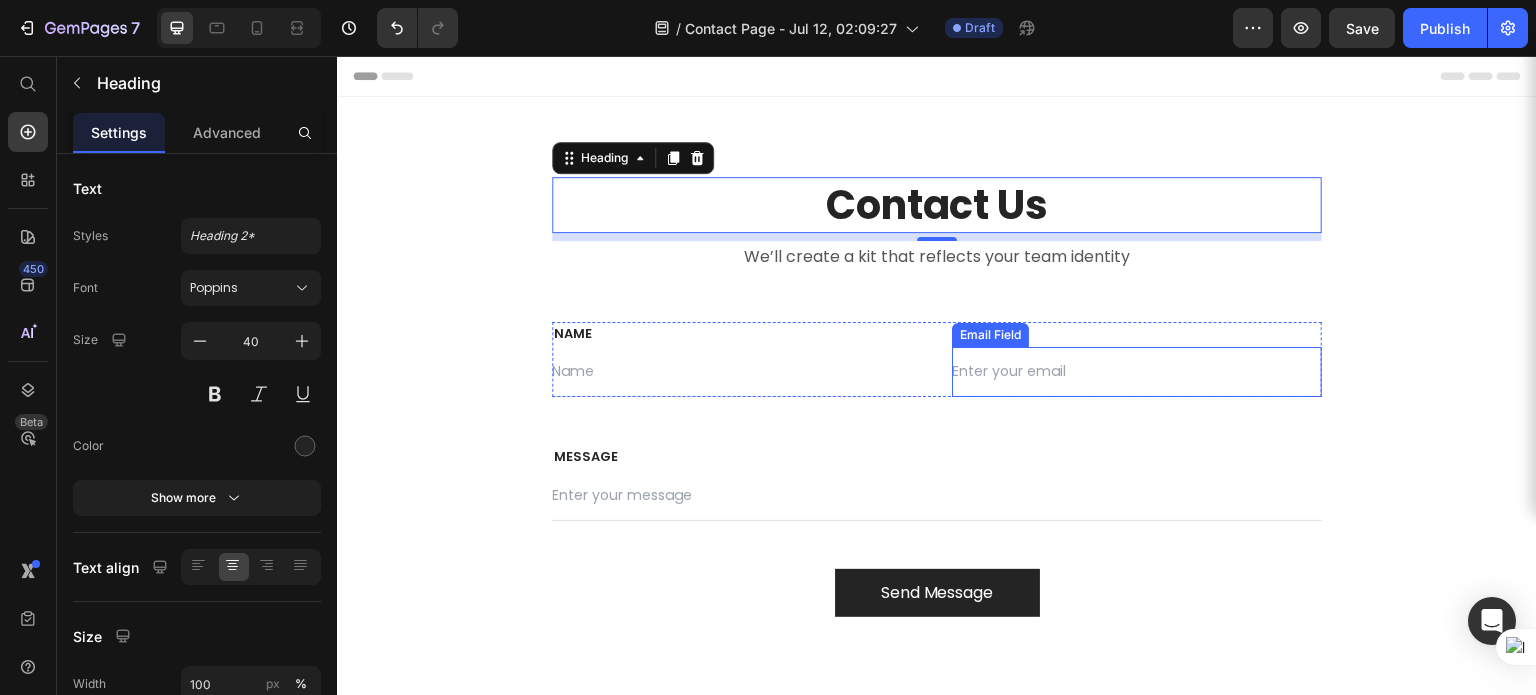 click at bounding box center (1137, 372) 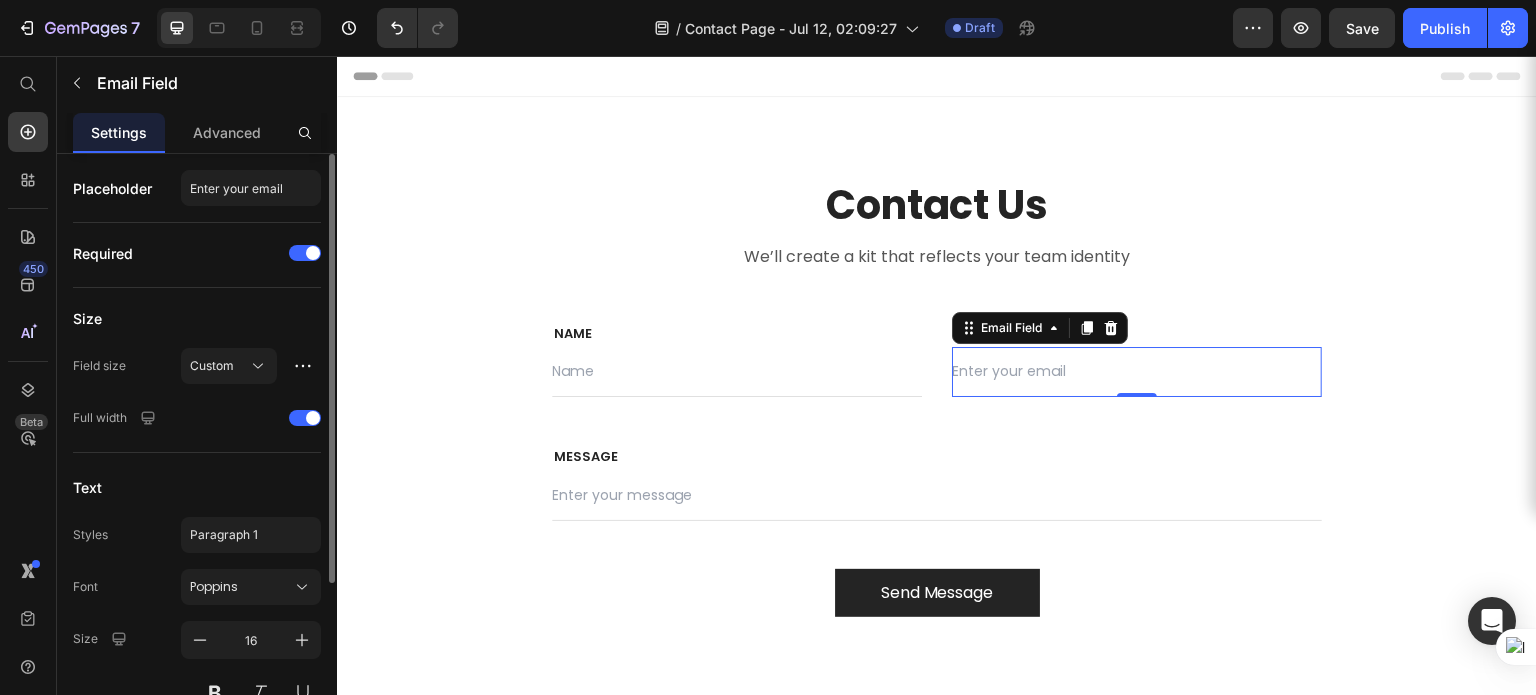 click on "Text" at bounding box center [197, 487] 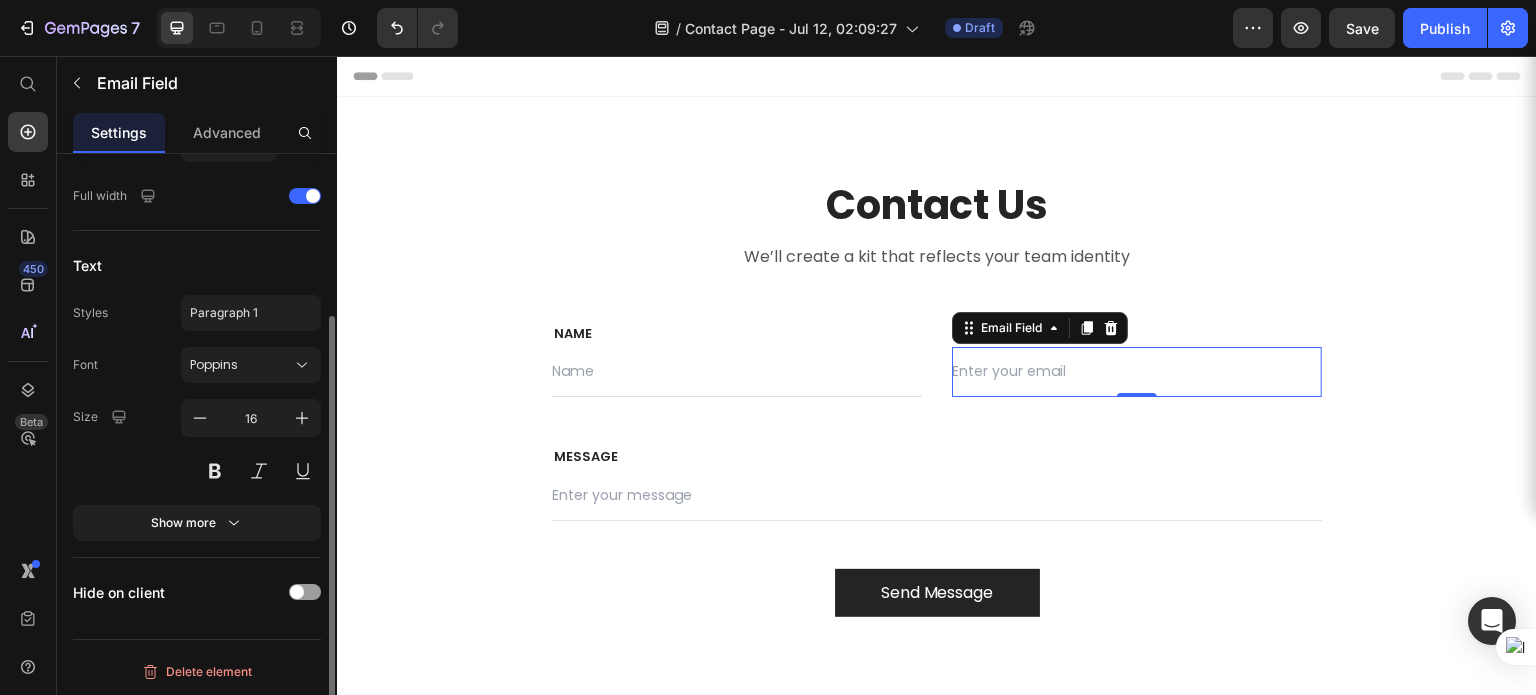 scroll, scrollTop: 0, scrollLeft: 0, axis: both 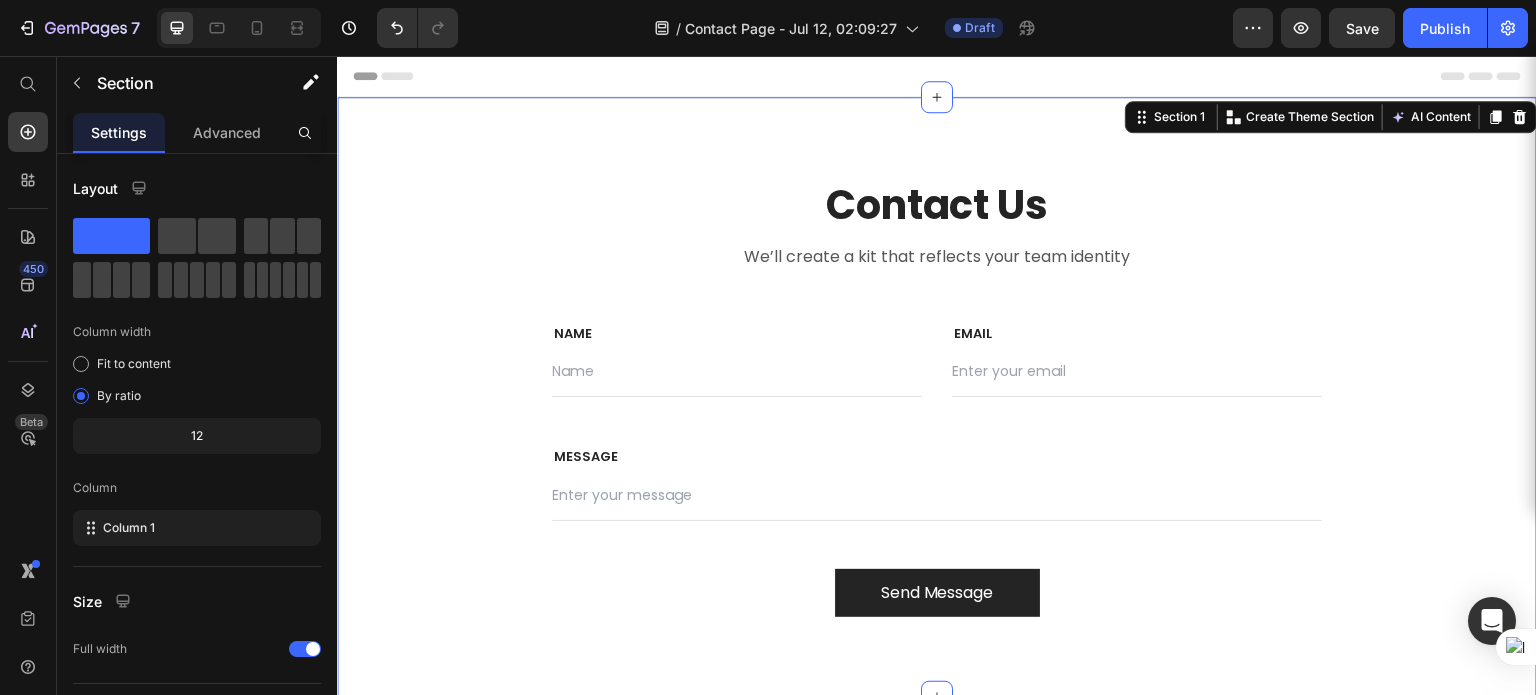 click on "Contact Us Heading We’ll create a kit that reflects your team identity Text block Row NAME Text block Text Field EMAIL Text block Email Field Row MESSAGE Text block Text Field Send Message Submit Button Contact Form Row Section 1   You can create reusable sections Create Theme Section AI Content Write with GemAI What would you like to describe here? Tone and Voice Persuasive Product Show more Generate" at bounding box center [937, 397] 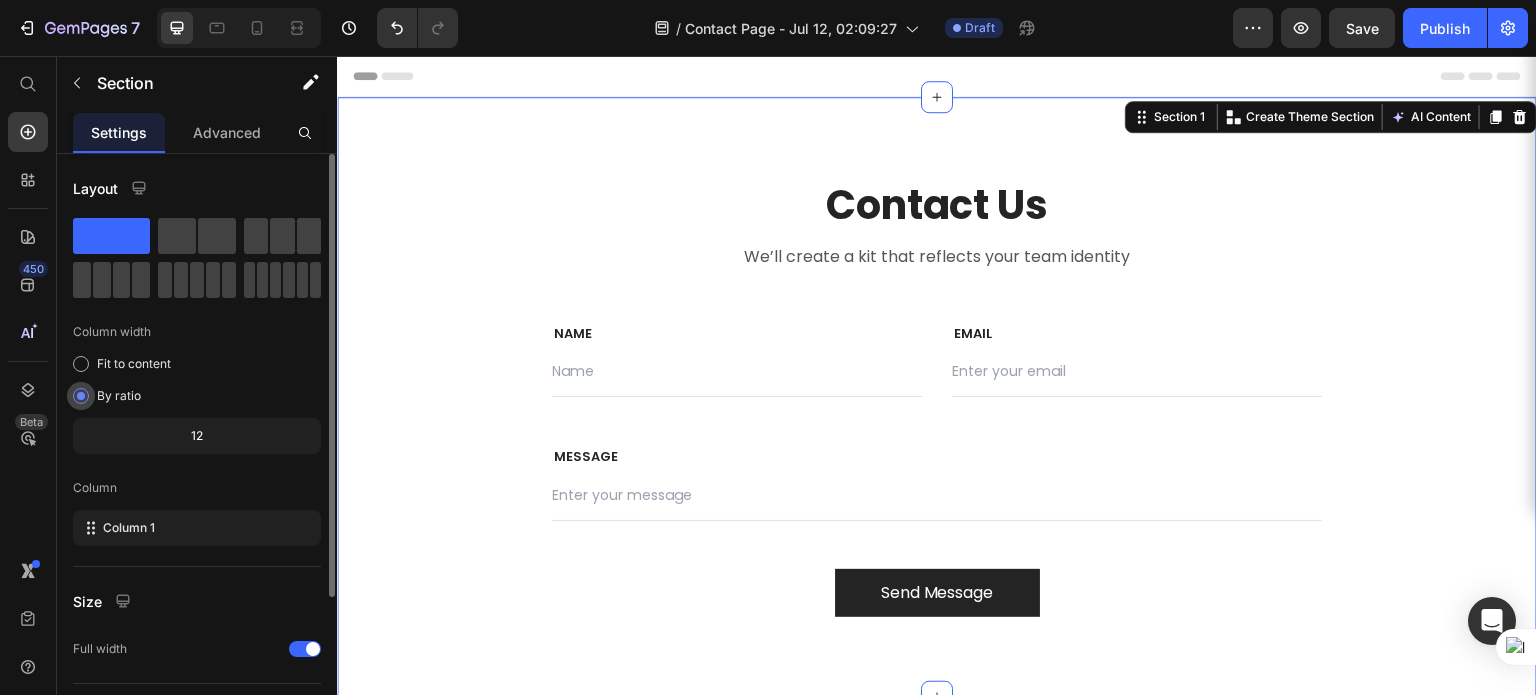 scroll, scrollTop: 208, scrollLeft: 0, axis: vertical 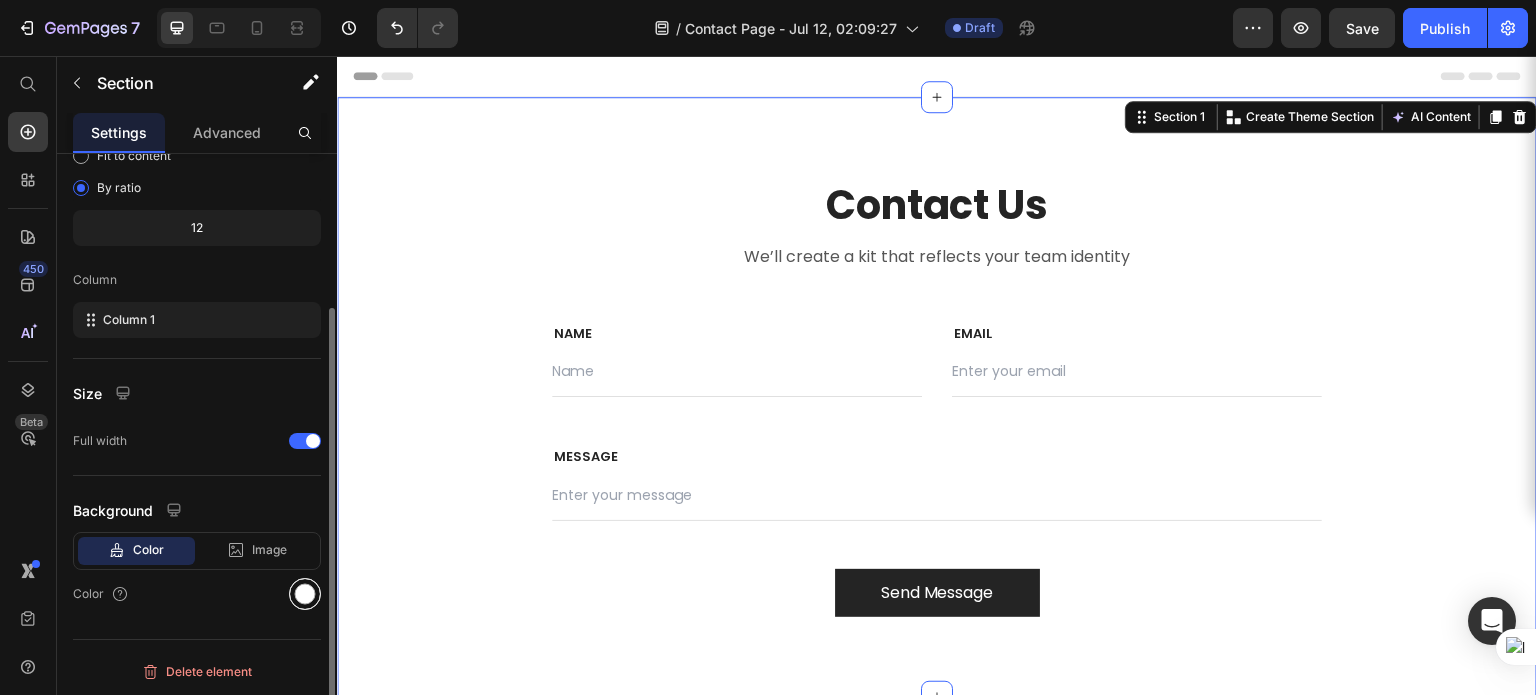 click at bounding box center [305, 594] 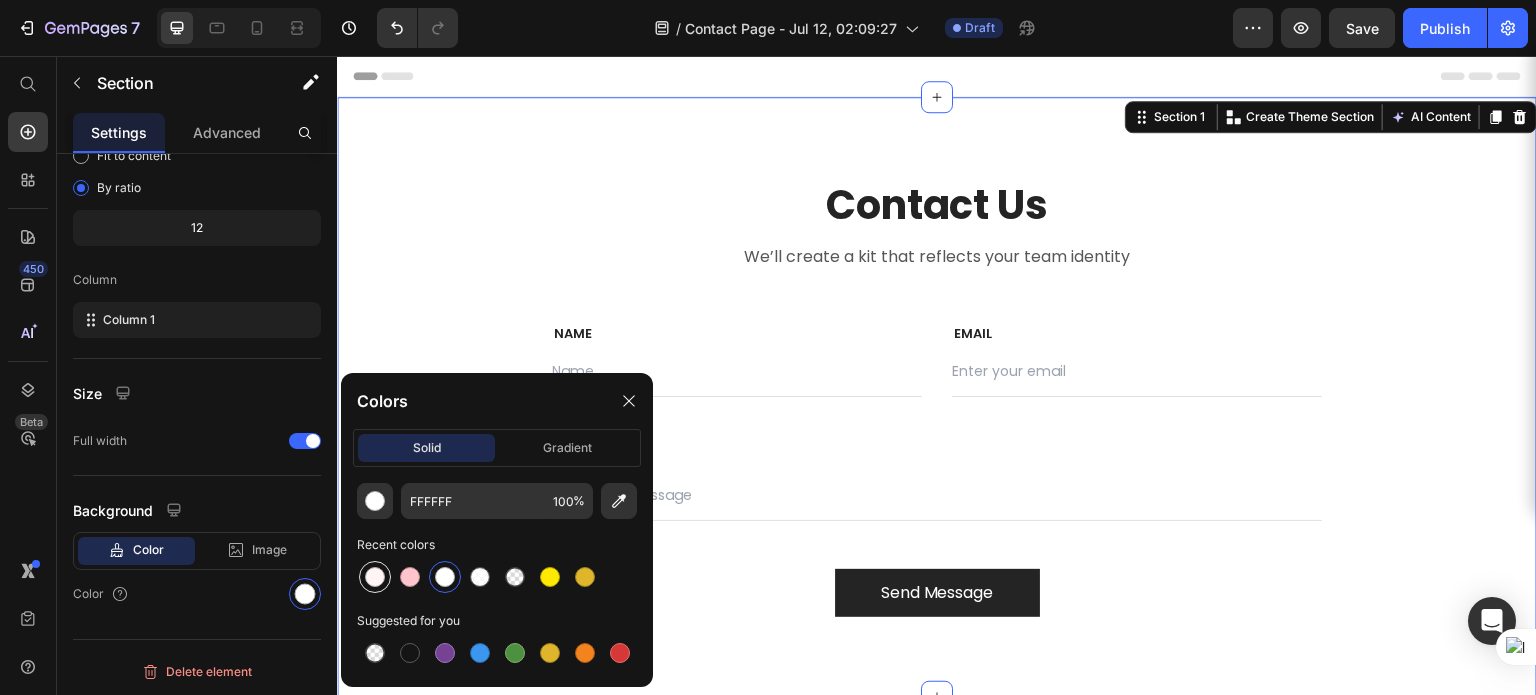 click at bounding box center [375, 577] 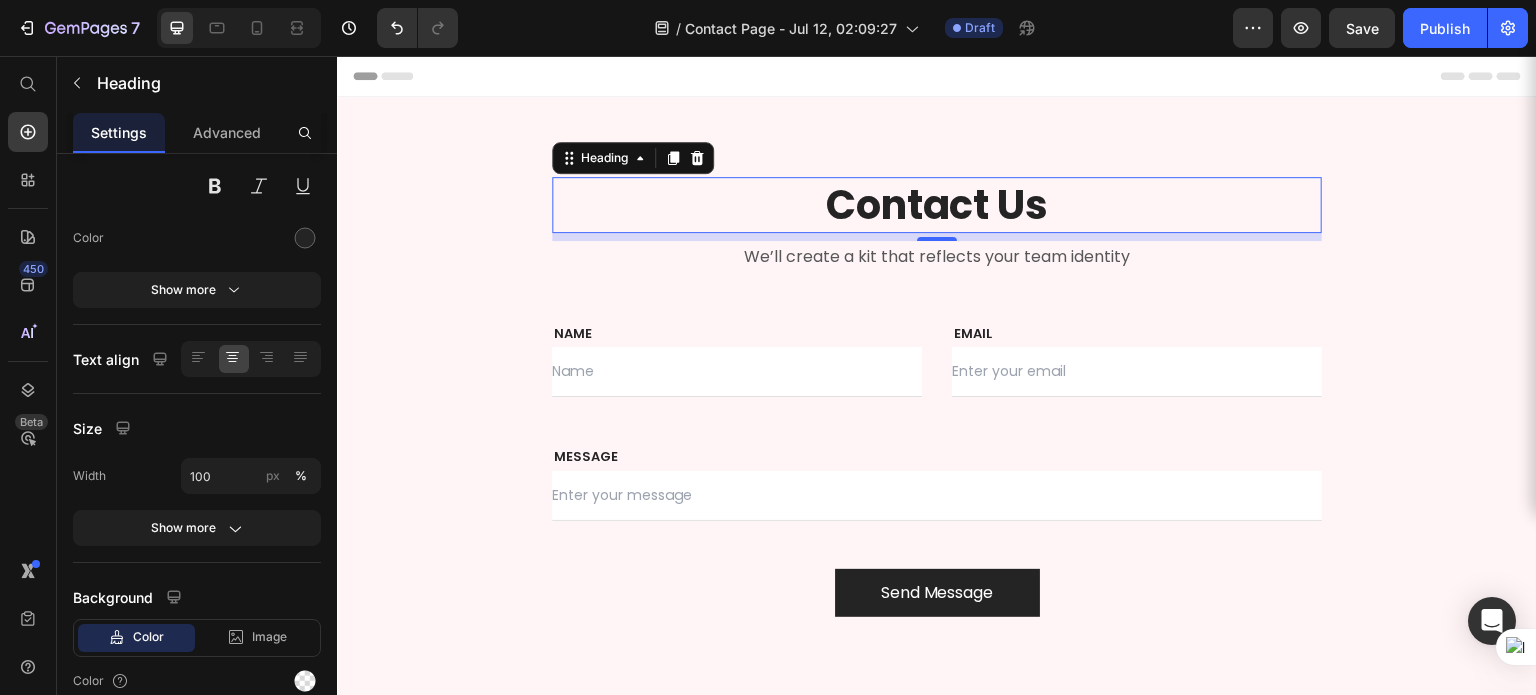 click on "Contact Us" at bounding box center [937, 205] 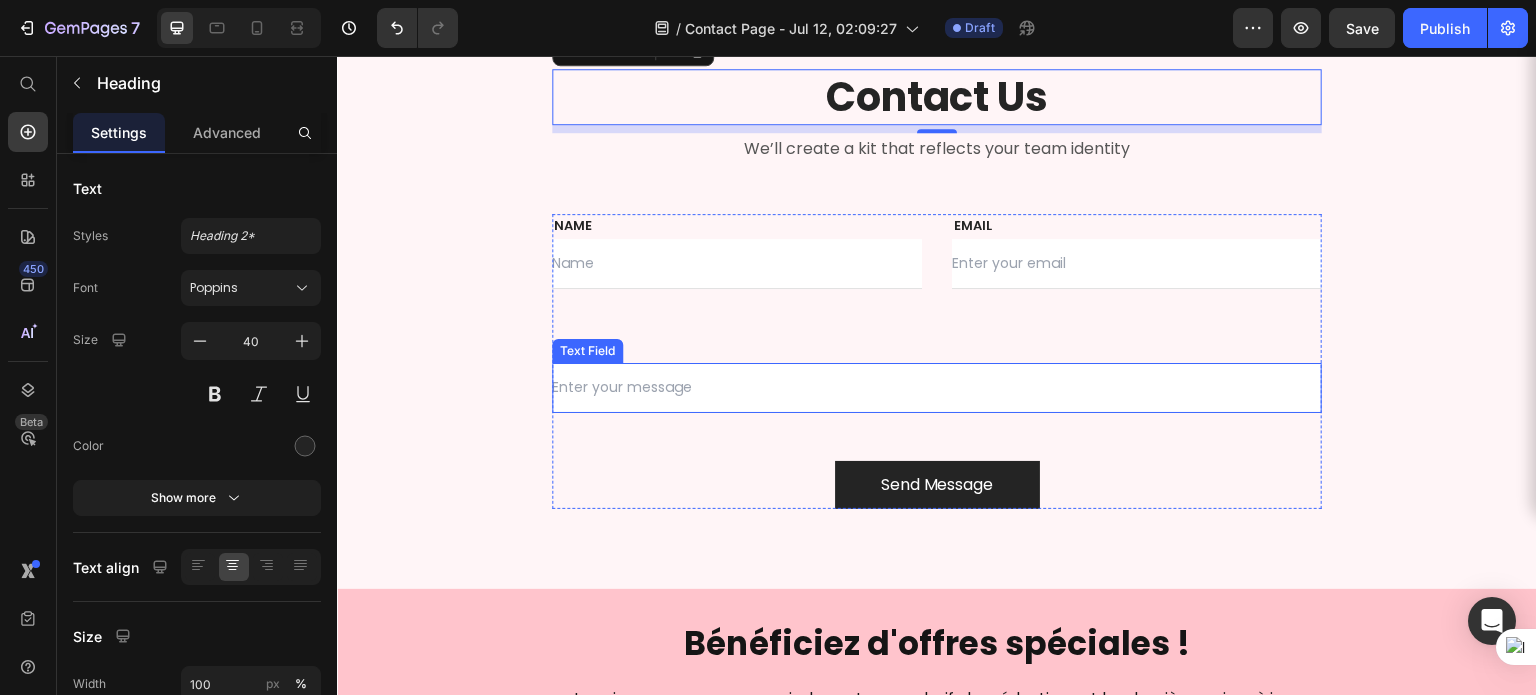 scroll, scrollTop: 0, scrollLeft: 0, axis: both 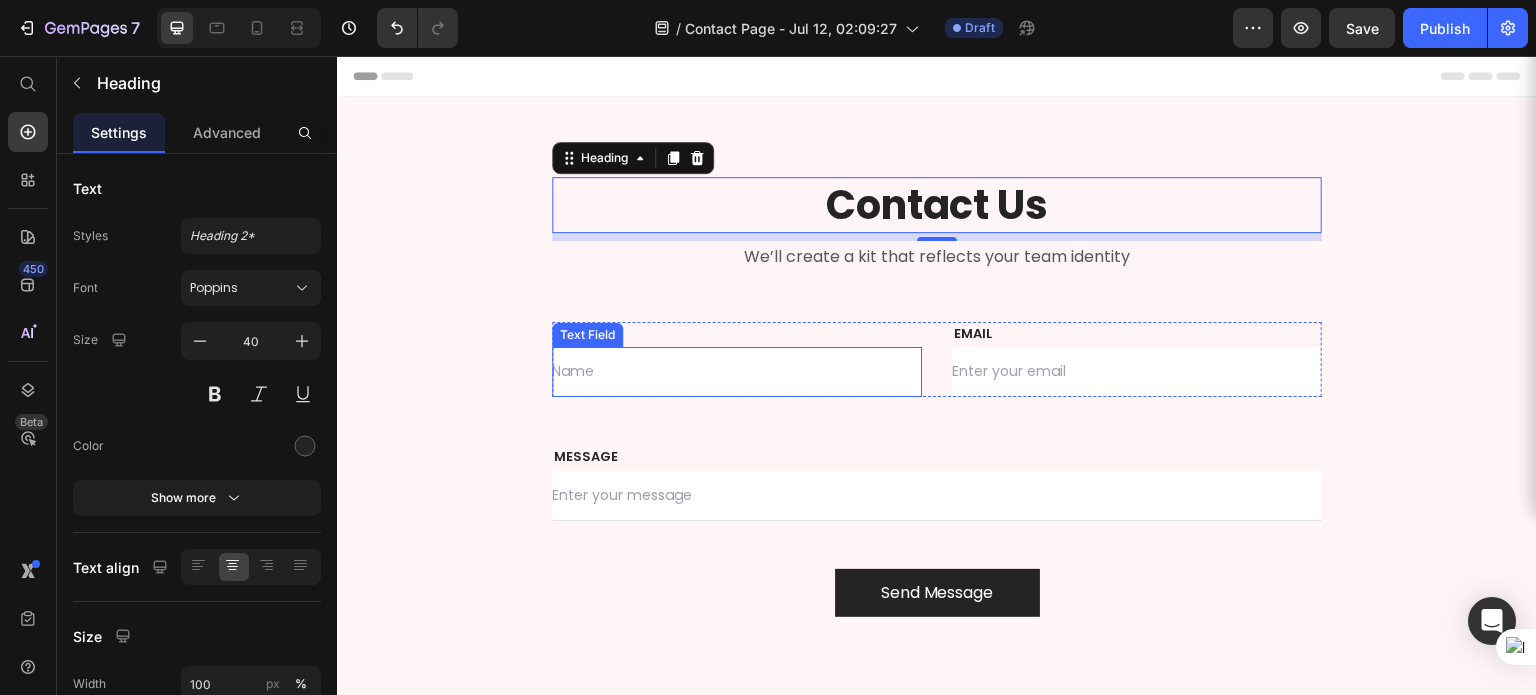 click at bounding box center [737, 372] 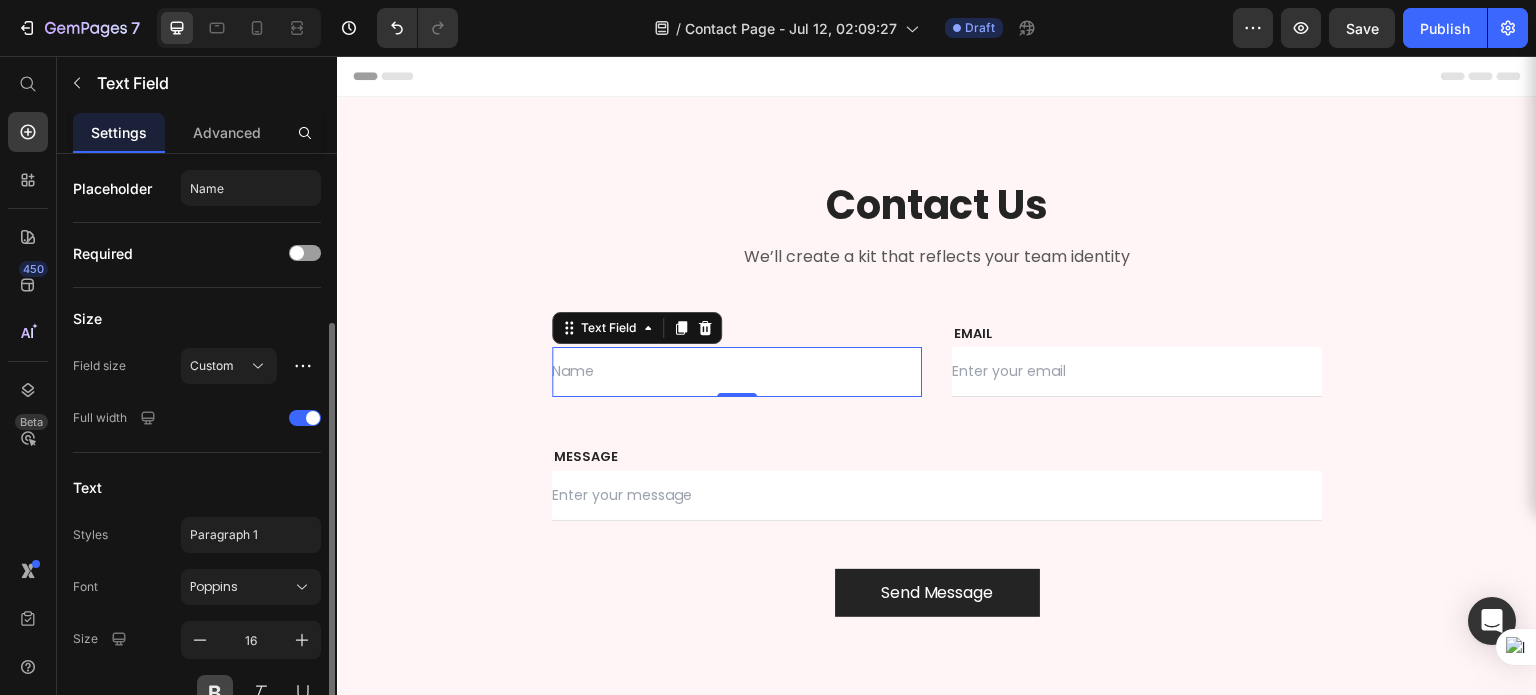scroll, scrollTop: 0, scrollLeft: 0, axis: both 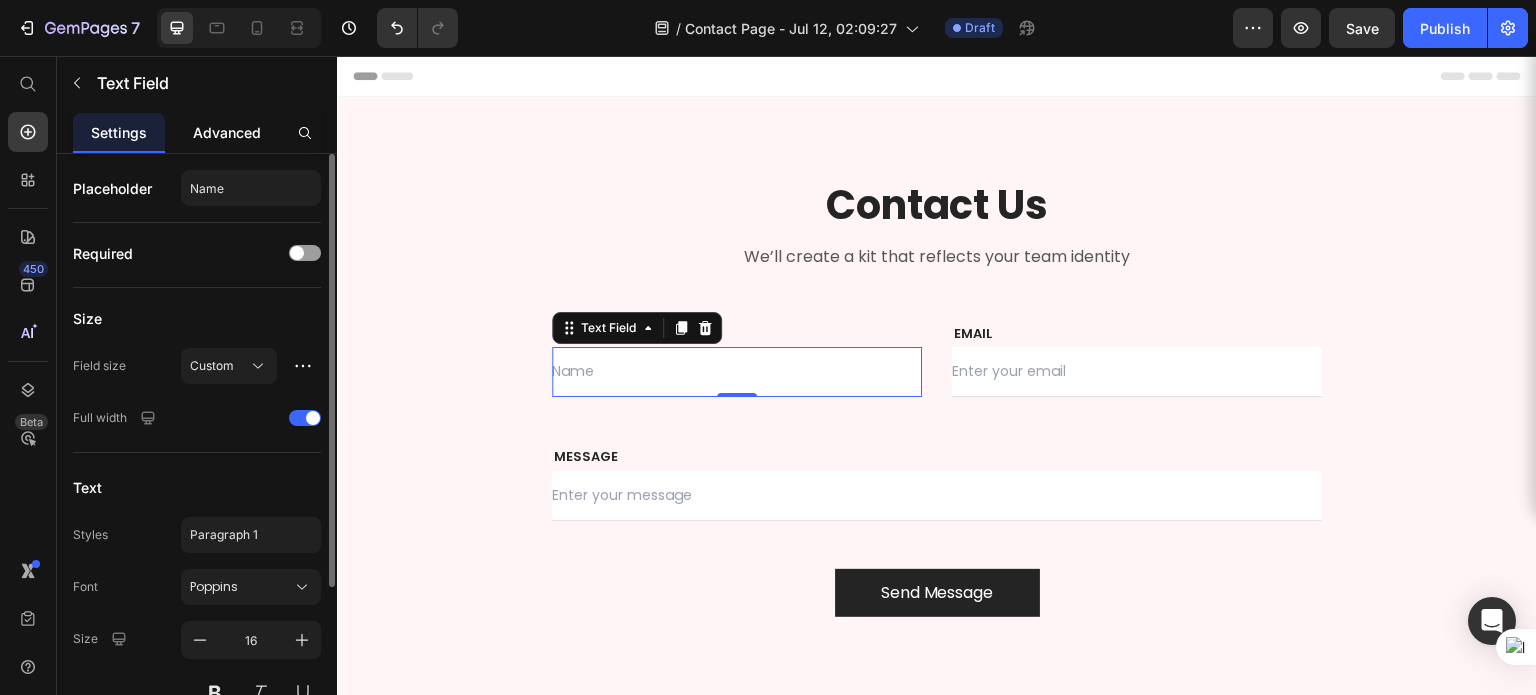 click on "Advanced" at bounding box center (227, 132) 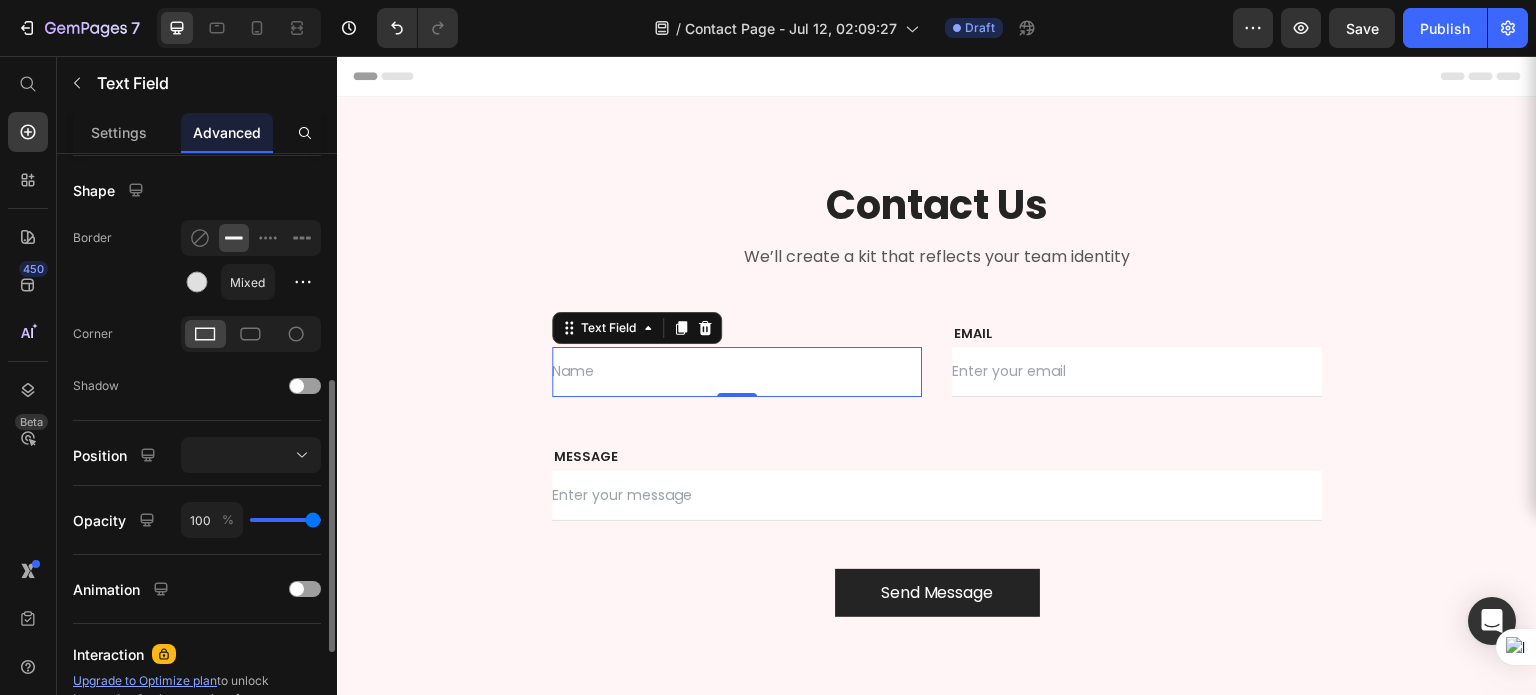 scroll, scrollTop: 495, scrollLeft: 0, axis: vertical 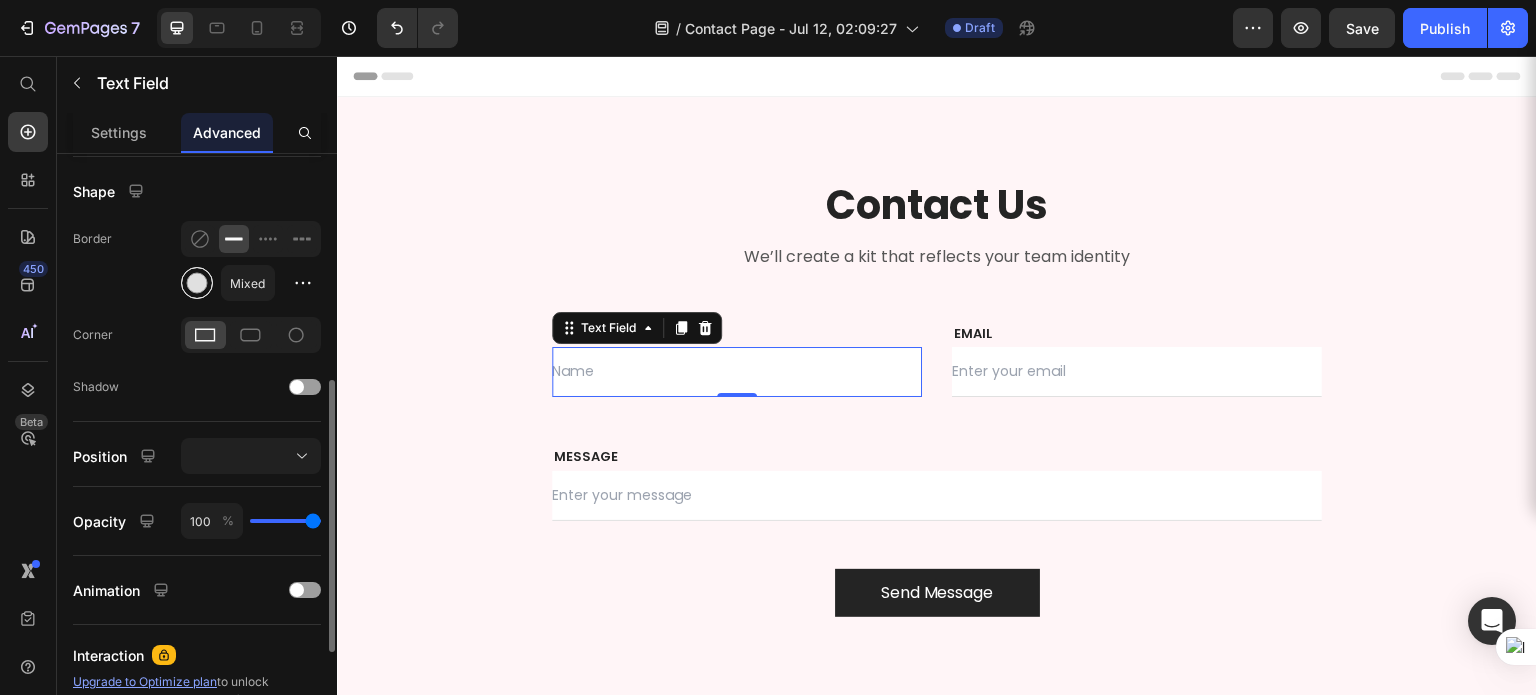 click at bounding box center (197, 283) 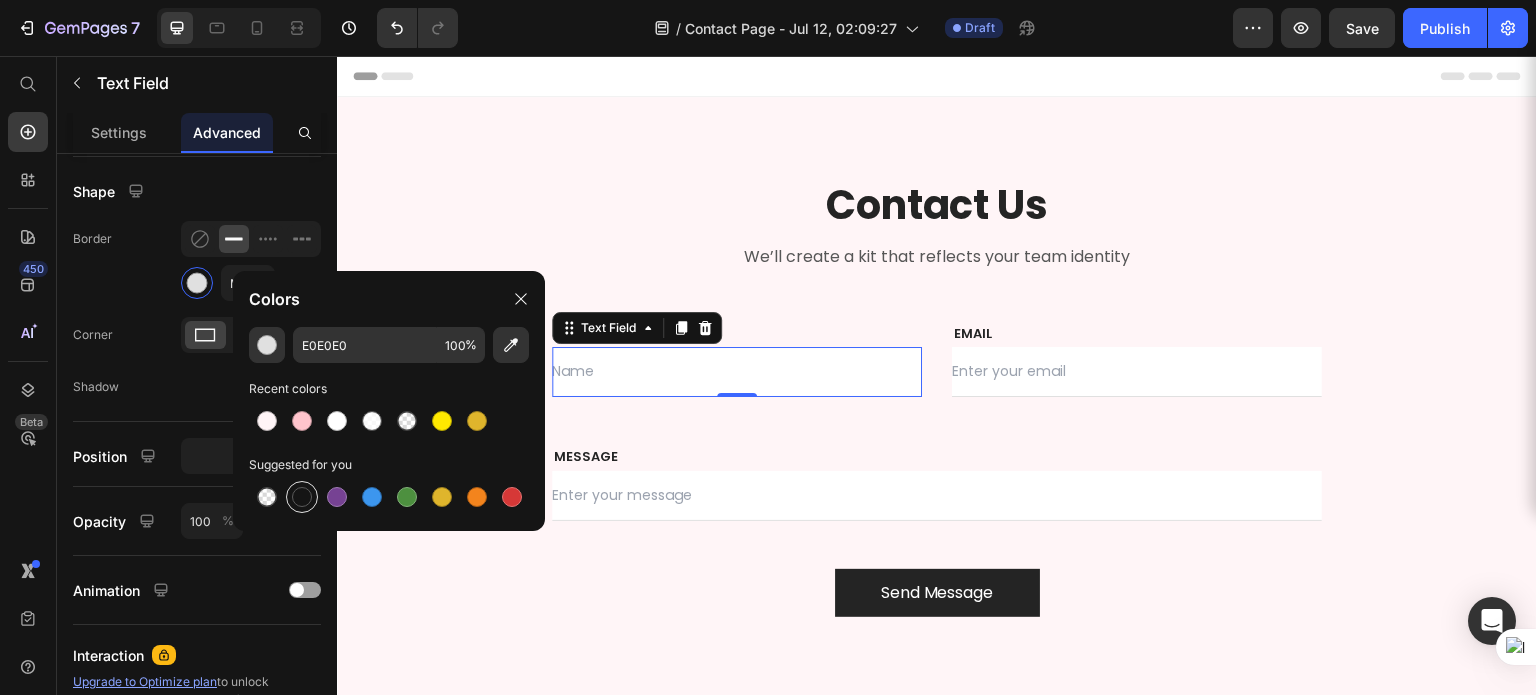 click at bounding box center (302, 497) 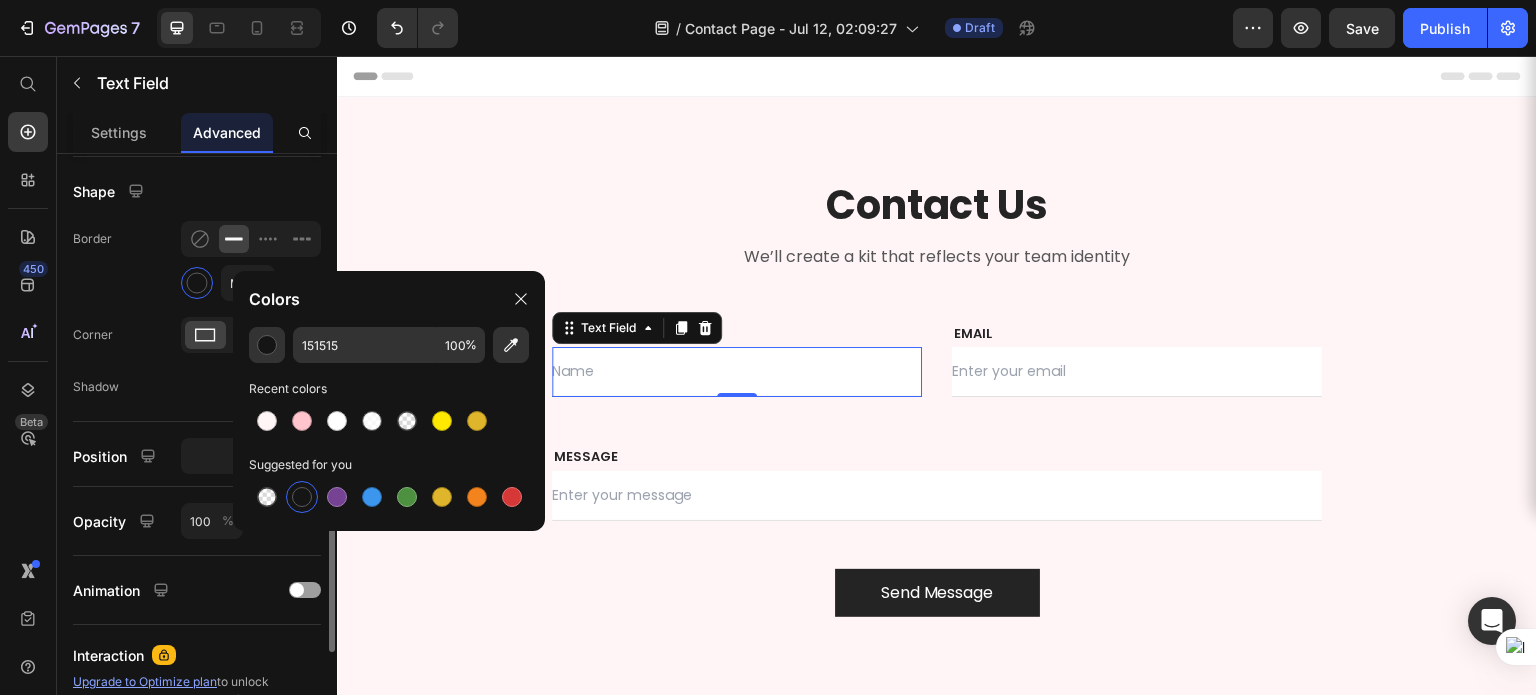 click on "Border Mixed" 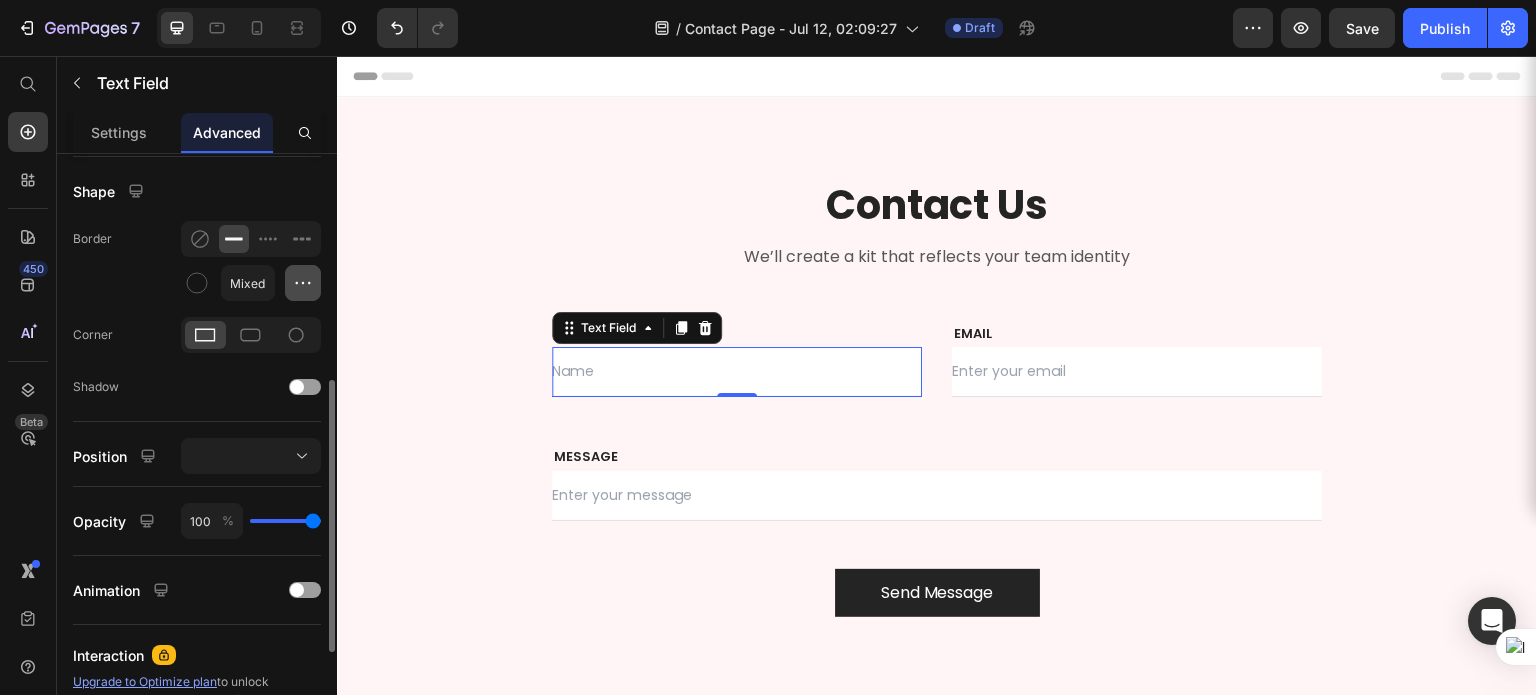 click 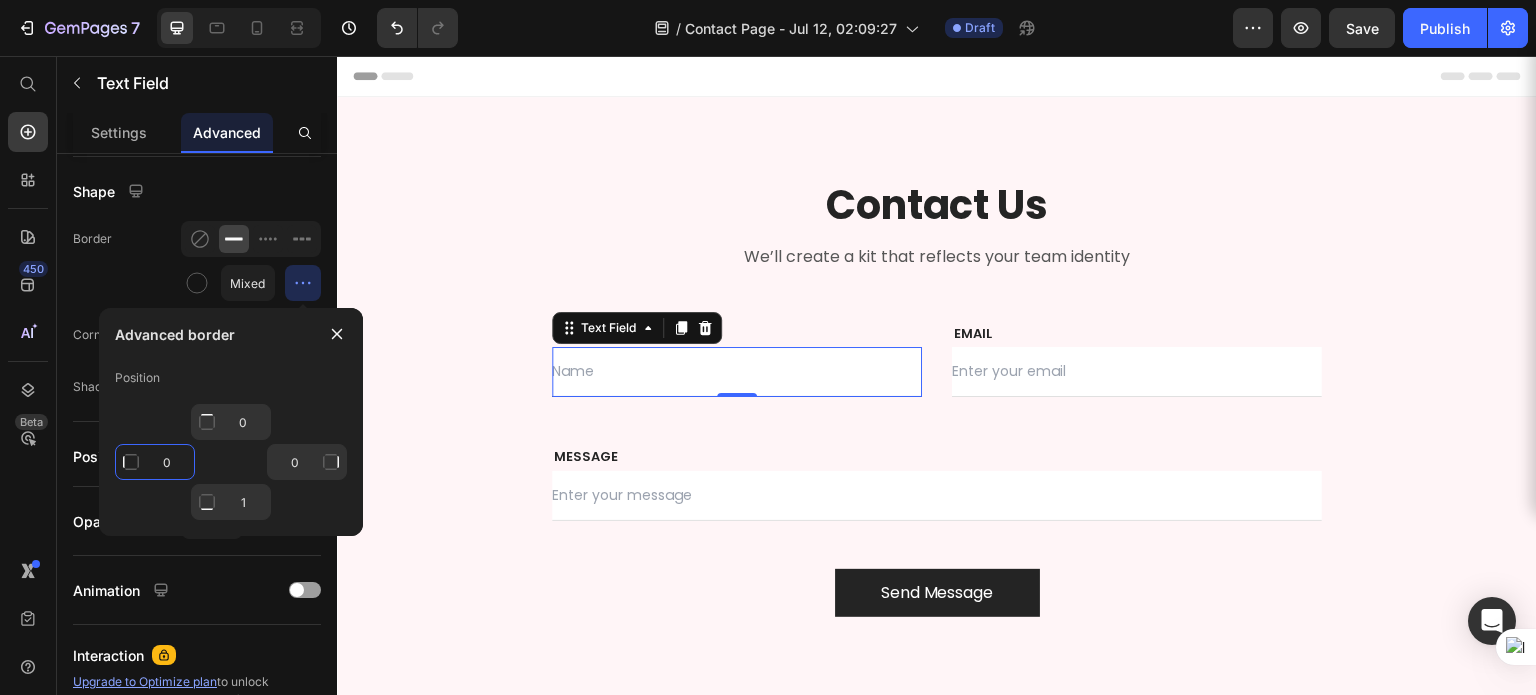 click on "0" 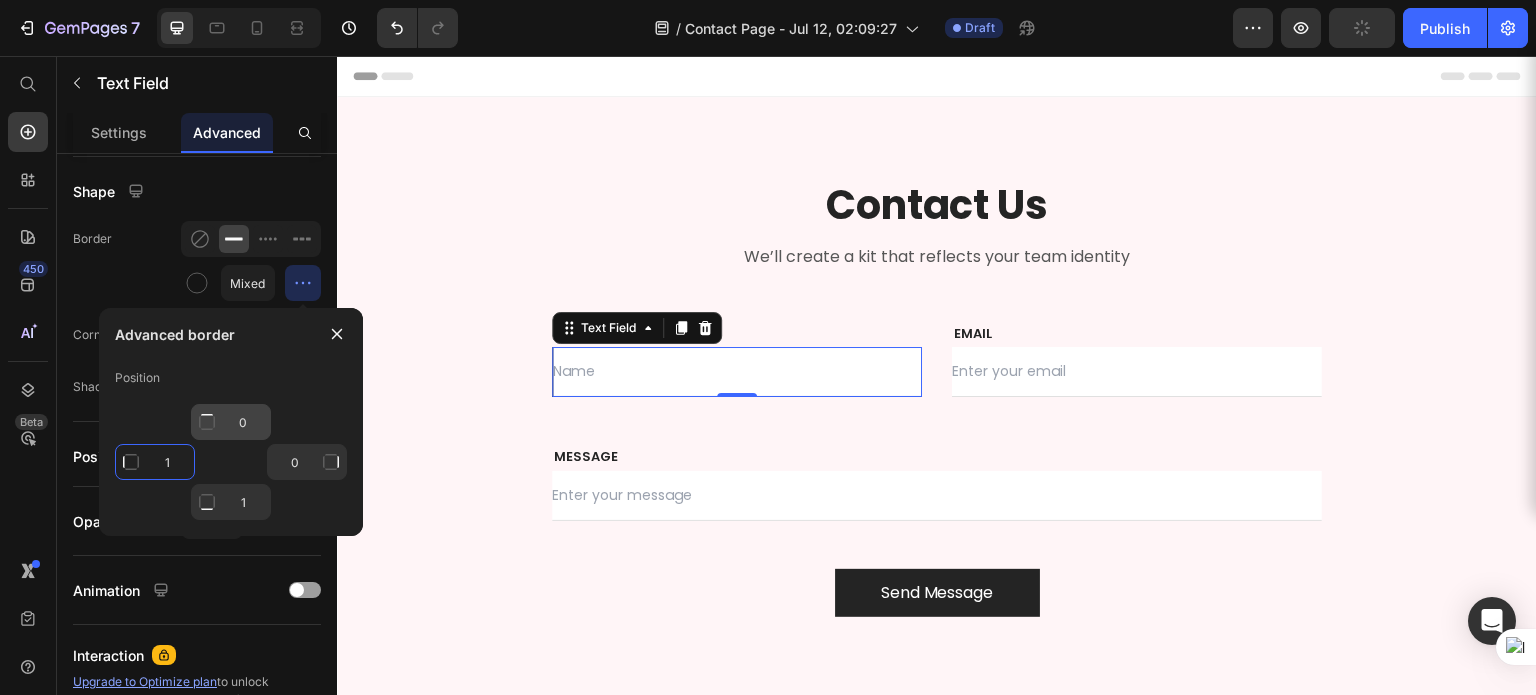 type on "1" 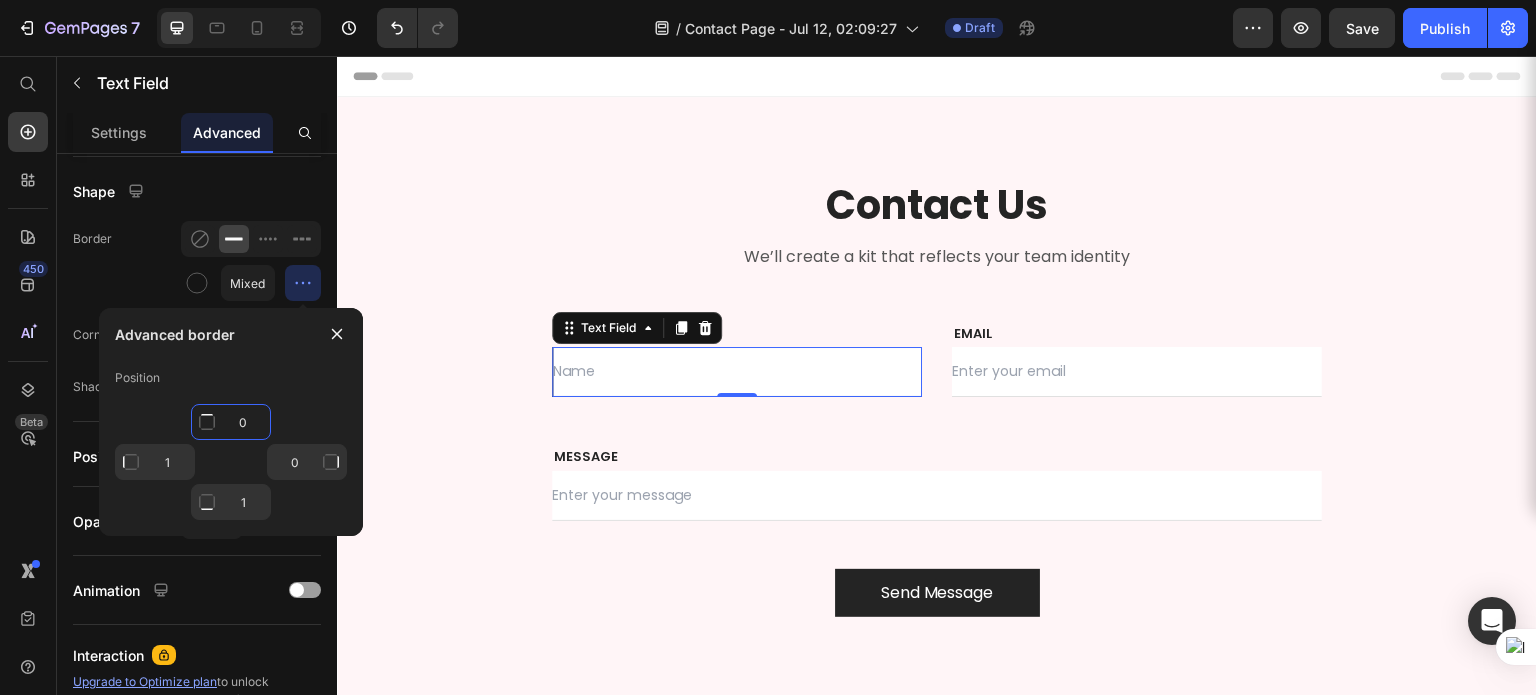 click on "0" 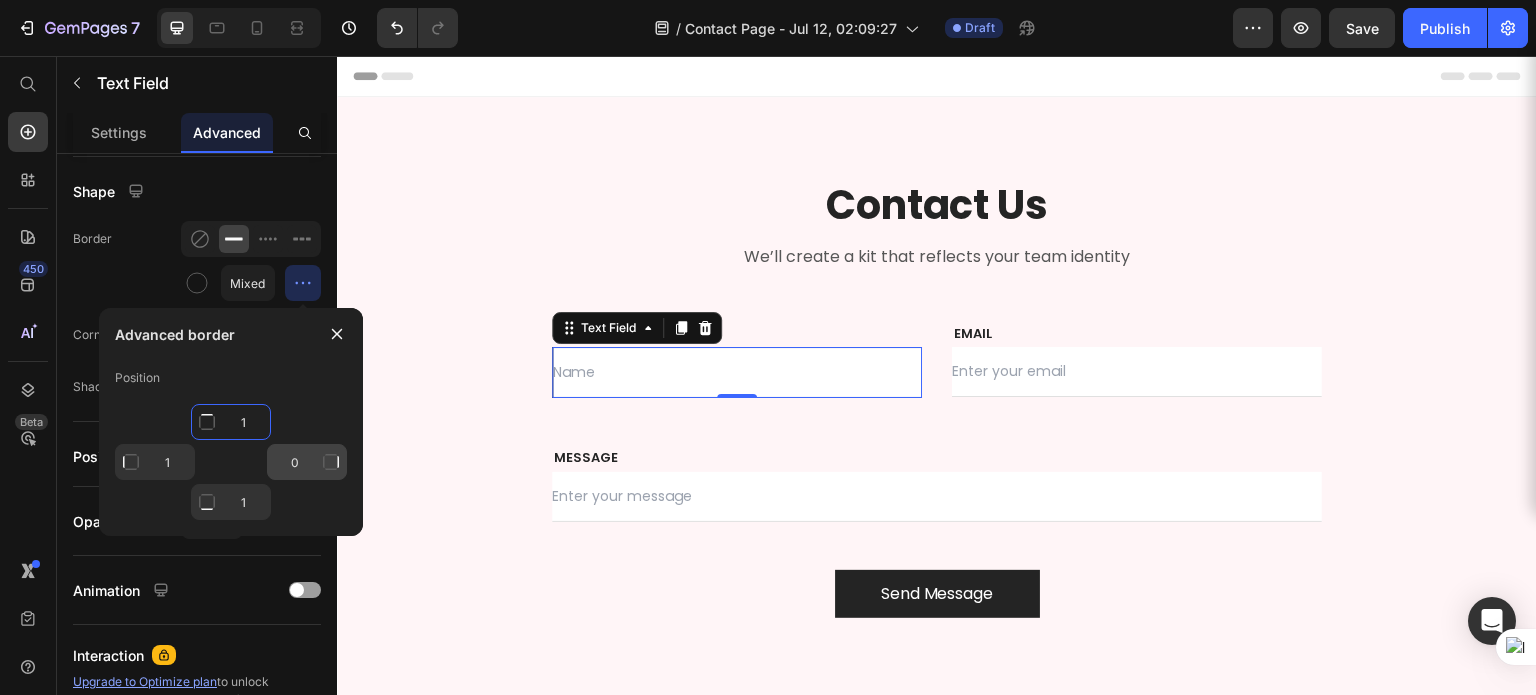 type on "1" 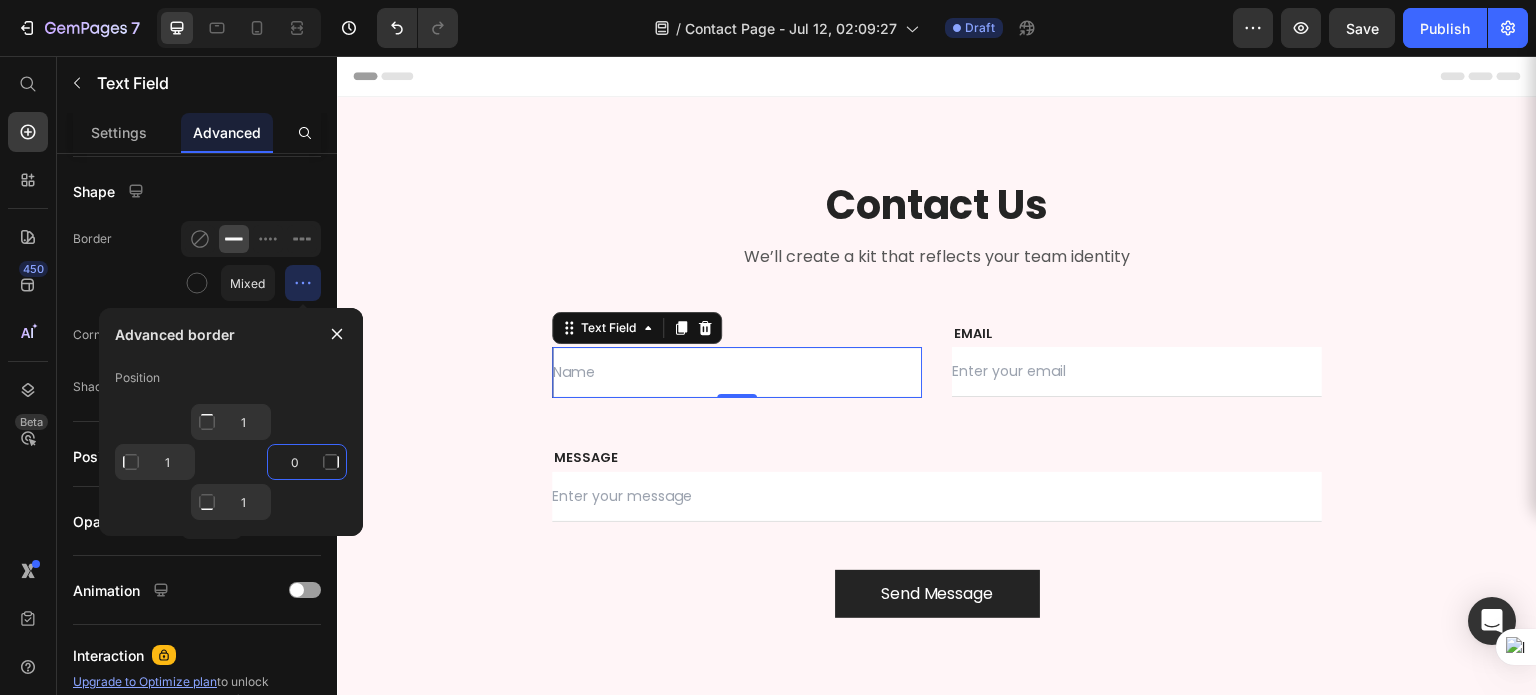 click on "0" 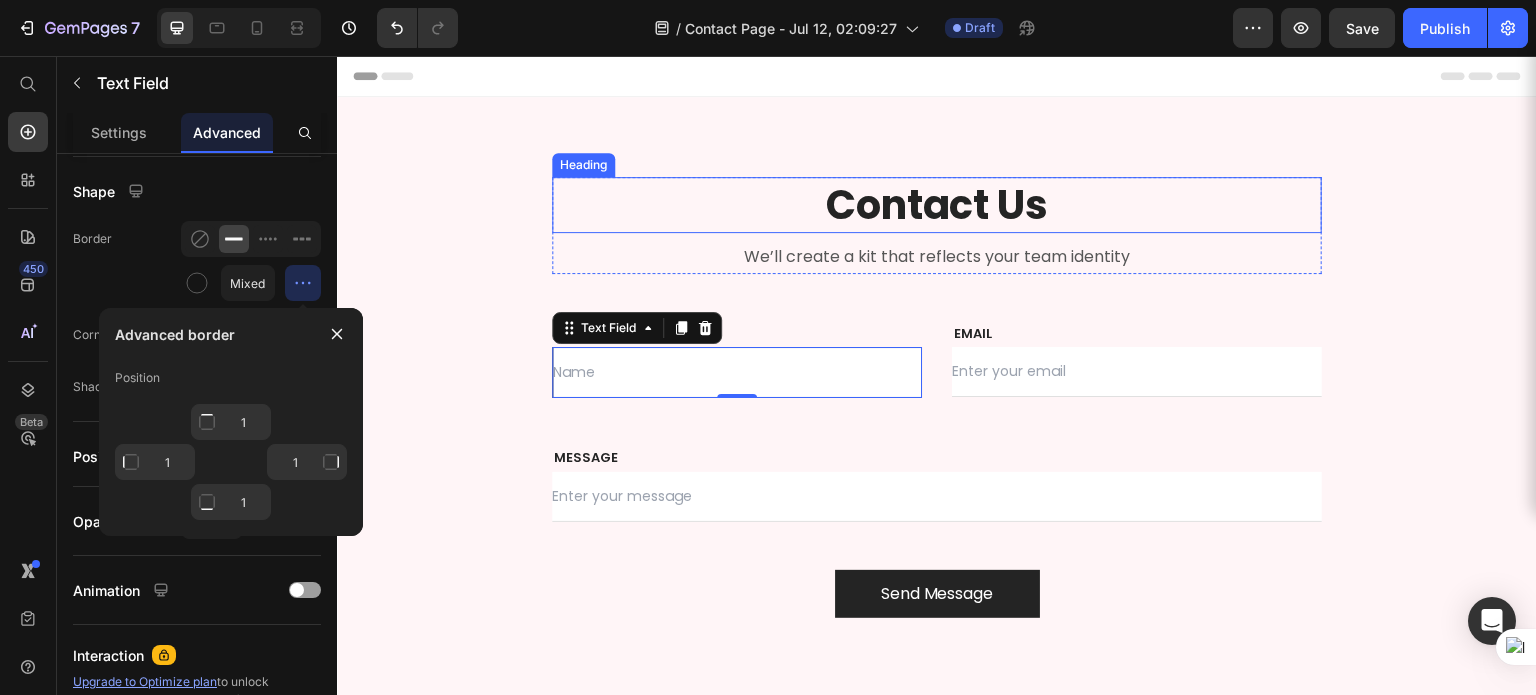 click on "Contact Us" at bounding box center [937, 205] 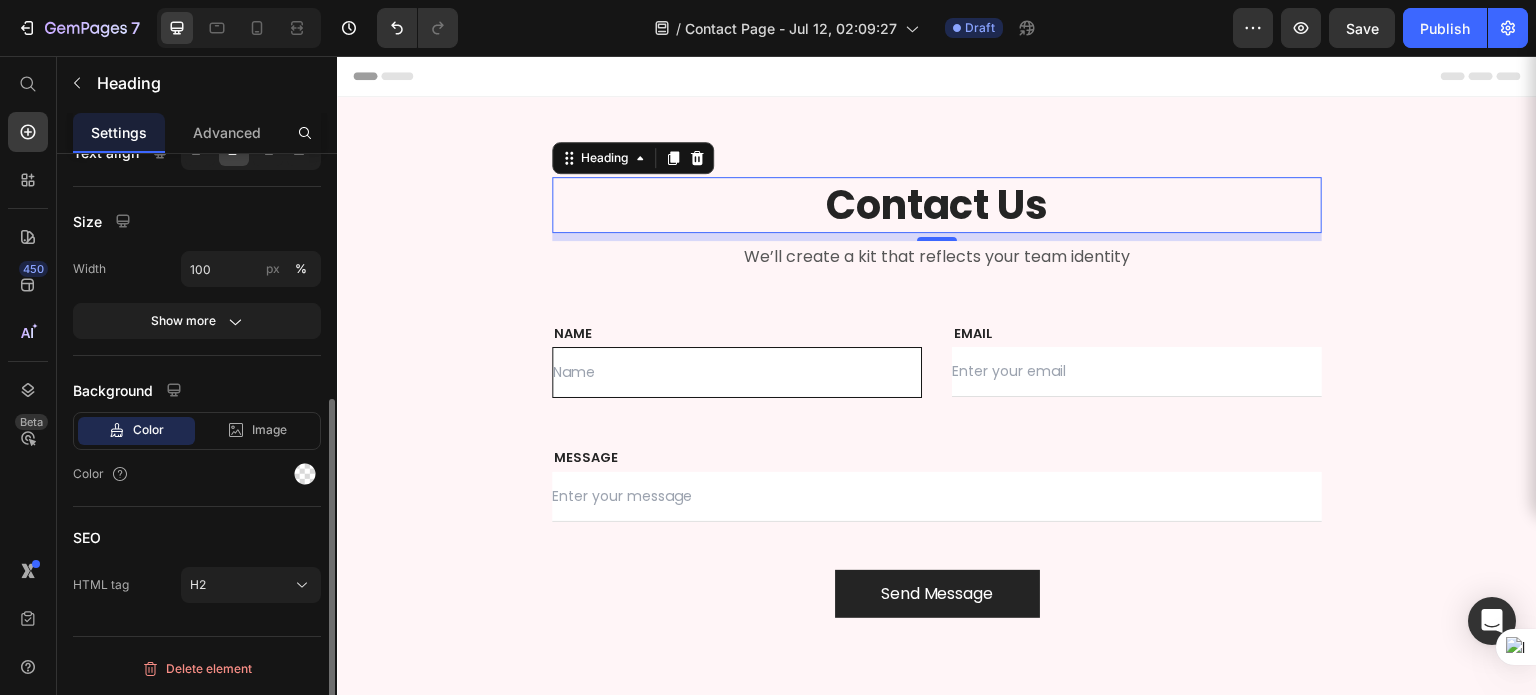 scroll, scrollTop: 0, scrollLeft: 0, axis: both 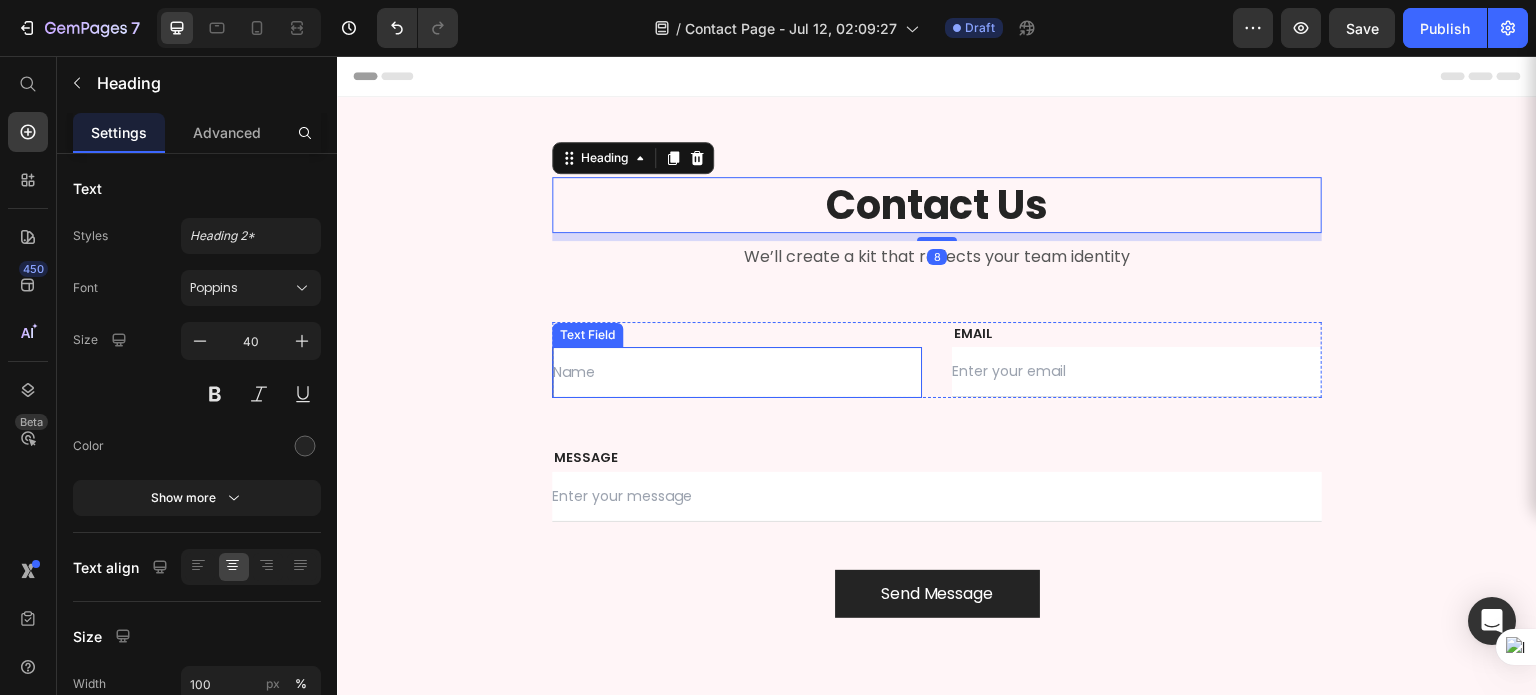 click at bounding box center [737, 372] 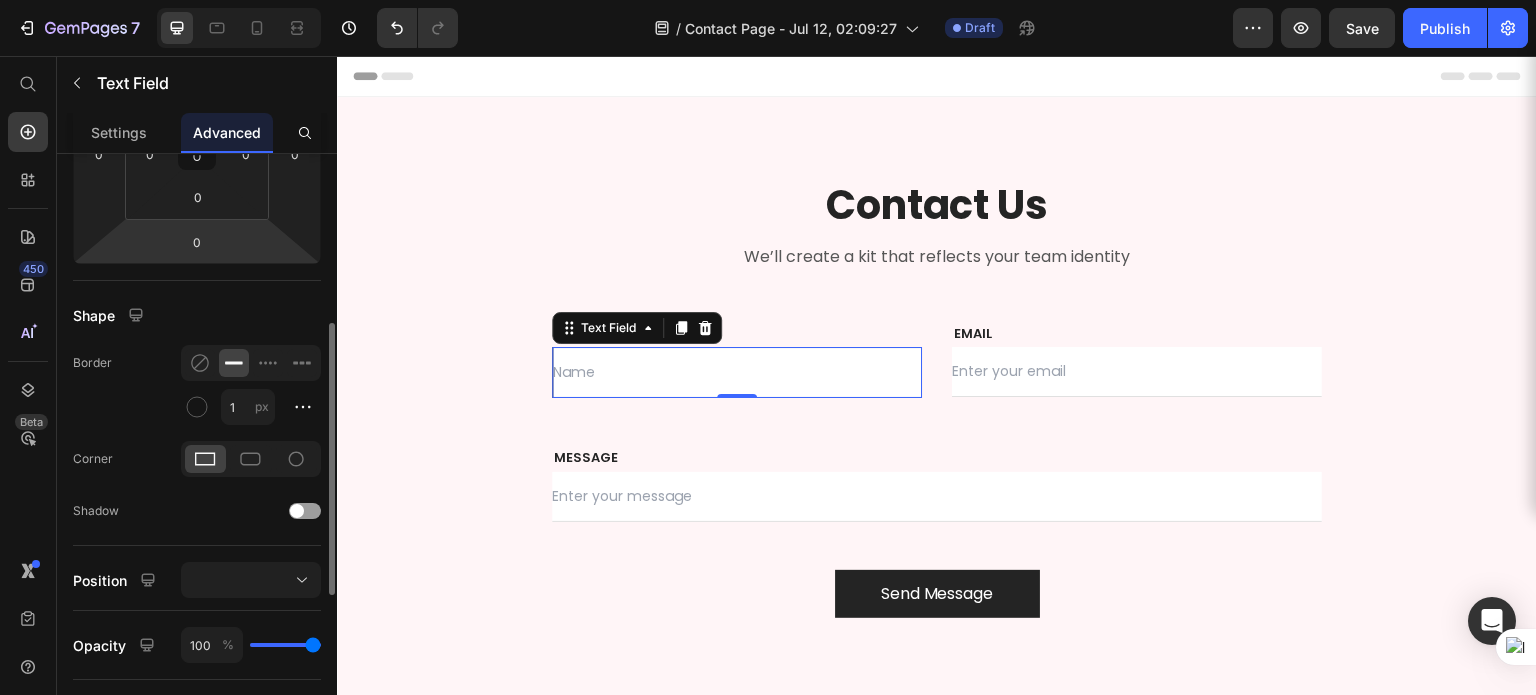 scroll, scrollTop: 372, scrollLeft: 0, axis: vertical 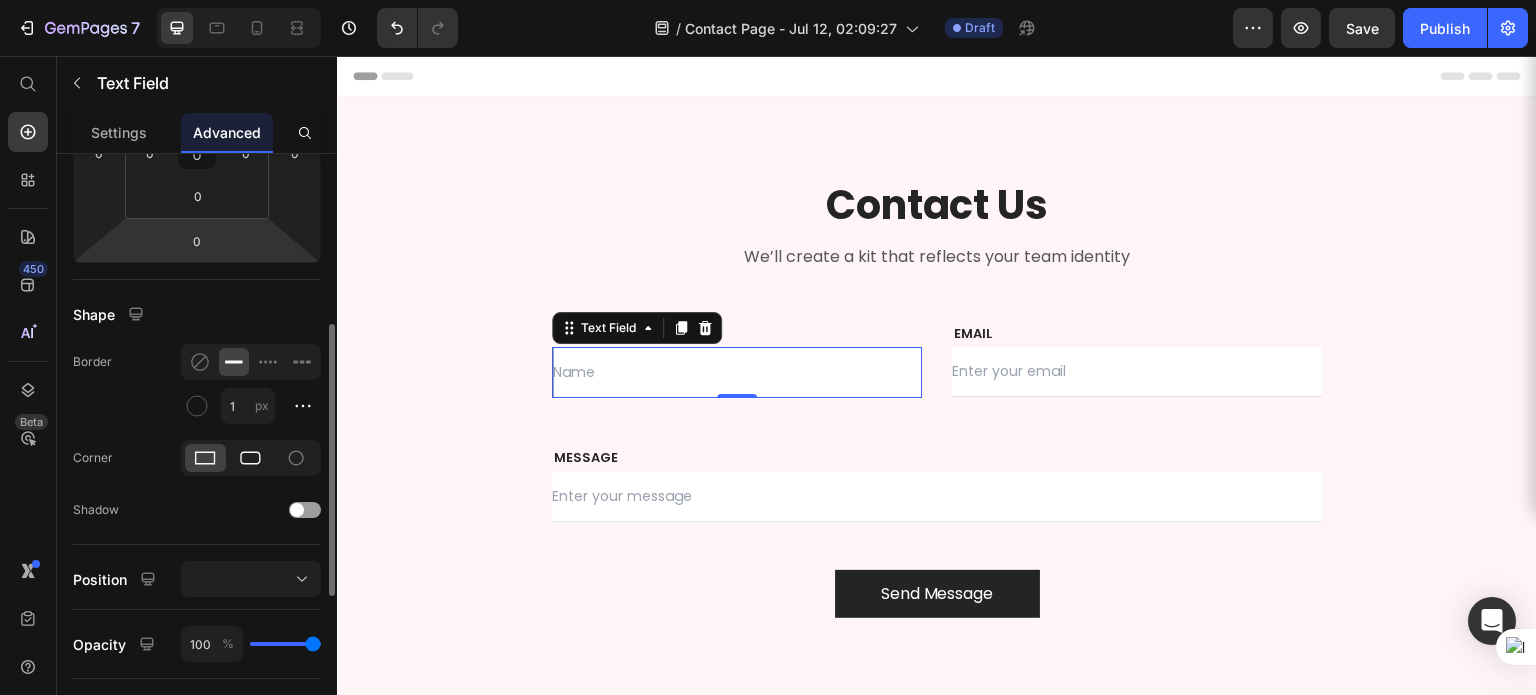 click 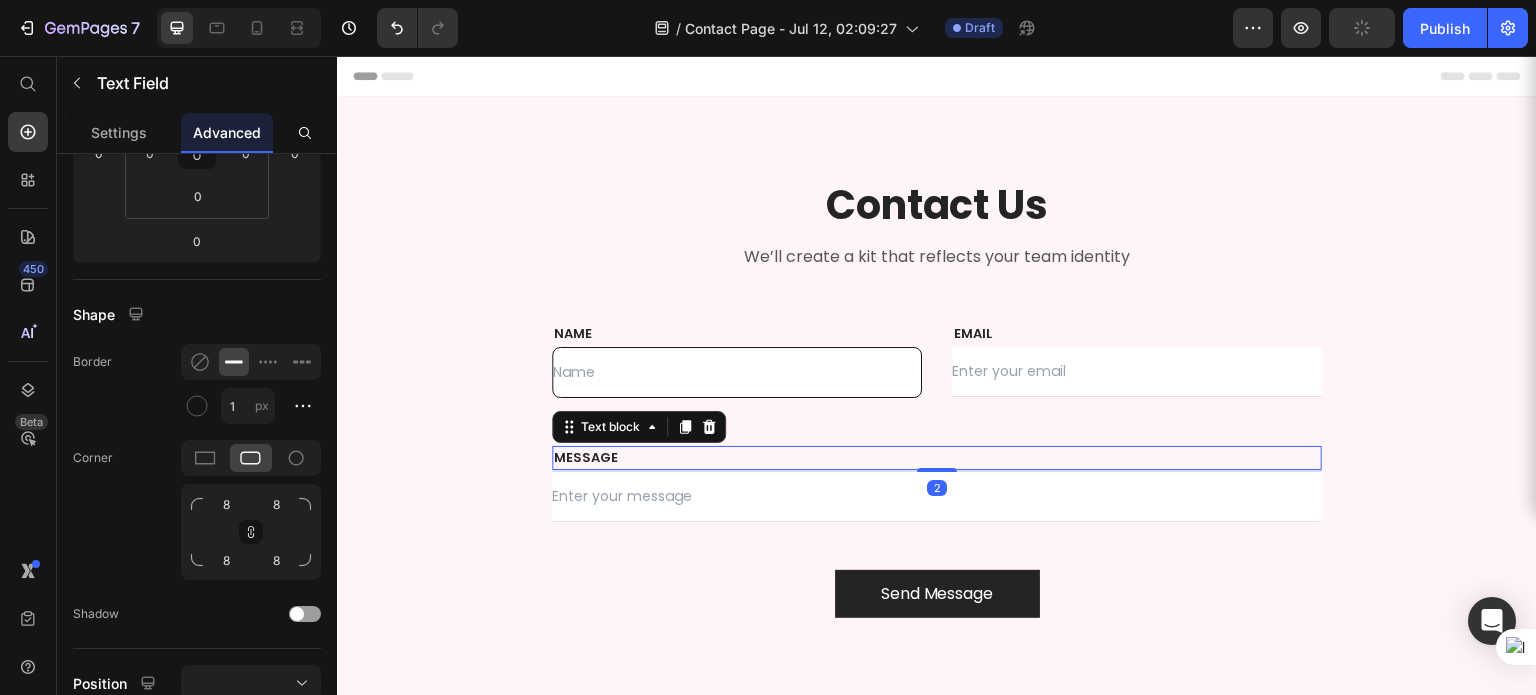 click on "MESSAGE" at bounding box center (937, 458) 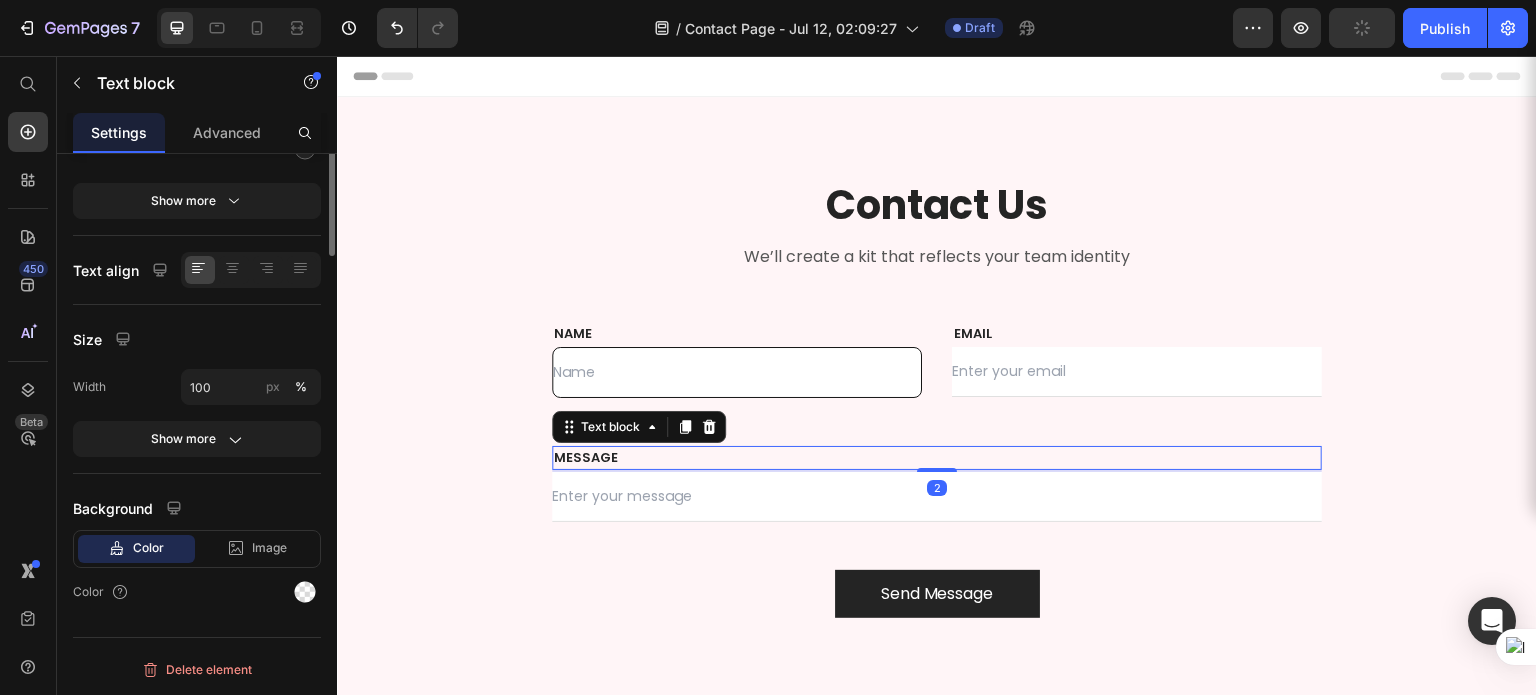 scroll, scrollTop: 0, scrollLeft: 0, axis: both 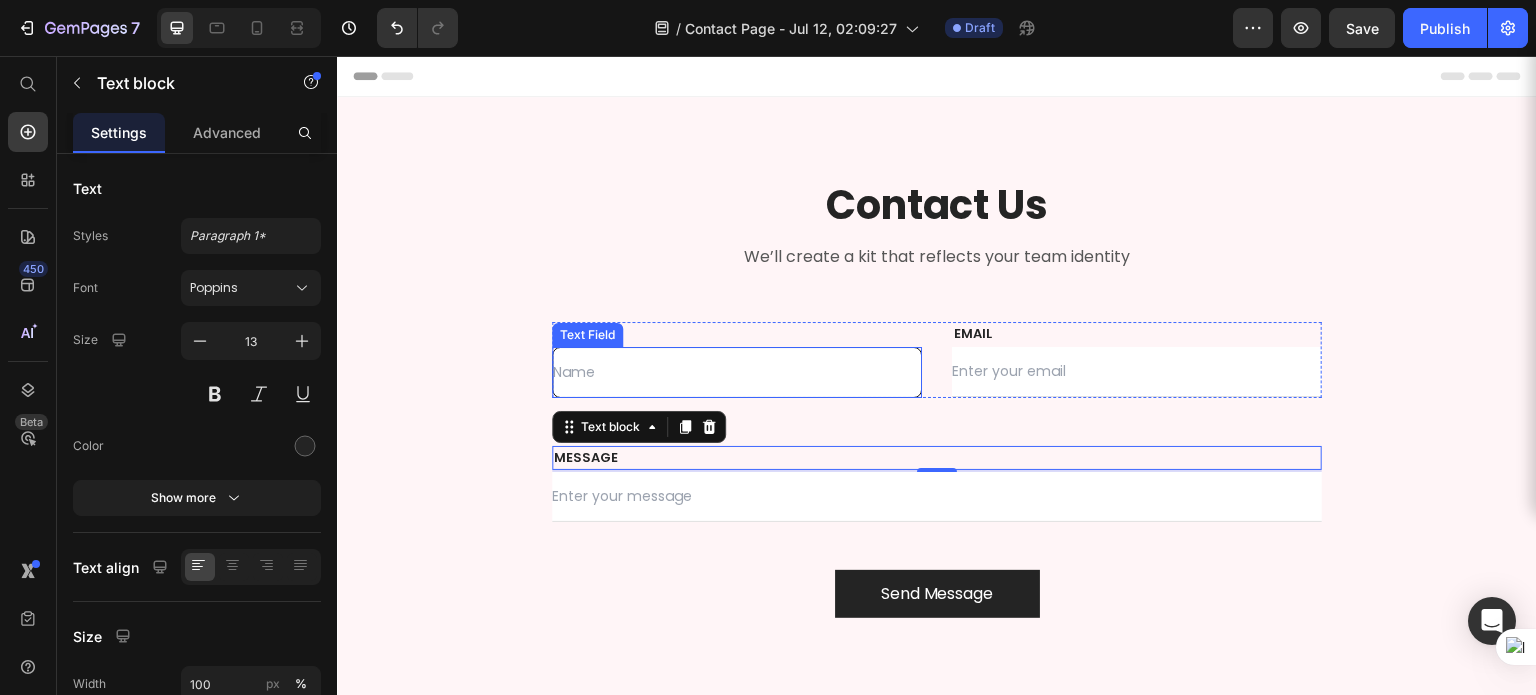 click at bounding box center [737, 372] 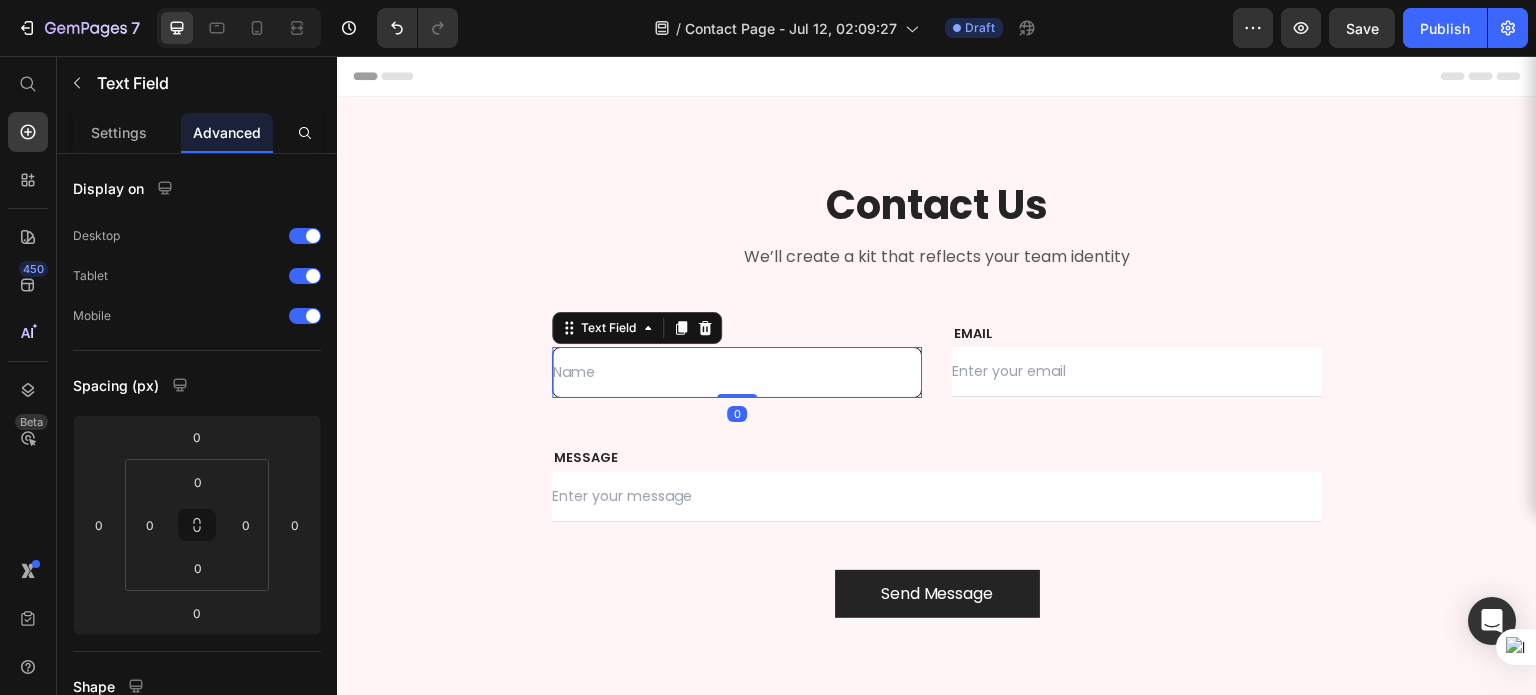 type on "d" 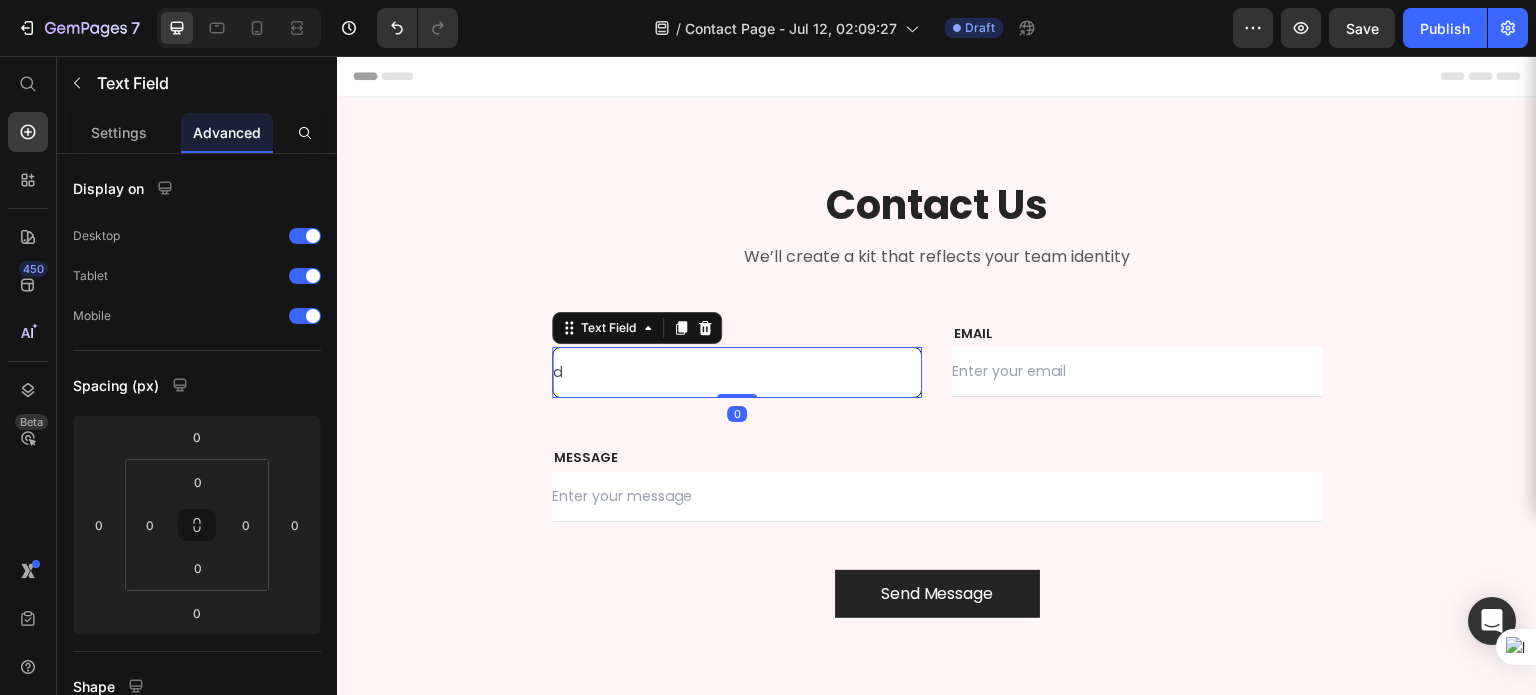 type 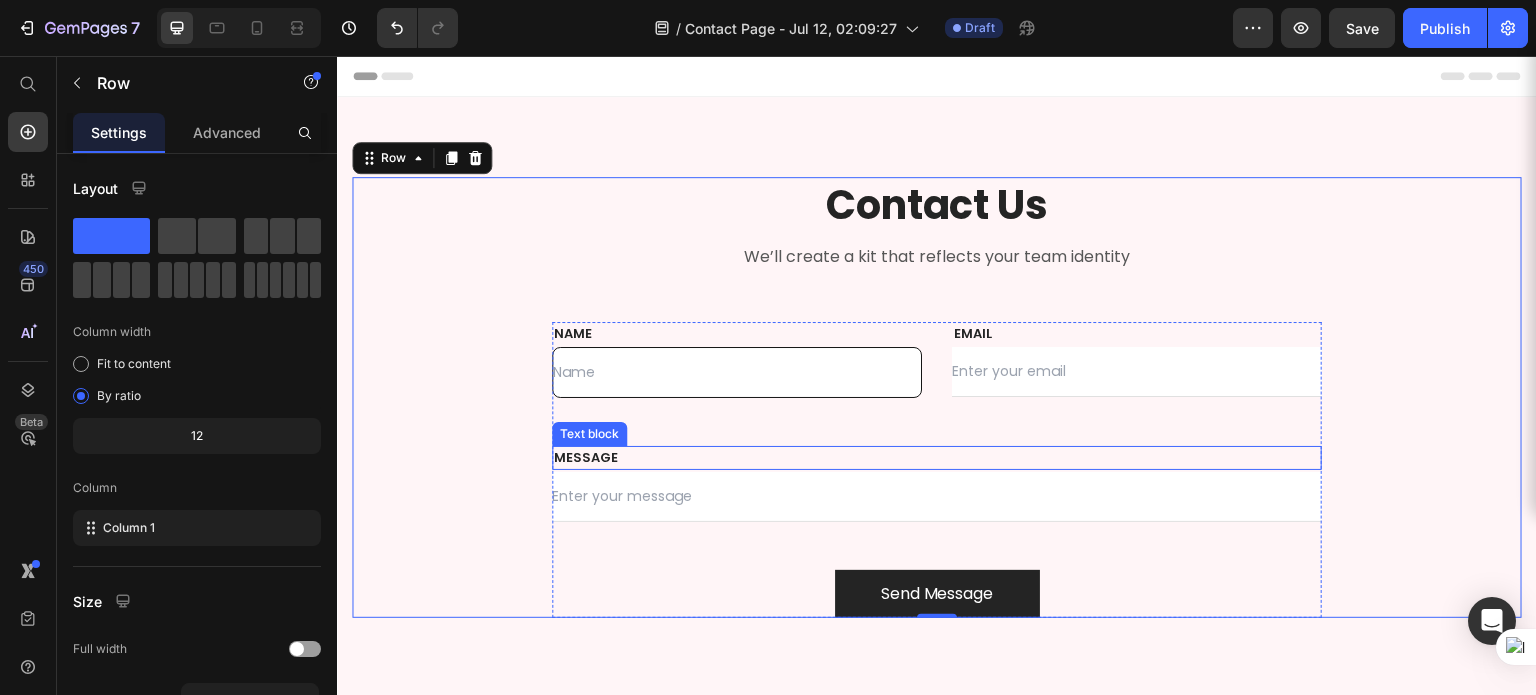 click on "Contact Us Heading We’ll create a kit that reflects your team identity Text block Row NAME Text block Text Field EMAIL Text block Email Field Row MESSAGE Text block Text Field Send Message Submit Button Contact Form Row   0" at bounding box center [937, 397] 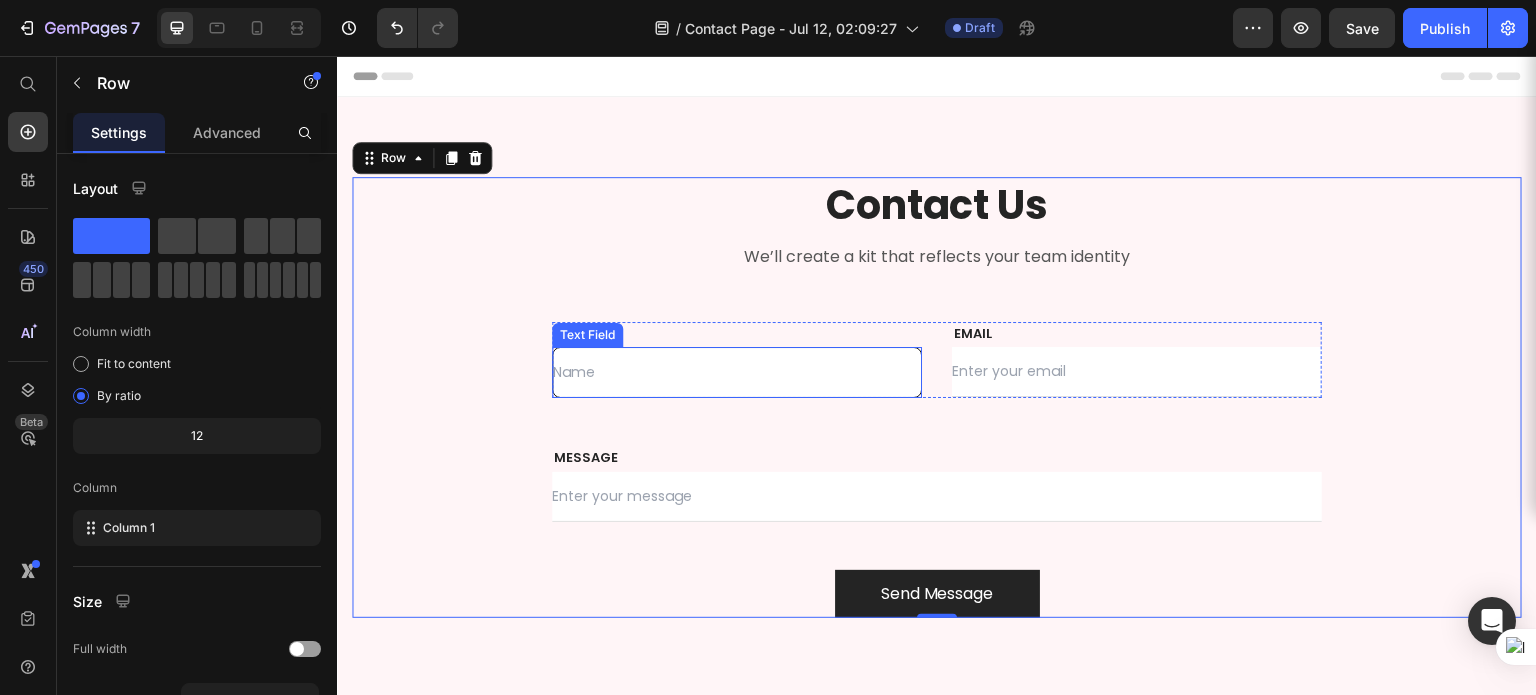 click at bounding box center (737, 372) 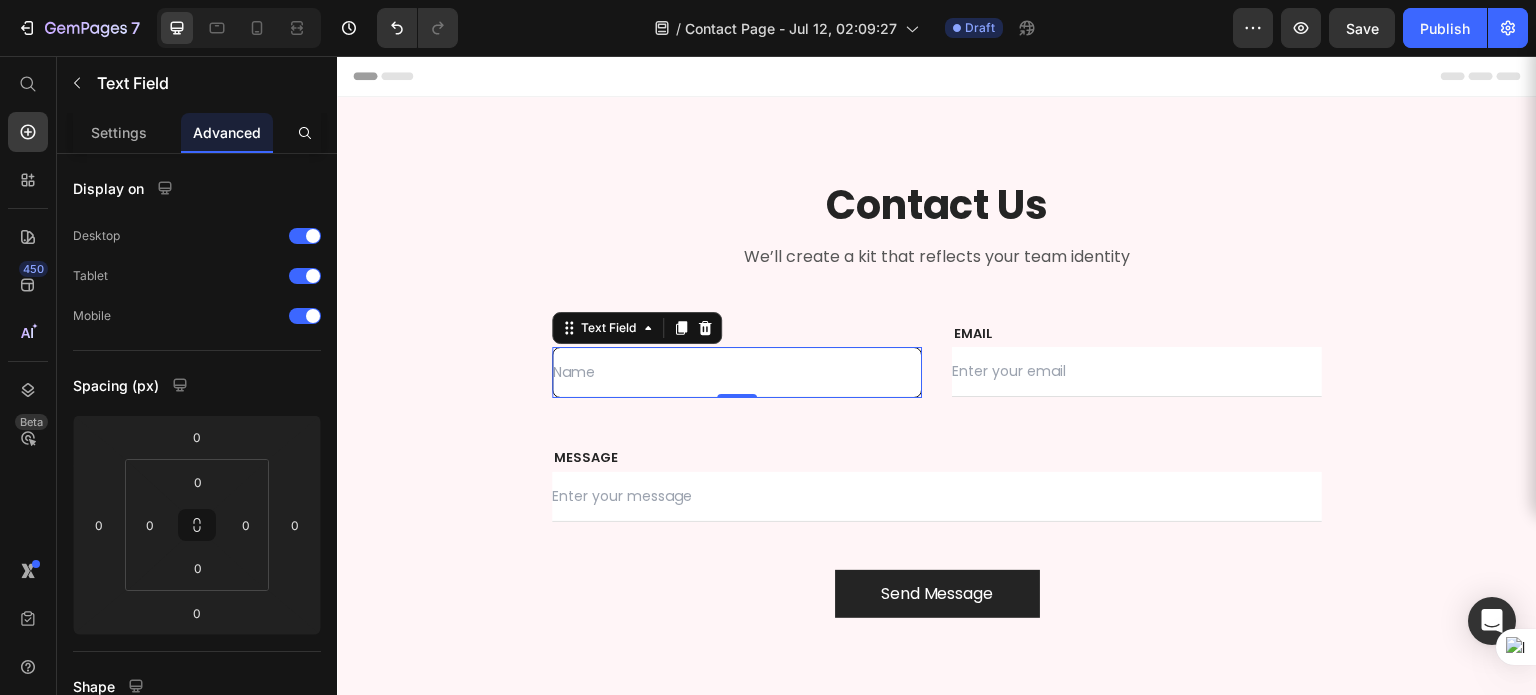 click at bounding box center (737, 372) 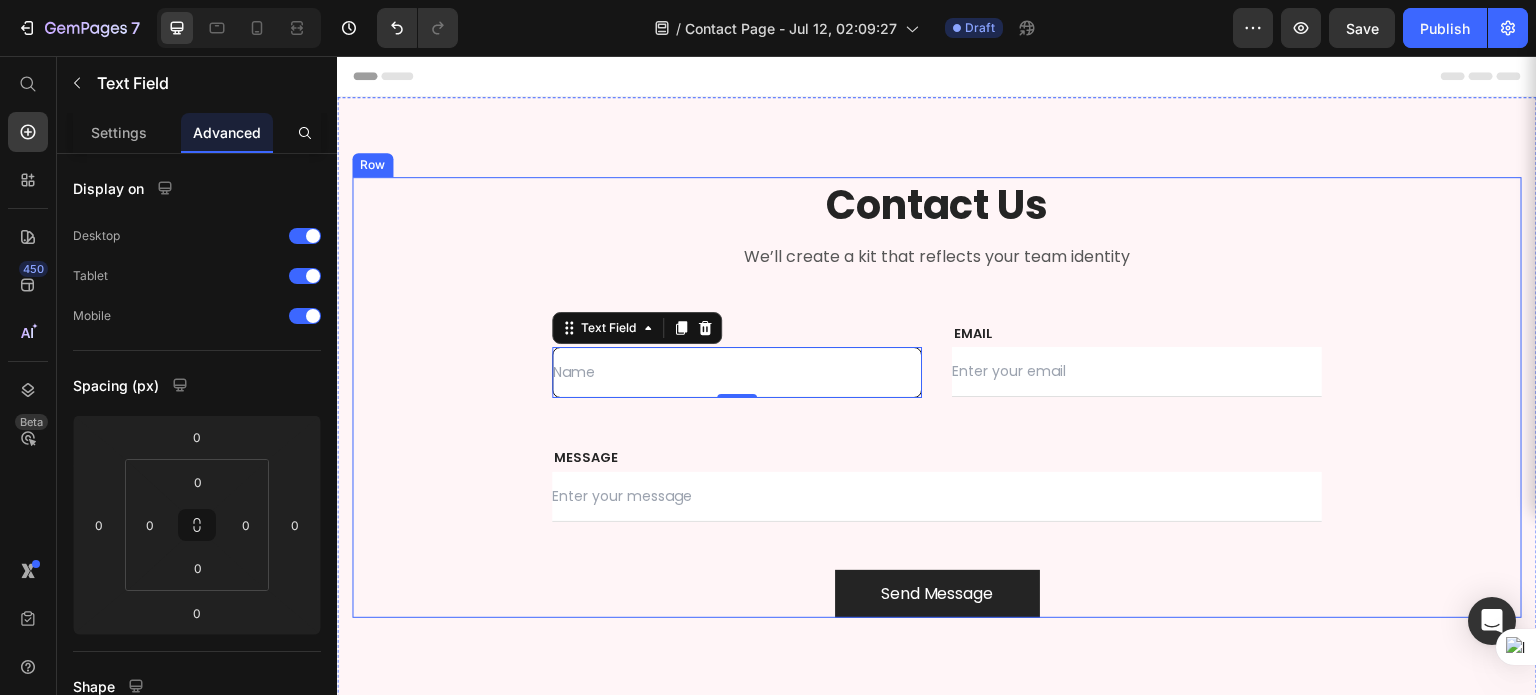 click on "We’ll create a kit that reflects your team identity" at bounding box center [937, 257] 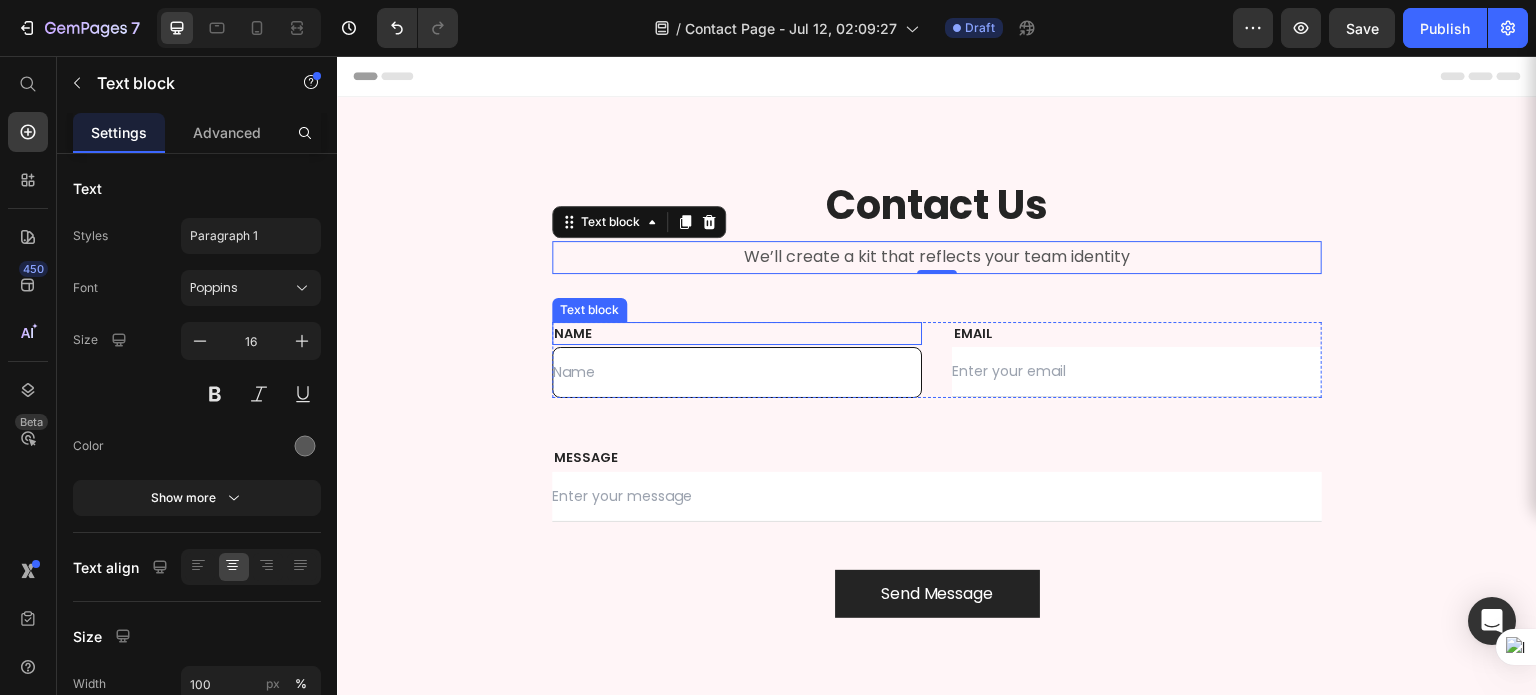 click on "NAME" at bounding box center (737, 334) 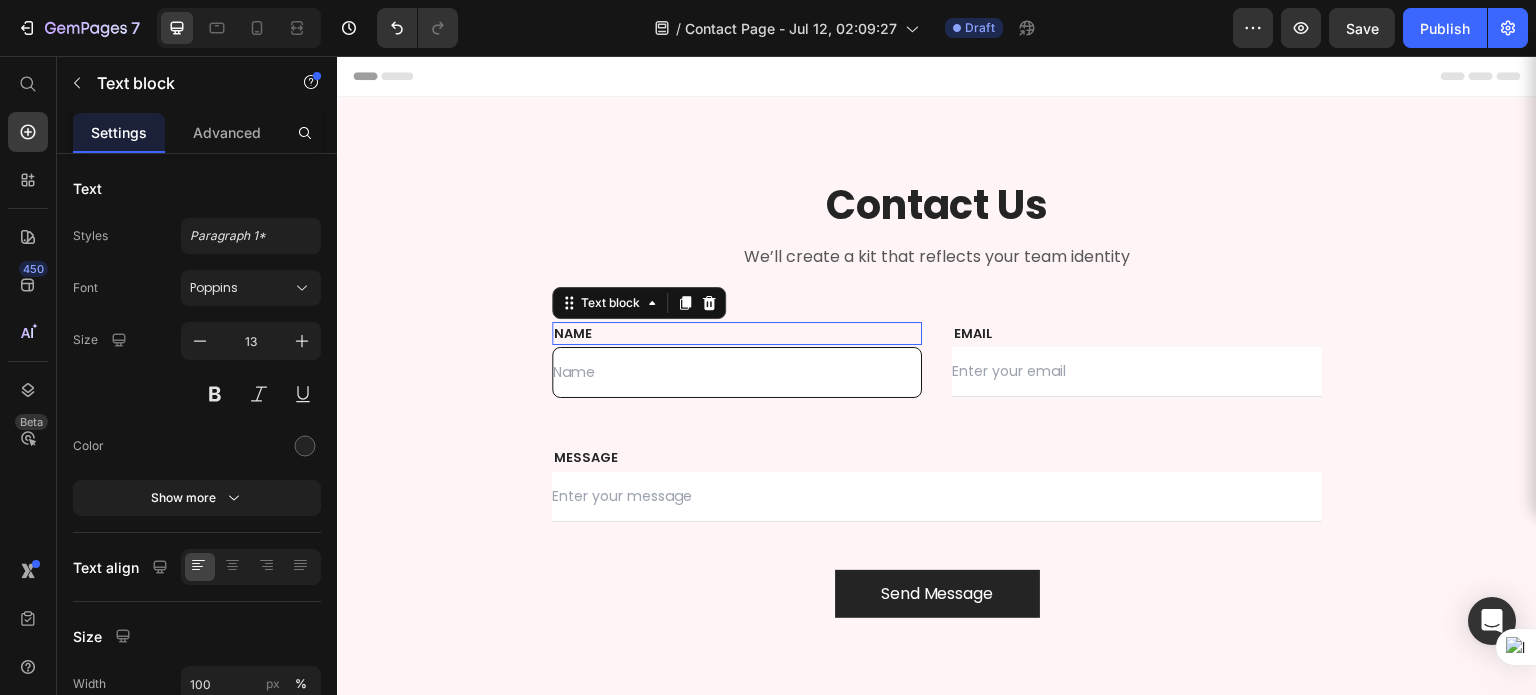 click on "NAME" at bounding box center [737, 334] 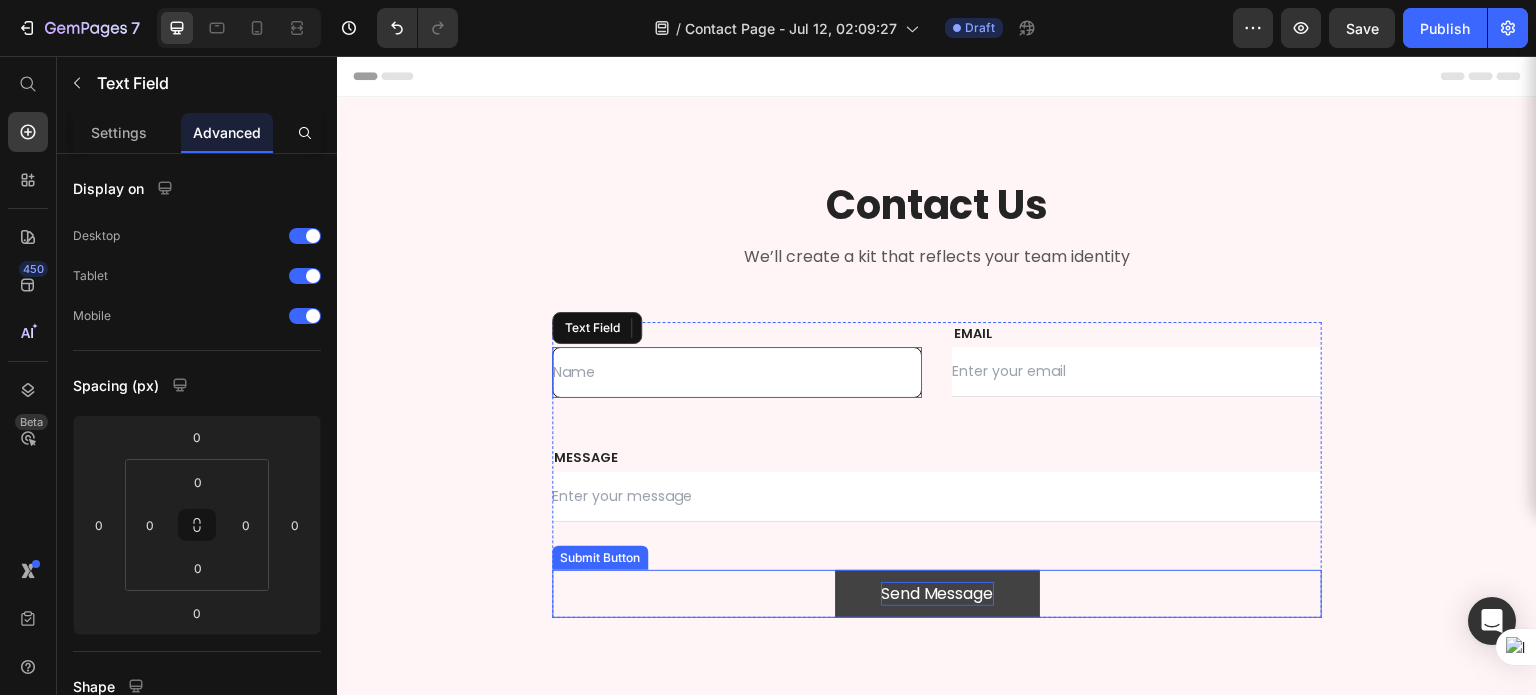 drag, startPoint x: 821, startPoint y: 396, endPoint x: 929, endPoint y: 597, distance: 228.17757 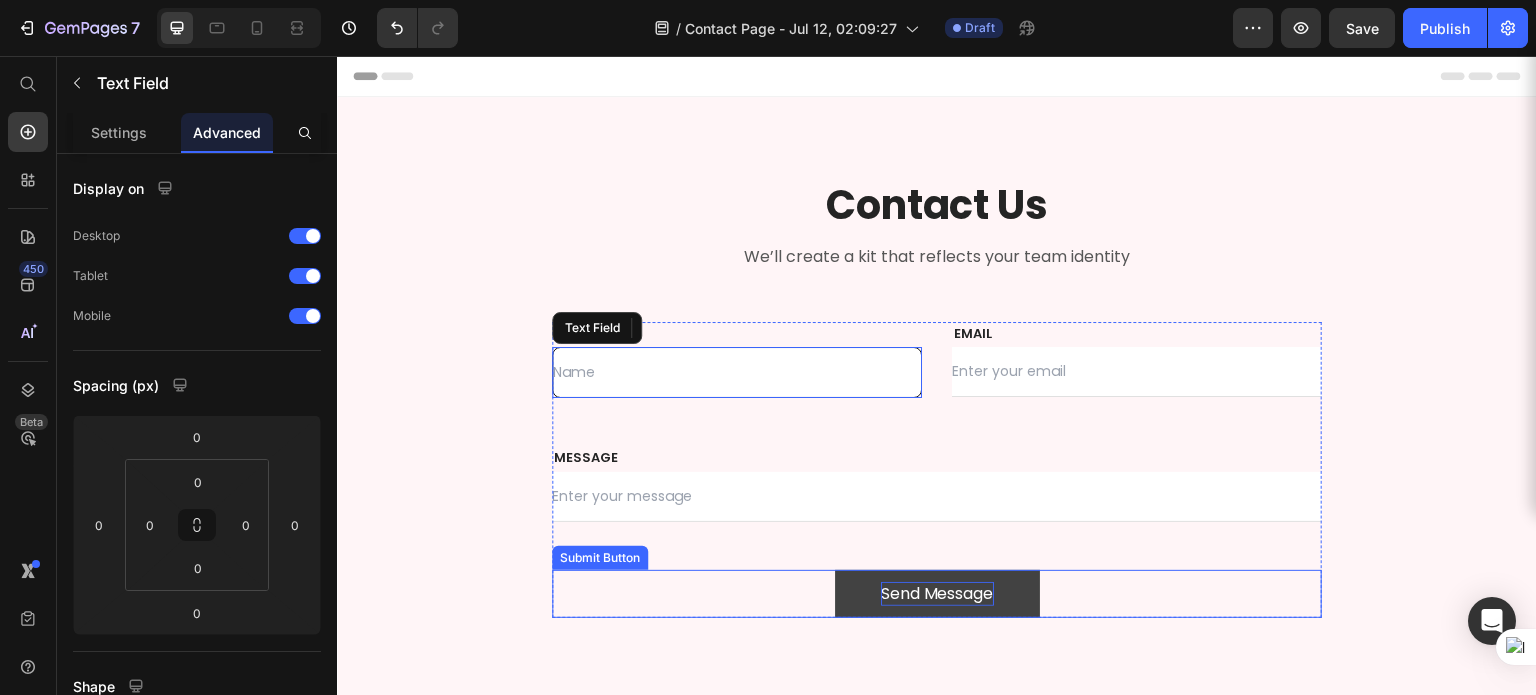 click on "NOM Text block   2 Text Field EMAIL Text block Email Field Row MESSAGE Text block Text Field Send Message Submit Button Contact Form" at bounding box center [937, 470] 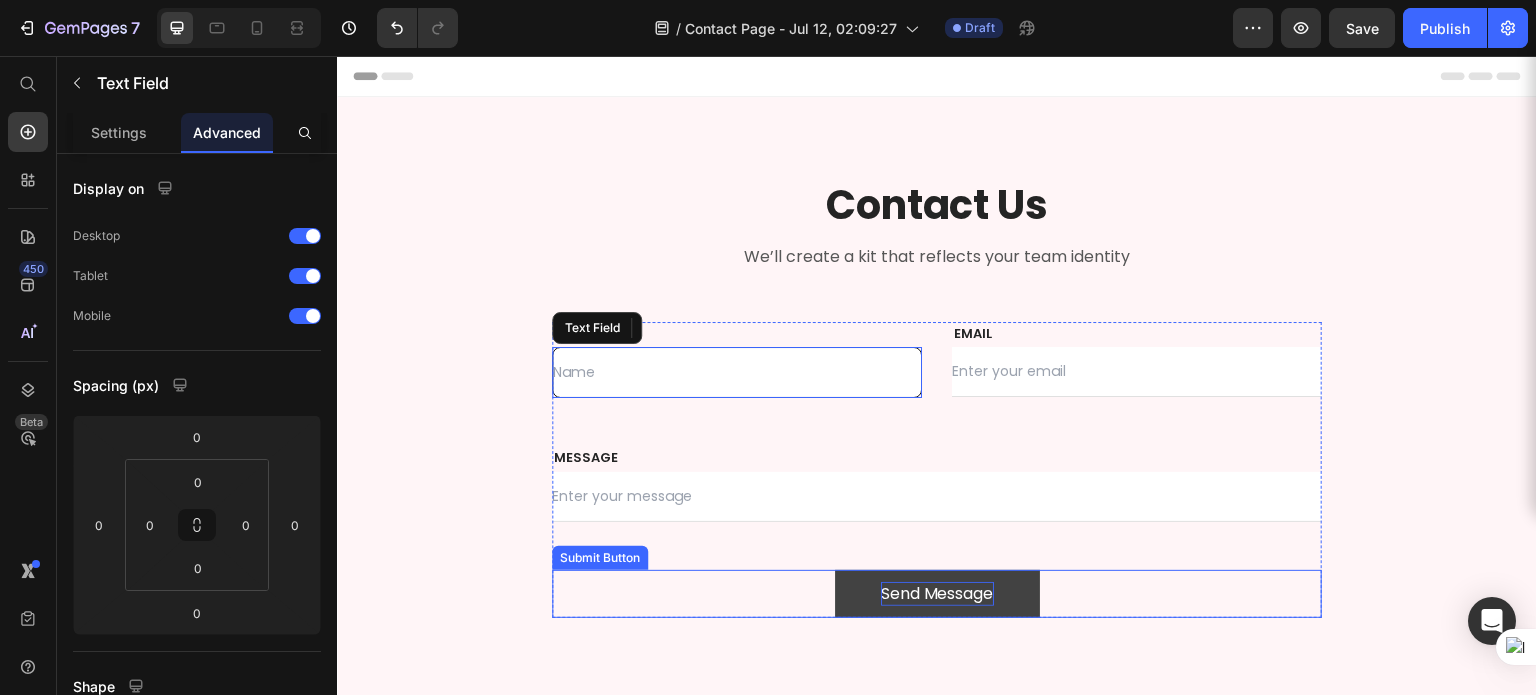 click on "Send Message" at bounding box center (937, 594) 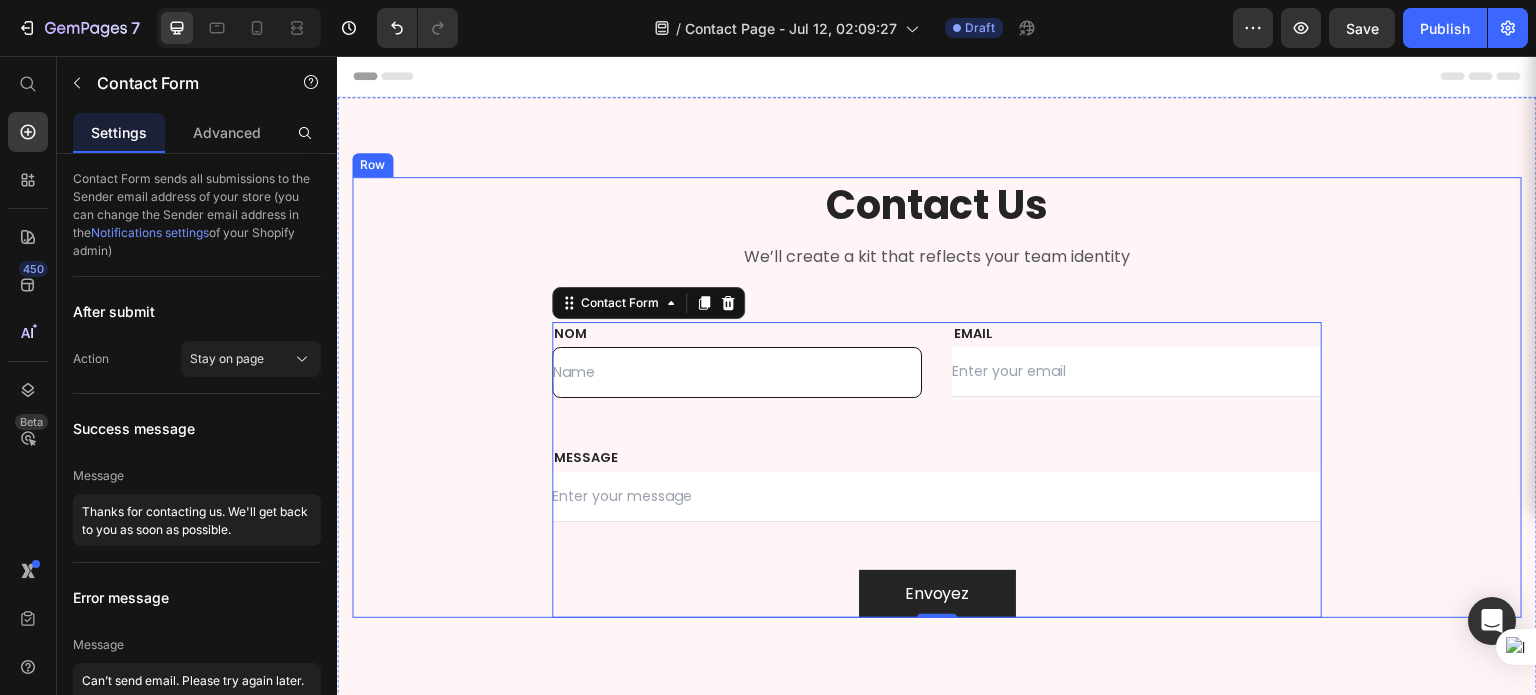 click on "Contact Us Heading We’ll create a kit that reflects your team identity Text block Row NOM Text block Text Field EMAIL Text block Email Field Row MESSAGE Text block Text Field Envoyez Submit Button Contact Form   0 Row" at bounding box center (937, 397) 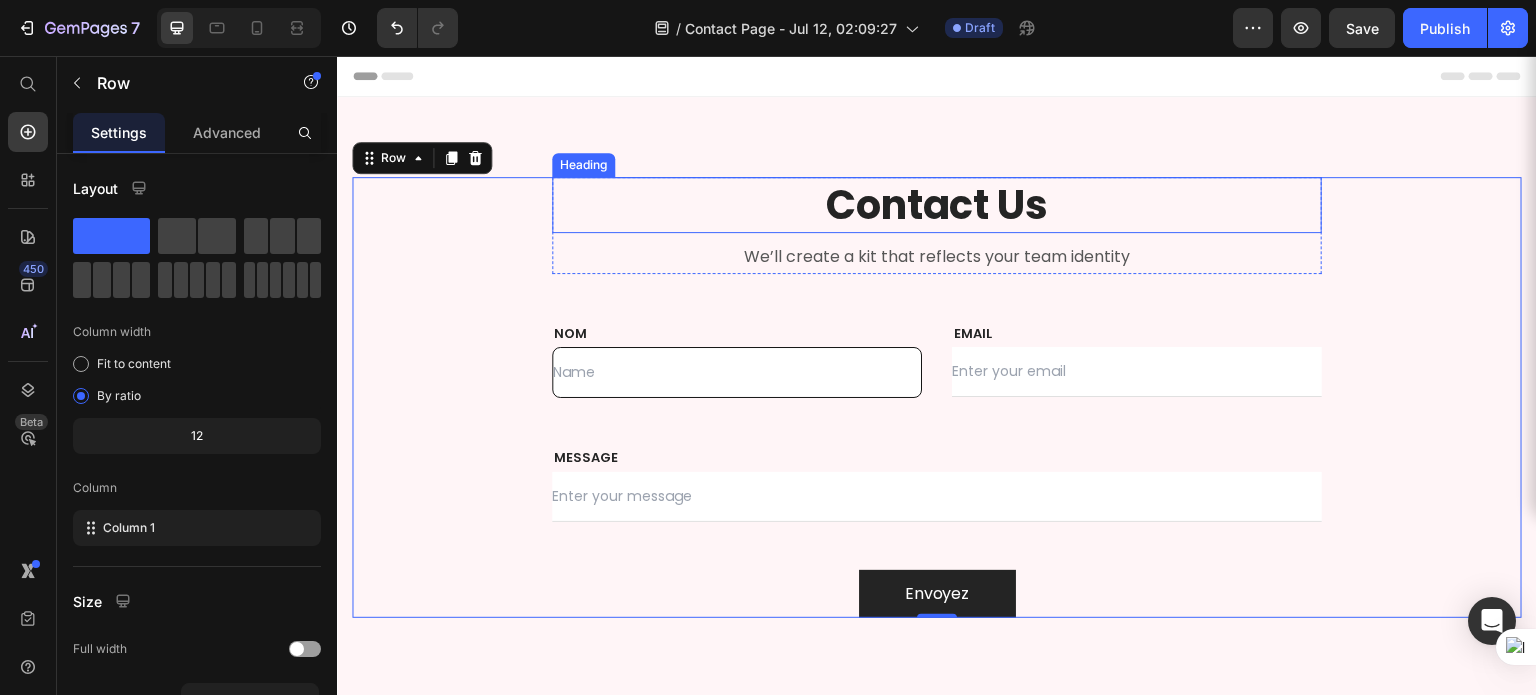 click on "Contact Us" at bounding box center [937, 205] 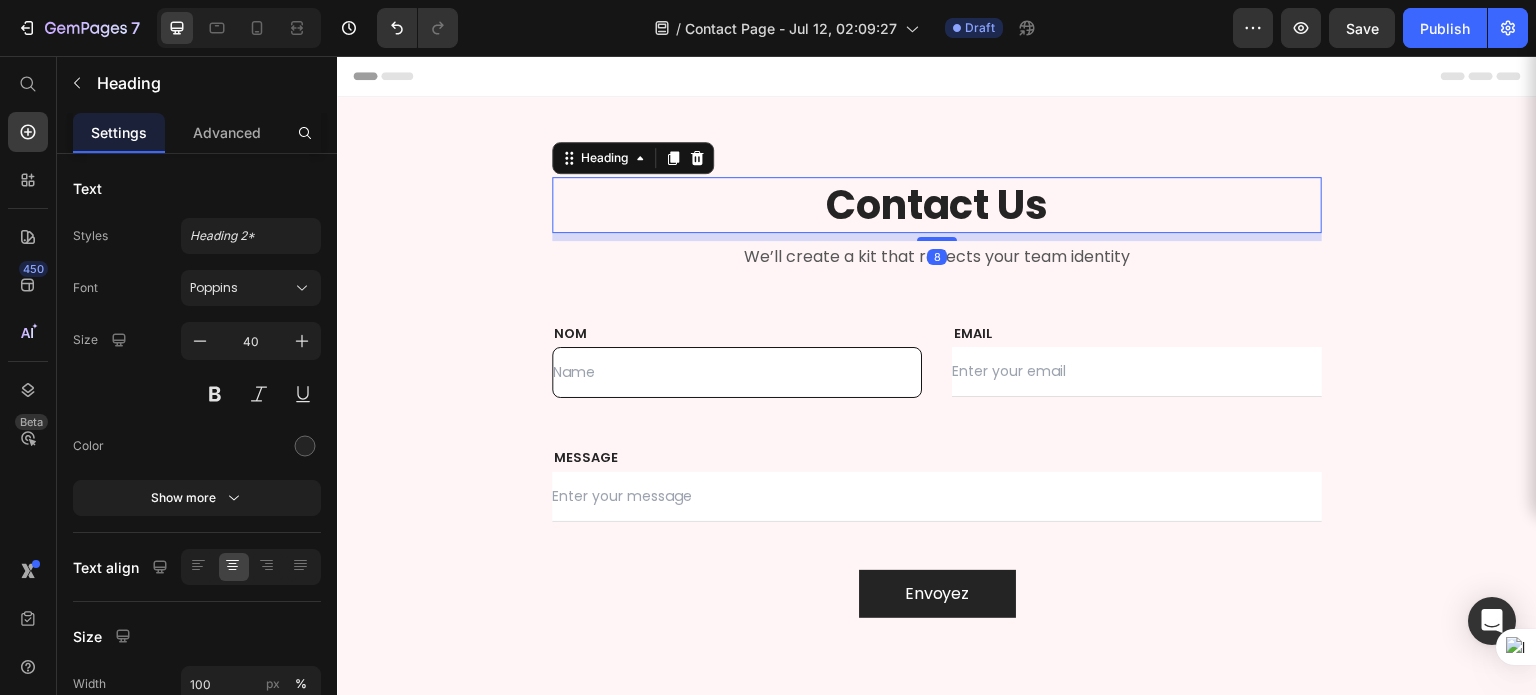 click on "Contact Us" at bounding box center (937, 205) 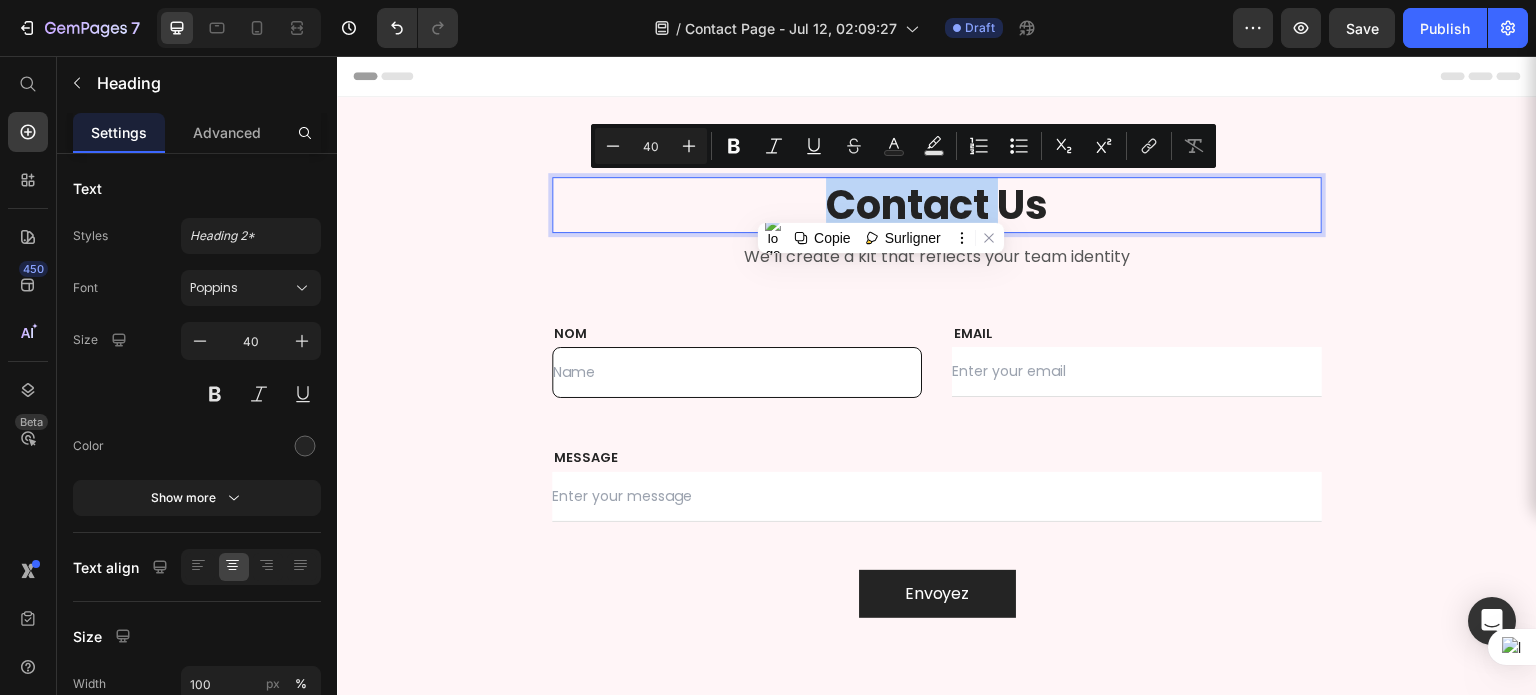 click on "Contact Us" at bounding box center [937, 205] 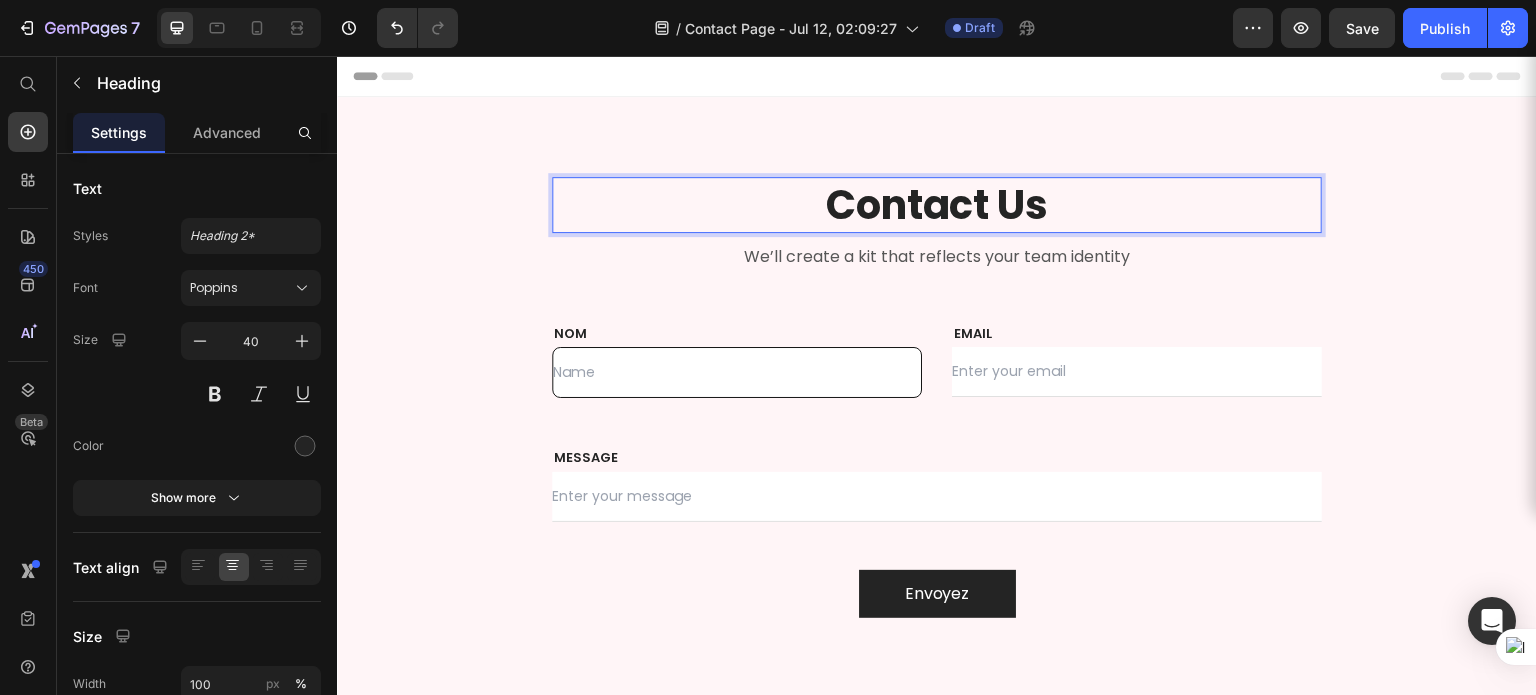 click on "Contact Us" at bounding box center (937, 205) 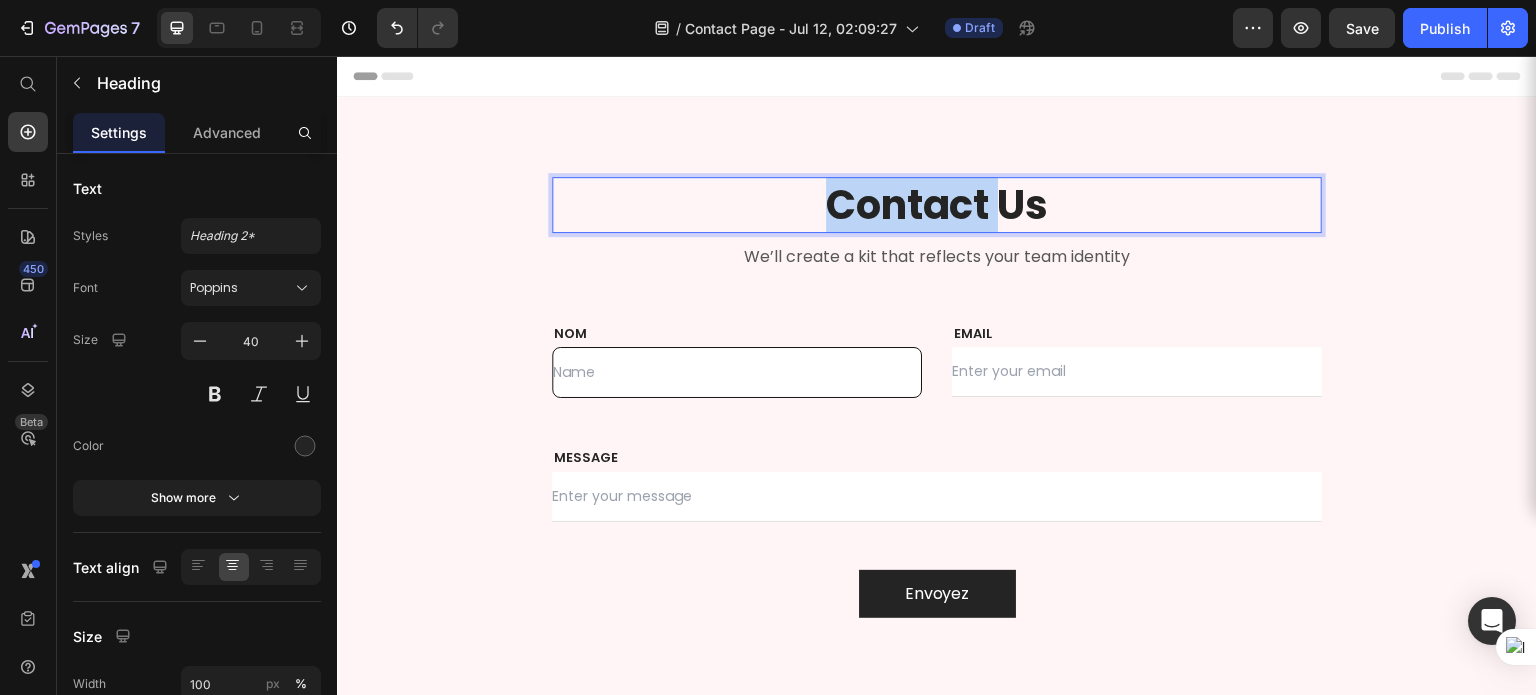 click on "Contact Us" at bounding box center [937, 205] 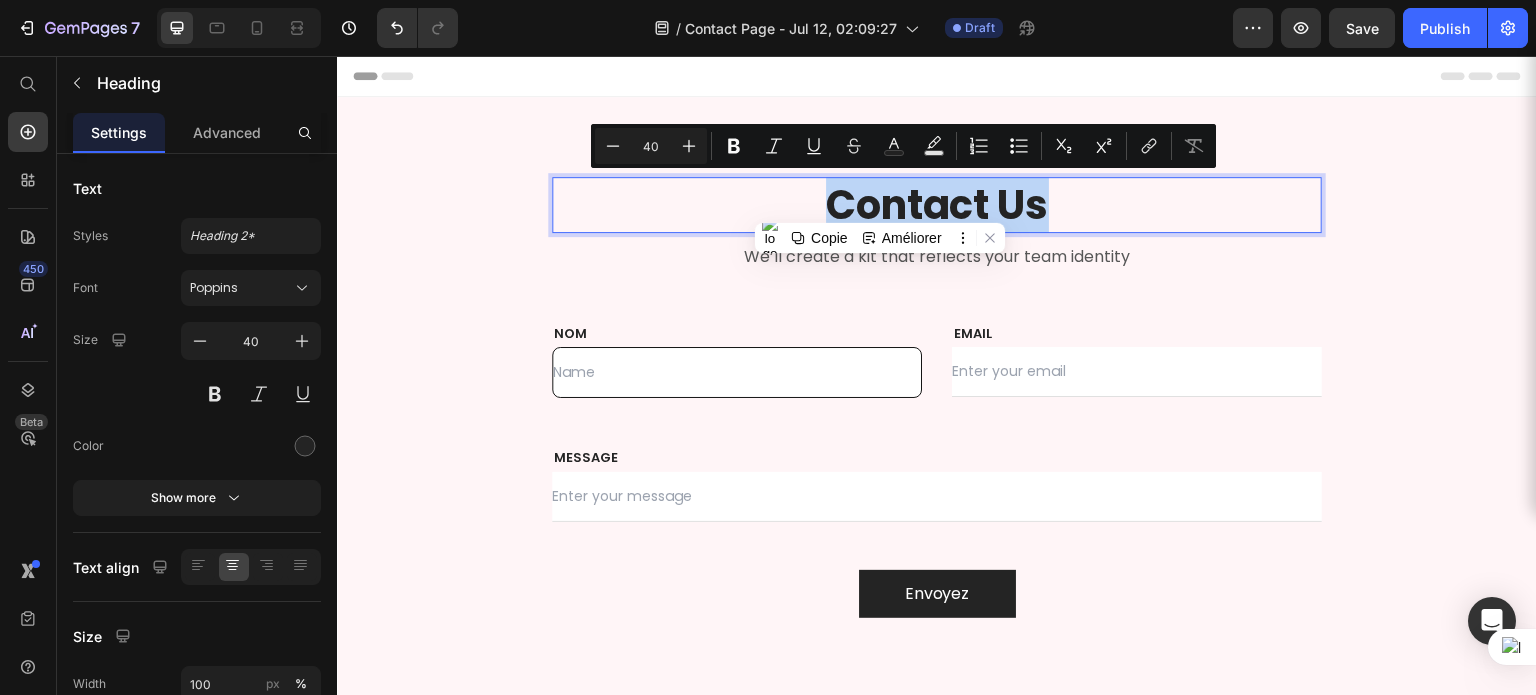 click on "Contact Us" at bounding box center [937, 205] 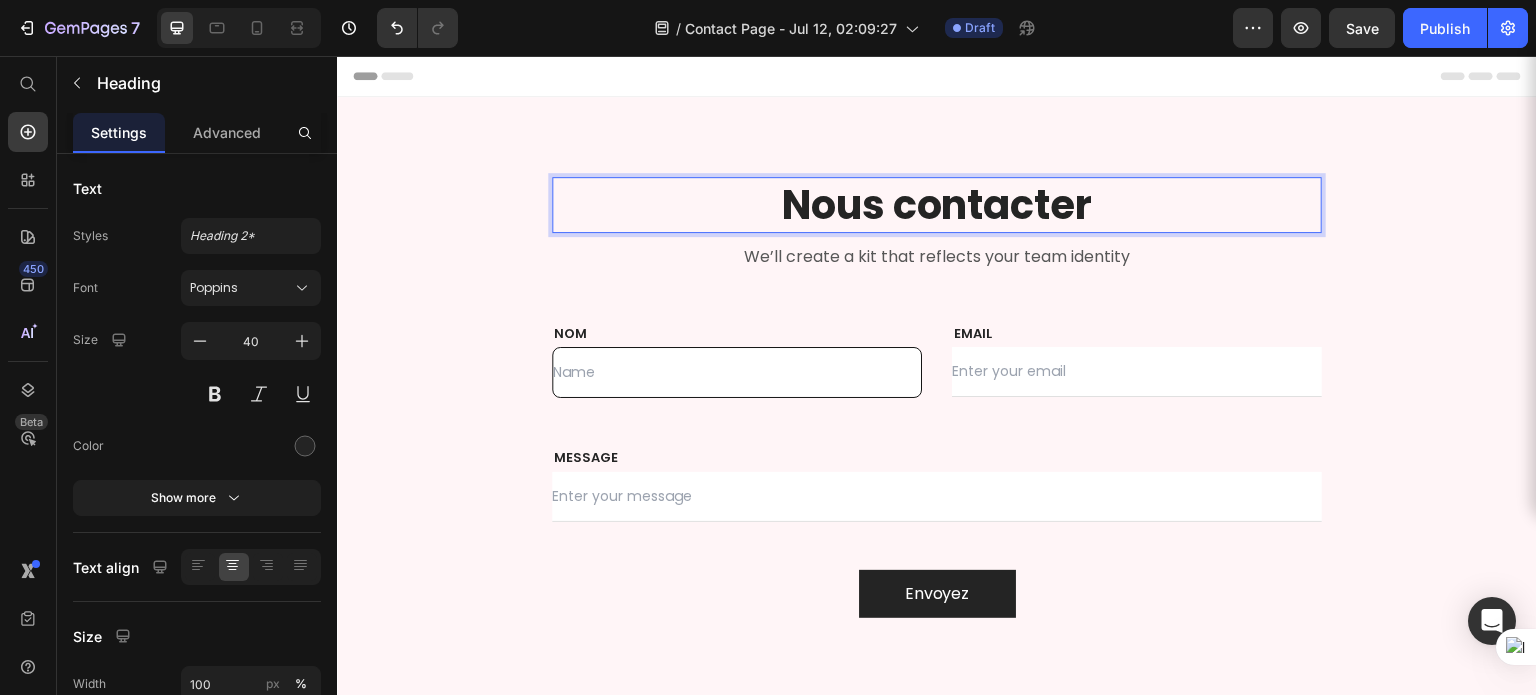 click on "Nous contacter" at bounding box center (937, 205) 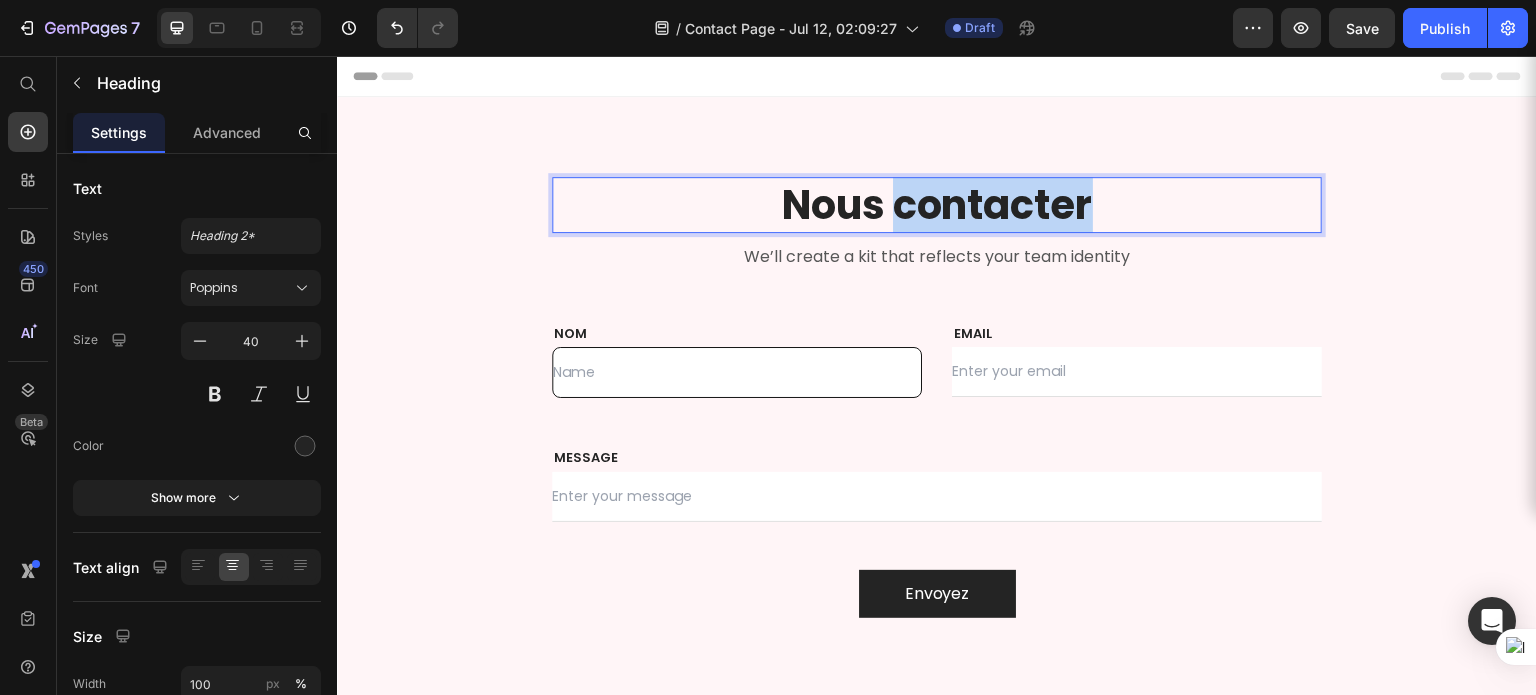 click on "Nous contacter" at bounding box center (937, 205) 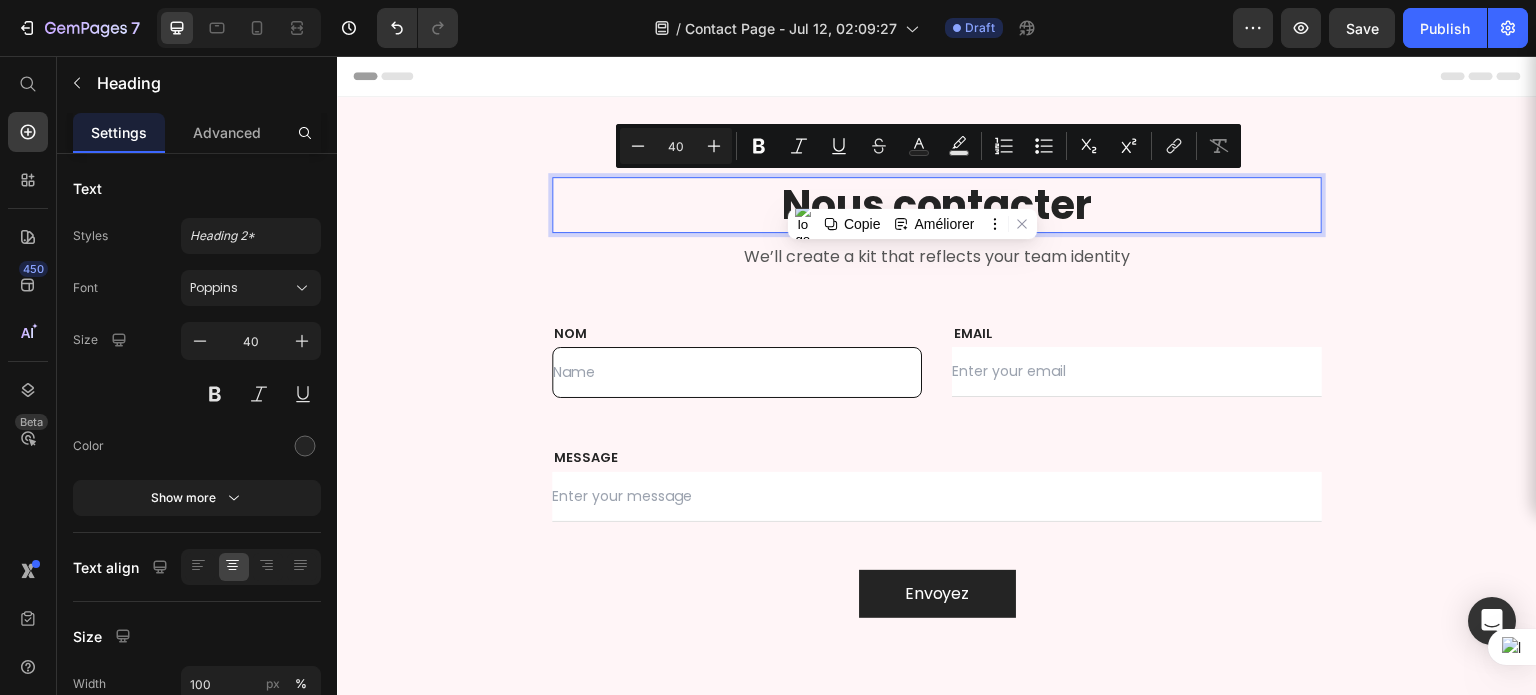scroll, scrollTop: 0, scrollLeft: 0, axis: both 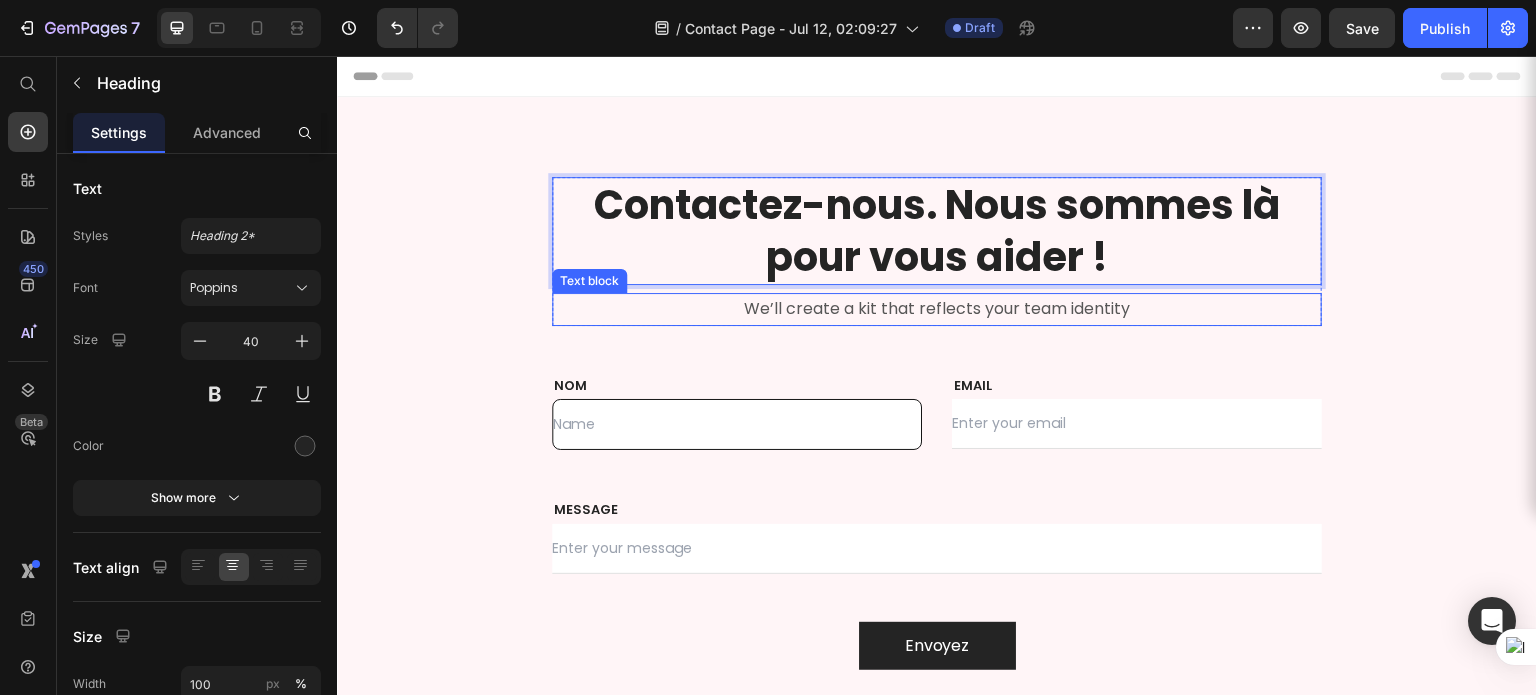 click on "We’ll create a kit that reflects your team identity" at bounding box center (937, 309) 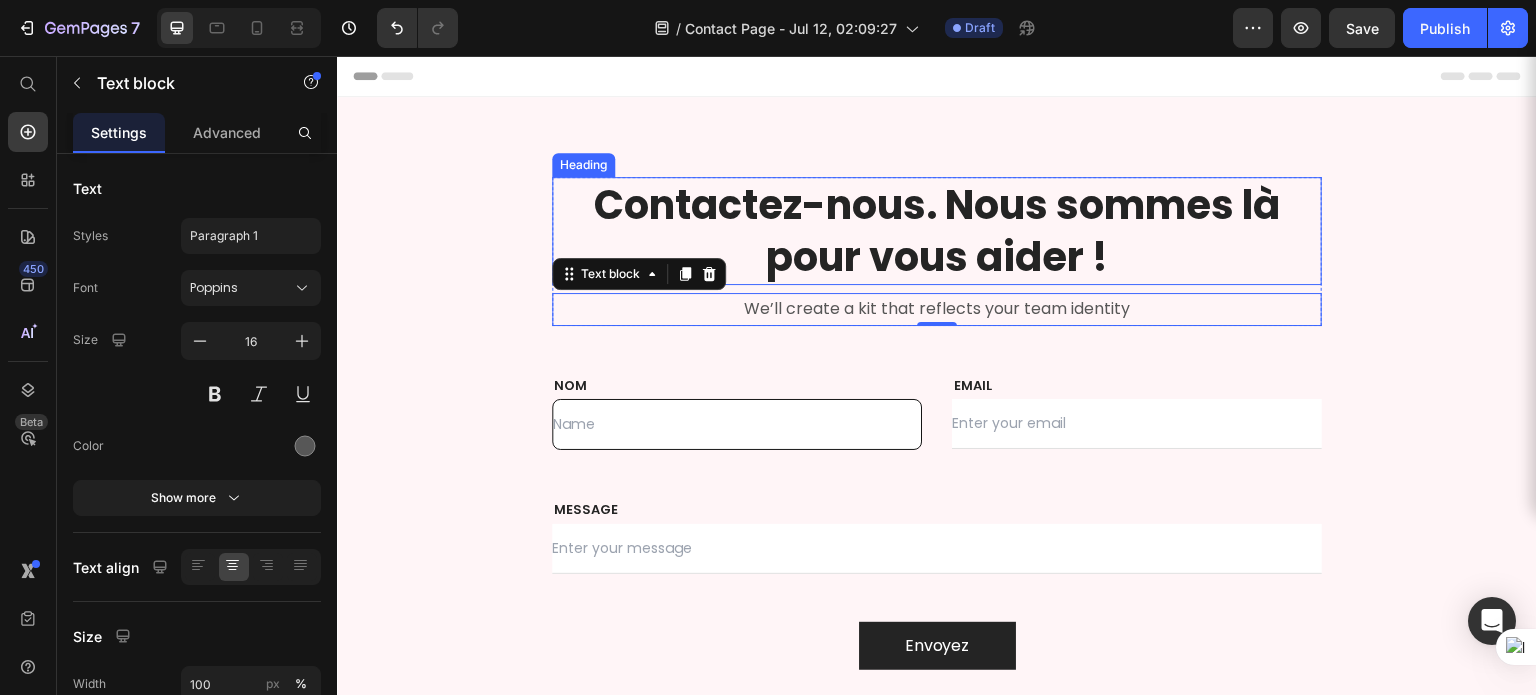 click on "Contactez-nous. Nous sommes là pour vous aider !" at bounding box center (937, 231) 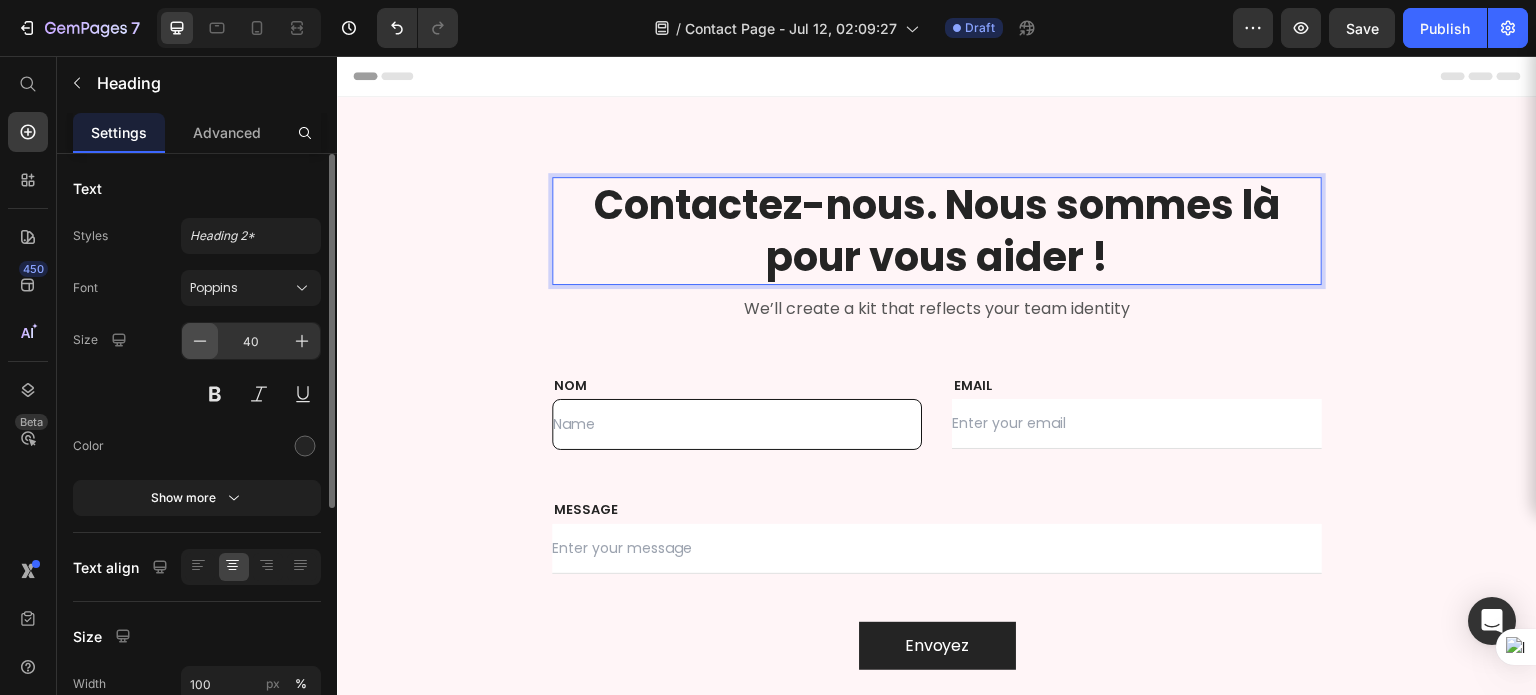 click 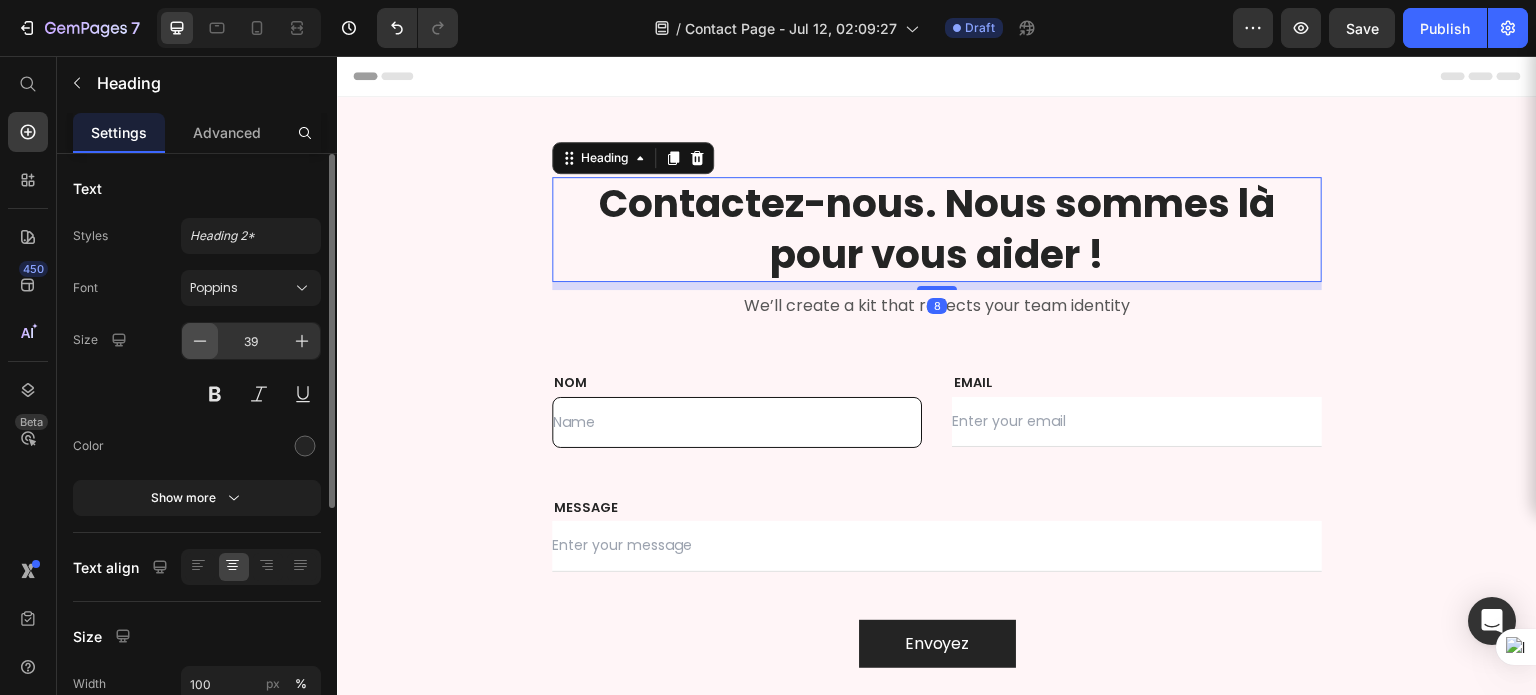 scroll, scrollTop: 0, scrollLeft: 0, axis: both 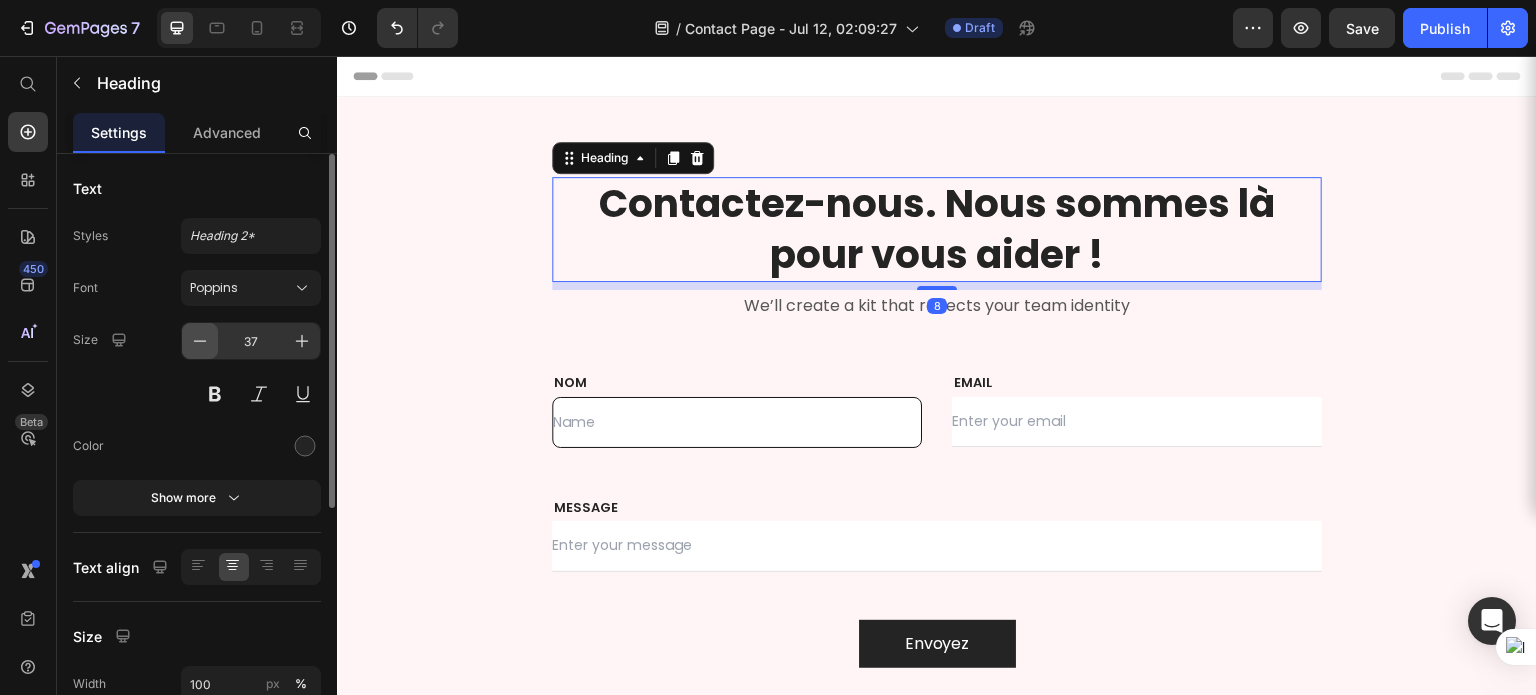 click 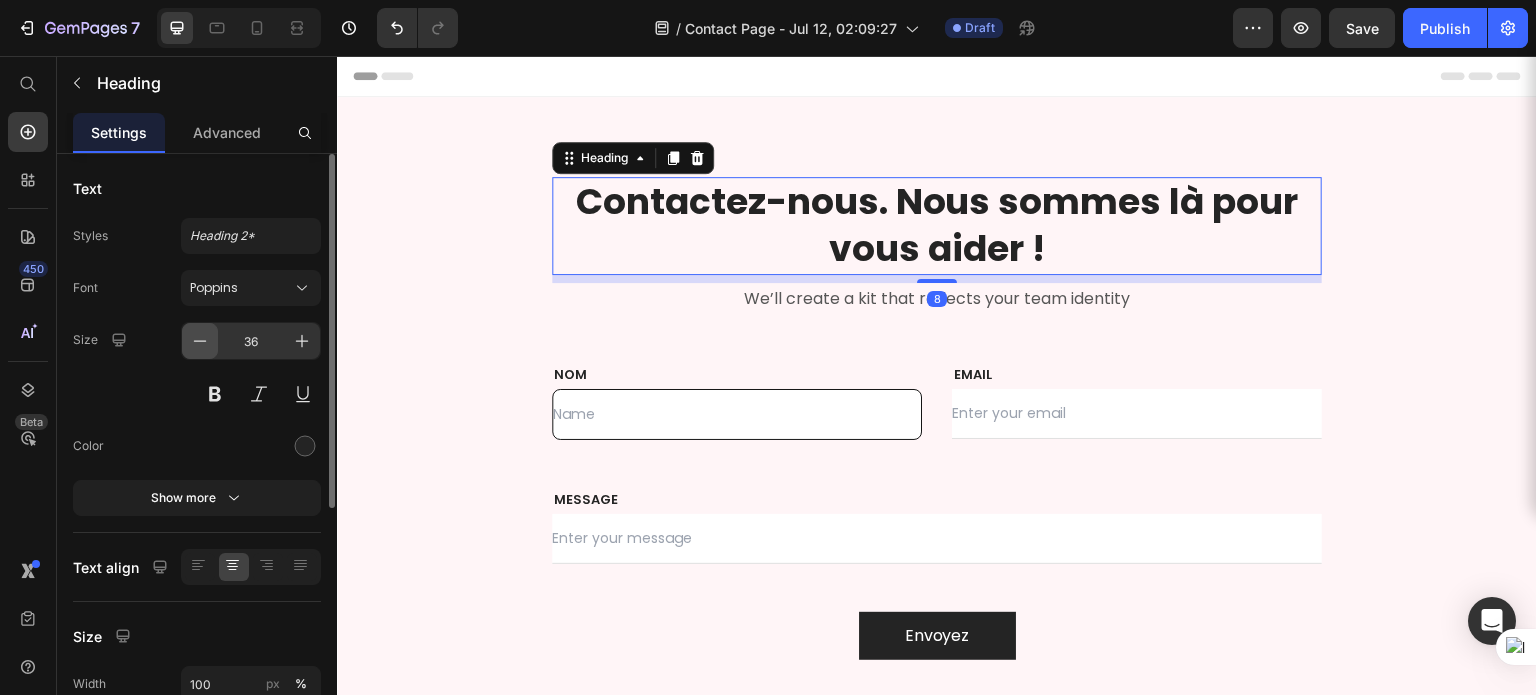 click 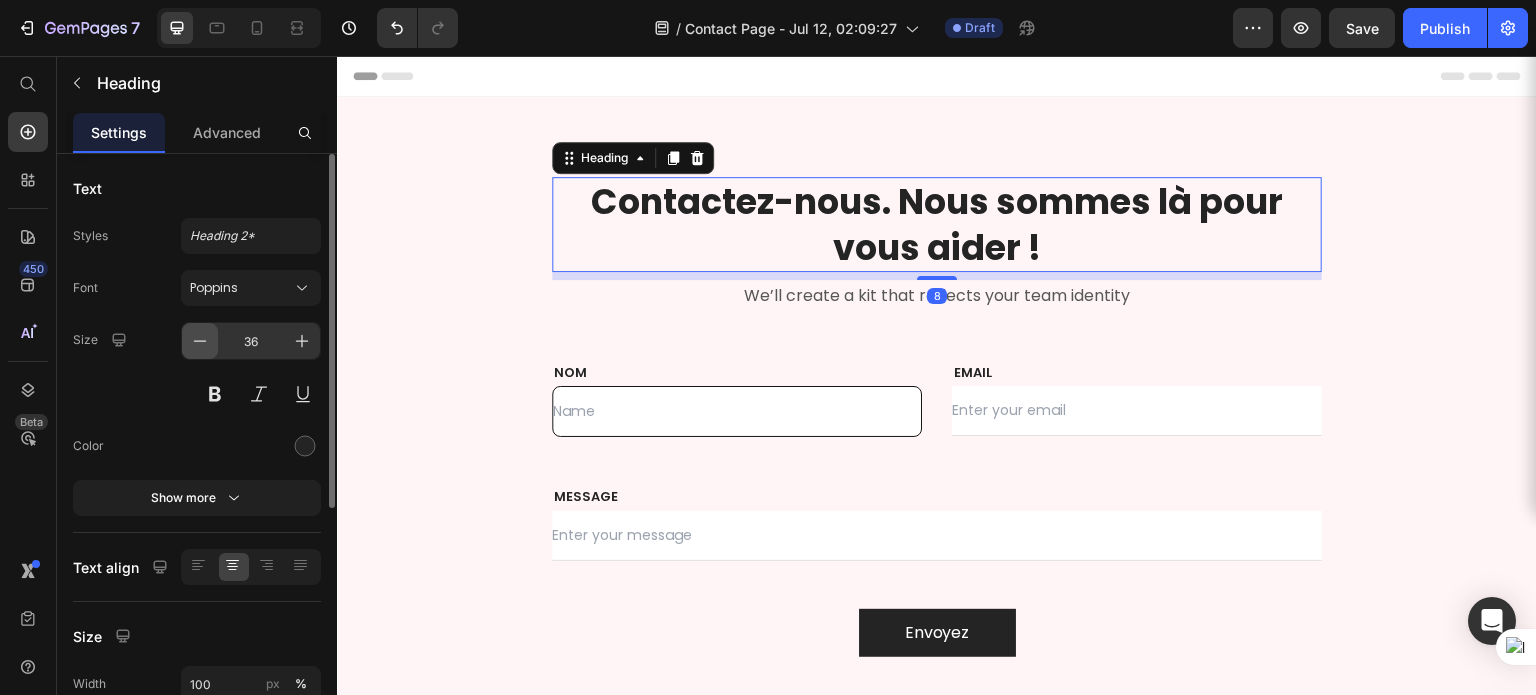 type on "35" 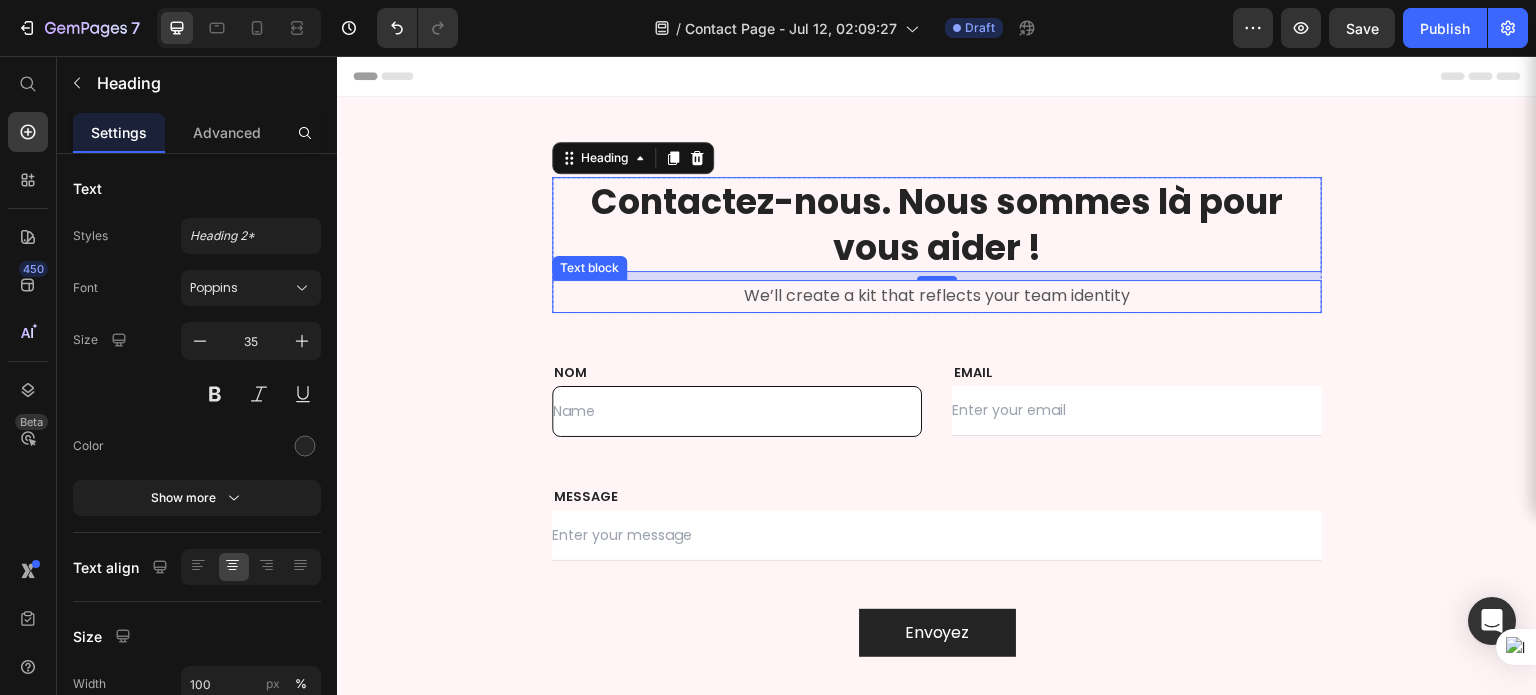 click on "We’ll create a kit that reflects your team identity" at bounding box center (937, 296) 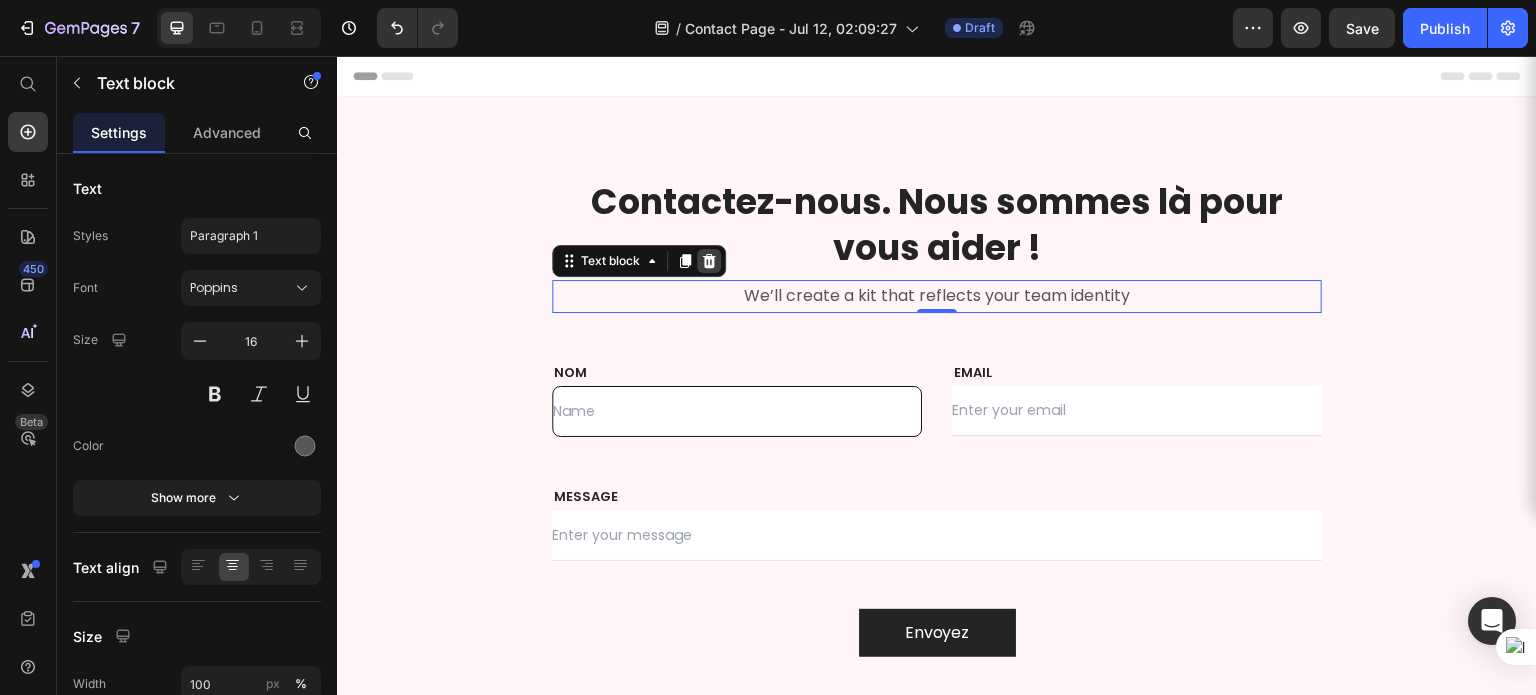 click 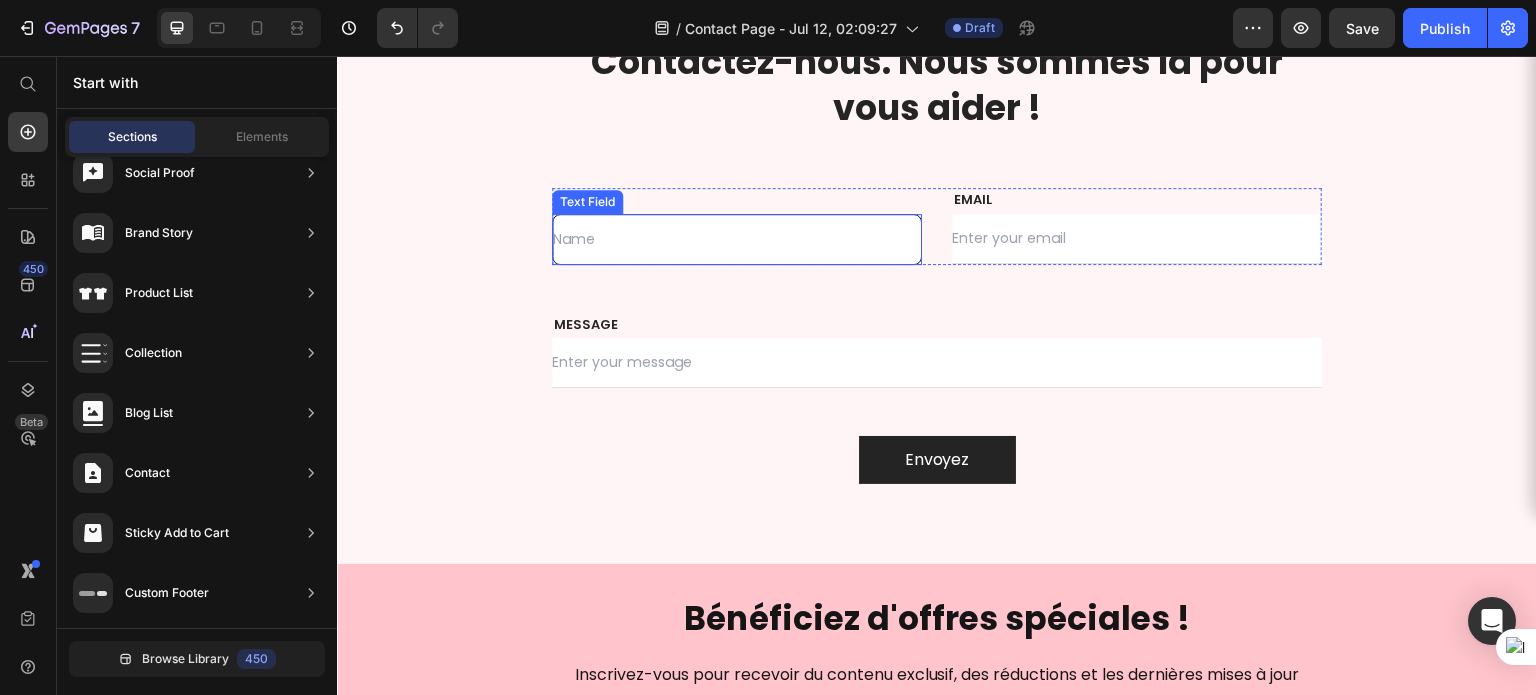 scroll, scrollTop: 128, scrollLeft: 0, axis: vertical 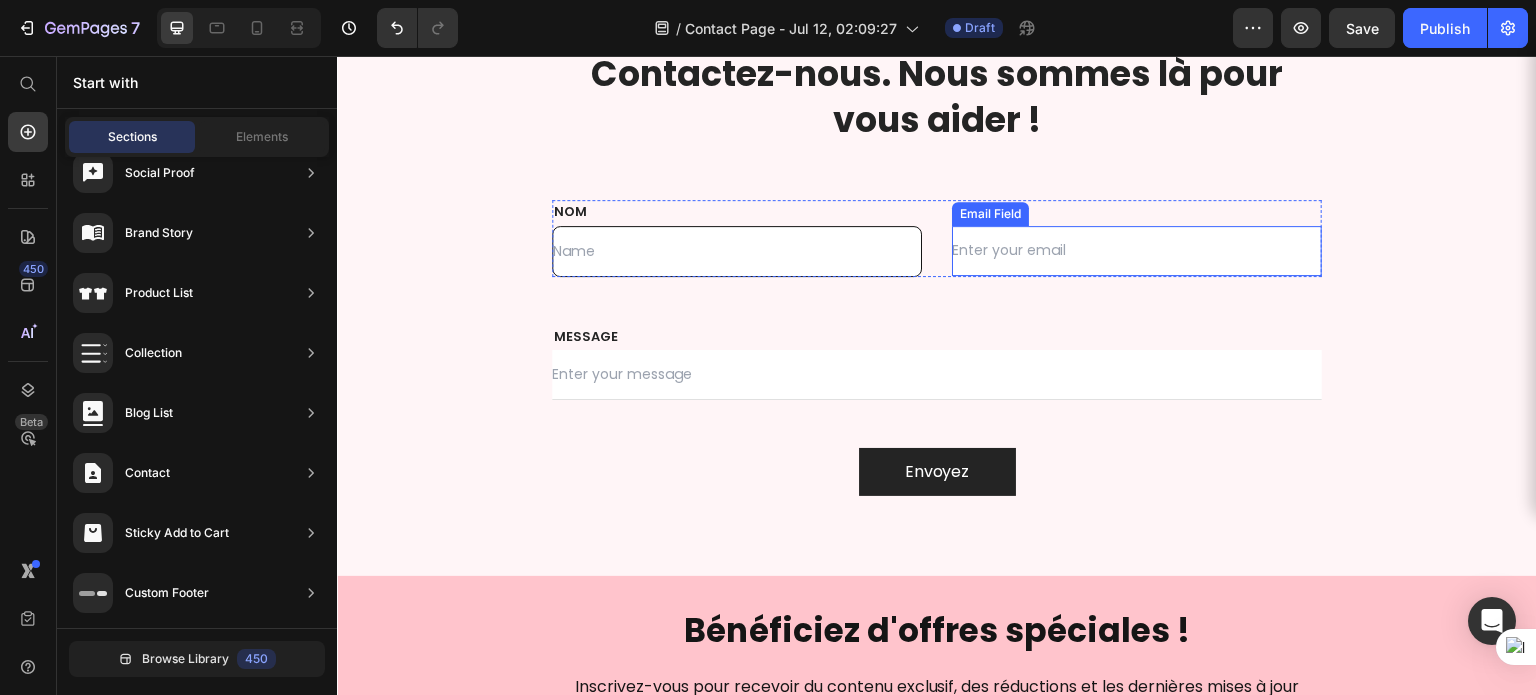 click at bounding box center [1137, 251] 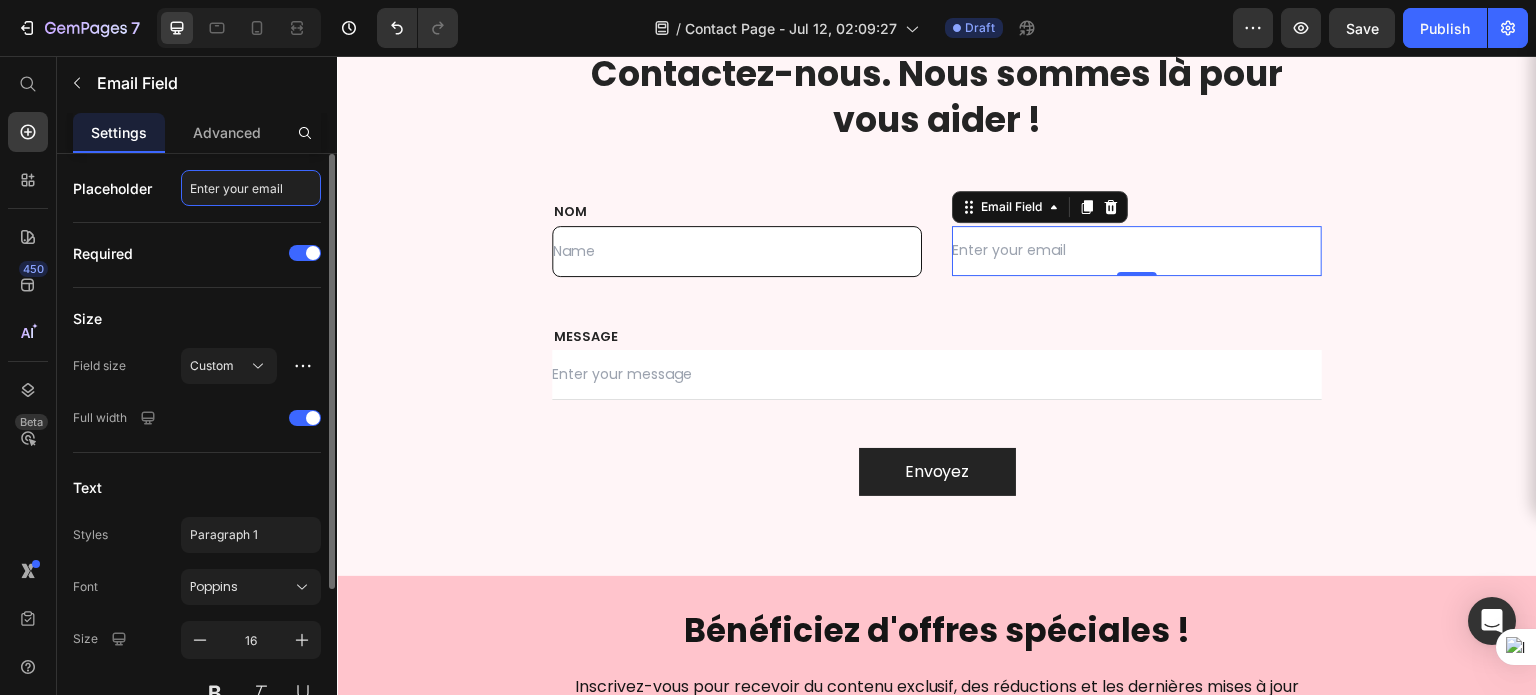 click on "Enter your email" 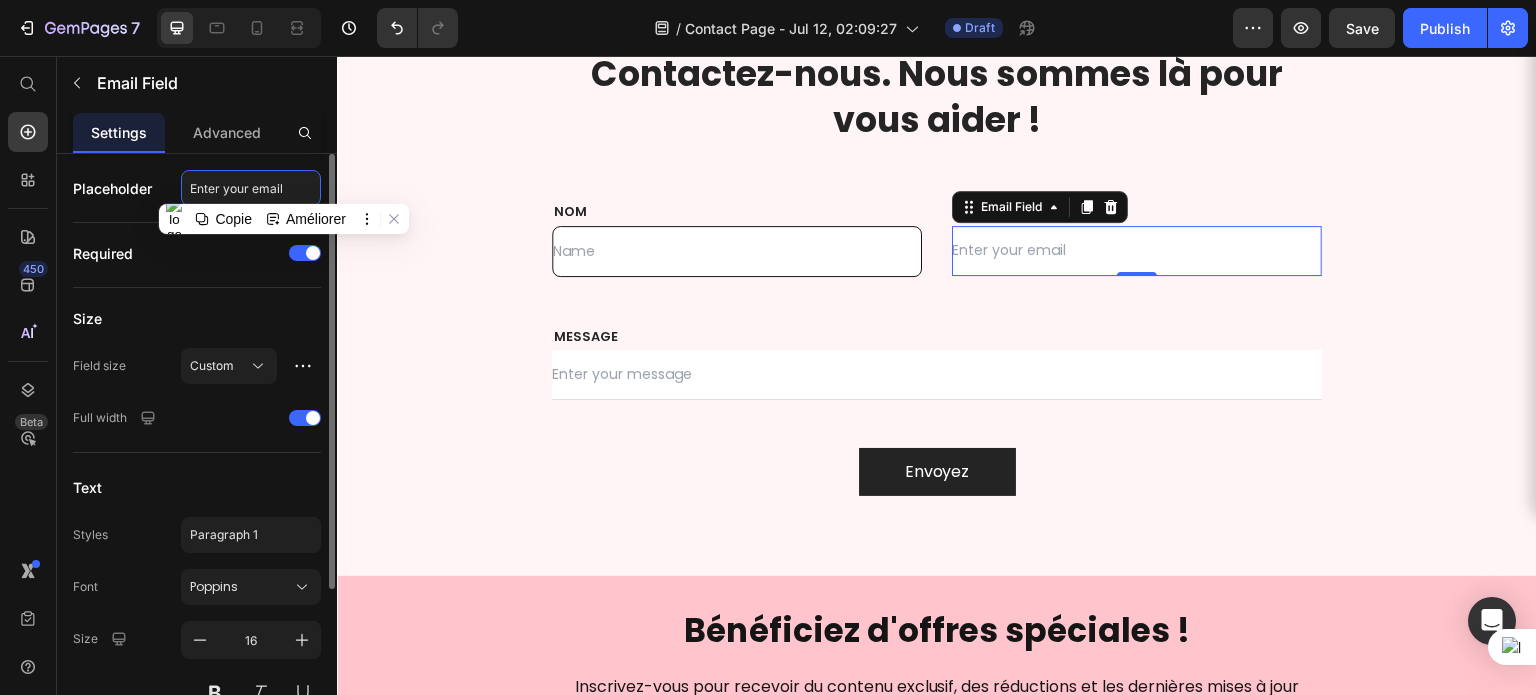 click on "Enter your email" 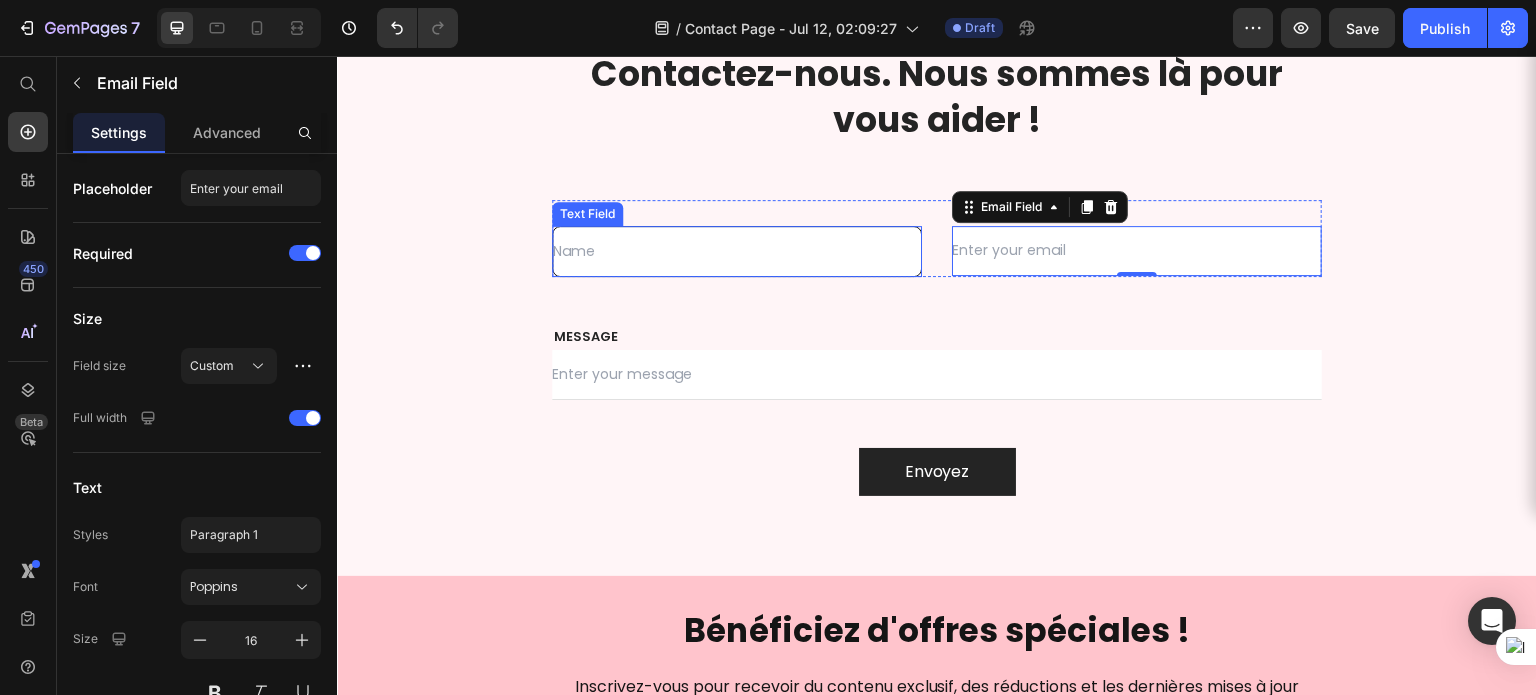 click at bounding box center (737, 251) 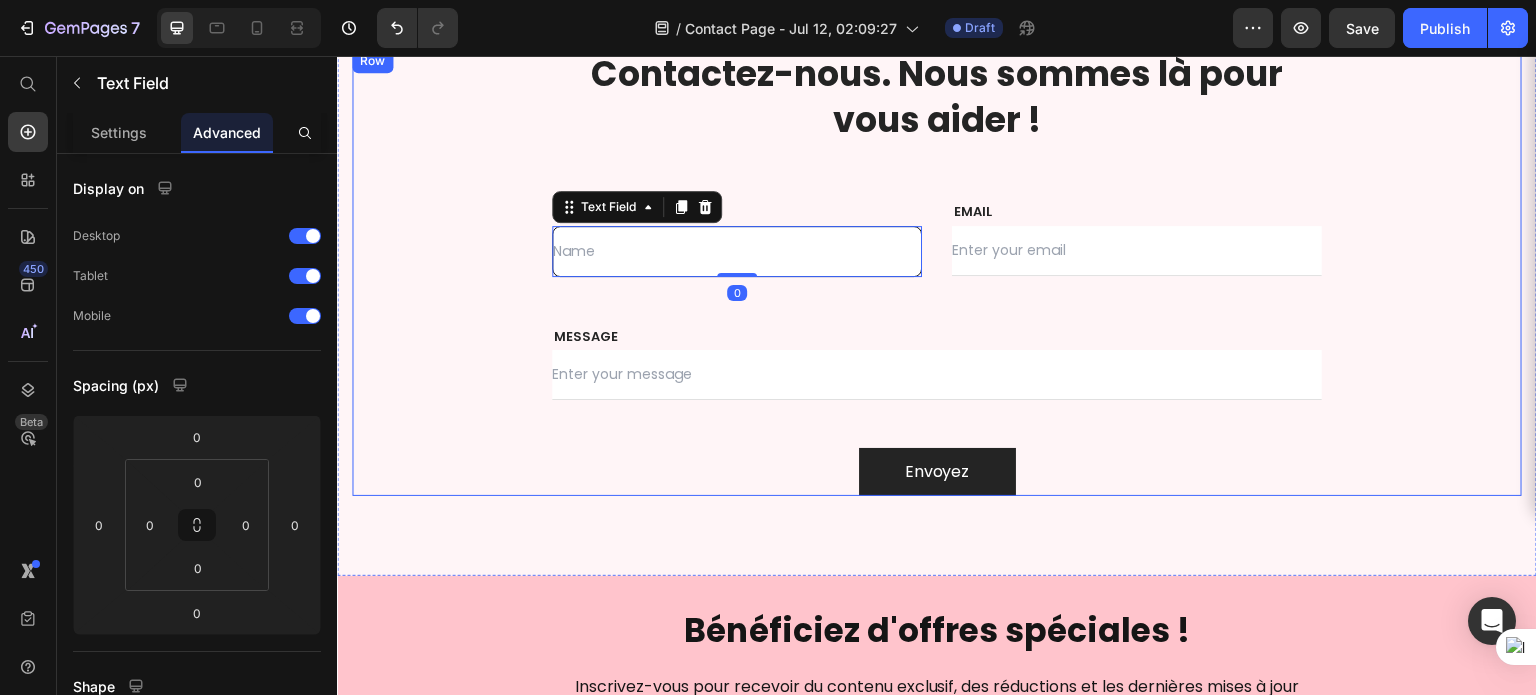 click on "⁠⁠⁠⁠⁠⁠⁠ Contactez-nous. Nous sommes là pour vous aider ! Heading Row NOM Text block Text Field   0 EMAIL Text block Email Field Row MESSAGE Text block Text Field Envoyez Submit Button Contact Form" at bounding box center (937, 272) 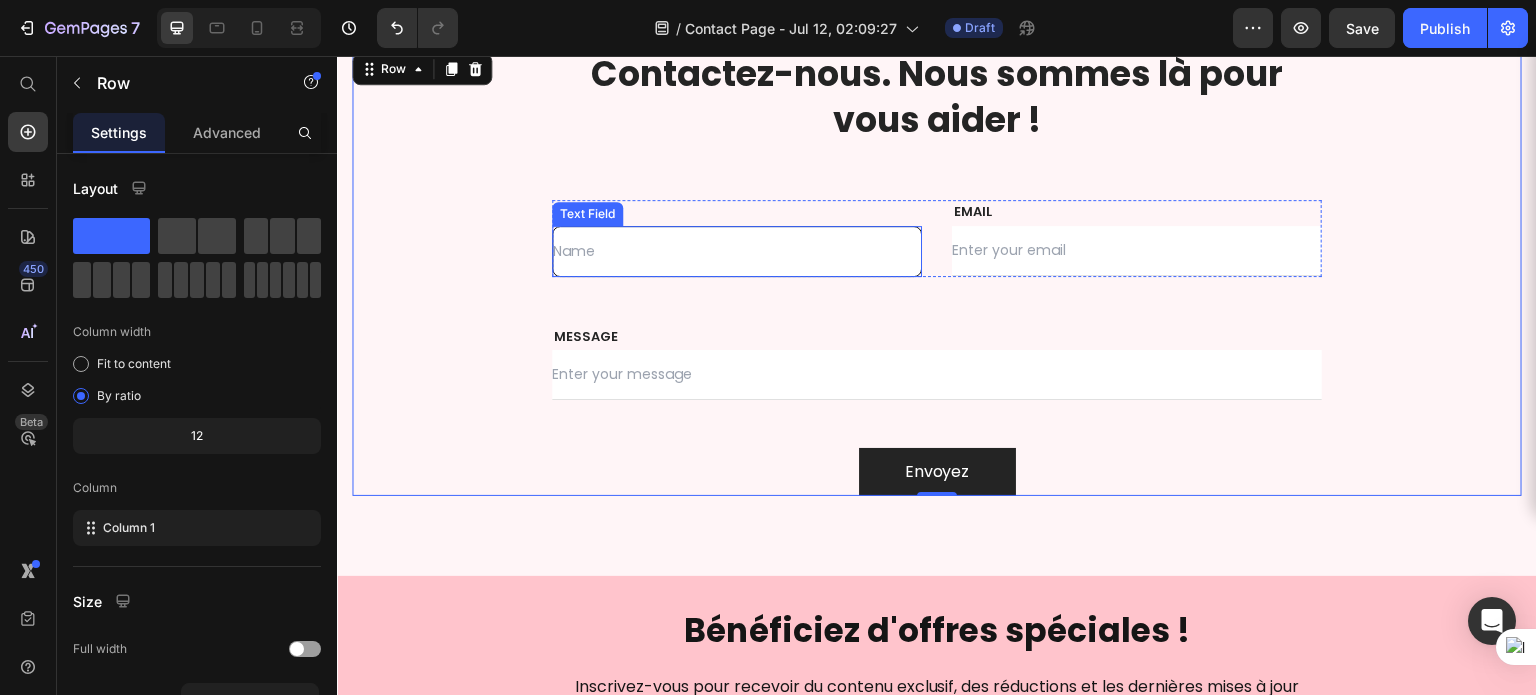 click at bounding box center [737, 251] 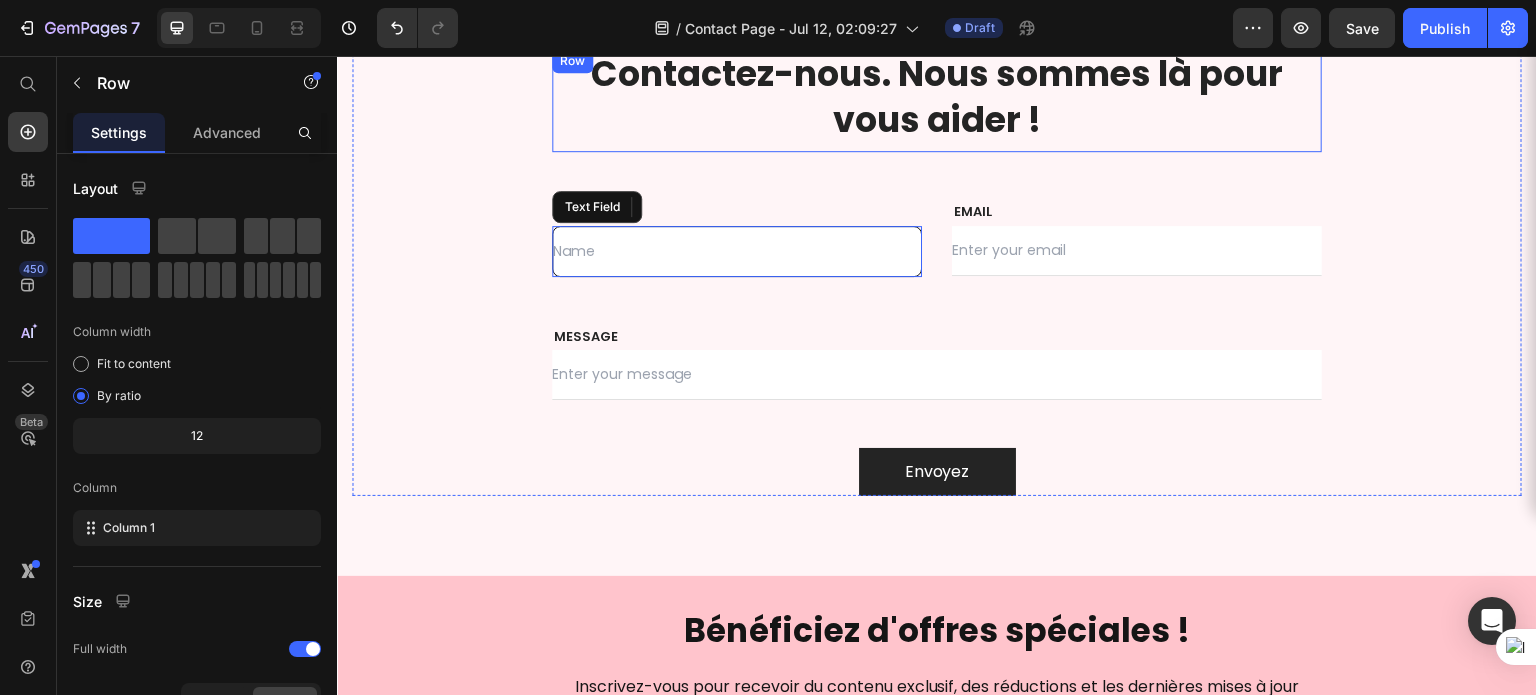 click on "⁠⁠⁠⁠⁠⁠⁠ Contactez-nous. Nous sommes là pour vous aider ! Heading" at bounding box center (937, 100) 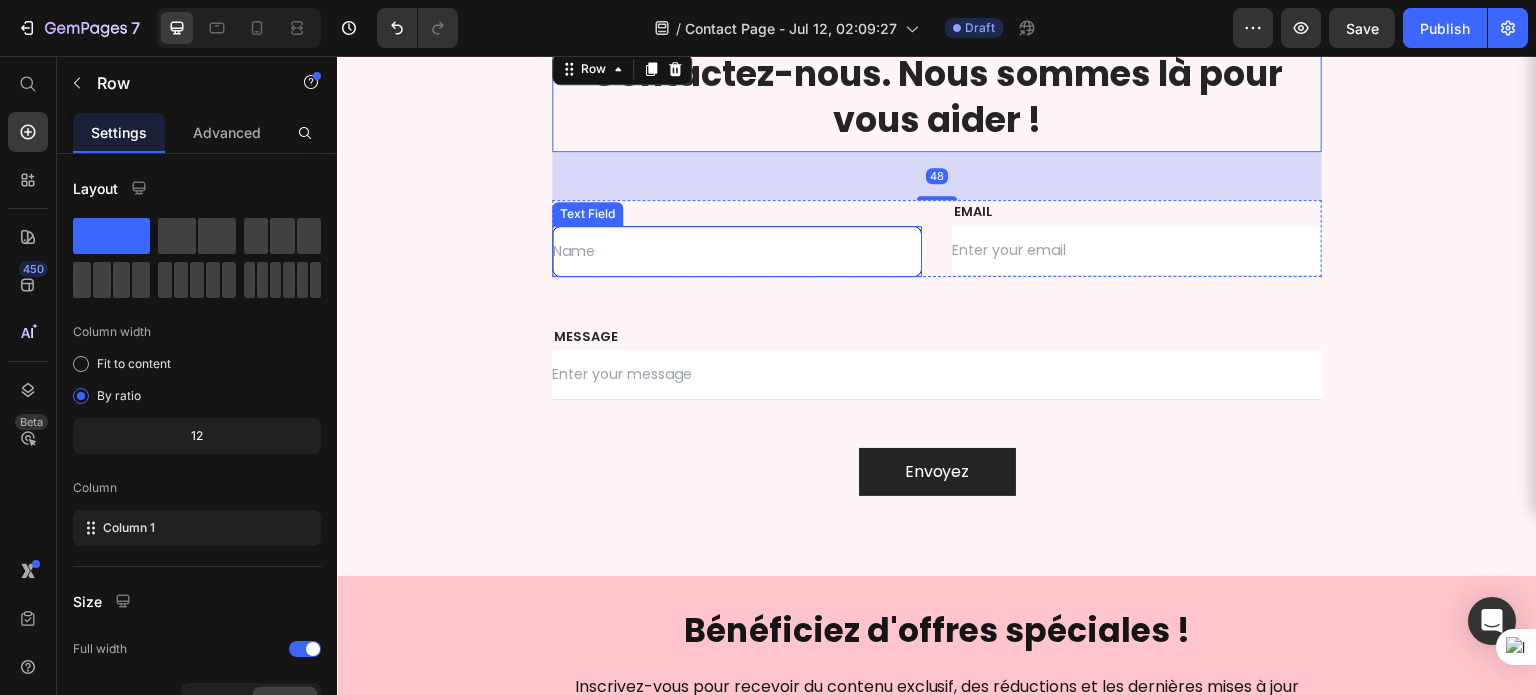 click at bounding box center [737, 251] 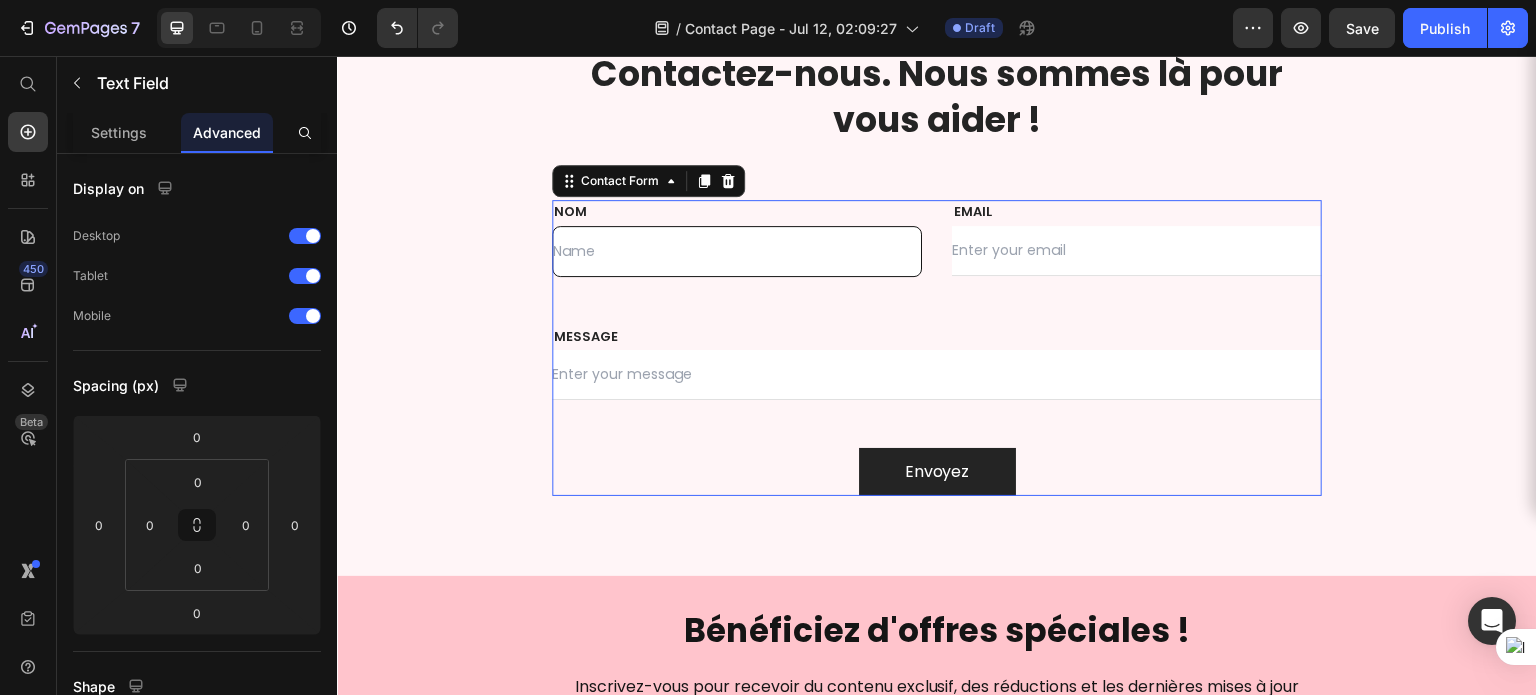click on "NOM Text block Text Field EMAIL Text block Email Field Row MESSAGE Text block Text Field Envoyez Submit Button Contact Form   0" at bounding box center [937, 348] 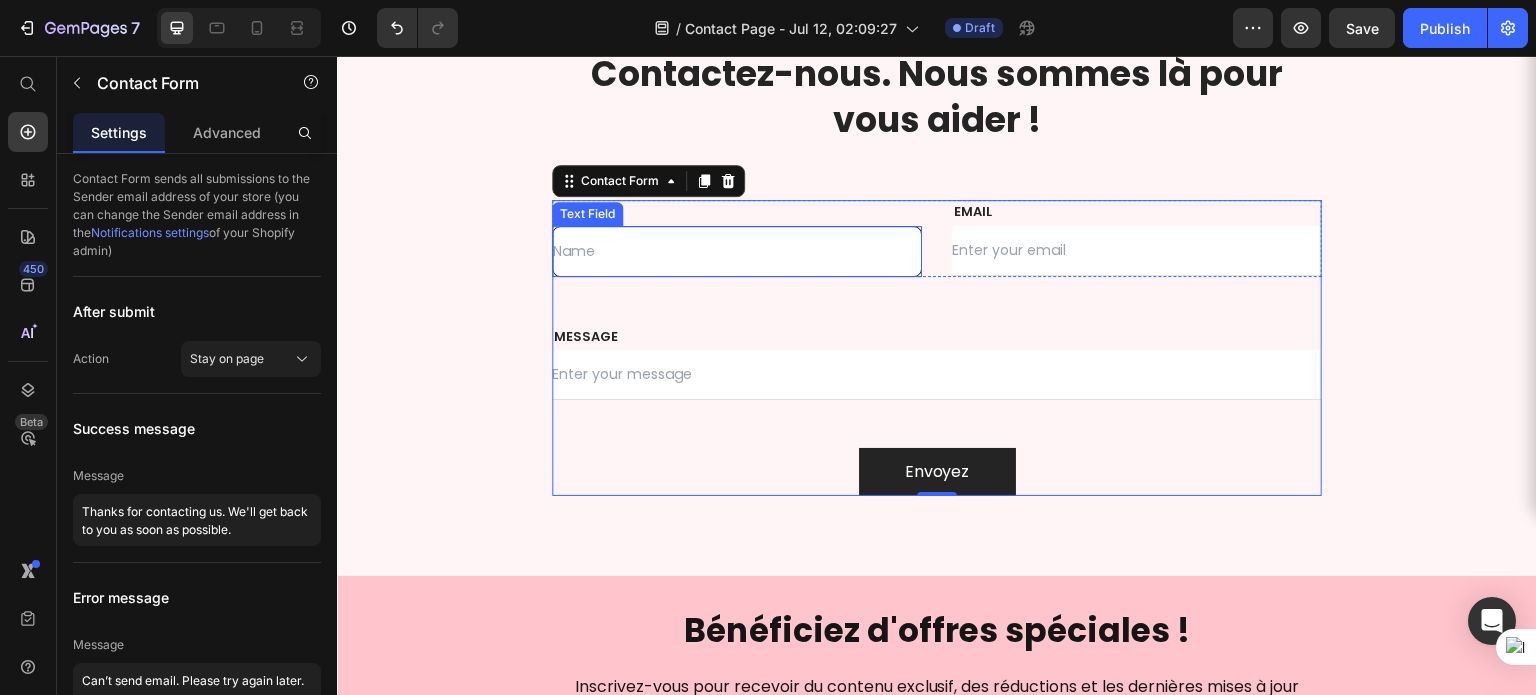 click at bounding box center (737, 251) 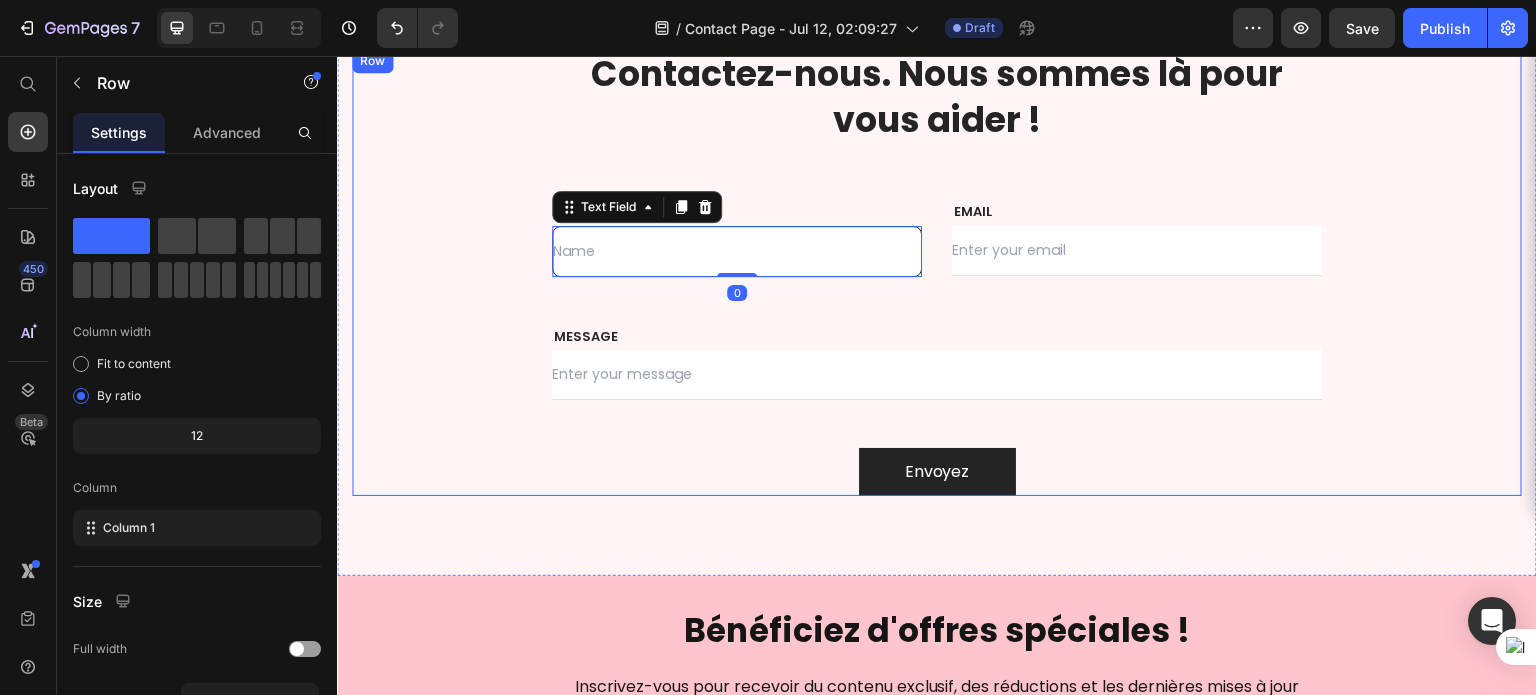 click on "⁠⁠⁠⁠⁠⁠⁠ Contactez-nous. Nous sommes là pour vous aider ! Heading Row NOM Text block Text Field   0 EMAIL Text block Email Field Row MESSAGE Text block Text Field Envoyez Submit Button Contact Form Row" at bounding box center [937, 272] 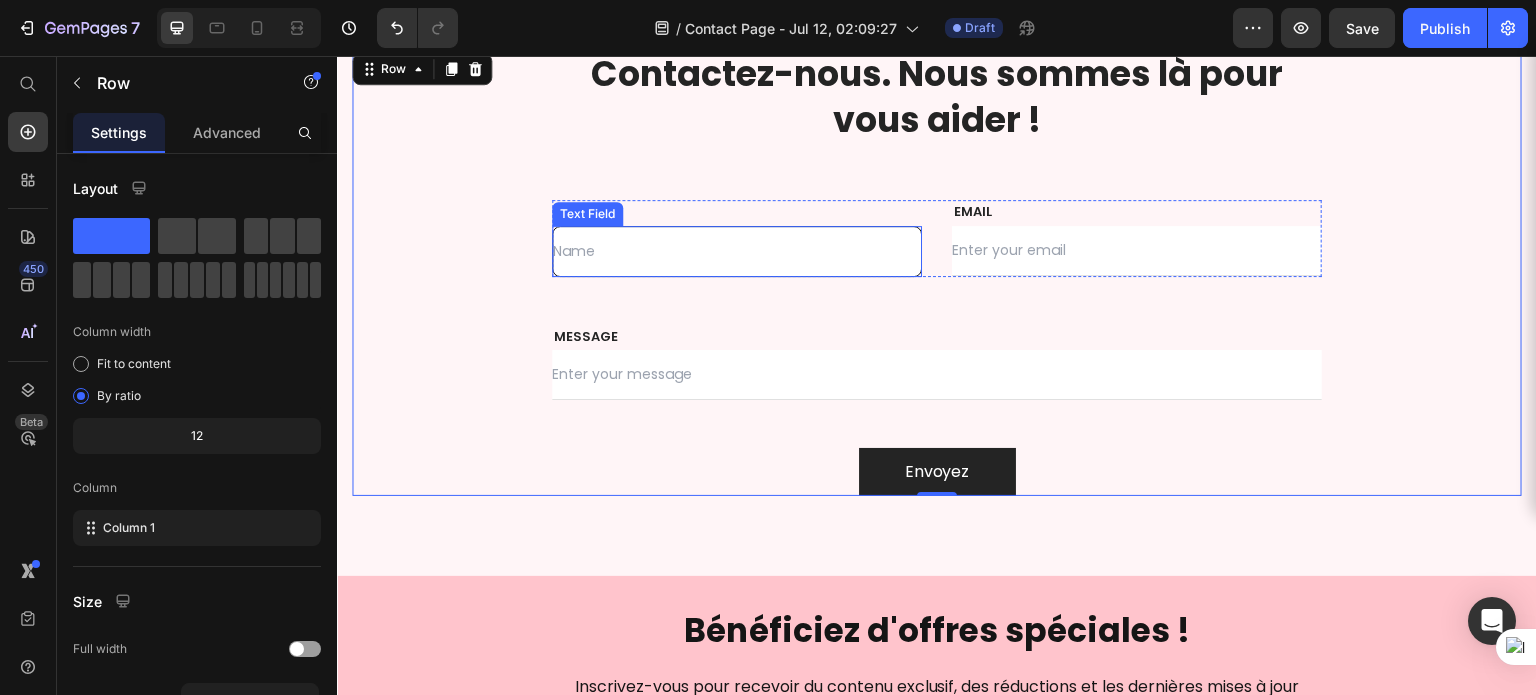 click at bounding box center (737, 251) 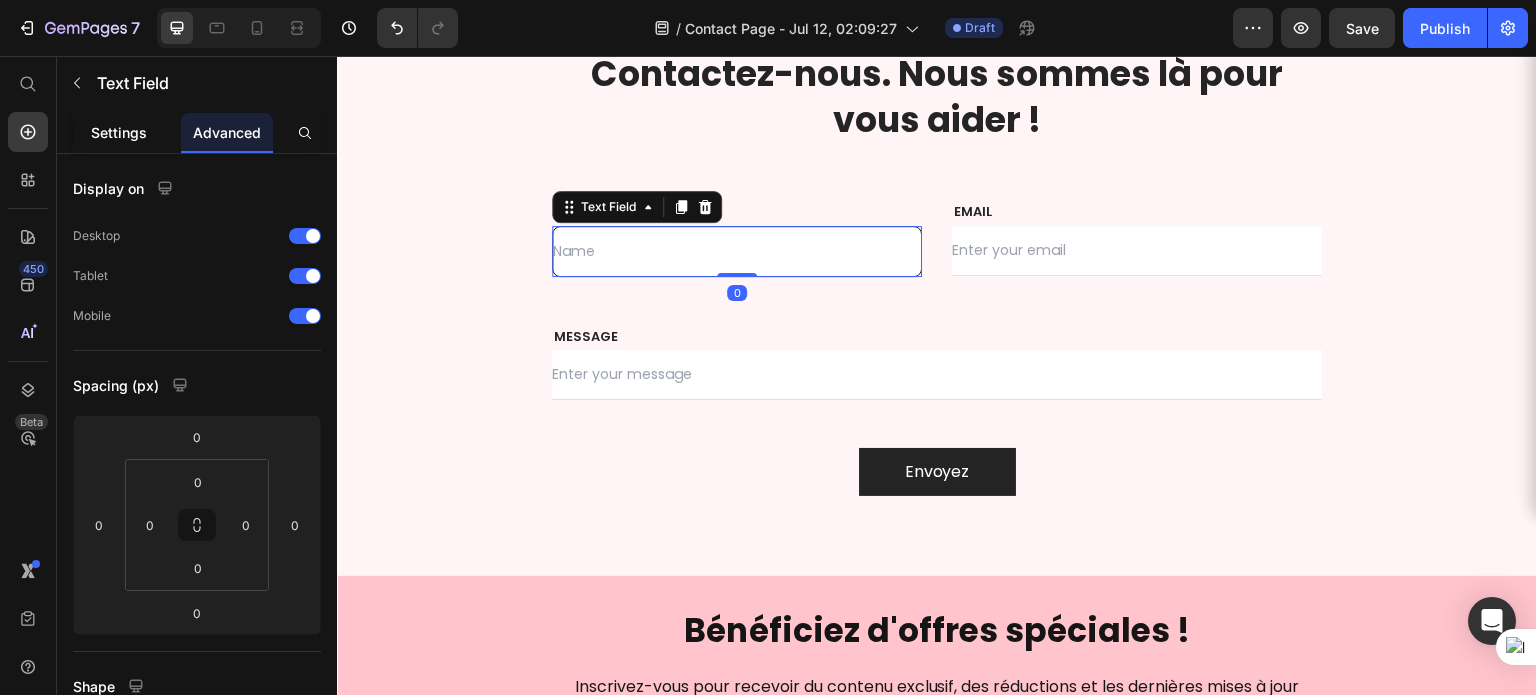 click on "Settings" 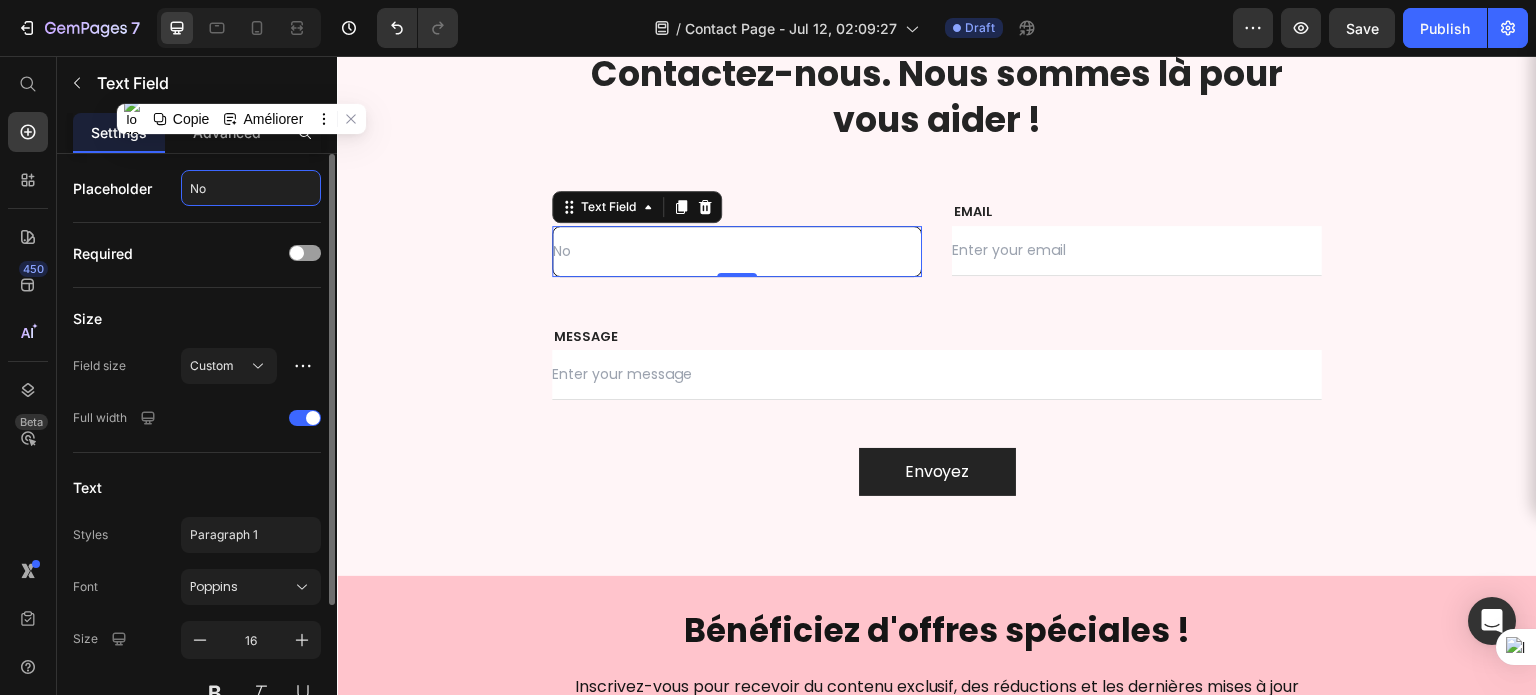 type on "Nom" 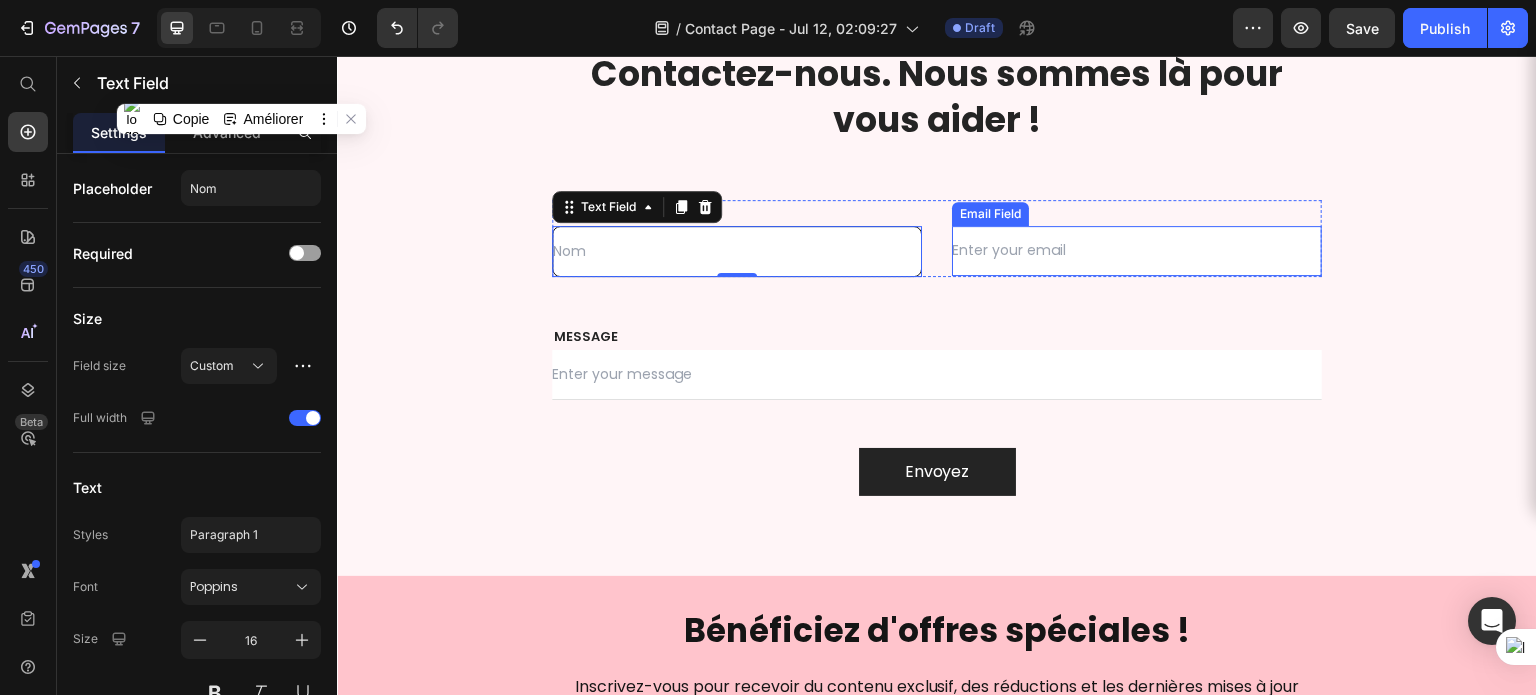 click at bounding box center (1137, 251) 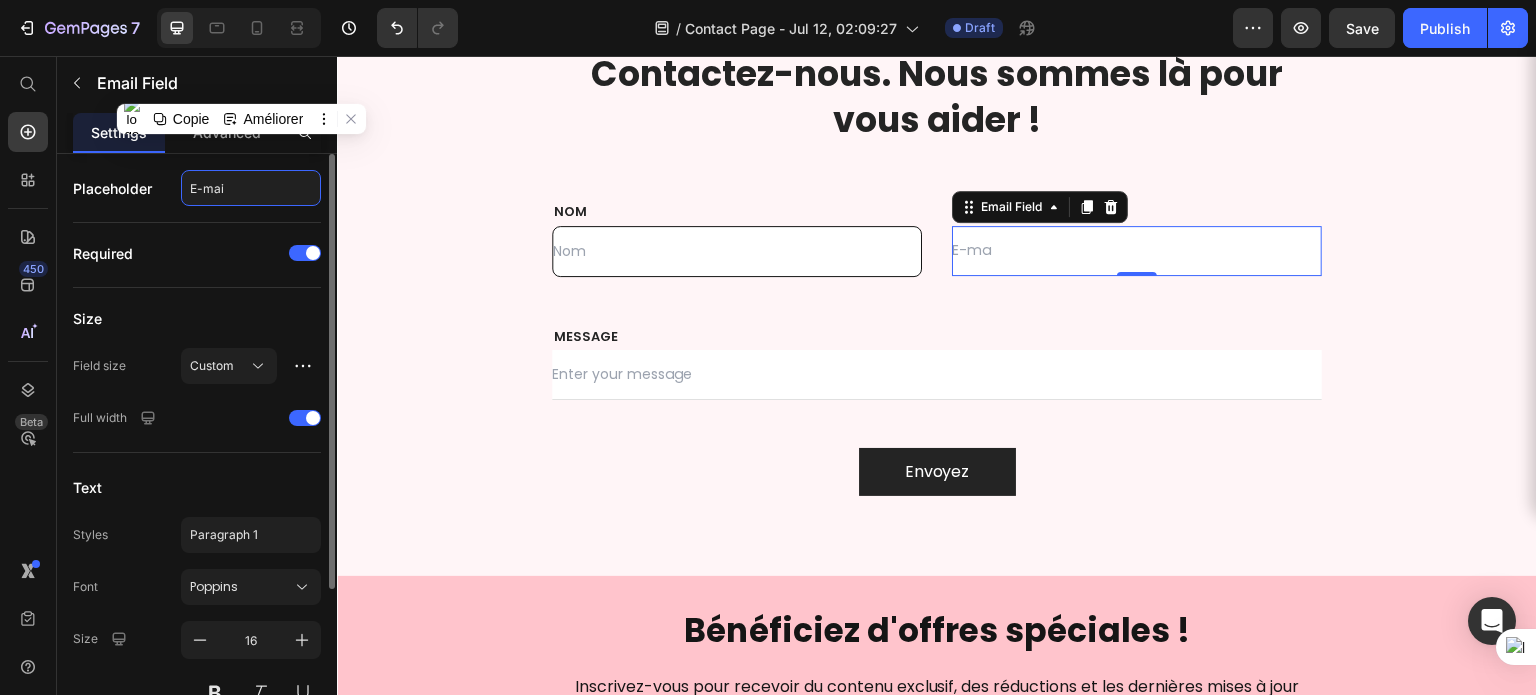 type on "E-mail" 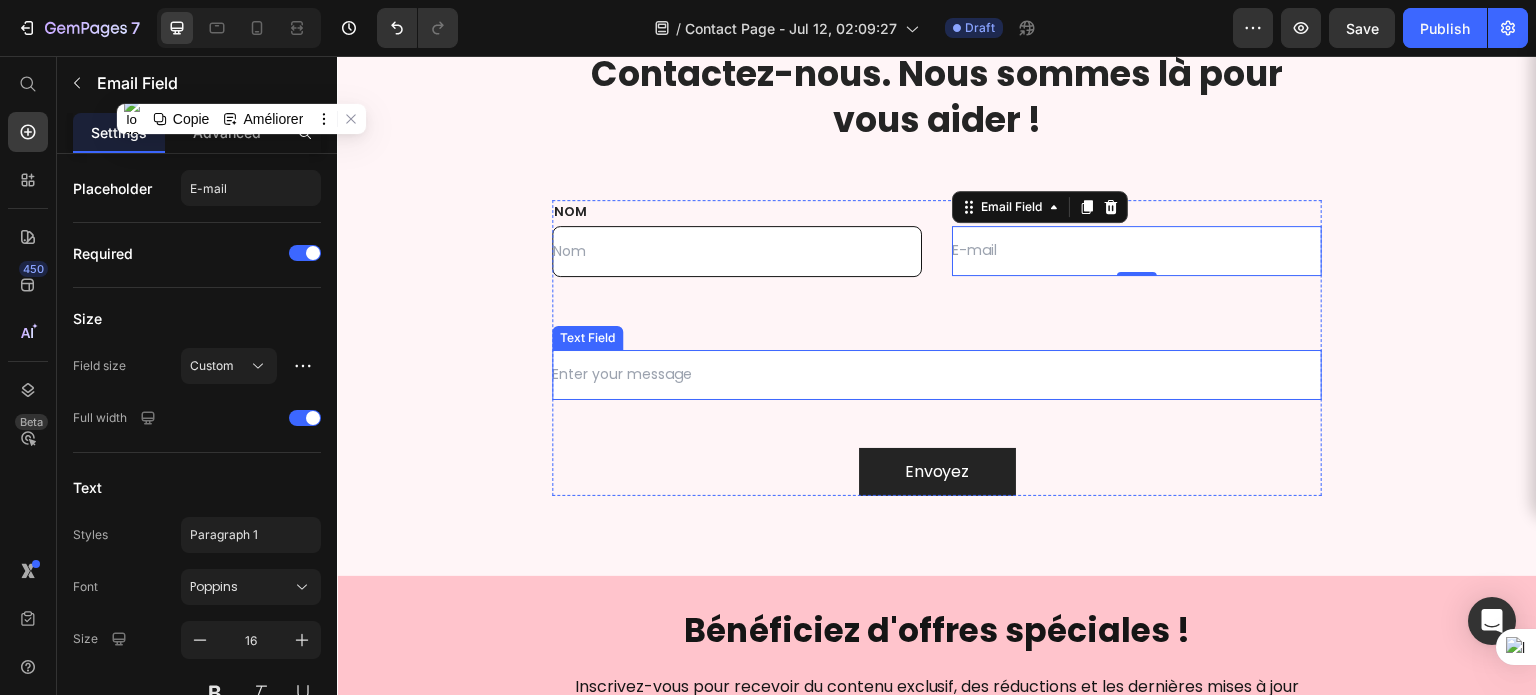 click at bounding box center [937, 375] 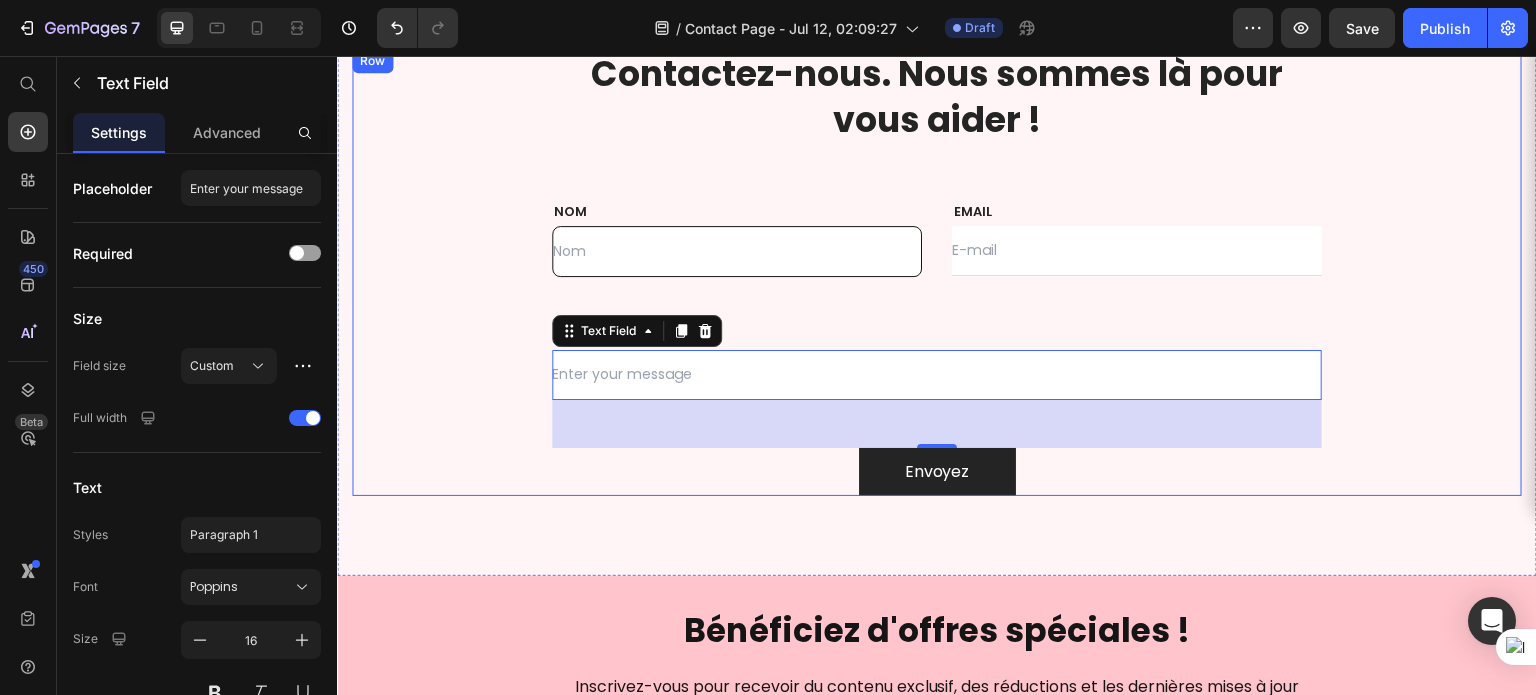 click on "⁠⁠⁠⁠⁠⁠⁠ Contactez-nous. Nous sommes là pour vous aider ! Heading Row NOM Text block Text Field EMAIL Text block Email Field Row MESSAGE Text block Text Field   48 Envoyez Submit Button Contact Form Row" at bounding box center [937, 272] 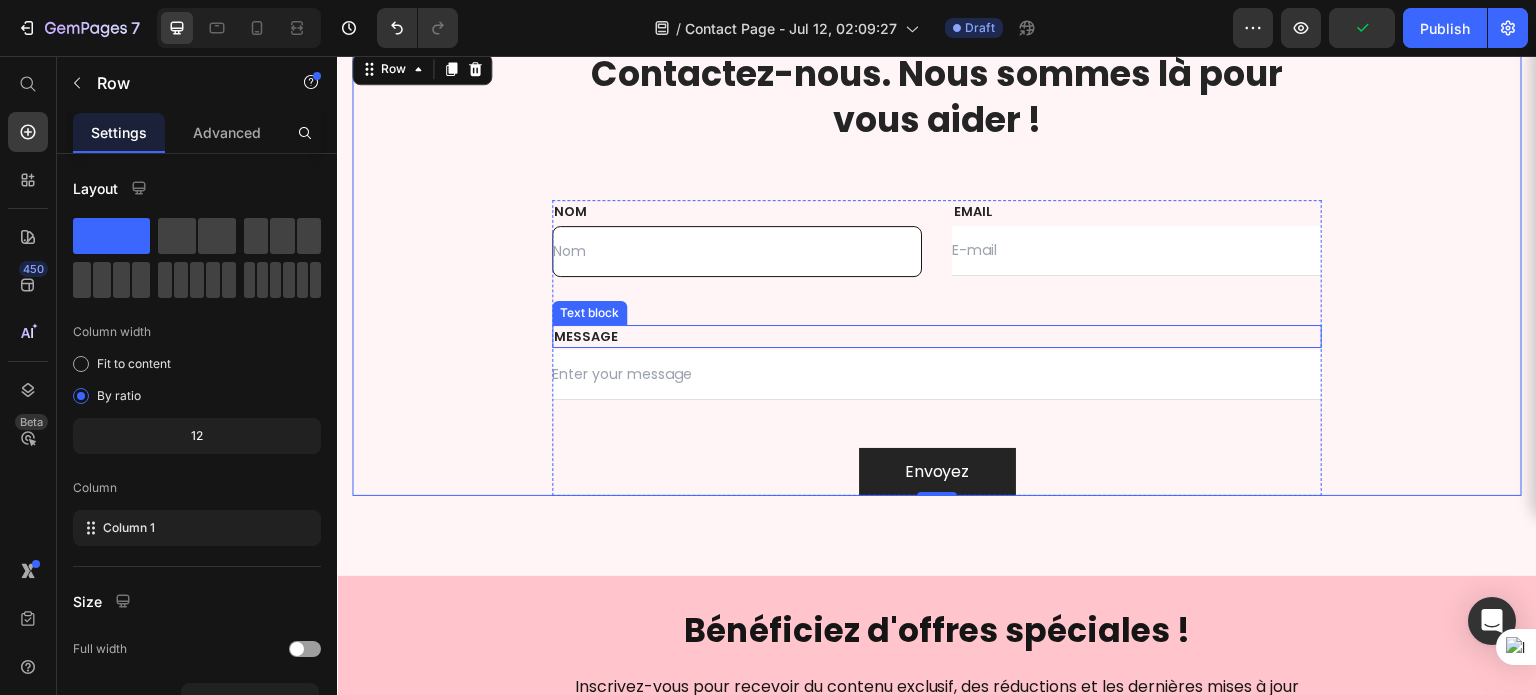 click on "MESSAGE" at bounding box center (937, 337) 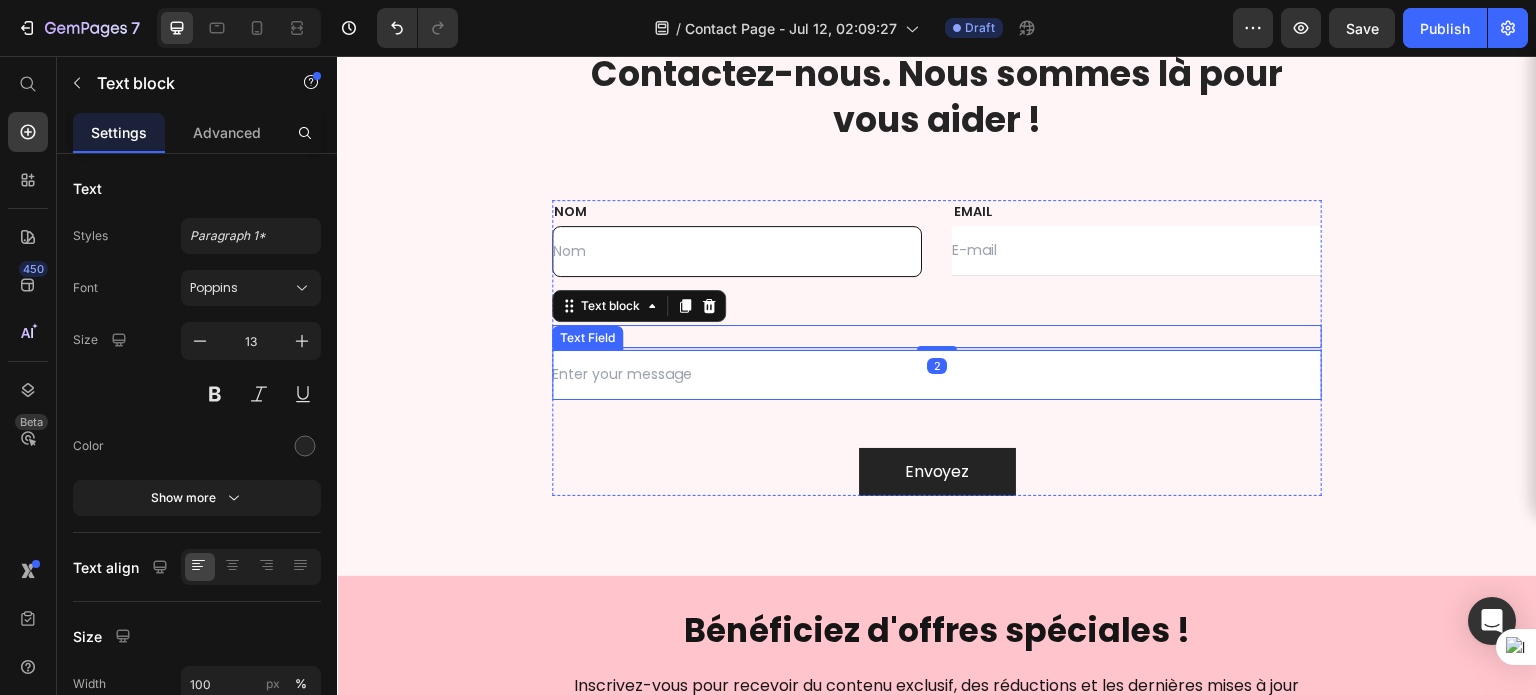 click at bounding box center (937, 375) 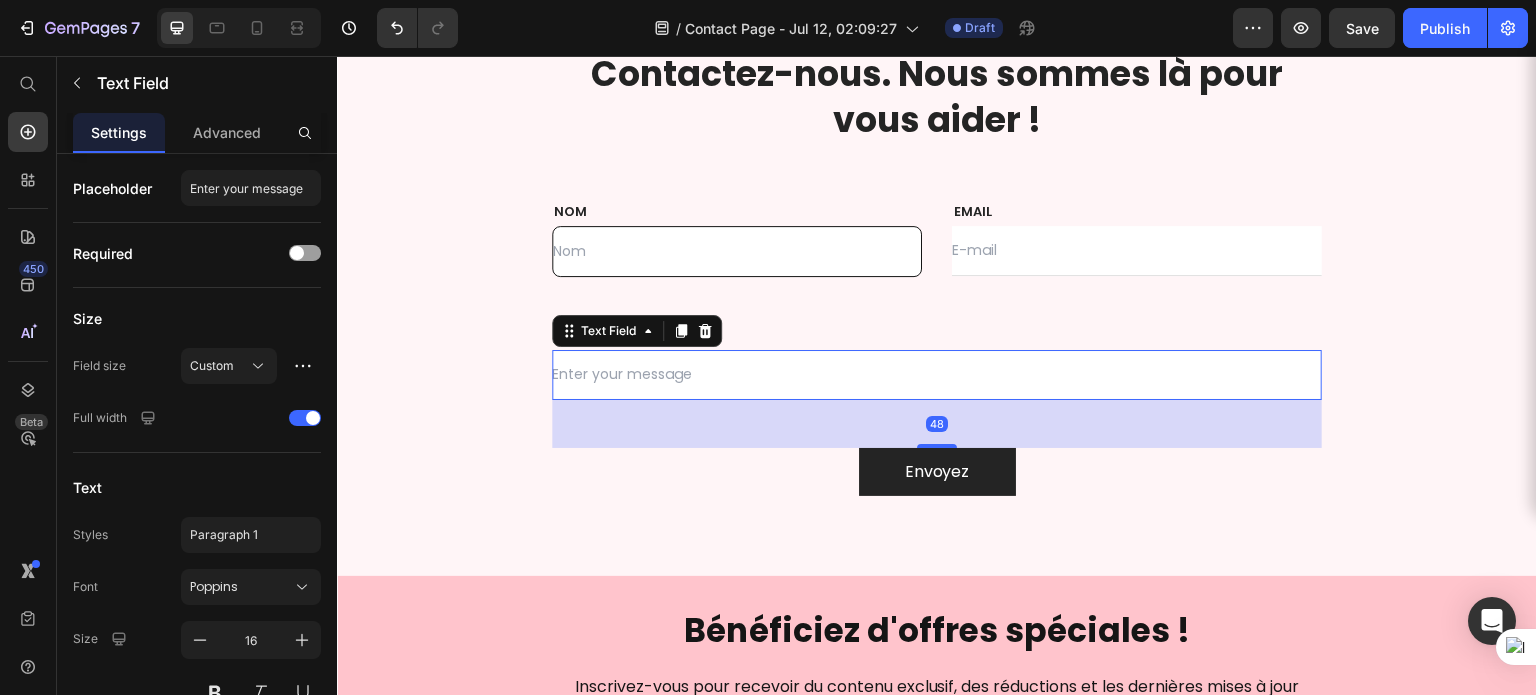 click at bounding box center (937, 375) 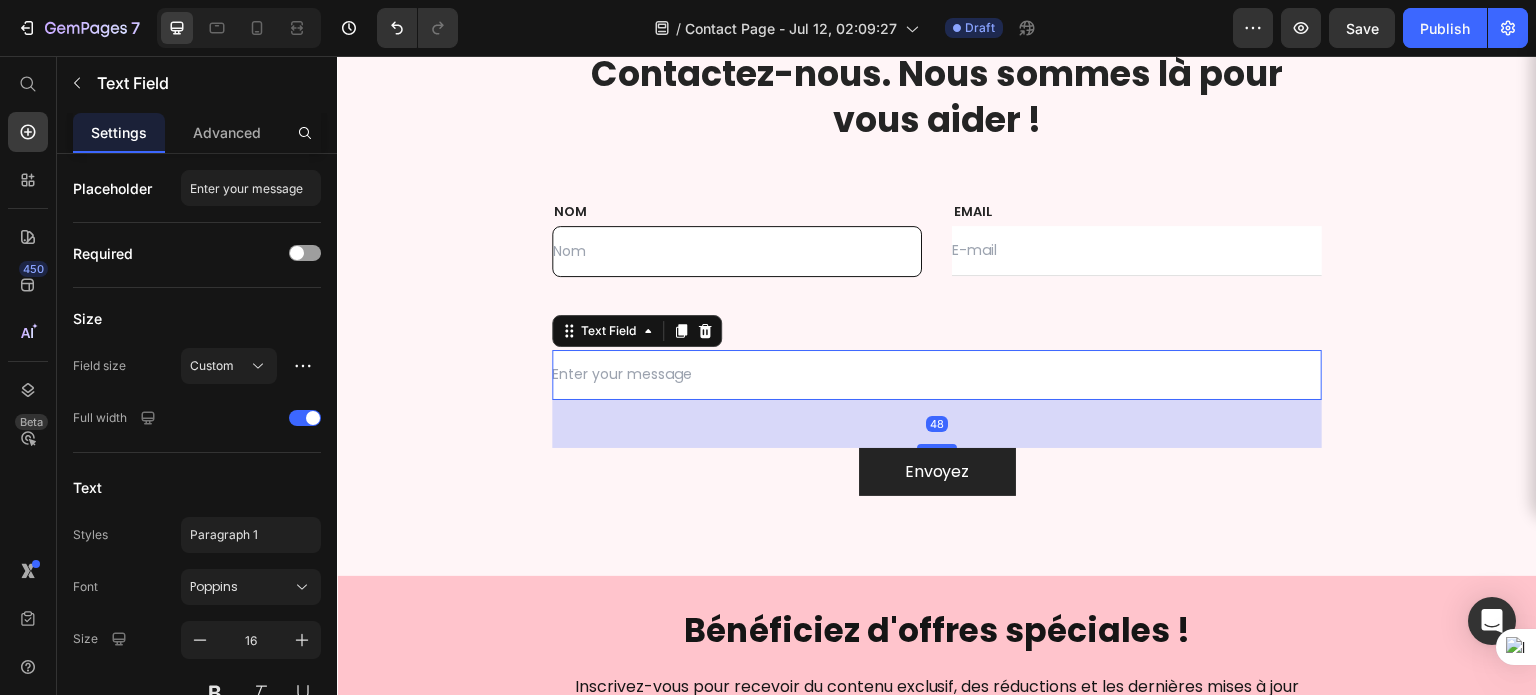 click at bounding box center (937, 375) 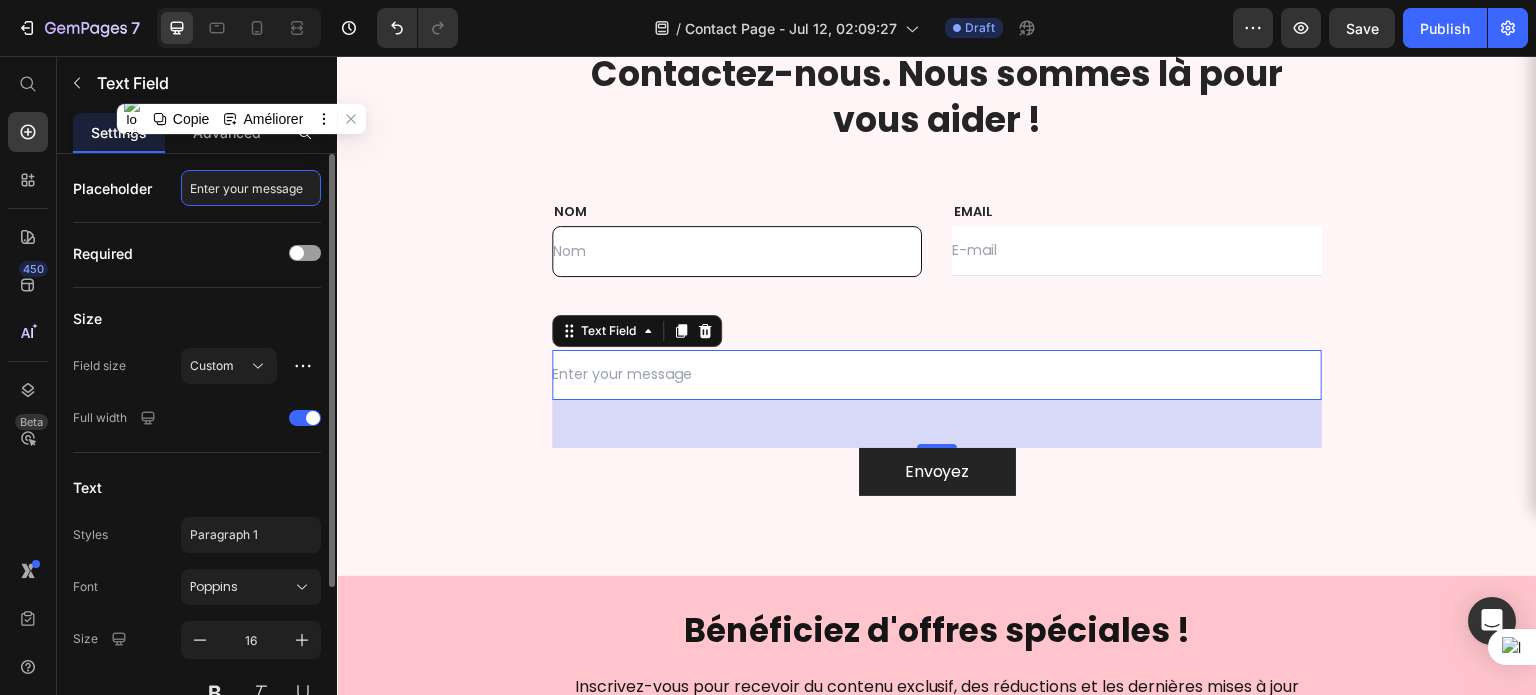 click on "Enter your message" 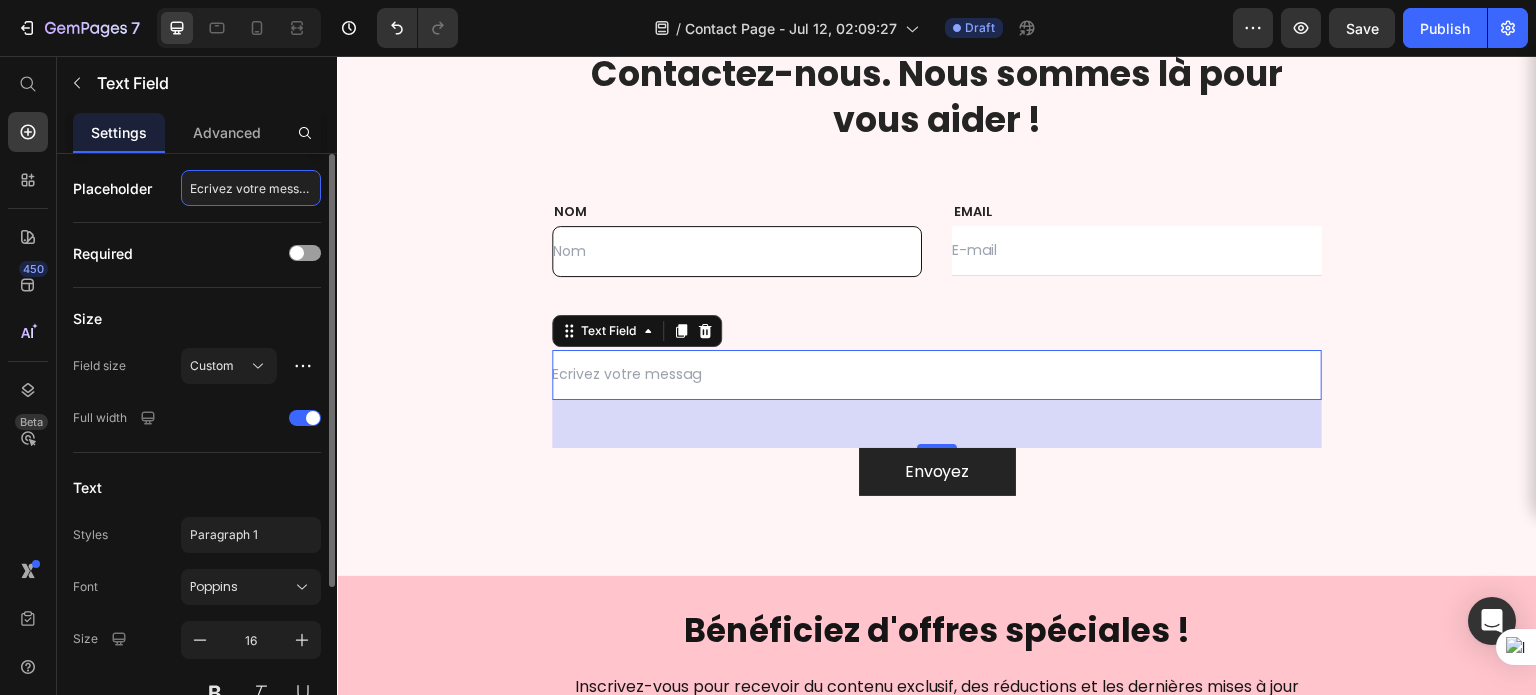 type on "Ecrivez votre message" 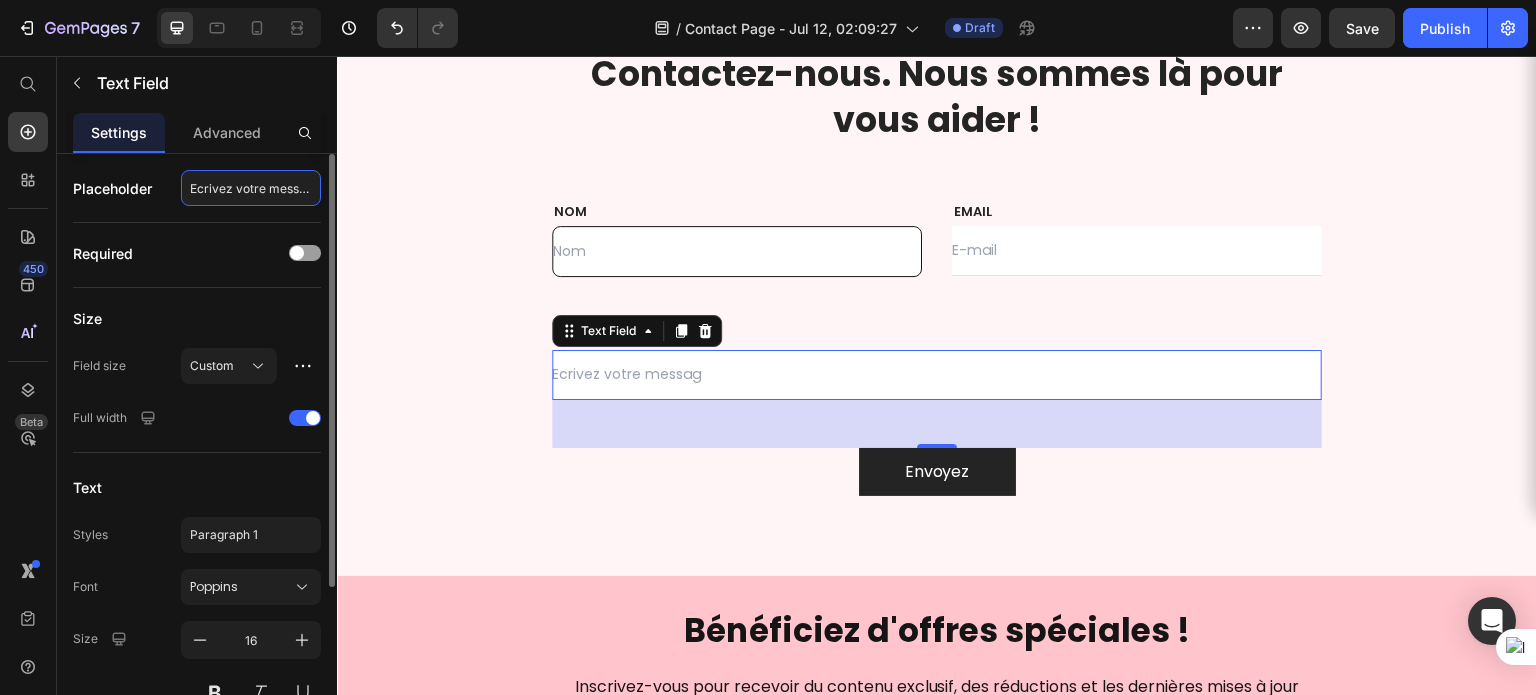 scroll, scrollTop: 0, scrollLeft: 6, axis: horizontal 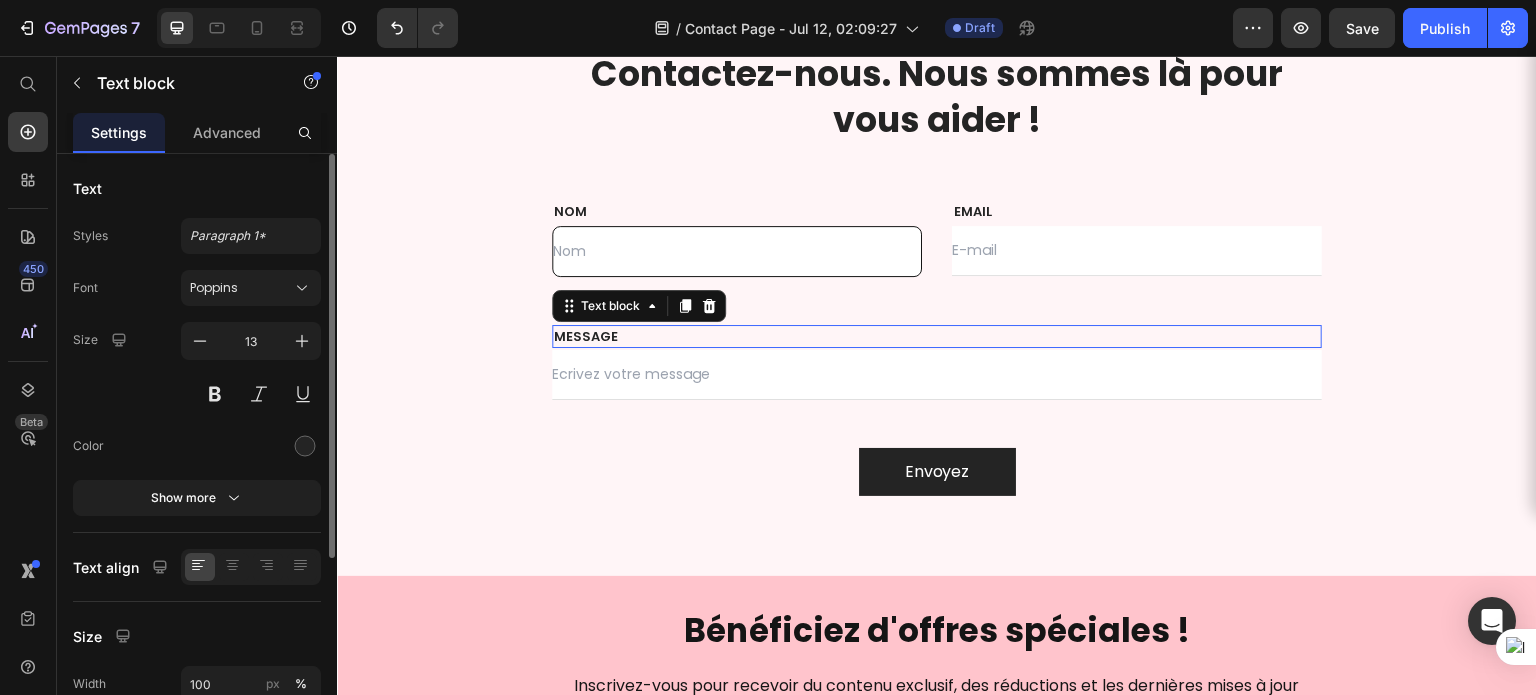 click on "MESSAGE" at bounding box center (937, 337) 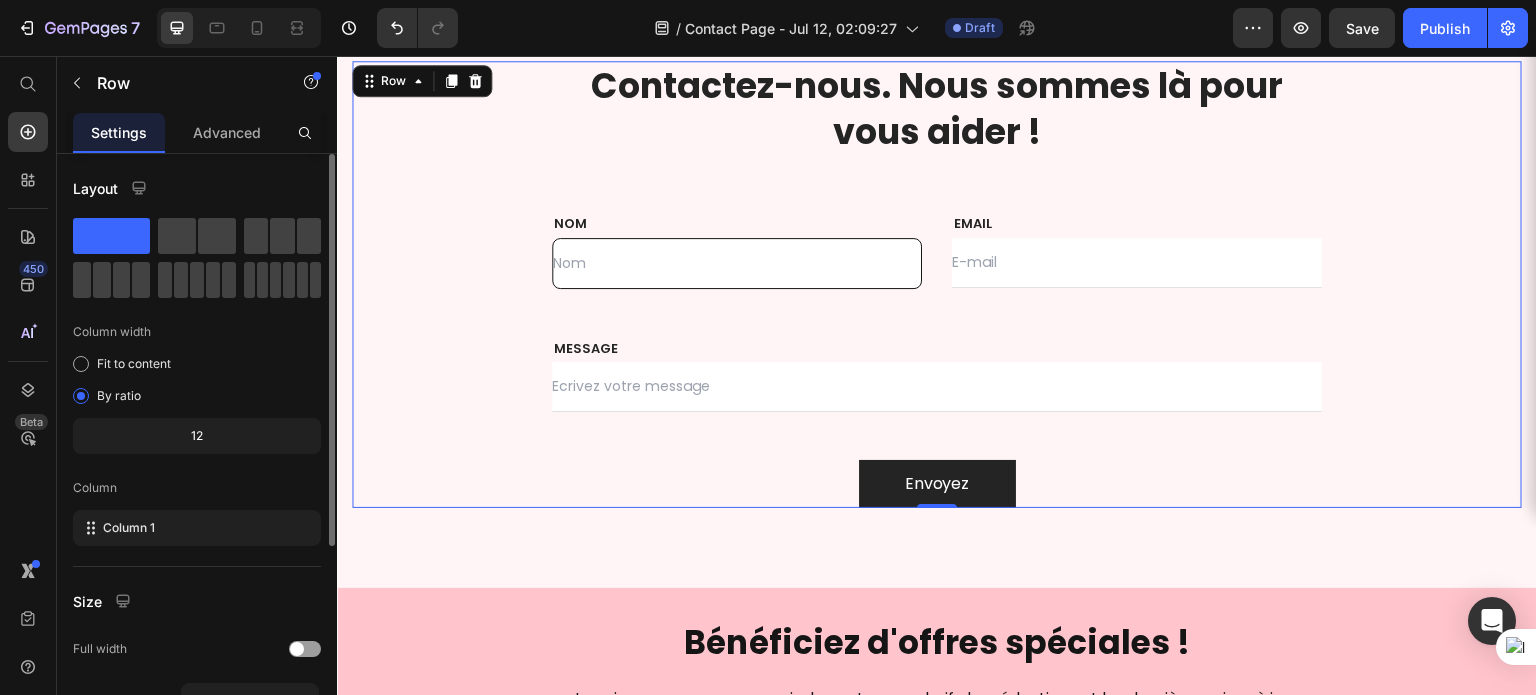 scroll, scrollTop: 102, scrollLeft: 0, axis: vertical 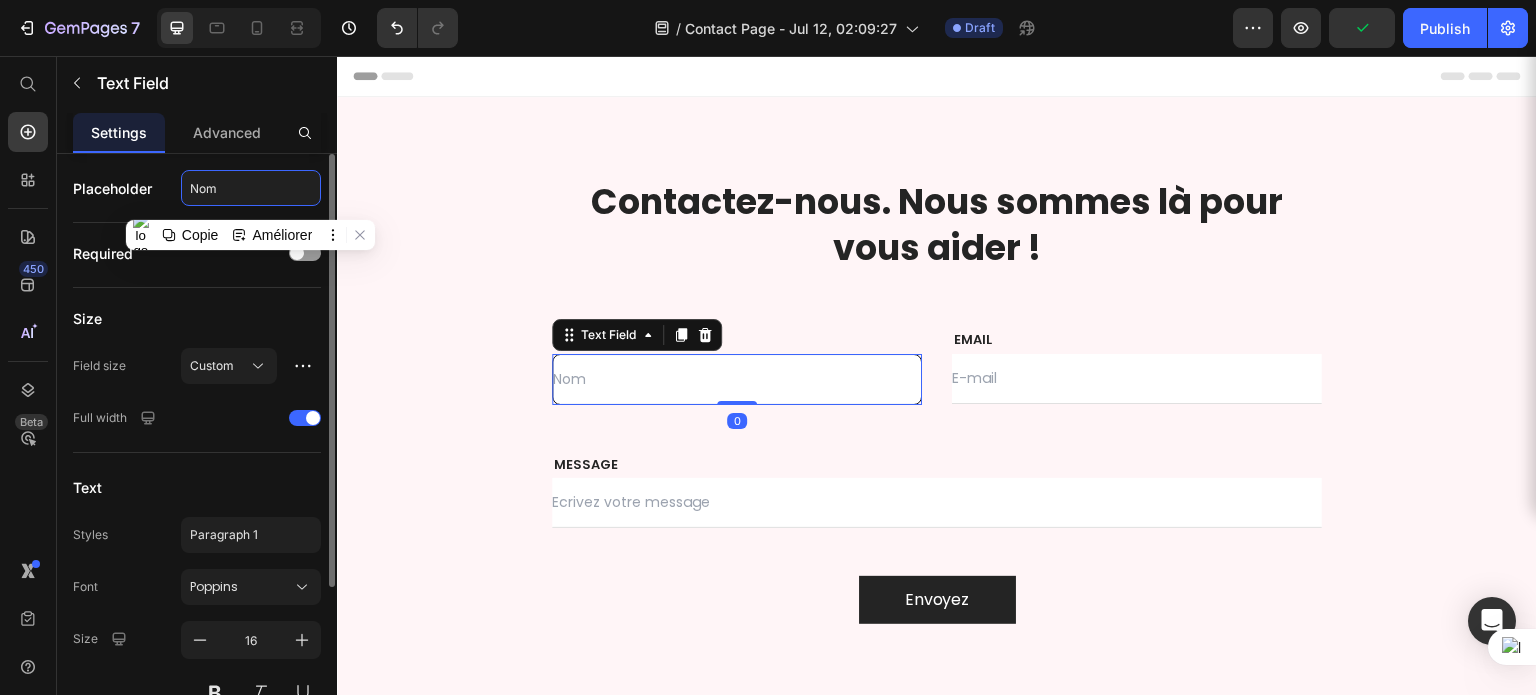 click on "Nom" 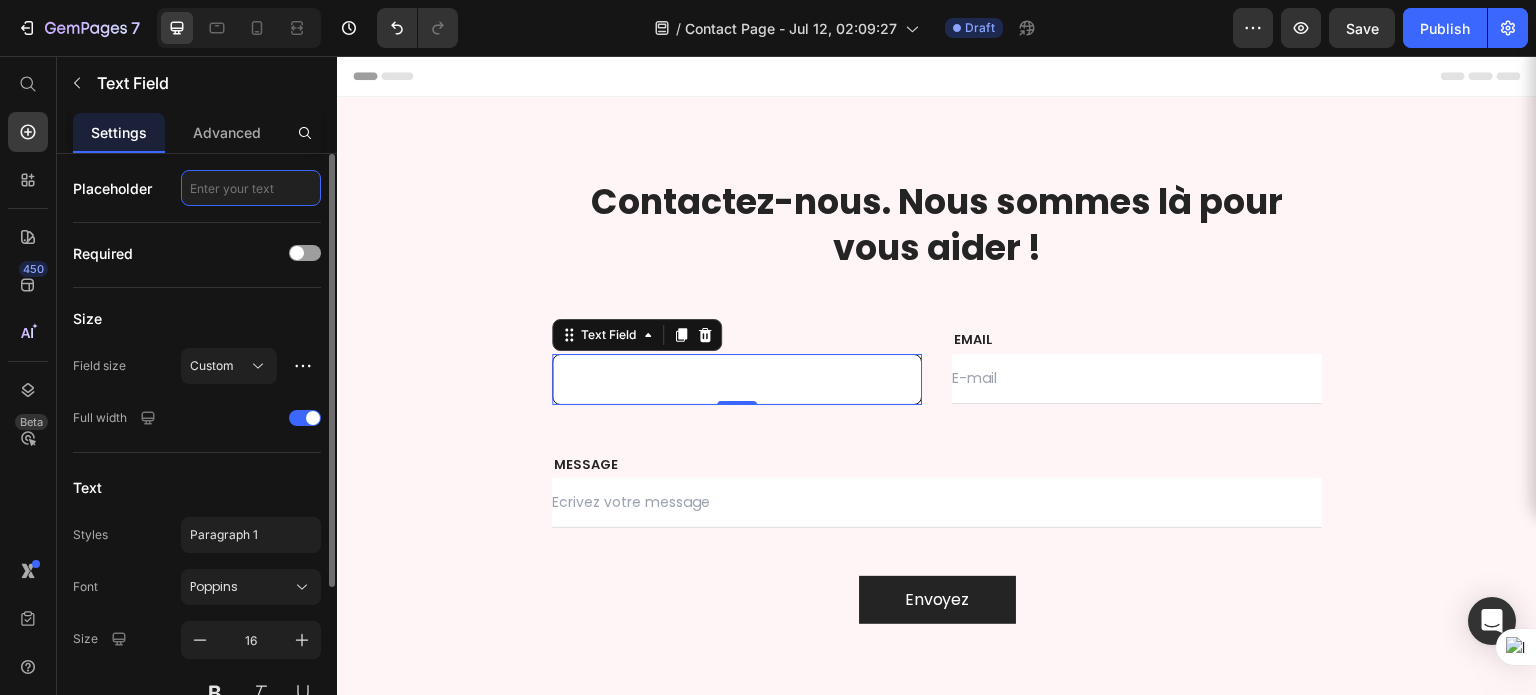 type on "z" 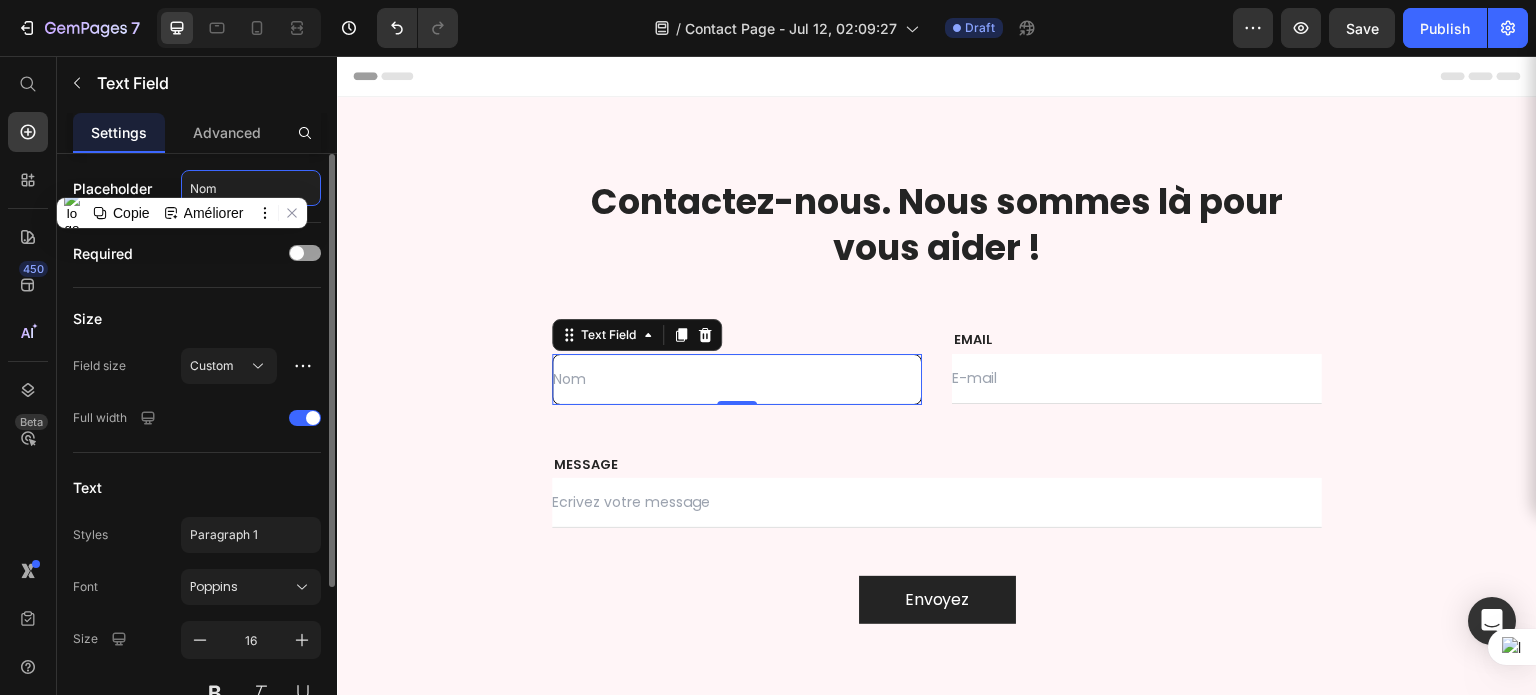 click on "Nom" 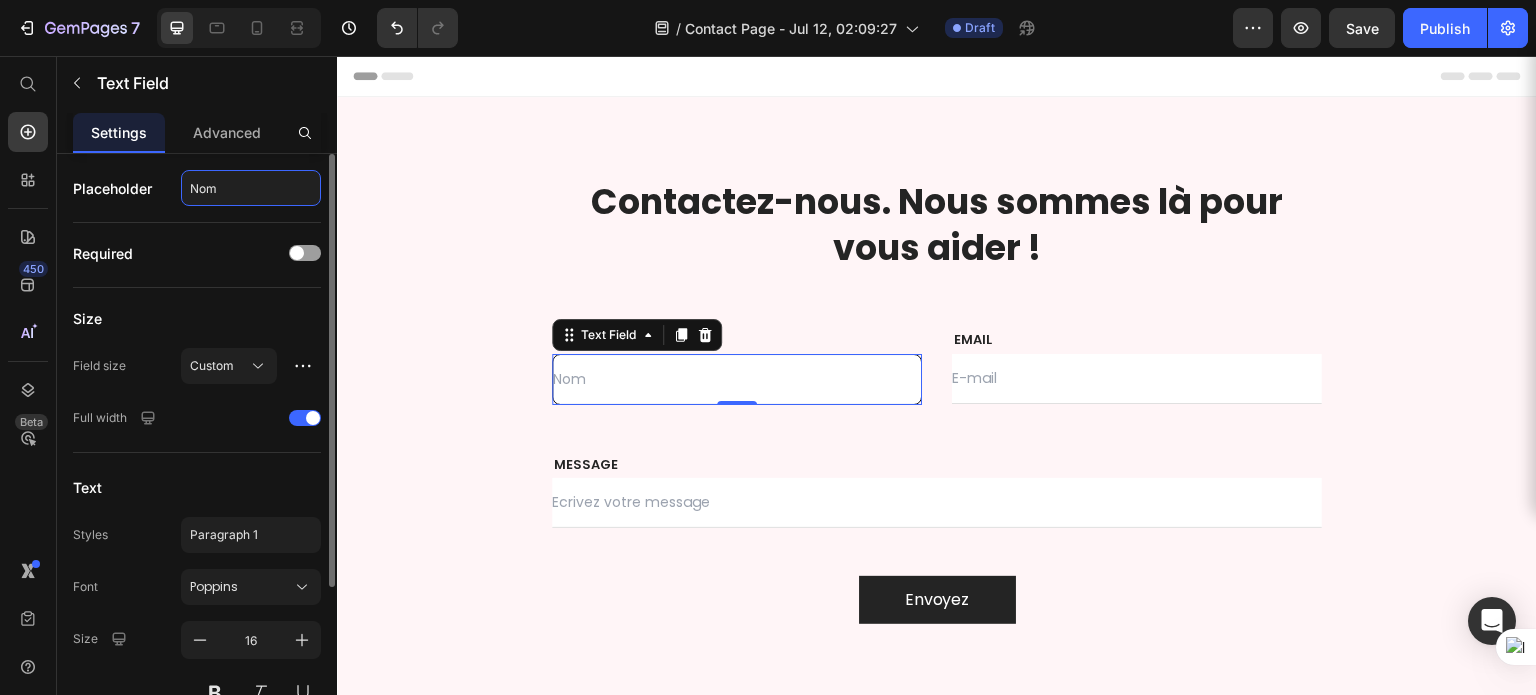type on "Nom" 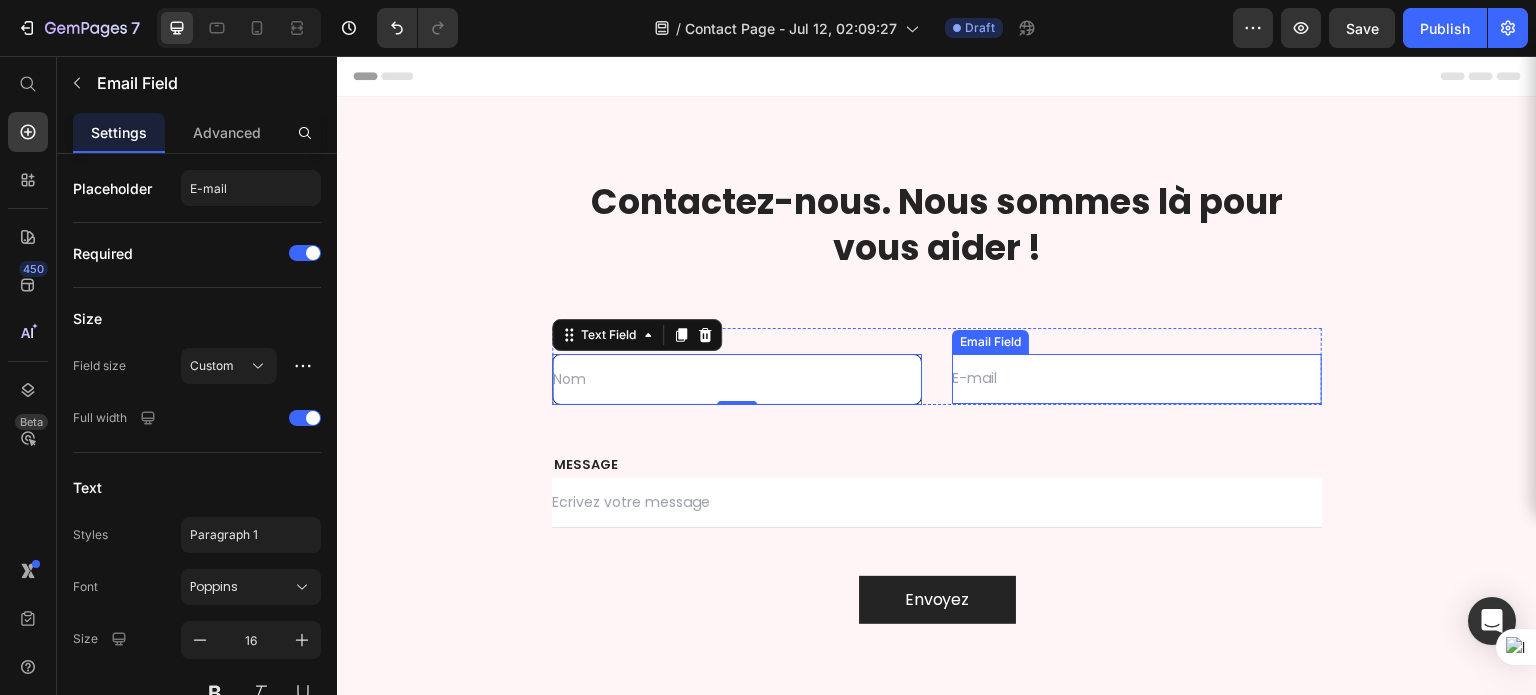 click at bounding box center (1137, 379) 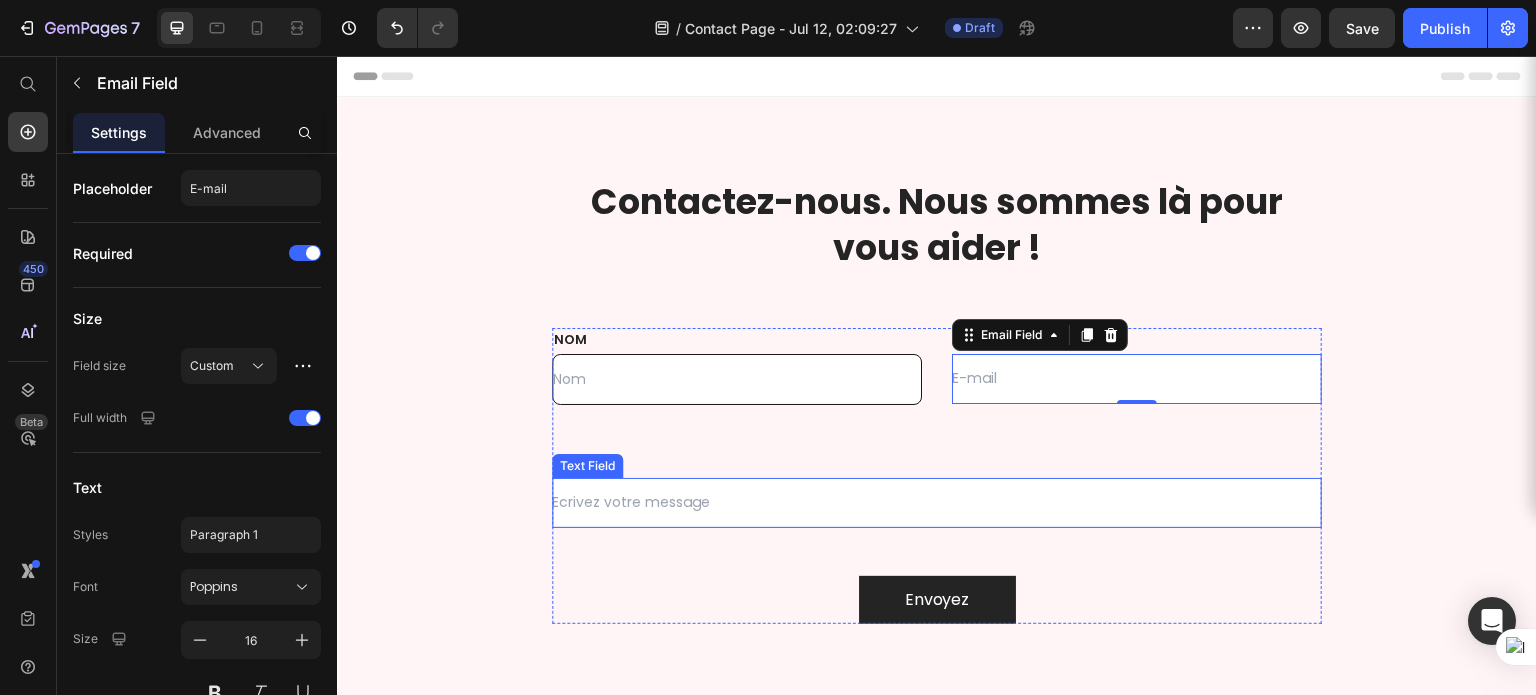 click at bounding box center (937, 503) 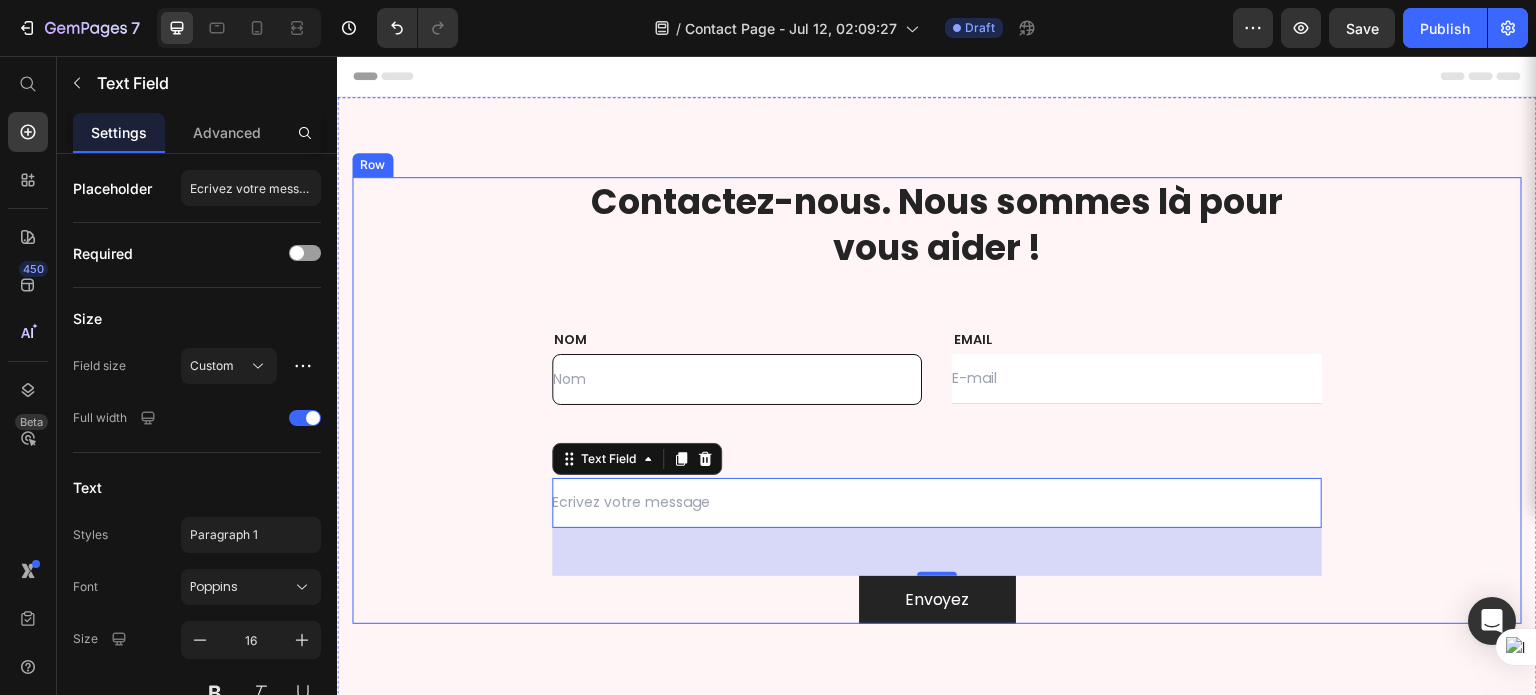 click on "⁠⁠⁠⁠⁠⁠⁠ Contactez-nous. Nous sommes là pour vous aider ! Heading Row NOM Text block Text Field EMAIL Text block Email Field Row MESSAGE Text block Text Field   48 Envoyez Submit Button Contact Form" at bounding box center [937, 400] 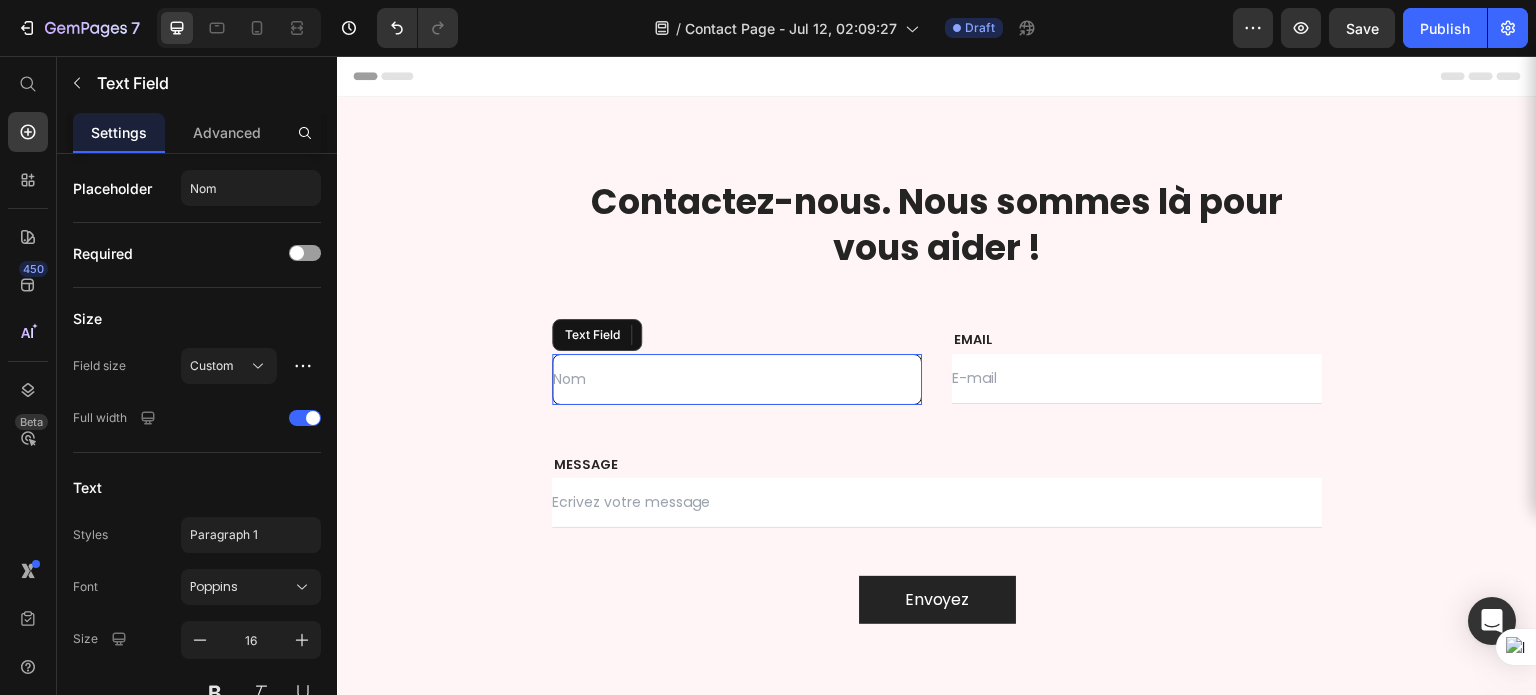 click at bounding box center (737, 379) 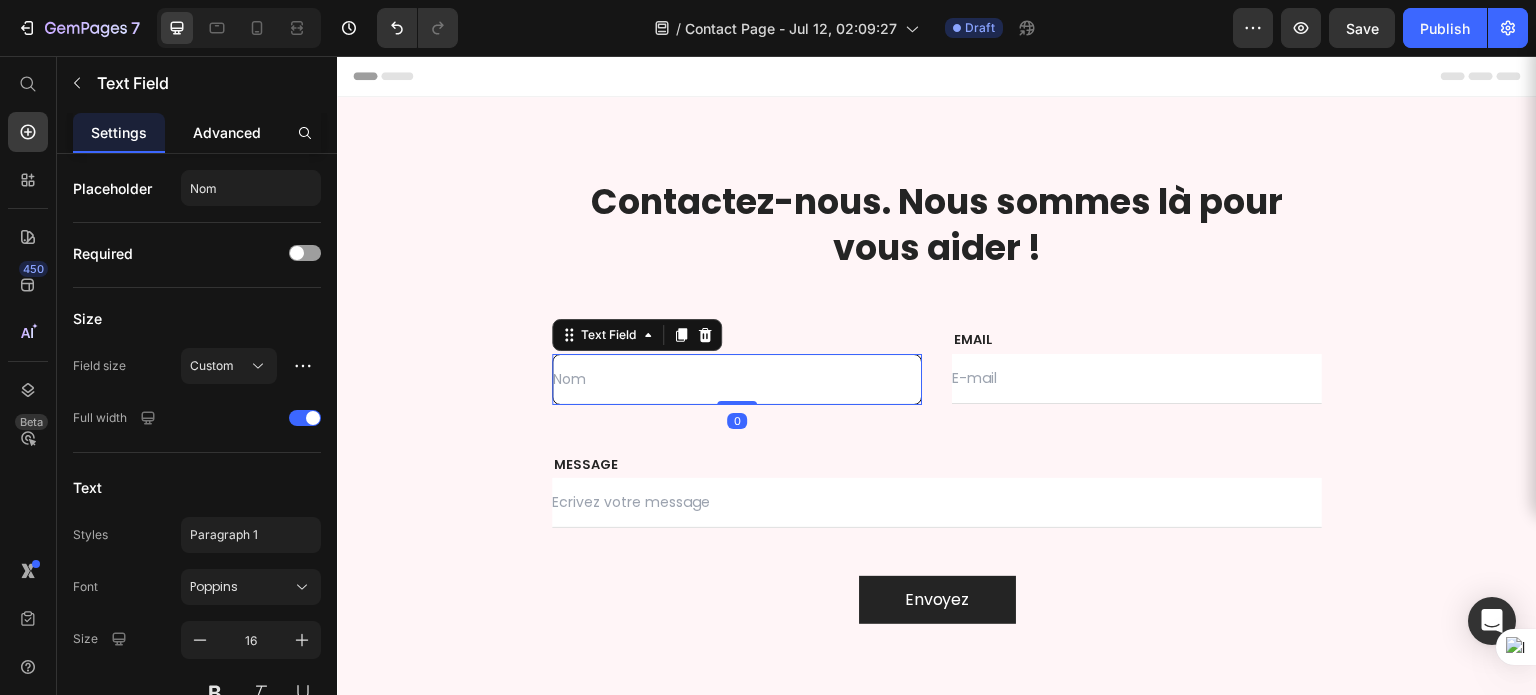click on "Advanced" 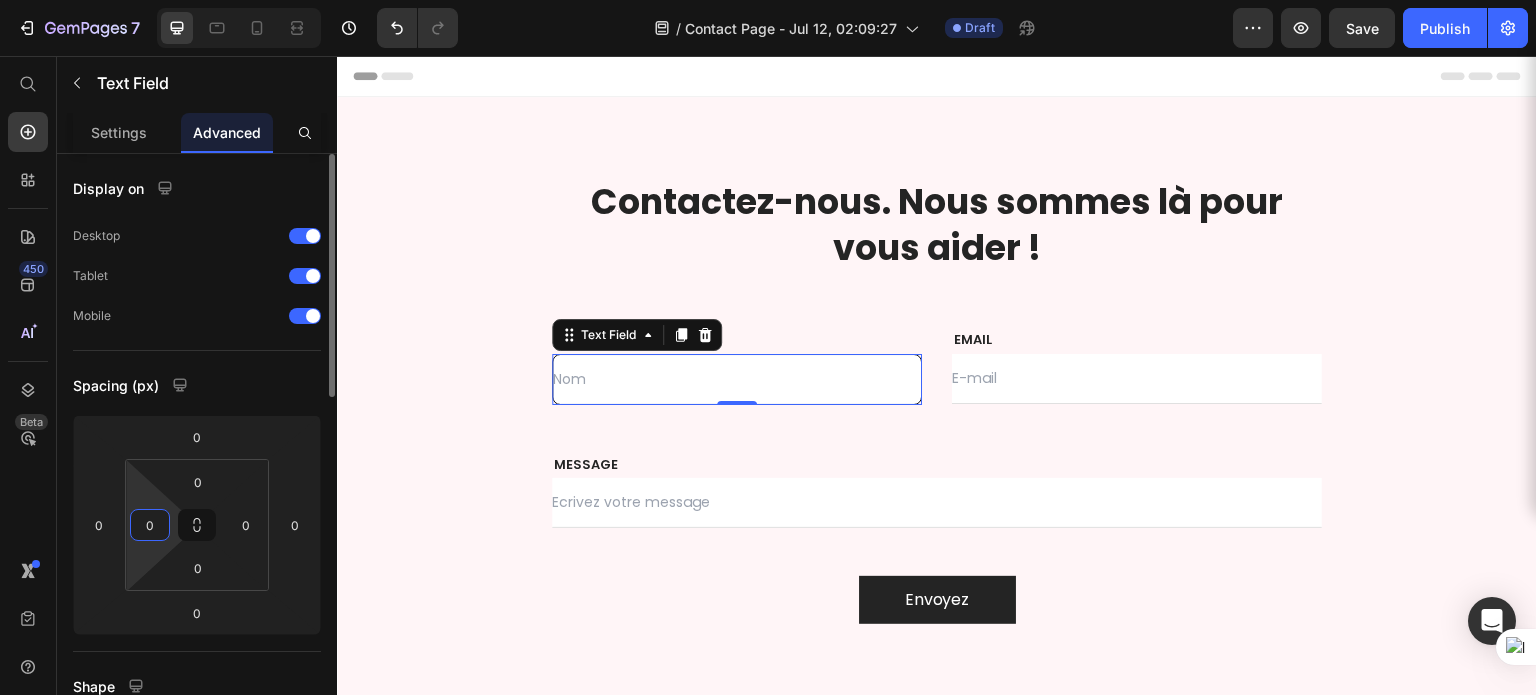 click on "0" at bounding box center (150, 525) 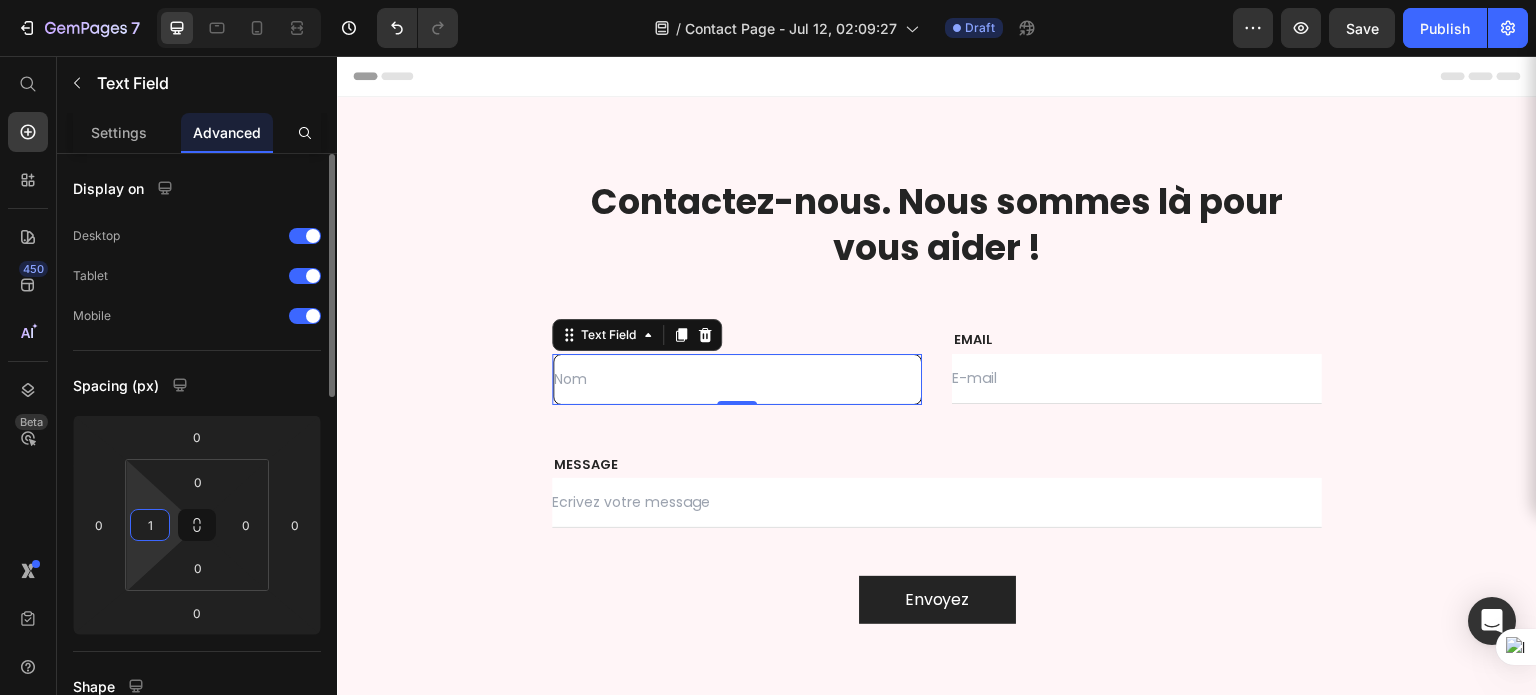 type on "0" 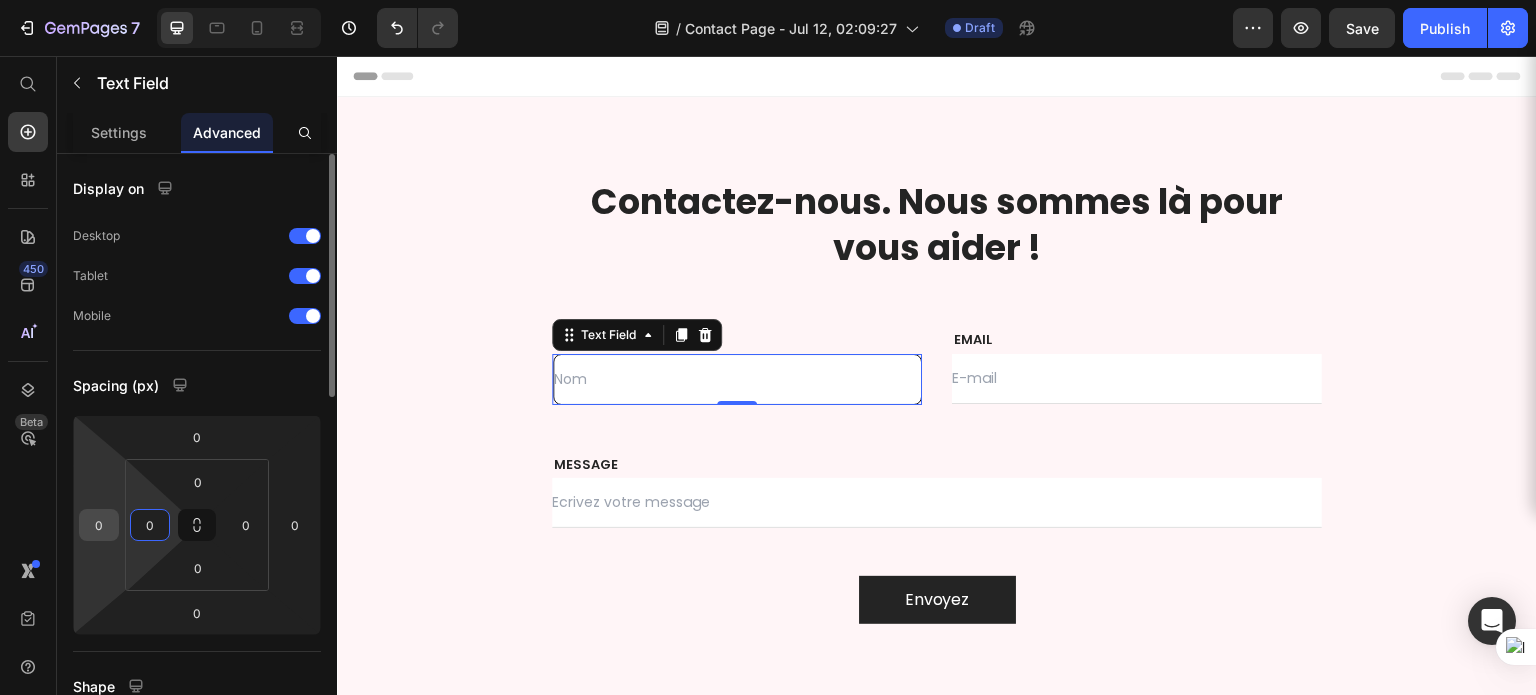 click on "0" at bounding box center [99, 525] 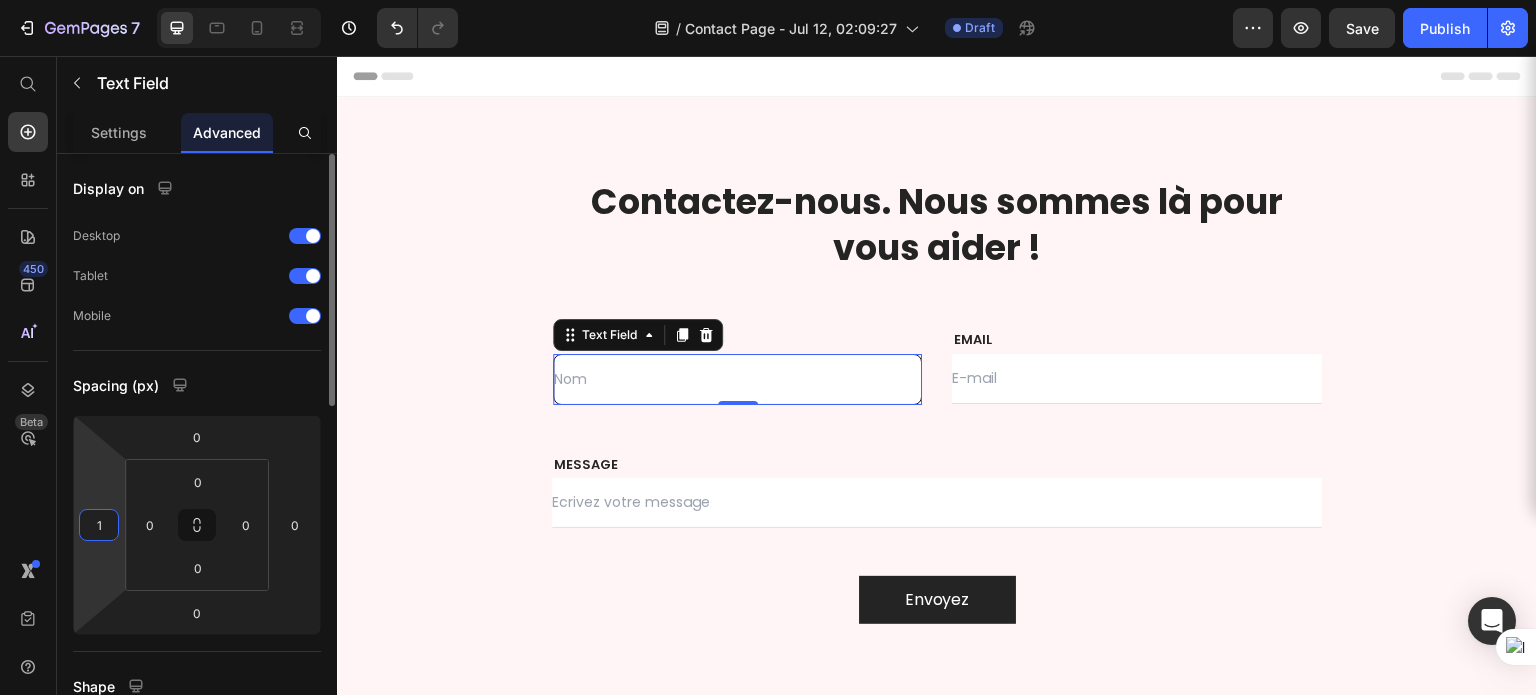 type on "0" 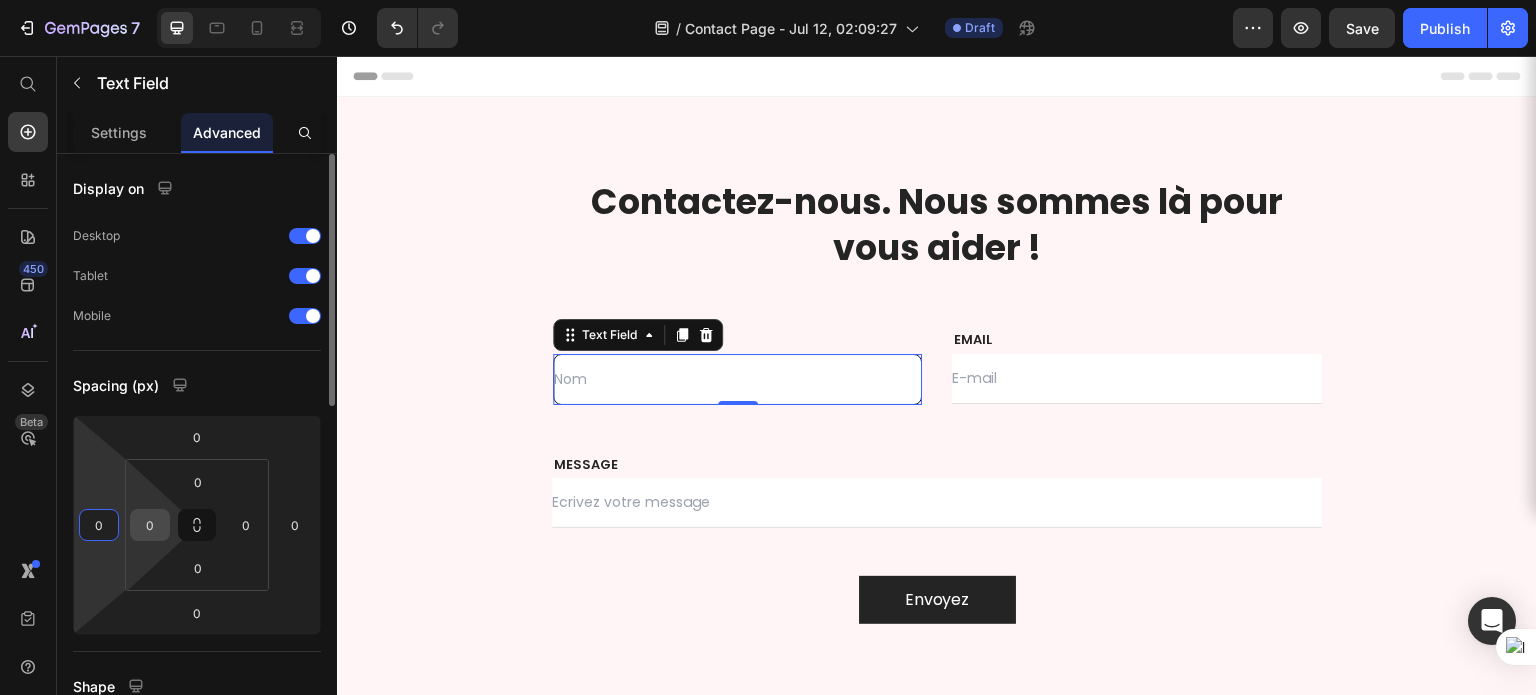 click on "0" at bounding box center [150, 525] 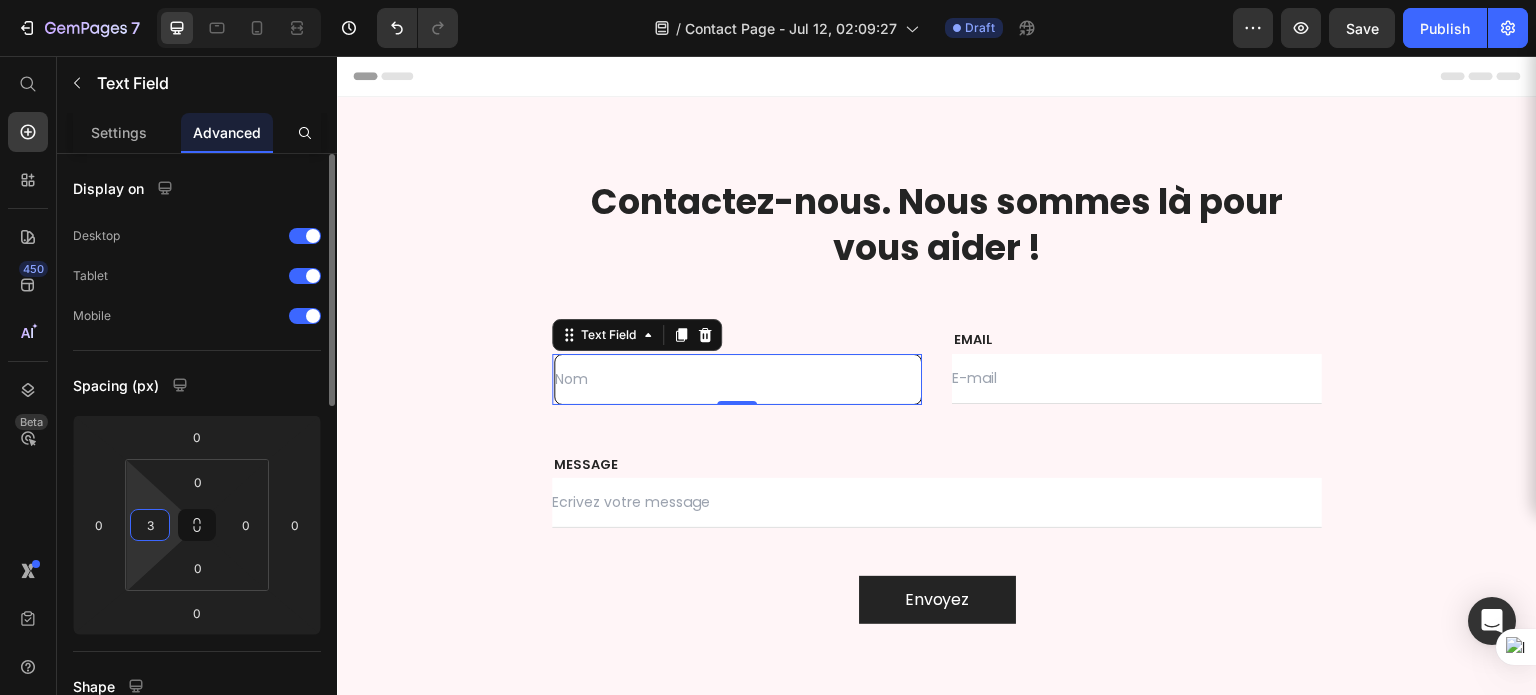 type on "4" 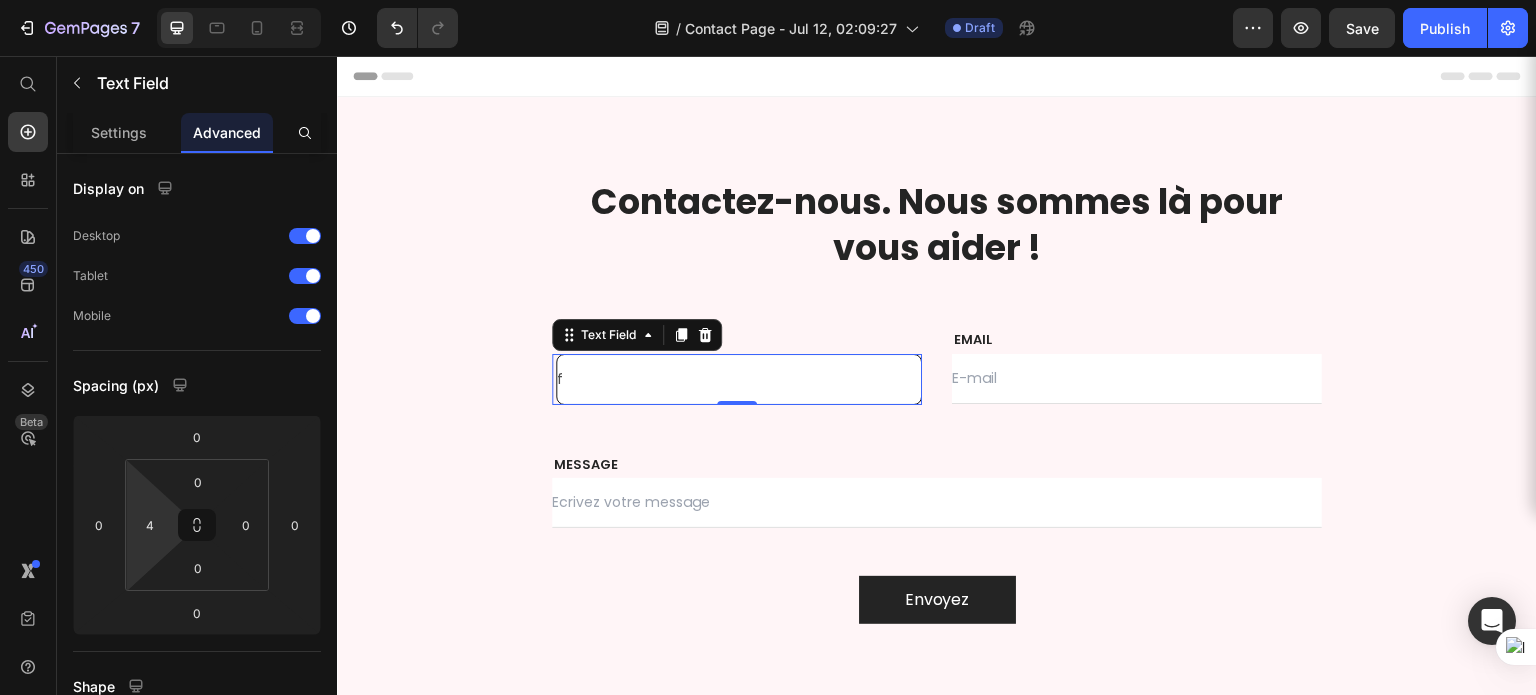 click on "f" at bounding box center (739, 379) 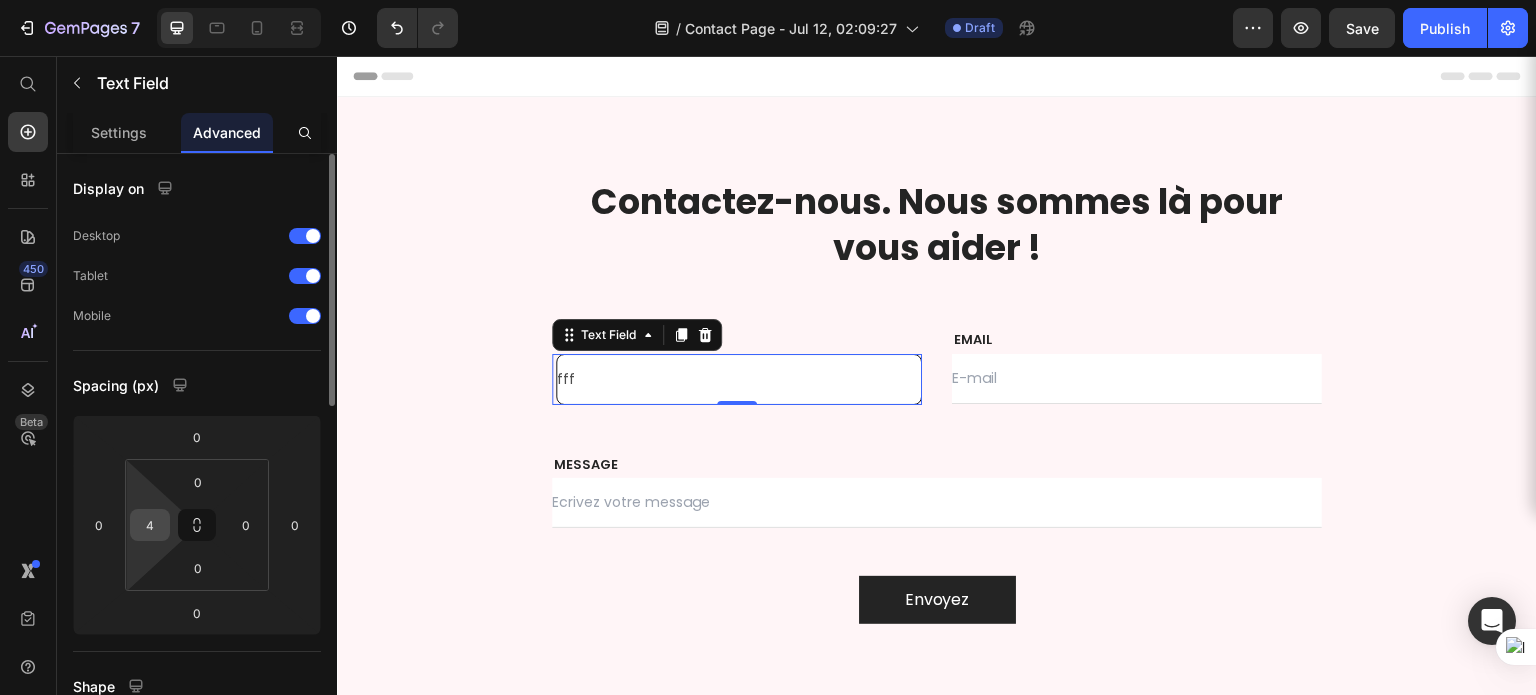 type on "fff" 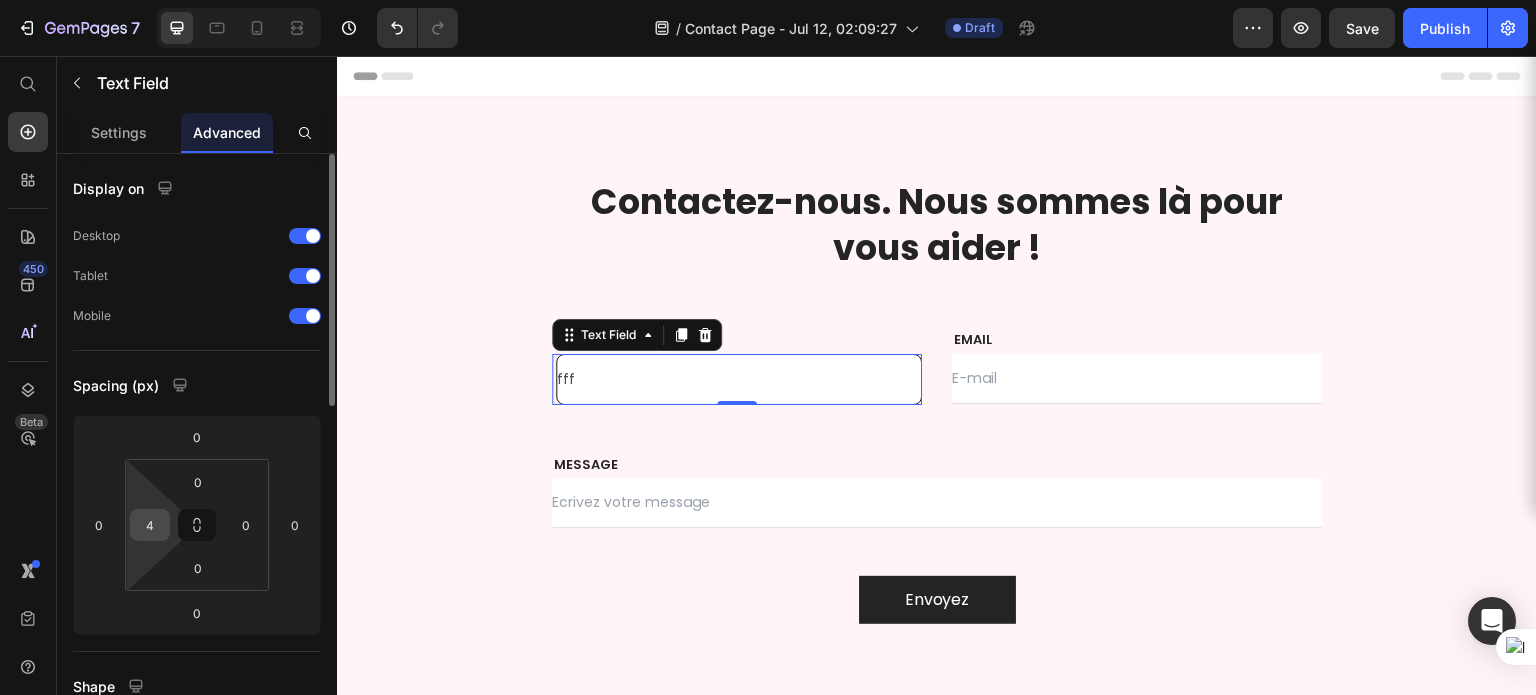 click on "4" at bounding box center (150, 525) 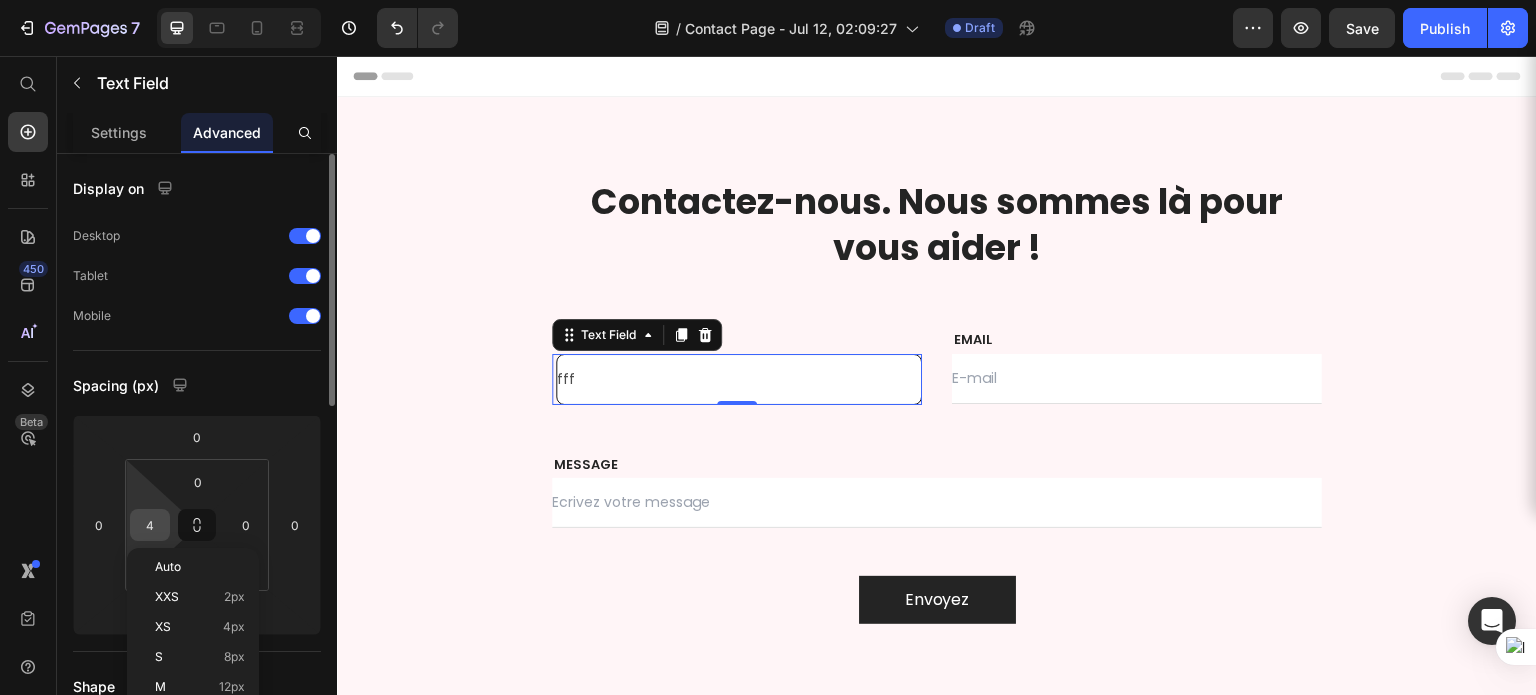 click on "4" at bounding box center (150, 525) 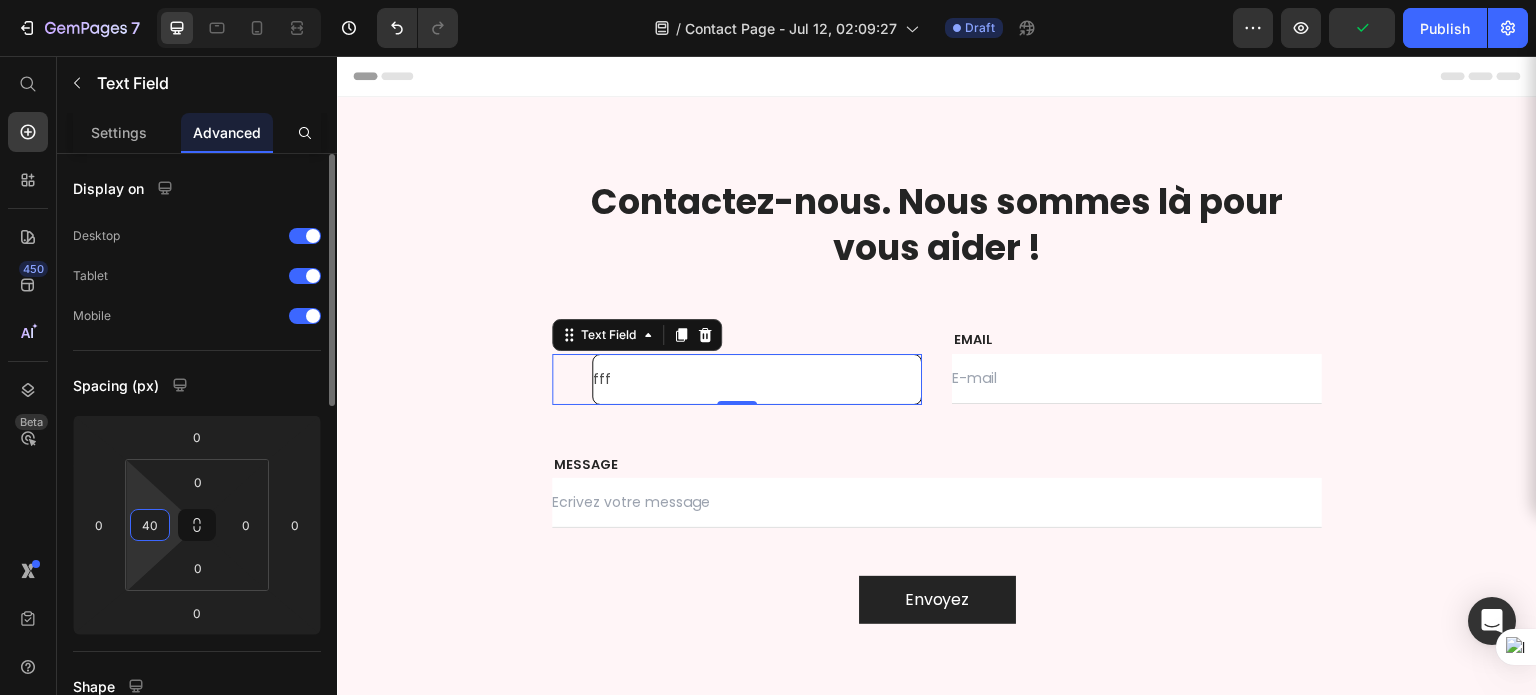 click on "7  Version history  /  Contact Page - Jul 12, 02:09:27 Draft Preview  Publish  450 Beta Start with Sections Elements Hero Section Product Detail Brands Trusted Badges Guarantee Product Breakdown How to use Testimonials Compare Bundle FAQs Social Proof Brand Story Product List Collection Blog List Contact Sticky Add to Cart Custom Footer Browse Library 450 Layout
Row
Row
Row
Row Text
Heading
Text Block Button
Button
Button
Sticky Back to top Media
Image" at bounding box center (768, 0) 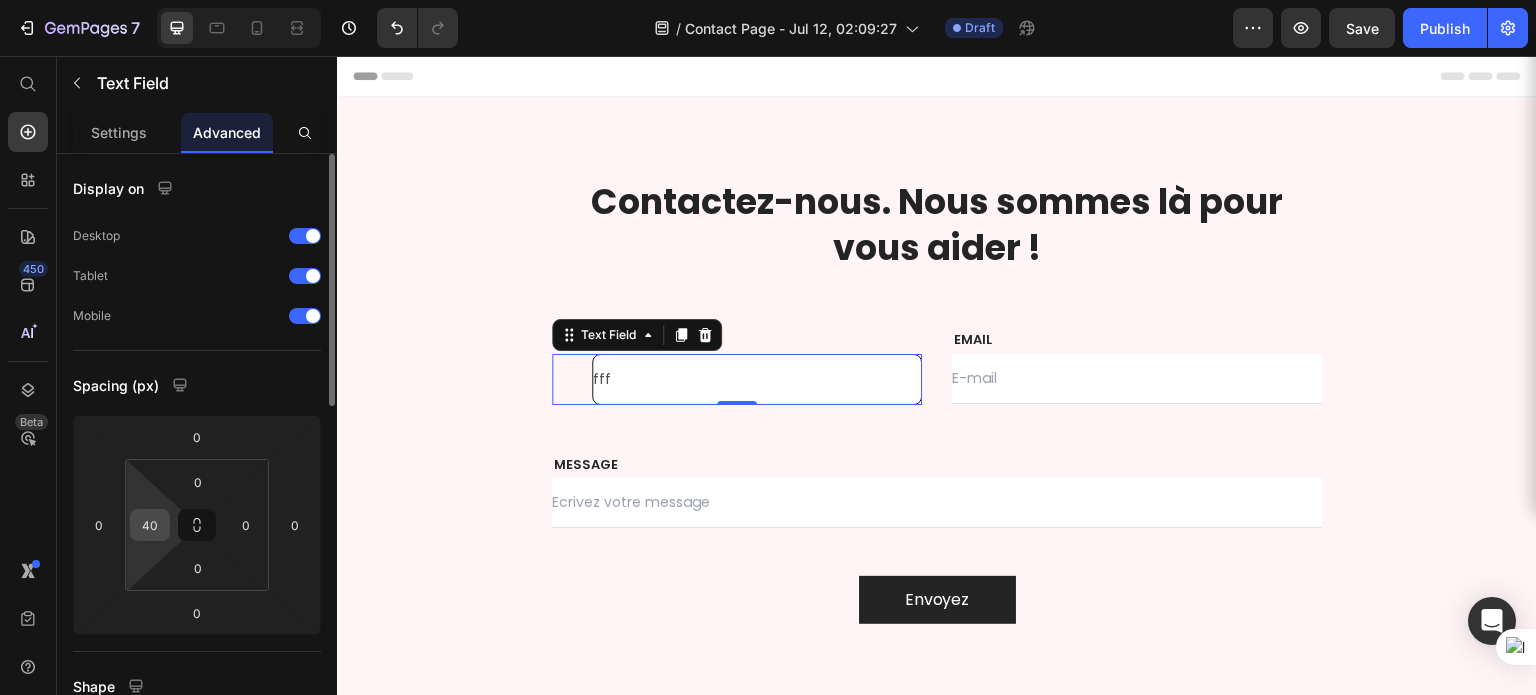 click on "40" at bounding box center [150, 525] 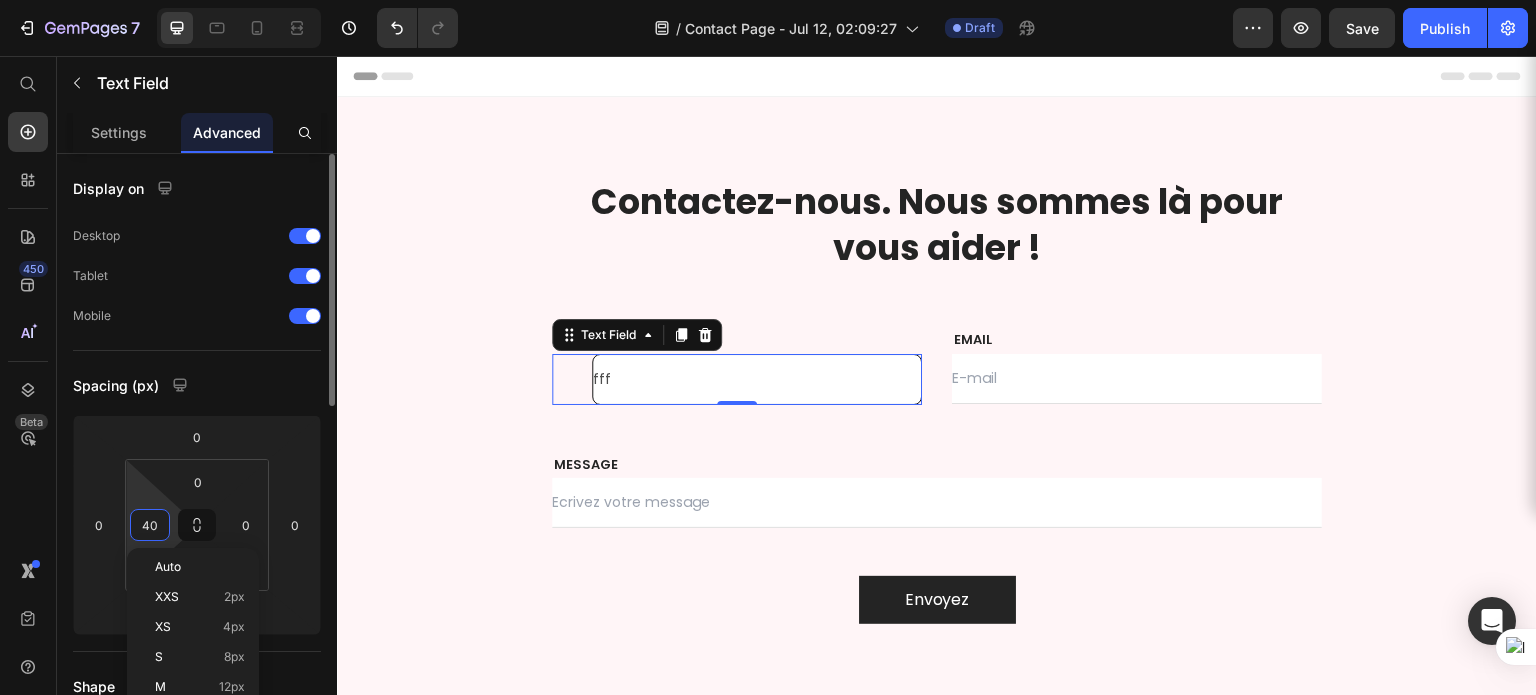 click on "40" at bounding box center (150, 525) 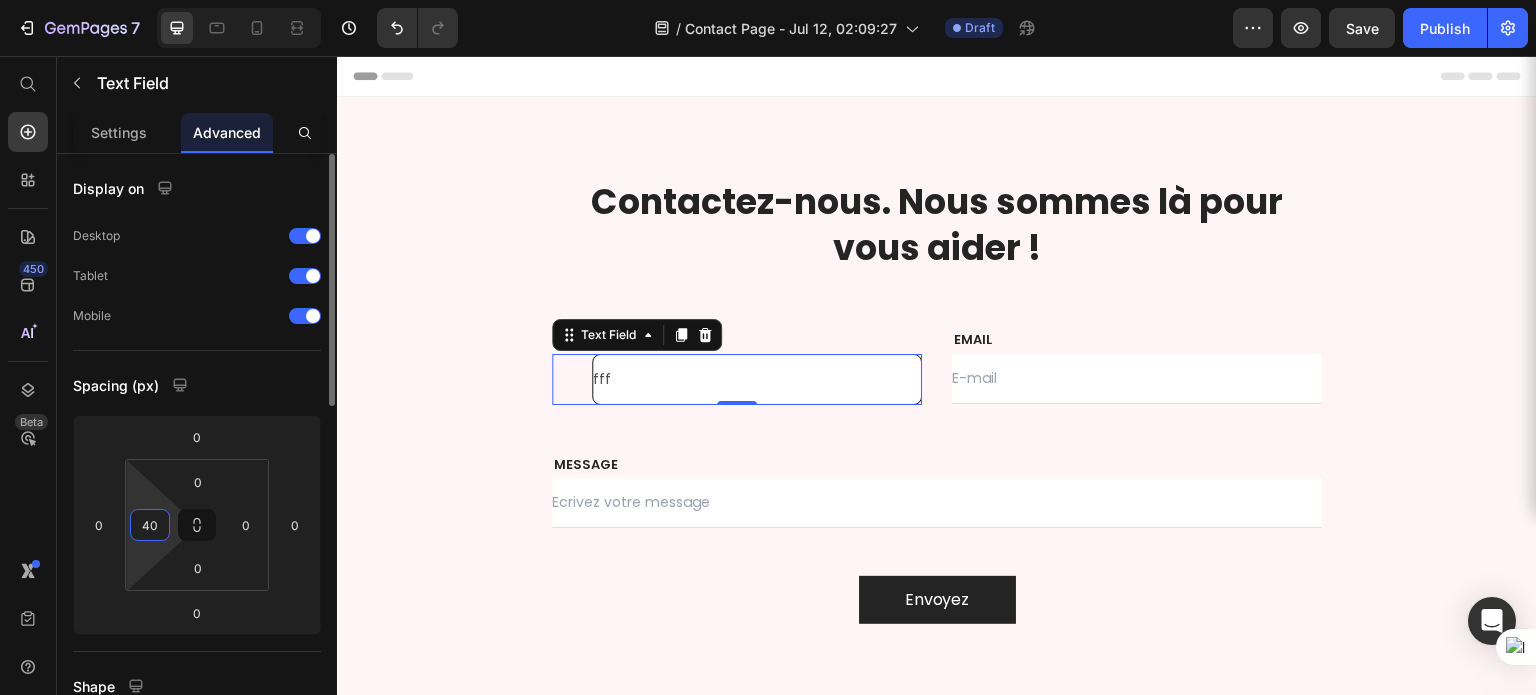click on "40" at bounding box center (150, 525) 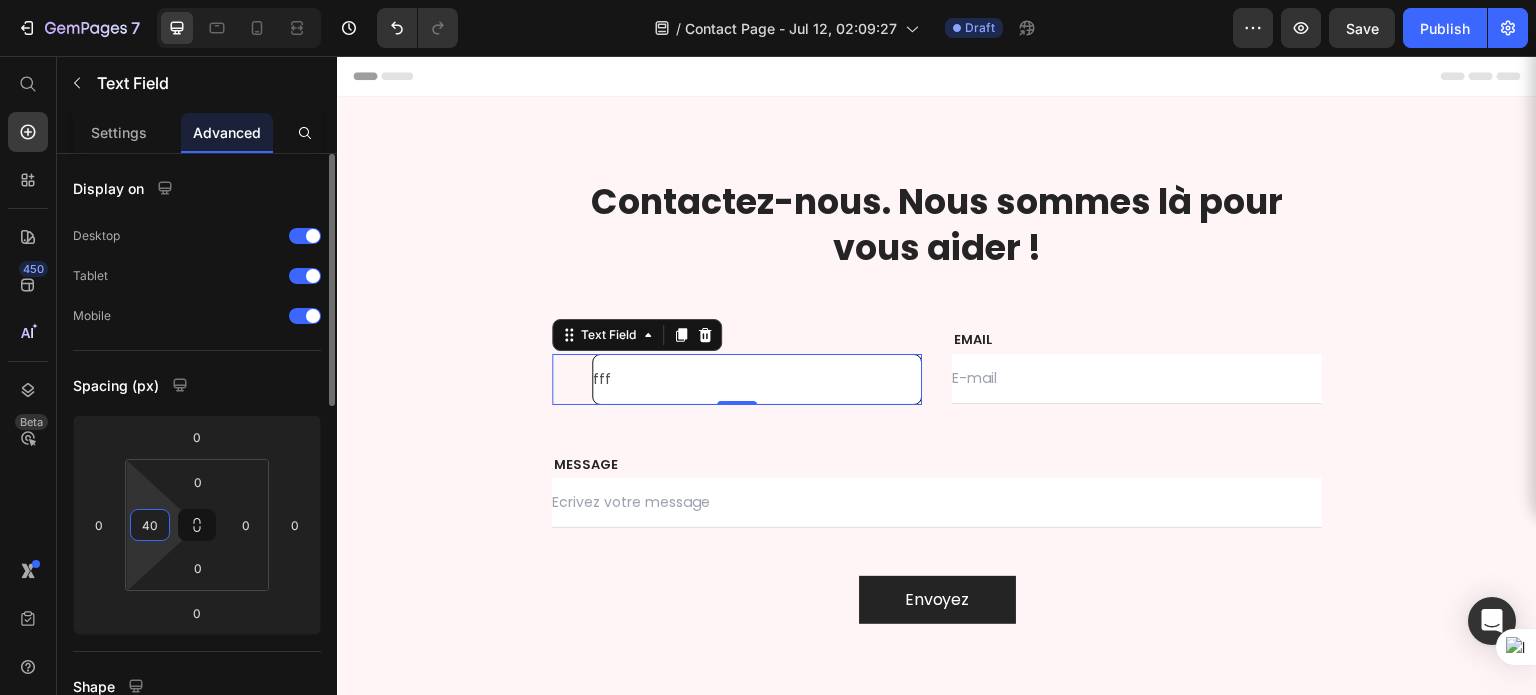 click on "40" at bounding box center (150, 525) 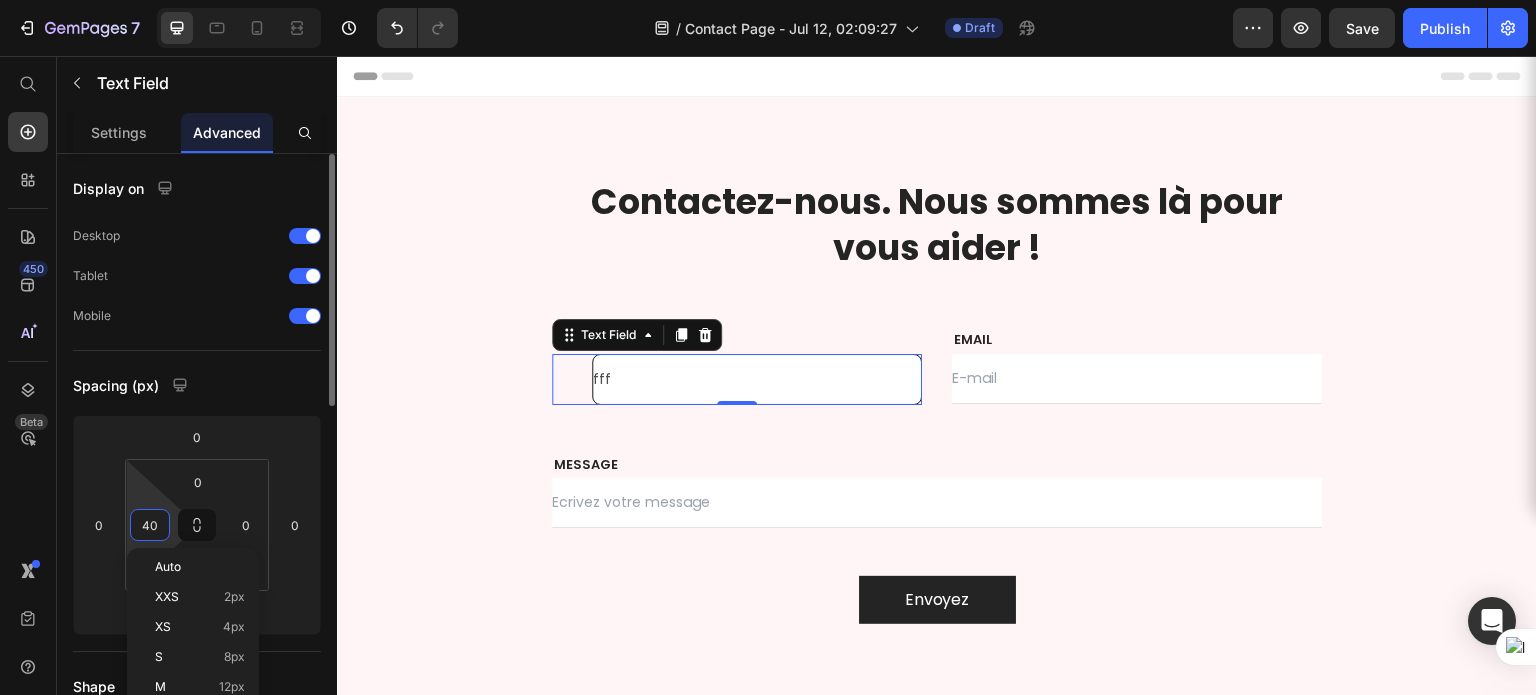 type on "0" 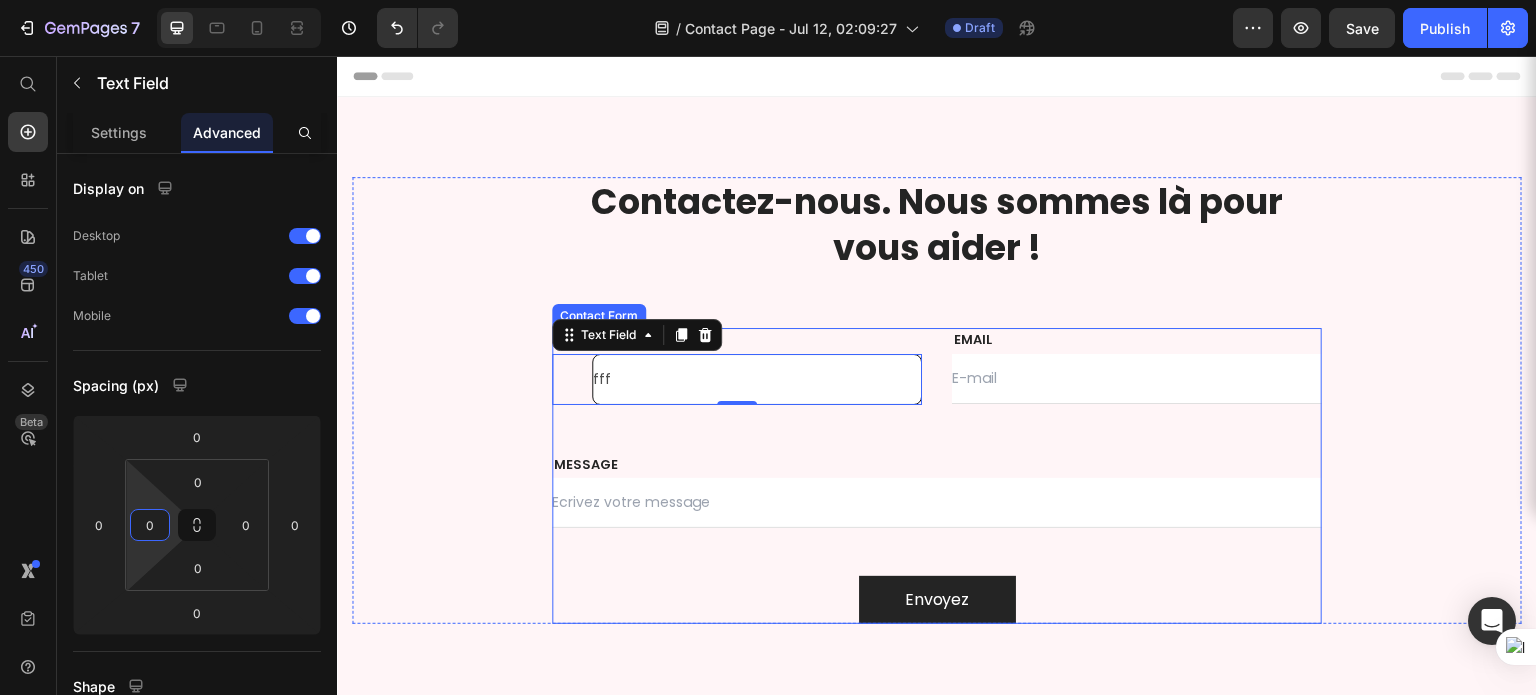 click on "NOM Text block fff Text Field   0 EMAIL Text block Email Field Row MESSAGE Text block Text Field Envoyez Submit Button Contact Form" at bounding box center (937, 476) 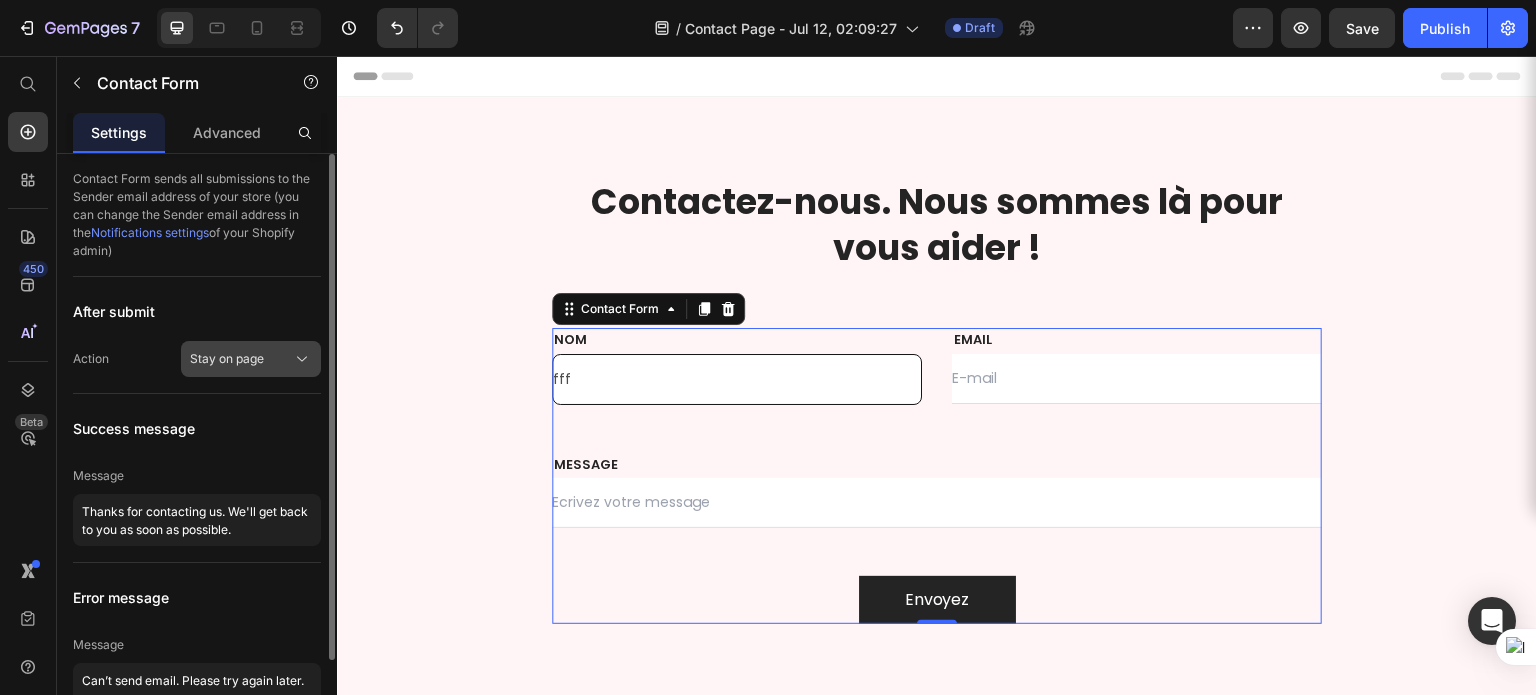 click on "Stay on page" at bounding box center [227, 359] 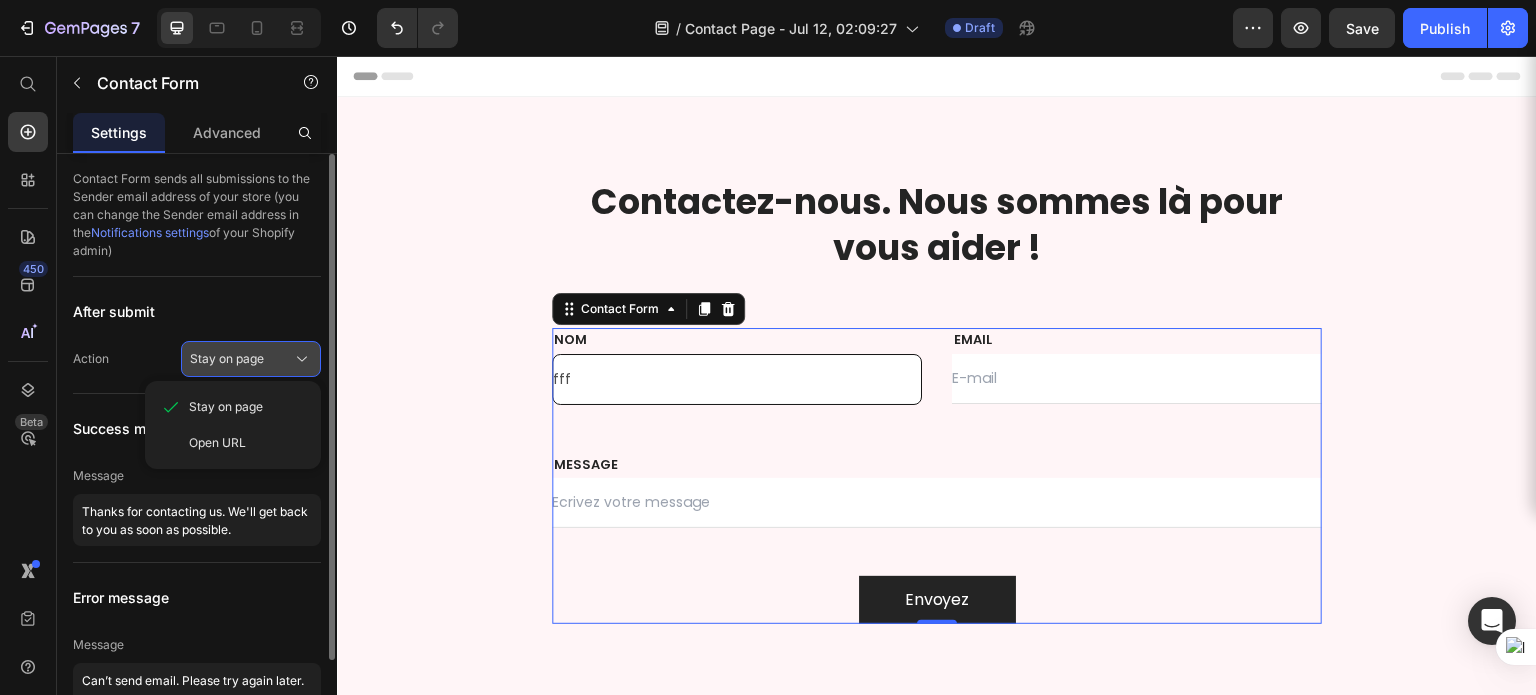 click on "Stay on page" at bounding box center [227, 359] 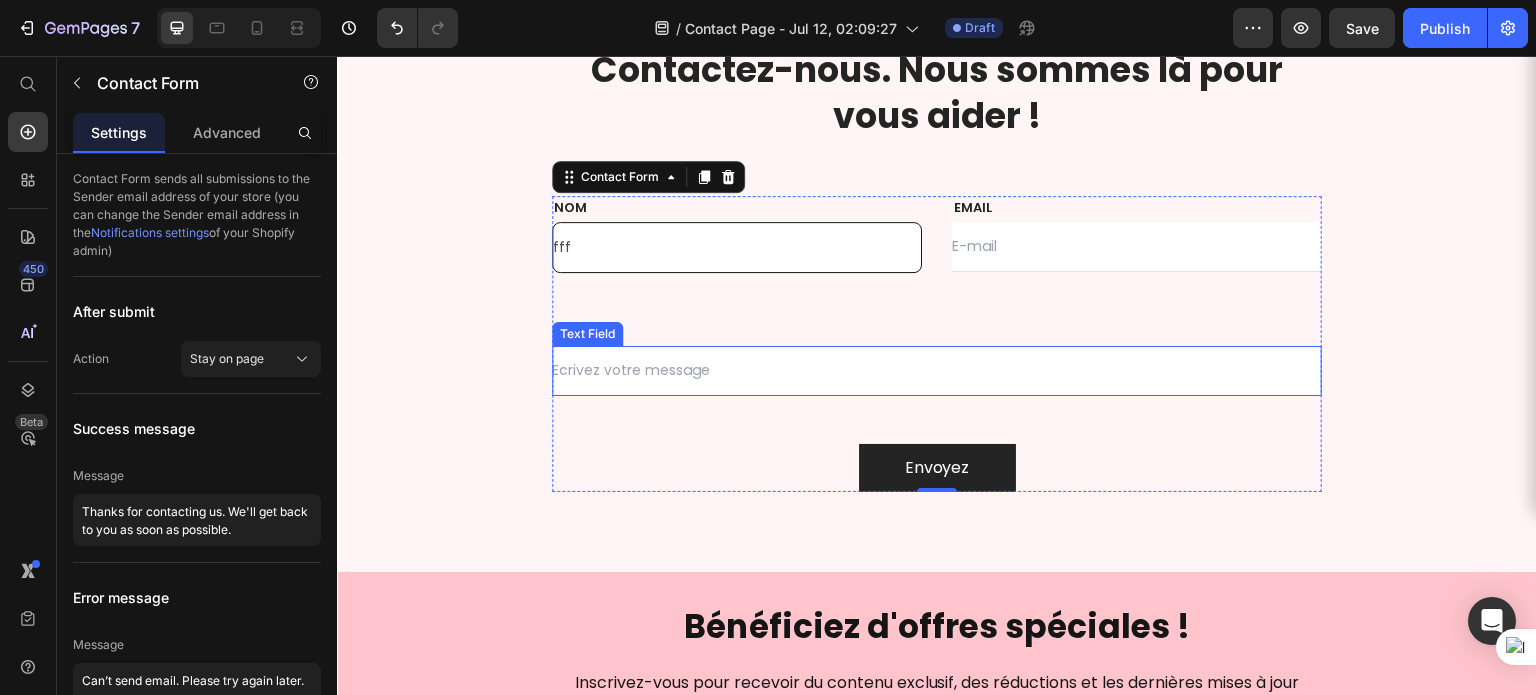 scroll, scrollTop: 134, scrollLeft: 0, axis: vertical 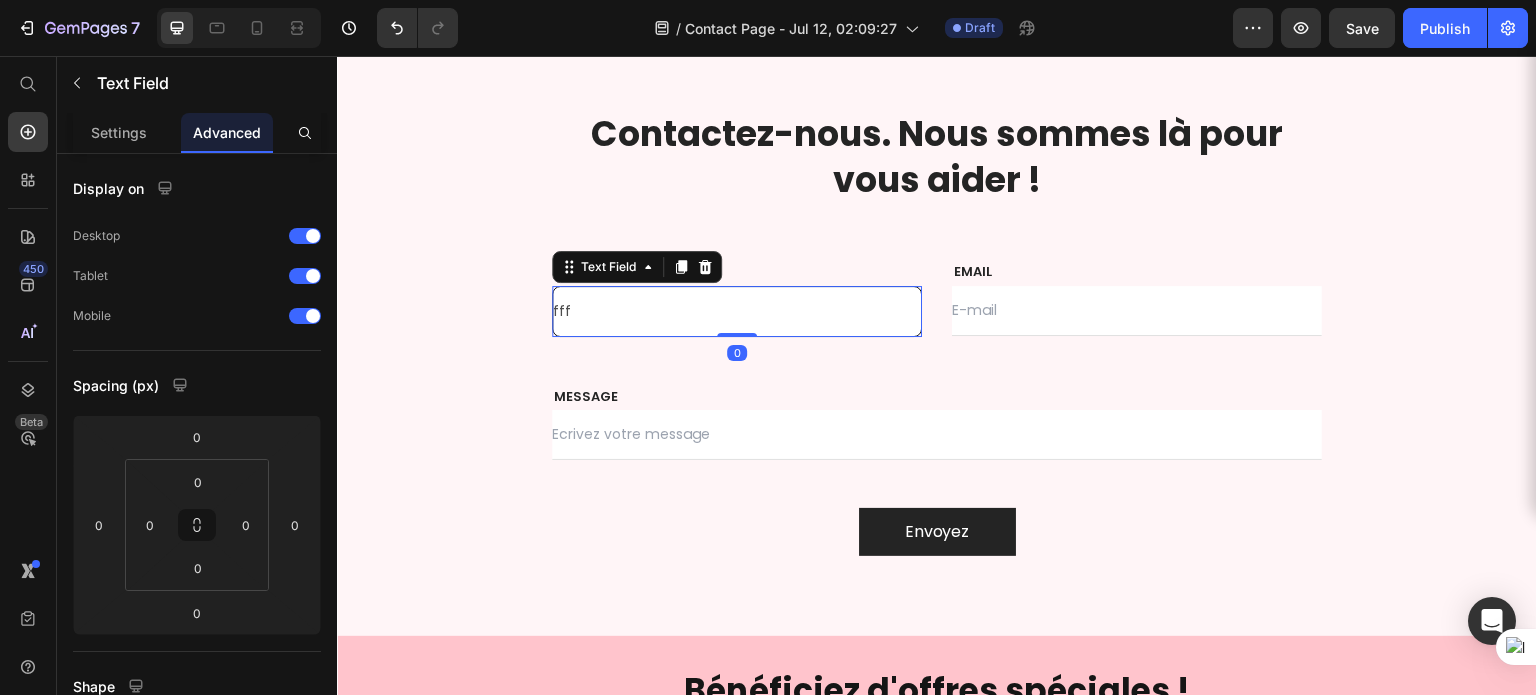 click on "fff" at bounding box center (737, 311) 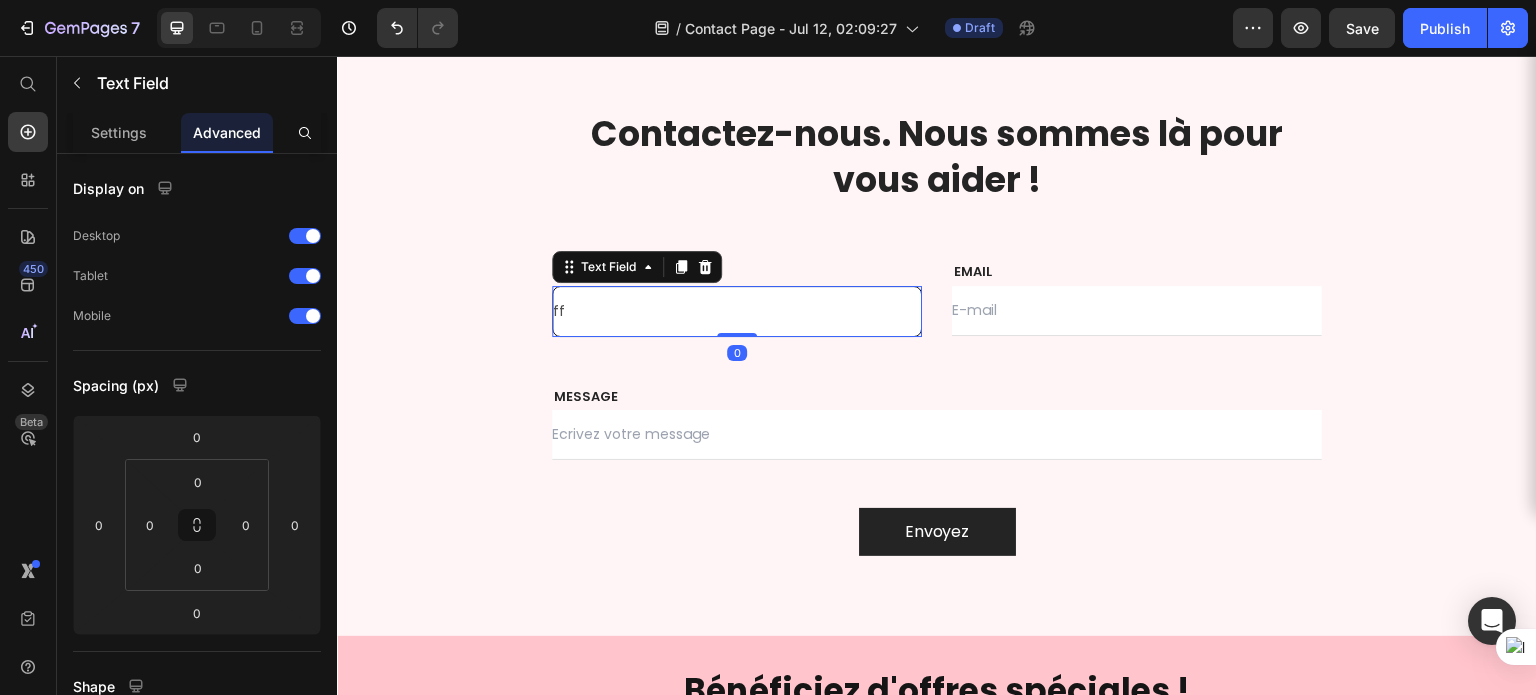 type on "f" 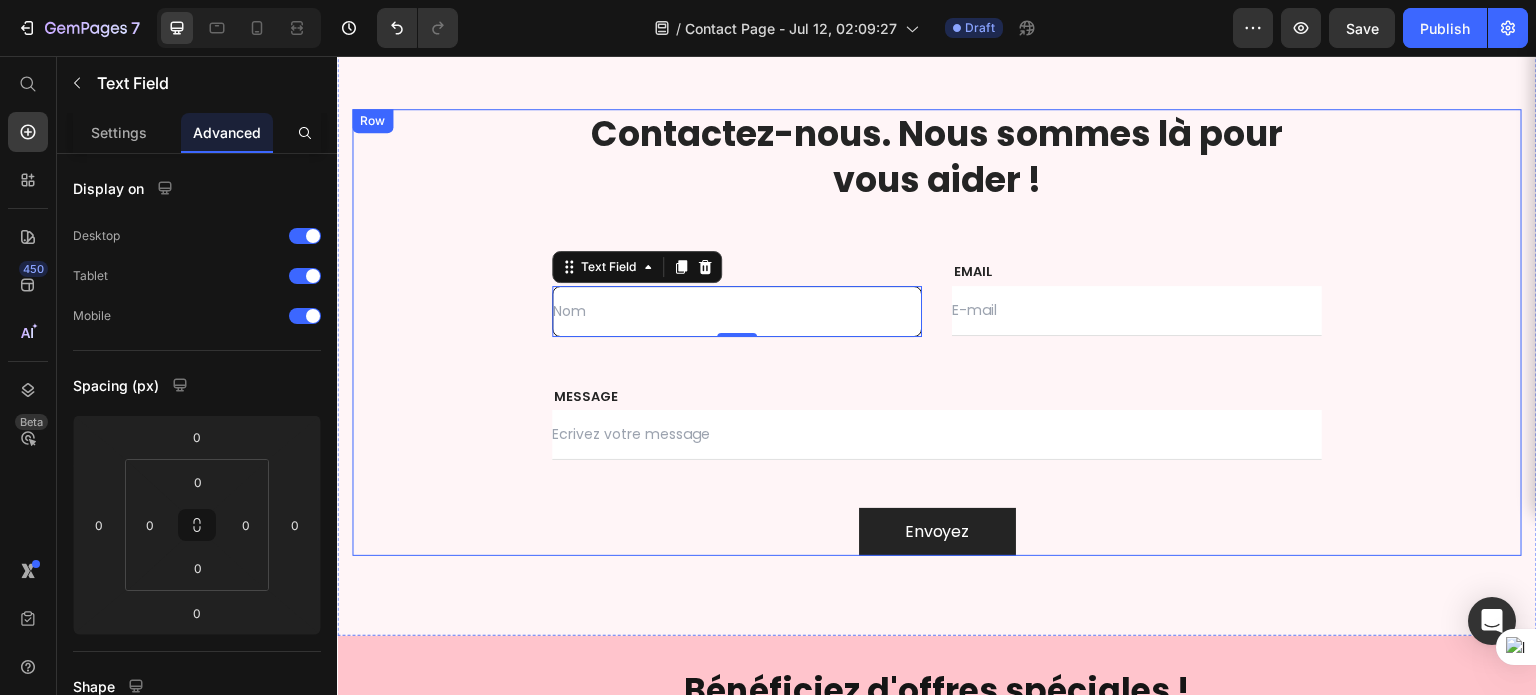 type 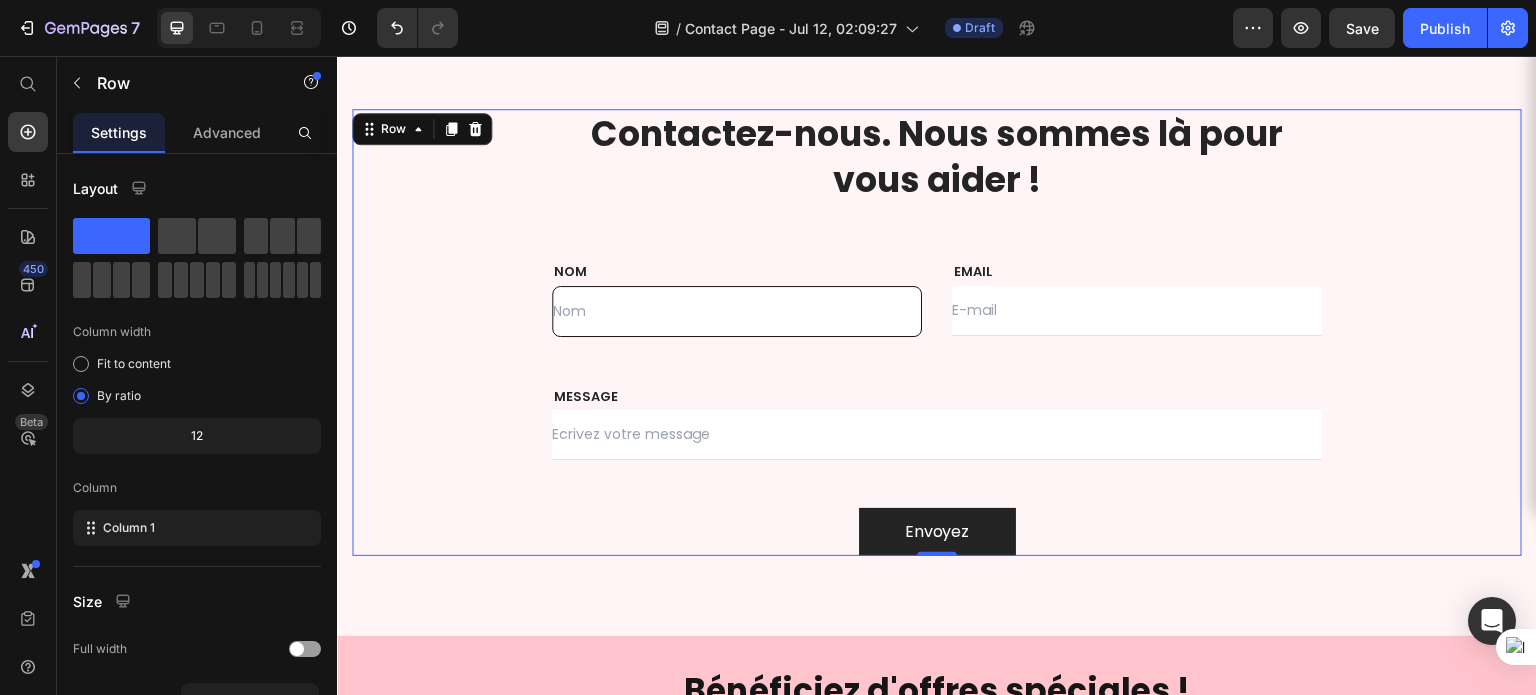 click on "⁠⁠⁠⁠⁠⁠⁠ Contactez-nous. Nous sommes là pour vous aider ! Heading Row NOM Text block Text Field EMAIL Text block Email Field Row MESSAGE Text block Text Field Envoyez Submit Button Contact Form Row   0" at bounding box center [937, 332] 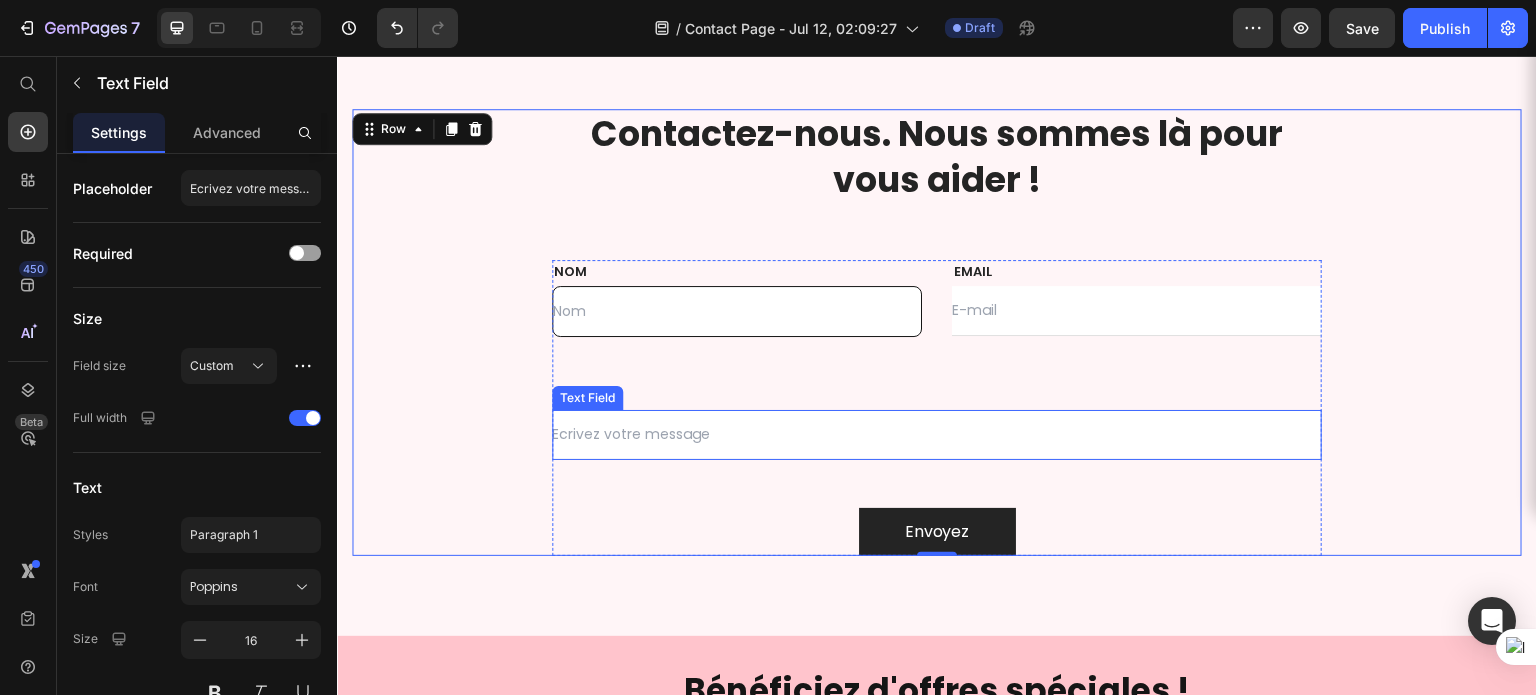 click at bounding box center (937, 435) 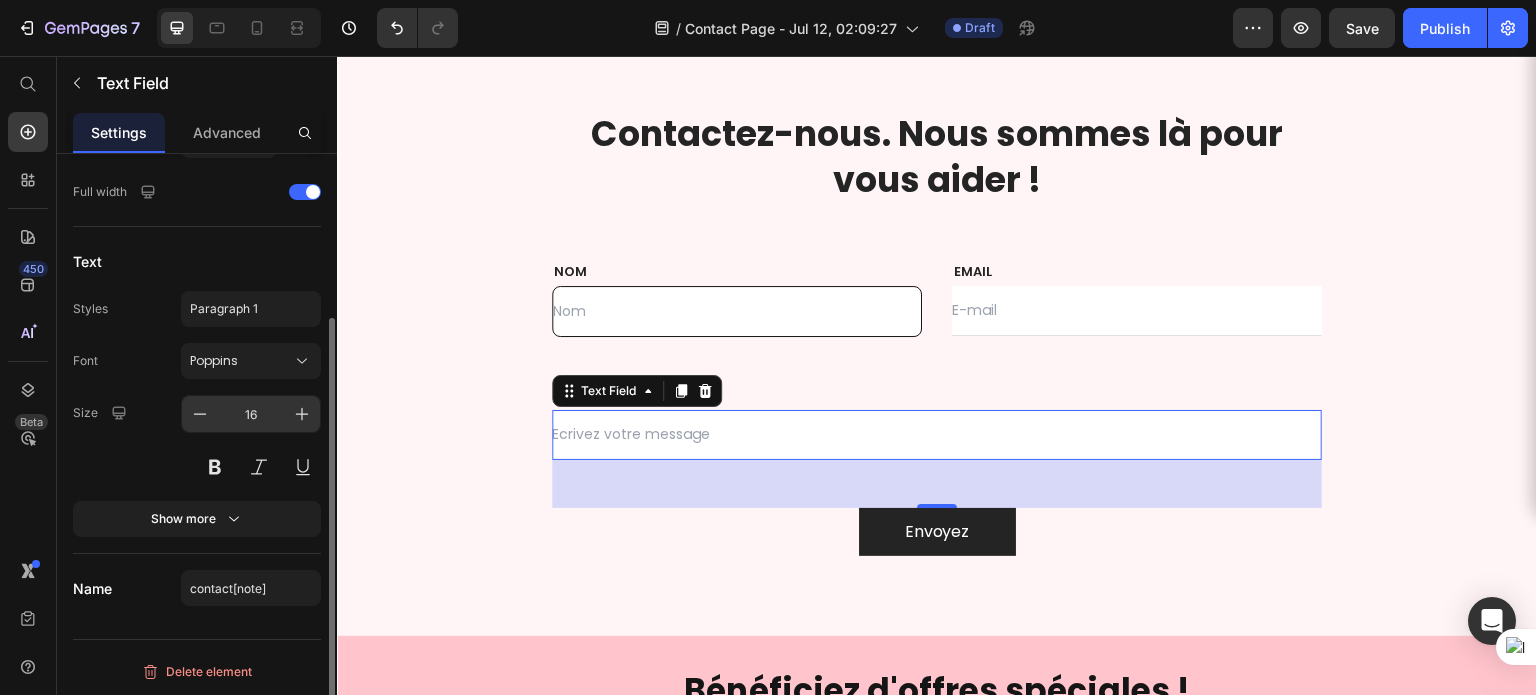 scroll, scrollTop: 0, scrollLeft: 0, axis: both 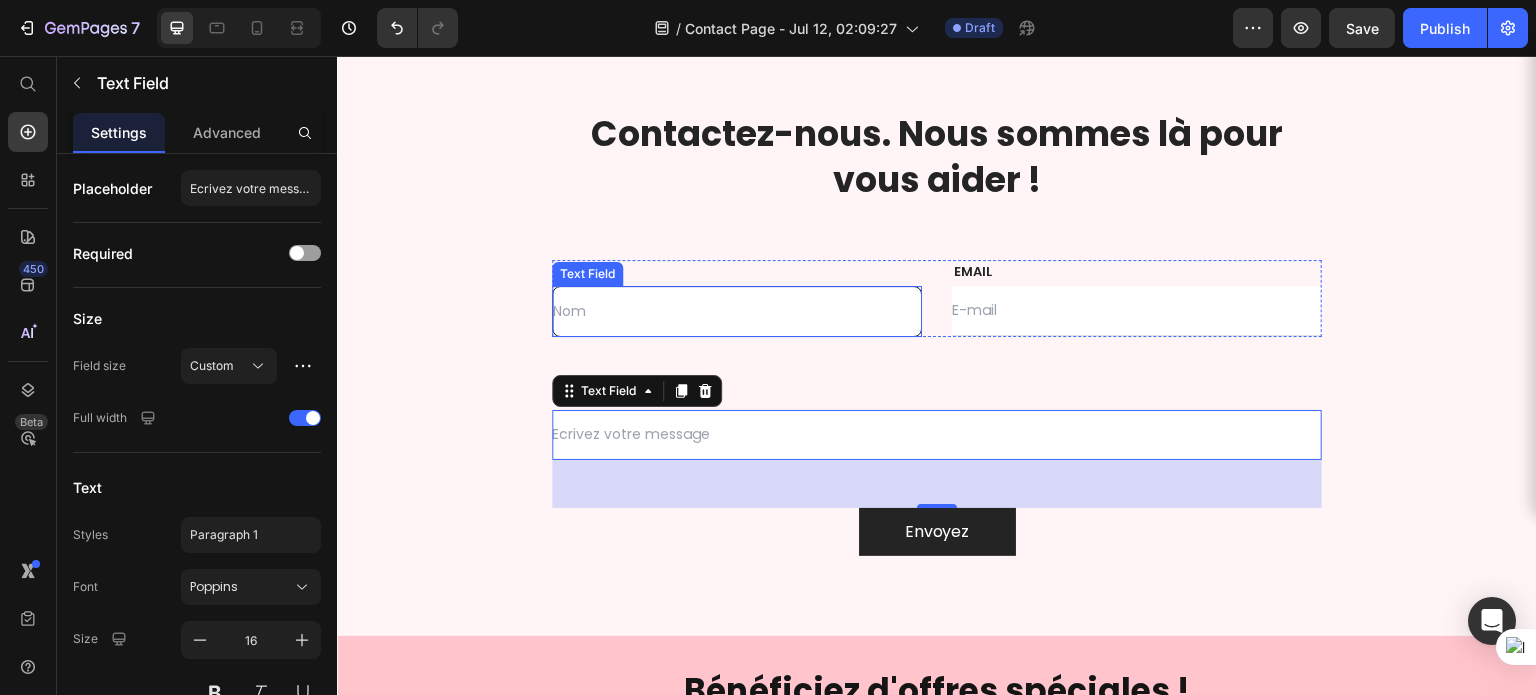 click at bounding box center (737, 311) 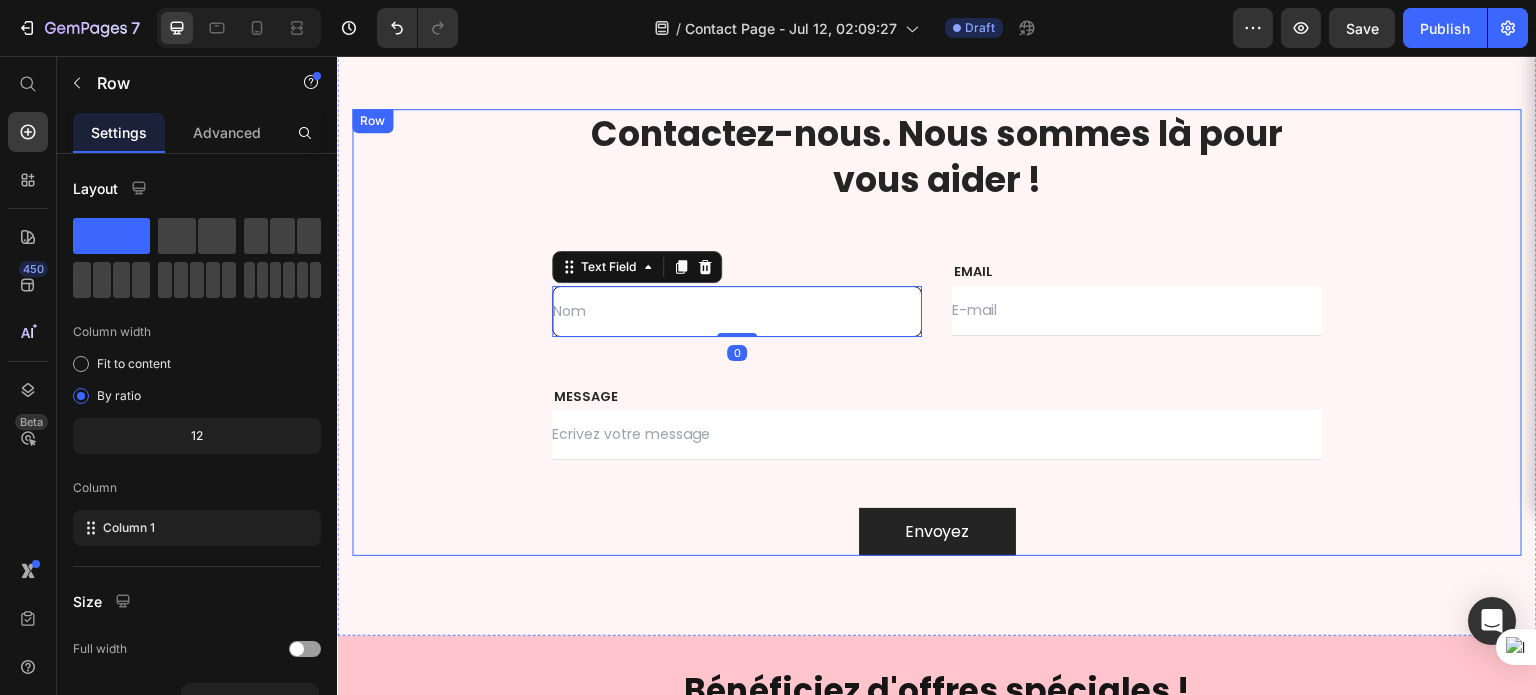 click on "⁠⁠⁠⁠⁠⁠⁠ Contactez-nous. Nous sommes là pour vous aider ! Heading Row NOM Text block Text Field   0 EMAIL Text block Email Field Row MESSAGE Text block Text Field Envoyez Submit Button Contact Form" at bounding box center [937, 332] 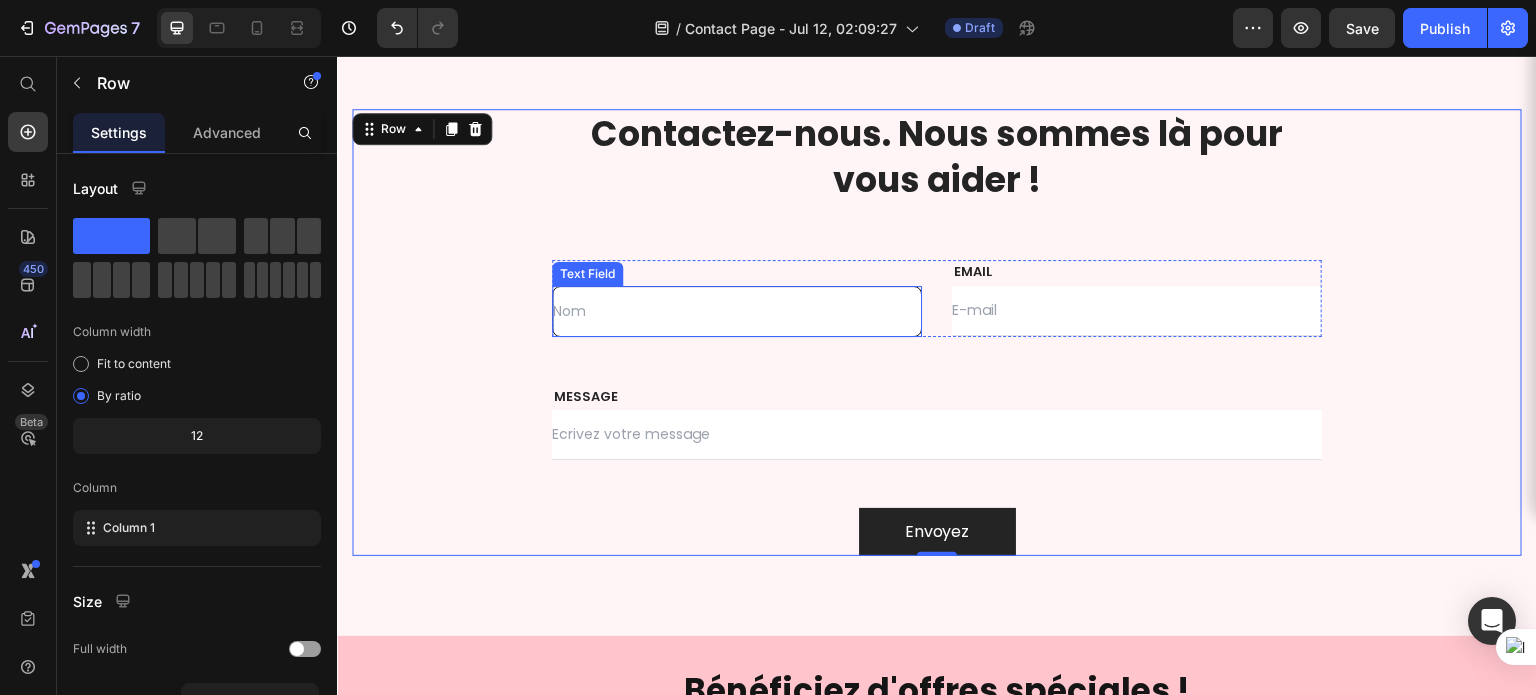 click at bounding box center (737, 311) 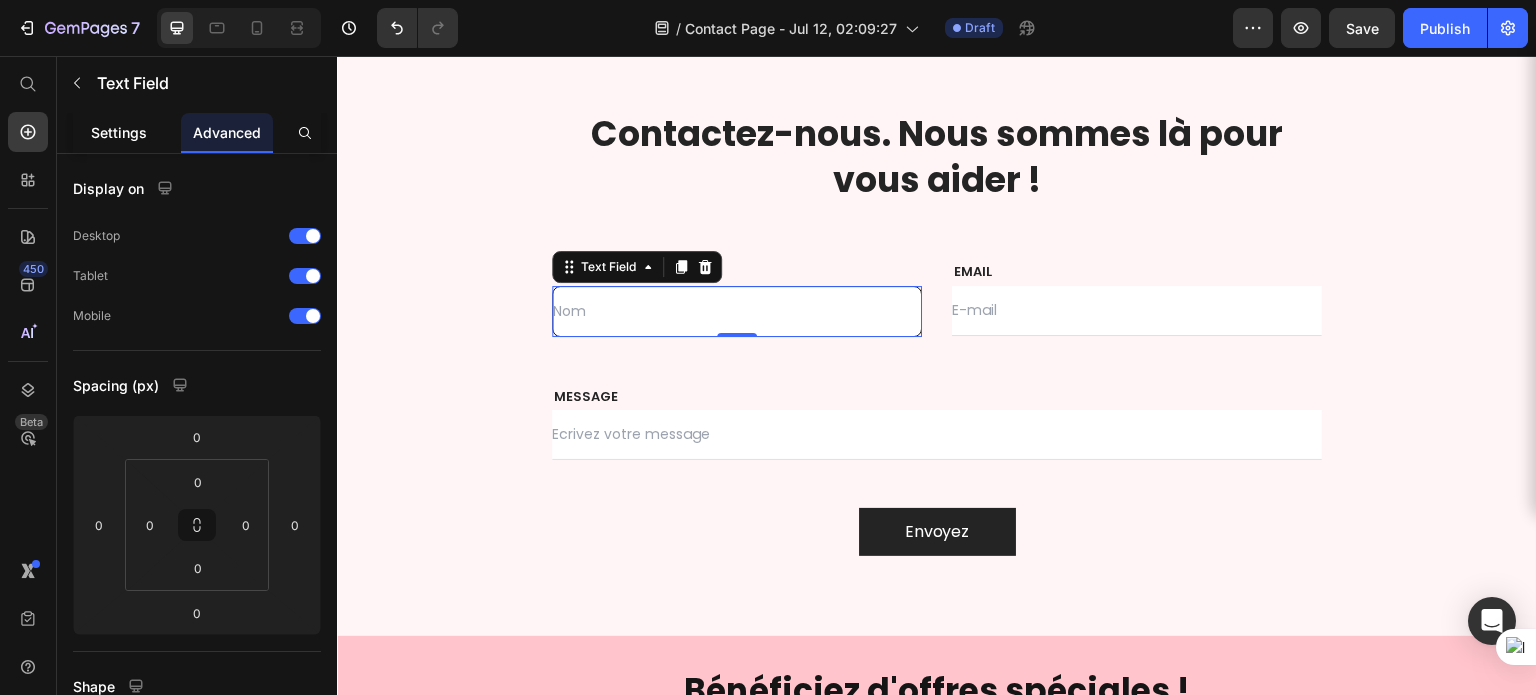 click on "Settings" at bounding box center (119, 132) 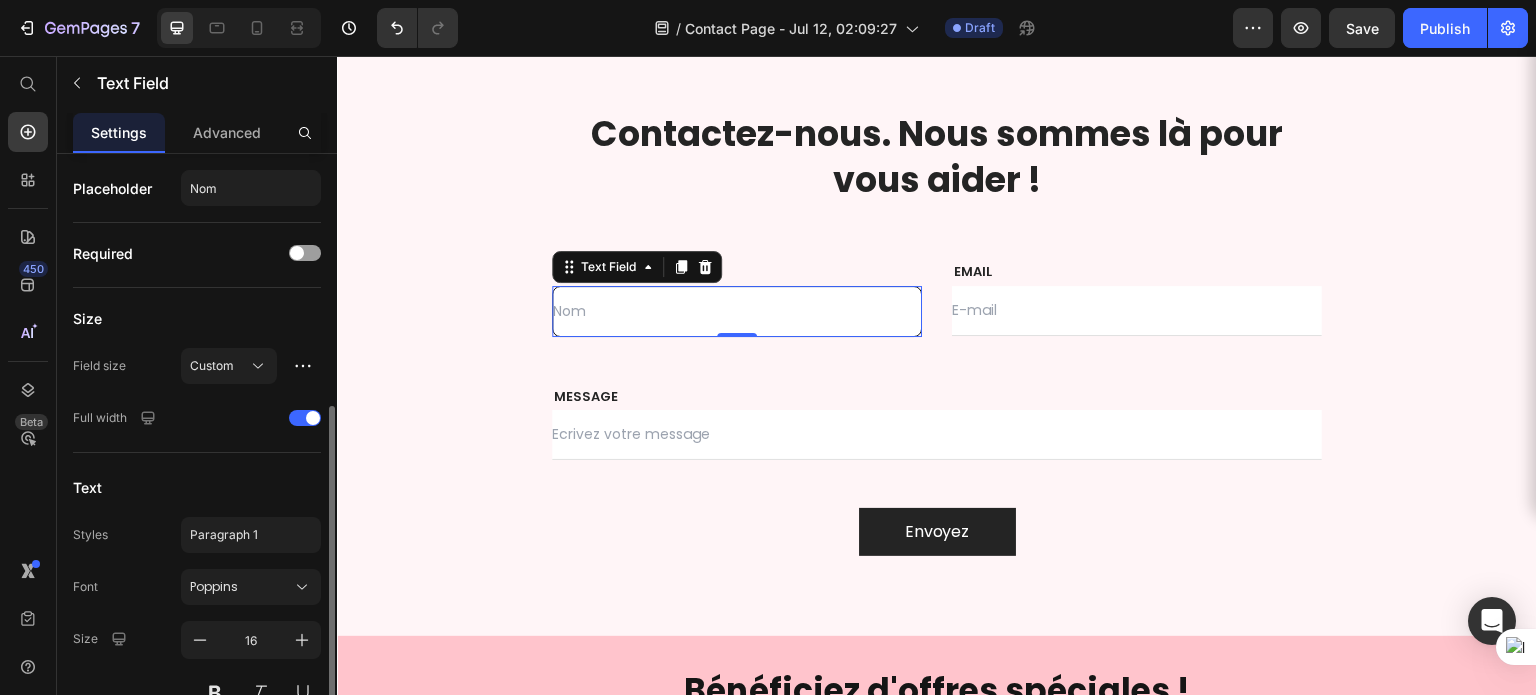 scroll, scrollTop: 147, scrollLeft: 0, axis: vertical 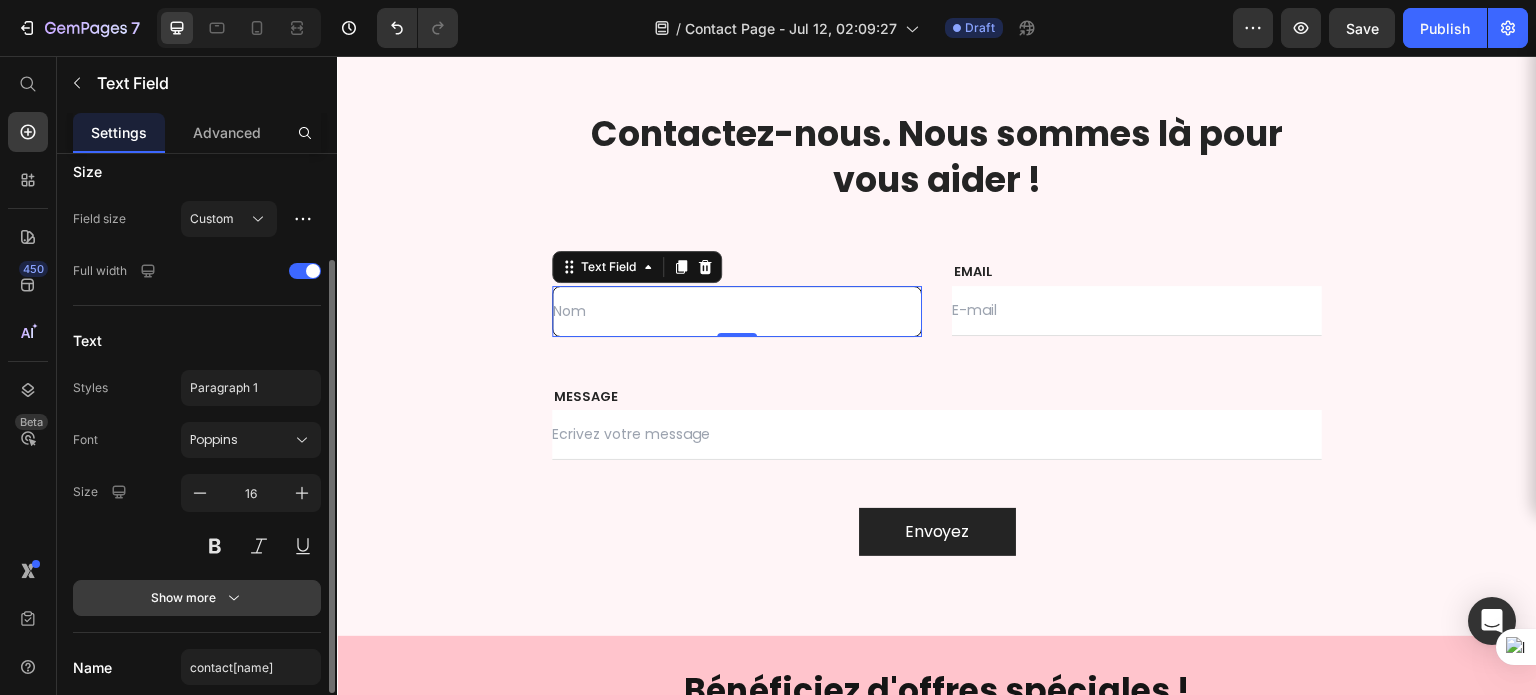 click on "Show more" at bounding box center [197, 598] 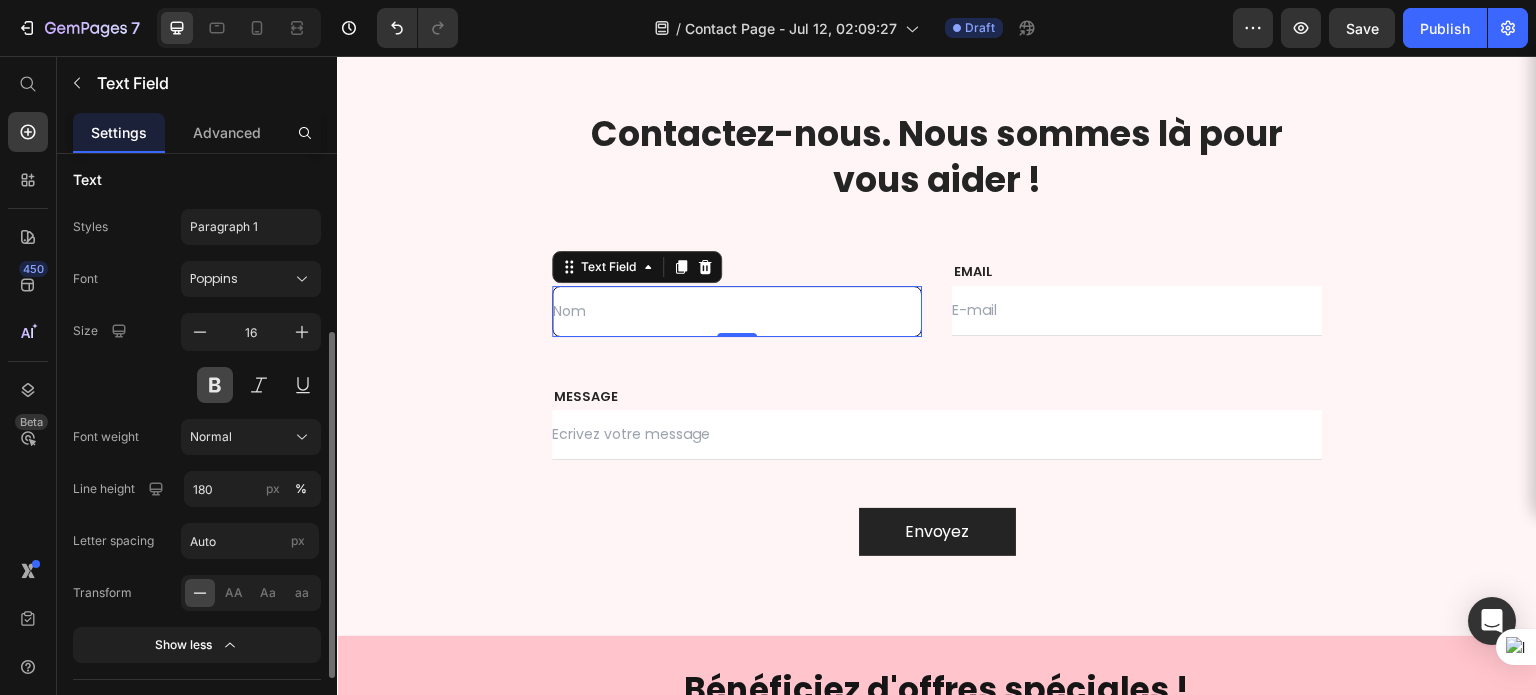 scroll, scrollTop: 308, scrollLeft: 0, axis: vertical 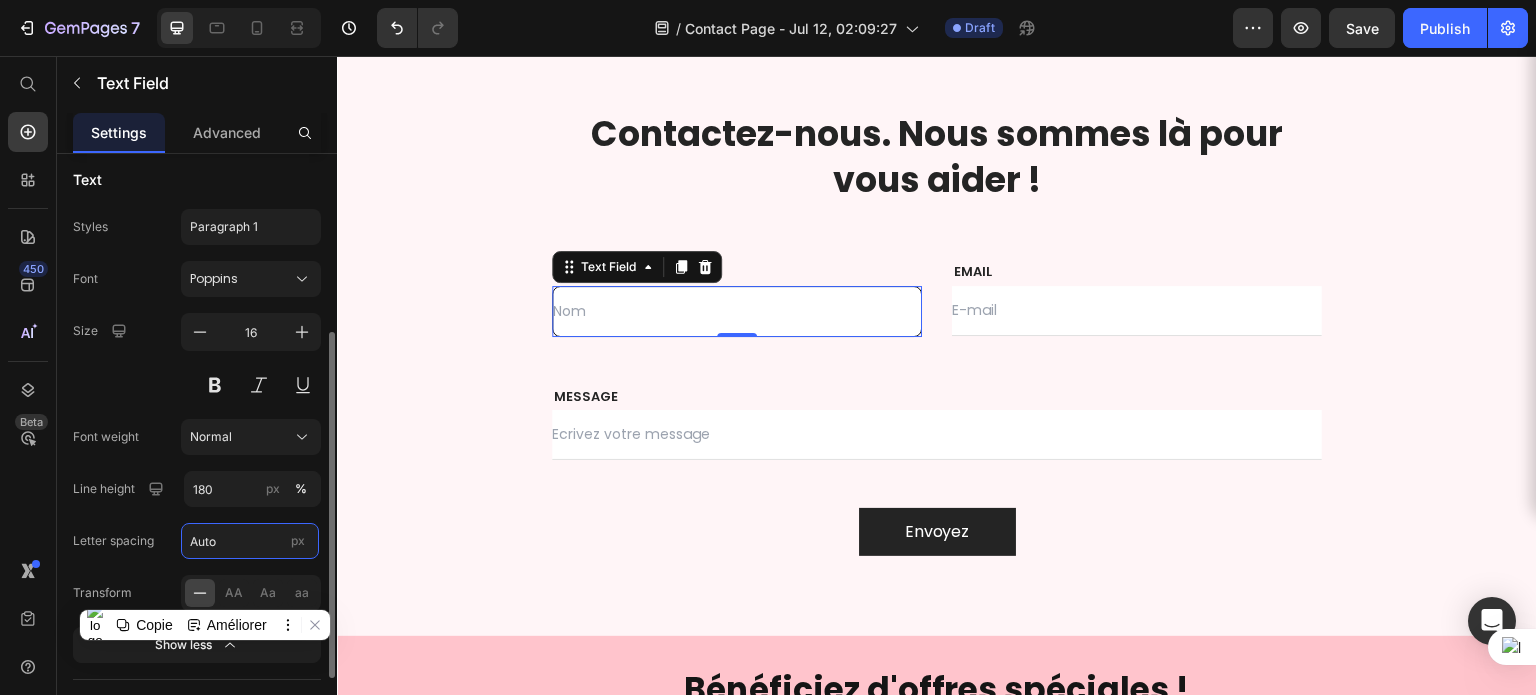 click on "Auto" at bounding box center [250, 541] 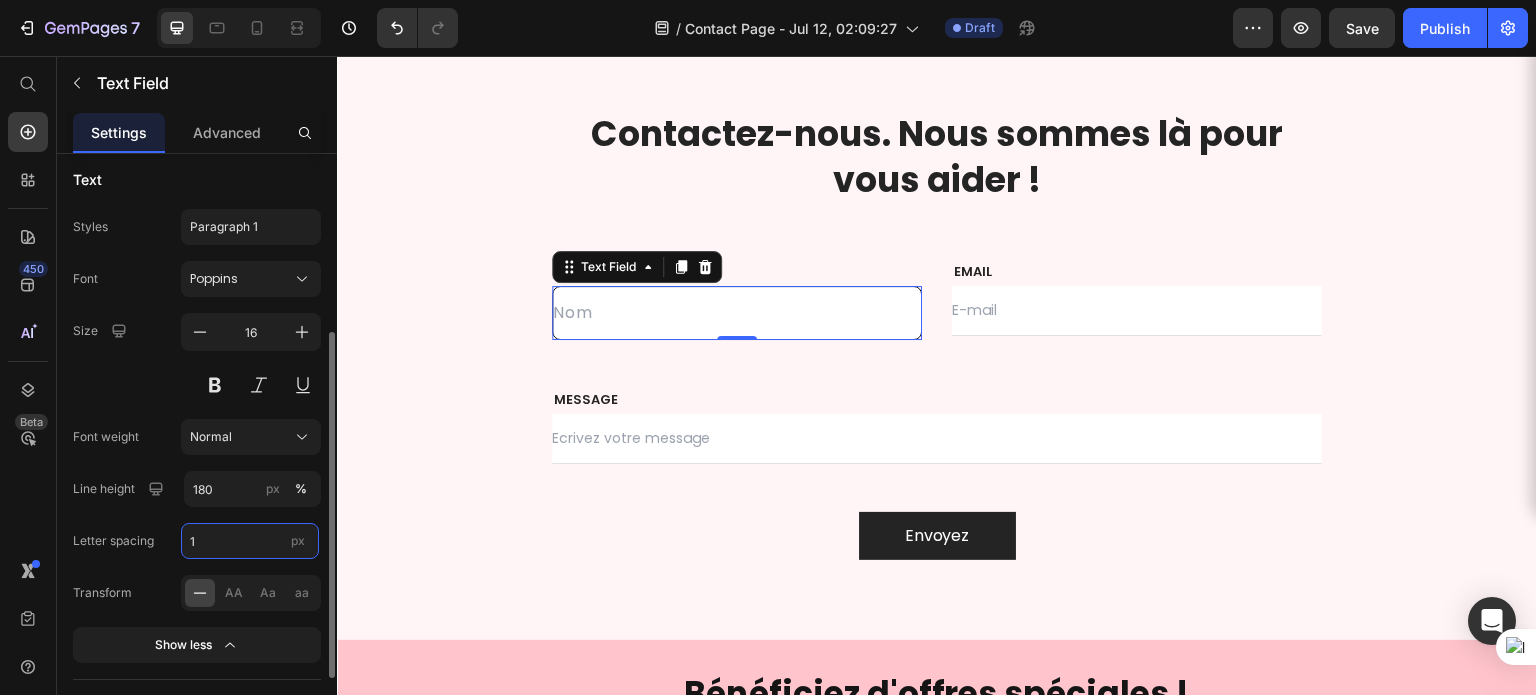 type on "0" 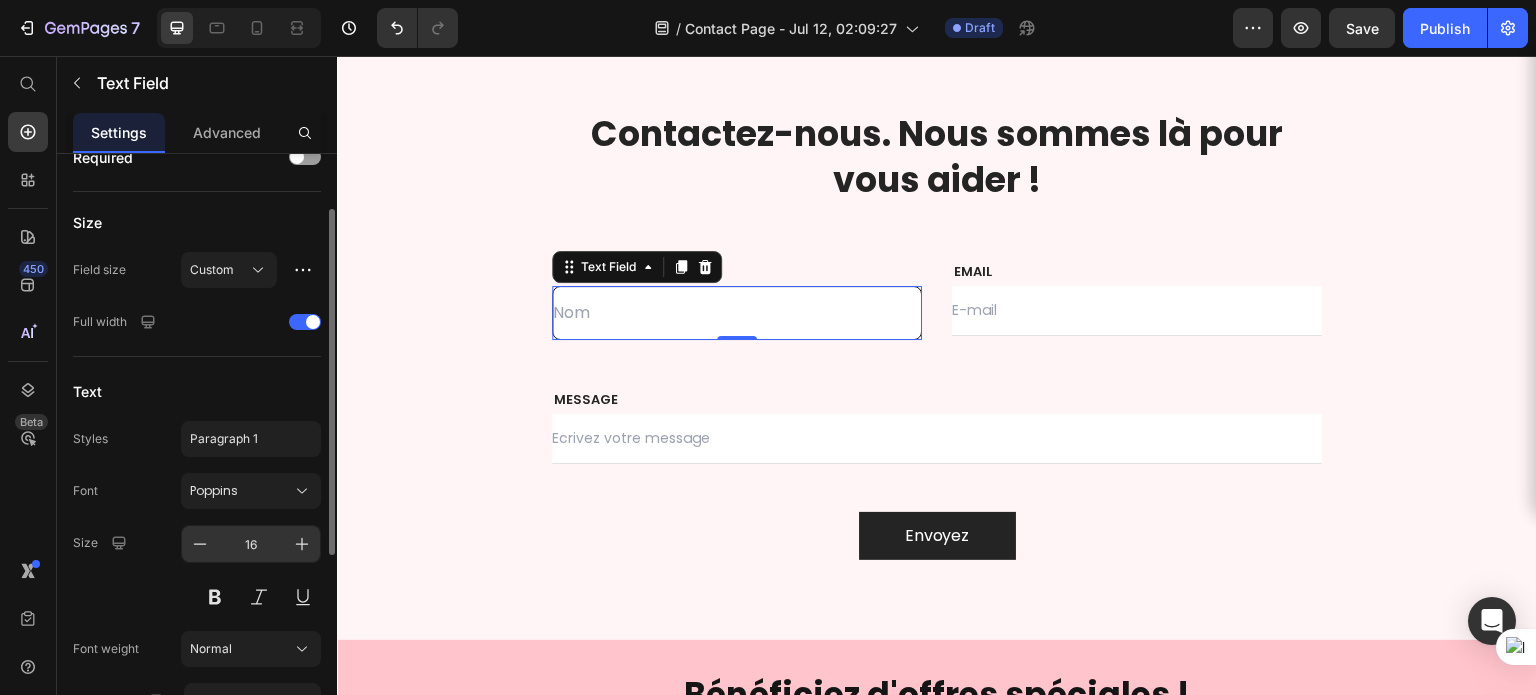scroll, scrollTop: 96, scrollLeft: 0, axis: vertical 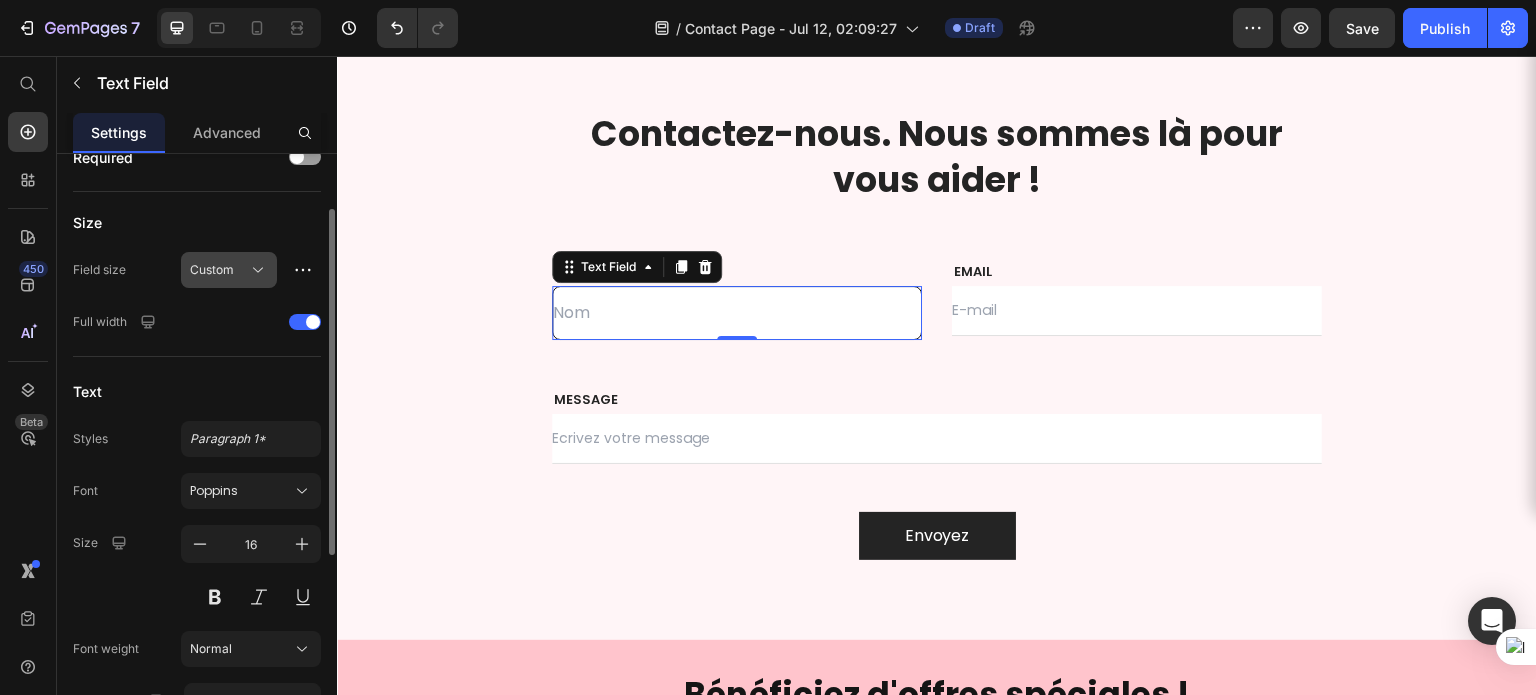 click on "Custom" at bounding box center (217, 270) 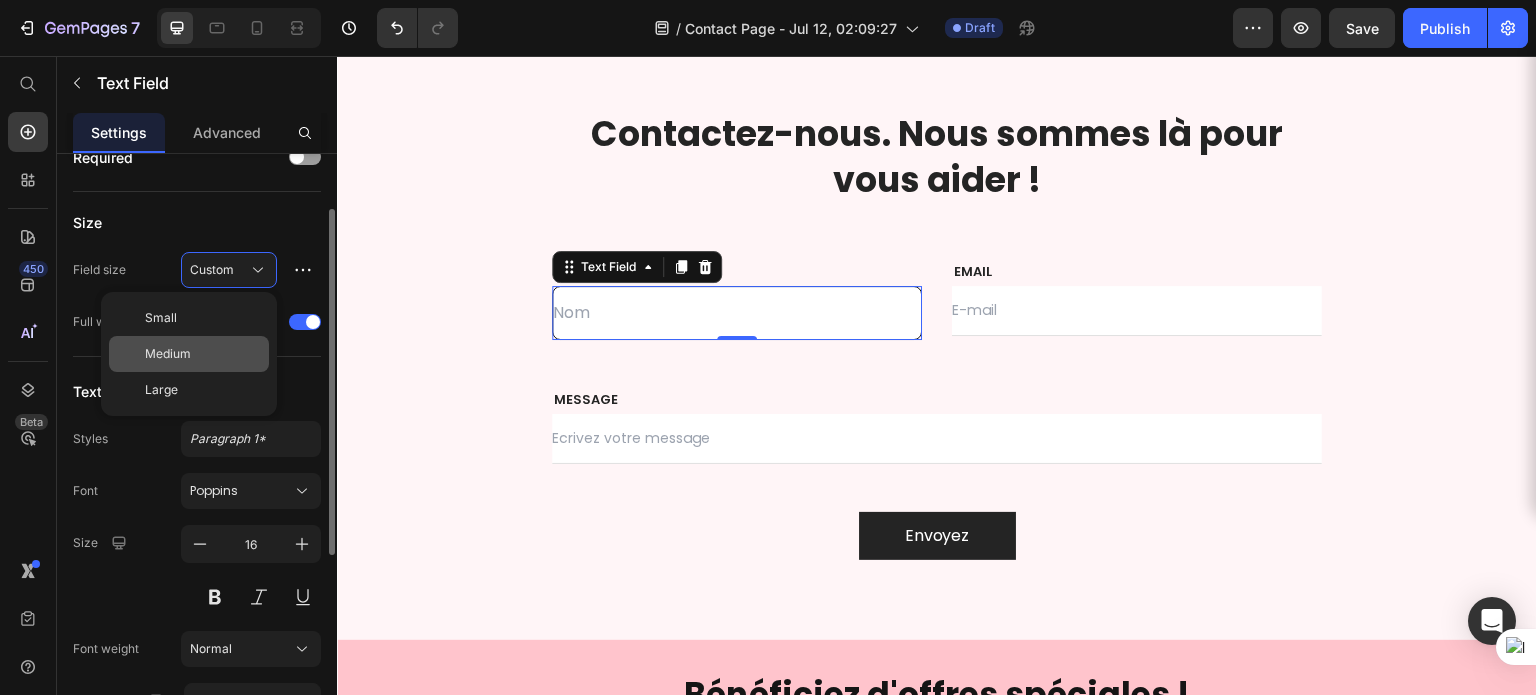 click on "Medium" 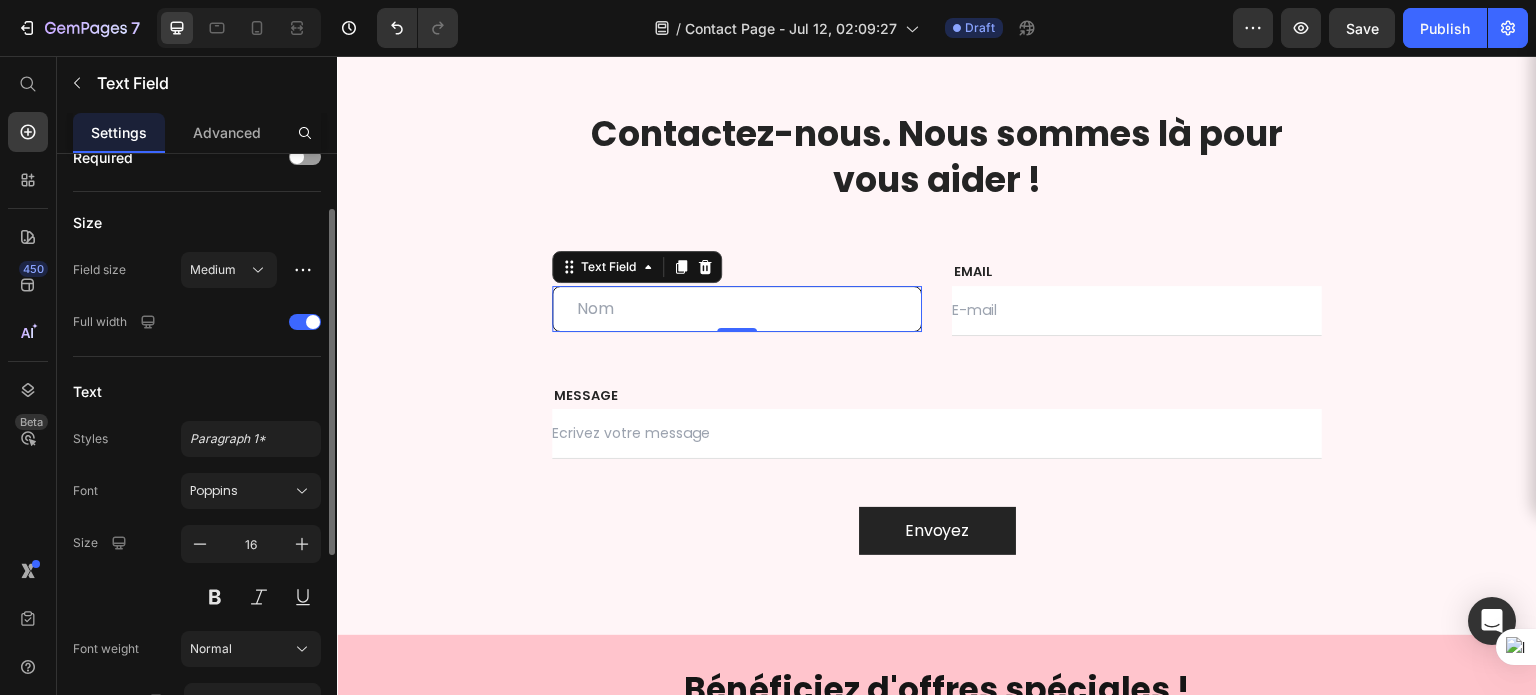 click at bounding box center (737, 309) 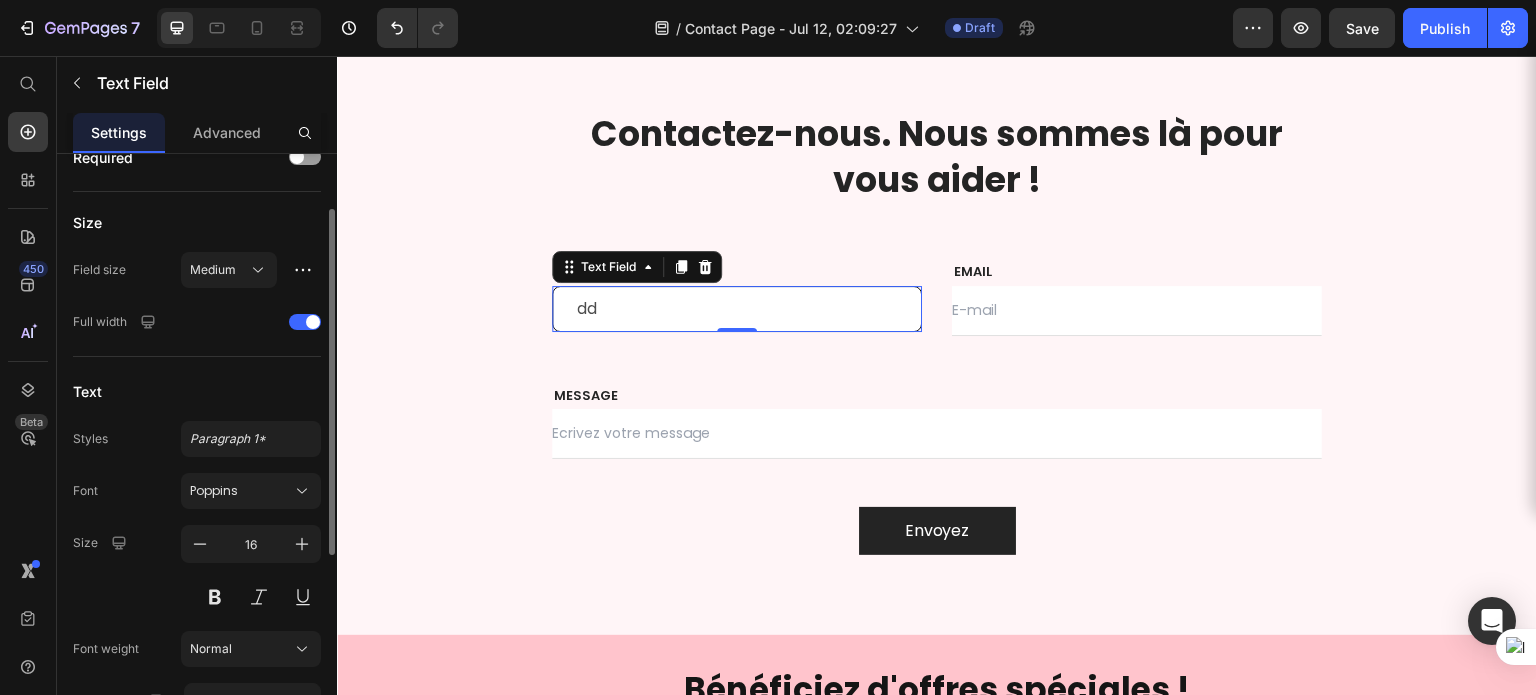type on "d" 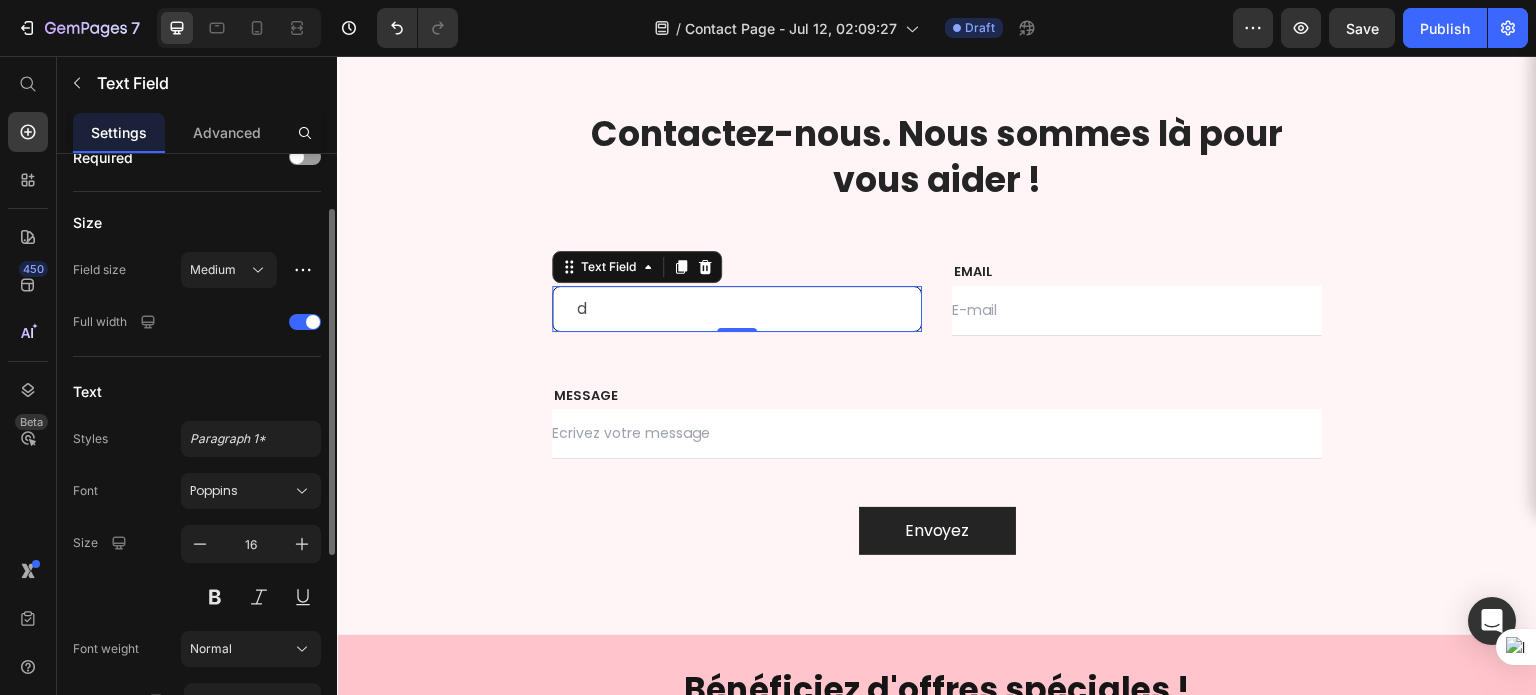 type 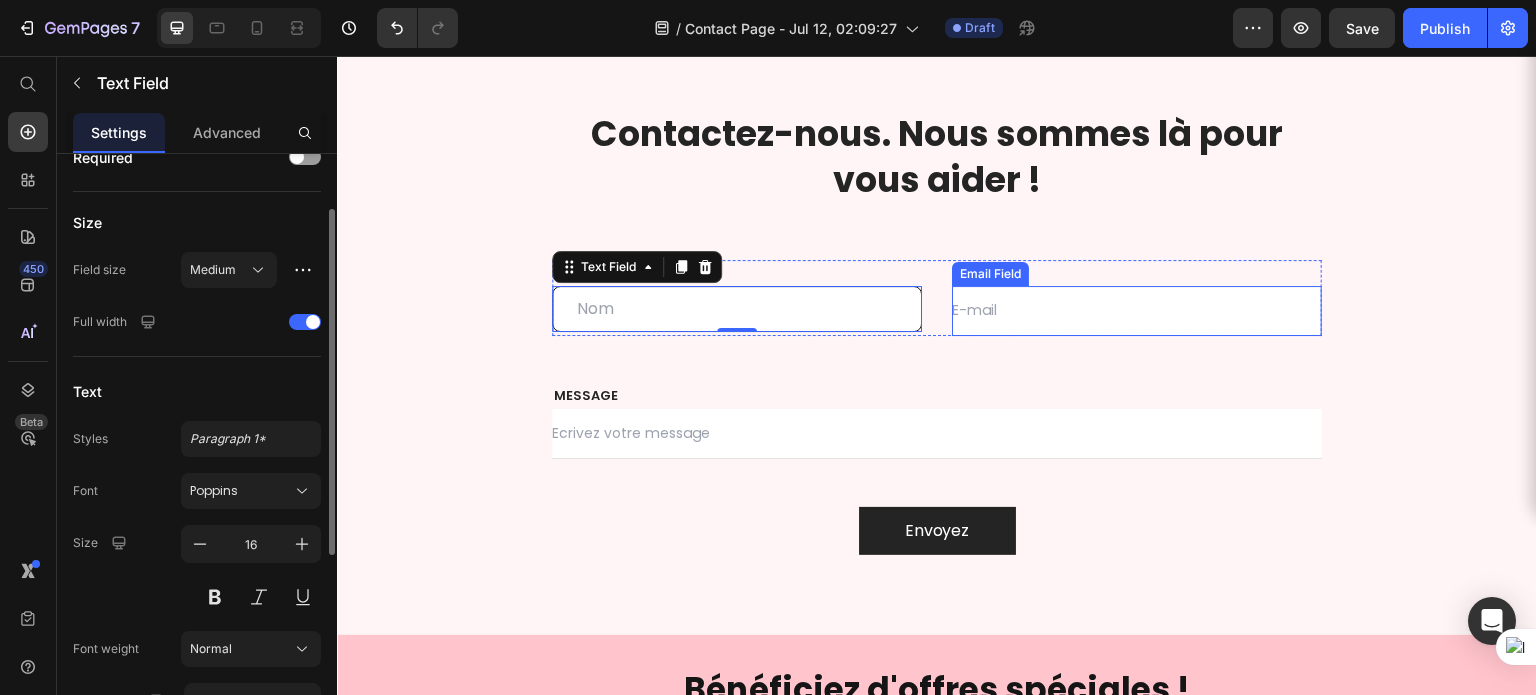 click at bounding box center (1137, 311) 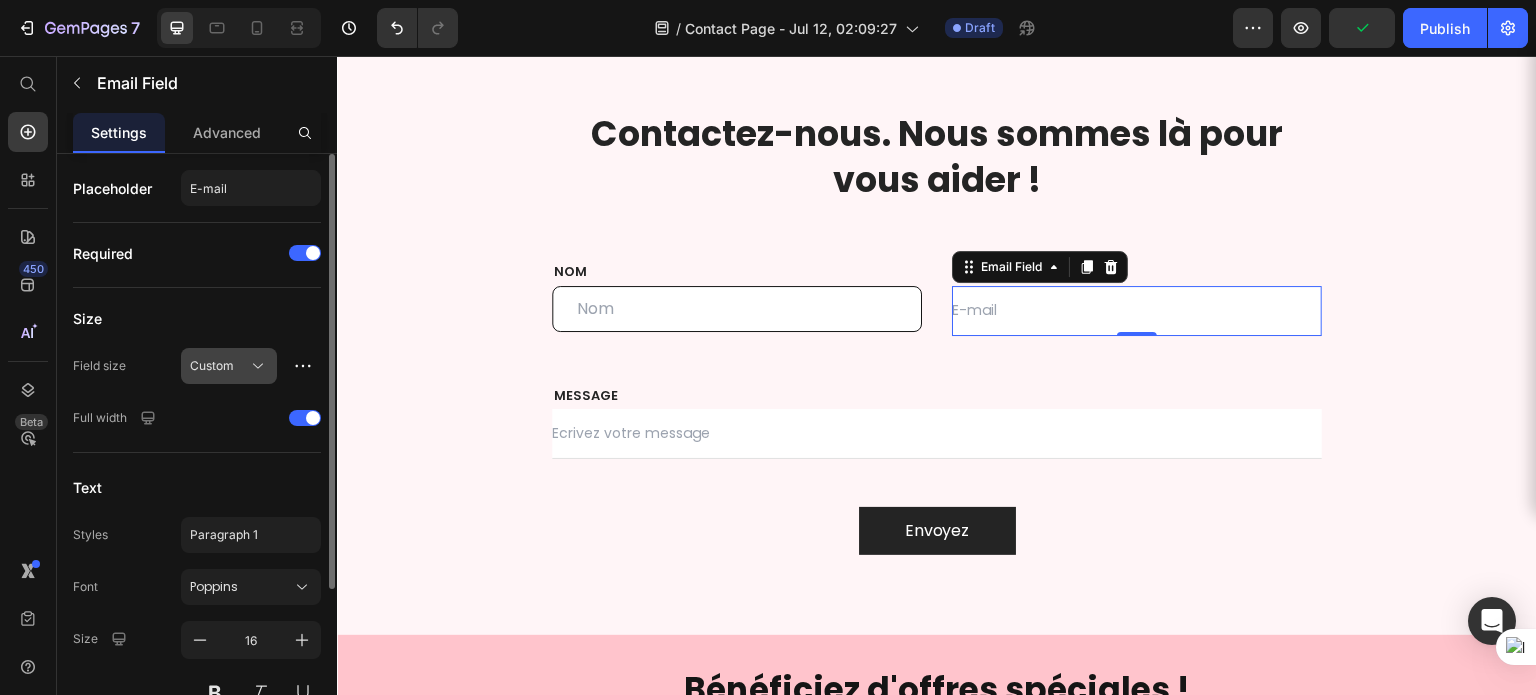 click 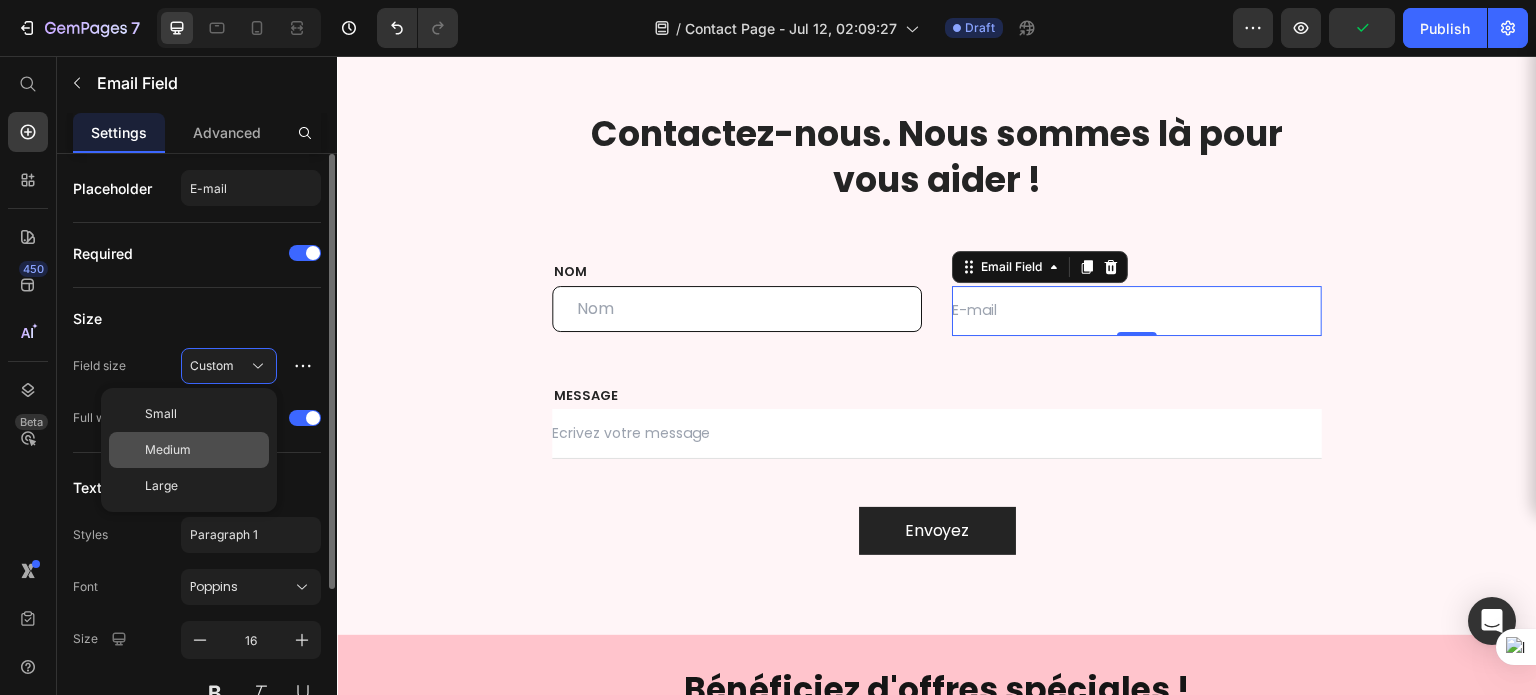 click on "Medium" at bounding box center (203, 450) 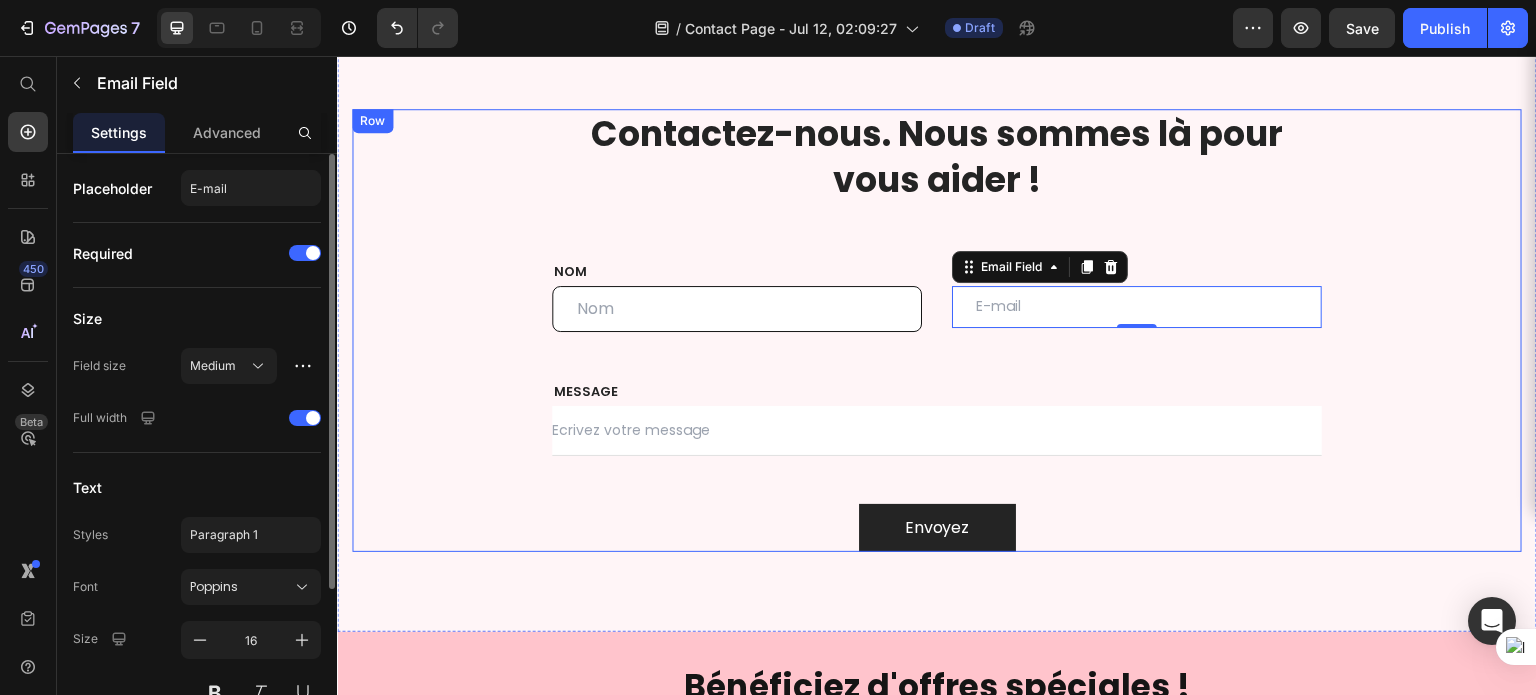 click at bounding box center (937, 431) 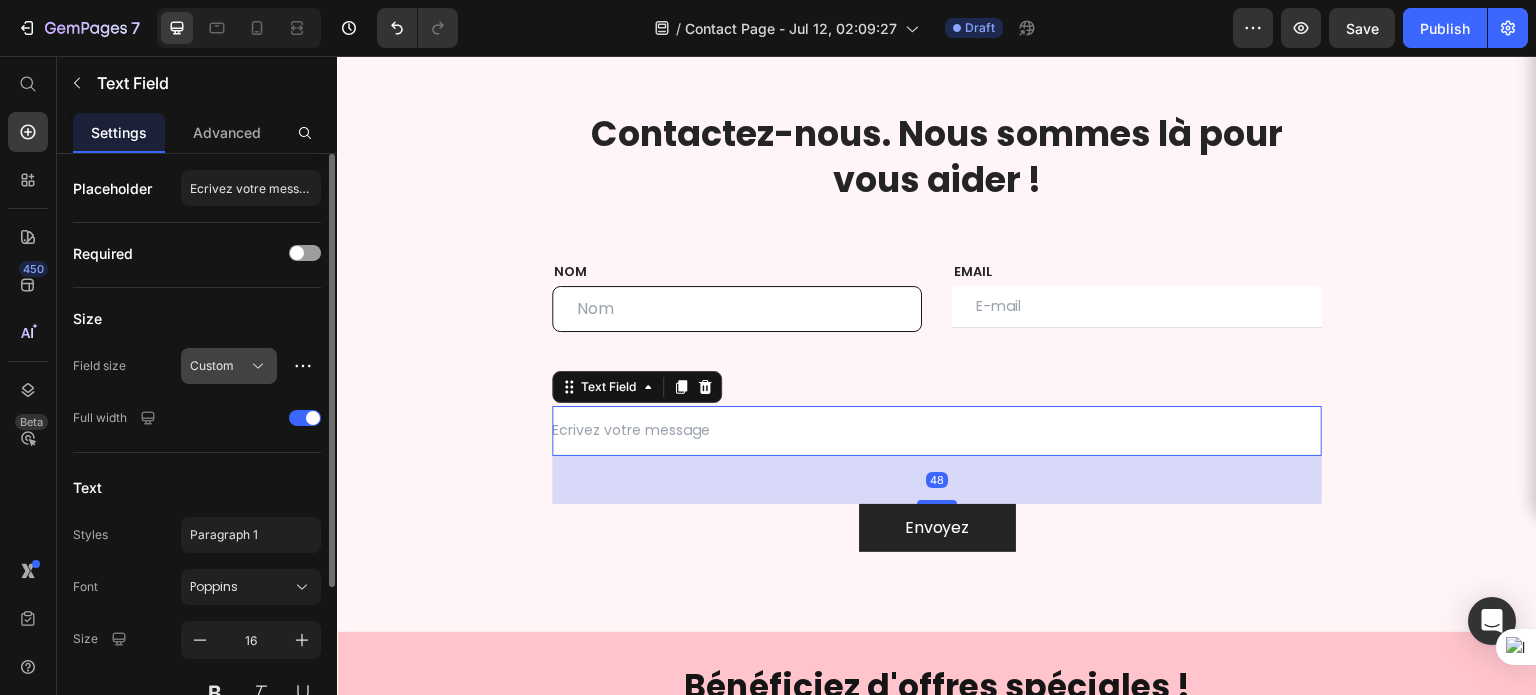 click on "Custom" at bounding box center (217, 366) 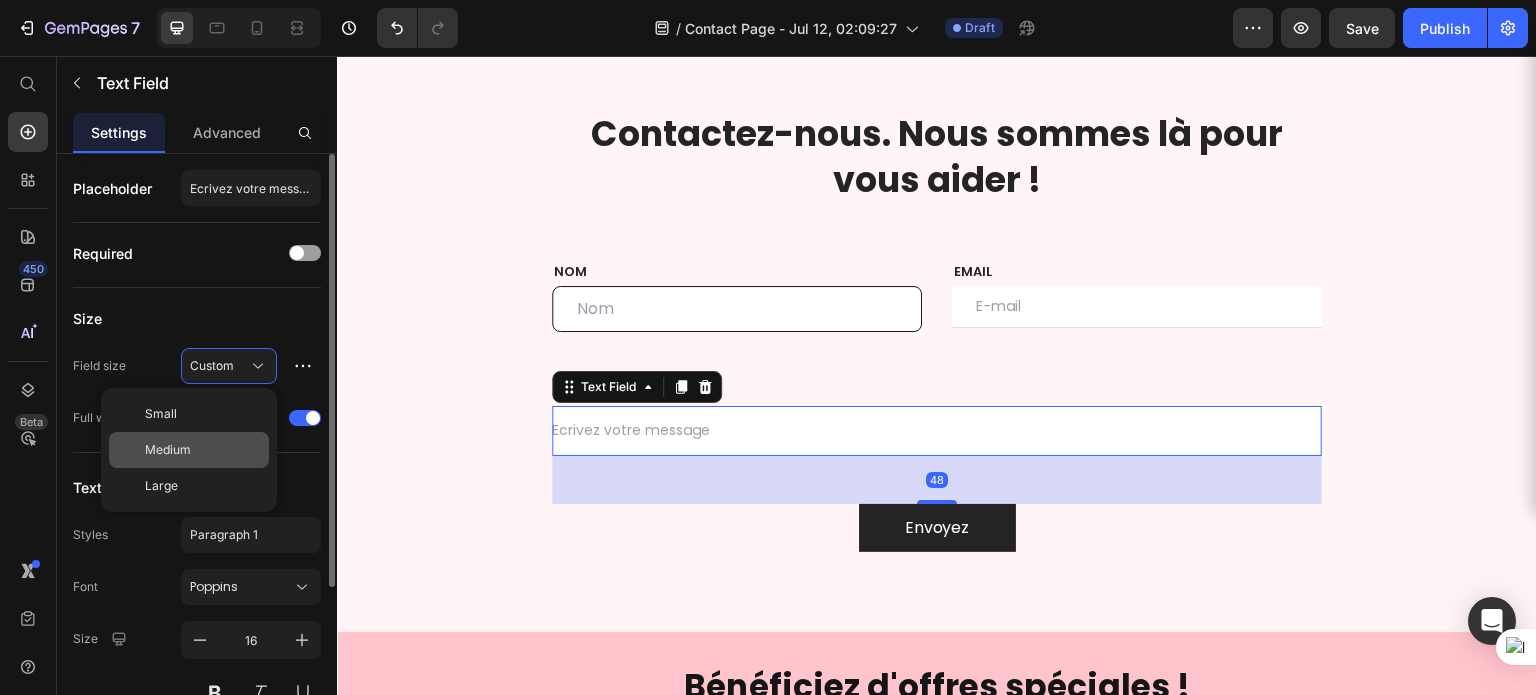 click on "Medium" at bounding box center (203, 450) 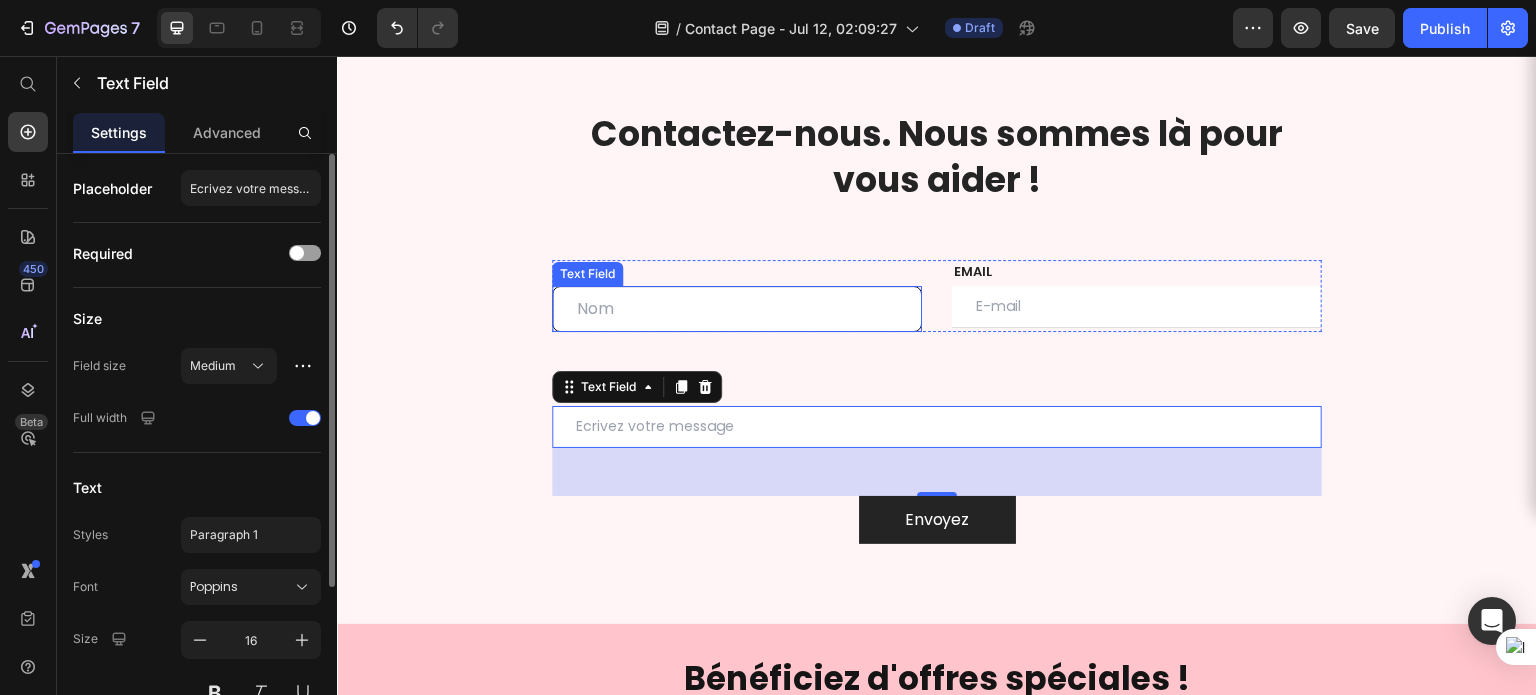 click at bounding box center [737, 309] 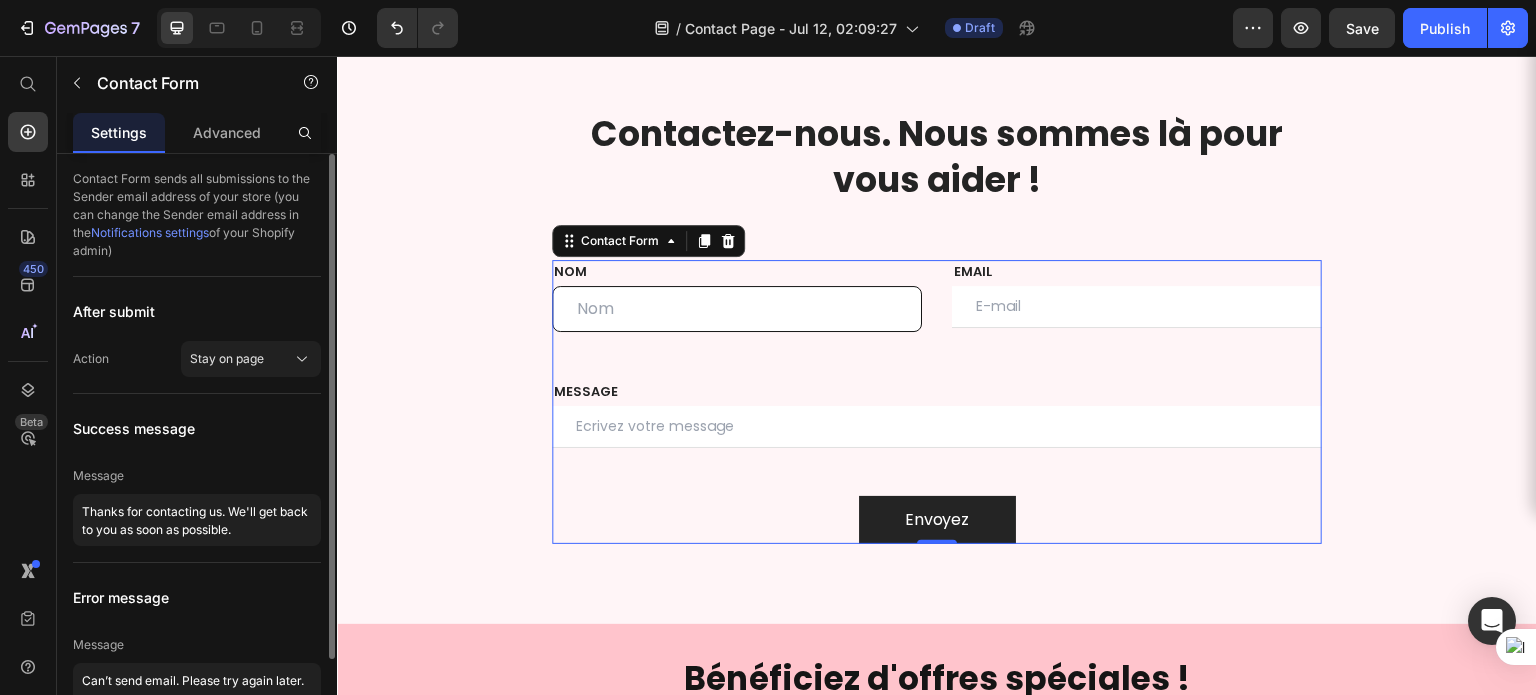 click on "NOM Text block Text Field EMAIL Text block Email Field Row MESSAGE Text block Text Field Envoyez Submit Button Contact Form   0" at bounding box center [937, 402] 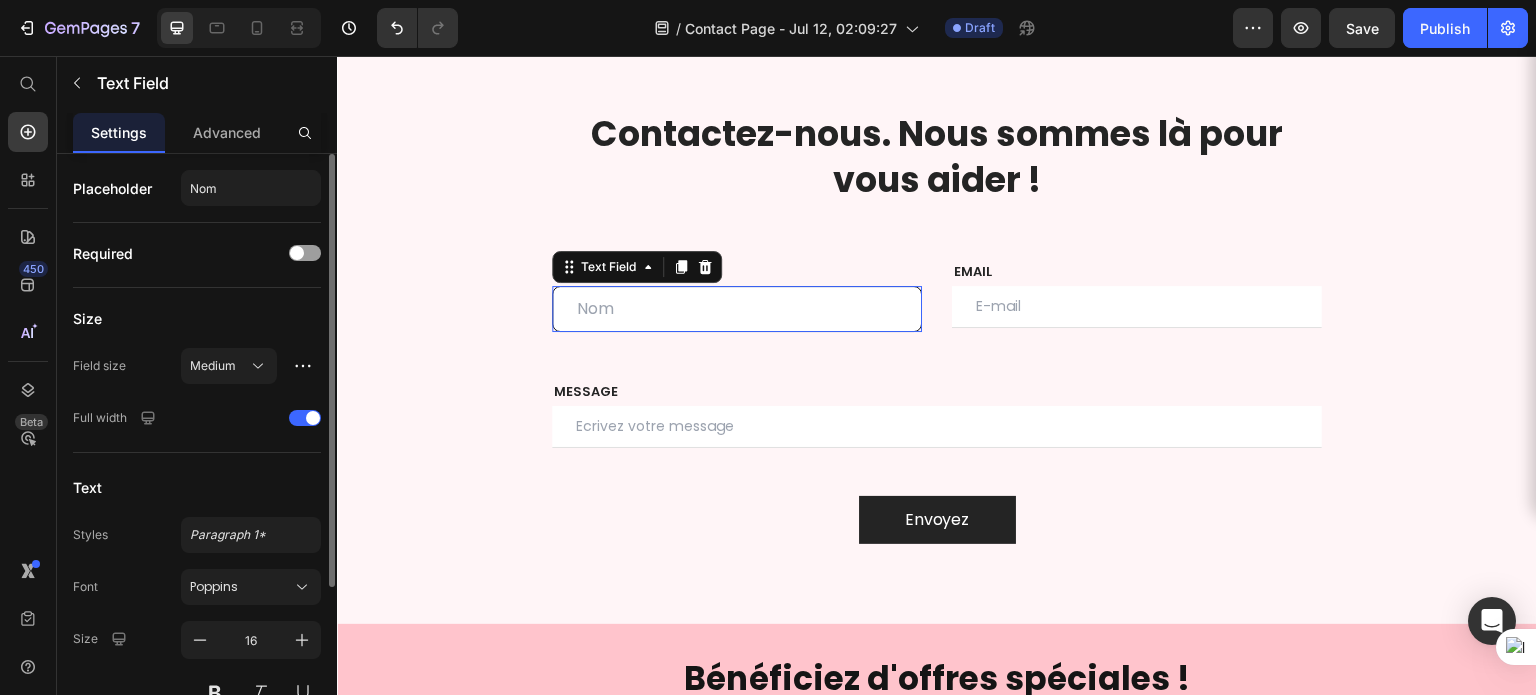 click at bounding box center (737, 309) 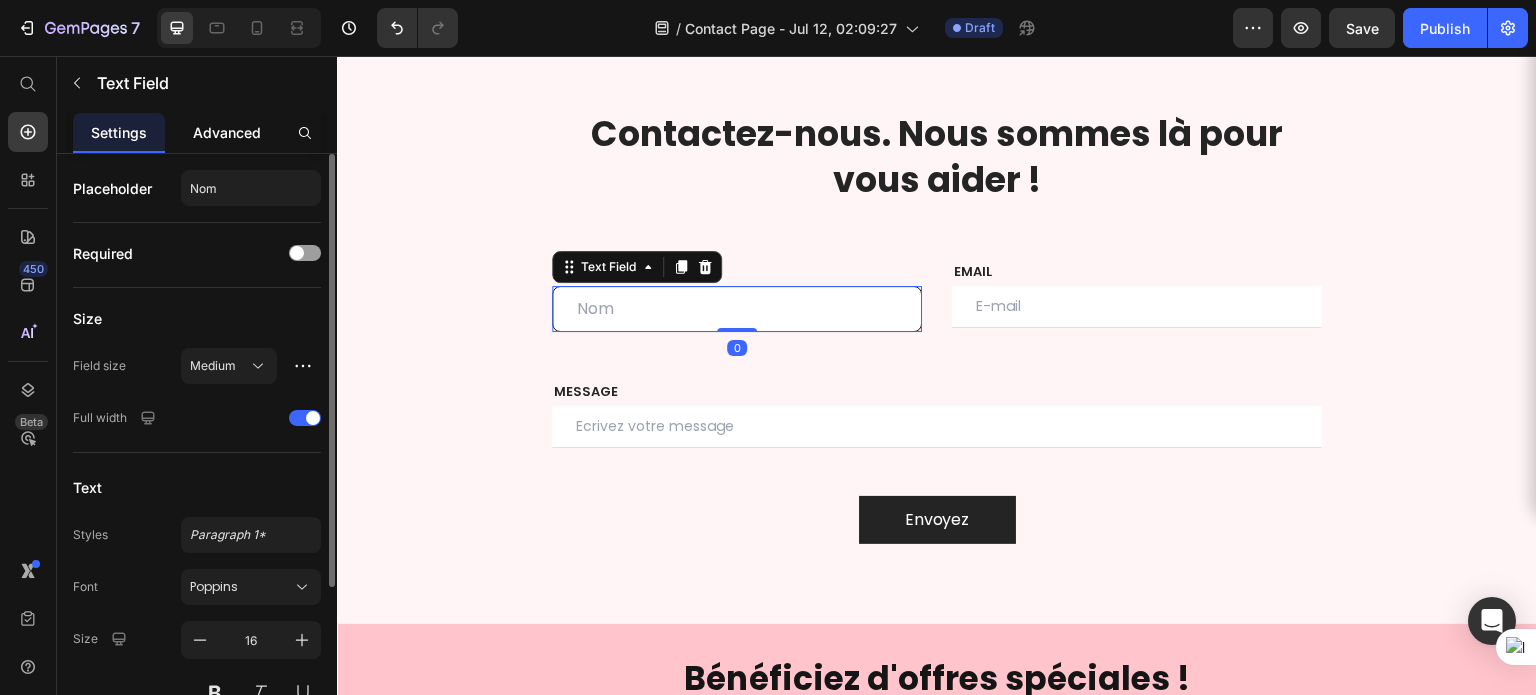 click on "Advanced" 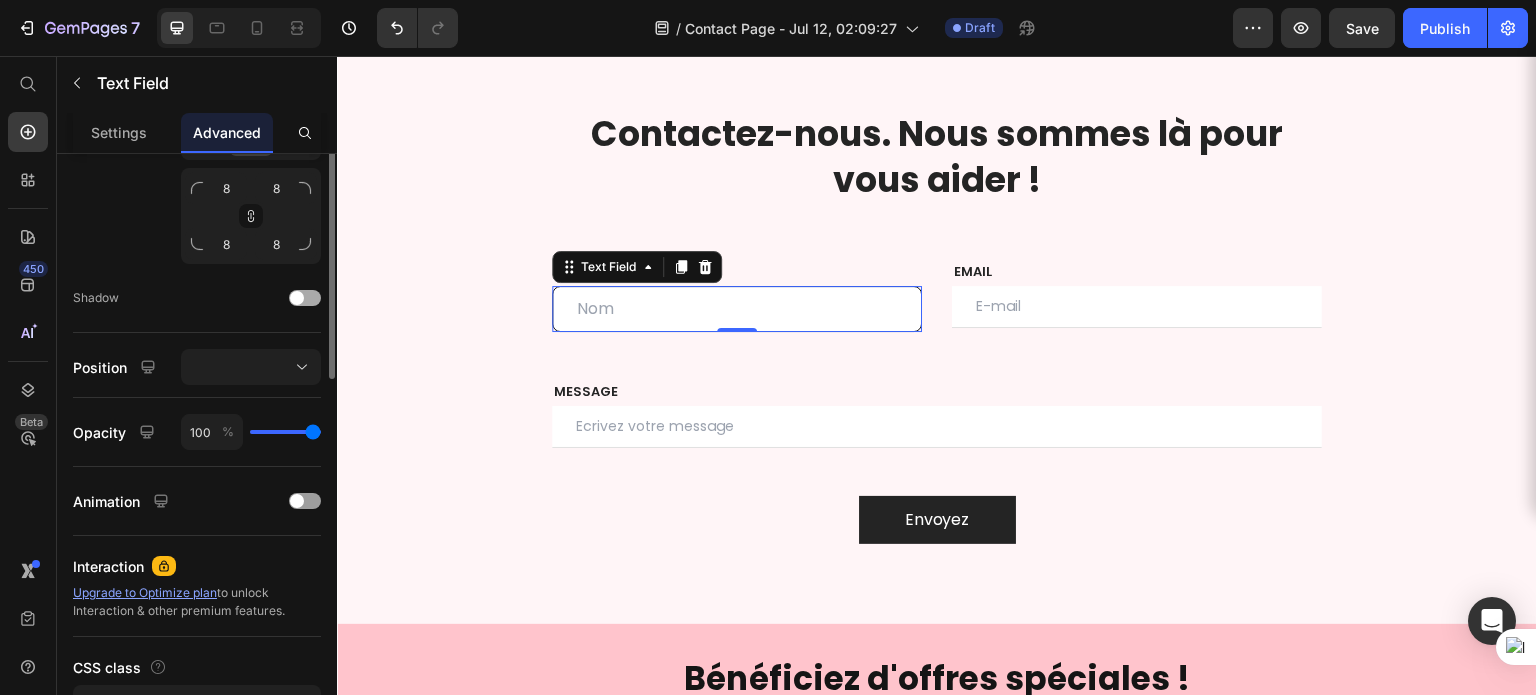 scroll, scrollTop: 454, scrollLeft: 0, axis: vertical 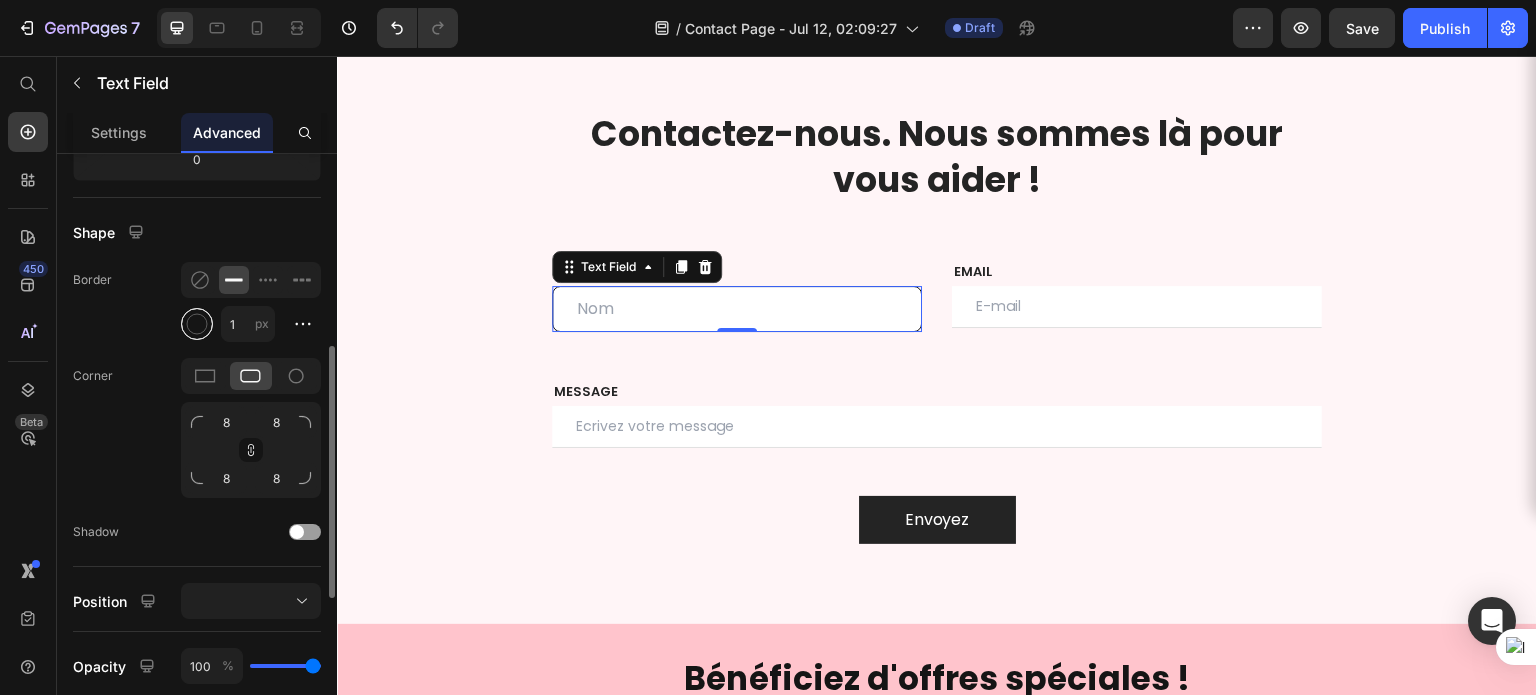 click at bounding box center (197, 324) 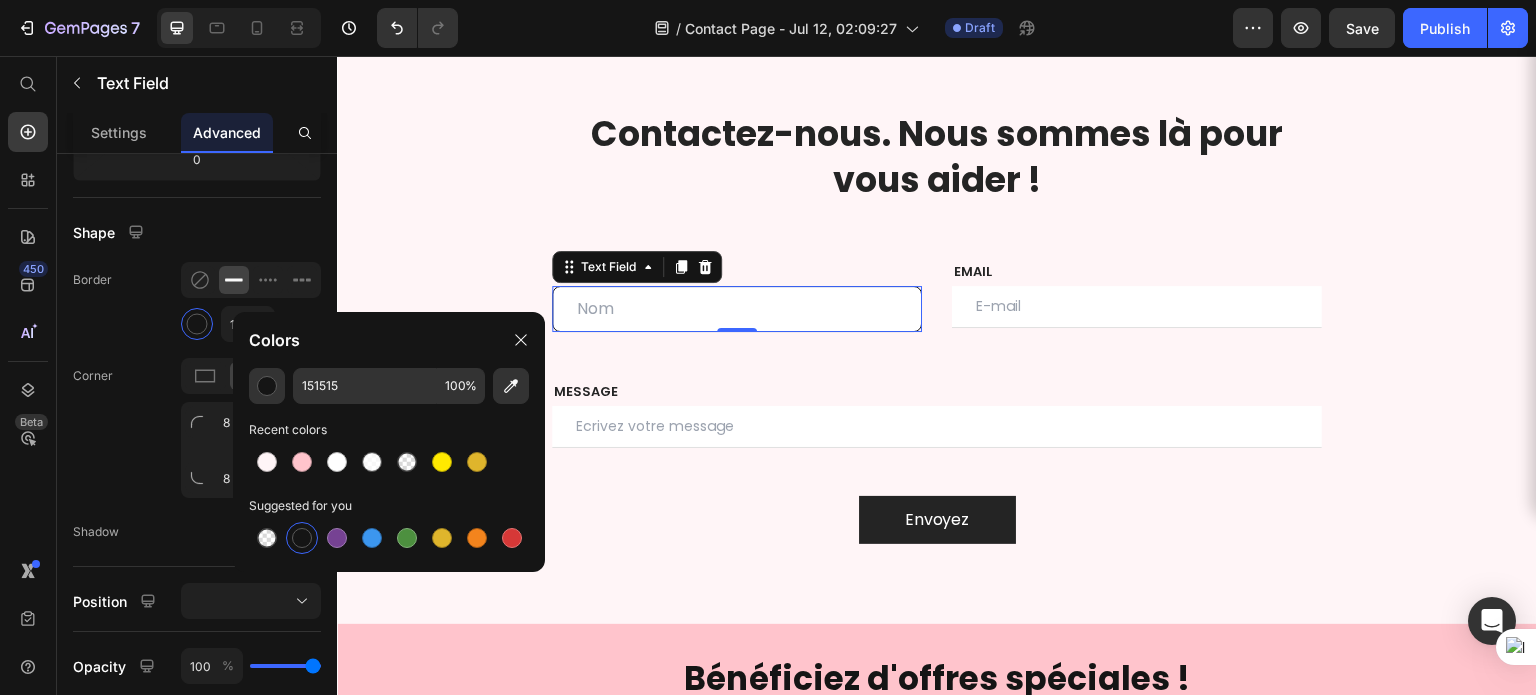 click on "Shape Border 1 px Corner 8 8 8 8 Shadow" 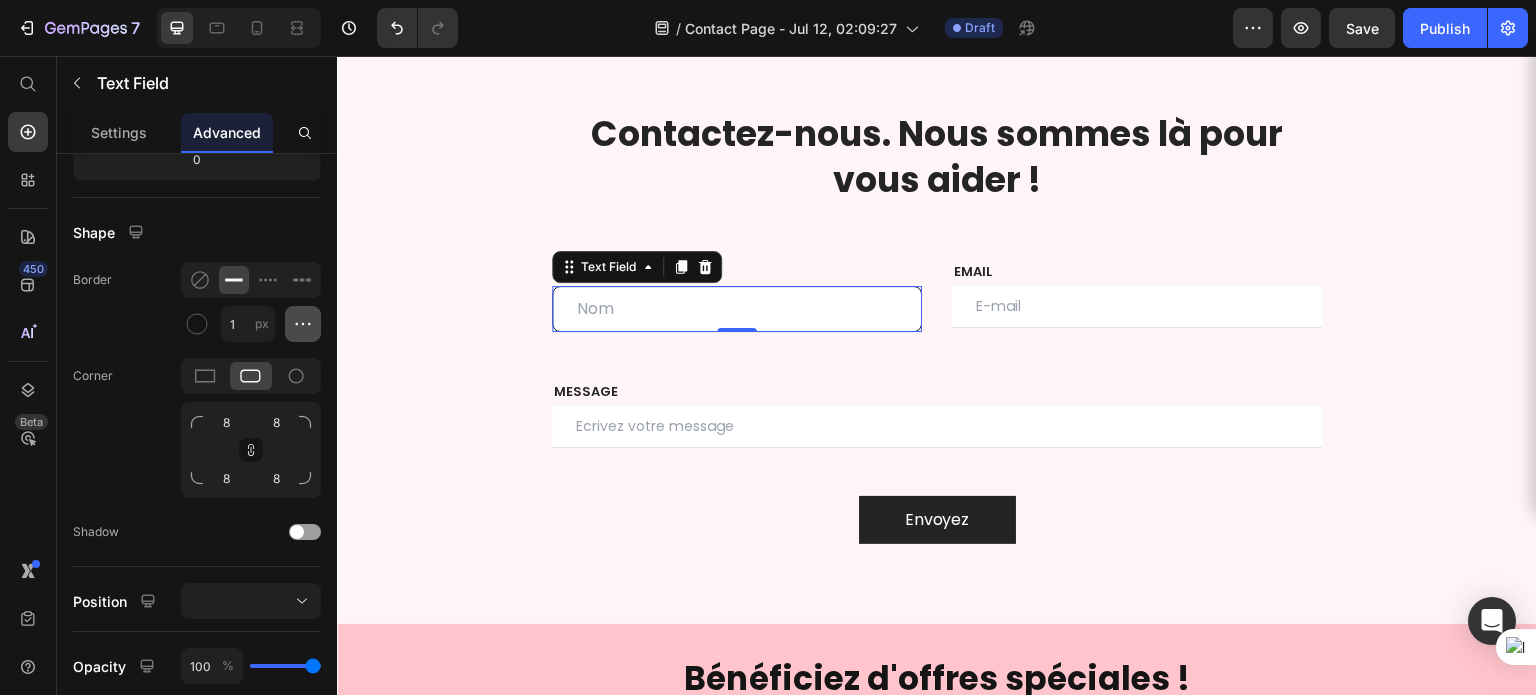 click 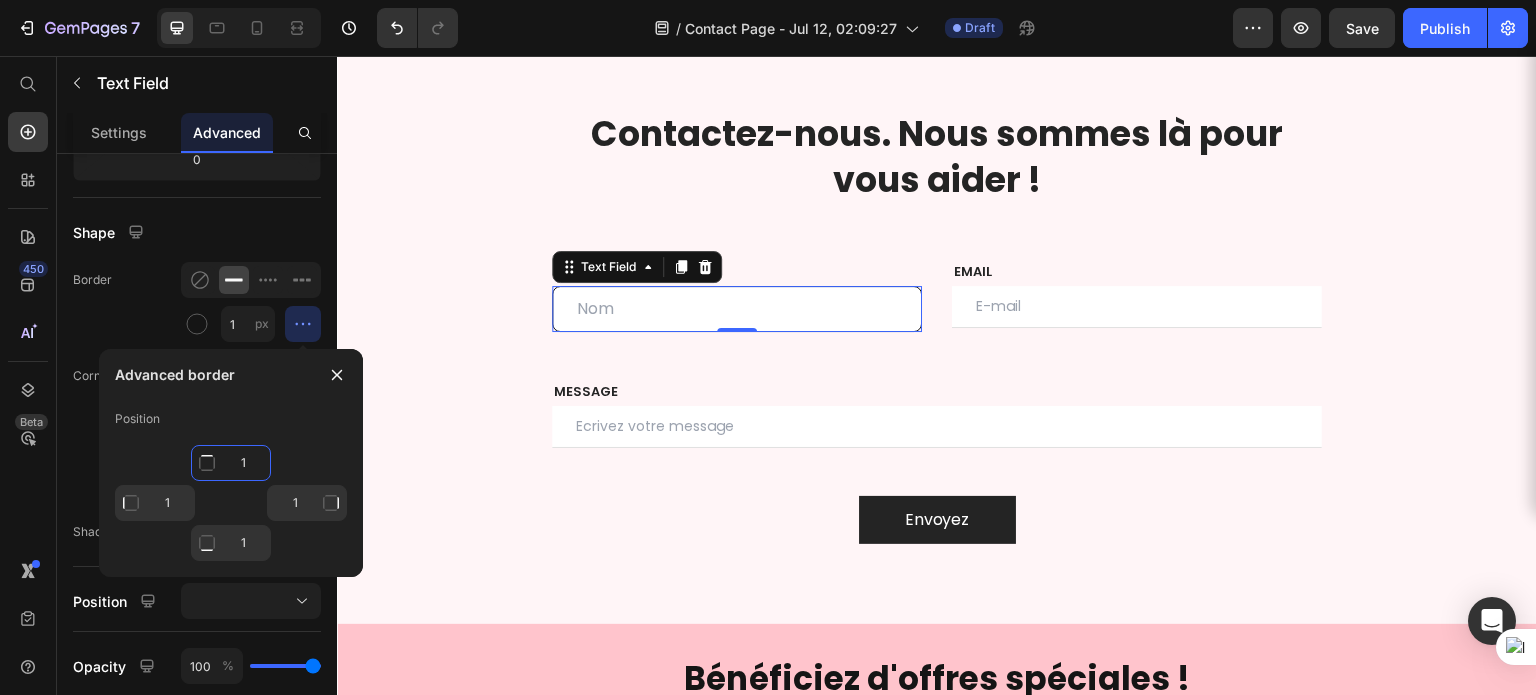 click on "1" 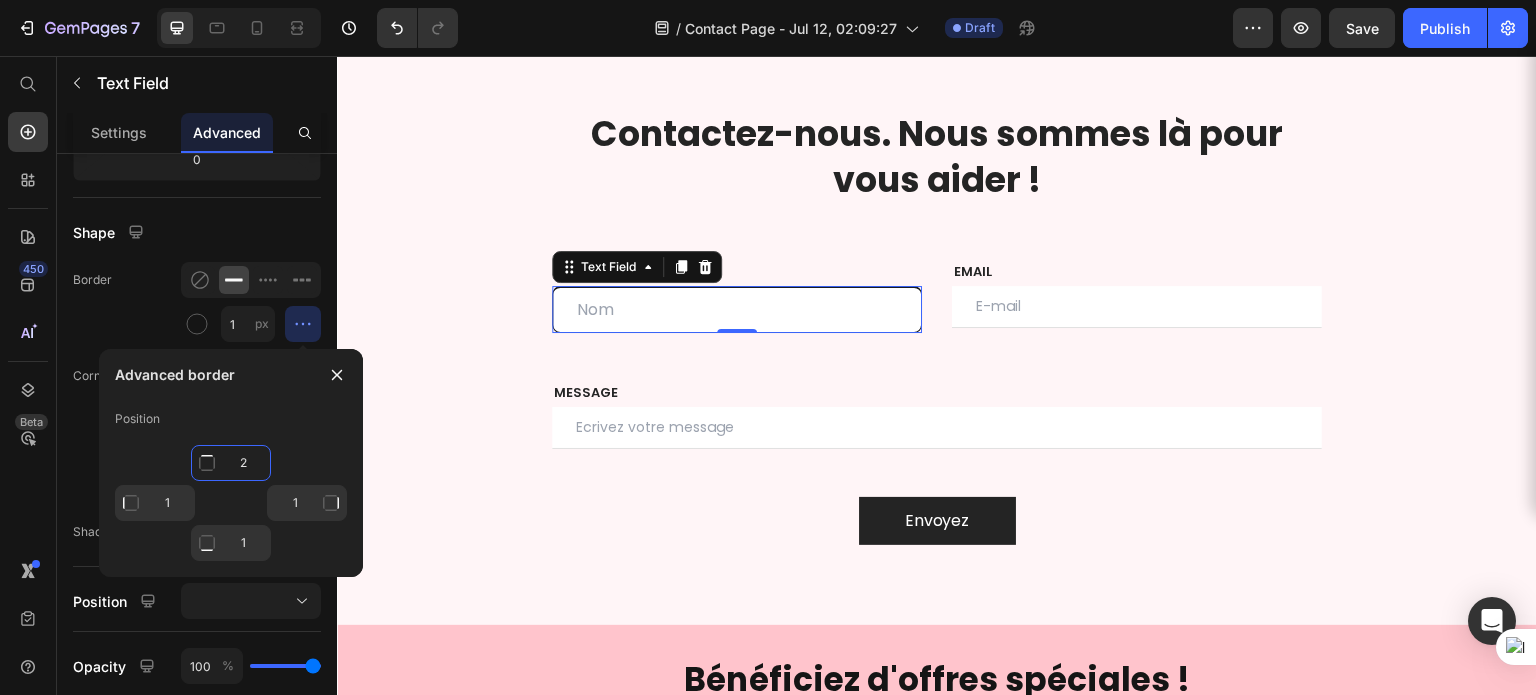 type on "3" 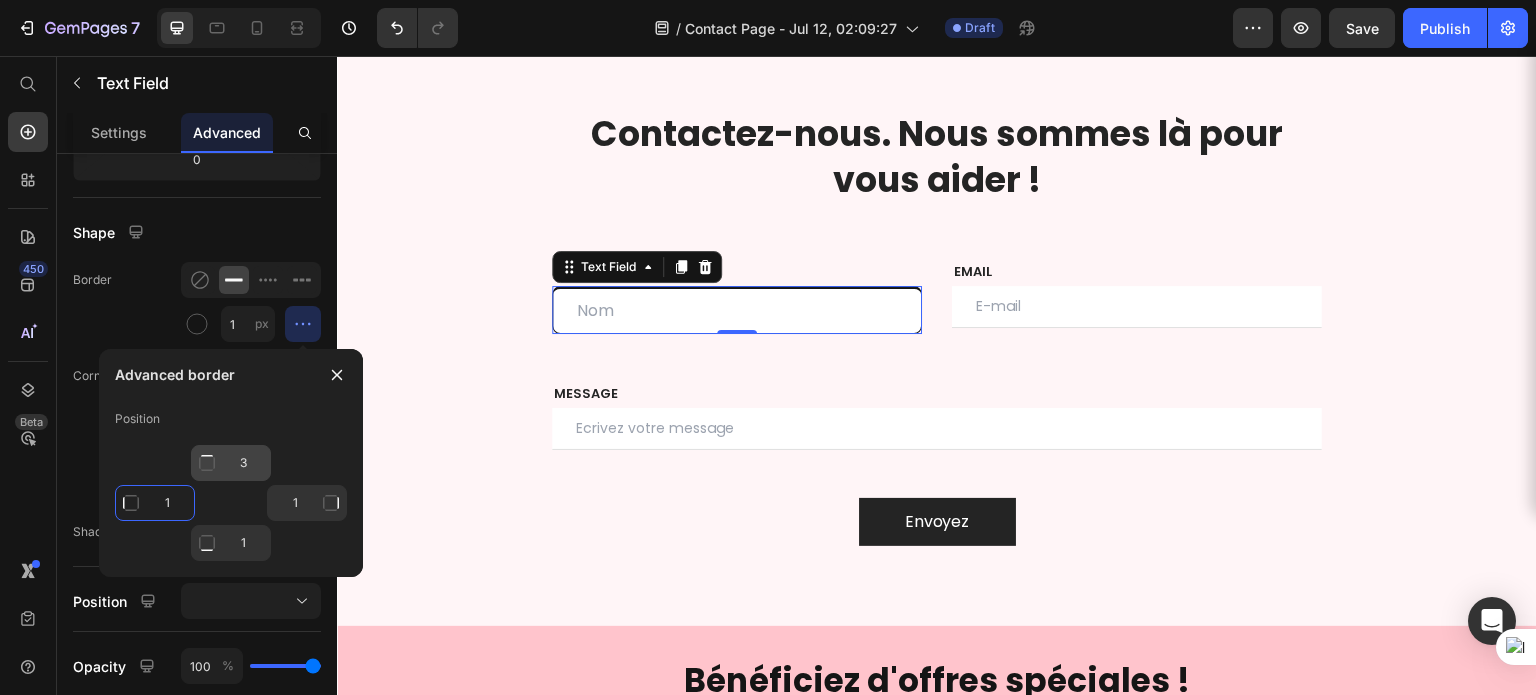 type on "Mixed" 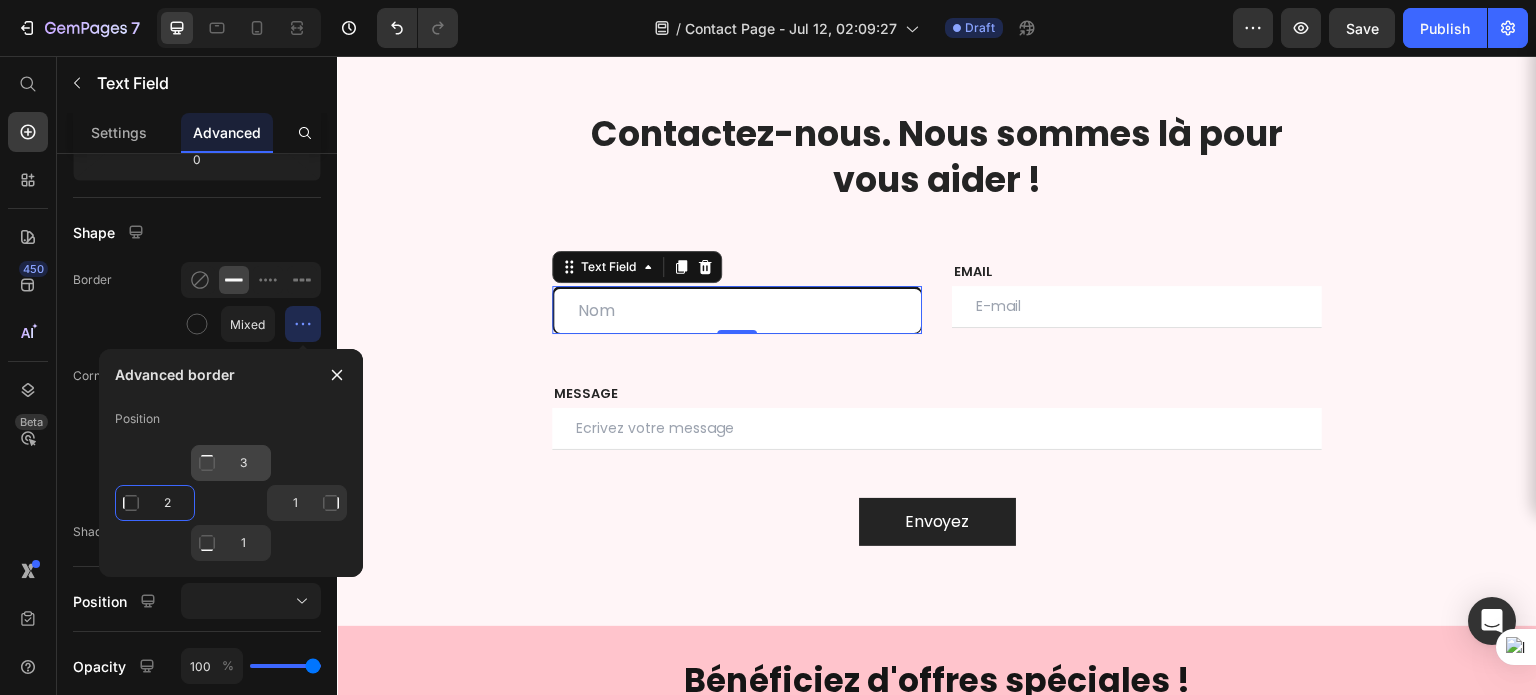 type on "3" 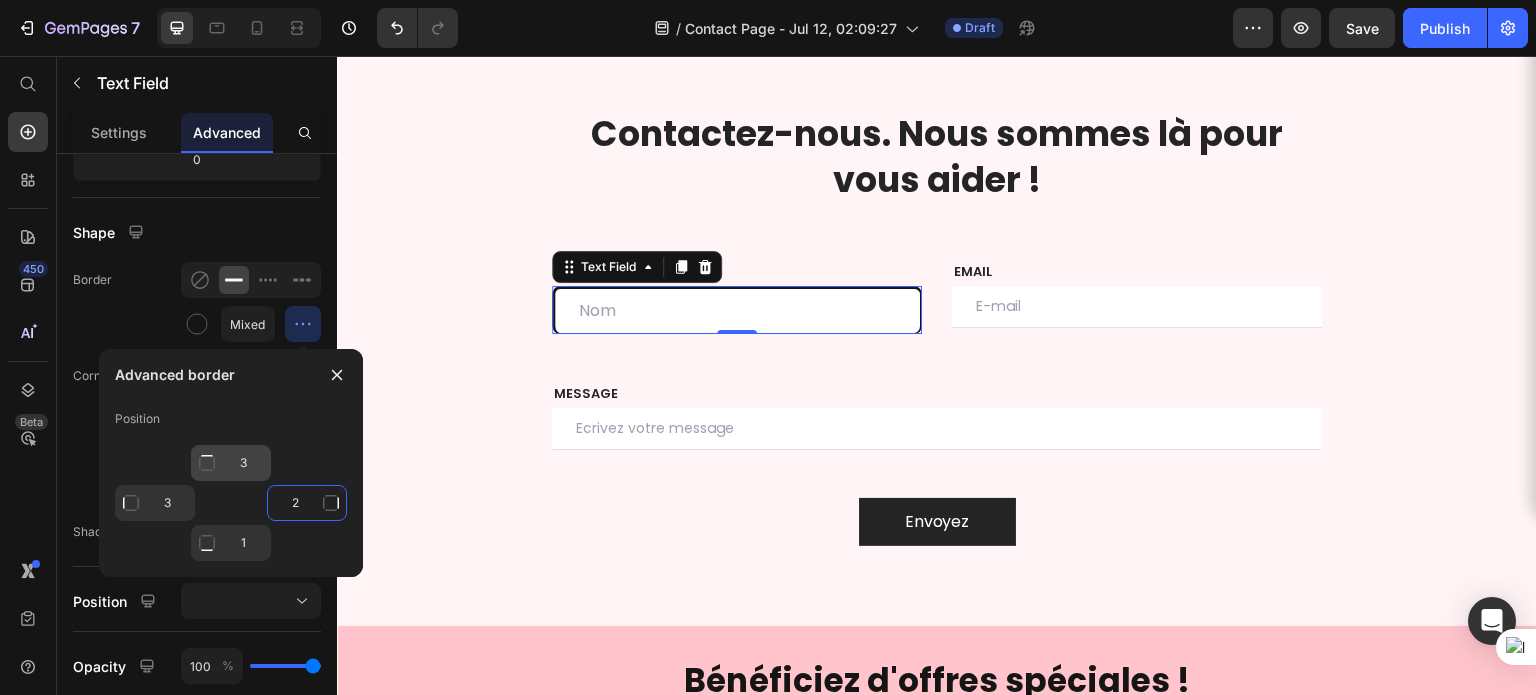 type on "3" 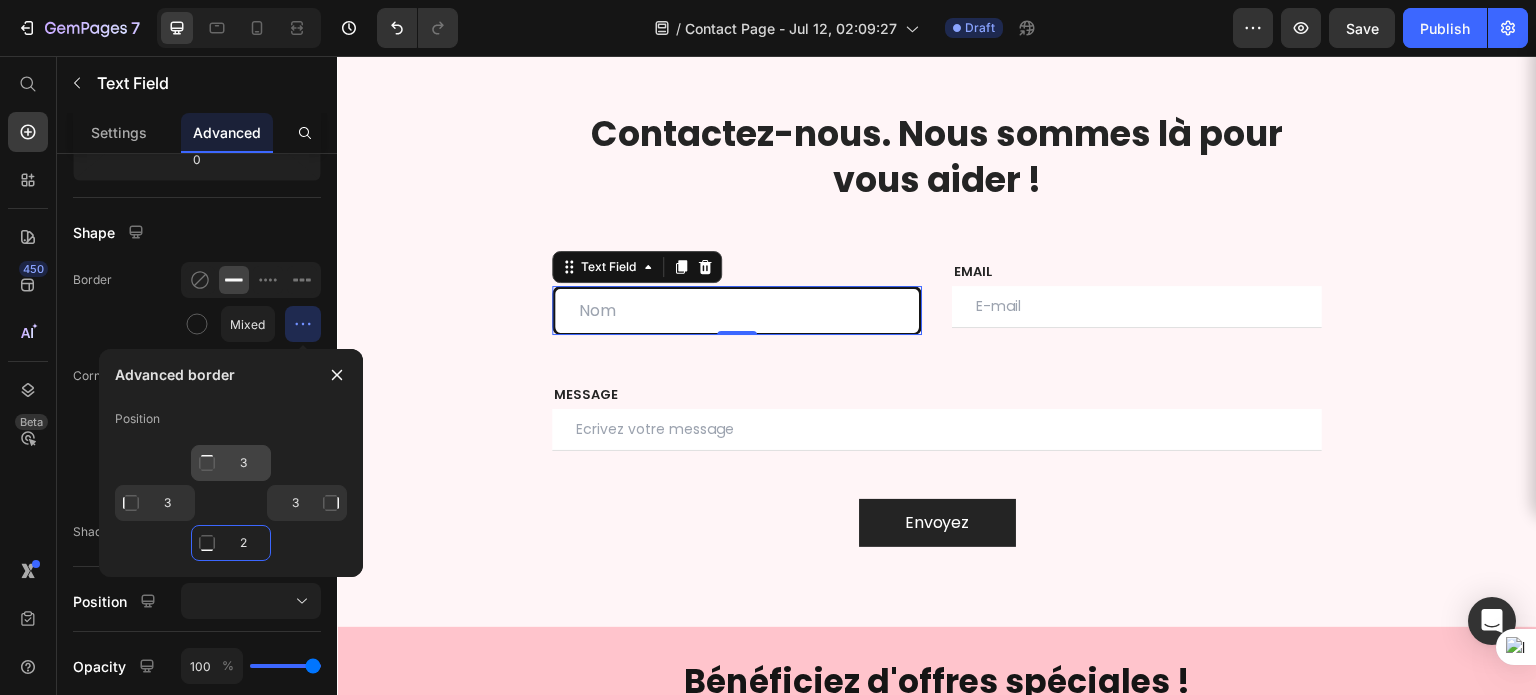 type on "3" 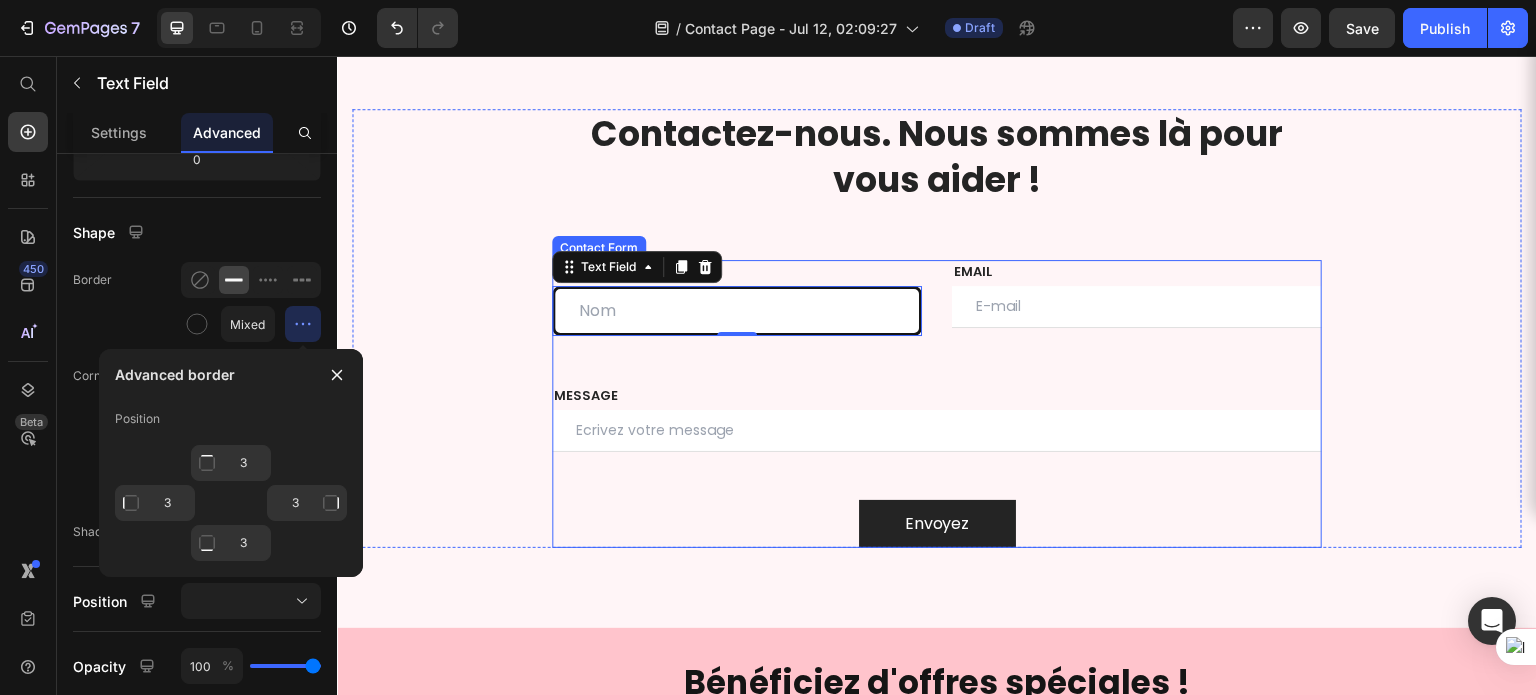 click on "MESSAGE" at bounding box center (937, 396) 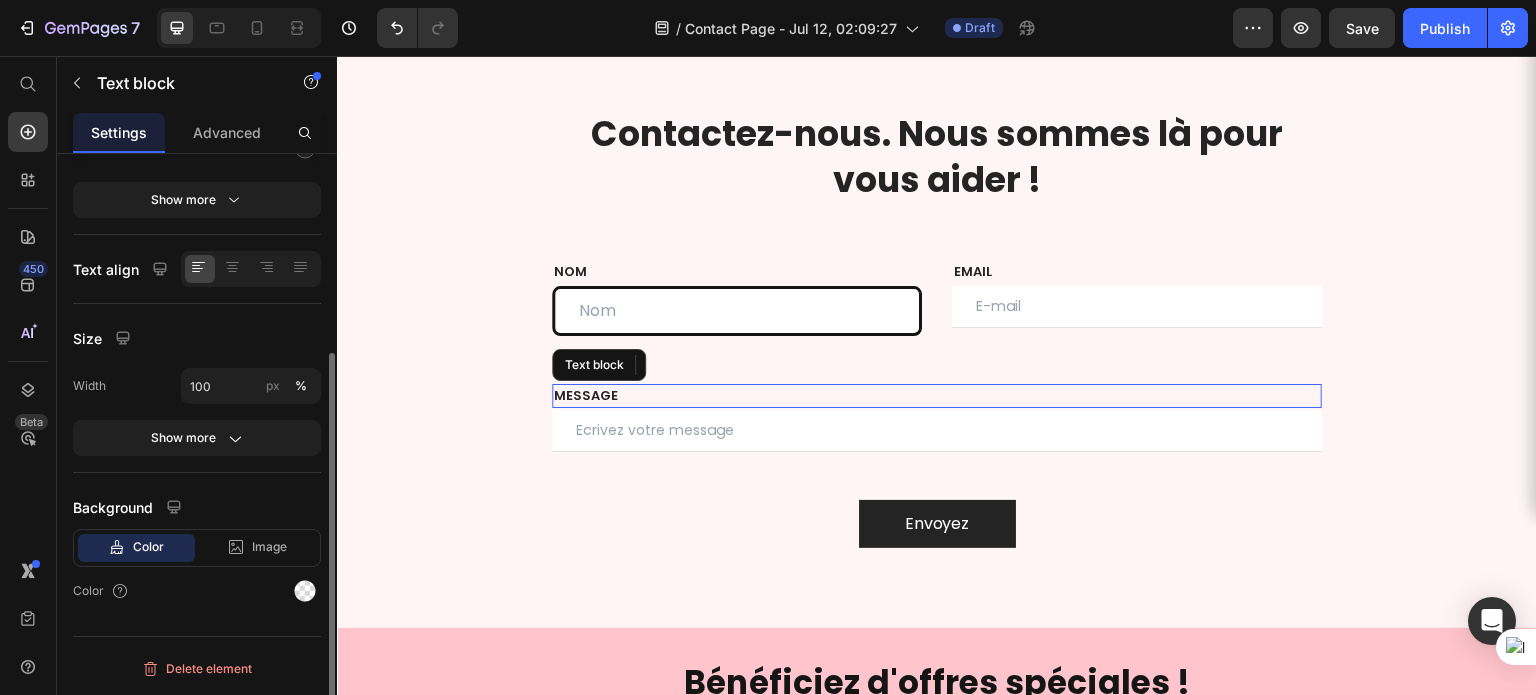 scroll, scrollTop: 0, scrollLeft: 0, axis: both 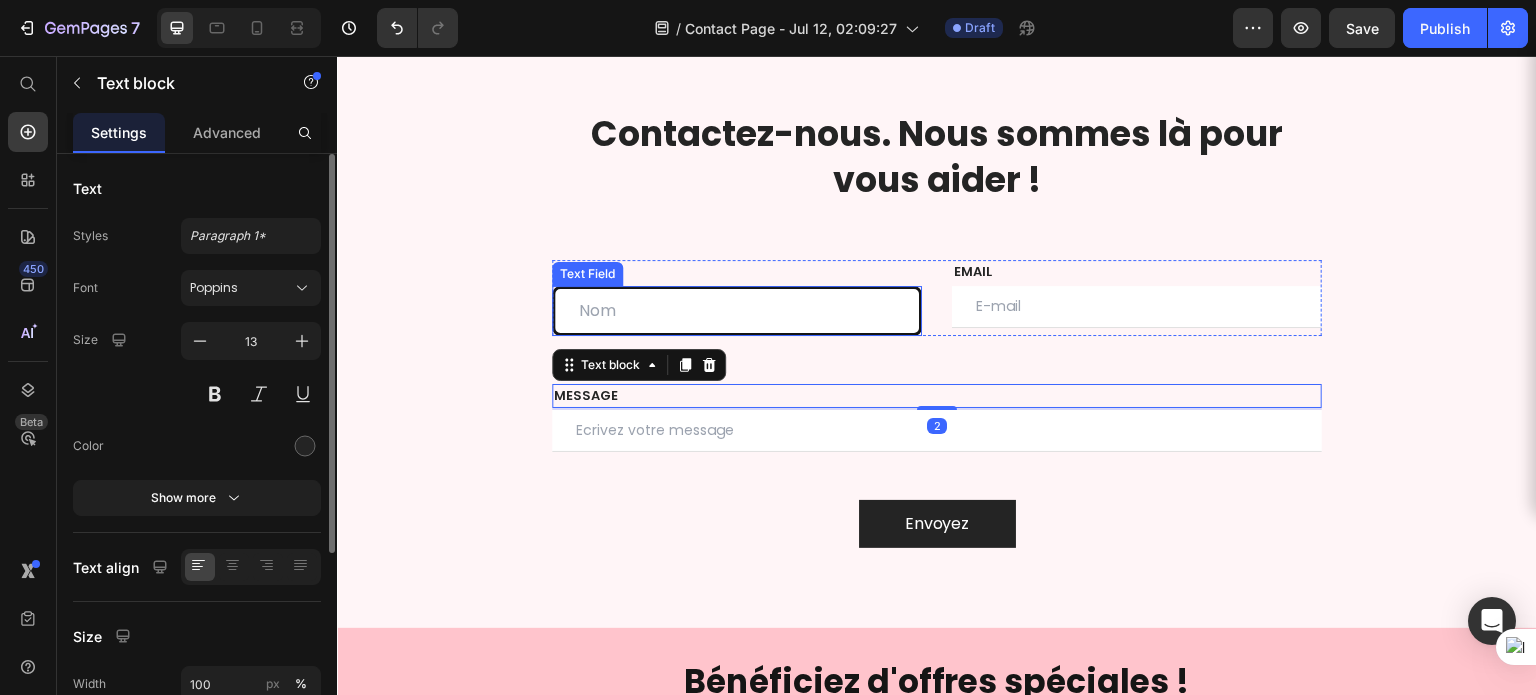 click at bounding box center [737, 311] 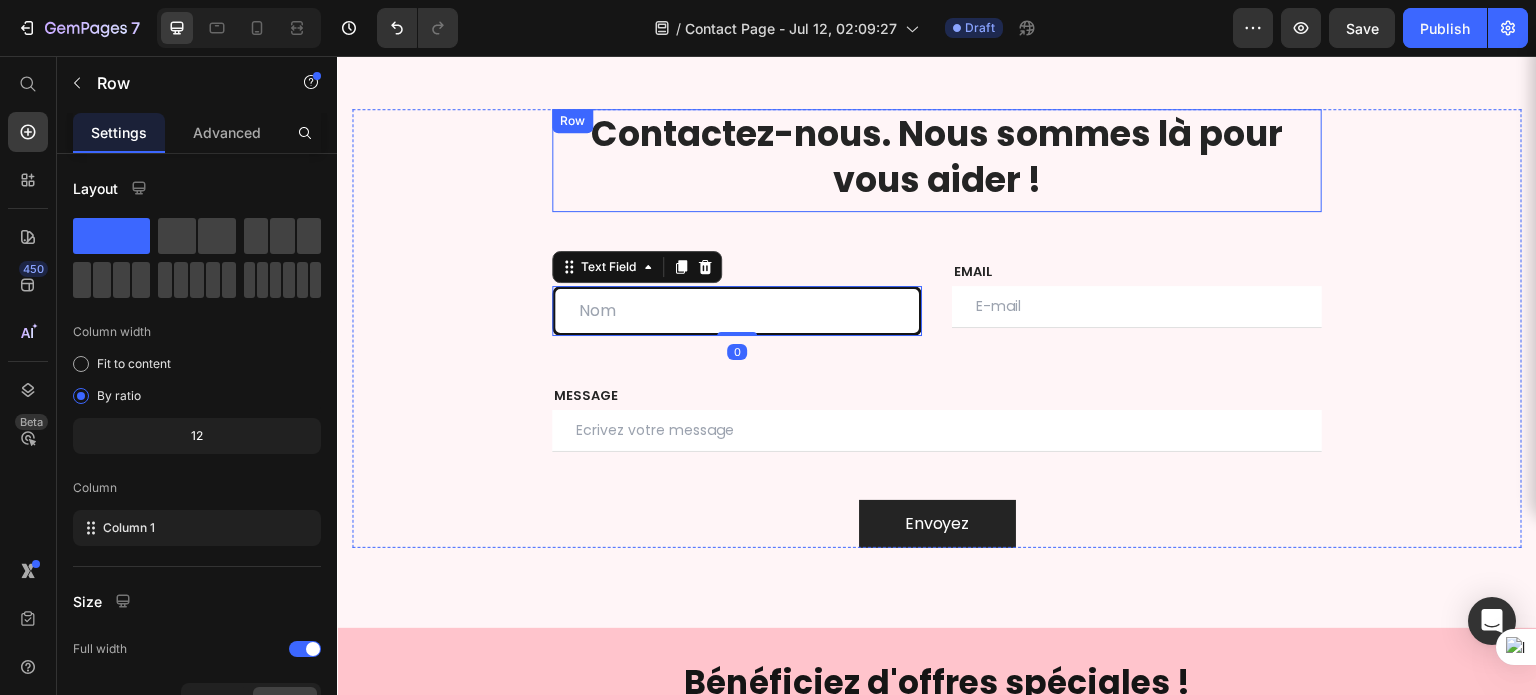 click on "⁠⁠⁠⁠⁠⁠⁠ Contactez-nous. Nous sommes là pour vous aider ! Heading Row" at bounding box center (937, 160) 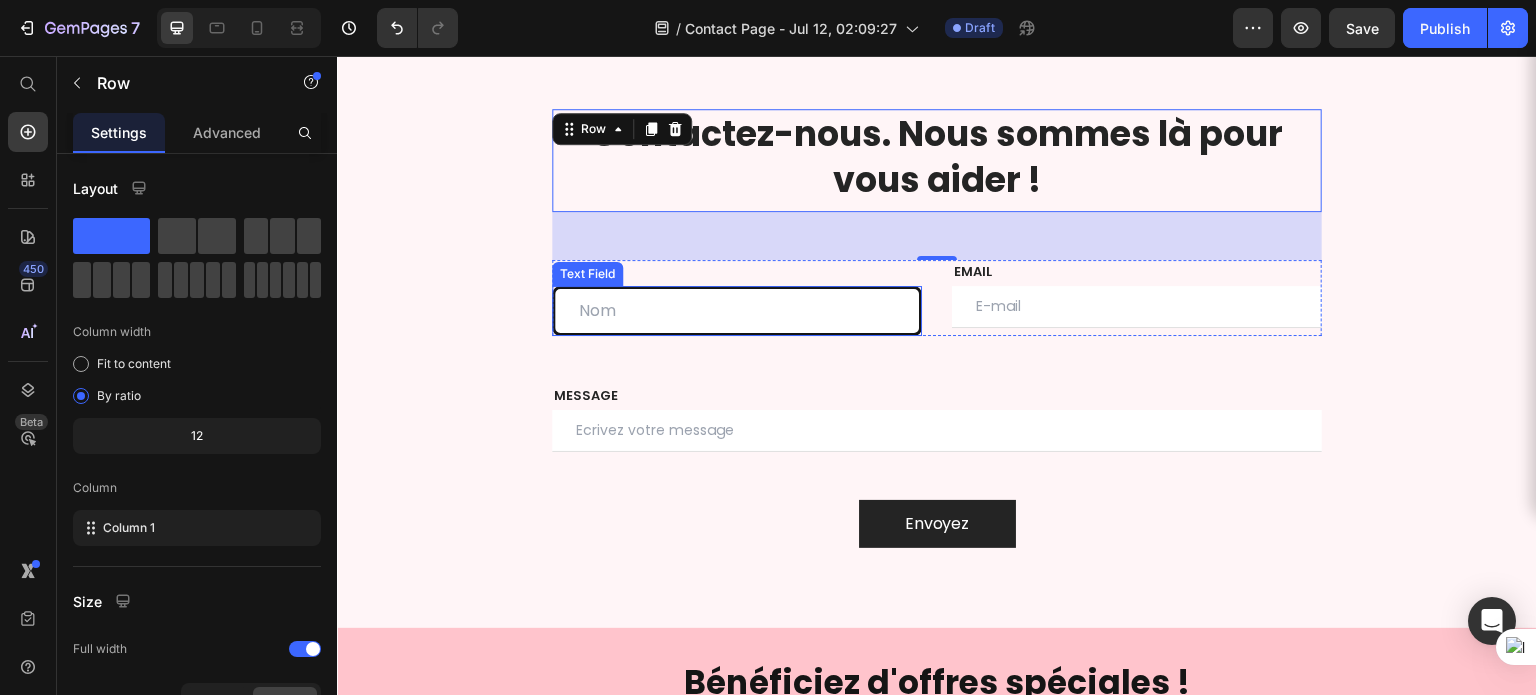 click at bounding box center (737, 311) 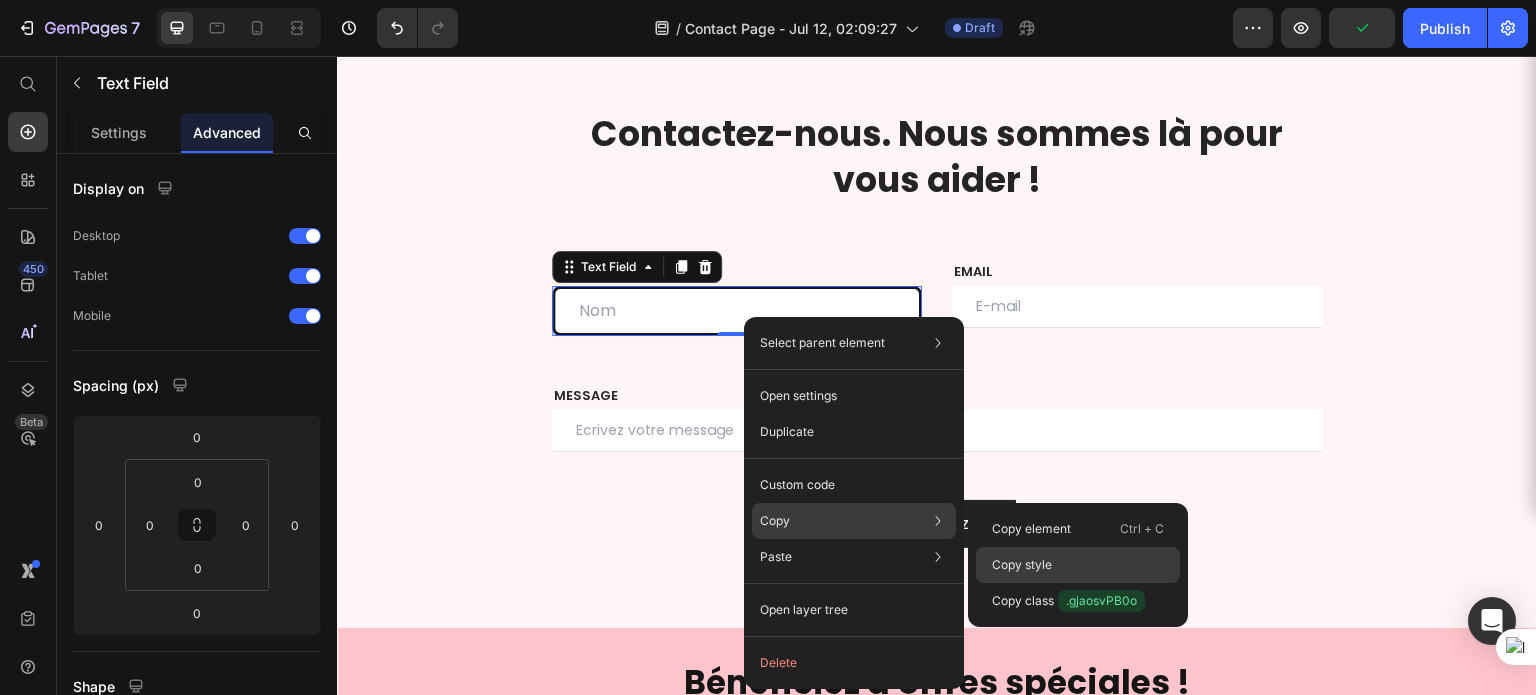 drag, startPoint x: 1023, startPoint y: 560, endPoint x: 704, endPoint y: 265, distance: 434.49512 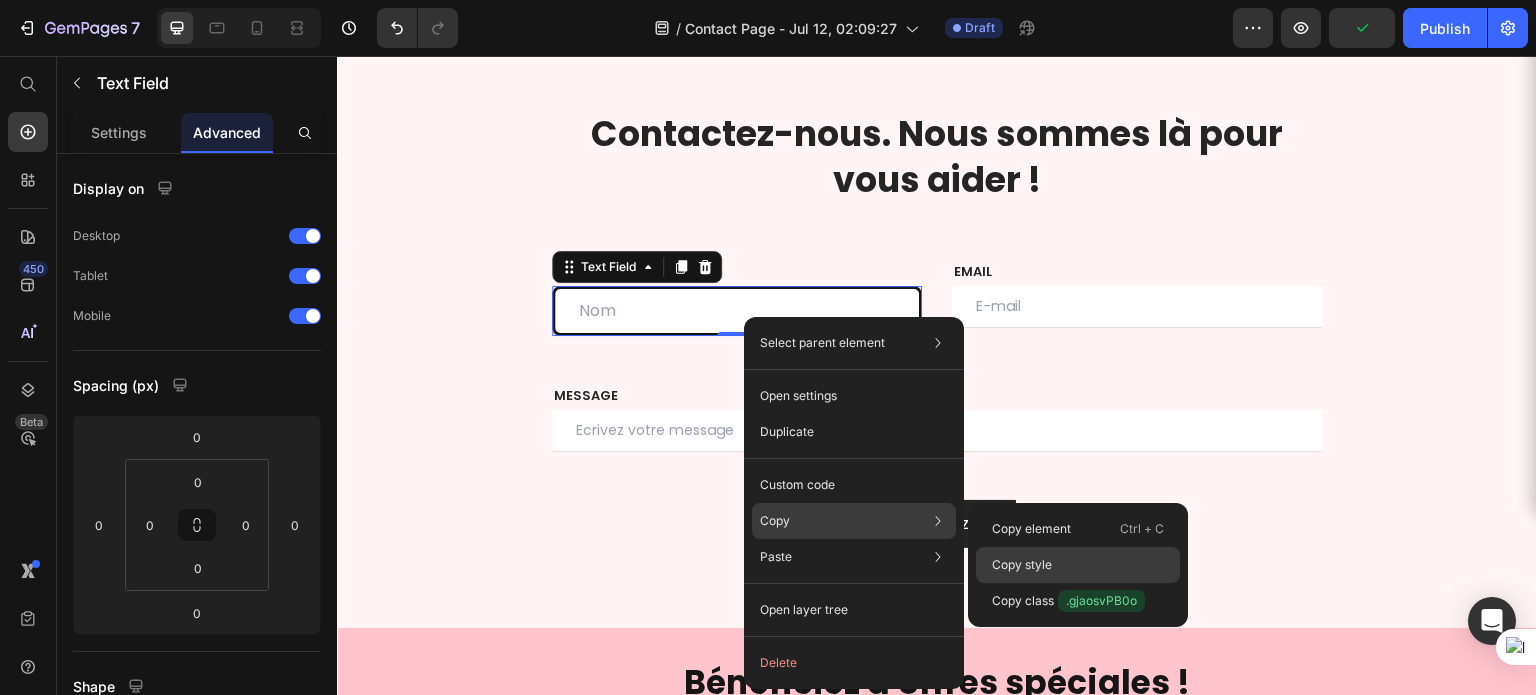 click on "Copy style" at bounding box center (1022, 565) 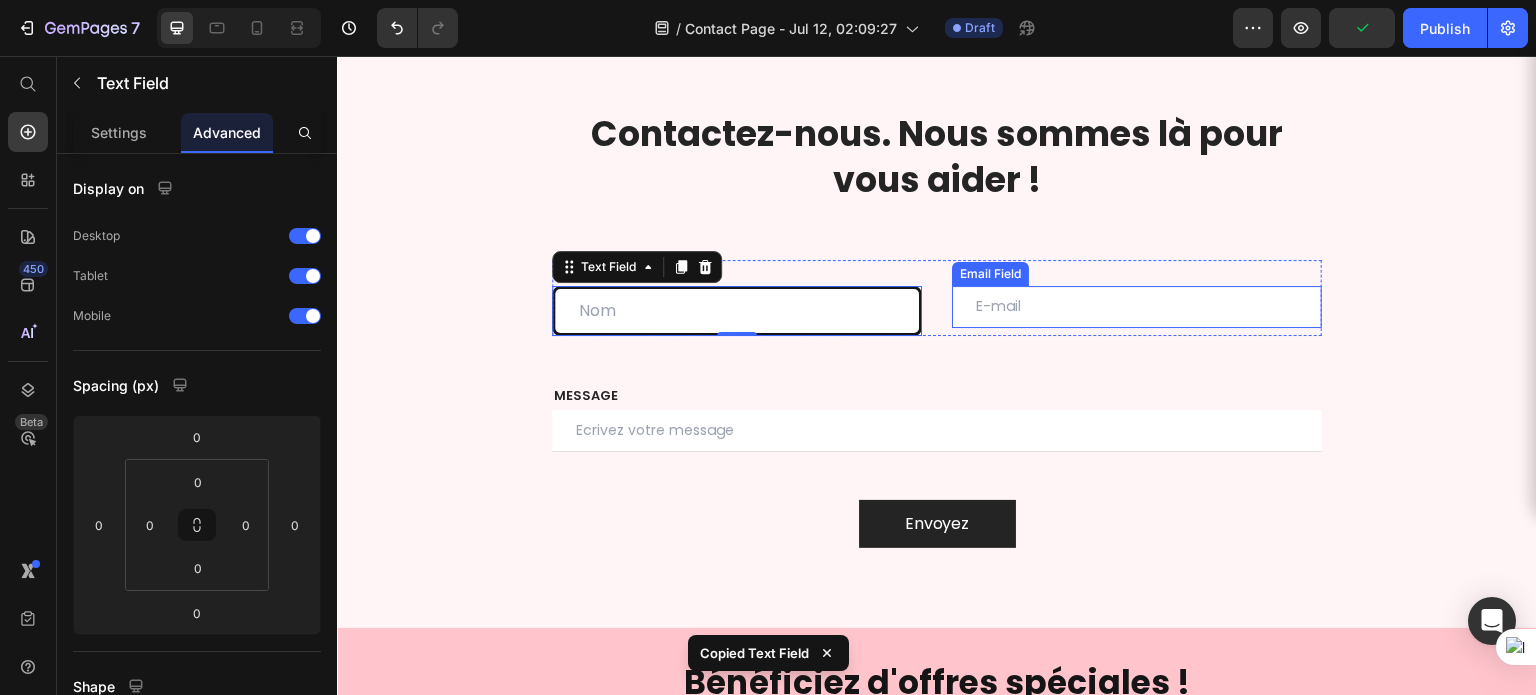 click at bounding box center (1137, 307) 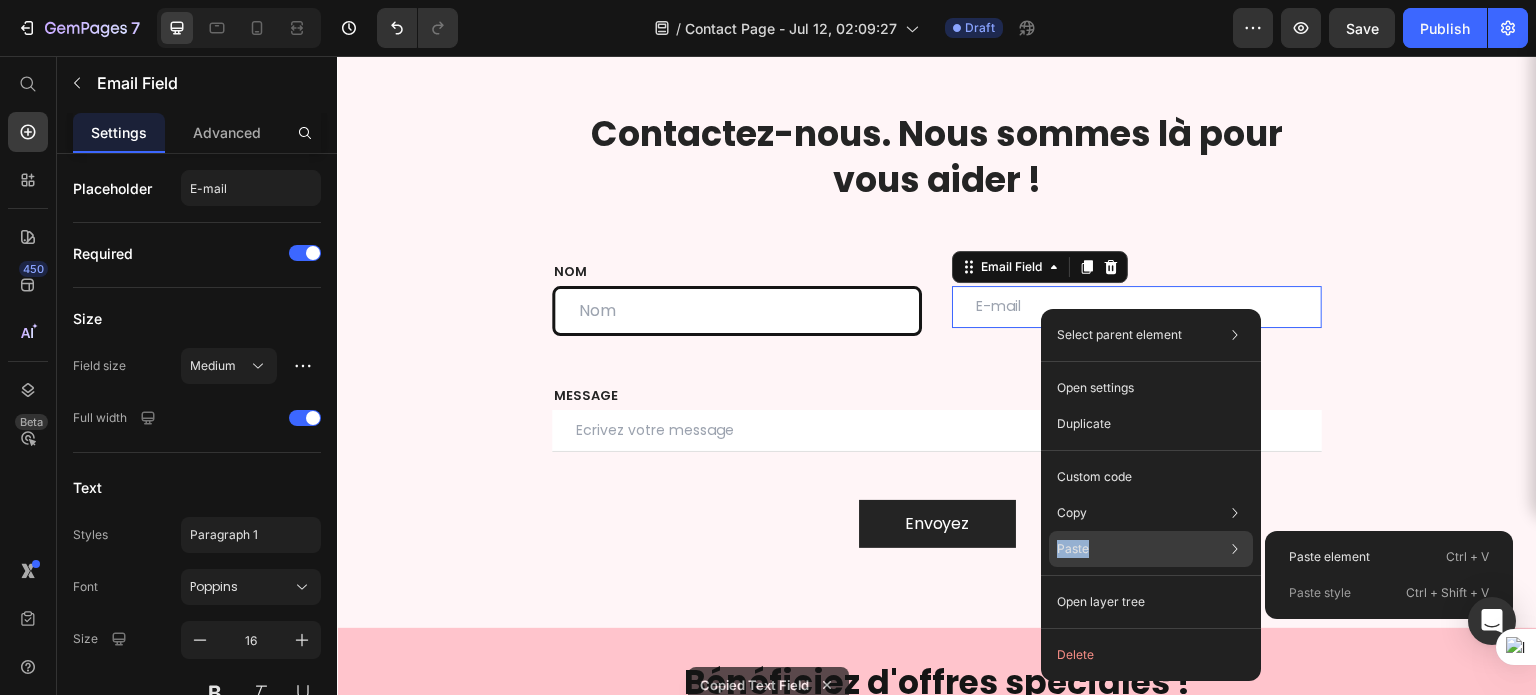 drag, startPoint x: 1296, startPoint y: 547, endPoint x: 1169, endPoint y: 551, distance: 127.06297 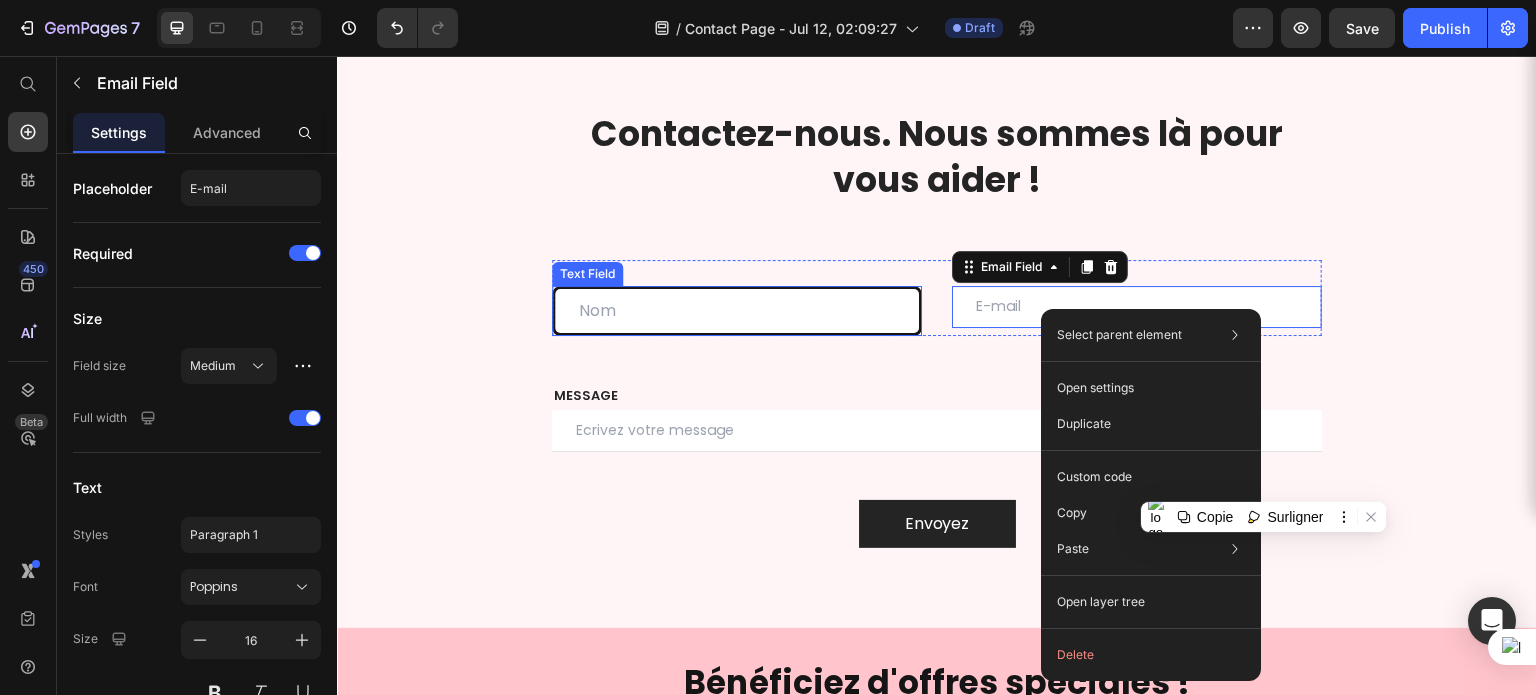 click on "NOM Text block Text Field EMAIL Text block Email Field   0 Row MESSAGE Text block Text Field Envoyez Submit Button Contact Form" at bounding box center (937, 404) 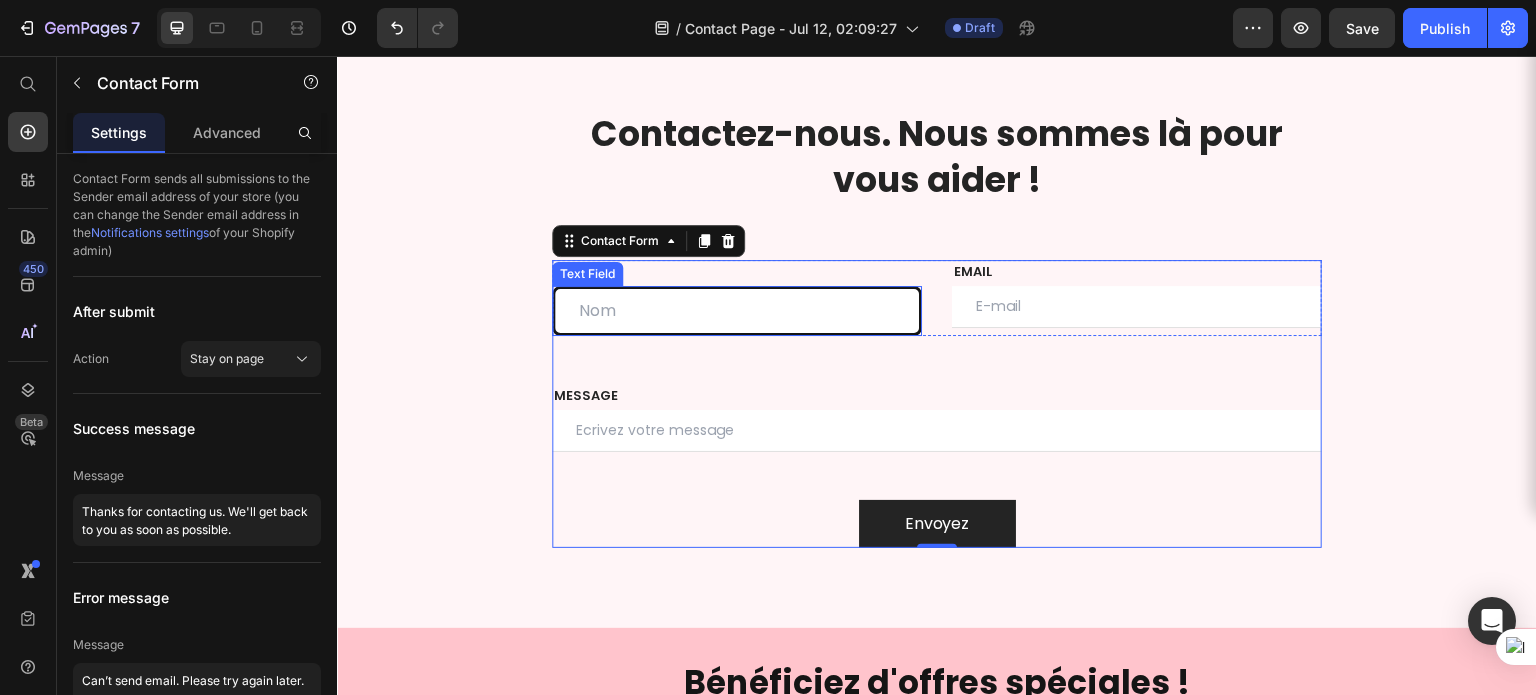 click at bounding box center [737, 311] 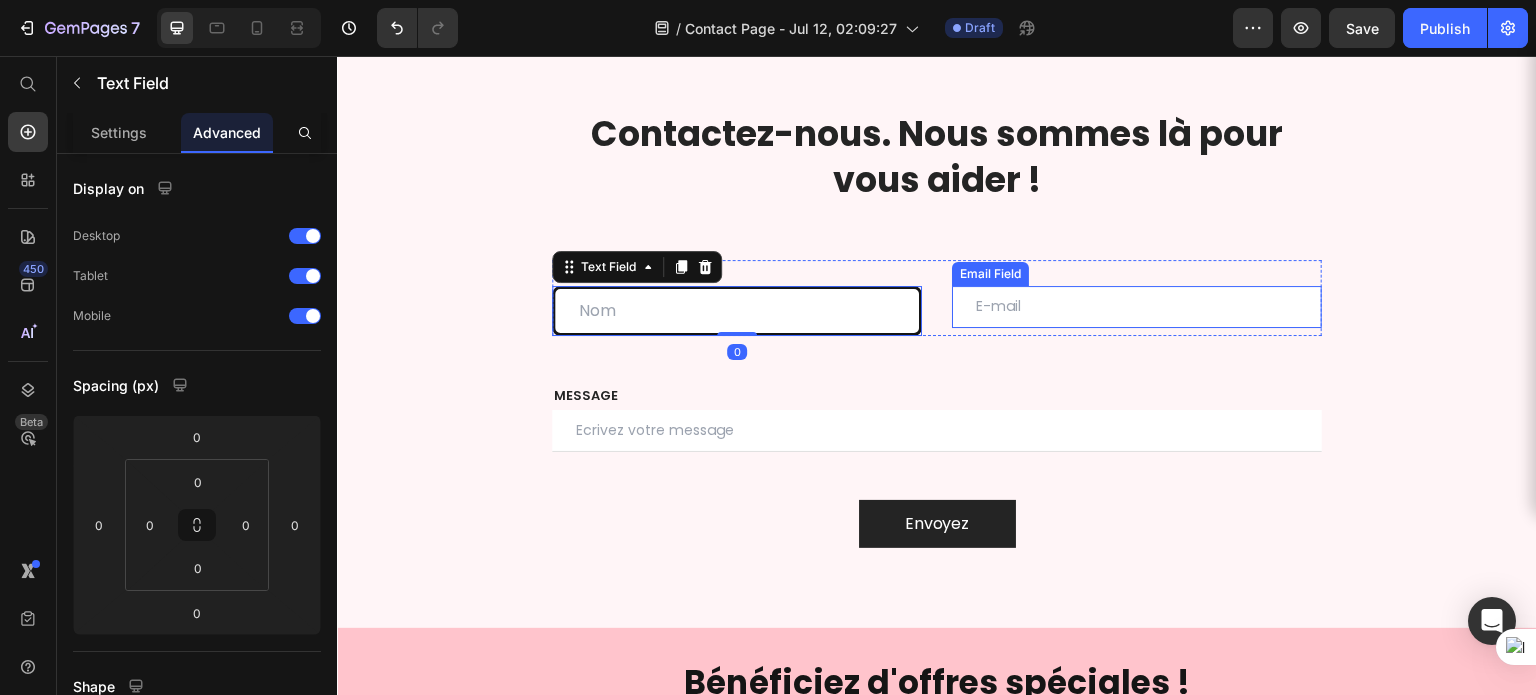 click at bounding box center [1137, 307] 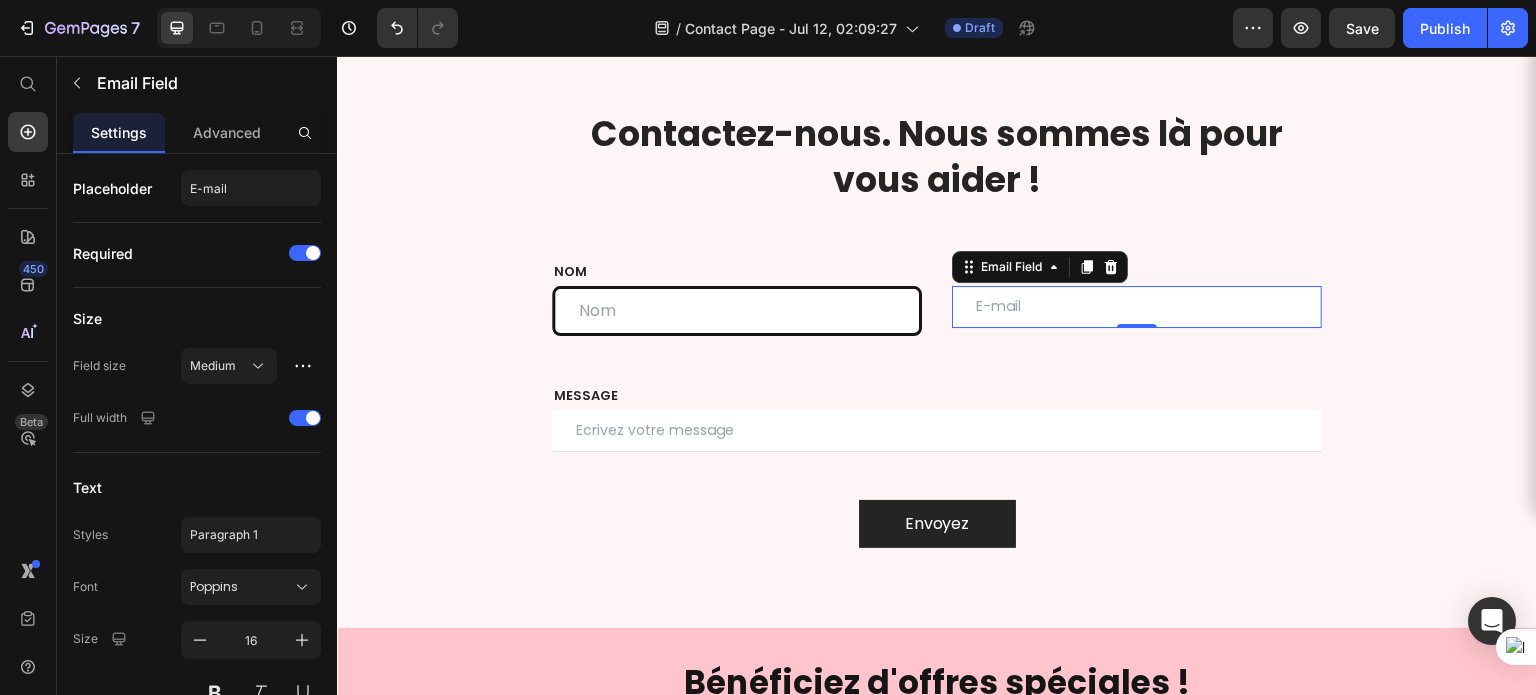 click at bounding box center [1137, 307] 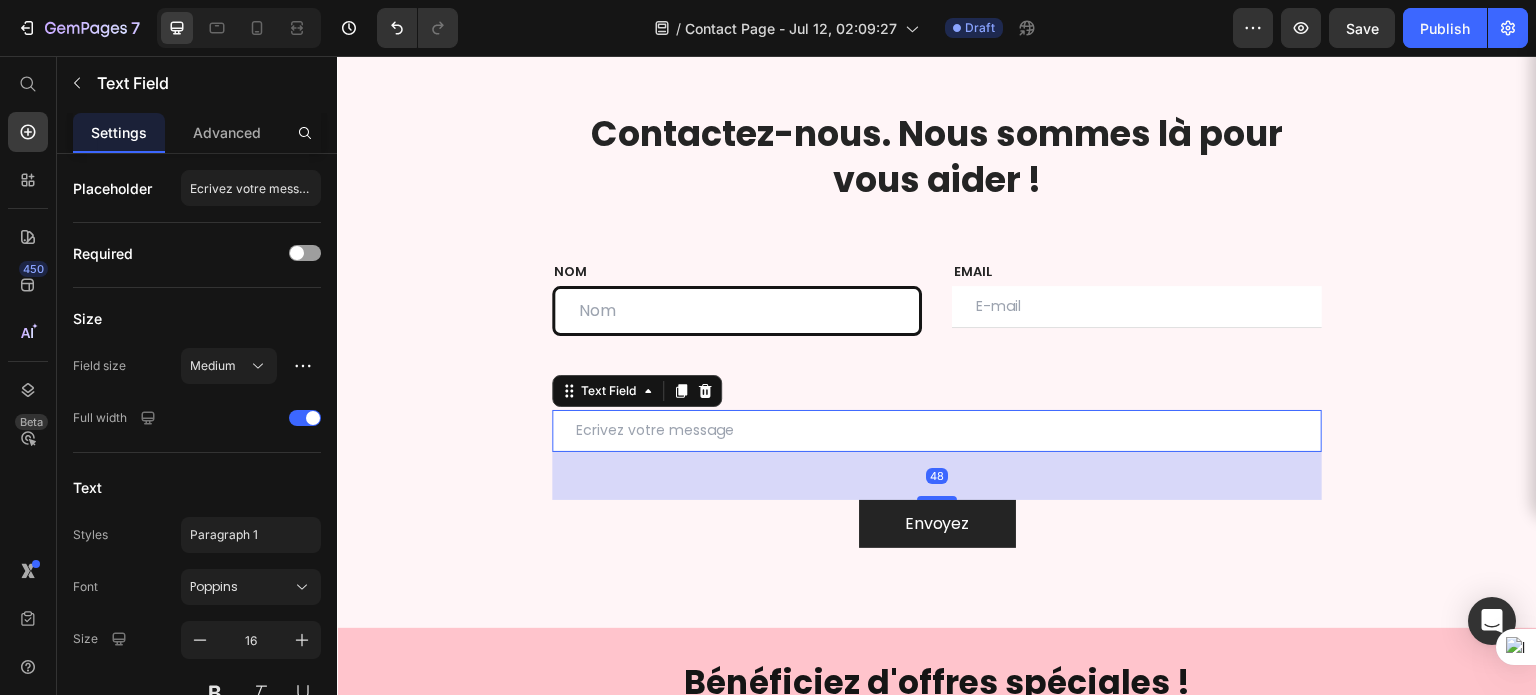 click at bounding box center (937, 431) 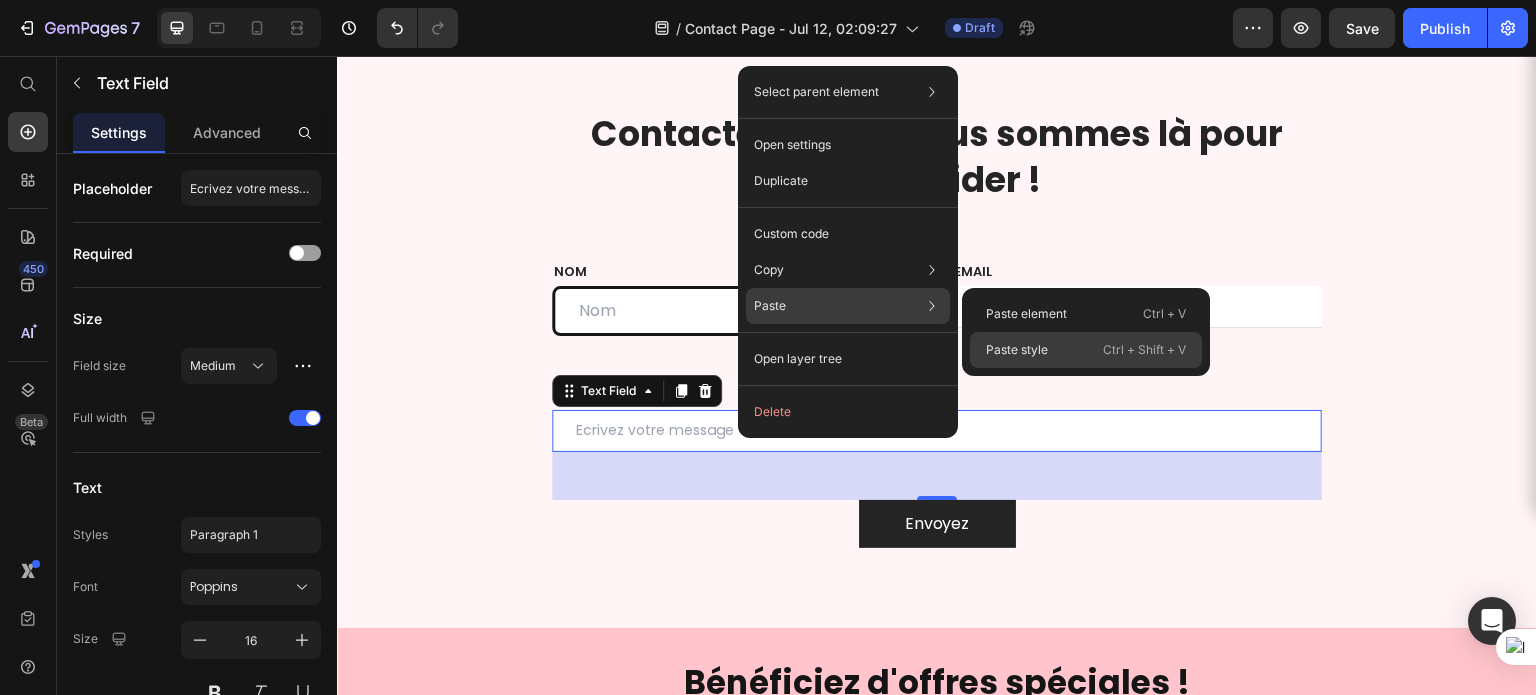 click on "Paste style" at bounding box center (1017, 350) 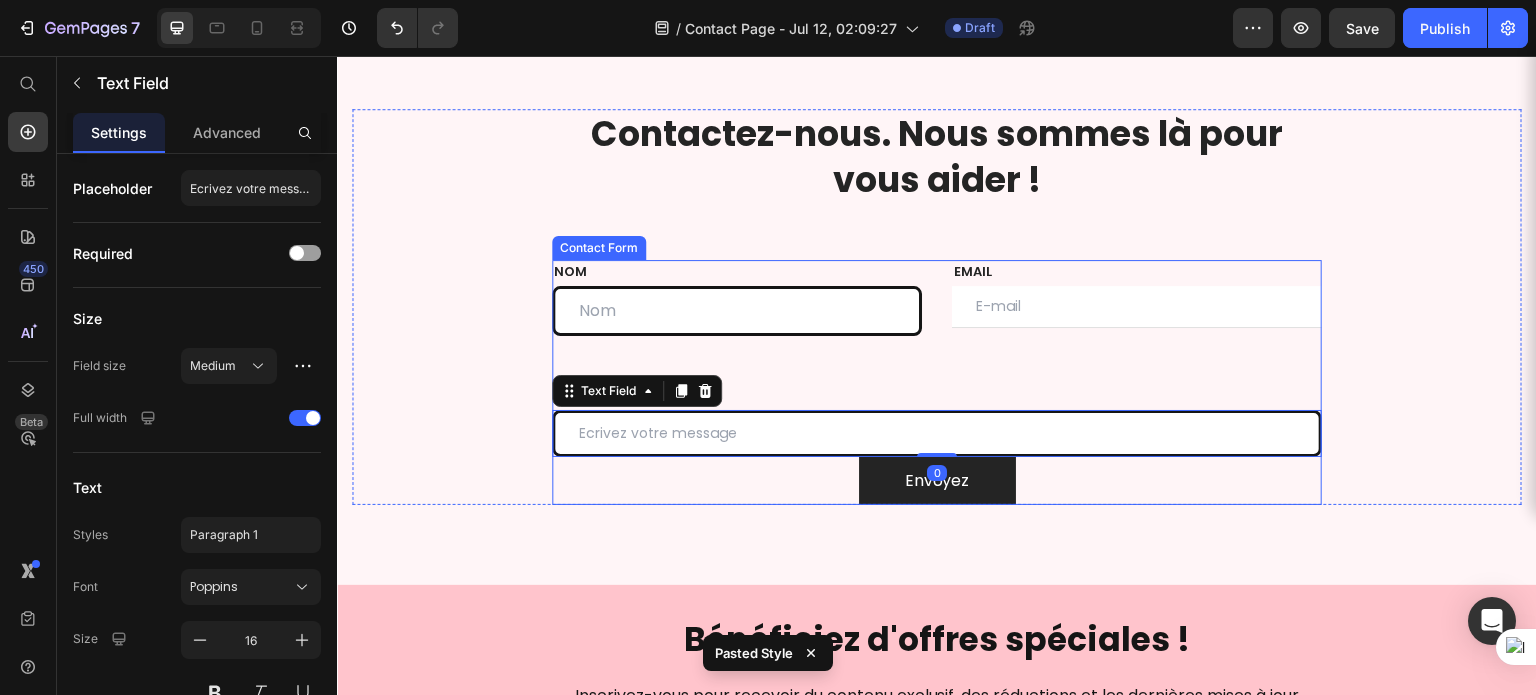 click on "NOM Text block Text Field EMAIL Text block Email Field Row MESSAGE Text block Text Field   0 Envoyez Submit Button Contact Form" at bounding box center (937, 382) 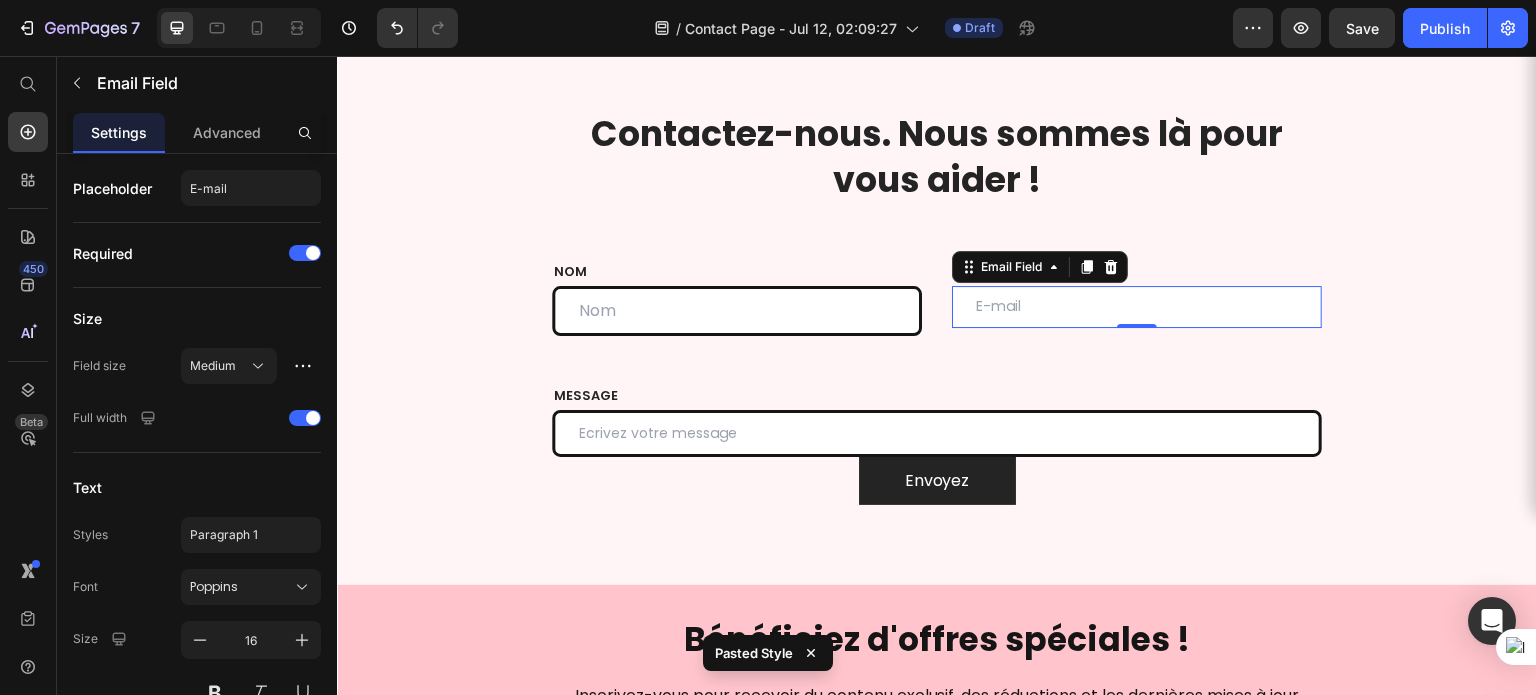 click at bounding box center [1137, 307] 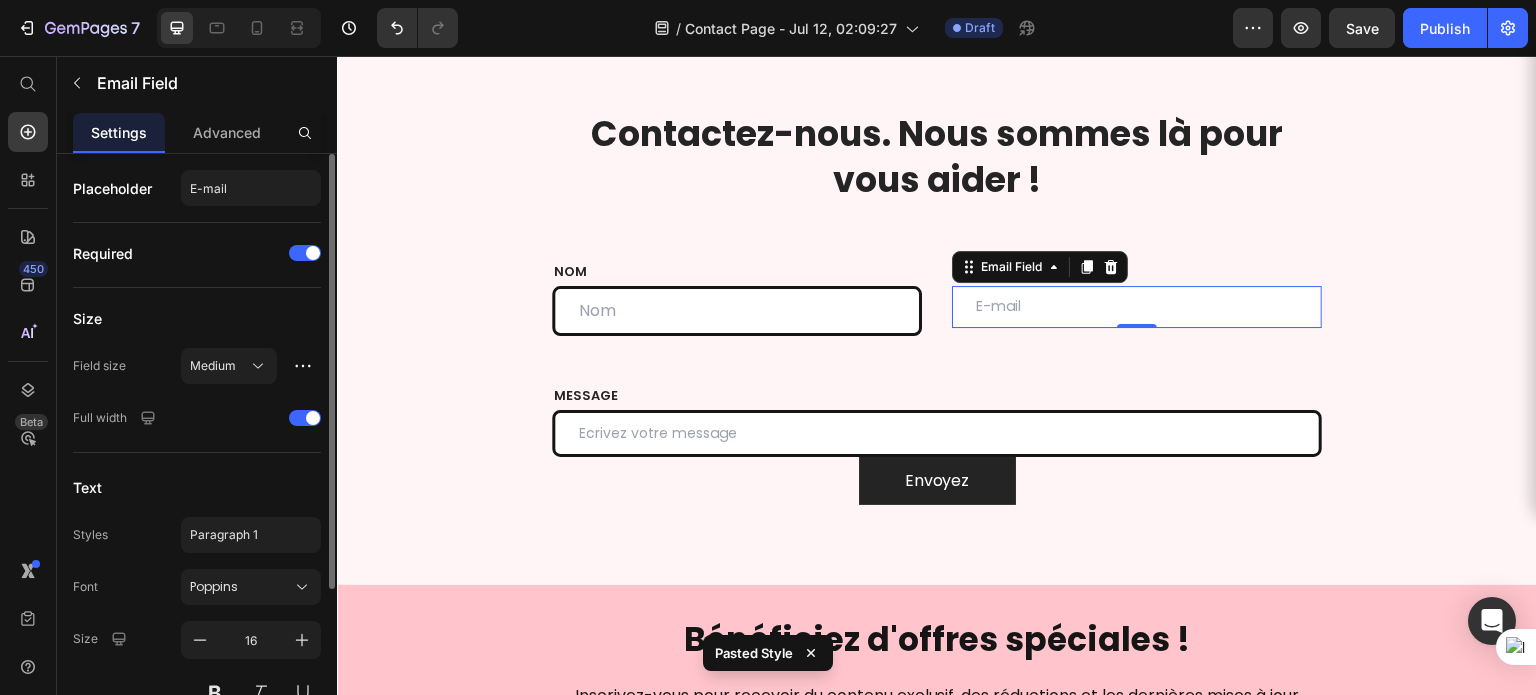 scroll, scrollTop: 222, scrollLeft: 0, axis: vertical 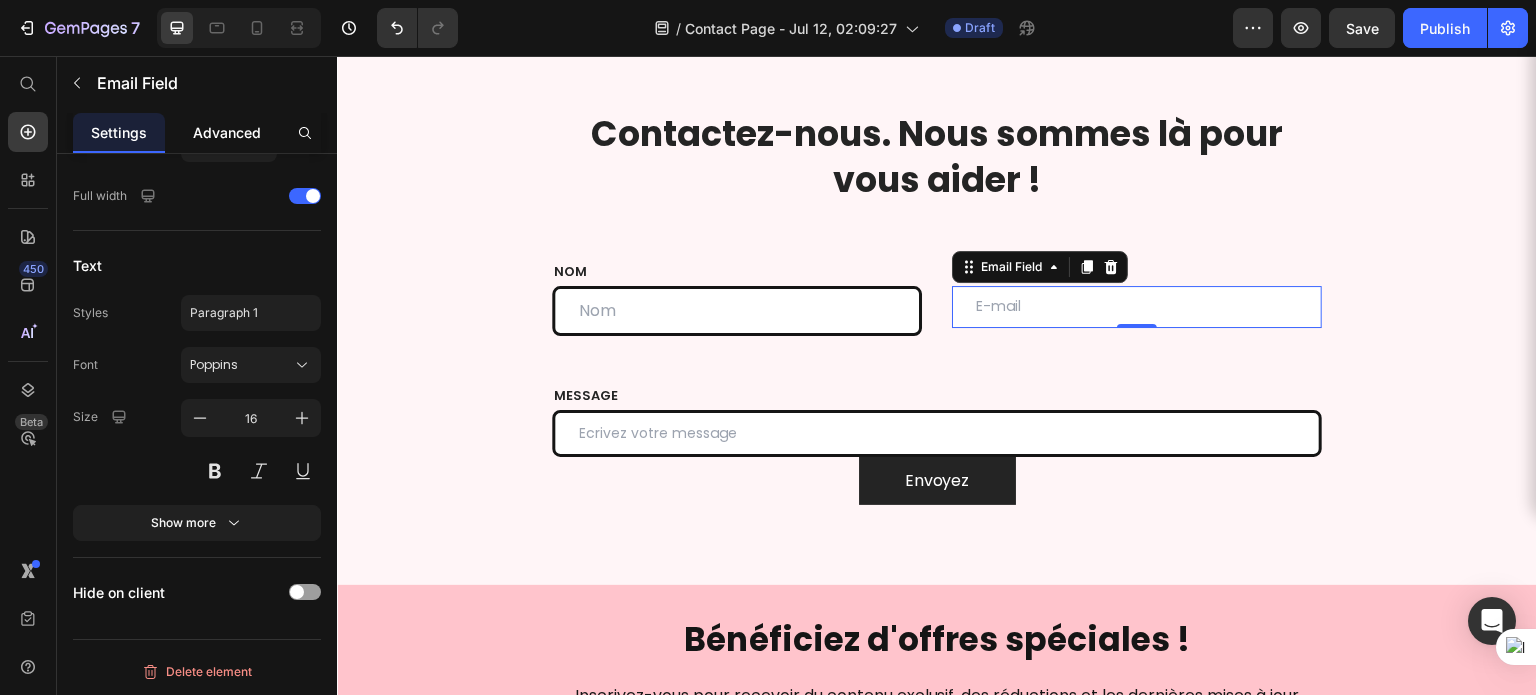 click on "Advanced" at bounding box center (227, 132) 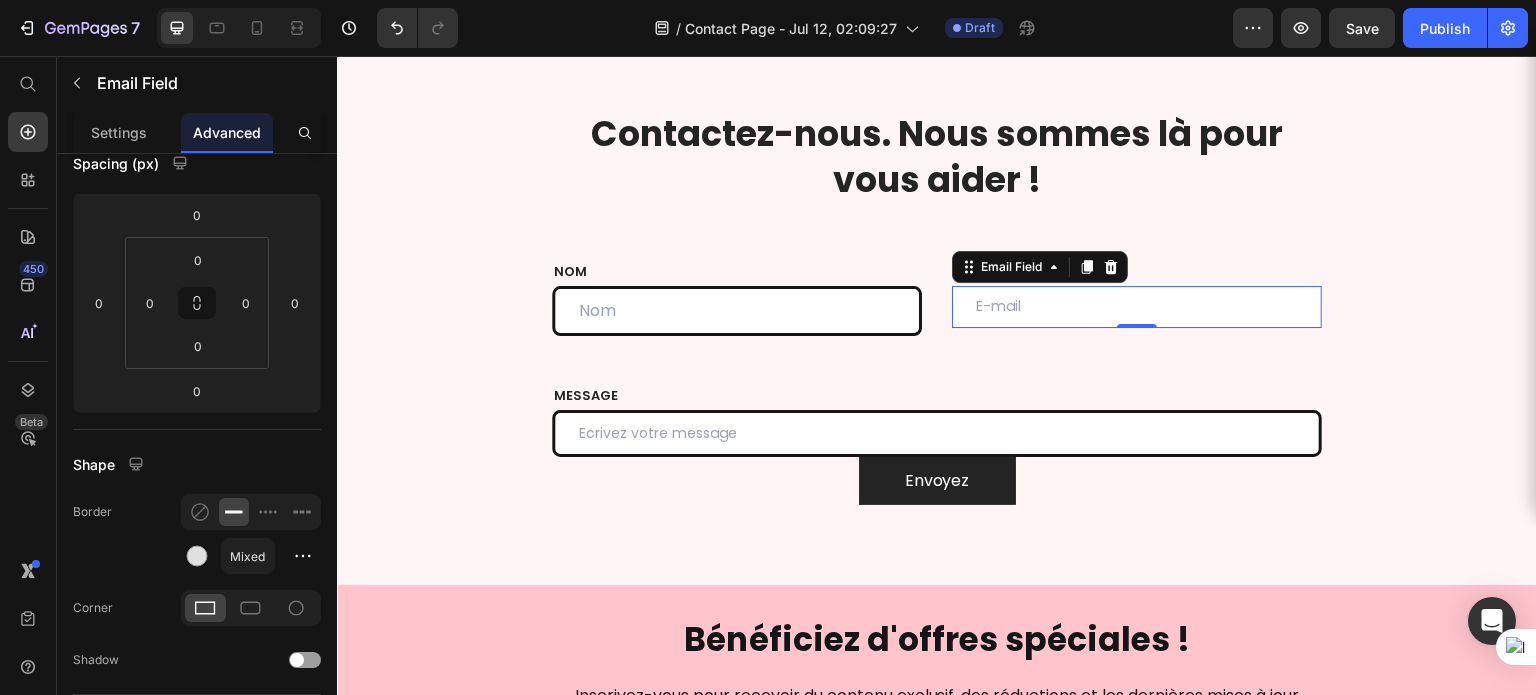 scroll, scrollTop: 0, scrollLeft: 0, axis: both 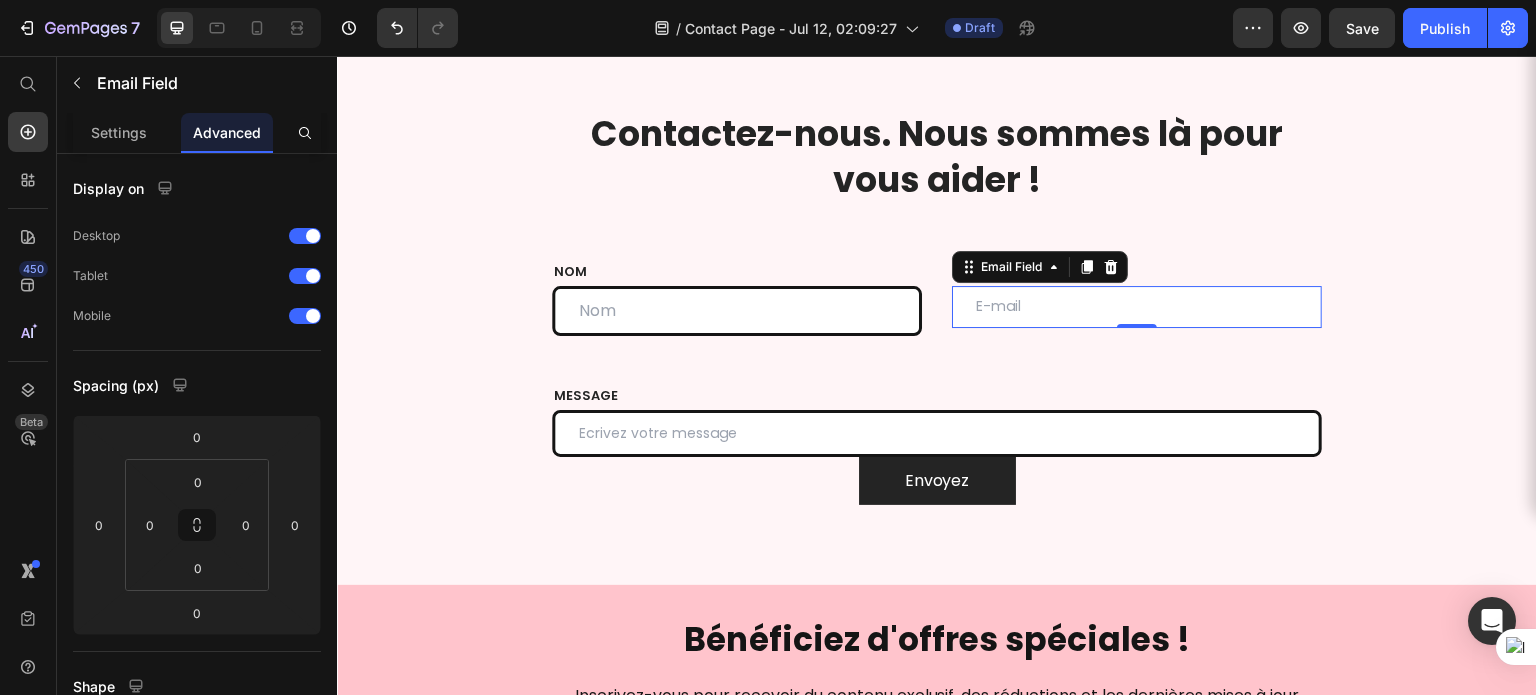 click at bounding box center (1137, 307) 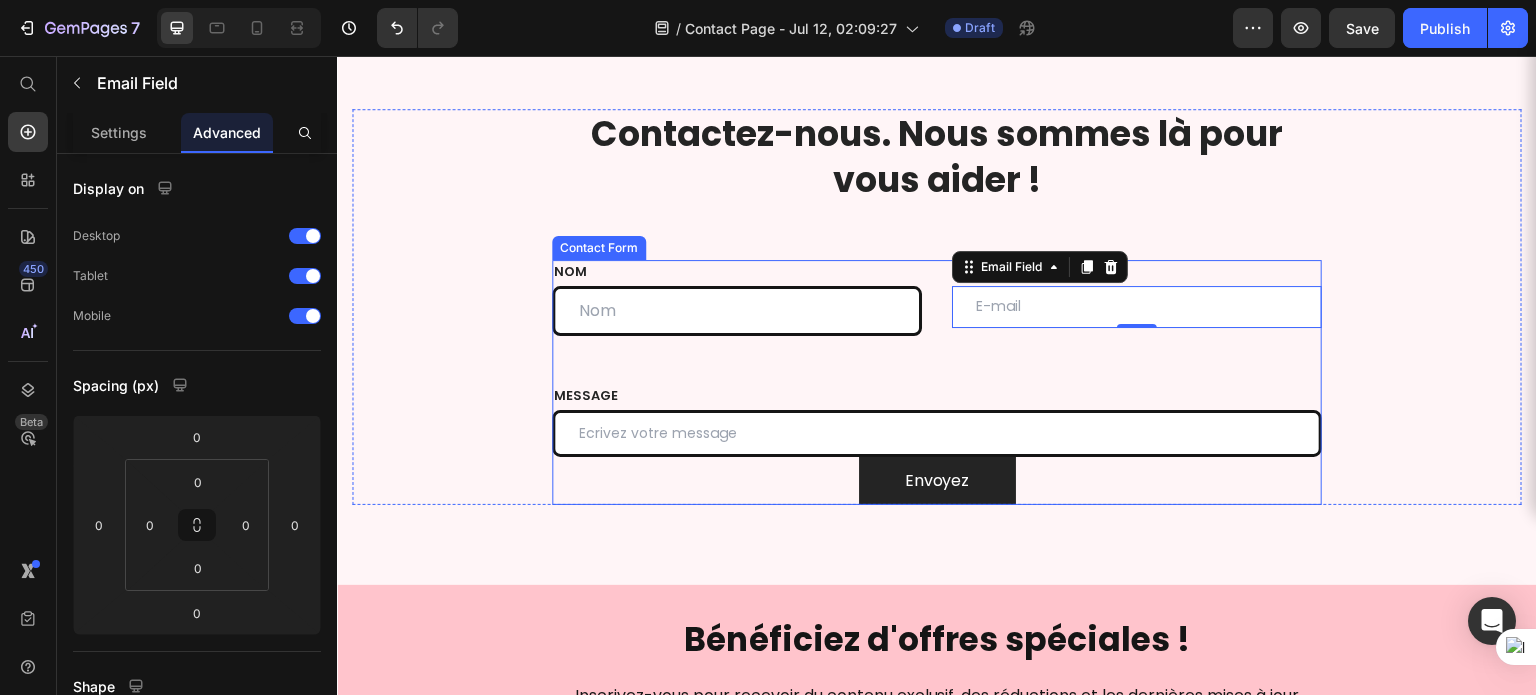click on "NOM Text block Text Field EMAIL Text block Email Field   0 Row MESSAGE Text block Text Field Envoyez Submit Button Contact Form" at bounding box center [937, 382] 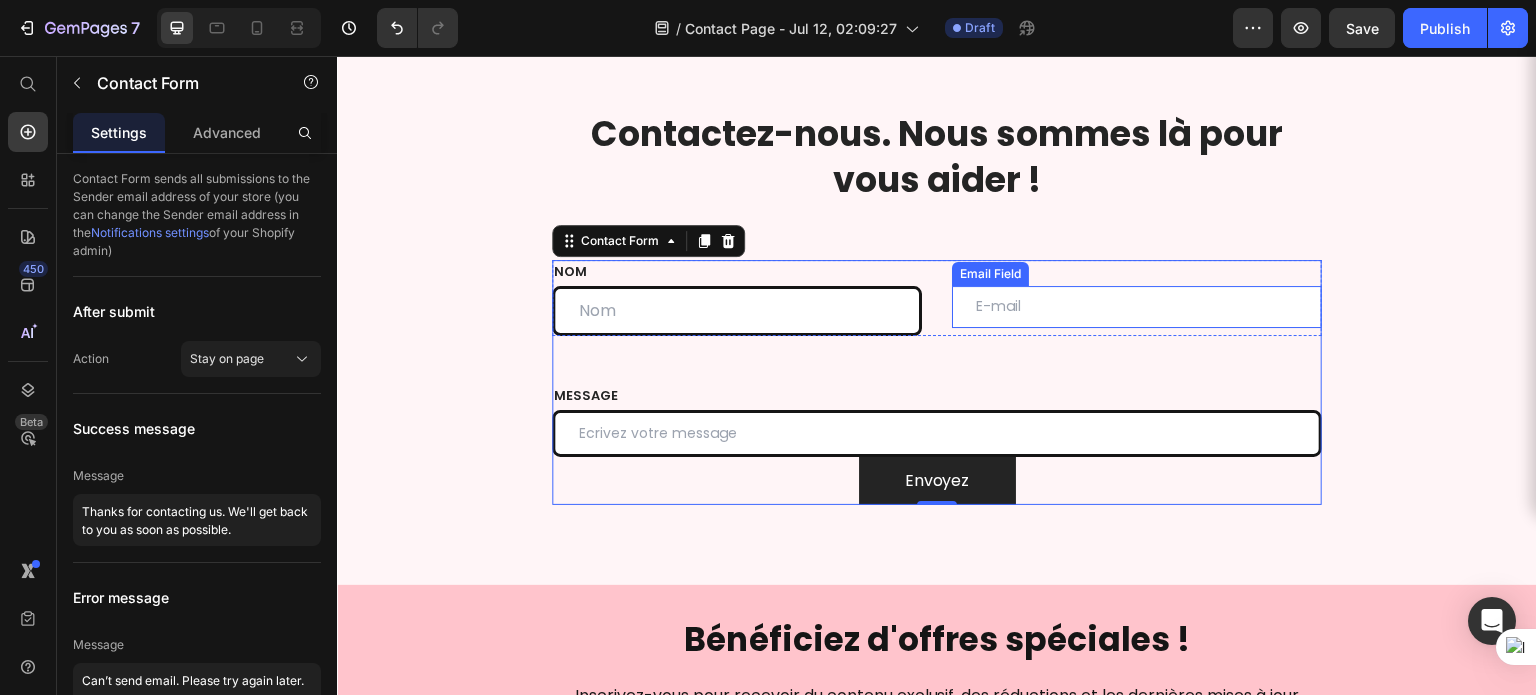 click at bounding box center (1137, 307) 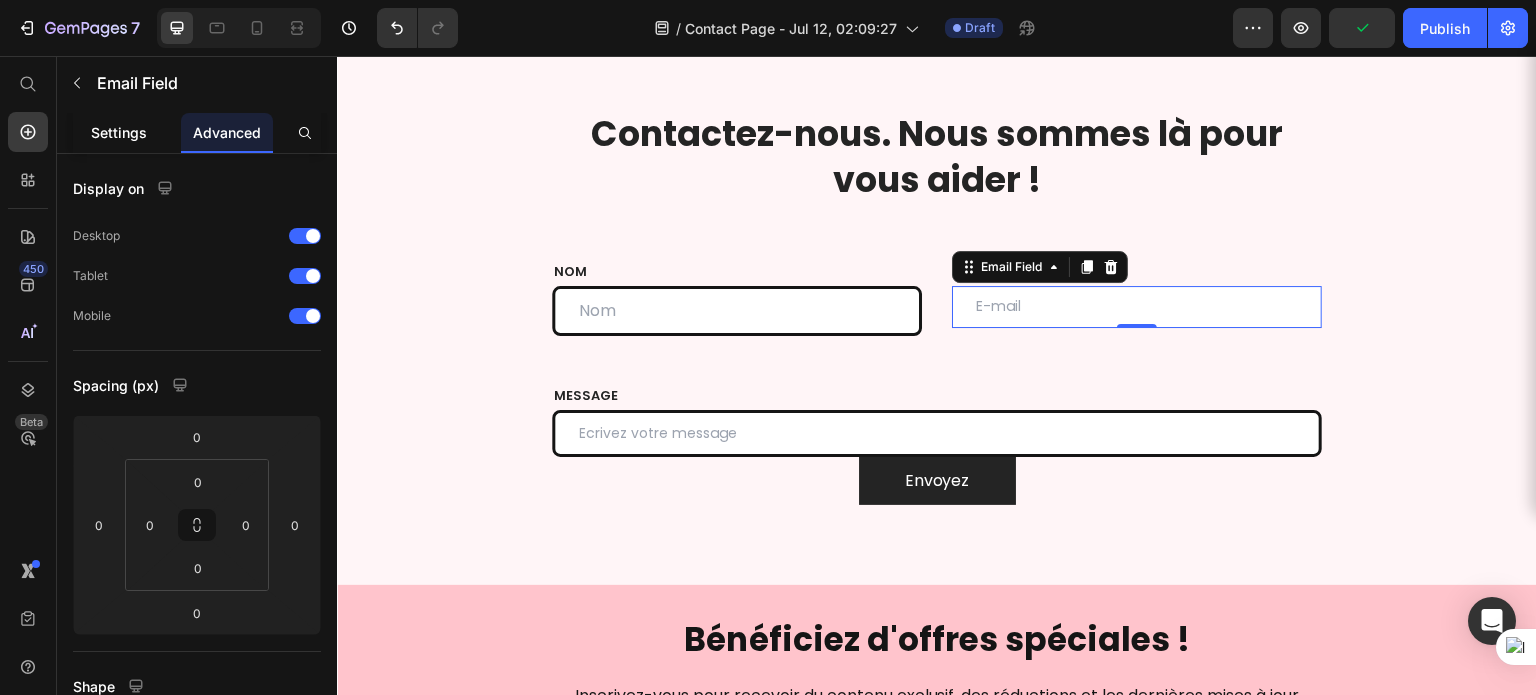 click on "Settings" at bounding box center (119, 132) 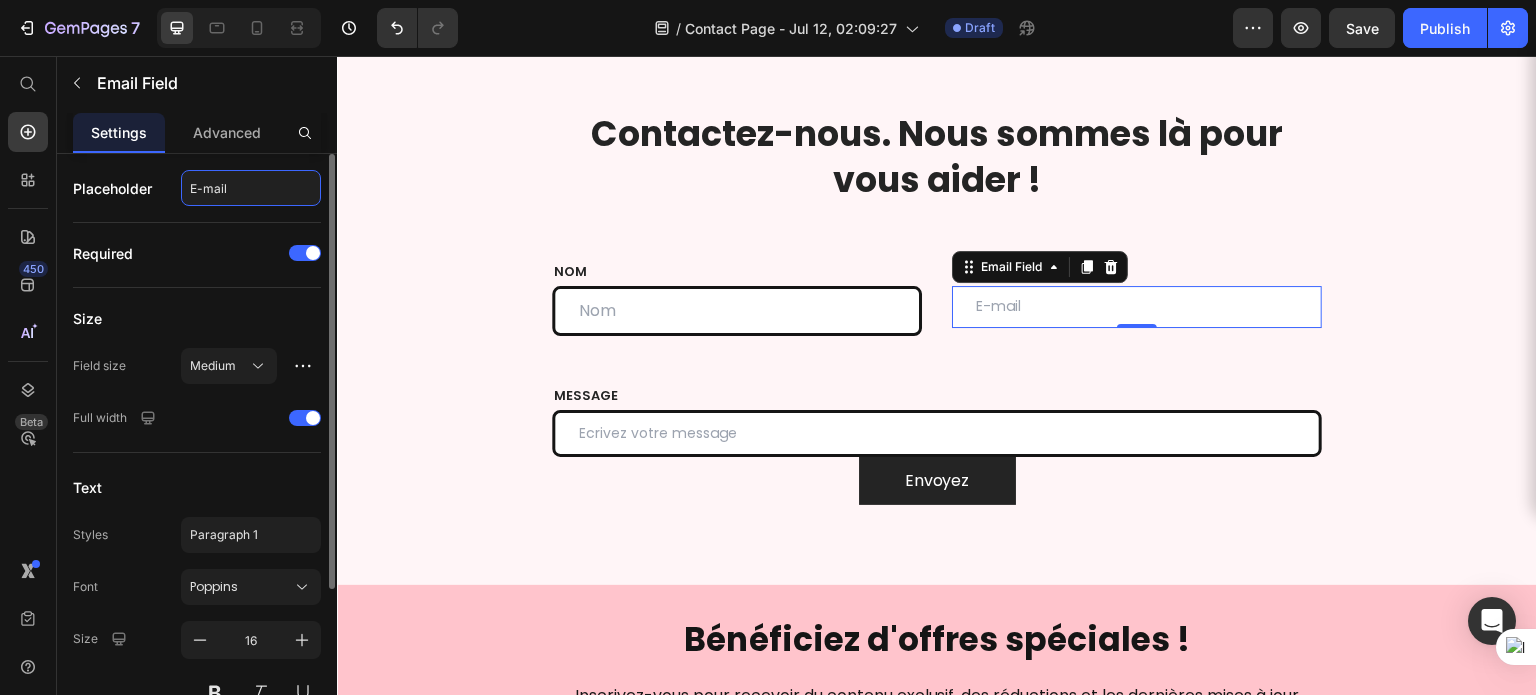 click on "E-mail" 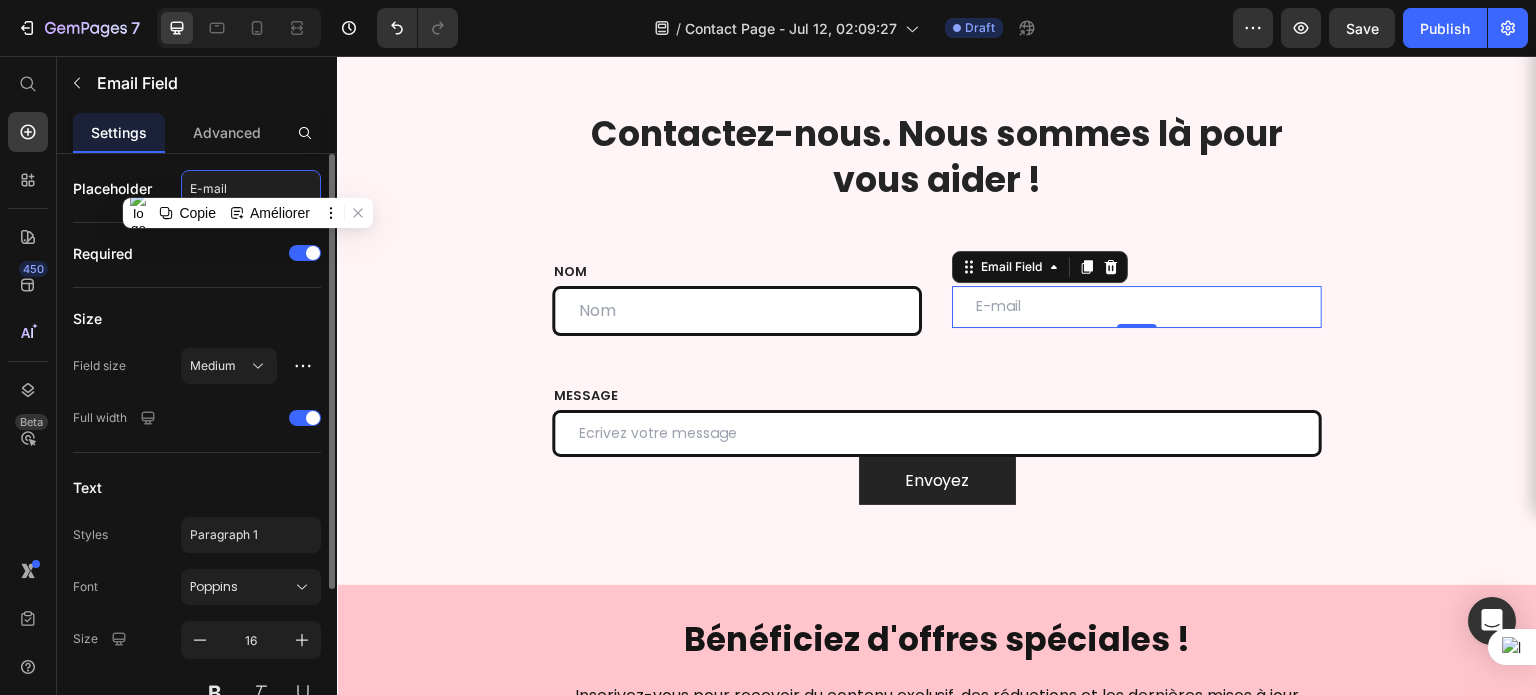 click on "E-mail" 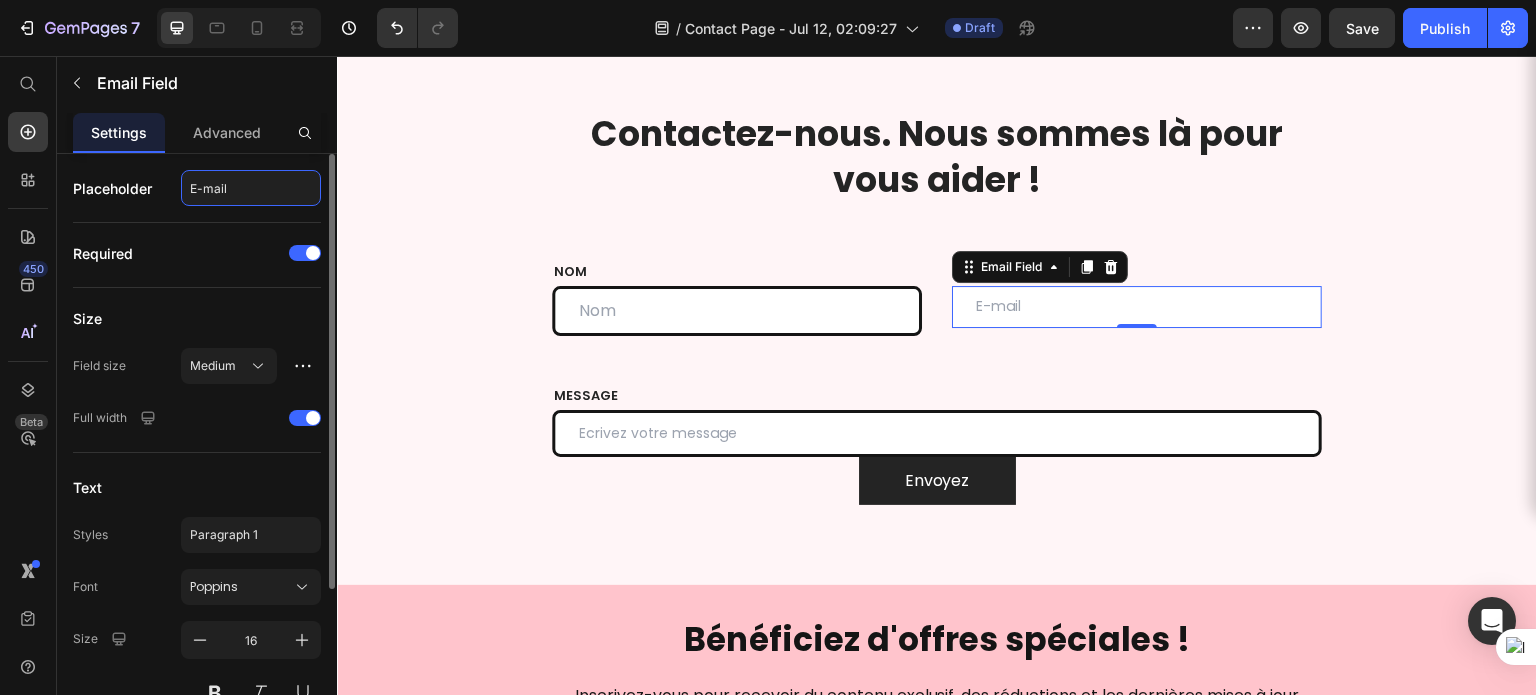 type on "E-mail*" 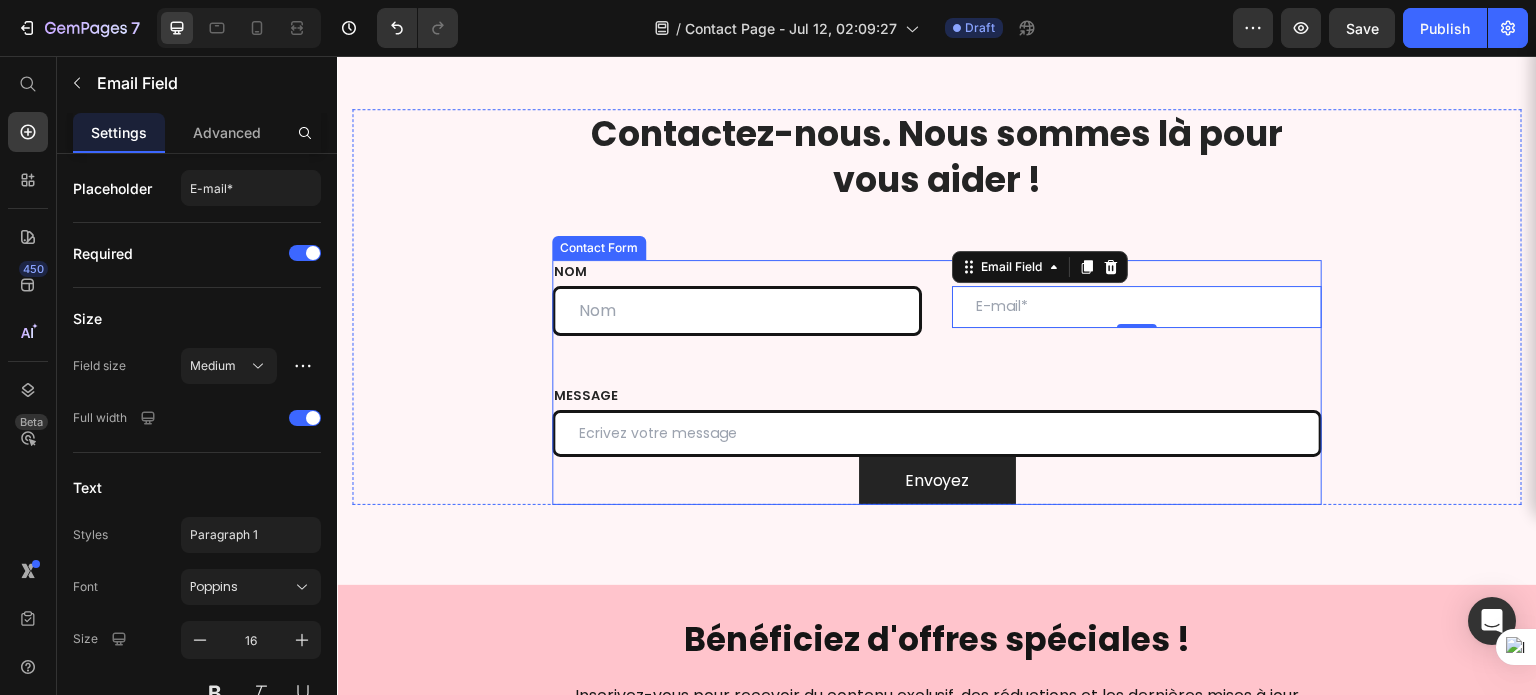 click on "NOM Text block Text Field EMAIL Text block Email Field   0 Row MESSAGE Text block Text Field Envoyez Submit Button Contact Form" at bounding box center (937, 382) 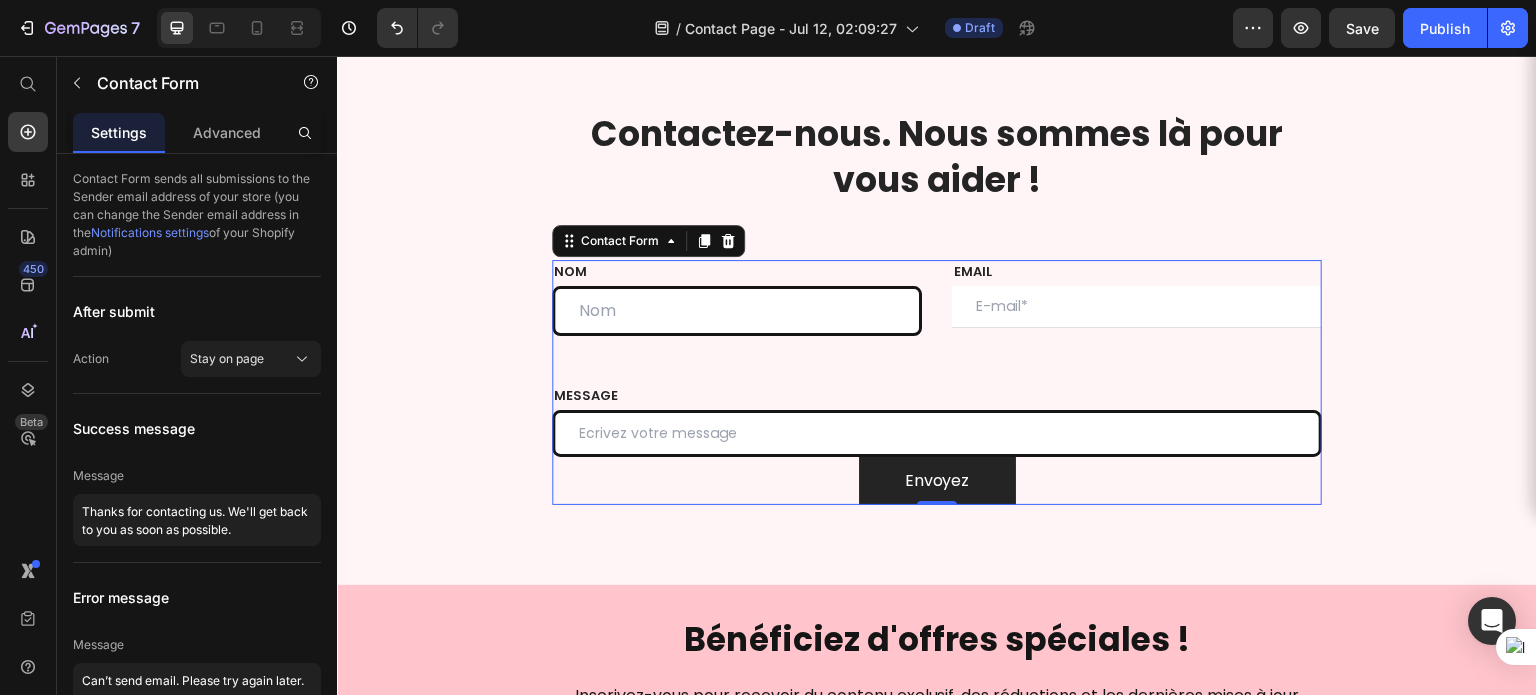 click on "NOM Text block Text Field EMAIL Text block Email Field Row MESSAGE Text block Text Field Envoyez Submit Button Contact Form   0" at bounding box center [937, 382] 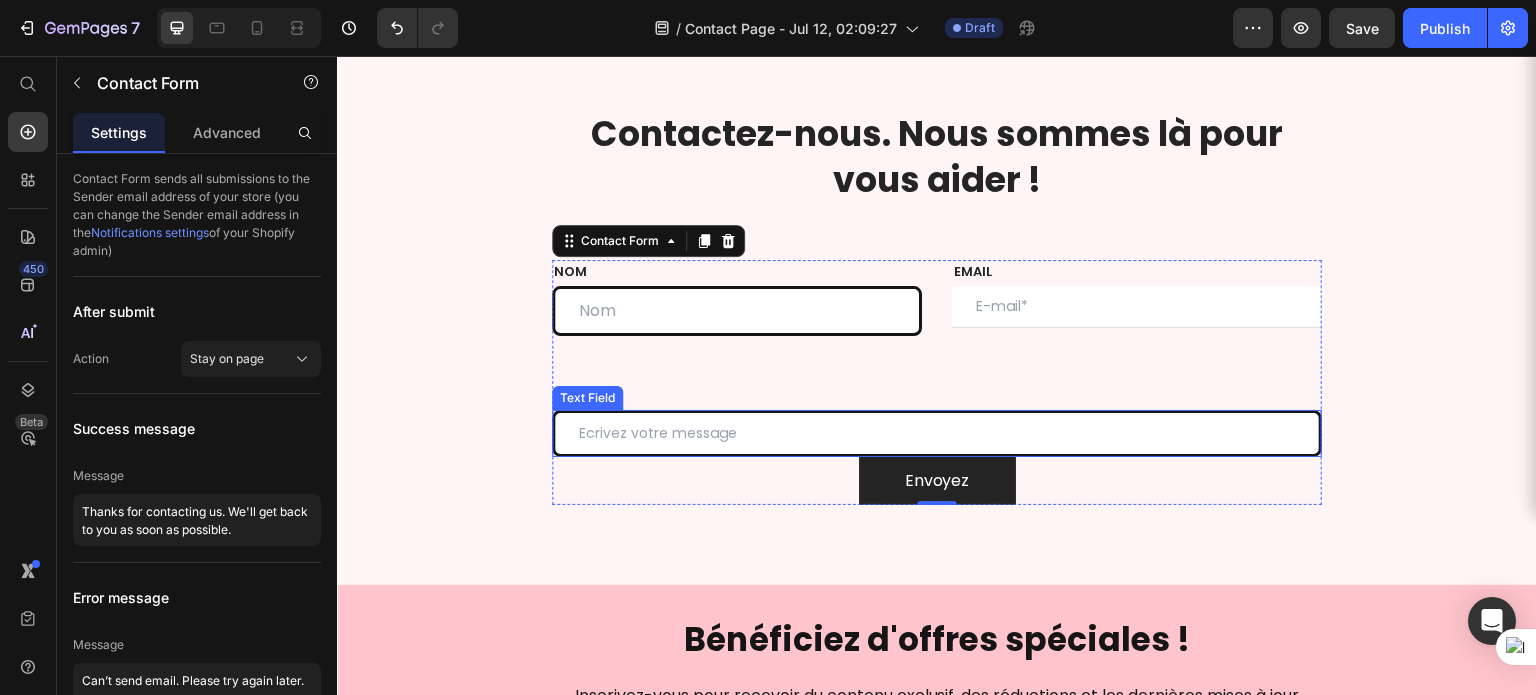 click on "Text Field" at bounding box center (587, 398) 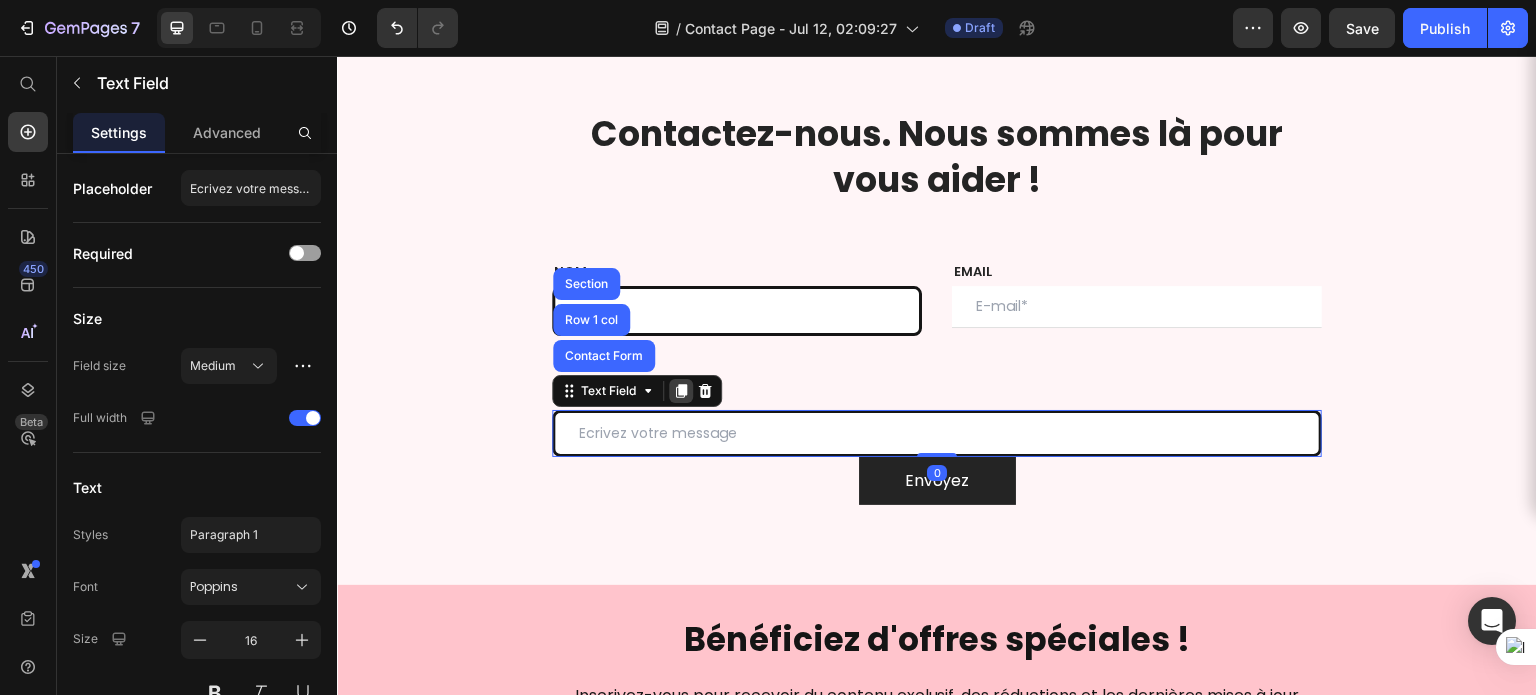 click at bounding box center [681, 391] 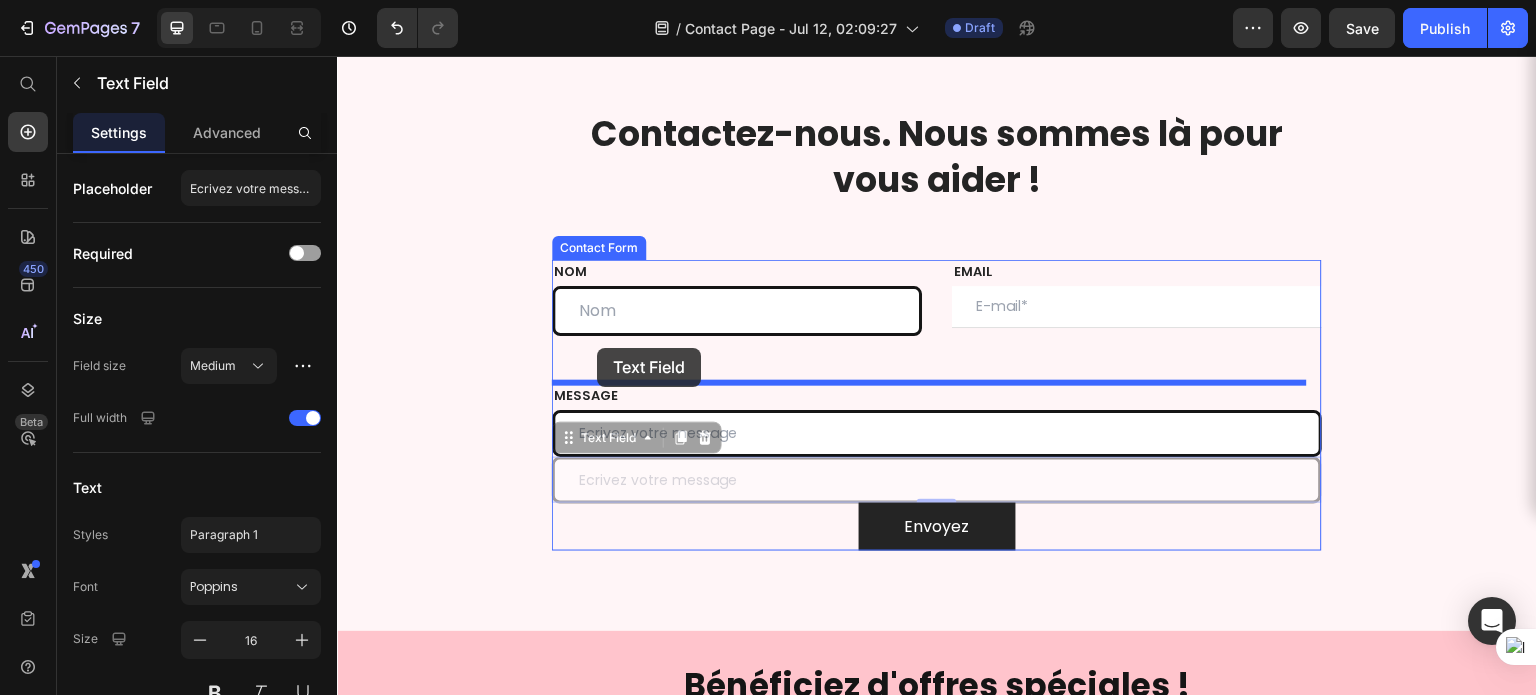 drag, startPoint x: 599, startPoint y: 441, endPoint x: 597, endPoint y: 348, distance: 93.0215 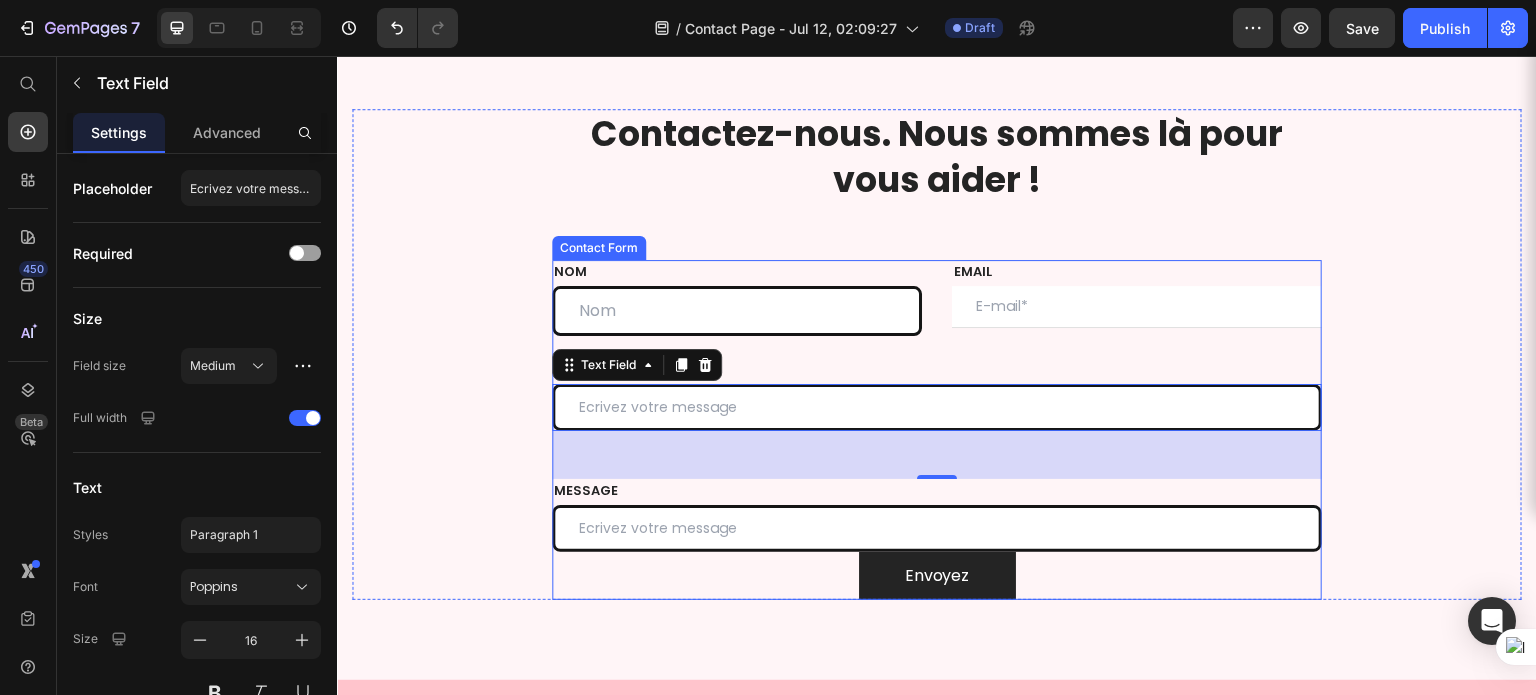 click at bounding box center [737, 311] 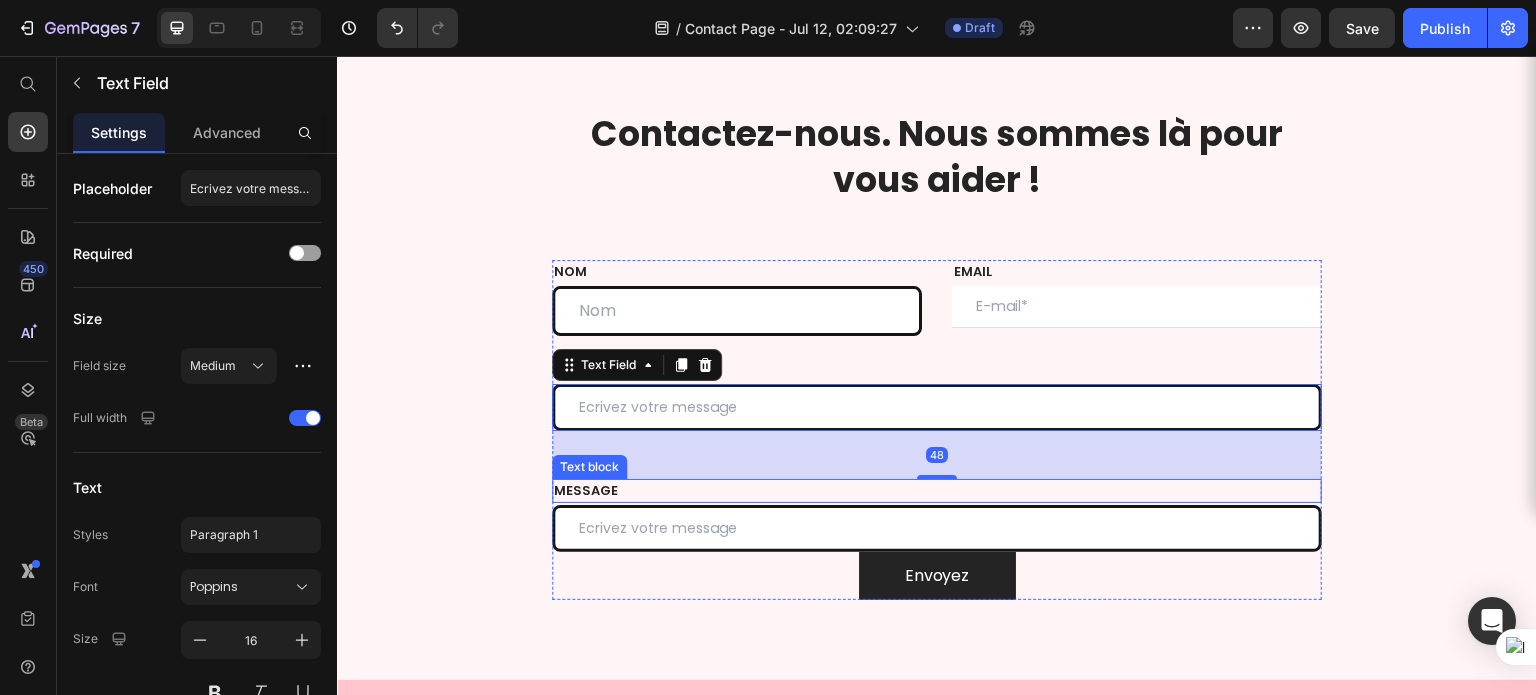 click on "MESSAGE" at bounding box center [937, 491] 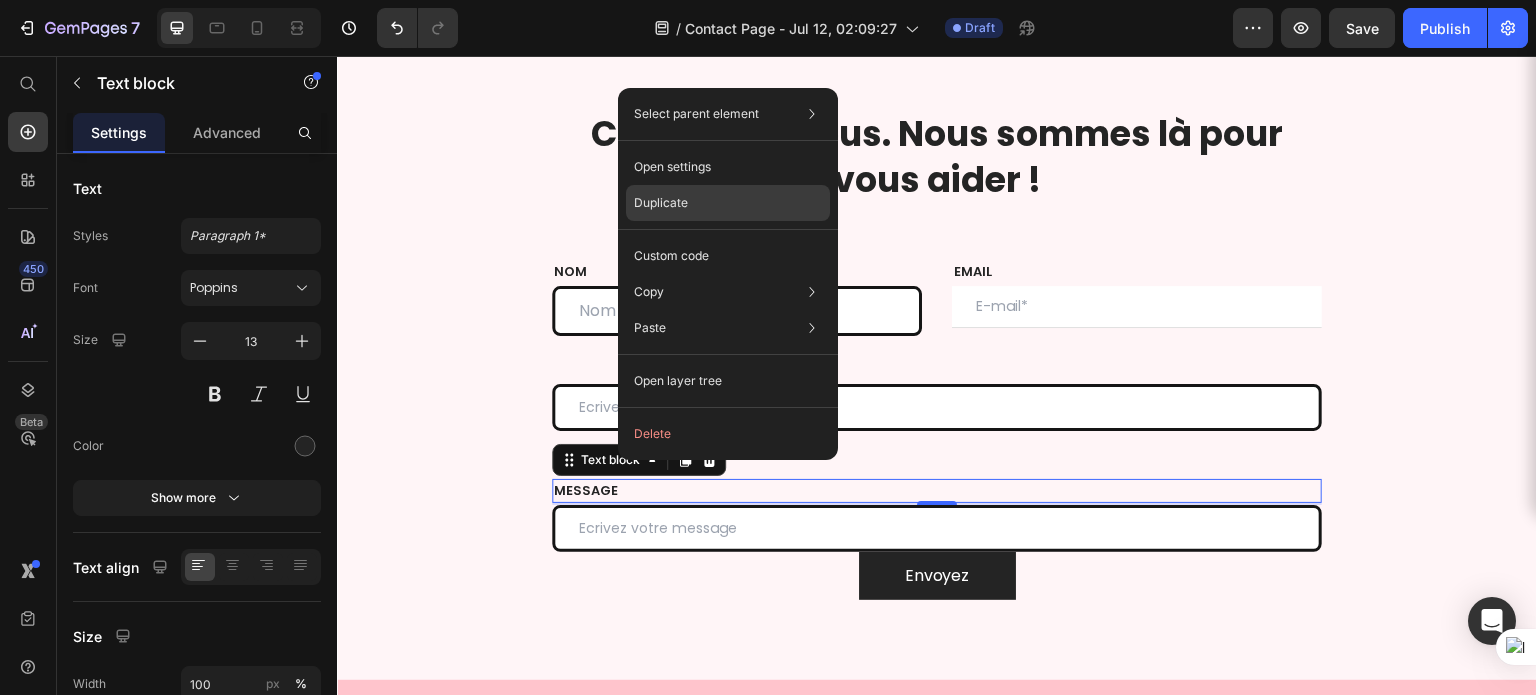 click on "Duplicate" at bounding box center [661, 203] 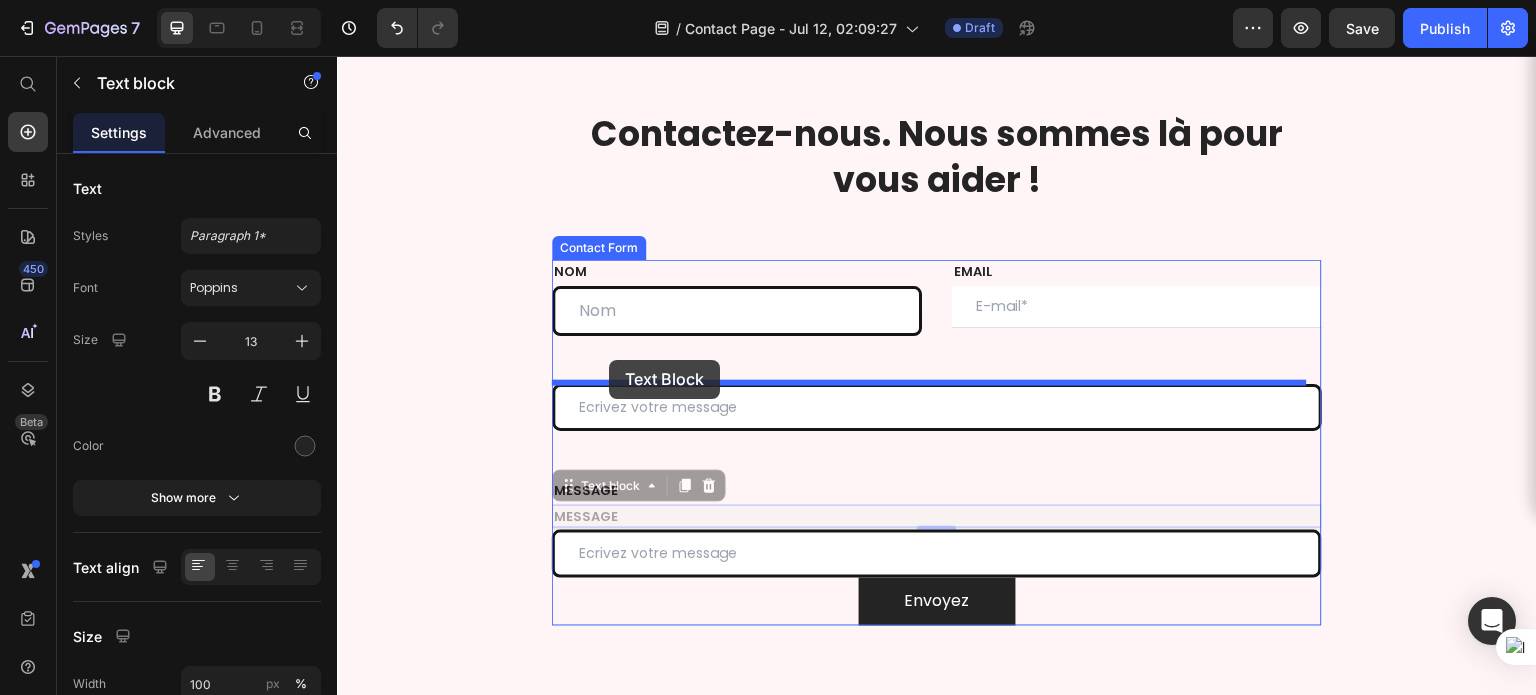drag, startPoint x: 581, startPoint y: 488, endPoint x: 599, endPoint y: 365, distance: 124.3101 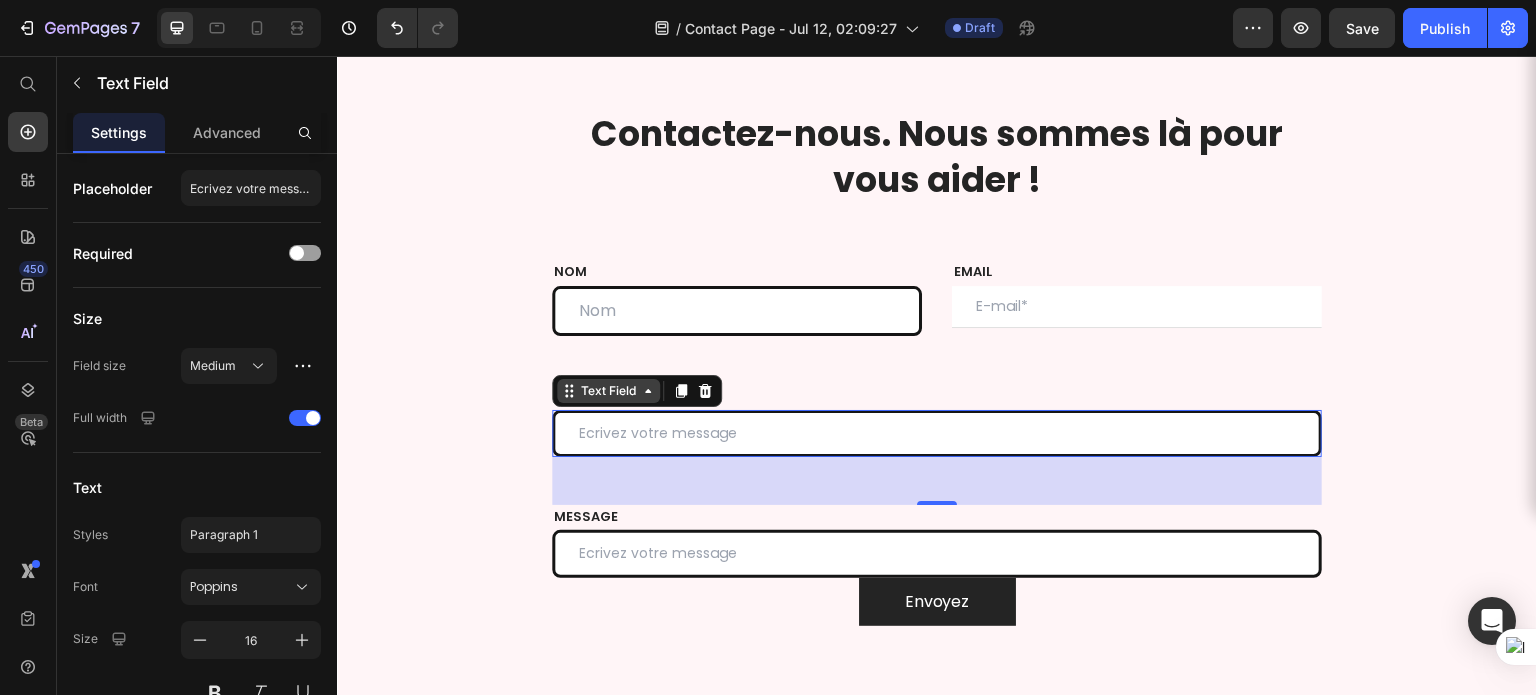 click on "Text Field" at bounding box center [637, 391] 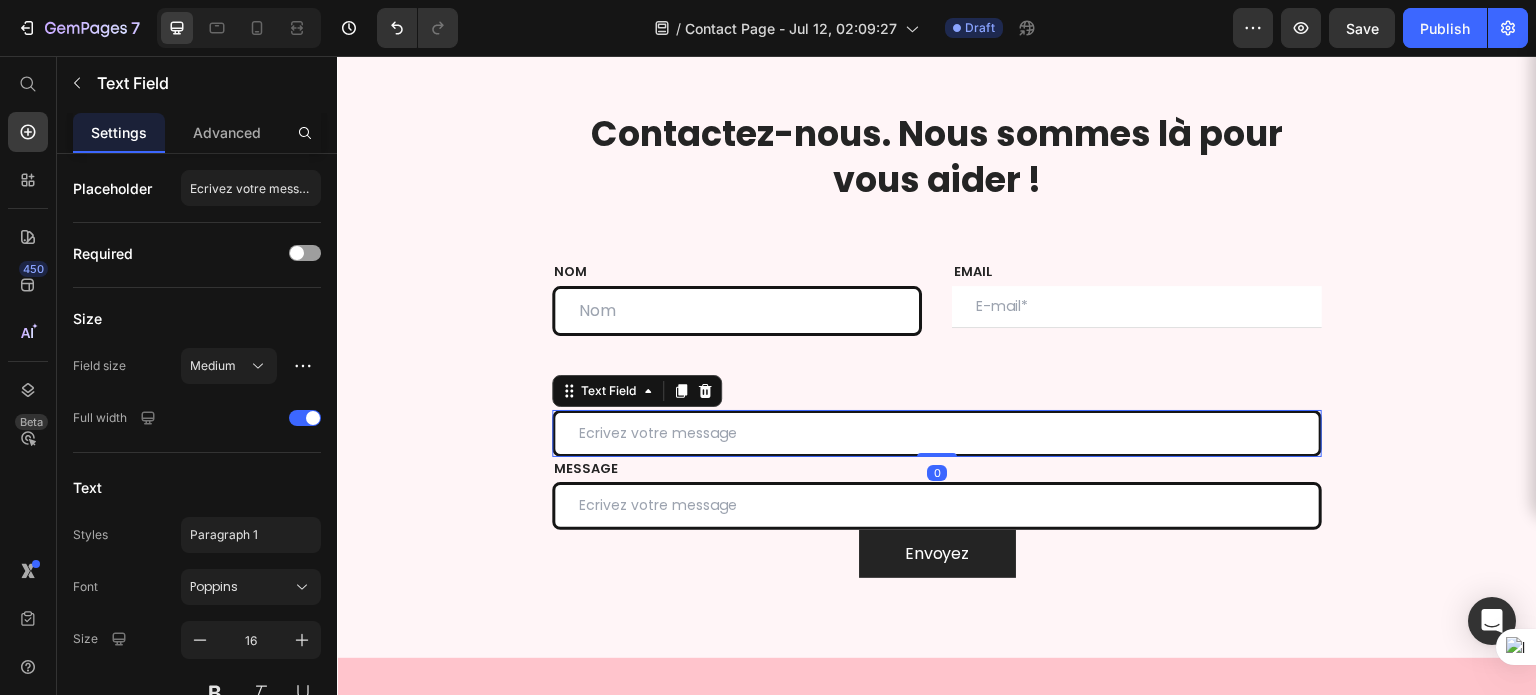 drag, startPoint x: 926, startPoint y: 498, endPoint x: 926, endPoint y: 415, distance: 83 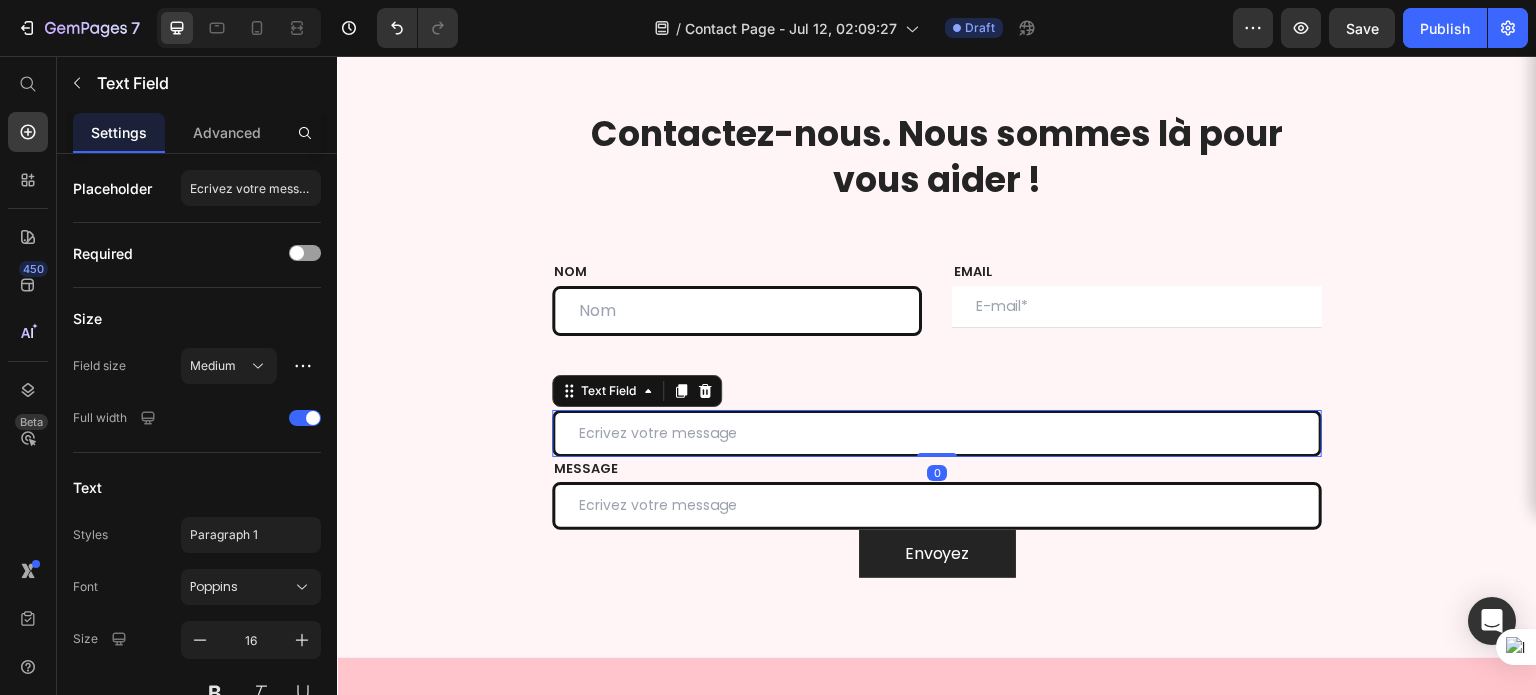 click on "Text Field   0" at bounding box center (937, 433) 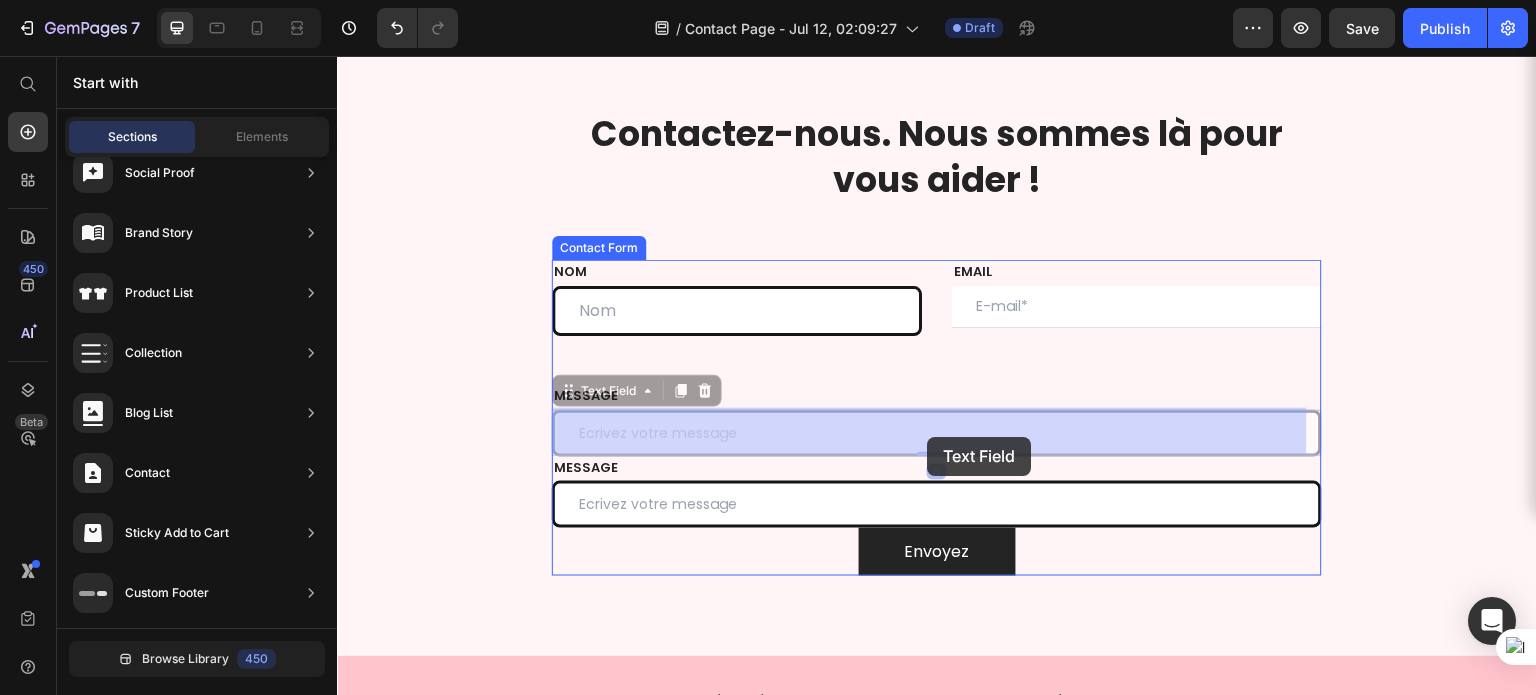 drag, startPoint x: 926, startPoint y: 415, endPoint x: 927, endPoint y: 437, distance: 22.022715 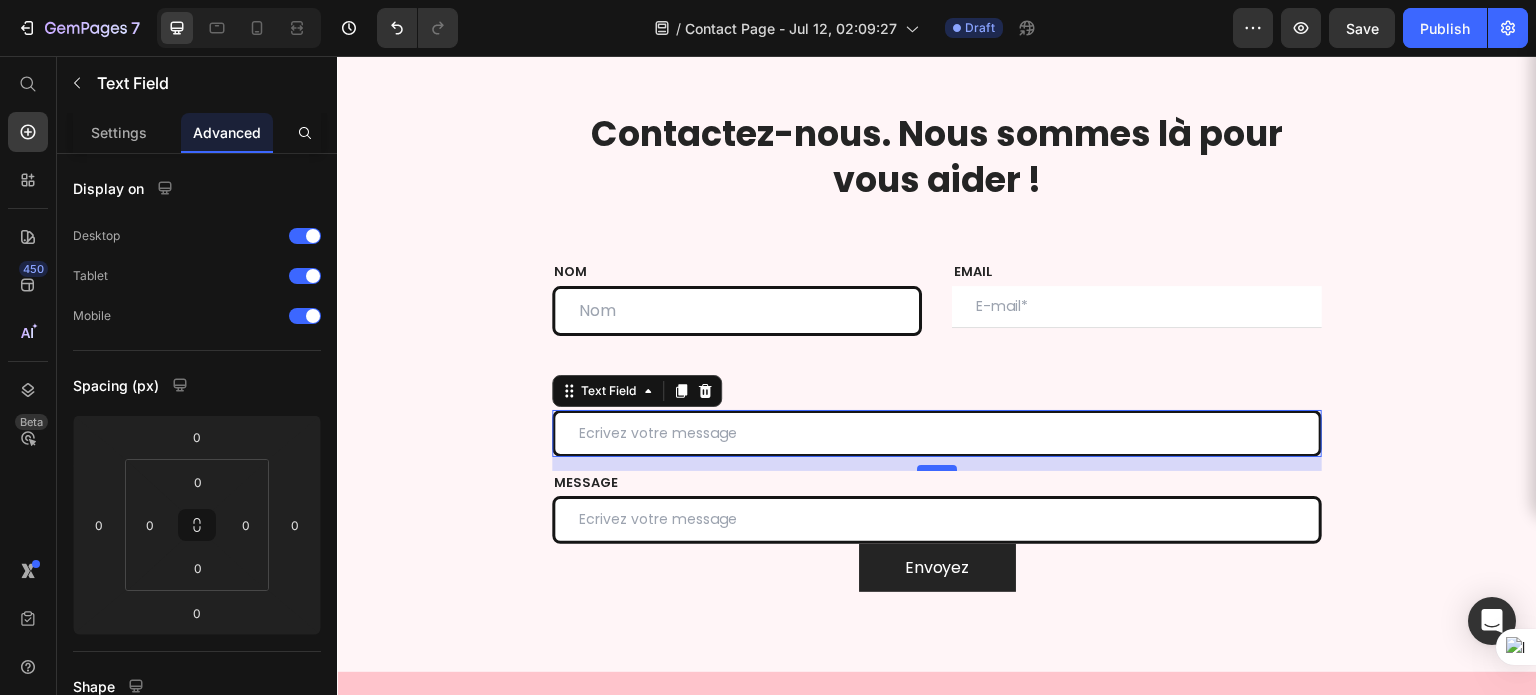 drag, startPoint x: 936, startPoint y: 449, endPoint x: 934, endPoint y: 463, distance: 14.142136 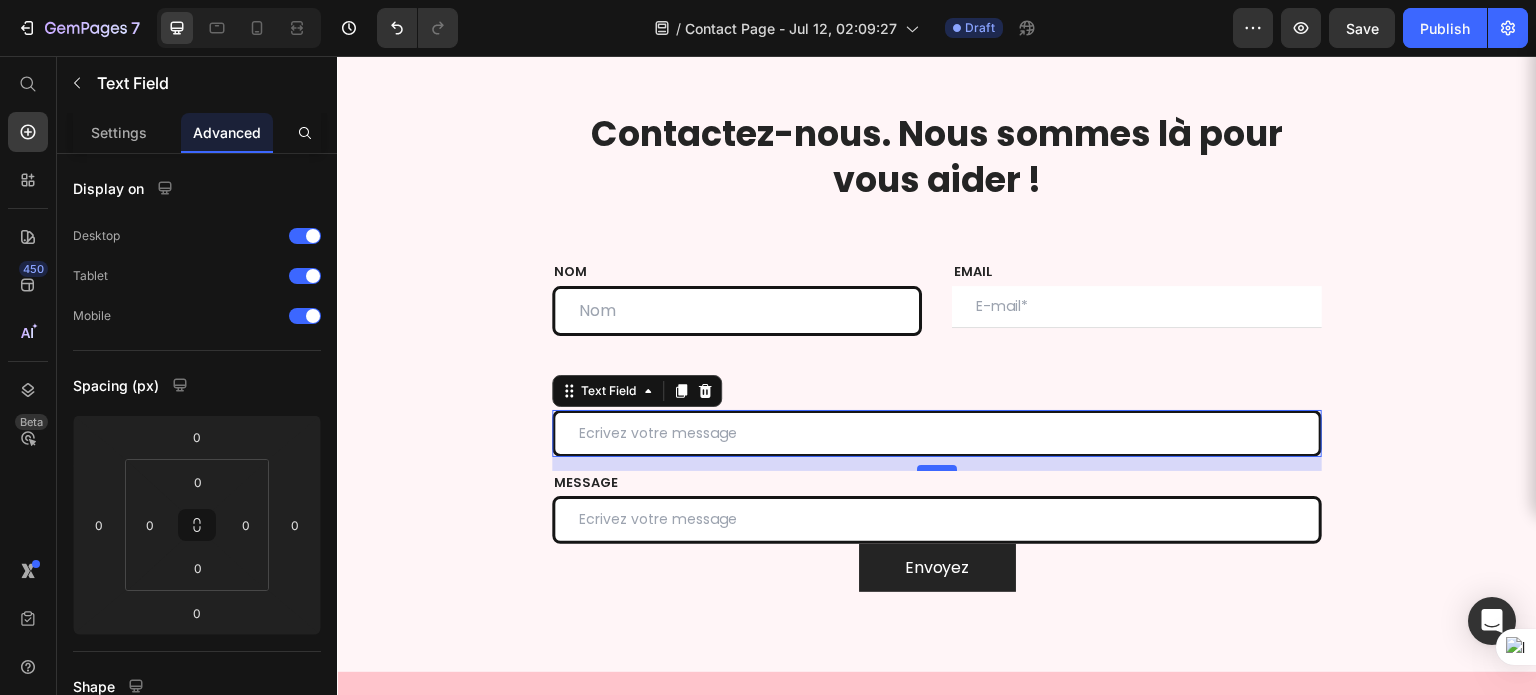 click at bounding box center (937, 468) 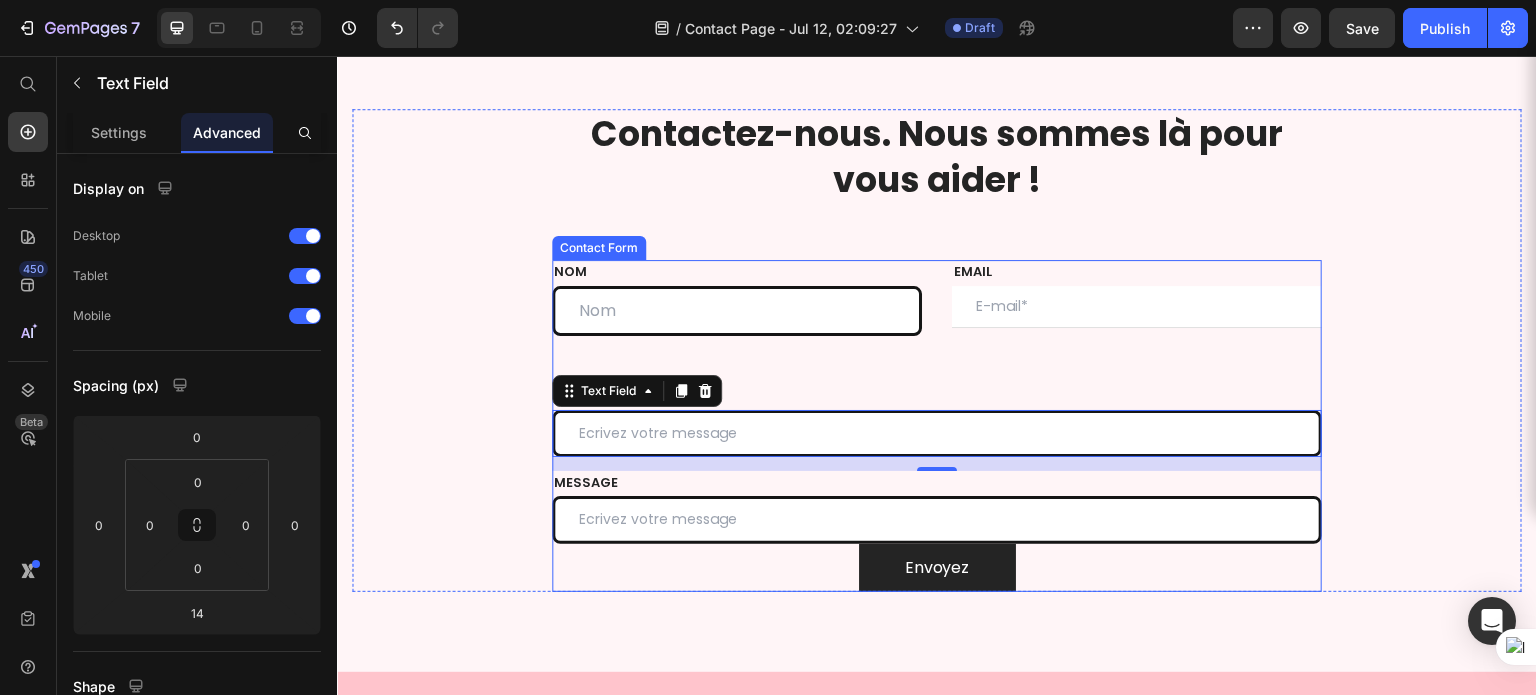 click at bounding box center (737, 311) 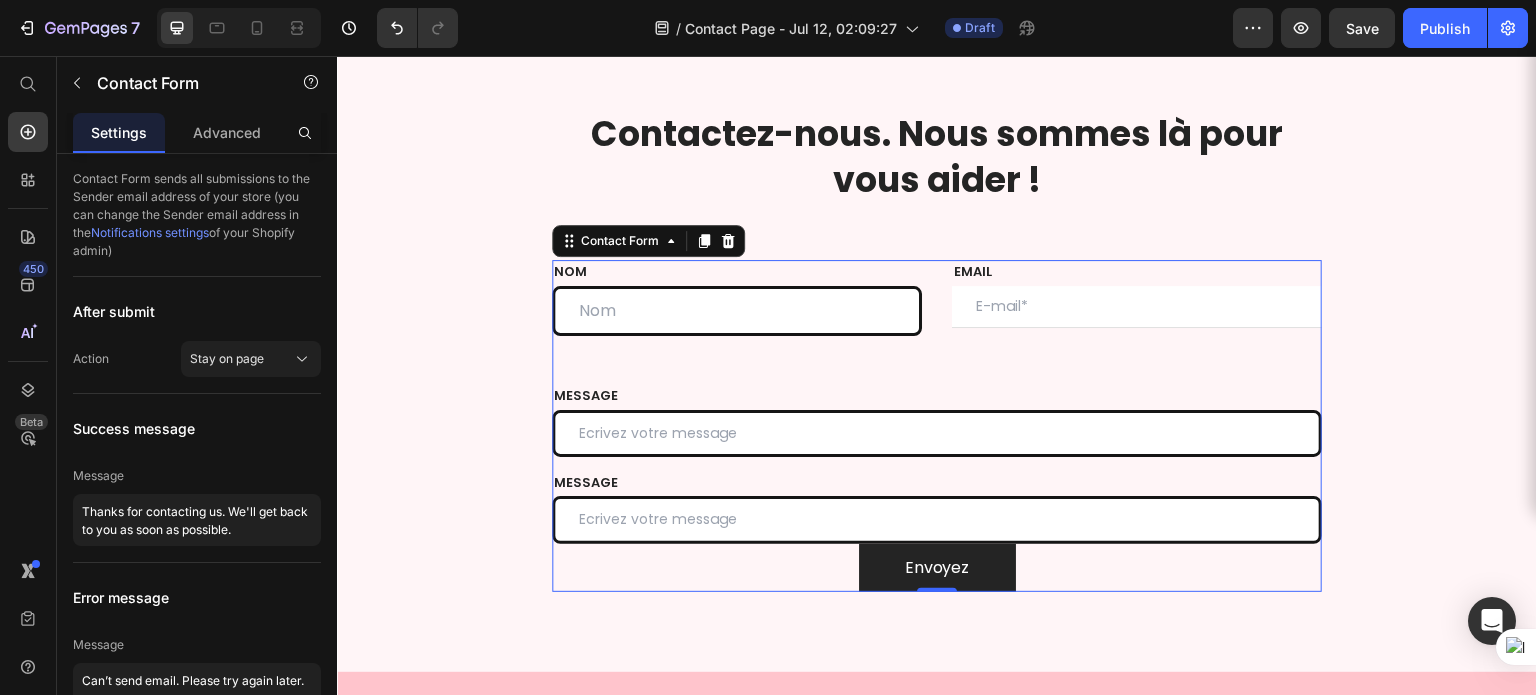 click on "NOM Text block Text Field EMAIL Text block Email Field Row MESSAGE Text block Text Field MESSAGE Text block Text Field Envoyez Submit Button Contact Form   0" at bounding box center (937, 426) 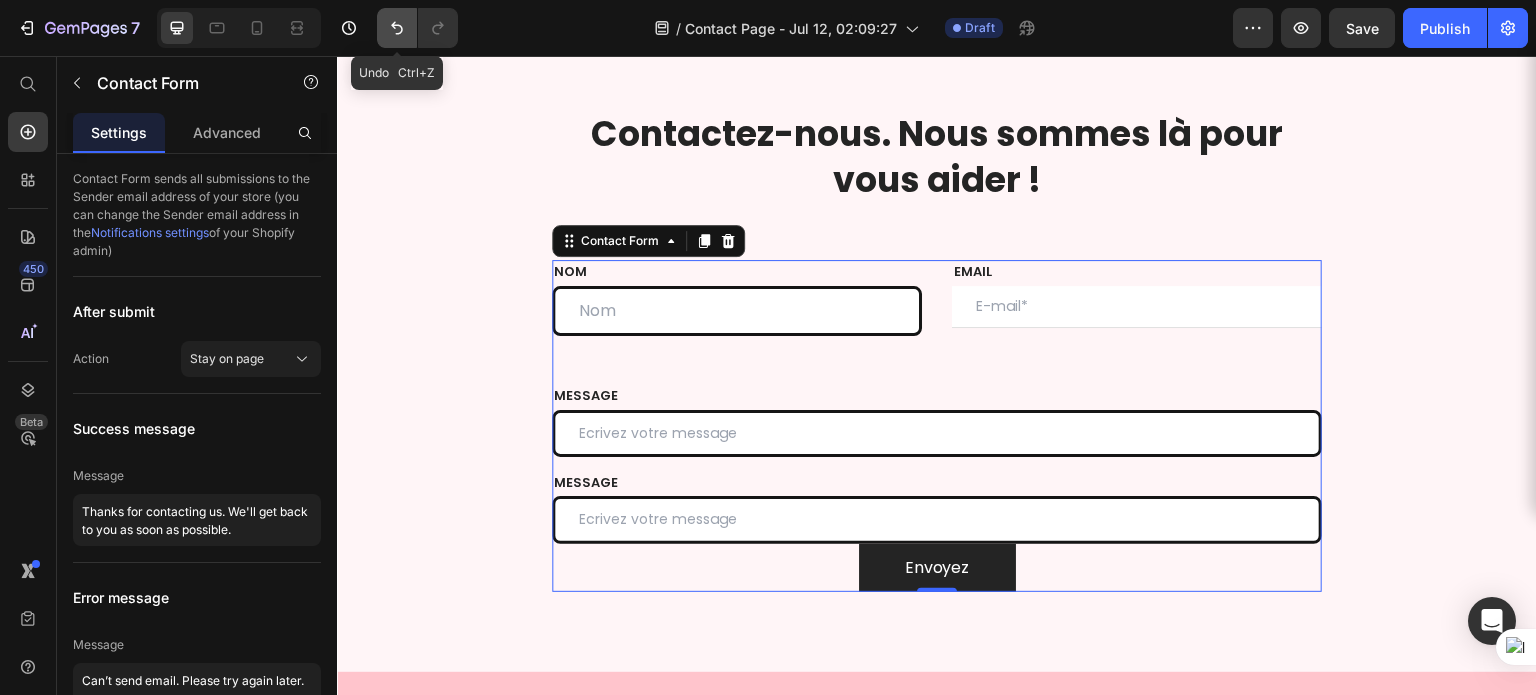 click 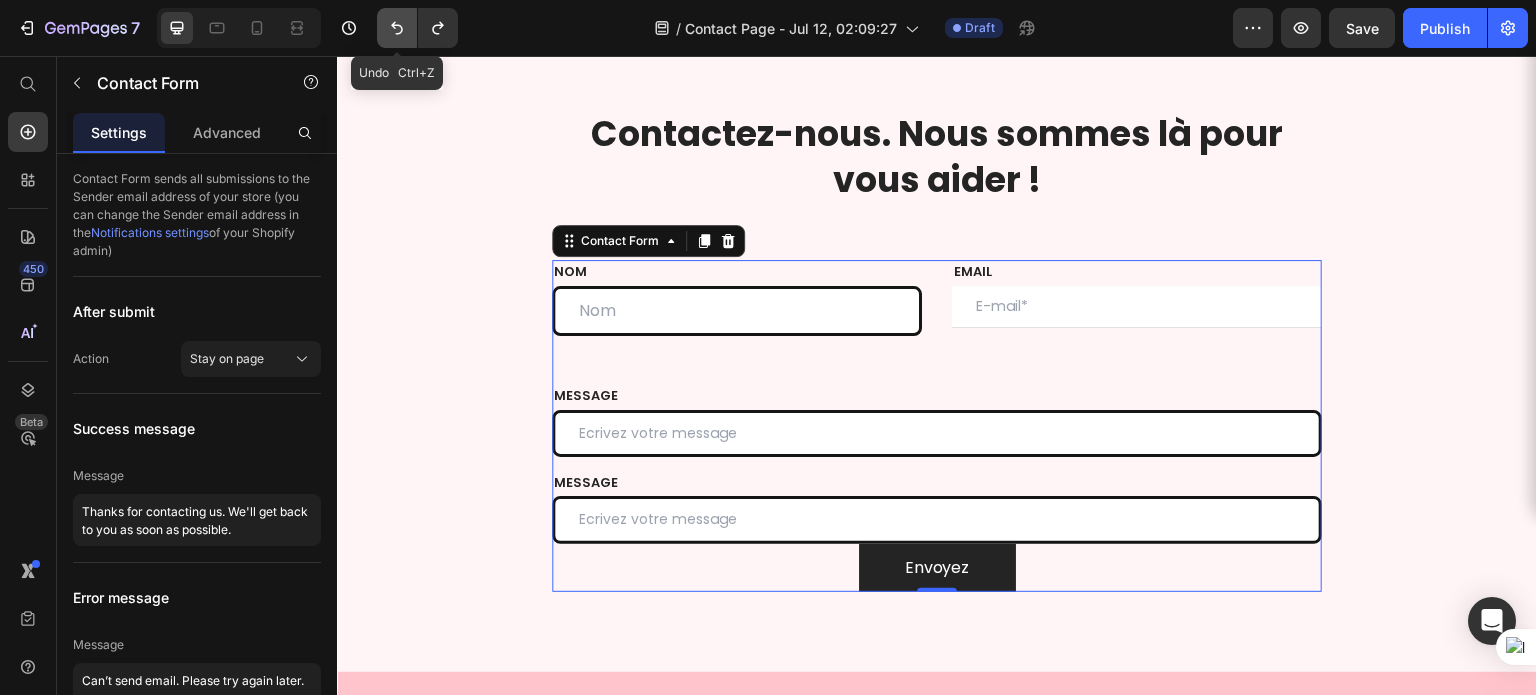 click 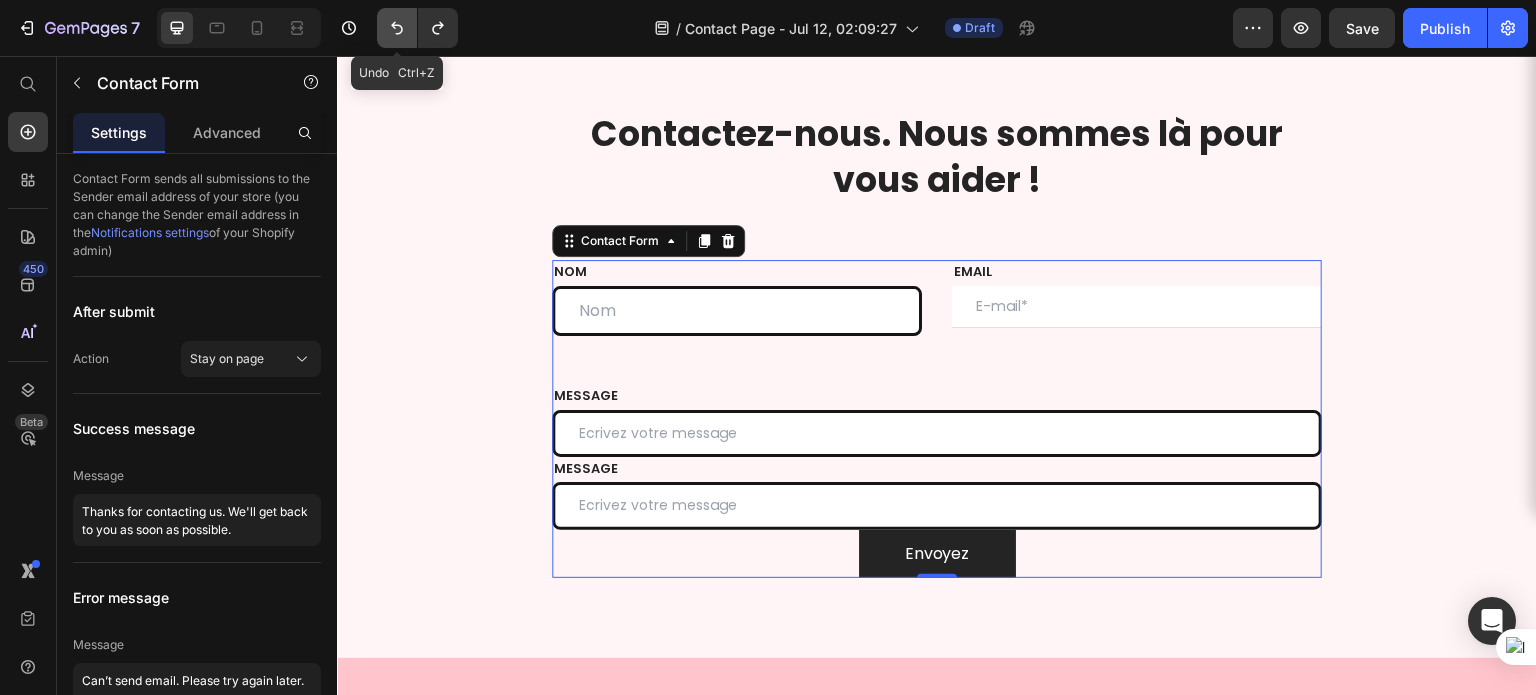 click 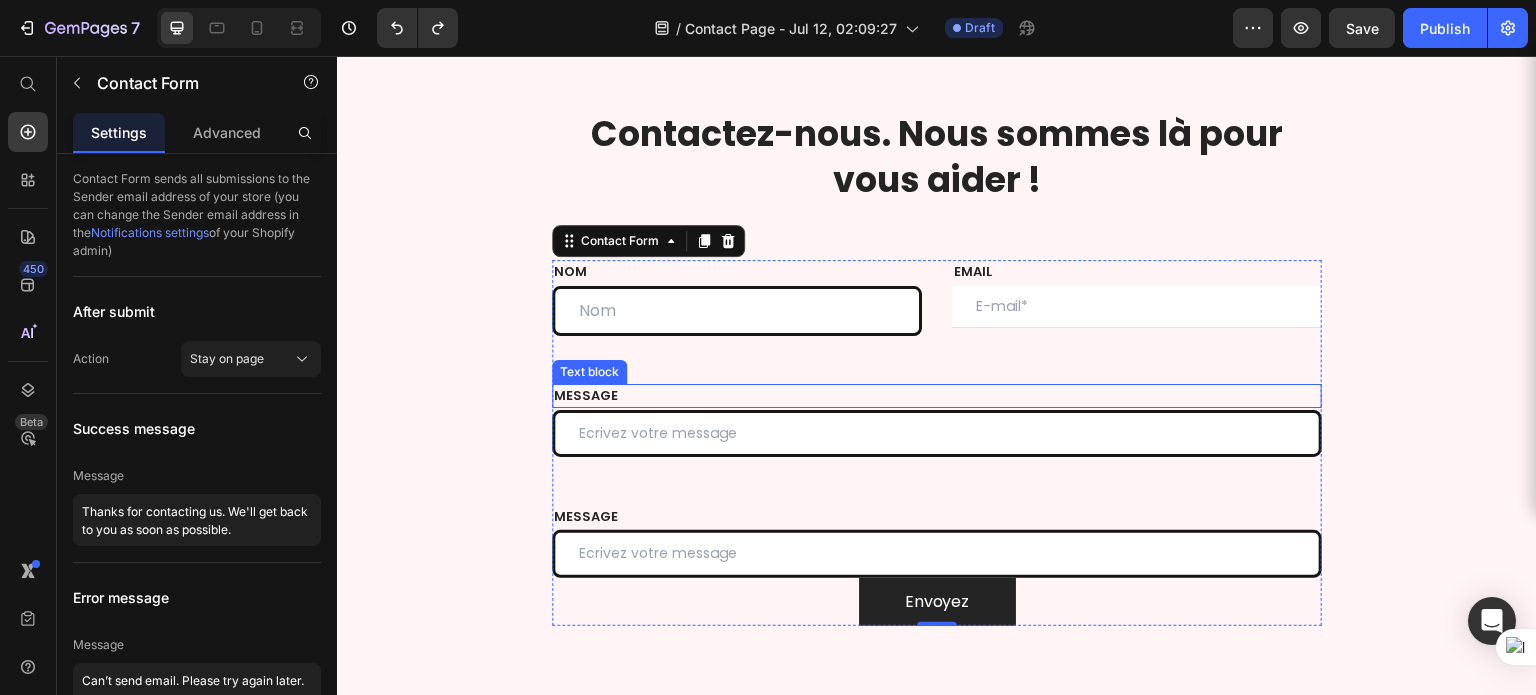 click on "MESSAGE" at bounding box center (937, 396) 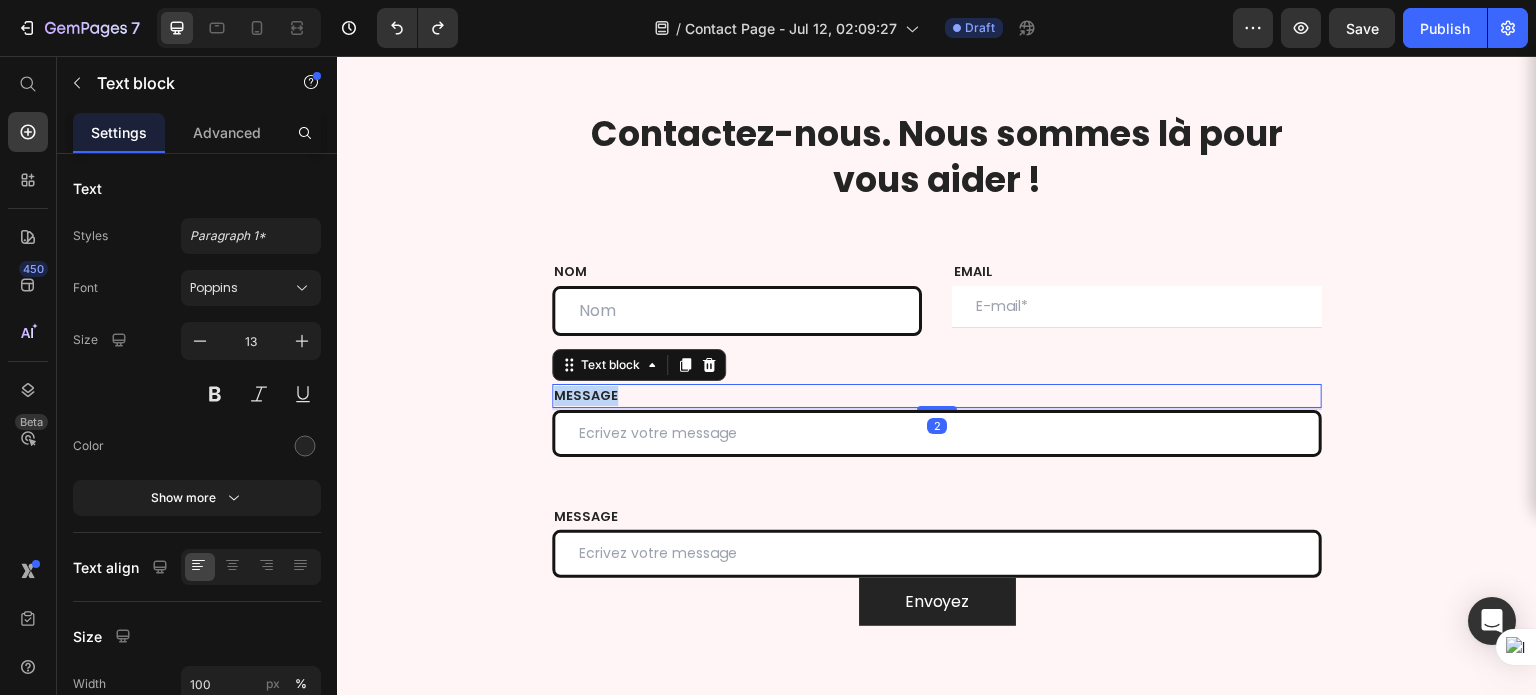 click on "MESSAGE" at bounding box center (937, 396) 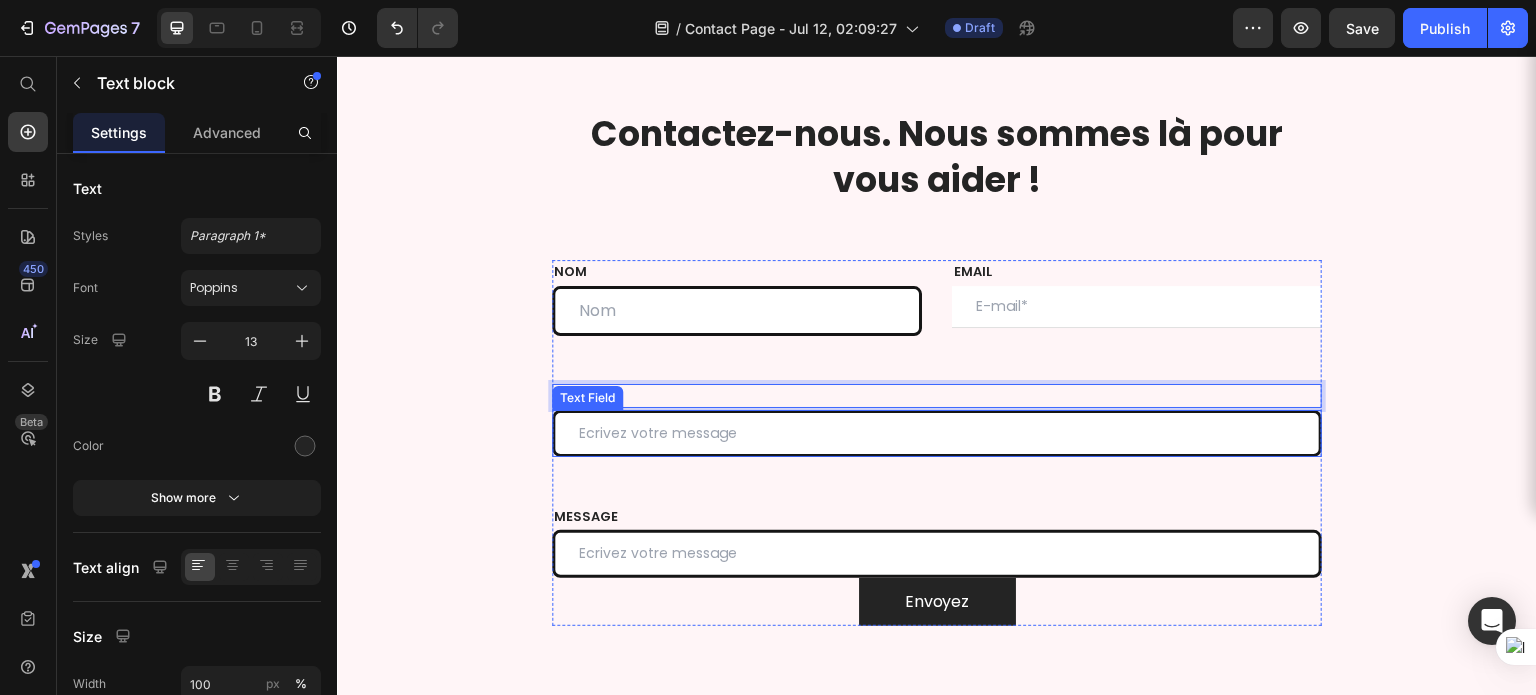click at bounding box center (937, 433) 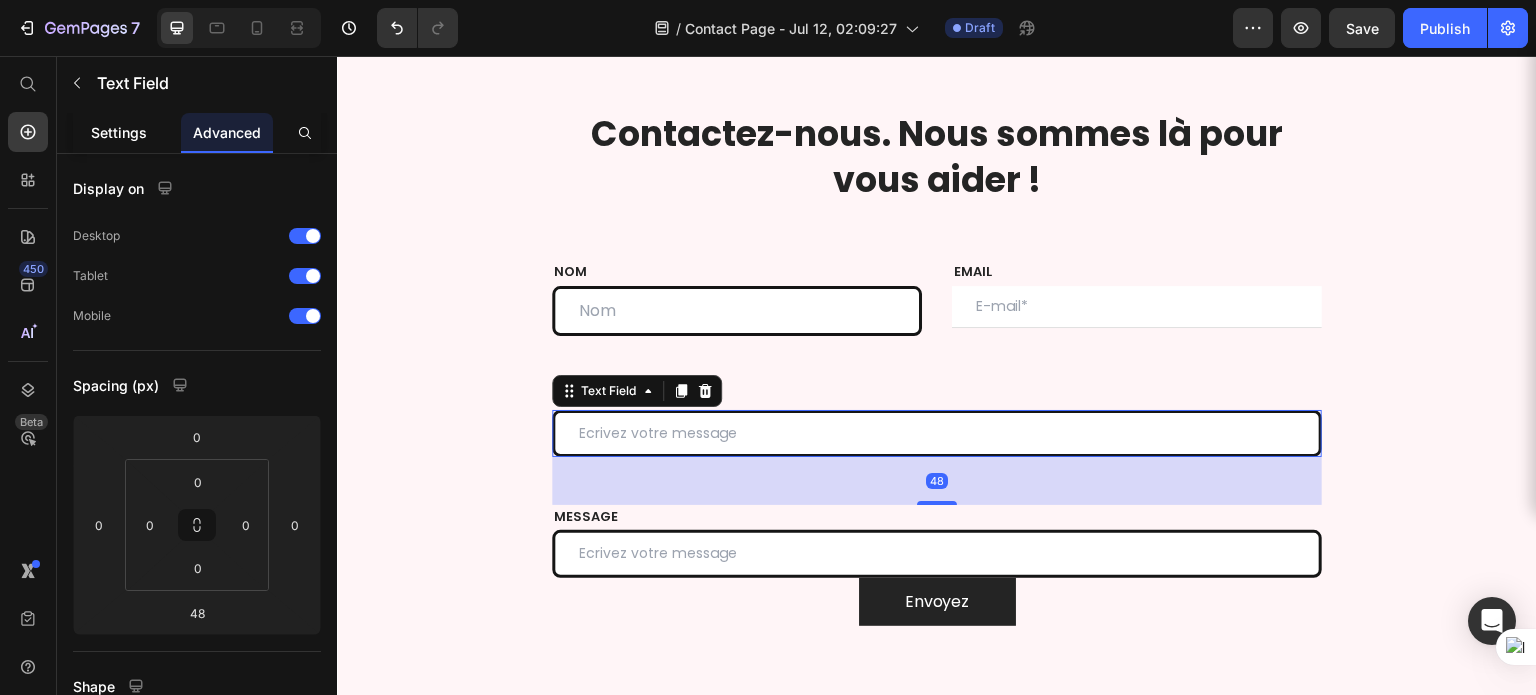 click on "Settings" 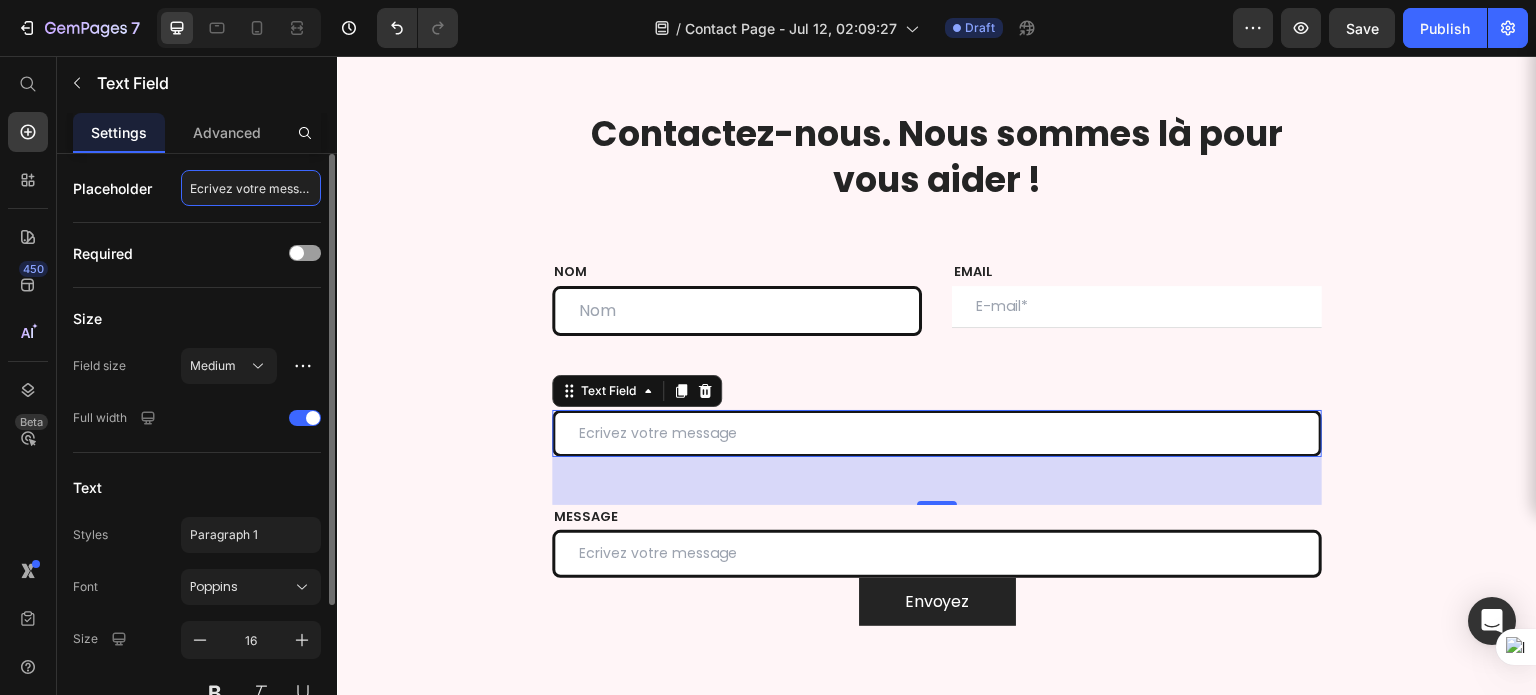 click on "Placeholder Ecrivez votre message" 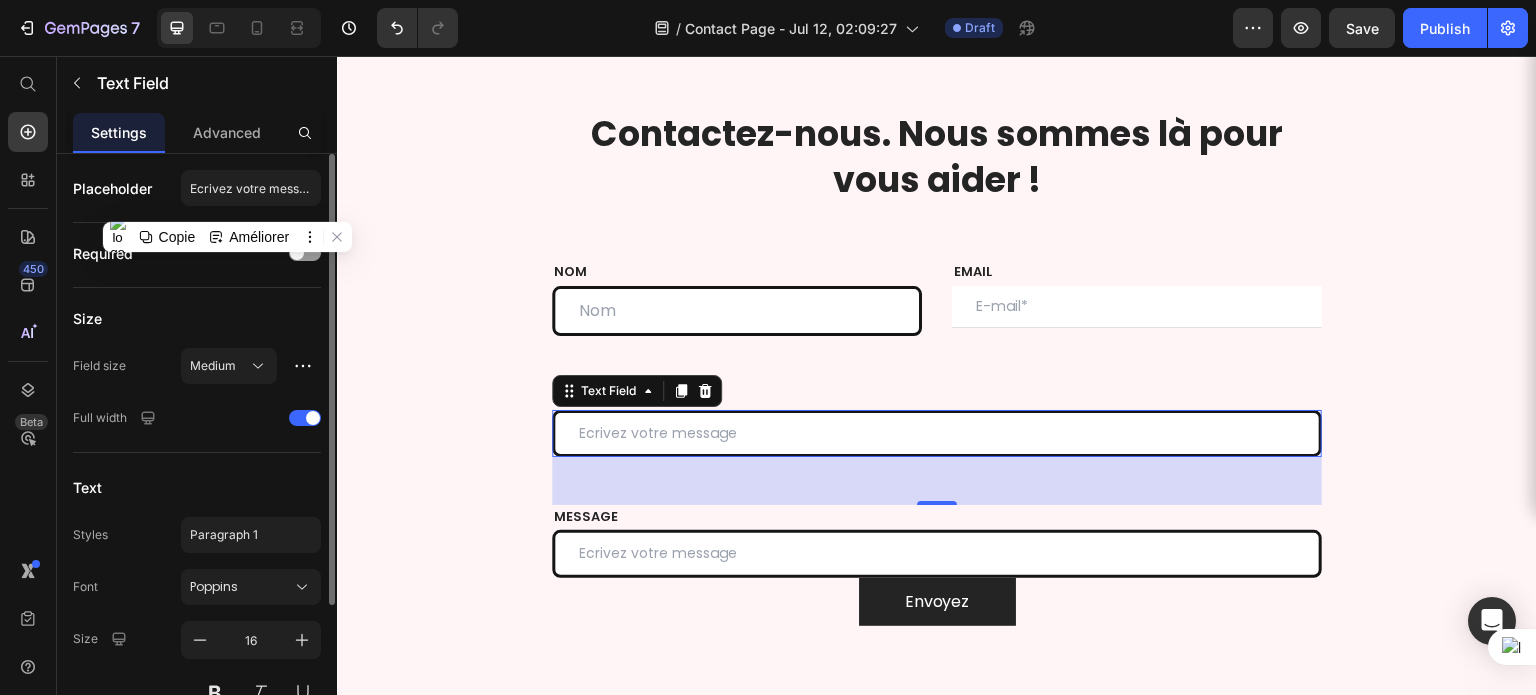 click on "Placeholder Ecrivez votre message" 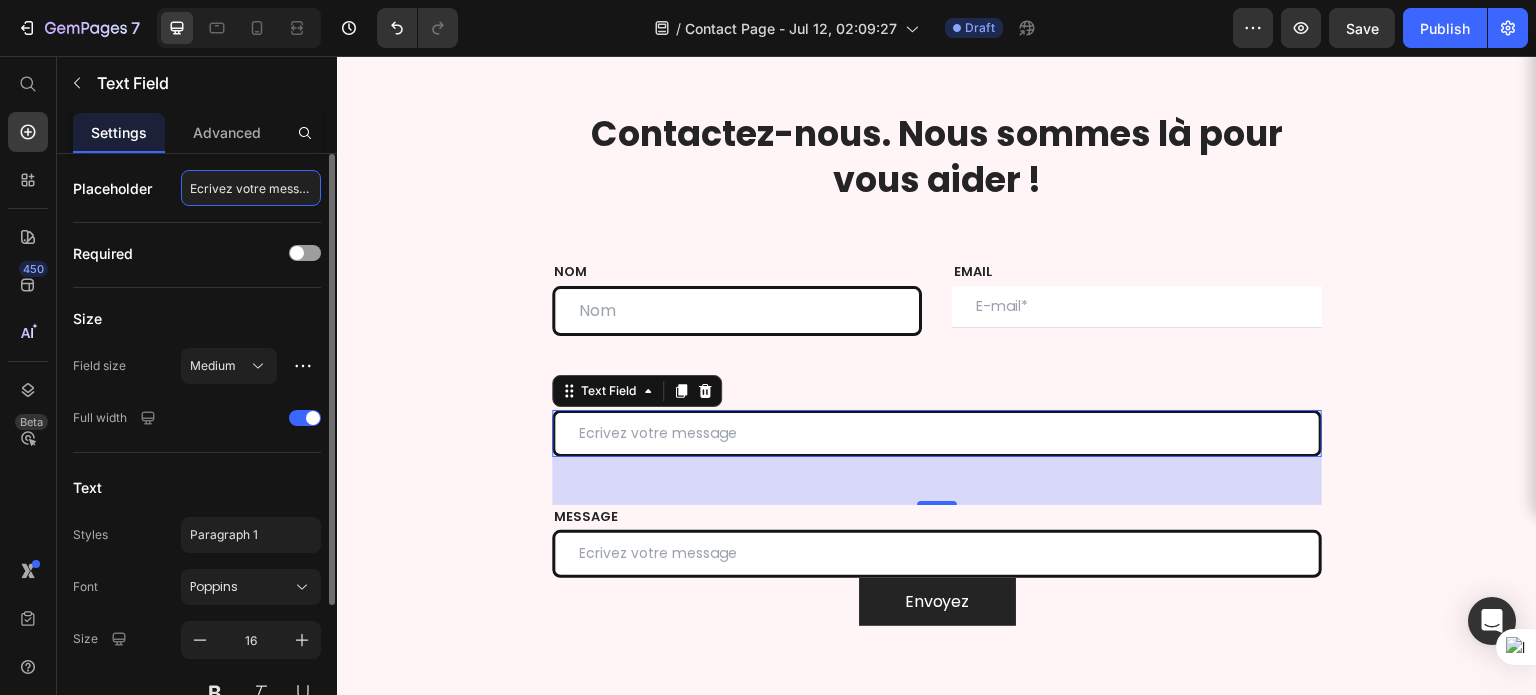 click on "Ecrivez votre message" 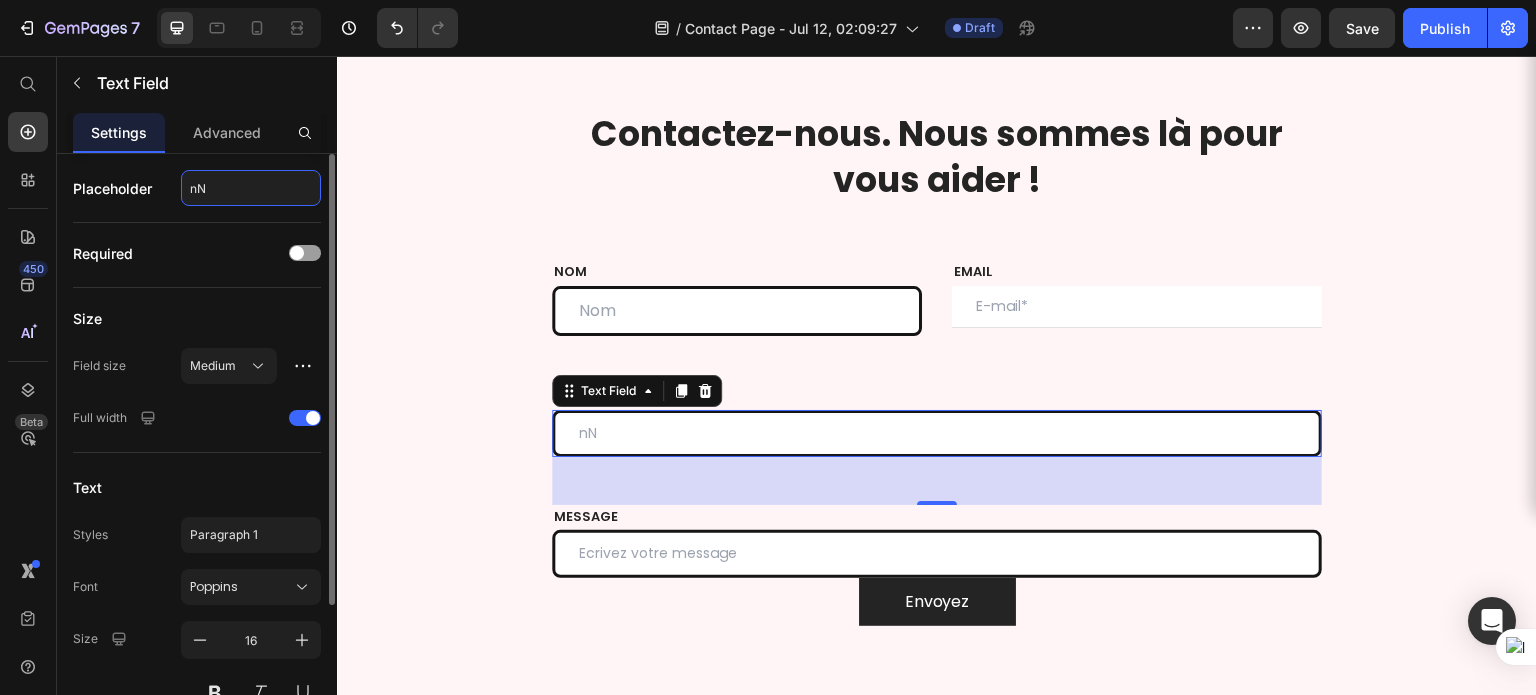 type on "n" 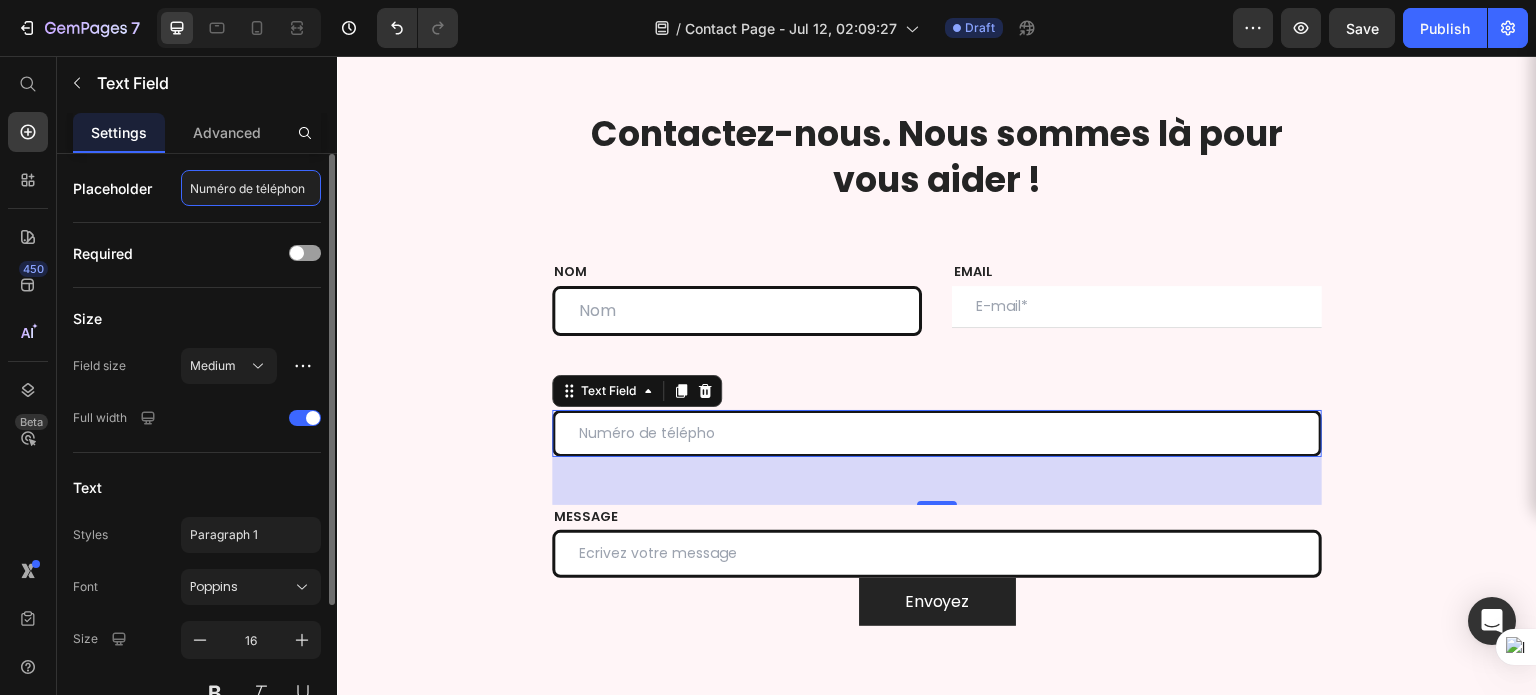 type on "Numéro de téléphone" 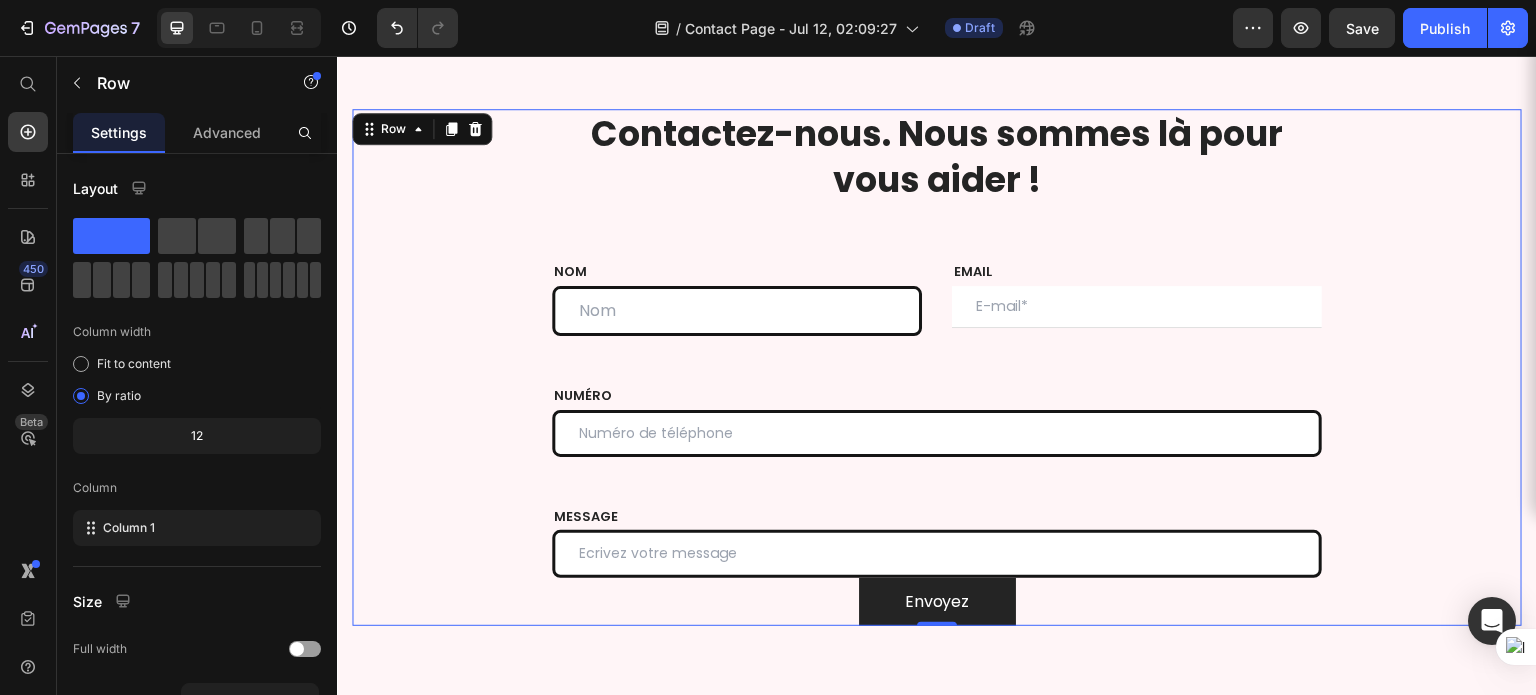 click on "⁠⁠⁠⁠⁠⁠⁠ Contactez-nous. Nous sommes là pour vous aider ! Heading Row NOM Text block Text Field EMAIL Text block Email Field Row NUMÉRO Text block Text Field MESSAGE Text block Text Field Envoyez Submit Button Contact Form Row   0" at bounding box center (937, 367) 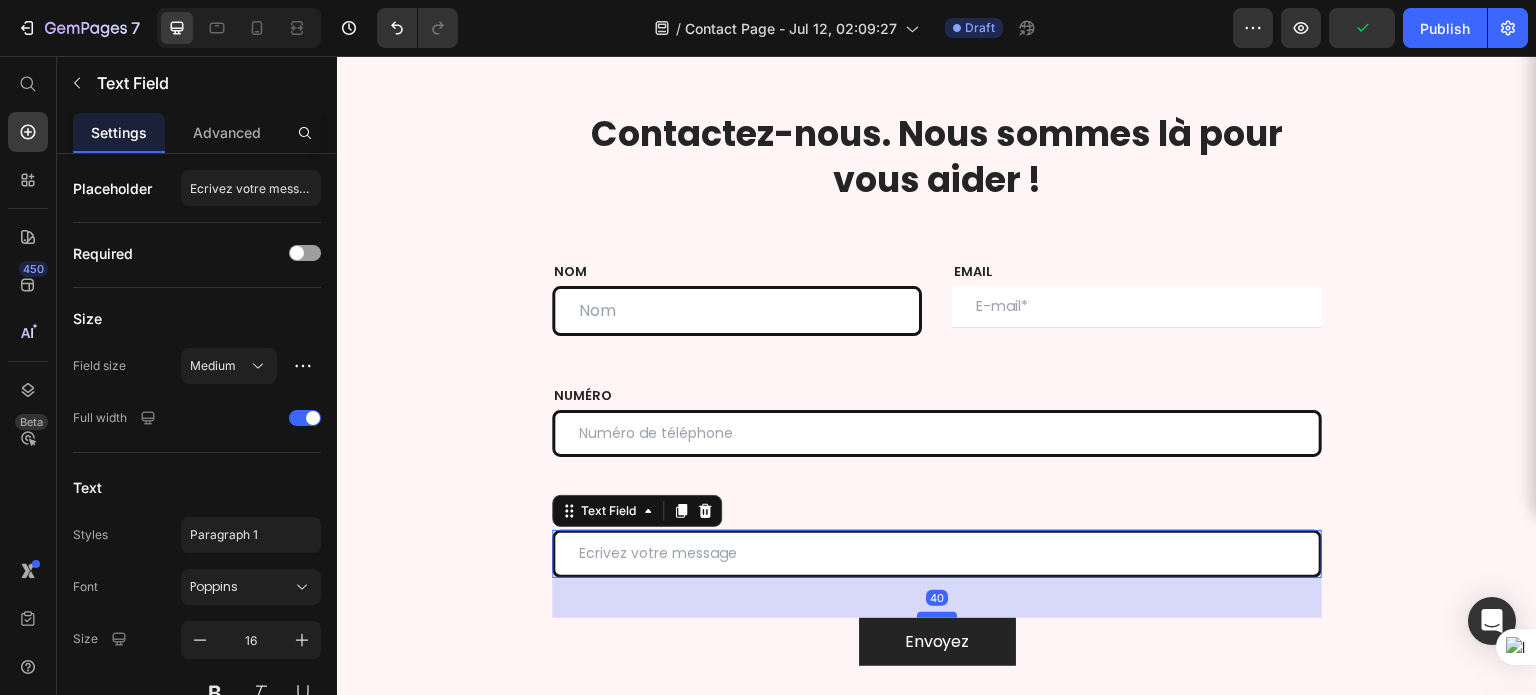 drag, startPoint x: 941, startPoint y: 570, endPoint x: 946, endPoint y: 610, distance: 40.311287 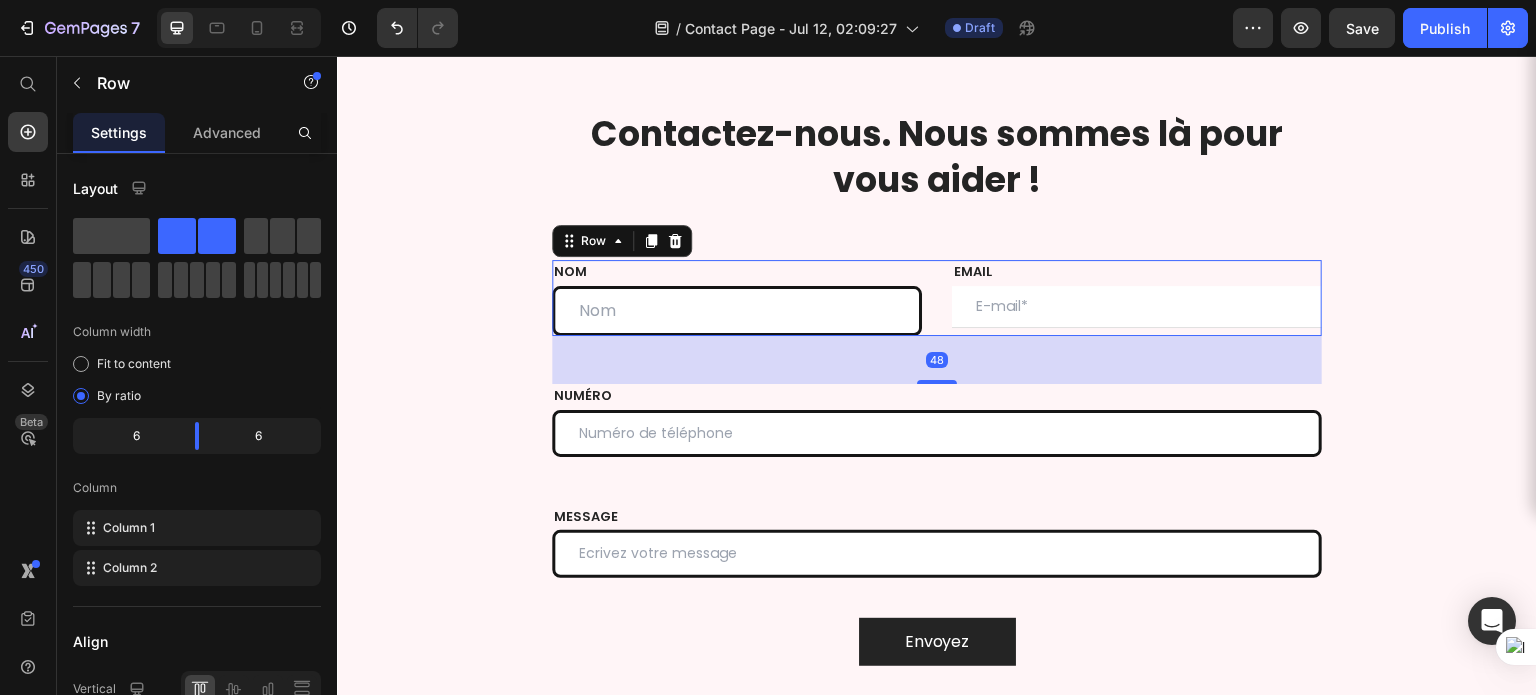 click on "EMAIL Text block Email Field" at bounding box center (1137, 298) 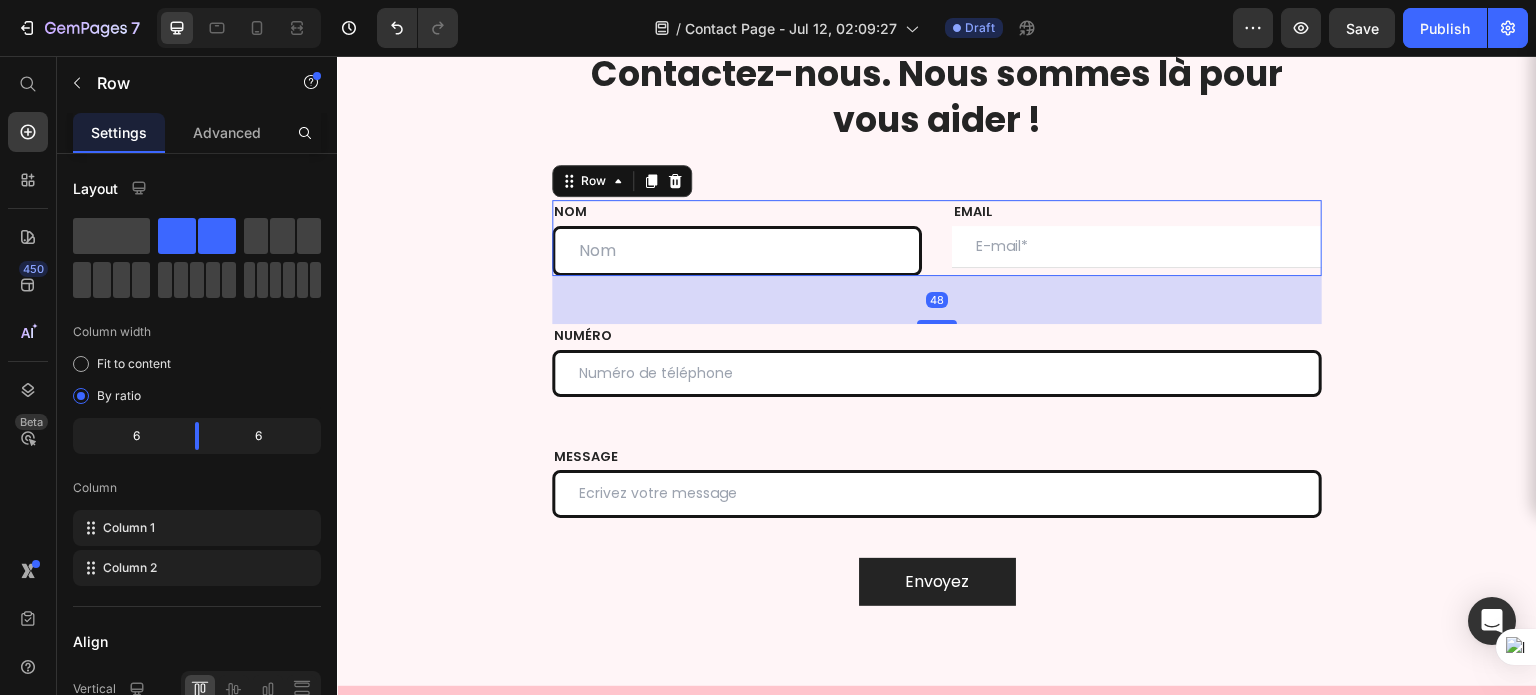 scroll, scrollTop: 122, scrollLeft: 0, axis: vertical 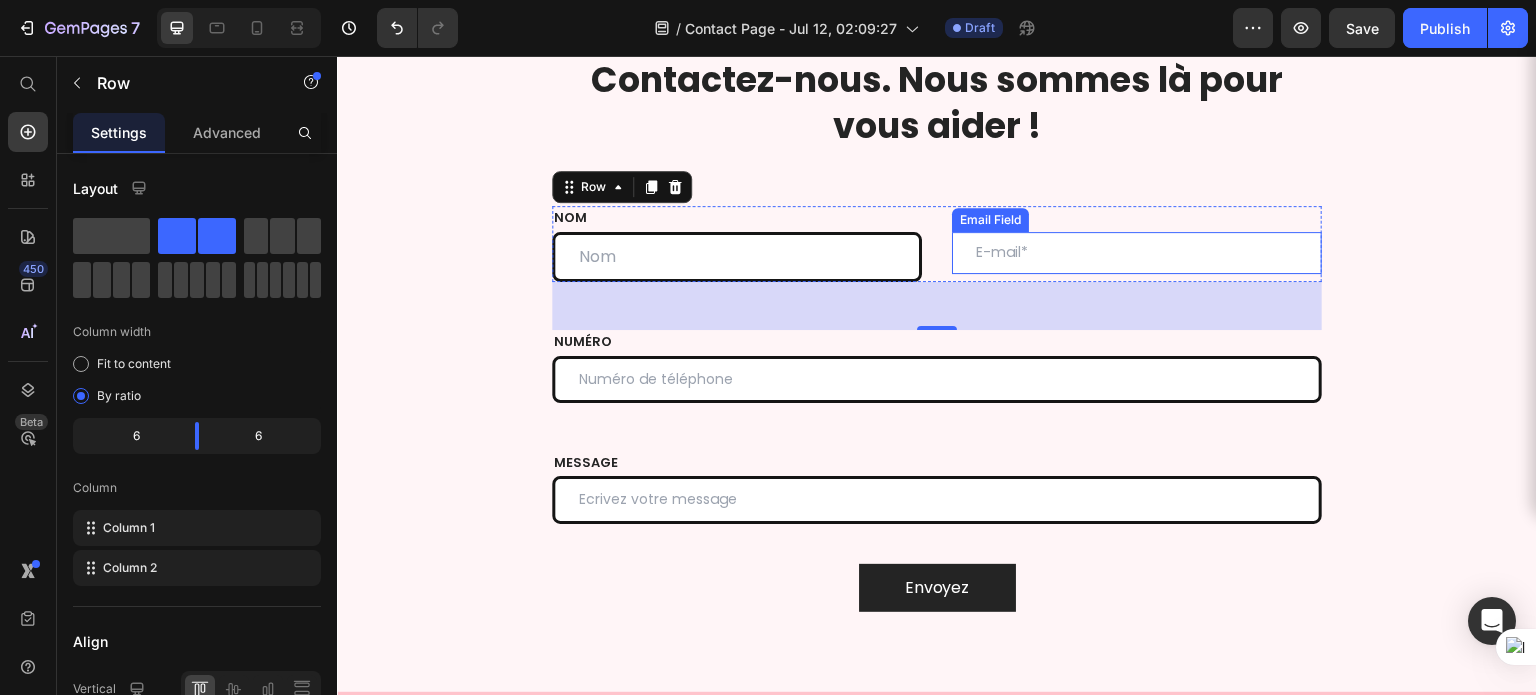 click at bounding box center (1137, 253) 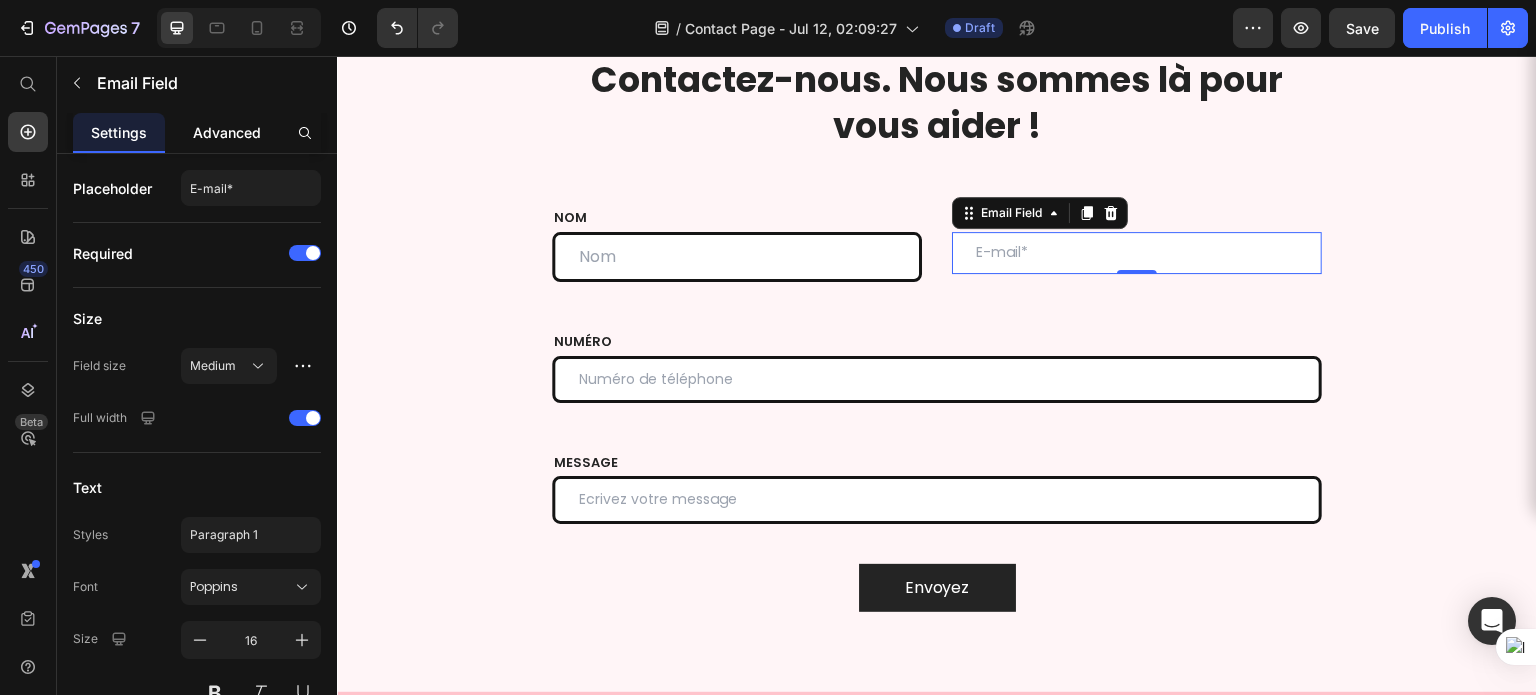 click on "Advanced" at bounding box center (227, 132) 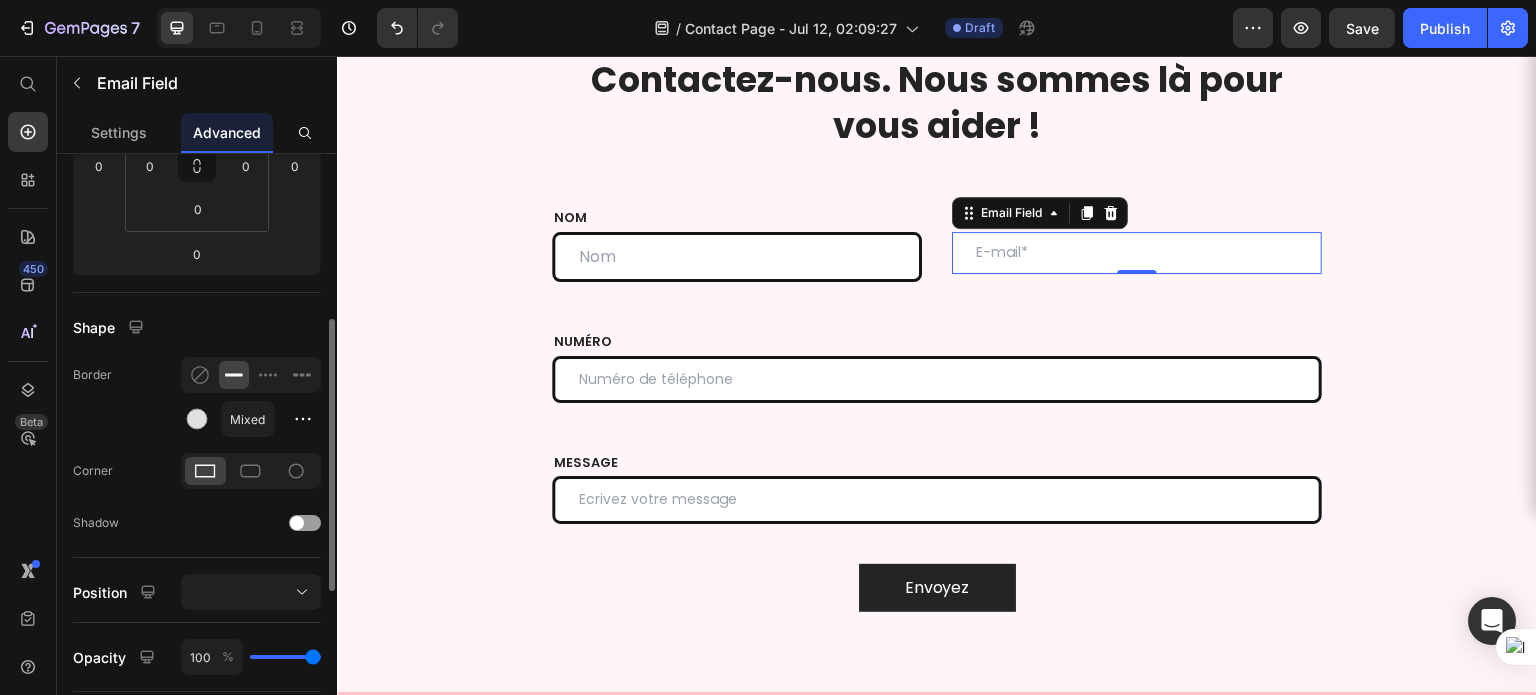 scroll, scrollTop: 360, scrollLeft: 0, axis: vertical 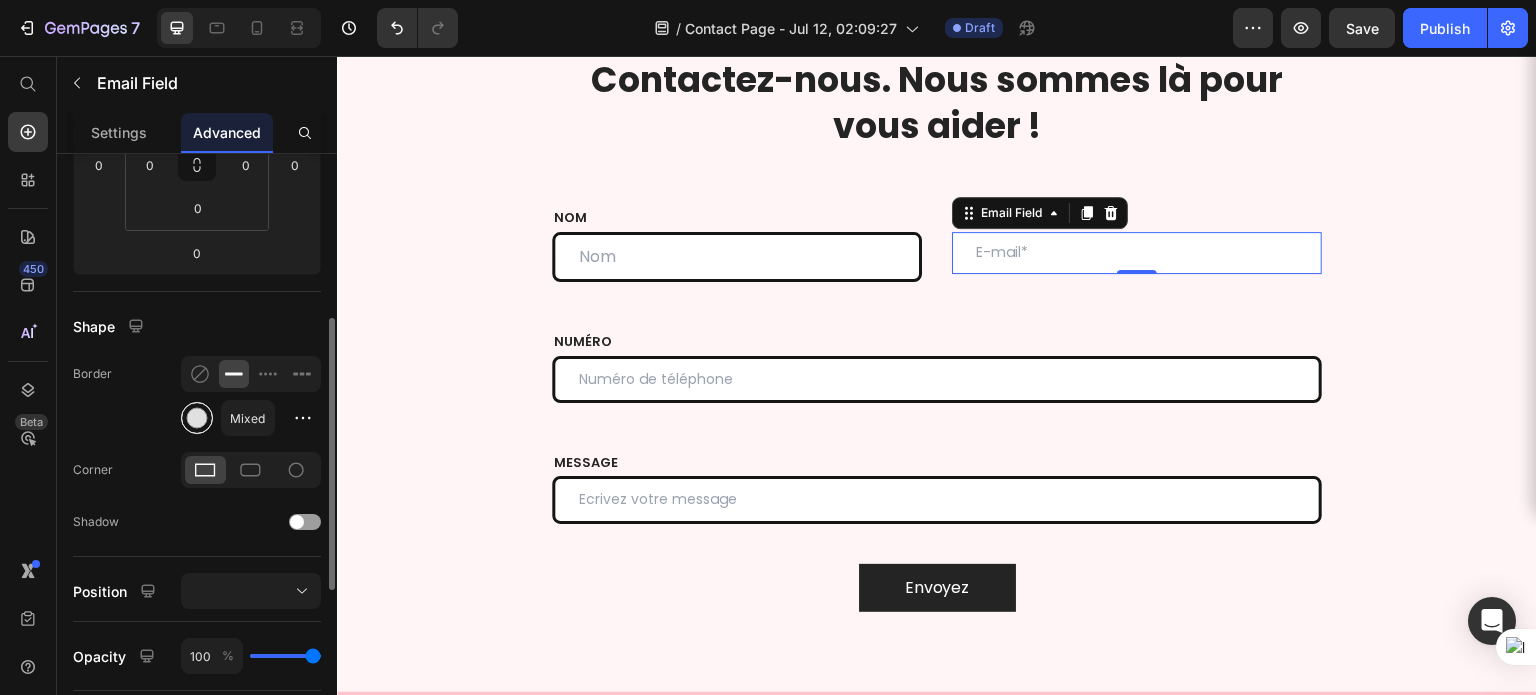 click at bounding box center (197, 418) 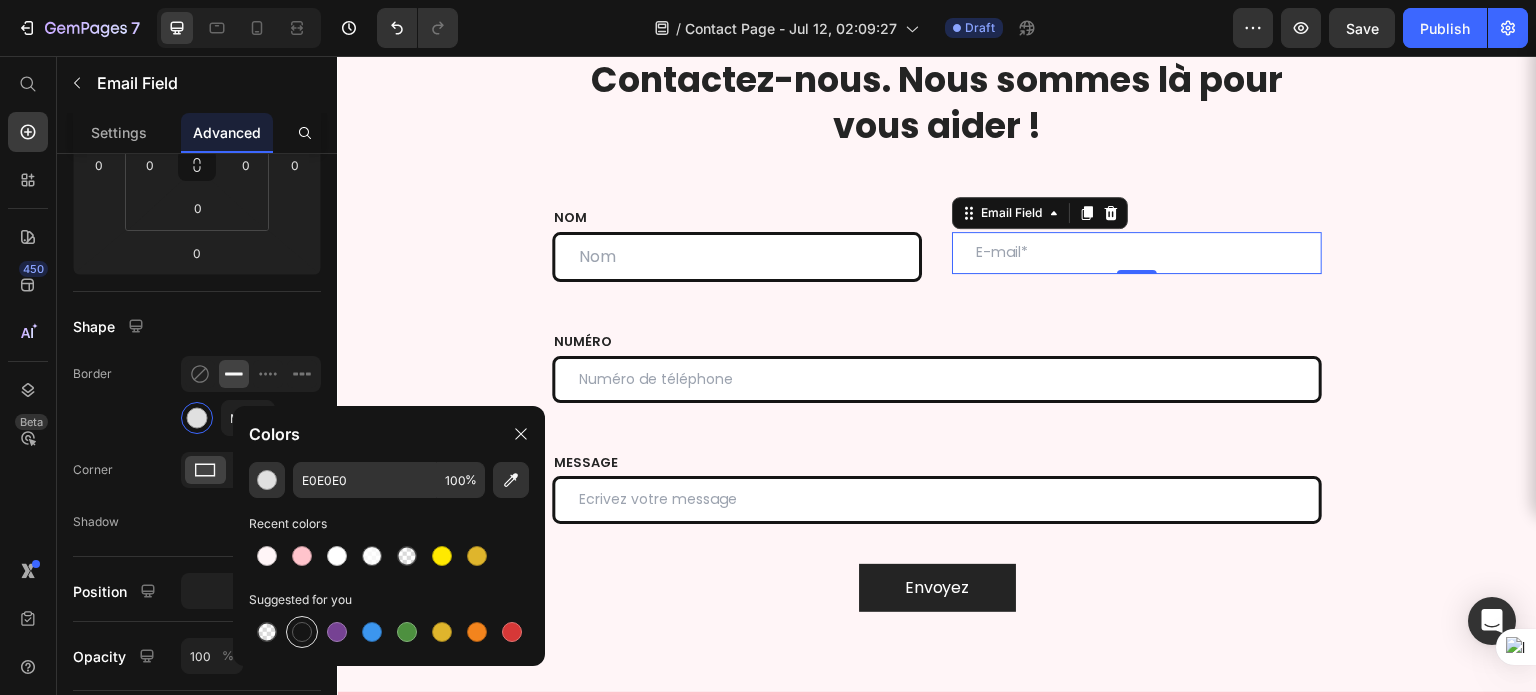 click at bounding box center [302, 632] 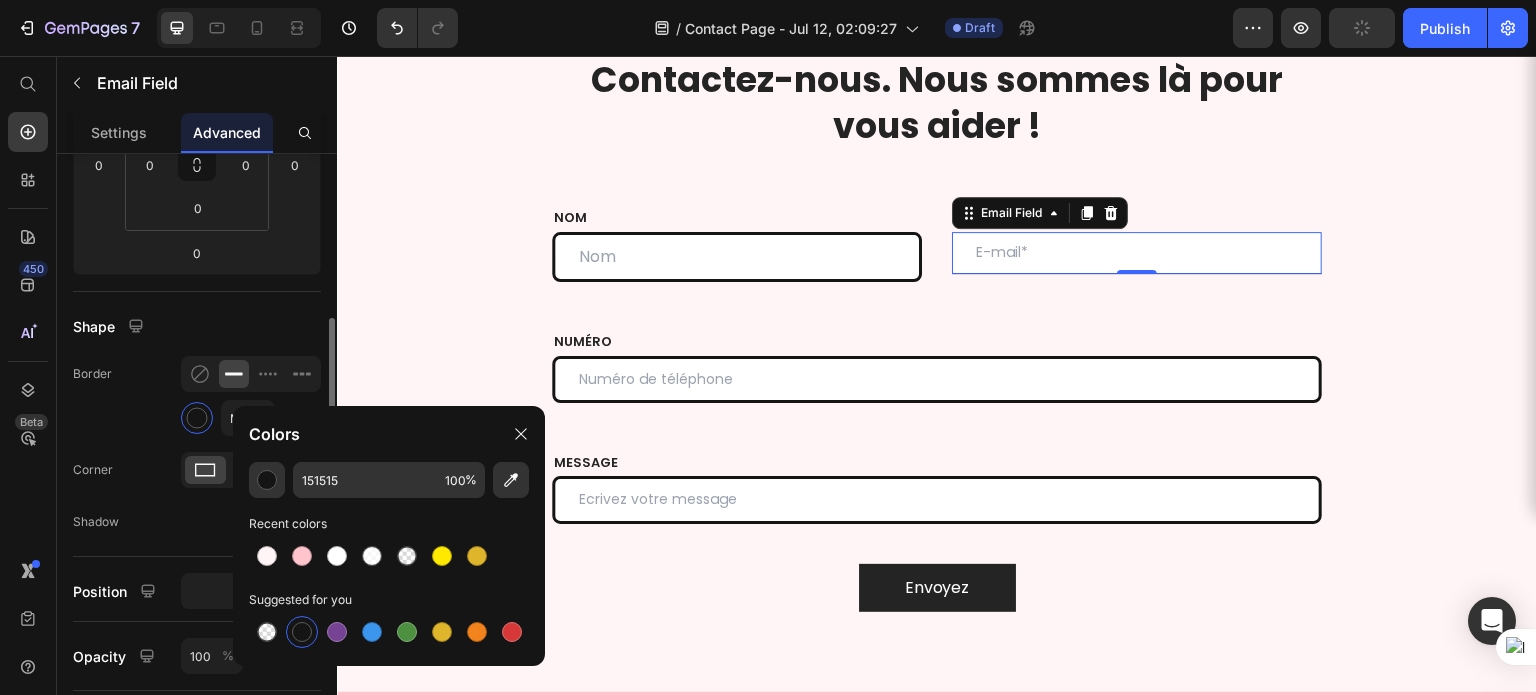 click on "Corner" 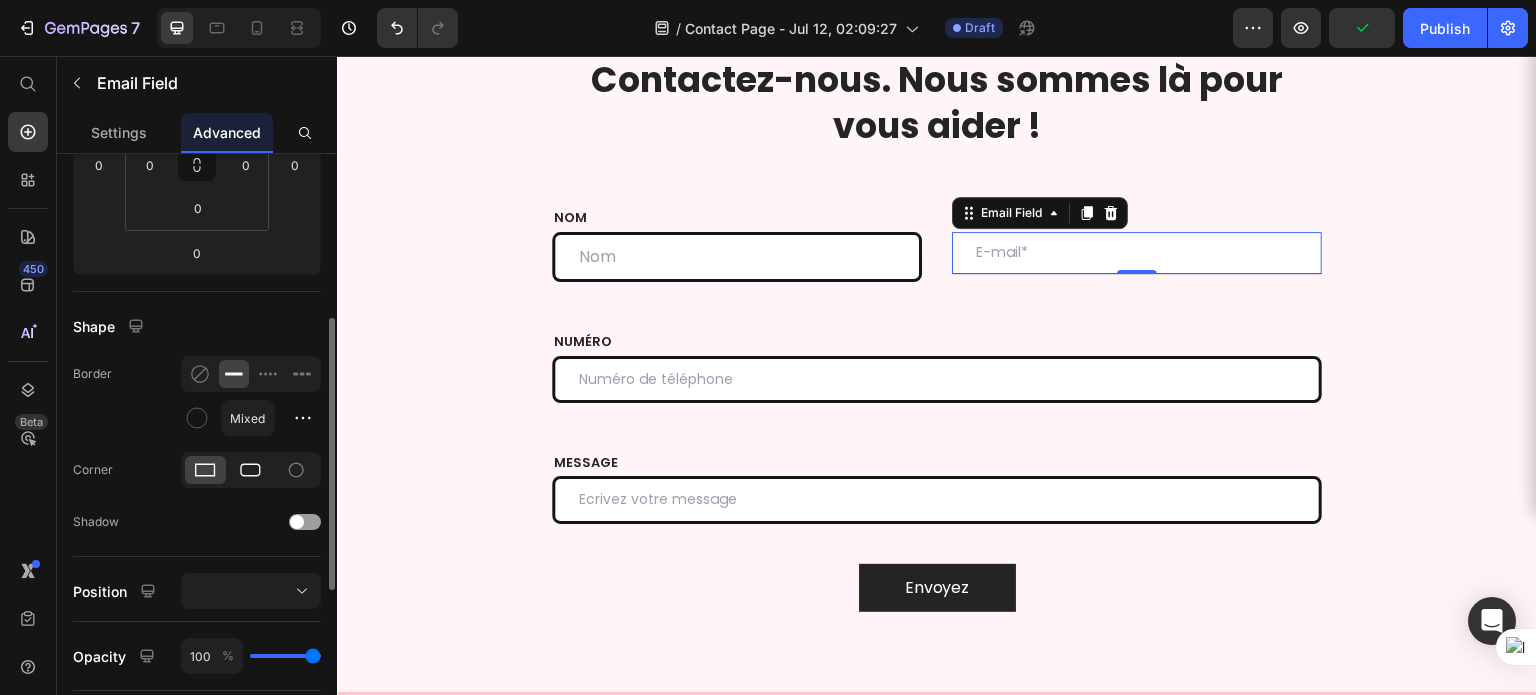 click 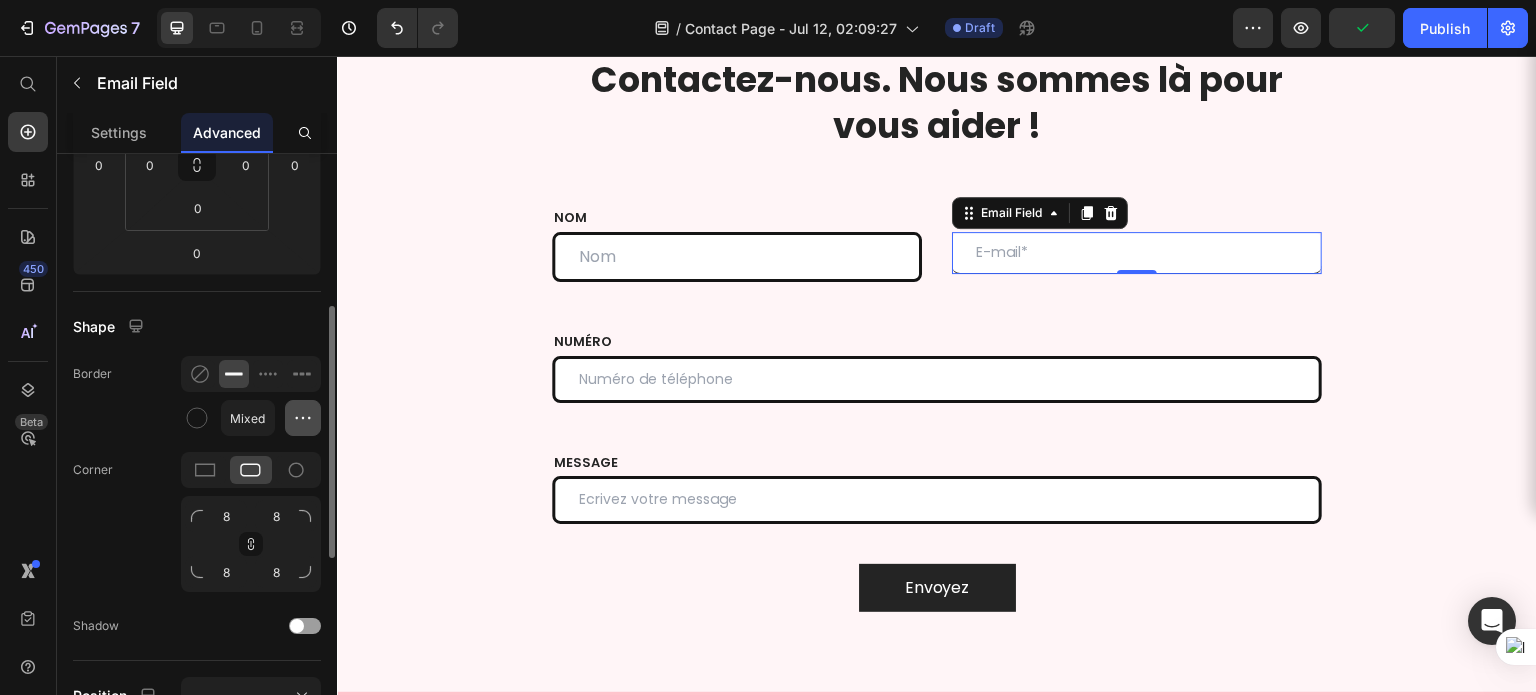 click 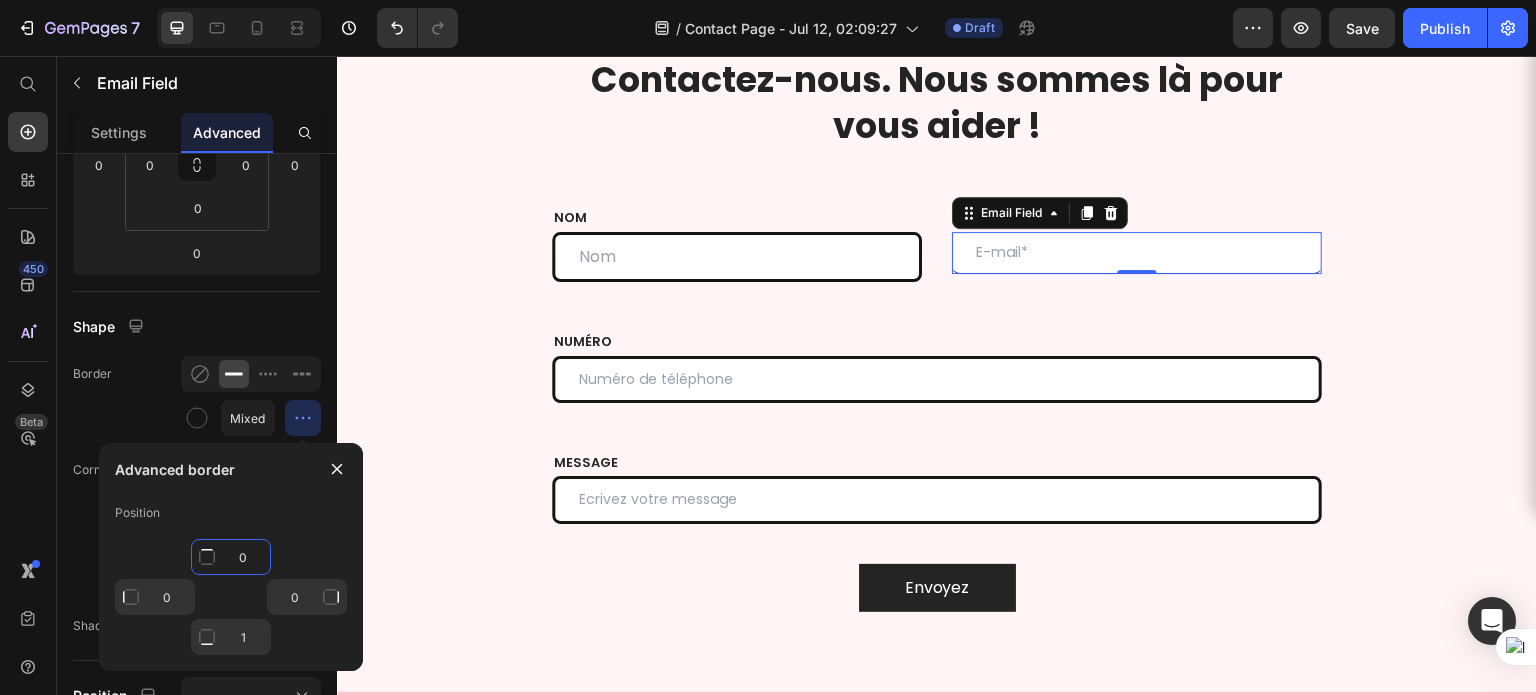 click on "0" 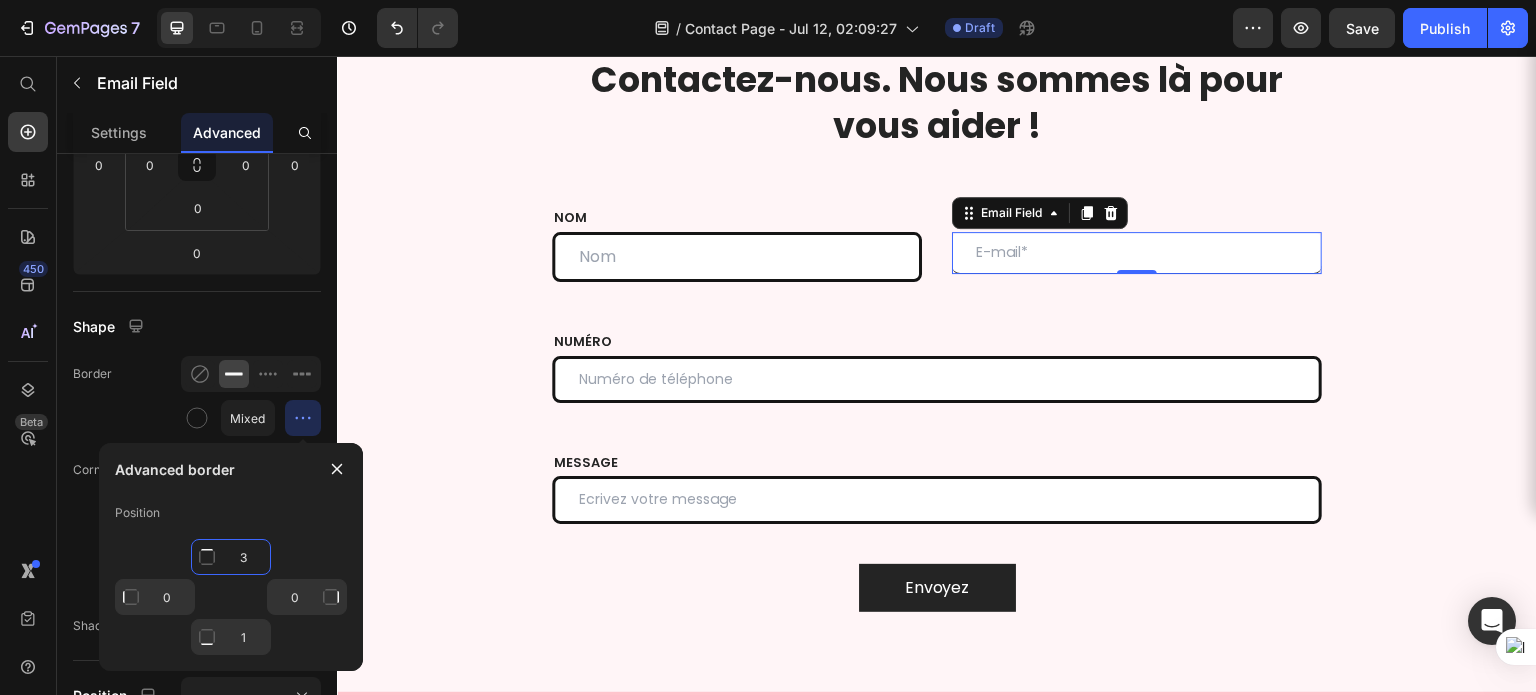 type on "3" 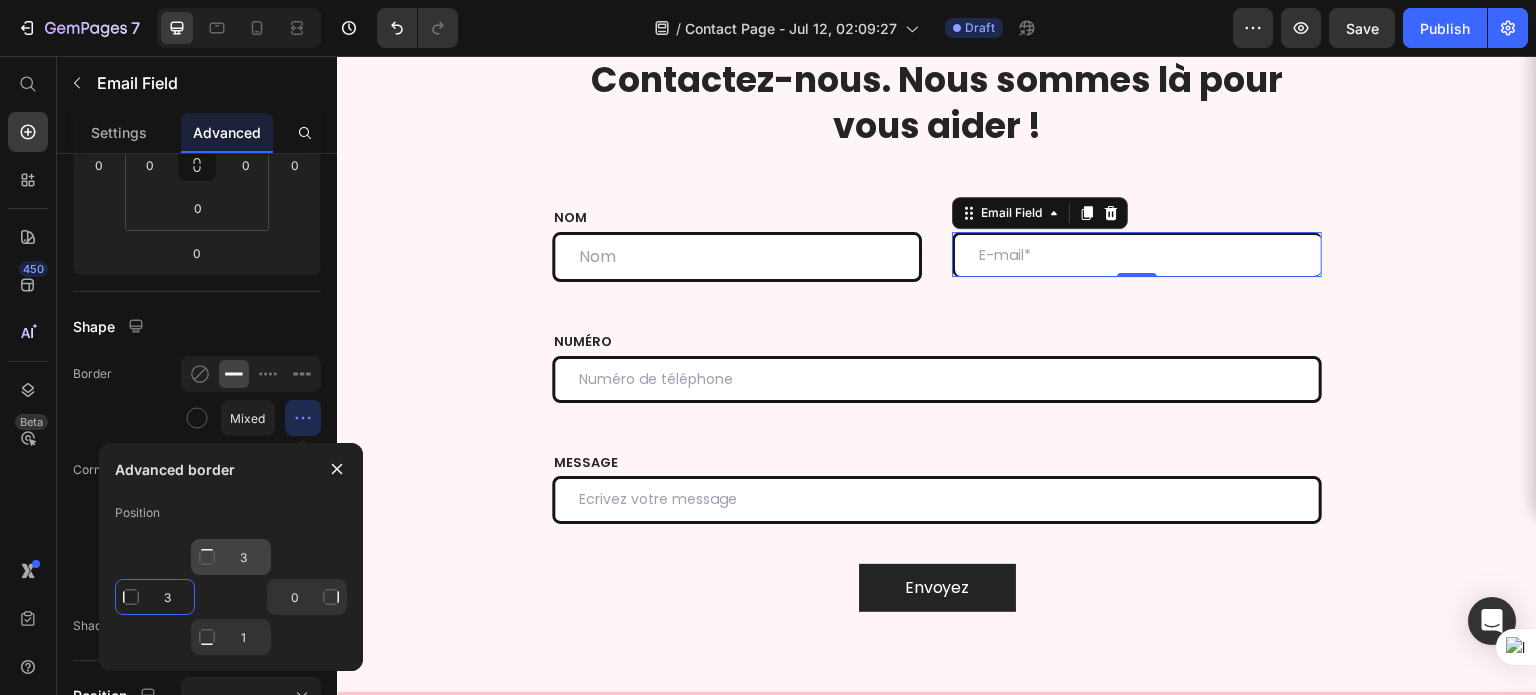 type on "3" 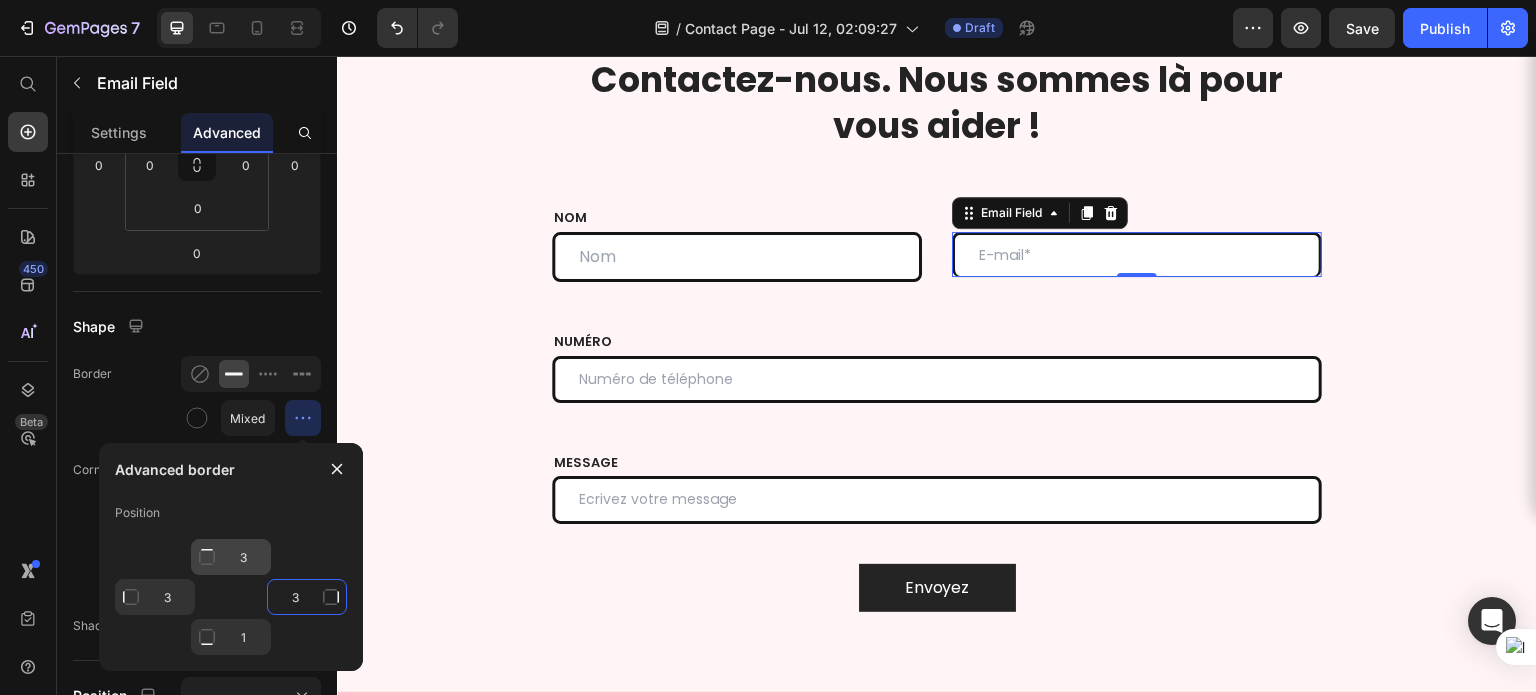 type on "3" 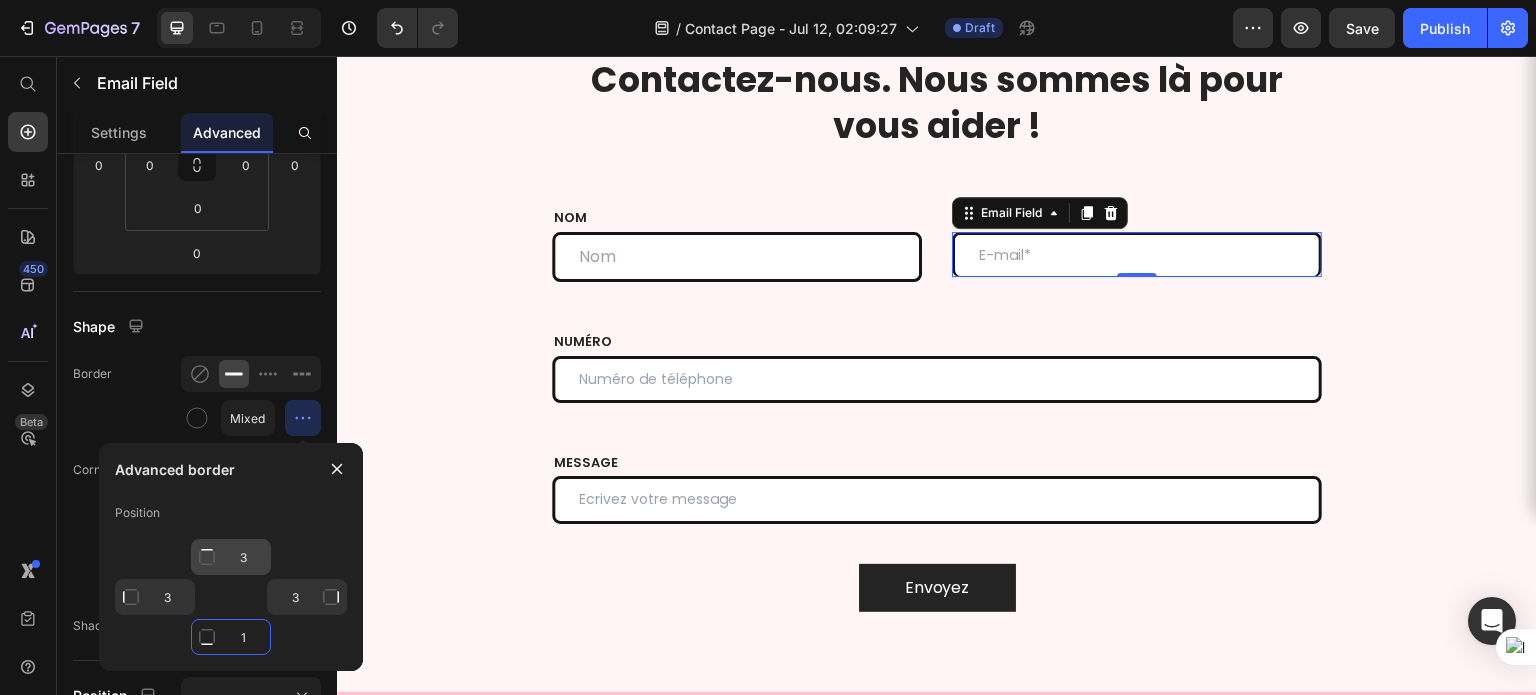 type on "3" 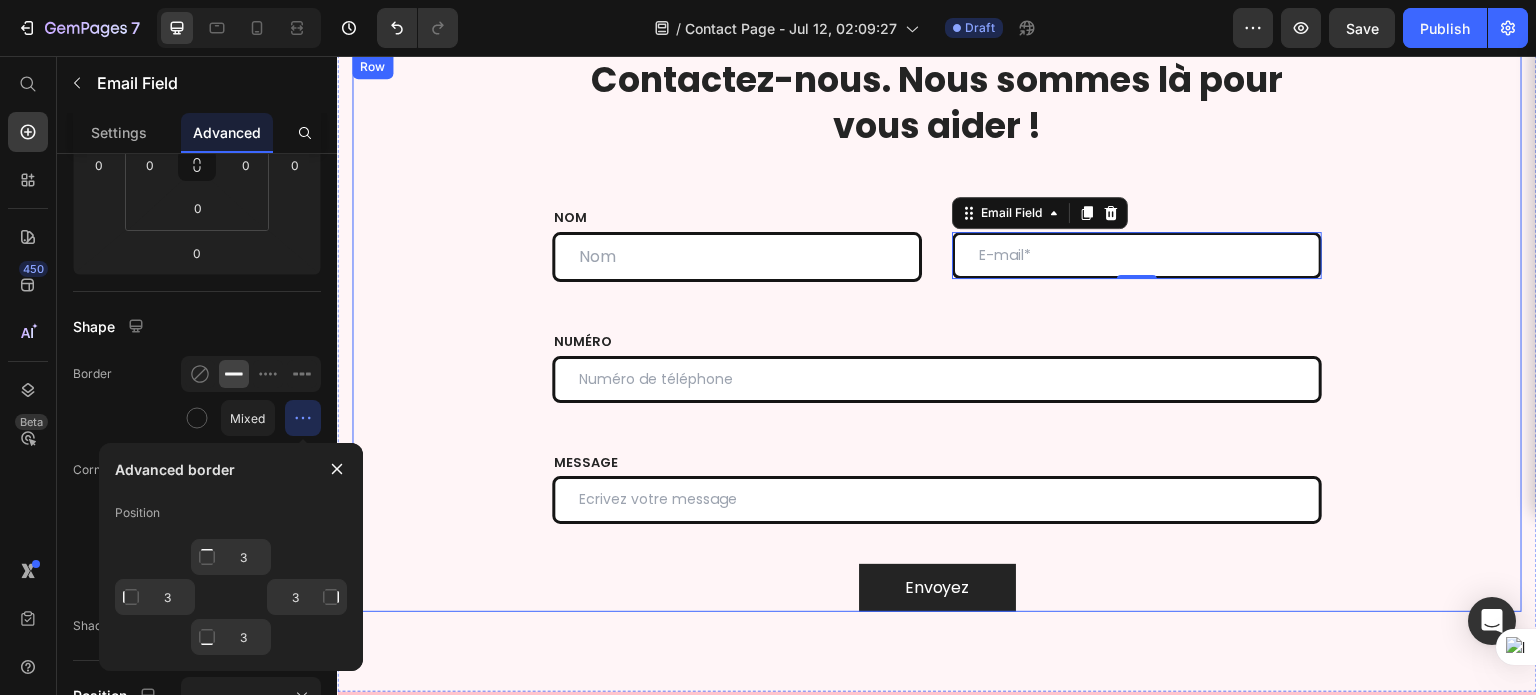 click on "⁠⁠⁠⁠⁠⁠⁠ Contactez-nous. Nous sommes là pour vous aider ! Heading Row NOM Text block Text Field EMAIL Text block Email Field   0 Row NUMÉRO Text block Text Field MESSAGE Text block Text Field Envoyez Submit Button Contact Form Row" at bounding box center [937, 333] 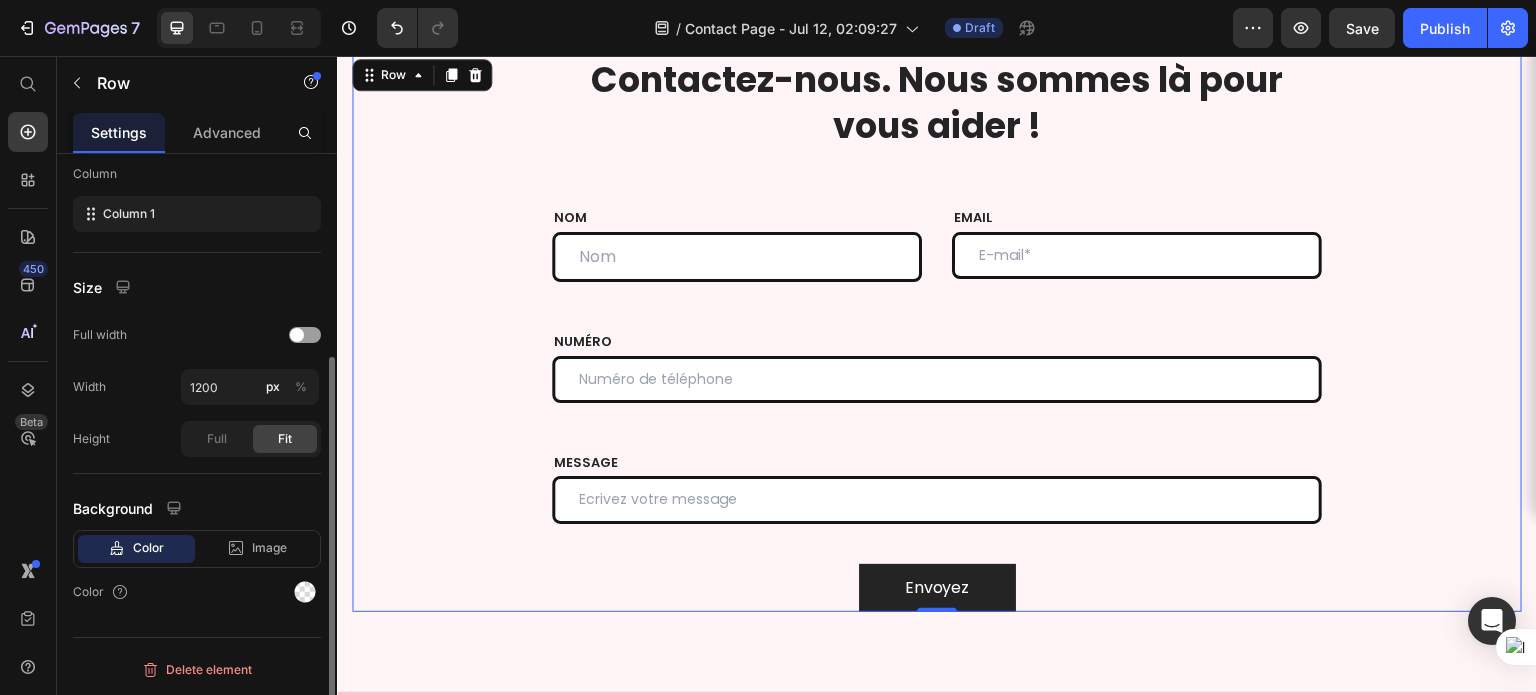scroll, scrollTop: 0, scrollLeft: 0, axis: both 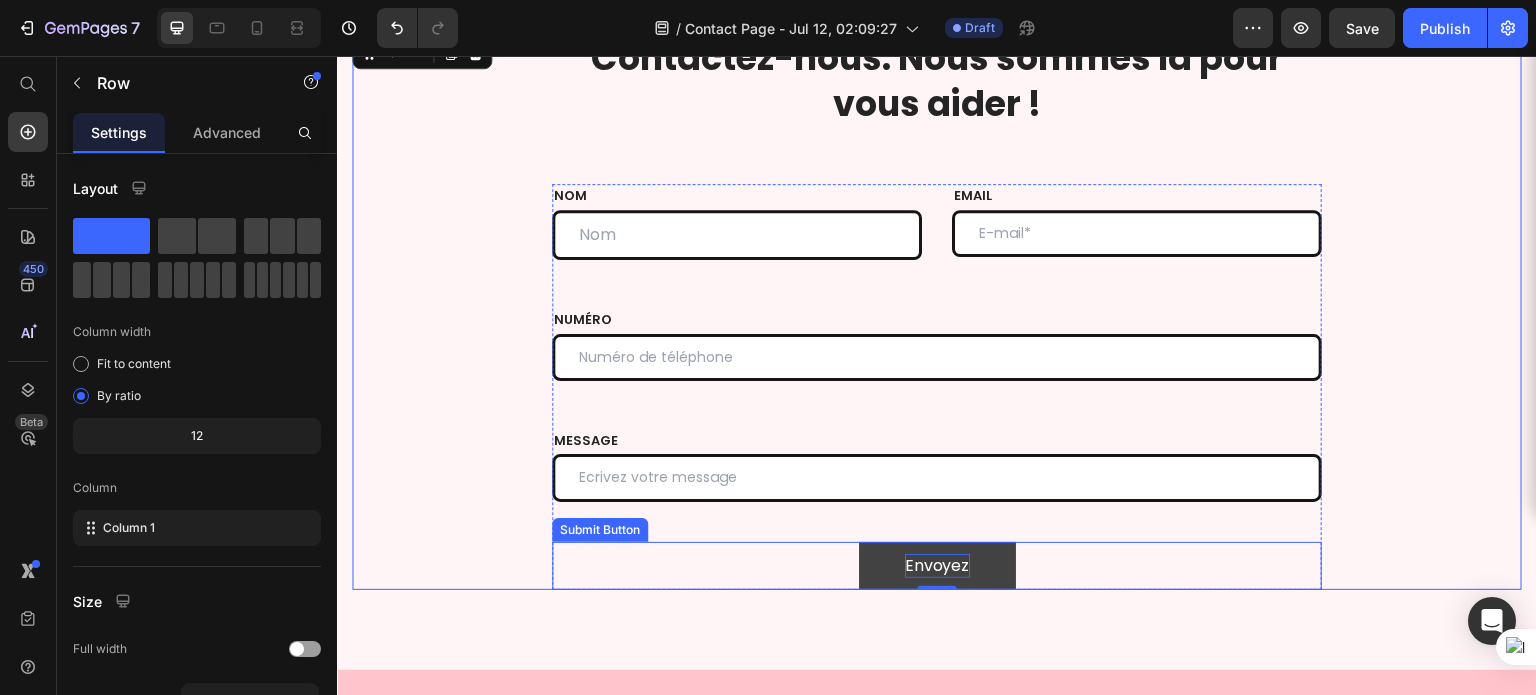 click on "Envoyez" at bounding box center (937, 566) 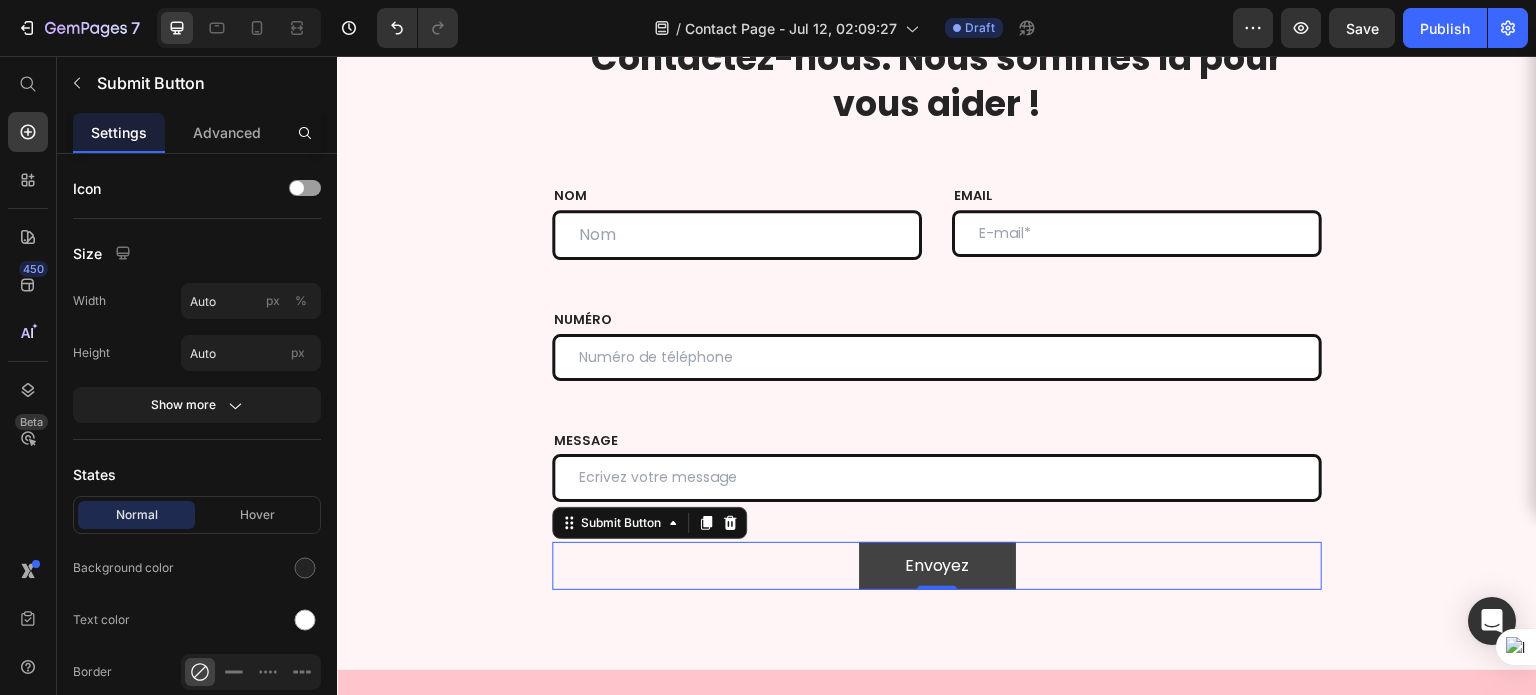 click on "Envoyez" at bounding box center [937, 566] 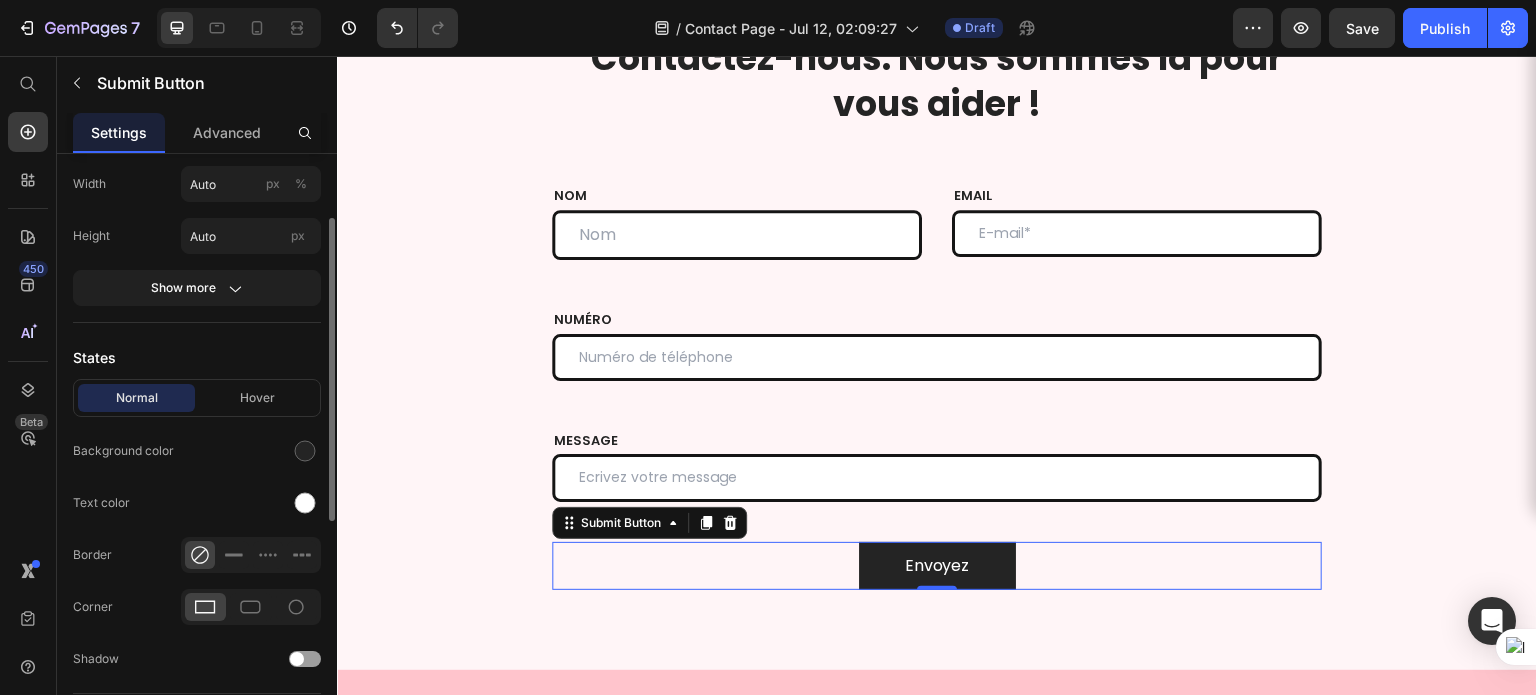scroll, scrollTop: 133, scrollLeft: 0, axis: vertical 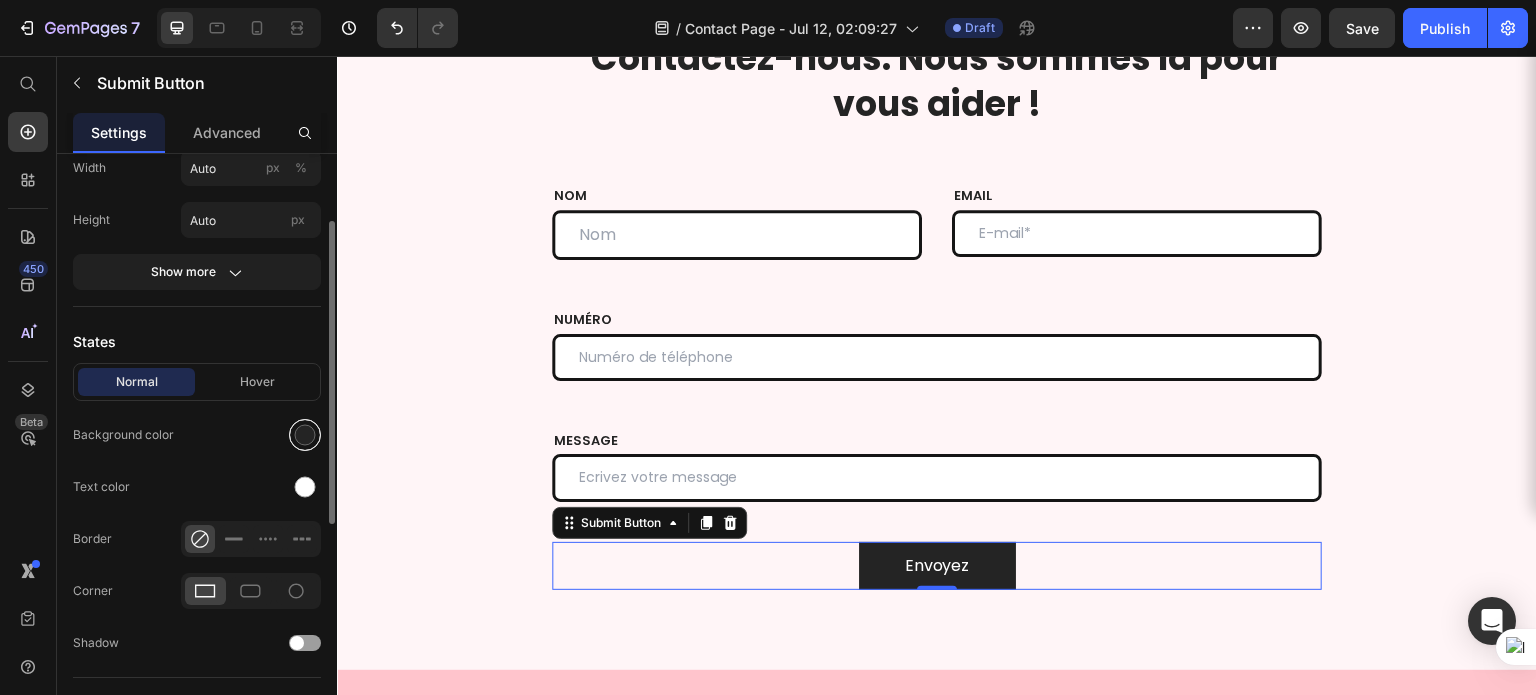 click at bounding box center (305, 435) 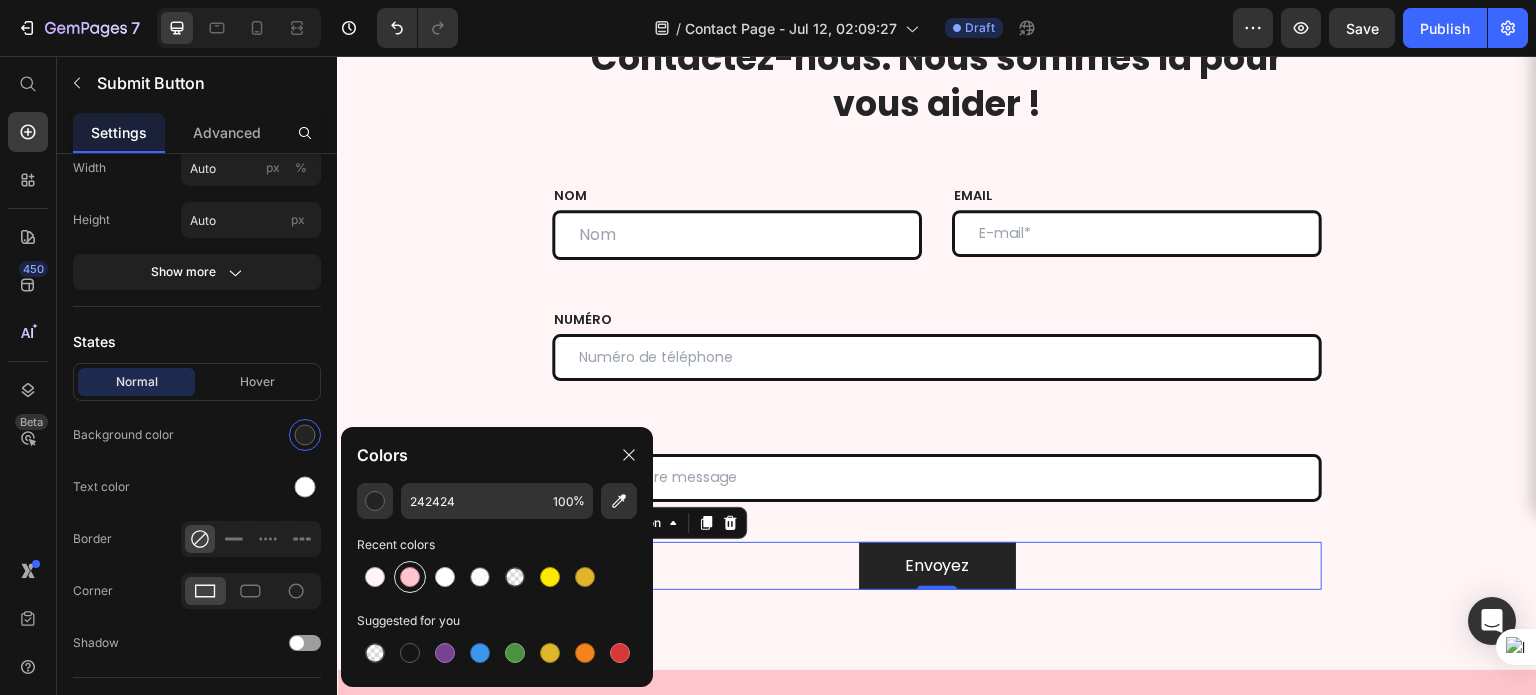 click at bounding box center (410, 577) 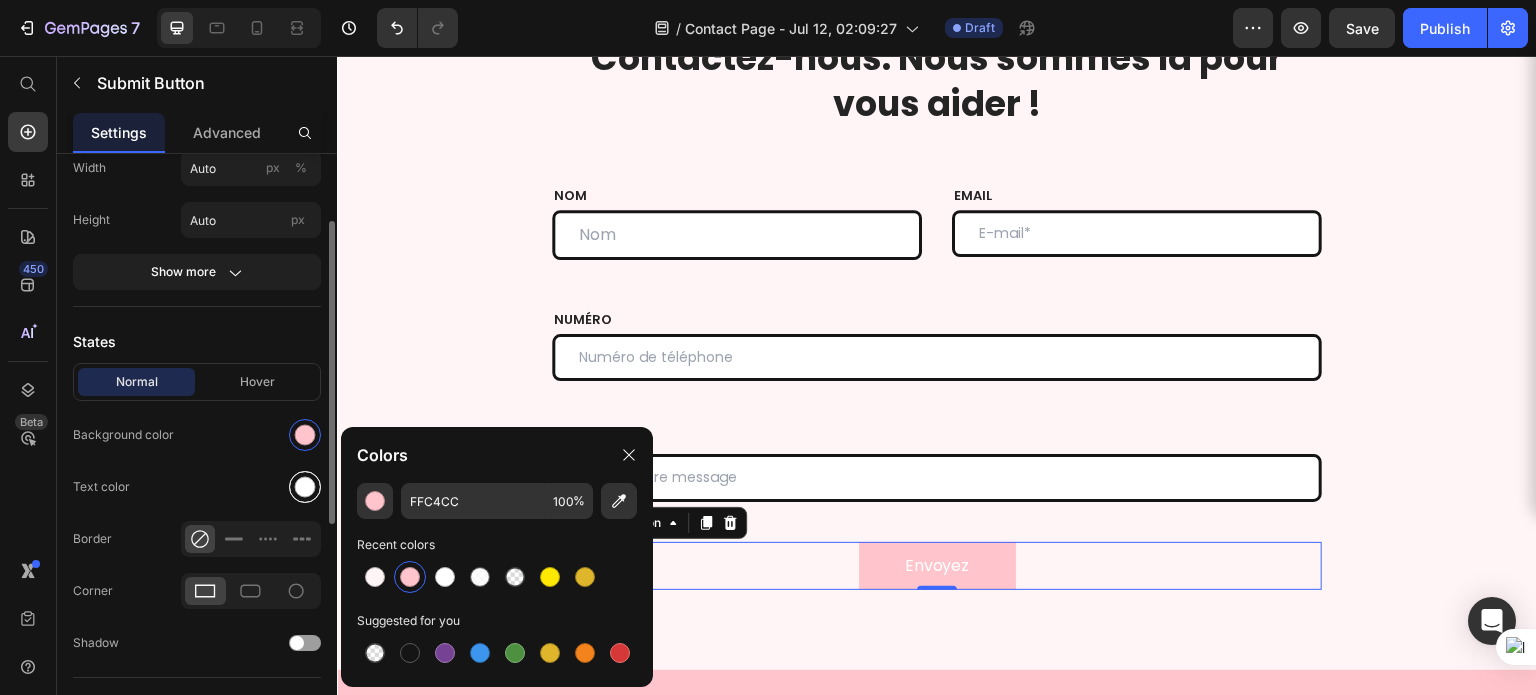 click at bounding box center (305, 487) 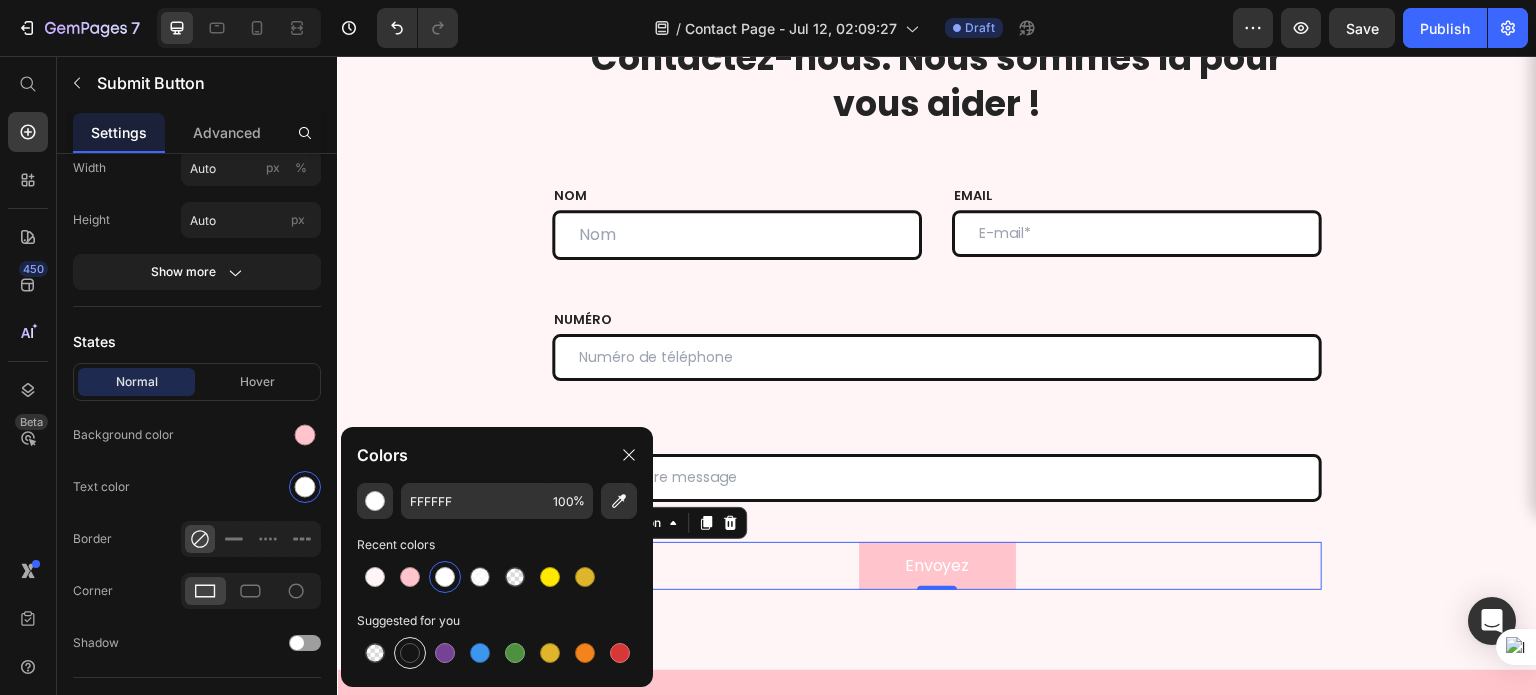 click at bounding box center (410, 653) 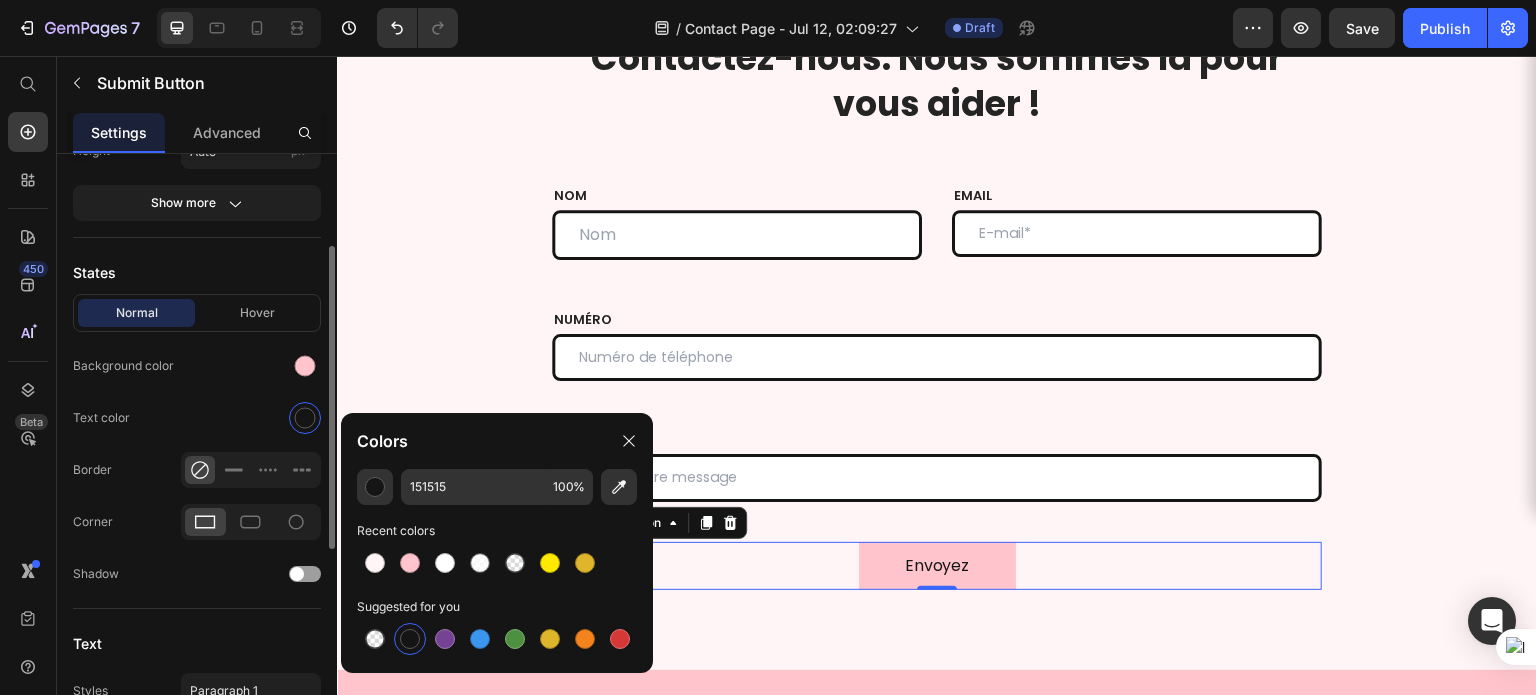 scroll, scrollTop: 203, scrollLeft: 0, axis: vertical 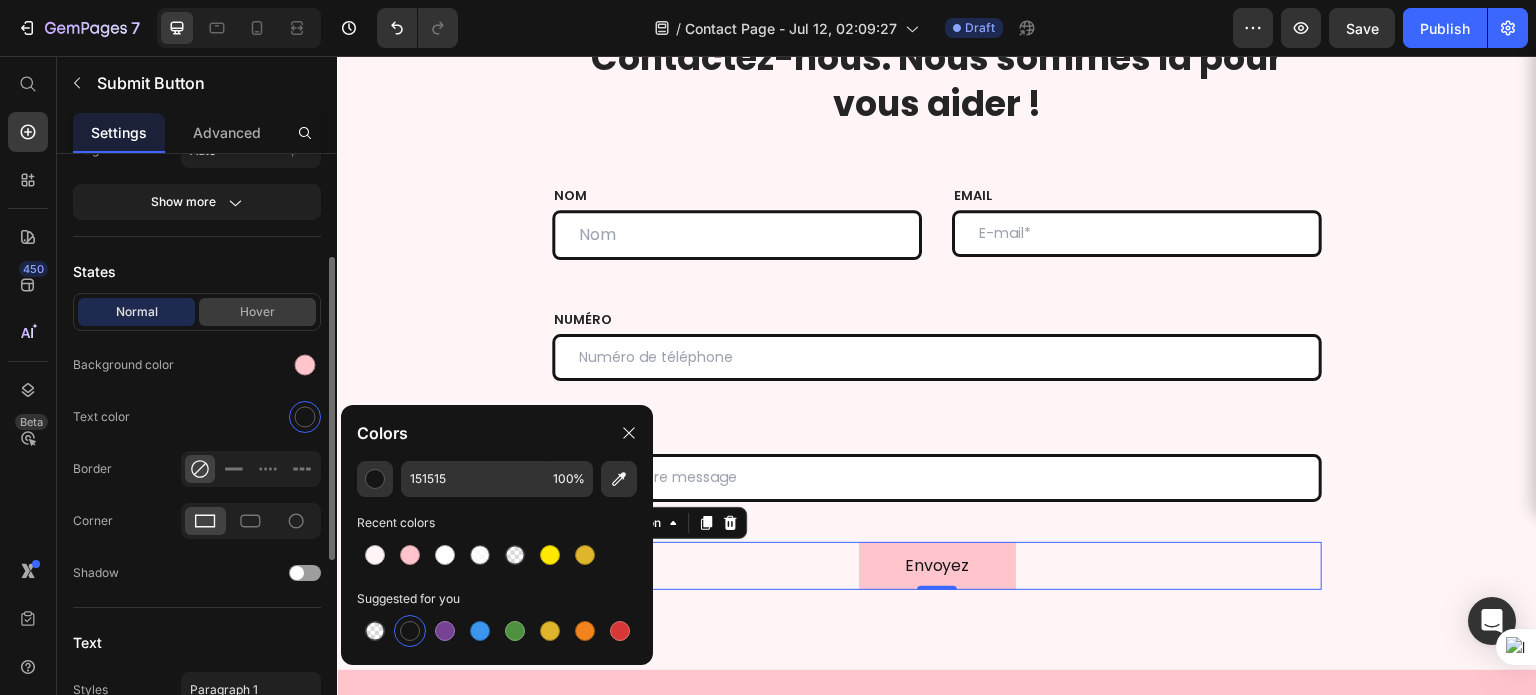 click on "Hover" at bounding box center (257, 312) 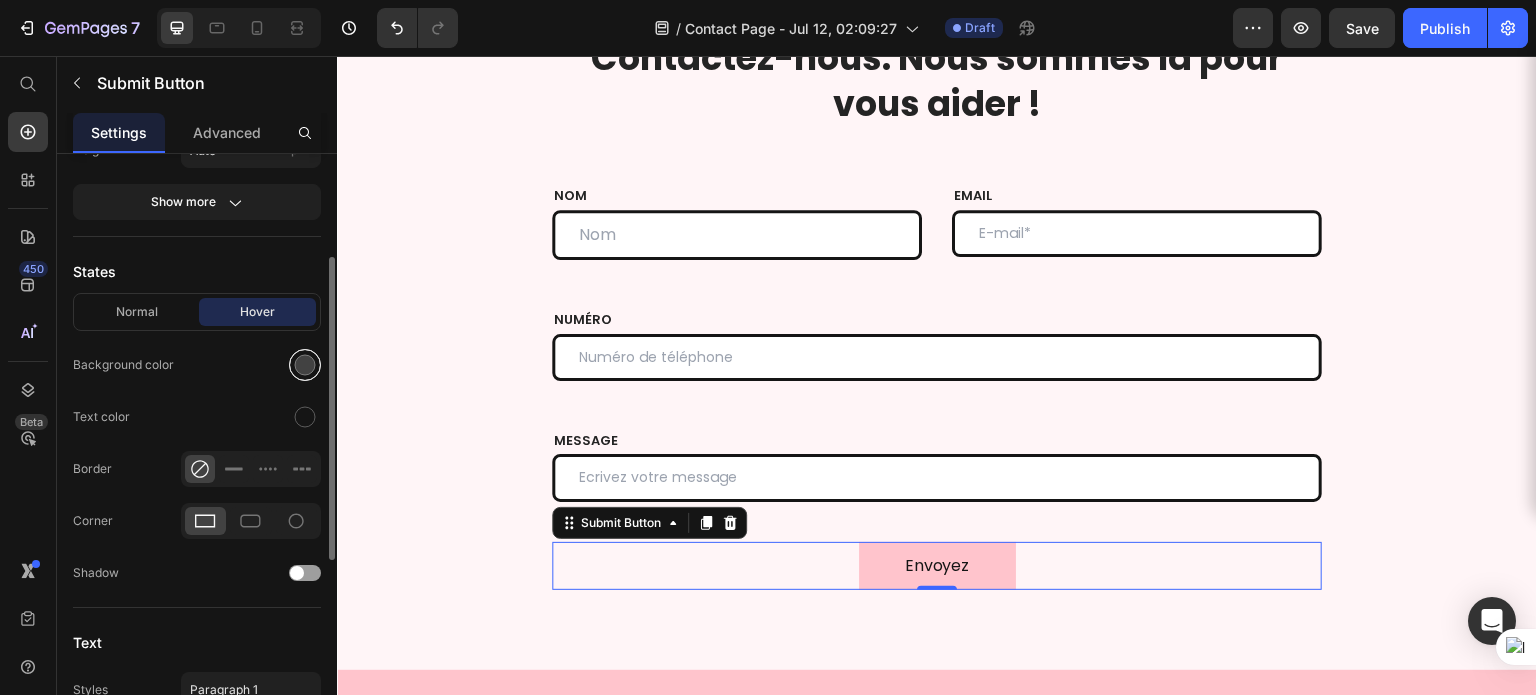 click at bounding box center (305, 365) 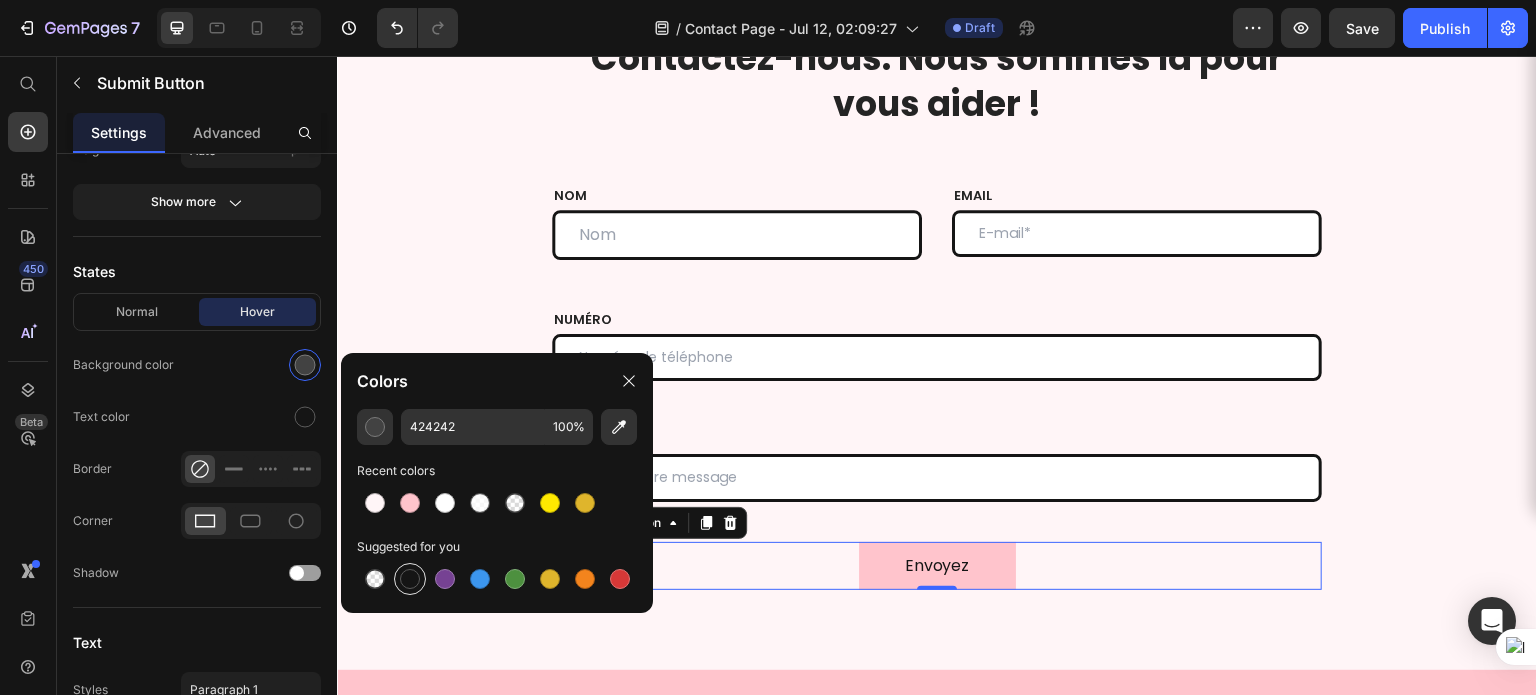 click at bounding box center (410, 579) 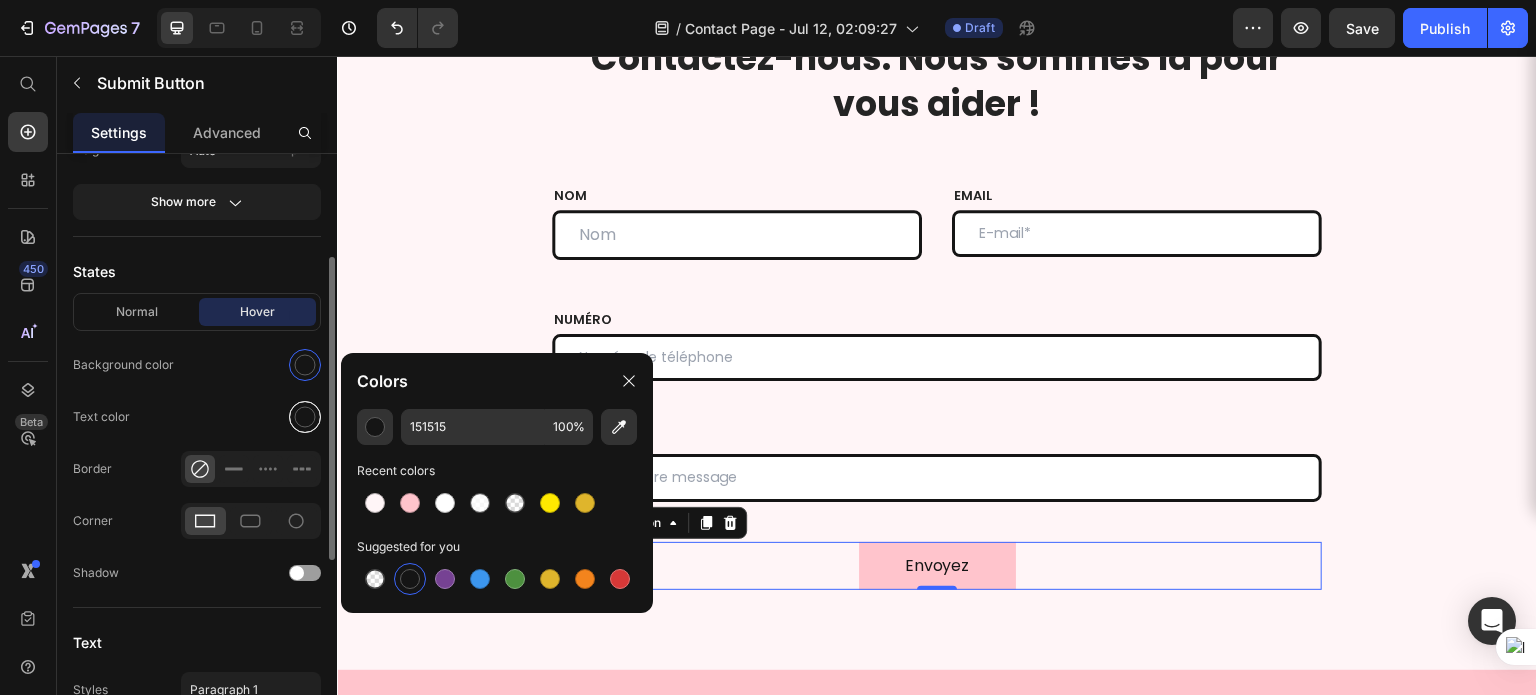 click at bounding box center [305, 417] 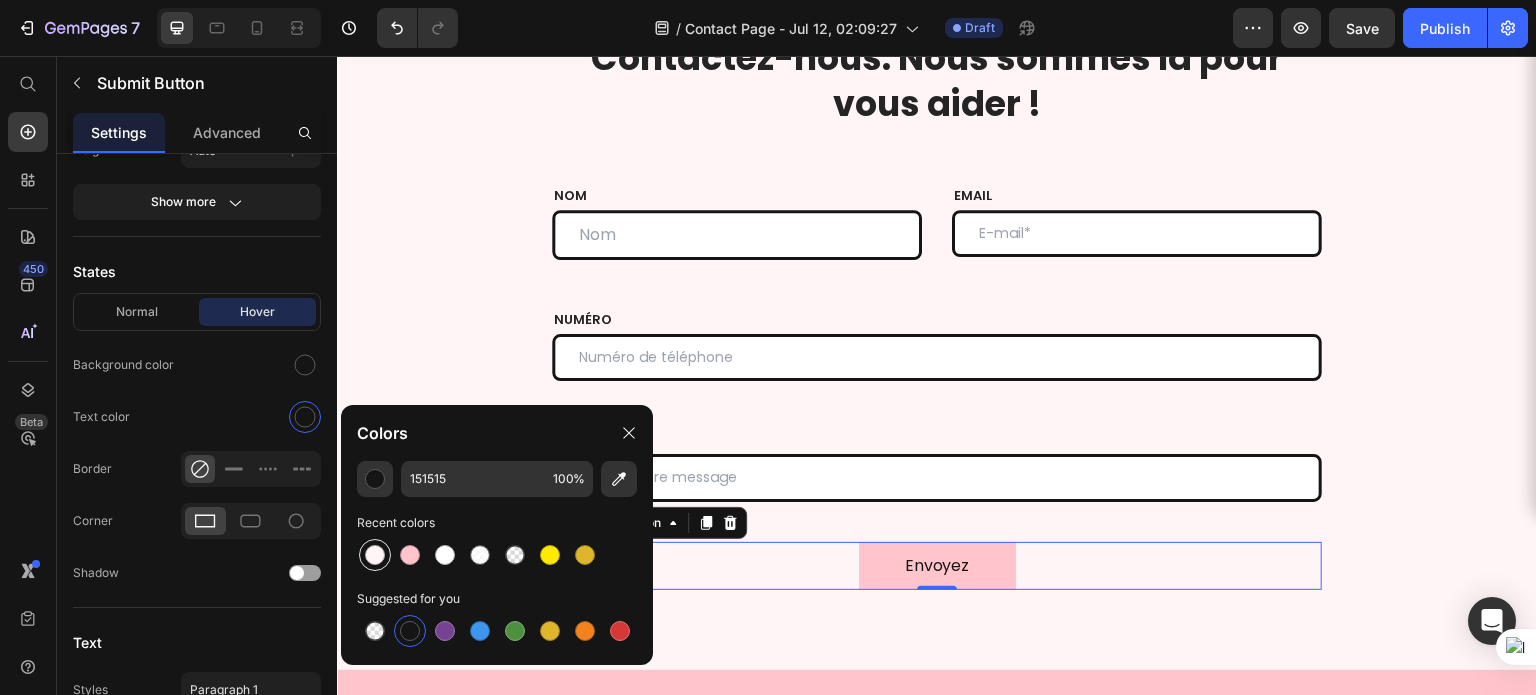 click at bounding box center (375, 555) 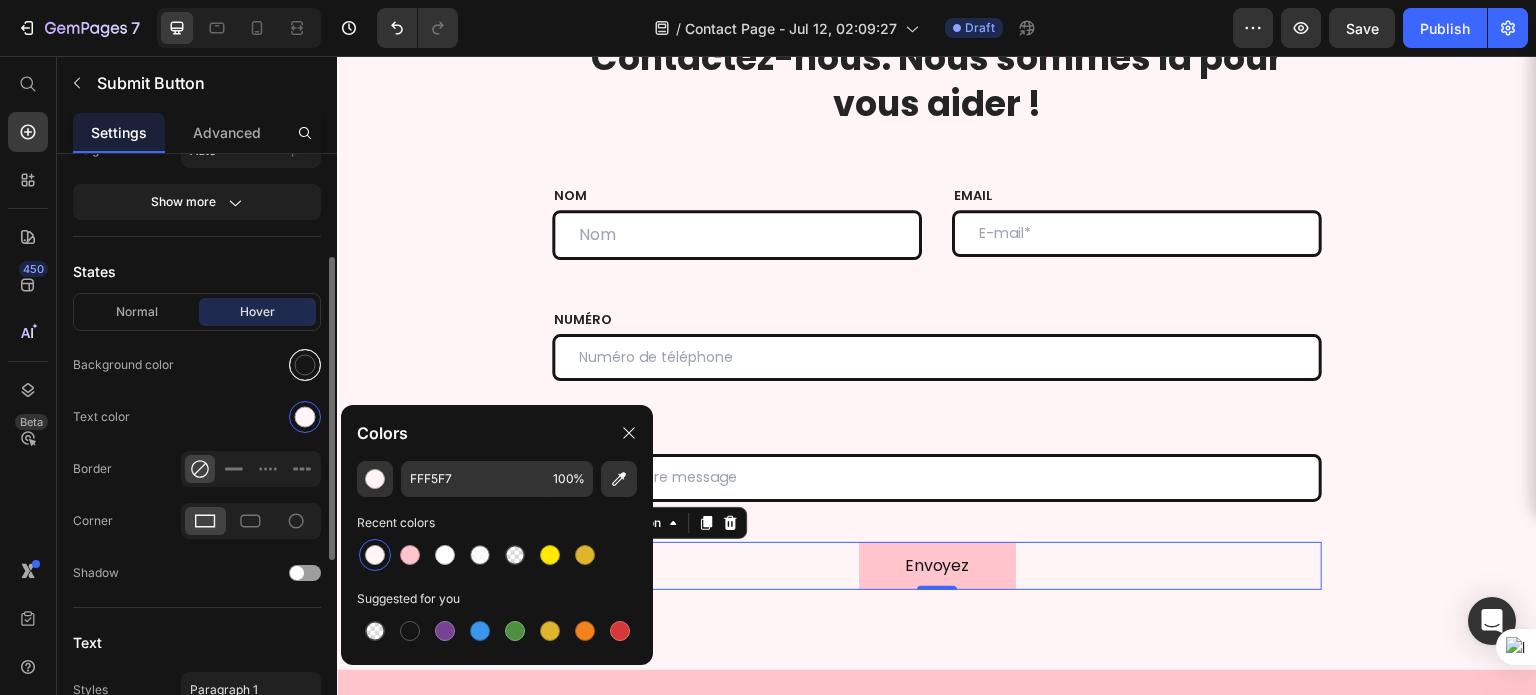 click at bounding box center [305, 365] 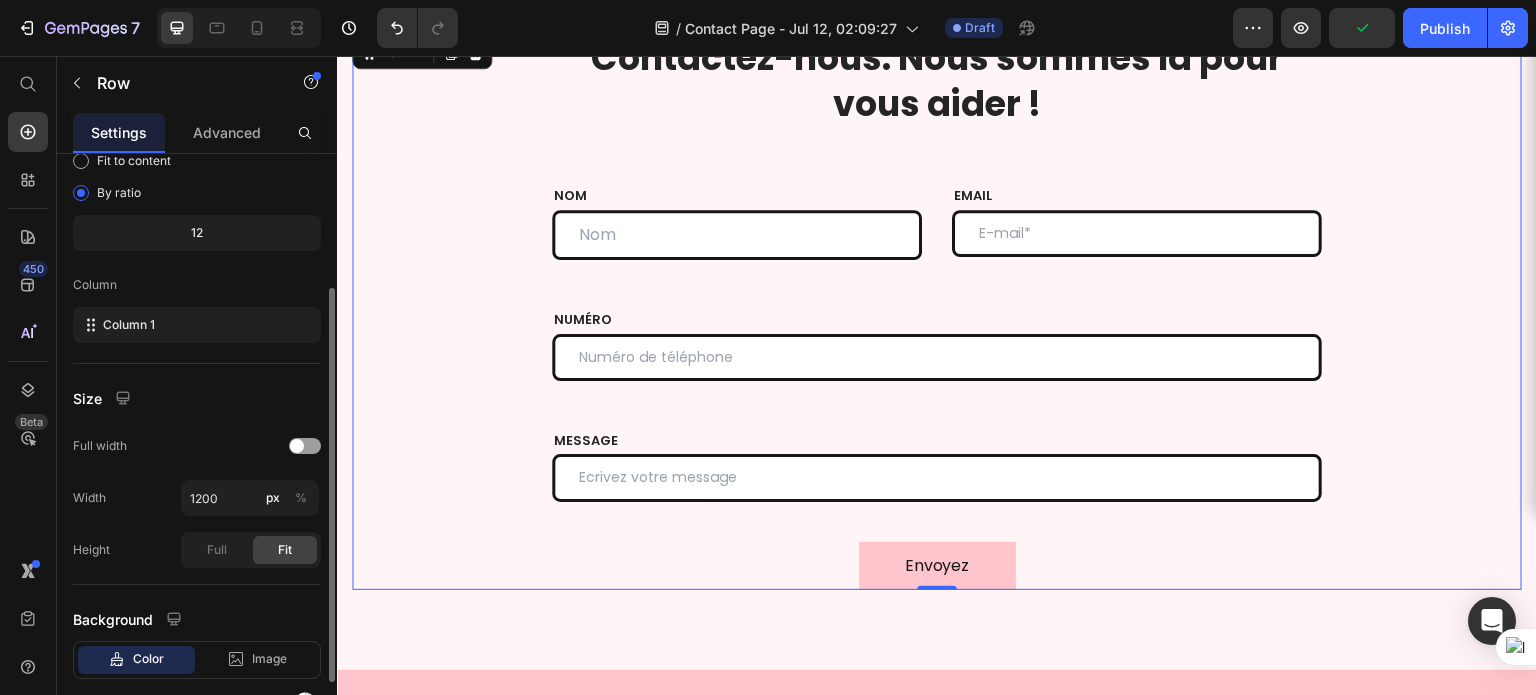 click on "⁠⁠⁠⁠⁠⁠⁠ Contactez-nous. Nous sommes là pour vous aider ! Heading Row NOM Text block Text Field EMAIL Text block Email Field Row NUMÉRO Text block Text Field MESSAGE Text block Text Field Envoyez Submit Button Contact Form Row   0" at bounding box center (937, 311) 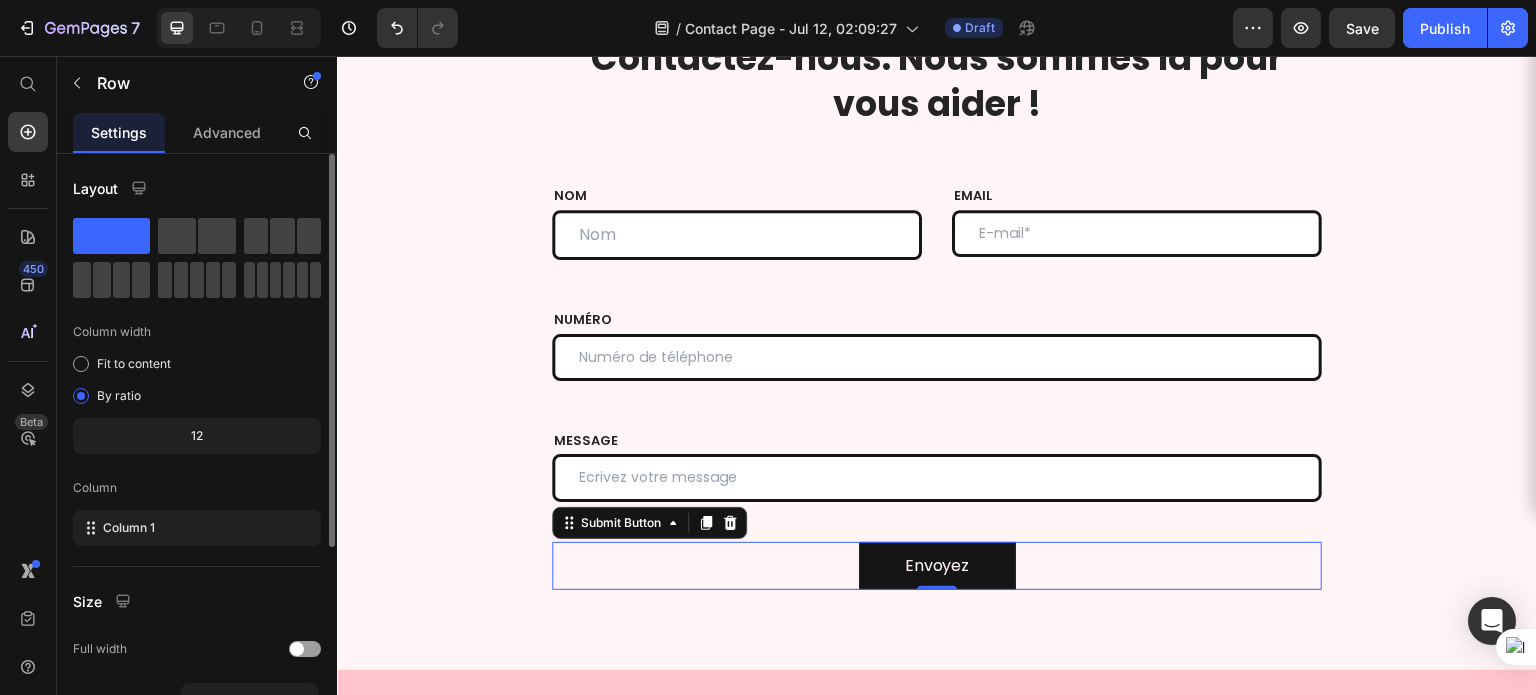 click on "Envoyez" at bounding box center (937, 566) 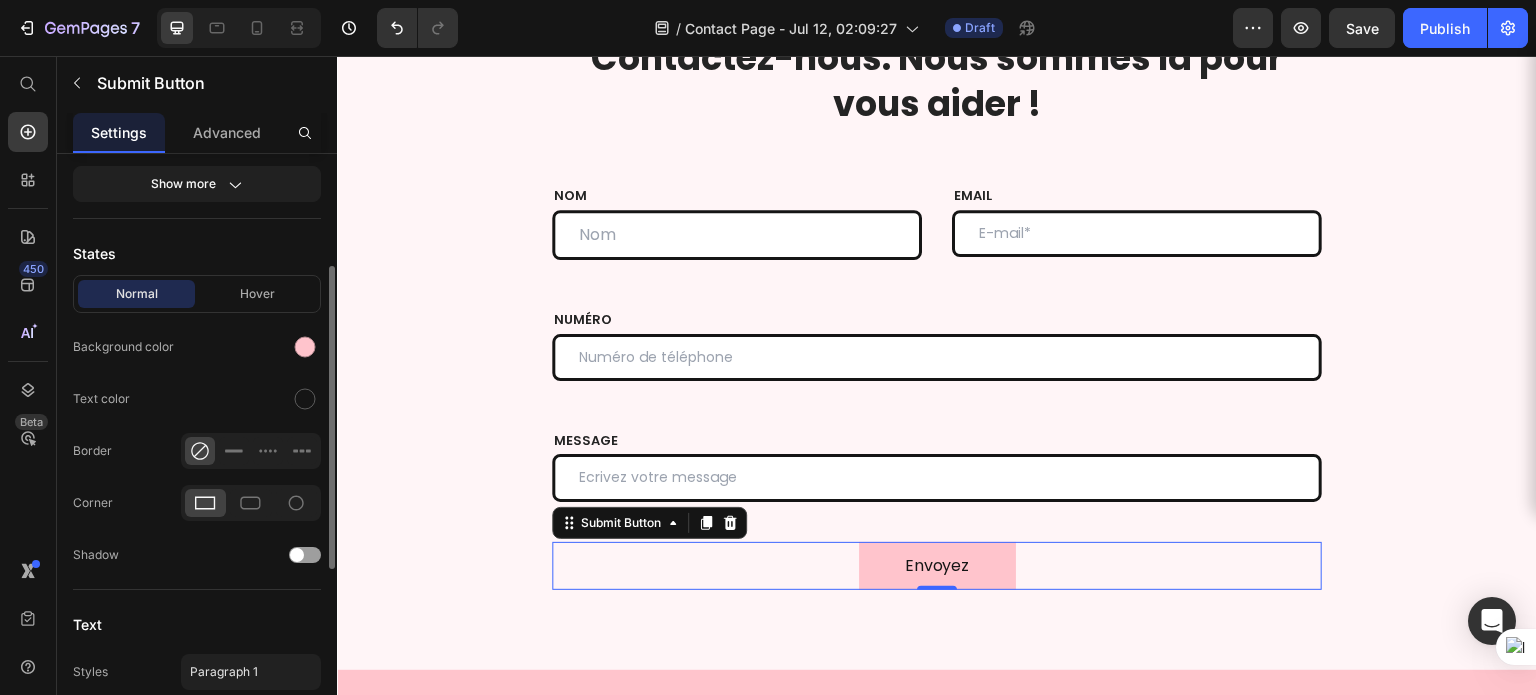 scroll, scrollTop: 222, scrollLeft: 0, axis: vertical 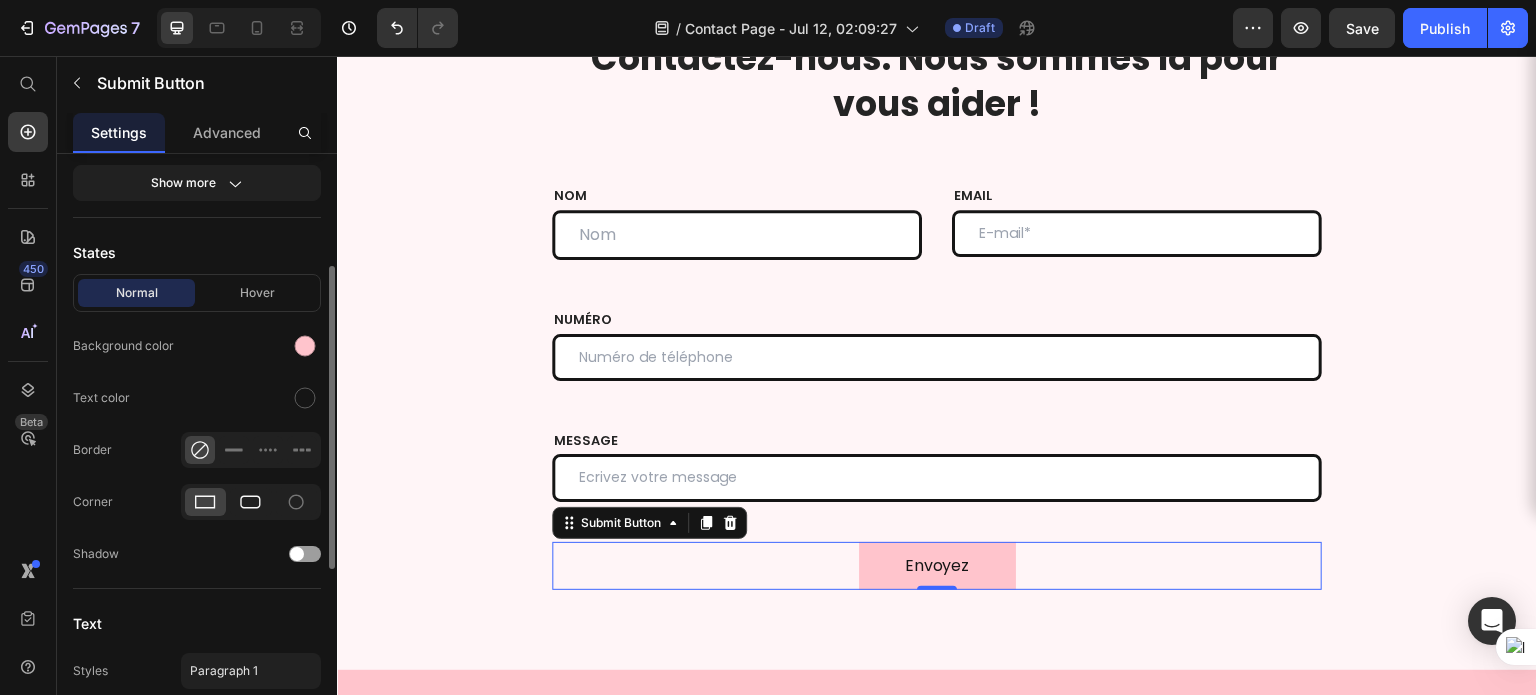 click 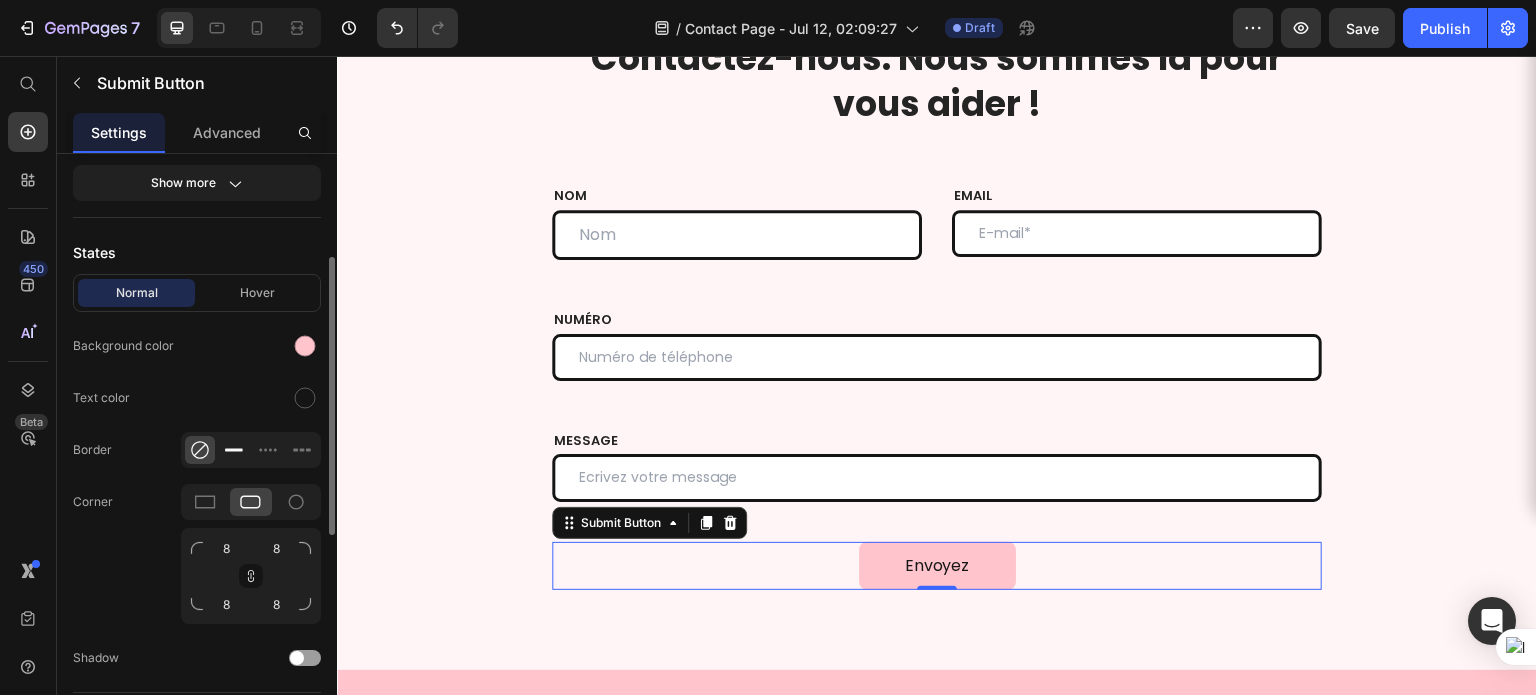 click 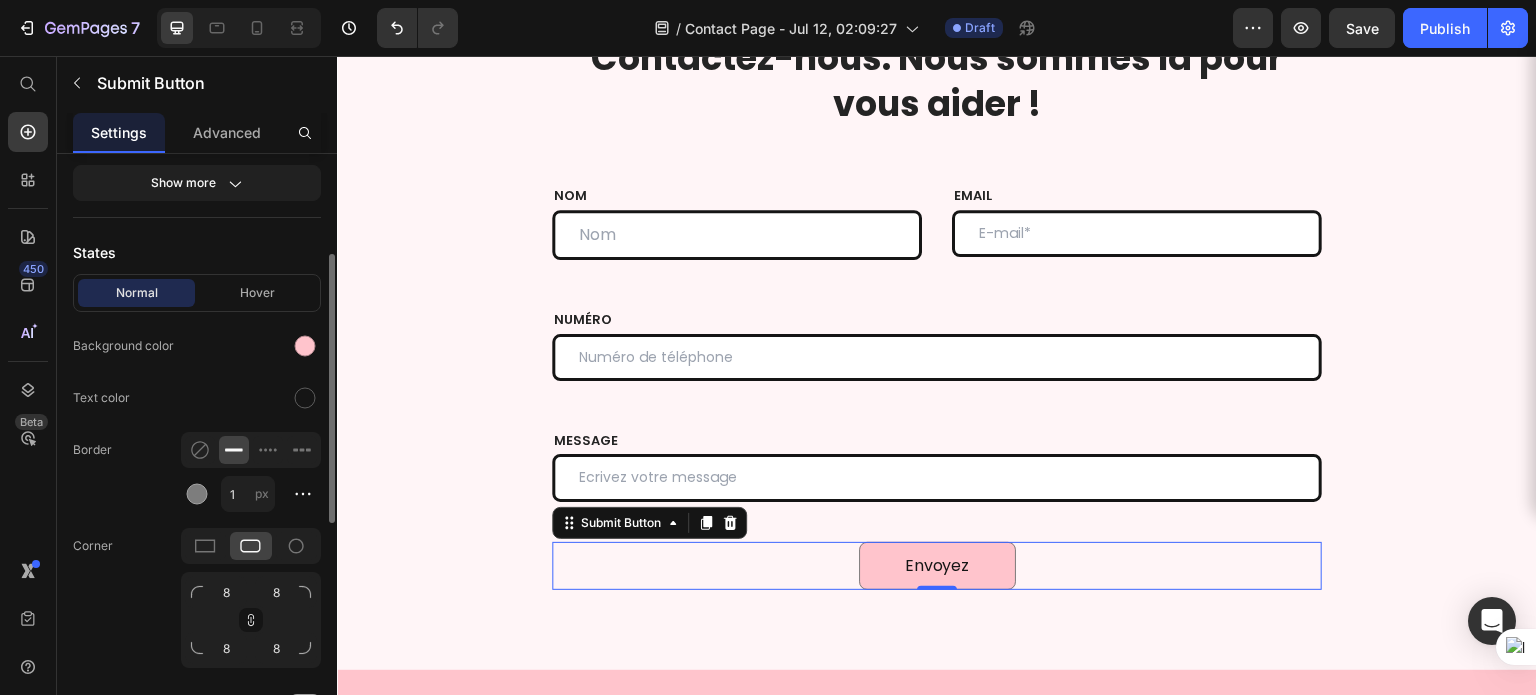 click on "Border 1 px" 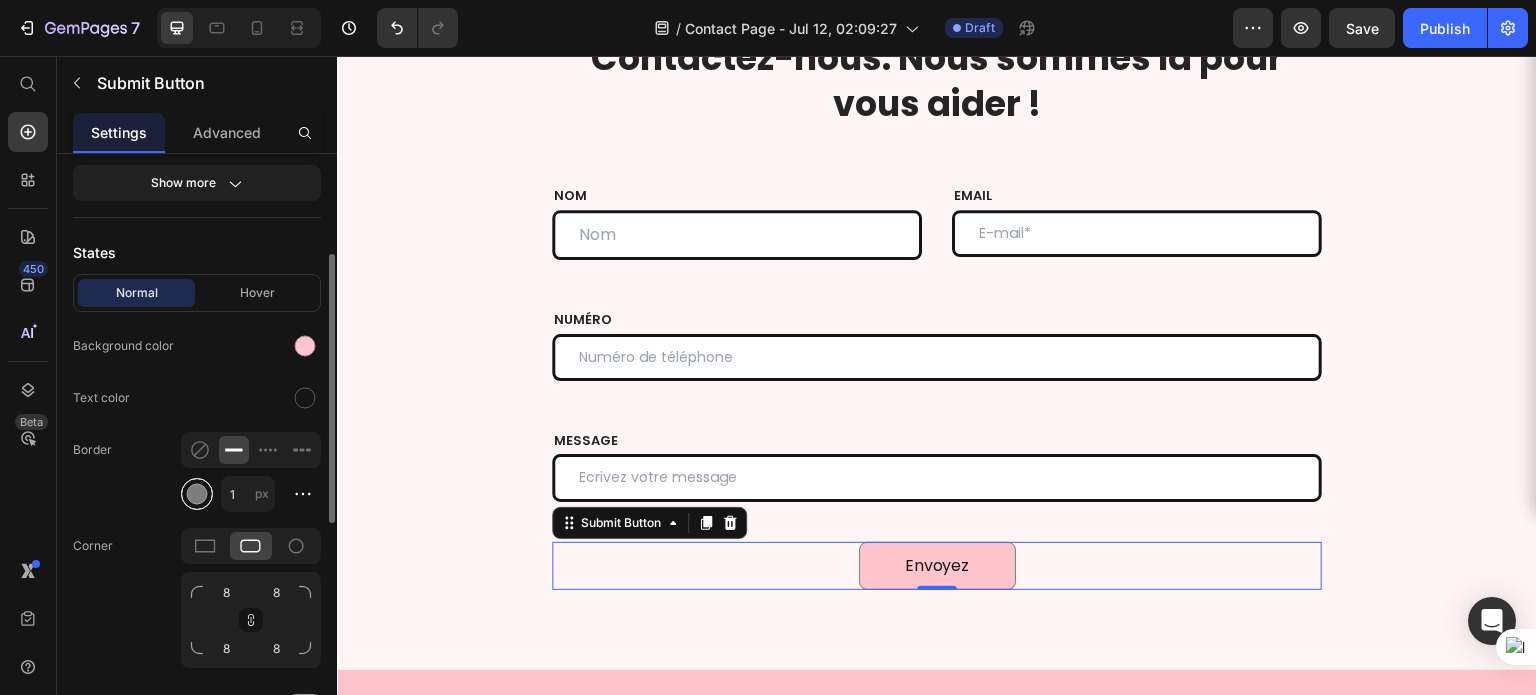 click at bounding box center (197, 494) 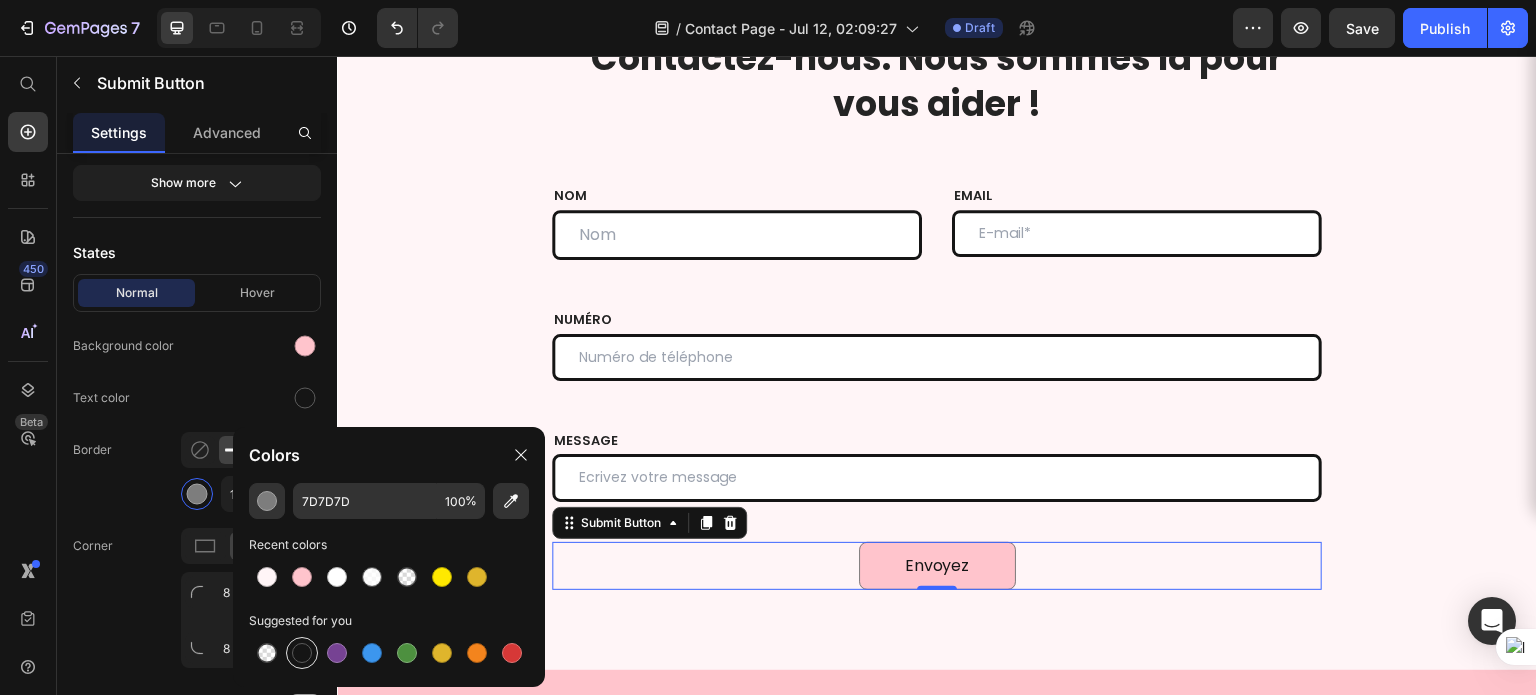 click at bounding box center (302, 653) 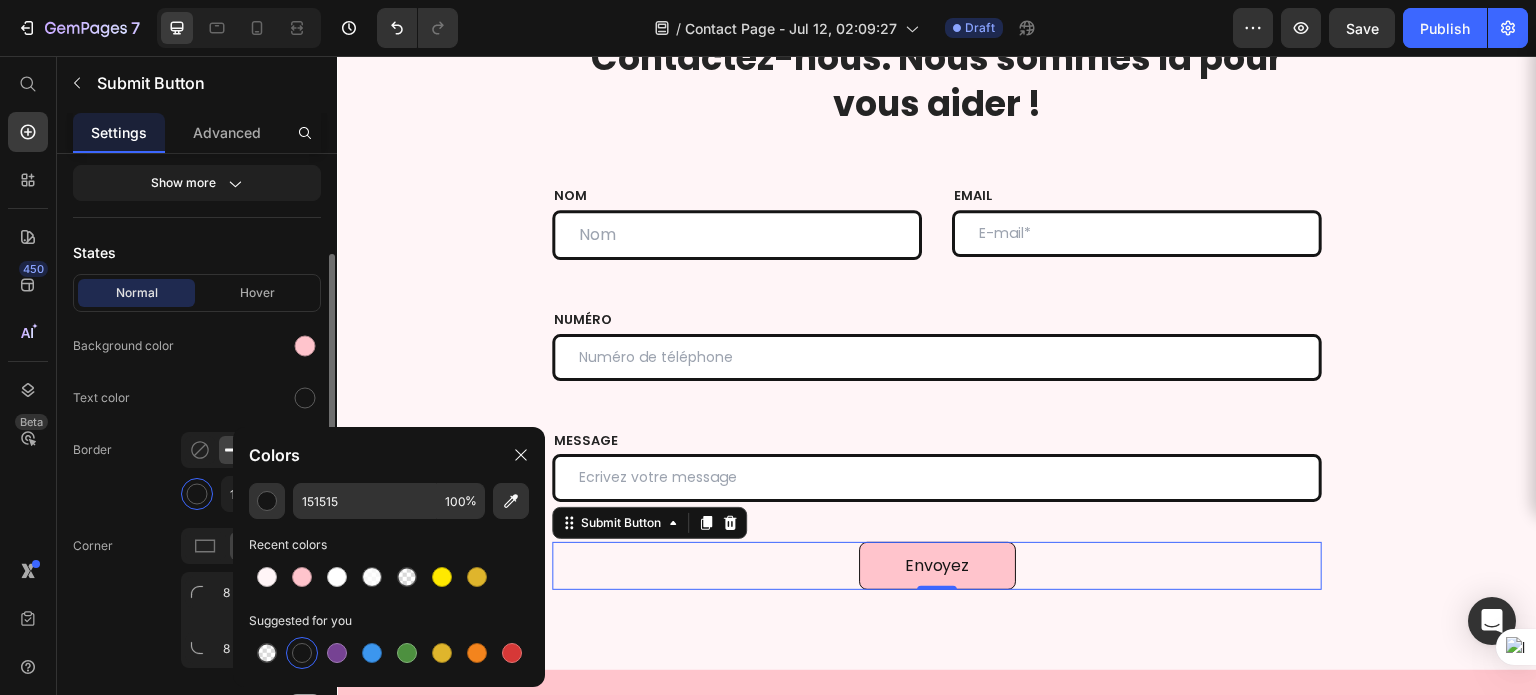 click on "Icon Size Width Auto px % Height Auto px Show more States Normal Hover Background color Text color Border 1 px Corner 8 8 8 8 Shadow Text Styles Paragraph 1 Font Poppins Size 16 Show more Align  Delete element" at bounding box center (197, 596) 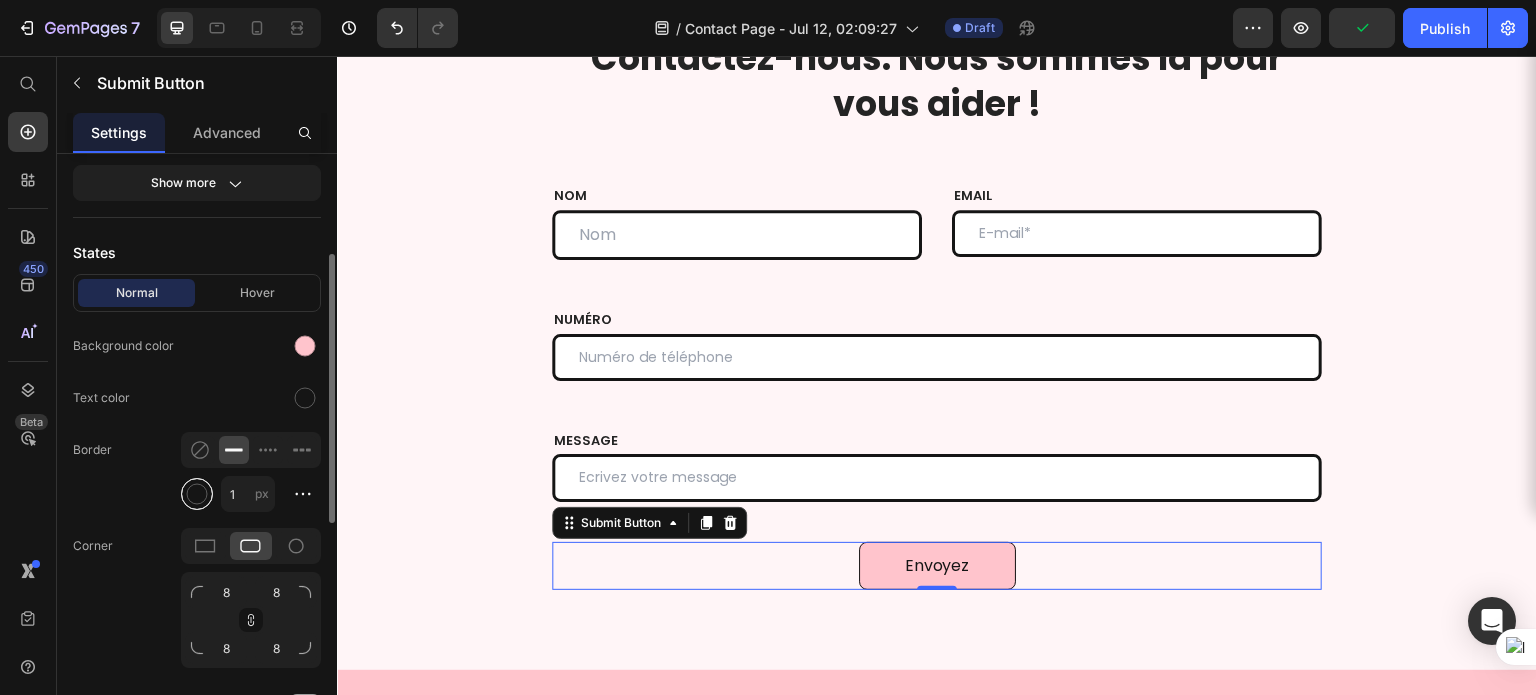 click at bounding box center [197, 494] 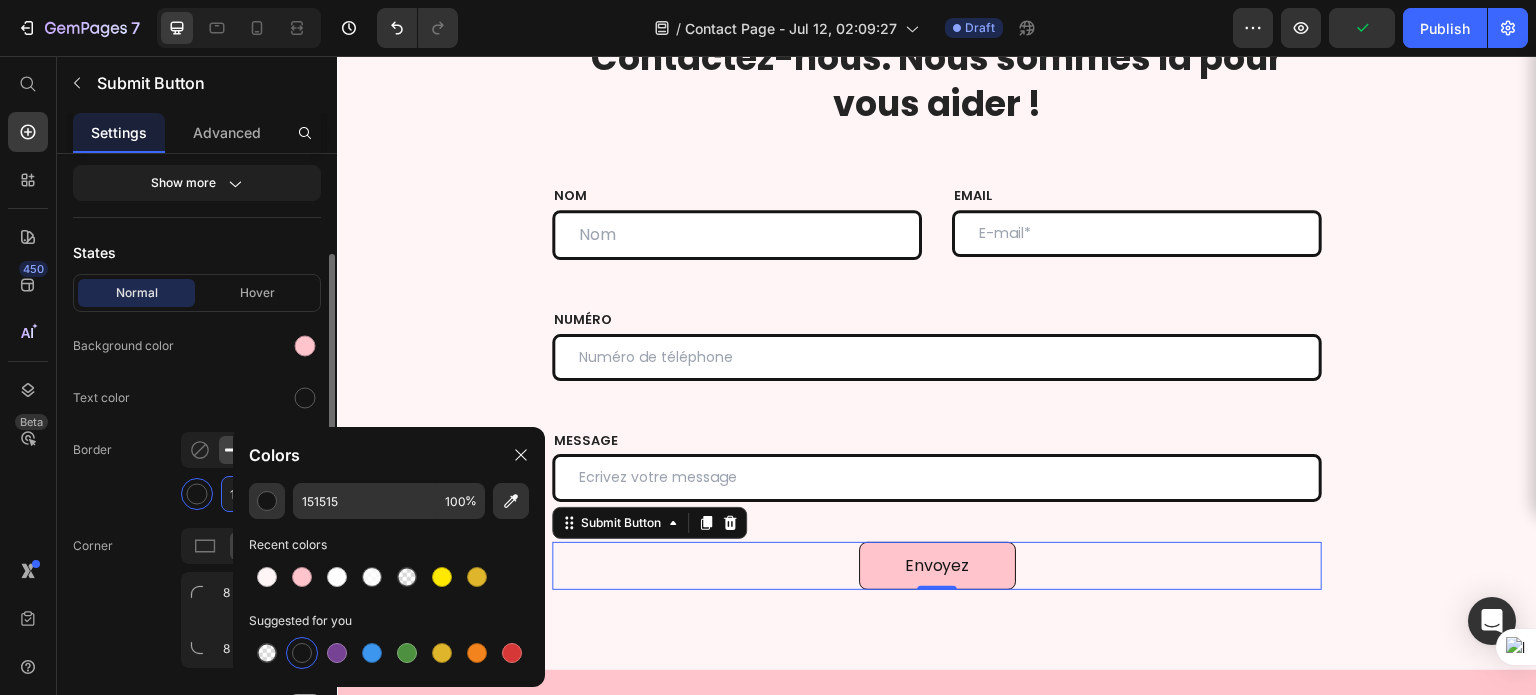 click on "1" at bounding box center (248, 494) 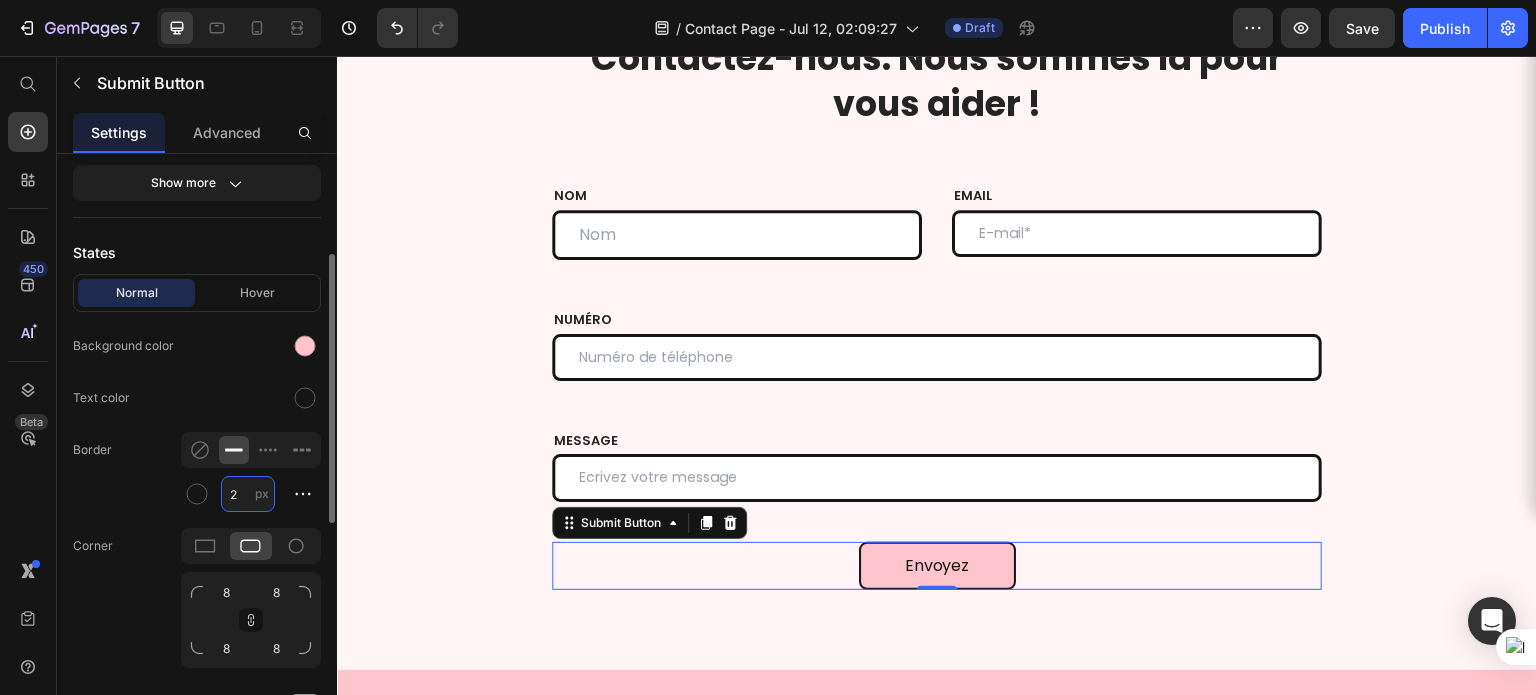 type on "3" 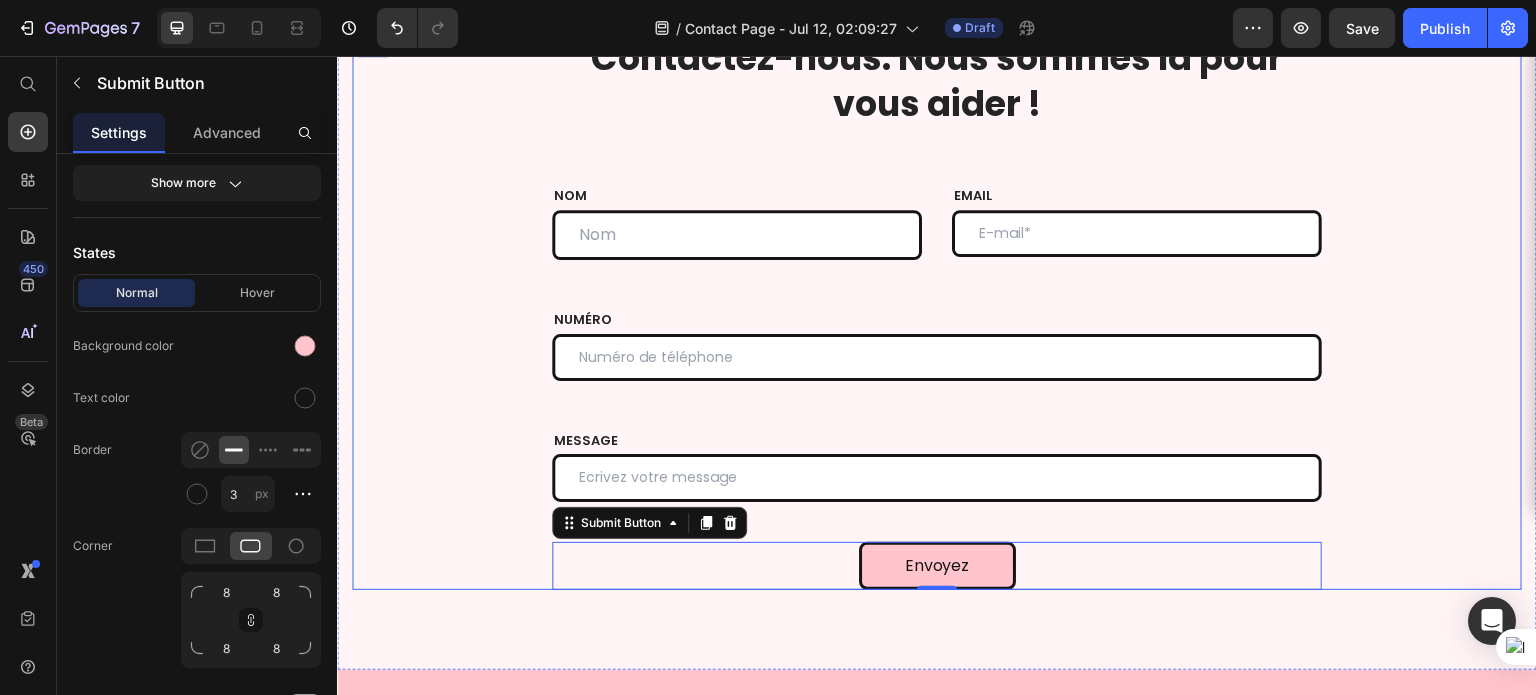 click on "⁠⁠⁠⁠⁠⁠⁠ Contactez-nous. Nous sommes là pour vous aider ! Heading Row NOM Text block Text Field EMAIL Text block Email Field Row NUMÉRO Text block Text Field MESSAGE Text block Text Field Envoyez Submit Button   0 Contact Form Row" at bounding box center (937, 311) 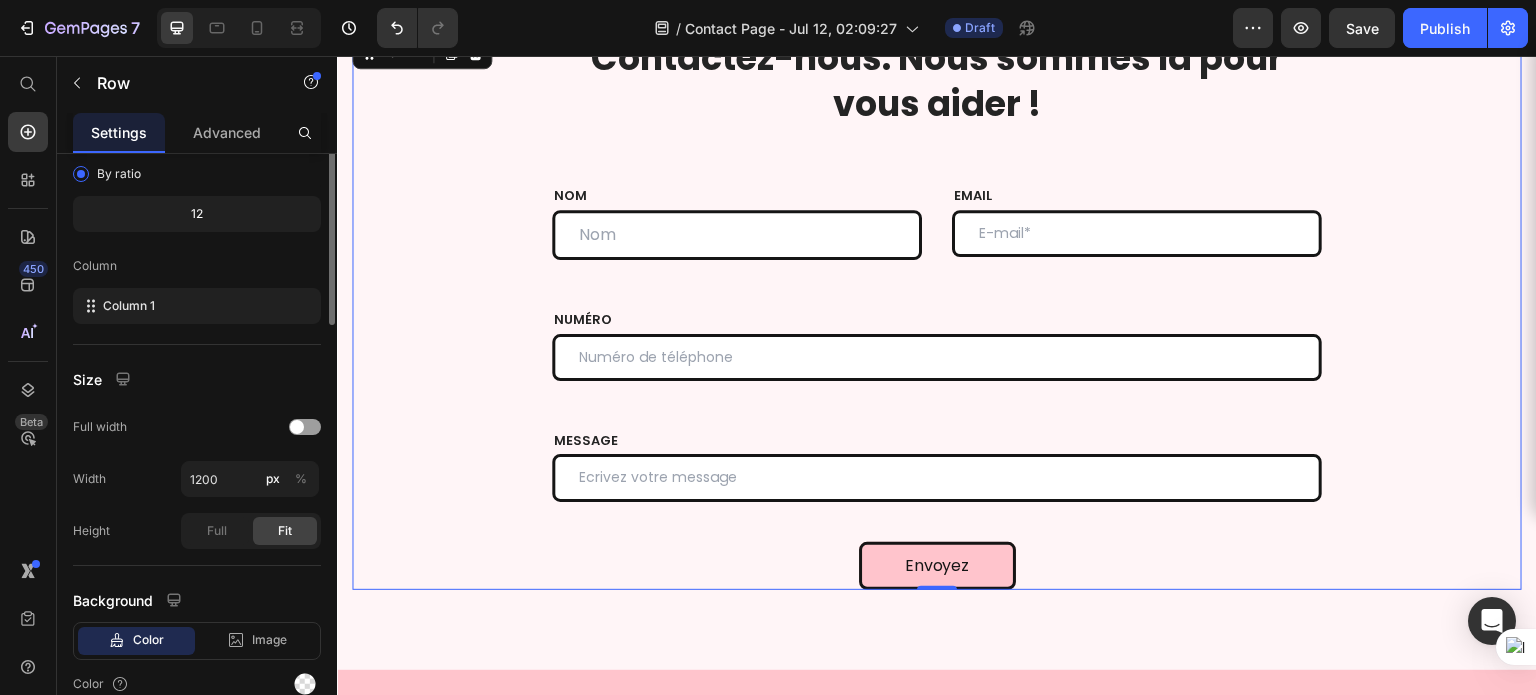 scroll, scrollTop: 0, scrollLeft: 0, axis: both 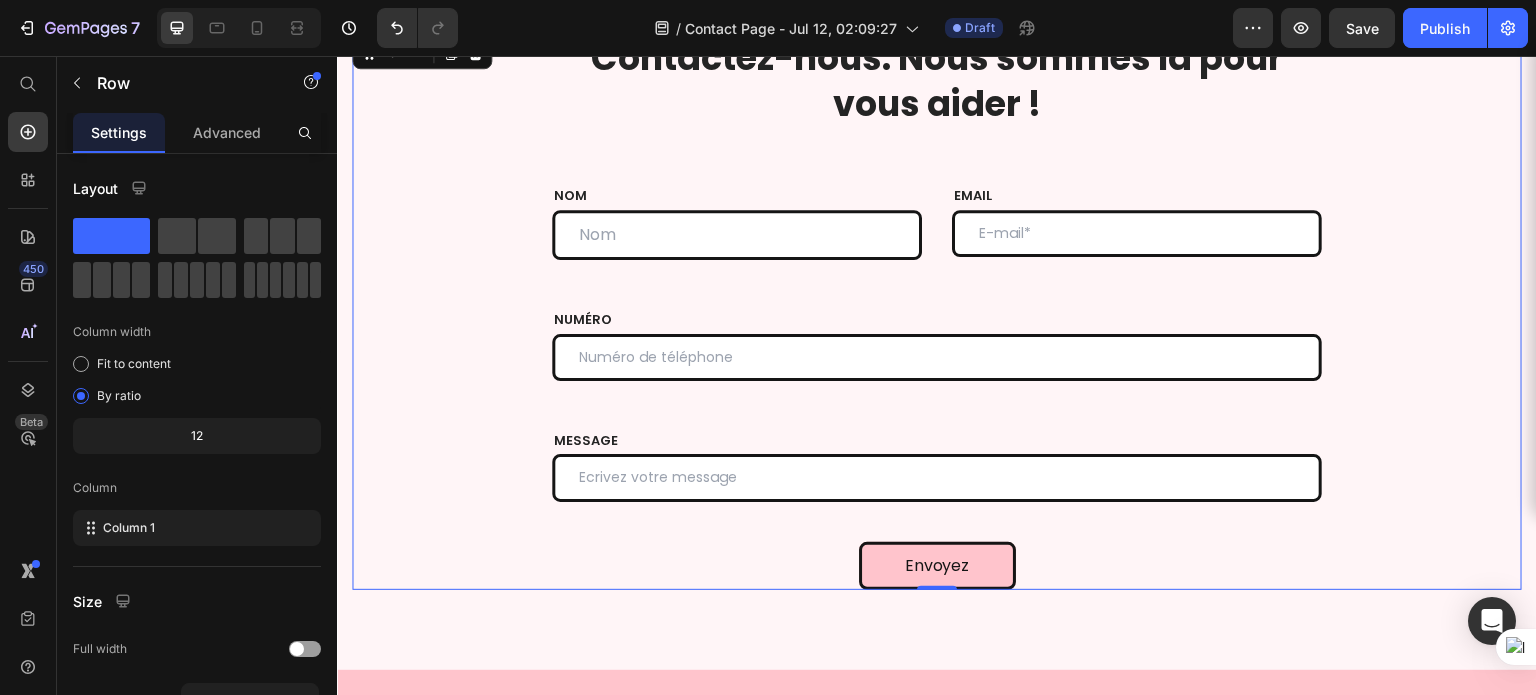 click on "⁠⁠⁠⁠⁠⁠⁠ Contactez-nous. Nous sommes là pour vous aider ! Heading Row NOM Text block Text Field EMAIL Text block Email Field Row NUMÉRO Text block Text Field MESSAGE Text block Text Field Envoyez Submit Button Contact Form Row   0" at bounding box center [937, 311] 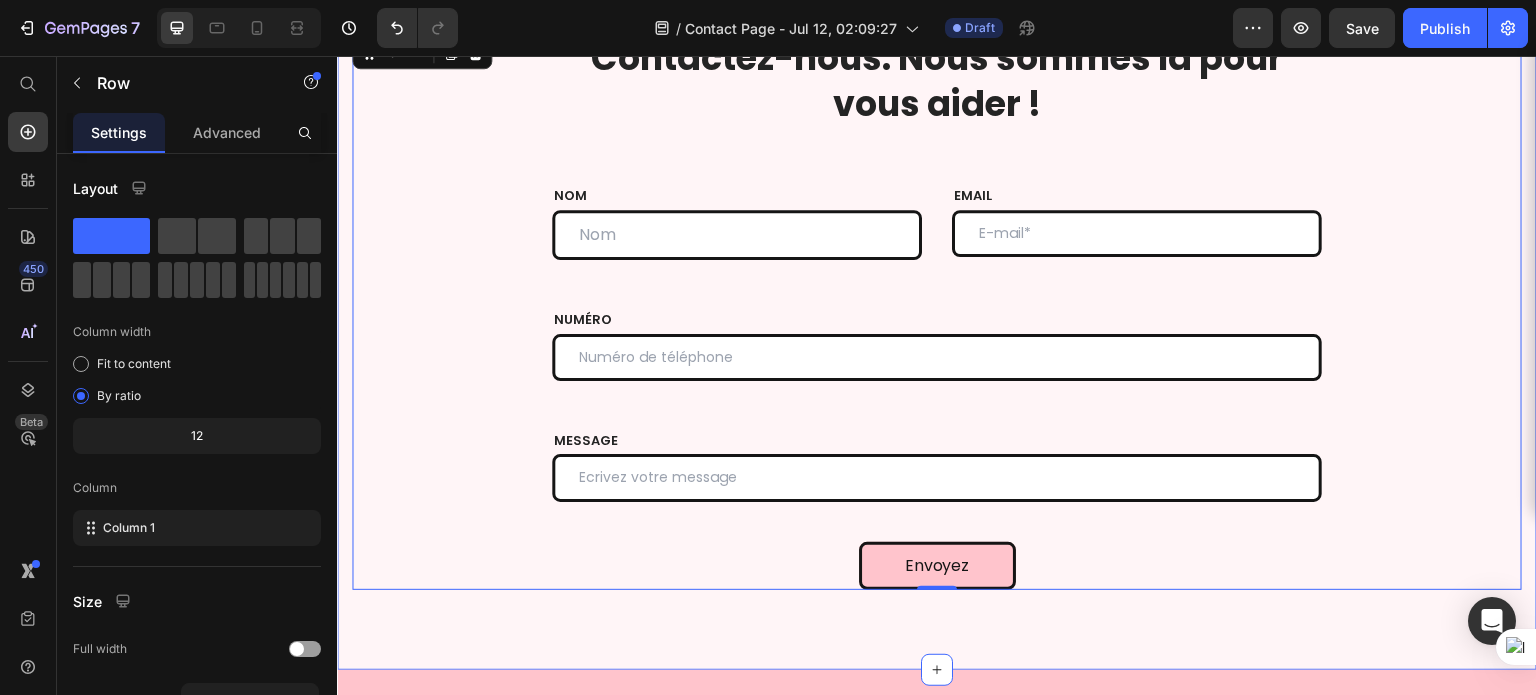 click on "⁠⁠⁠⁠⁠⁠⁠ Contactez-nous. Nous sommes là pour vous aider ! Heading Row NOM Text block Text Field EMAIL Text block Email Field Row NUMÉRO Text block Text Field MESSAGE Text block Text Field Envoyez Submit Button Contact Form Row   0 Section 1" at bounding box center (937, 311) 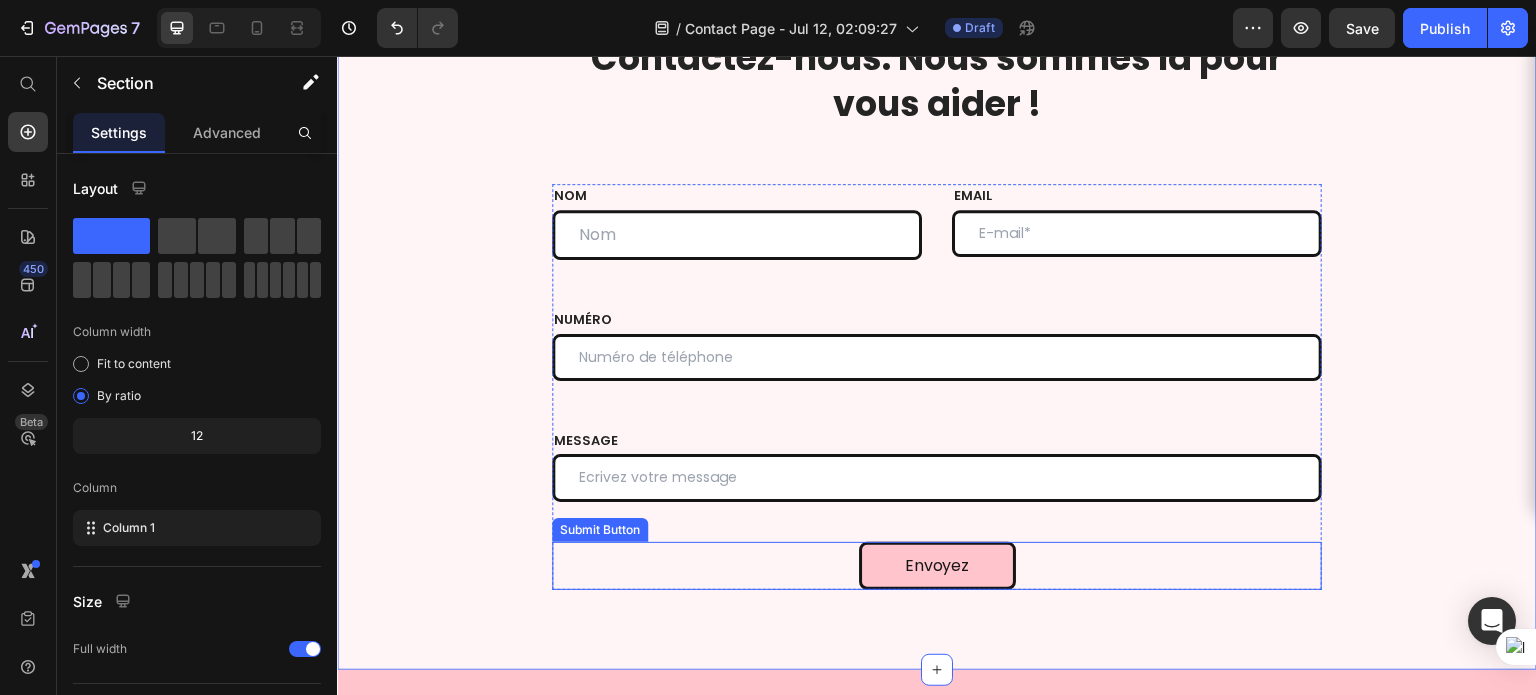 scroll, scrollTop: 136, scrollLeft: 0, axis: vertical 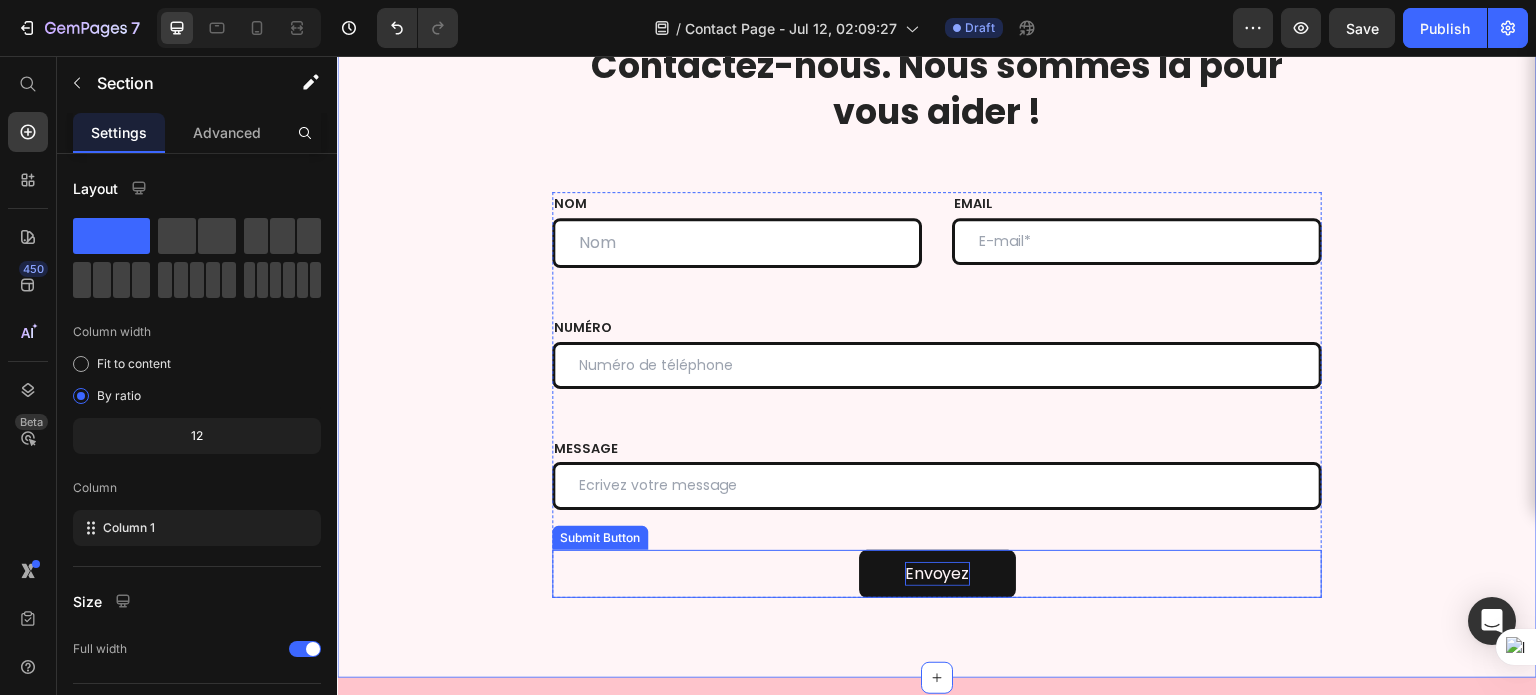 click on "Envoyez" at bounding box center (937, 574) 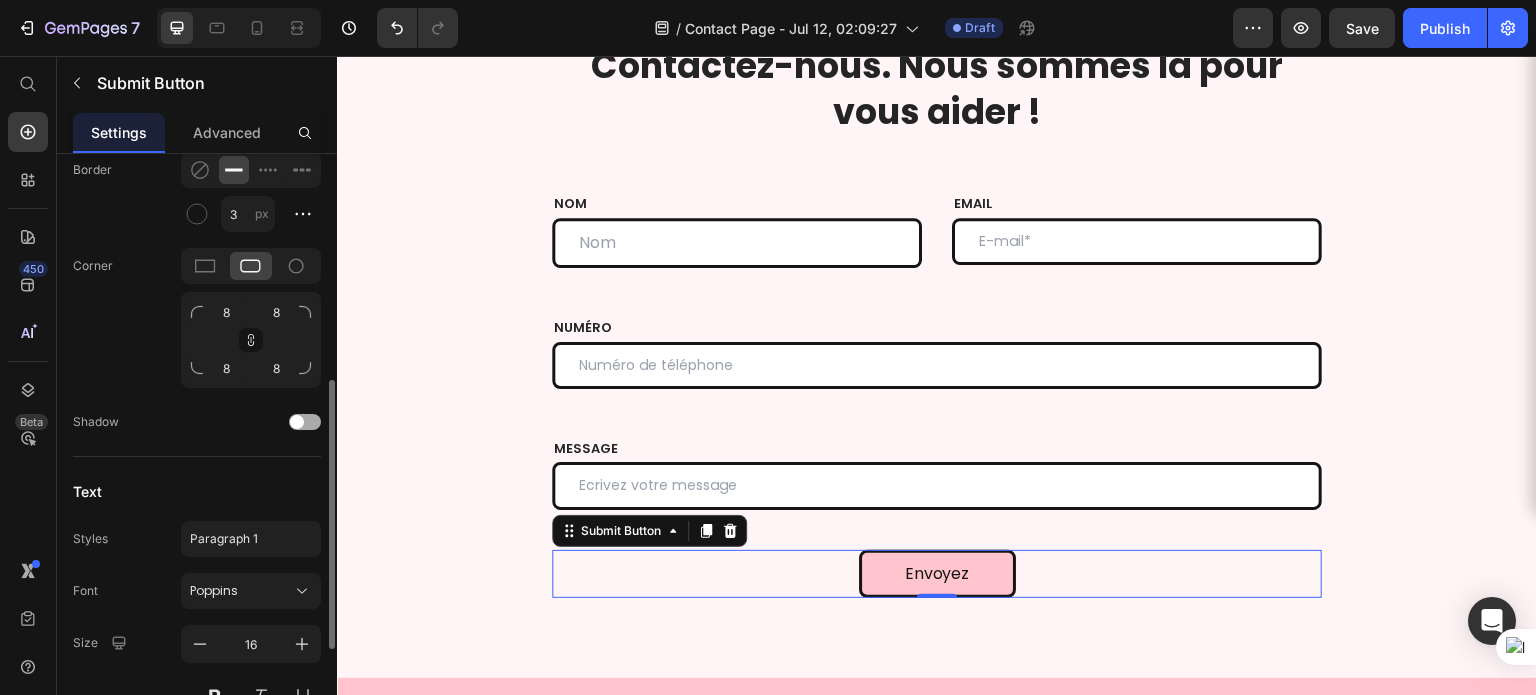 scroll, scrollTop: 728, scrollLeft: 0, axis: vertical 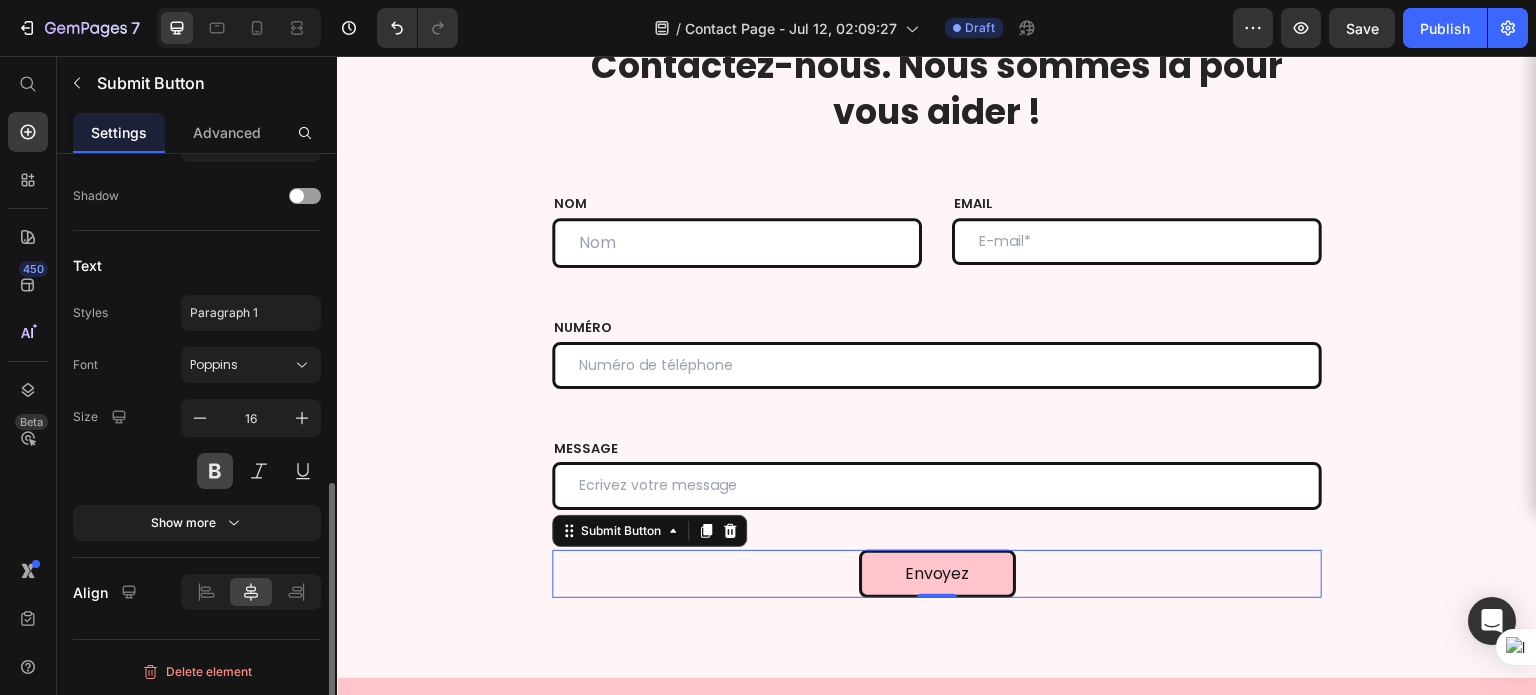 click at bounding box center [215, 471] 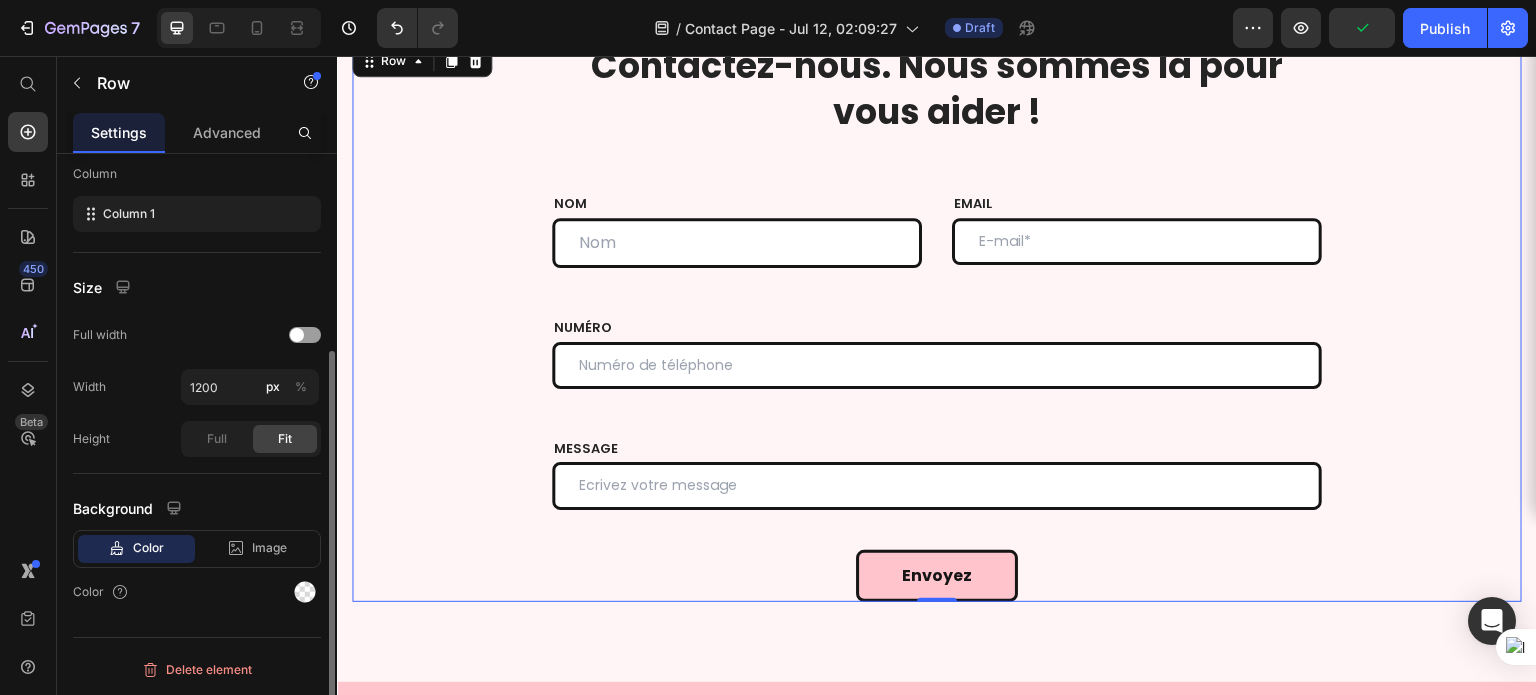 click on "⁠⁠⁠⁠⁠⁠⁠ Contactez-nous. Nous sommes là pour vous aider ! Heading Row NOM Text block Text Field EMAIL Text block Email Field Row NUMÉRO Text block Text Field MESSAGE Text block Text Field Envoyez Submit Button Contact Form Row   0" at bounding box center [937, 321] 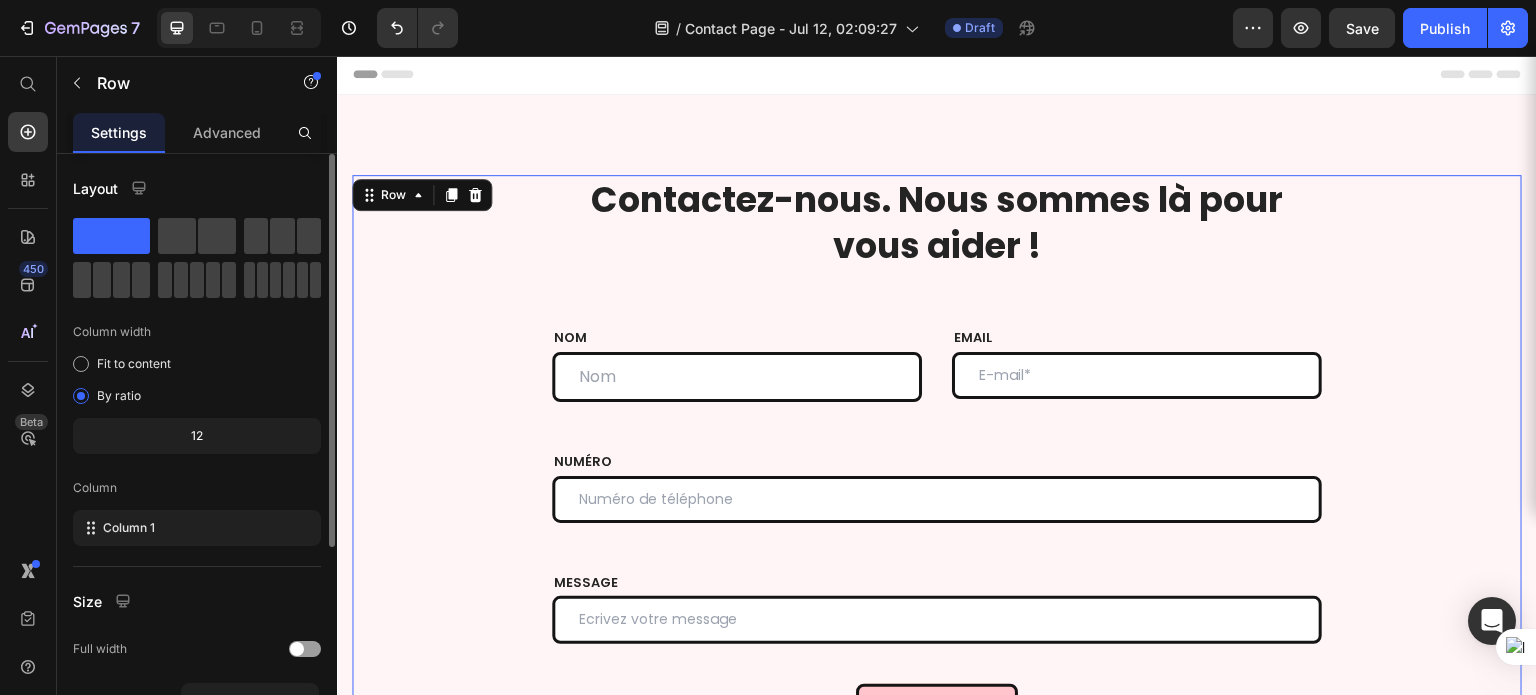 scroll, scrollTop: 0, scrollLeft: 0, axis: both 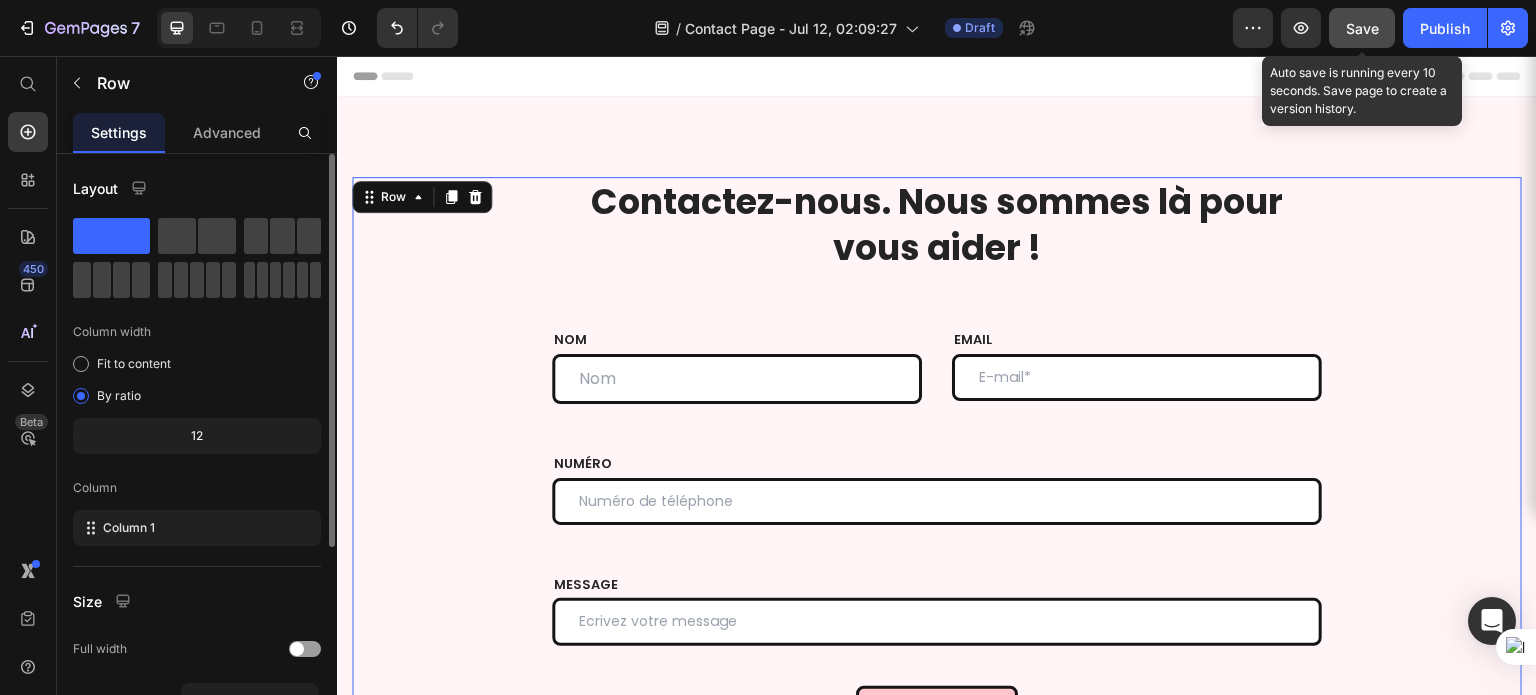 click on "Save" 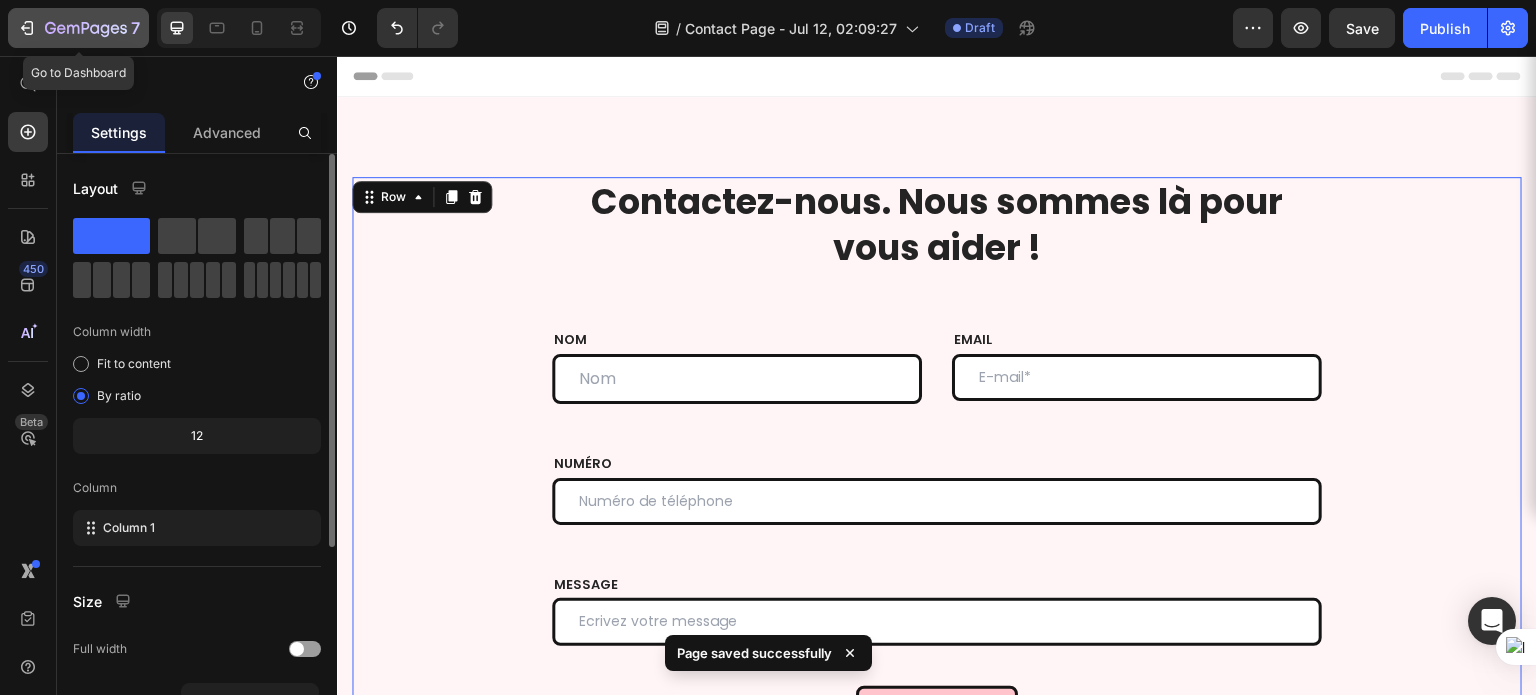 click on "7" at bounding box center [78, 28] 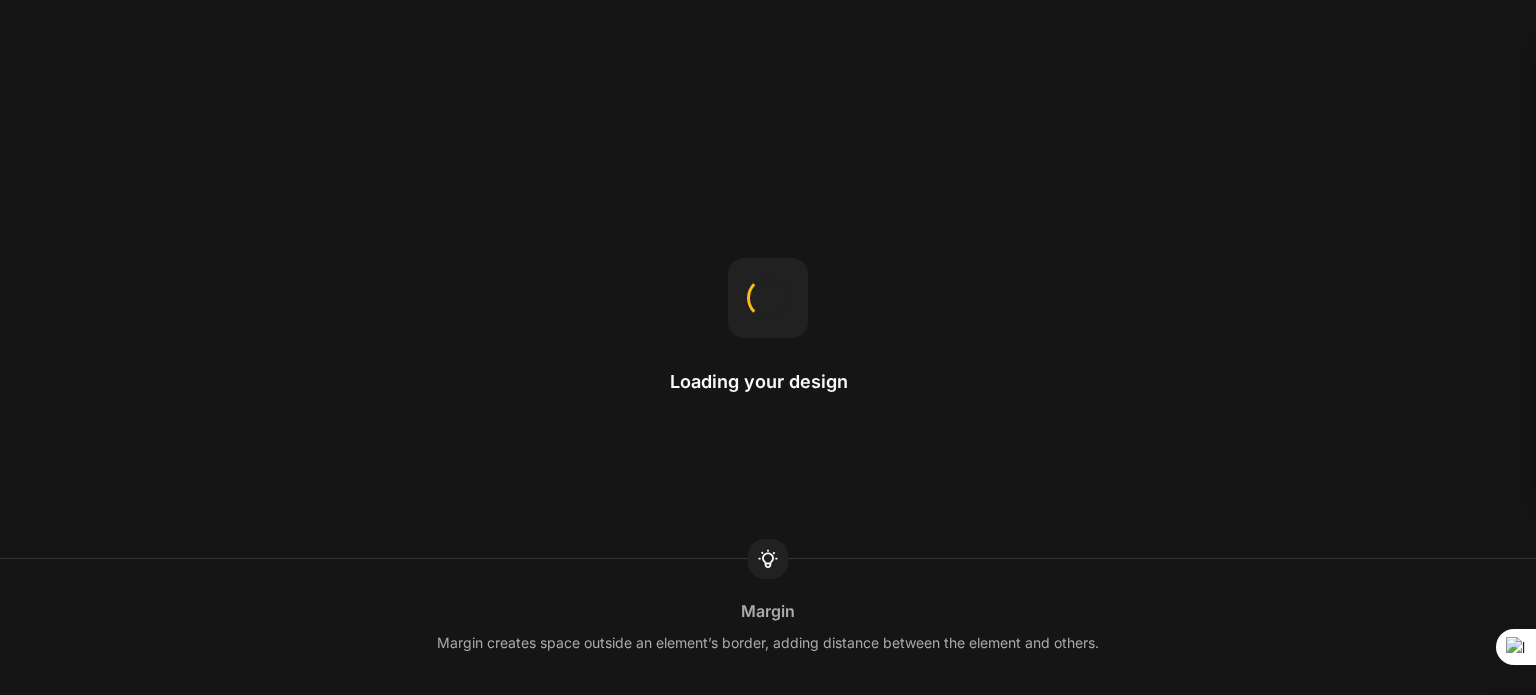 scroll, scrollTop: 0, scrollLeft: 0, axis: both 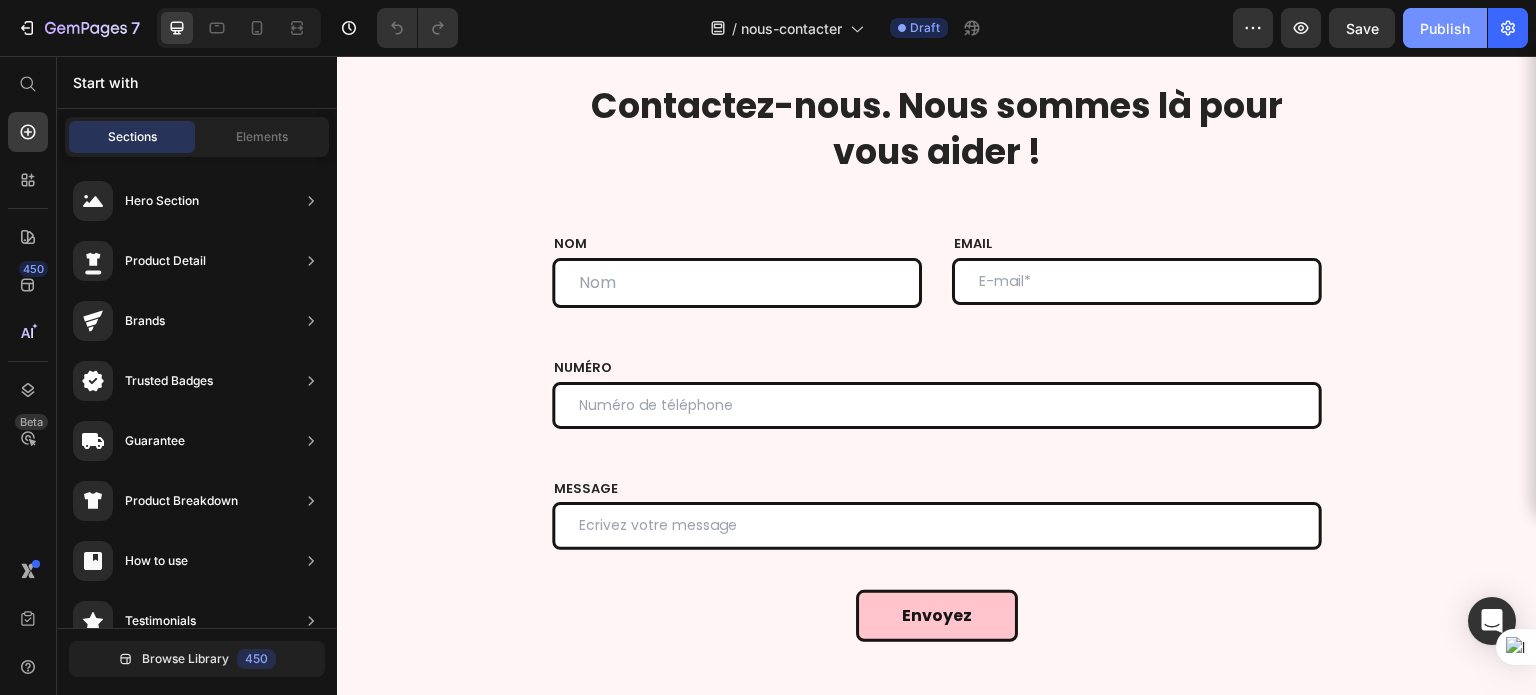 click on "Publish" at bounding box center [1445, 28] 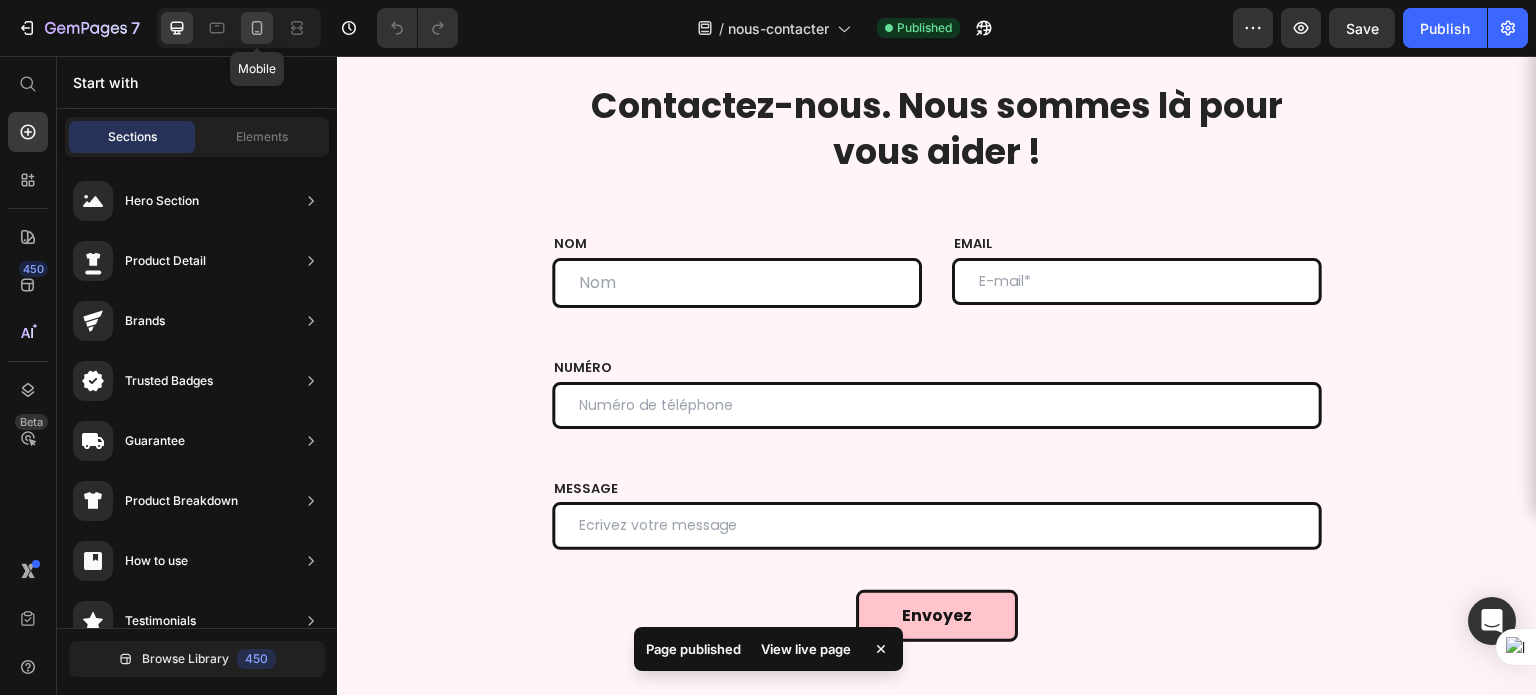 click 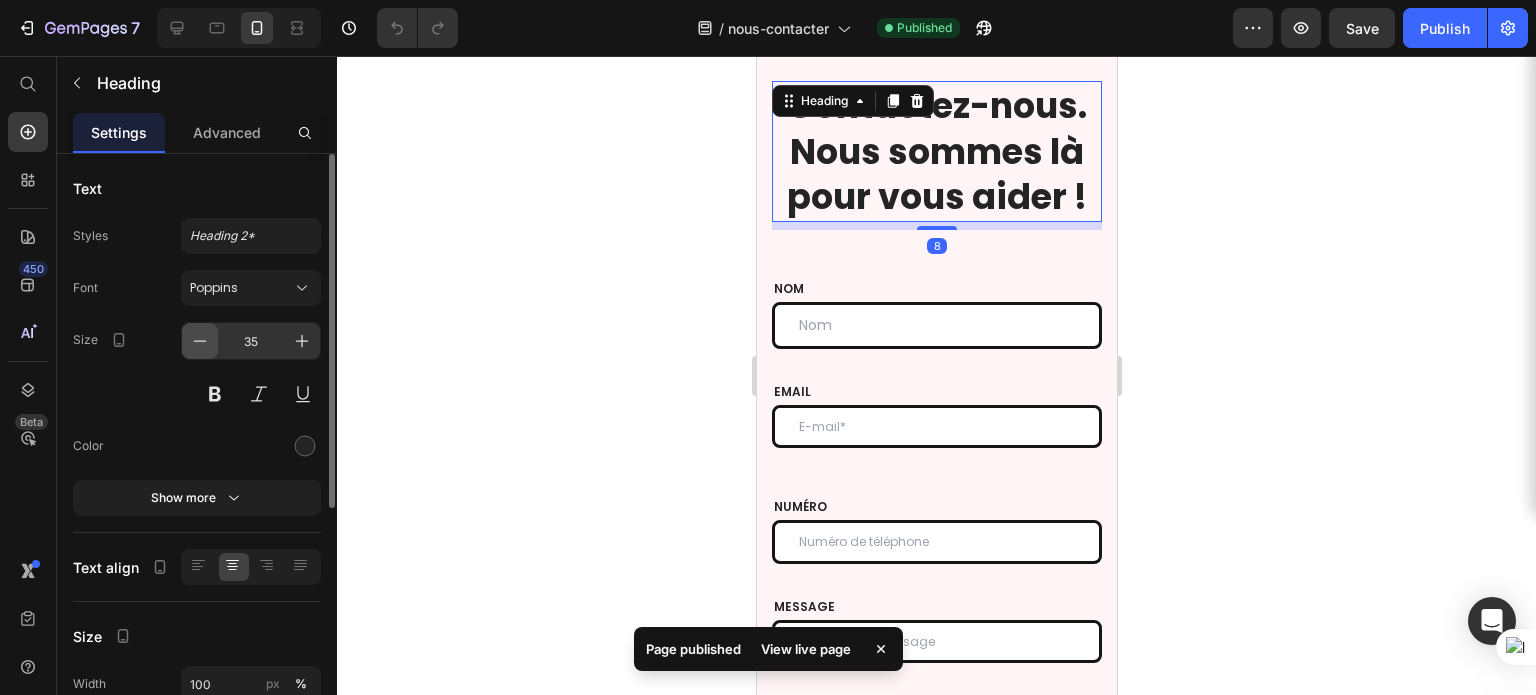 click at bounding box center (200, 341) 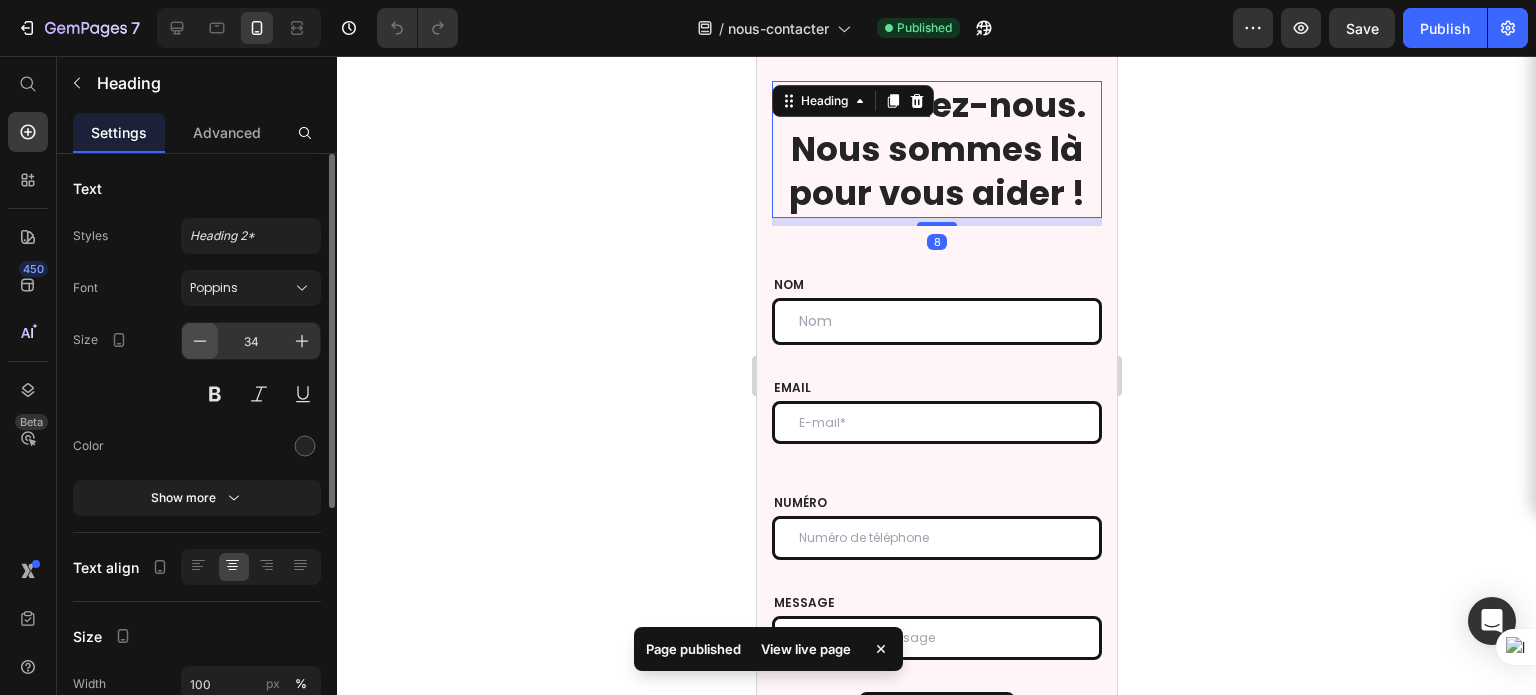 click at bounding box center (200, 341) 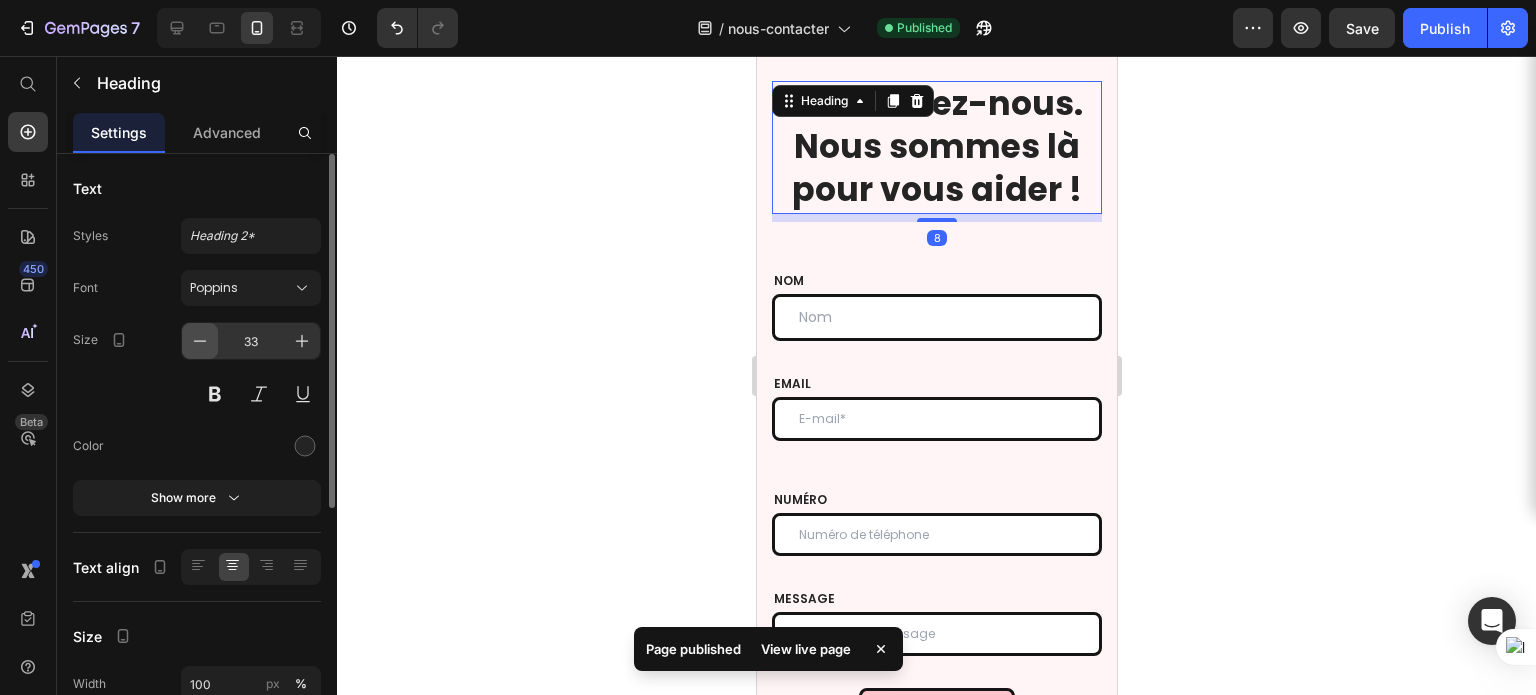 click at bounding box center (200, 341) 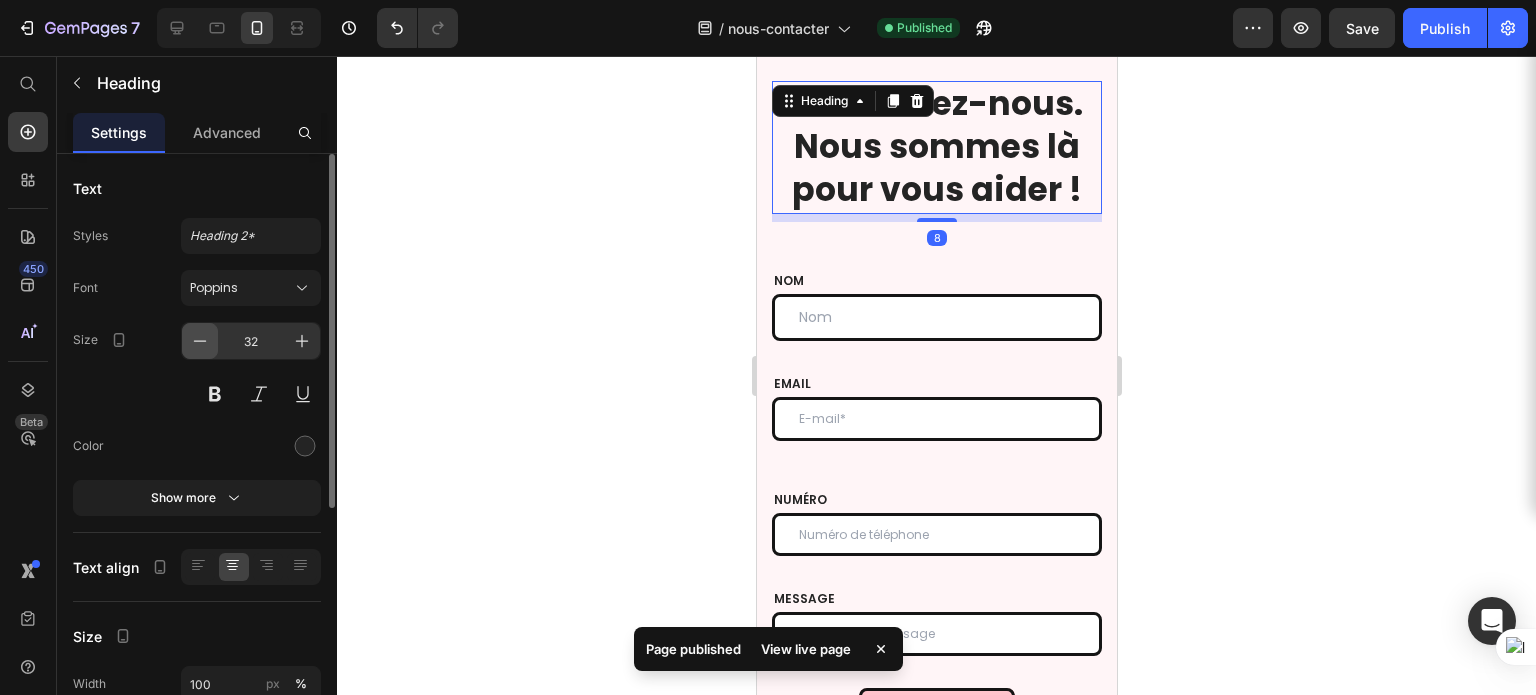 click at bounding box center (200, 341) 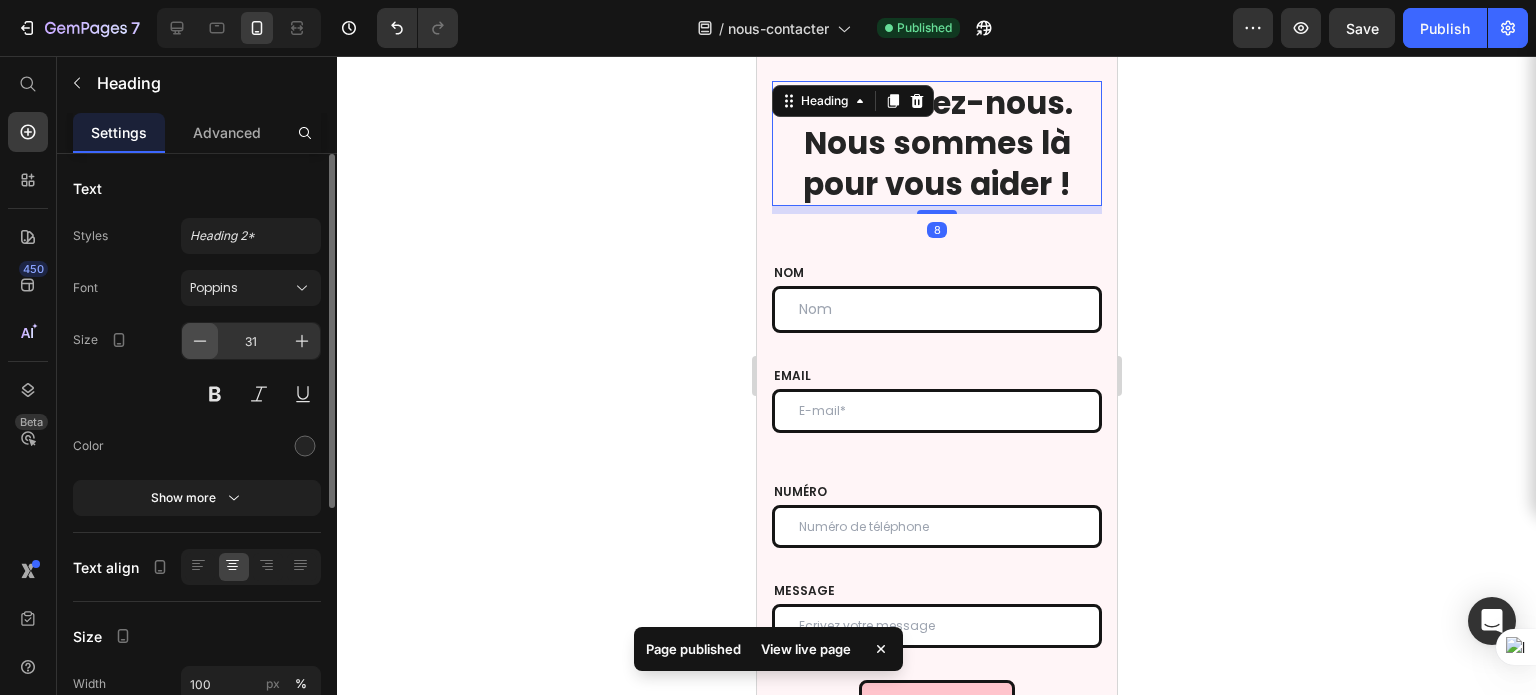 click at bounding box center (200, 341) 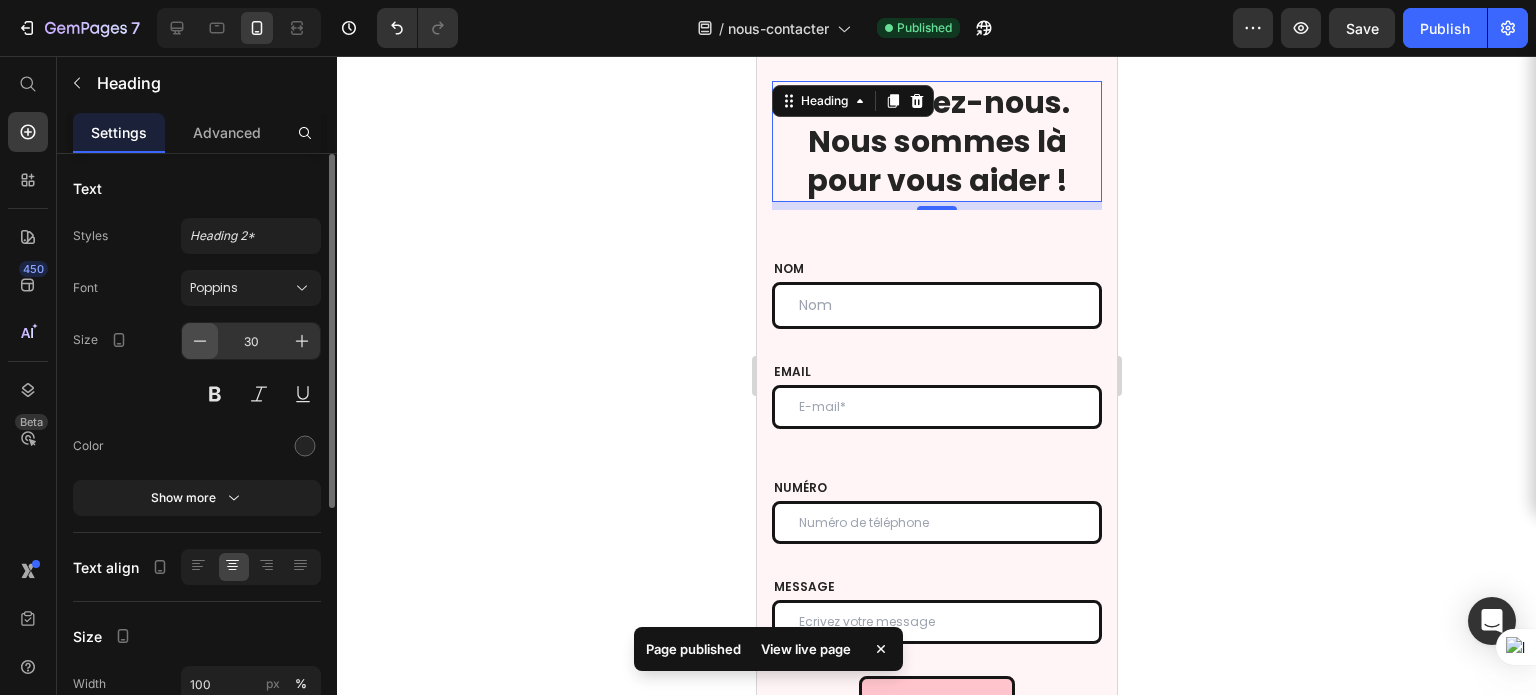 click at bounding box center [200, 341] 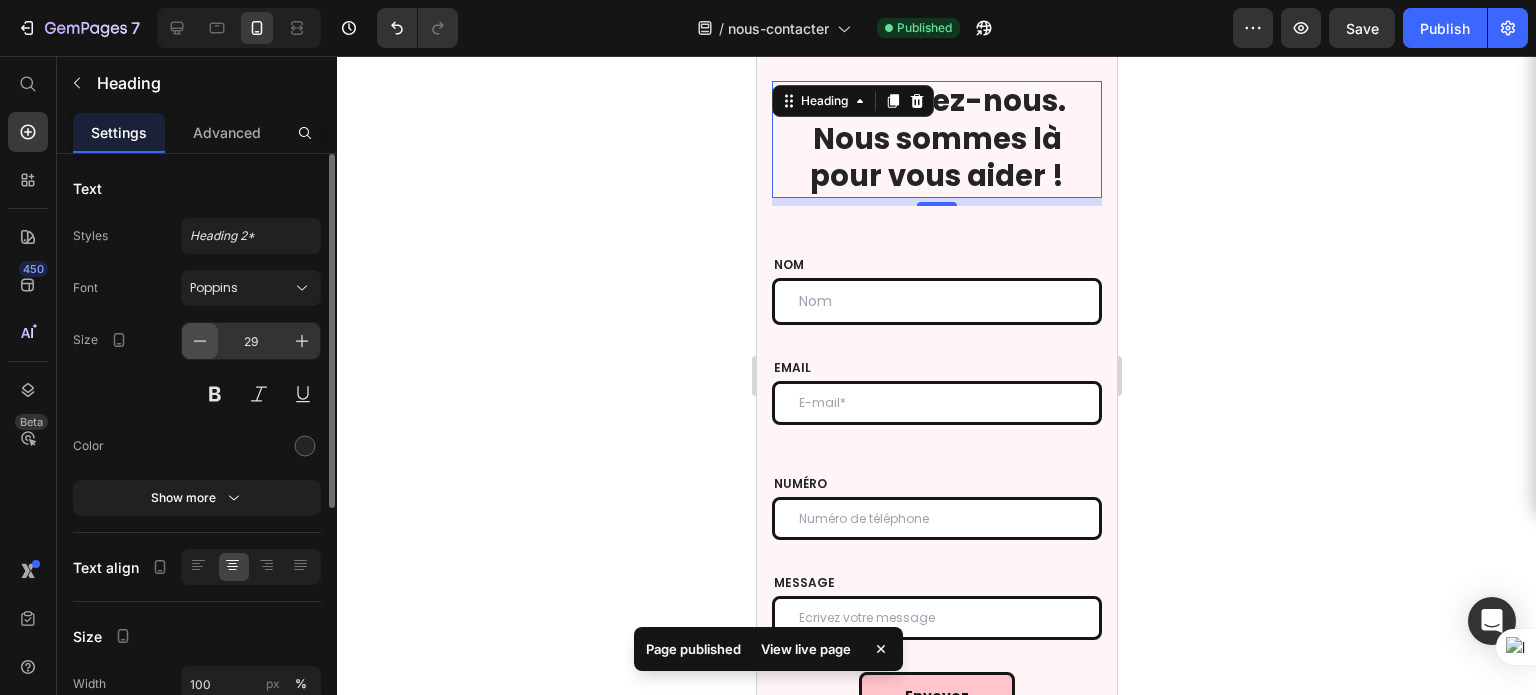 click at bounding box center [200, 341] 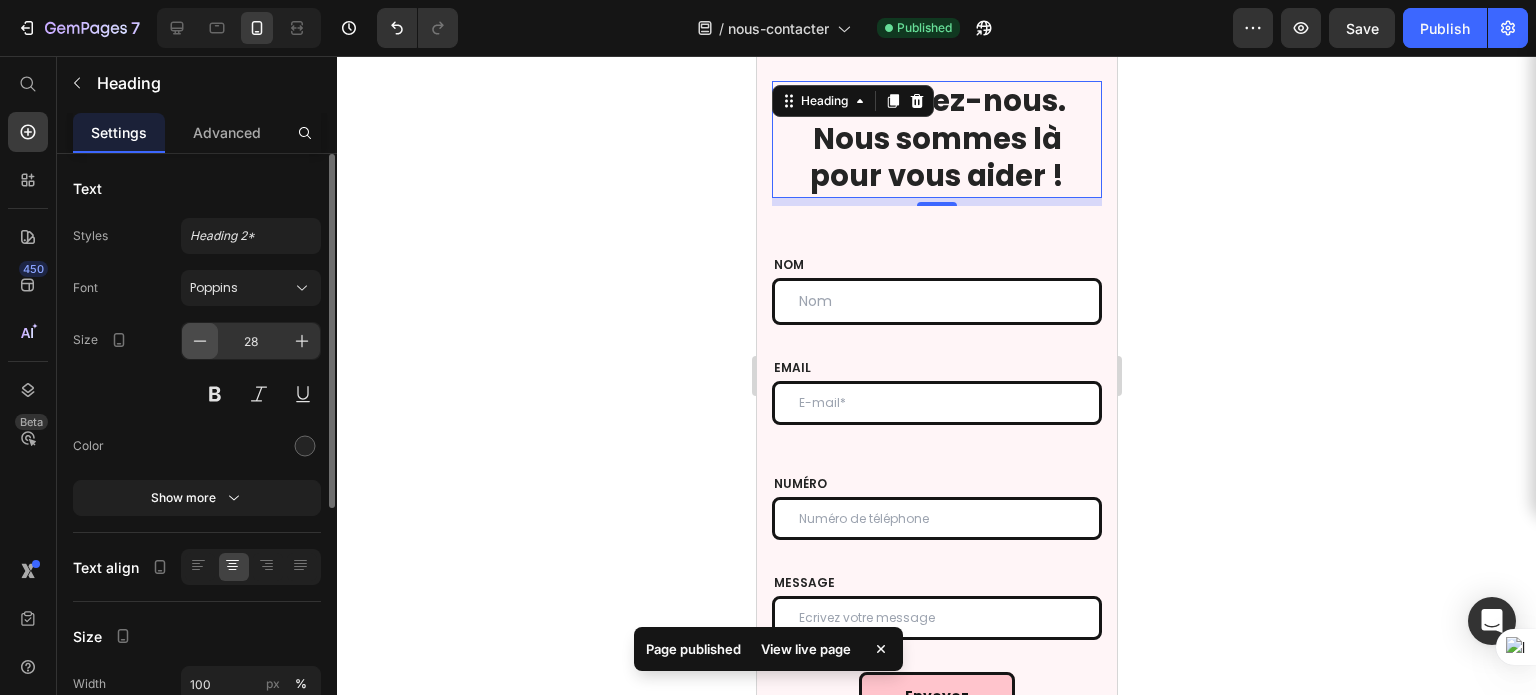 click at bounding box center (200, 341) 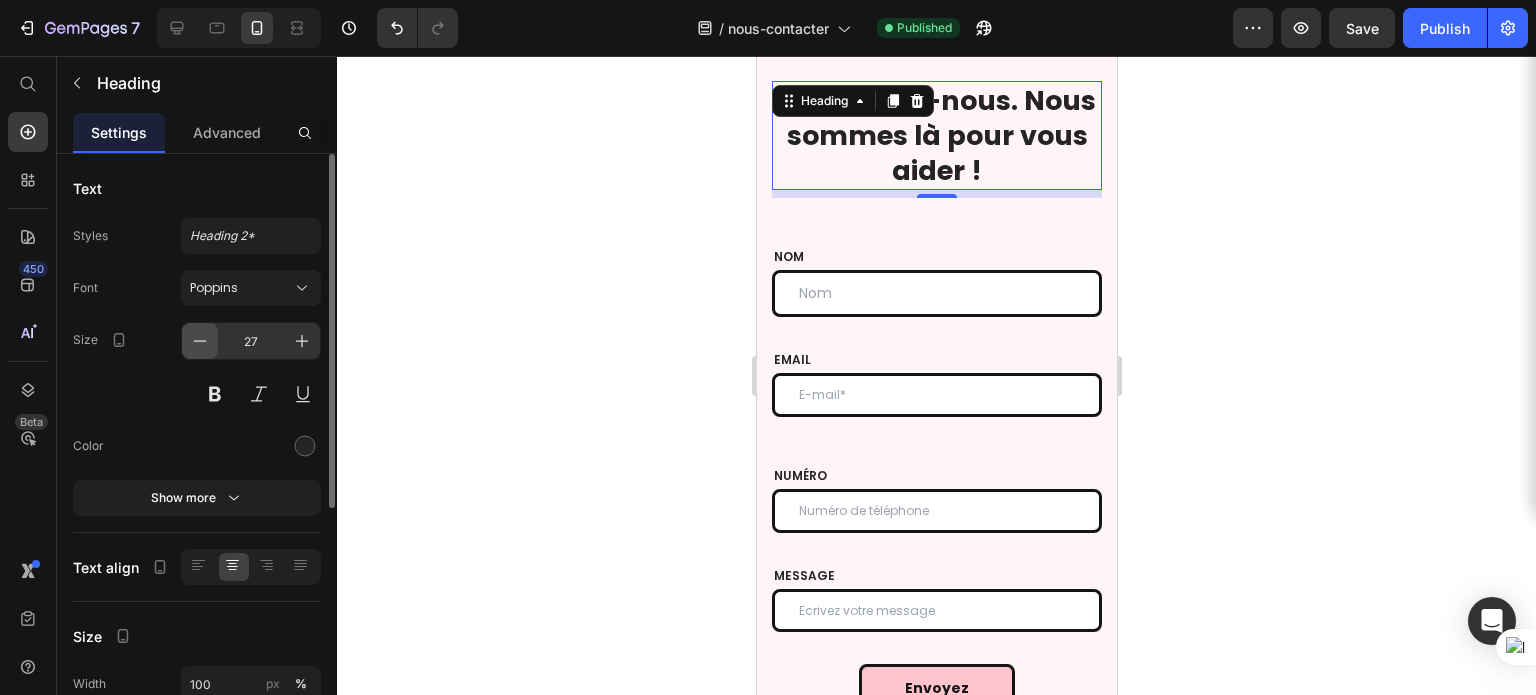 click at bounding box center [200, 341] 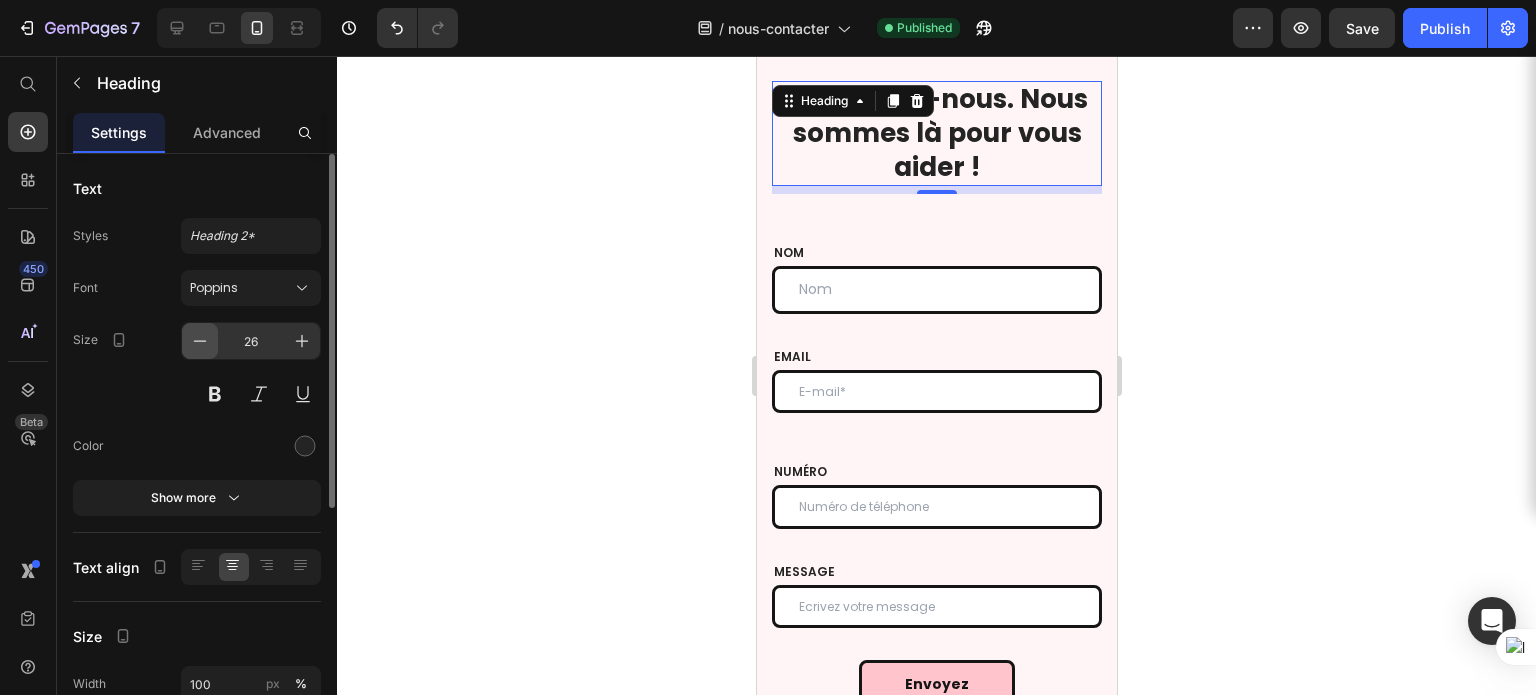 click at bounding box center [200, 341] 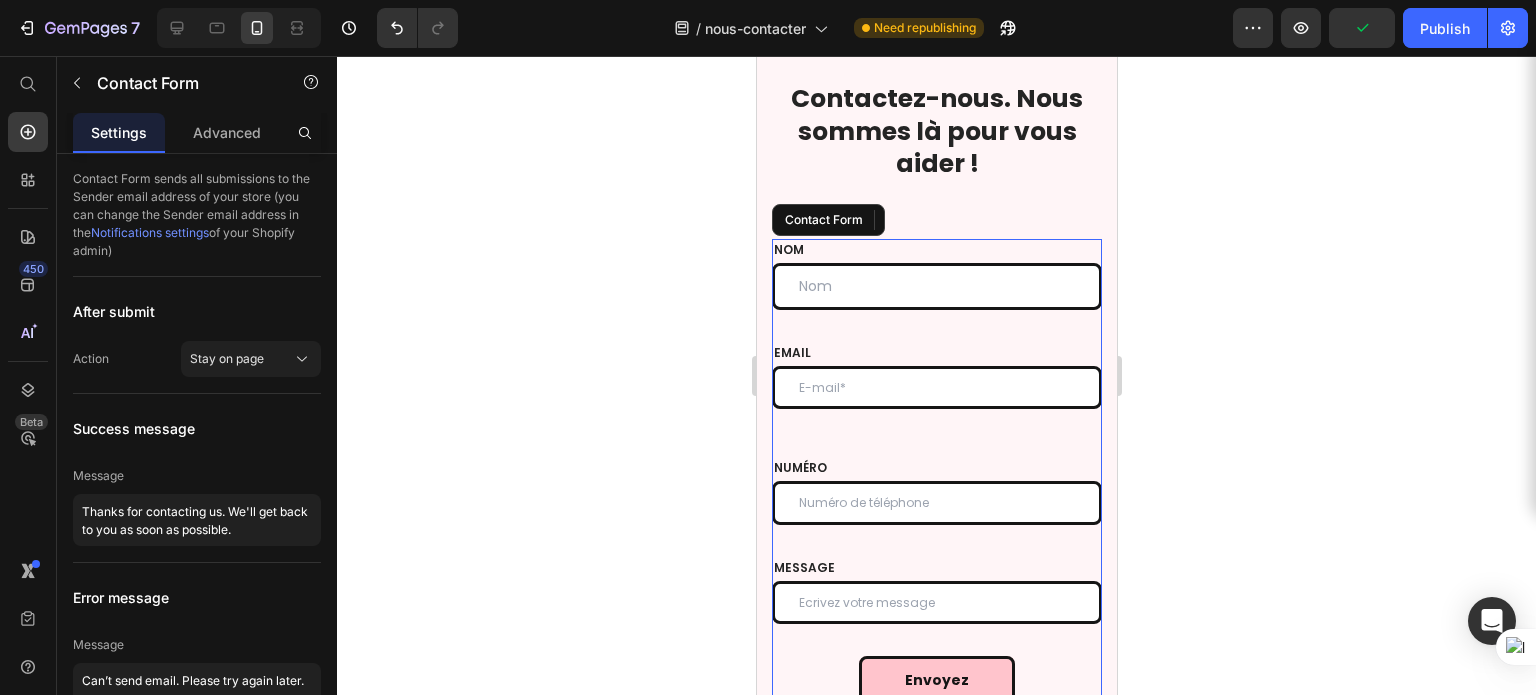 click on "NOM Text block Text Field EMAIL Text block Email Field   0 Row NUMÉRO Text block Text Field MESSAGE Text block Text Field Envoyez Submit Button Contact Form" at bounding box center [936, 472] 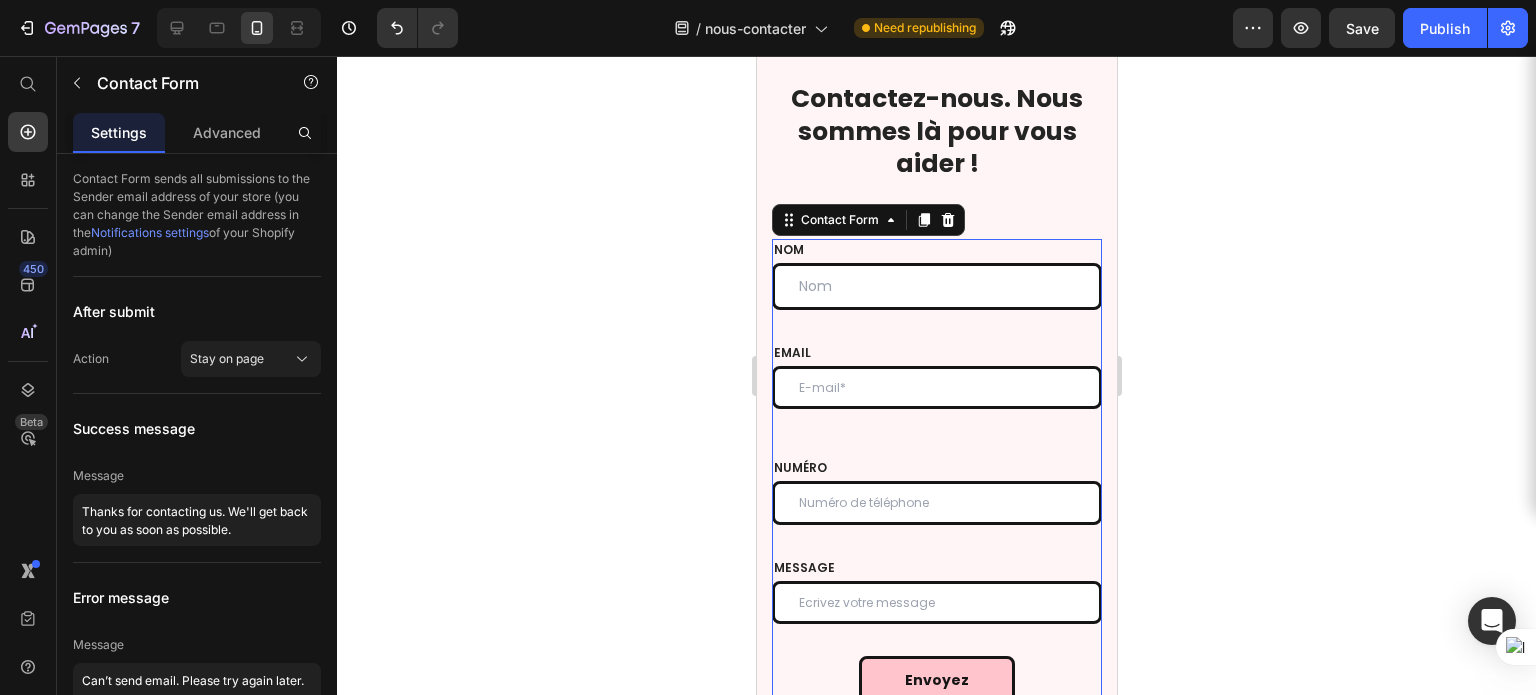 click 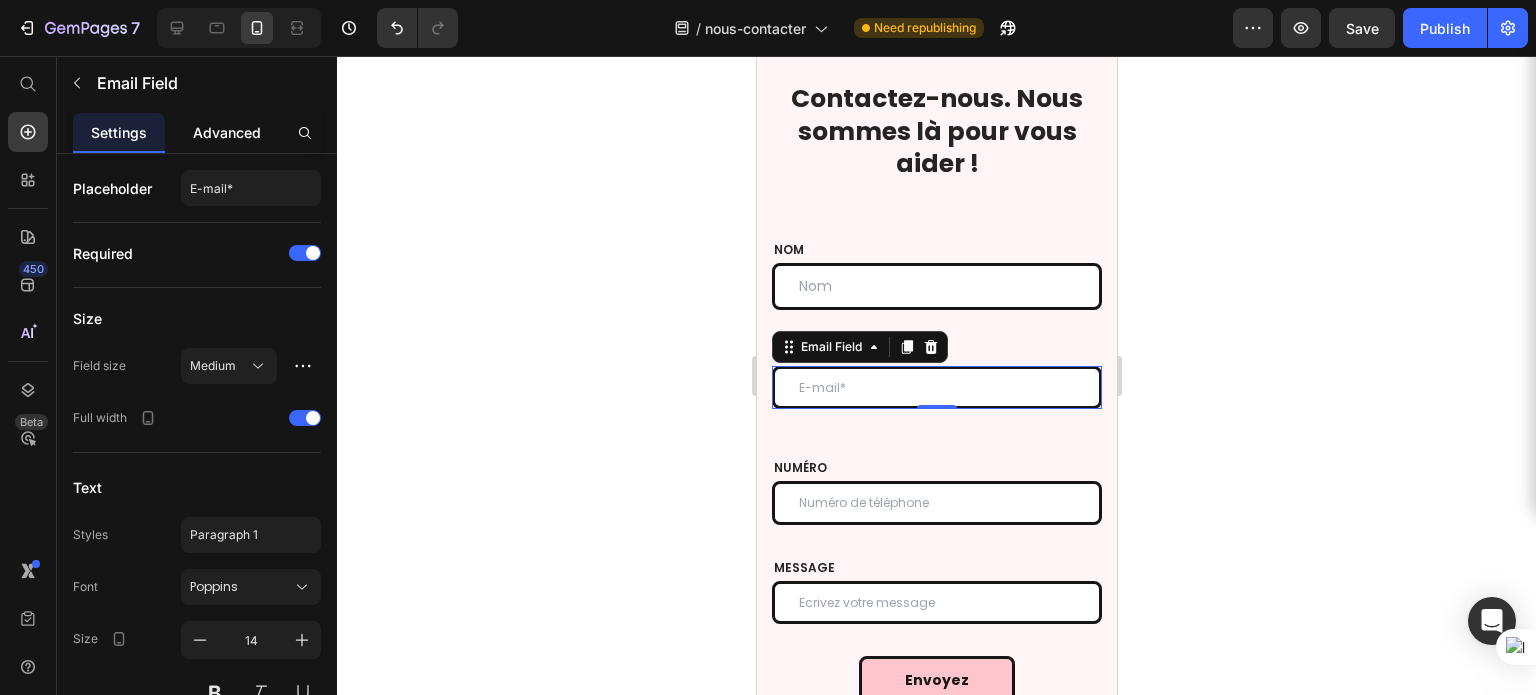 click on "Advanced" at bounding box center [227, 132] 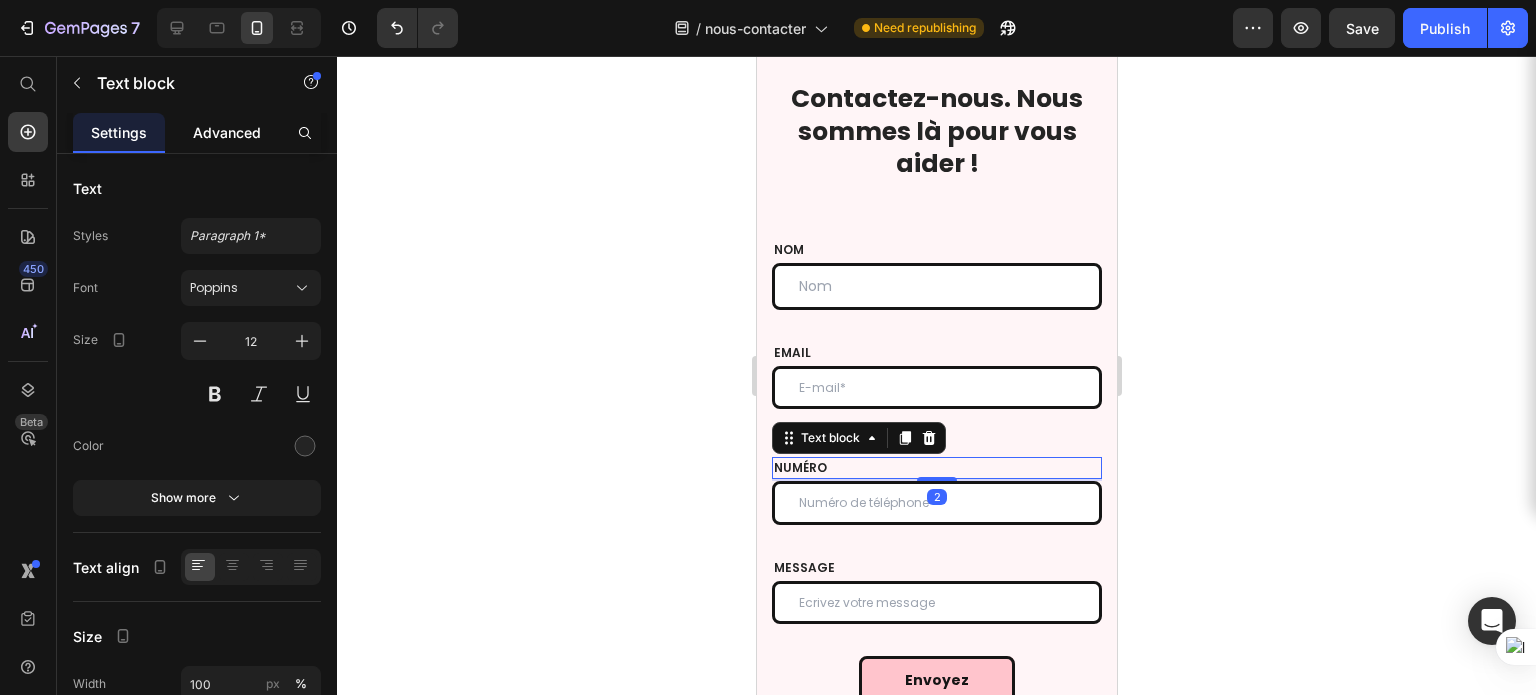 click on "Advanced" at bounding box center (227, 132) 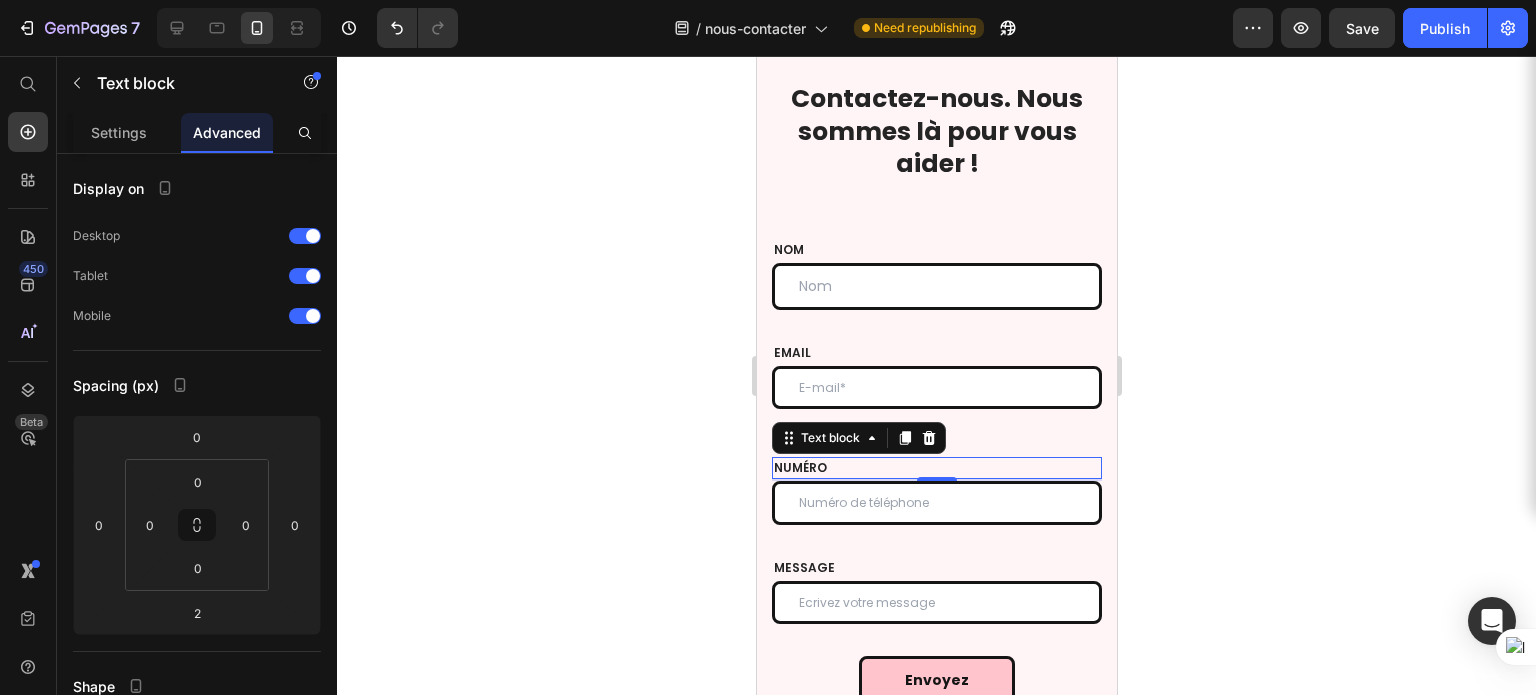 click 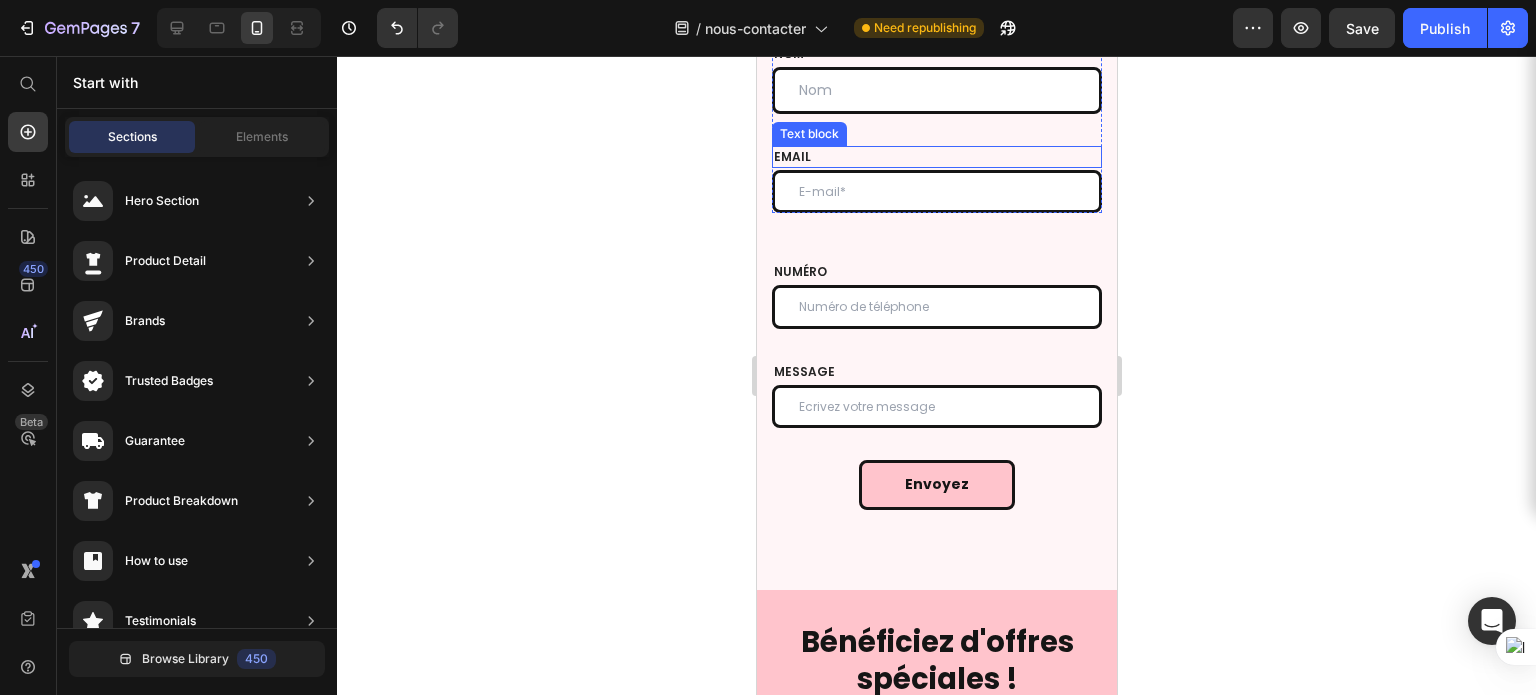scroll, scrollTop: 163, scrollLeft: 0, axis: vertical 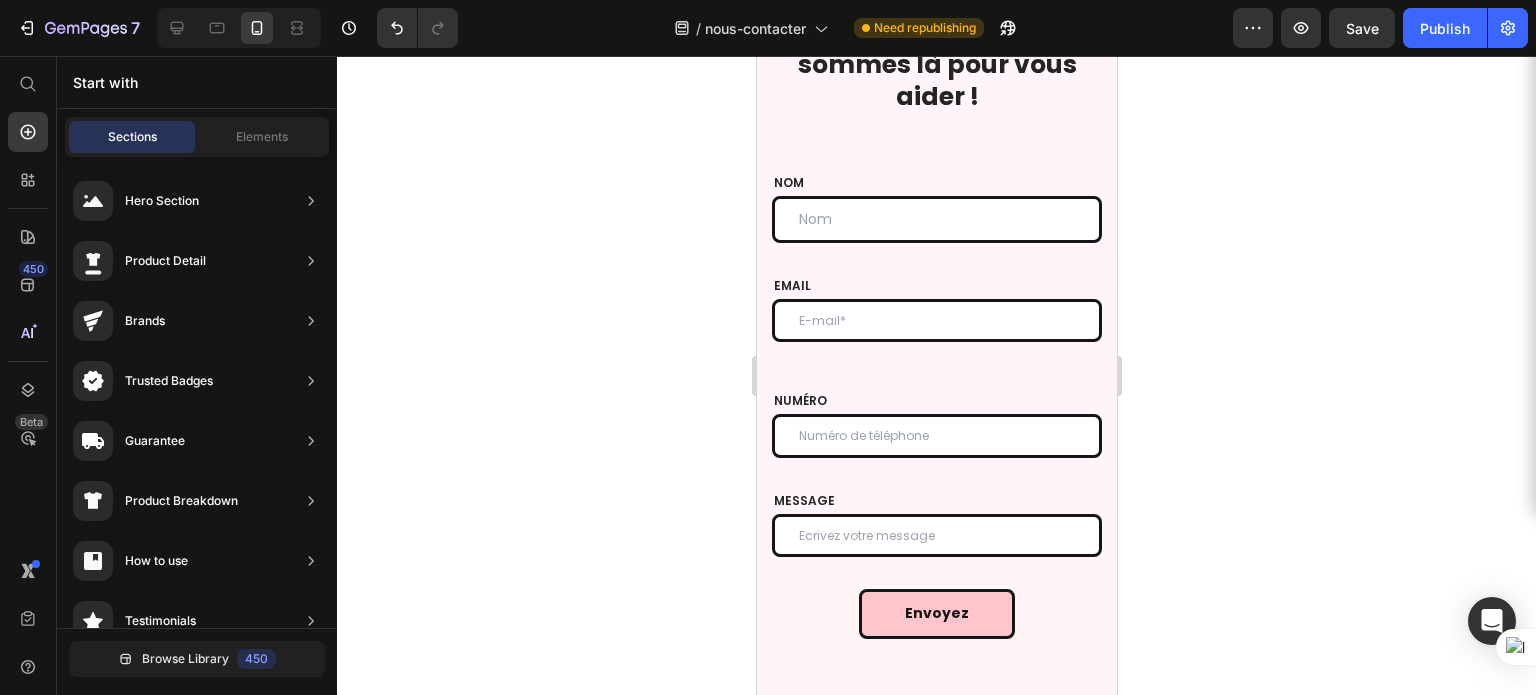click 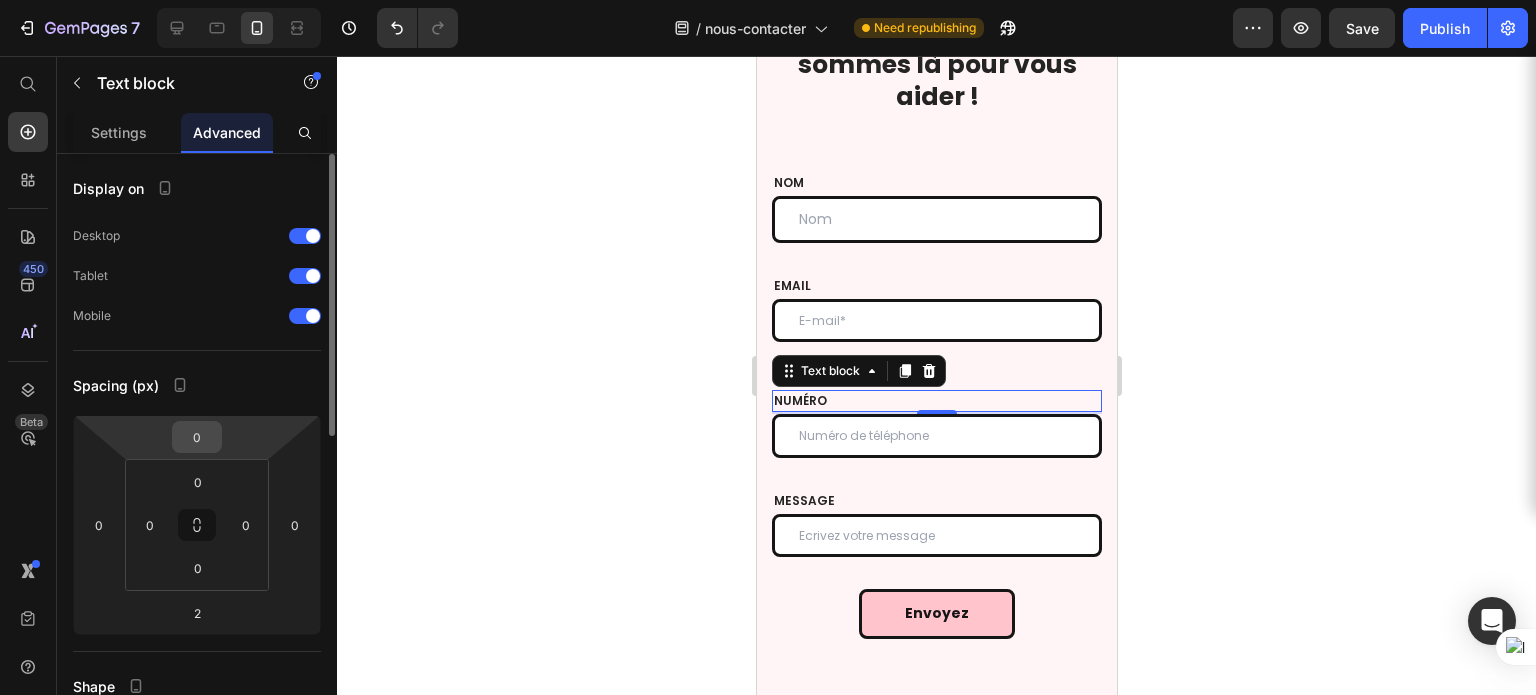 click on "0" at bounding box center [197, 437] 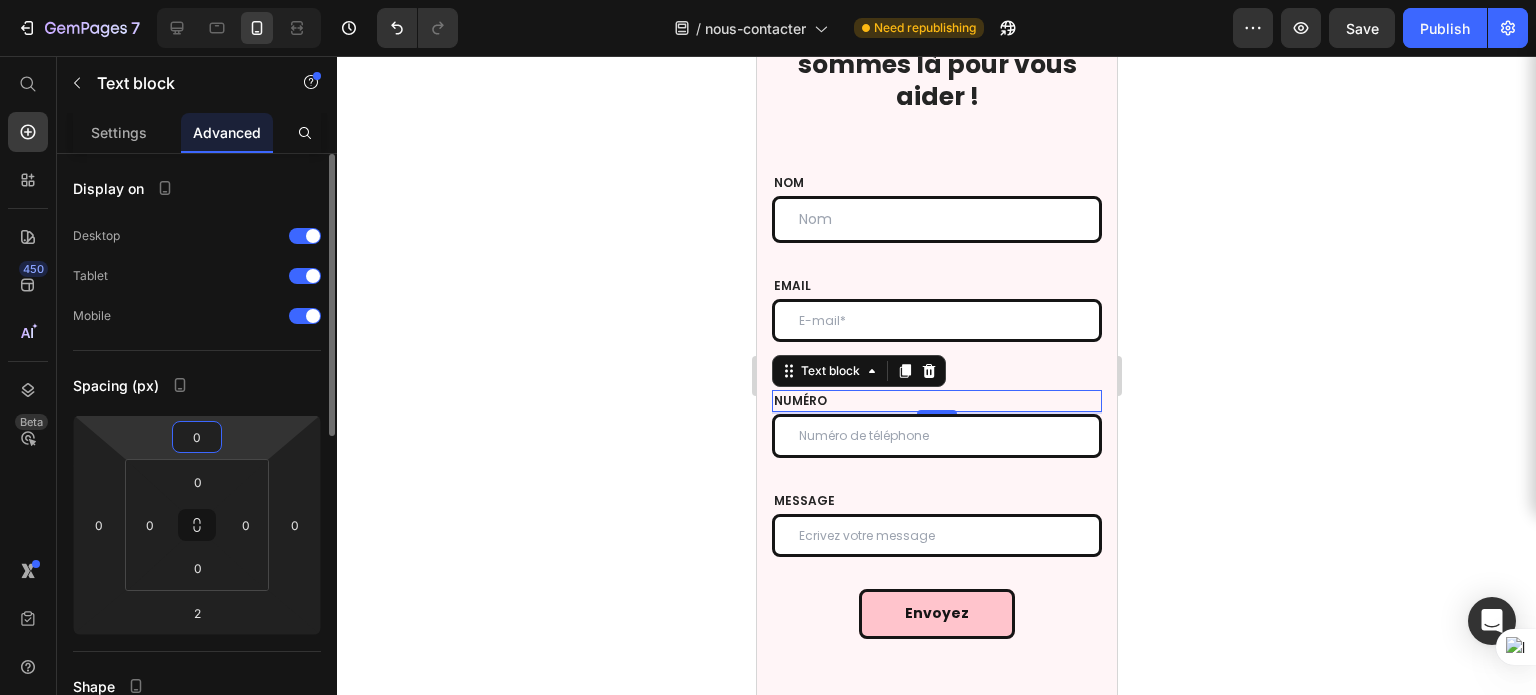 click on "0" at bounding box center (197, 437) 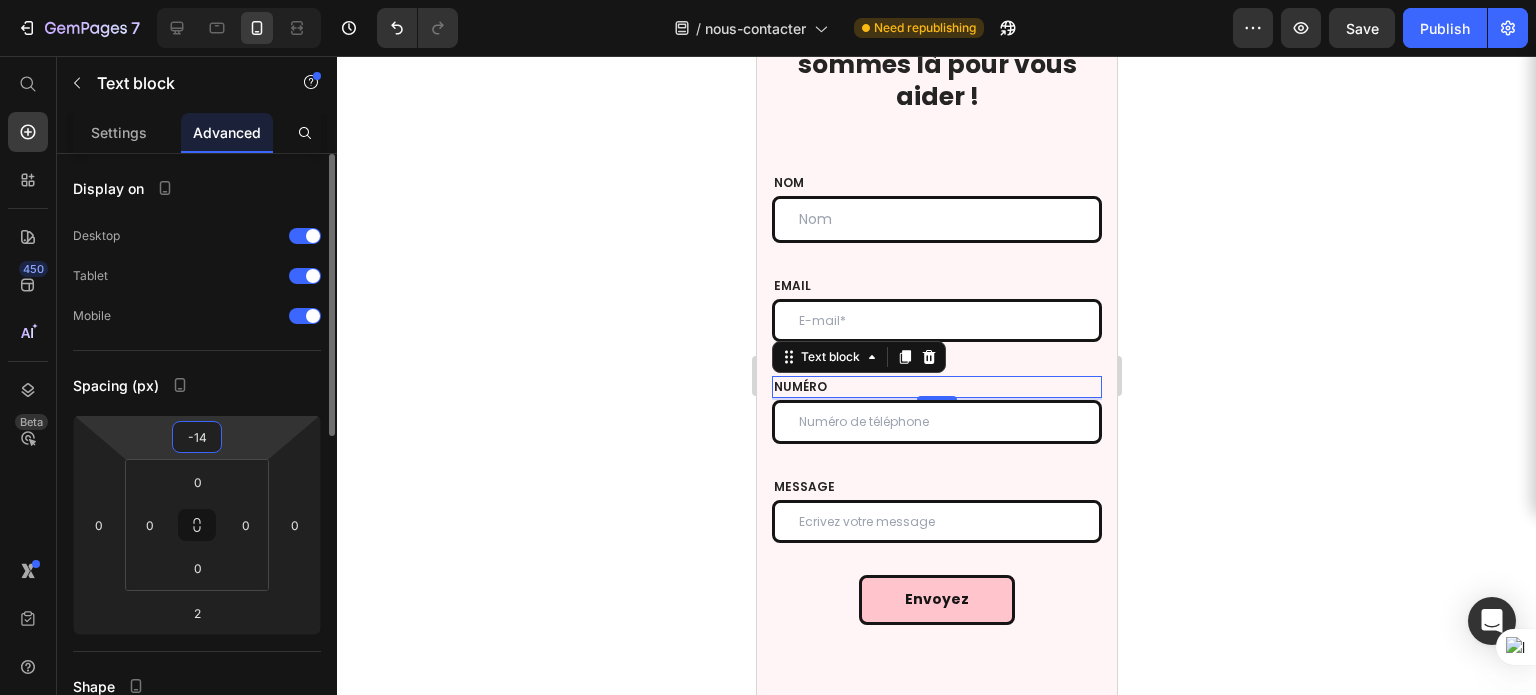 type on "-15" 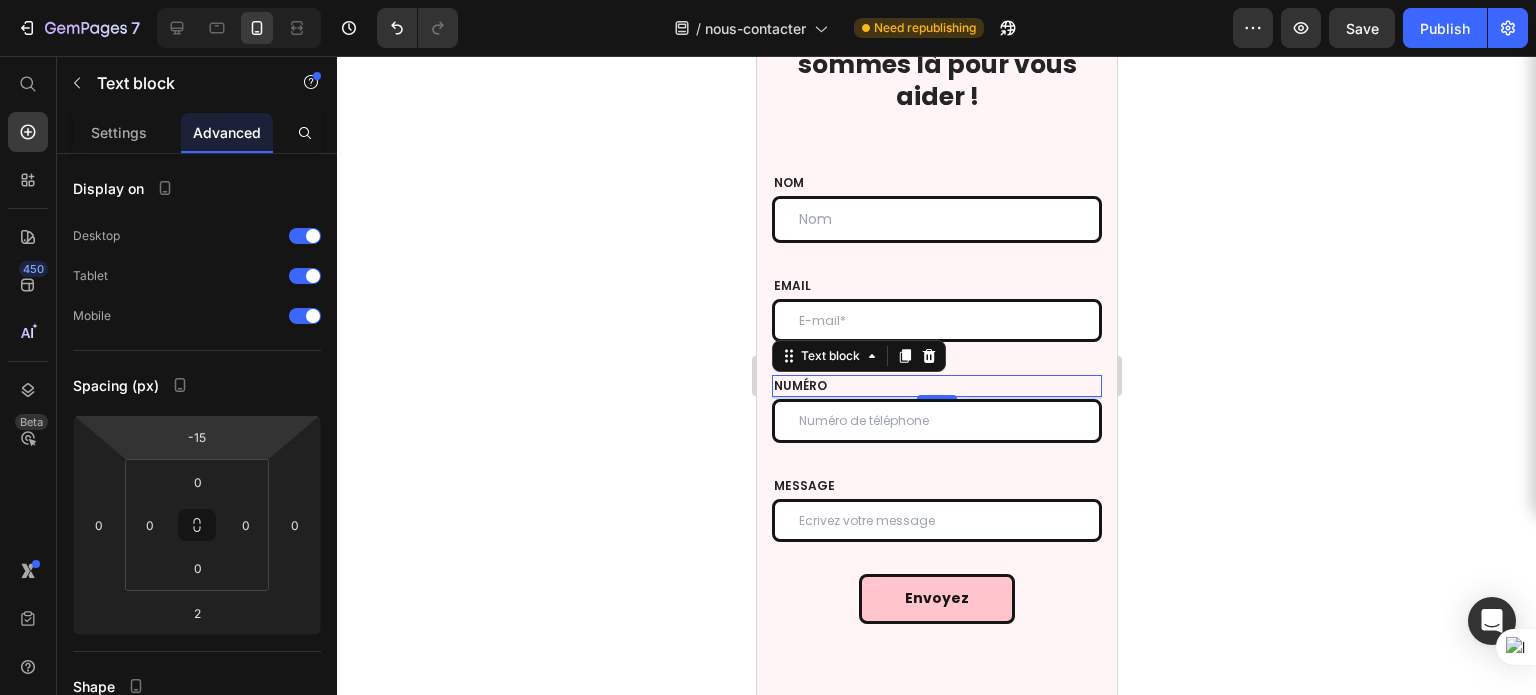 click 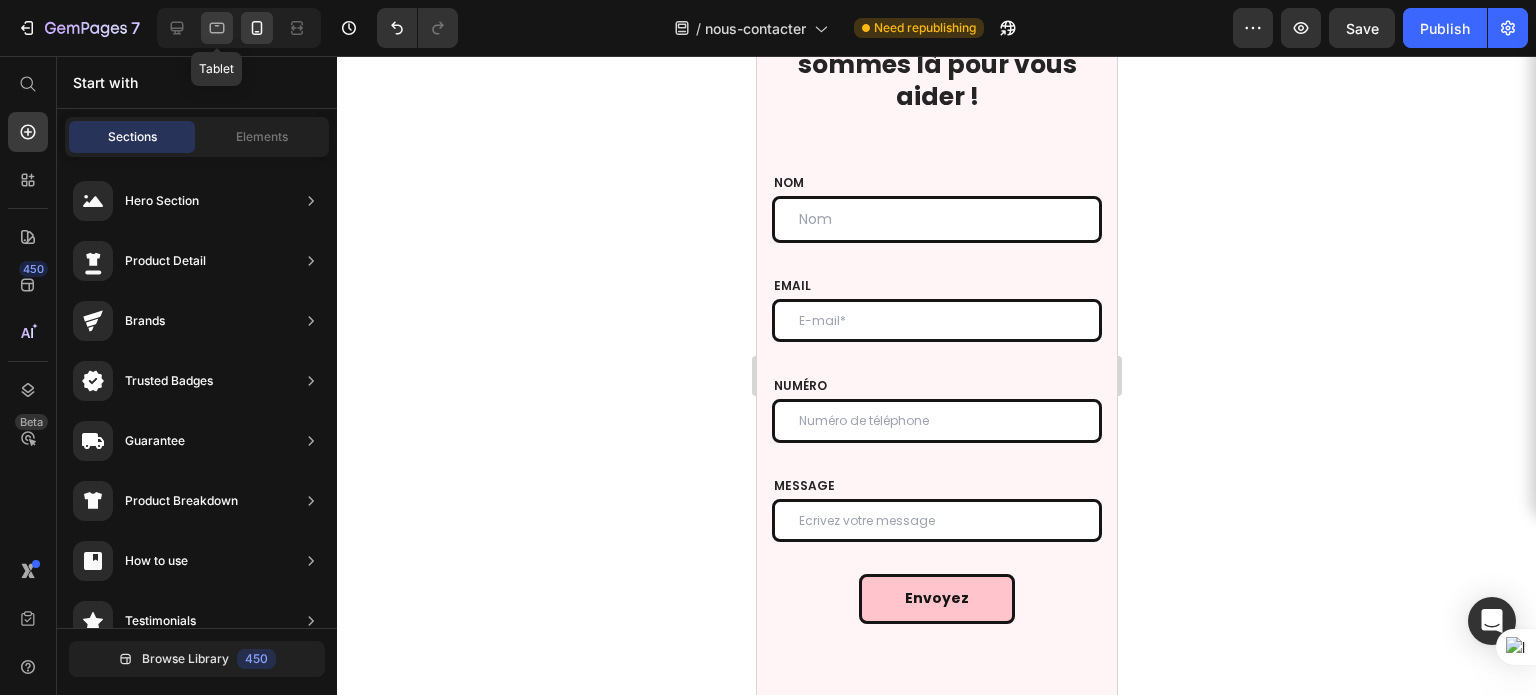 click 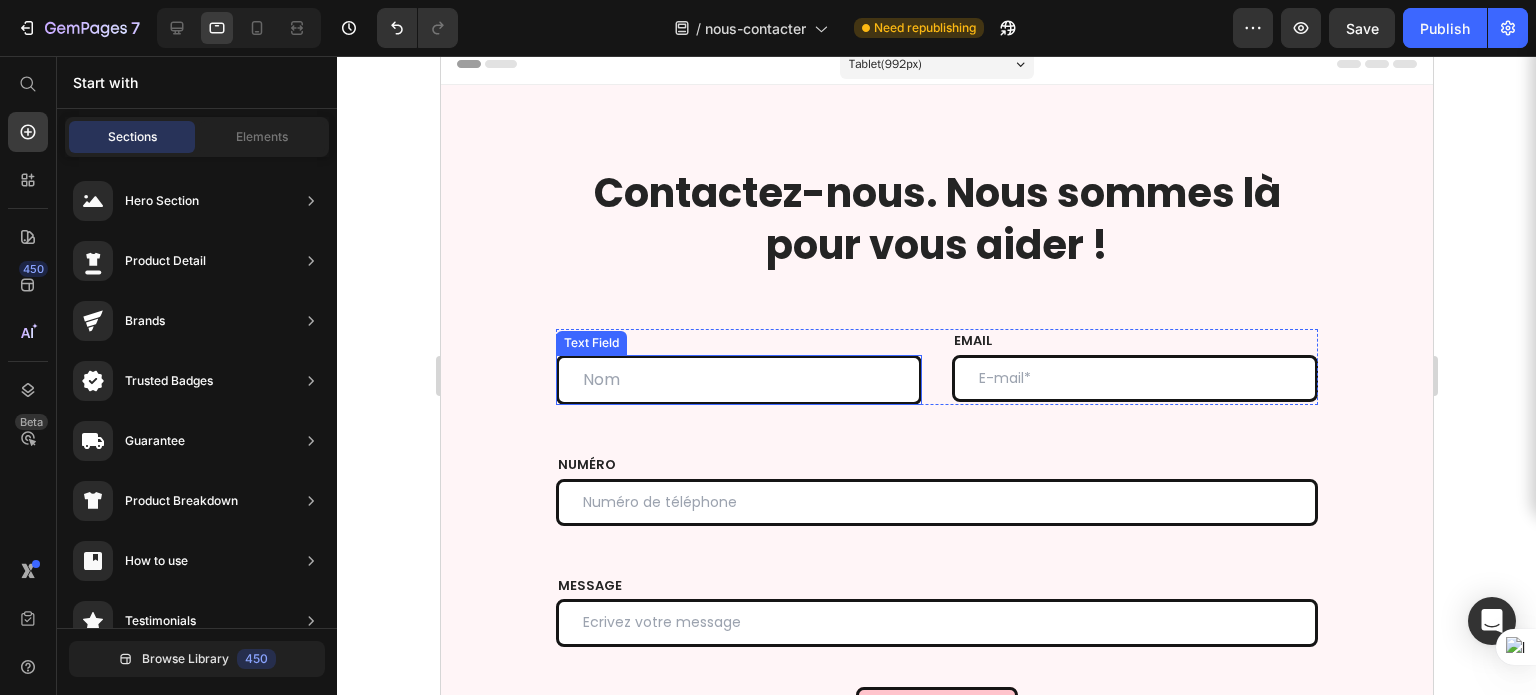 scroll, scrollTop: 0, scrollLeft: 0, axis: both 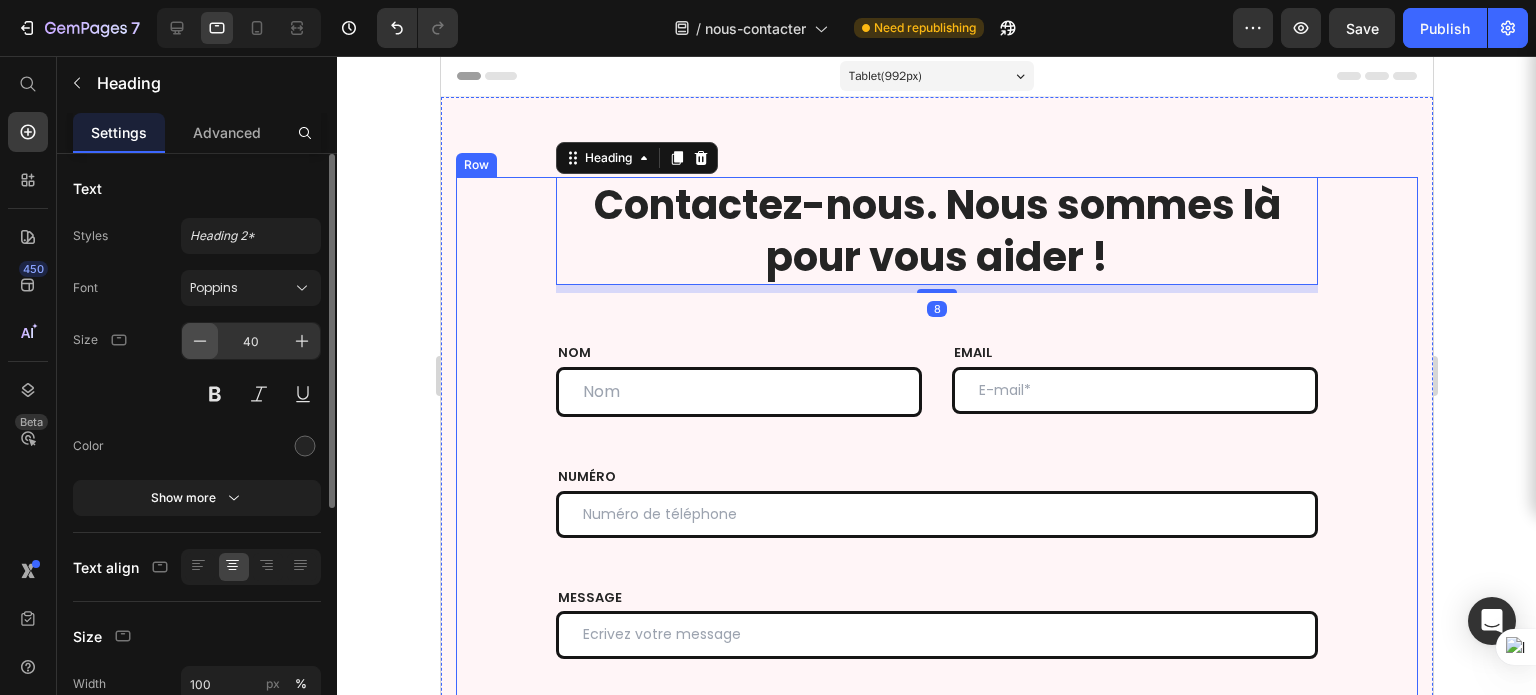 click 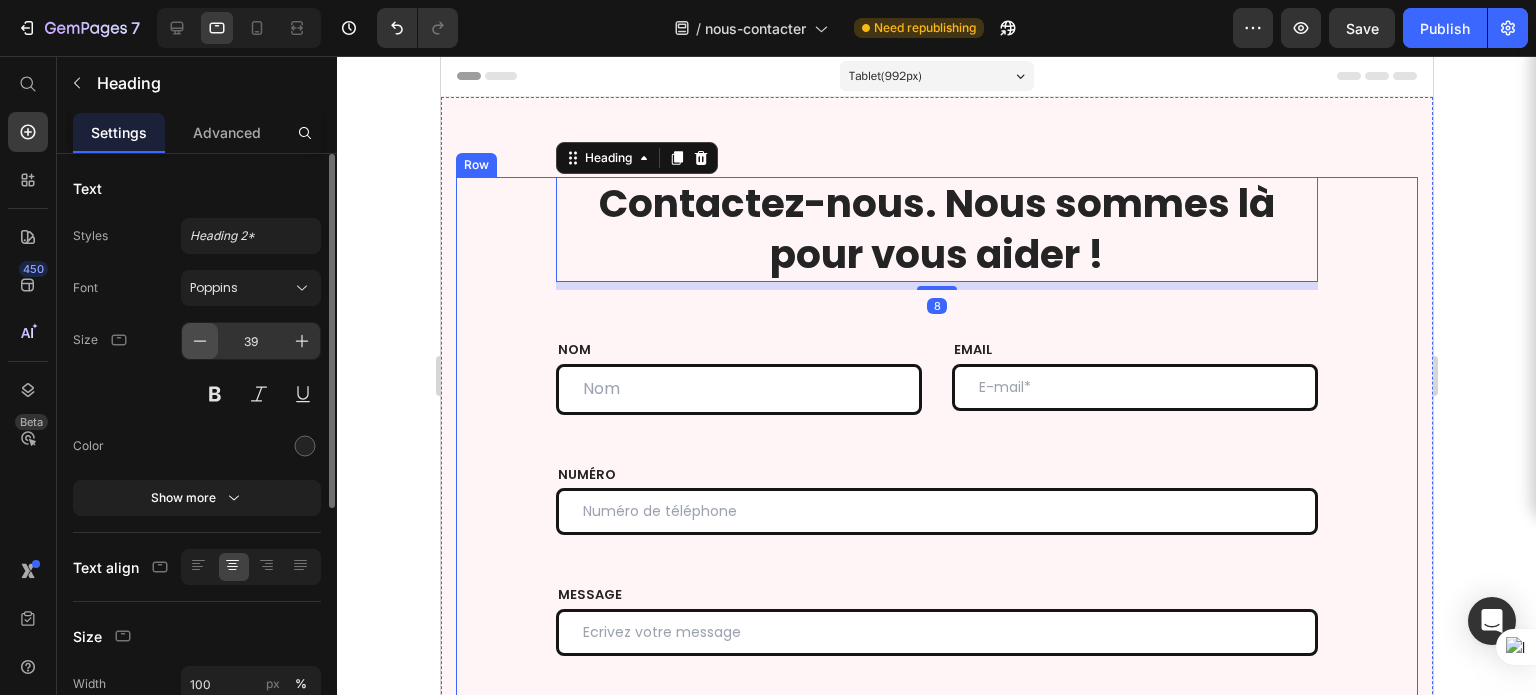 click 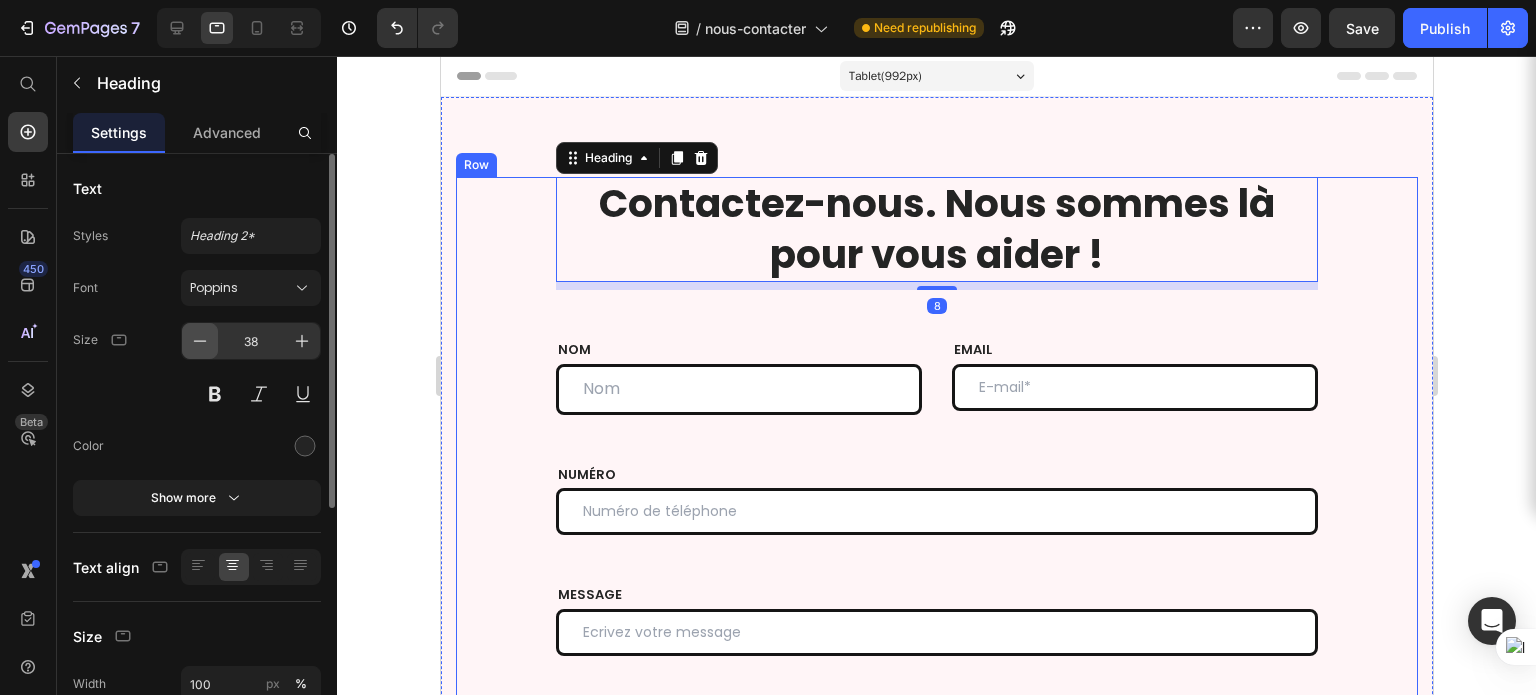 click 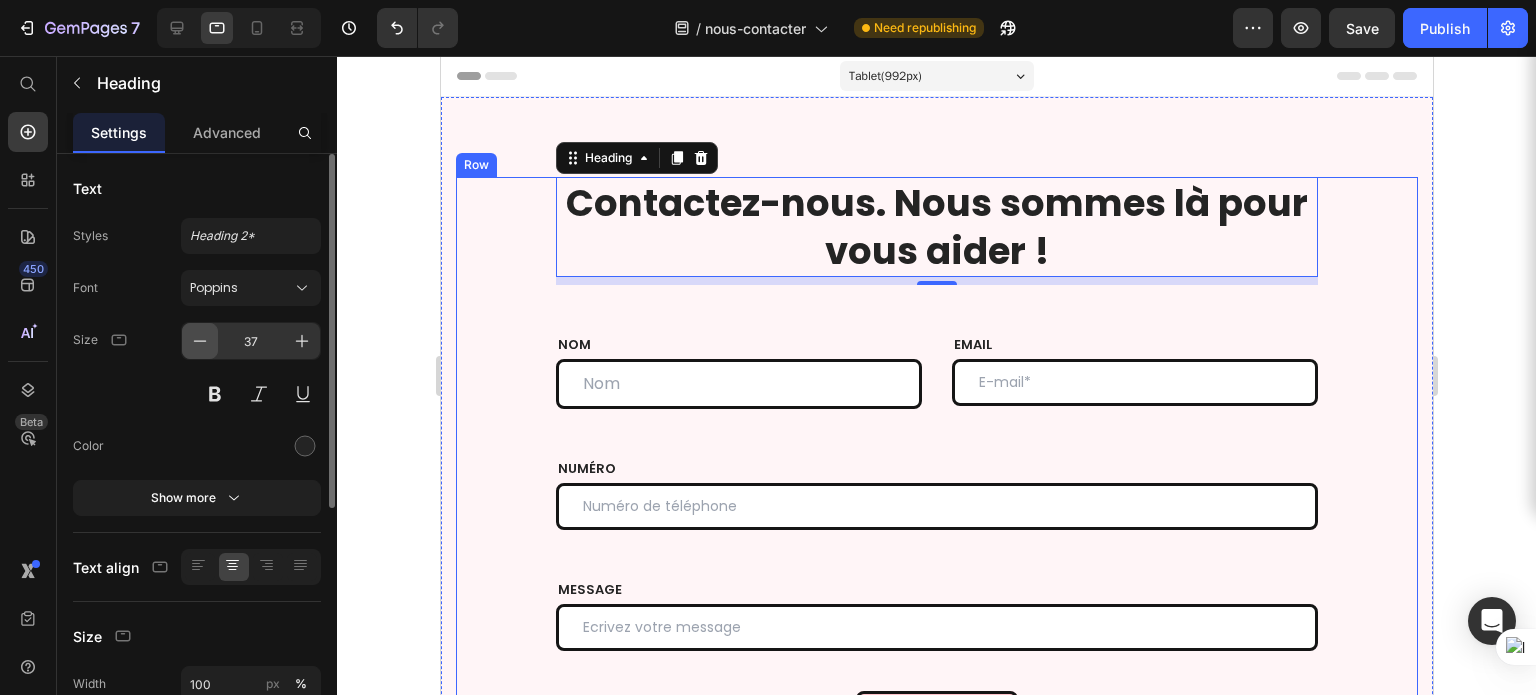 click 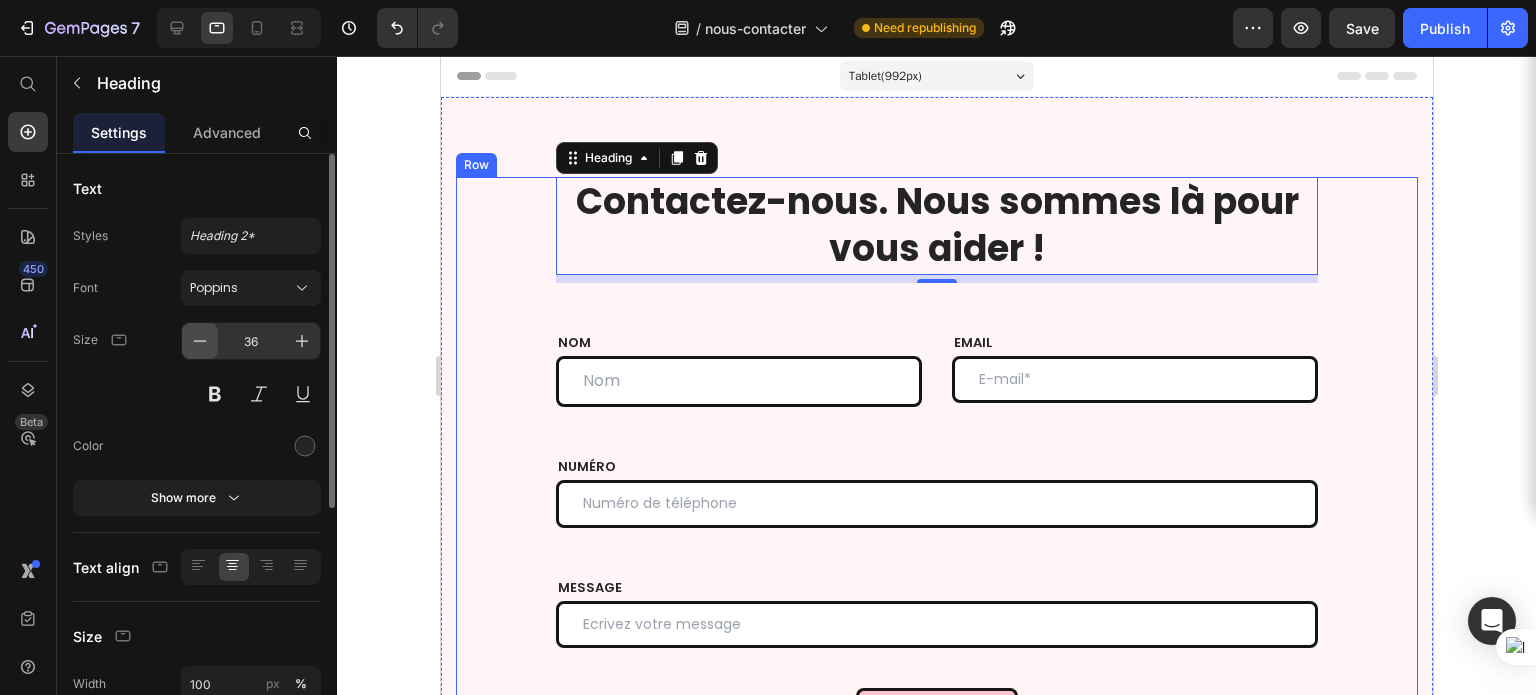 click 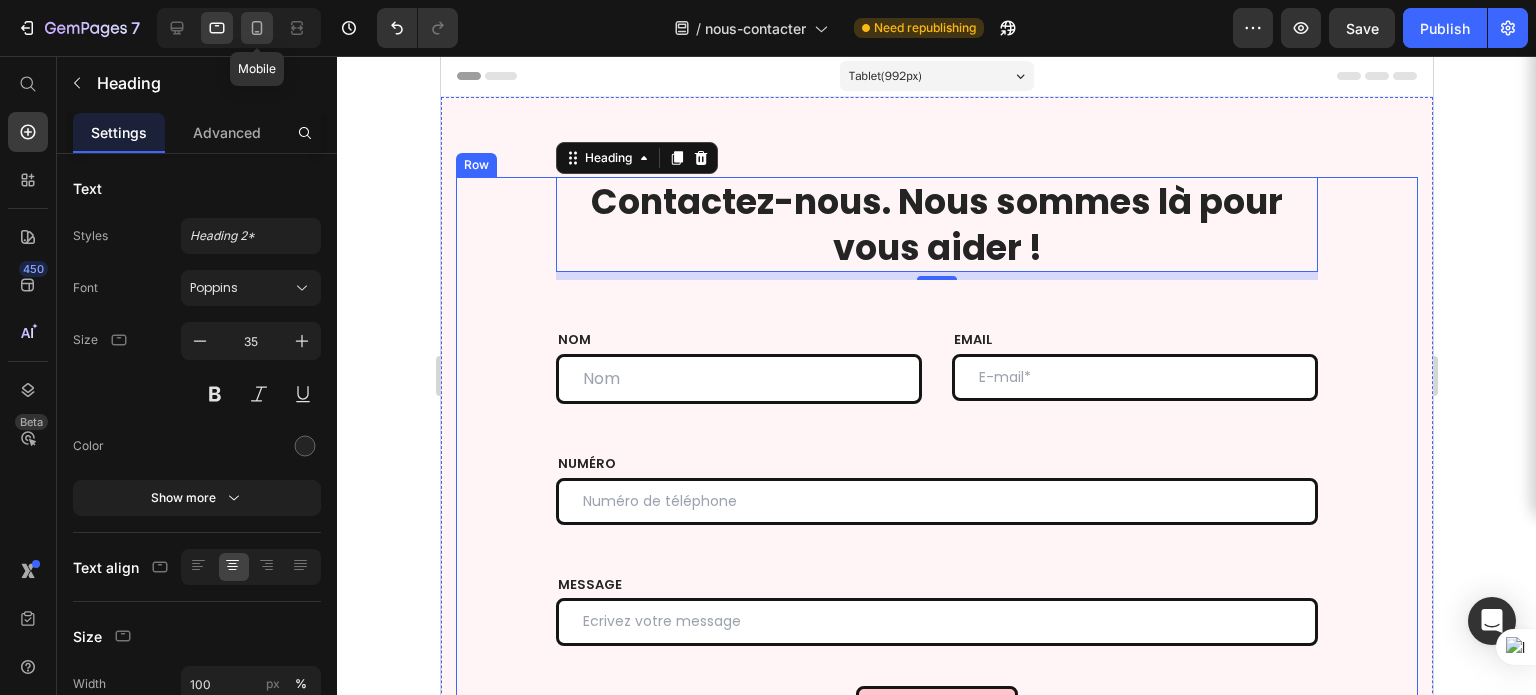 click 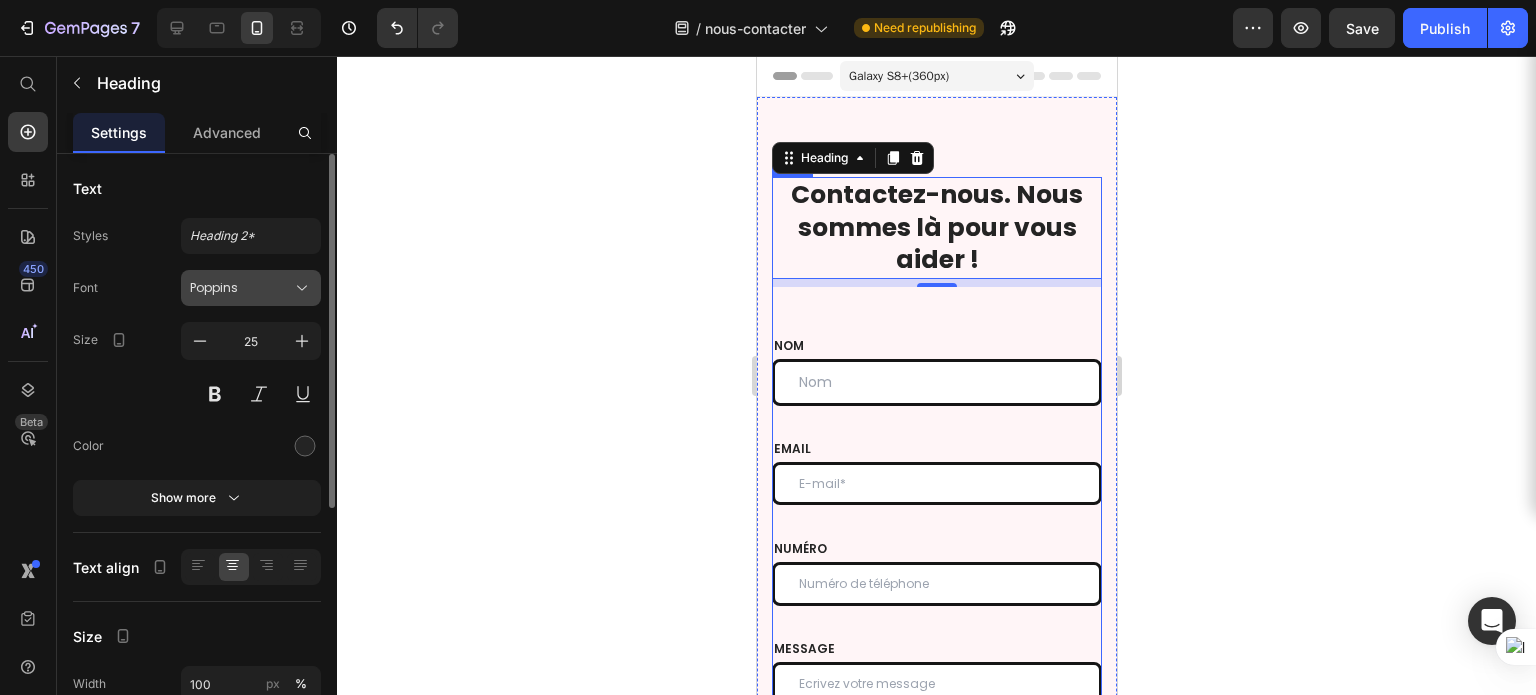 scroll, scrollTop: 51, scrollLeft: 0, axis: vertical 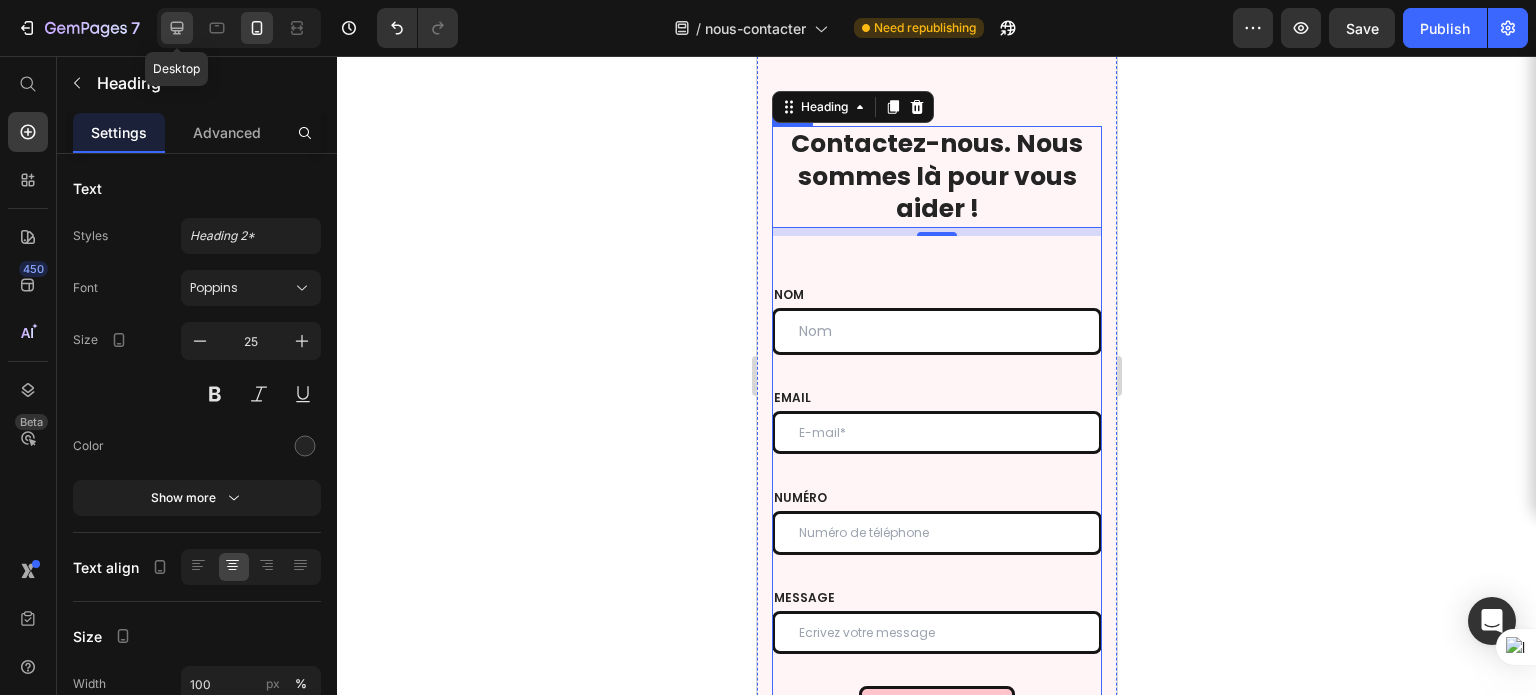 click 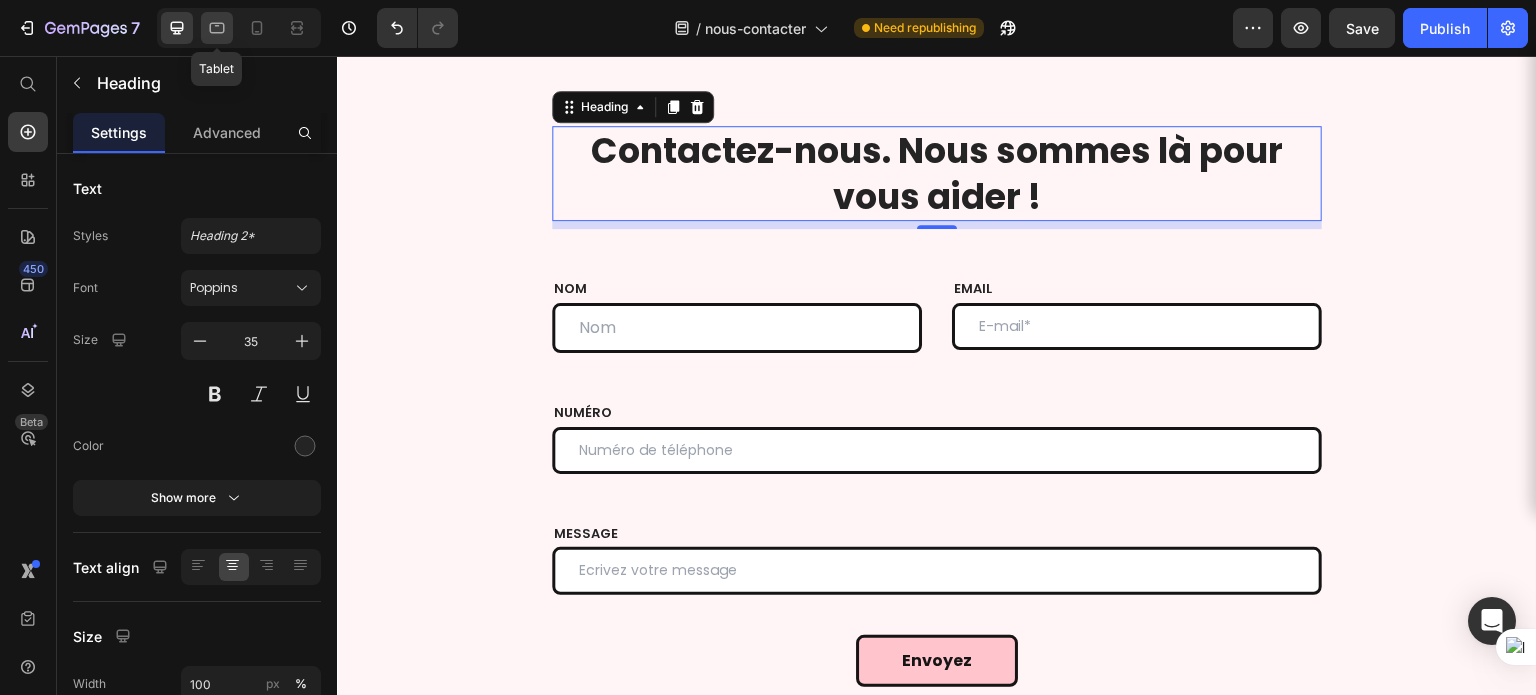 click 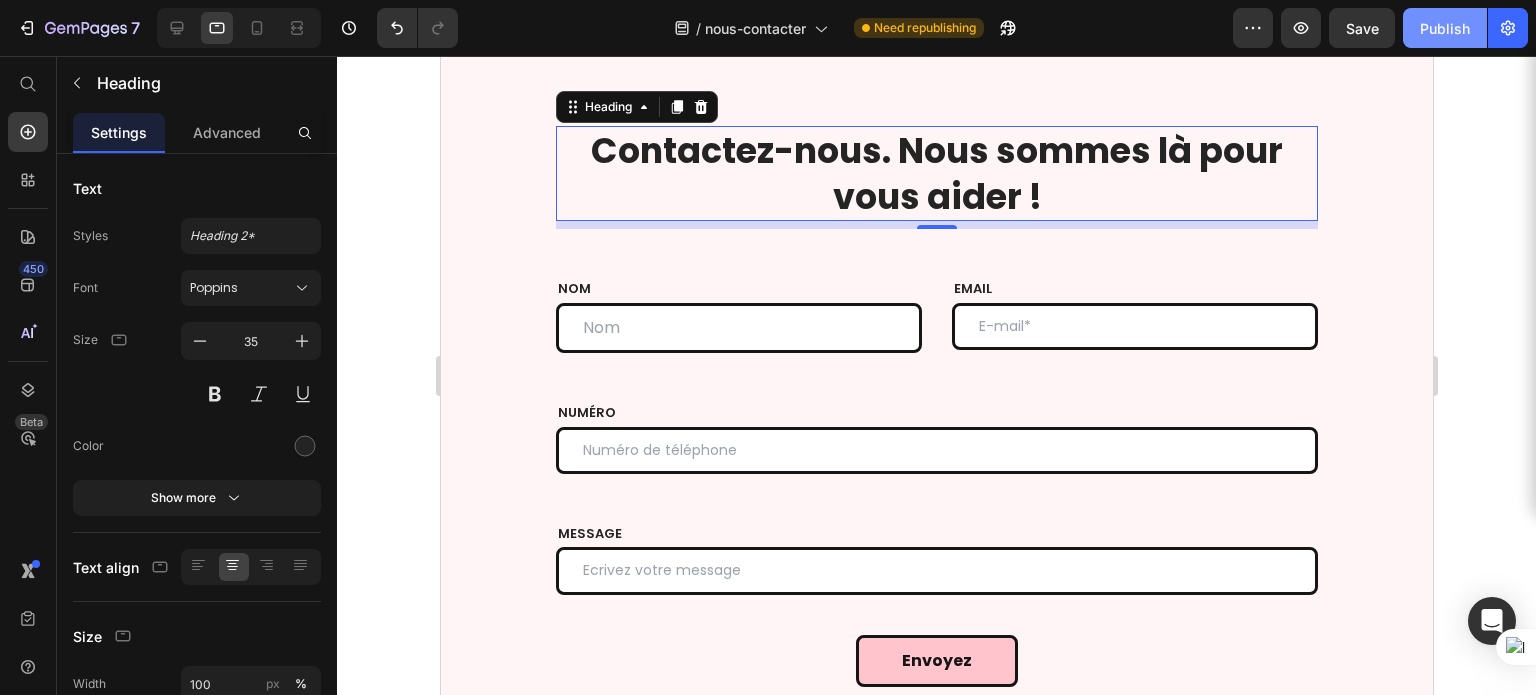 click on "Publish" at bounding box center (1445, 28) 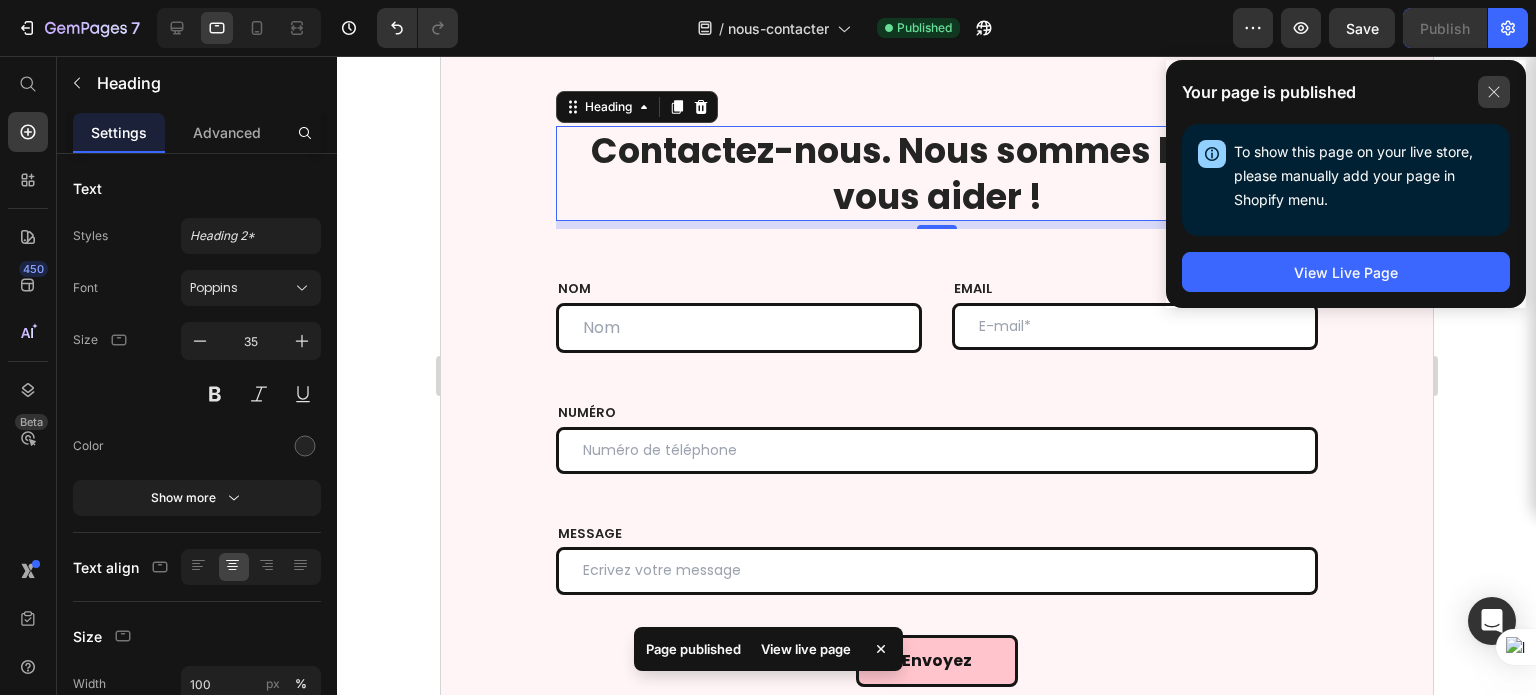 click 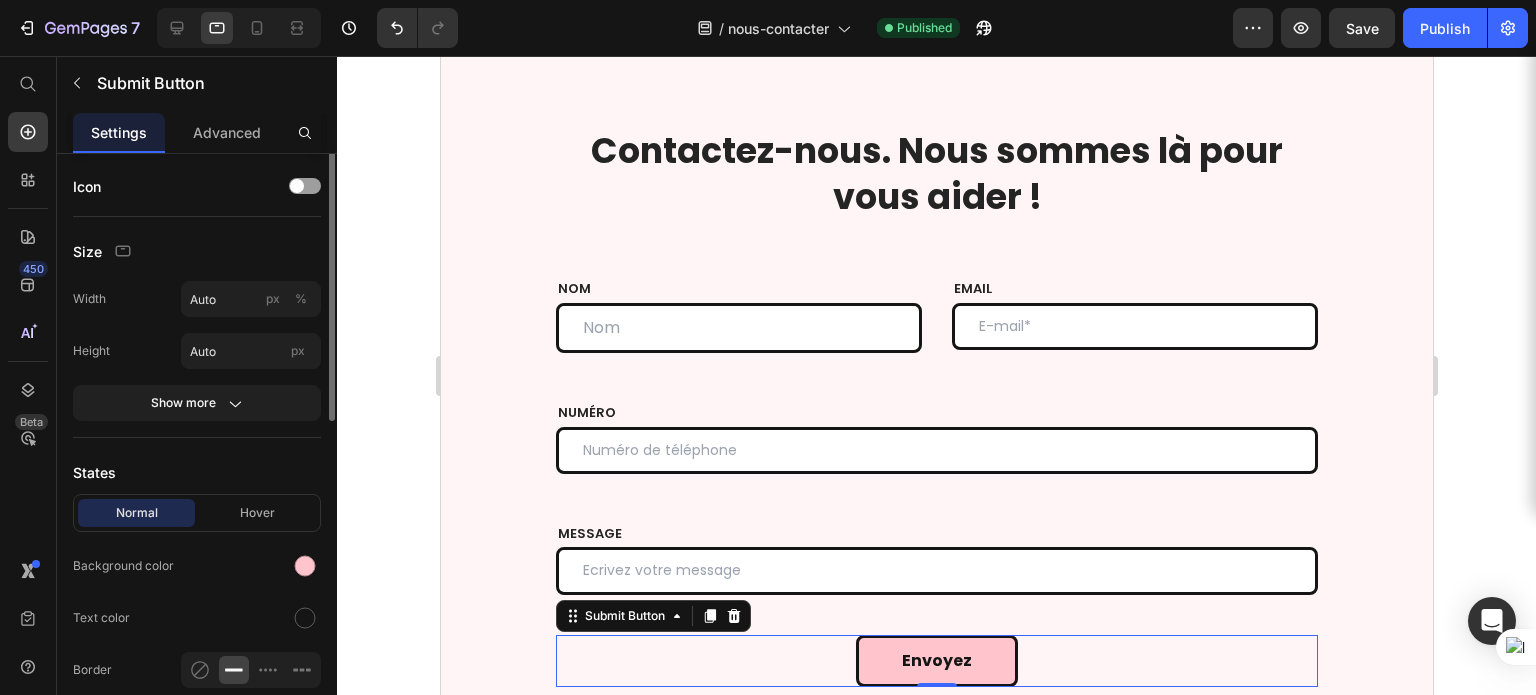 scroll, scrollTop: 0, scrollLeft: 0, axis: both 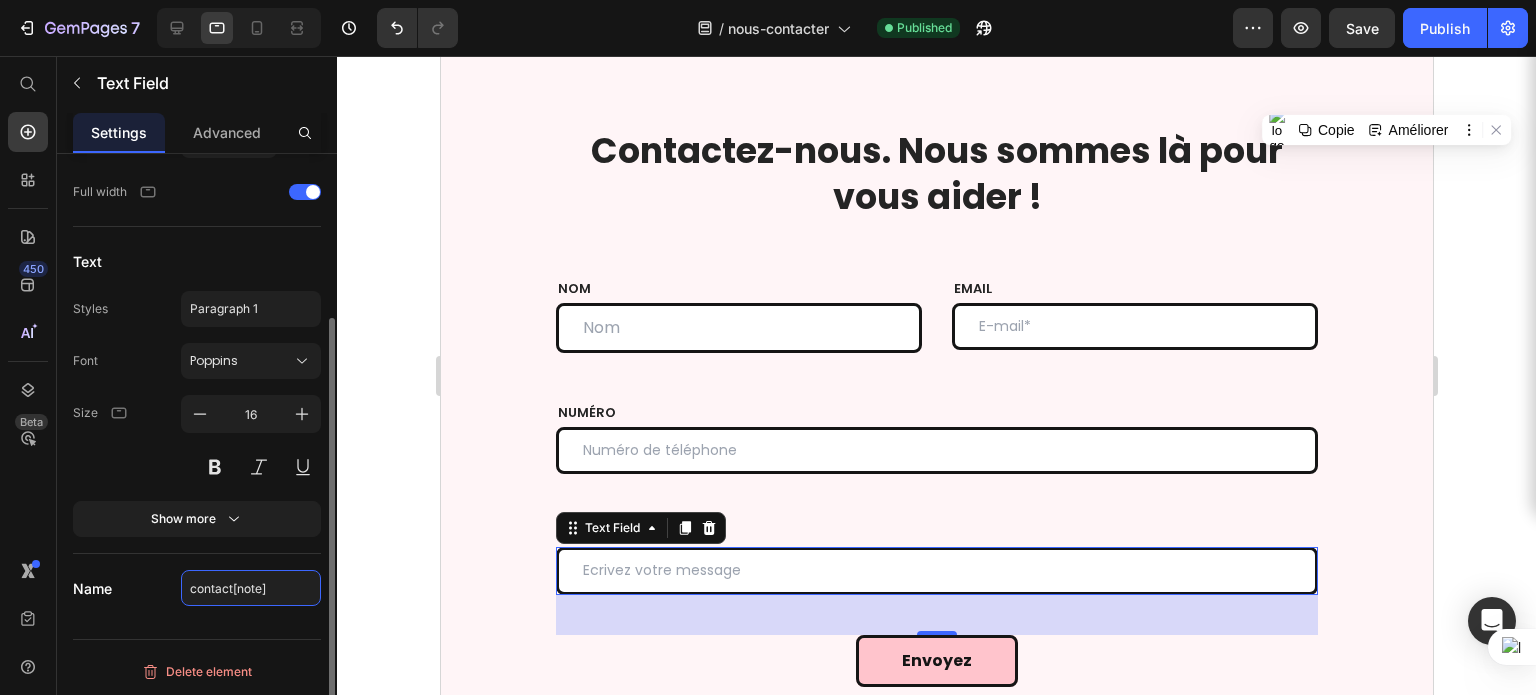 click on "contact[note]" 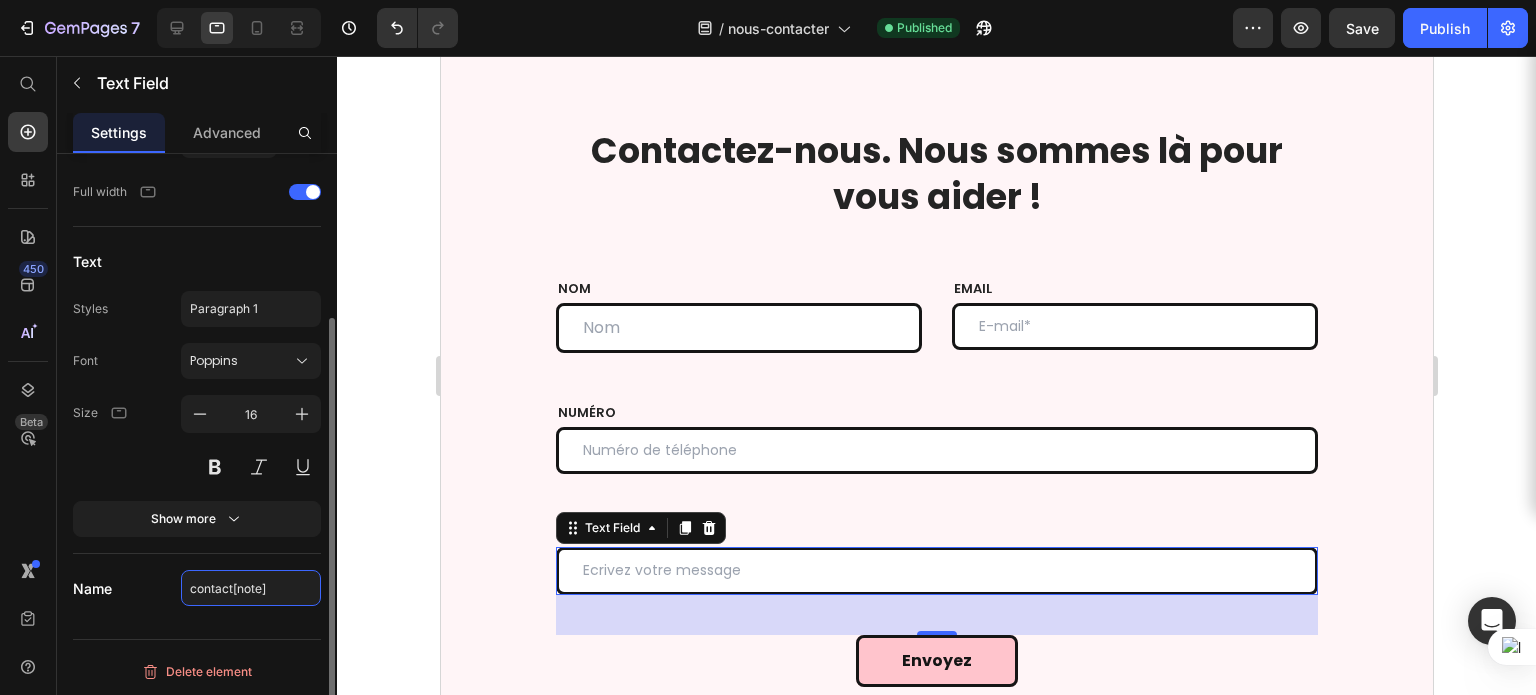 click on "contact[note]" 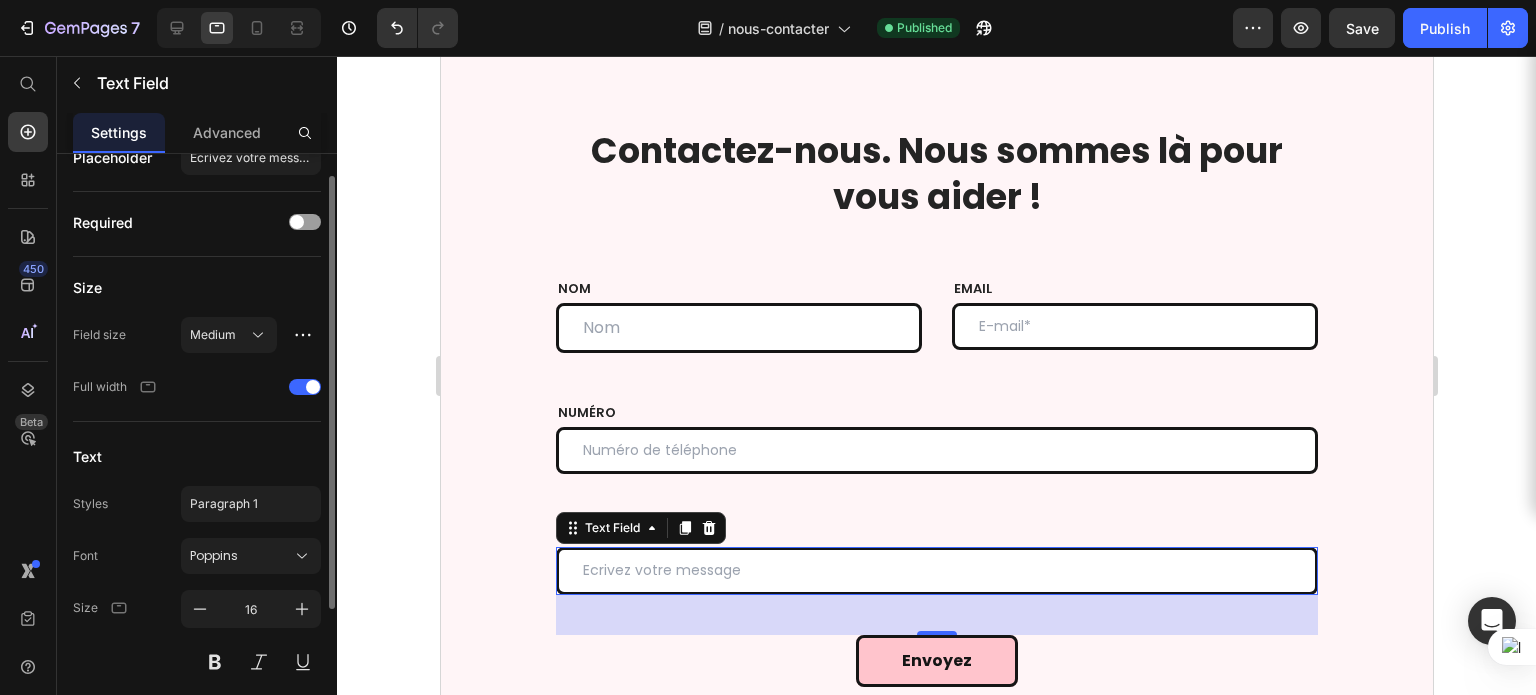 scroll, scrollTop: 0, scrollLeft: 0, axis: both 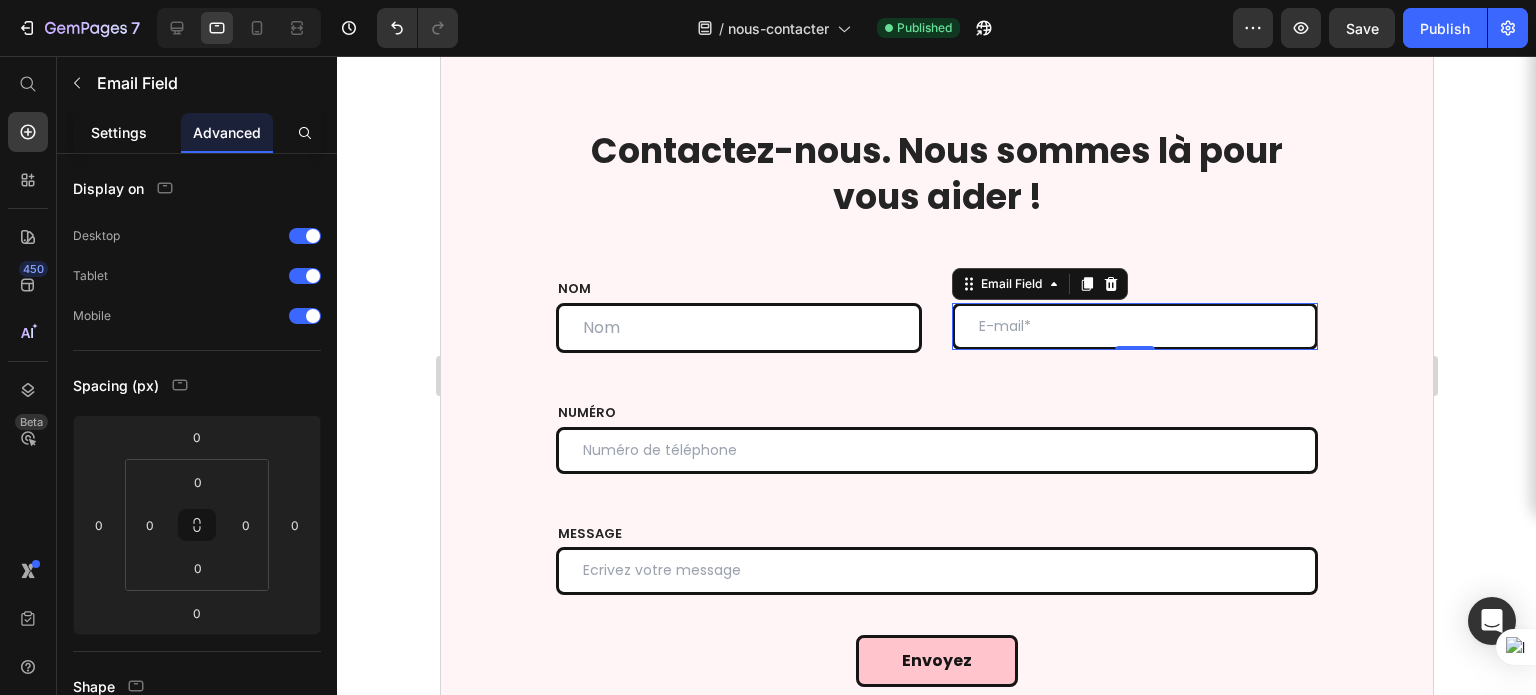 click on "Settings" at bounding box center (119, 132) 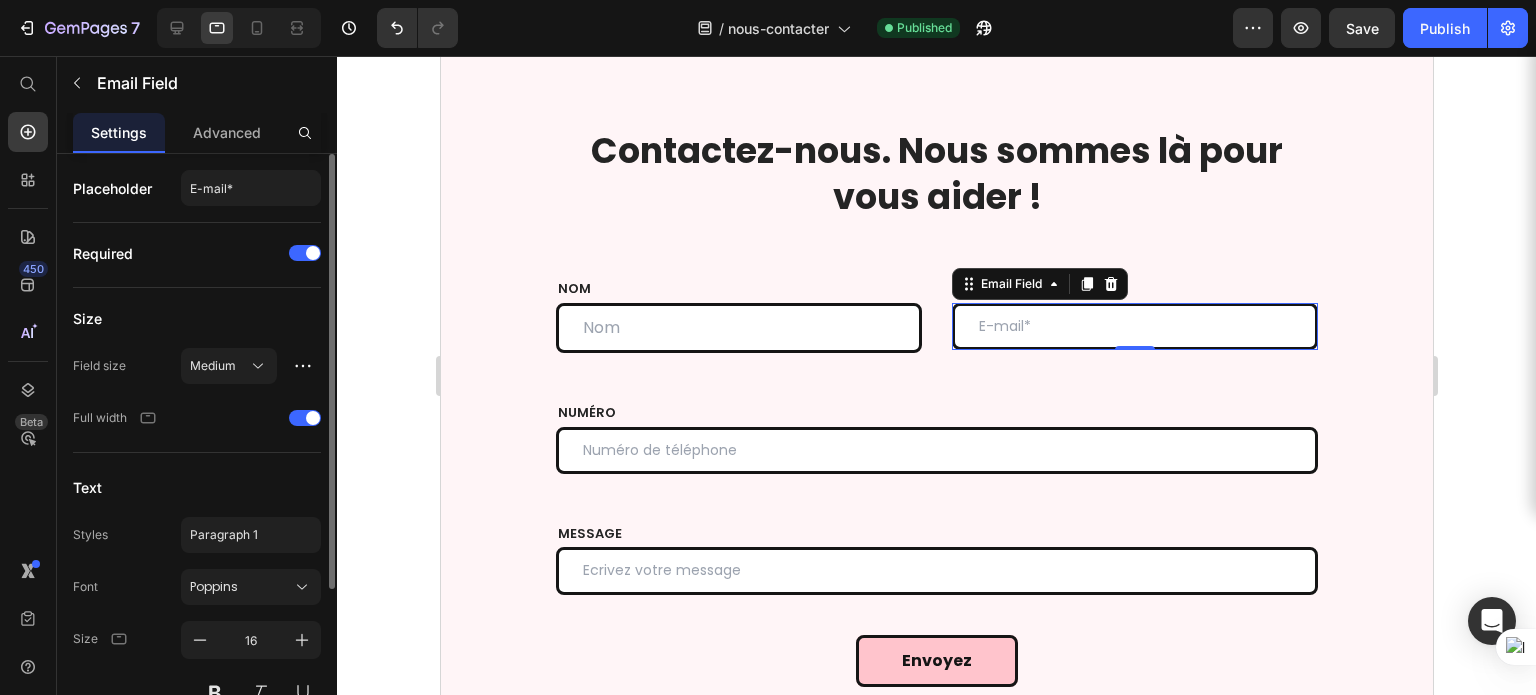 scroll, scrollTop: 222, scrollLeft: 0, axis: vertical 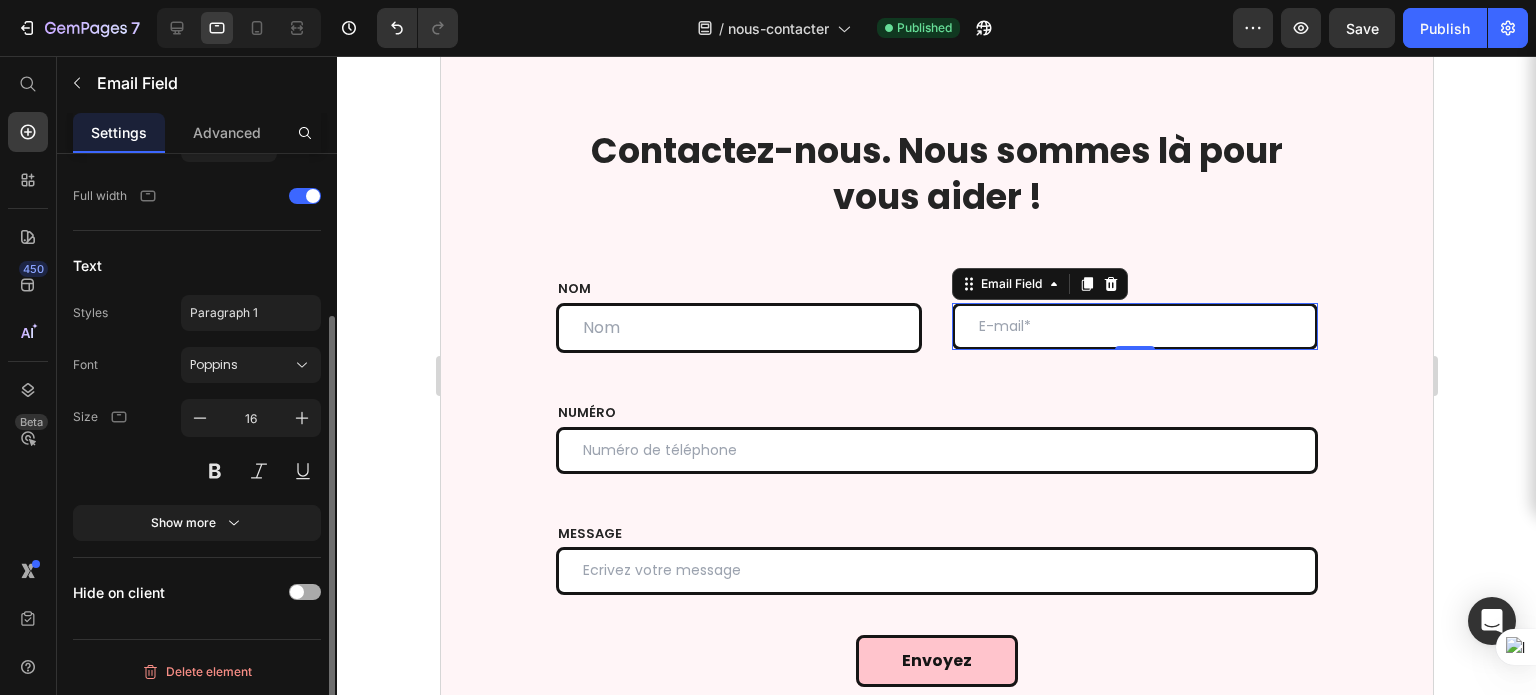 click at bounding box center (297, 592) 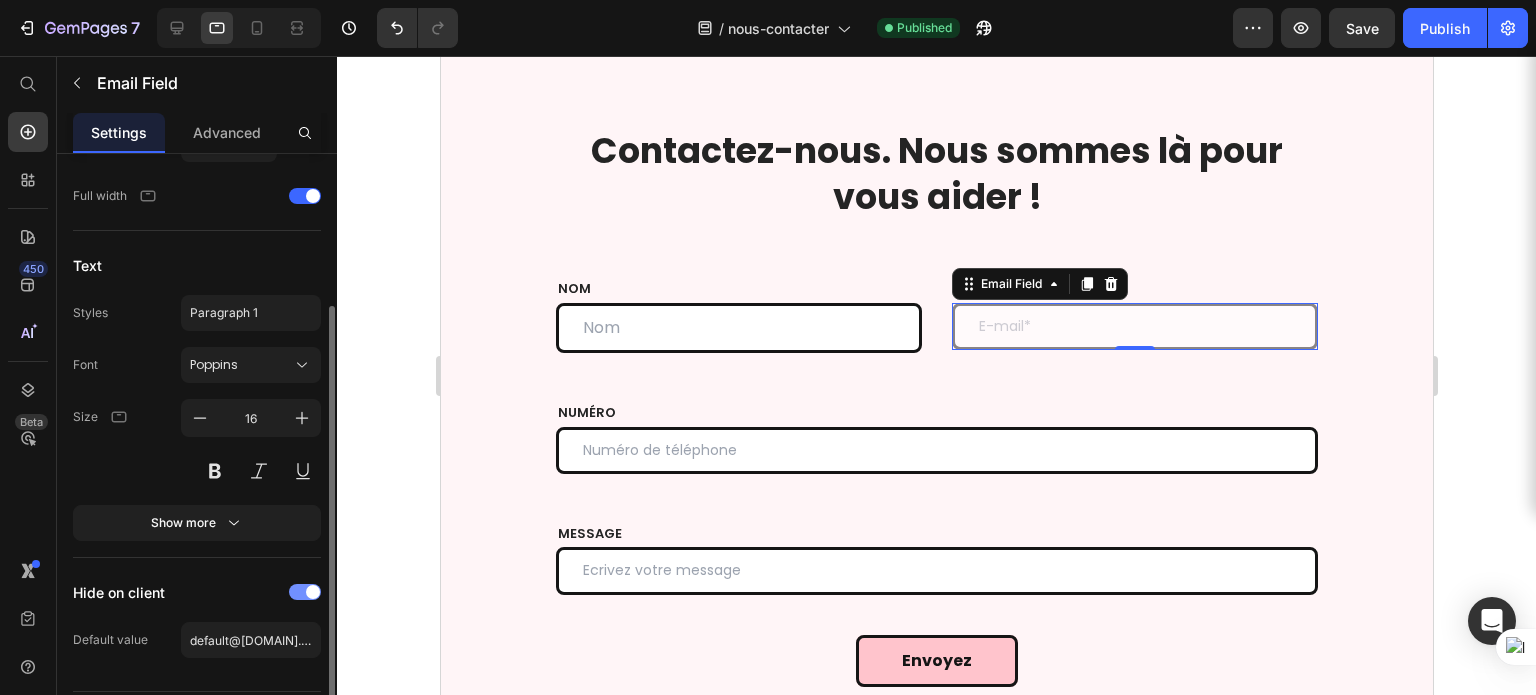 click at bounding box center (305, 592) 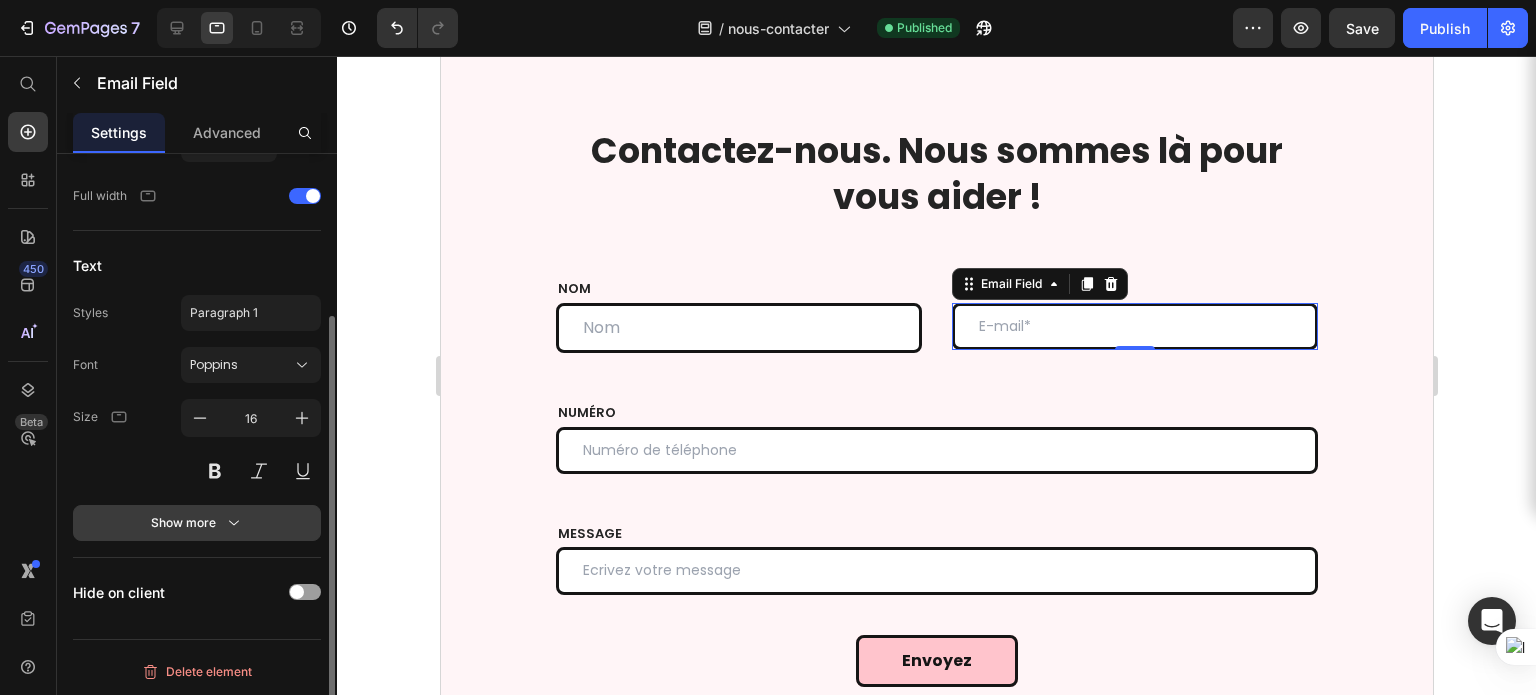 click on "Show more" at bounding box center [197, 523] 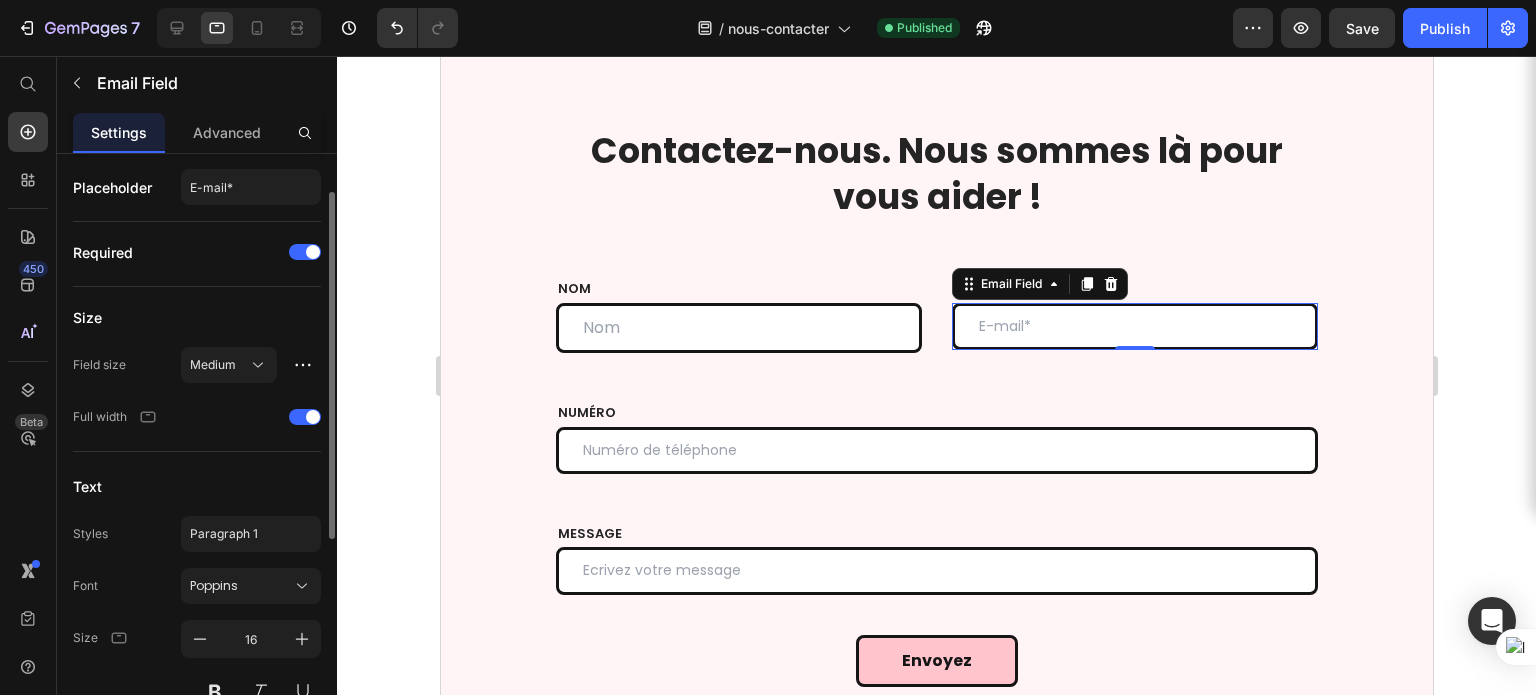 scroll, scrollTop: 0, scrollLeft: 0, axis: both 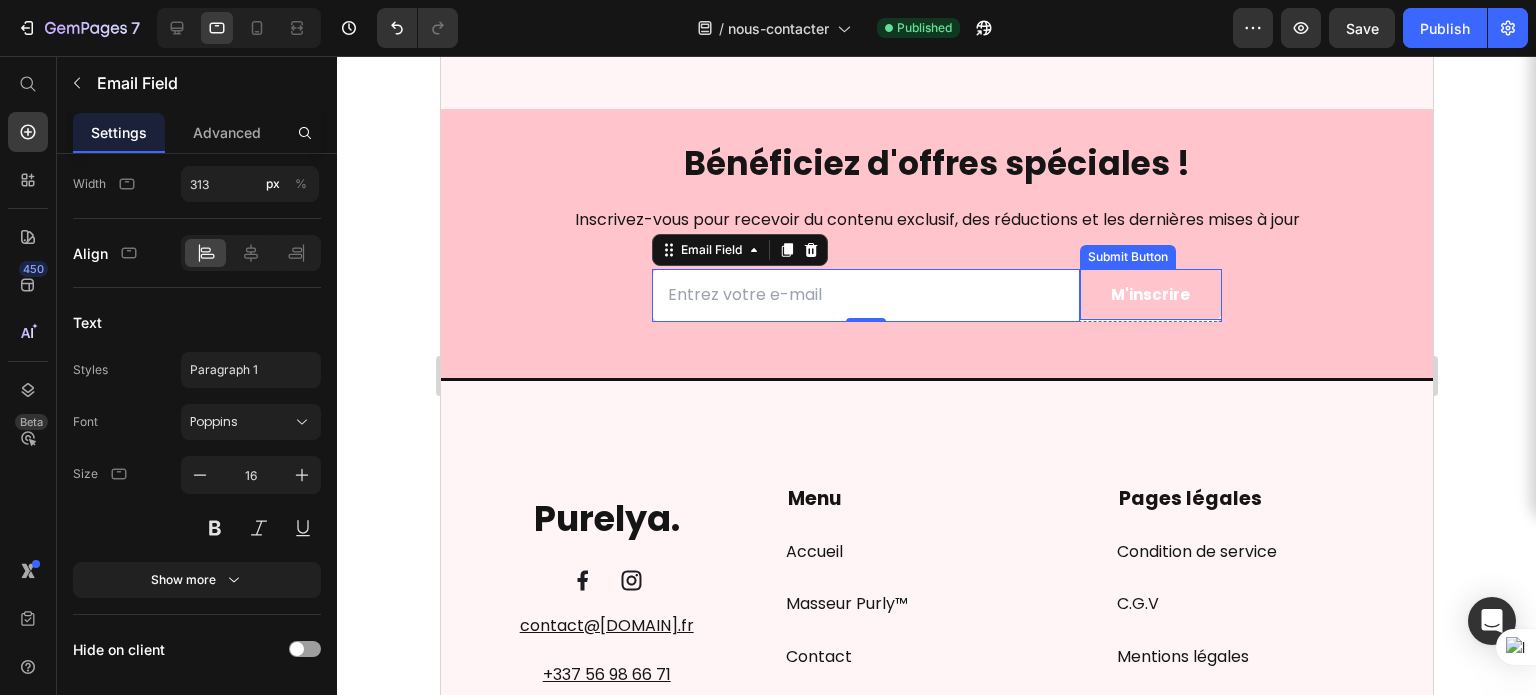click on "M'inscrire" at bounding box center (1150, 294) 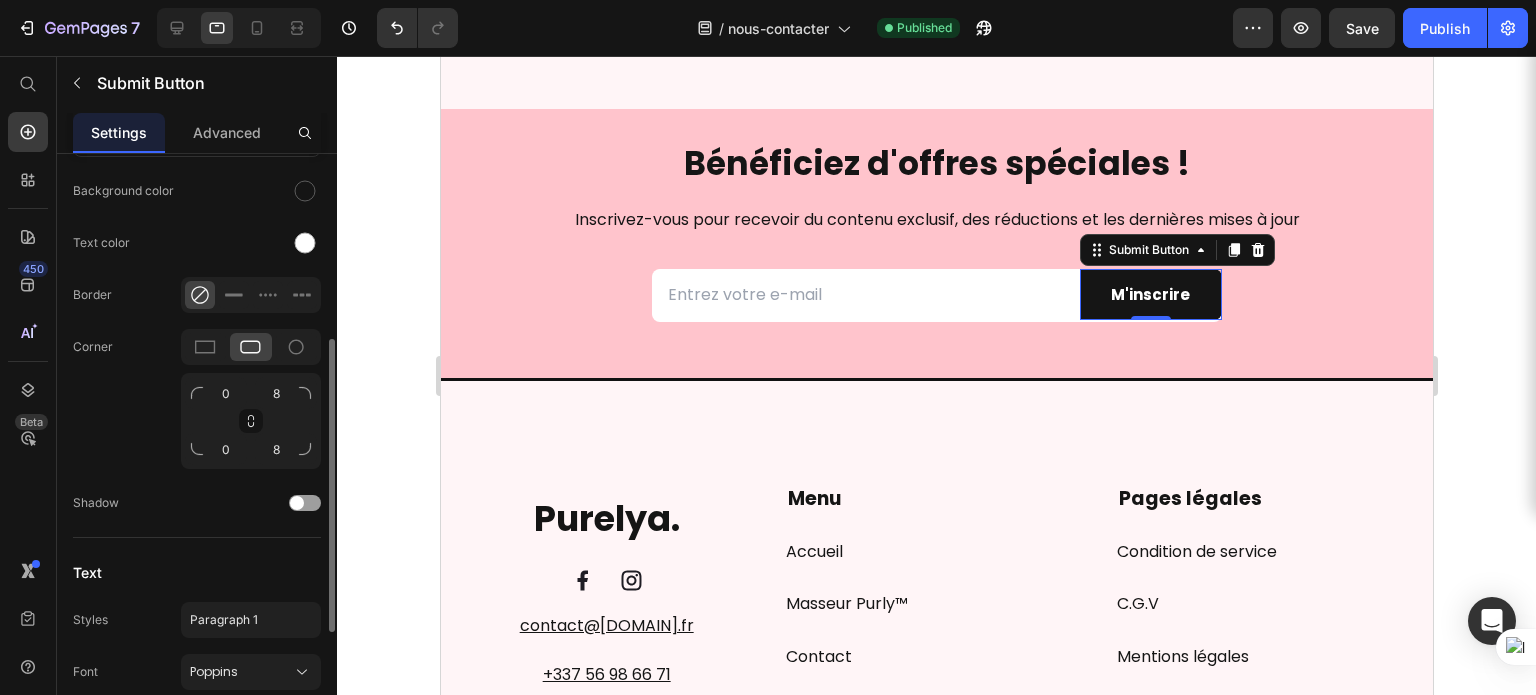 scroll, scrollTop: 0, scrollLeft: 0, axis: both 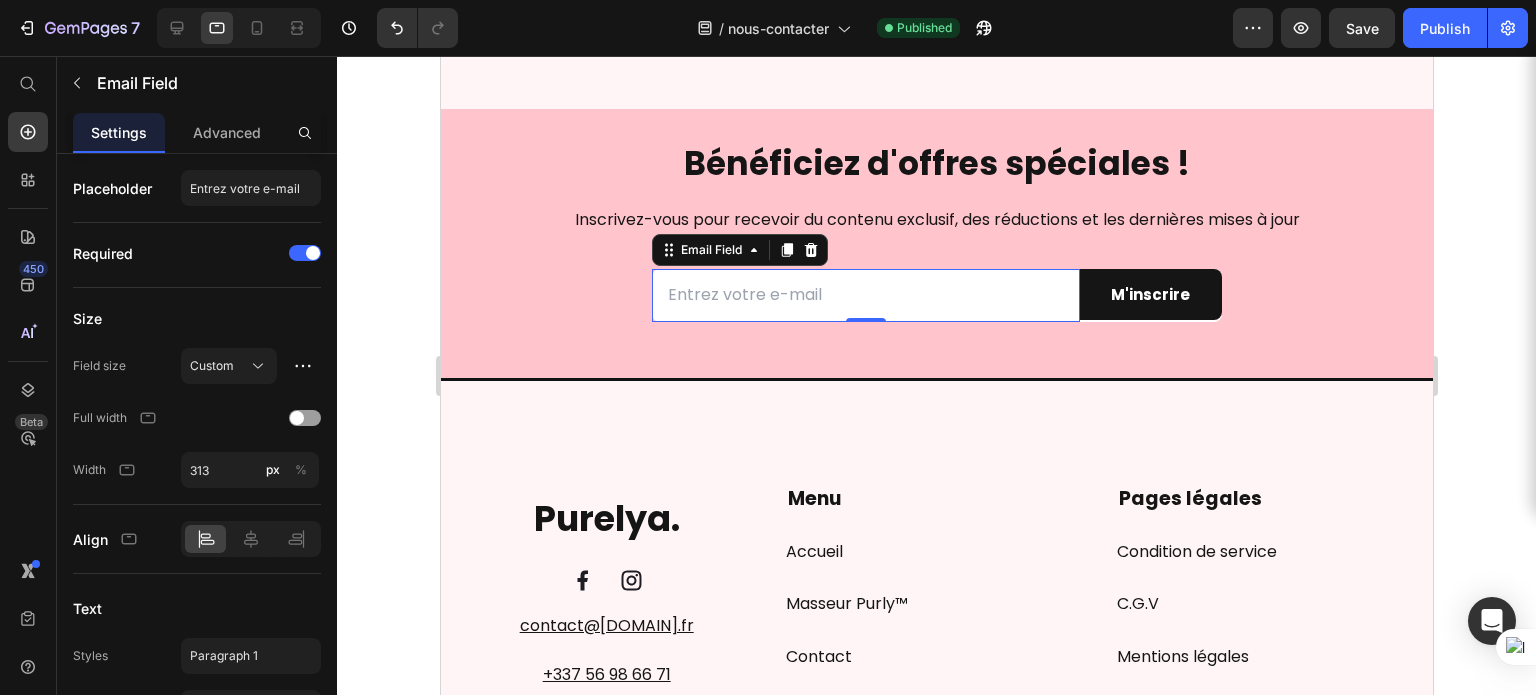click at bounding box center [807, 295] 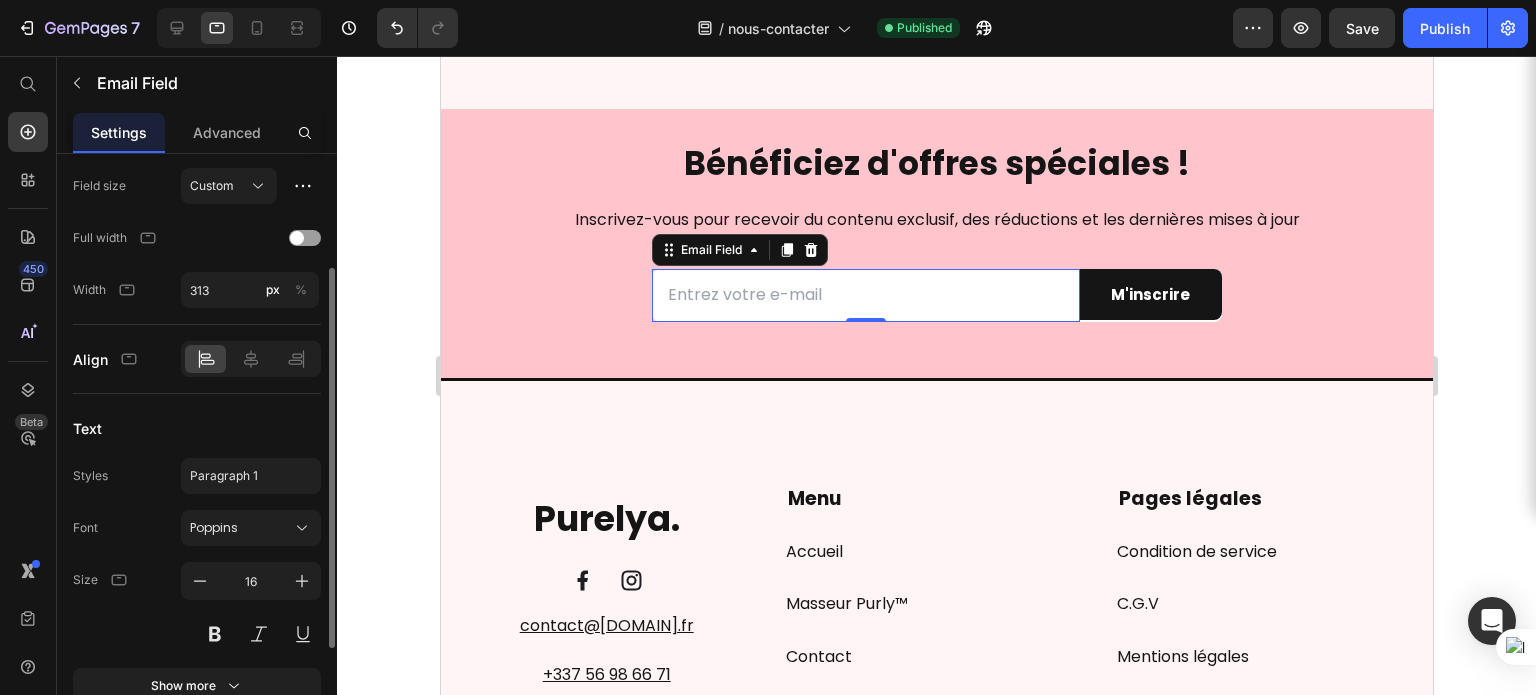 scroll, scrollTop: 343, scrollLeft: 0, axis: vertical 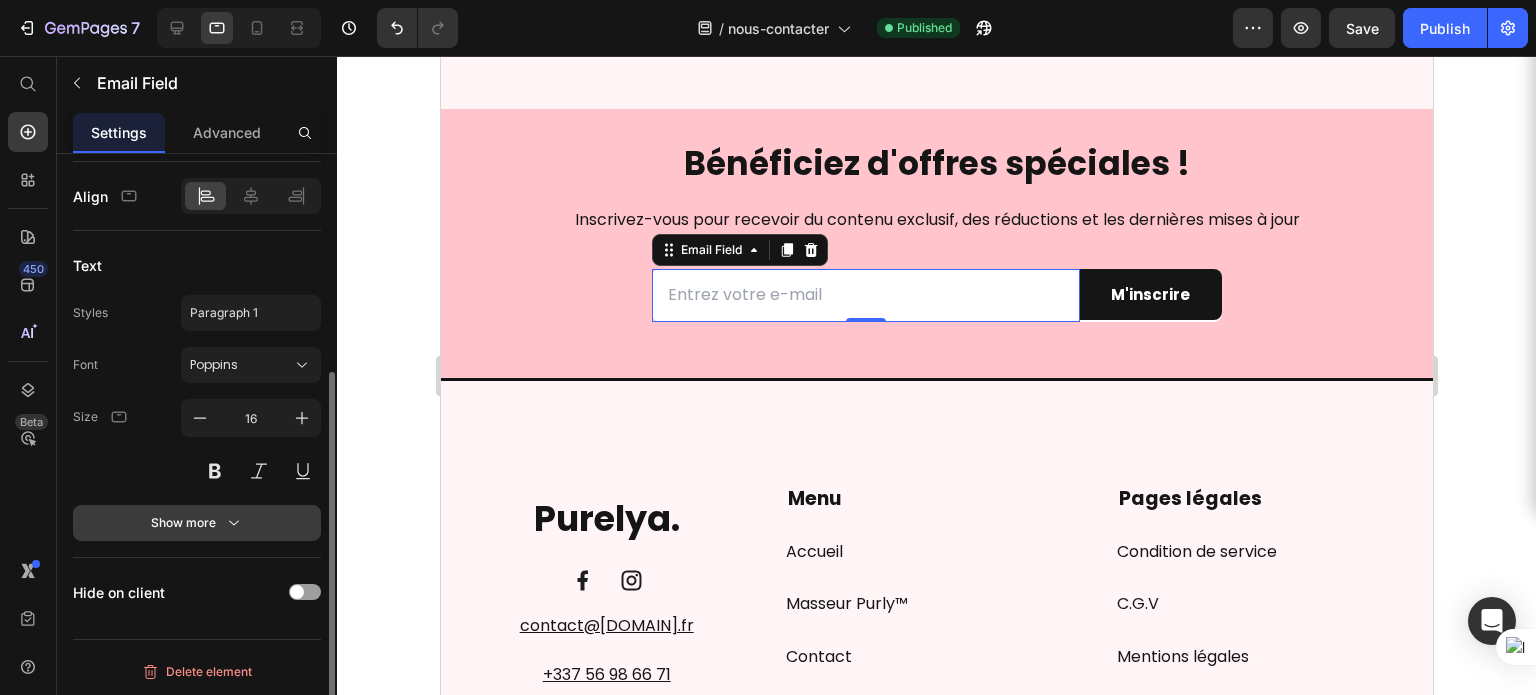 click on "Show more" at bounding box center [197, 523] 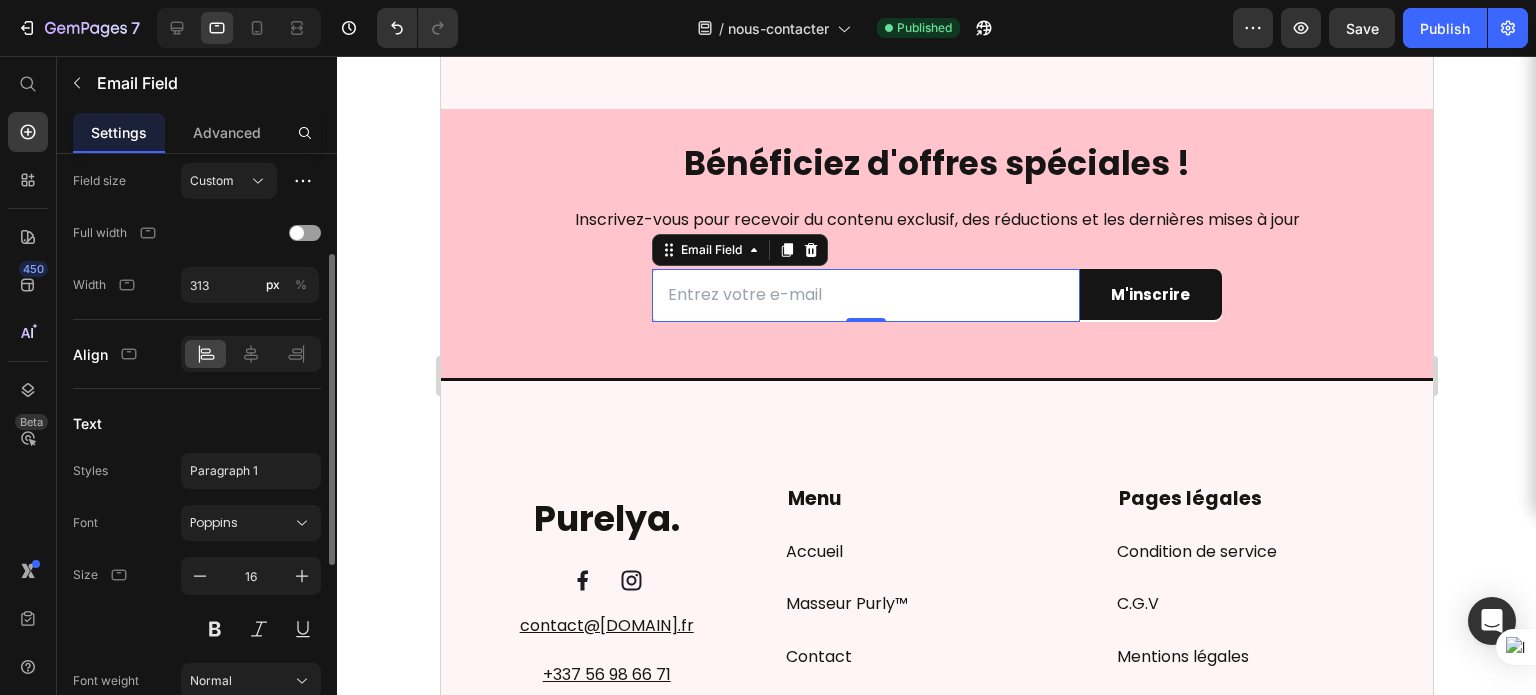 scroll, scrollTop: 0, scrollLeft: 0, axis: both 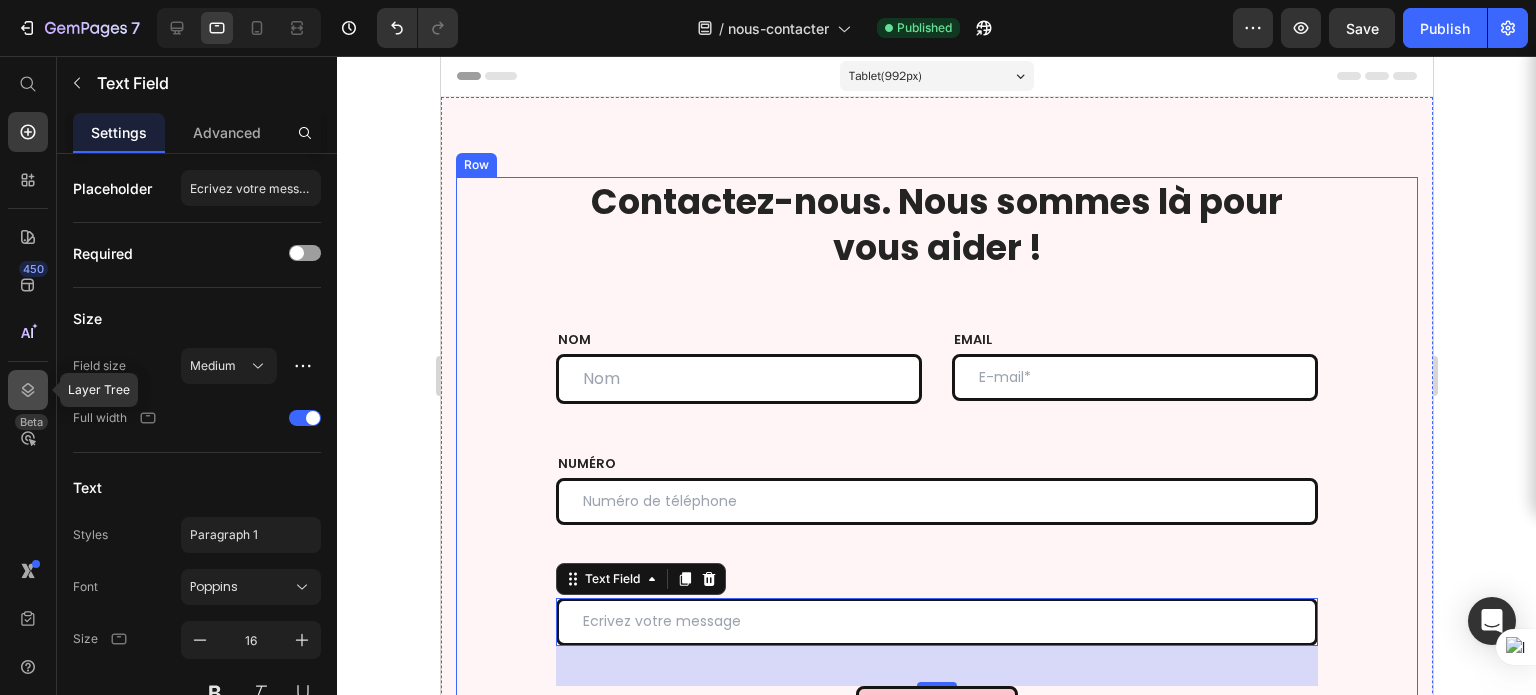 click 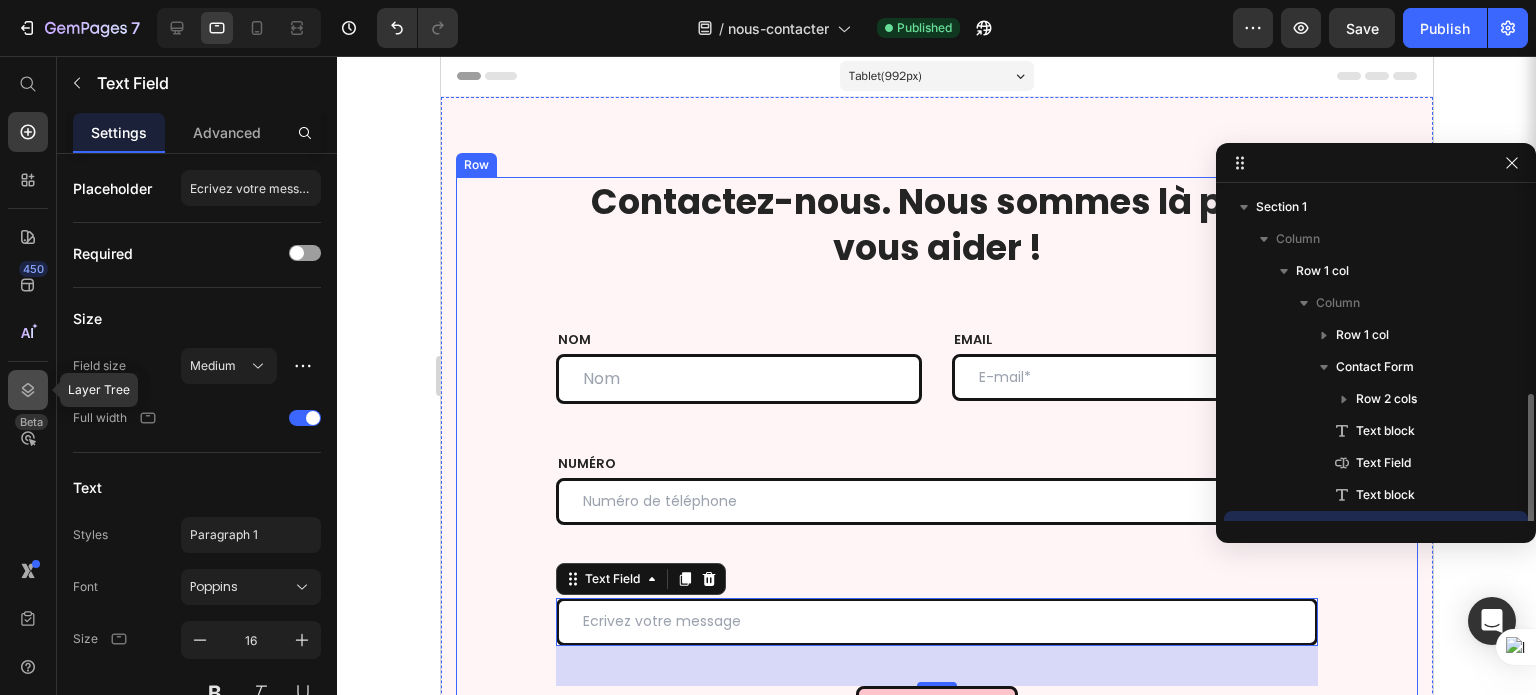 scroll, scrollTop: 117, scrollLeft: 0, axis: vertical 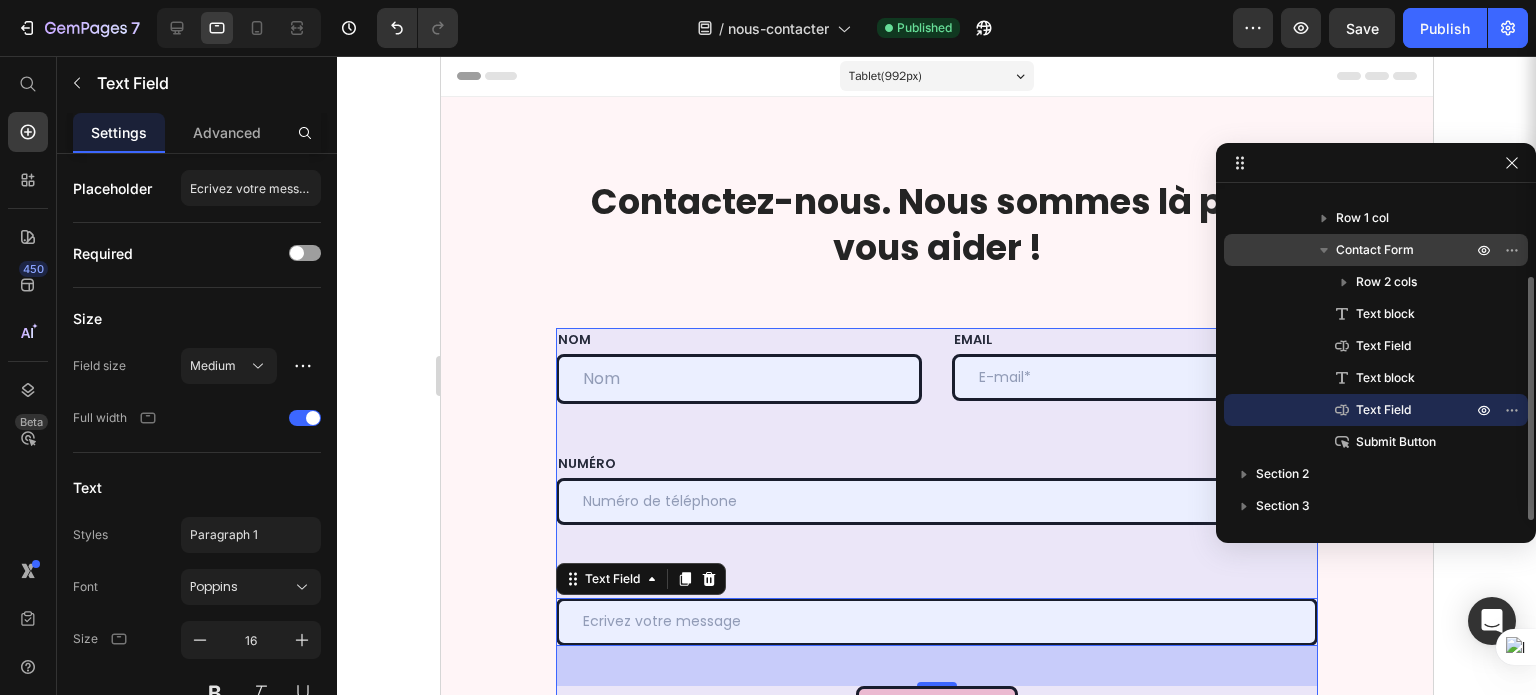 click on "Contact Form" at bounding box center [1375, 250] 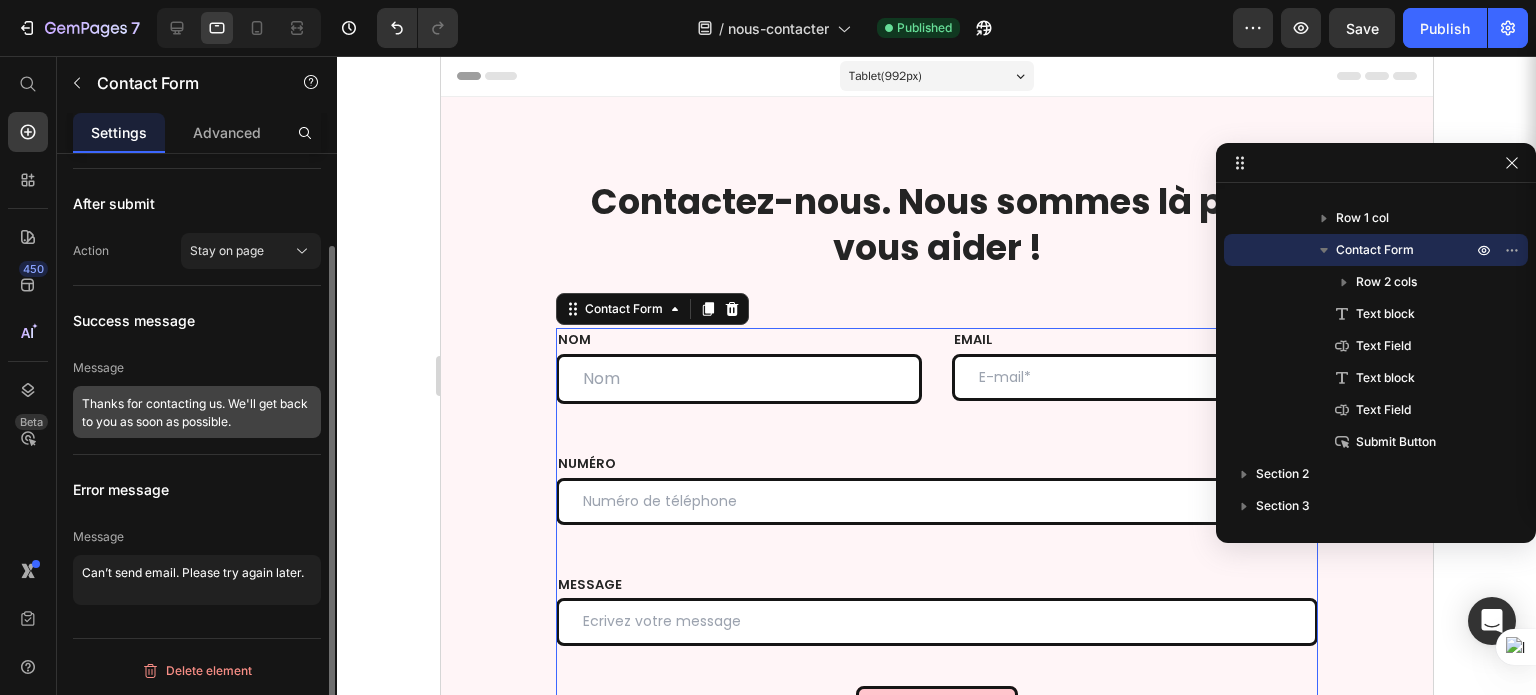 scroll, scrollTop: 108, scrollLeft: 0, axis: vertical 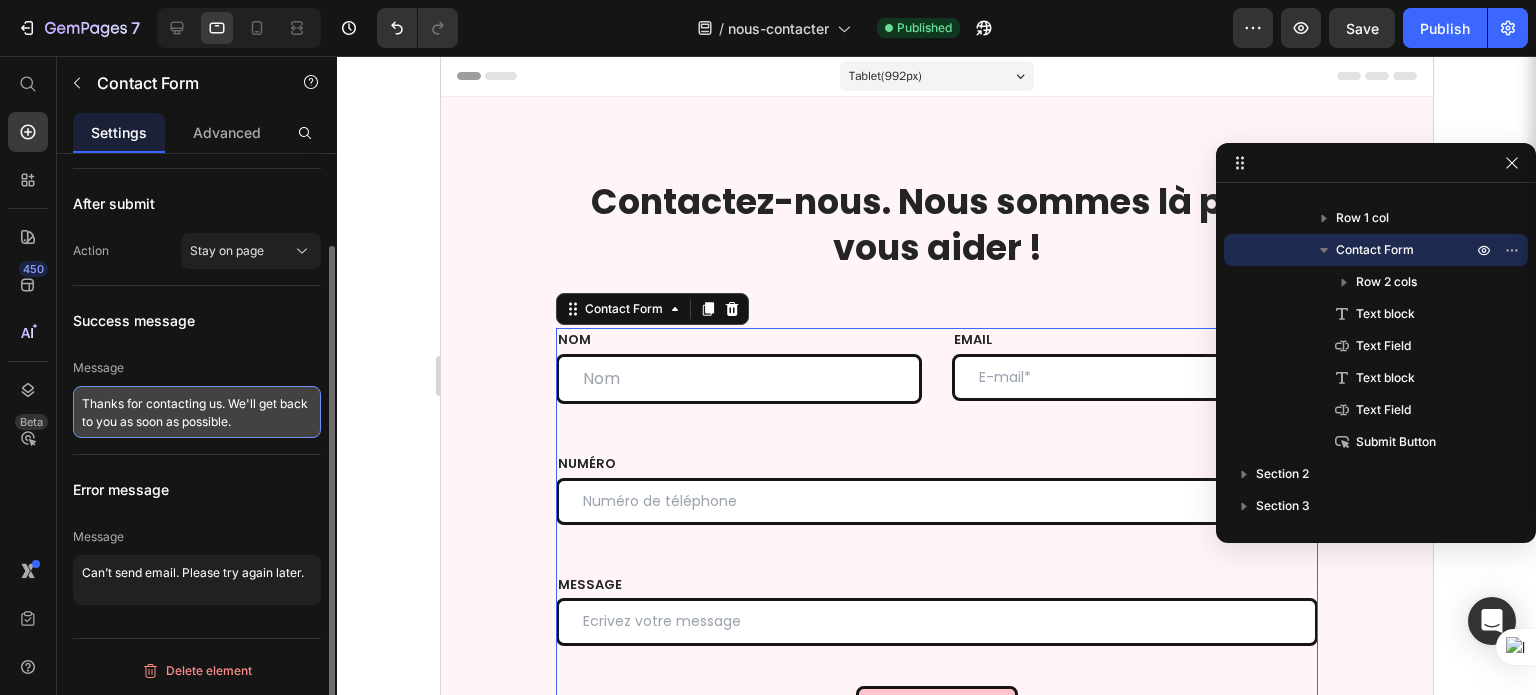 click on "Thanks for contacting us. We'll get back to you as soon as possible." at bounding box center [197, 412] 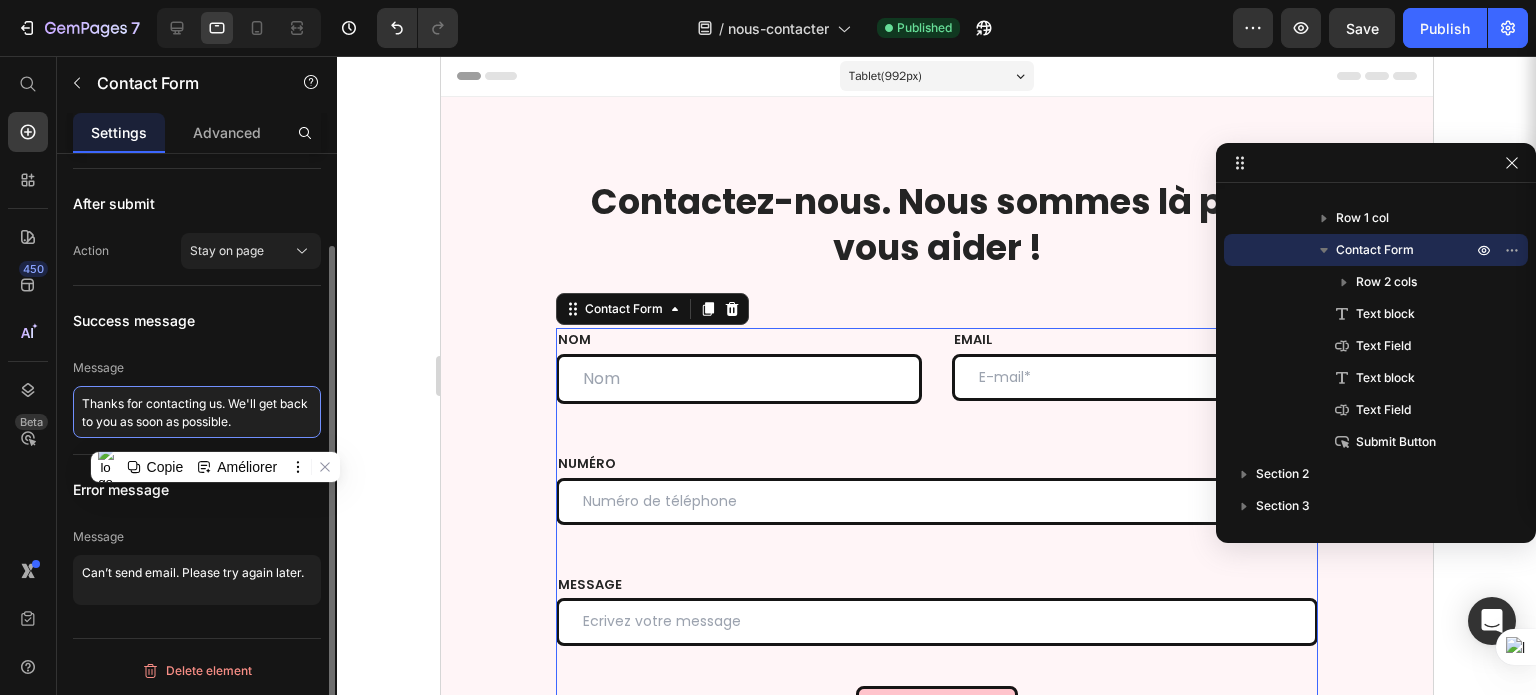 paste on "Merci de nous avoir contactés. Nous vous répondrons dans les plus brefs délais" 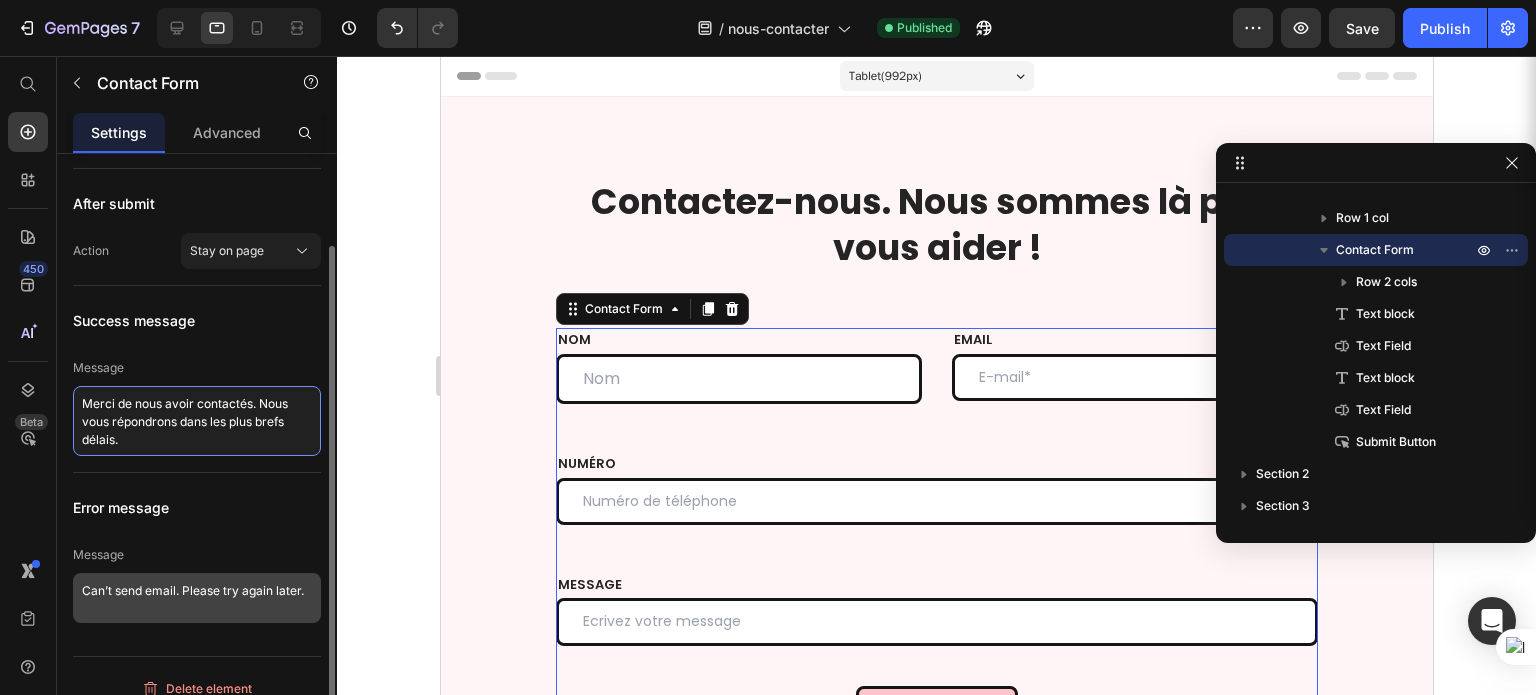 type on "Merci de nous avoir contactés. Nous vous répondrons dans les plus brefs délais." 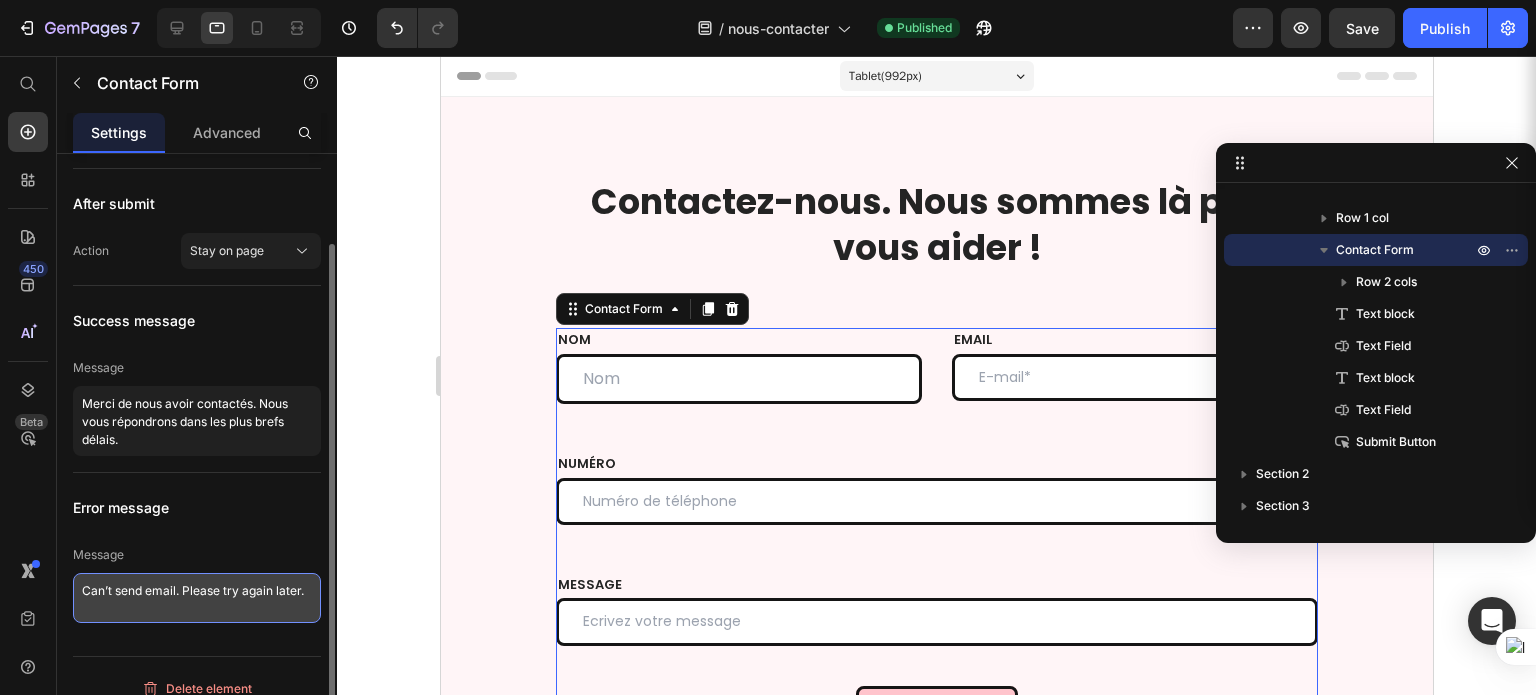 click on "Can’t send email. Please try again later." at bounding box center (197, 598) 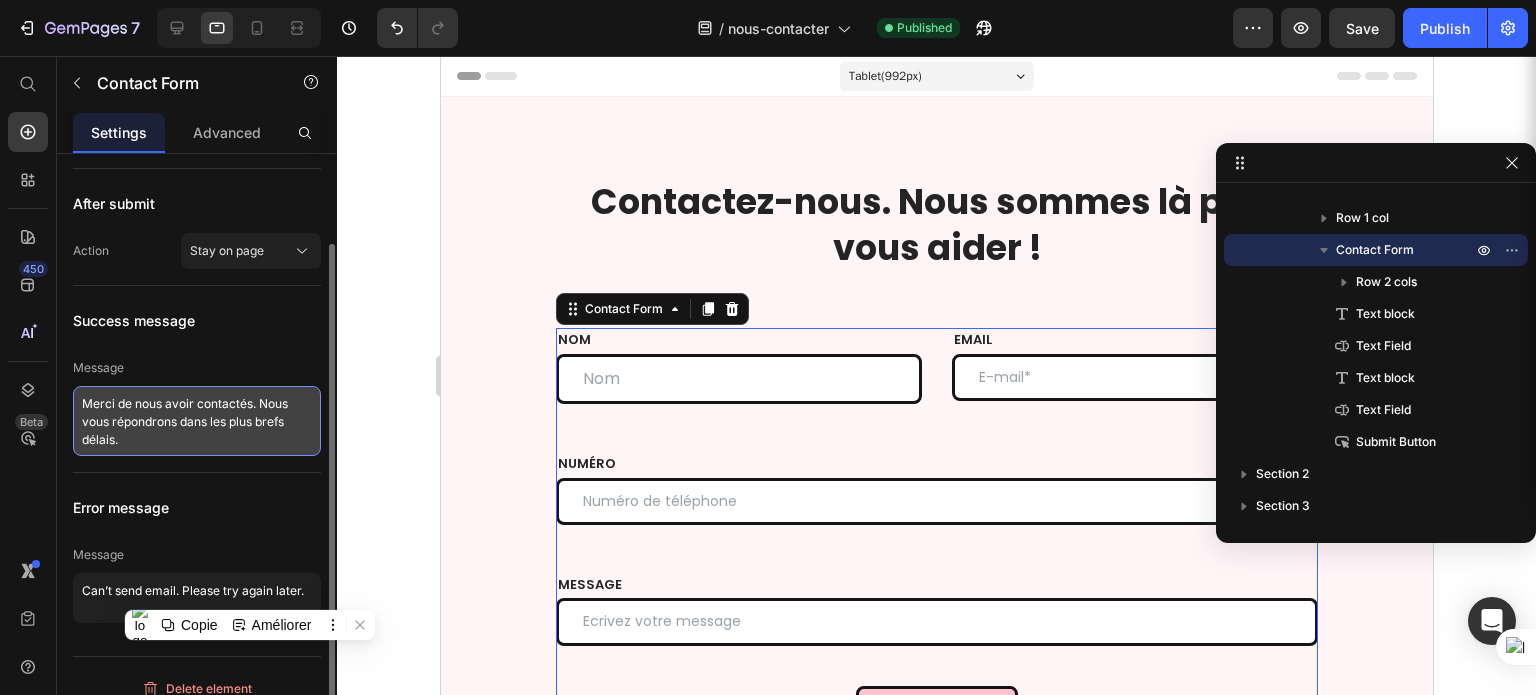 click on "Merci de nous avoir contactés. Nous vous répondrons dans les plus brefs délais." at bounding box center (197, 421) 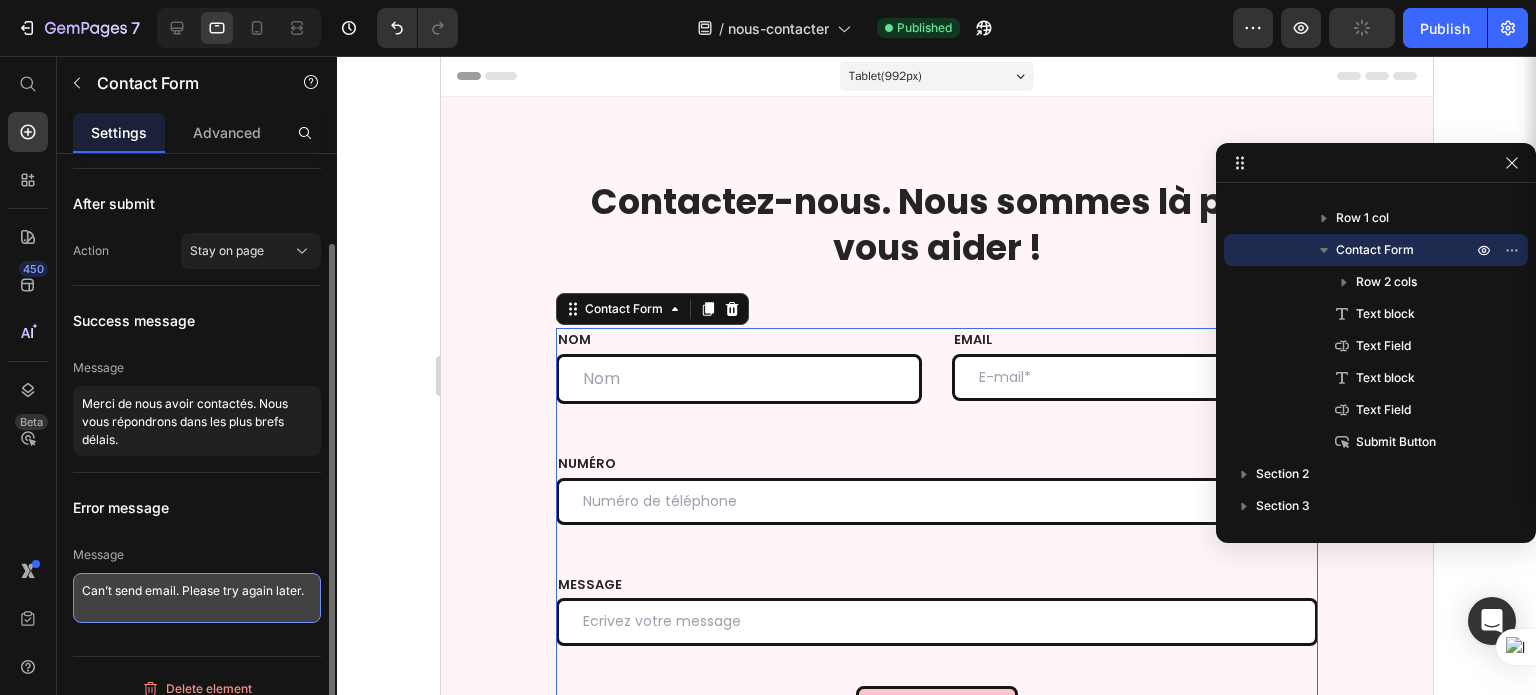 click on "Can’t send email. Please try again later." at bounding box center [197, 598] 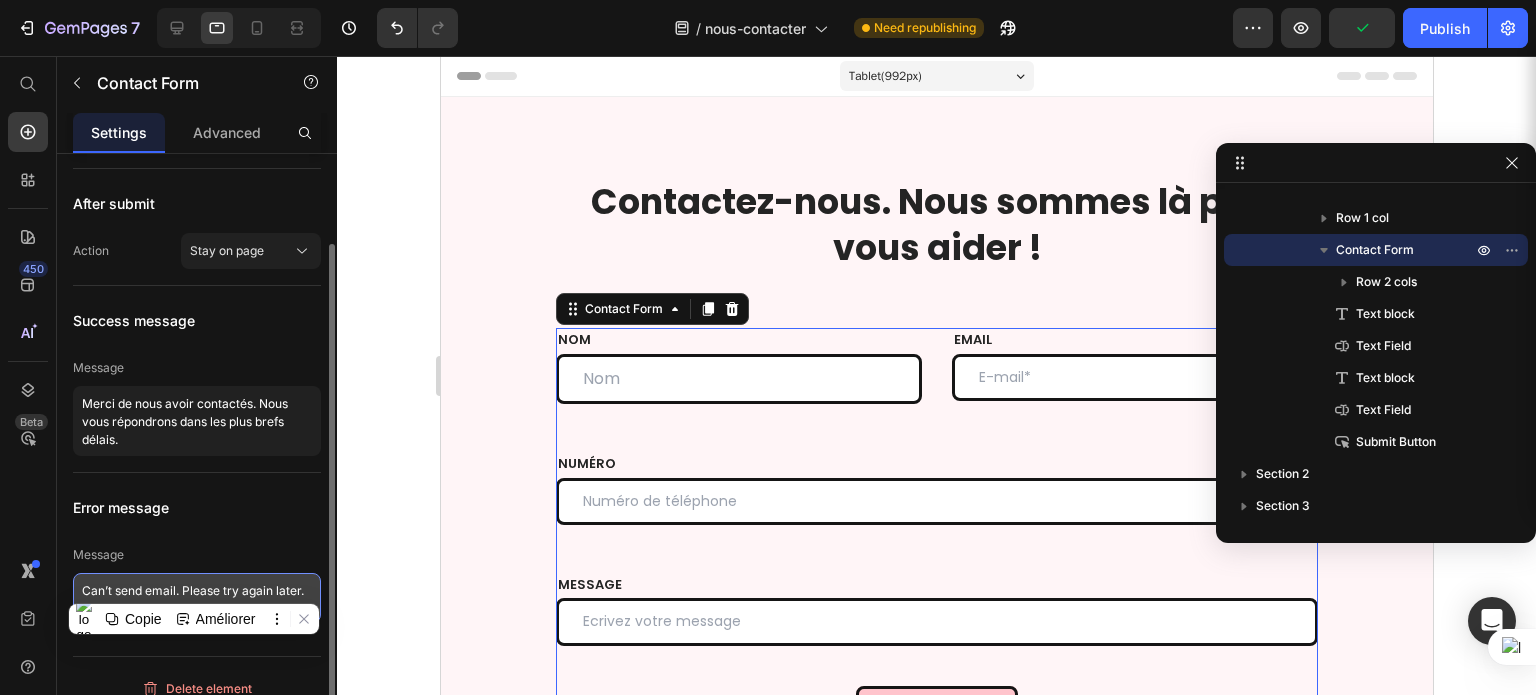 paste on "Impossible d'envoyer un courriel. Veuillez réessayer plus tard" 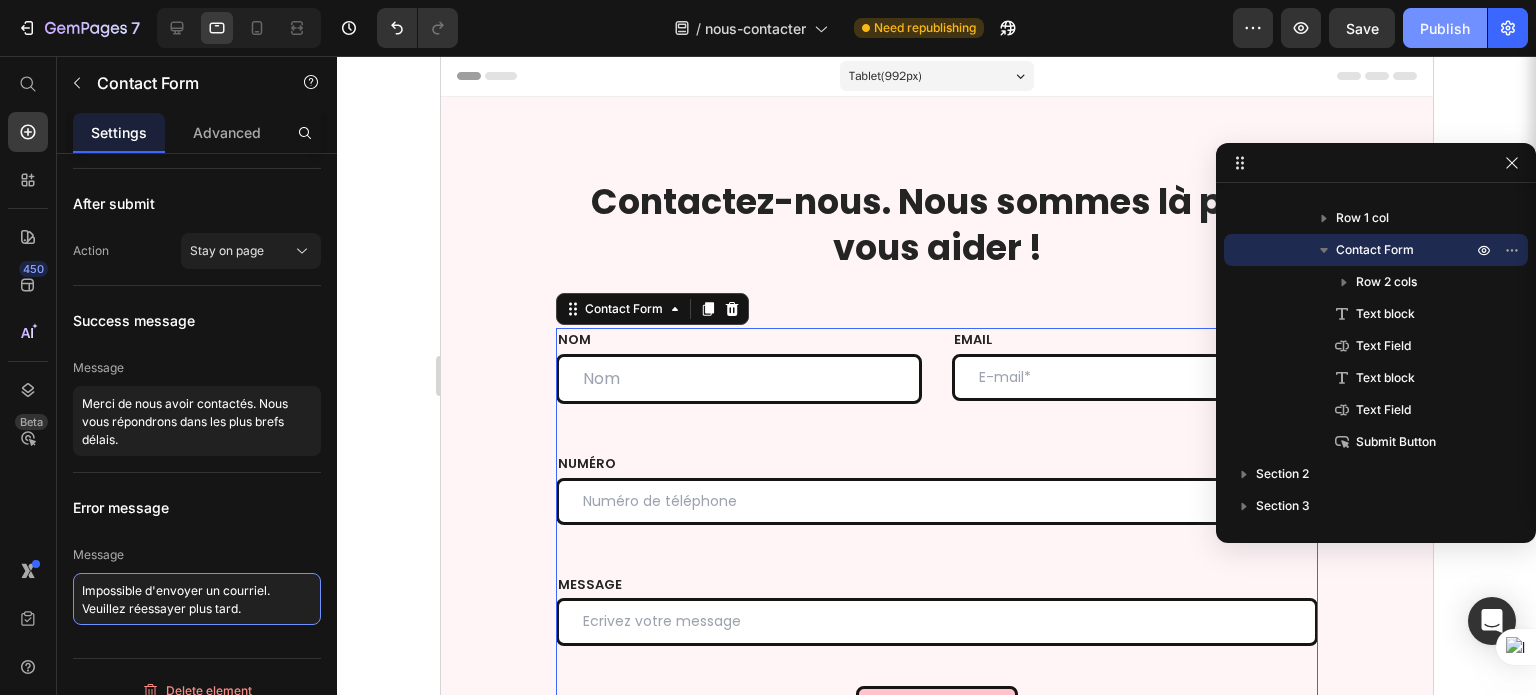 type on "Impossible d'envoyer un courriel. Veuillez réessayer plus tard." 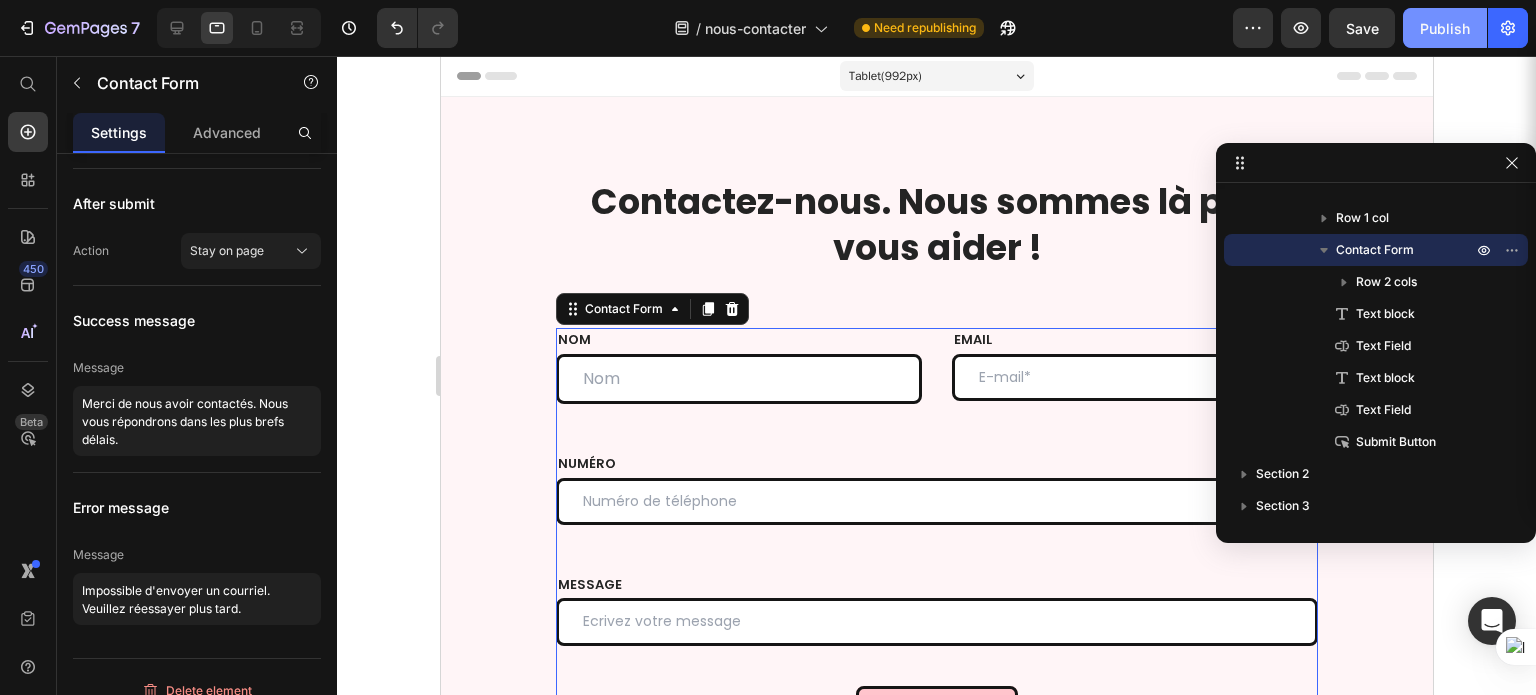 click on "Publish" at bounding box center [1445, 28] 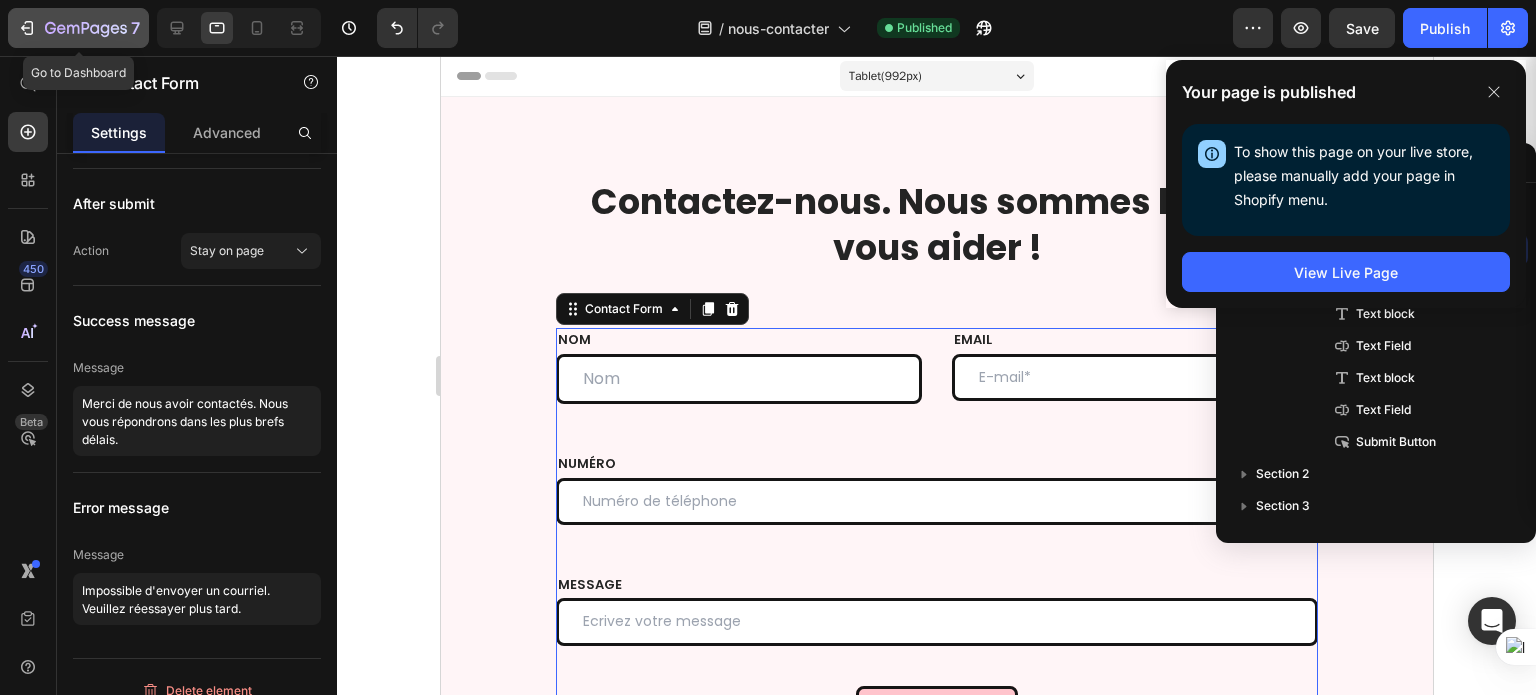 click on "7" at bounding box center [78, 28] 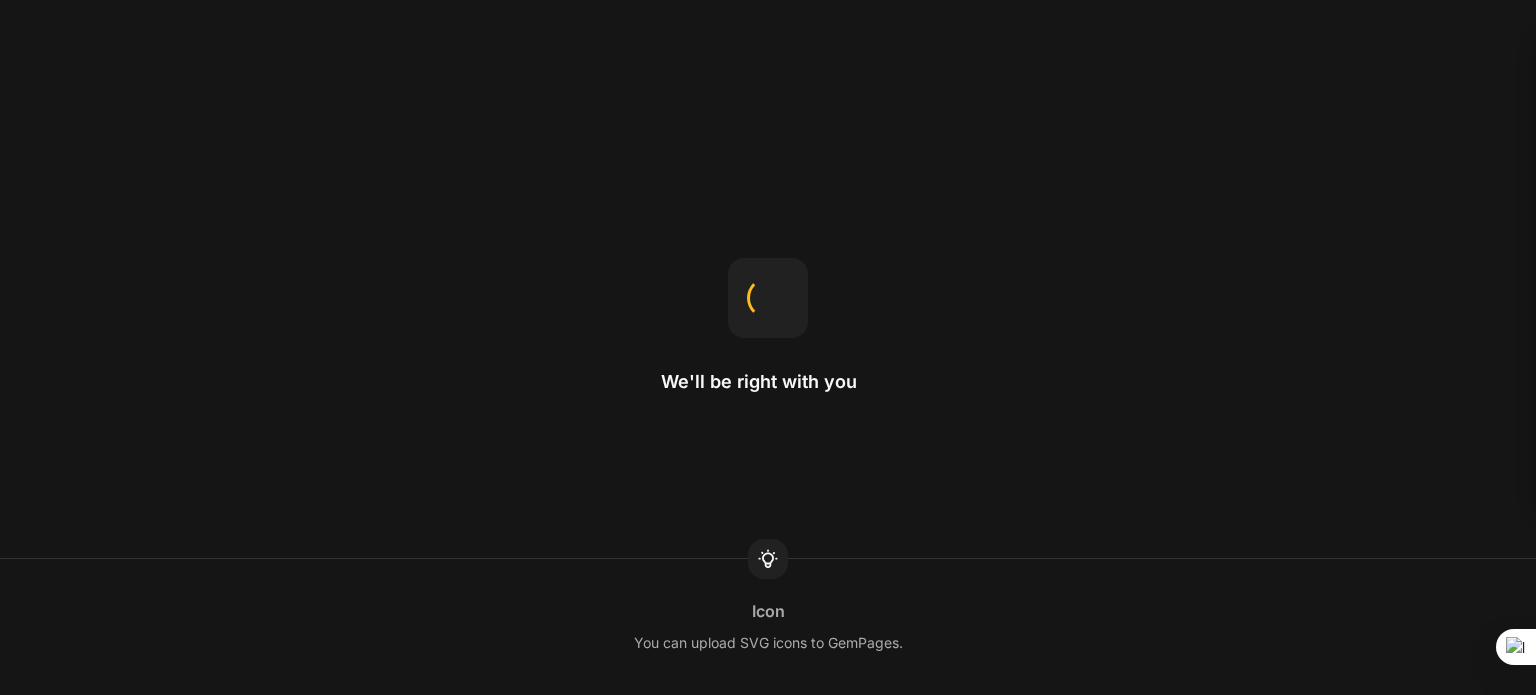scroll, scrollTop: 0, scrollLeft: 0, axis: both 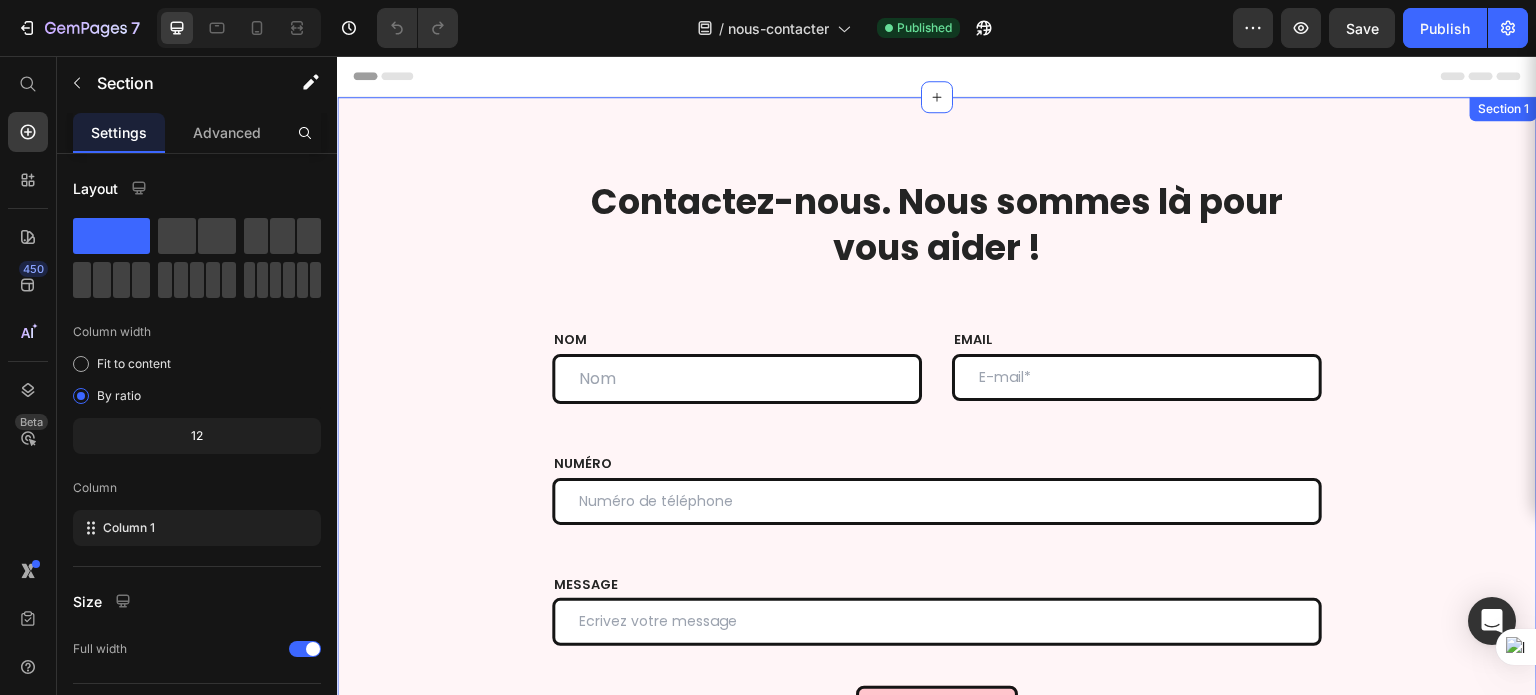click on "Contactez-nous. Nous sommes là pour vous aider ! Heading Row NOM Text block Text Field EMAIL Text block Email Field Row NUMÉRO Text block Text Field MESSAGE Text block Text Field Envoyez Submit Button Contact Form Row Section 1" at bounding box center (937, 457) 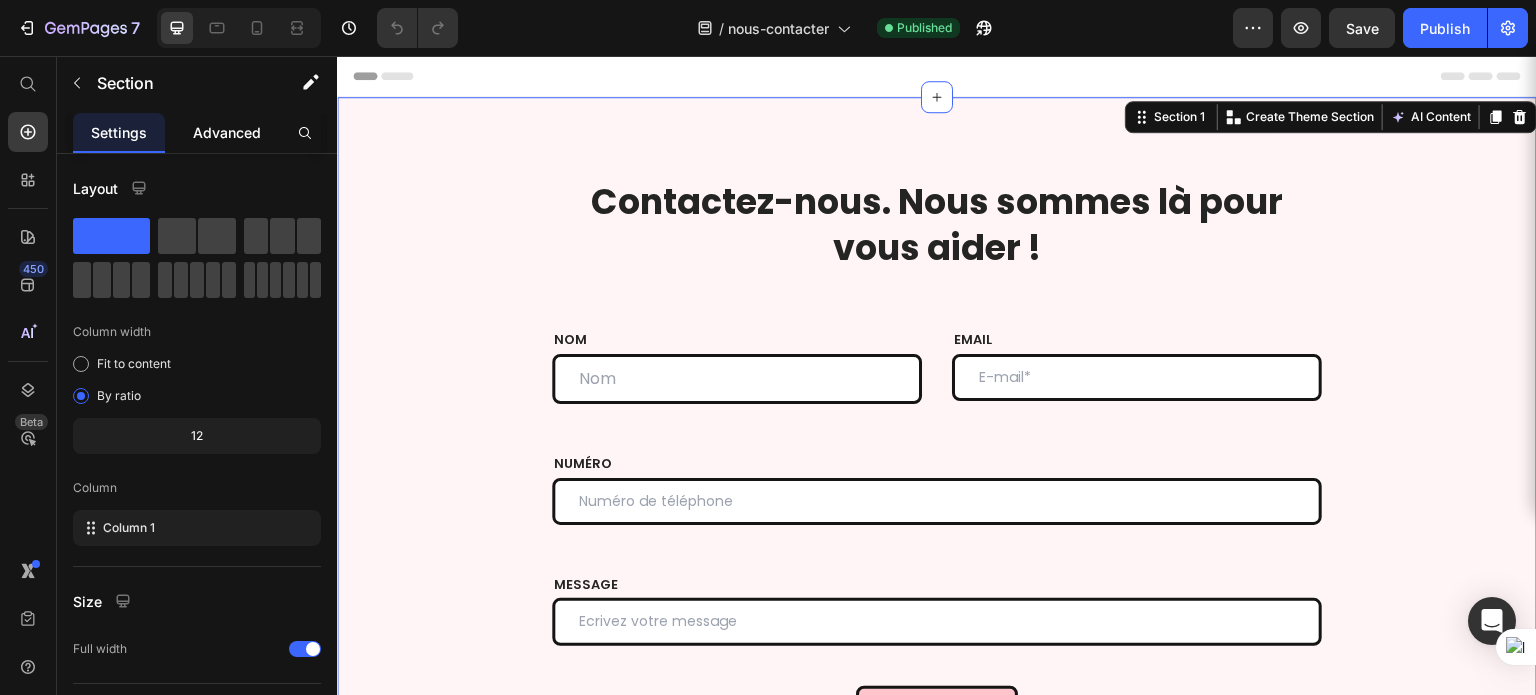 click on "Advanced" at bounding box center (227, 132) 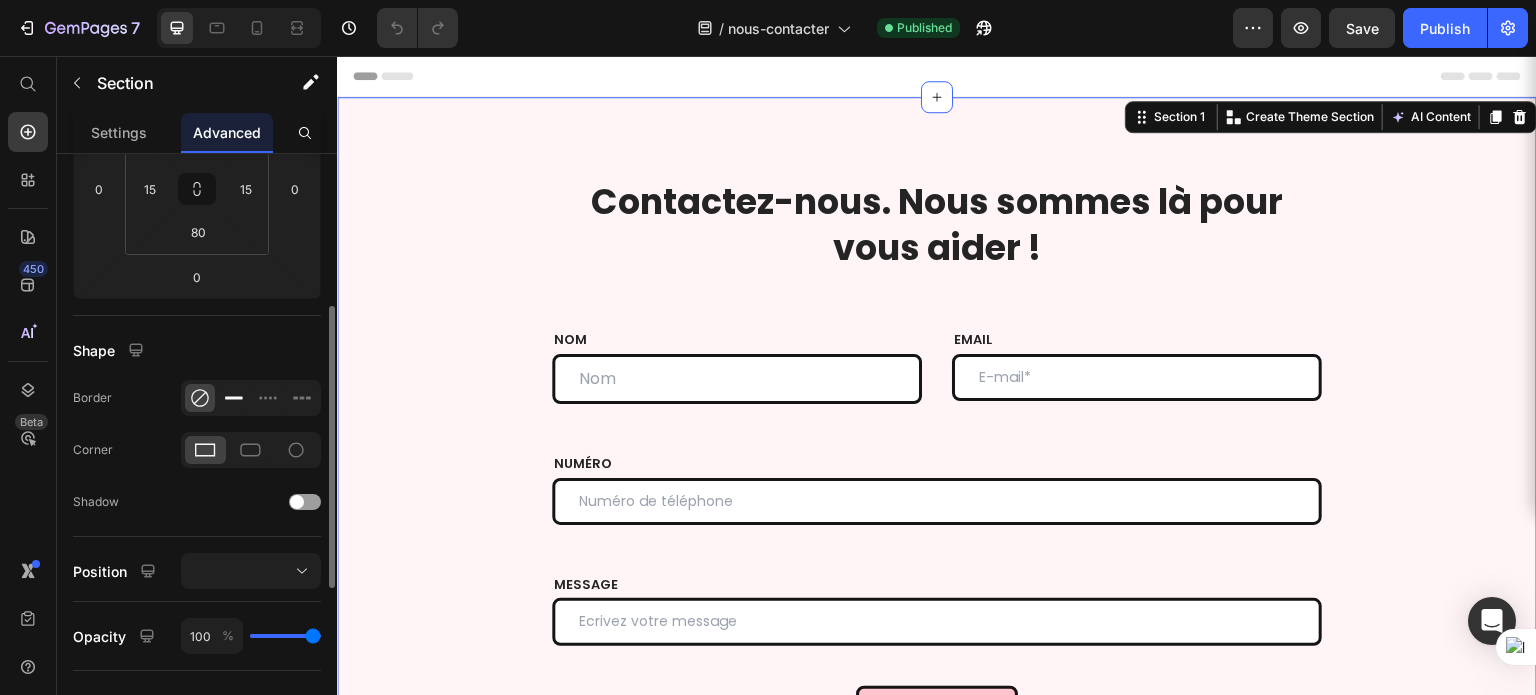 scroll, scrollTop: 339, scrollLeft: 0, axis: vertical 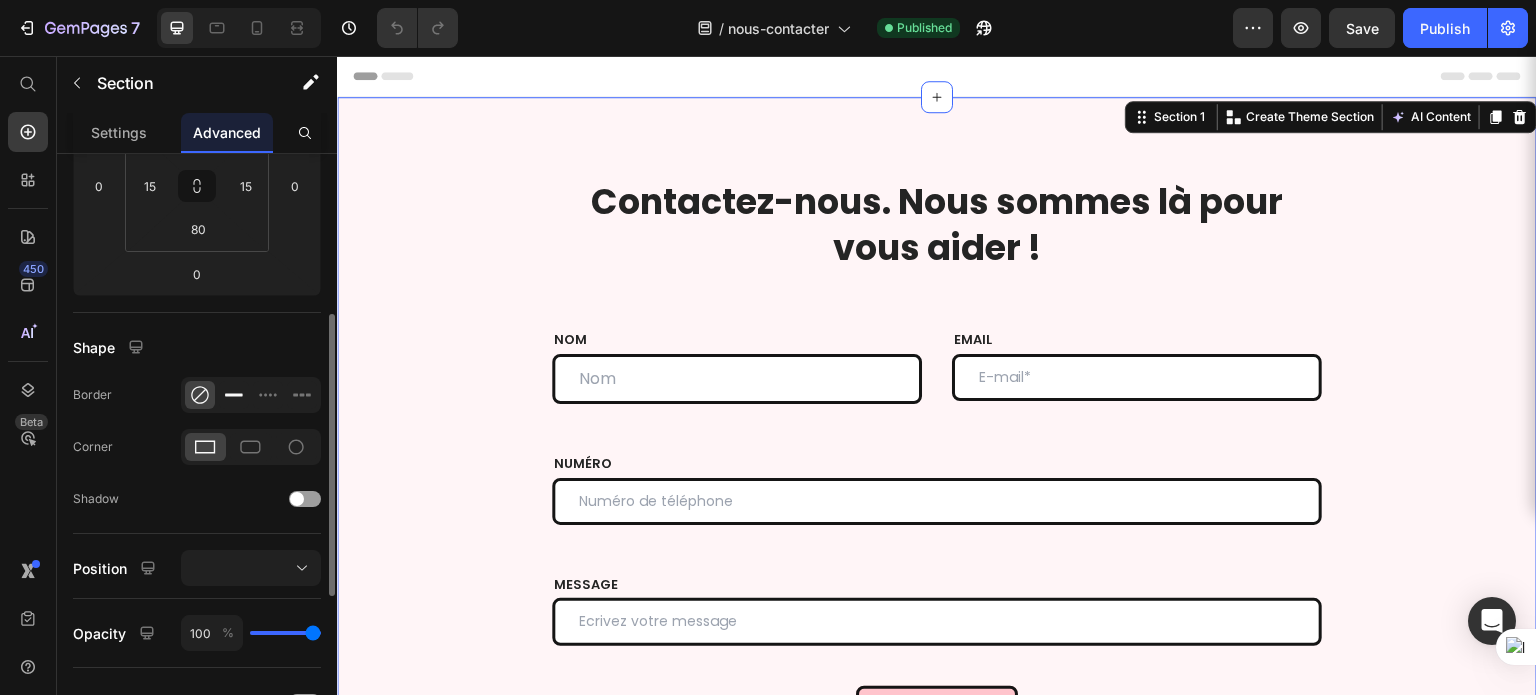 click 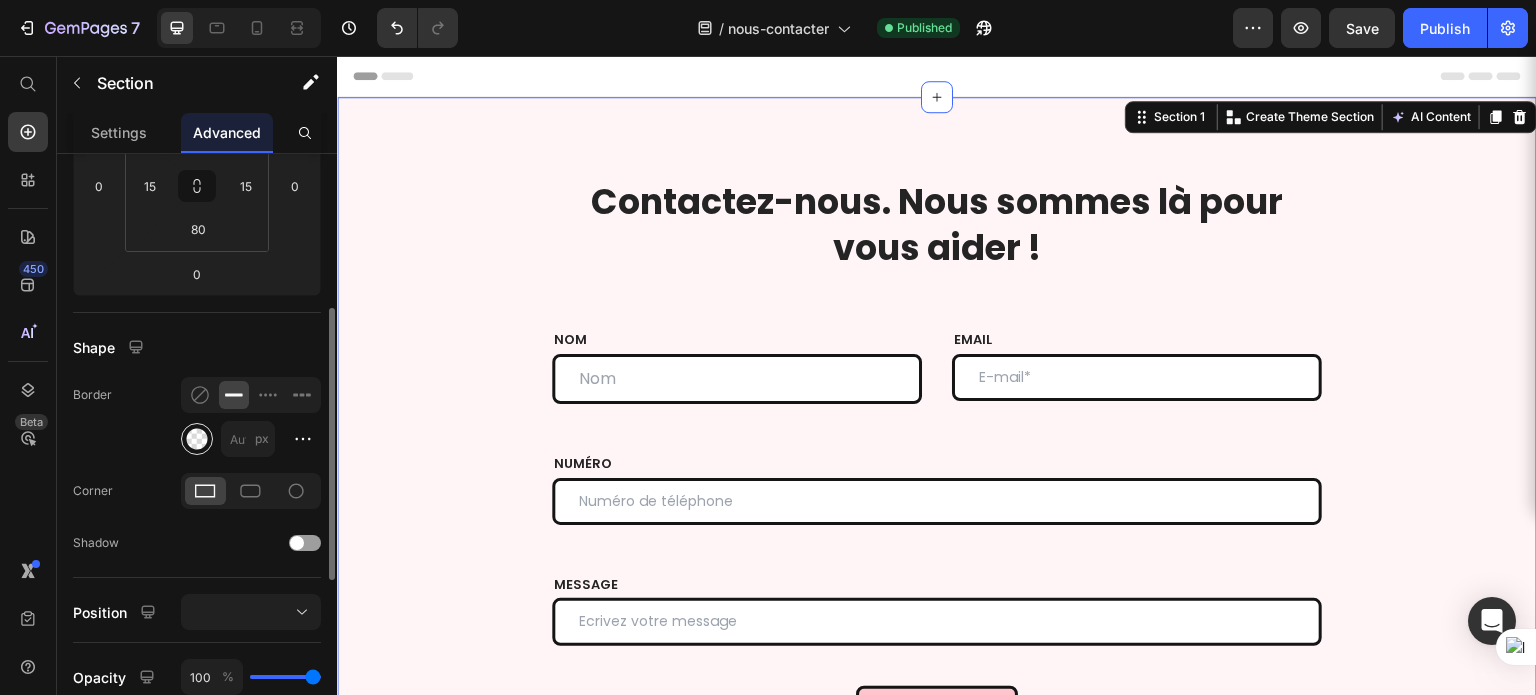 click 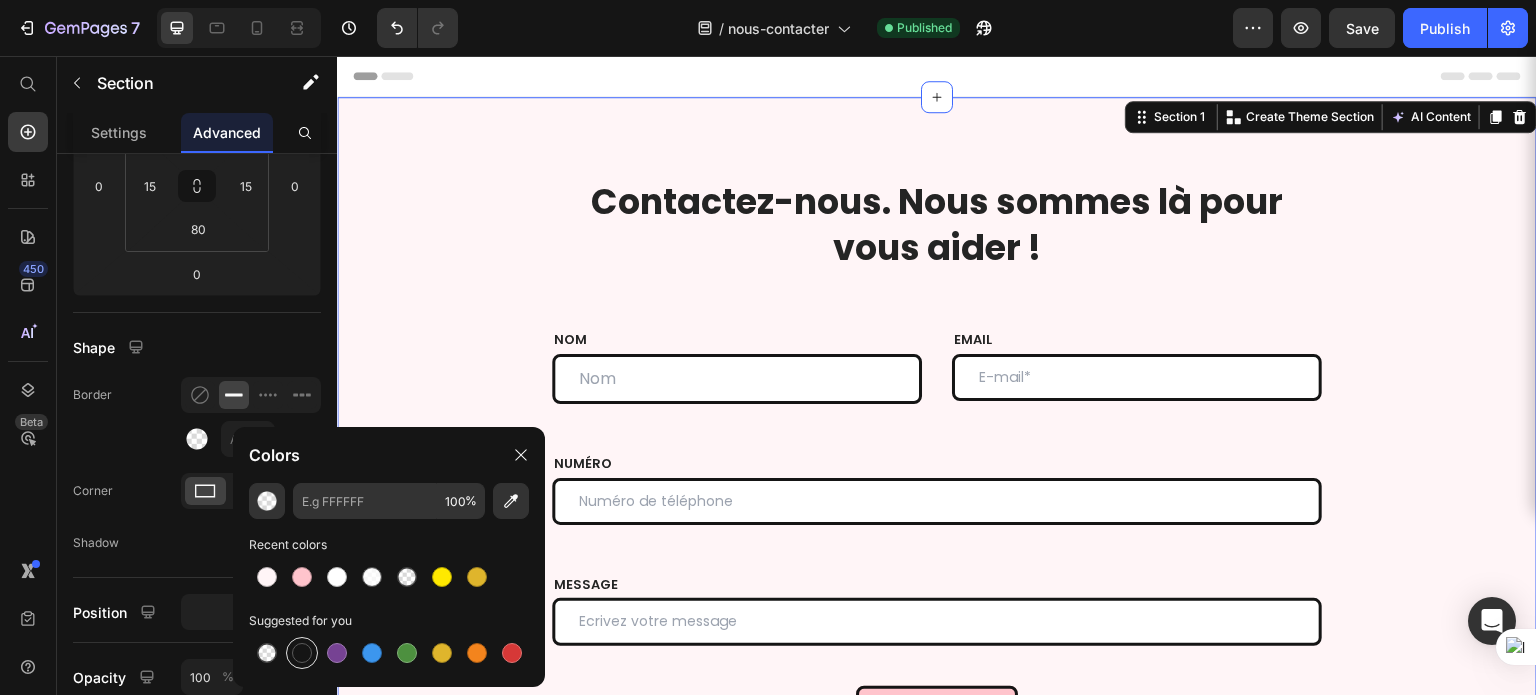 click at bounding box center [302, 653] 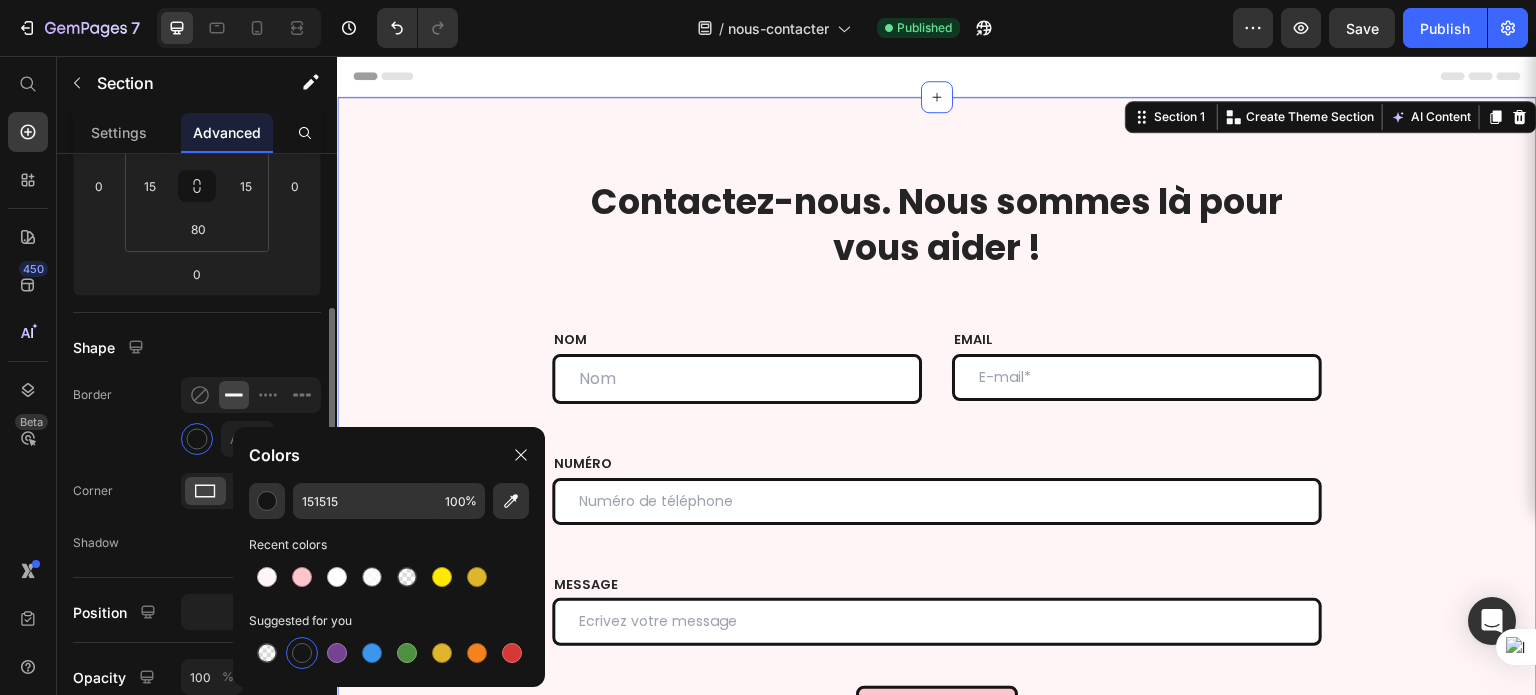 click on "Shape Border px Corner Shadow" 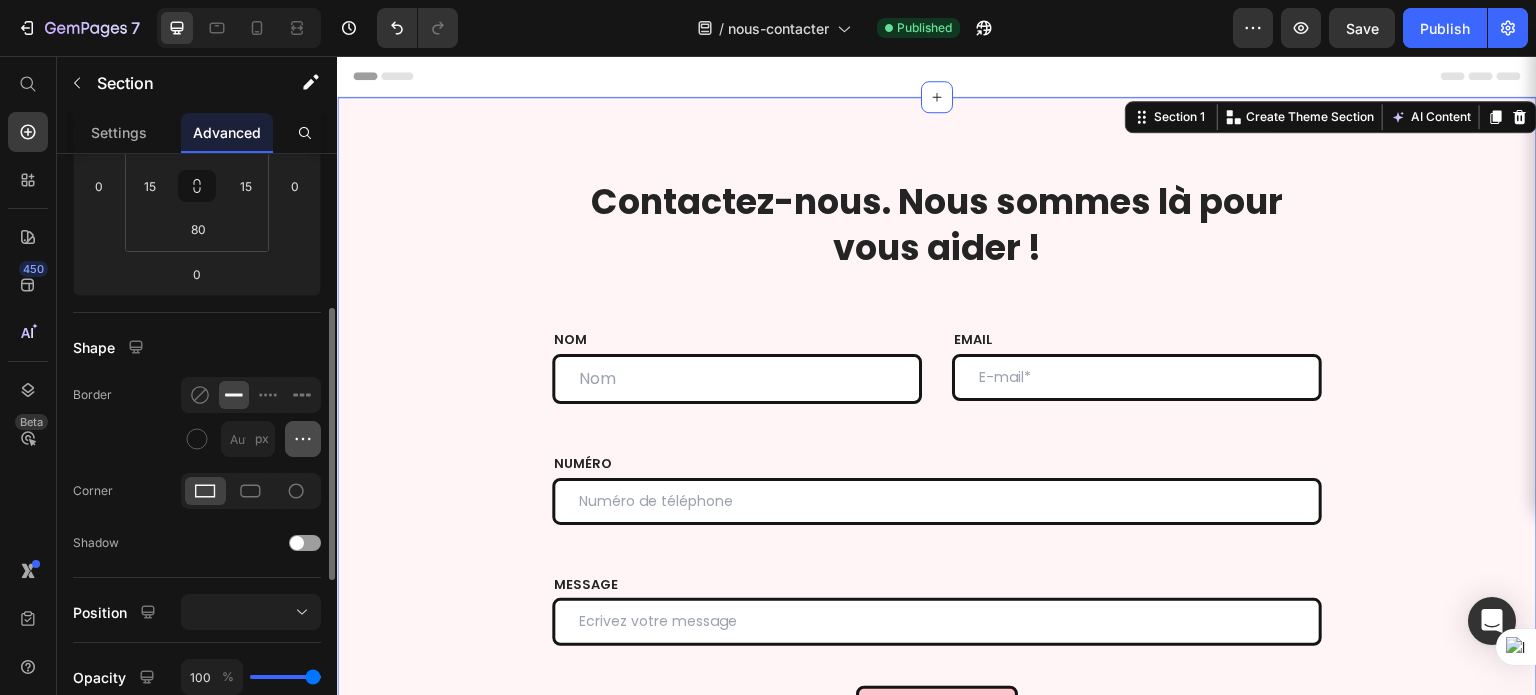 click 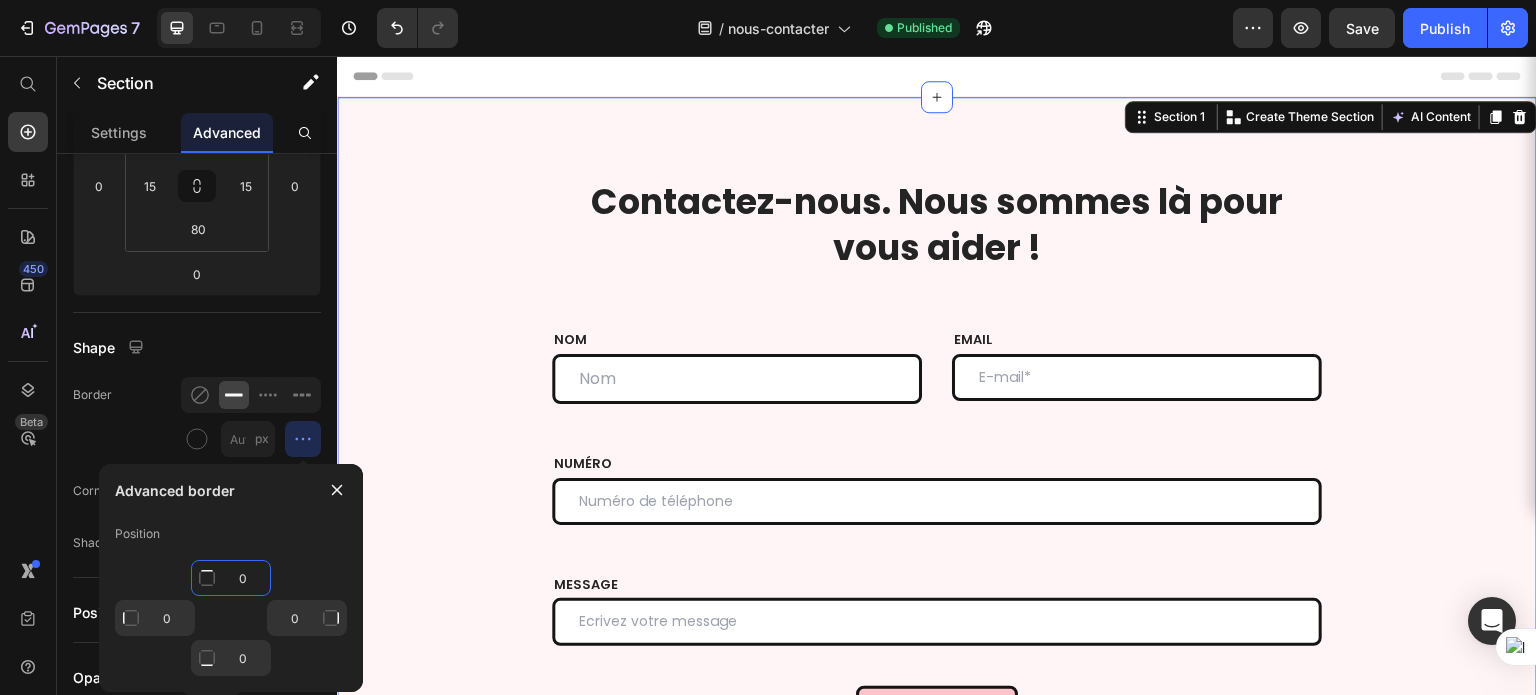 click on "0" 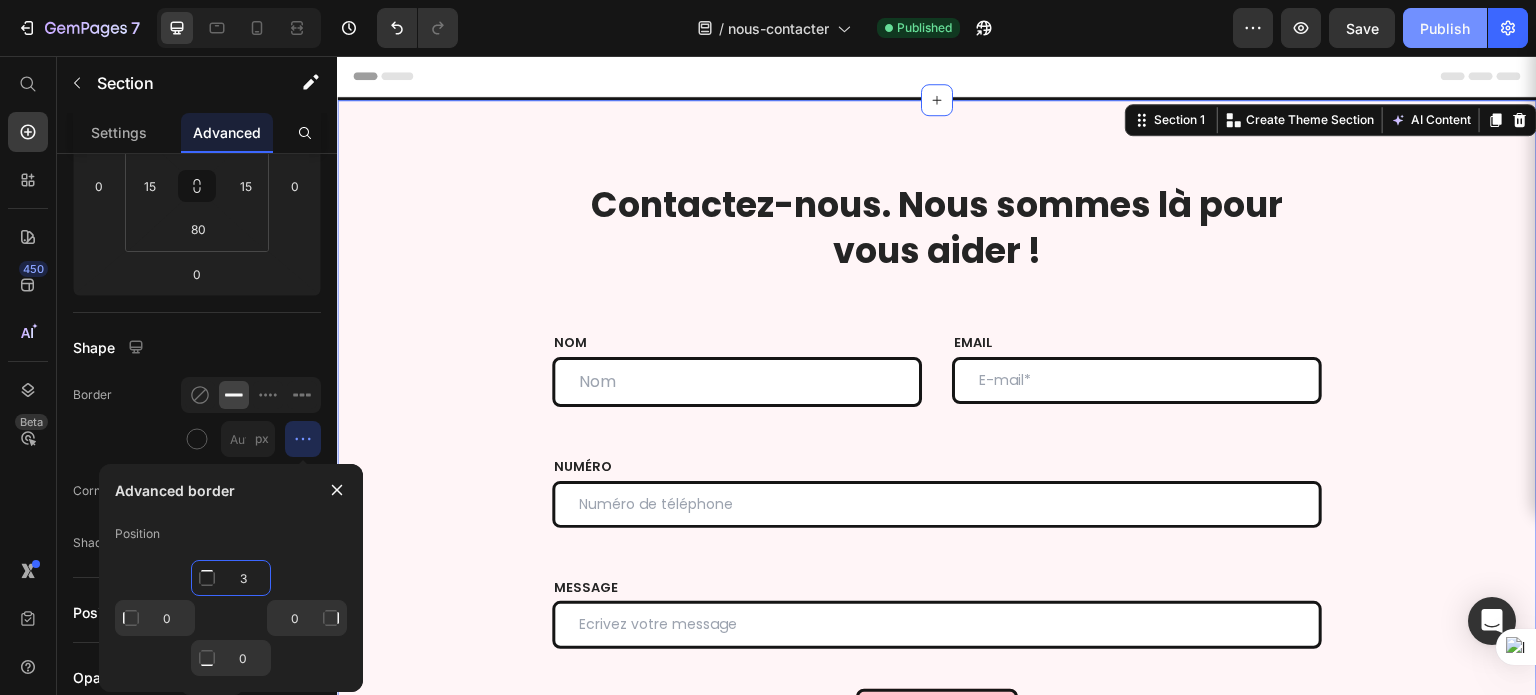 type on "3" 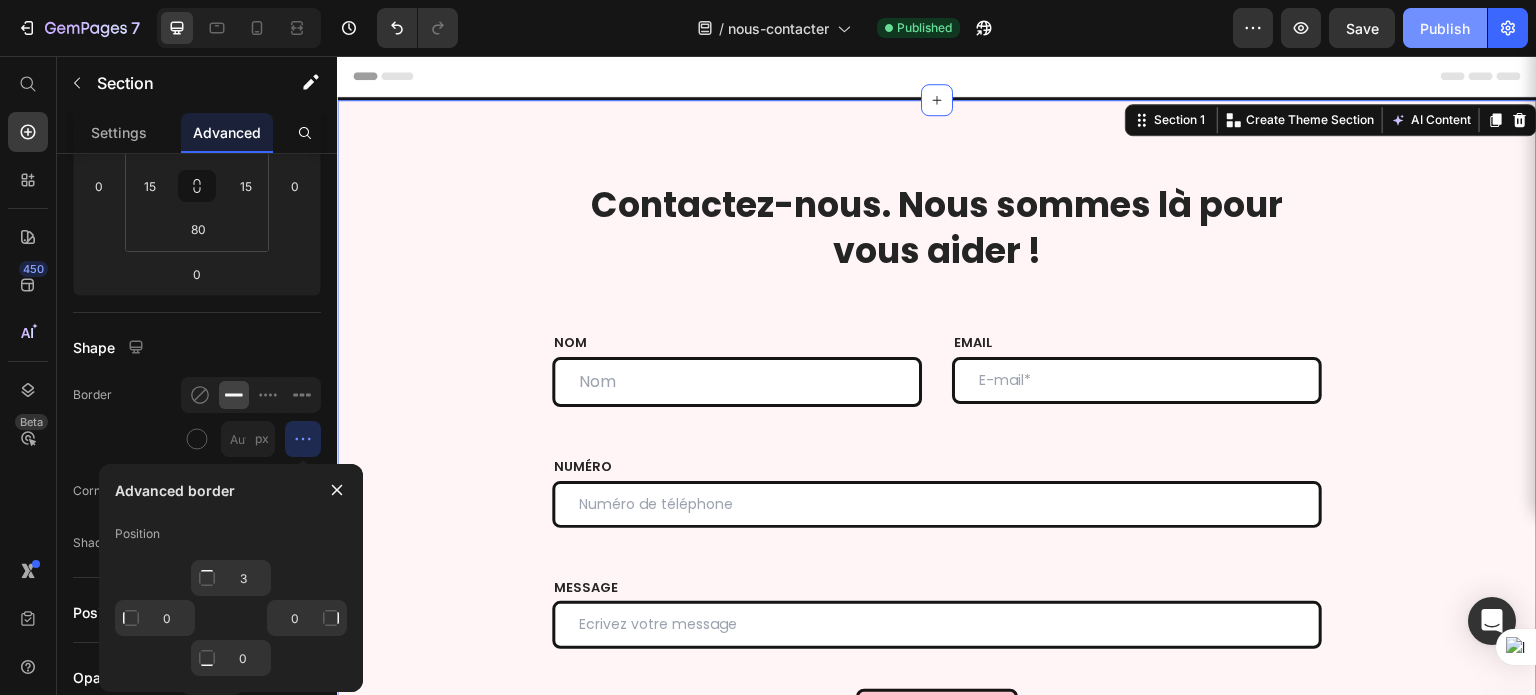 type on "Mixed" 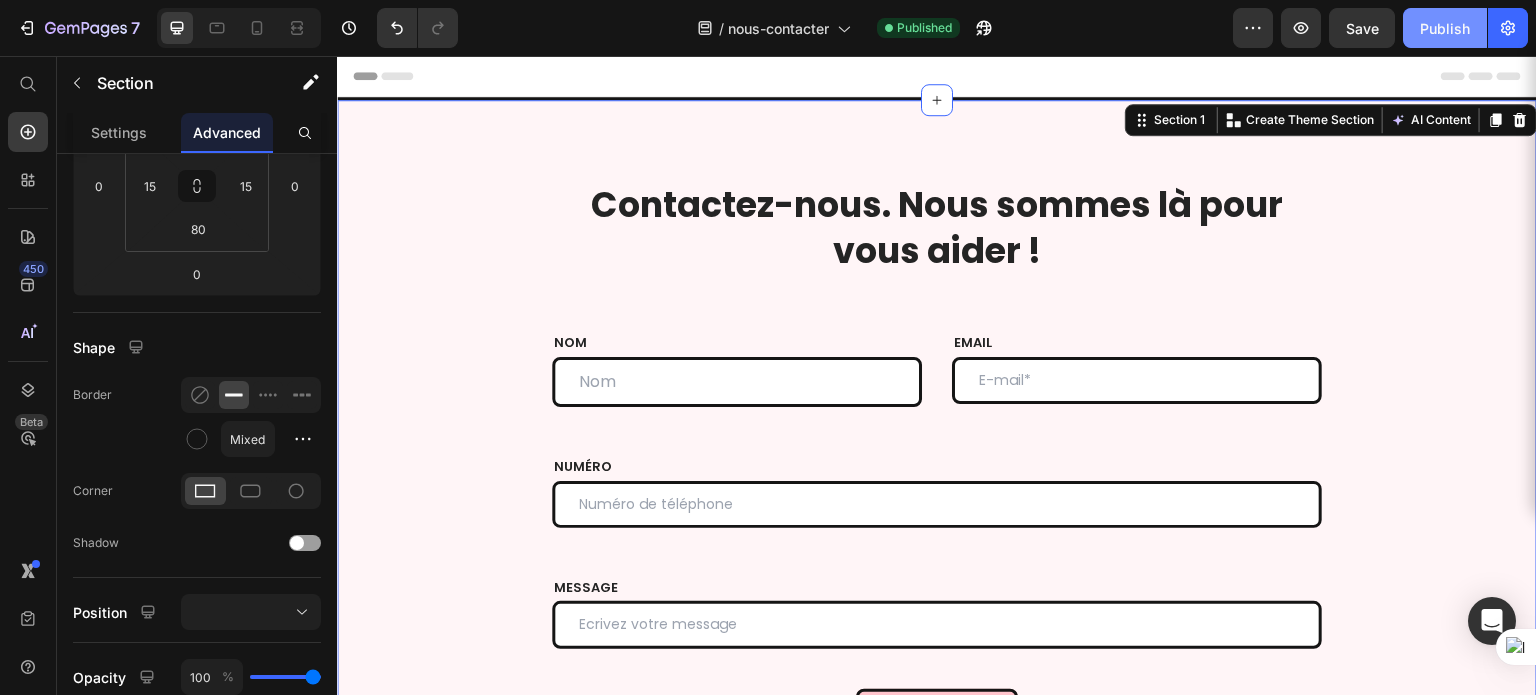 click on "Publish" at bounding box center [1445, 28] 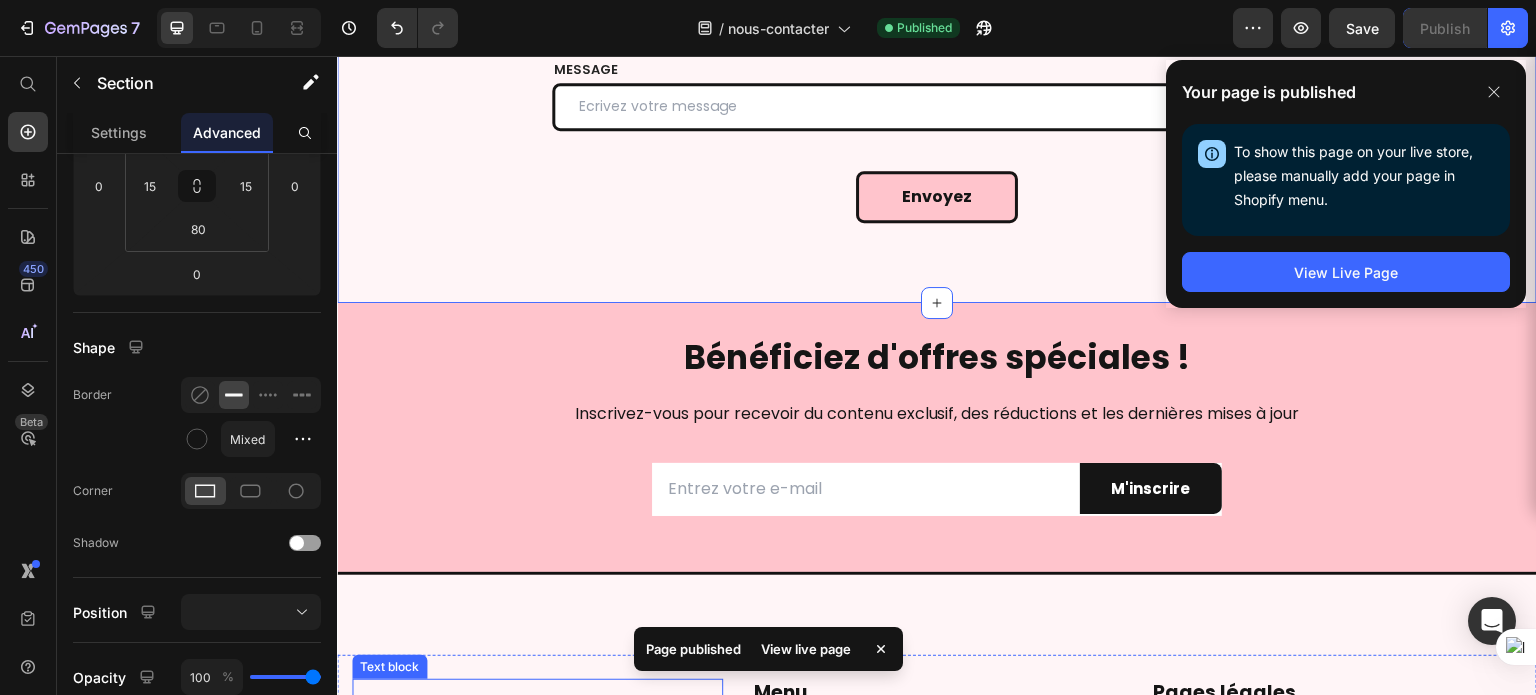 scroll, scrollTop: 511, scrollLeft: 0, axis: vertical 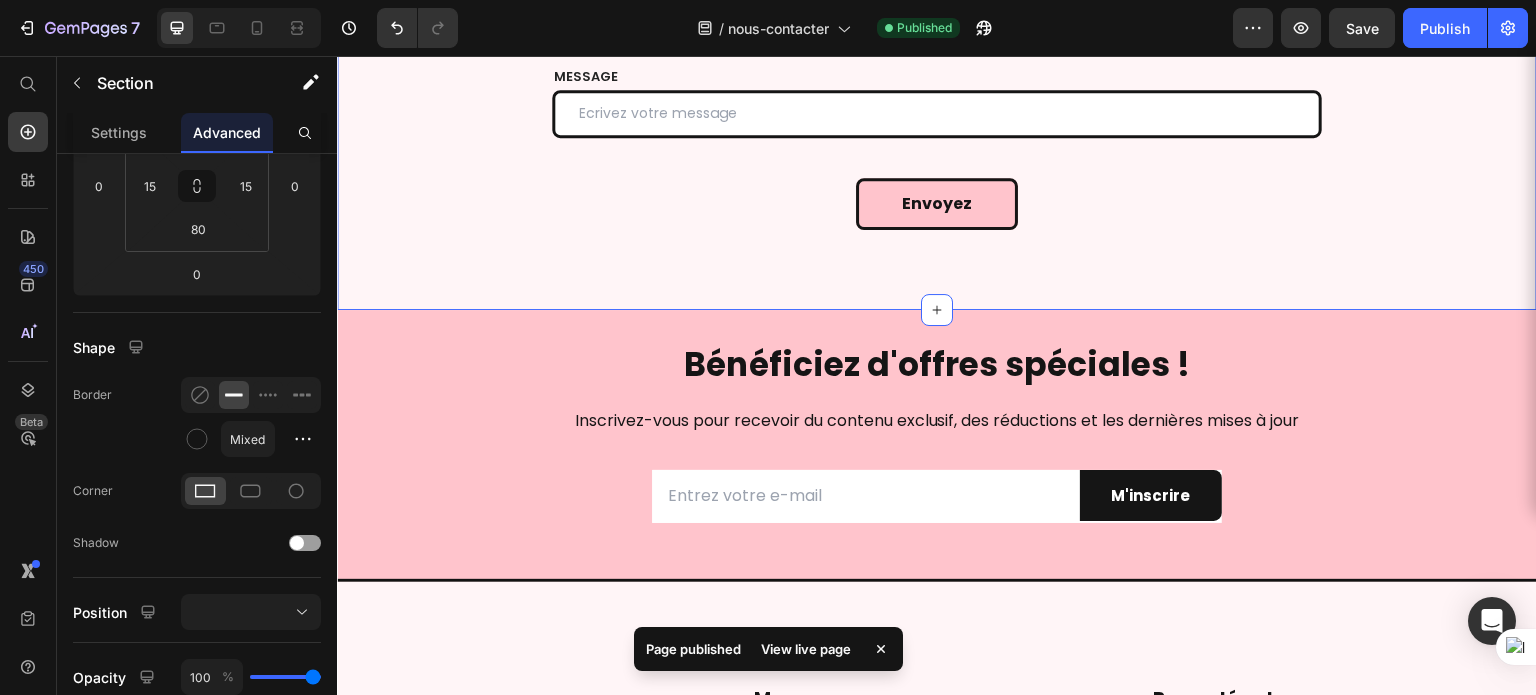 click on "Contactez-nous. Nous sommes là pour vous aider ! Heading Row NOM Text block Text Field EMAIL Text block Email Field Row NUMÉRO Text block Text Field MESSAGE Text block Text Field Envoyez Submit Button Contact Form Row Section 1   You can create reusable sections Create Theme Section AI Content Write with GemAI What would you like to describe here? Tone and Voice Persuasive Product Purly Show more Generate" at bounding box center [937, -52] 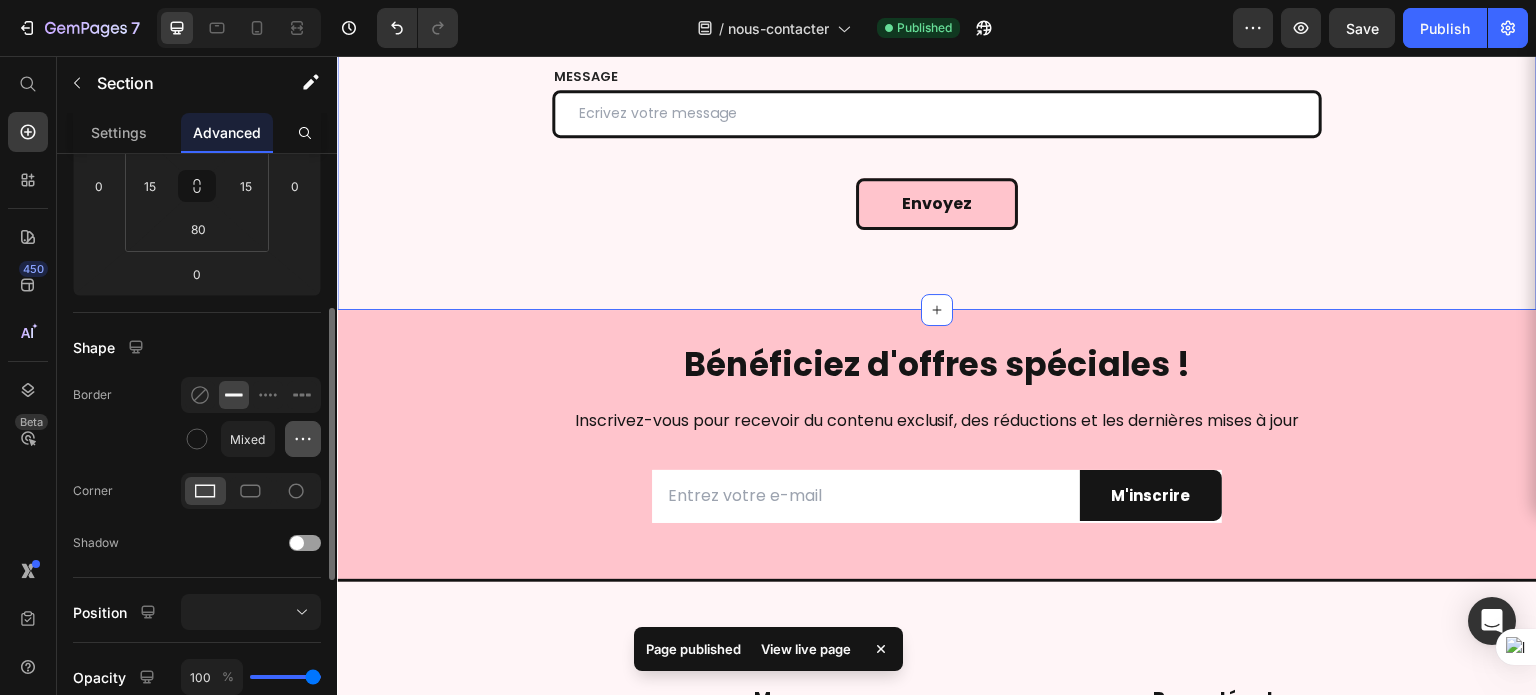 click 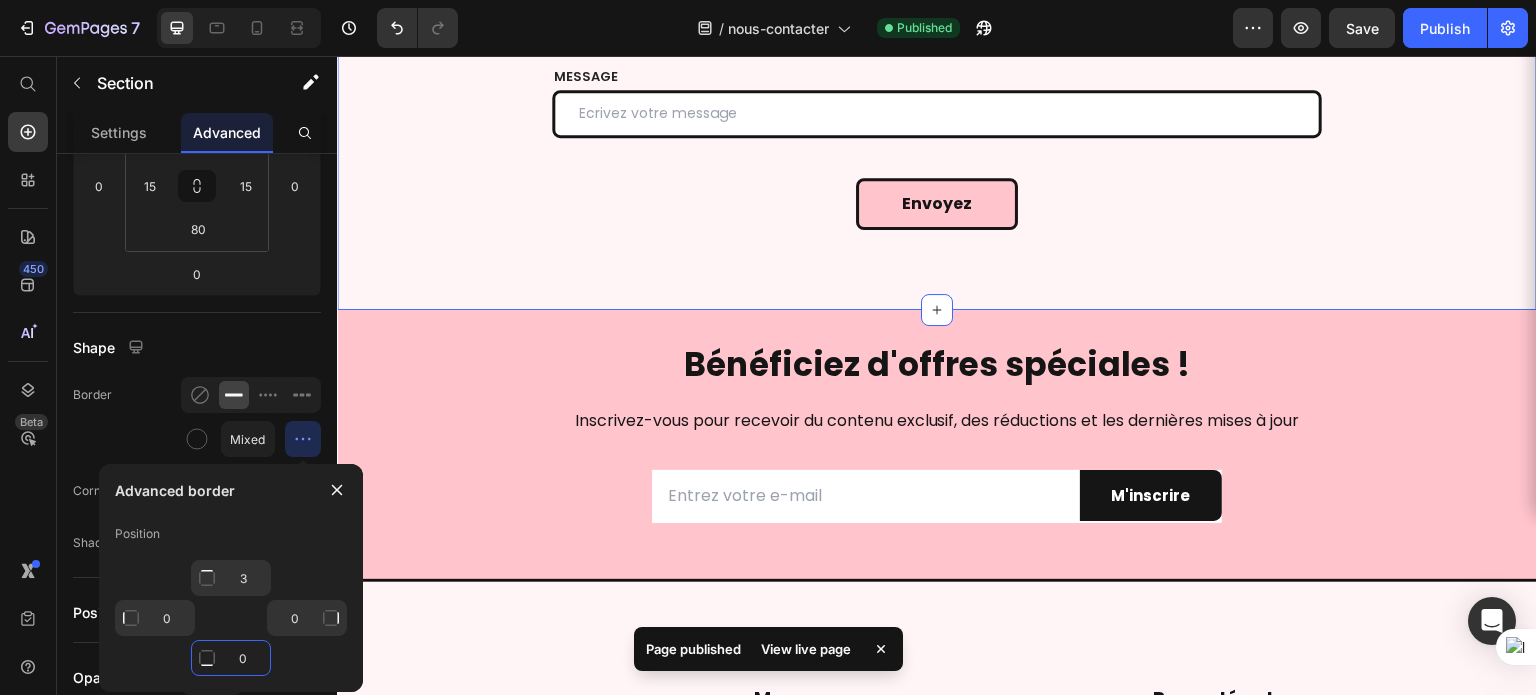 click on "0" 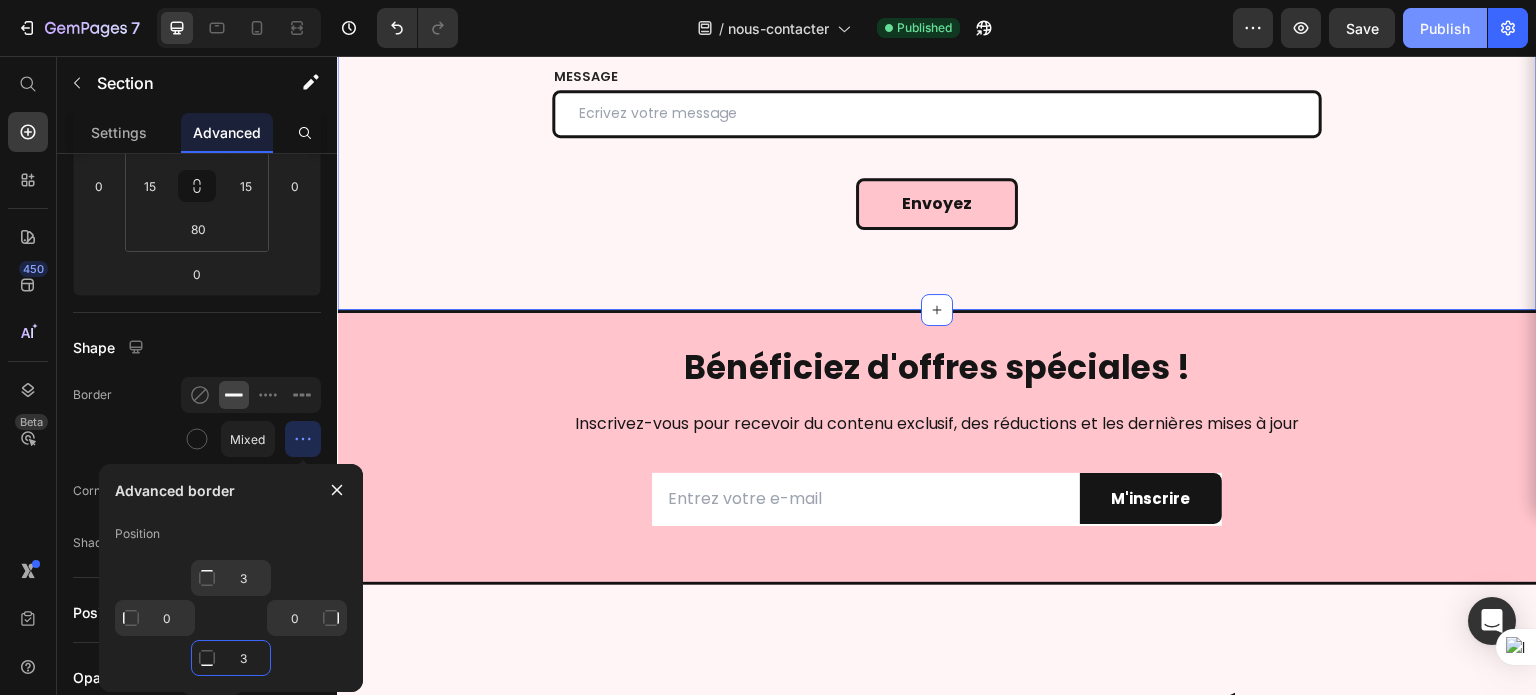 type on "3" 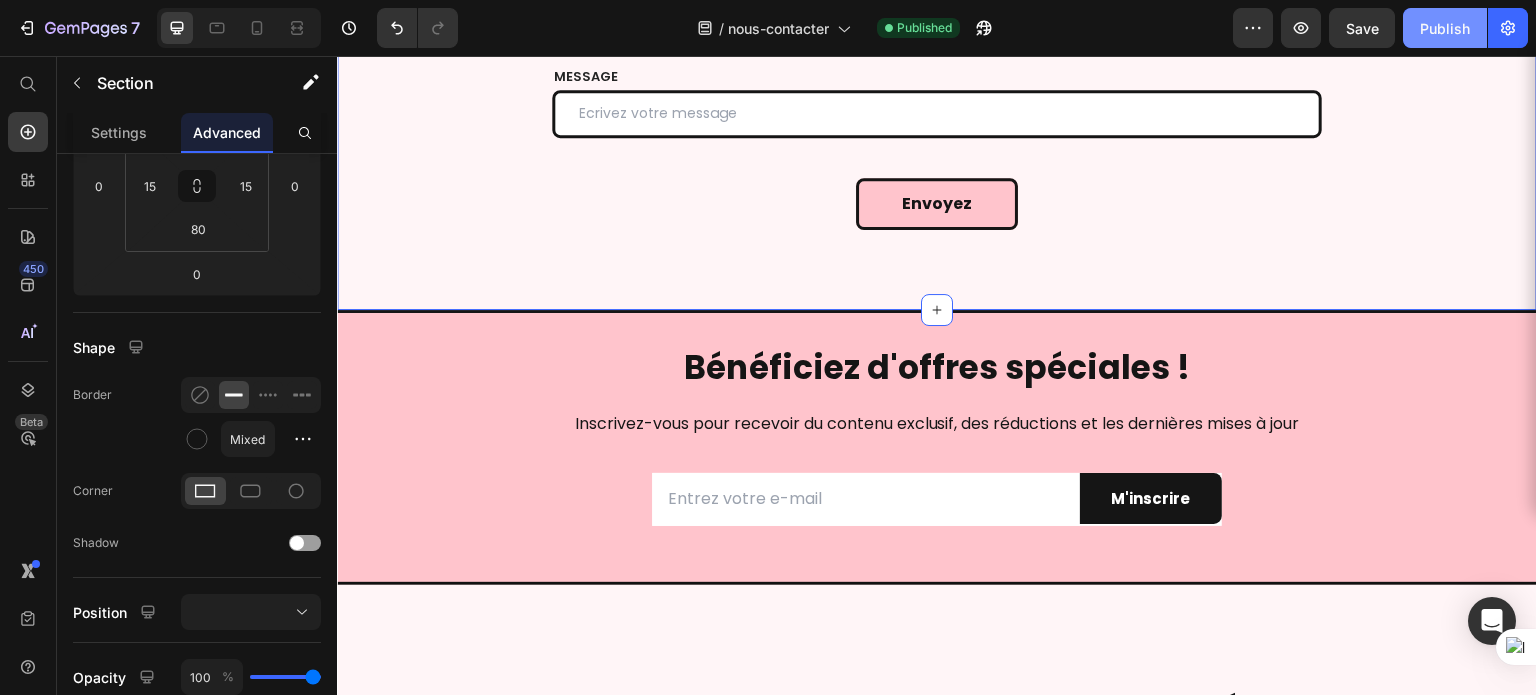 click on "Publish" 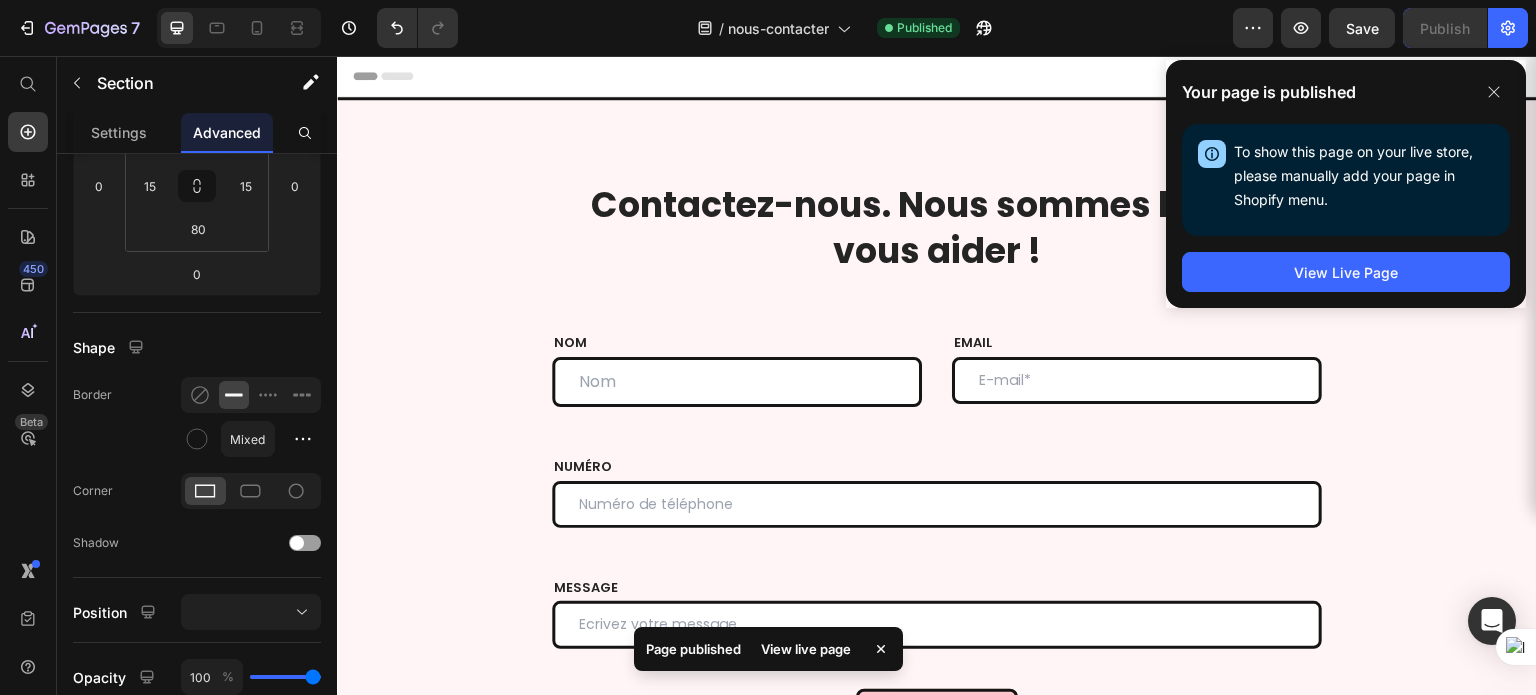 scroll, scrollTop: 0, scrollLeft: 0, axis: both 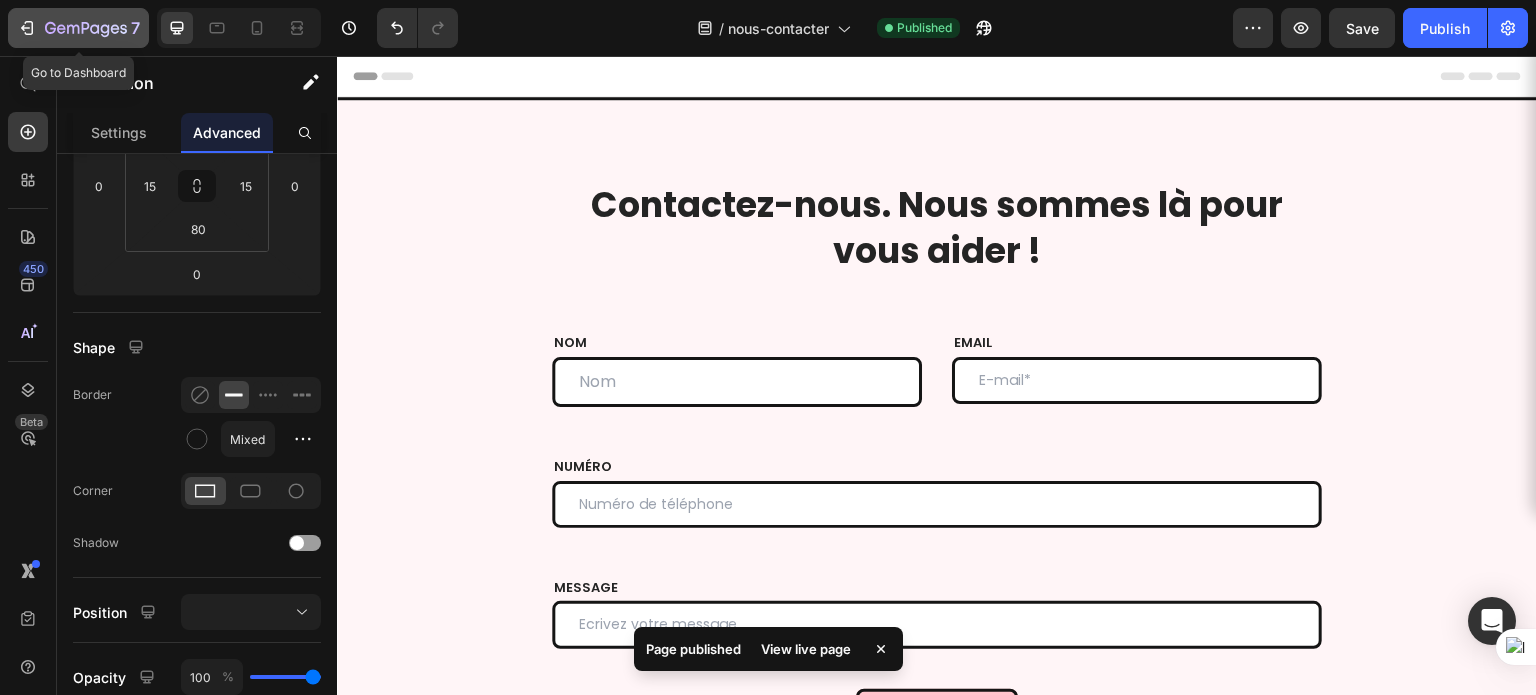 click on "7" 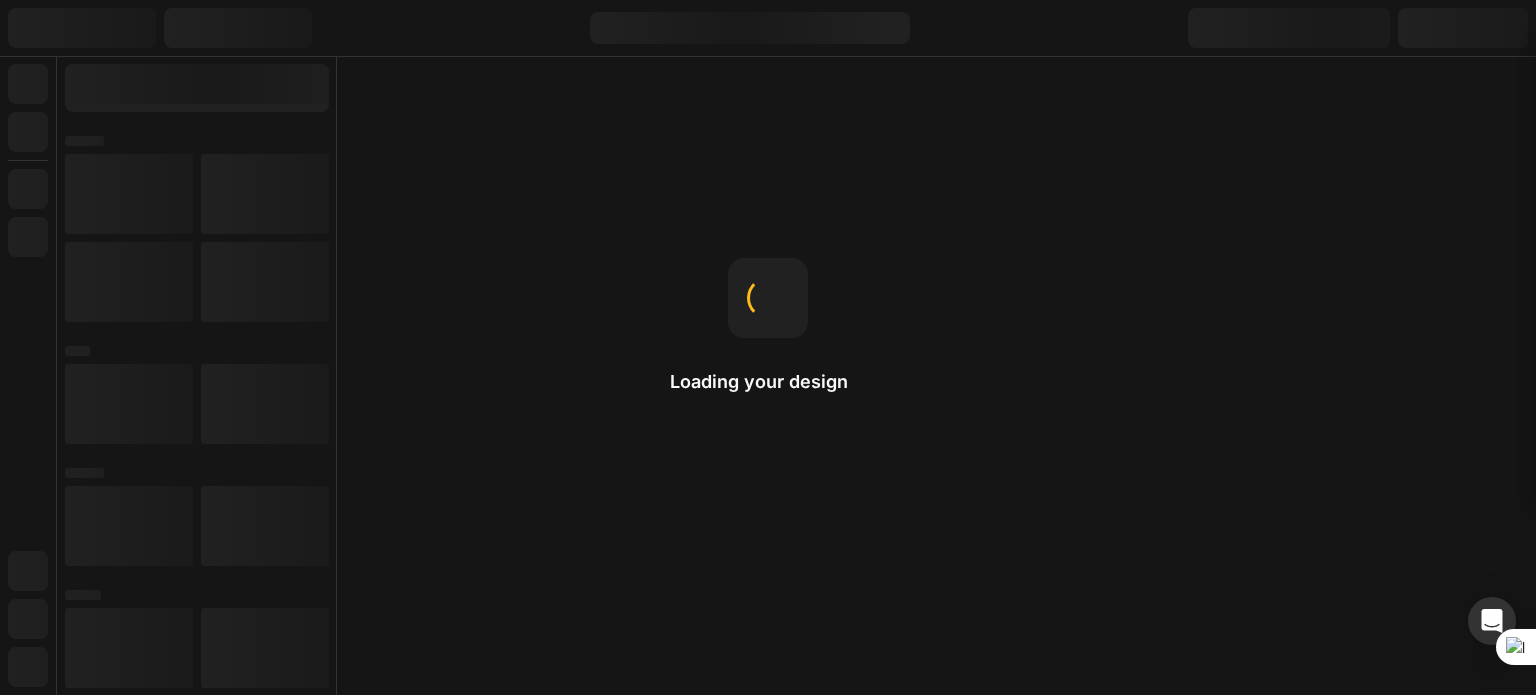 scroll, scrollTop: 0, scrollLeft: 0, axis: both 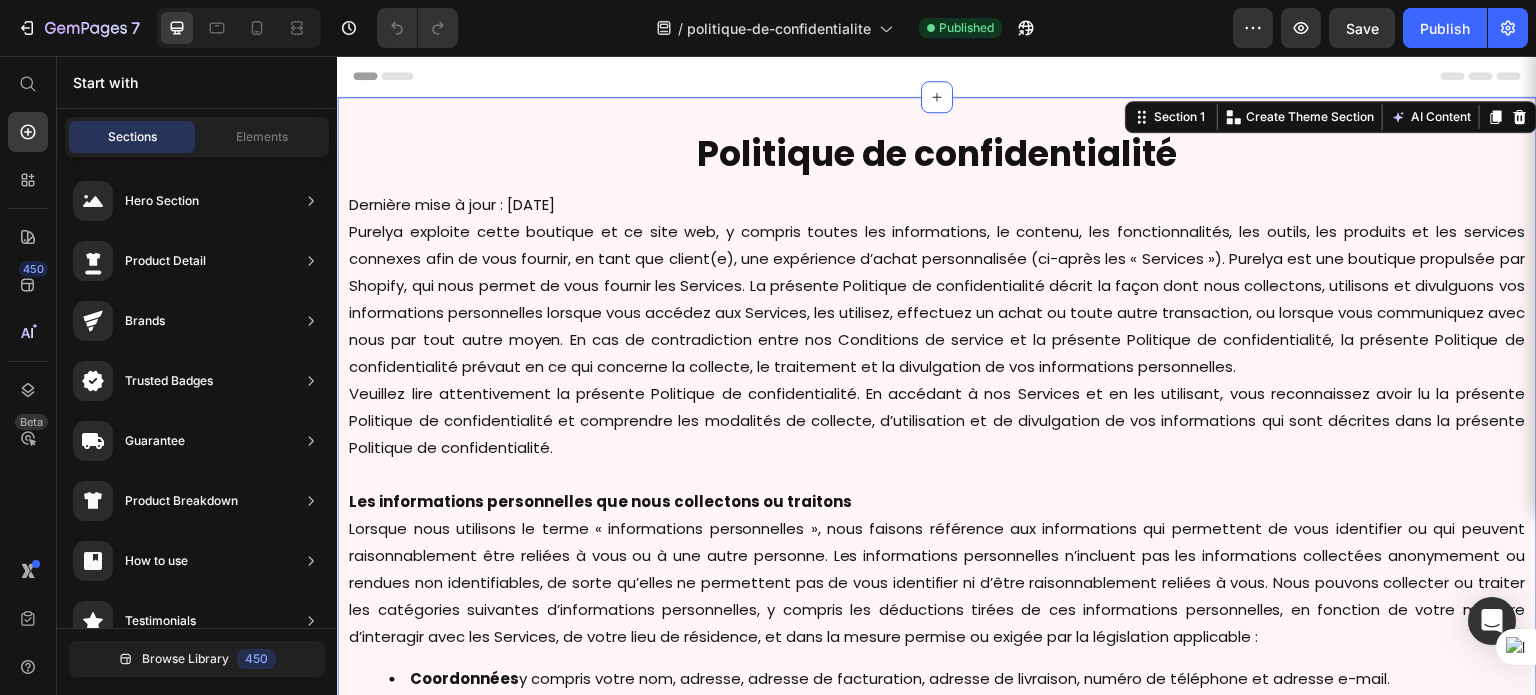 click on "Politique de confidentialité HeadingDernière mise à jour : [DATE] Purelya exploite cette boutique et ce site web, y compris toutes les informations, le contenu, les fonctionnalités, les outils, les produits et les services connexes afin de vous fournir, en tant que client(e), une expérience d’achat personnalisée (ci-après les « Services »). Purelya est une boutique propulsée par Shopify, qui nous permet de vous fournir les Services. La présente Politique de confidentialité décrit la façon dont nous collectons, utilisons et divulguons vos informations personnelles lorsque vous accédez aux Services, les utilisez, effectuez un achat ou toute autre transaction, ou lorsque vous communiquez avec nous par tout autre moyen. En cas de contradiction entre nos Conditions de service et la présente Politique de confidentialité, la présente Politique de confidentialité prévaut en ce qui concerne la collecte, le traitement et la divulgation de vos informations personnelles.   Coordonnées ." at bounding box center (937, 2528) 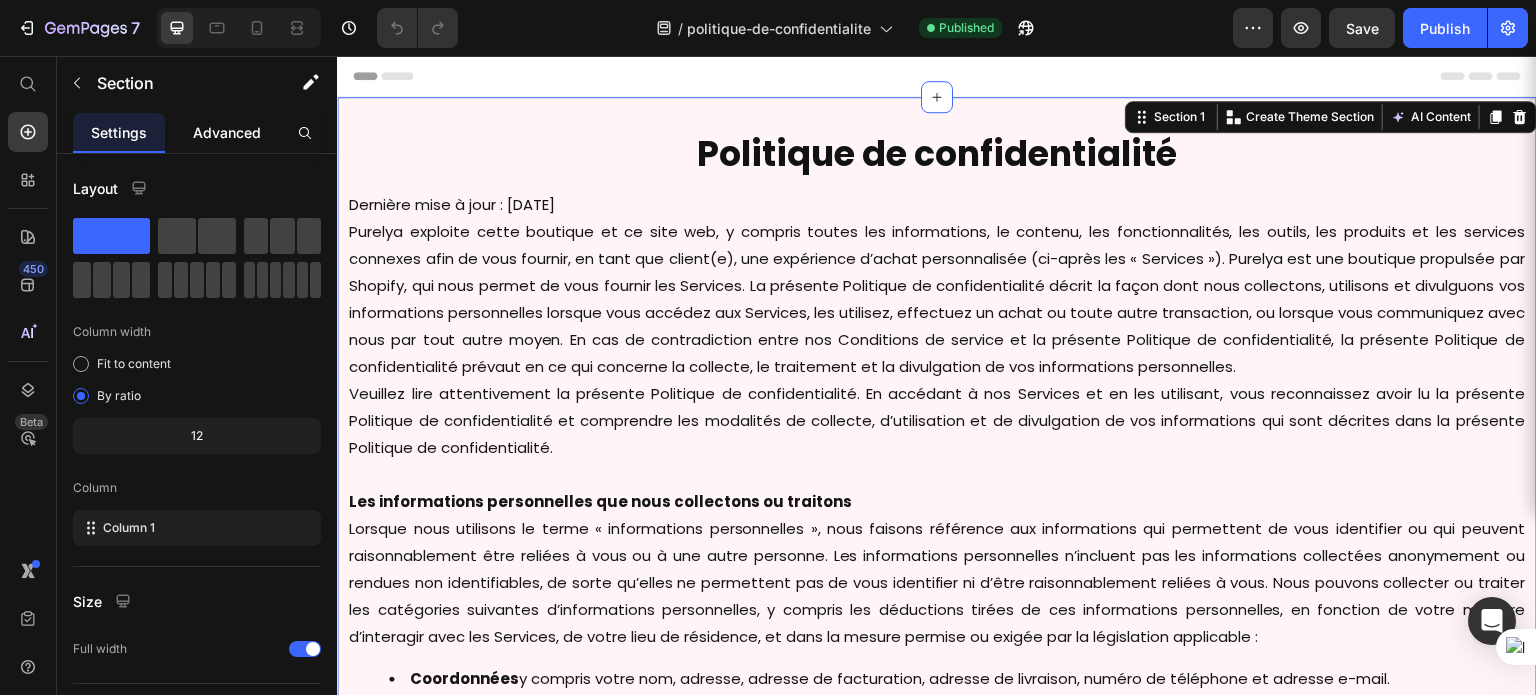 click on "Advanced" at bounding box center [227, 132] 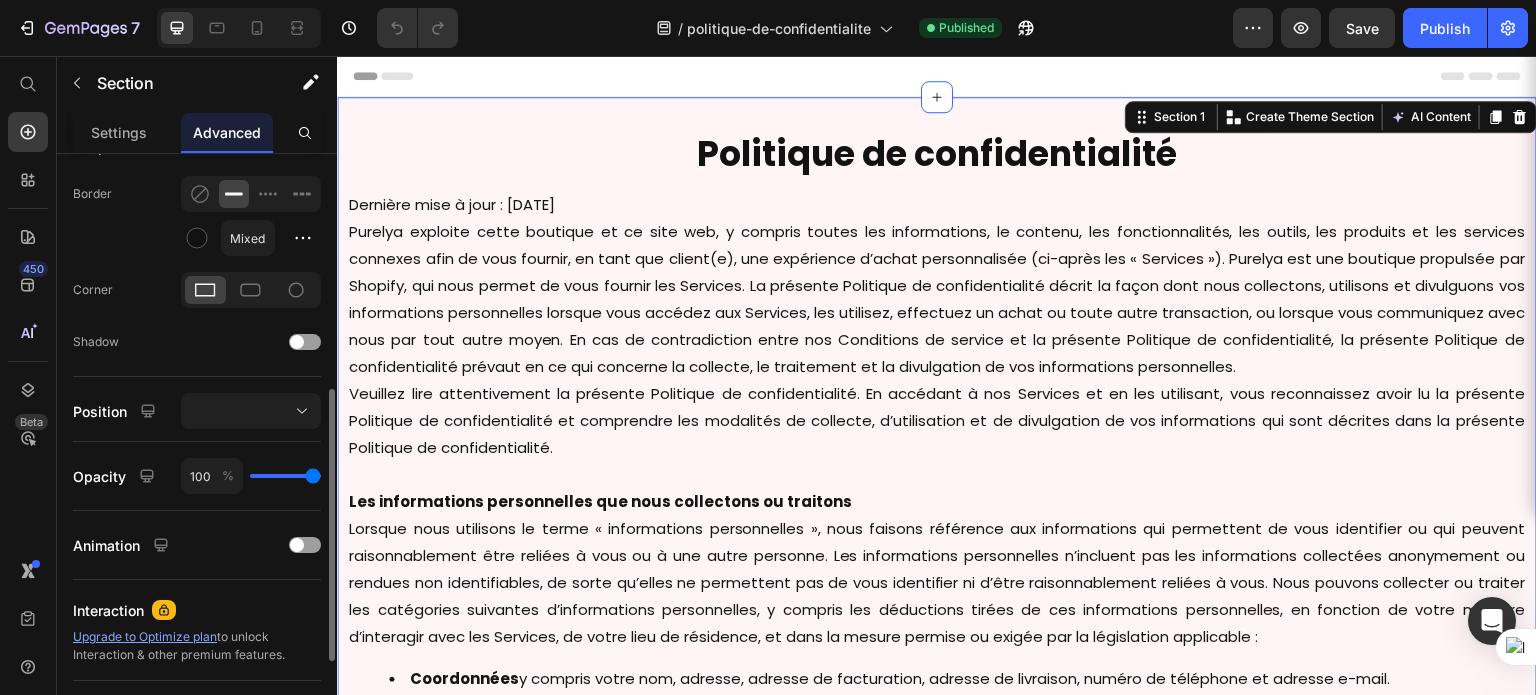 scroll, scrollTop: 532, scrollLeft: 0, axis: vertical 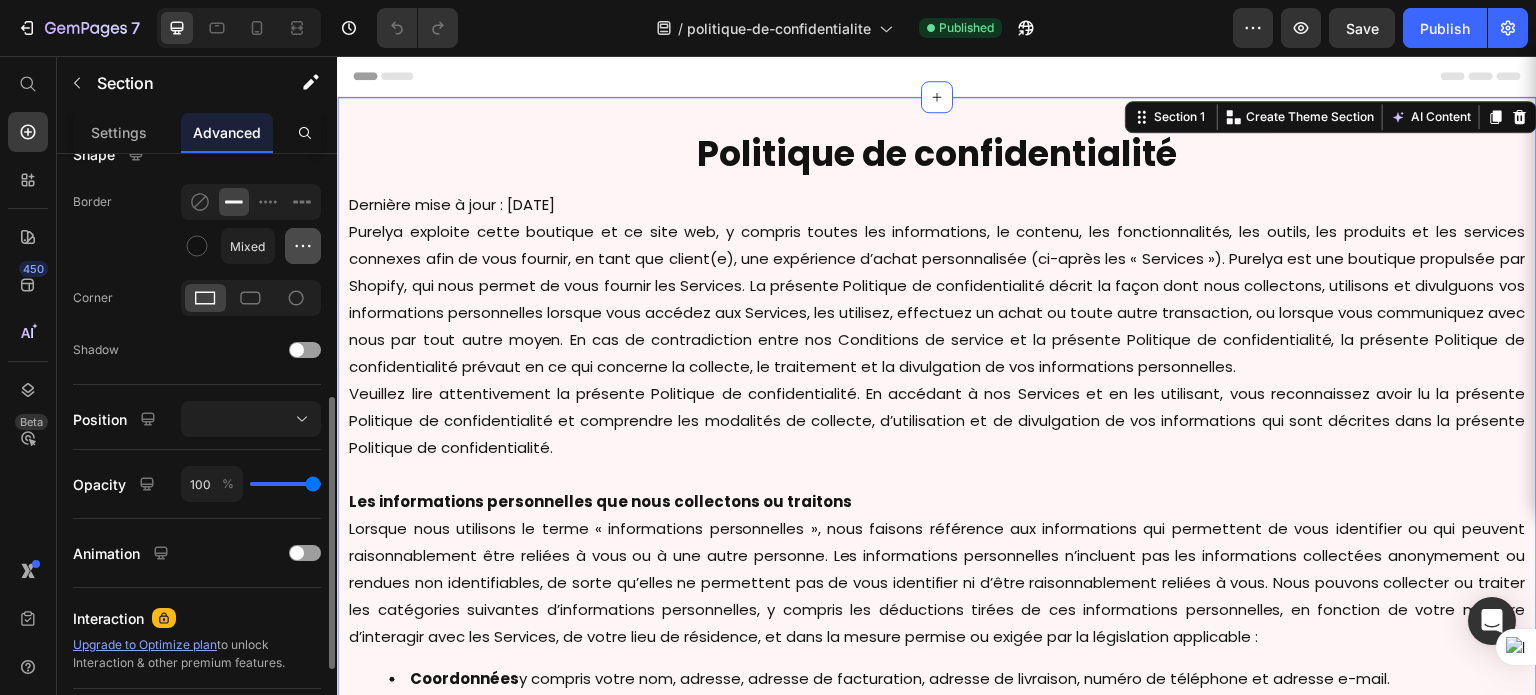 click 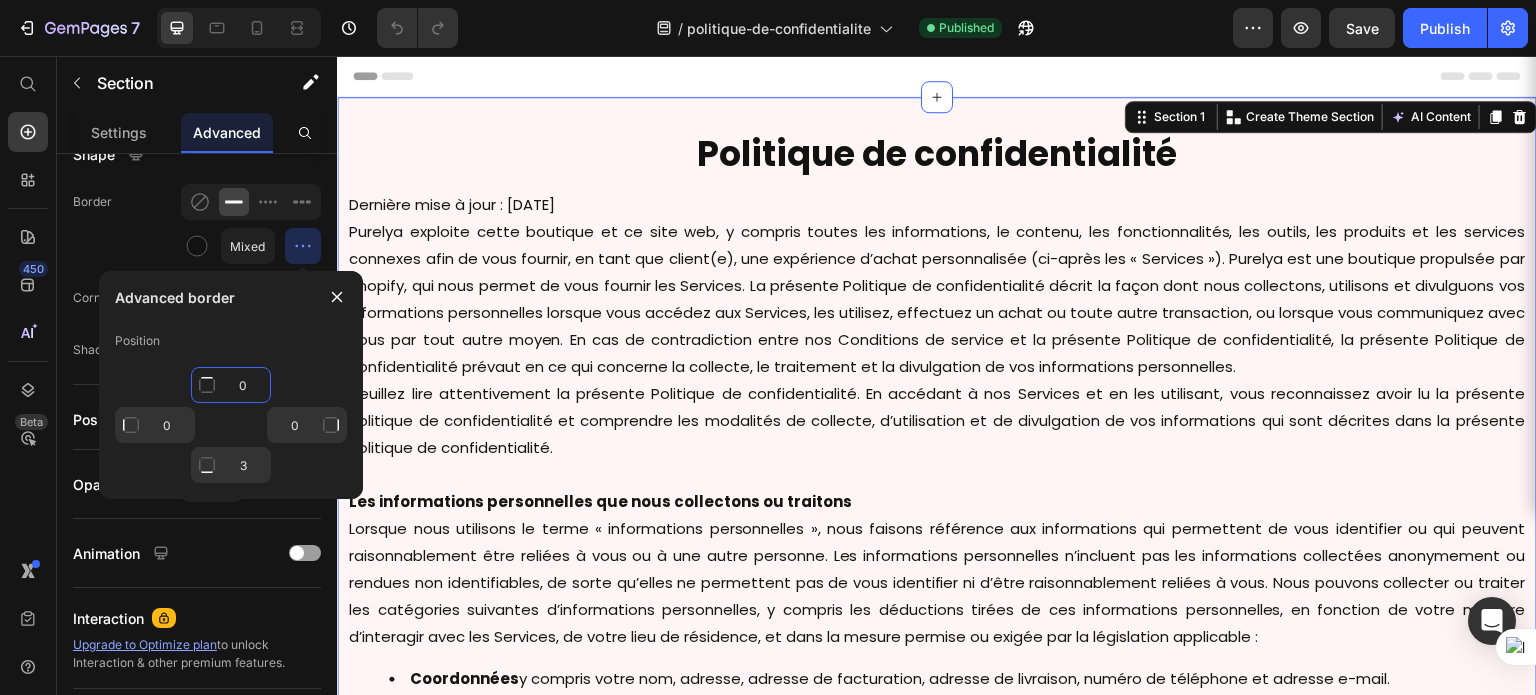 click on "0" 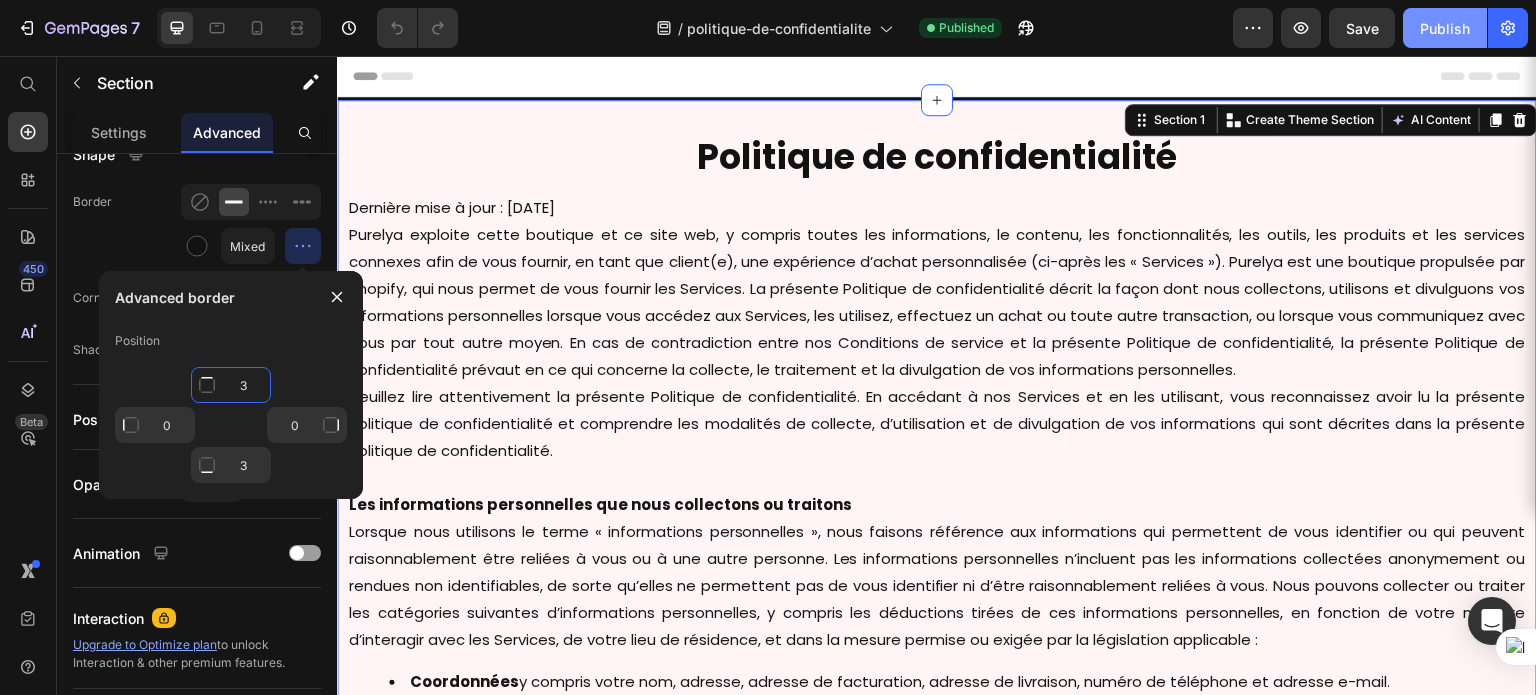 type on "3" 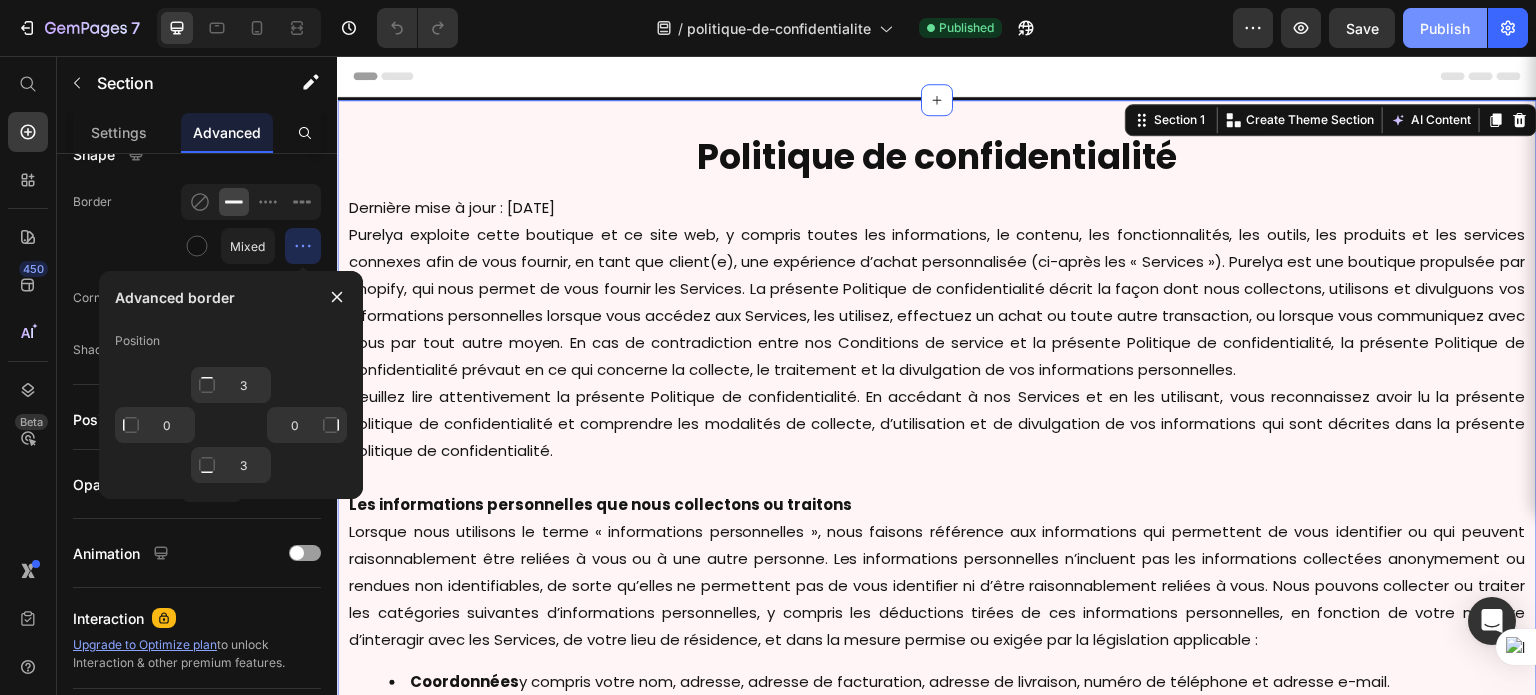 click on "Publish" at bounding box center [1445, 28] 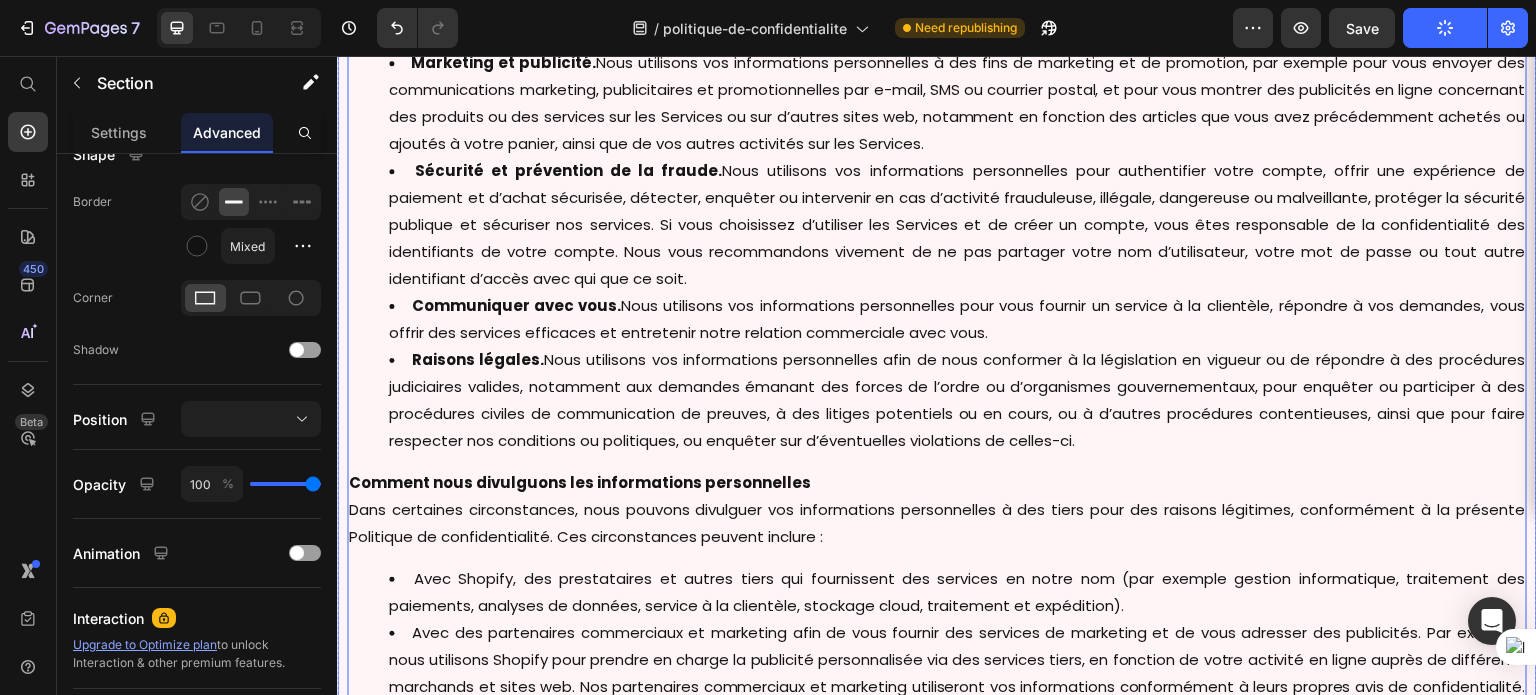 scroll, scrollTop: 1556, scrollLeft: 0, axis: vertical 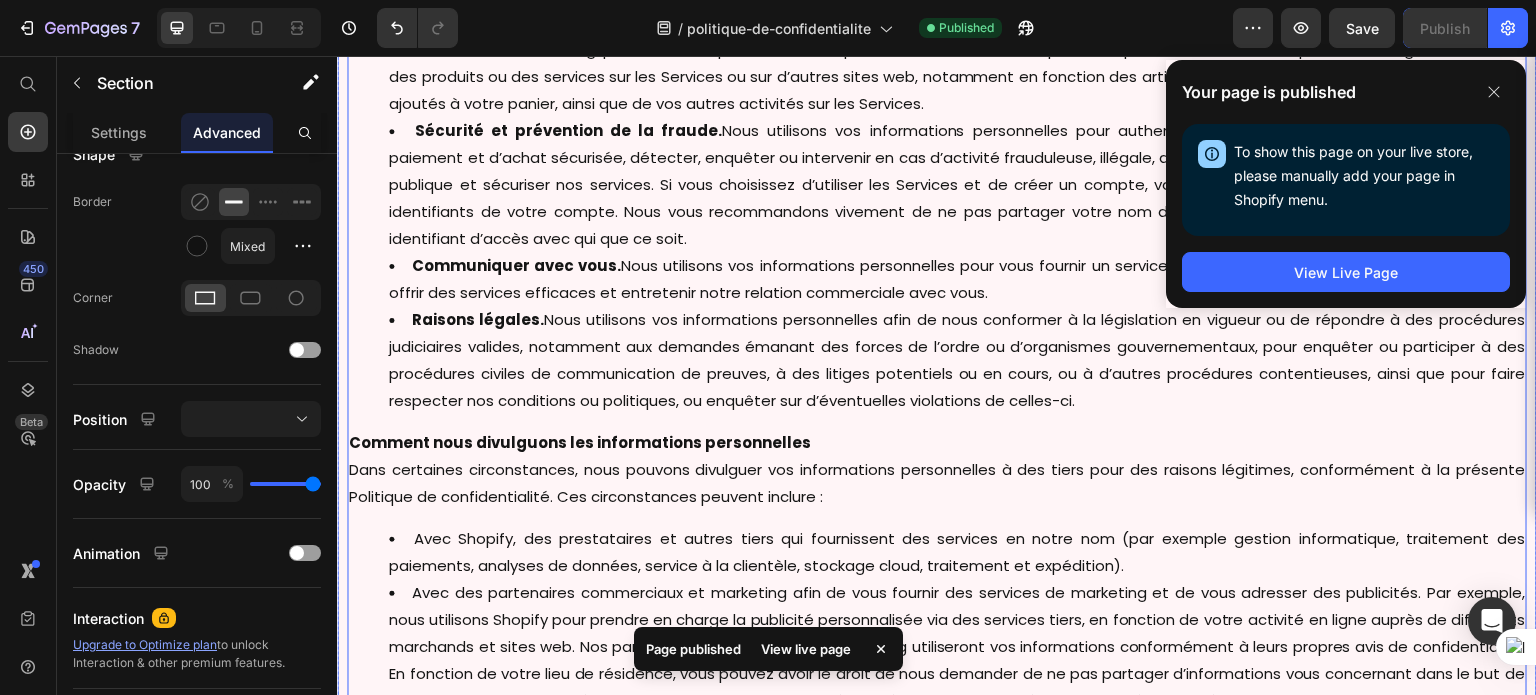 click on "Comment nous divulguons les informations personnelles" at bounding box center (580, 442) 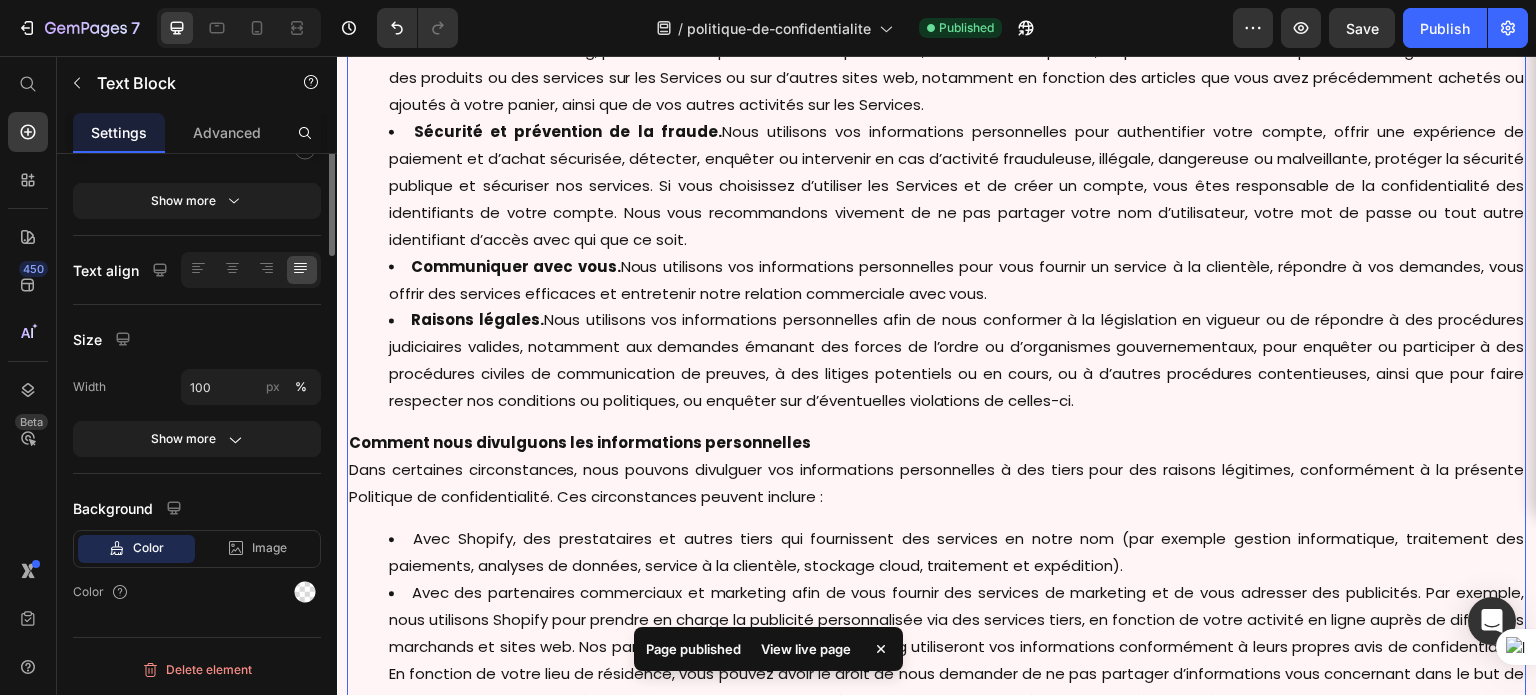 scroll, scrollTop: 0, scrollLeft: 0, axis: both 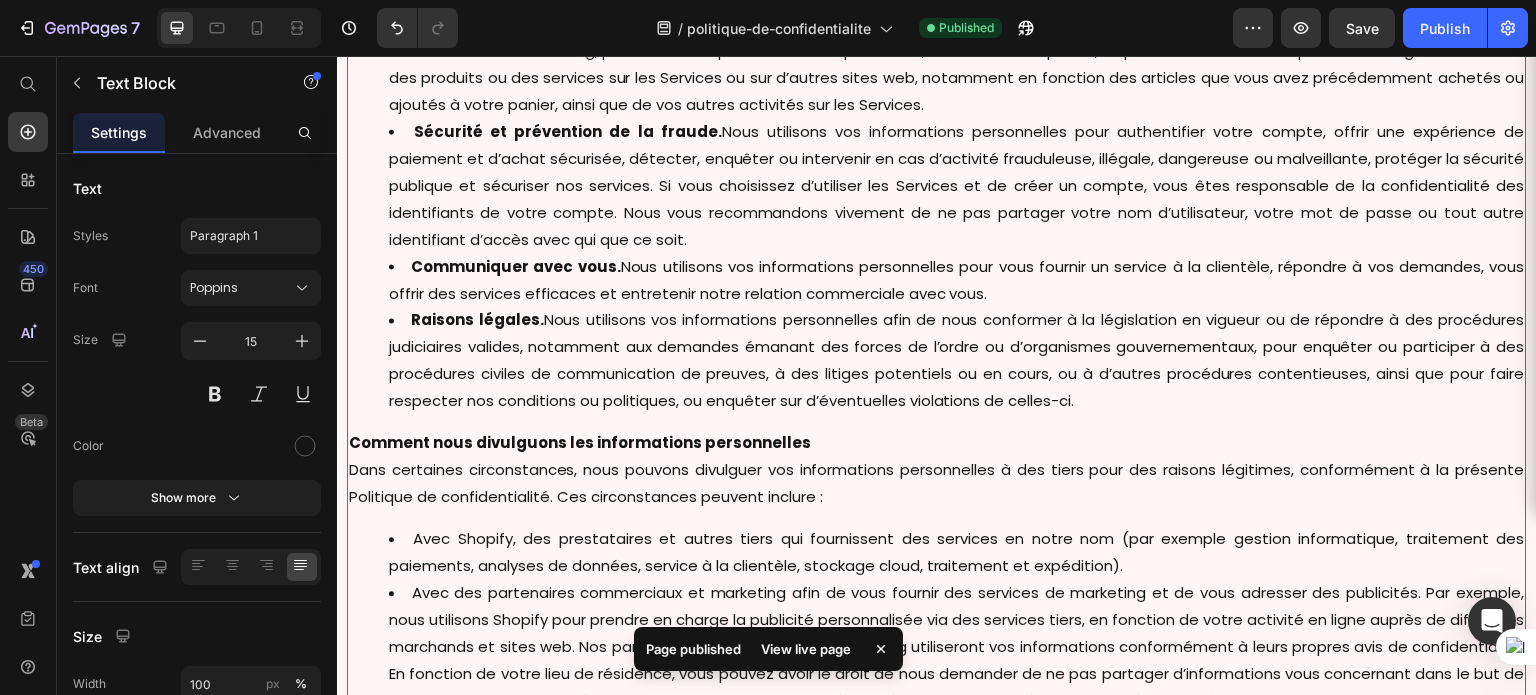 click on "Comment nous divulguons les informations personnelles" at bounding box center [580, 442] 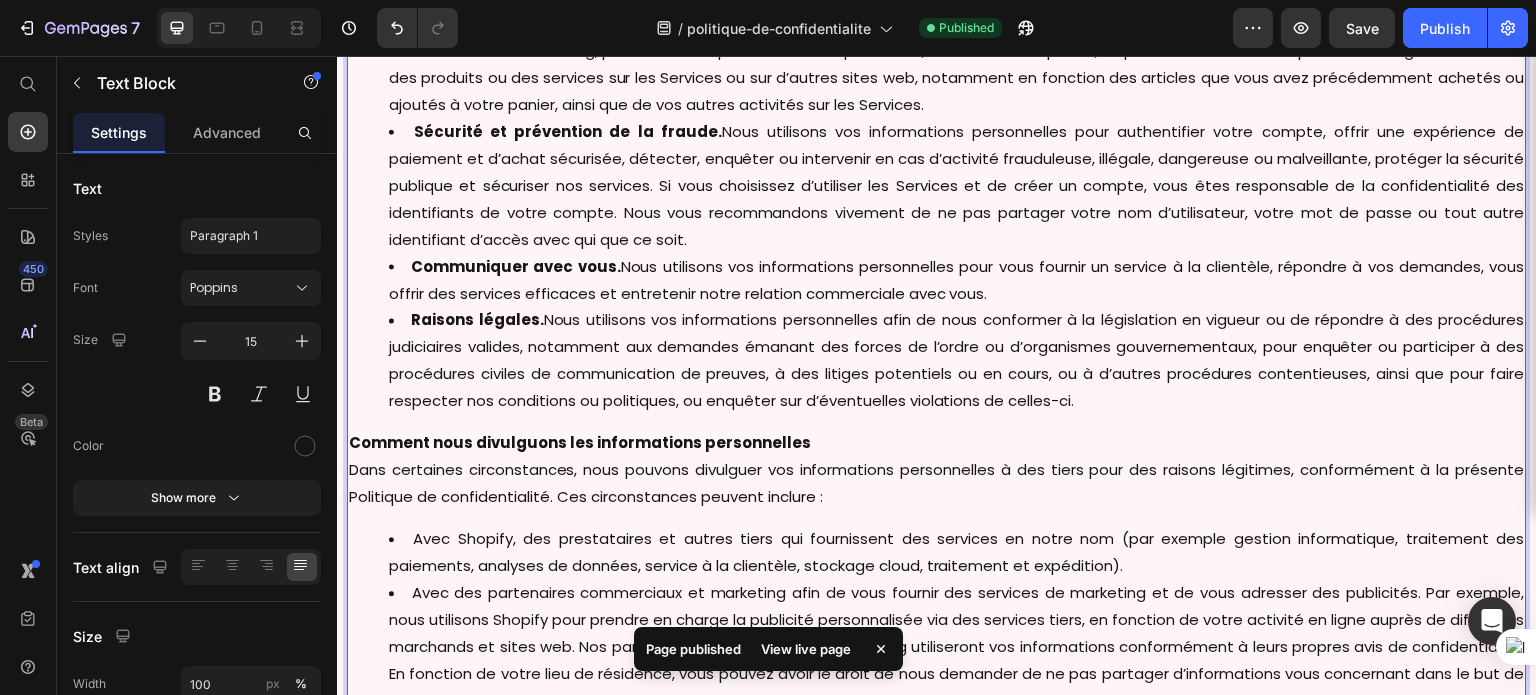 click on "Comment nous divulguons les informations personnelles" at bounding box center [580, 442] 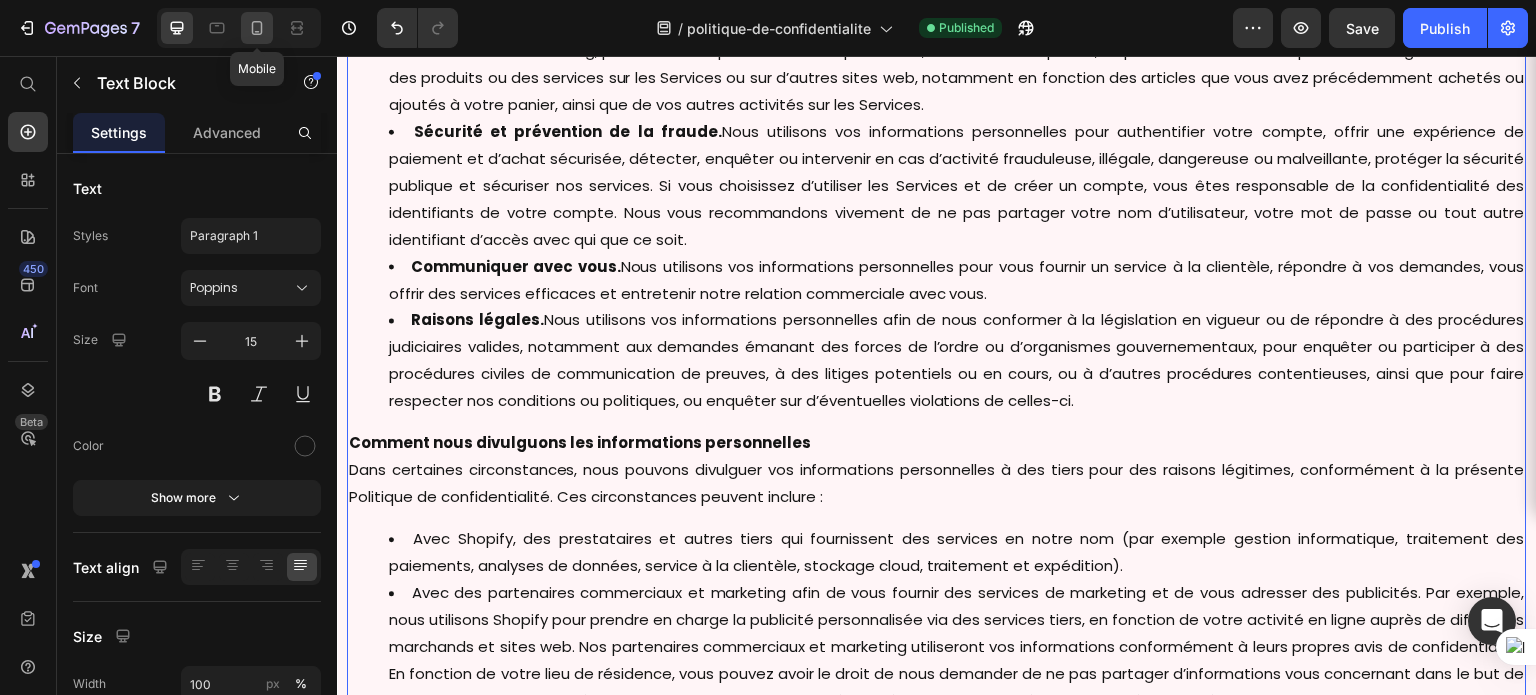 click 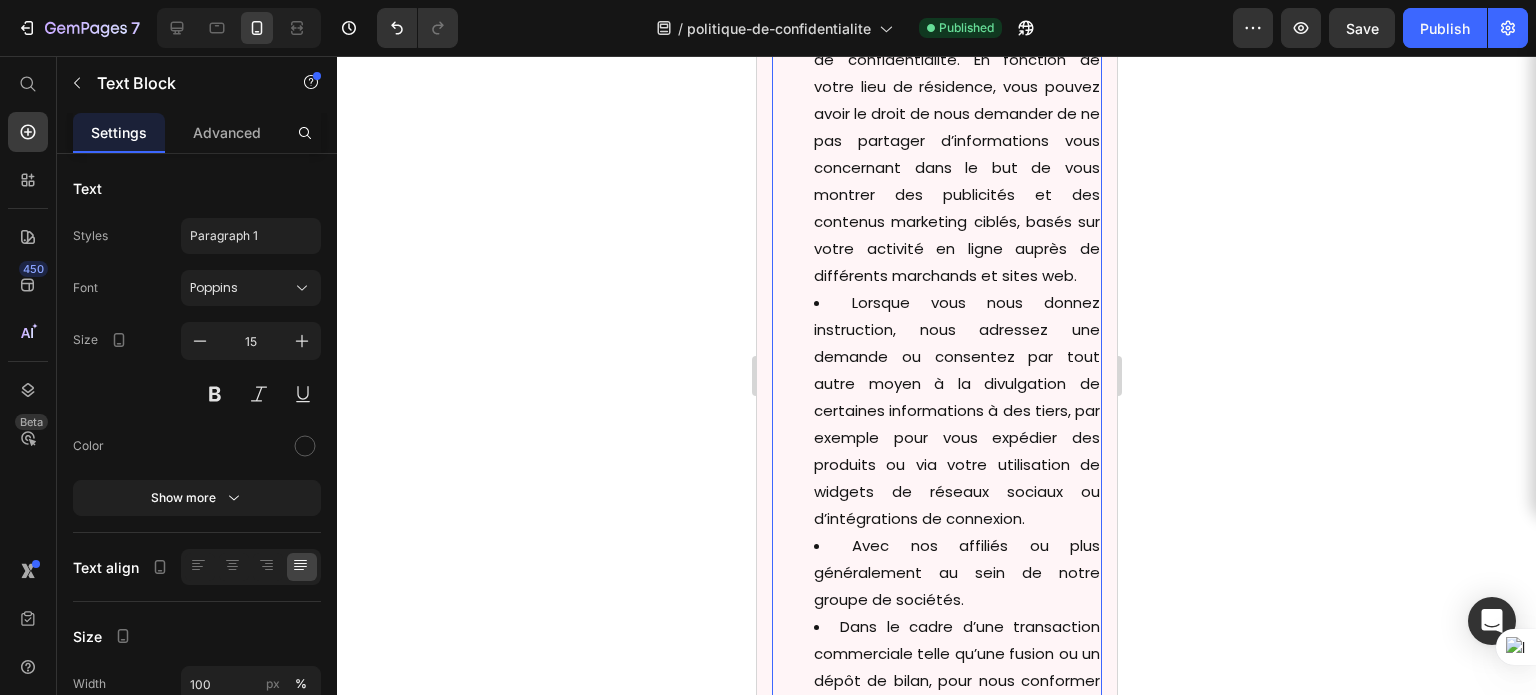 scroll, scrollTop: 6783, scrollLeft: 0, axis: vertical 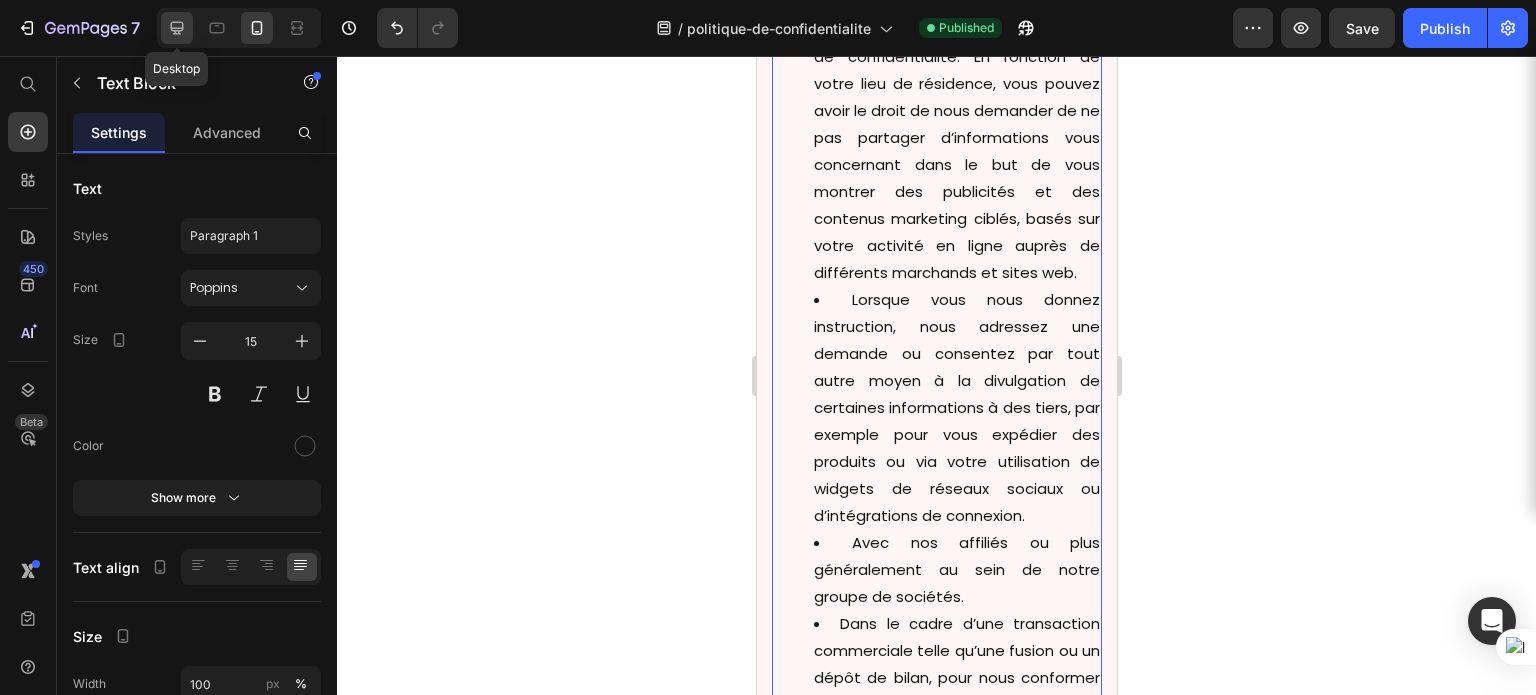 click 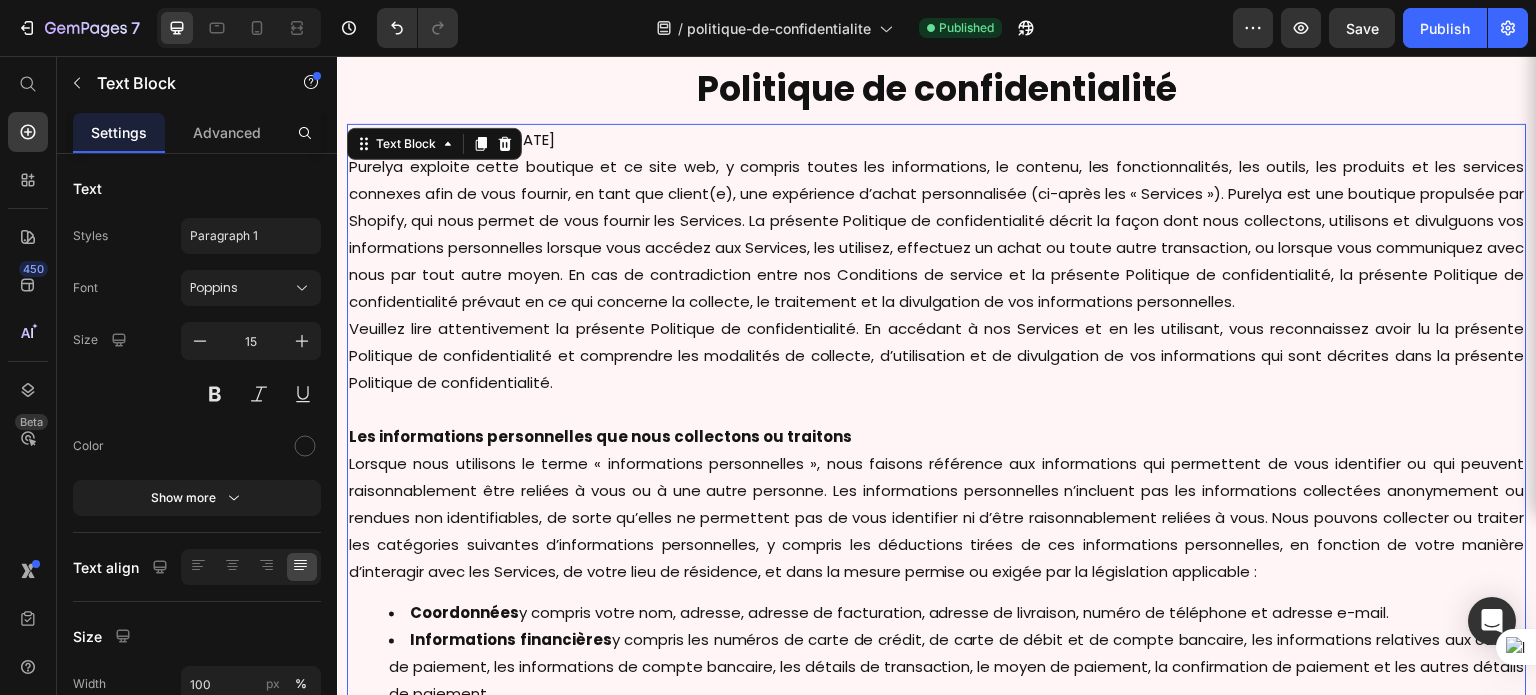 scroll, scrollTop: 64, scrollLeft: 0, axis: vertical 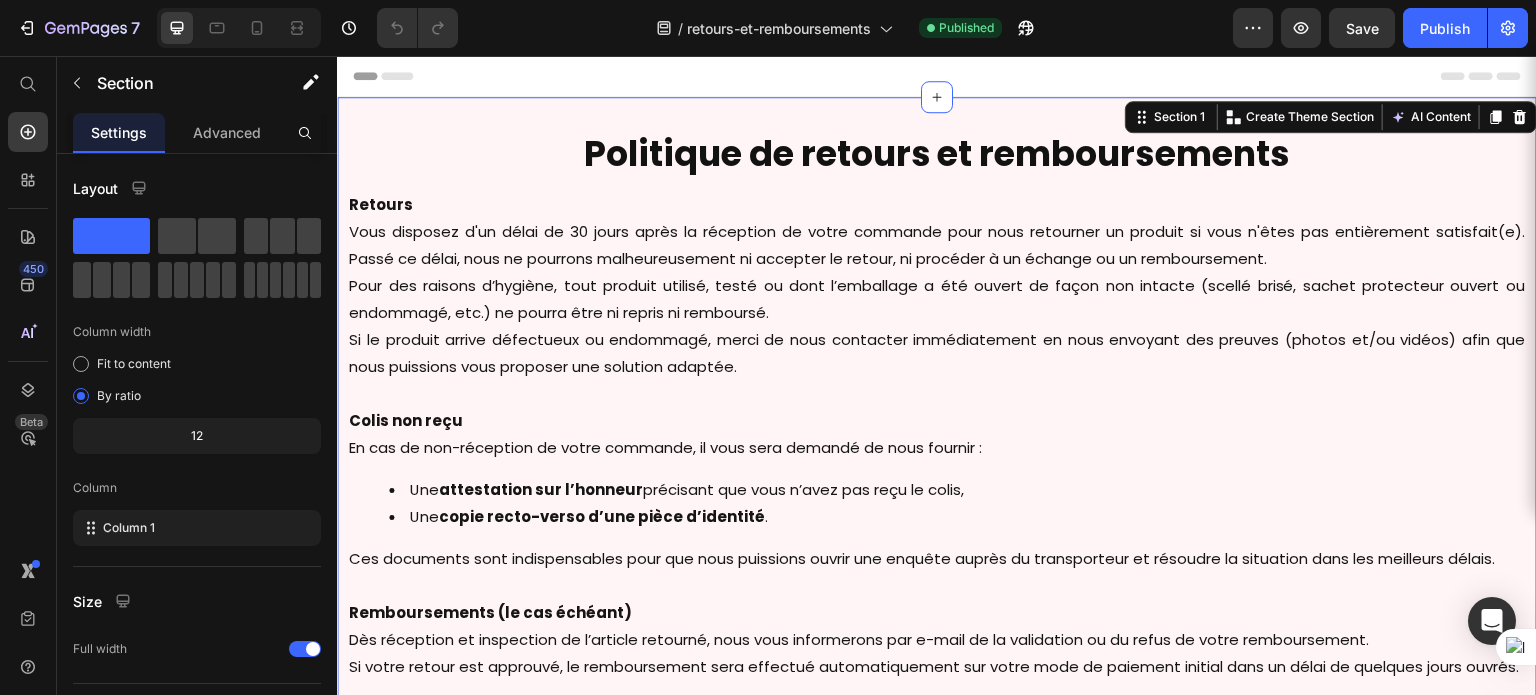 click on "Politique de retours et remboursements Heading Retours Vous disposez d'un délai de 30 jours après la réception de votre commande pour nous retourner un produit si vous n'êtes pas entièrement satisfait(e). Passé ce délai, nous ne pourrons malheureusement ni accepter le retour, ni procéder à un échange ou un remboursement. Pour des raisons d’hygiène, tout produit utilisé, testé ou dont l’emballage a été ouvert de façon non intacte (scellé brisé, sachet protecteur ouvert ou endommagé, etc.) ne pourra être ni repris ni remboursé. Si le produit arrive défectueux ou endommagé, merci de nous contacter immédiatement en nous envoyant des preuves (photos et/ou vidéos) afin que nous puissions vous proposer une solution adaptée.   Colis non reçu En cas de non-réception de votre commande, il vous sera demandé de nous fournir : Une  attestation sur l’honneur  précisant que vous n’avez pas reçu le colis, Une  copie recto-verso d’une pièce d’identité .     [EMAIL]." at bounding box center (937, 605) 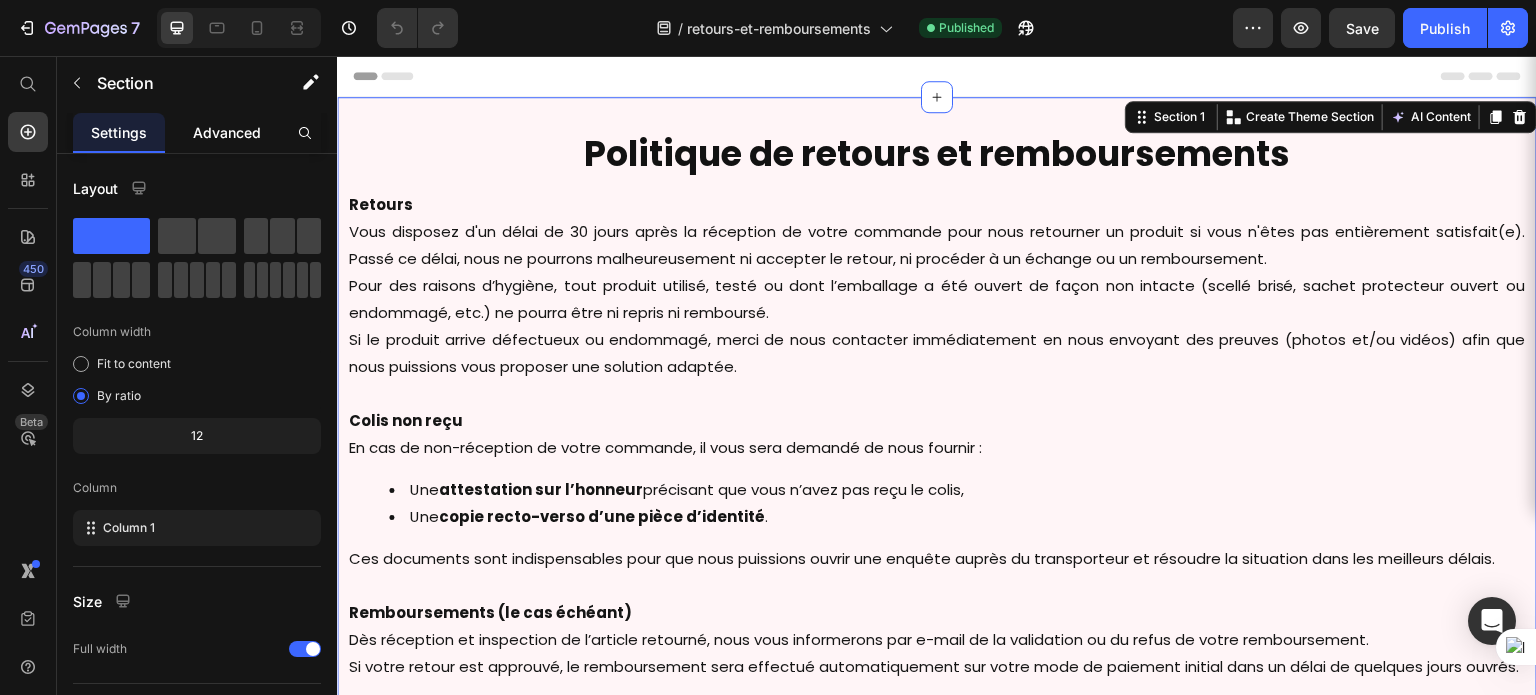 click on "Advanced" at bounding box center [227, 132] 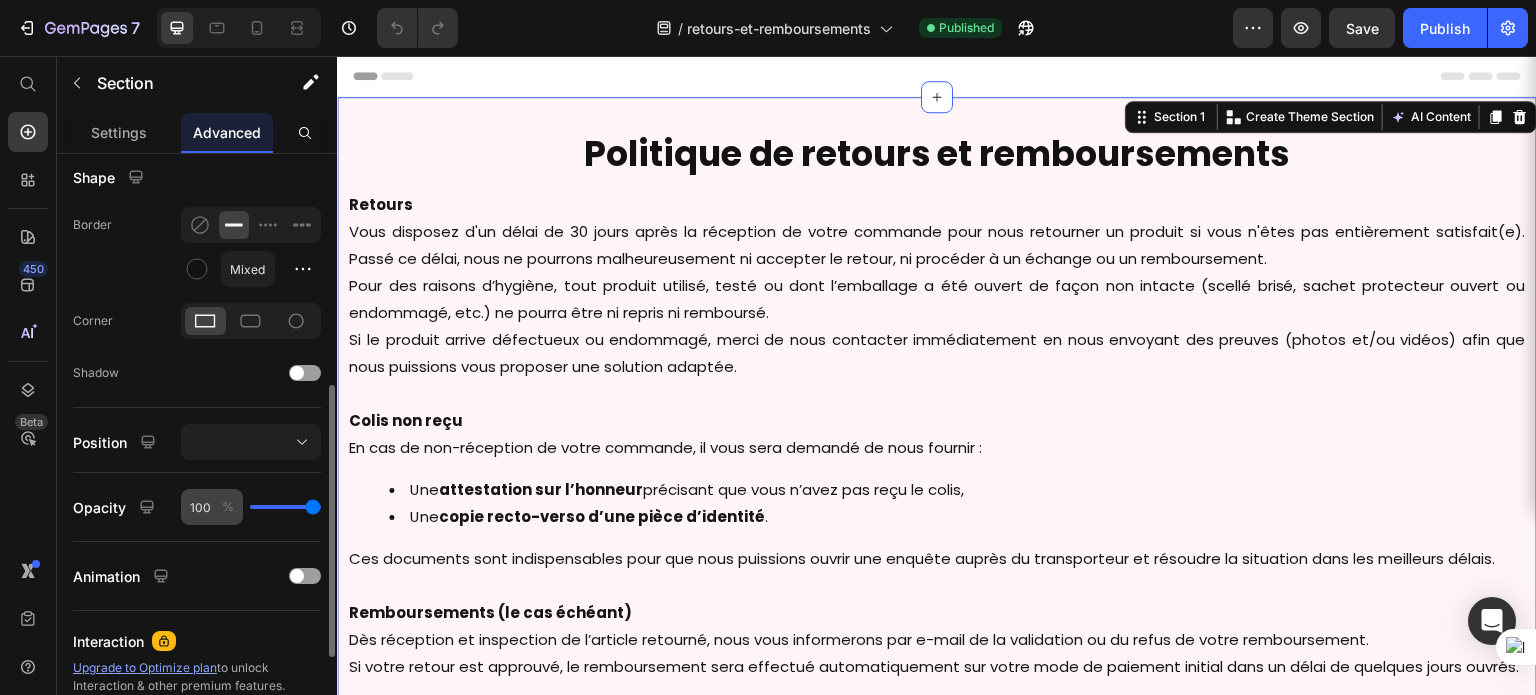 scroll, scrollTop: 508, scrollLeft: 0, axis: vertical 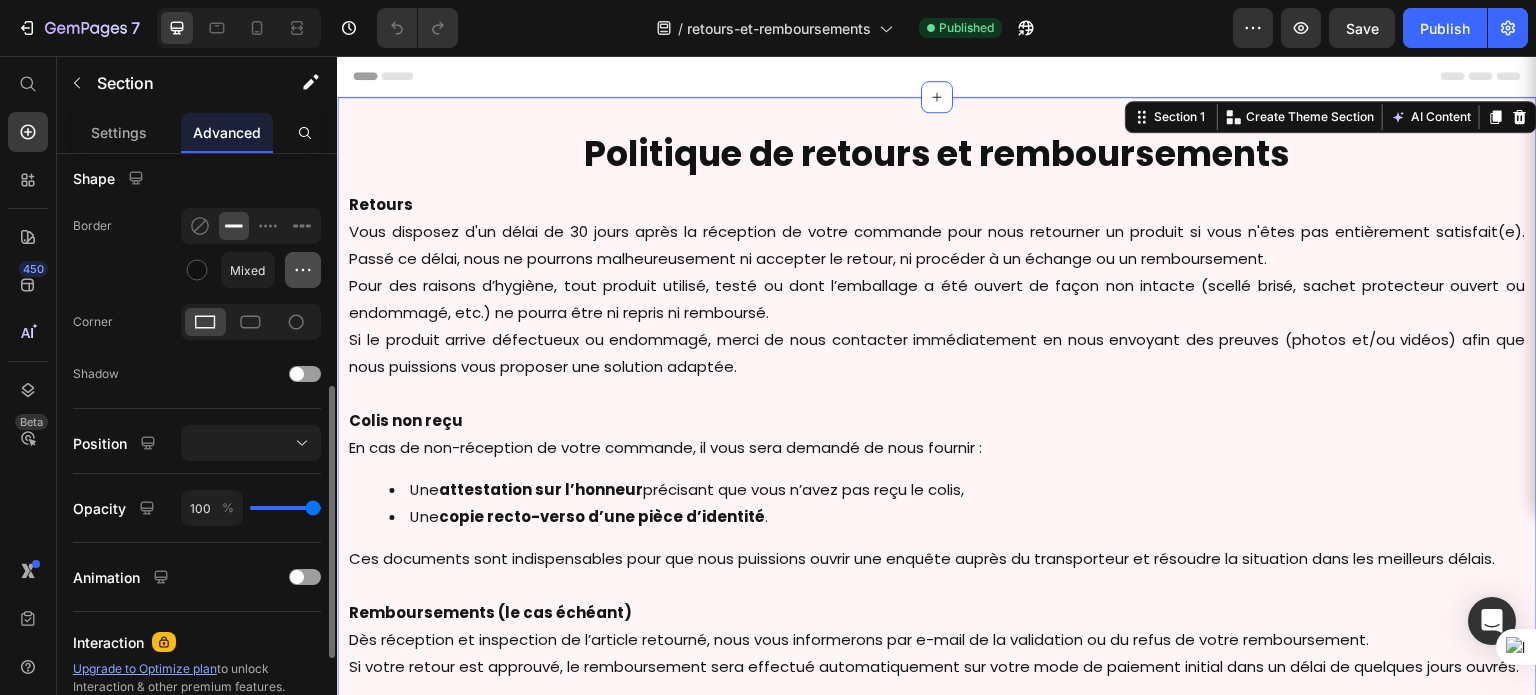 click 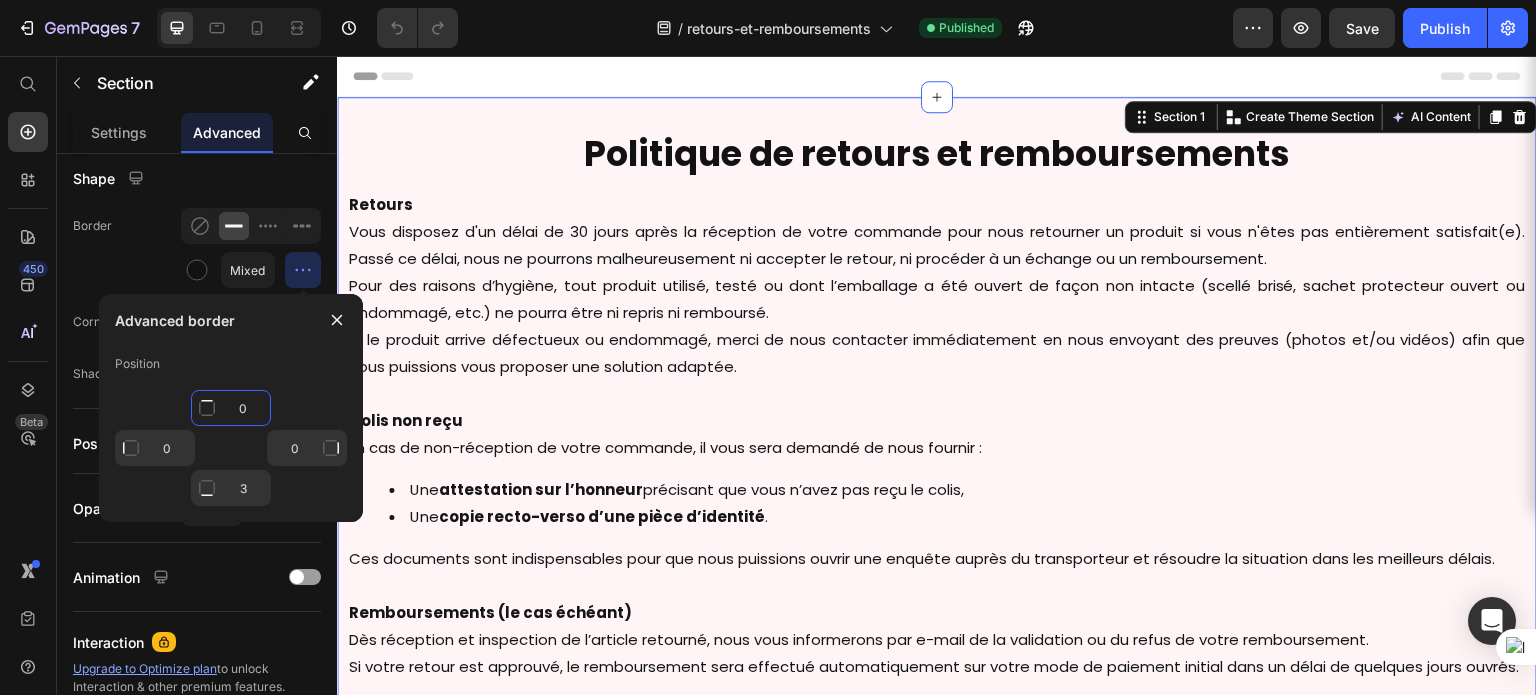 click on "0" 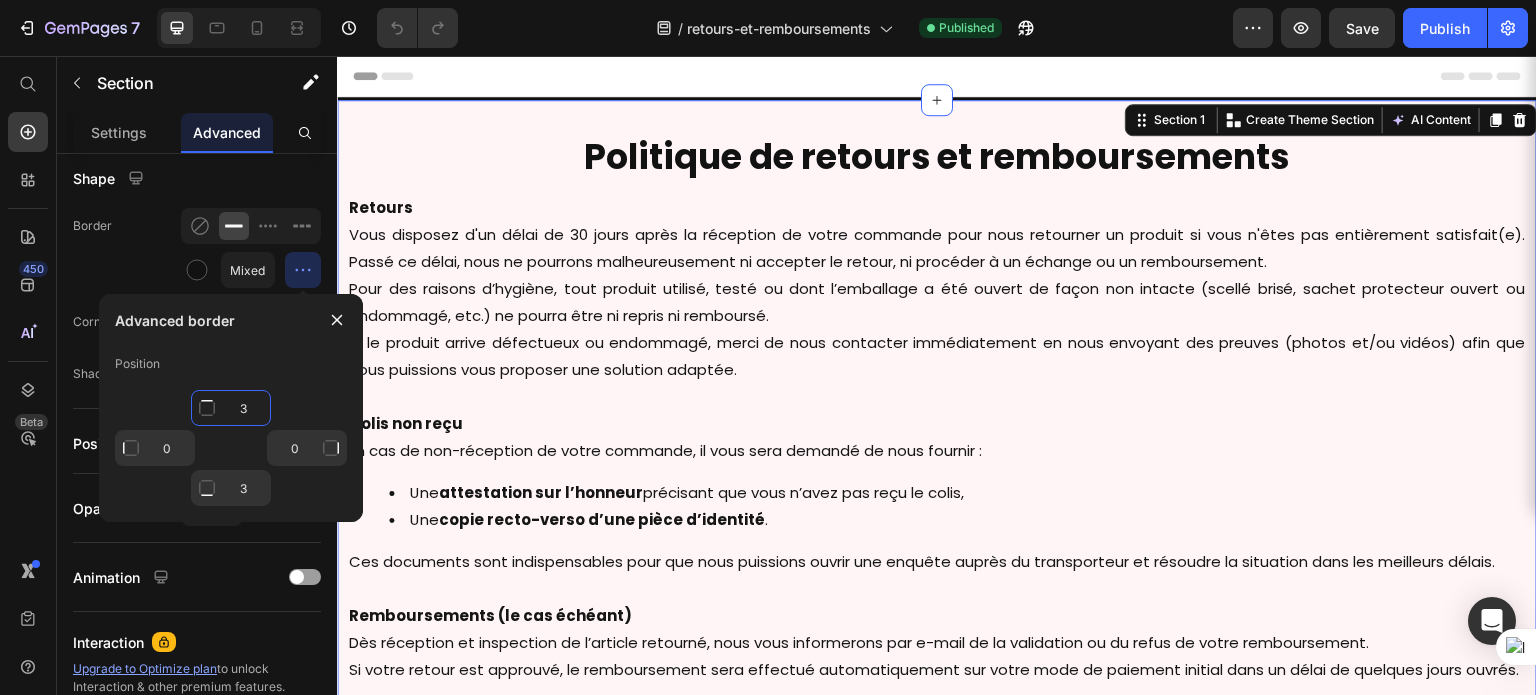 type on "3" 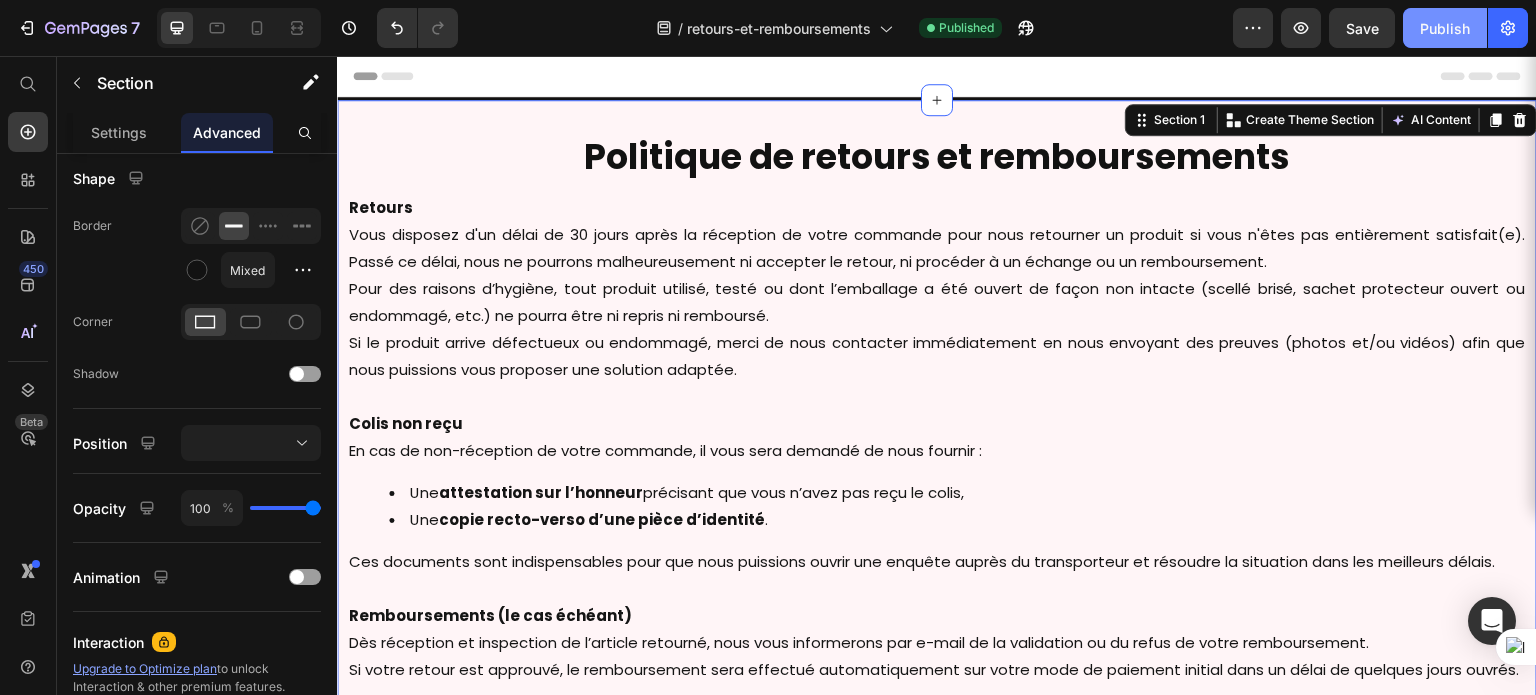 click on "Publish" 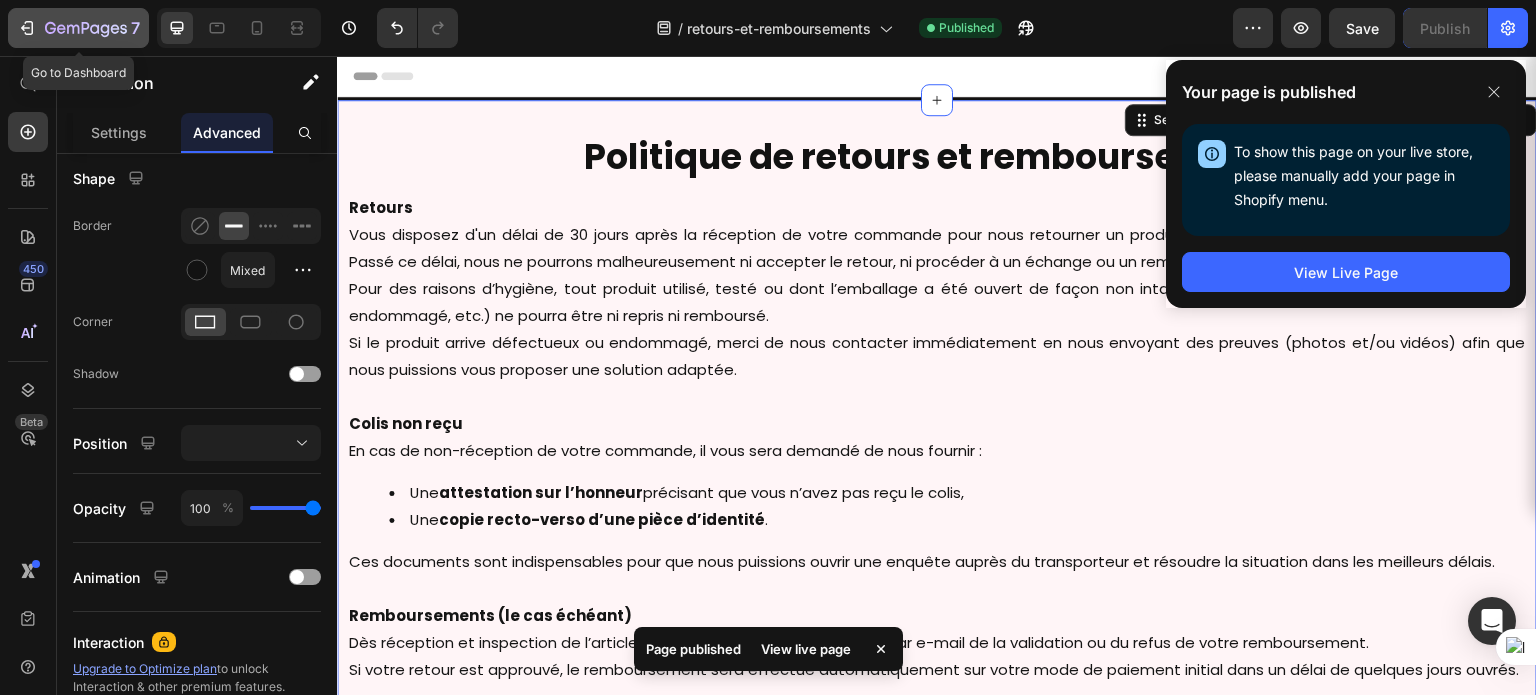 click on "7" 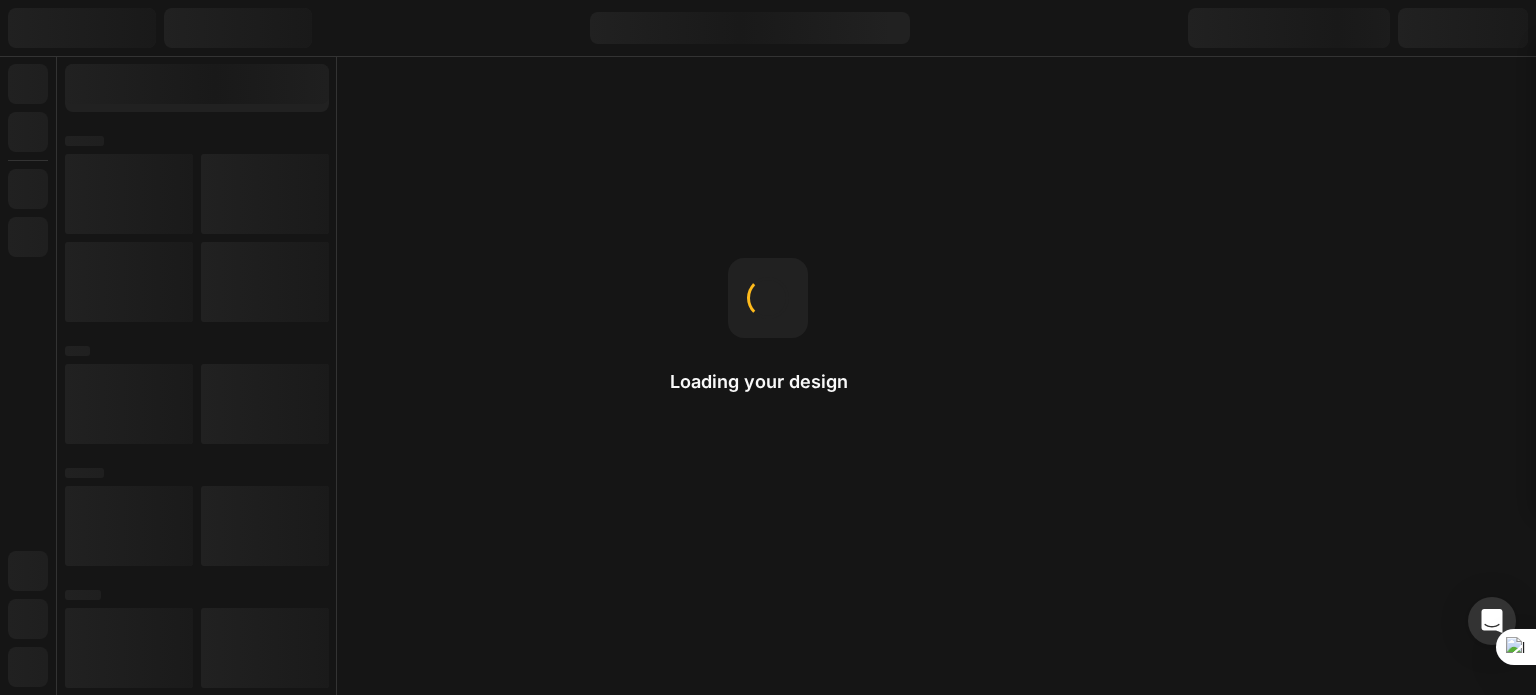 scroll, scrollTop: 0, scrollLeft: 0, axis: both 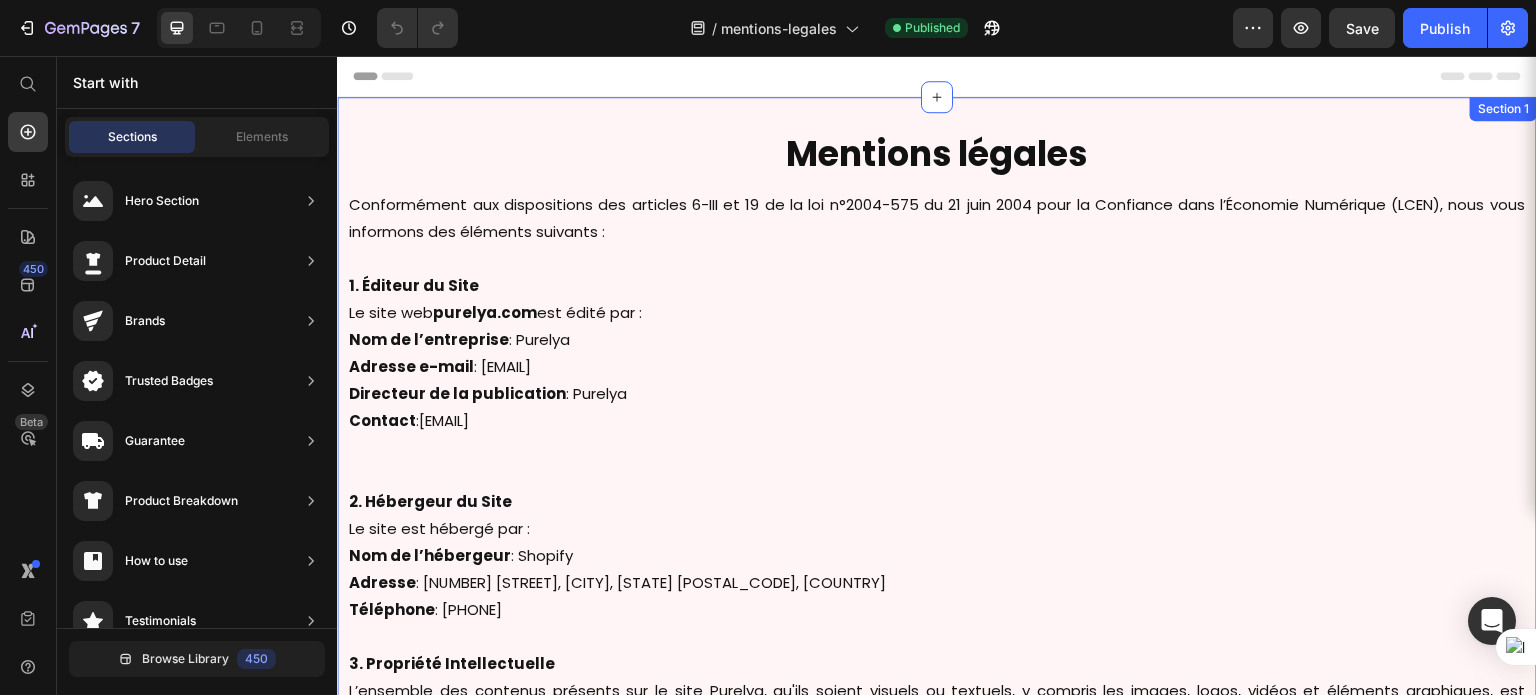 click on "Mentions légales Heading Conformément aux dispositions des articles 6-III et 19 de la loi n°2004-575 du 21 juin 2004 pour la Confiance dans l’Économie Numérique (LCEN), nous vous informons des éléments suivants :
1. Éditeur du Site Le site web  purelya.com  est édité par : Nom de l’entreprise  : Purelya Adresse e-mail  : [EMAIL] Directeur de la publication  : Purelya Contact  :  [EMAIL]
2. Hébergeur du Site Le site est hébergé par : Nom de l’hébergeur  : Shopify Adresse  : [NUMBER] [STREET], [CITY], [STATE] [POSTAL_CODE], [COUNTRY] Téléphone  : [PHONE]
3. Propriété Intellectuelle L’ensemble des contenus présents sur le site Purelya, qu'ils soient visuels ou textuels, y compris les images, logos, vidéos et éléments graphiques, est protégé par le droit de la propriété intellectuelle.
4. Données Personnelles Pour plus d'informations, veuillez consulter notre politique de confidentialité.
5. Responsabilité
6. Droit Applicable" at bounding box center [937, 683] 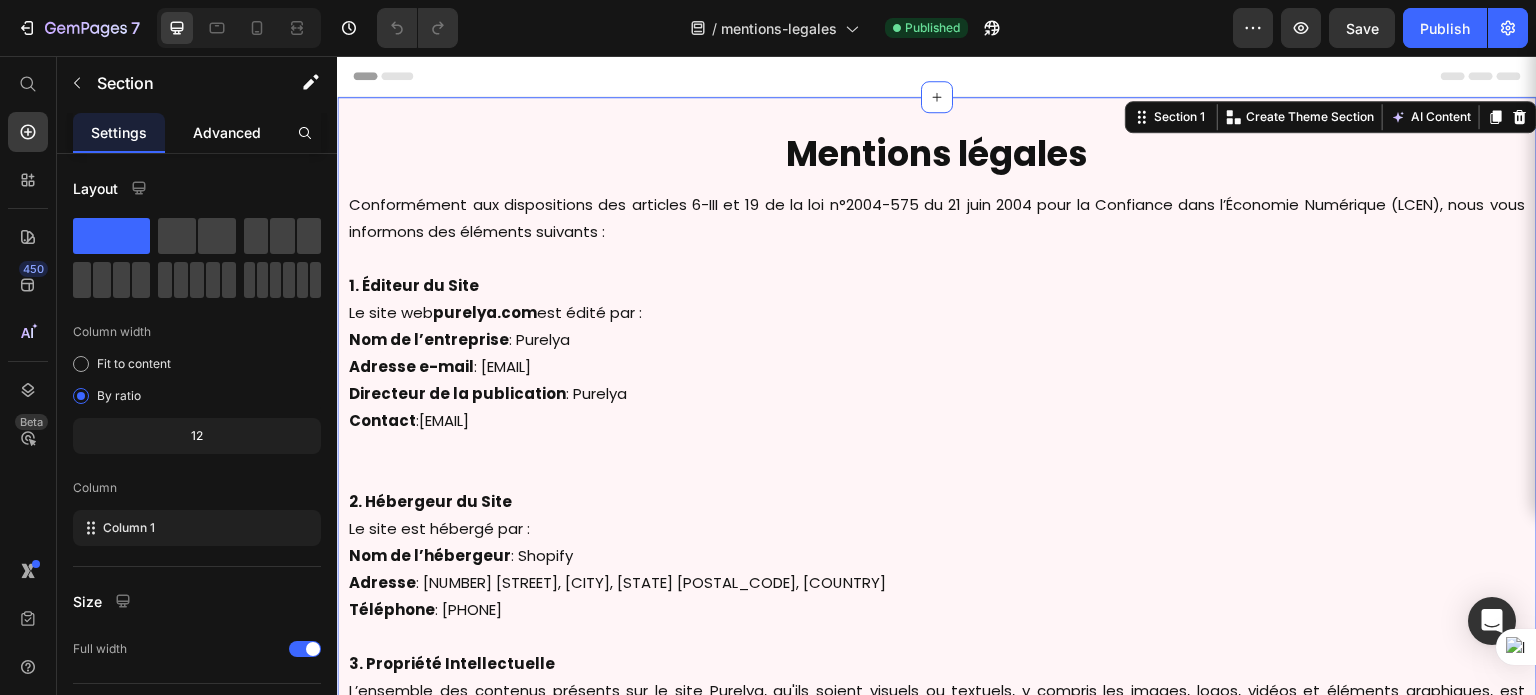 click on "Advanced" 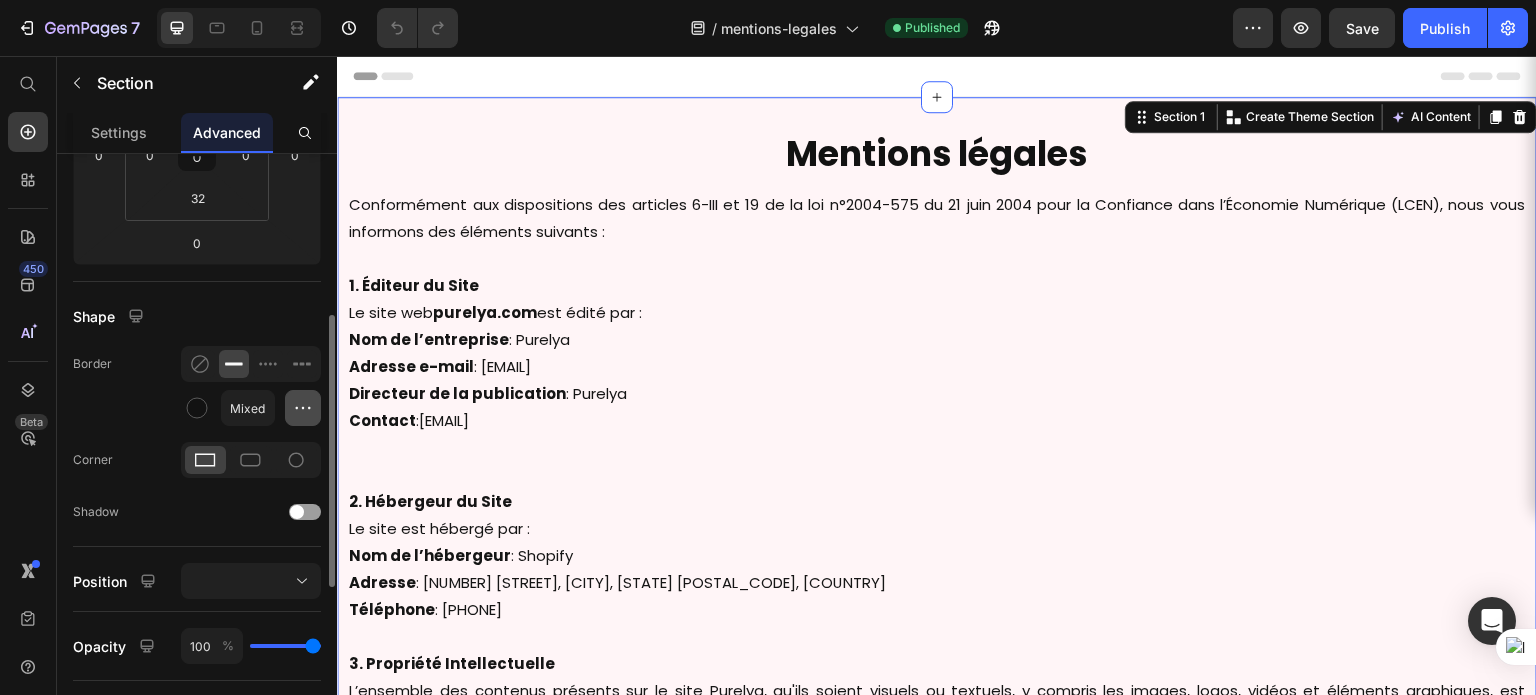 scroll, scrollTop: 372, scrollLeft: 0, axis: vertical 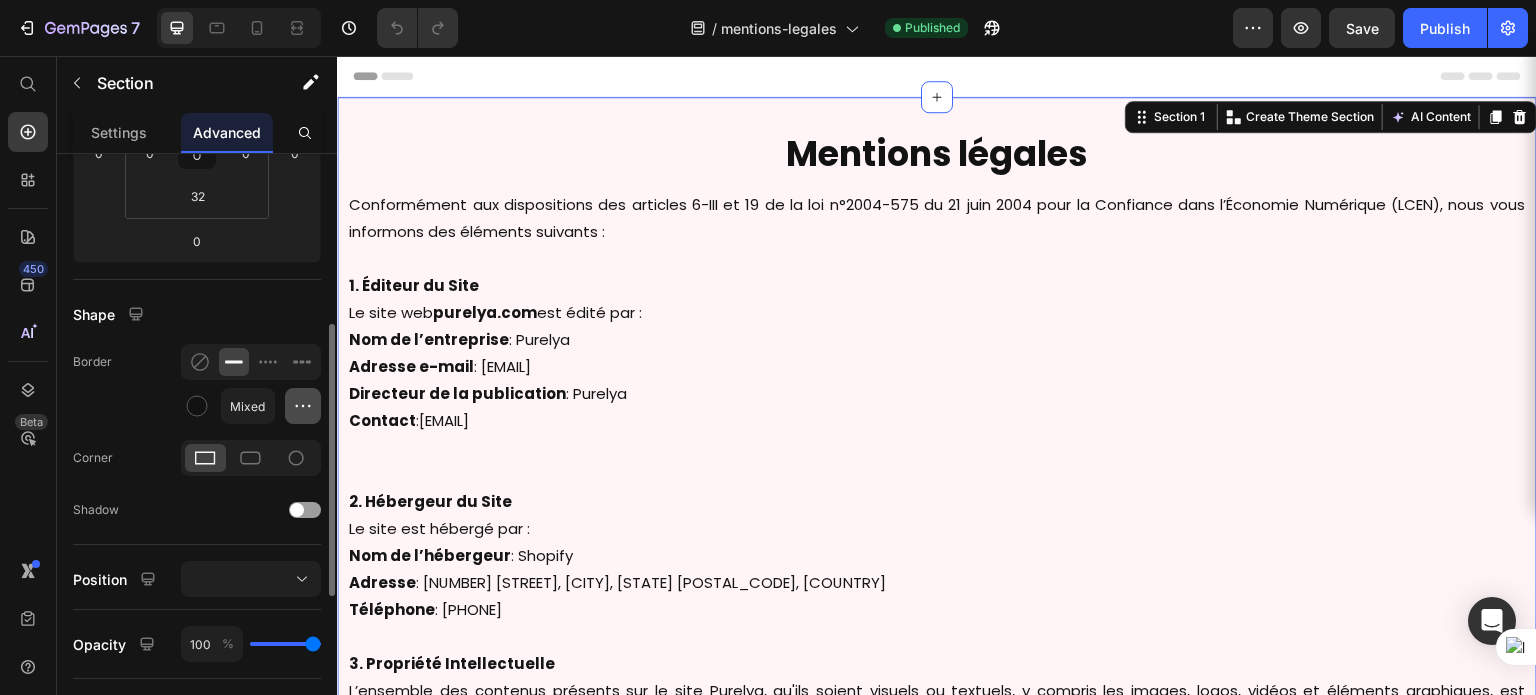 click 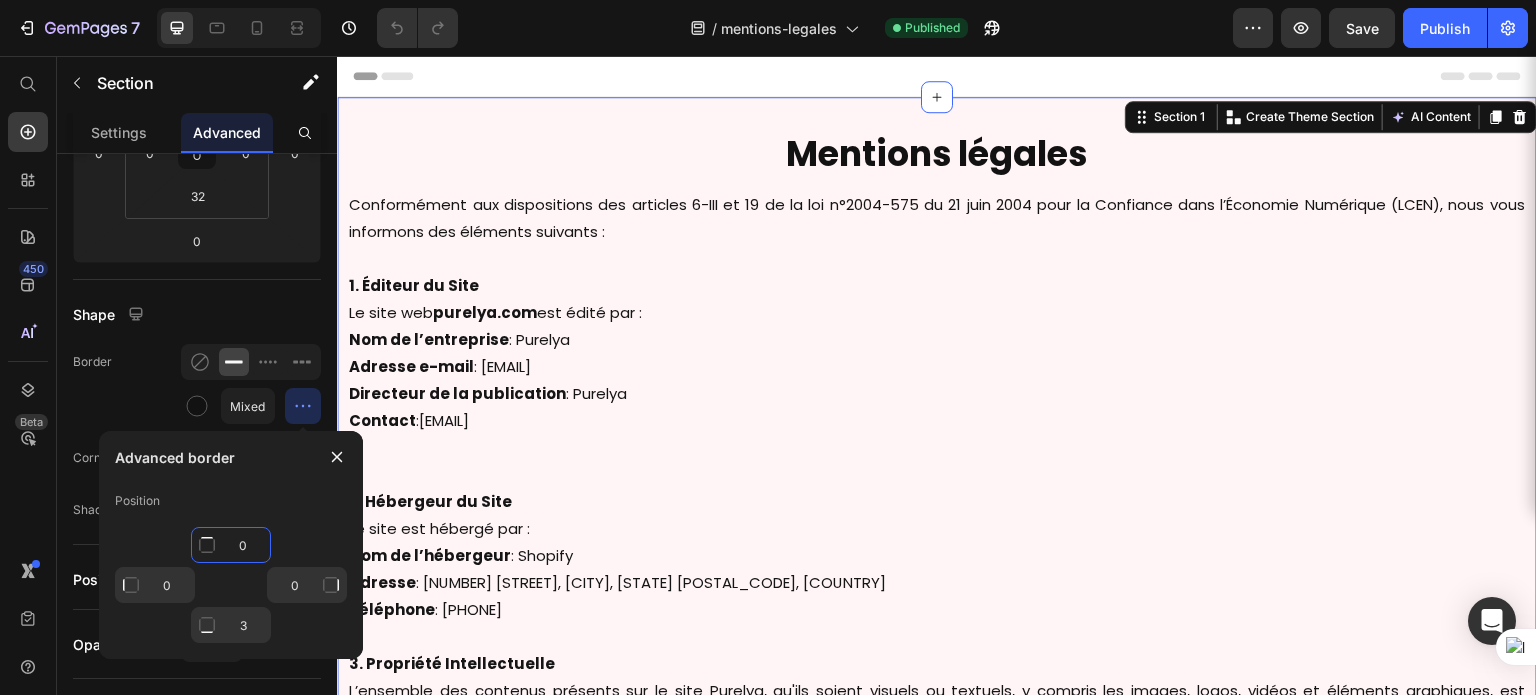 click on "0" 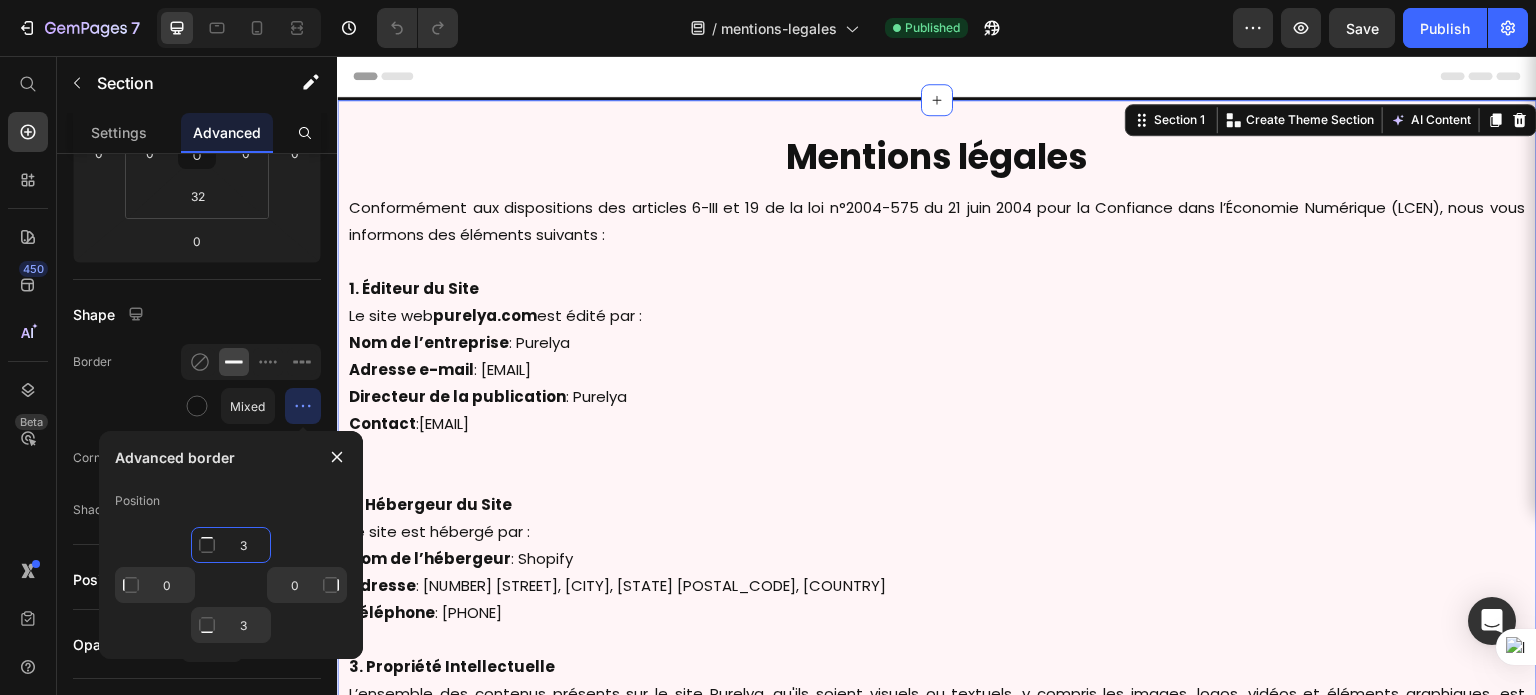 type on "3" 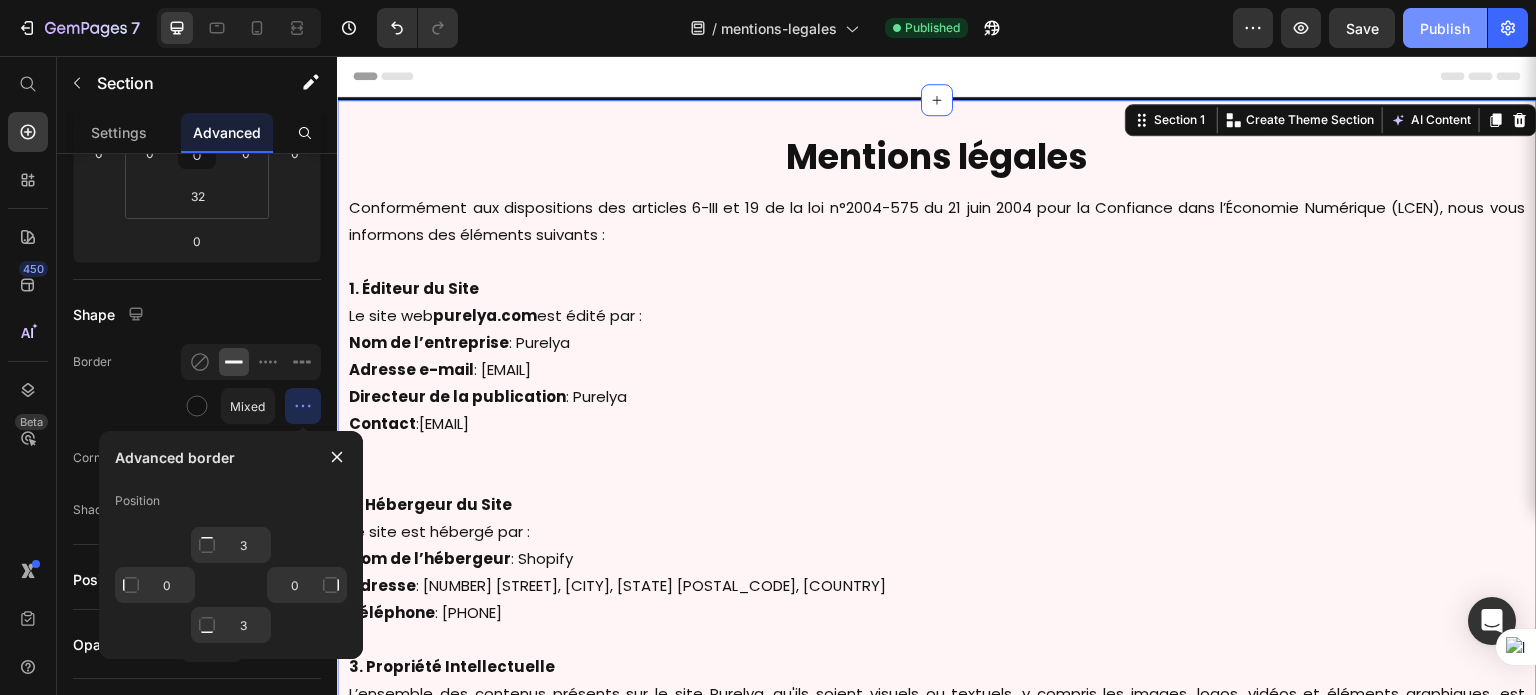 click on "Publish" at bounding box center [1445, 28] 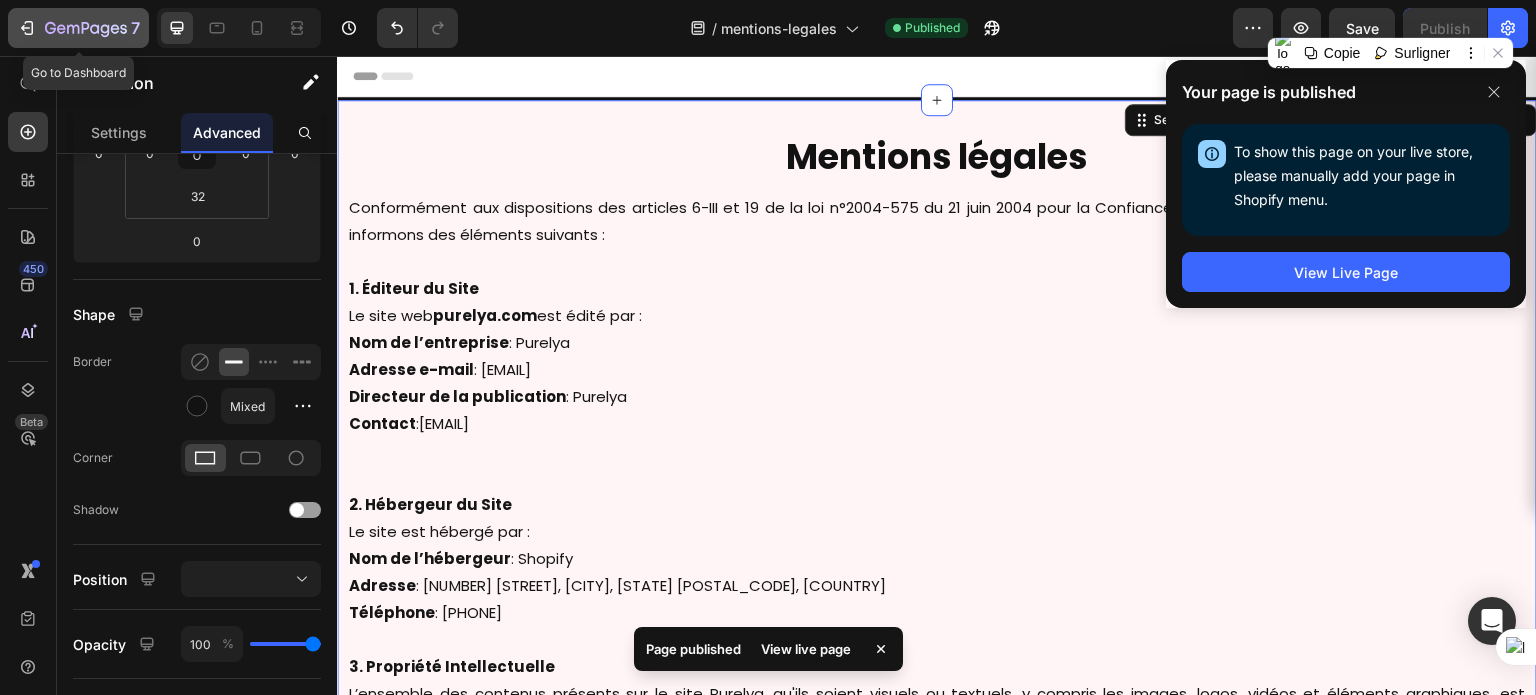 click 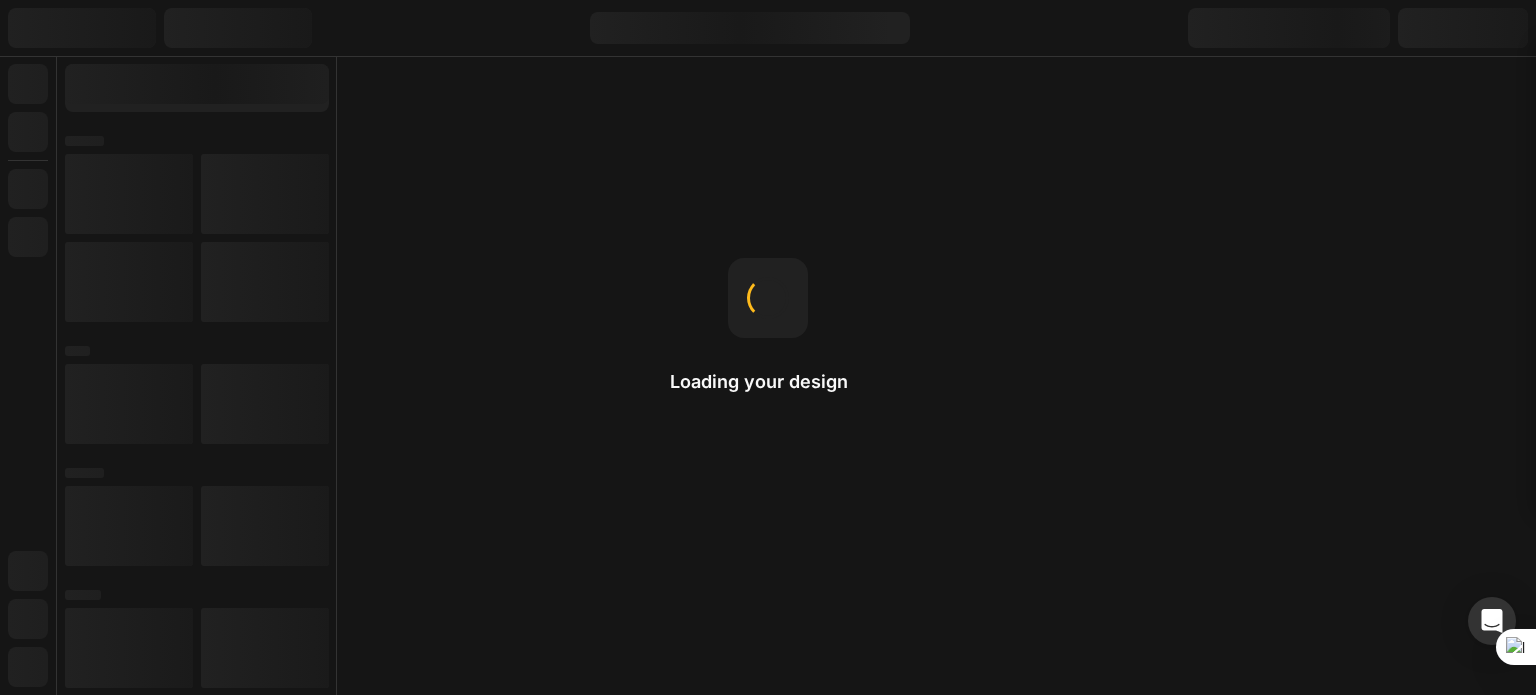 scroll, scrollTop: 0, scrollLeft: 0, axis: both 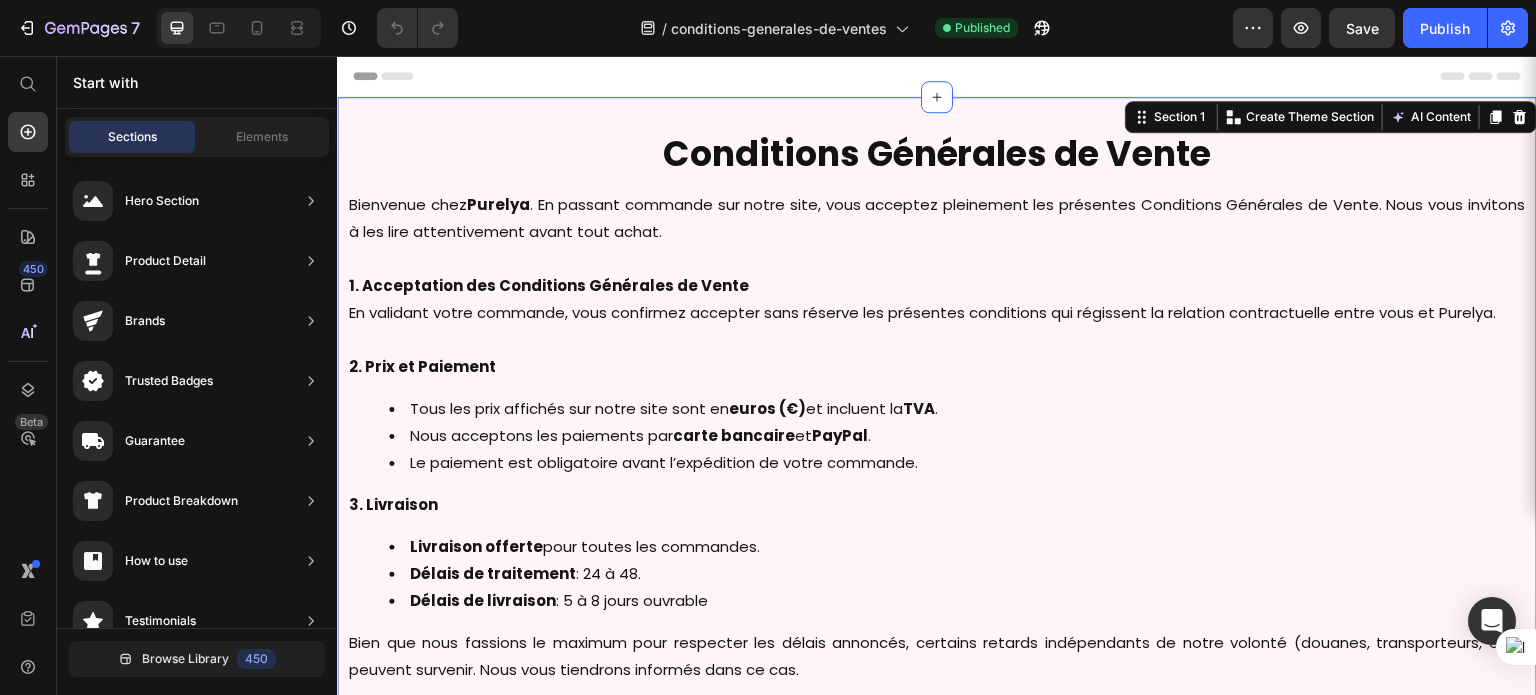 click on "Conditions Générales de Vente Heading Bienvenue chez  Purelya . En passant commande sur notre site, vous acceptez pleinement les présentes Conditions Générales de Vente. Nous vous invitons à les lire attentivement avant tout achat.   1. Acceptation des Conditions Générales de Vente En validant votre commande, vous confirmez accepter sans réserve les présentes conditions qui régissent la relation contractuelle entre vous et Purelya.   2. Prix et Paiement Tous les prix affichés sur notre site sont en  euros (€)  et incluent la  TVA . Nous acceptons les paiements par  carte bancaire  et  PayPal . Le paiement est obligatoire avant l’expédition de votre commande. 3. Livraison Livraison offerte  pour toutes les commandes. Délais de traitement  : 24 à 48. Délais de livraison  : 5 à 8 jours ouvrable   4. Politique de Retour Vous disposez d’un délai de  30 jours  après réception pour nous retourner un article si vous n’êtes pas satisfait(e). [EMAIL] .   2 ans       Row" at bounding box center [937, 700] 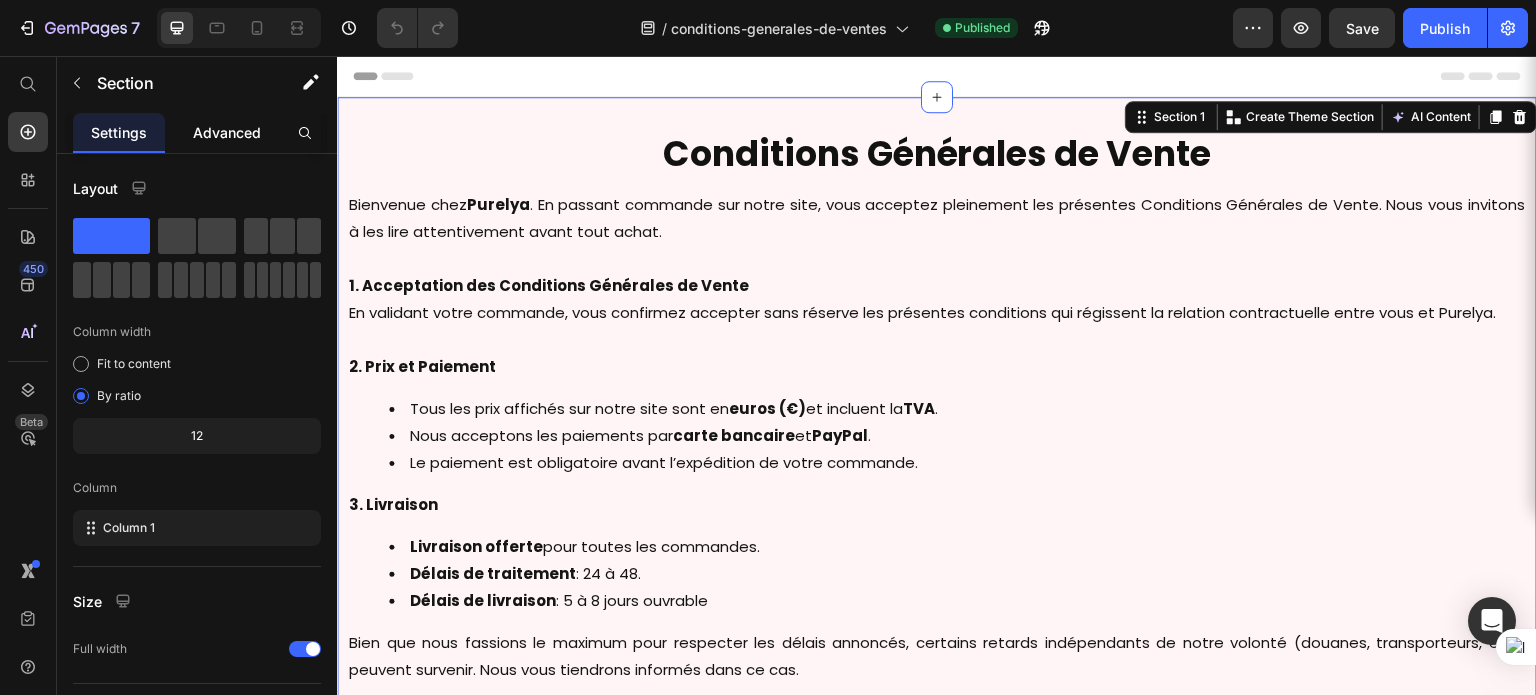 click on "Advanced" 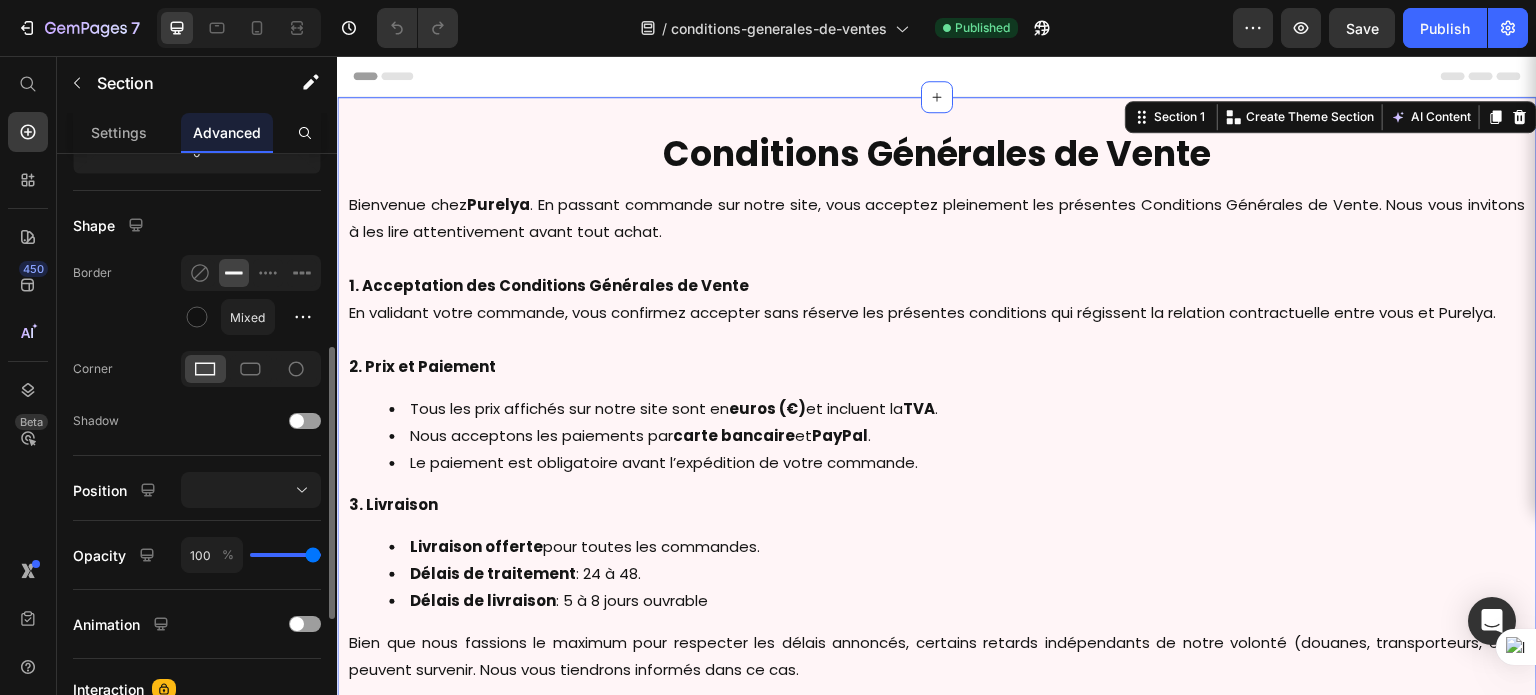 scroll, scrollTop: 463, scrollLeft: 0, axis: vertical 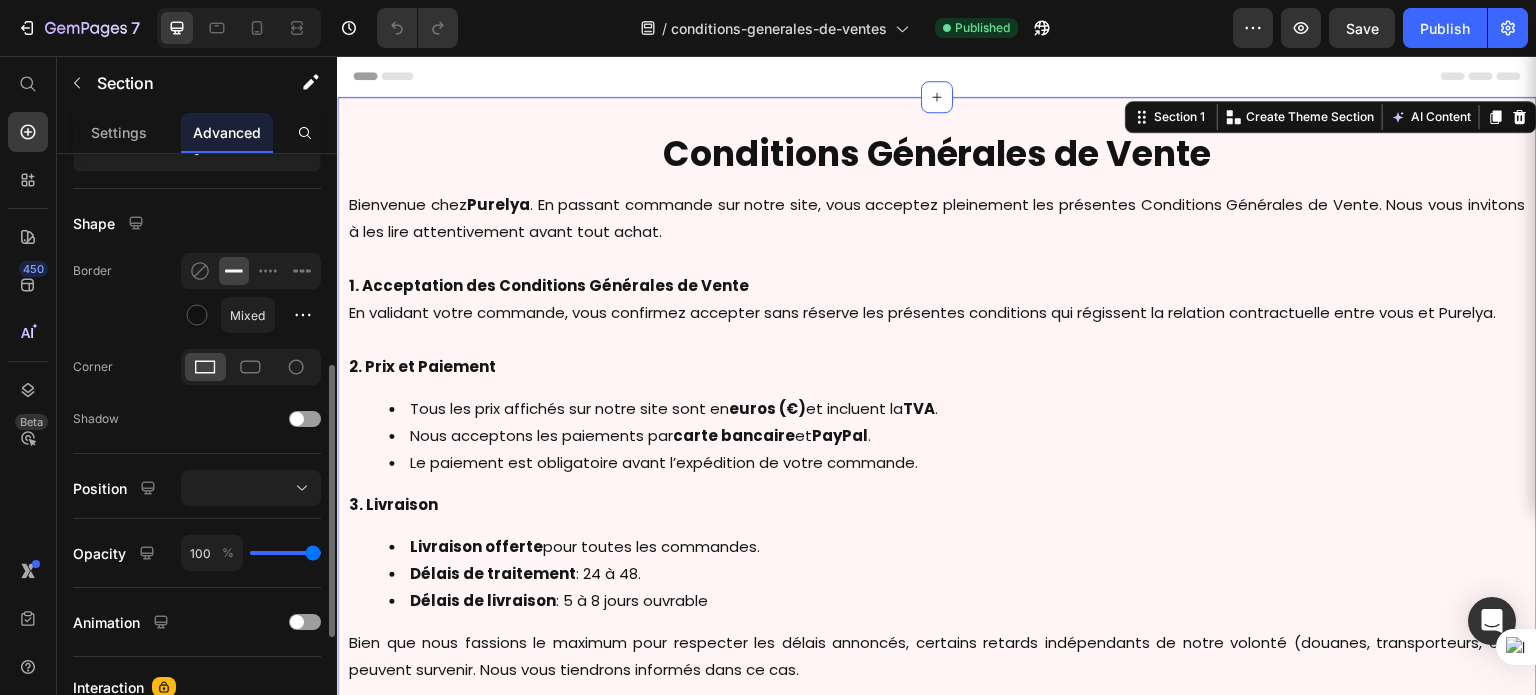 click on "Mixed" at bounding box center [271, 315] 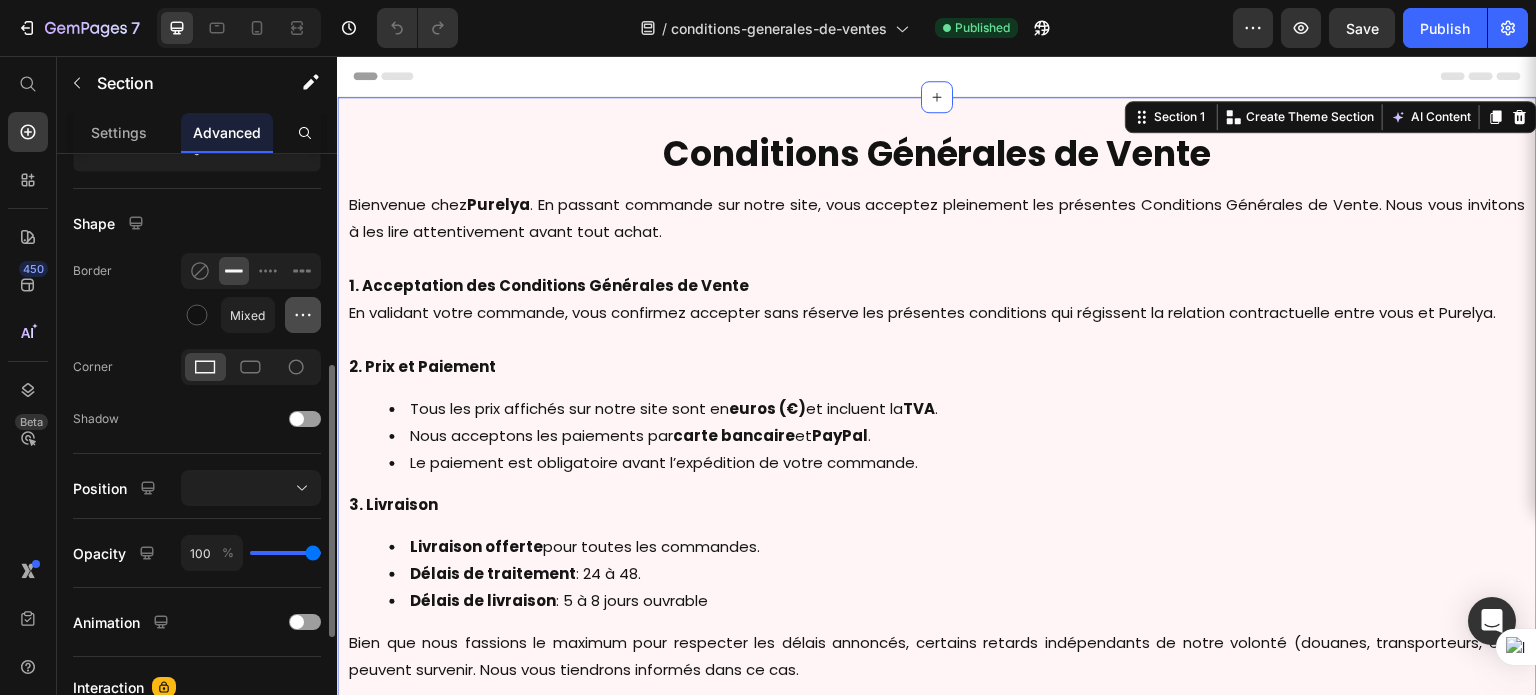 click 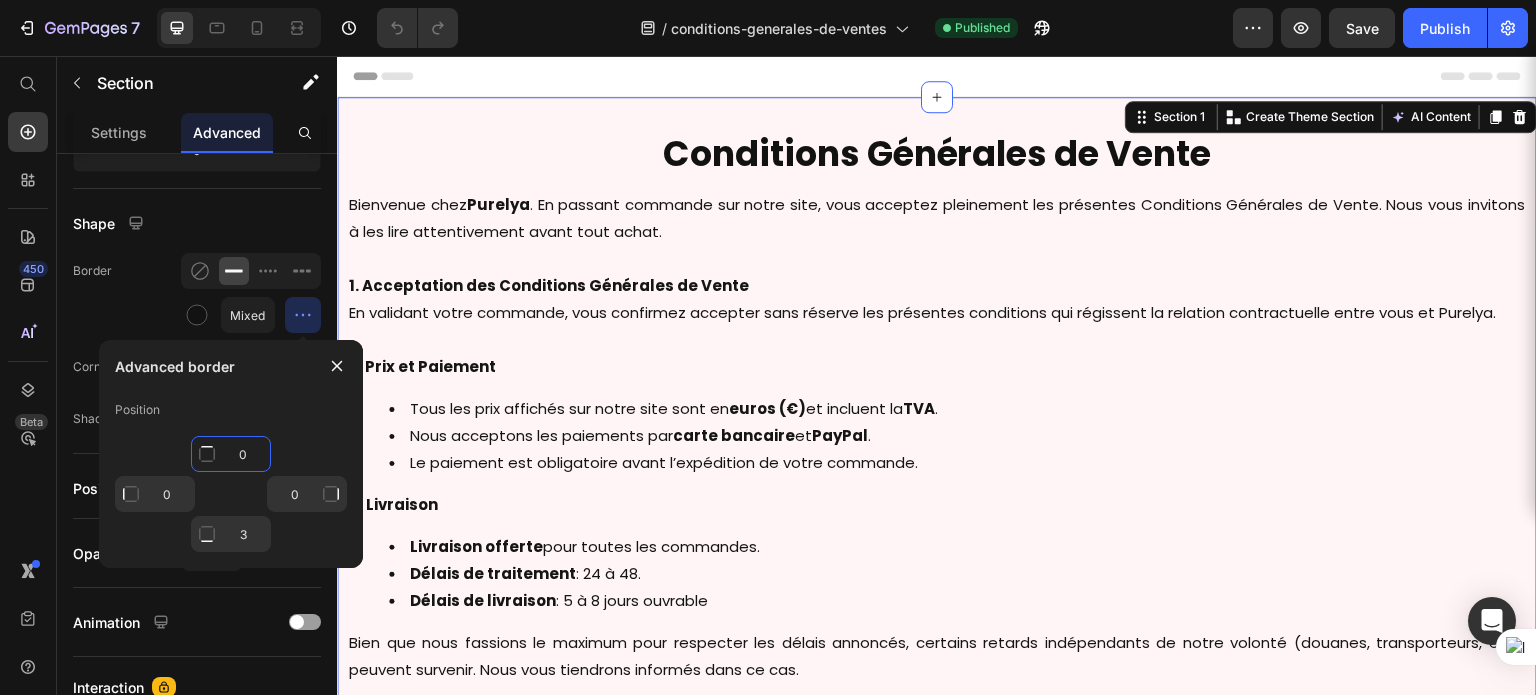 click on "0" 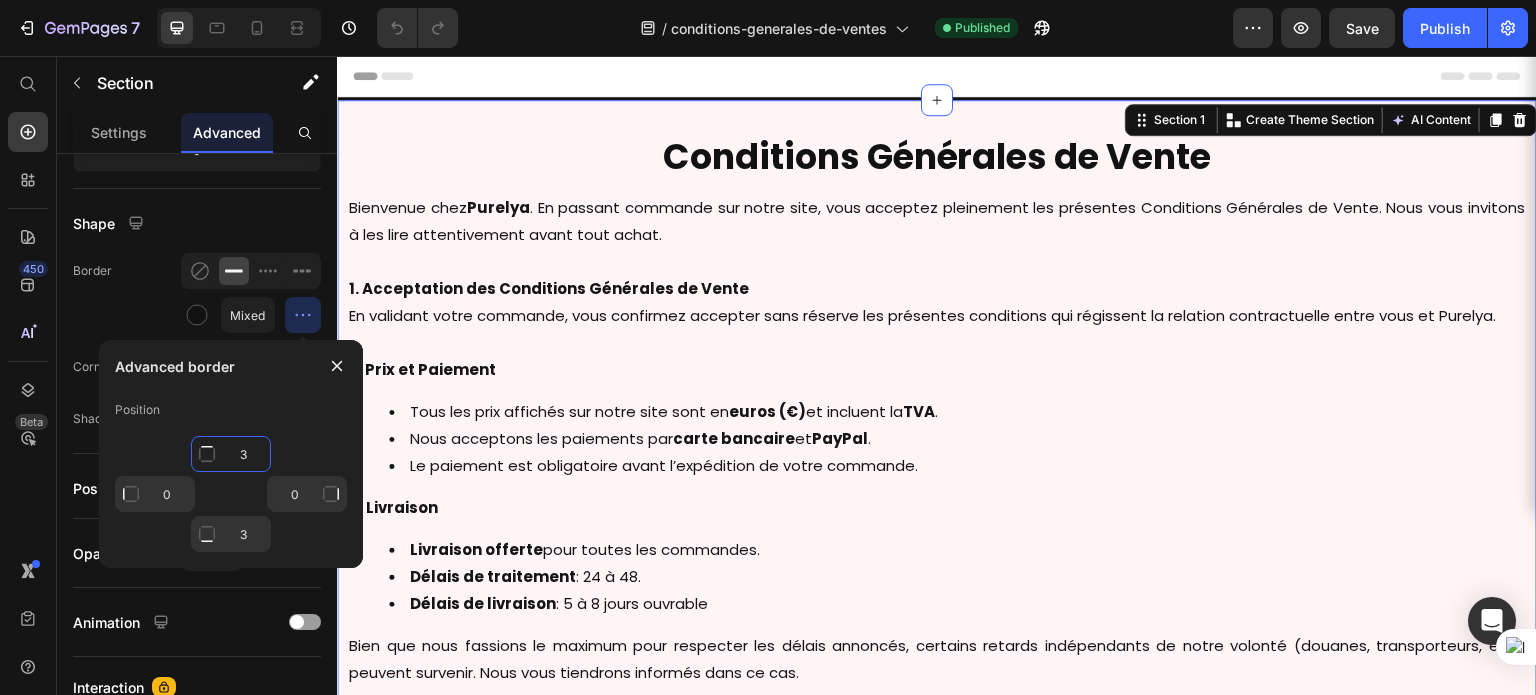 type on "3" 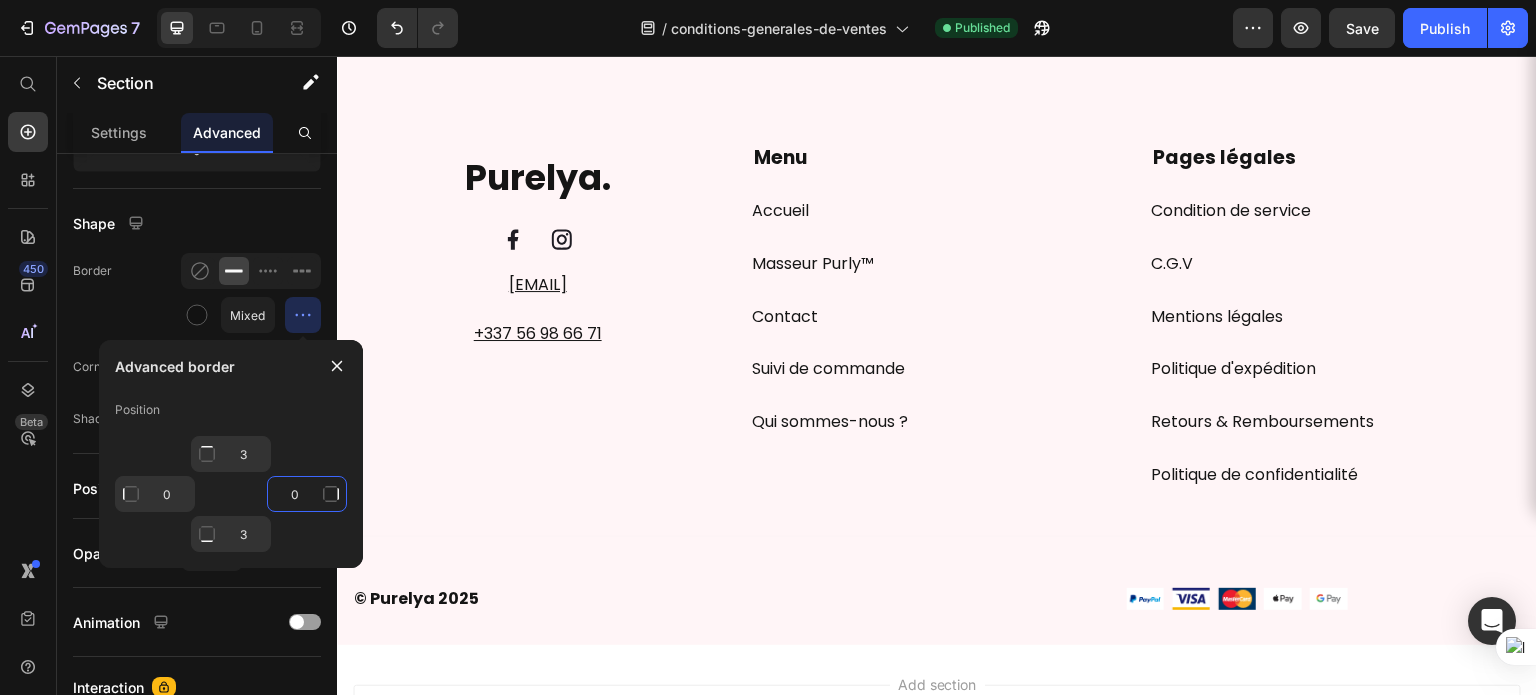 scroll, scrollTop: 1520, scrollLeft: 0, axis: vertical 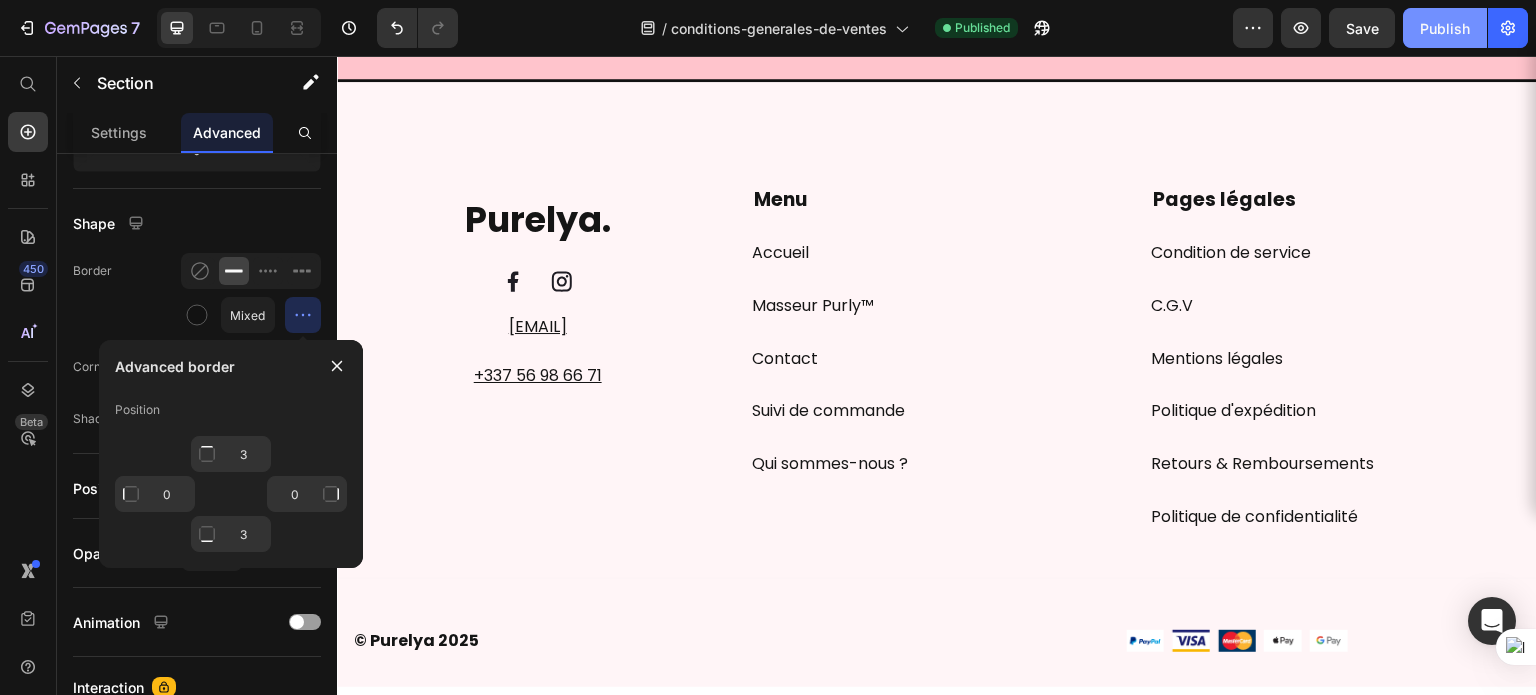 click on "Publish" 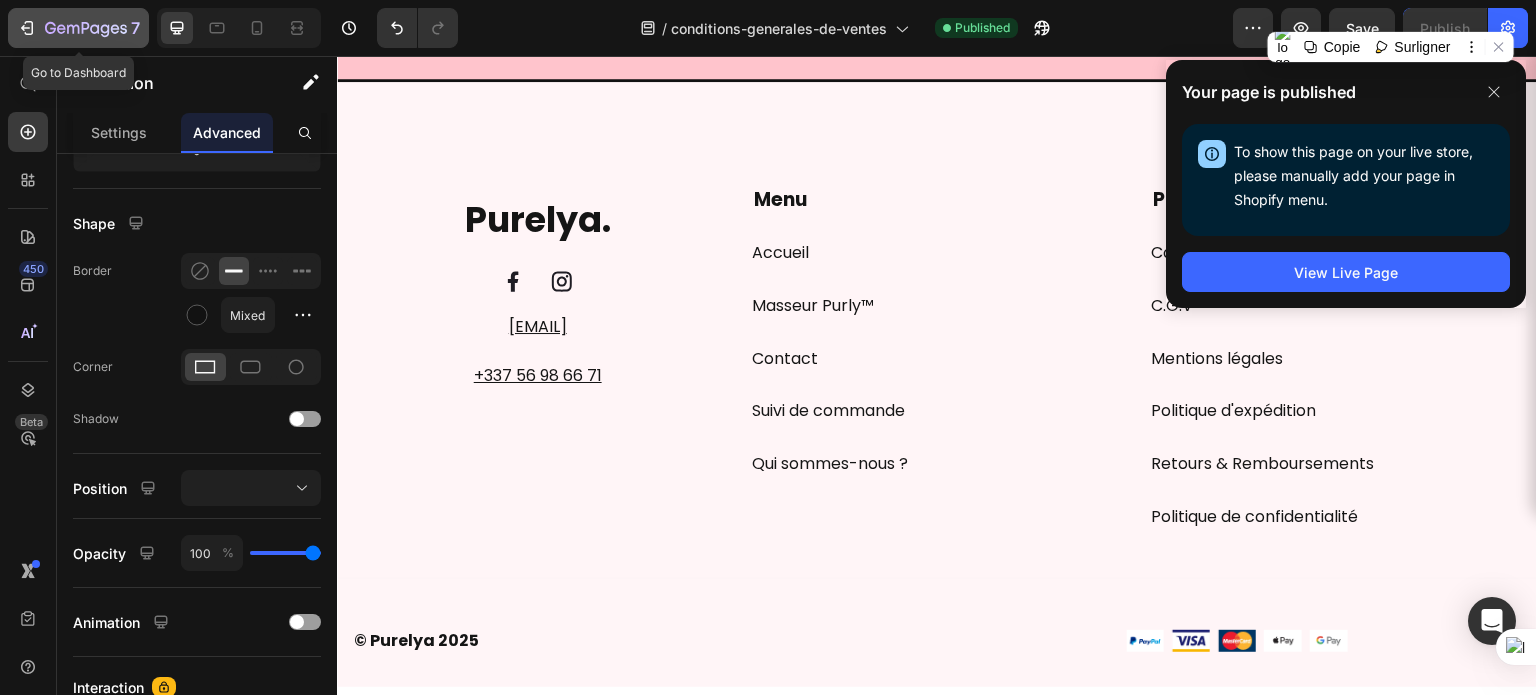 click 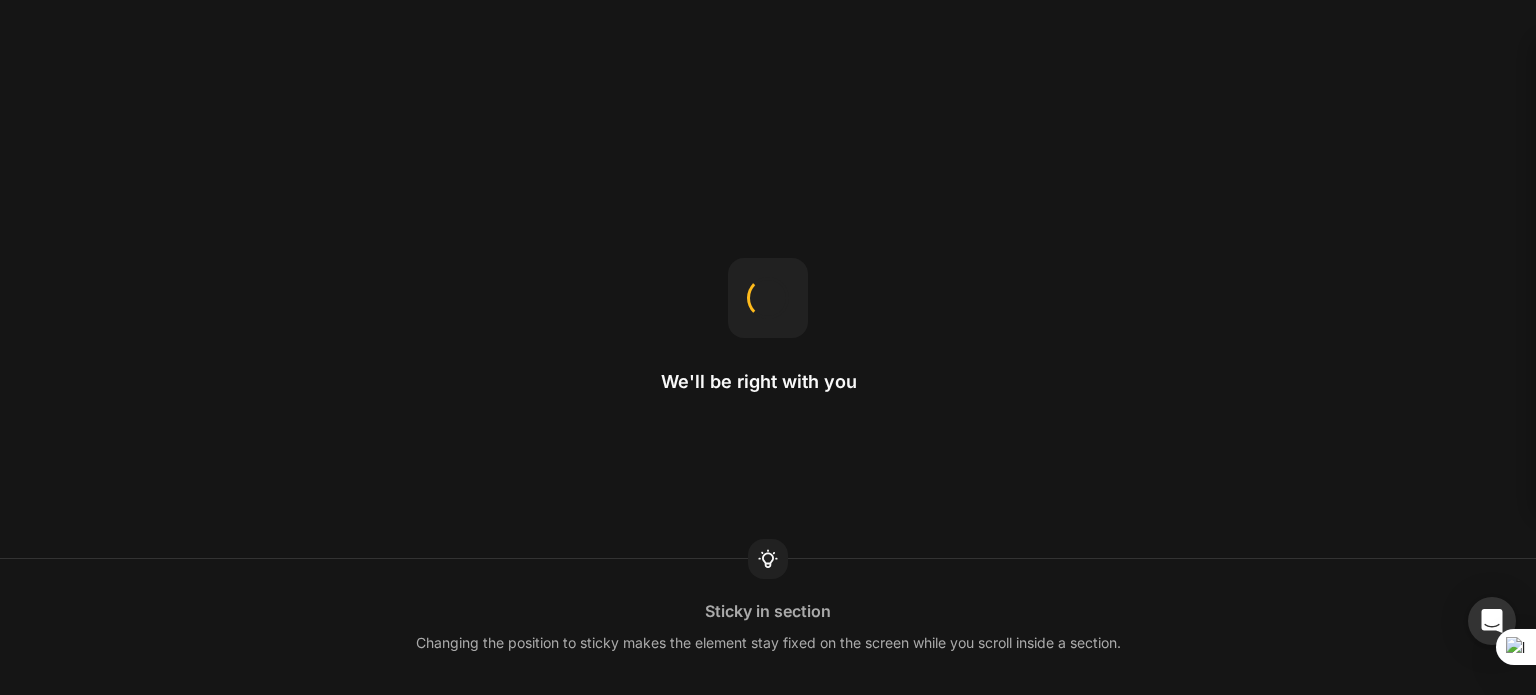 scroll, scrollTop: 0, scrollLeft: 0, axis: both 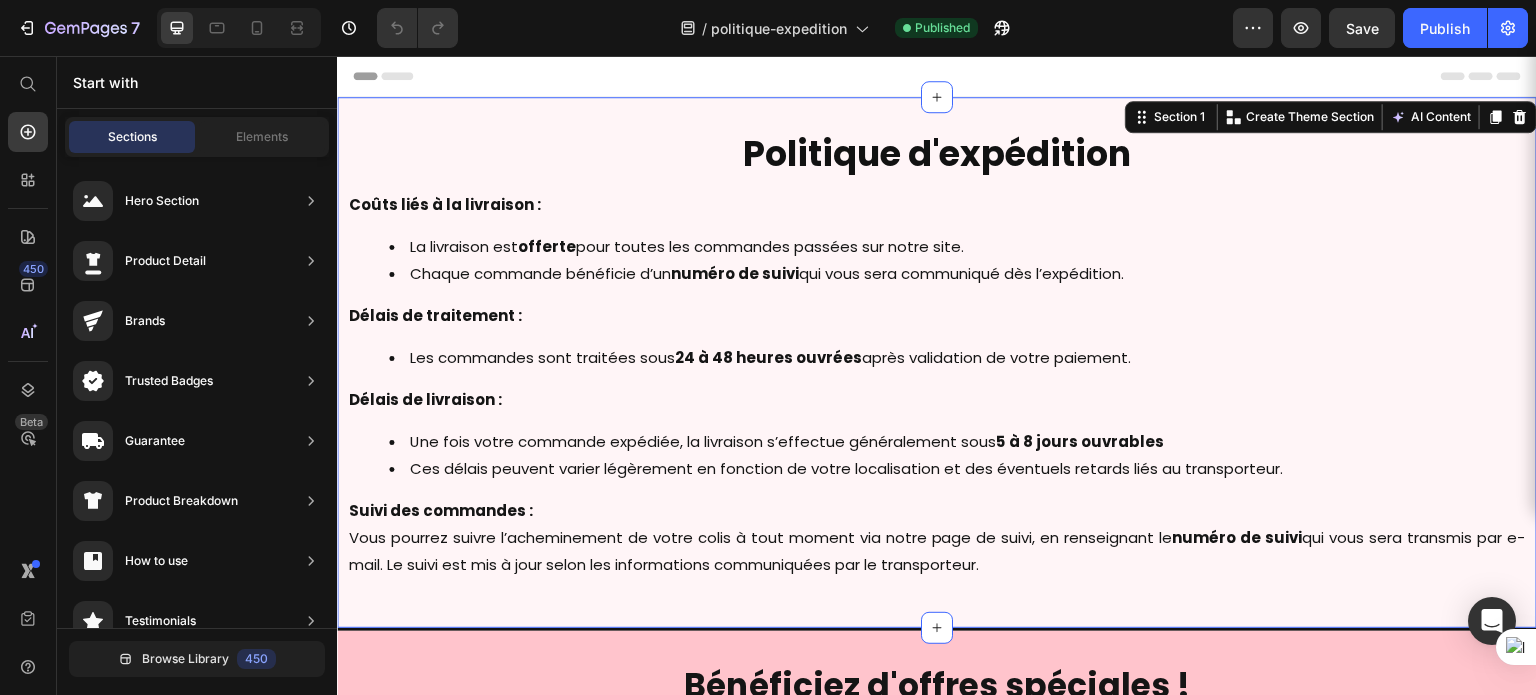 click on "Politique d'expédition Heading Coûts liés à la livraison : La livraison est  offerte  pour toutes les commandes passées sur notre site. Chaque commande bénéficie d’un  numéro de suivi  qui vous sera communiqué dès l’expédition. Délais de traitement : Les commandes sont traitées sous  24 à 48 heures ouvrées  après validation de votre paiement. Délais de livraison : Une fois votre commande expédiée, la livraison s’effectue généralement sous  5 à 8 jours ouvrables Ces délais peuvent varier légèrement en fonction de votre localisation et des éventuels retards liés au transporteur. Suivi des commandes : Vous pourrez suivre l’acheminement de votre colis à tout moment via notre page de suivi, en renseignant le  numéro de suivi  qui vous sera transmis par e-mail. Le suivi est mis à jour selon les informations communiquées par le transporteur. Text Block Row Section 1   You can create reusable sections Create Theme Section AI Content Write with GemAI Tone and Voice Persuasive" at bounding box center [937, 364] 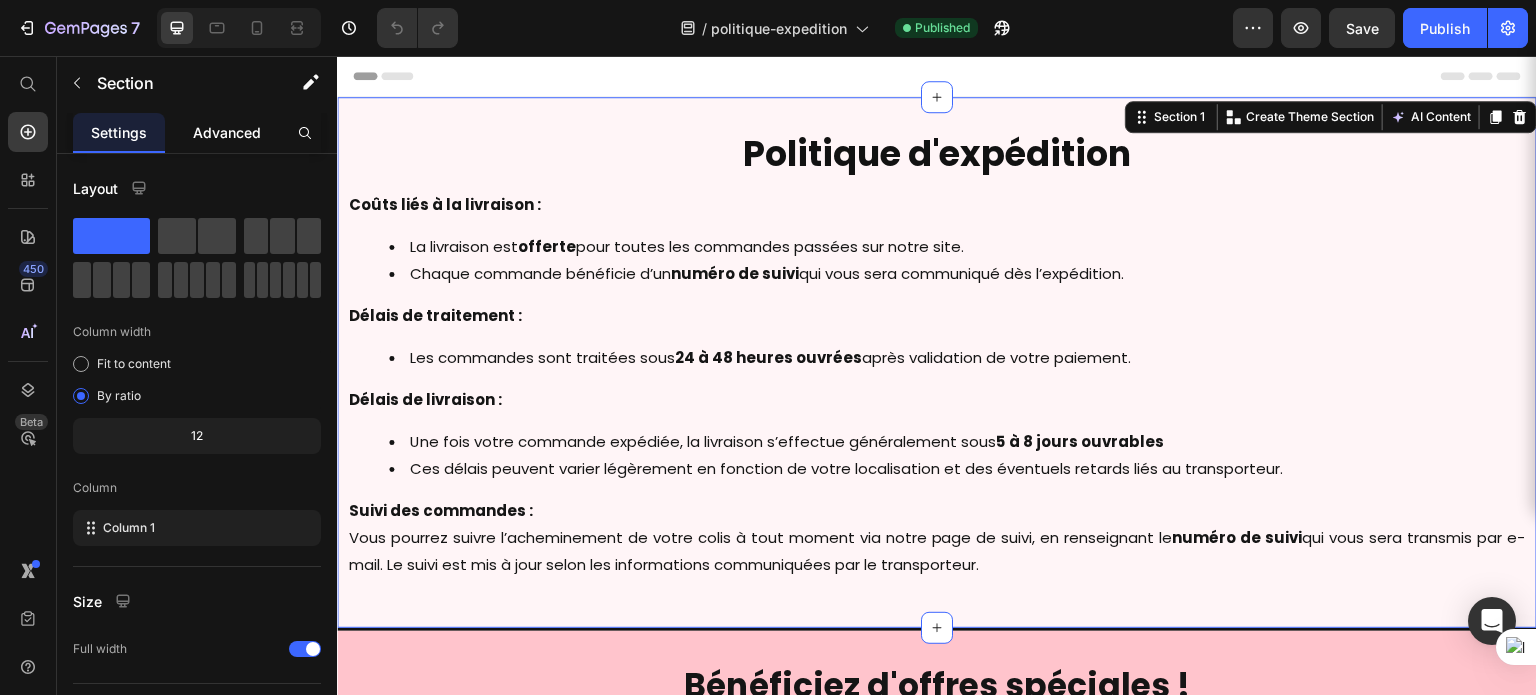 click on "Advanced" at bounding box center [227, 132] 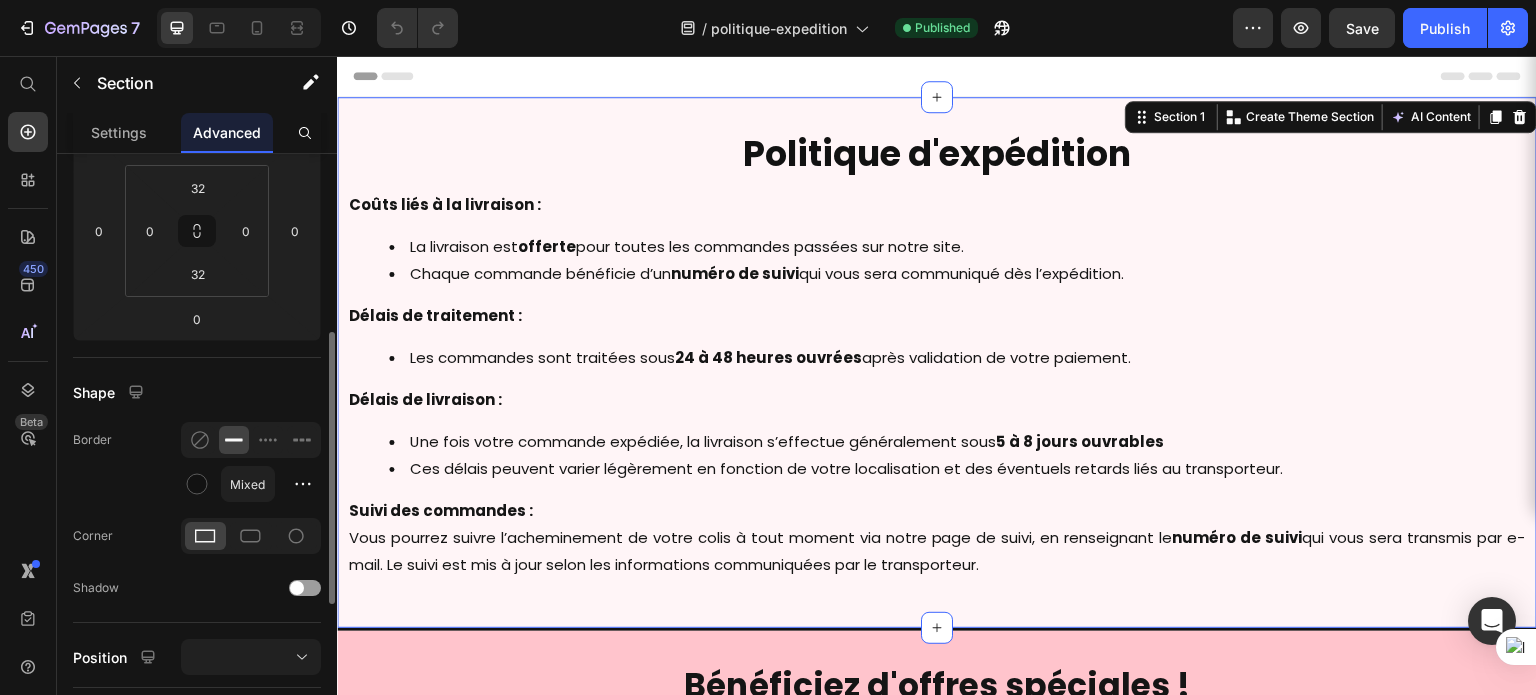 scroll, scrollTop: 372, scrollLeft: 0, axis: vertical 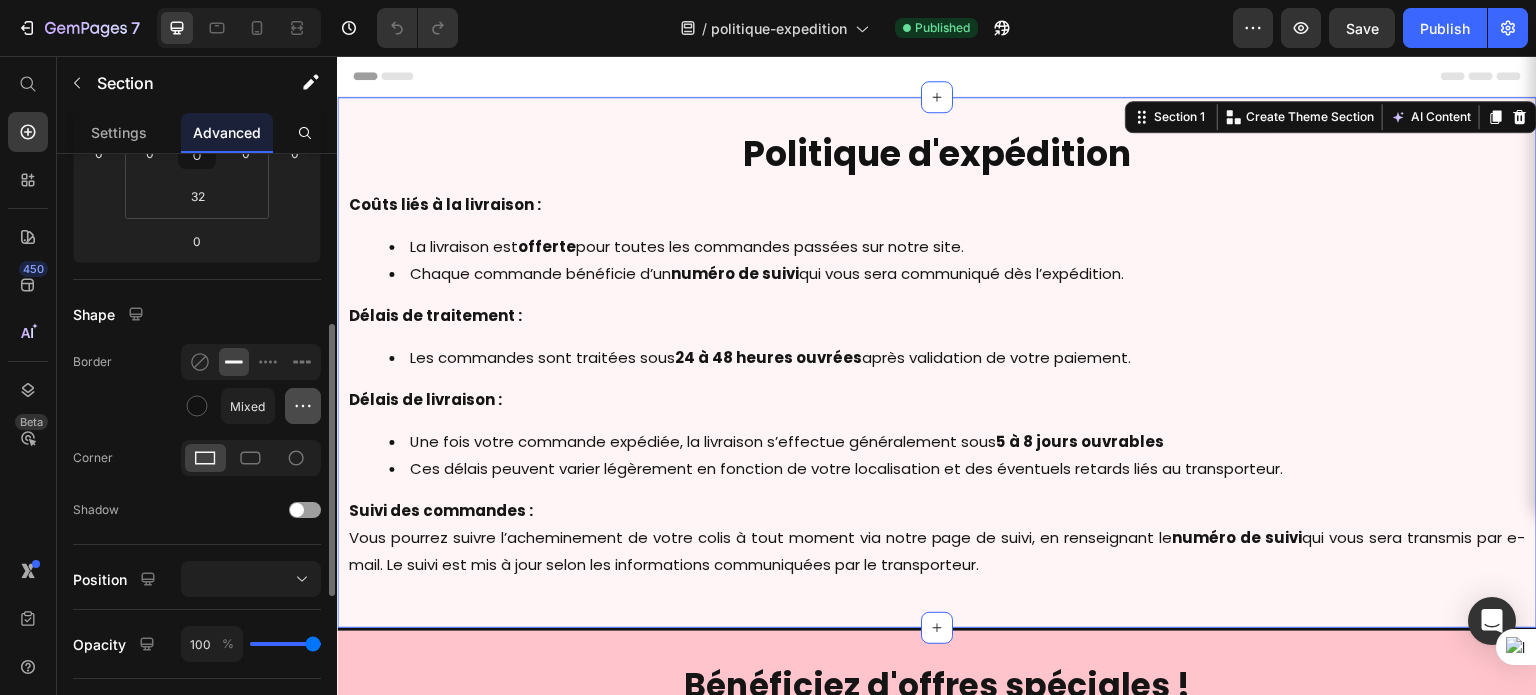 click 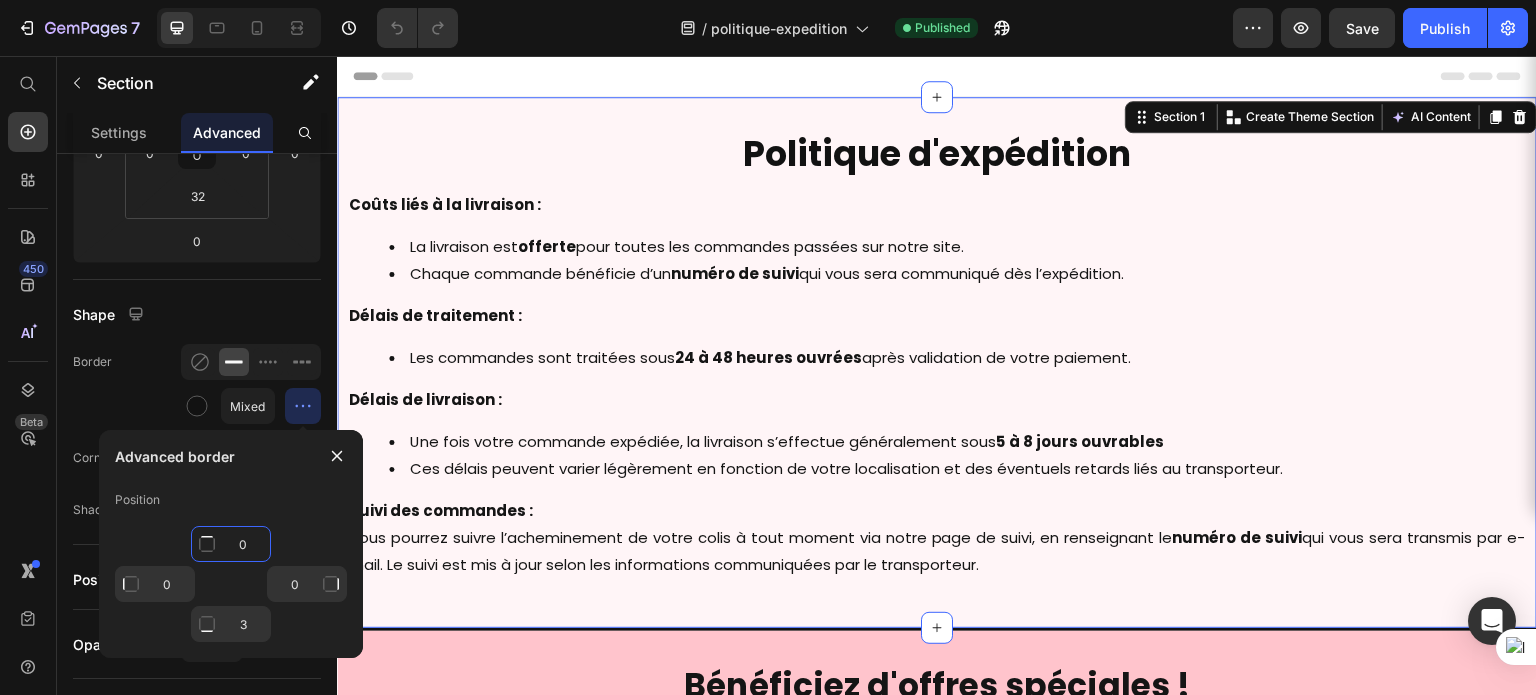 click on "0" 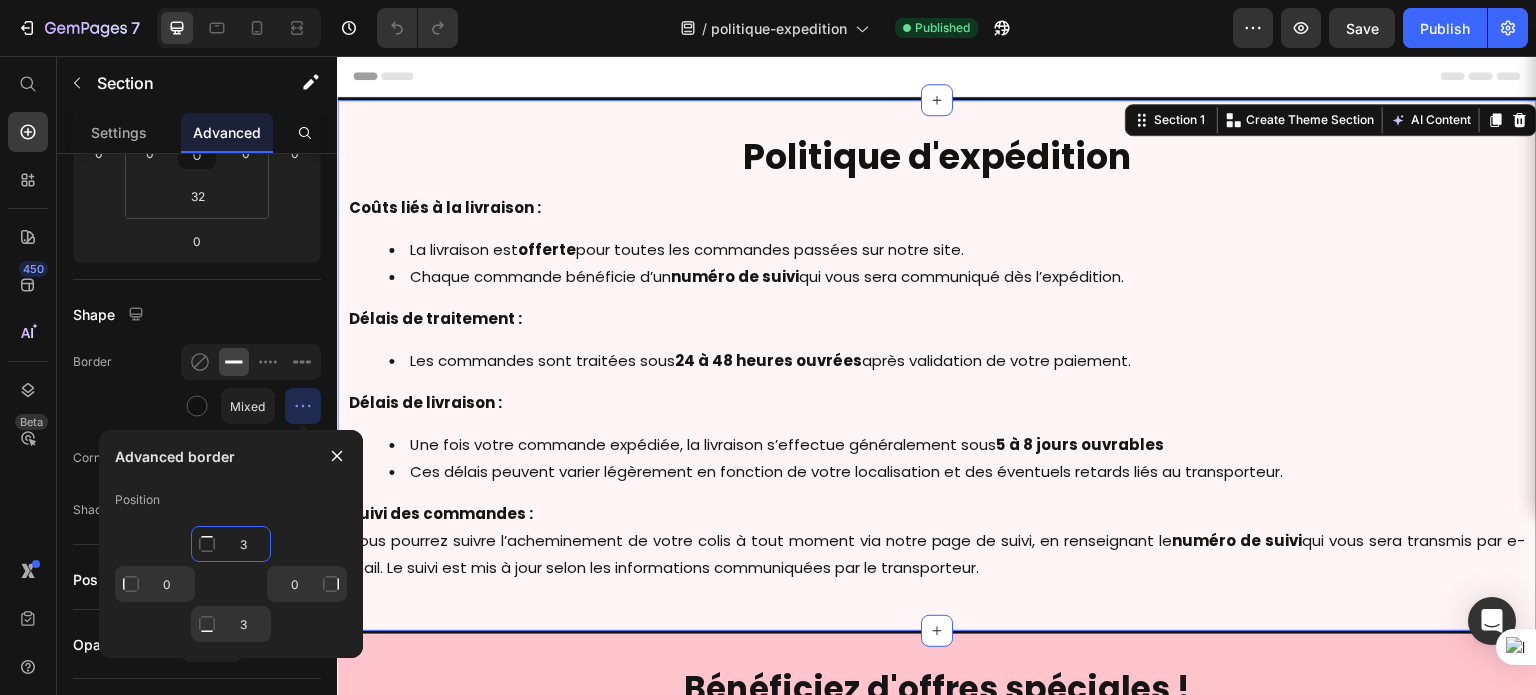 type on "3" 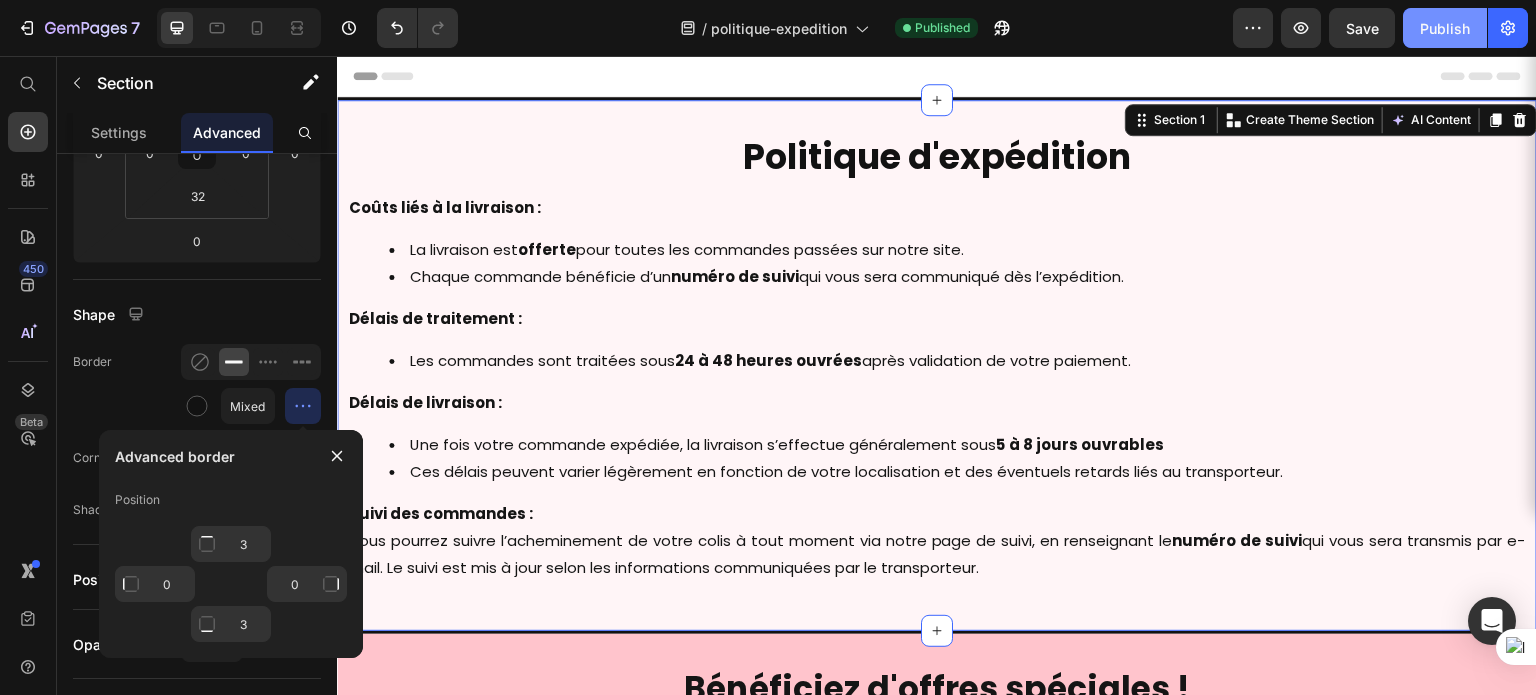 click on "Publish" 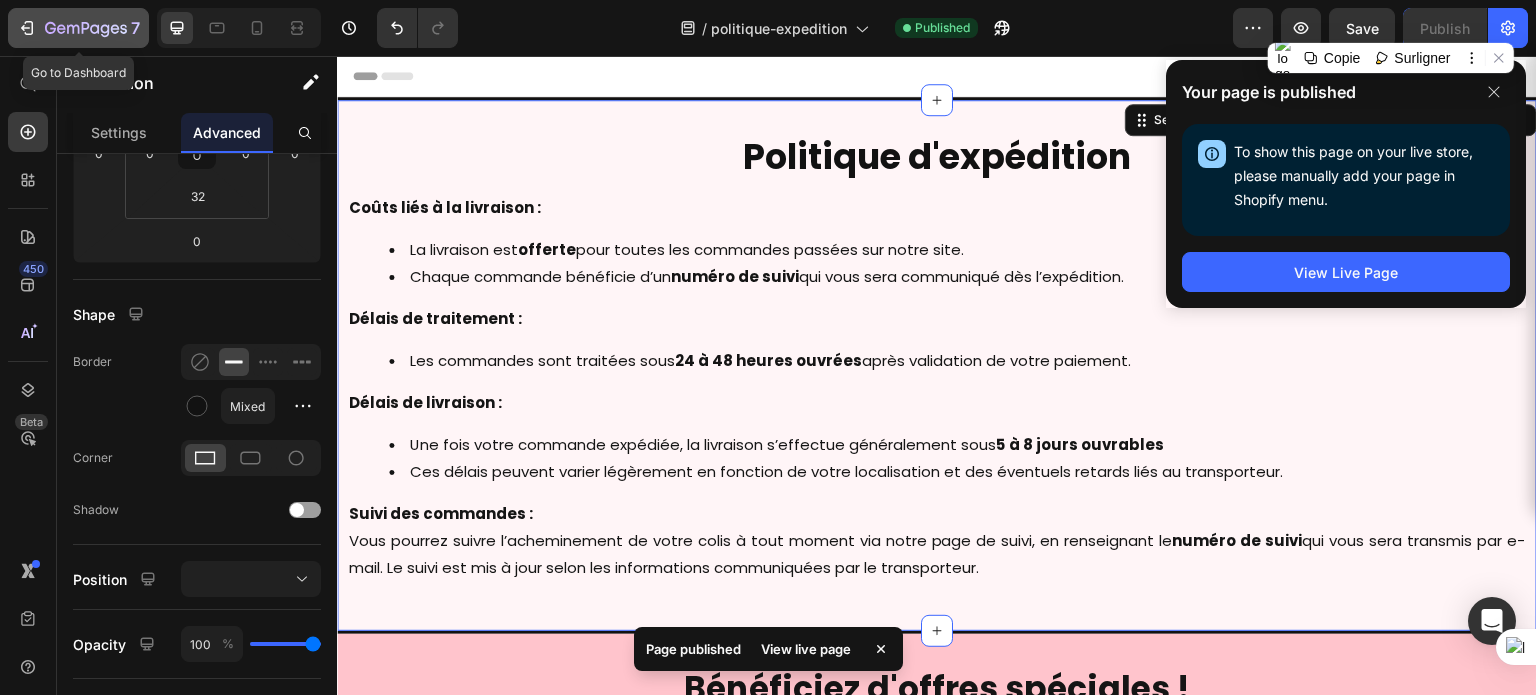 click 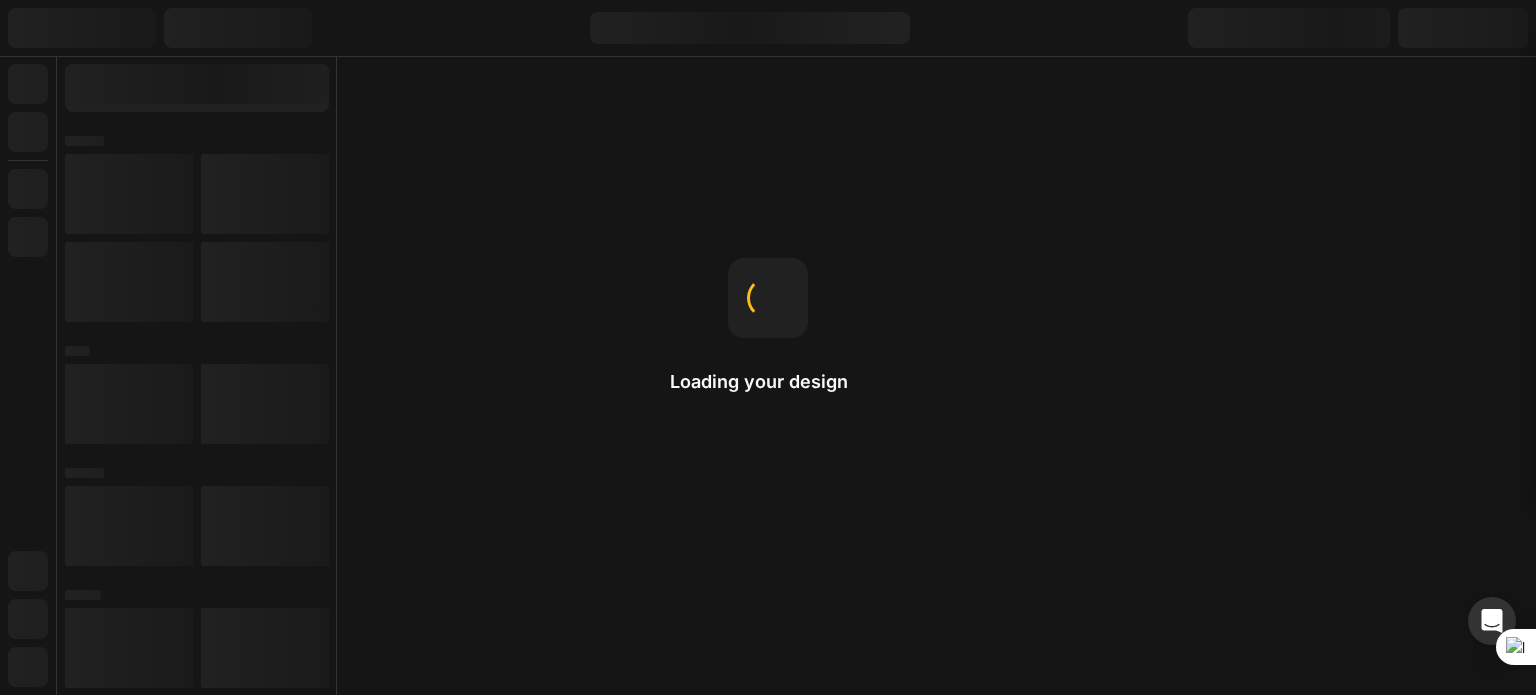 scroll, scrollTop: 0, scrollLeft: 0, axis: both 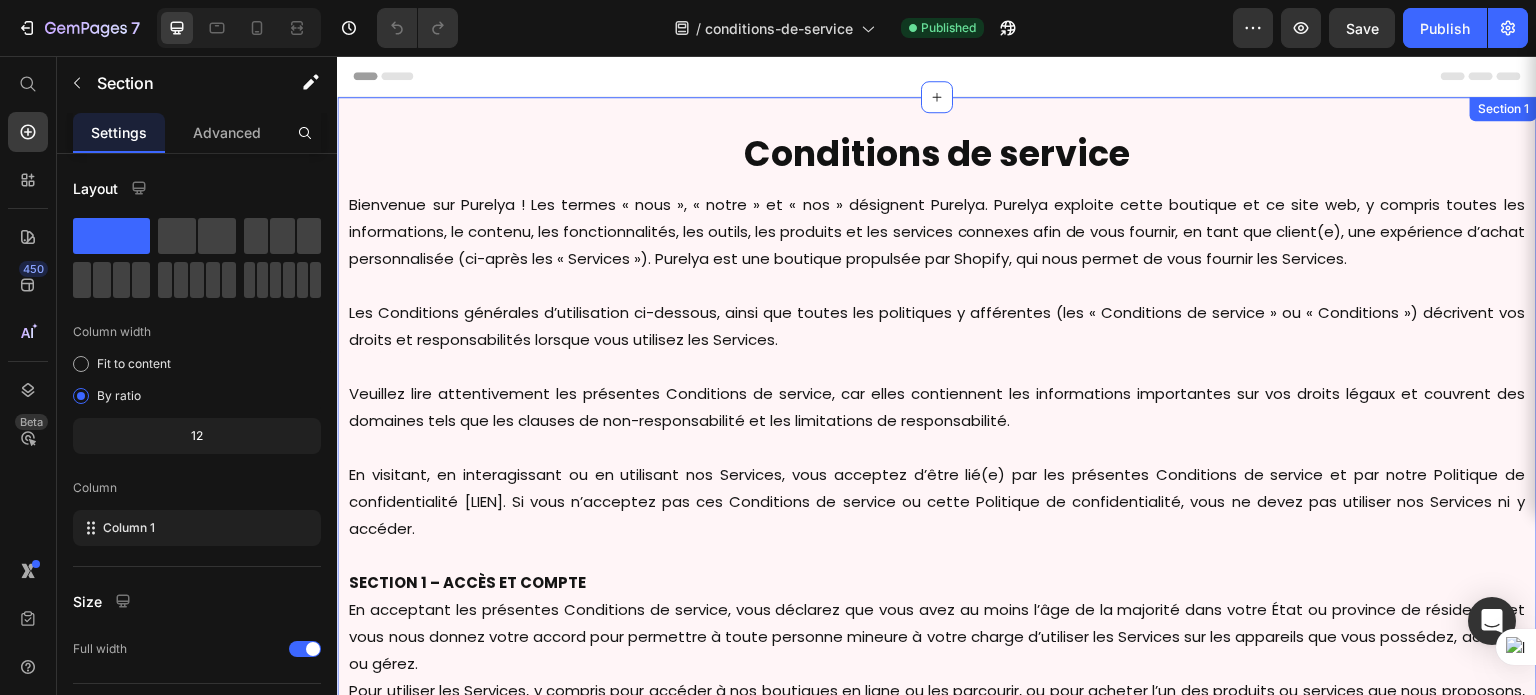 click on "Conditions de service Heading Bienvenue sur Purelya ! Les termes « nous », « notre » et « nos » désignent Purelya. Purelya exploite cette boutique et ce site web, y compris toutes les informations, le contenu, les fonctionnalités, les outils, les produits et les services connexes afin de vous fournir, en tant que client(e), une expérience d’achat personnalisée (ci-après les « Services »). Purelya est une boutique propulsée par Shopify, qui nous permet de vous fournir les Services.  Les Conditions générales d’utilisation ci-dessous, ainsi que toutes les politiques y afférentes (les « Conditions de service » ou « Conditions ») décrivent vos droits et responsabilités lorsque vous utilisez les Services. Veuillez lire attentivement les présentes Conditions de service, car elles contiennent les informations importantes sur vos droits légaux et couvrent des domaines tels que les clauses de non-responsabilité et les limitations de responsabilité. SECTION 1 – ACCÈS ET COMPTE" at bounding box center (937, 3518) 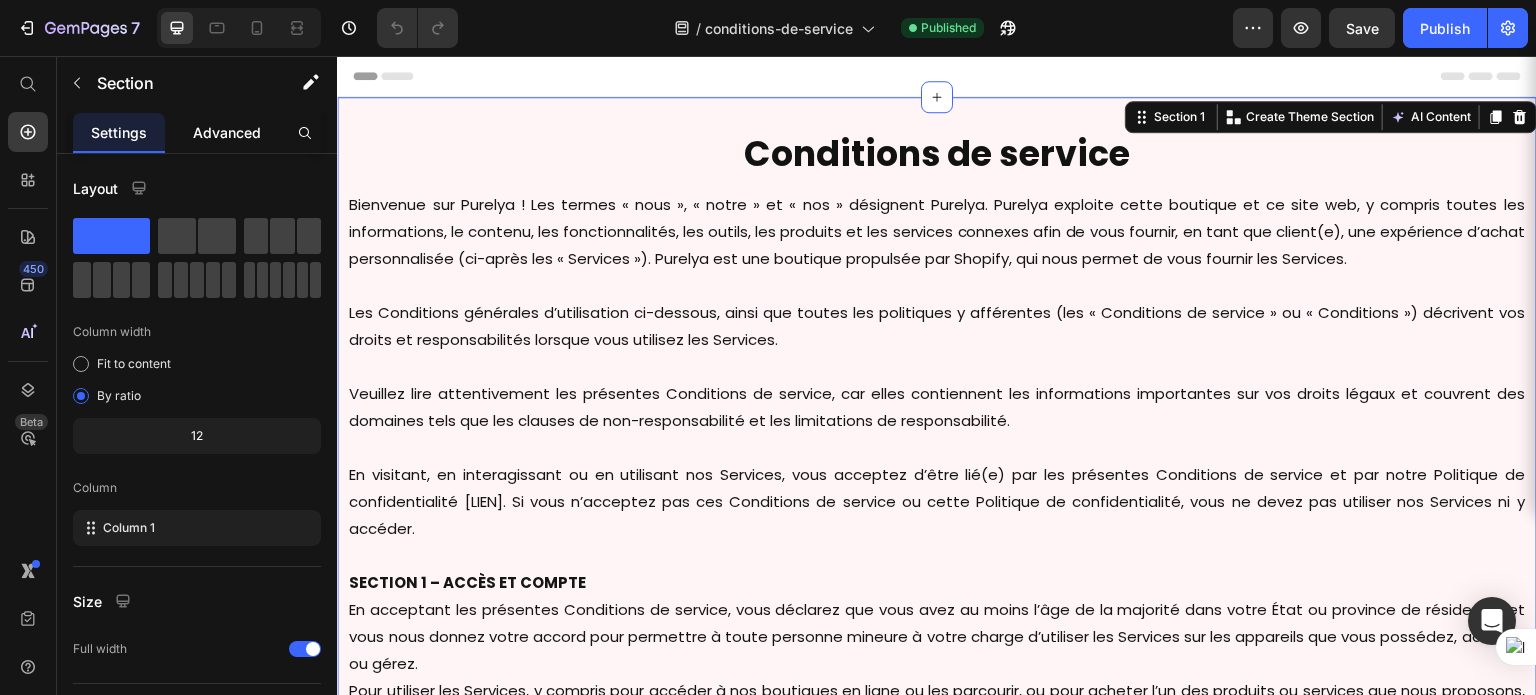 click on "Advanced" at bounding box center [227, 132] 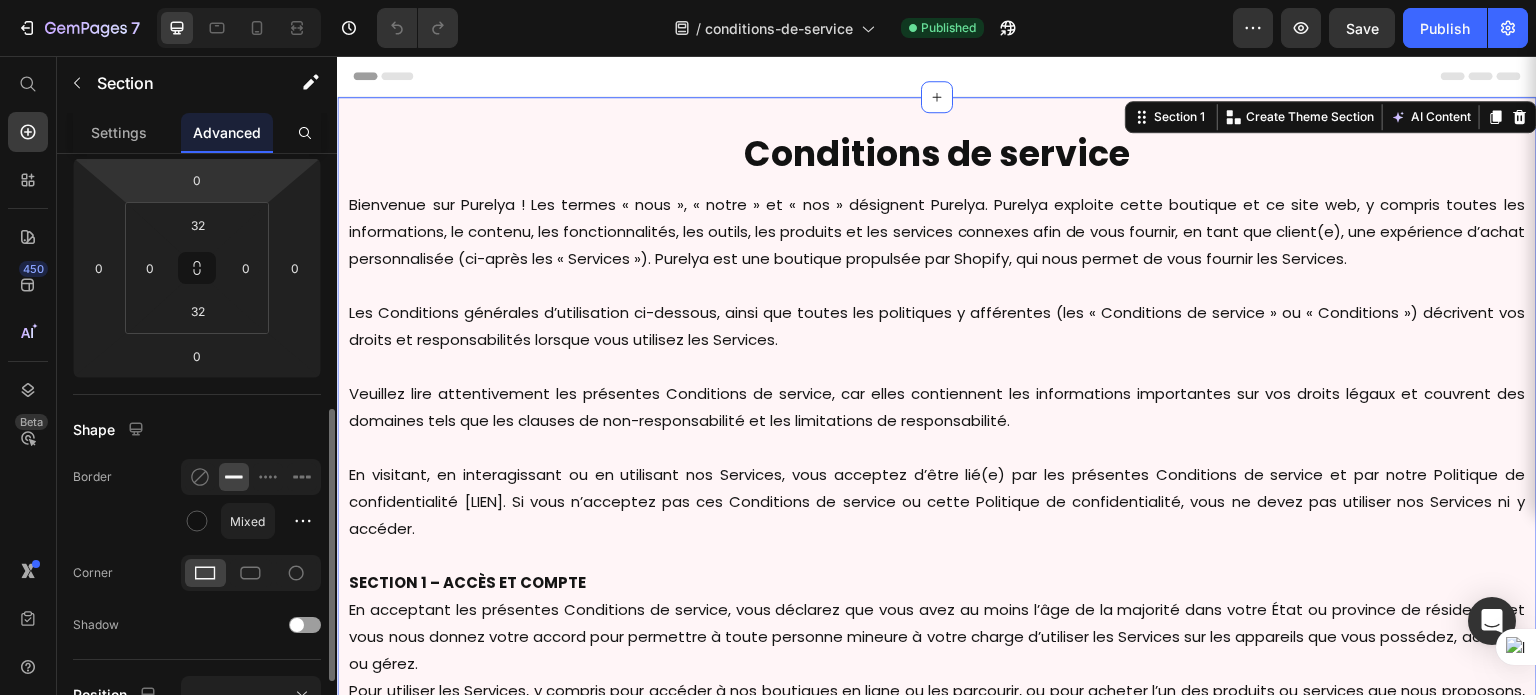 scroll, scrollTop: 353, scrollLeft: 0, axis: vertical 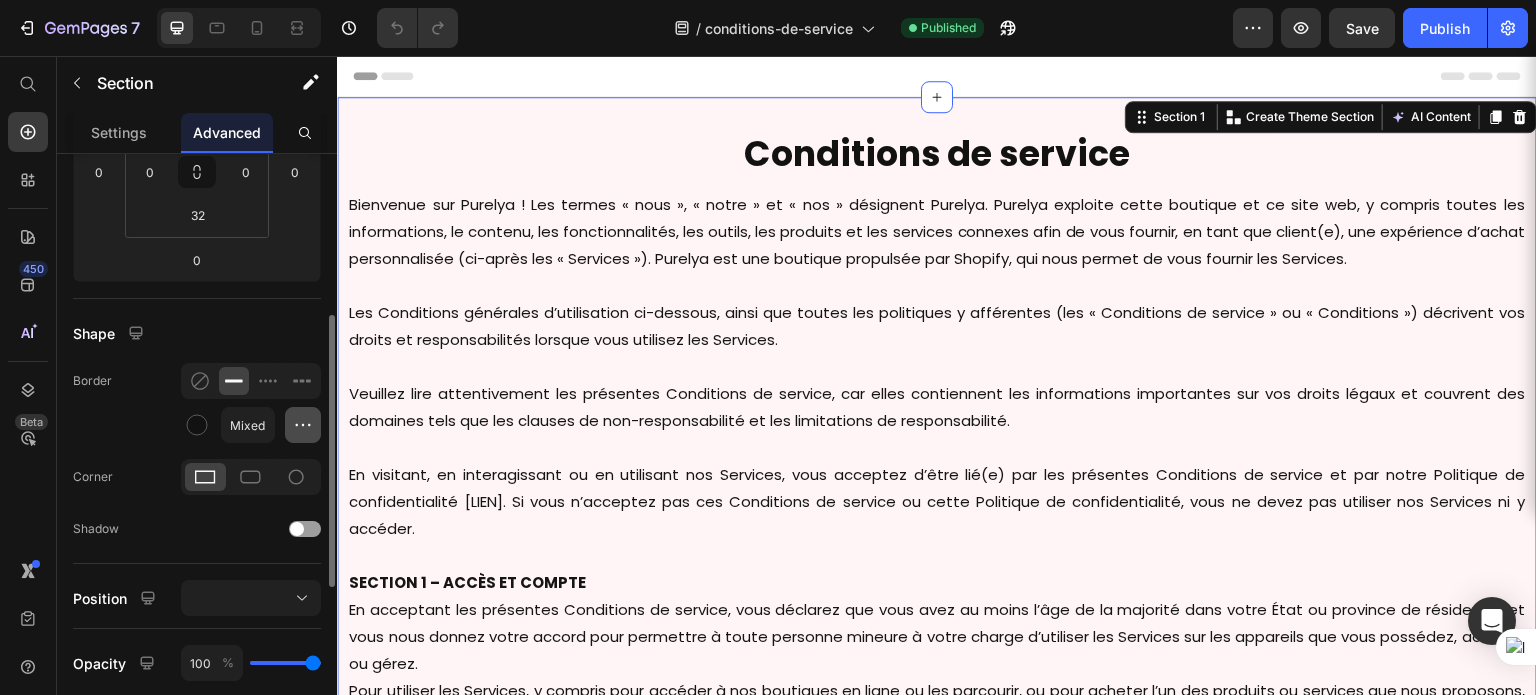 click 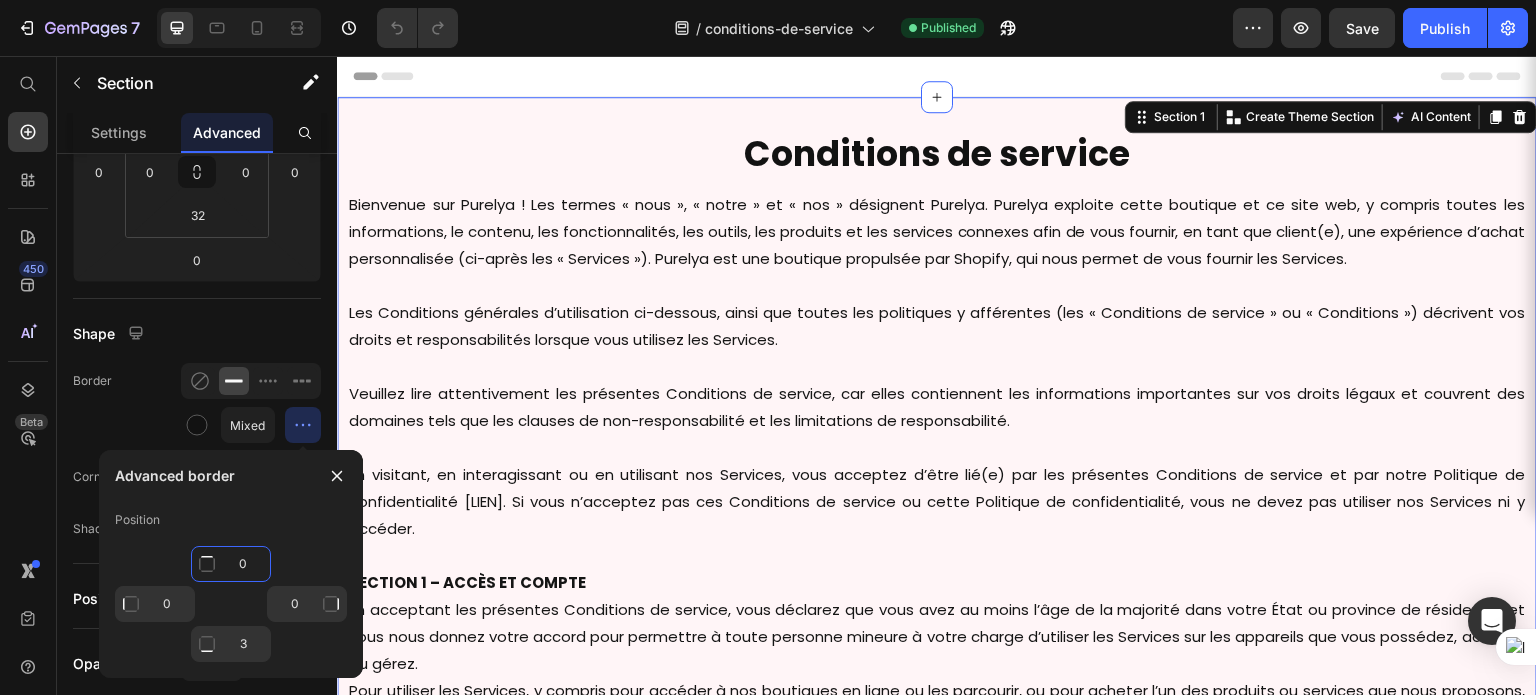 click on "0" 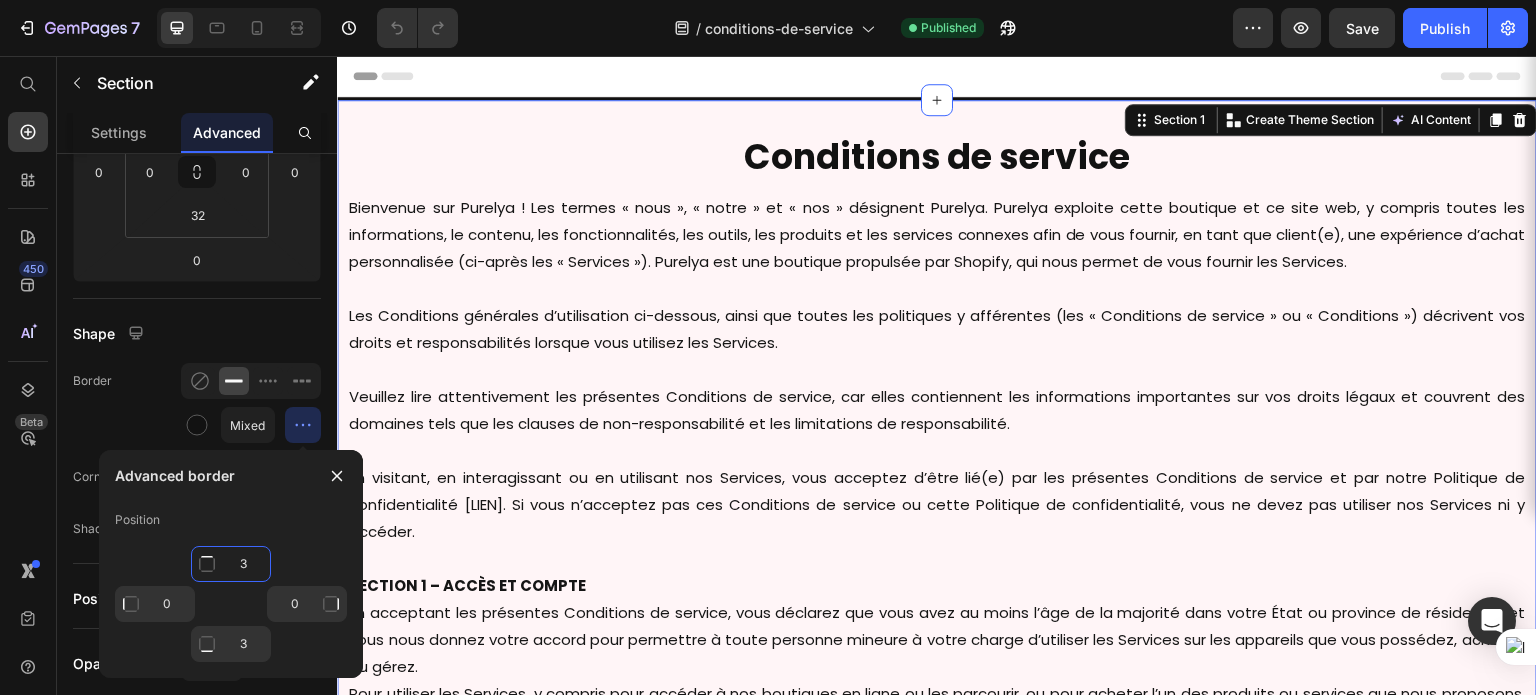 type on "3" 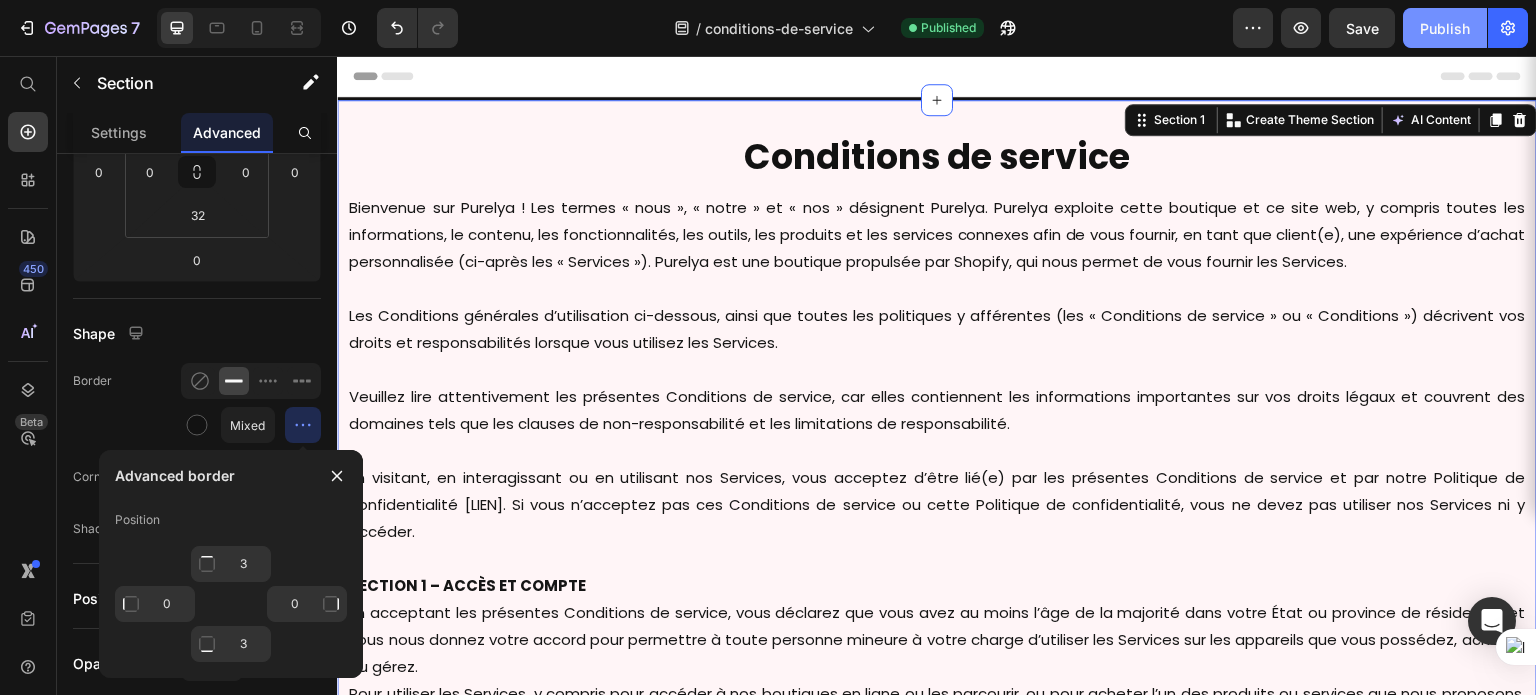 click on "Publish" at bounding box center (1445, 28) 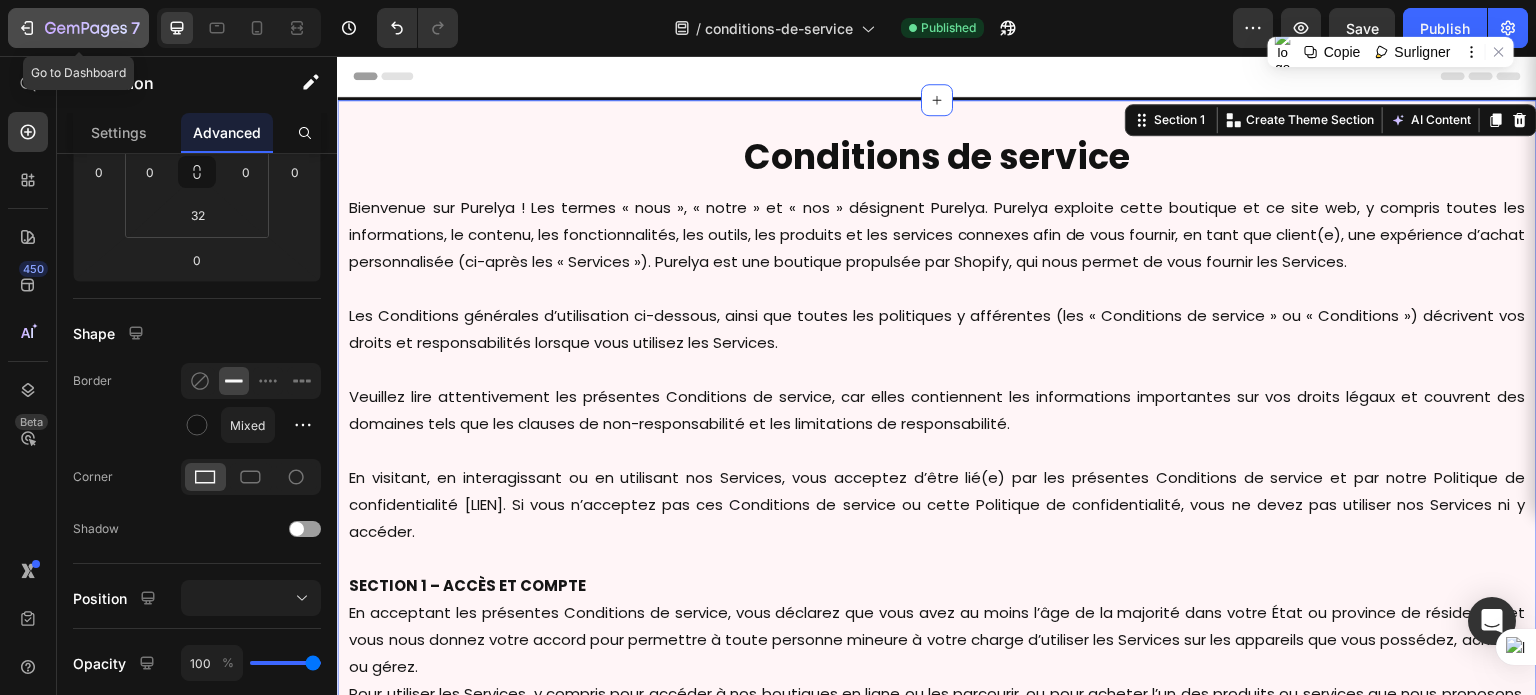 click 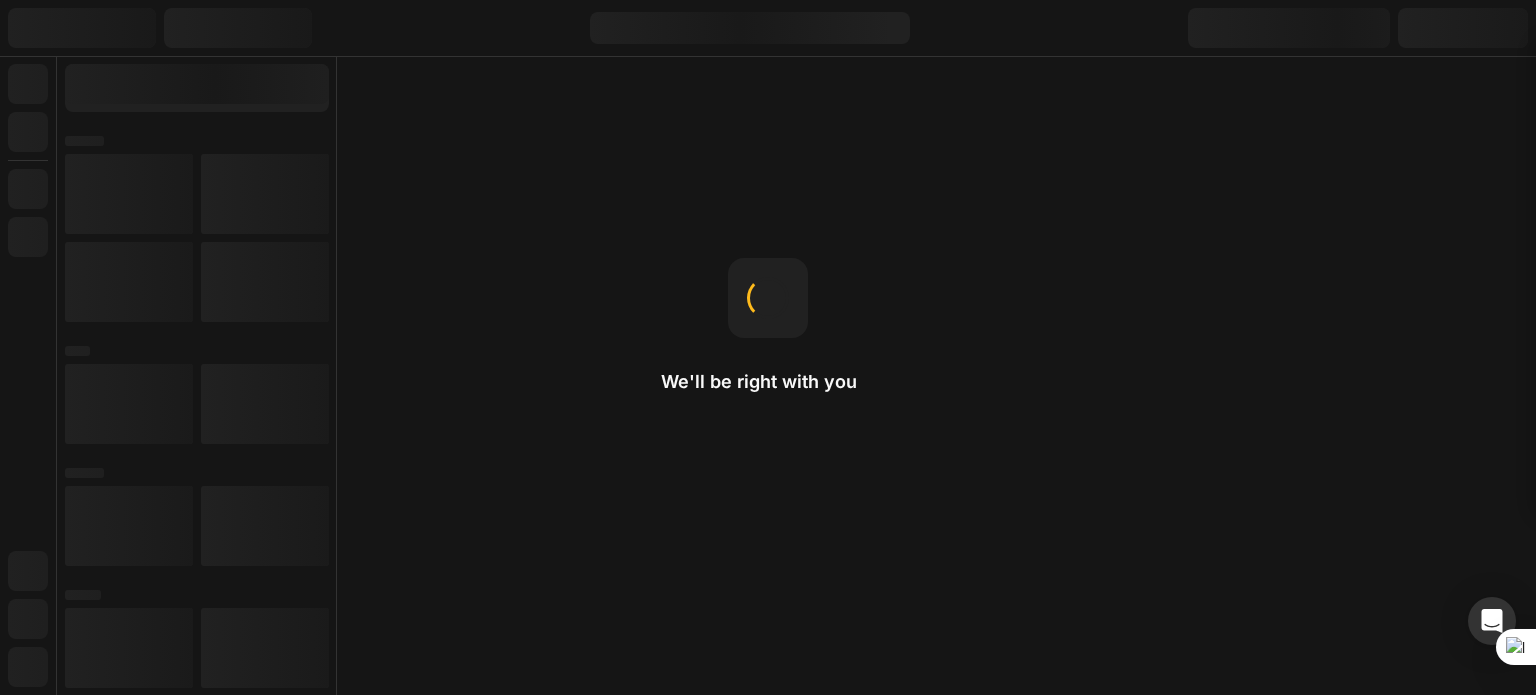 scroll, scrollTop: 0, scrollLeft: 0, axis: both 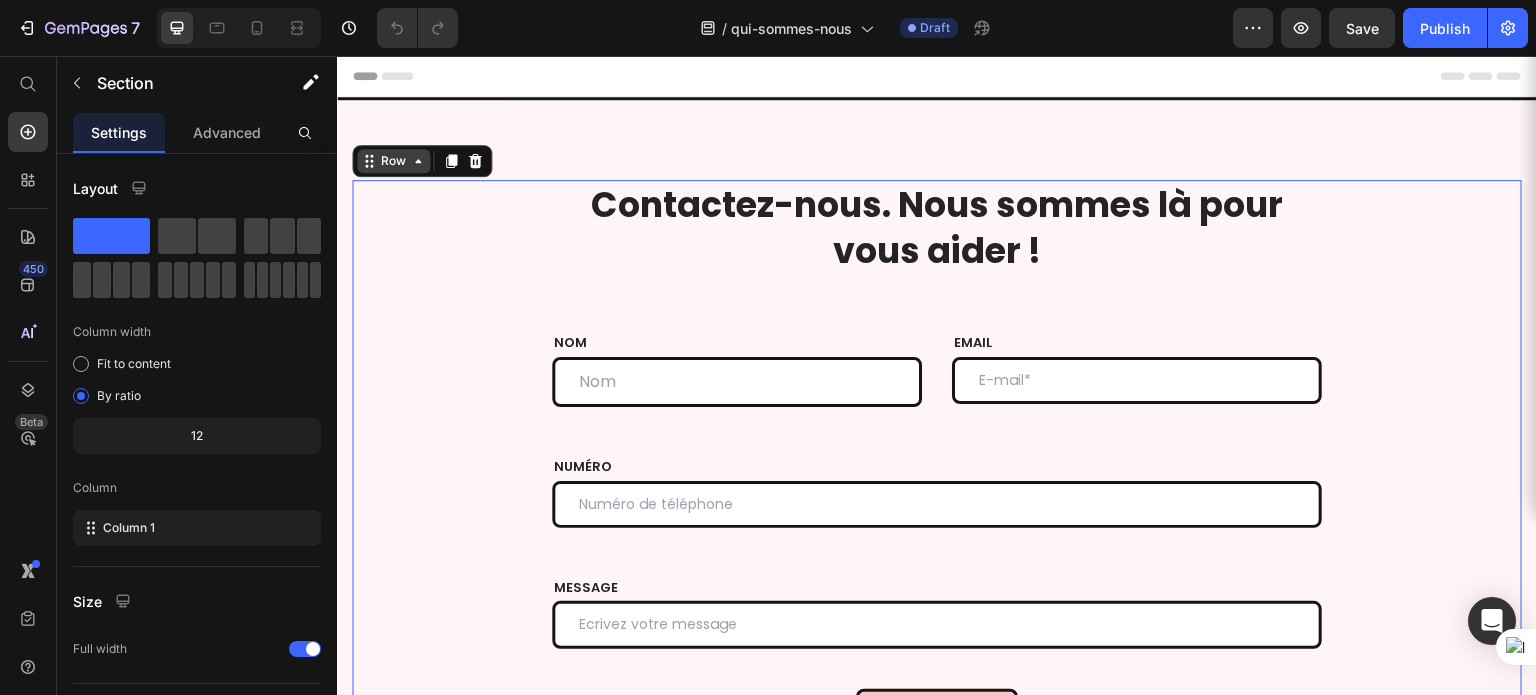 click on "Row" at bounding box center (422, 161) 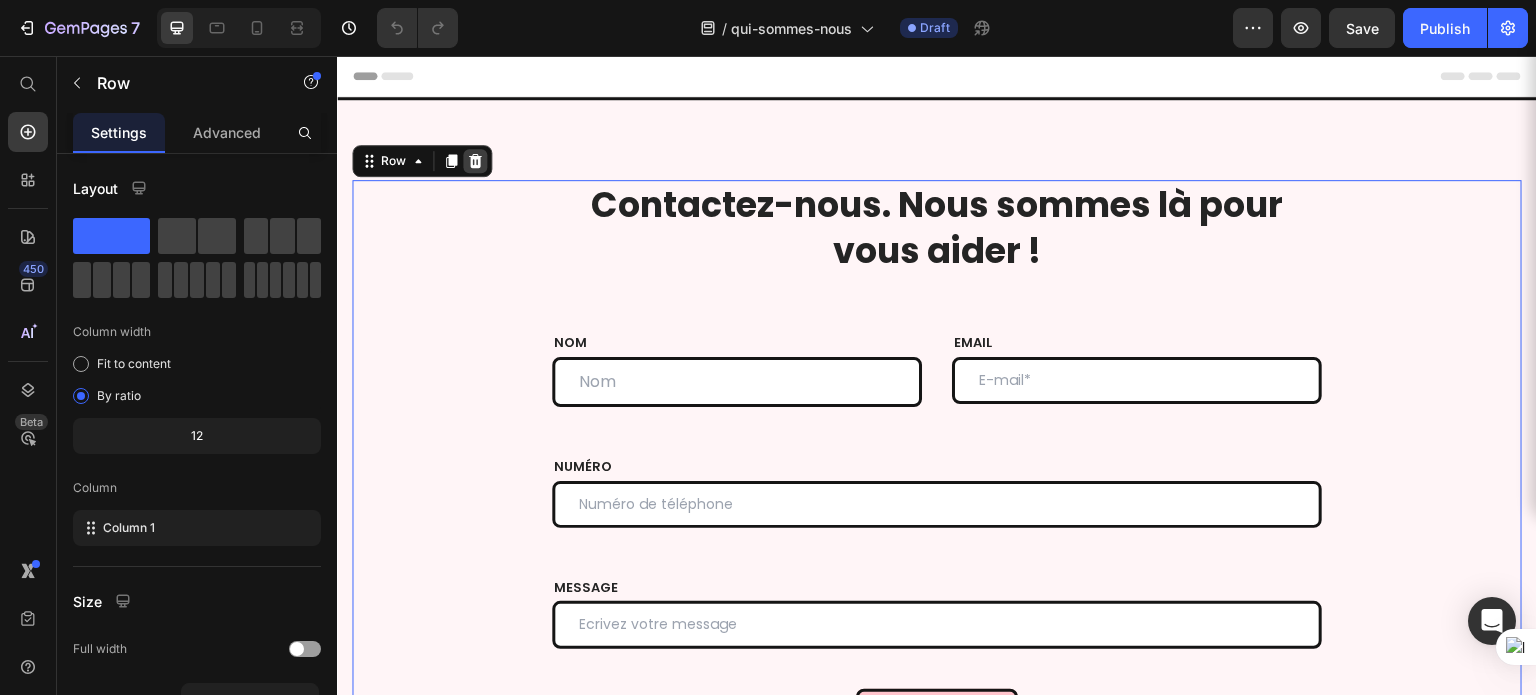 click 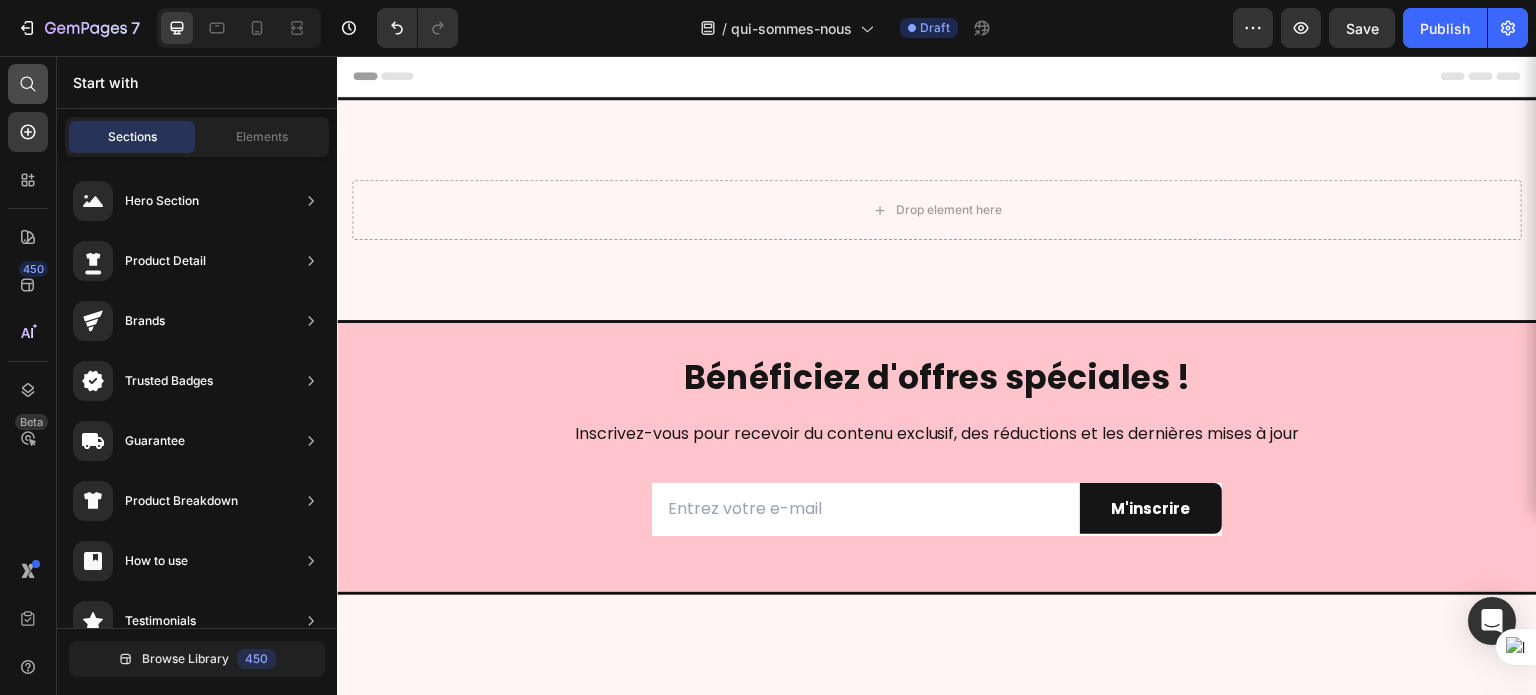 click 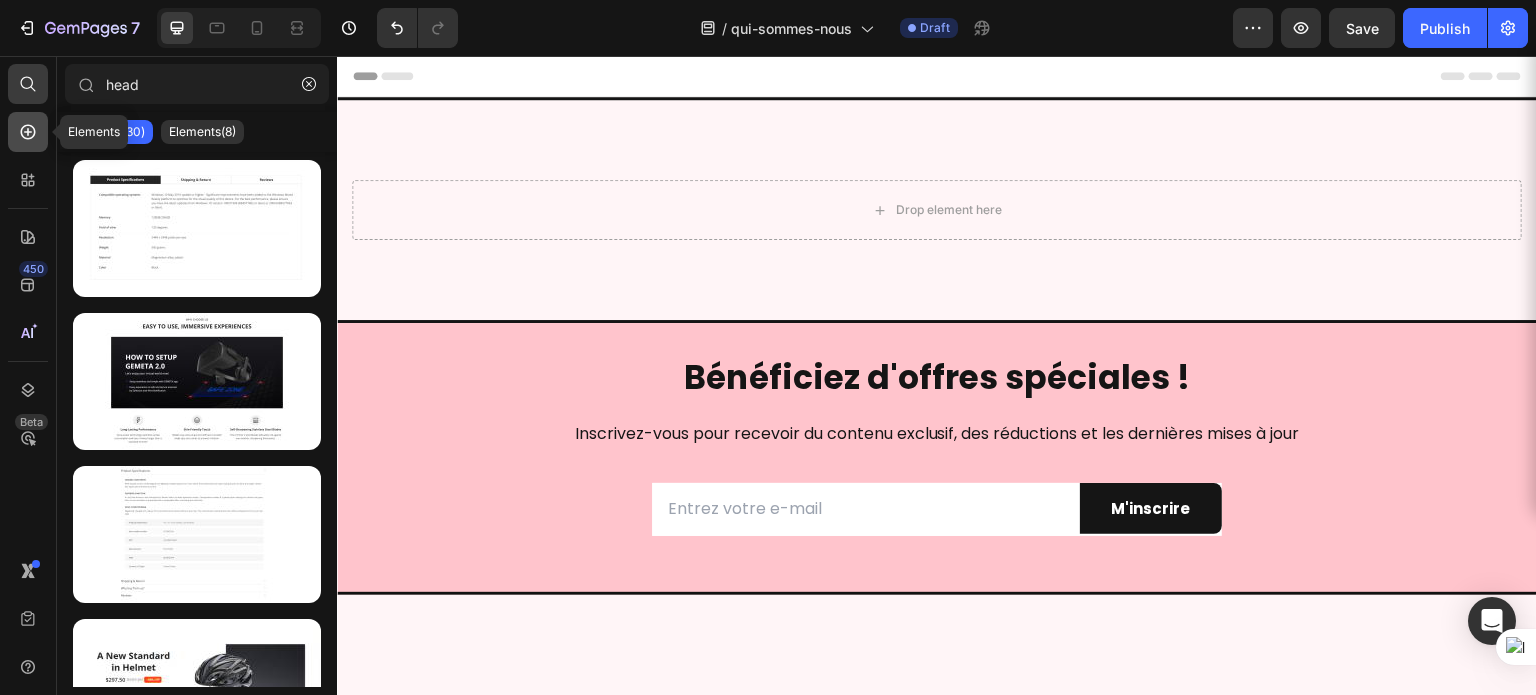 type on "head" 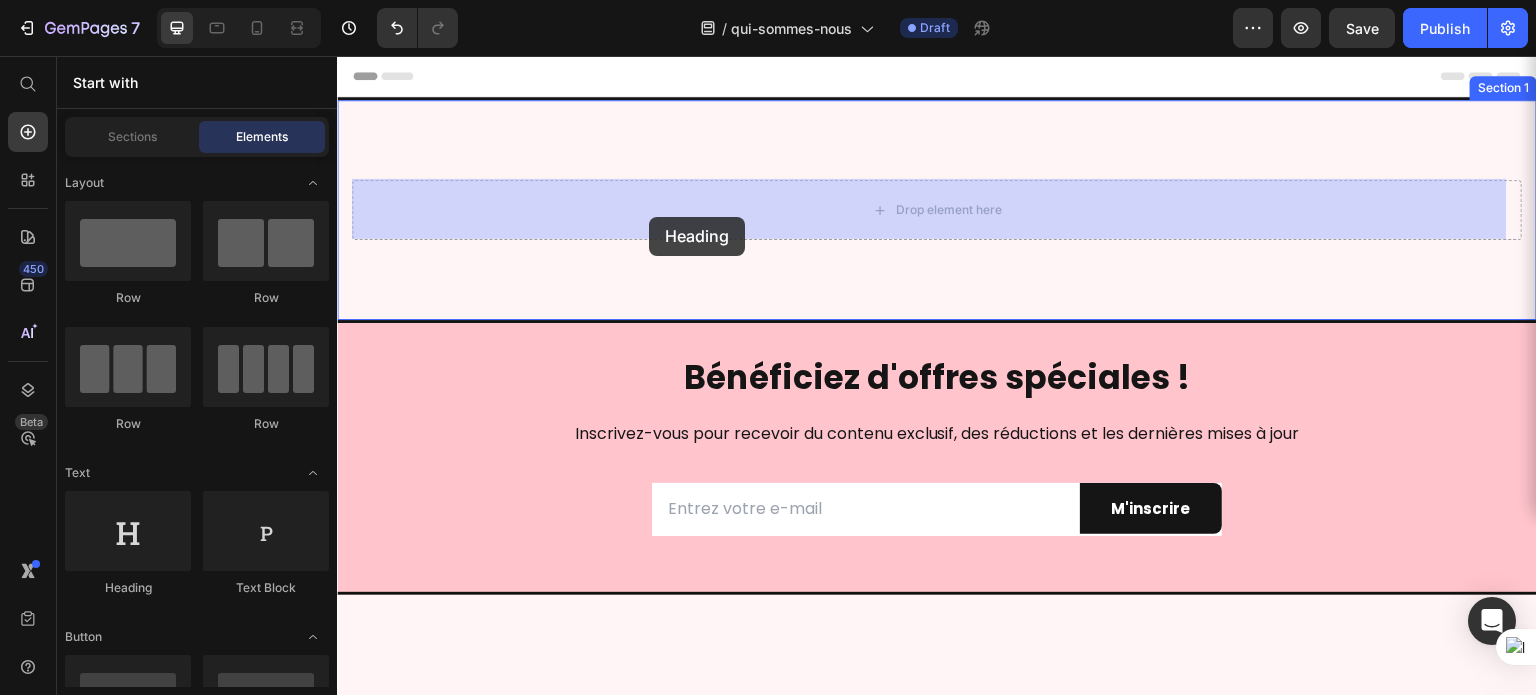 drag, startPoint x: 471, startPoint y: 593, endPoint x: 649, endPoint y: 217, distance: 416.00482 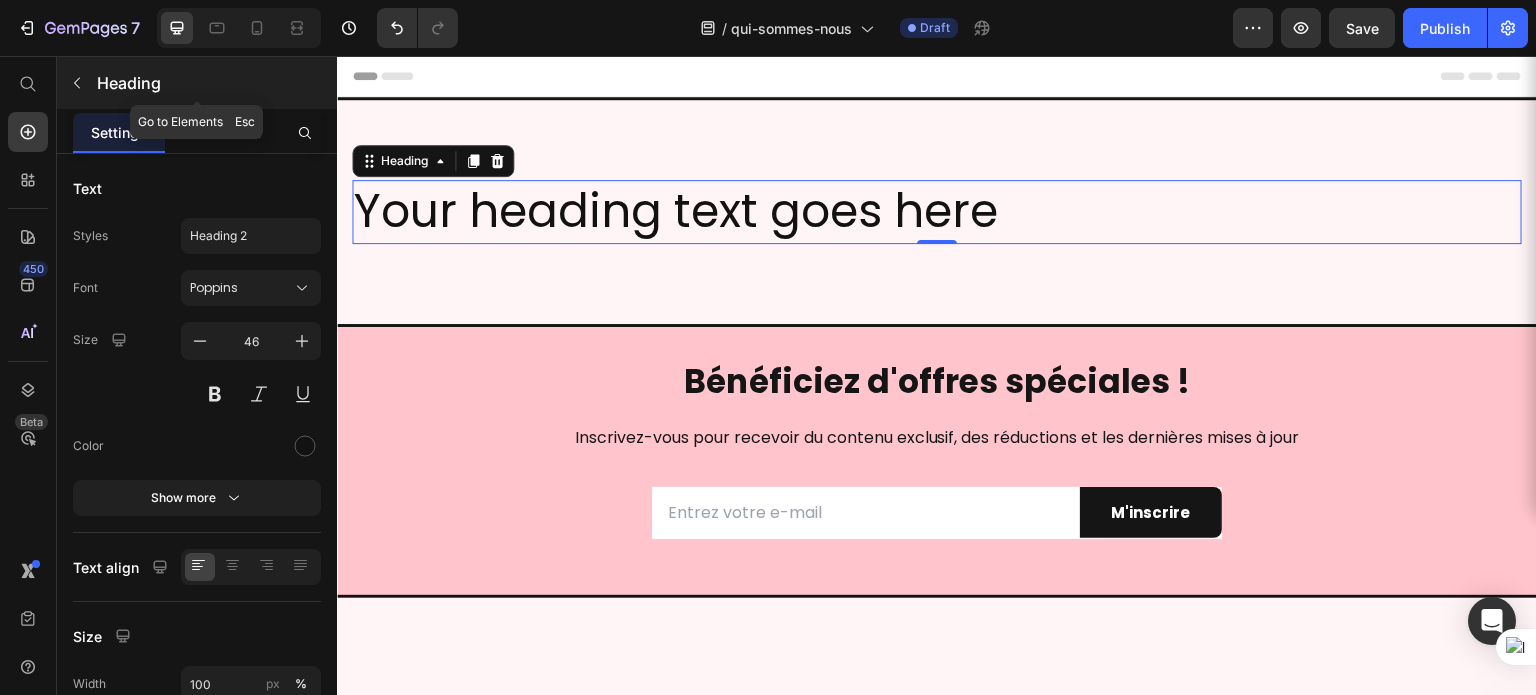 click on "Heading" at bounding box center [197, 83] 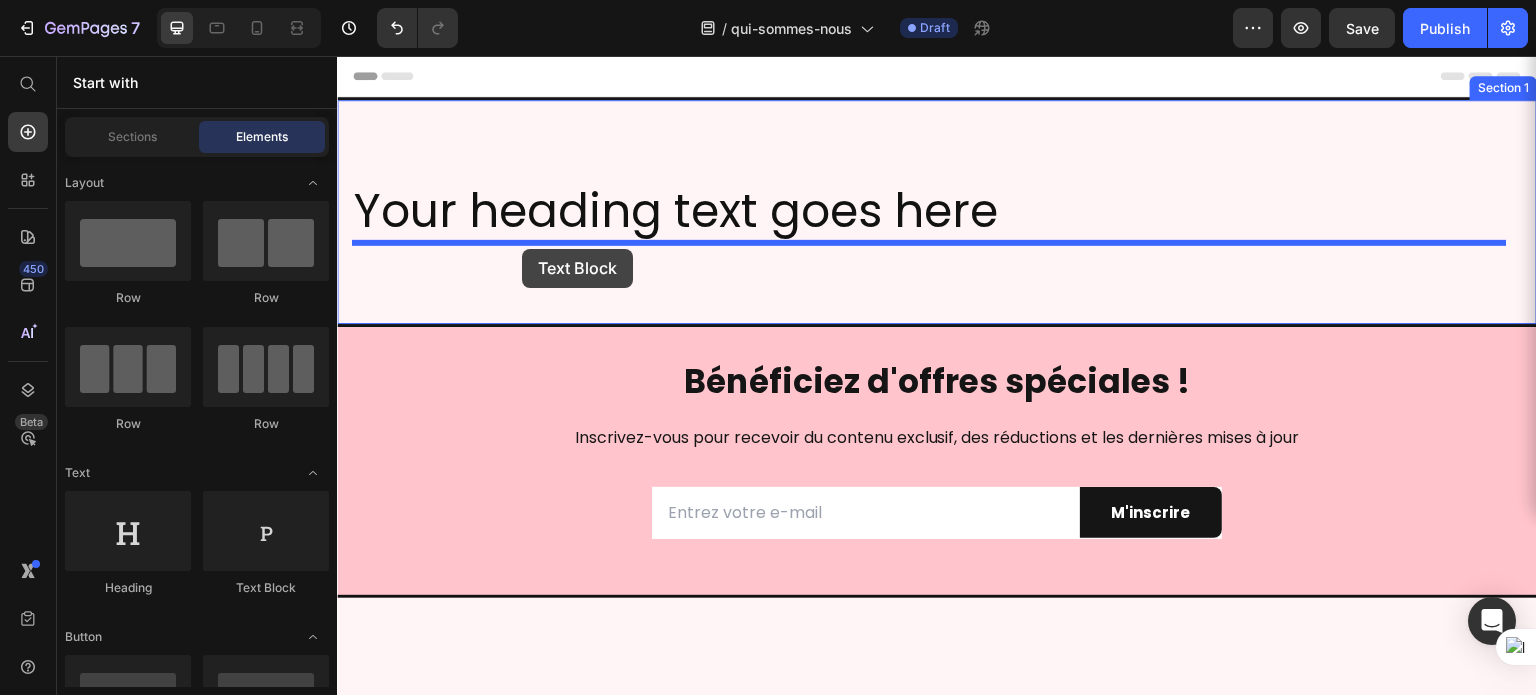 drag, startPoint x: 567, startPoint y: 609, endPoint x: 522, endPoint y: 249, distance: 362.8016 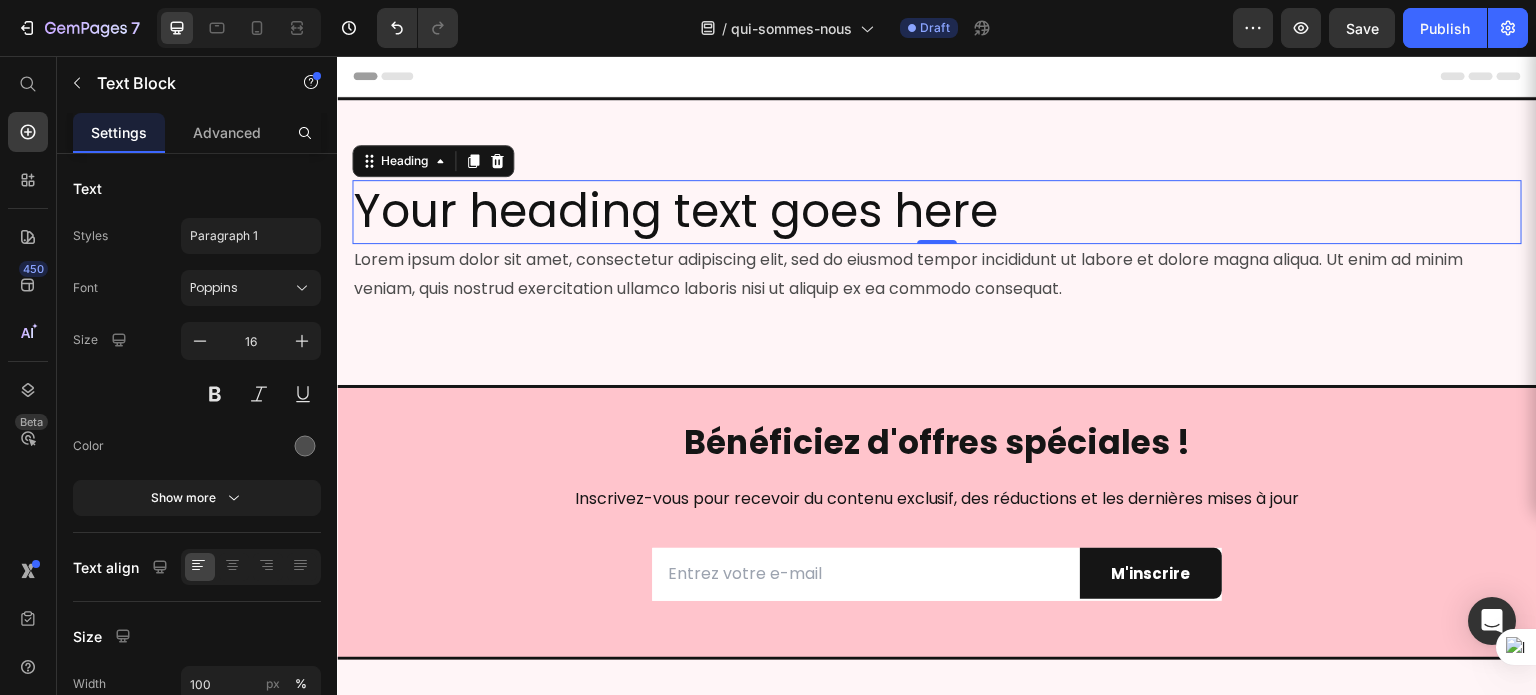 click on "Your heading text goes here" at bounding box center (937, 212) 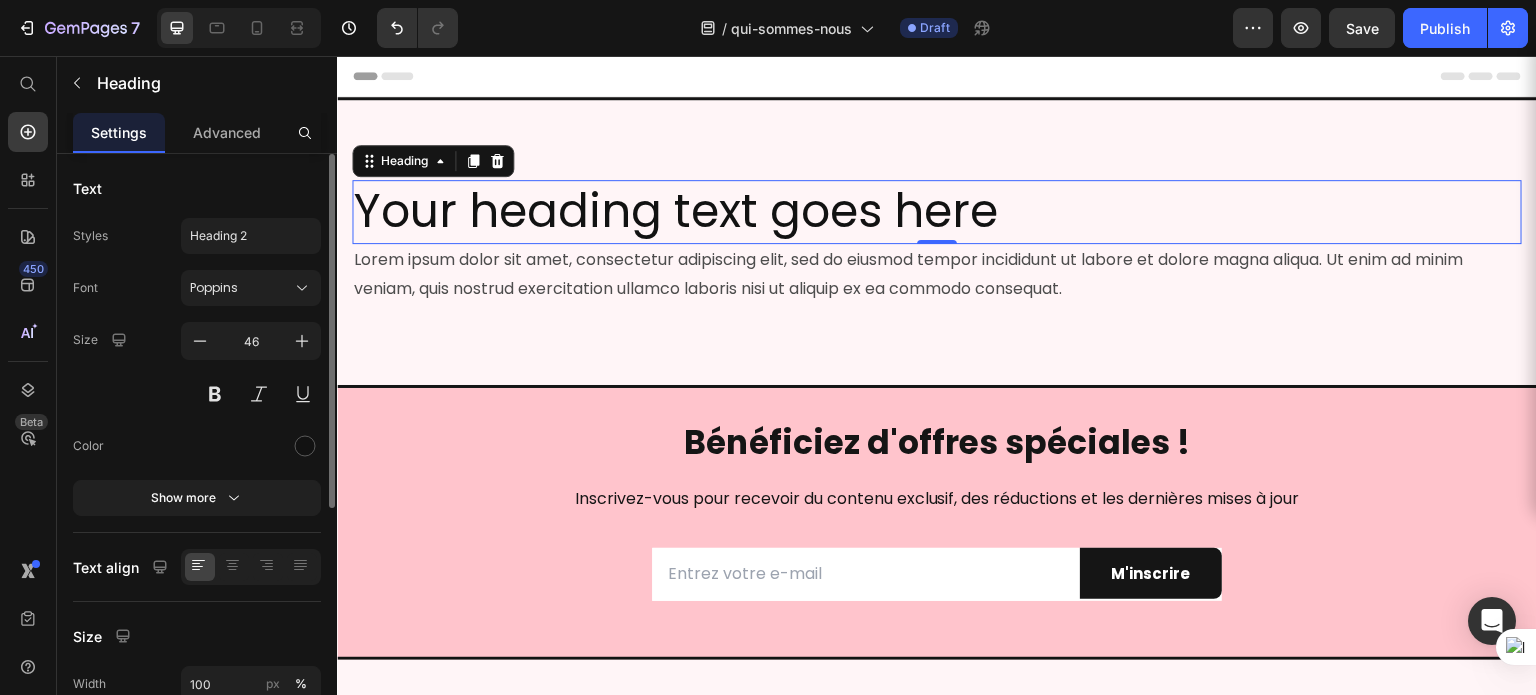 click on "Font Poppins Size 46 Color Show more" at bounding box center [197, 393] 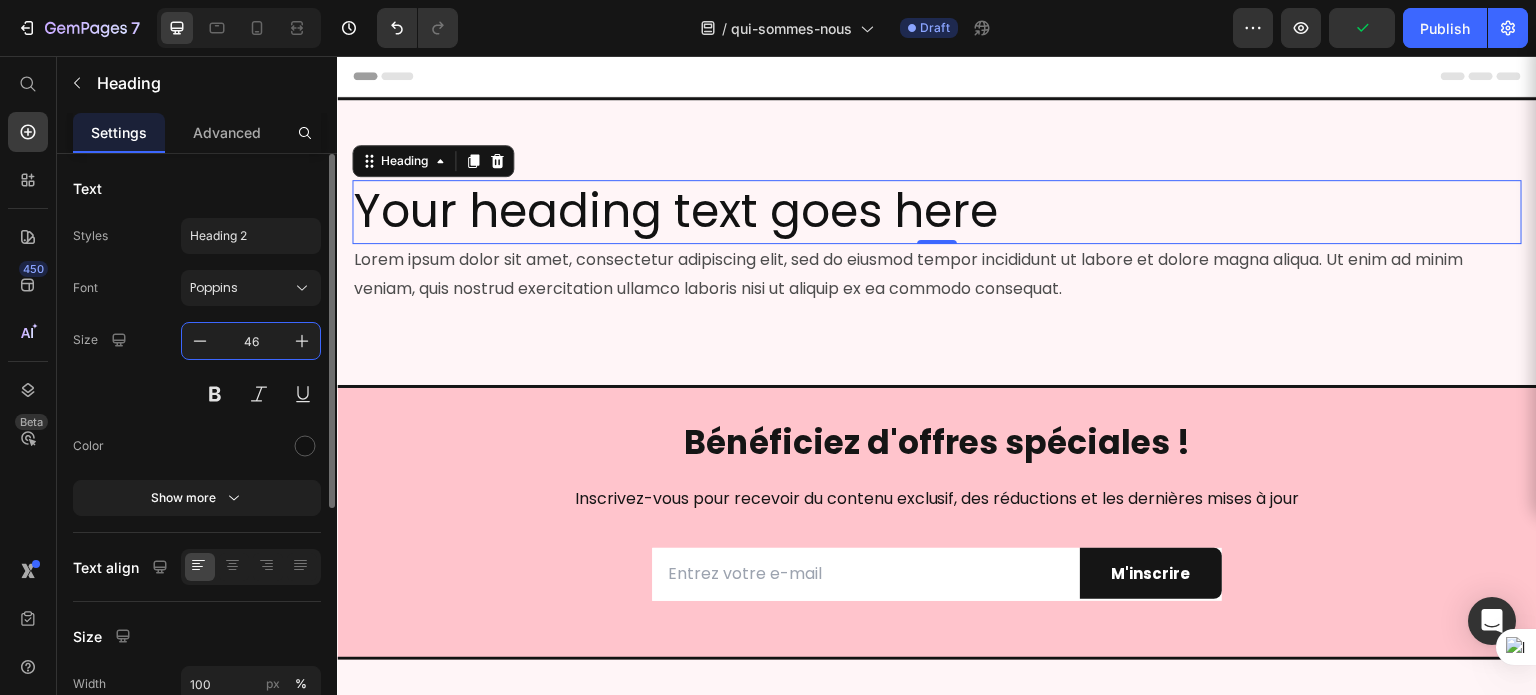 click on "46" at bounding box center (251, 341) 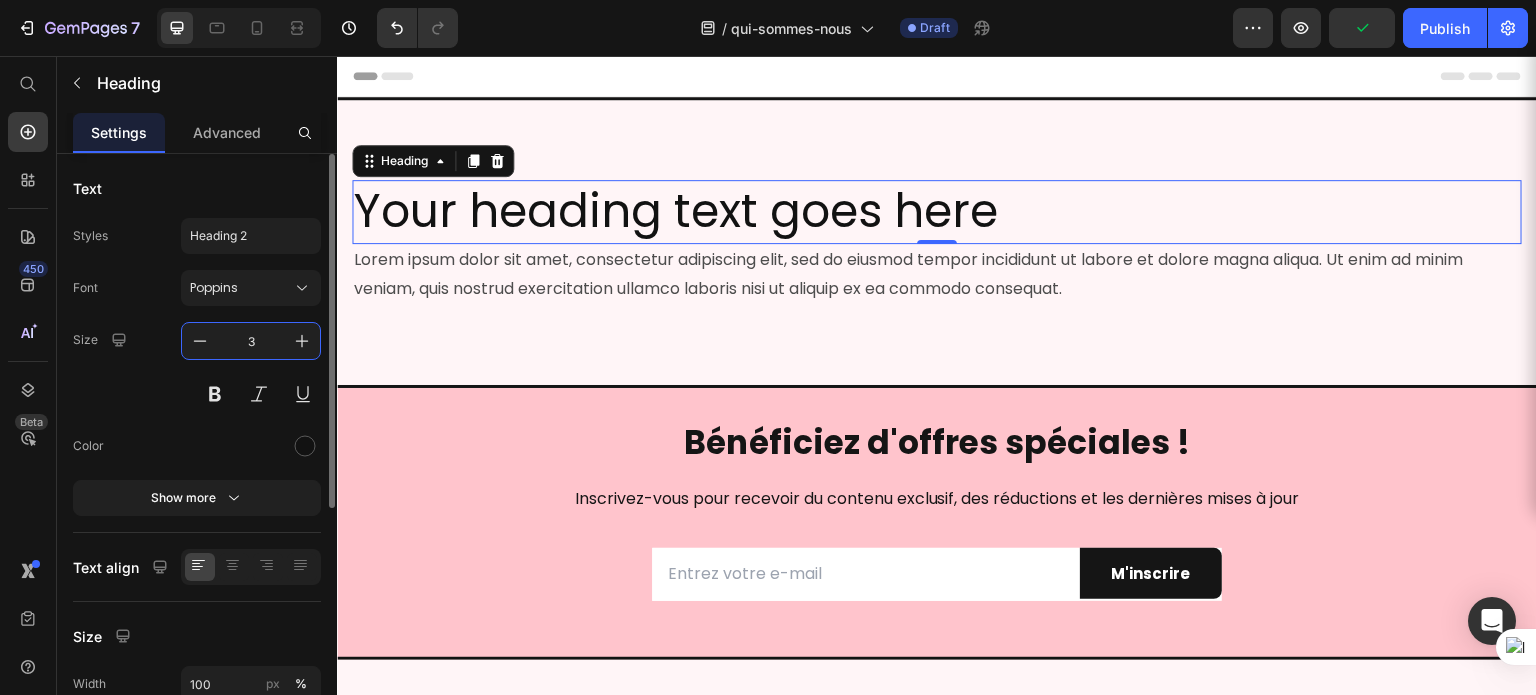 type on "35" 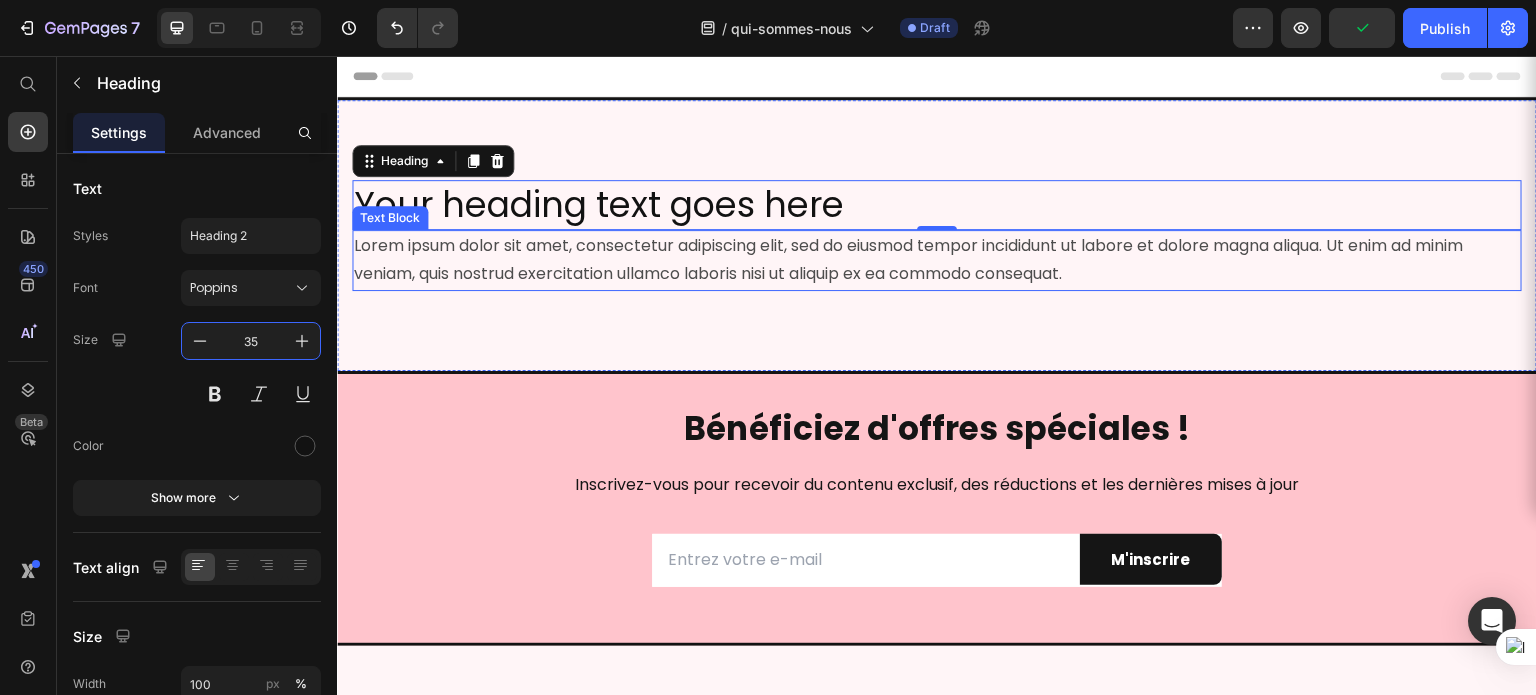 click on "Lorem ipsum dolor sit amet, consectetur adipiscing elit, sed do eiusmod tempor incididunt ut labore et dolore magna aliqua. Ut enim ad minim veniam, quis nostrud exercitation ullamco laboris nisi ut aliquip ex ea commodo consequat." at bounding box center [937, 261] 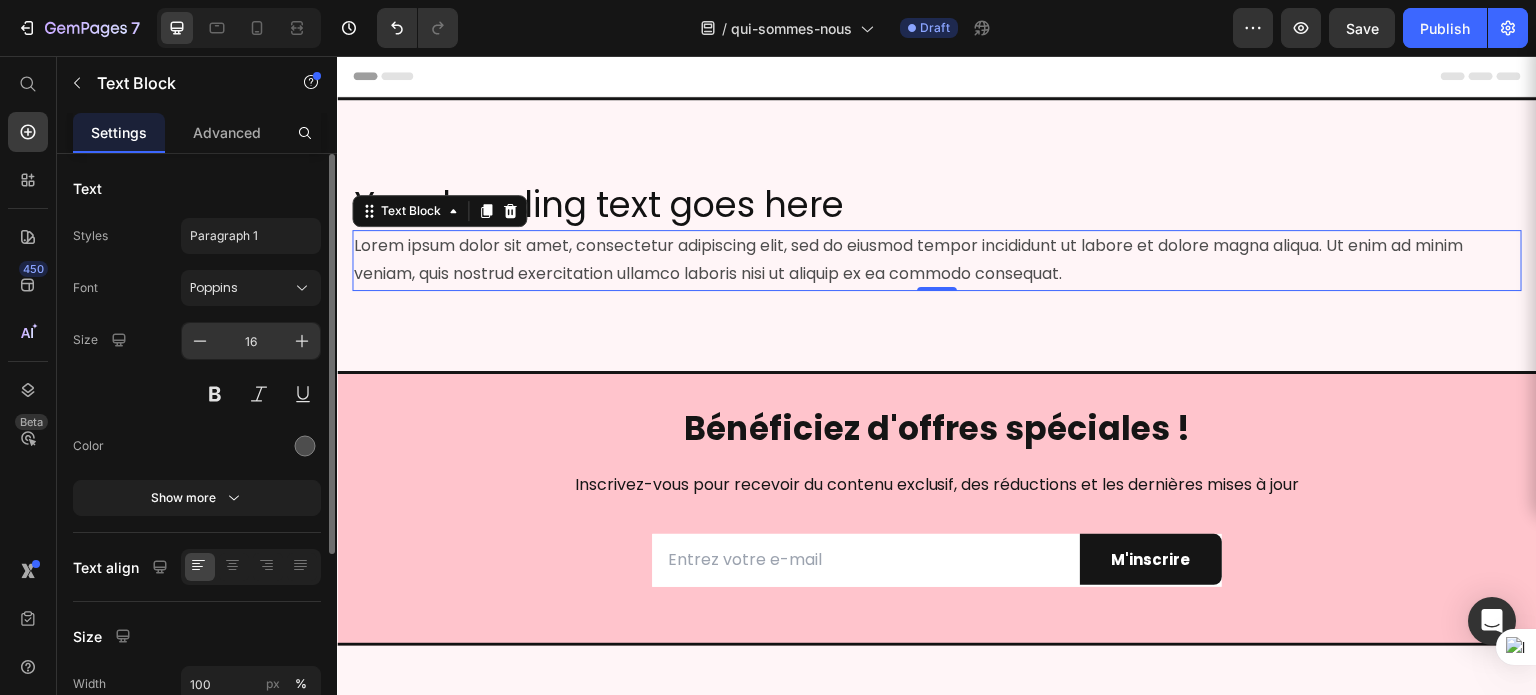 click on "16" at bounding box center [251, 341] 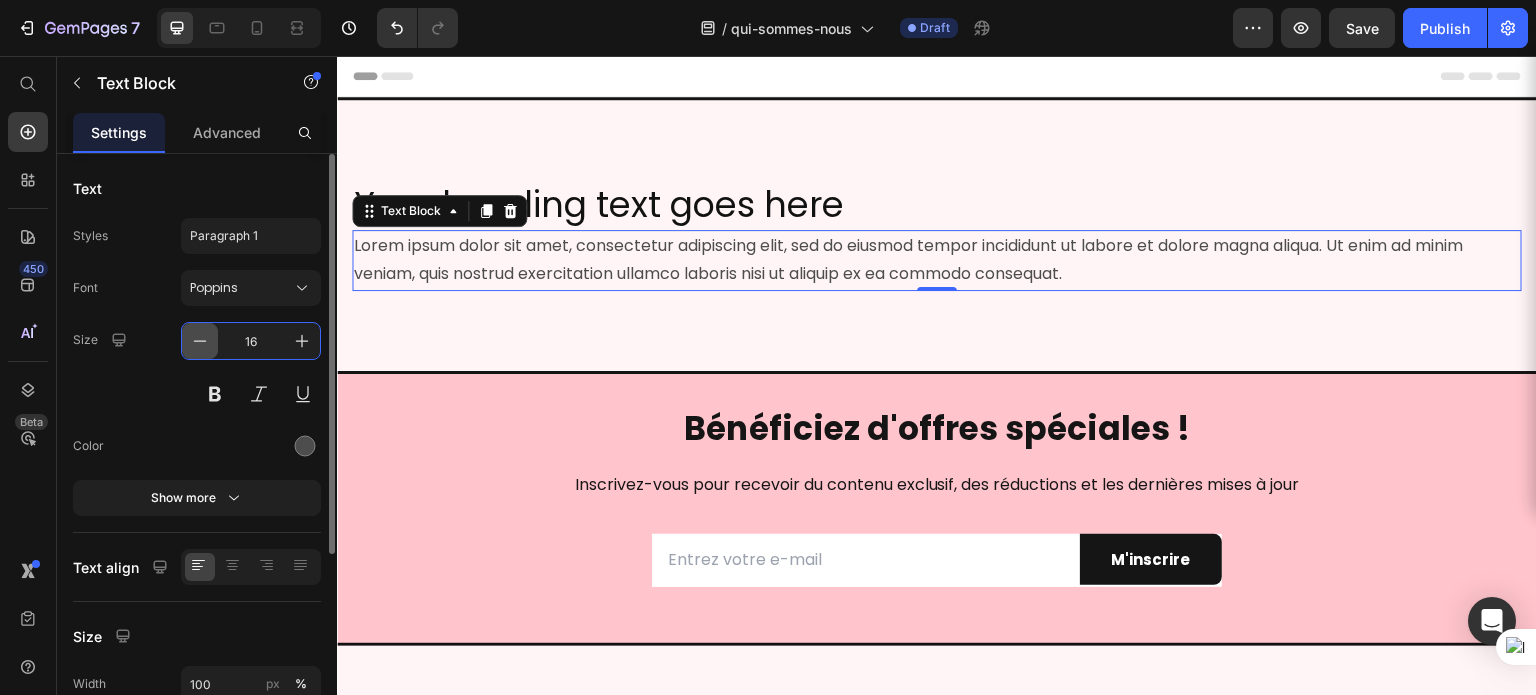 click 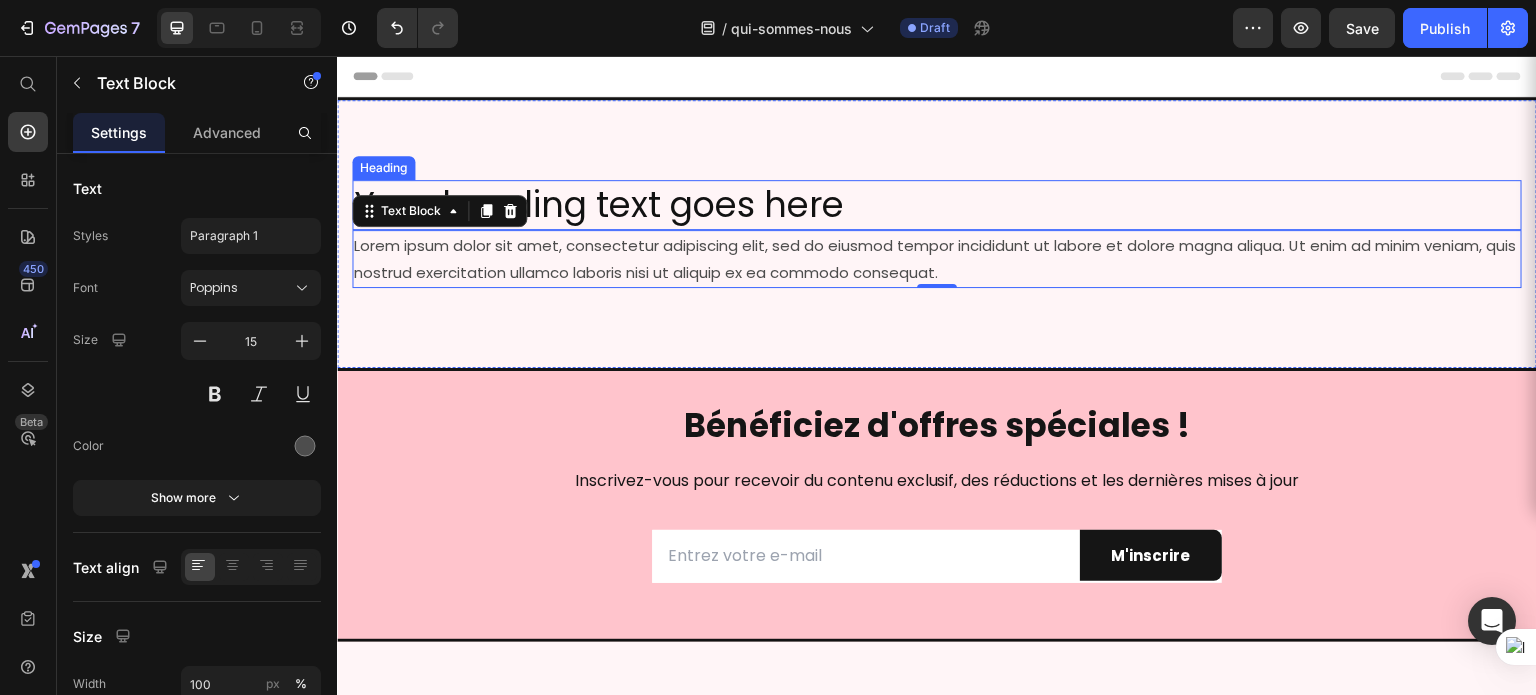 click on "Your heading text goes here" at bounding box center (937, 205) 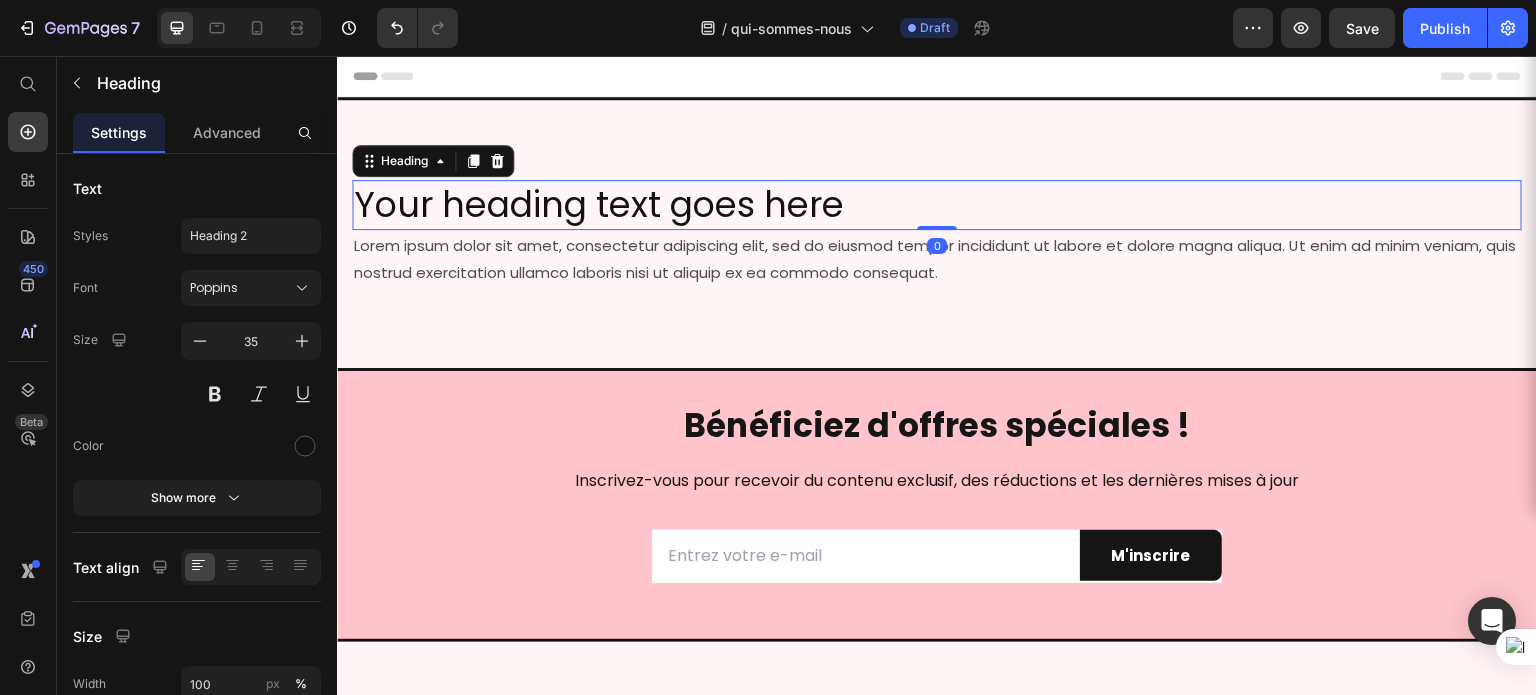 click on "Your heading text goes here" at bounding box center (937, 205) 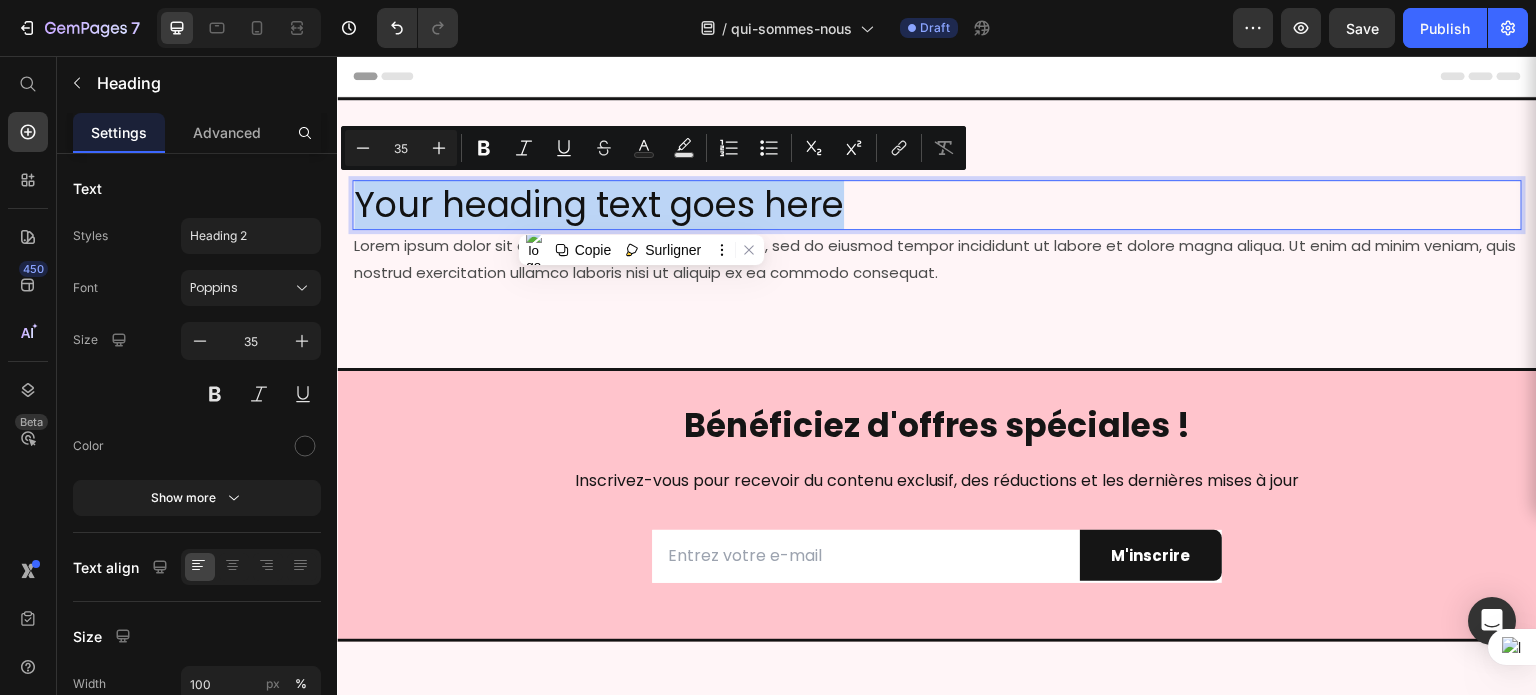 click on "Your heading text goes here" at bounding box center (937, 205) 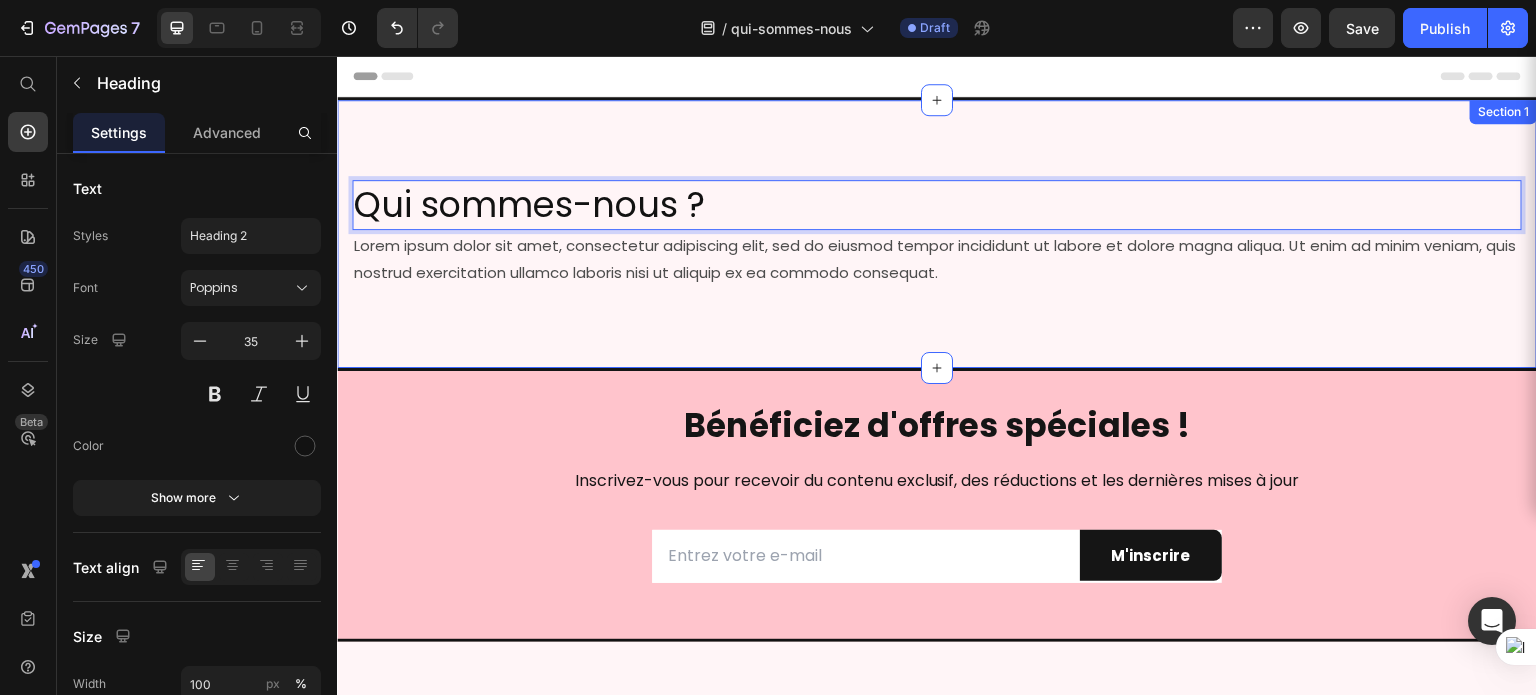 click on "Lorem ipsum dolor sit amet, consectetur adipiscing elit, sed do eiusmod tempor incididunt ut labore et dolore magna aliqua. Ut enim ad minim veniam, quis nostrud exercitation ullamco laboris nisi ut aliquip ex ea commodo consequat." at bounding box center (937, 259) 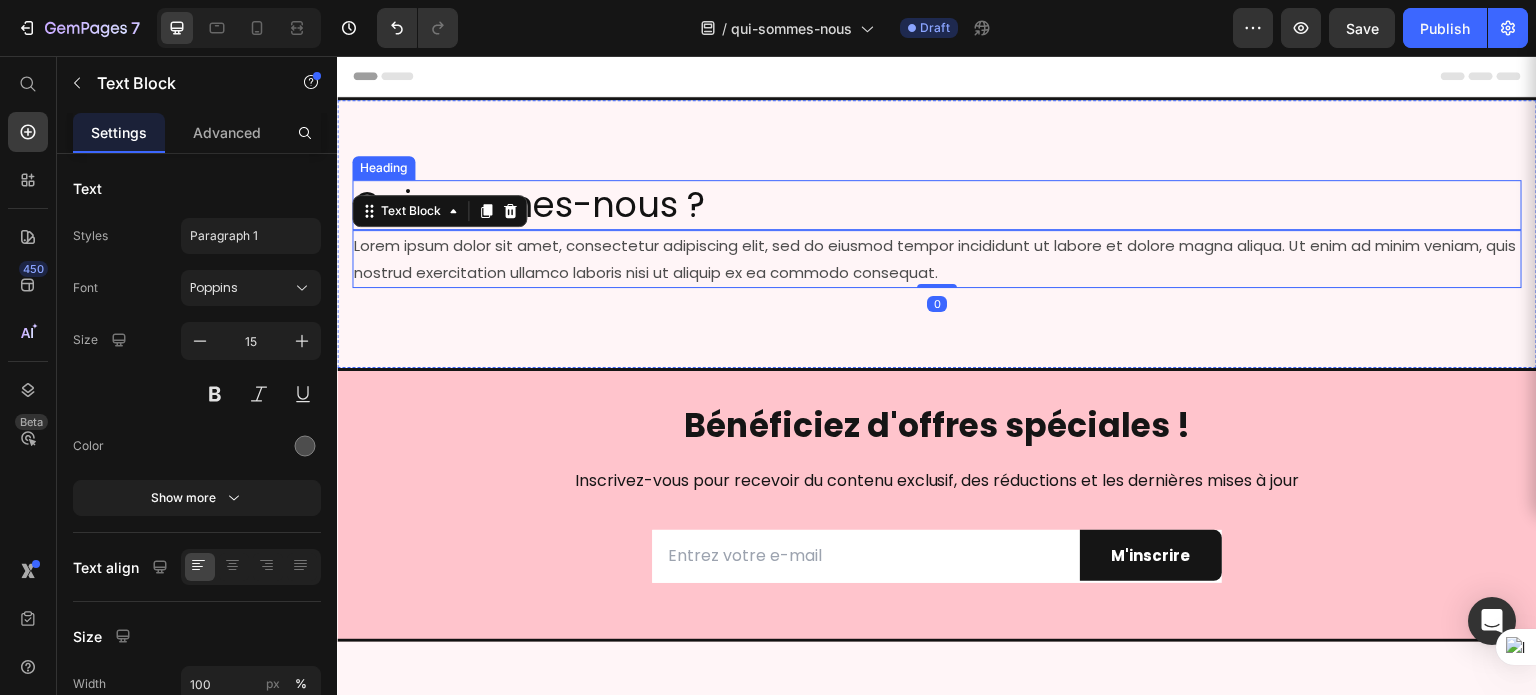 click on "Qui sommes-nous ?" at bounding box center [937, 205] 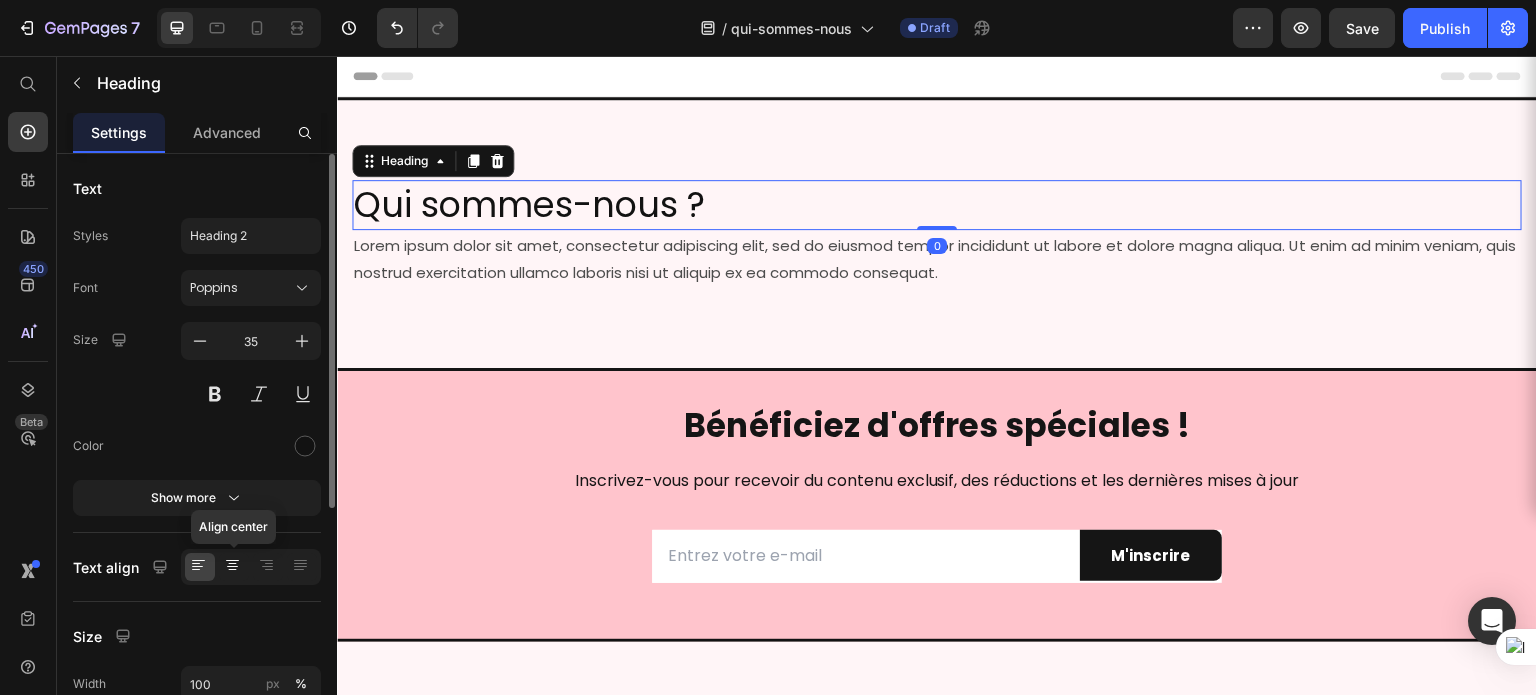 click 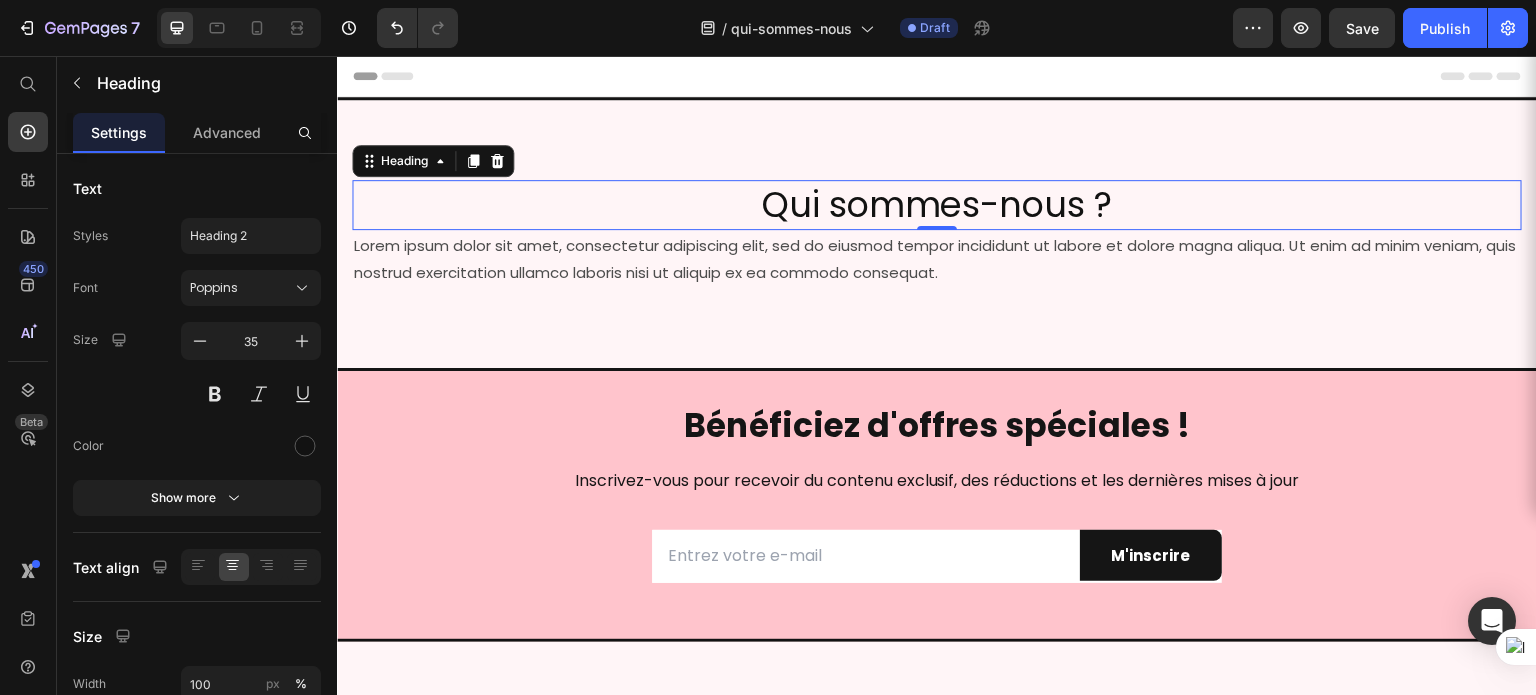 click on "Lorem ipsum dolor sit amet, consectetur adipiscing elit, sed do eiusmod tempor incididunt ut labore et dolore magna aliqua. Ut enim ad minim veniam, quis nostrud exercitation ullamco laboris nisi ut aliquip ex ea commodo consequat." at bounding box center (937, 259) 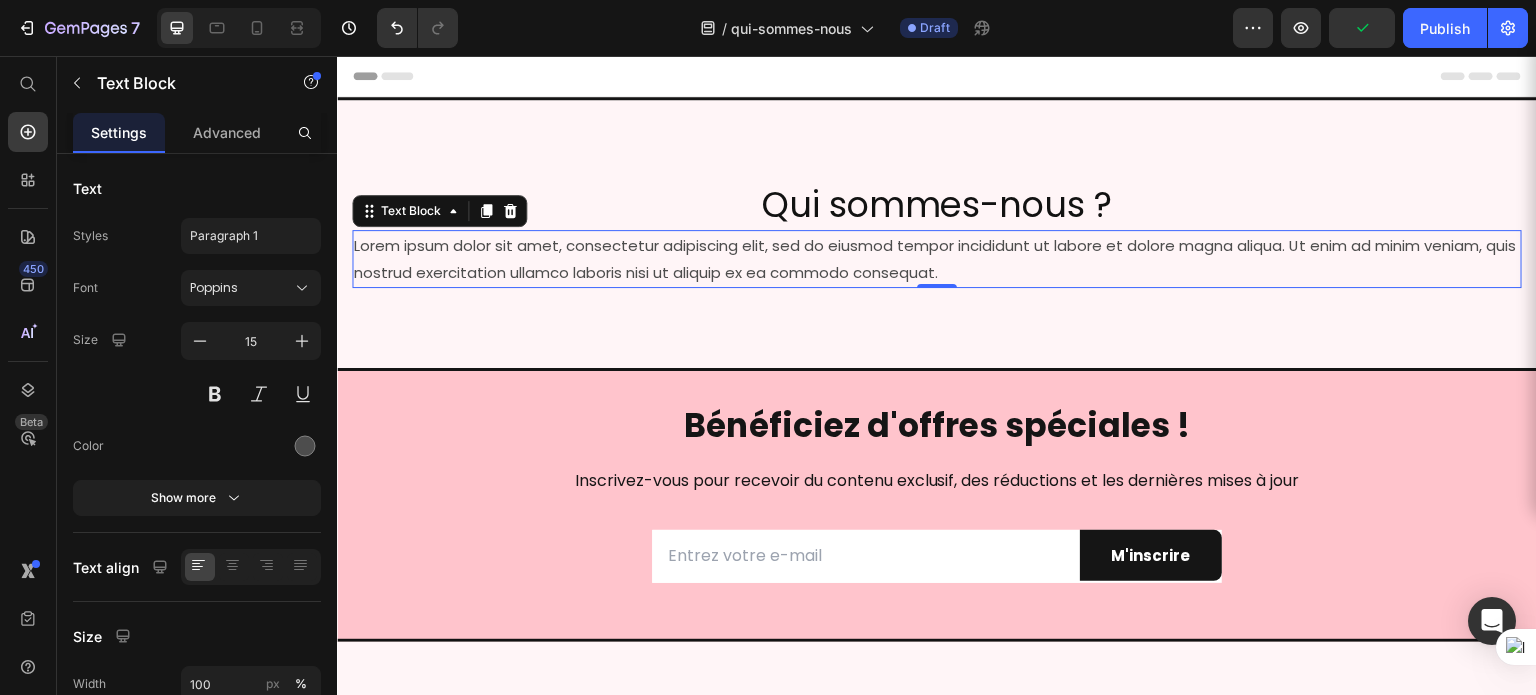 click on "Lorem ipsum dolor sit amet, consectetur adipiscing elit, sed do eiusmod tempor incididunt ut labore et dolore magna aliqua. Ut enim ad minim veniam, quis nostrud exercitation ullamco laboris nisi ut aliquip ex ea commodo consequat." at bounding box center (937, 259) 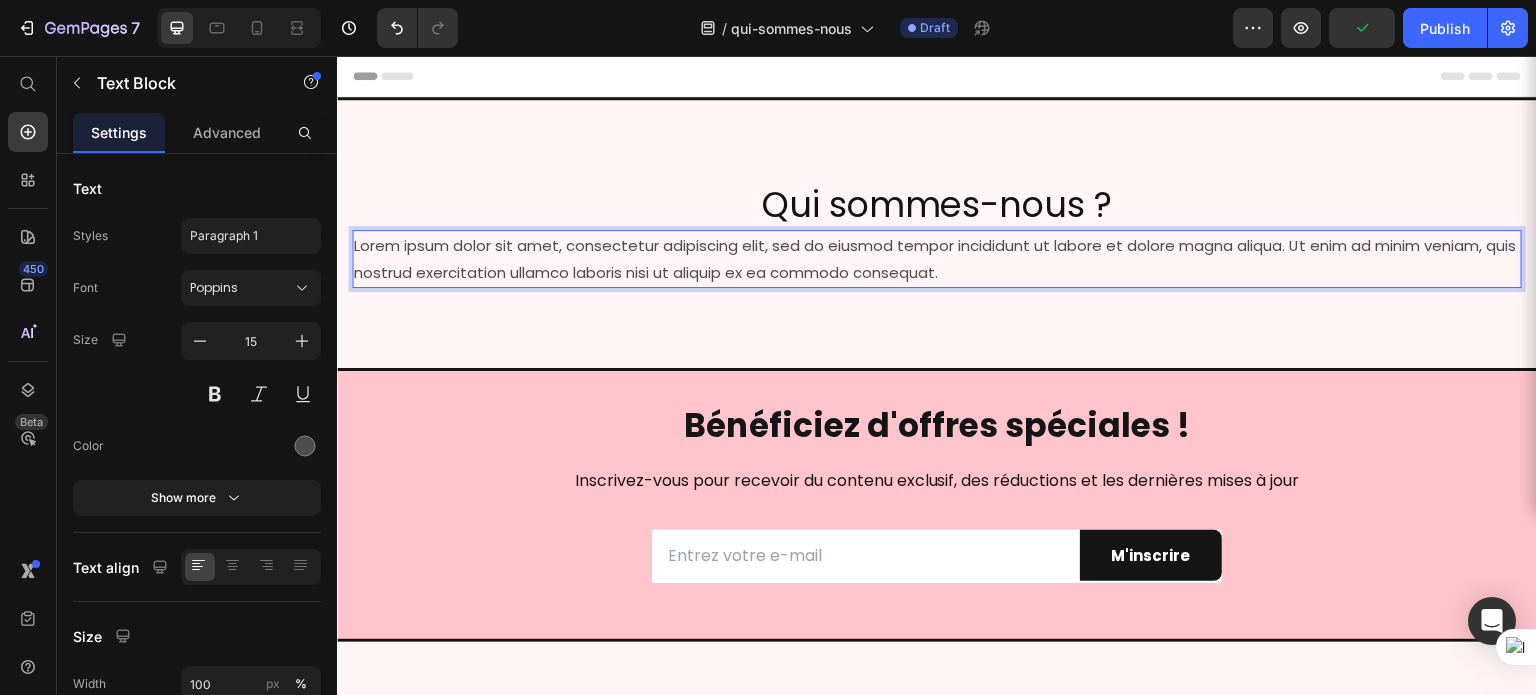 click on "Lorem ipsum dolor sit amet, consectetur adipiscing elit, sed do eiusmod tempor incididunt ut labore et dolore magna aliqua. Ut enim ad minim veniam, quis nostrud exercitation ullamco laboris nisi ut aliquip ex ea commodo consequat." at bounding box center [937, 259] 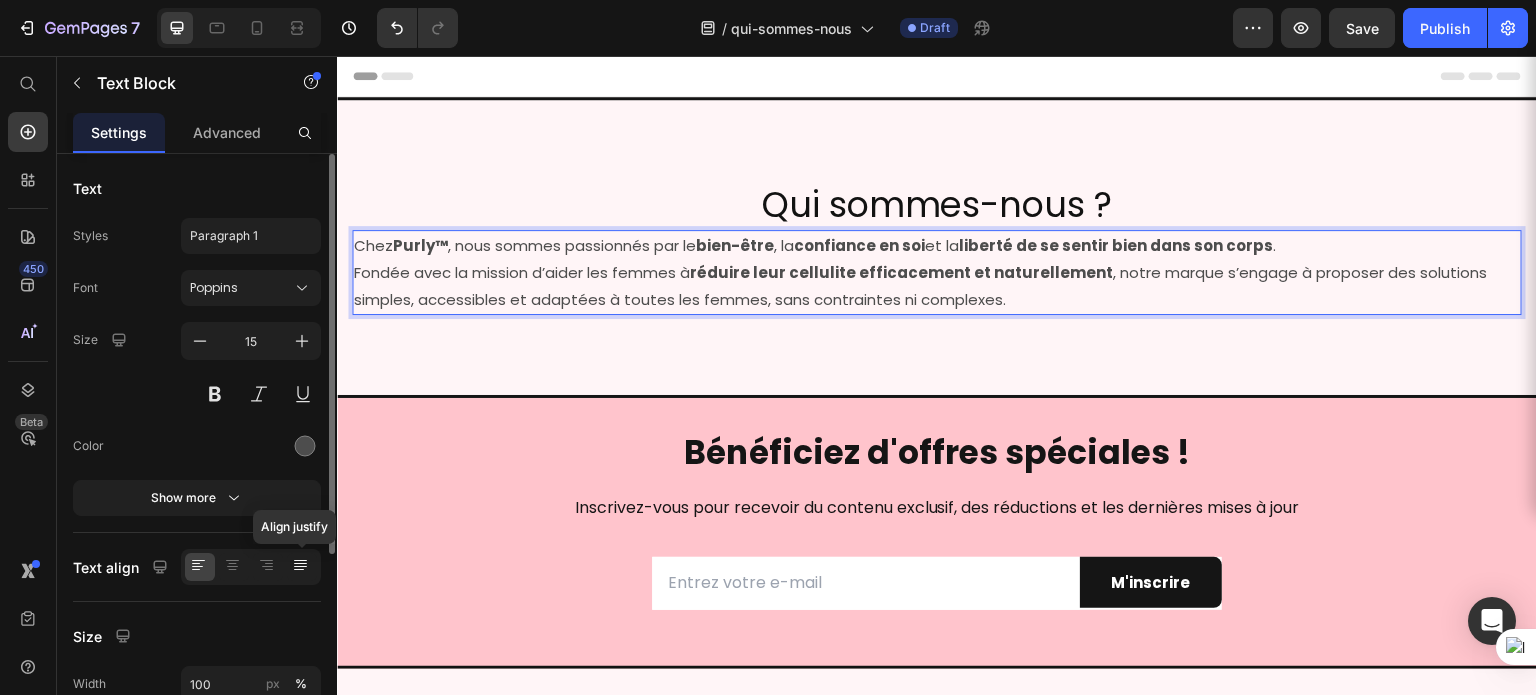 click 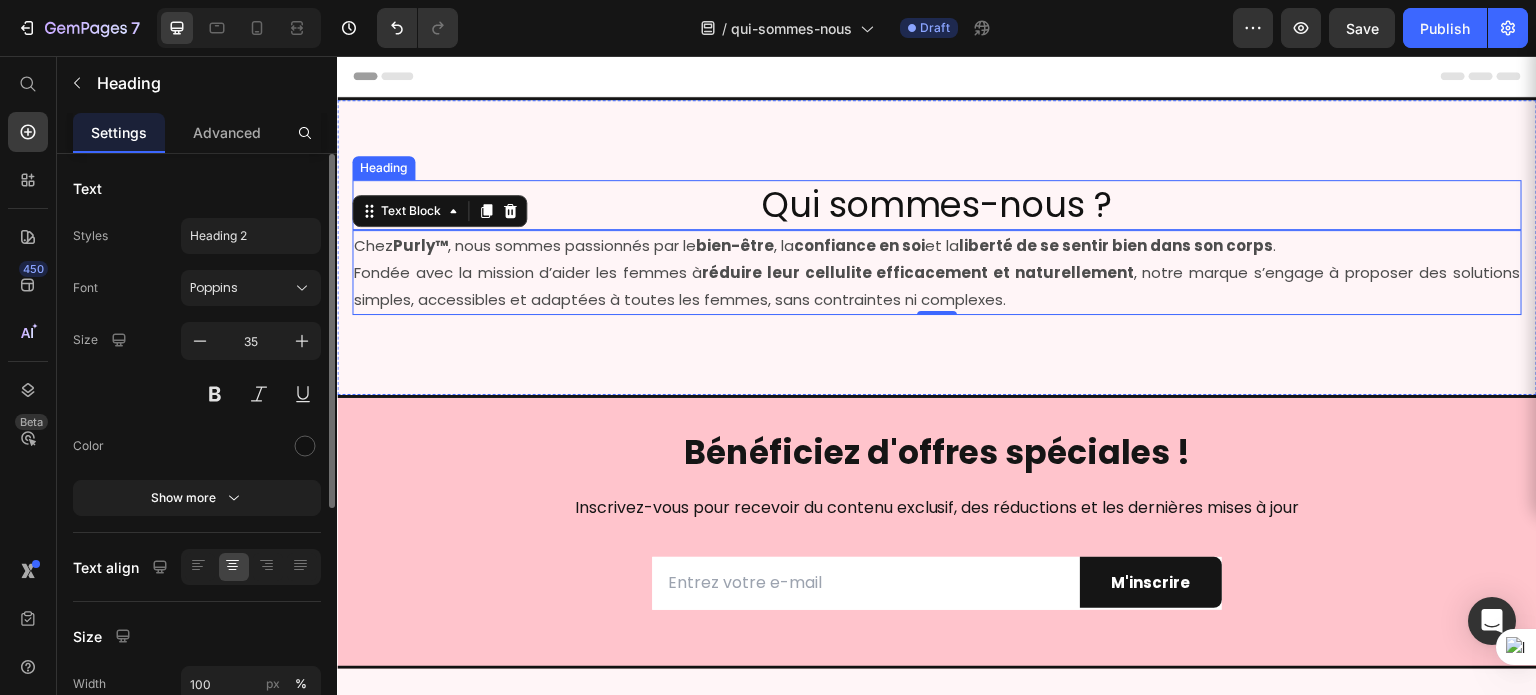 click on "Qui sommes-nous ?" at bounding box center (937, 205) 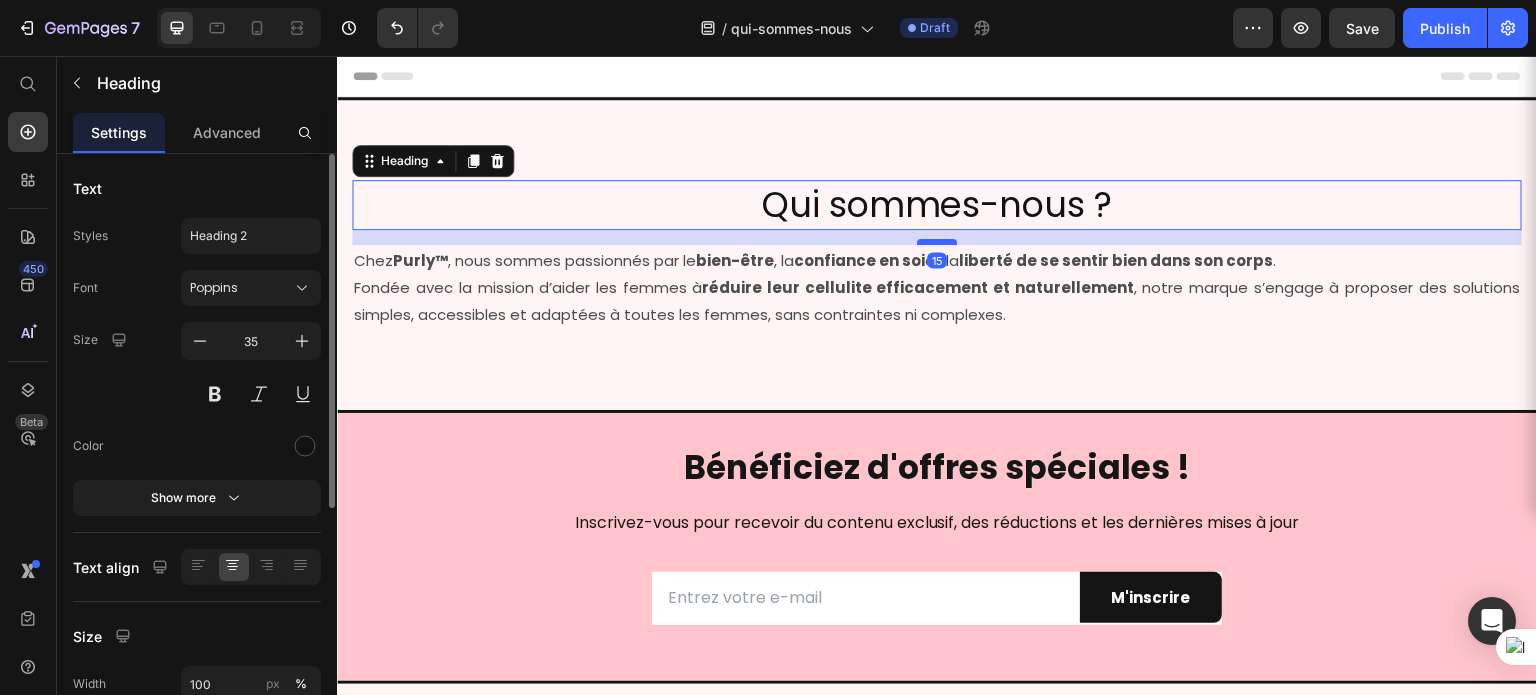 drag, startPoint x: 921, startPoint y: 227, endPoint x: 924, endPoint y: 242, distance: 15.297058 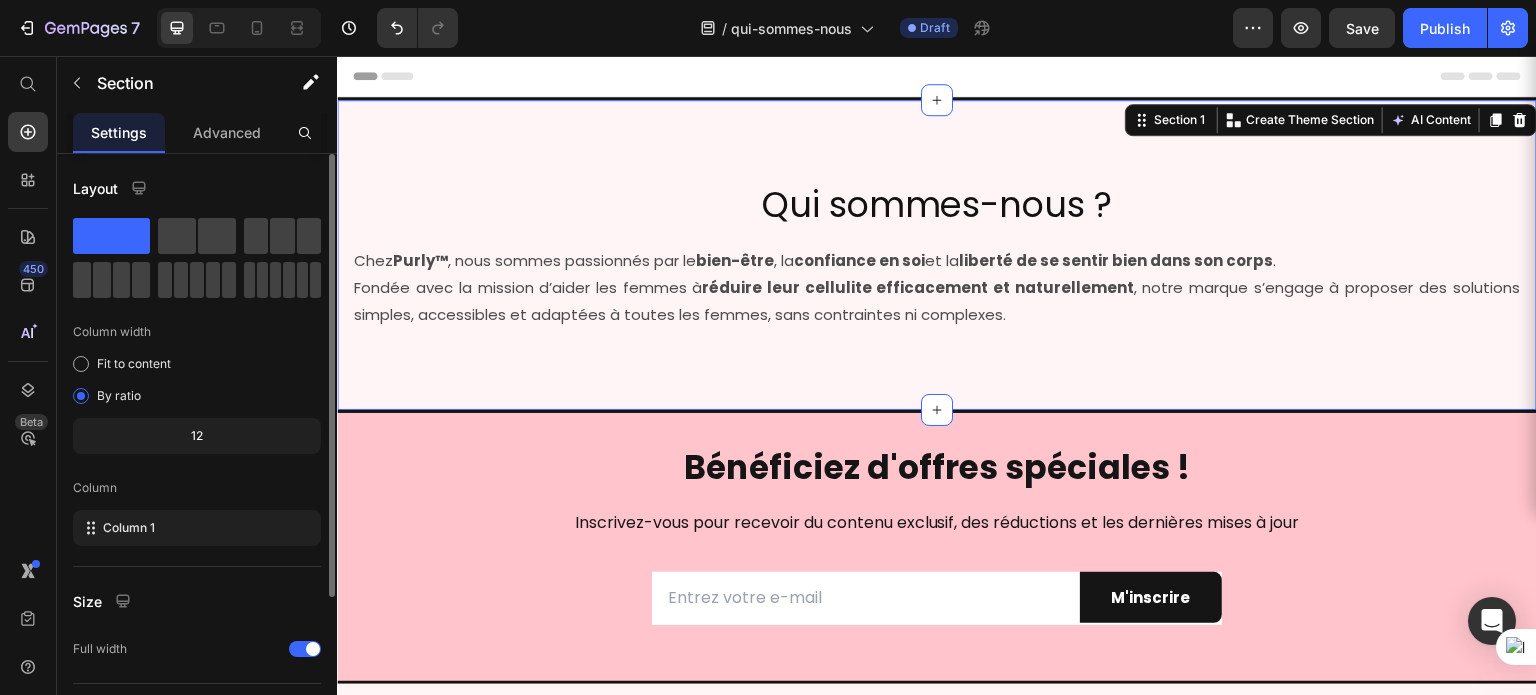 click on "Qui sommes-nous ? Heading Chez  Purly™ , nous sommes passionnés par le  bien-être , la  confiance en soi  et la  liberté de se sentir bien dans son corps . Fondée avec la mission d’aider les femmes à  réduire leur cellulite efficacement et naturellement , notre marque s’engage à proposer des solutions simples, accessibles et adaptées à toutes les femmes, sans contraintes ni complexes. Text Block Section 1   You can create reusable sections Create Theme Section AI Content Write with GemAI What would you like to describe here? Tone and Voice Persuasive Product Show more Generate" at bounding box center (937, 255) 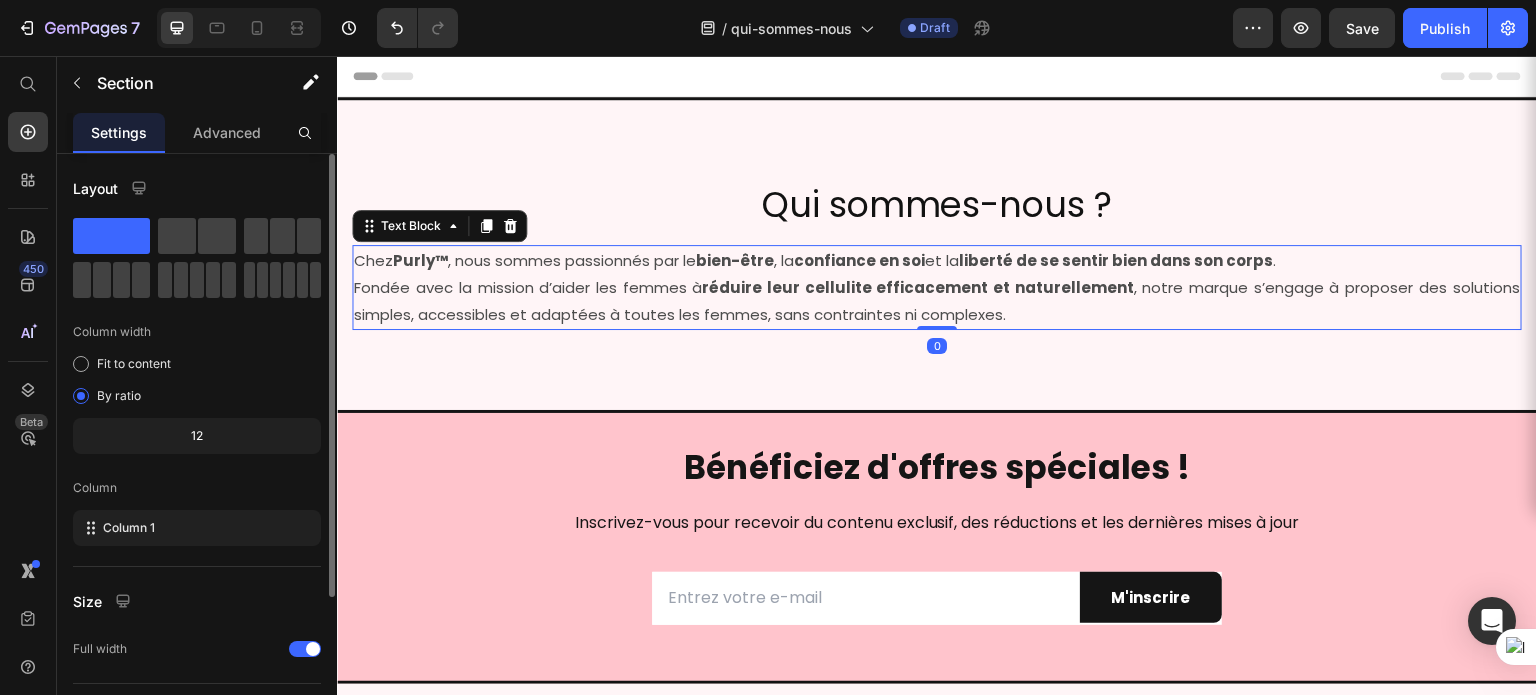 click on "Chez  Purly™ , nous sommes passionnés par le  bien-être , la  confiance en soi  et la  liberté de se sentir bien dans son corps . Fondée avec la mission d’aider les femmes à  réduire leur cellulite efficacement et naturellement , notre marque s’engage à proposer des solutions simples, accessibles et adaptées à toutes les femmes, sans contraintes ni complexes." at bounding box center [937, 287] 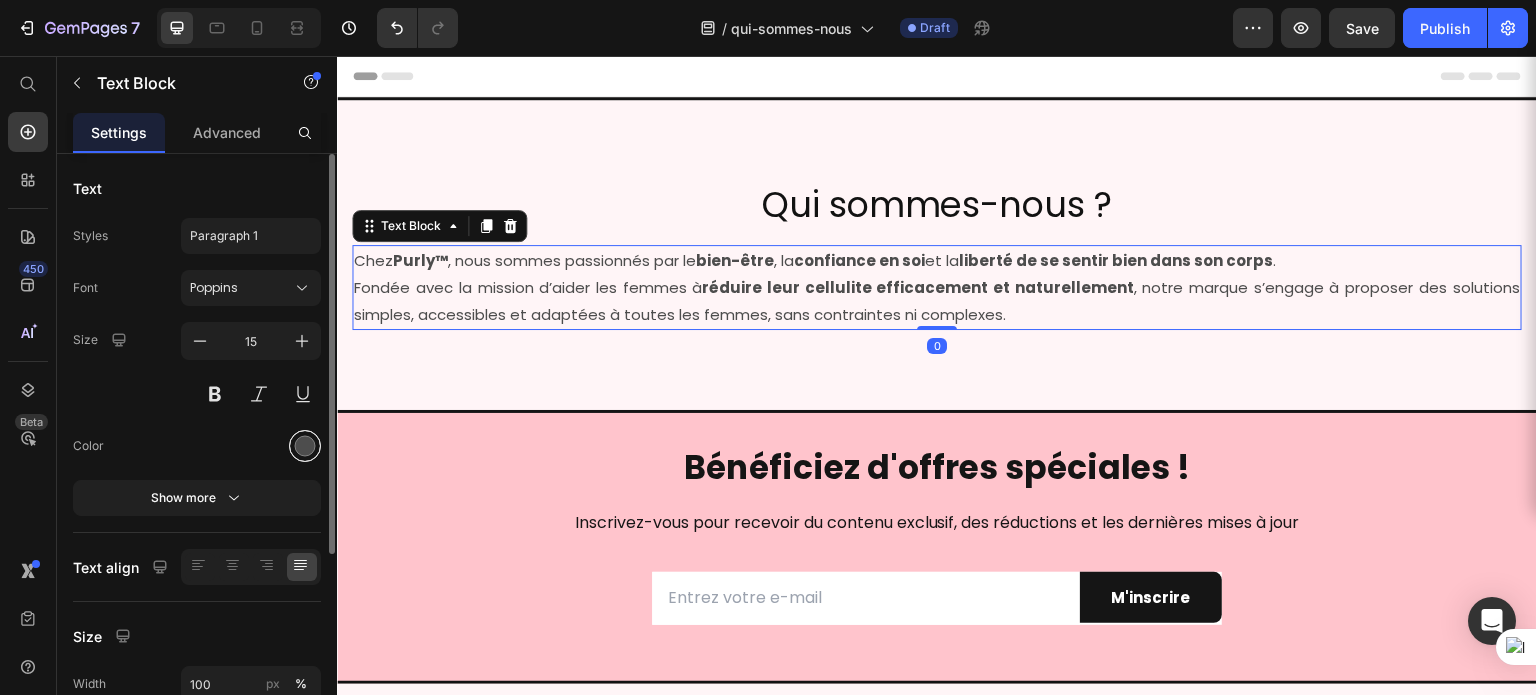 drag, startPoint x: 266, startPoint y: 467, endPoint x: 291, endPoint y: 455, distance: 27.730848 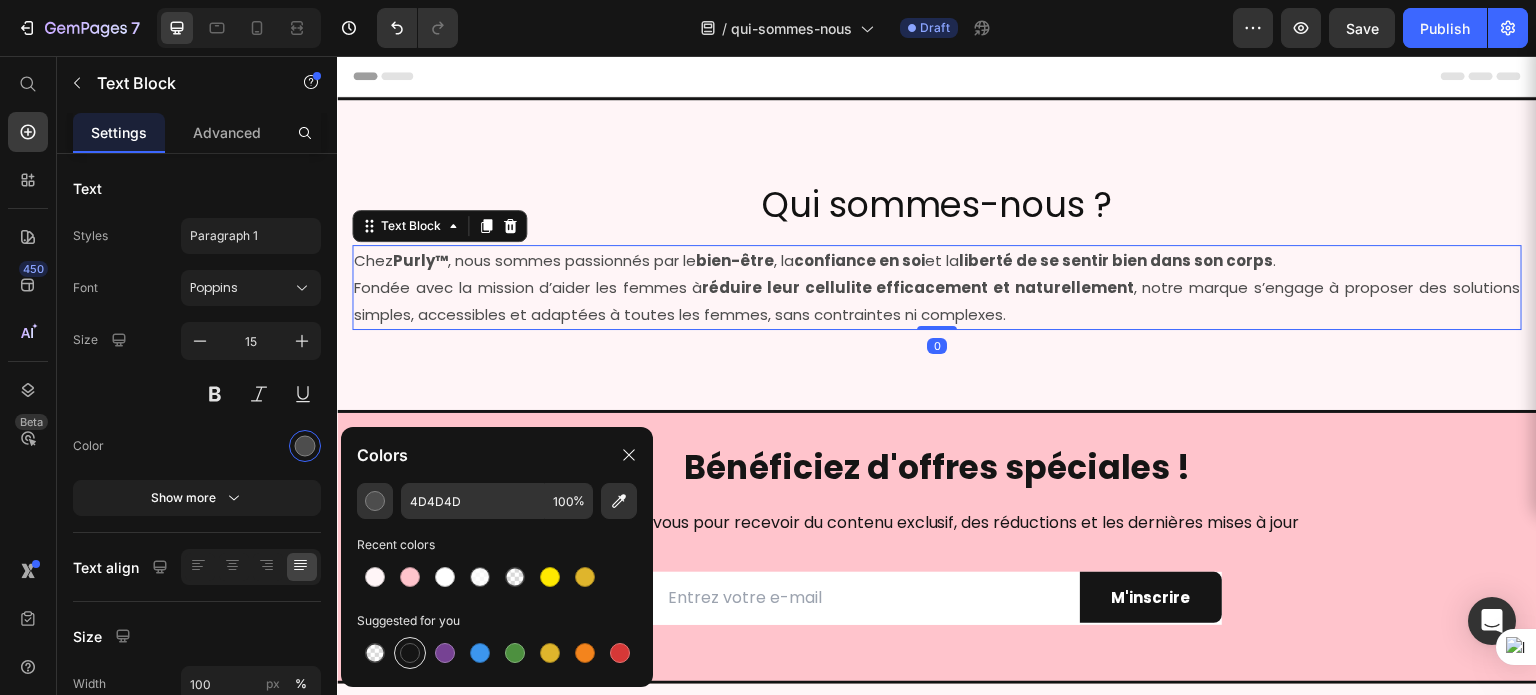 click at bounding box center [410, 653] 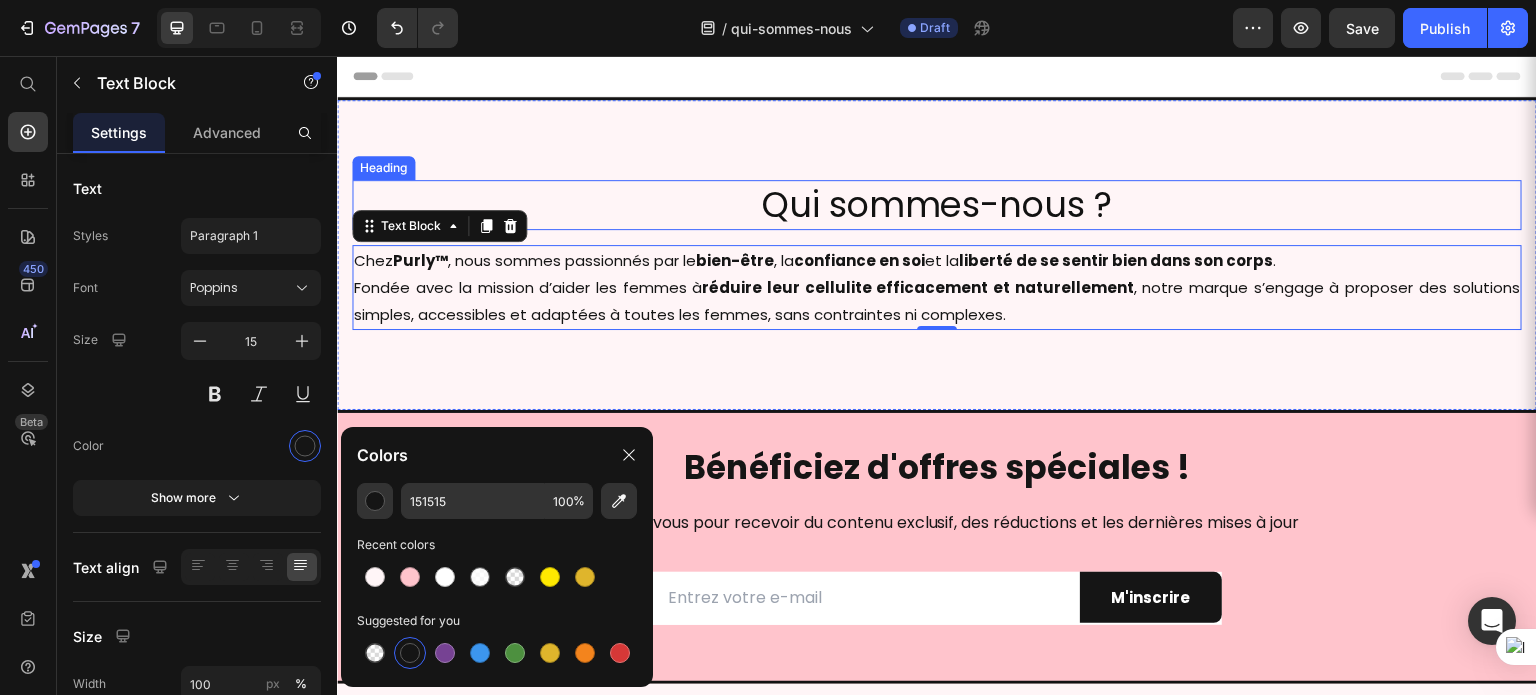 click on "Qui sommes-nous ?" at bounding box center (937, 205) 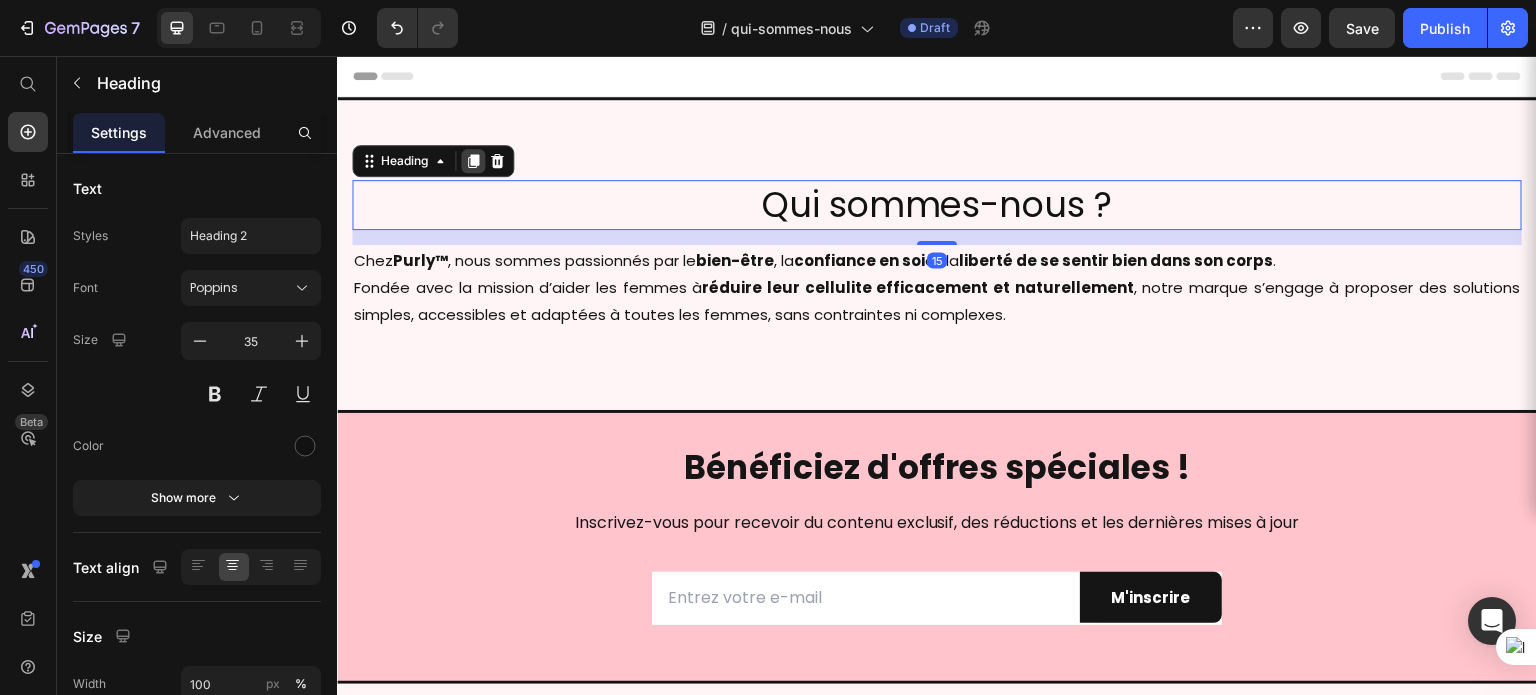 click 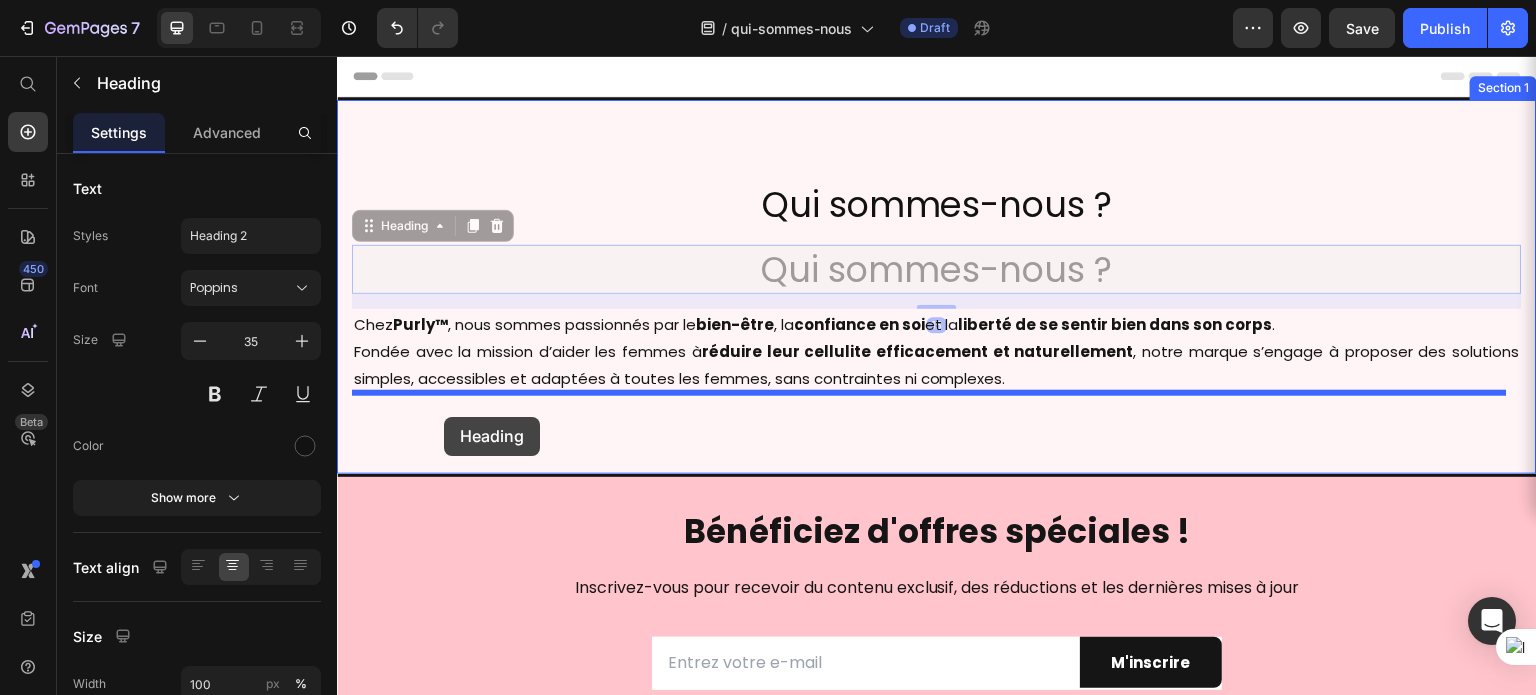 drag, startPoint x: 420, startPoint y: 229, endPoint x: 444, endPoint y: 415, distance: 187.54199 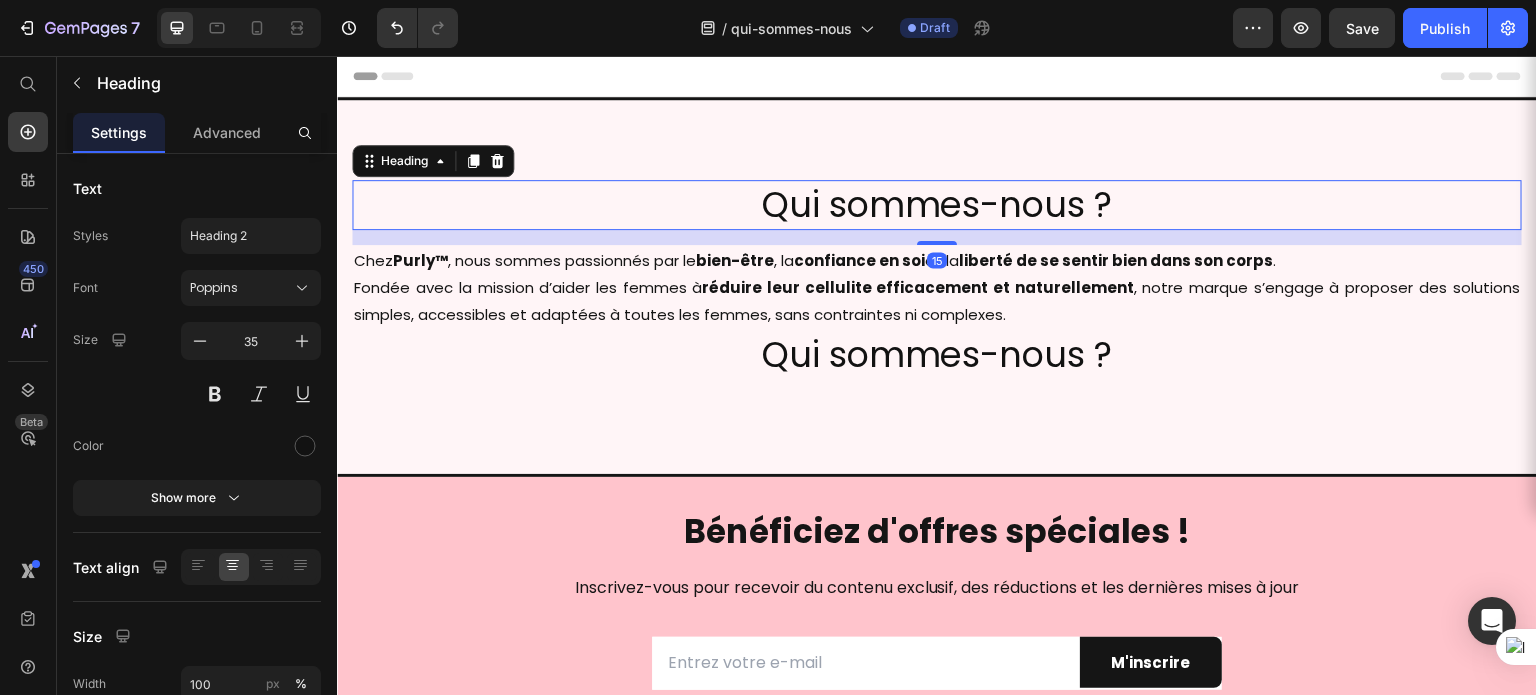 click on "Qui sommes-nous ?" at bounding box center [937, 205] 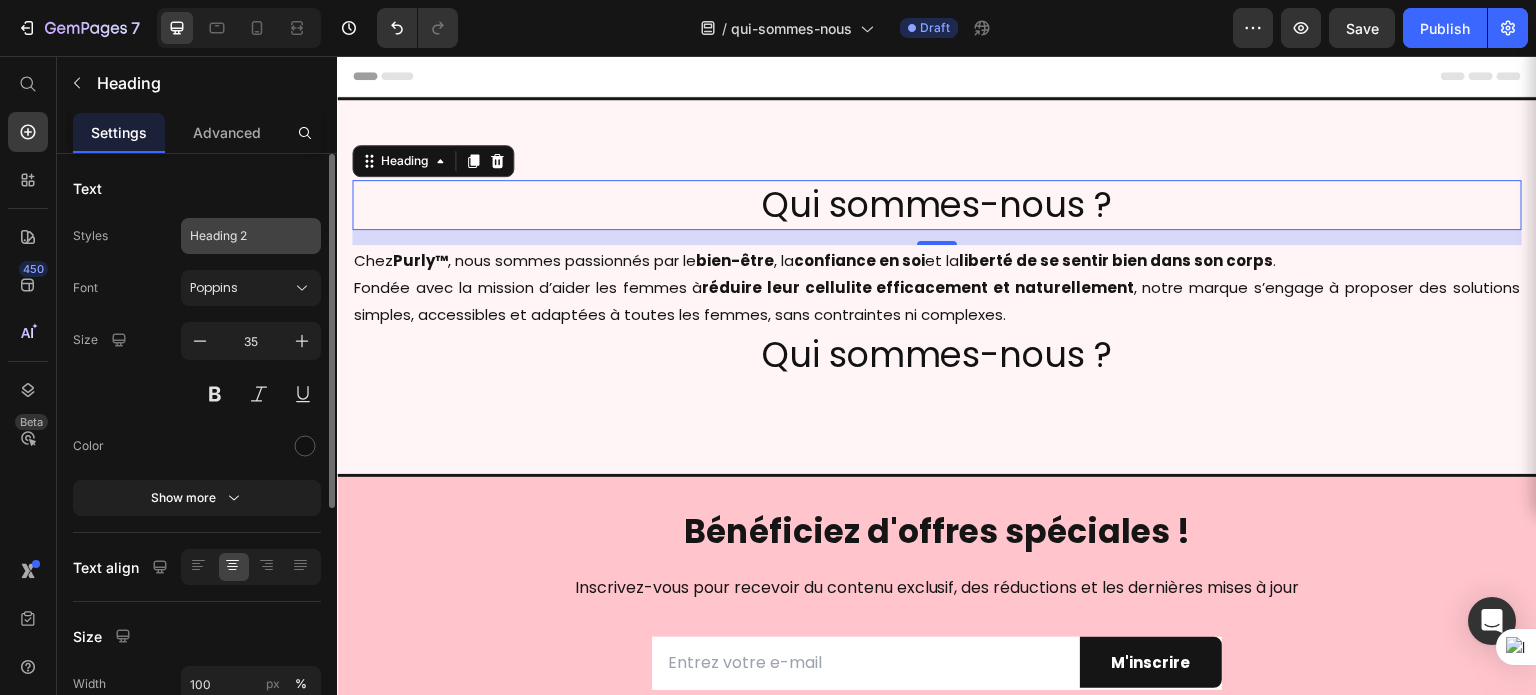 click on "Heading 2" 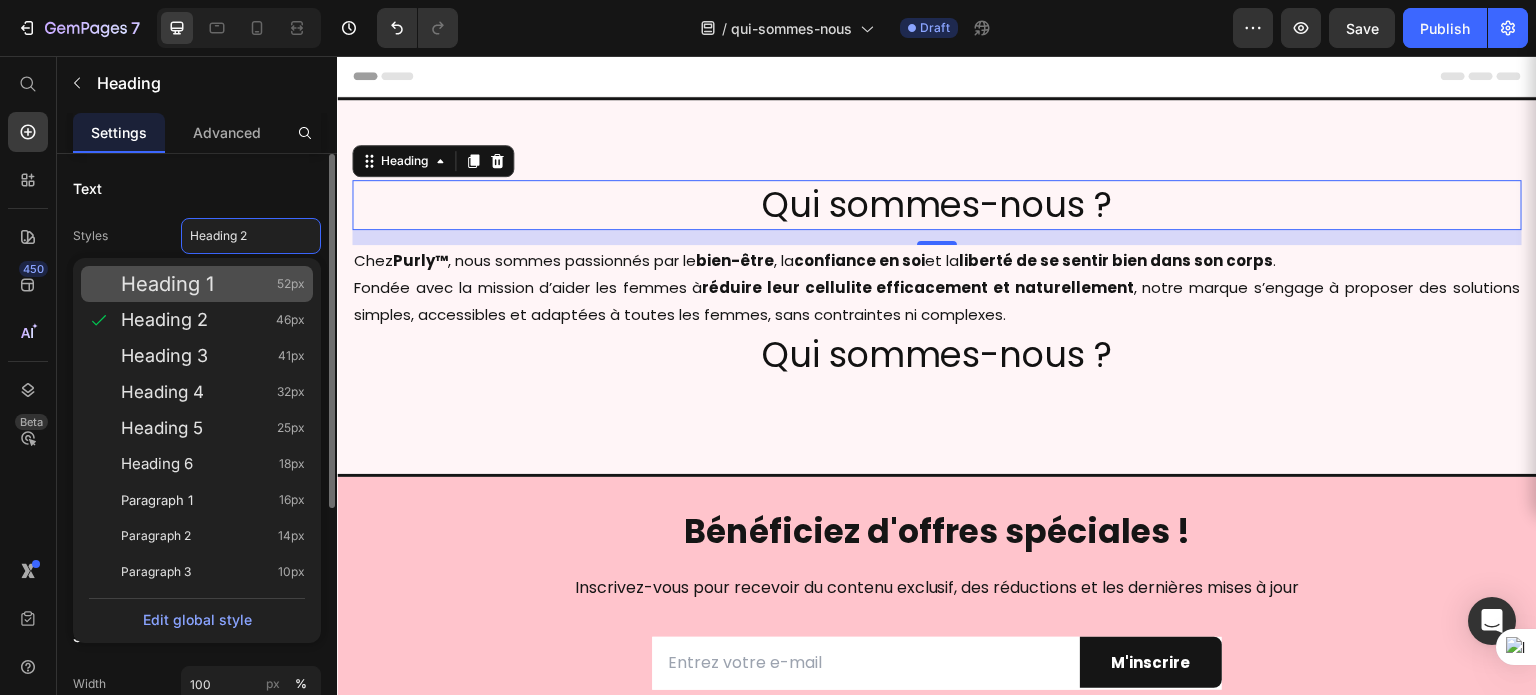 click on "Heading 1" at bounding box center (167, 284) 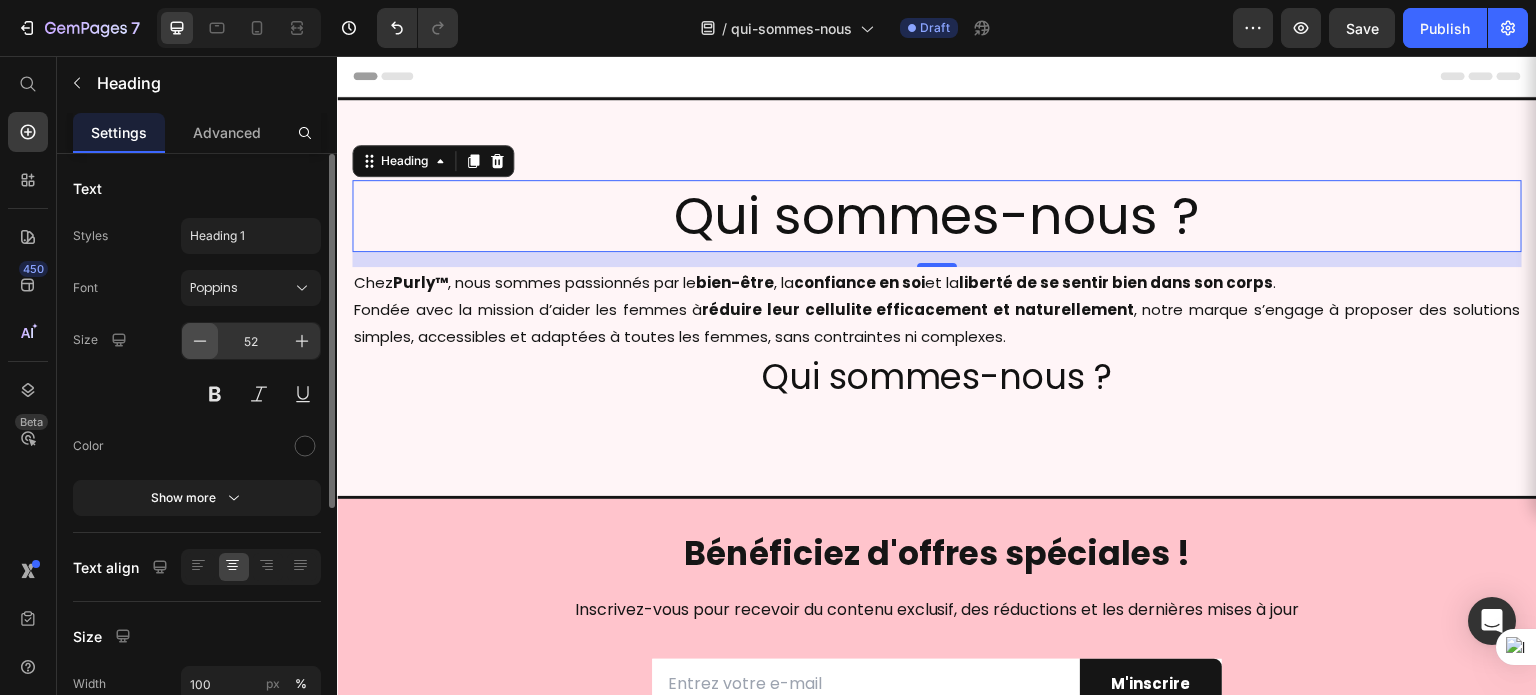 click at bounding box center [200, 341] 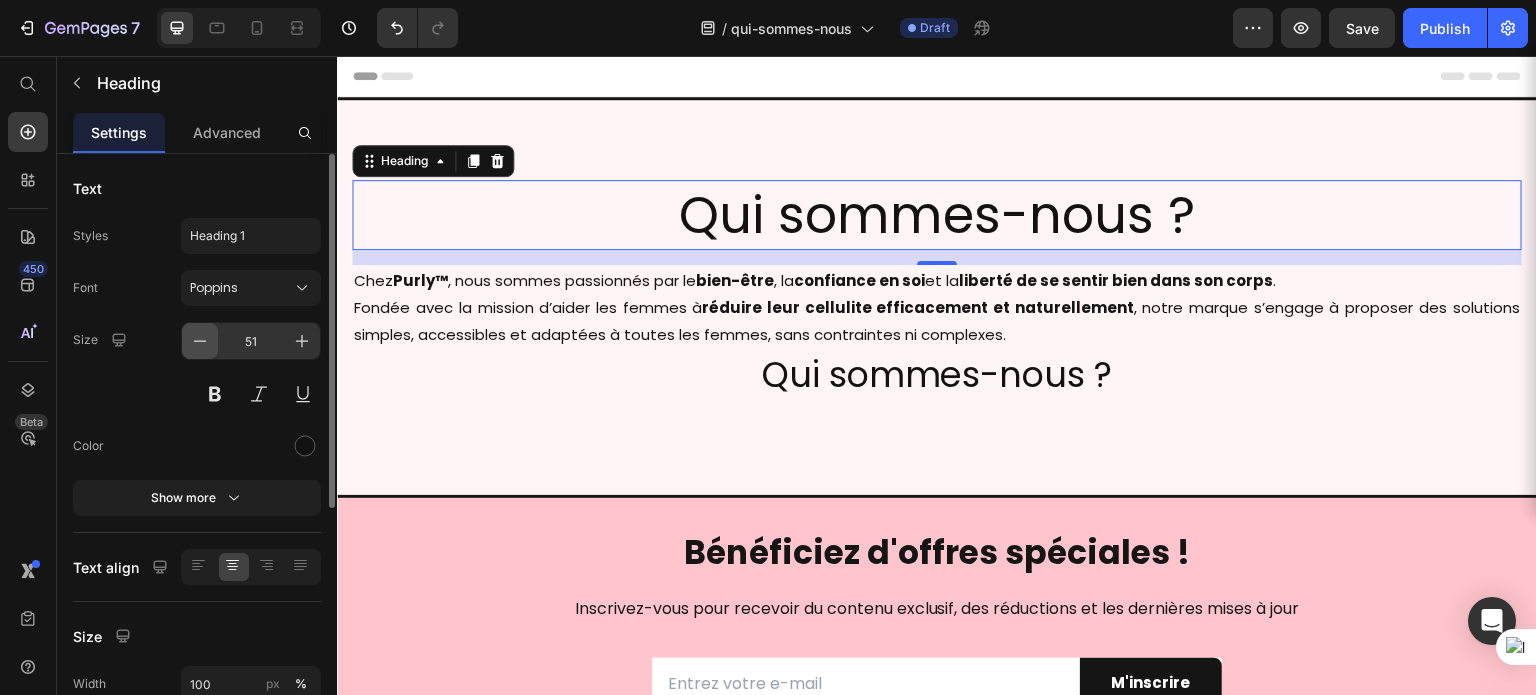 click at bounding box center (200, 341) 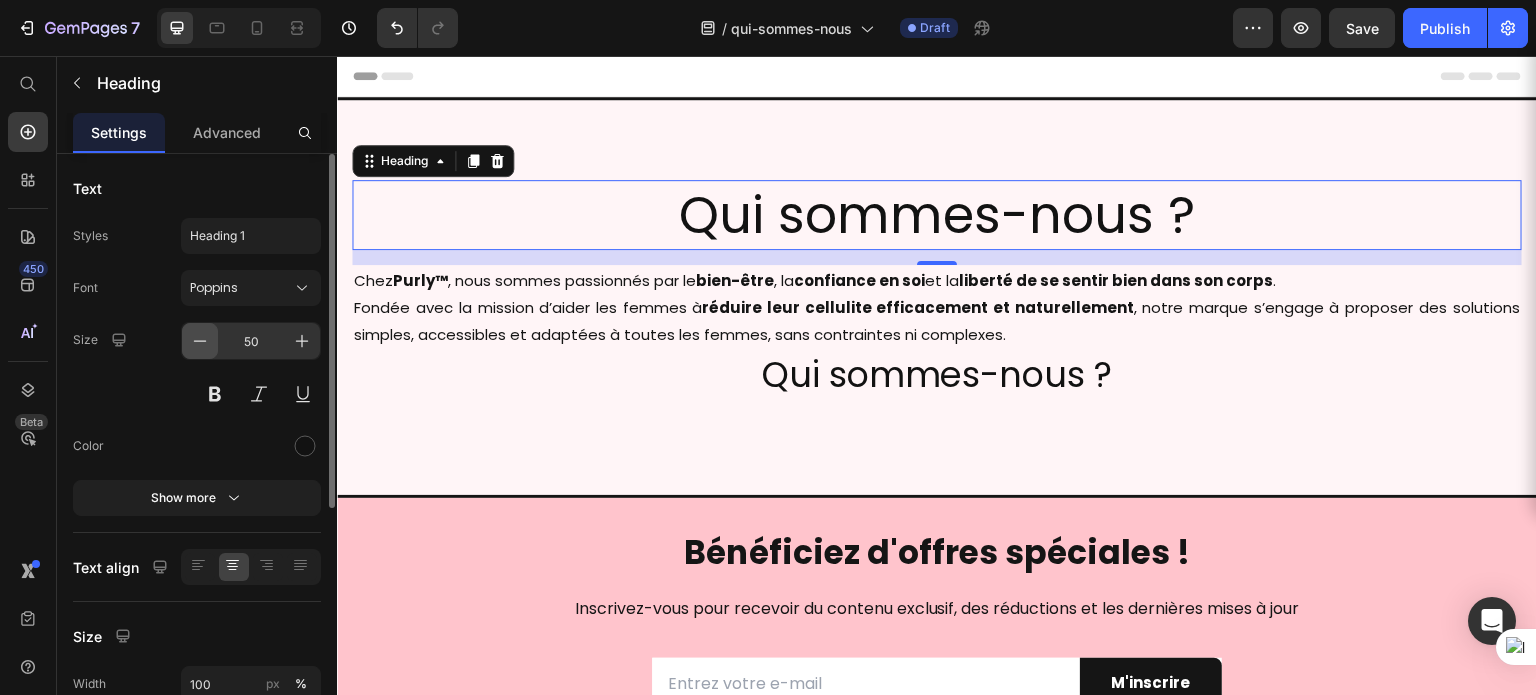 click at bounding box center [200, 341] 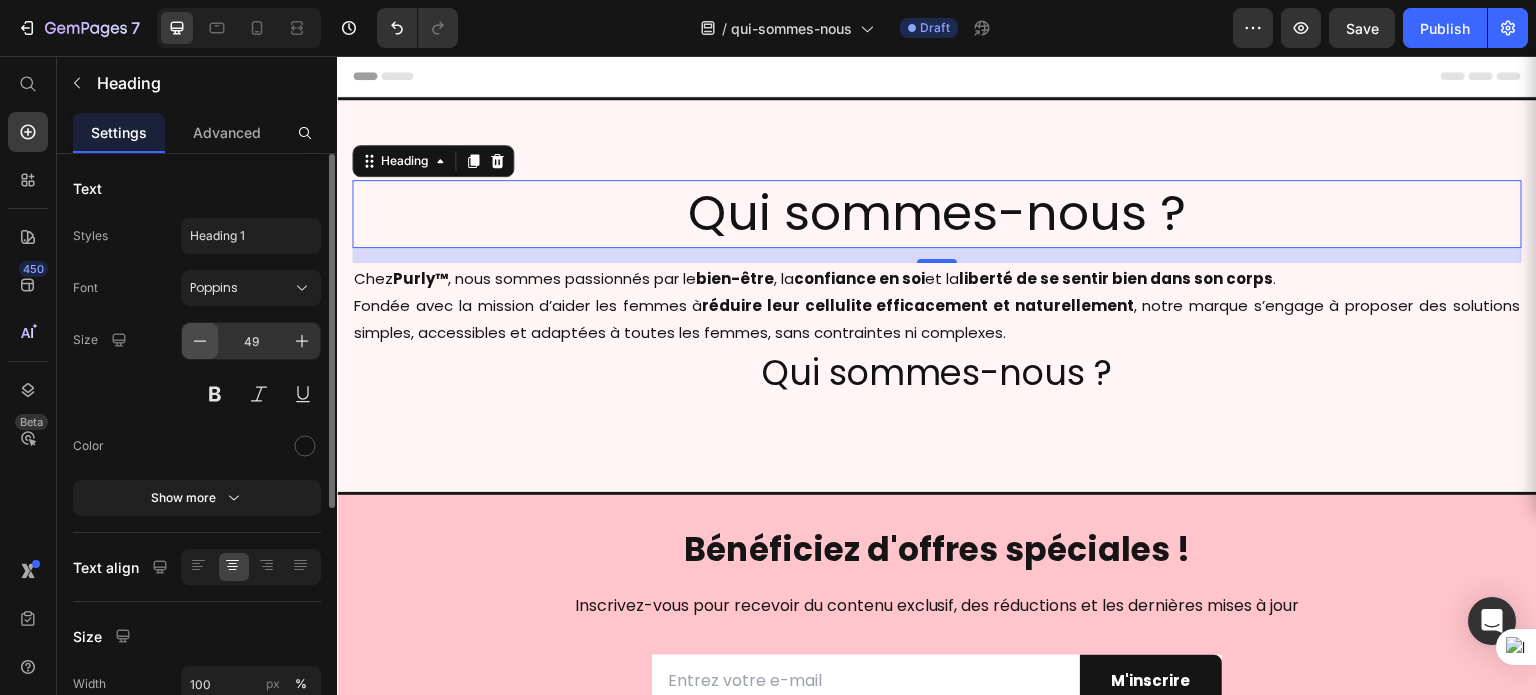 click at bounding box center (200, 341) 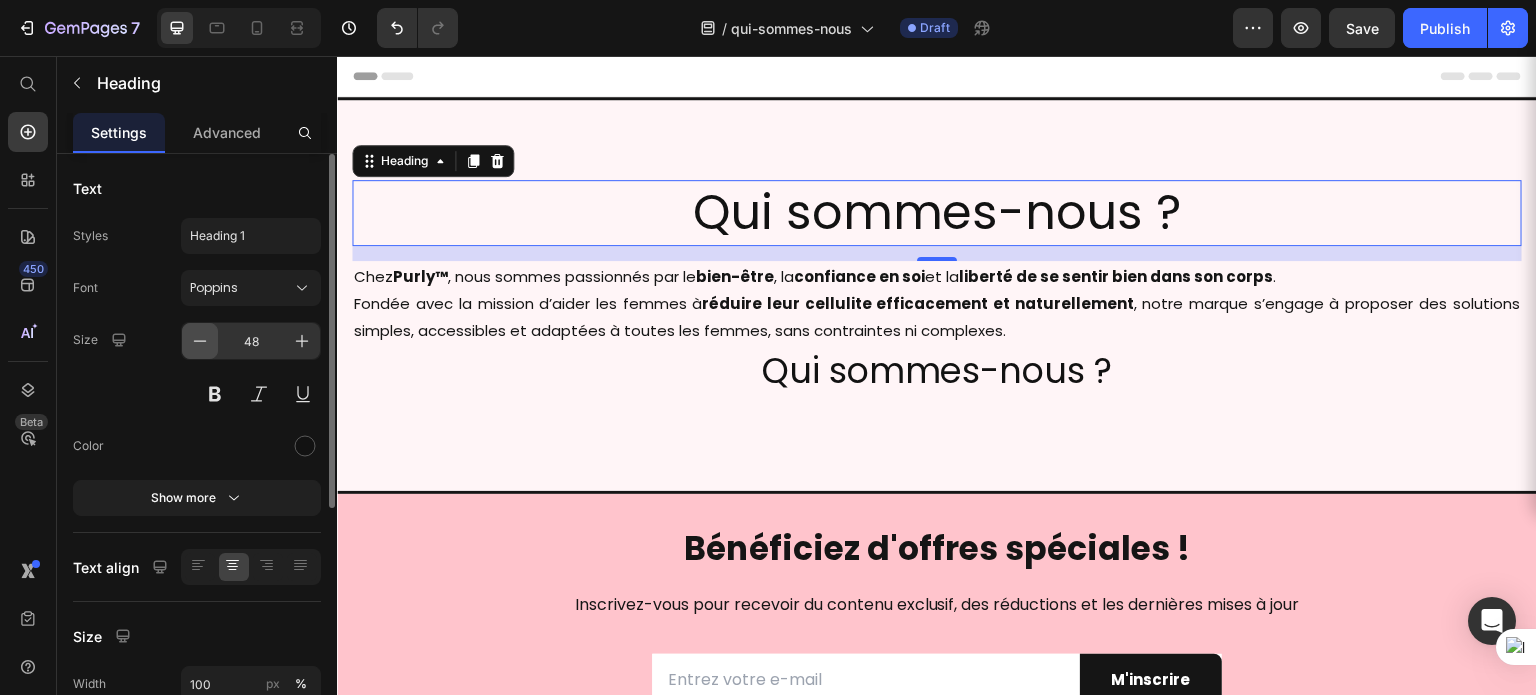 click at bounding box center (200, 341) 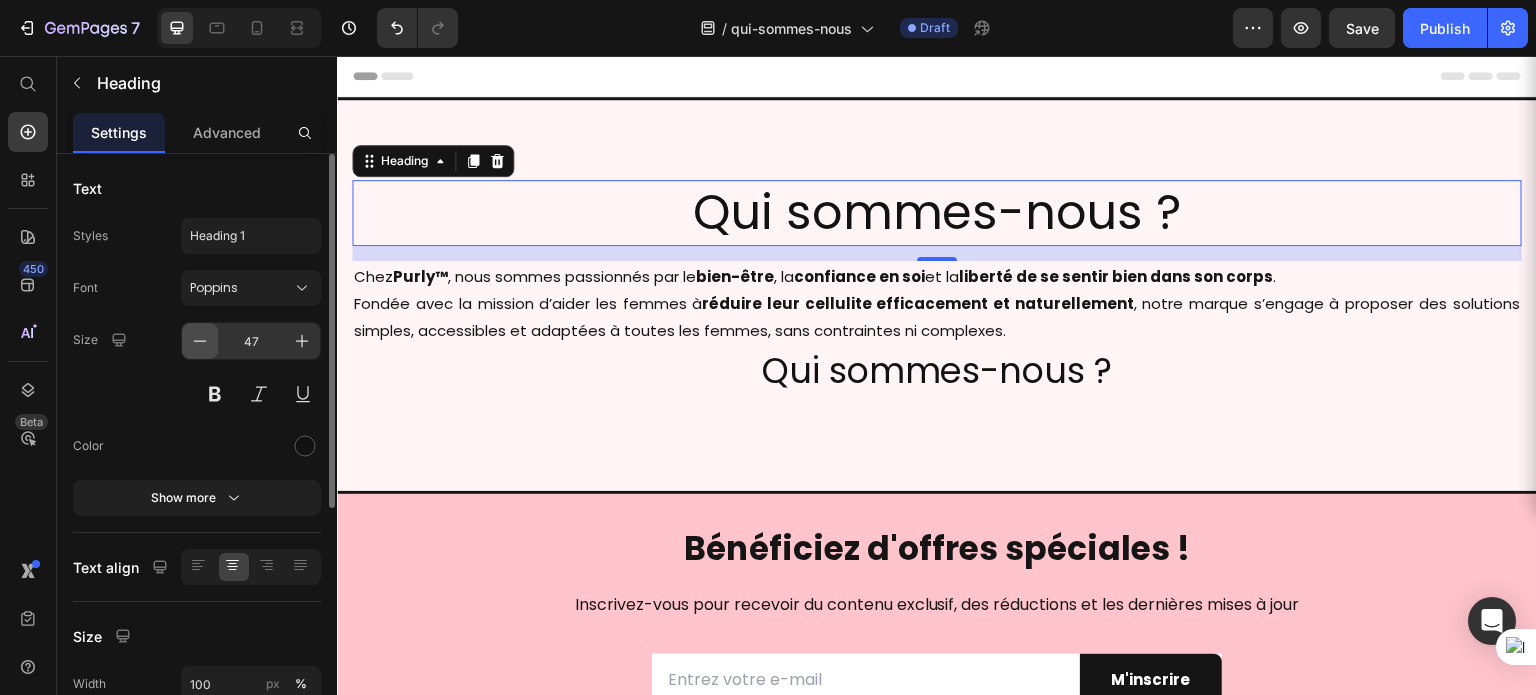 click at bounding box center (200, 341) 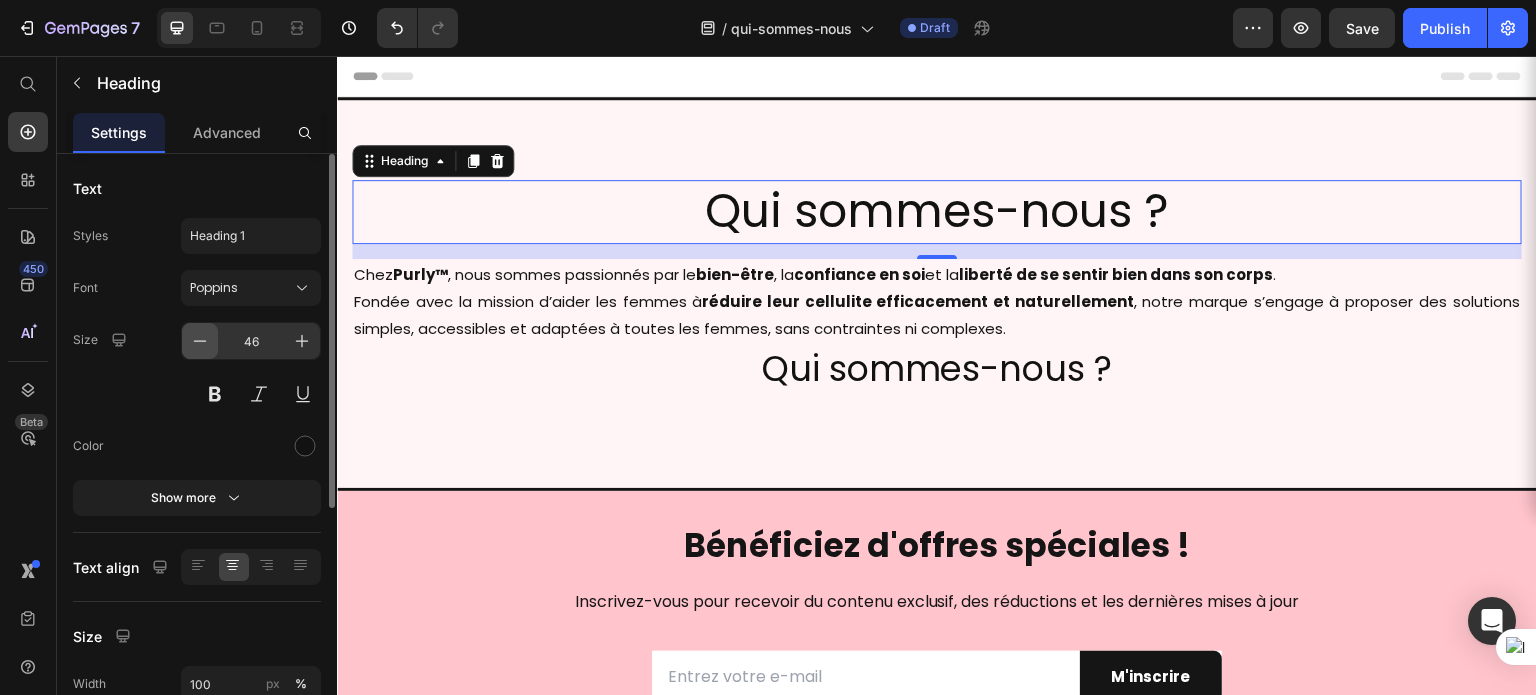 click at bounding box center [200, 341] 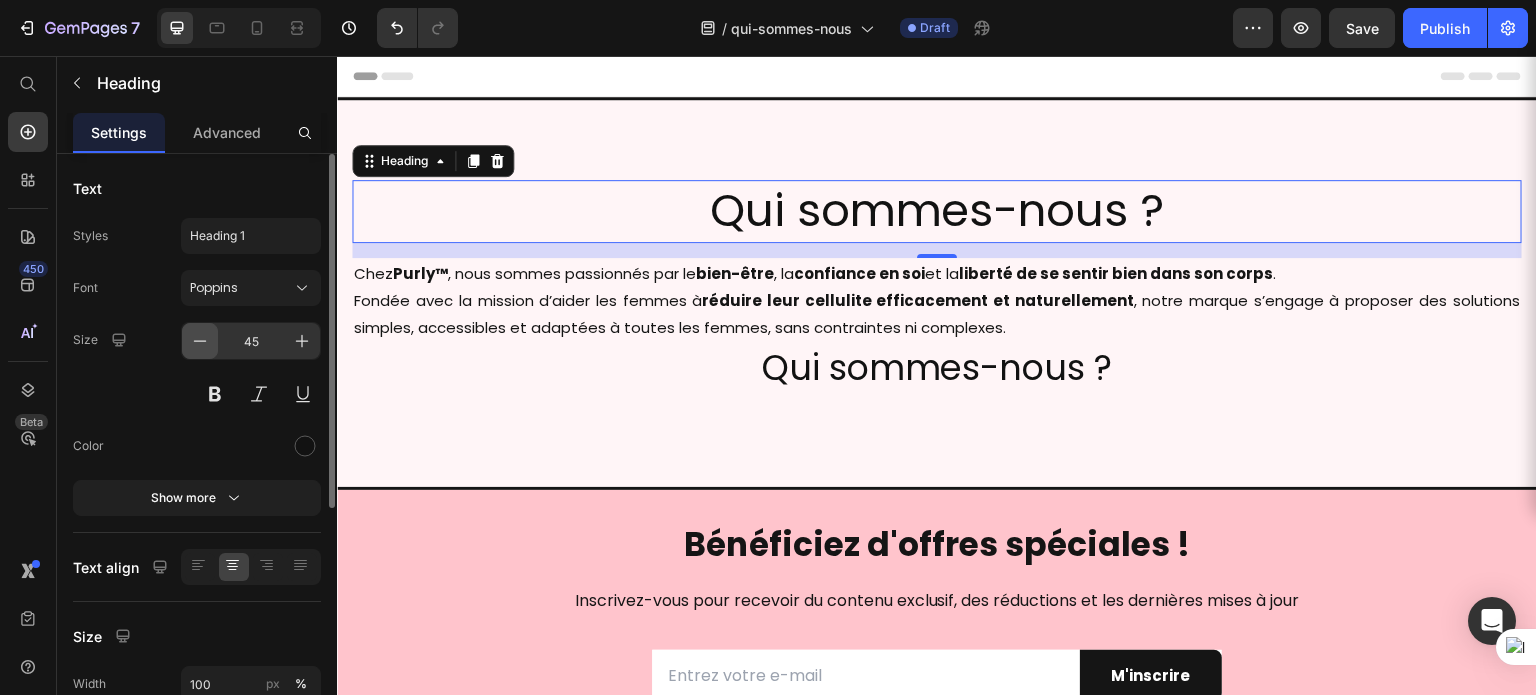 click at bounding box center [200, 341] 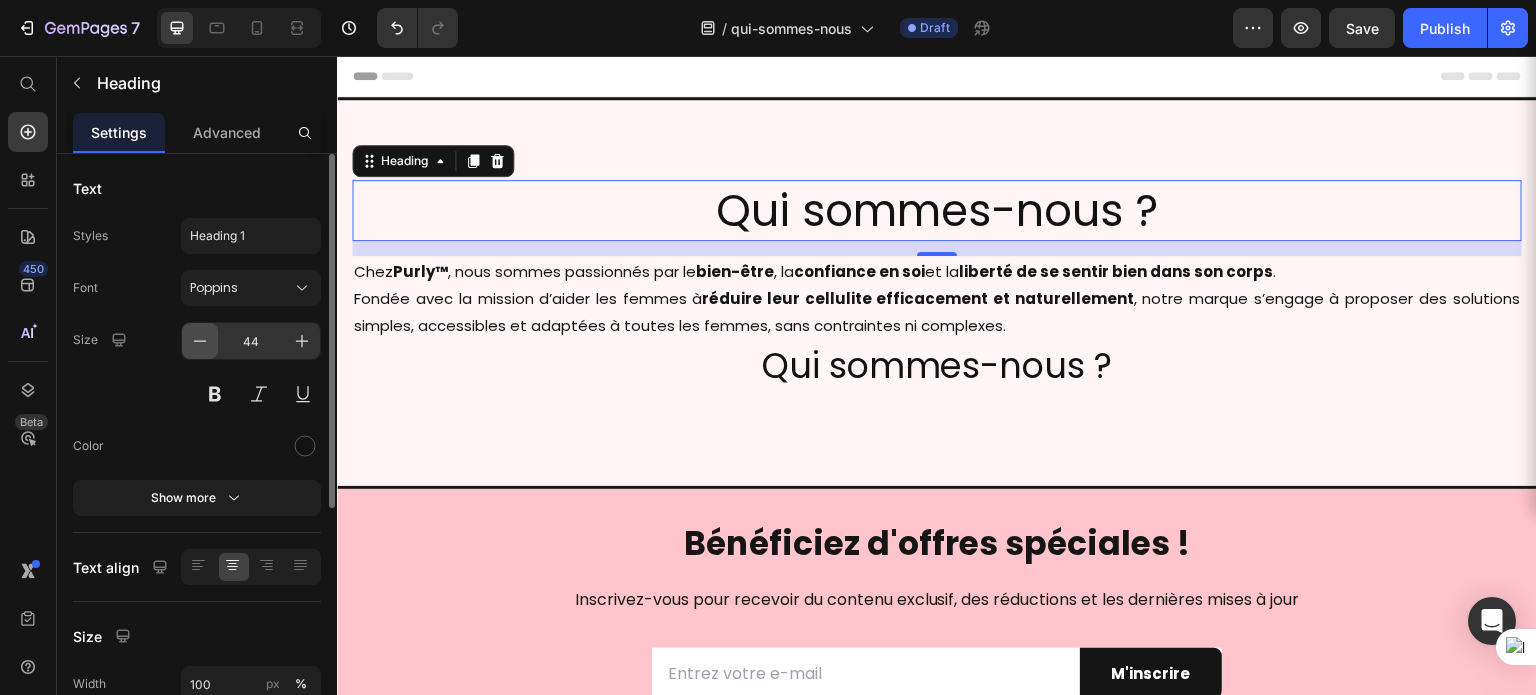 click at bounding box center [200, 341] 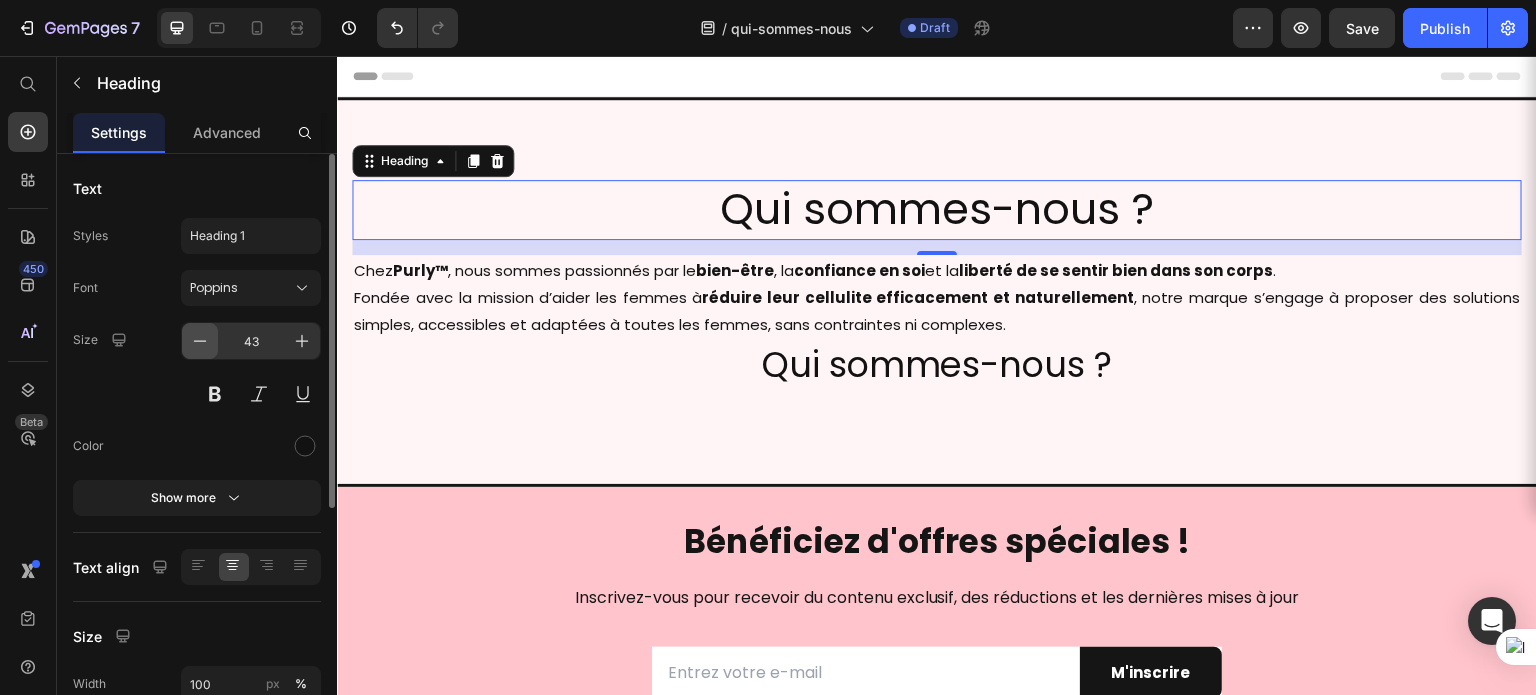 click at bounding box center [200, 341] 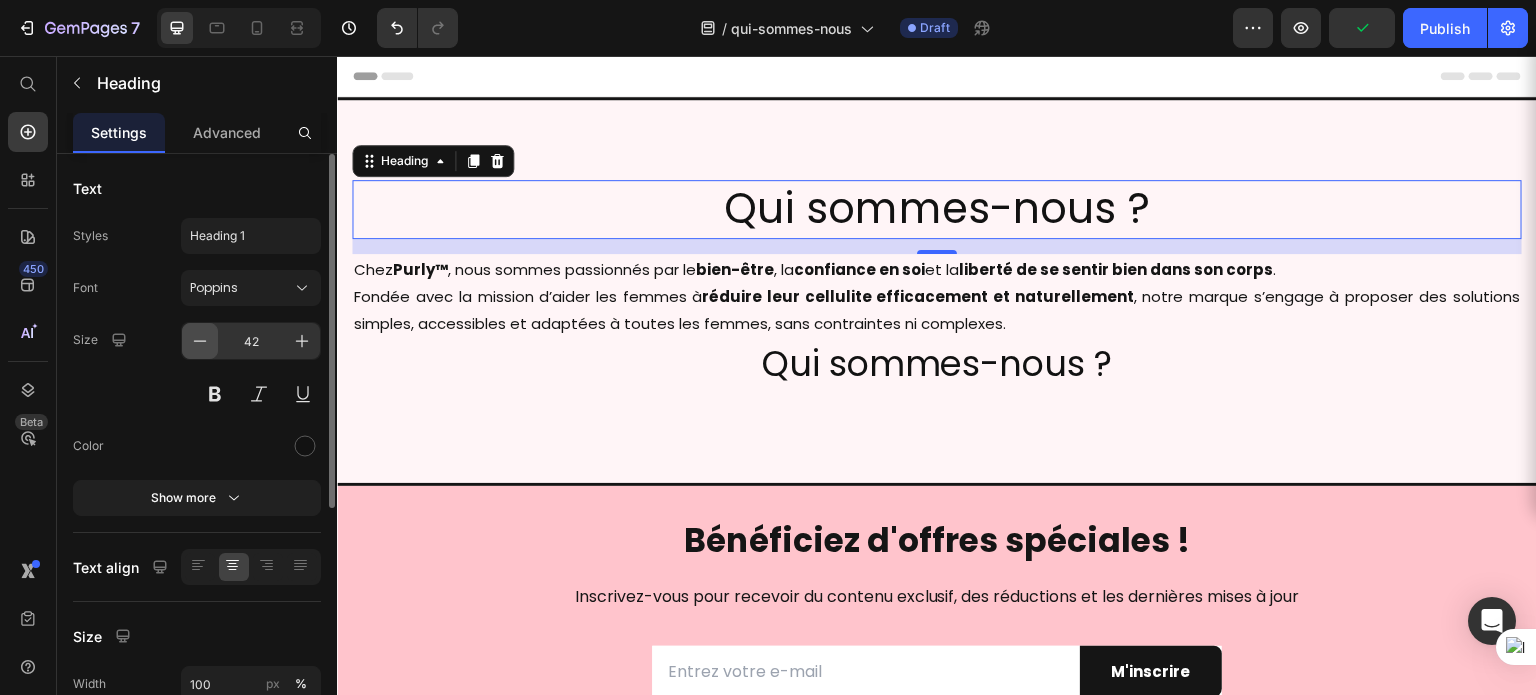 click at bounding box center [200, 341] 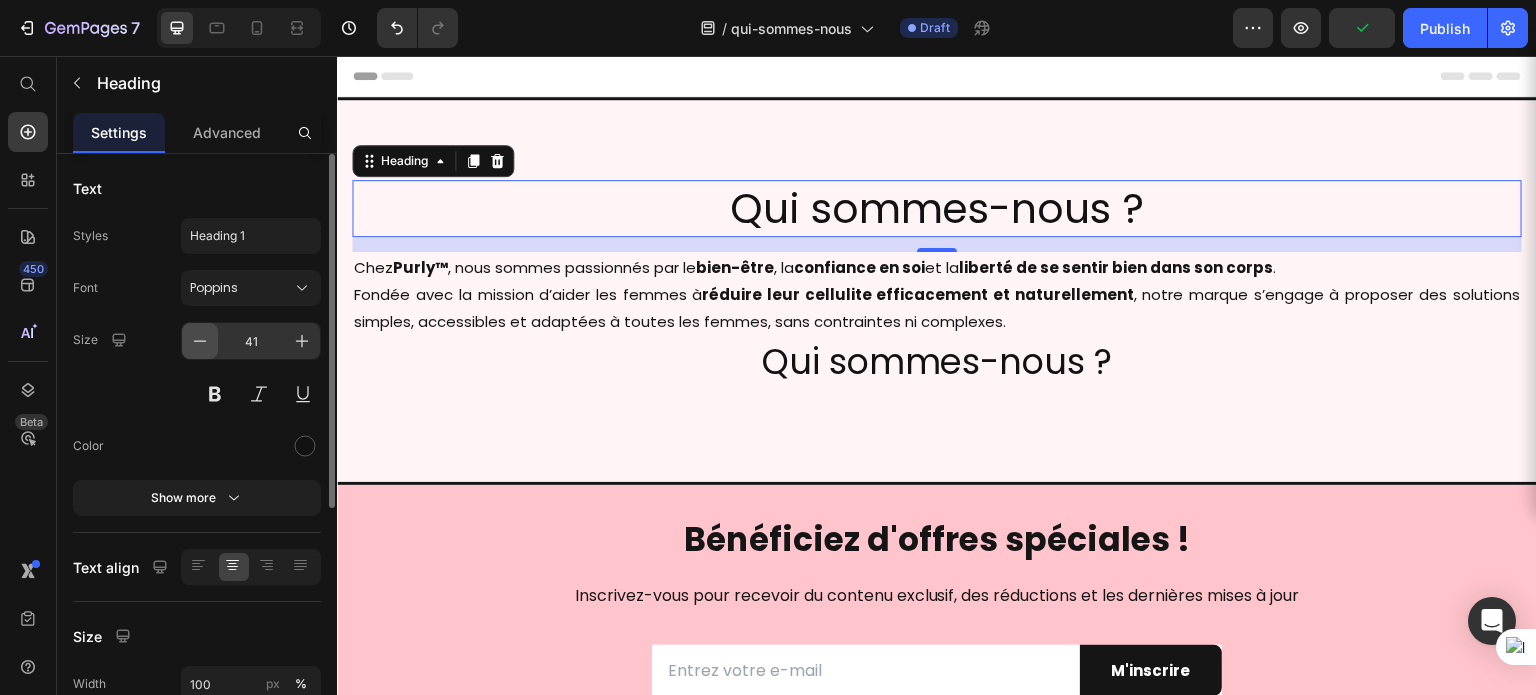 click at bounding box center [200, 341] 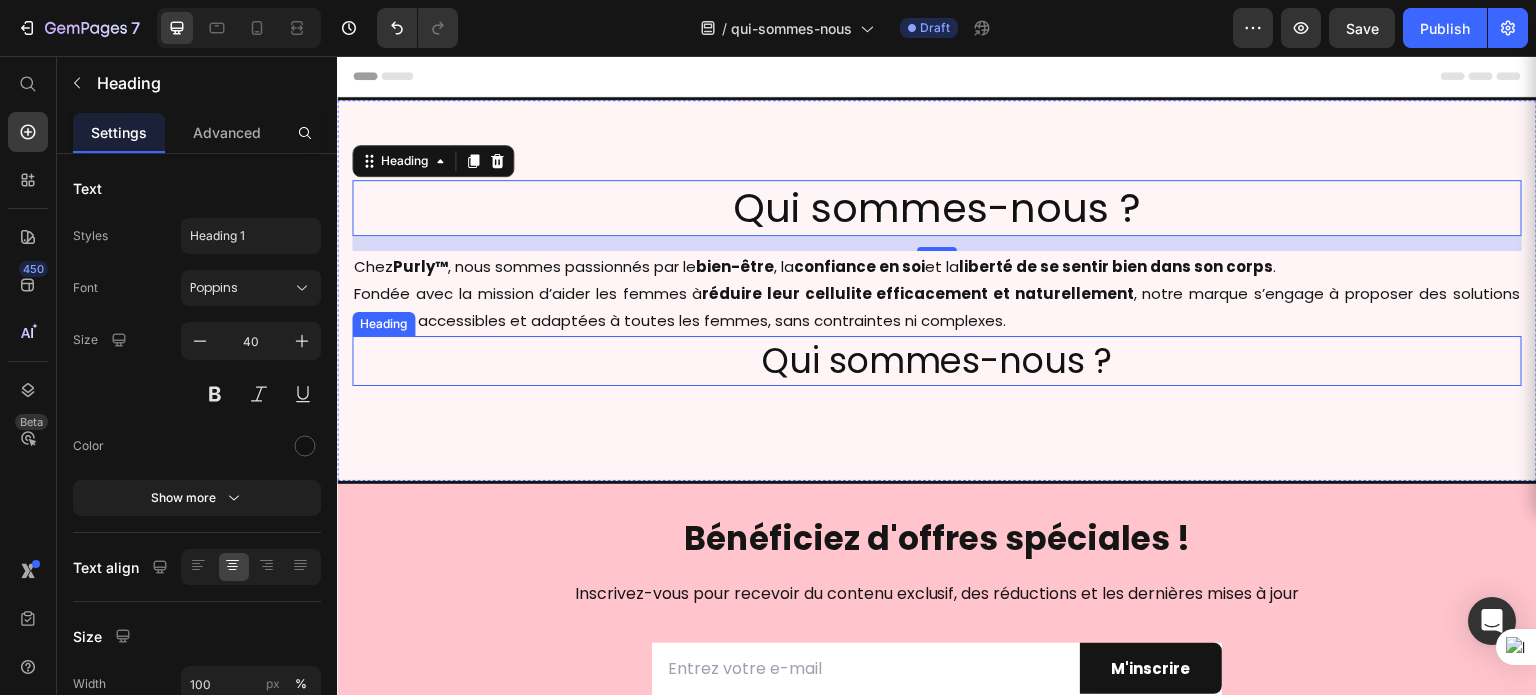 click on "Qui sommes-nous ?" at bounding box center (937, 361) 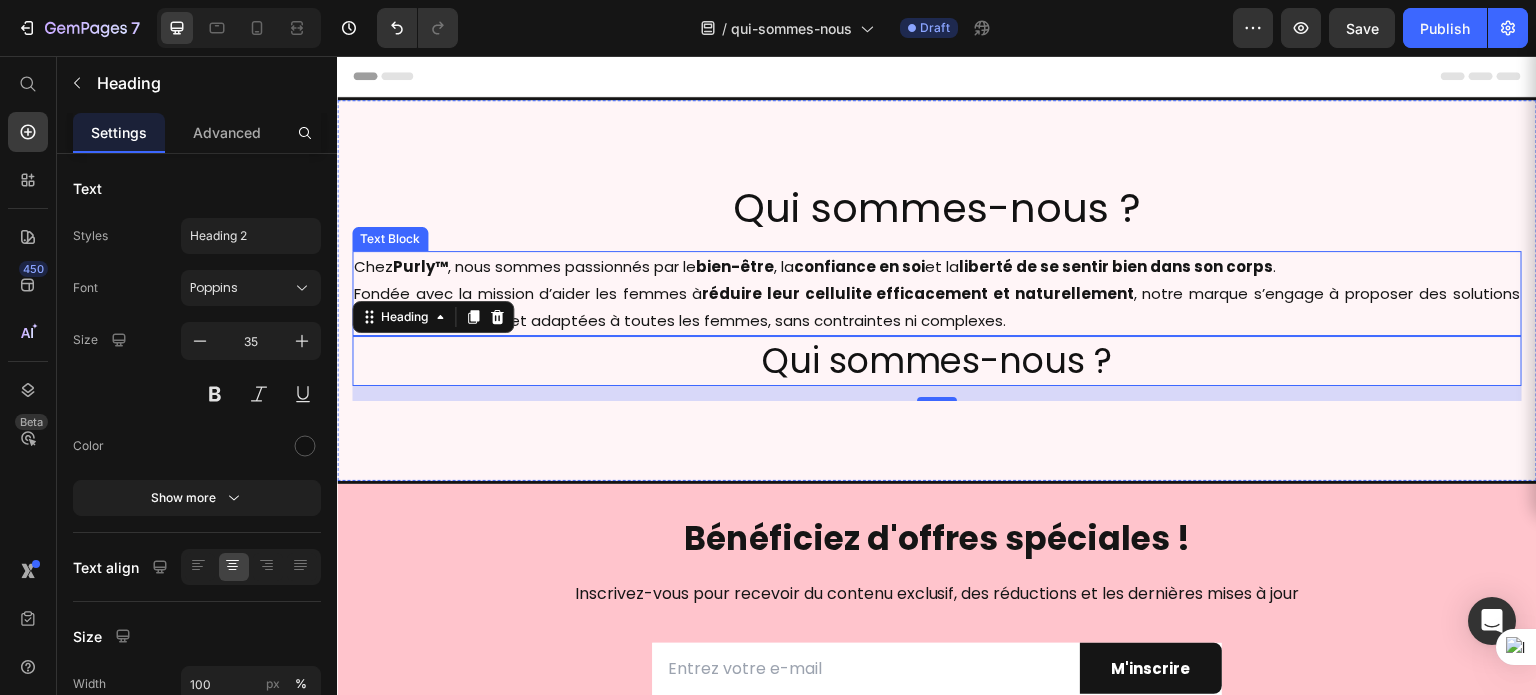 click on "Chez  Purly™ , nous sommes passionnés par le  bien-être , la  confiance en soi  et la  liberté de se sentir bien dans son corps . Fondée avec la mission d’aider les femmes à  réduire leur cellulite efficacement et naturellement , notre marque s’engage à proposer des solutions simples, accessibles et adaptées à toutes les femmes, sans contraintes ni complexes." at bounding box center (937, 293) 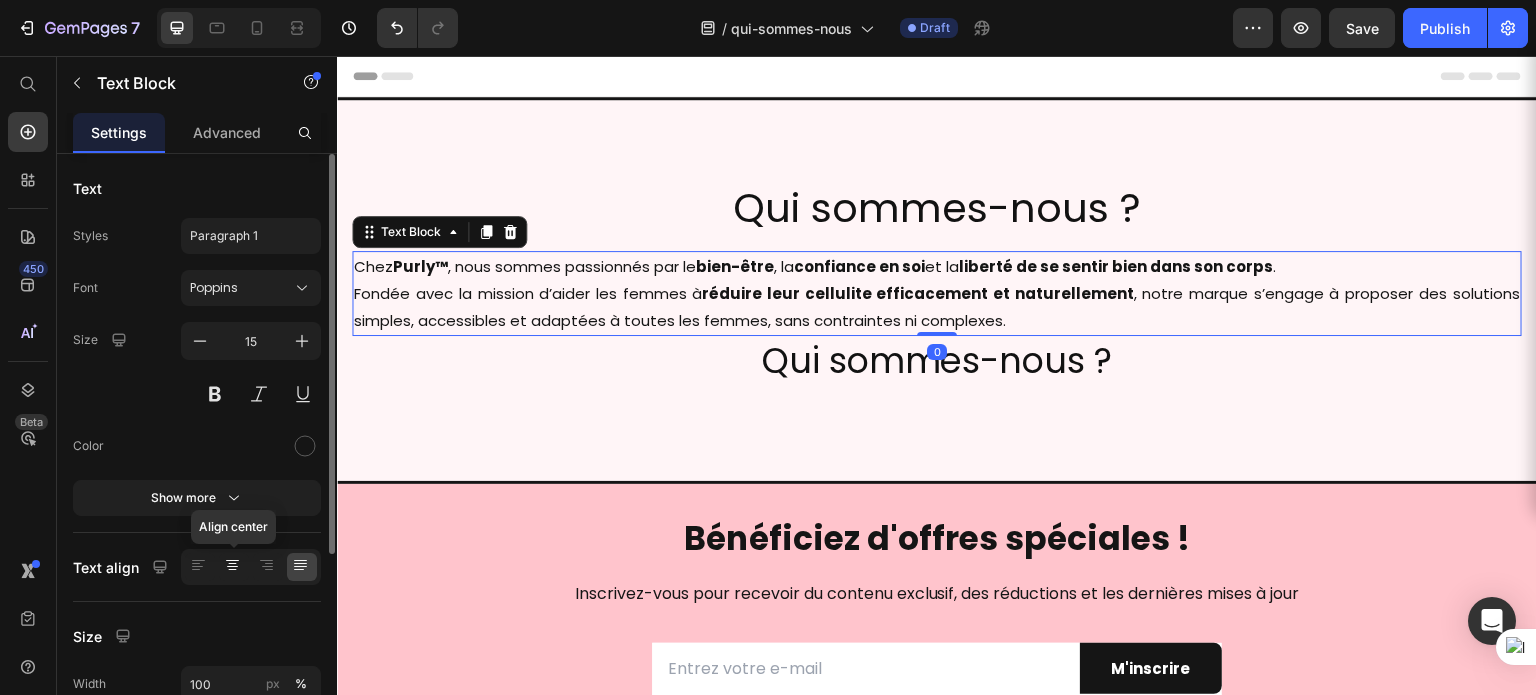 click 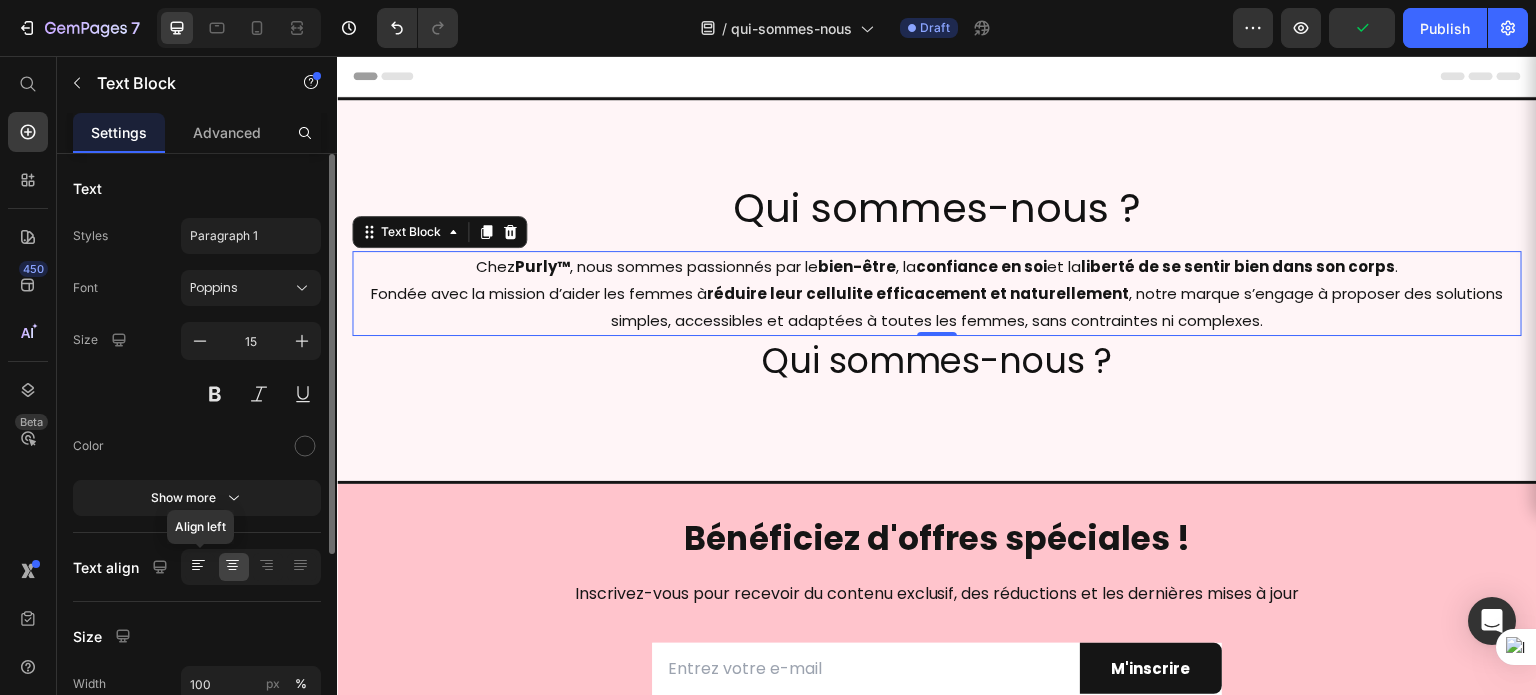 click 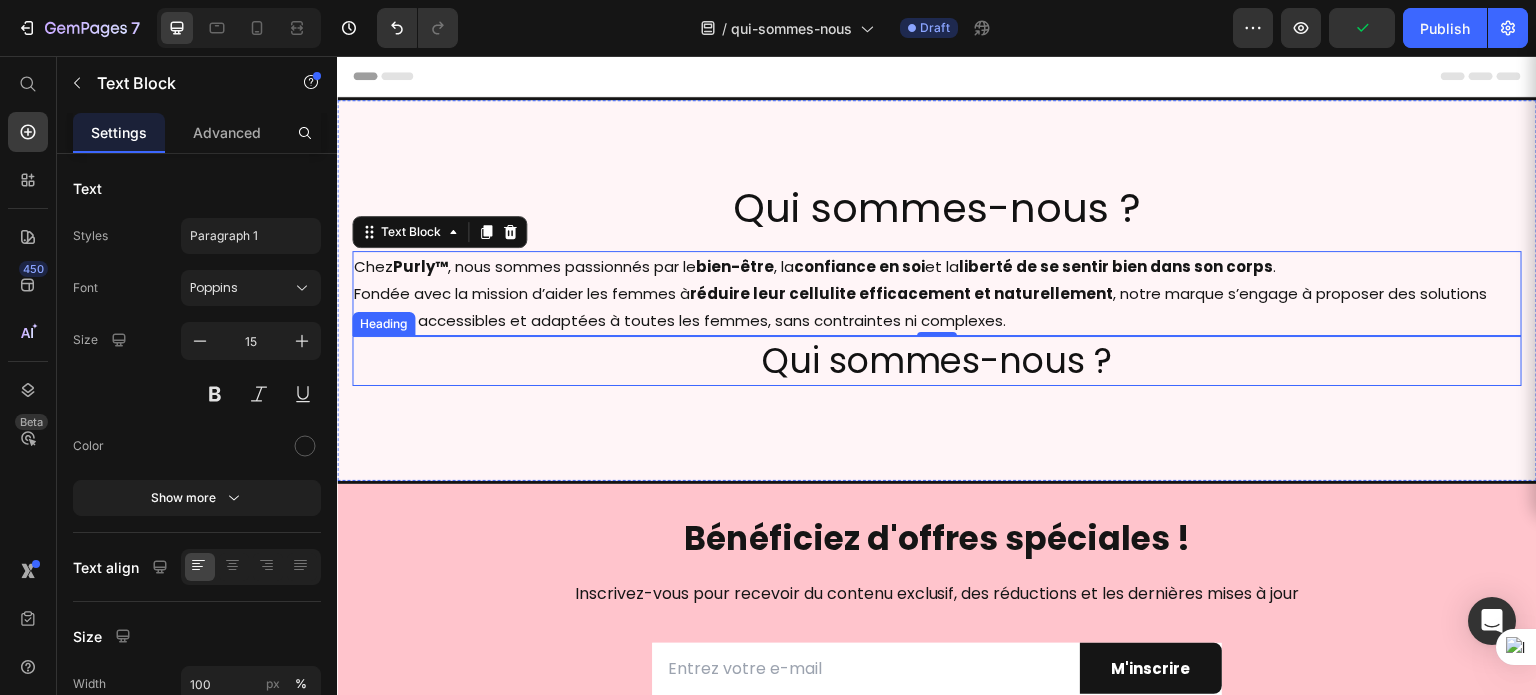 click on "Qui sommes-nous ?" at bounding box center (937, 361) 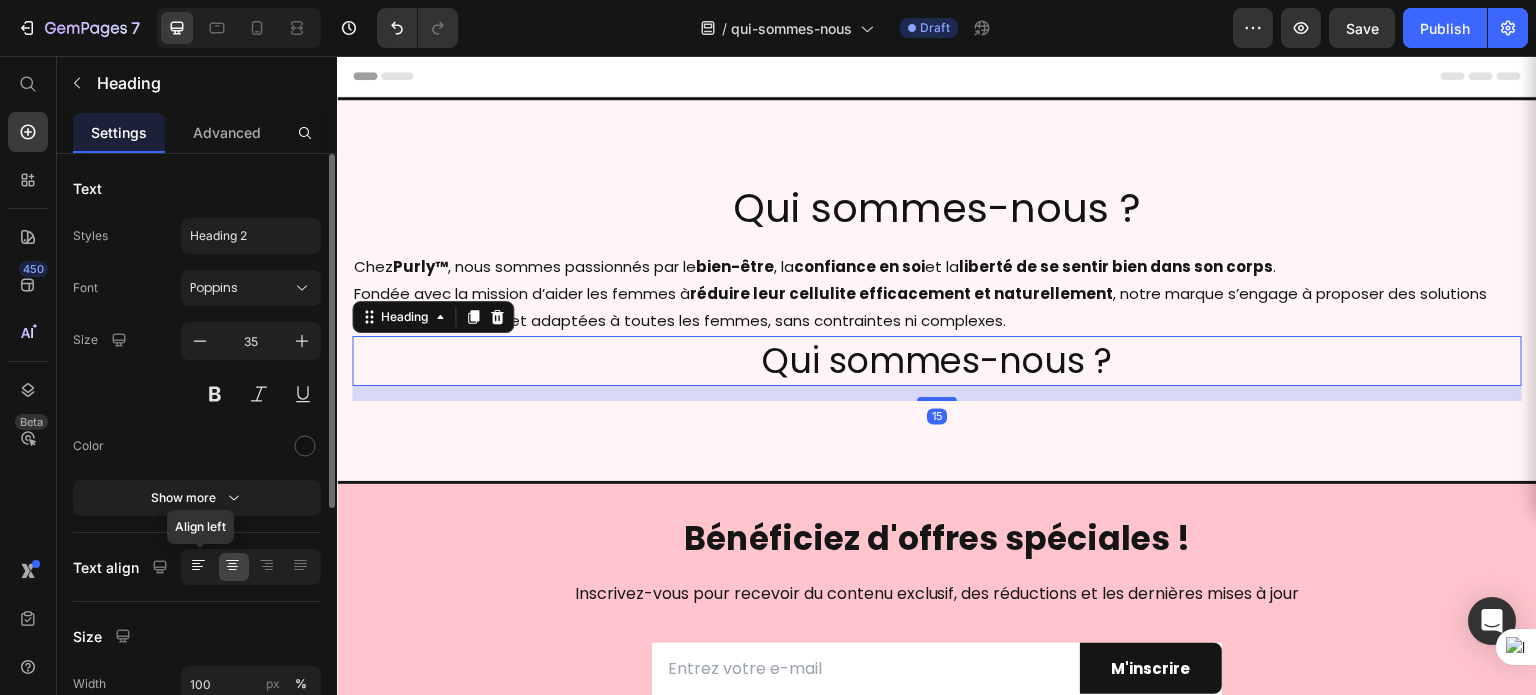 click 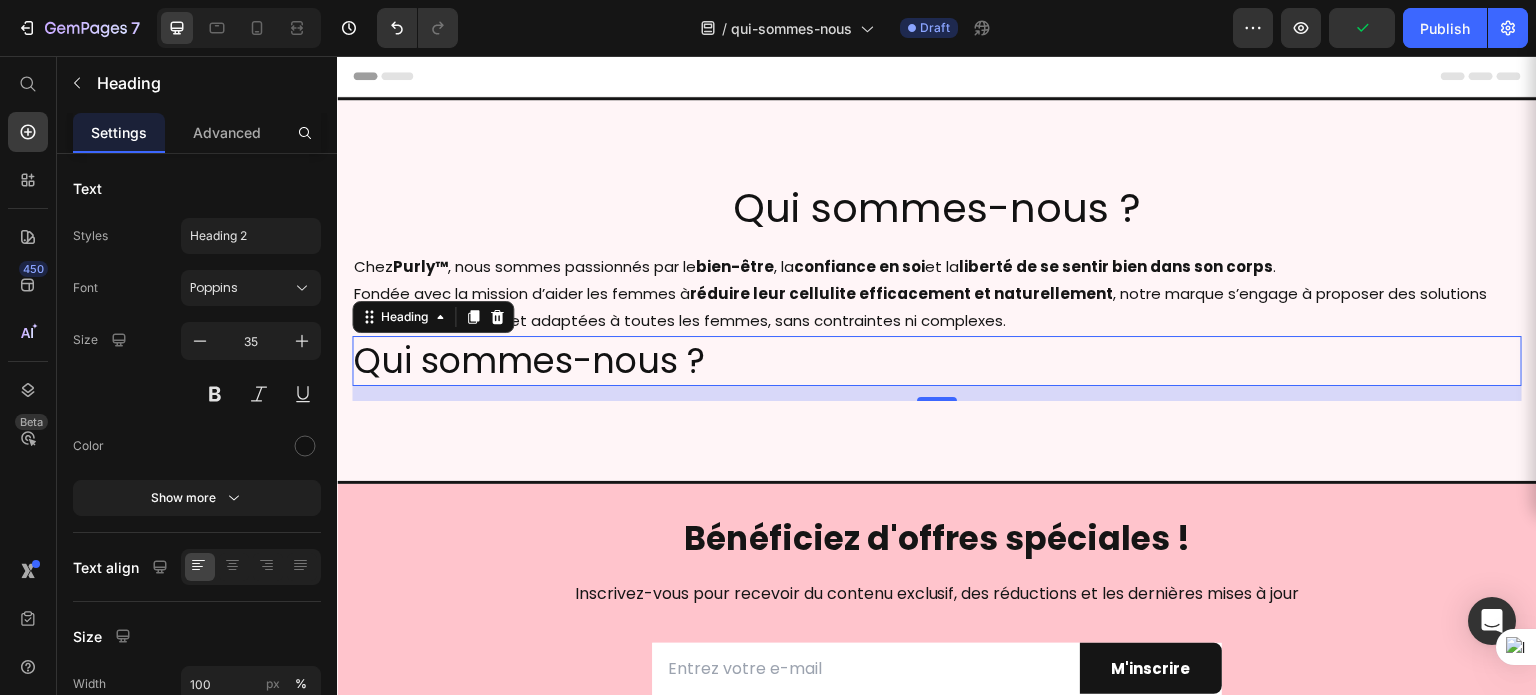 click on "Qui sommes-nous ?" at bounding box center (937, 361) 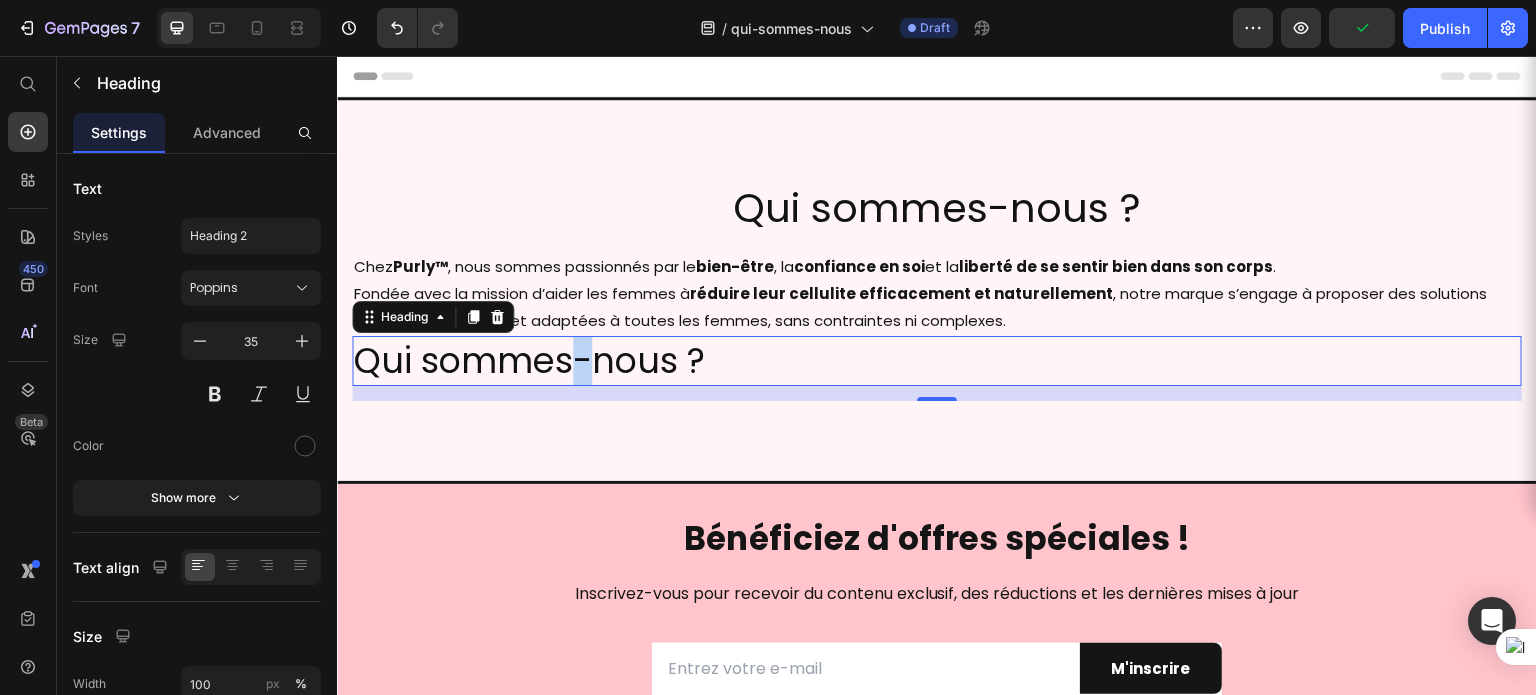 click on "Qui sommes-nous ?" at bounding box center (937, 361) 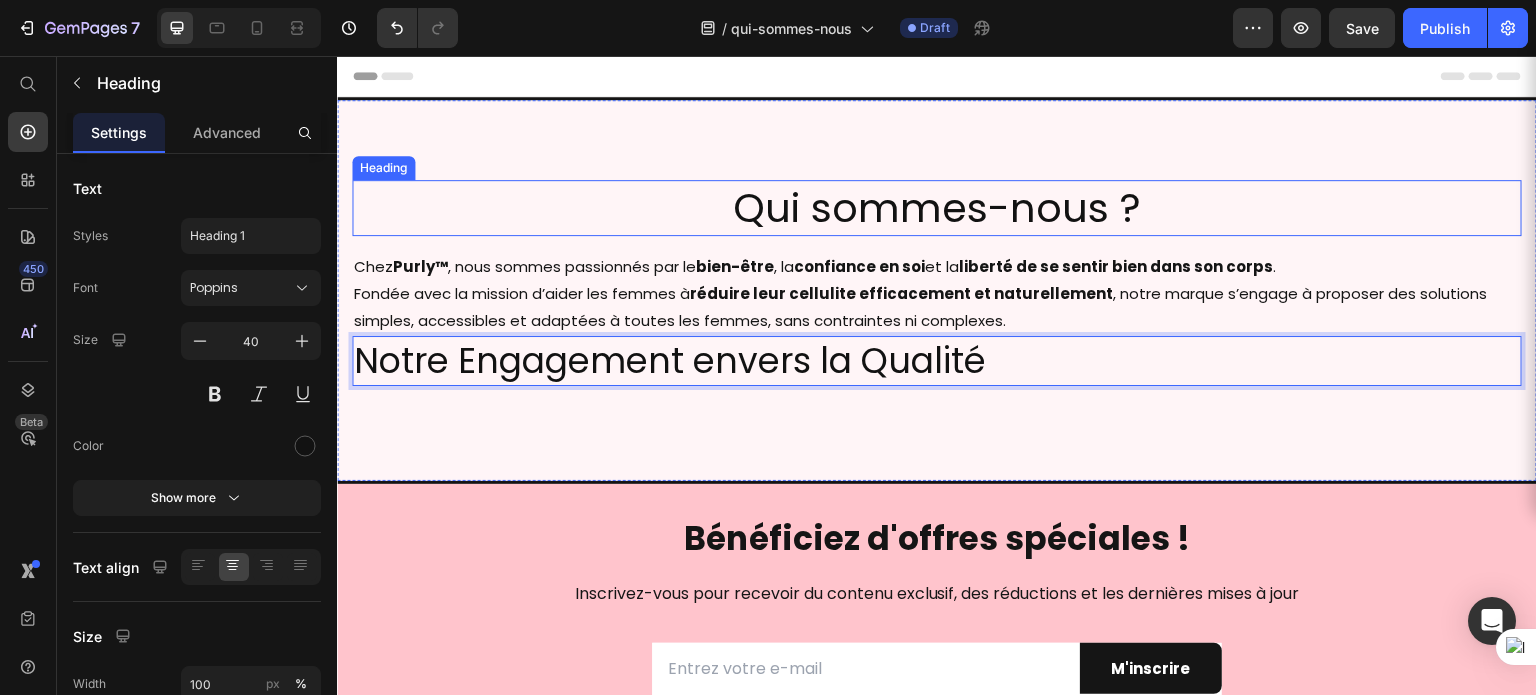 click on "Qui sommes-nous ?" at bounding box center [937, 208] 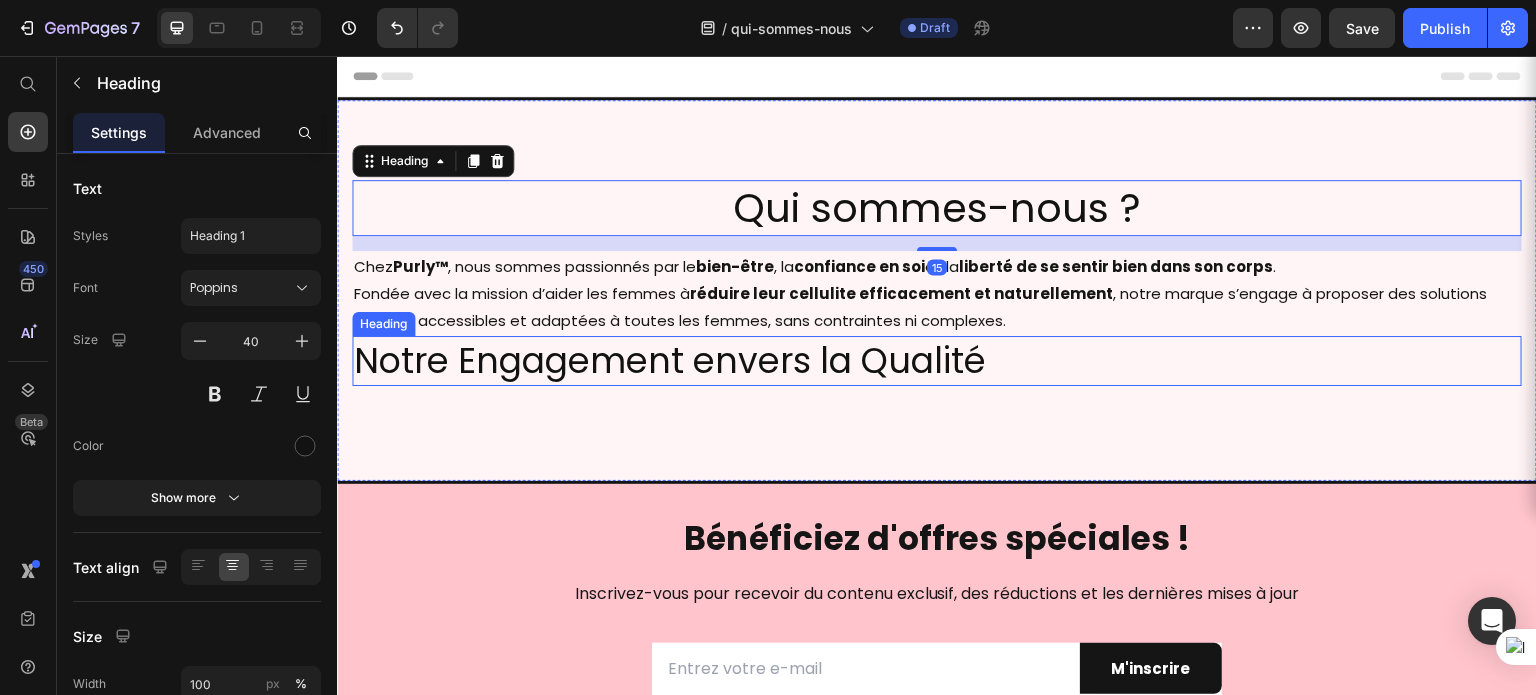 click on "Notre Engagement envers la Qualité" at bounding box center [937, 361] 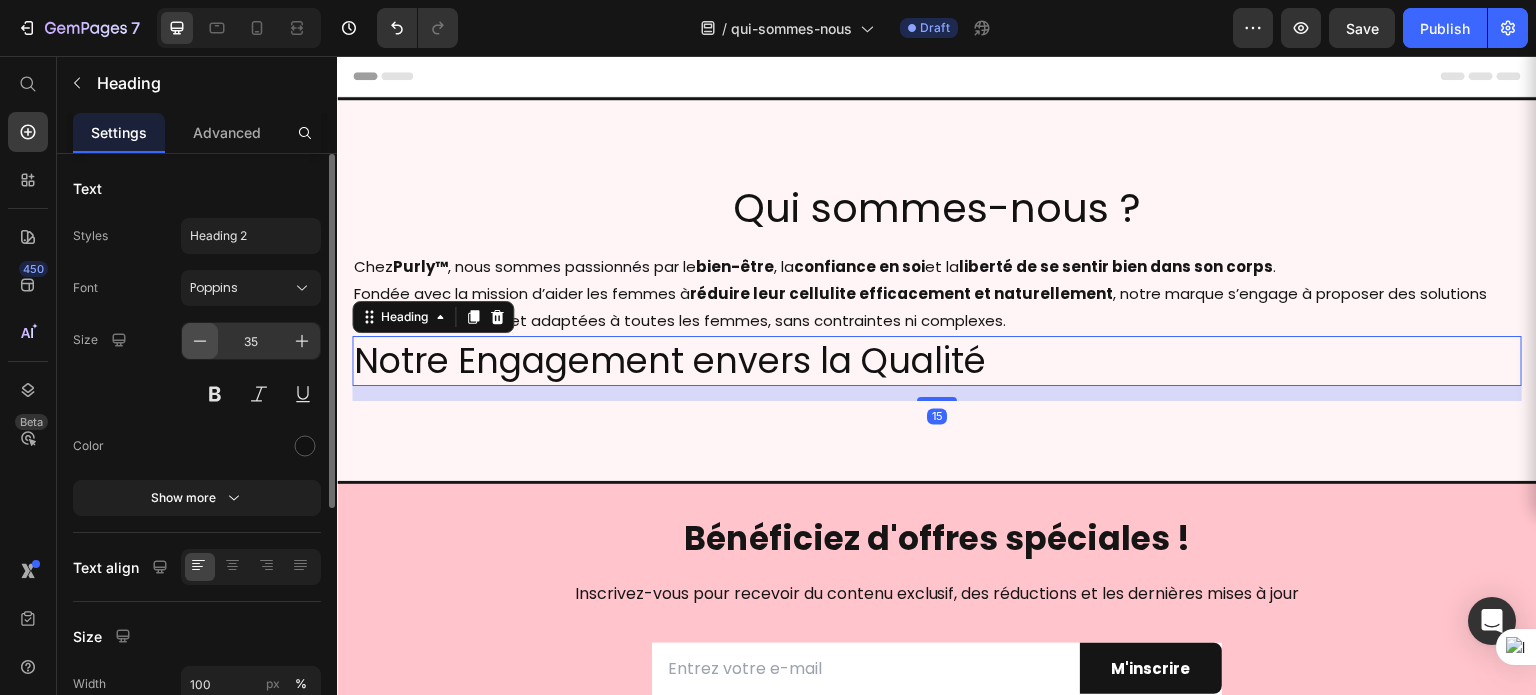 click 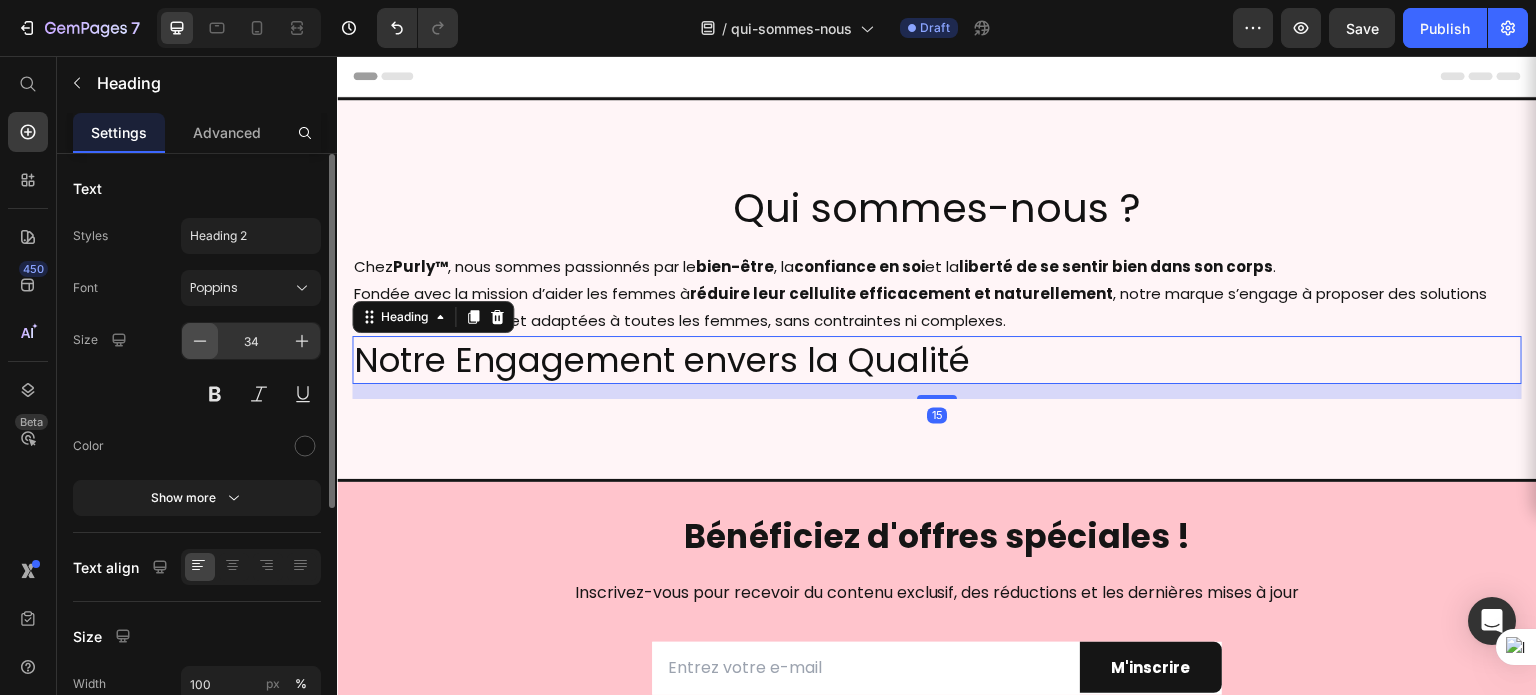 click 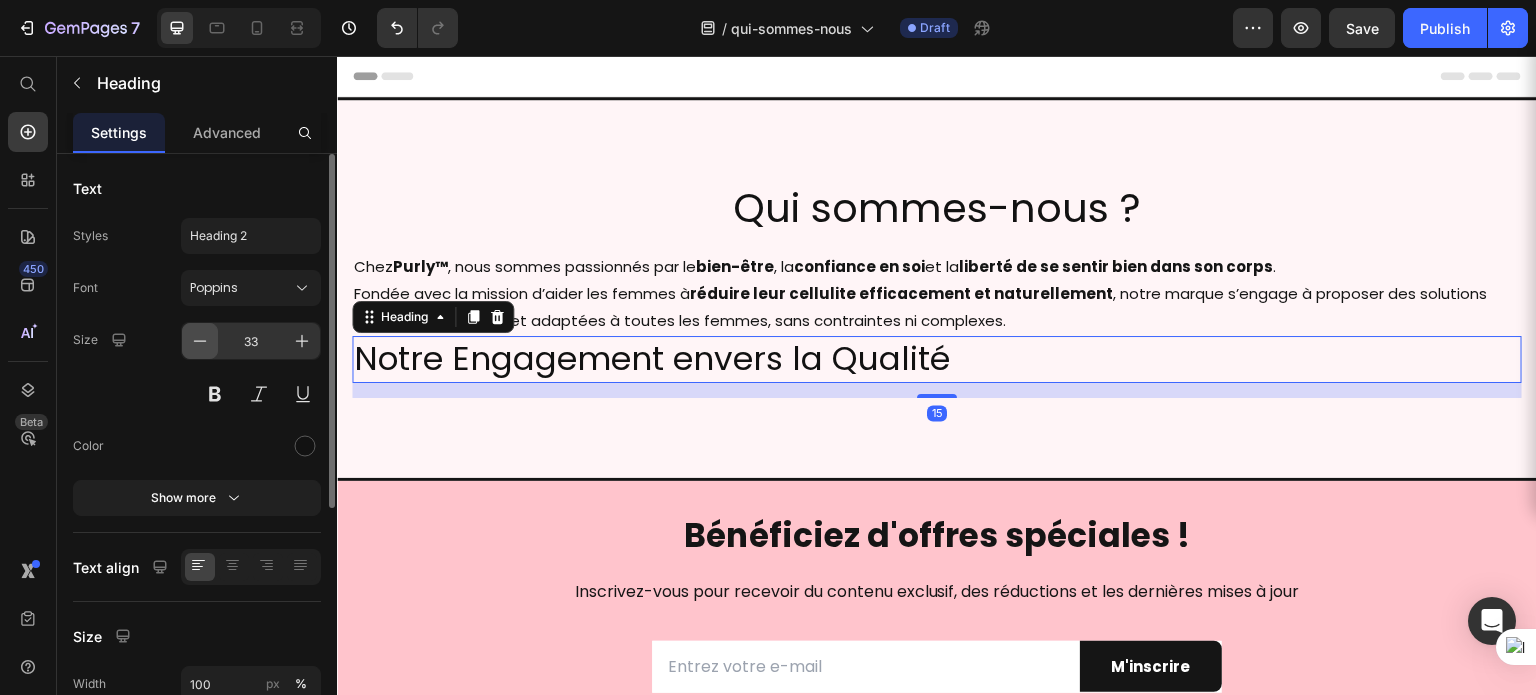 click 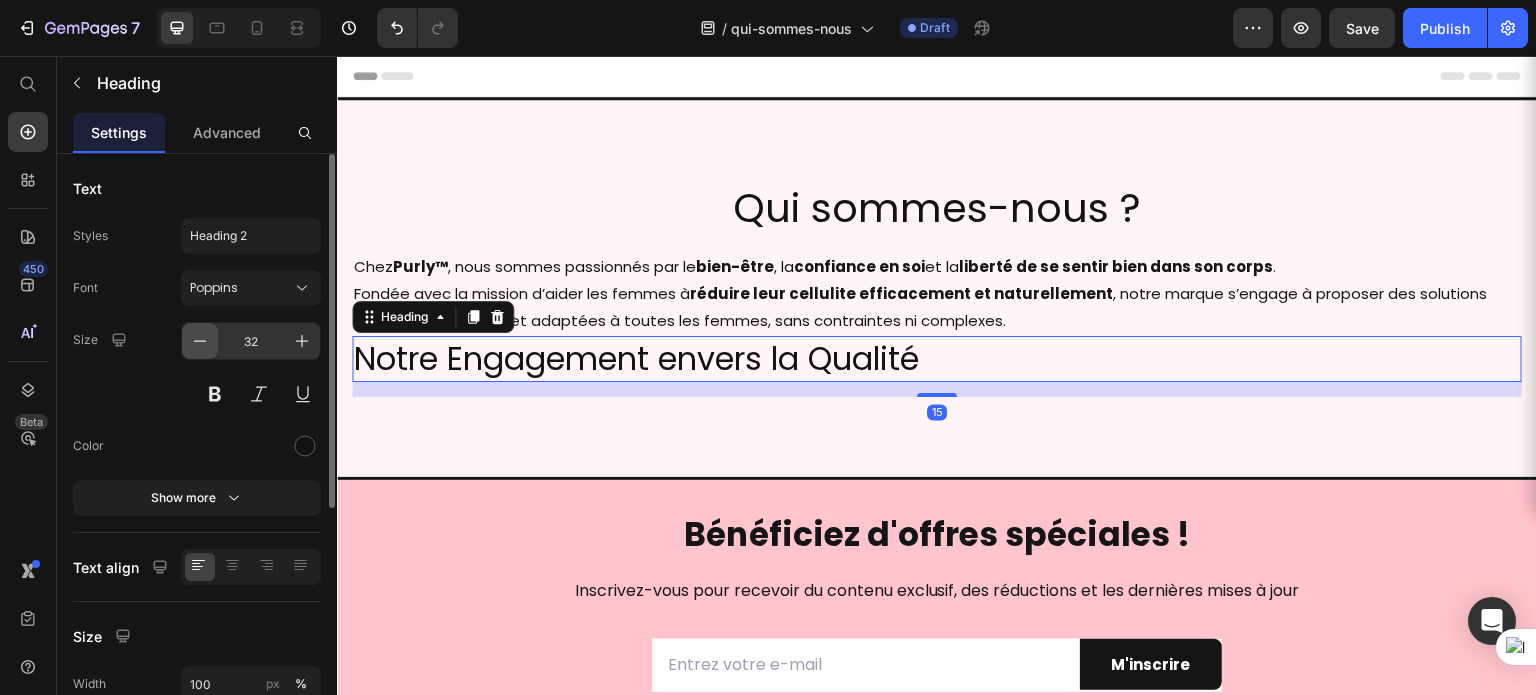 click 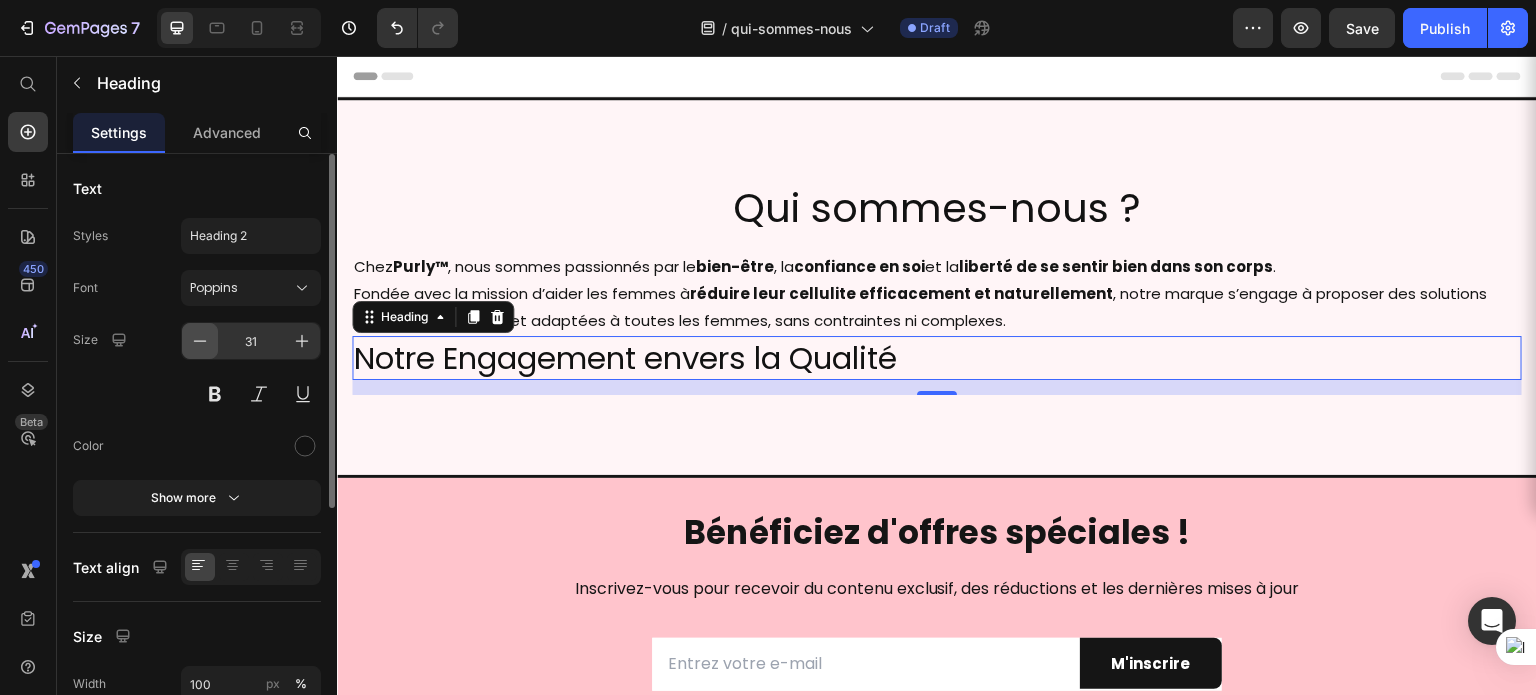 click 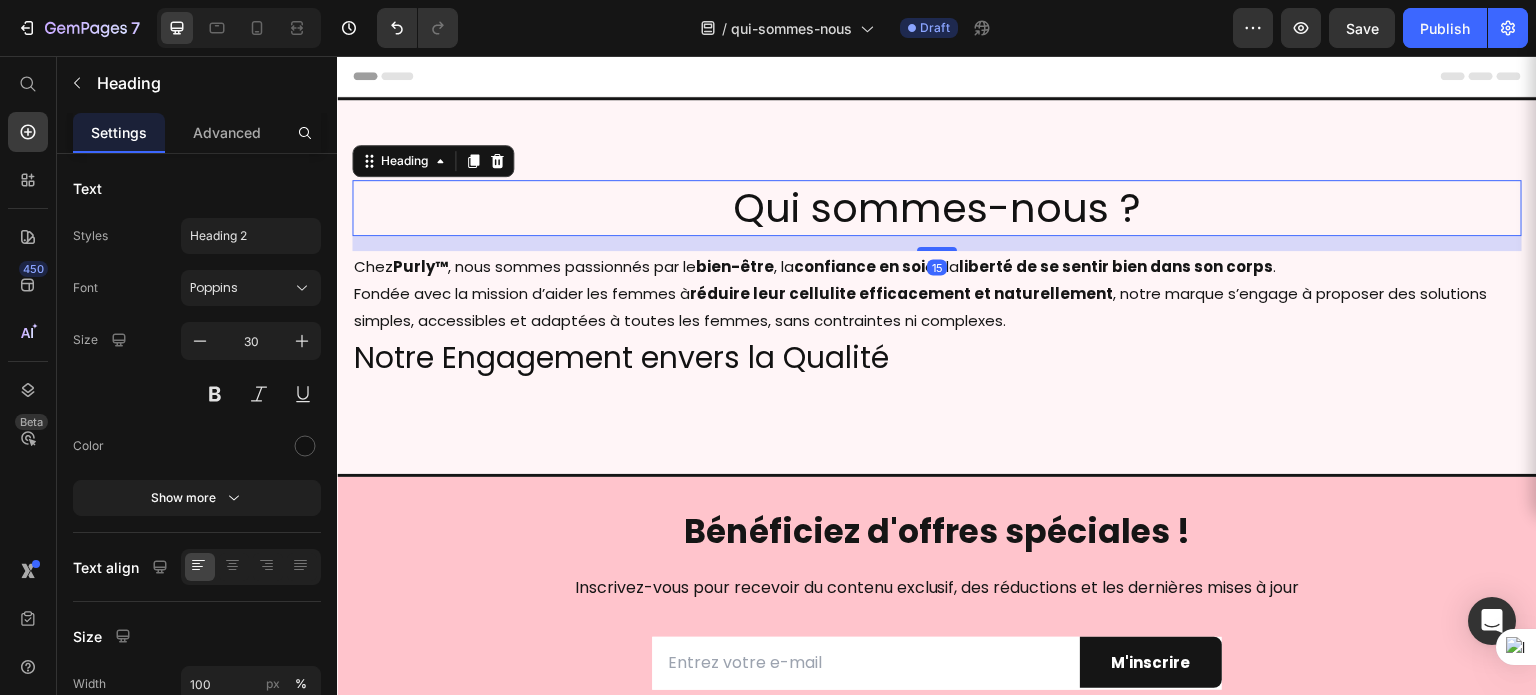 click on "Qui sommes-nous ?" at bounding box center (937, 208) 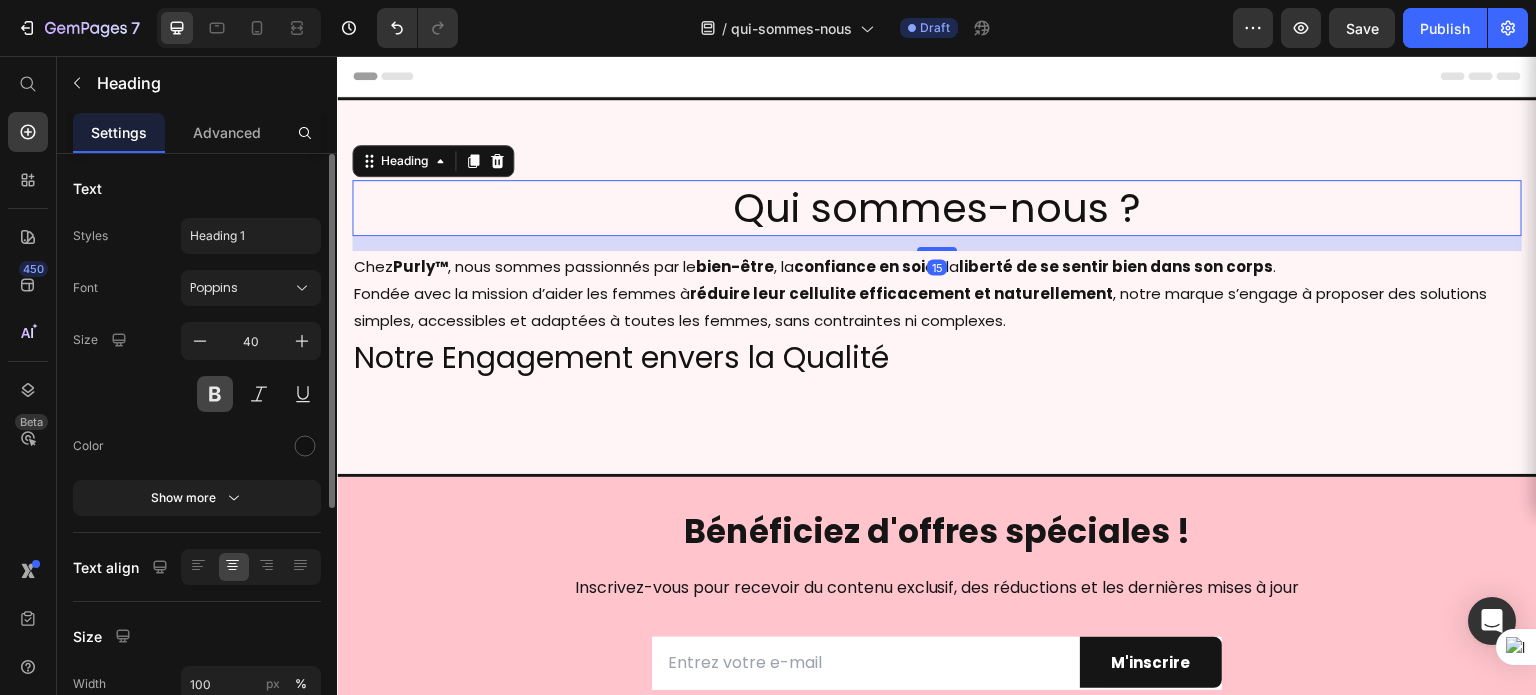 click at bounding box center [215, 394] 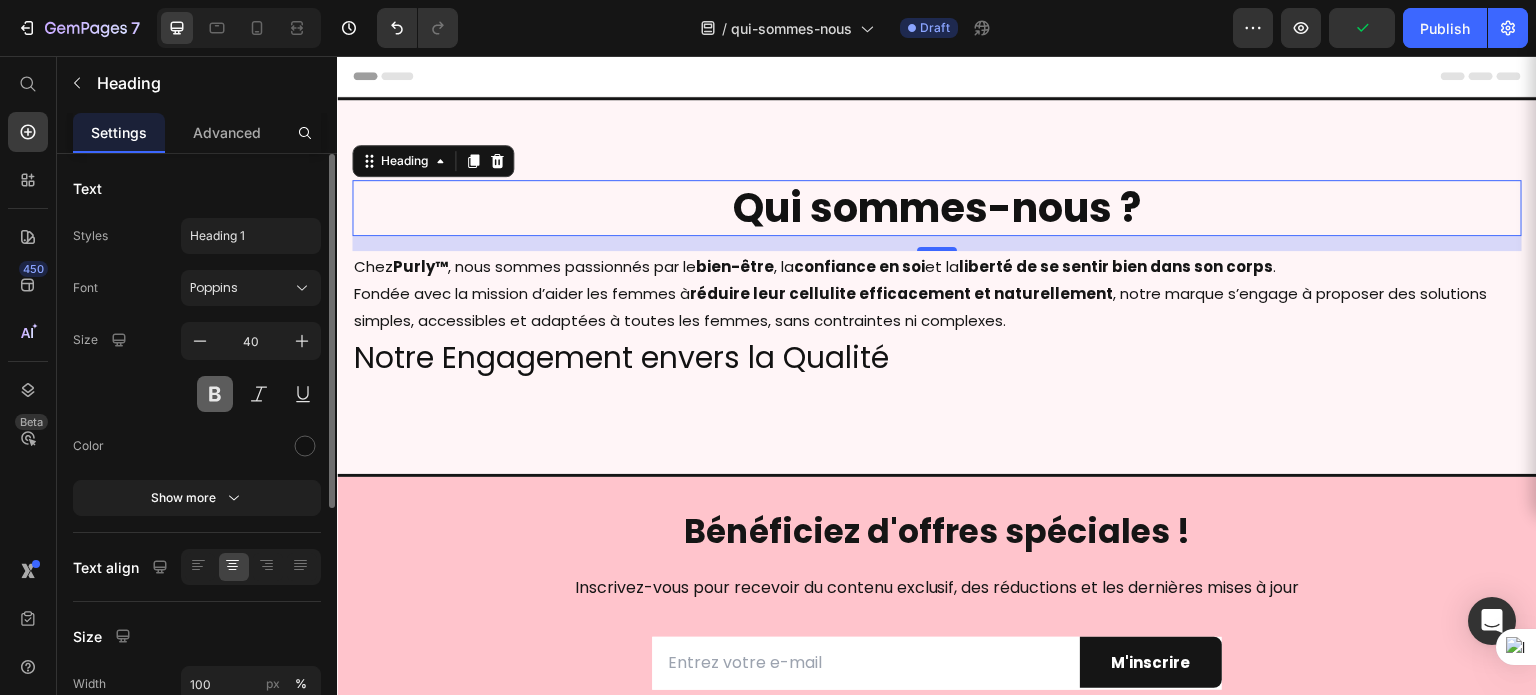 click at bounding box center [215, 394] 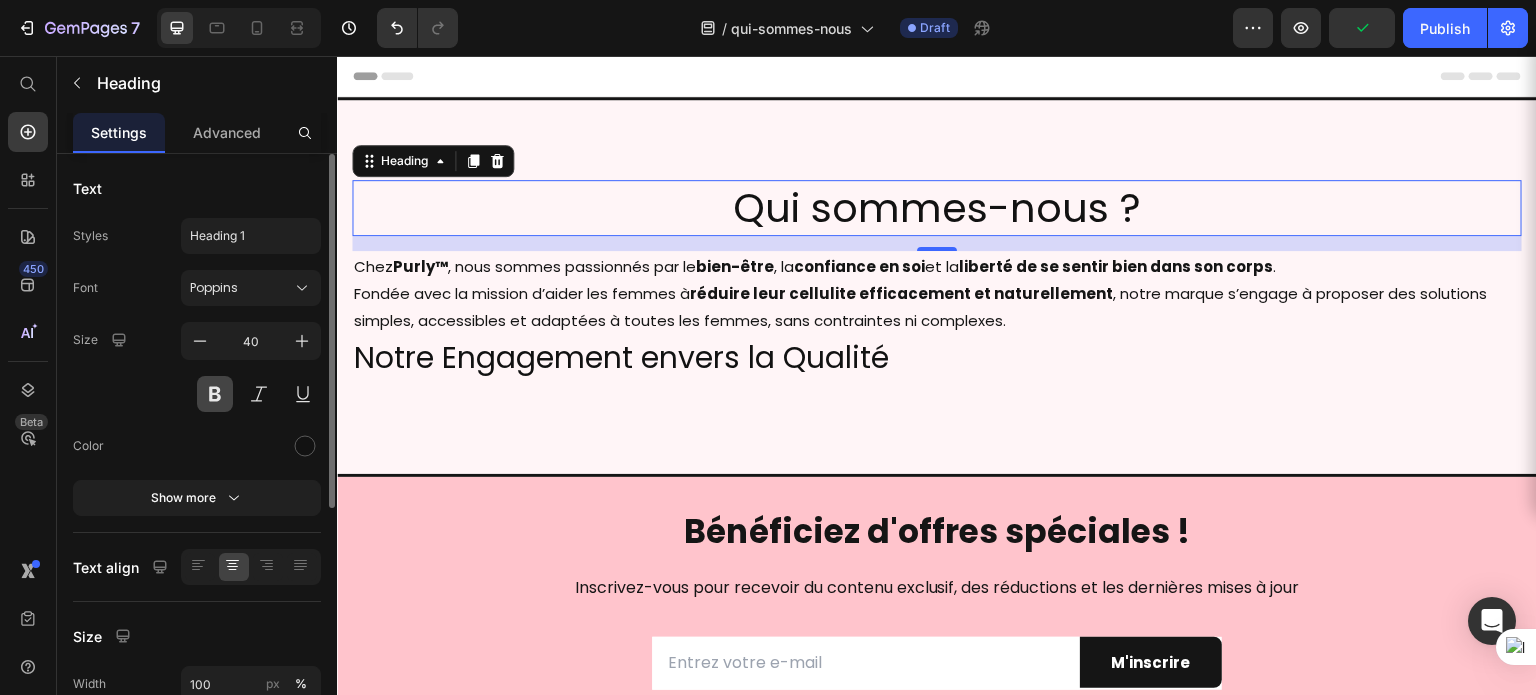 click at bounding box center [215, 394] 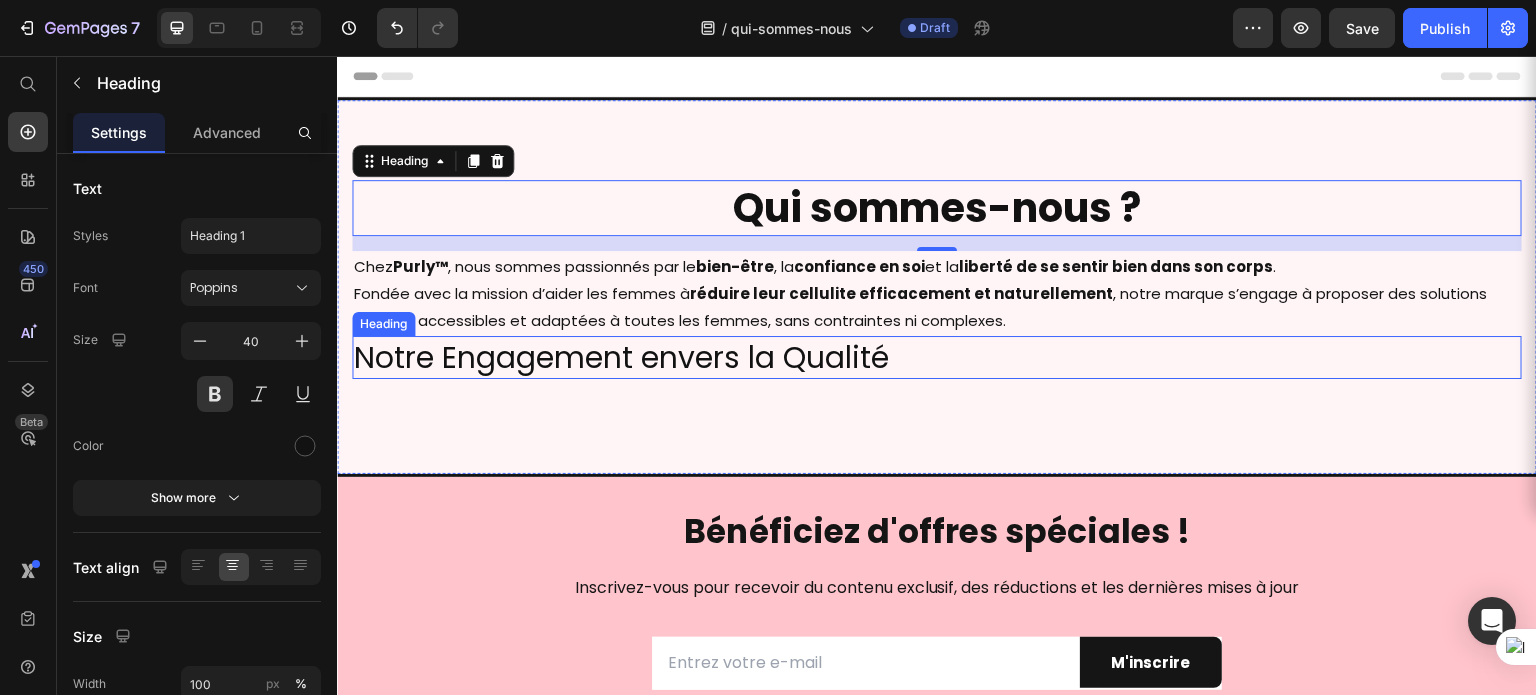 click on "Notre Engagement envers la Qualité" at bounding box center (937, 357) 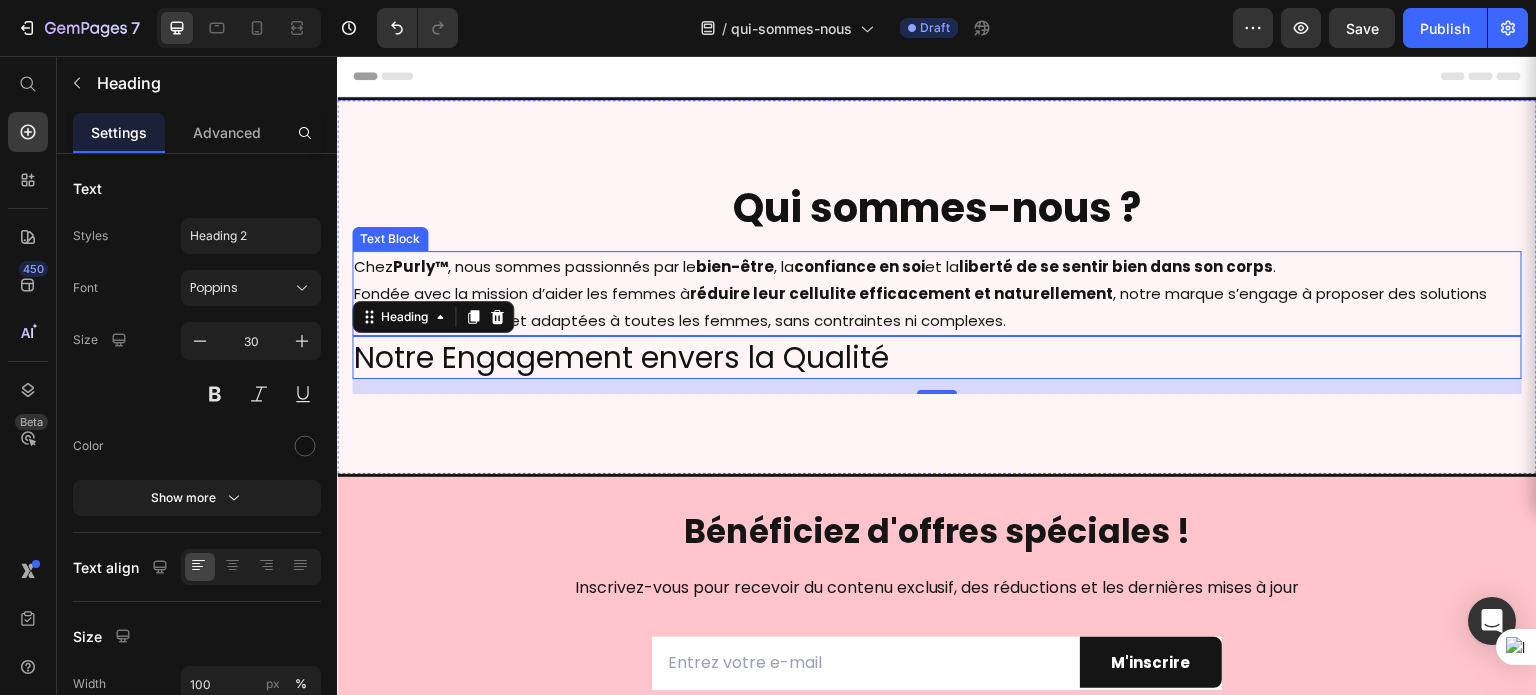click on "Chez  Purly™ , nous sommes passionnés par le  bien-être , la  confiance en soi  et la  liberté de se sentir bien dans son corps . Fondée avec la mission d’aider les femmes à  réduire leur cellulite efficacement et naturellement , notre marque s’engage à proposer des solutions simples, accessibles et adaptées à toutes les femmes, sans contraintes ni complexes." at bounding box center [937, 293] 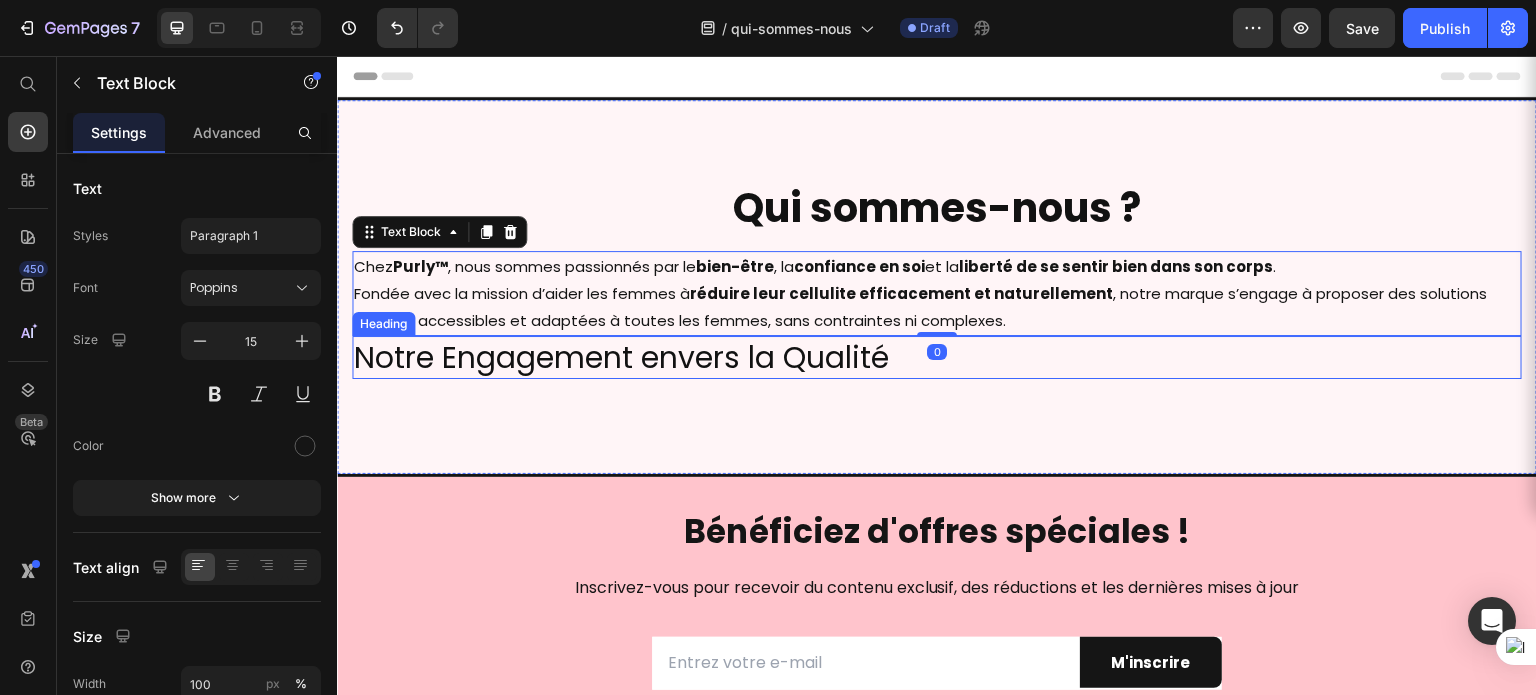 click on "Notre Engagement envers la Qualité" at bounding box center [937, 357] 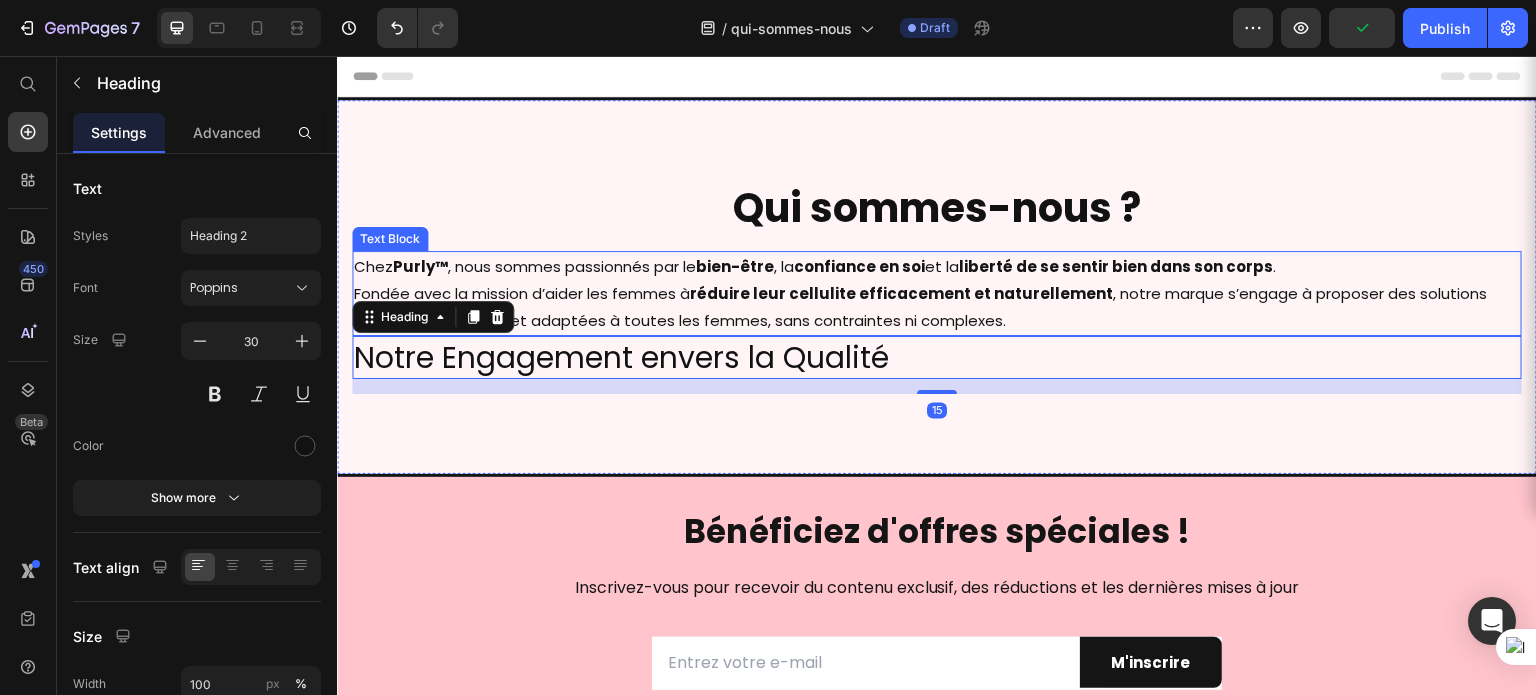 click on "réduire leur cellulite efficacement et naturellement" at bounding box center (901, 293) 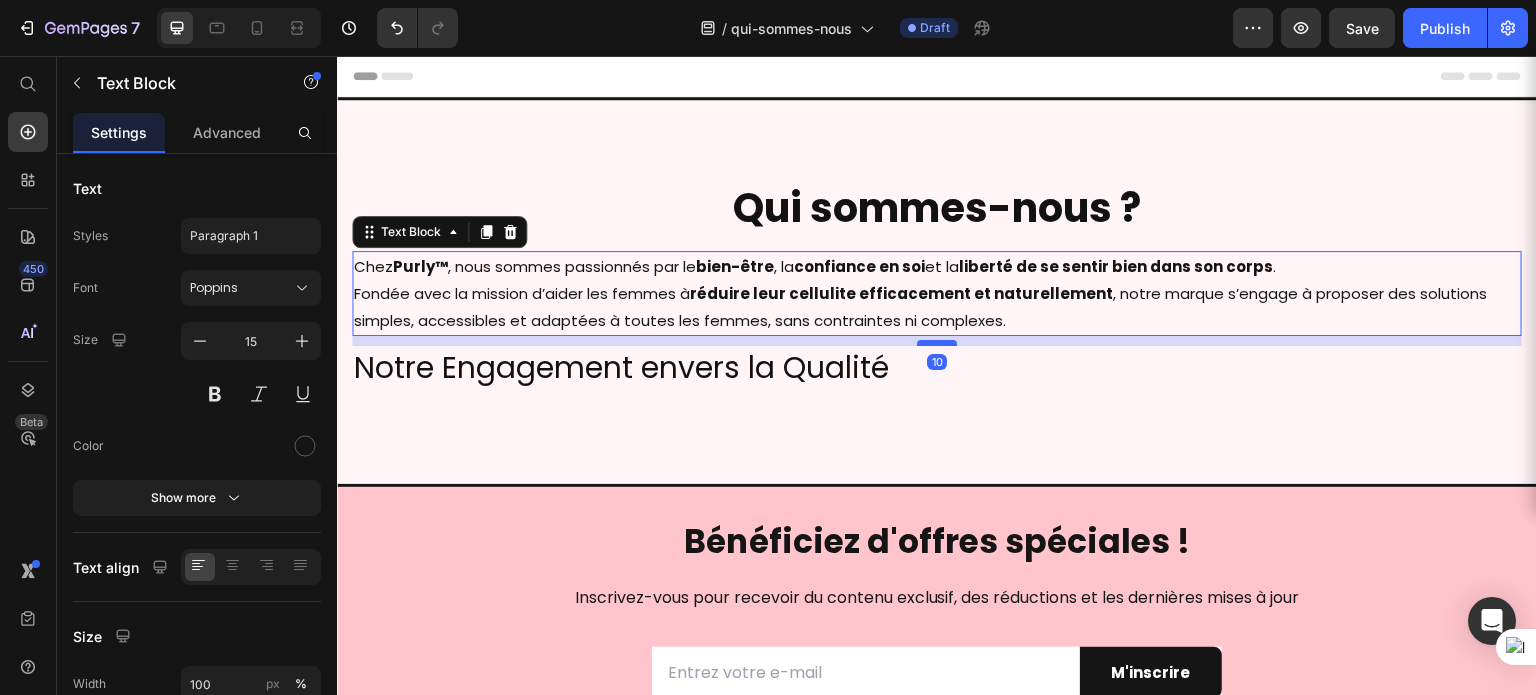 drag, startPoint x: 924, startPoint y: 331, endPoint x: 925, endPoint y: 341, distance: 10.049875 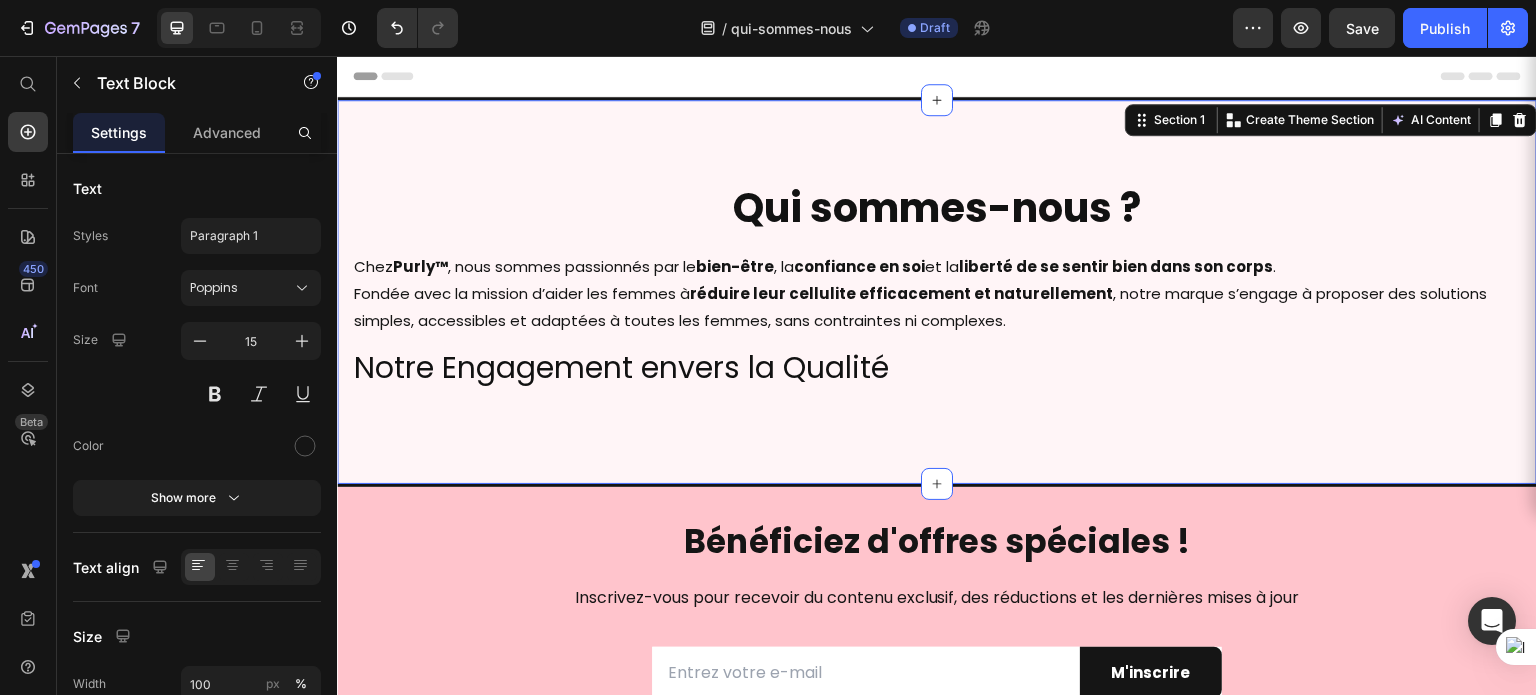 click on "Qui sommes-nous ? Heading Chez  Purly™ , nous sommes passionnés par le  bien-être , la  confiance en soi  et la  liberté de se sentir bien dans son corps . Fondée avec la mission d’aider les femmes à  réduire leur cellulite efficacement et naturellement , notre marque s’engage à proposer des solutions simples, accessibles et adaptées à toutes les femmes, sans contraintes ni complexes. Text Block Notre Engagement envers la Qualité Heading Section 1   You can create reusable sections Create Theme Section AI Content Write with GemAI What would you like to describe here? Tone and Voice Persuasive Product Show more Generate" at bounding box center (937, 292) 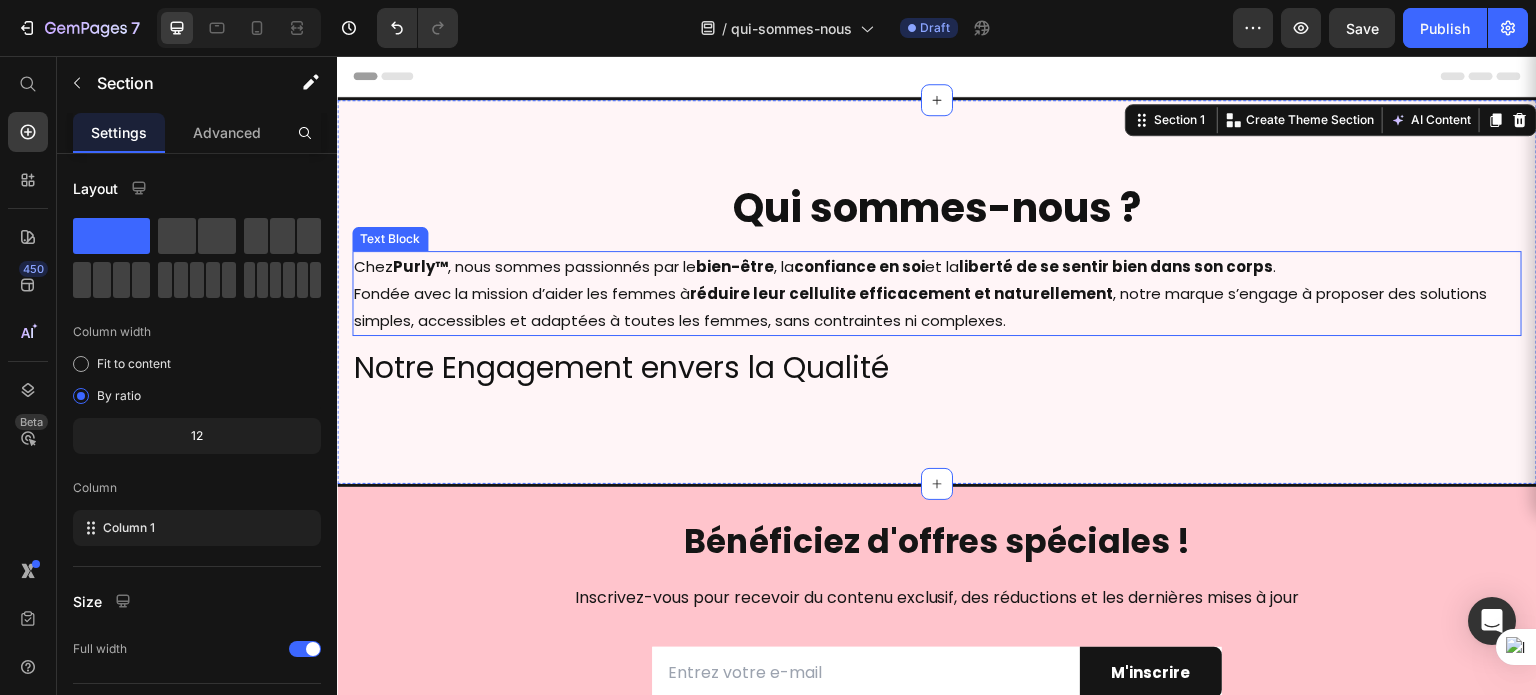 click on "Chez  Purly™ , nous sommes passionnés par le  bien-être , la  confiance en soi  et la  liberté de se sentir bien dans son corps . Fondée avec la mission d’aider les femmes à  réduire leur cellulite efficacement et naturellement , notre marque s’engage à proposer des solutions simples, accessibles et adaptées à toutes les femmes, sans contraintes ni complexes." at bounding box center (937, 293) 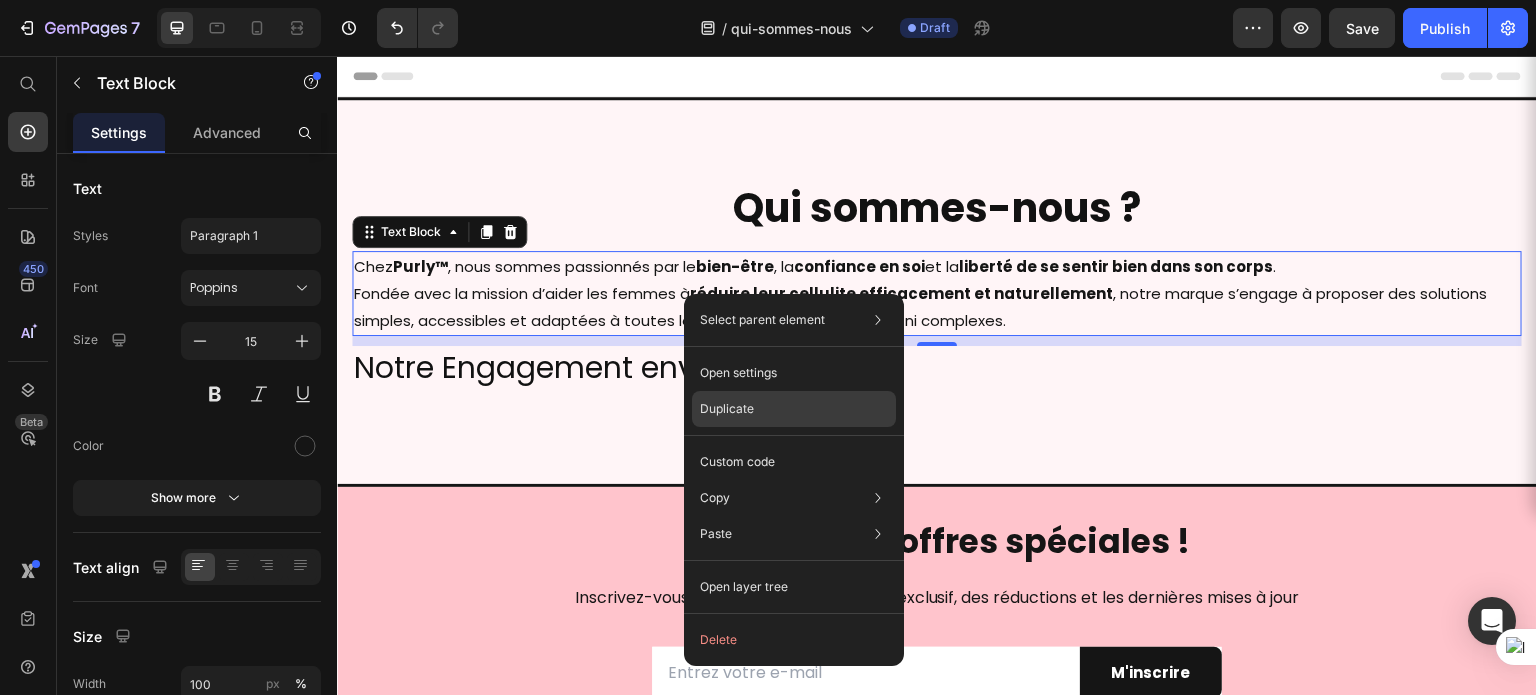 click on "Duplicate" 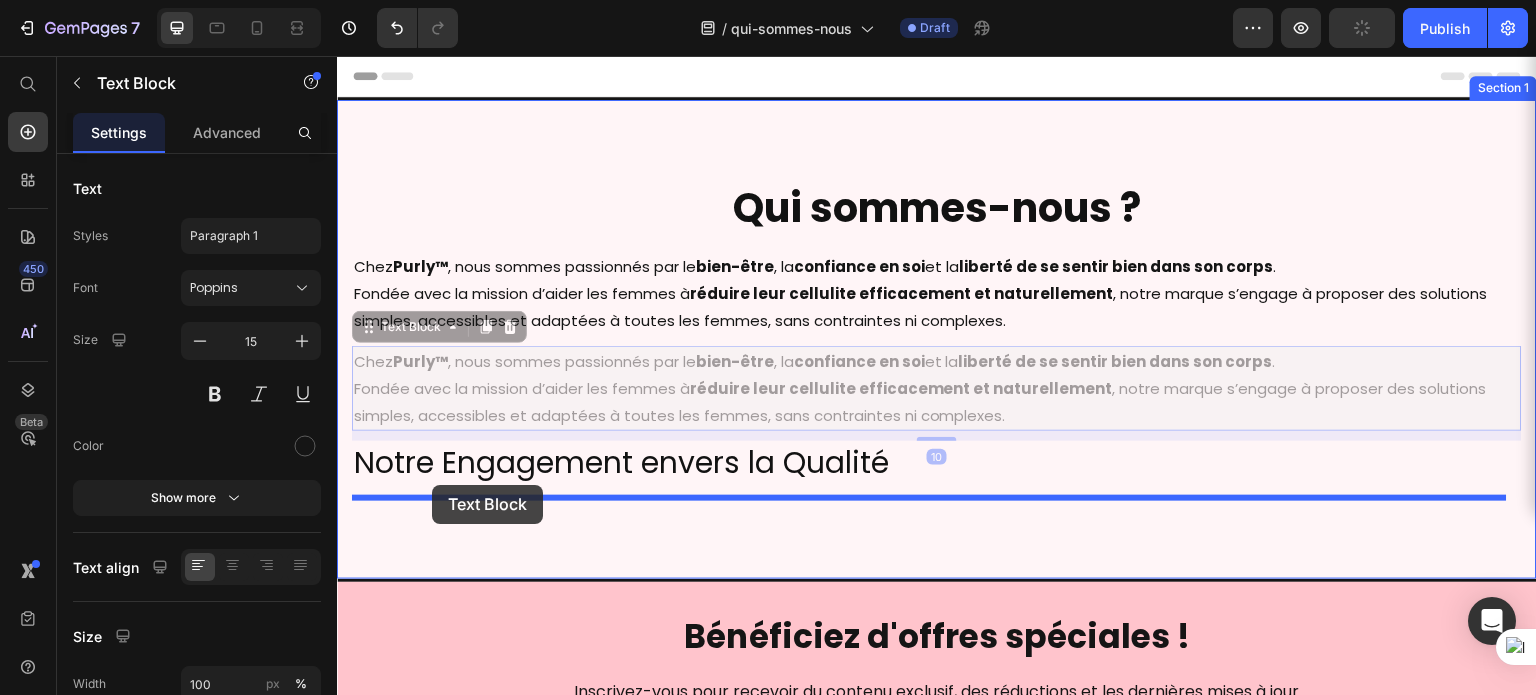 drag, startPoint x: 406, startPoint y: 332, endPoint x: 432, endPoint y: 485, distance: 155.19342 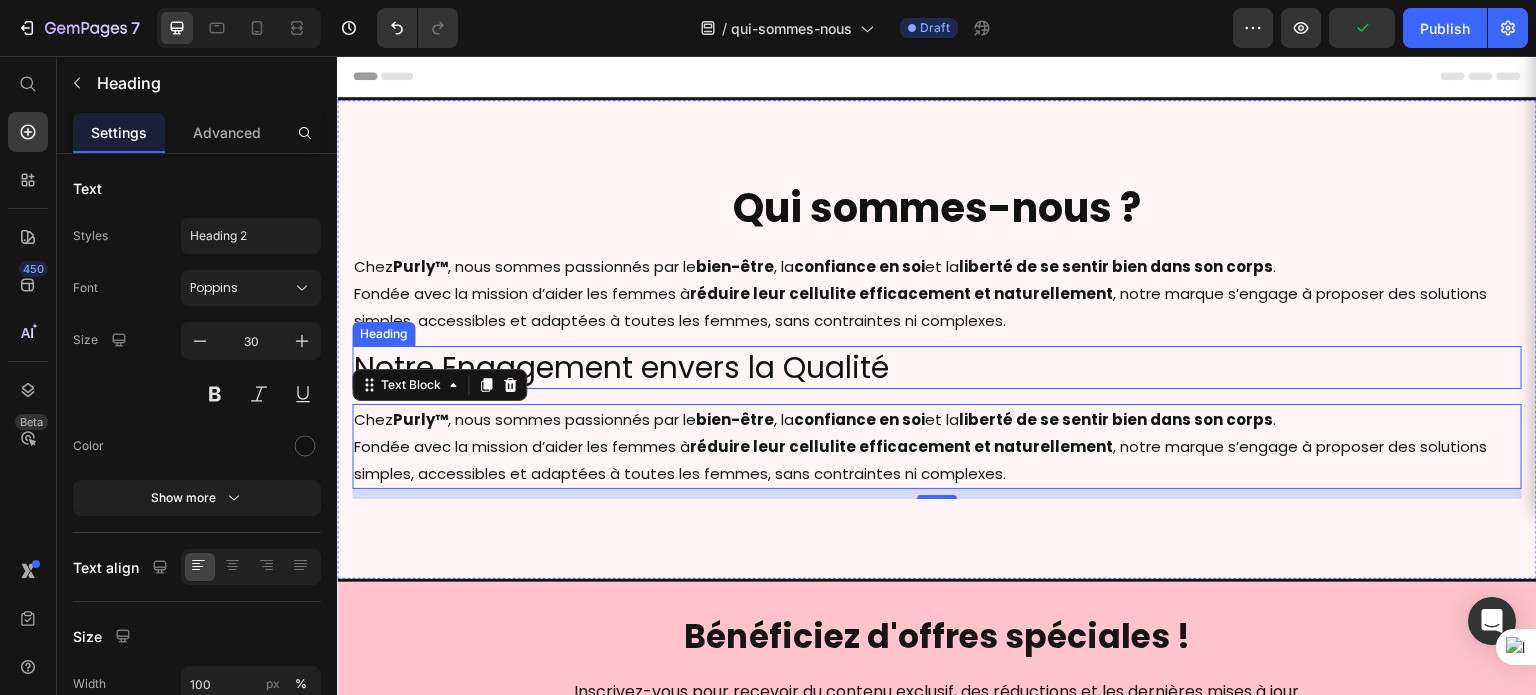 click on "Notre Engagement envers la Qualité" at bounding box center (937, 367) 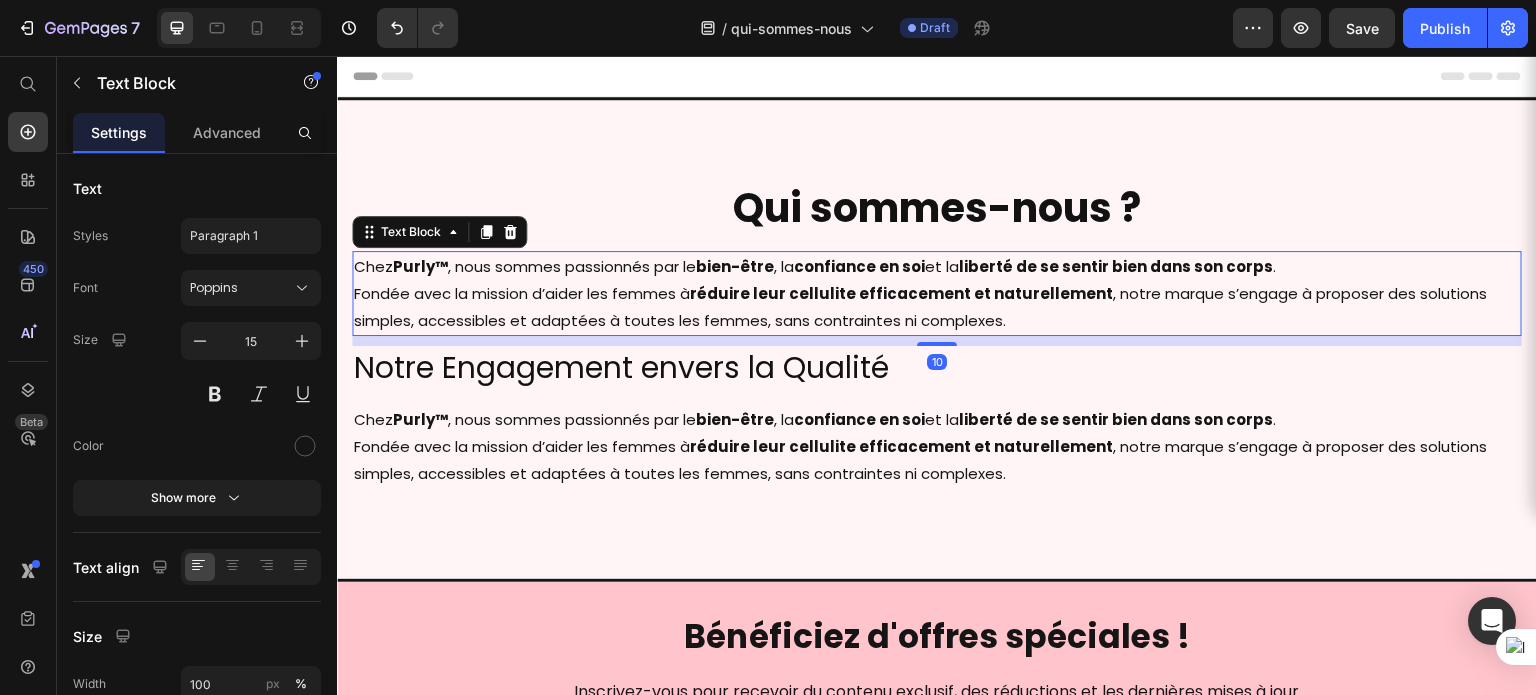 click on "réduire leur cellulite efficacement et naturellement" at bounding box center (901, 293) 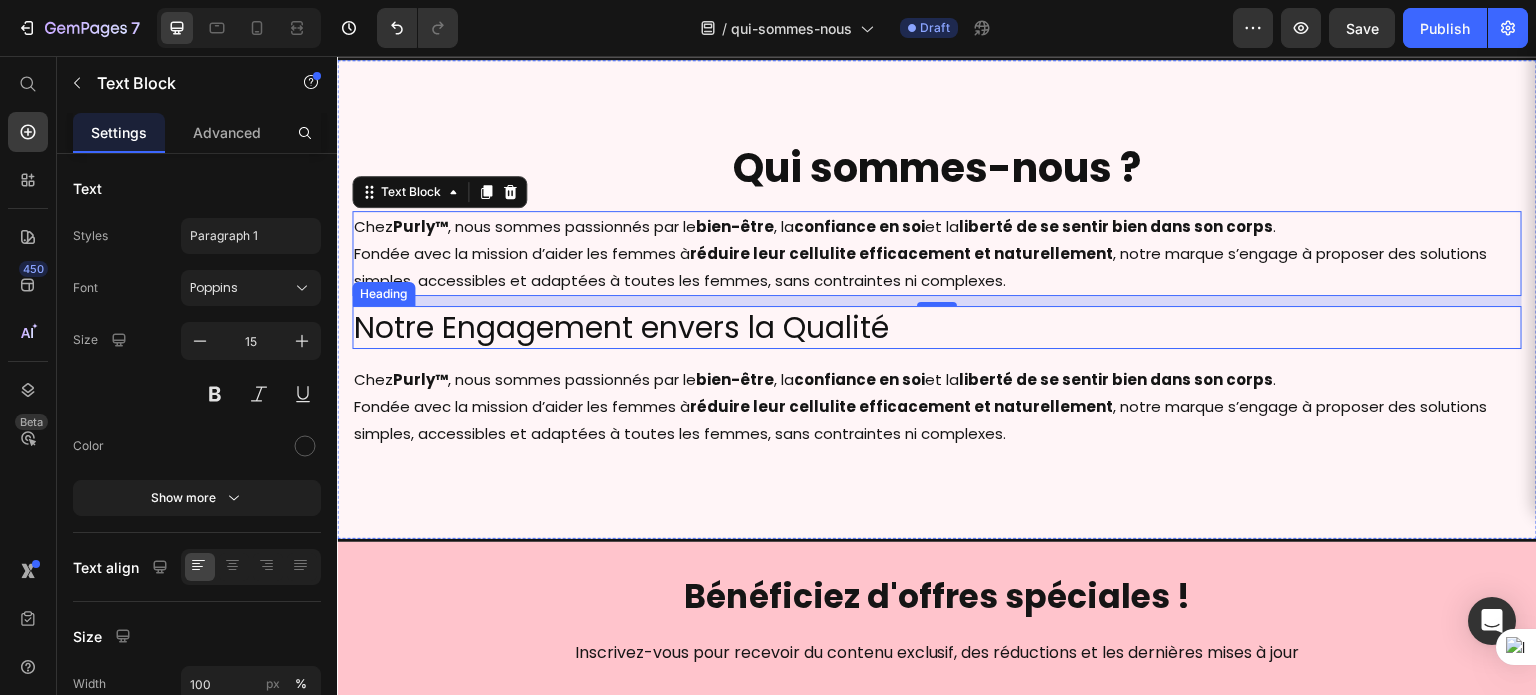 scroll, scrollTop: 58, scrollLeft: 0, axis: vertical 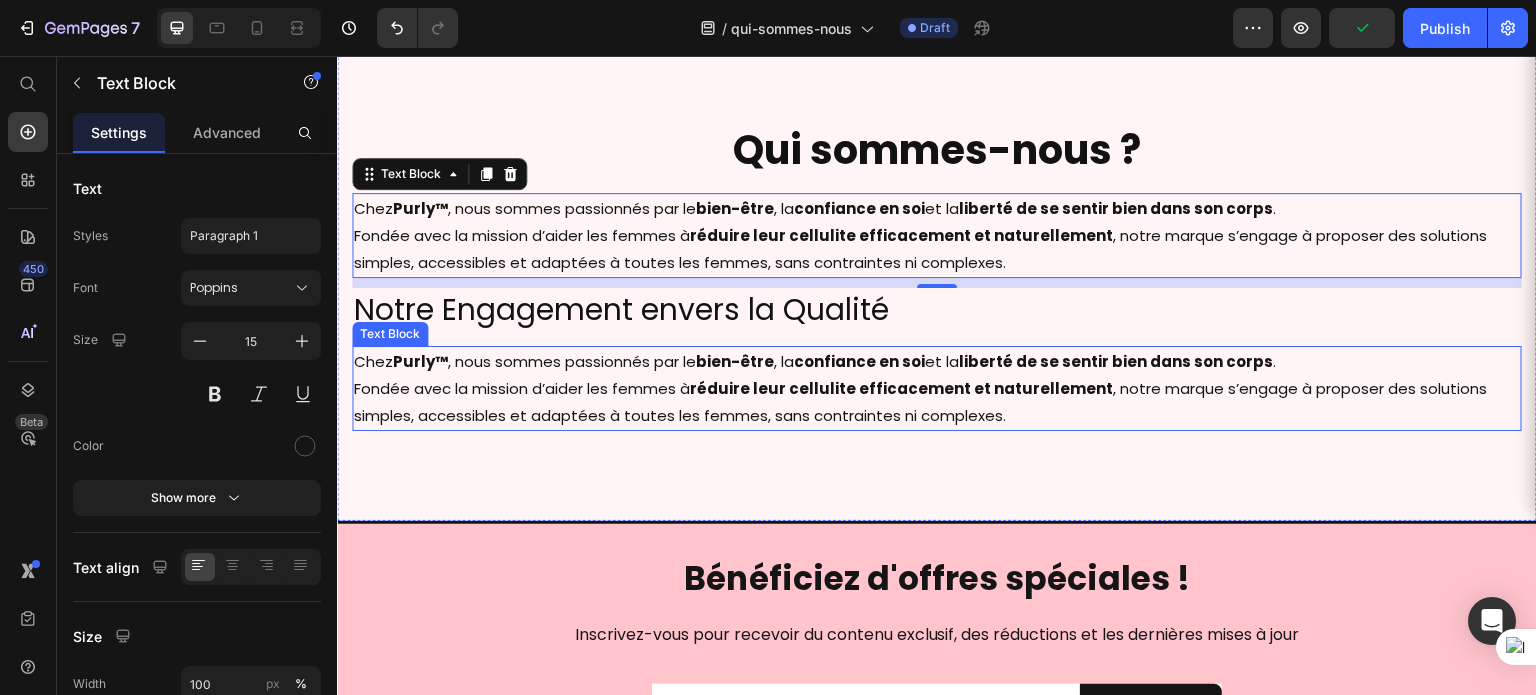 click on "confiance en soi" at bounding box center (859, 361) 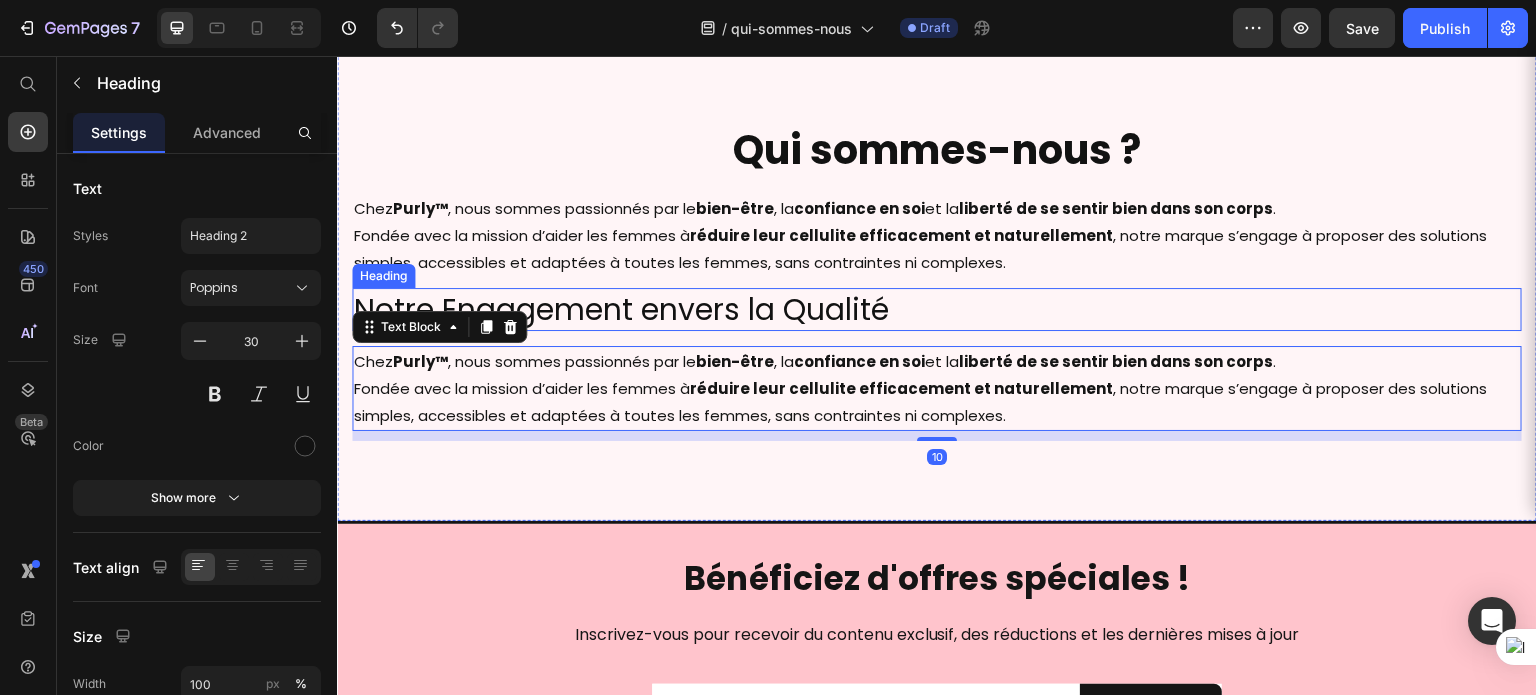 click on "Notre Engagement envers la Qualité" at bounding box center (937, 309) 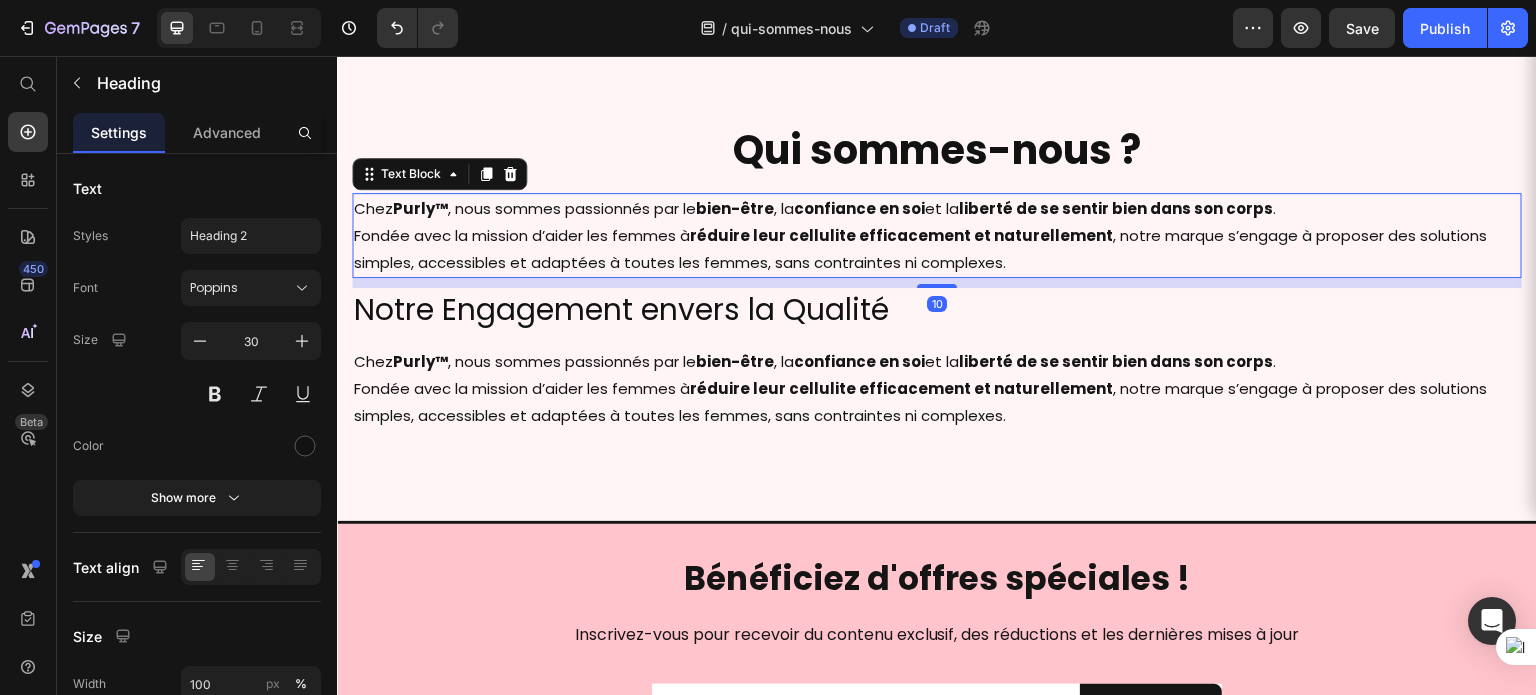 click on "Chez  Purly™ , nous sommes passionnés par le  bien-être , la  confiance en soi  et la  liberté de se sentir bien dans son corps . Fondée avec la mission d’aider les femmes à  réduire leur cellulite efficacement et naturellement , notre marque s’engage à proposer des solutions simples, accessibles et adaptées à toutes les femmes, sans contraintes ni complexes." at bounding box center (937, 235) 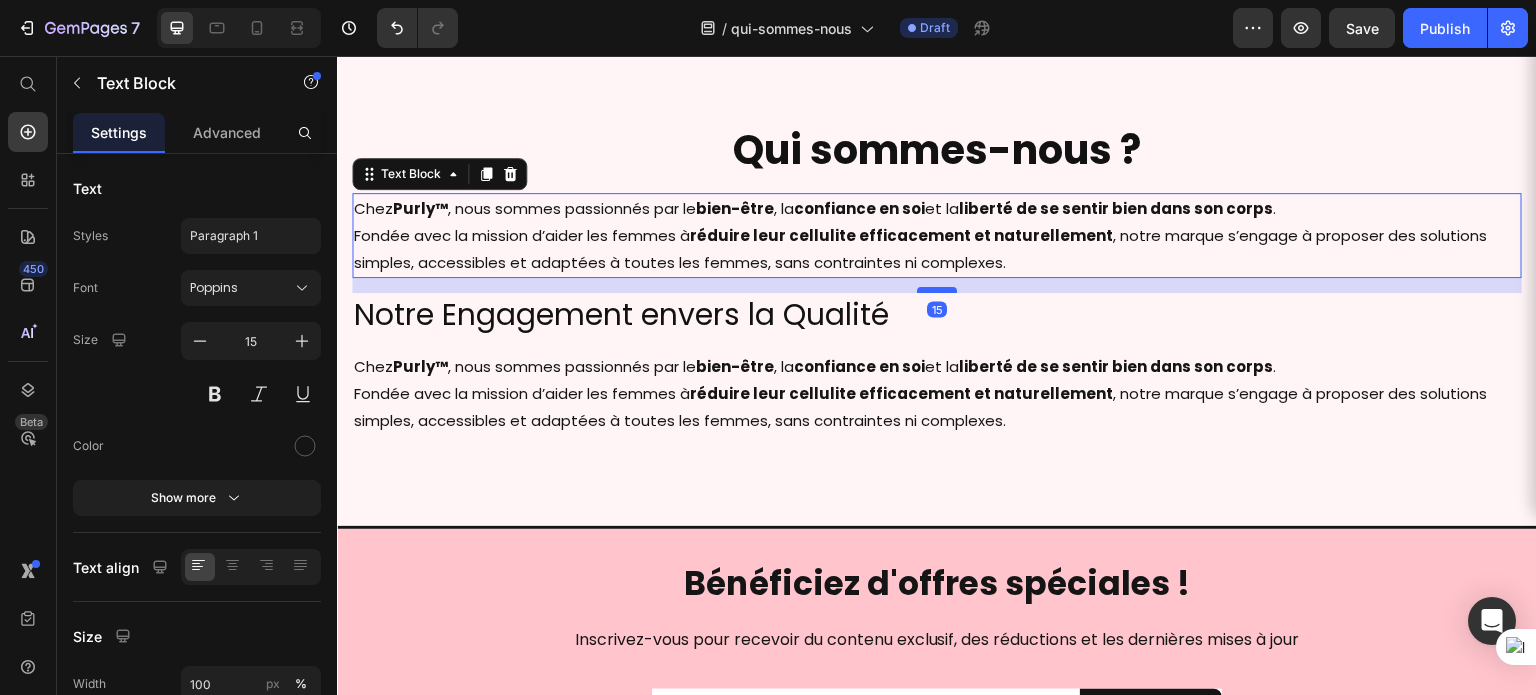 click at bounding box center [937, 290] 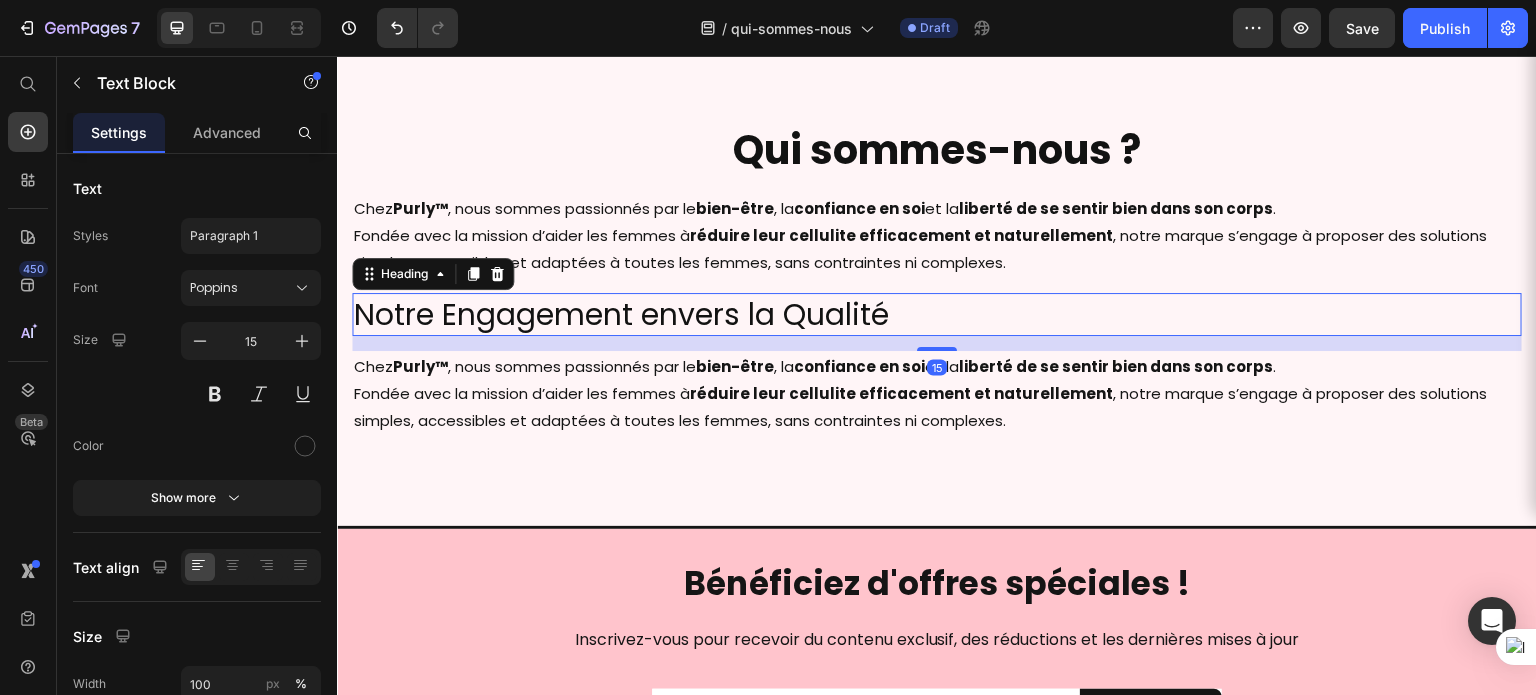 click on "Notre Engagement envers la Qualité" at bounding box center (937, 314) 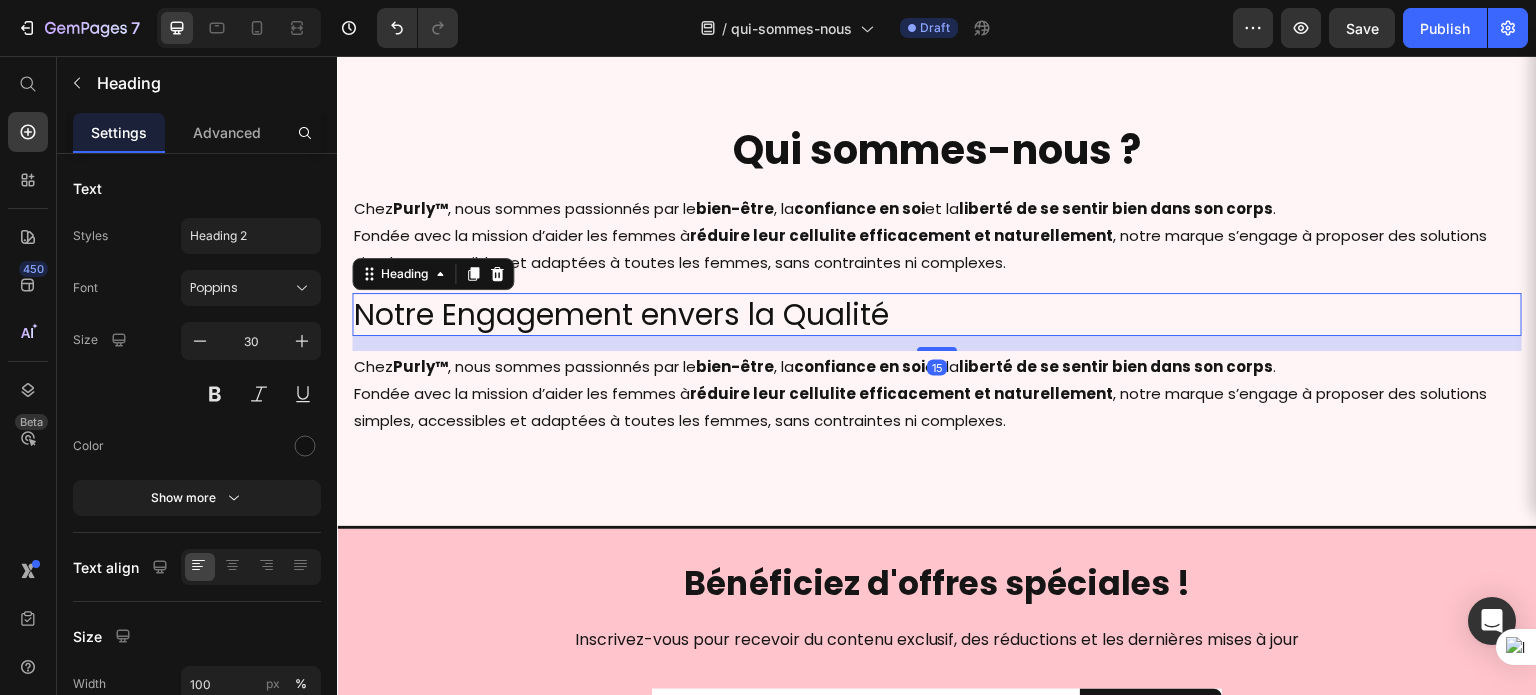 click on "15" at bounding box center [937, 343] 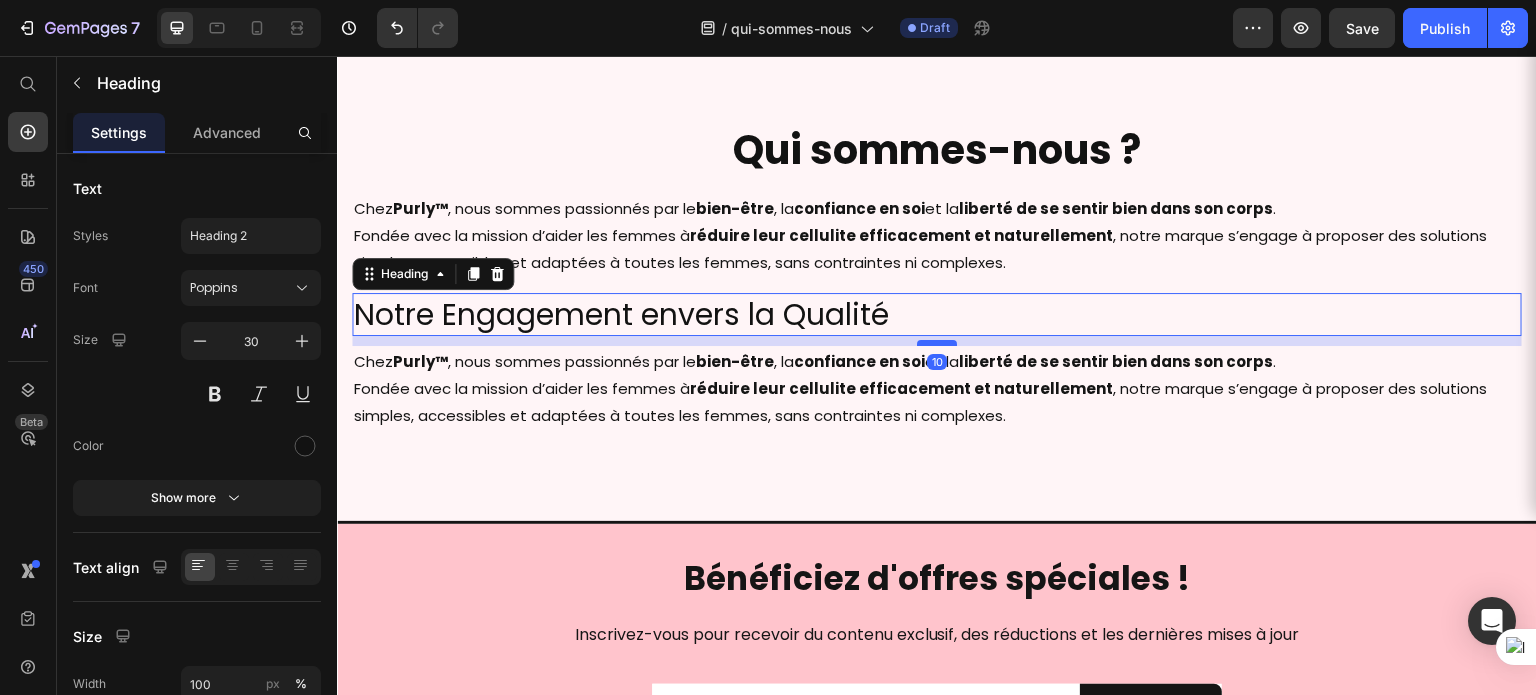 click at bounding box center [937, 343] 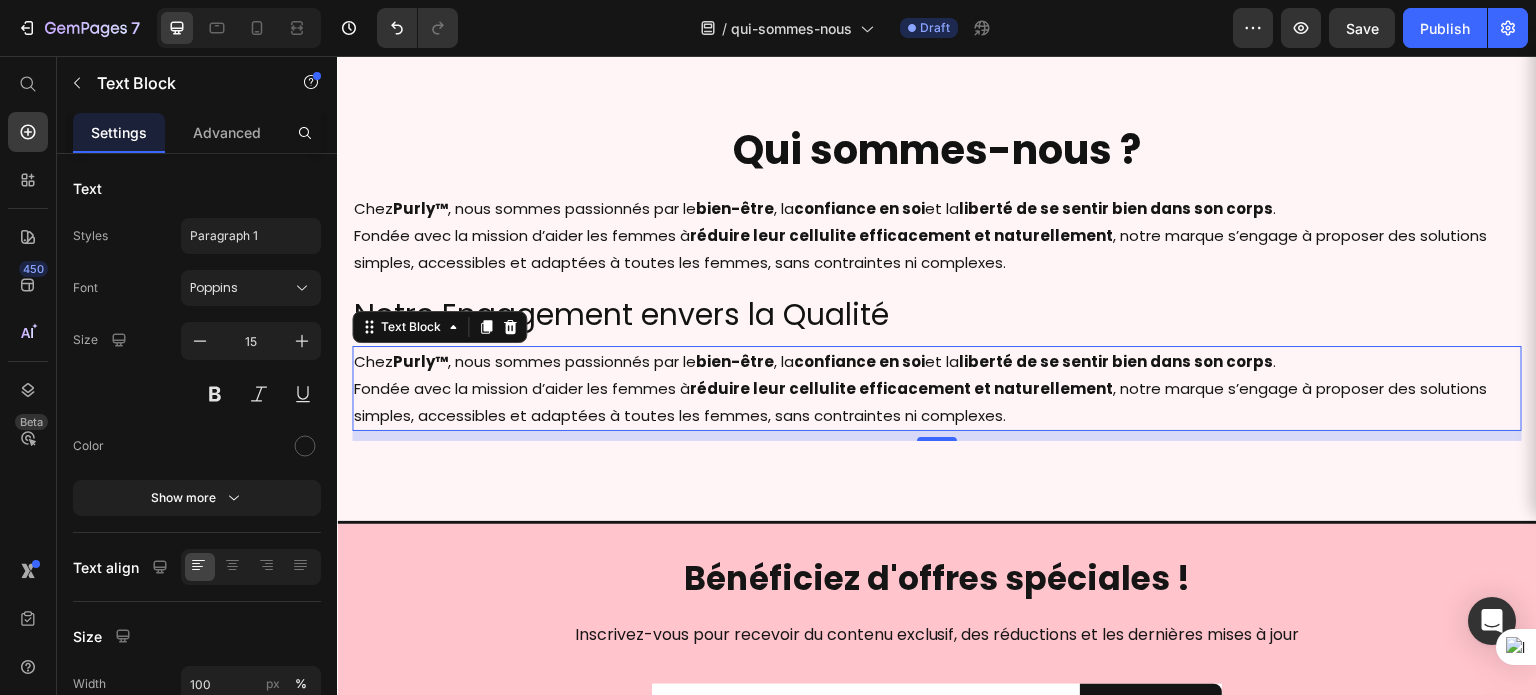 click on "Chez  Purly™ , nous sommes passionnés par le  bien-être , la  confiance en soi  et la  liberté de se sentir bien dans son corps . Fondée avec la mission d’aider les femmes à  réduire leur cellulite efficacement et naturellement , notre marque s’engage à proposer des solutions simples, accessibles et adaptées à toutes les femmes, sans contraintes ni complexes." at bounding box center [937, 388] 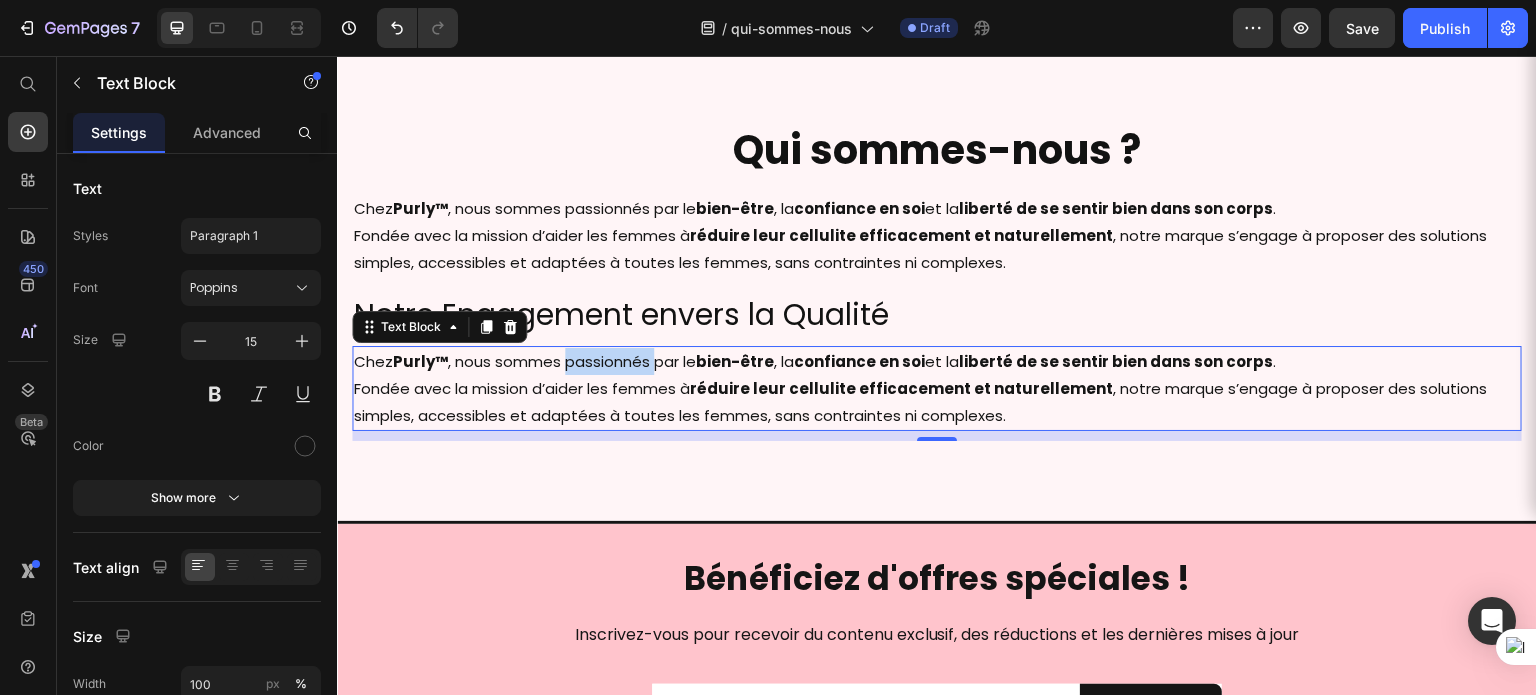 click on "Chez  Purly™ , nous sommes passionnés par le  bien-être , la  confiance en soi  et la  liberté de se sentir bien dans son corps . Fondée avec la mission d’aider les femmes à  réduire leur cellulite efficacement et naturellement , notre marque s’engage à proposer des solutions simples, accessibles et adaptées à toutes les femmes, sans contraintes ni complexes." at bounding box center [937, 388] 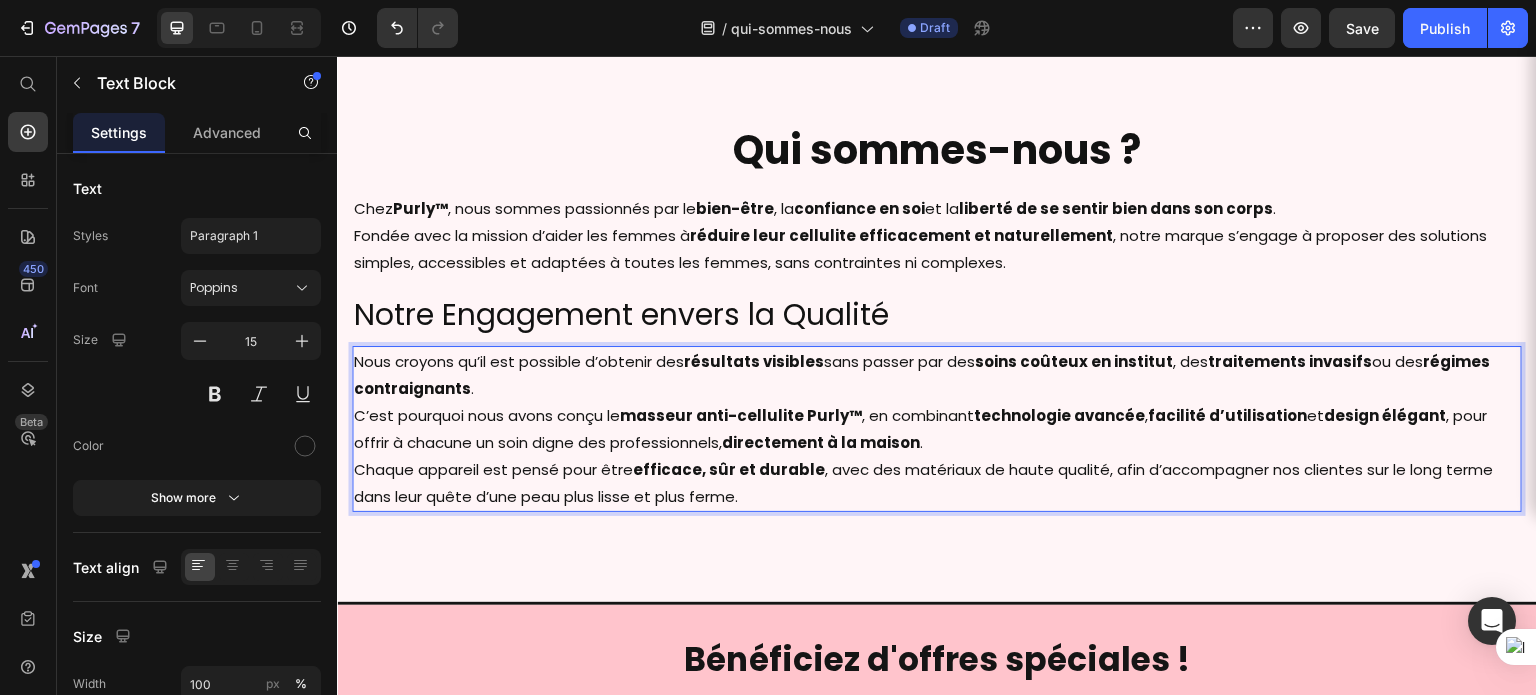 click on "Nous croyons qu’il est possible d’obtenir des  résultats visibles  sans passer par des  soins coûteux en institut , des  traitements invasifs  ou des  régimes contraignants . C’est pourquoi nous avons conçu le  masseur anti-cellulite Purly™ , en combinant  technologie avancée ,  facilité d’utilisation  et  design élégant , pour offrir à chacune un soin digne des professionnels,  directement à la maison ." at bounding box center (937, 402) 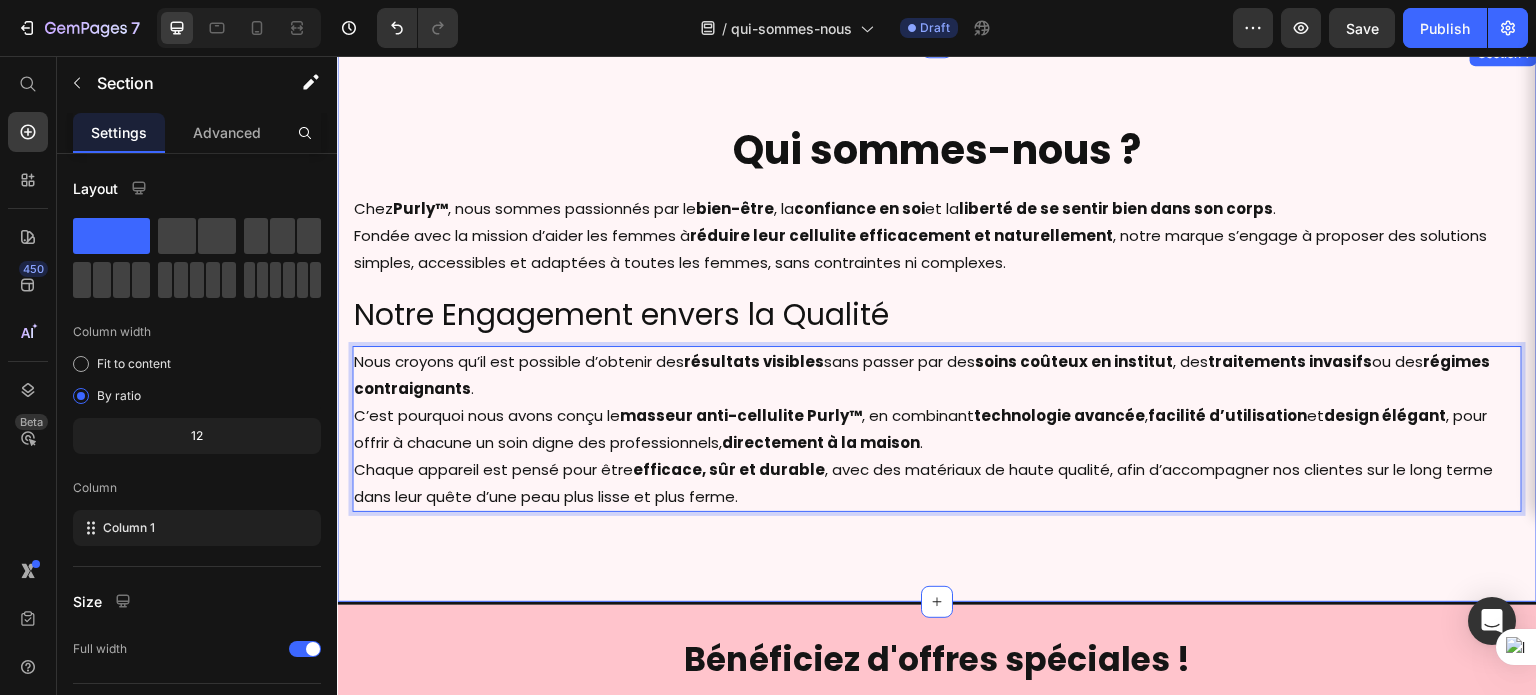 click on "Qui sommes-nous ? Heading Chez  Purly™ , nous sommes passionnés par le  bien-être , la  confiance en soi  et la  liberté de se sentir bien dans son corps . Fondée avec la mission d’aider les femmes à  réduire leur cellulite efficacement et naturellement , notre marque s’engage à proposer des solutions simples, accessibles et adaptées à toutes les femmes, sans contraintes ni complexes. Text Block Notre Engagement envers la Qualité Heading Nous croyons qu’il est possible d’obtenir des  résultats visibles  sans passer par des  soins coûteux en institut , des  traitements invasifs  ou des  régimes contraignants . C’est pourquoi nous avons conçu le  masseur anti-cellulite Purly™ , en combinant  technologie avancée ,  facilité d’utilisation  et  design élégant , pour offrir à chacune un soin digne des professionnels,  directement à la maison . Chaque appareil est pensé pour être  efficace, sûr et durable Text Block   10 Section 1" at bounding box center [937, 322] 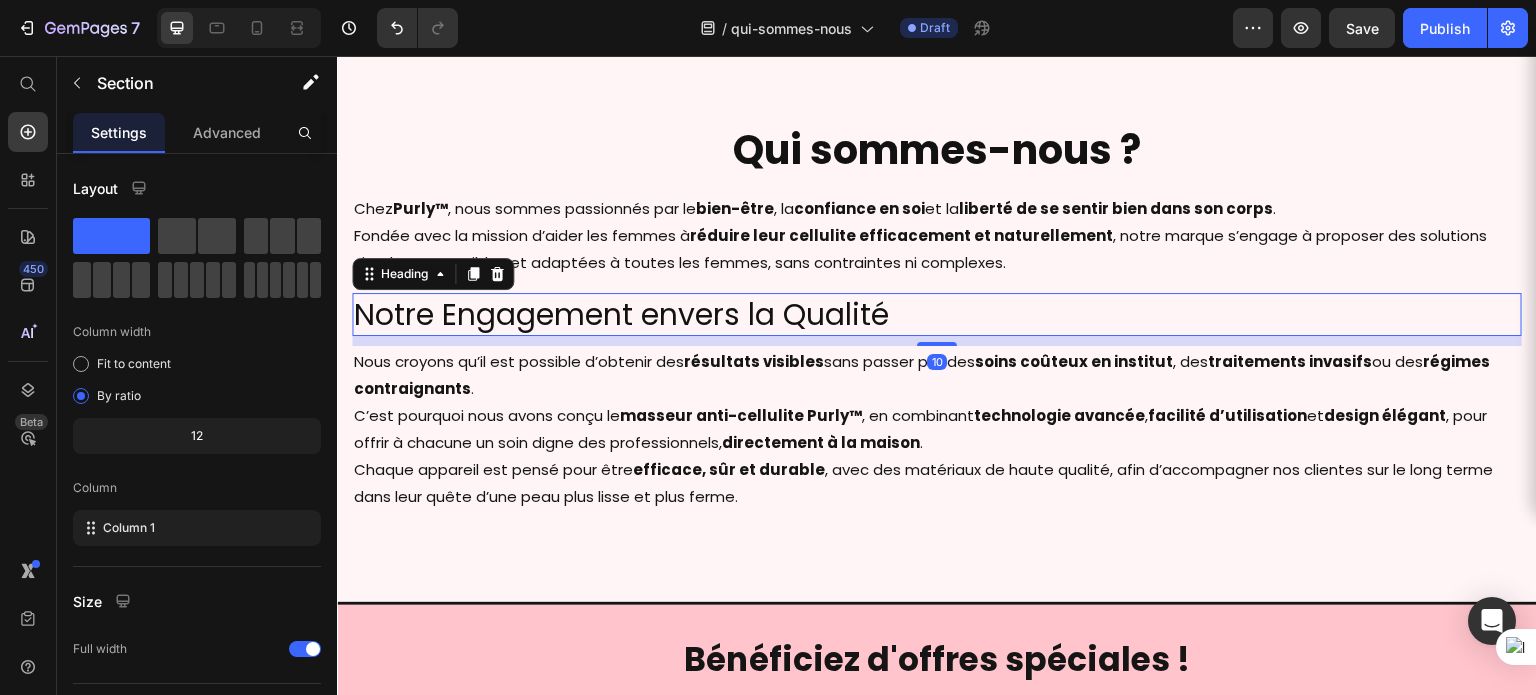 click on "Notre Engagement envers la Qualité" at bounding box center [937, 314] 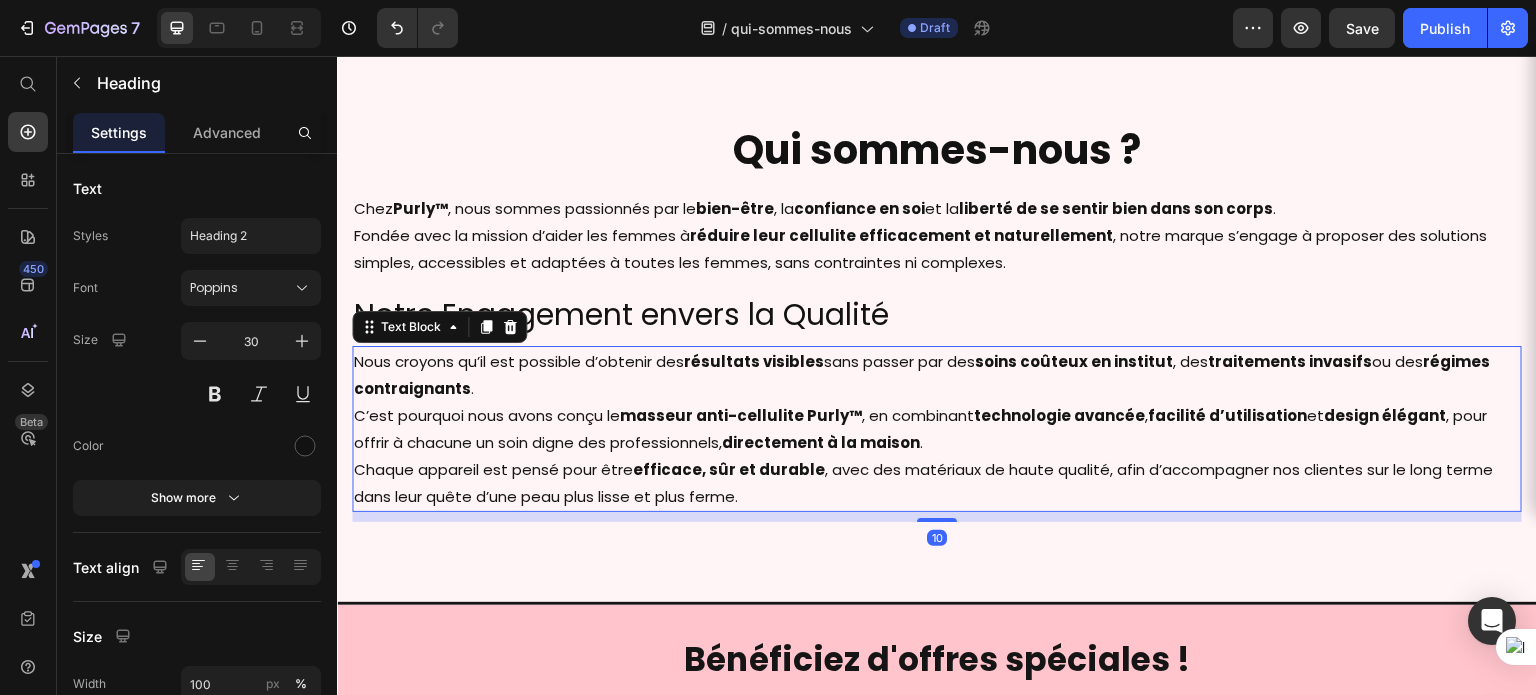 click on "Nous croyons qu’il est possible d’obtenir des  résultats visibles  sans passer par des  soins coûteux en institut , des  traitements invasifs  ou des  régimes contraignants . C’est pourquoi nous avons conçu le  masseur anti-cellulite Purly™ , en combinant  technologie avancée ,  facilité d’utilisation  et  design élégant , pour offrir à chacune un soin digne des professionnels,  directement à la maison ." at bounding box center (937, 402) 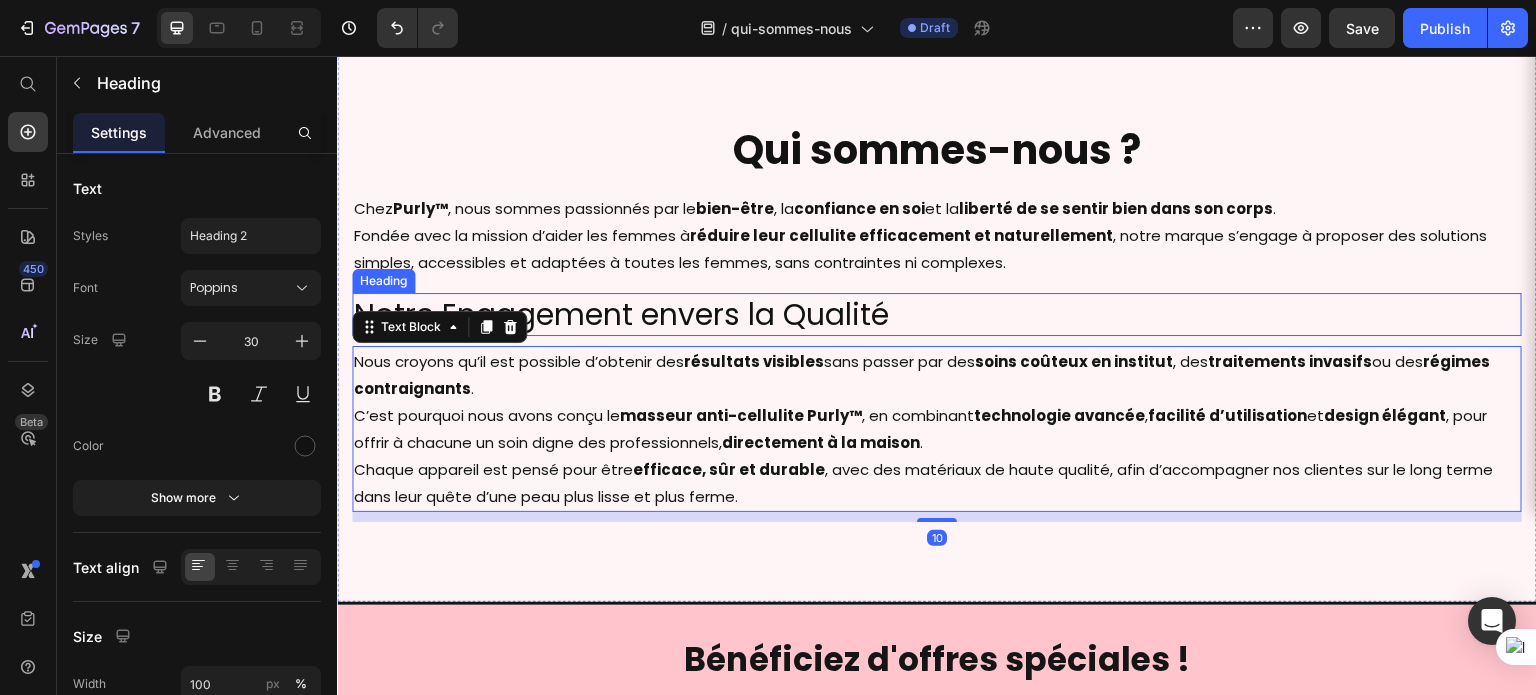 click on "Notre Engagement envers la Qualité" at bounding box center [937, 314] 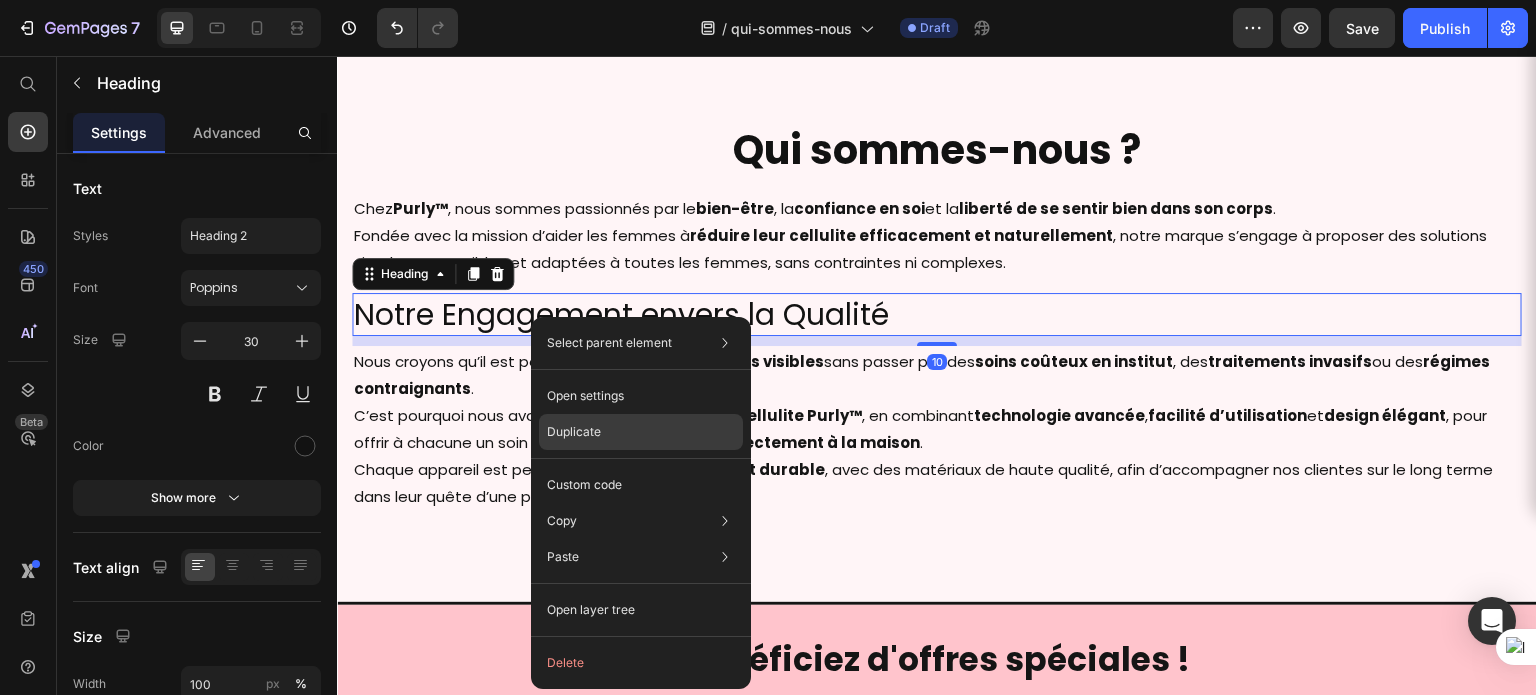 click on "Duplicate" at bounding box center (574, 432) 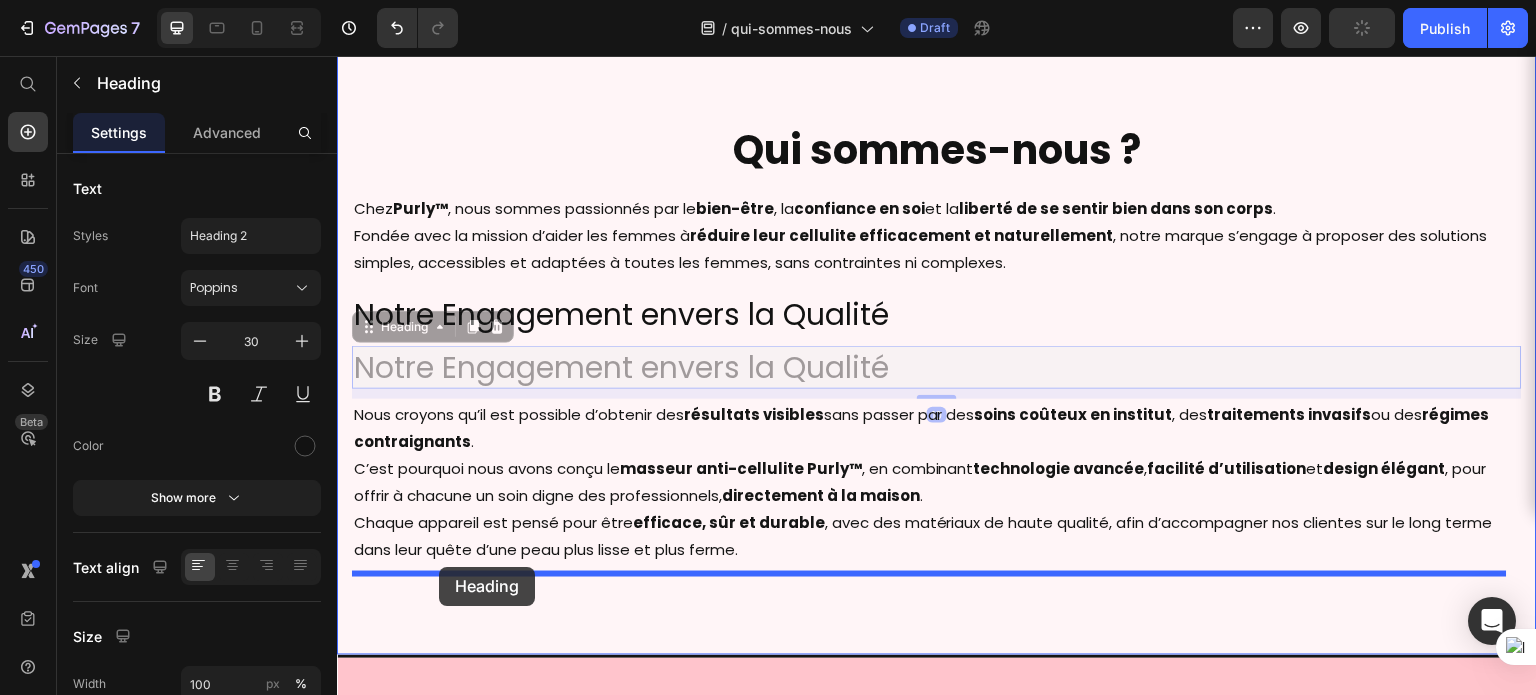 drag, startPoint x: 415, startPoint y: 329, endPoint x: 439, endPoint y: 567, distance: 239.20702 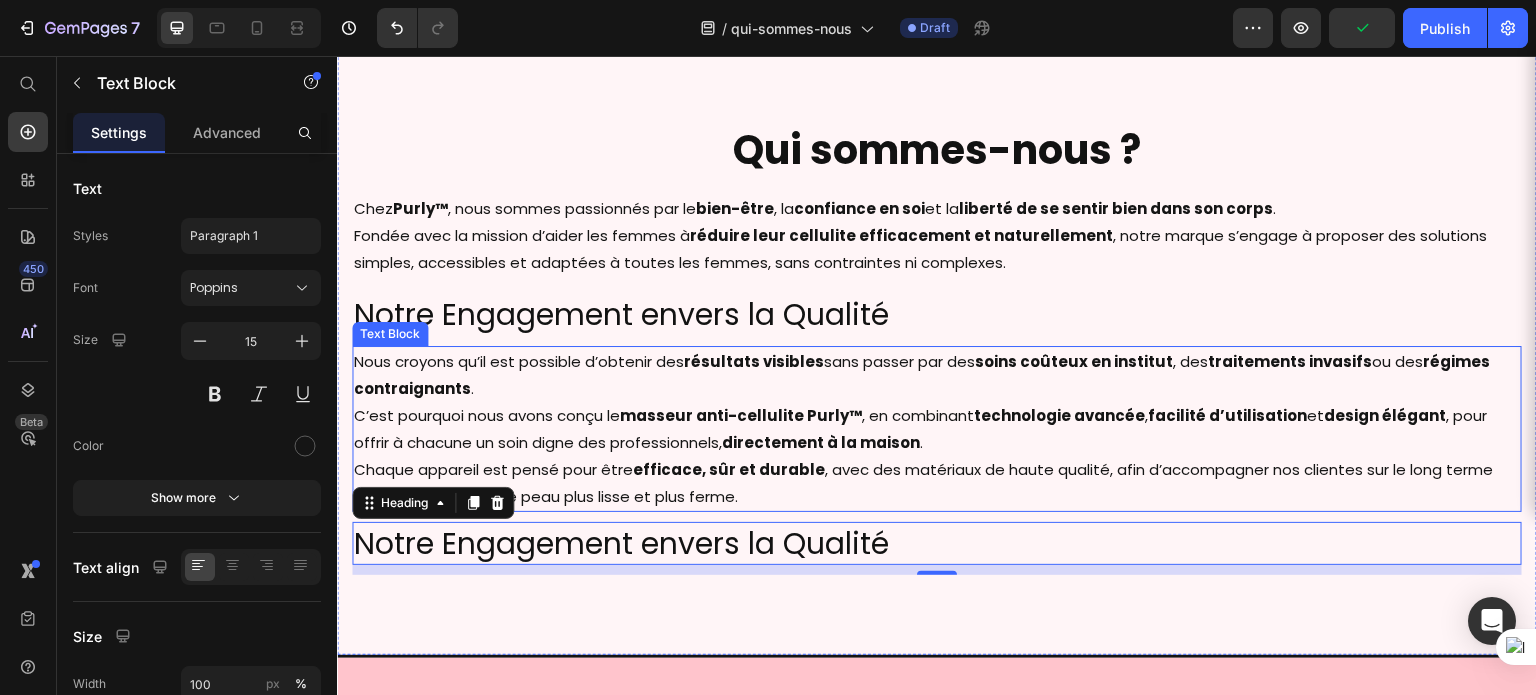 click on "Nous croyons qu’il est possible d’obtenir des  résultats visibles  sans passer par des  soins coûteux en institut , des  traitements invasifs  ou des  régimes contraignants . C’est pourquoi nous avons conçu le  masseur anti-cellulite Purly™ , en combinant  technologie avancée ,  facilité d’utilisation  et  design élégant , pour offrir à chacune un soin digne des professionnels,  directement à la maison ." at bounding box center [937, 402] 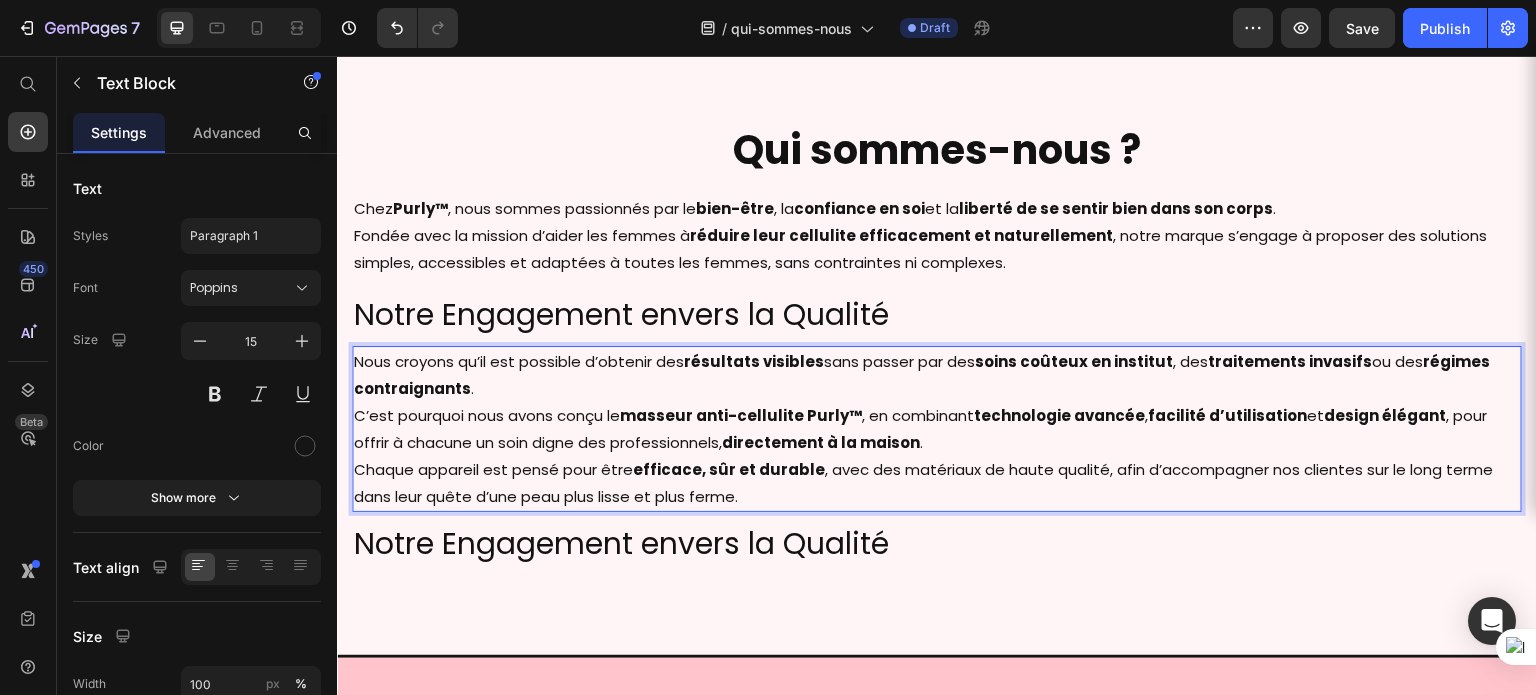 drag, startPoint x: 599, startPoint y: 393, endPoint x: 488, endPoint y: 380, distance: 111.75867 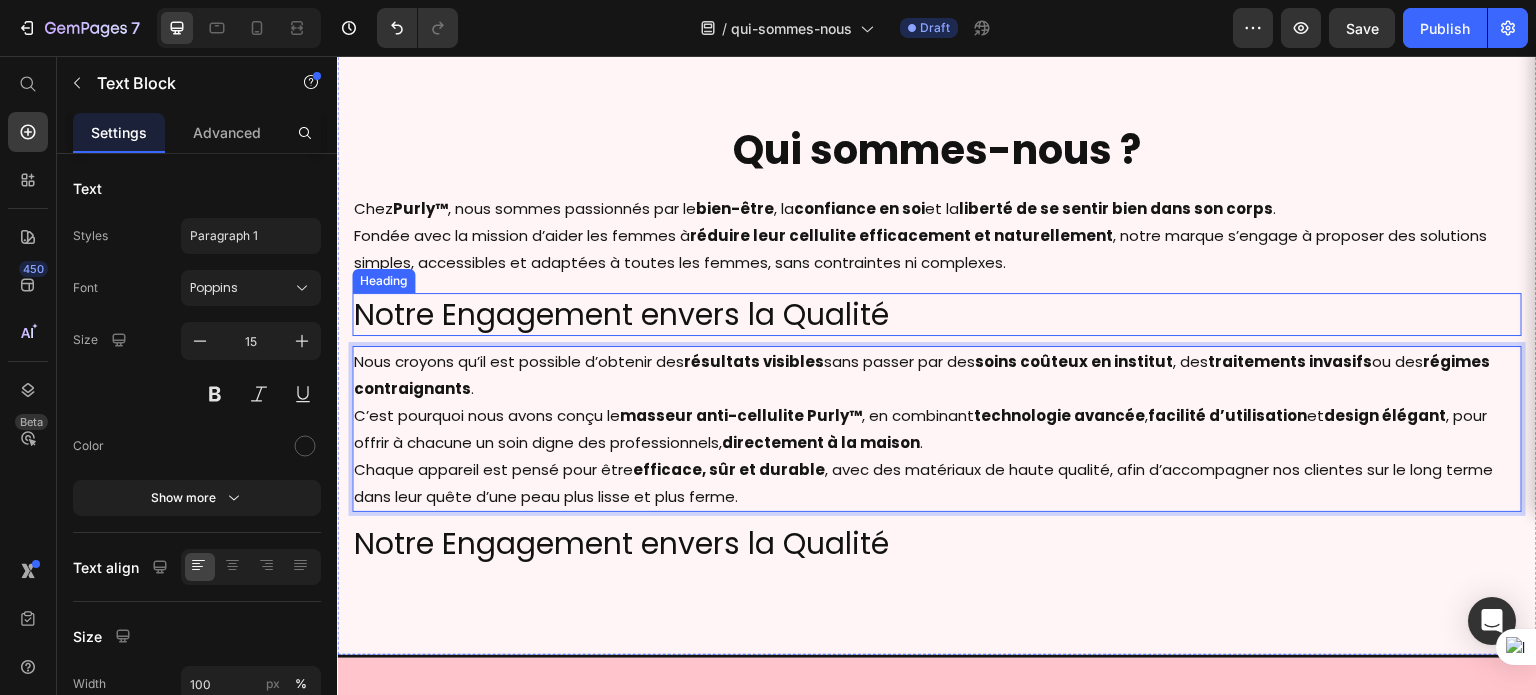 click on "Notre Engagement envers la Qualité" at bounding box center [937, 314] 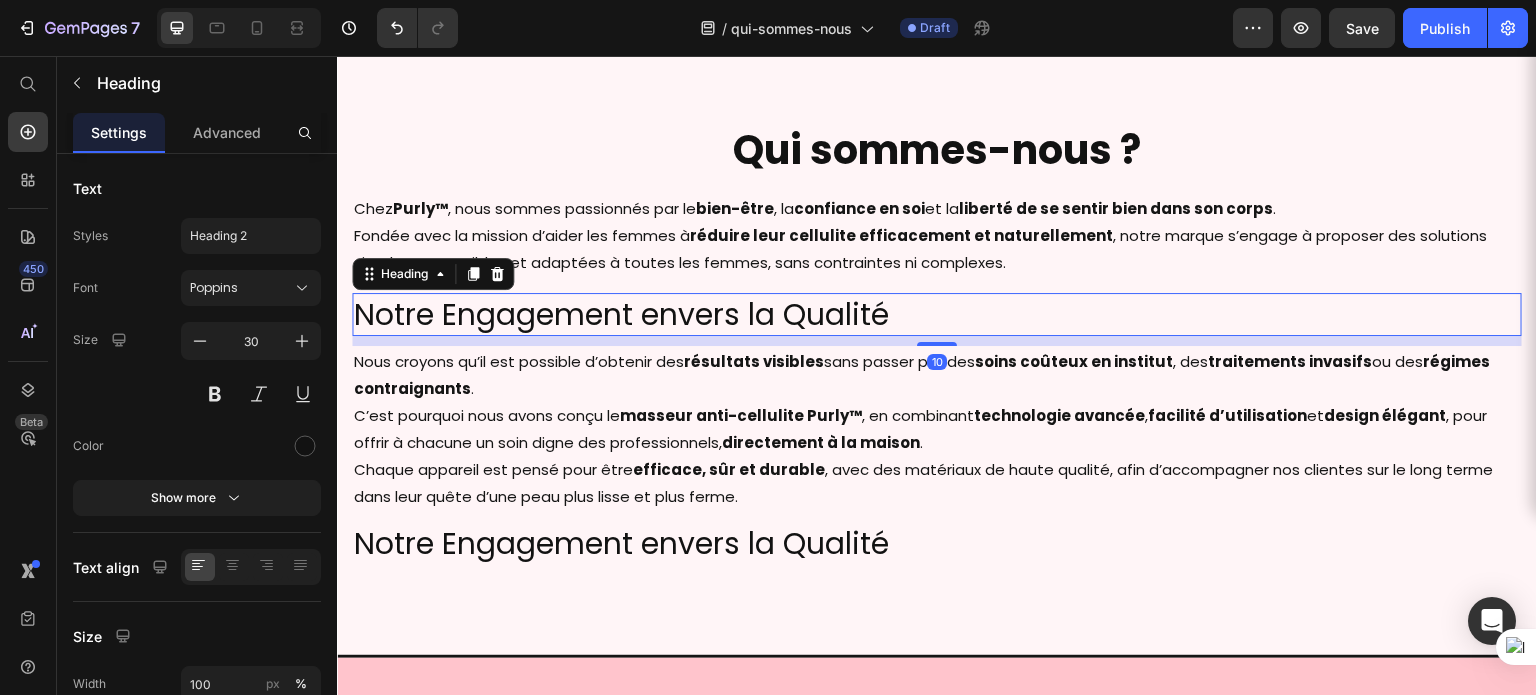 click on "Nous croyons qu’il est possible d’obtenir des  résultats visibles  sans passer par des  soins coûteux en institut , des  traitements invasifs  ou des  régimes contraignants . C’est pourquoi nous avons conçu le  masseur anti-cellulite Purly™ , en combinant  technologie avancée ,  facilité d’utilisation  et  design élégant , pour offrir à chacune un soin digne des professionnels,  directement à la maison ." at bounding box center (937, 402) 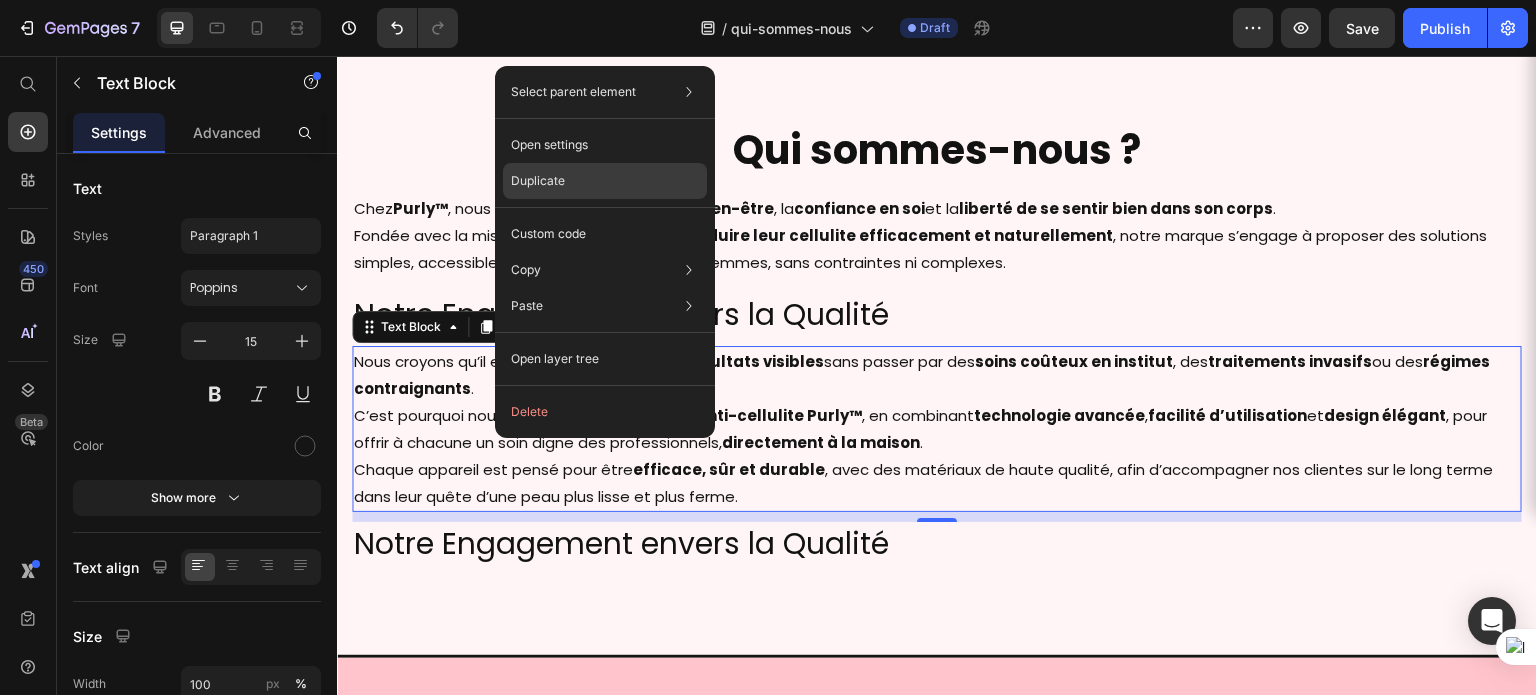 click on "Duplicate" 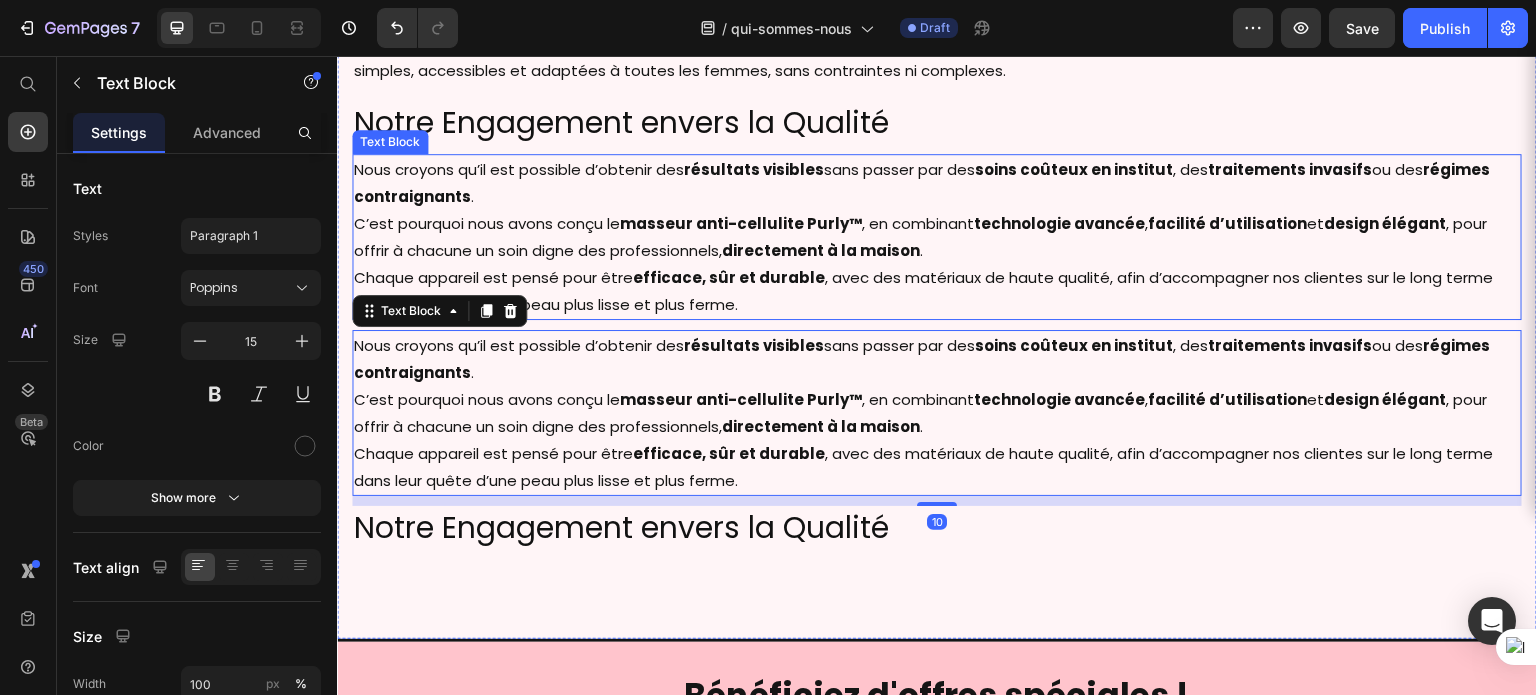 scroll, scrollTop: 251, scrollLeft: 0, axis: vertical 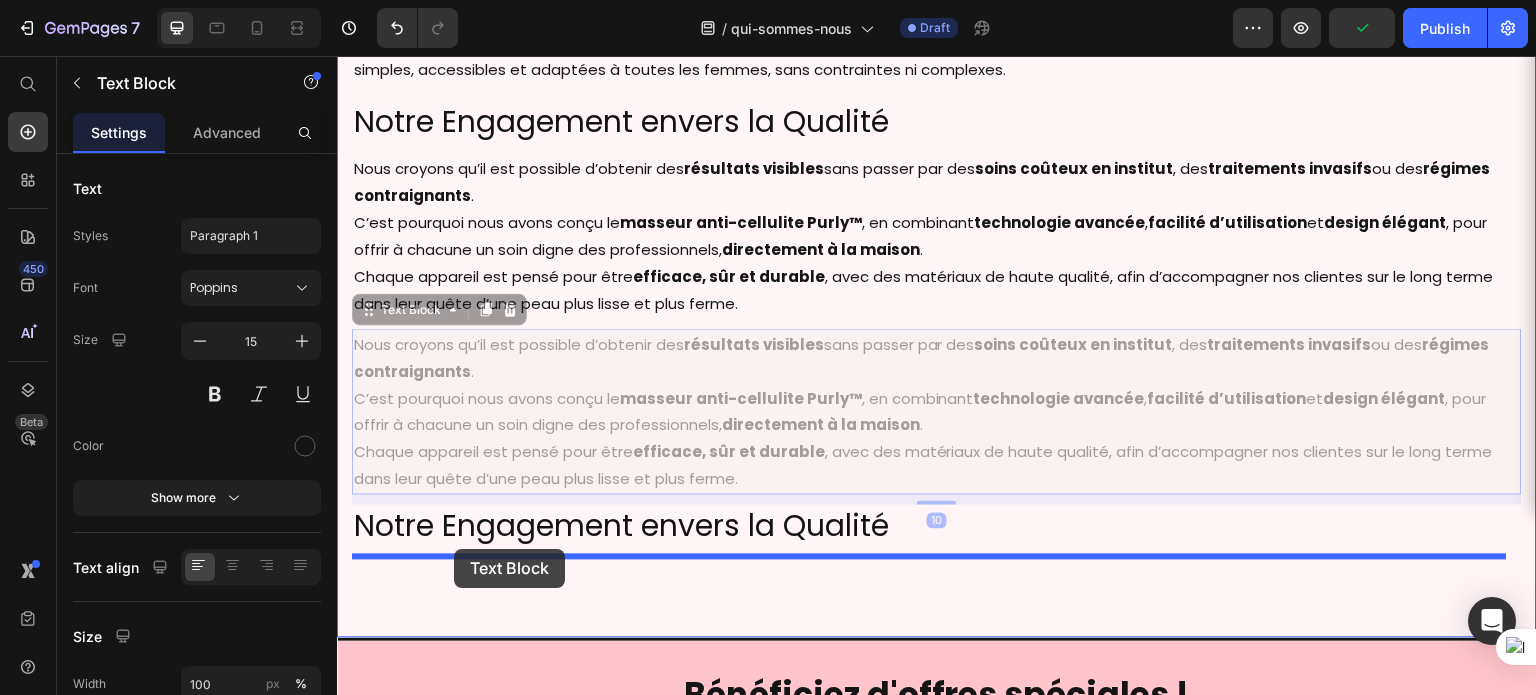 drag, startPoint x: 423, startPoint y: 310, endPoint x: 454, endPoint y: 549, distance: 241.00208 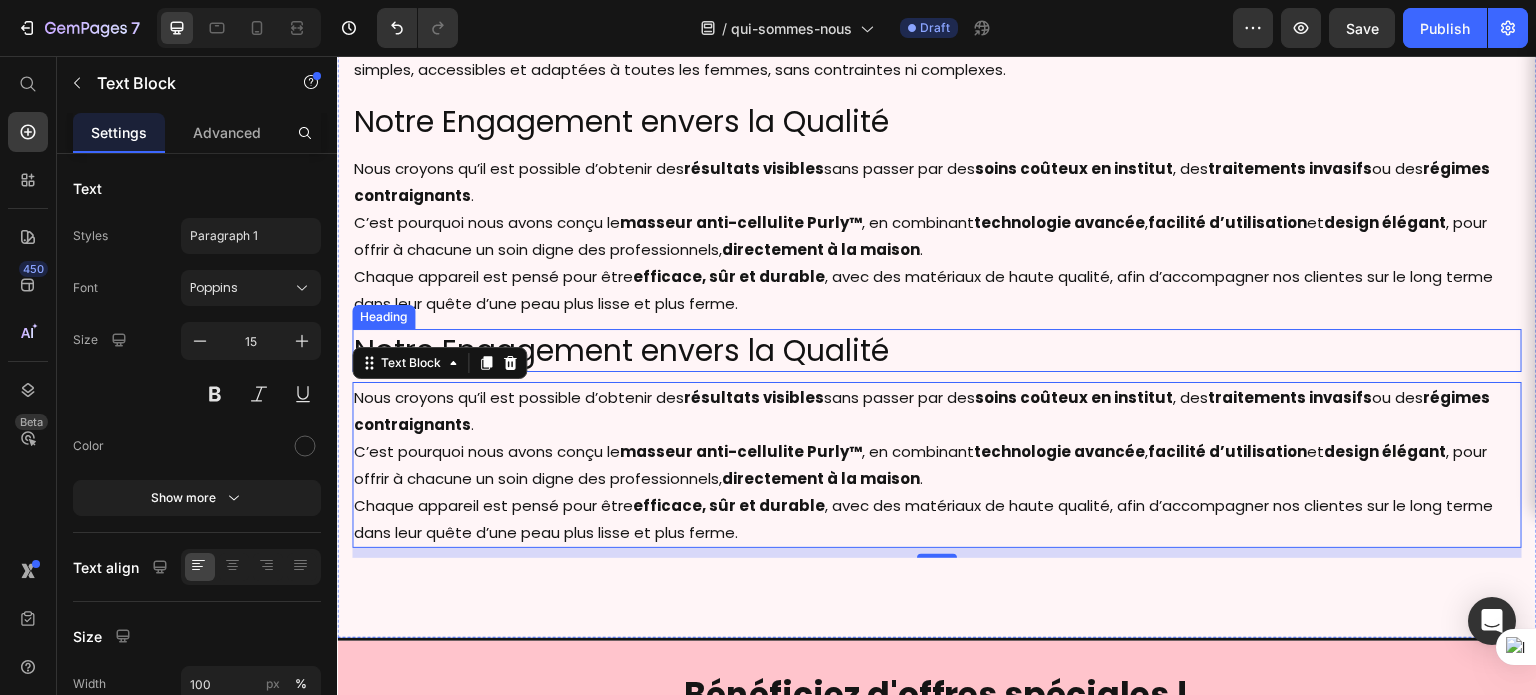 click on "Notre Engagement envers la Qualité" at bounding box center (937, 350) 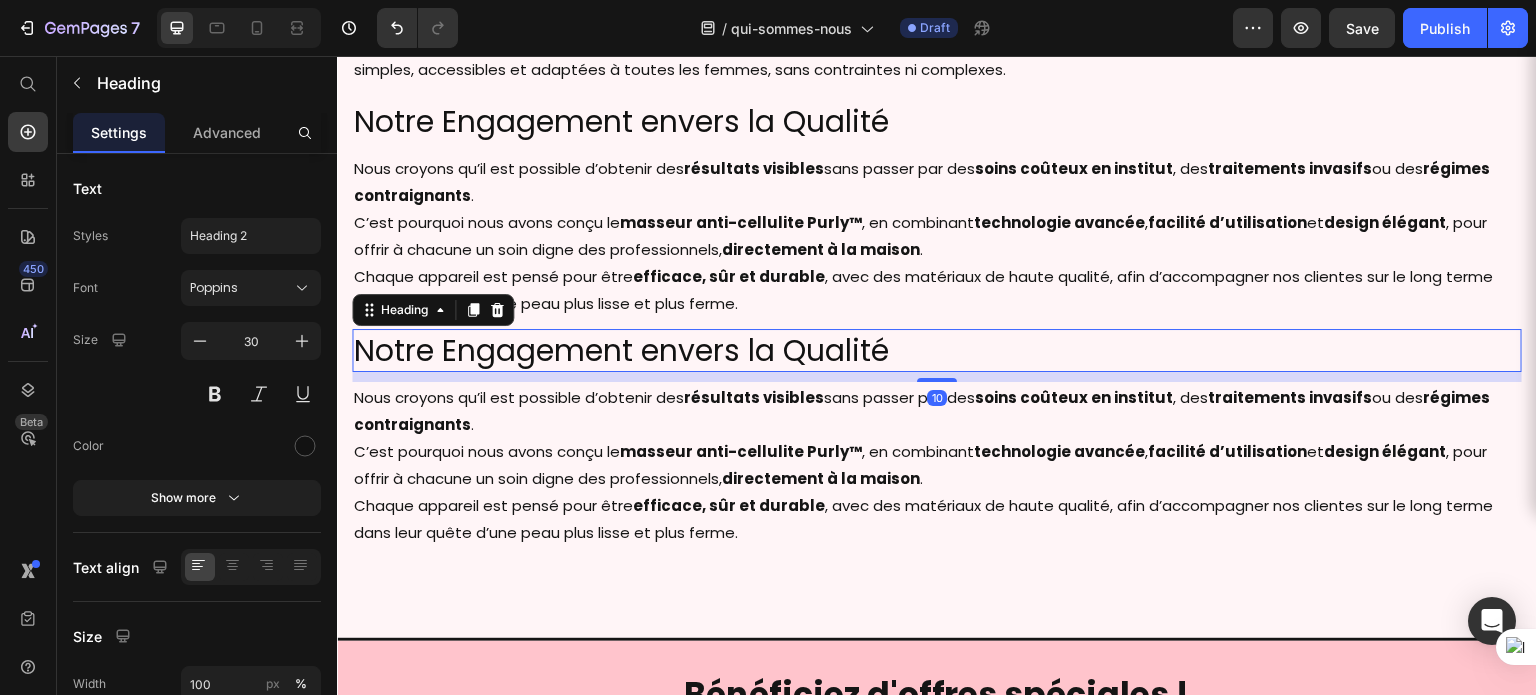 click on "Notre Engagement envers la Qualité" at bounding box center [937, 350] 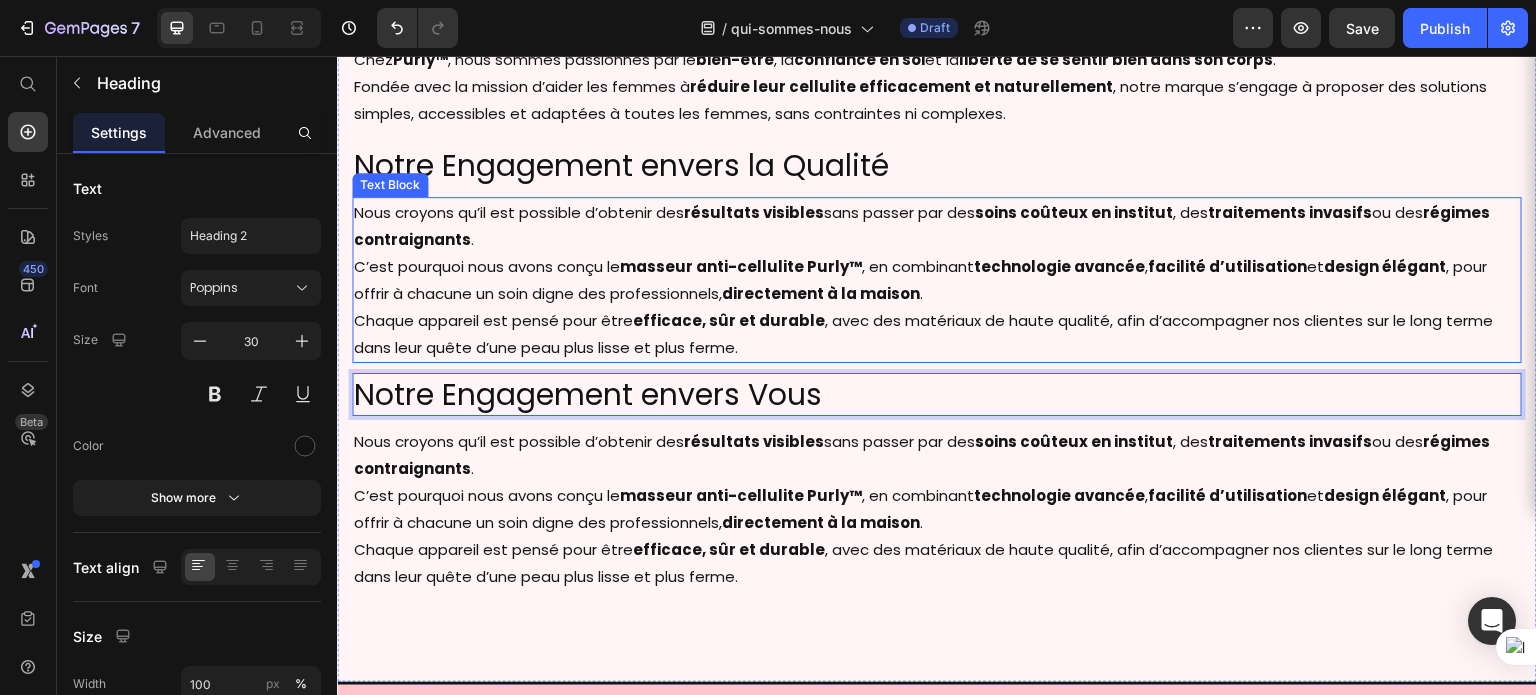 scroll, scrollTop: 208, scrollLeft: 0, axis: vertical 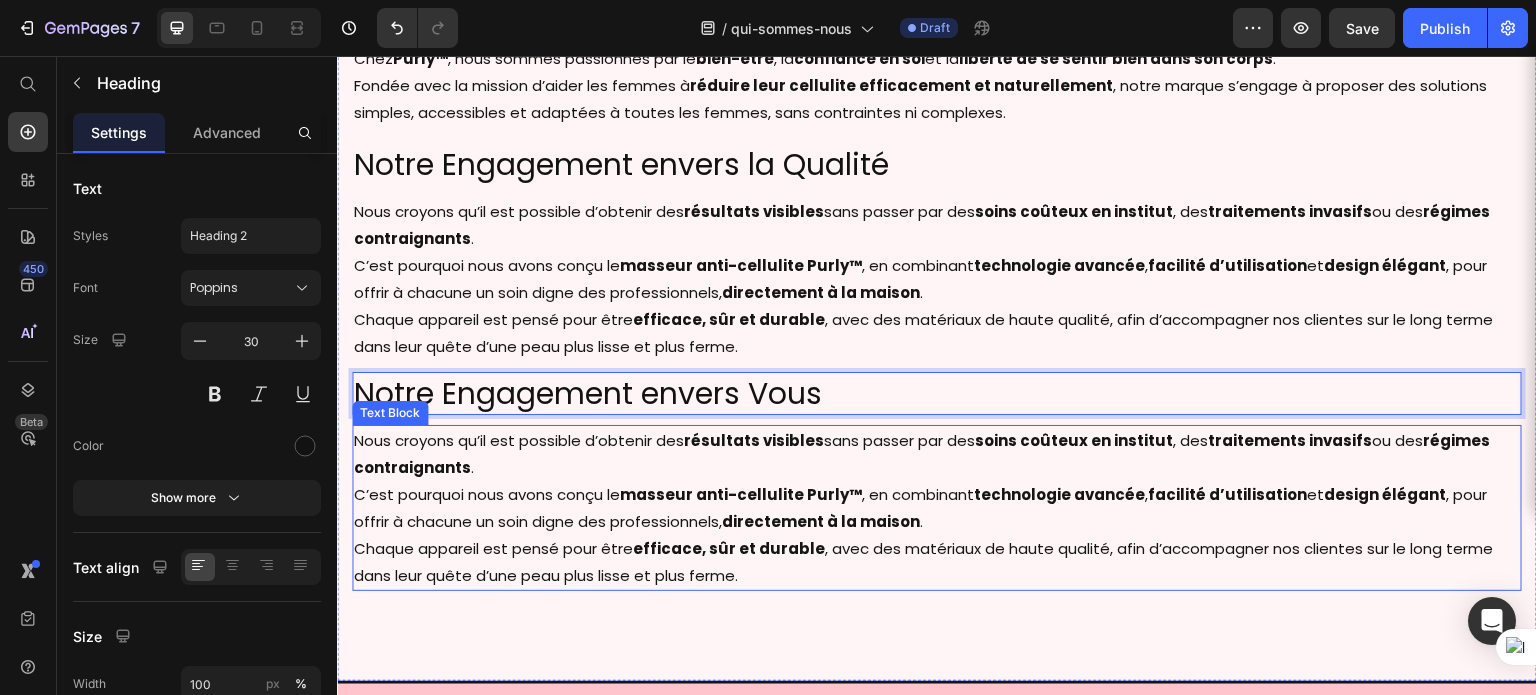click on "Nous croyons qu’il est possible d’obtenir des  résultats visibles  sans passer par des  soins coûteux en institut , des  traitements invasifs  ou des  régimes contraignants . C’est pourquoi nous avons conçu le  masseur anti-cellulite Purly™ , en combinant  technologie avancée ,  facilité d’utilisation  et  design élégant , pour offrir à chacune un soin digne des professionnels,  directement à la maison ." at bounding box center (937, 481) 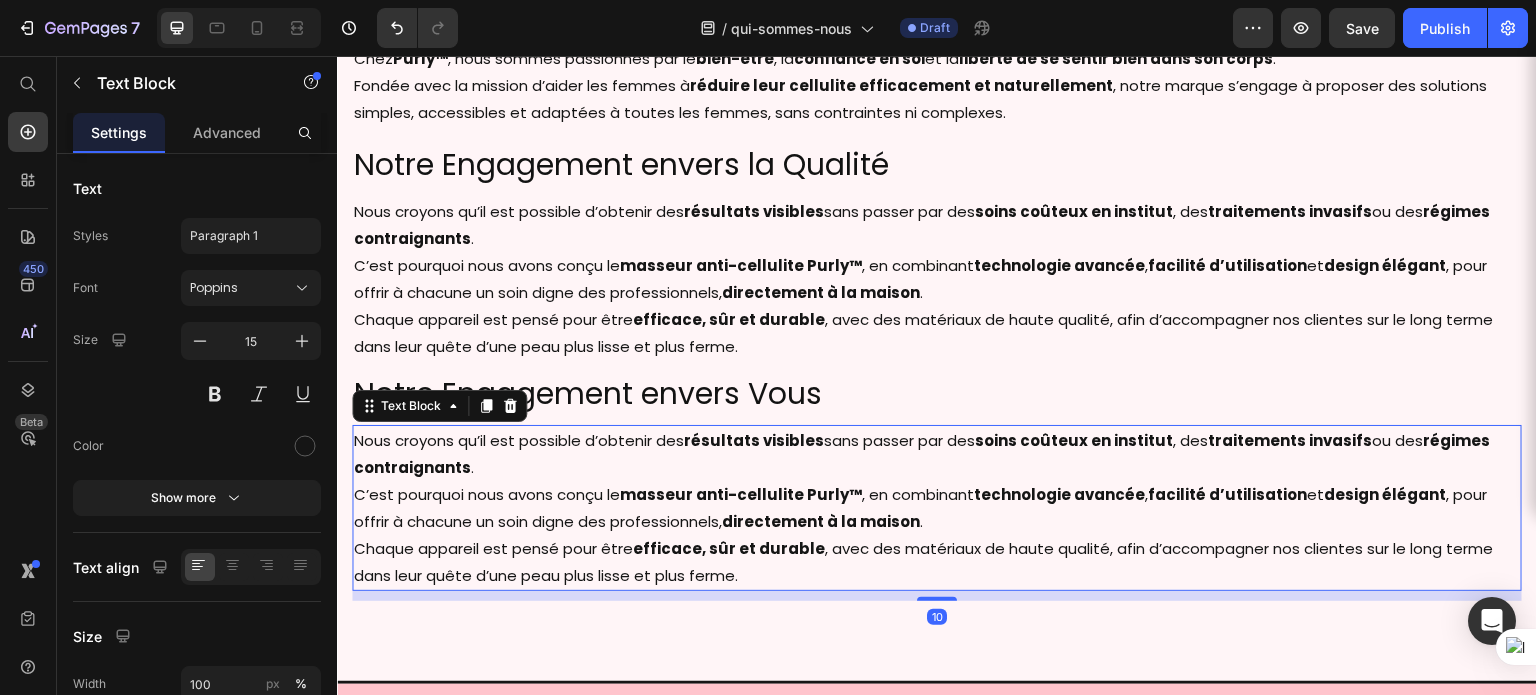 click on "Nous croyons qu’il est possible d’obtenir des  résultats visibles  sans passer par des  soins coûteux en institut , des  traitements invasifs  ou des  régimes contraignants . C’est pourquoi nous avons conçu le  masseur anti-cellulite Purly™ , en combinant  technologie avancée ,  facilité d’utilisation  et  design élégant , pour offrir à chacune un soin digne des professionnels,  directement à la maison ." at bounding box center [937, 481] 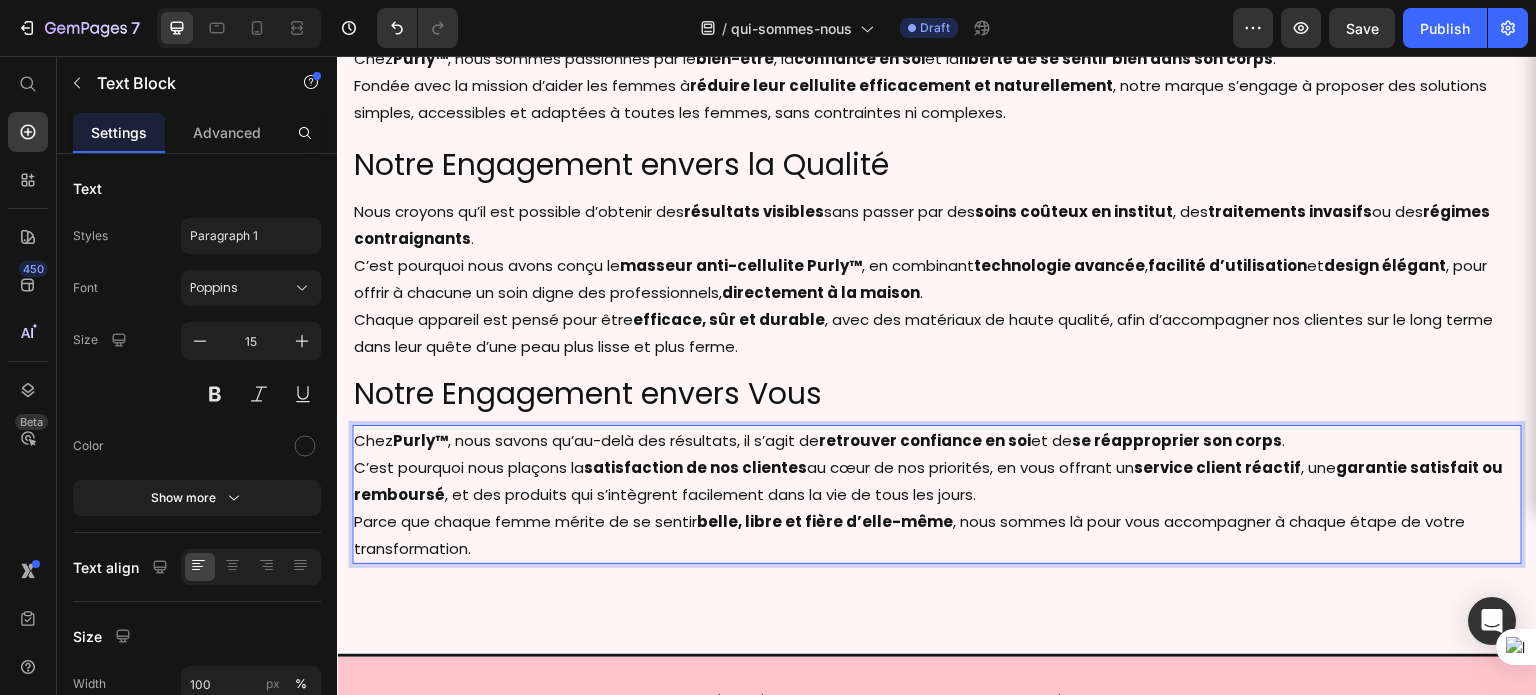 click on "Chez  Purly™ , nous savons qu’au-delà des résultats, il s’agit de  retrouver confiance en soi  et de  se réapproprier son corps . C’est pourquoi nous plaçons la  satisfaction de nos clientes  au cœur de nos priorités, en vous offrant un  service client réactif , une  garantie satisfait ou remboursé , et des produits qui s’intègrent facilement dans la vie de tous les jours." at bounding box center (937, 467) 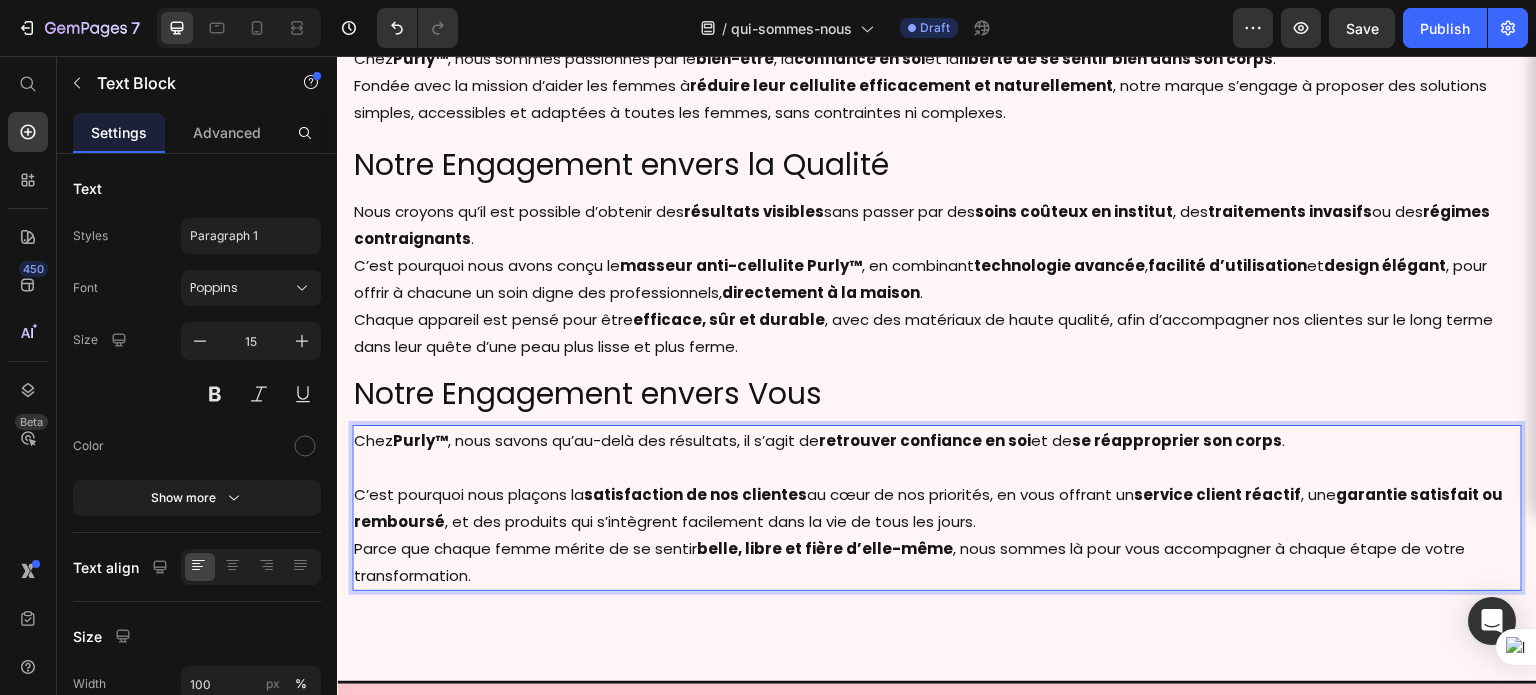 click on "⁠⁠⁠⁠⁠⁠⁠ C’est pourquoi nous plaçons la  satisfaction de nos clientes  au cœur de nos priorités, en vous offrant un  service client réactif , une  garantie satisfait ou remboursé , et des produits qui s’intègrent facilement dans la vie de tous les jours." at bounding box center (937, 494) 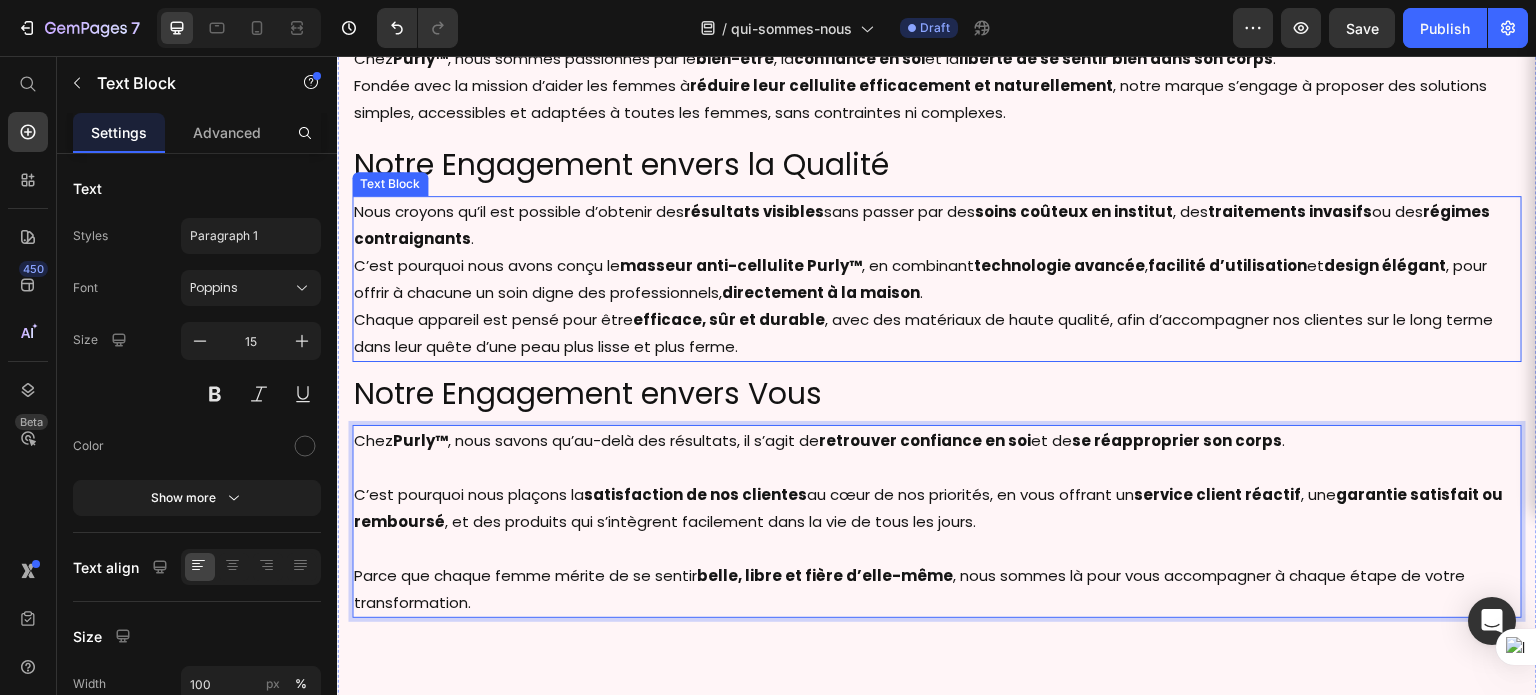 click on "Chaque appareil est pensé pour être  efficace, sûr et durable , avec des matériaux de haute qualité, afin d’accompagner nos clientes sur le long terme dans leur quête d’une peau plus lisse et plus ferme." at bounding box center (937, 333) 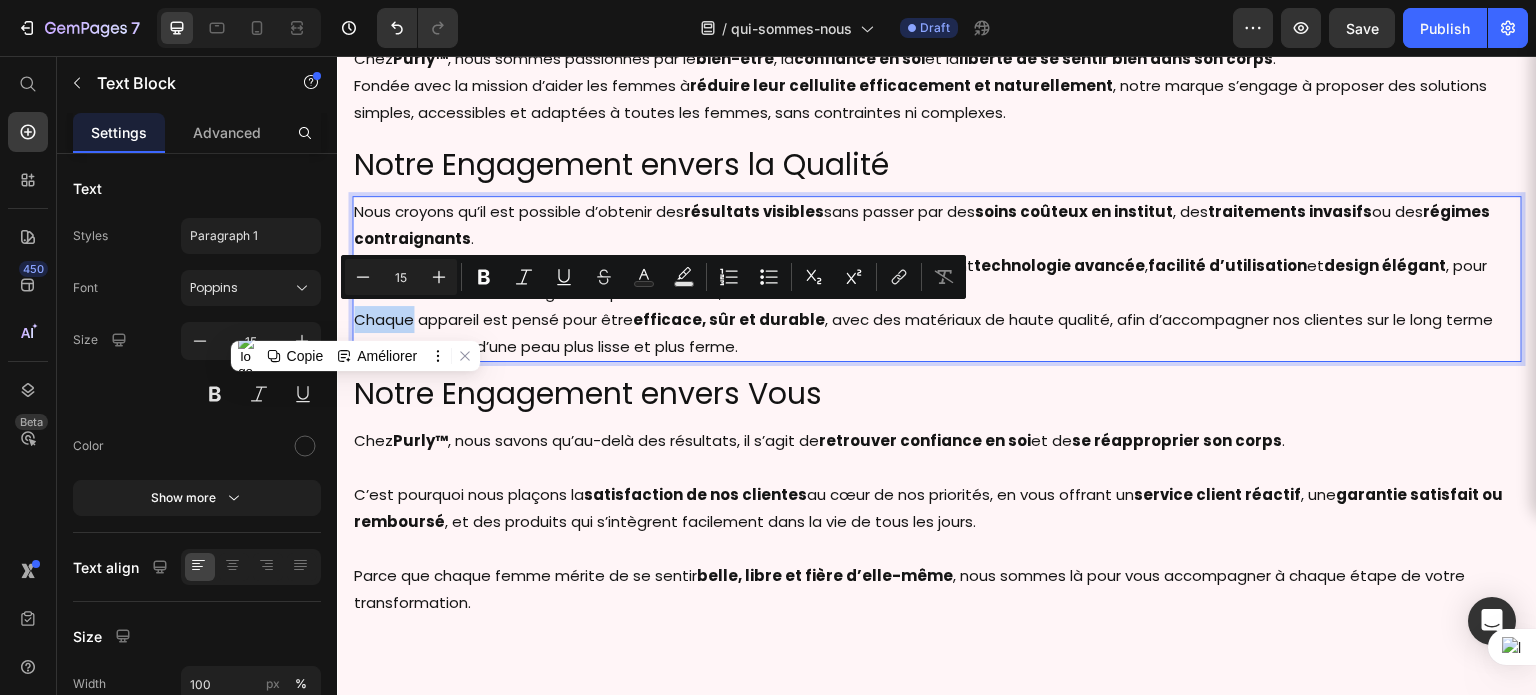 click on "Chaque appareil est pensé pour être  efficace, sûr et durable , avec des matériaux de haute qualité, afin d’accompagner nos clientes sur le long terme dans leur quête d’une peau plus lisse et plus ferme." at bounding box center [937, 333] 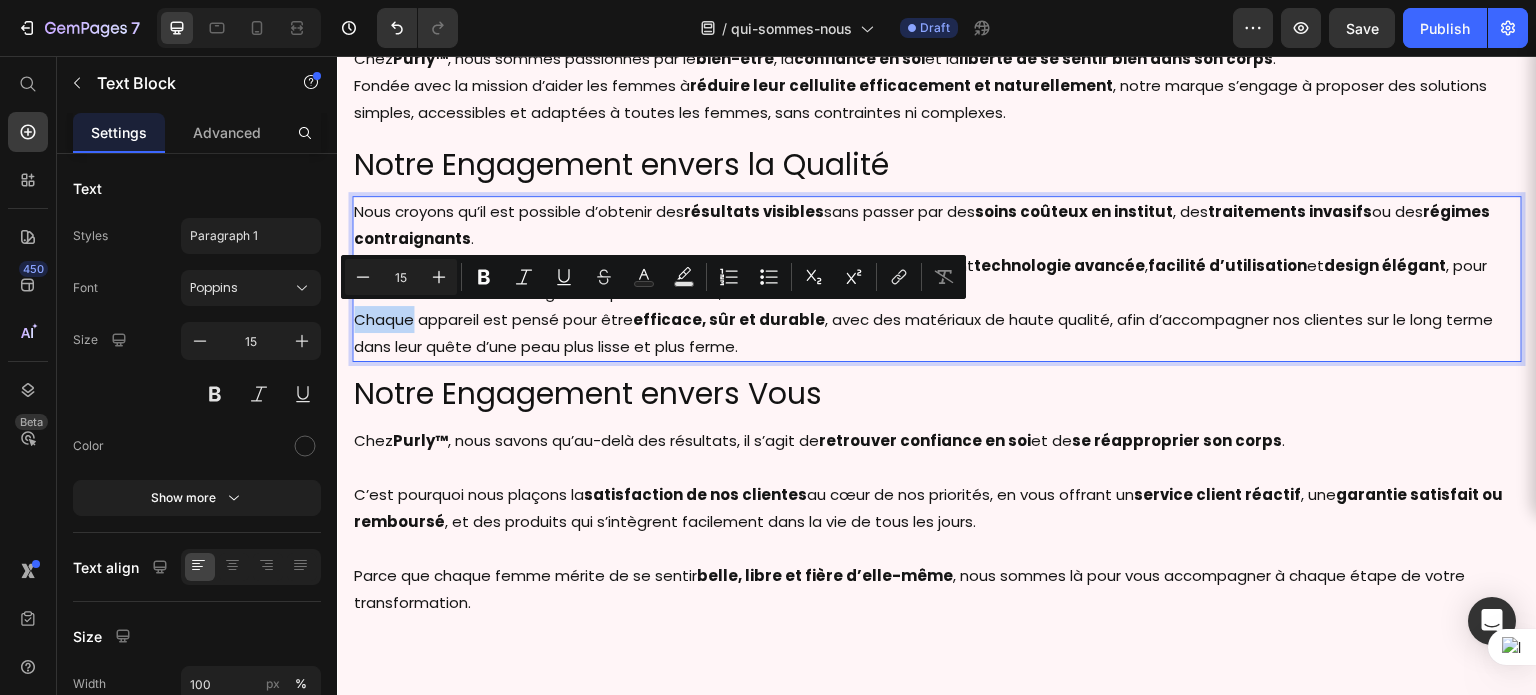 click on "Chaque appareil est pensé pour être  efficace, sûr et durable , avec des matériaux de haute qualité, afin d’accompagner nos clientes sur le long terme dans leur quête d’une peau plus lisse et plus ferme." at bounding box center [937, 333] 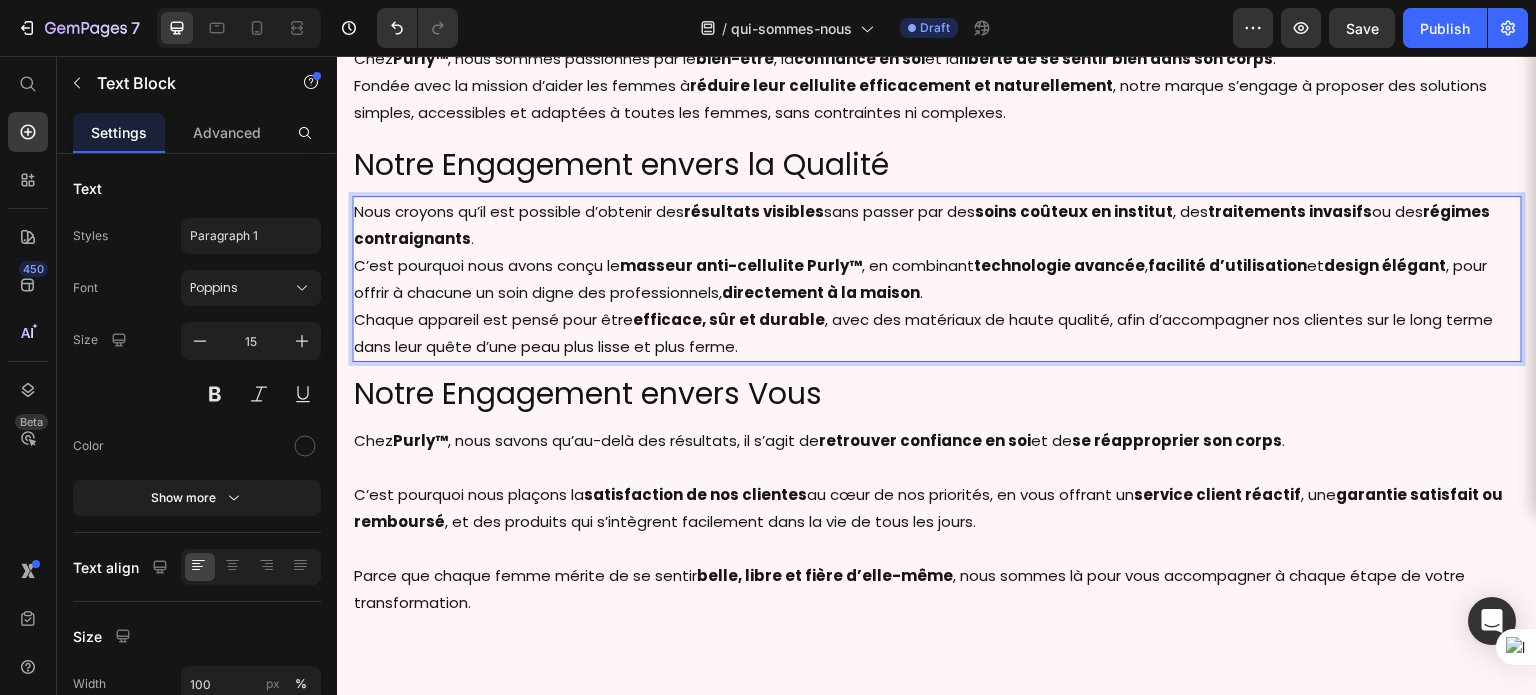 click on "Chaque appareil est pensé pour être  efficace, sûr et durable , avec des matériaux de haute qualité, afin d’accompagner nos clientes sur le long terme dans leur quête d’une peau plus lisse et plus ferme." at bounding box center (937, 333) 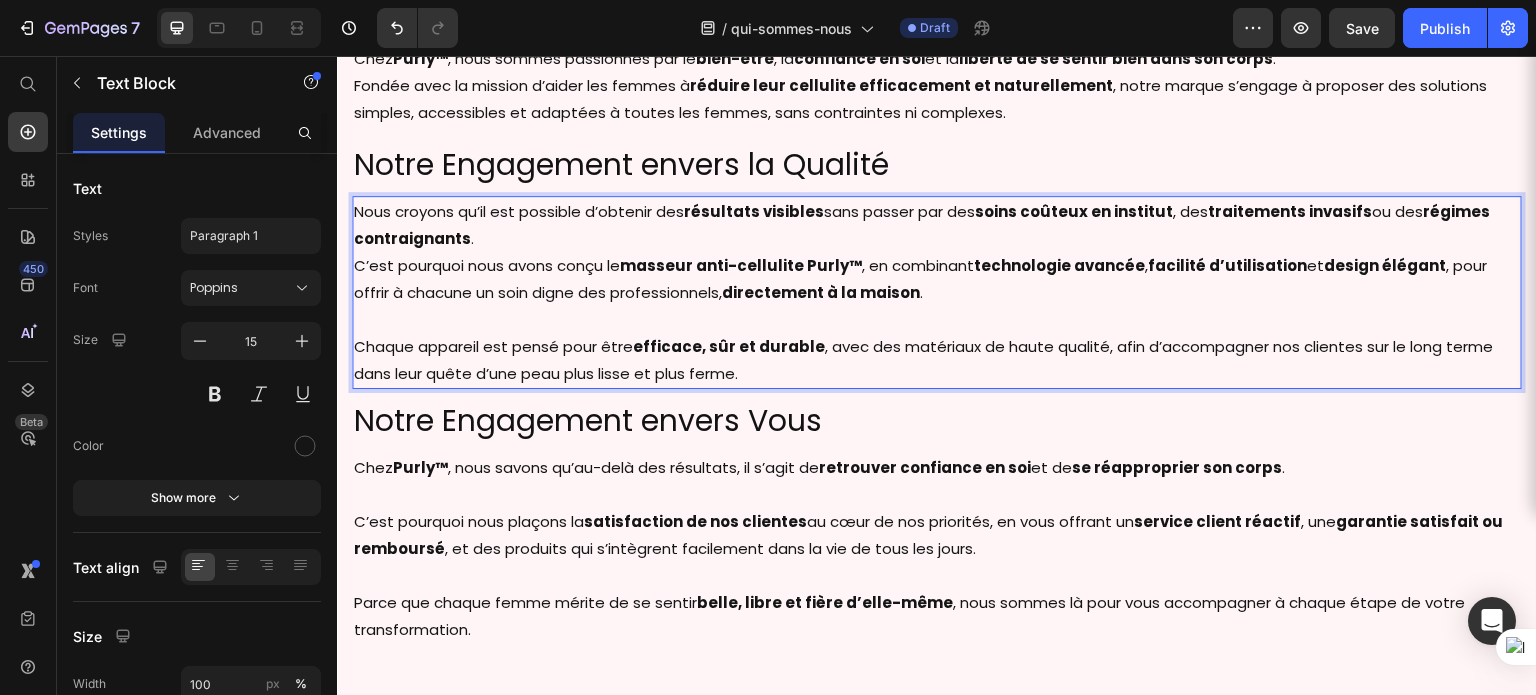 click on "Nous croyons qu’il est possible d’obtenir des  résultats visibles  sans passer par des  soins coûteux en institut , des  traitements invasifs  ou des  régimes contraignants . C’est pourquoi nous avons conçu le  masseur anti-cellulite Purly™ , en combinant  technologie avancée ,  facilité d’utilisation  et  design élégant , pour offrir à chacune un soin digne des professionnels,  directement à la maison ." at bounding box center [937, 252] 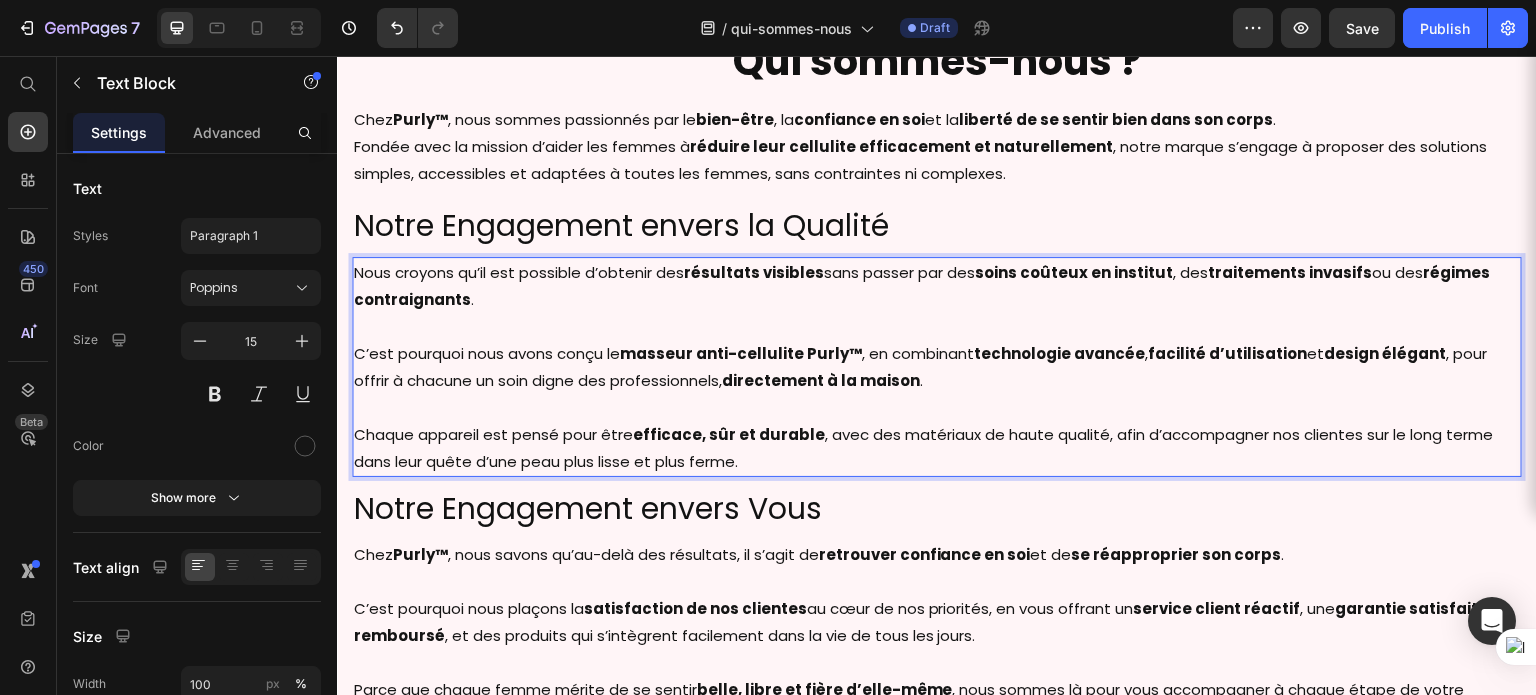 scroll, scrollTop: 114, scrollLeft: 0, axis: vertical 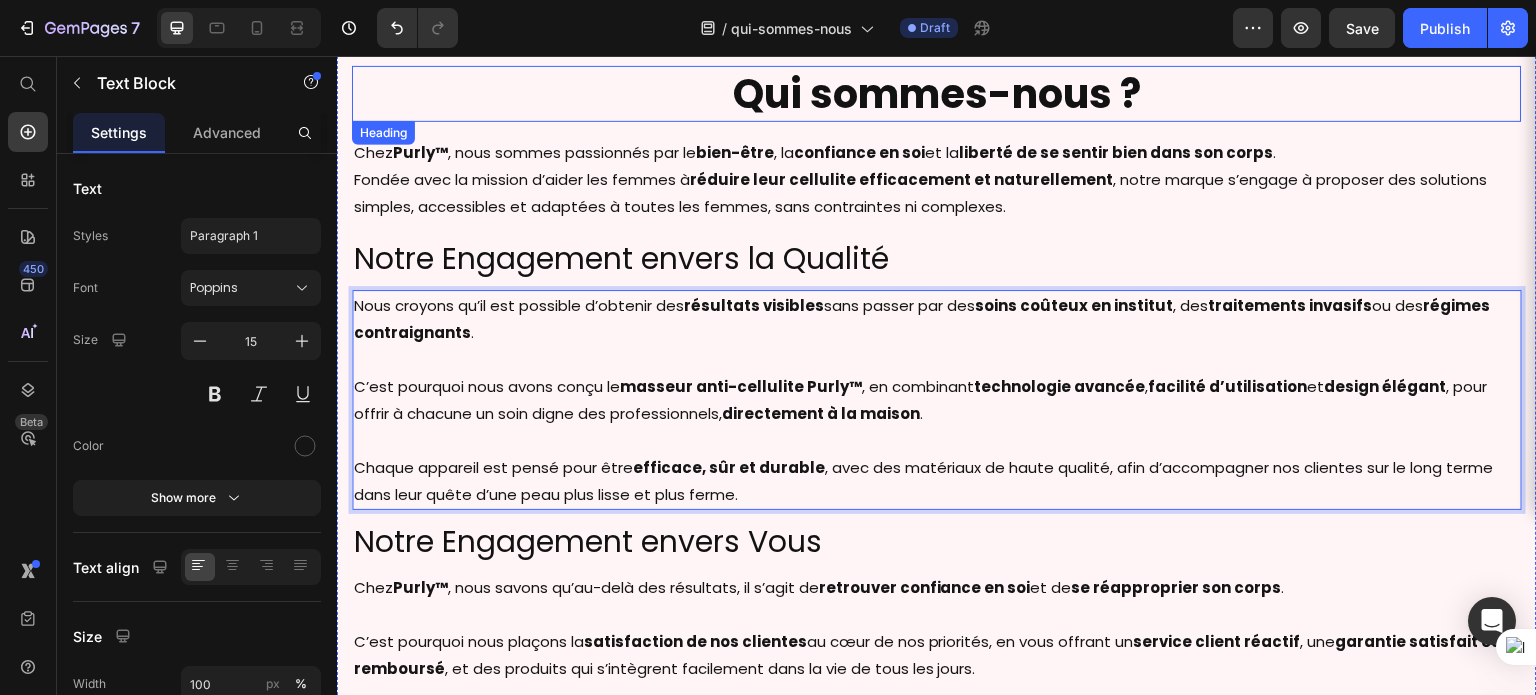 click on "Qui sommes-nous ?" at bounding box center (937, 94) 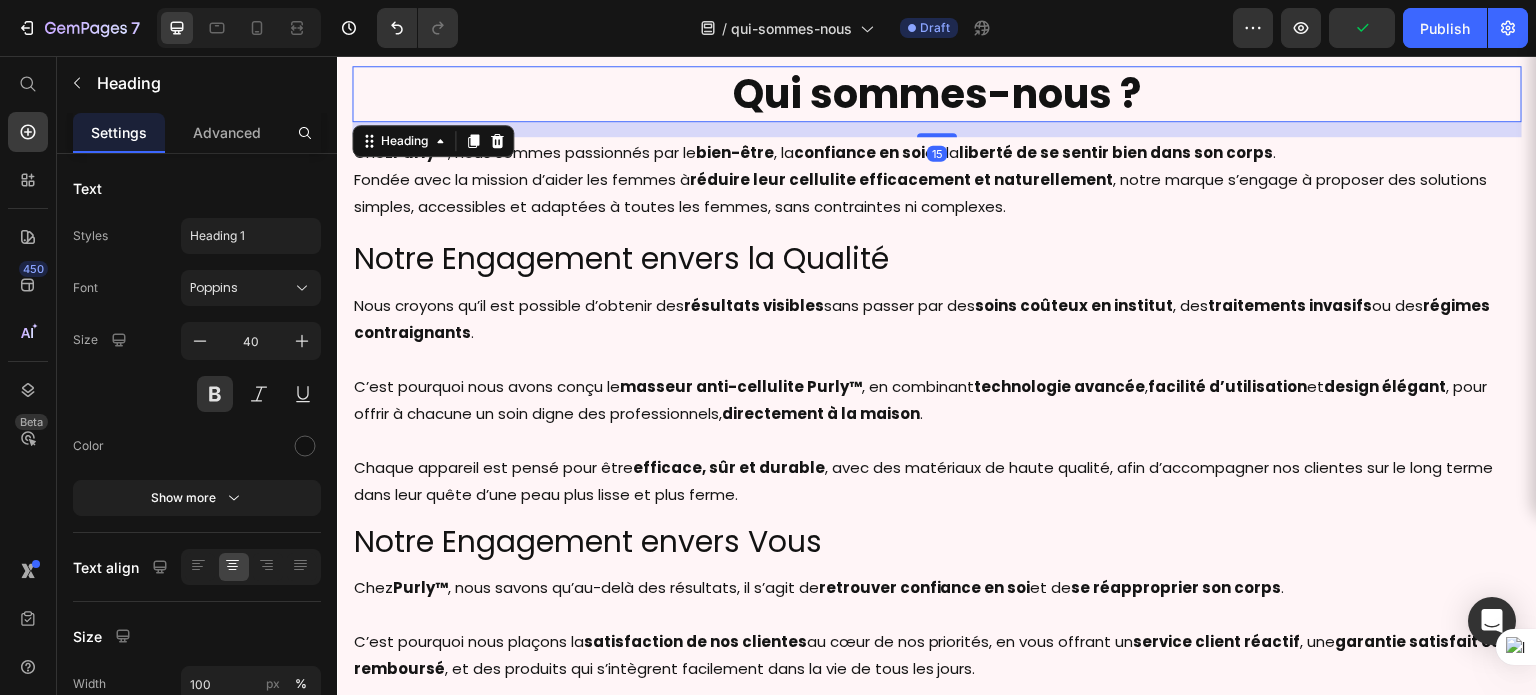 scroll, scrollTop: 0, scrollLeft: 0, axis: both 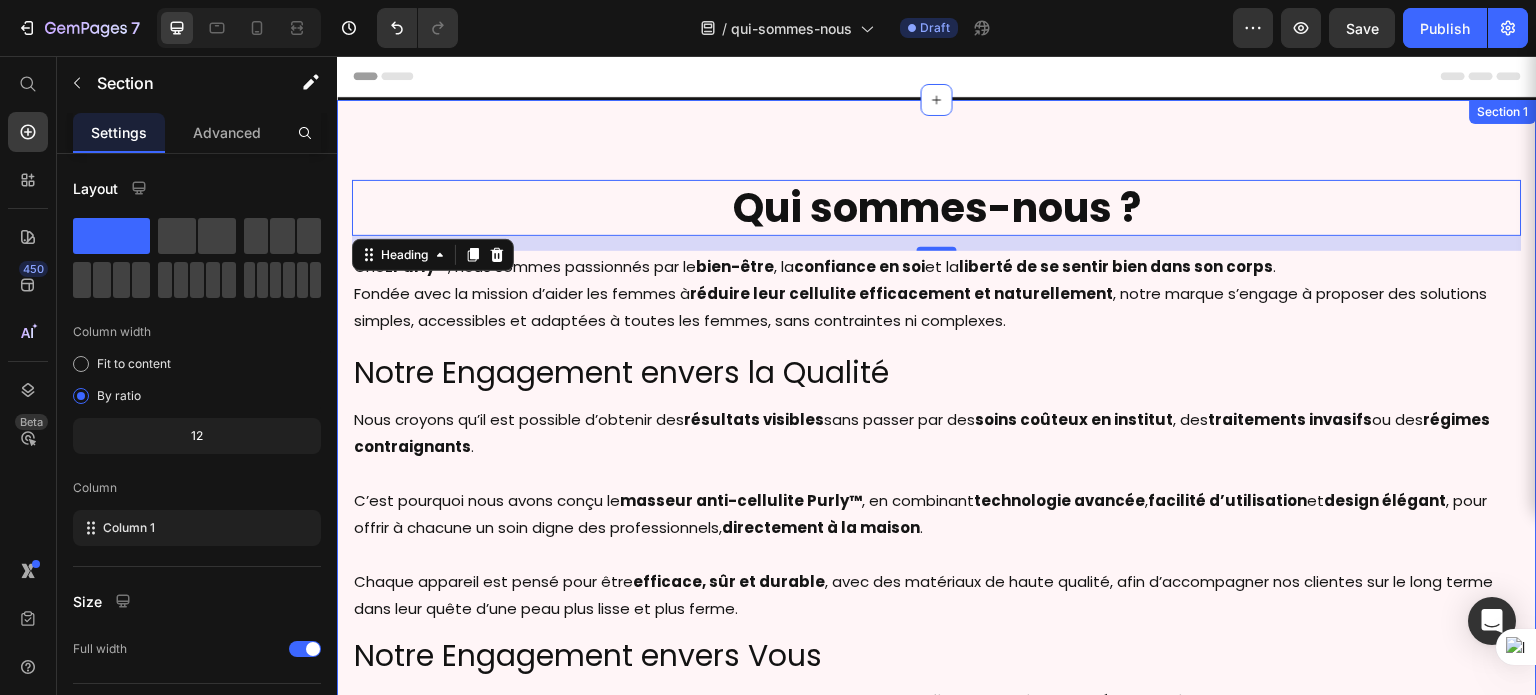 click on "Qui sommes-nous ? Heading   15 Chez  Purly™ , nous sommes passionnés par le  bien-être , la  confiance en soi  et la  liberté de se sentir bien dans son corps . Fondée avec la mission d’aider les femmes à  réduire leur cellulite efficacement et naturellement , notre marque s’engage à proposer des solutions simples, accessibles et adaptées à toutes les femmes, sans contraintes ni complexes. Text Block Notre Engagement envers la Qualité Heading Nous croyons qu’il est possible d’obtenir des  résultats visibles  sans passer par des  soins coûteux en institut , des  traitements invasifs  ou des  régimes contraignants . C’est pourquoi nous avons conçu le  masseur anti-cellulite Purly™ , en combinant  technologie avancée ,  facilité d’utilisation  et  design élégant , pour offrir à chacune un soin digne des professionnels,  directement à la maison . Chaque appareil est pensé pour être  efficace, sûr et durable Text Block Notre Engagement envers Vous Heading Chez  Purly™ ." at bounding box center (937, 535) 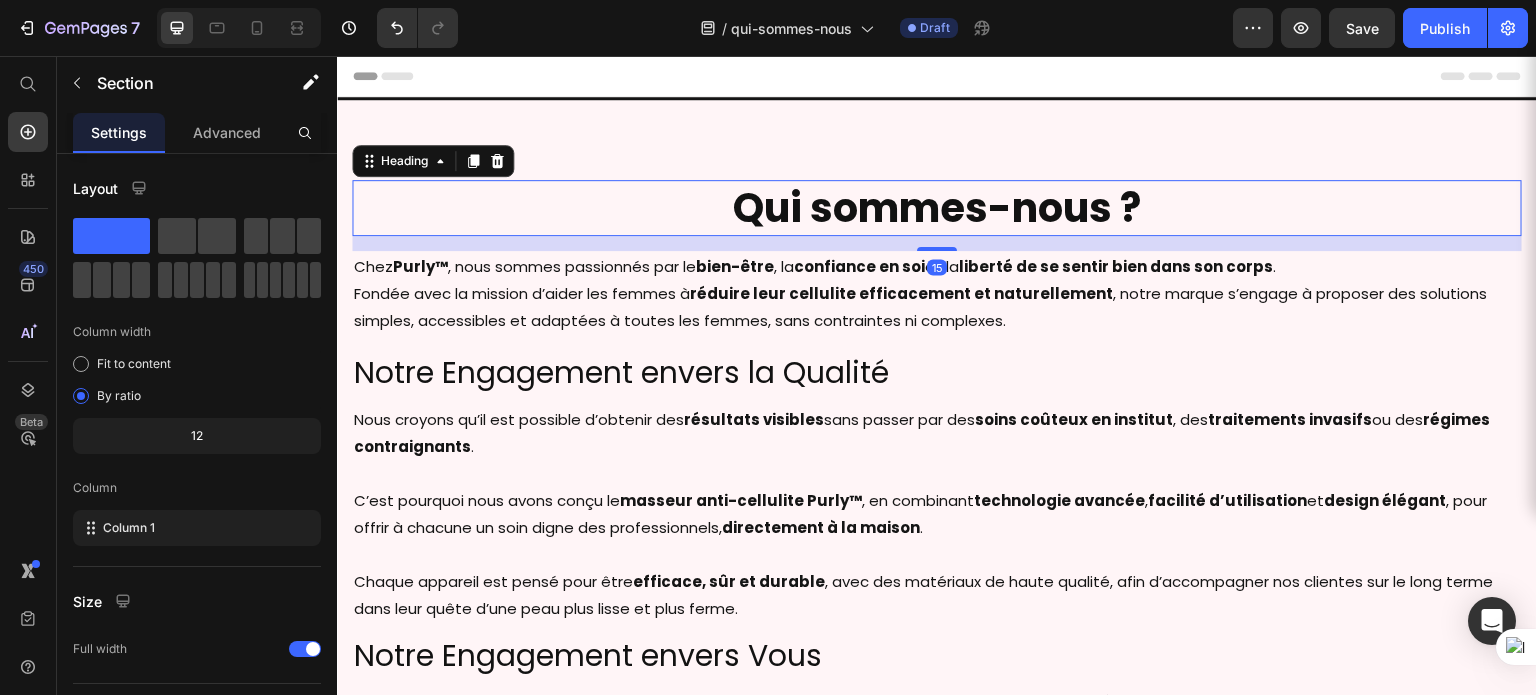click on "Qui sommes-nous ?" at bounding box center [937, 208] 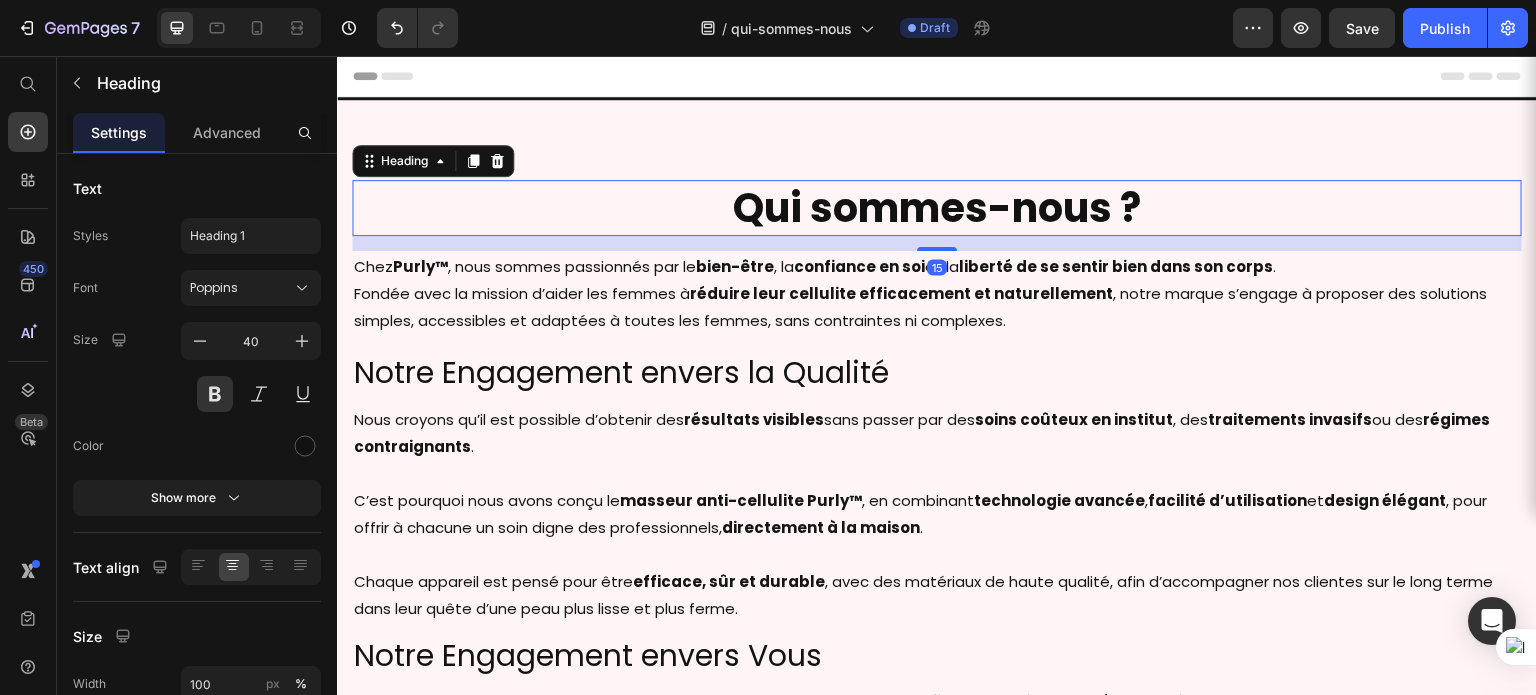 click on "Heading" at bounding box center [433, 161] 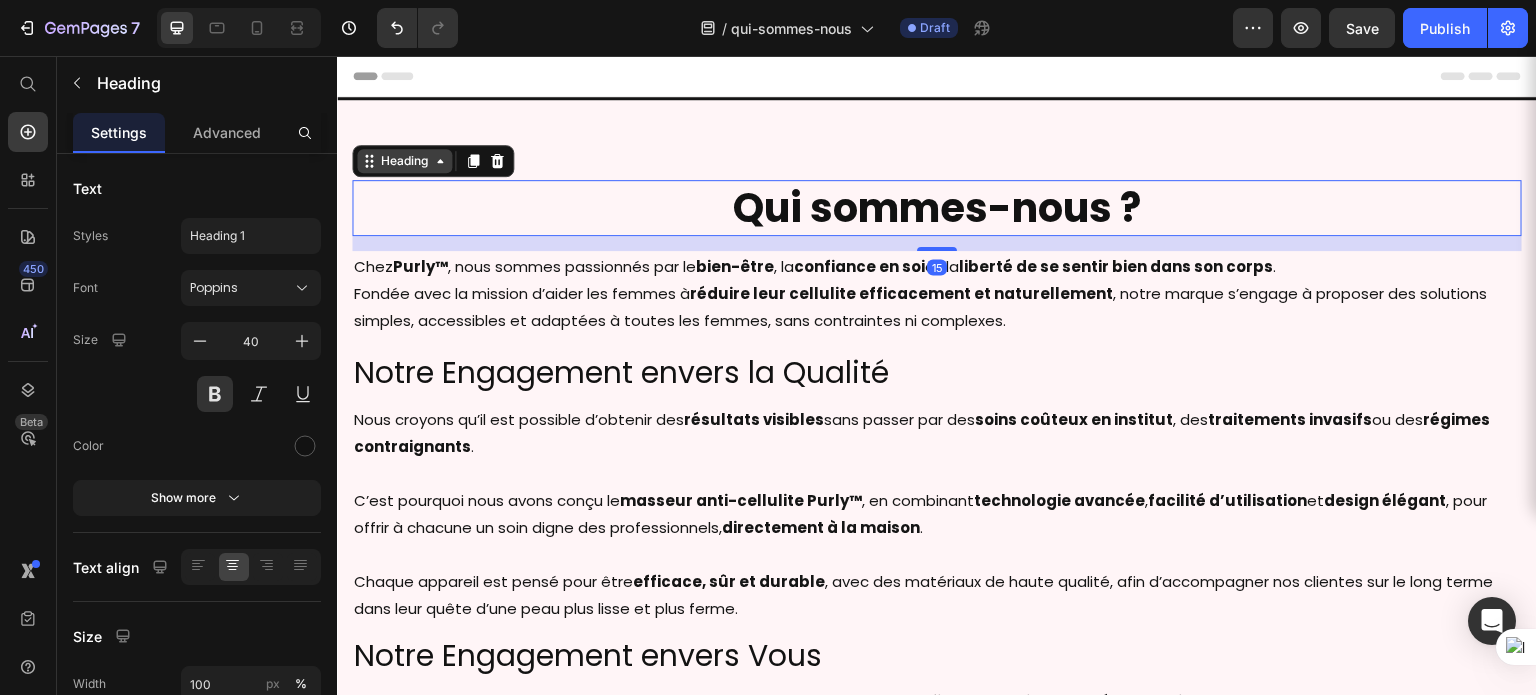 click on "Heading" at bounding box center (404, 161) 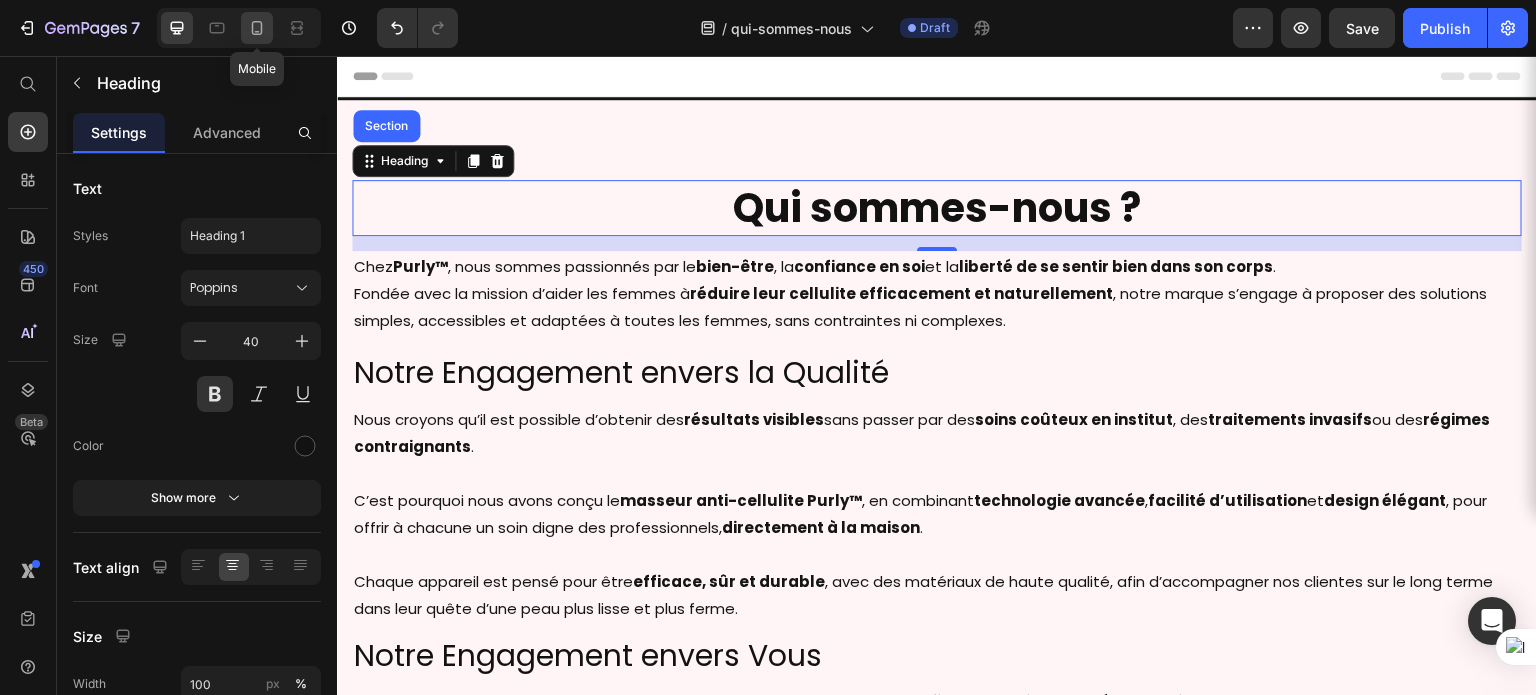 click 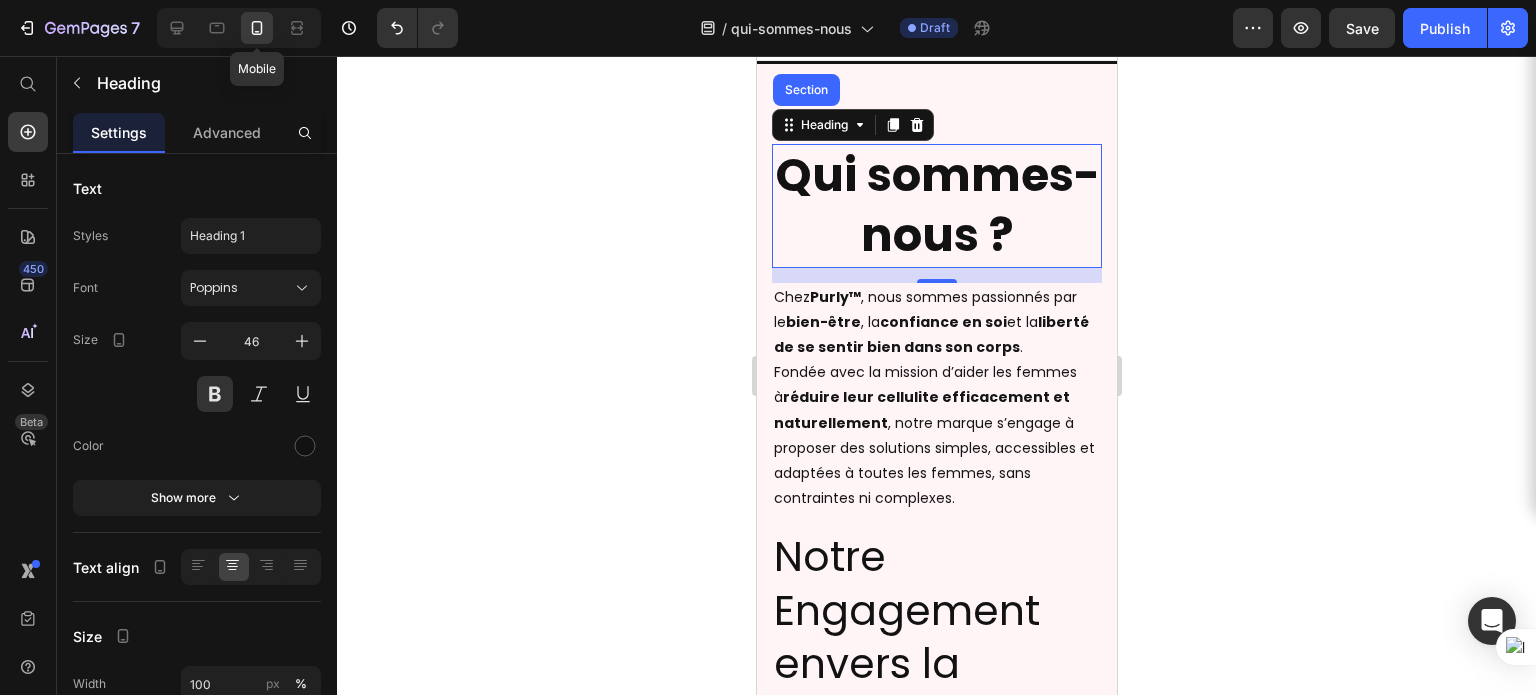 scroll, scrollTop: 53, scrollLeft: 0, axis: vertical 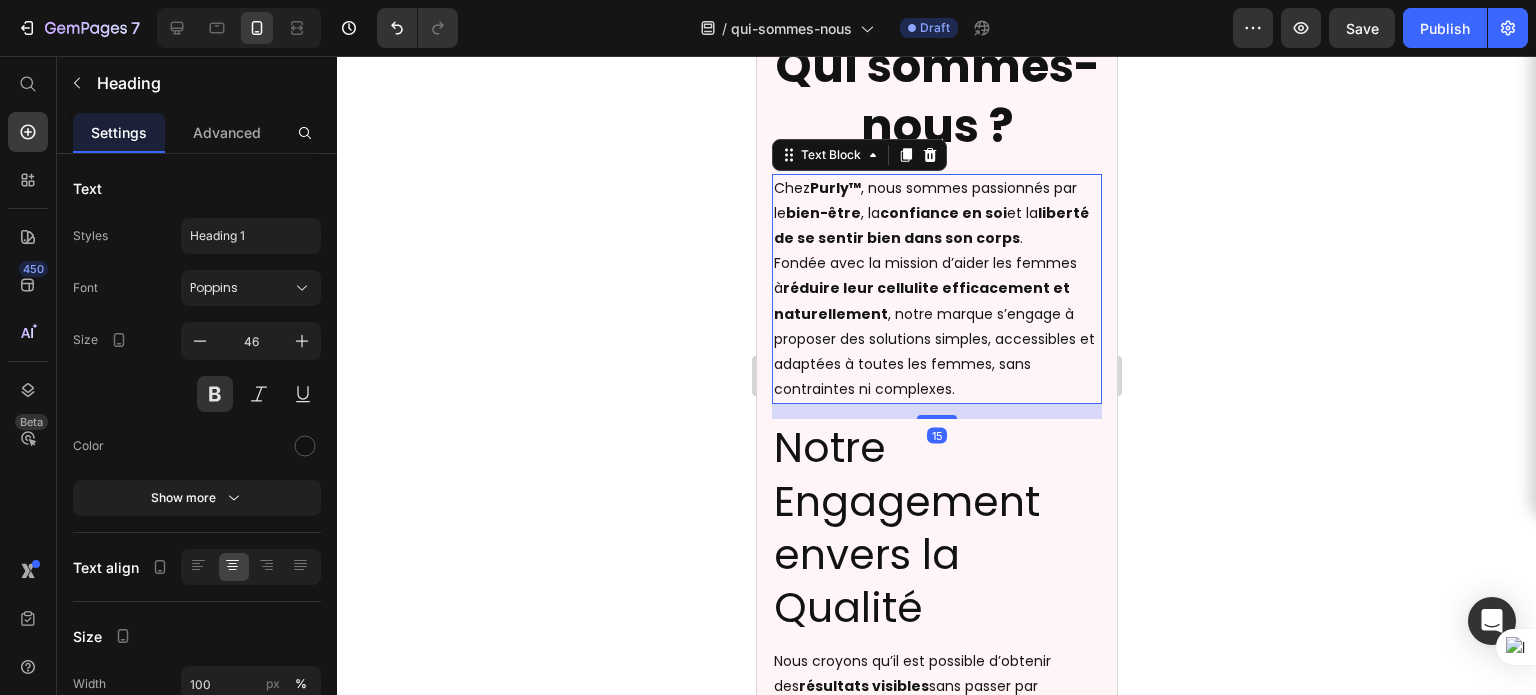 click on "Chez  Purly™ , nous sommes passionnés par le  bien-être , la  confiance en soi  et la  liberté de se sentir bien dans son corps . Fondée avec la mission d’aider les femmes à  réduire leur cellulite efficacement et naturellement , notre marque s’engage à proposer des solutions simples, accessibles et adaptées à toutes les femmes, sans contraintes ni complexes." at bounding box center [936, 289] 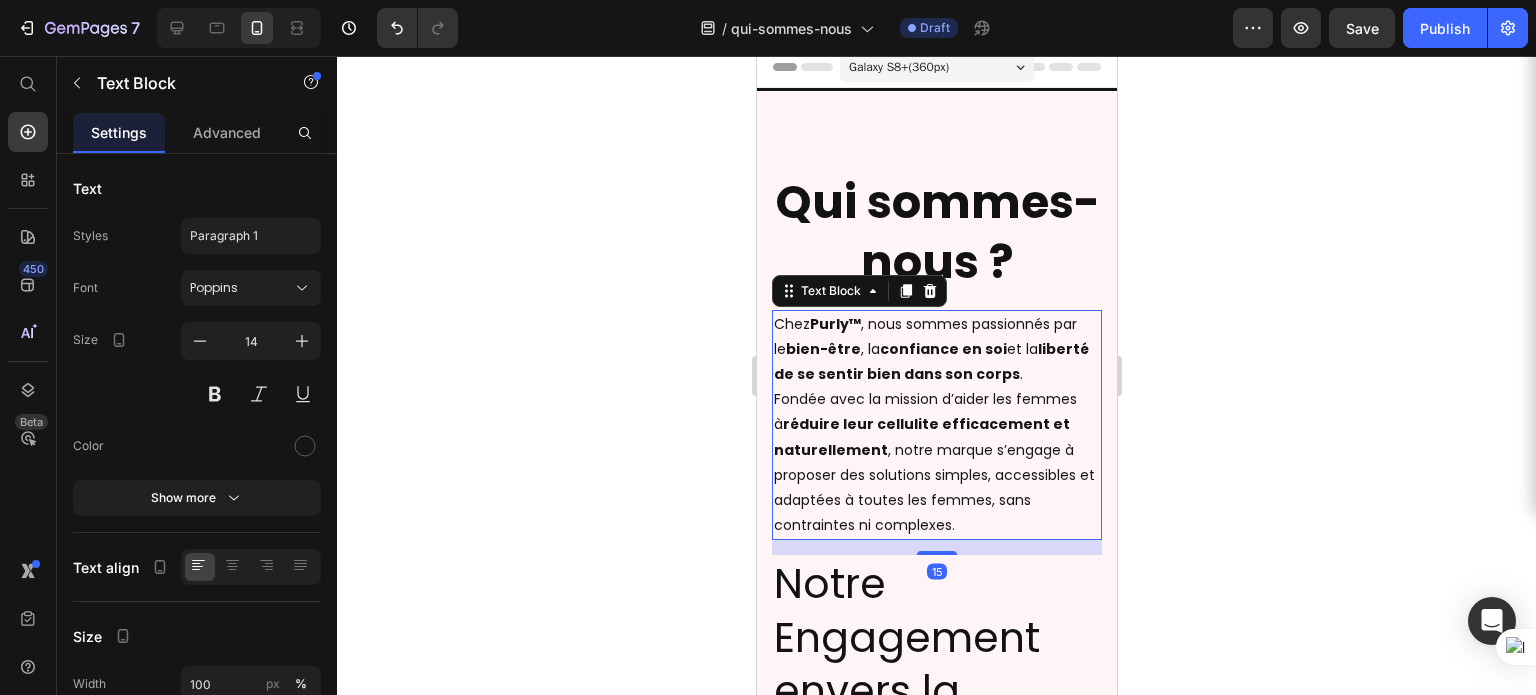 scroll, scrollTop: 0, scrollLeft: 0, axis: both 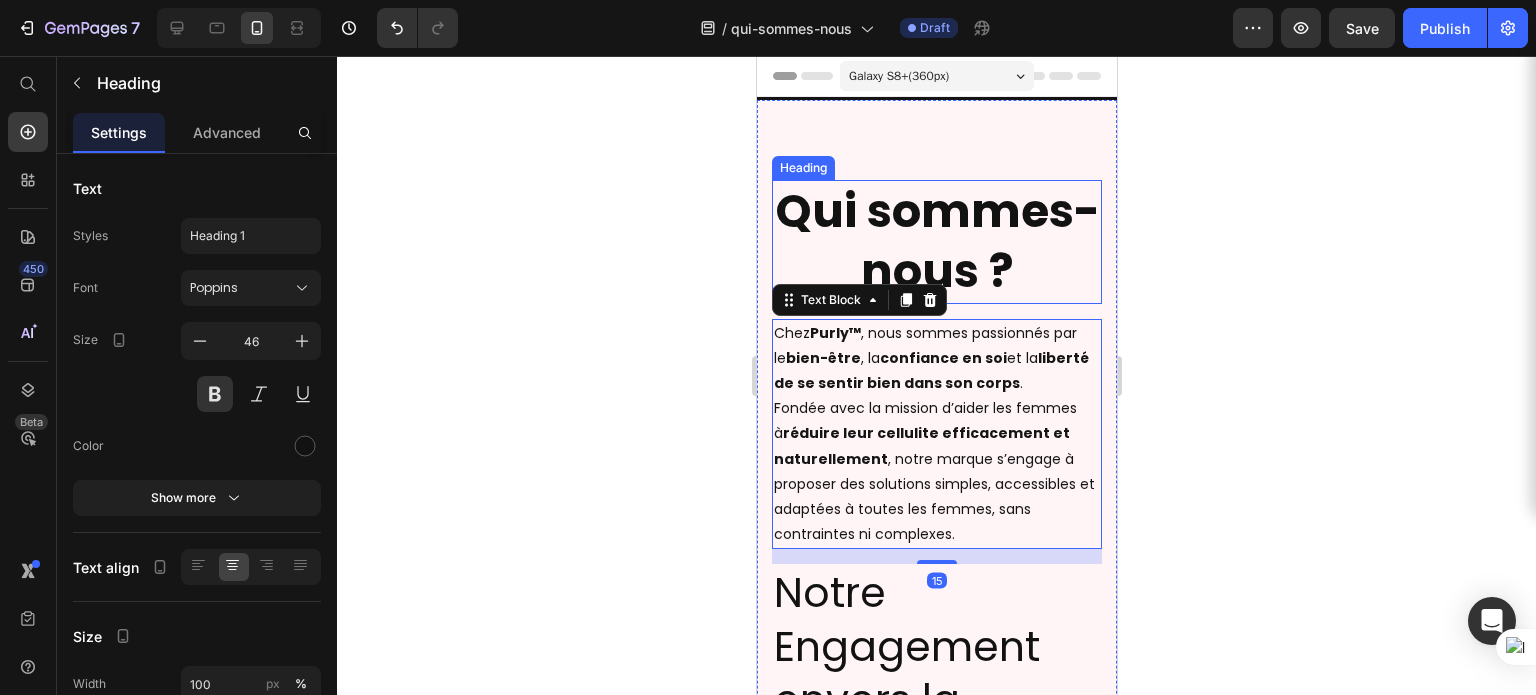 click on "Qui sommes-nous ?" at bounding box center (936, 242) 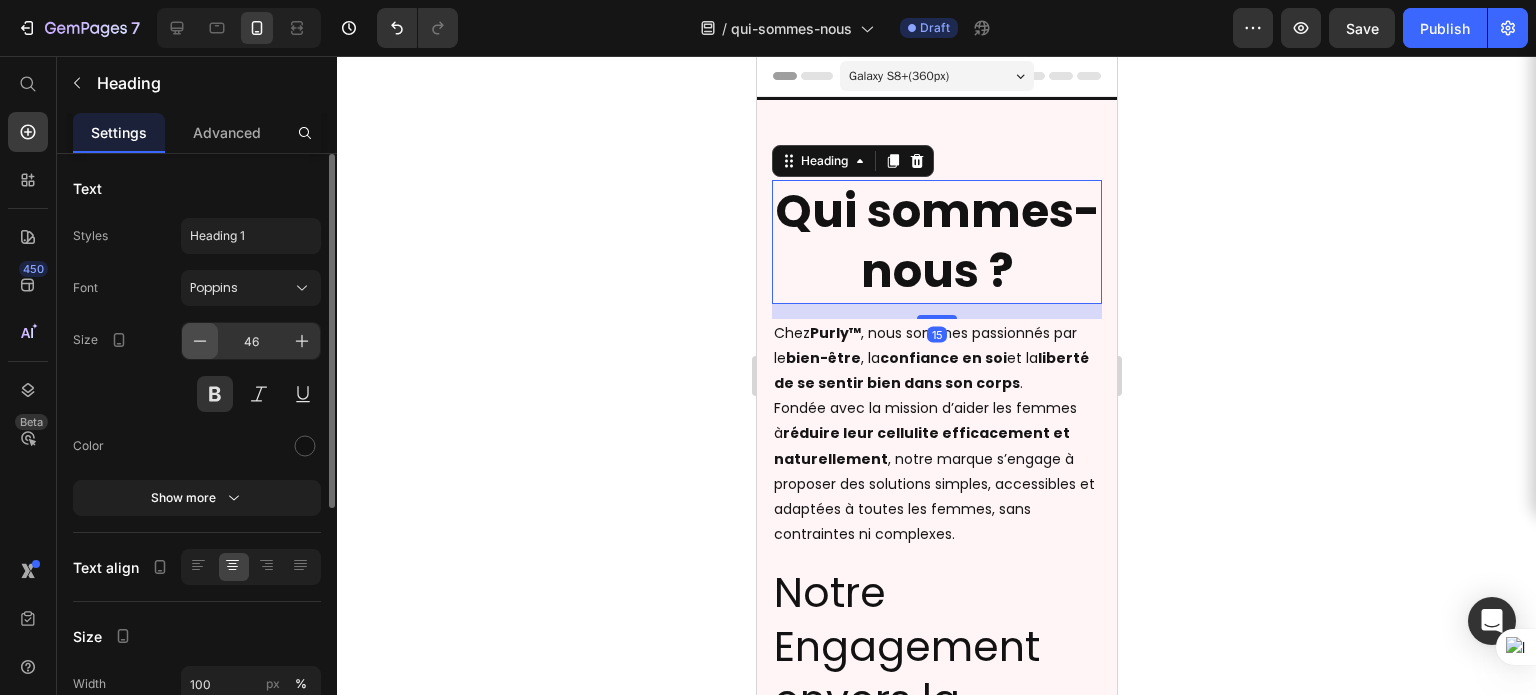 click 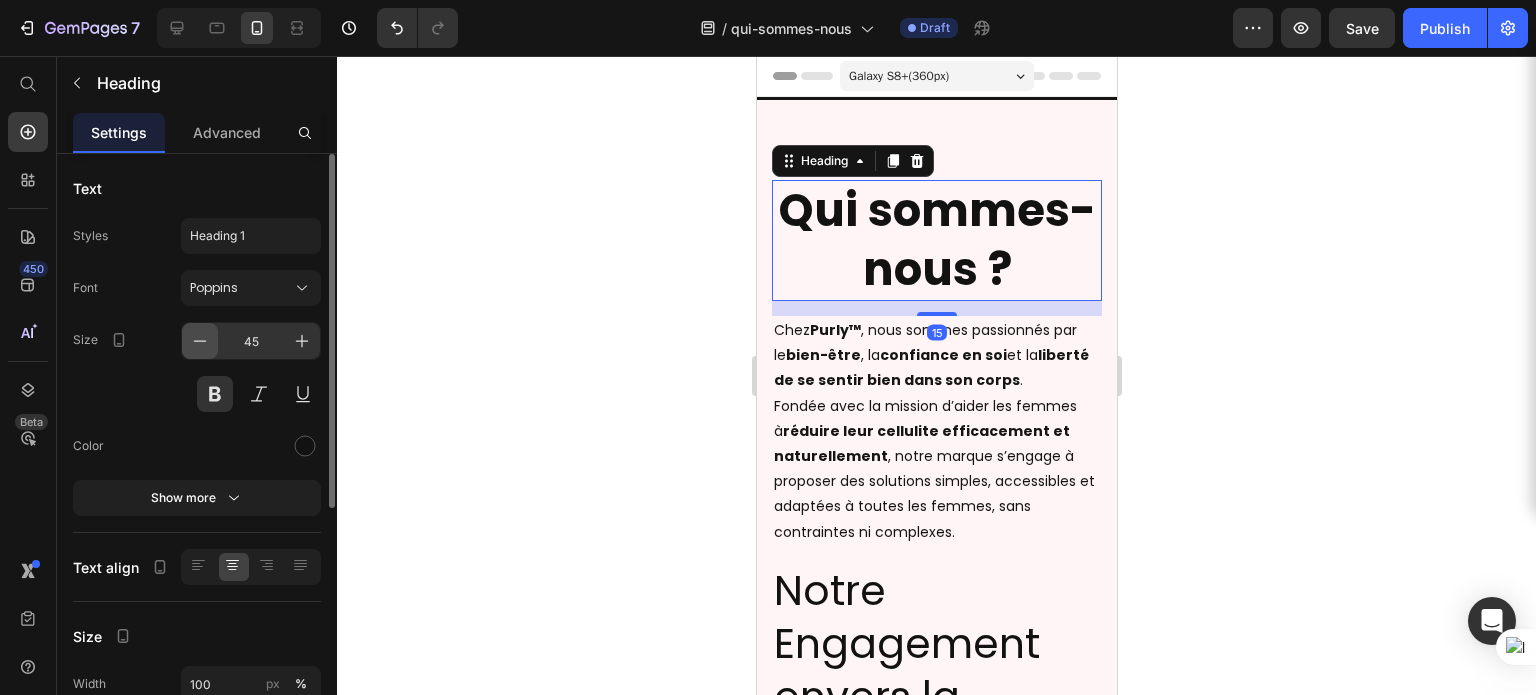click 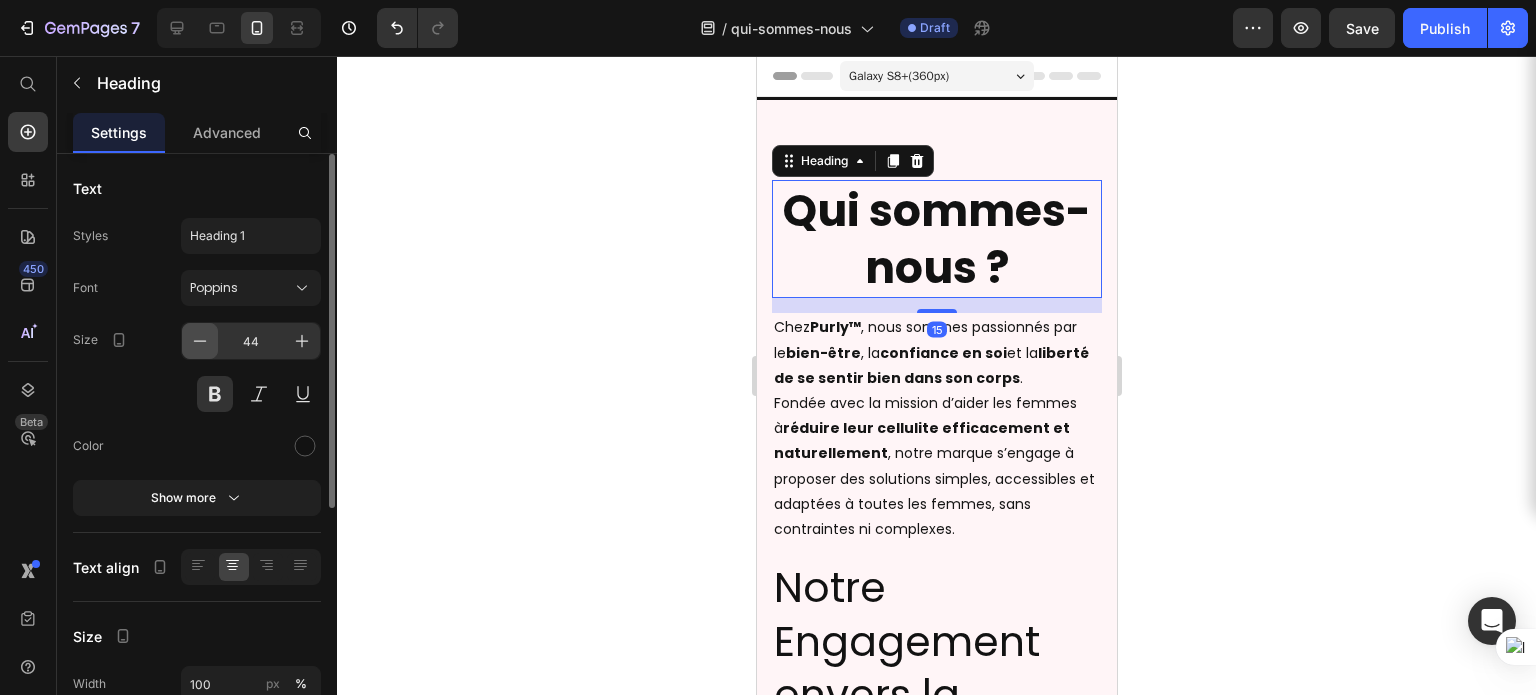 click 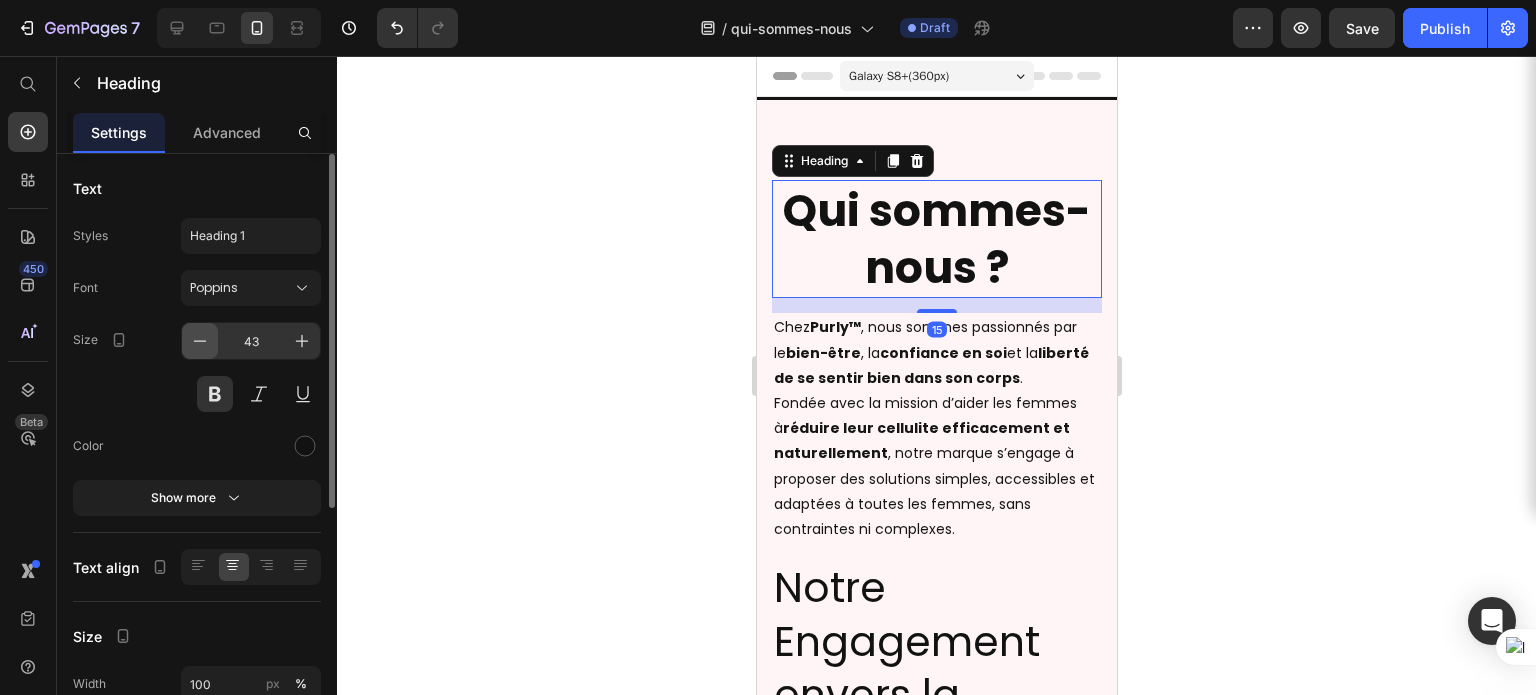 click 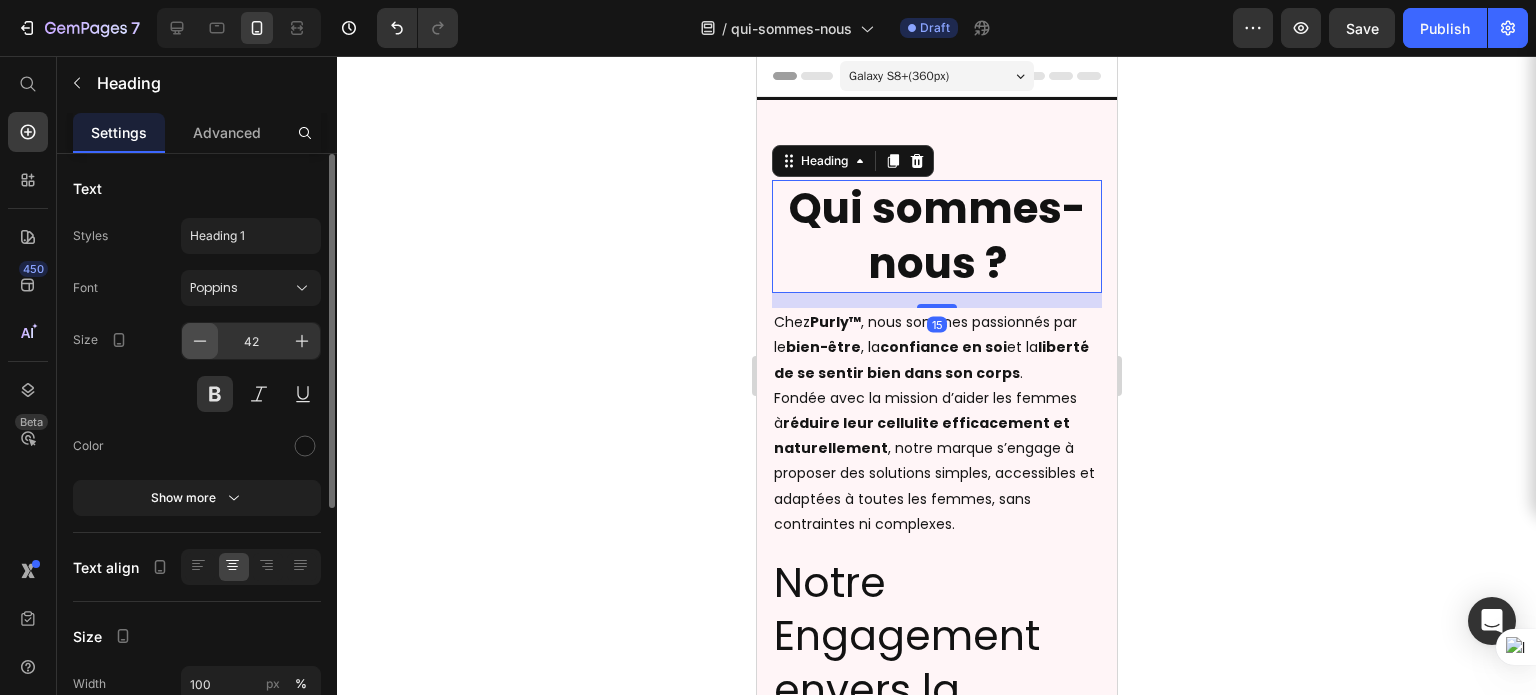 click 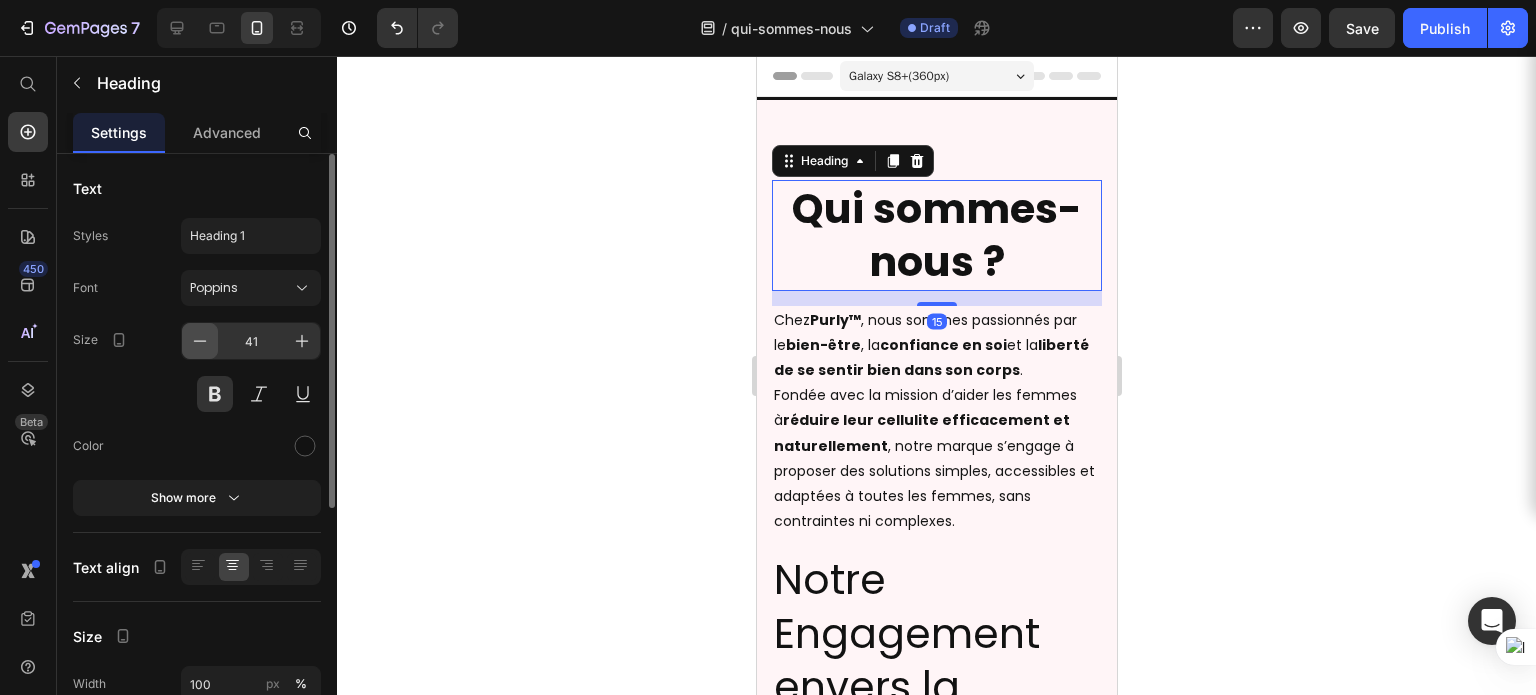 click 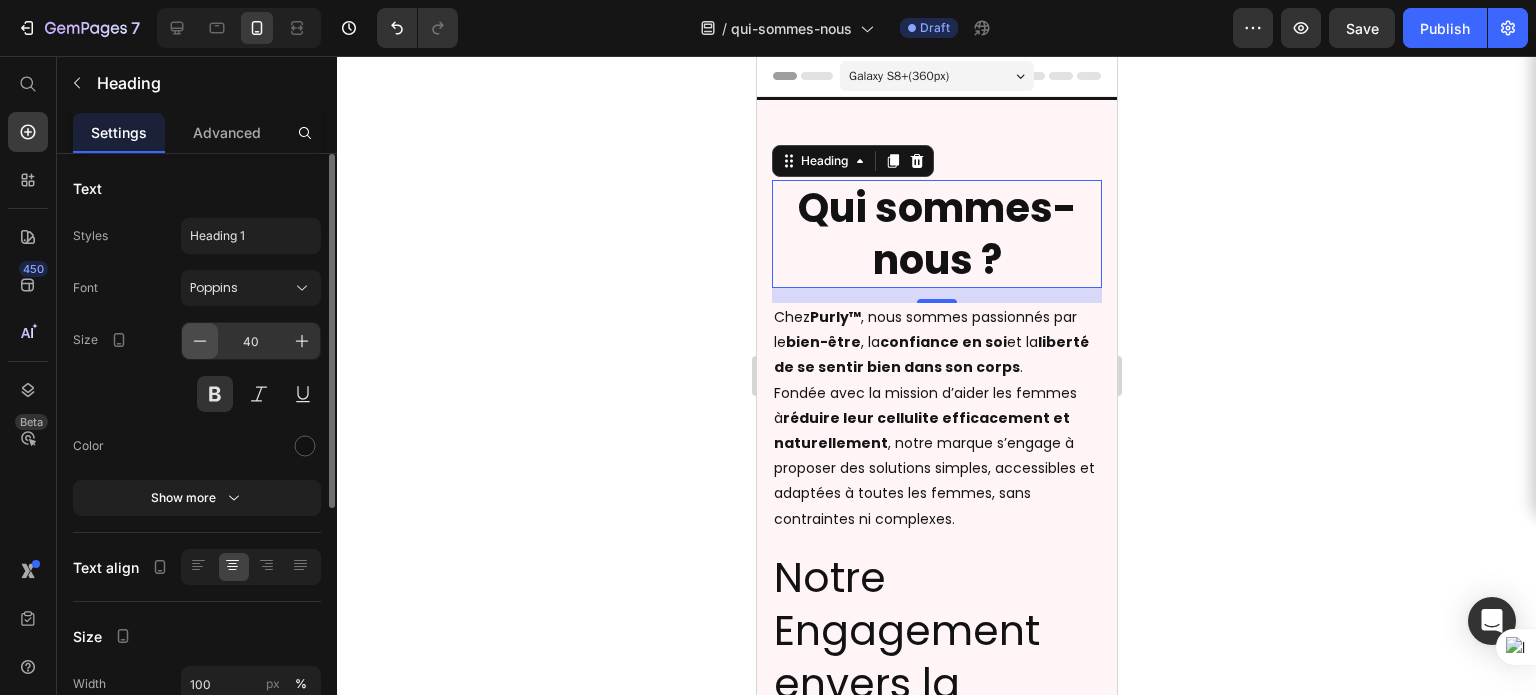 click 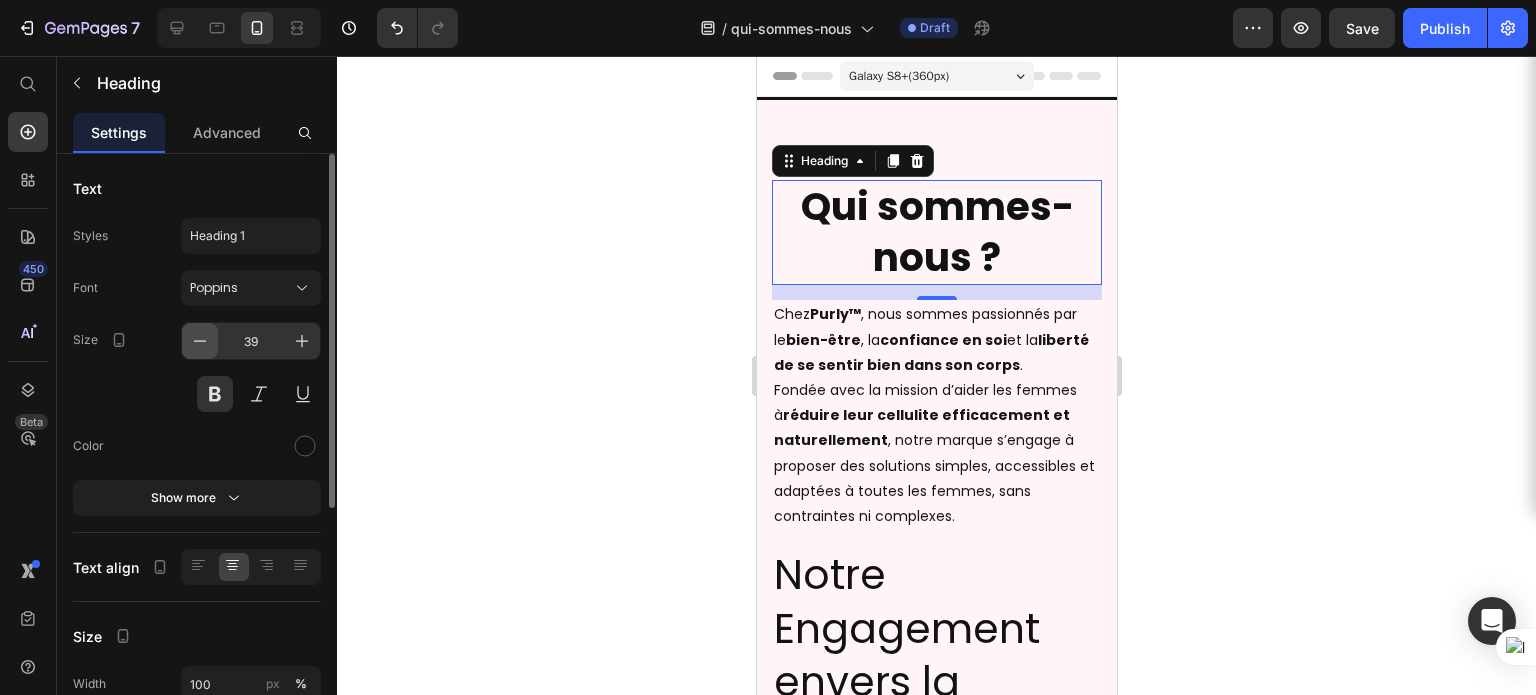 click 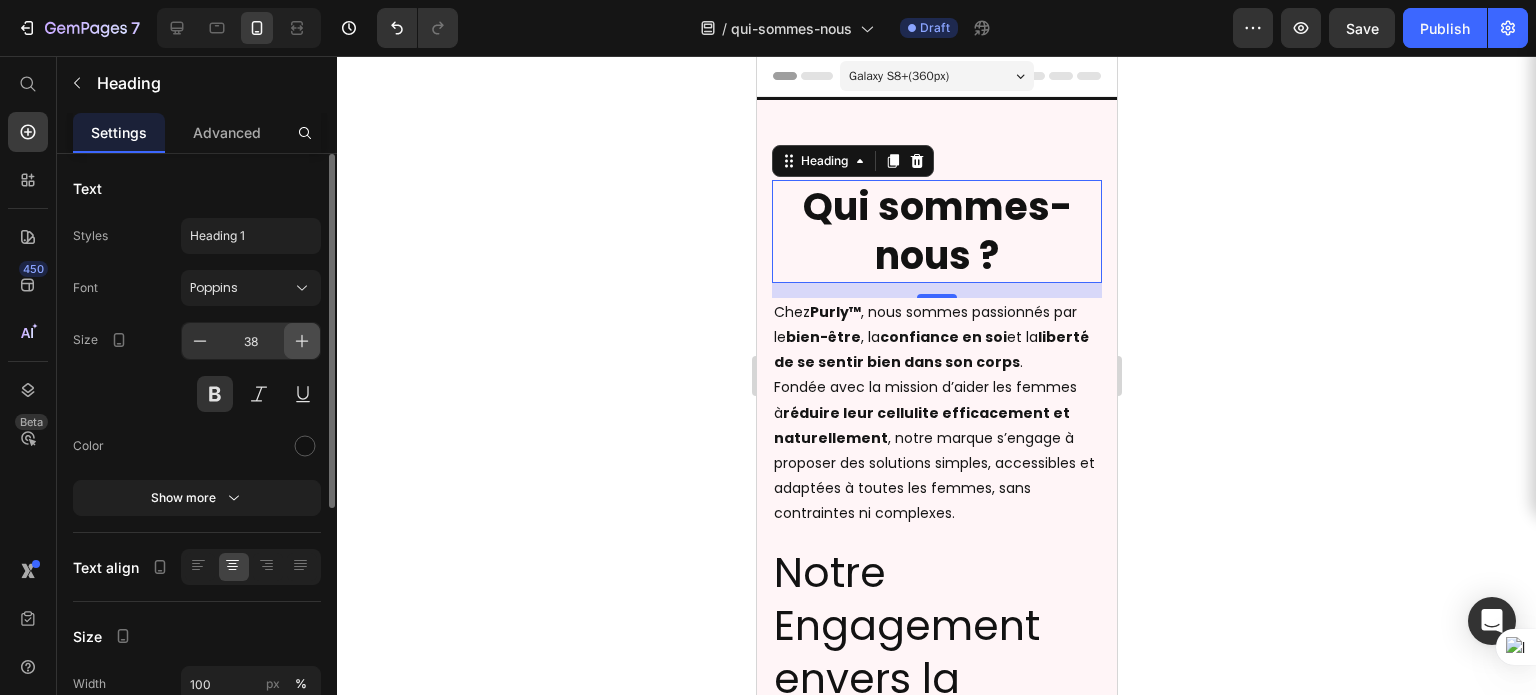 click at bounding box center (302, 341) 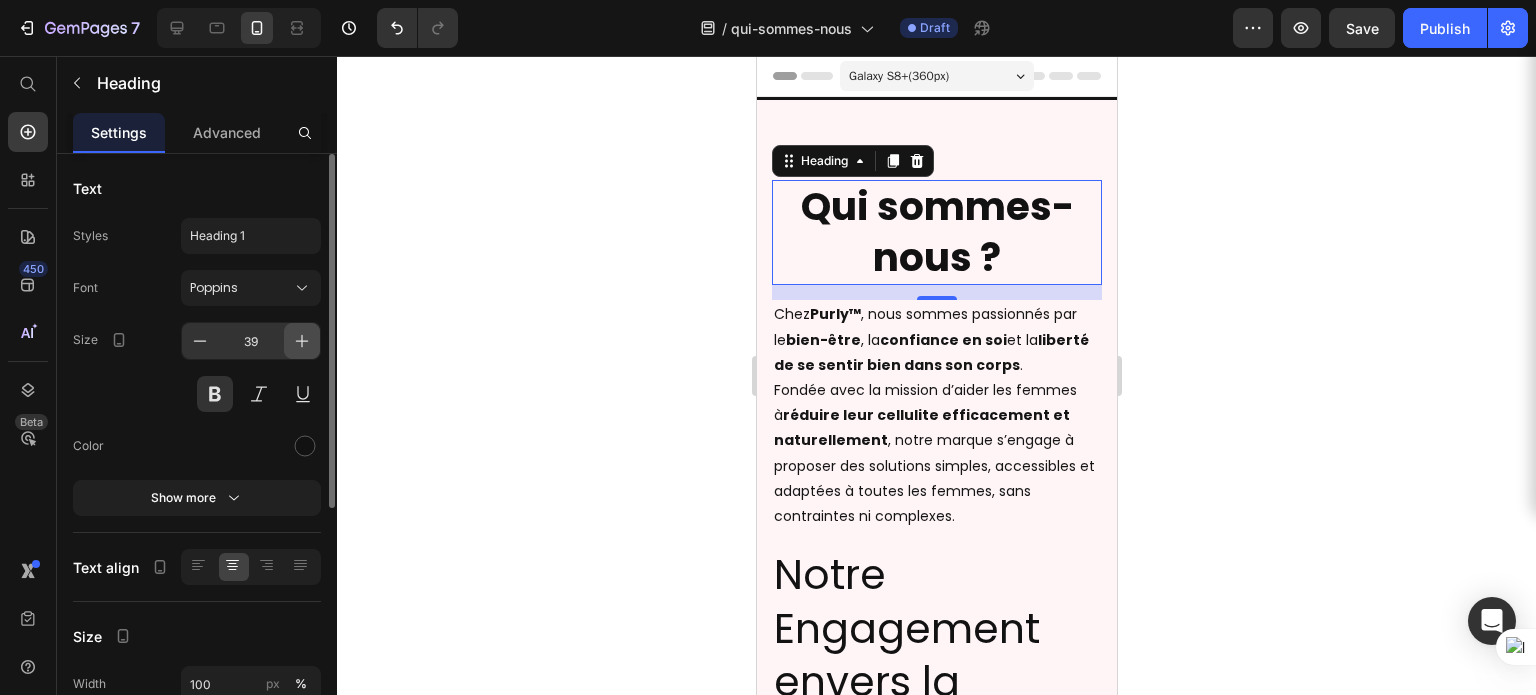 click 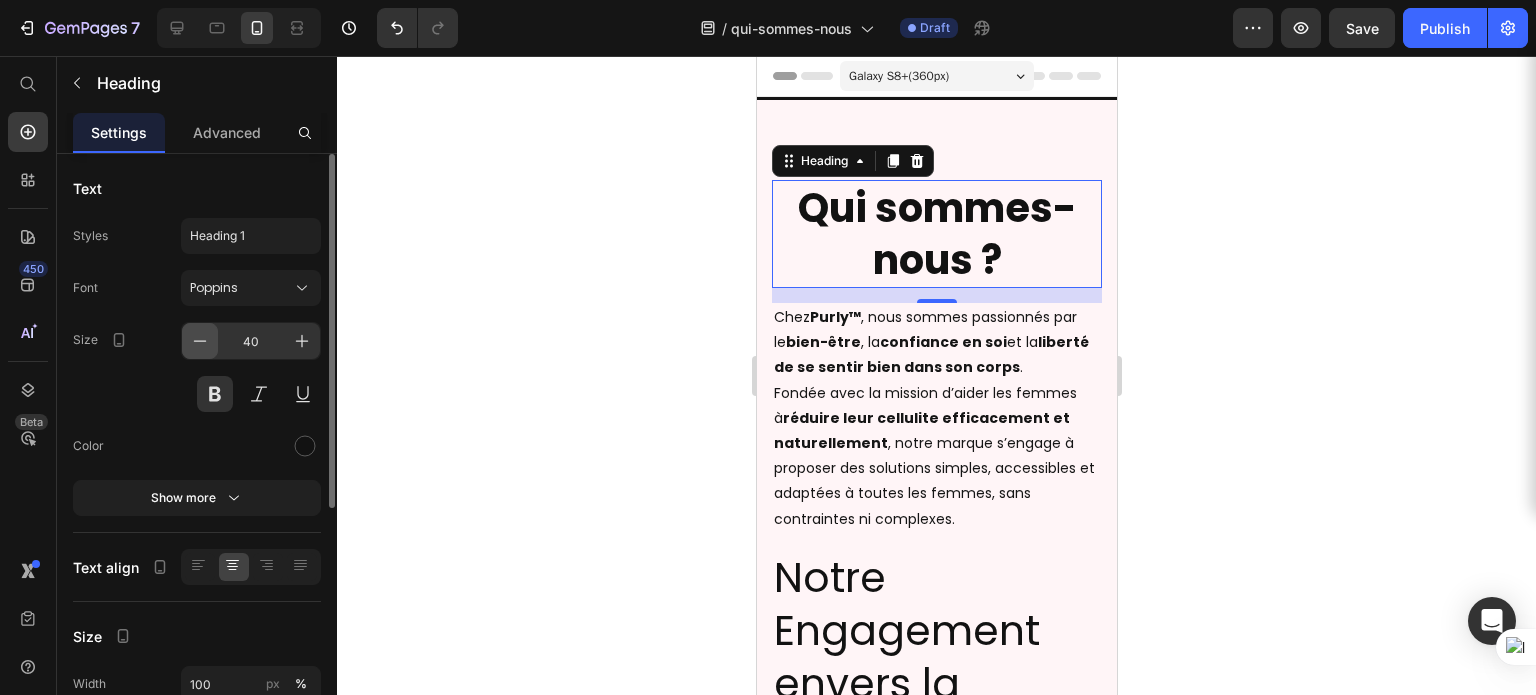 click at bounding box center (200, 341) 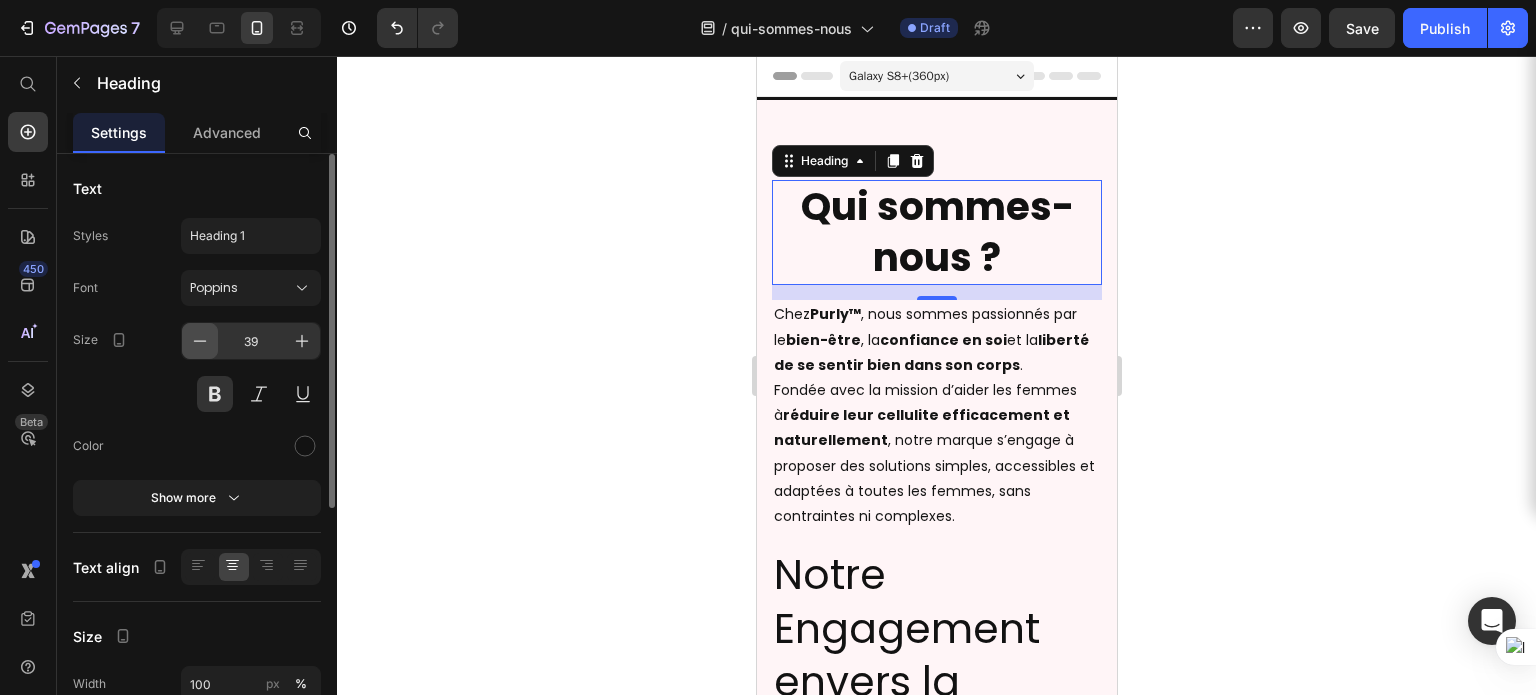 click at bounding box center (200, 341) 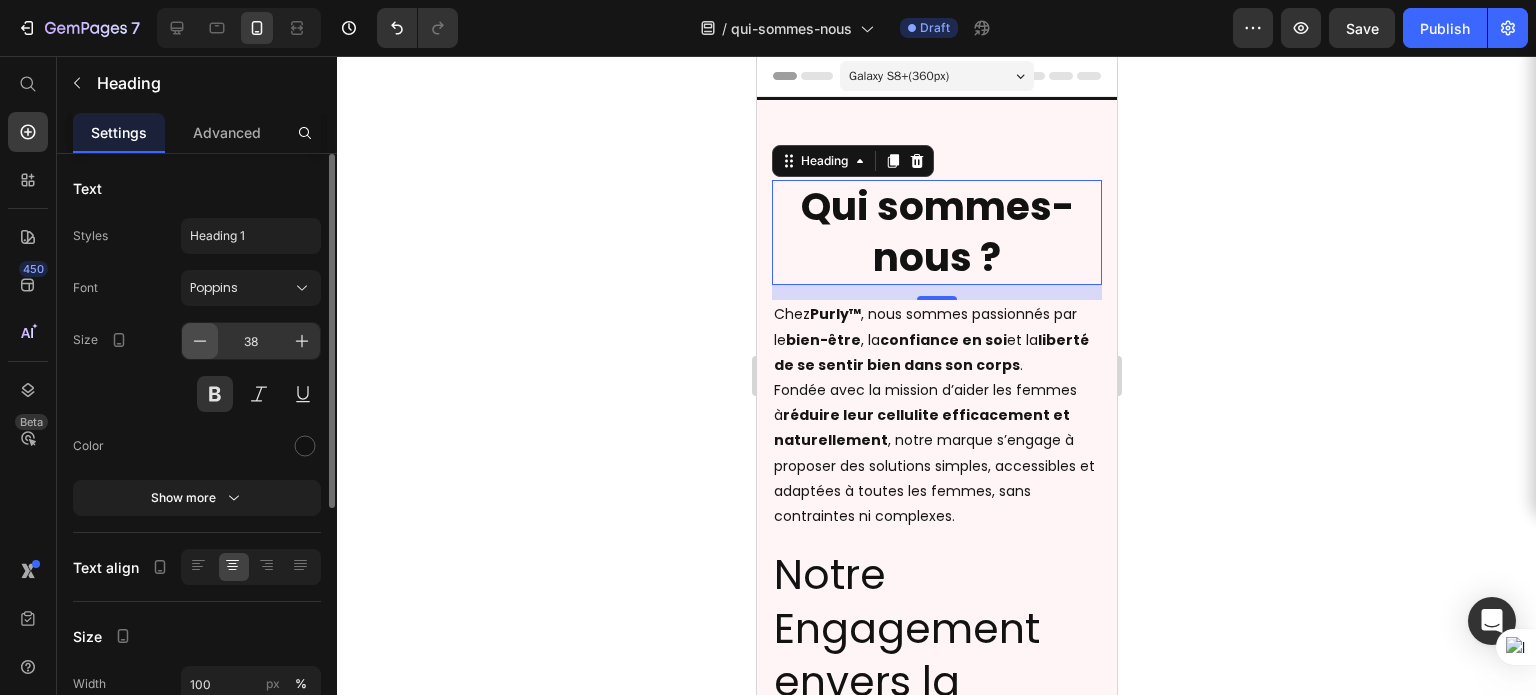 click at bounding box center (200, 341) 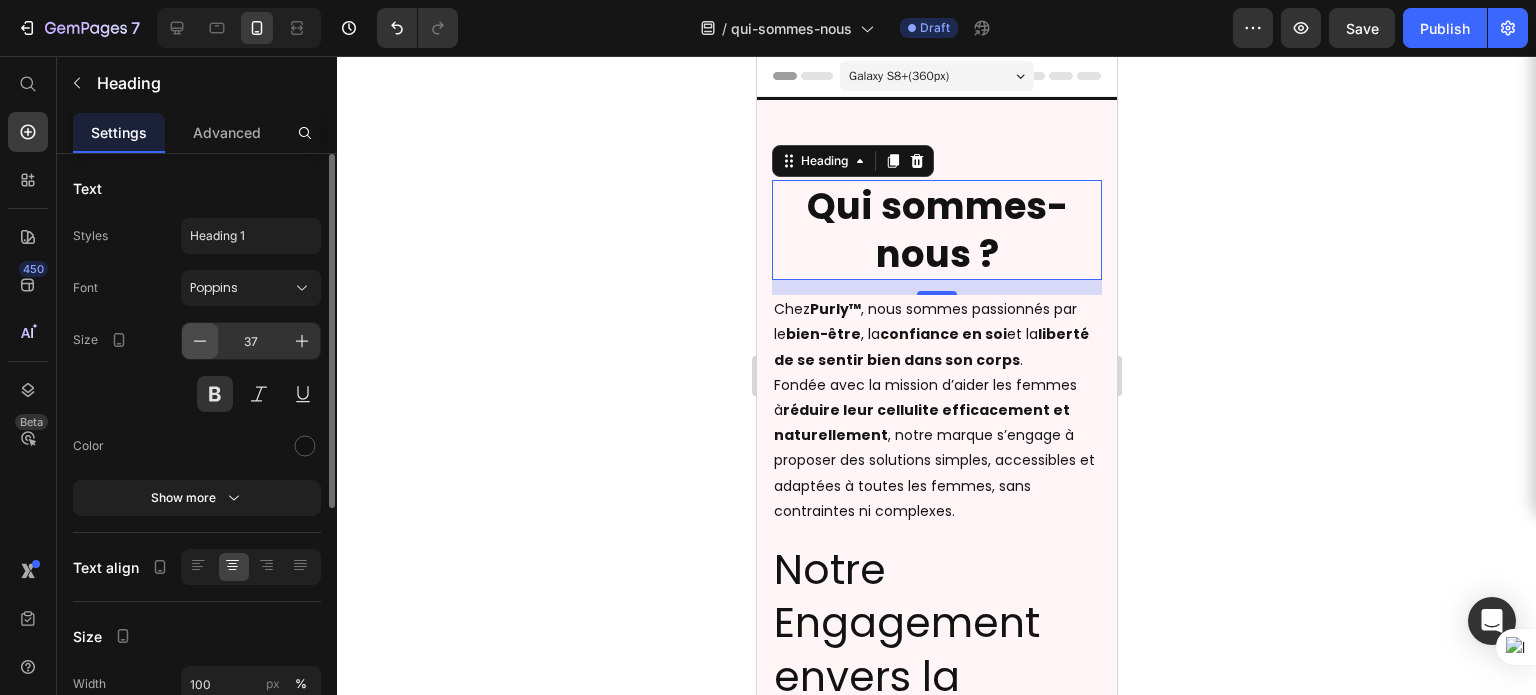 click at bounding box center (200, 341) 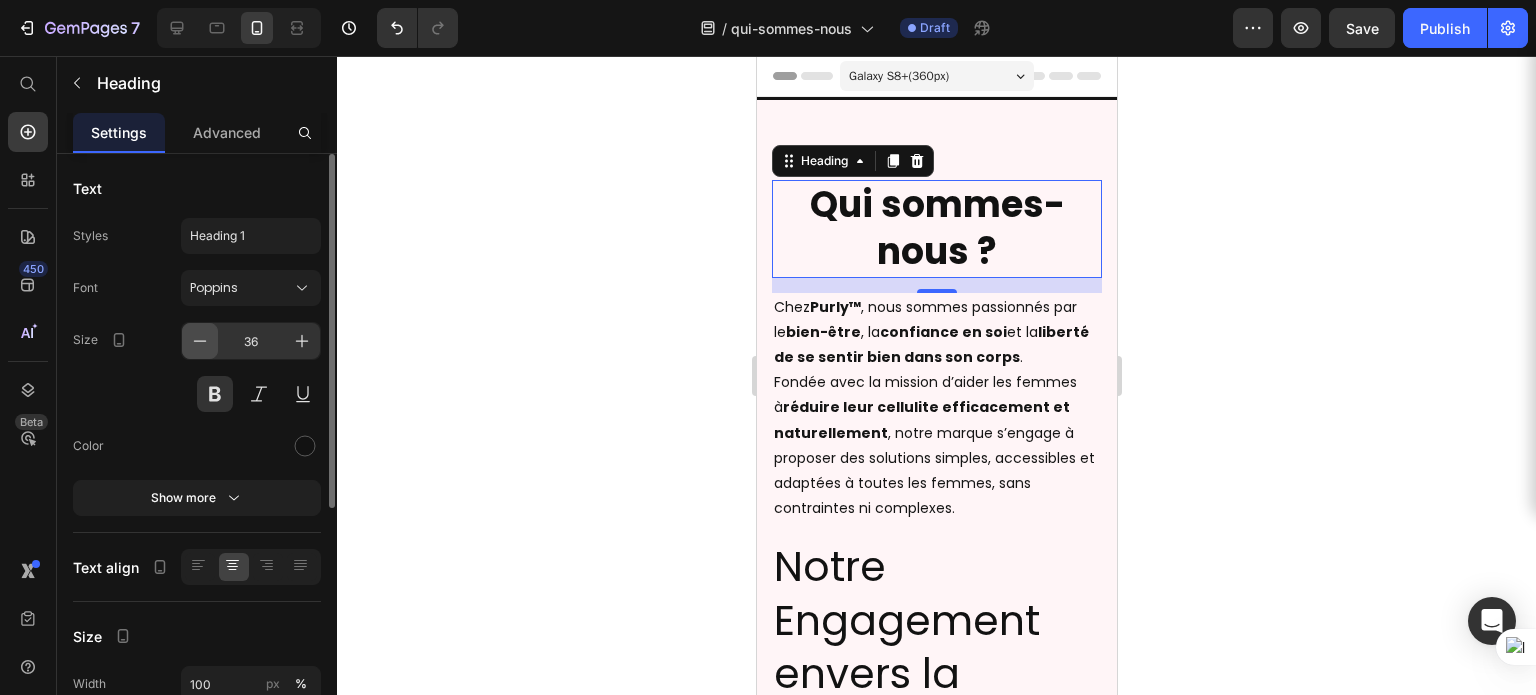 click at bounding box center (200, 341) 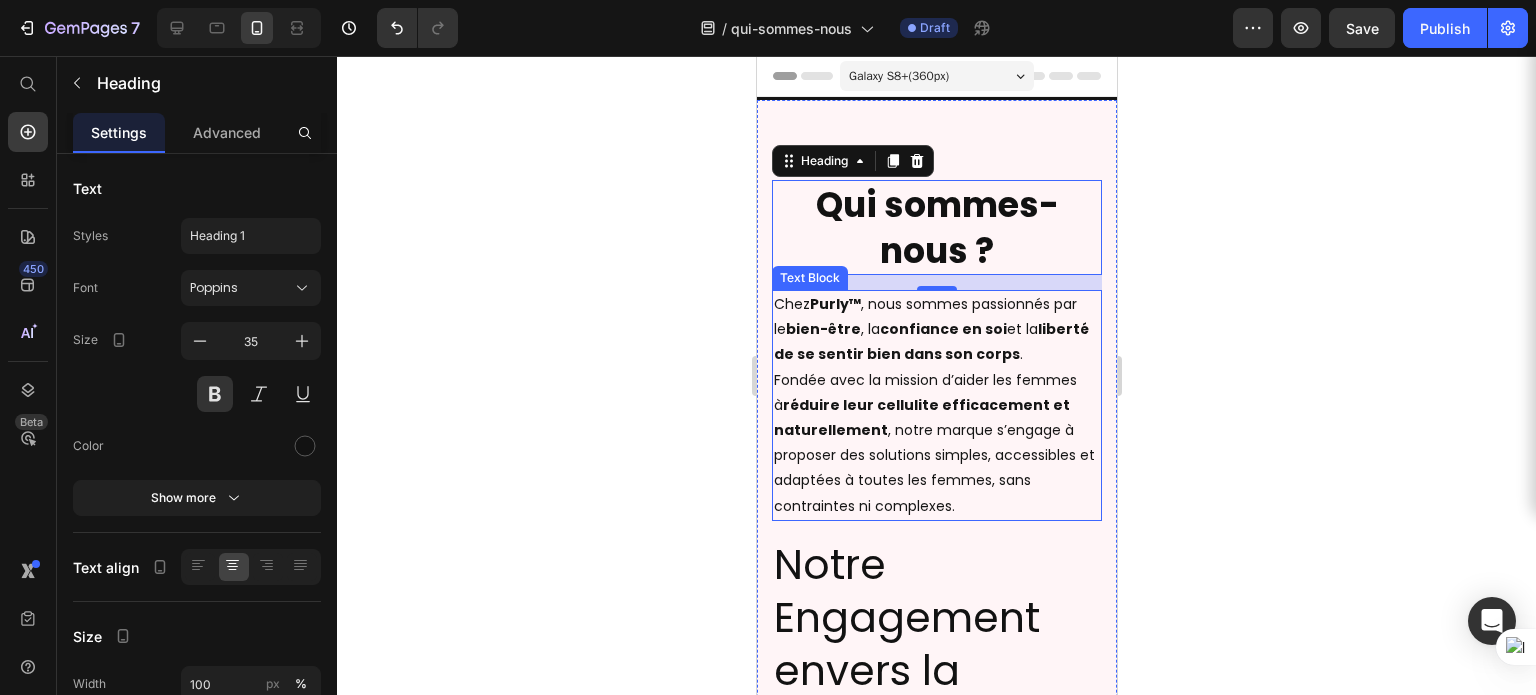 click on "Notre Engagement envers la Qualité" at bounding box center (936, 644) 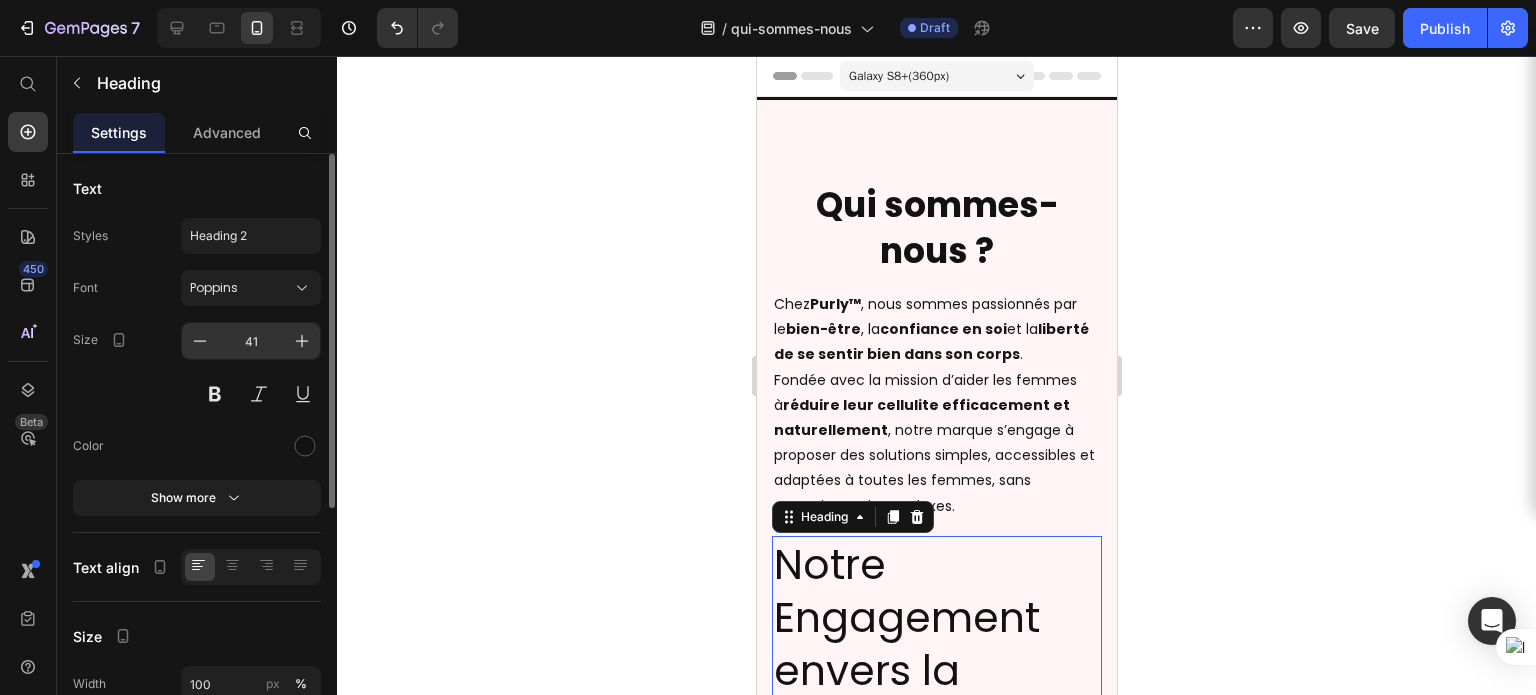 click on "41" at bounding box center [251, 341] 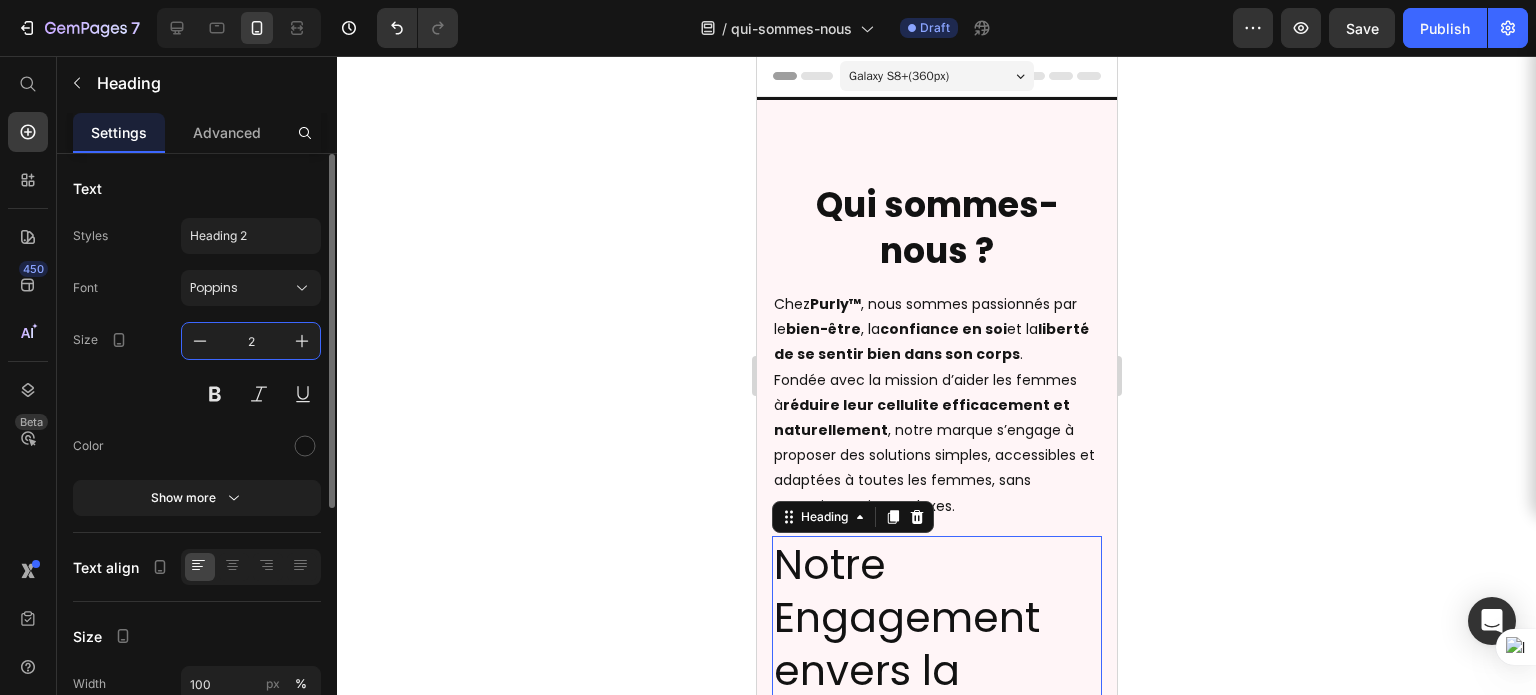 type on "25" 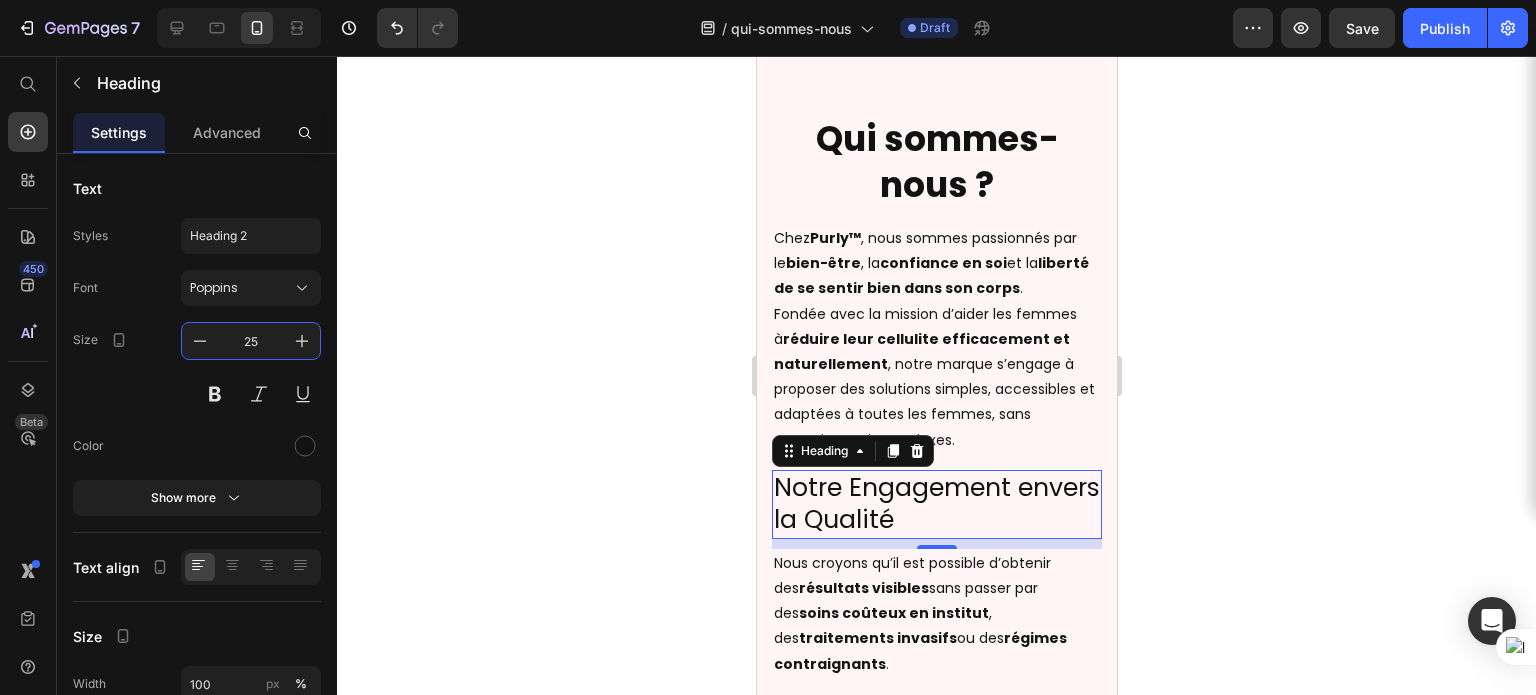 scroll, scrollTop: 67, scrollLeft: 0, axis: vertical 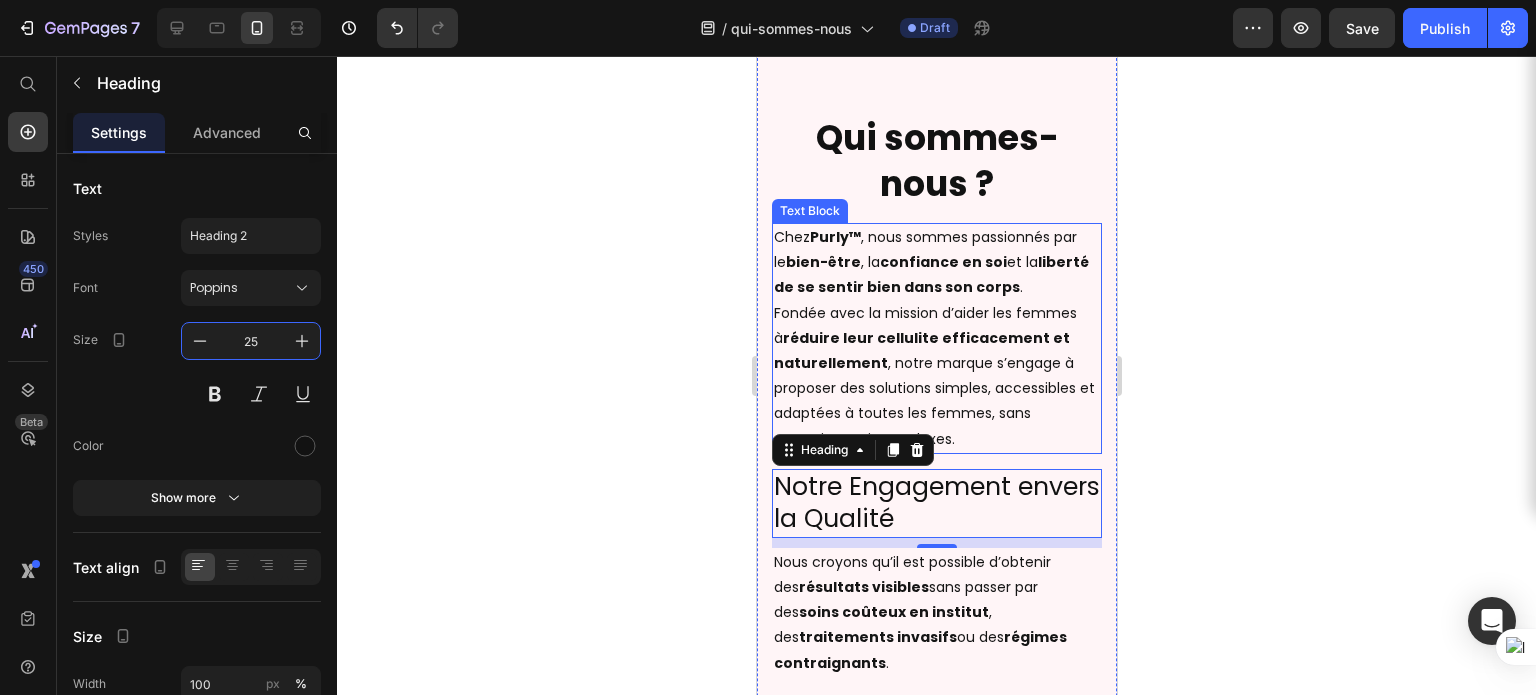 click on "Chez  Purly™ , nous sommes passionnés par le  bien-être , la  confiance en soi  et la  liberté de se sentir bien dans son corps . Fondée avec la mission d’aider les femmes à  réduire leur cellulite efficacement et naturellement , notre marque s’engage à proposer des solutions simples, accessibles et adaptées à toutes les femmes, sans contraintes ni complexes." at bounding box center (936, 338) 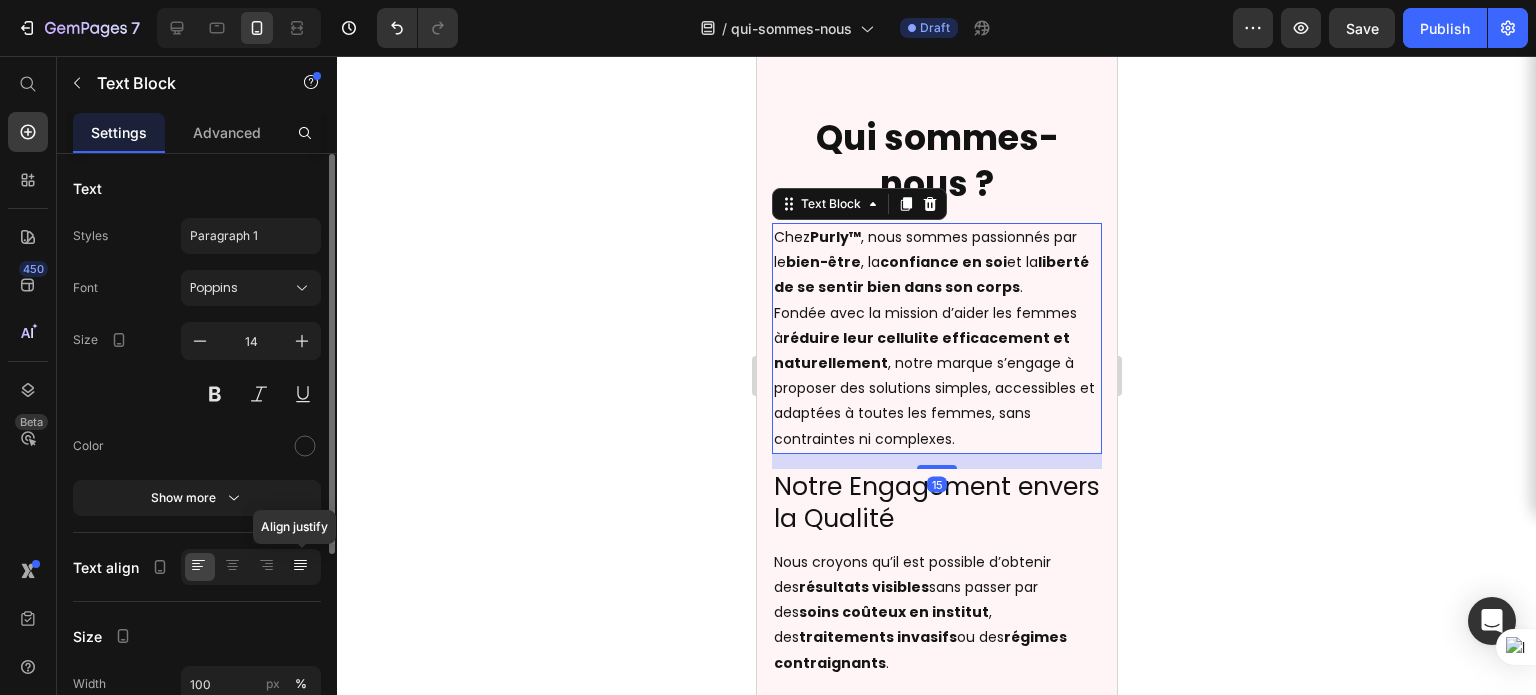 click 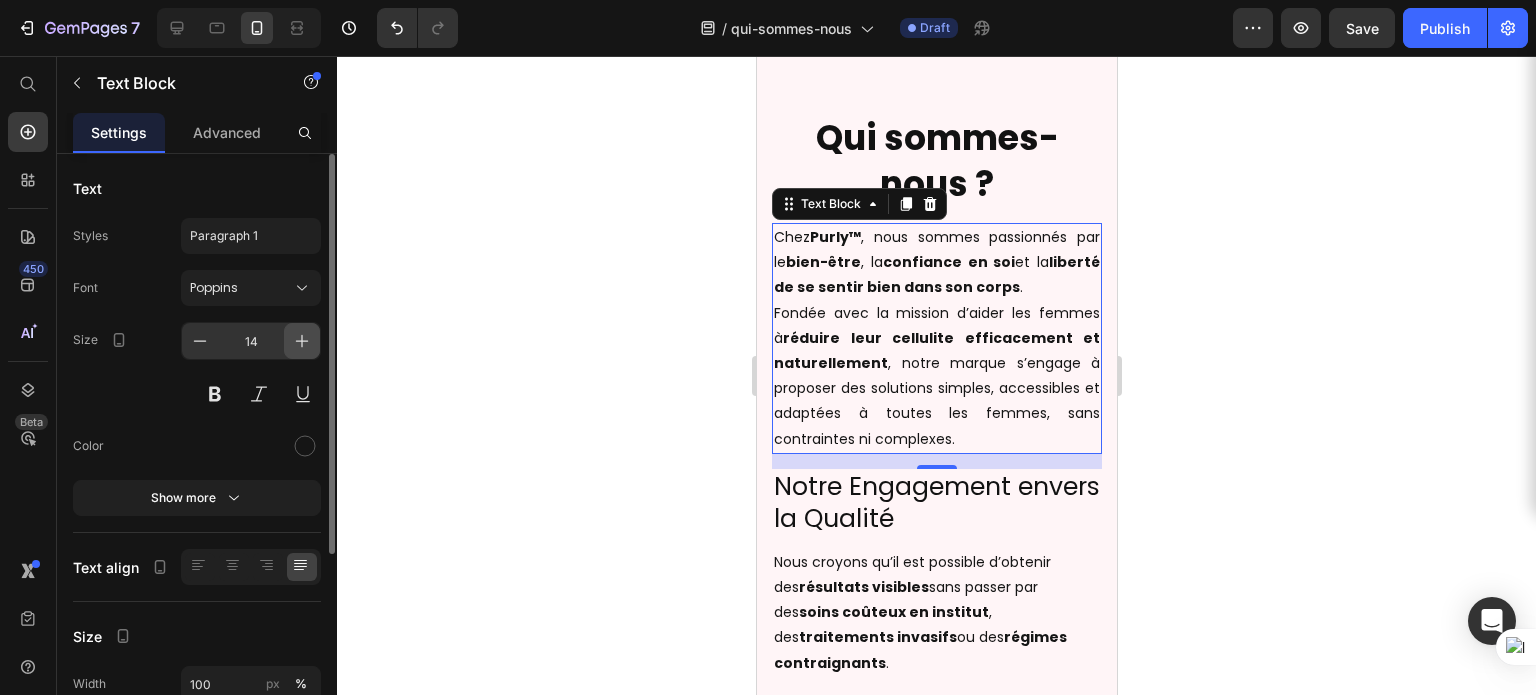click 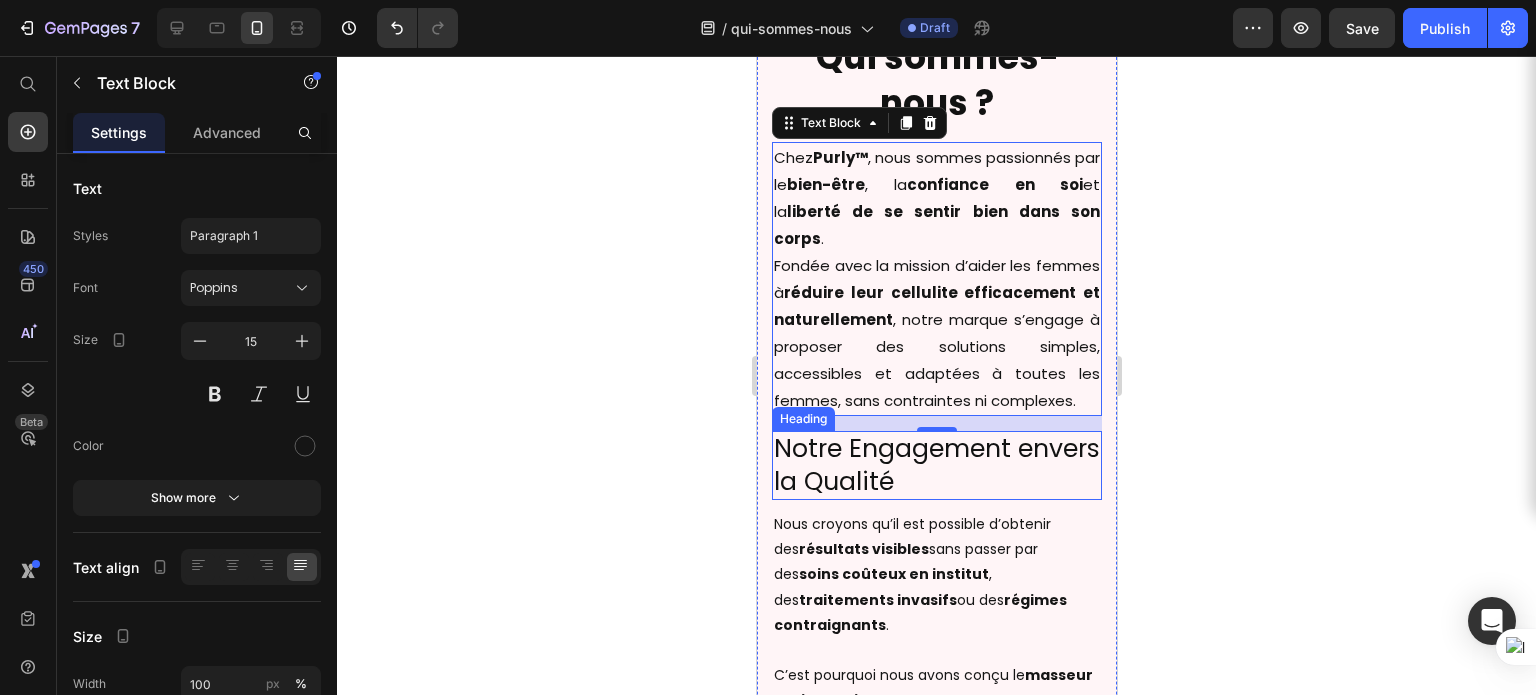 scroll, scrollTop: 150, scrollLeft: 0, axis: vertical 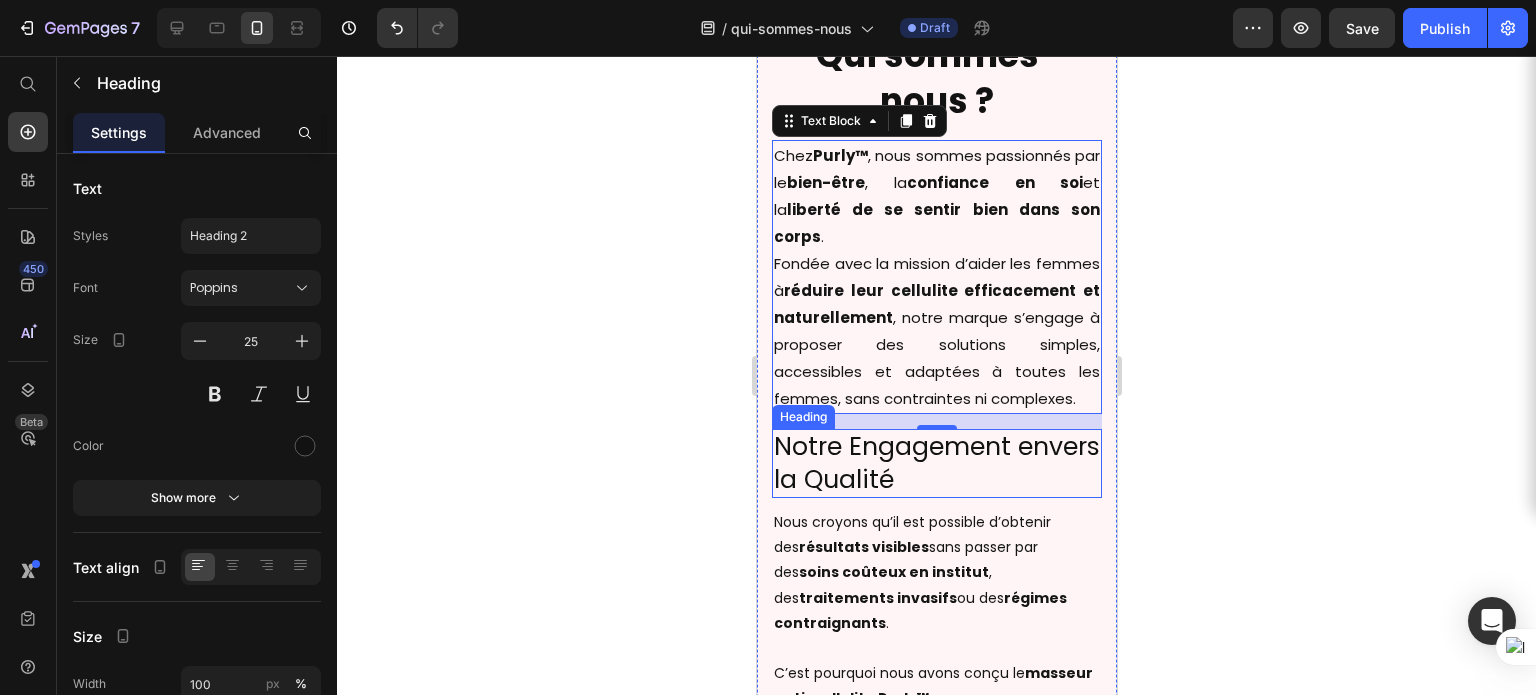 click on "Notre Engagement envers la Qualité" at bounding box center [936, 463] 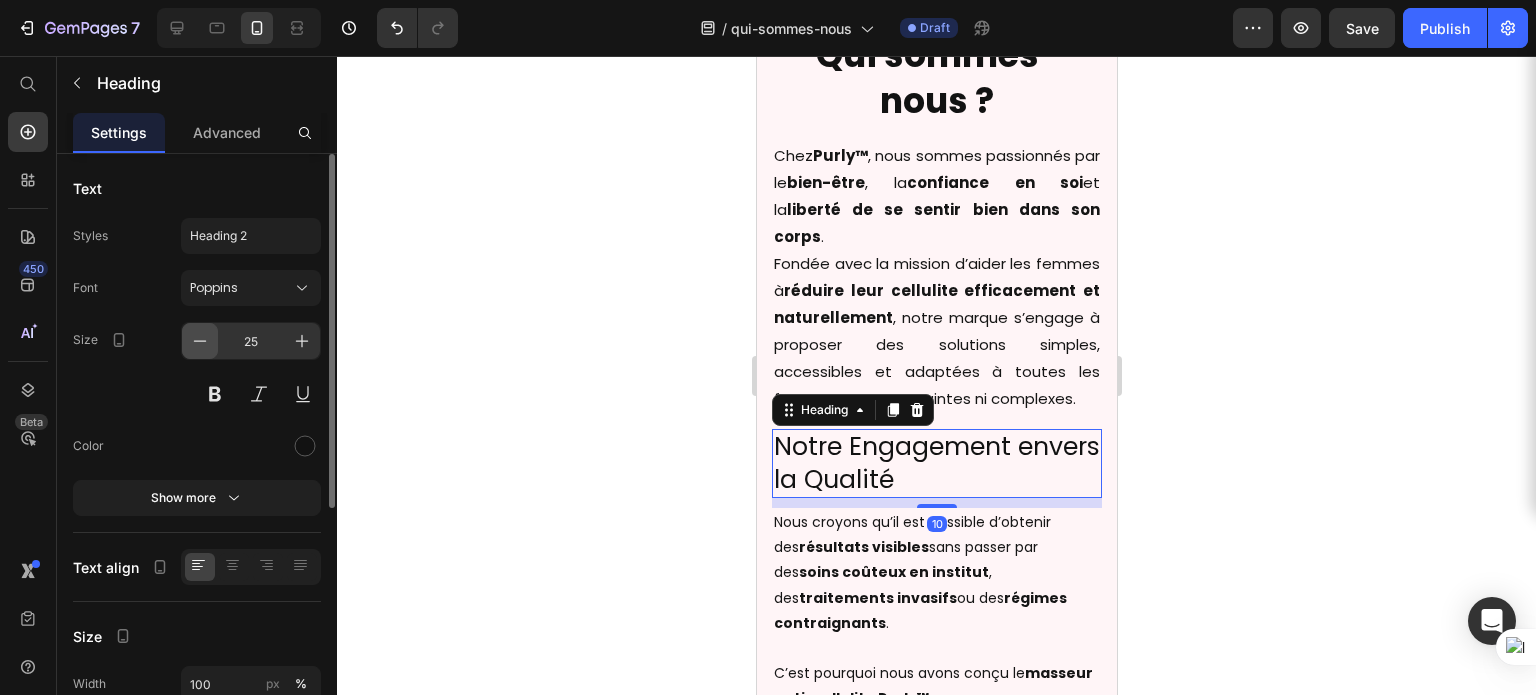 click at bounding box center [200, 341] 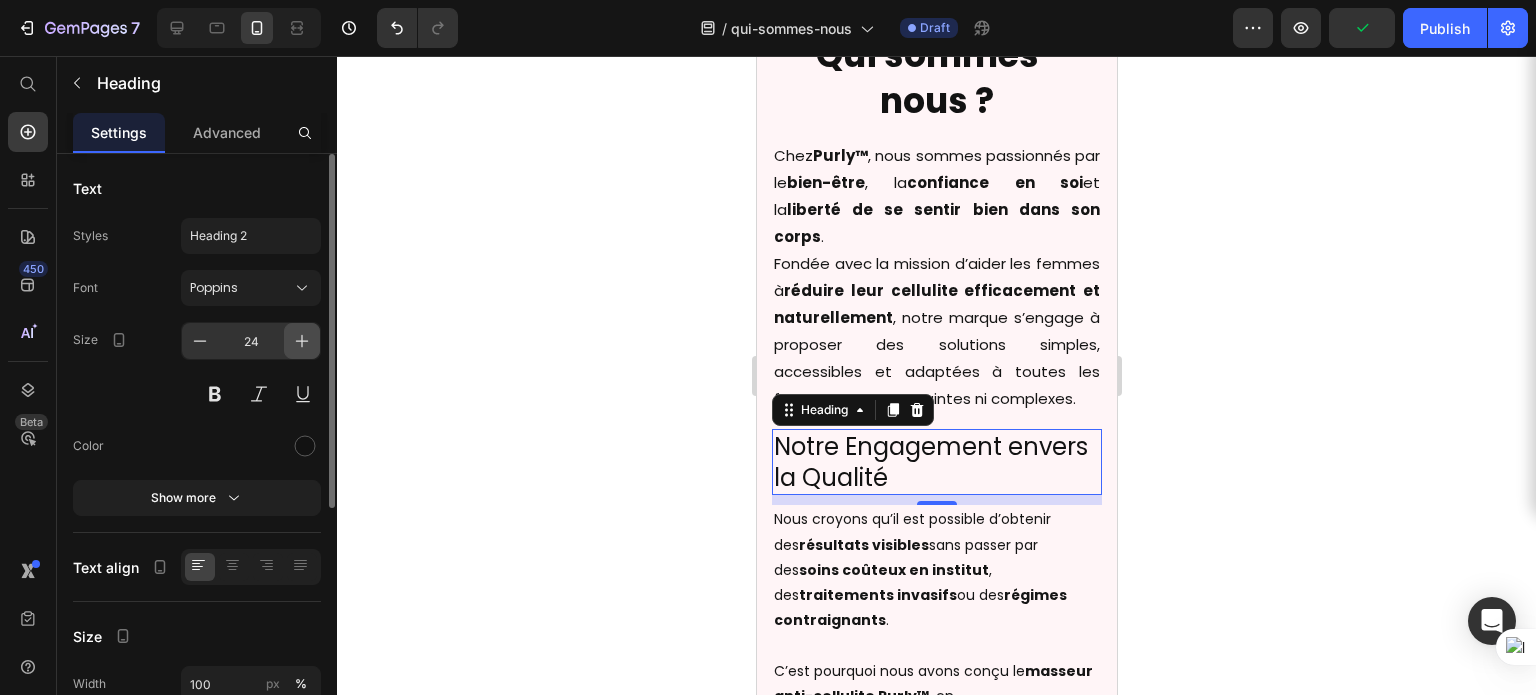 click at bounding box center [302, 341] 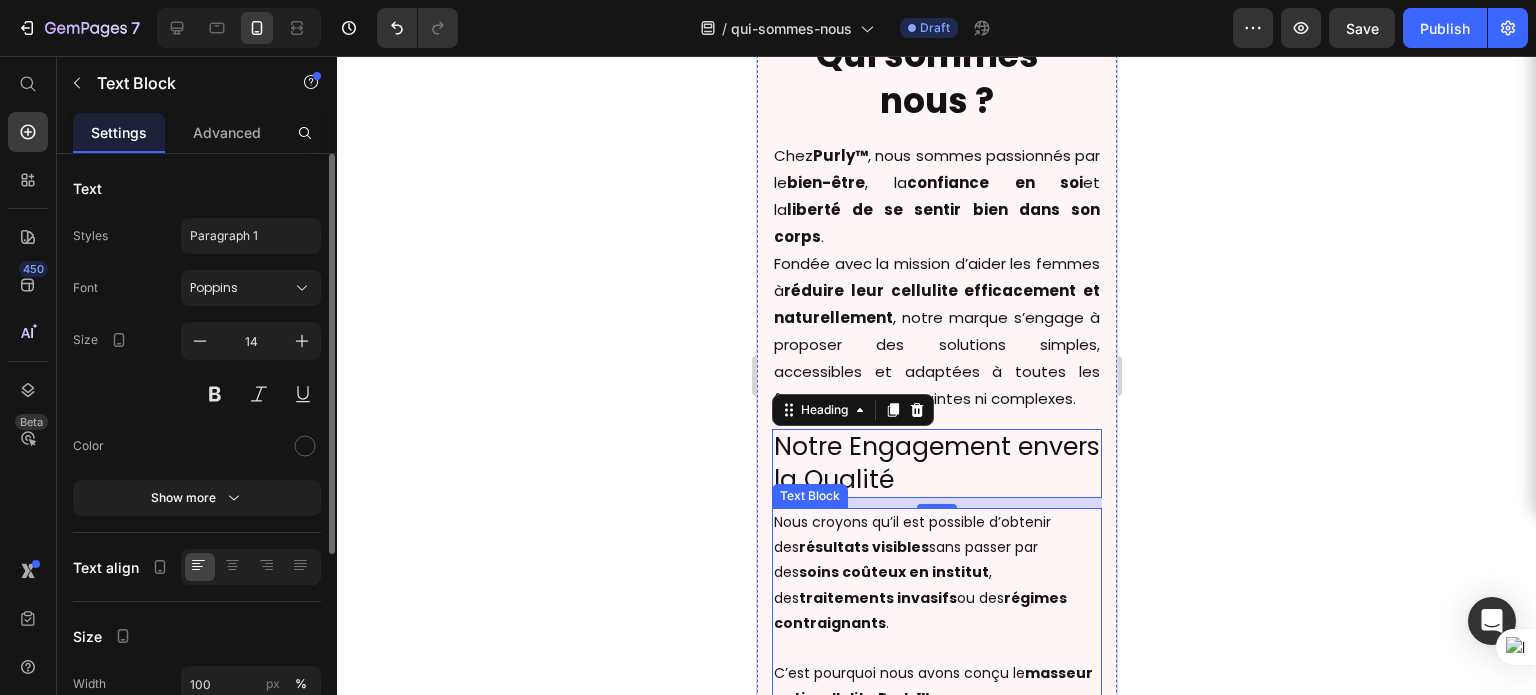click on "Nous croyons qu’il est possible d’obtenir des  résultats visibles  sans passer par des  soins coûteux en institut , des  traitements invasifs  ou des  régimes contraignants ." at bounding box center (936, 585) 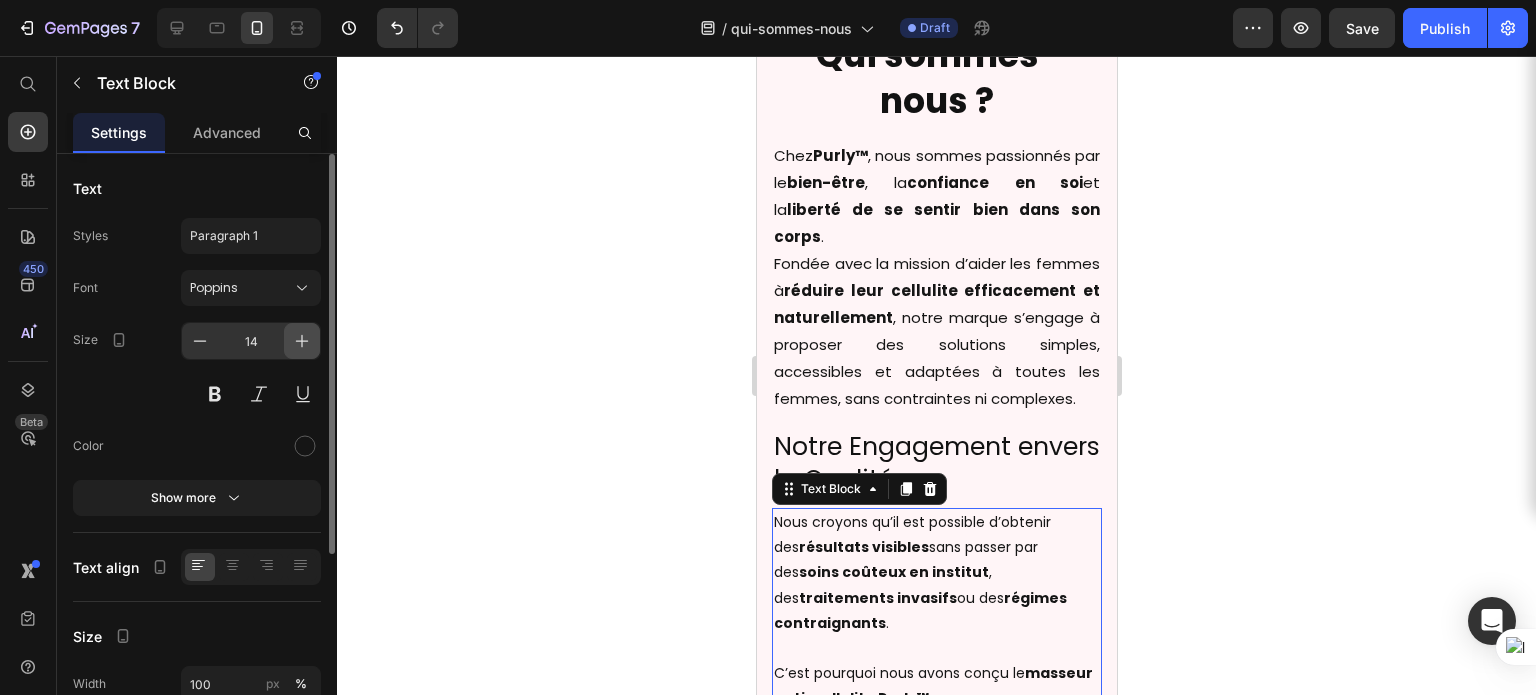 click 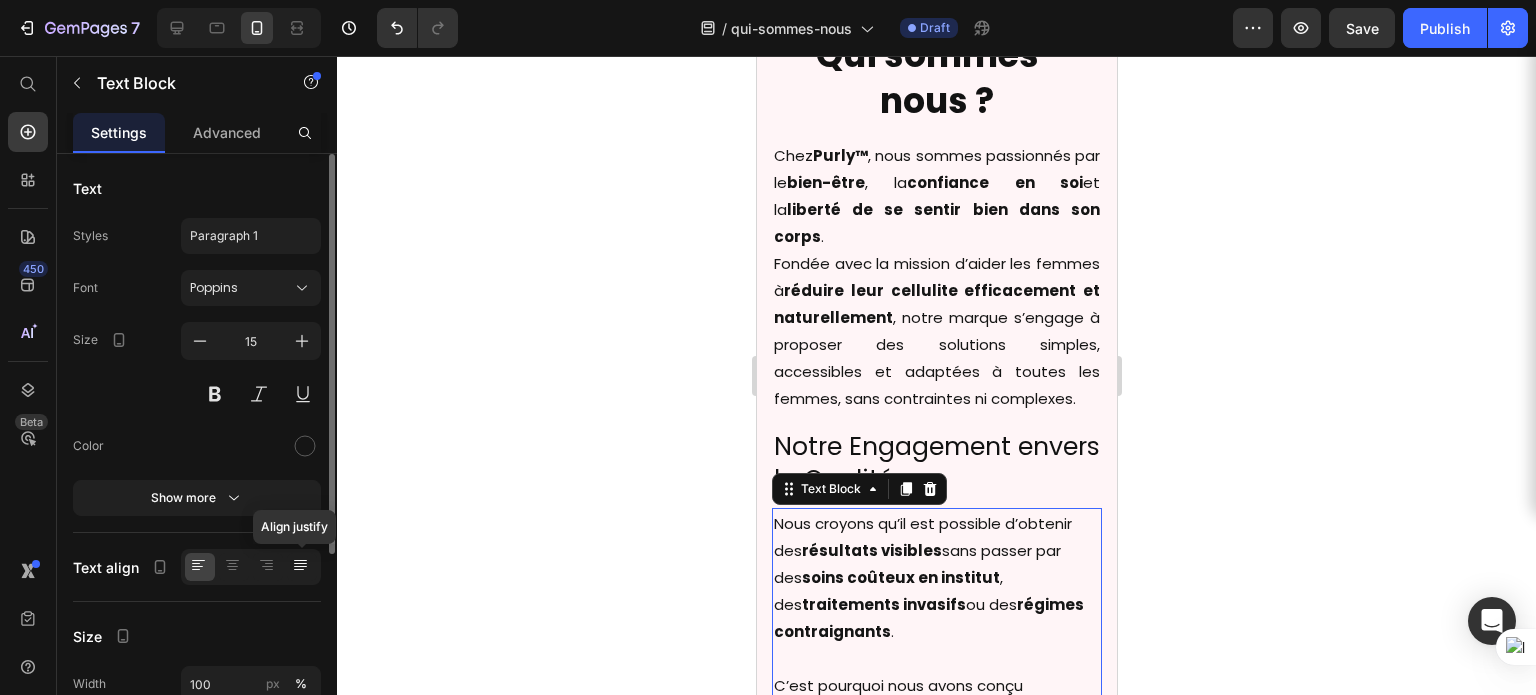 click 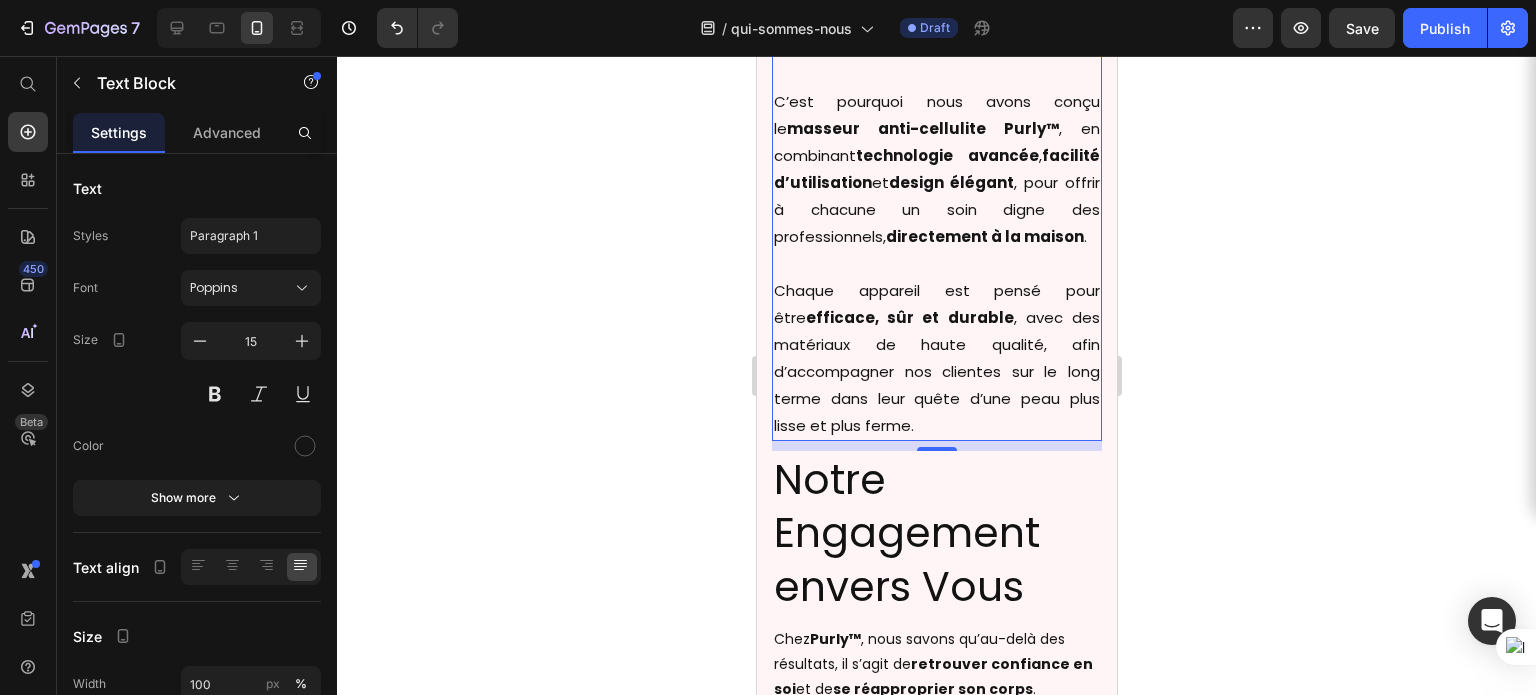 scroll, scrollTop: 736, scrollLeft: 0, axis: vertical 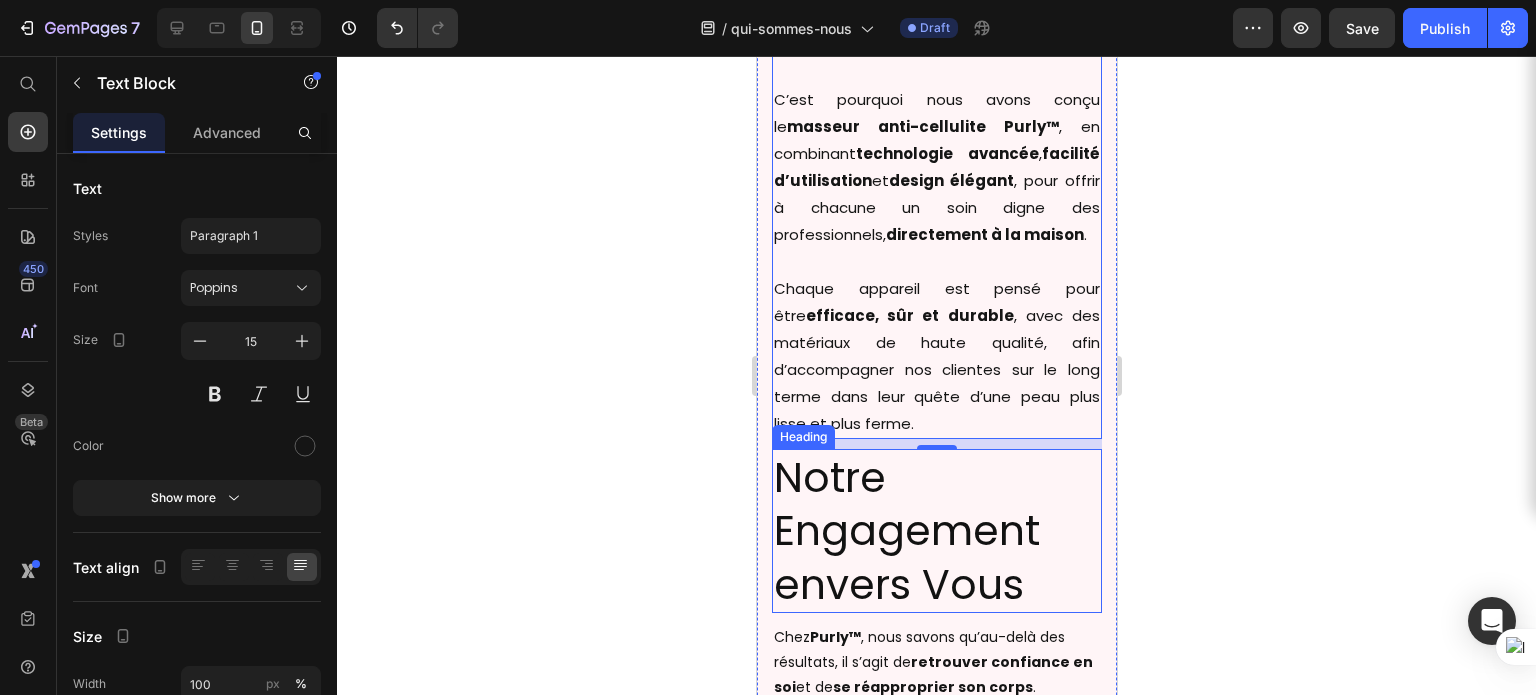 click on "Notre Engagement envers Vous" at bounding box center (936, 531) 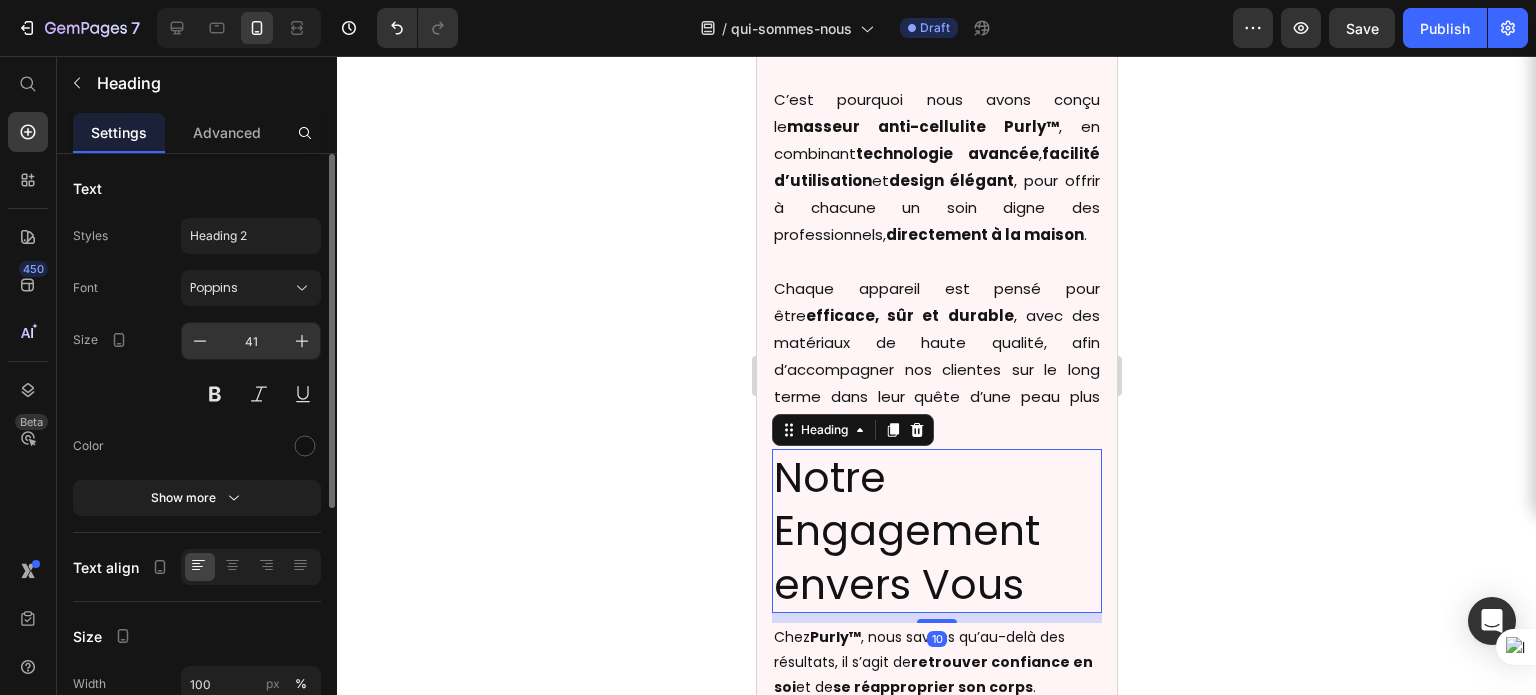 click on "41" at bounding box center [251, 341] 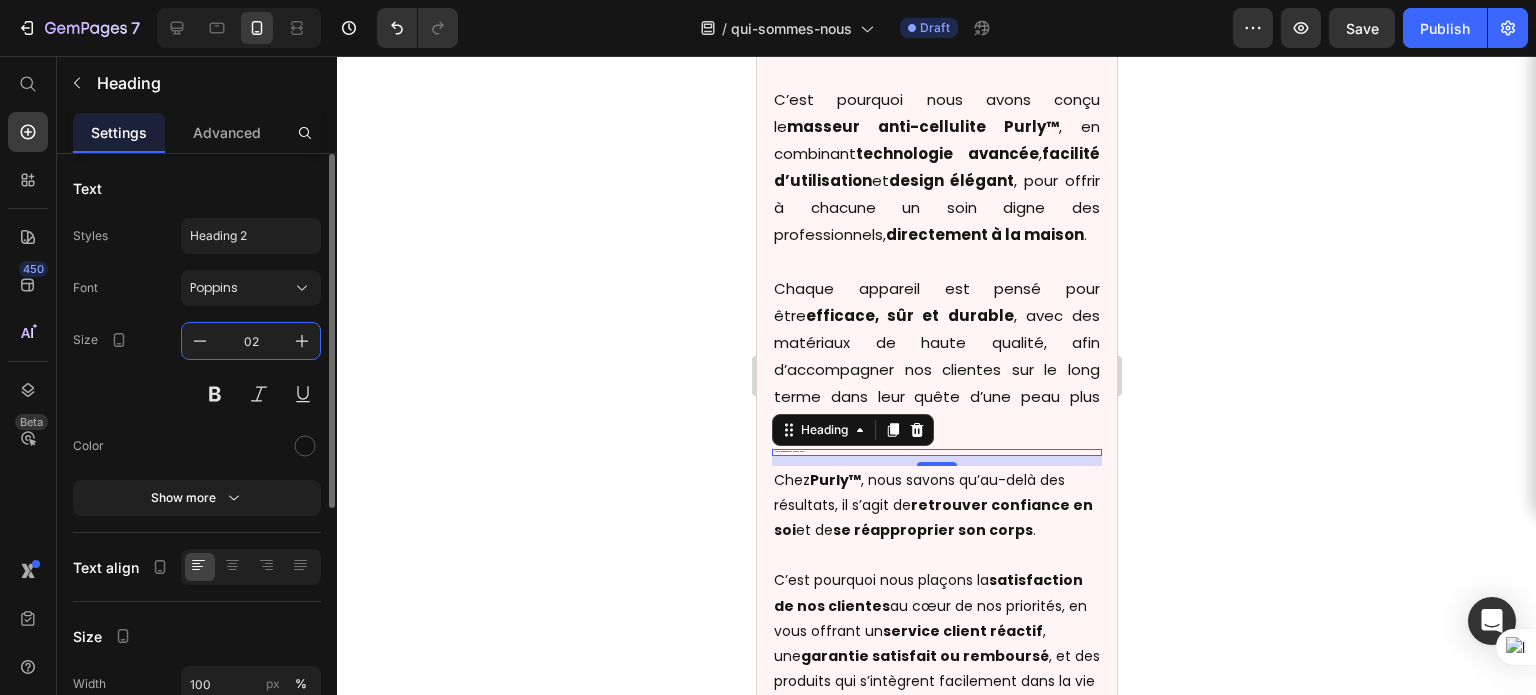 click on "02" at bounding box center [251, 341] 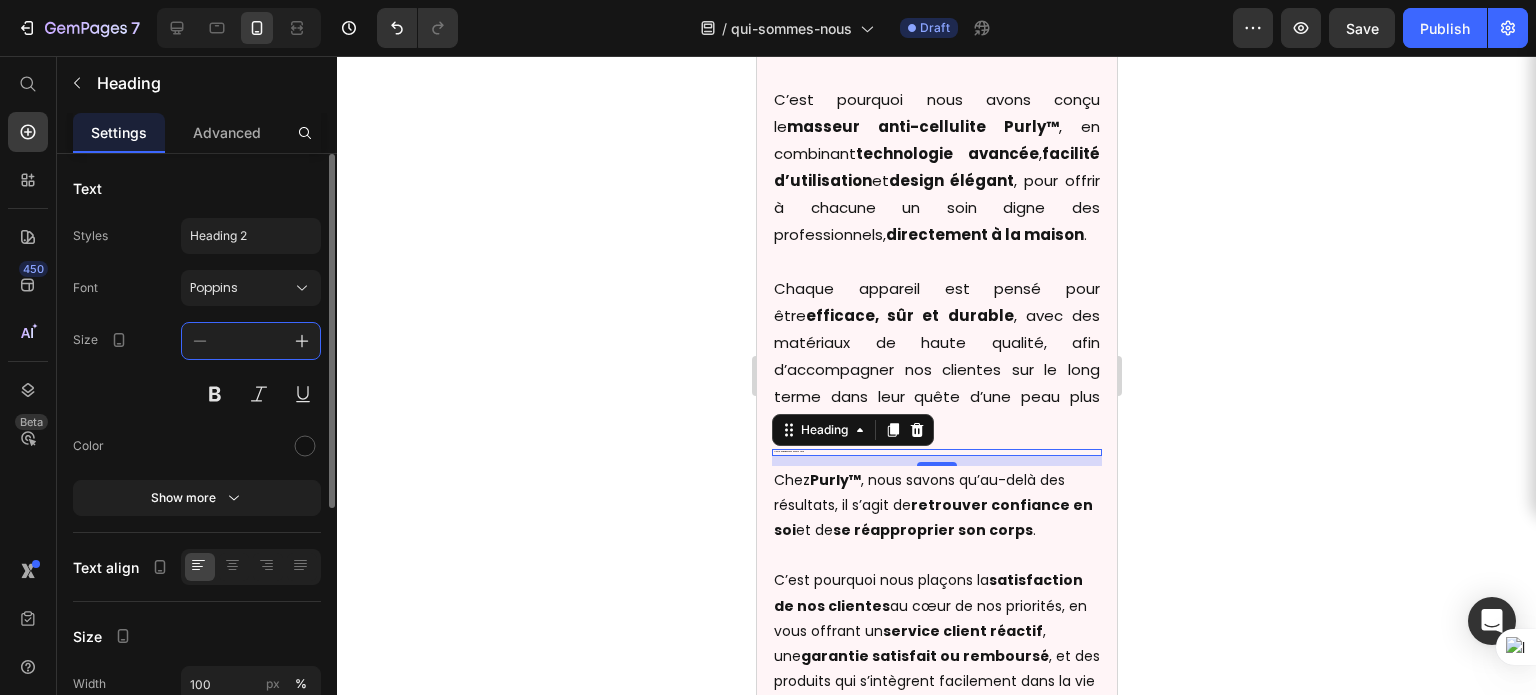 type on "1" 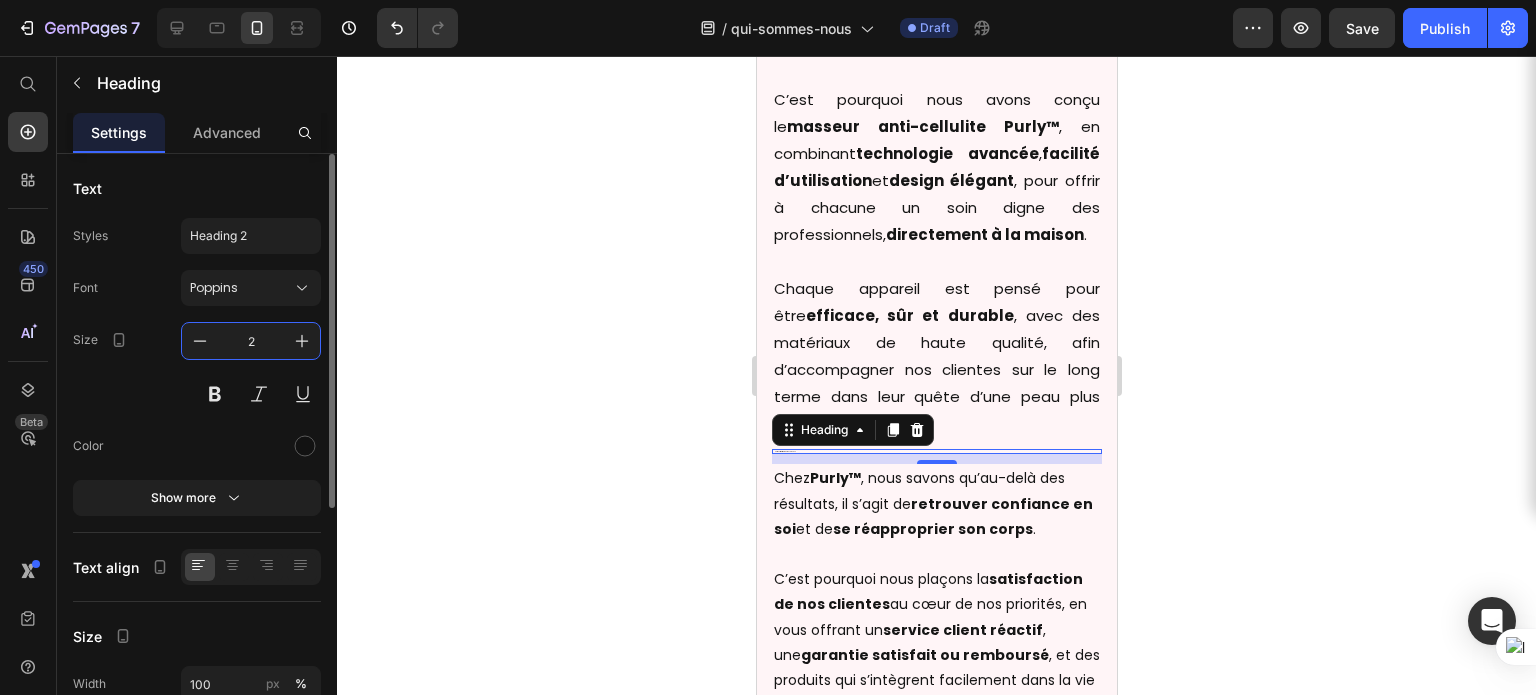 type on "25" 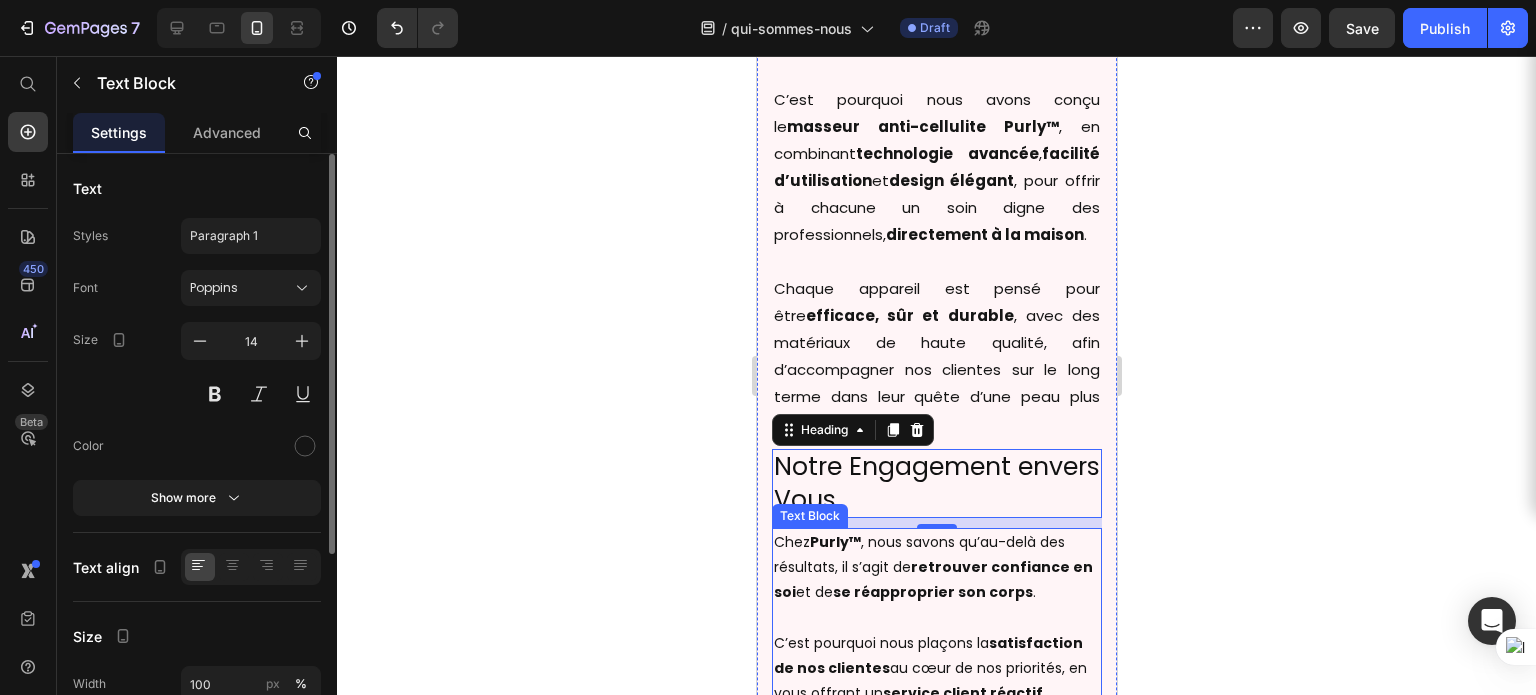 click on "Purly™" at bounding box center [834, 542] 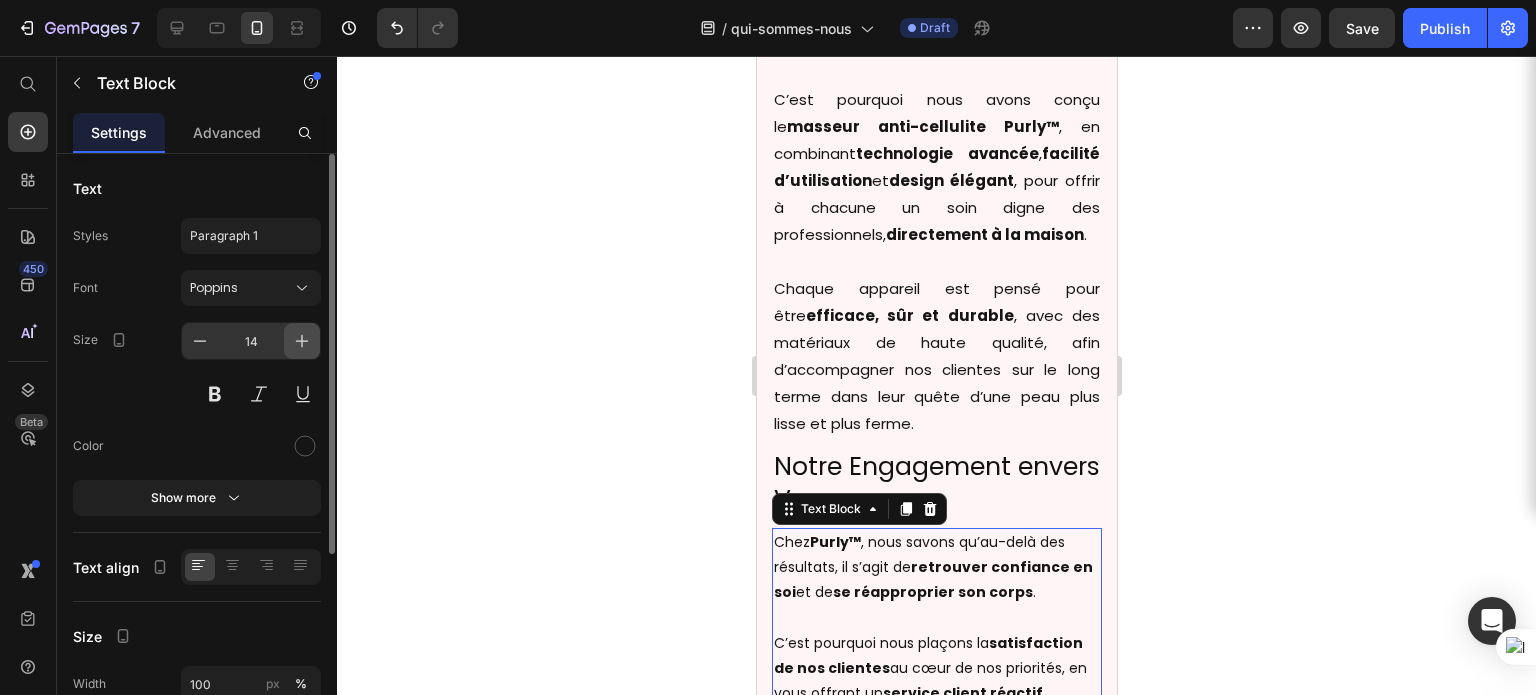 click at bounding box center (302, 341) 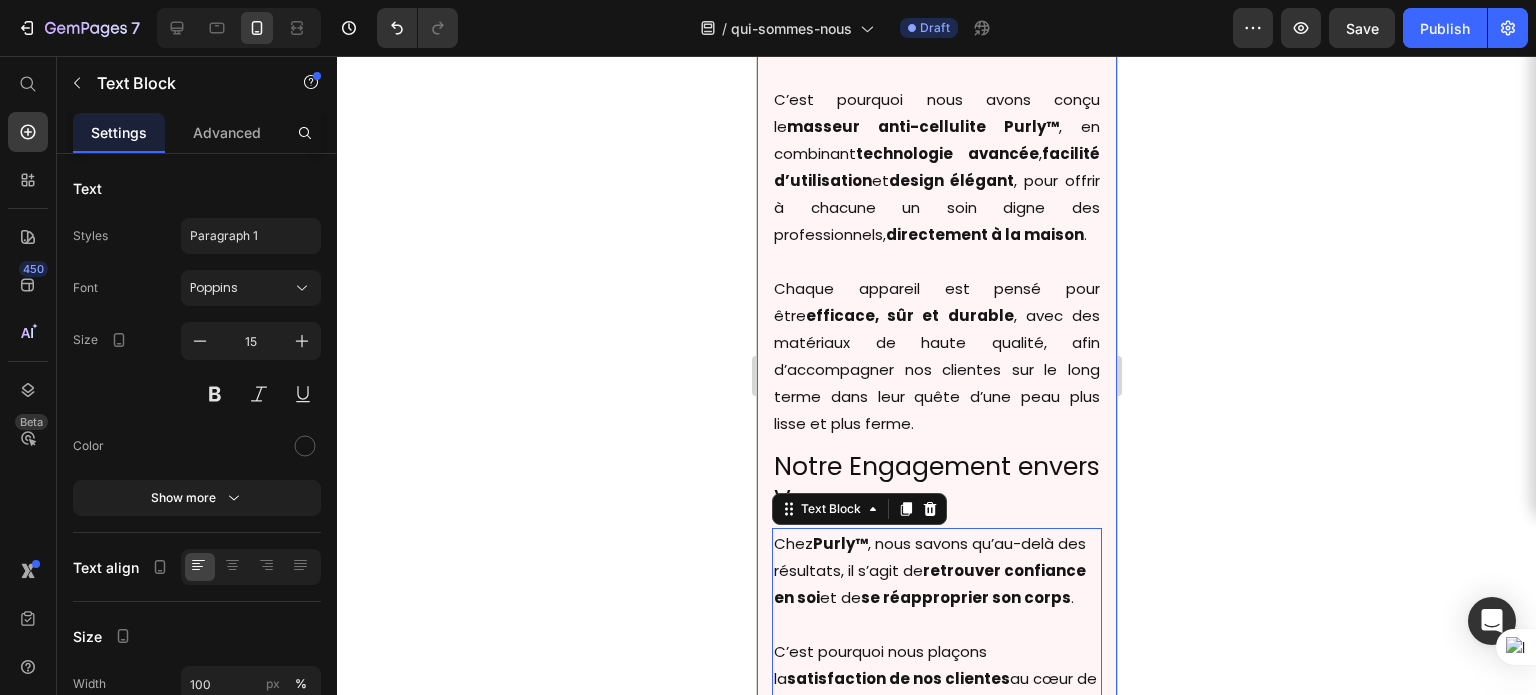 click on "Notre Engagement envers Vous" at bounding box center (936, 483) 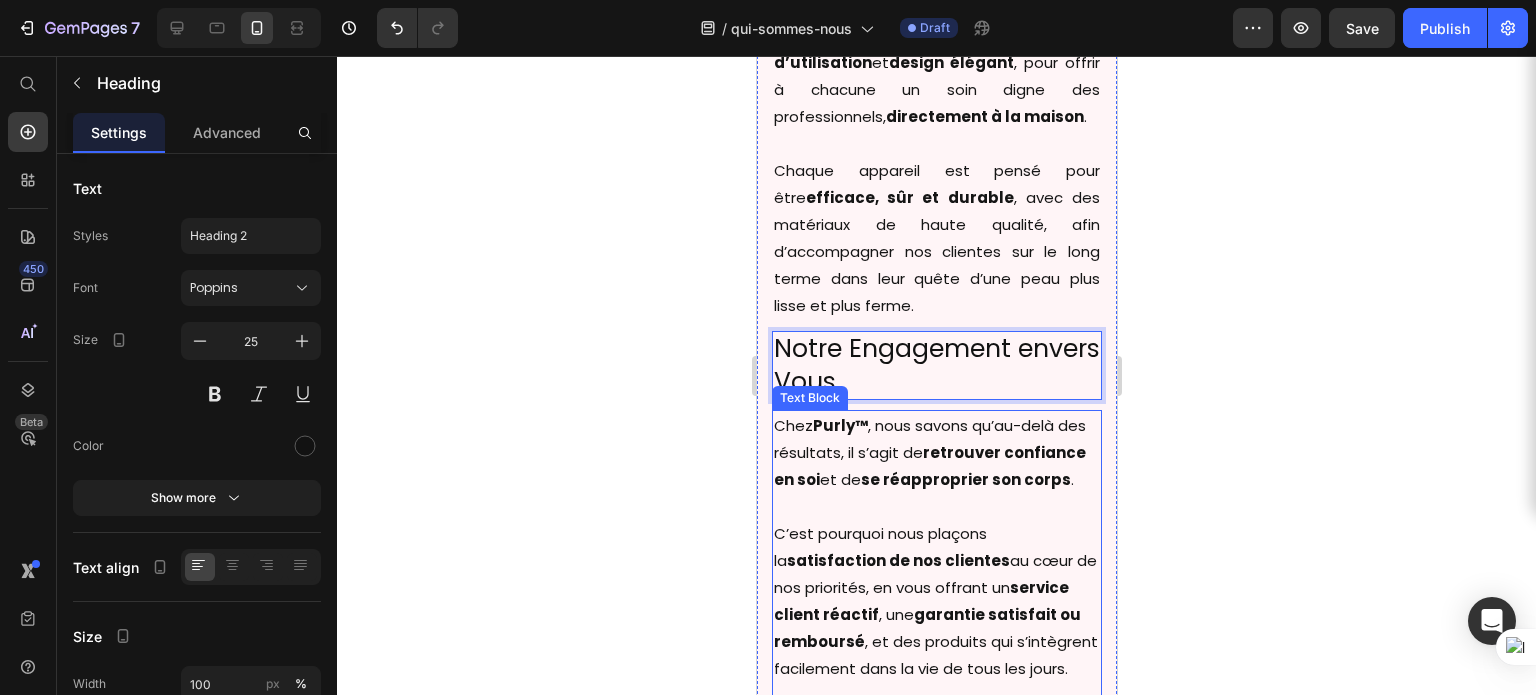scroll, scrollTop: 856, scrollLeft: 0, axis: vertical 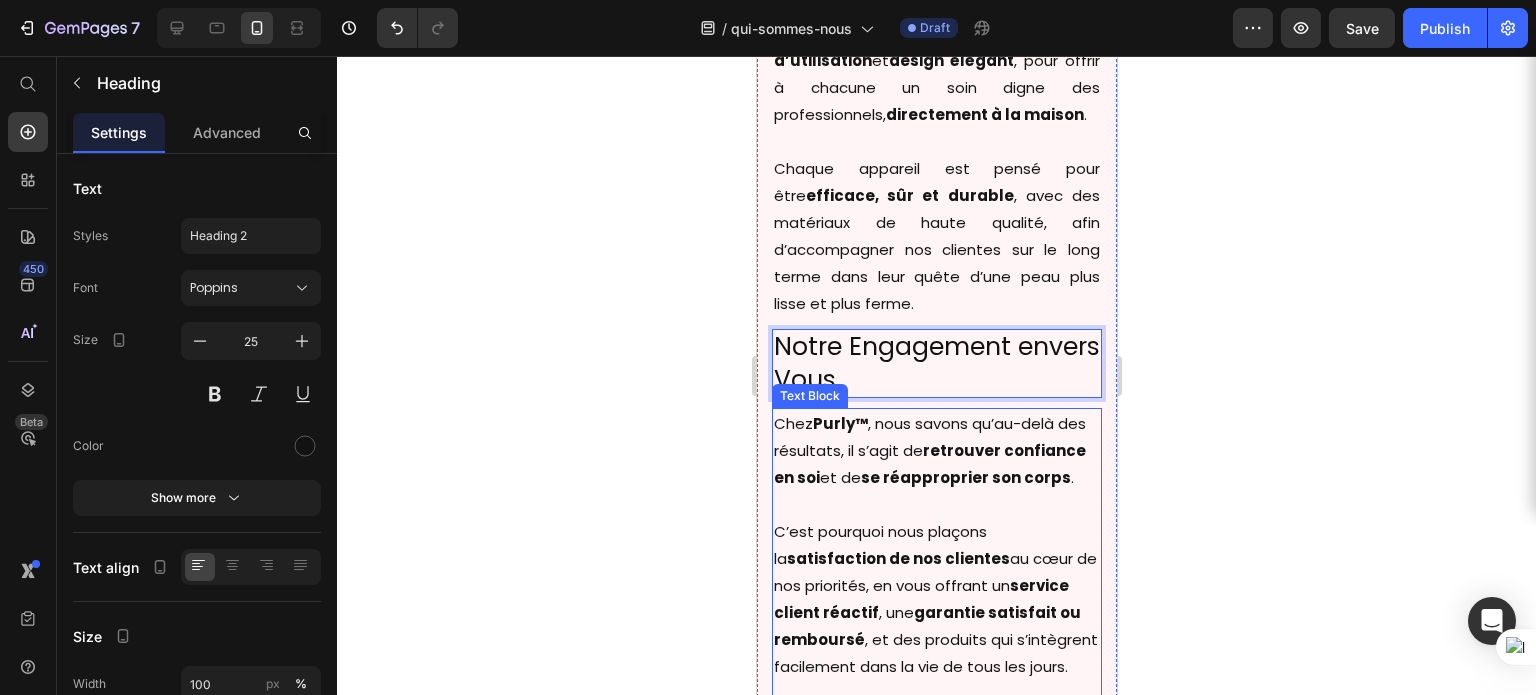 click on "C’est pourquoi nous plaçons la  satisfaction de nos clientes  au cœur de nos priorités, en vous offrant un  service client réactif , une  garantie satisfait ou remboursé , et des produits qui s’intègrent facilement dans la vie de tous les jours." at bounding box center [936, 585] 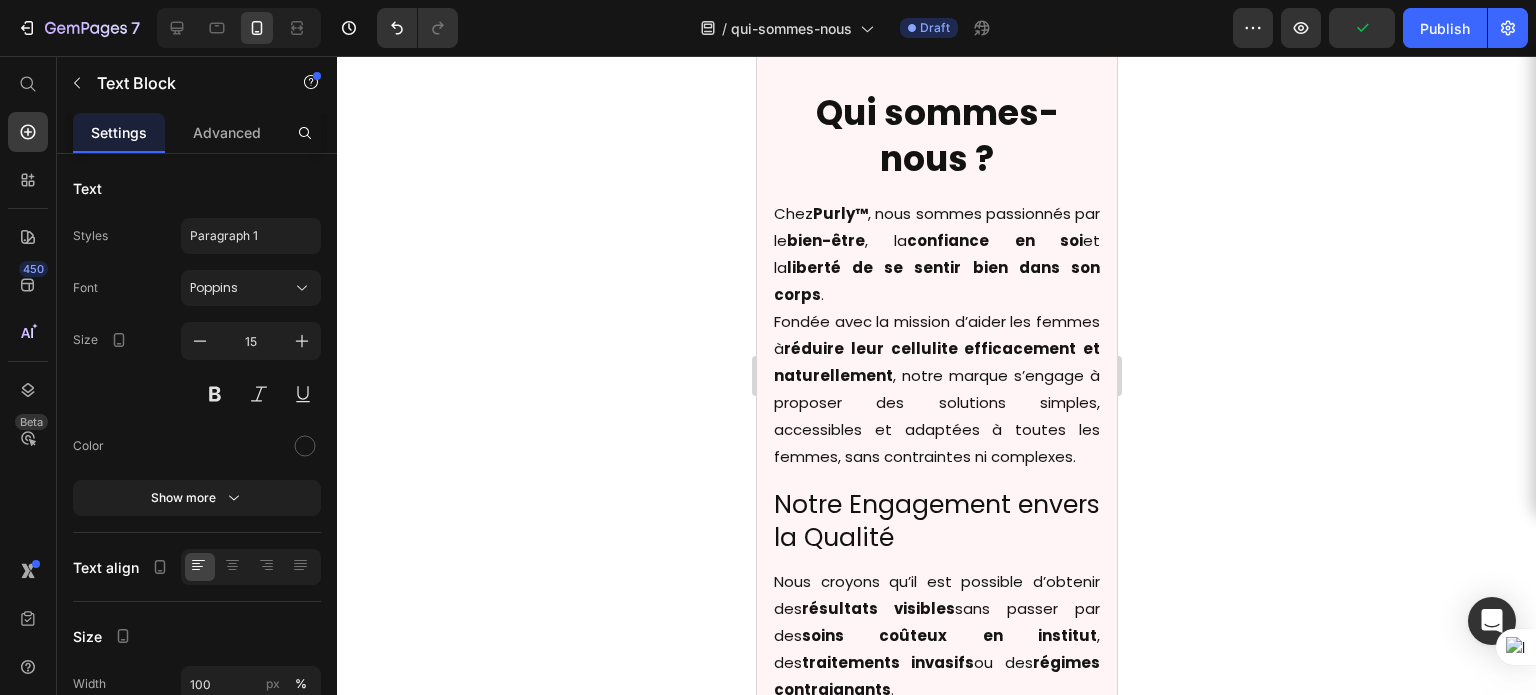 scroll, scrollTop: 0, scrollLeft: 0, axis: both 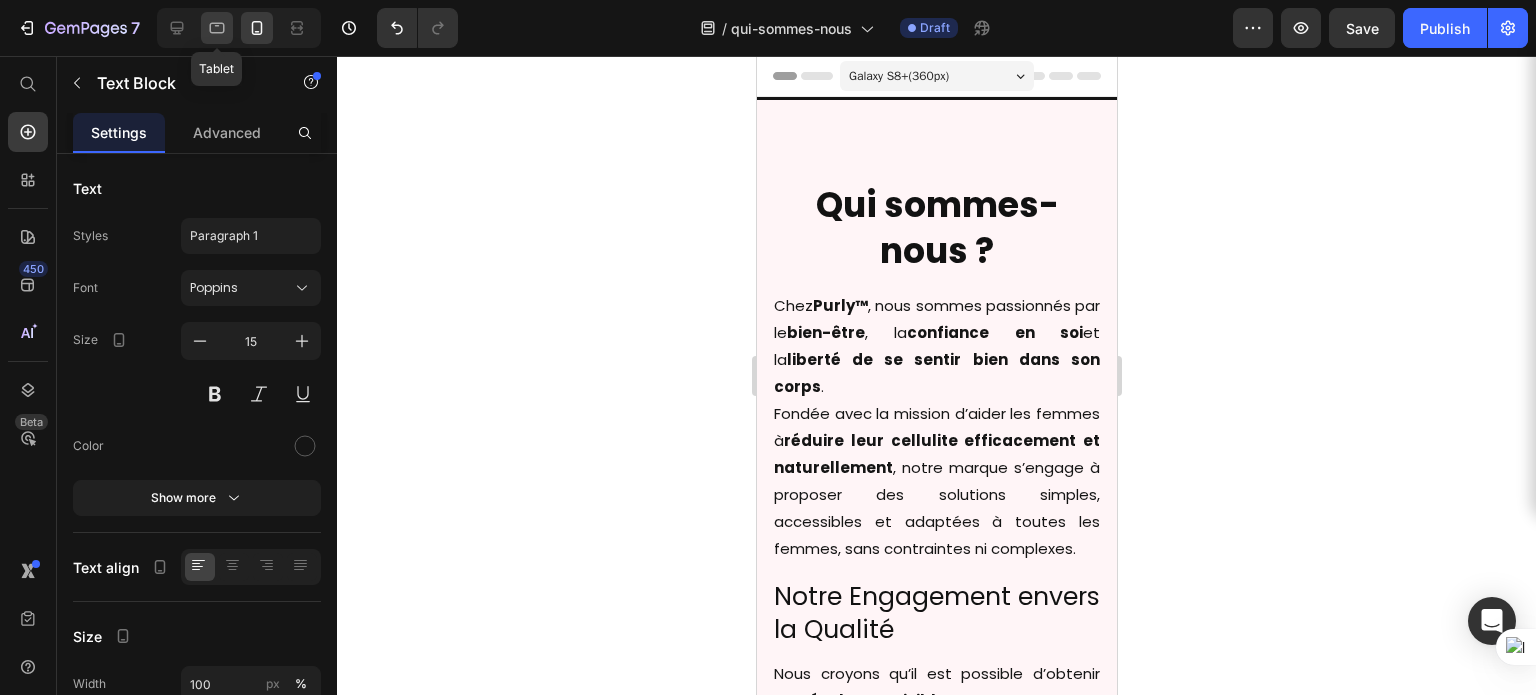 click 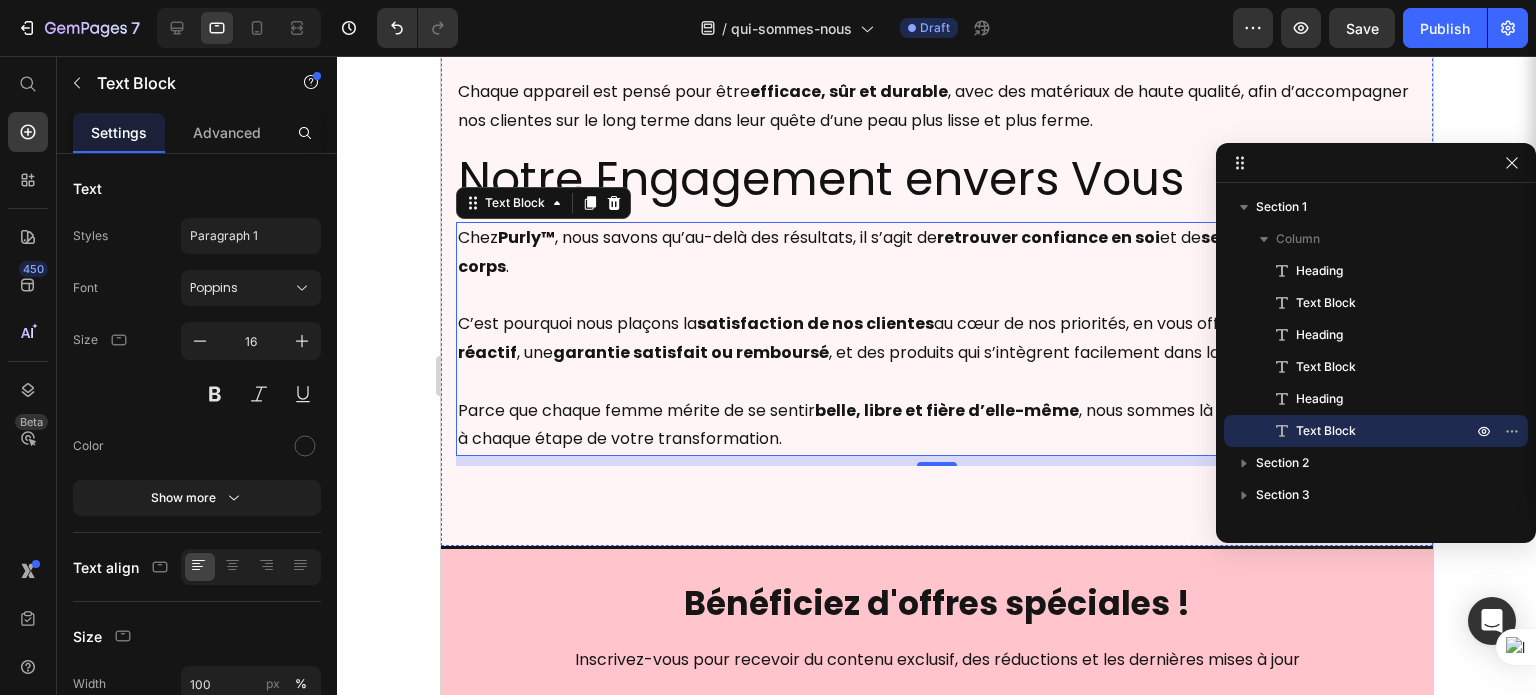 scroll, scrollTop: 695, scrollLeft: 0, axis: vertical 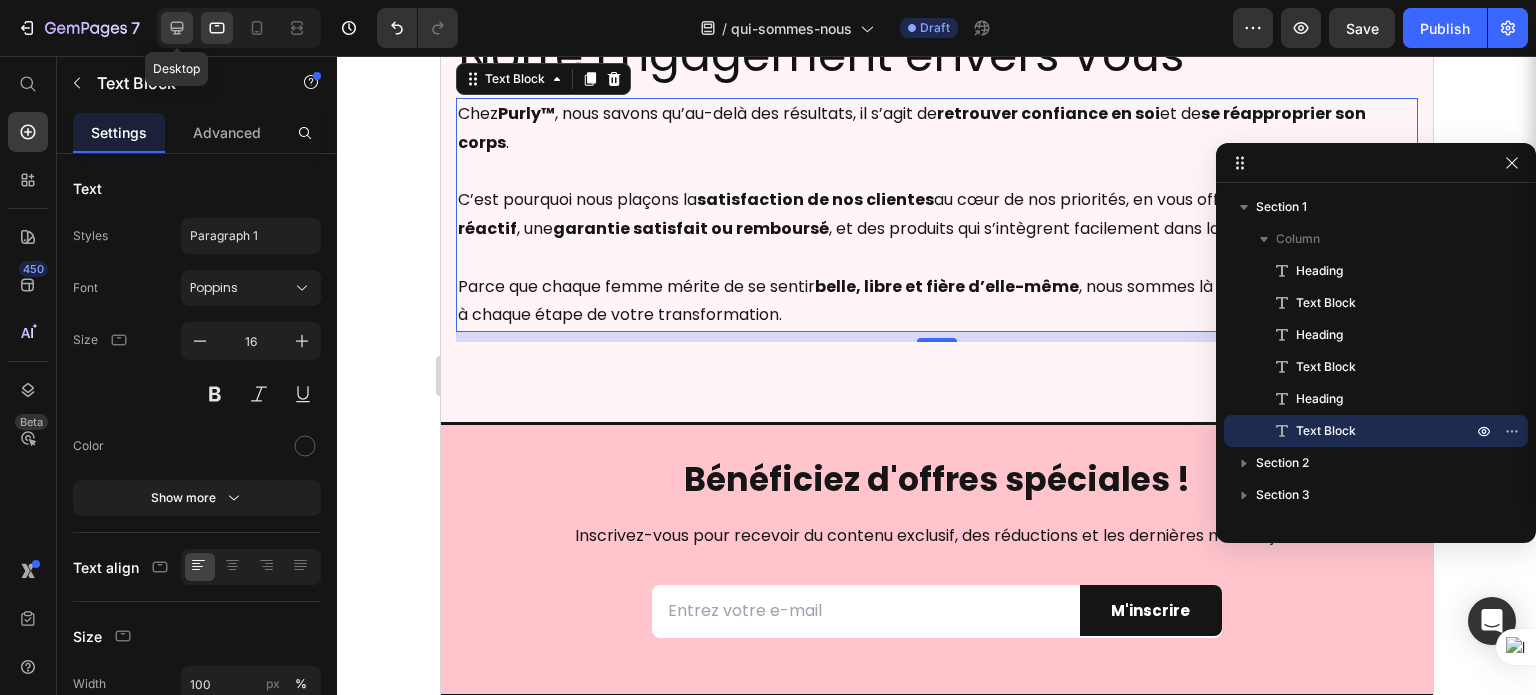 click 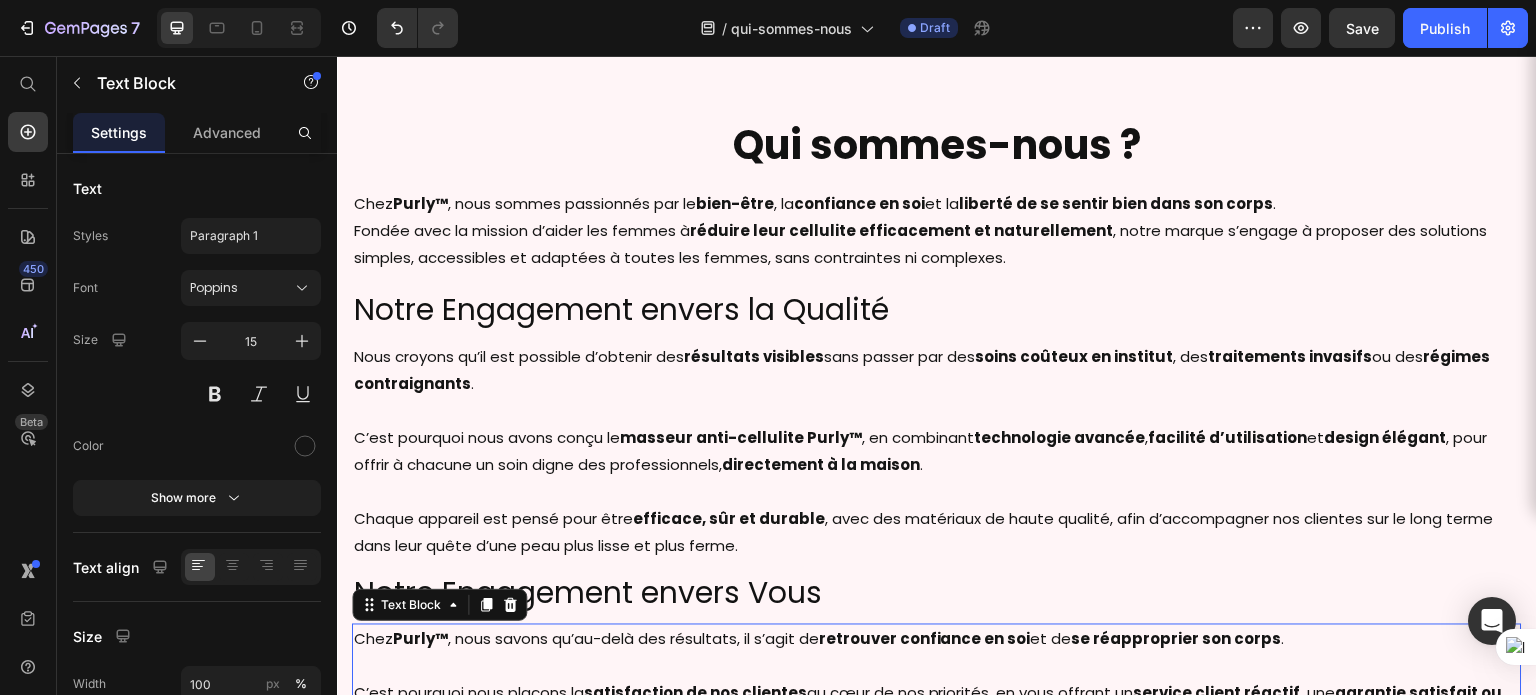scroll, scrollTop: 0, scrollLeft: 0, axis: both 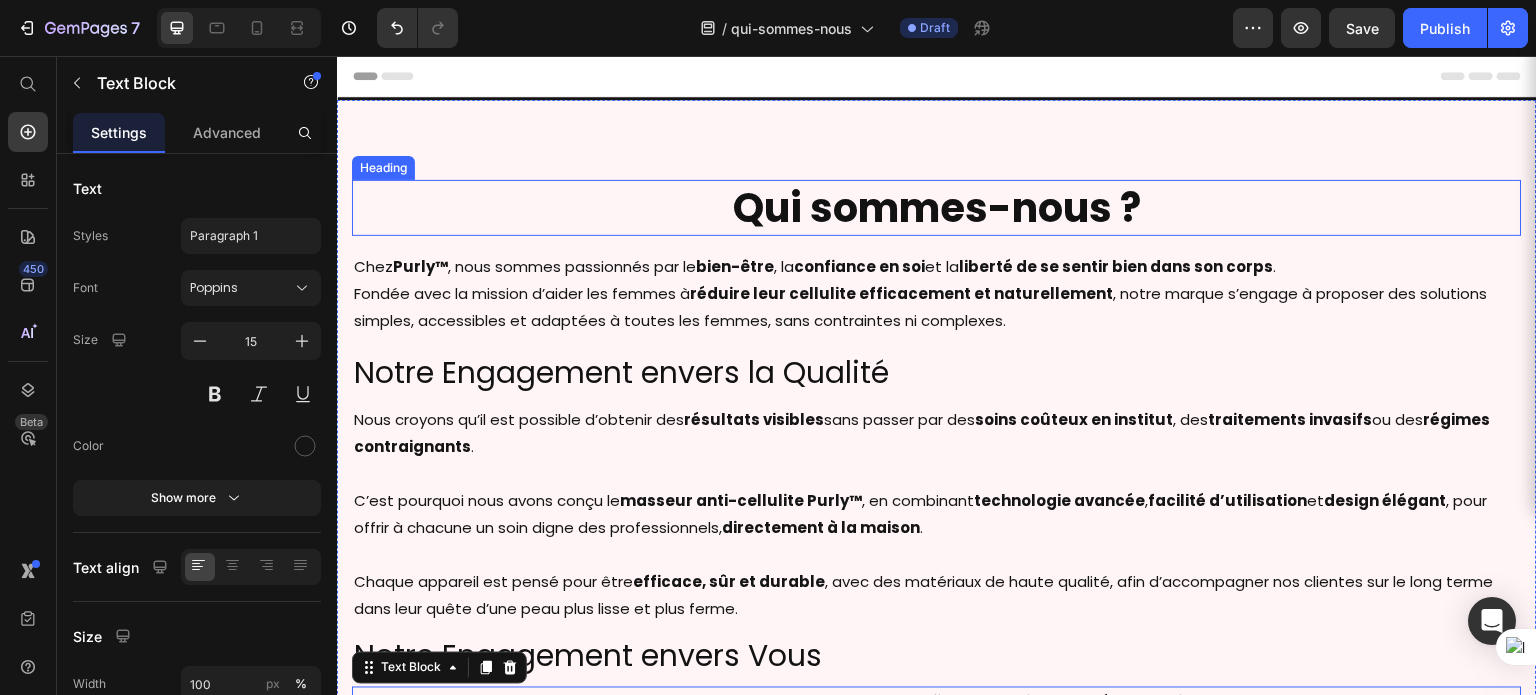 click on "Qui sommes-nous ?" at bounding box center [937, 208] 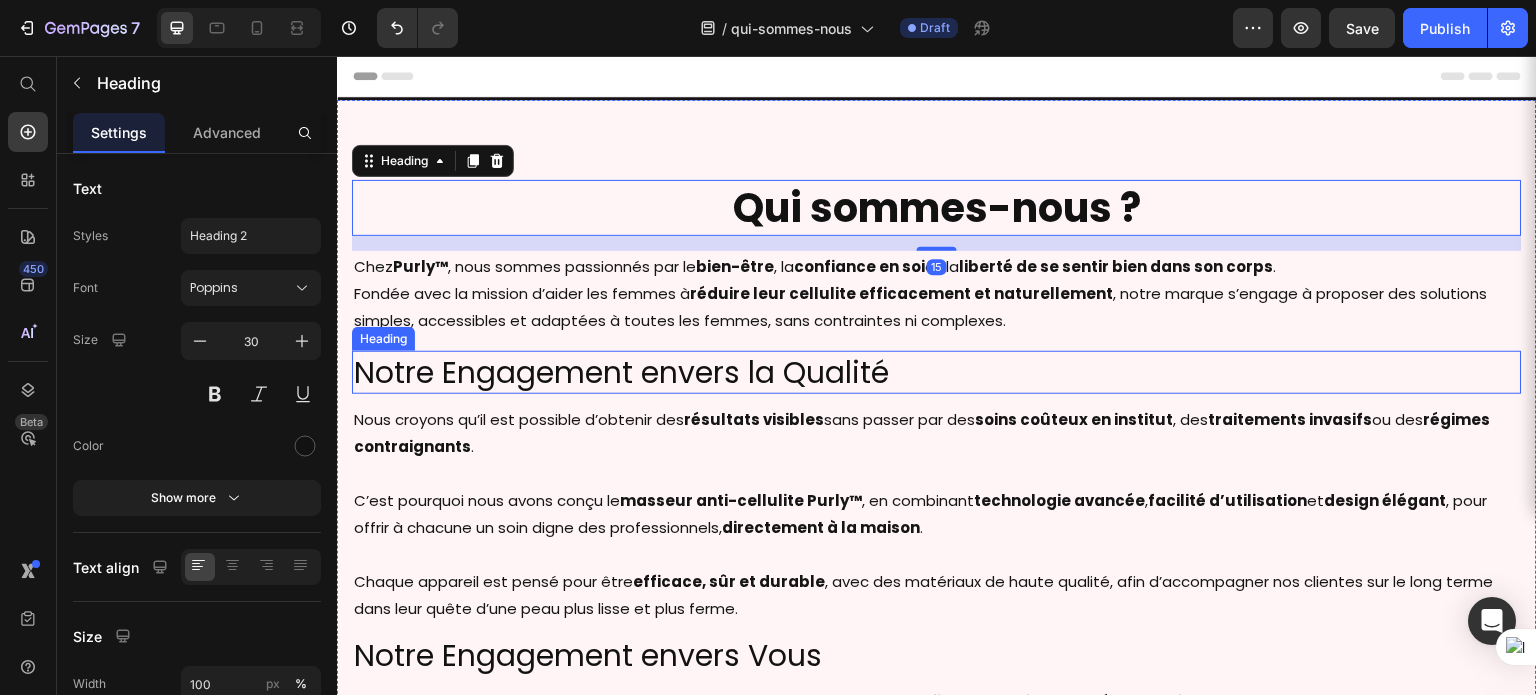 click on "Notre Engagement envers la Qualité" at bounding box center [937, 372] 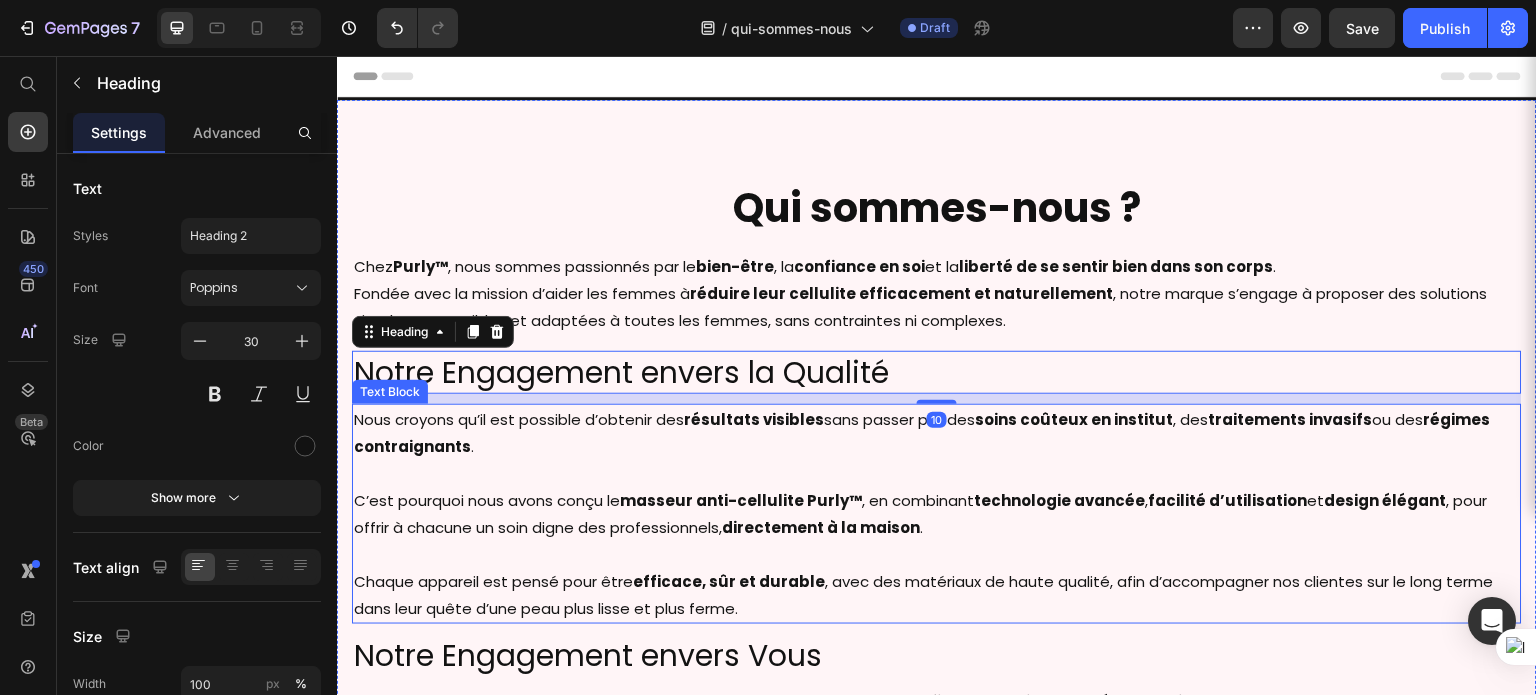 scroll, scrollTop: 154, scrollLeft: 0, axis: vertical 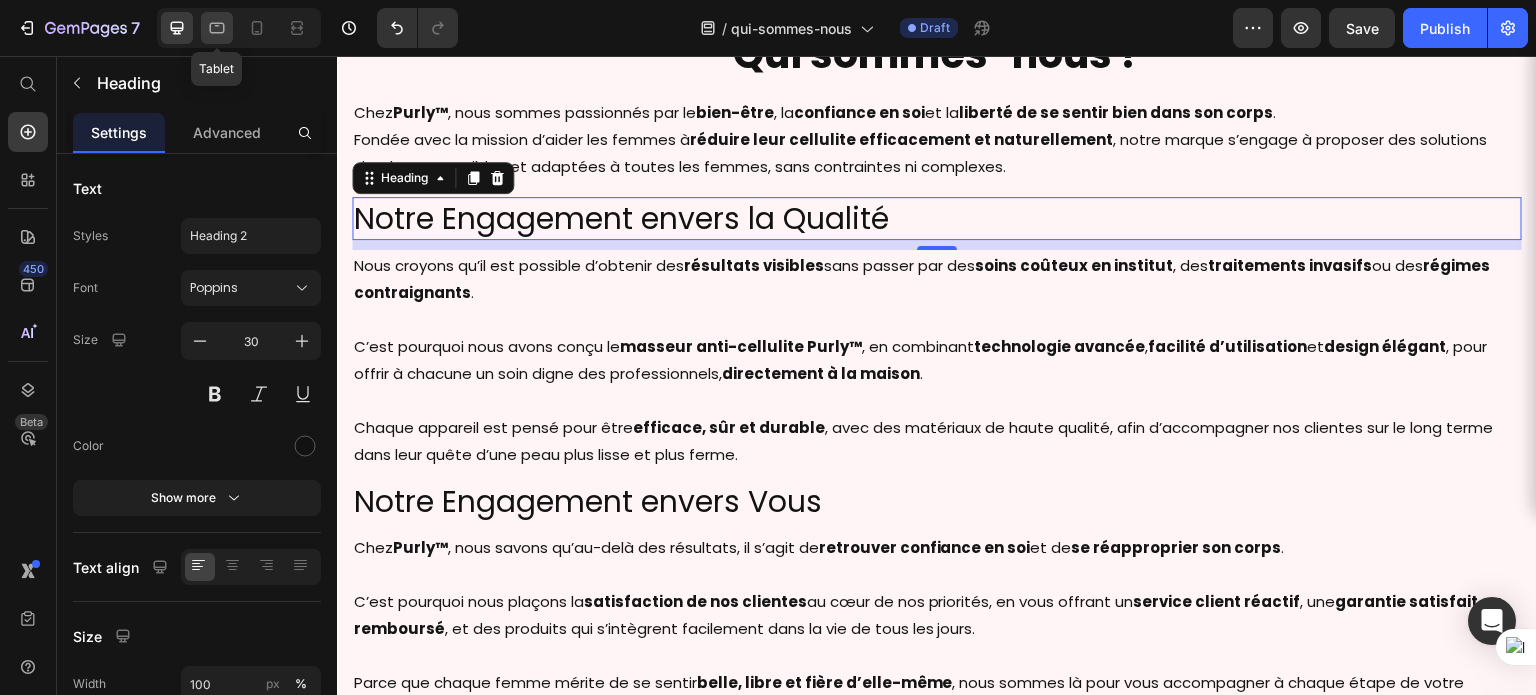 click 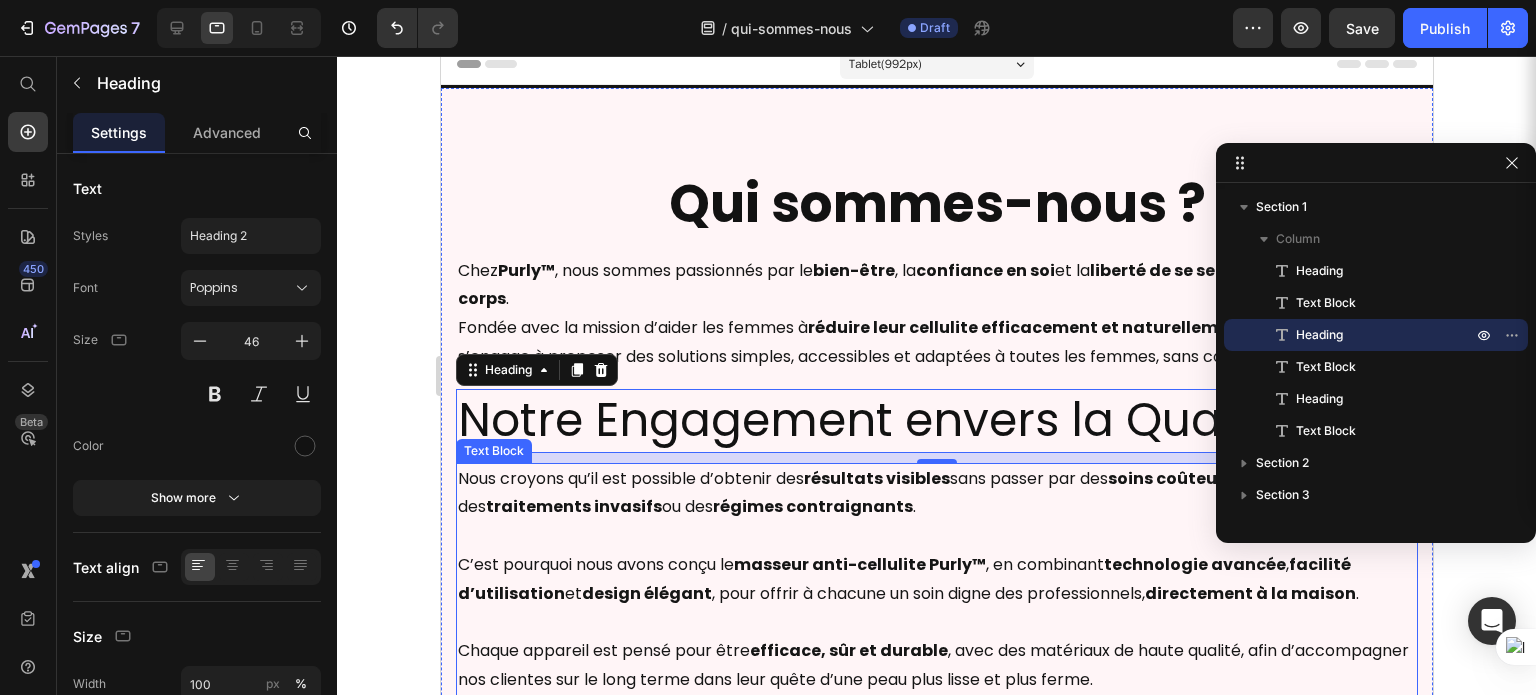 scroll, scrollTop: 12, scrollLeft: 0, axis: vertical 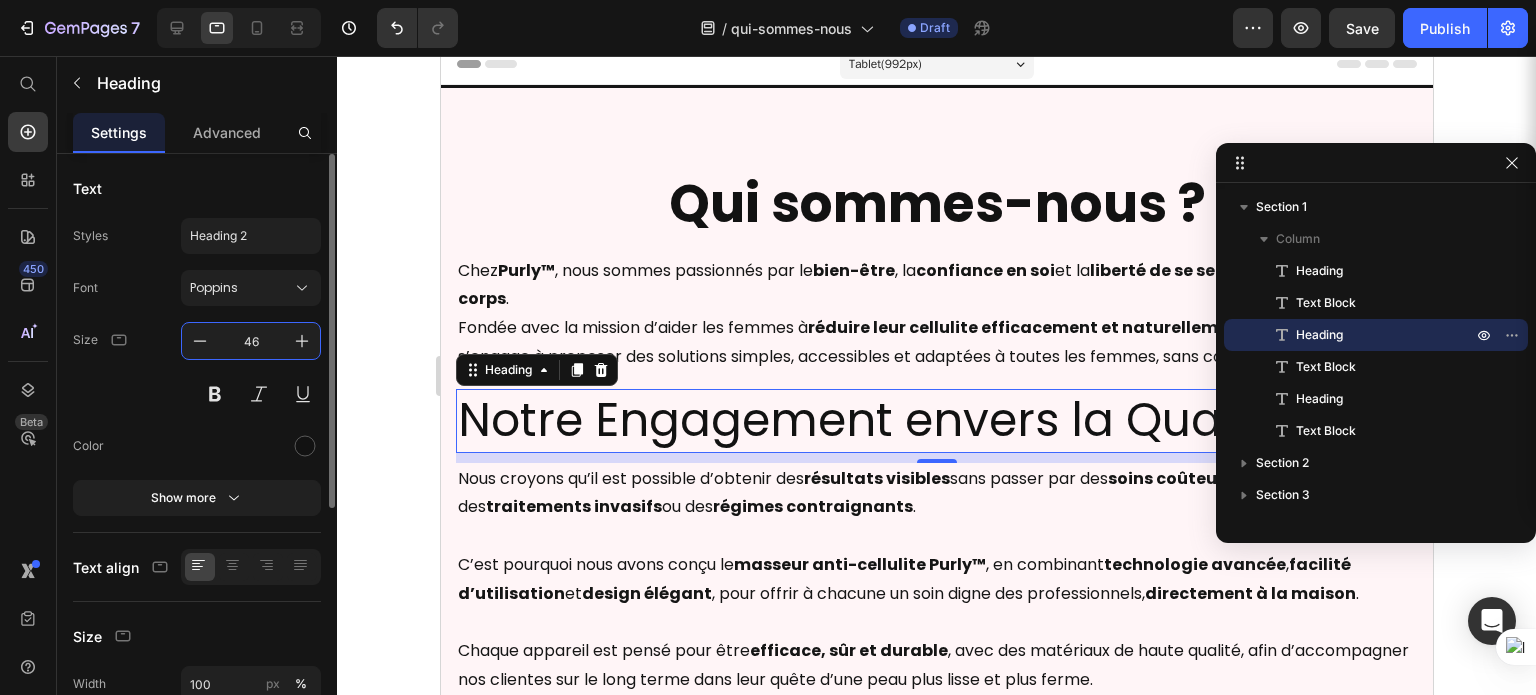 click on "46" at bounding box center [251, 341] 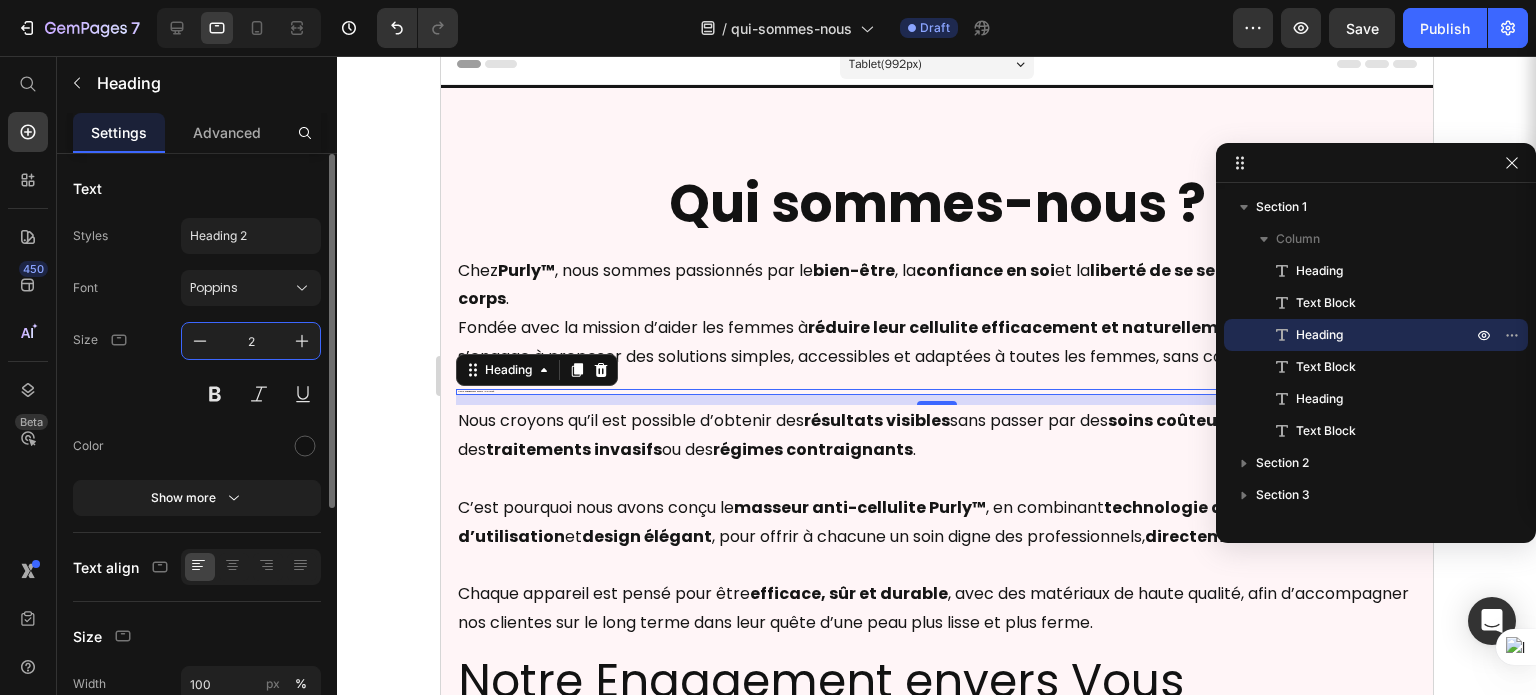 type on "25" 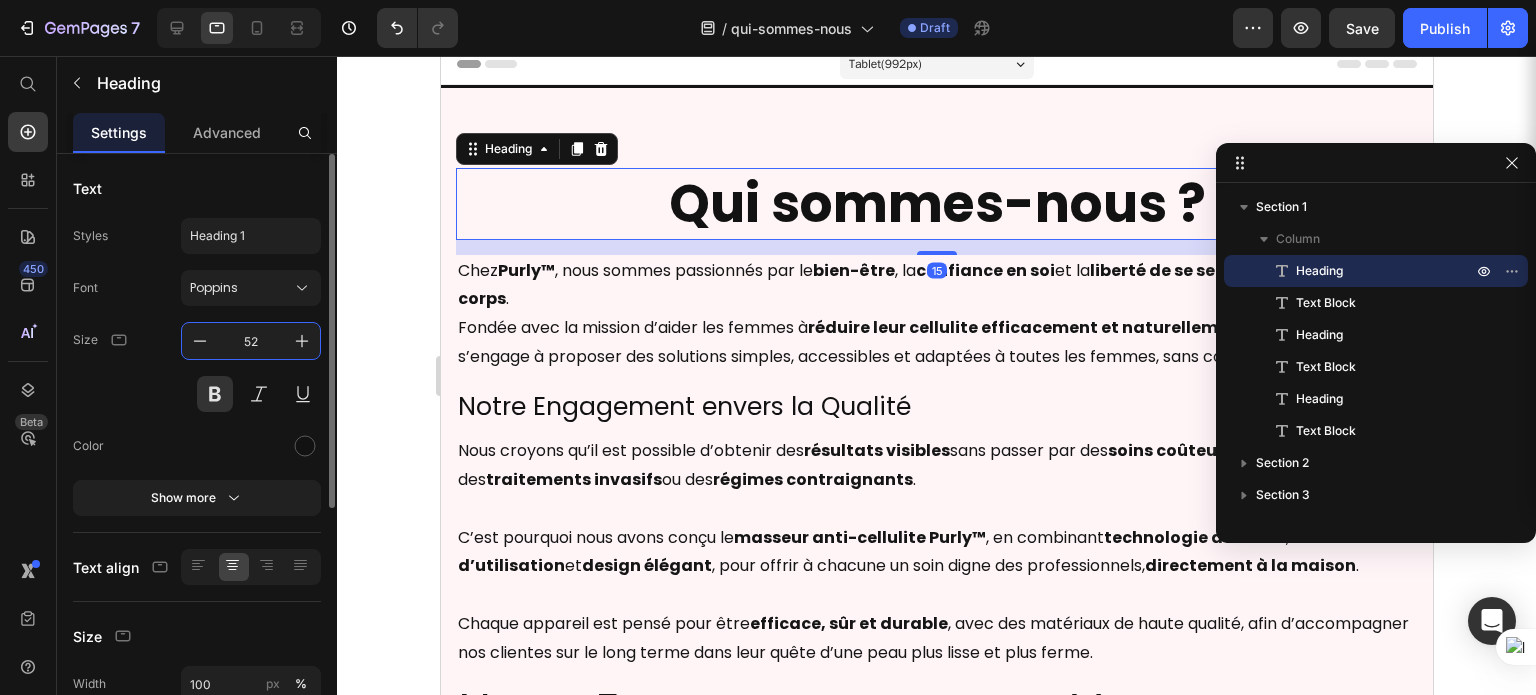 click on "52" at bounding box center [251, 341] 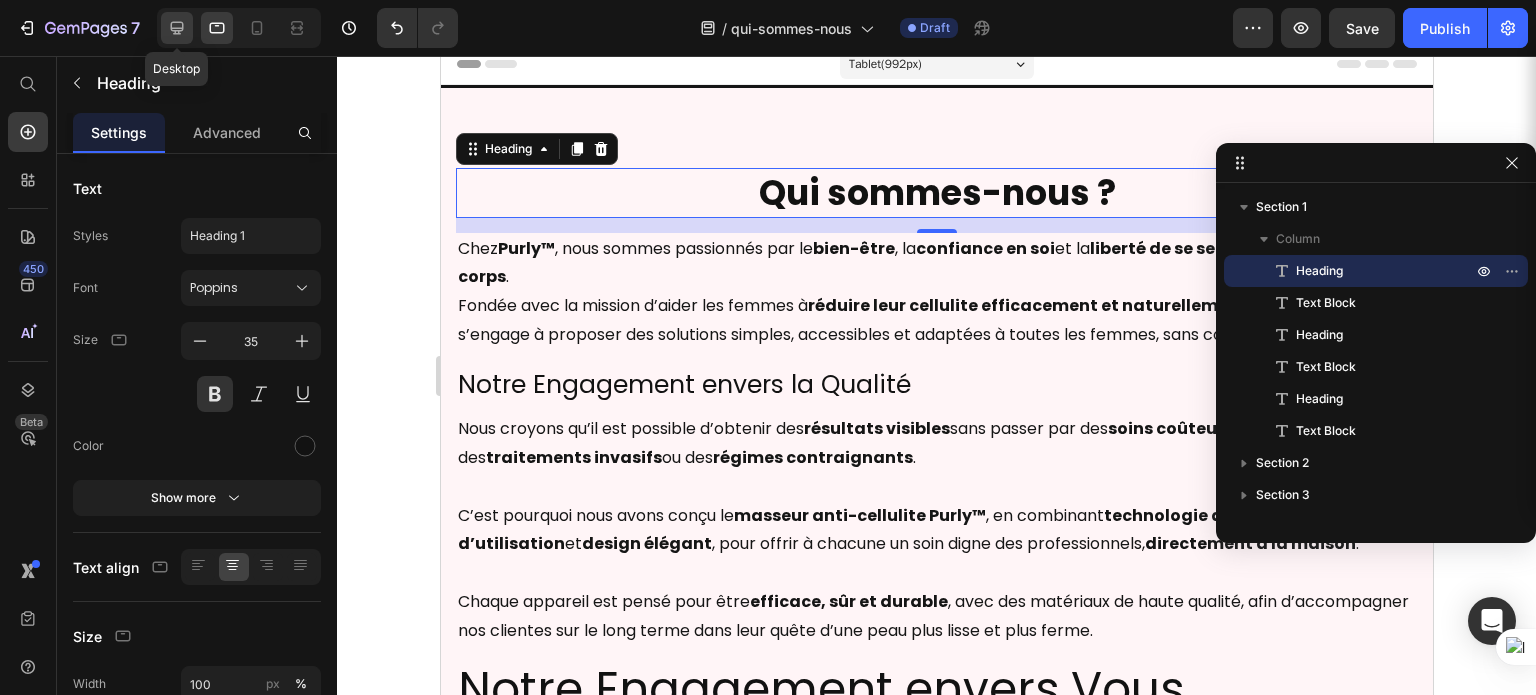 click 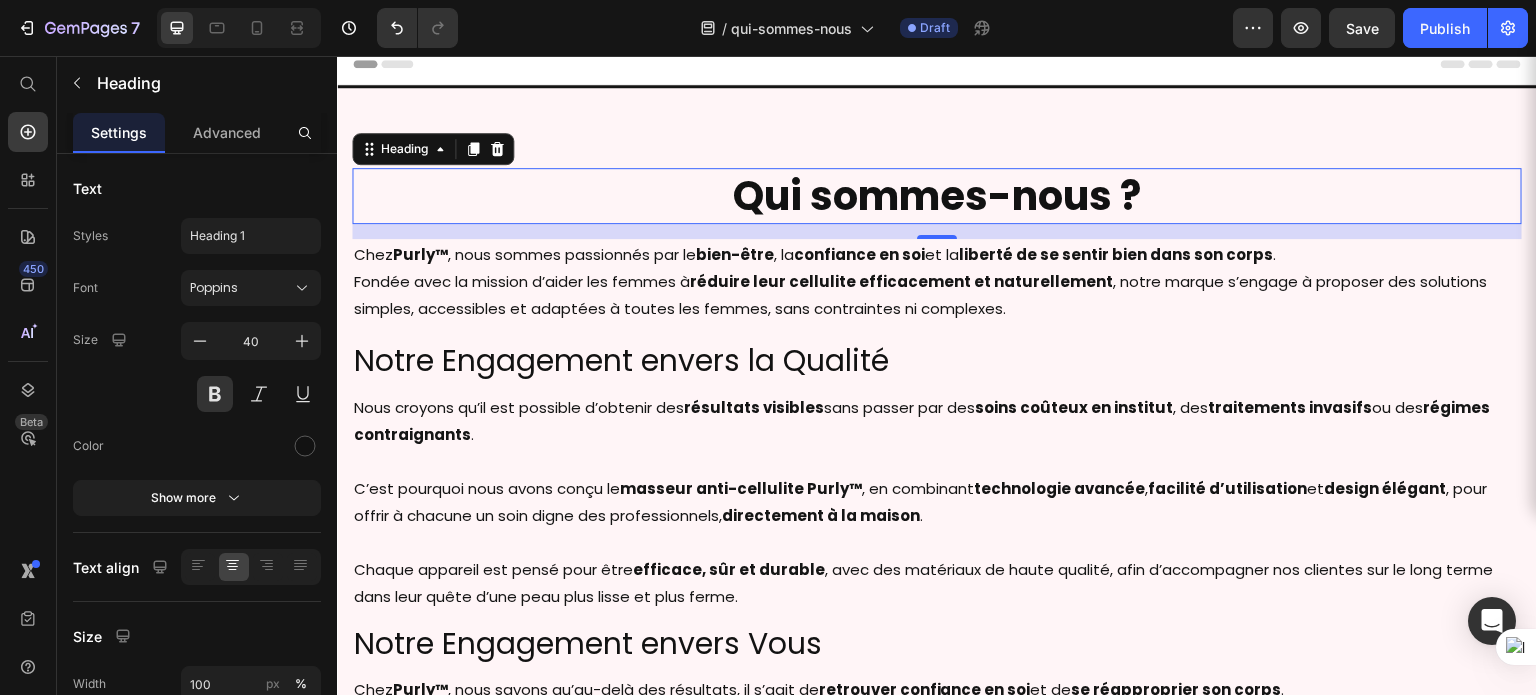 scroll, scrollTop: 53, scrollLeft: 0, axis: vertical 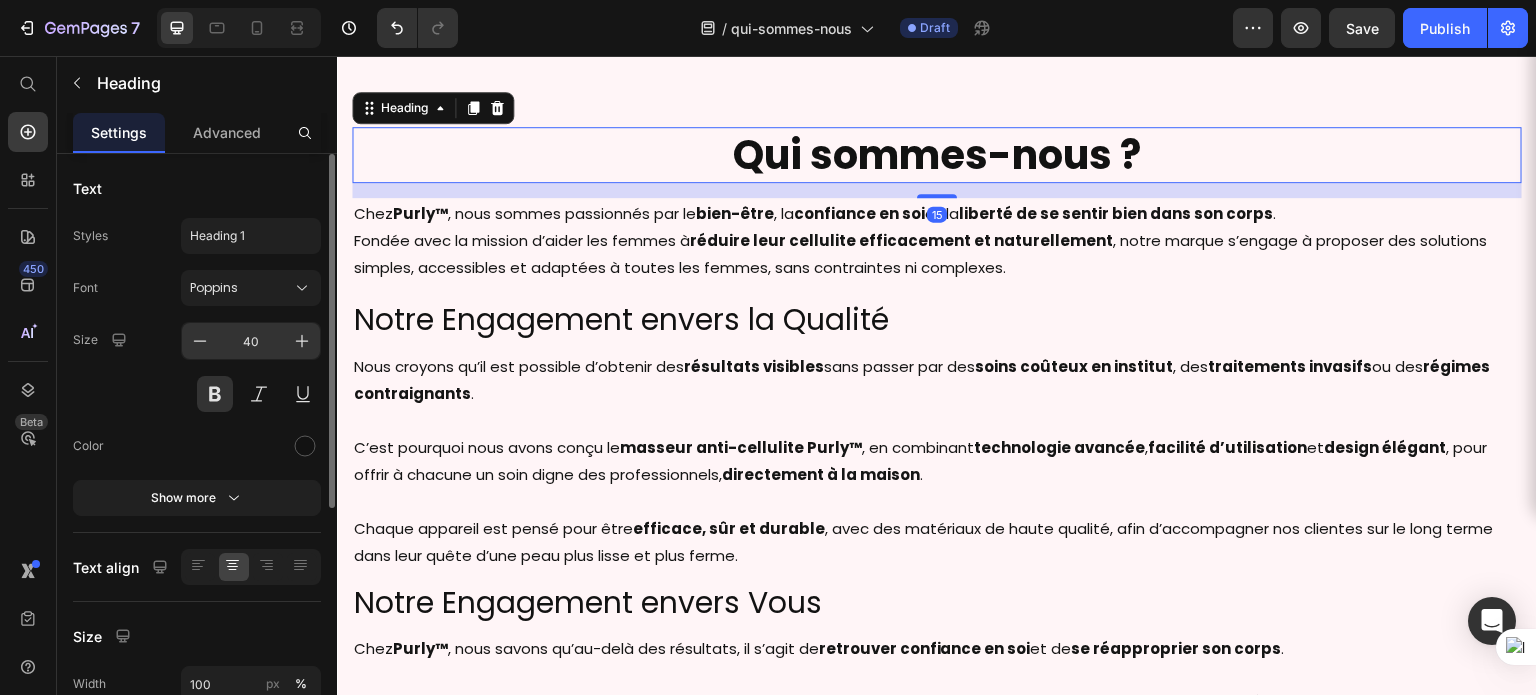 click on "40" at bounding box center [251, 341] 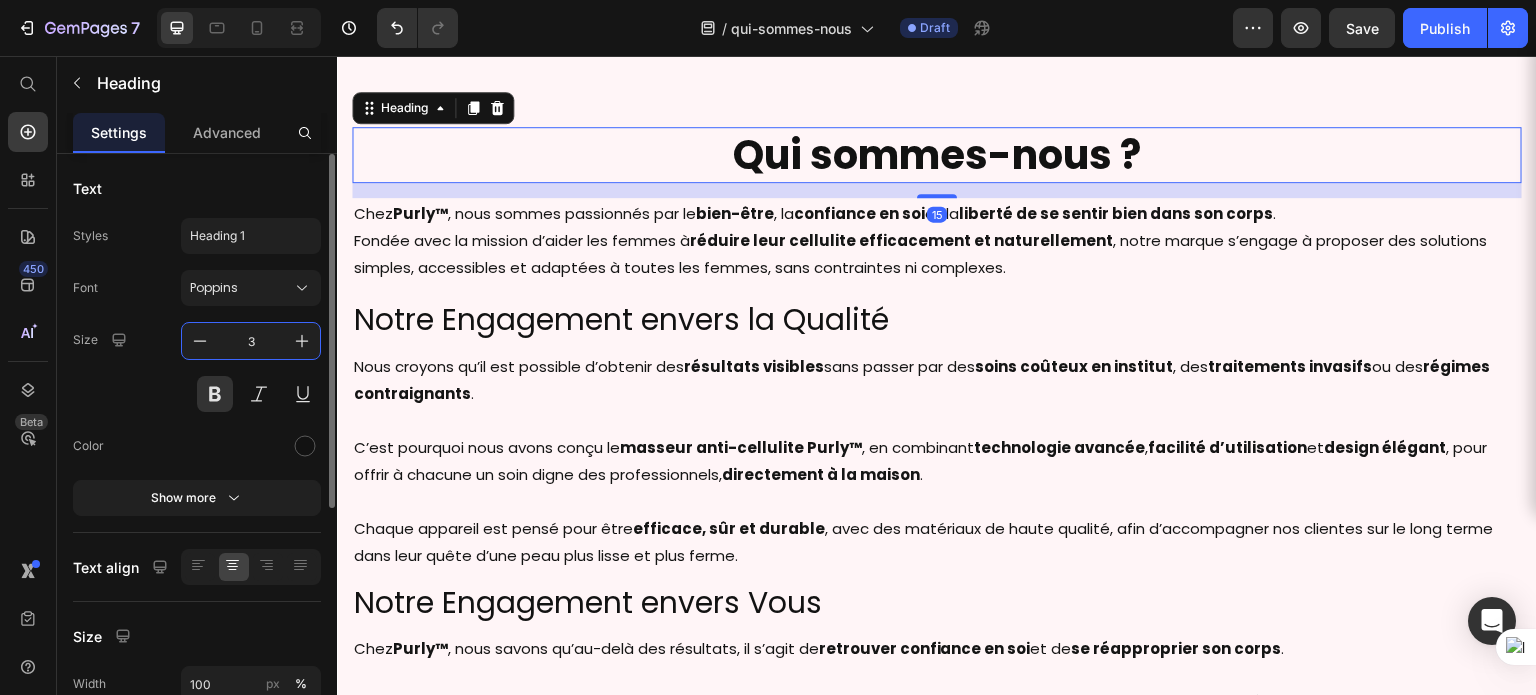 type on "35" 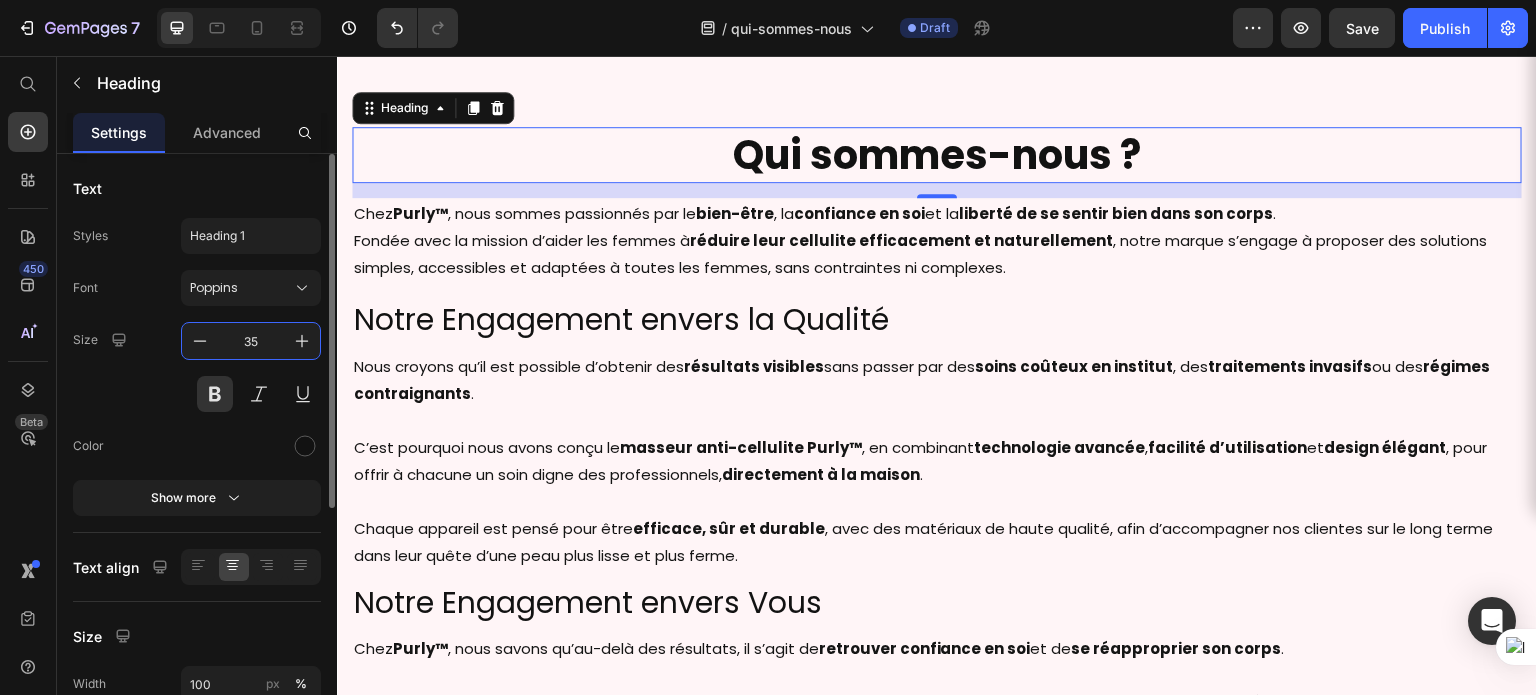 scroll, scrollTop: 47, scrollLeft: 0, axis: vertical 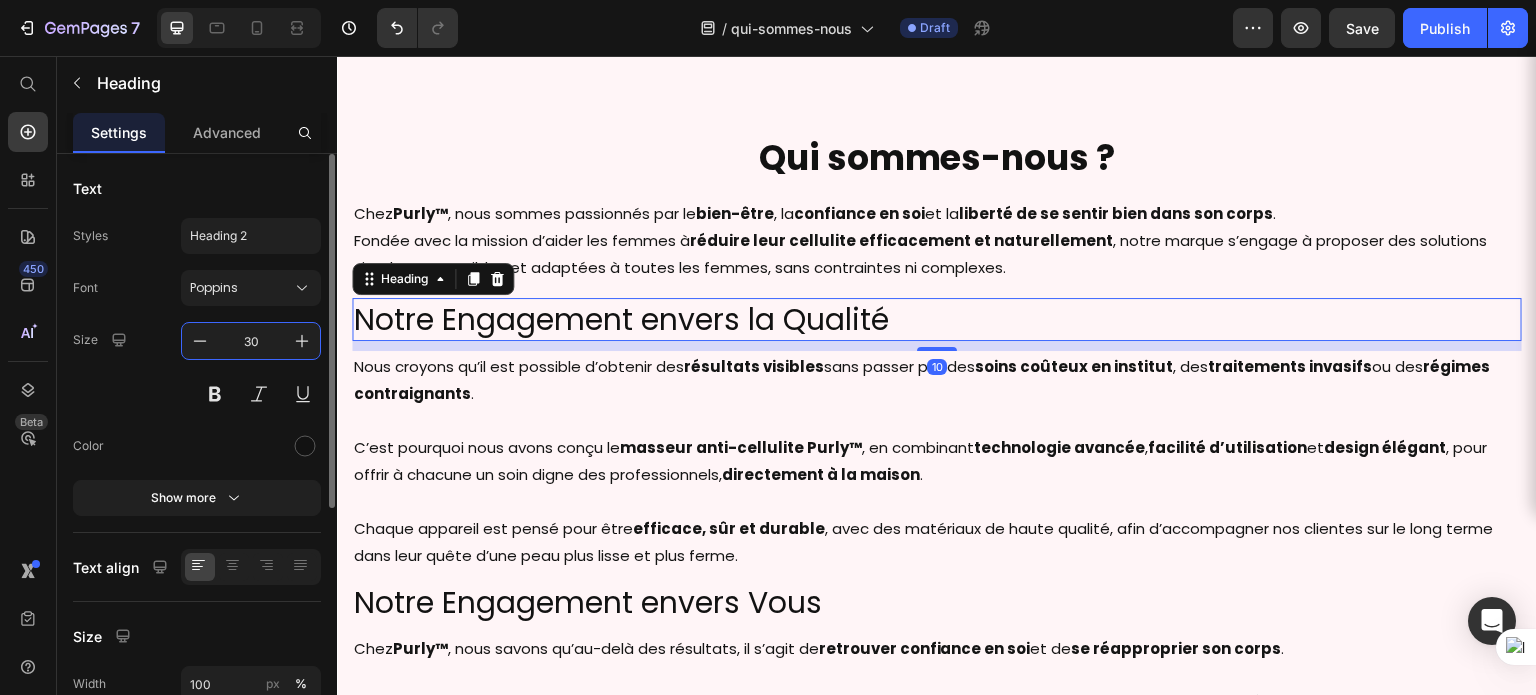 click on "30" at bounding box center [251, 341] 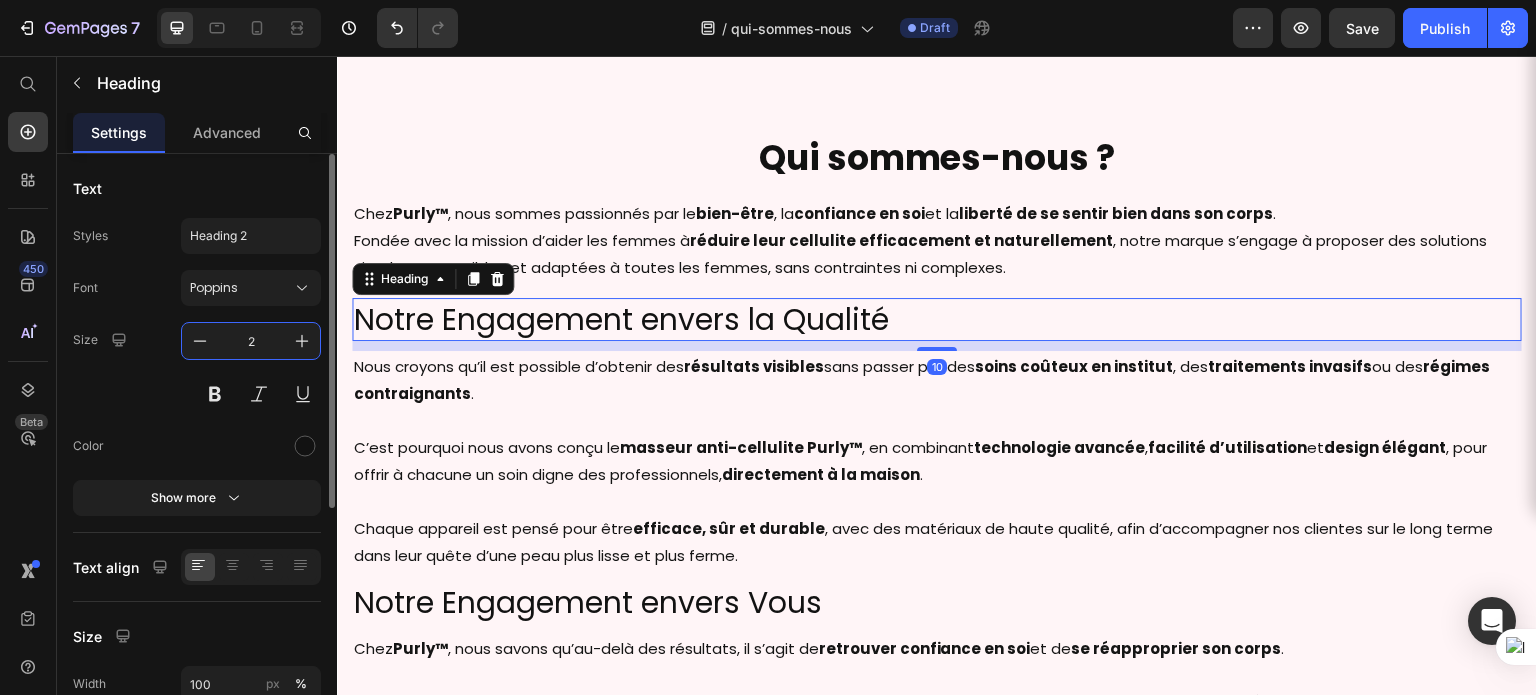type on "25" 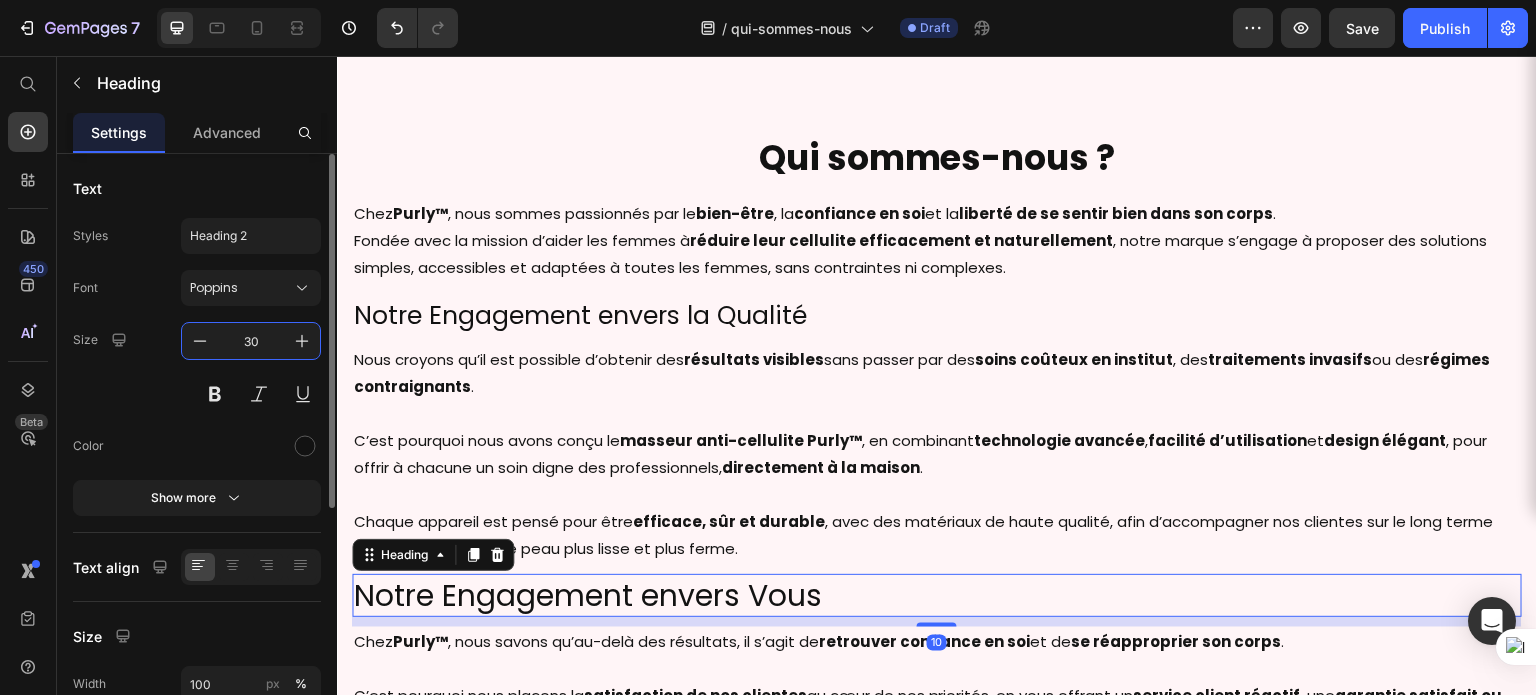 click on "30" at bounding box center (251, 341) 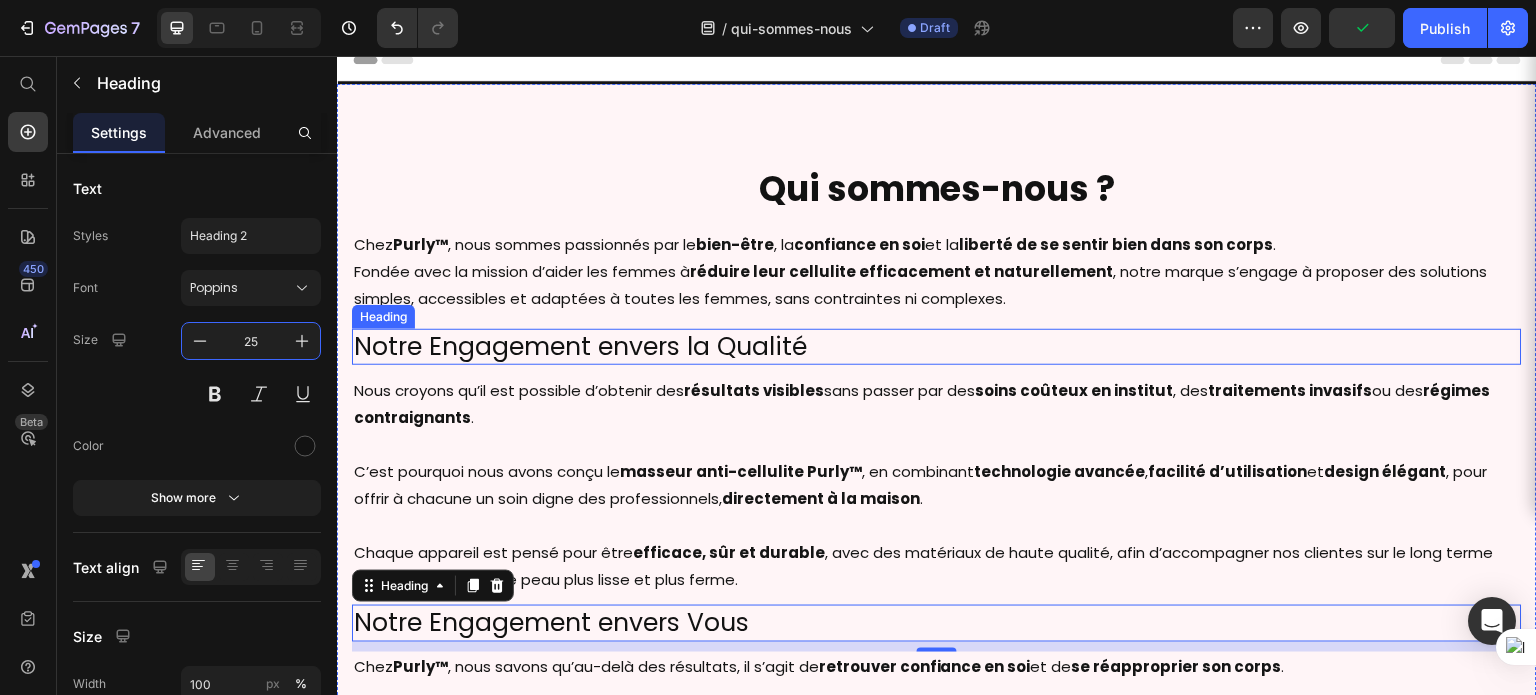 scroll, scrollTop: 0, scrollLeft: 0, axis: both 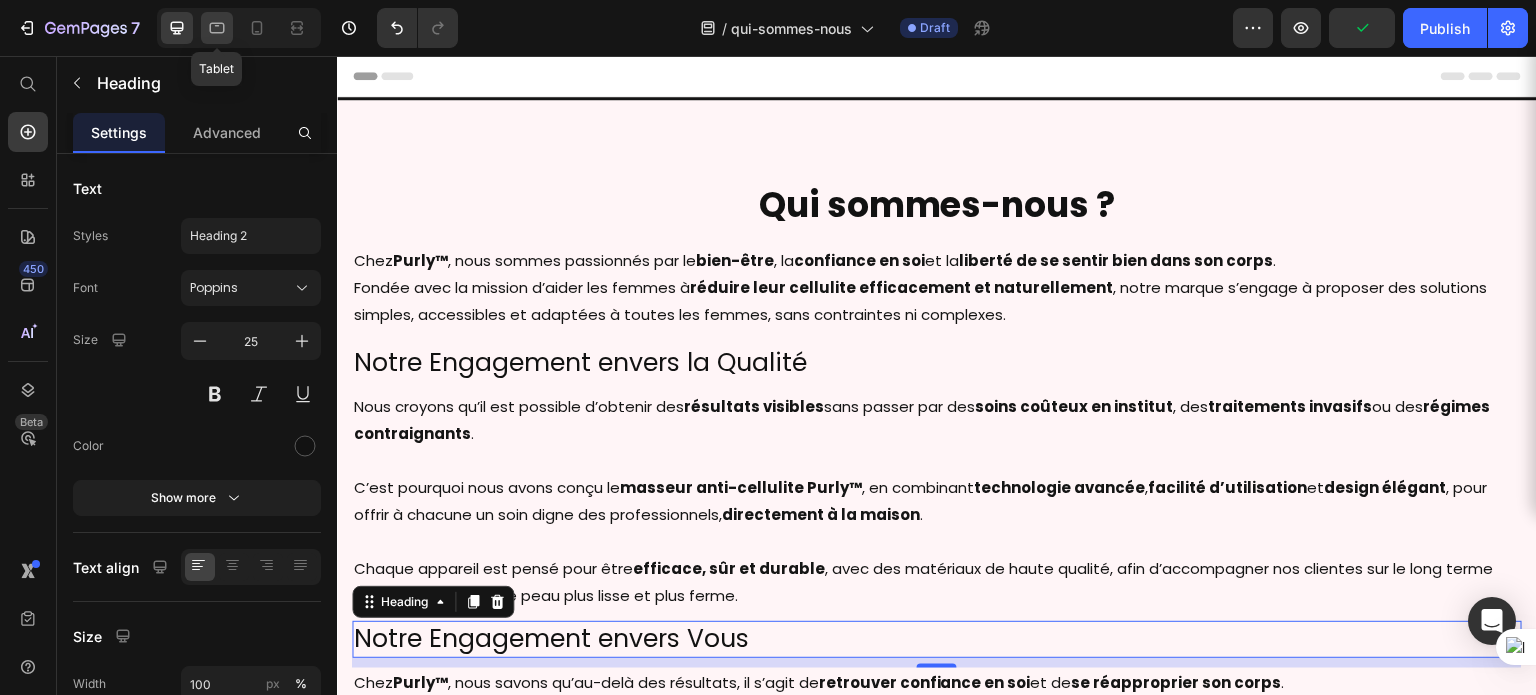 click 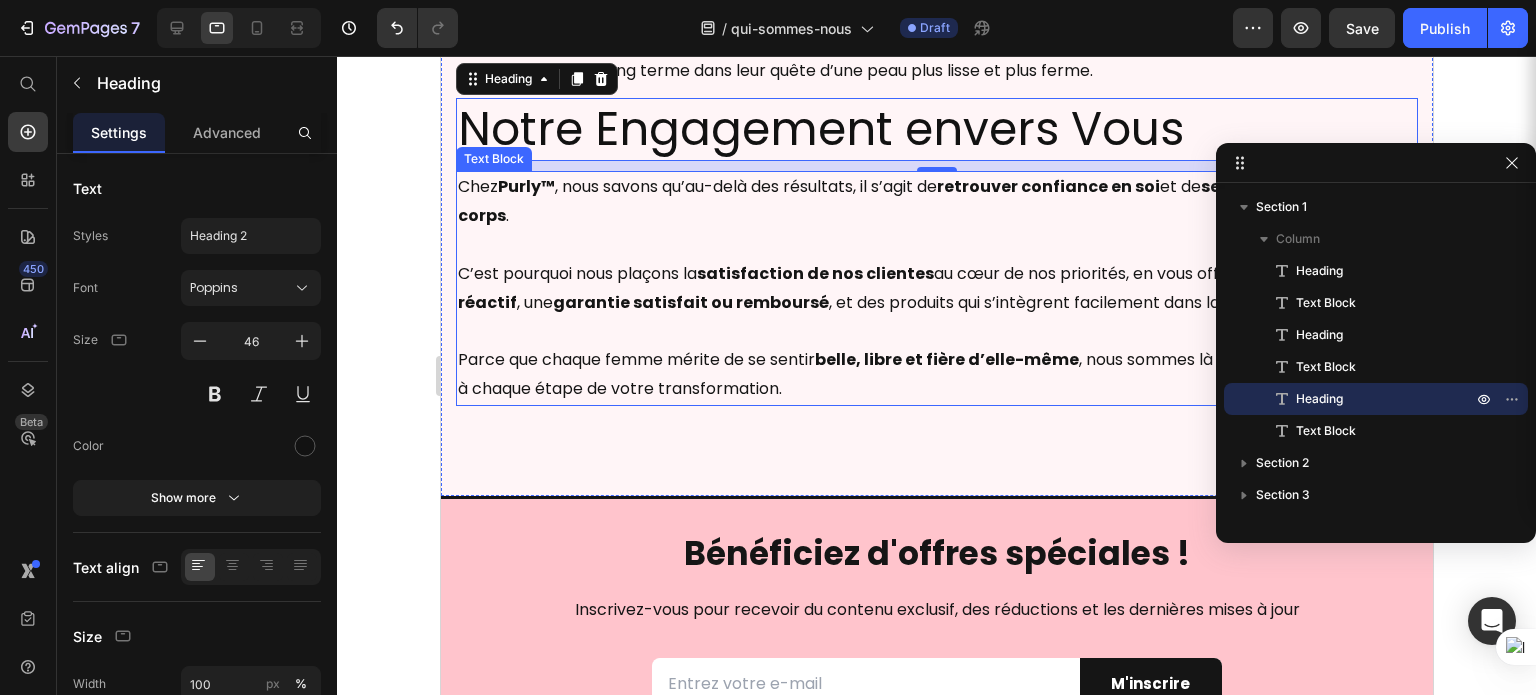 scroll, scrollTop: 528, scrollLeft: 0, axis: vertical 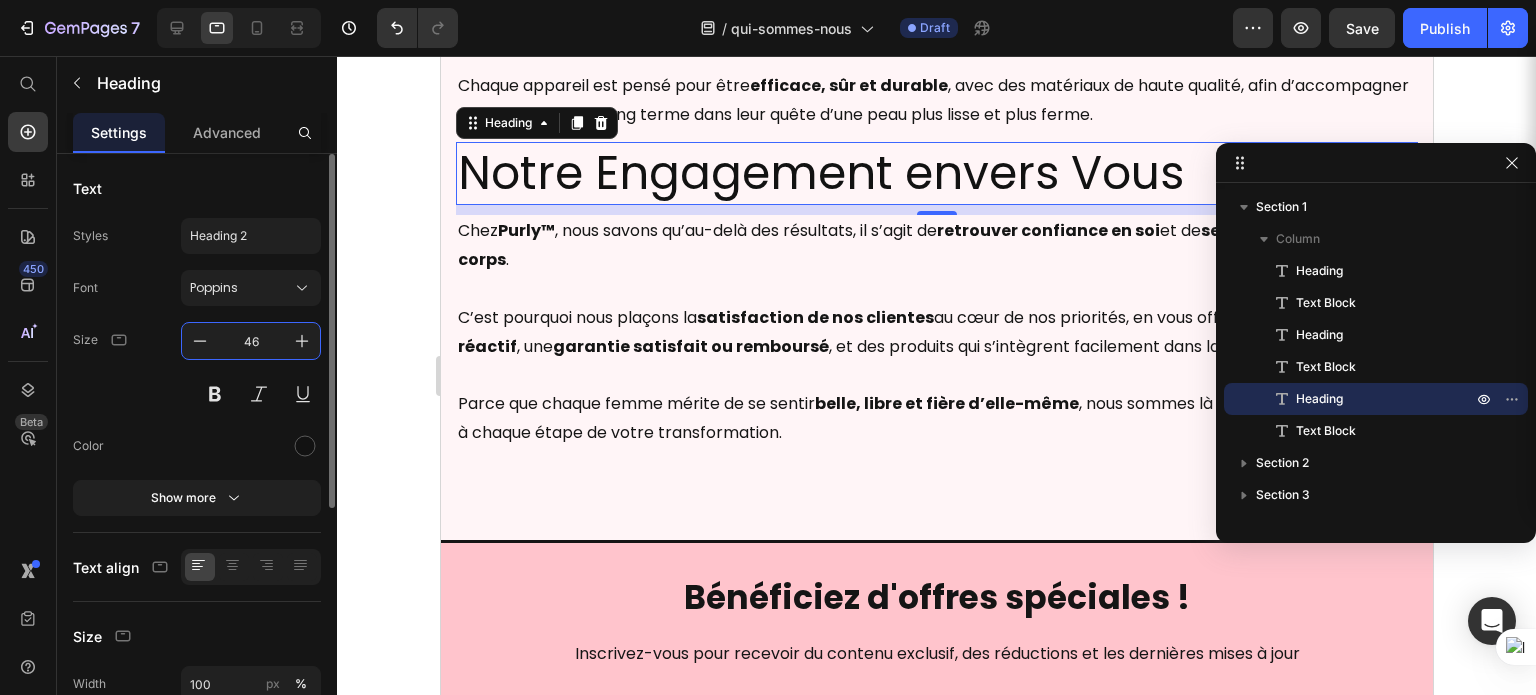 click on "46" at bounding box center [251, 341] 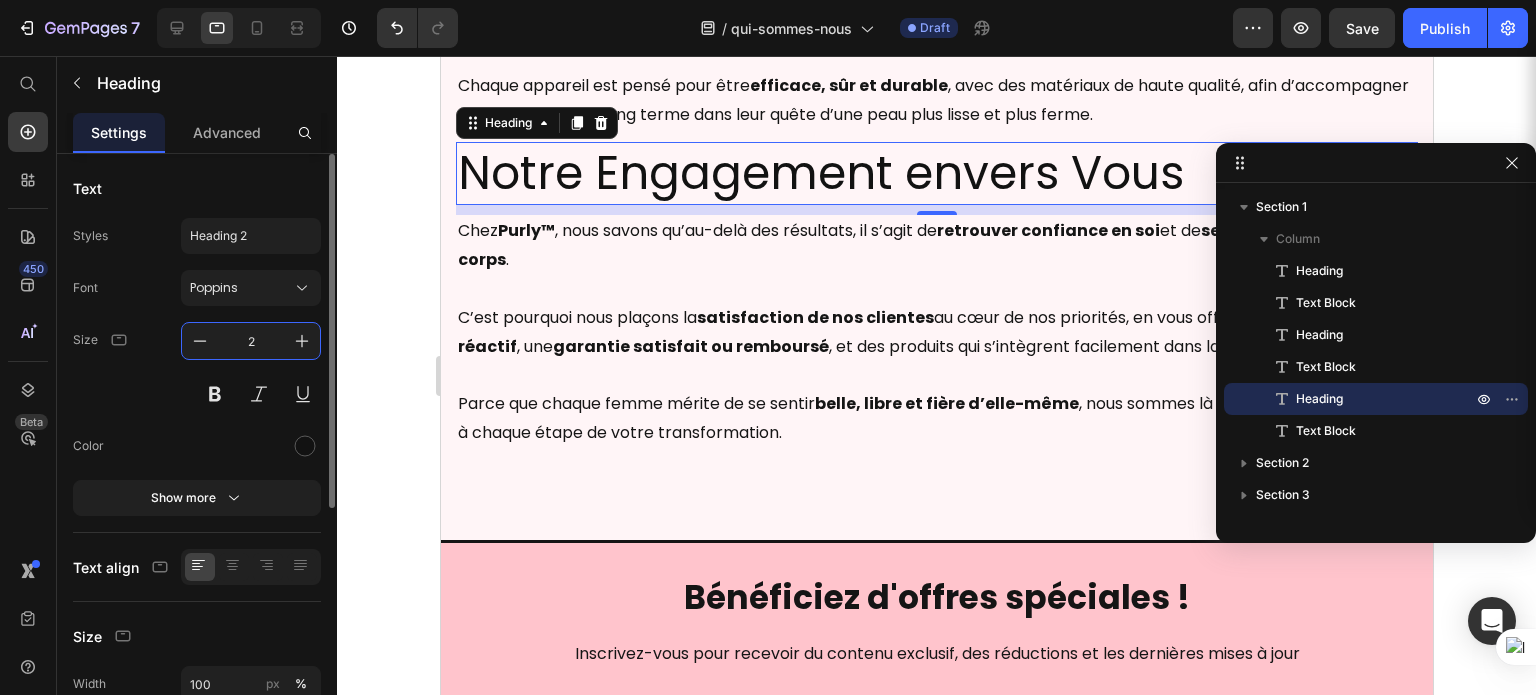 type on "25" 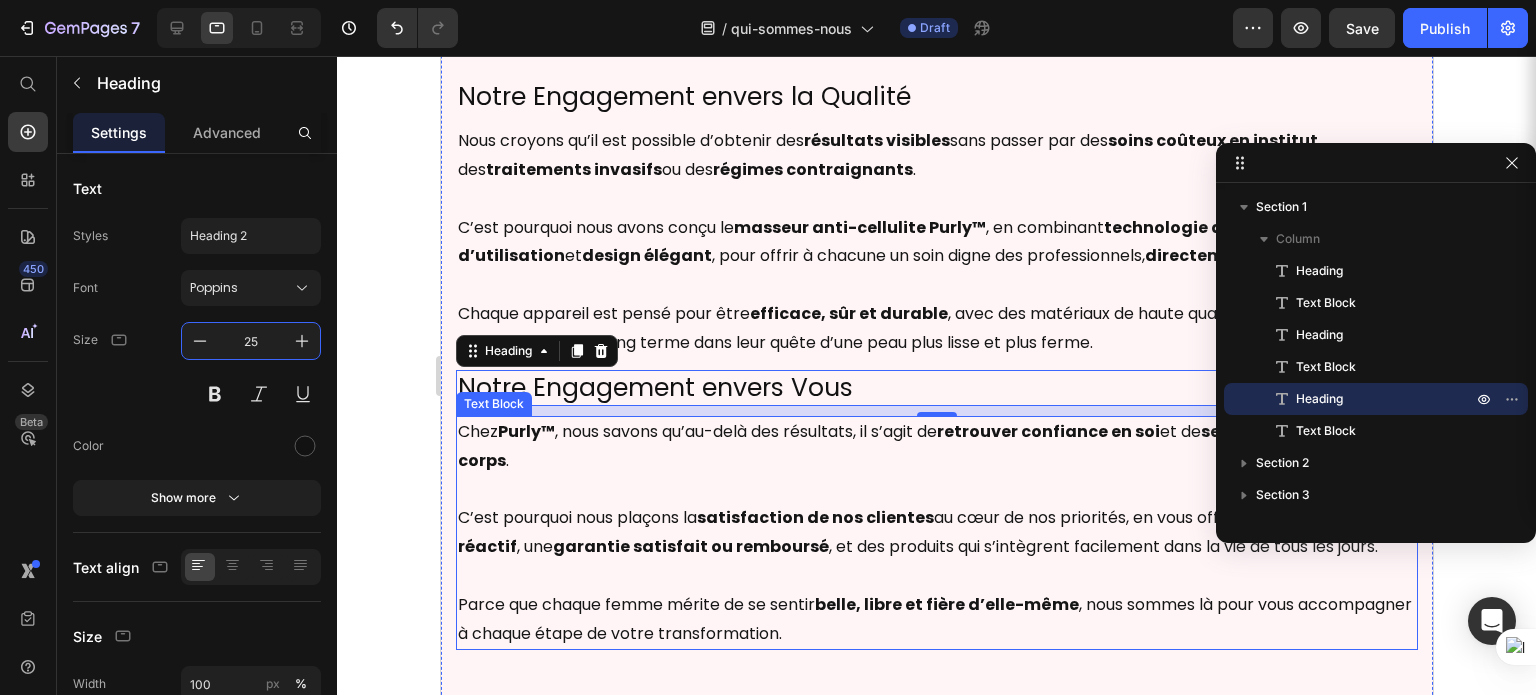 scroll, scrollTop: 300, scrollLeft: 0, axis: vertical 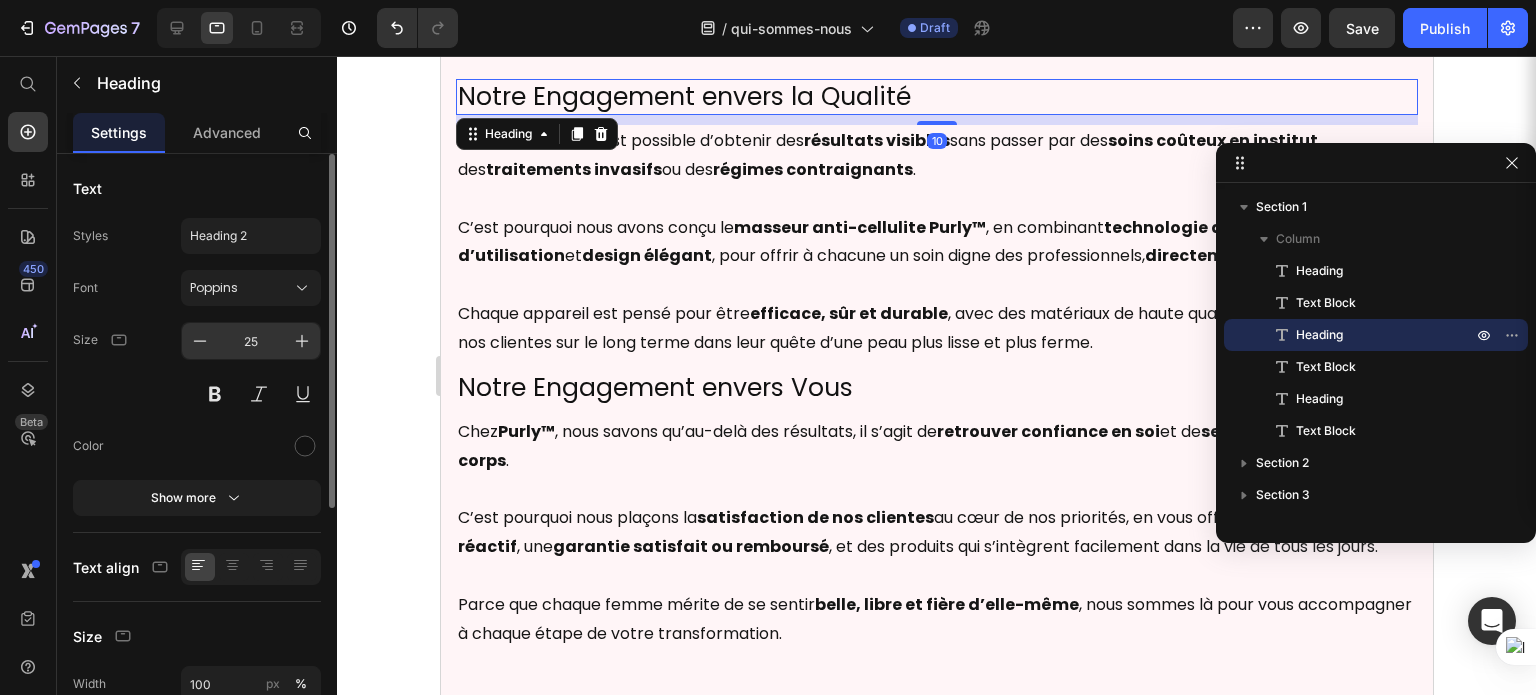 click on "25" at bounding box center [251, 341] 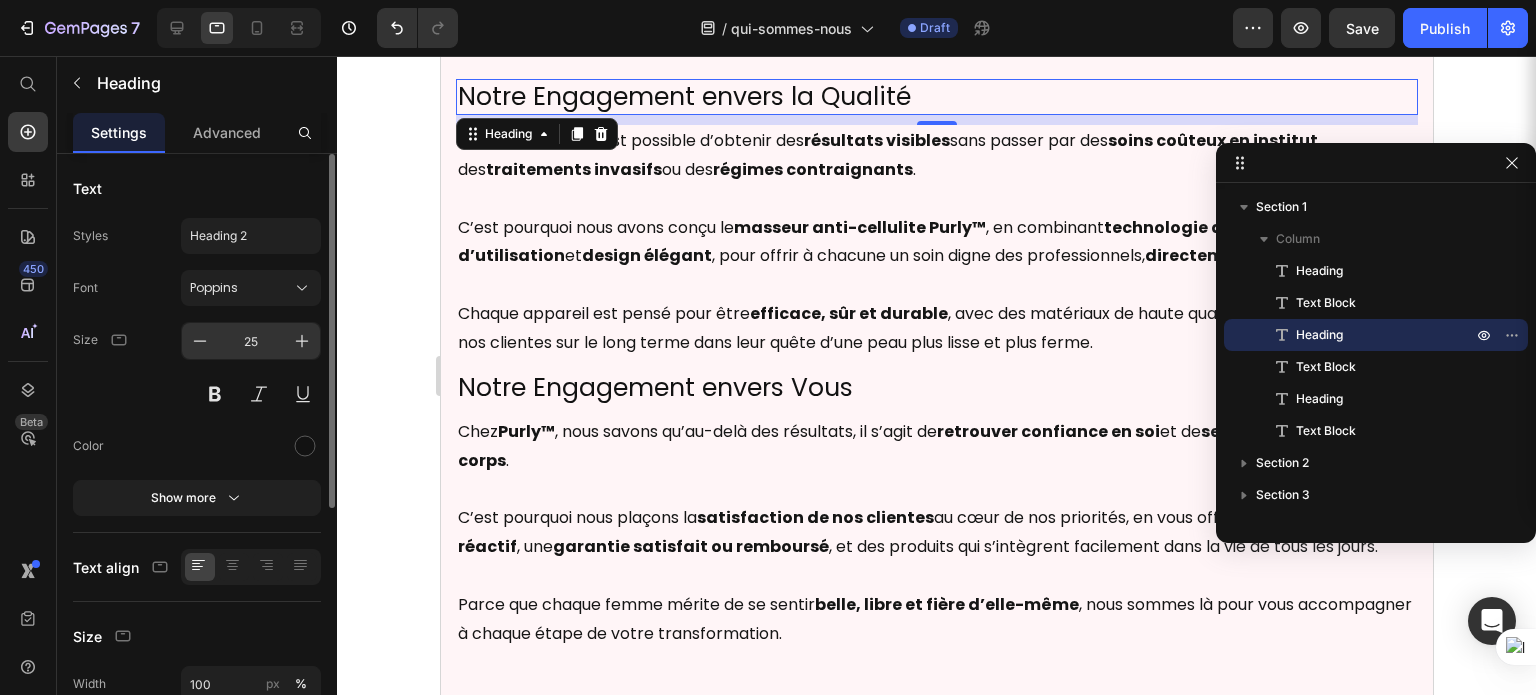 click on "25" at bounding box center [251, 341] 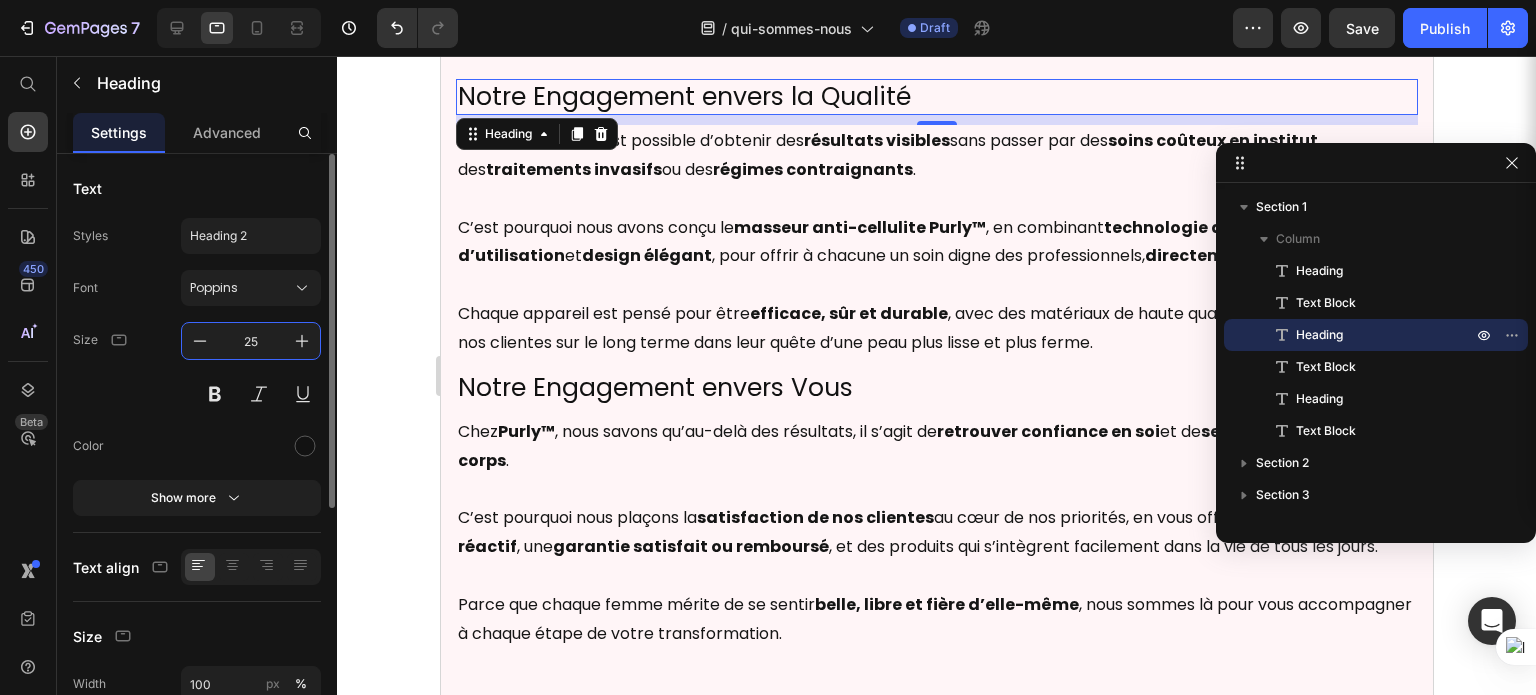 click on "25" at bounding box center (251, 341) 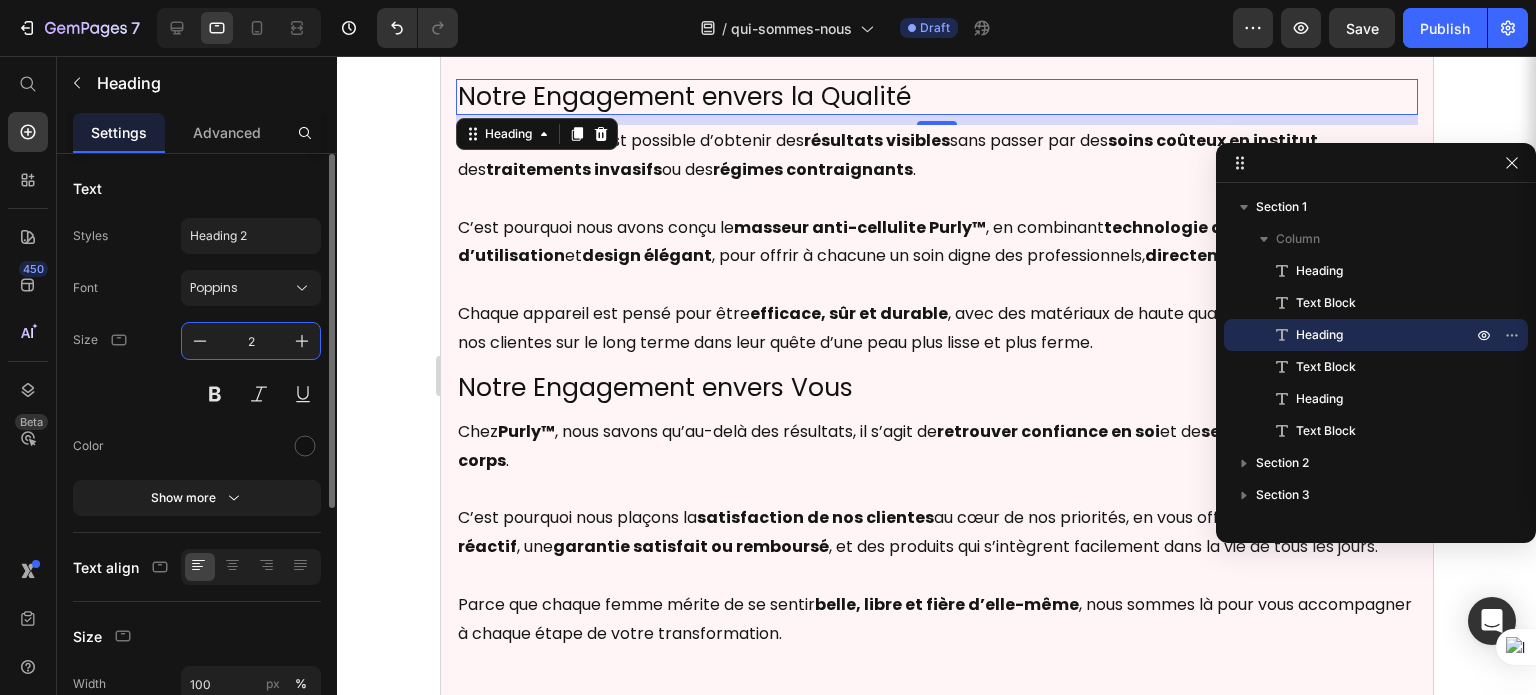 type on "25" 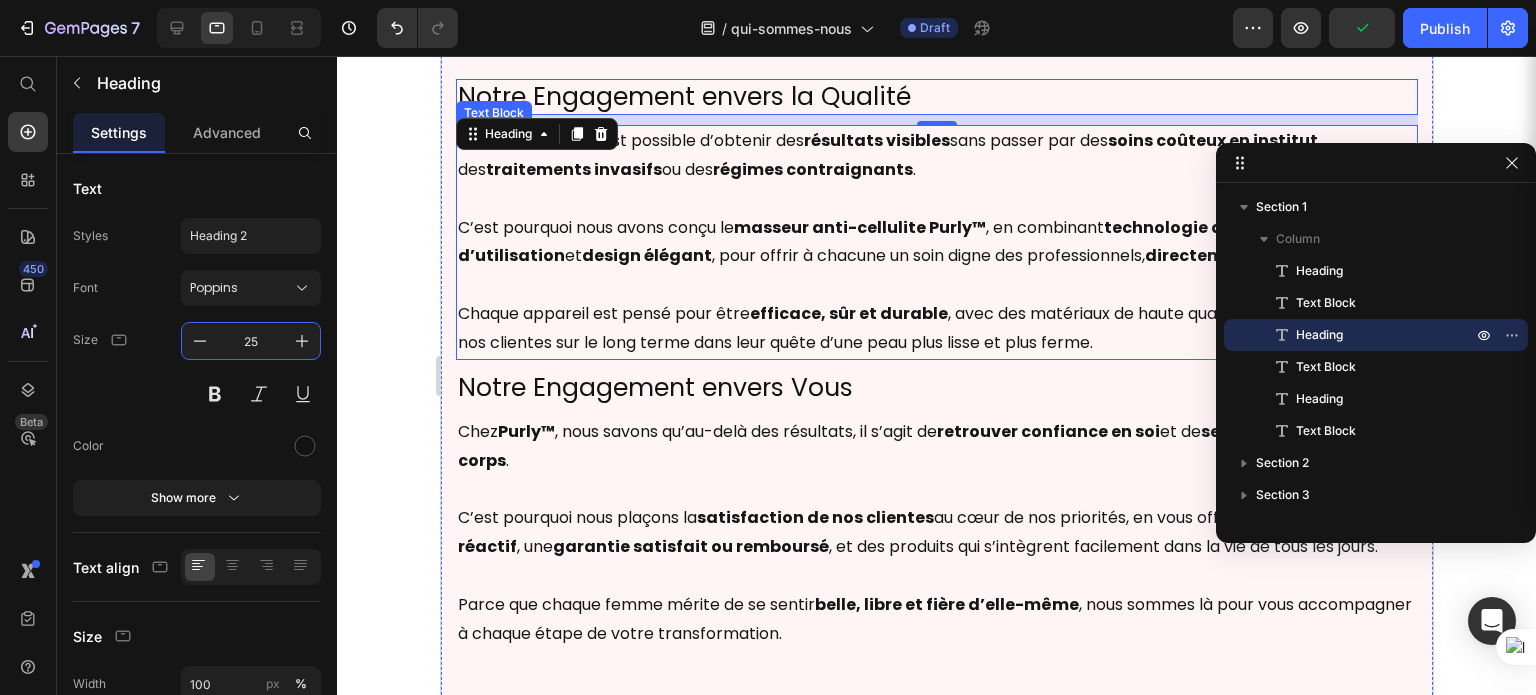 click on "masseur anti-cellulite Purly™" at bounding box center (859, 227) 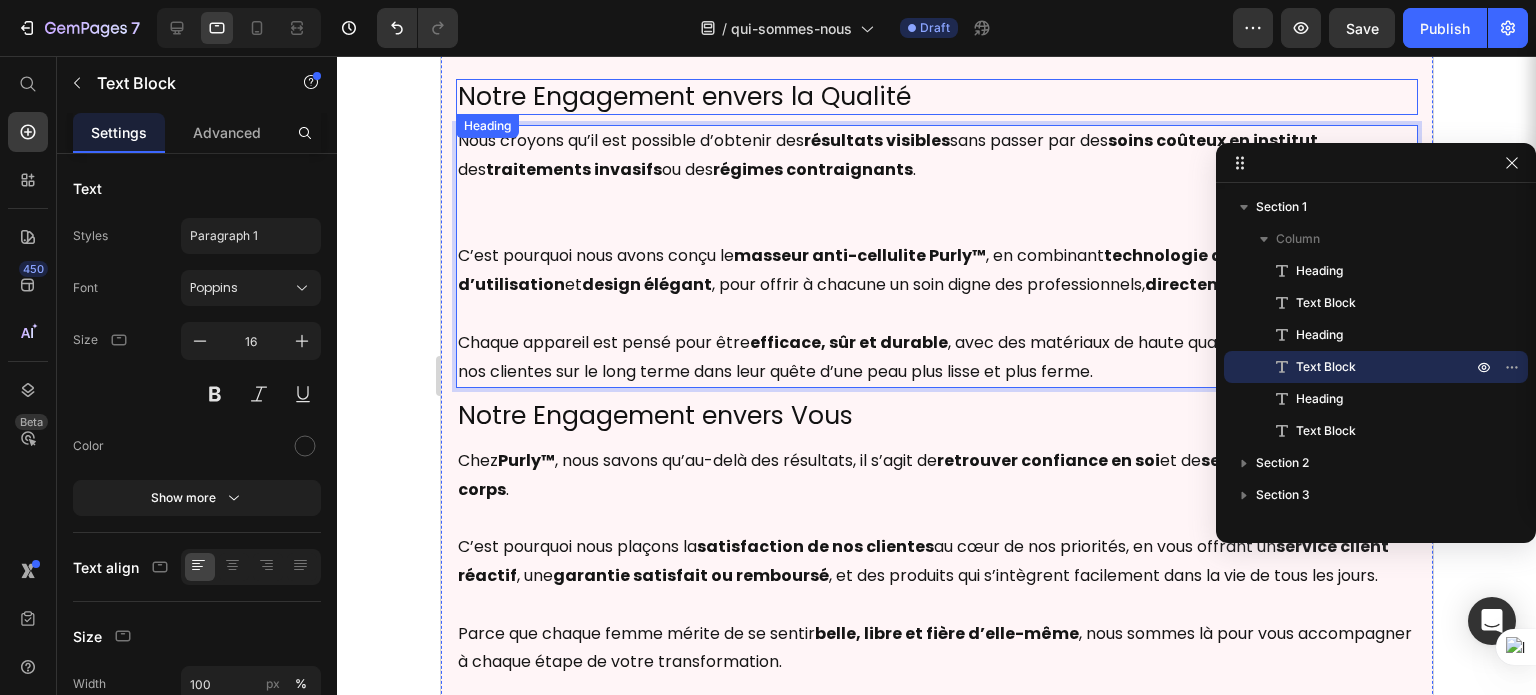 click on "Notre Engagement envers la Qualité" at bounding box center (936, 97) 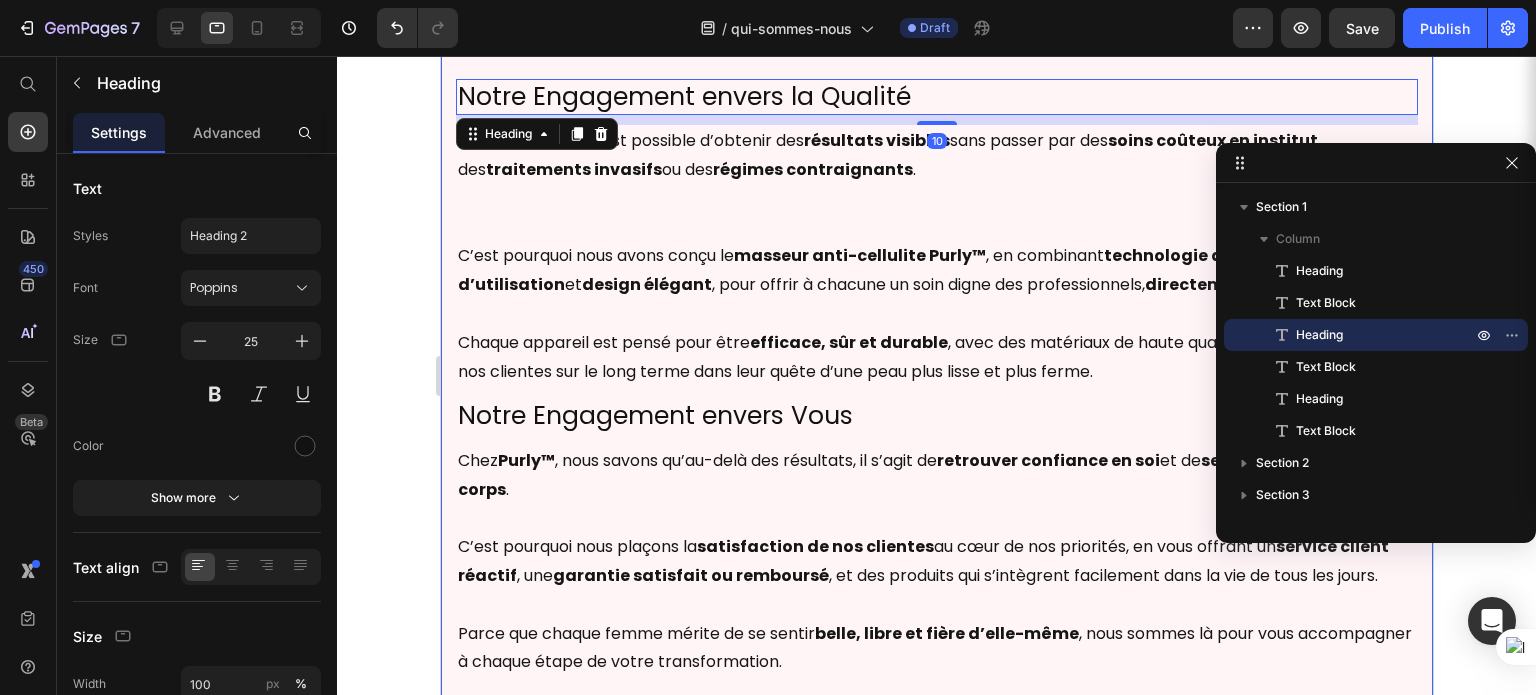 click on "Qui sommes-nous ? Heading Chez  Purly™ , nous sommes passionnés par le  bien-être , la  confiance en soi  et la  liberté de se sentir bien dans son corps . Fondée avec la mission d’aider les femmes à  réduire leur cellulite efficacement et naturellement , notre marque s’engage à proposer des solutions simples, accessibles et adaptées à toutes les femmes, sans contraintes ni complexes. Text Block Notre Engagement envers la Qualité Heading   10 Nous croyons qu’il est possible d’obtenir des  résultats visibles  sans passer par des  soins coûteux en institut , des  traitements invasifs  ou des  régimes contraignants . C’est pourquoi nous avons conçu le  masseur anti-cellulite Purly™ , en combinant  technologie avancée ,  facilité d’utilisation  et  design élégant , pour offrir à chacune un soin digne des professionnels,  directement à la maison . Chaque appareil est pensé pour être  efficace, sûr et durable Text Block Notre Engagement envers Vous Heading Chez  Purly™ ." at bounding box center (936, 284) 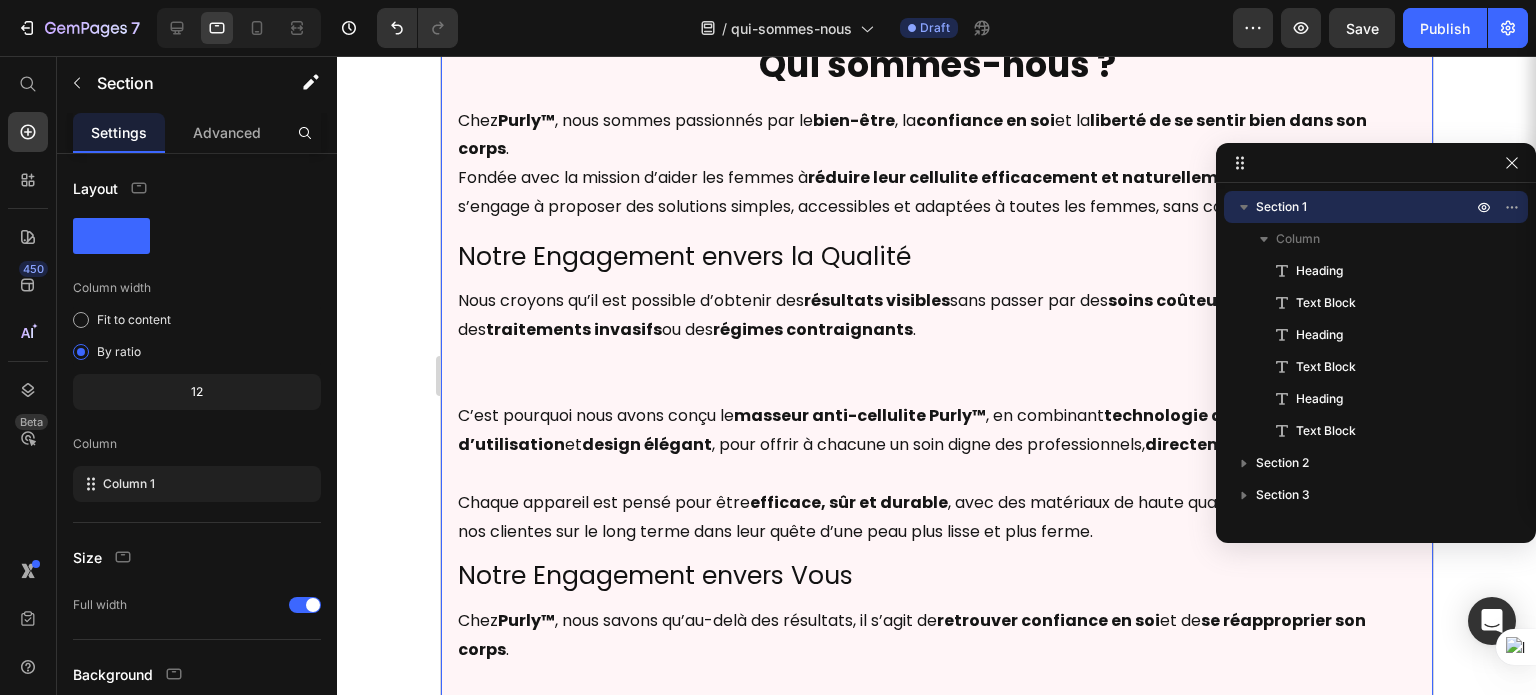 scroll, scrollTop: 144, scrollLeft: 0, axis: vertical 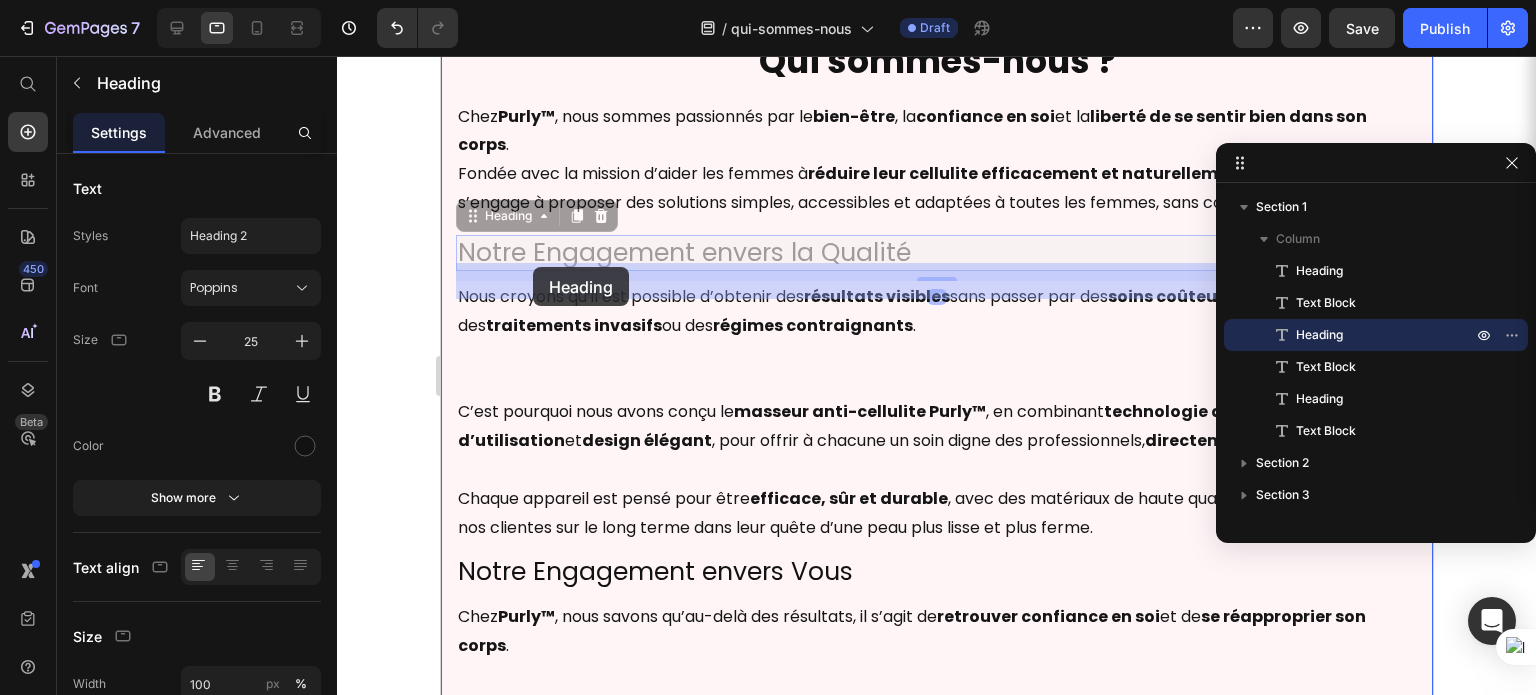 drag, startPoint x: 940, startPoint y: 284, endPoint x: 734, endPoint y: 301, distance: 206.70027 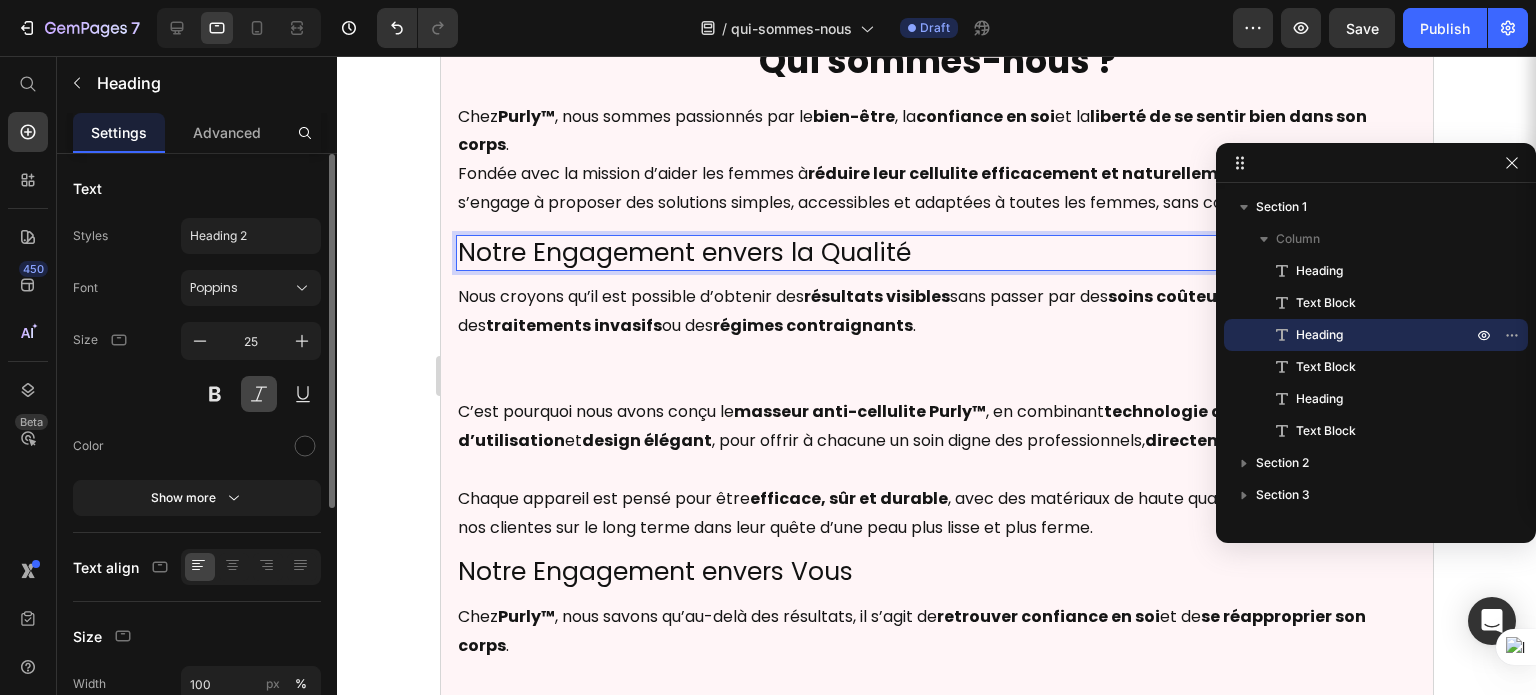 click at bounding box center [259, 394] 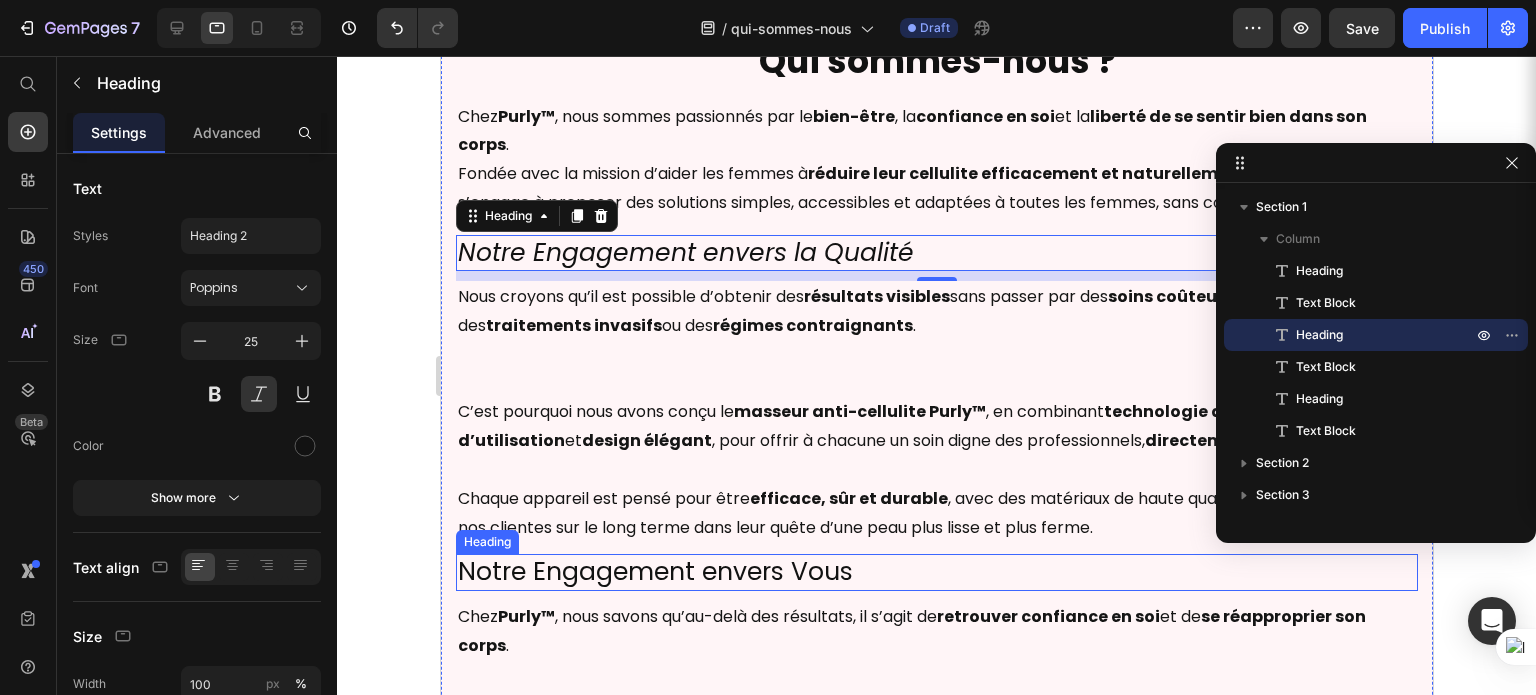 click on "Notre Engagement envers Vous" at bounding box center [936, 572] 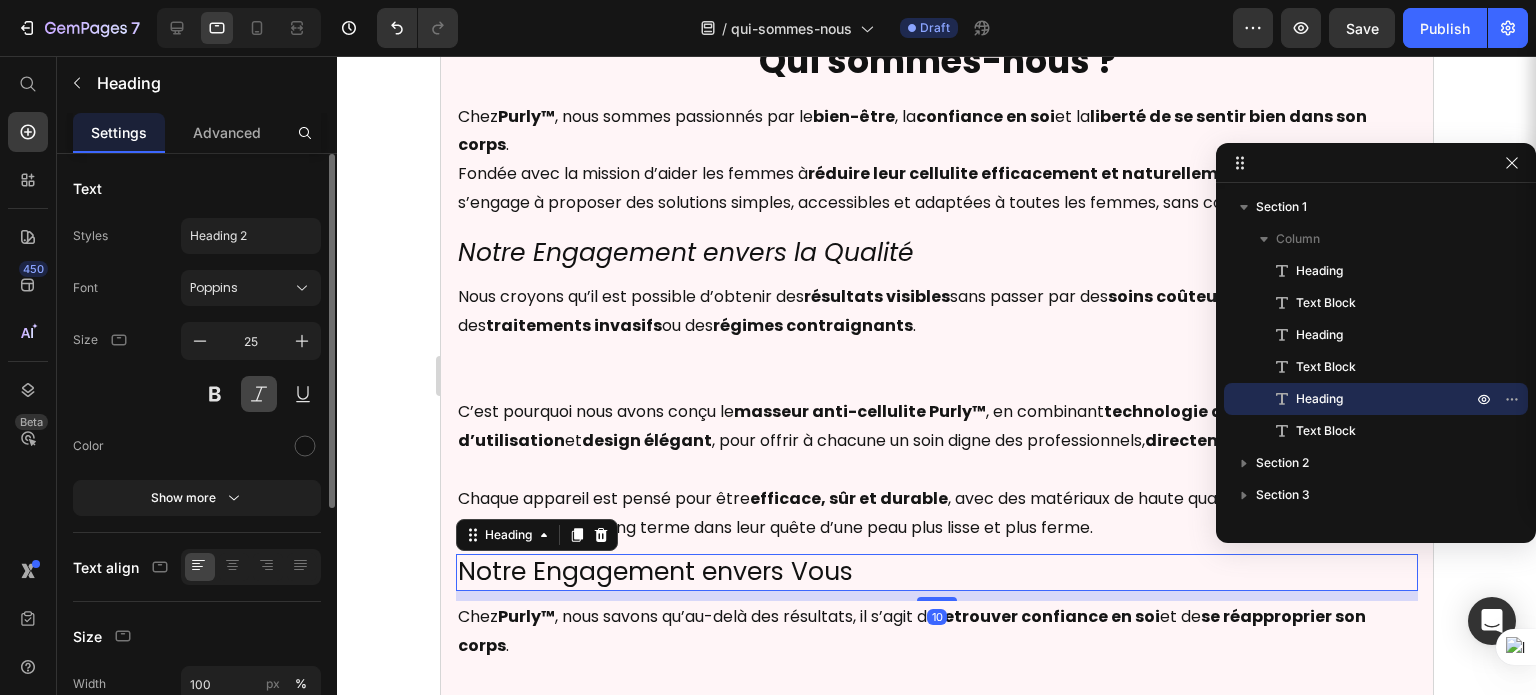 click at bounding box center [259, 394] 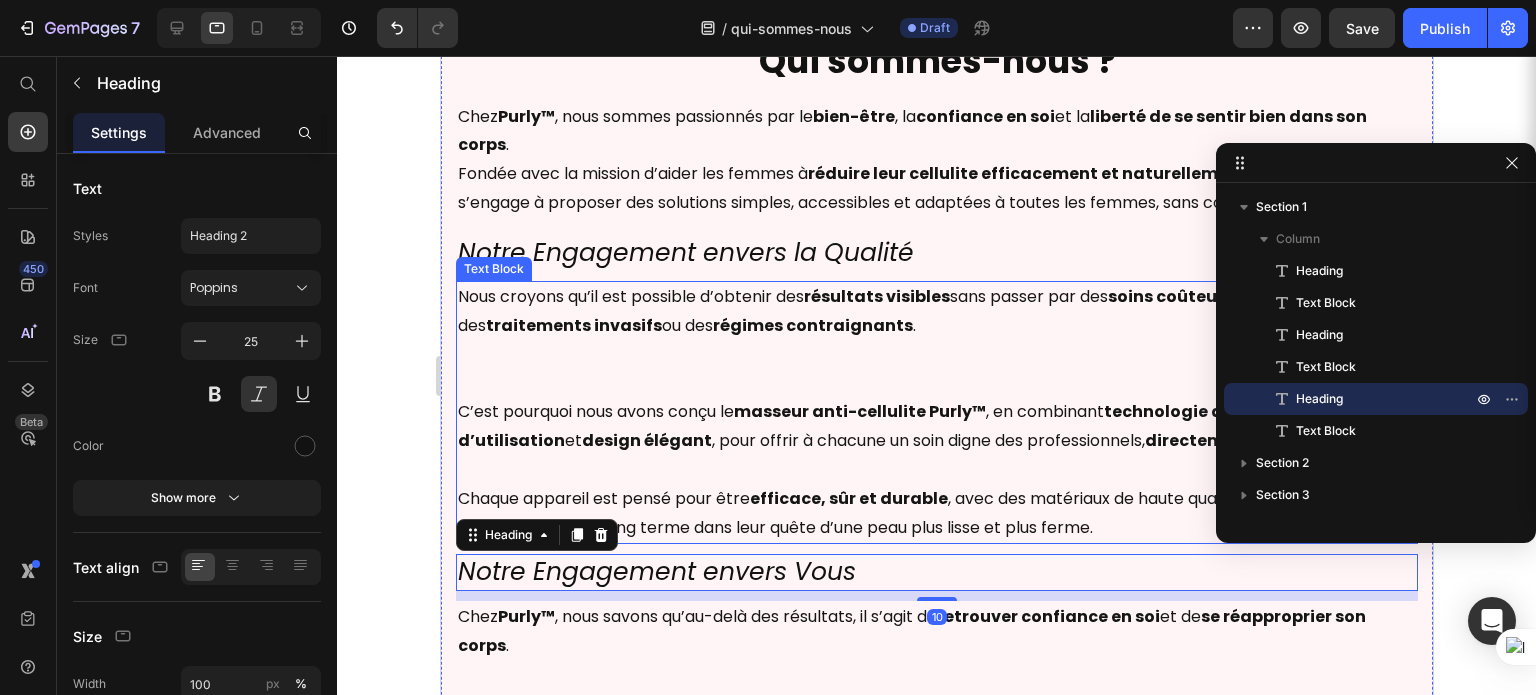 click on "résultats visibles" at bounding box center [876, 296] 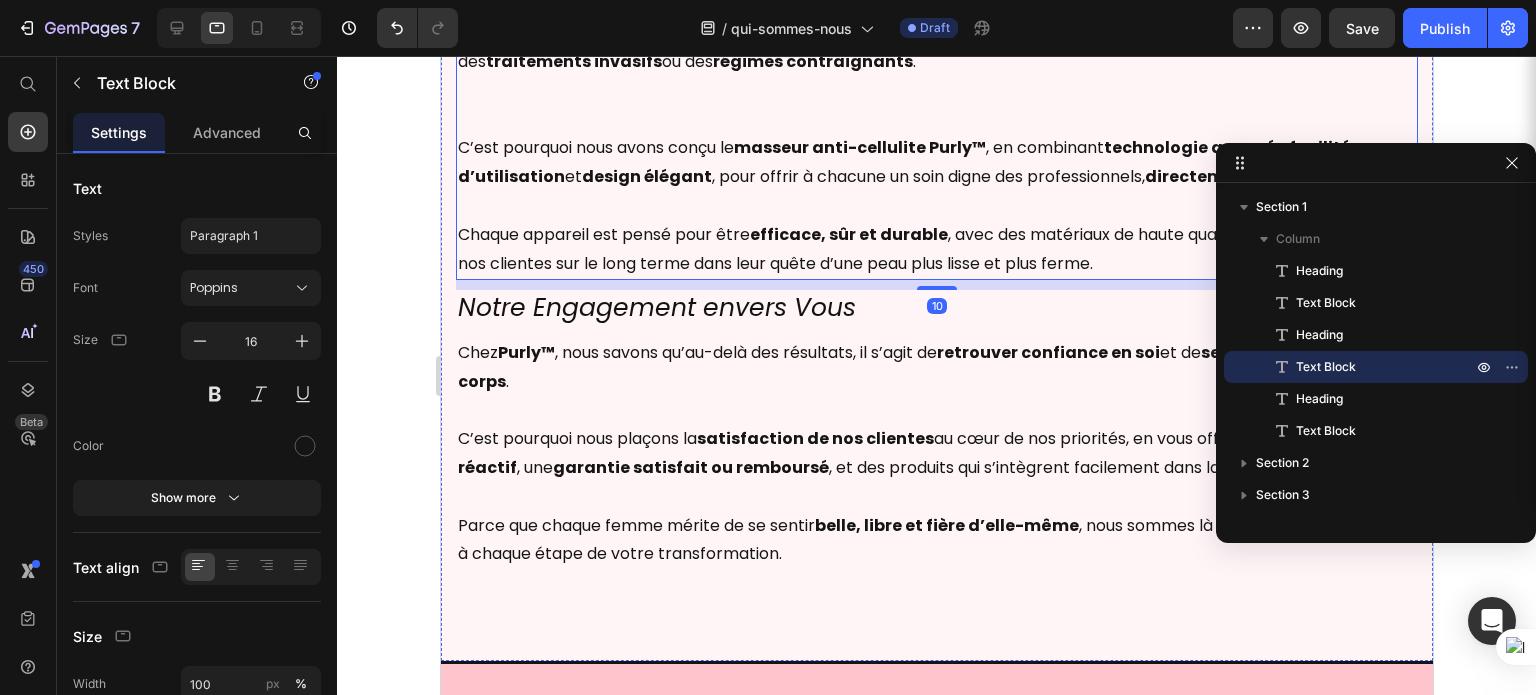 scroll, scrollTop: 438, scrollLeft: 0, axis: vertical 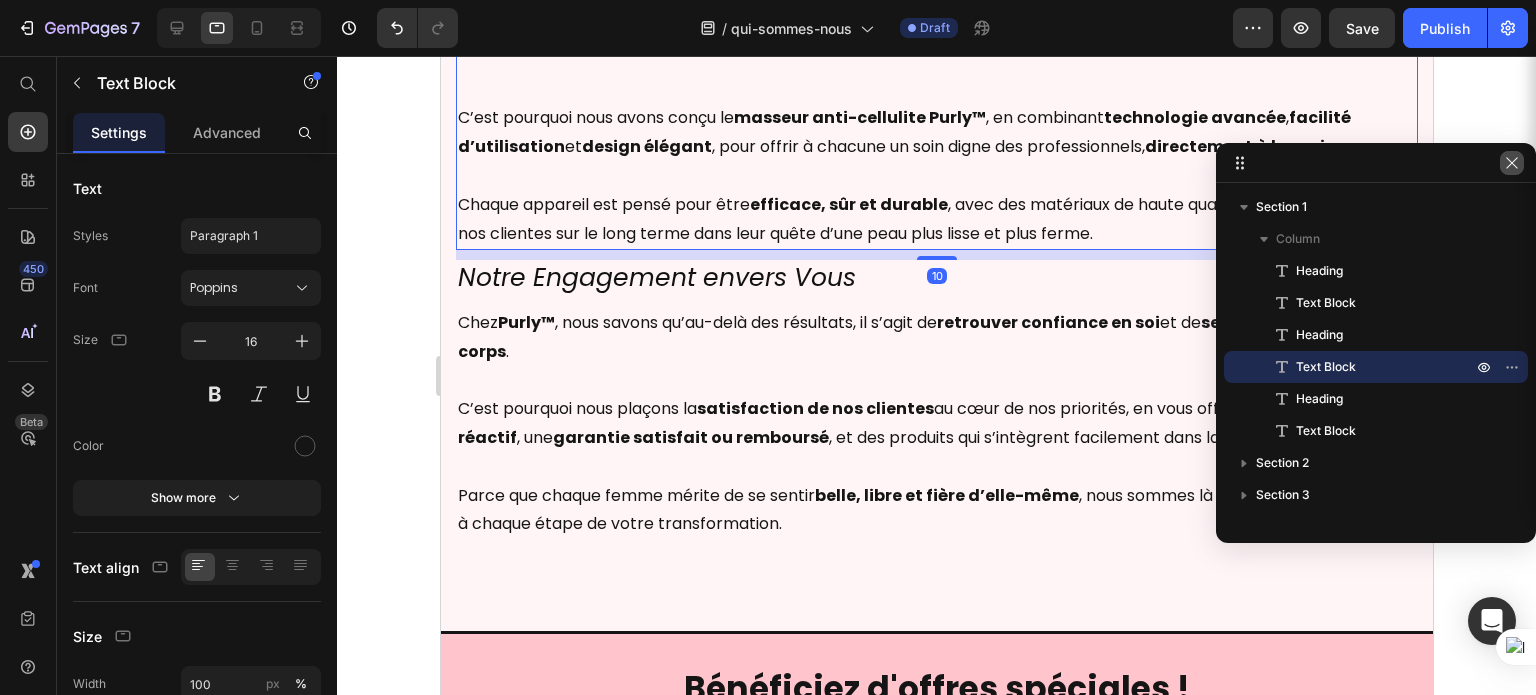 click at bounding box center [1512, 163] 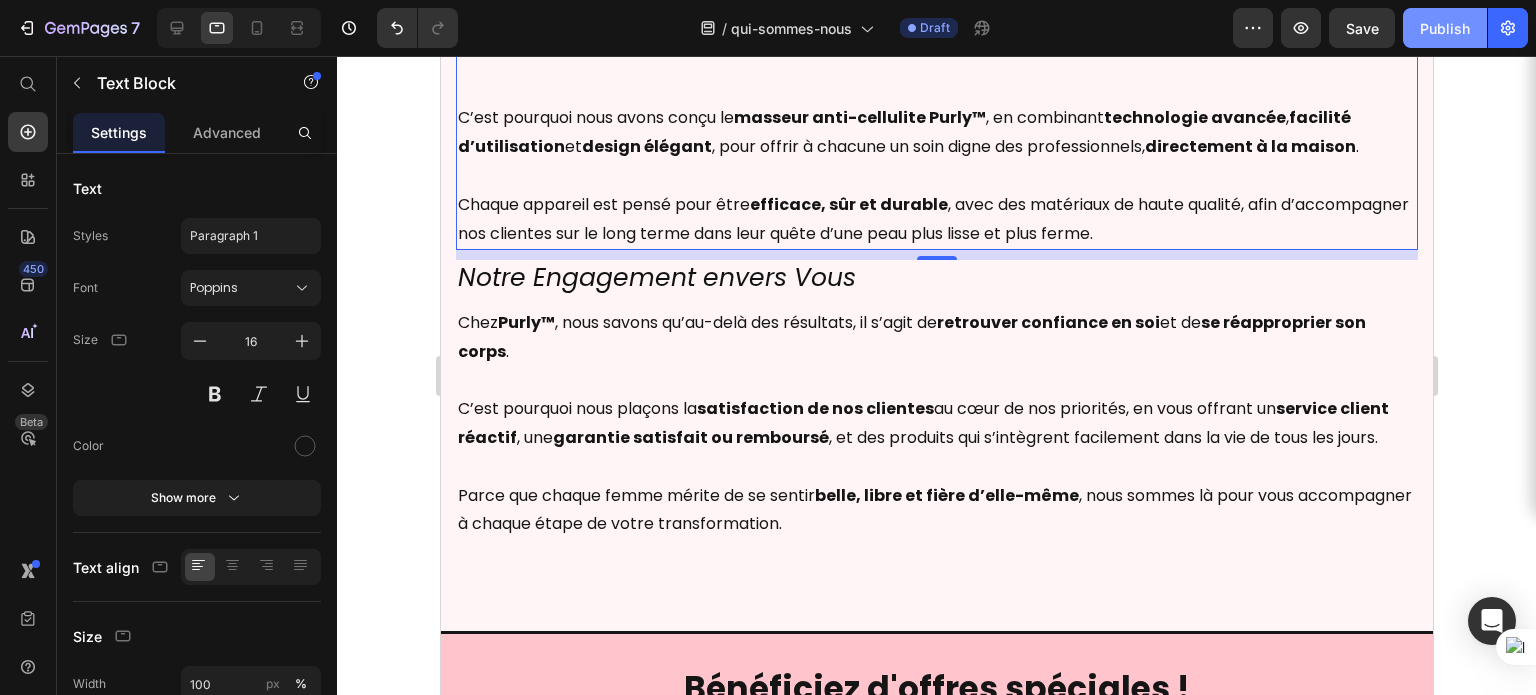 click on "Publish" 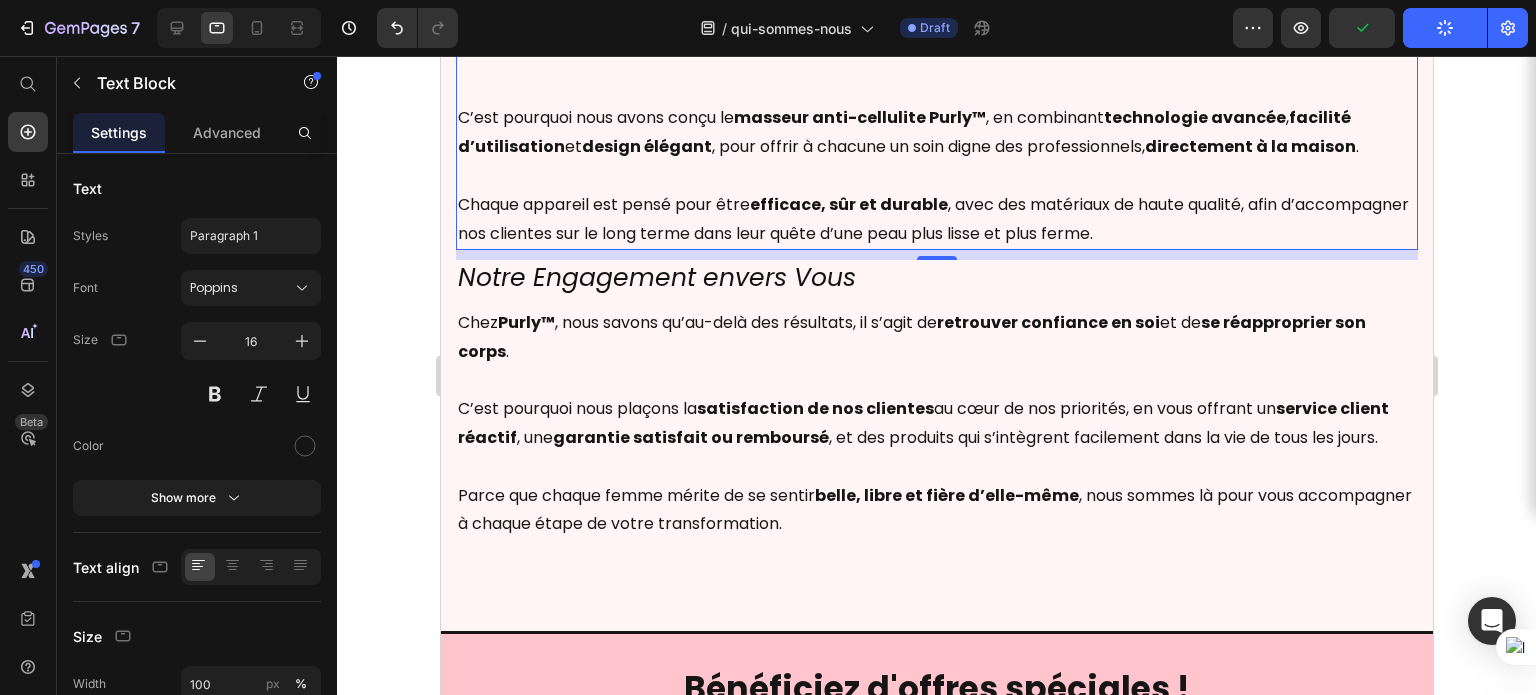drag, startPoint x: 1453, startPoint y: 13, endPoint x: 1477, endPoint y: 67, distance: 59.093147 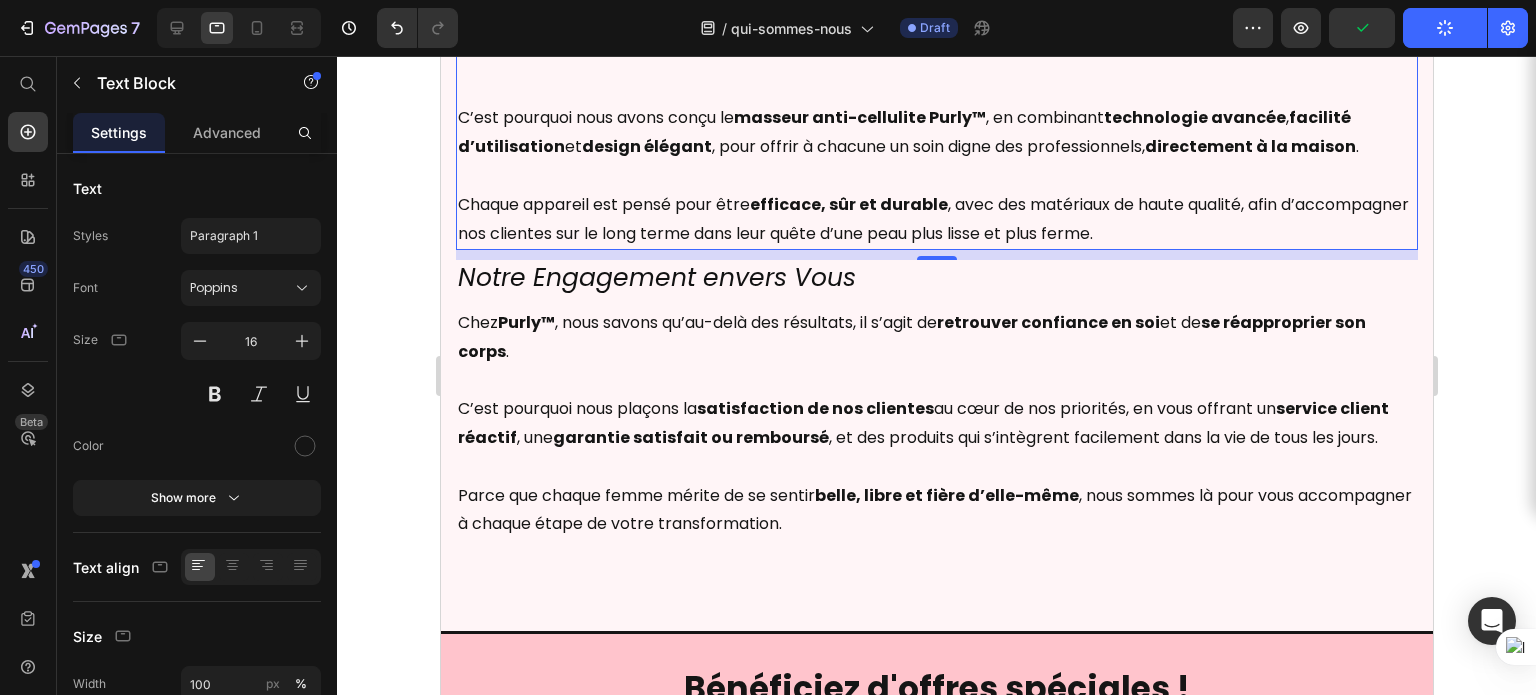 click on "7  Version history  /  qui-sommes-nous Draft Preview  Publish  450 Beta Start with Sections Elements Hero Section Product Detail Brands Trusted Badges Guarantee Product Breakdown How to use Testimonials Compare Bundle FAQs Social Proof Brand Story Product List Collection Blog List Contact Sticky Add to Cart Custom Footer Browse Library 450 Layout
Row
Row
Row
Row Text
Heading
Text Block Button
Button
Button
Sticky Back to top Media
Image" 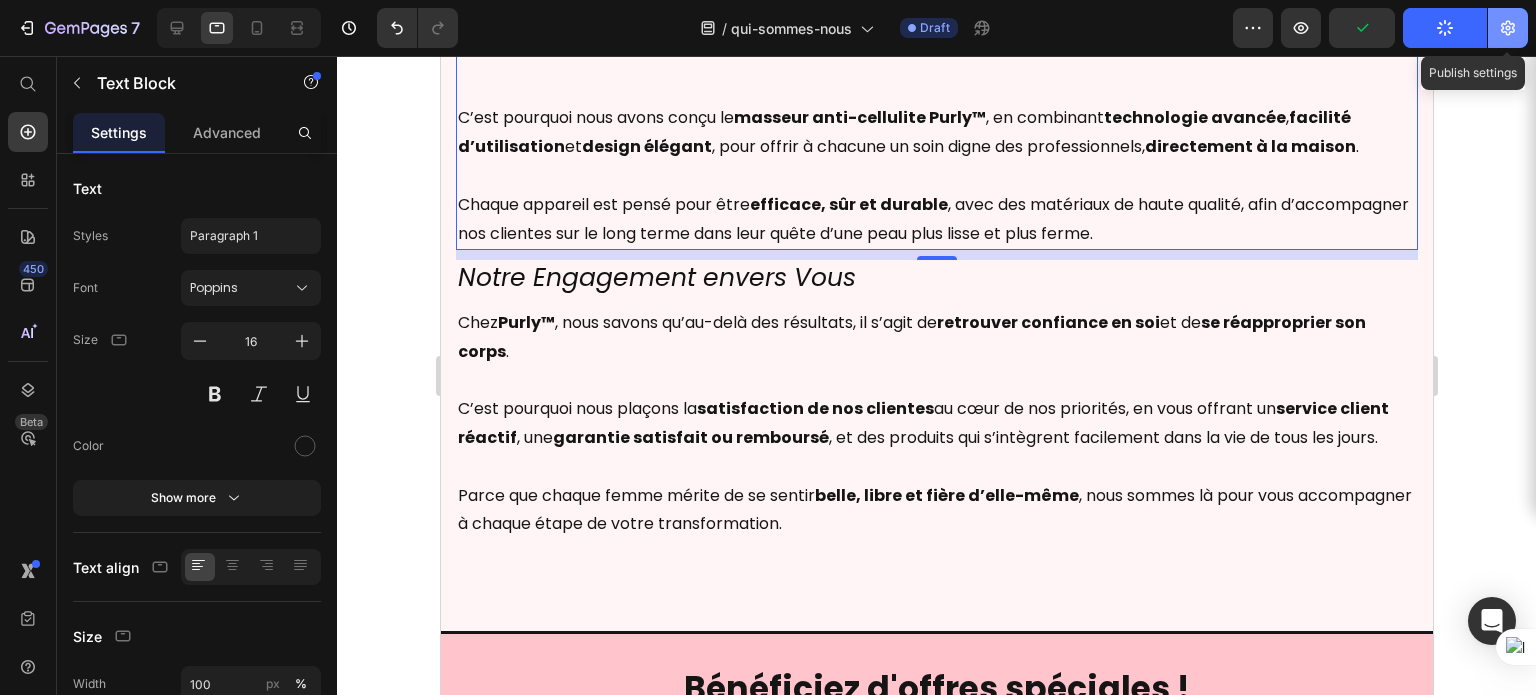 click 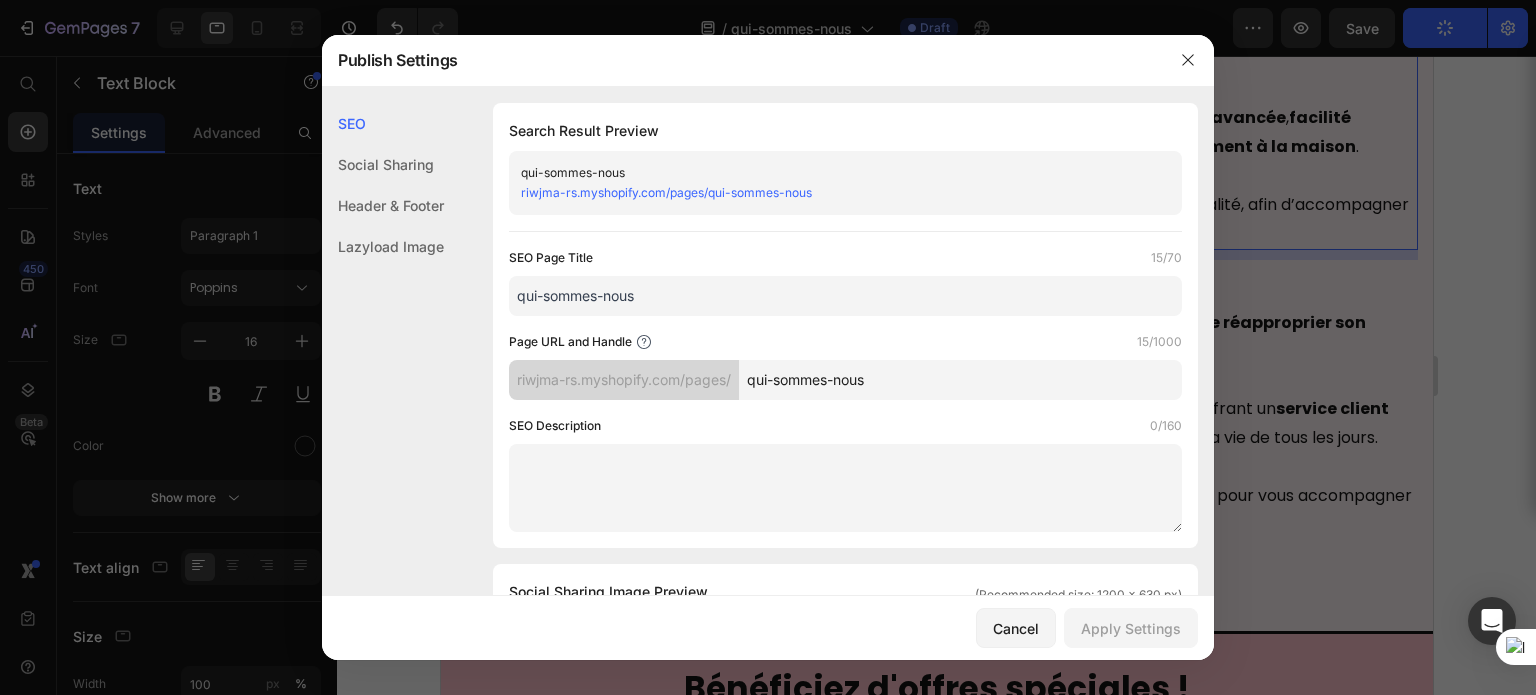 click on "Header & Footer" 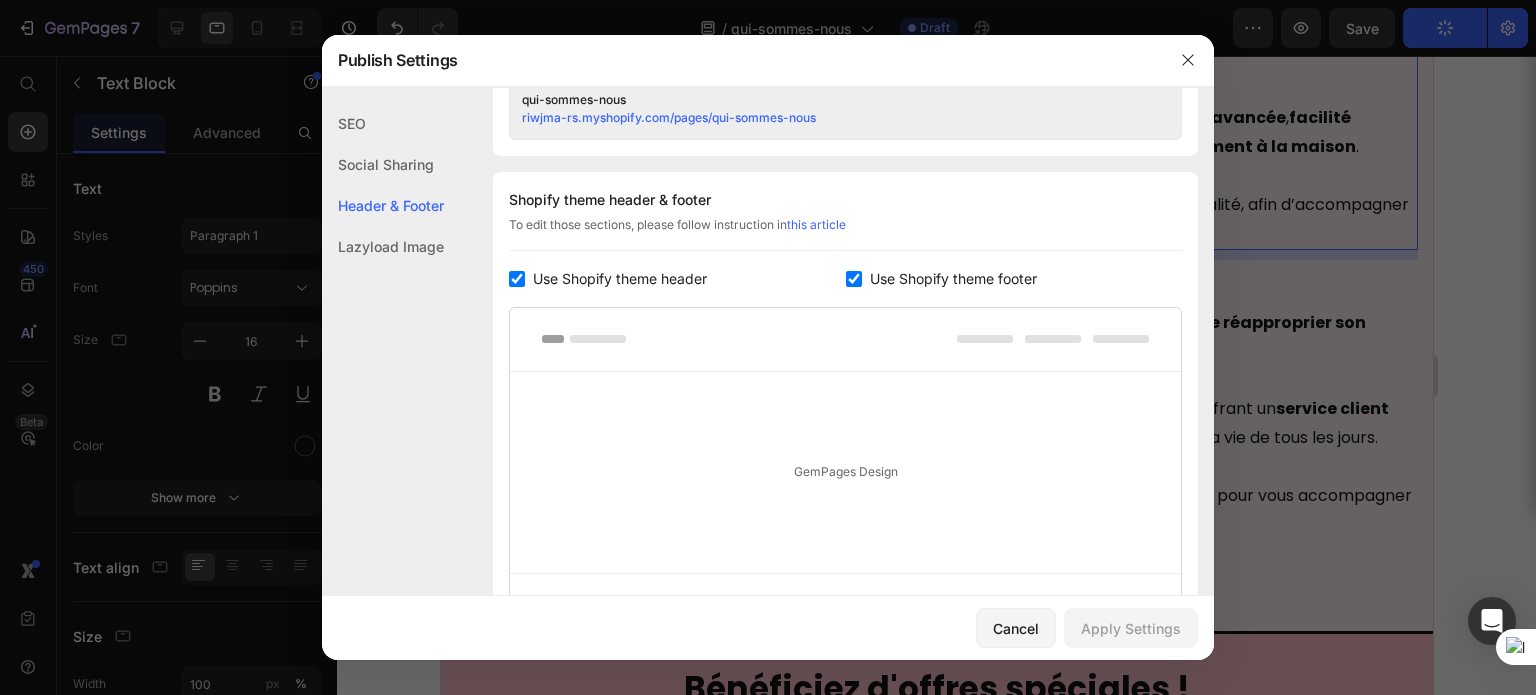 scroll, scrollTop: 936, scrollLeft: 0, axis: vertical 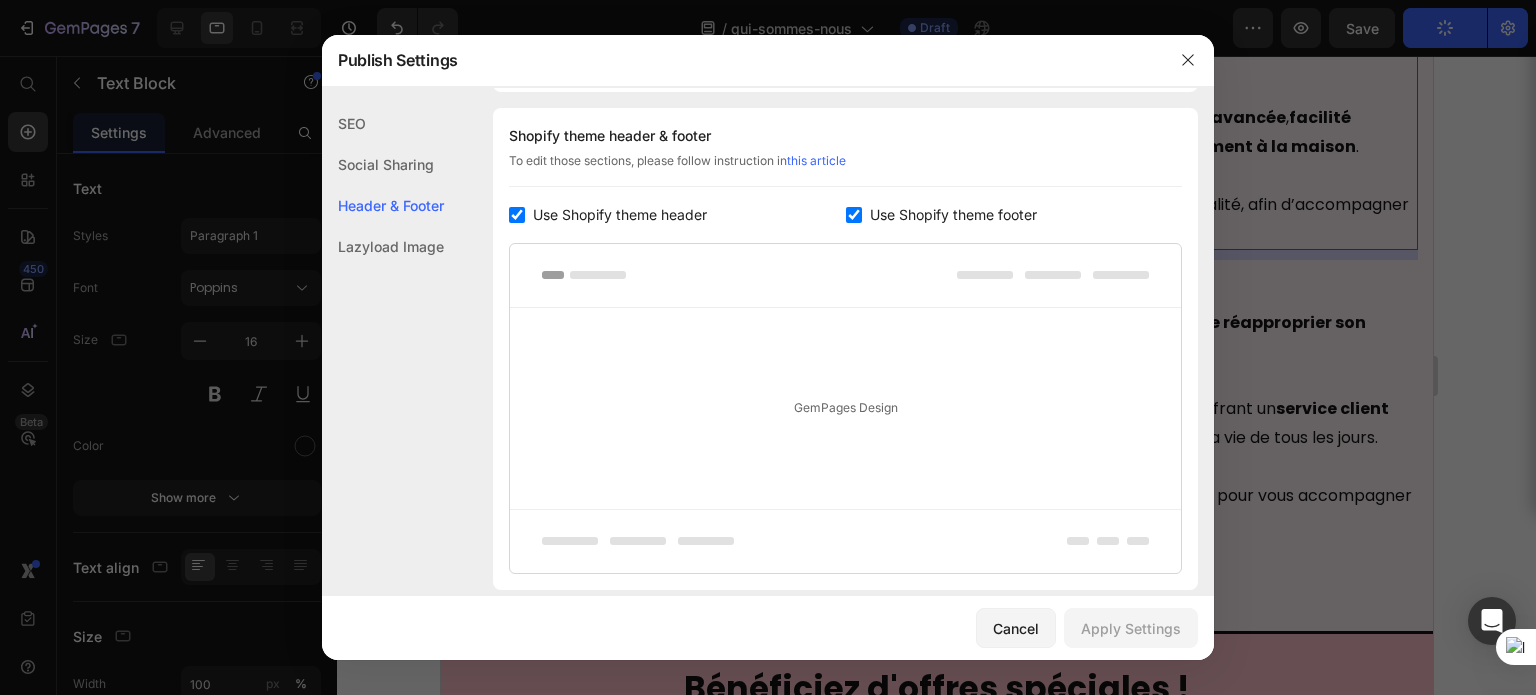 click on "Use Shopify theme footer" at bounding box center (953, 215) 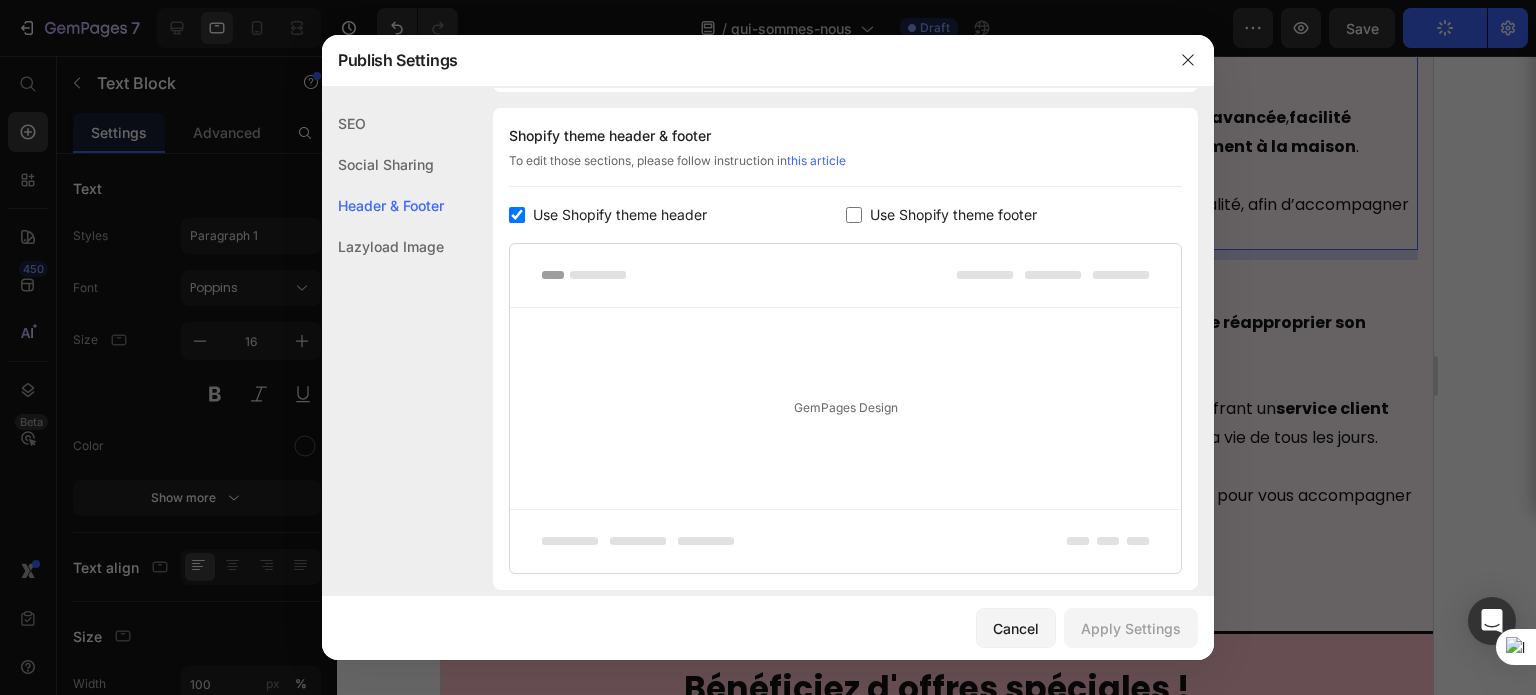 checkbox on "false" 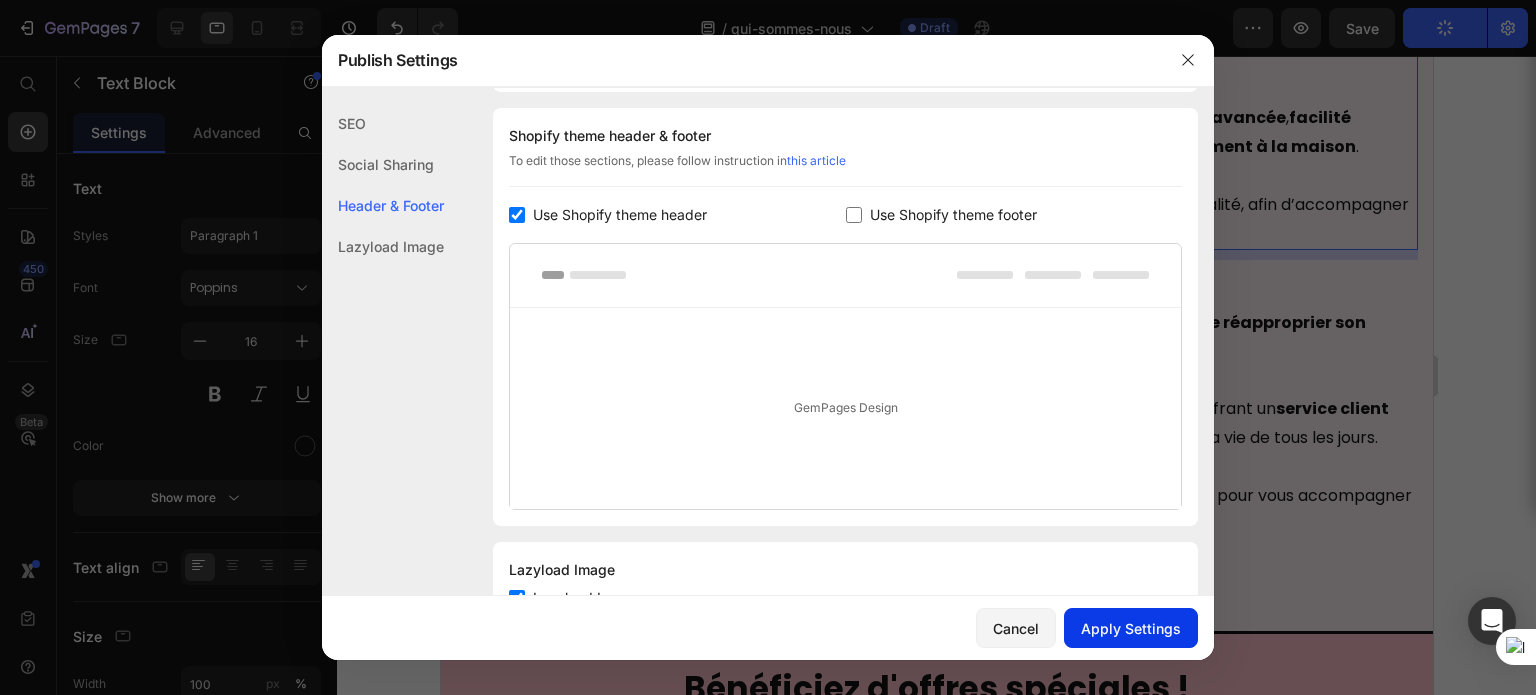 click on "Apply Settings" at bounding box center (1131, 628) 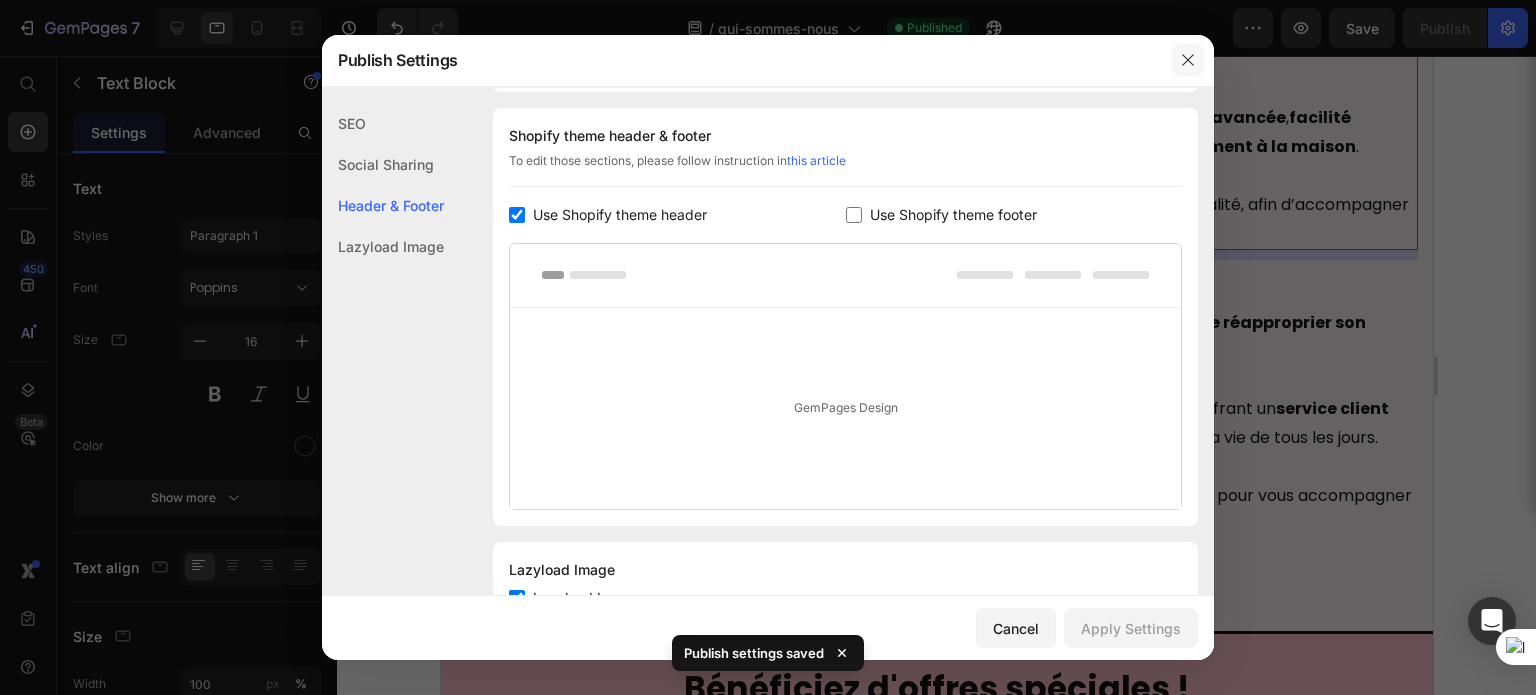 click at bounding box center (1188, 60) 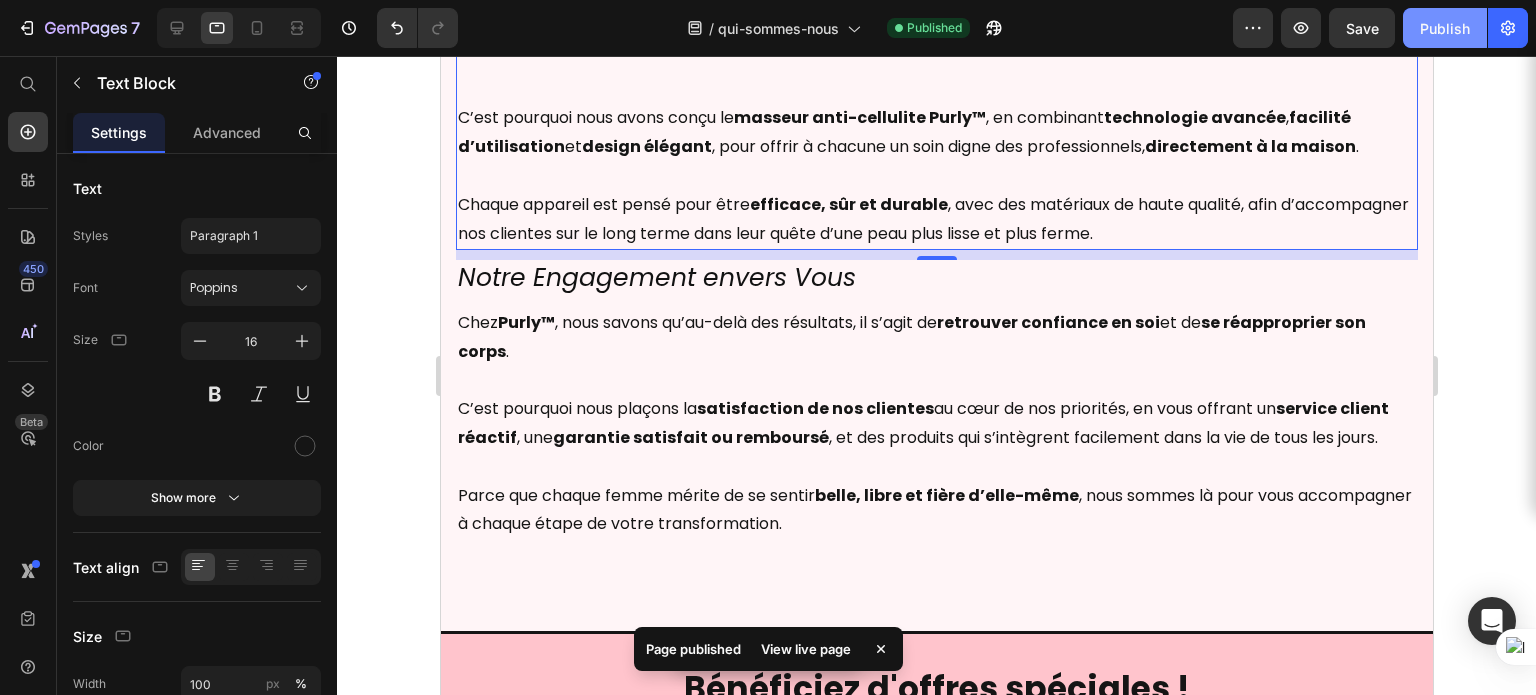 click on "Publish" at bounding box center [1445, 28] 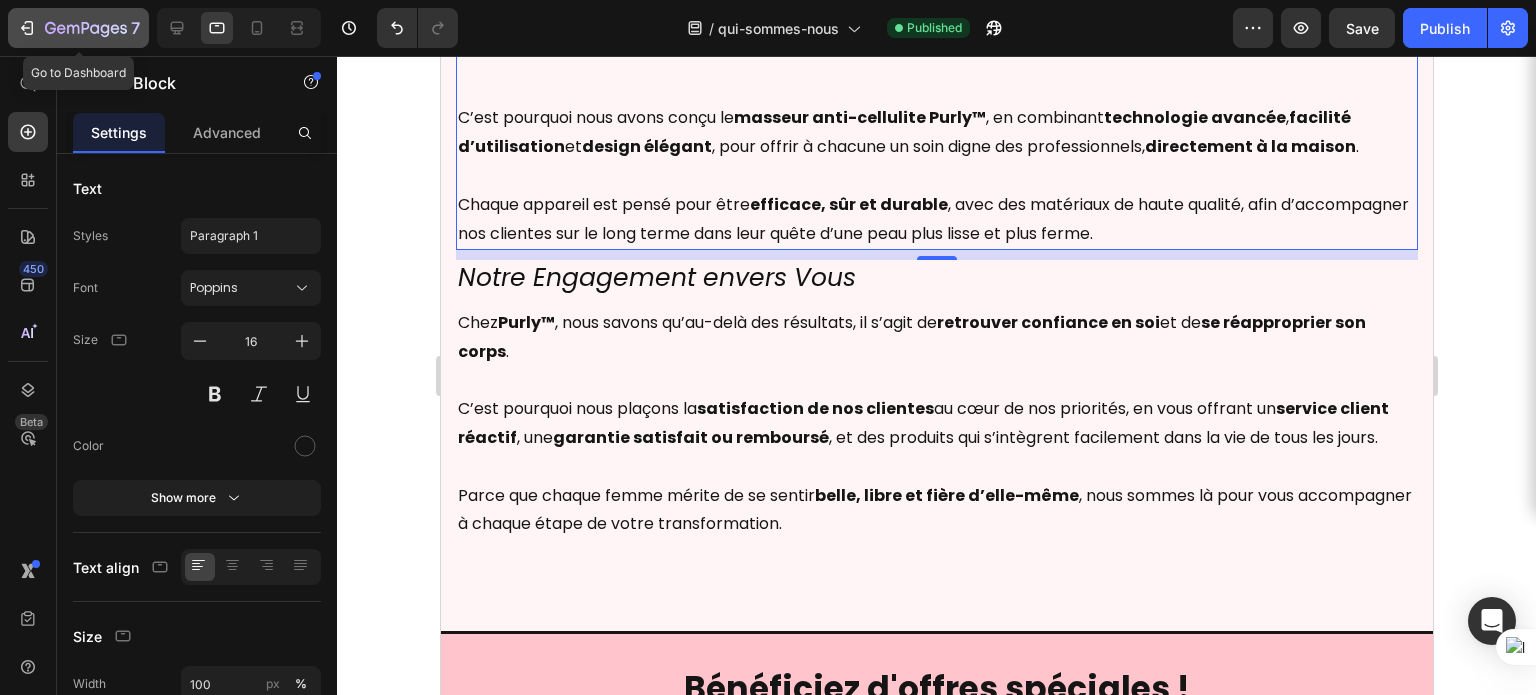 click 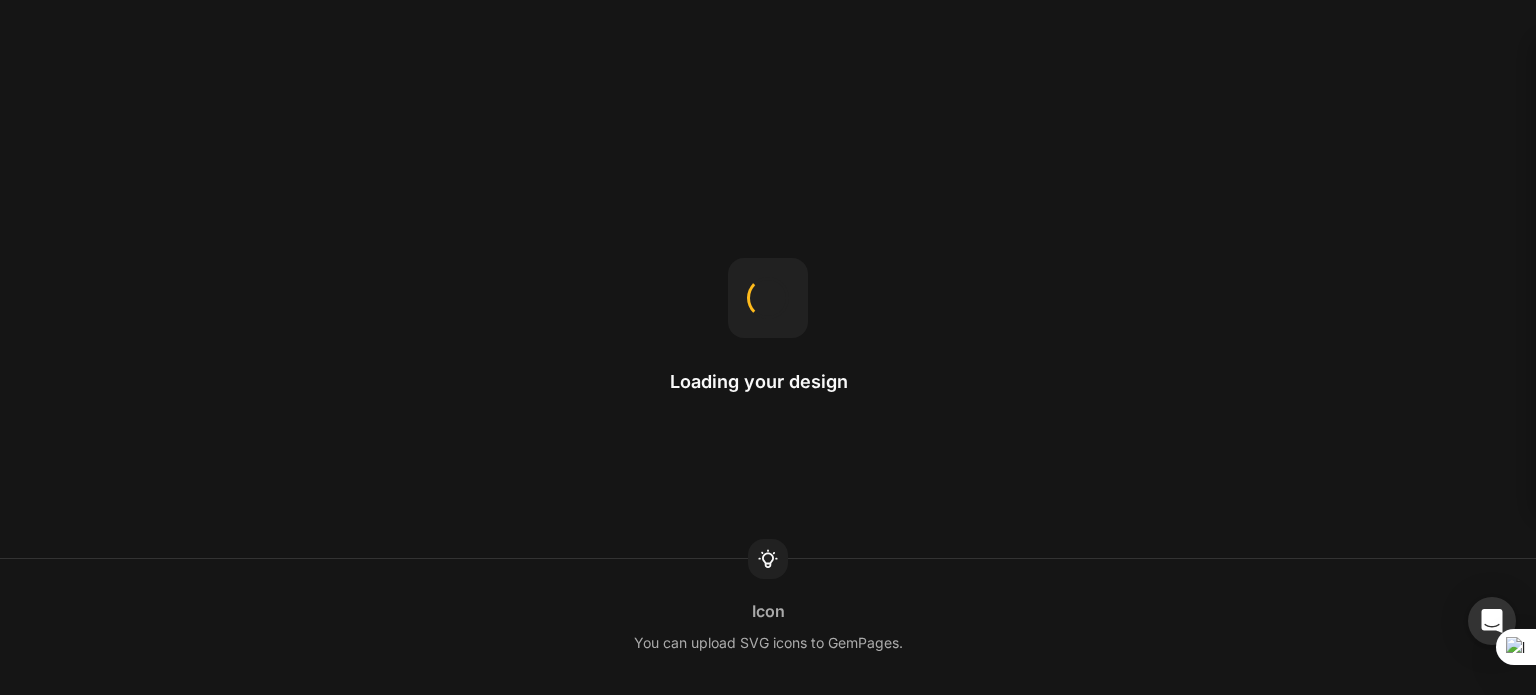scroll, scrollTop: 0, scrollLeft: 0, axis: both 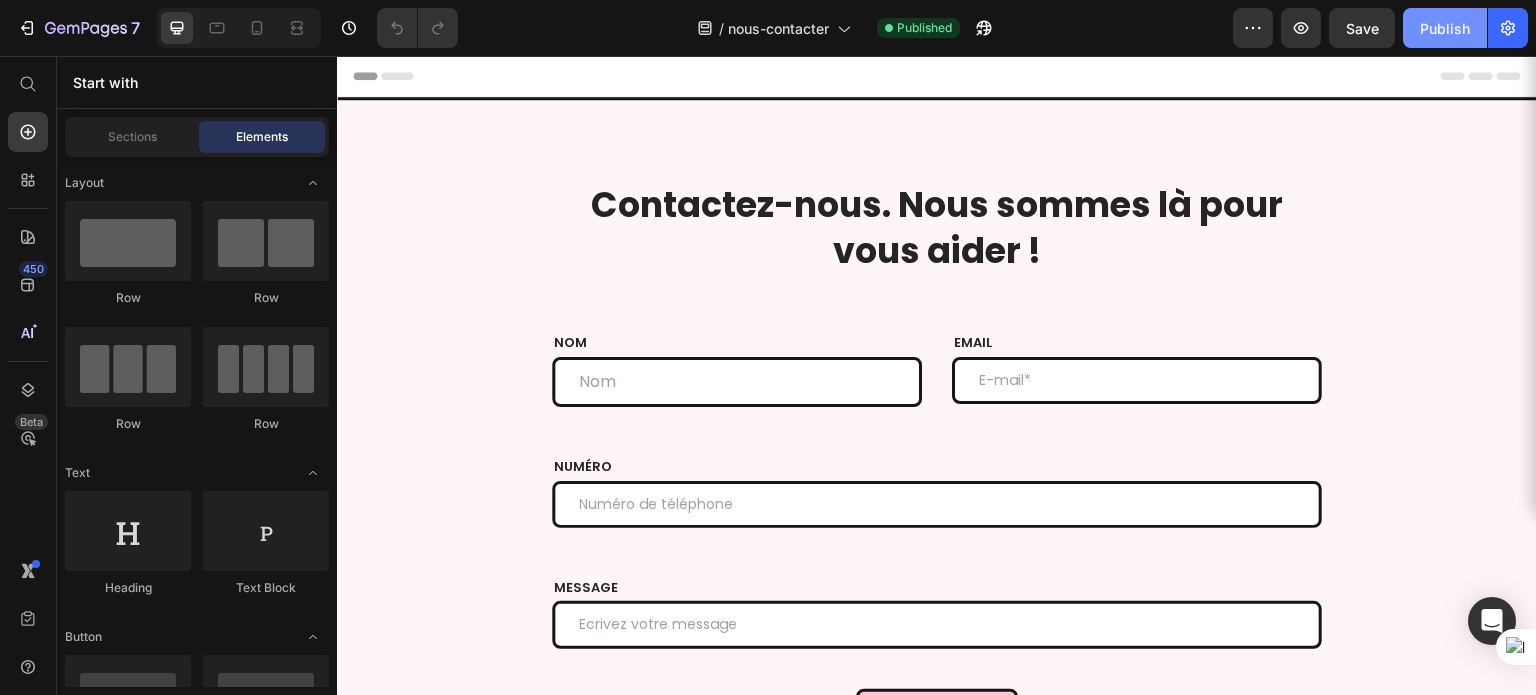 click on "Publish" at bounding box center [1445, 28] 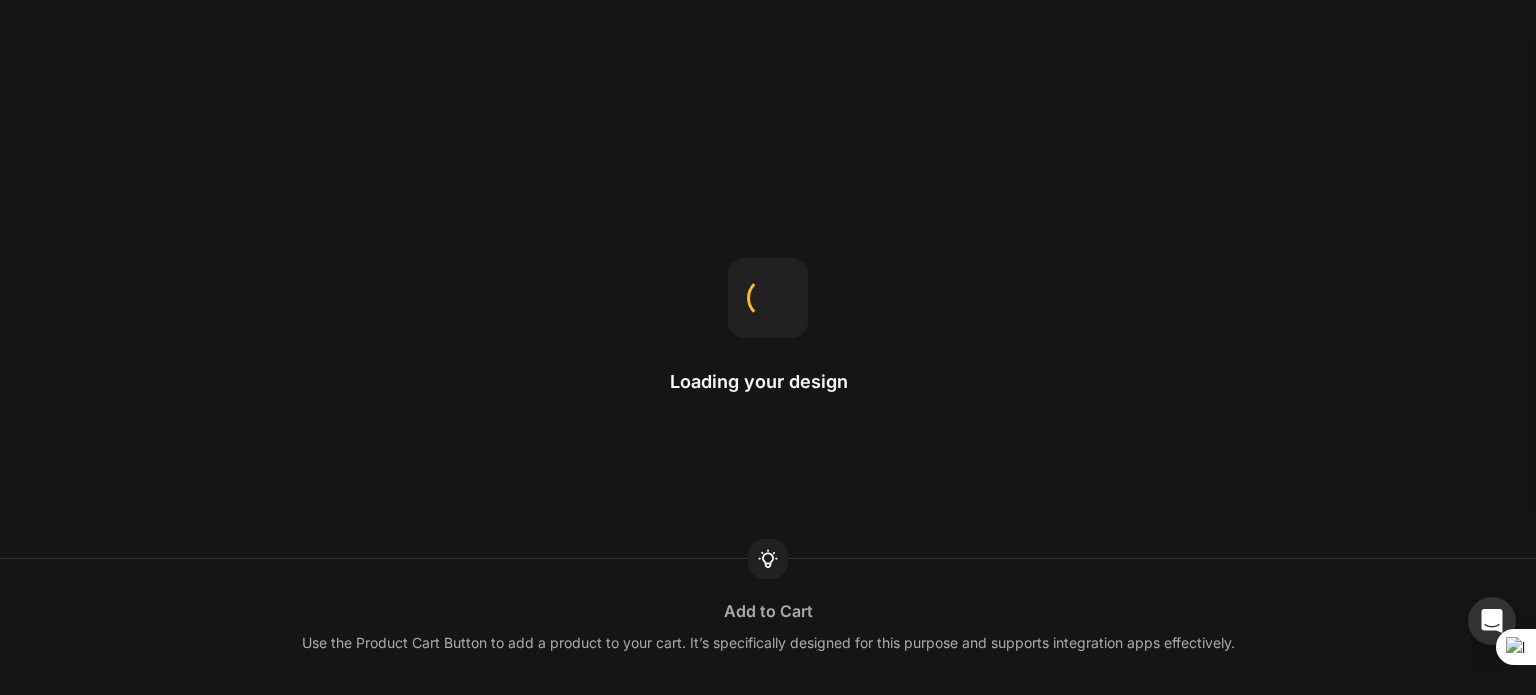 scroll, scrollTop: 0, scrollLeft: 0, axis: both 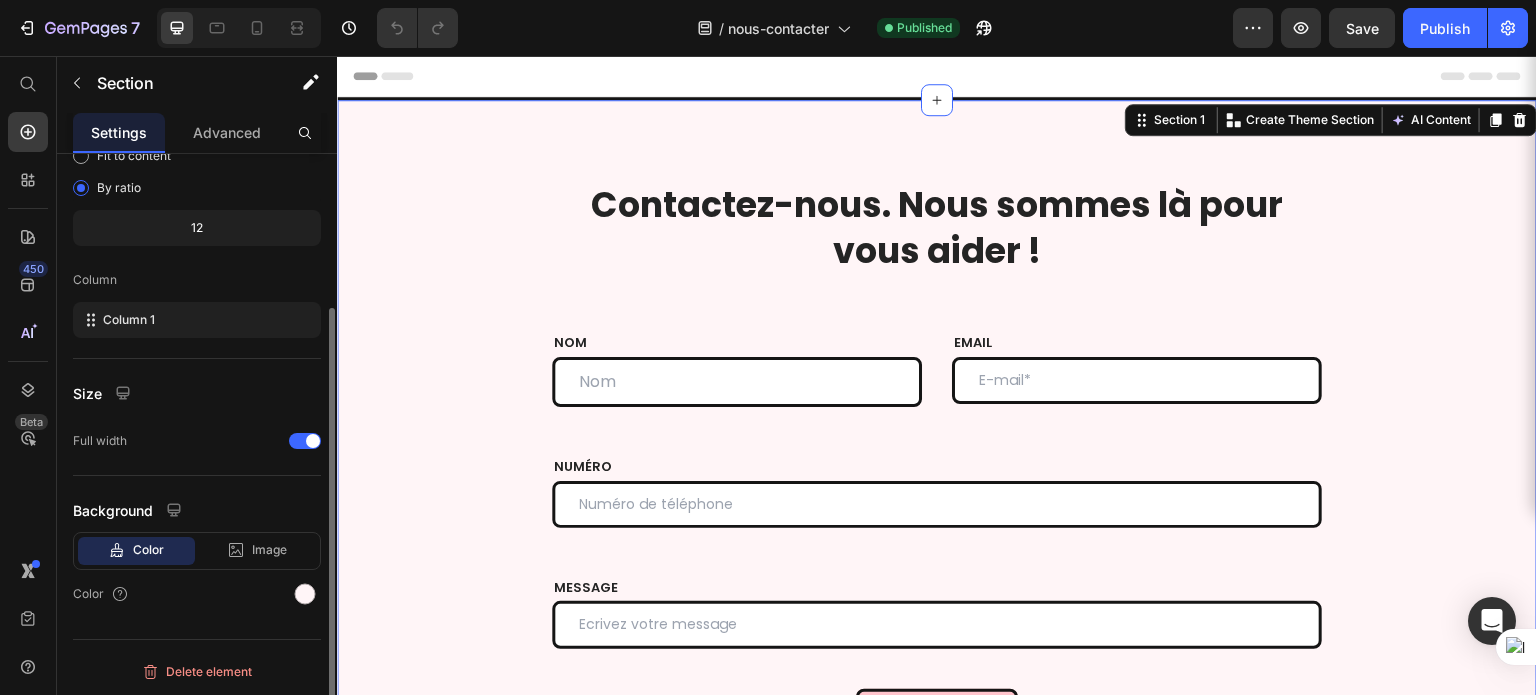 click on "Color" at bounding box center (197, 594) 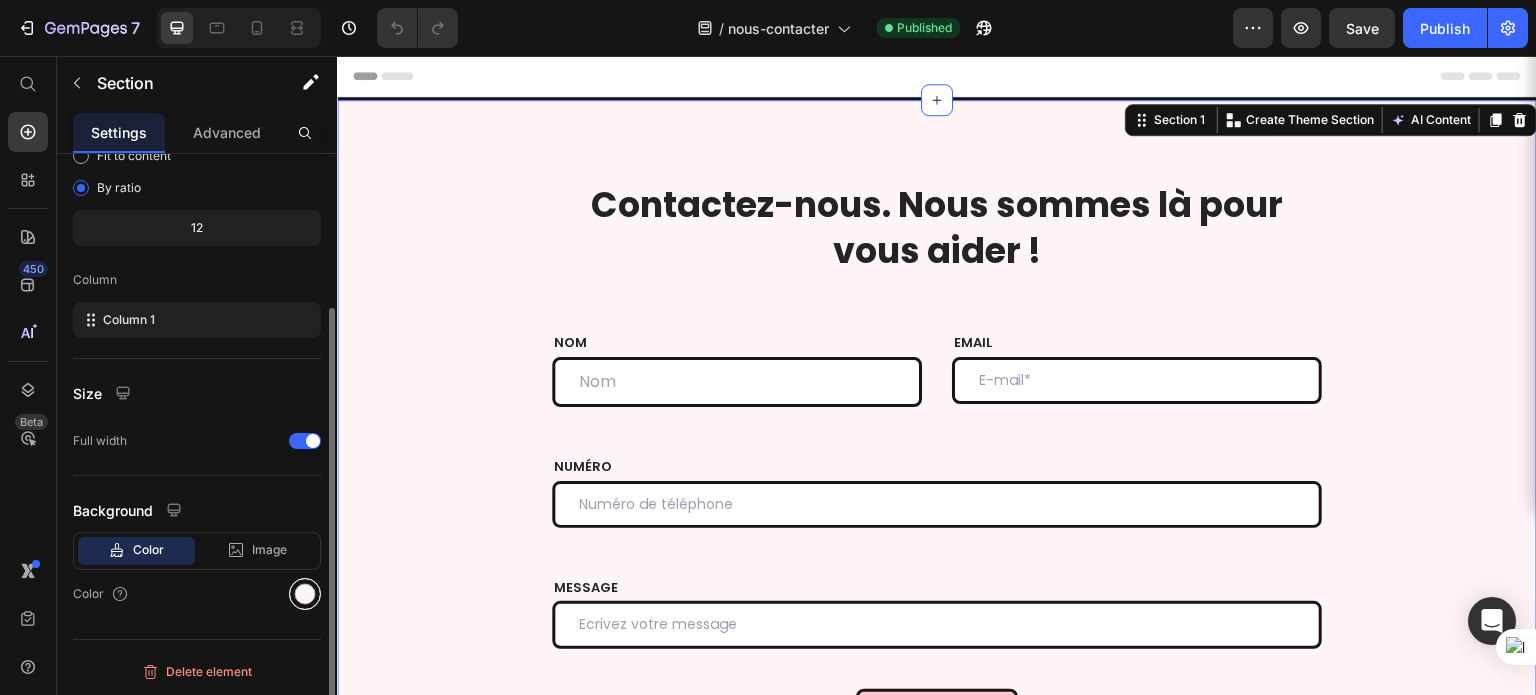 click at bounding box center [305, 594] 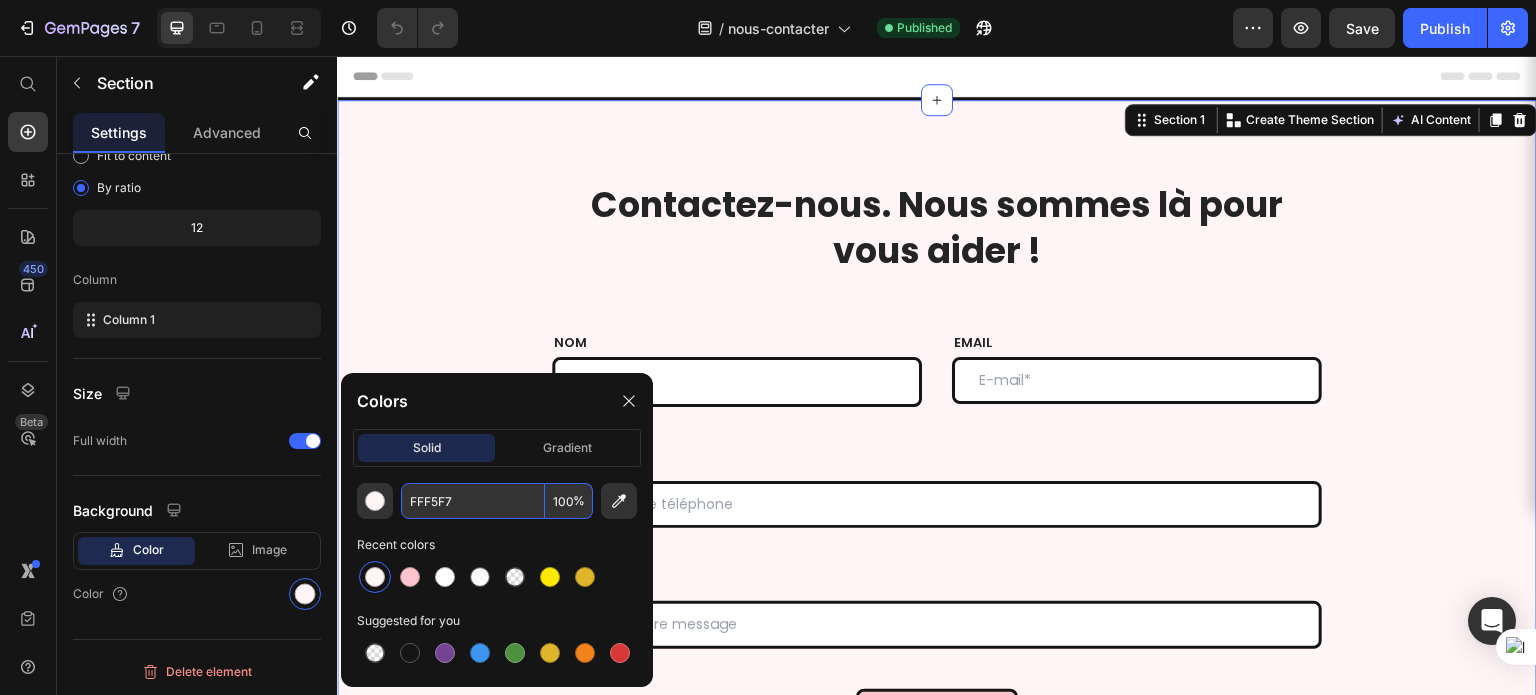 click on "FFF5F7" at bounding box center [473, 501] 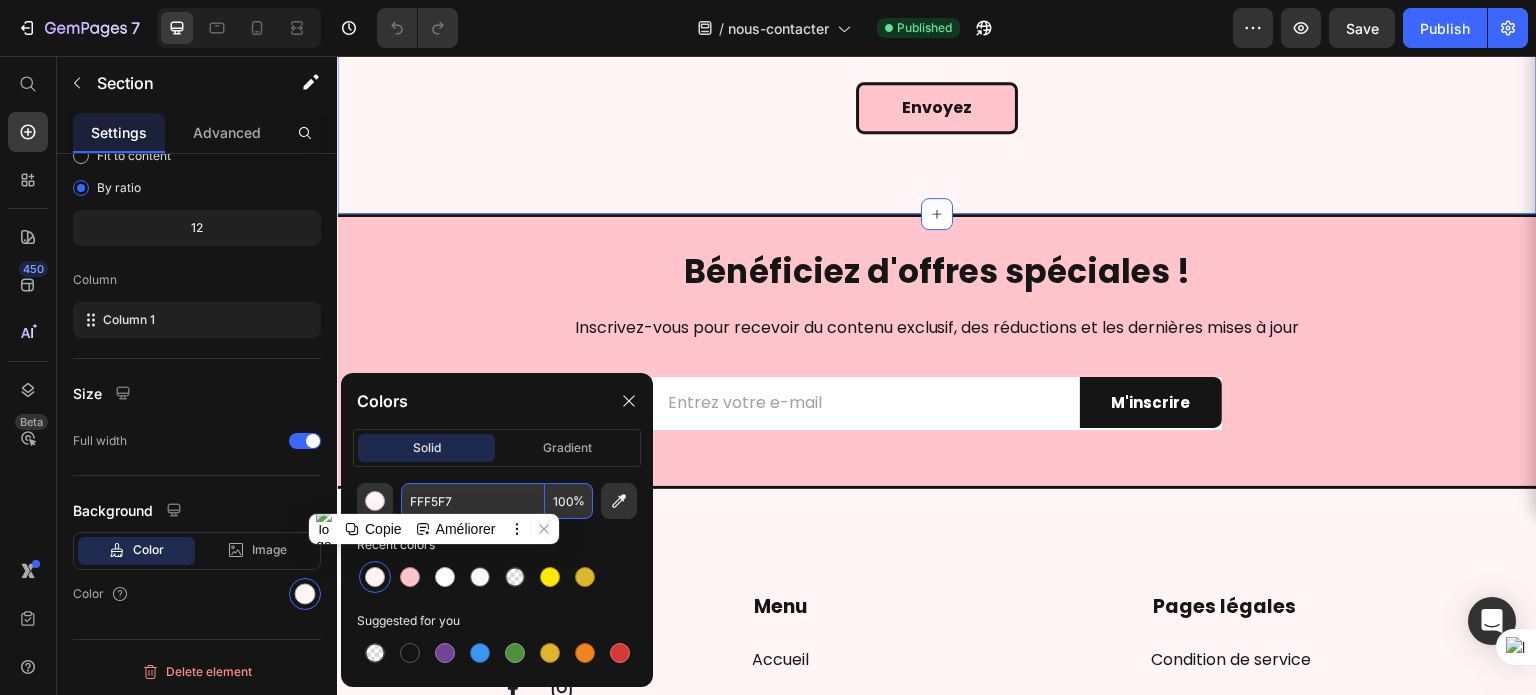 scroll, scrollTop: 608, scrollLeft: 0, axis: vertical 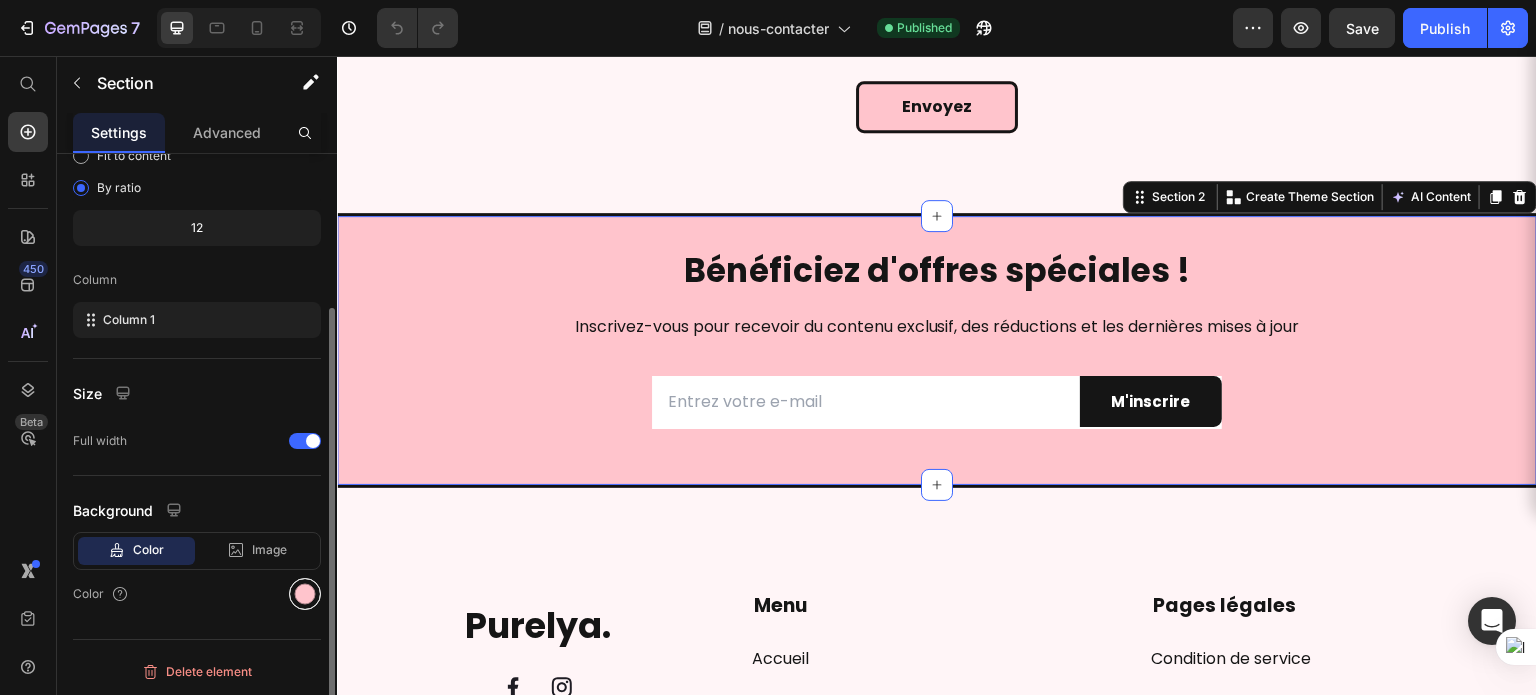 click at bounding box center (305, 594) 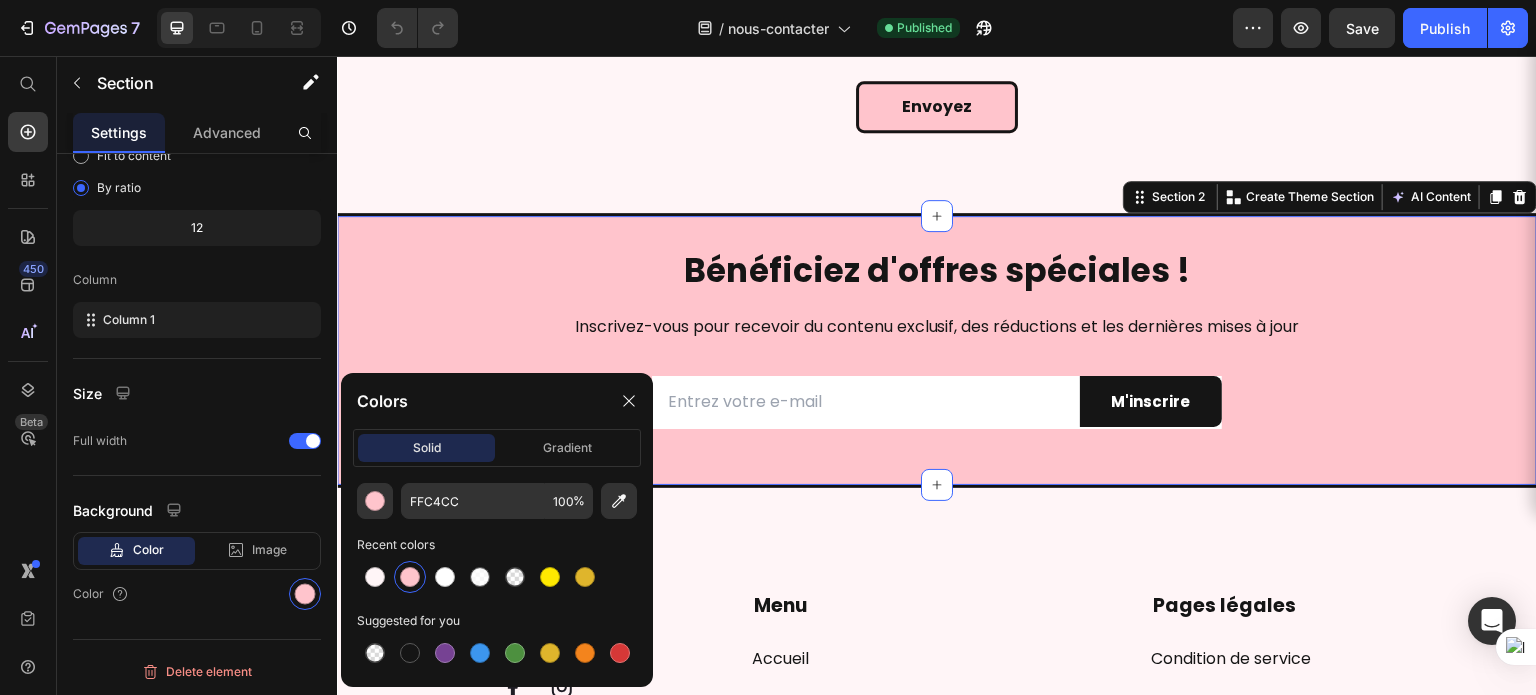 click on "FFC4CC 100 % Recent colors Suggested for you" 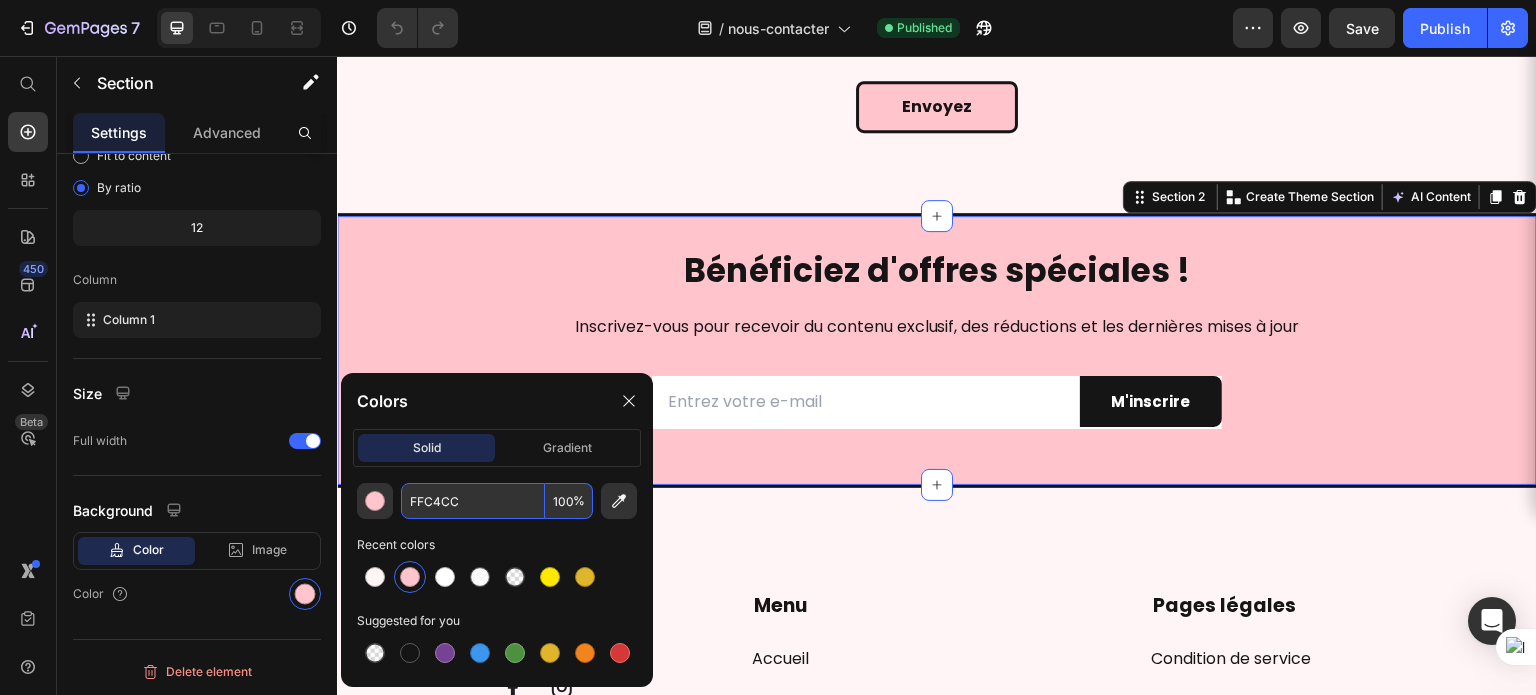 click on "FFC4CC" at bounding box center [473, 501] 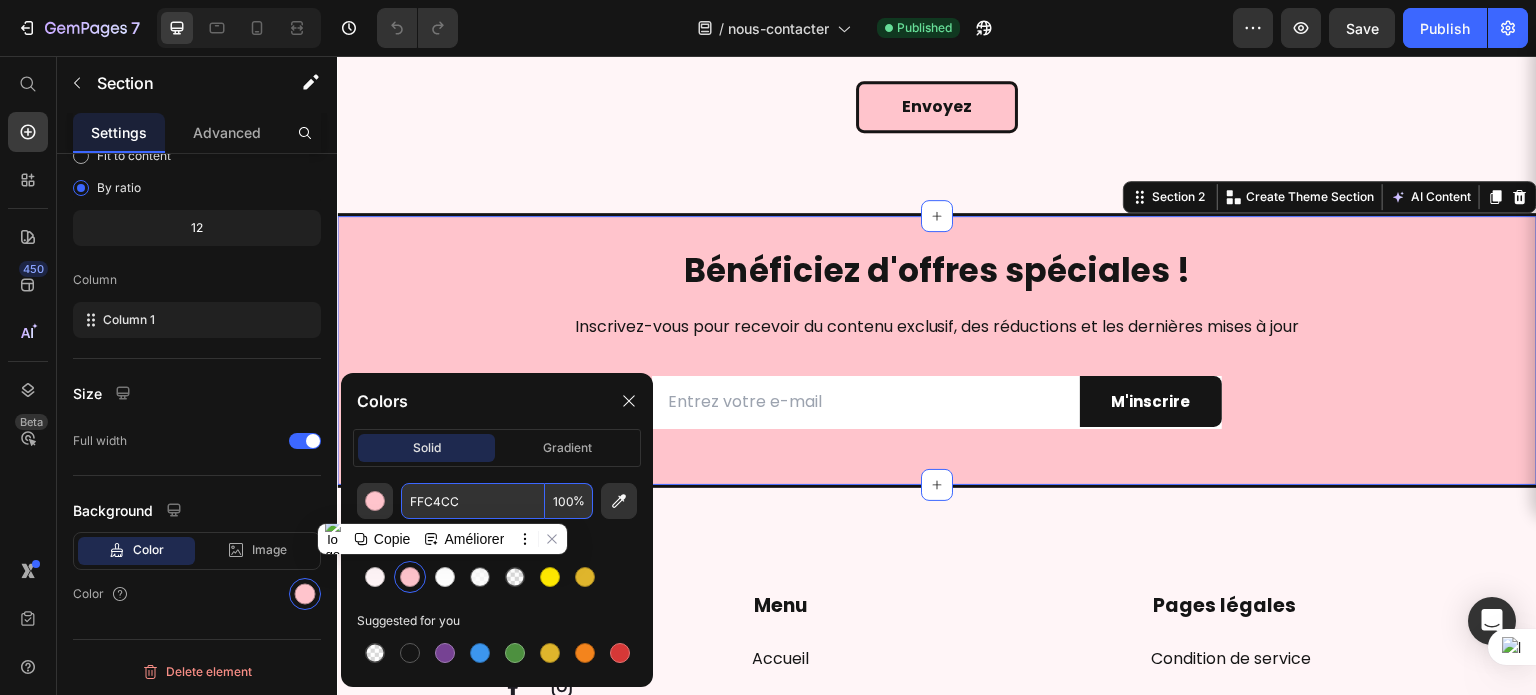 click on "FFC4CC" at bounding box center [473, 501] 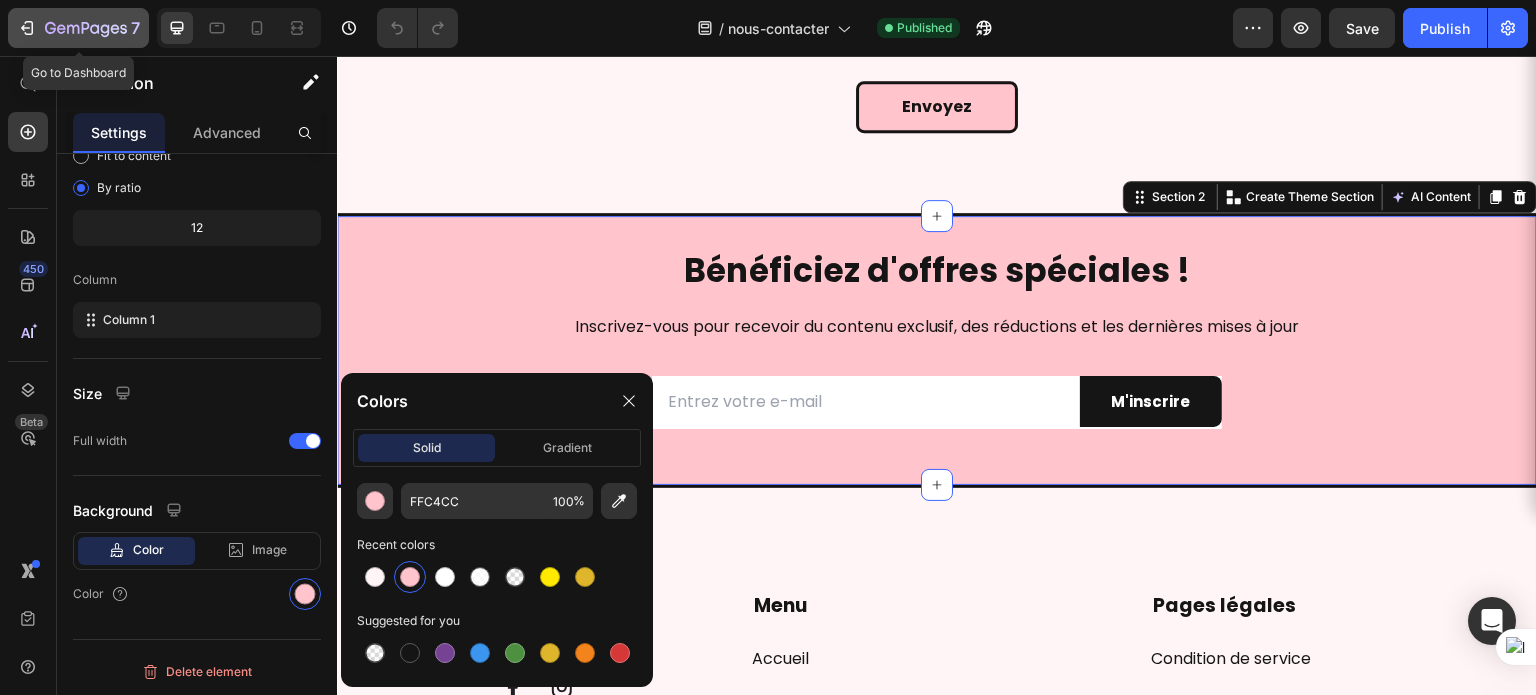 click 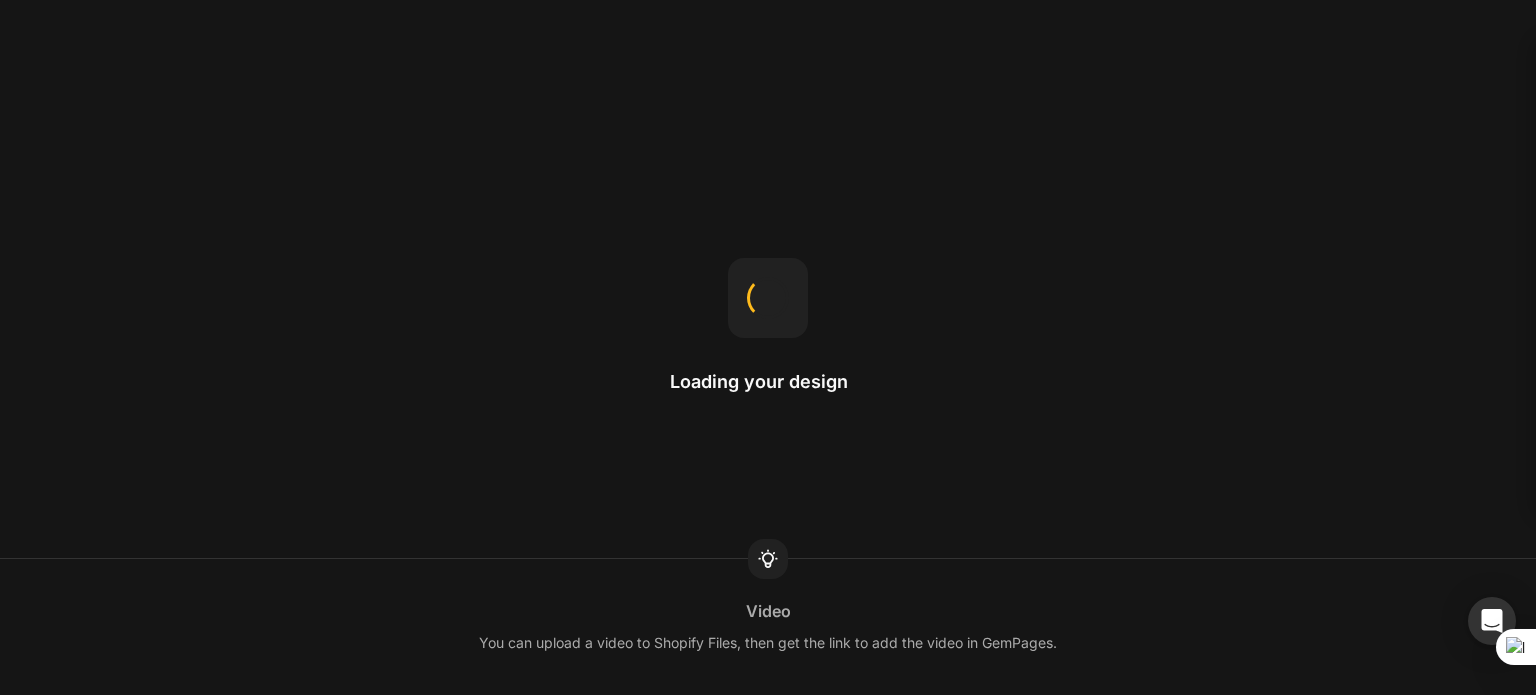 scroll, scrollTop: 0, scrollLeft: 0, axis: both 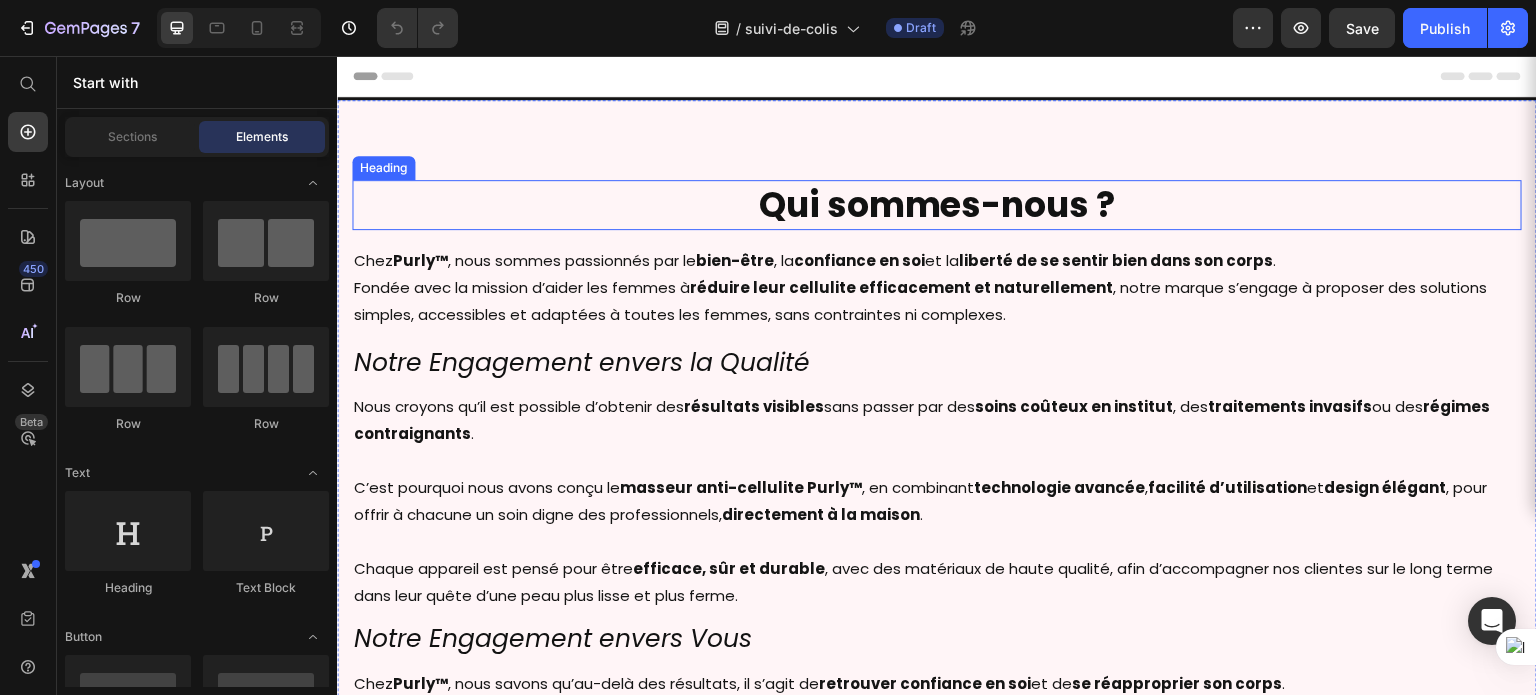click on "Qui sommes-nous ?" at bounding box center [937, 205] 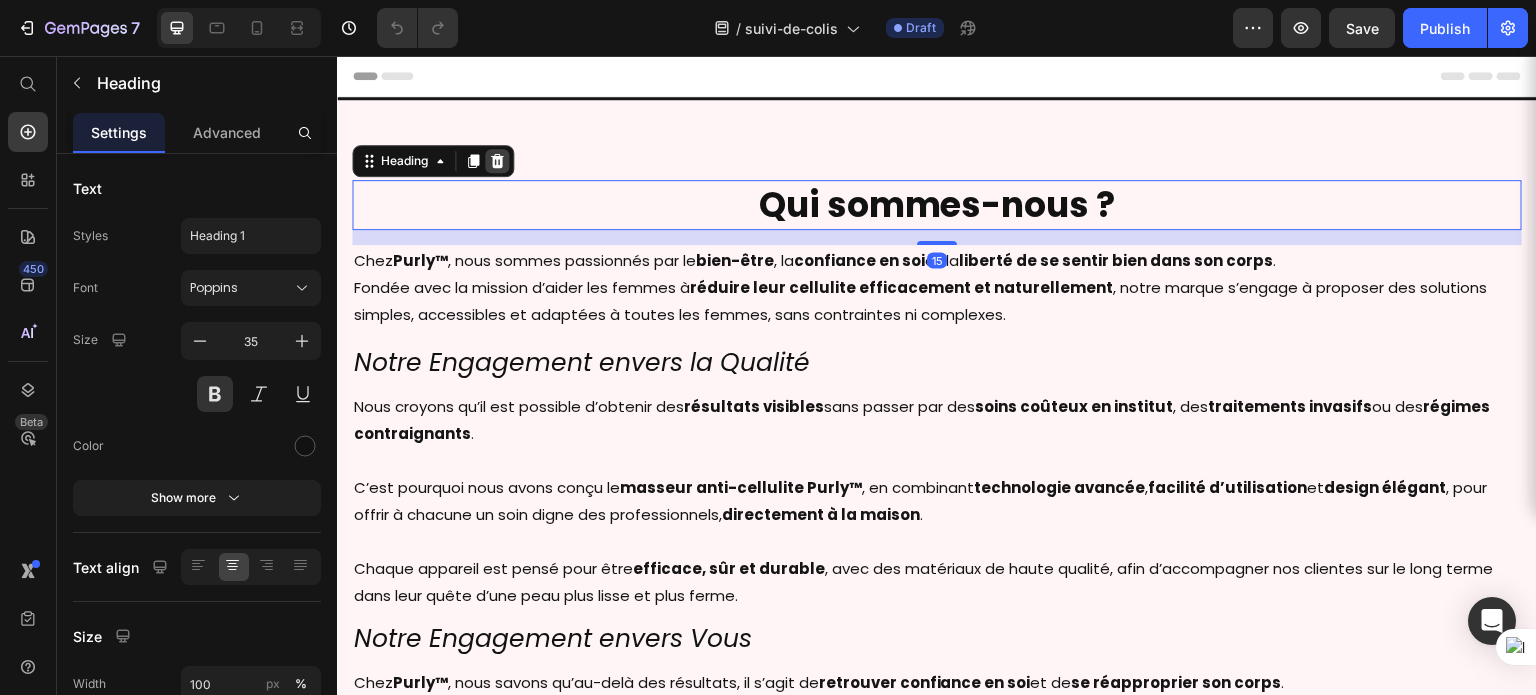 click 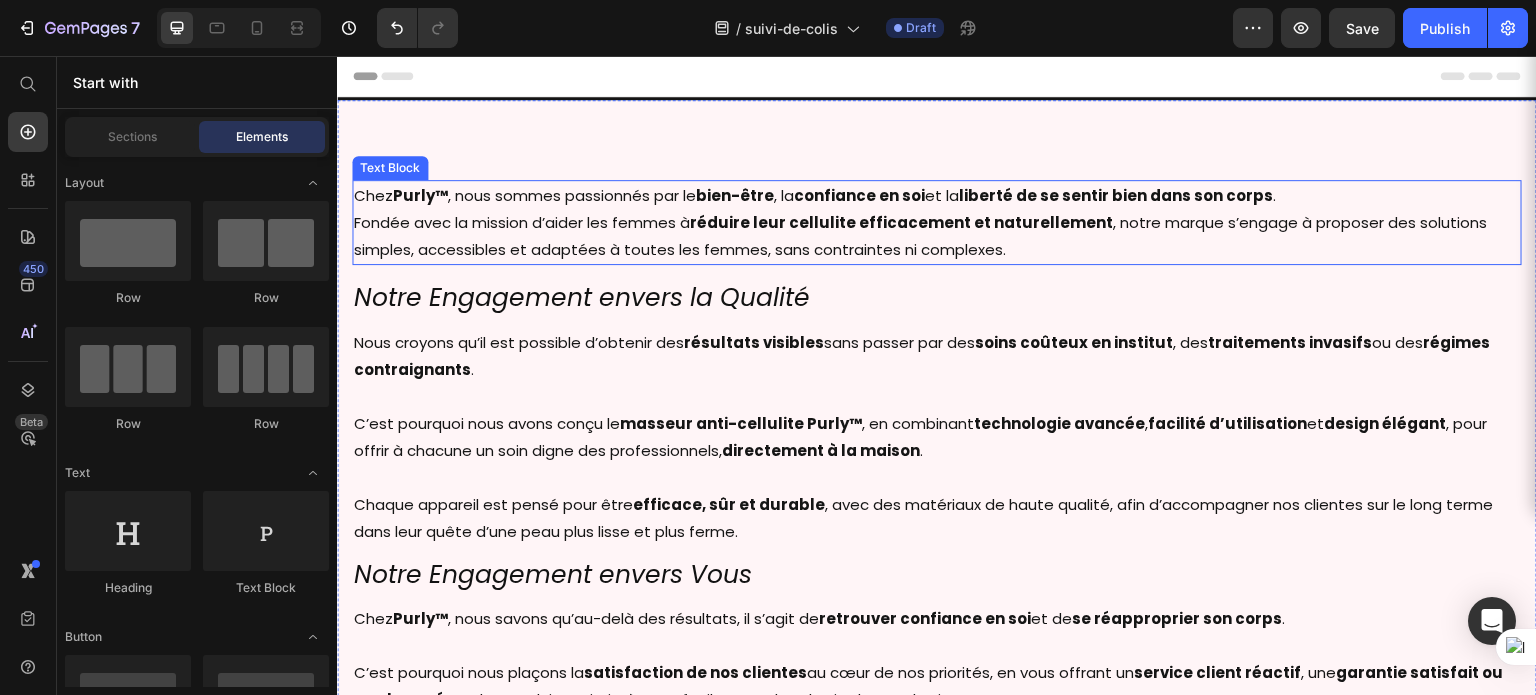 click on "Chez  Purly™ , nous sommes passionnés par le  bien-être , la  confiance en soi  et la  liberté de se sentir bien dans son corps . Fondée avec la mission d’aider les femmes à  réduire leur cellulite efficacement et naturellement , notre marque s’engage à proposer des solutions simples, accessibles et adaptées à toutes les femmes, sans contraintes ni complexes." at bounding box center [937, 222] 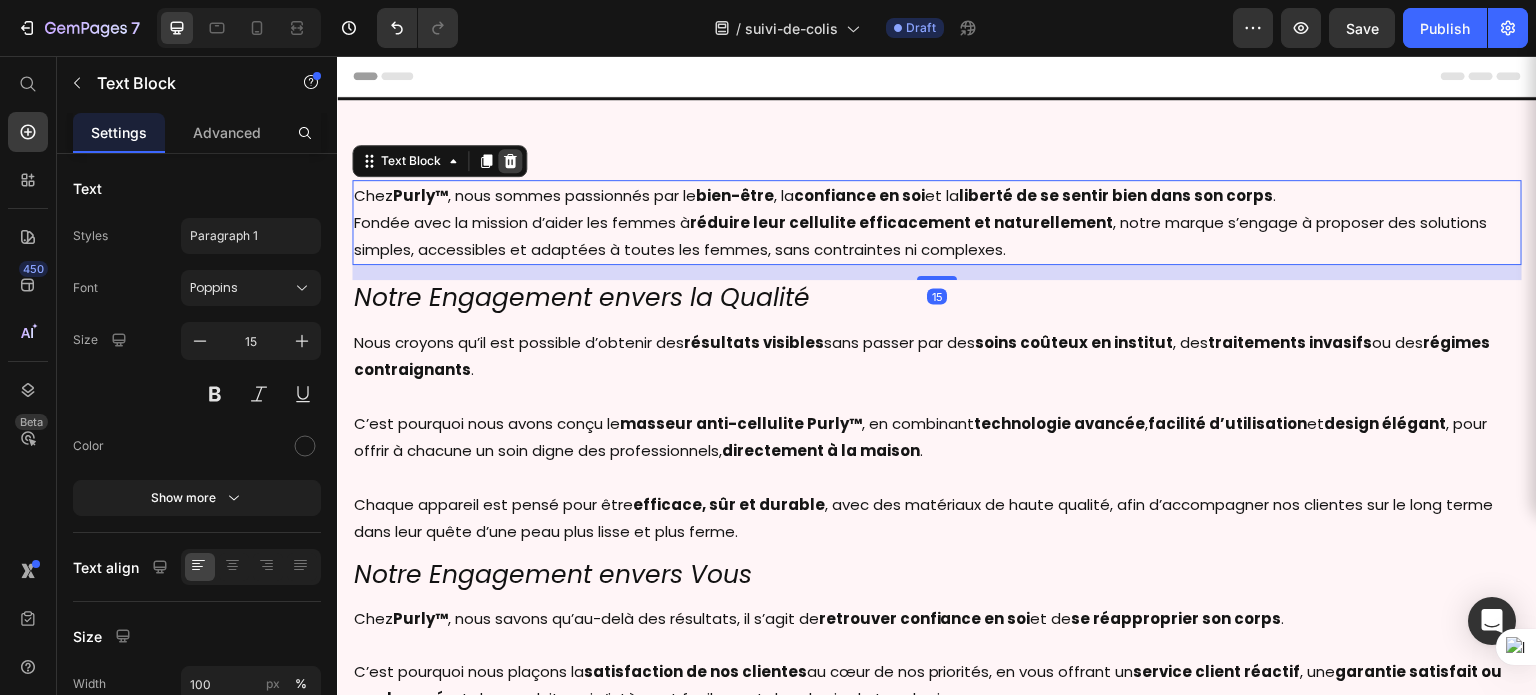 click 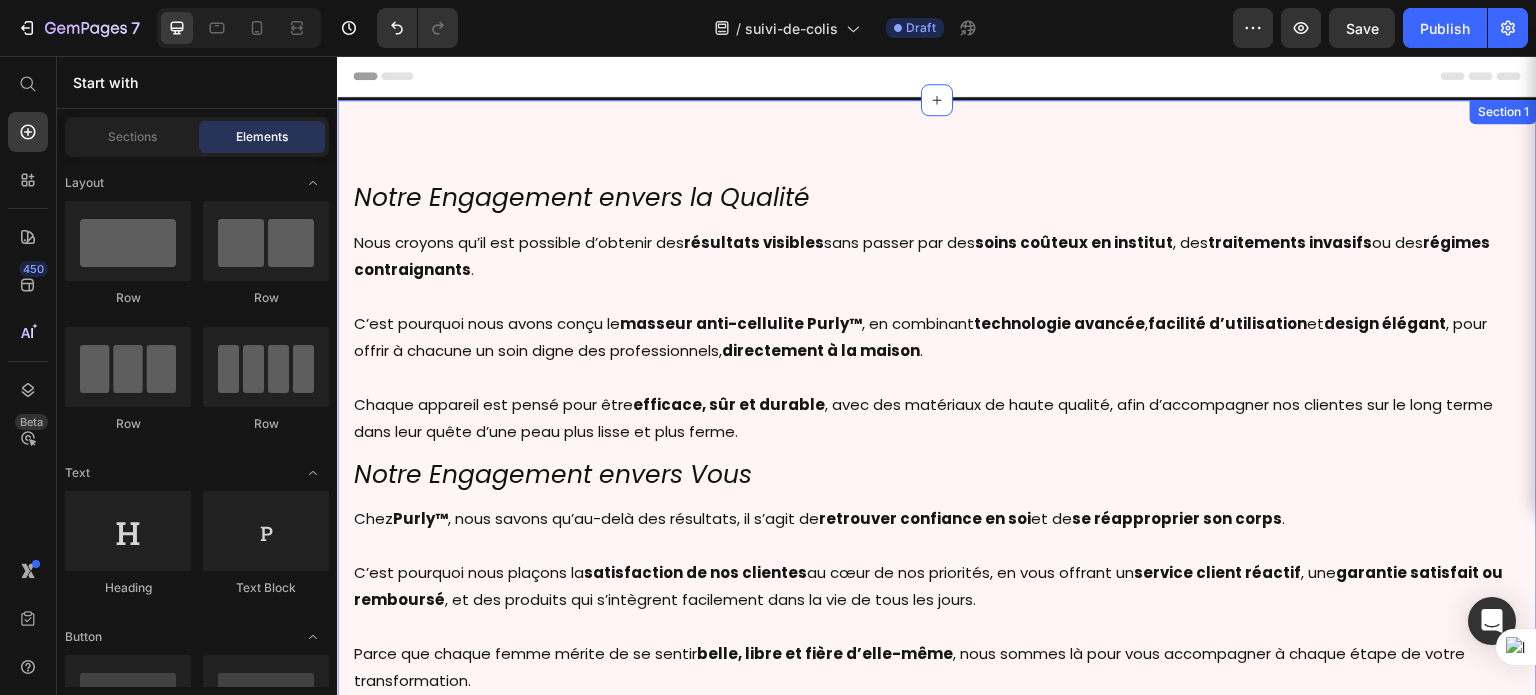 click on "Notre Engagement envers la Qualité" at bounding box center [937, 198] 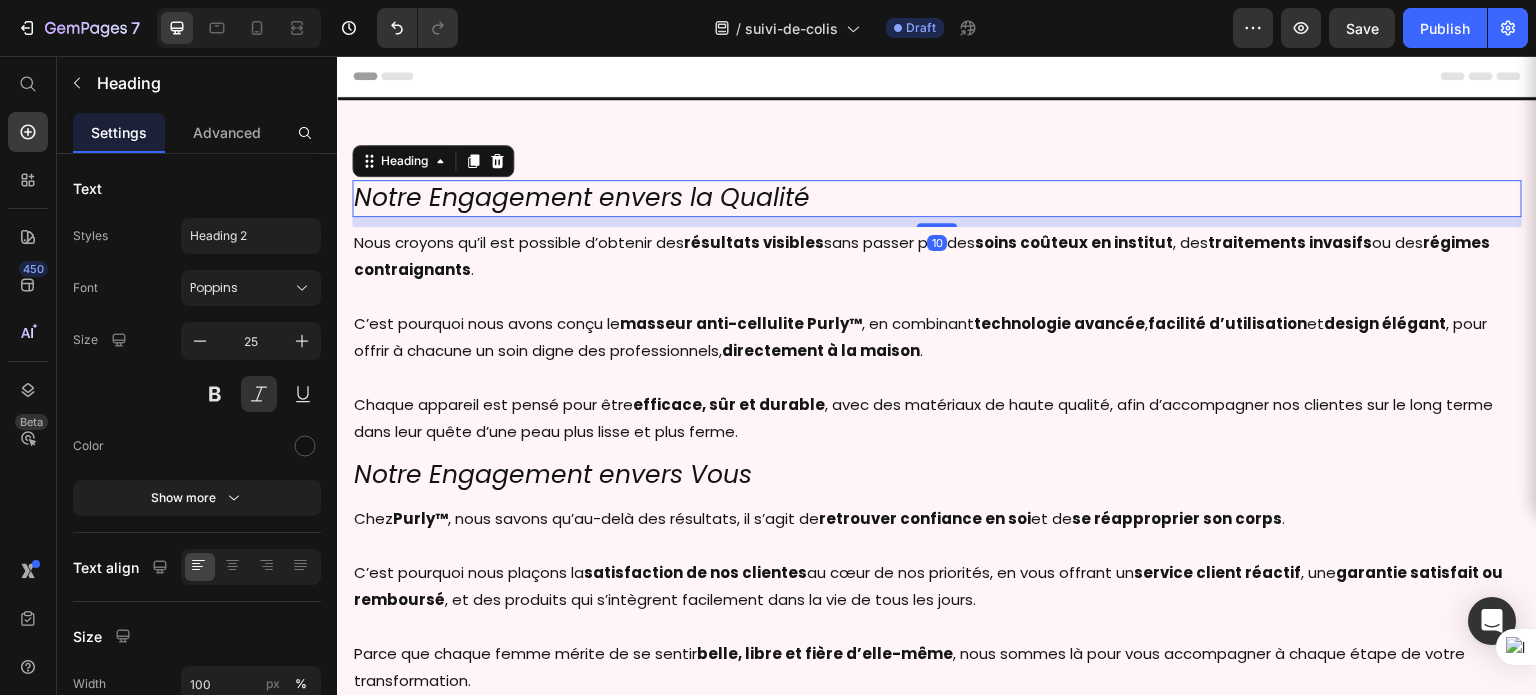 click at bounding box center (497, 161) 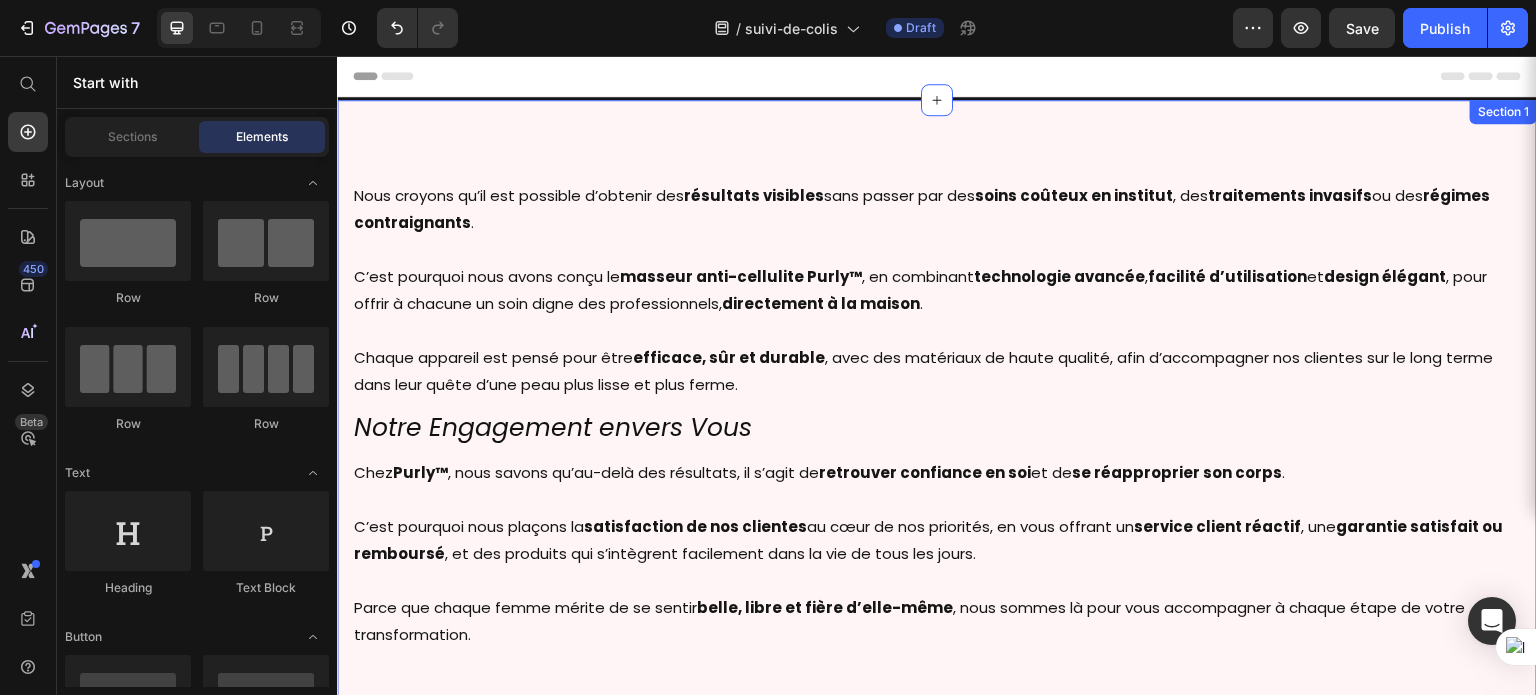 click on "Nous croyons qu’il est possible d’obtenir des  résultats visibles  sans passer par des  soins coûteux en institut , des  traitements invasifs  ou des  régimes contraignants ." at bounding box center (937, 222) 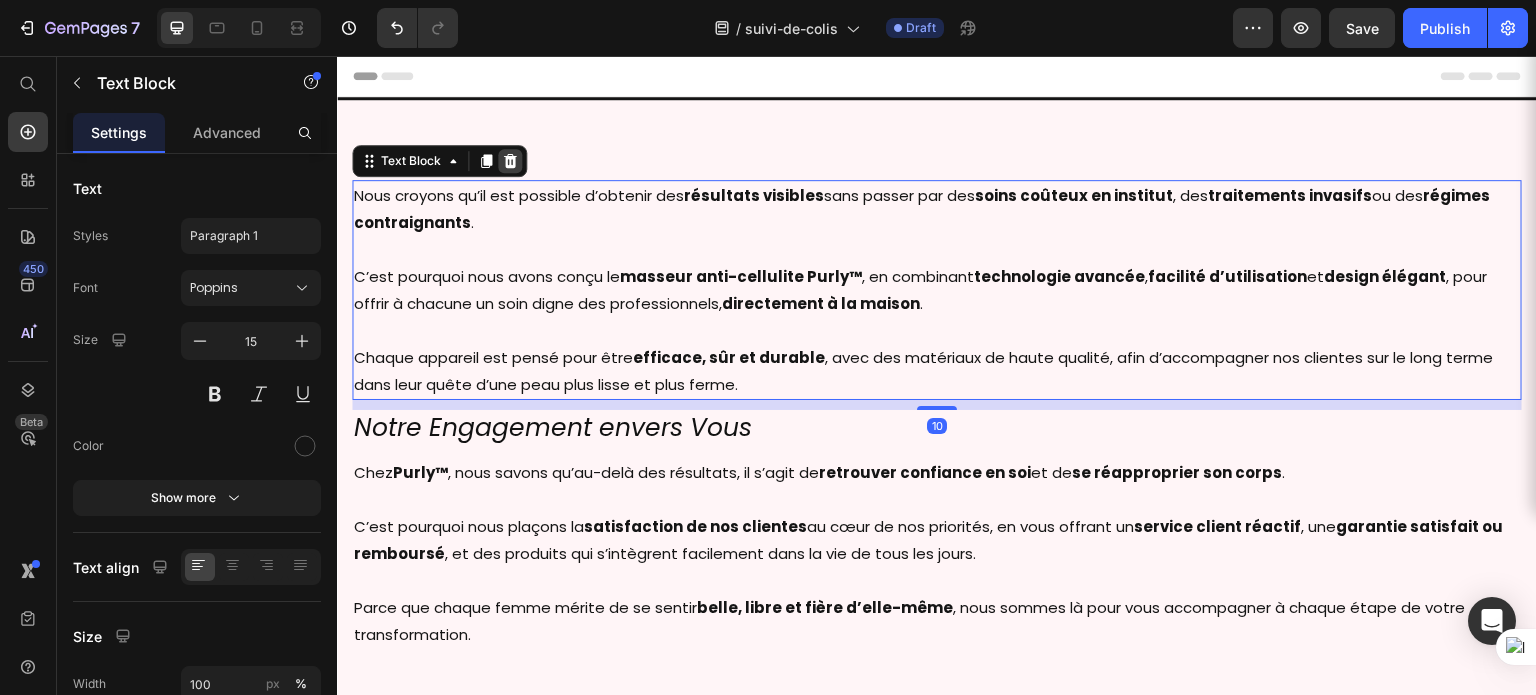 click 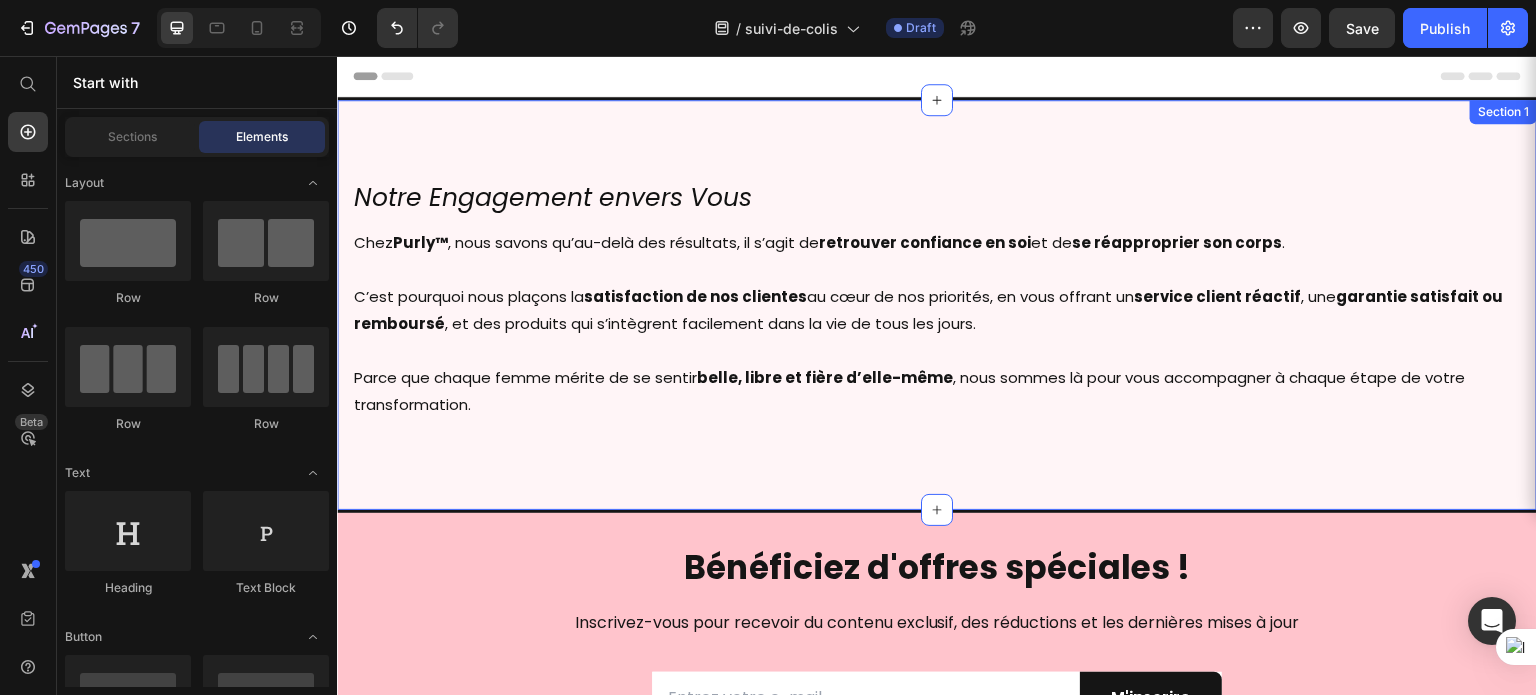 click on "Notre Engagement envers Vous" at bounding box center [937, 198] 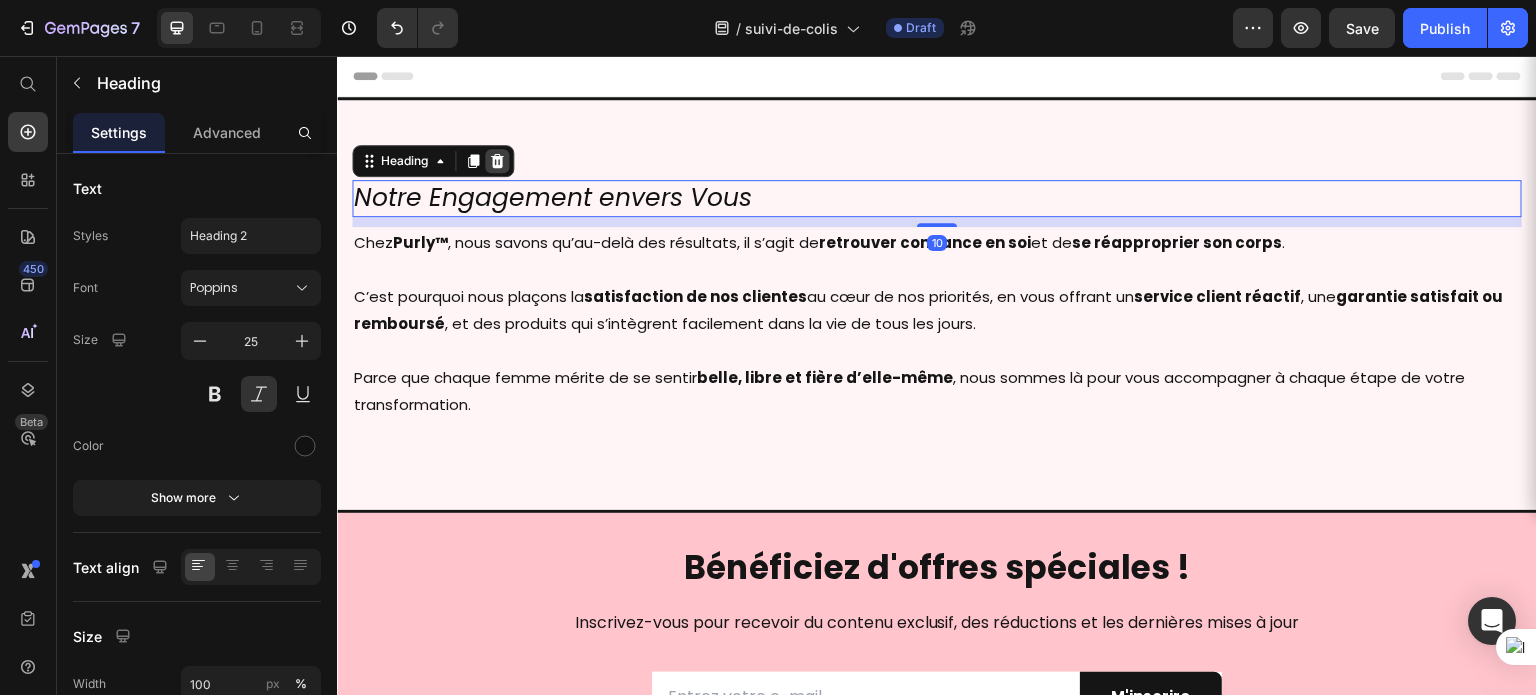 click at bounding box center [497, 161] 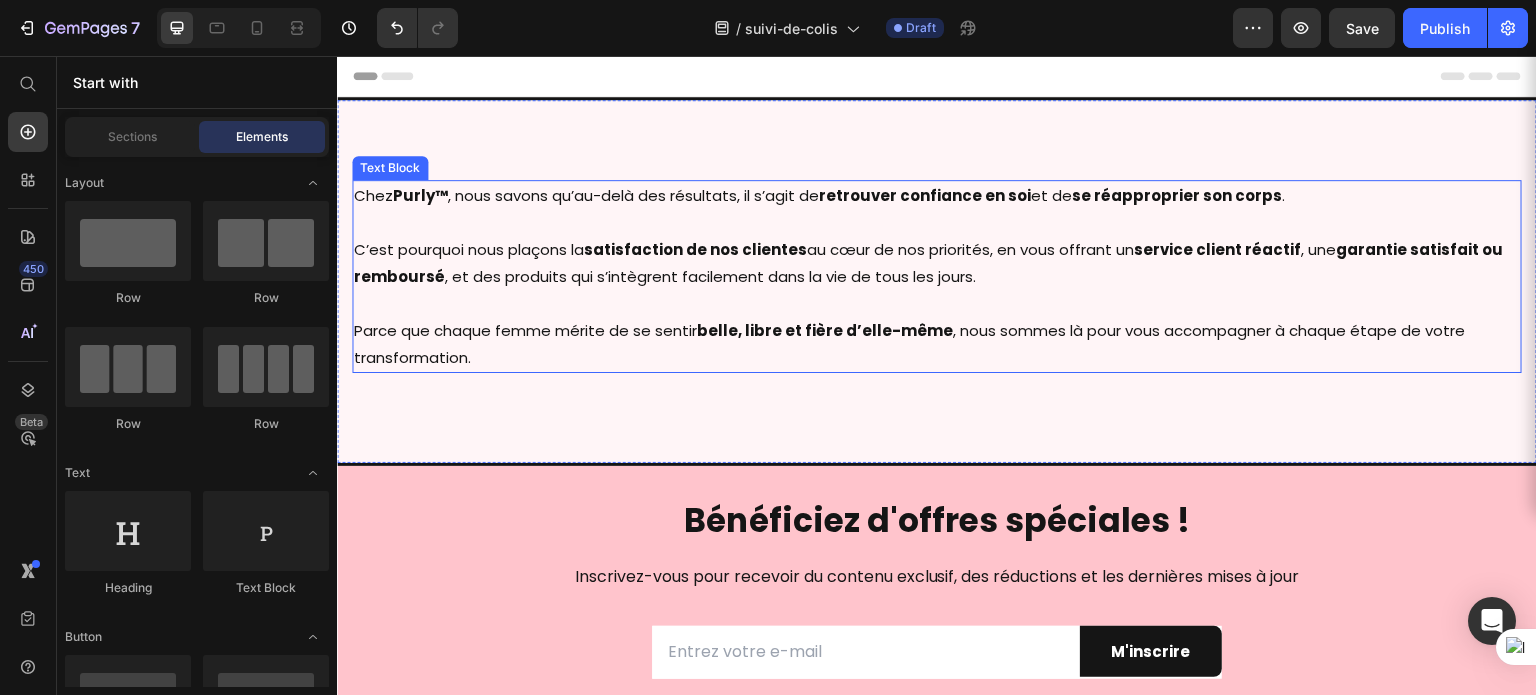 click on "Chez  Purly™ , nous savons qu’au-delà des résultats, il s’agit de  retrouver confiance en soi  et de  se réapproprier son corps ." at bounding box center (937, 195) 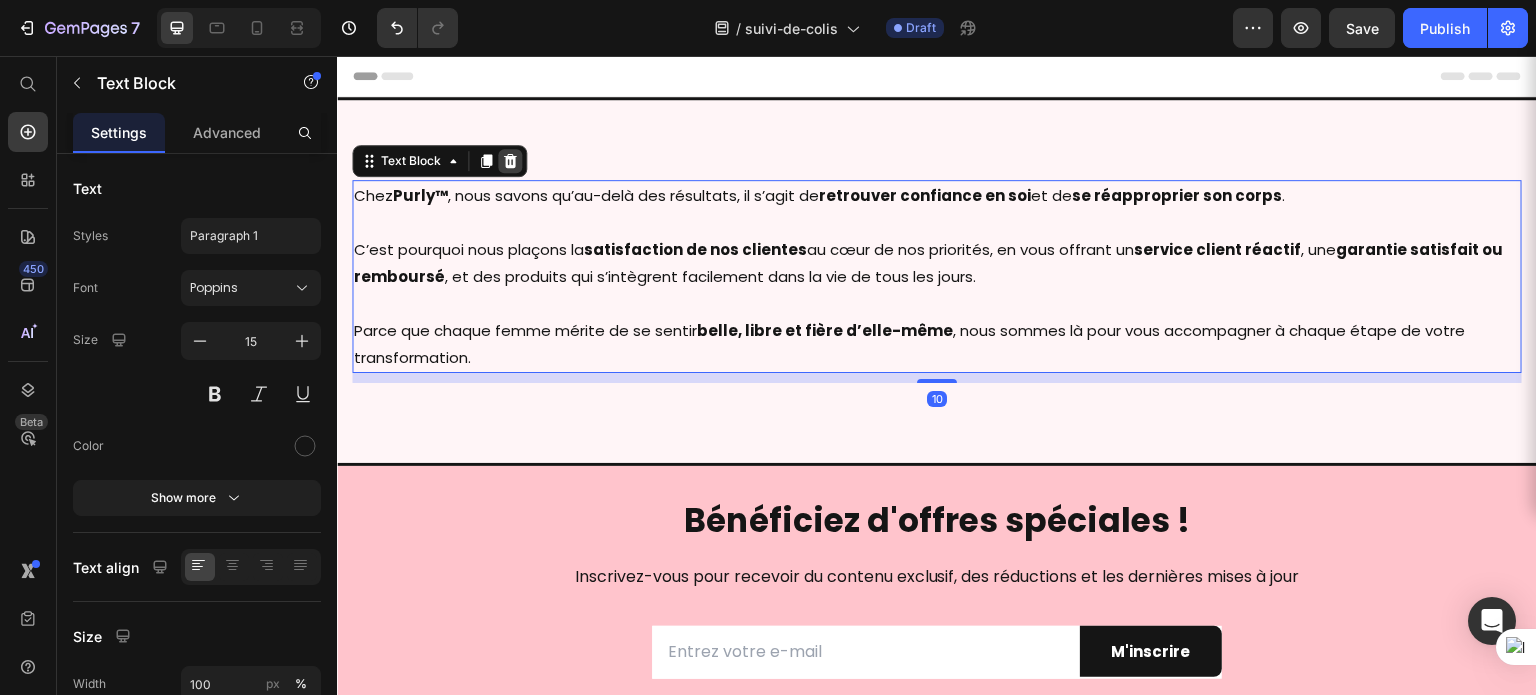 click at bounding box center [510, 161] 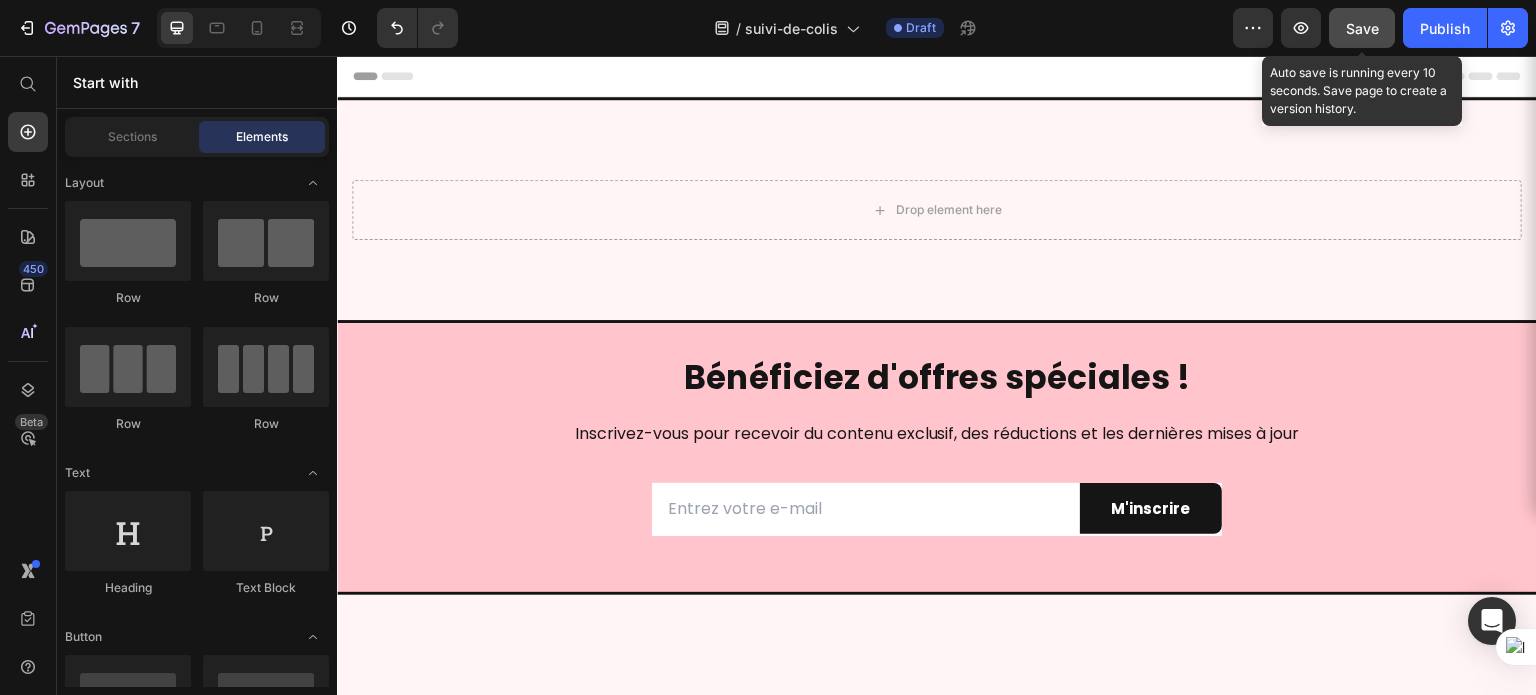 click on "Save" at bounding box center [1362, 28] 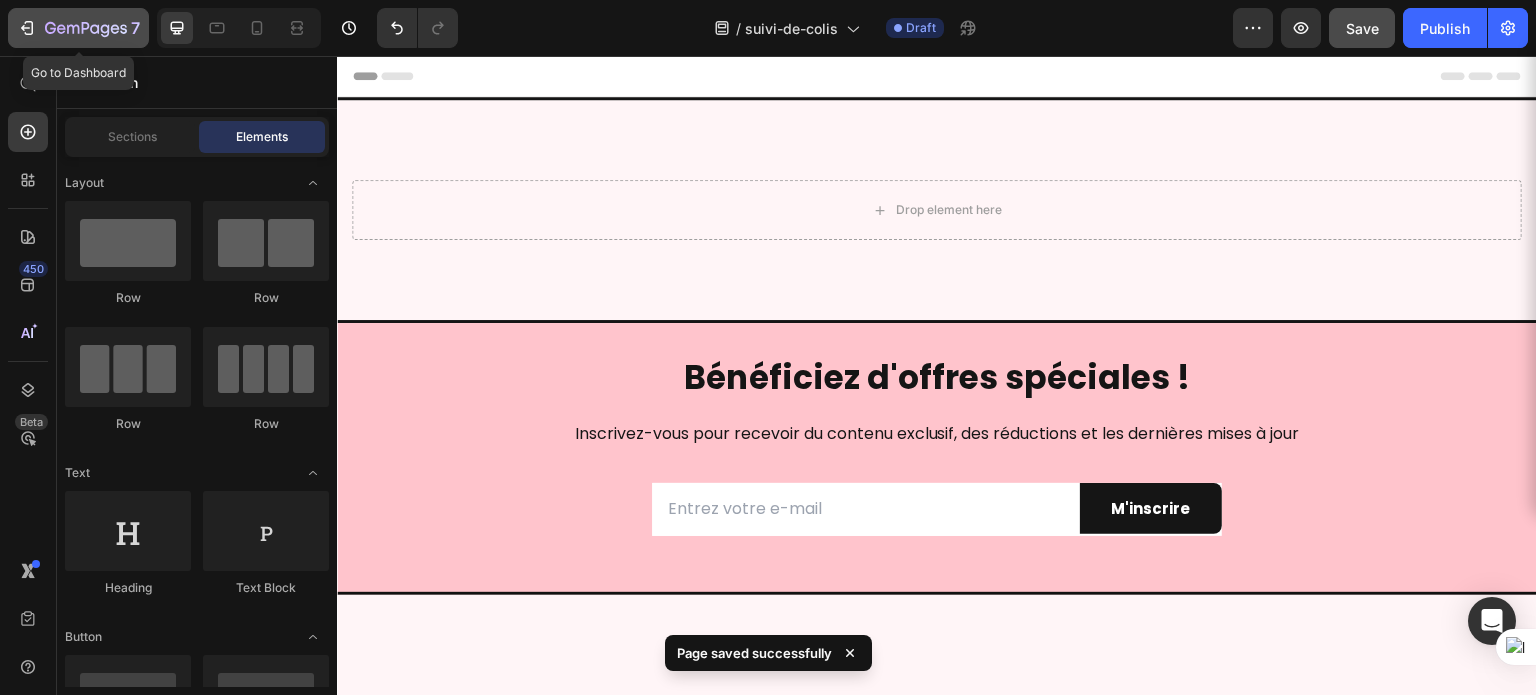 click 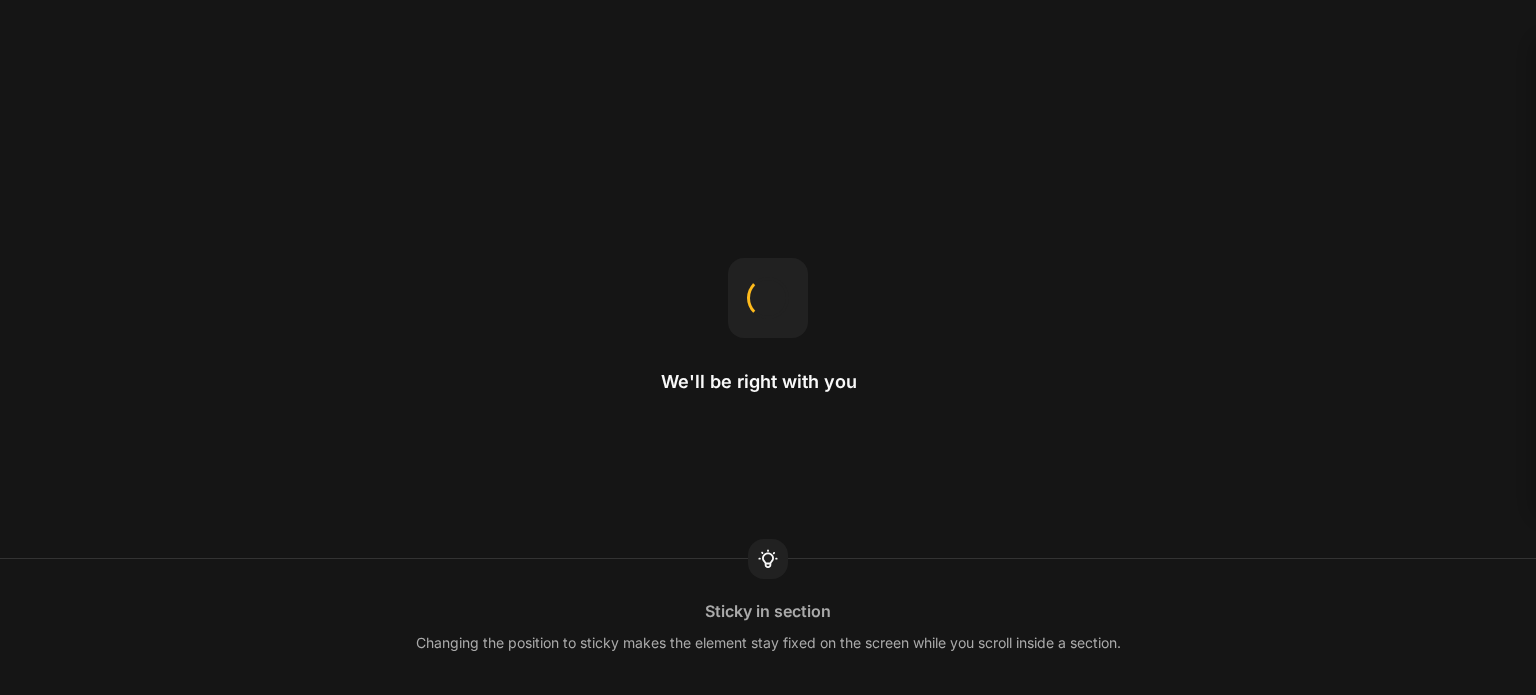 scroll, scrollTop: 0, scrollLeft: 0, axis: both 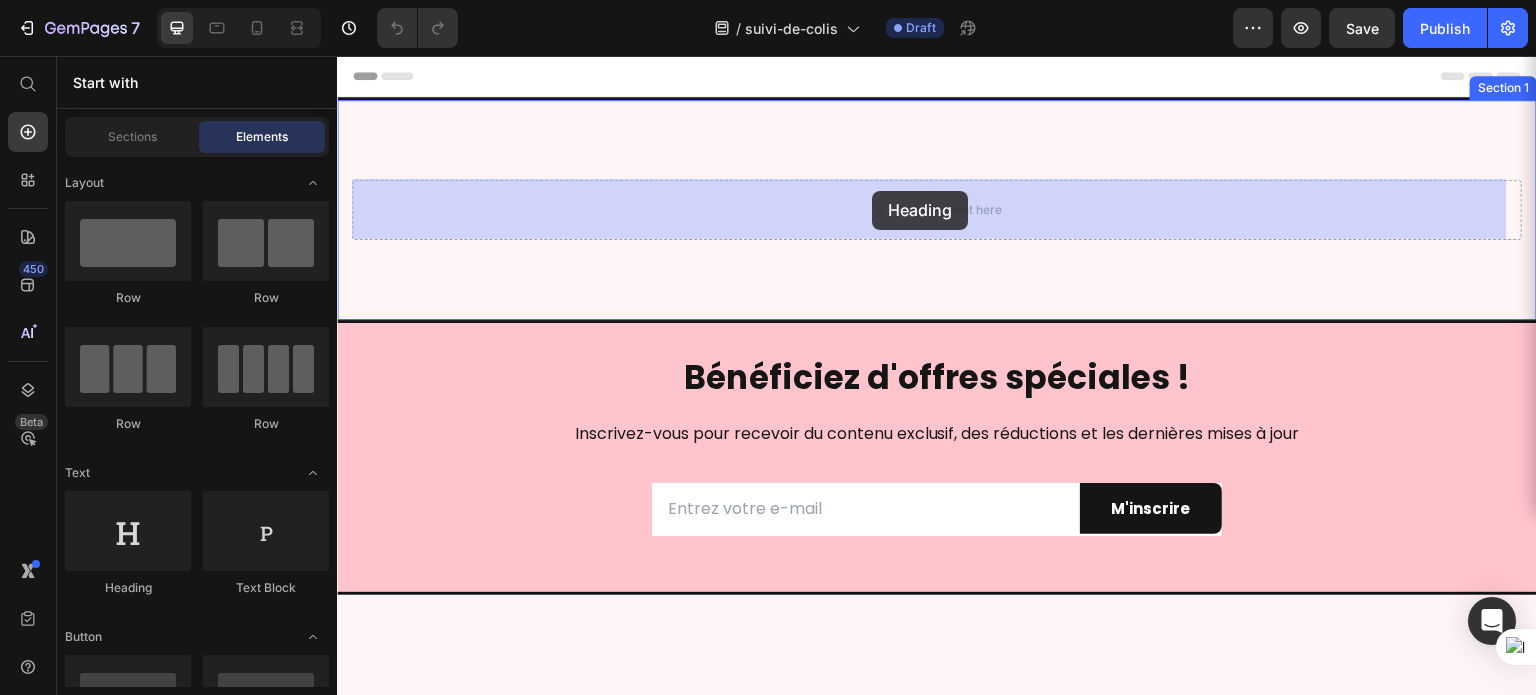 drag, startPoint x: 475, startPoint y: 597, endPoint x: 872, endPoint y: 191, distance: 567.8424 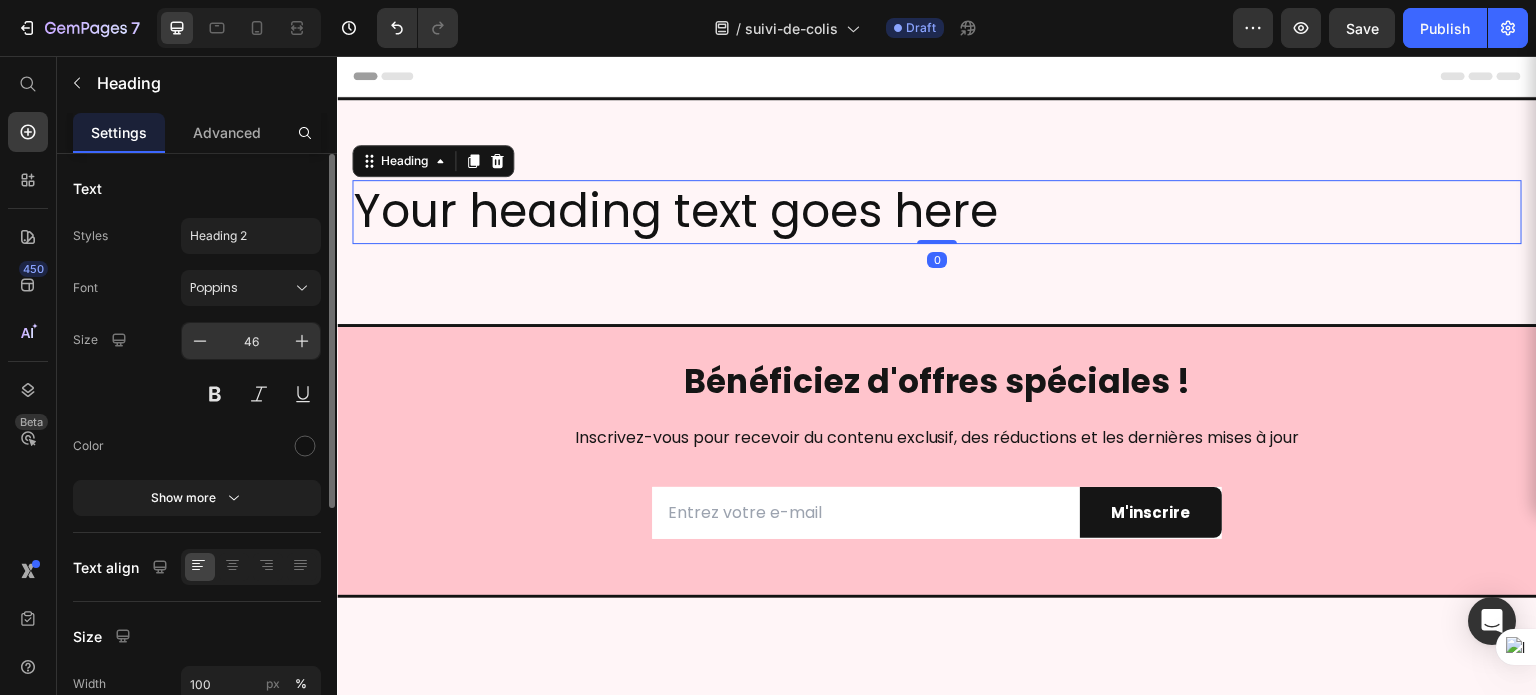 click on "46" at bounding box center (251, 341) 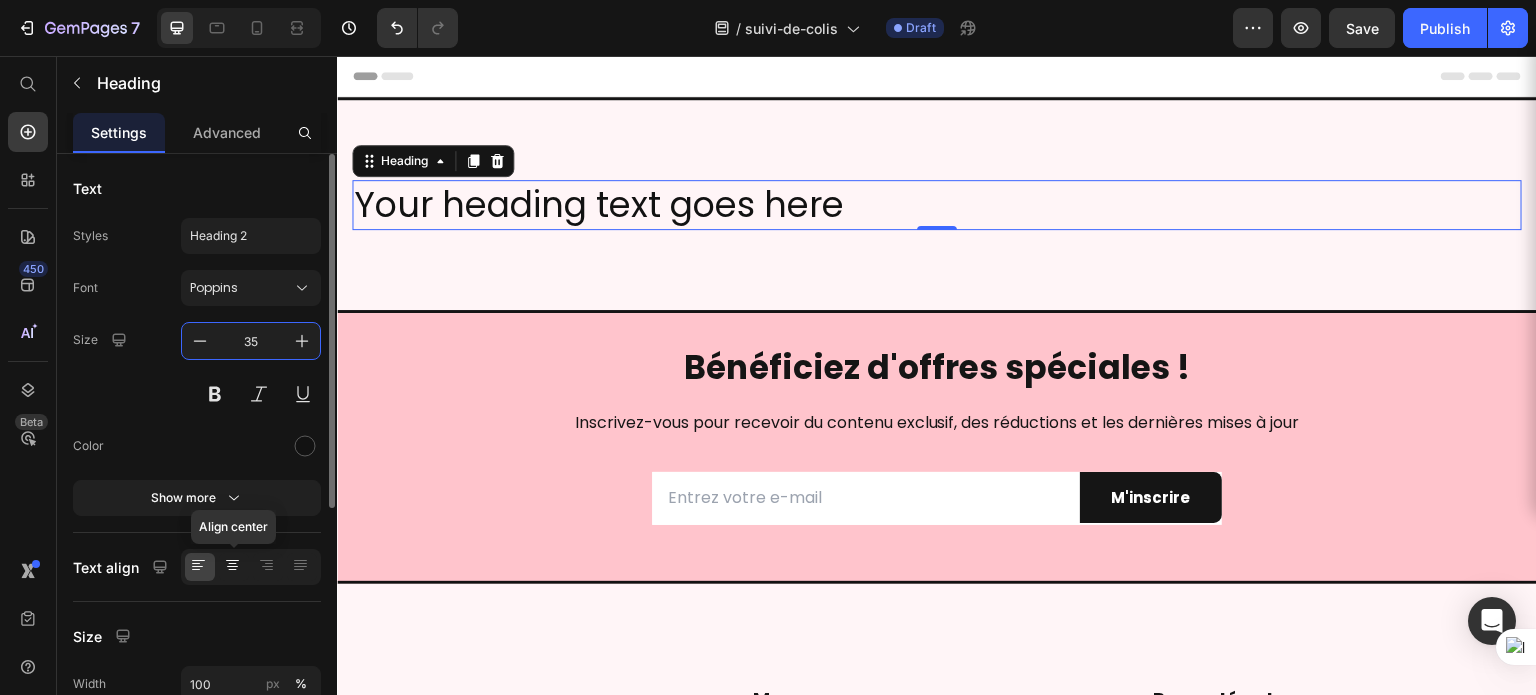 type on "35" 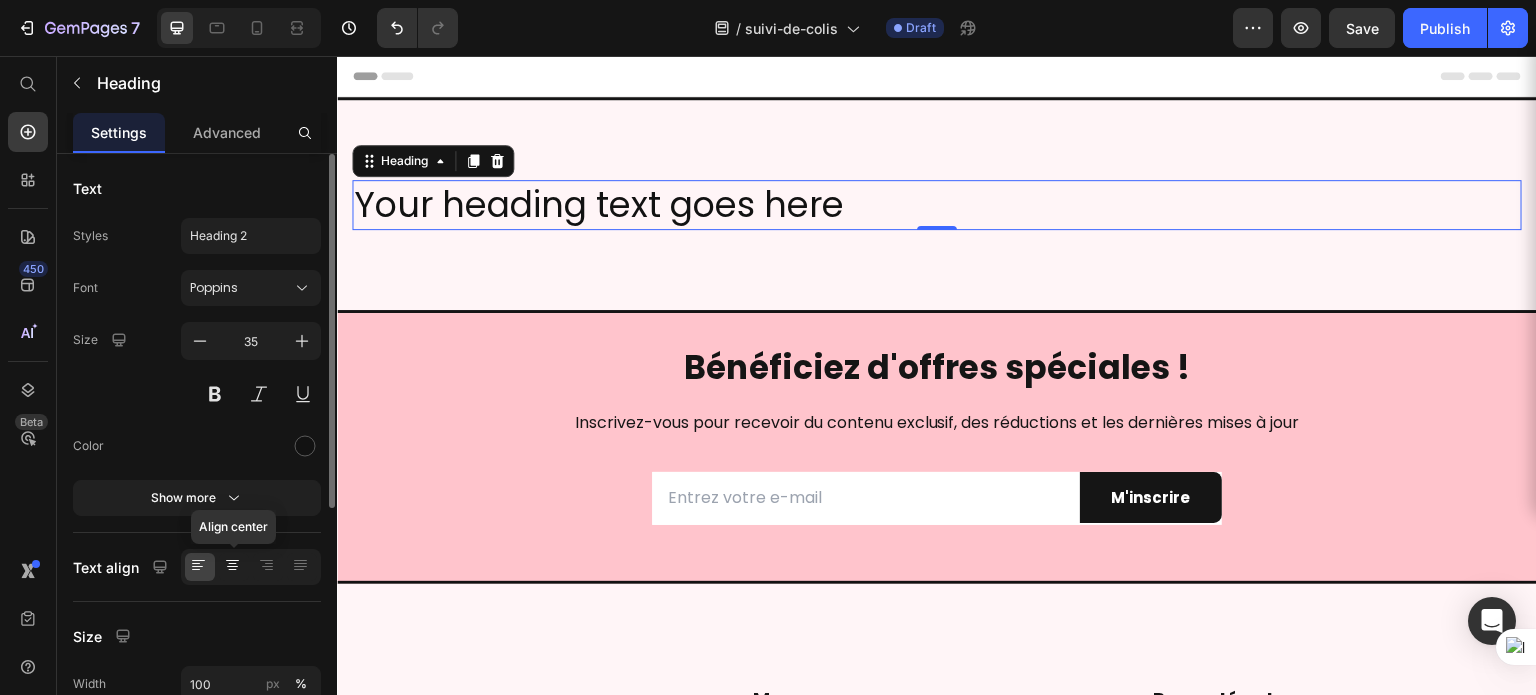 click 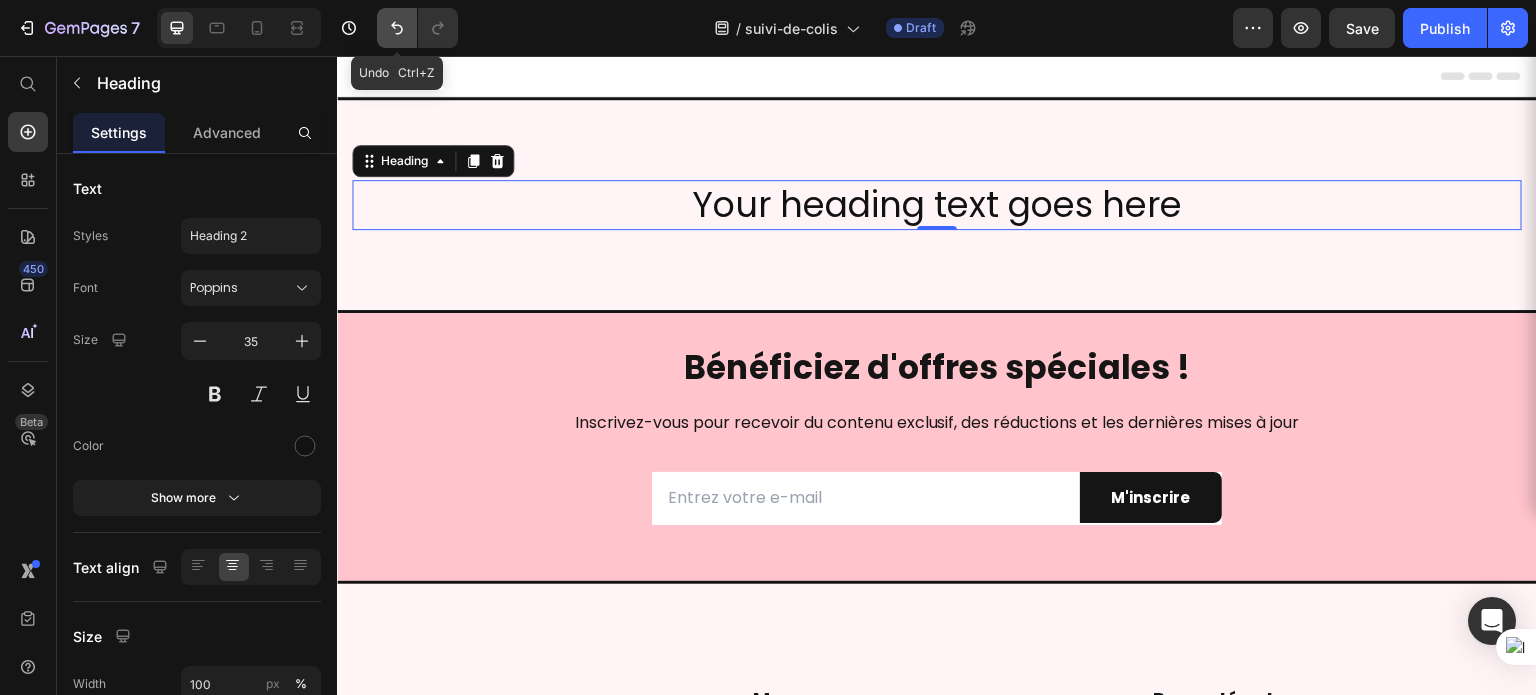 click 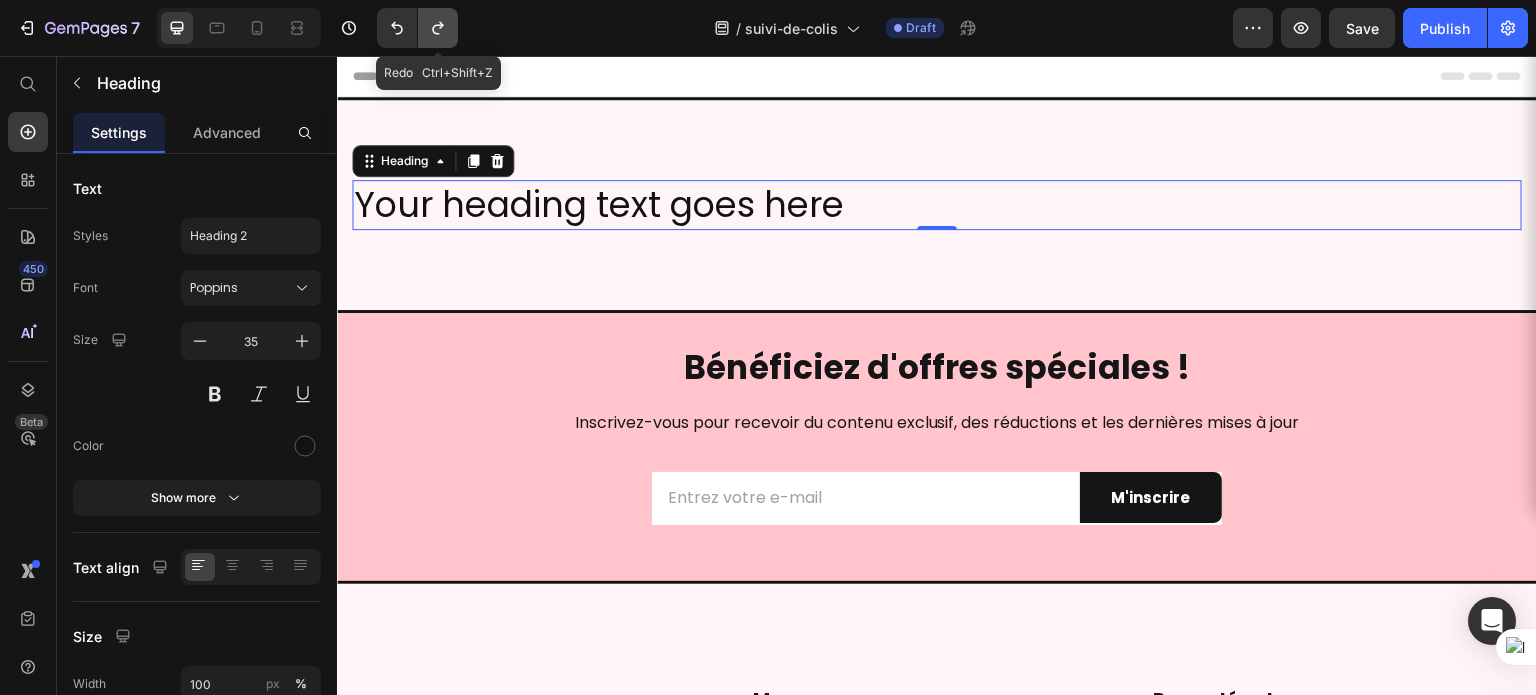 click 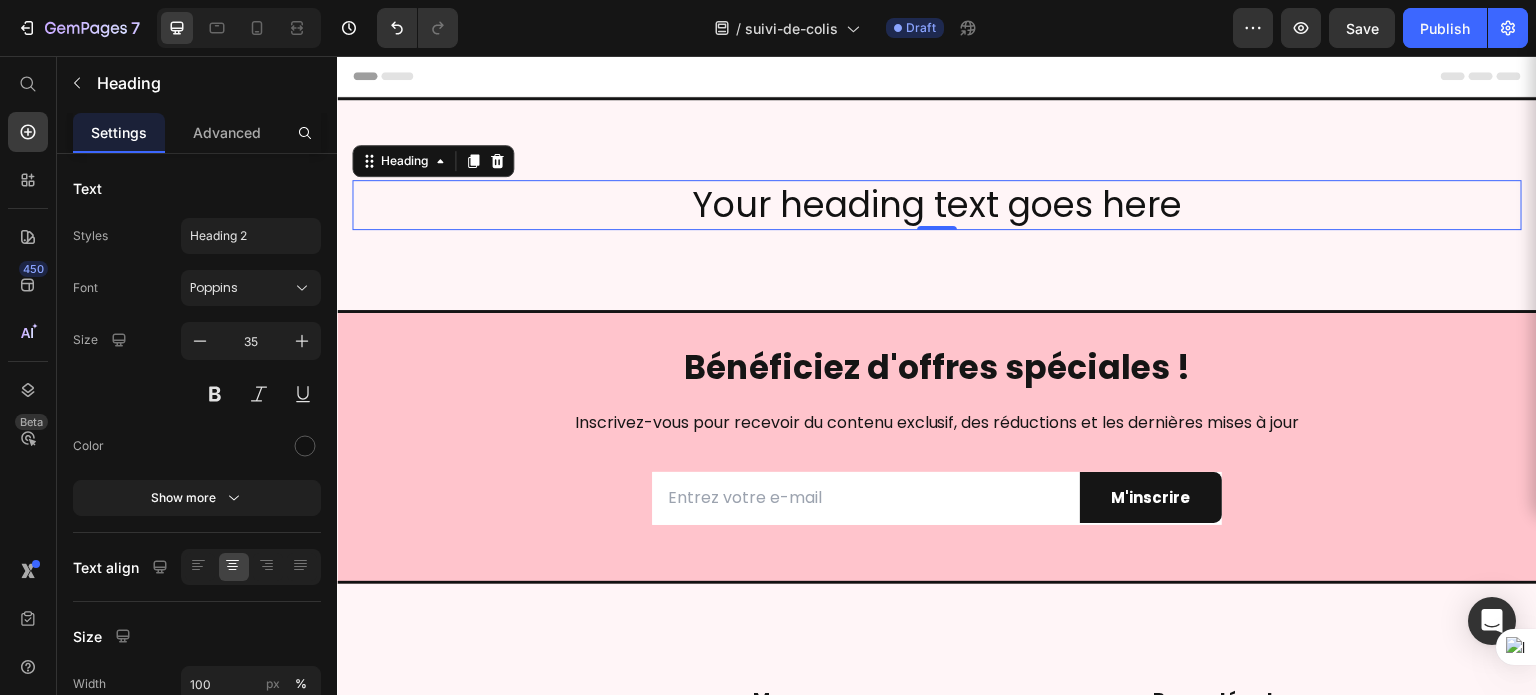 click on "Your heading text goes here" at bounding box center (937, 205) 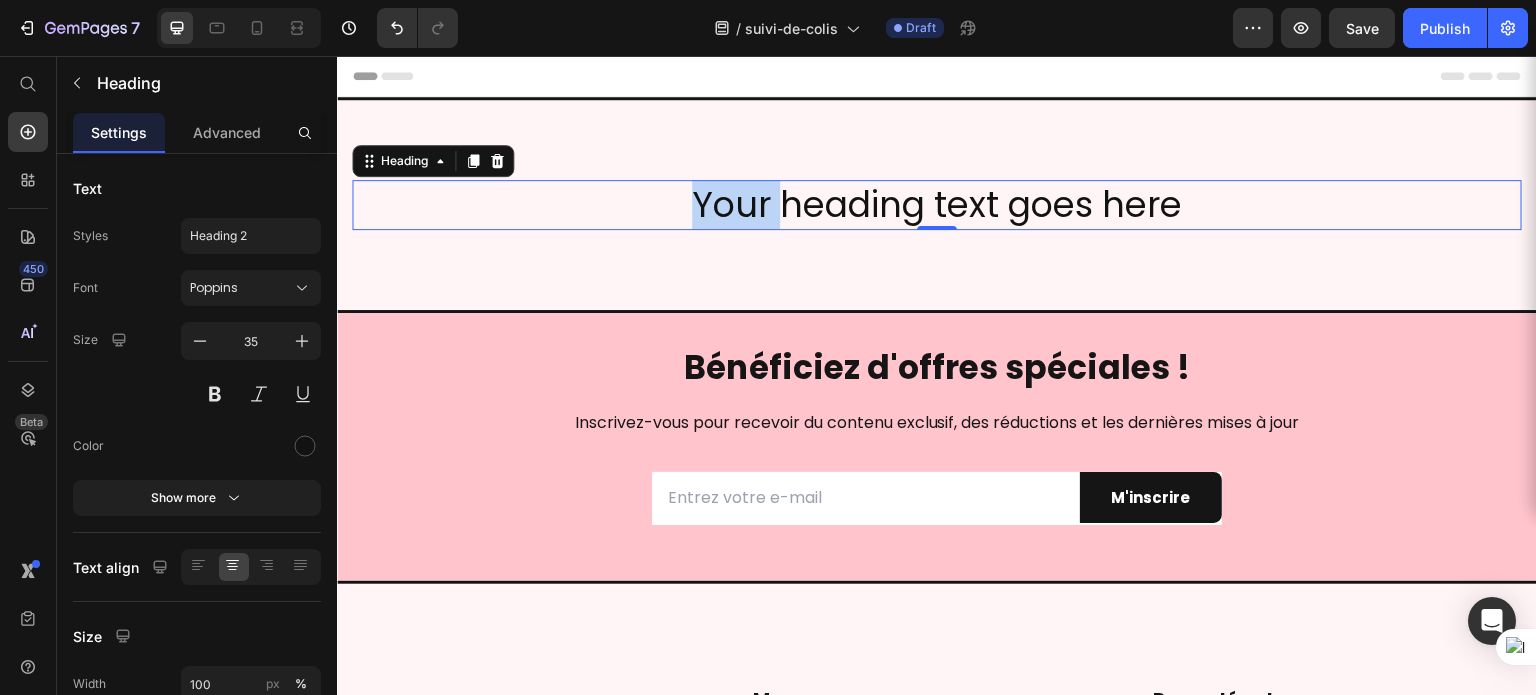 click on "Your heading text goes here" at bounding box center [937, 205] 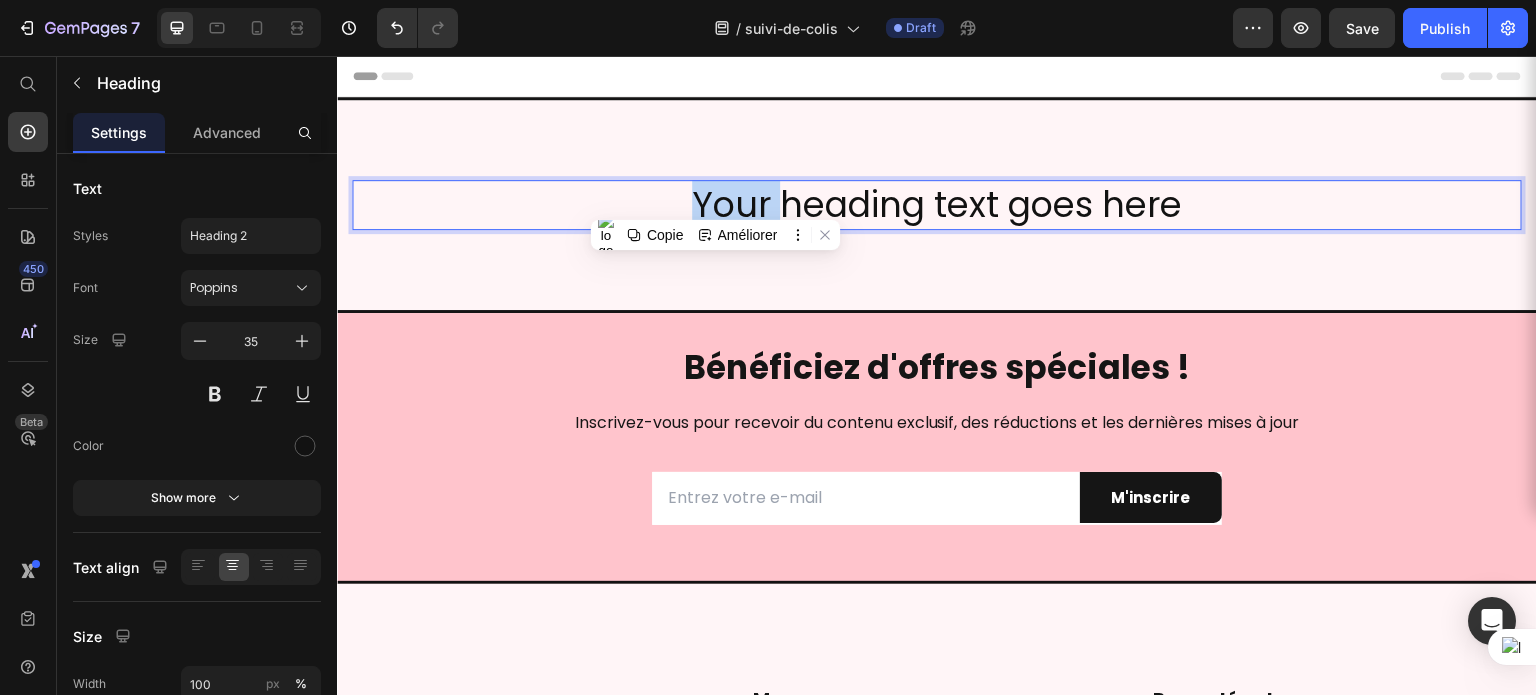 click on "Your heading text goes here" at bounding box center (937, 205) 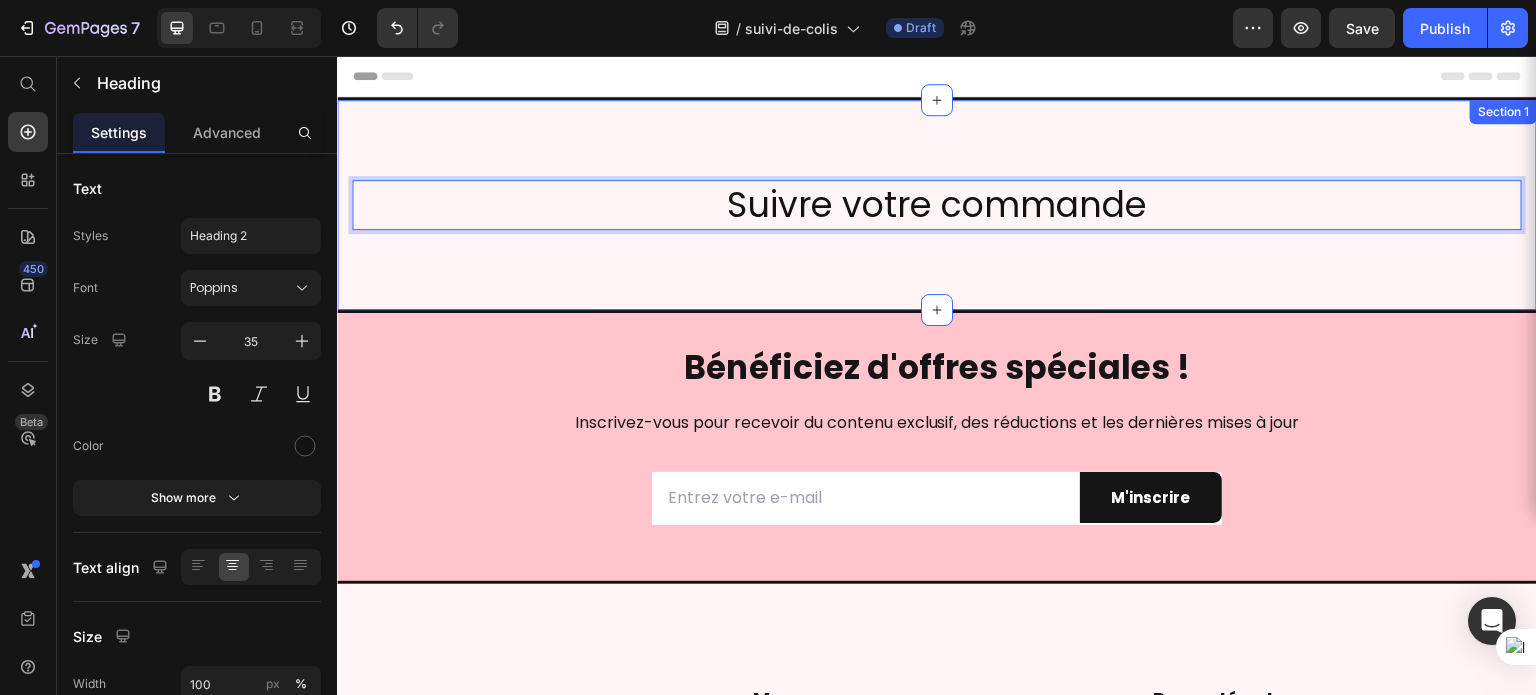 click on "Suivre votre commande Heading   0 Section 1" at bounding box center [937, 205] 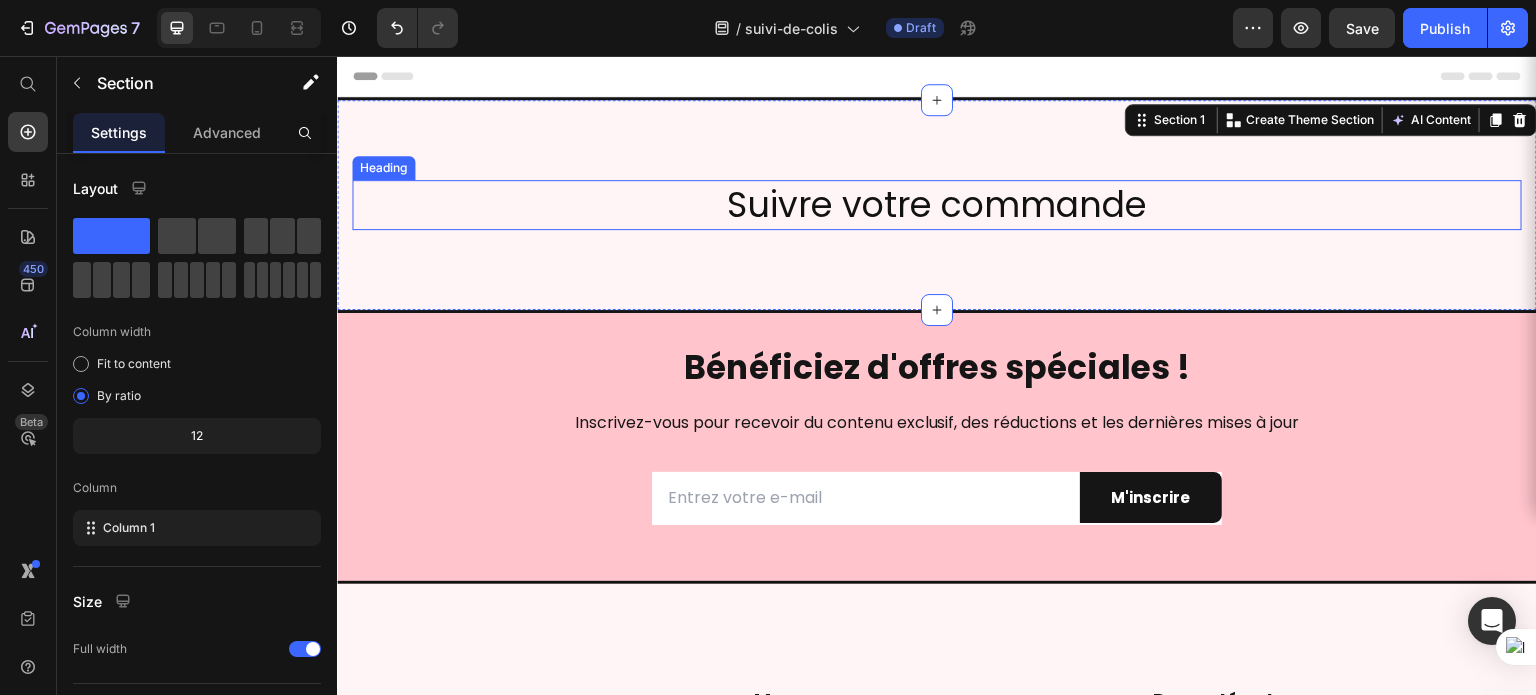 click on "Suivre votre commande" at bounding box center [937, 205] 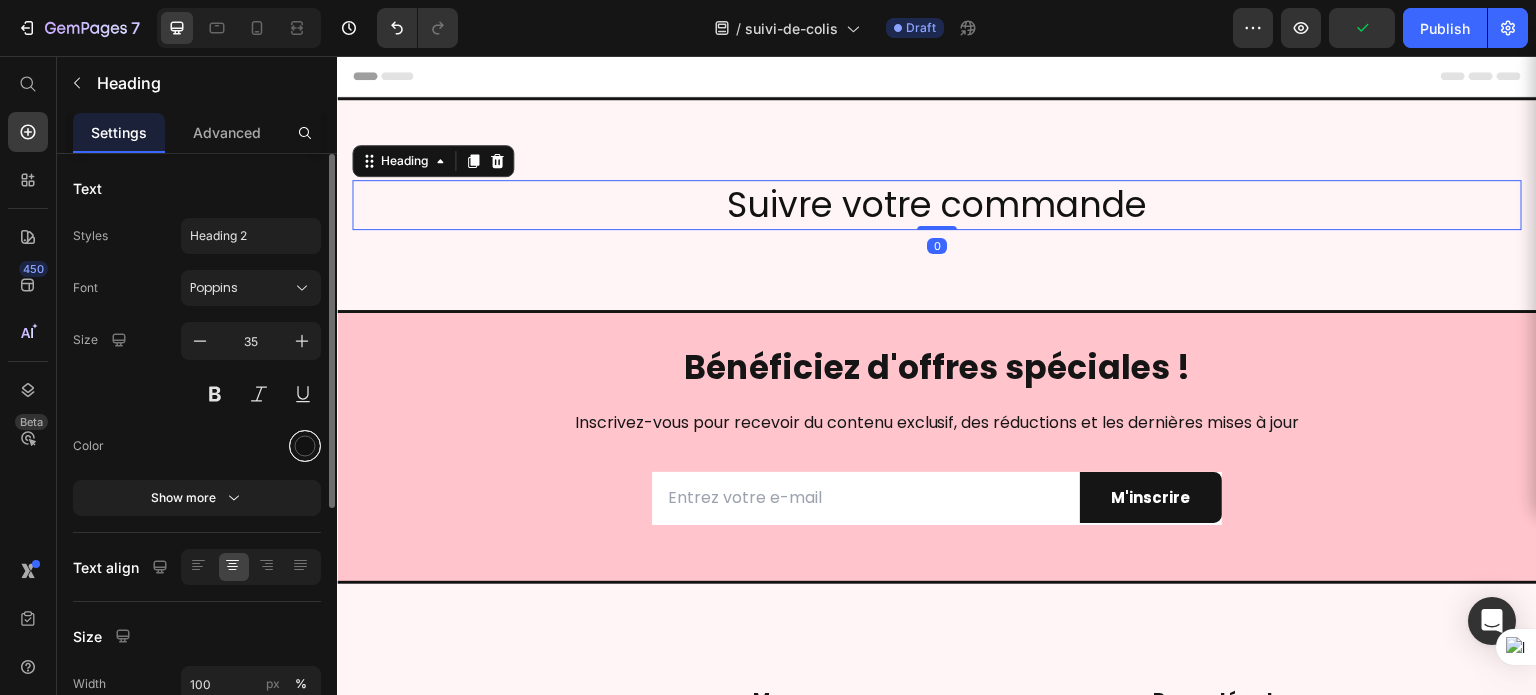 click at bounding box center (305, 446) 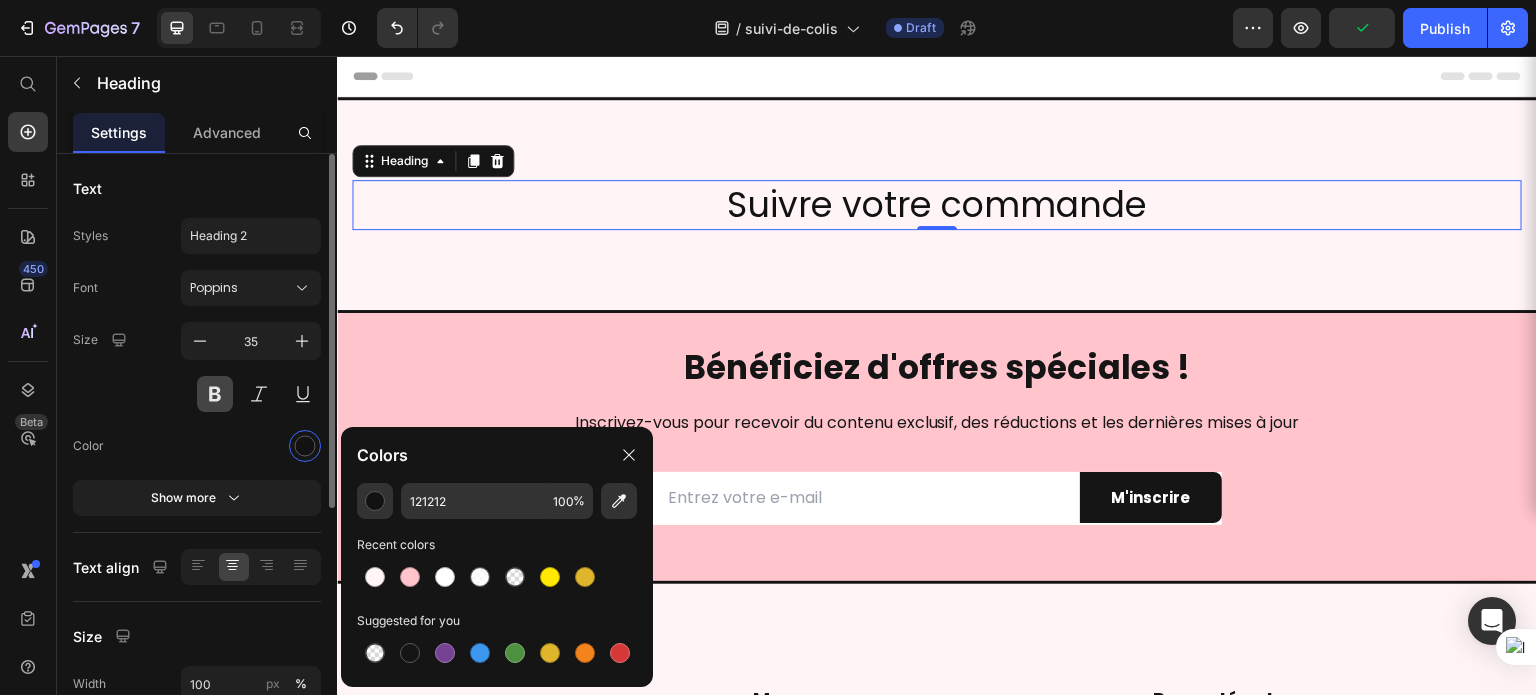 click at bounding box center (215, 394) 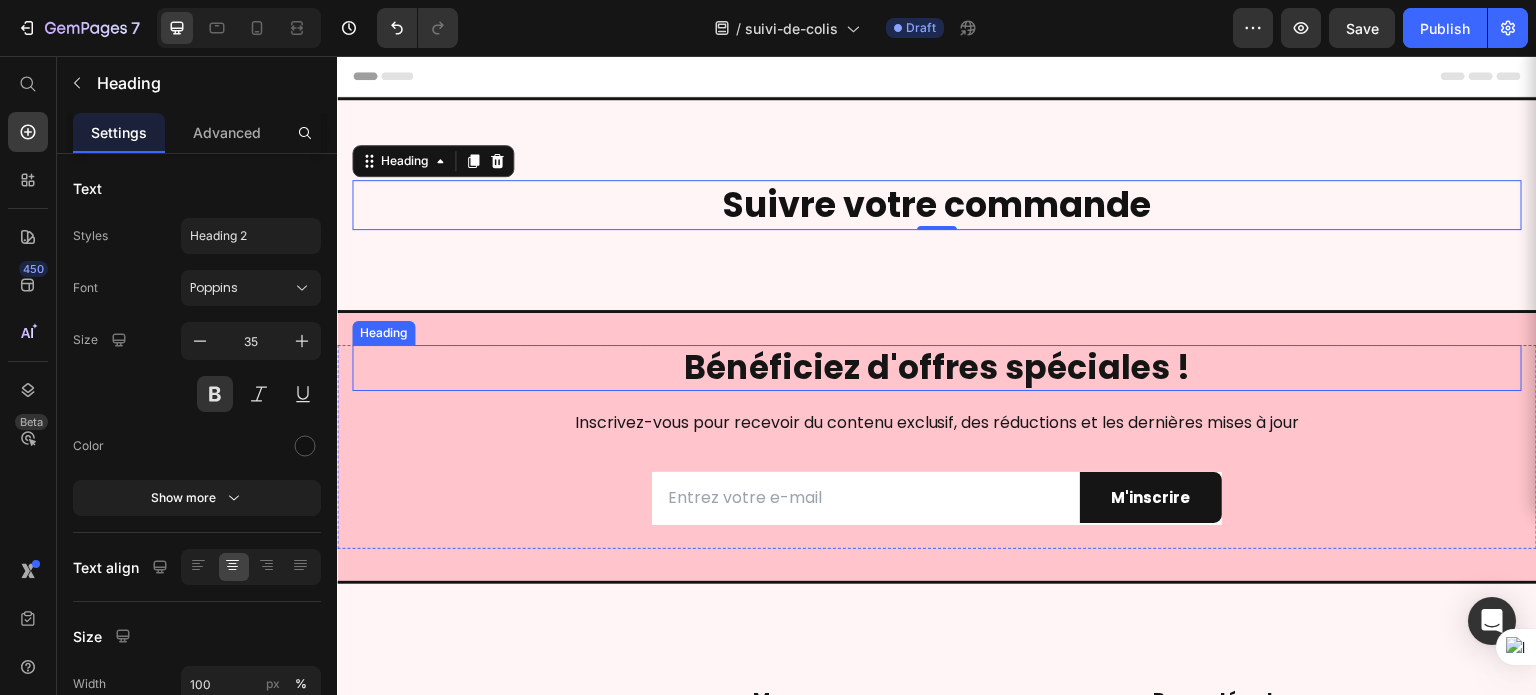 click on "Bénéficiez d'offres spéciales !" at bounding box center [937, 368] 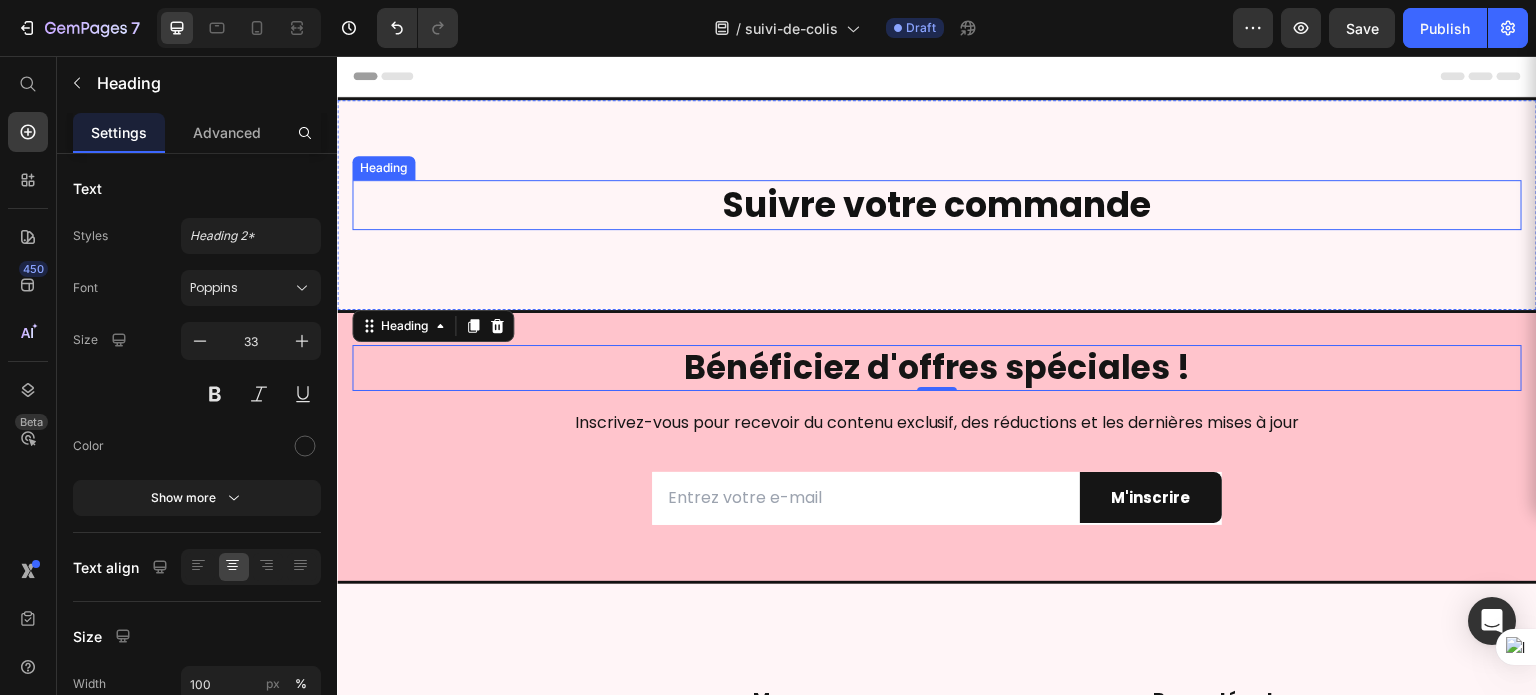 click on "Suivre votre commande" at bounding box center (937, 205) 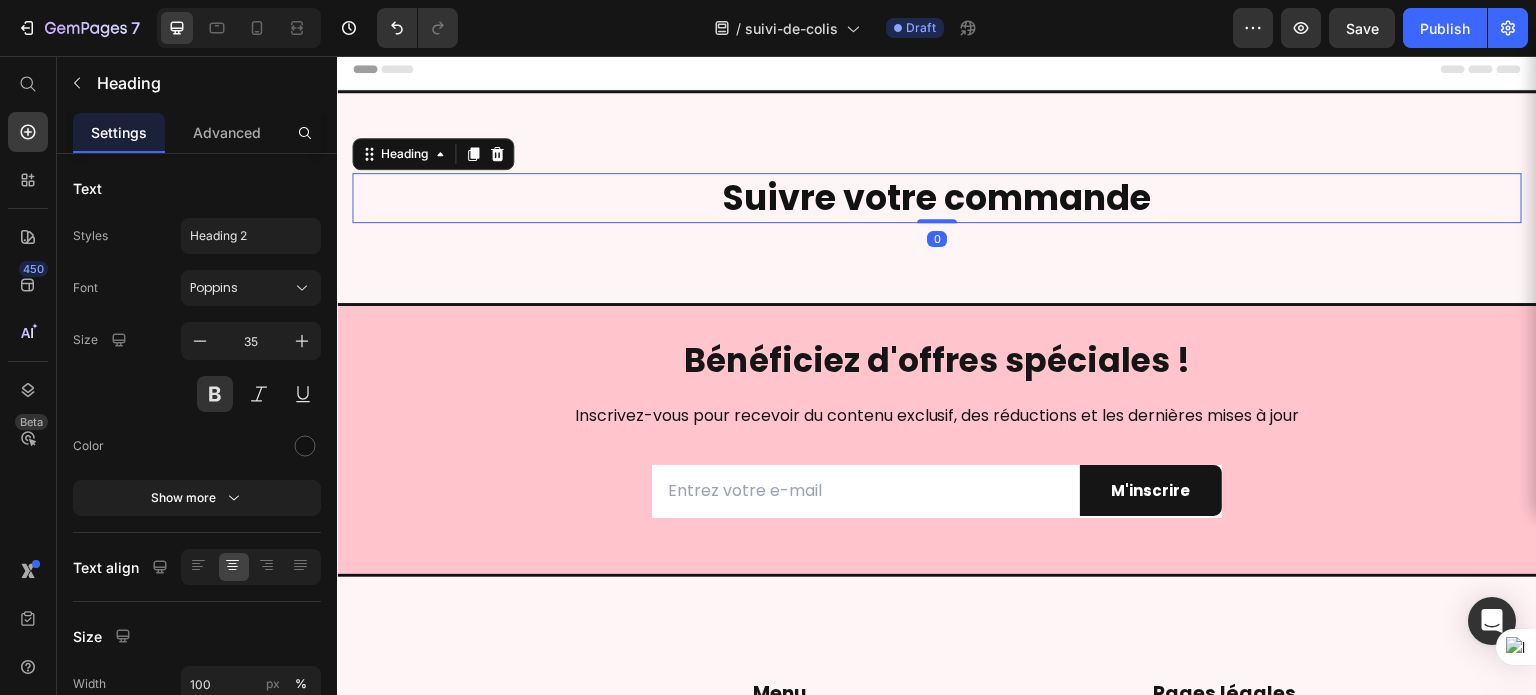 scroll, scrollTop: 0, scrollLeft: 0, axis: both 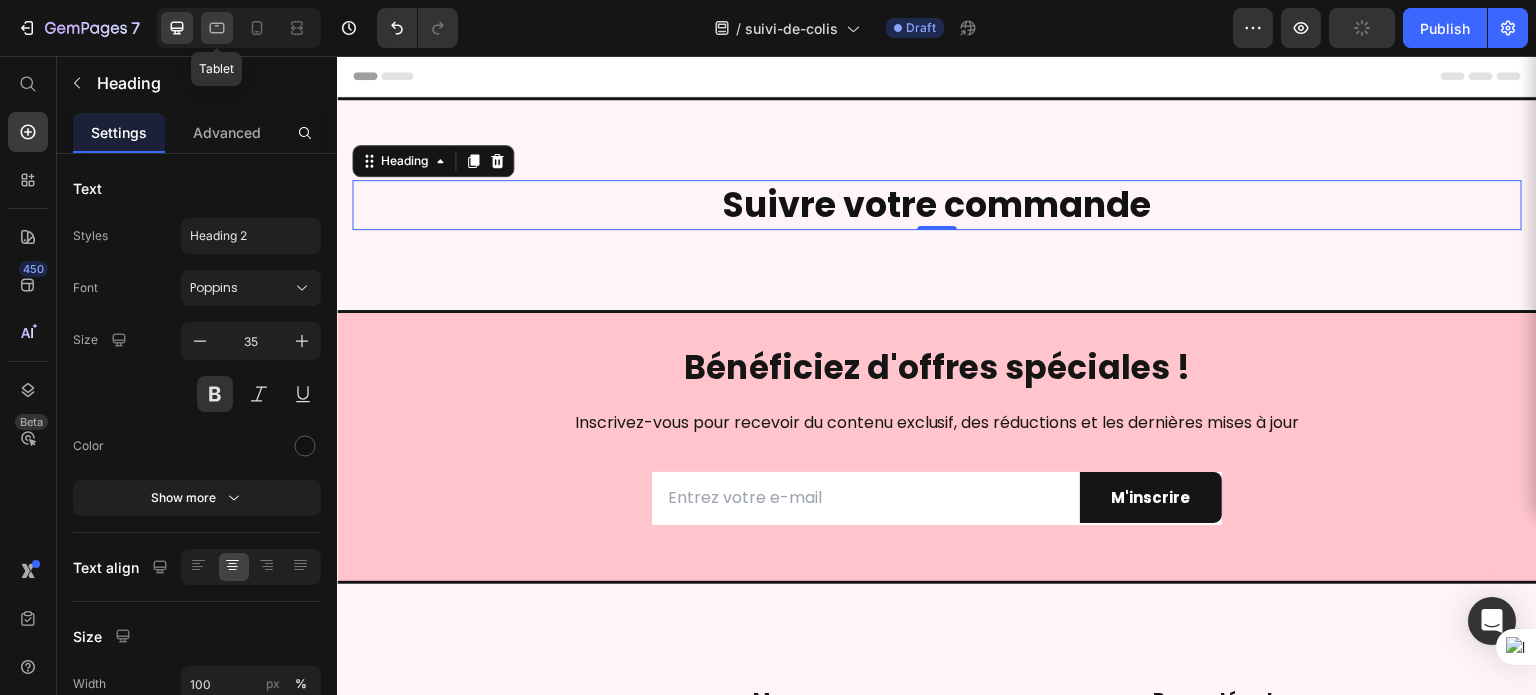 click 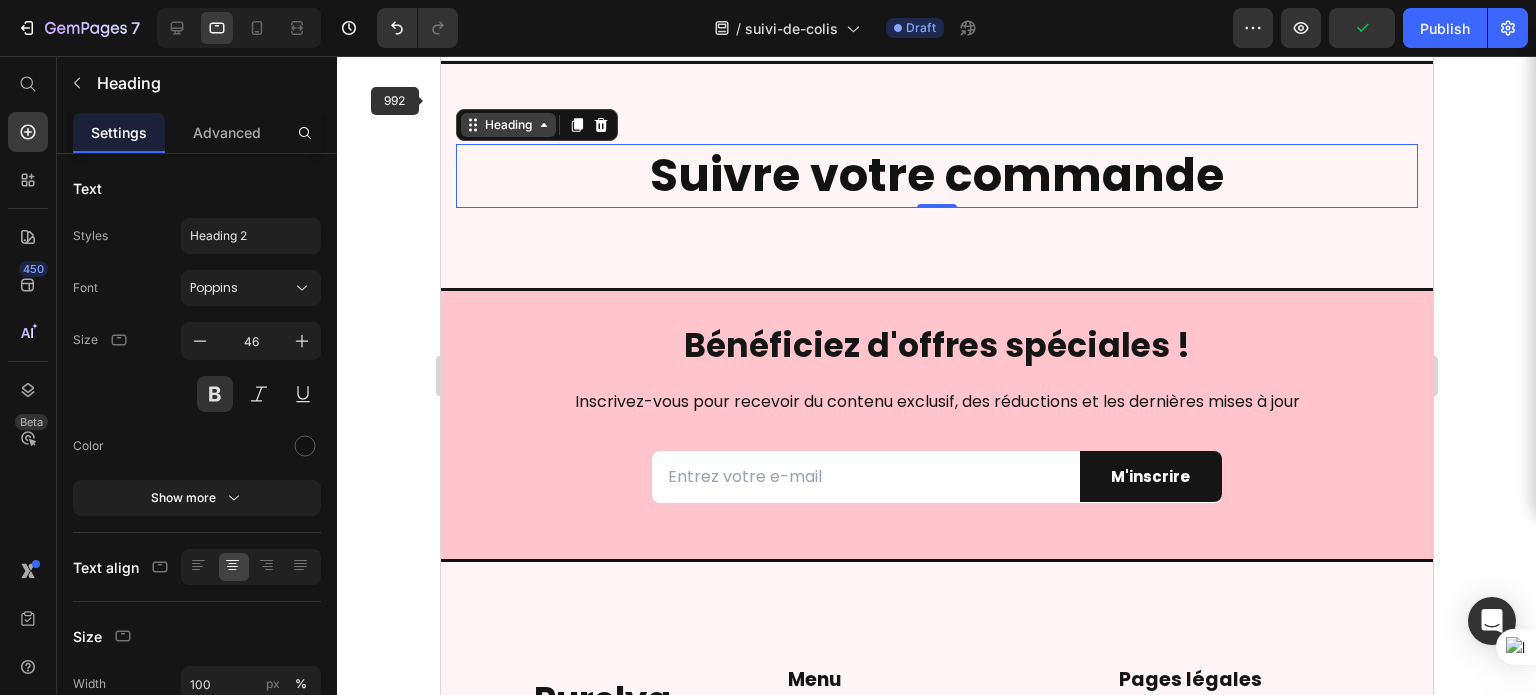scroll, scrollTop: 53, scrollLeft: 0, axis: vertical 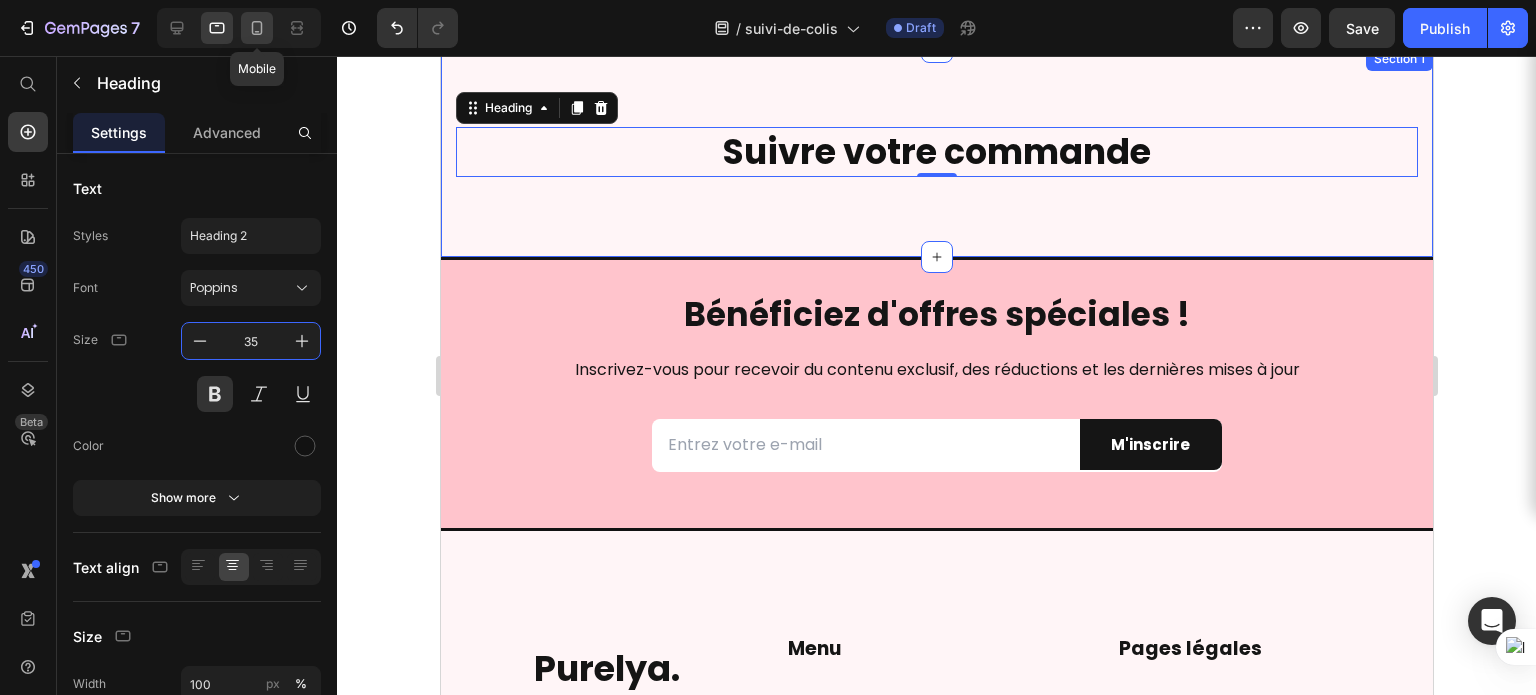 click 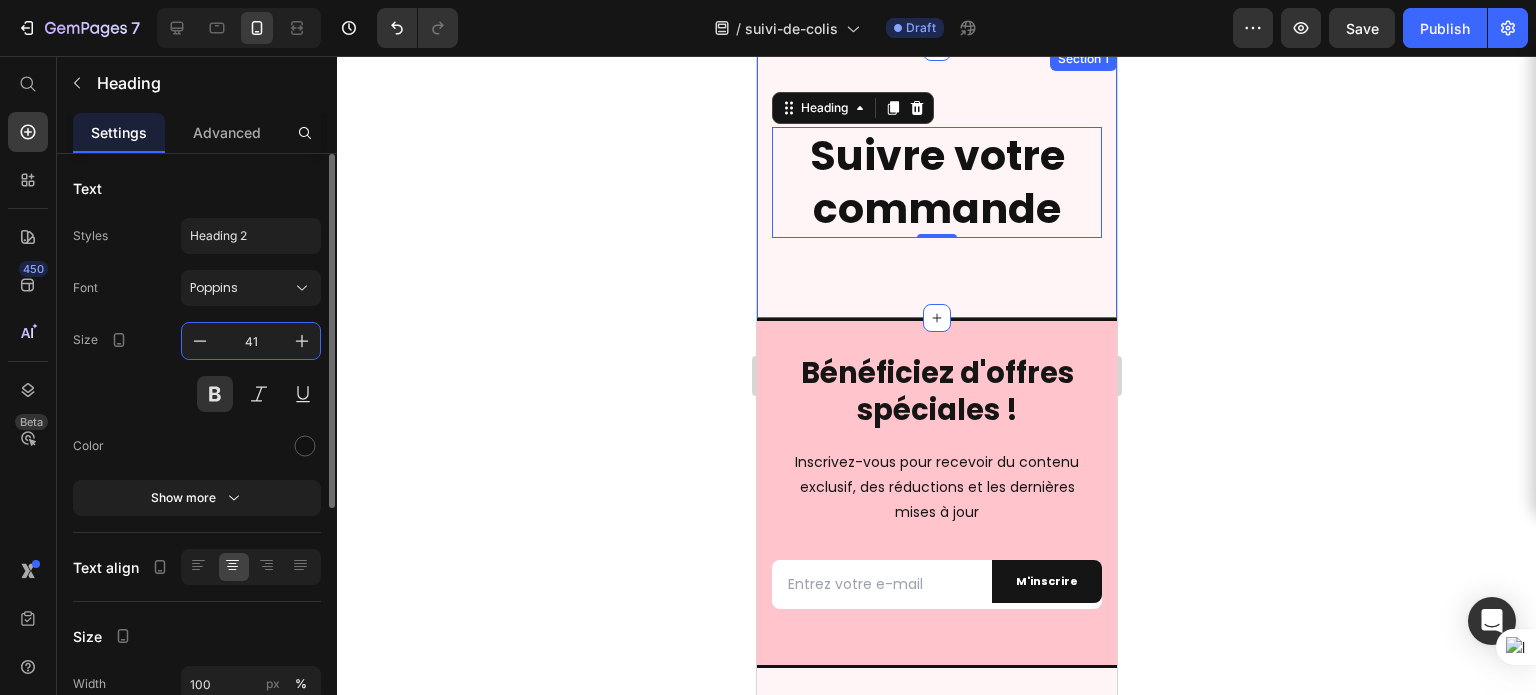 click on "41" at bounding box center (251, 341) 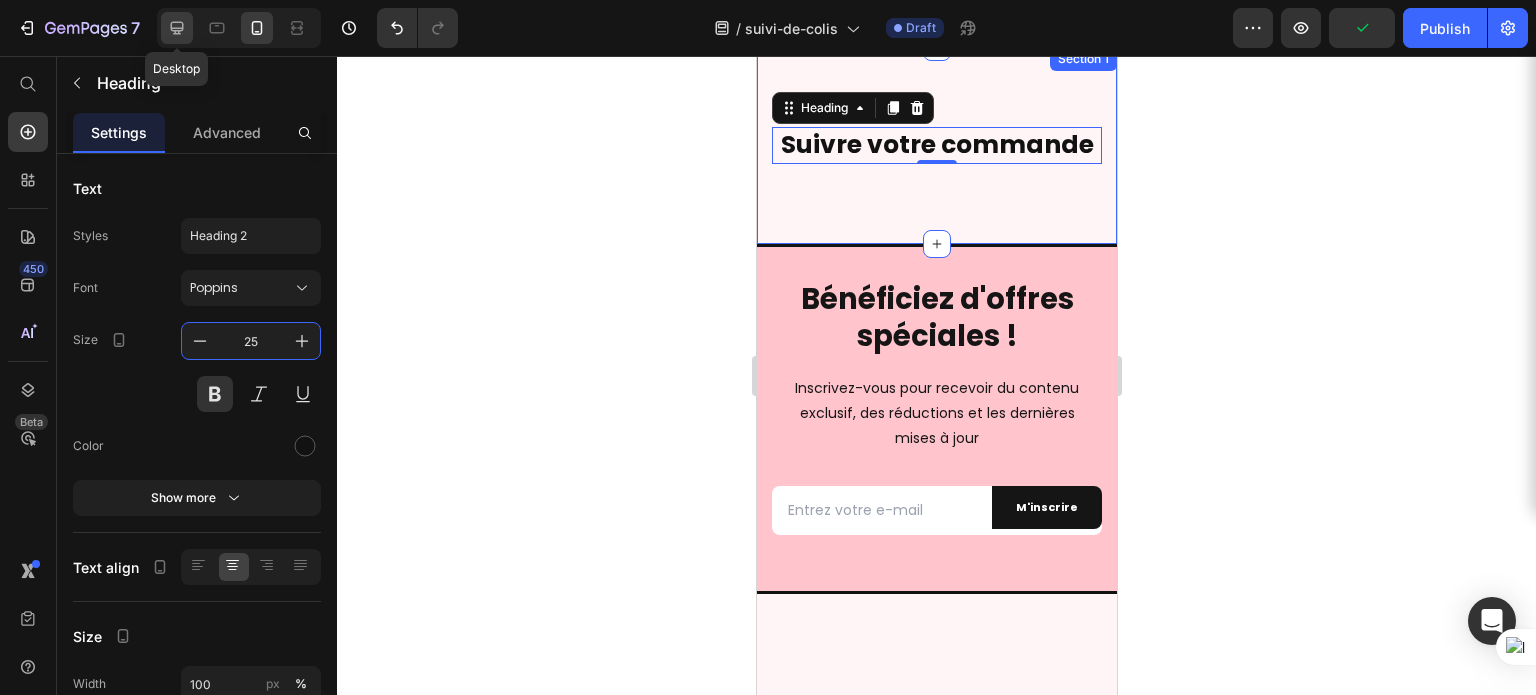 click 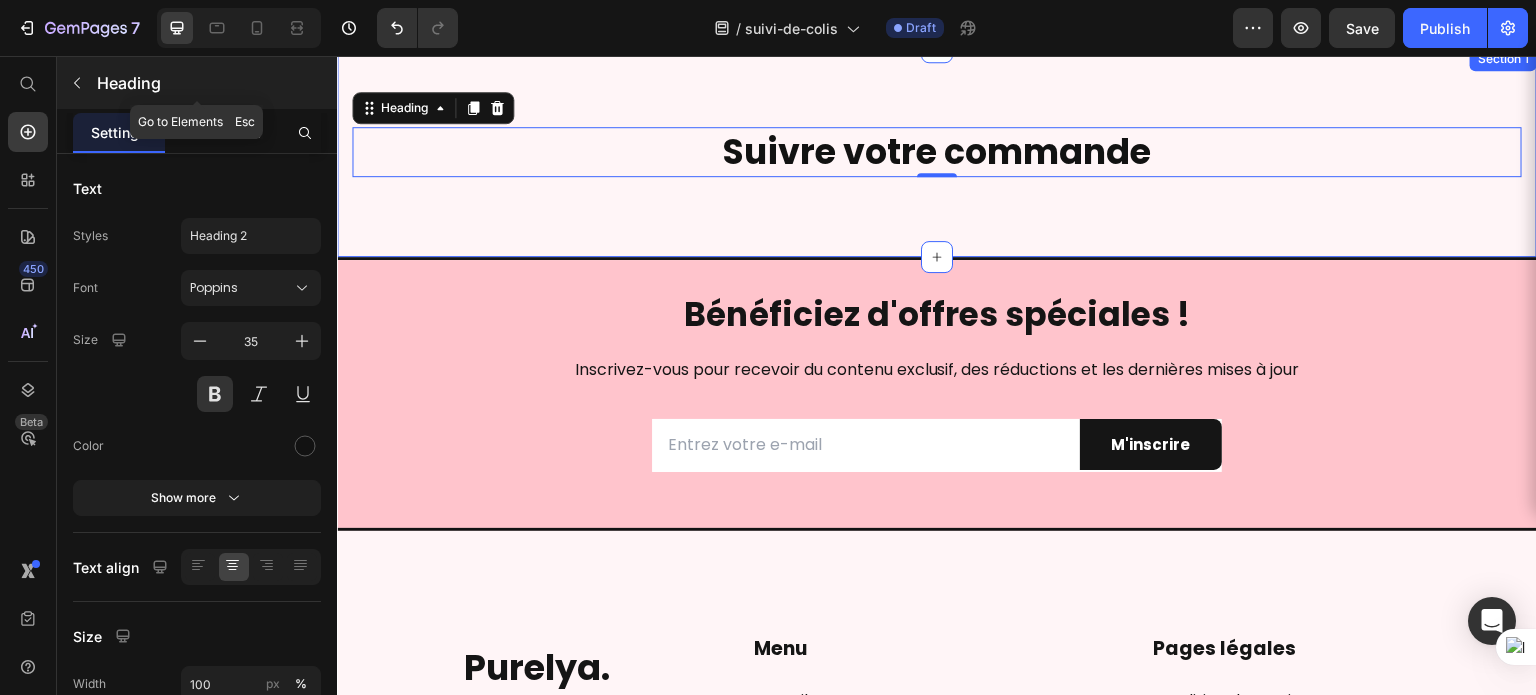 click at bounding box center [77, 83] 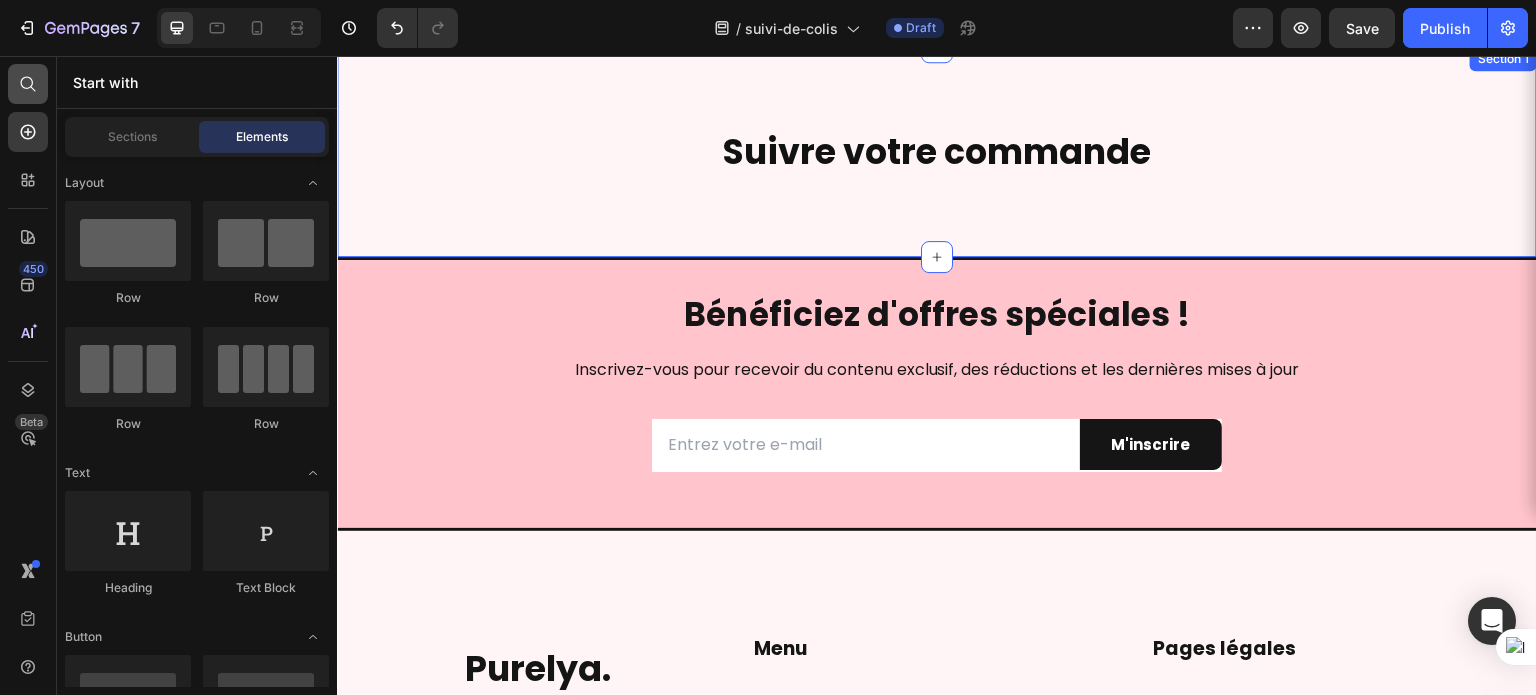 click 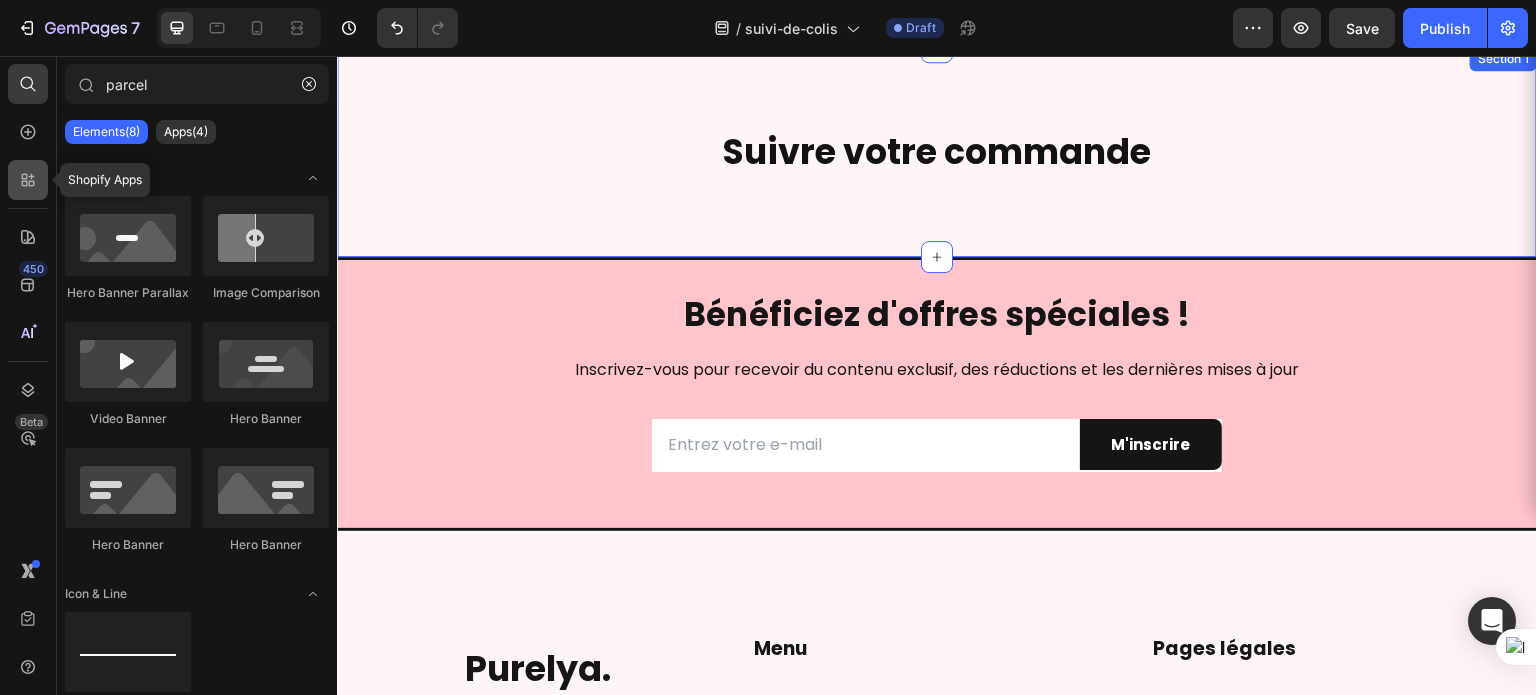 type on "parcel" 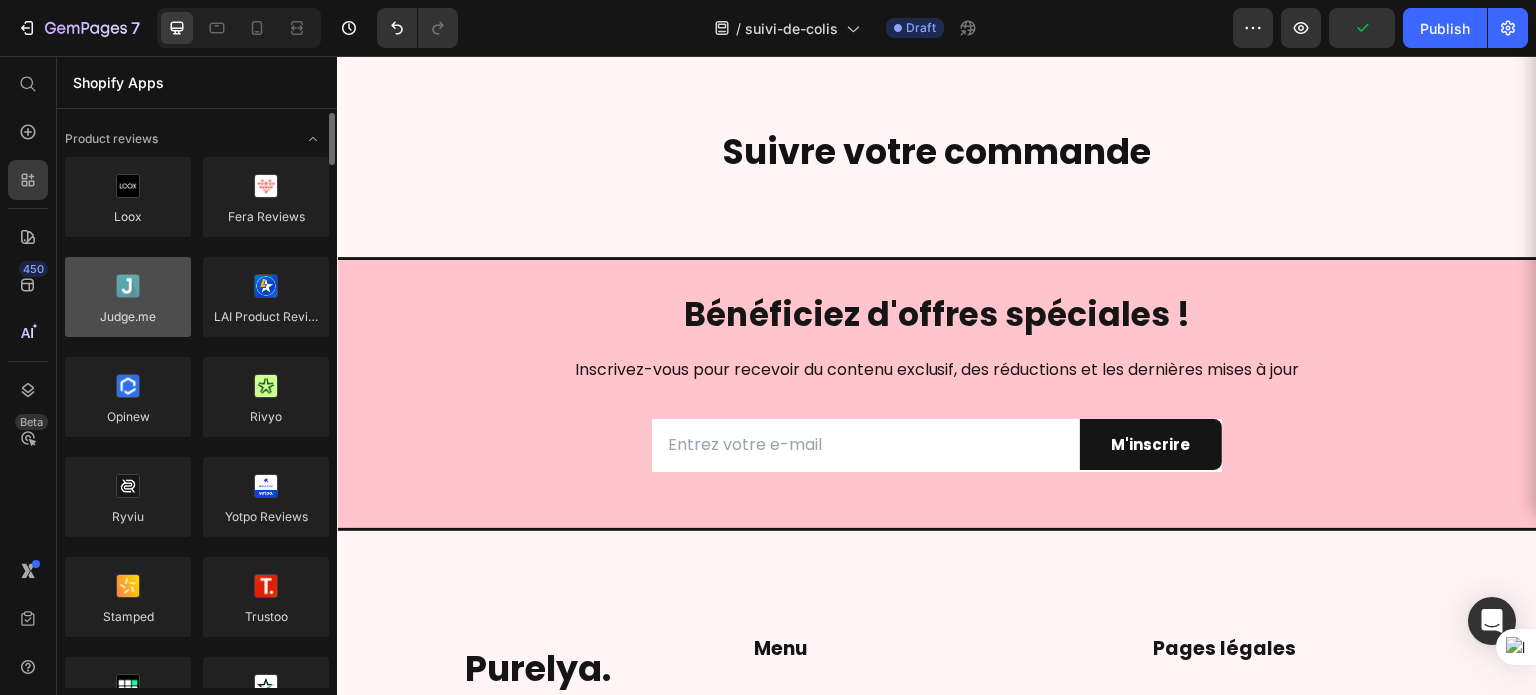 click at bounding box center [128, 297] 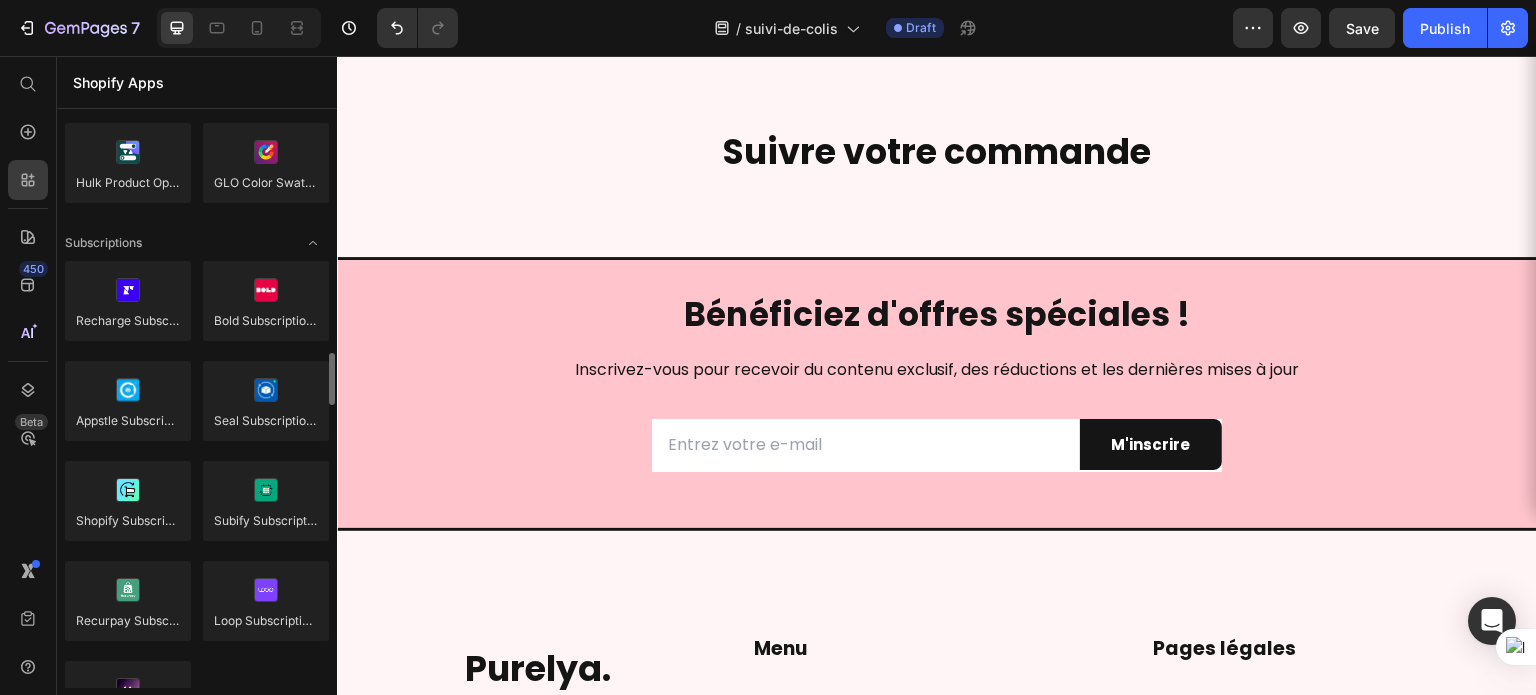 scroll, scrollTop: 2649, scrollLeft: 0, axis: vertical 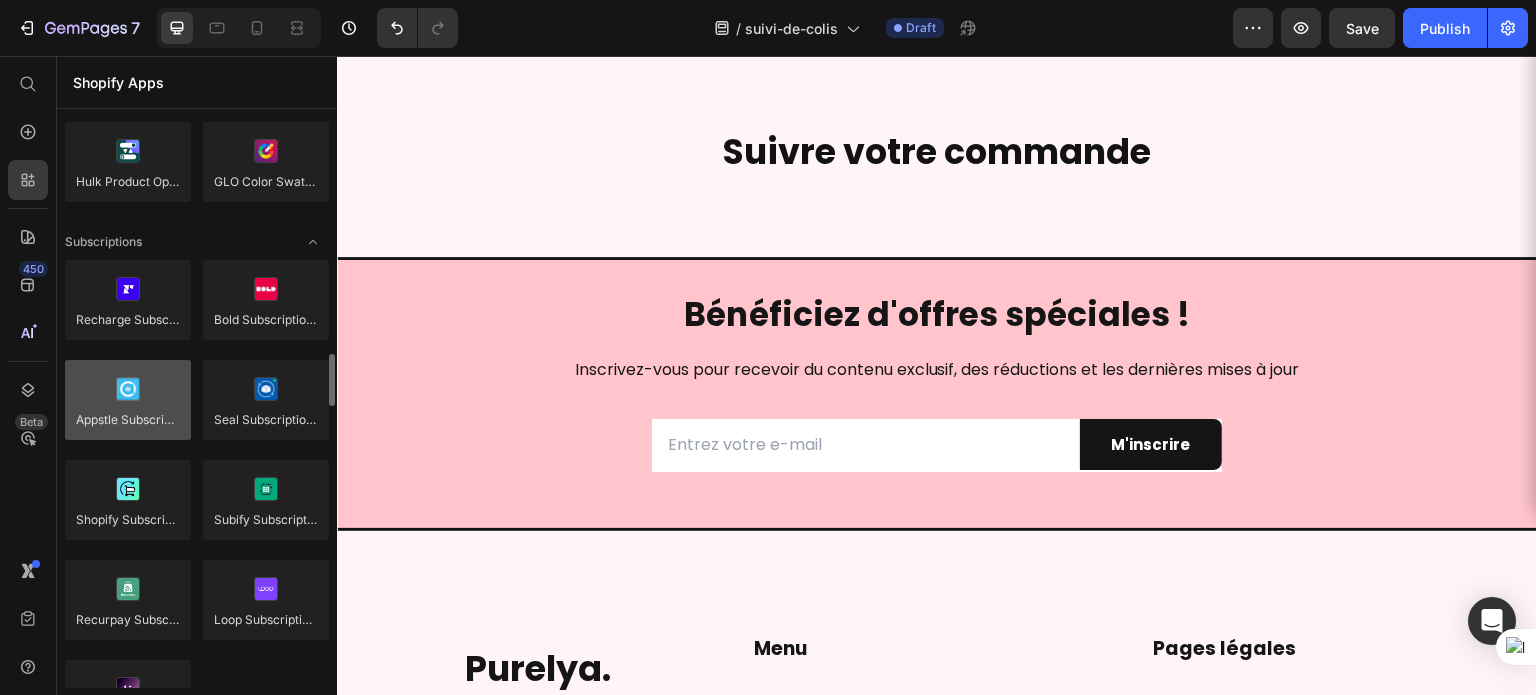 click at bounding box center (128, 400) 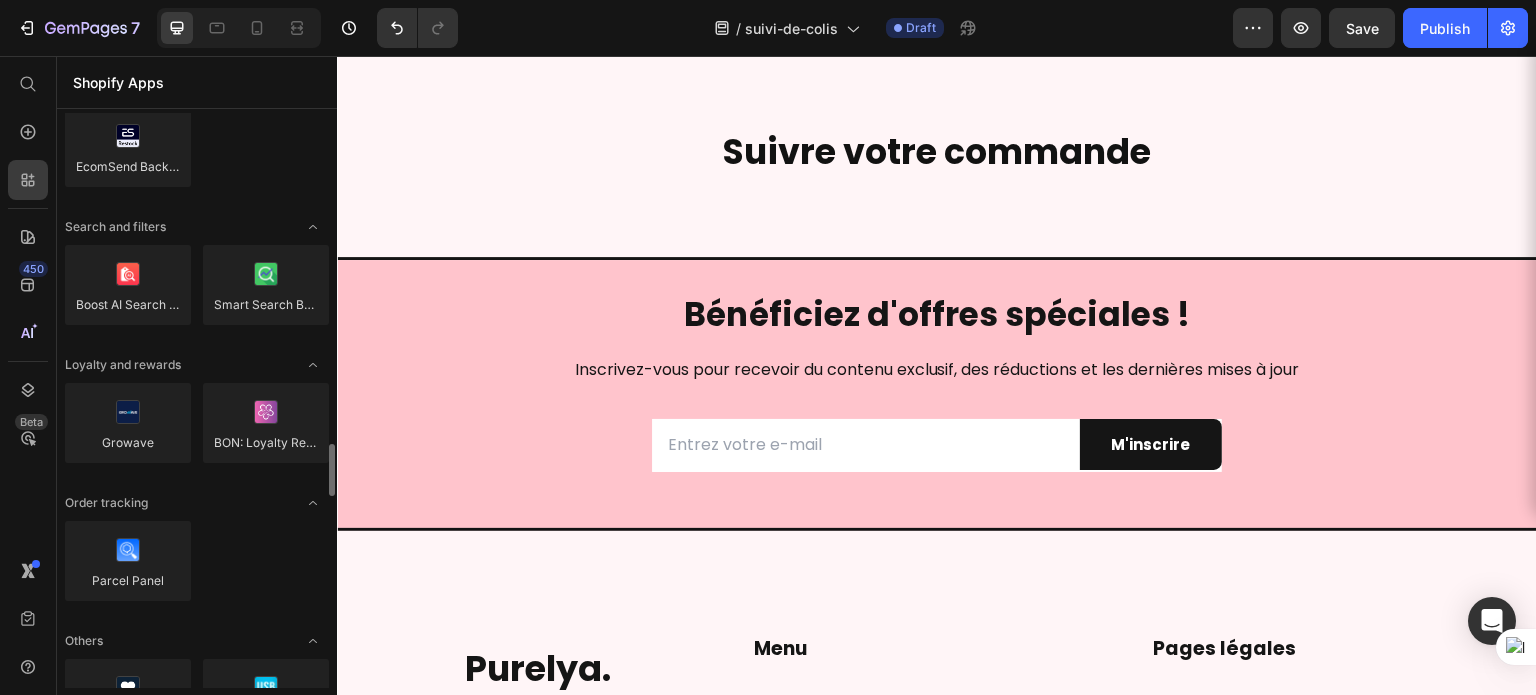 scroll, scrollTop: 3648, scrollLeft: 0, axis: vertical 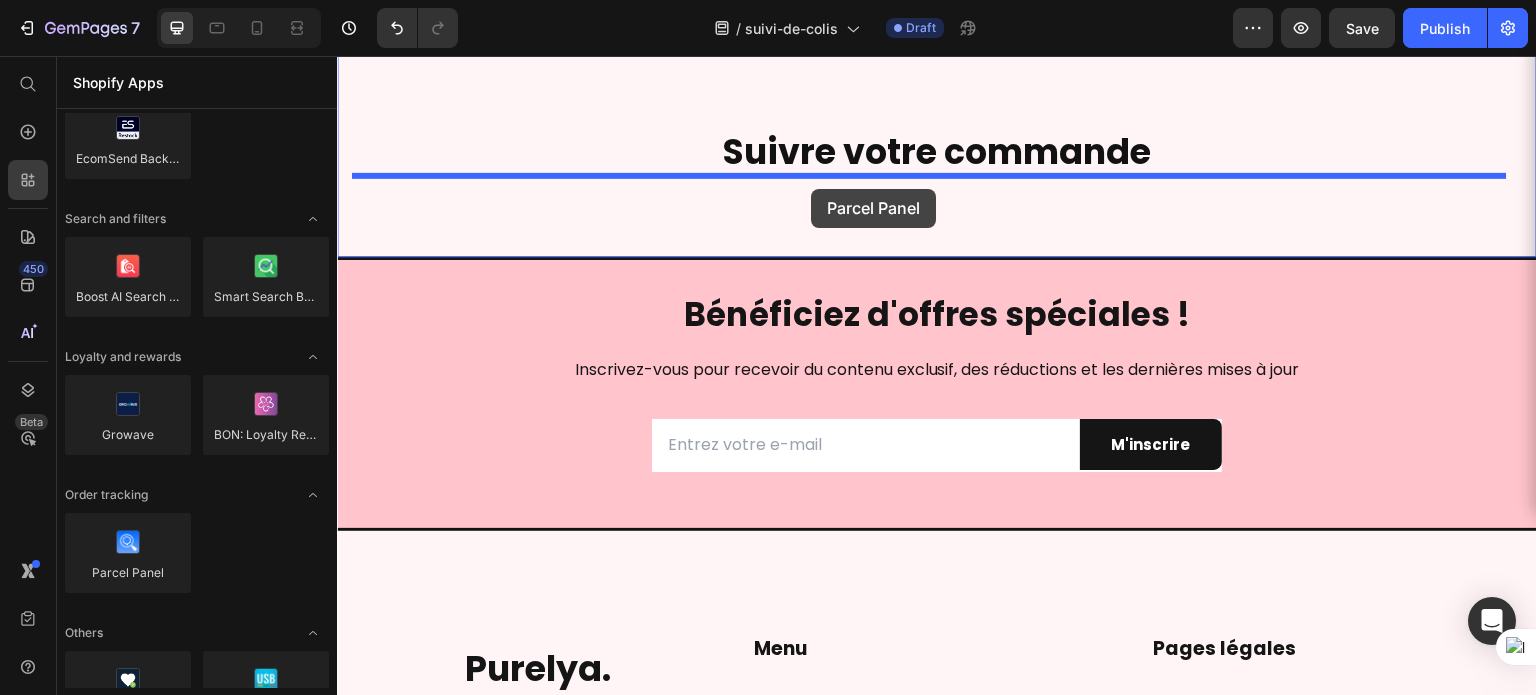 drag, startPoint x: 473, startPoint y: 607, endPoint x: 817, endPoint y: 188, distance: 542.1227 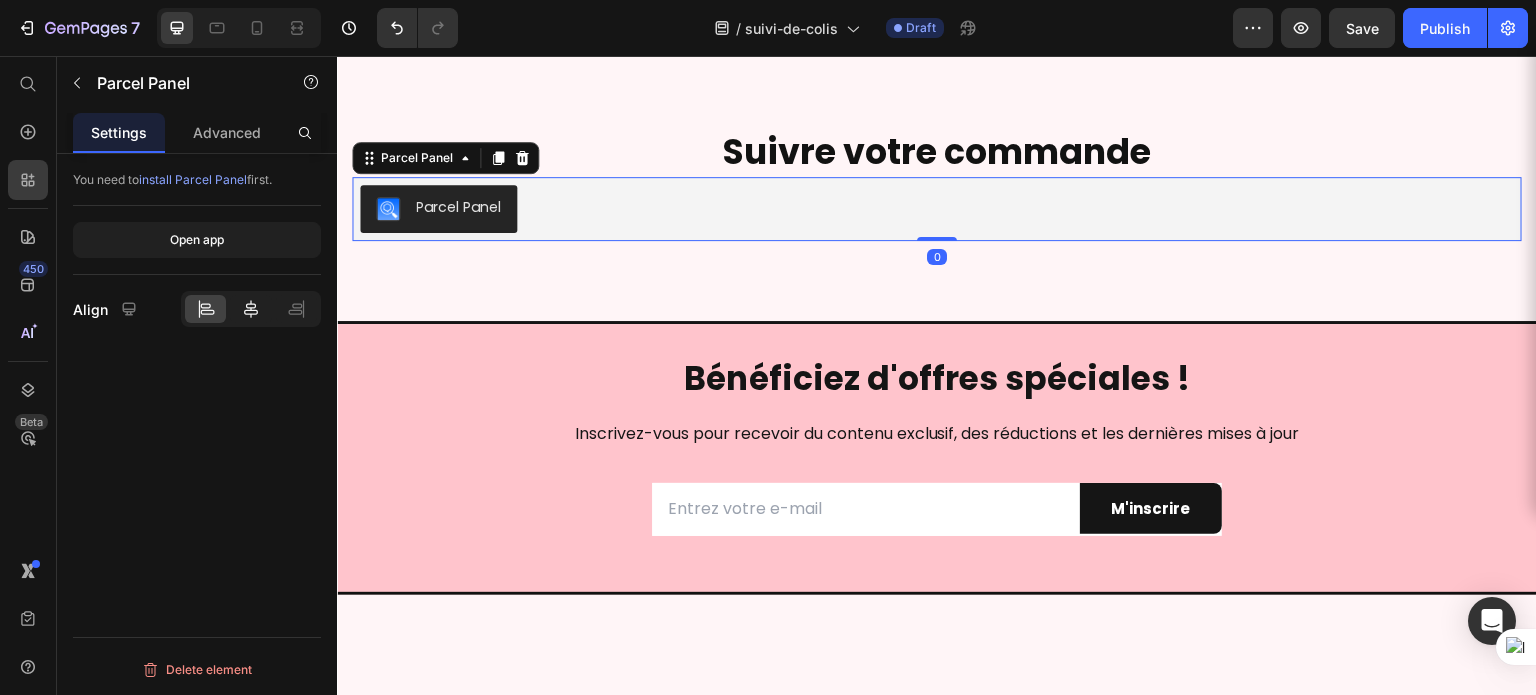 click 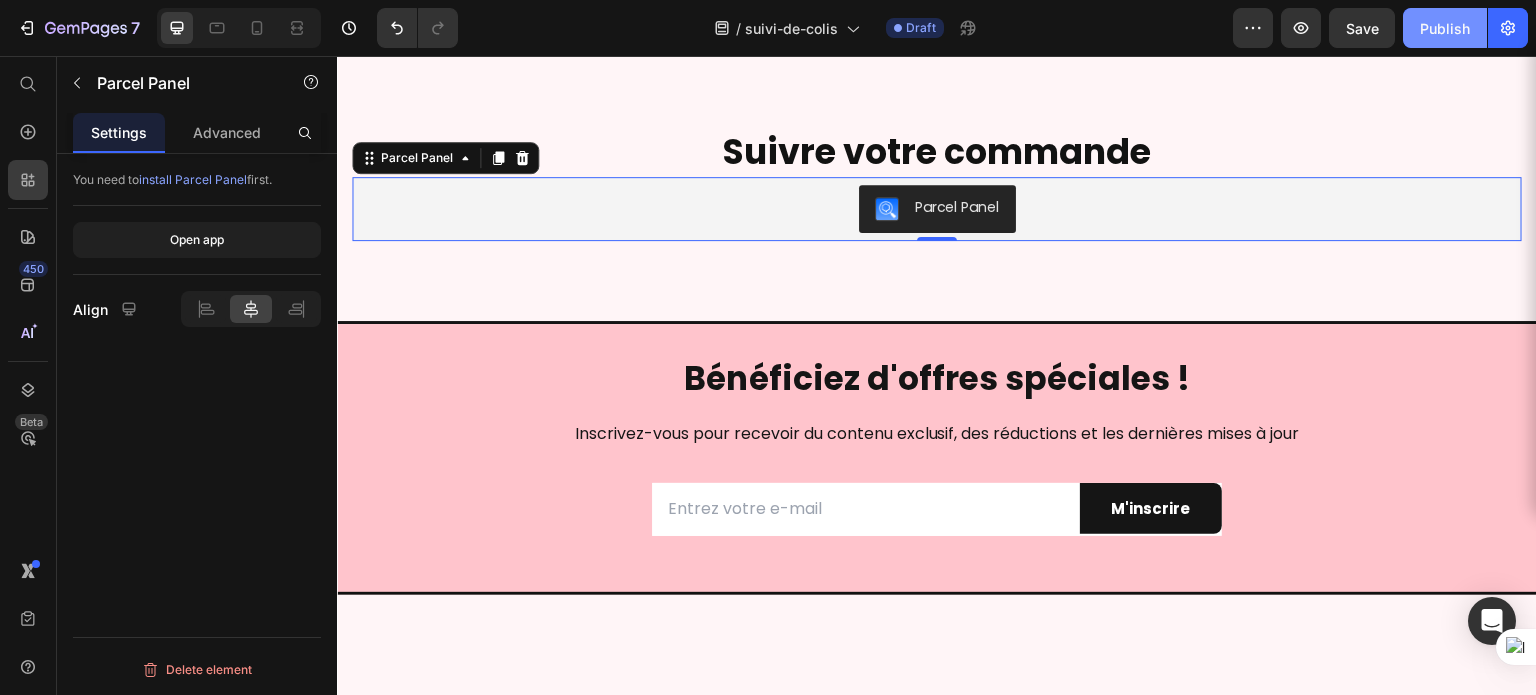 click on "Publish" at bounding box center (1445, 28) 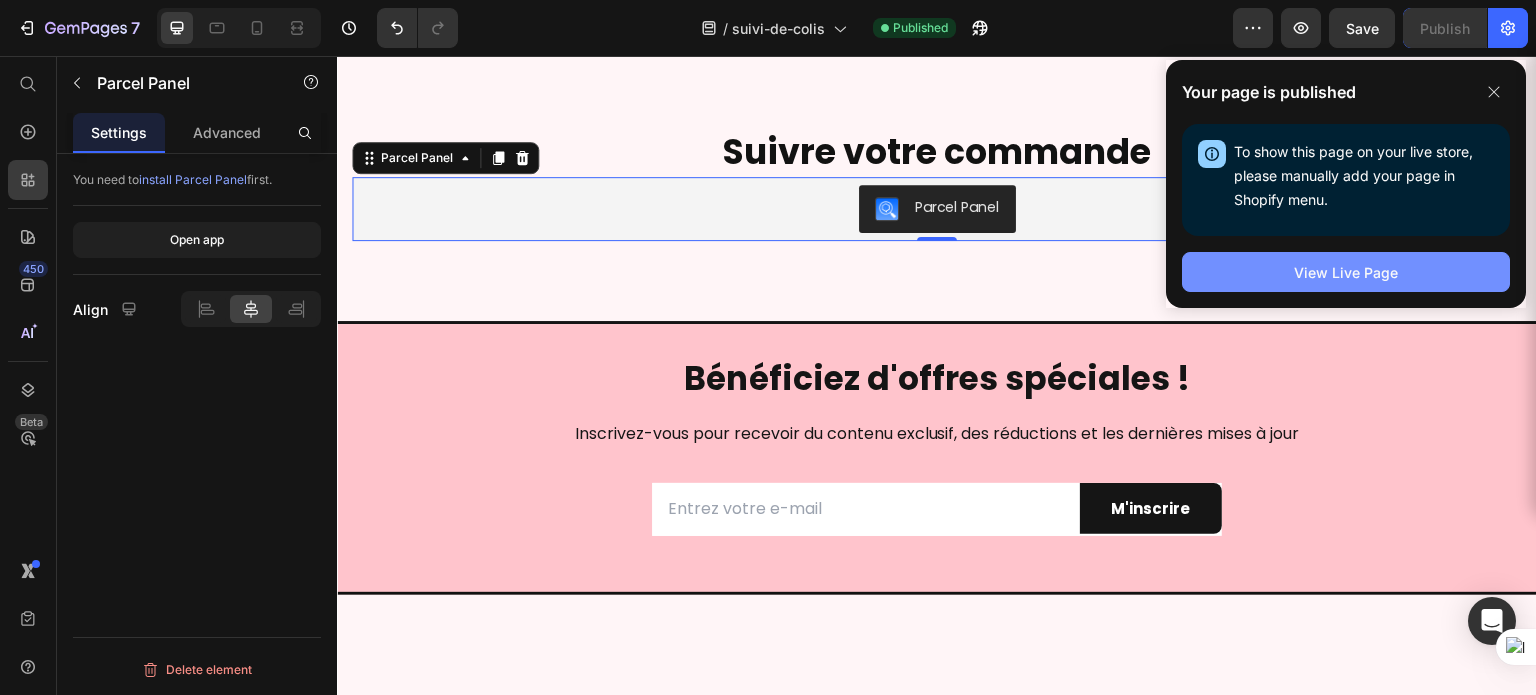 click on "View Live Page" at bounding box center [1346, 272] 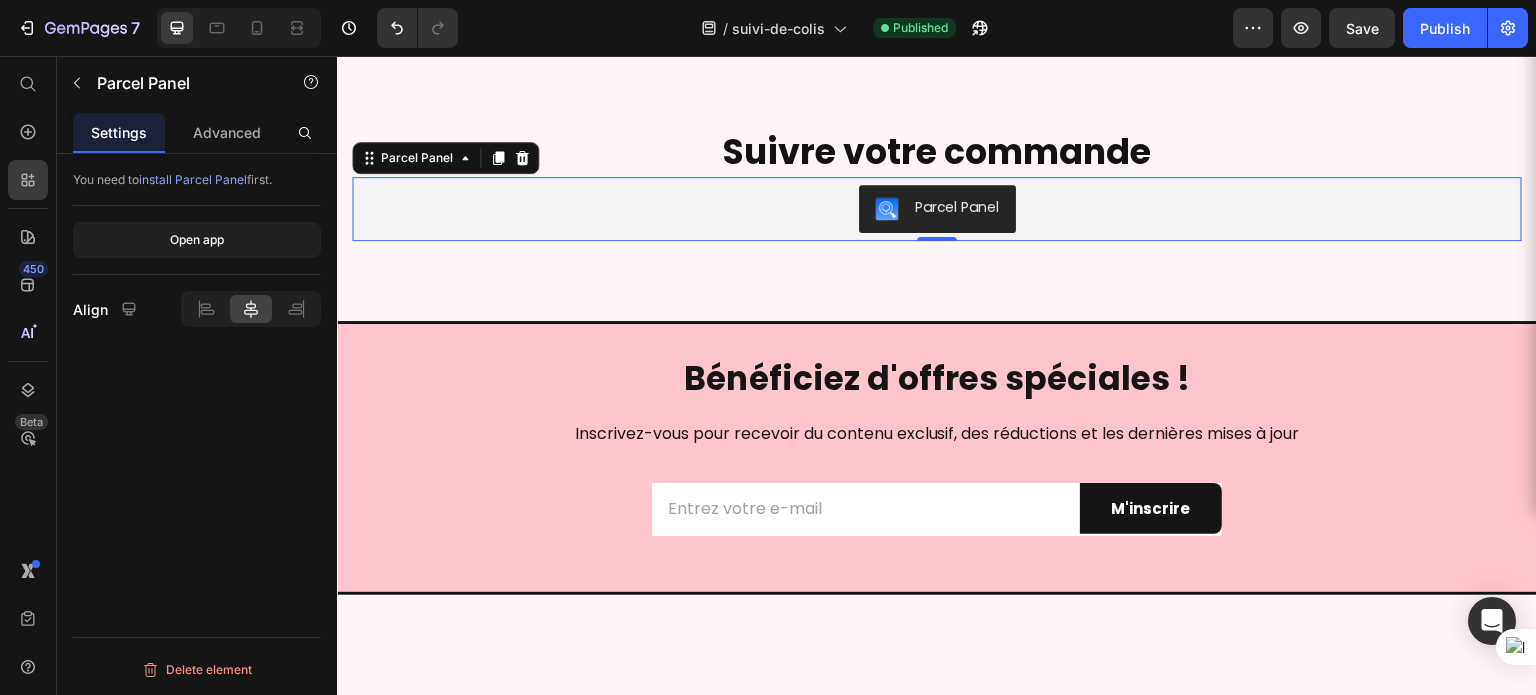 click on "Parcel Panel" at bounding box center (937, 209) 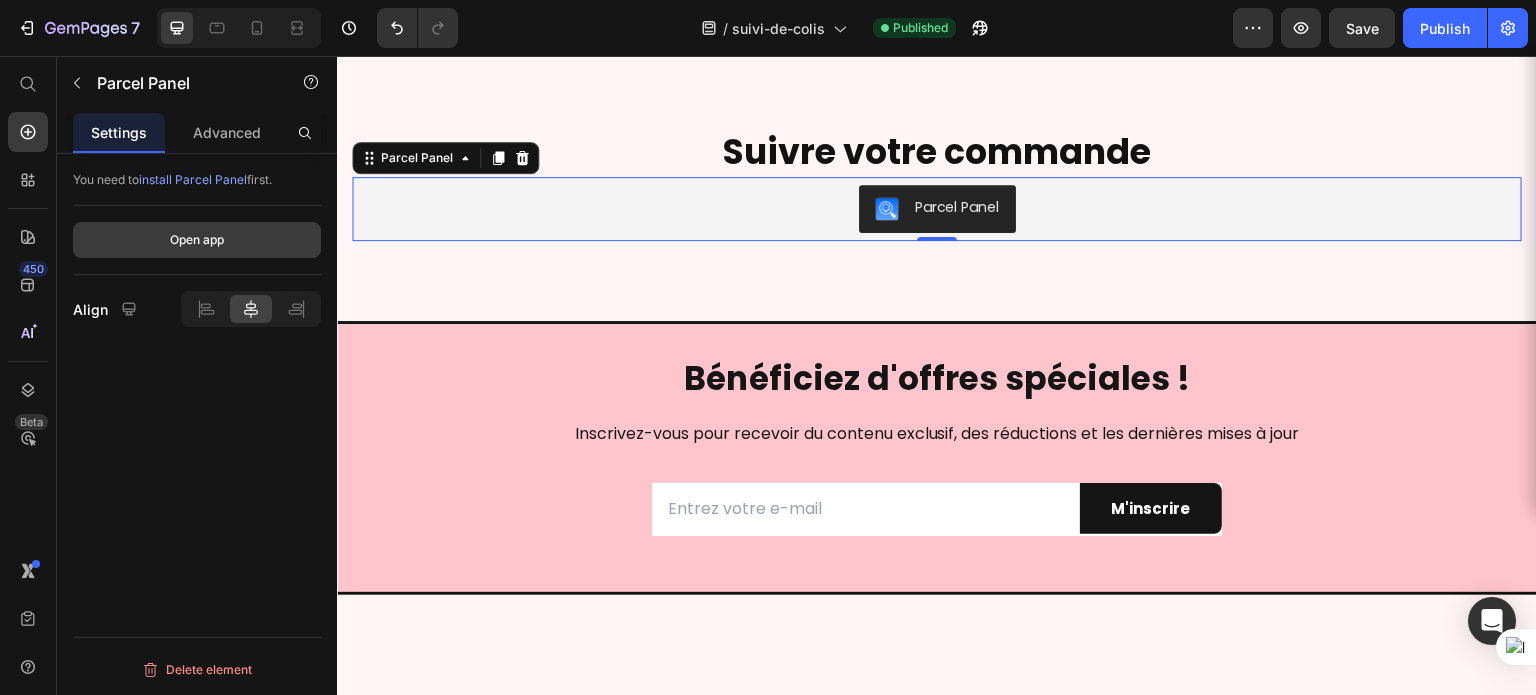 click on "Open app" at bounding box center (197, 240) 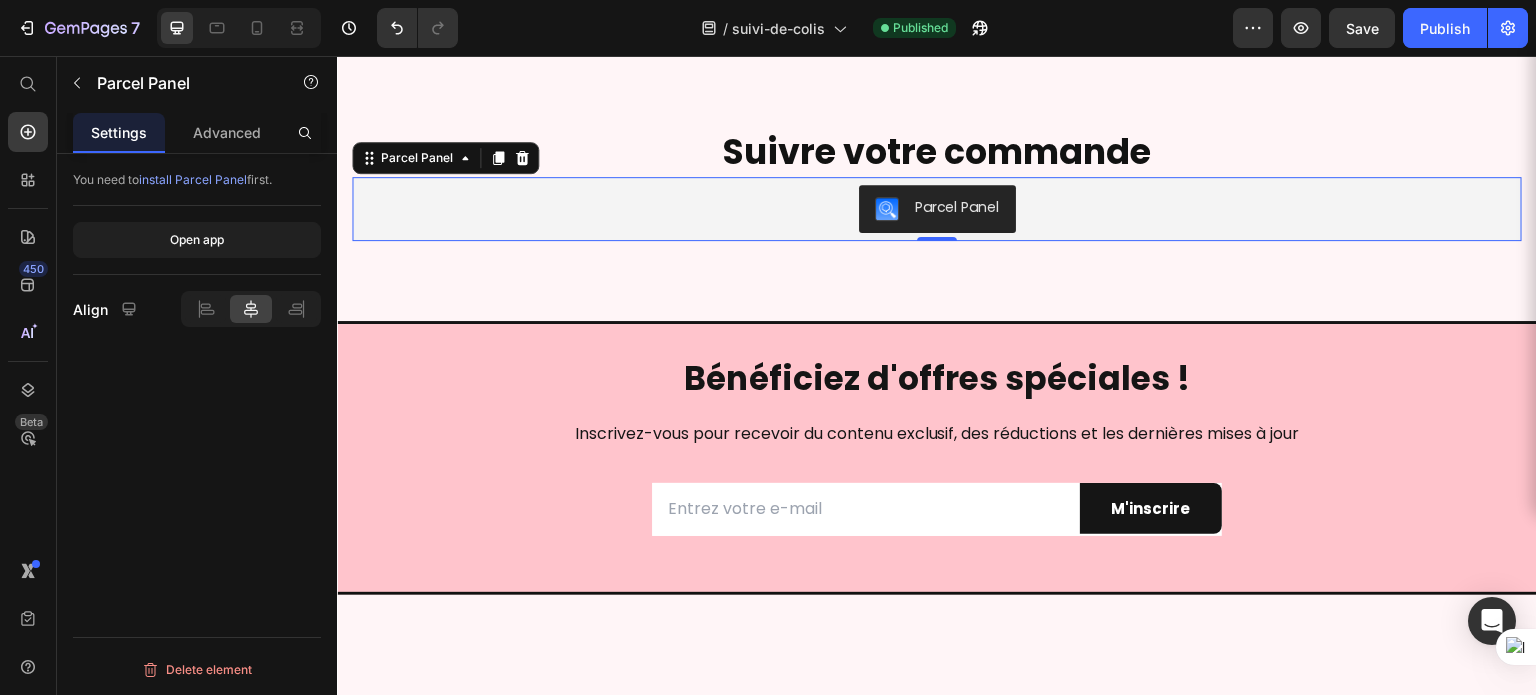 click on "Parcel Panel" at bounding box center [937, 209] 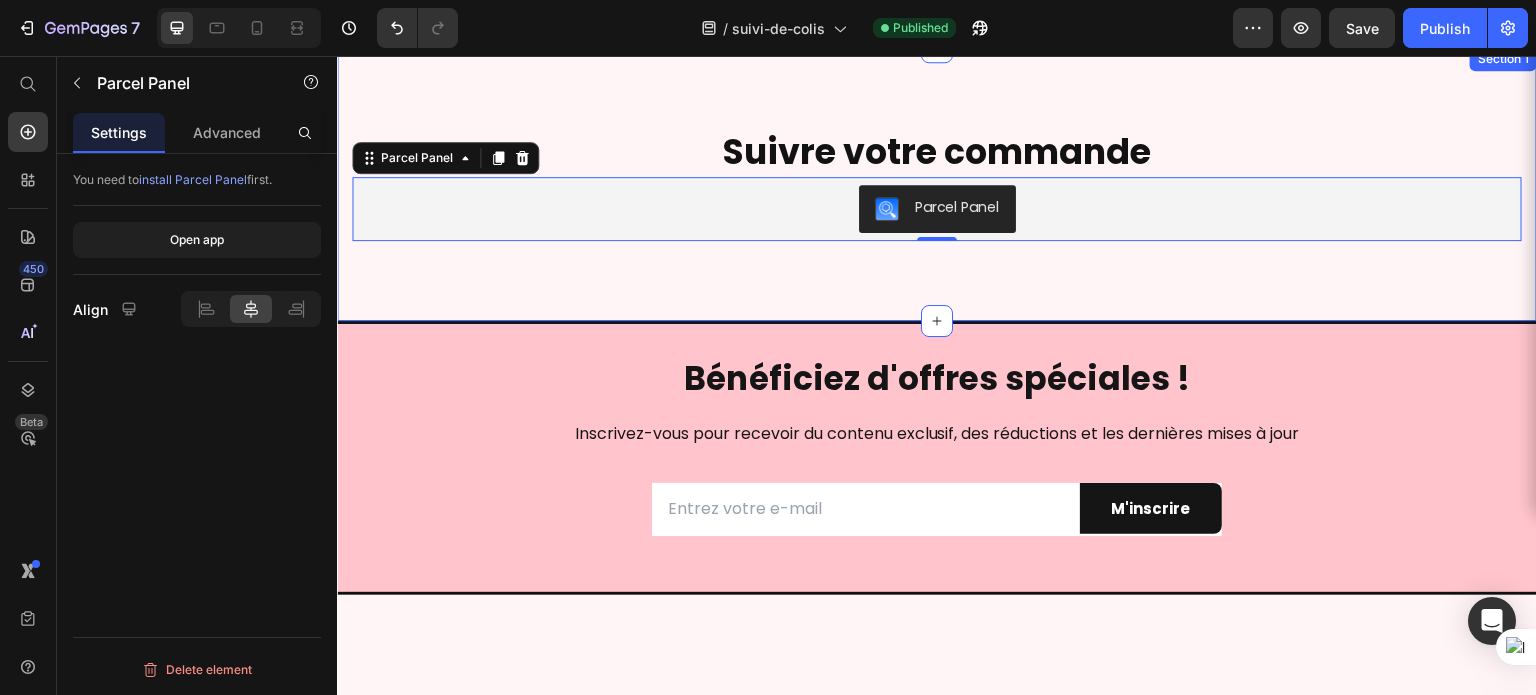scroll, scrollTop: 0, scrollLeft: 0, axis: both 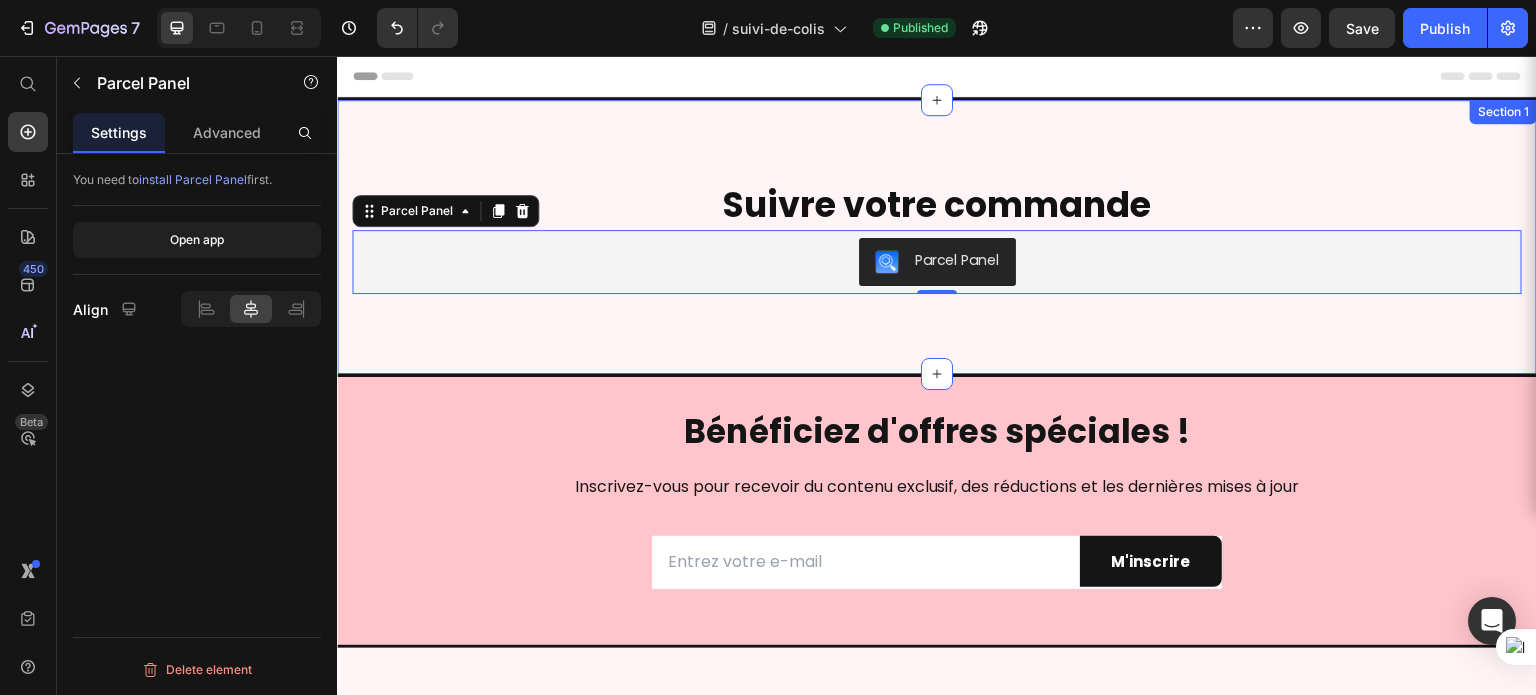 click on "Suivre votre commande Heading Parcel Panel Parcel Panel   0 Section 1" at bounding box center [937, 237] 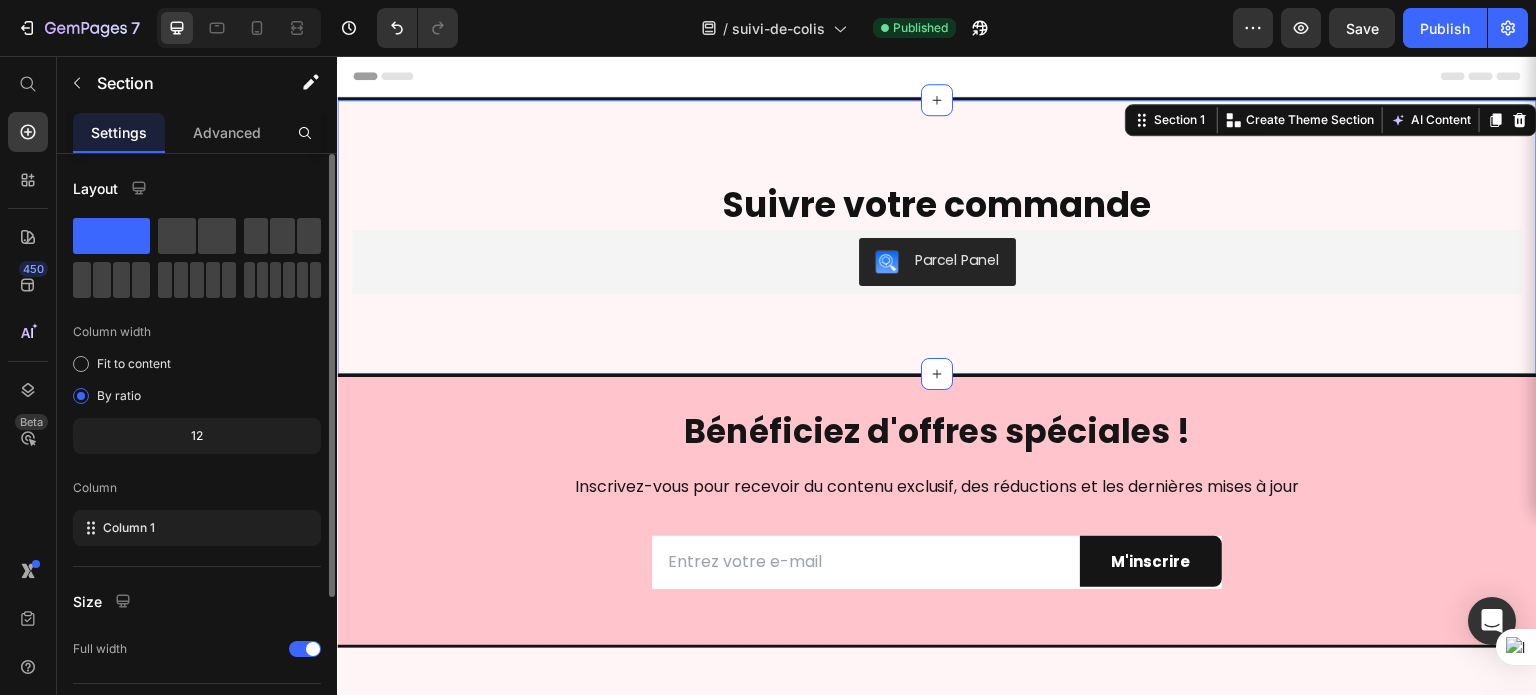 scroll, scrollTop: 208, scrollLeft: 0, axis: vertical 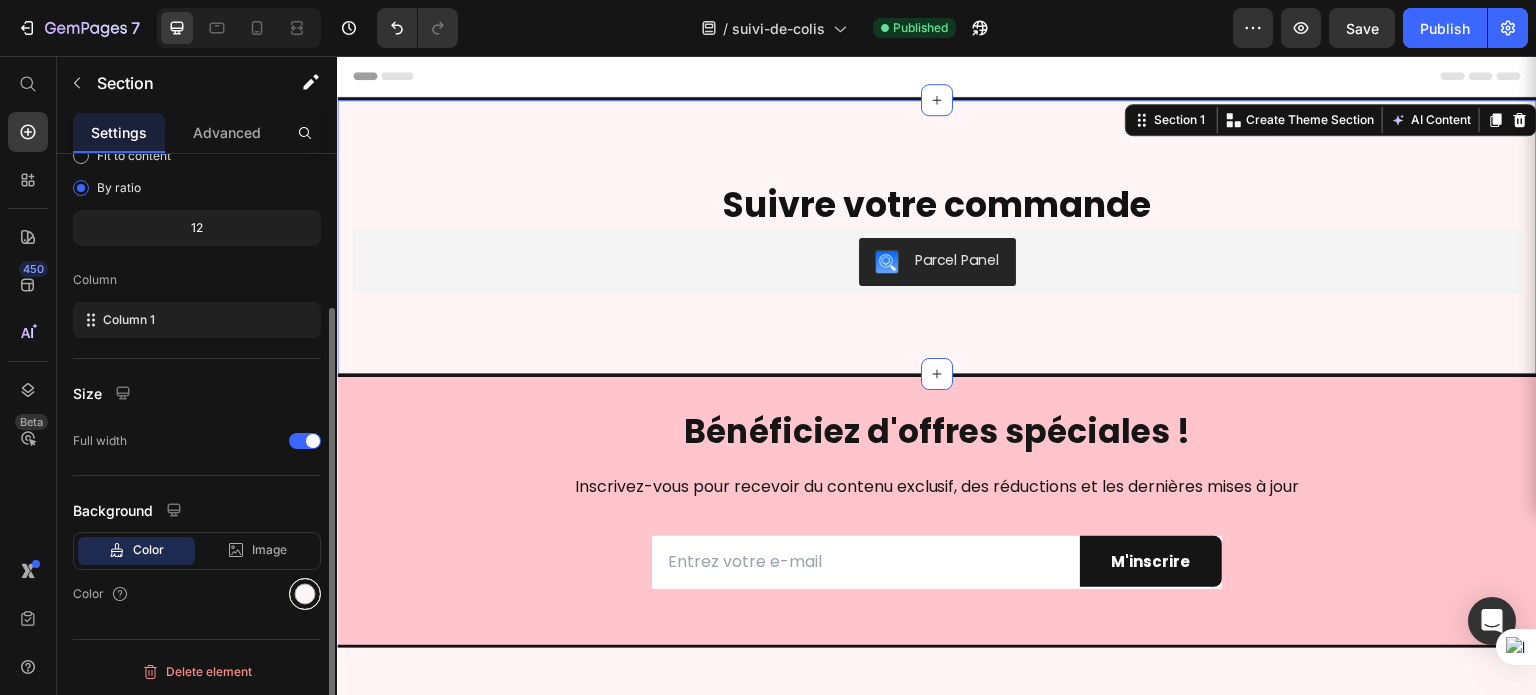 click at bounding box center [305, 594] 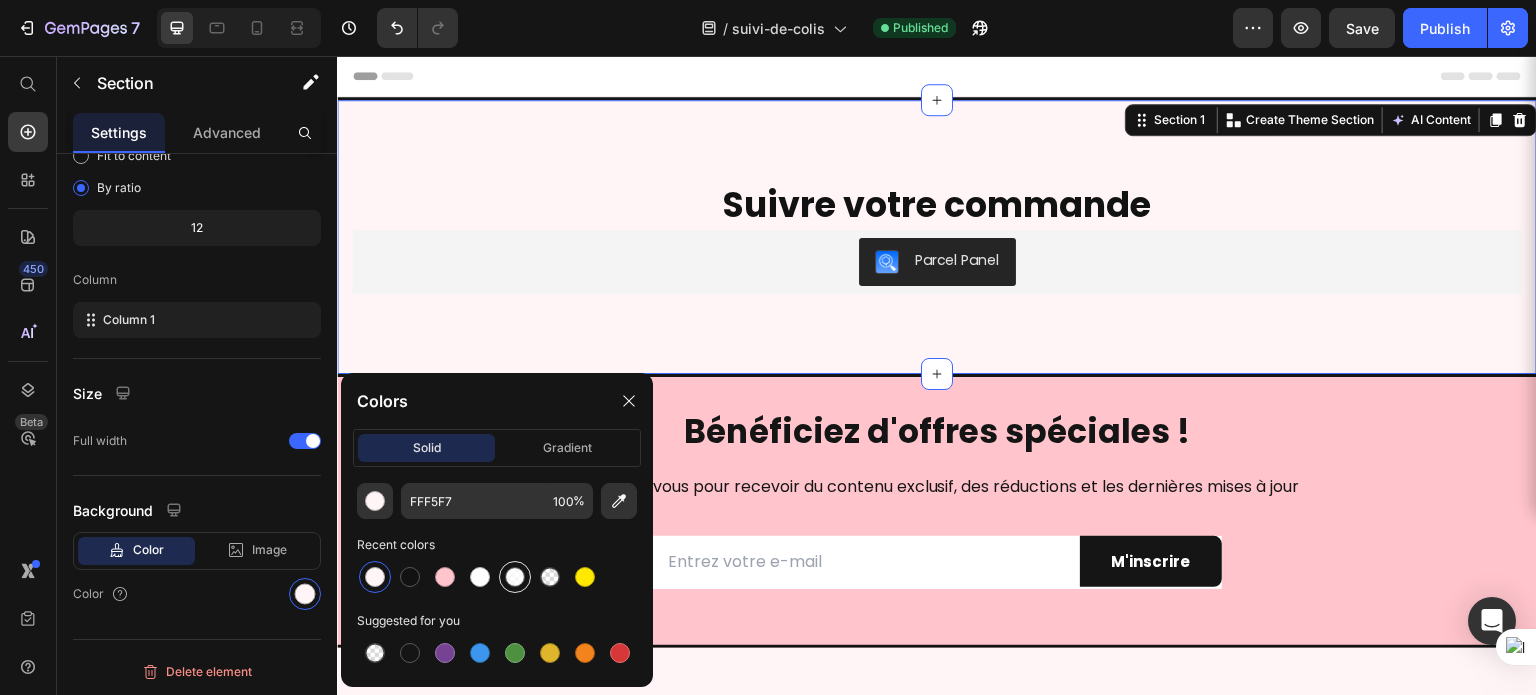 click at bounding box center (515, 577) 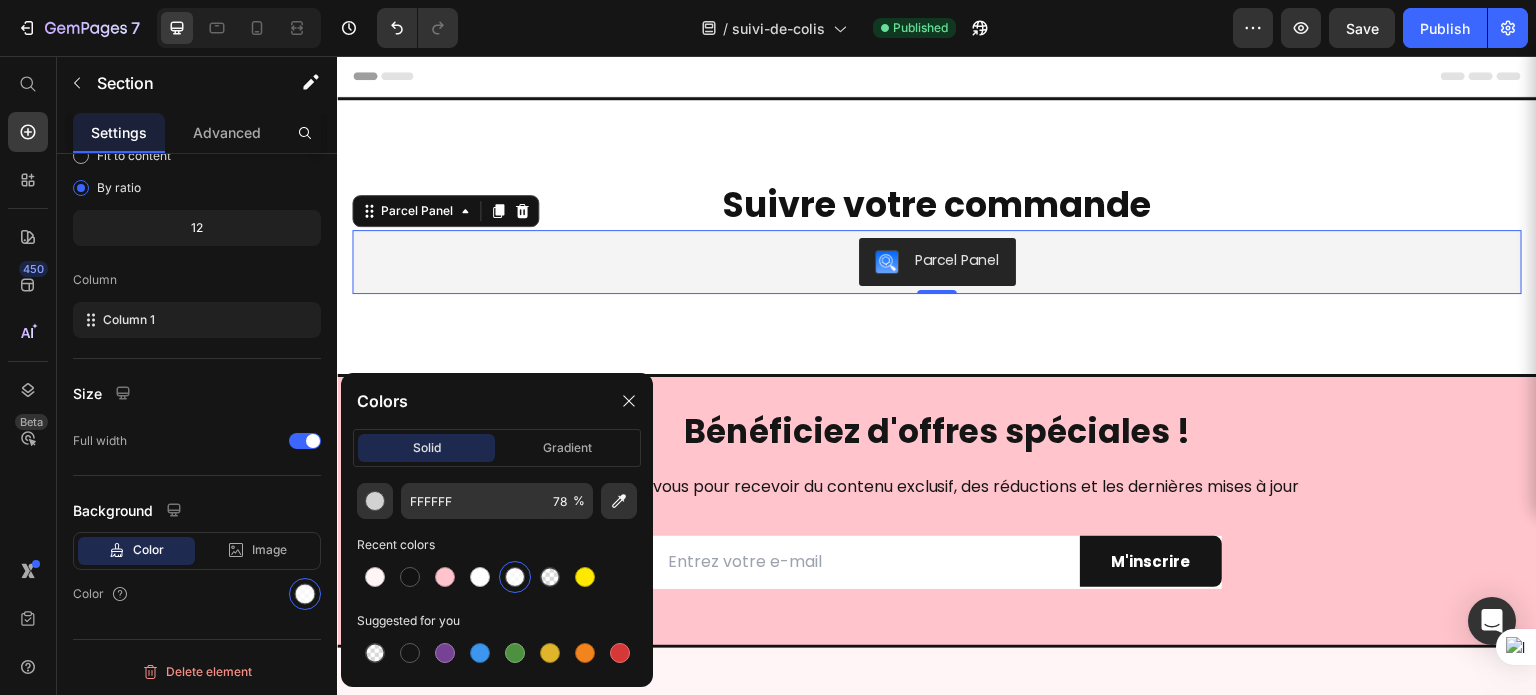 click on "Parcel Panel" at bounding box center (937, 262) 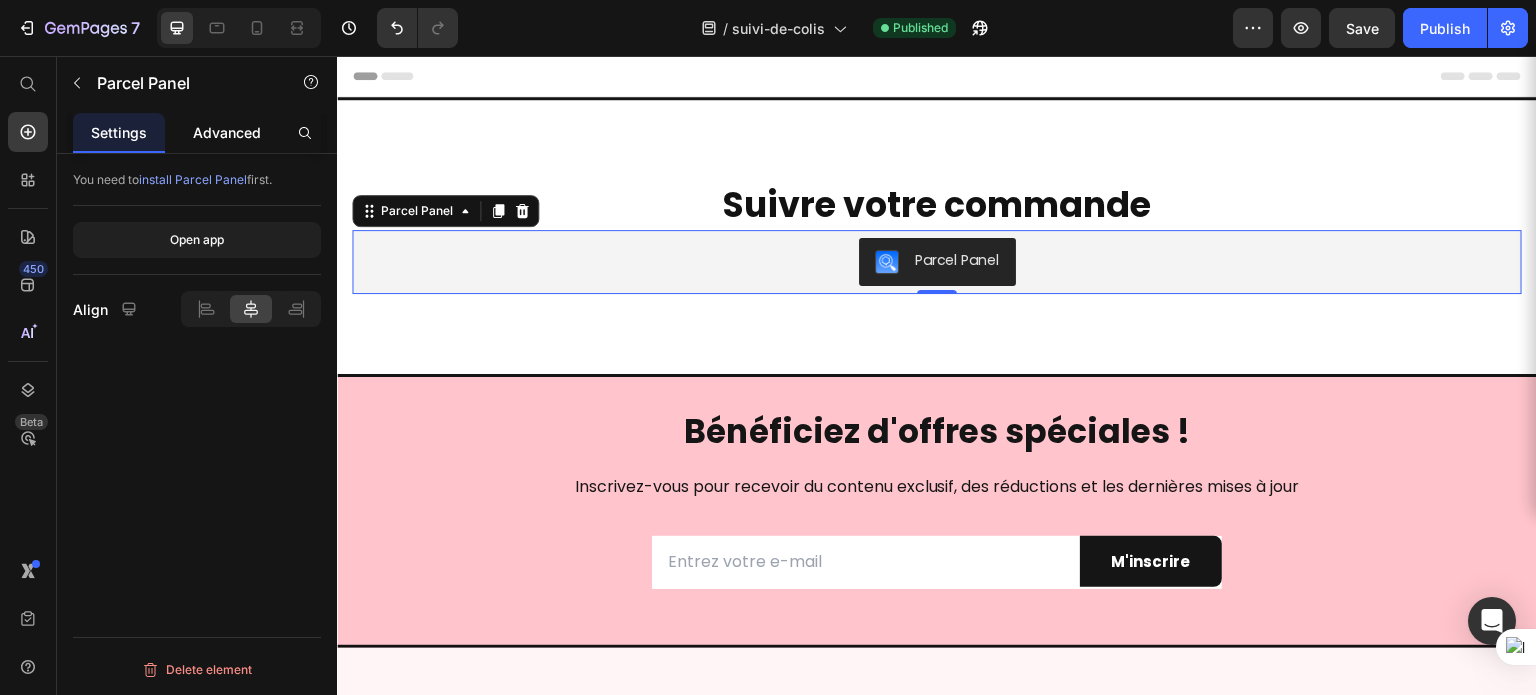 click on "Advanced" at bounding box center [227, 132] 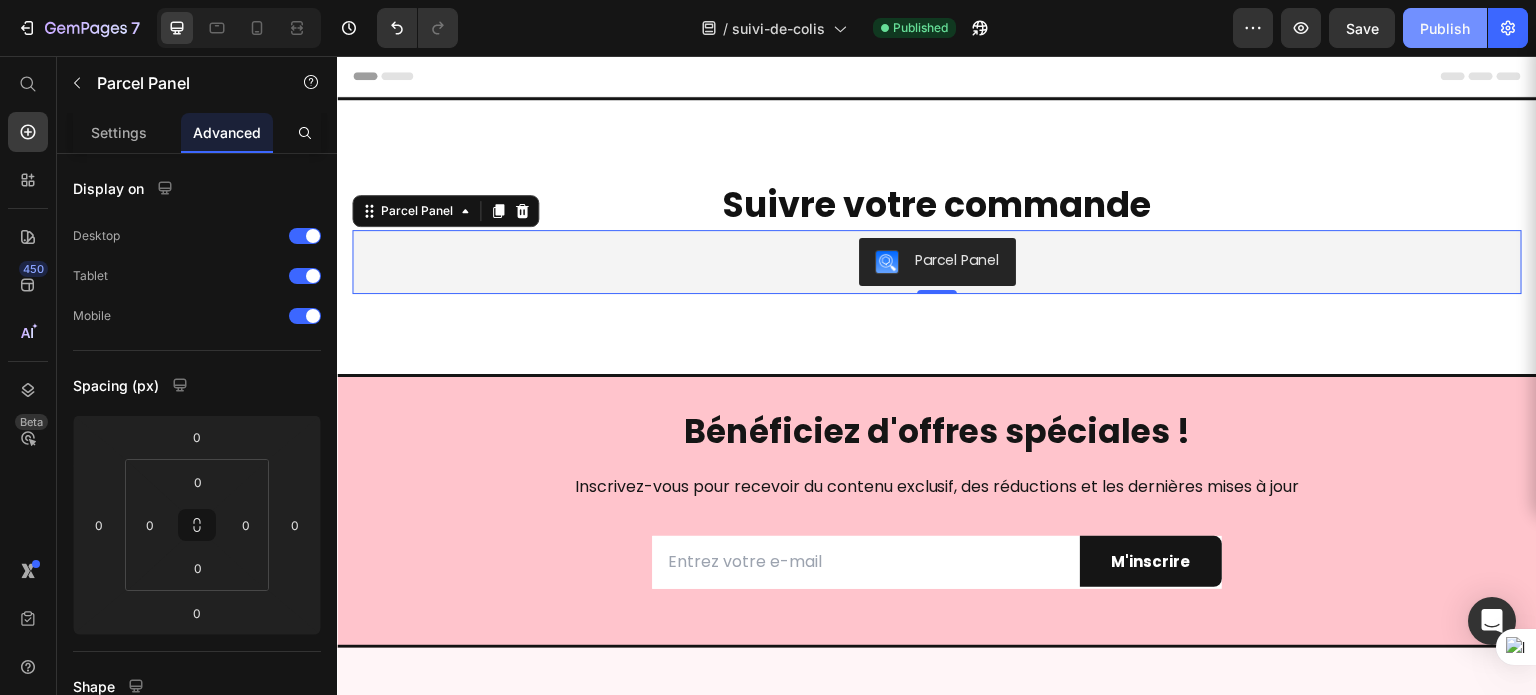click on "Publish" at bounding box center [1445, 28] 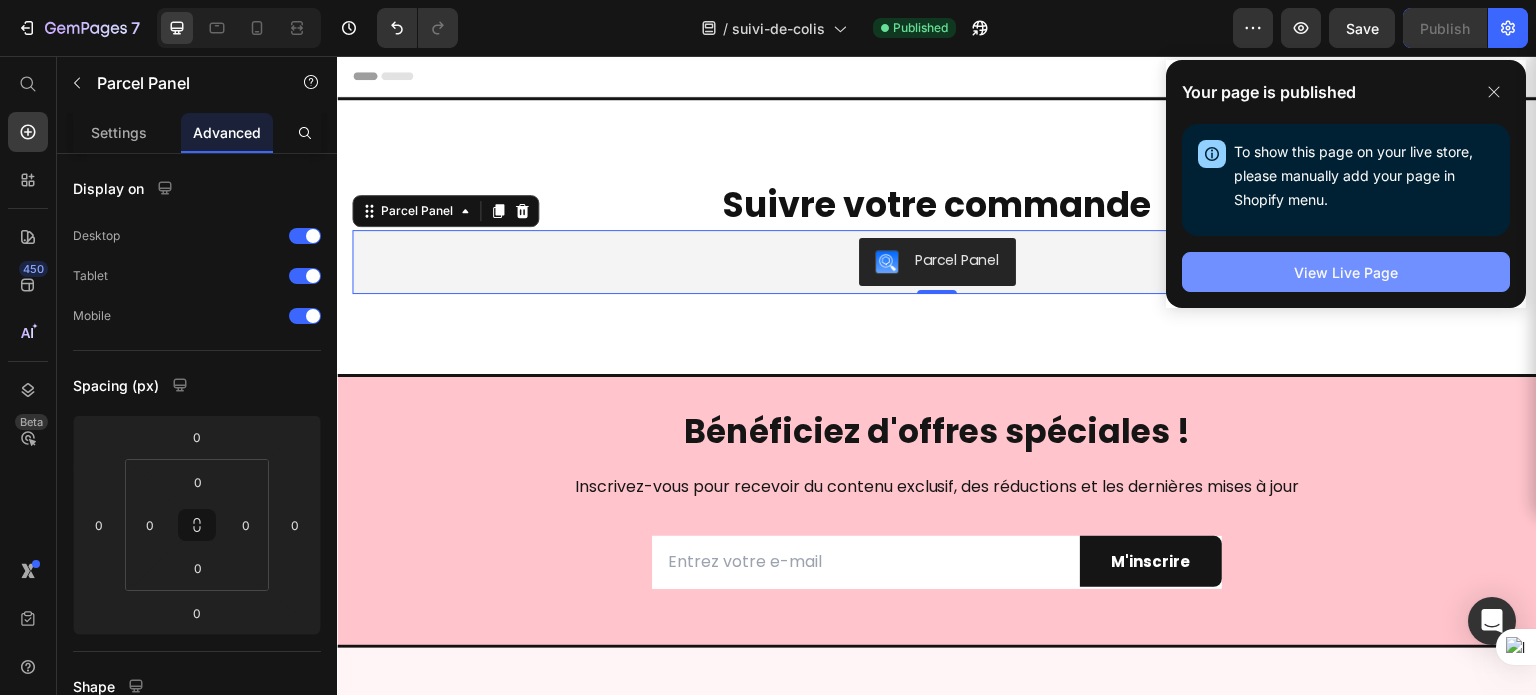 click on "View Live Page" at bounding box center (1346, 272) 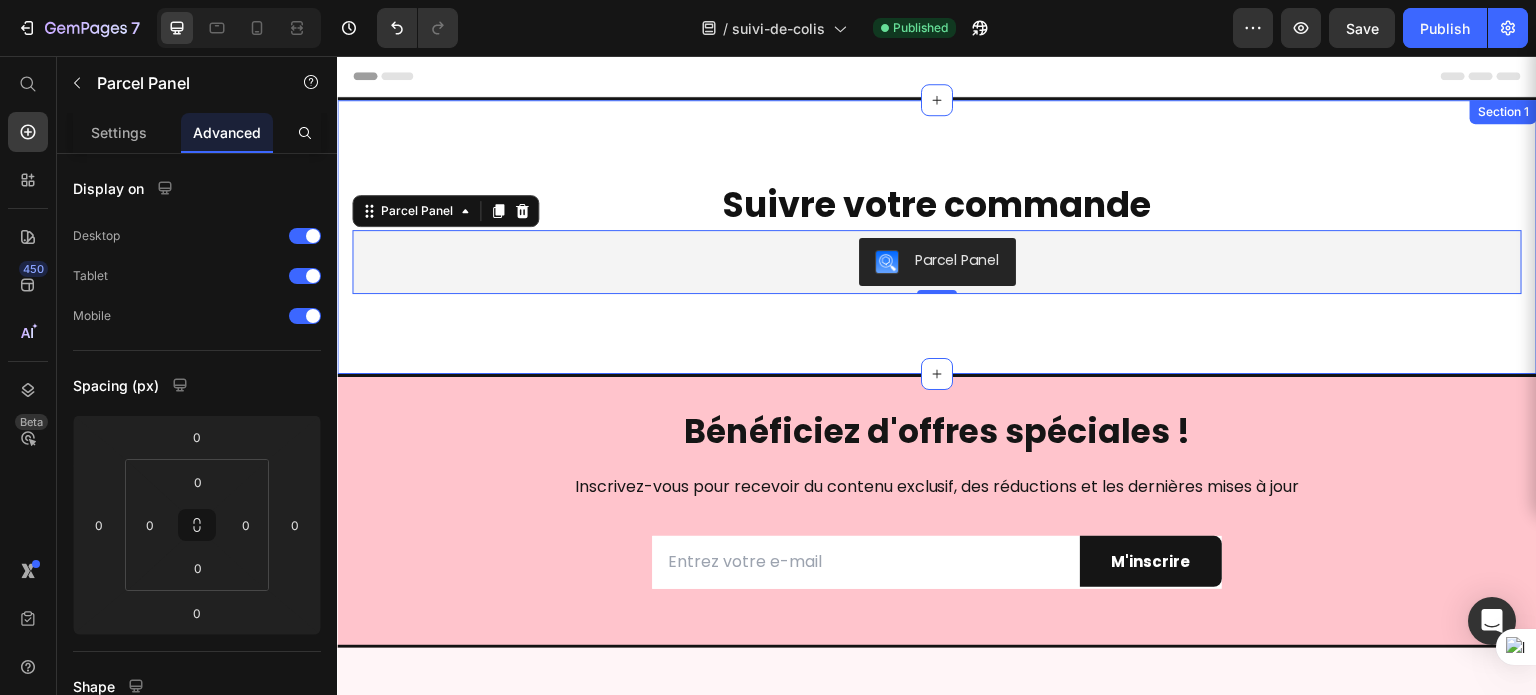 click on "Suivre votre commande Heading Parcel Panel Parcel Panel   0 Section 1" at bounding box center (937, 237) 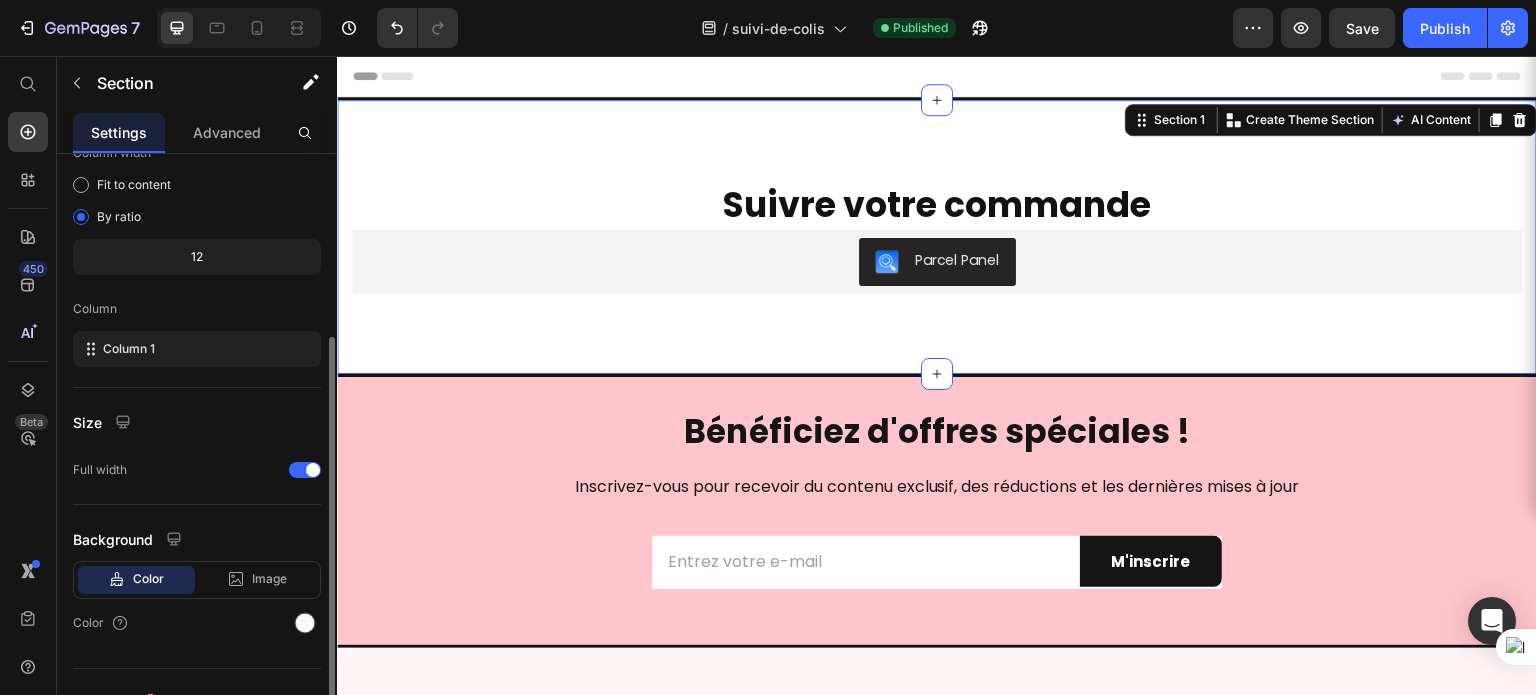 scroll, scrollTop: 208, scrollLeft: 0, axis: vertical 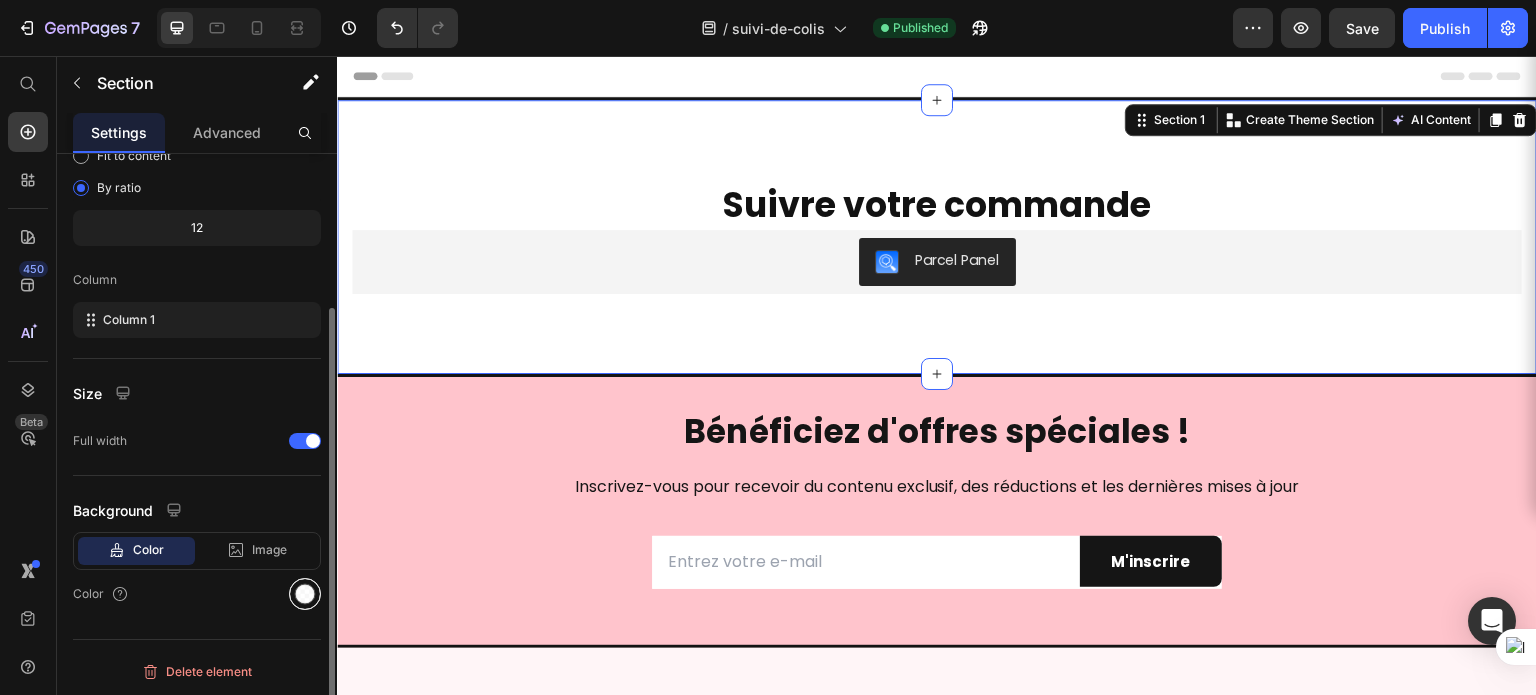 click at bounding box center (305, 594) 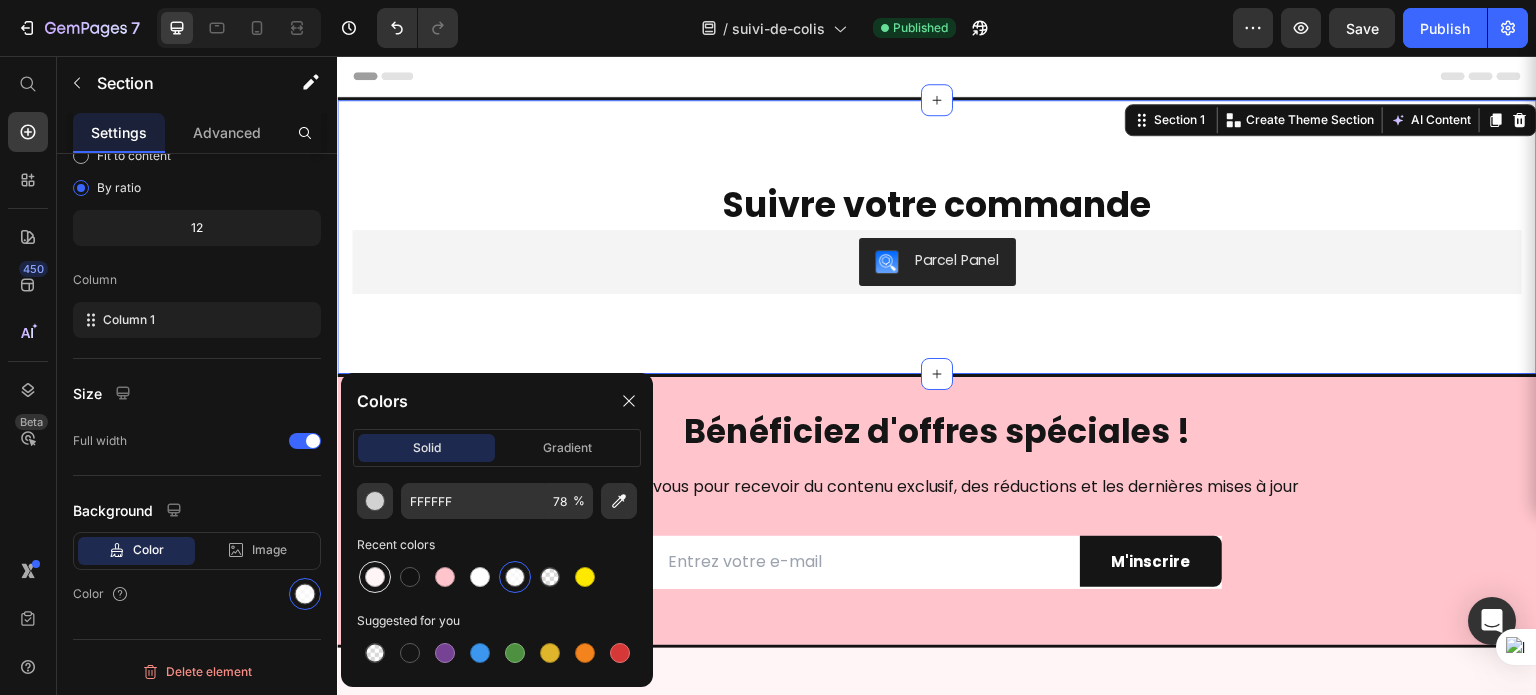 click at bounding box center (375, 577) 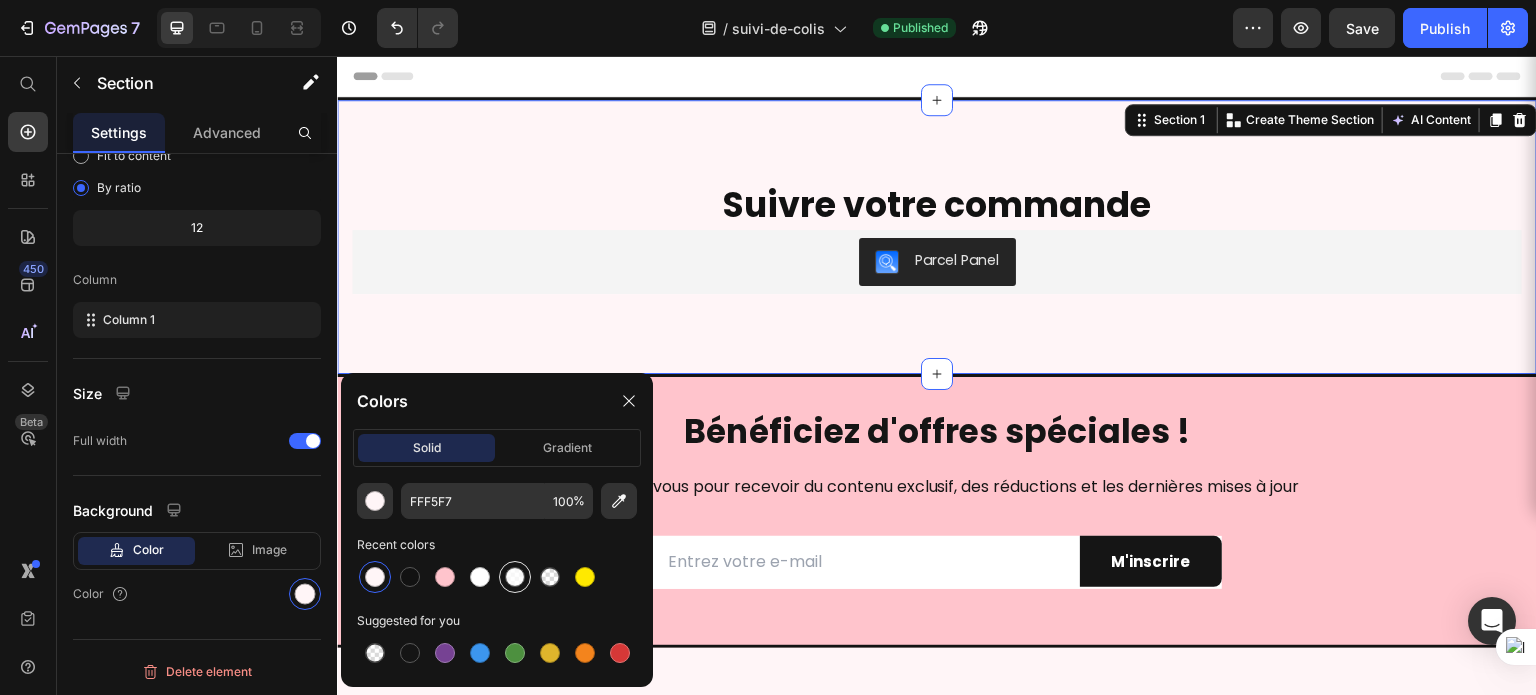 click at bounding box center [515, 577] 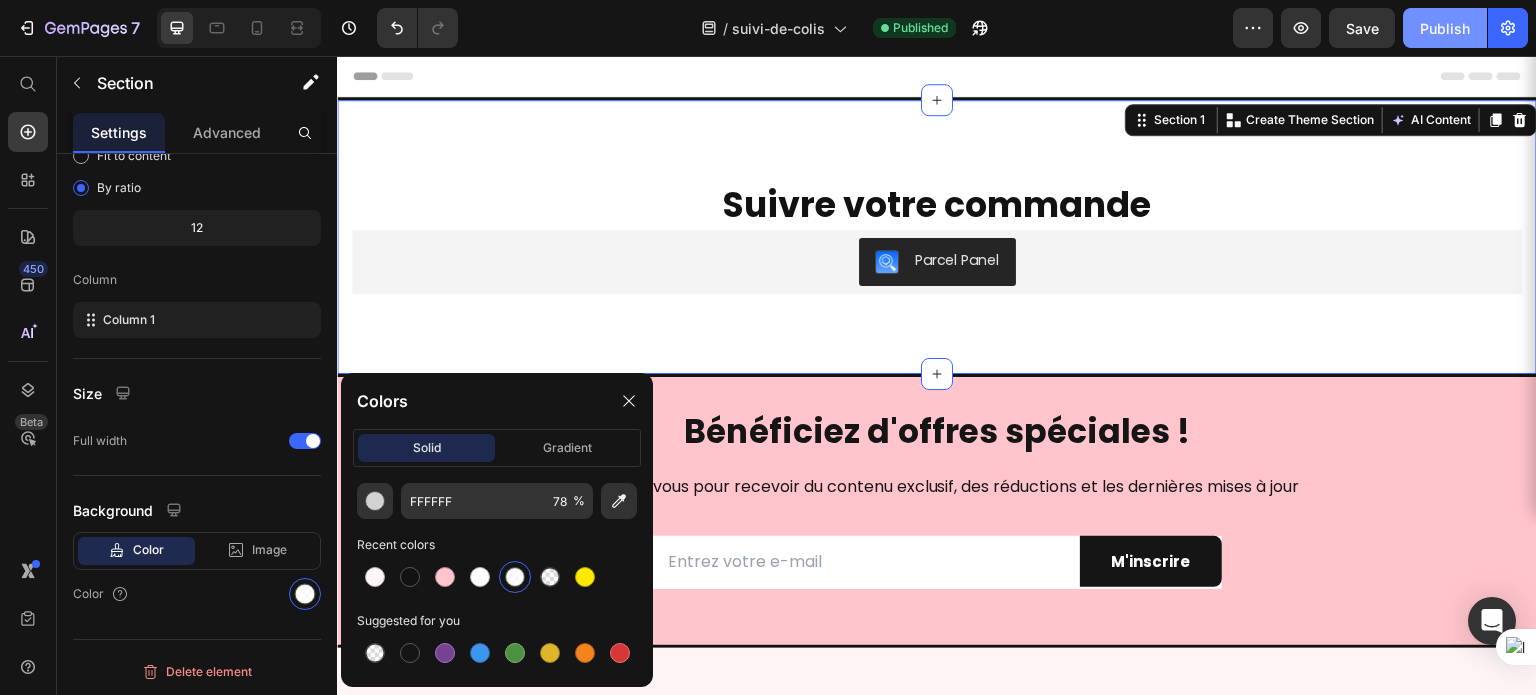 click on "Publish" at bounding box center (1445, 28) 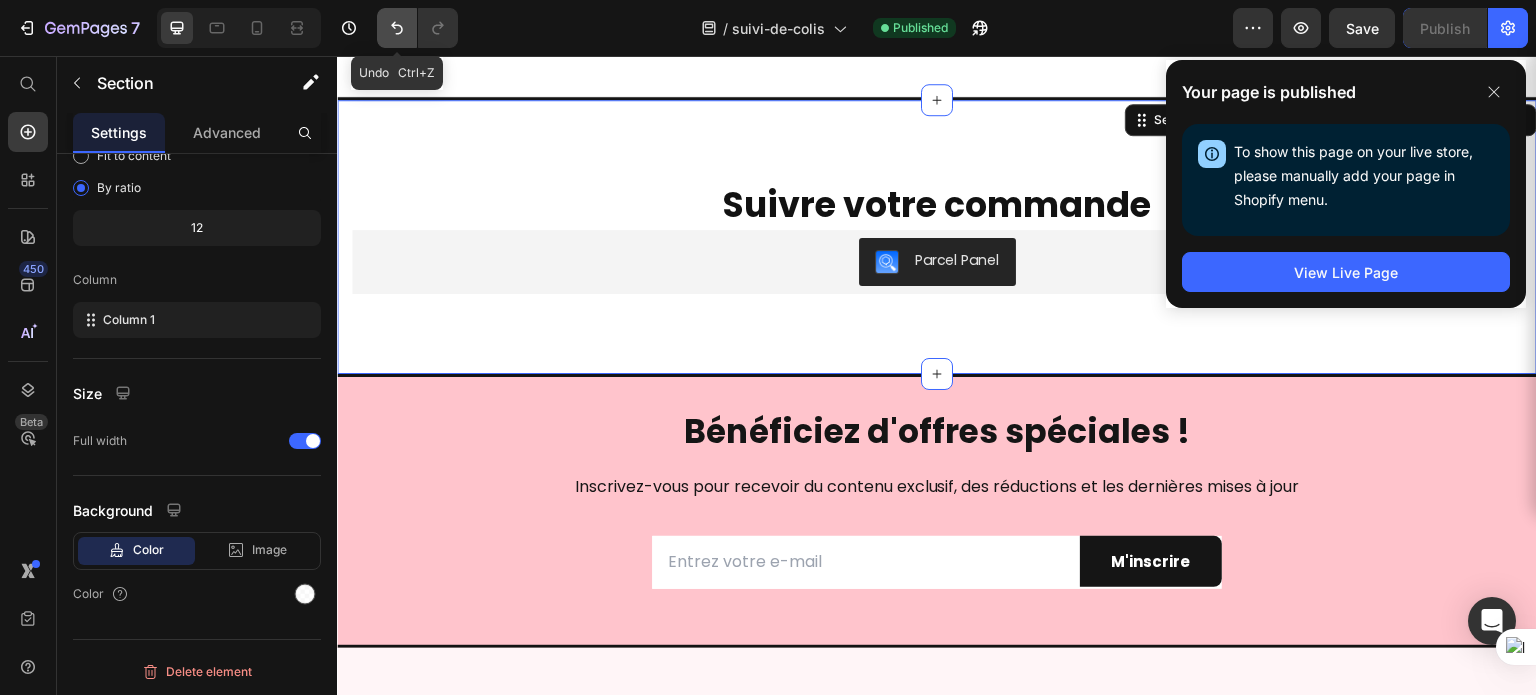 click 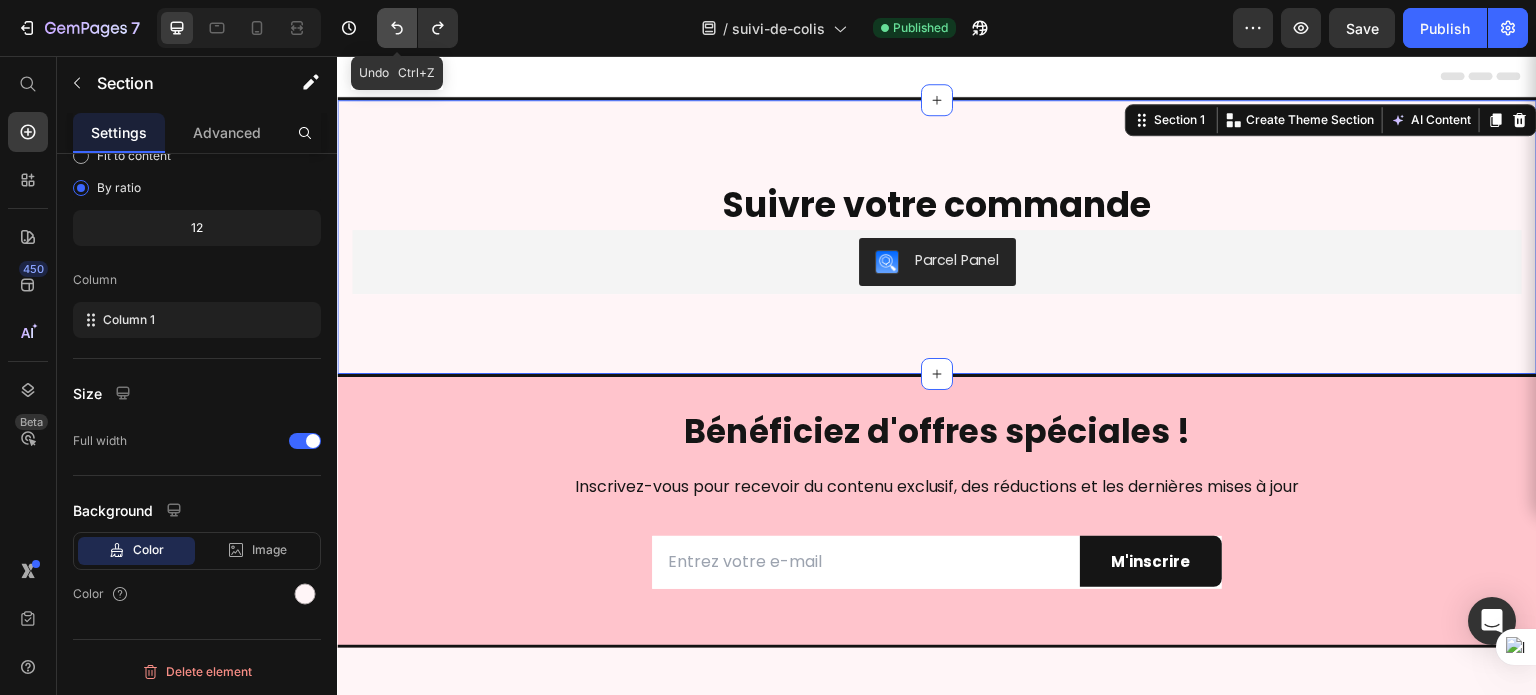 click 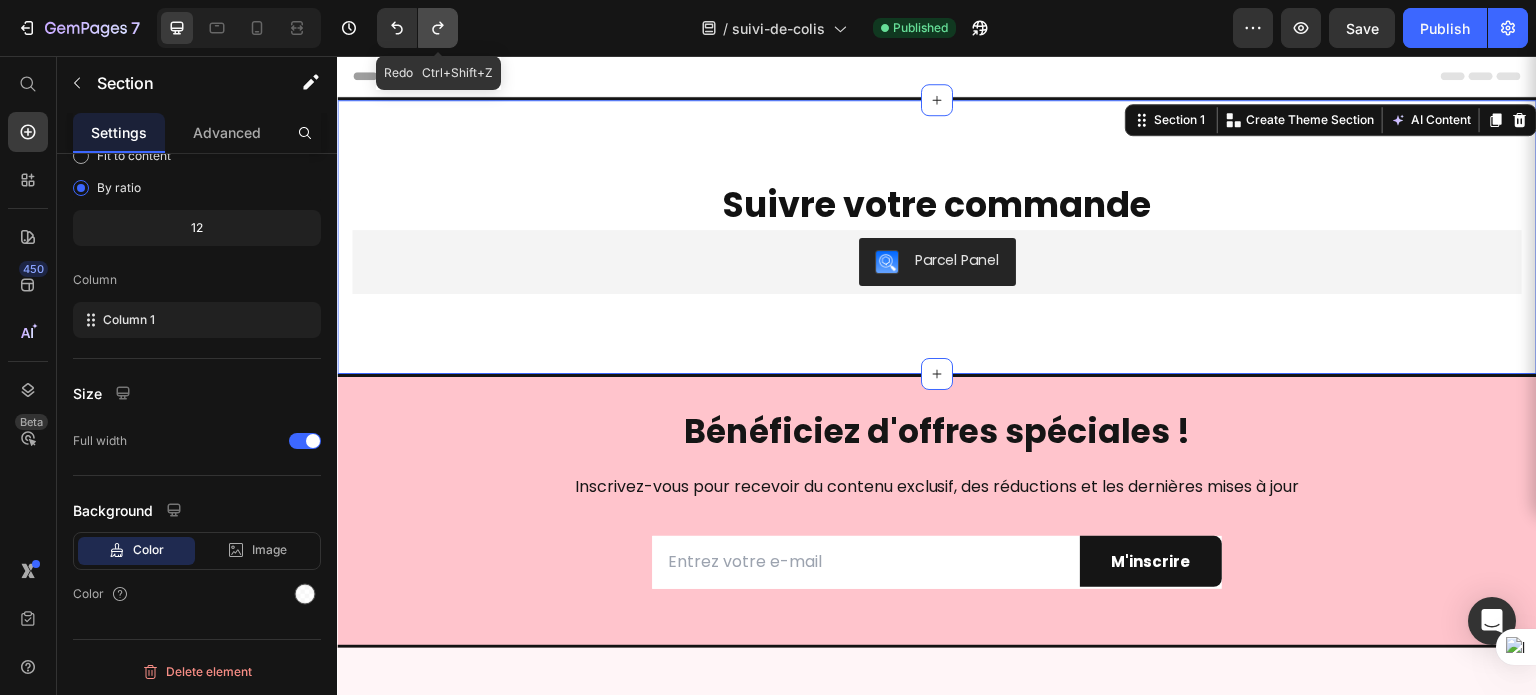 click 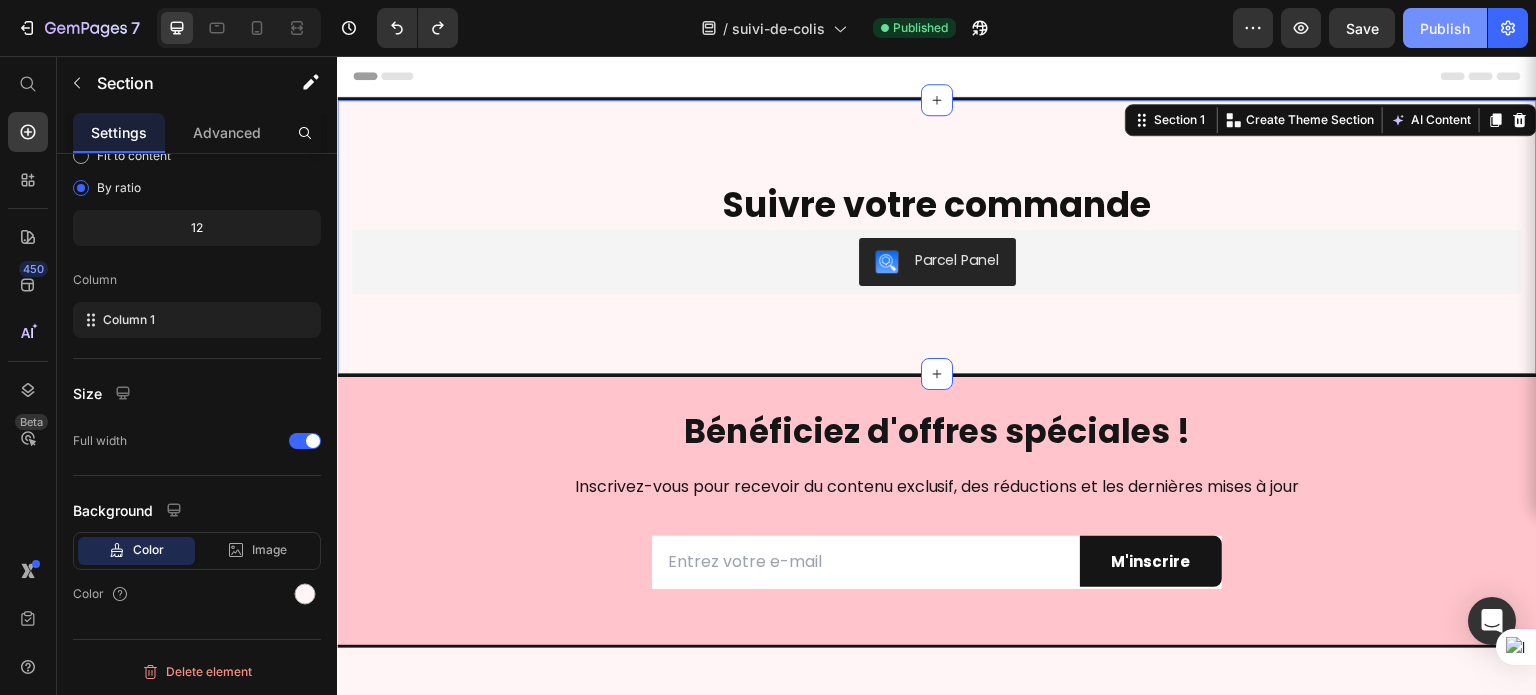 click on "Publish" 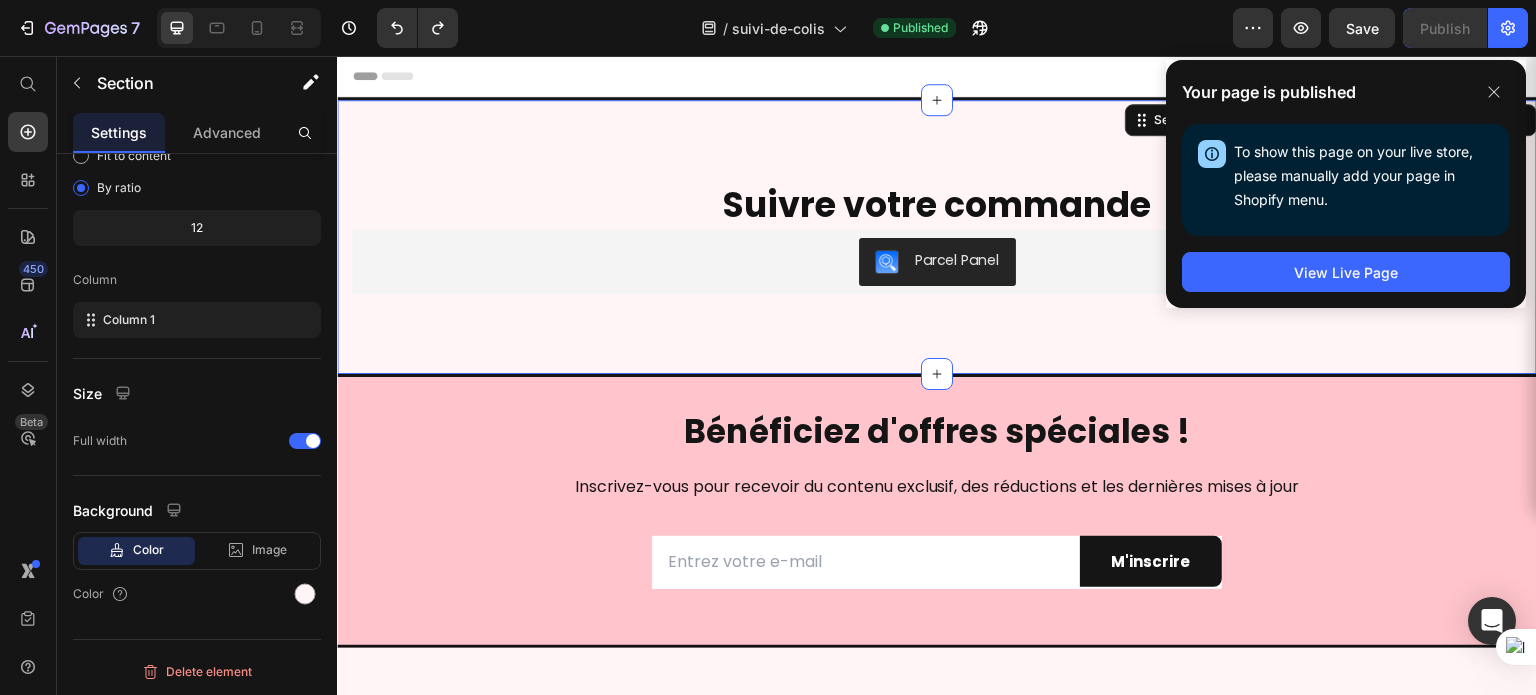 click on "Suivre votre commande" at bounding box center [937, 205] 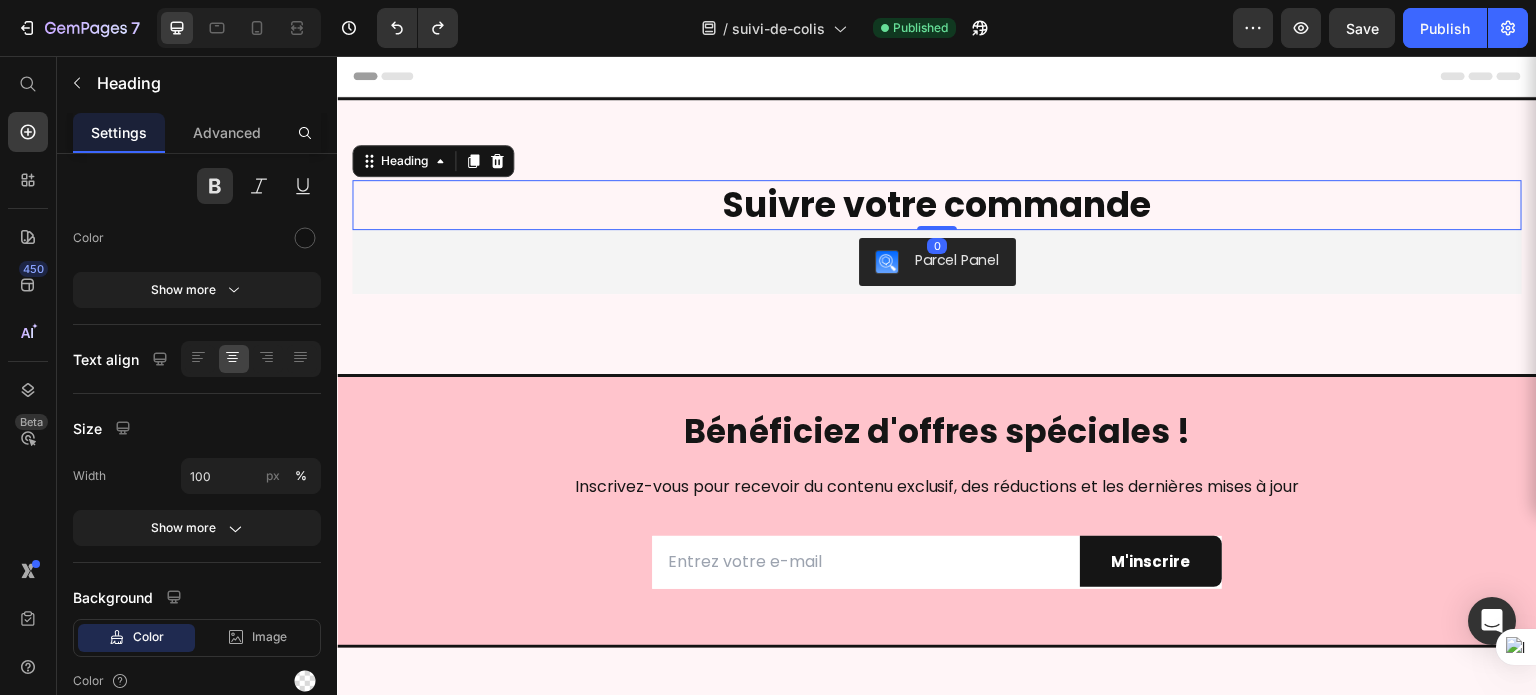 scroll, scrollTop: 0, scrollLeft: 0, axis: both 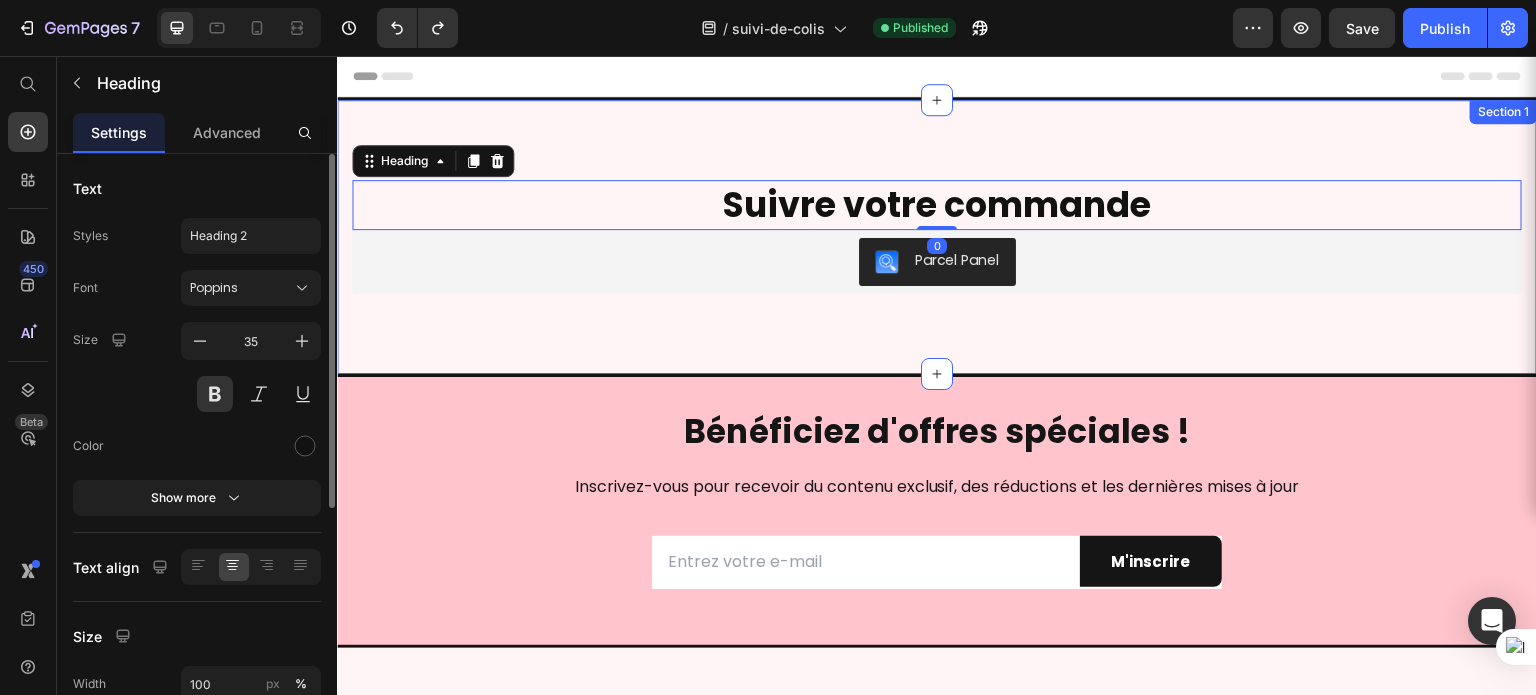 click on "Suivre votre commande Heading   0 Parcel Panel Parcel Panel Section 1" at bounding box center [937, 237] 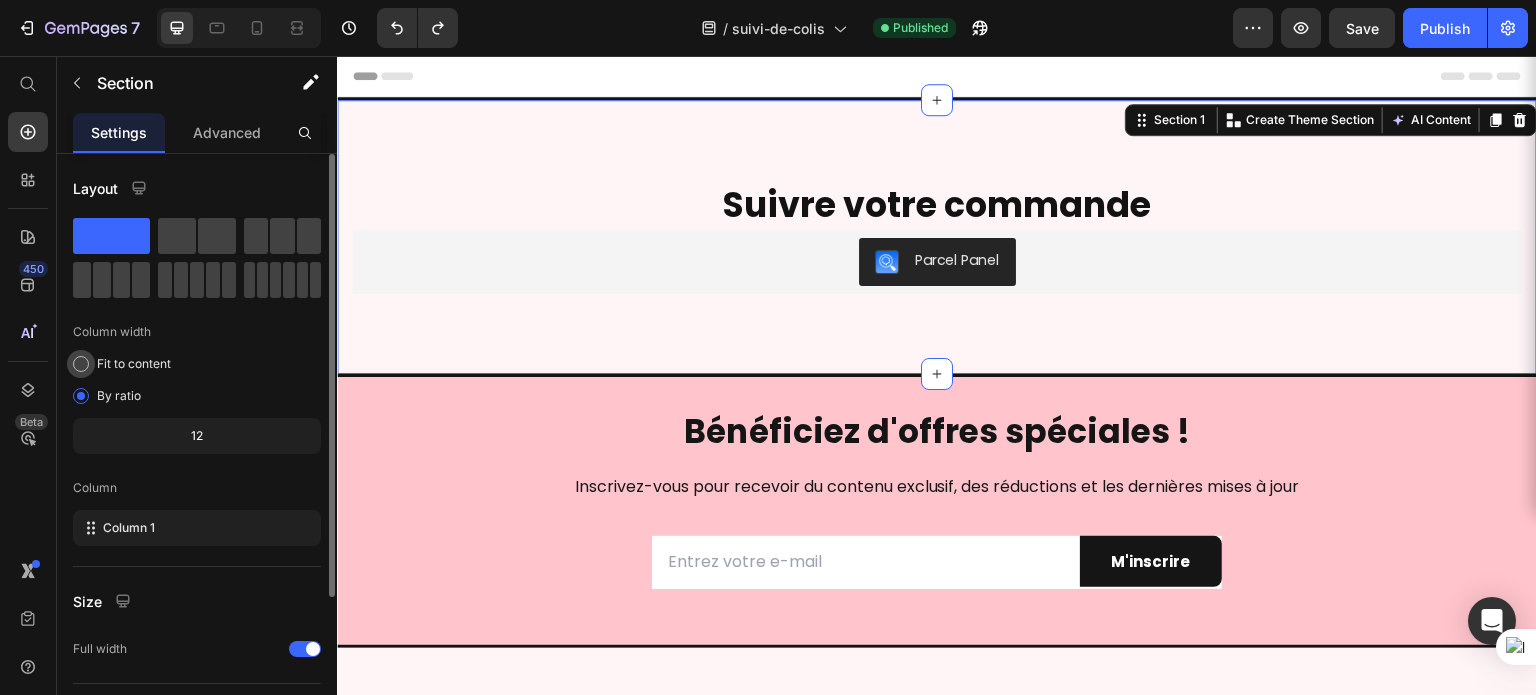 scroll, scrollTop: 208, scrollLeft: 0, axis: vertical 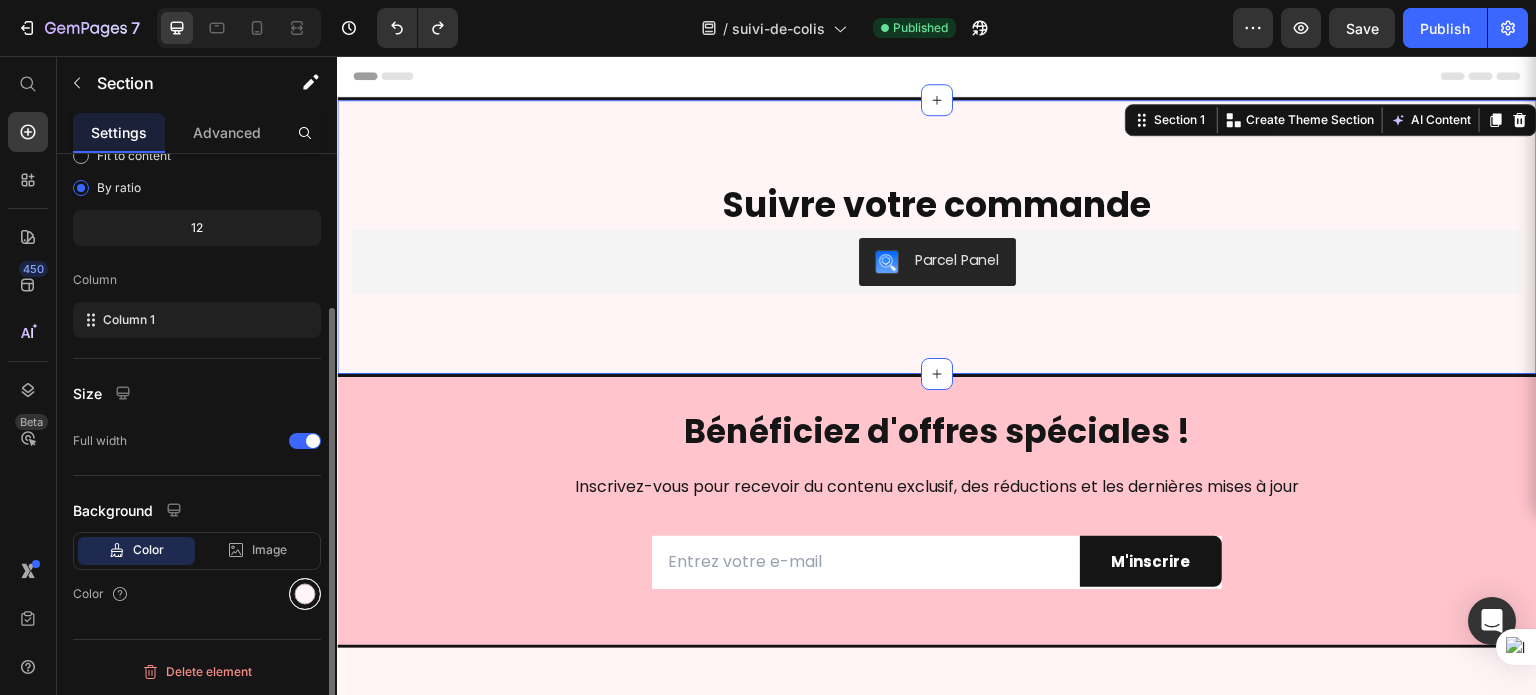 click at bounding box center (305, 594) 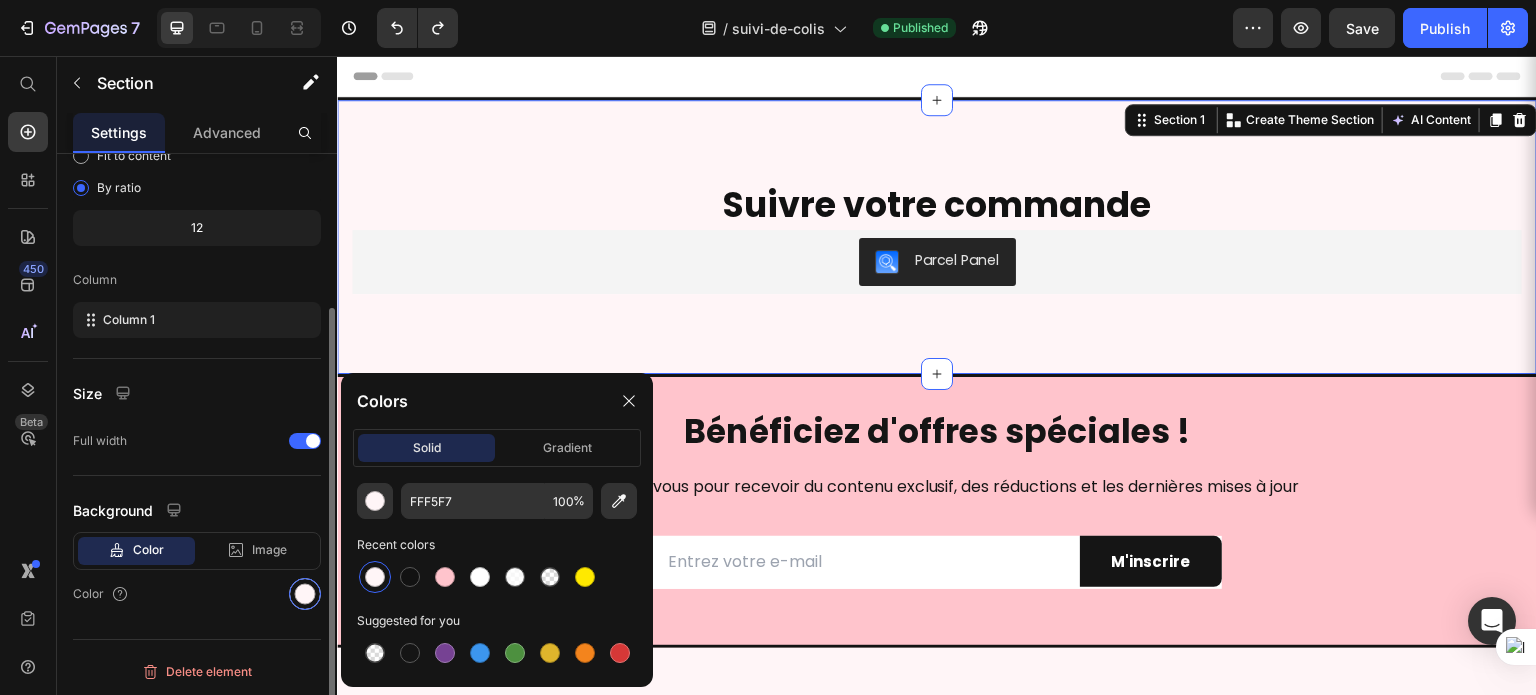 click at bounding box center (305, 594) 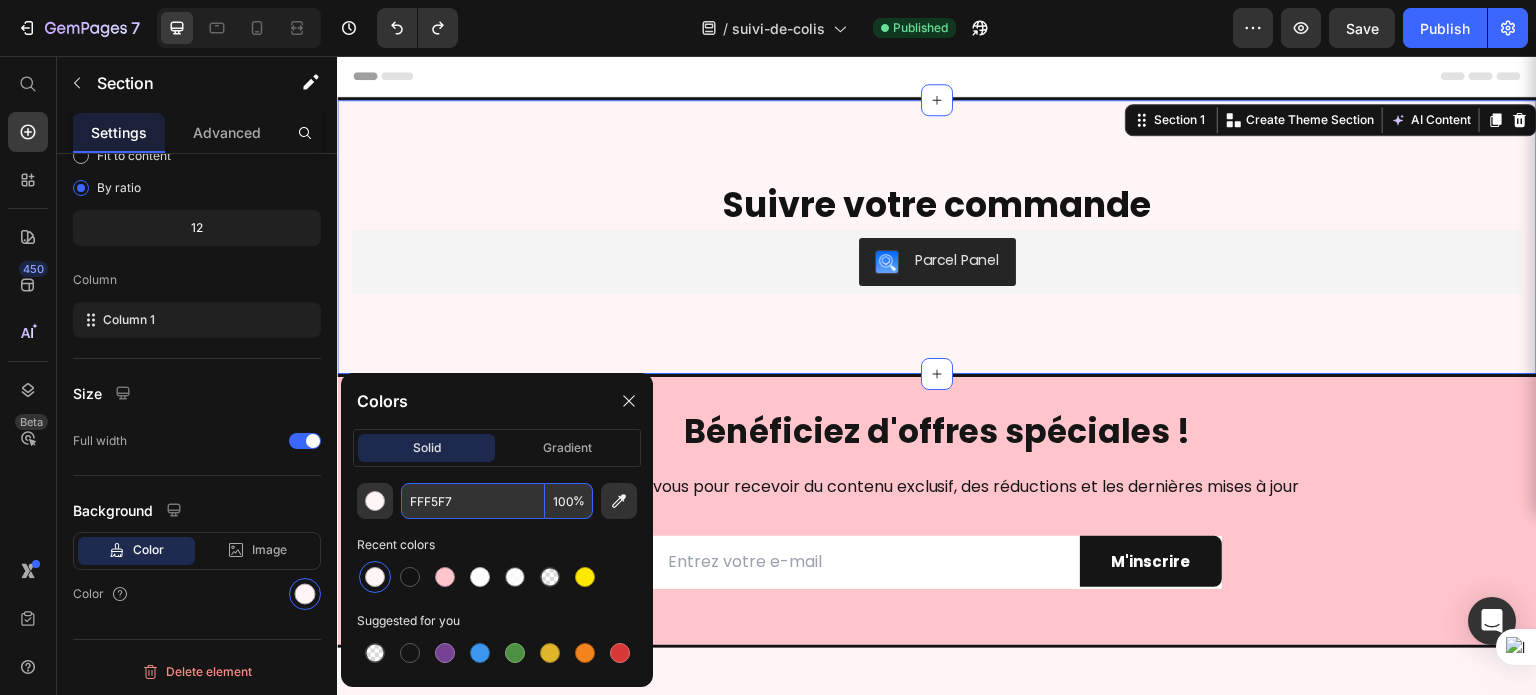 click on "FFF5F7" at bounding box center [473, 501] 